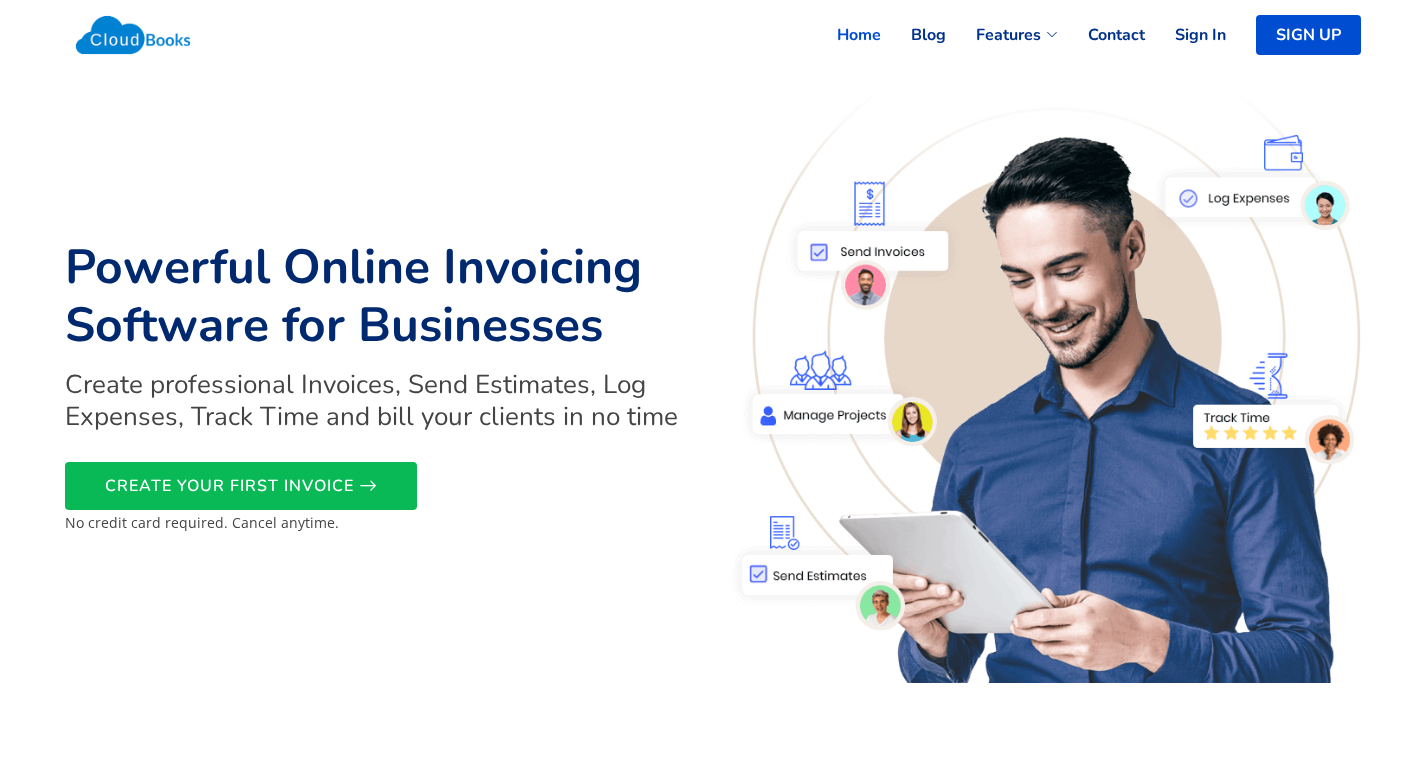 scroll, scrollTop: 0, scrollLeft: 0, axis: both 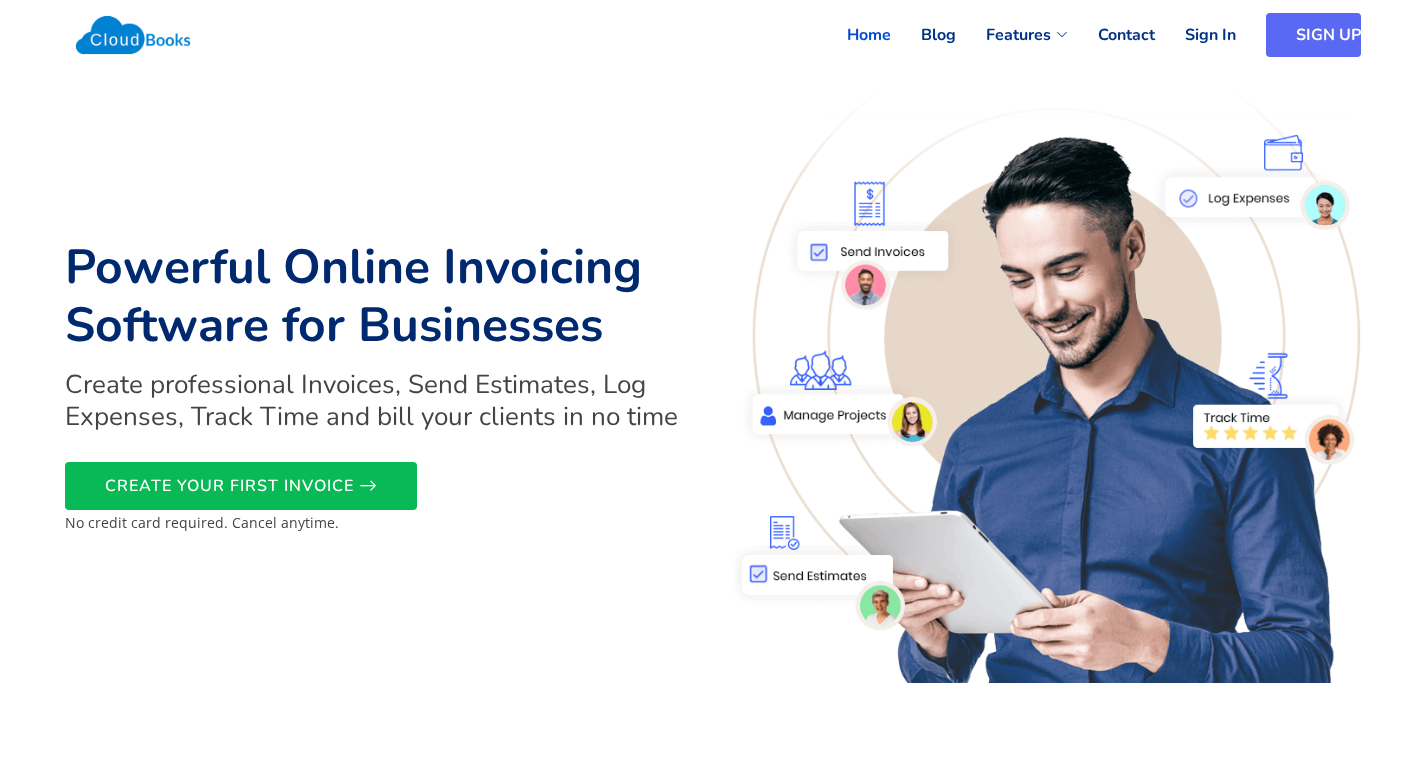 click on "SIGN UP" at bounding box center (1313, 35) 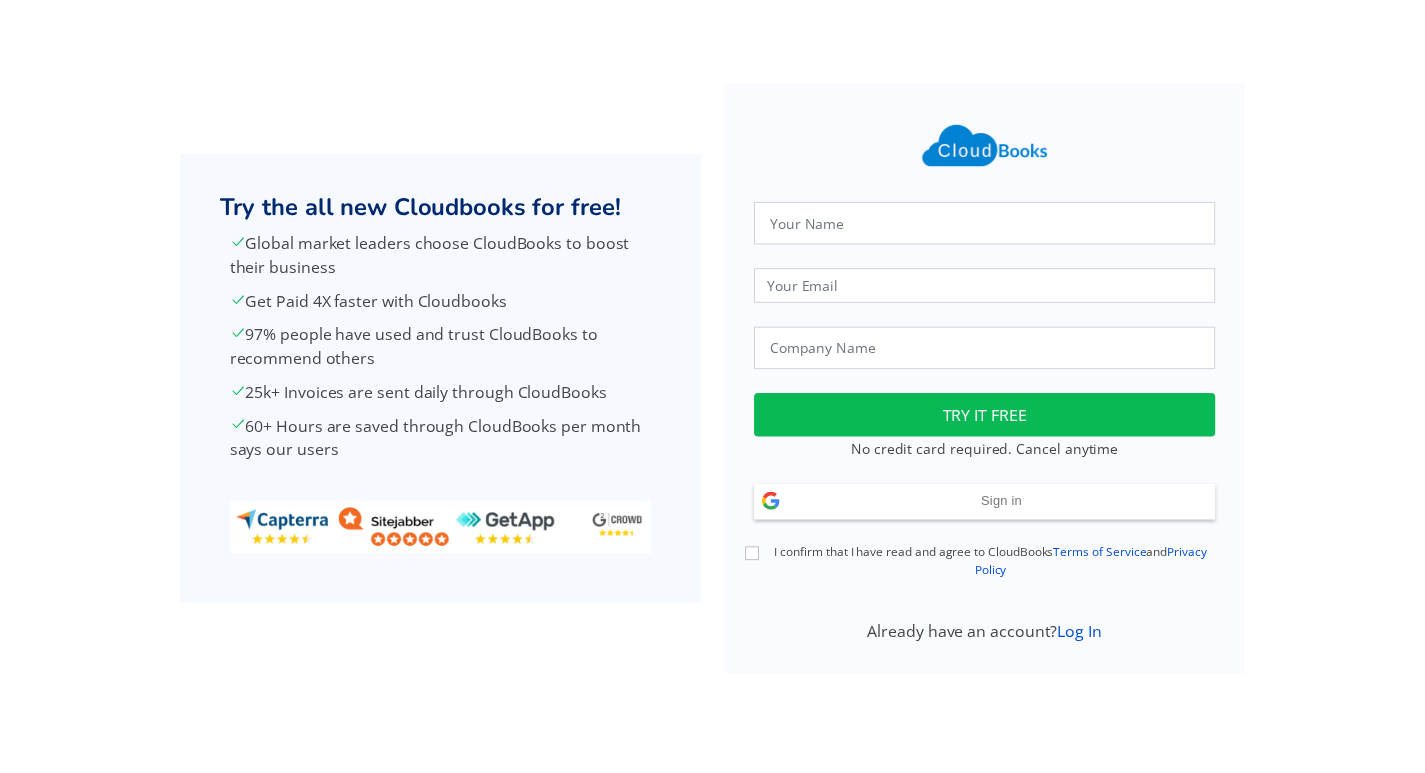 scroll, scrollTop: 0, scrollLeft: 0, axis: both 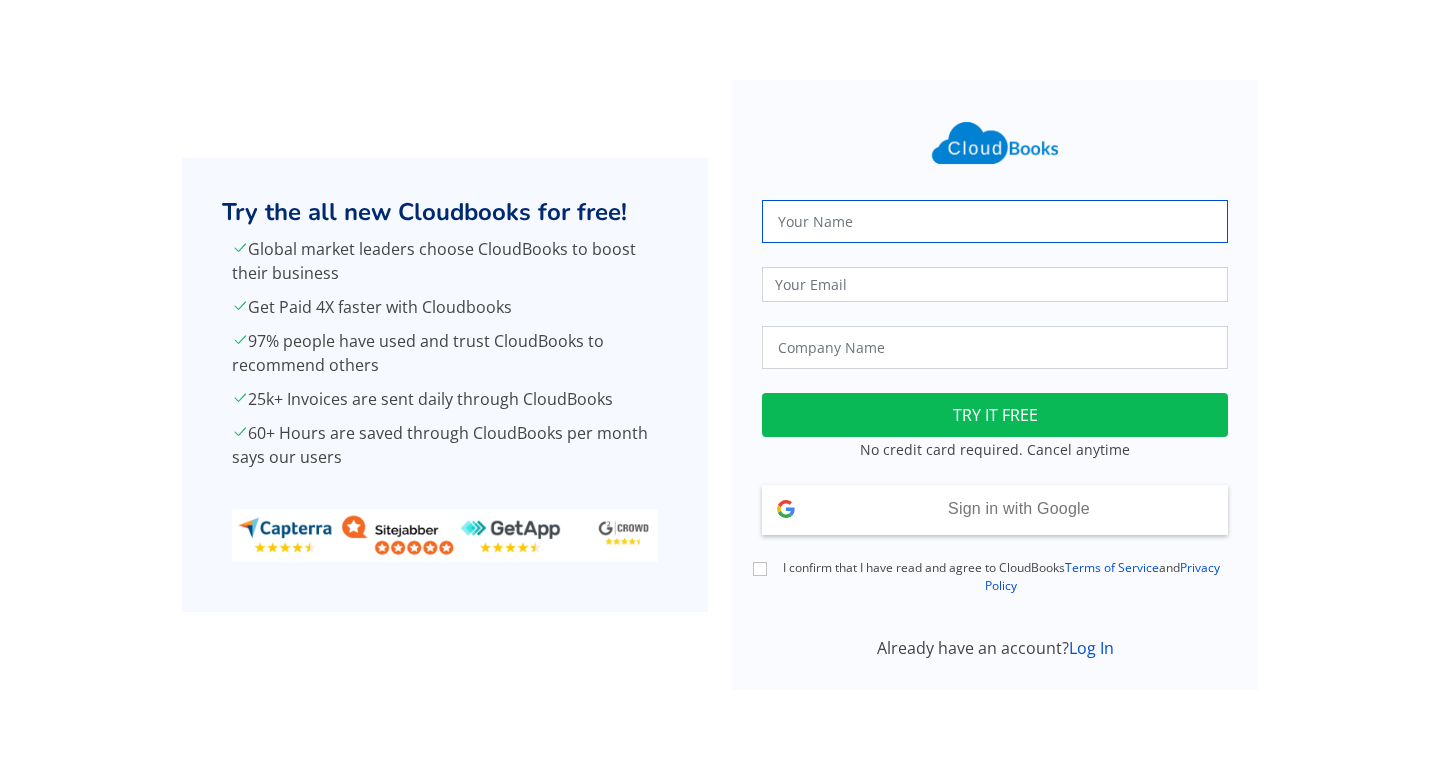 click at bounding box center (995, 221) 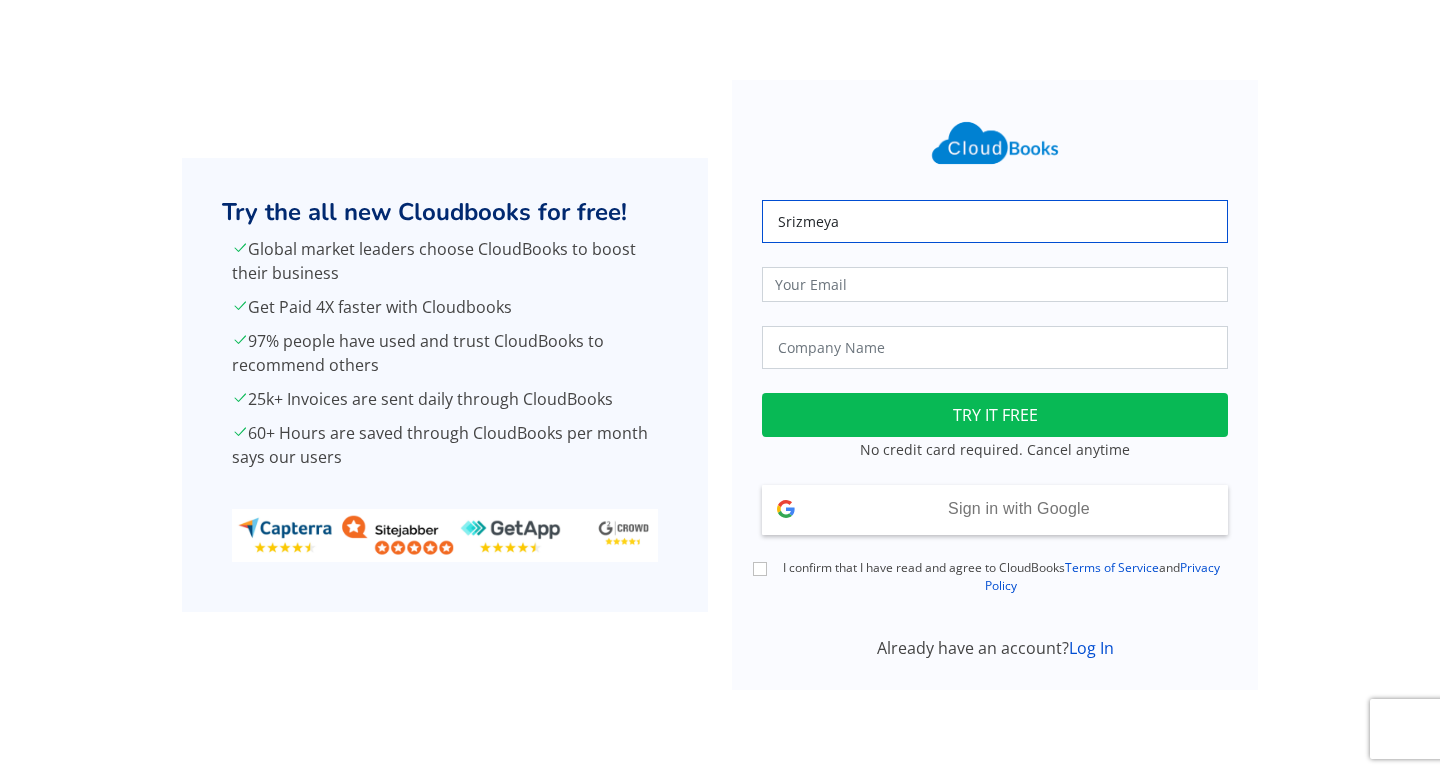 type on "Srizmeya" 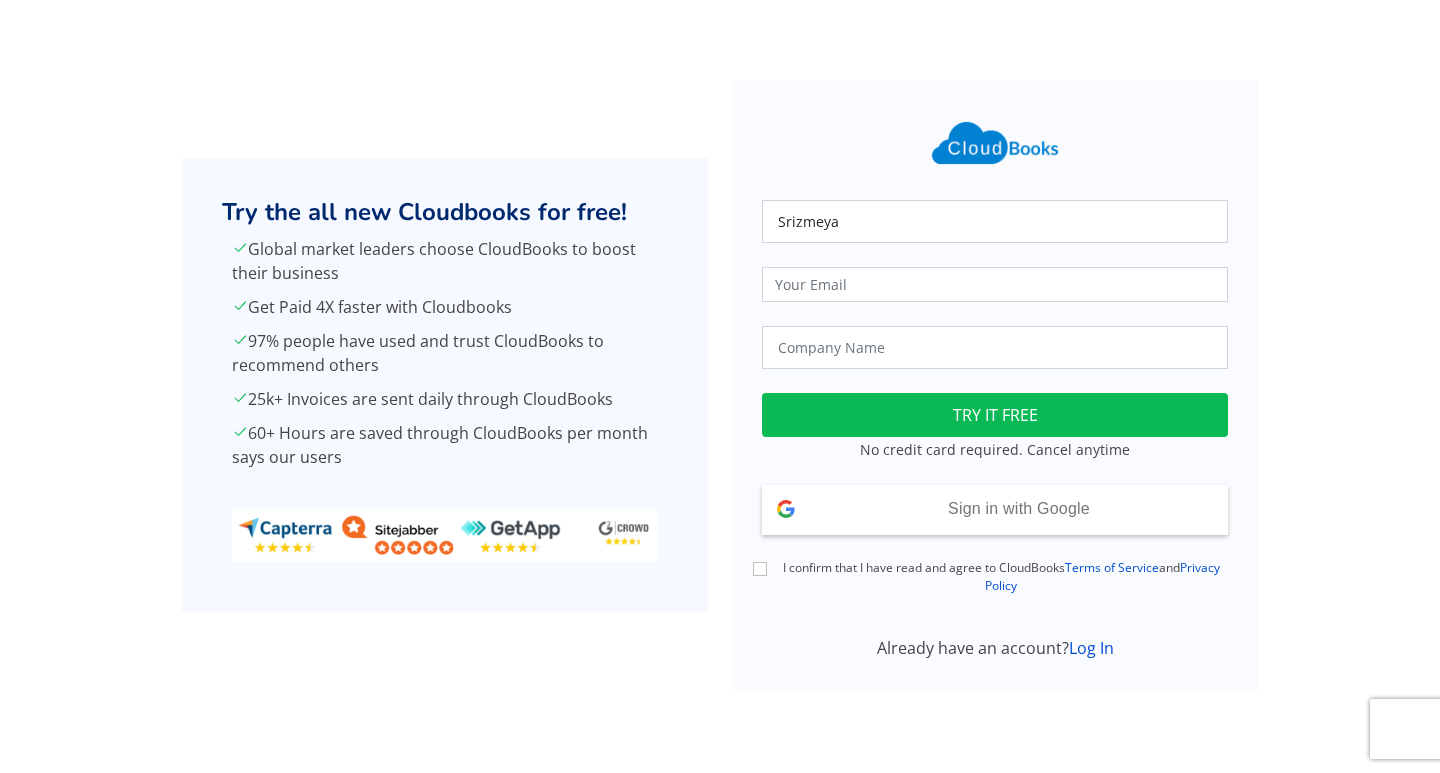 click on "Srizmeya
Loading
TRY IT FREE
No credit card required. Cancel anytime
Sign in with Google Signed in with Google
I confirm that I have read and agree to CloudBooks  Terms of Service  and  Privacy Policy
Already have an account?  Log In" at bounding box center [995, 373] 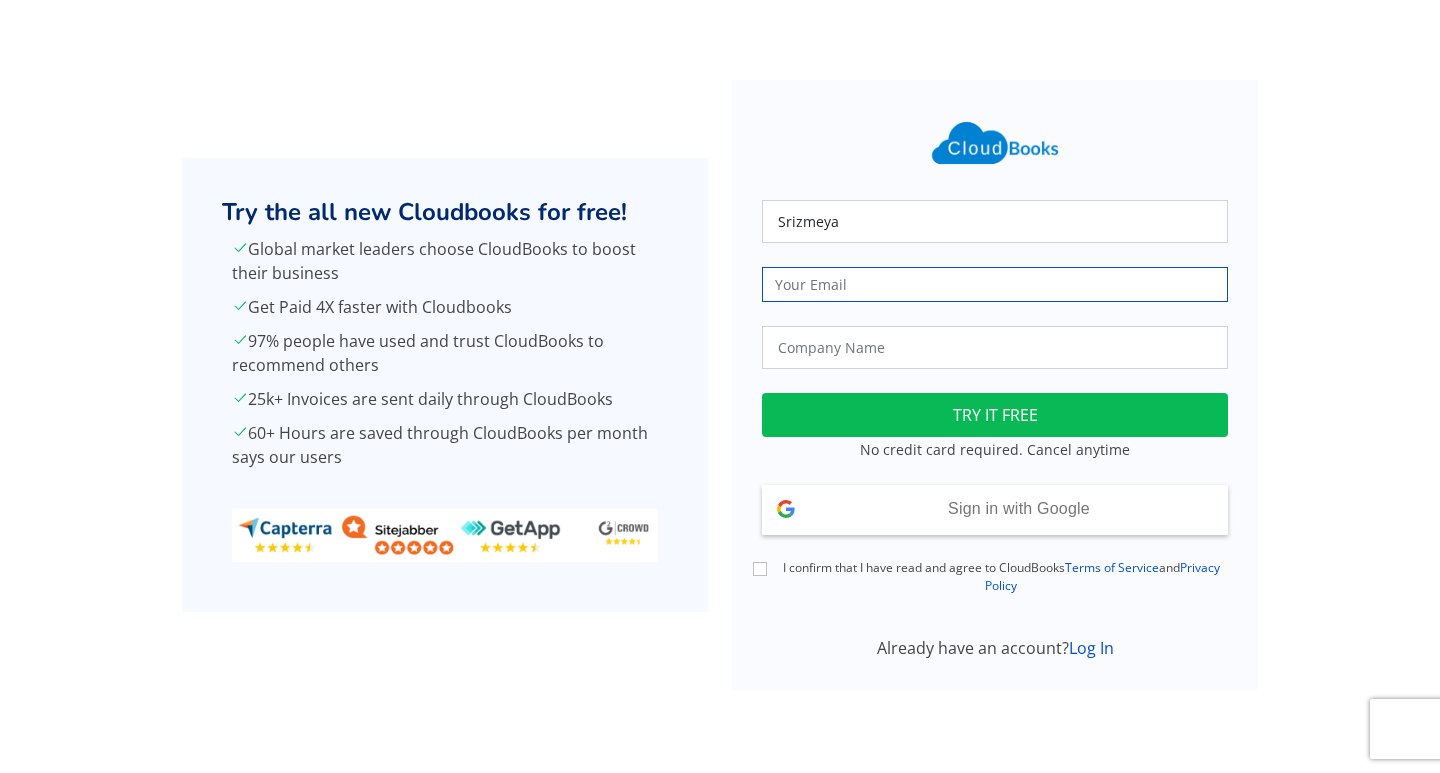click at bounding box center [995, 284] 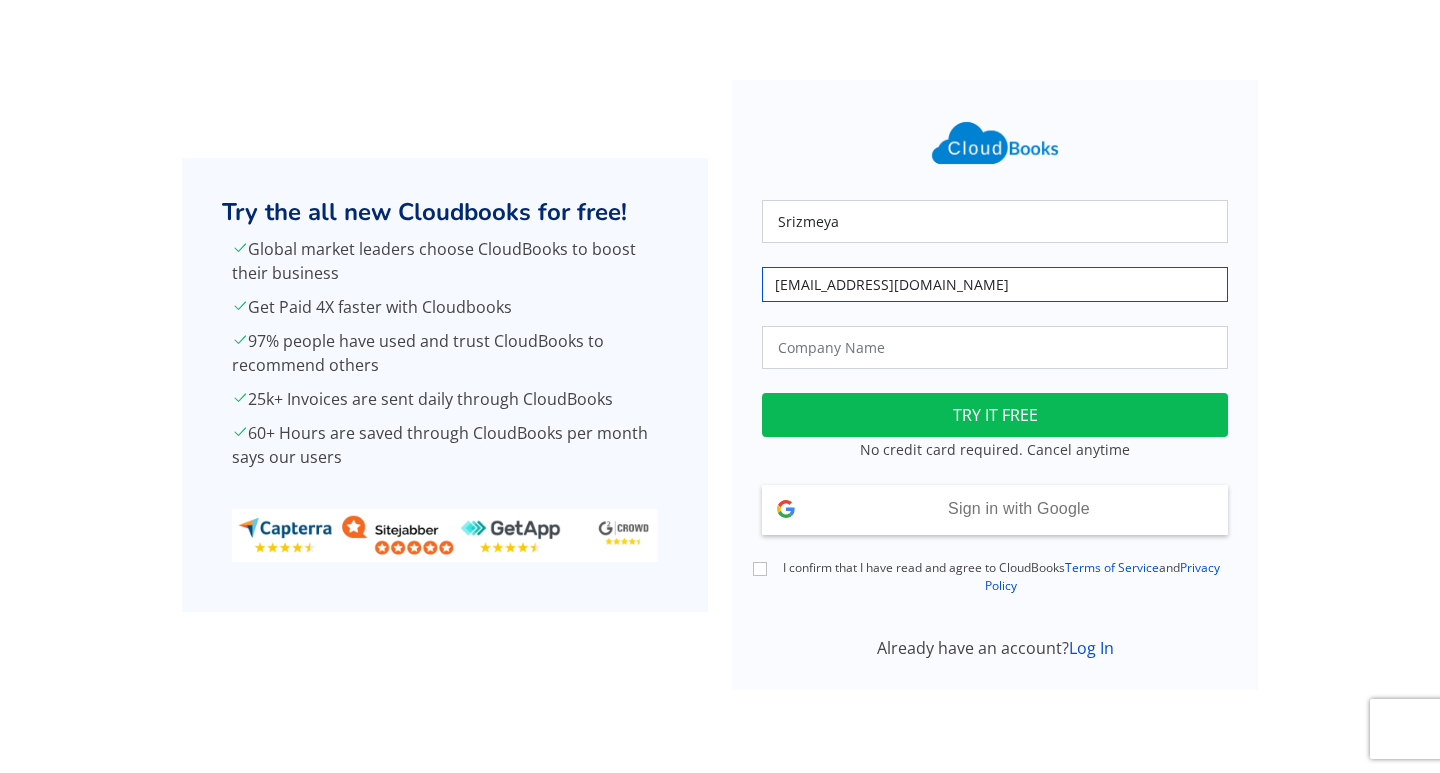 type on "Srizmeya@eloratech.org" 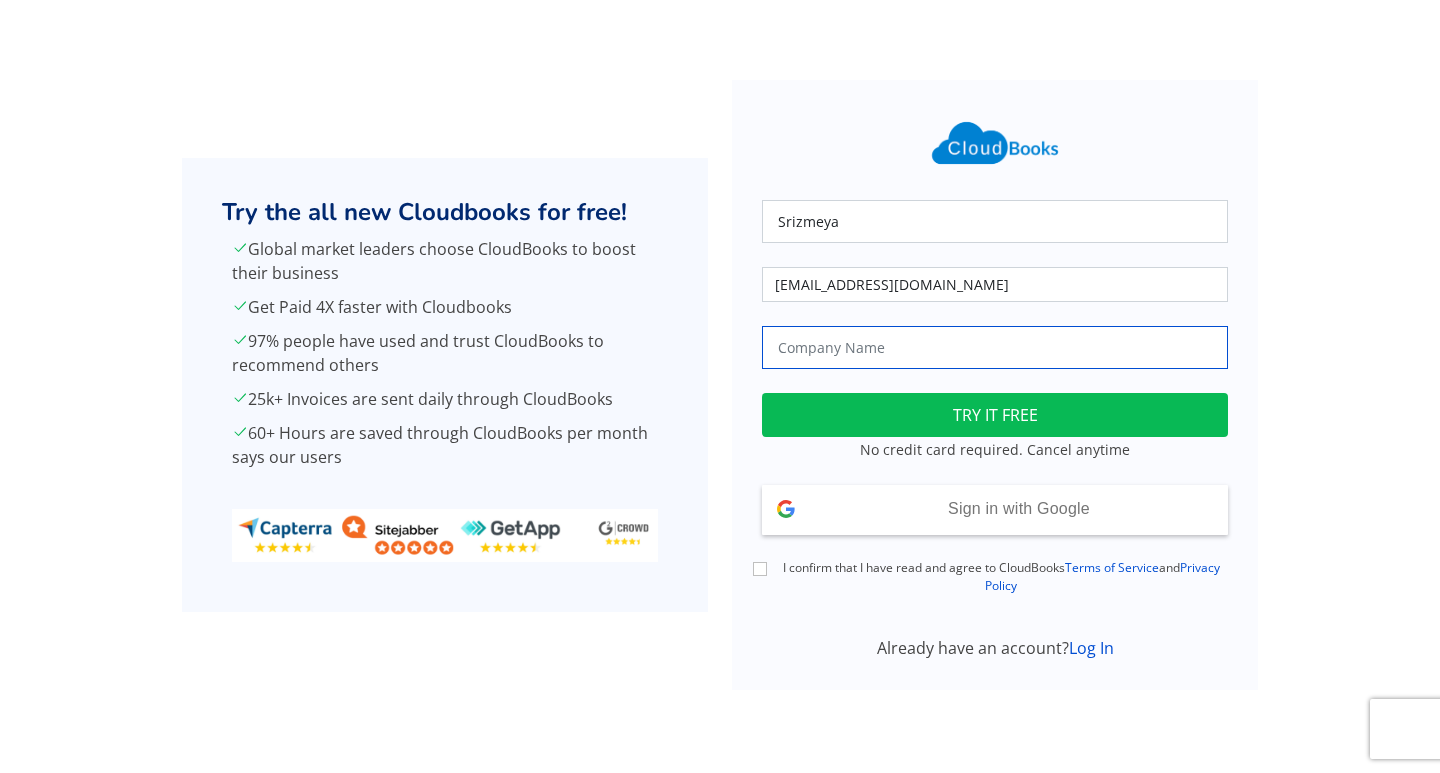 click at bounding box center (995, 347) 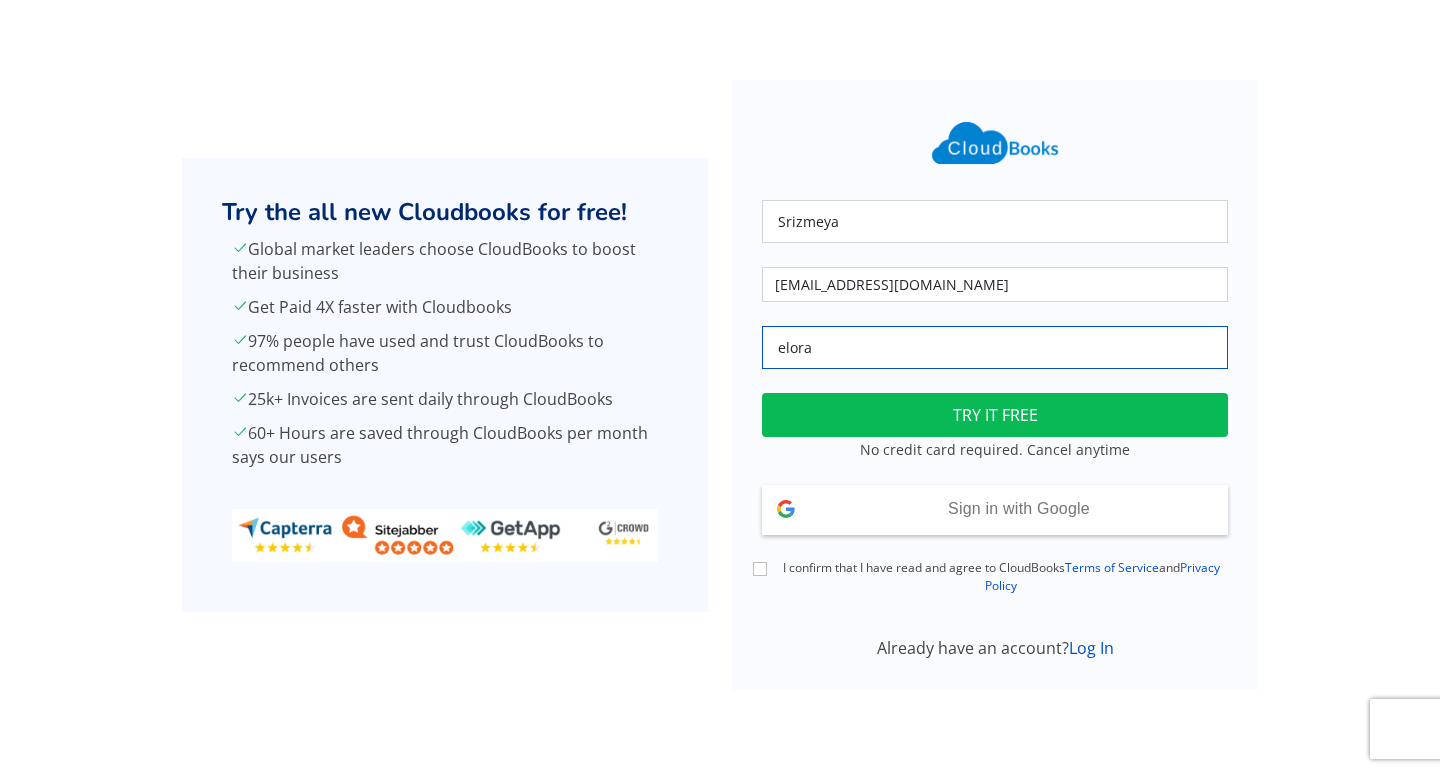 type on "elora" 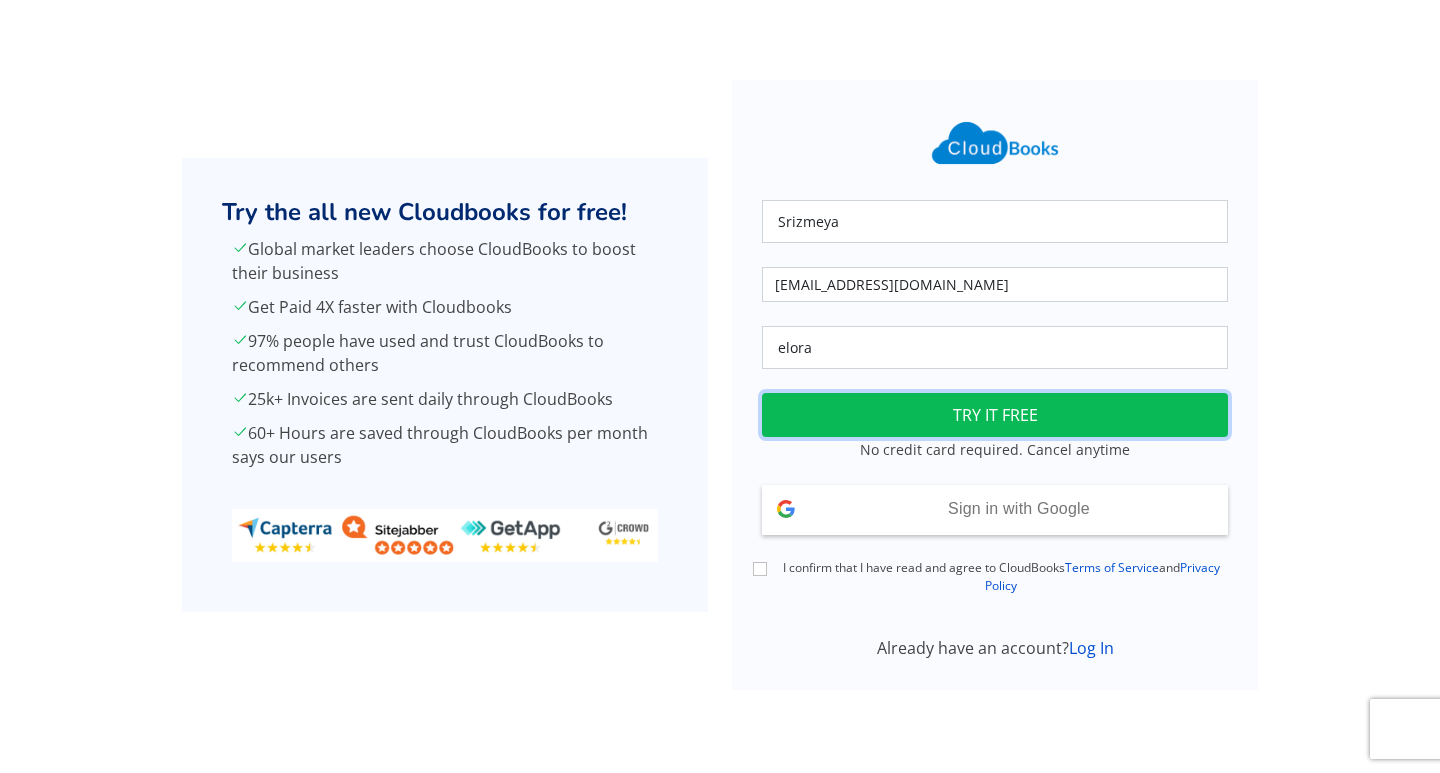 click on "TRY IT FREE" at bounding box center (995, 415) 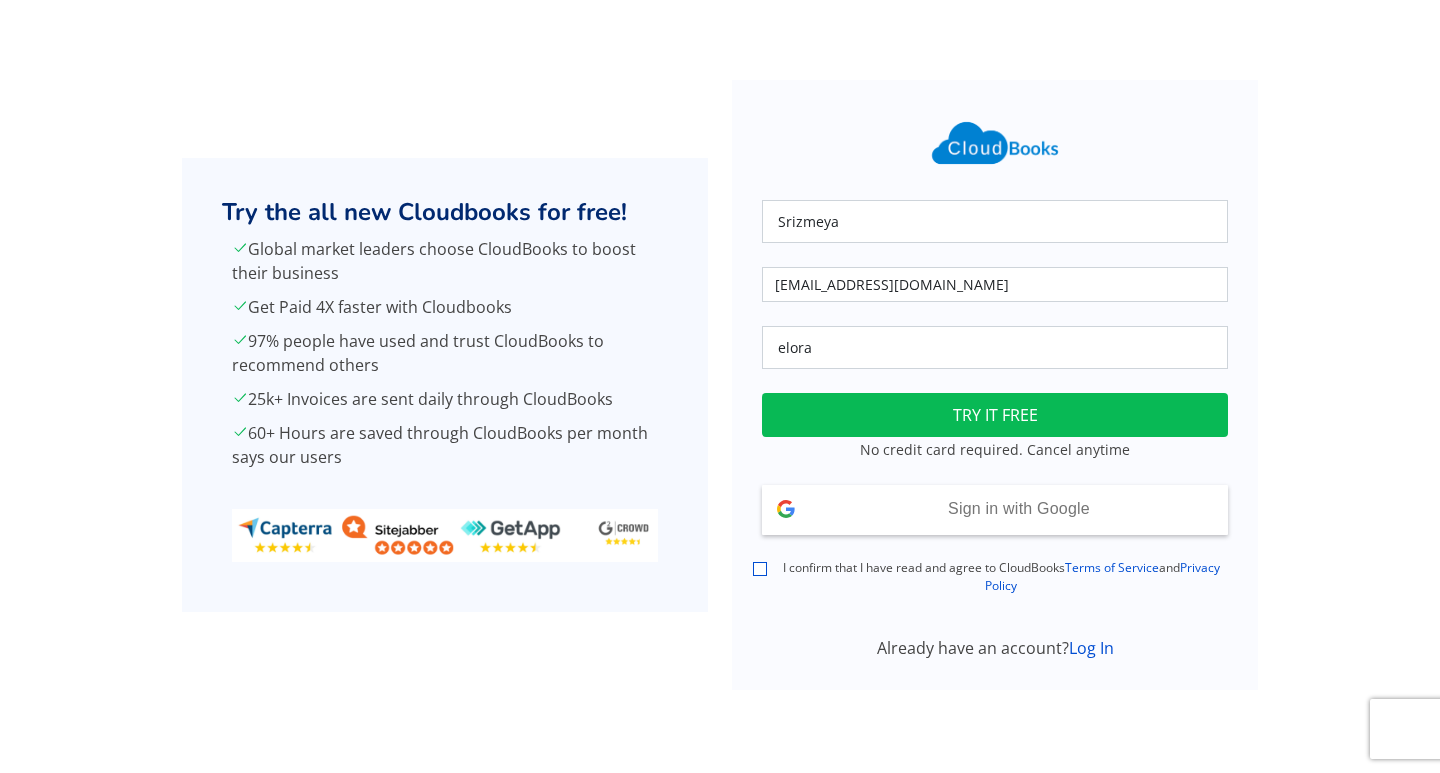 click on "I confirm that I have read and agree to CloudBooks  Terms of Service  and  Privacy Policy" at bounding box center (760, 569) 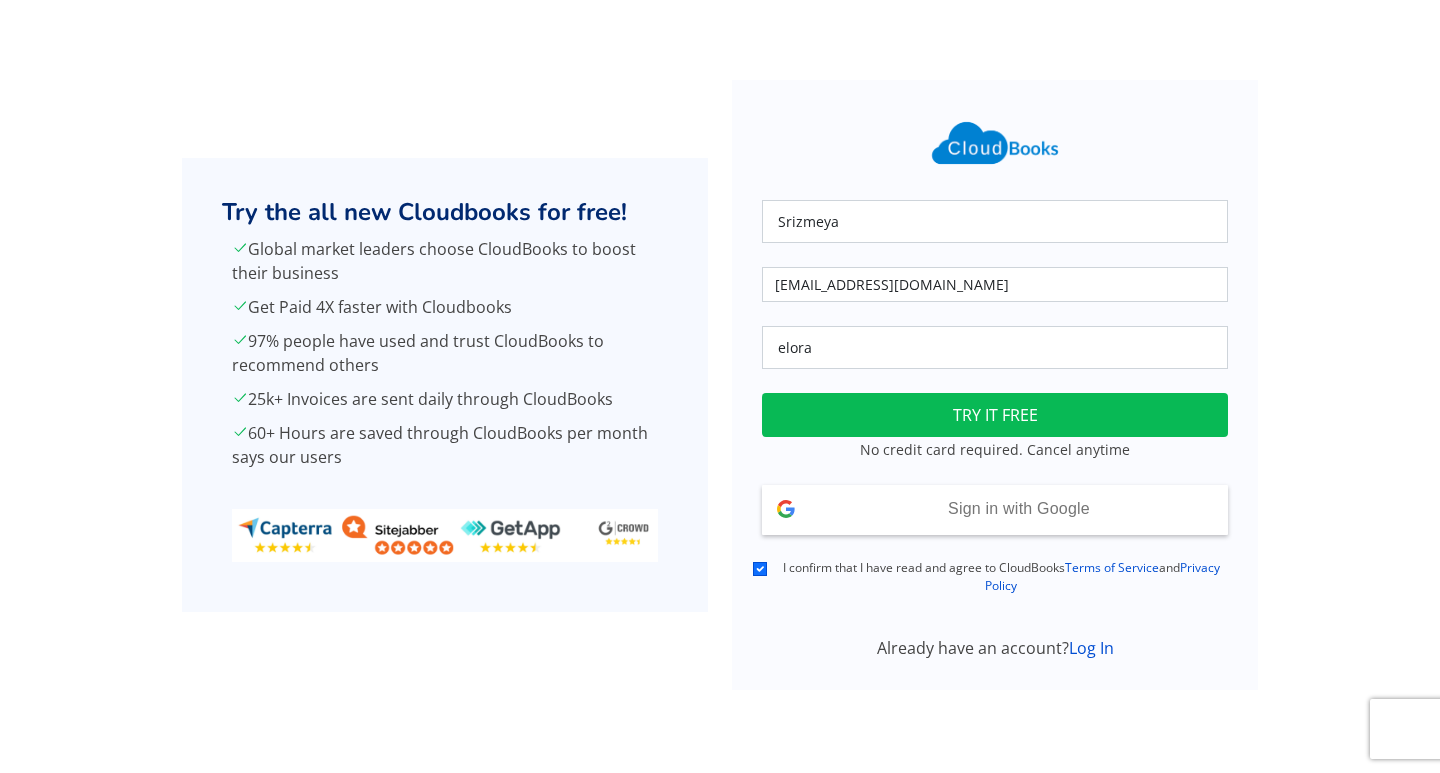 click on "TRY IT FREE" at bounding box center (995, 415) 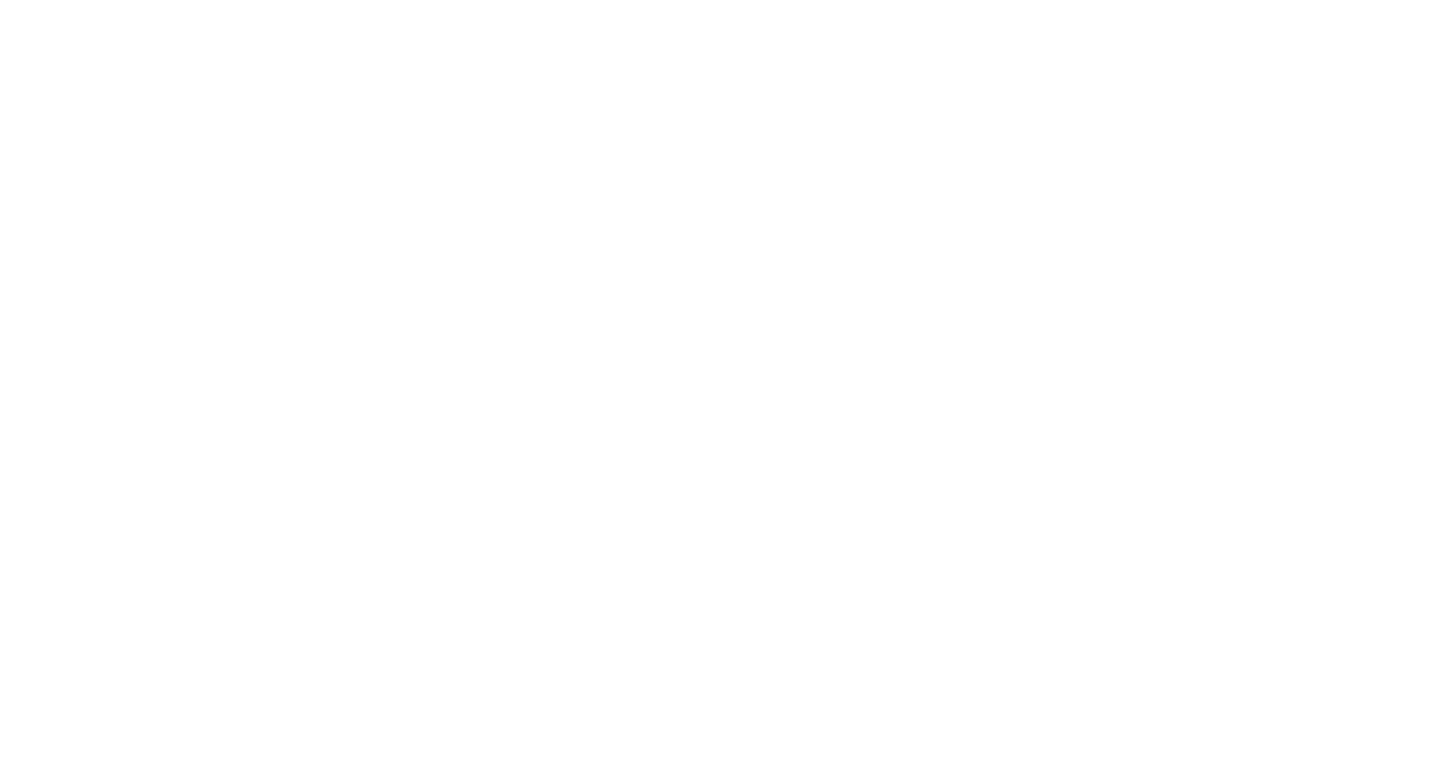 scroll, scrollTop: 0, scrollLeft: 0, axis: both 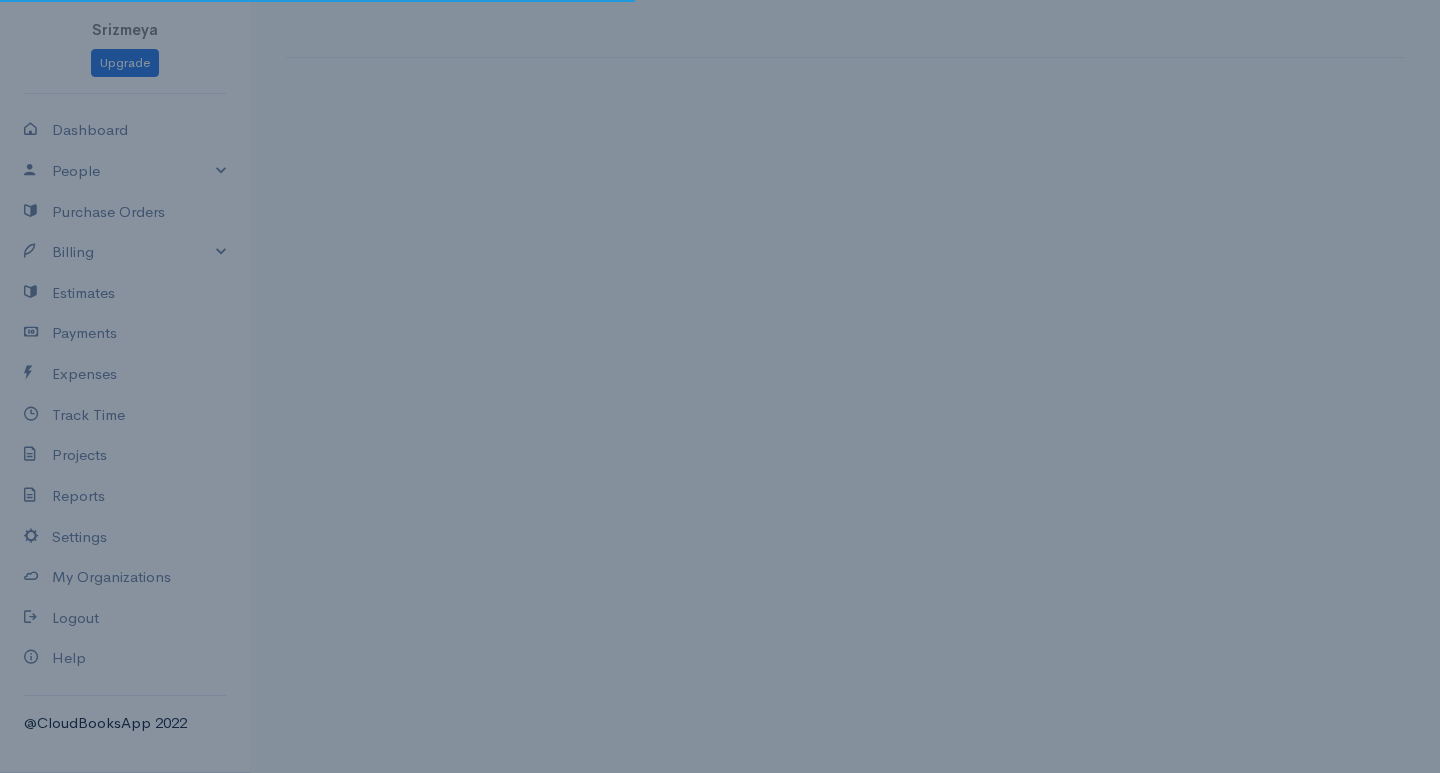 select on "Sri Lanka" 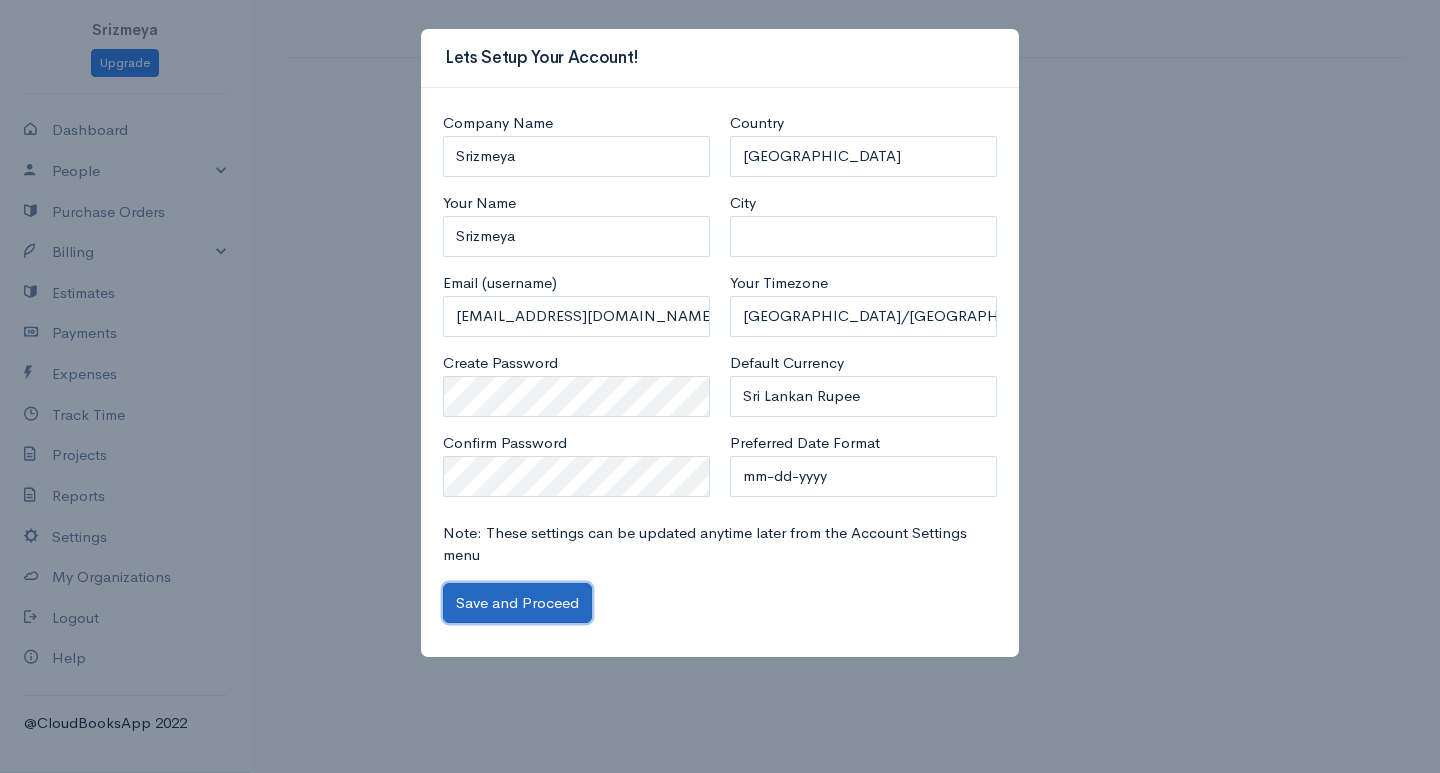 click on "Save and Proceed" at bounding box center (517, 603) 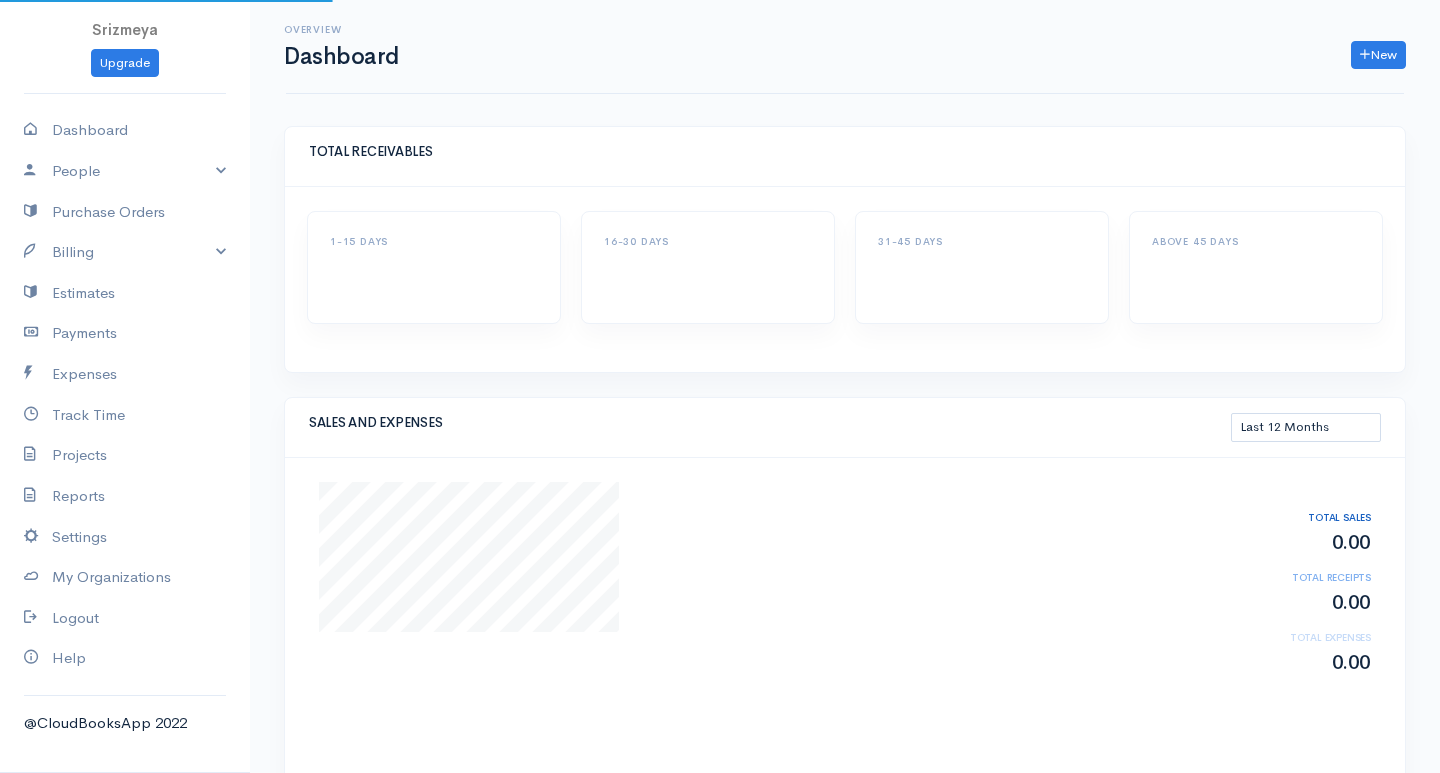 select on "365" 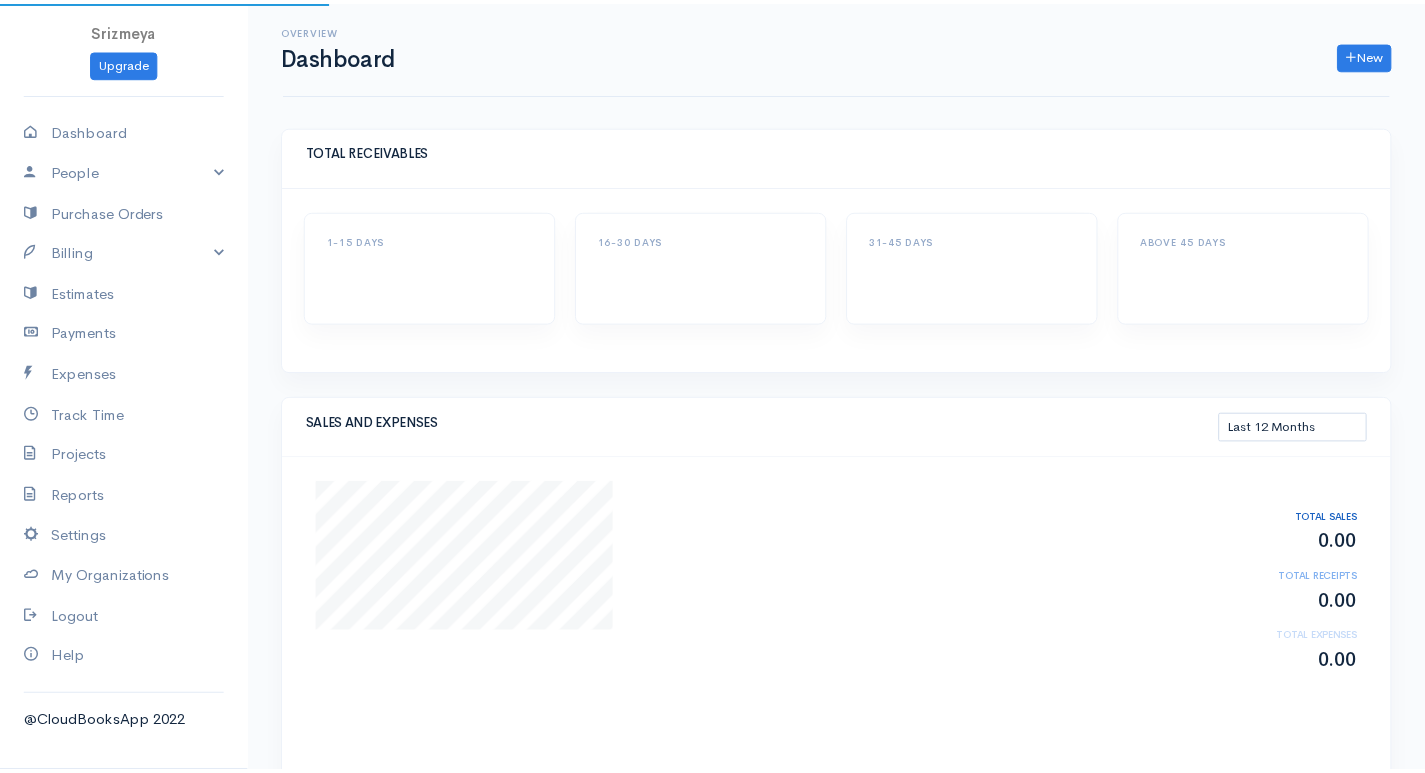 scroll, scrollTop: 0, scrollLeft: 0, axis: both 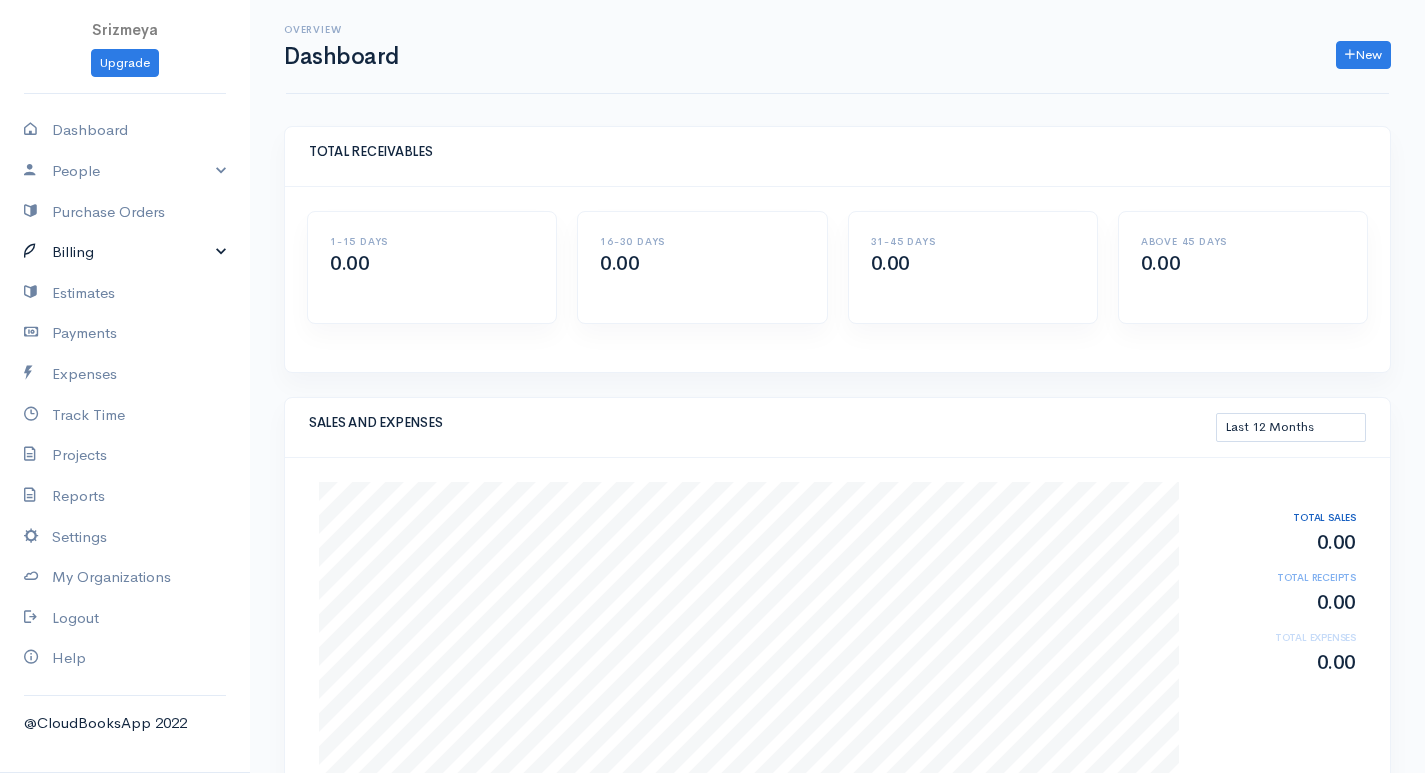 click on "Billing" at bounding box center [125, 252] 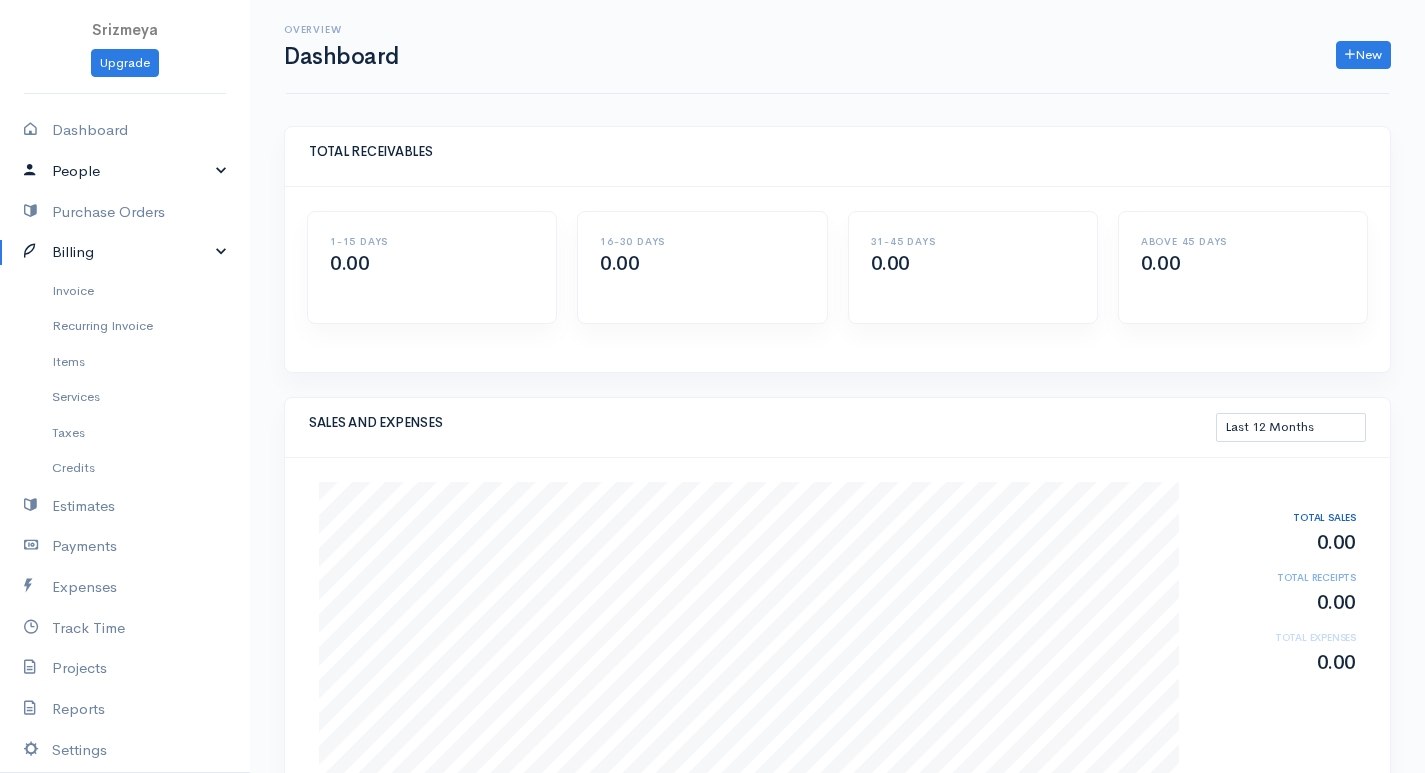 click on "People" at bounding box center (125, 171) 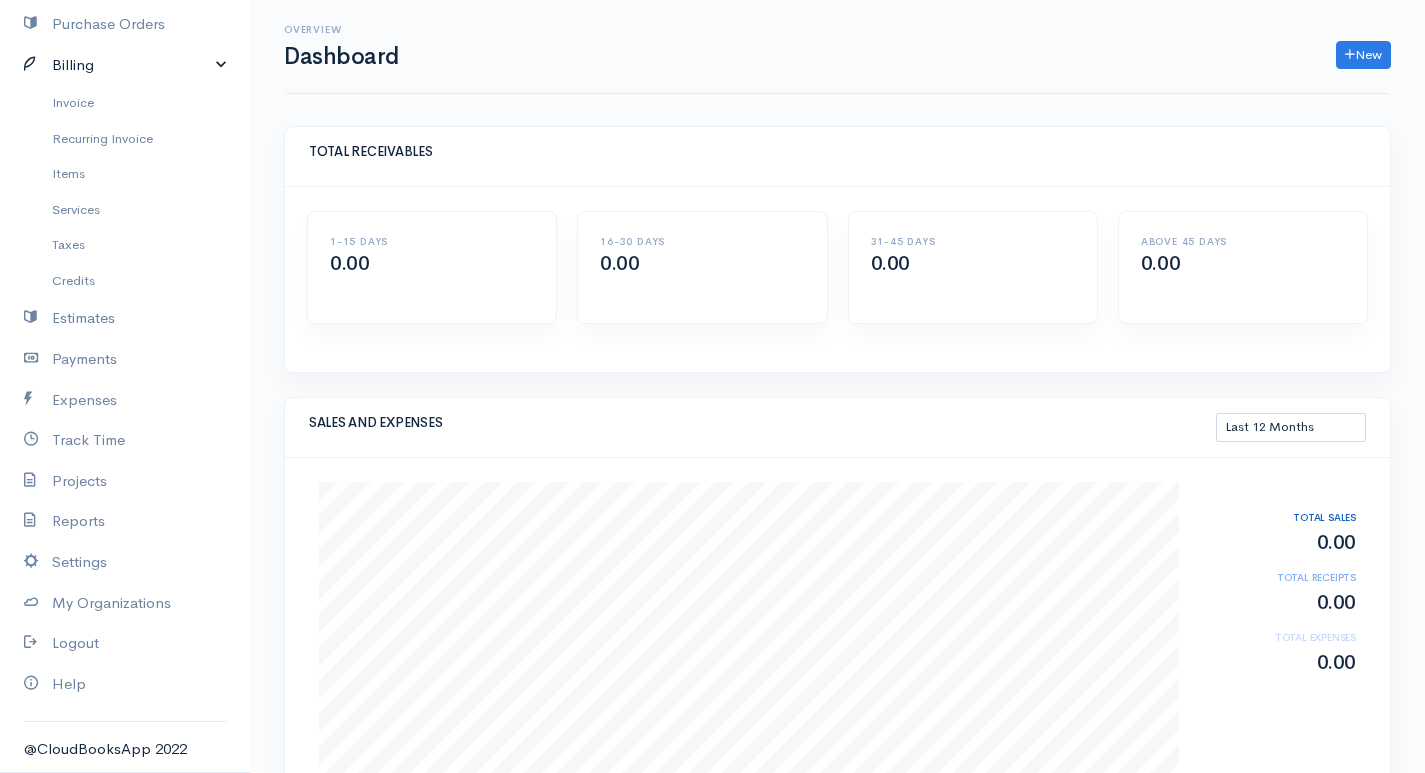 scroll, scrollTop: 0, scrollLeft: 0, axis: both 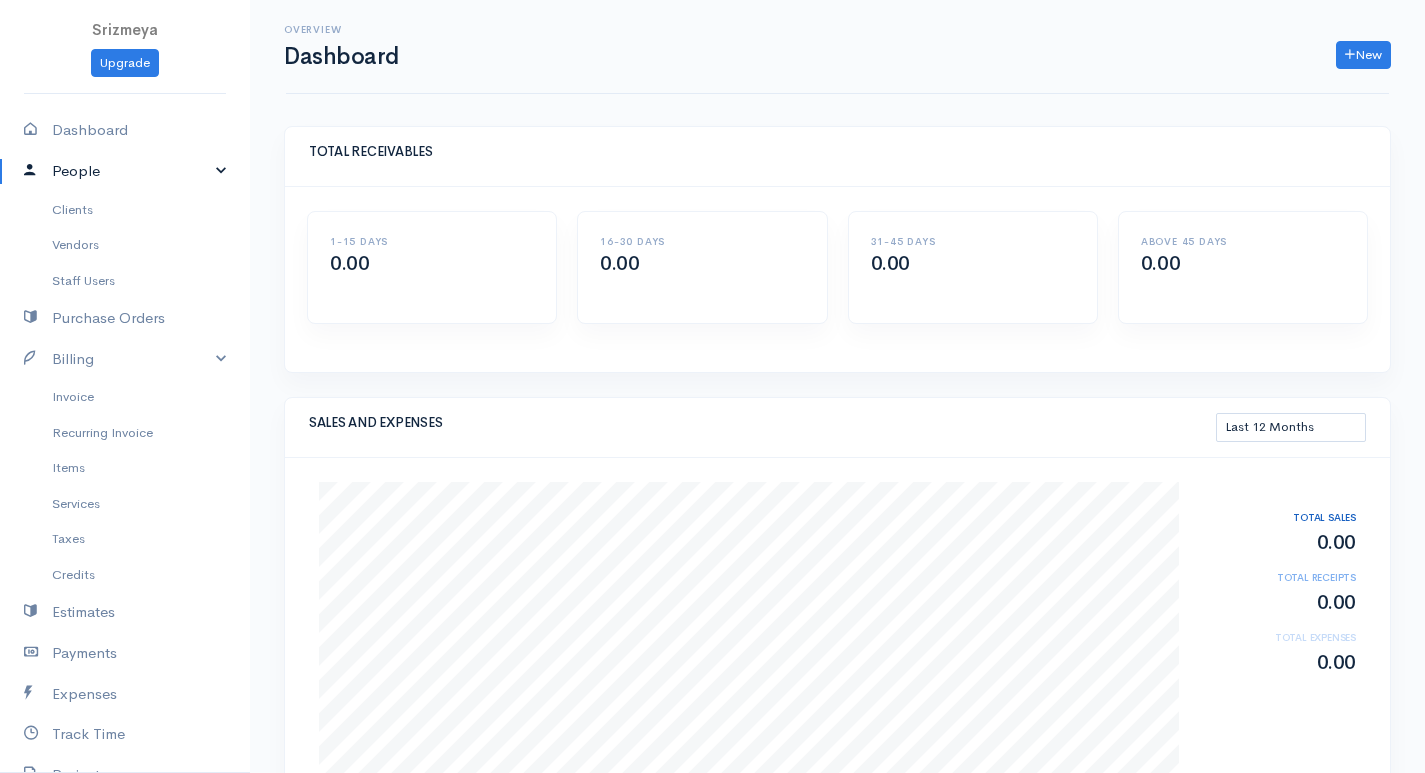 click on "People" at bounding box center [125, 171] 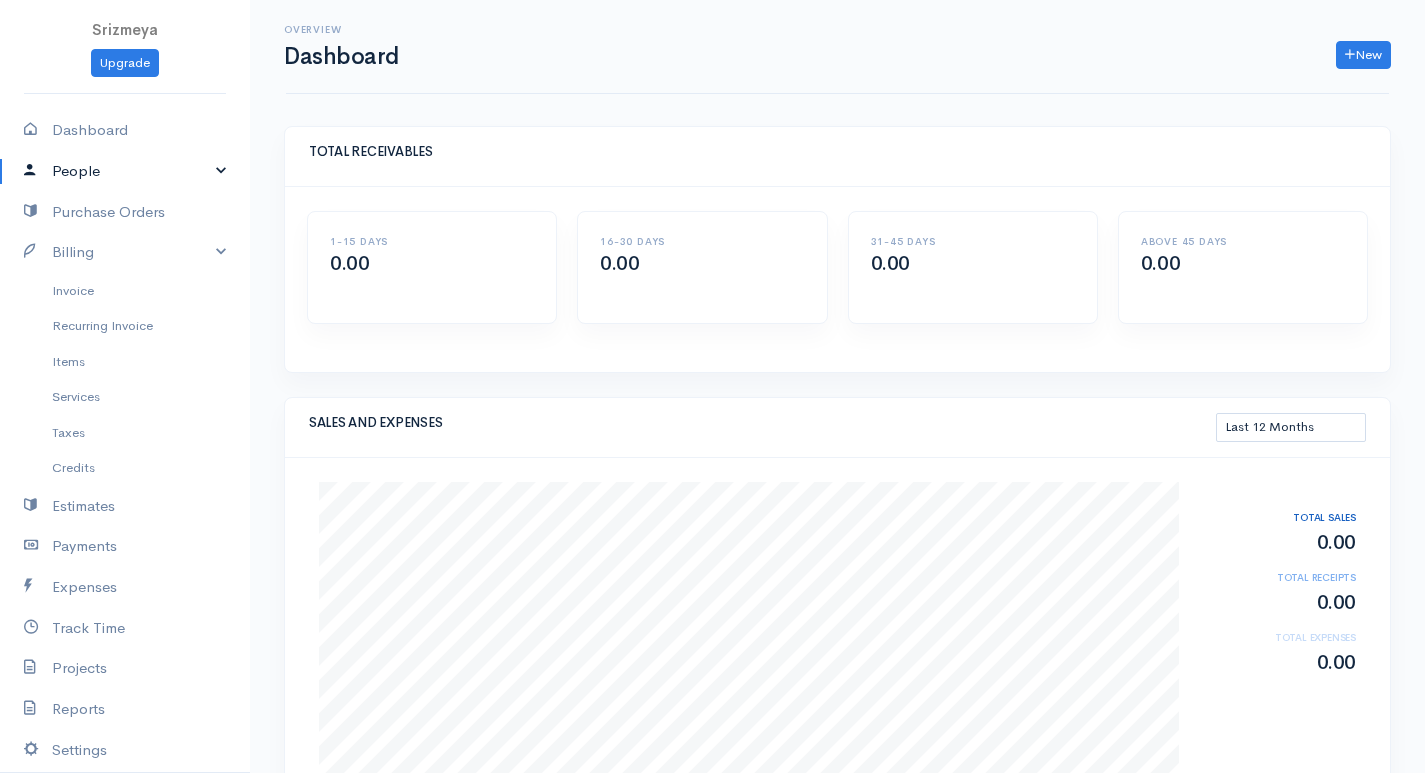 click on "People" at bounding box center [125, 171] 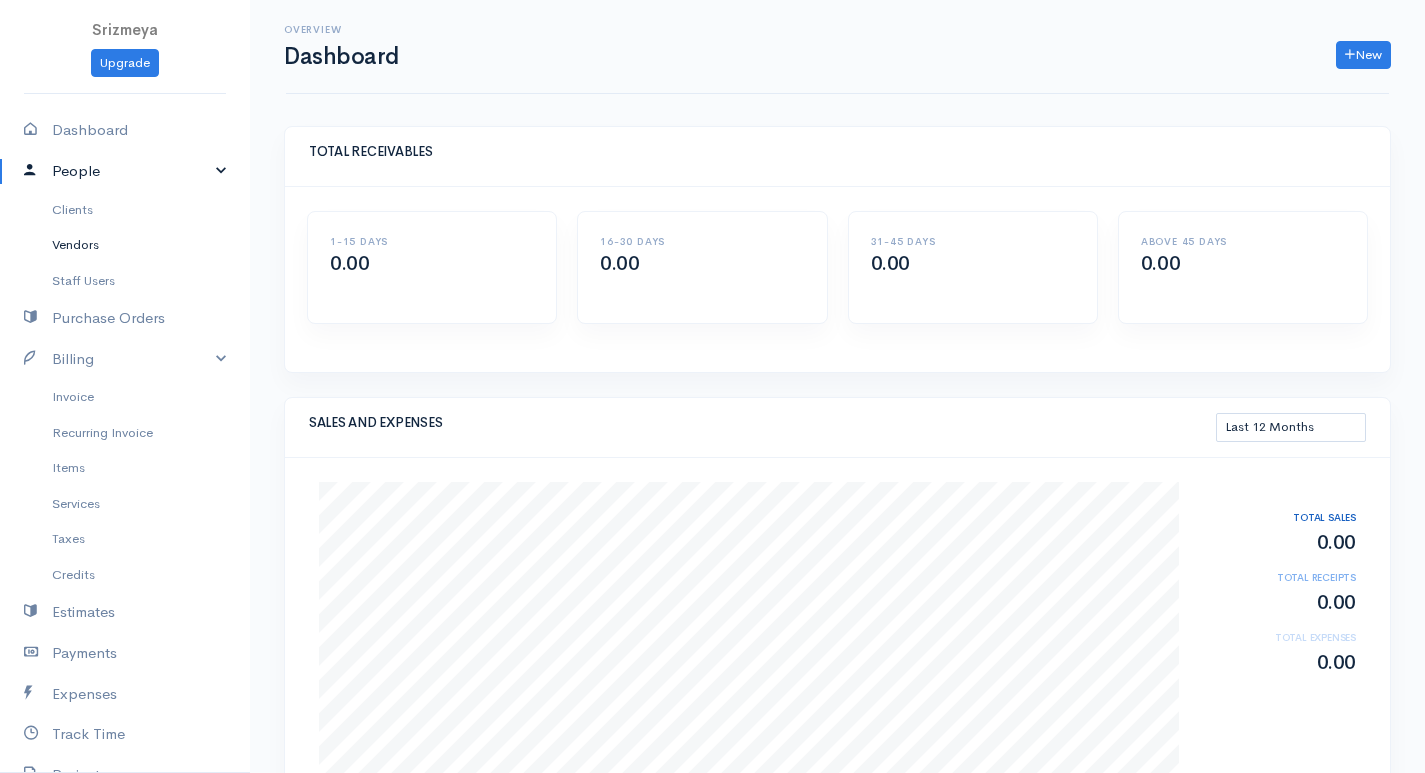 click on "Vendors" at bounding box center [125, 245] 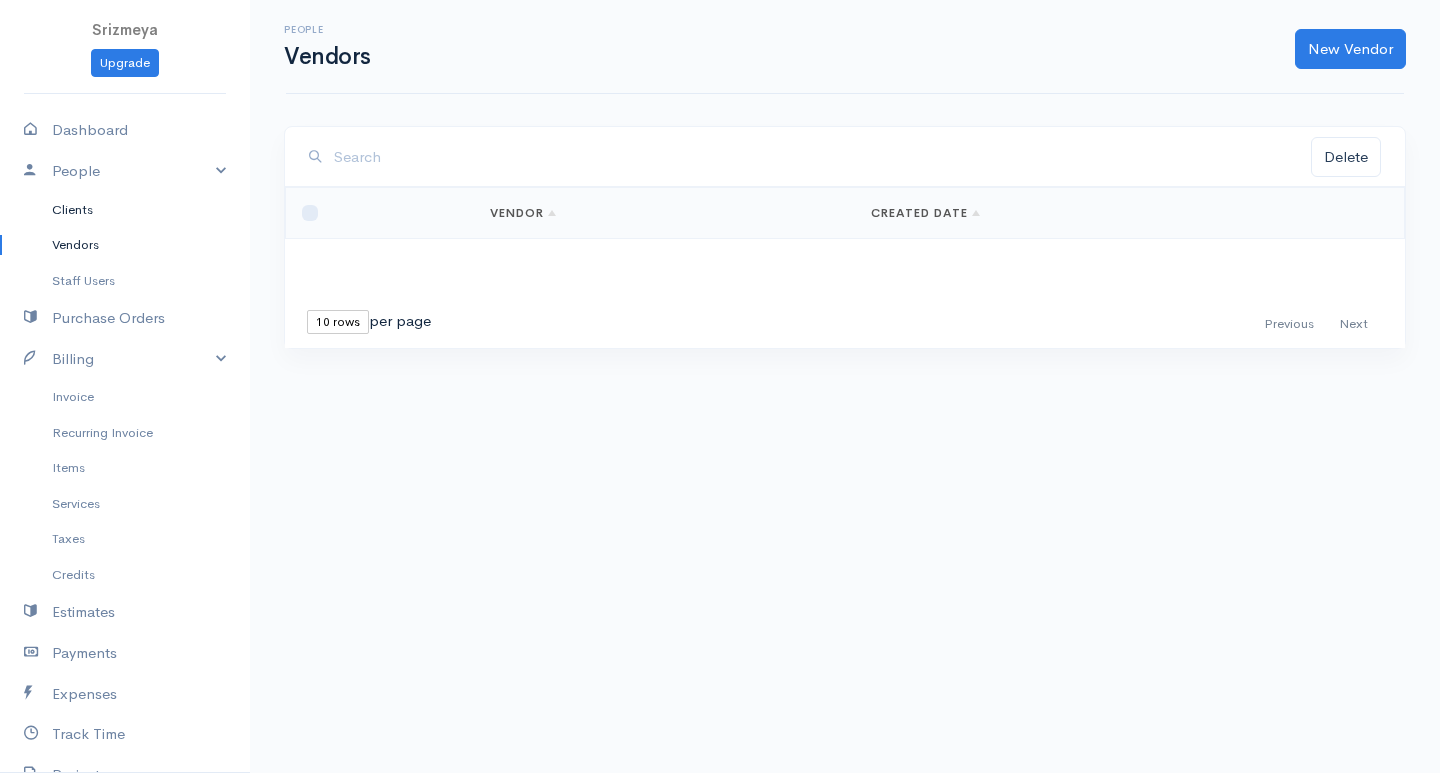 click on "Clients" at bounding box center [125, 210] 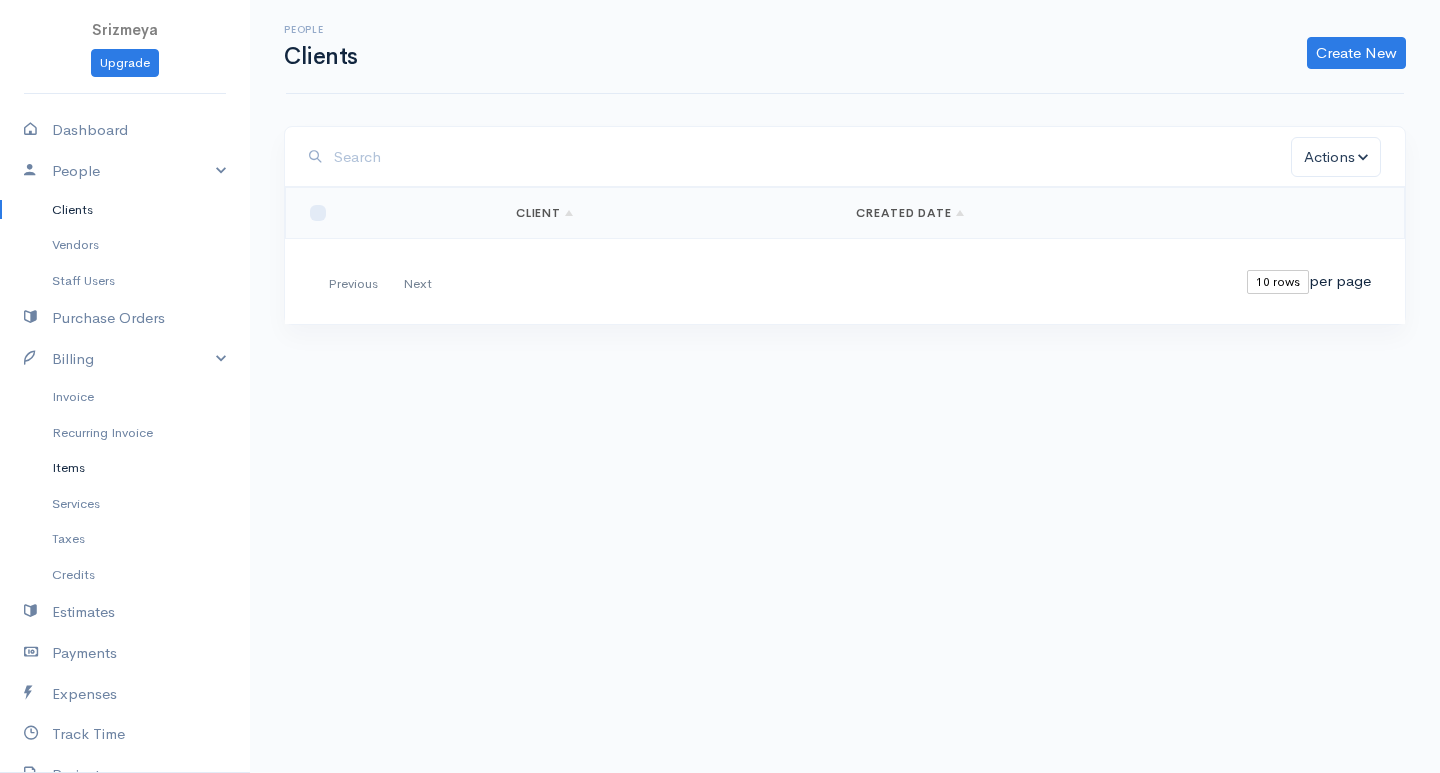 click on "Items" at bounding box center [125, 468] 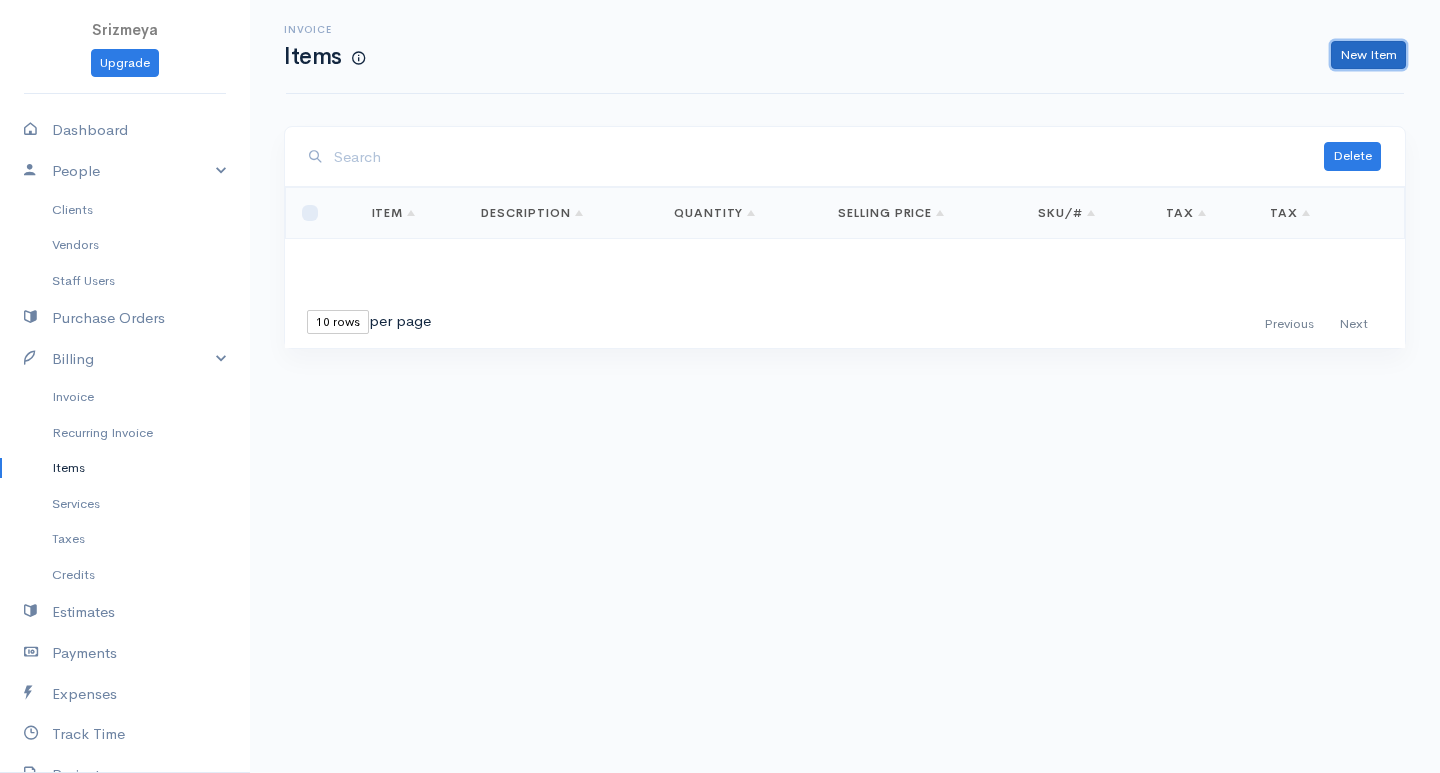 click on "New Item" at bounding box center [1368, 55] 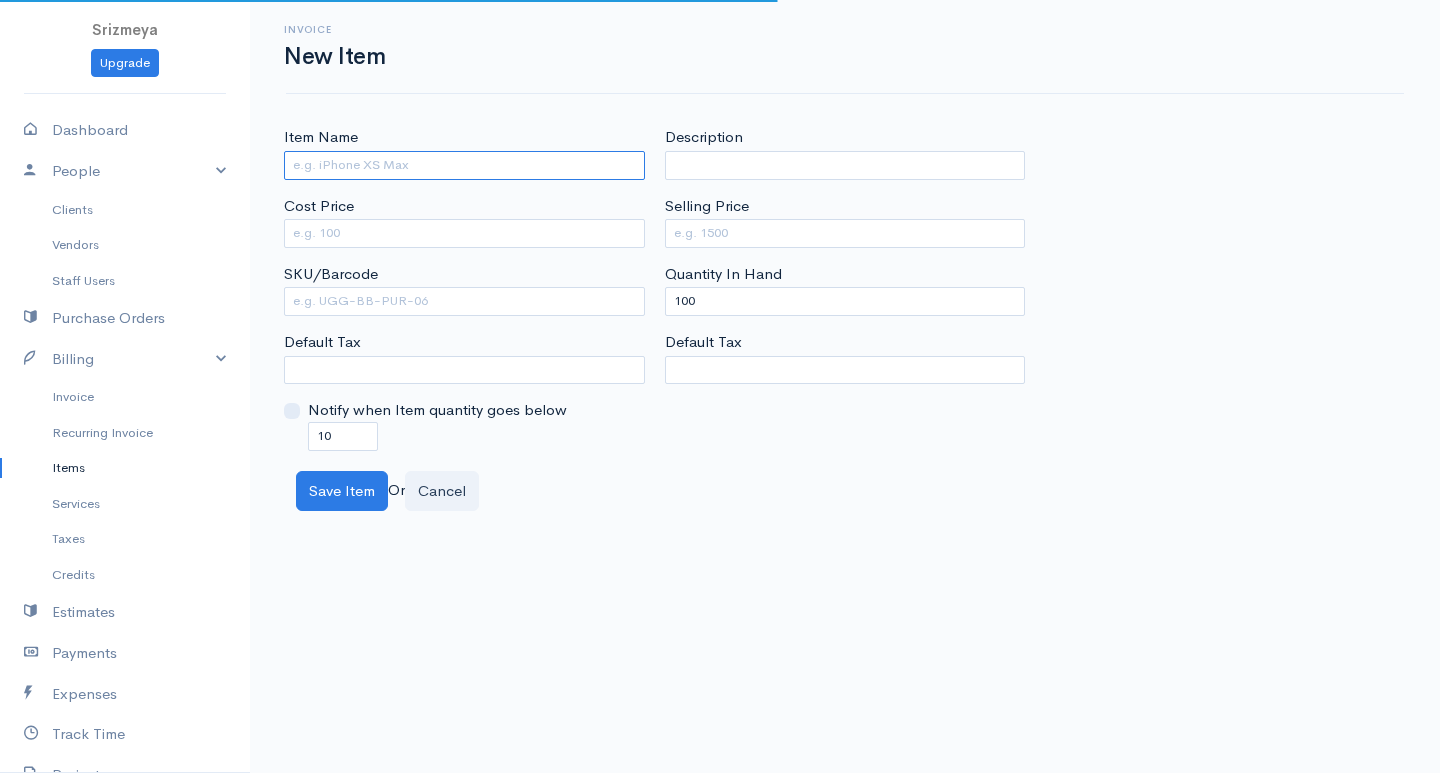 click on "Item Name" at bounding box center (464, 165) 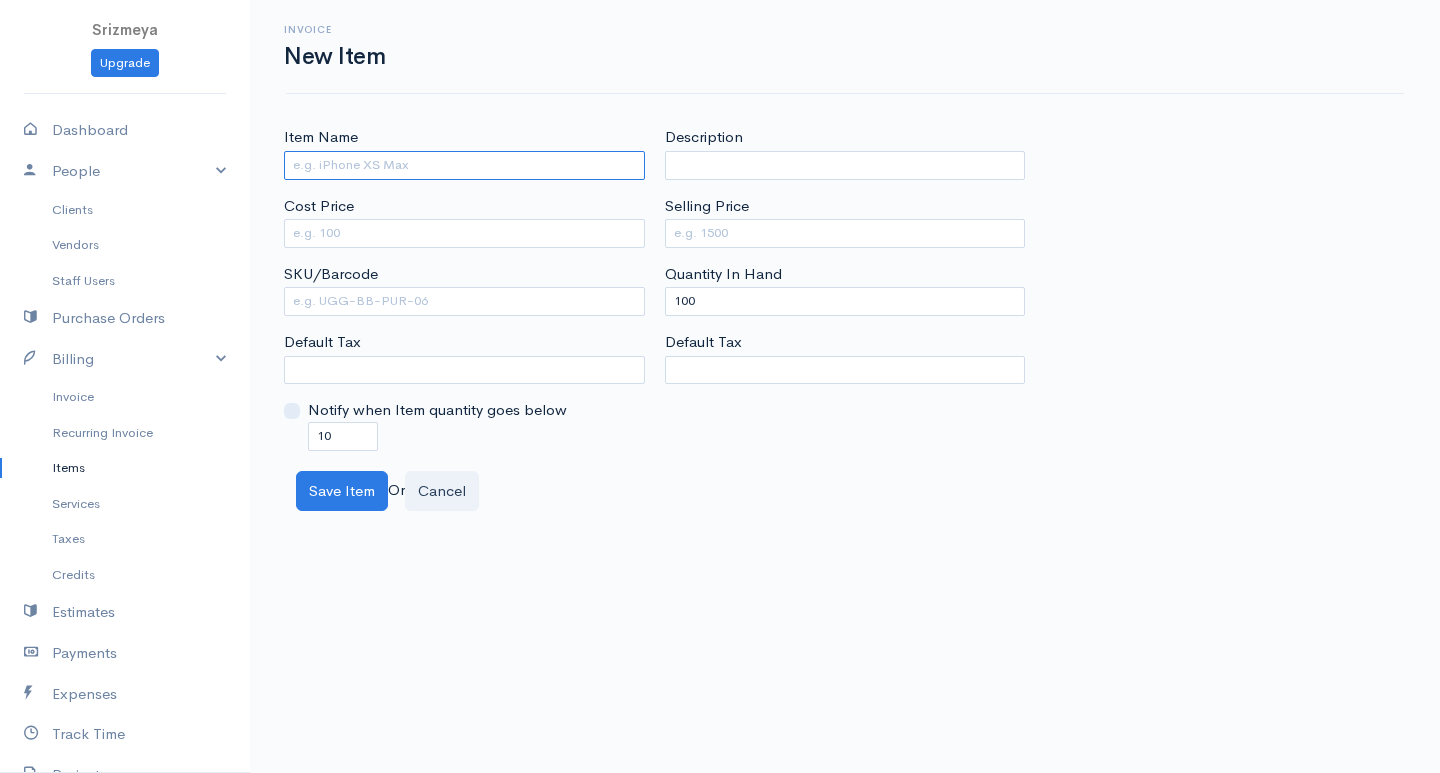 click on "Item Name" at bounding box center (464, 165) 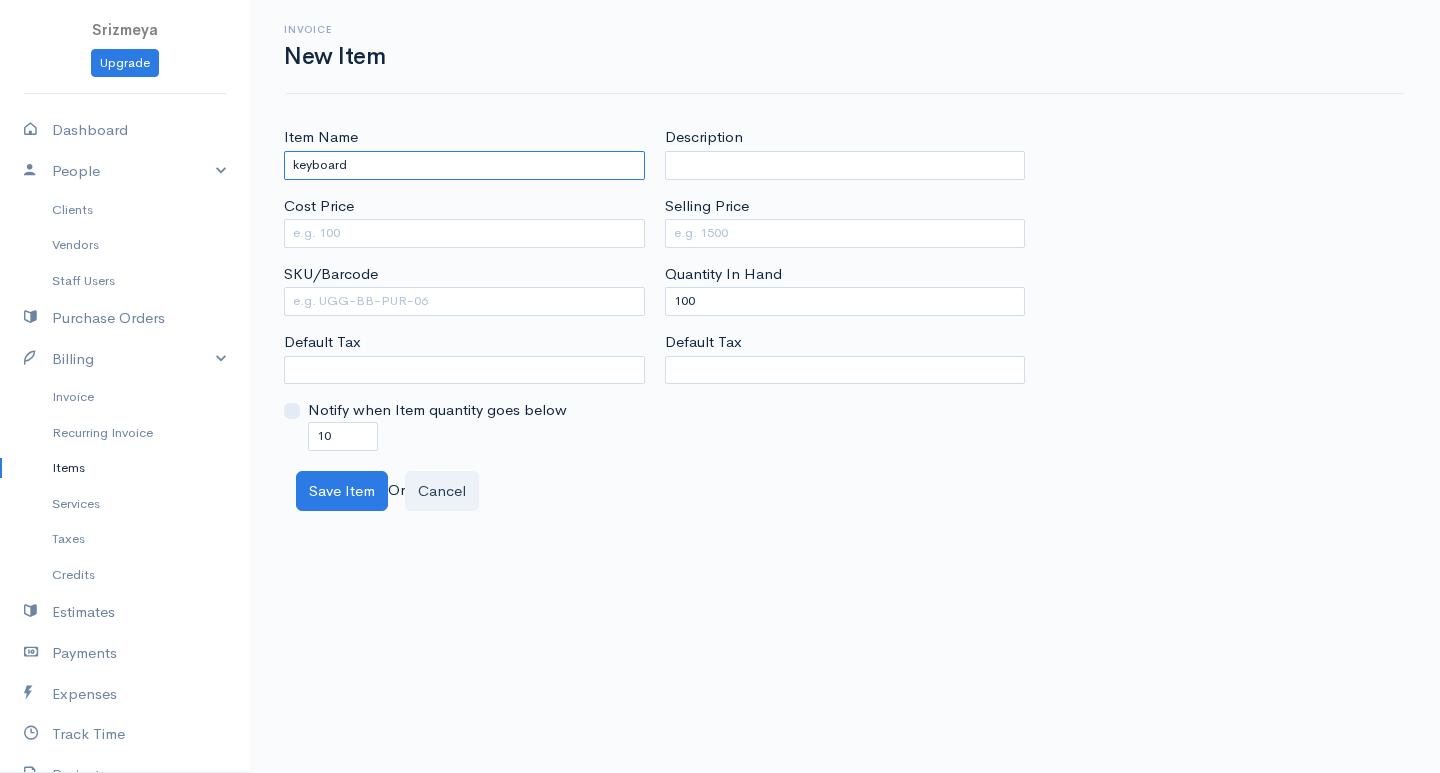 type on "keyboard" 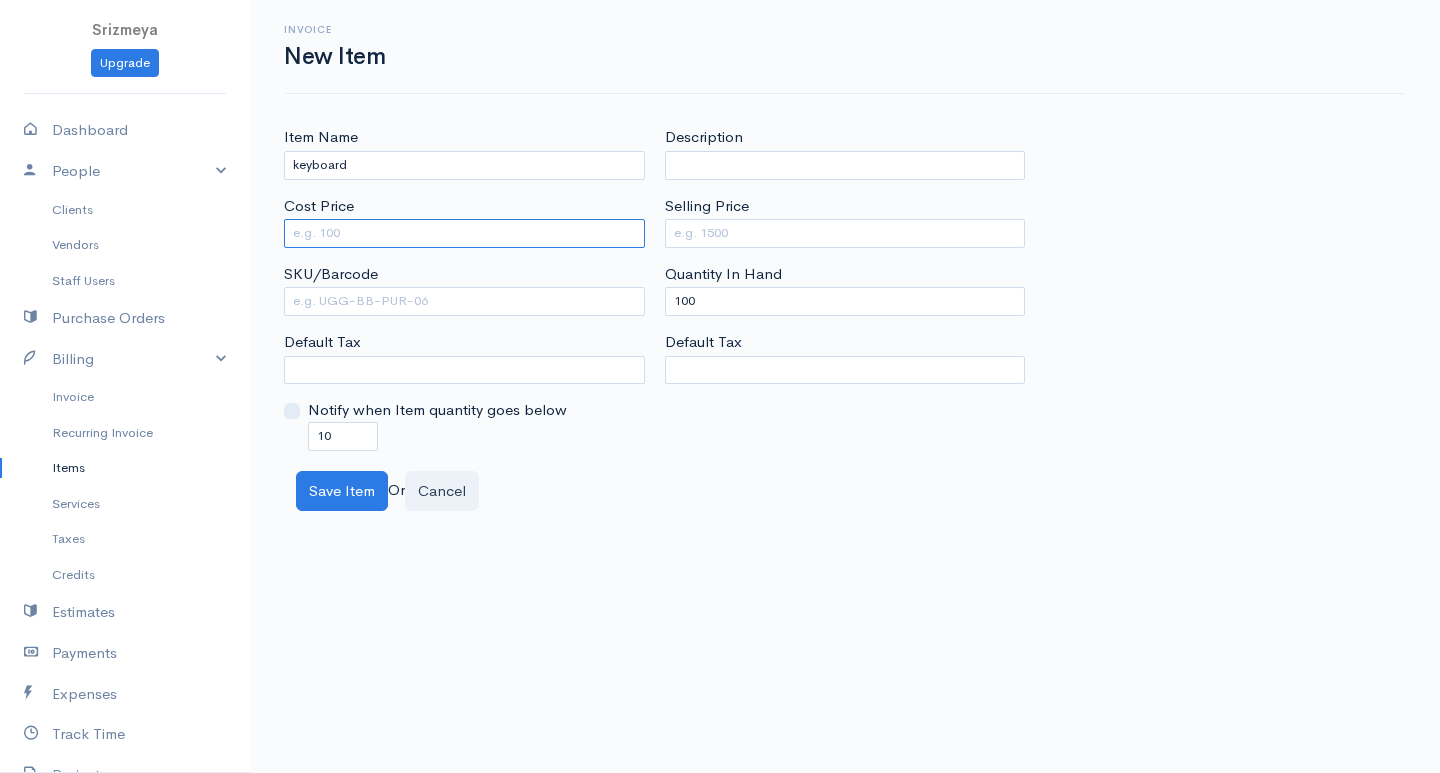 click on "Cost Price" at bounding box center [464, 233] 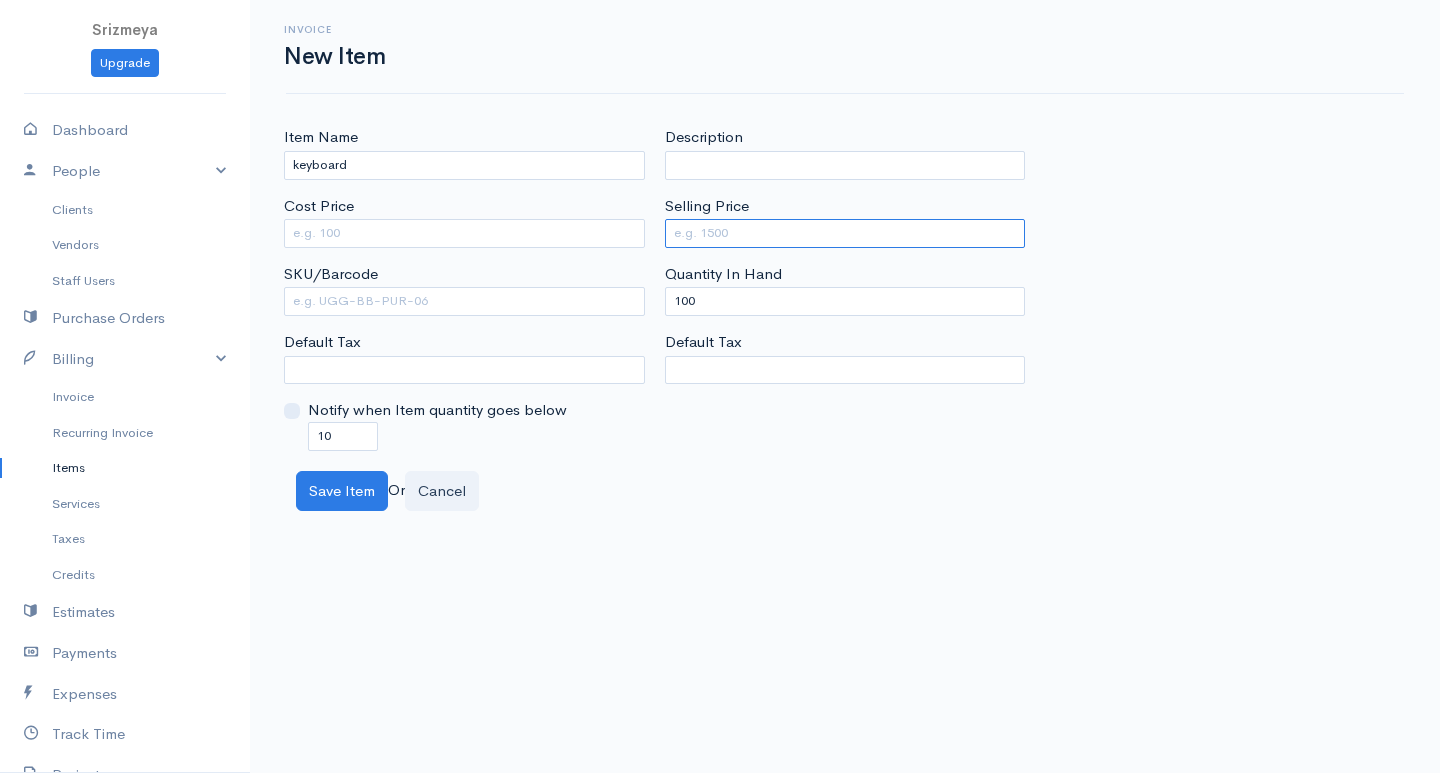 click on "Selling Price" at bounding box center [845, 233] 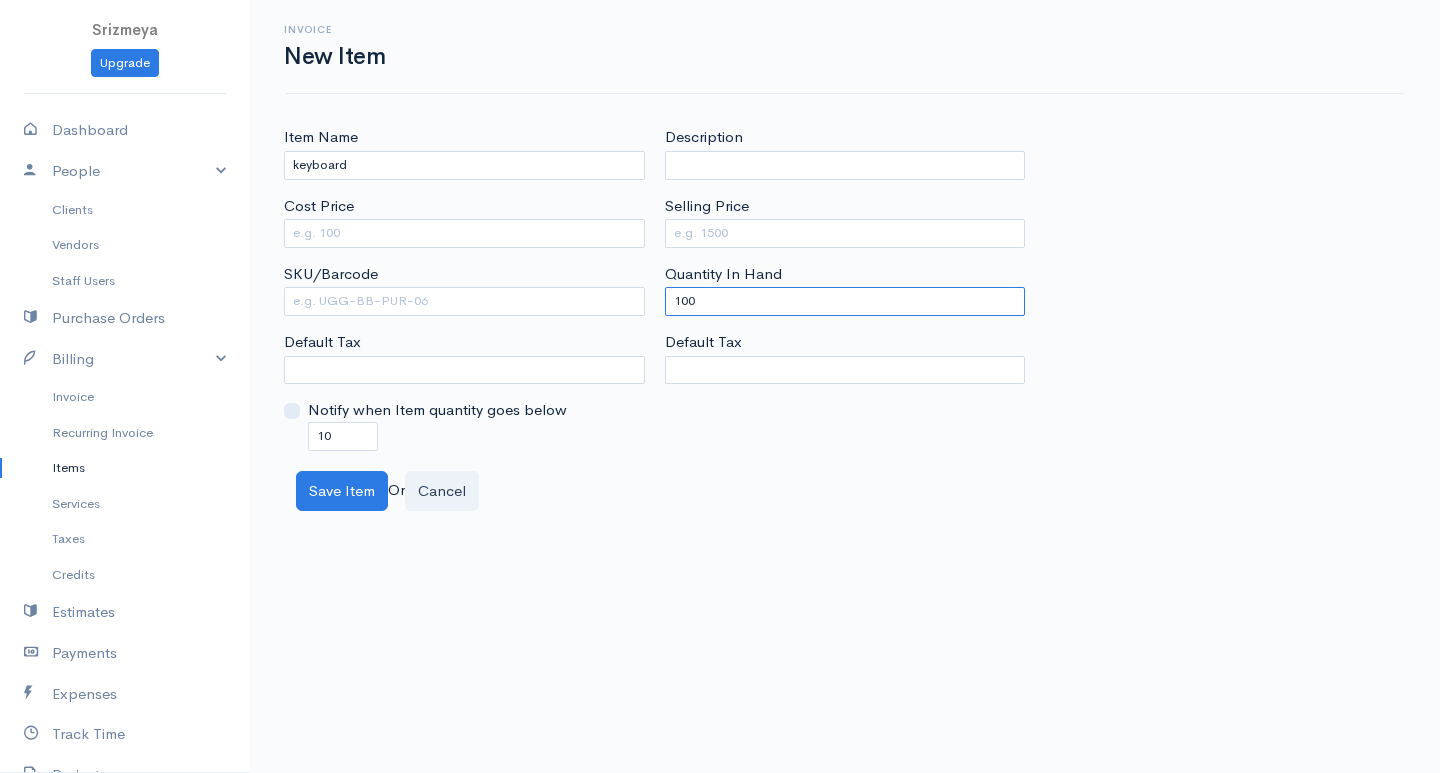 drag, startPoint x: 707, startPoint y: 299, endPoint x: 528, endPoint y: 286, distance: 179.47145 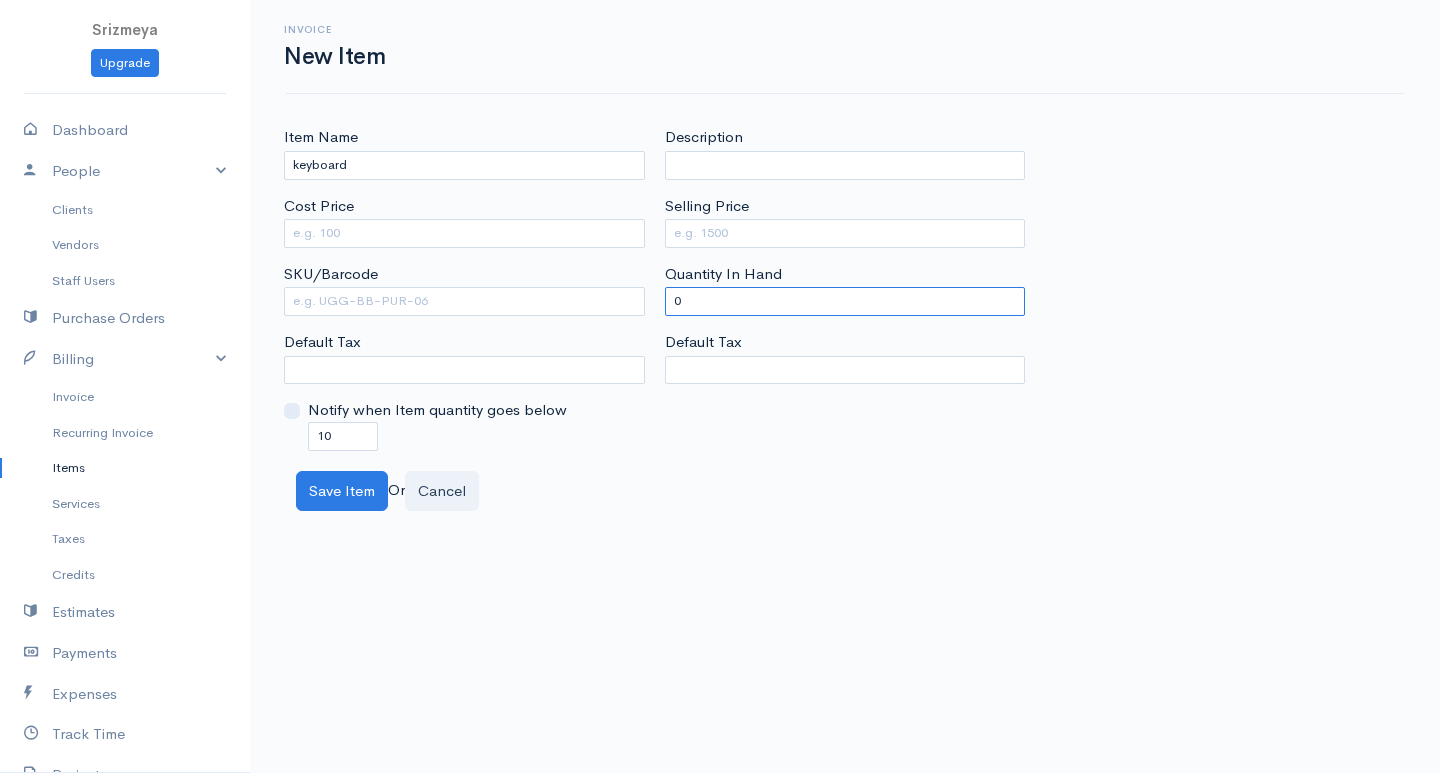 type on "0" 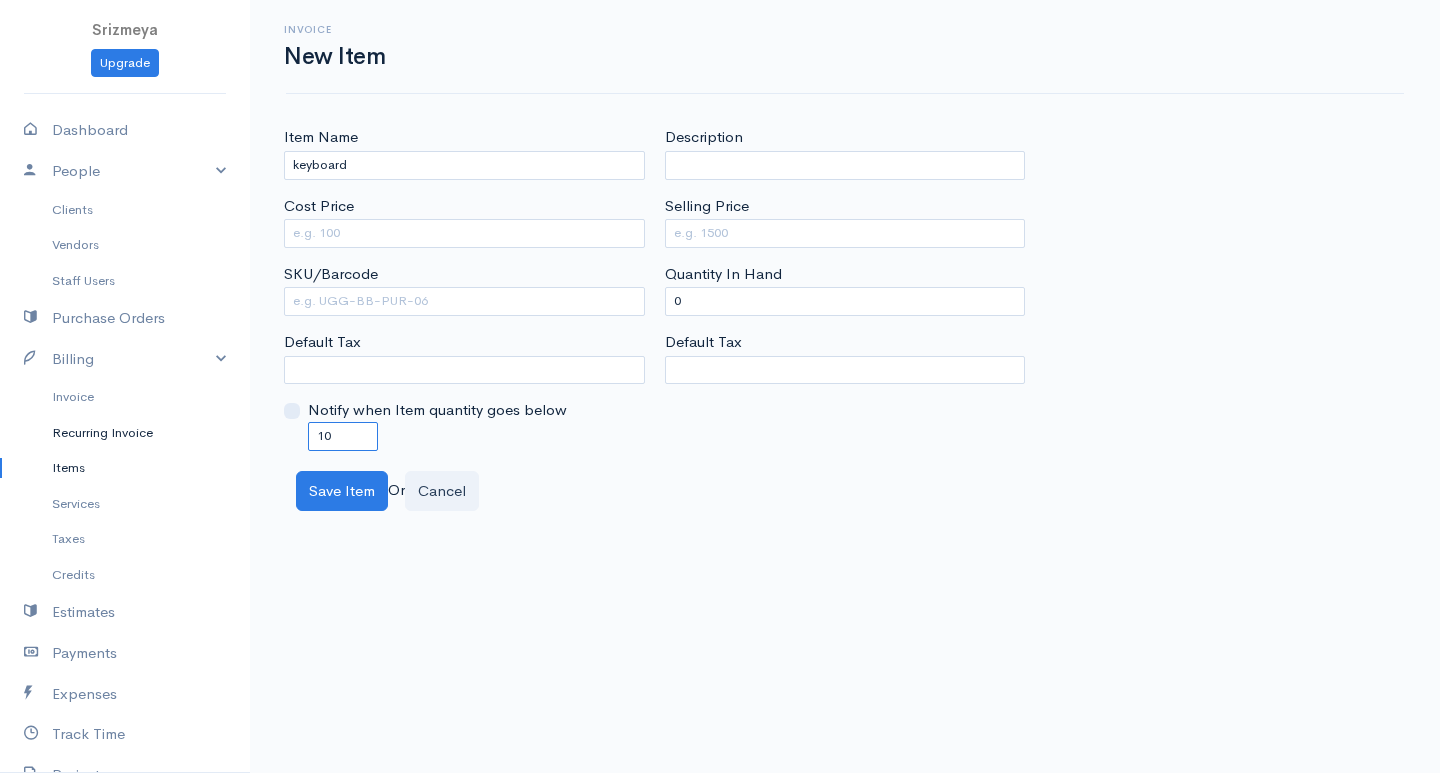 drag, startPoint x: 345, startPoint y: 439, endPoint x: 96, endPoint y: 437, distance: 249.00803 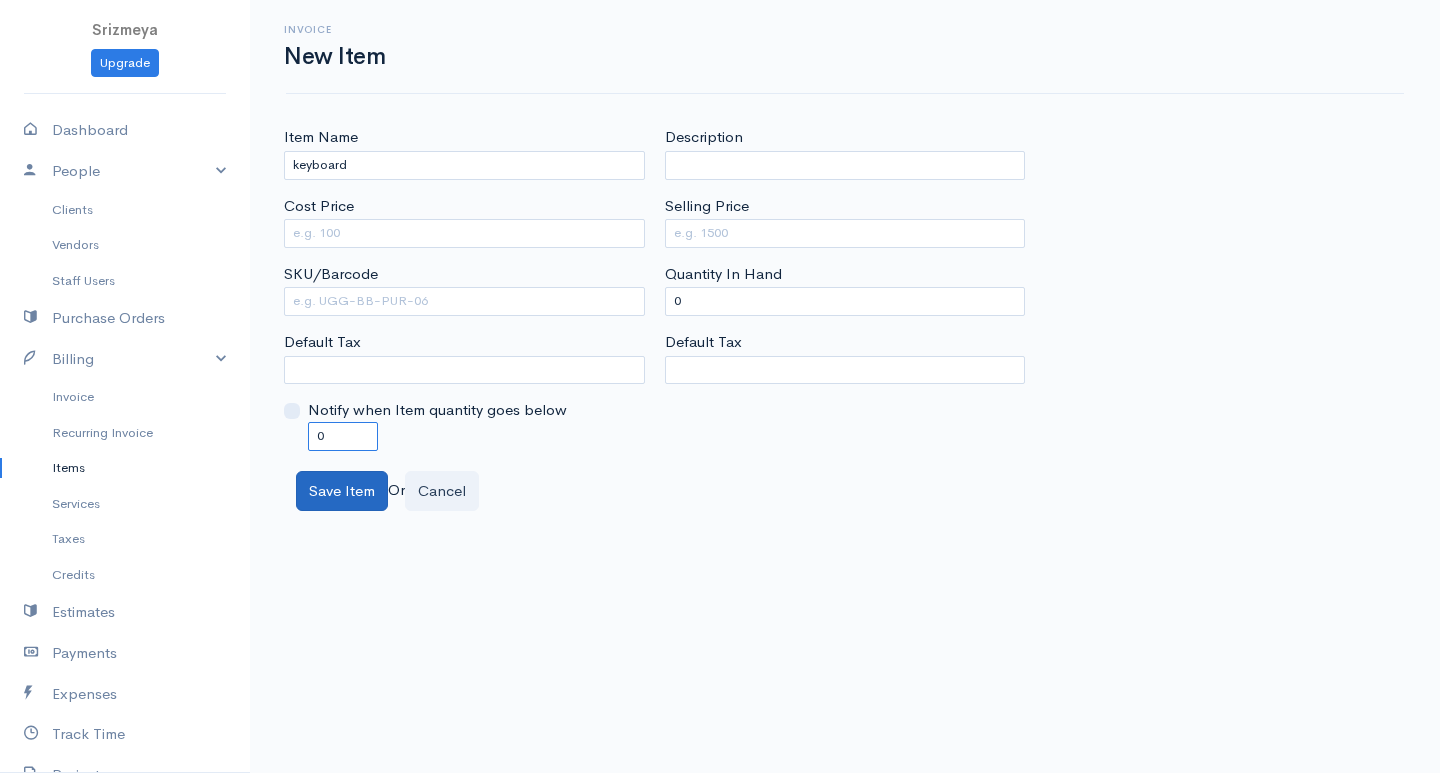 type on "0" 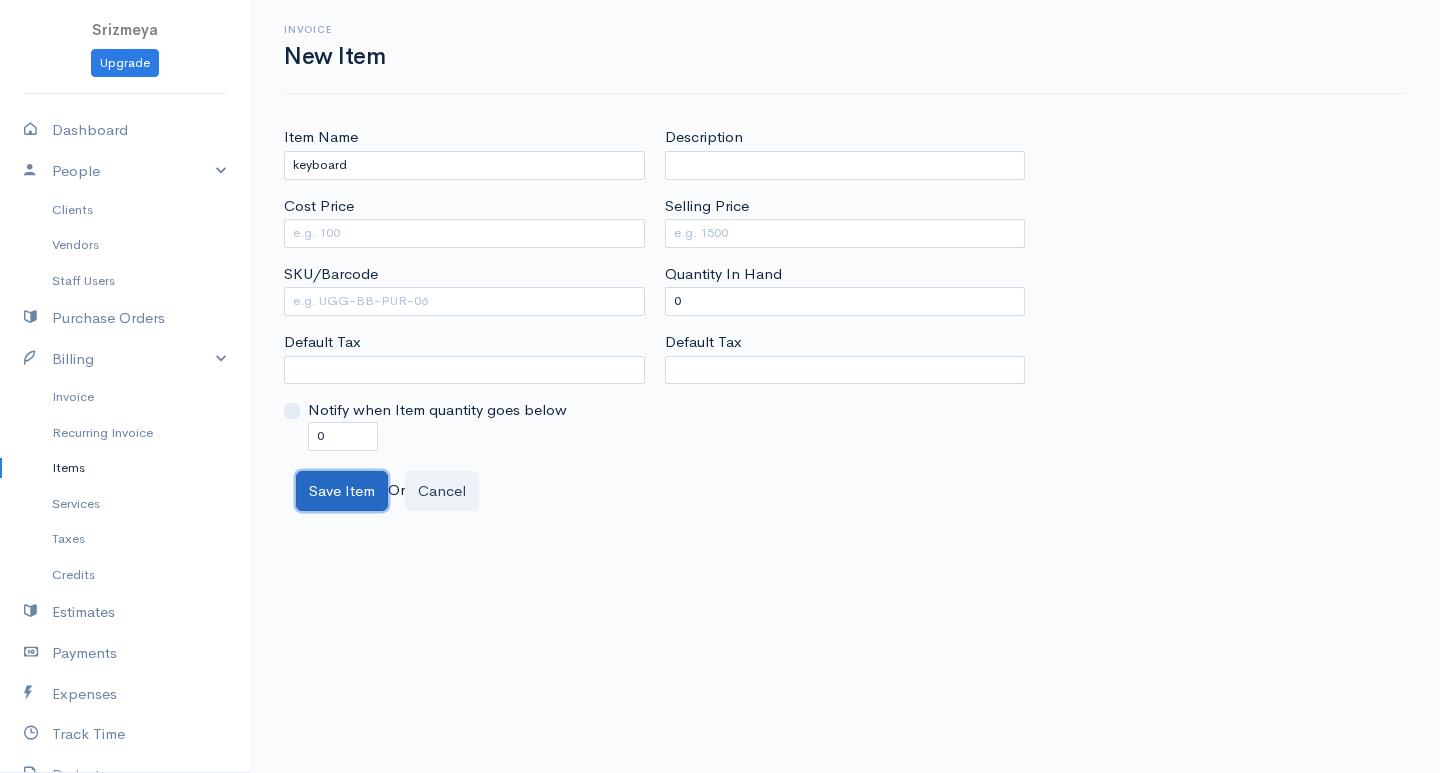 click on "Save Item" at bounding box center [342, 491] 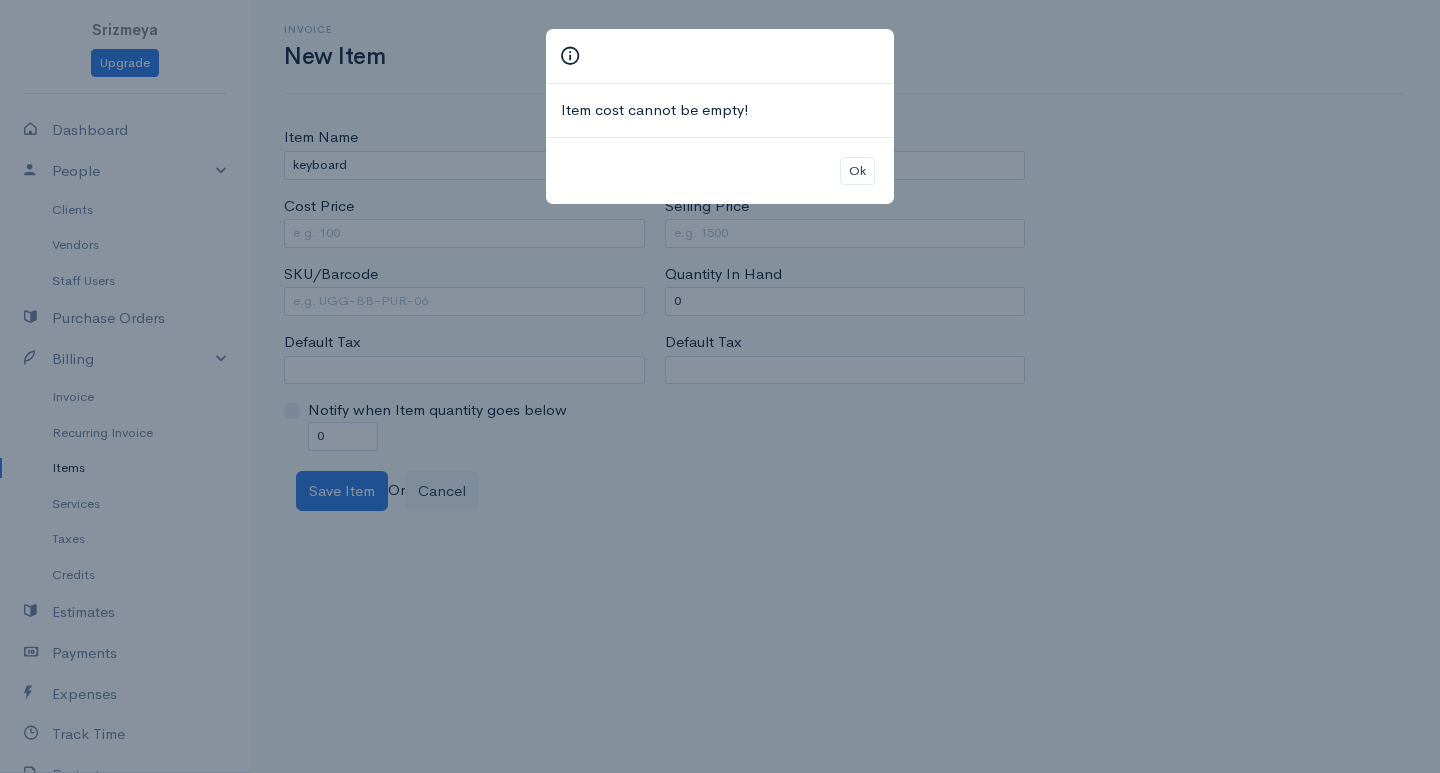 click on "Item cost cannot be empty!
Ok" at bounding box center (720, 386) 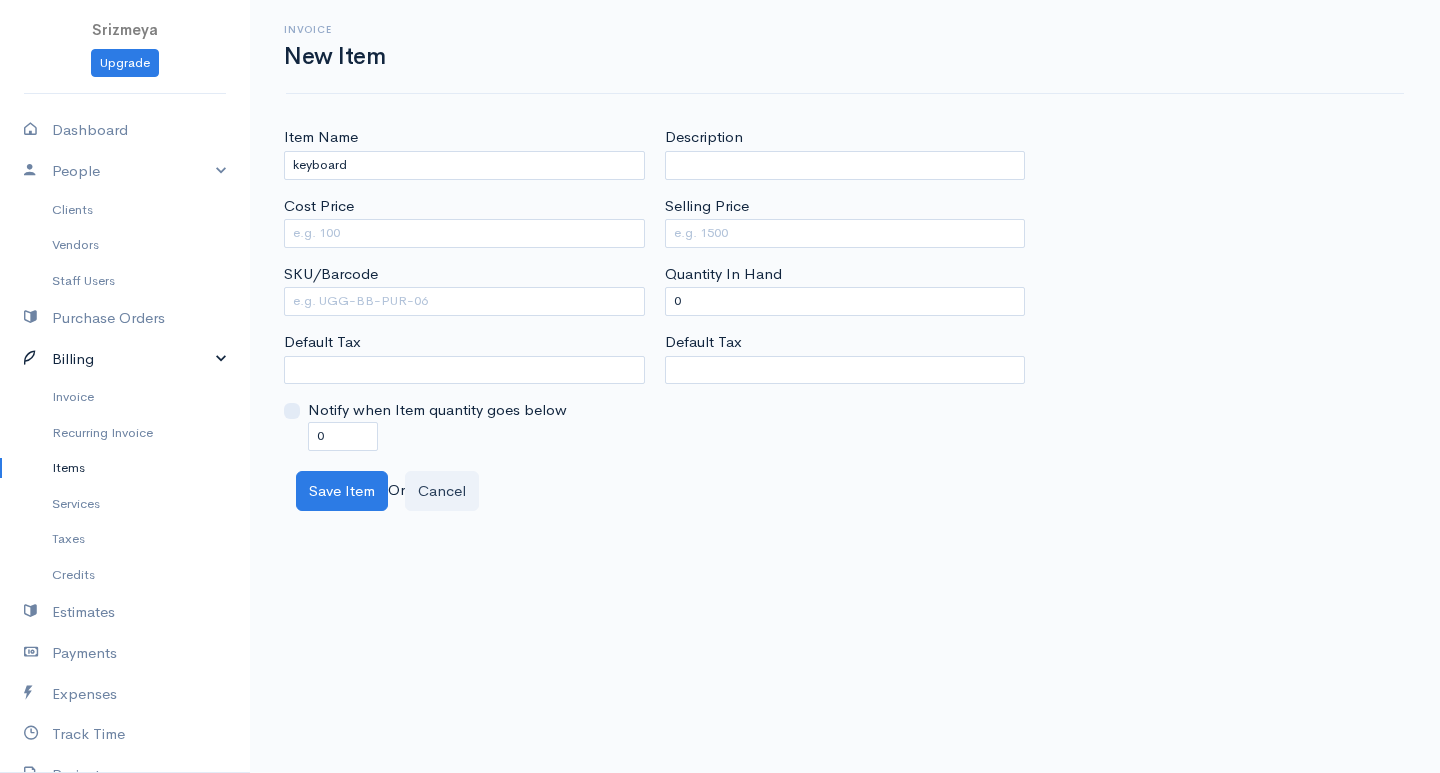 click on "Billing" at bounding box center [125, 359] 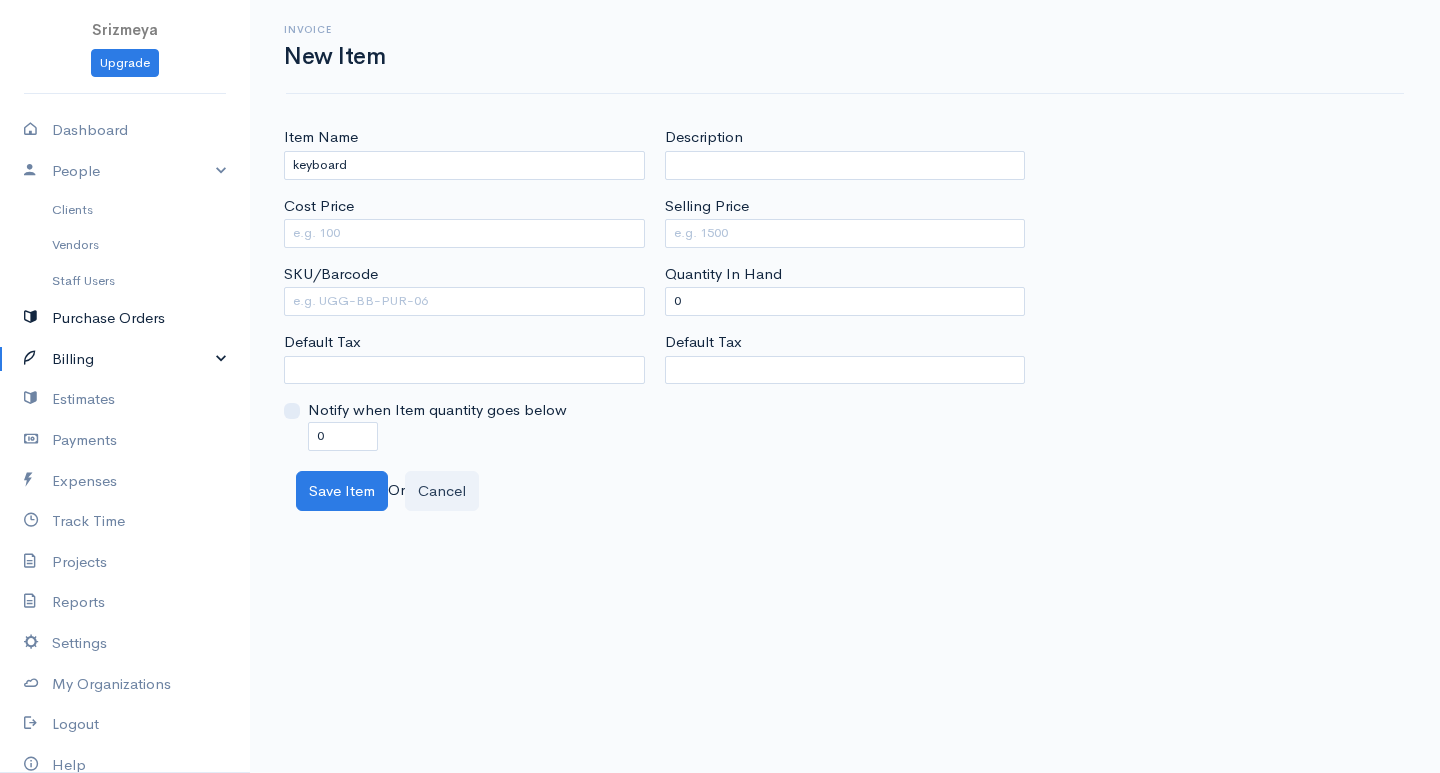 click on "Purchase Orders" at bounding box center (125, 318) 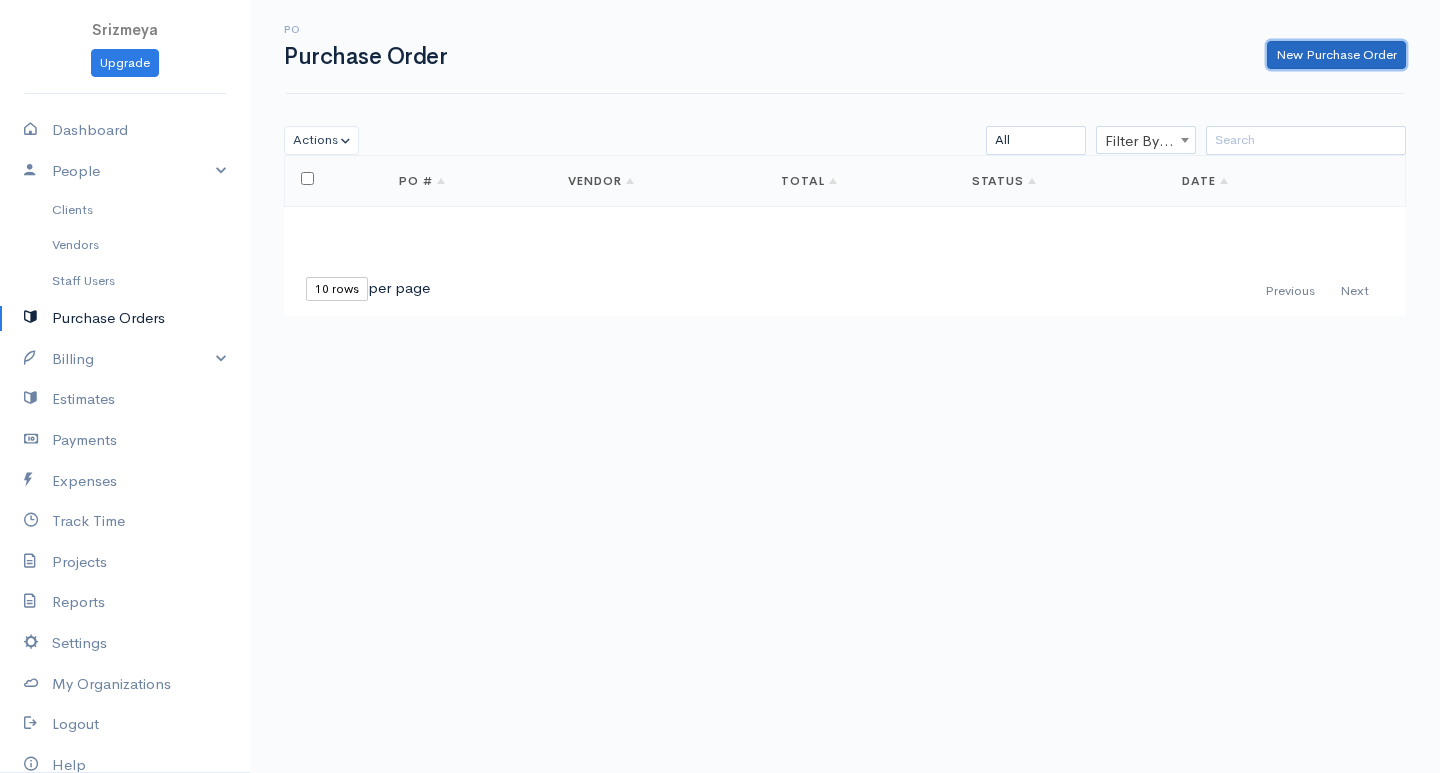 click on "New Purchase Order" at bounding box center (1336, 55) 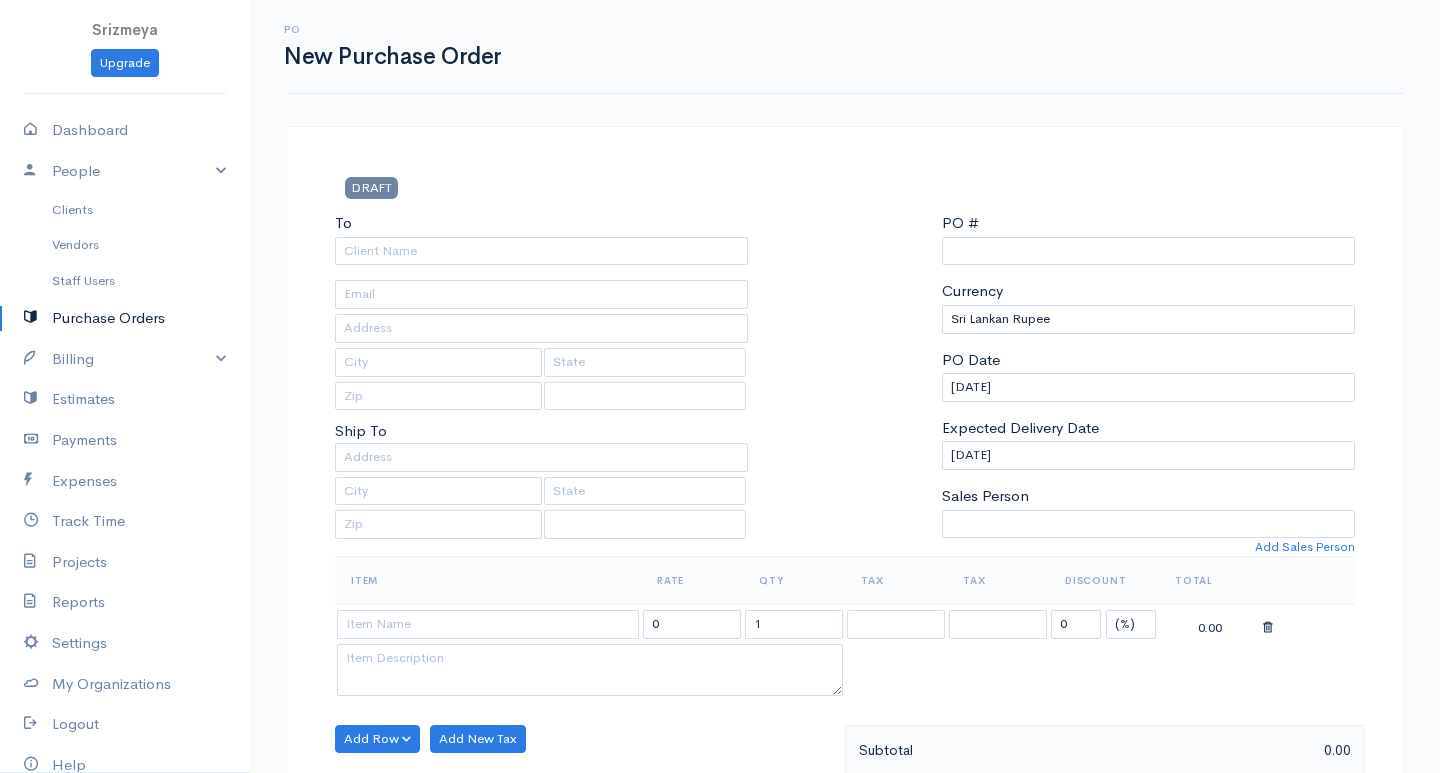 select on "LKR" 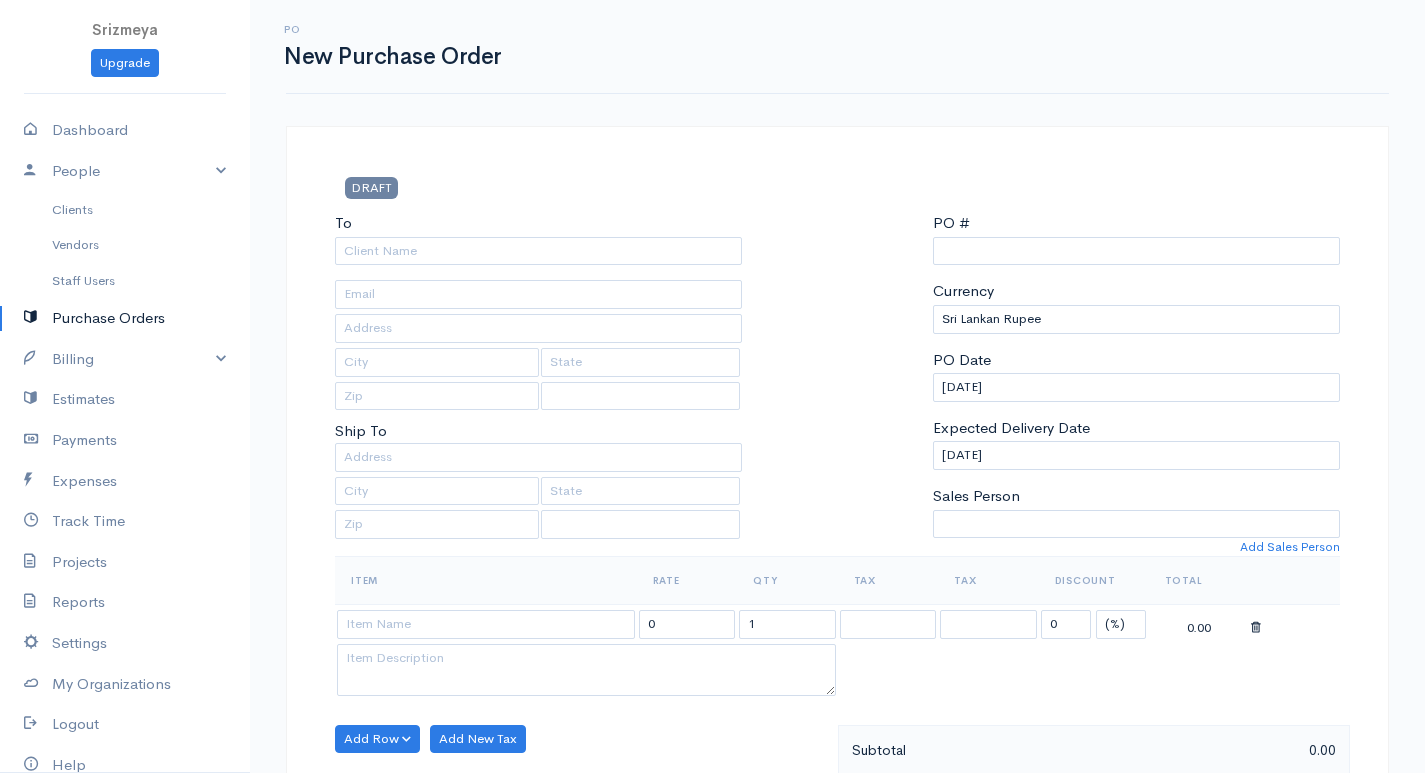 select on "[GEOGRAPHIC_DATA]" 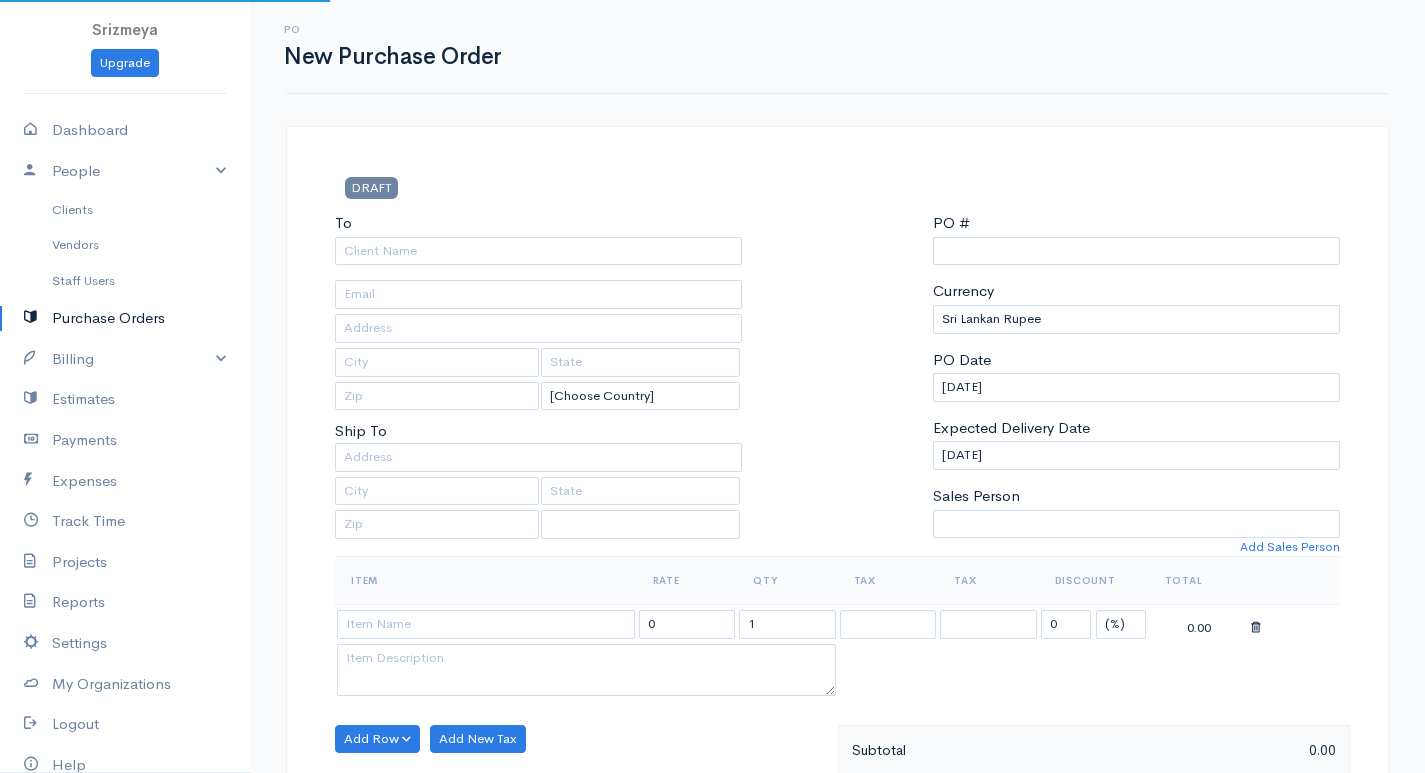 type on "0000000001" 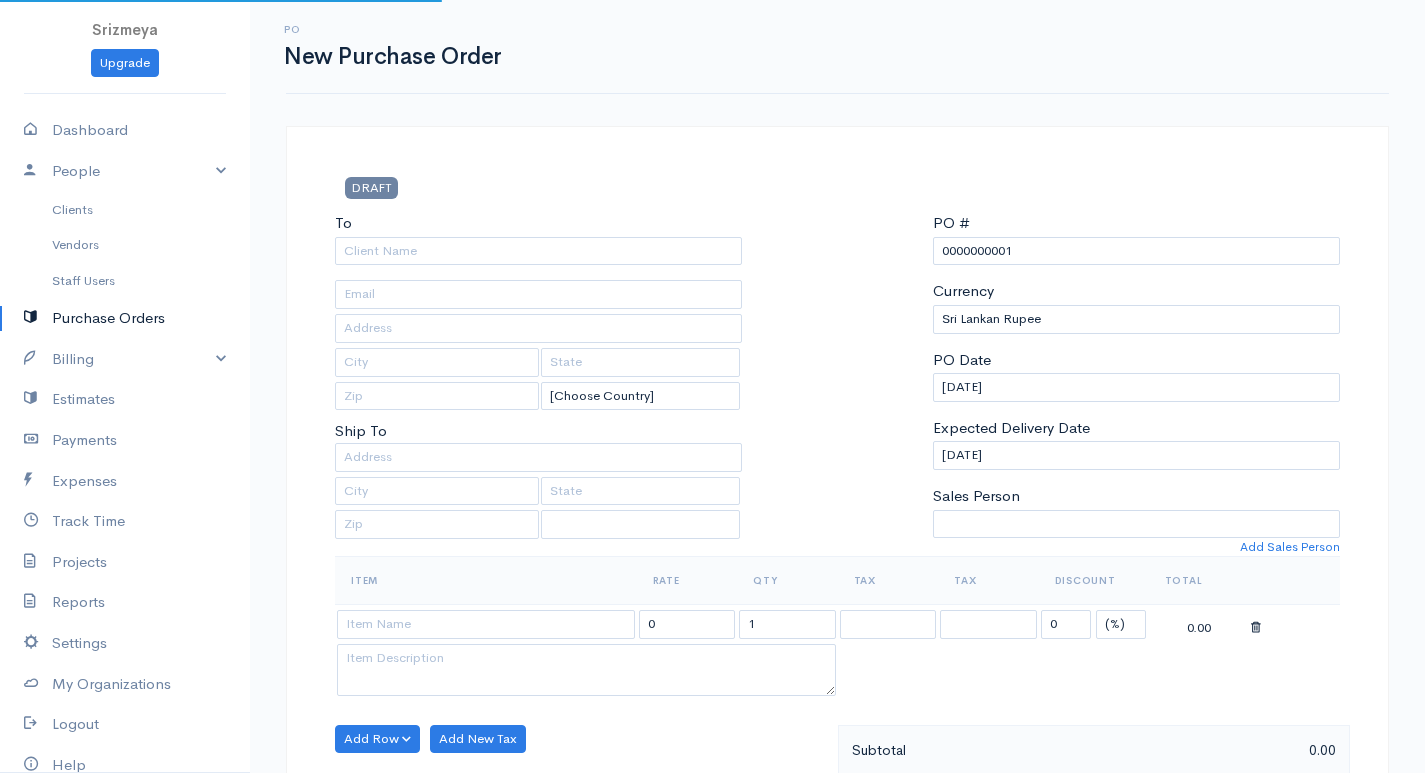 select on "[GEOGRAPHIC_DATA]" 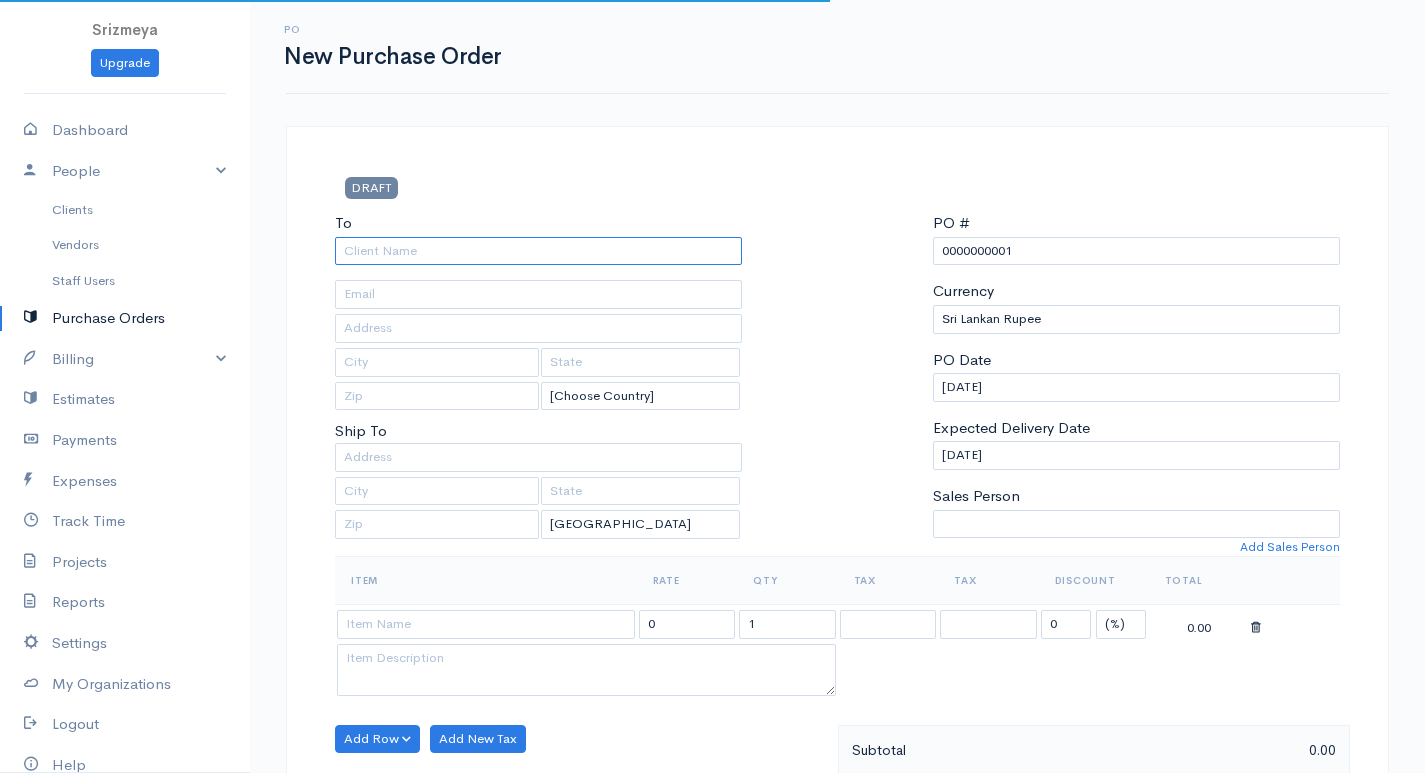 click on "To" at bounding box center (538, 251) 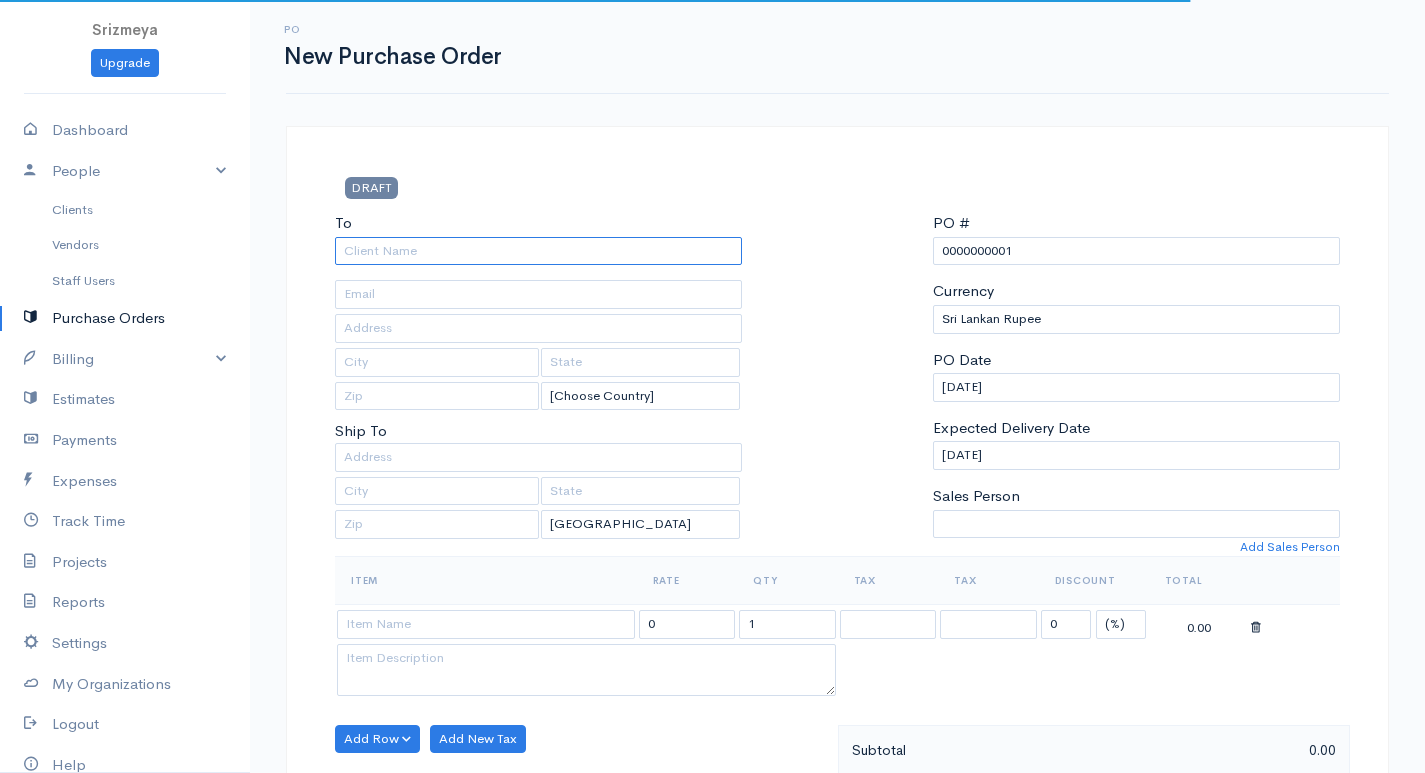 click on "To" at bounding box center (538, 251) 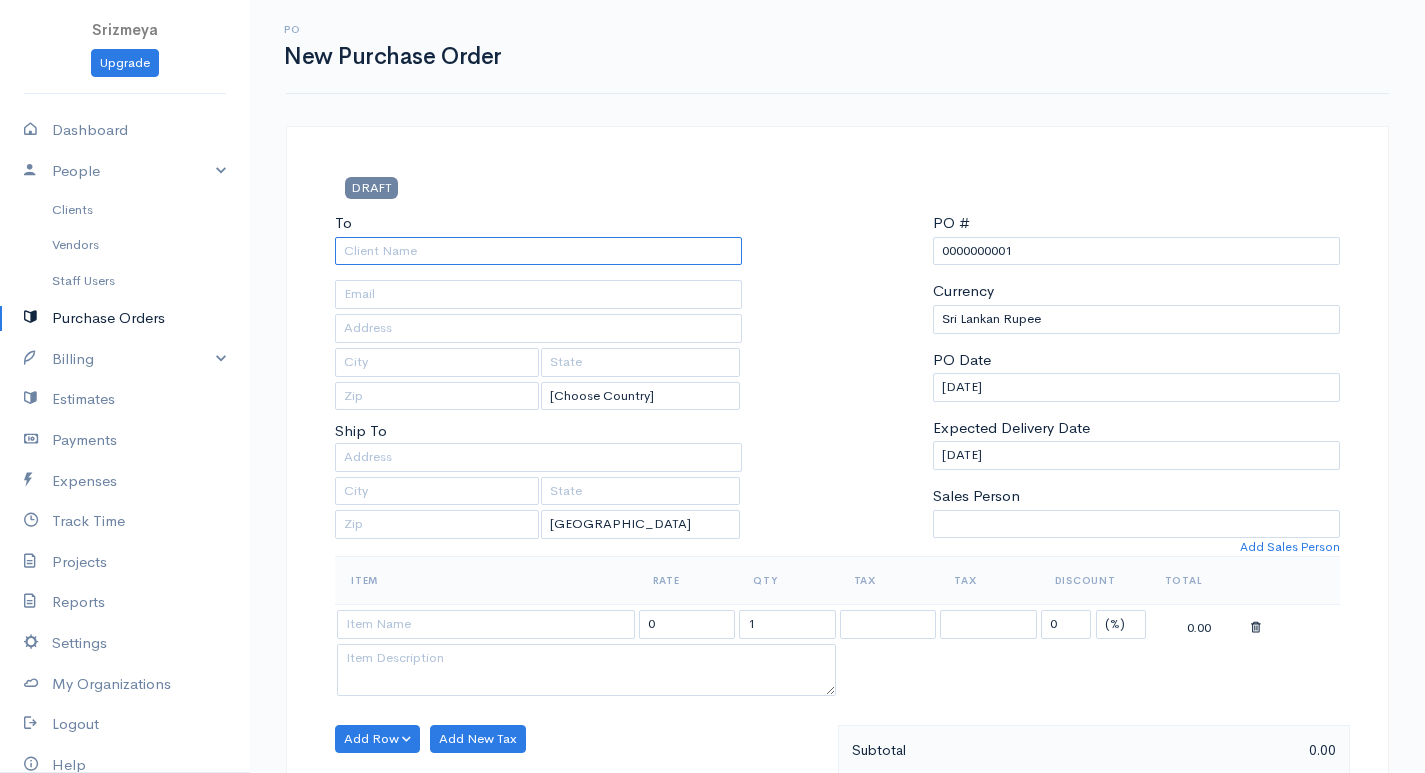 click on "To" at bounding box center [538, 251] 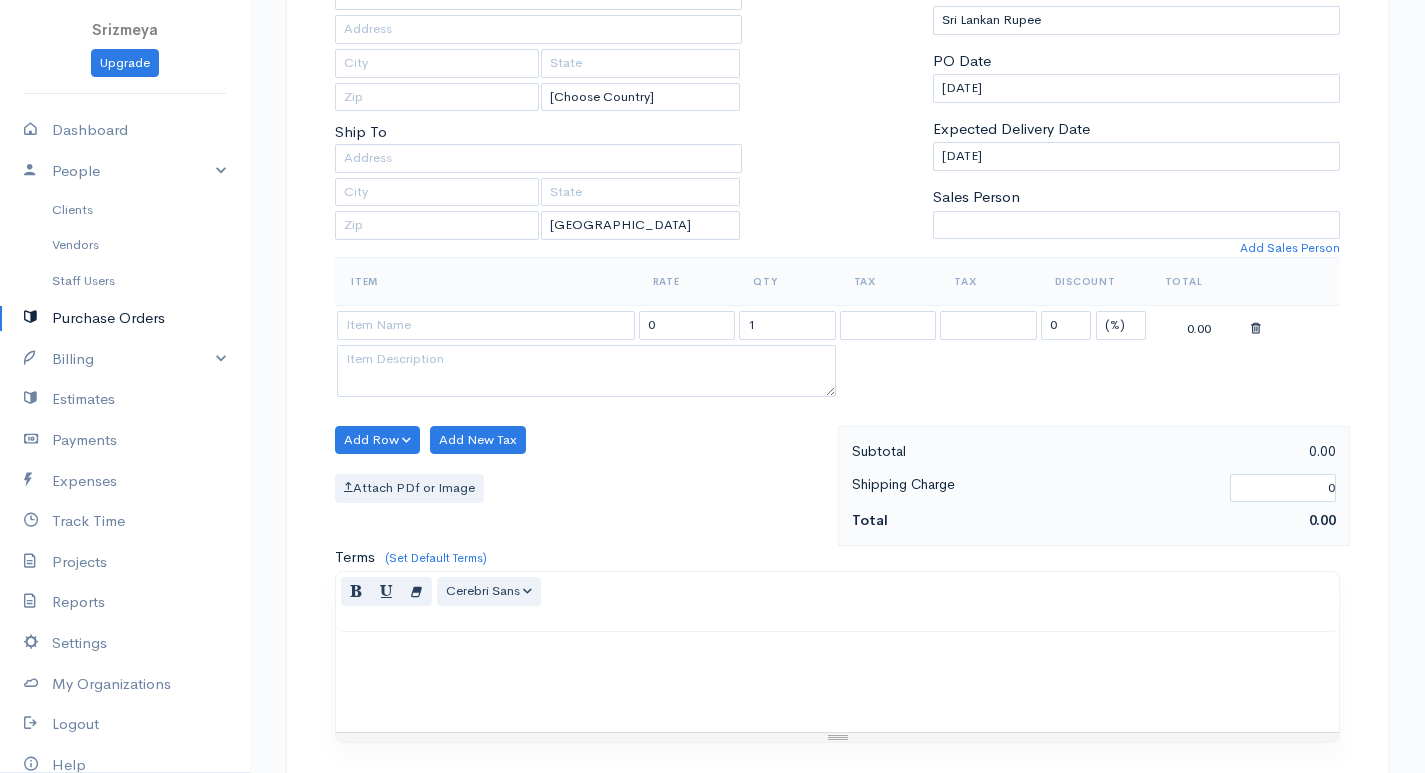 scroll, scrollTop: 300, scrollLeft: 0, axis: vertical 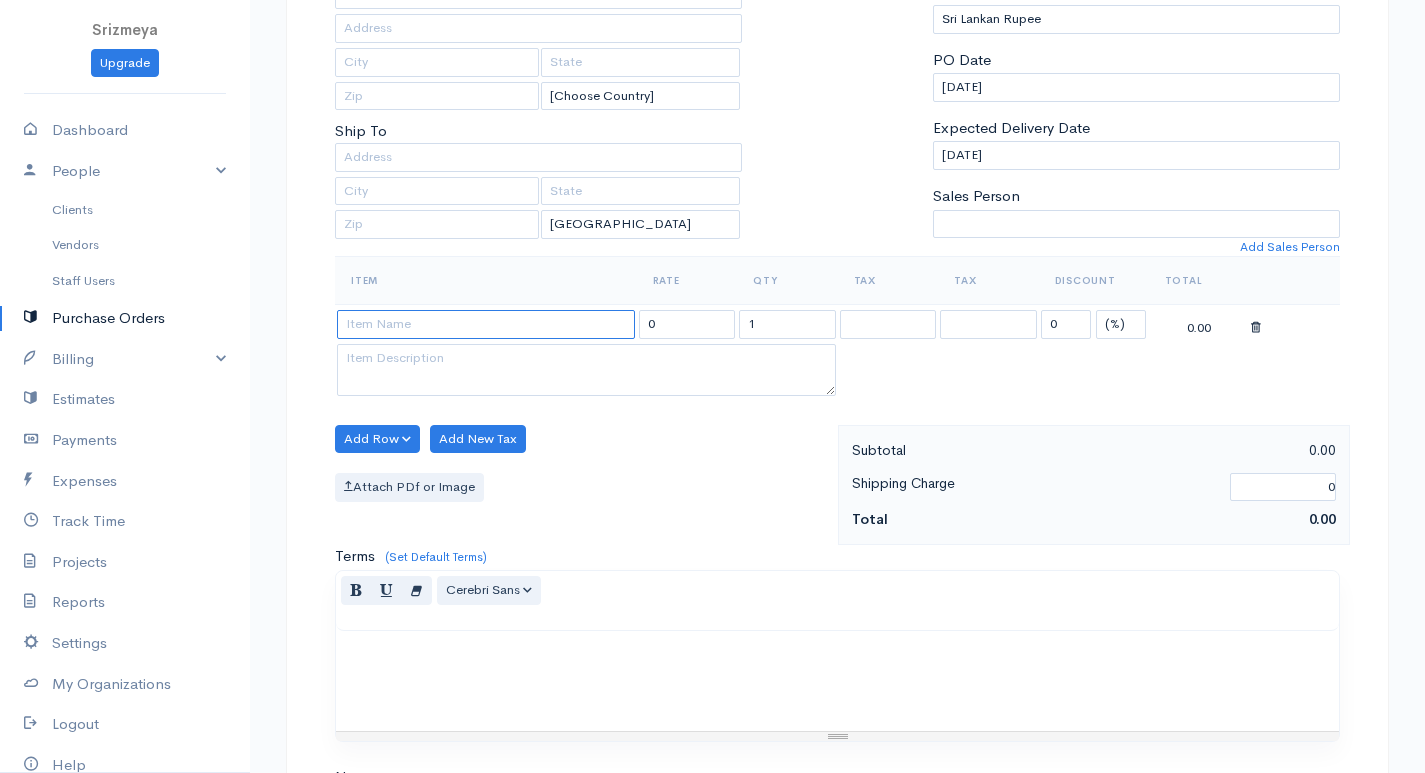 click at bounding box center (486, 324) 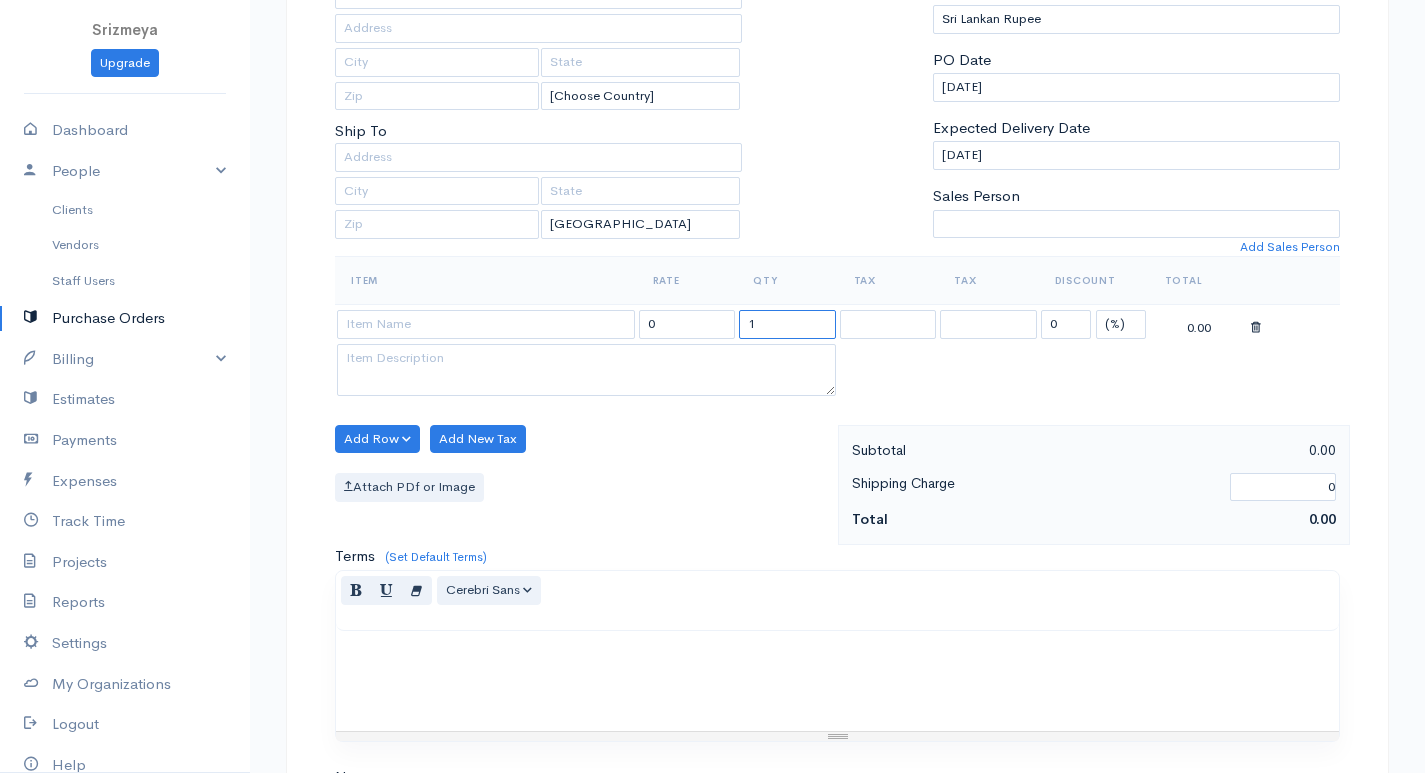 drag, startPoint x: 796, startPoint y: 323, endPoint x: 595, endPoint y: 339, distance: 201.6358 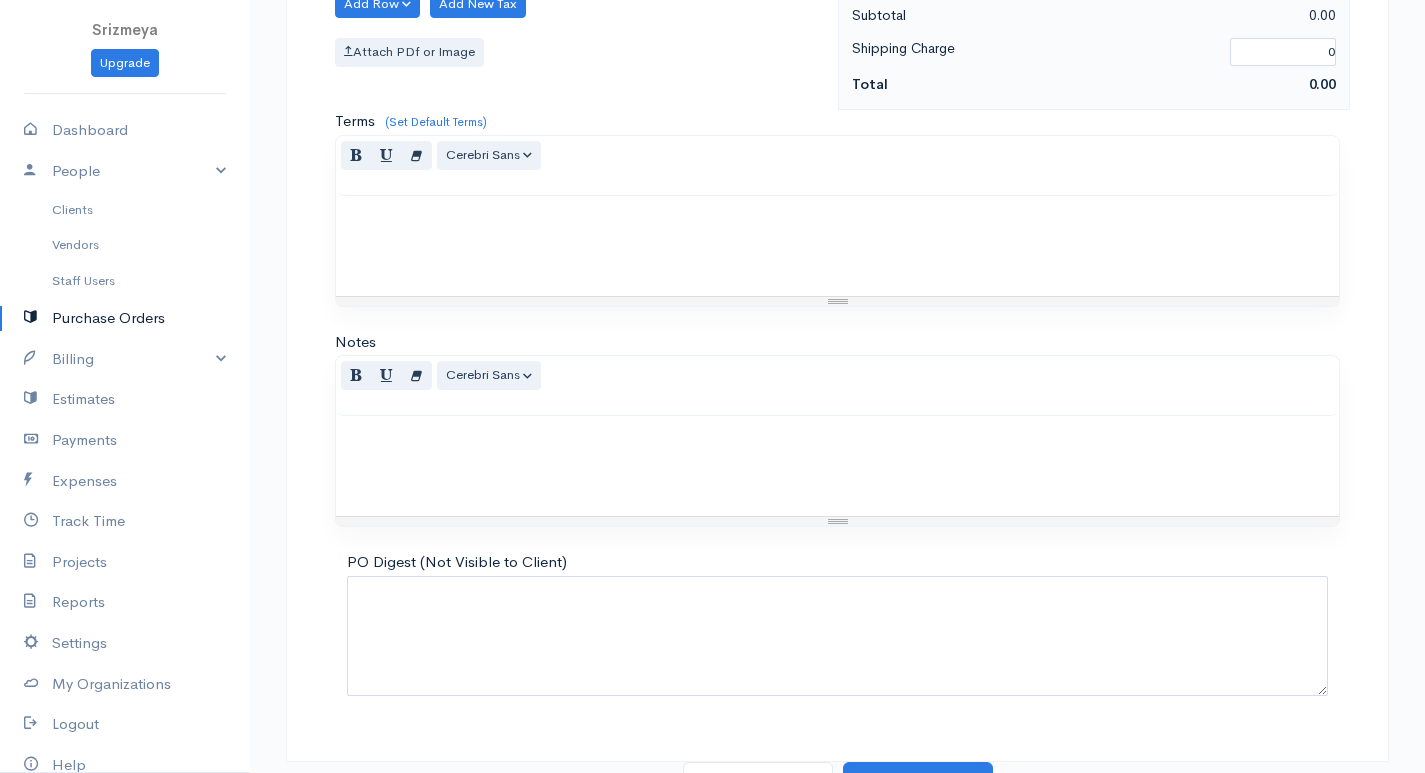 scroll, scrollTop: 764, scrollLeft: 0, axis: vertical 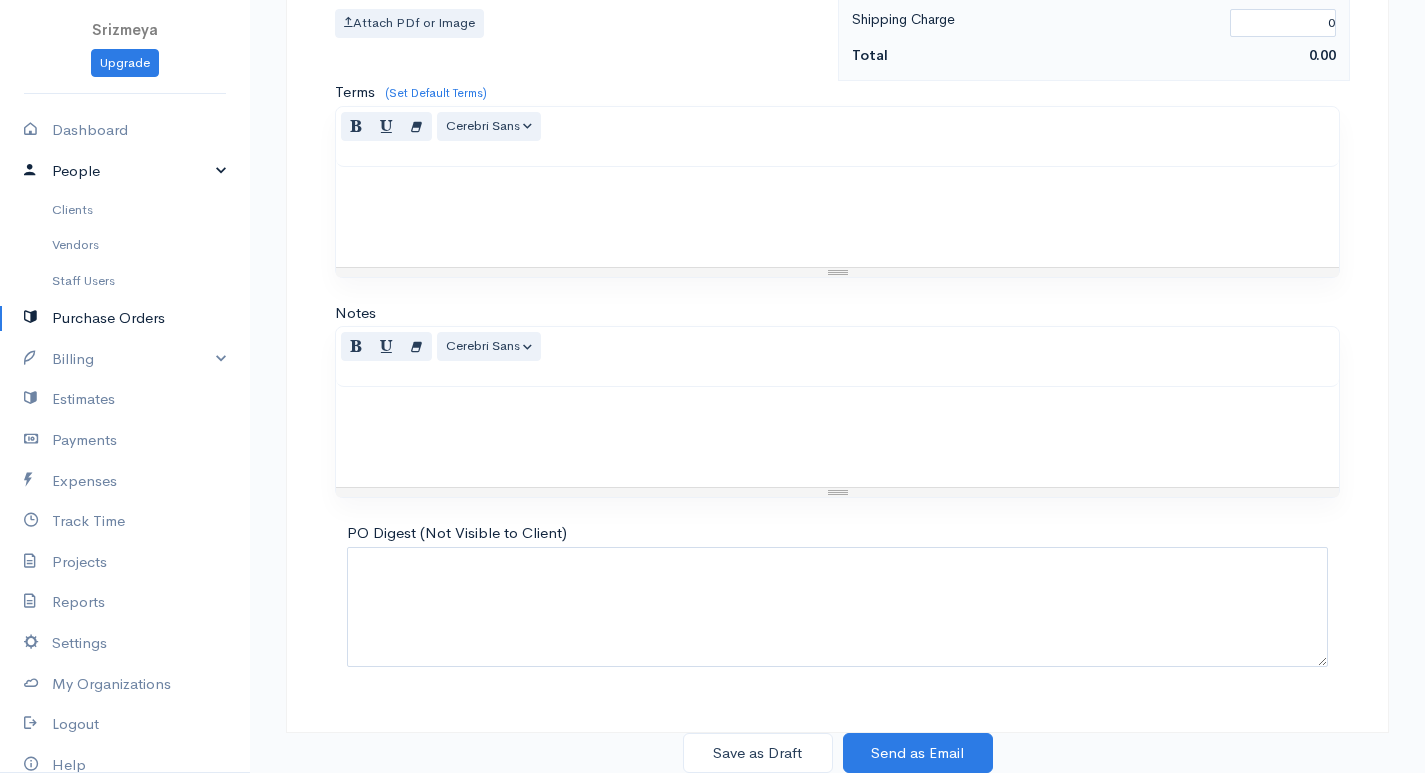 click on "People" at bounding box center [125, 171] 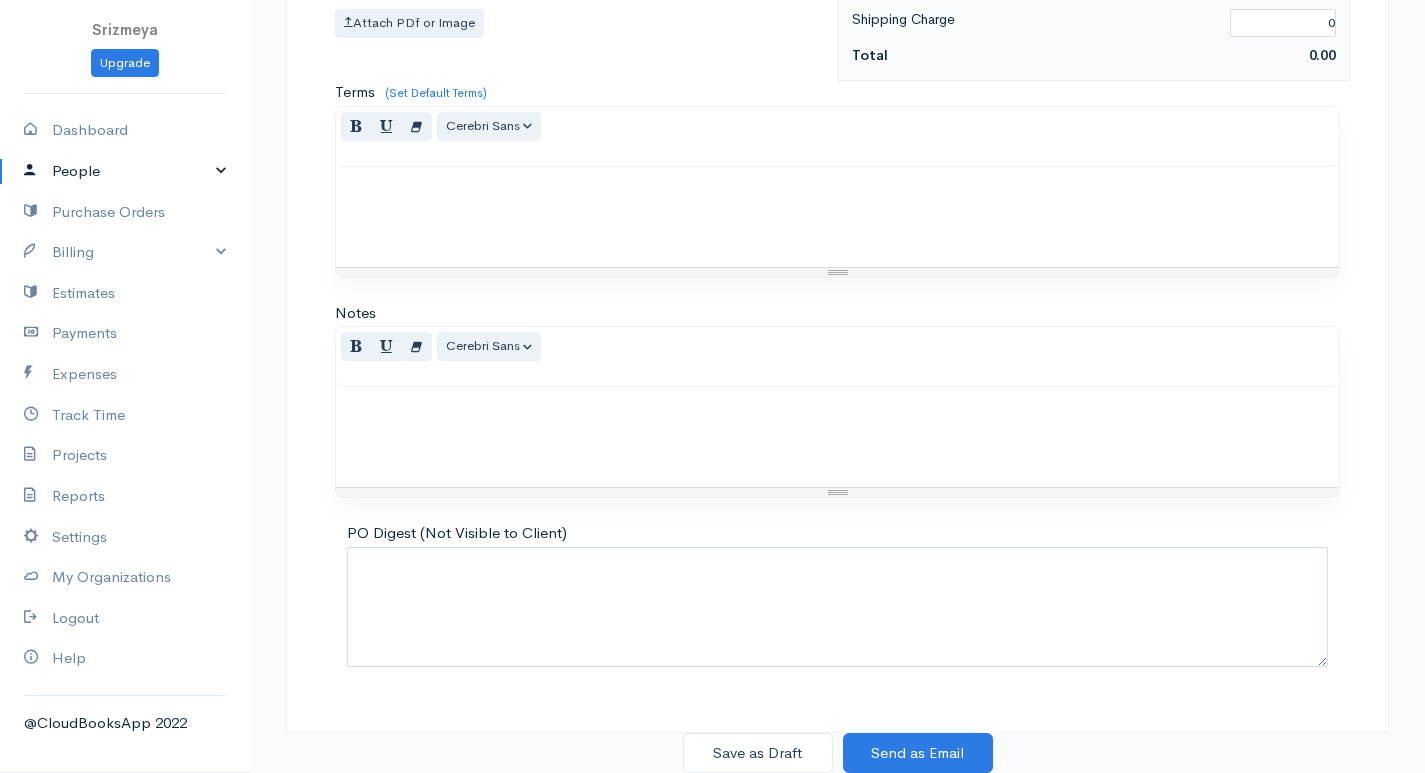 click on "People" at bounding box center (125, 171) 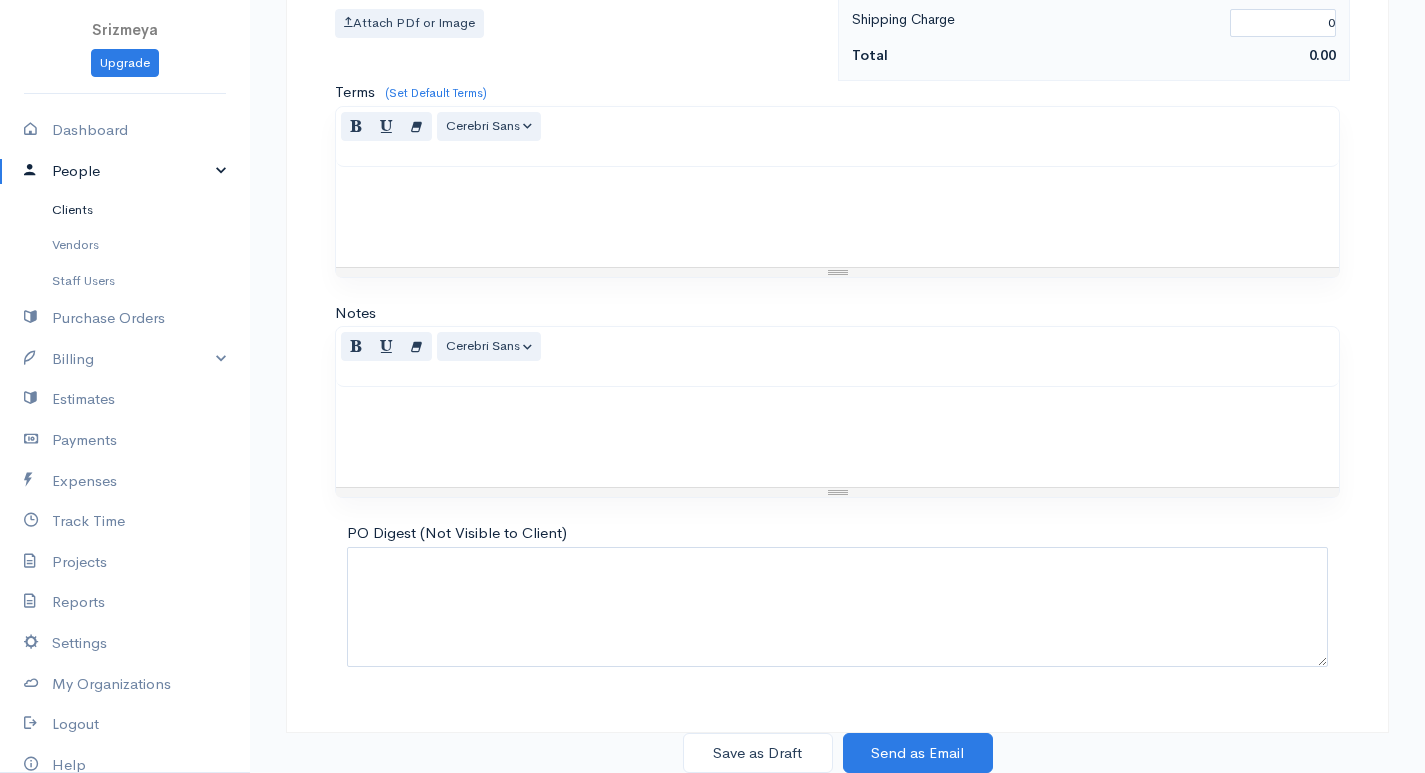 click on "Clients" at bounding box center [125, 210] 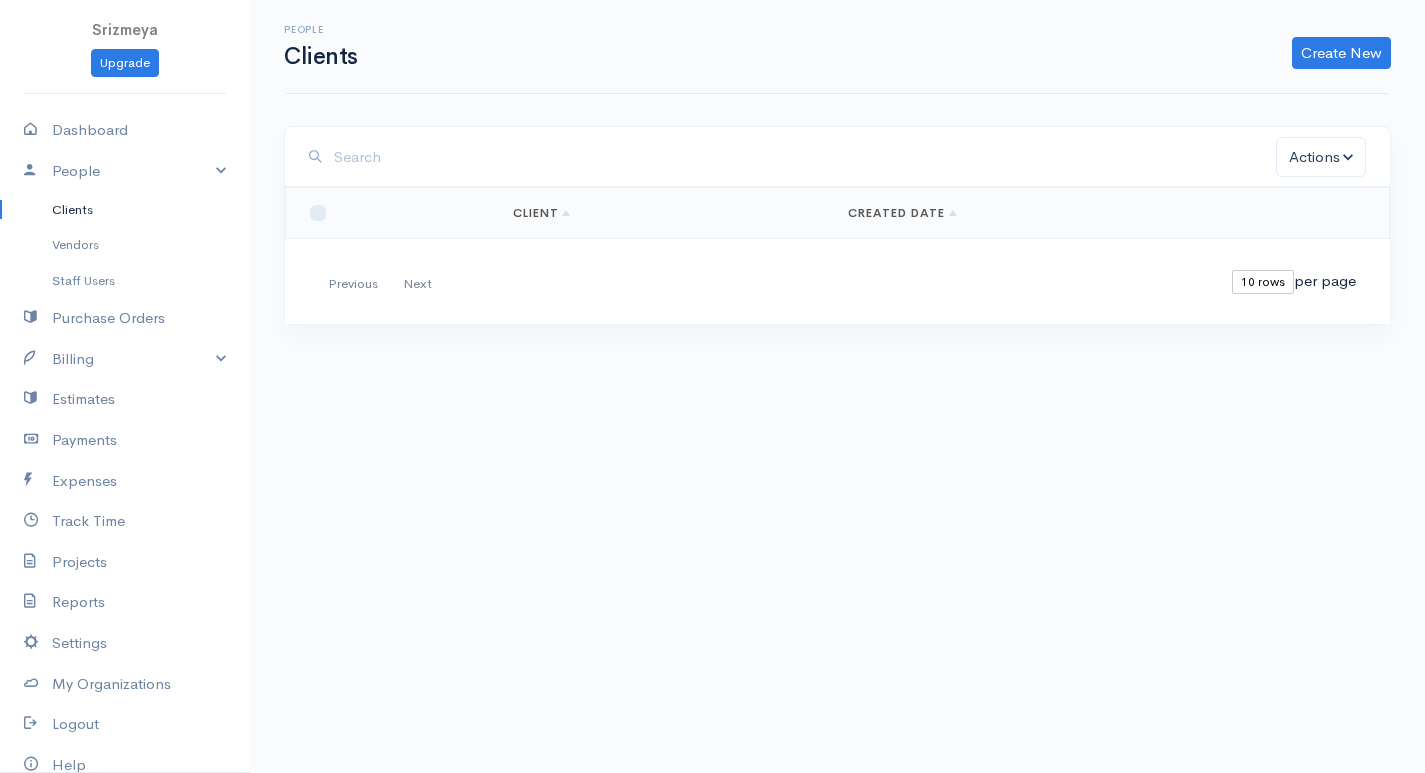 scroll, scrollTop: 0, scrollLeft: 0, axis: both 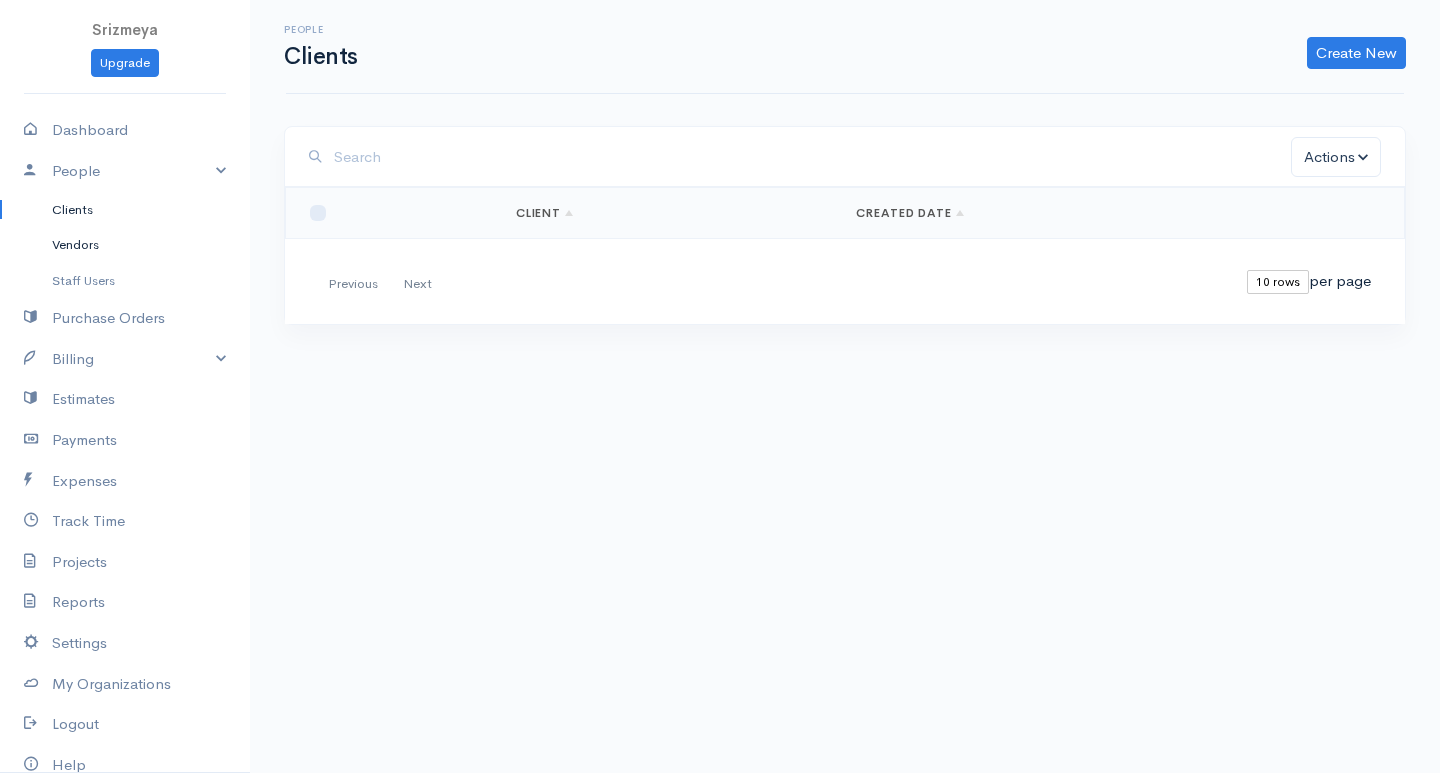 click on "Vendors" at bounding box center [125, 245] 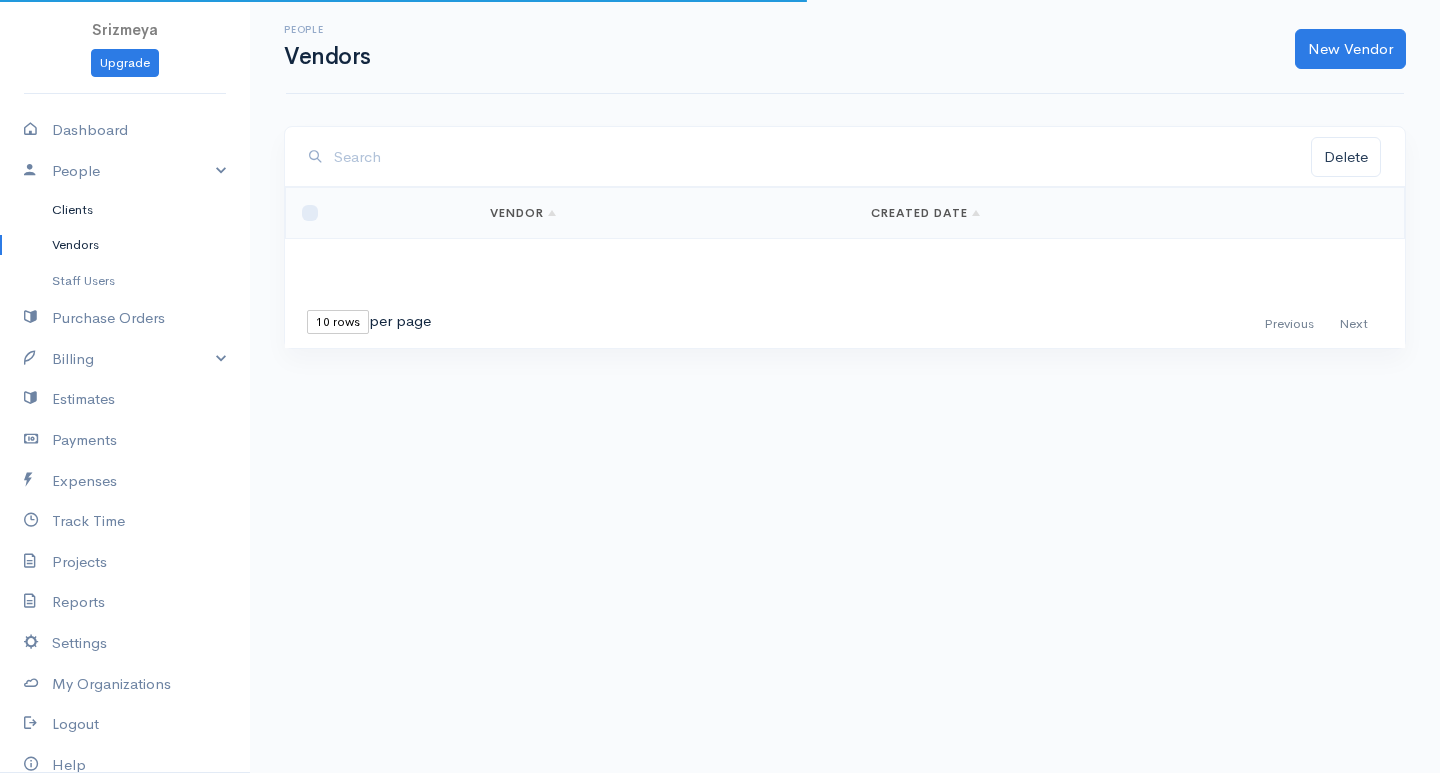 click on "Clients" at bounding box center (125, 210) 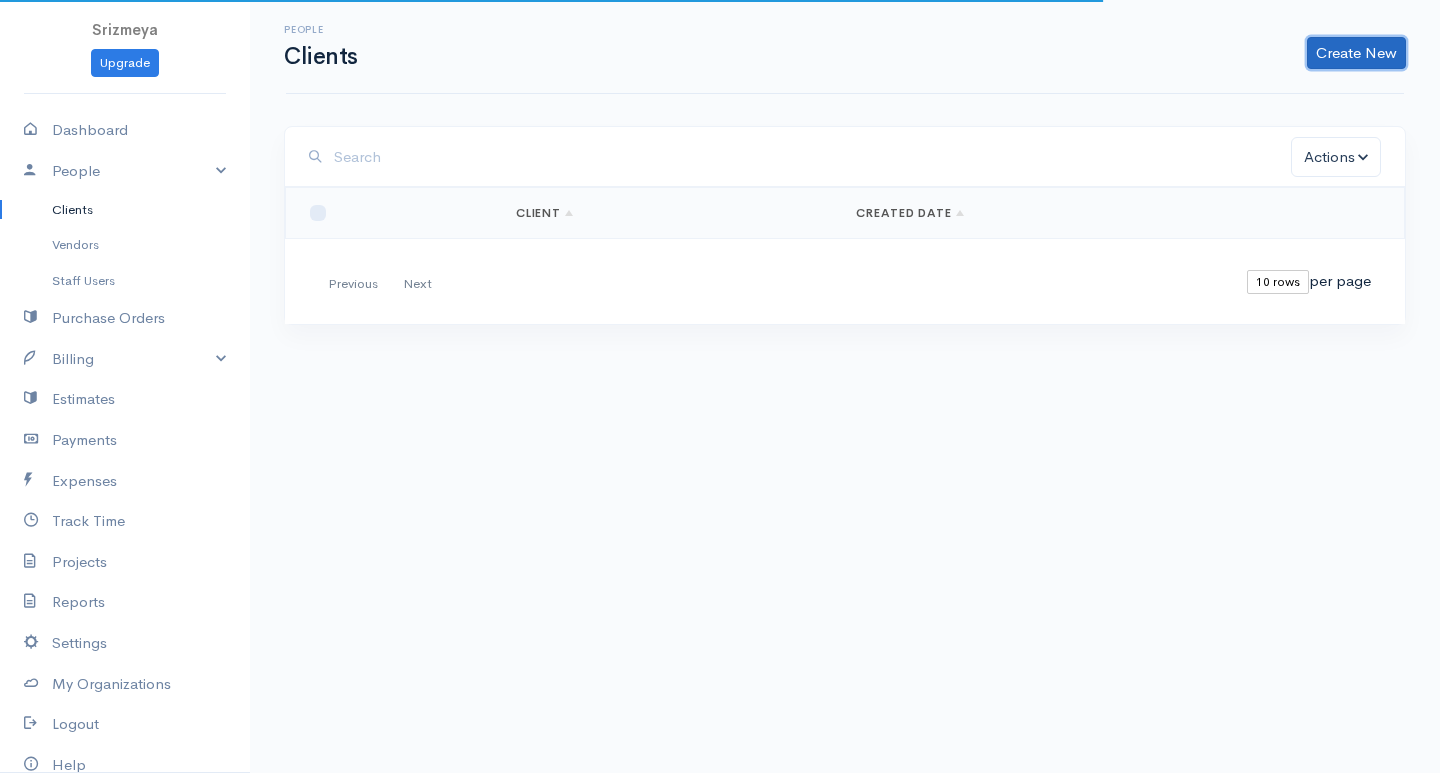 click on "Create New" at bounding box center [1356, 53] 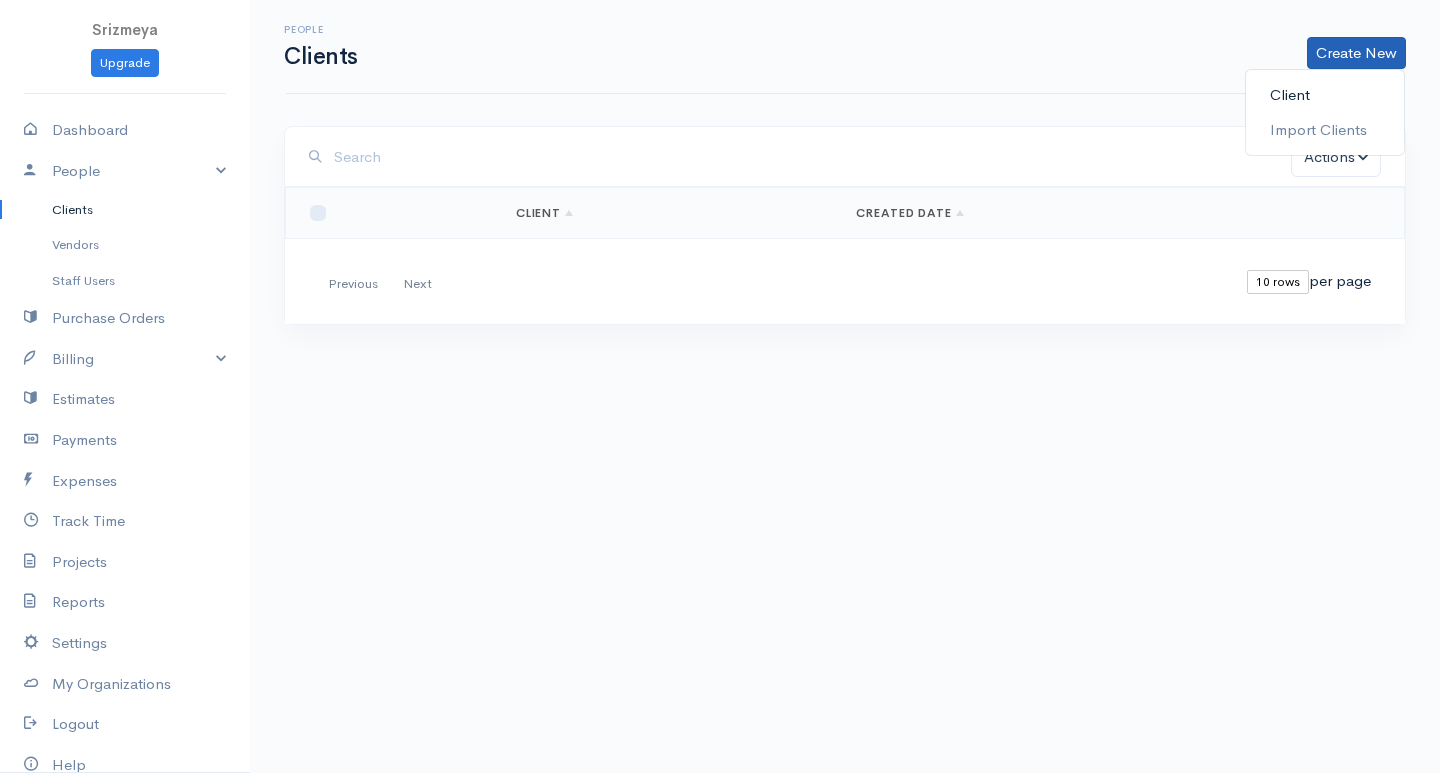 click on "Client" at bounding box center [1325, 95] 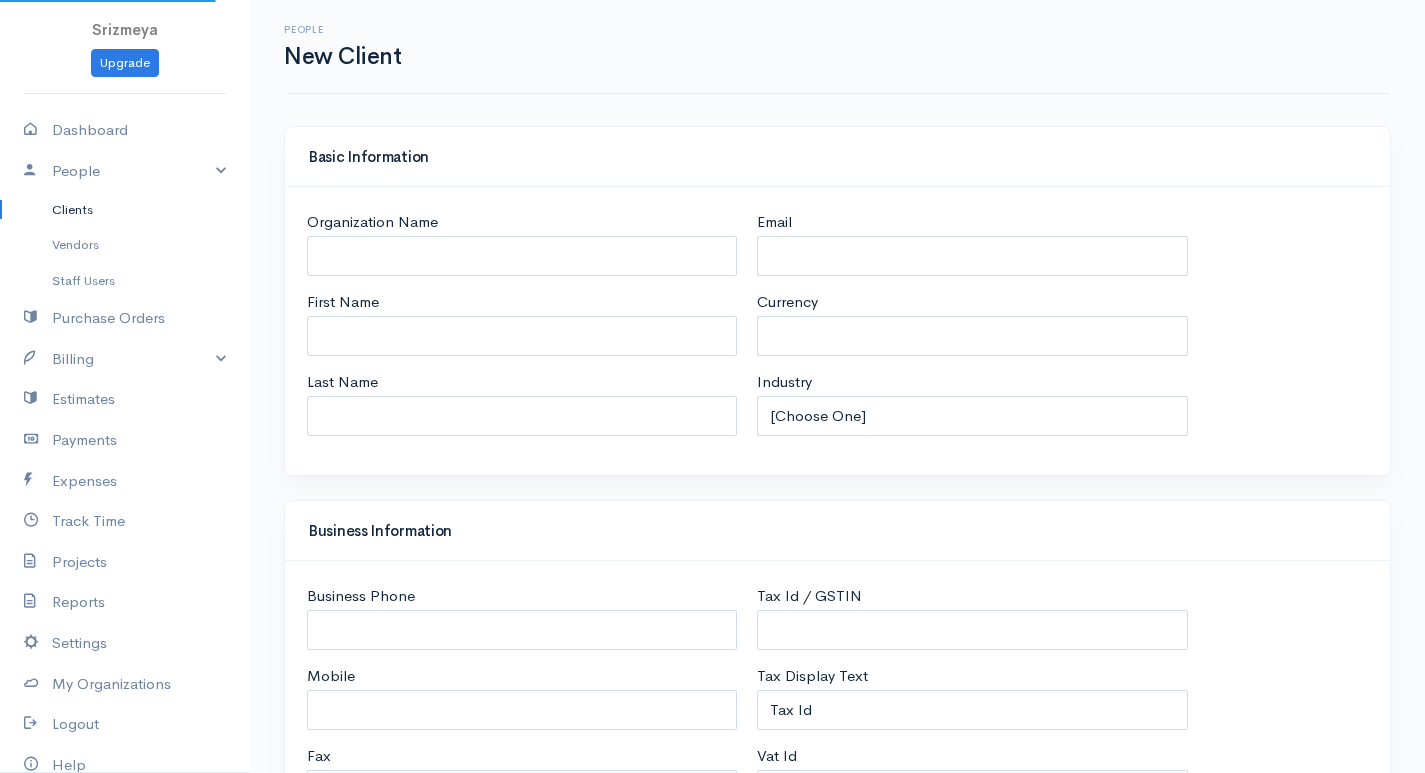 select on "LKR" 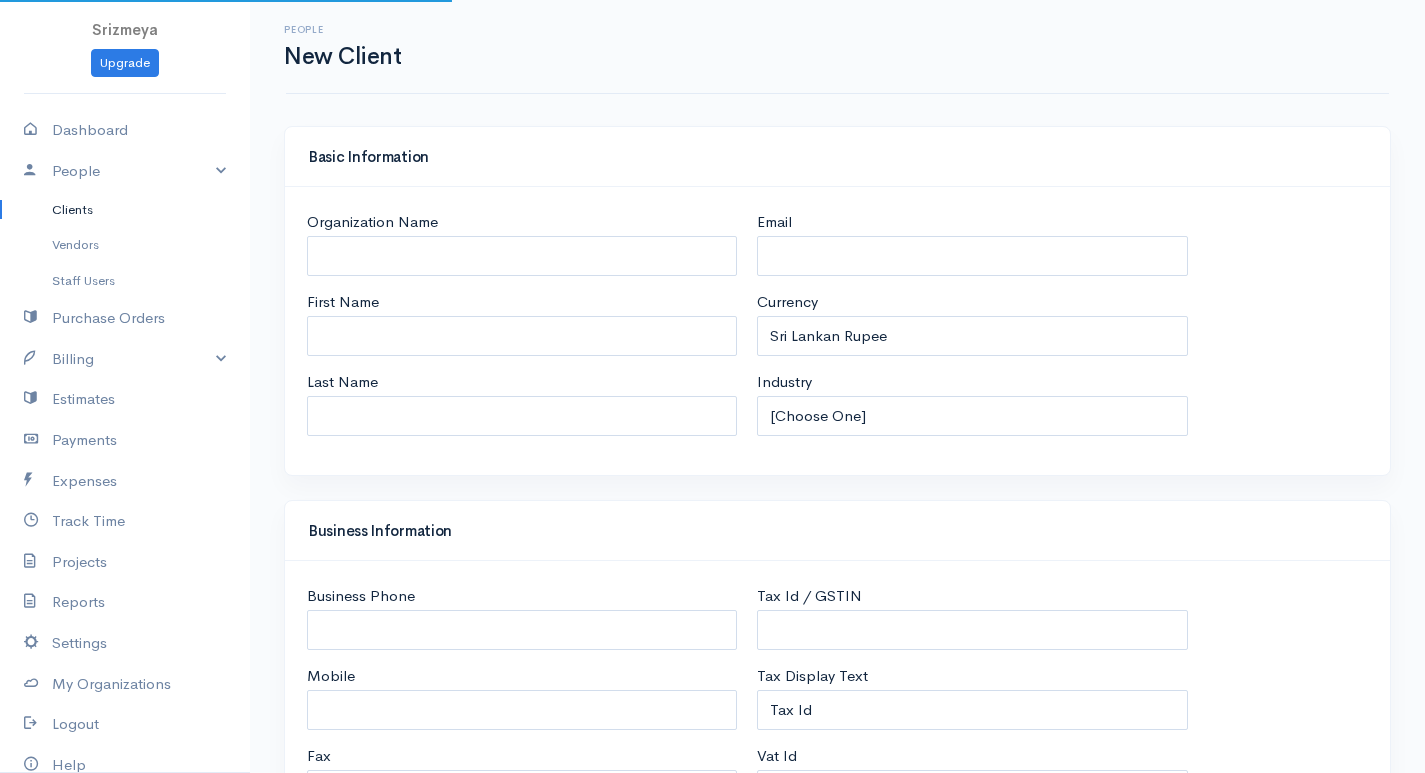 select on "[GEOGRAPHIC_DATA]" 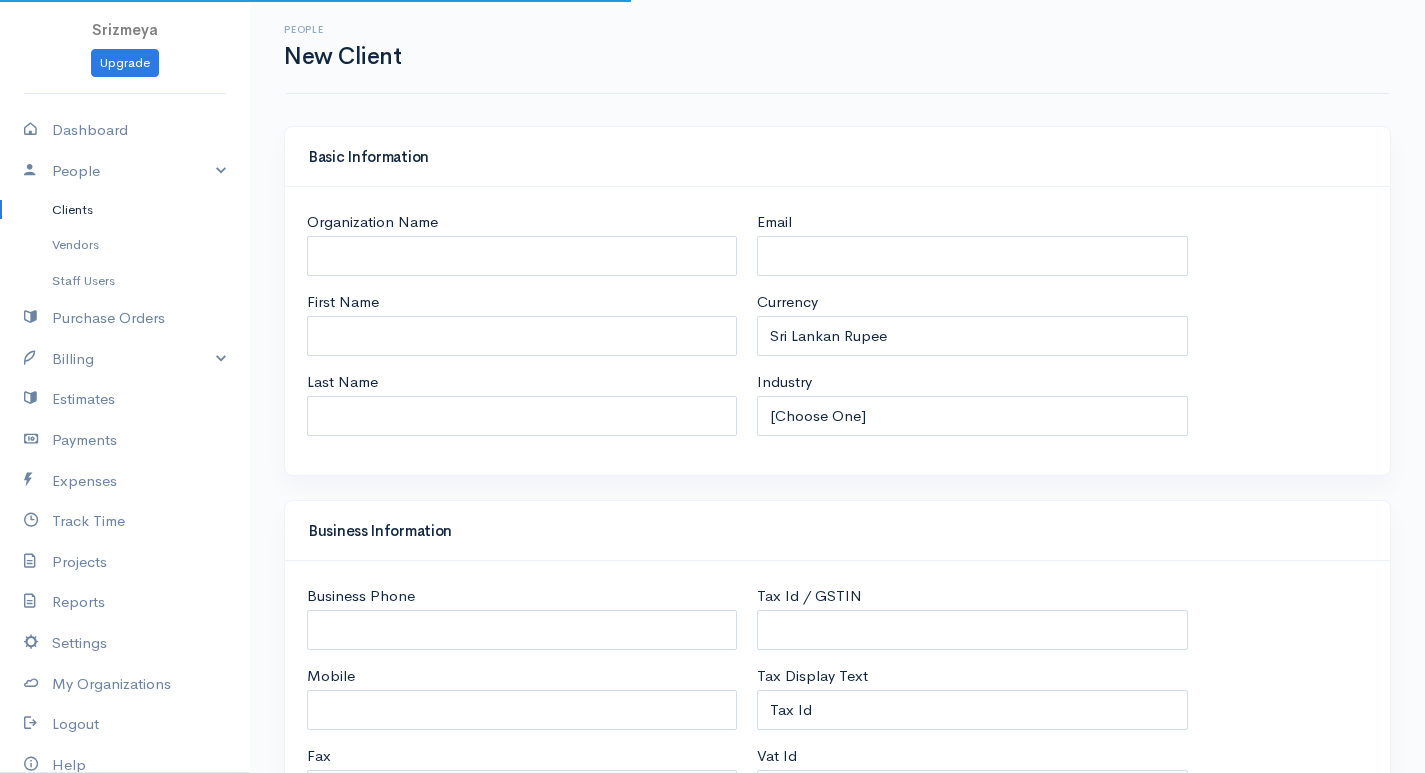 select on "[GEOGRAPHIC_DATA]" 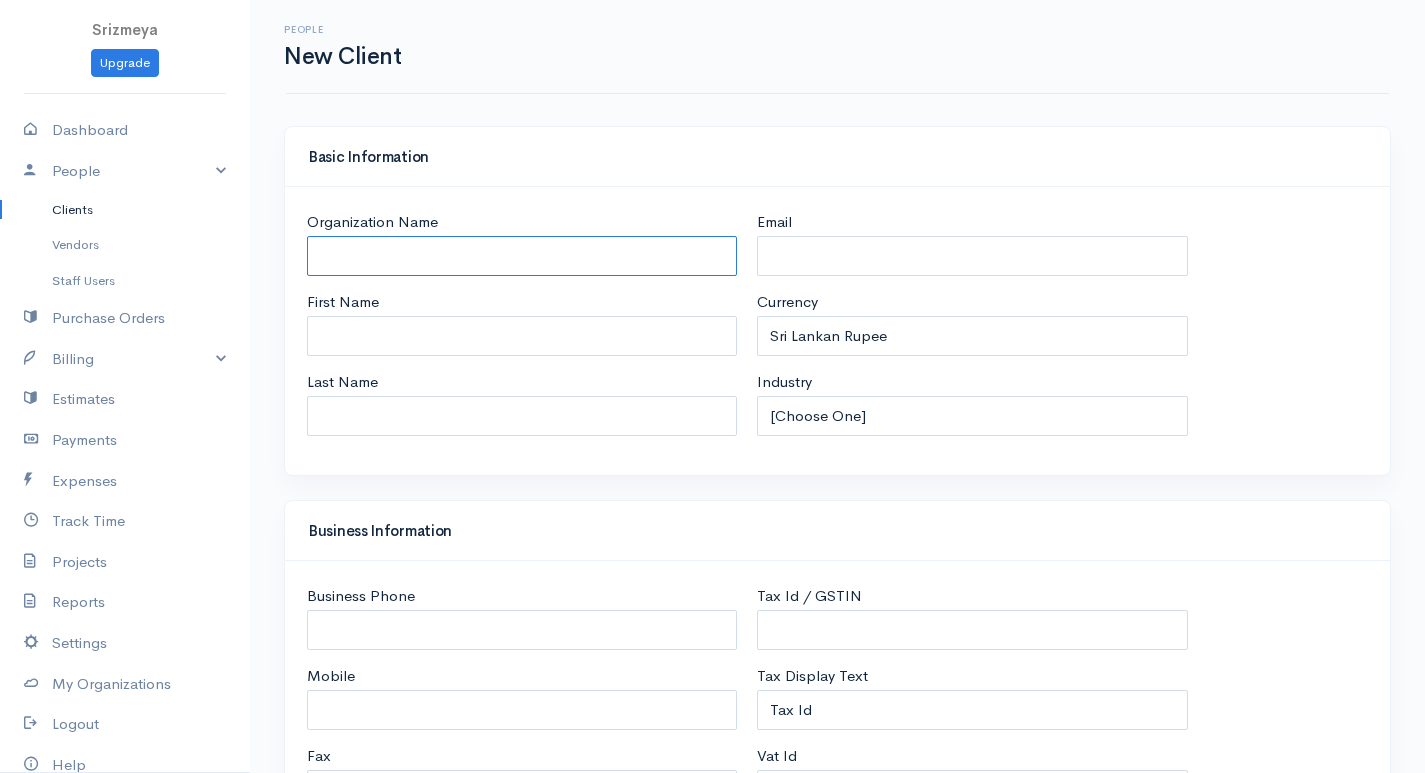 click on "Organization Name" at bounding box center (522, 256) 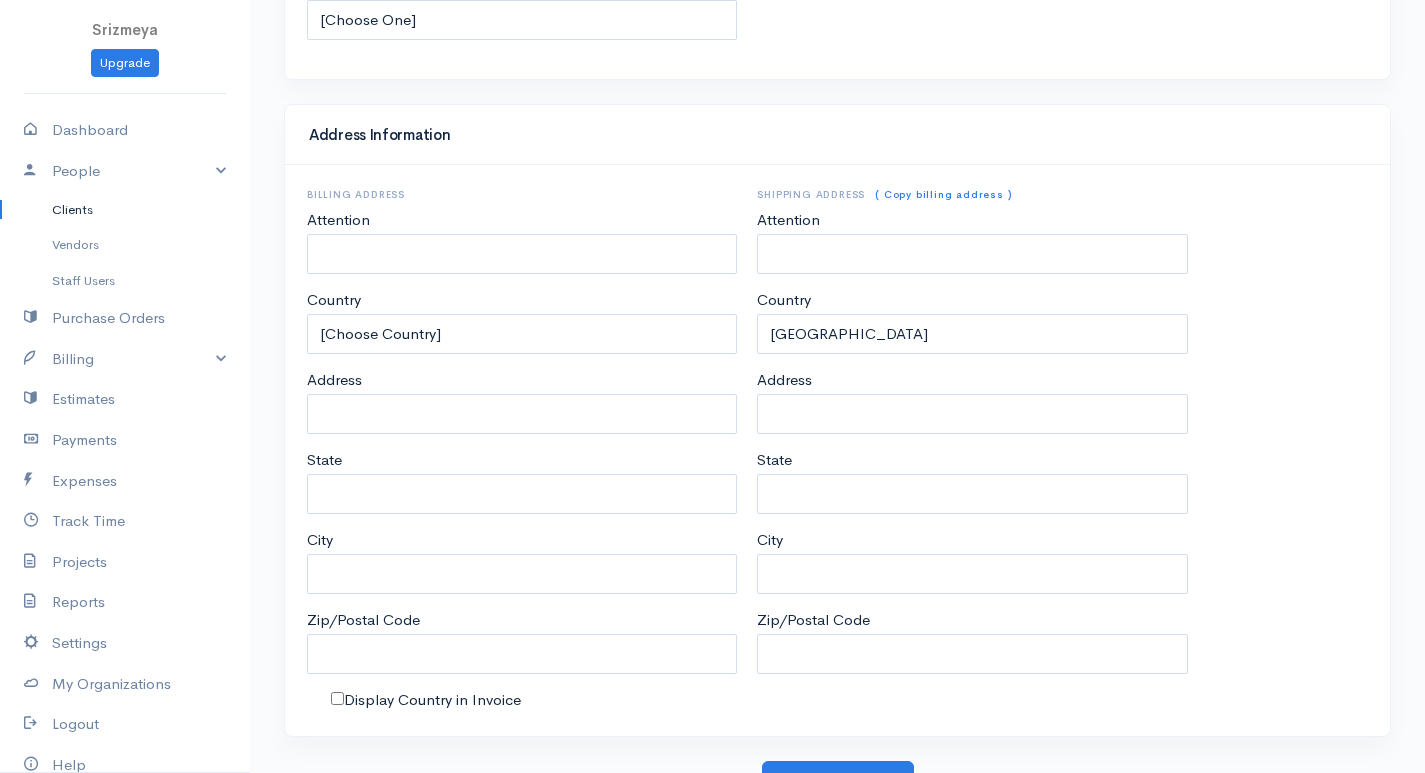 scroll, scrollTop: 878, scrollLeft: 0, axis: vertical 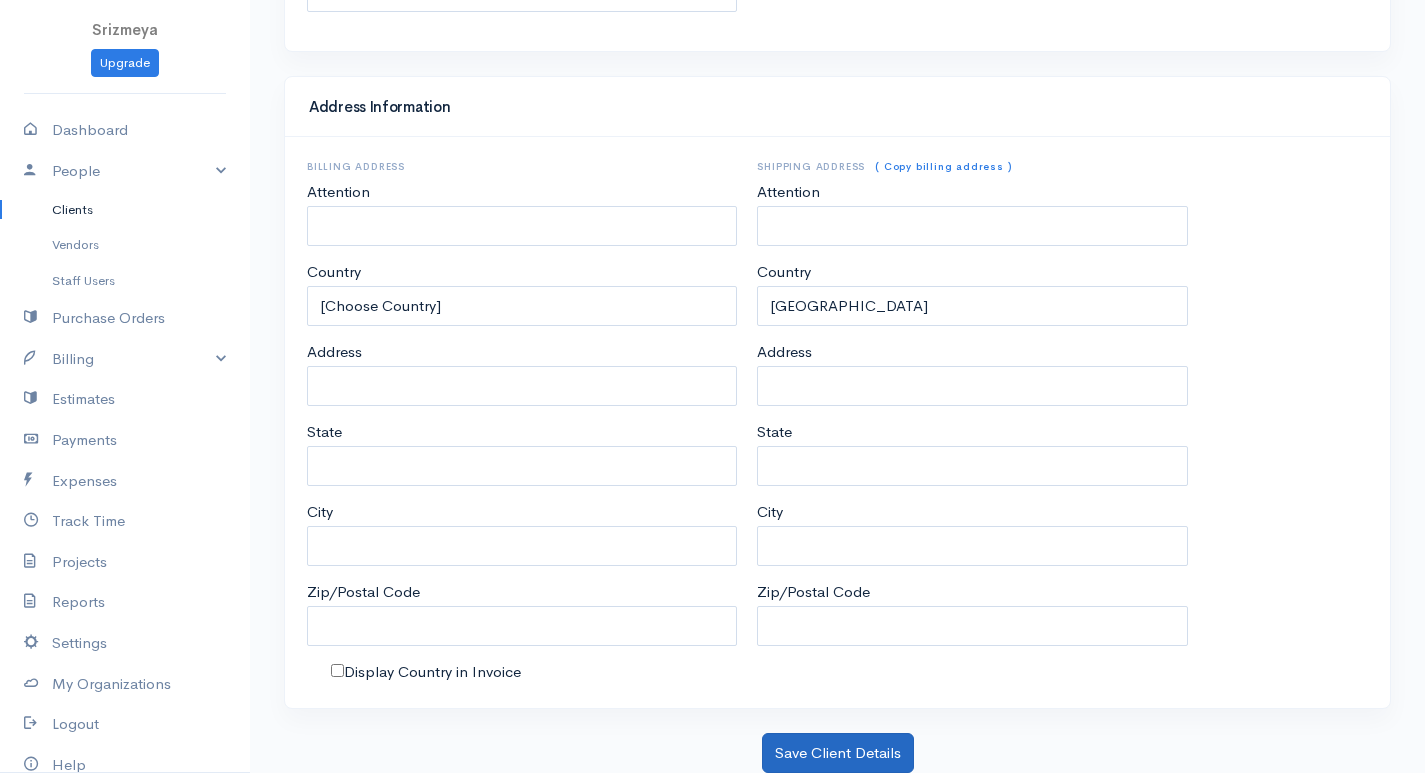 type on "Abi" 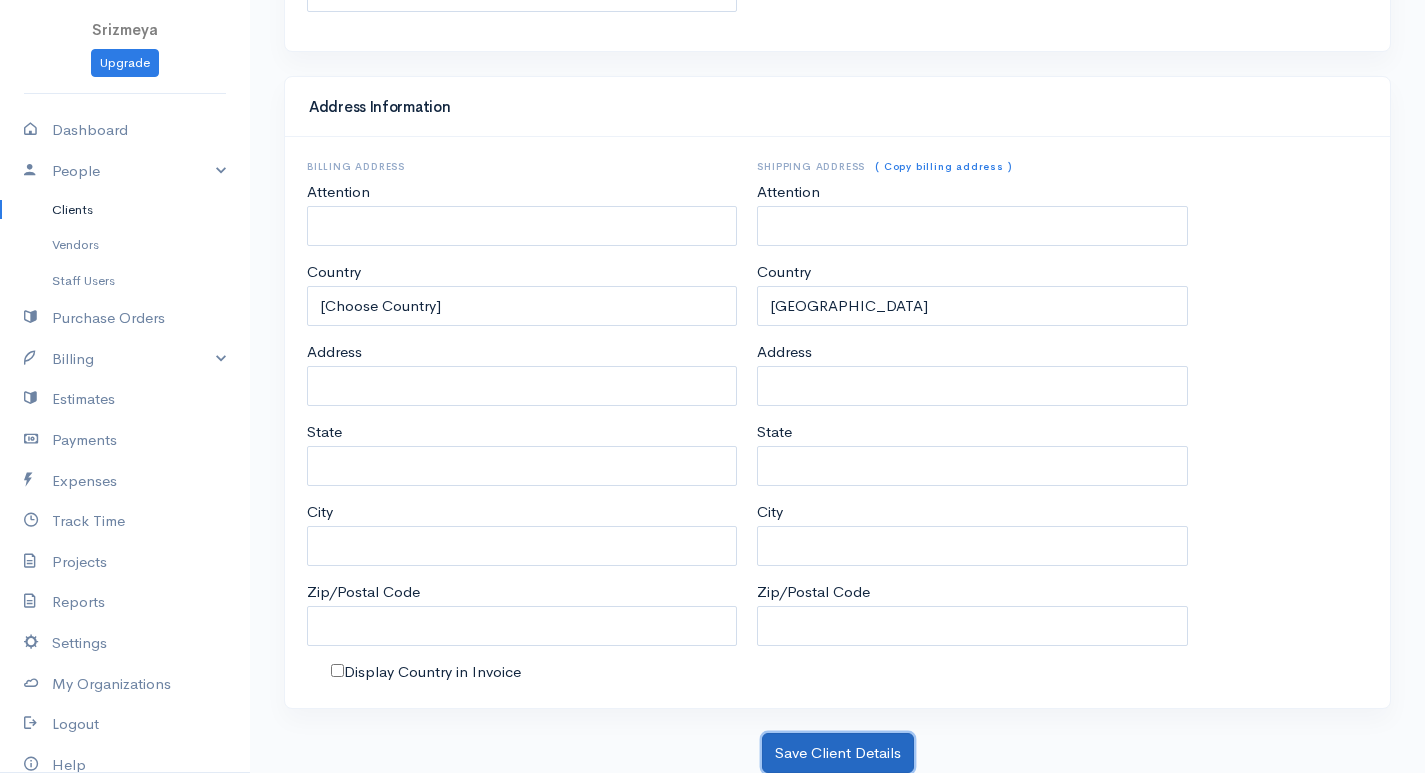 click on "Save Client Details" at bounding box center (838, 753) 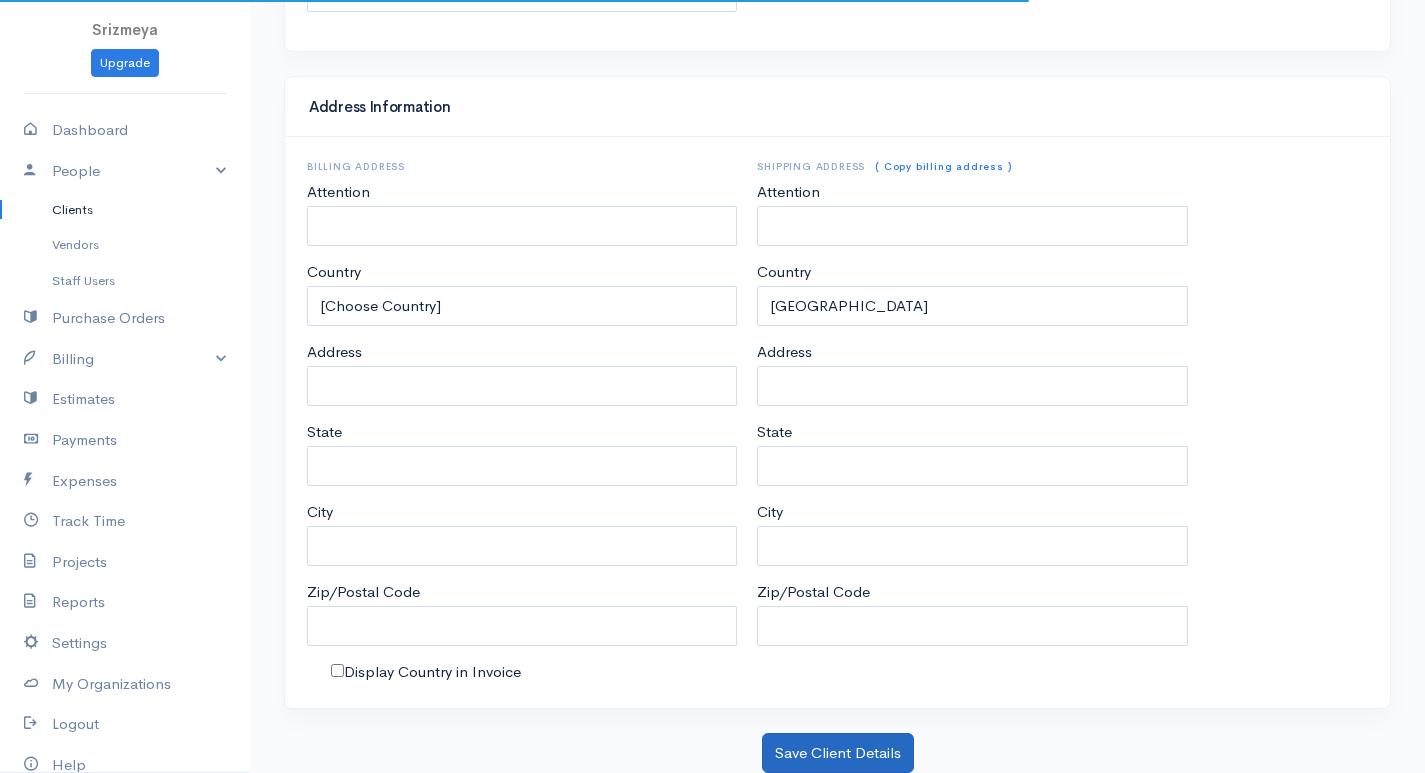 scroll, scrollTop: 0, scrollLeft: 0, axis: both 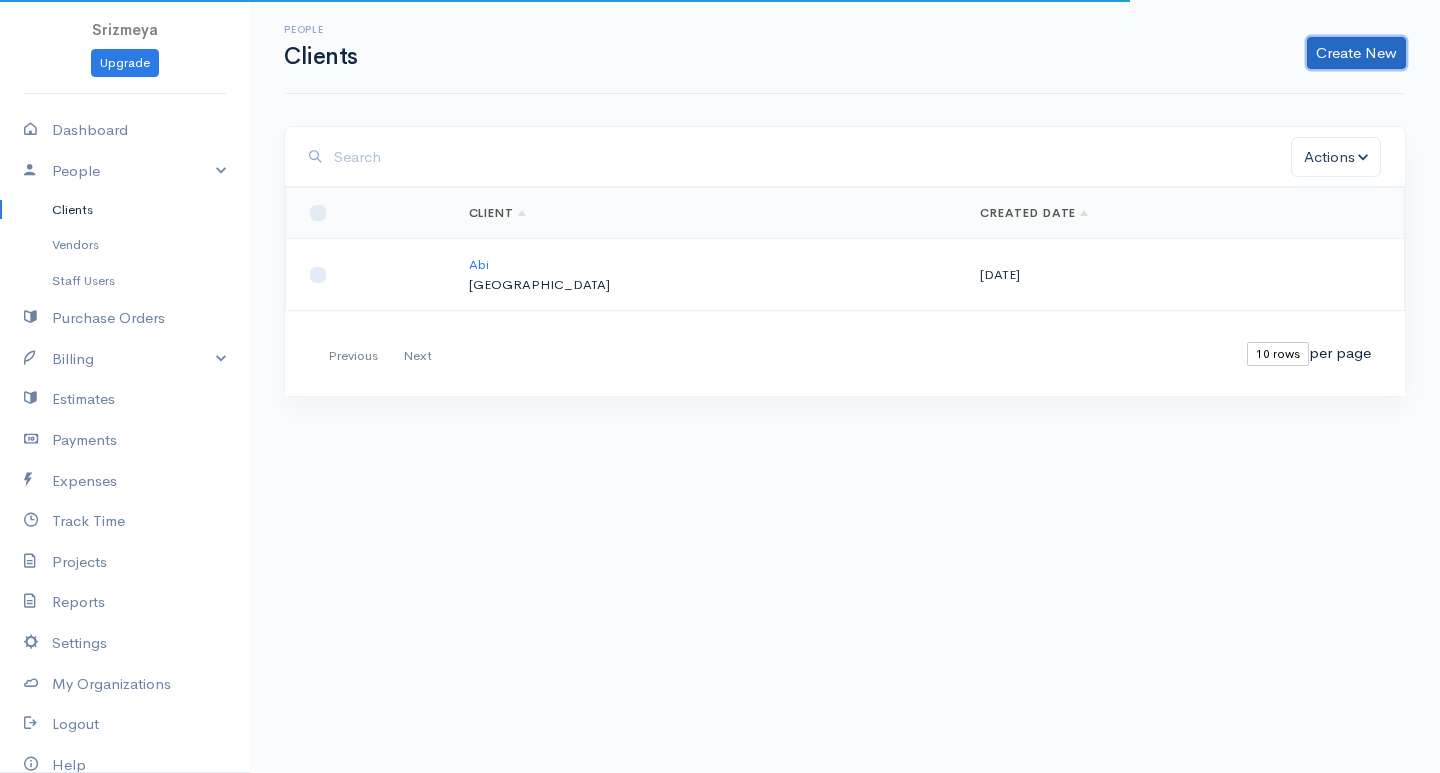 click on "Create New" at bounding box center [1356, 53] 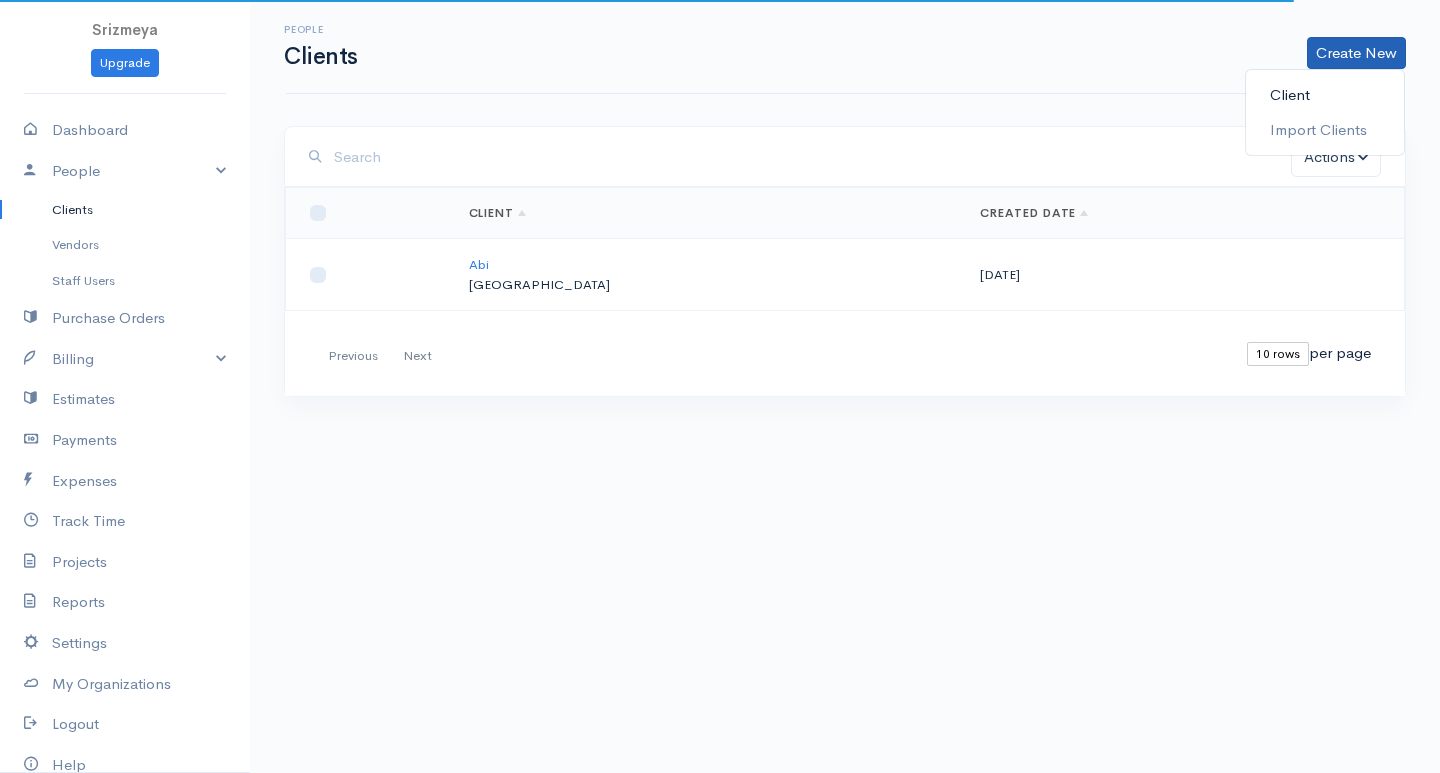 click on "Client" at bounding box center (1325, 95) 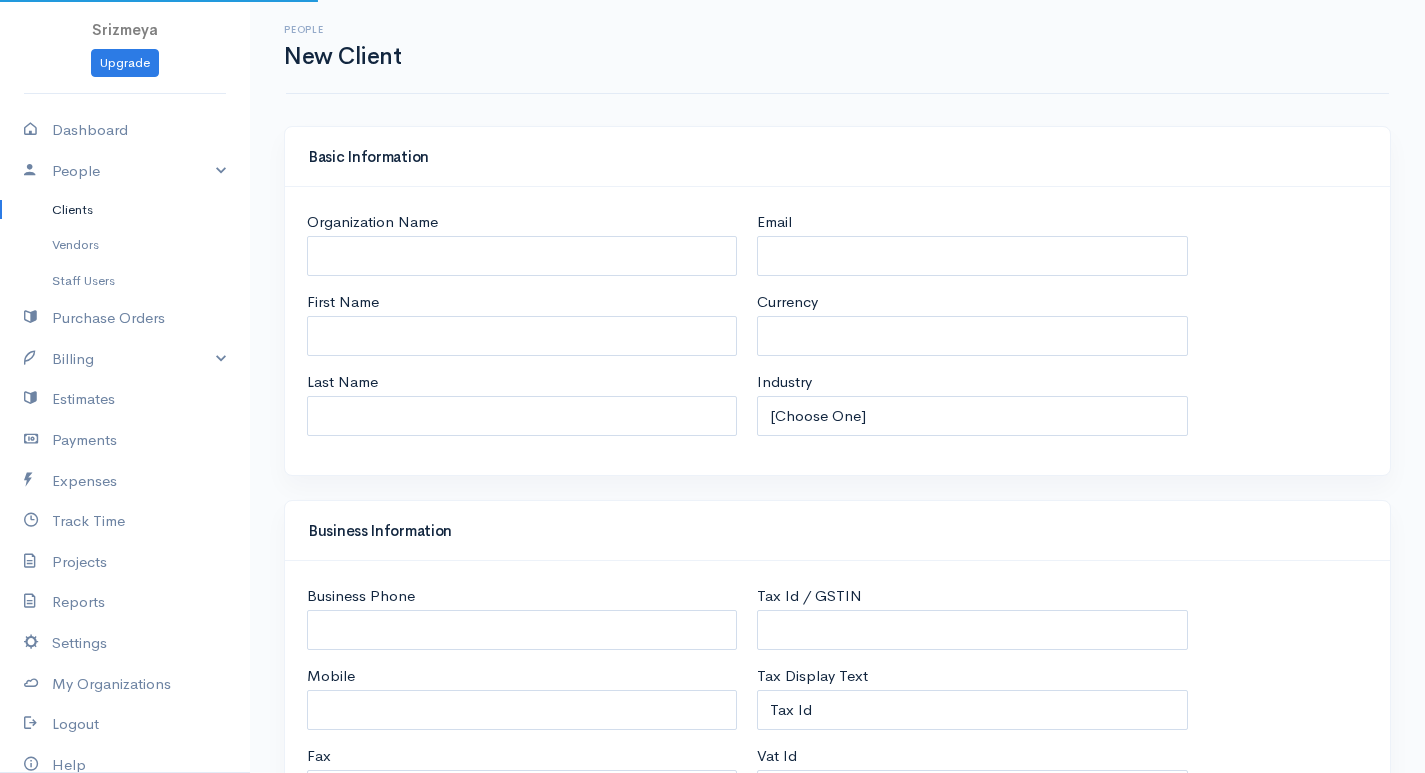 select on "LKR" 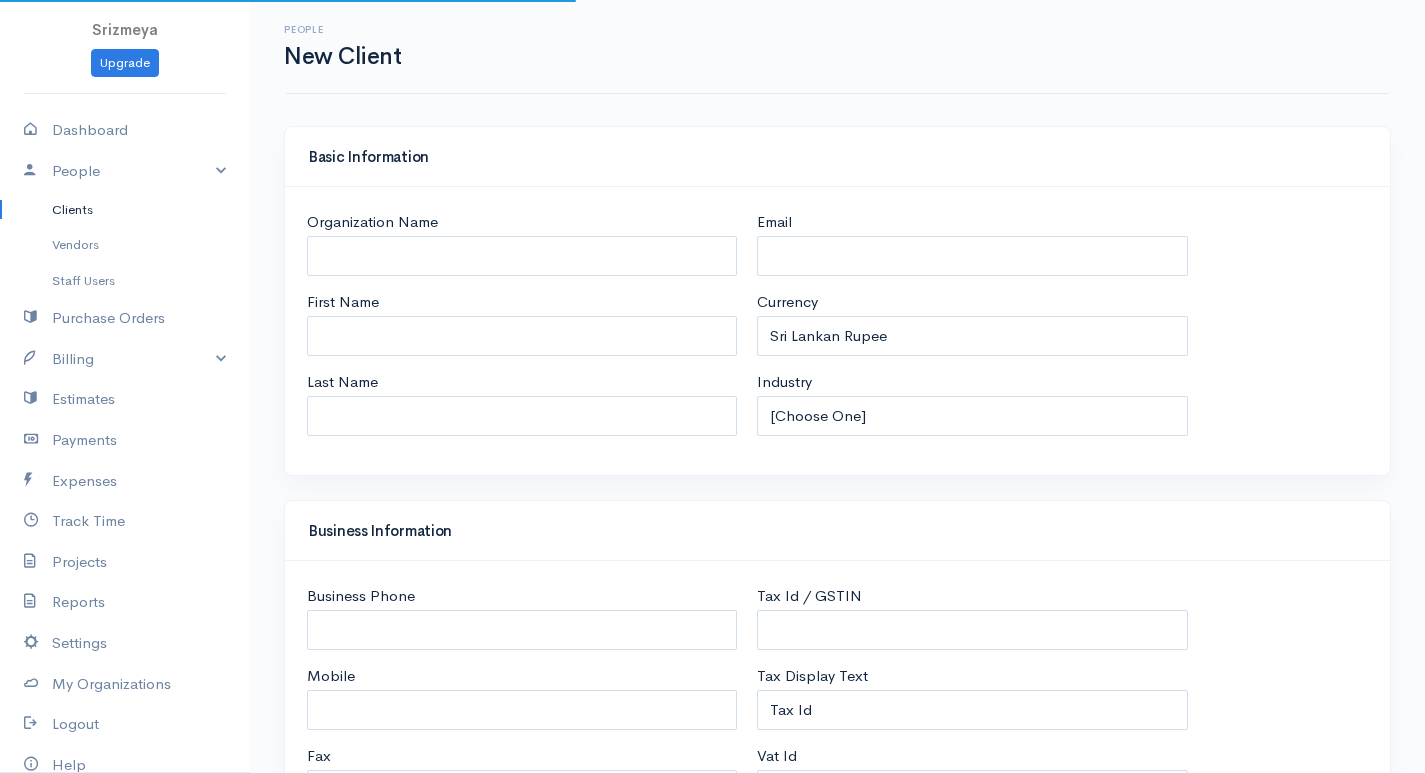 select on "[GEOGRAPHIC_DATA]" 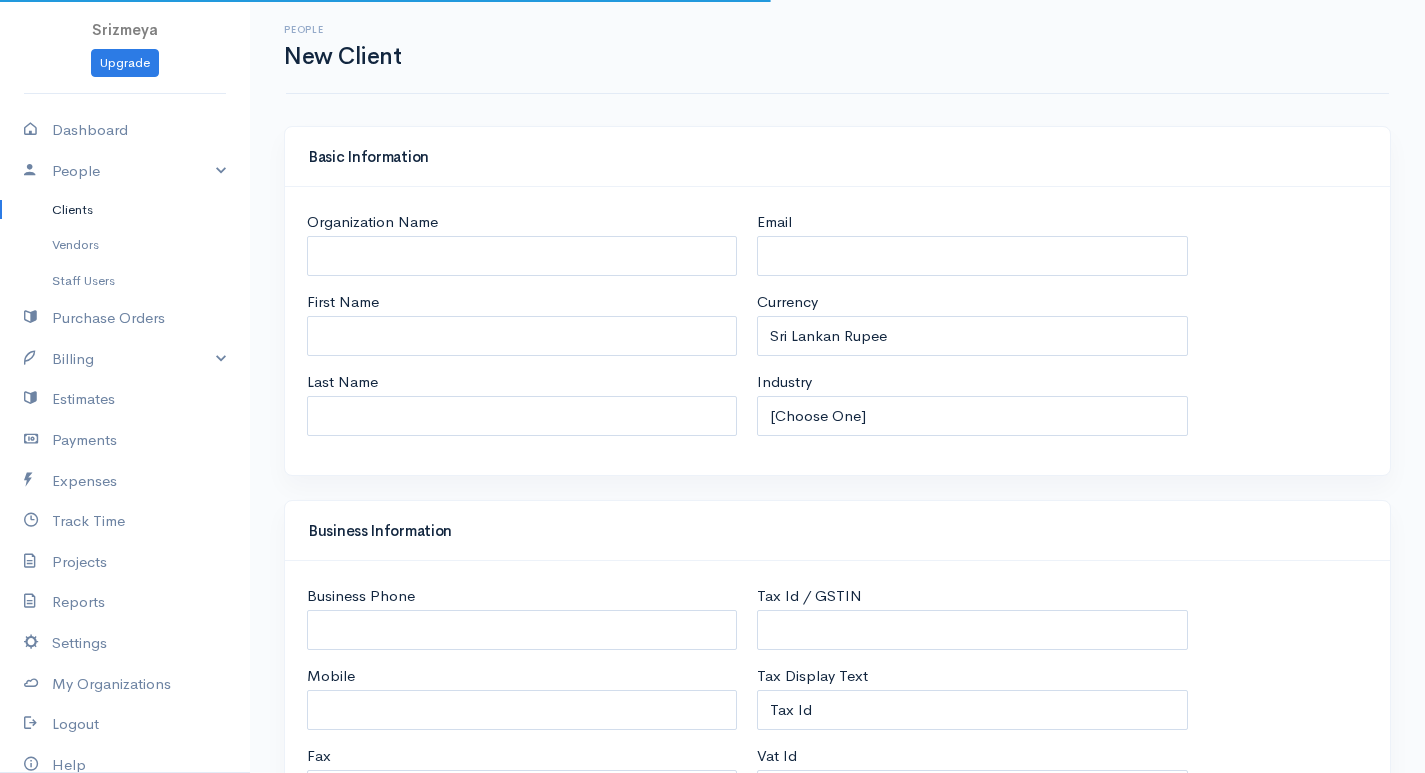 select on "[GEOGRAPHIC_DATA]" 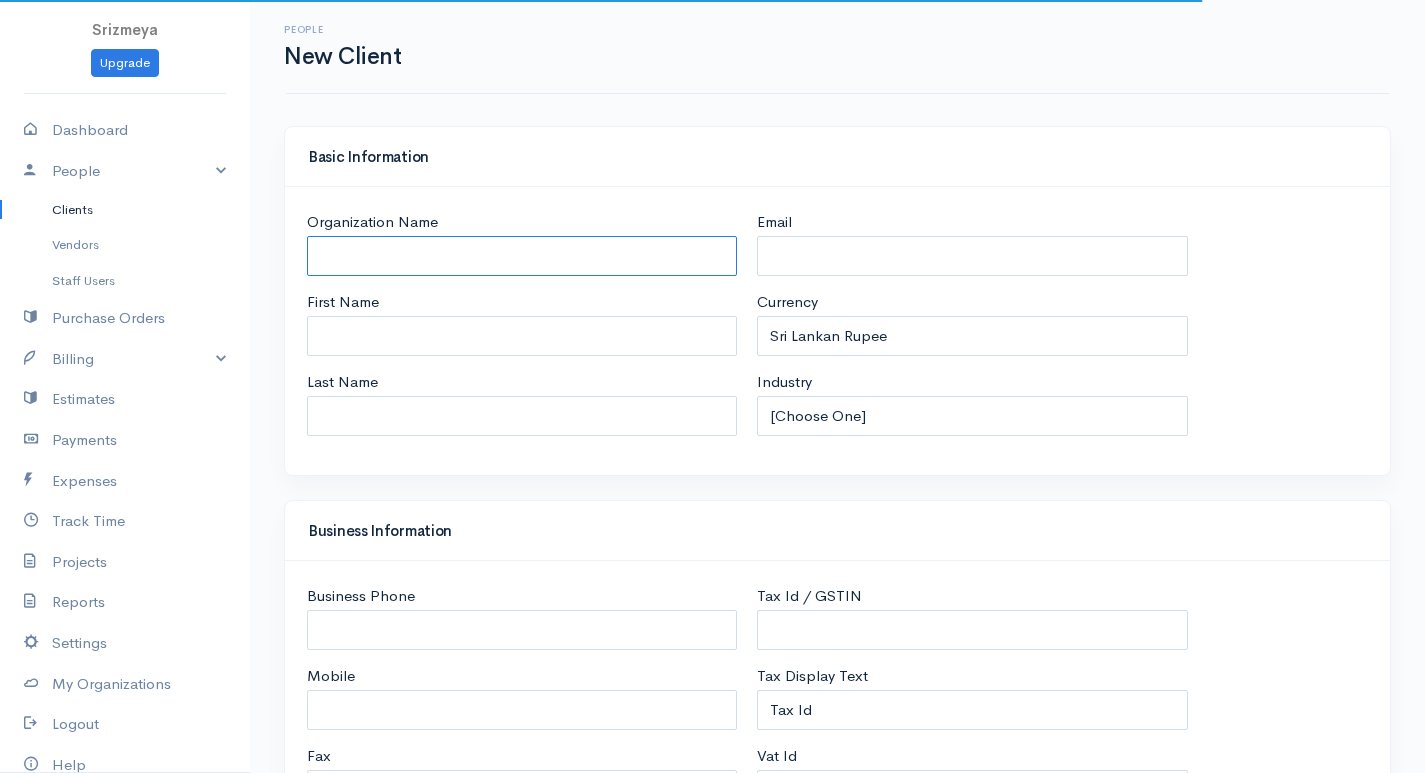 click on "Organization Name" at bounding box center [522, 256] 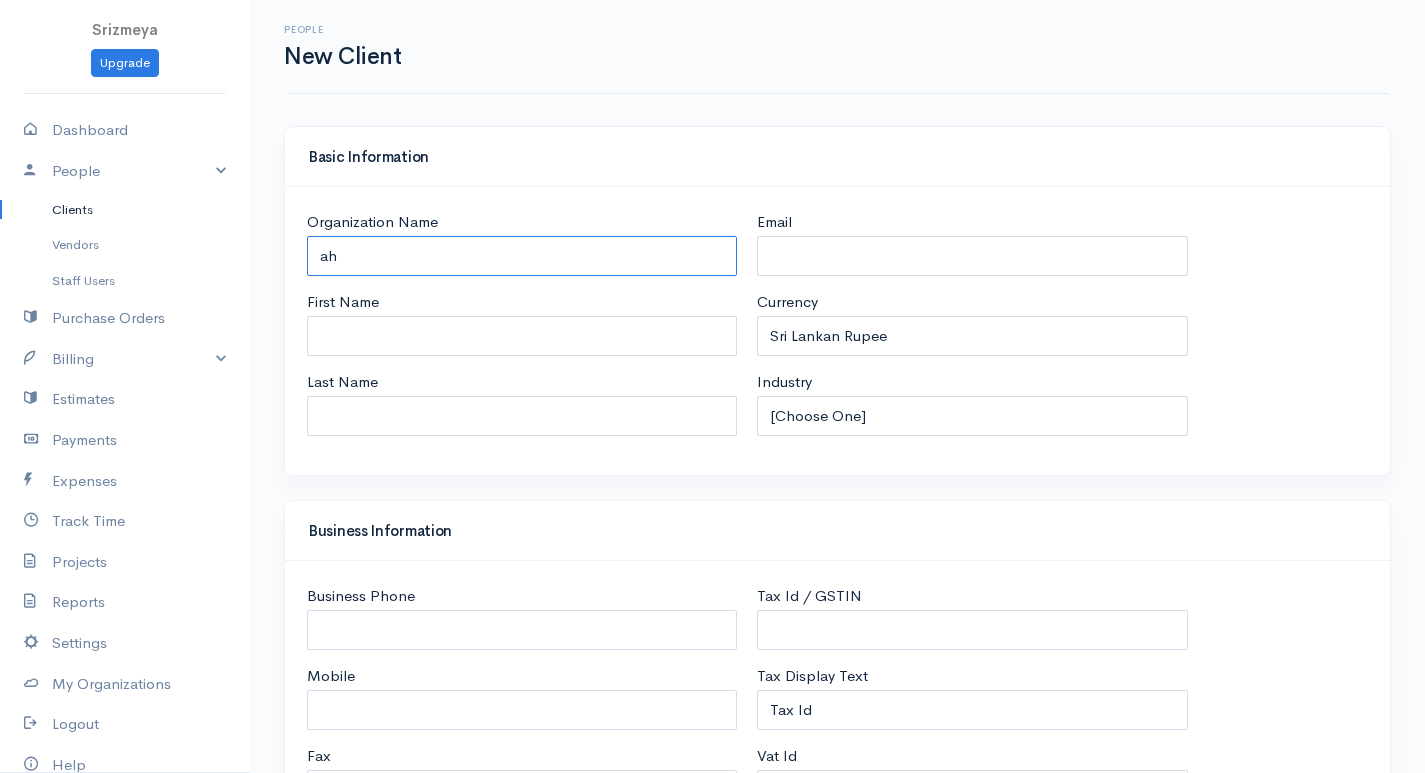 type on "a" 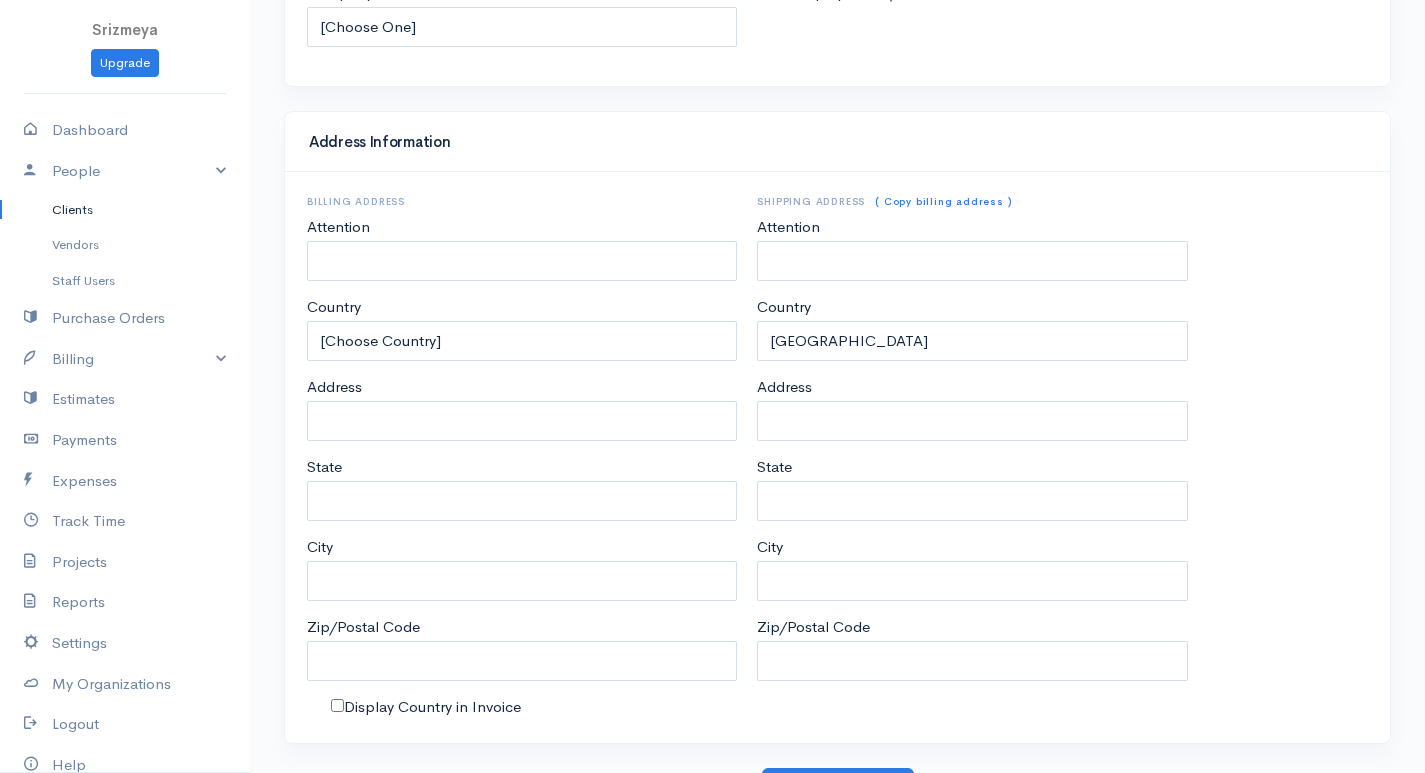 scroll, scrollTop: 878, scrollLeft: 0, axis: vertical 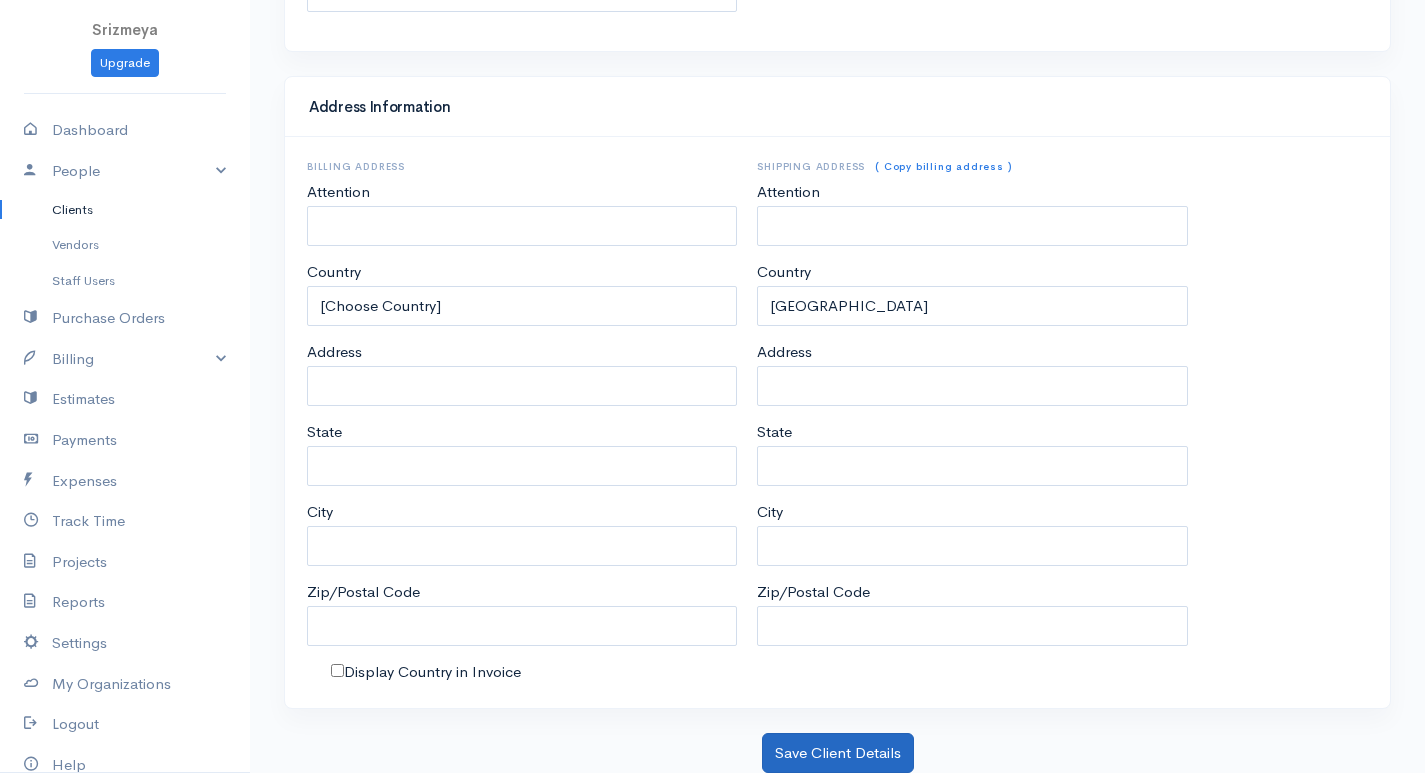 type on "Ajithe" 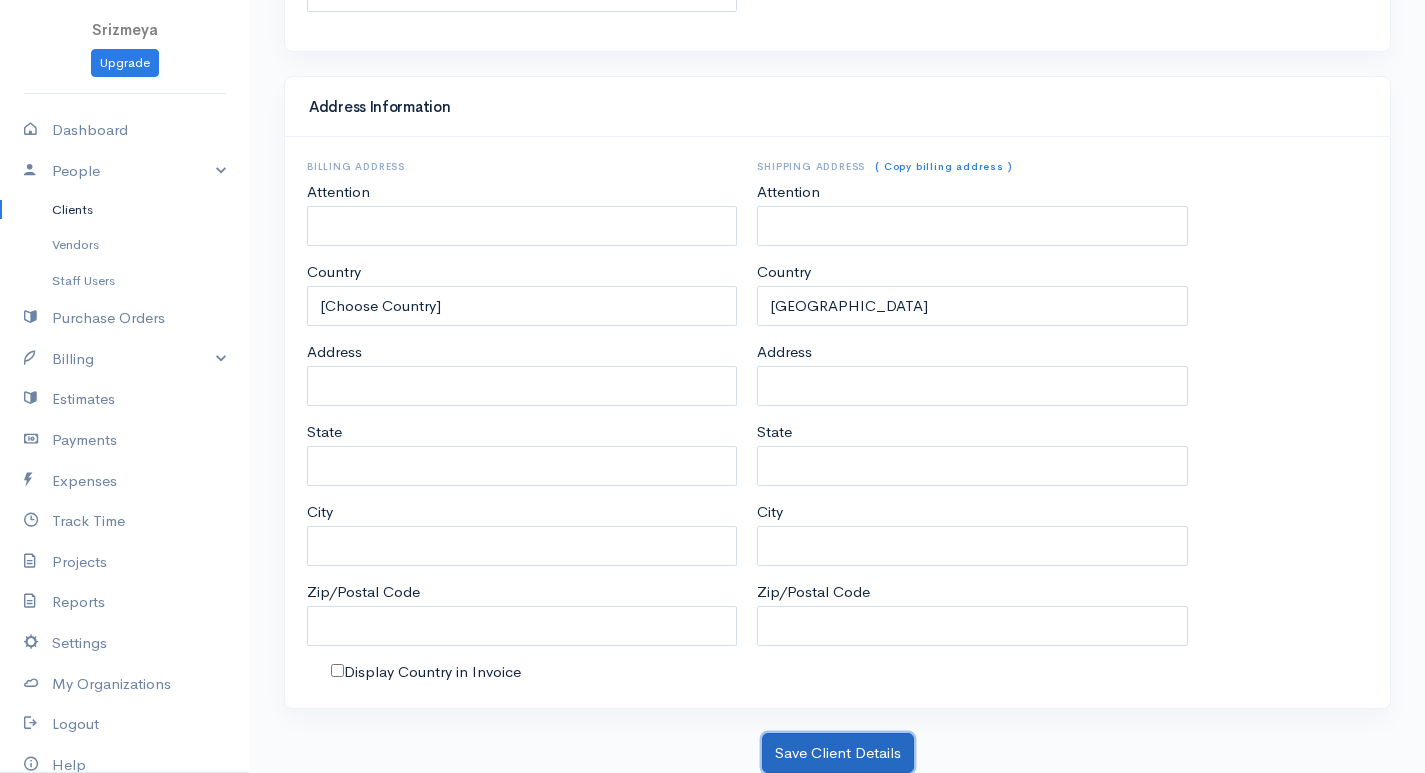 click on "Save Client Details" at bounding box center (838, 753) 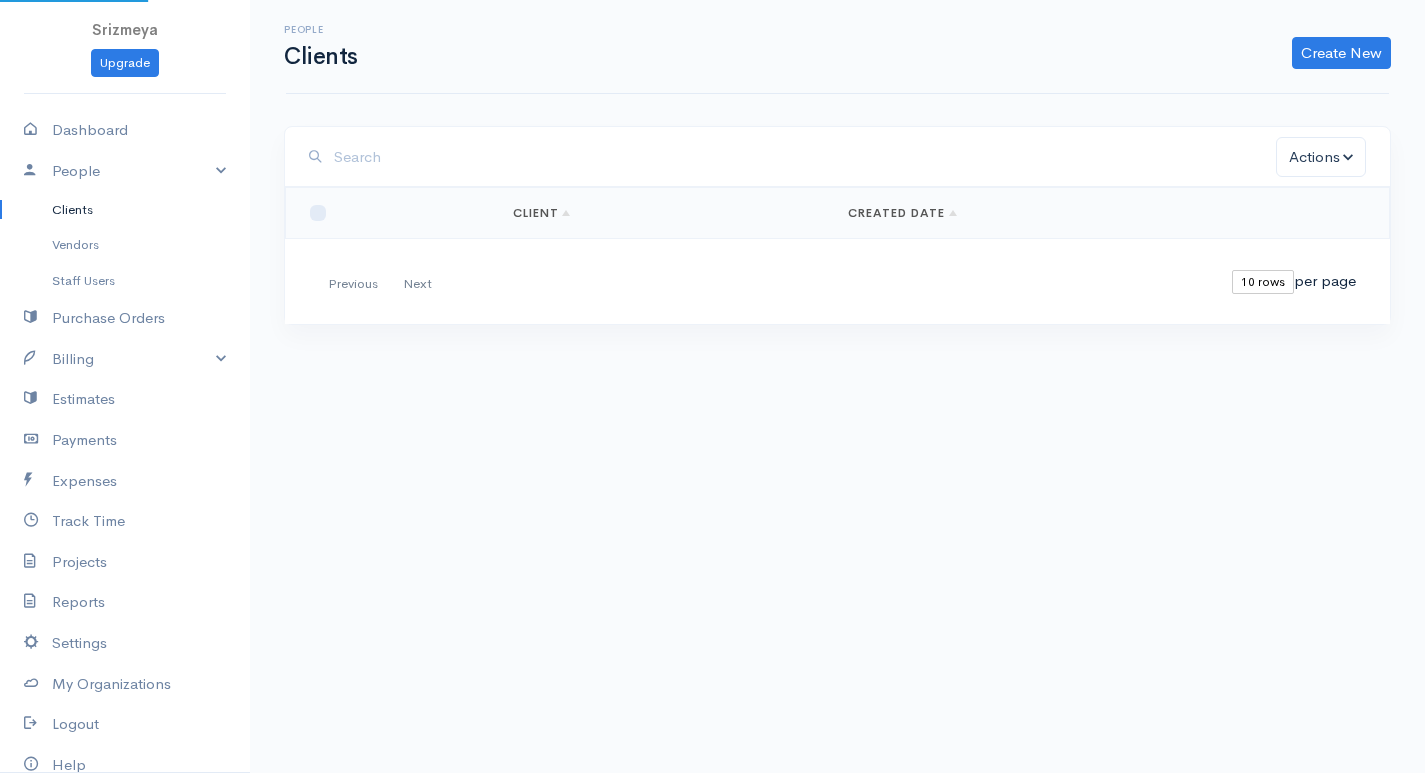 scroll, scrollTop: 0, scrollLeft: 0, axis: both 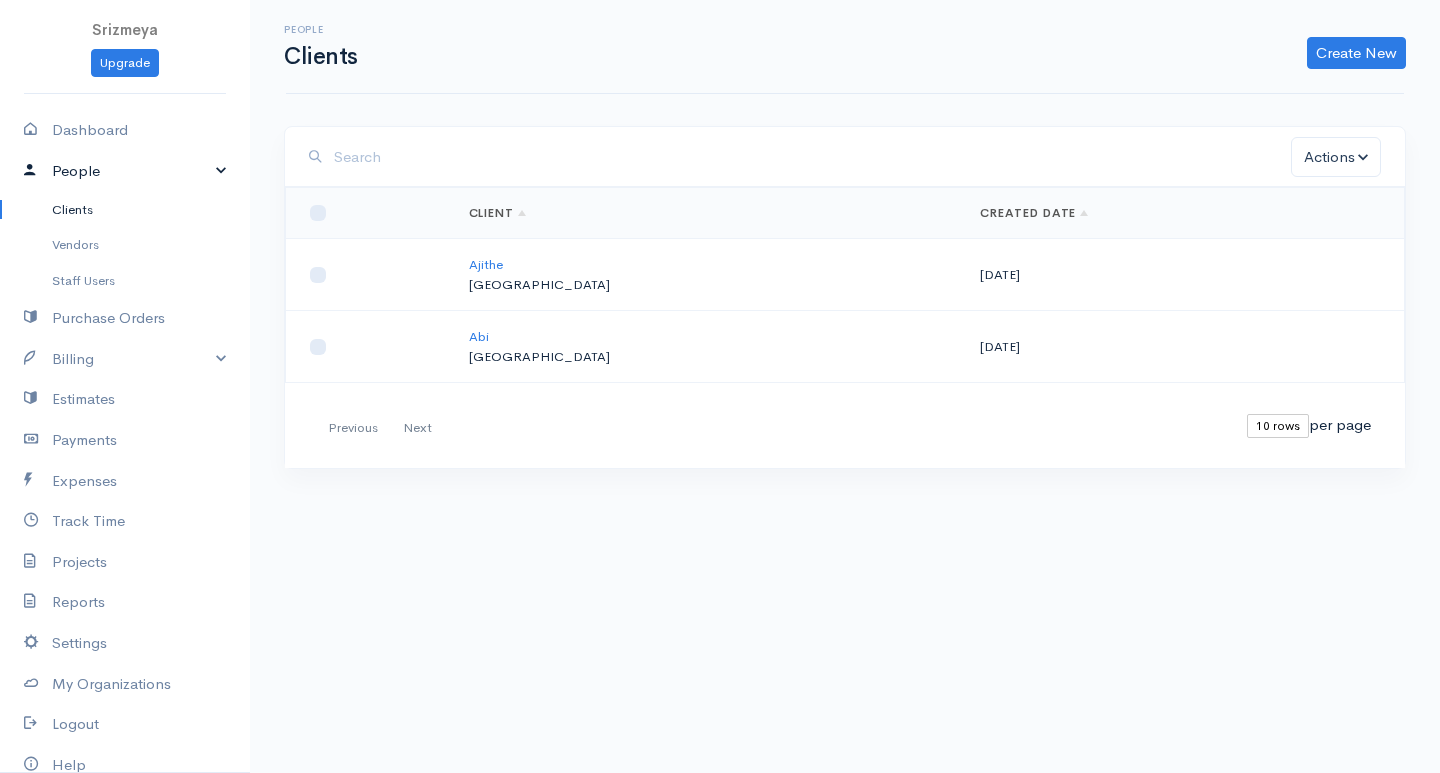 click on "People" at bounding box center [125, 171] 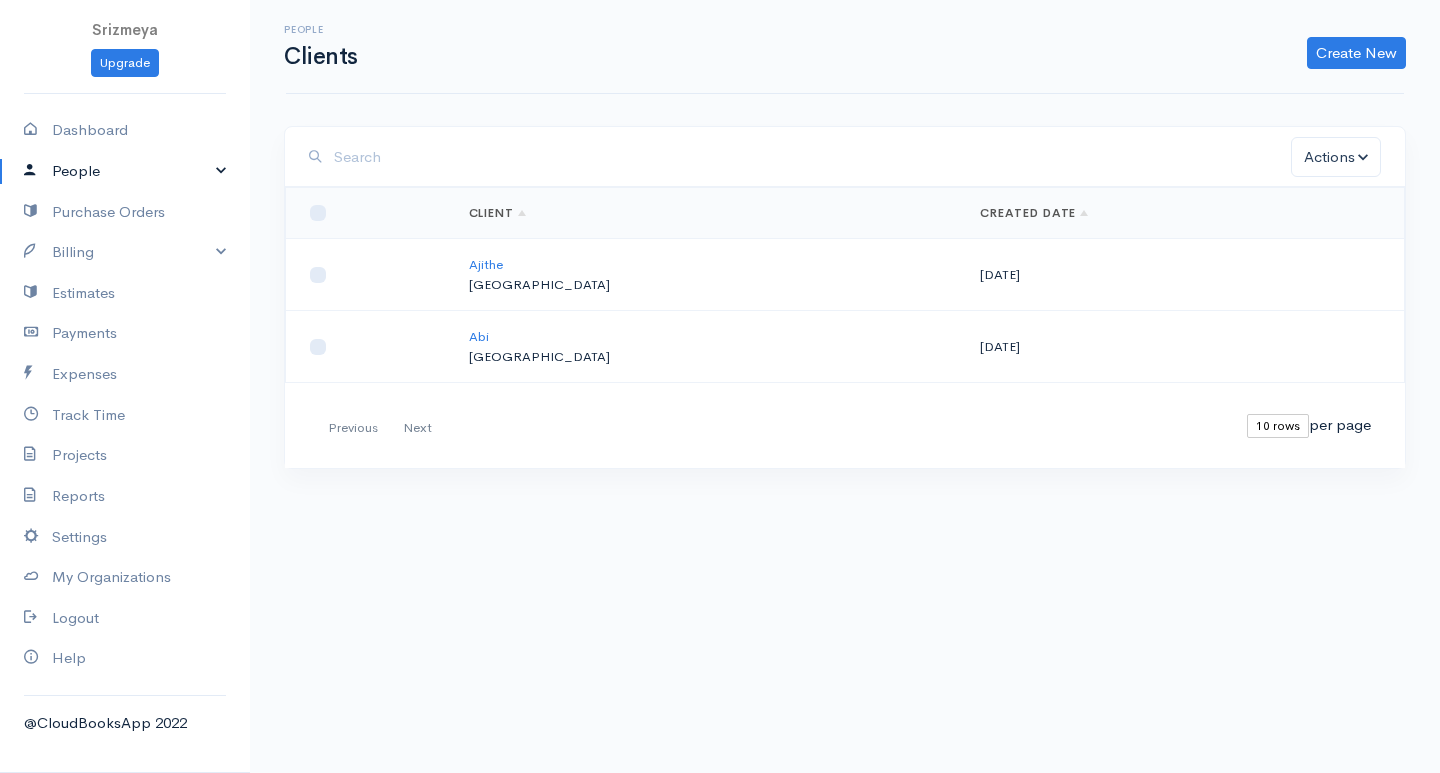 click on "People" at bounding box center (125, 171) 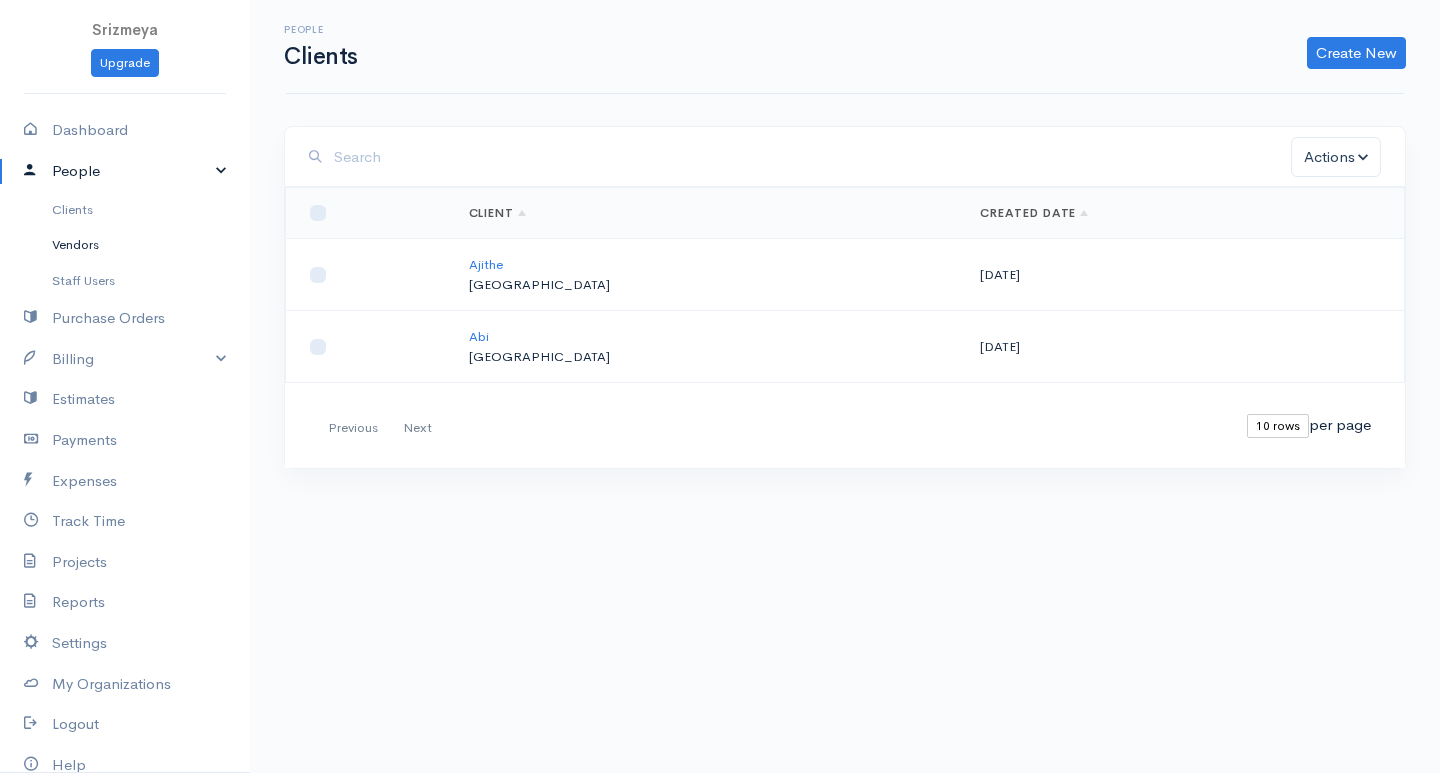 click on "Vendors" at bounding box center [125, 245] 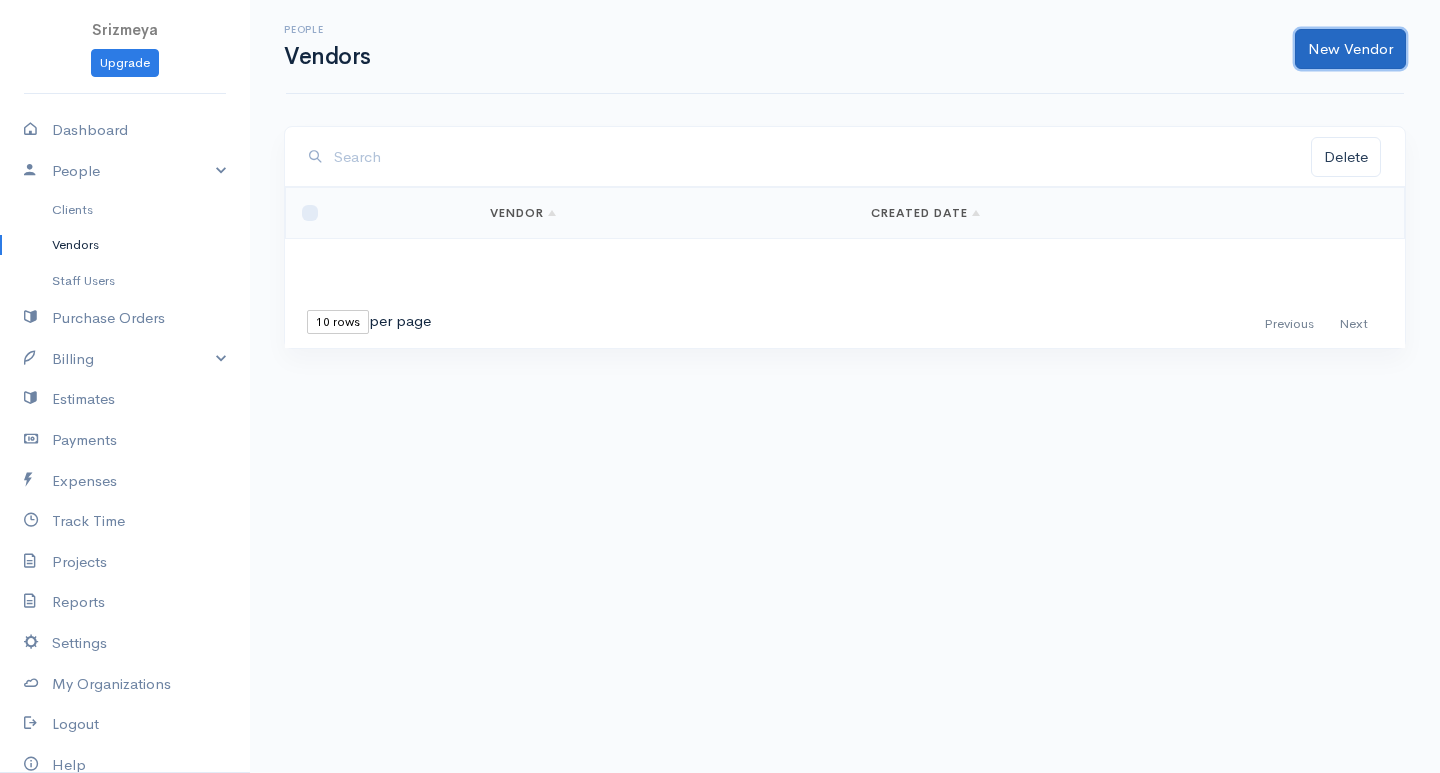 click on "New Vendor" at bounding box center [1350, 49] 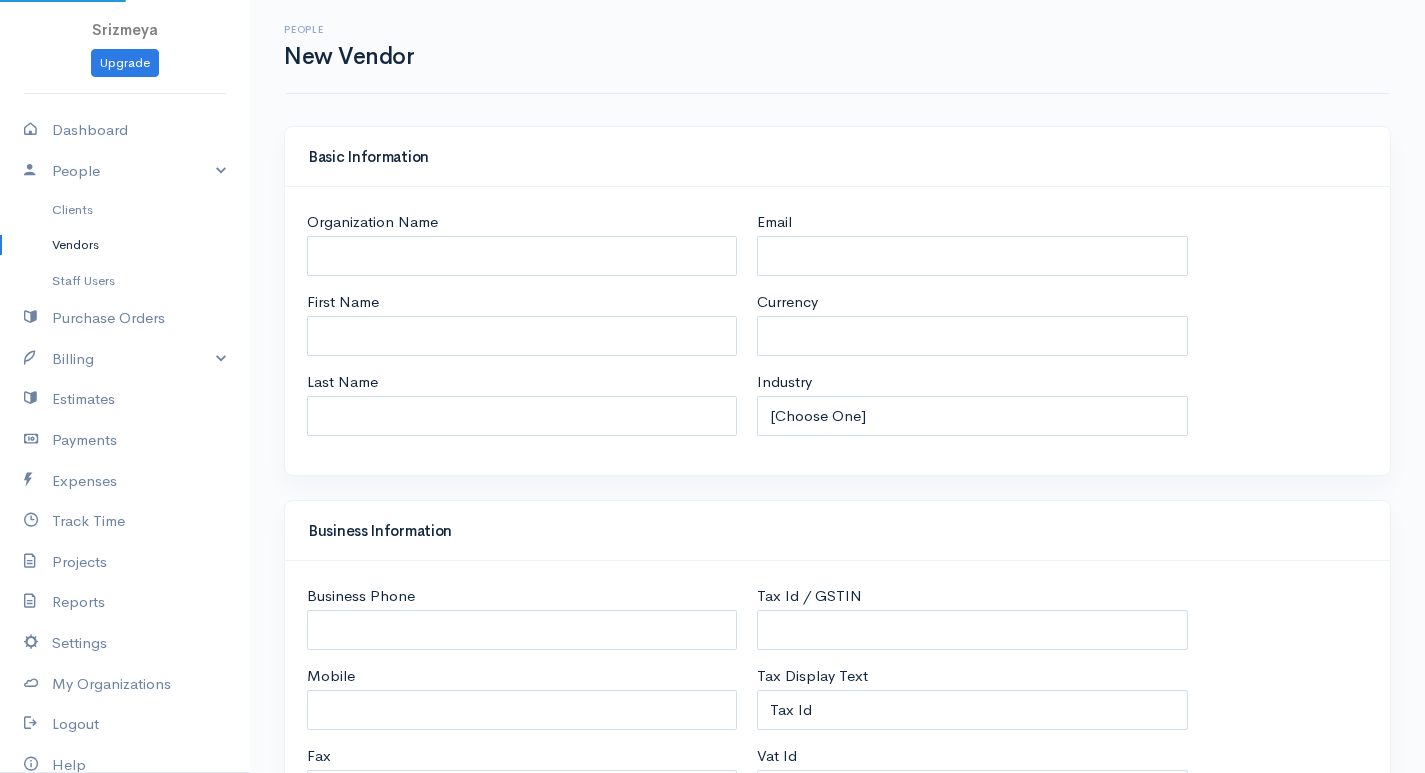select on "LKR" 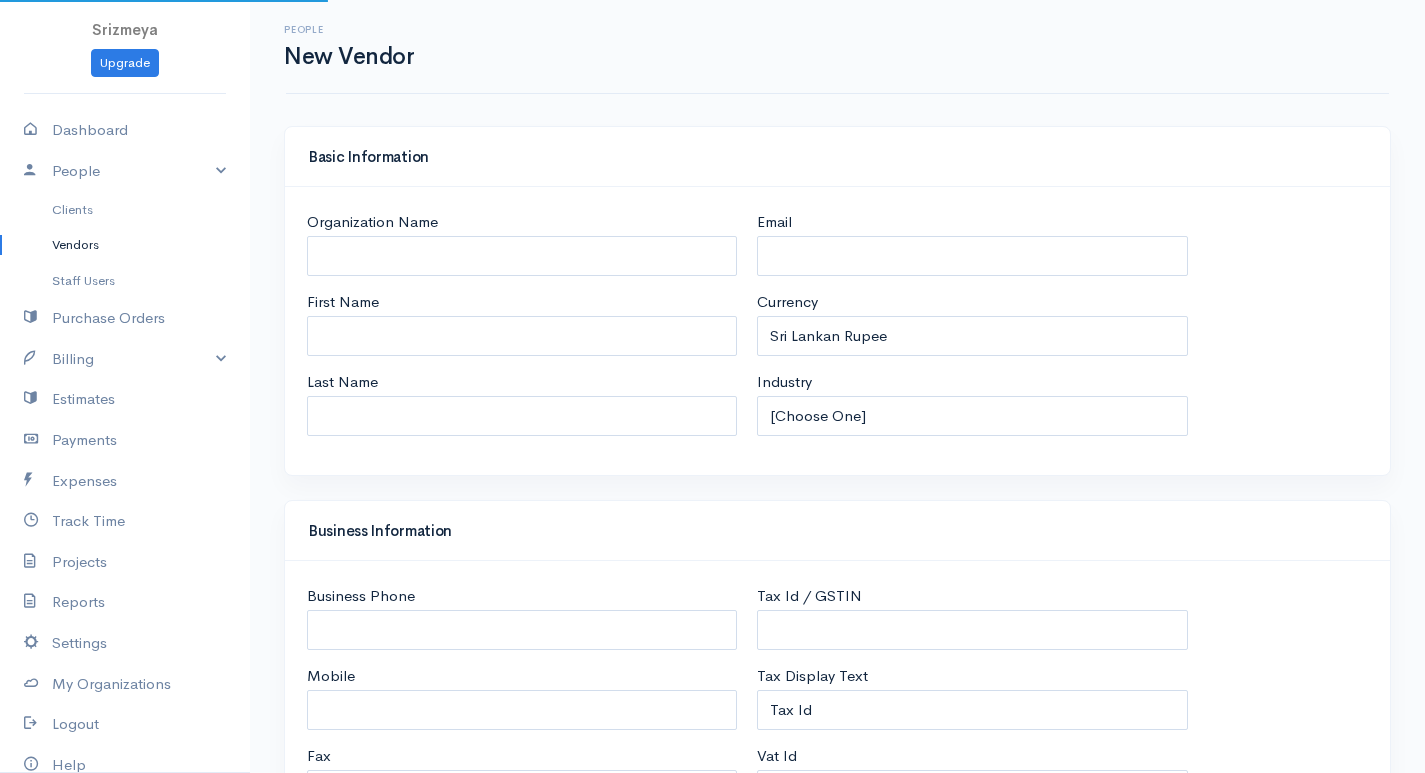 select on "[GEOGRAPHIC_DATA]" 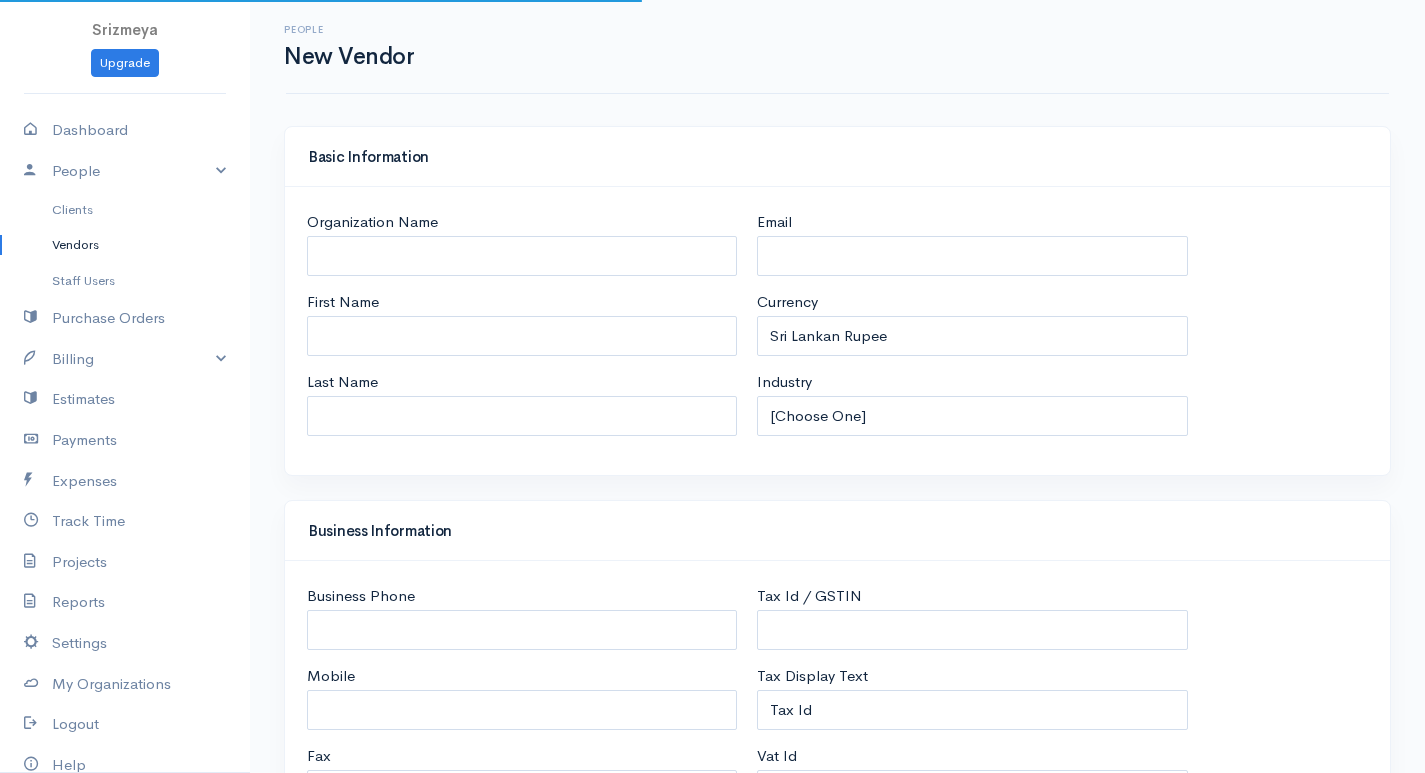 select on "[GEOGRAPHIC_DATA]" 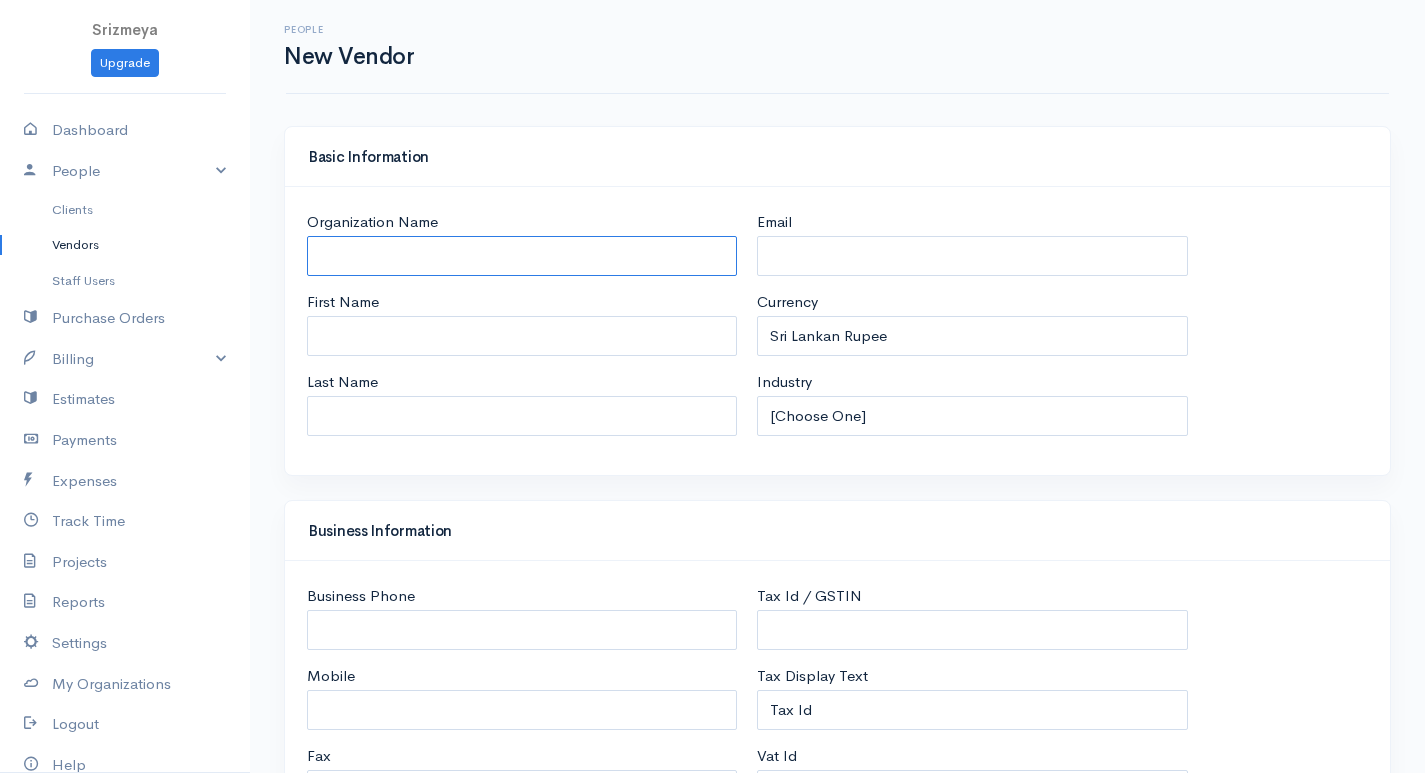 click on "Organization Name" at bounding box center (522, 256) 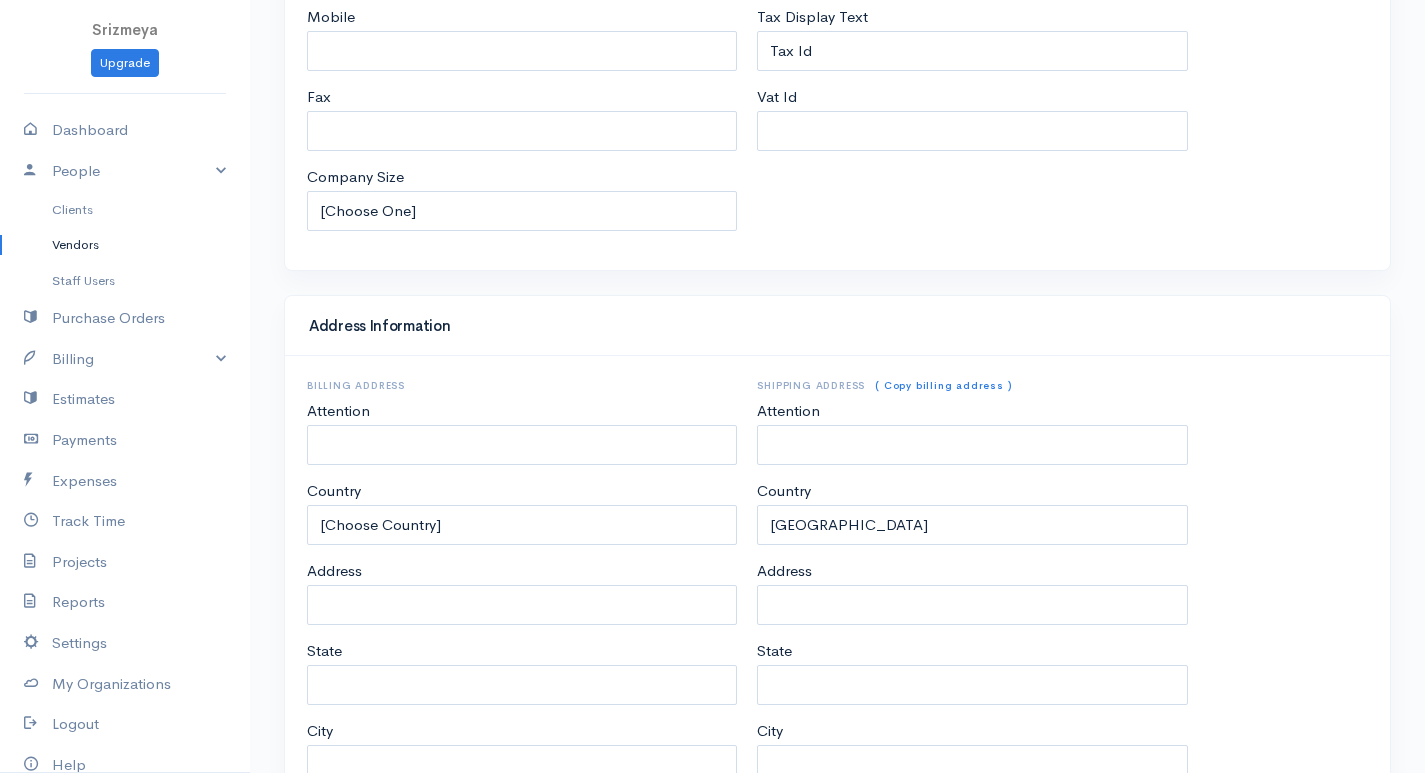 scroll, scrollTop: 856, scrollLeft: 0, axis: vertical 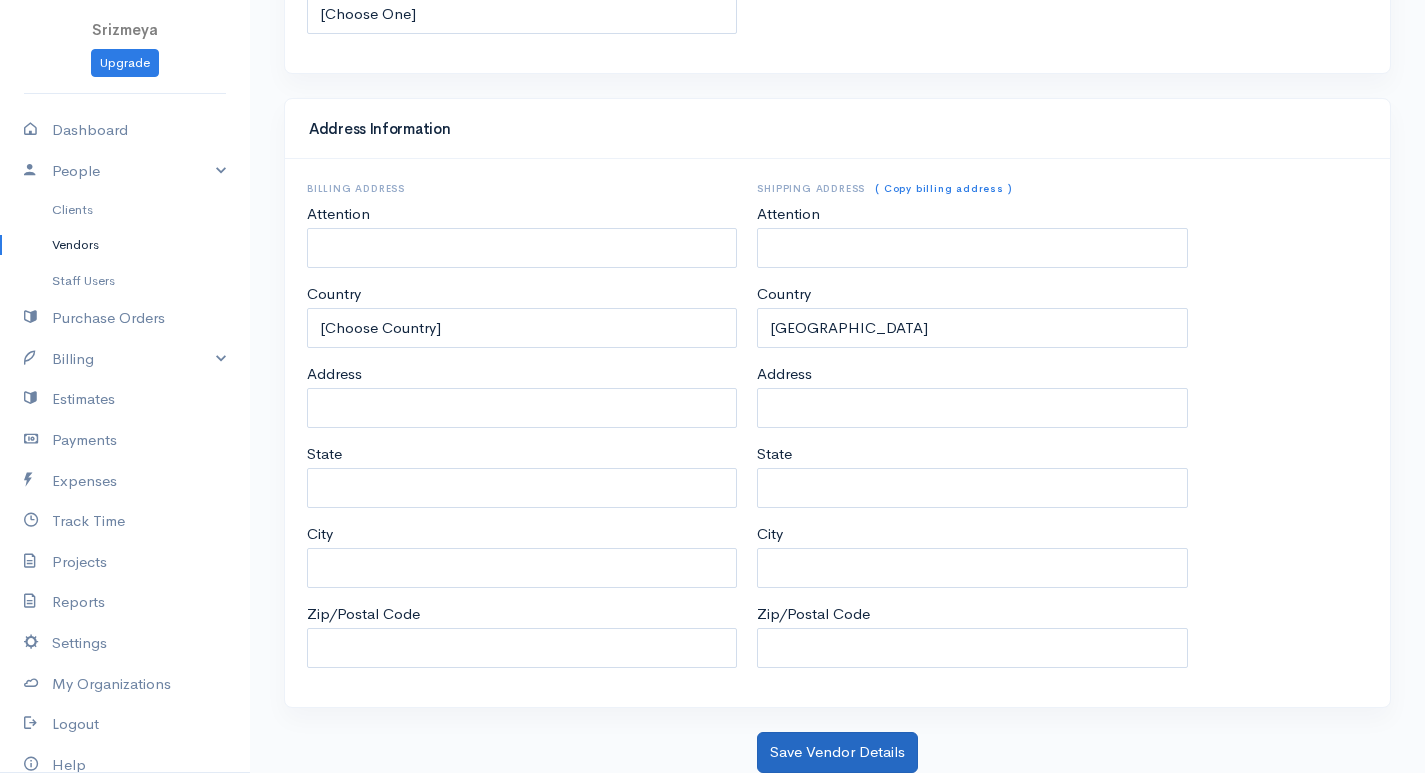 type on "Rizmeya" 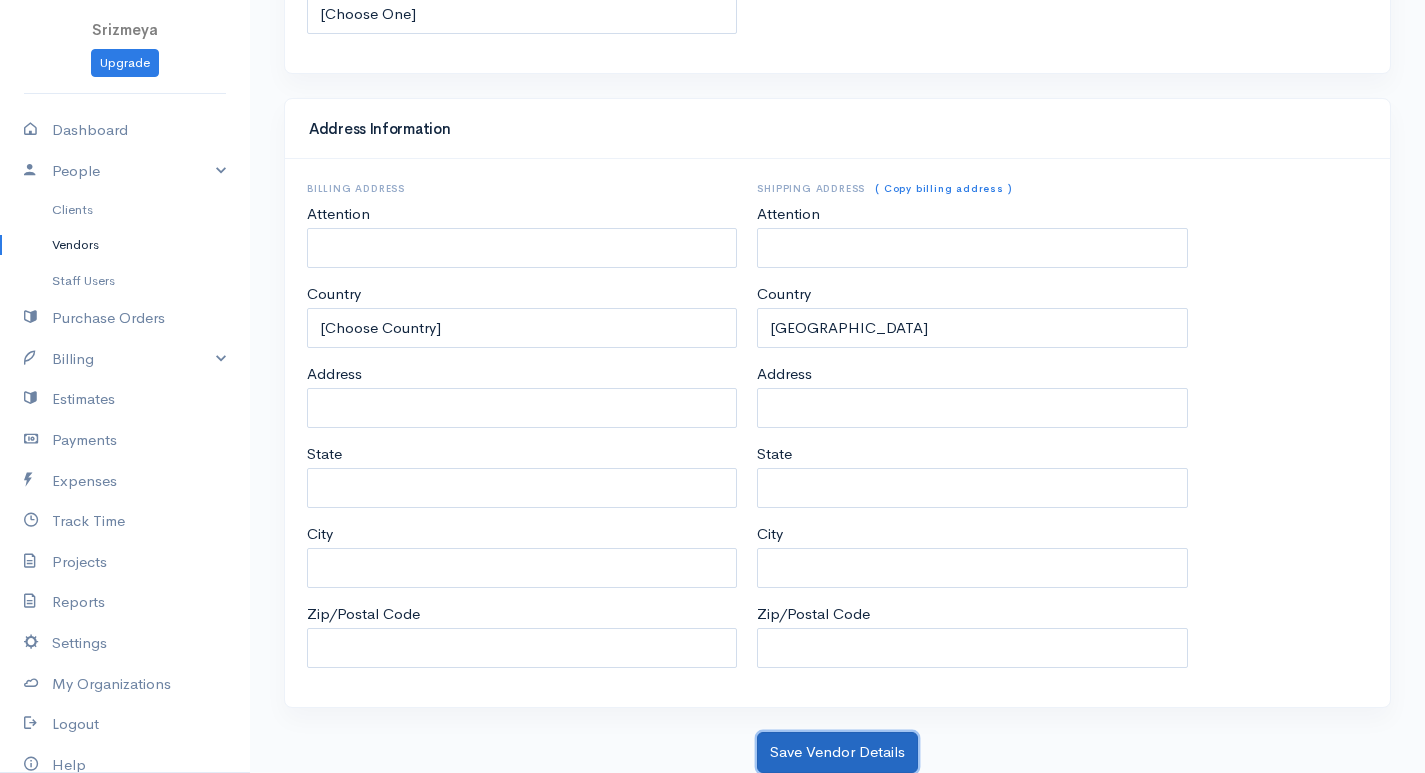 click on "Save Vendor Details" at bounding box center [837, 752] 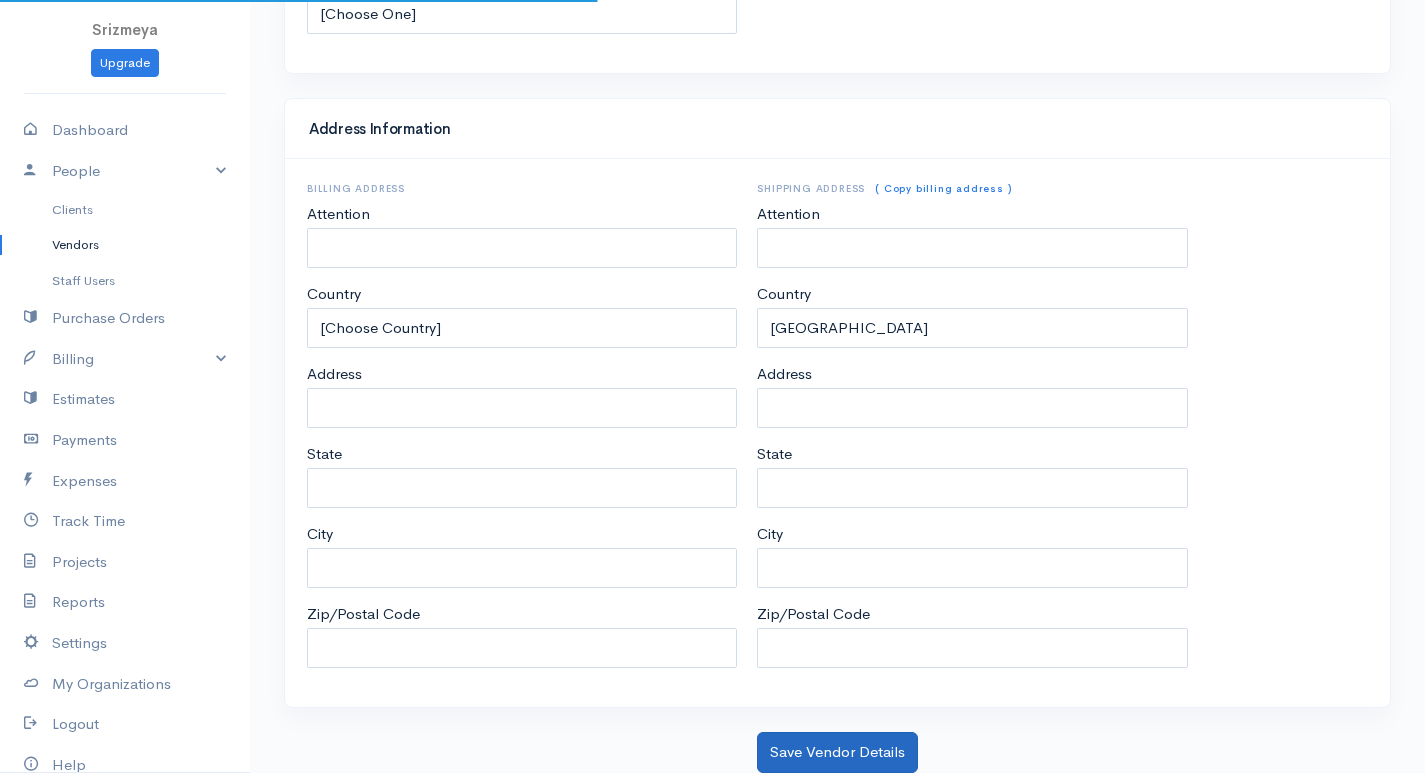 scroll, scrollTop: 0, scrollLeft: 0, axis: both 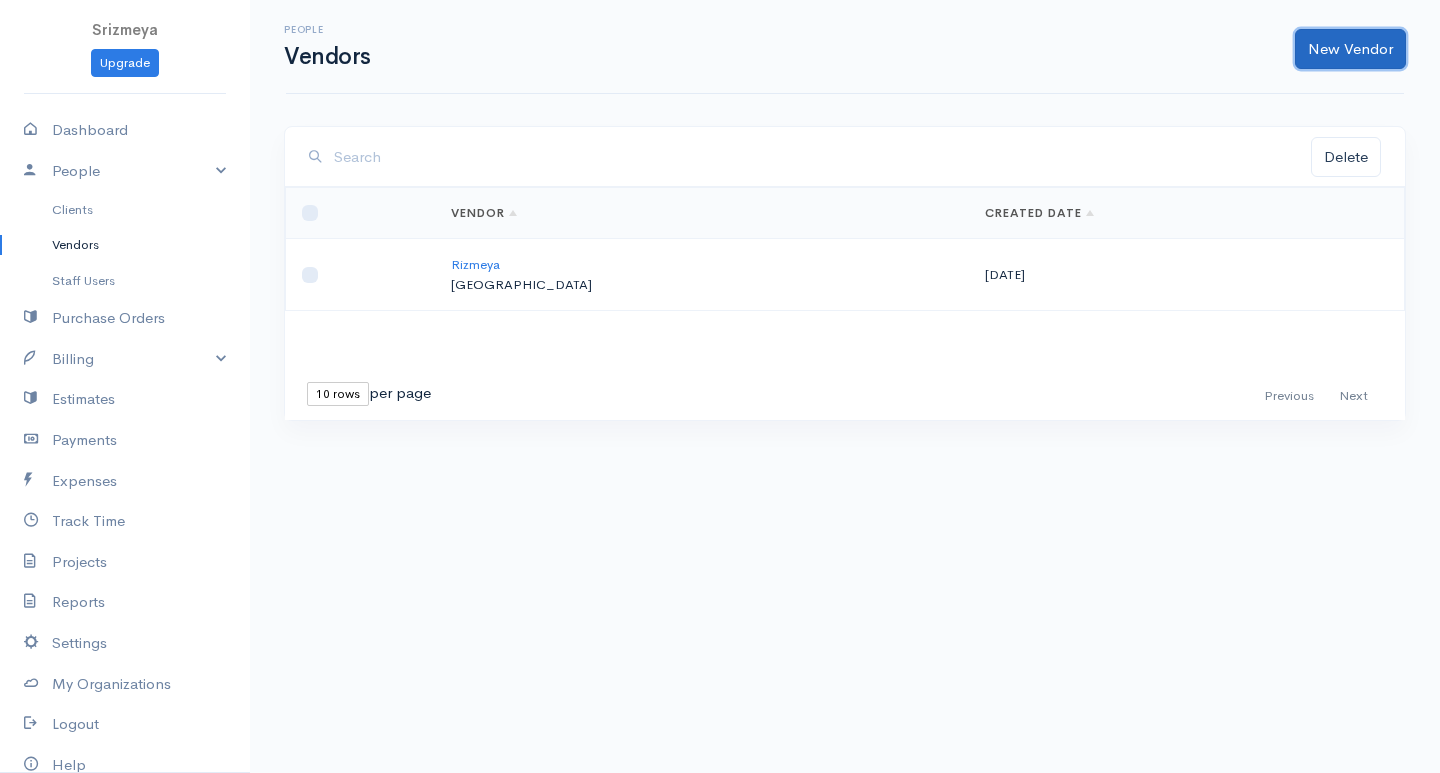 click on "New Vendor" at bounding box center [1350, 49] 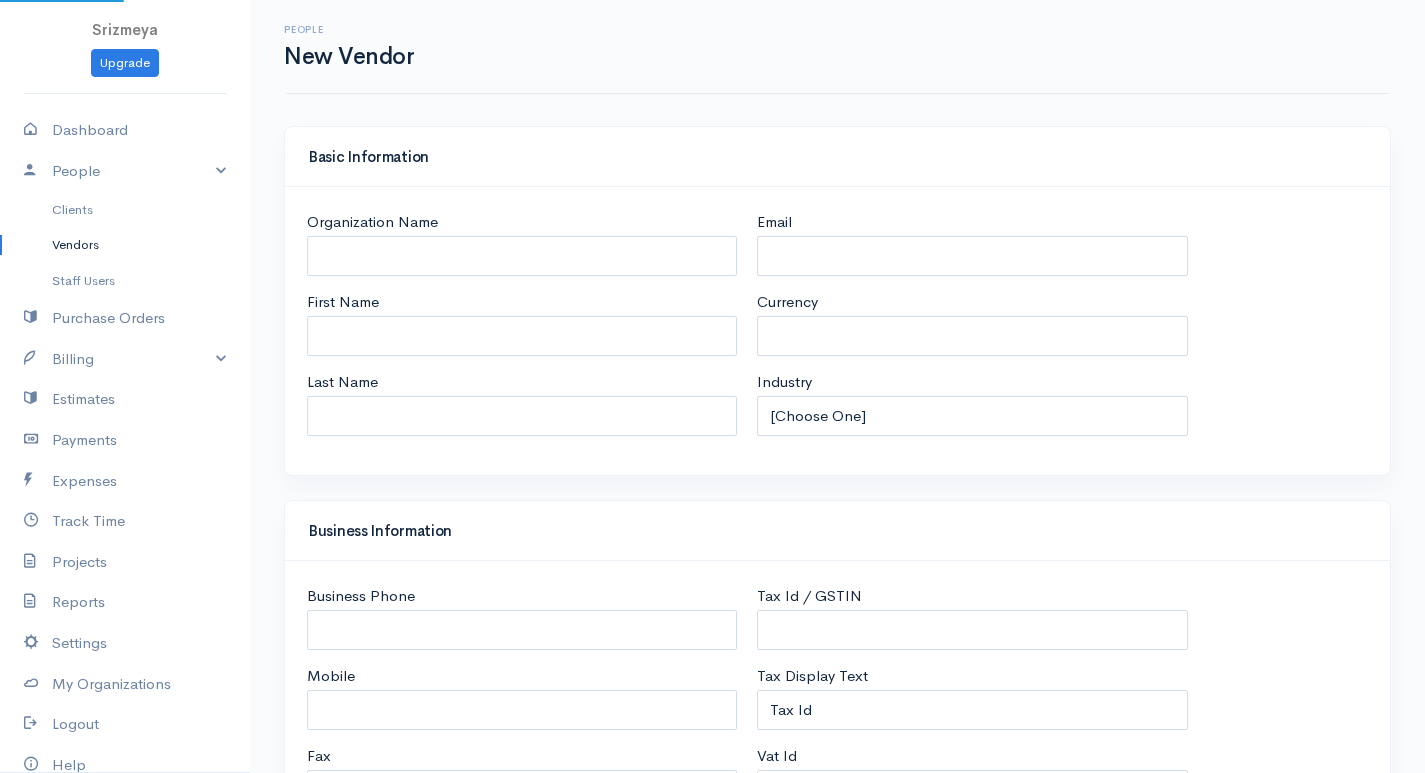 select on "LKR" 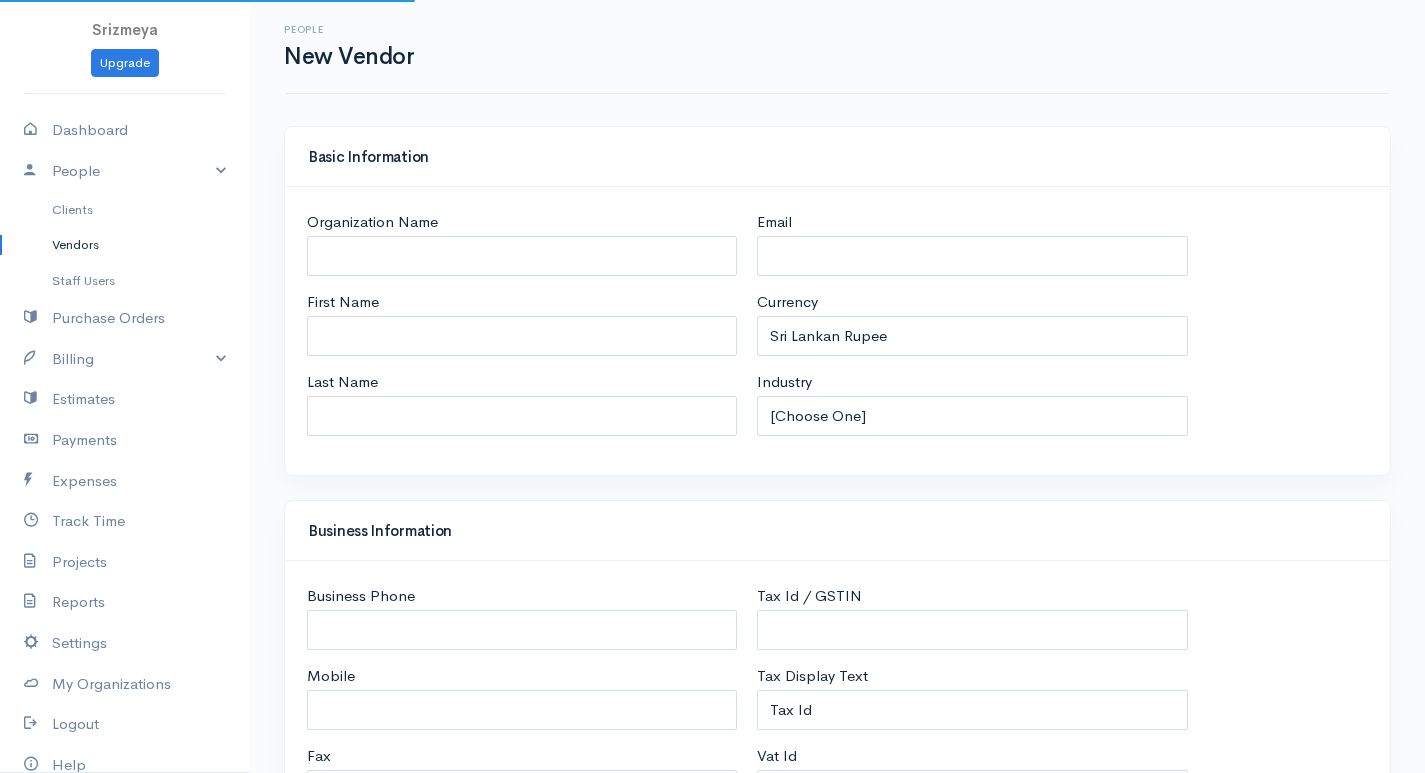select on "[GEOGRAPHIC_DATA]" 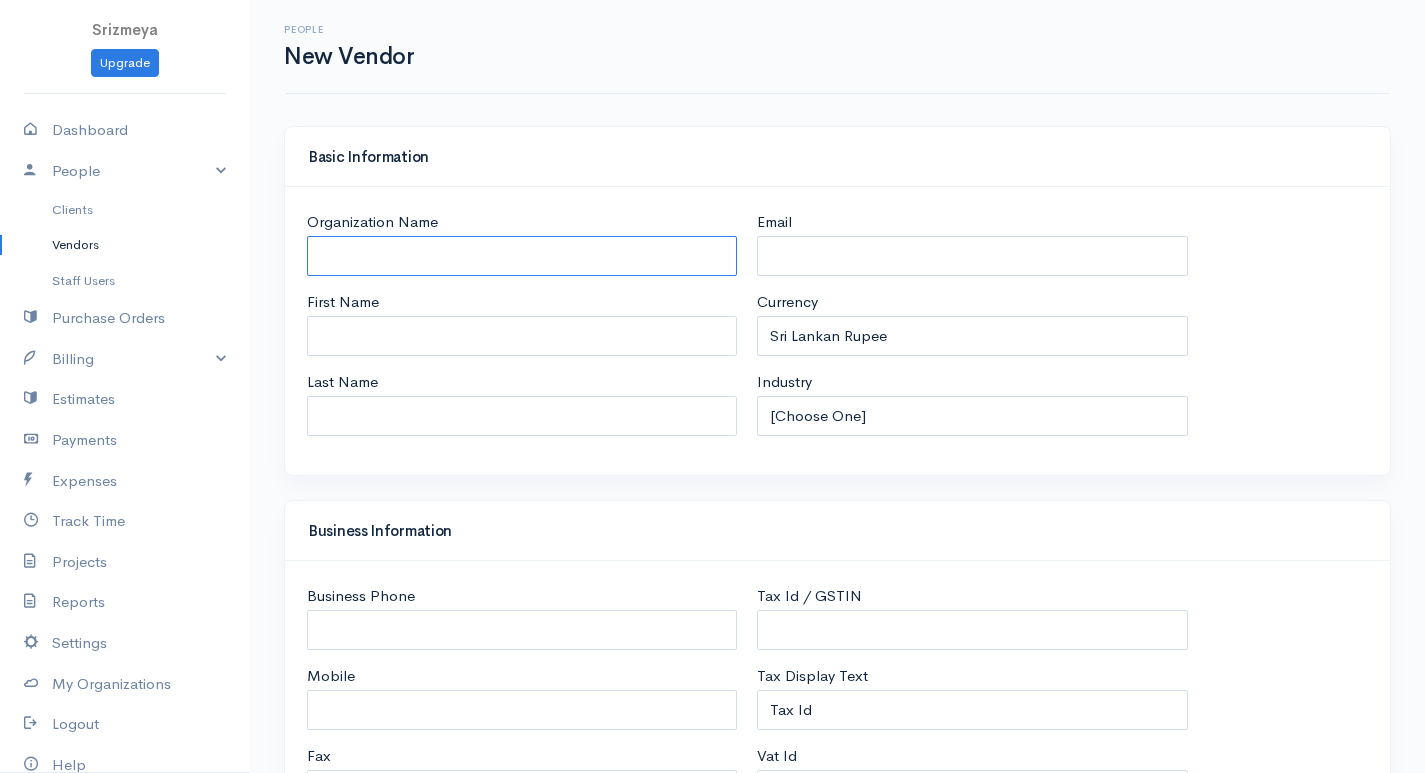 click on "Organization Name" at bounding box center (522, 256) 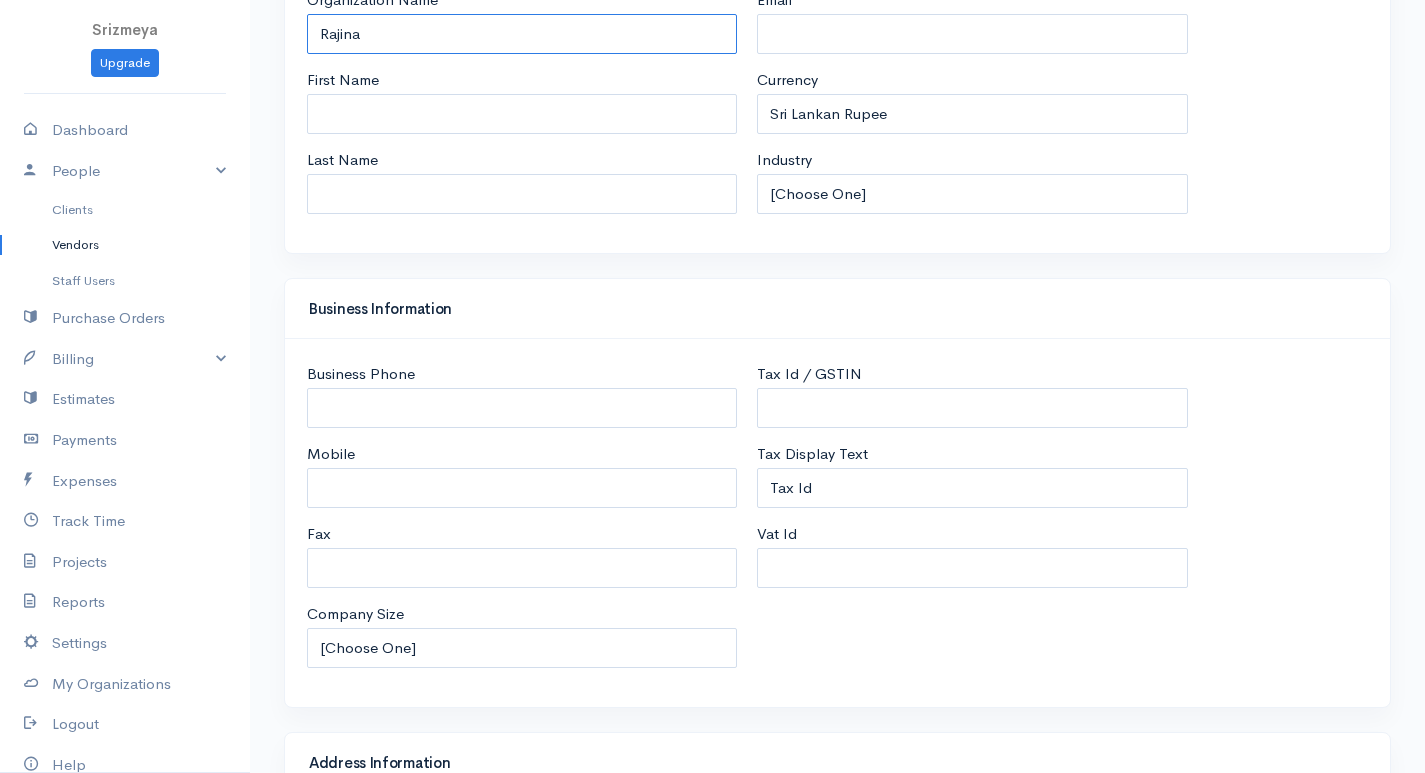 scroll, scrollTop: 0, scrollLeft: 0, axis: both 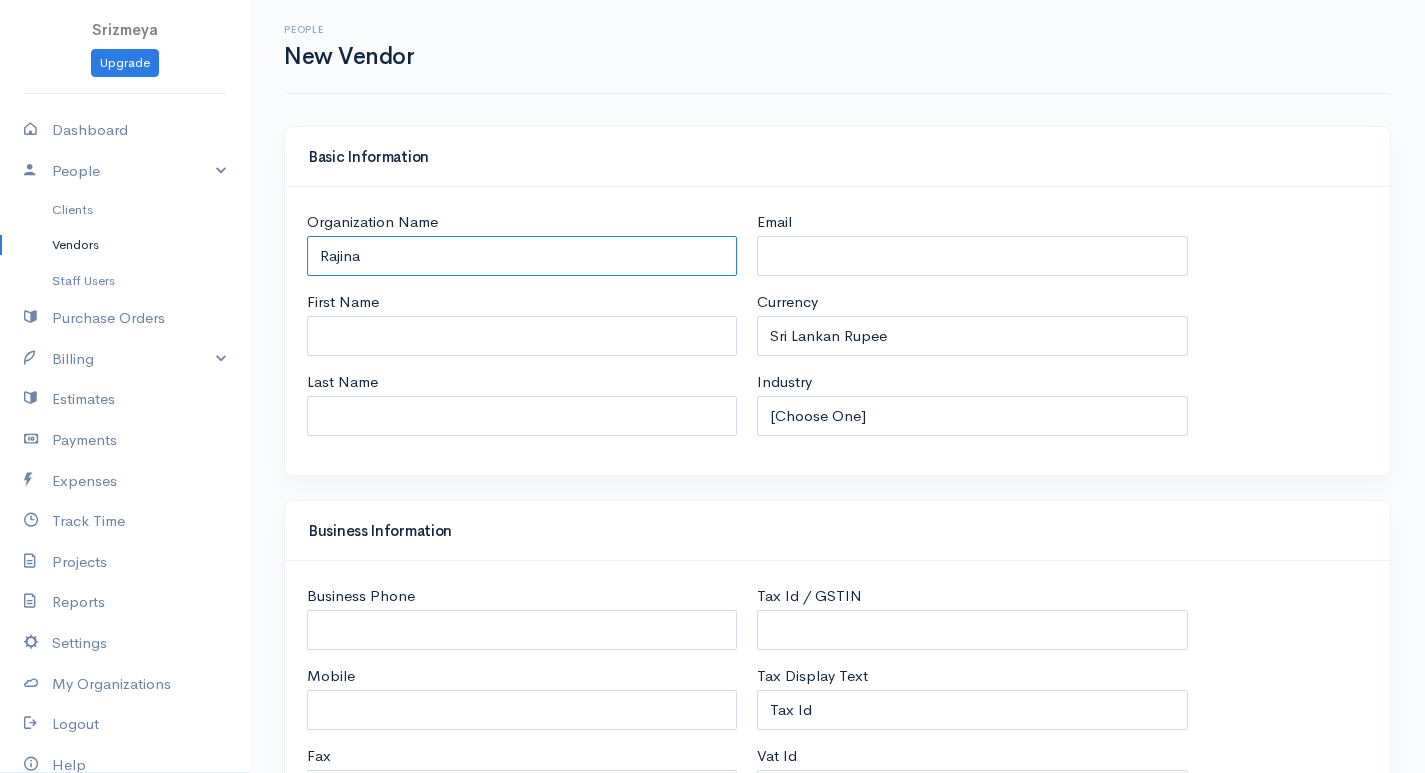 click on "Rajina" at bounding box center [522, 256] 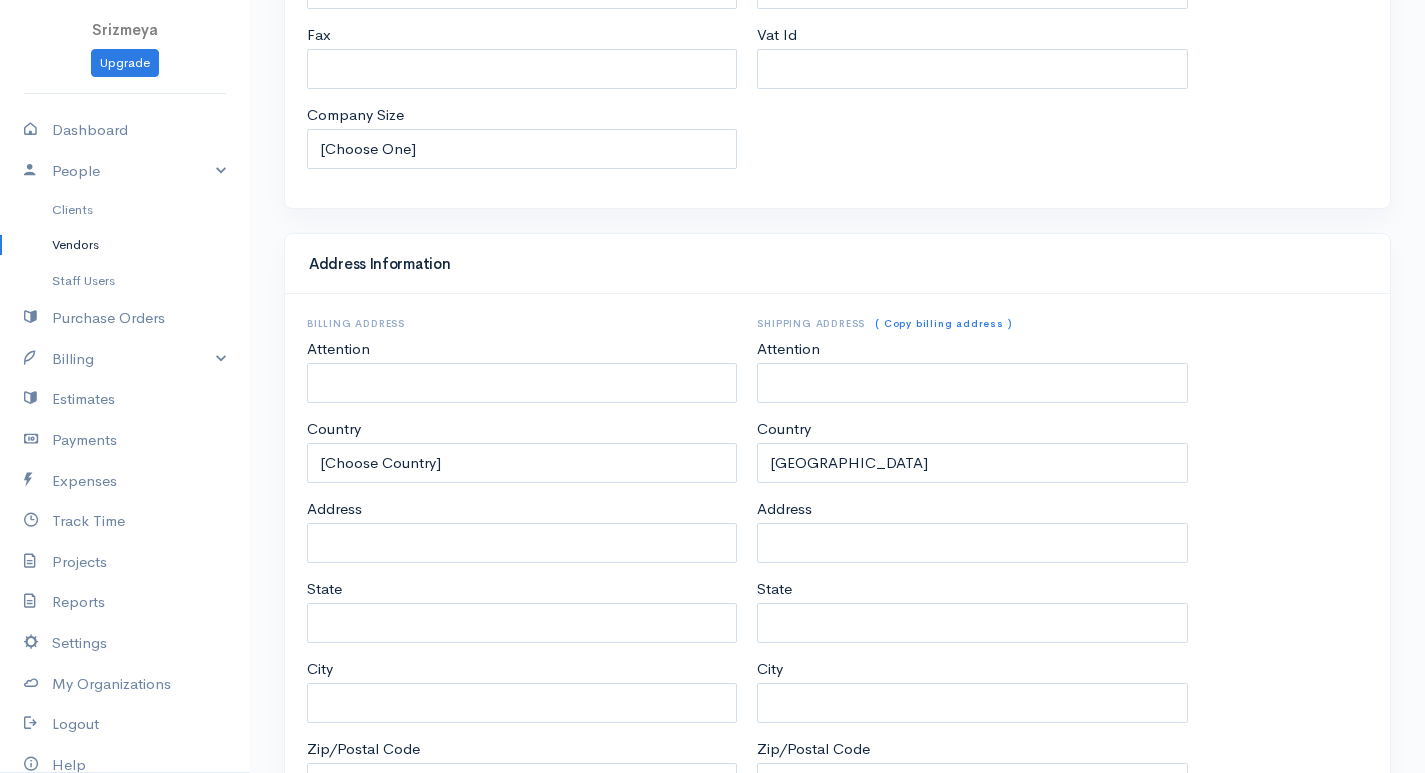 scroll, scrollTop: 856, scrollLeft: 0, axis: vertical 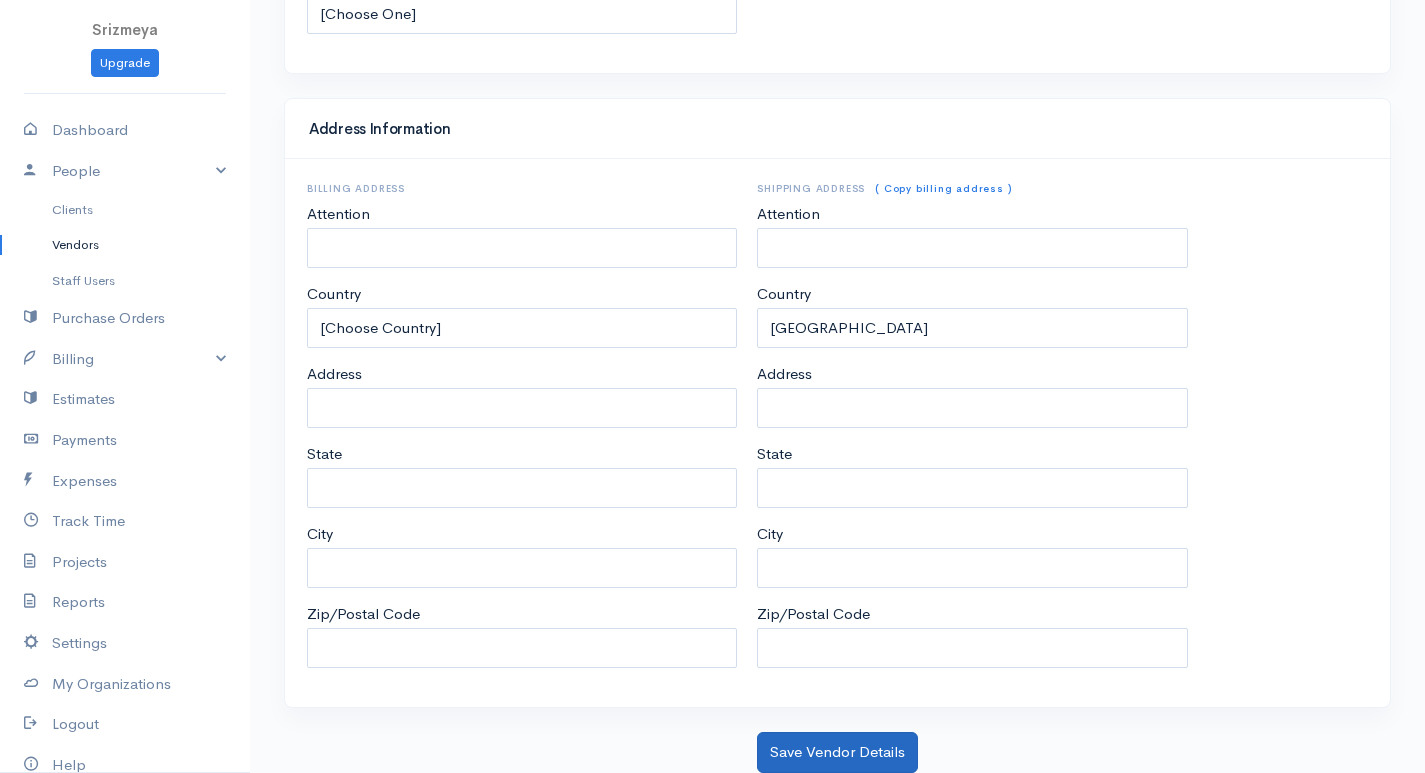 type on "[PERSON_NAME]" 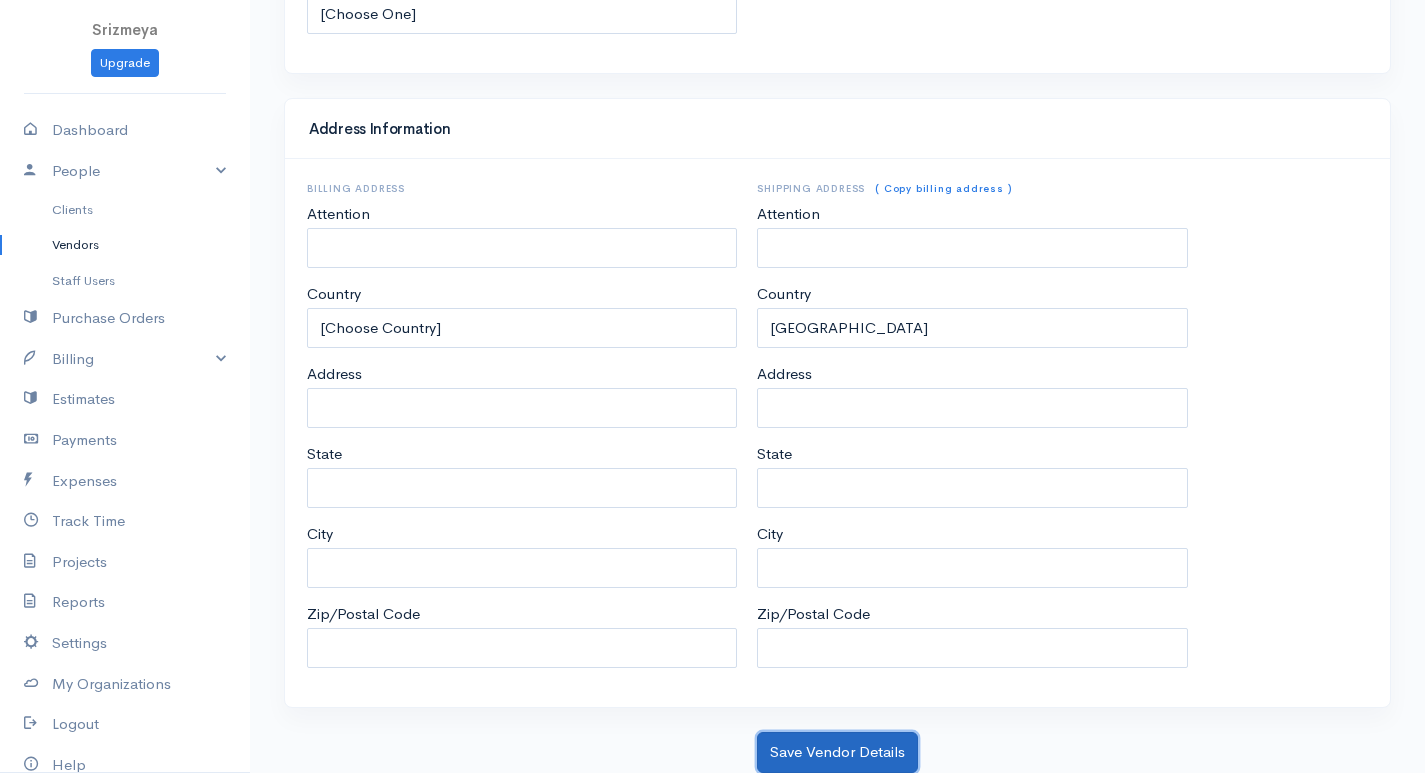 click on "Save Vendor Details" at bounding box center [837, 752] 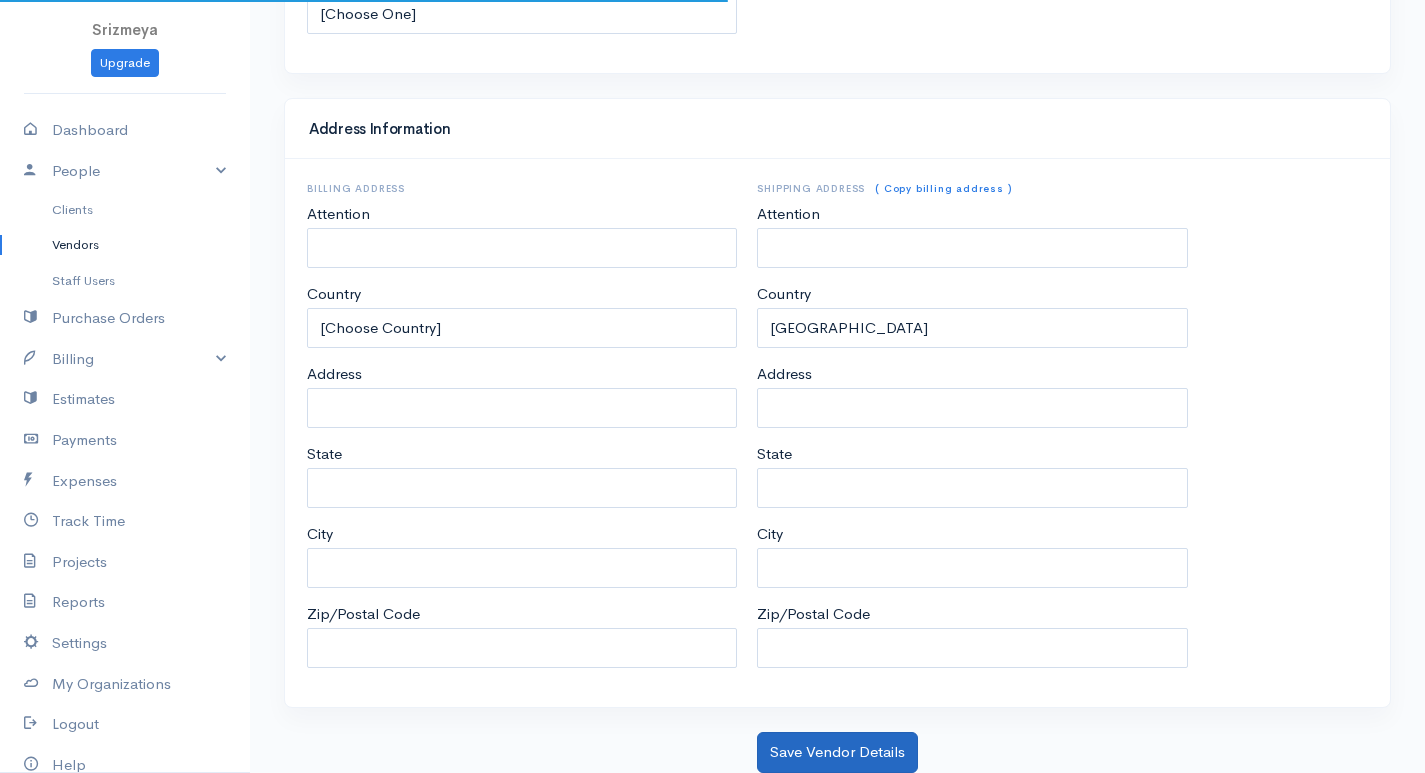 scroll, scrollTop: 0, scrollLeft: 0, axis: both 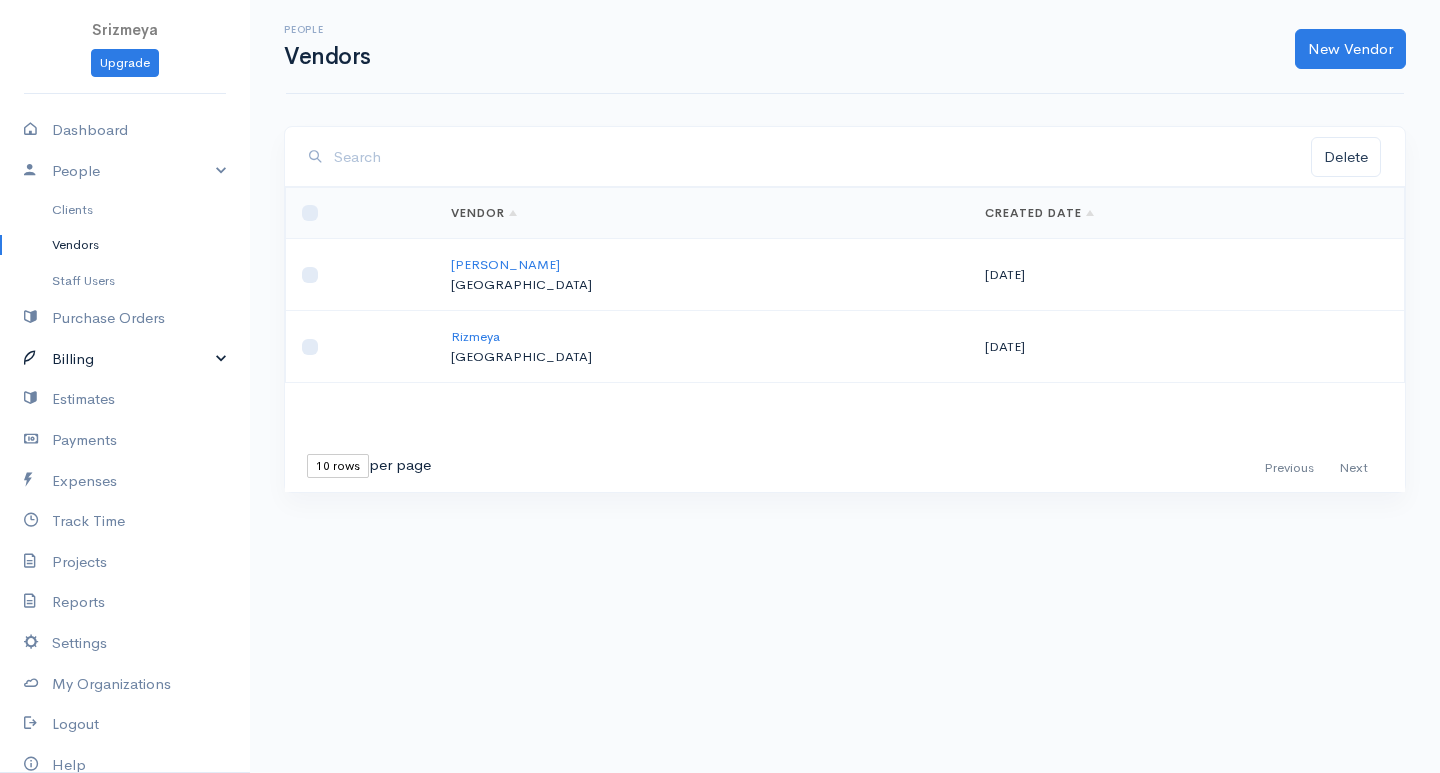 click on "Billing" at bounding box center (125, 359) 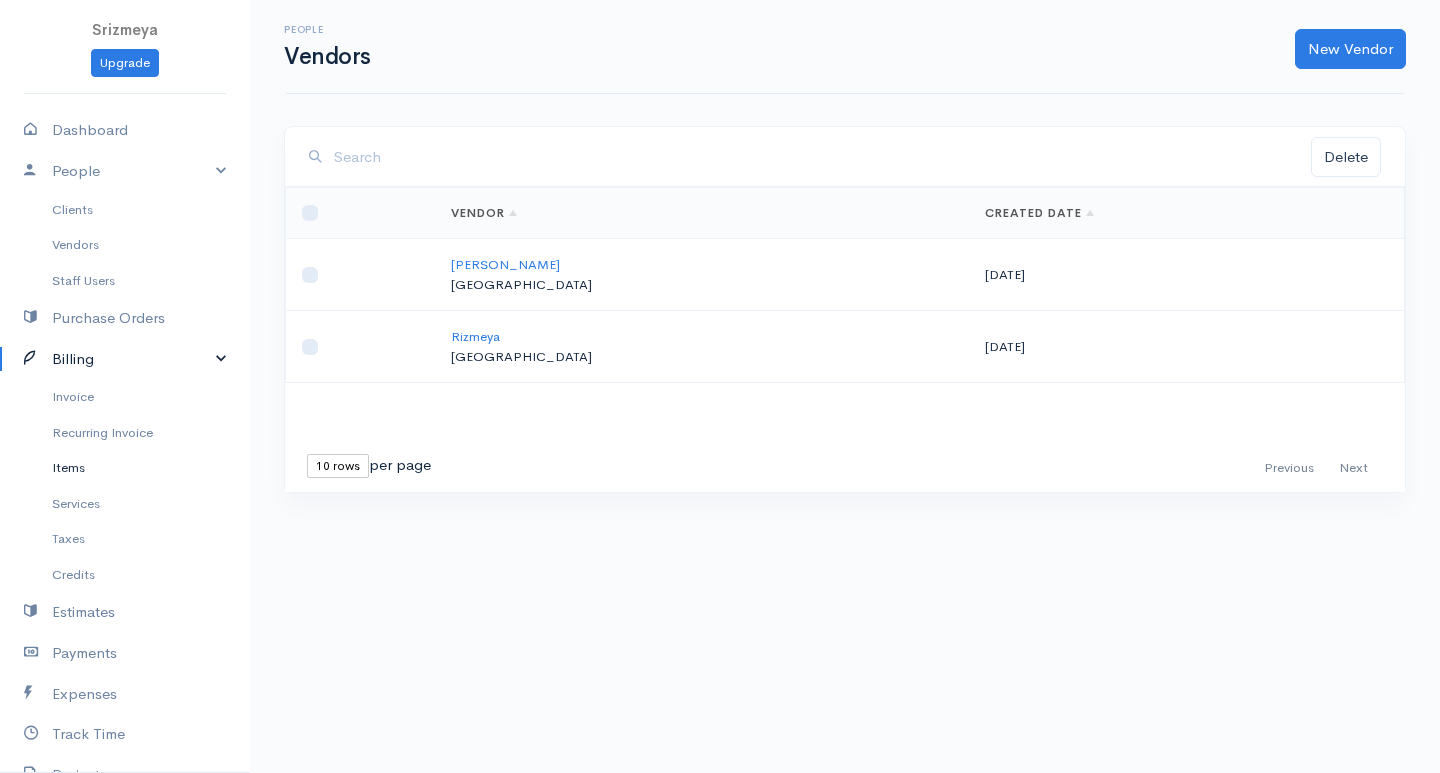 click on "Items" at bounding box center (125, 468) 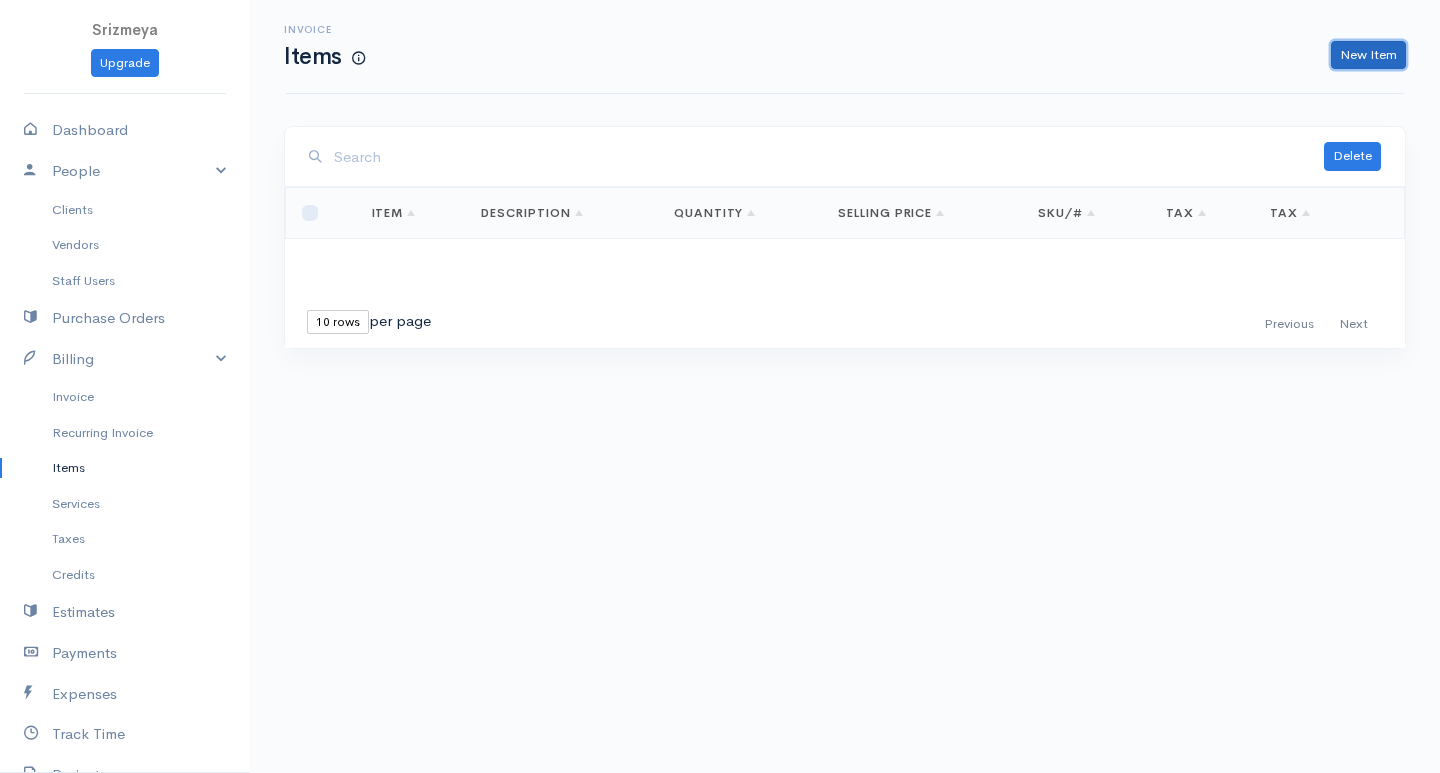 click on "New Item" at bounding box center [1368, 55] 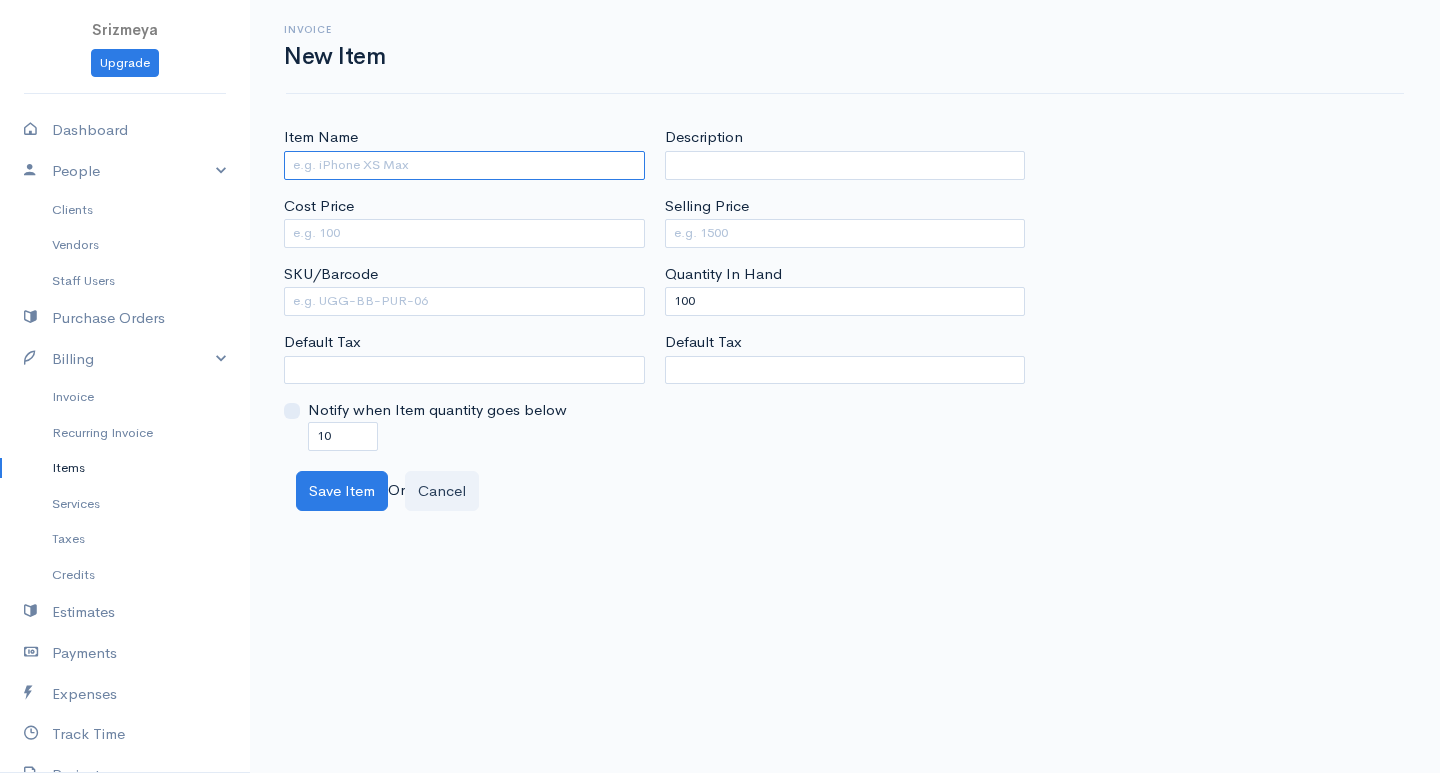 click on "Item Name" at bounding box center (464, 165) 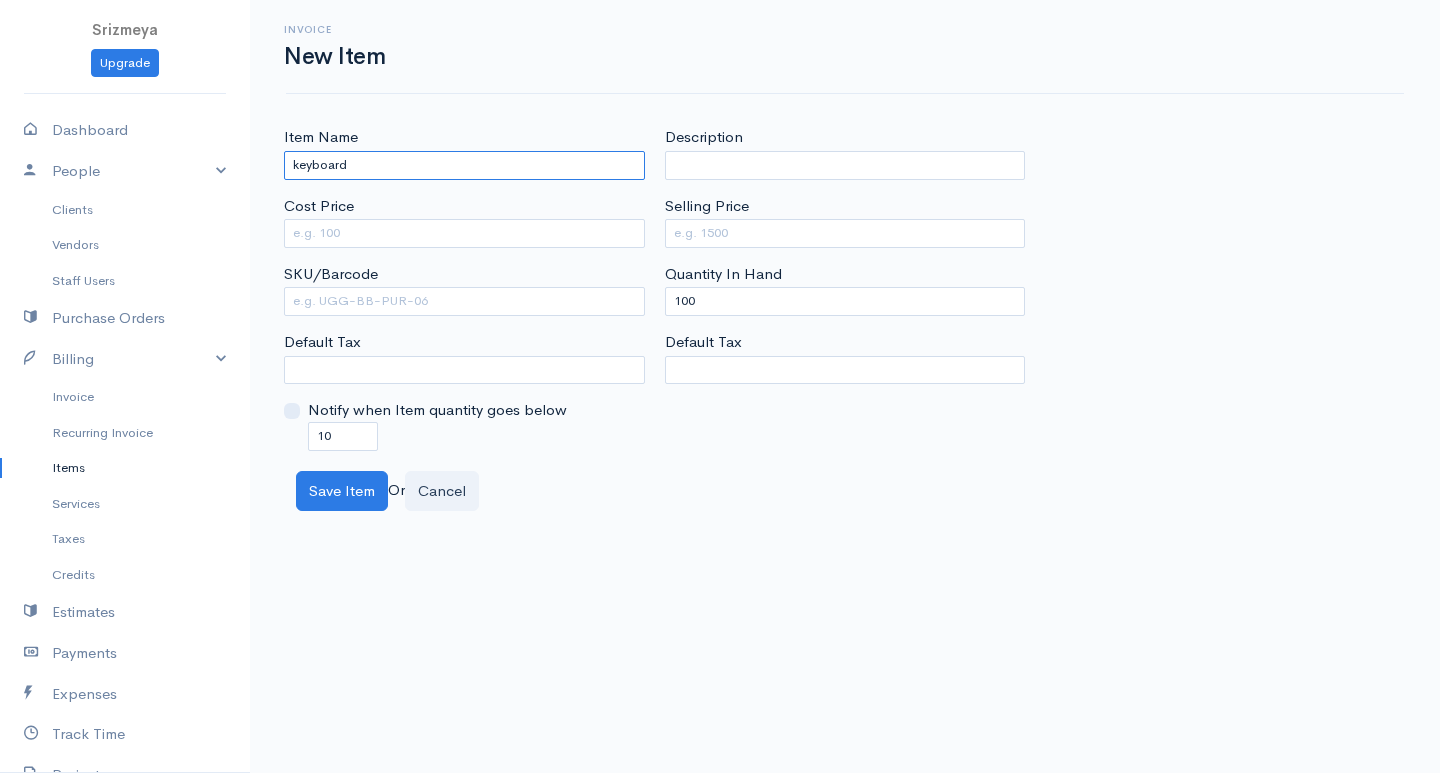 drag, startPoint x: 405, startPoint y: 153, endPoint x: 272, endPoint y: 187, distance: 137.2771 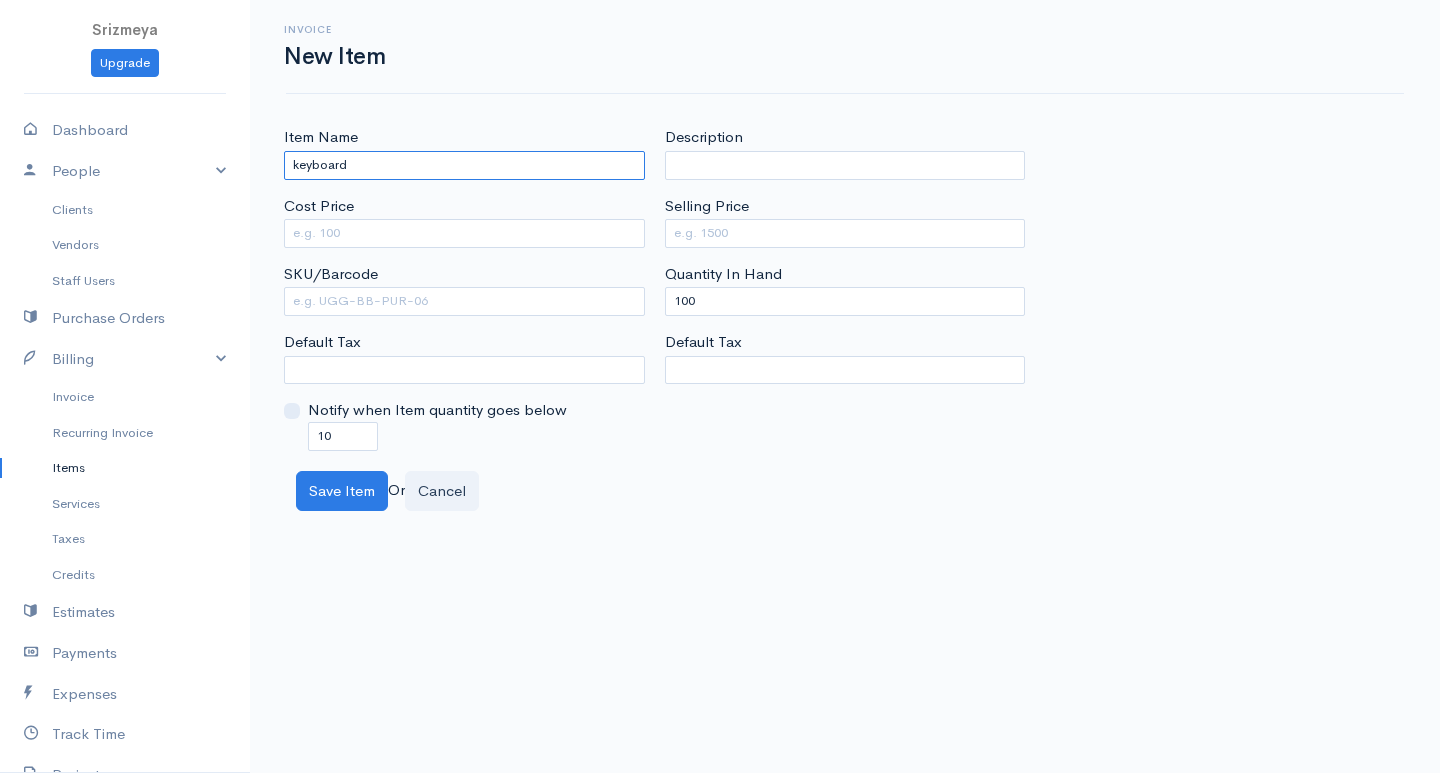 click on "keyboard" at bounding box center [464, 165] 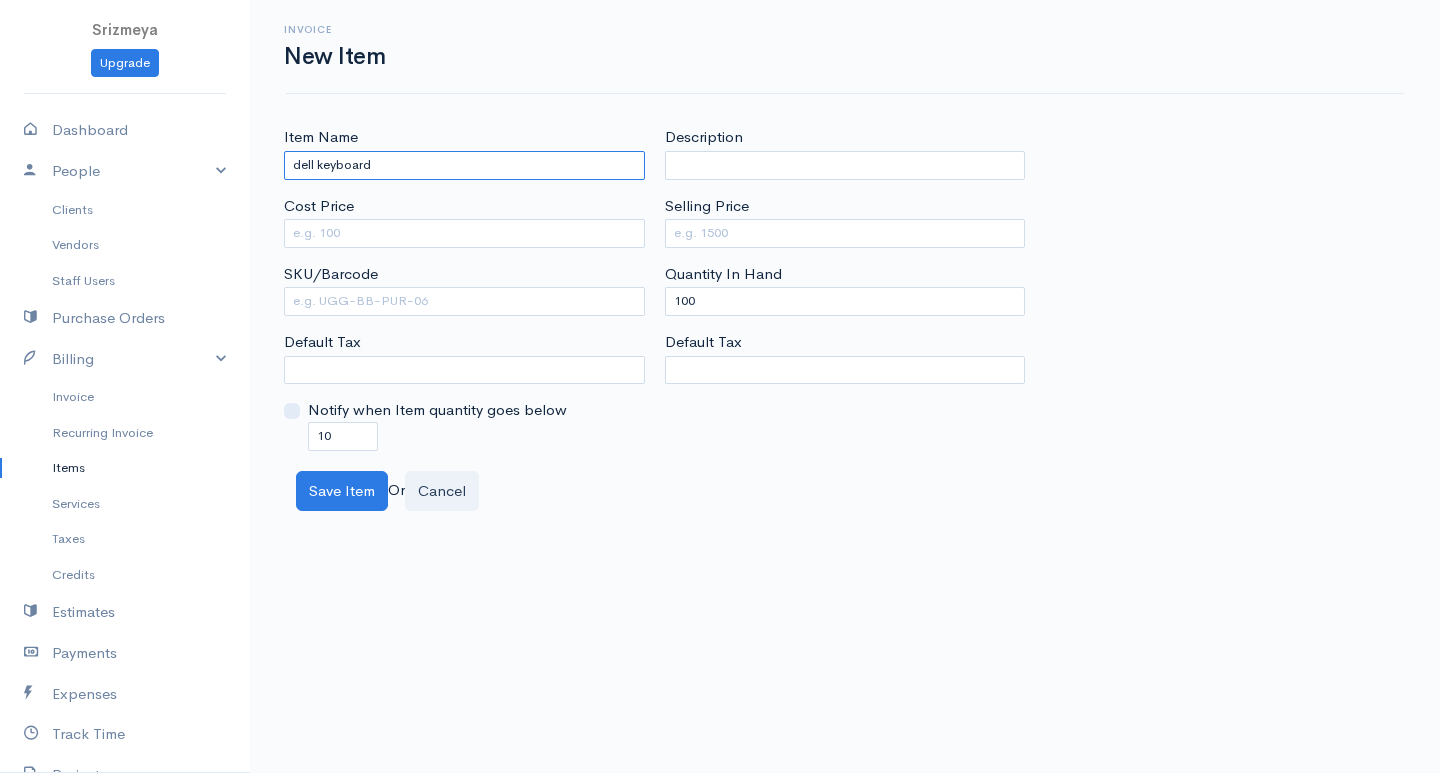 type on "dell keyboard" 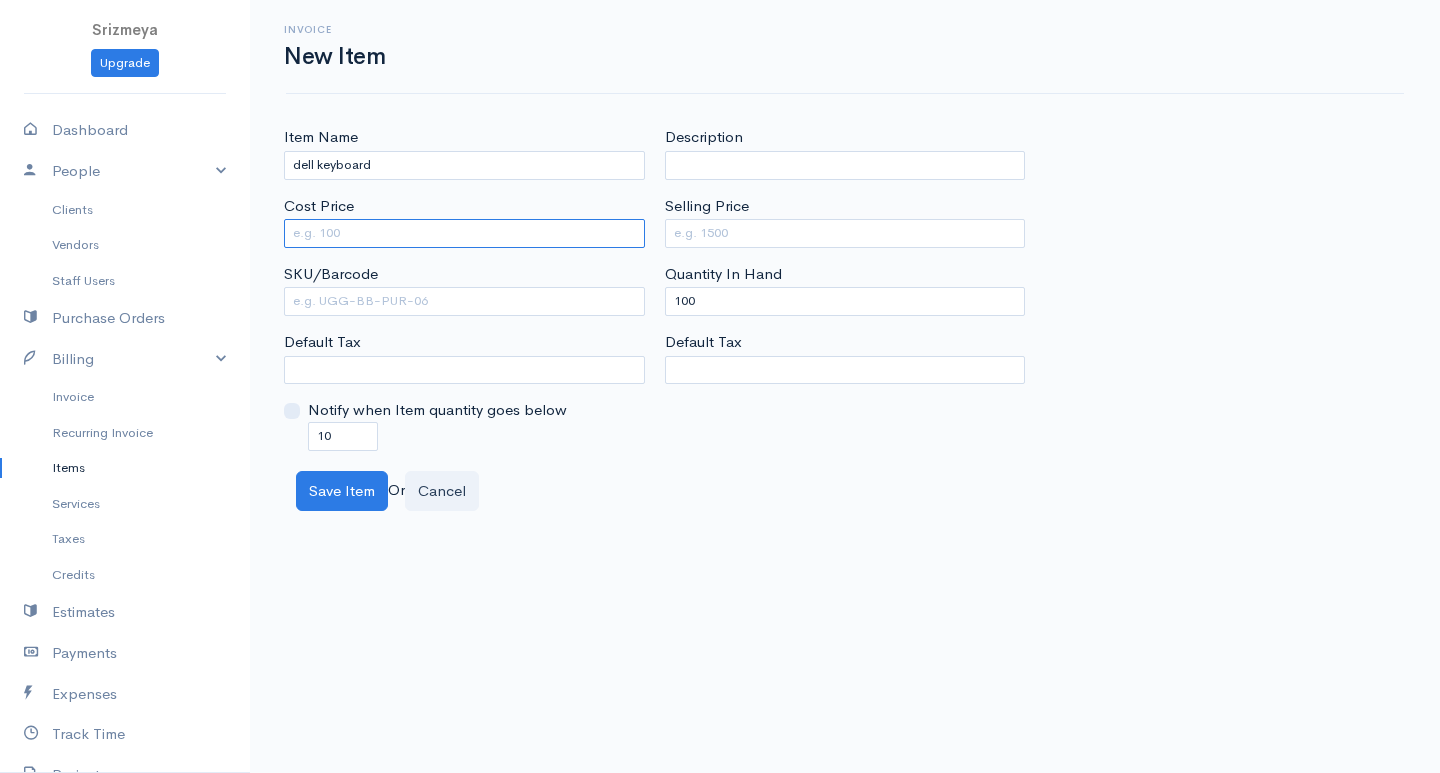 click on "Cost Price" at bounding box center [464, 233] 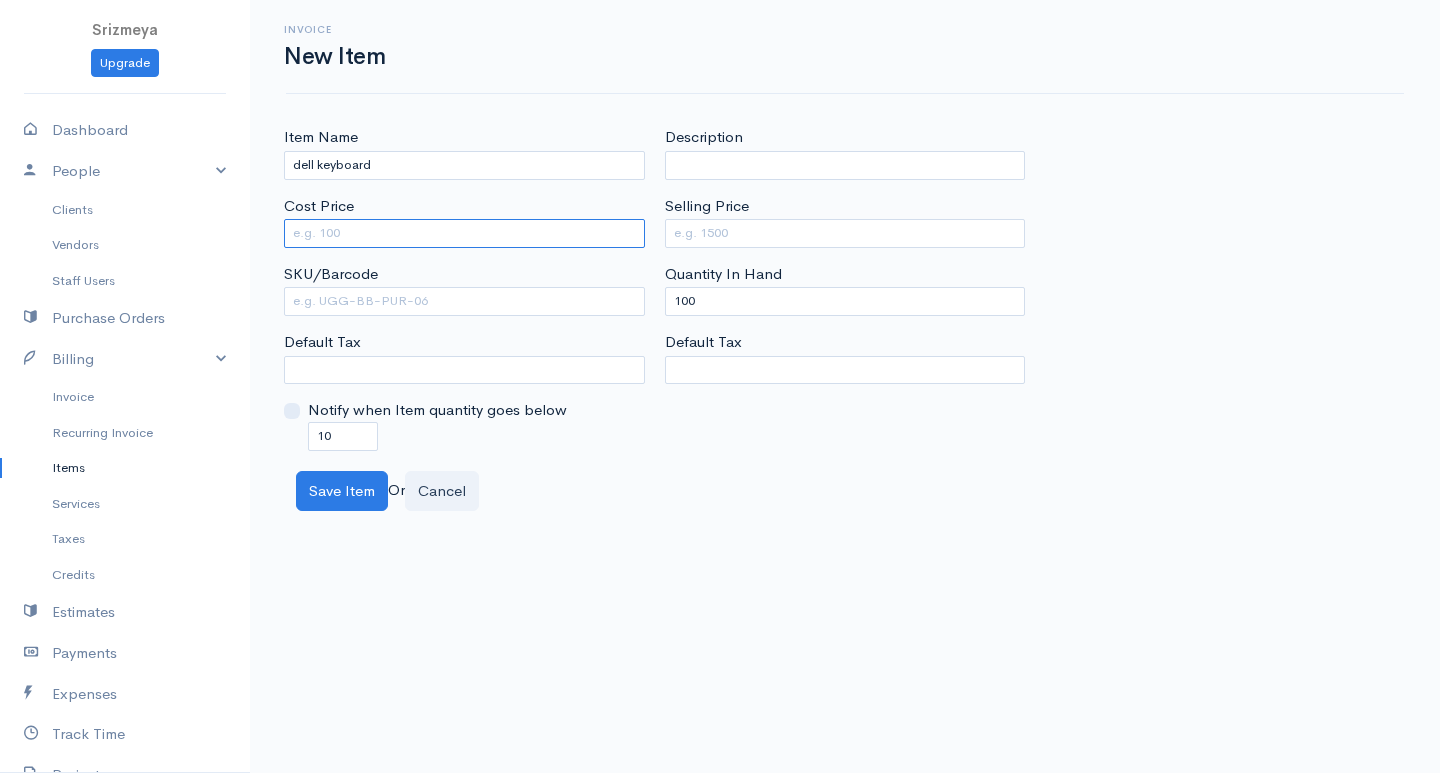 click on "Cost Price" at bounding box center [464, 233] 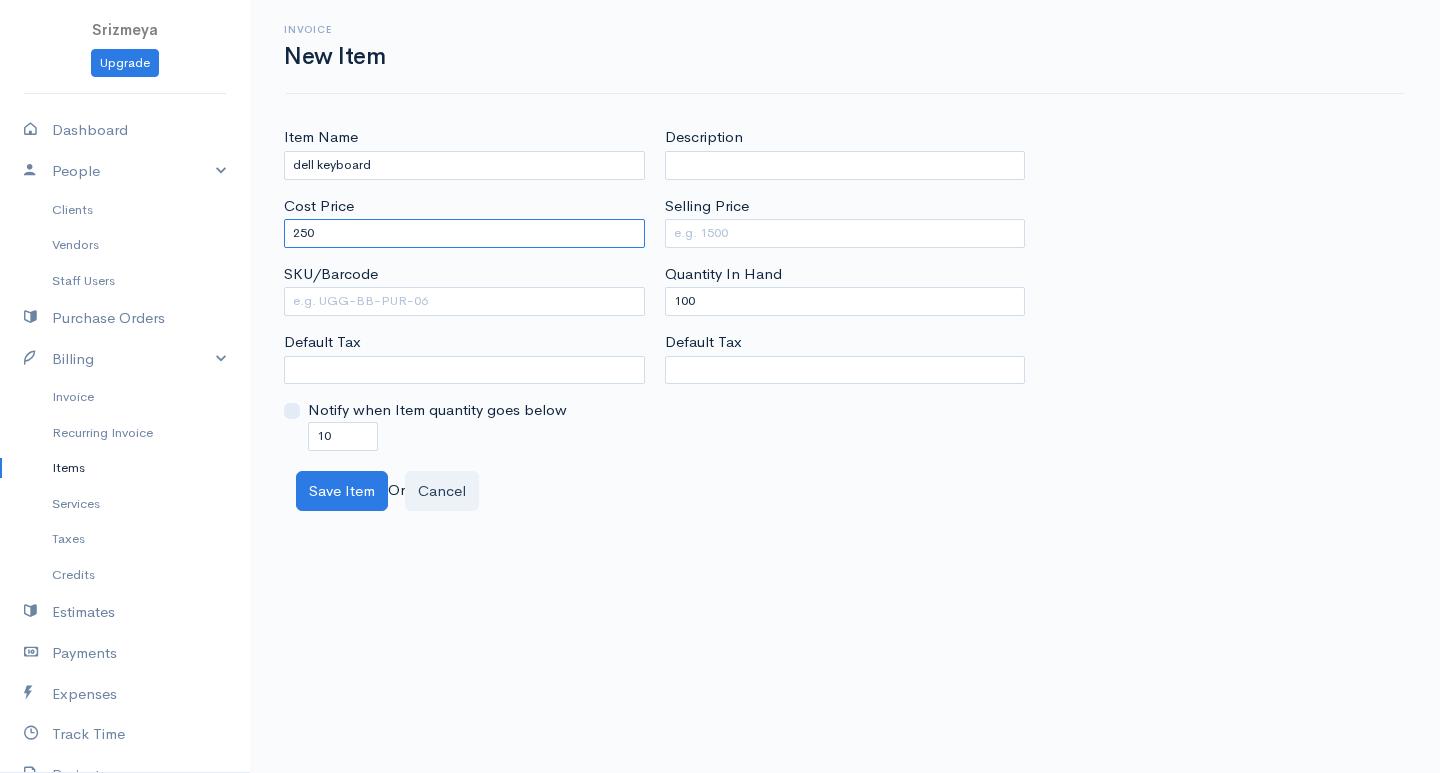 type on "250" 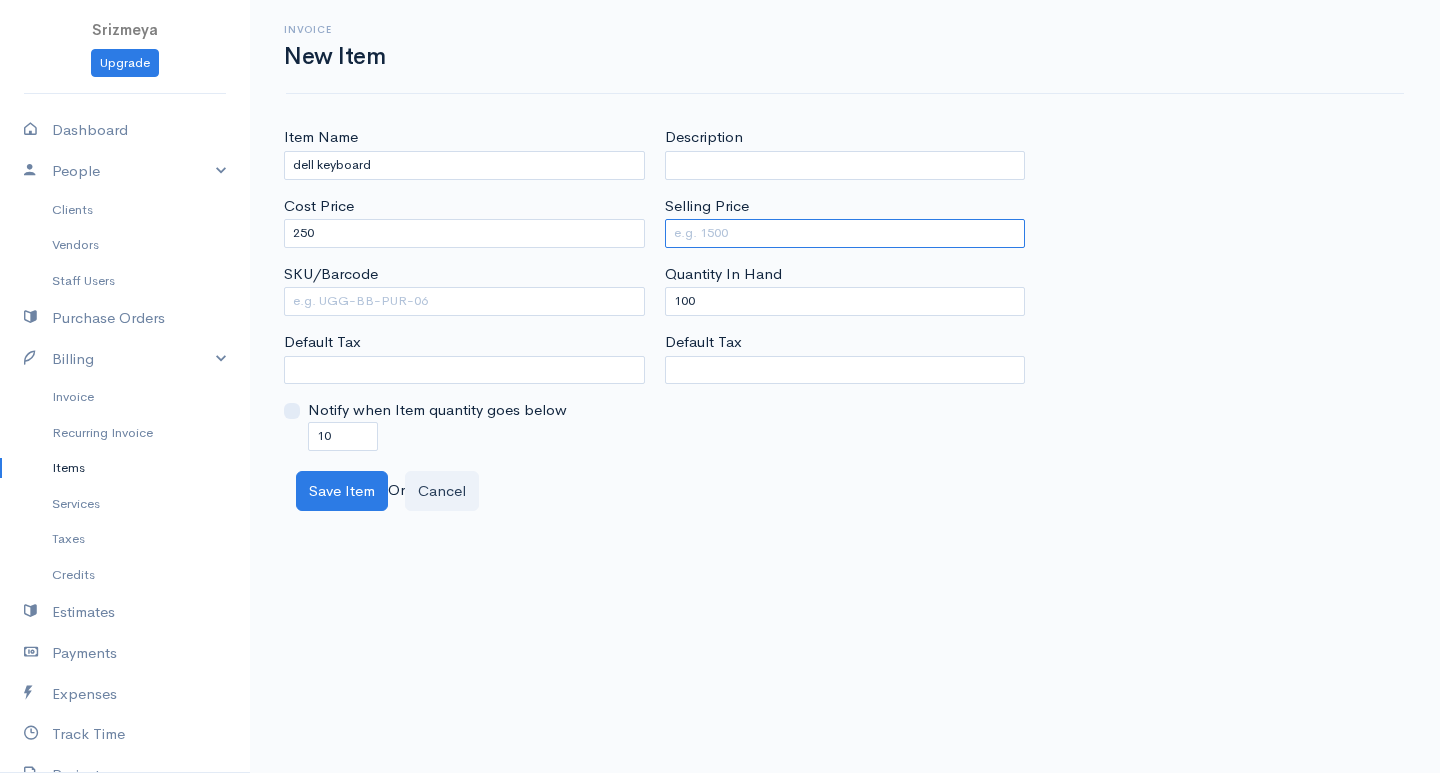 click on "Selling Price" at bounding box center (845, 233) 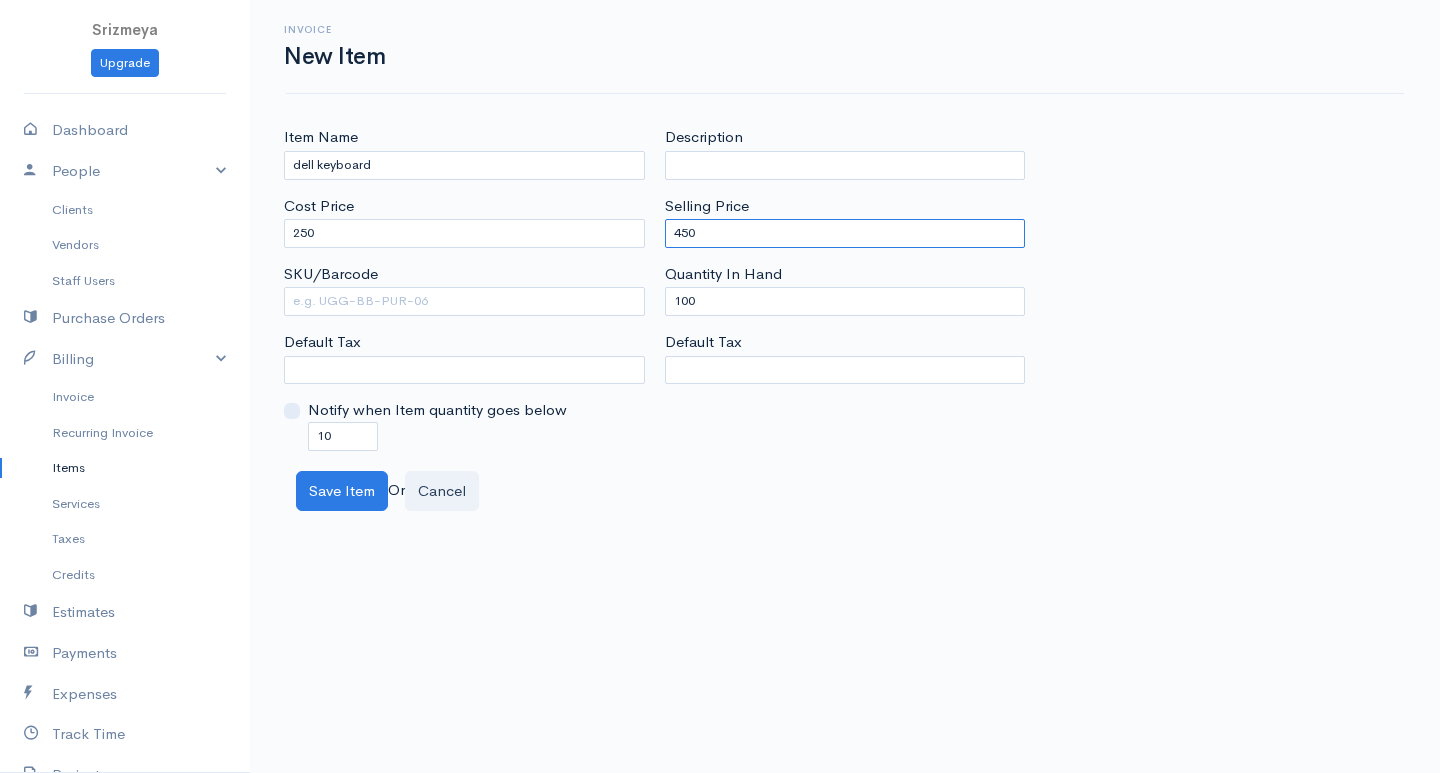 type on "450" 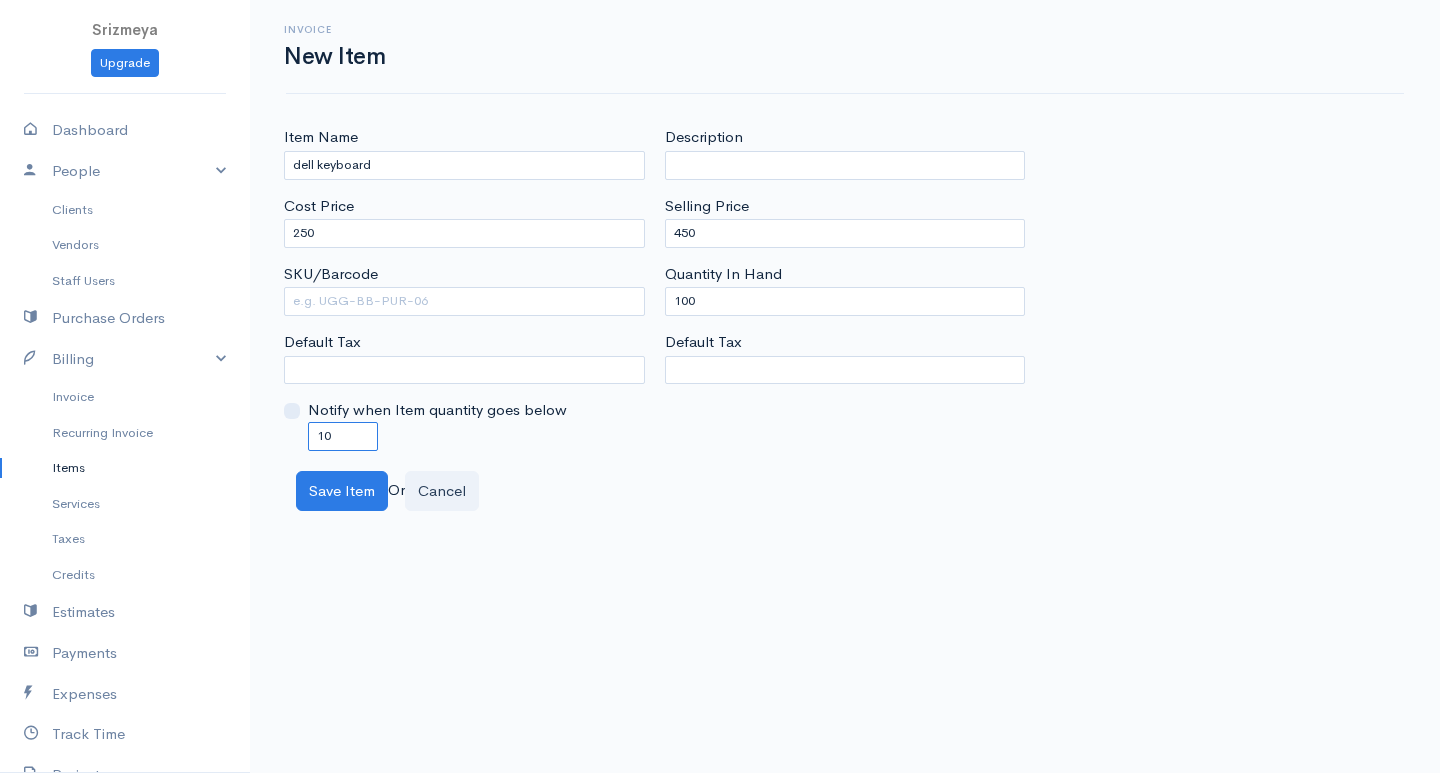 drag, startPoint x: 366, startPoint y: 427, endPoint x: 291, endPoint y: 450, distance: 78.44743 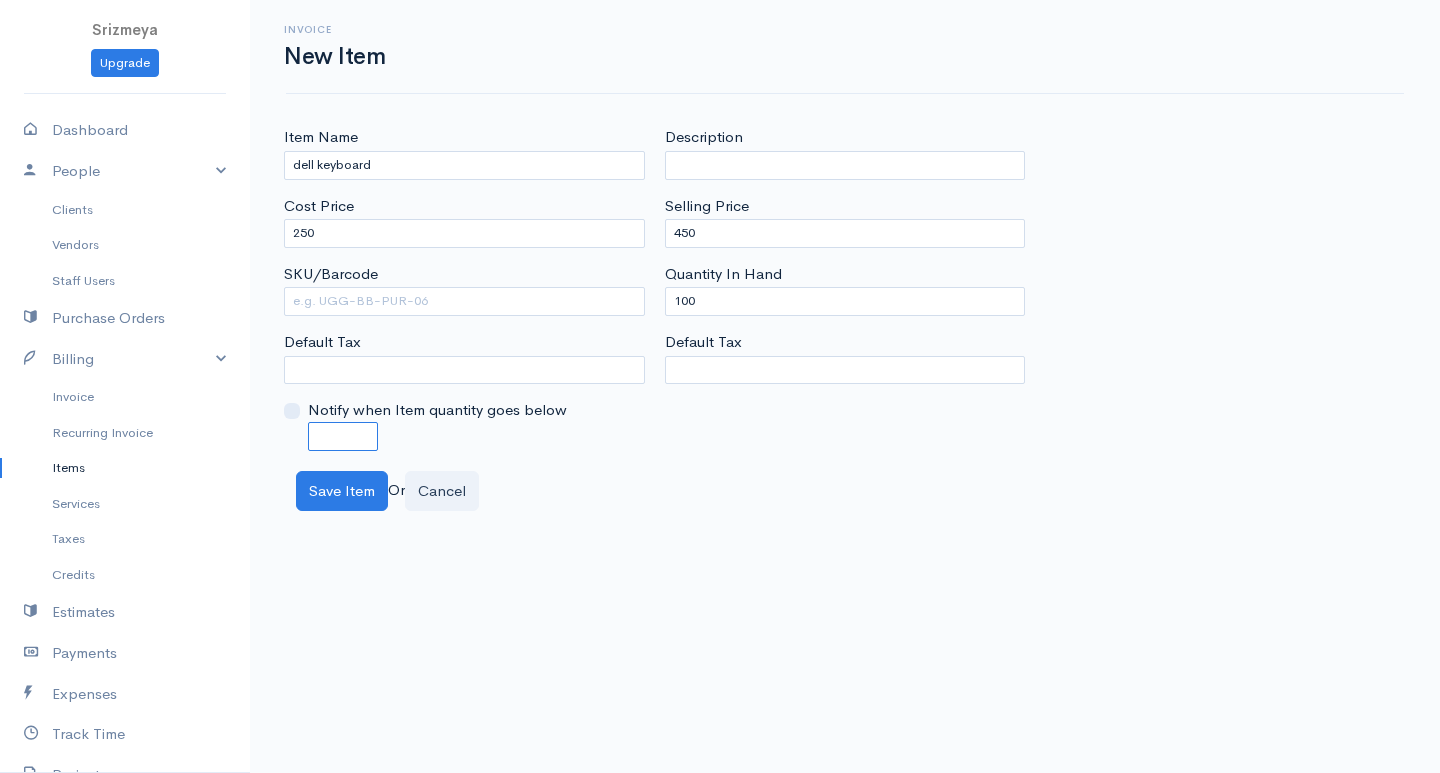 type 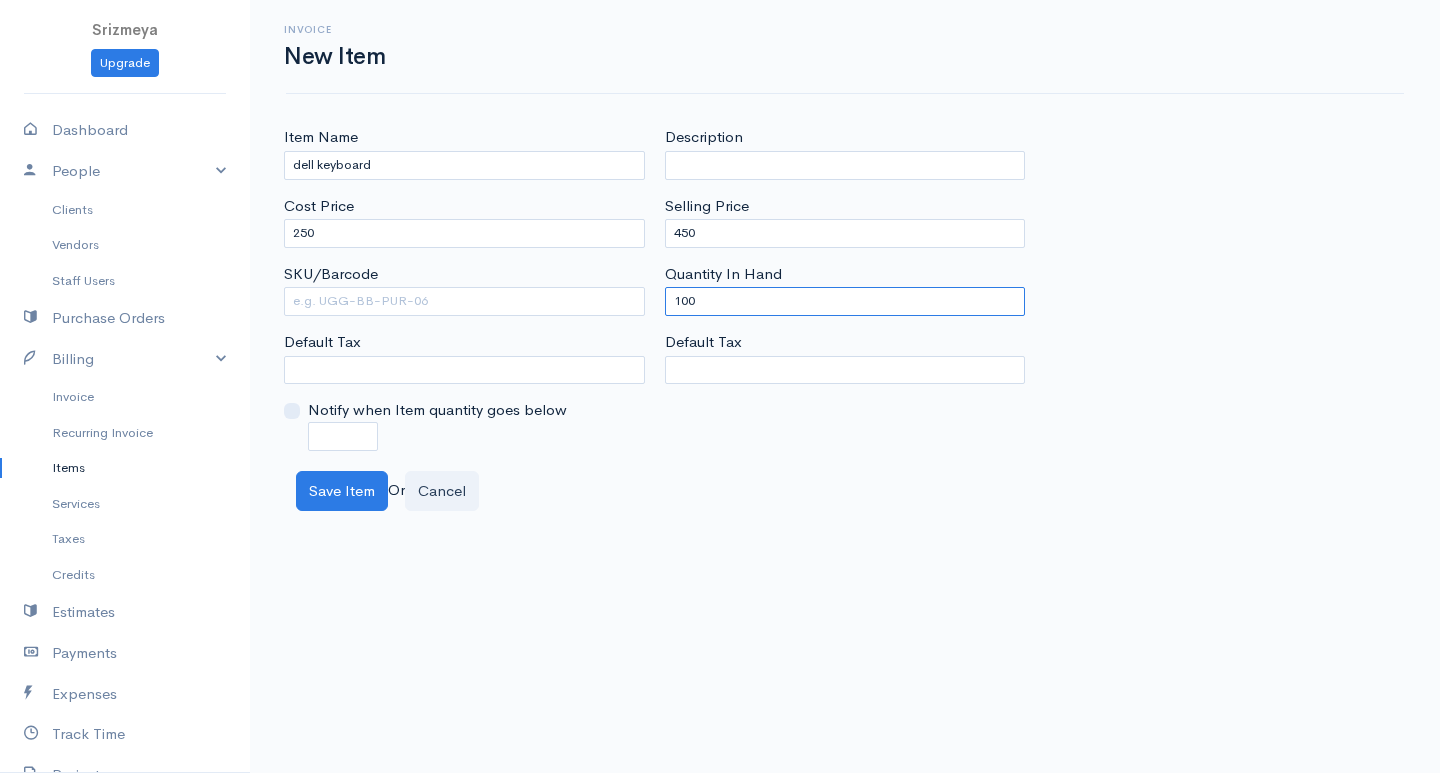 drag, startPoint x: 809, startPoint y: 294, endPoint x: 600, endPoint y: 334, distance: 212.79332 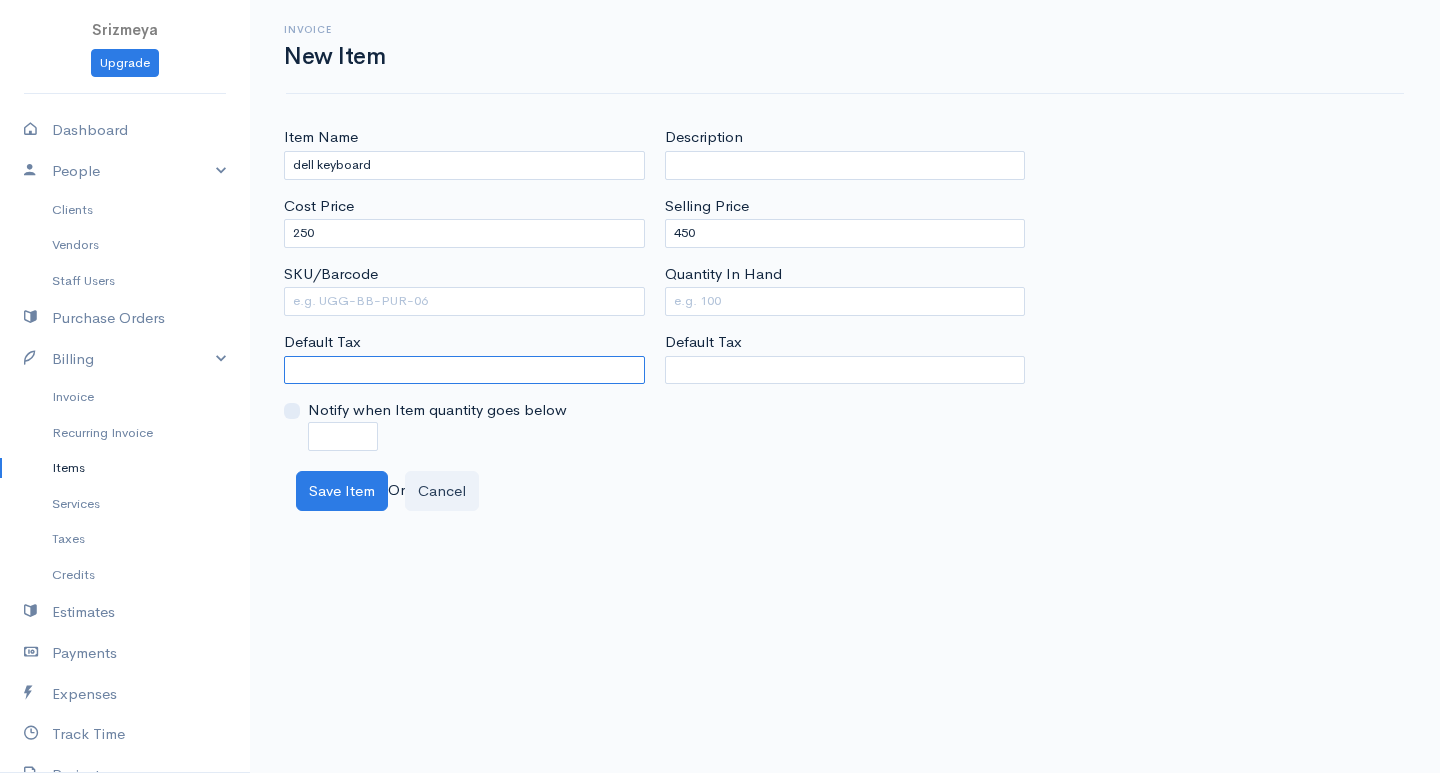 click on "Default Tax" at bounding box center [464, 370] 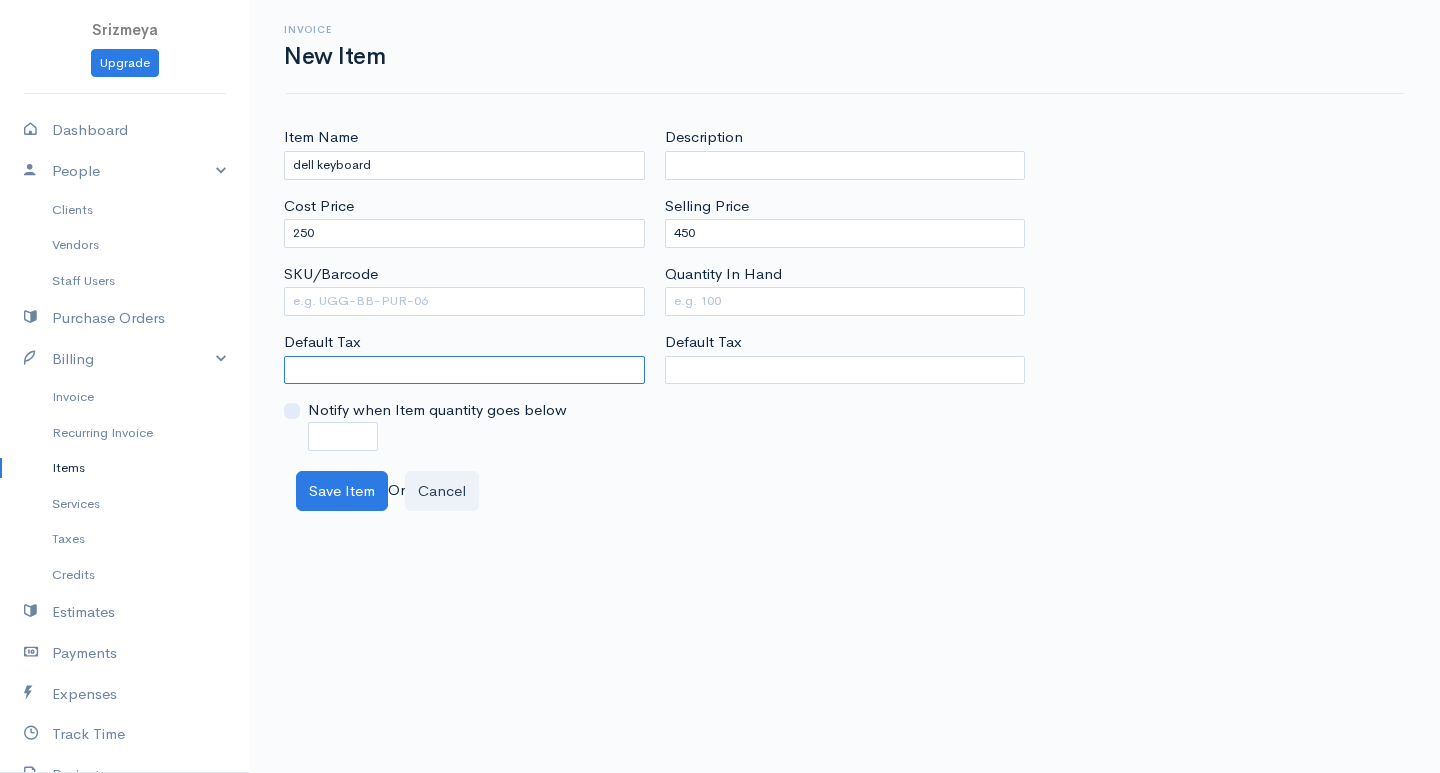 click on "Default Tax" at bounding box center [464, 370] 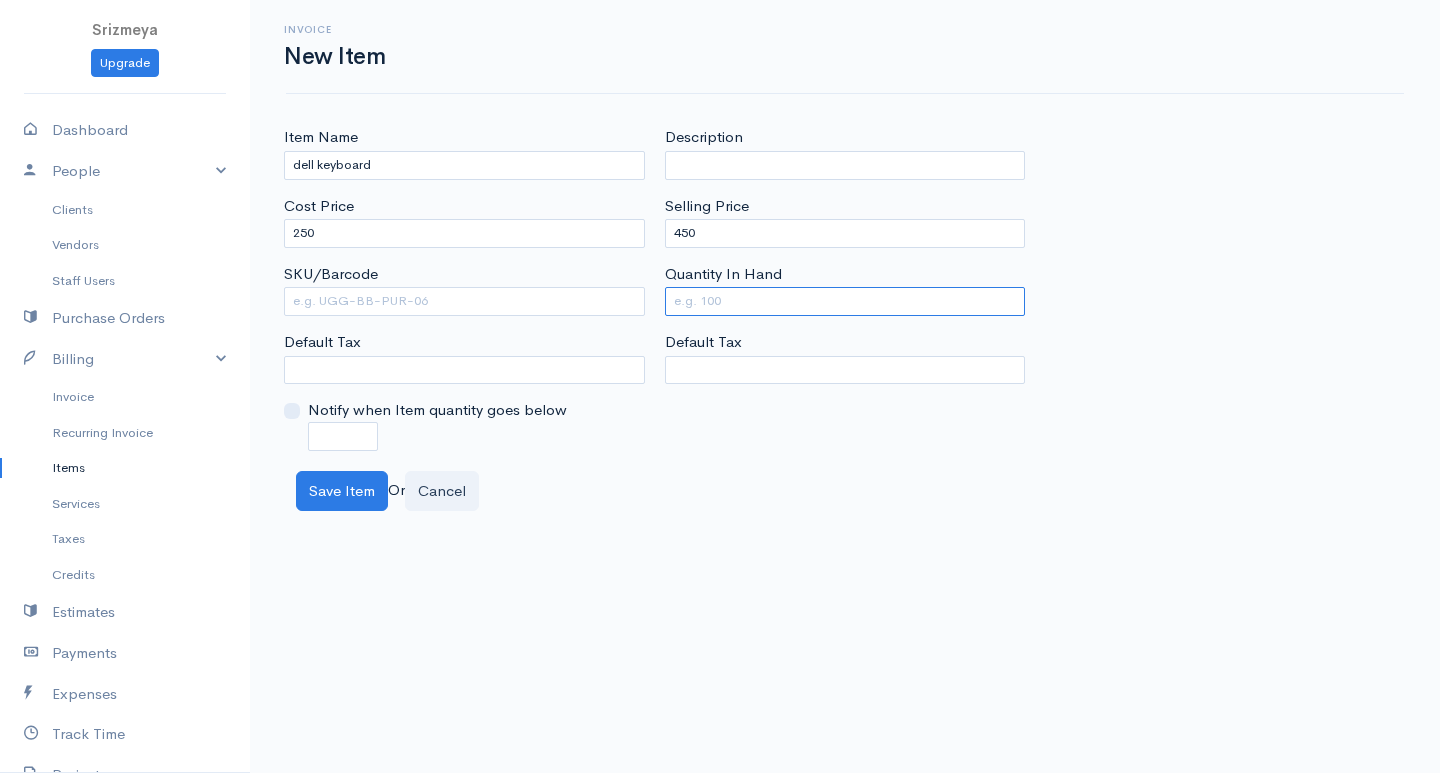 click on "Quantity In Hand" at bounding box center [845, 301] 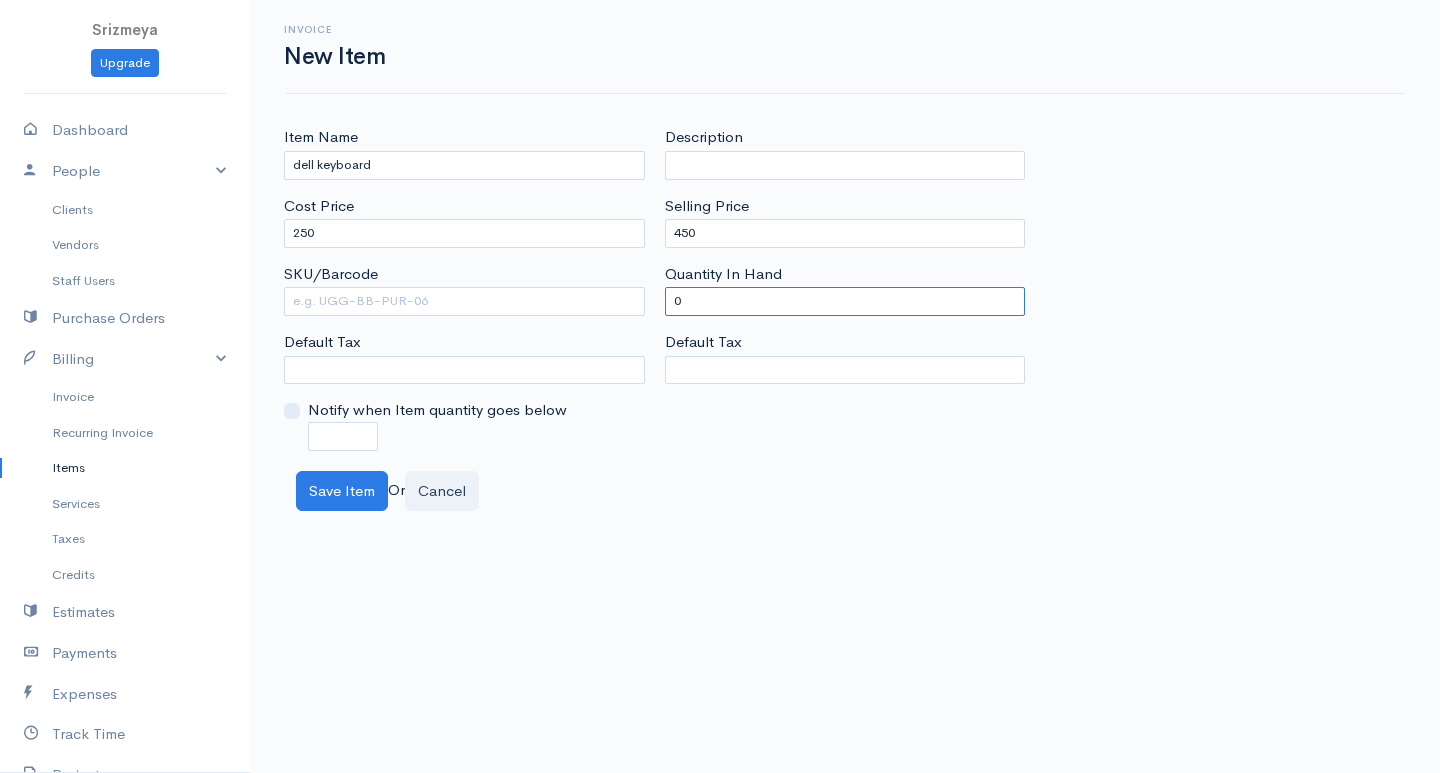 type on "0" 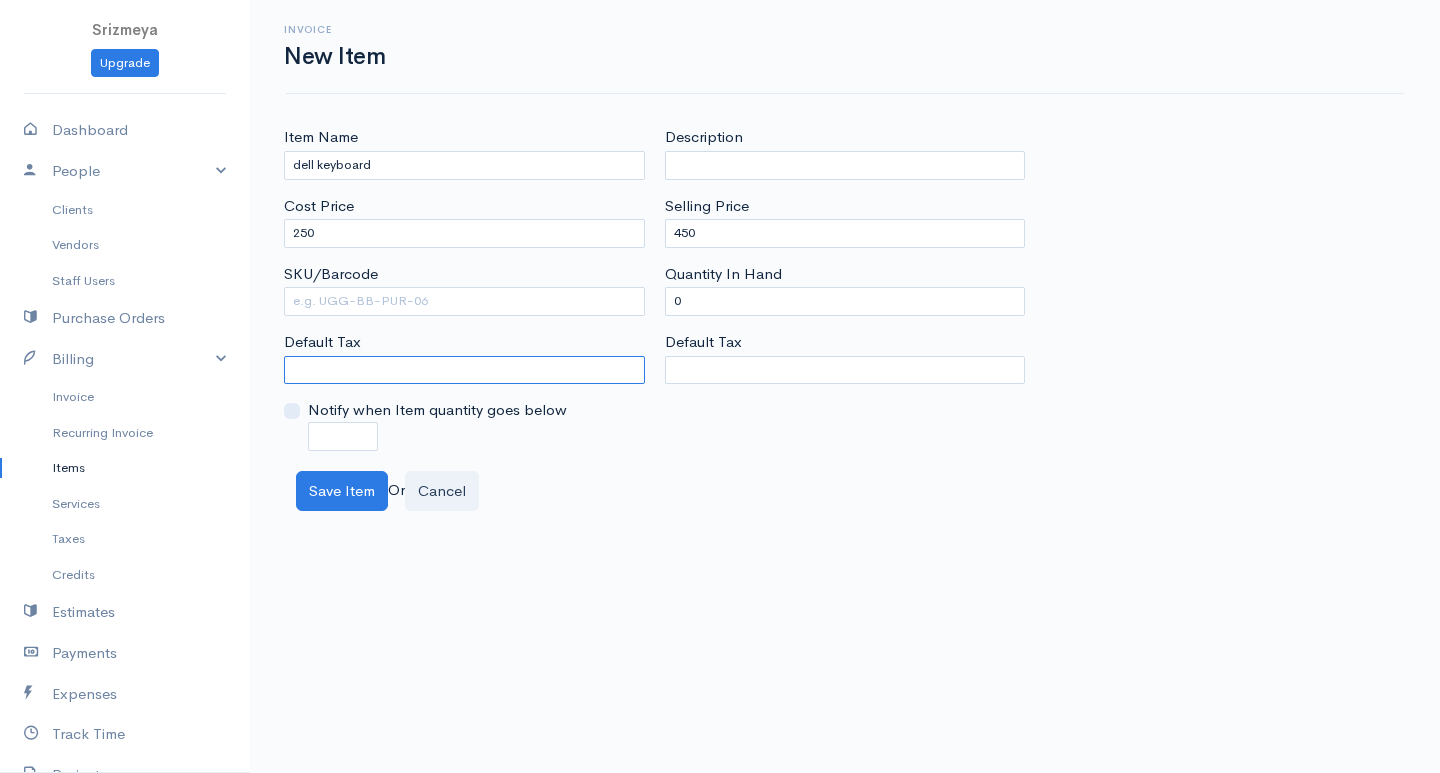 click on "Default Tax" at bounding box center [464, 370] 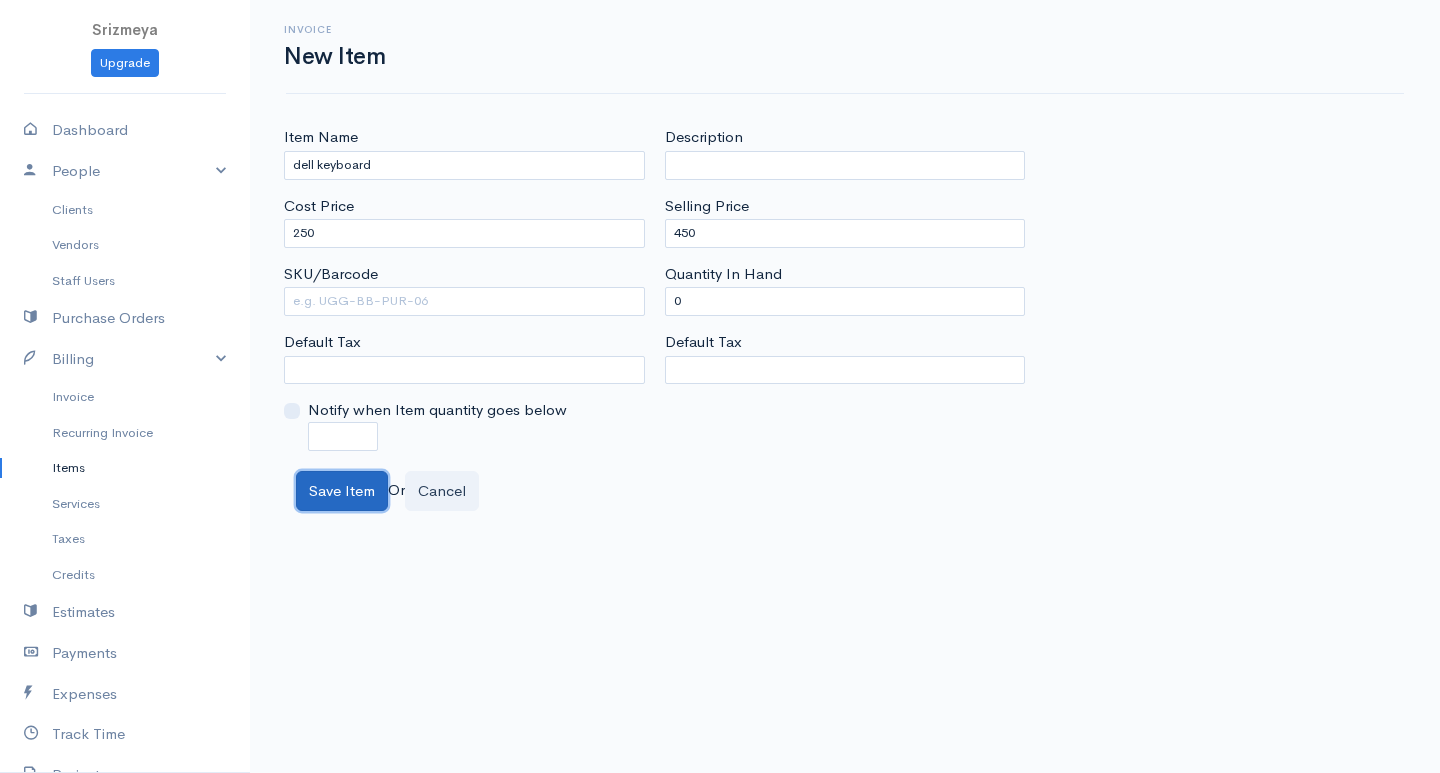 click on "Save Item" at bounding box center [342, 491] 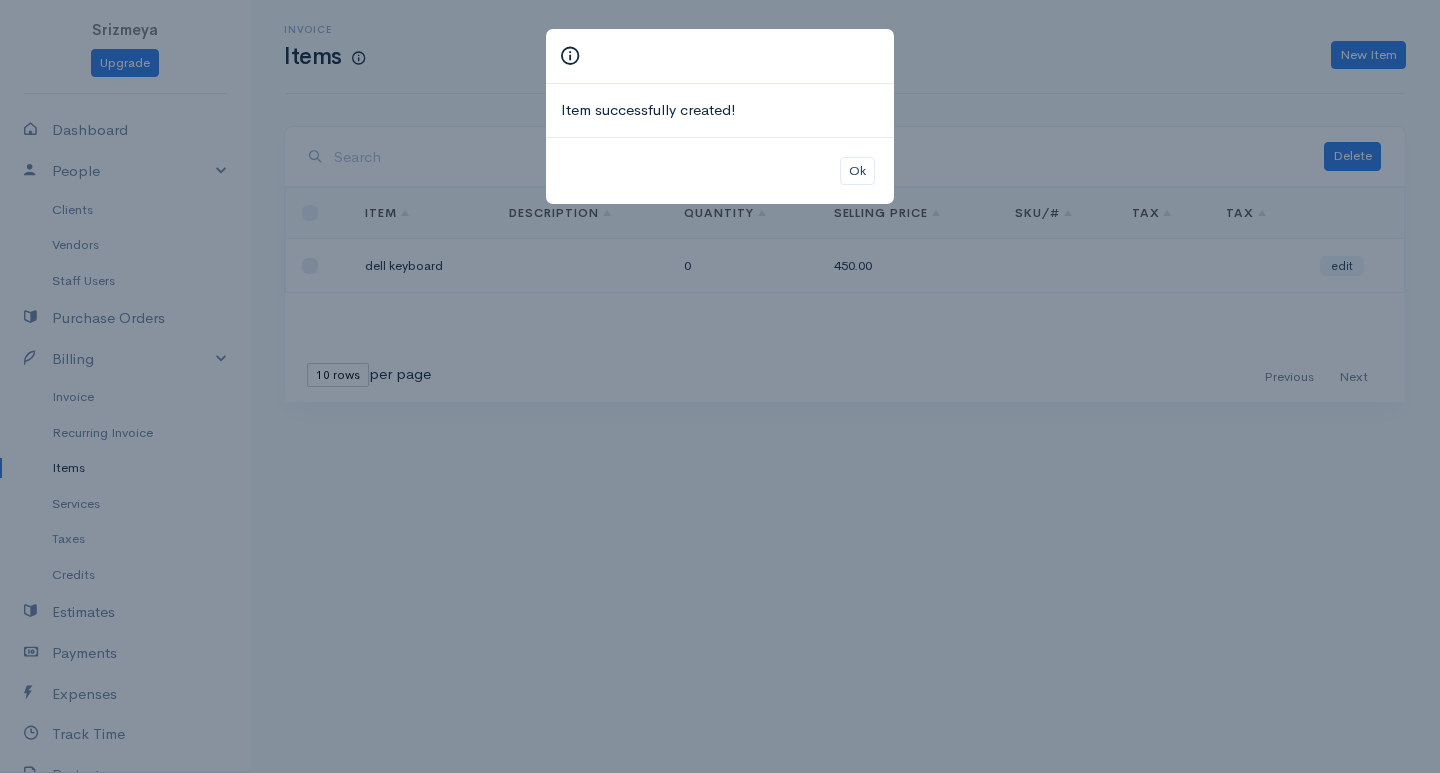 click on "Item successfully created!
Ok" at bounding box center (720, 386) 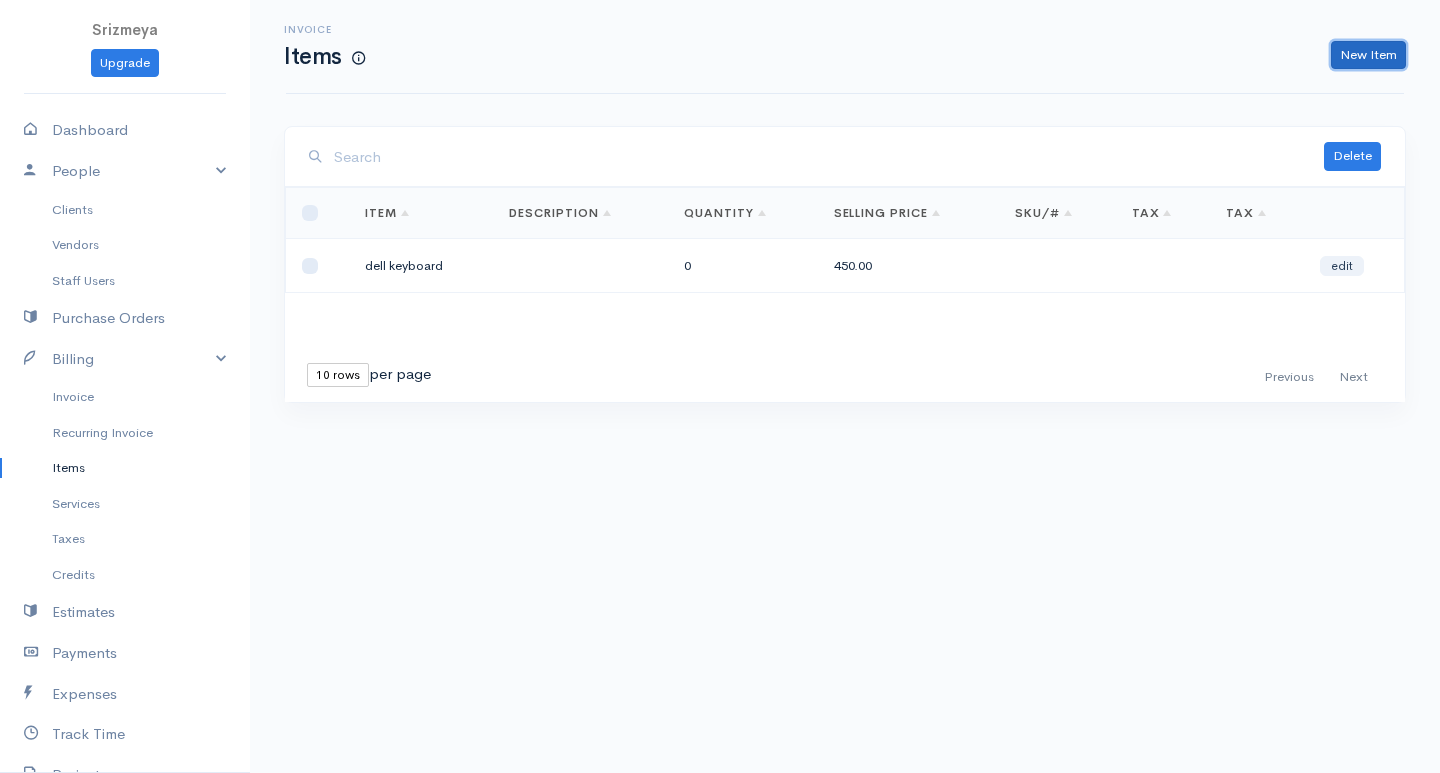 click on "New Item" at bounding box center [1368, 55] 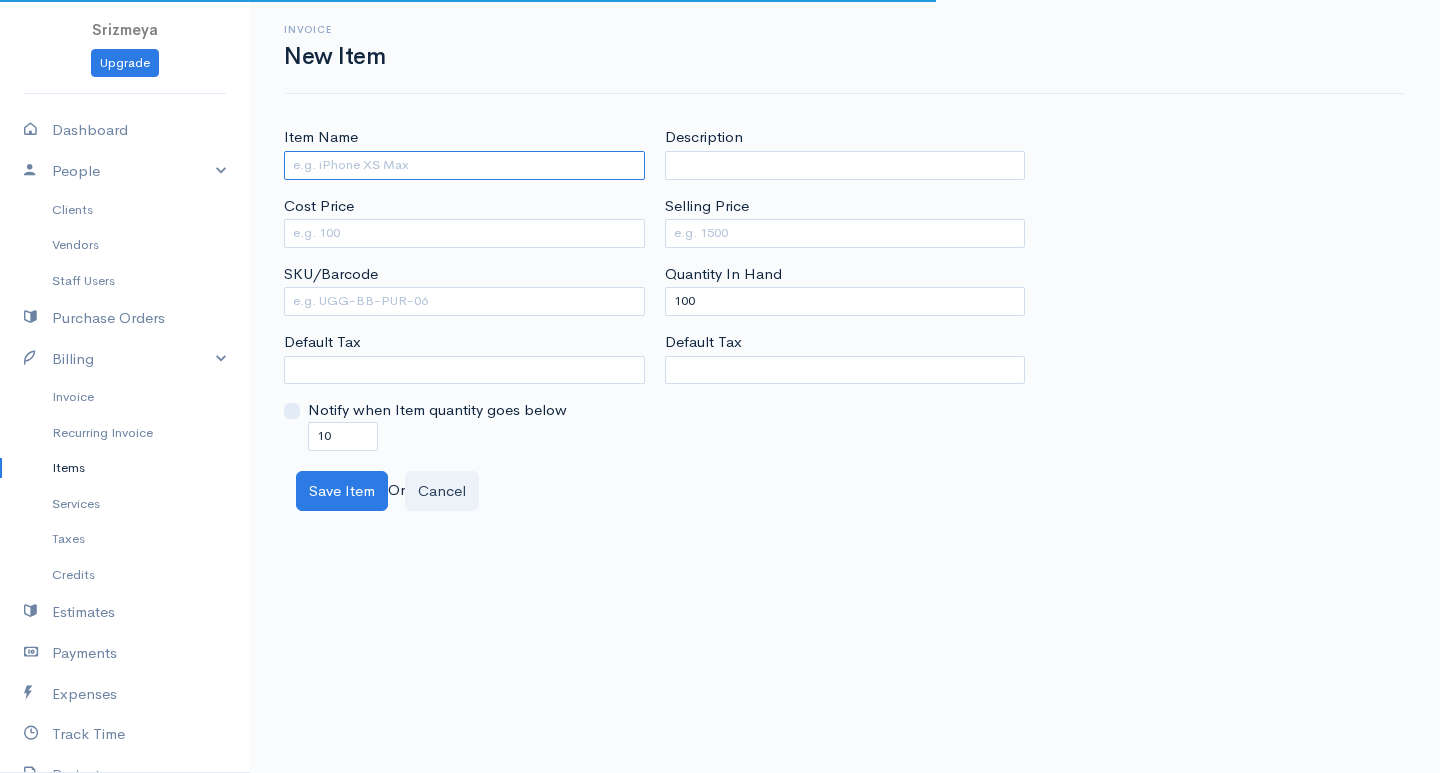 click on "Item Name" at bounding box center (464, 165) 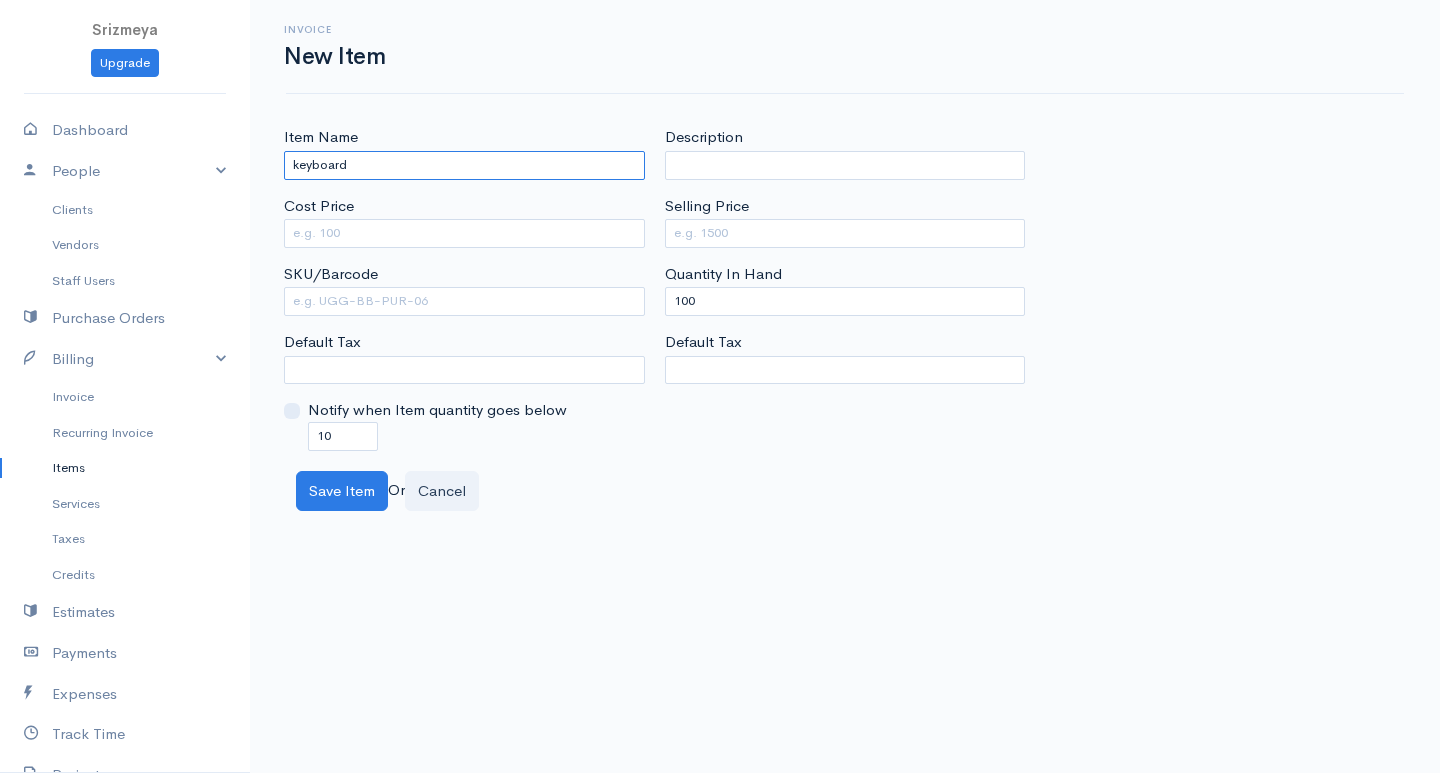 click on "keyboard" at bounding box center [464, 165] 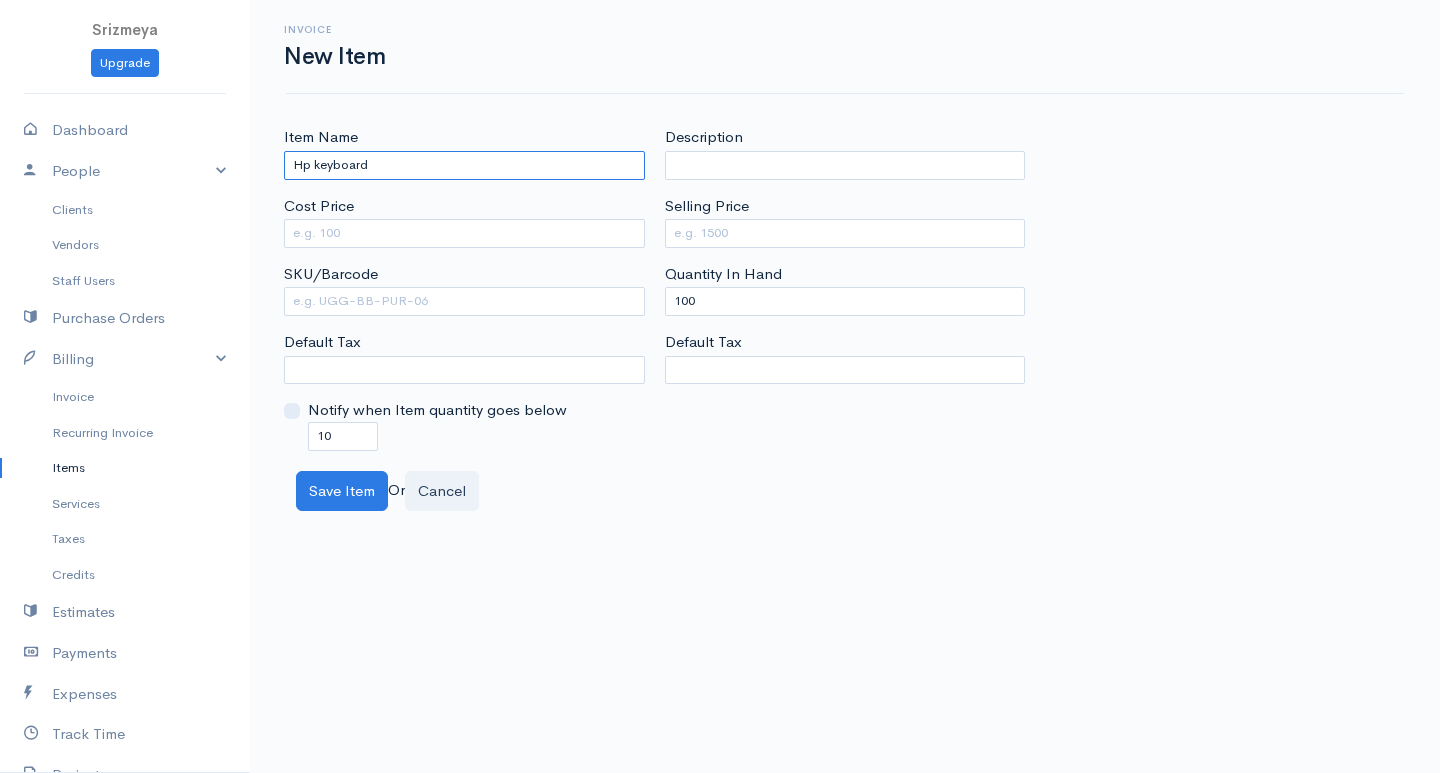 type on "Hp keyboard" 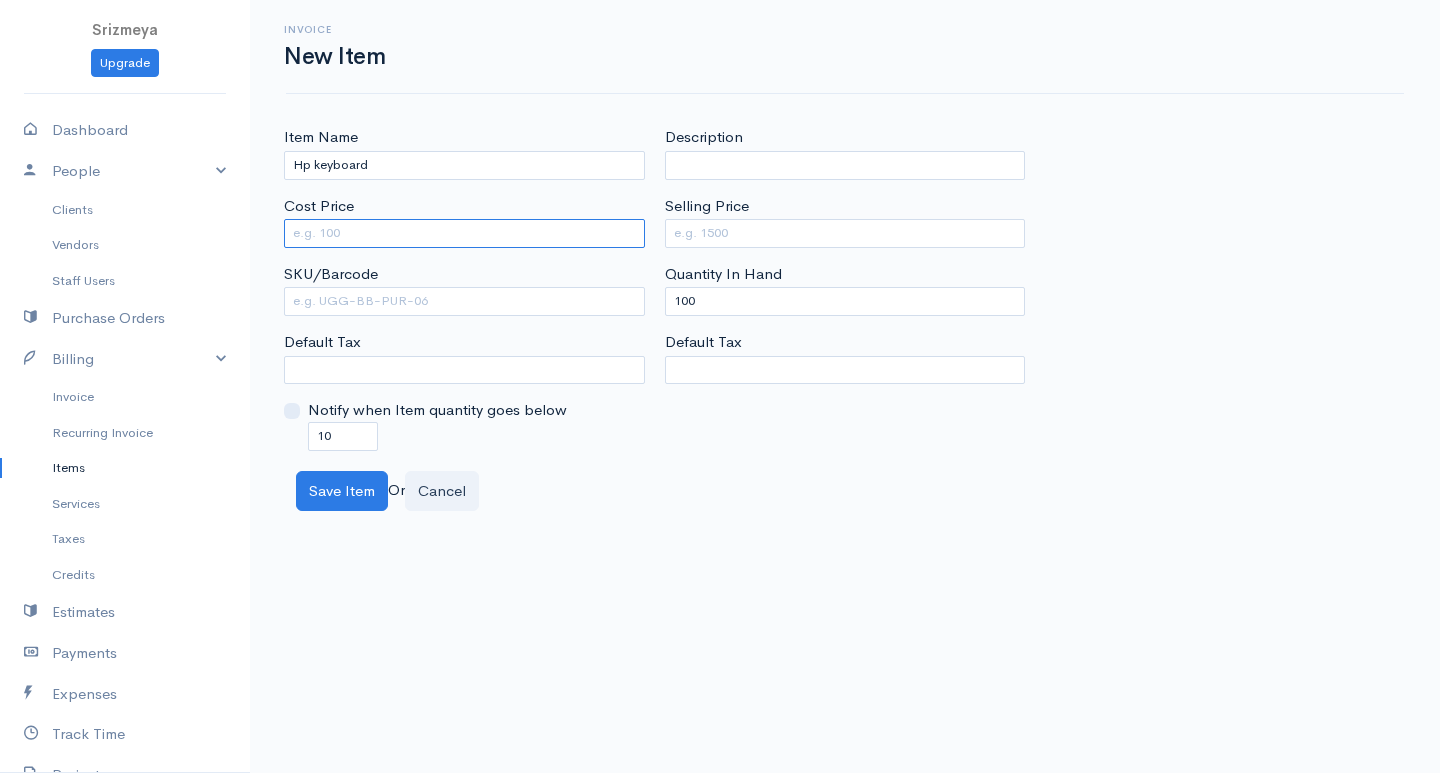 click on "Cost Price" at bounding box center [464, 233] 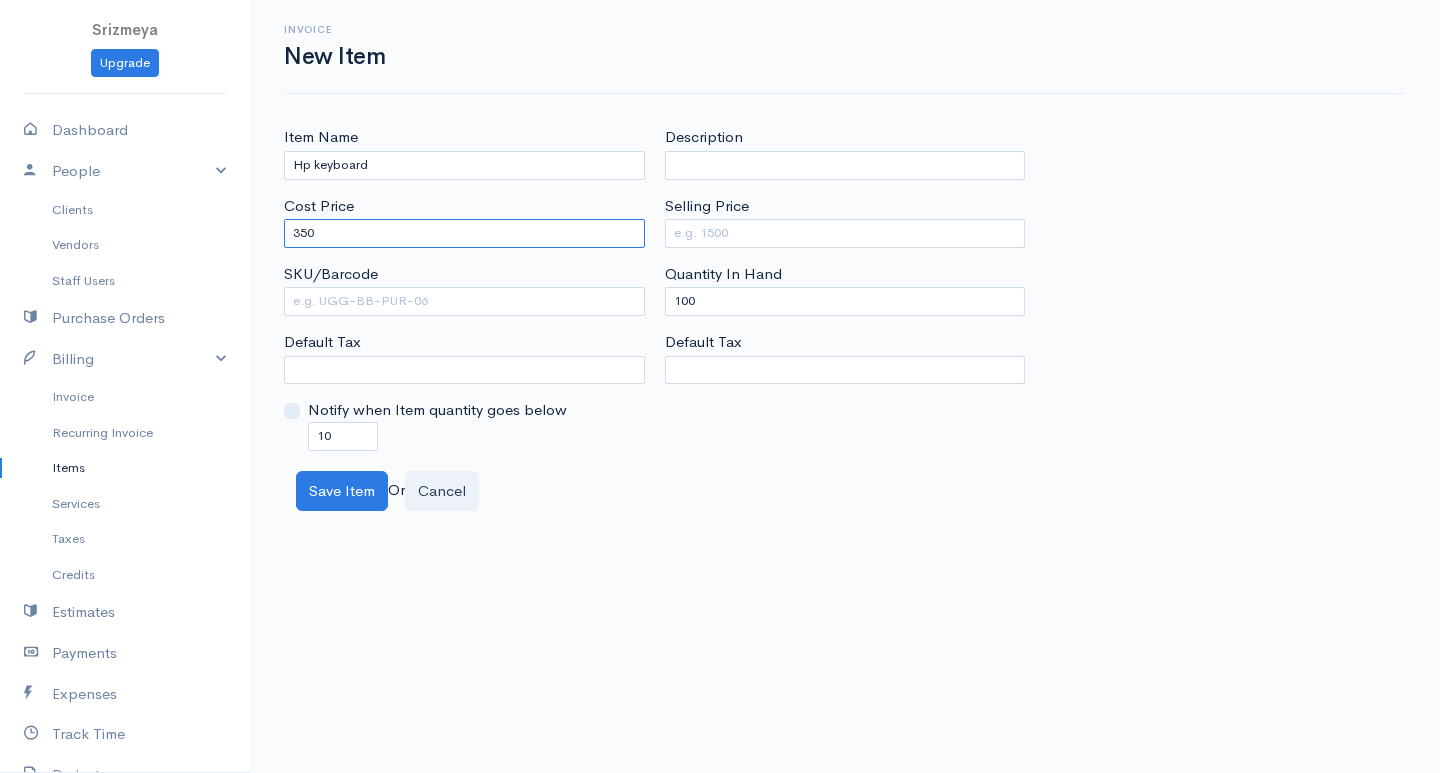 type on "350" 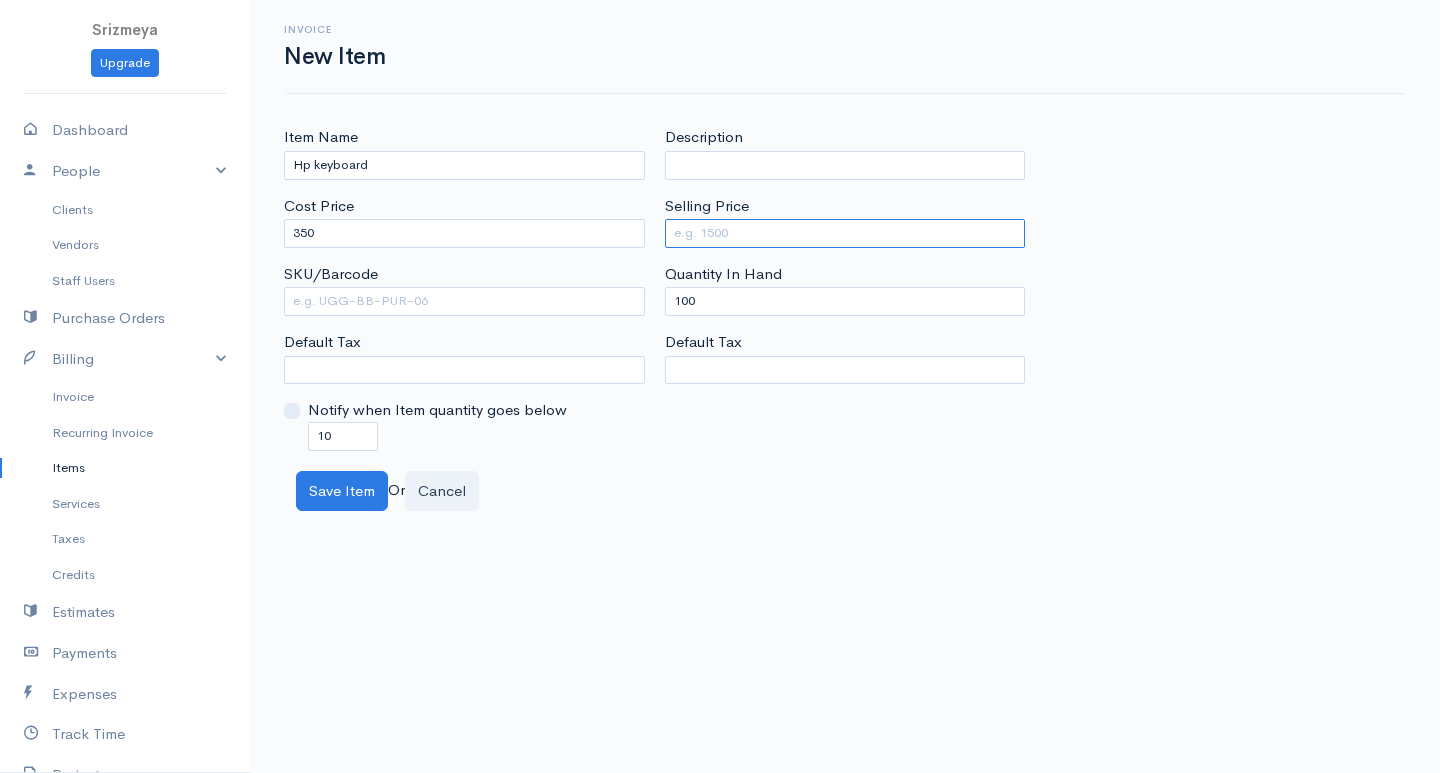 click on "Selling Price" at bounding box center (845, 233) 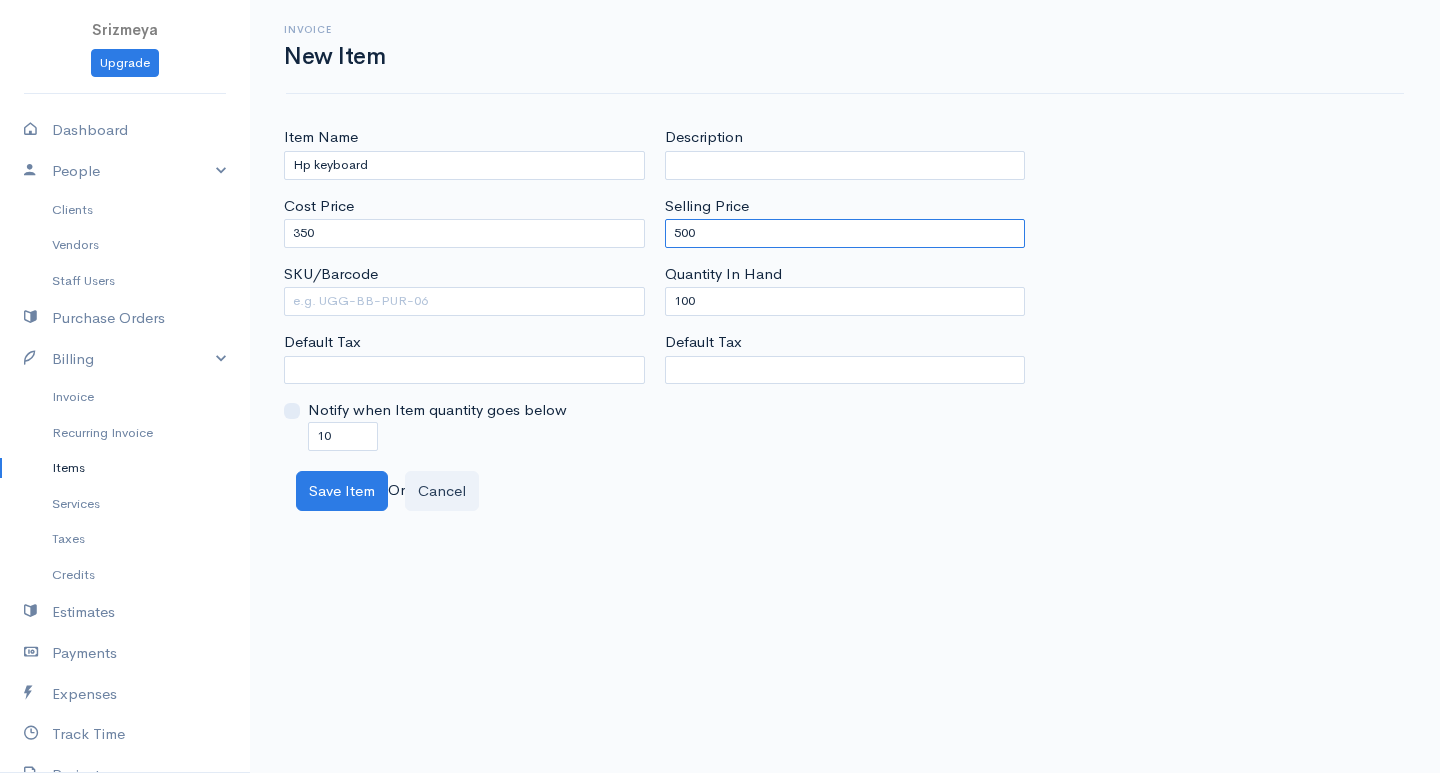 type on "500" 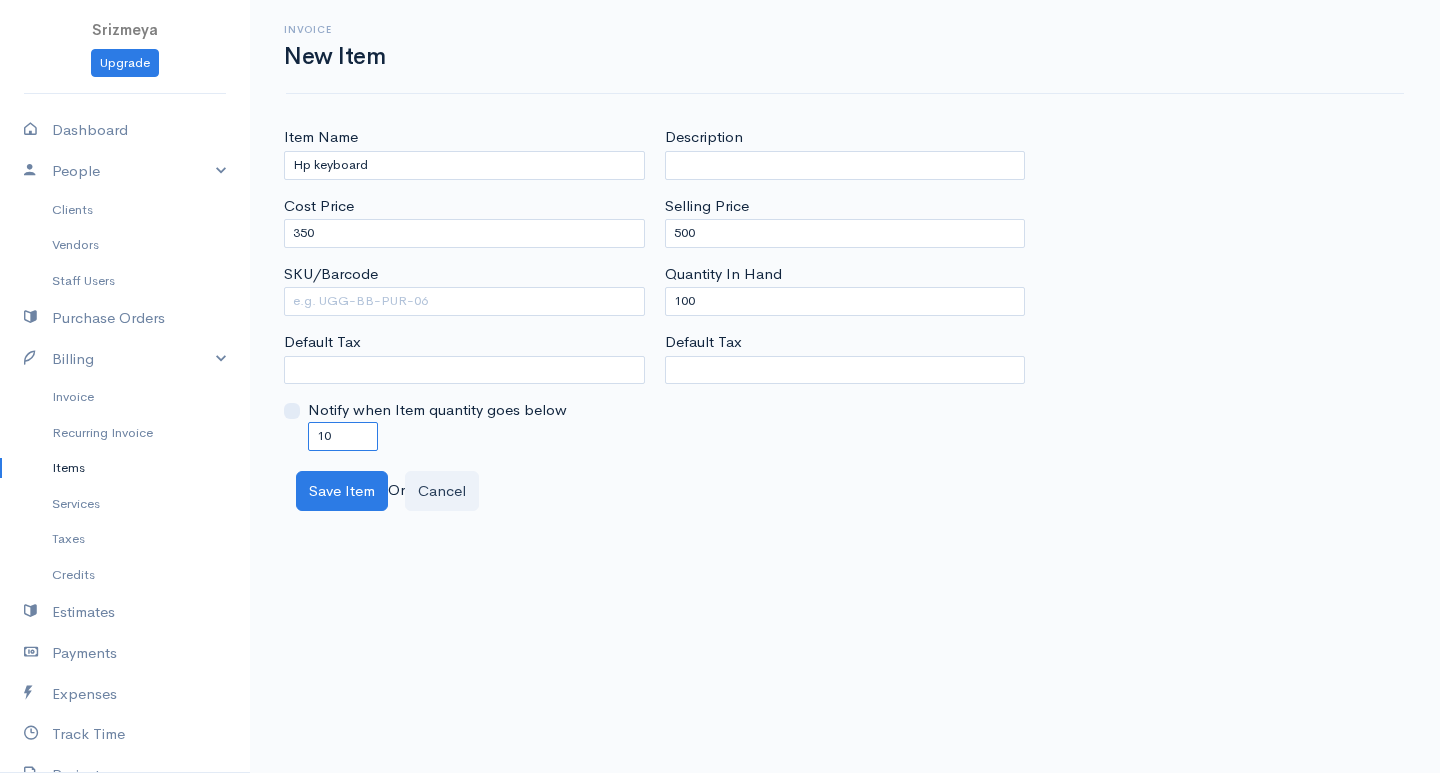 drag, startPoint x: 348, startPoint y: 430, endPoint x: 259, endPoint y: 431, distance: 89.005615 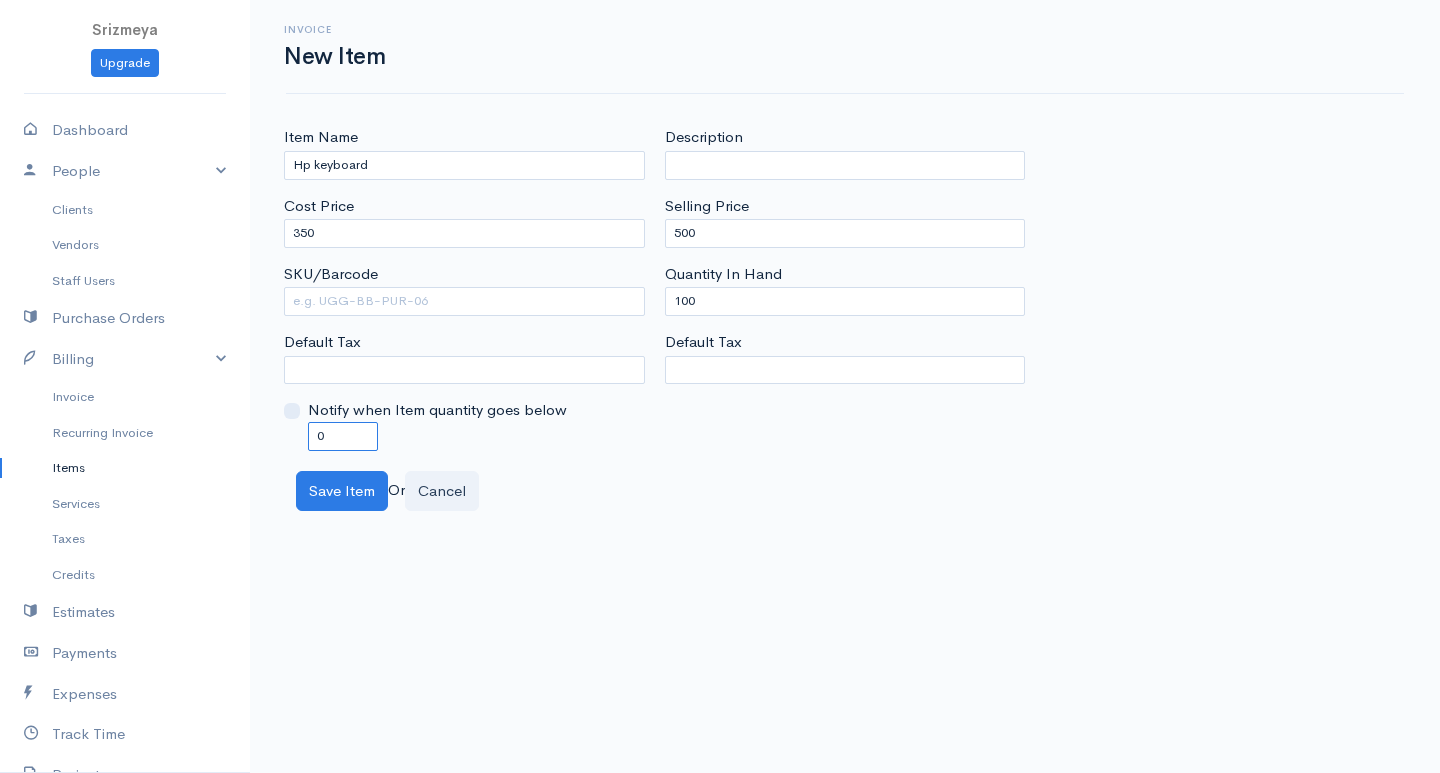 type on "0" 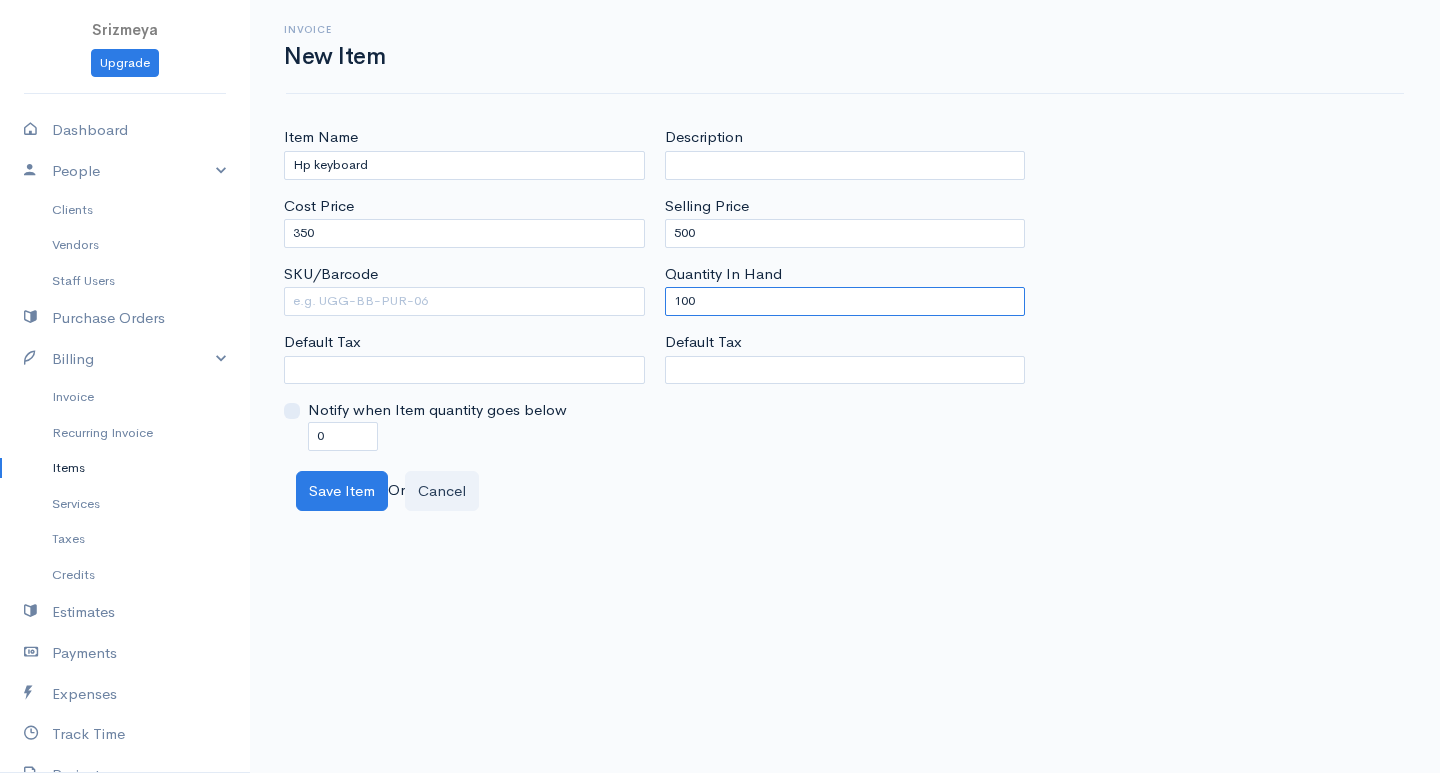 drag, startPoint x: 787, startPoint y: 301, endPoint x: 596, endPoint y: 287, distance: 191.5124 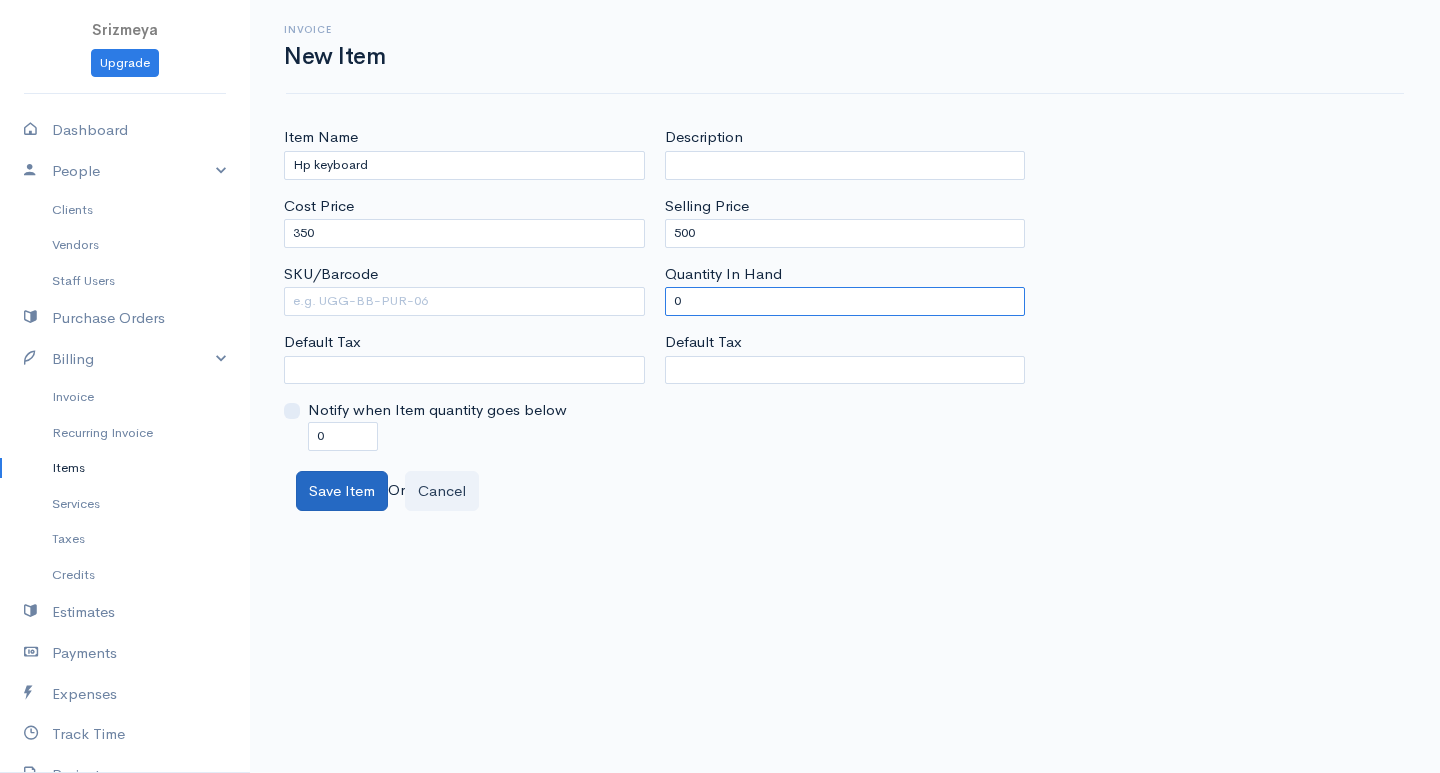 type on "0" 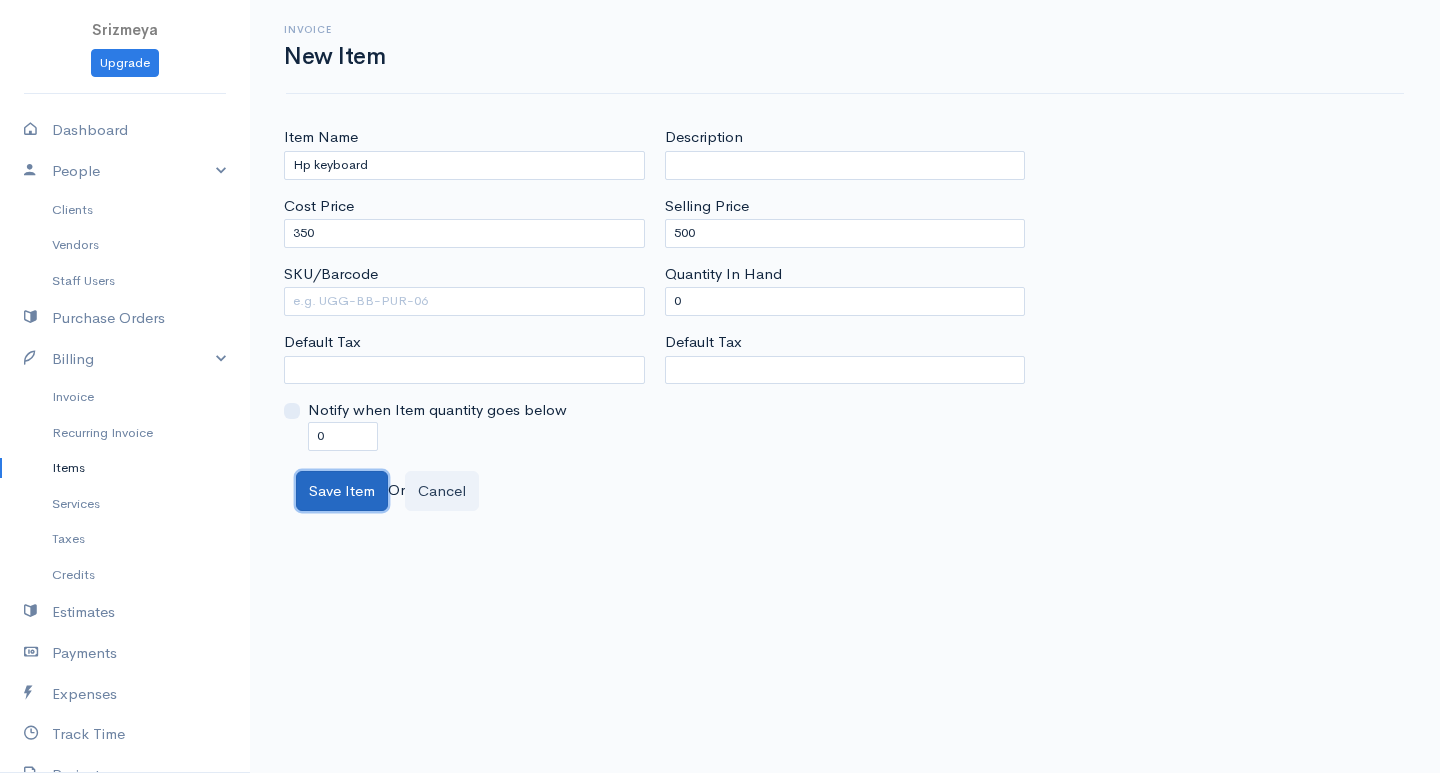 click on "Save Item" at bounding box center [342, 491] 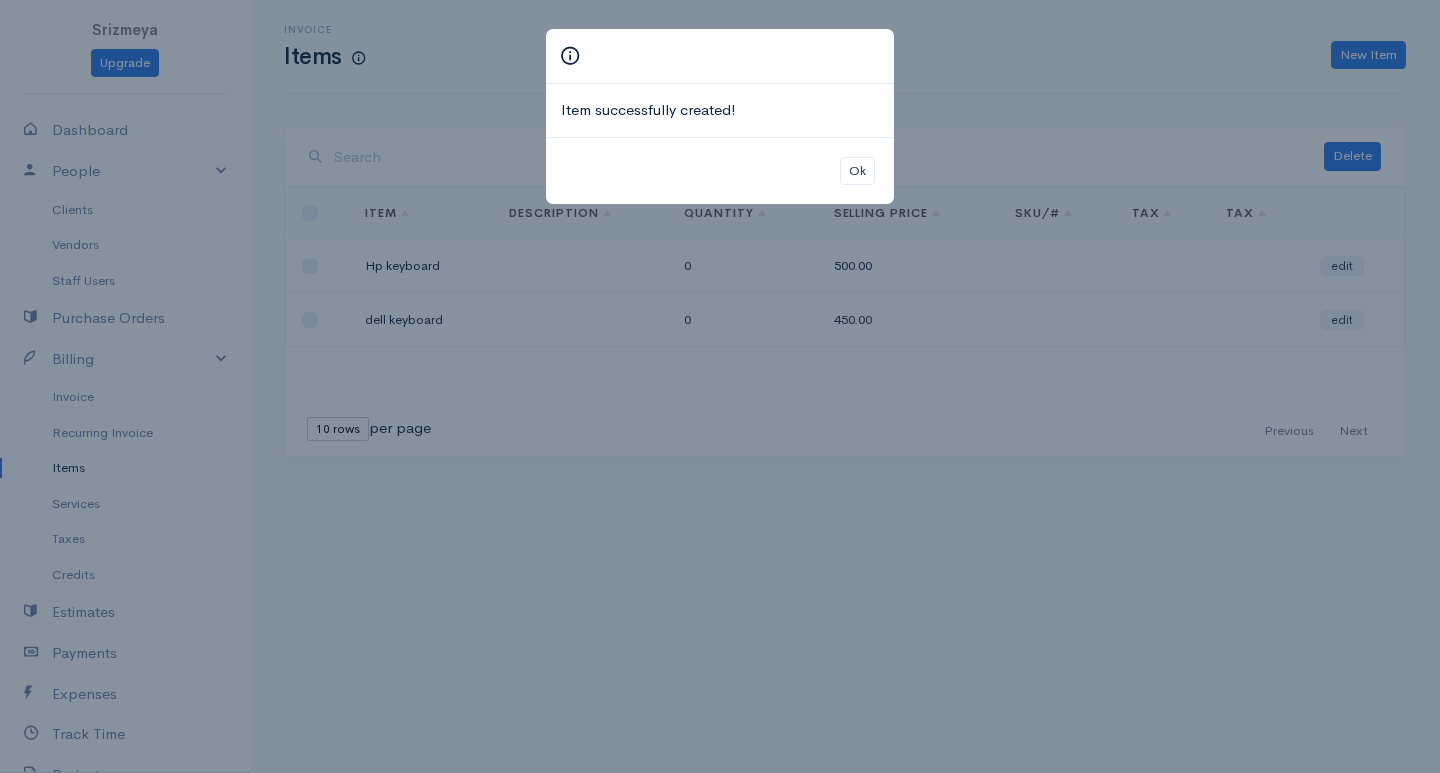 click on "Item successfully created!
Ok" at bounding box center [720, 386] 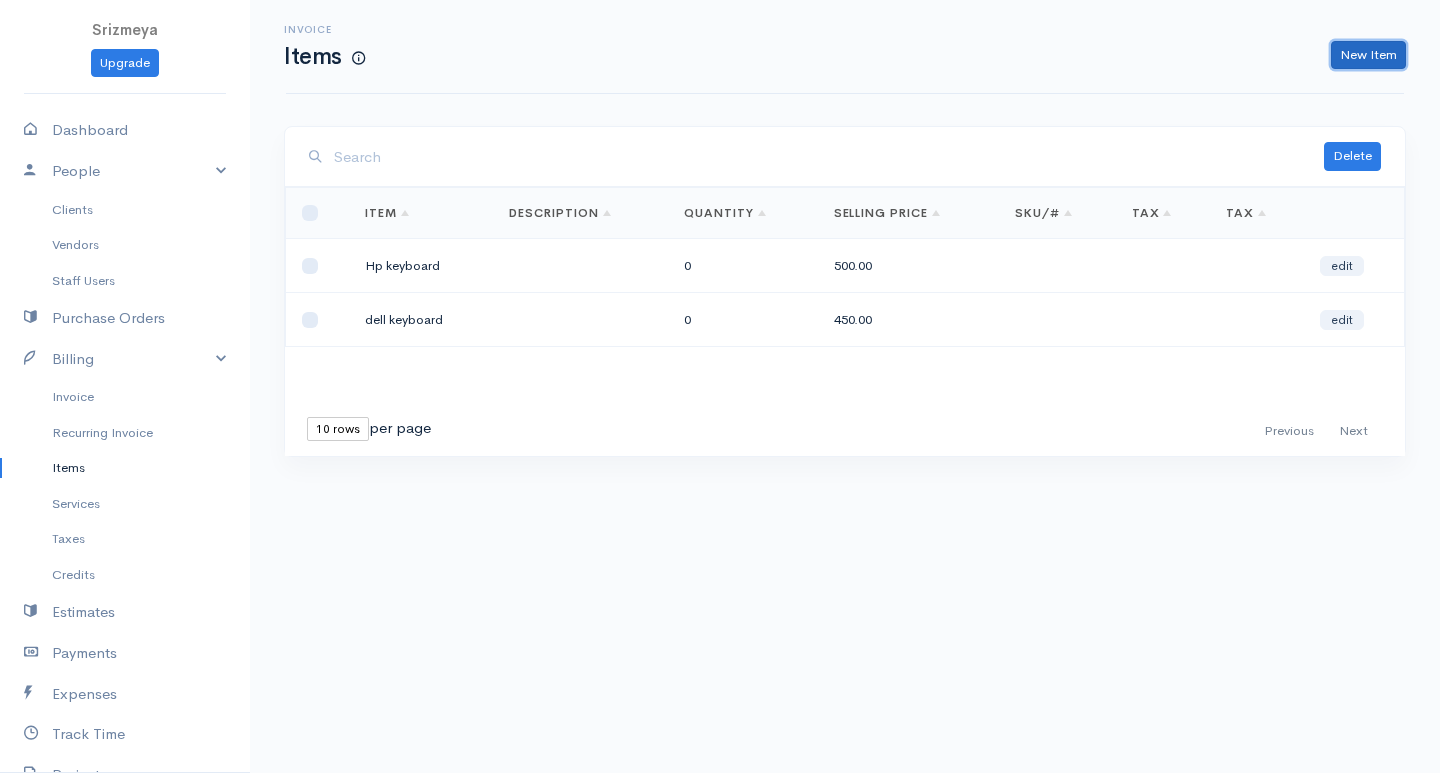 click on "New Item" at bounding box center [1368, 55] 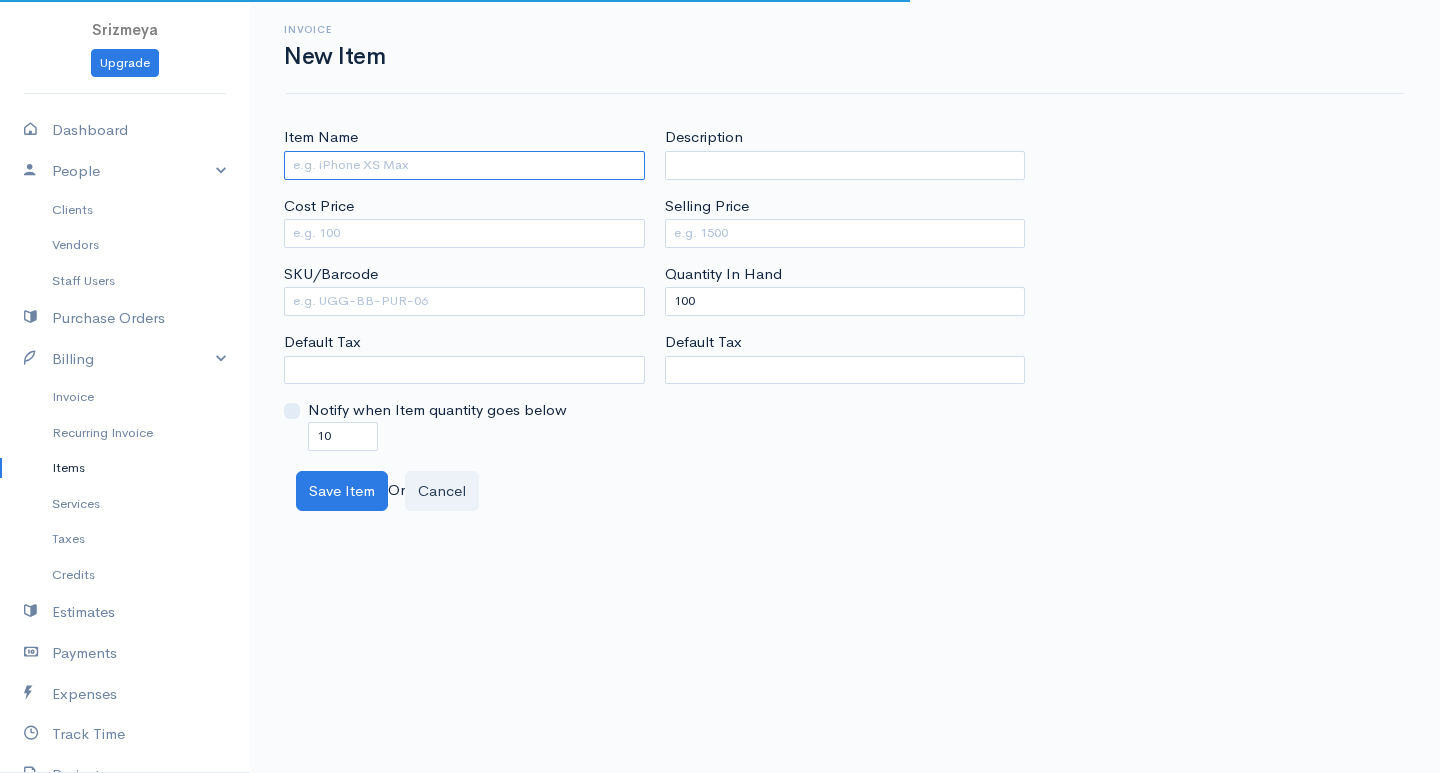 click on "Item Name" at bounding box center (464, 165) 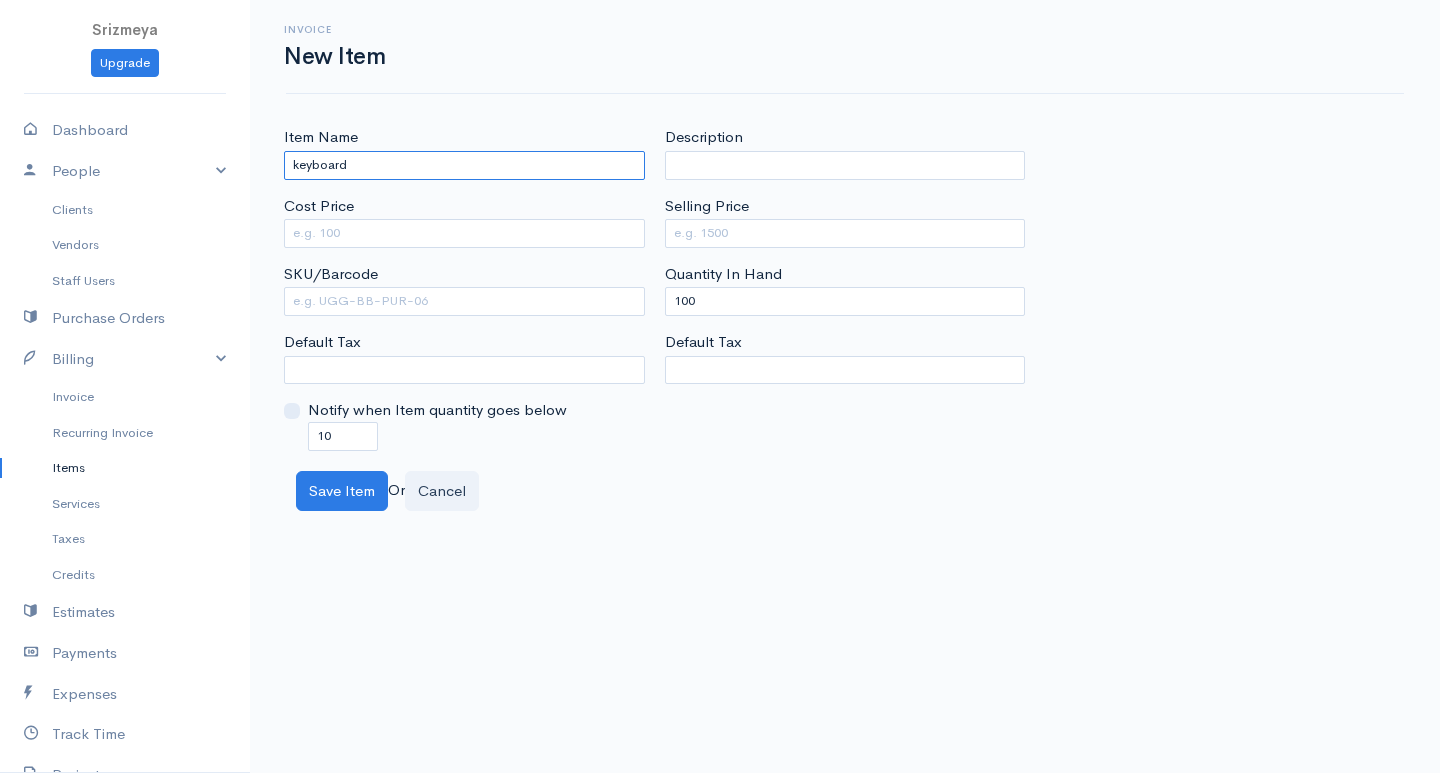 click on "keyboard" at bounding box center [464, 165] 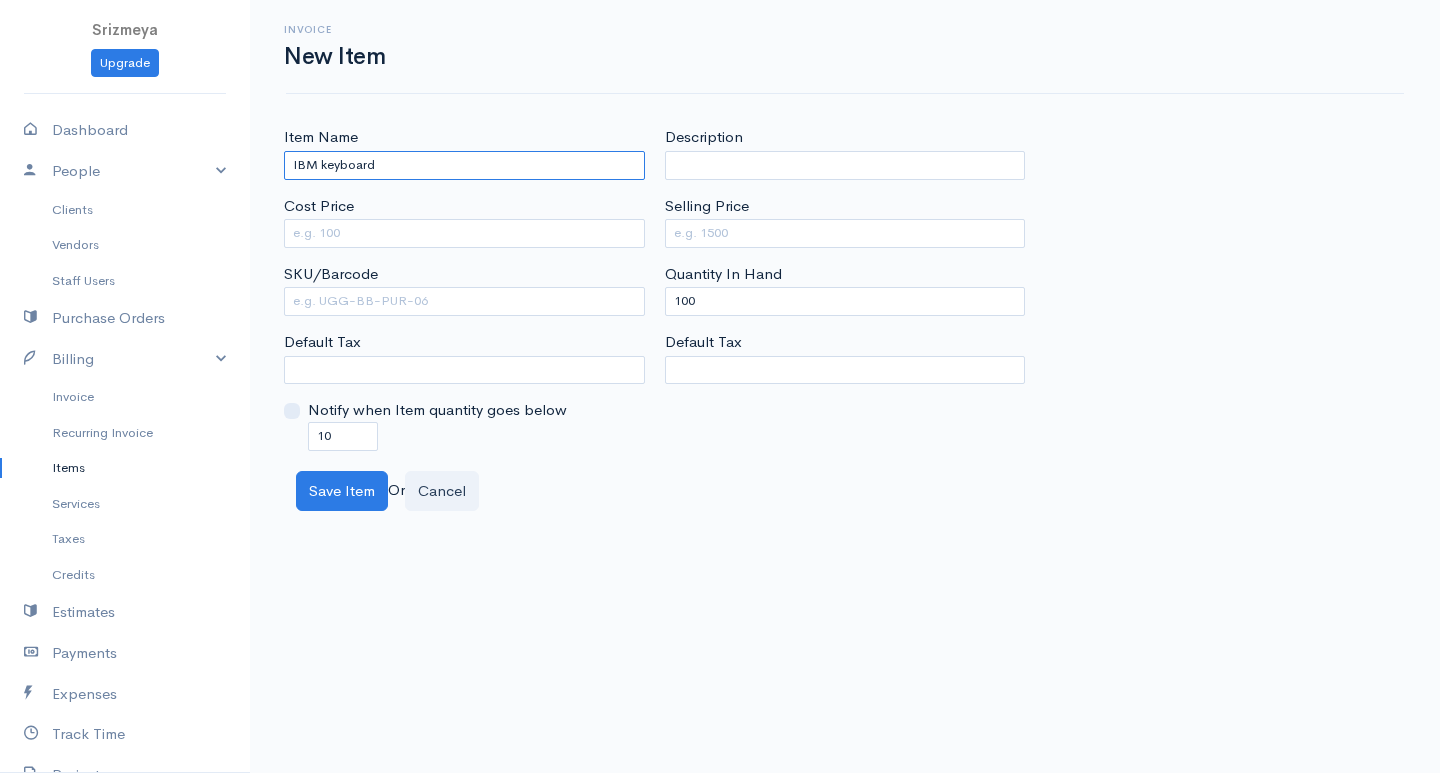type on "IBM keyboard" 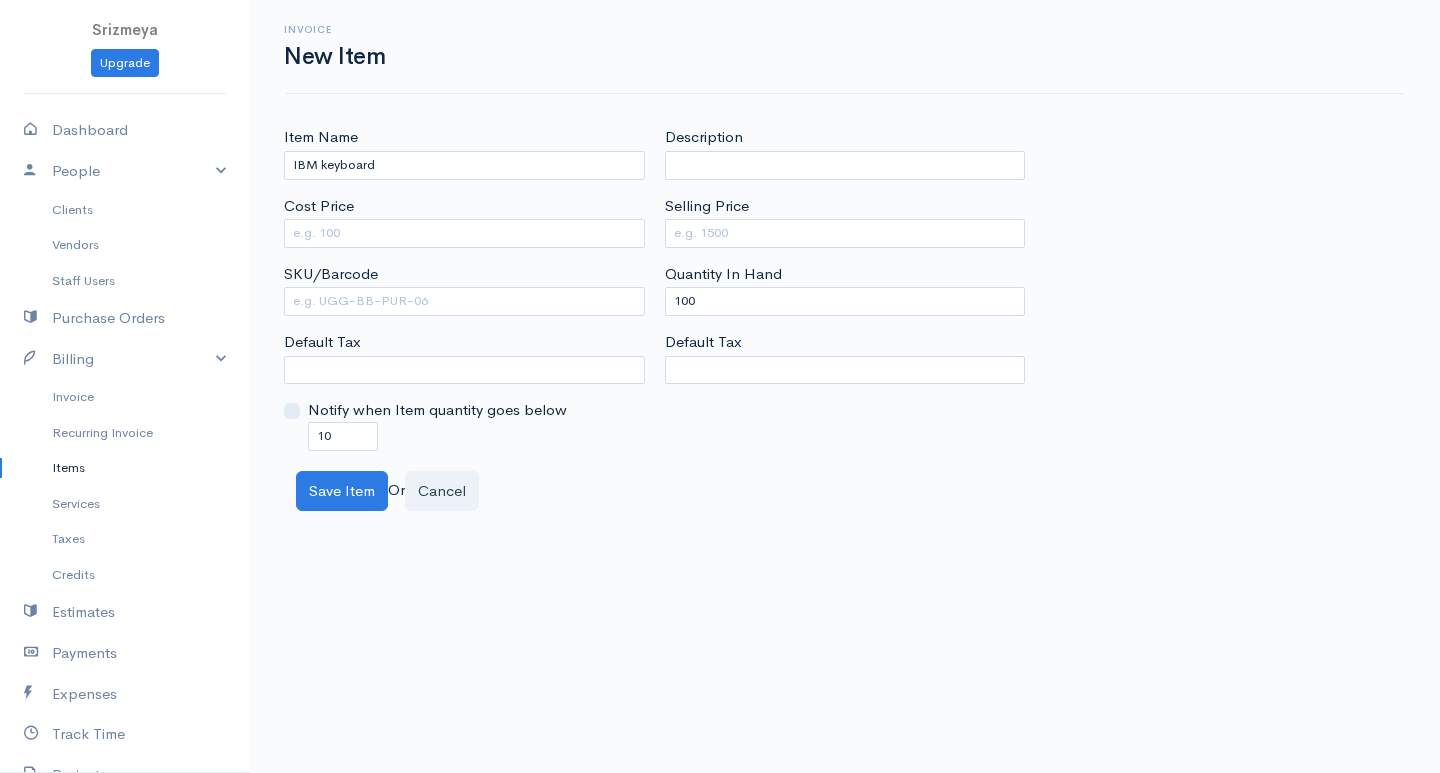 drag, startPoint x: 312, startPoint y: 619, endPoint x: 319, endPoint y: 585, distance: 34.713108 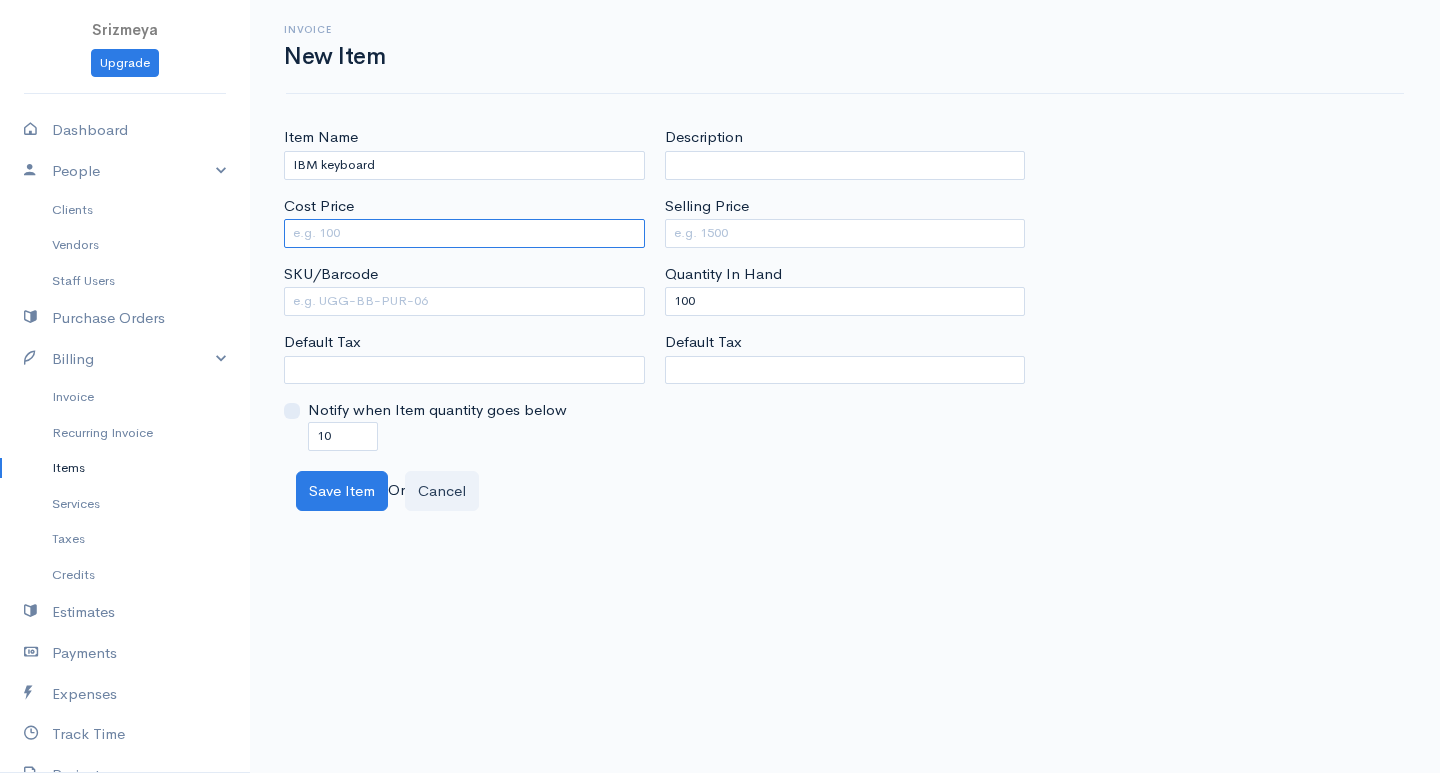 click on "Cost Price" at bounding box center (464, 233) 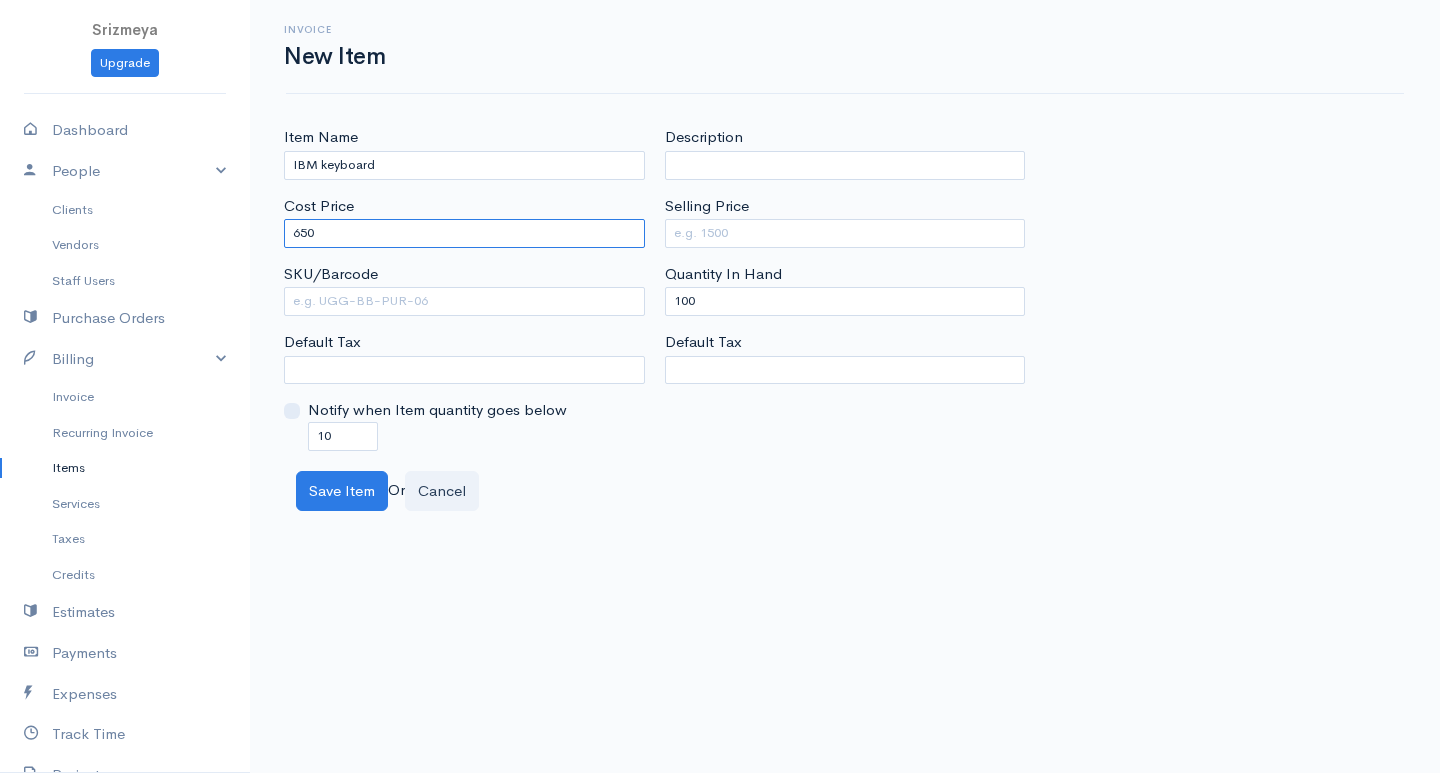 type on "650" 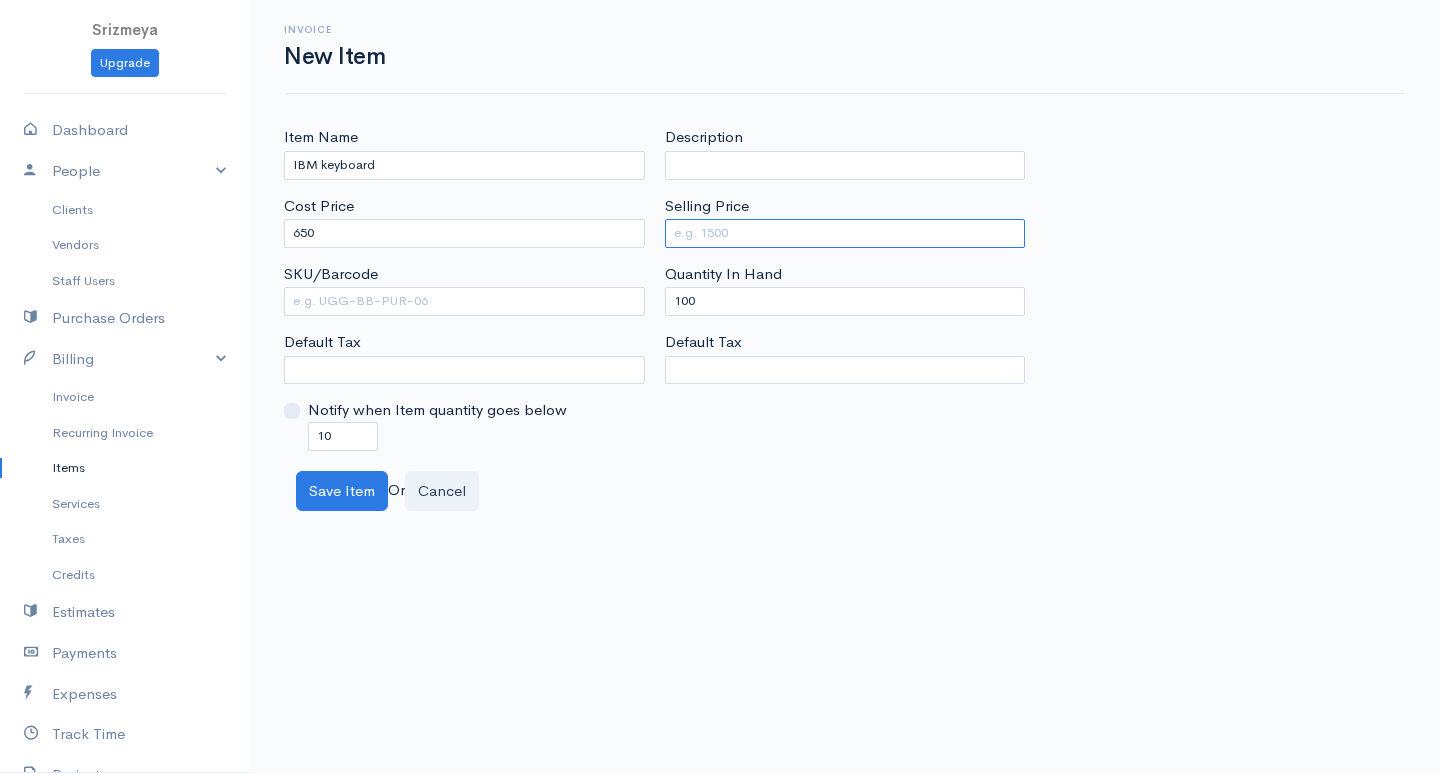 click on "Selling Price" at bounding box center (845, 233) 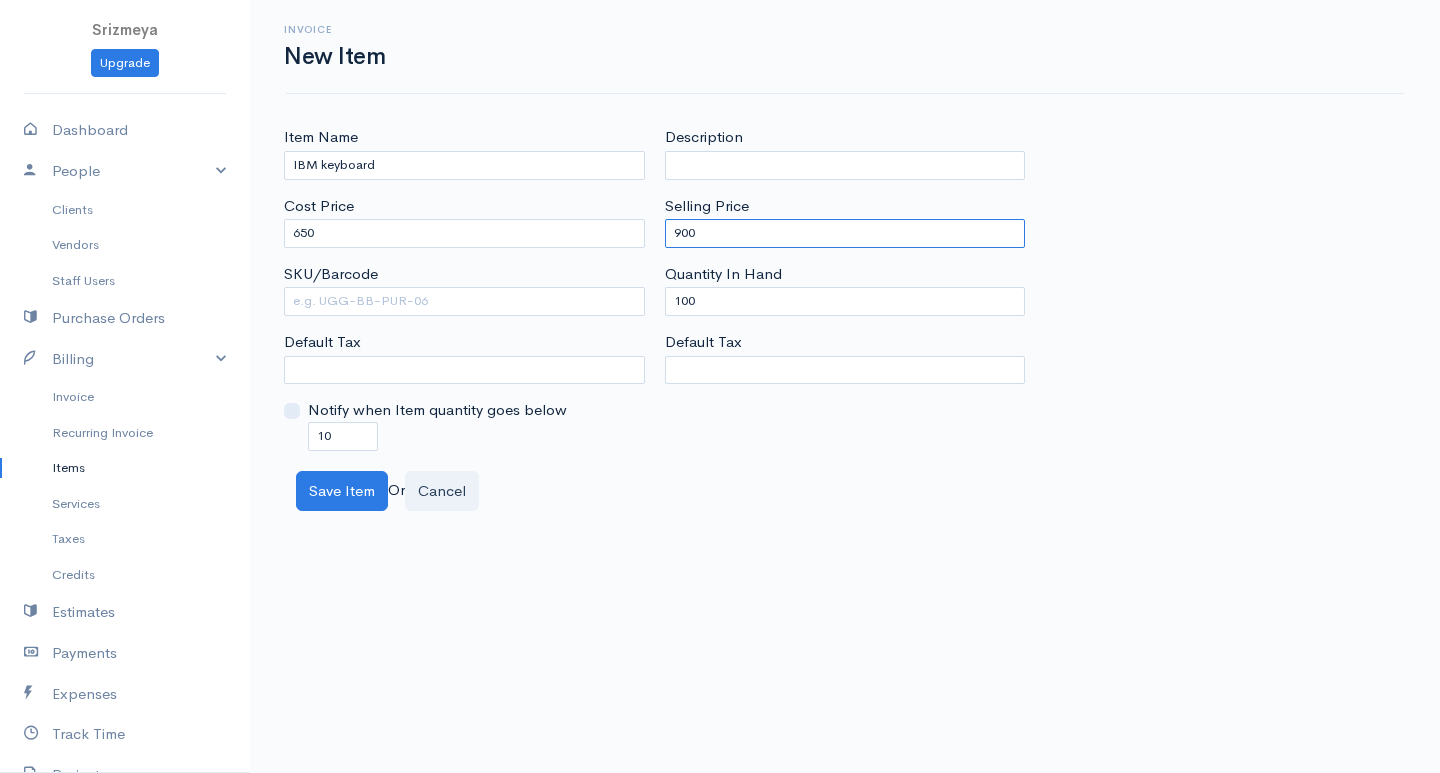 type on "900" 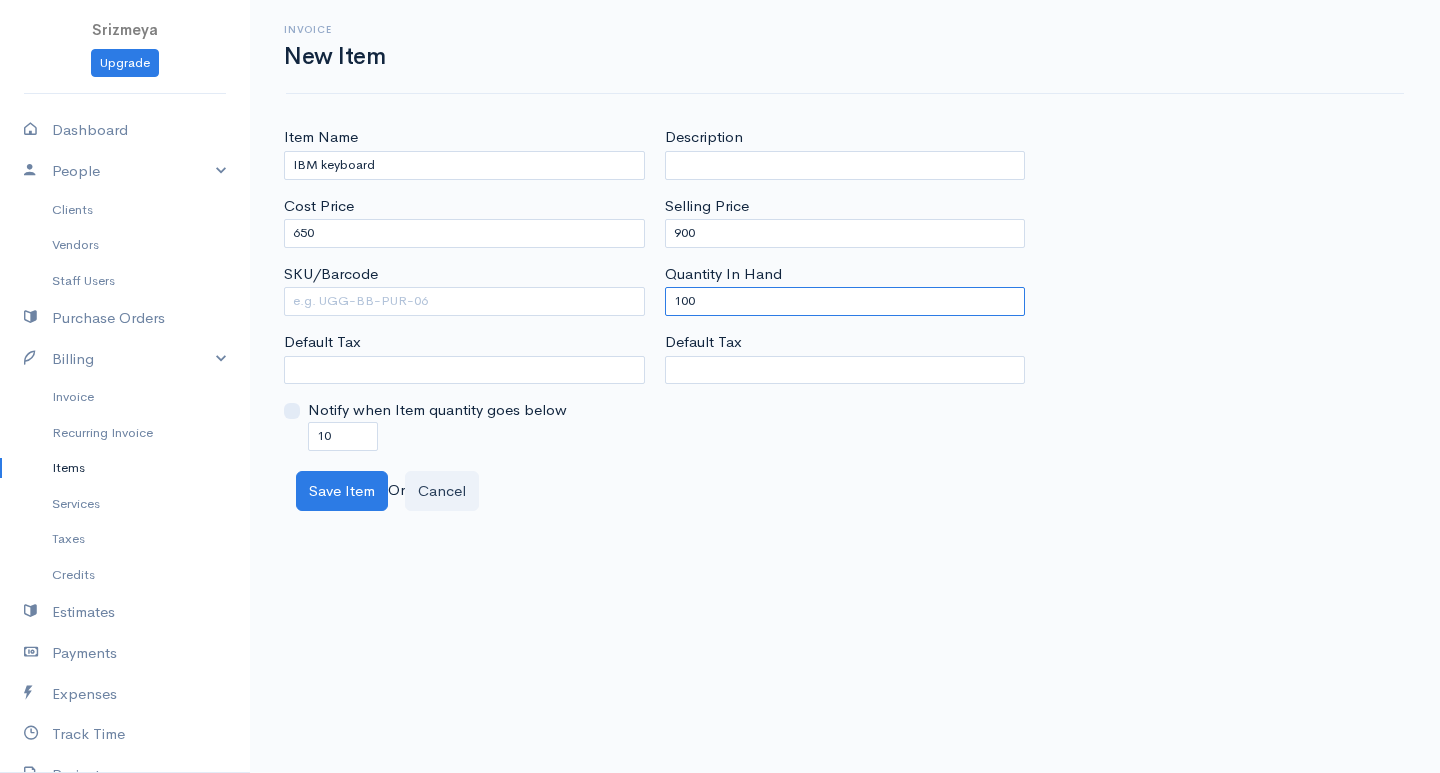 drag, startPoint x: 745, startPoint y: 295, endPoint x: 657, endPoint y: 298, distance: 88.051125 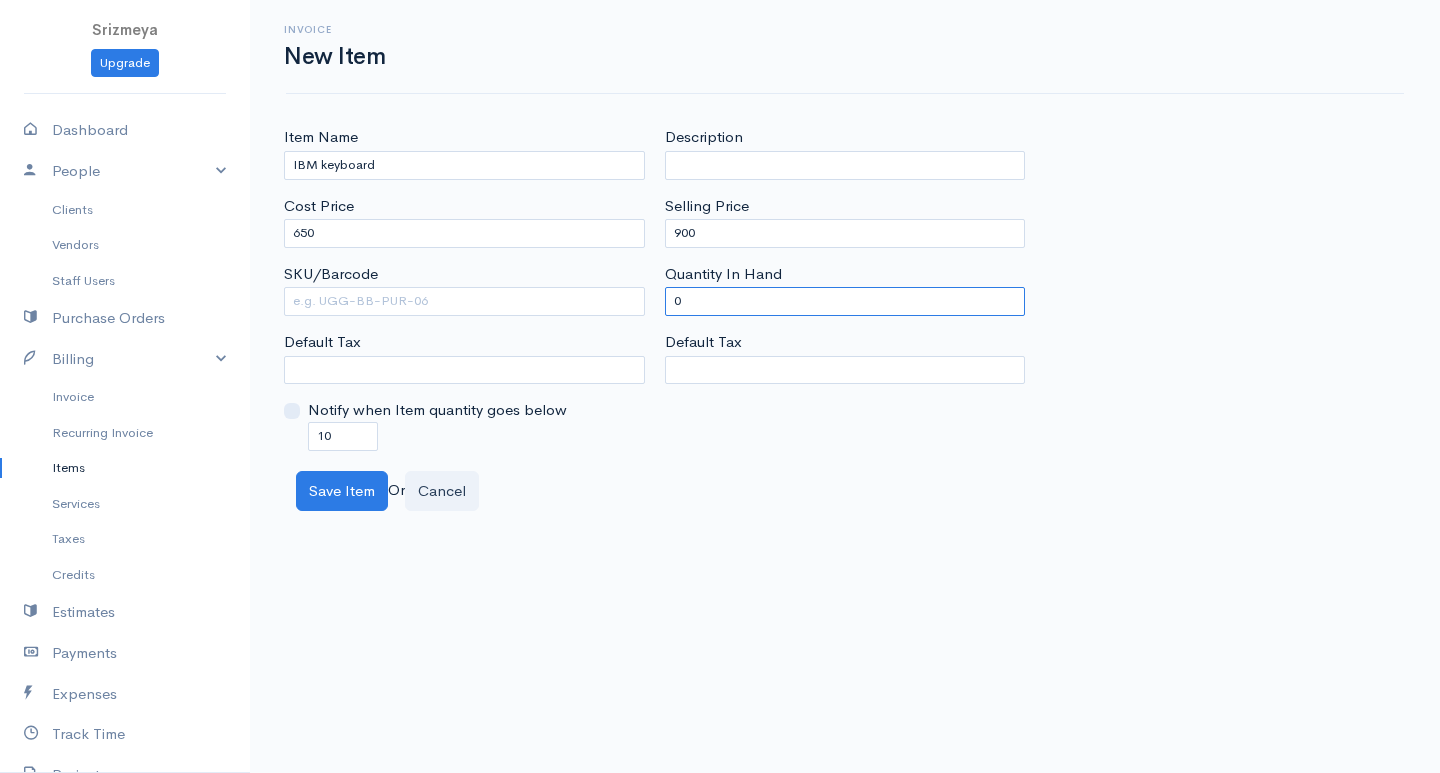 type on "0" 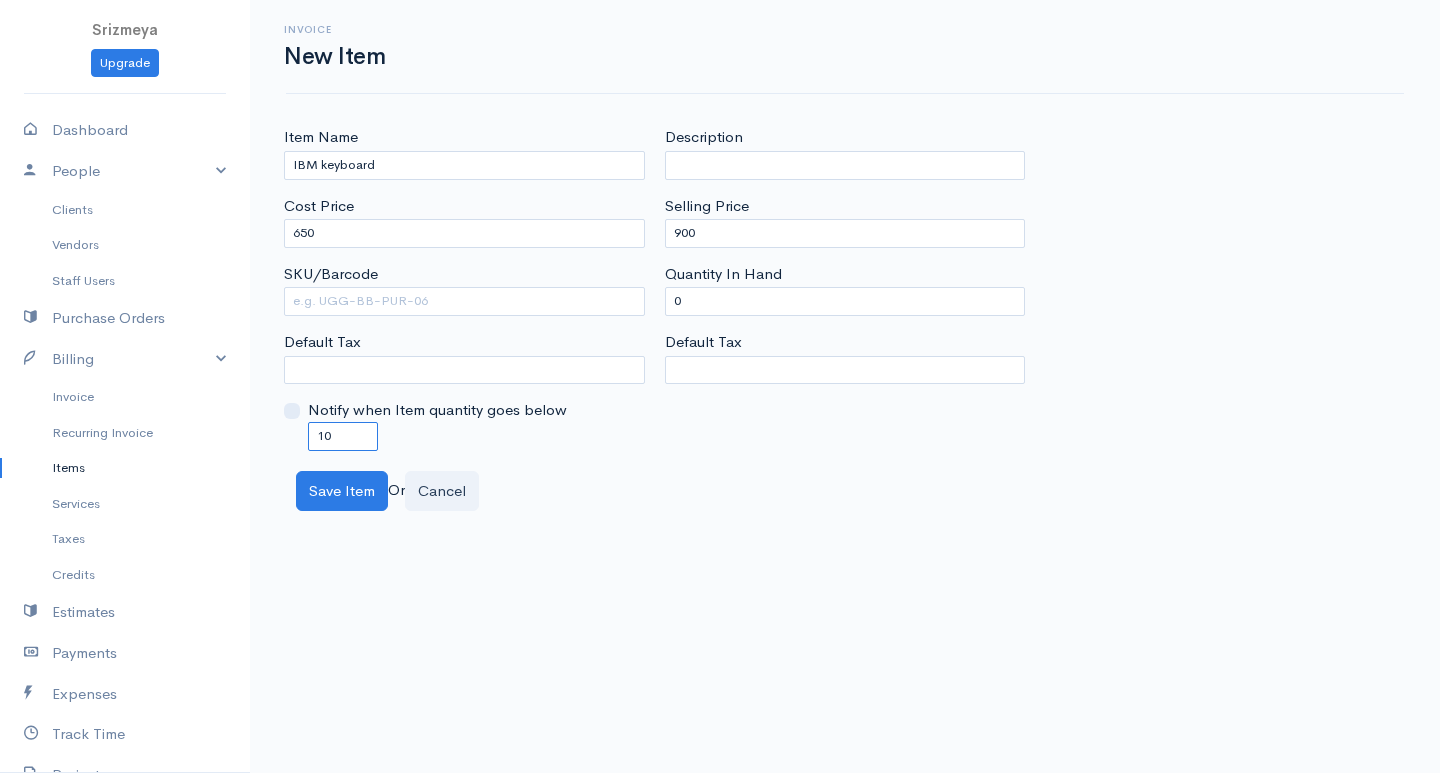 drag, startPoint x: 344, startPoint y: 433, endPoint x: 253, endPoint y: 435, distance: 91.02197 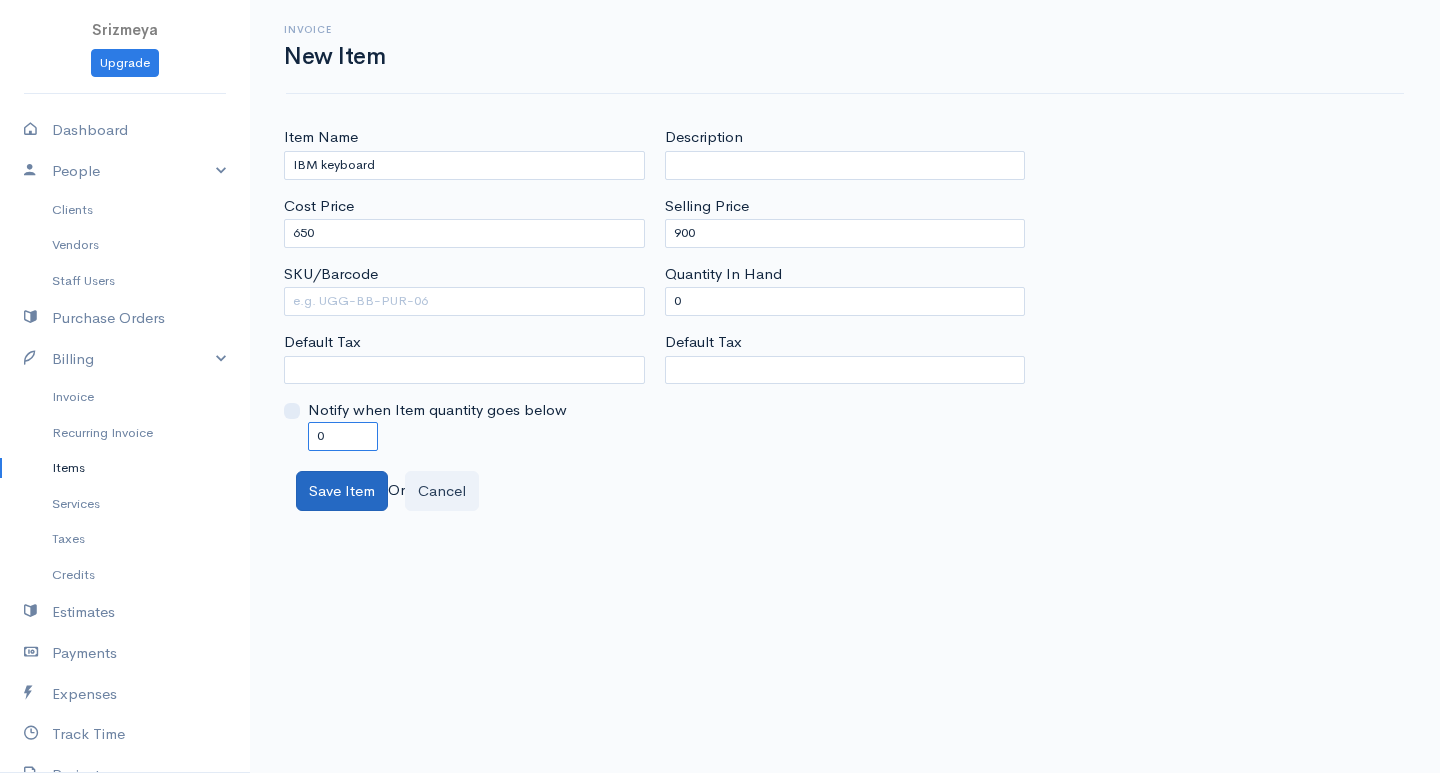 type on "0" 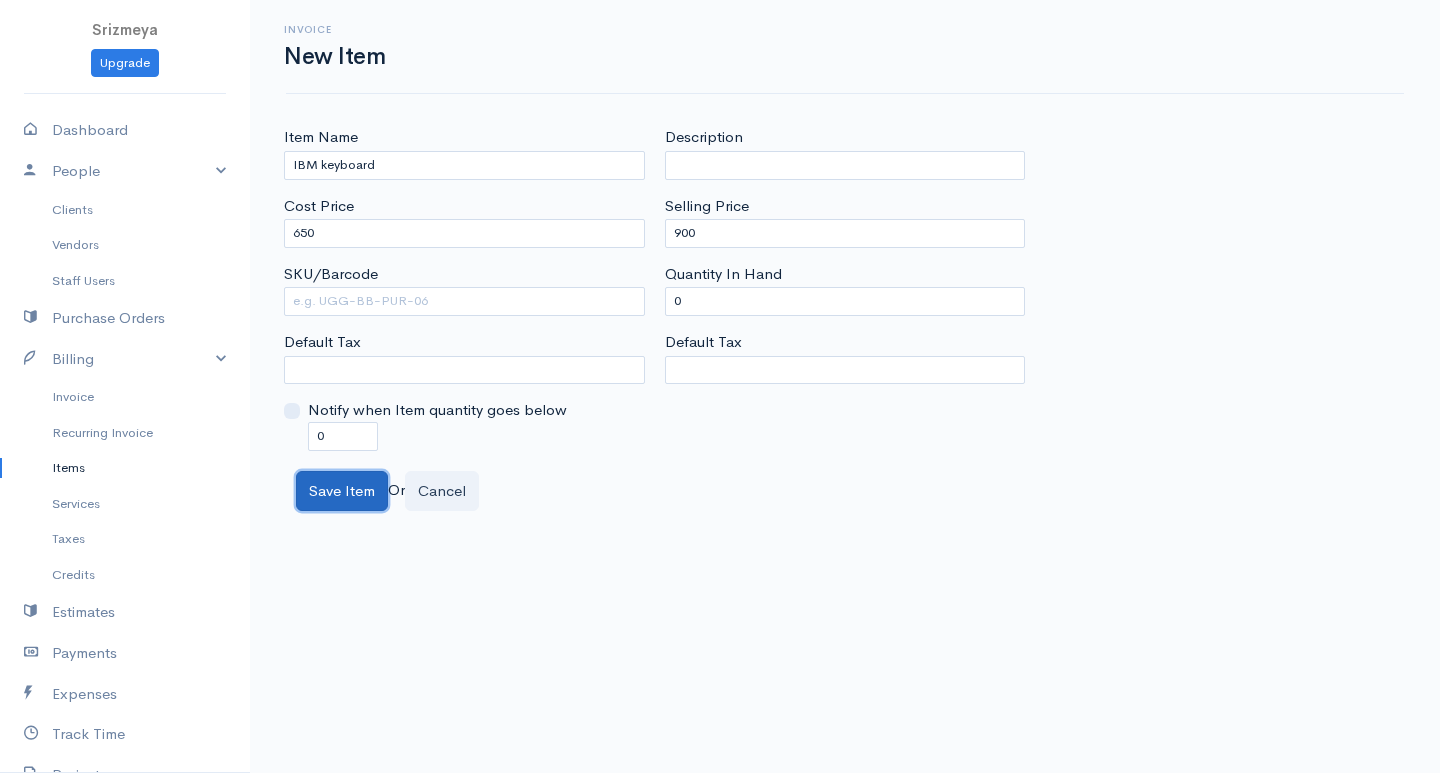 click on "Save Item" at bounding box center [342, 491] 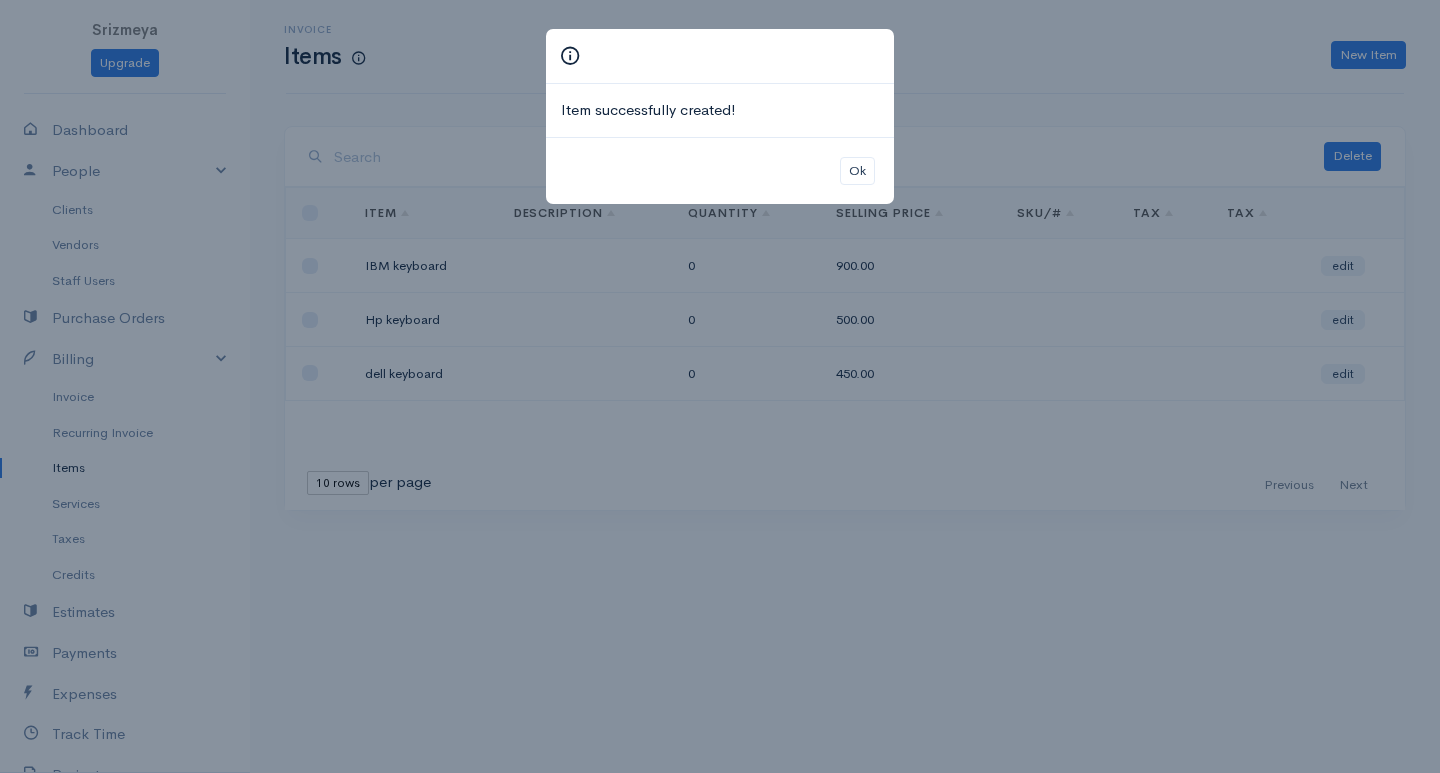 click on "Item successfully created!
Ok" at bounding box center (720, 386) 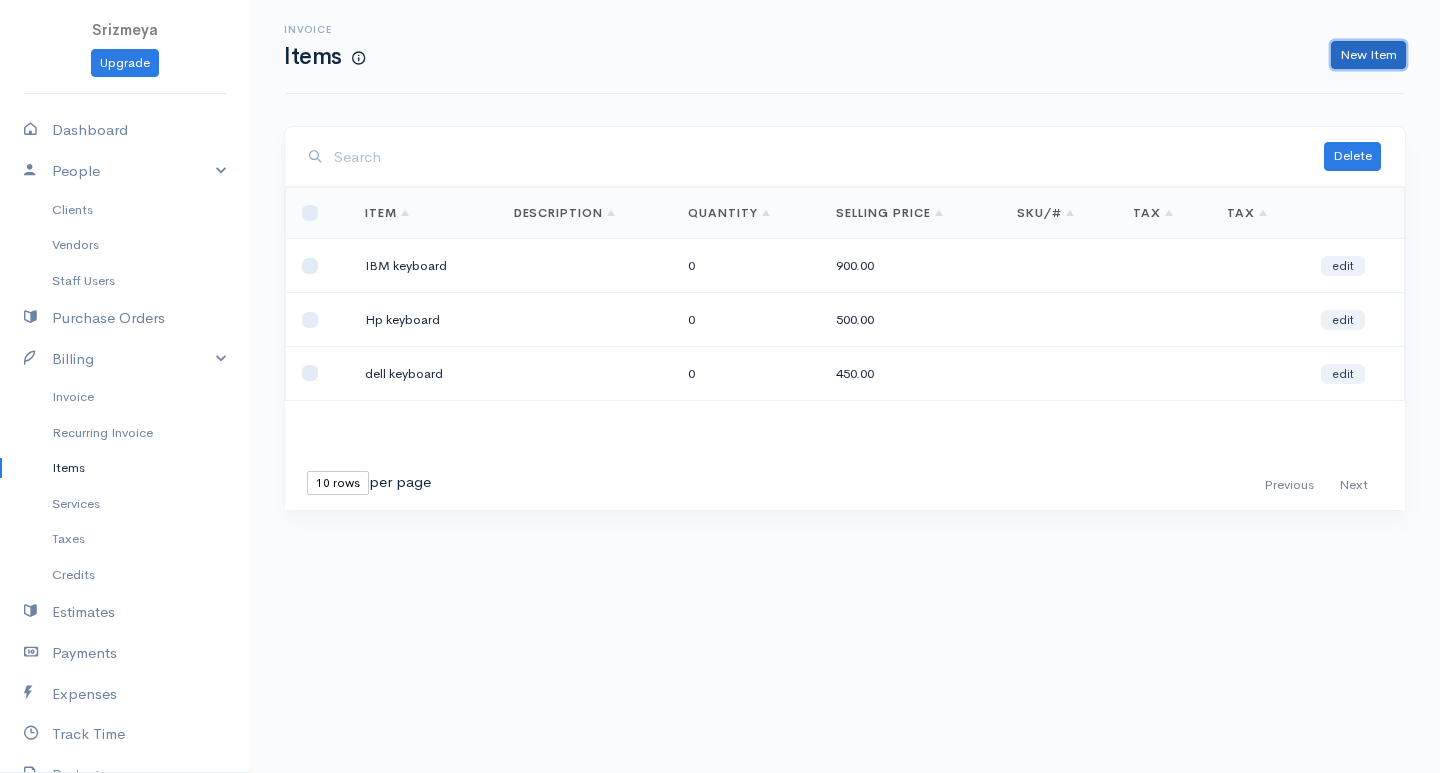 click on "New Item" at bounding box center [1368, 55] 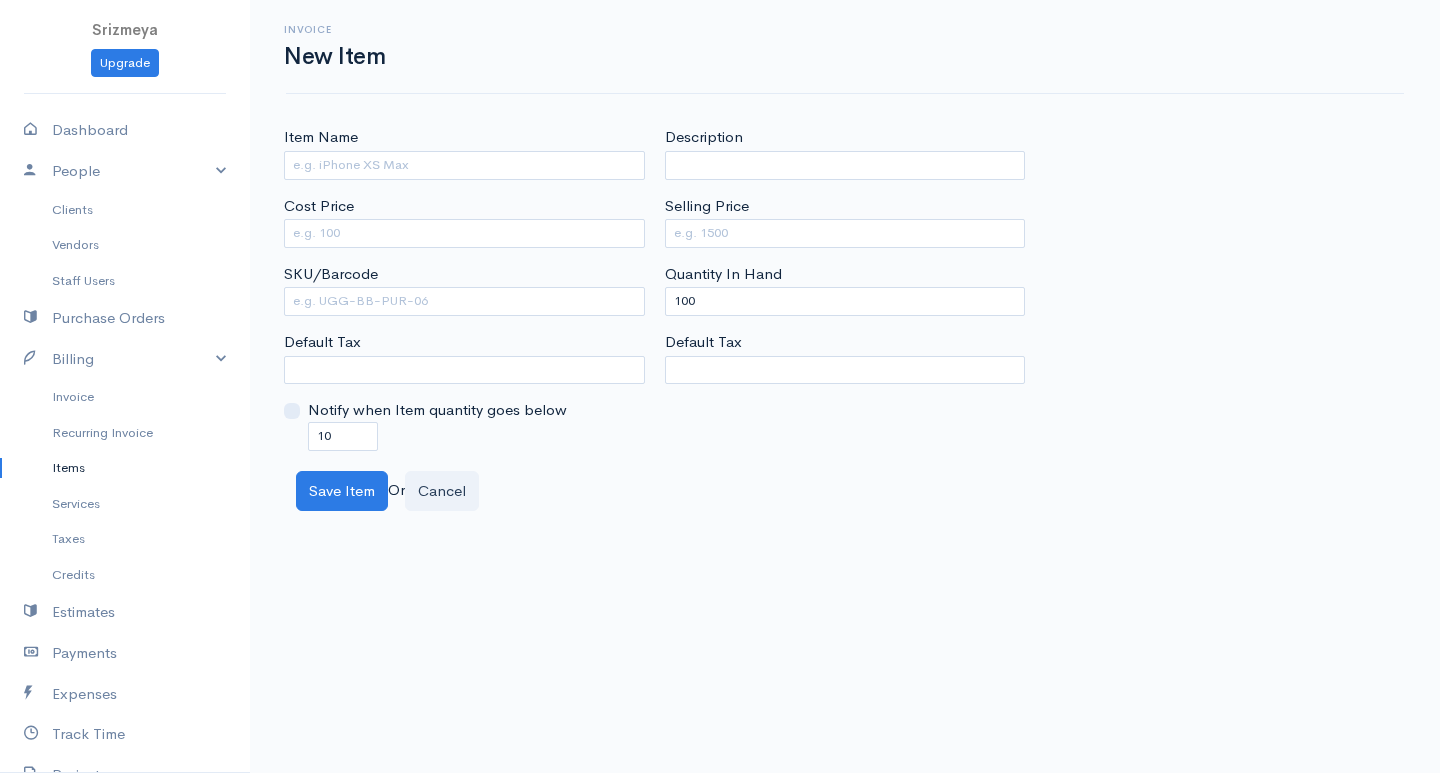 click on "Invoice
New Item" at bounding box center (845, 46) 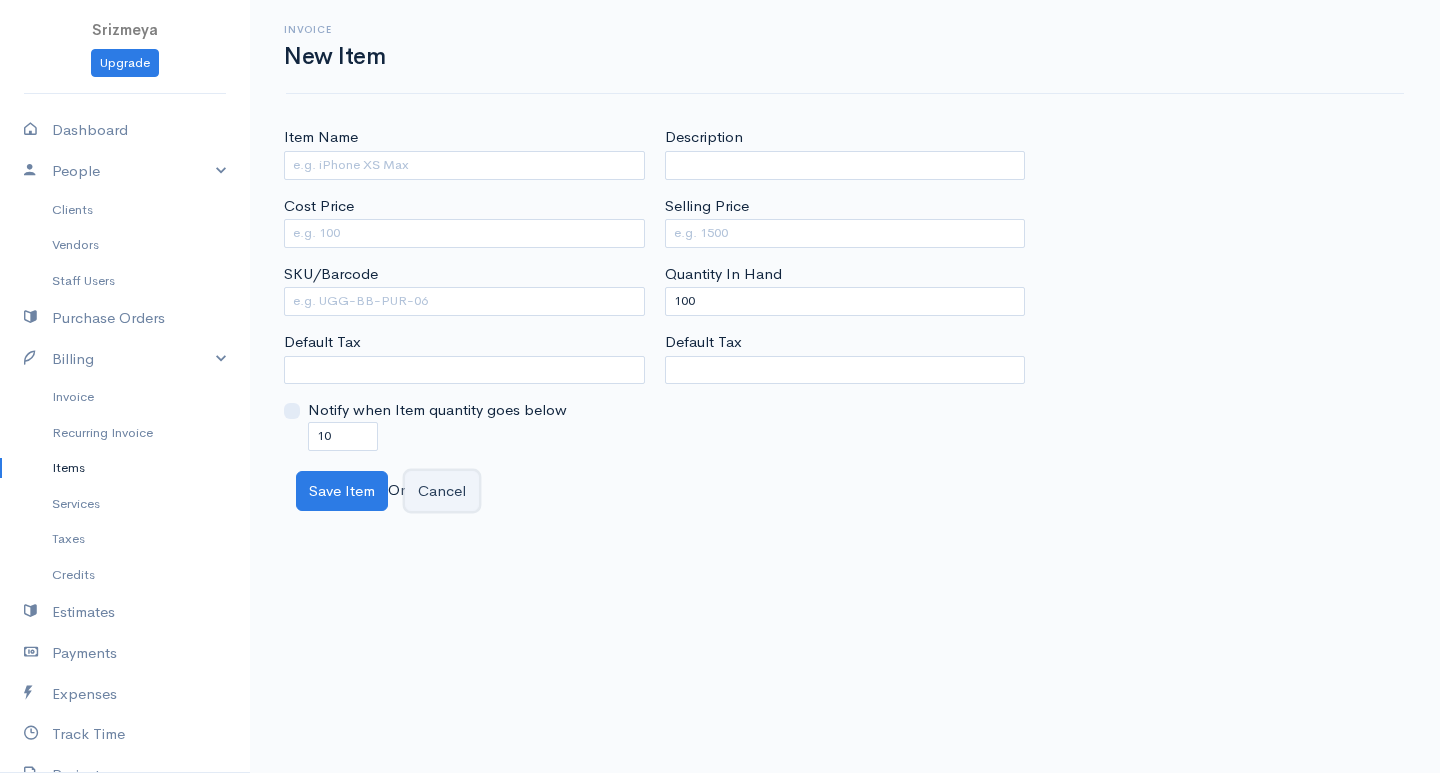 click on "Cancel" at bounding box center (442, 491) 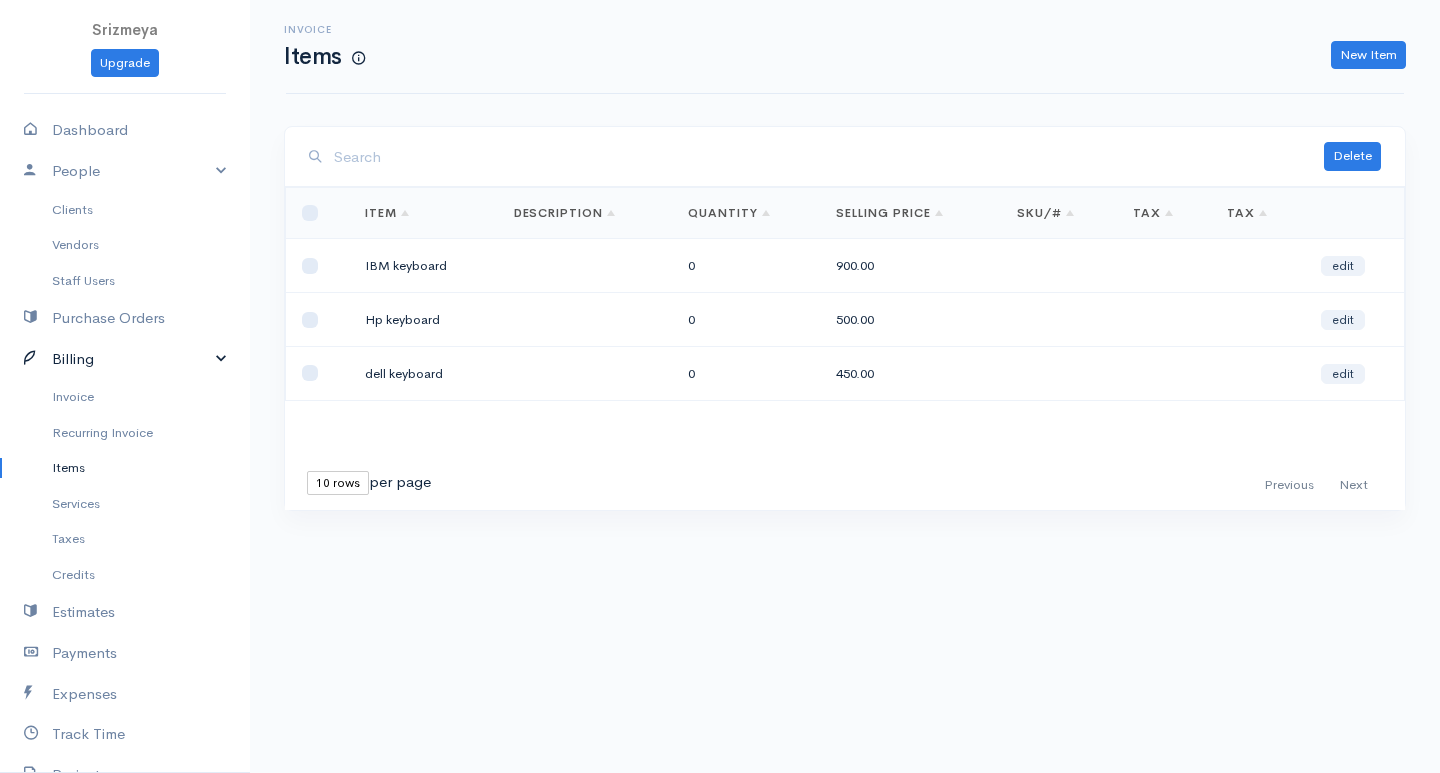 click on "Billing" at bounding box center (125, 359) 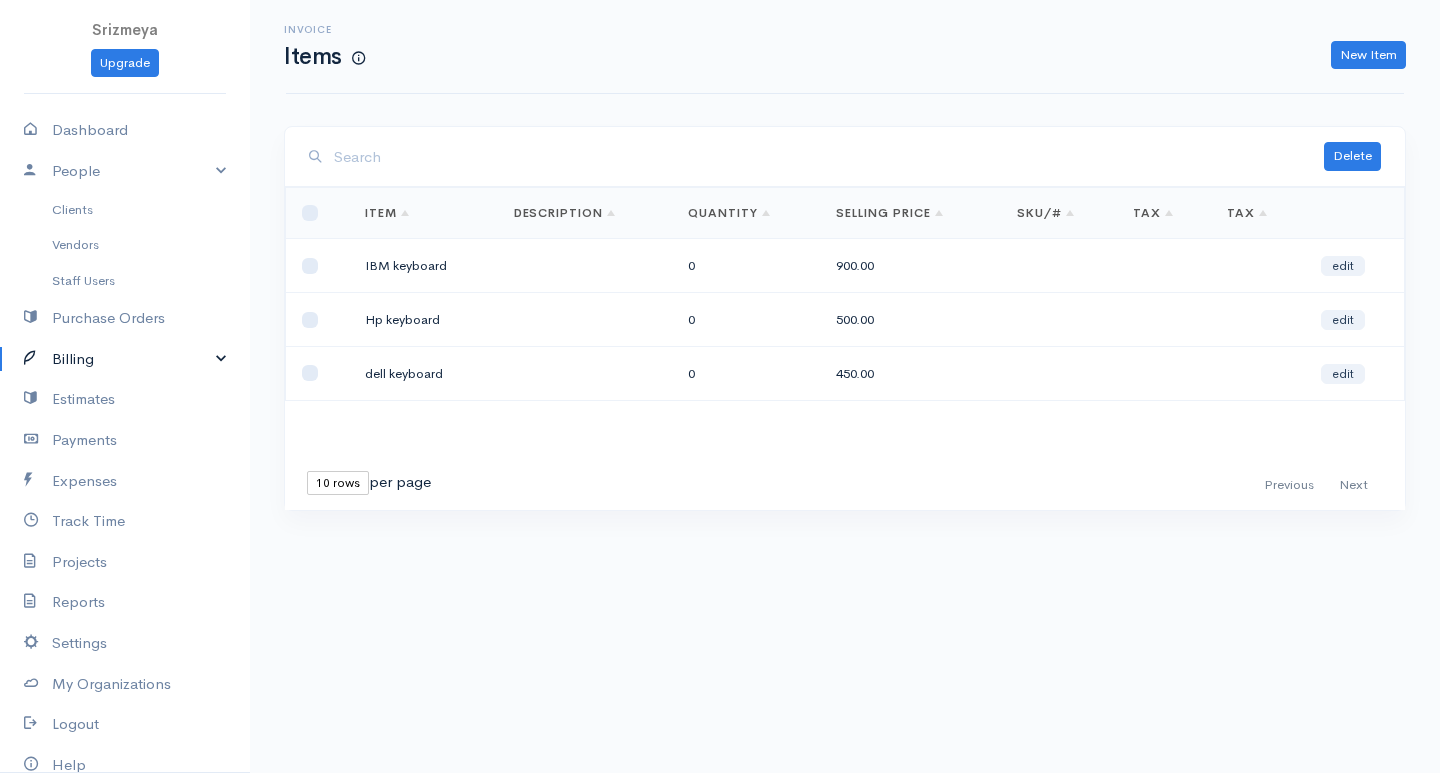 click on "Billing" at bounding box center [125, 359] 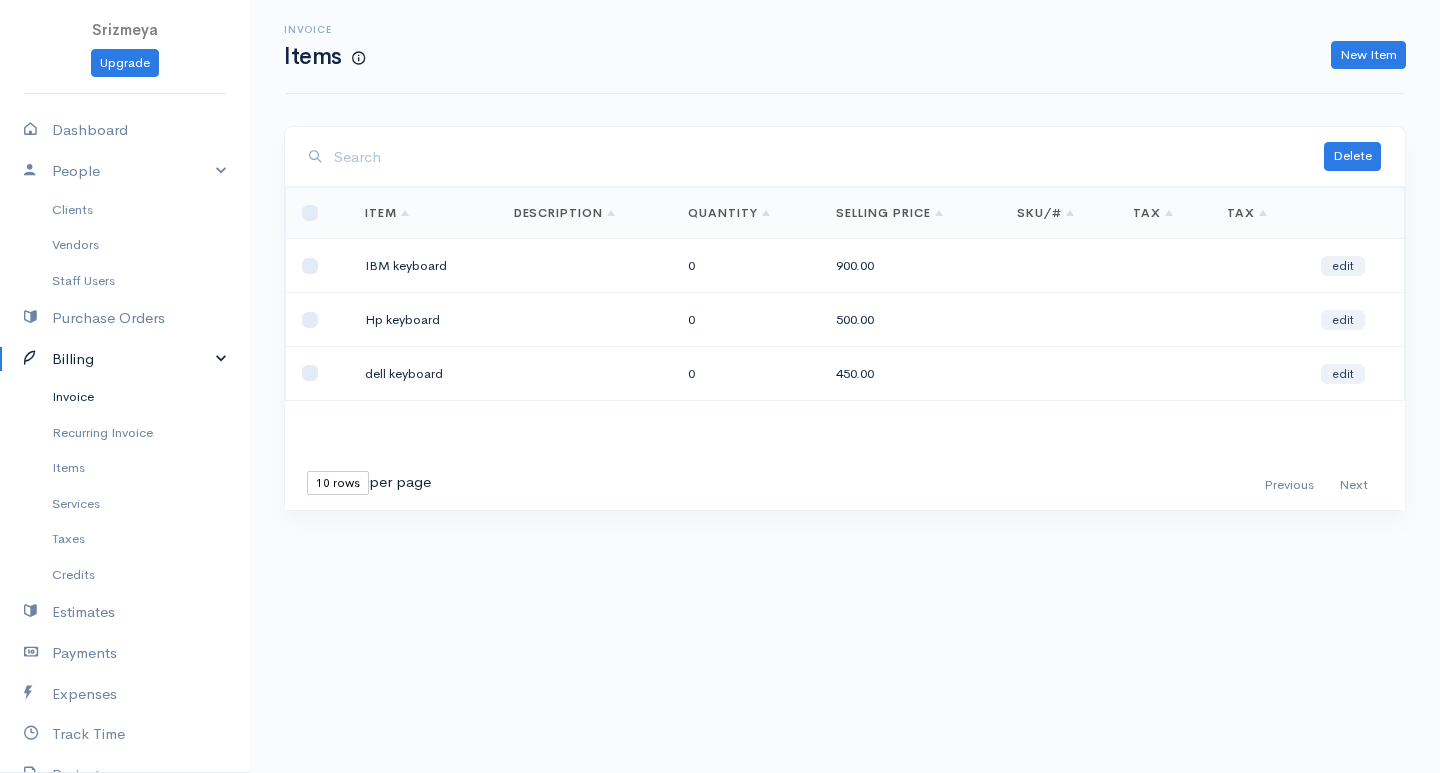 click on "Invoice" at bounding box center [125, 397] 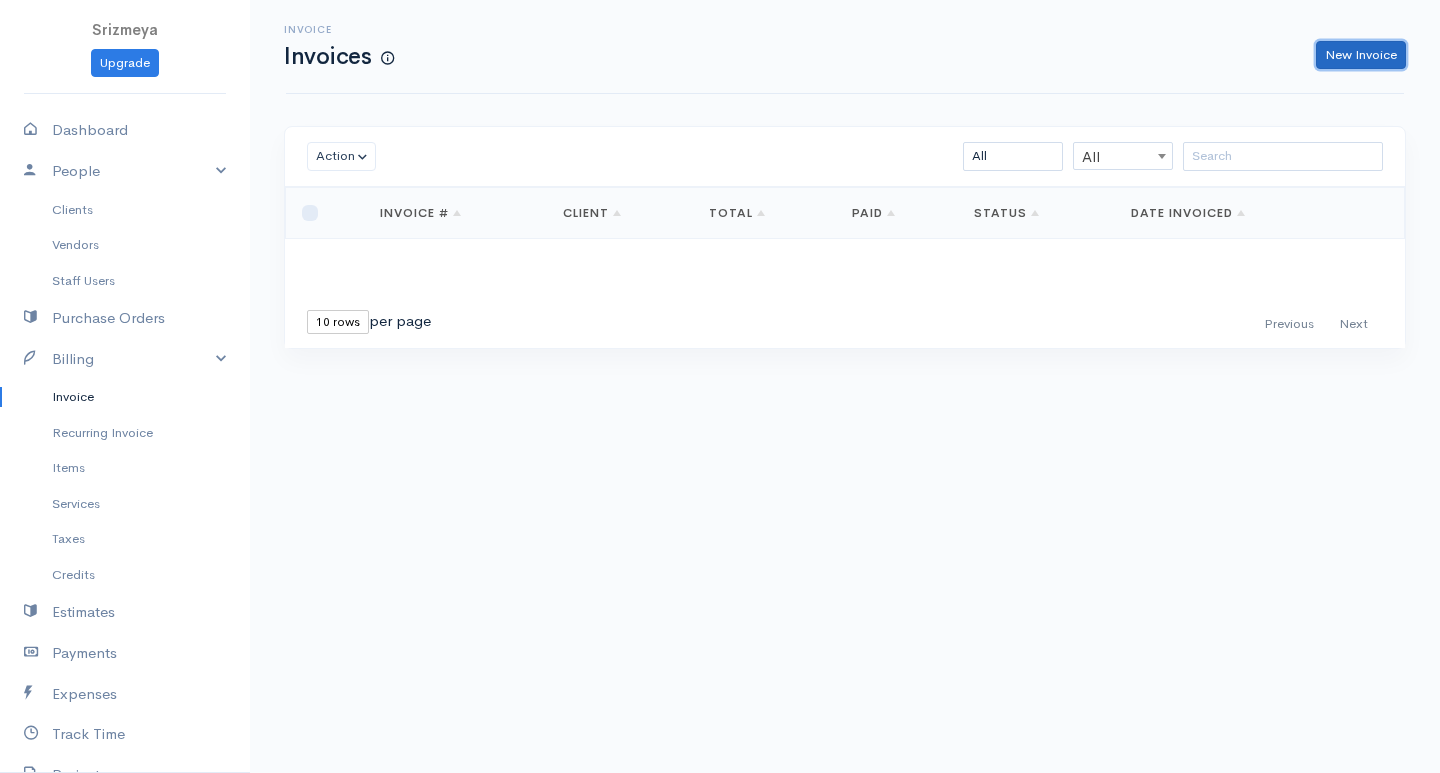 click on "New Invoice" at bounding box center [1361, 55] 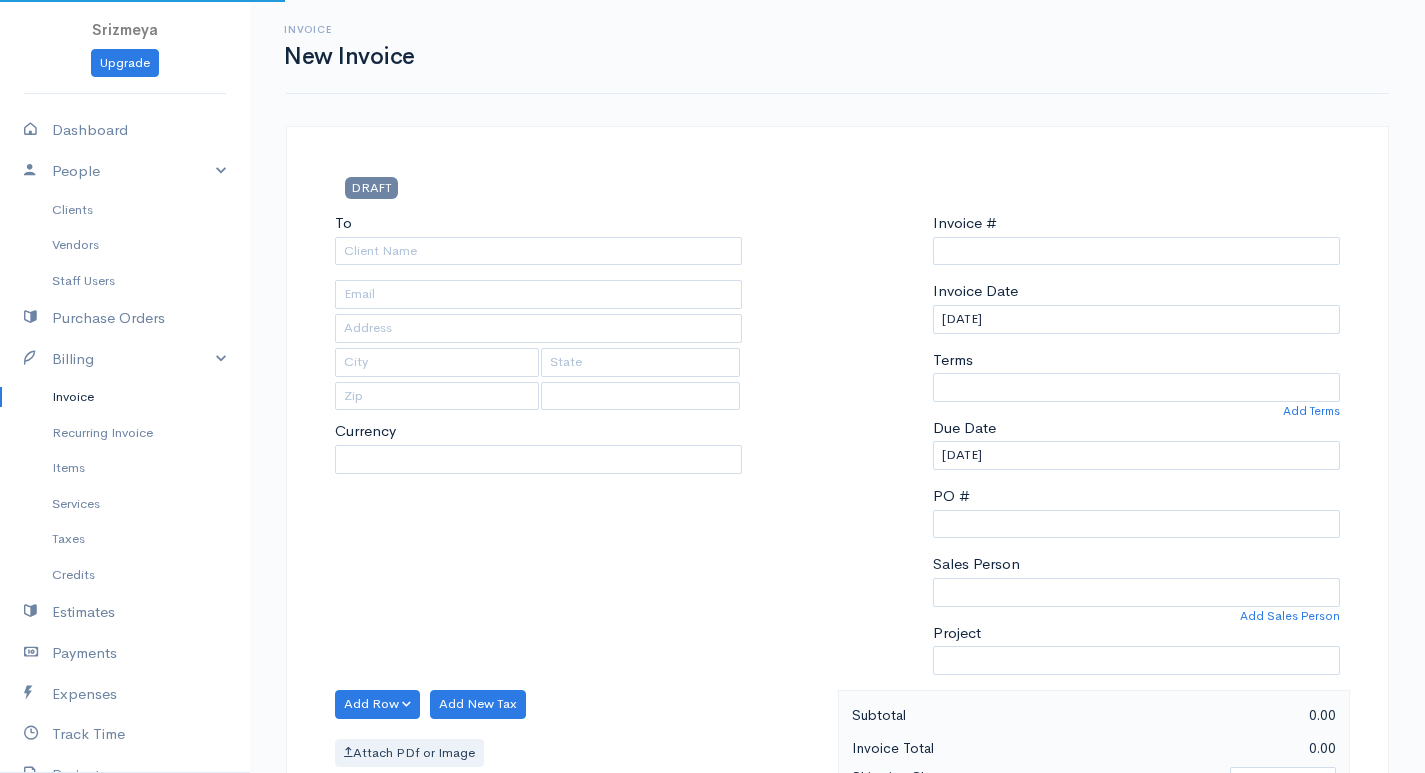 select on "LKR" 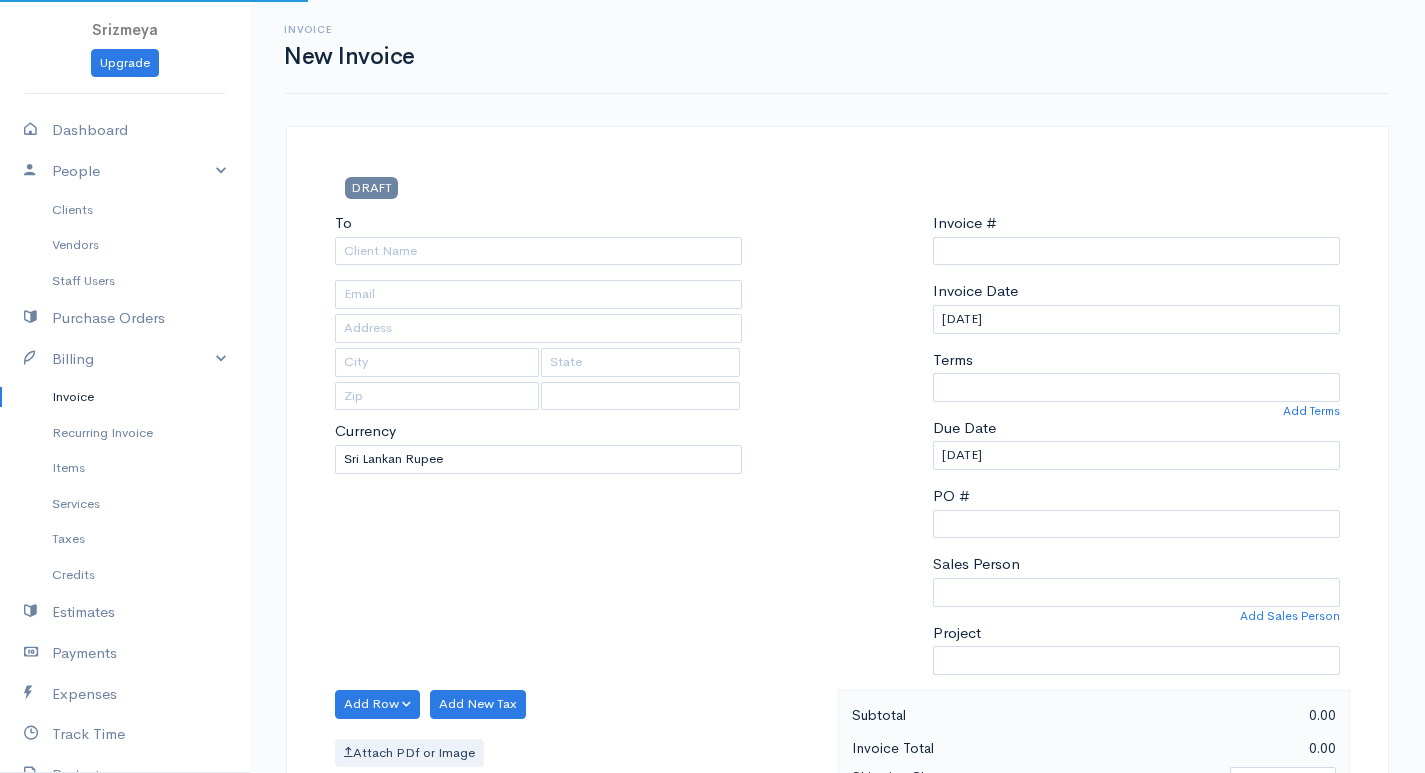select on "[GEOGRAPHIC_DATA]" 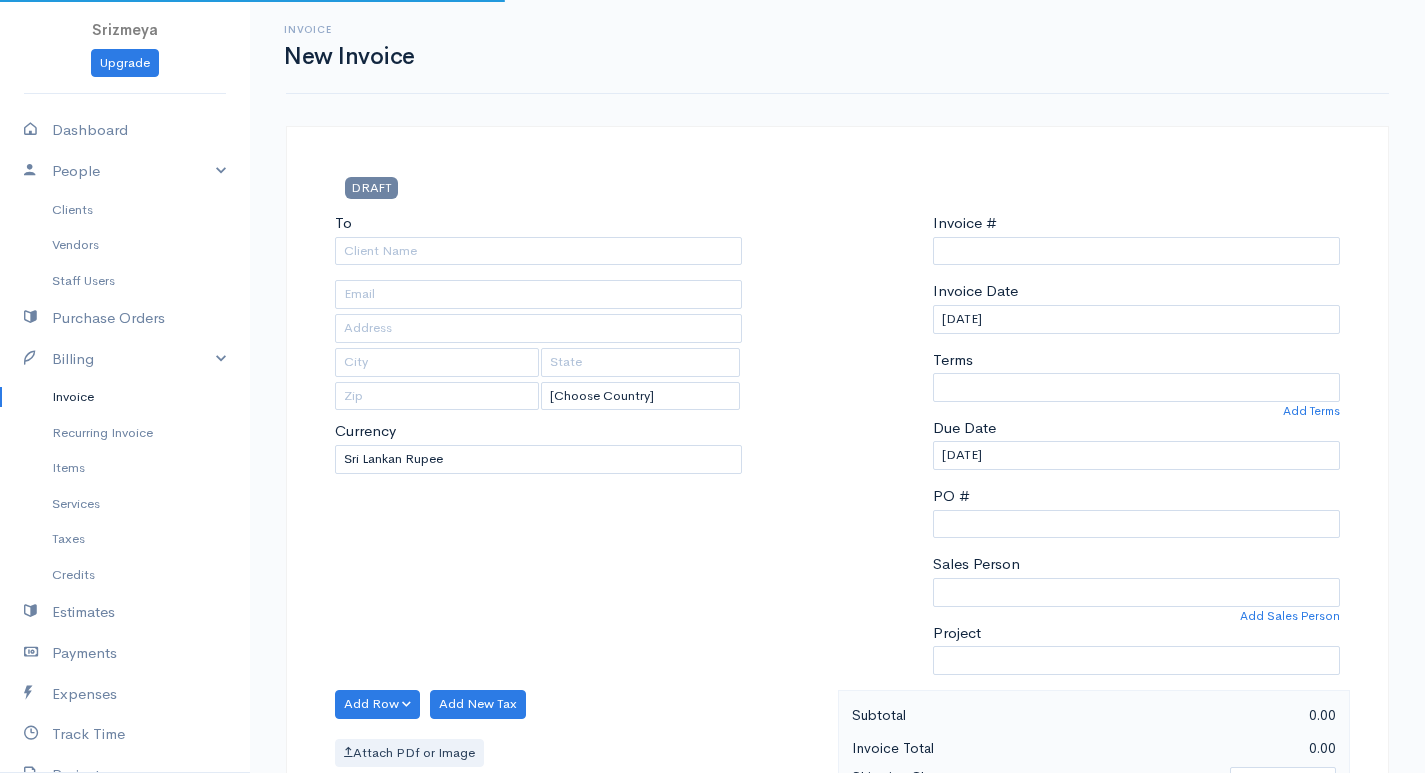 type on "0000000001" 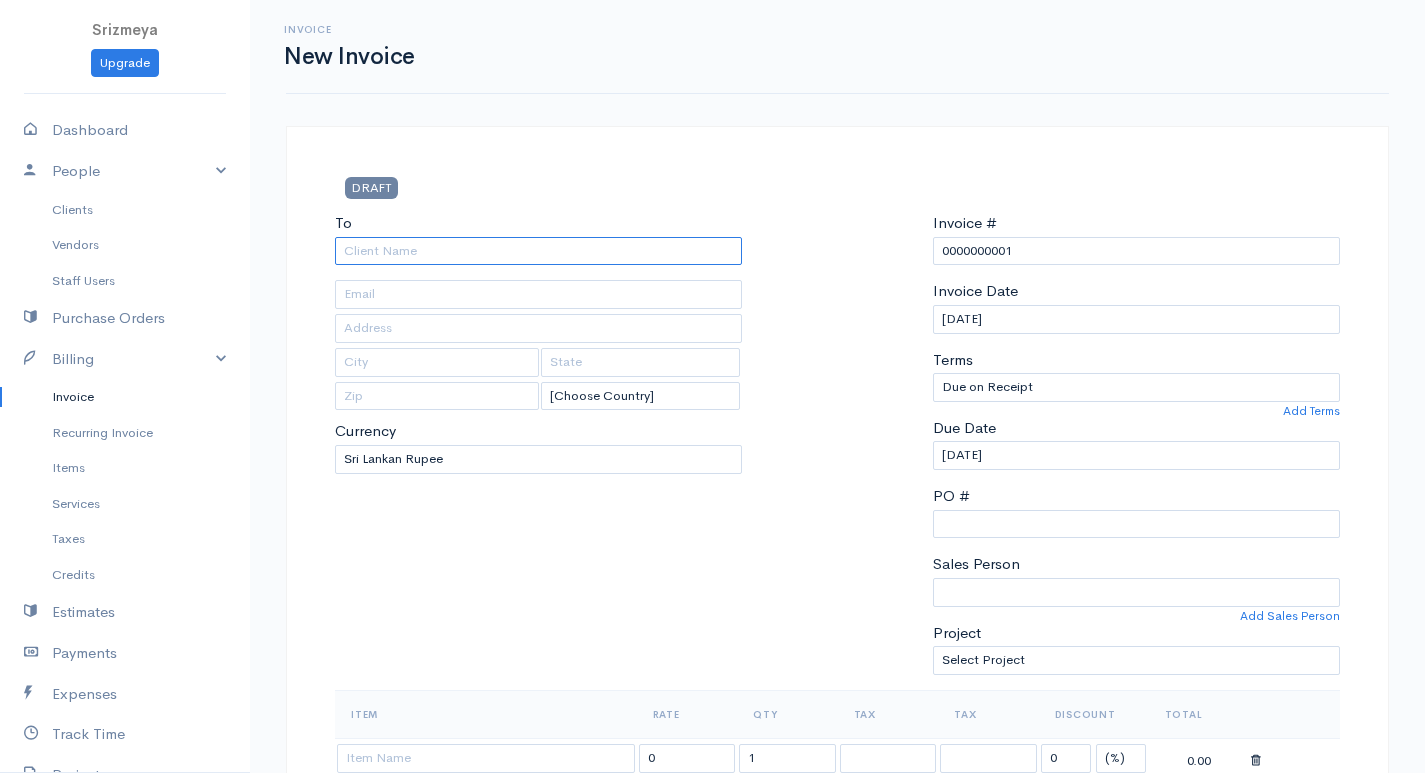click on "To" at bounding box center (538, 251) 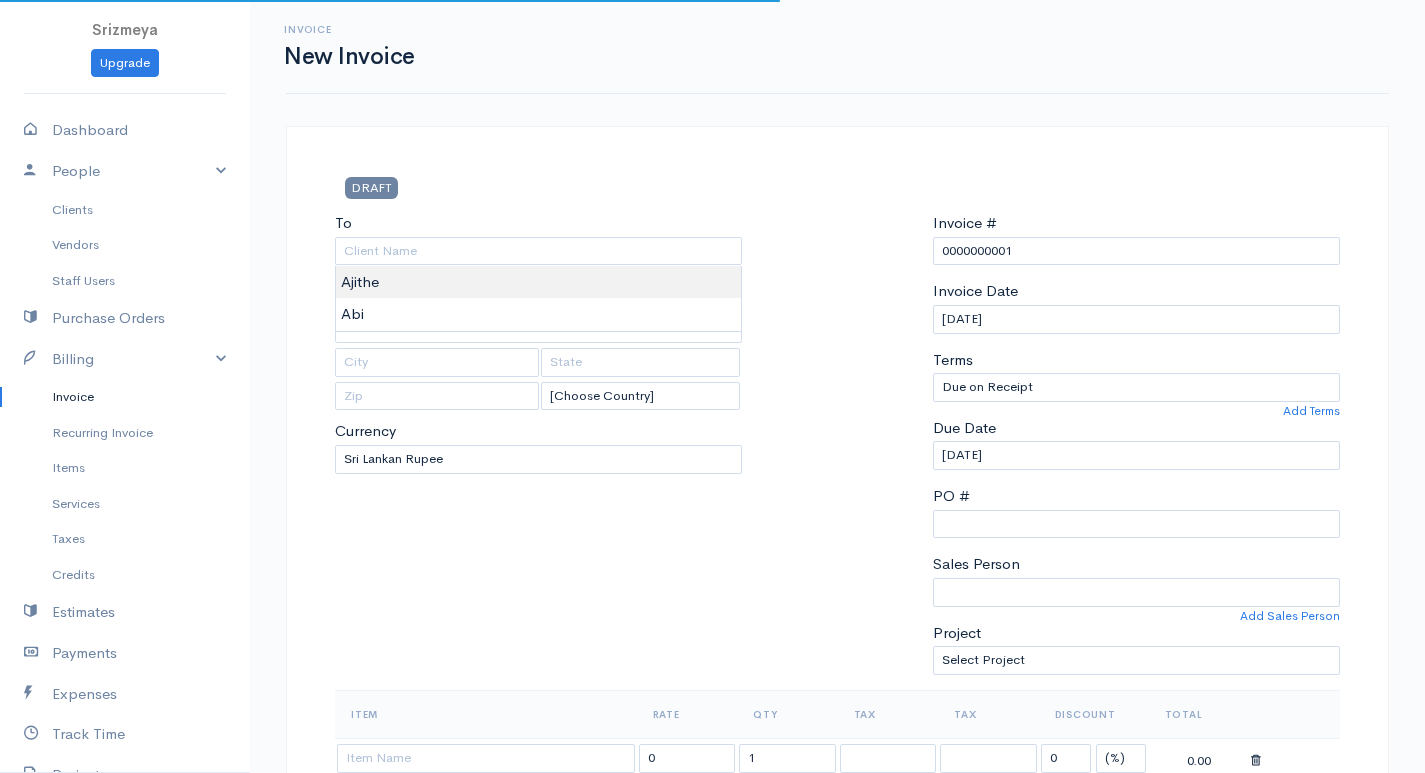 type on "Ajithe" 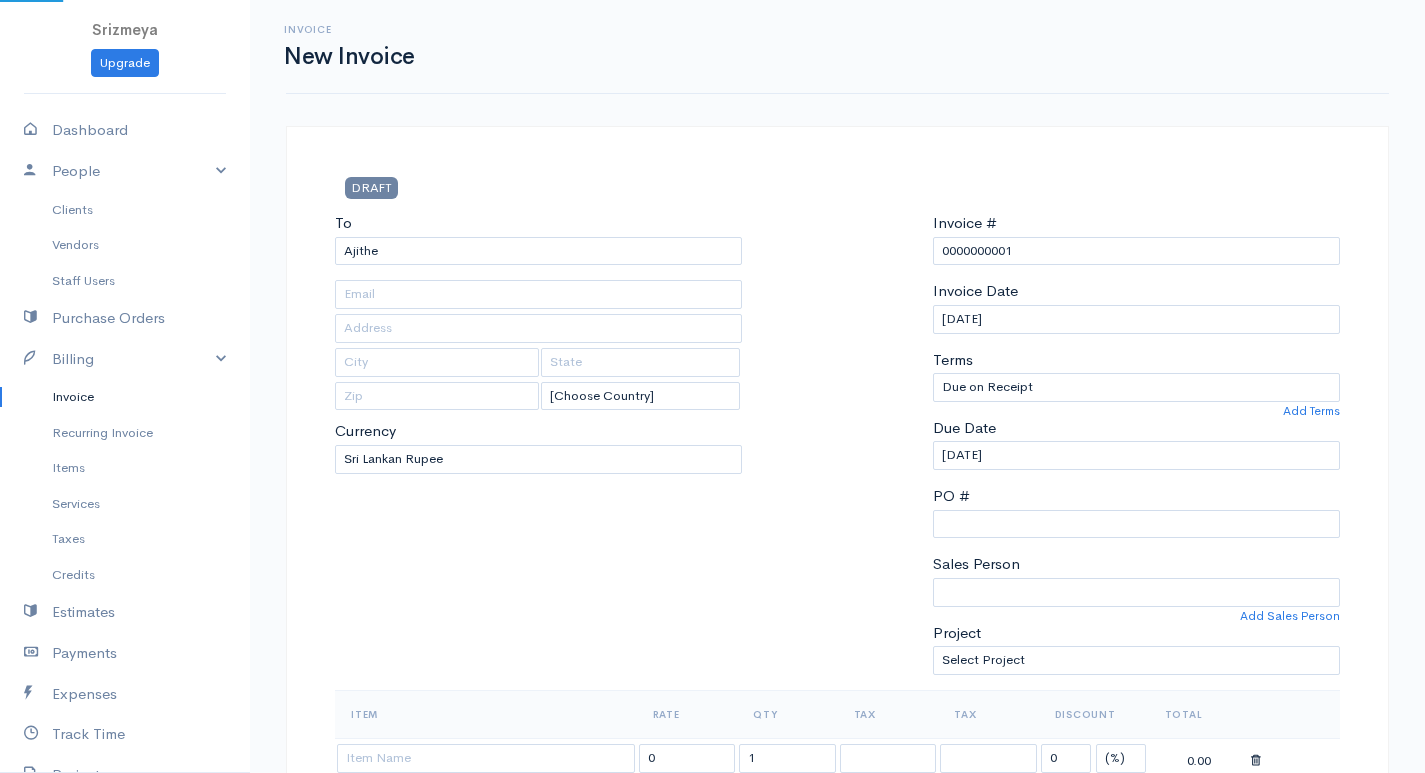 click on "Srizmeya
Upgrade
Dashboard
People
Clients
Vendors
Staff Users
Purchase Orders
Billing
Invoice
Recurring Invoice
Items
Services
Taxes
Credits
Estimates
Payments
Expenses
Track Time
Projects
Reports
Settings
My Organizations
Logout
Help
@CloudBooksApp 2022
Invoice
New Invoice
DRAFT To [GEOGRAPHIC_DATA] [Choose Country] [GEOGRAPHIC_DATA] [GEOGRAPHIC_DATA] [GEOGRAPHIC_DATA] [GEOGRAPHIC_DATA] [GEOGRAPHIC_DATA] [GEOGRAPHIC_DATA] [US_STATE] [GEOGRAPHIC_DATA] [GEOGRAPHIC_DATA] [GEOGRAPHIC_DATA] [GEOGRAPHIC_DATA] [GEOGRAPHIC_DATA] [GEOGRAPHIC_DATA] [GEOGRAPHIC_DATA] [GEOGRAPHIC_DATA] [GEOGRAPHIC_DATA]" at bounding box center (712, 864) 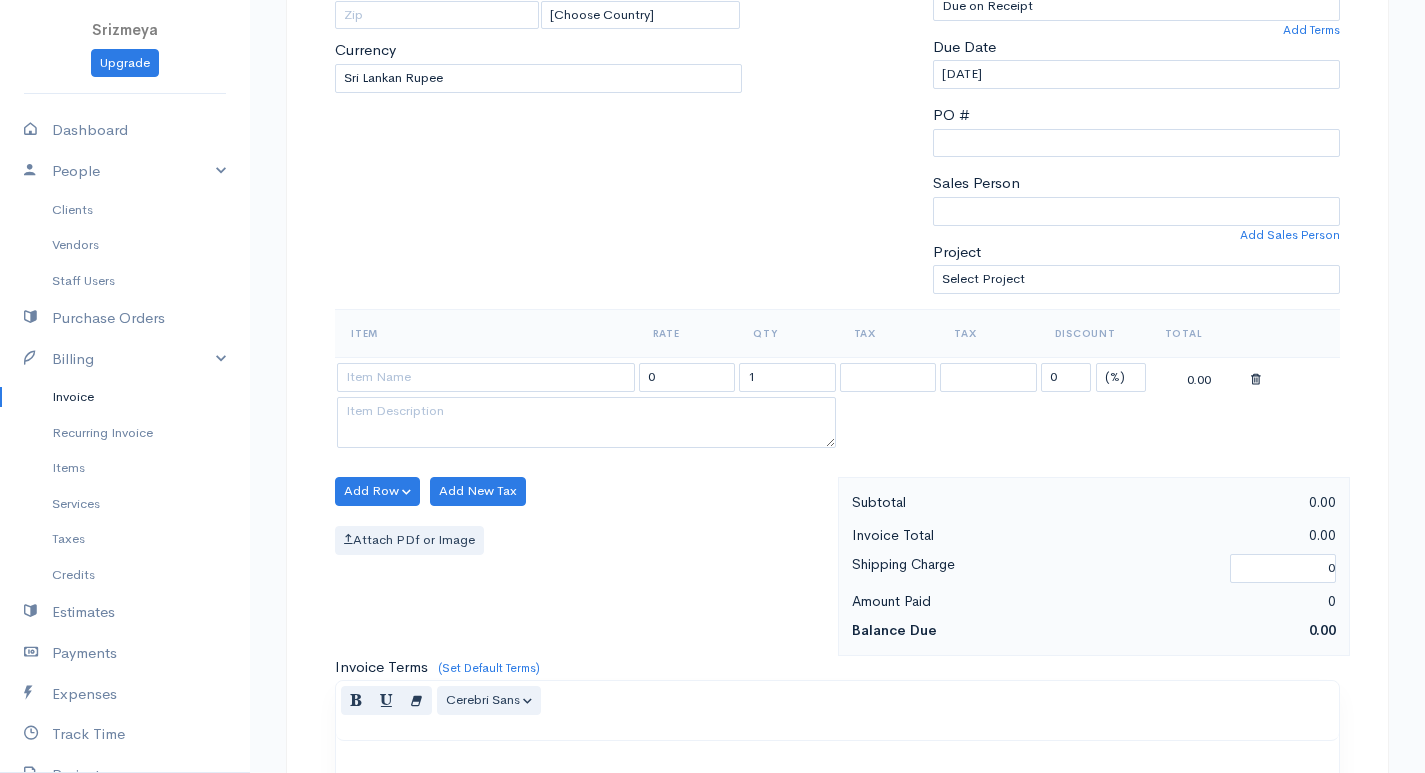 scroll, scrollTop: 400, scrollLeft: 0, axis: vertical 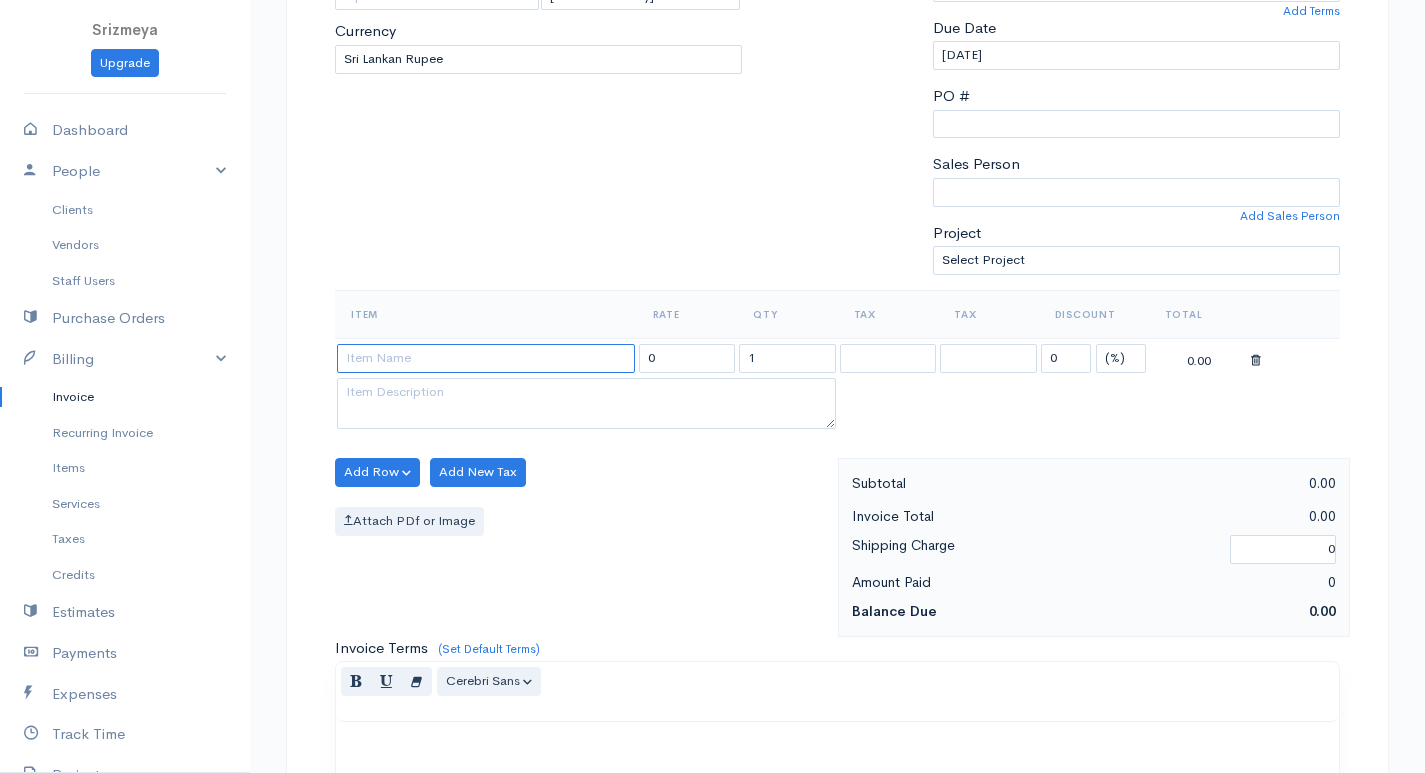 click at bounding box center [486, 358] 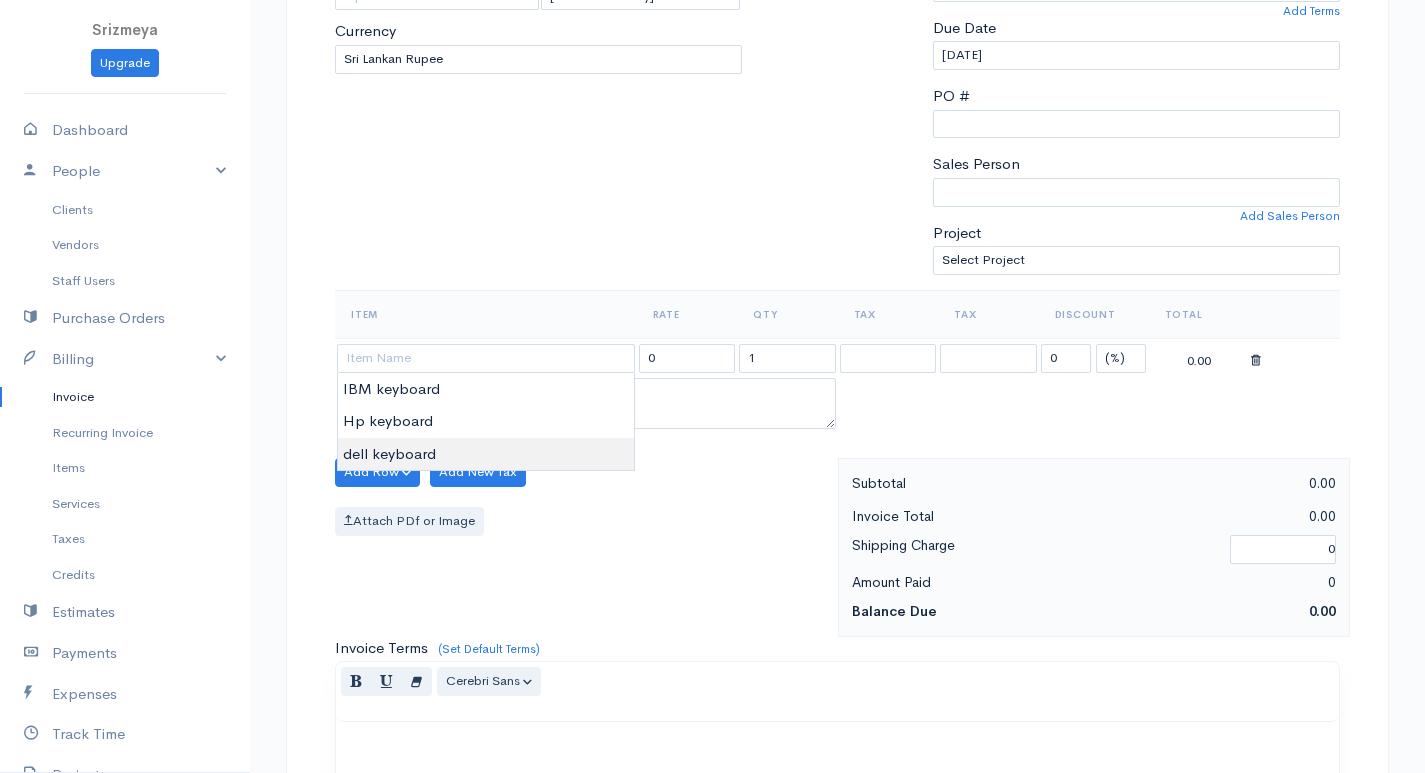 type on "dell keyboard" 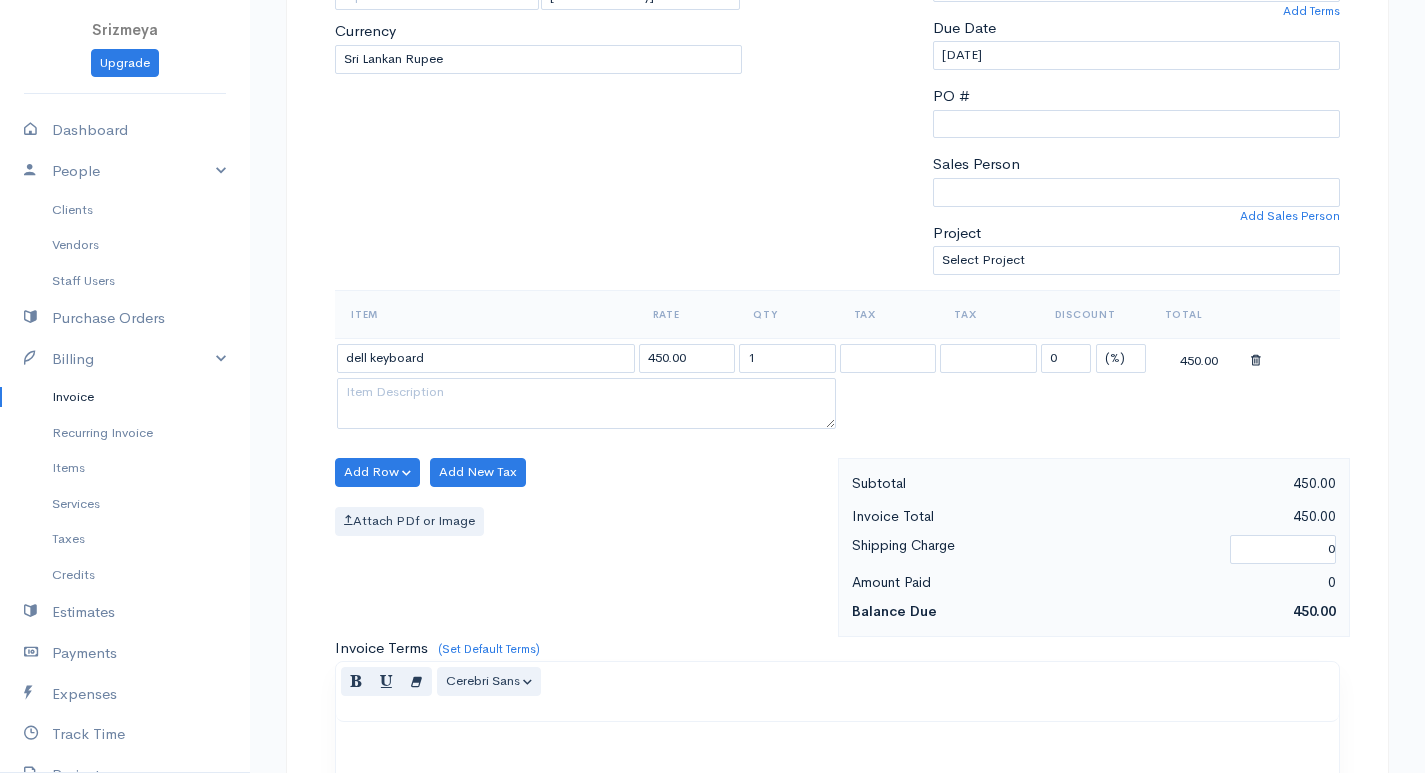 click on "Srizmeya
Upgrade
Dashboard
People
Clients
Vendors
Staff Users
Purchase Orders
Billing
Invoice
Recurring Invoice
Items
Services
Taxes
Credits
Estimates
Payments
Expenses
Track Time
Projects
Reports
Settings
My Organizations
Logout
Help
@CloudBooksApp 2022
Invoice
New Invoice
DRAFT To [GEOGRAPHIC_DATA] [Choose Country] [GEOGRAPHIC_DATA] [GEOGRAPHIC_DATA] [GEOGRAPHIC_DATA] [GEOGRAPHIC_DATA] [GEOGRAPHIC_DATA] [GEOGRAPHIC_DATA] [US_STATE] [GEOGRAPHIC_DATA] [GEOGRAPHIC_DATA] [GEOGRAPHIC_DATA] [GEOGRAPHIC_DATA] [GEOGRAPHIC_DATA] [GEOGRAPHIC_DATA] [GEOGRAPHIC_DATA] [GEOGRAPHIC_DATA] [GEOGRAPHIC_DATA]" at bounding box center (712, 464) 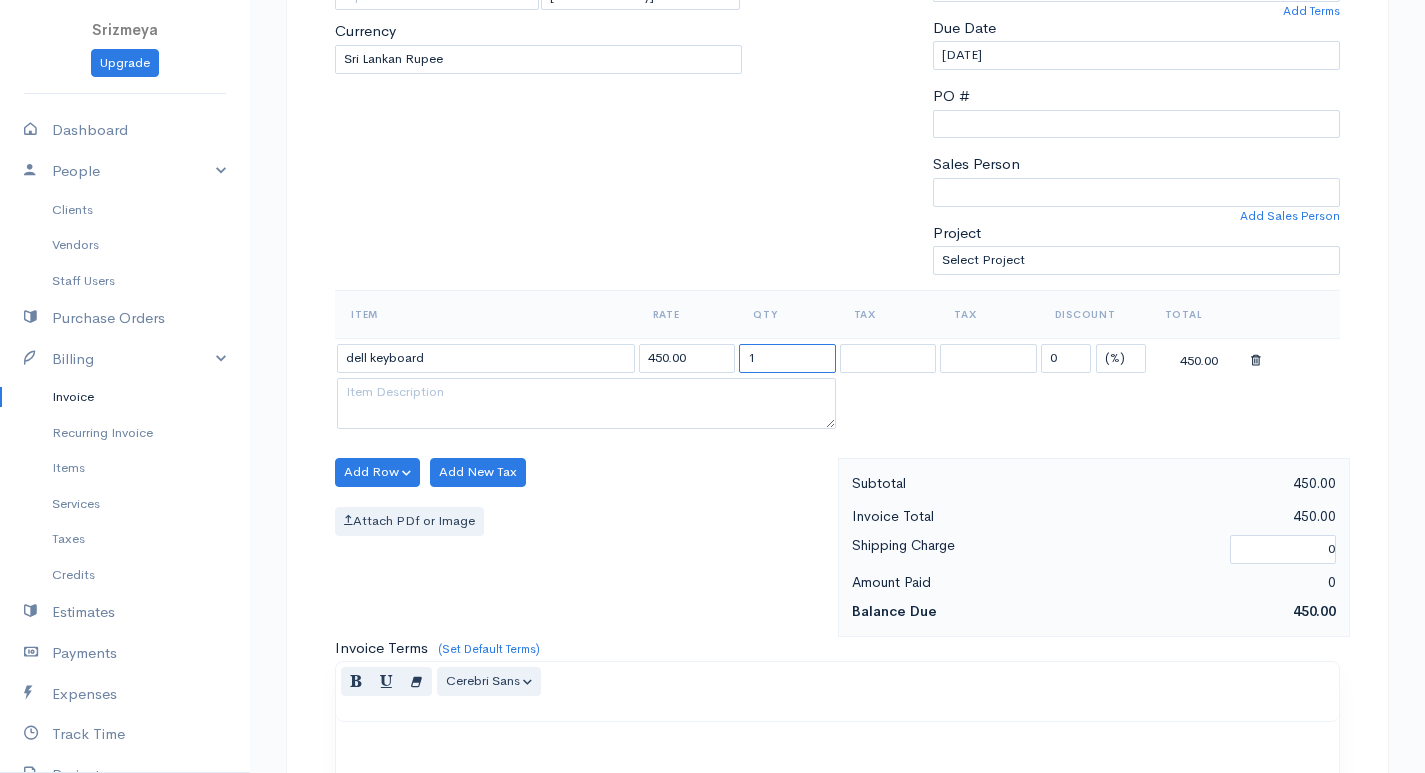 drag, startPoint x: 817, startPoint y: 360, endPoint x: 714, endPoint y: 356, distance: 103.077644 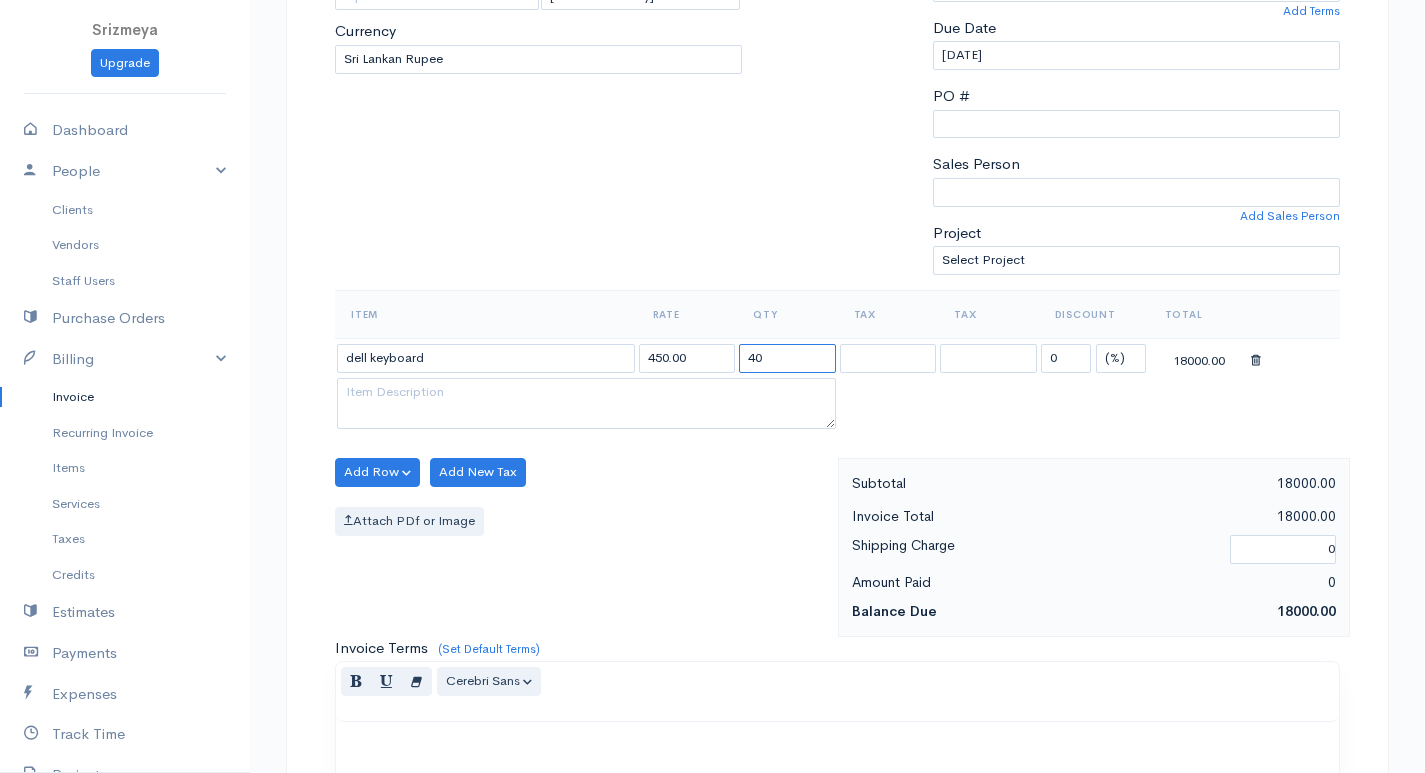 type on "40" 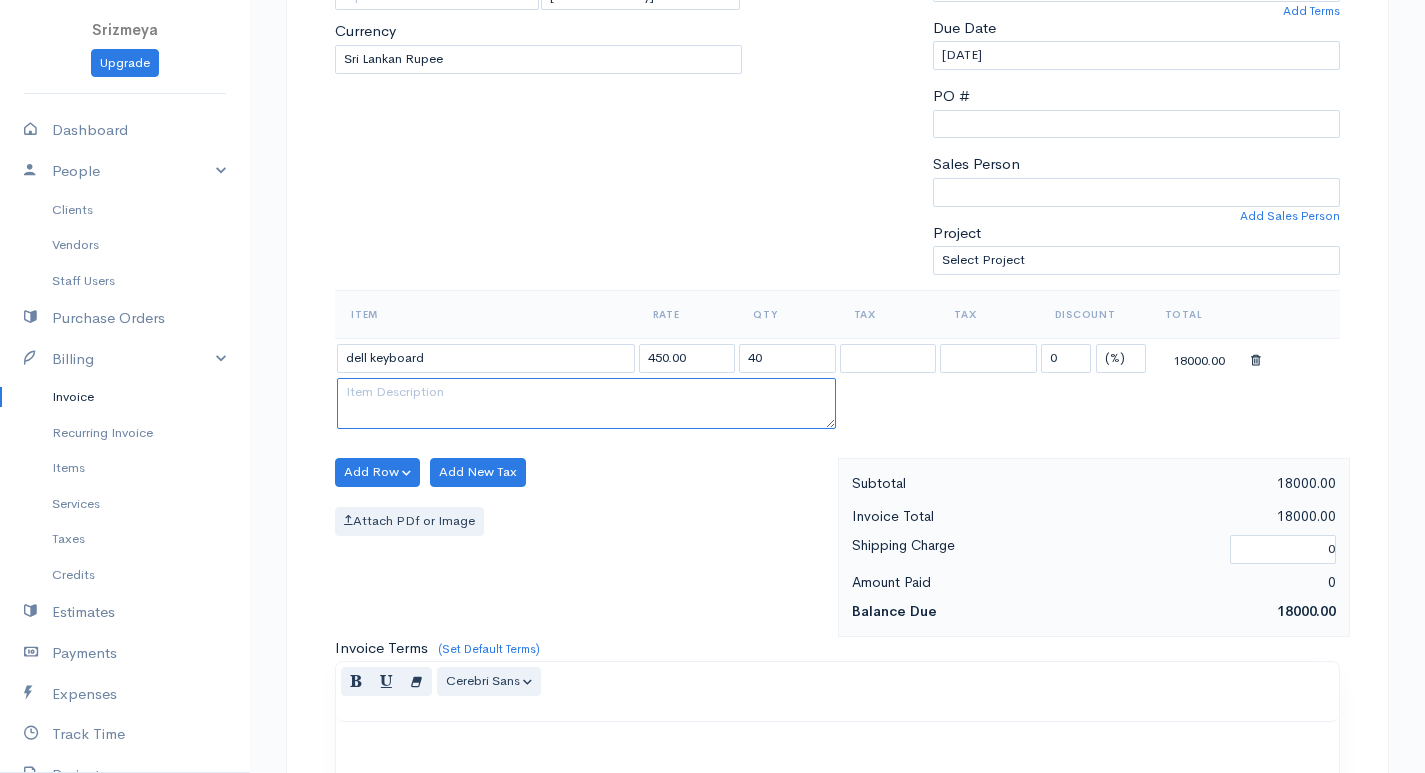 click at bounding box center (586, 404) 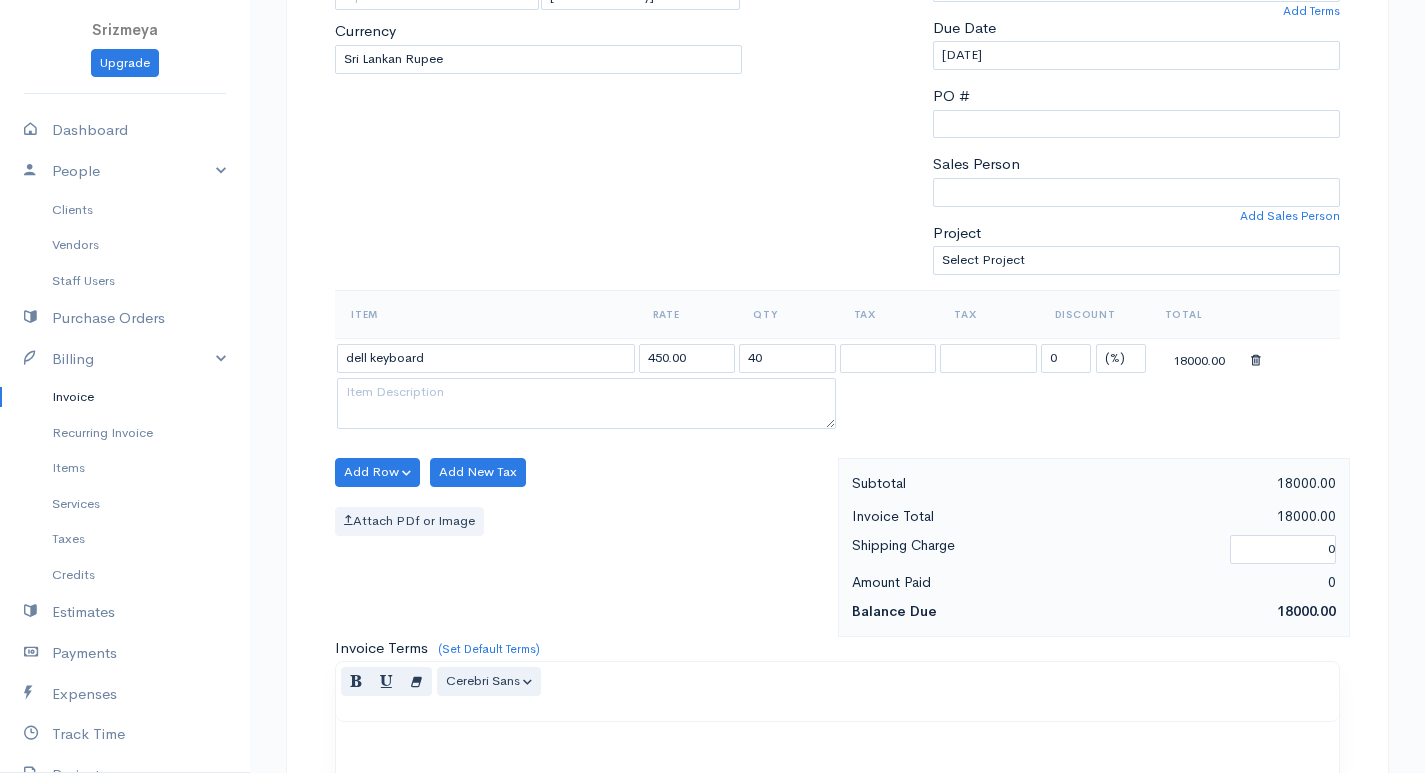 click on "Attach PDf or Image" at bounding box center [409, 521] 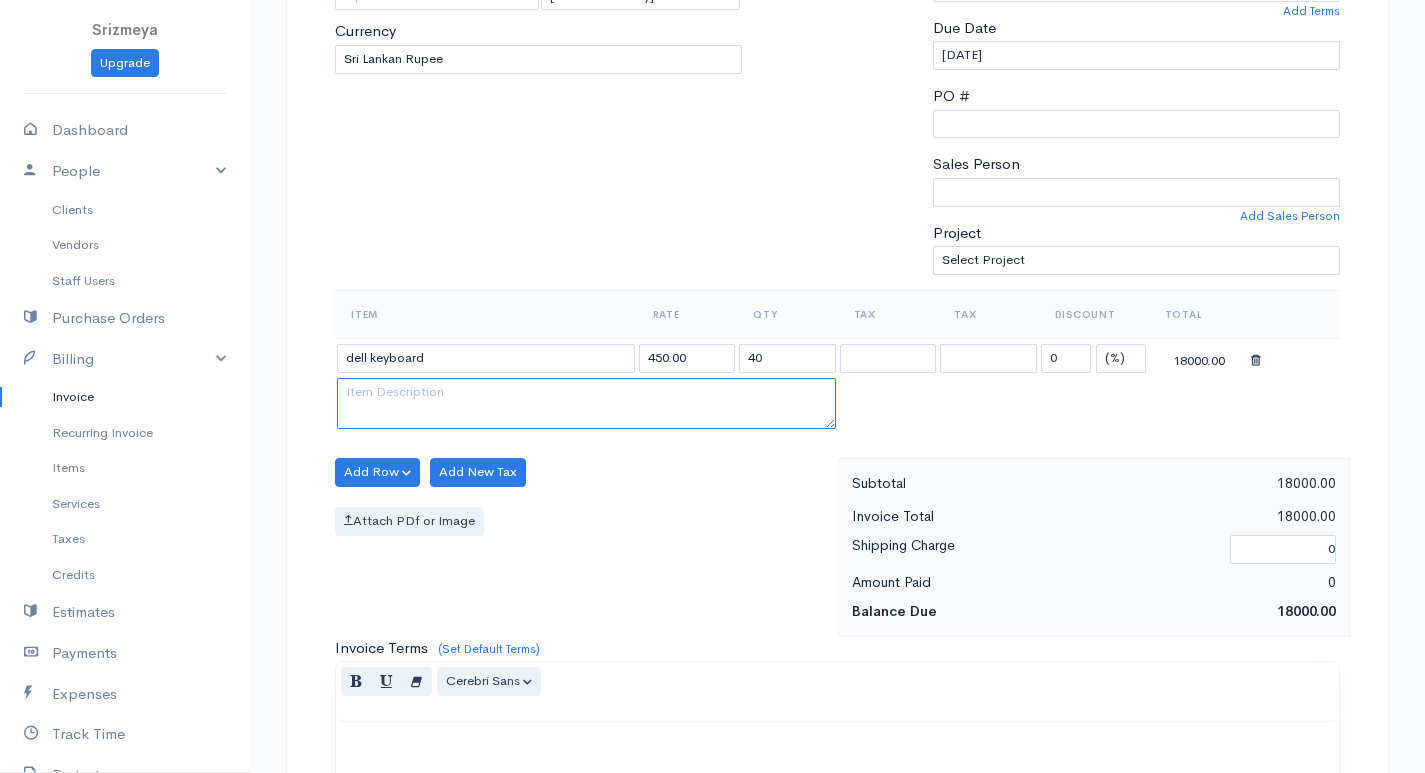 click at bounding box center (586, 404) 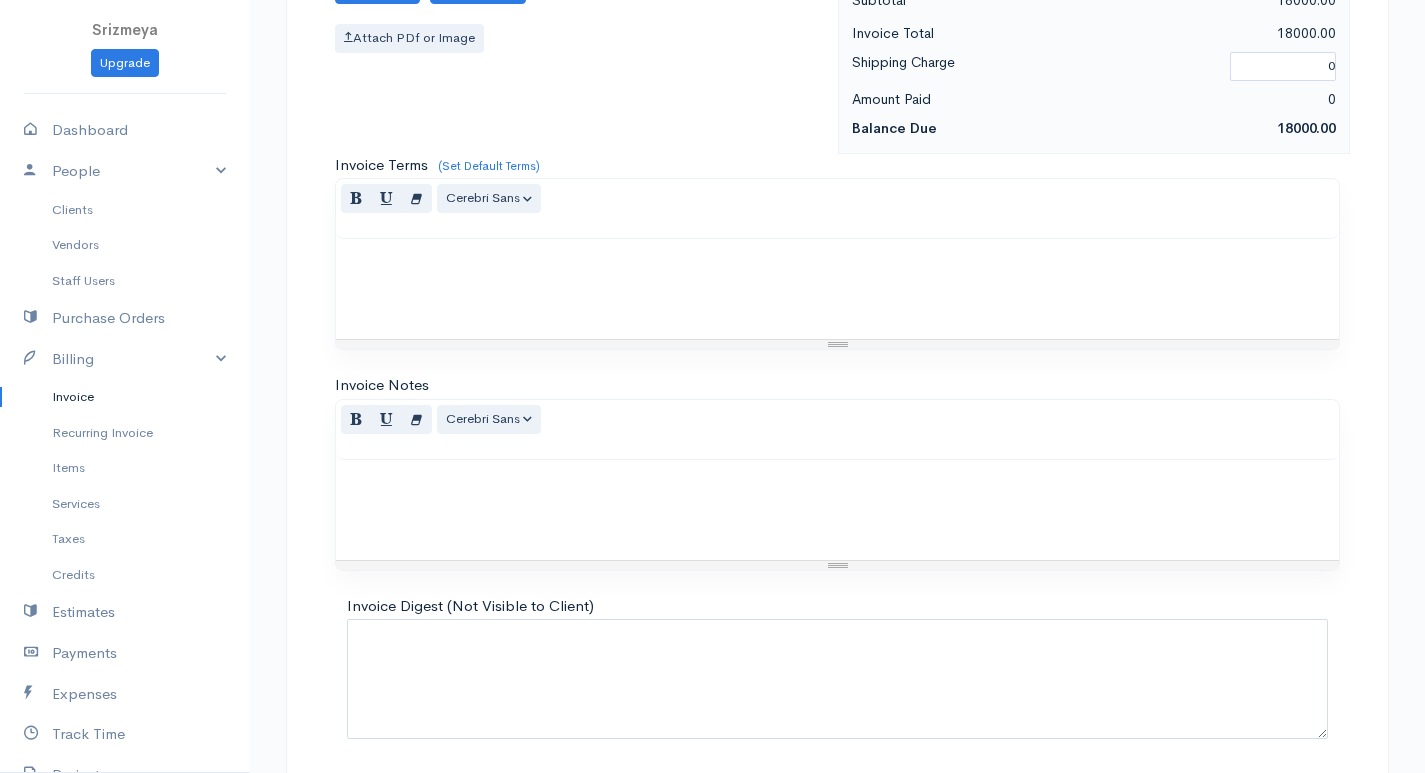 scroll, scrollTop: 956, scrollLeft: 0, axis: vertical 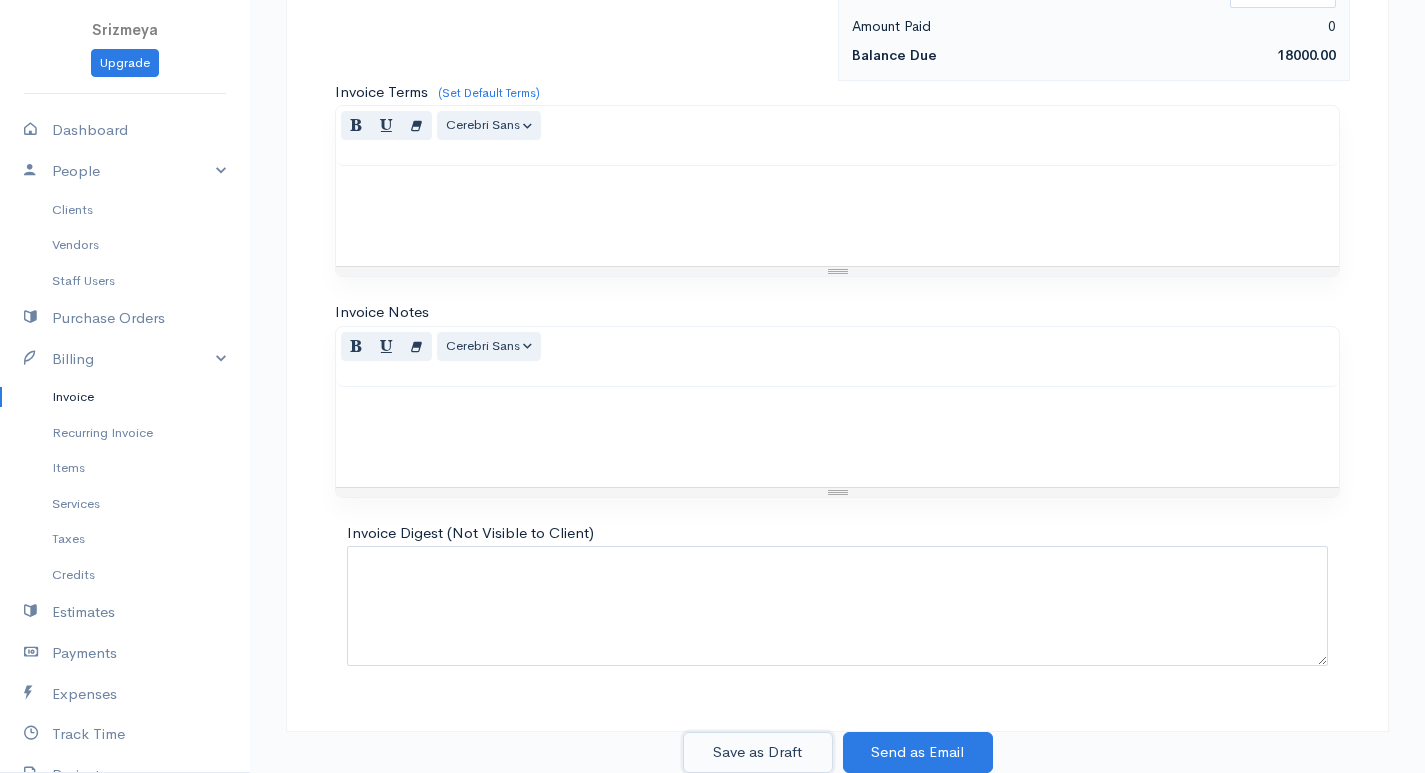 click on "Save as Draft" at bounding box center (758, 752) 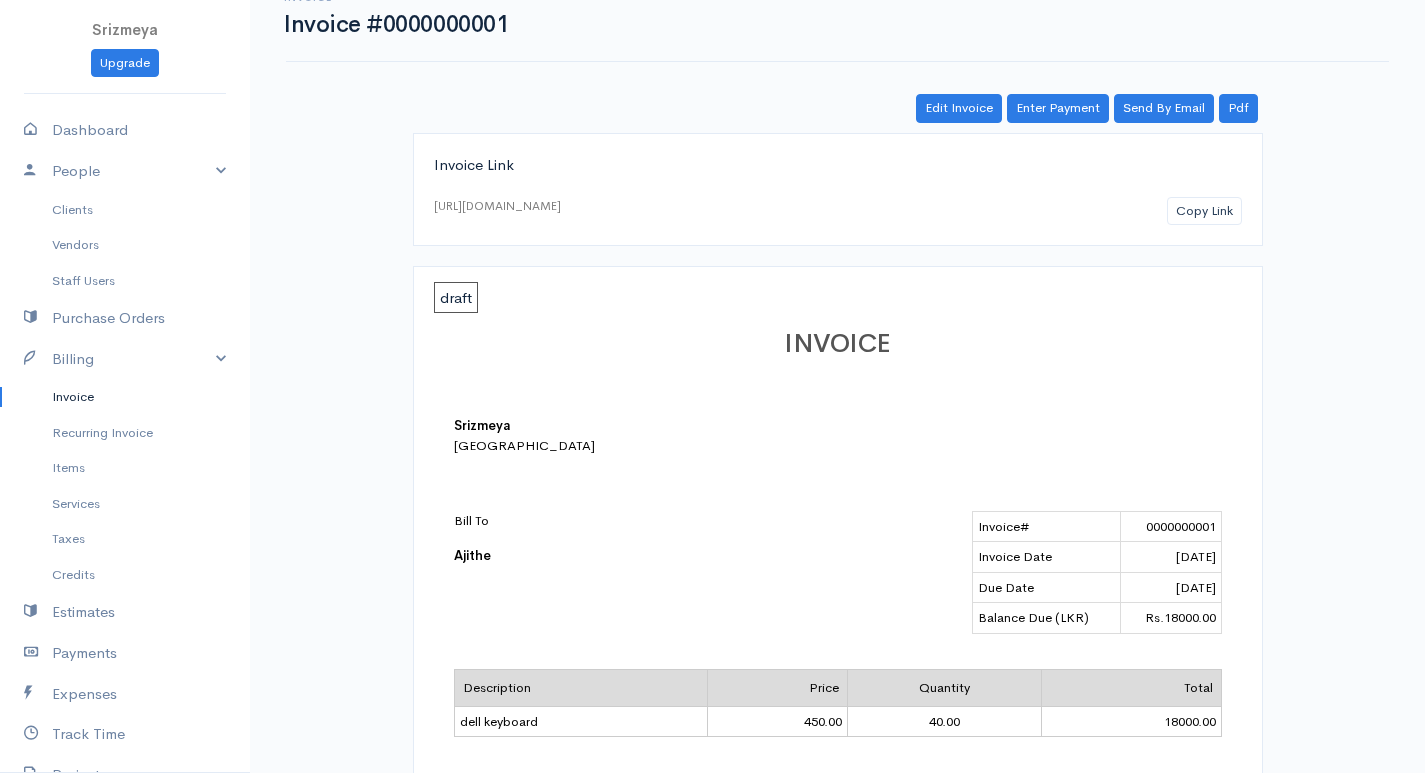 scroll, scrollTop: 0, scrollLeft: 0, axis: both 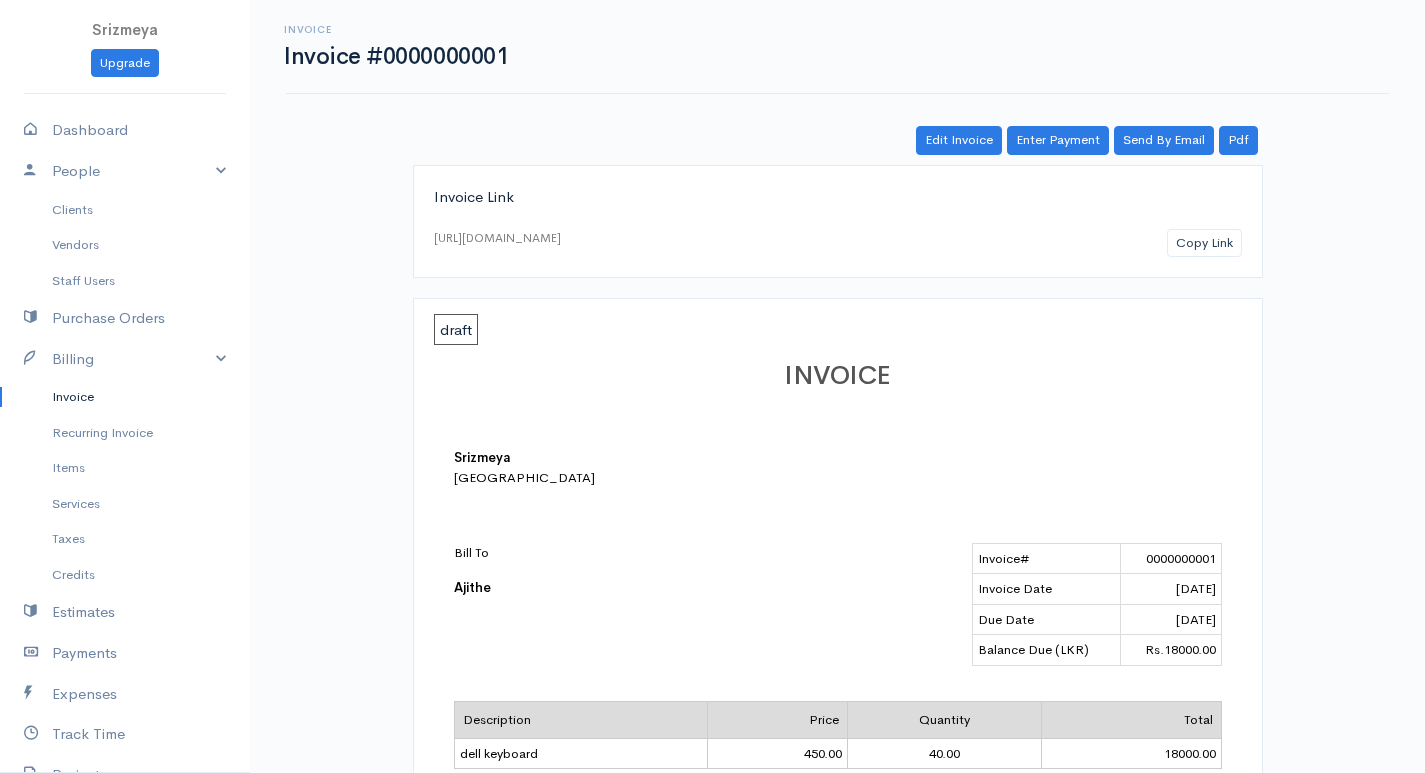 click on "draft" at bounding box center [456, 329] 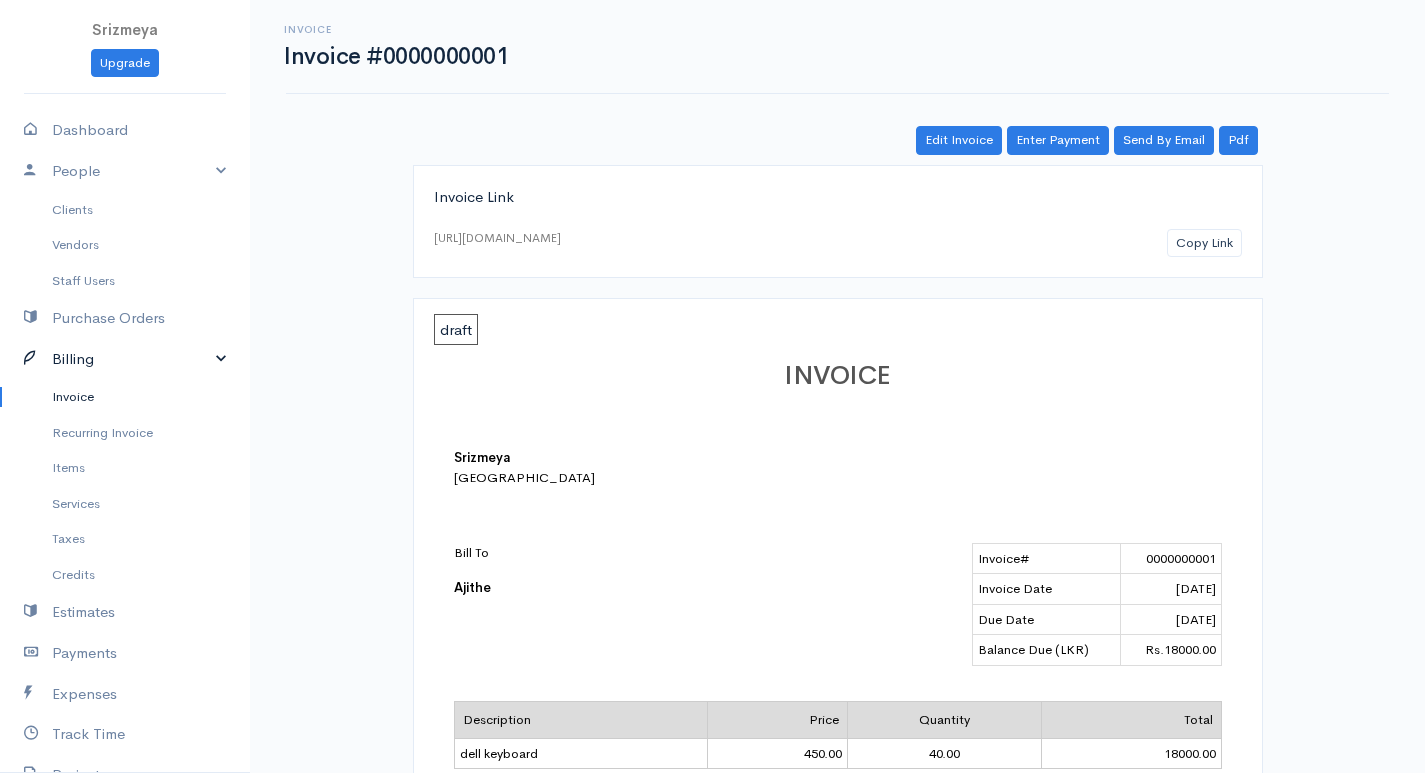 click on "Billing" at bounding box center (125, 359) 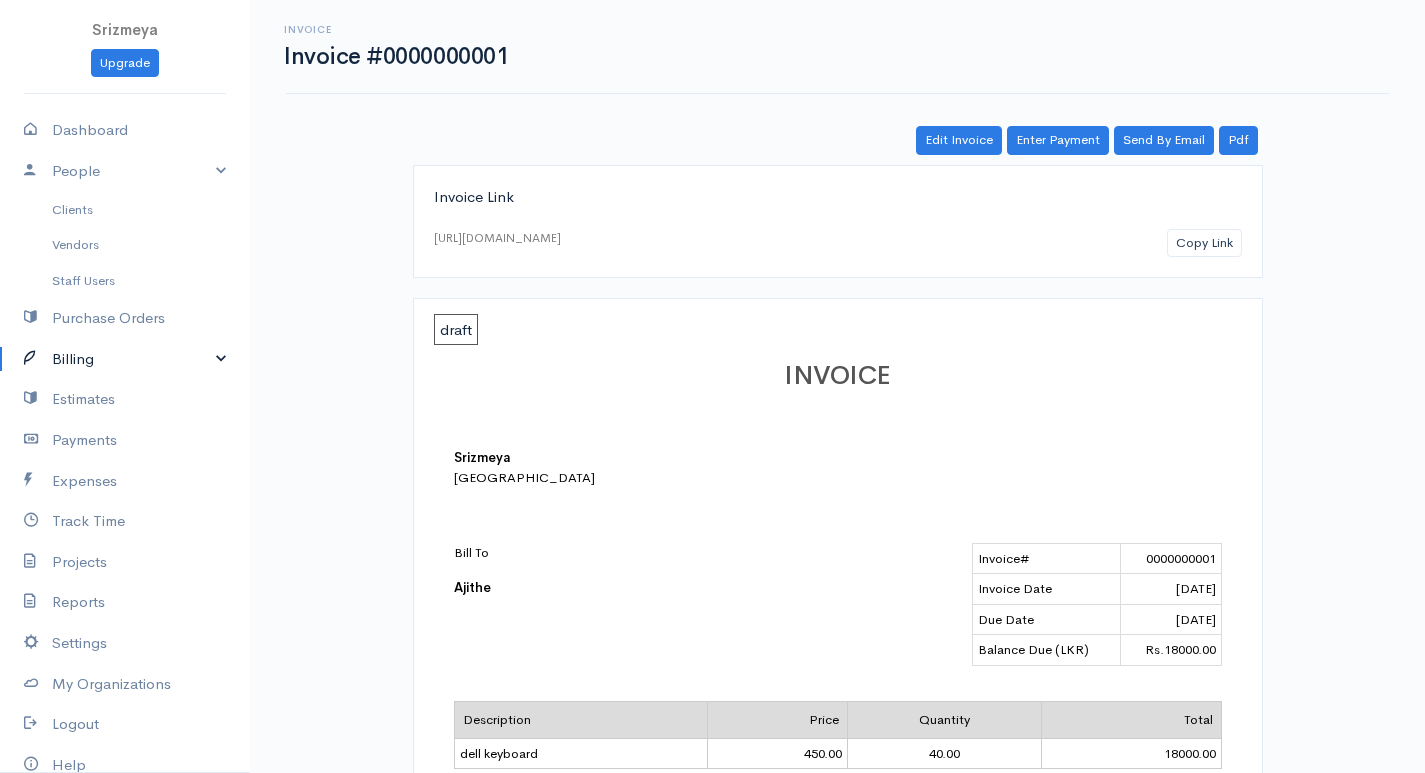 click on "Billing" at bounding box center [125, 359] 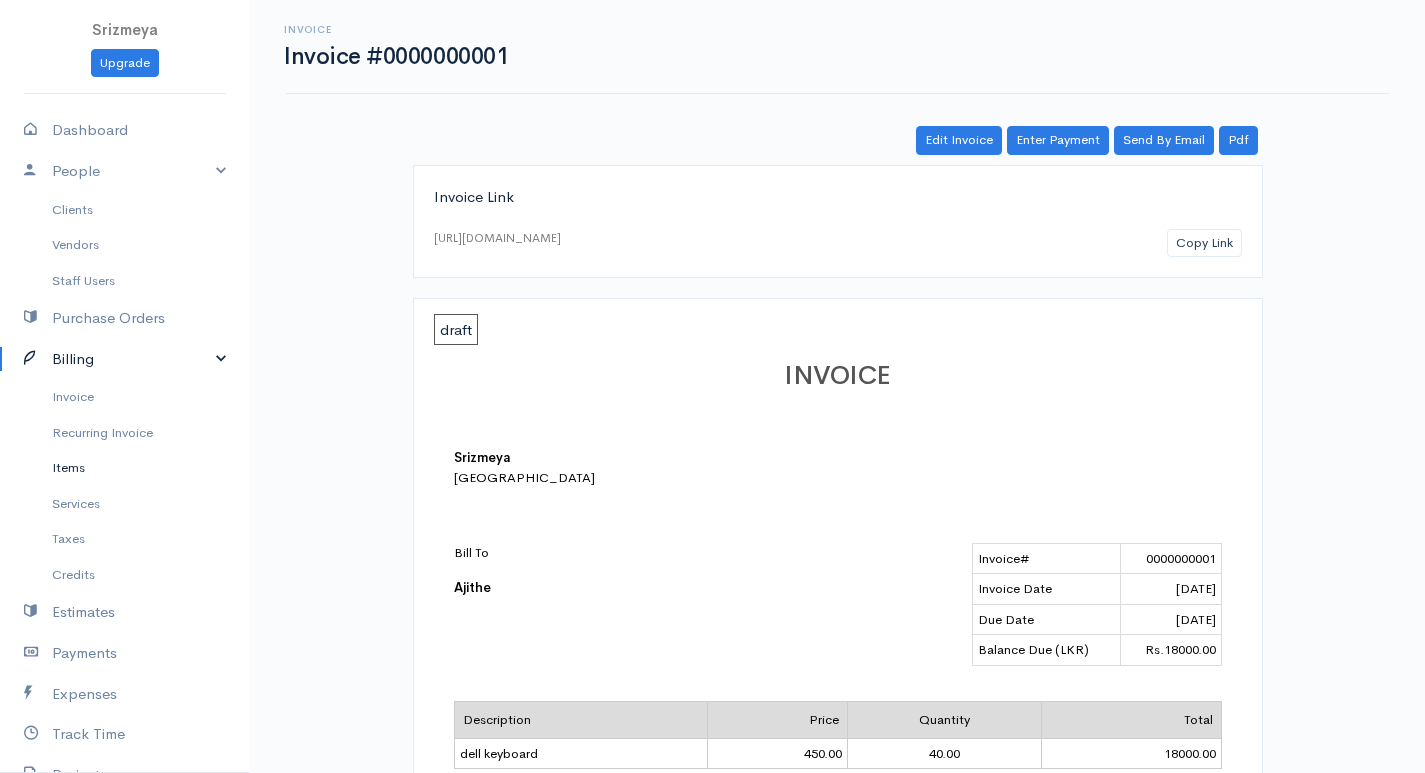 click on "Items" at bounding box center [125, 468] 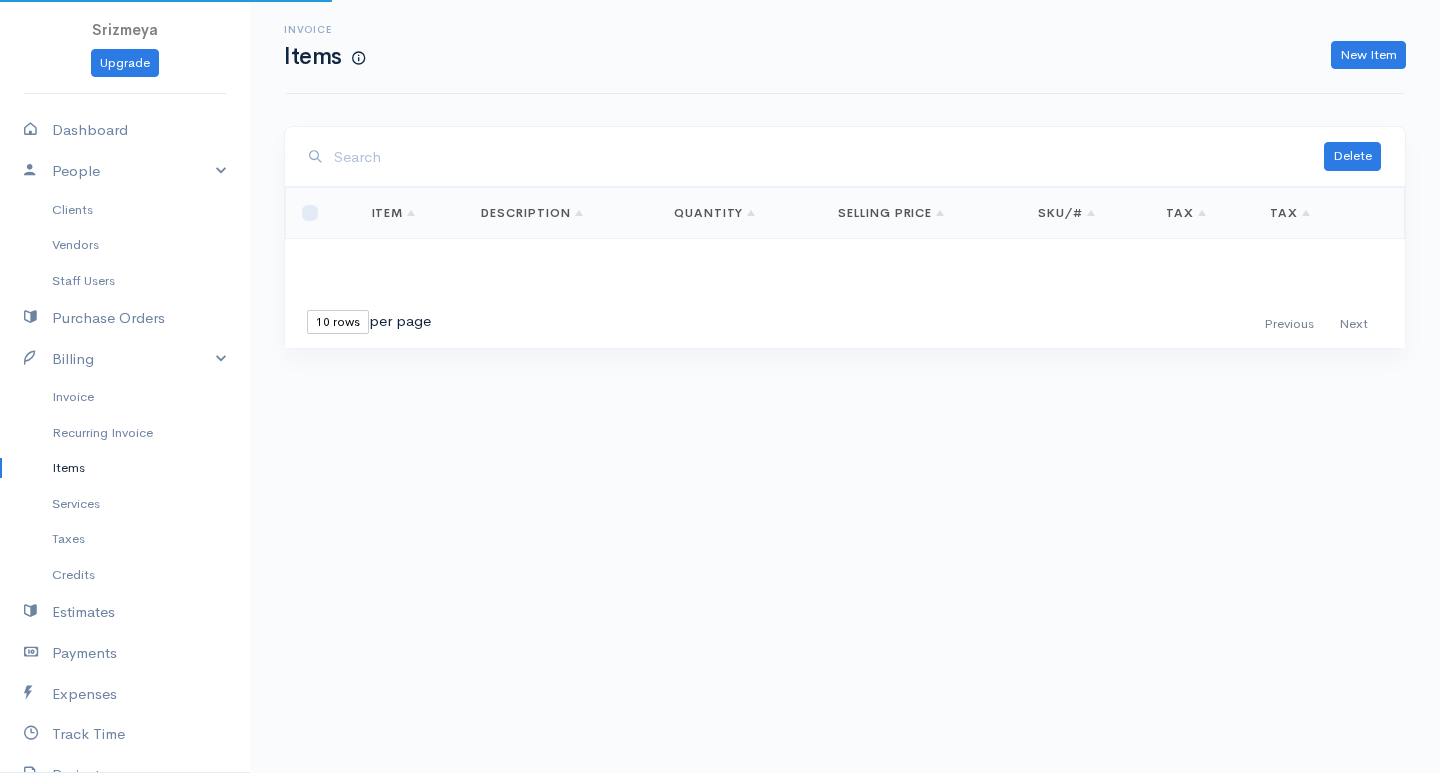 click on "Items" at bounding box center [125, 468] 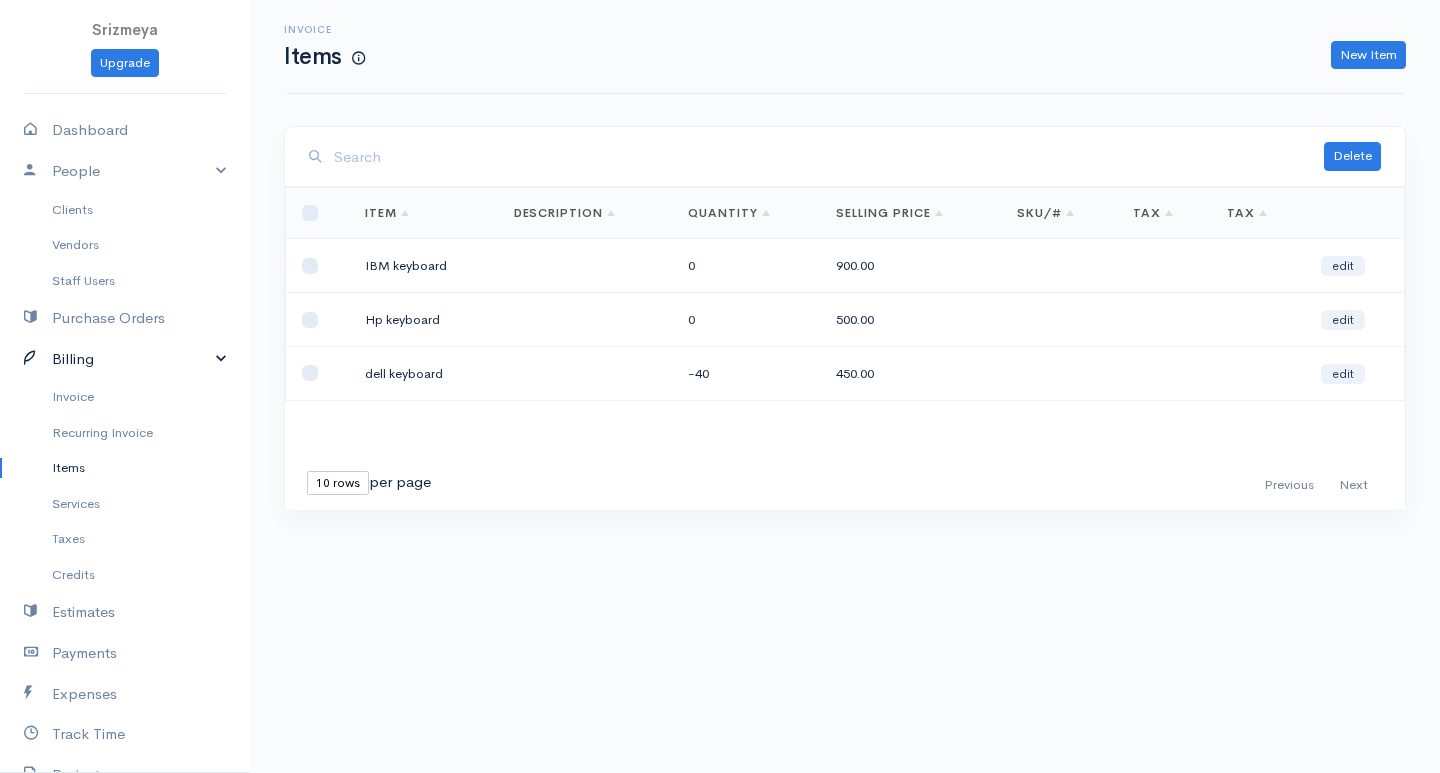 click on "Billing" at bounding box center (125, 359) 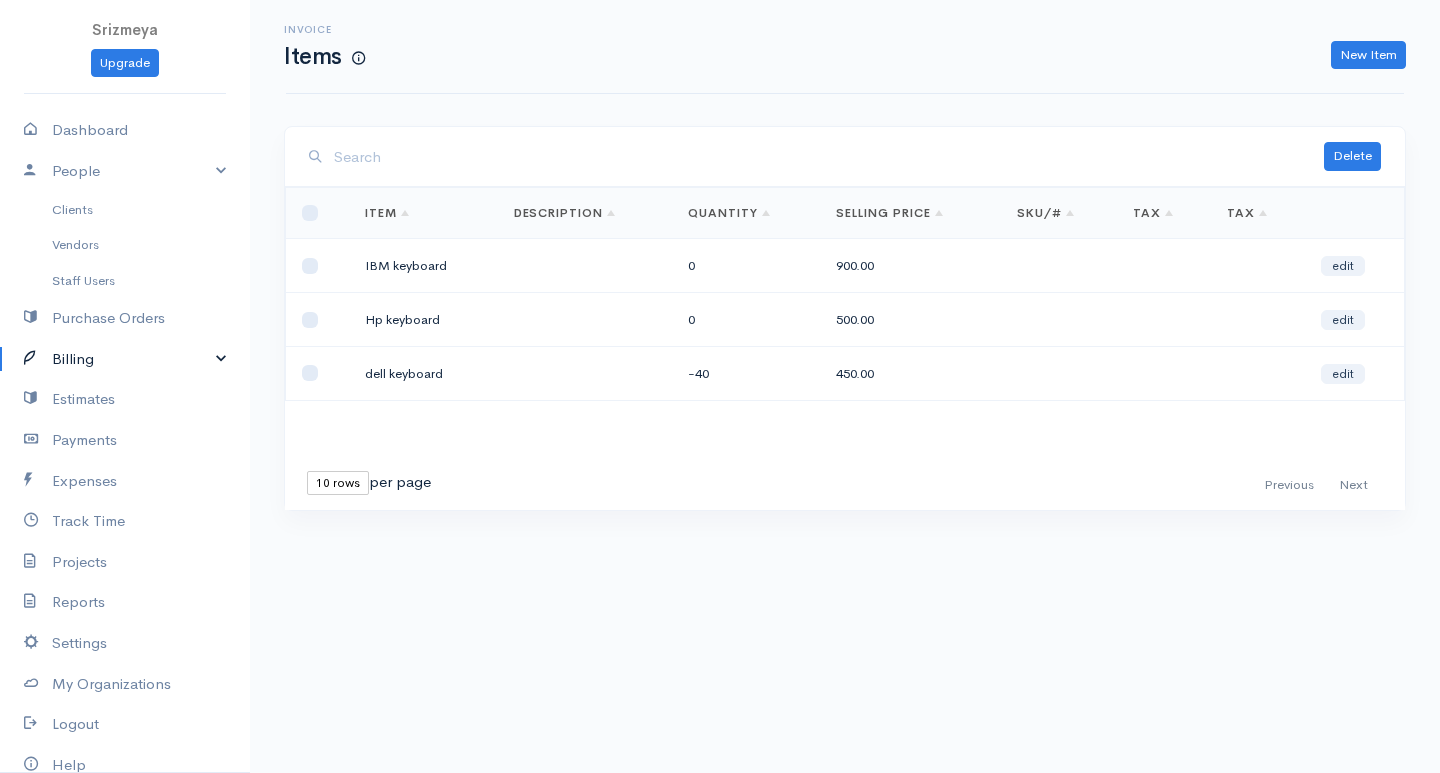 click on "Billing" at bounding box center [125, 359] 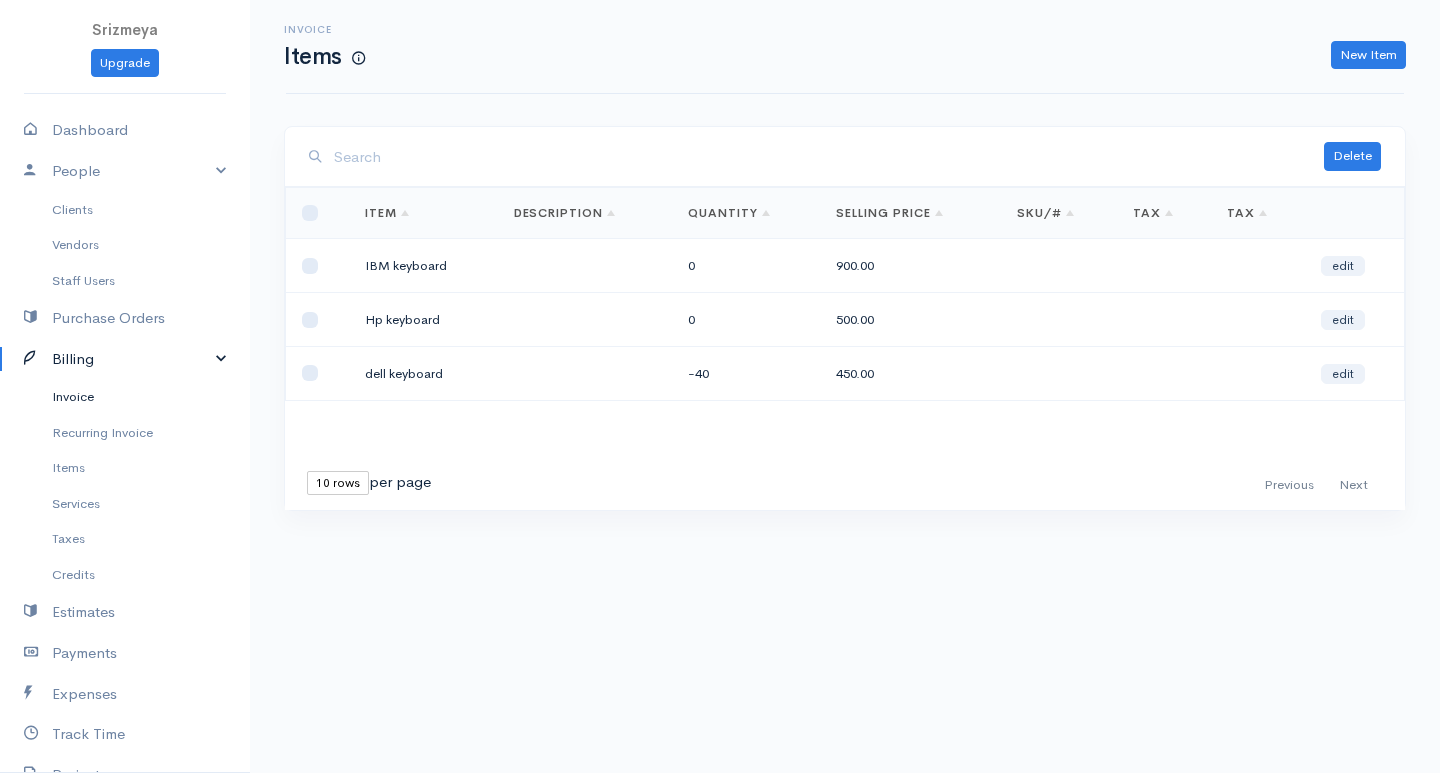 click on "Invoice" at bounding box center [125, 397] 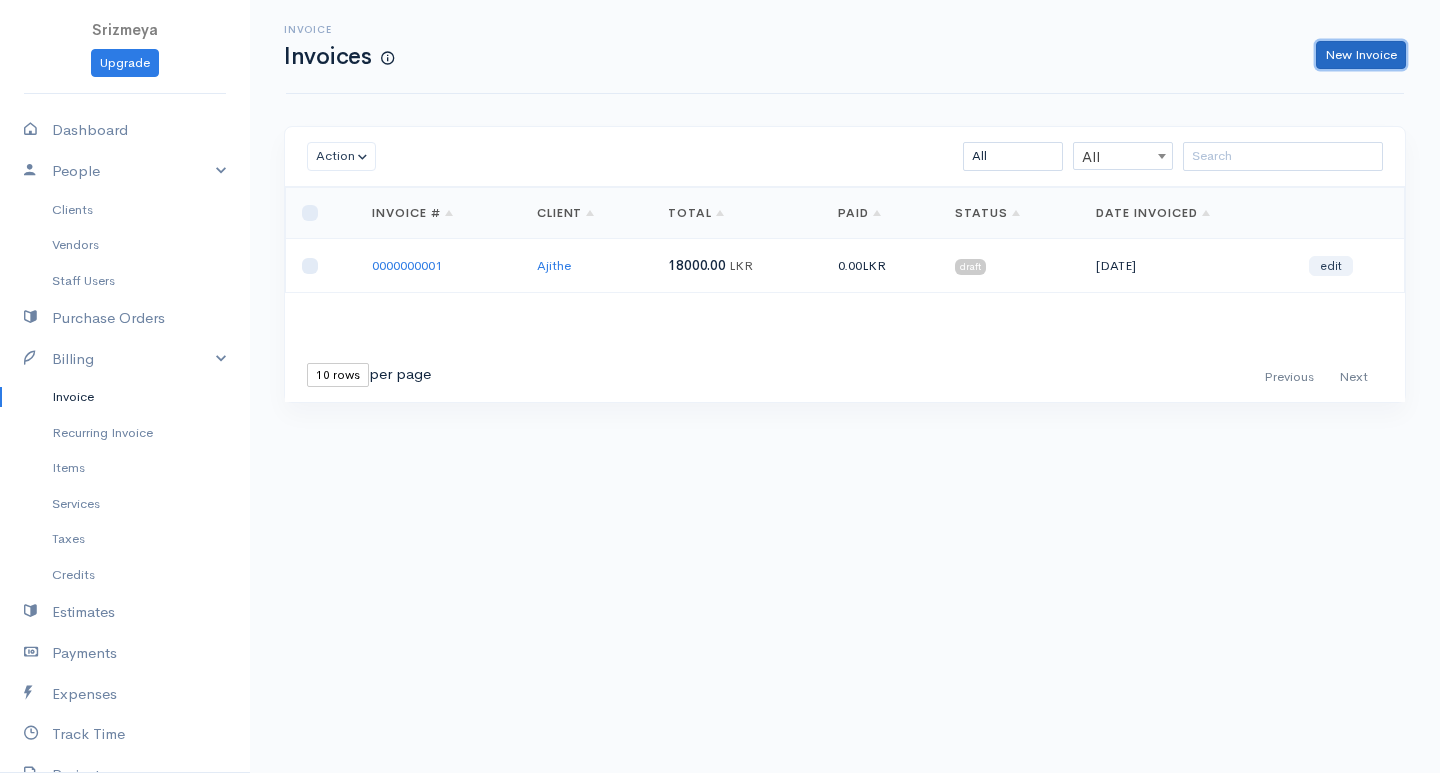 click on "New Invoice" at bounding box center [1361, 55] 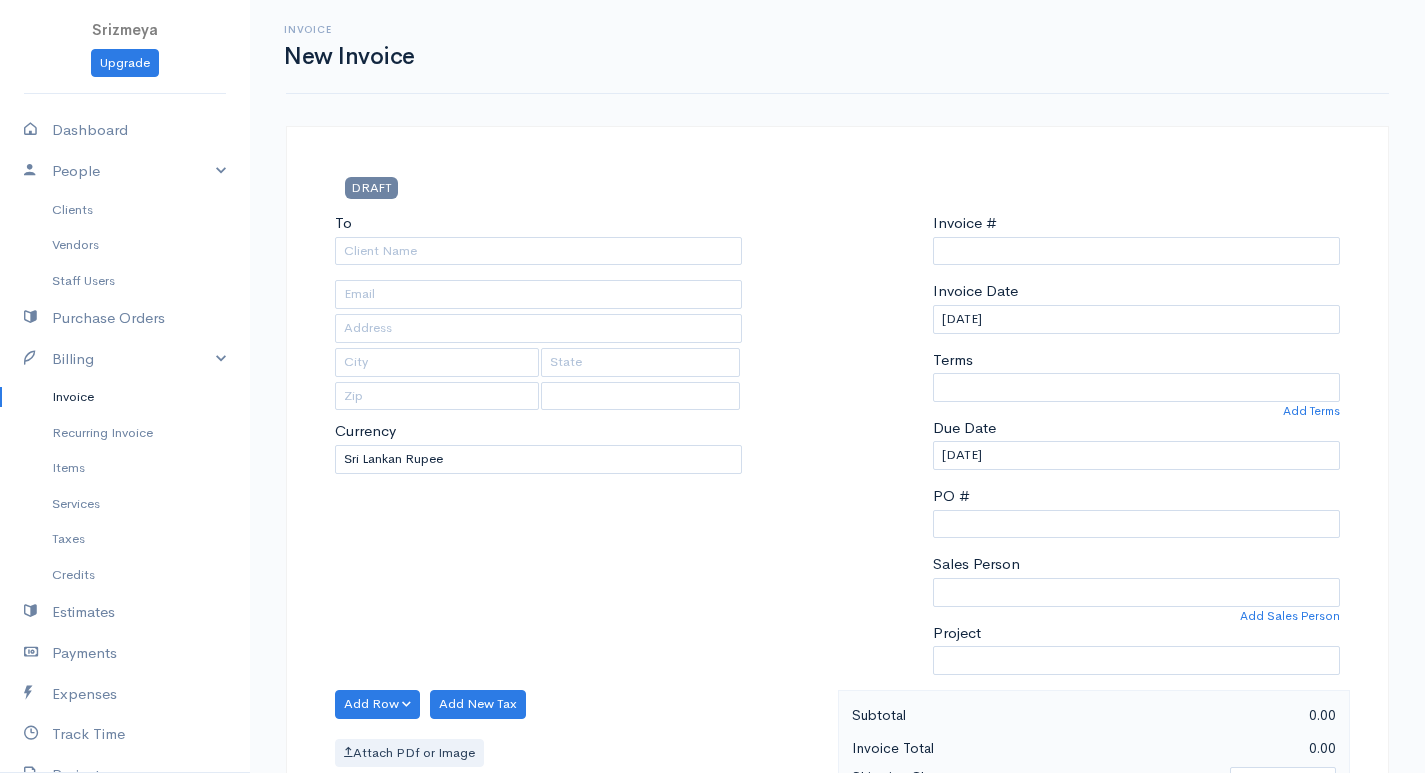 select on "[GEOGRAPHIC_DATA]" 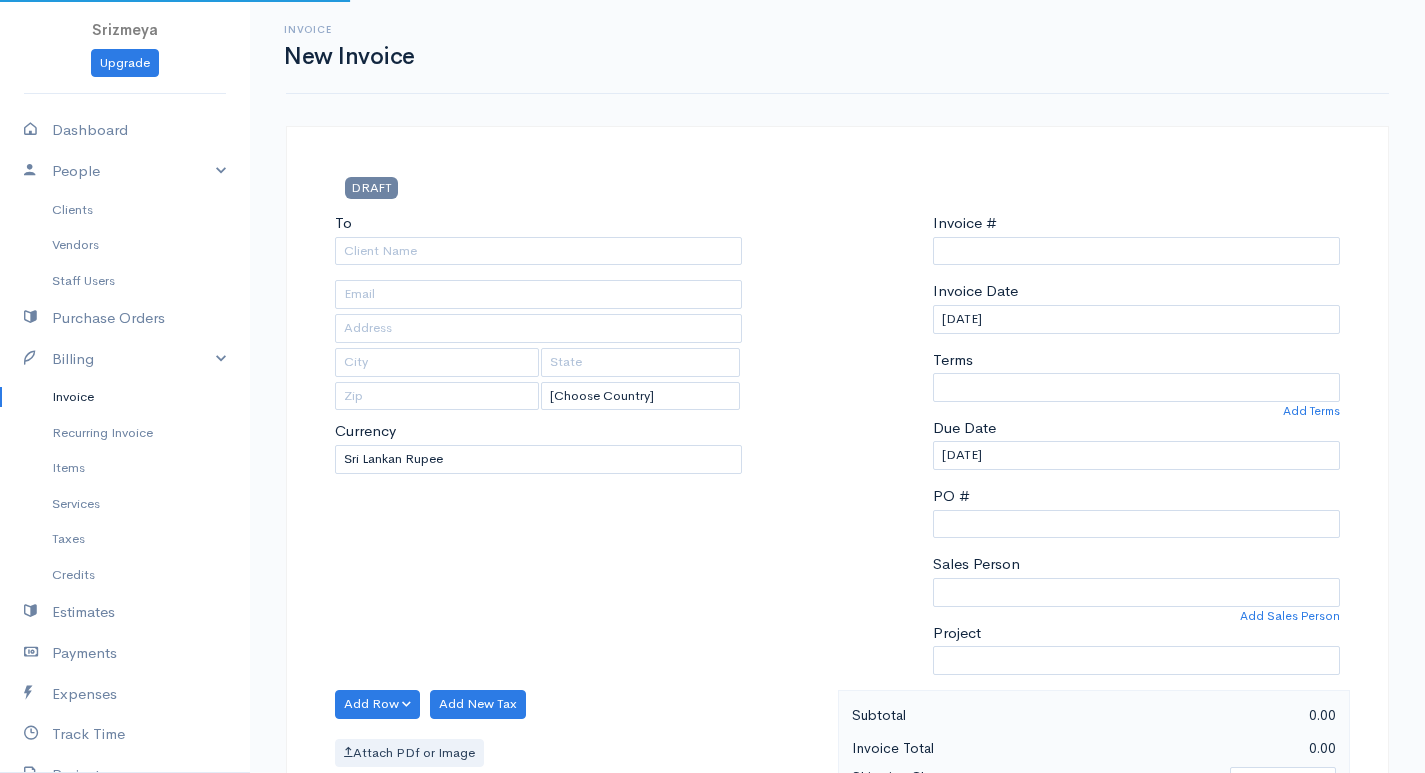 type on "0000000002" 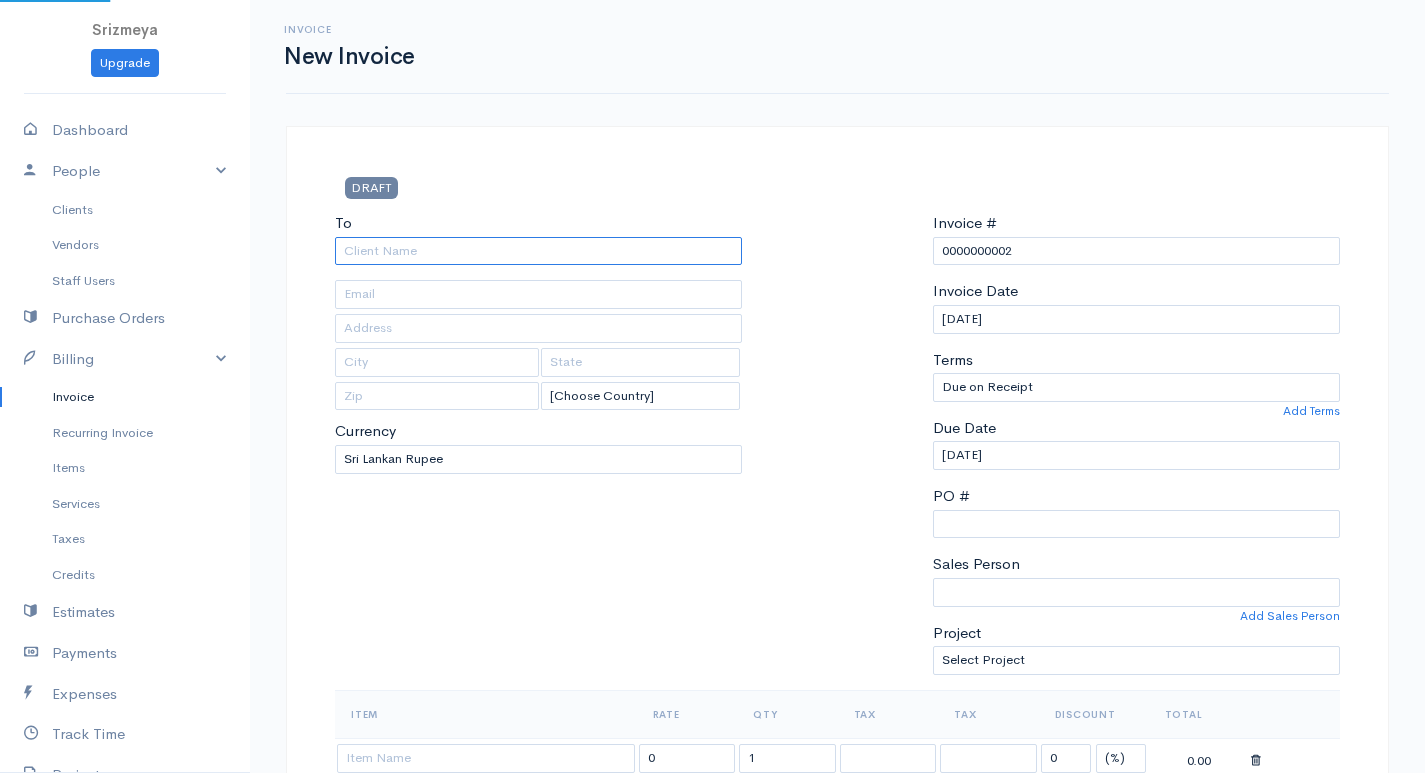 click on "To" at bounding box center [538, 251] 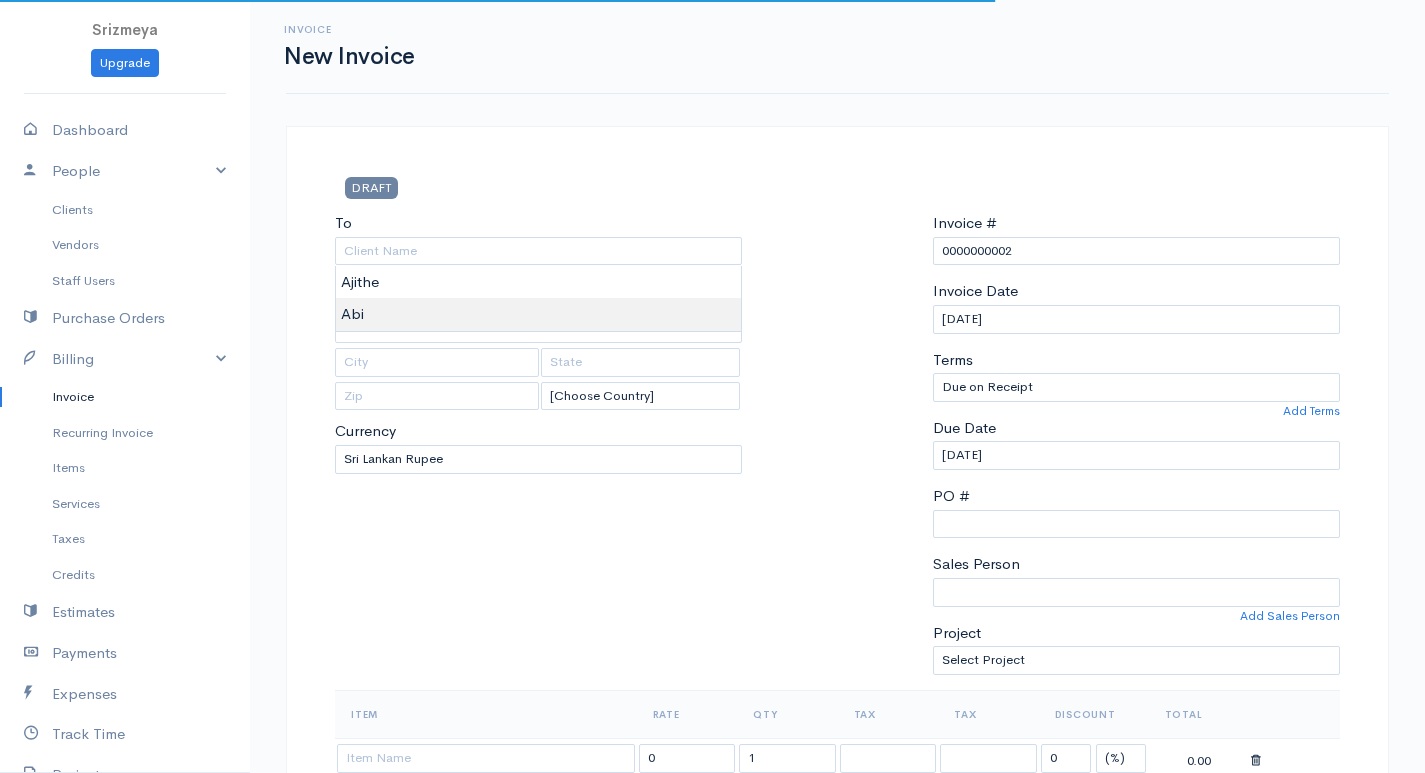 type on "Abi" 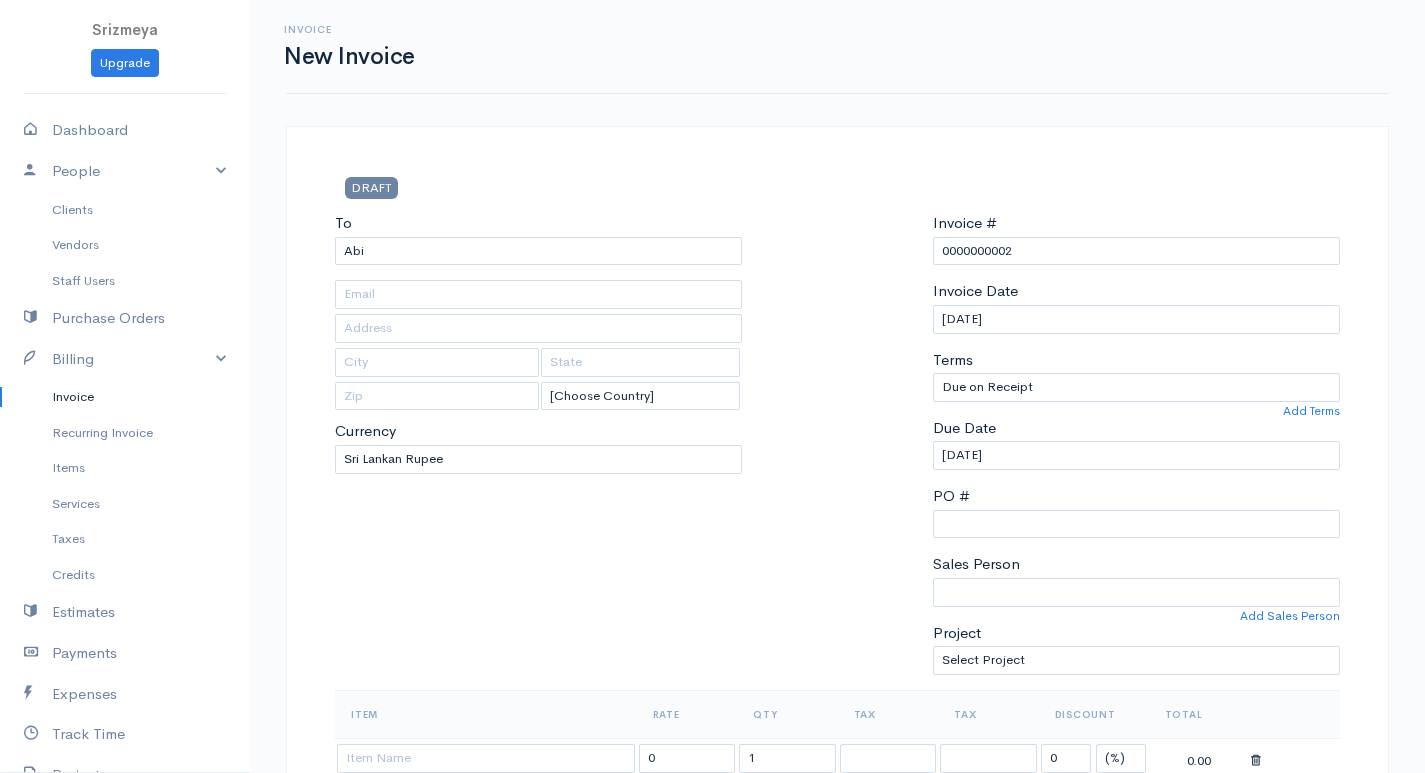 click on "Srizmeya
Upgrade
Dashboard
People
Clients
Vendors
Staff Users
Purchase Orders
Billing
Invoice
Recurring Invoice
Items
Services
Taxes
Credits
Estimates
Payments
Expenses
Track Time
Projects
Reports
Settings
My Organizations
Logout
Help
@CloudBooksApp 2022
Invoice
New Invoice
DRAFT To Abi [Choose Country] United States Canada United Kingdom Afghanistan Albania Algeria American Samoa Andorra Anguilla Angola Antarctica Antigua and Barbuda Argentina Armenia Aruba Australia Kip" at bounding box center (712, 864) 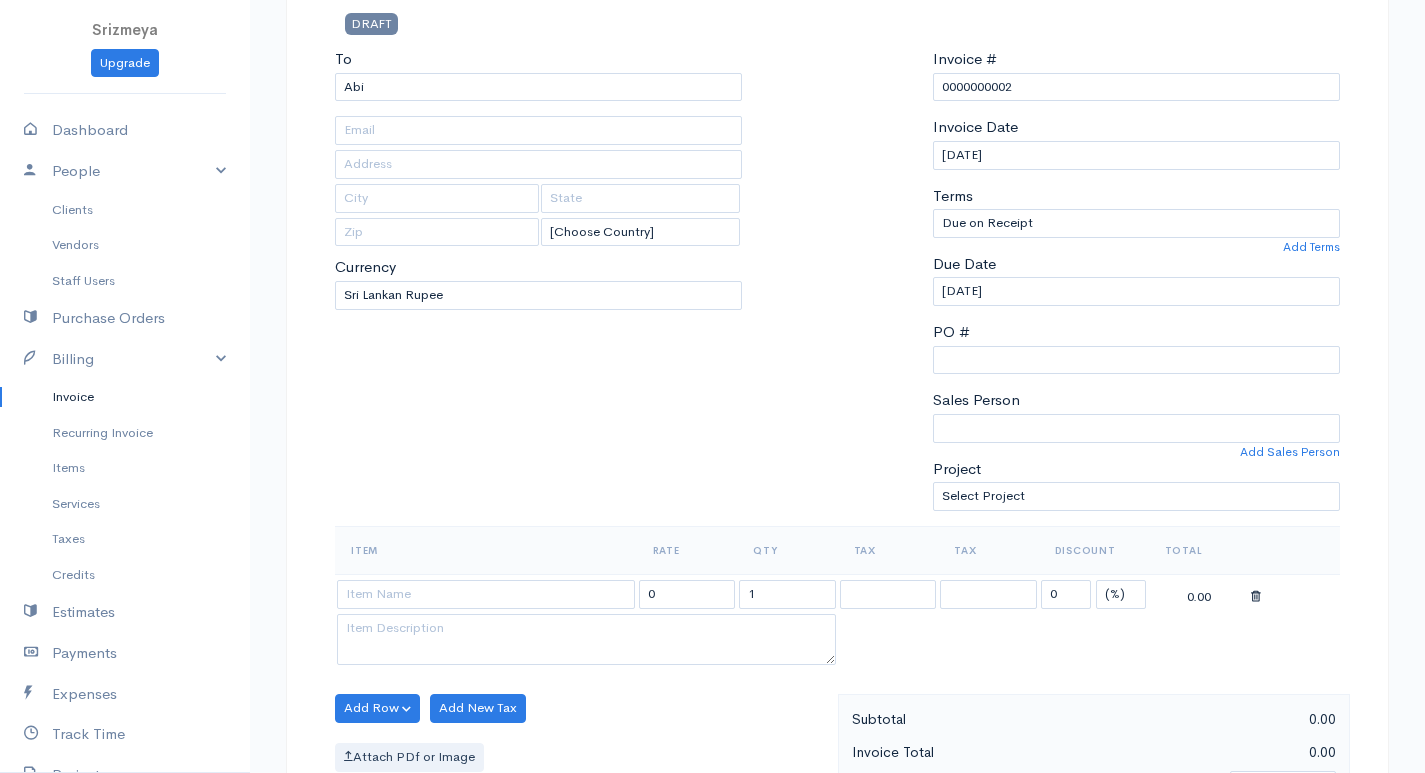 scroll, scrollTop: 500, scrollLeft: 0, axis: vertical 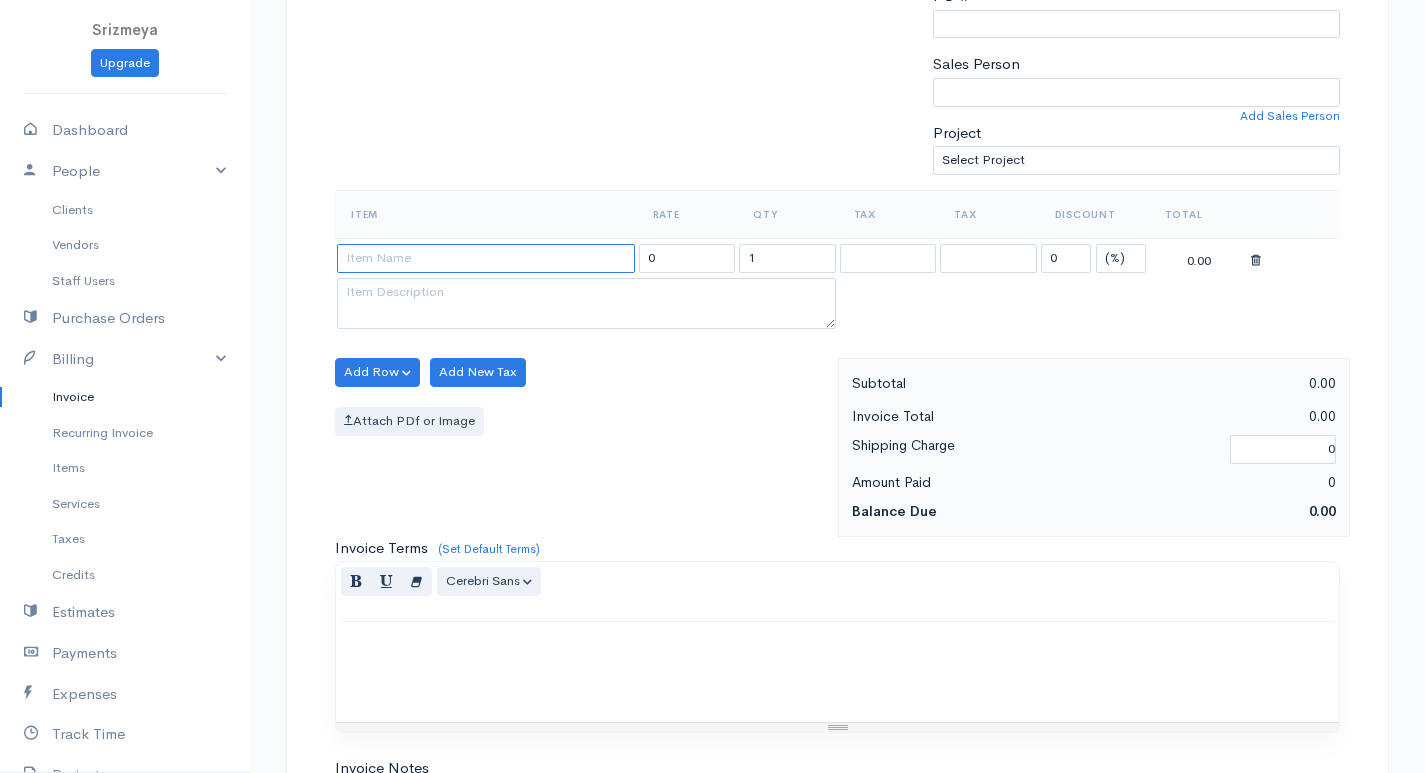 click at bounding box center [486, 258] 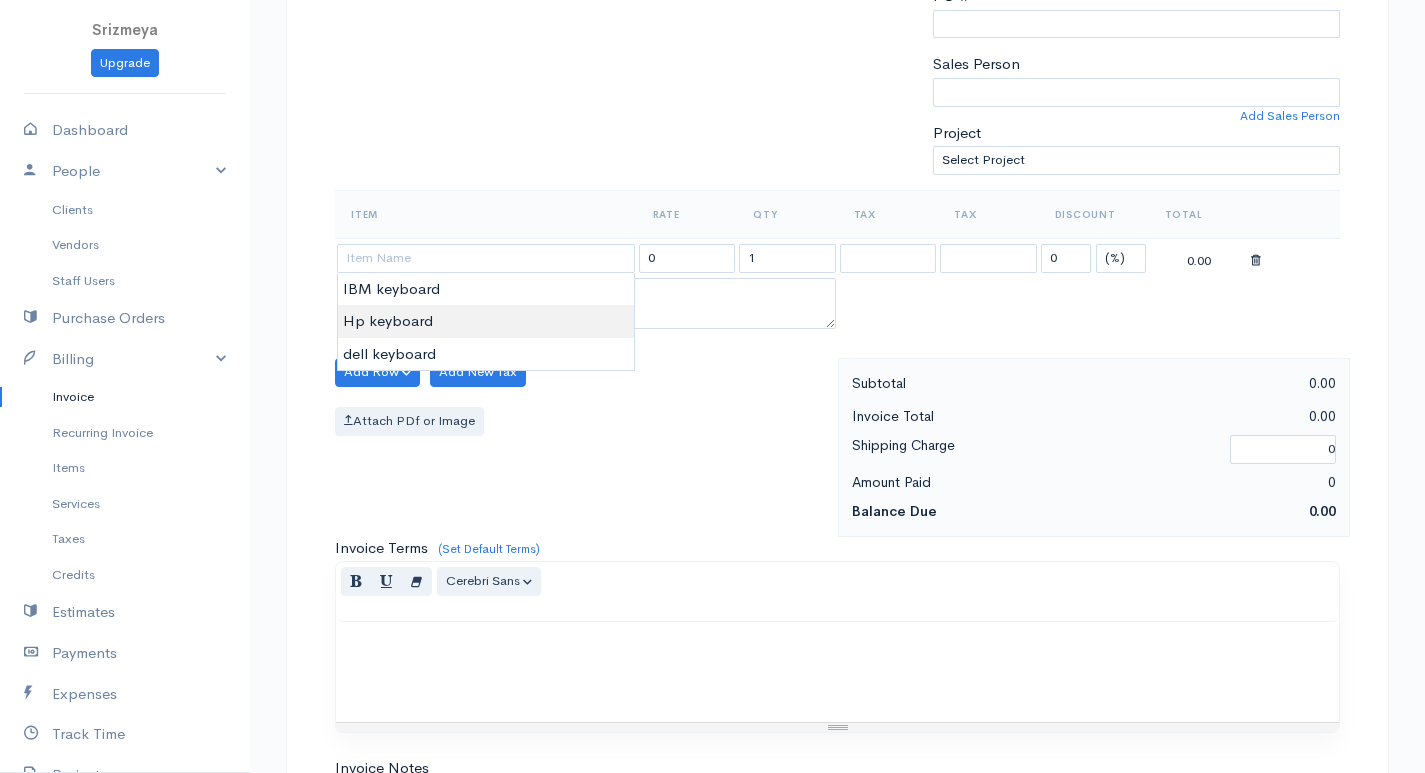 type on "Hp keyboard" 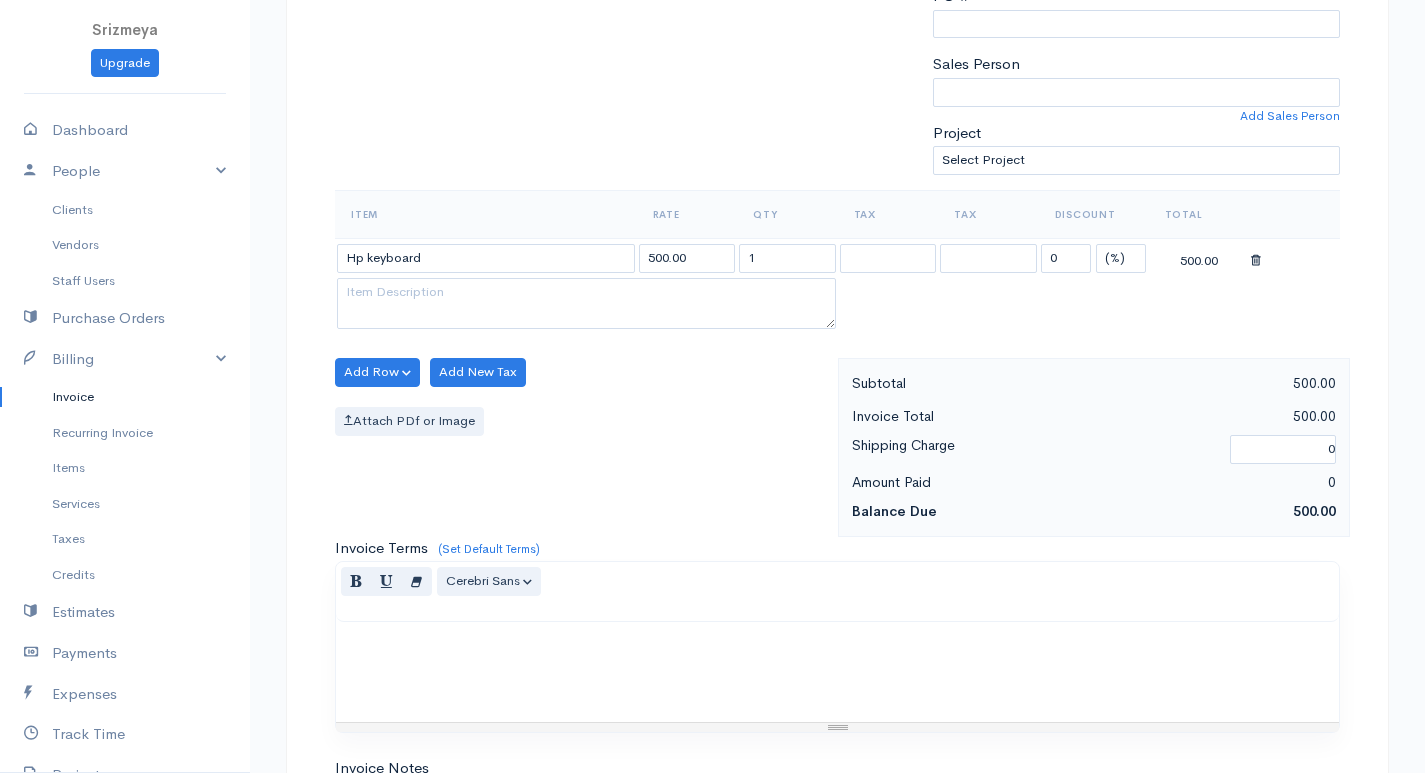 click on "Srizmeya
Upgrade
Dashboard
People
Clients
Vendors
Staff Users
Purchase Orders
Billing
Invoice
Recurring Invoice
Items
Services
Taxes
Credits
Estimates
Payments
Expenses
Track Time
Projects
Reports
Settings
My Organizations
Logout
Help
@CloudBooksApp 2022
Invoice
New Invoice
DRAFT To Abi [Choose Country] United States Canada United Kingdom Afghanistan Albania Algeria American Samoa Andorra Anguilla Angola Antarctica Antigua and Barbuda Argentina Armenia Aruba Australia Kip" at bounding box center [712, 364] 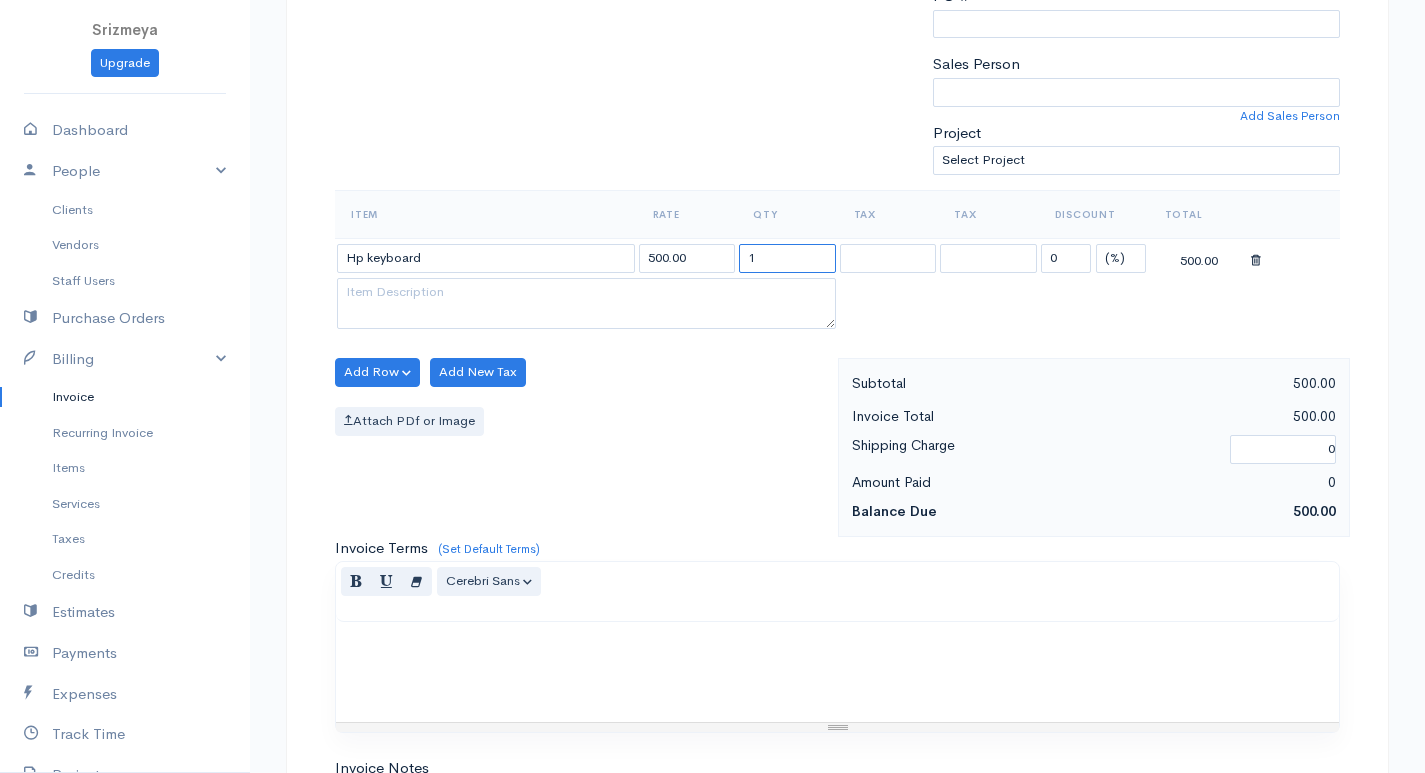 drag, startPoint x: 801, startPoint y: 254, endPoint x: 696, endPoint y: 267, distance: 105.801704 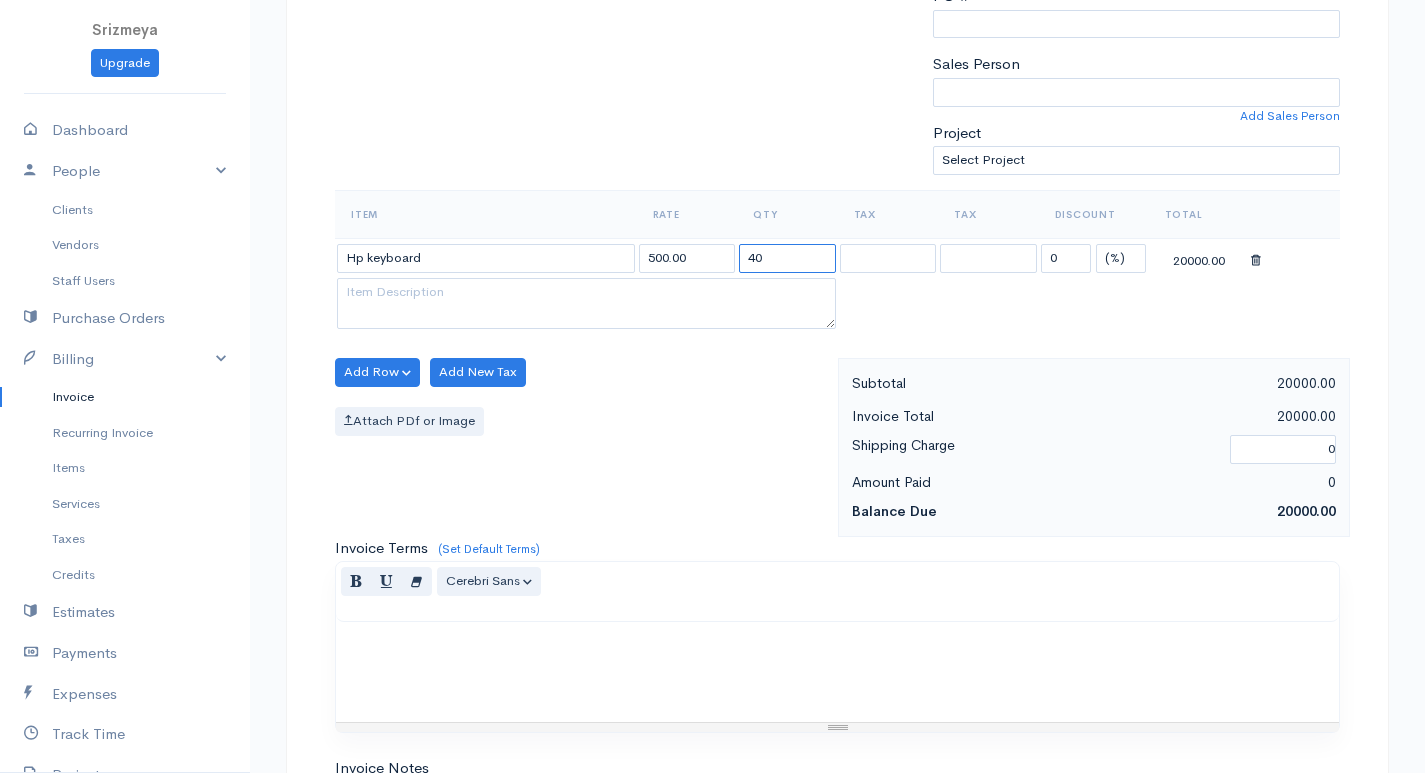 type on "40" 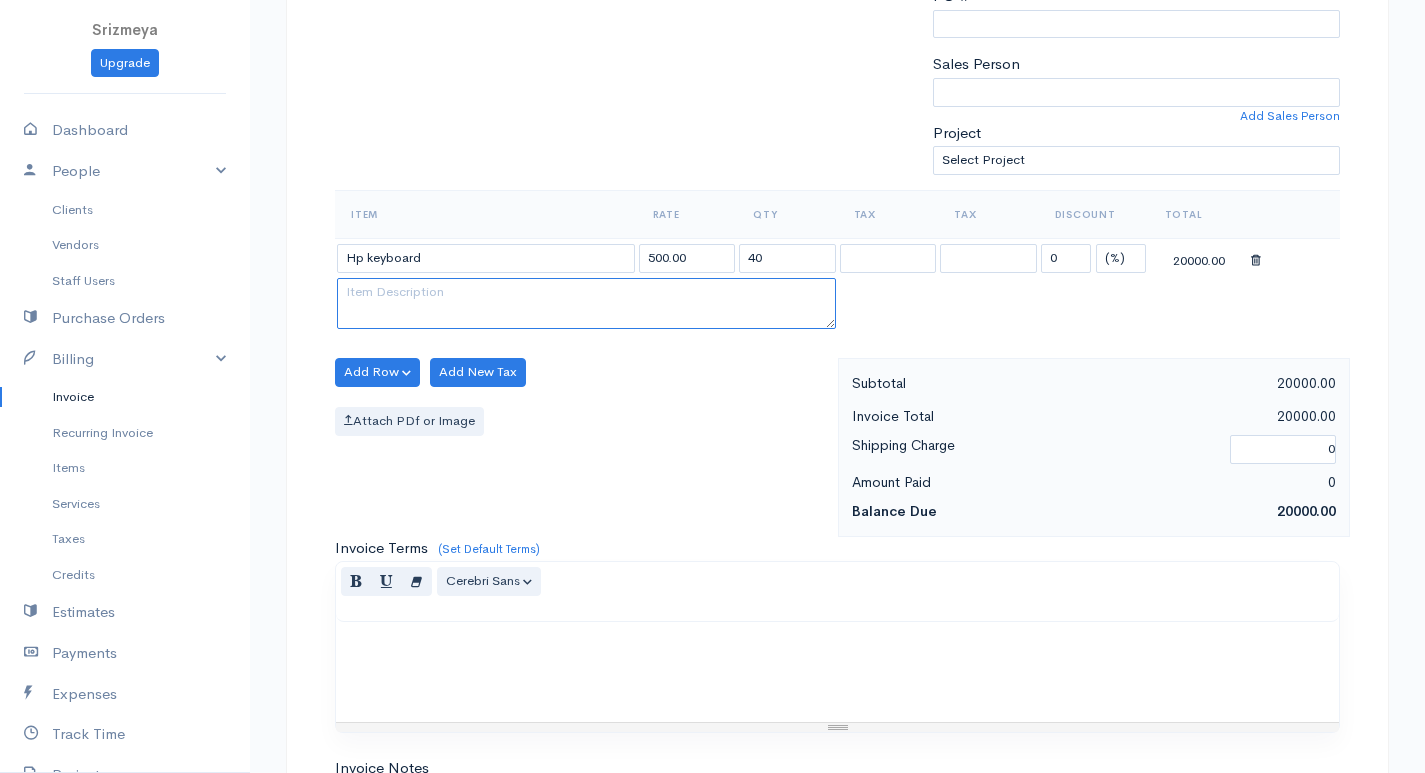 click at bounding box center (586, 304) 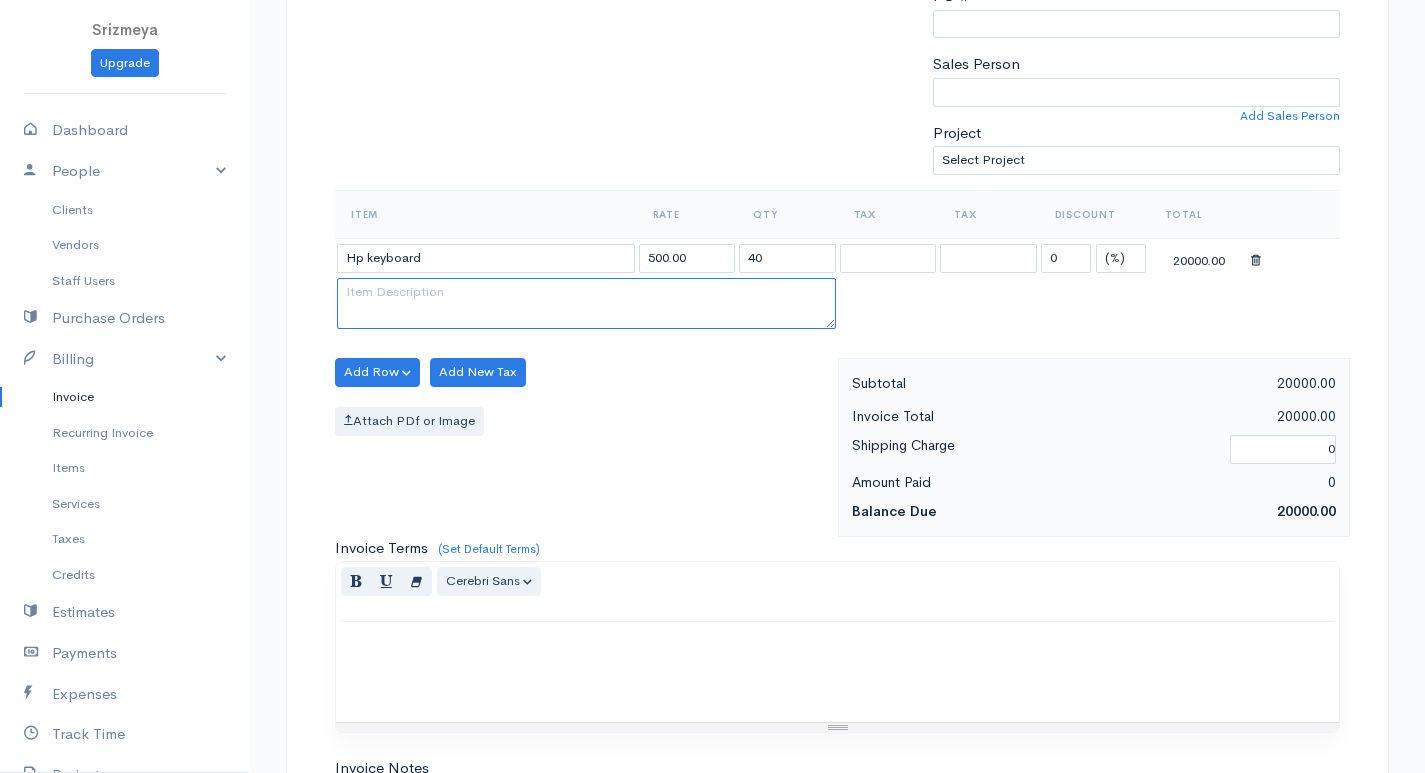 type on "f" 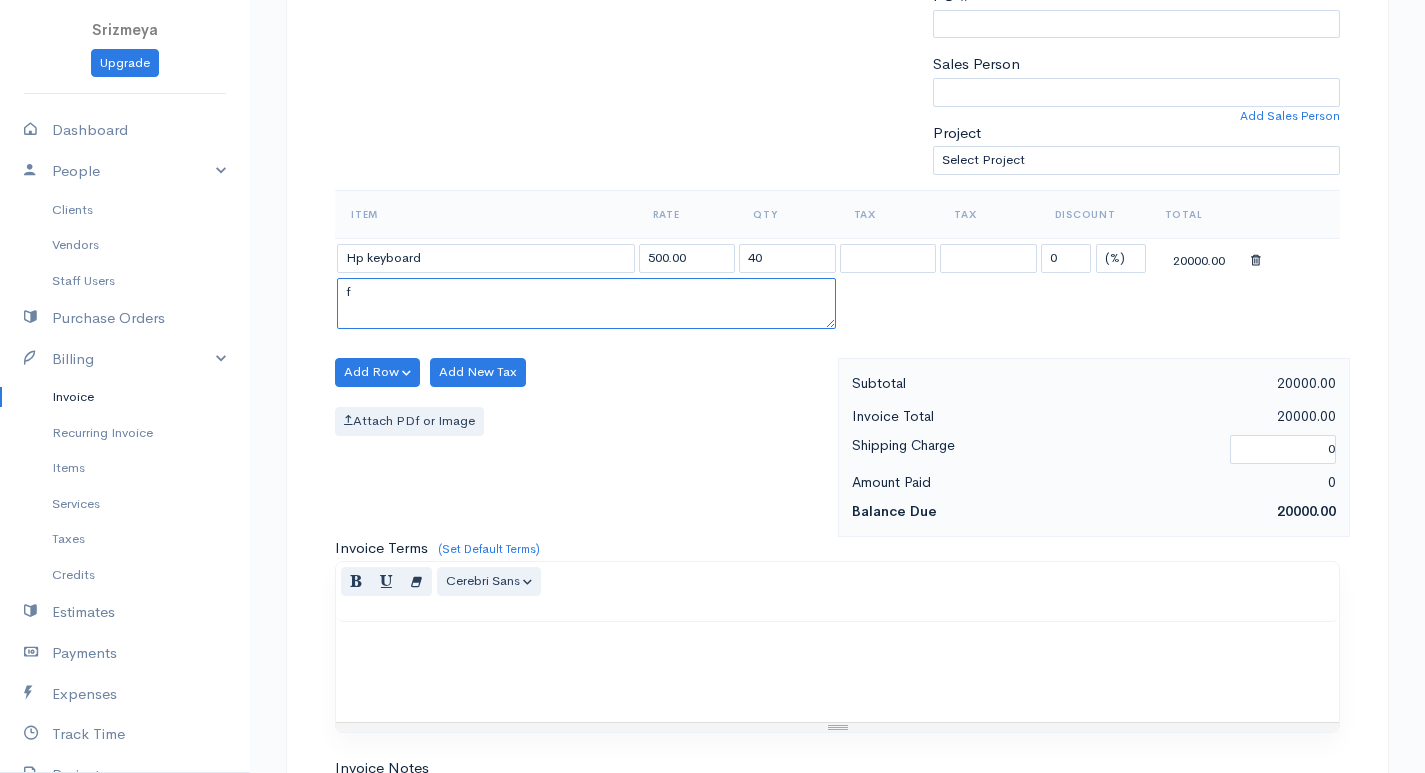type 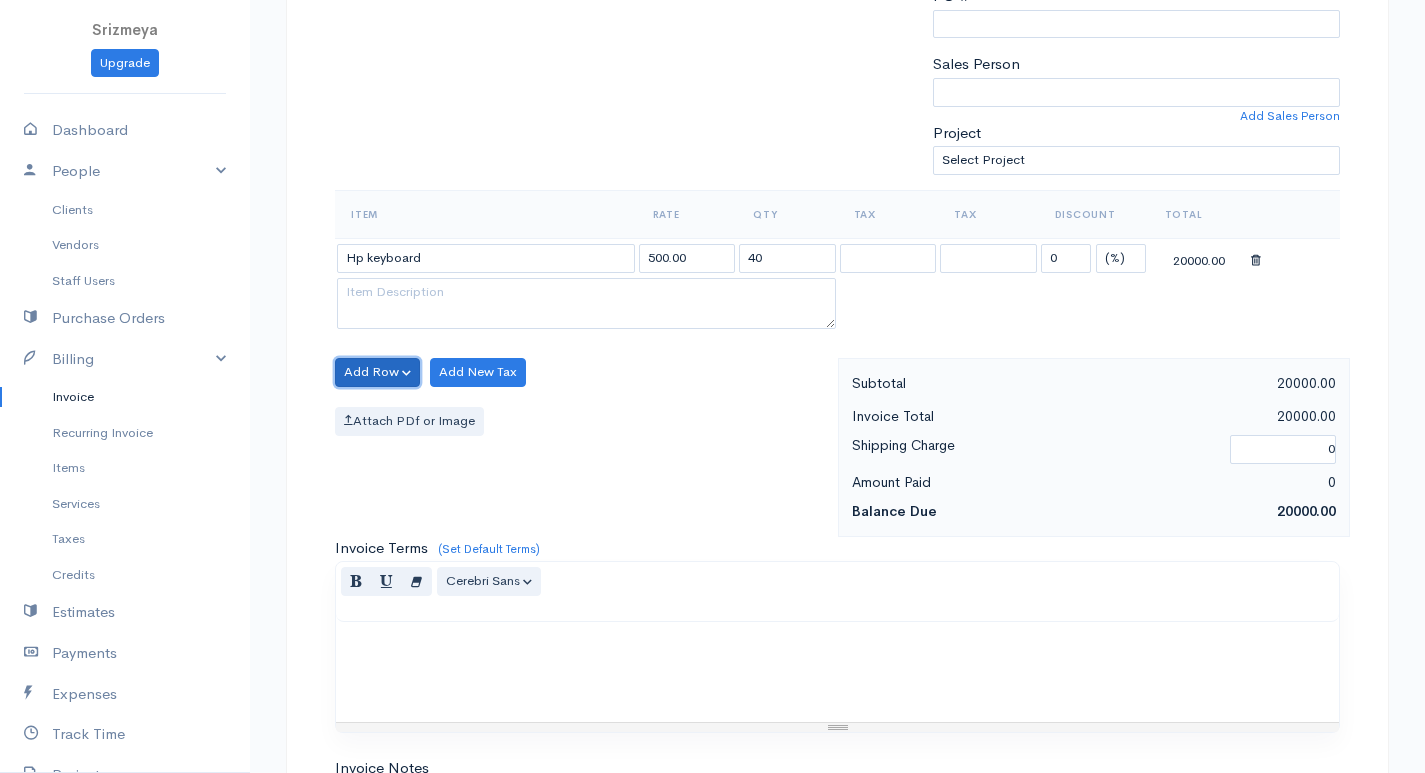 click on "Add Row" at bounding box center [377, 372] 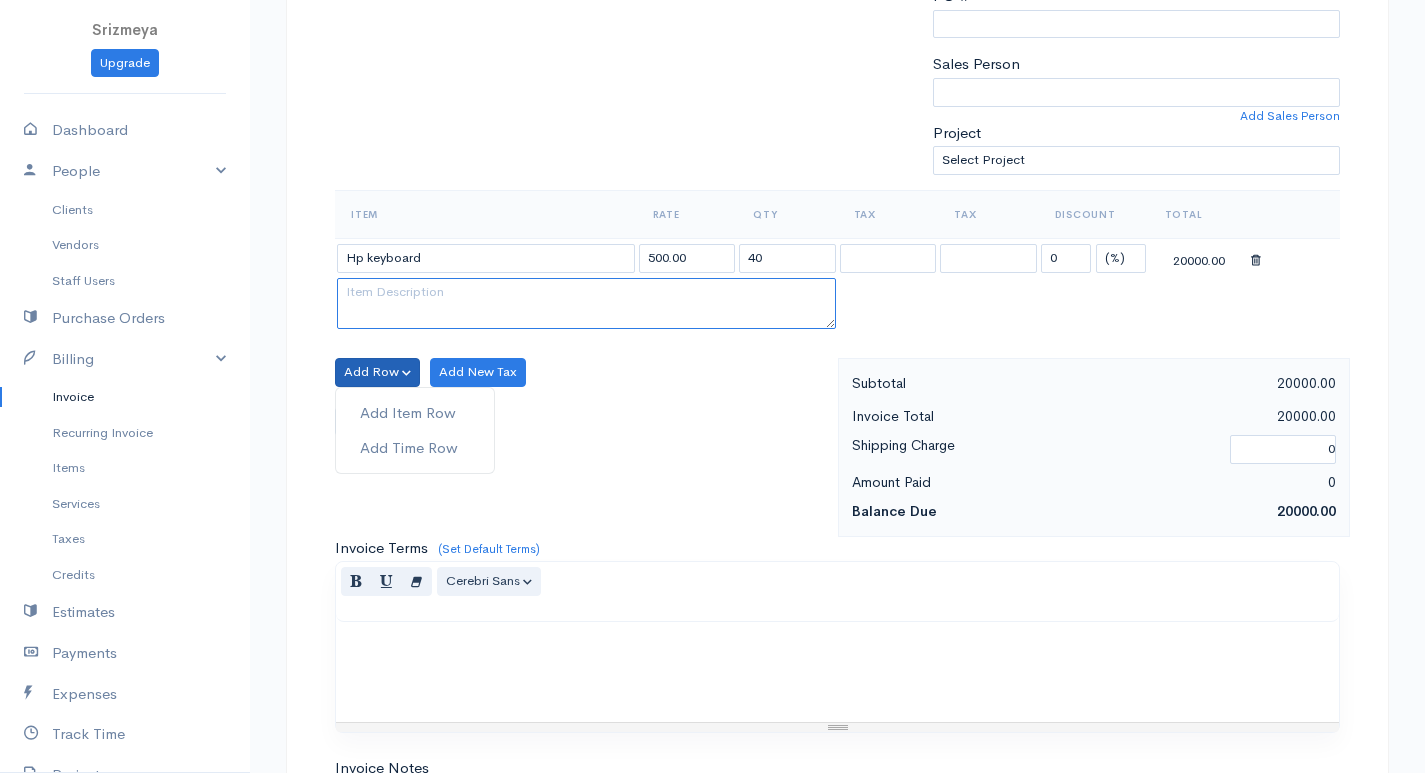 click at bounding box center (586, 304) 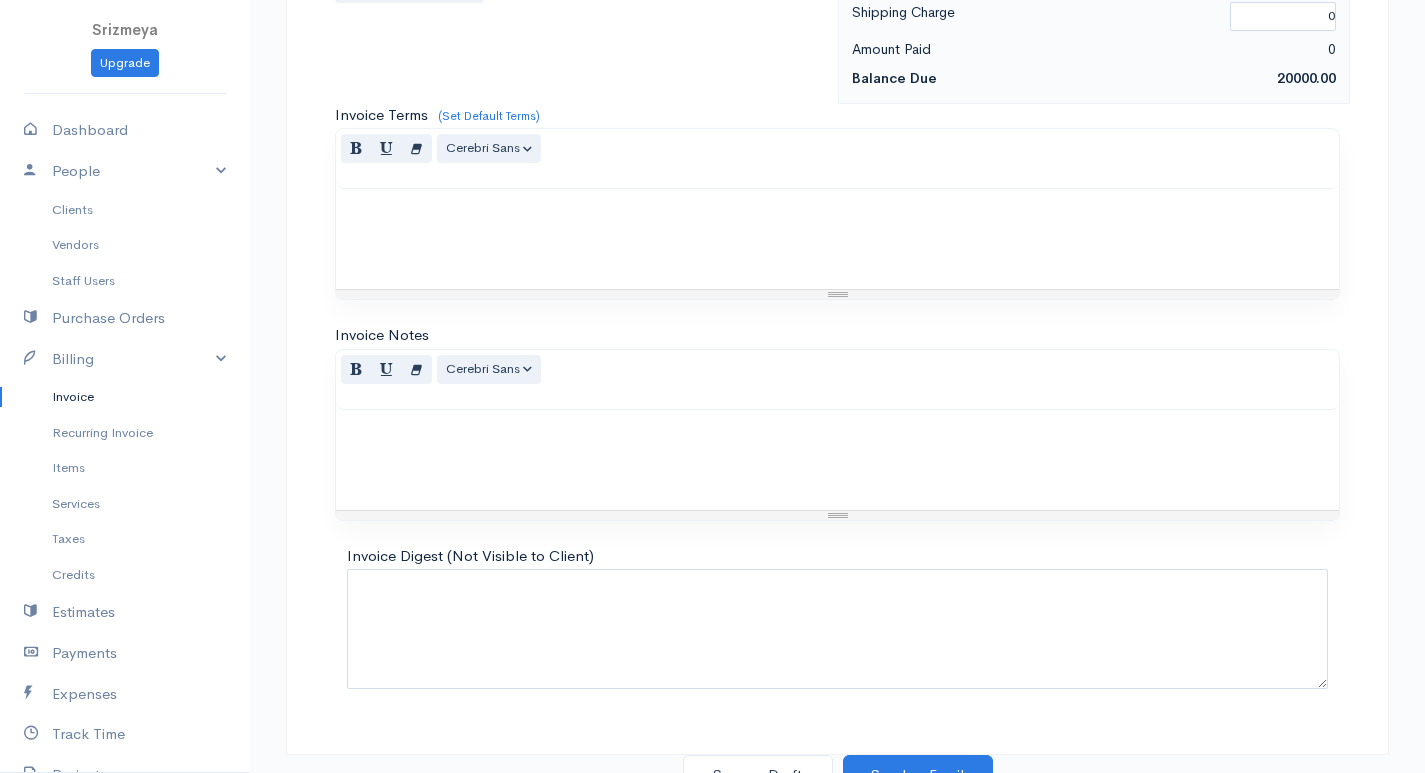 scroll, scrollTop: 956, scrollLeft: 0, axis: vertical 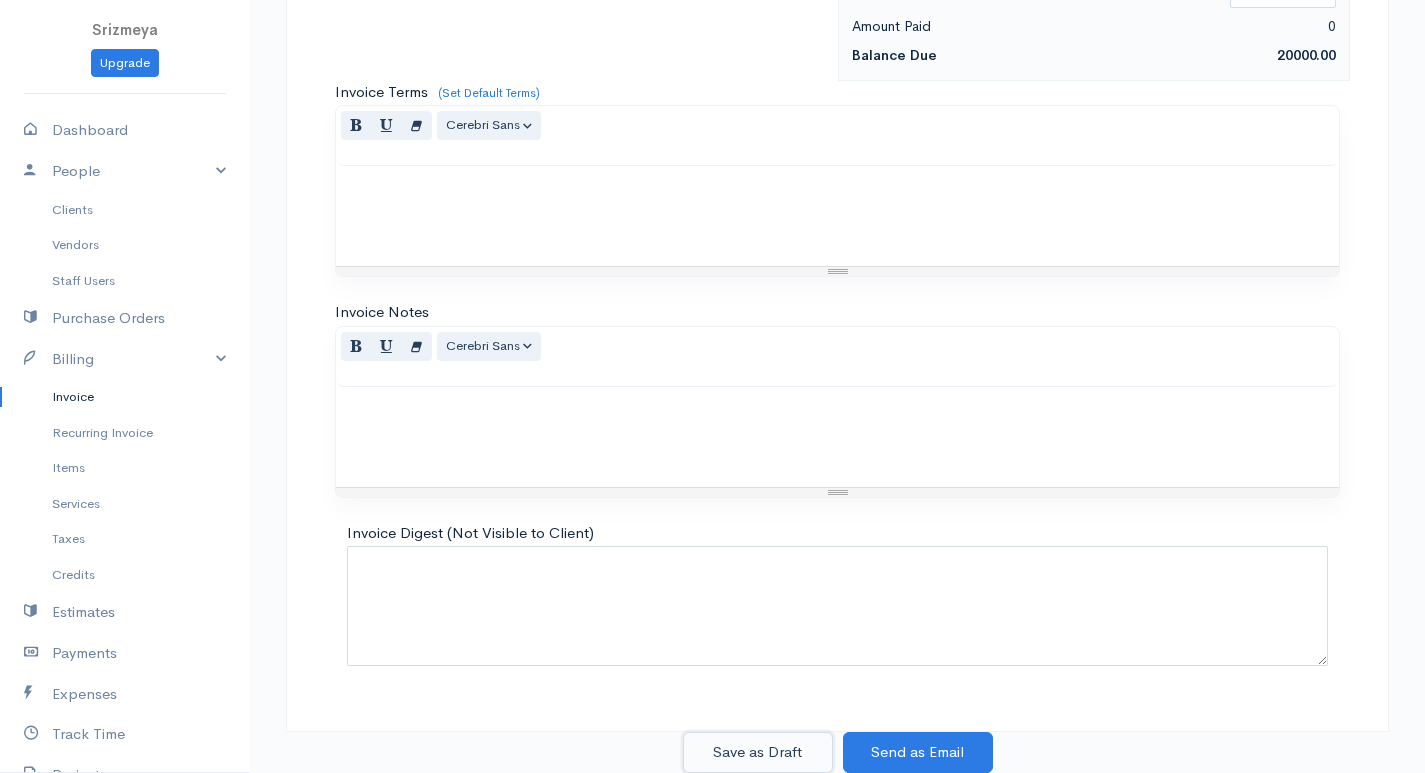 click on "Save as Draft" at bounding box center [758, 752] 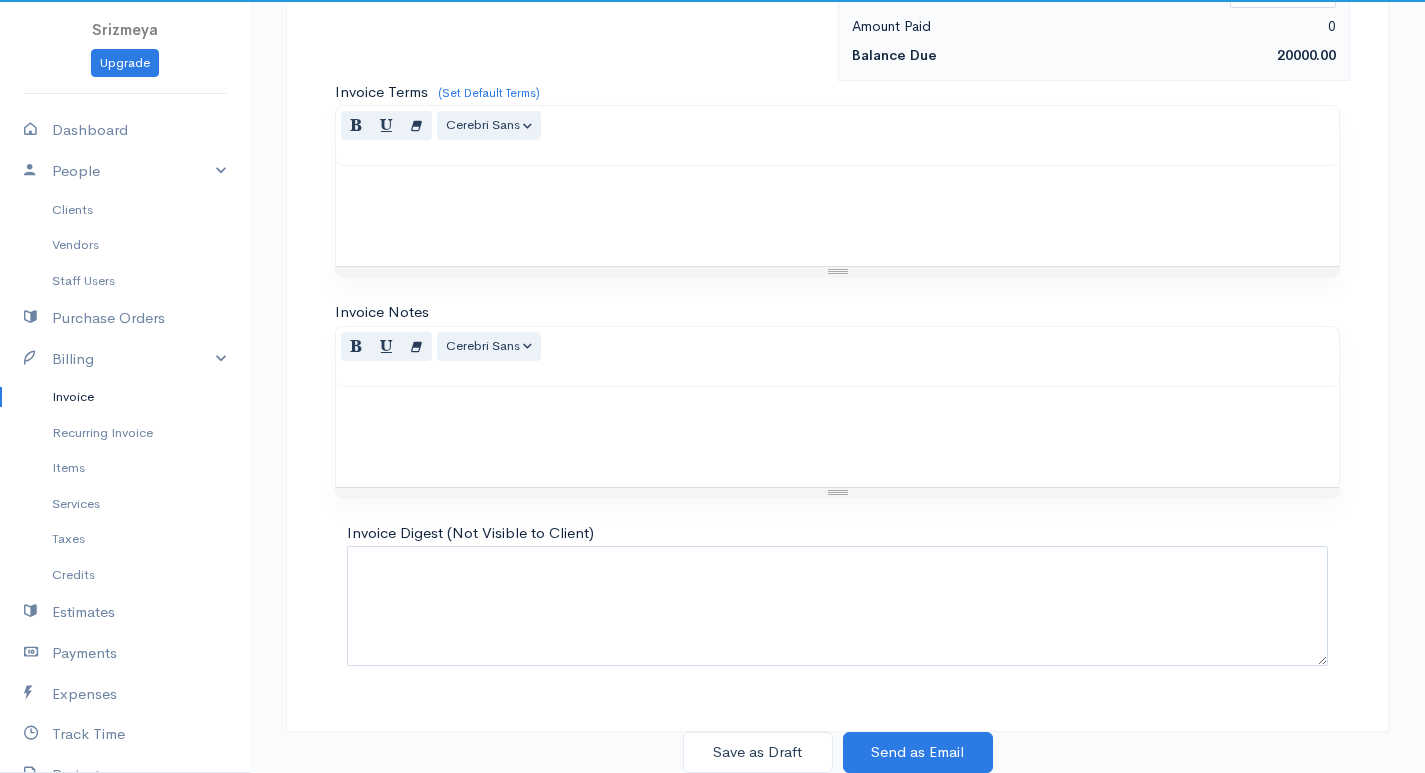 scroll, scrollTop: 0, scrollLeft: 0, axis: both 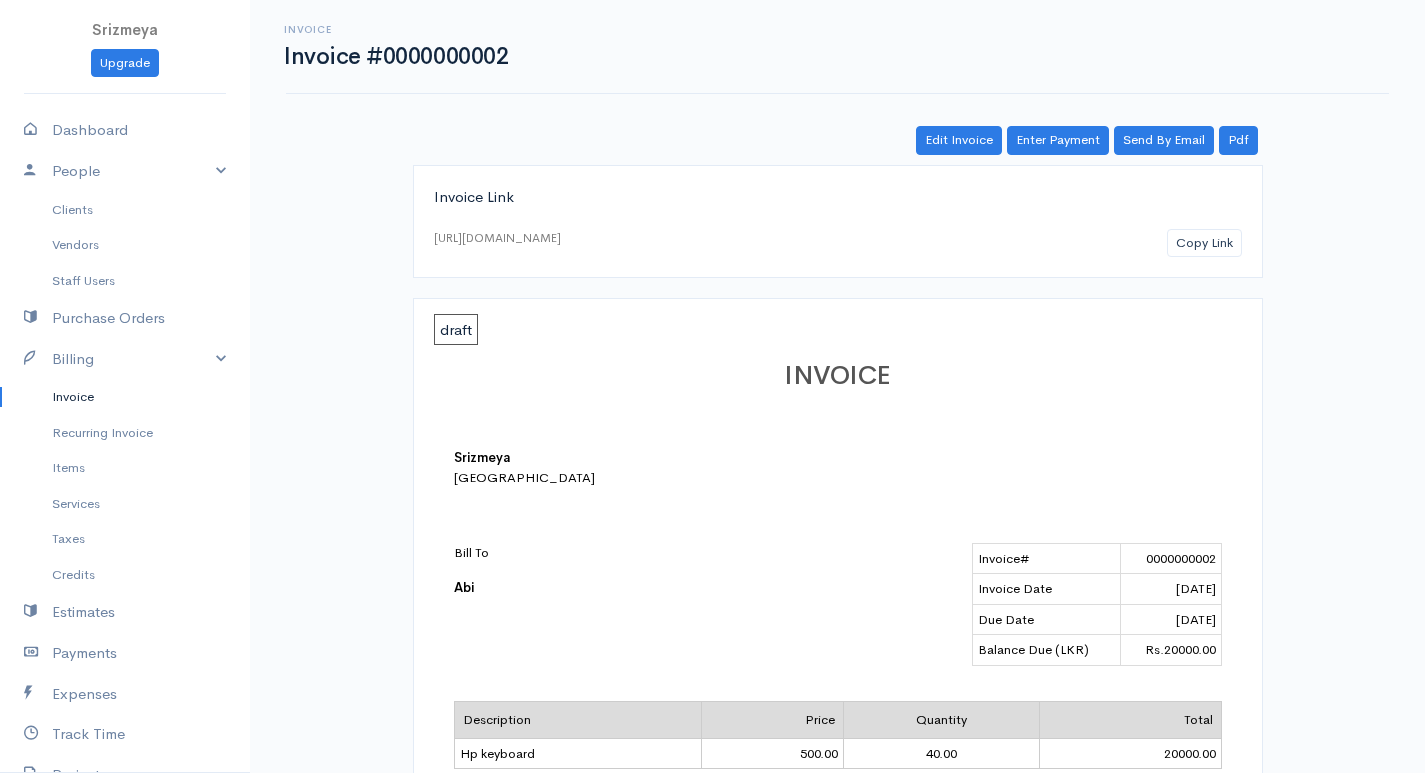 click on "draft" at bounding box center [456, 329] 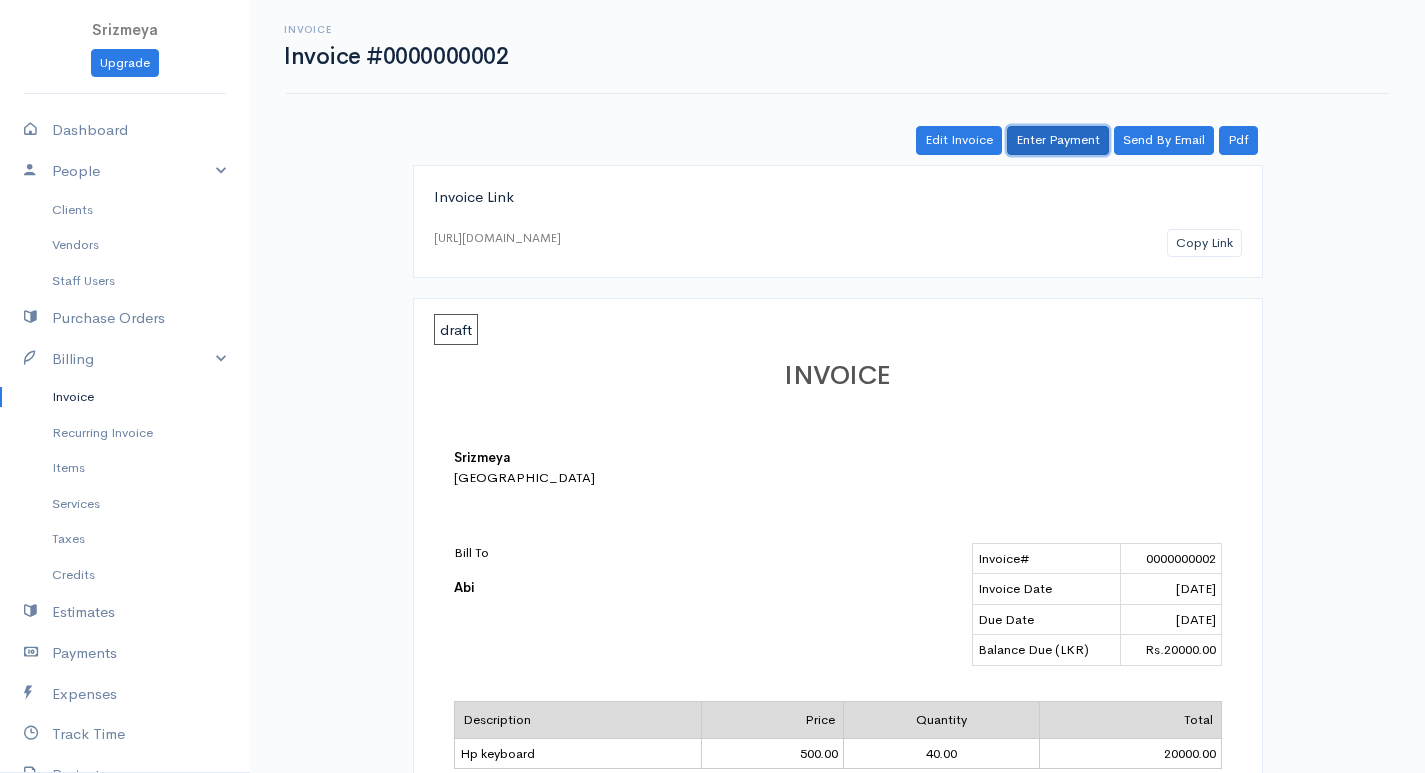 drag, startPoint x: 1047, startPoint y: 129, endPoint x: 1052, endPoint y: 144, distance: 15.811388 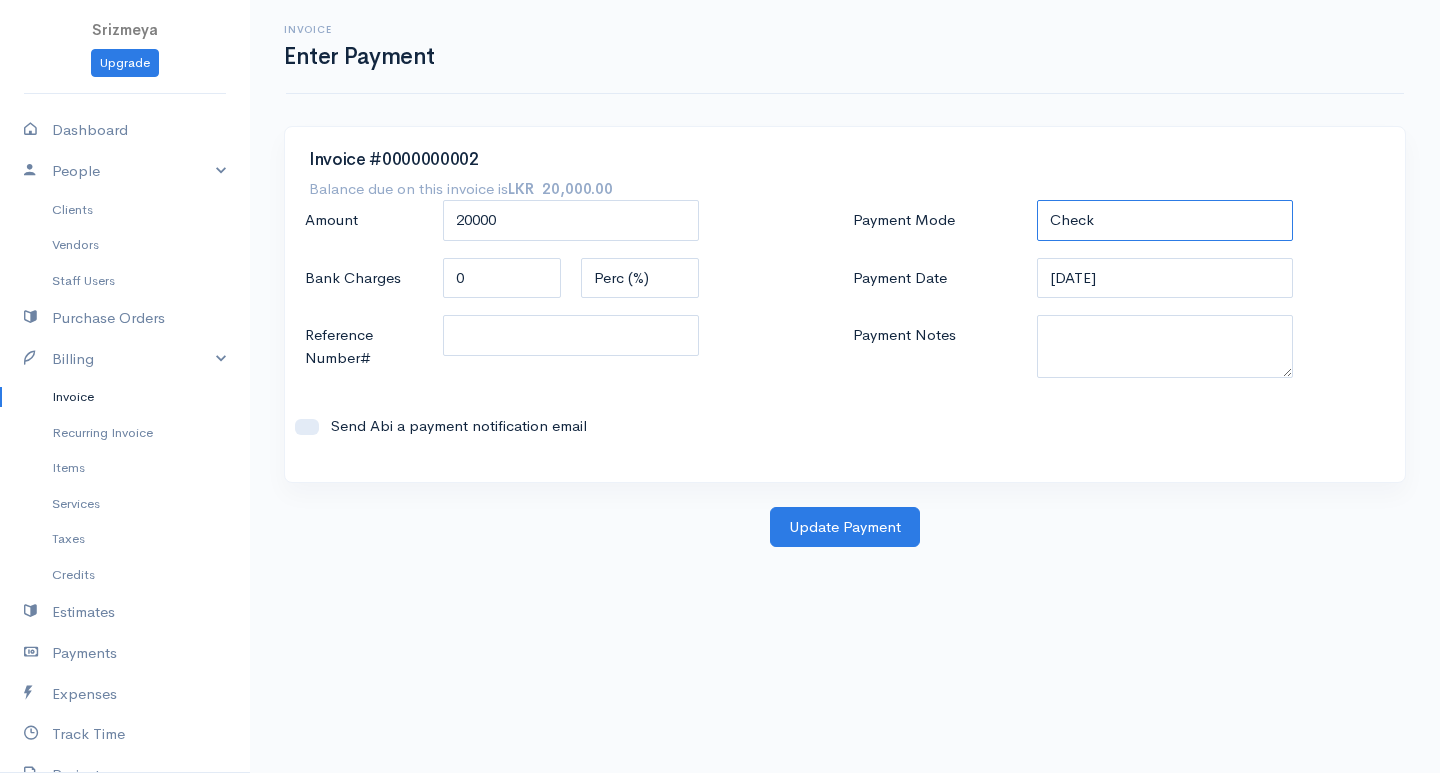 click on "Check Bank Transfer Credit Cash Debit ACH VISA MASTERCARD AMEX DISCOVER DINERS EUROCARD JCB NOVA Credit Card PayPal Google Checkout 2Checkout Amazon" at bounding box center (1165, 220) 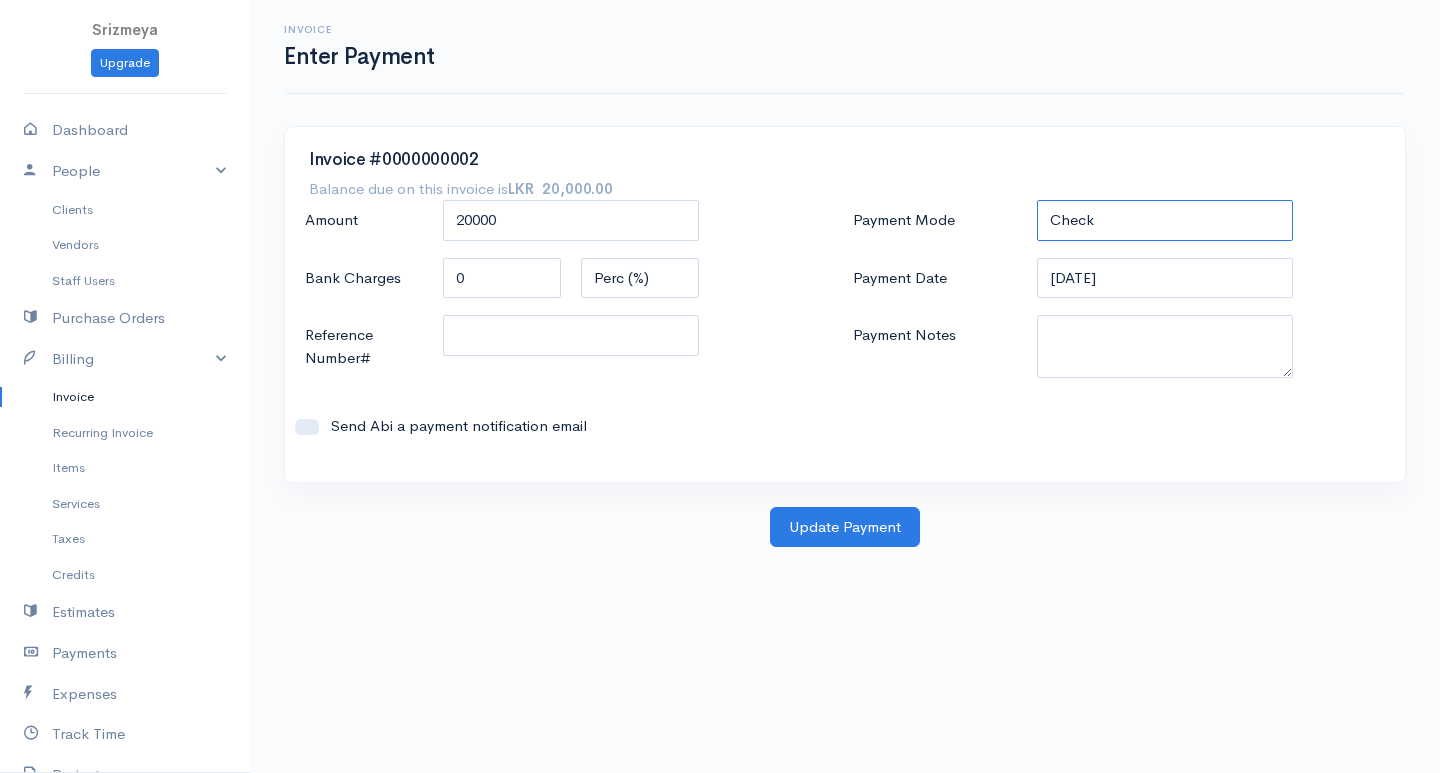 select on "Bank Transfer" 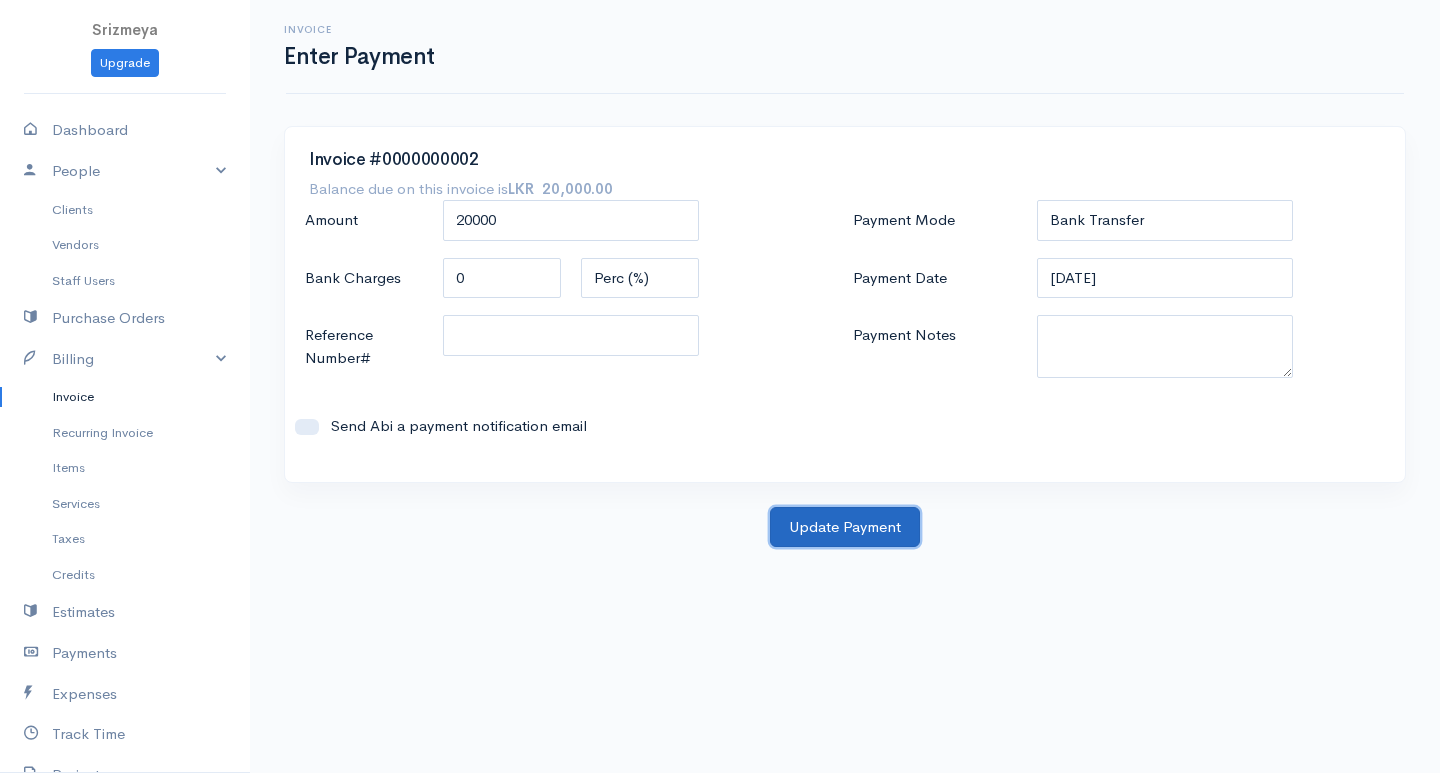 click on "Update Payment" at bounding box center [845, 527] 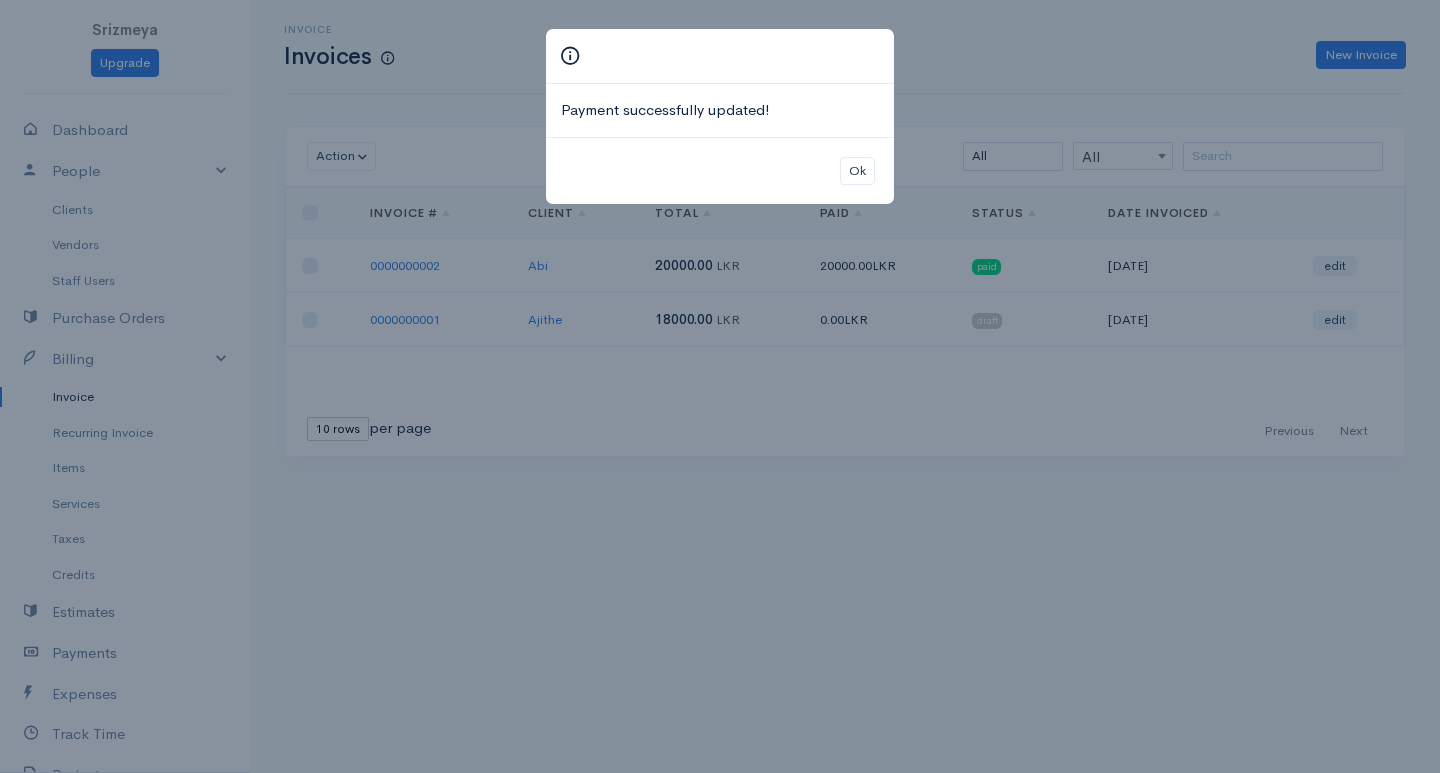 click on "Payment successfully updated!
Ok" at bounding box center (720, 386) 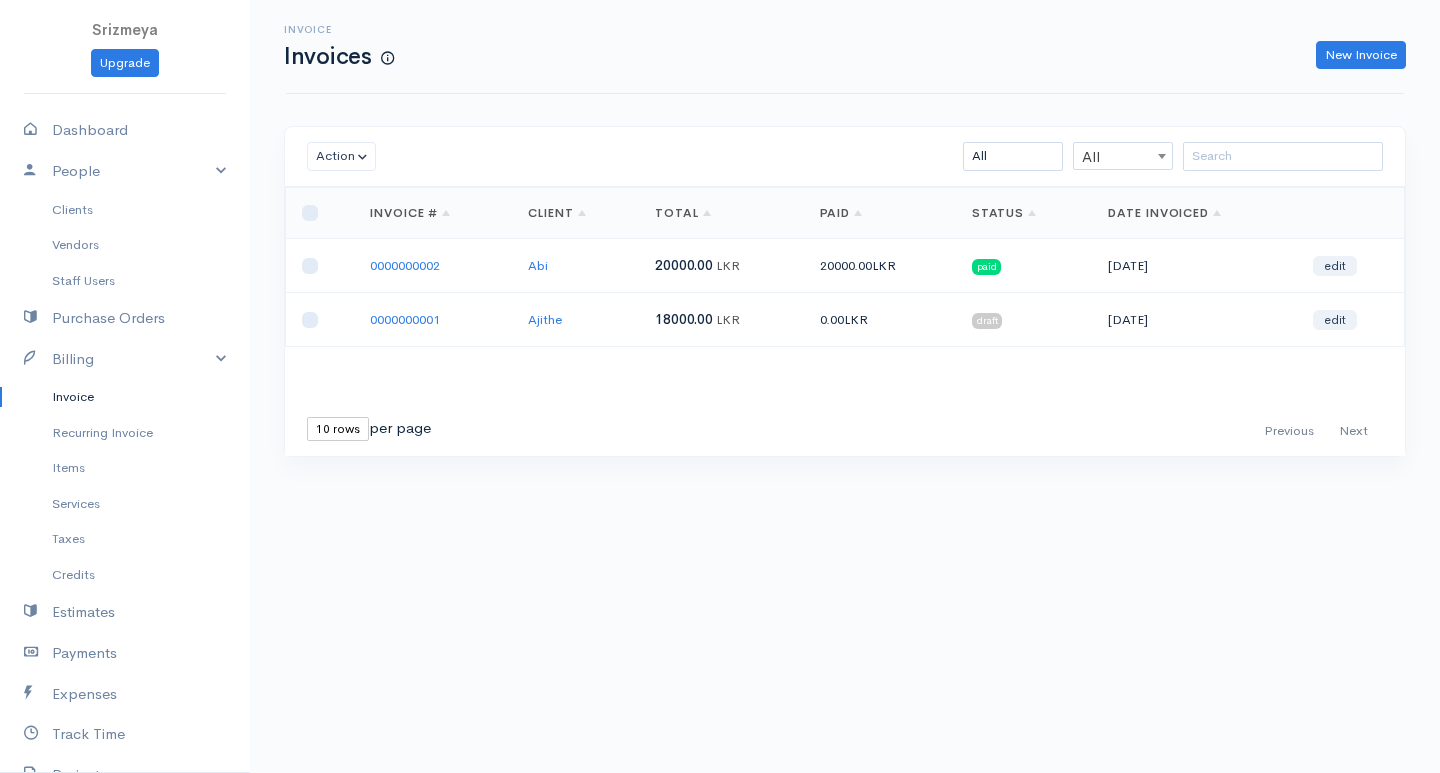 click on "0000000001" at bounding box center [433, 320] 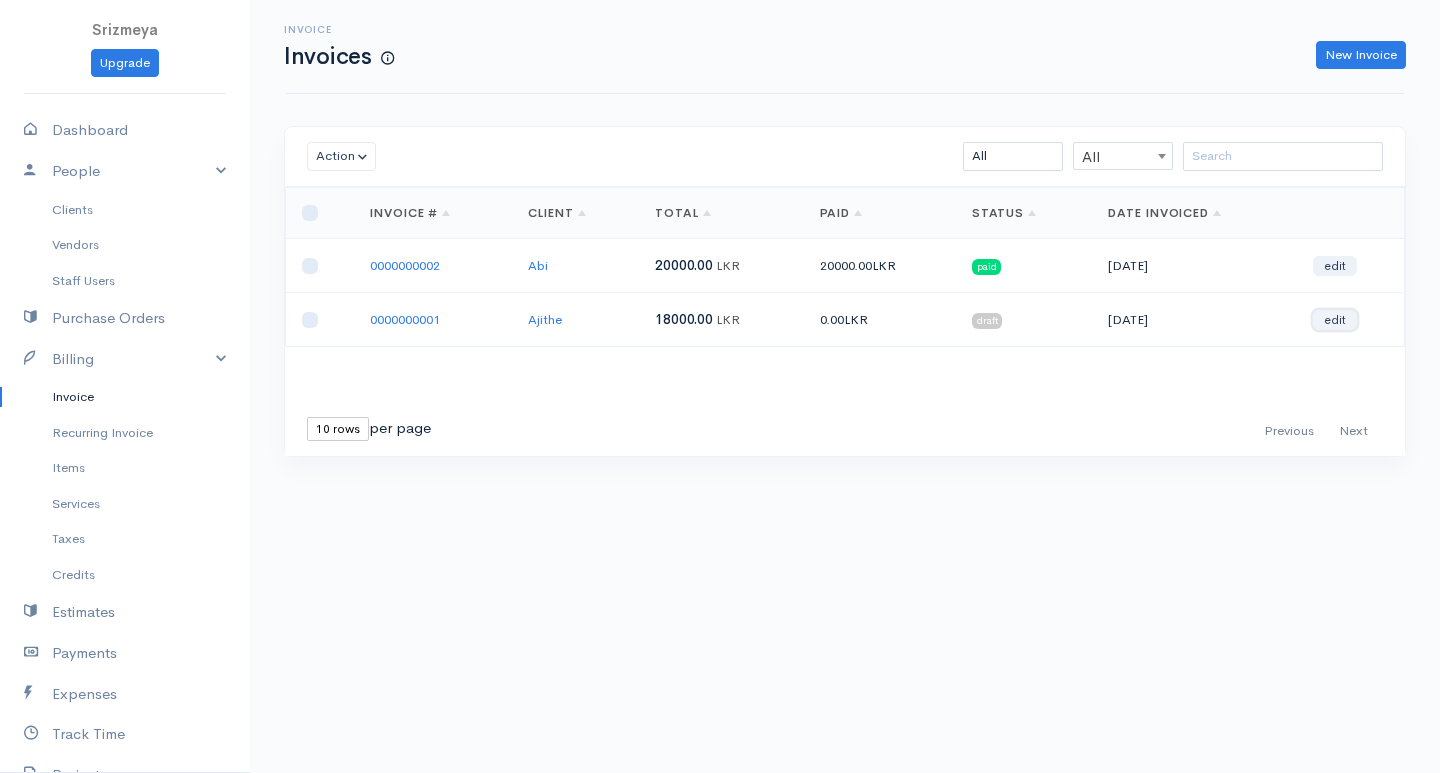 click on "edit" at bounding box center (1335, 320) 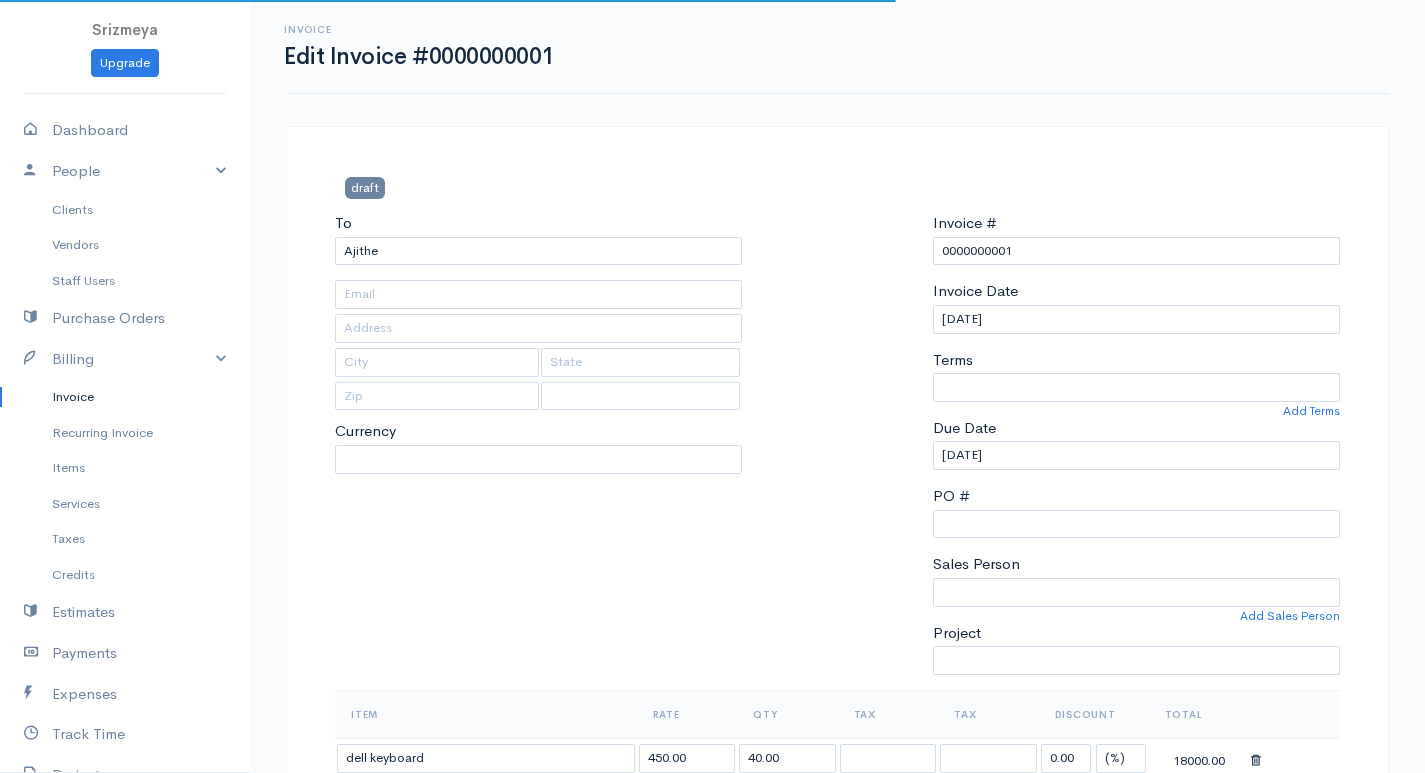 select 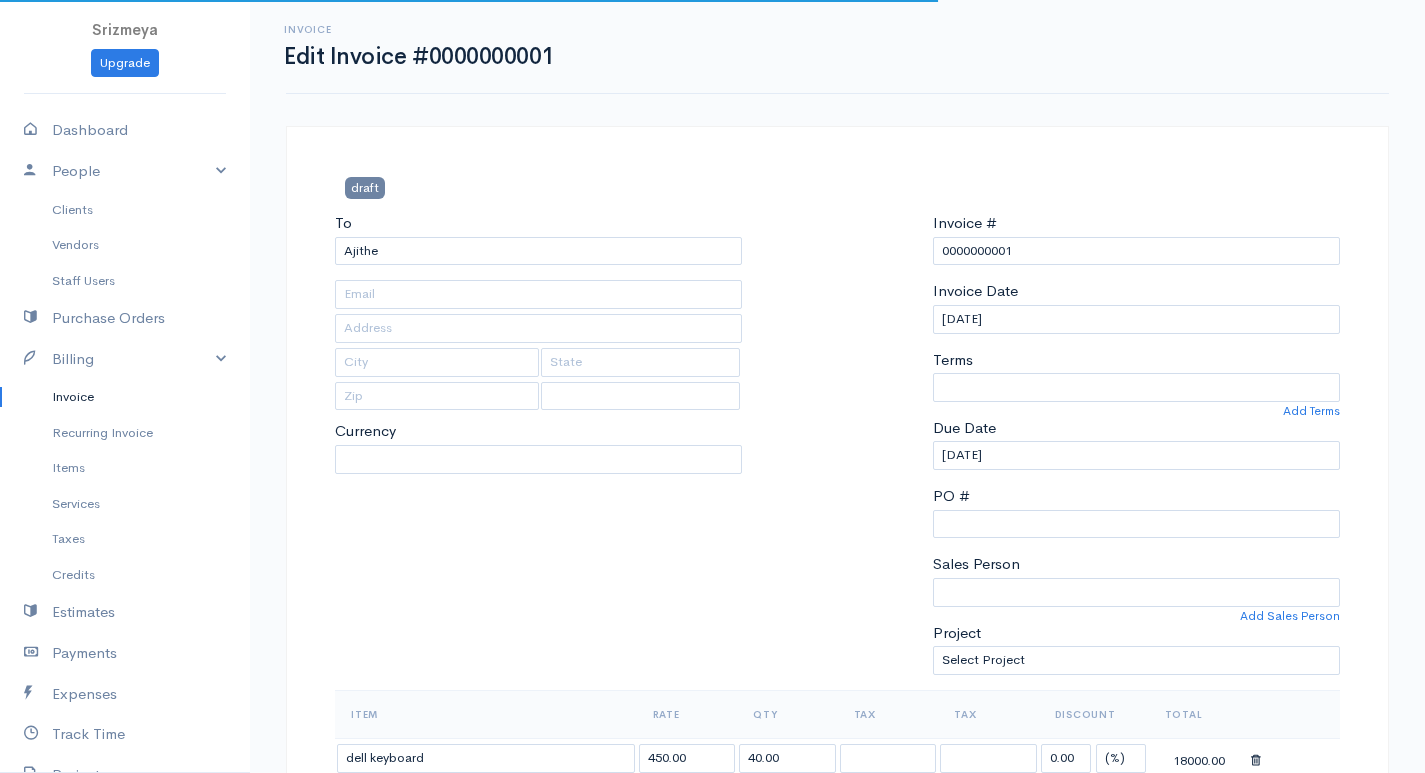 select on "[GEOGRAPHIC_DATA]" 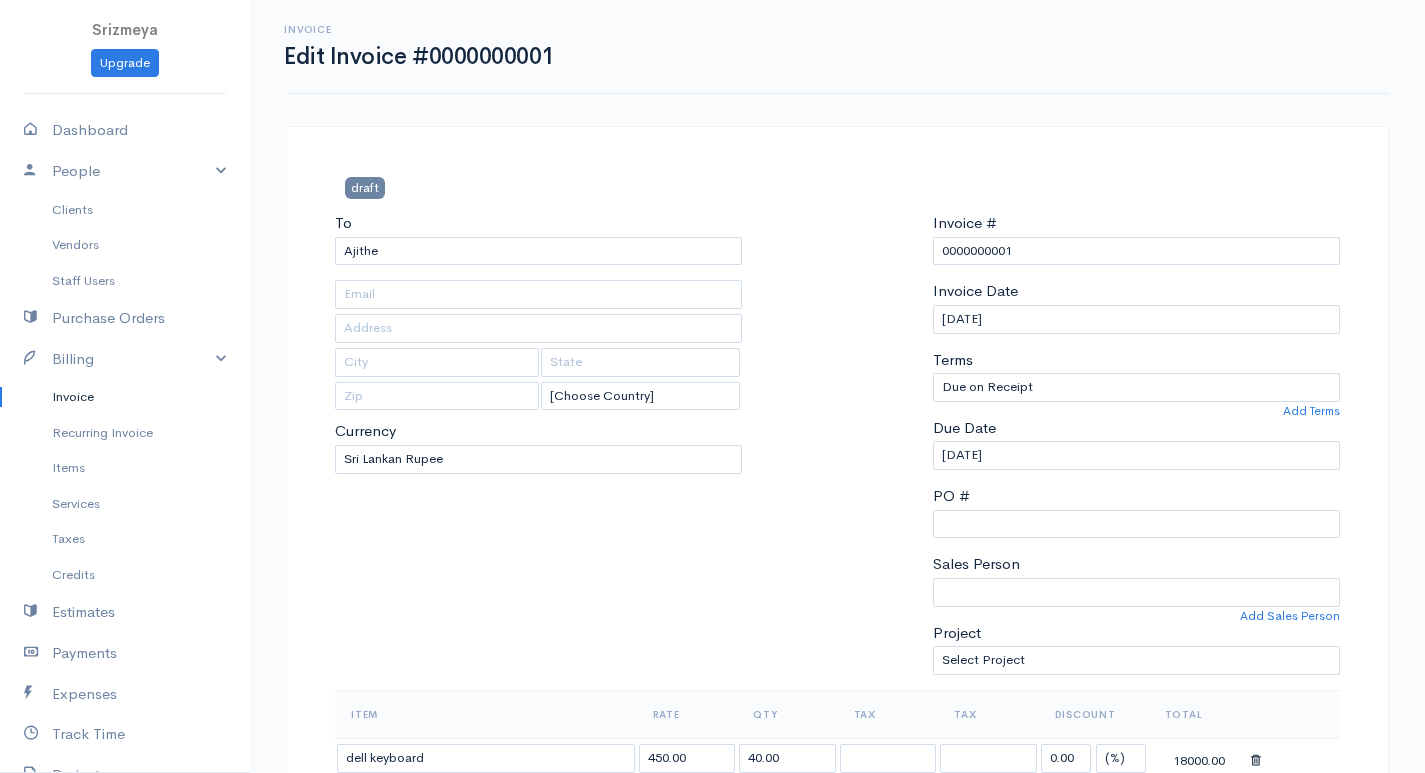 click on "draft" at bounding box center (365, 187) 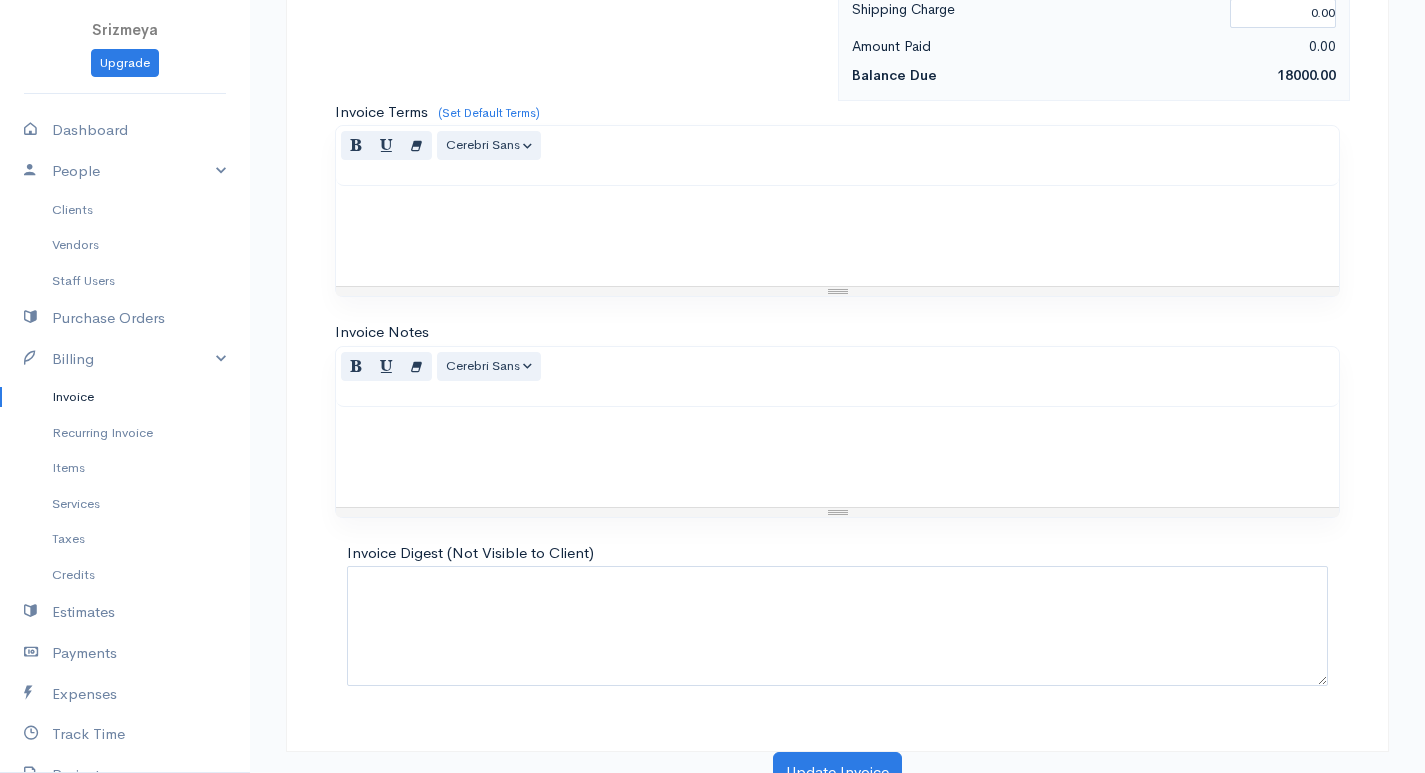 scroll, scrollTop: 956, scrollLeft: 0, axis: vertical 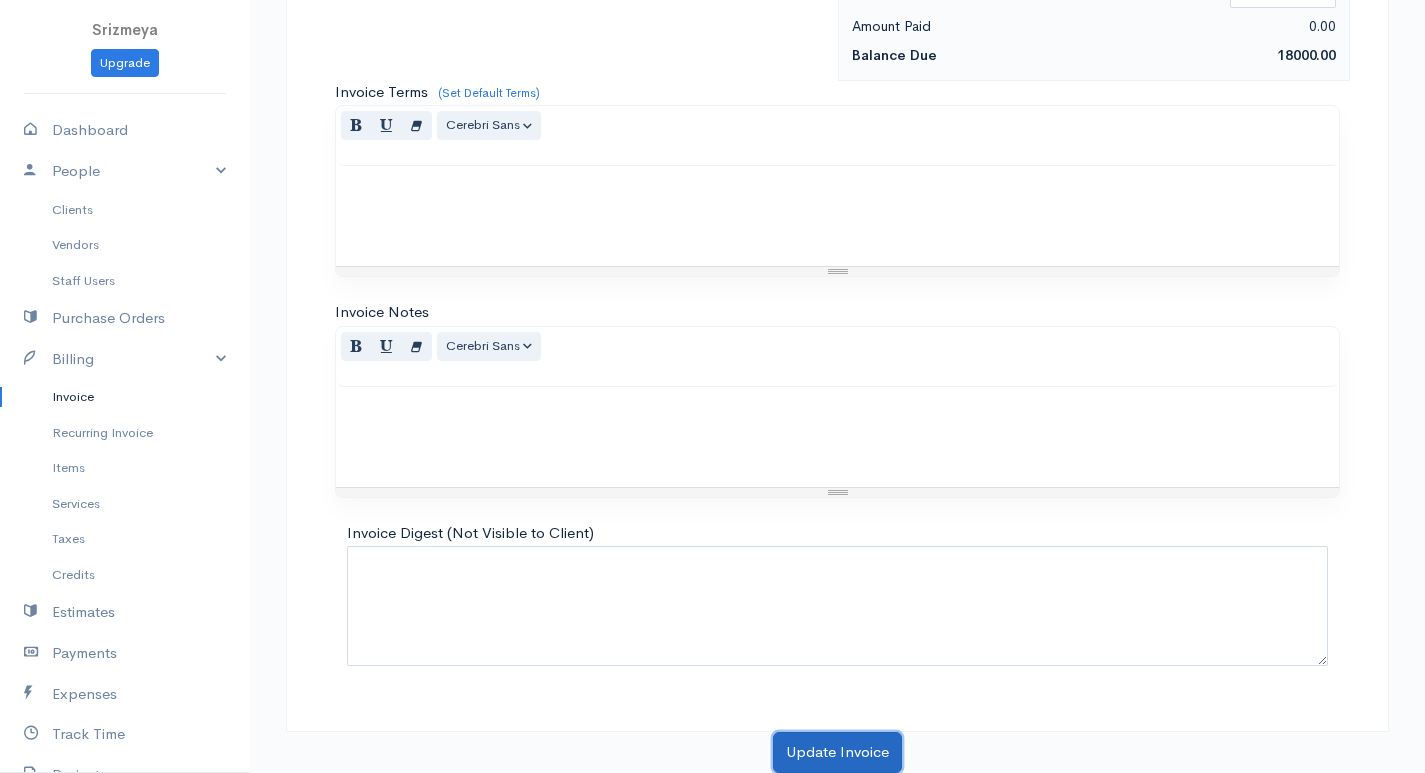 click on "Update Invoice" at bounding box center (837, 752) 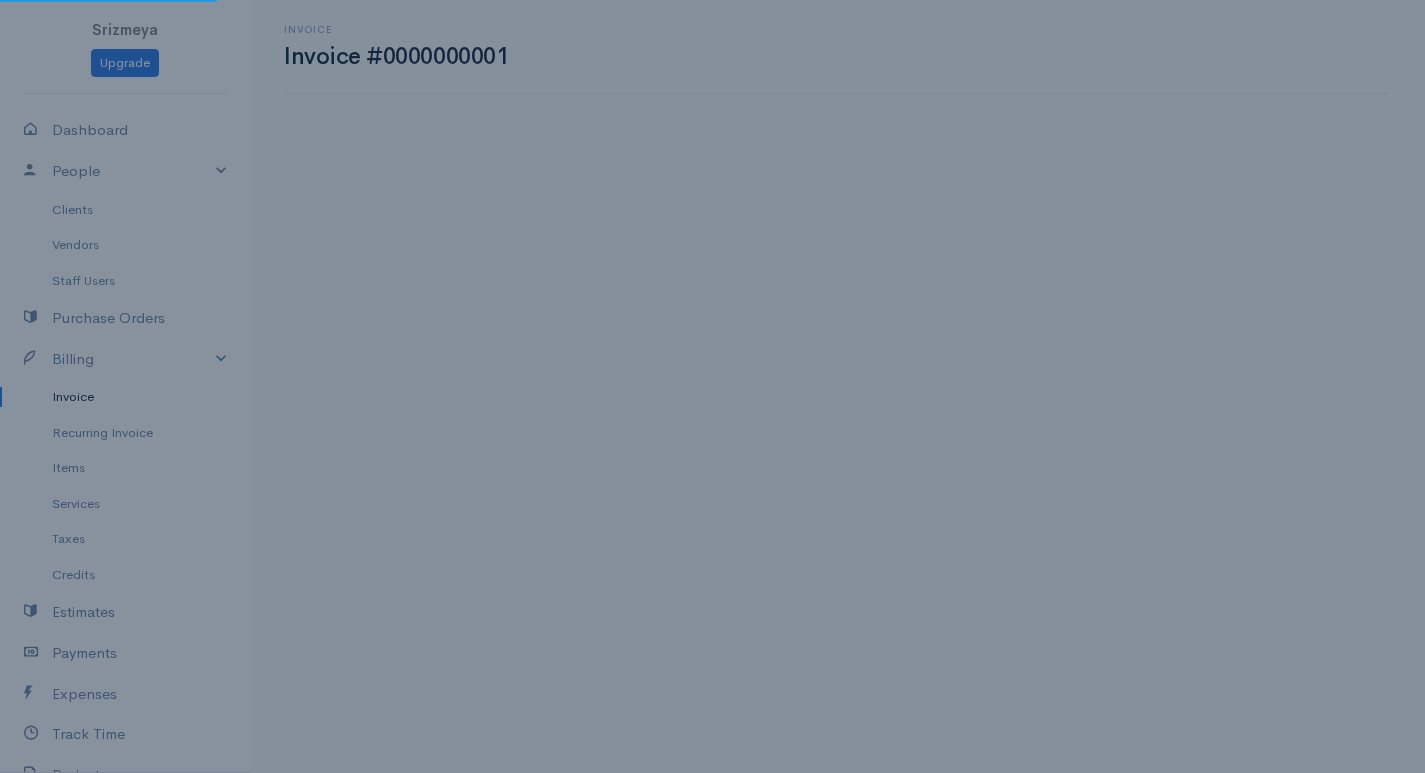 scroll, scrollTop: 0, scrollLeft: 0, axis: both 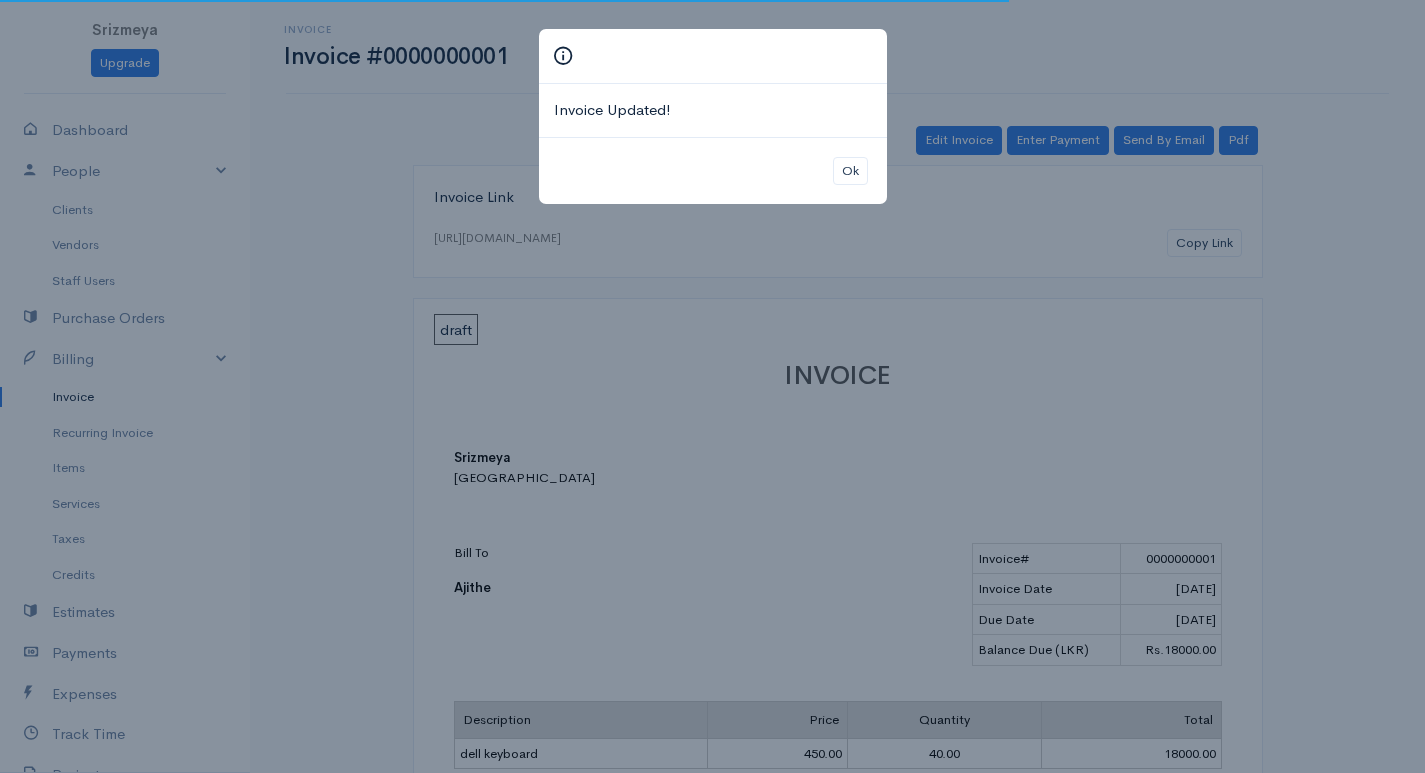 click on "Invoice Updated!
Ok" at bounding box center (712, 386) 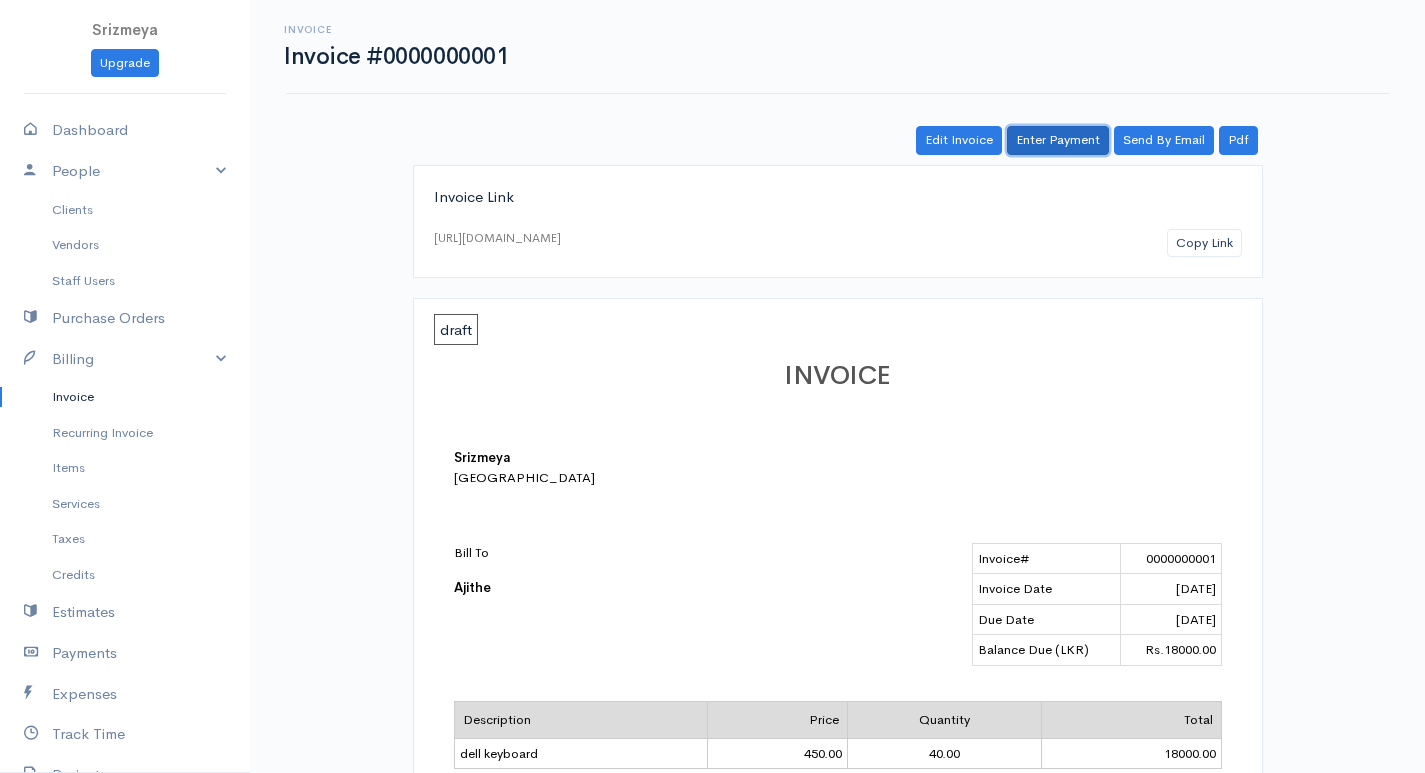 click on "Enter Payment" at bounding box center (1058, 140) 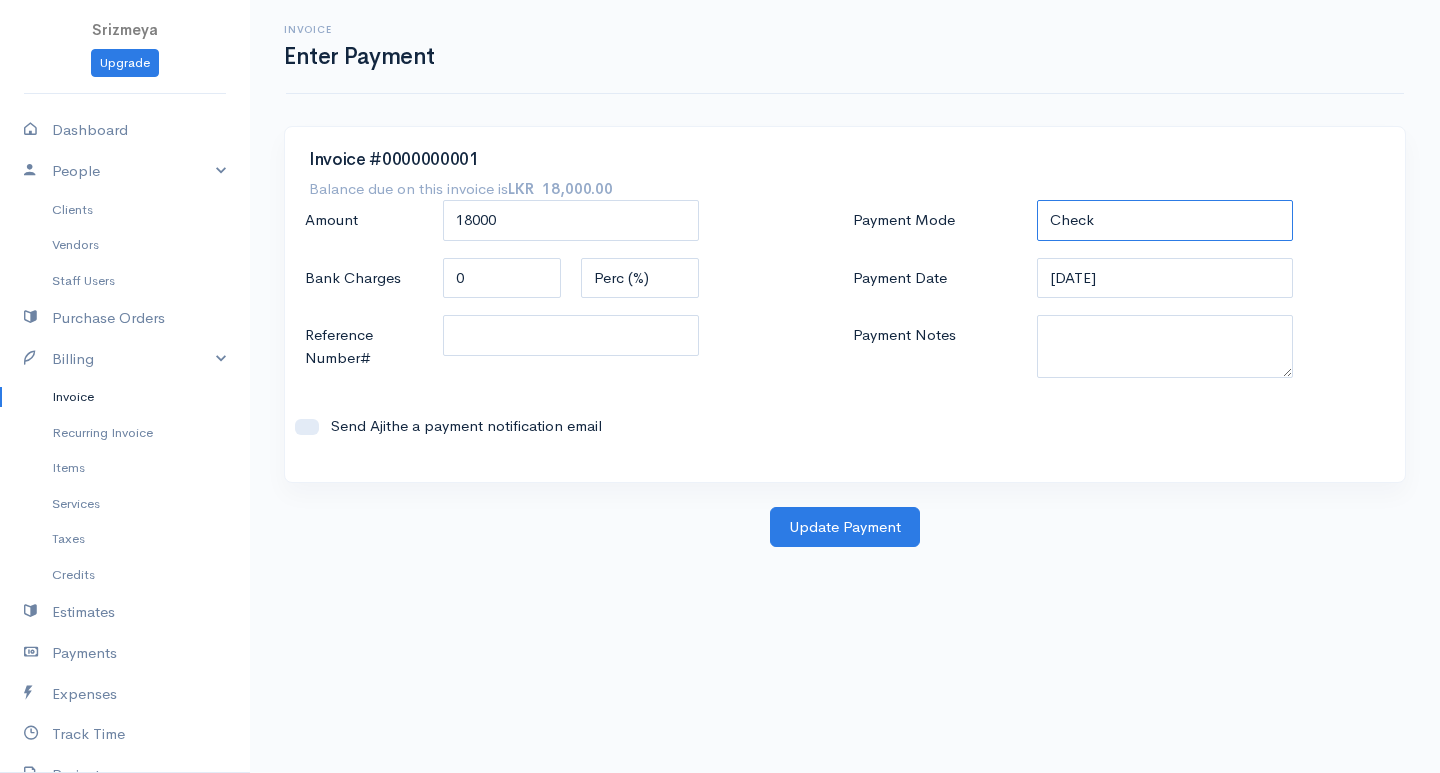 click on "Check Bank Transfer Credit Cash Debit ACH VISA MASTERCARD AMEX DISCOVER DINERS EUROCARD JCB NOVA Credit Card PayPal Google Checkout 2Checkout Amazon" at bounding box center [1165, 220] 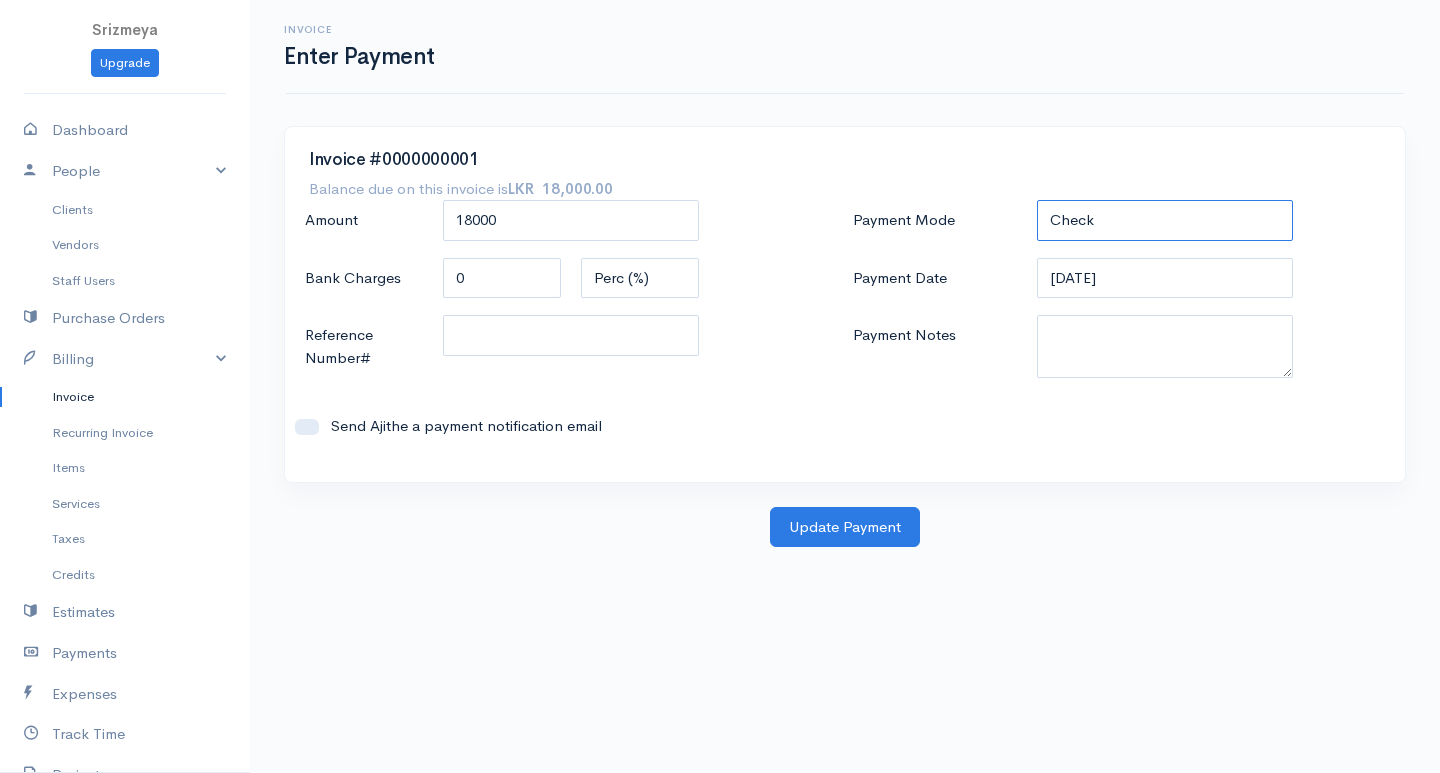 click on "Check Bank Transfer Credit Cash Debit ACH VISA MASTERCARD AMEX DISCOVER DINERS EUROCARD JCB NOVA Credit Card PayPal Google Checkout 2Checkout Amazon" at bounding box center (1165, 220) 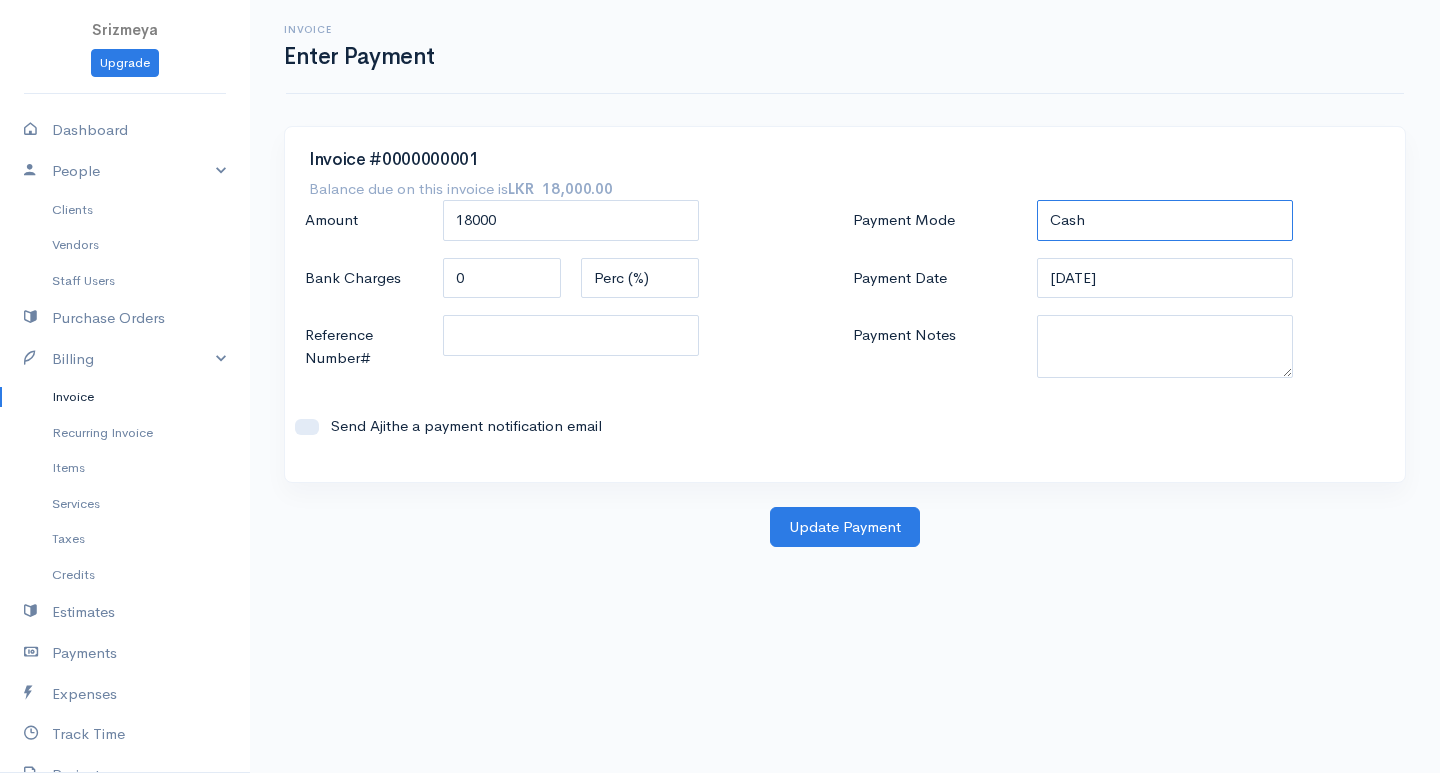 click on "Check Bank Transfer Credit Cash Debit ACH VISA MASTERCARD AMEX DISCOVER DINERS EUROCARD JCB NOVA Credit Card PayPal Google Checkout 2Checkout Amazon" at bounding box center [1165, 220] 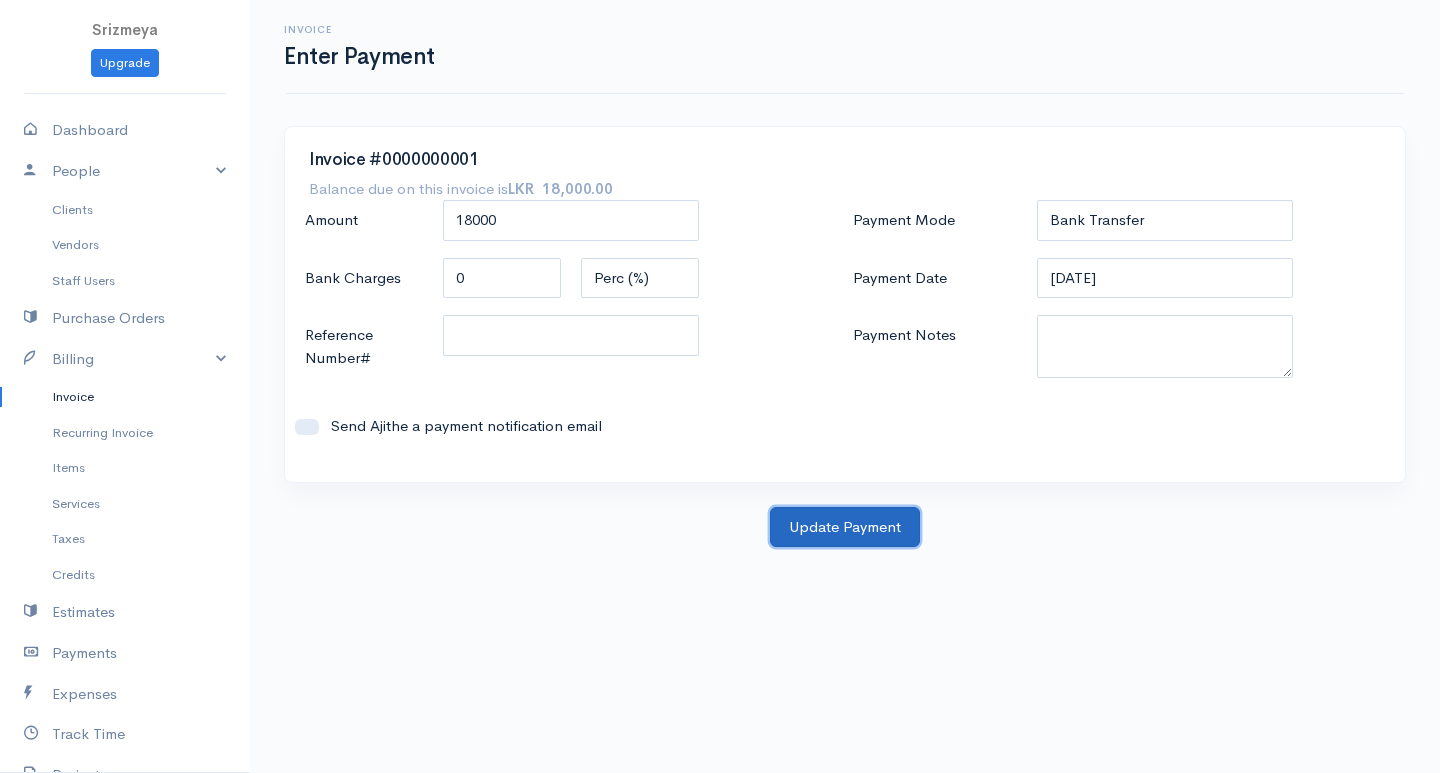 click on "Update Payment" at bounding box center (845, 527) 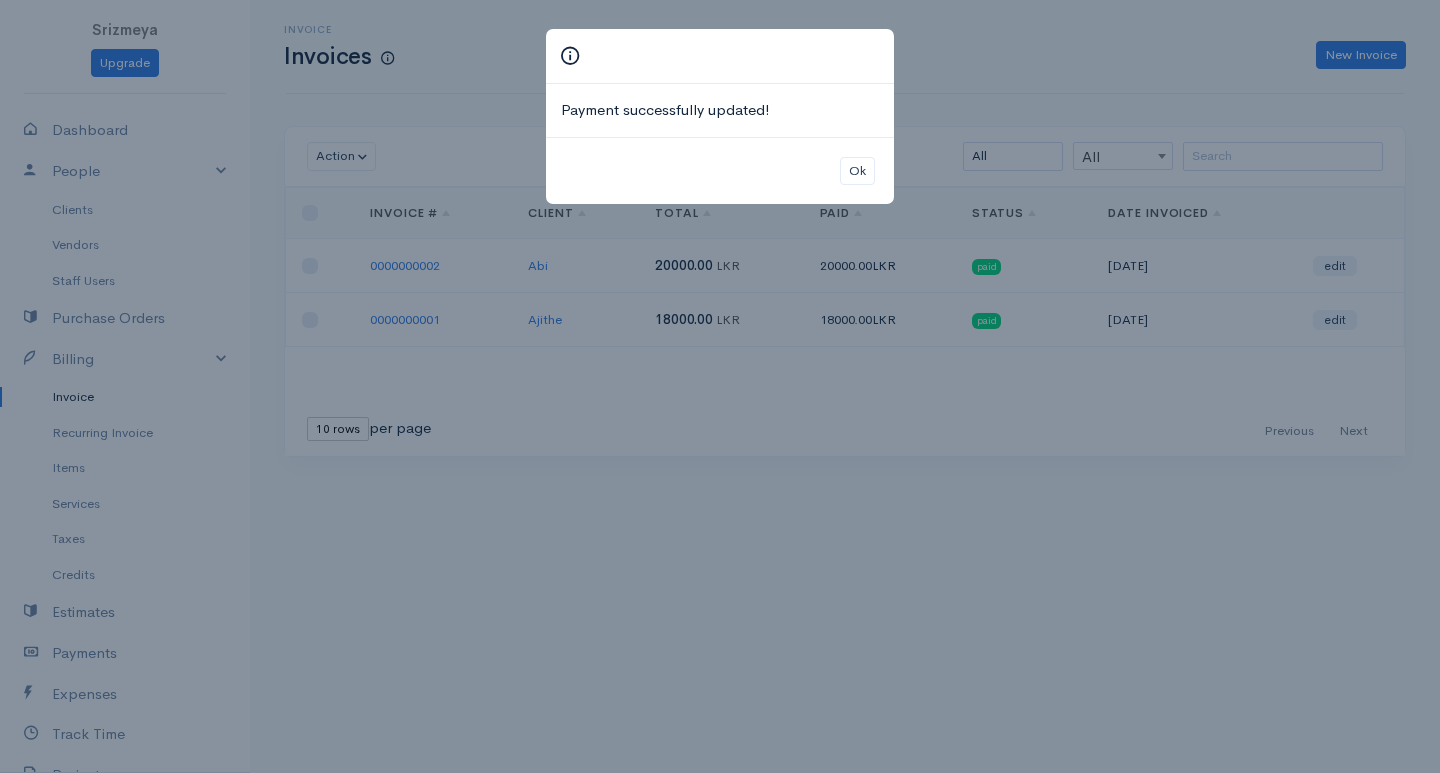 click on "Payment successfully updated!
Ok" at bounding box center (720, 386) 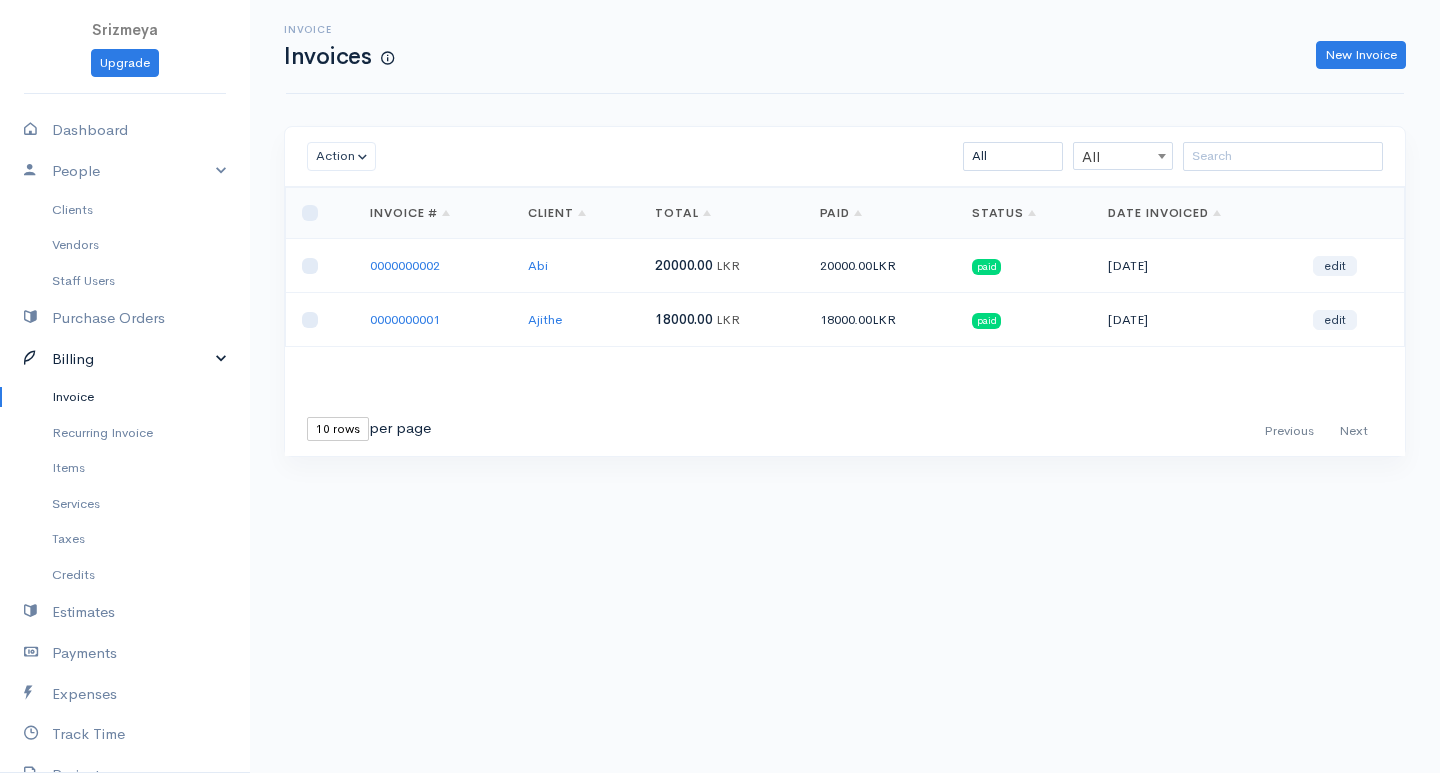 click on "Billing" at bounding box center (125, 359) 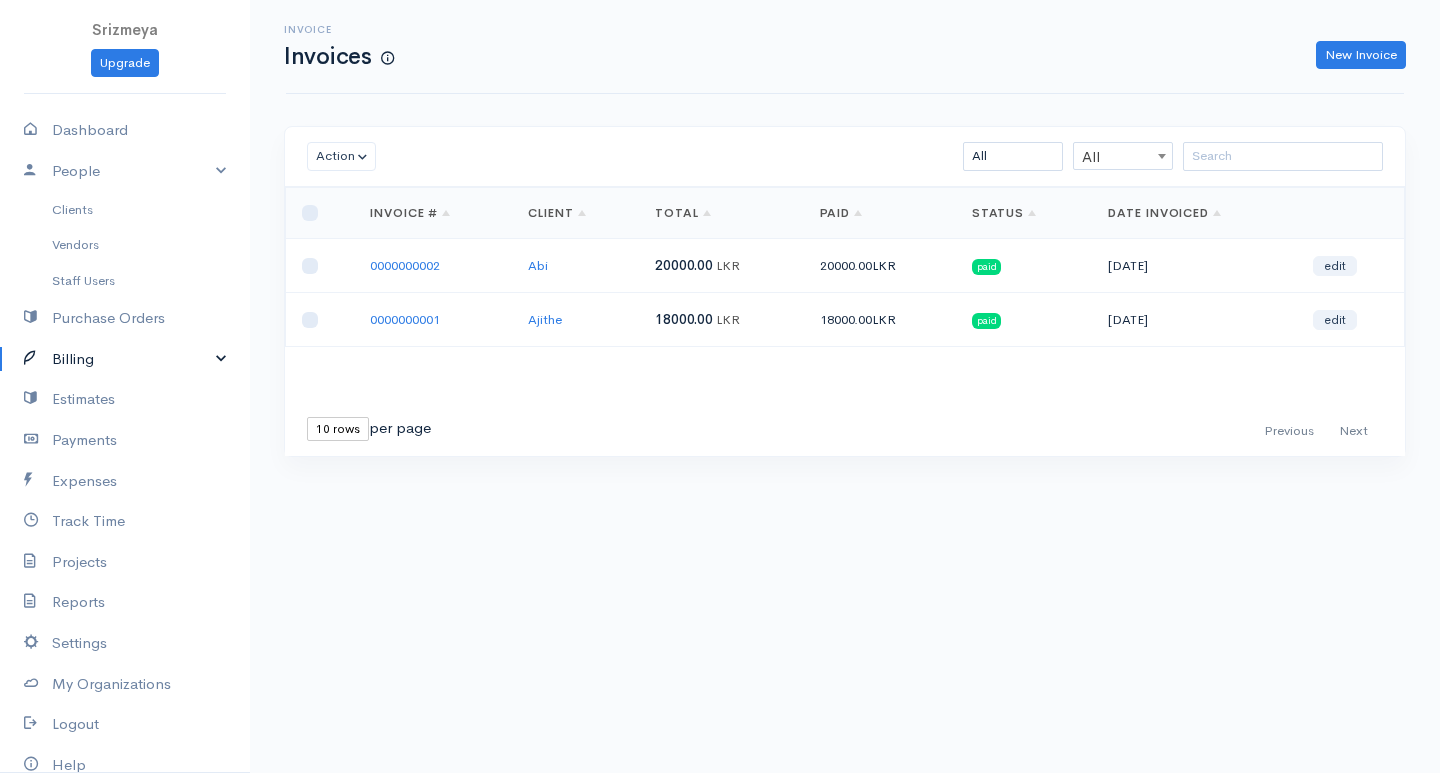 click on "Billing" at bounding box center [125, 359] 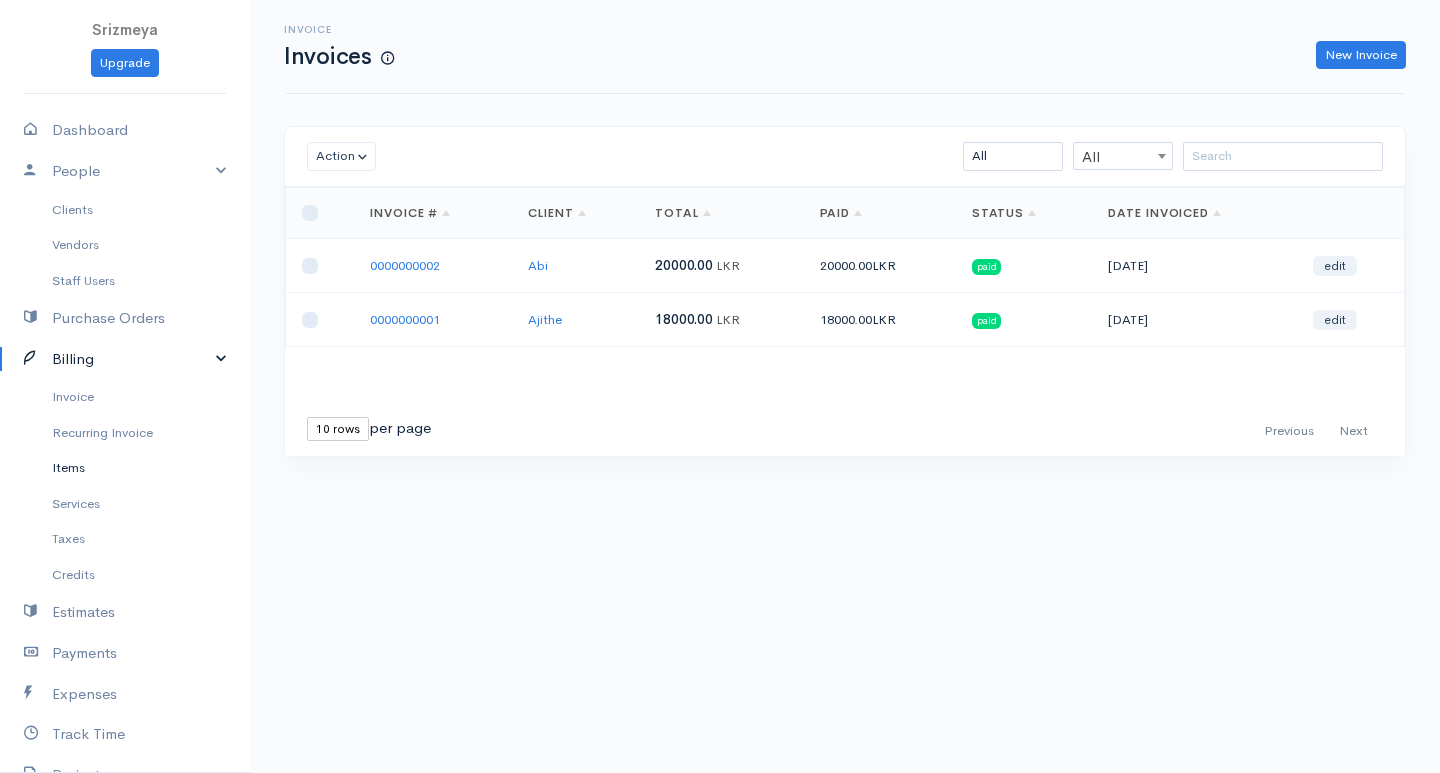 click on "Items" at bounding box center (125, 468) 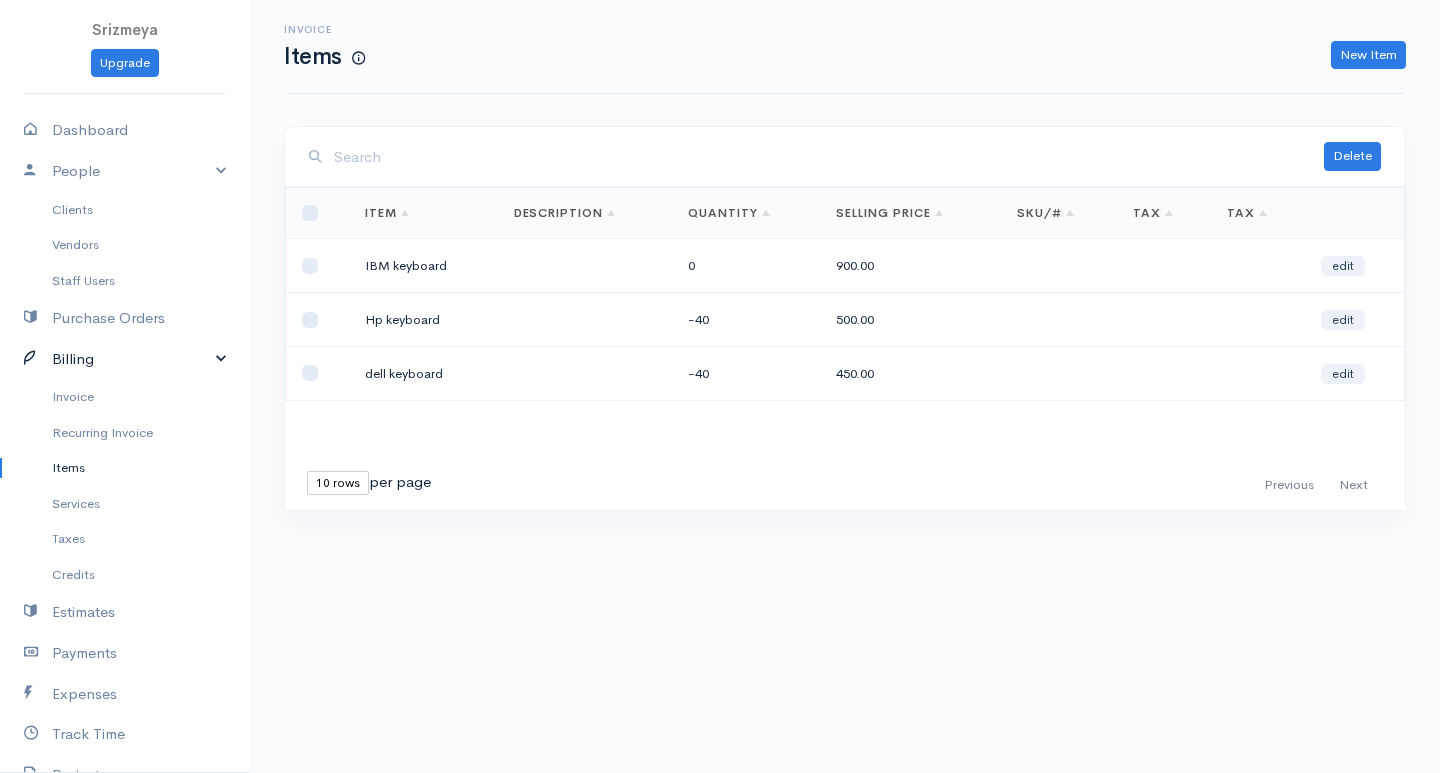 click on "Billing" at bounding box center [125, 359] 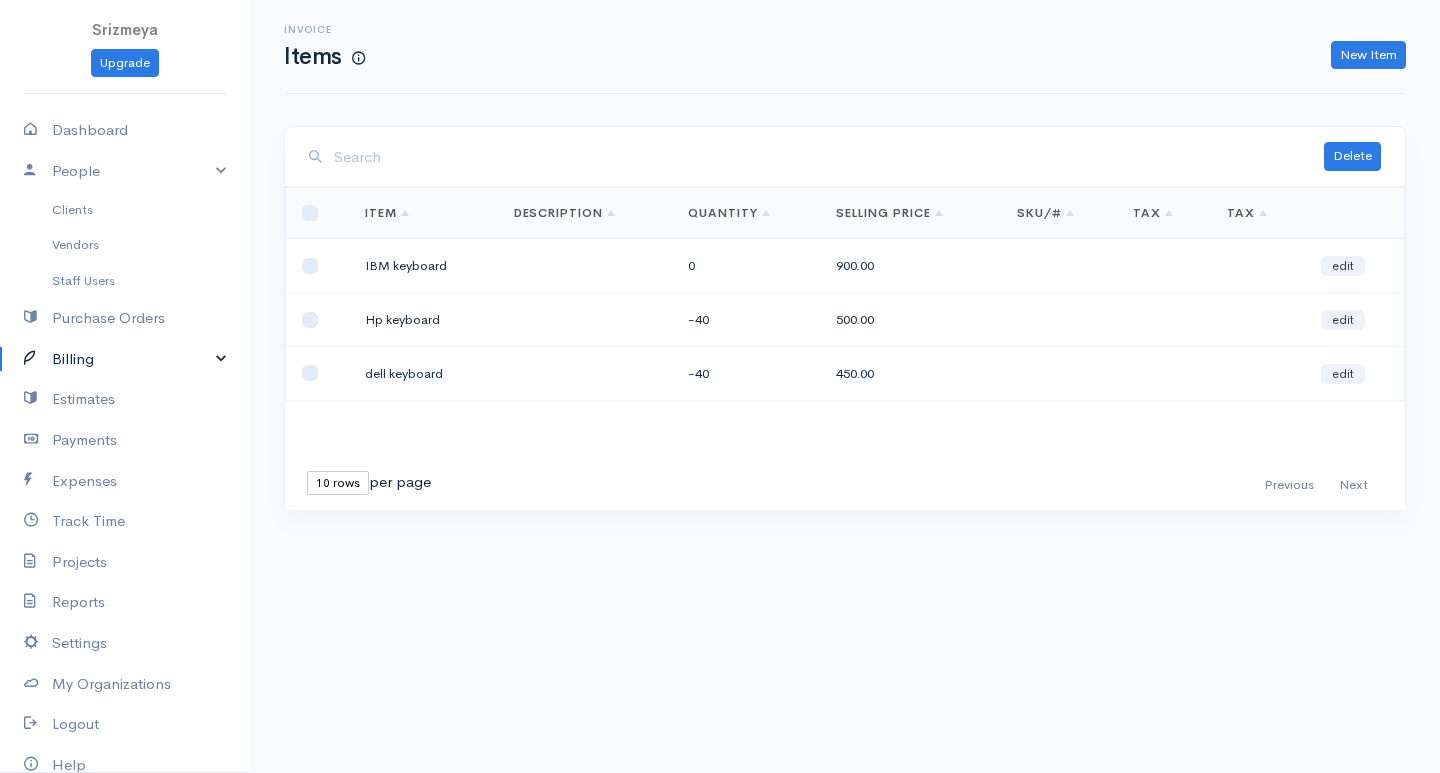 click on "Billing" at bounding box center [125, 359] 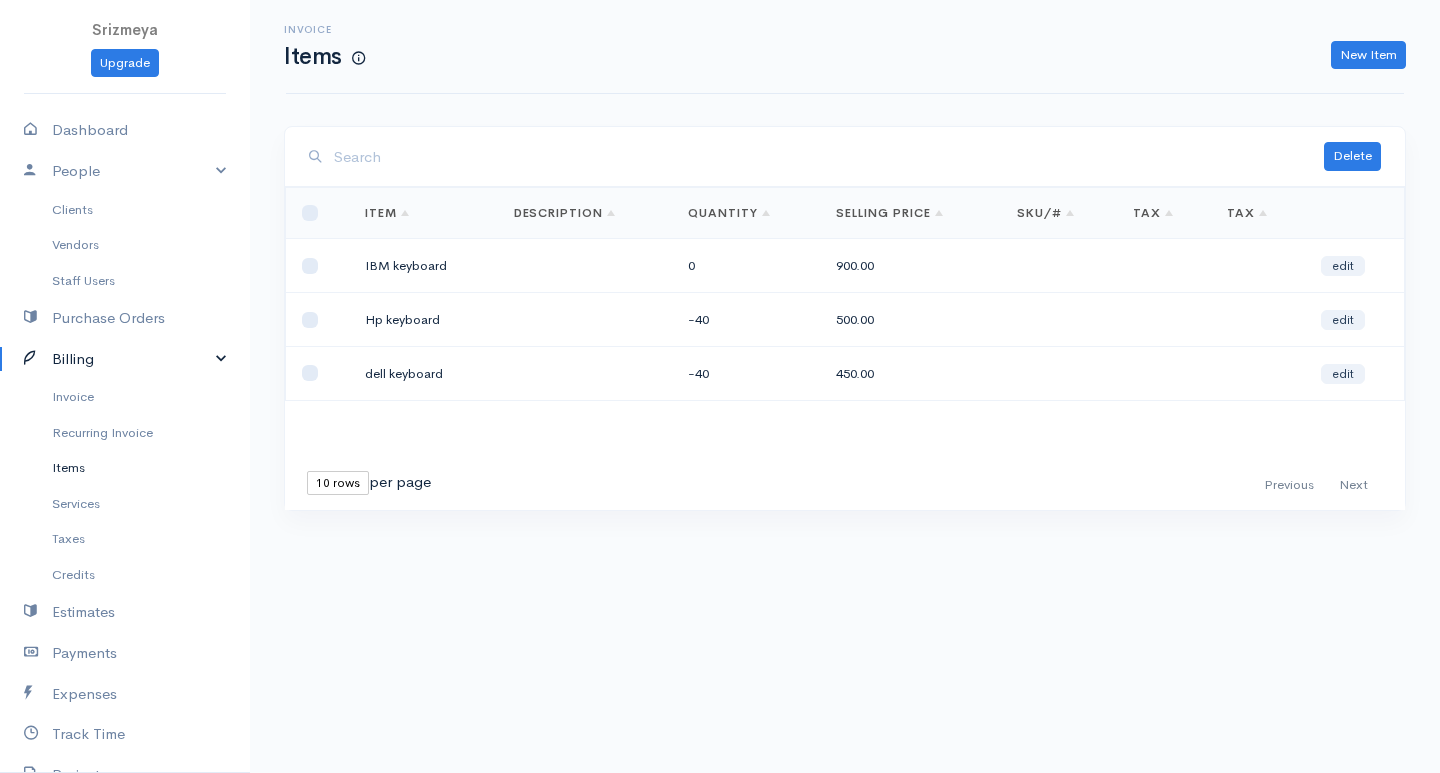 click on "Items" at bounding box center [125, 468] 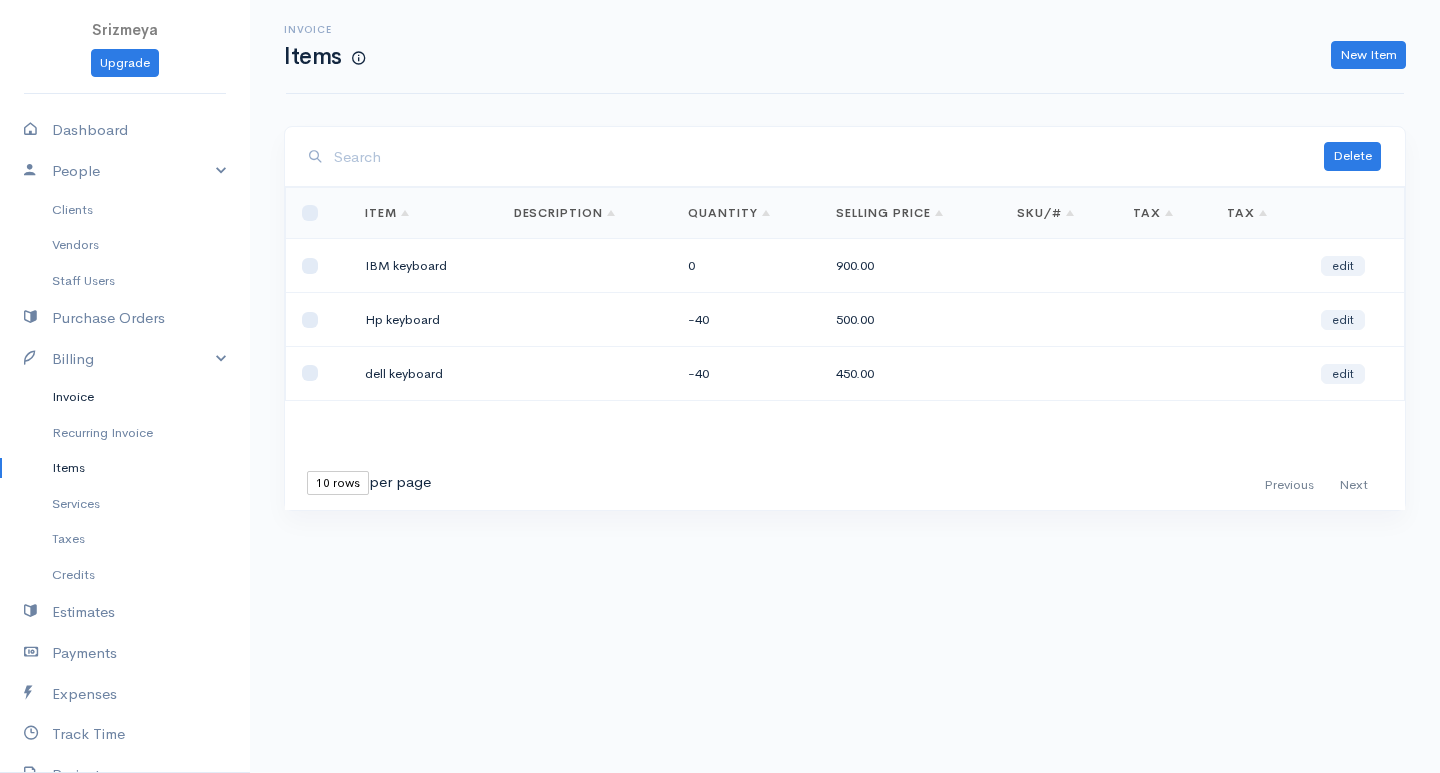 click on "Invoice" at bounding box center [125, 397] 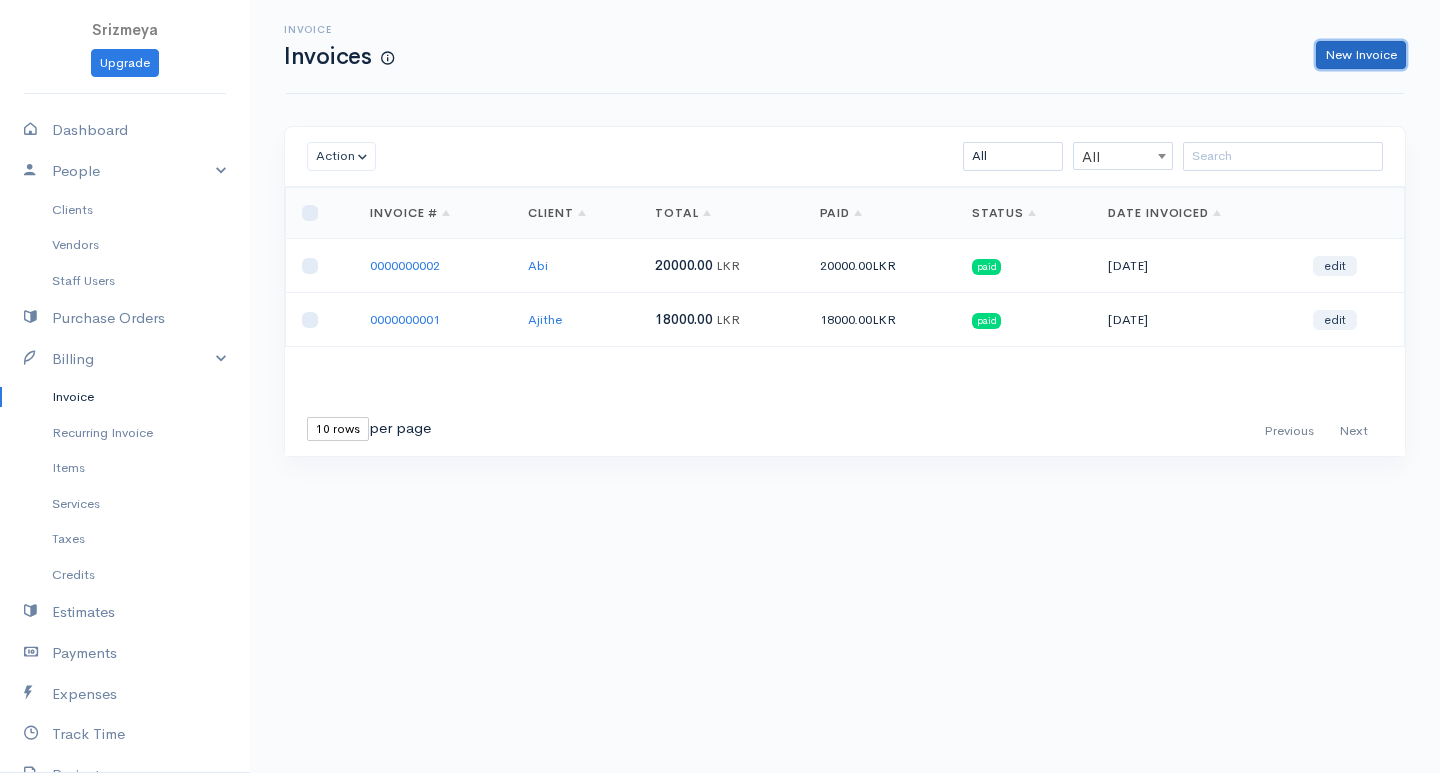 click on "New Invoice" at bounding box center [1361, 55] 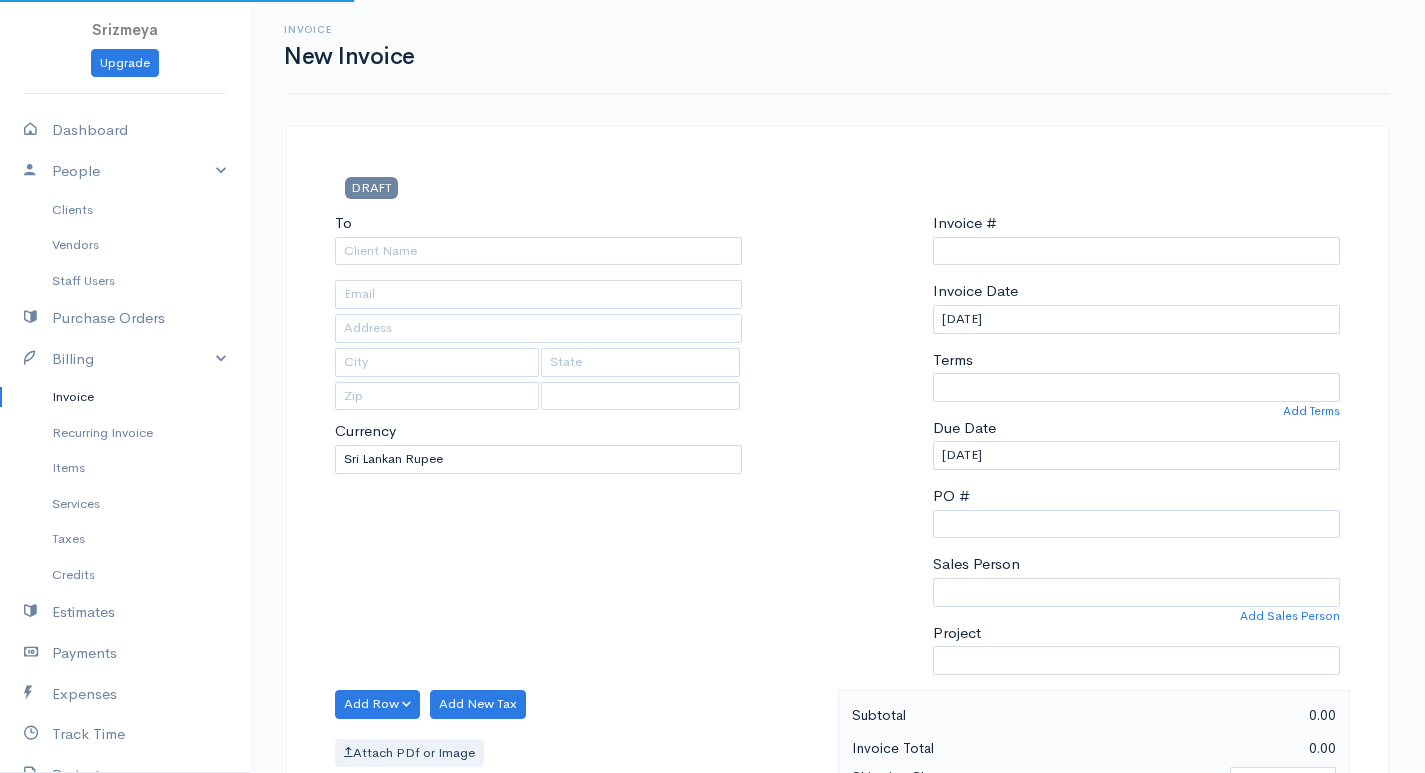 select on "[GEOGRAPHIC_DATA]" 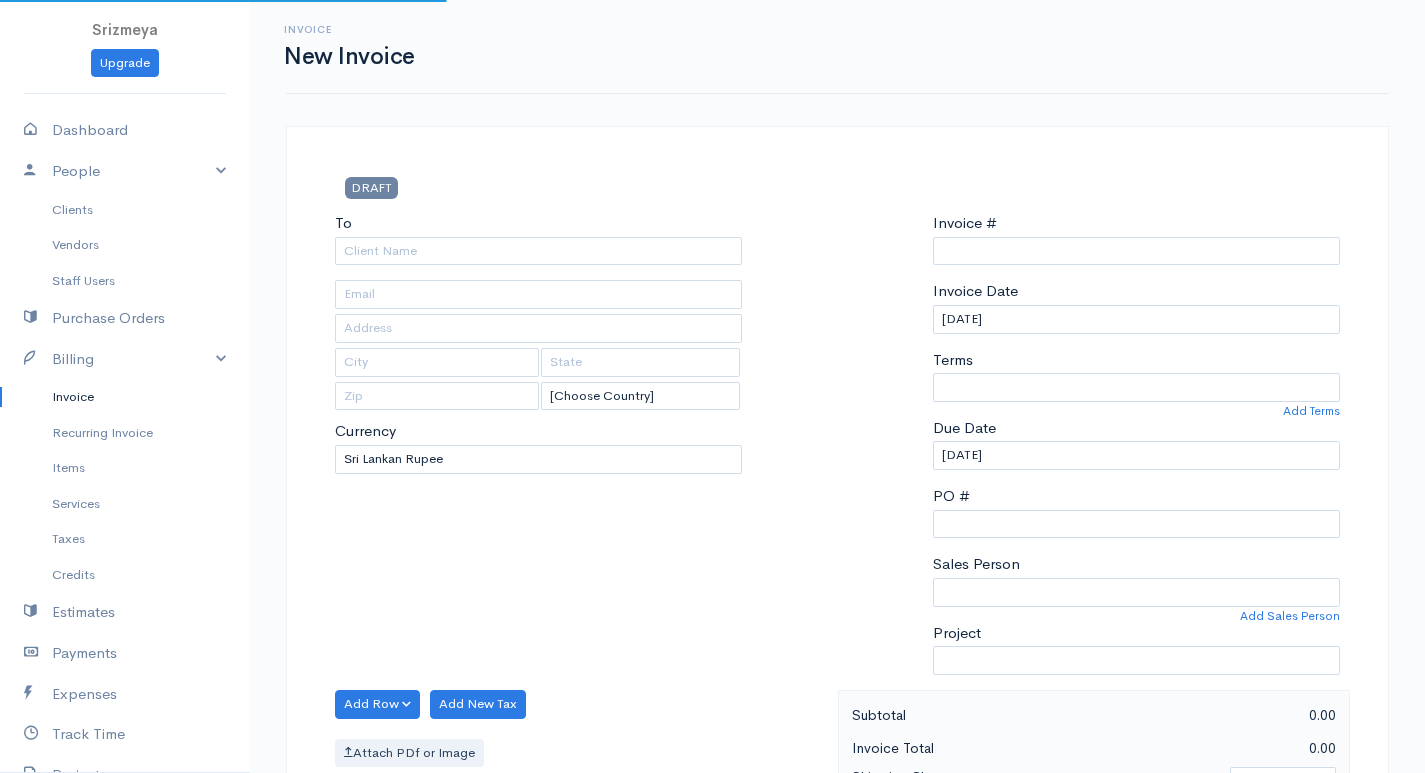 type on "0000000003" 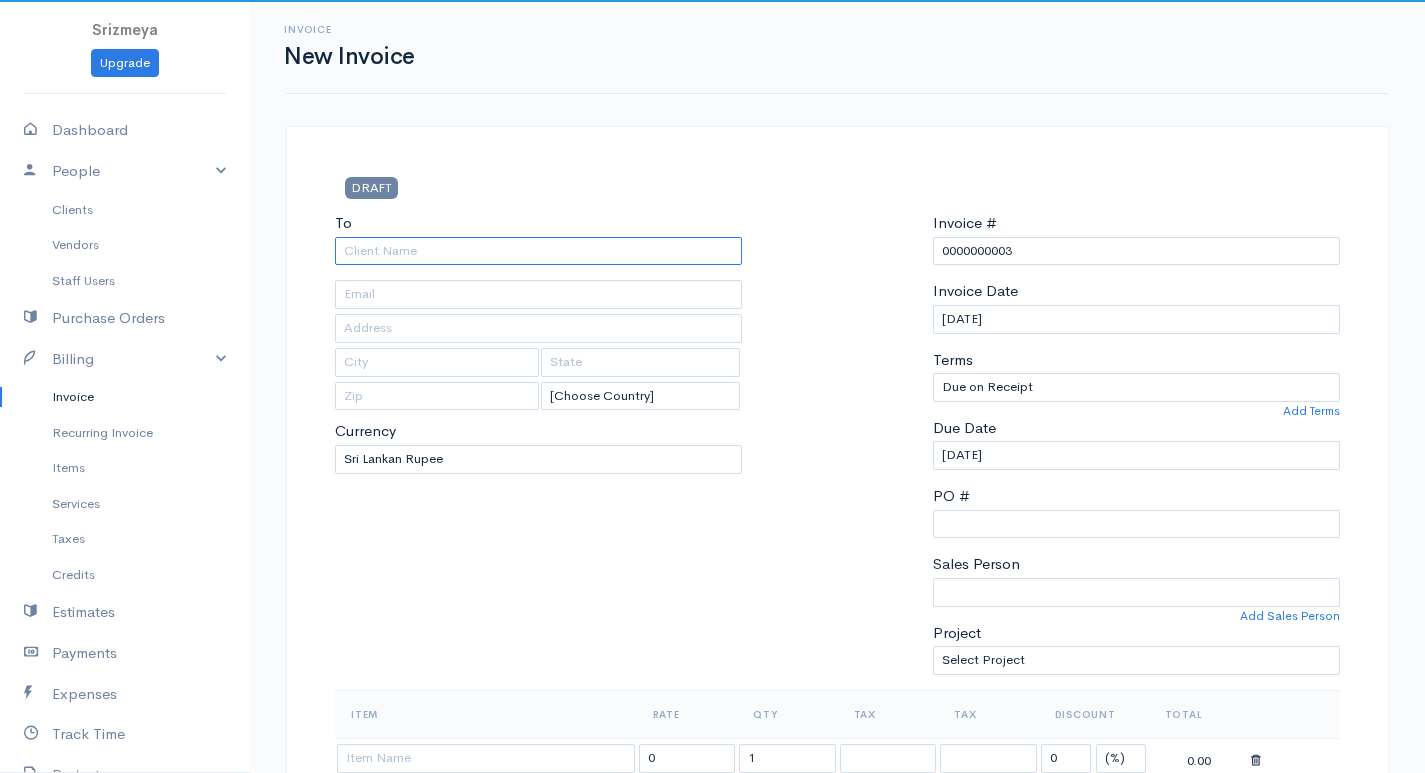 click on "To" at bounding box center [538, 251] 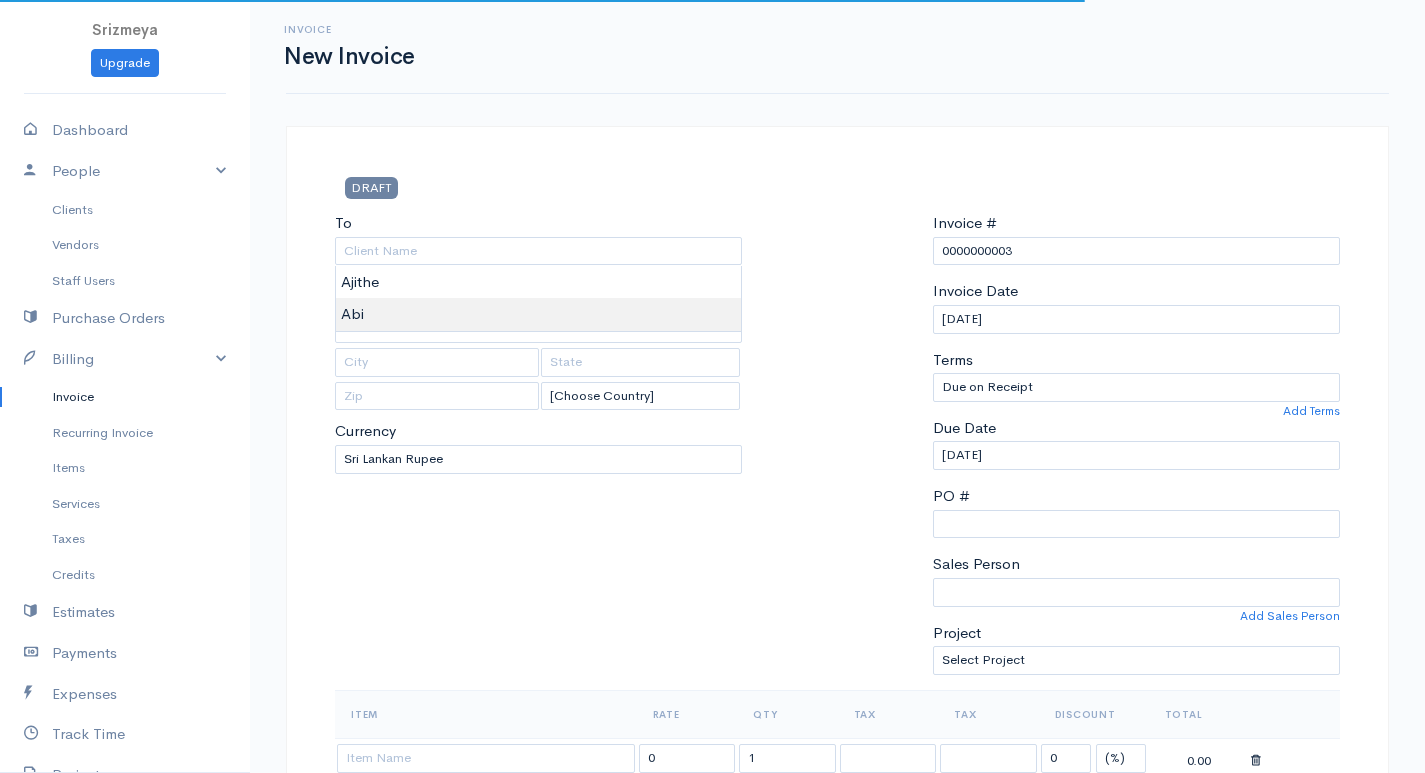 type on "Abi" 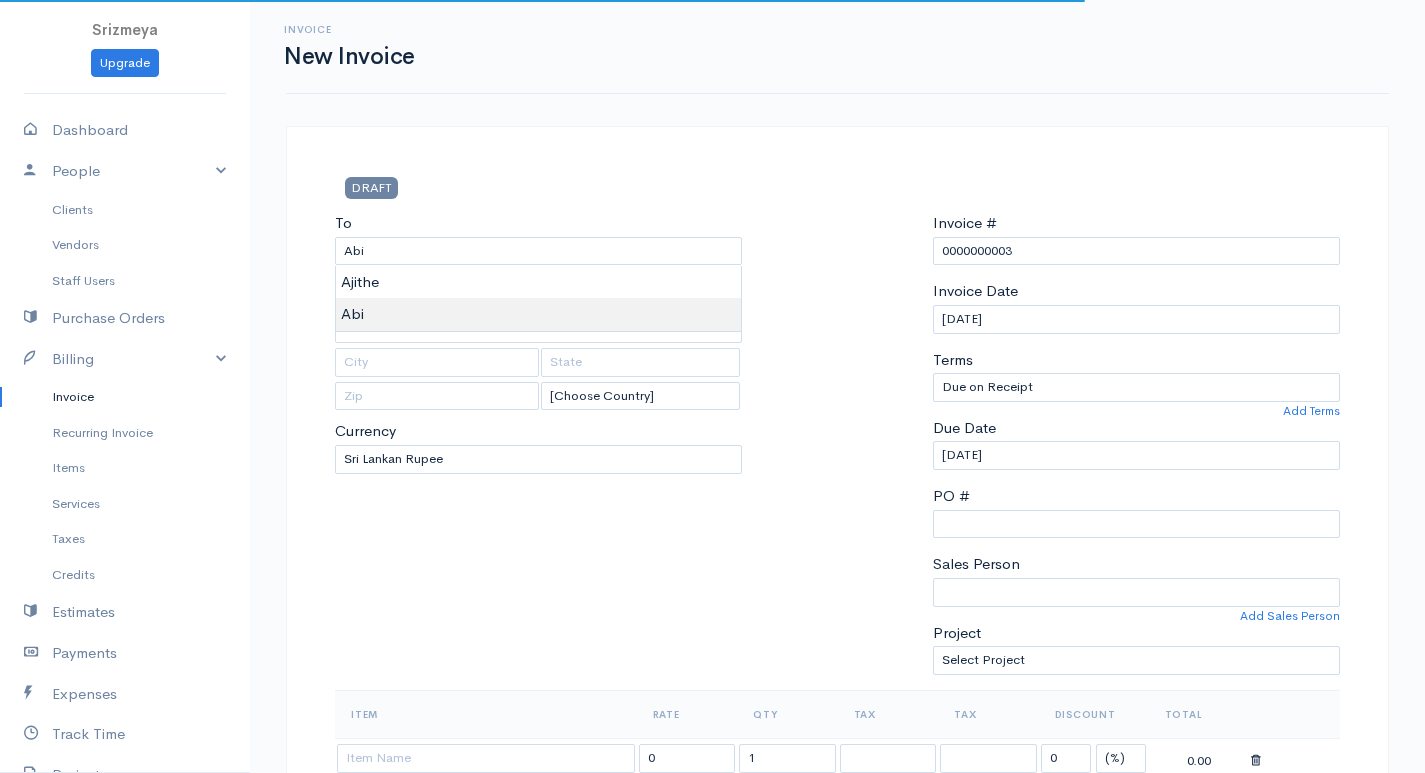 click on "Srizmeya
Upgrade
Dashboard
People
Clients
Vendors
Staff Users
Purchase Orders
Billing
Invoice
Recurring Invoice
Items
Services
Taxes
Credits
Estimates
Payments
Expenses
Track Time
Projects
Reports
Settings
My Organizations
Logout
Help
@CloudBooksApp 2022
Invoice
New Invoice
DRAFT To Abi [Choose Country] United States Canada United Kingdom Afghanistan Albania Algeria American Samoa Andorra Anguilla Angola Antarctica Antigua and Barbuda Argentina Armenia Aruba Australia Kip" at bounding box center (712, 864) 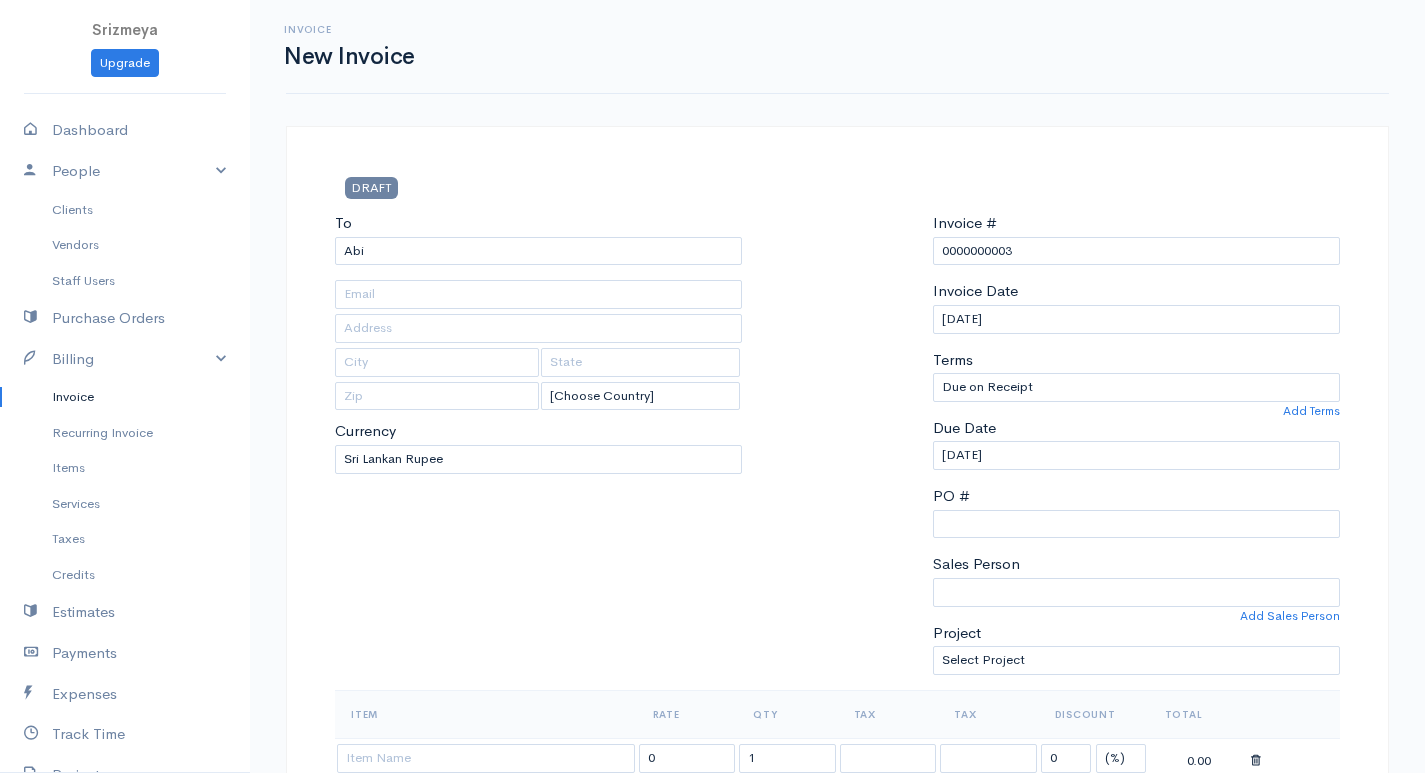 scroll, scrollTop: 400, scrollLeft: 0, axis: vertical 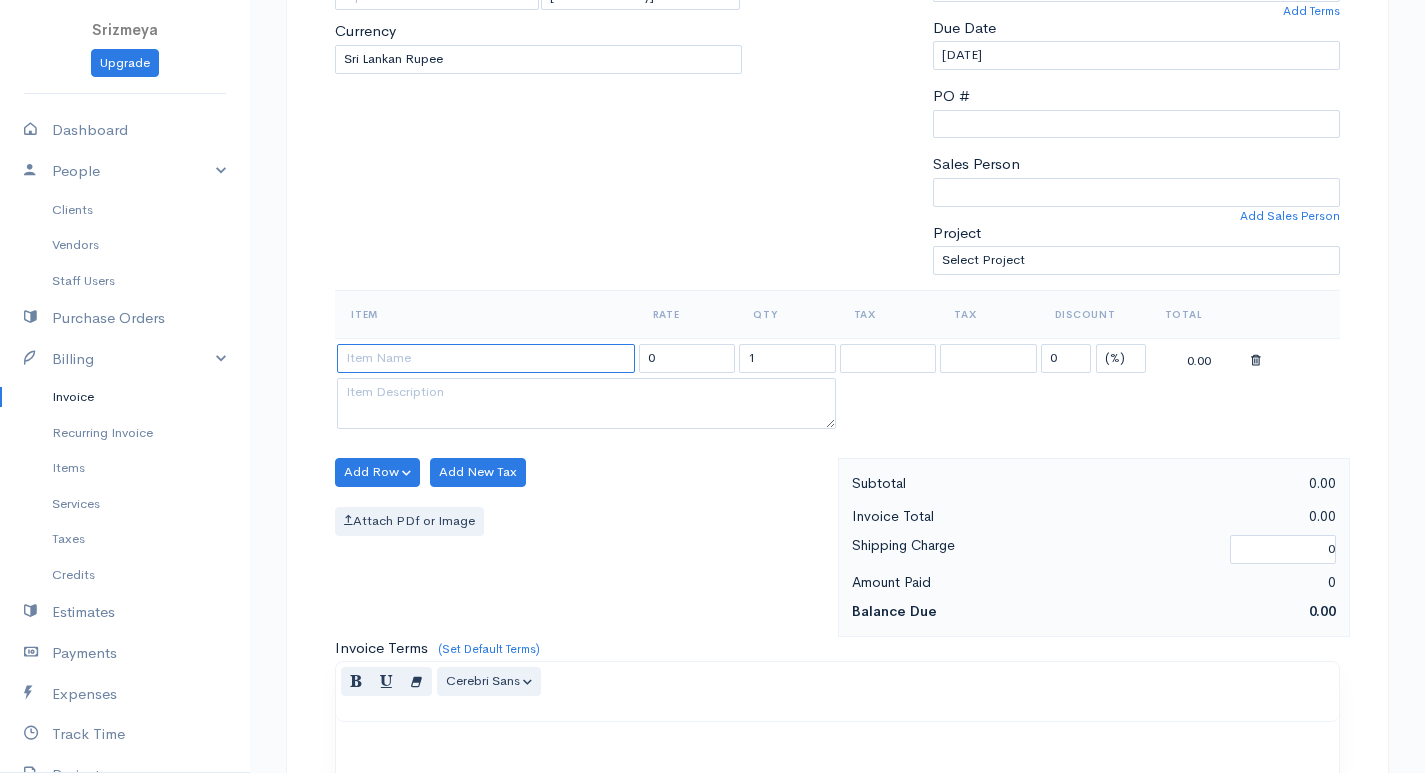 click at bounding box center (486, 358) 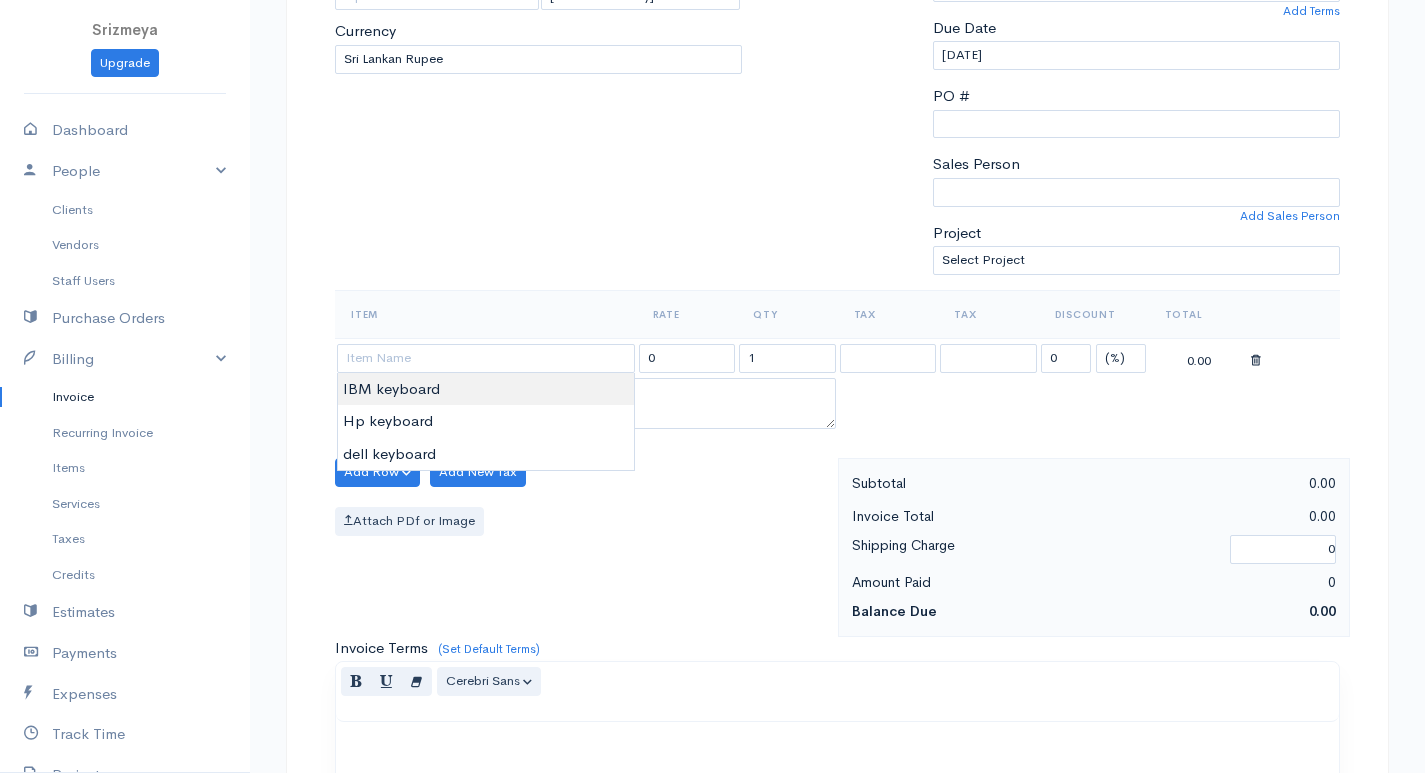type on "IBM keyboard" 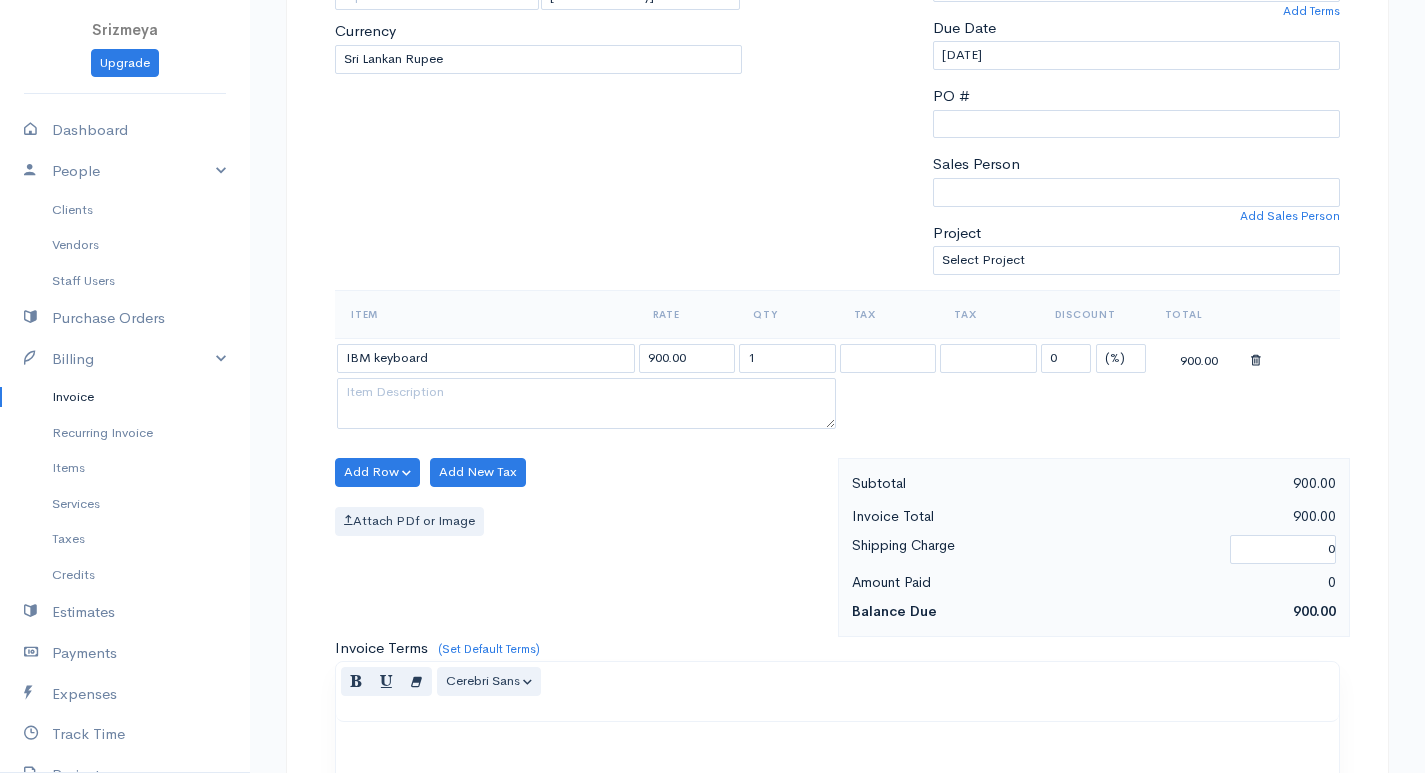 click on "Srizmeya
Upgrade
Dashboard
People
Clients
Vendors
Staff Users
Purchase Orders
Billing
Invoice
Recurring Invoice
Items
Services
Taxes
Credits
Estimates
Payments
Expenses
Track Time
Projects
Reports
Settings
My Organizations
Logout
Help
@CloudBooksApp 2022
Invoice
New Invoice
DRAFT To Abi [Choose Country] United States Canada United Kingdom Afghanistan Albania Algeria American Samoa Andorra Anguilla Angola Antarctica Antigua and Barbuda Argentina Armenia Aruba Australia Kip" at bounding box center [712, 464] 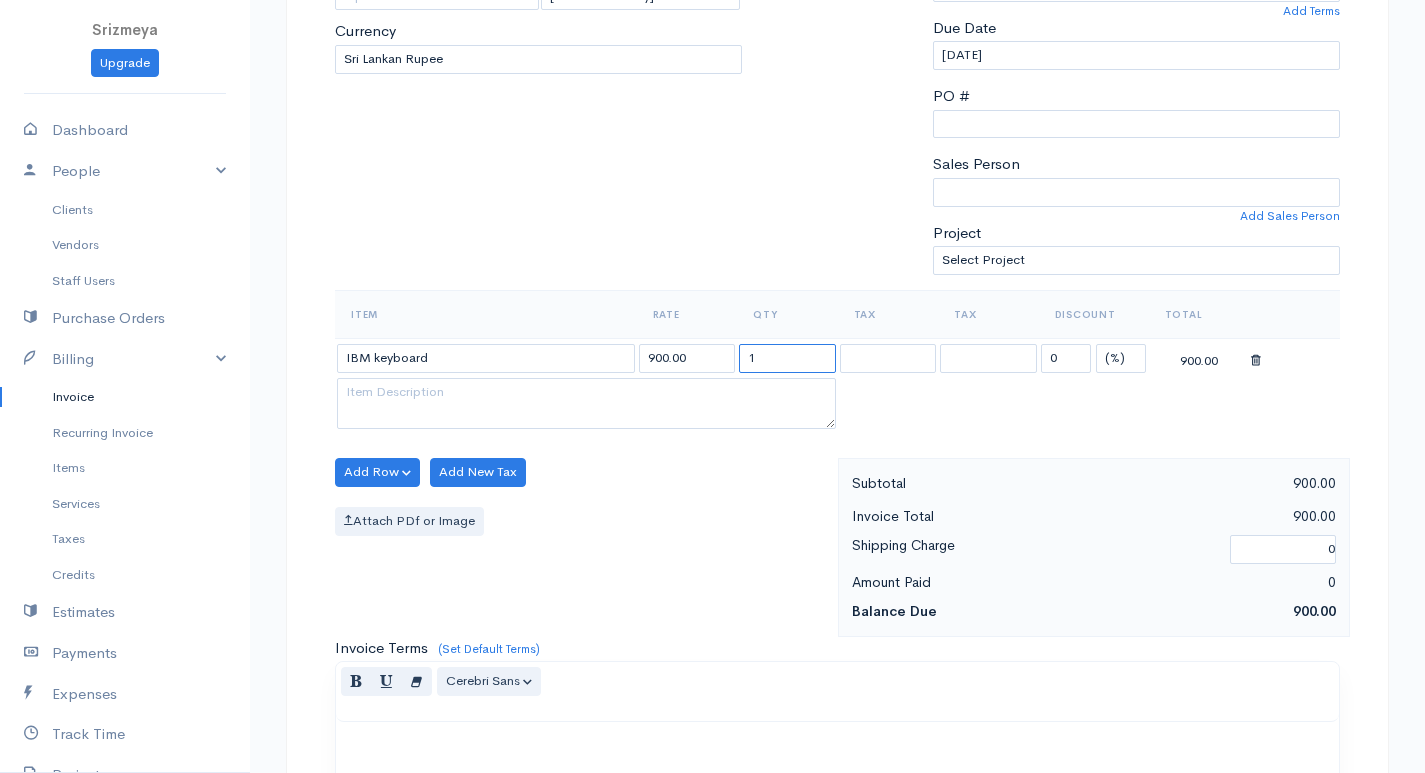 click on "1" at bounding box center [787, 358] 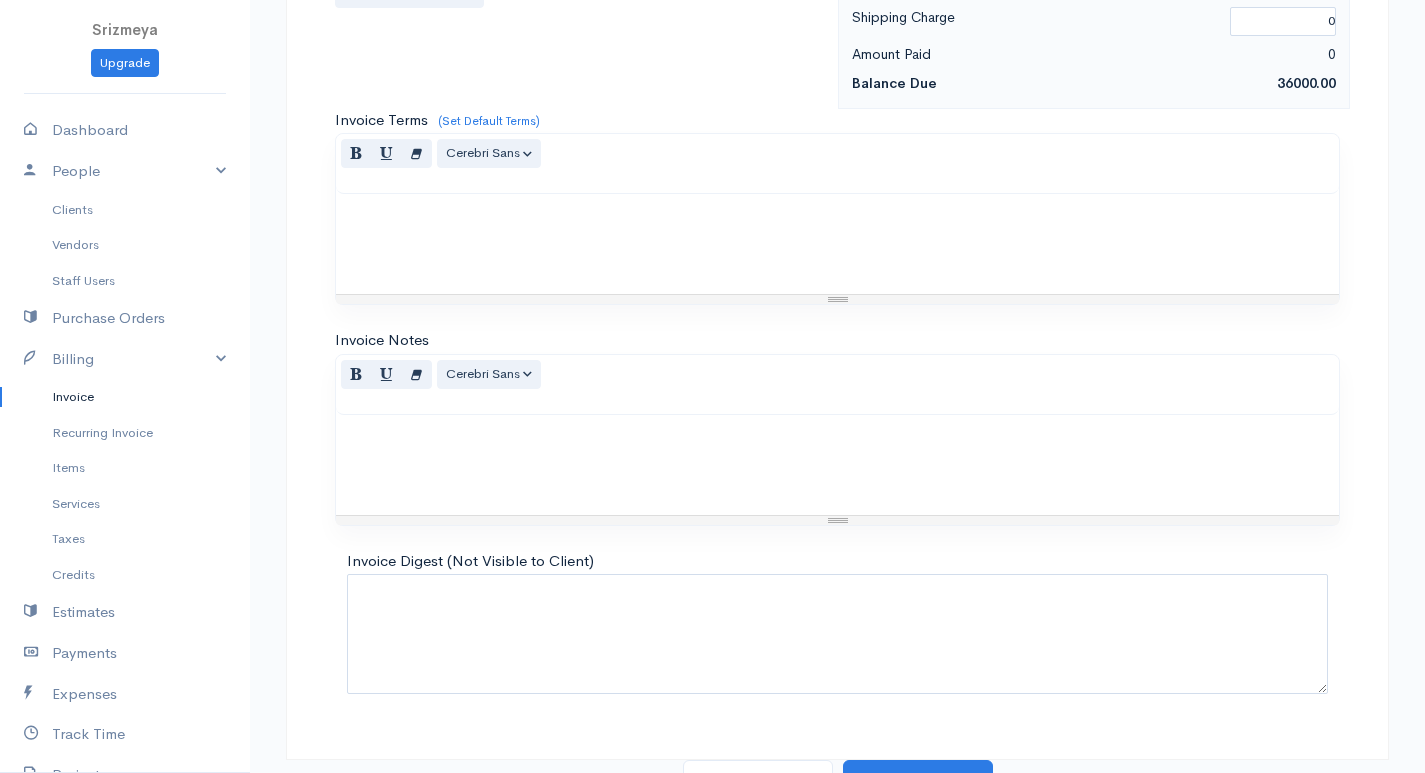 scroll, scrollTop: 956, scrollLeft: 0, axis: vertical 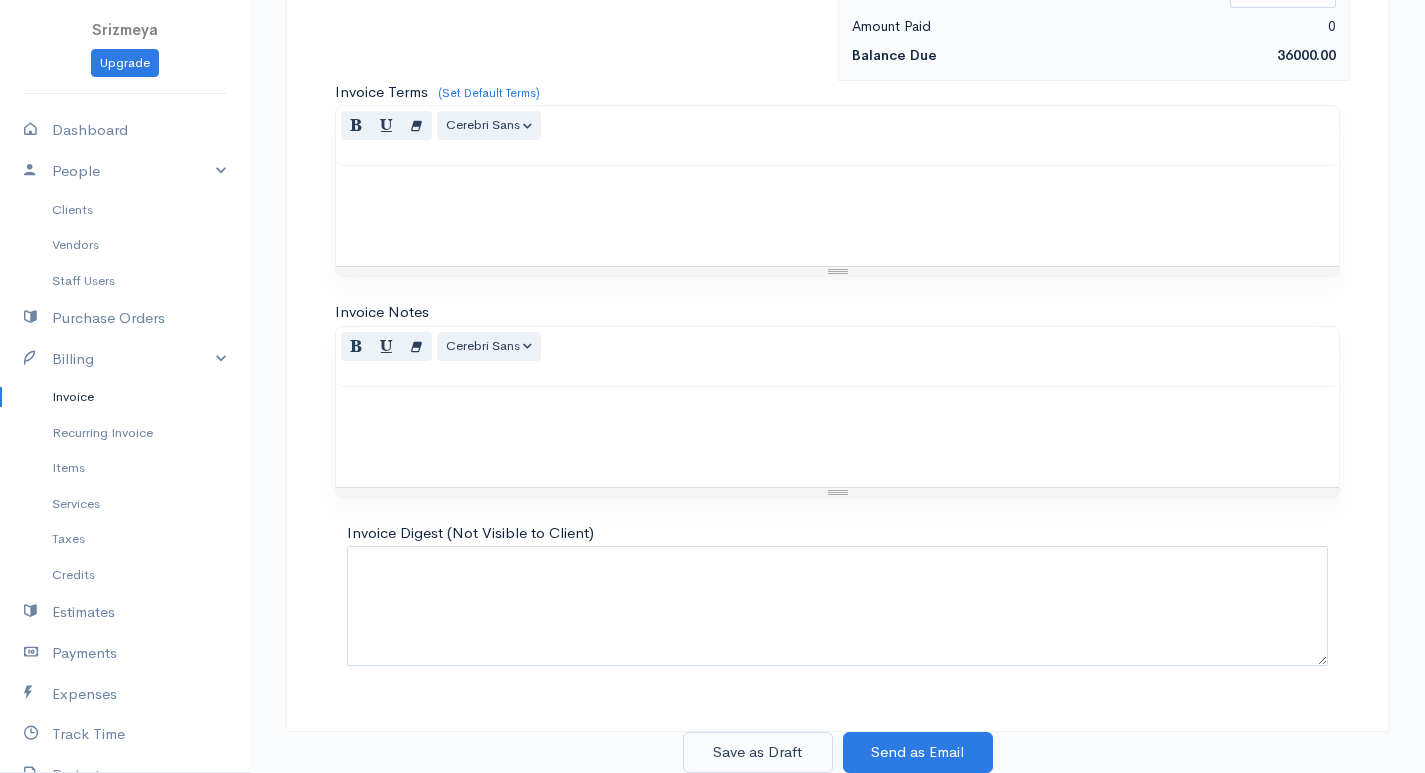 type on "40" 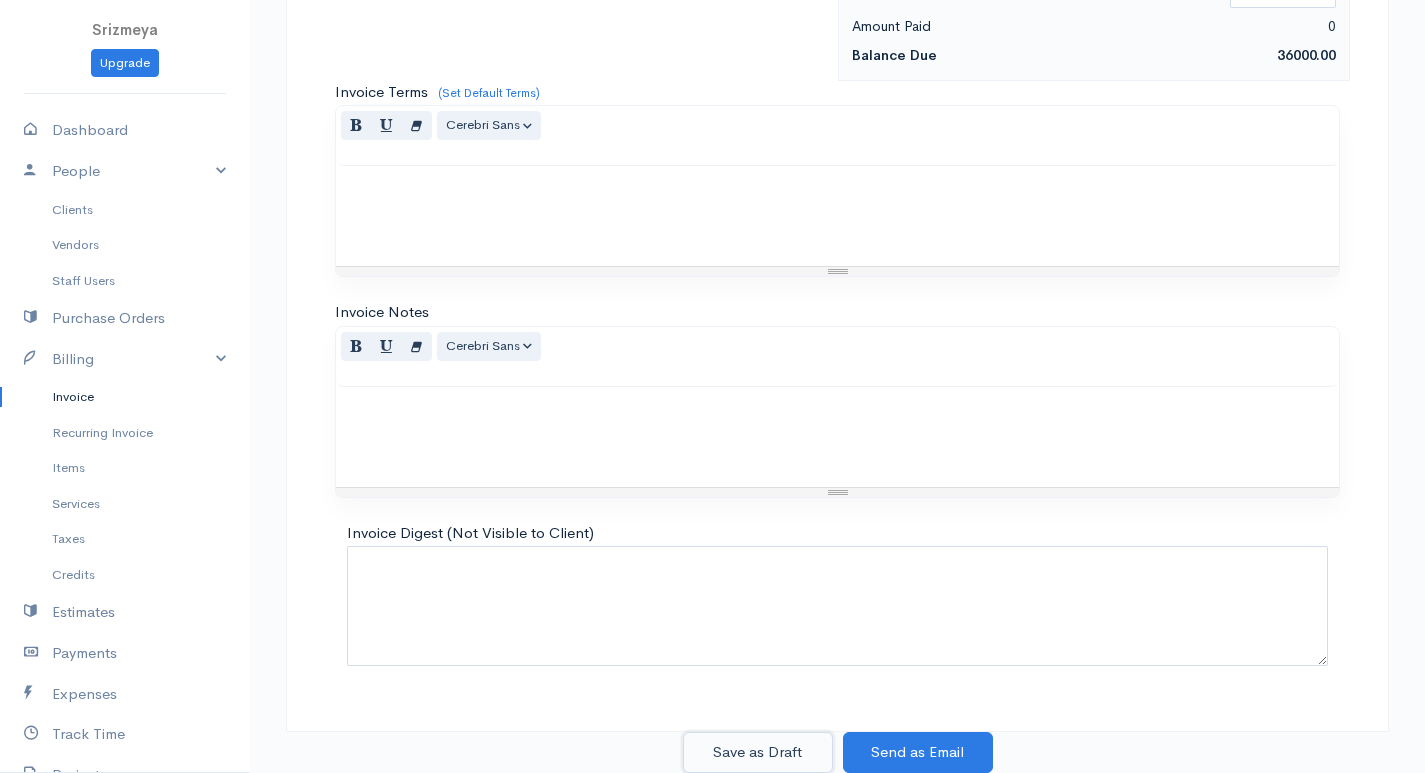 click on "Save as Draft" at bounding box center [758, 752] 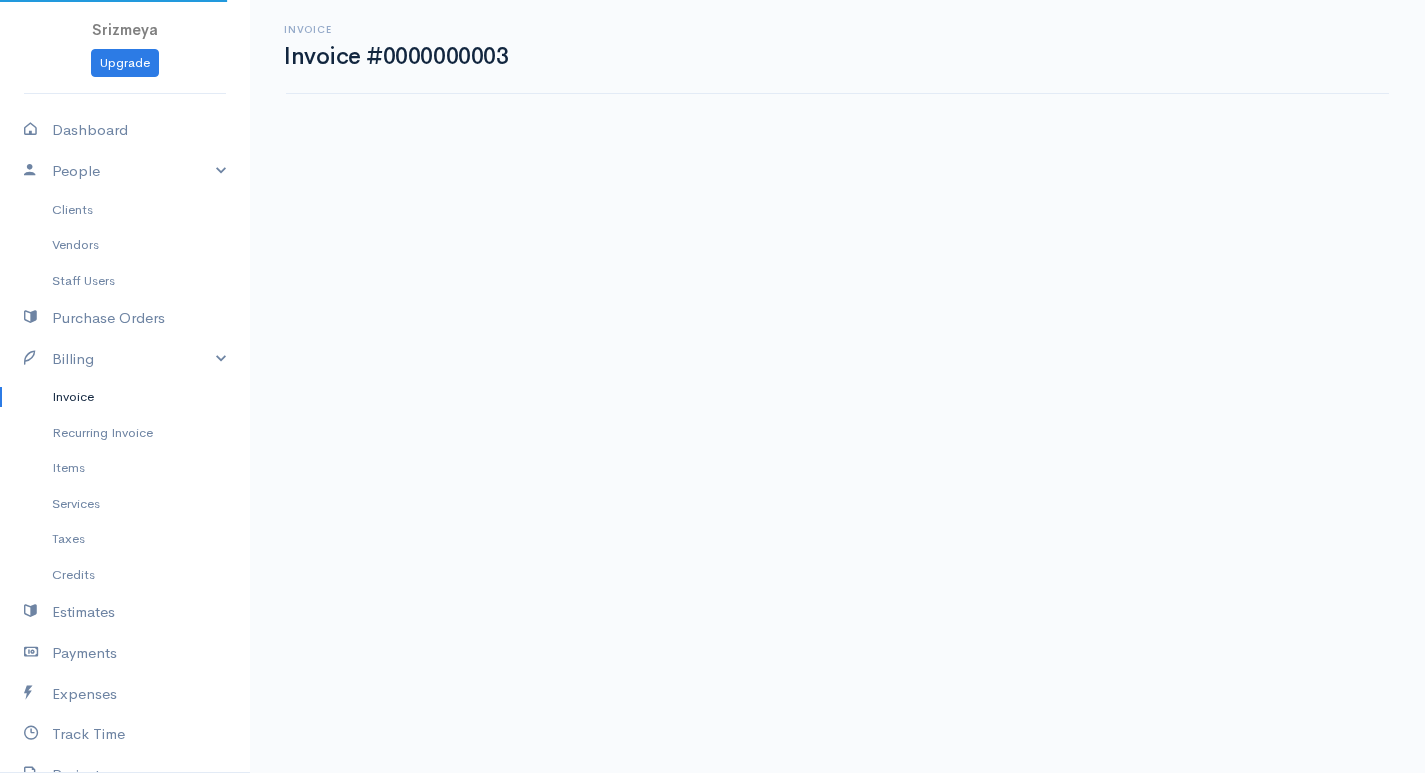 scroll, scrollTop: 0, scrollLeft: 0, axis: both 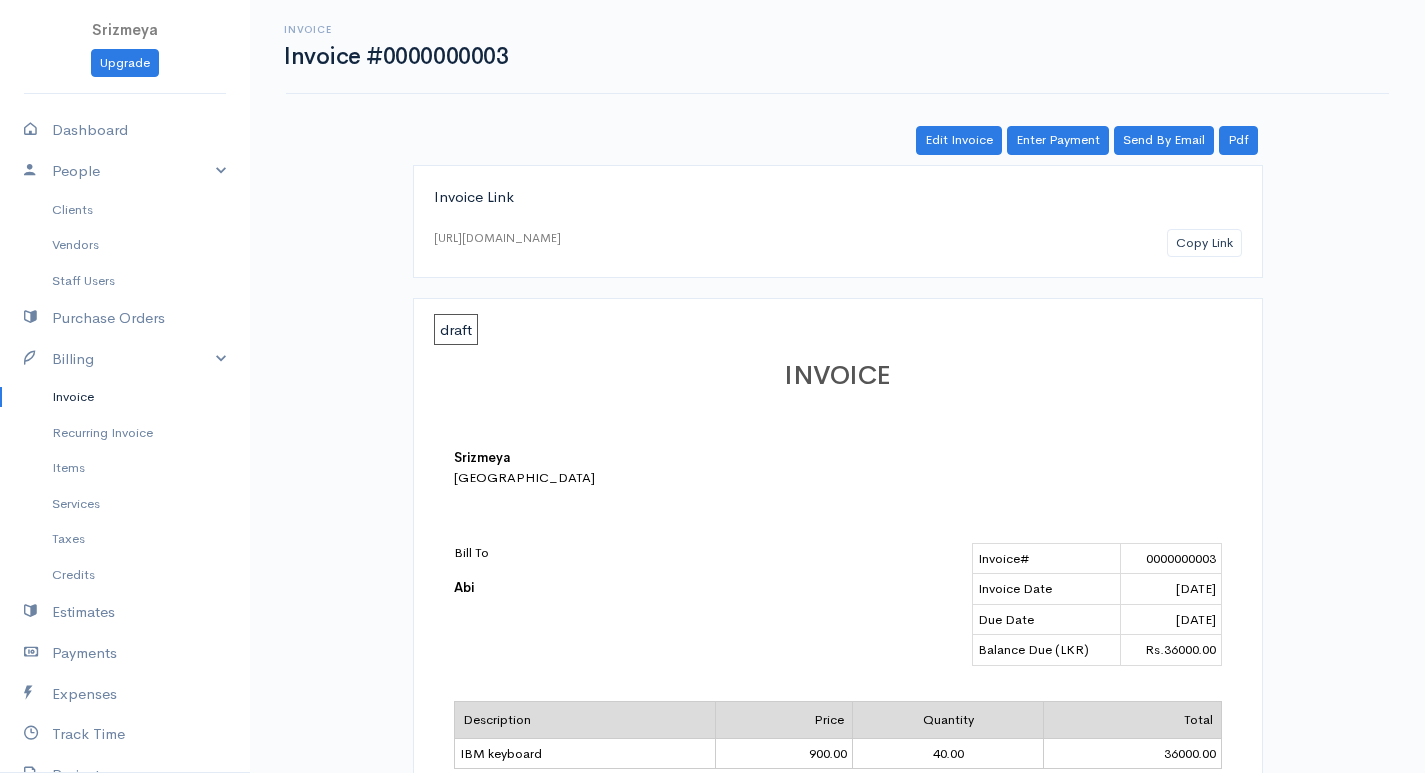click on "draft" at bounding box center (456, 329) 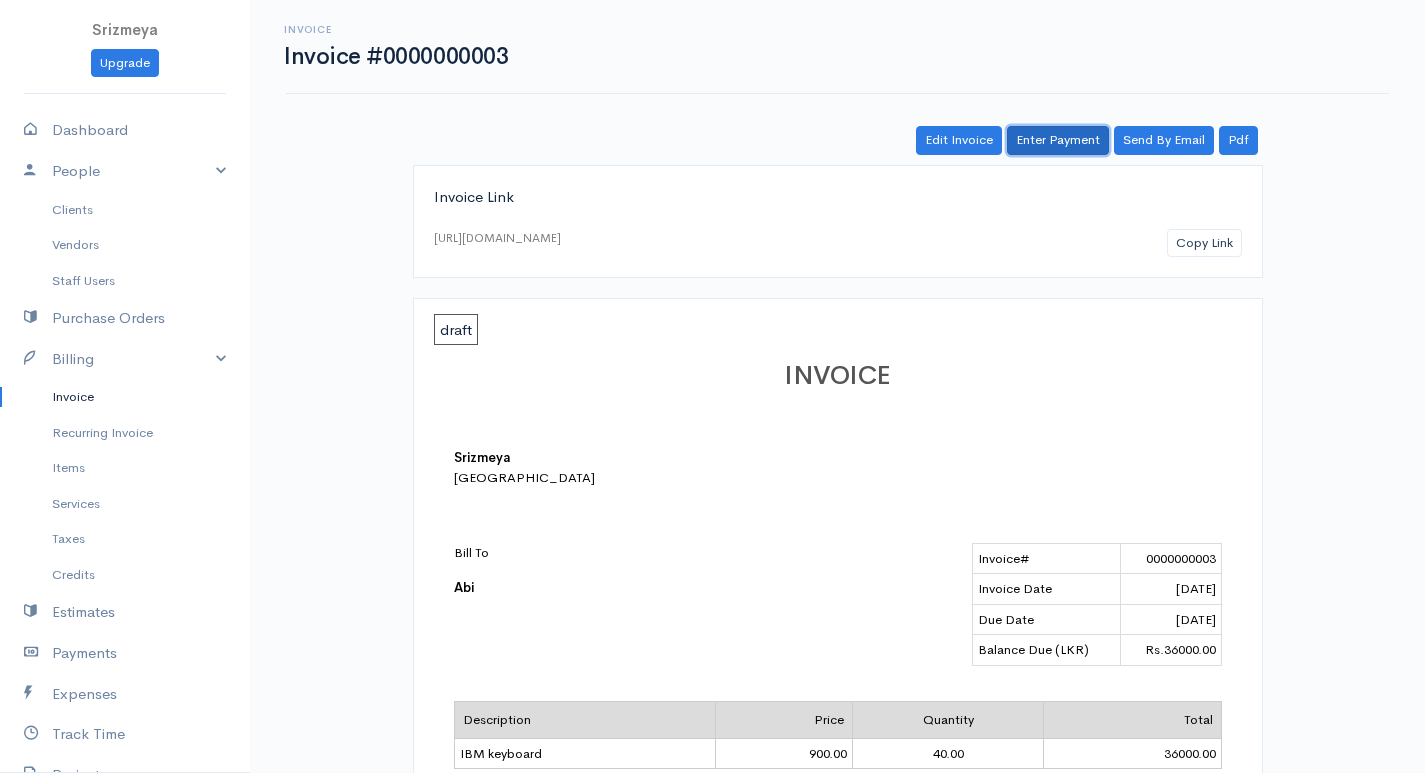 click on "Enter Payment" at bounding box center (1058, 140) 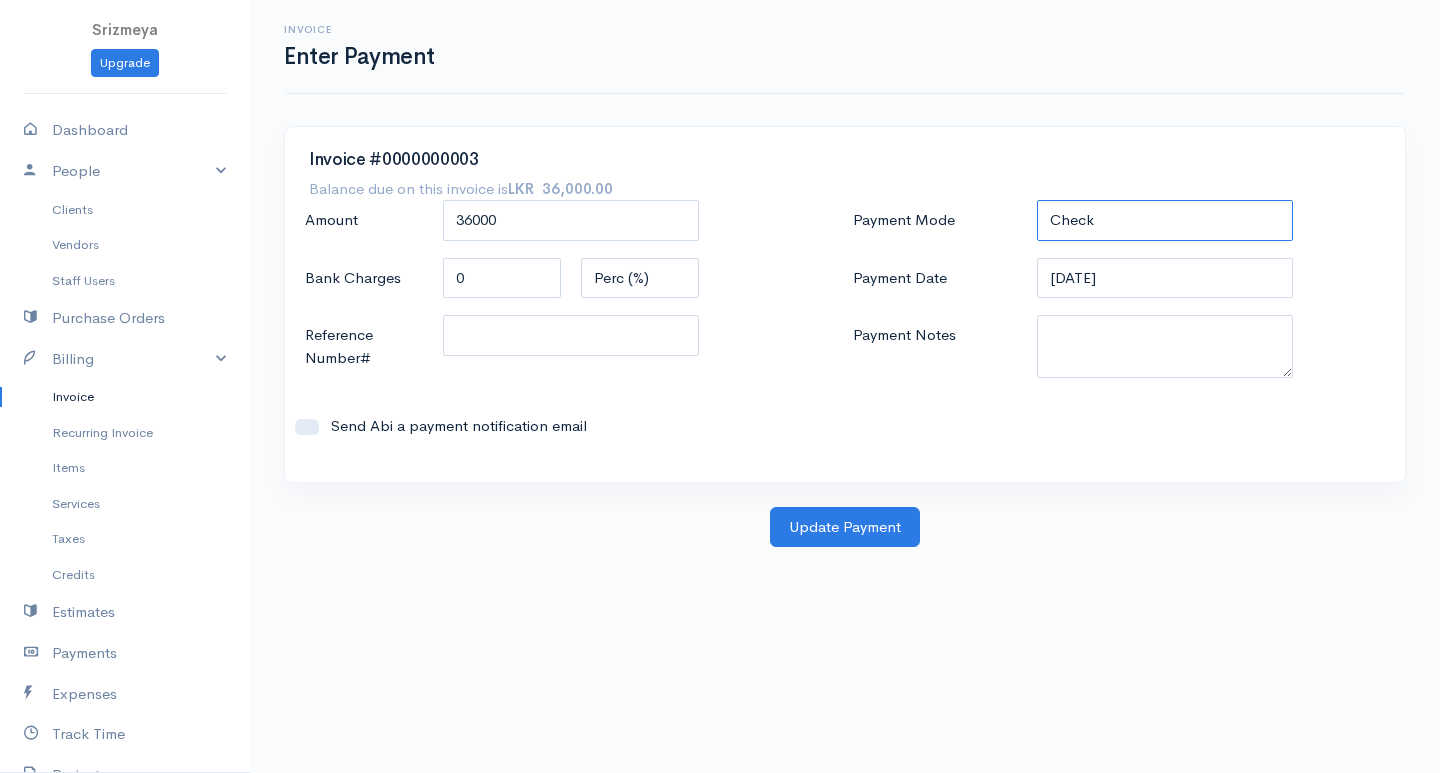 click on "Check Bank Transfer Credit Cash Debit ACH VISA MASTERCARD AMEX DISCOVER DINERS EUROCARD JCB NOVA Credit Card PayPal Google Checkout 2Checkout Amazon" at bounding box center (1165, 220) 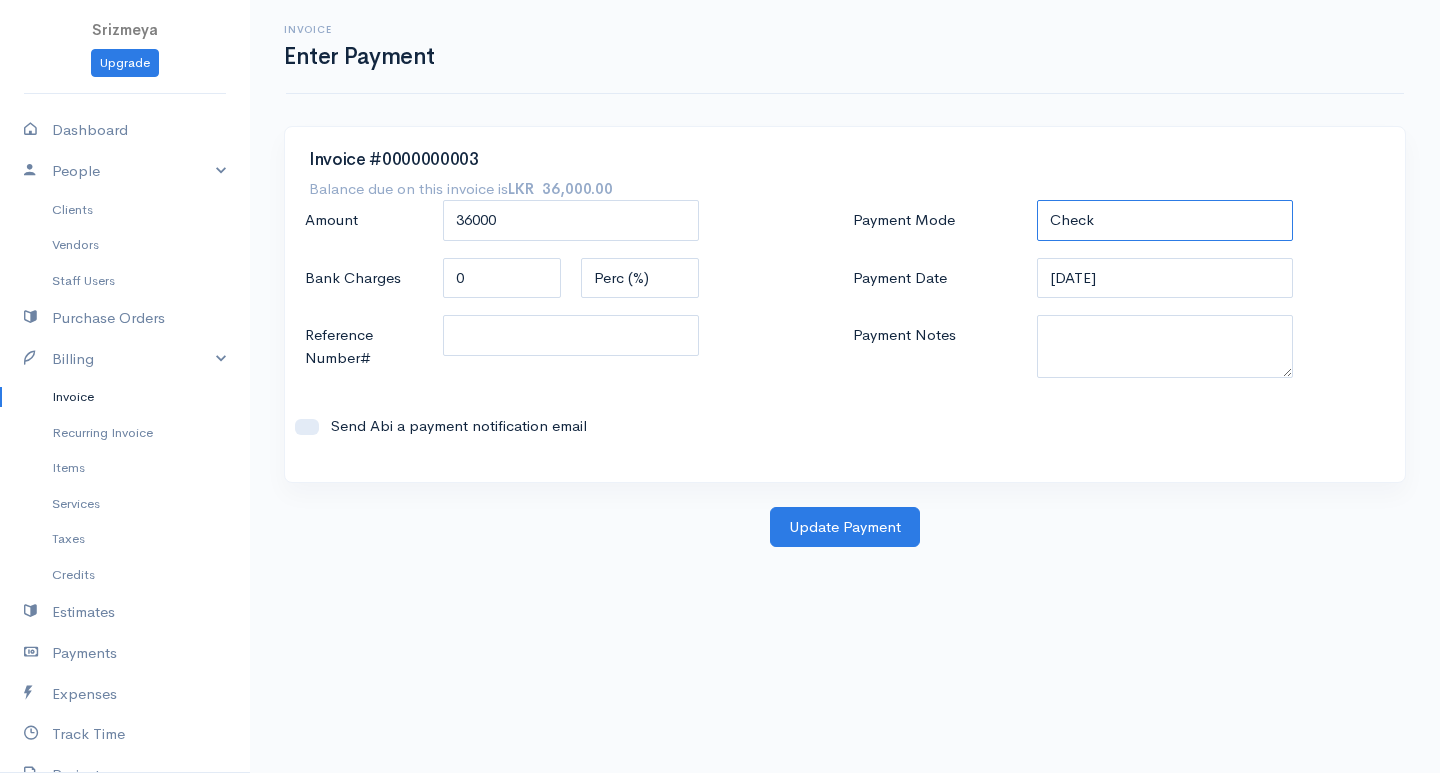 select on "Bank Transfer" 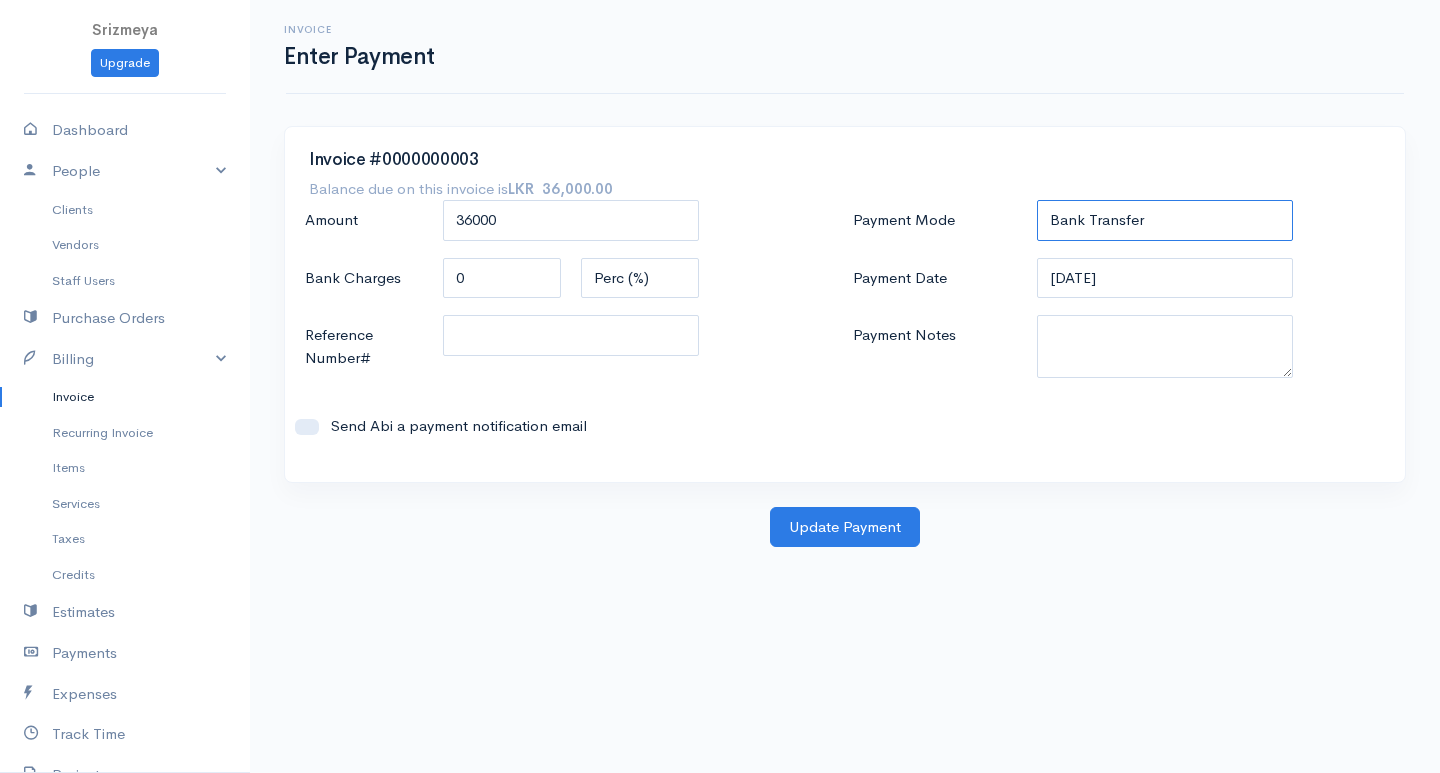click on "Check Bank Transfer Credit Cash Debit ACH VISA MASTERCARD AMEX DISCOVER DINERS EUROCARD JCB NOVA Credit Card PayPal Google Checkout 2Checkout Amazon" at bounding box center [1165, 220] 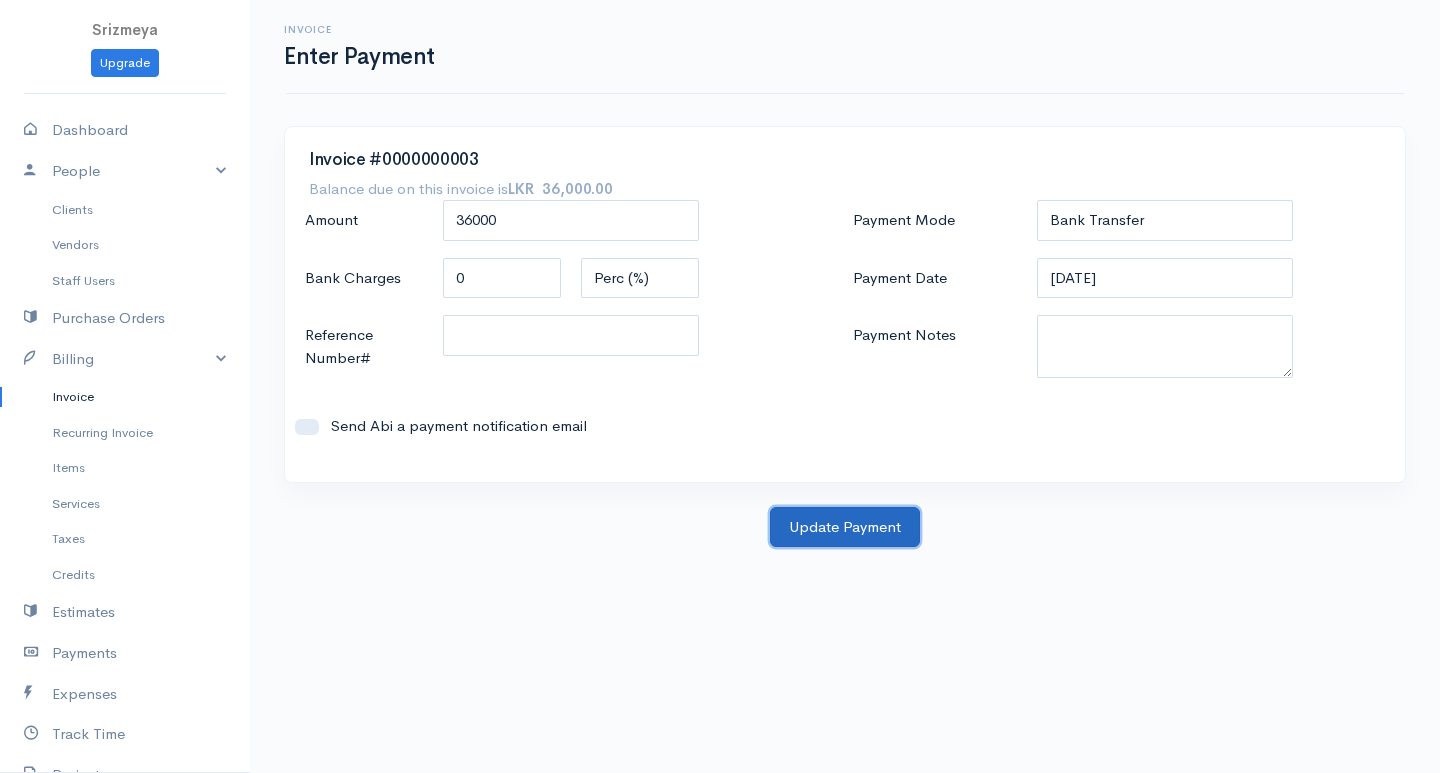 click on "Update Payment" at bounding box center (845, 527) 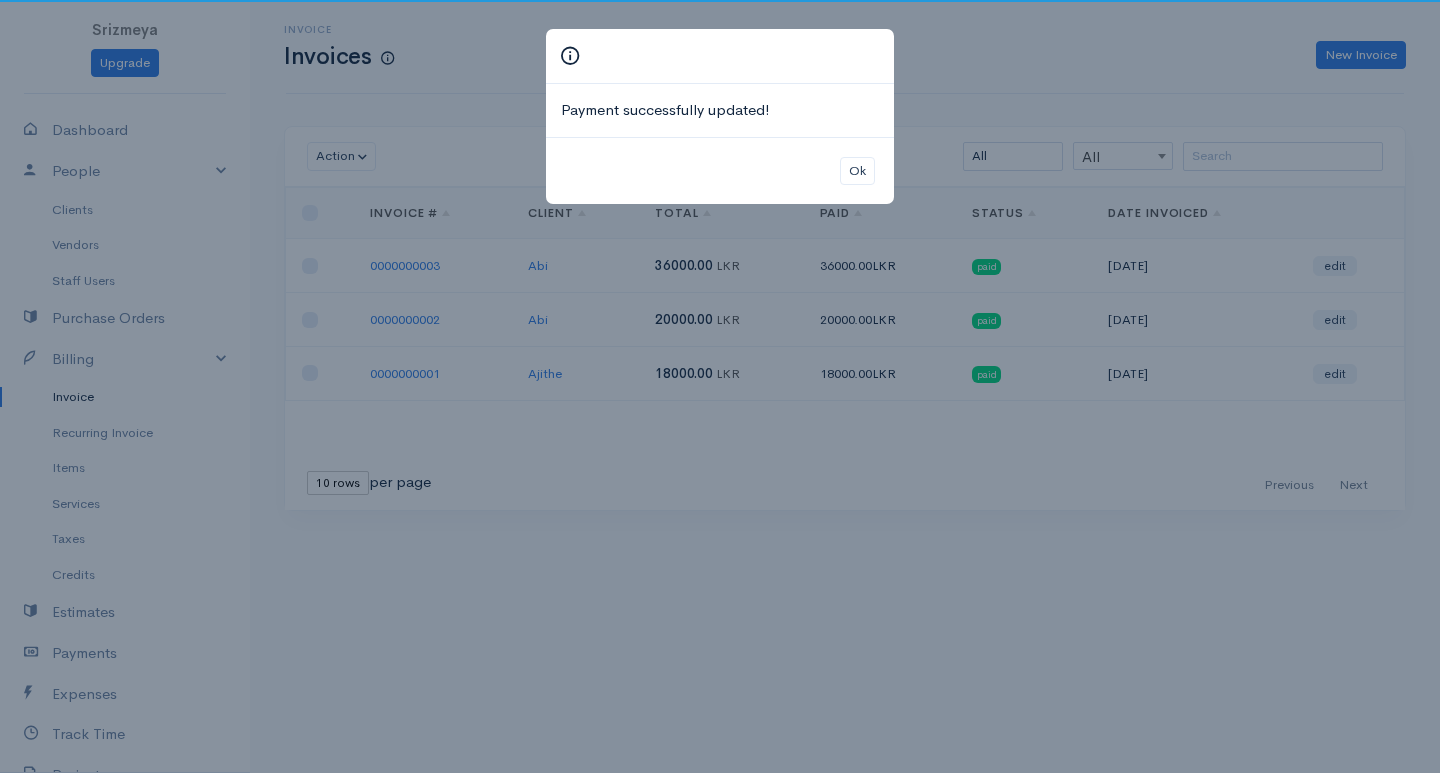 click on "Payment successfully updated!
Ok" at bounding box center (720, 386) 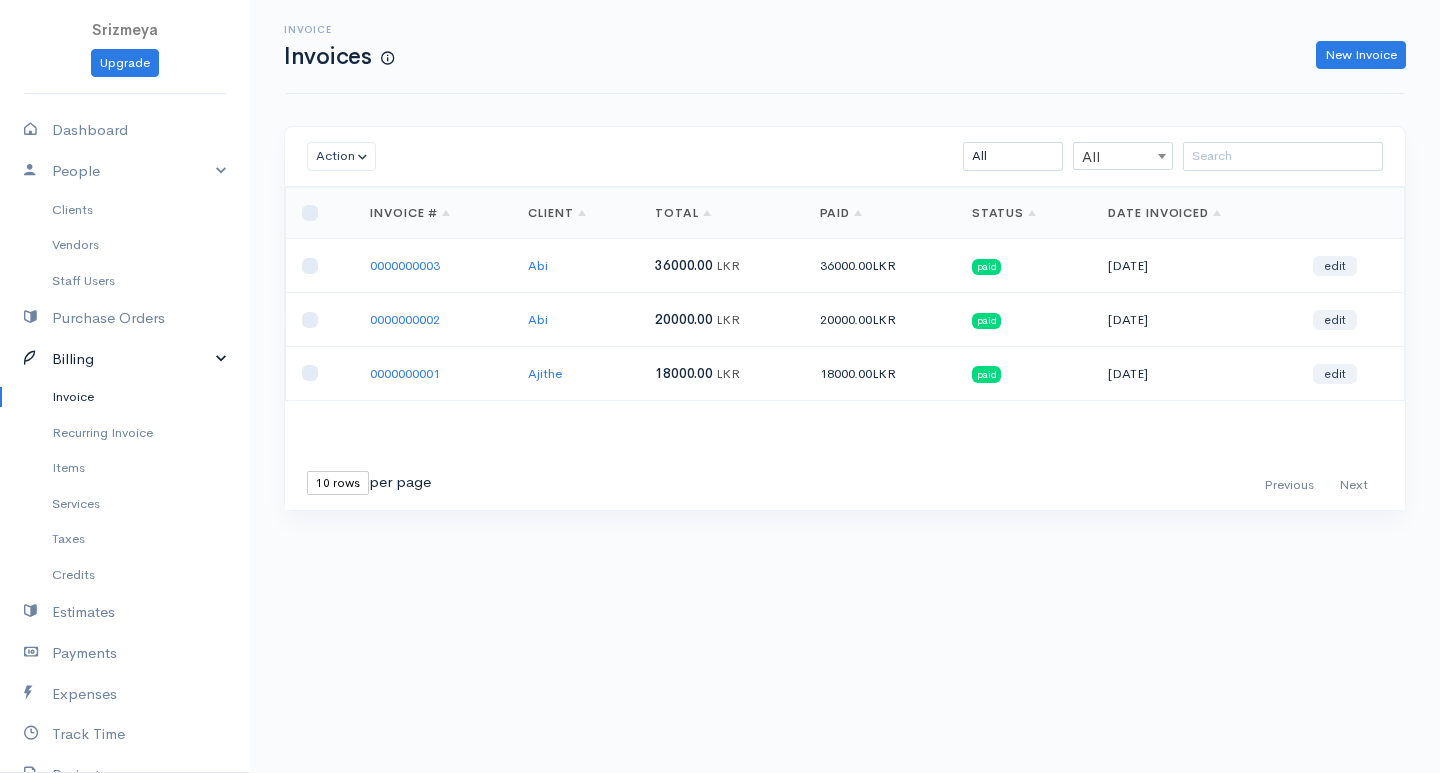 click on "Billing" at bounding box center [125, 359] 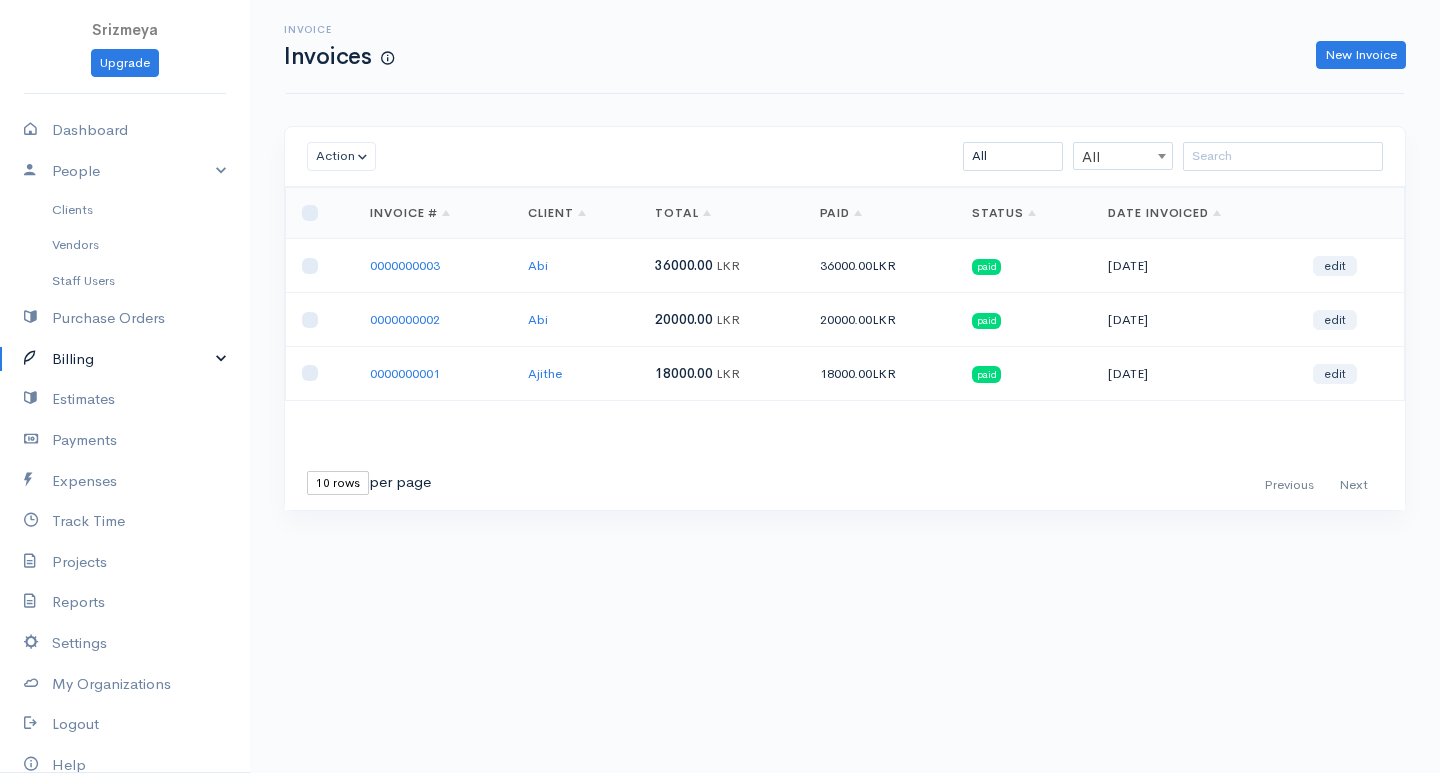 click on "Billing" at bounding box center (125, 359) 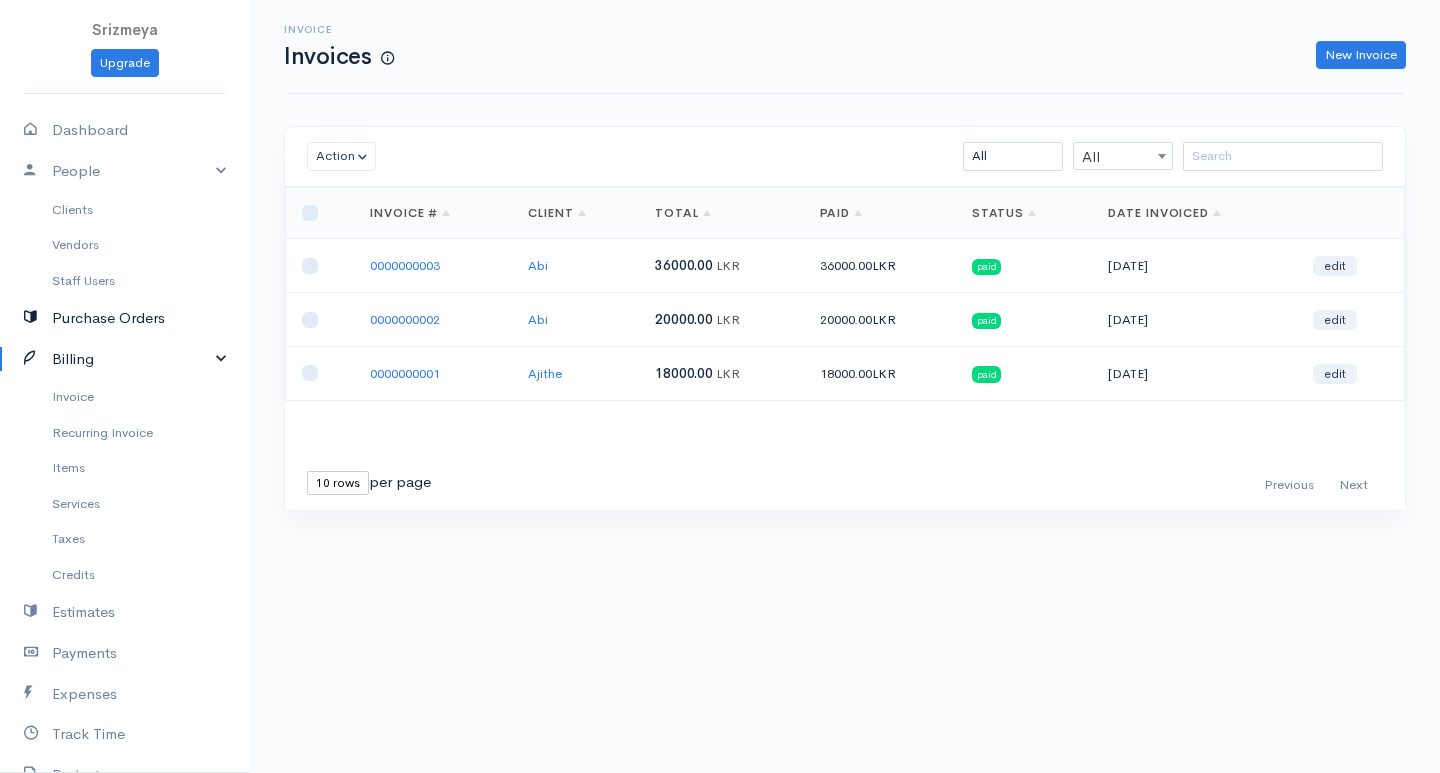 click on "Purchase Orders" at bounding box center [125, 318] 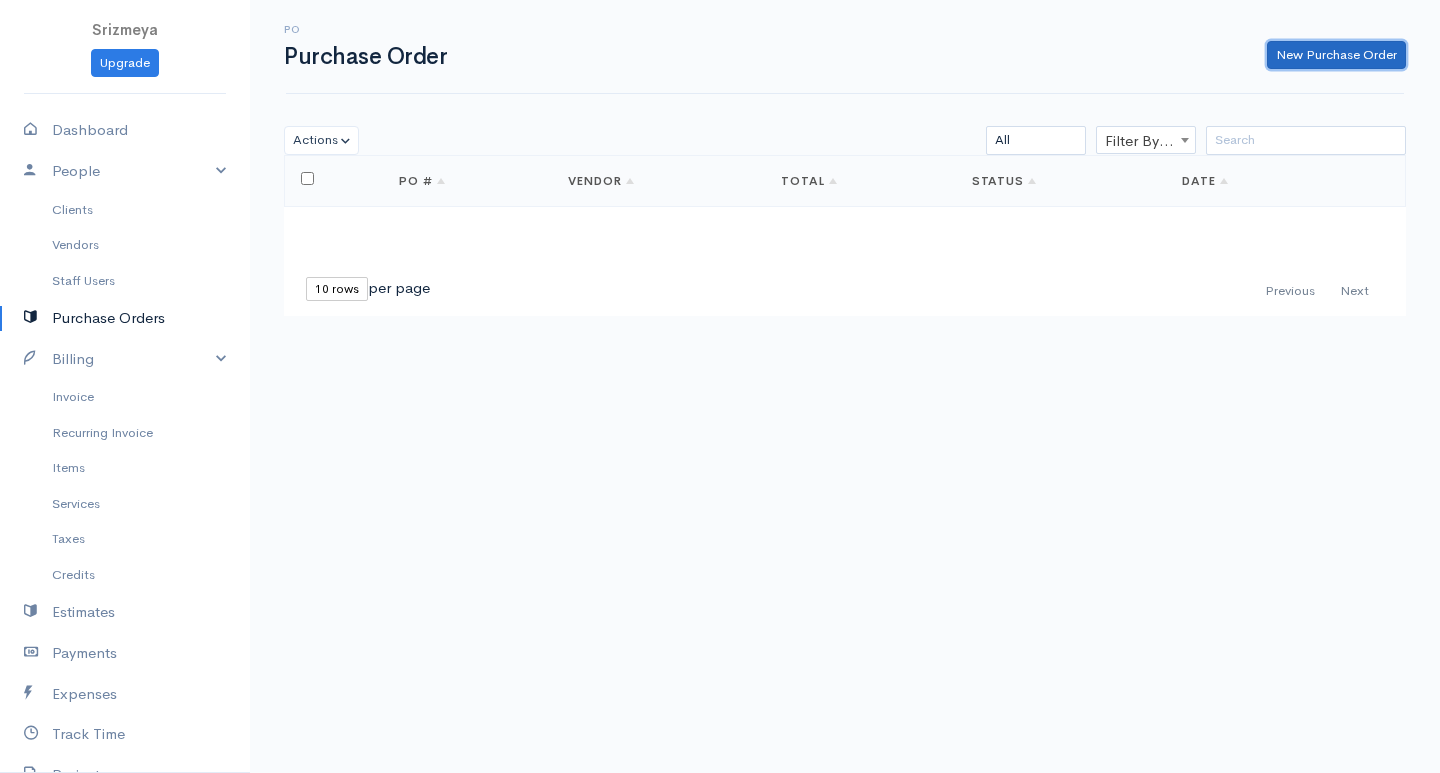click on "New Purchase Order" at bounding box center (1336, 55) 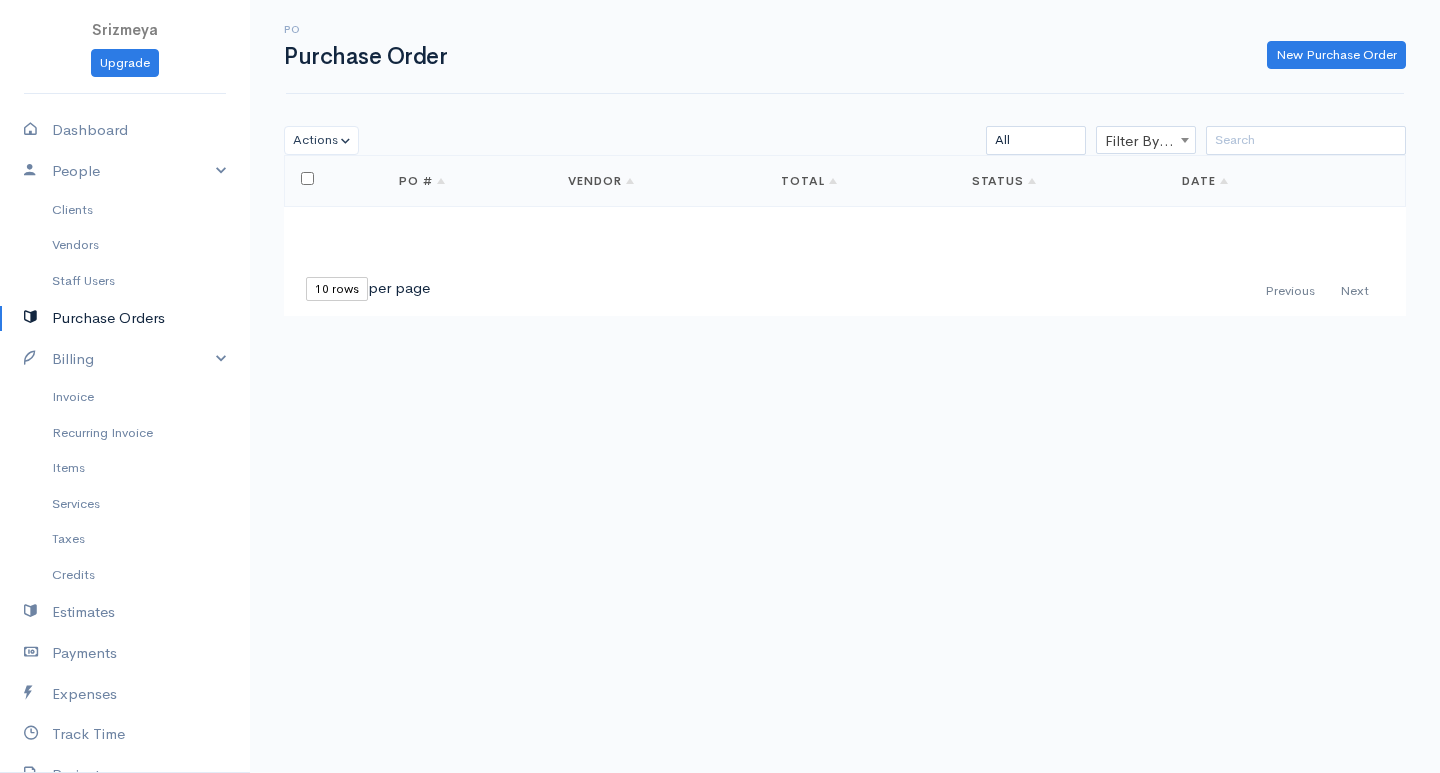 select on "[GEOGRAPHIC_DATA]" 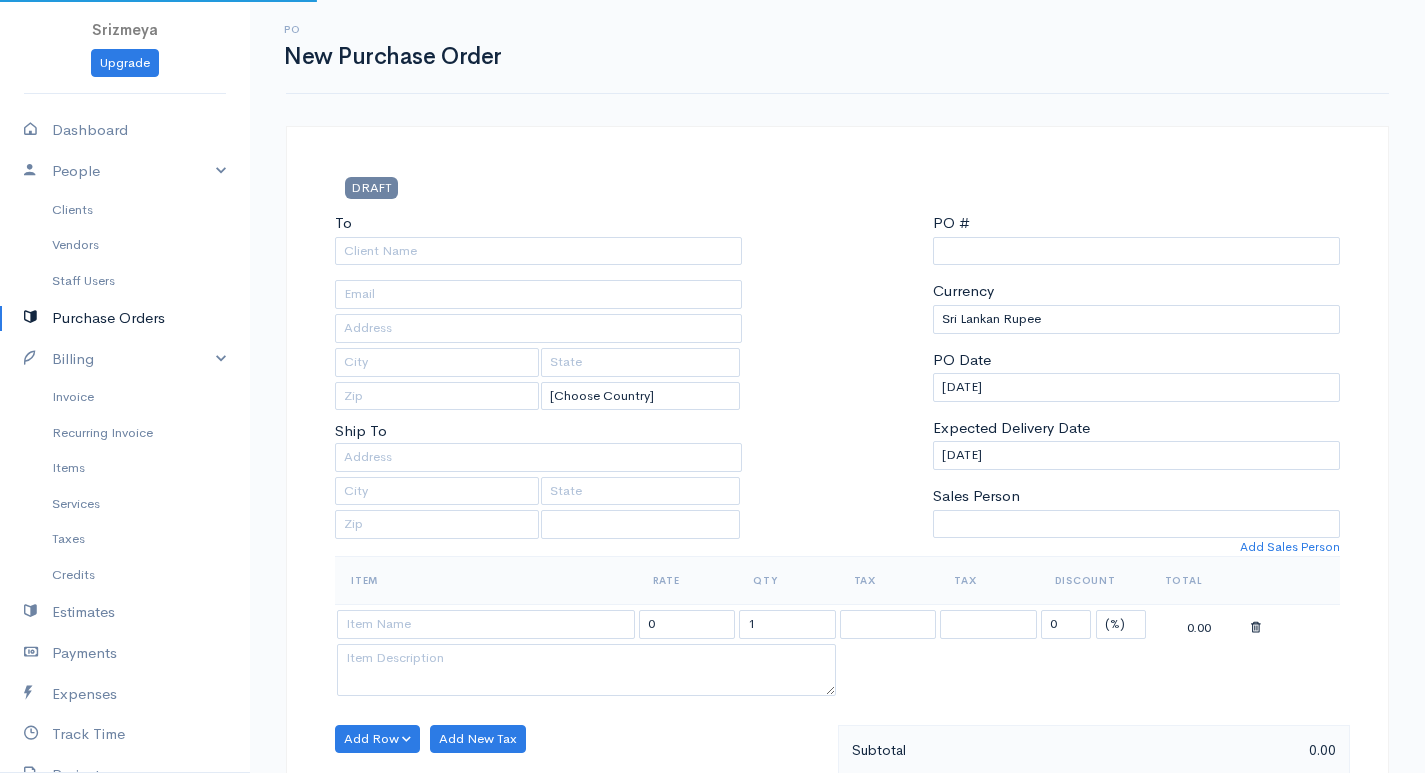 type on "0000000001" 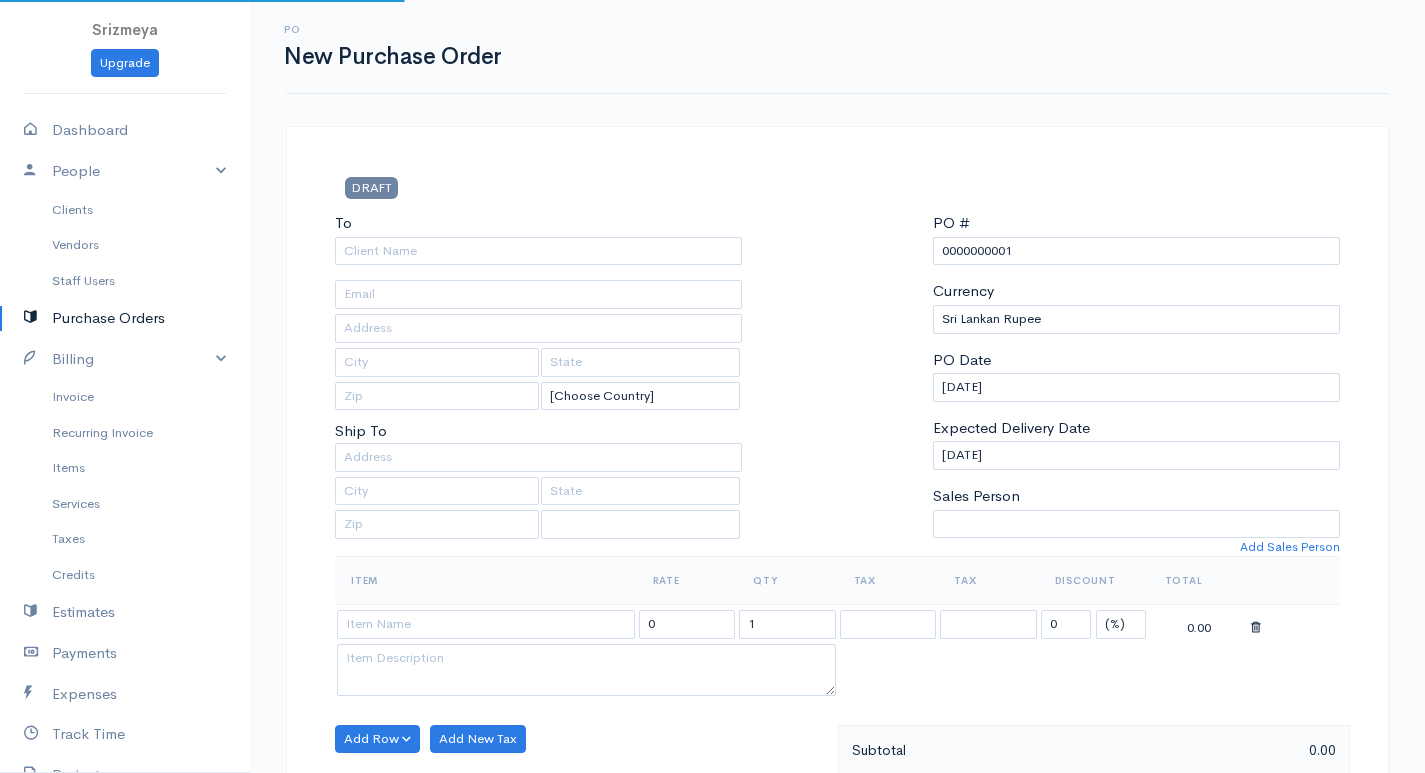 select on "[GEOGRAPHIC_DATA]" 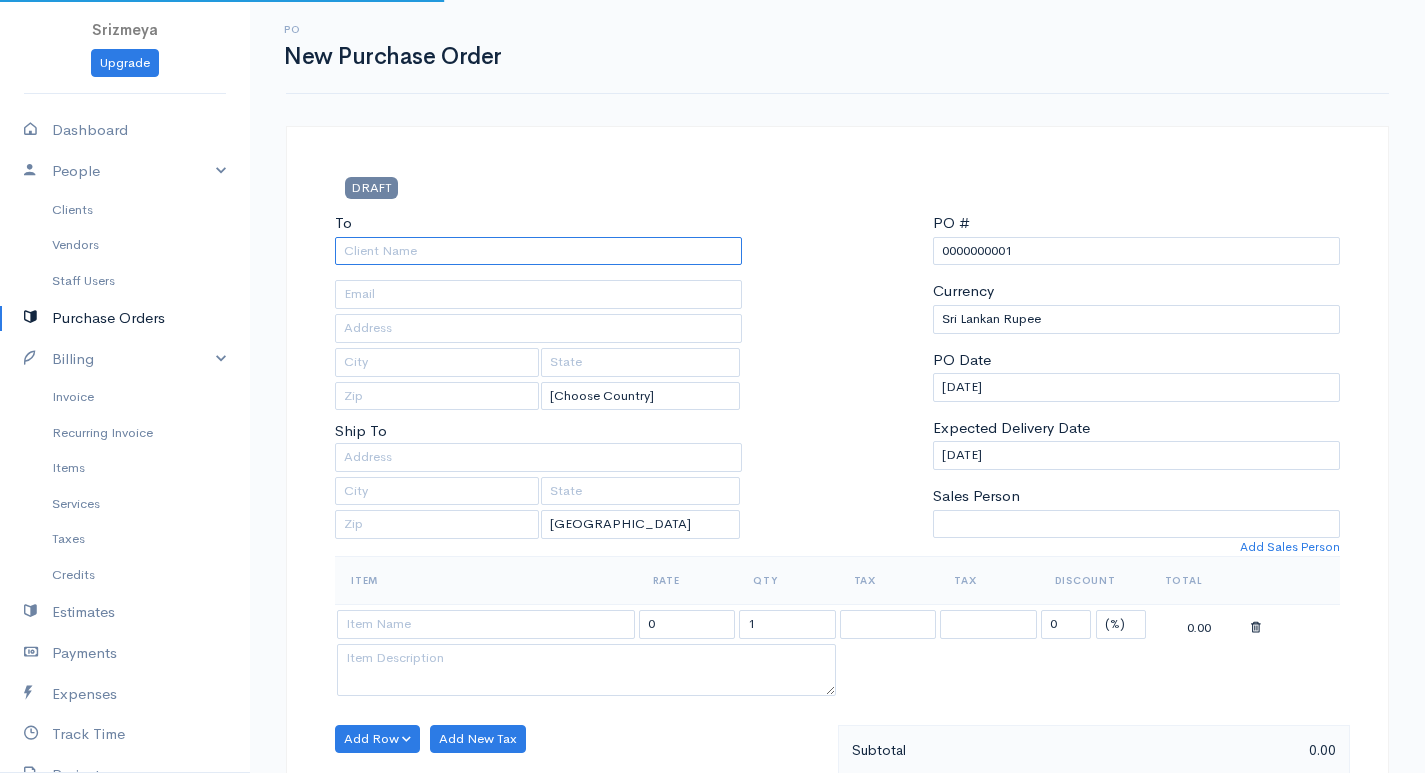 click on "To" at bounding box center (538, 251) 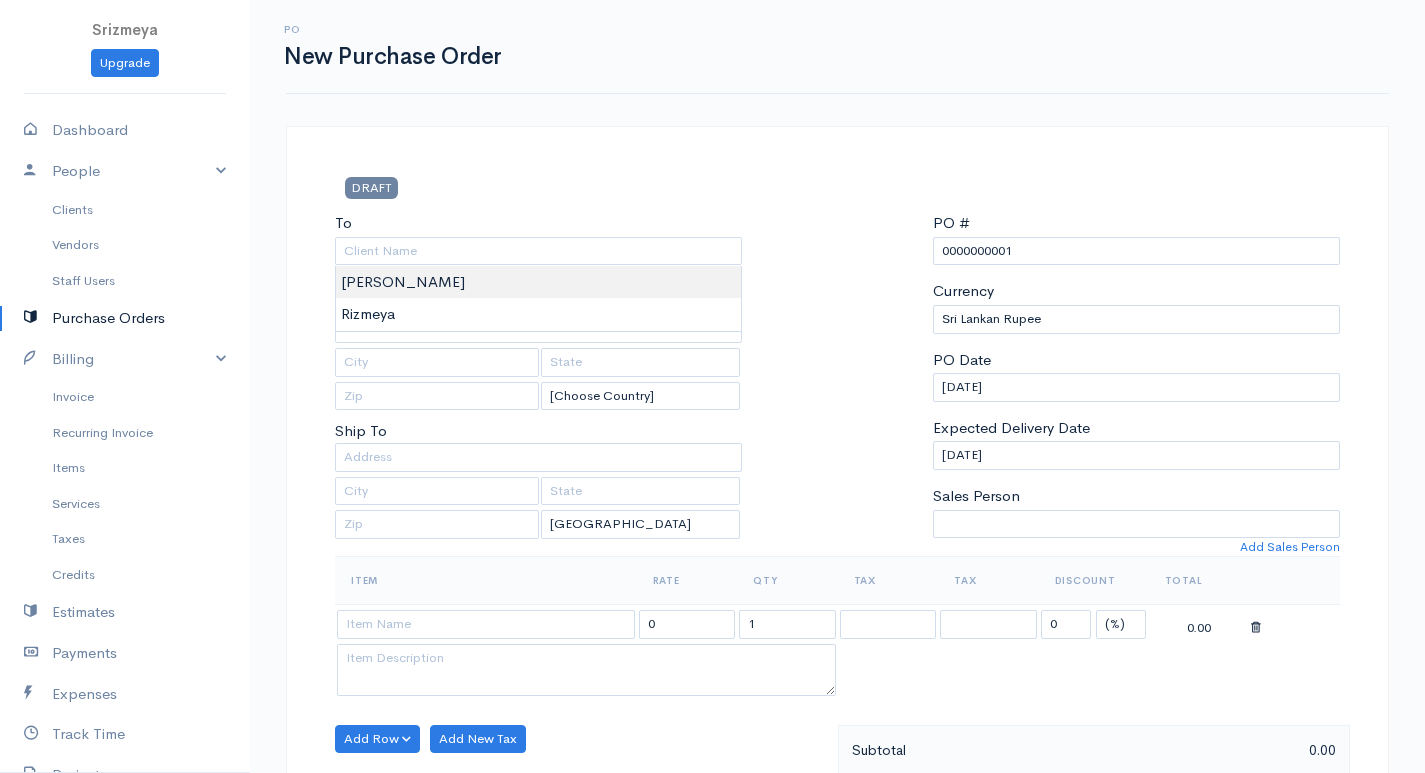 type on "[PERSON_NAME]" 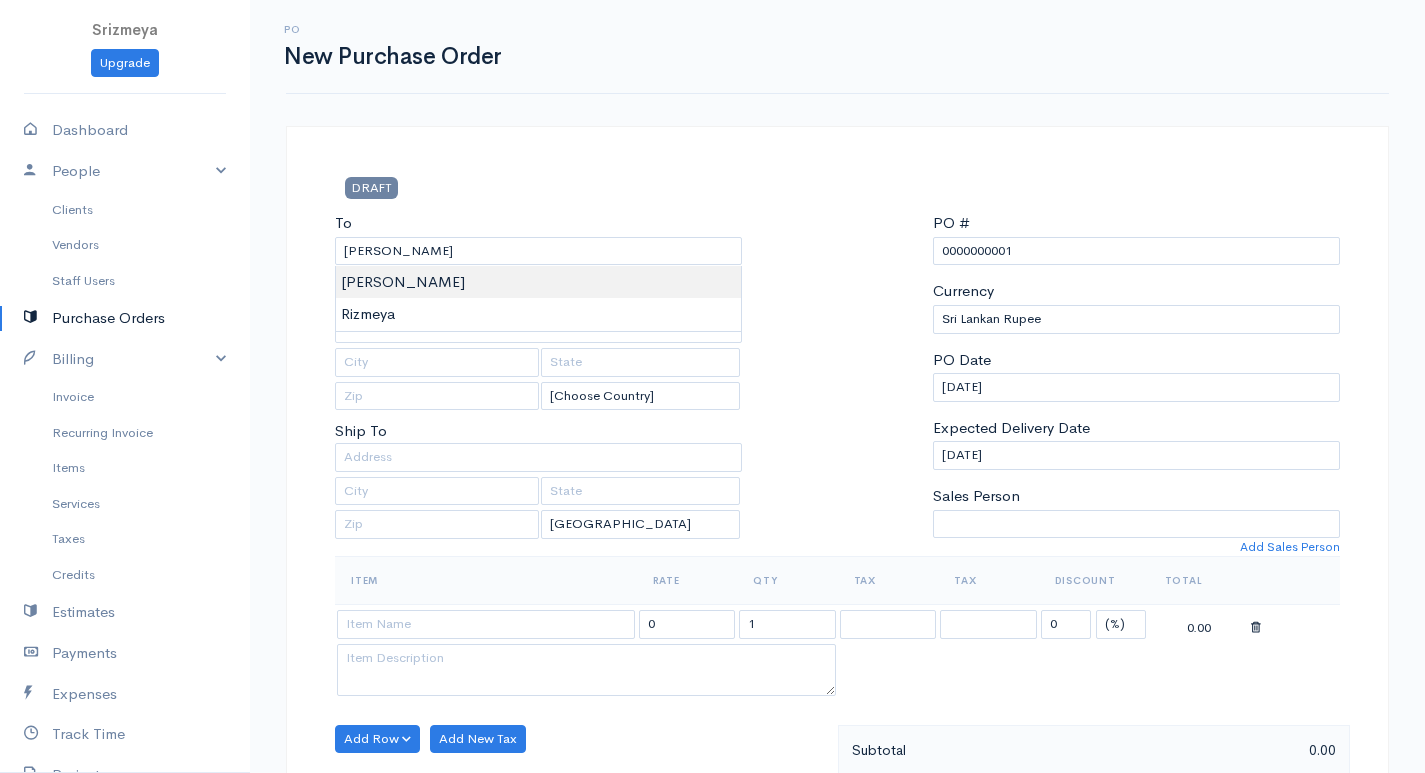 click on "Srizmeya
Upgrade
Dashboard
People
Clients
Vendors
Staff Users
Purchase Orders
Billing
Invoice
Recurring Invoice
Items
Services
Taxes
Credits
Estimates
Payments
Expenses
Track Time
Projects
Reports
Settings
My Organizations
Logout
Help
@CloudBooksApp 2022
PO
New Purchase Order
DRAFT To [PERSON_NAME] [Choose Country] [GEOGRAPHIC_DATA] [GEOGRAPHIC_DATA] [GEOGRAPHIC_DATA] [GEOGRAPHIC_DATA] [GEOGRAPHIC_DATA] [GEOGRAPHIC_DATA] [US_STATE] [GEOGRAPHIC_DATA] [GEOGRAPHIC_DATA] [GEOGRAPHIC_DATA] [GEOGRAPHIC_DATA] [GEOGRAPHIC_DATA] [GEOGRAPHIC_DATA] [GEOGRAPHIC_DATA] [GEOGRAPHIC_DATA] 0" at bounding box center (712, 768) 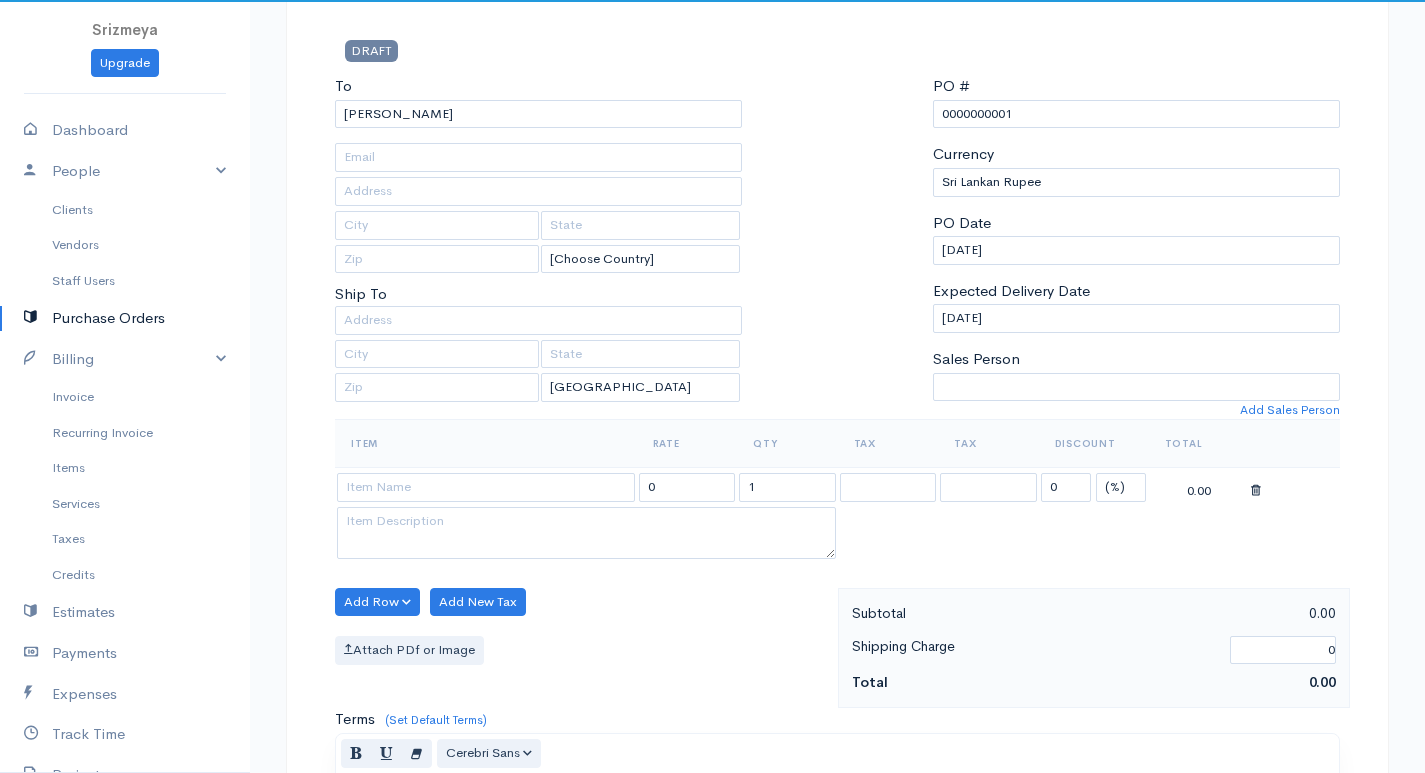 scroll, scrollTop: 500, scrollLeft: 0, axis: vertical 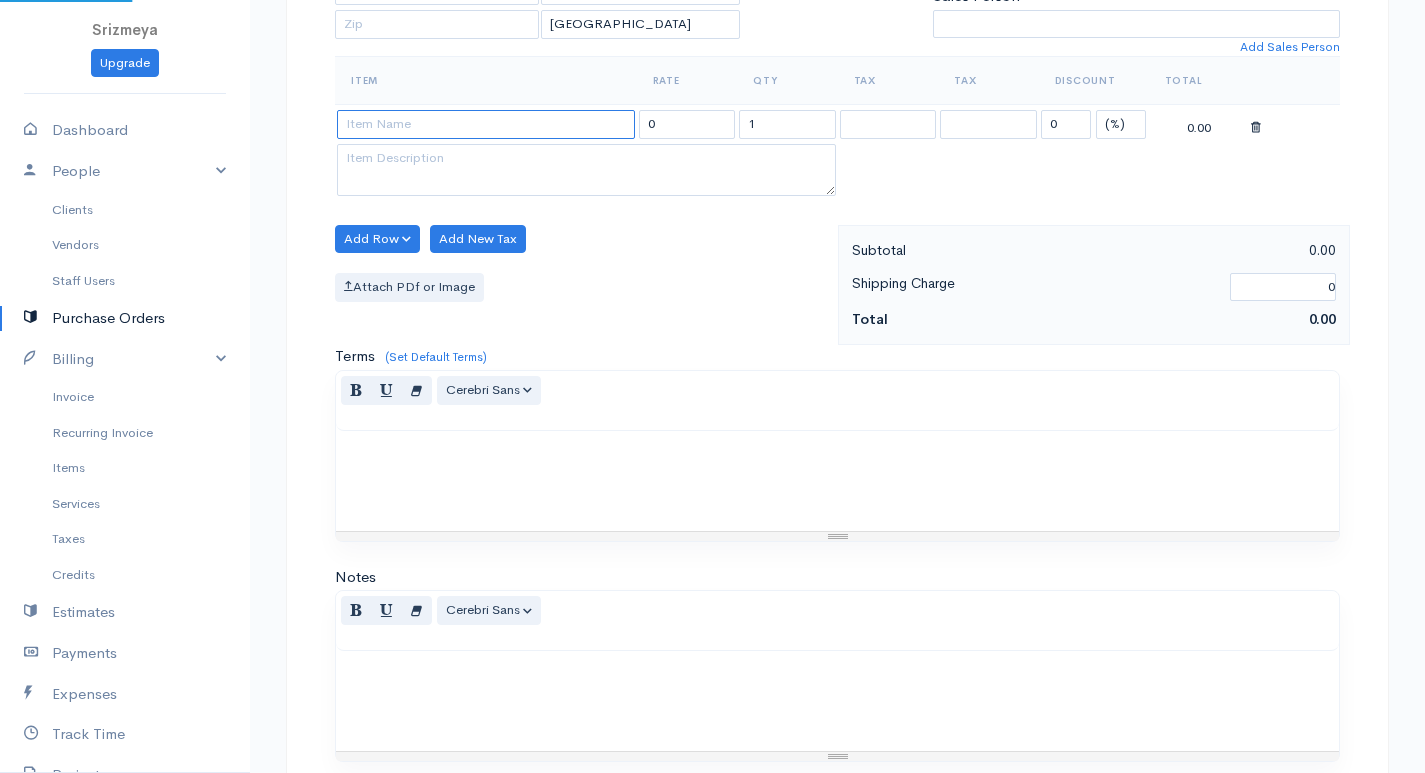 click at bounding box center (486, 124) 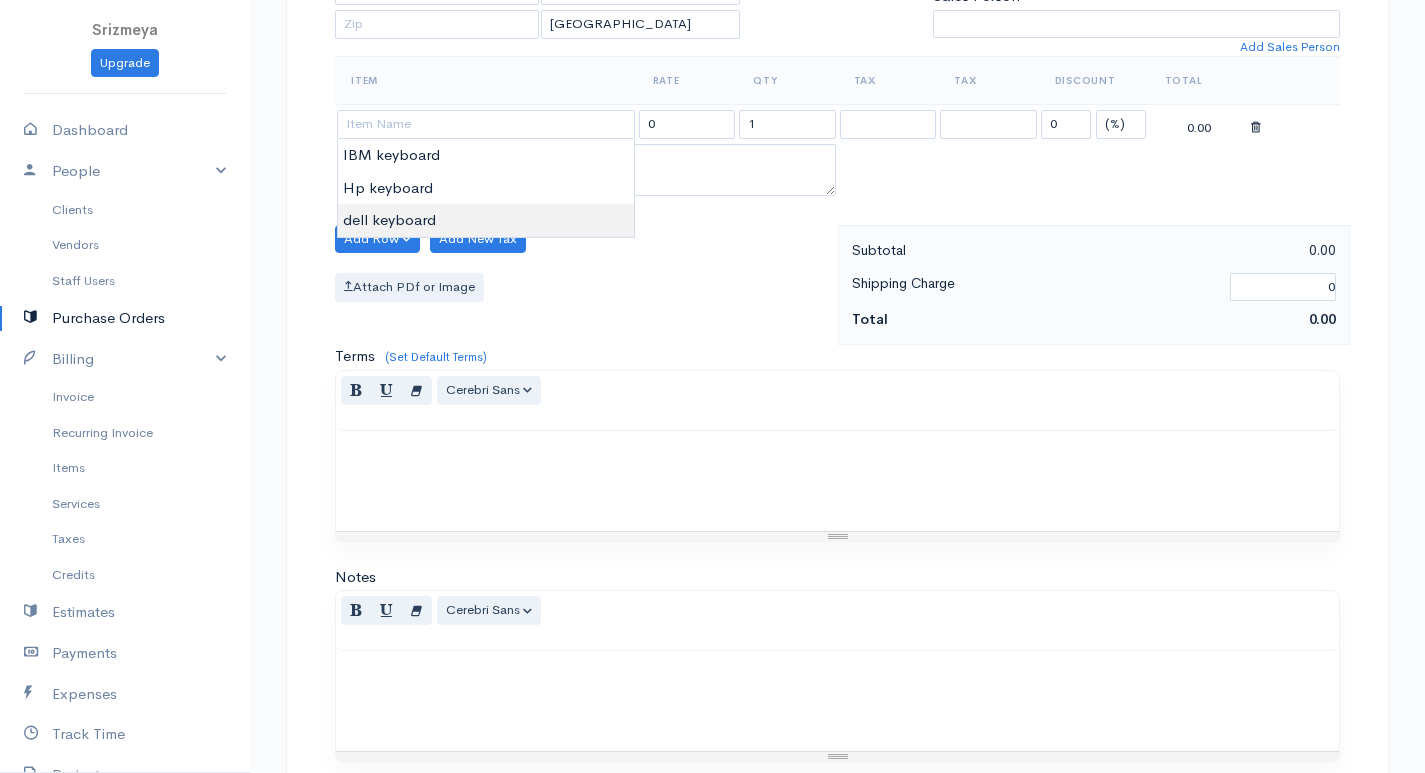 type on "dell keyboard" 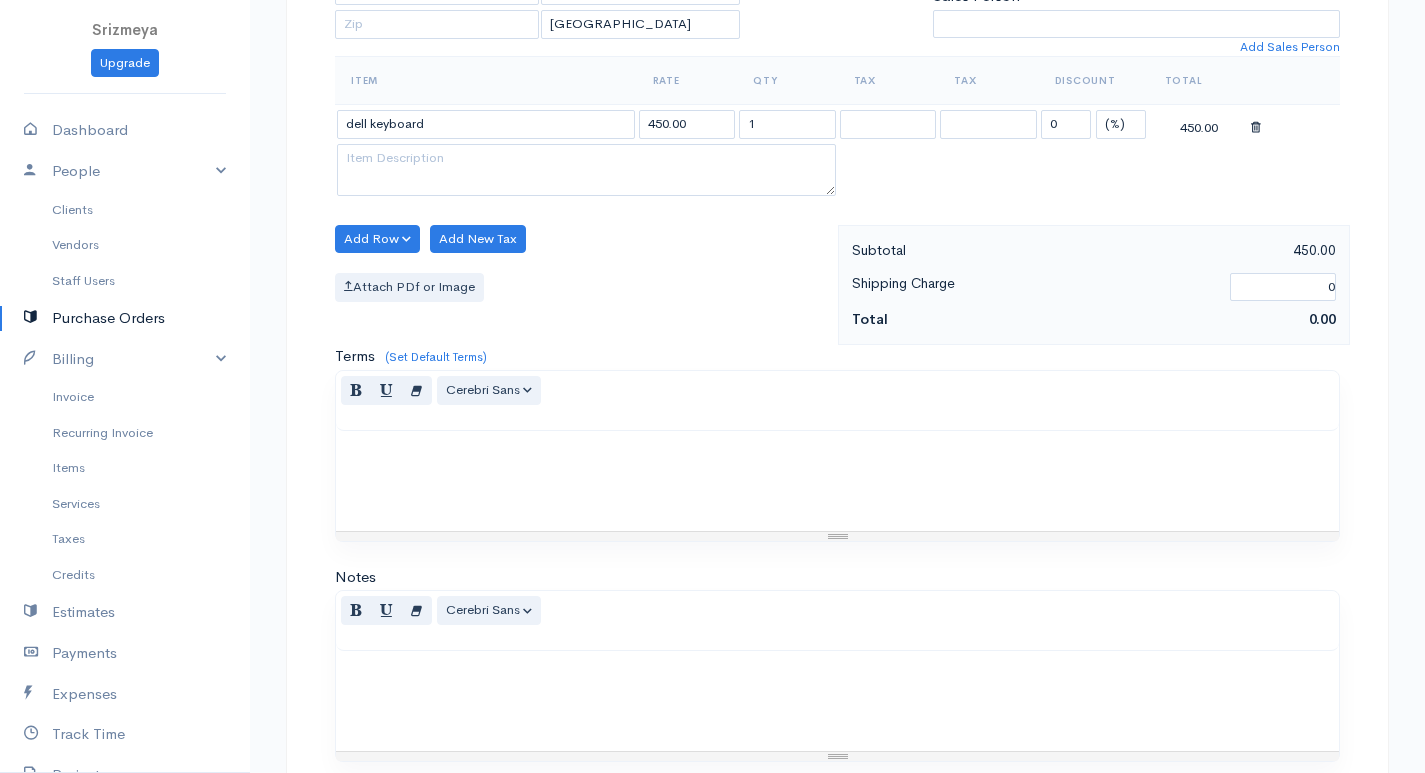 click on "Srizmeya
Upgrade
Dashboard
People
Clients
Vendors
Staff Users
Purchase Orders
Billing
Invoice
Recurring Invoice
Items
Services
Taxes
Credits
Estimates
Payments
Expenses
Track Time
Projects
Reports
Settings
My Organizations
Logout
Help
@CloudBooksApp 2022
PO
New Purchase Order
DRAFT To [PERSON_NAME] [Choose Country] [GEOGRAPHIC_DATA] [GEOGRAPHIC_DATA] [GEOGRAPHIC_DATA] [GEOGRAPHIC_DATA] [GEOGRAPHIC_DATA] [GEOGRAPHIC_DATA] [US_STATE] [GEOGRAPHIC_DATA] [GEOGRAPHIC_DATA] [GEOGRAPHIC_DATA] [GEOGRAPHIC_DATA] [GEOGRAPHIC_DATA] [GEOGRAPHIC_DATA] [GEOGRAPHIC_DATA] [GEOGRAPHIC_DATA] 1" at bounding box center (712, 268) 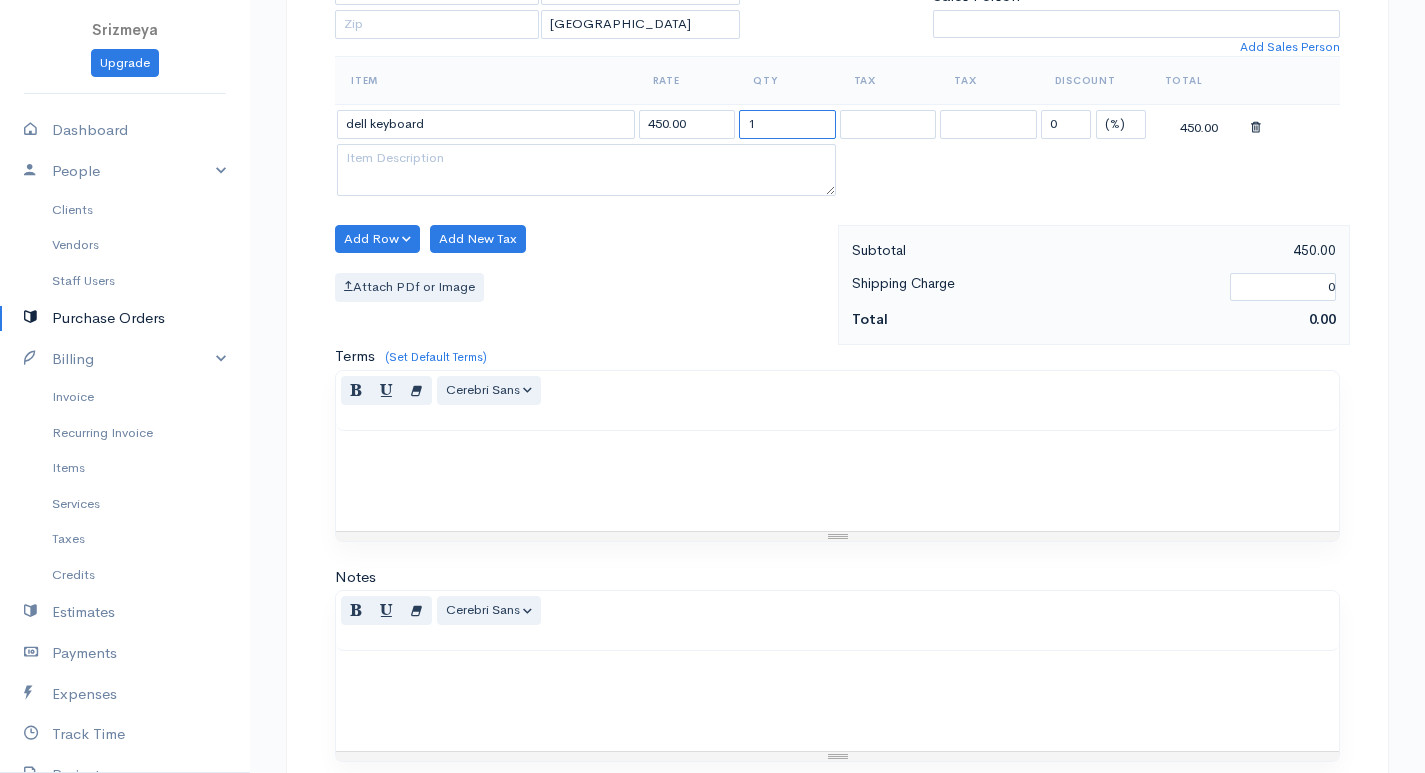 click on "1" at bounding box center (787, 124) 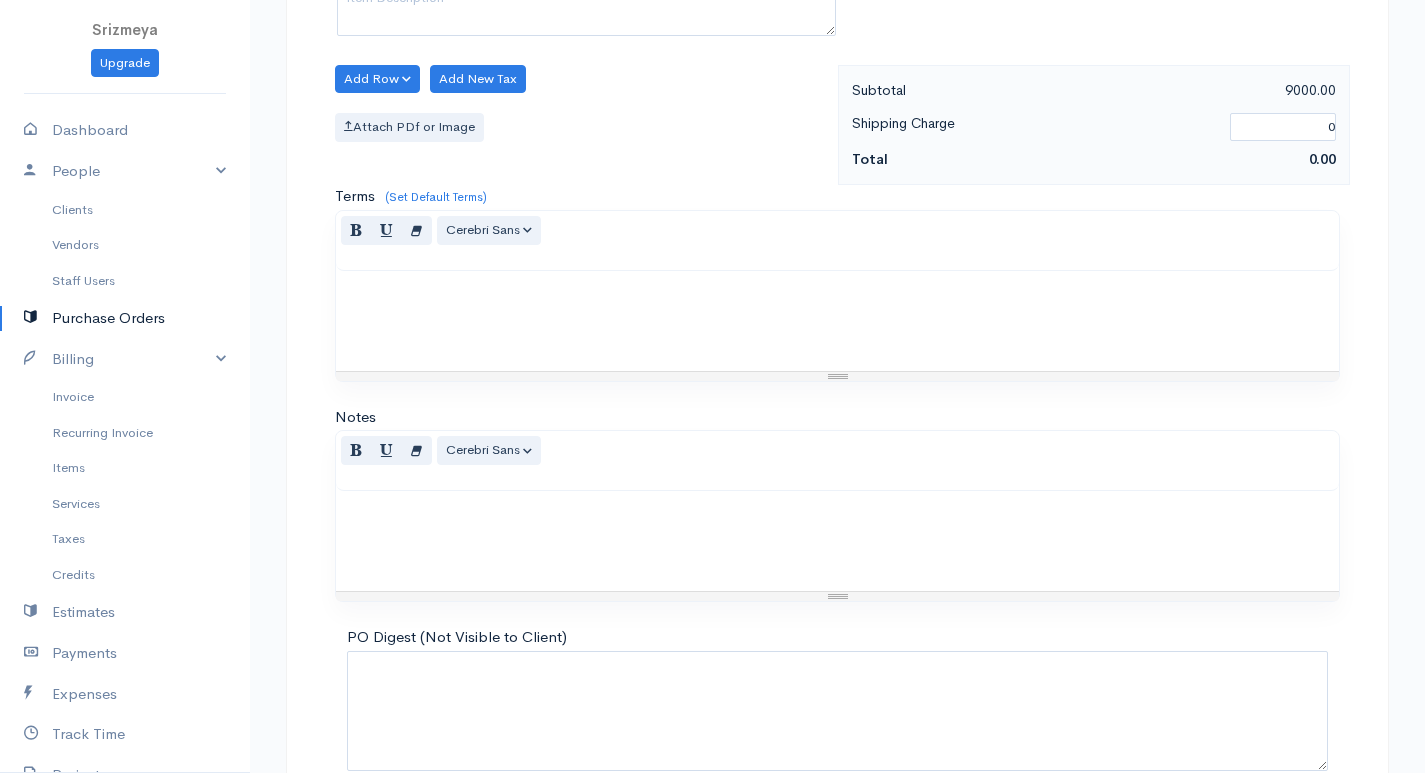 scroll, scrollTop: 764, scrollLeft: 0, axis: vertical 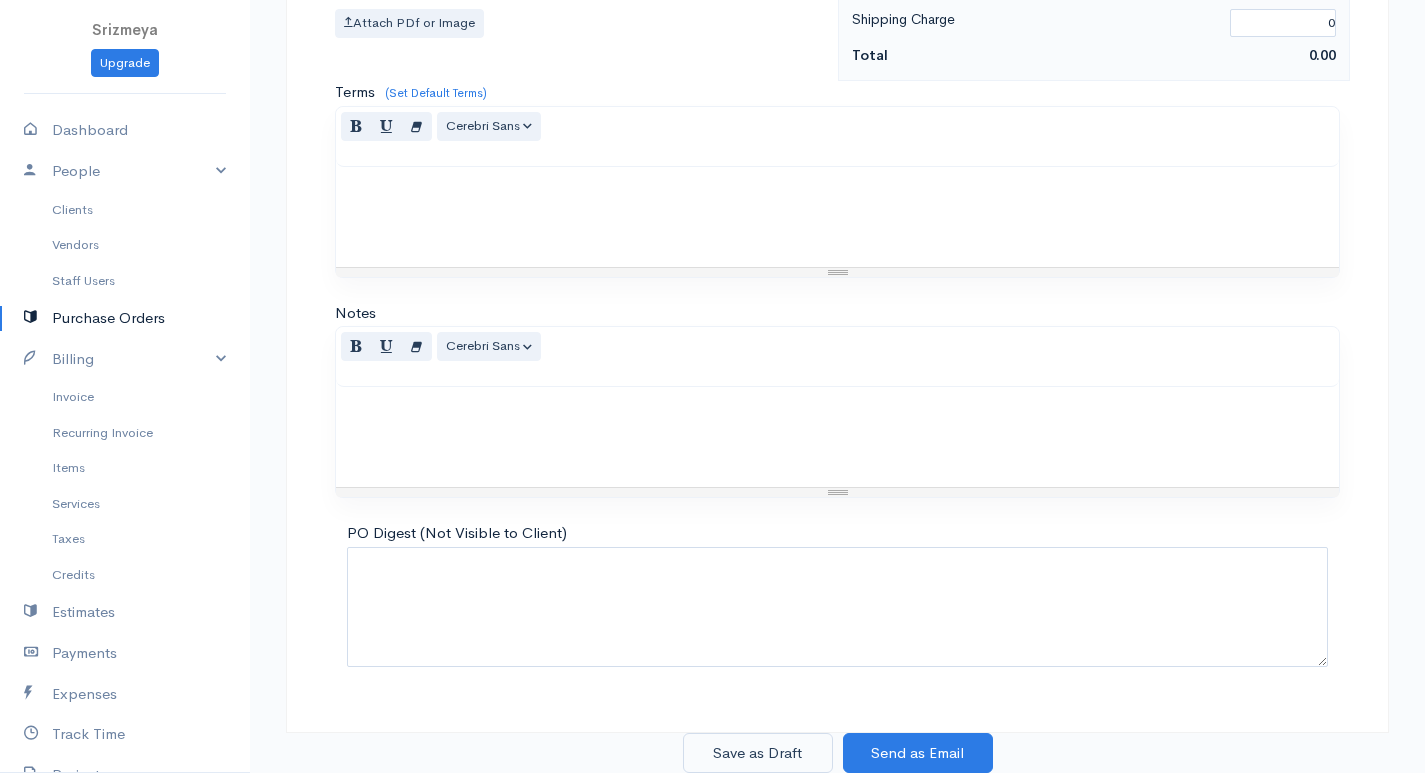 type on "20" 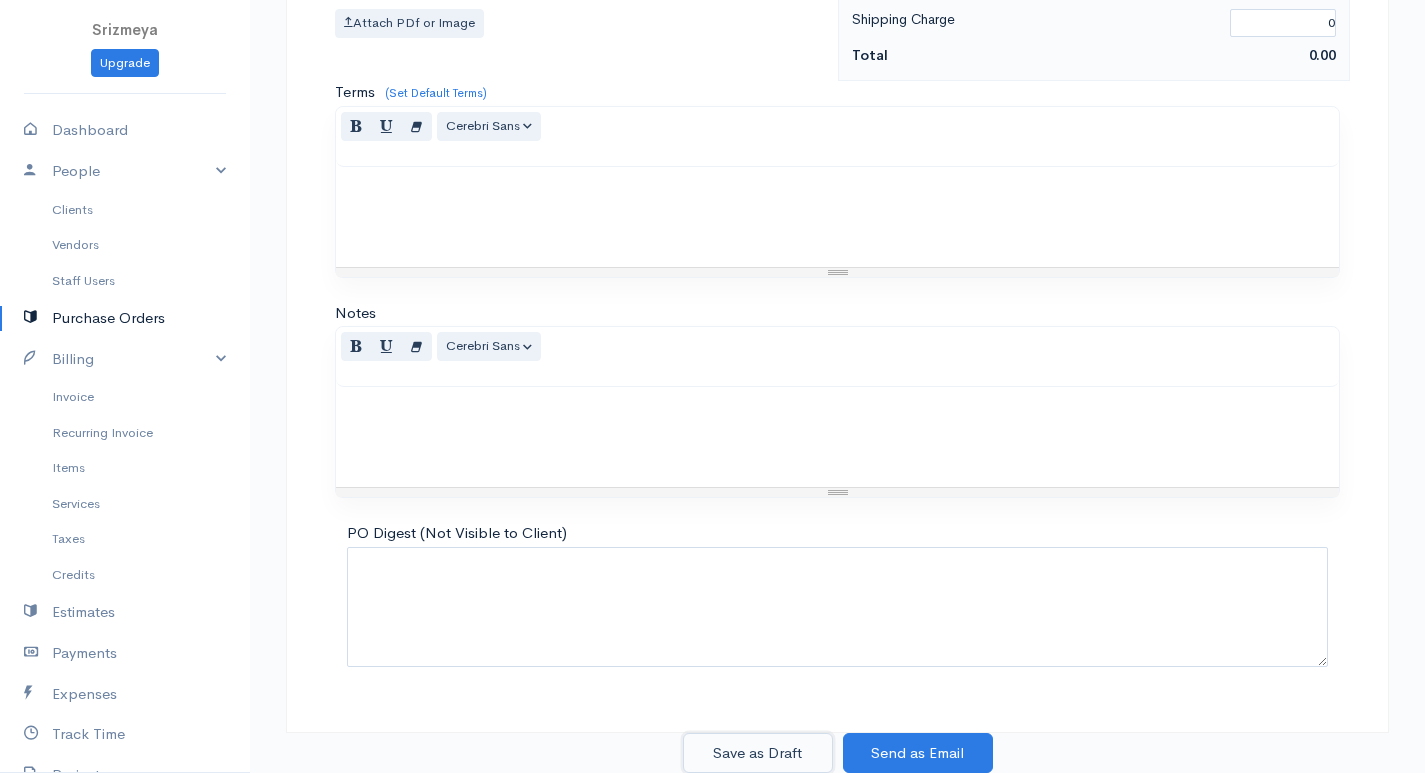 click on "Save as Draft" at bounding box center [758, 753] 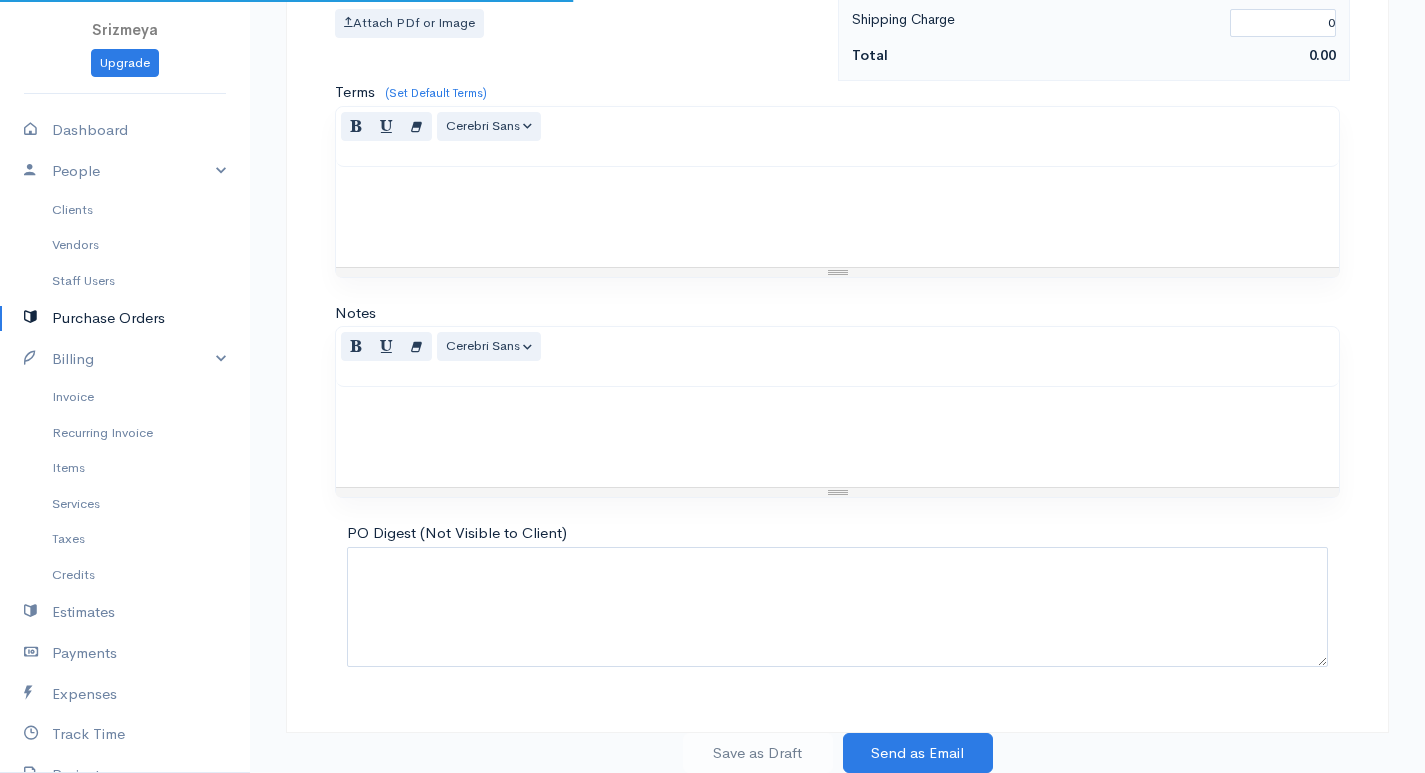 scroll, scrollTop: 0, scrollLeft: 0, axis: both 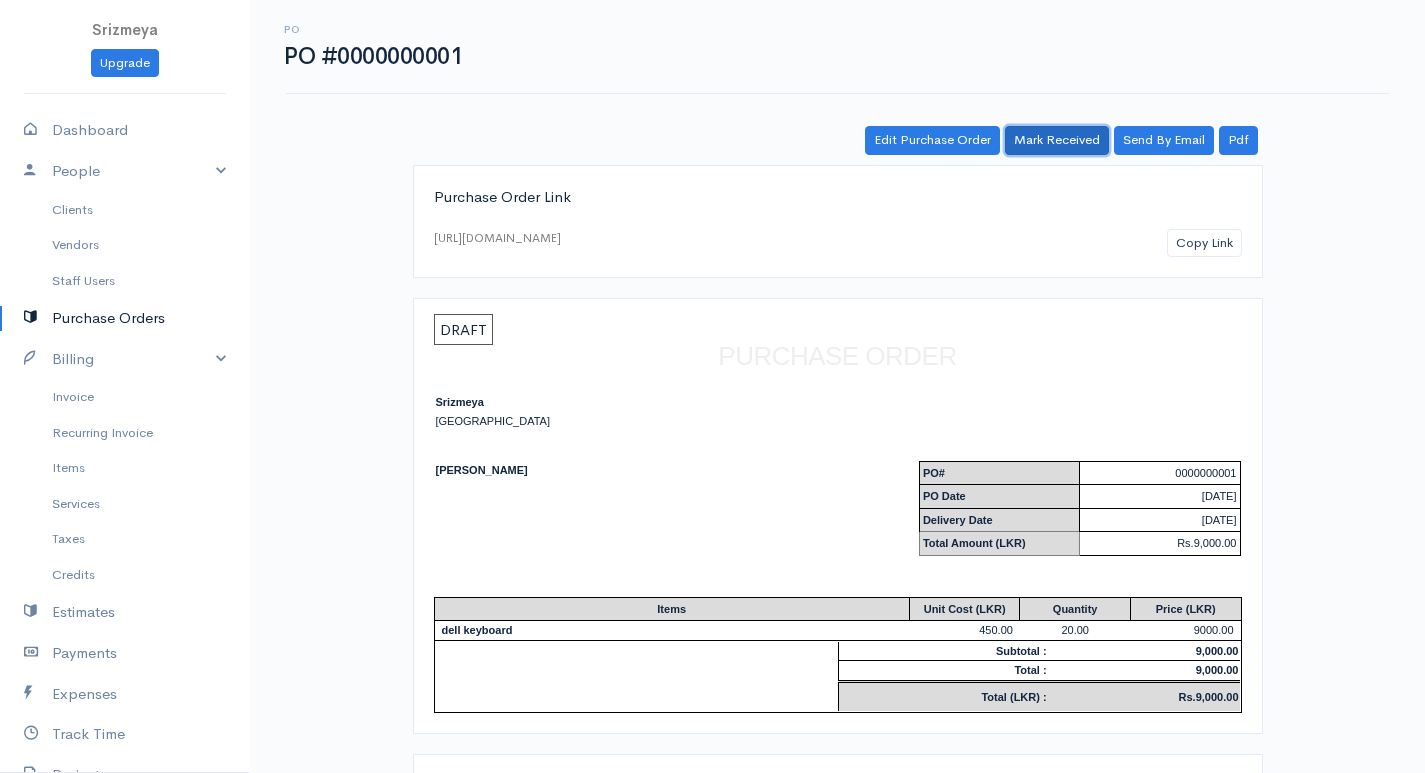 click on "Mark Received" at bounding box center [1057, 140] 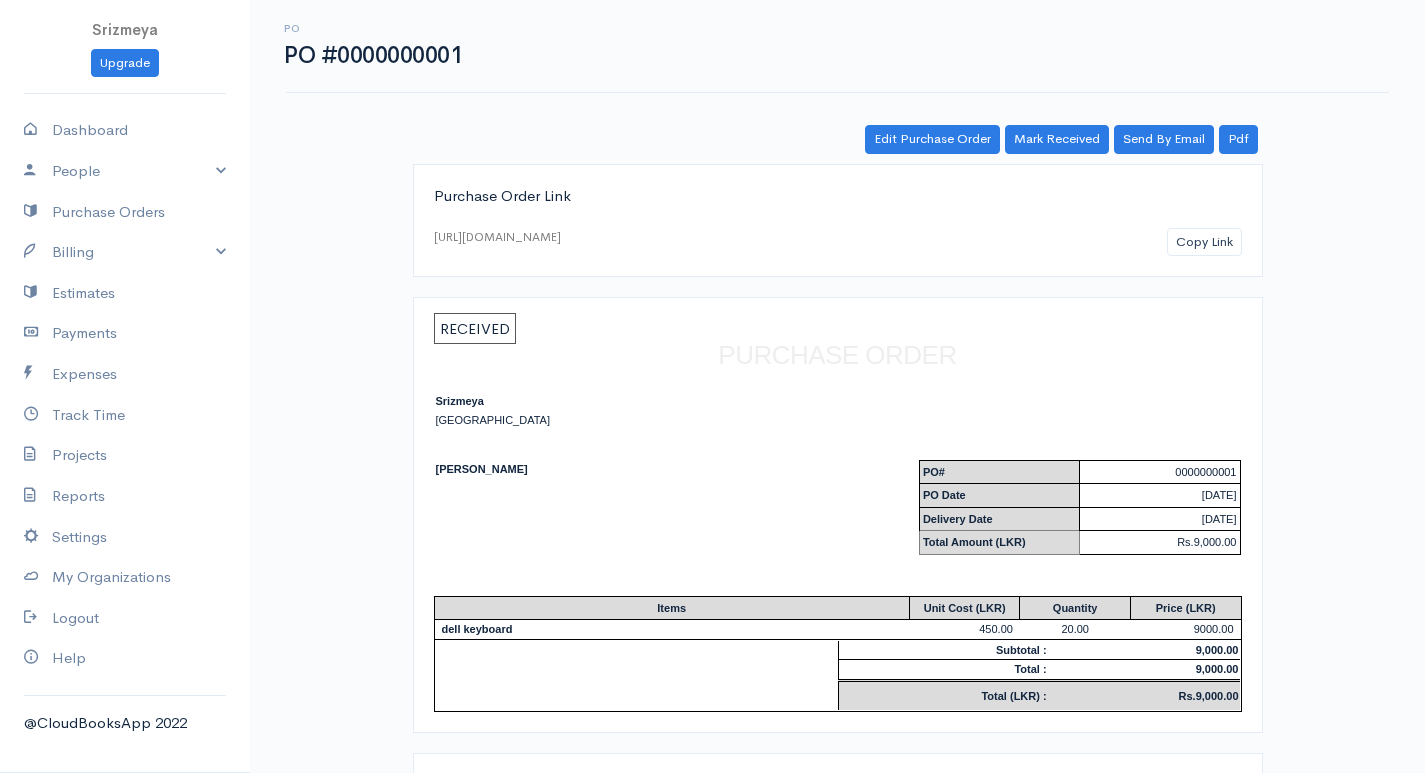 scroll, scrollTop: 0, scrollLeft: 0, axis: both 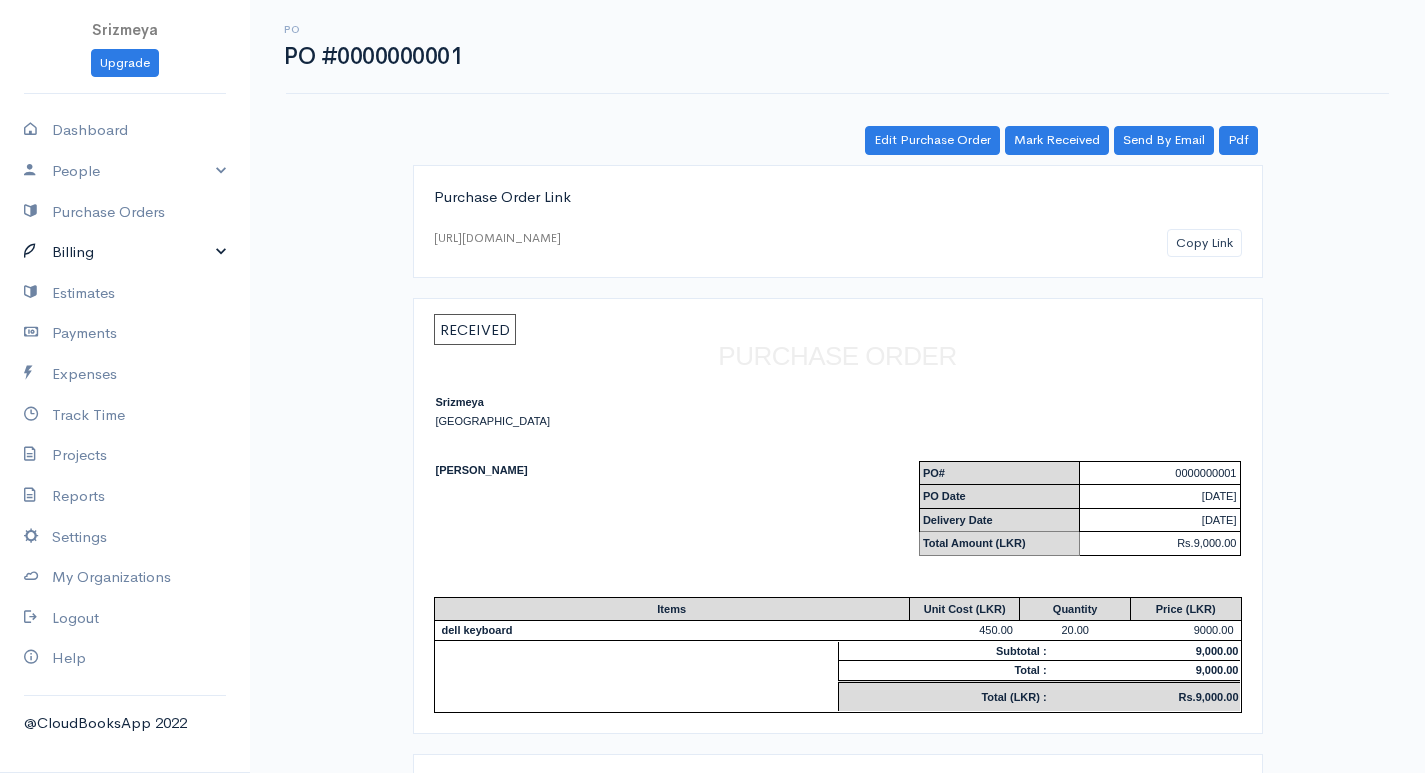 click on "Billing" at bounding box center [125, 252] 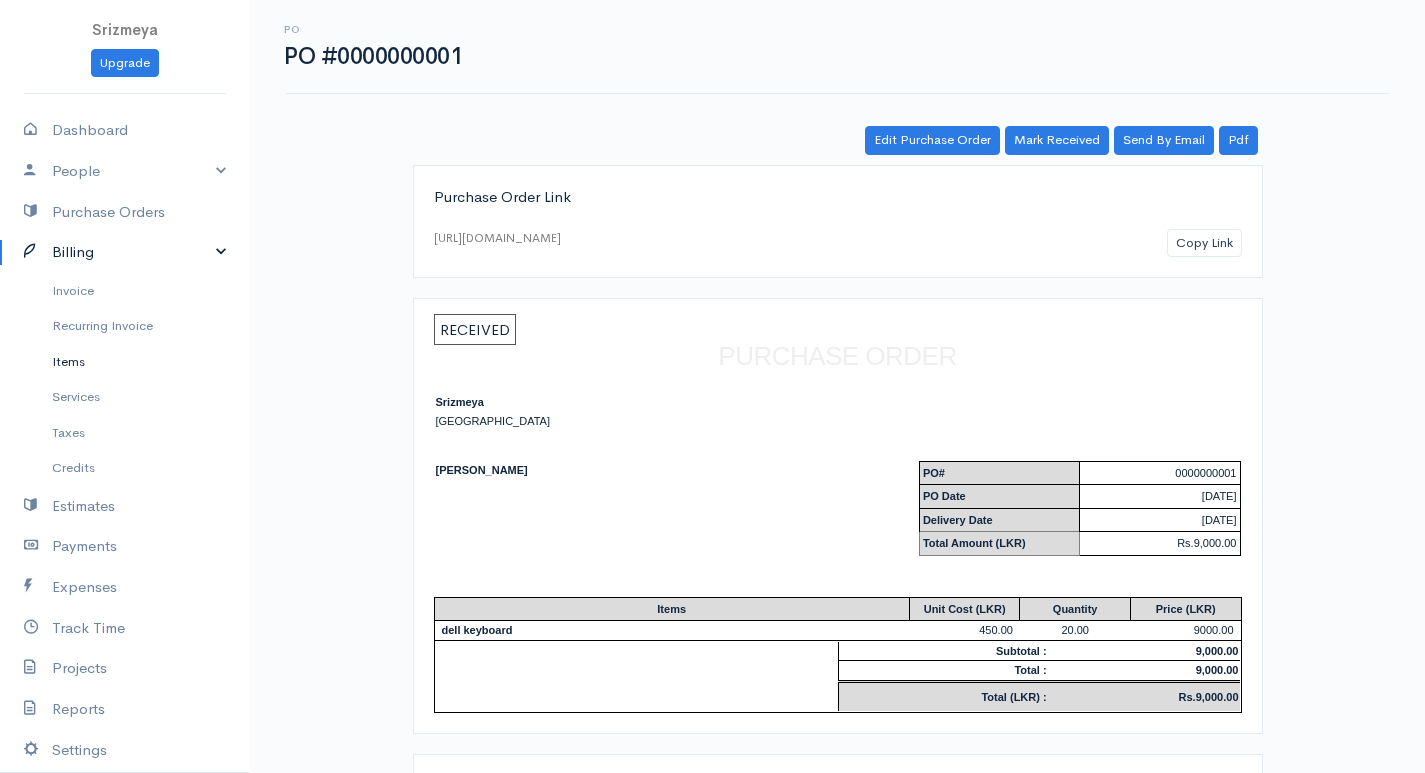click on "Items" at bounding box center [125, 362] 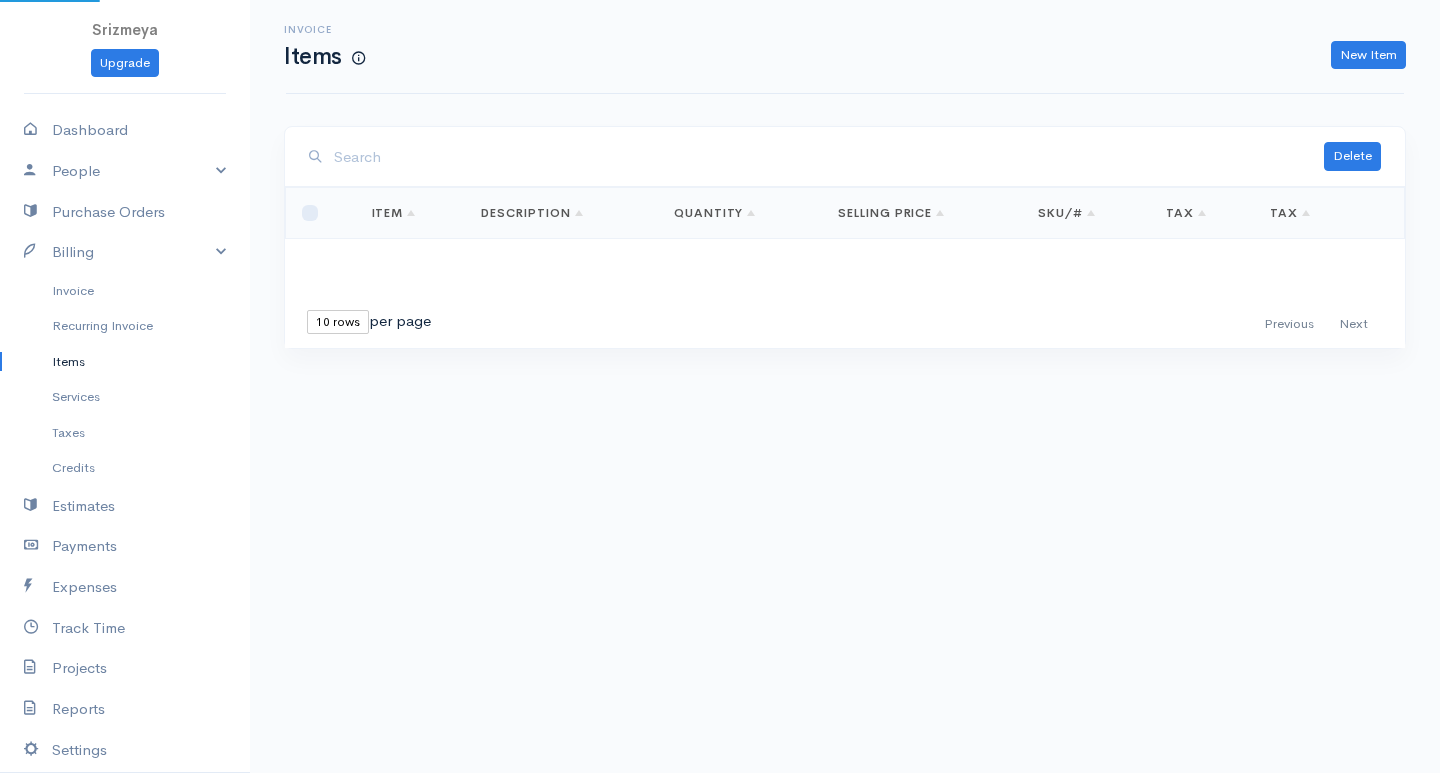 click on "Items" at bounding box center (125, 362) 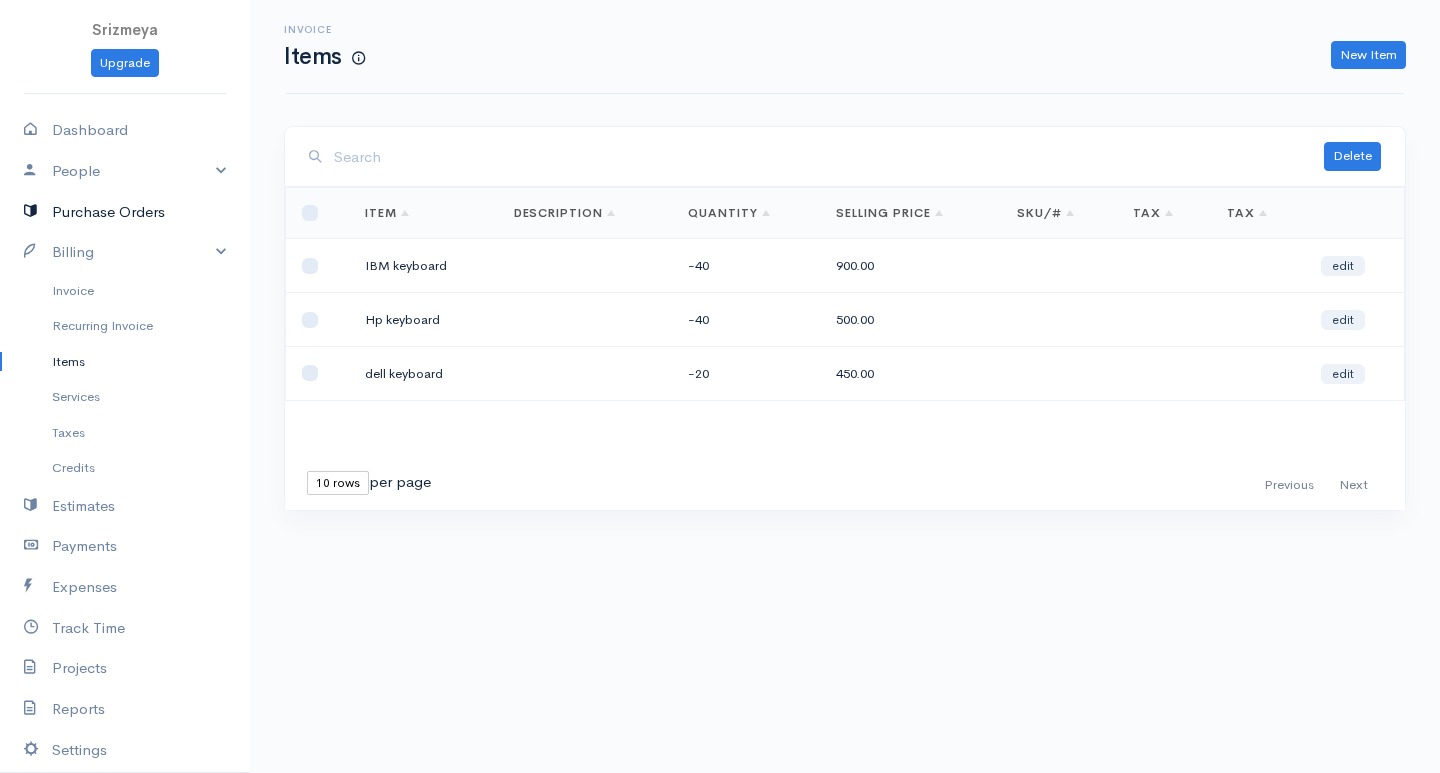 click on "Purchase Orders" at bounding box center [125, 212] 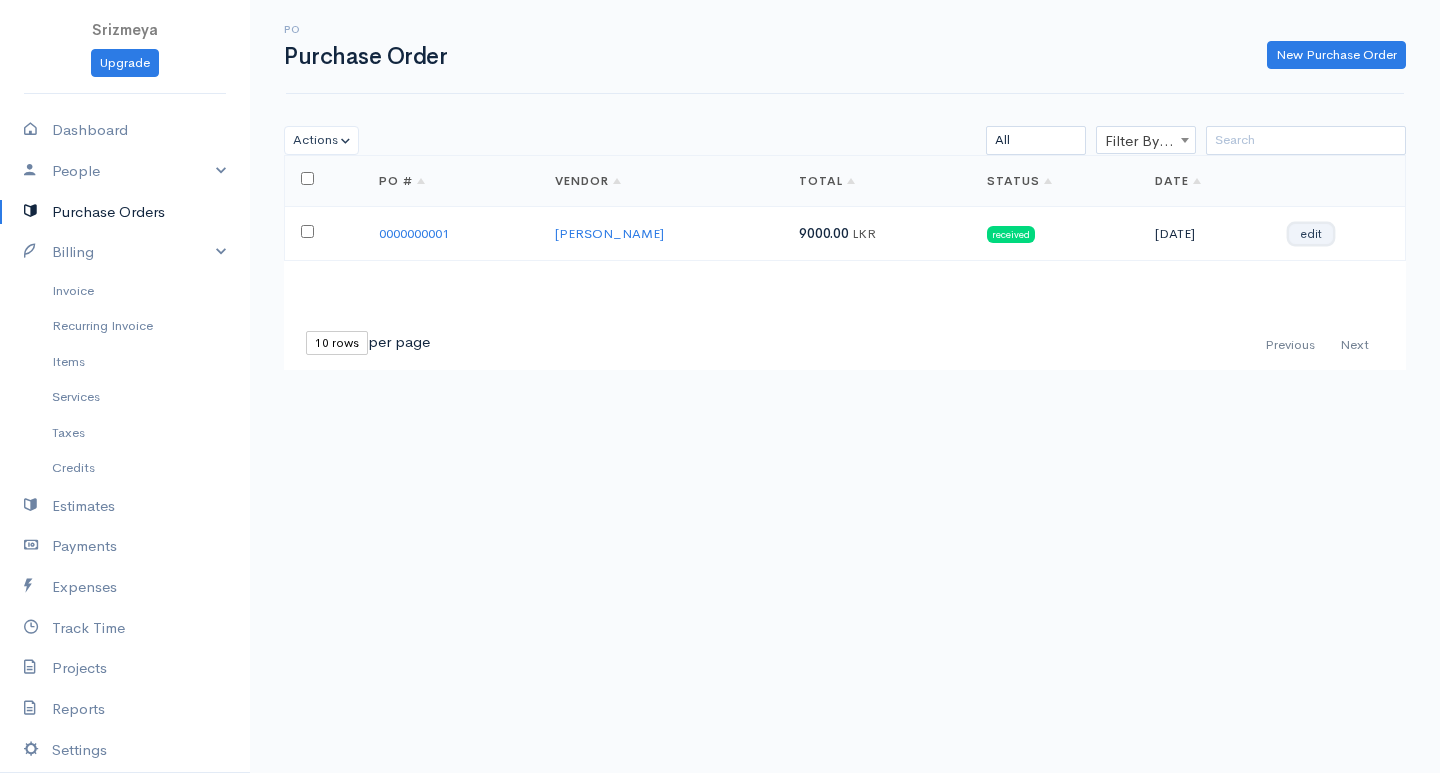 click on "edit" at bounding box center (1311, 234) 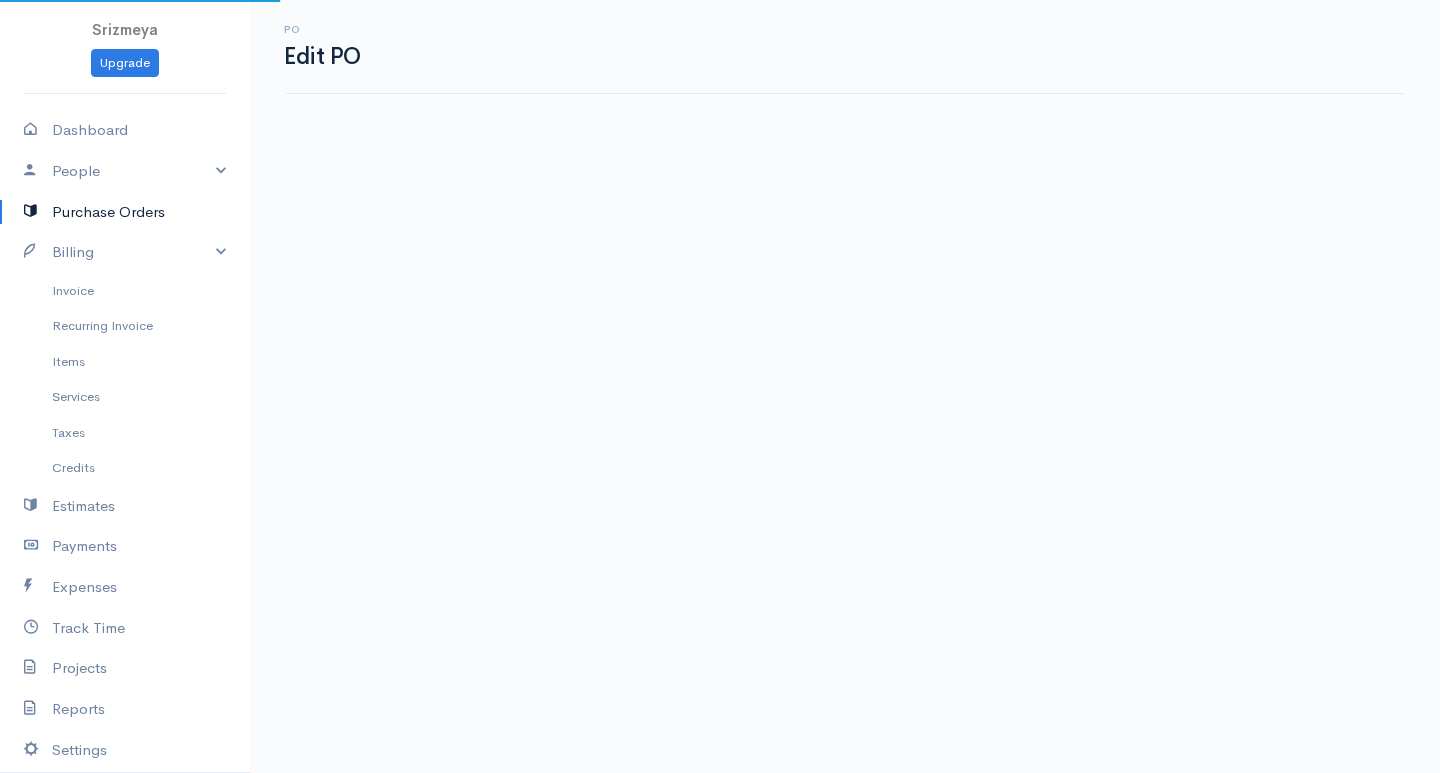 select on "[GEOGRAPHIC_DATA]" 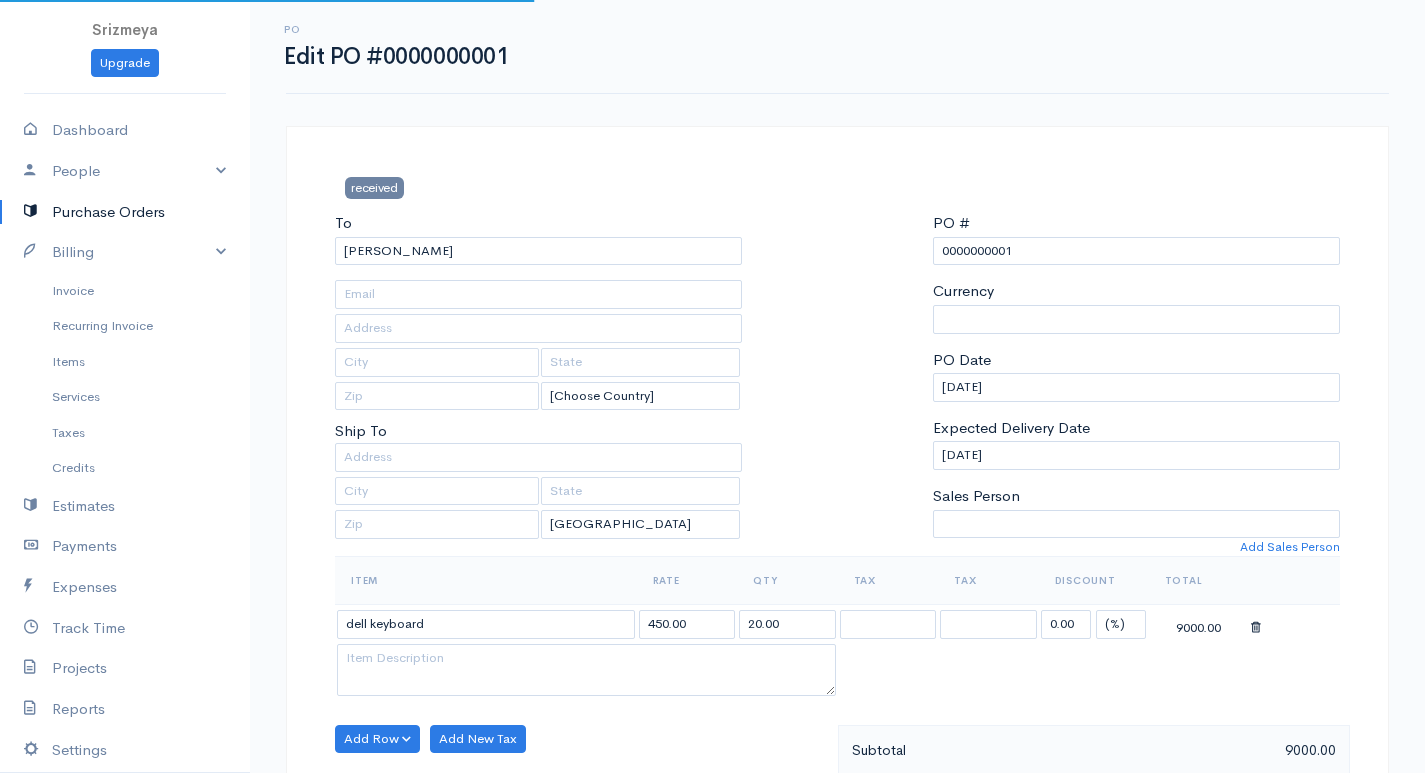 select on "[GEOGRAPHIC_DATA]" 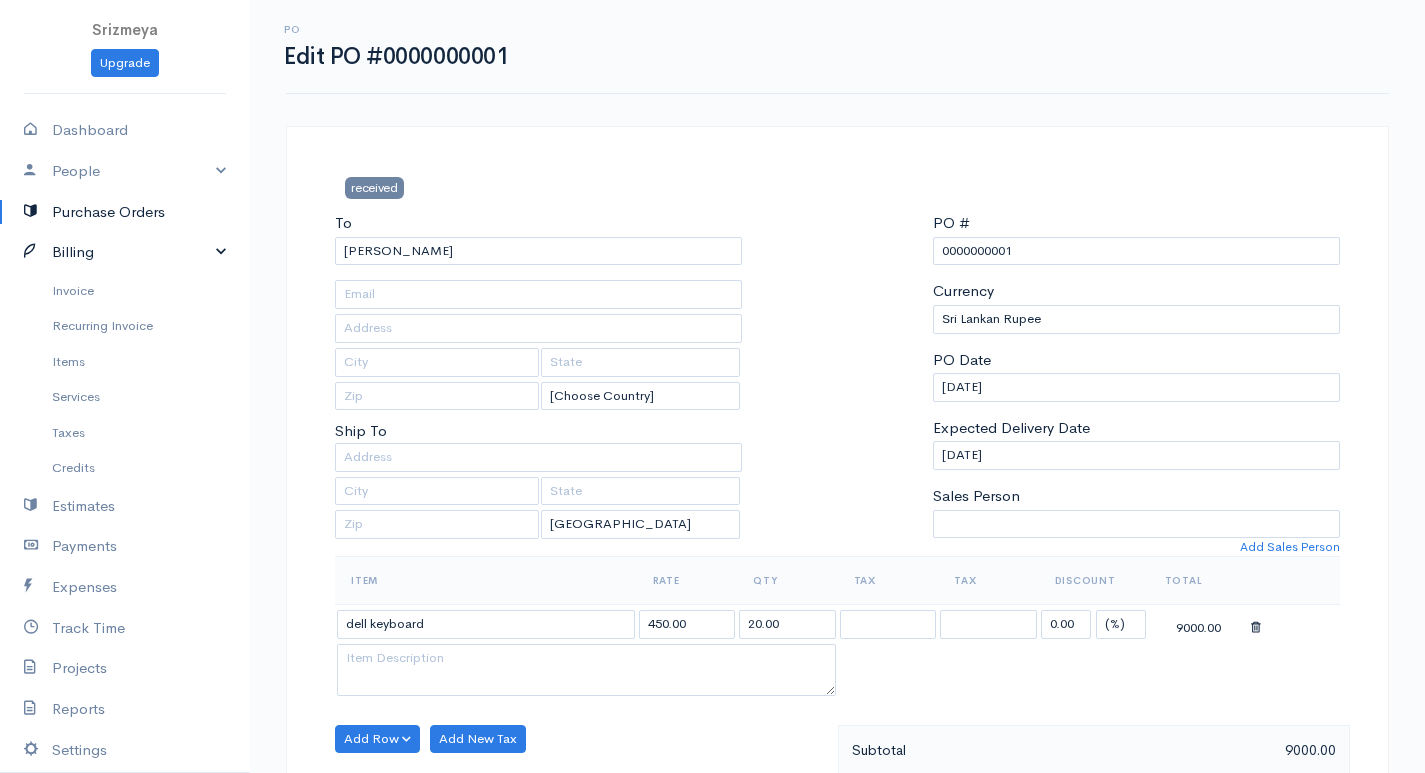 click on "Billing" at bounding box center [125, 252] 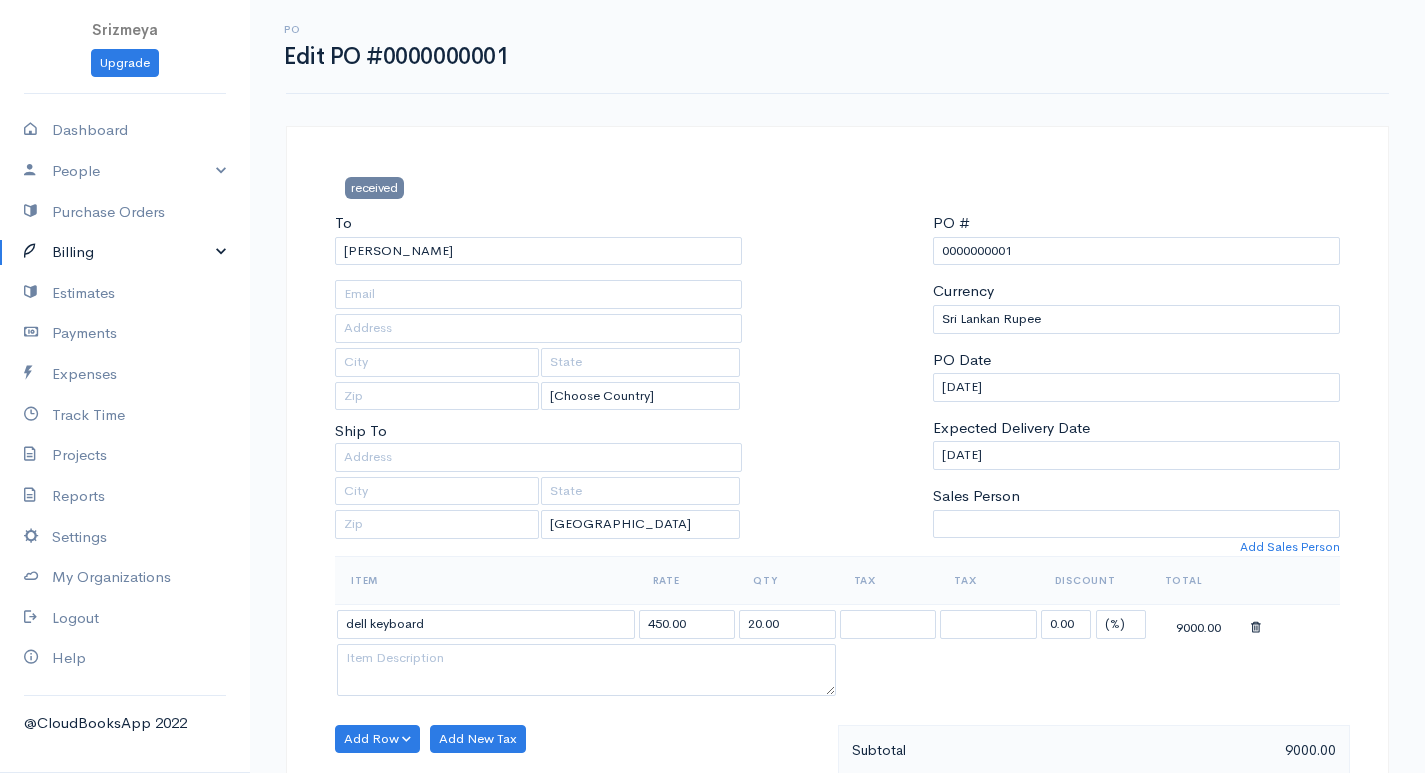 click on "received" at bounding box center (374, 187) 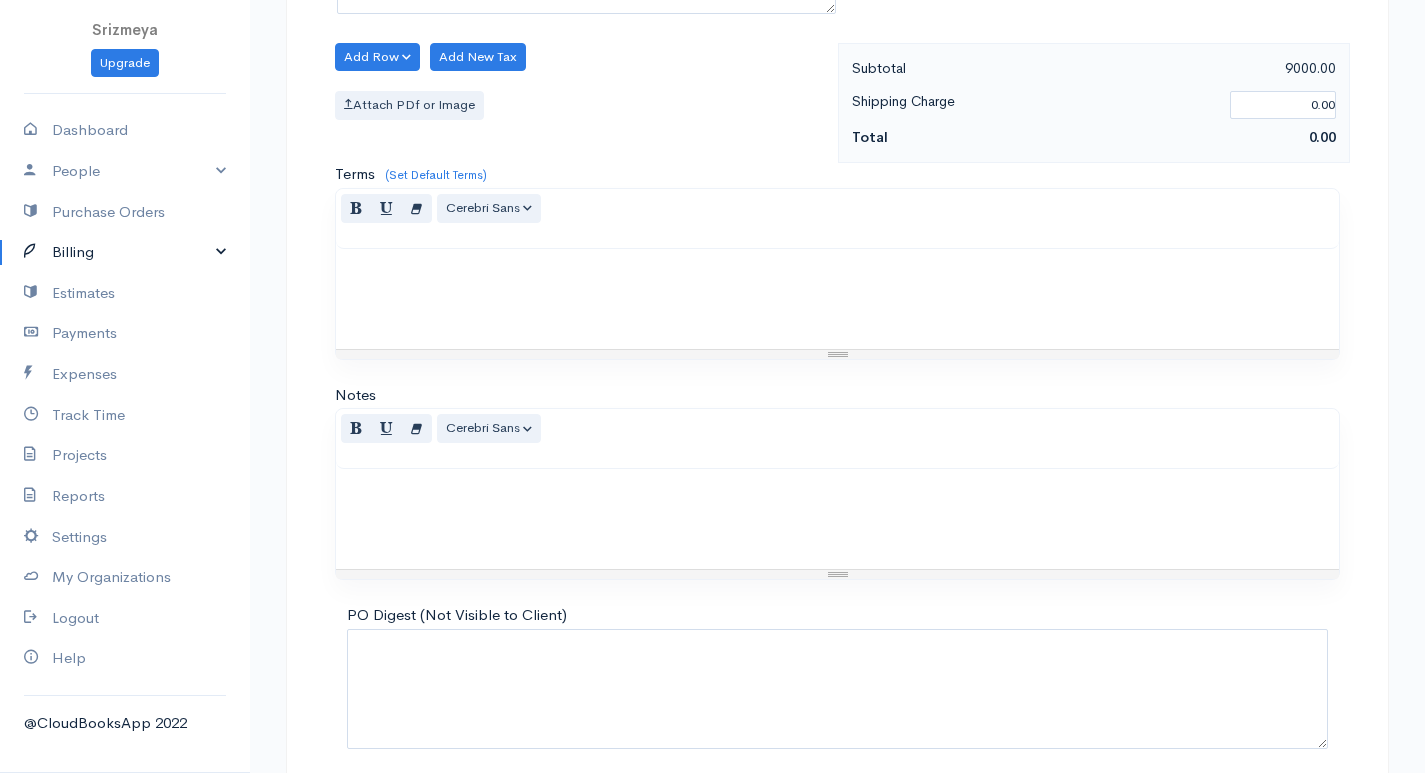 scroll, scrollTop: 764, scrollLeft: 0, axis: vertical 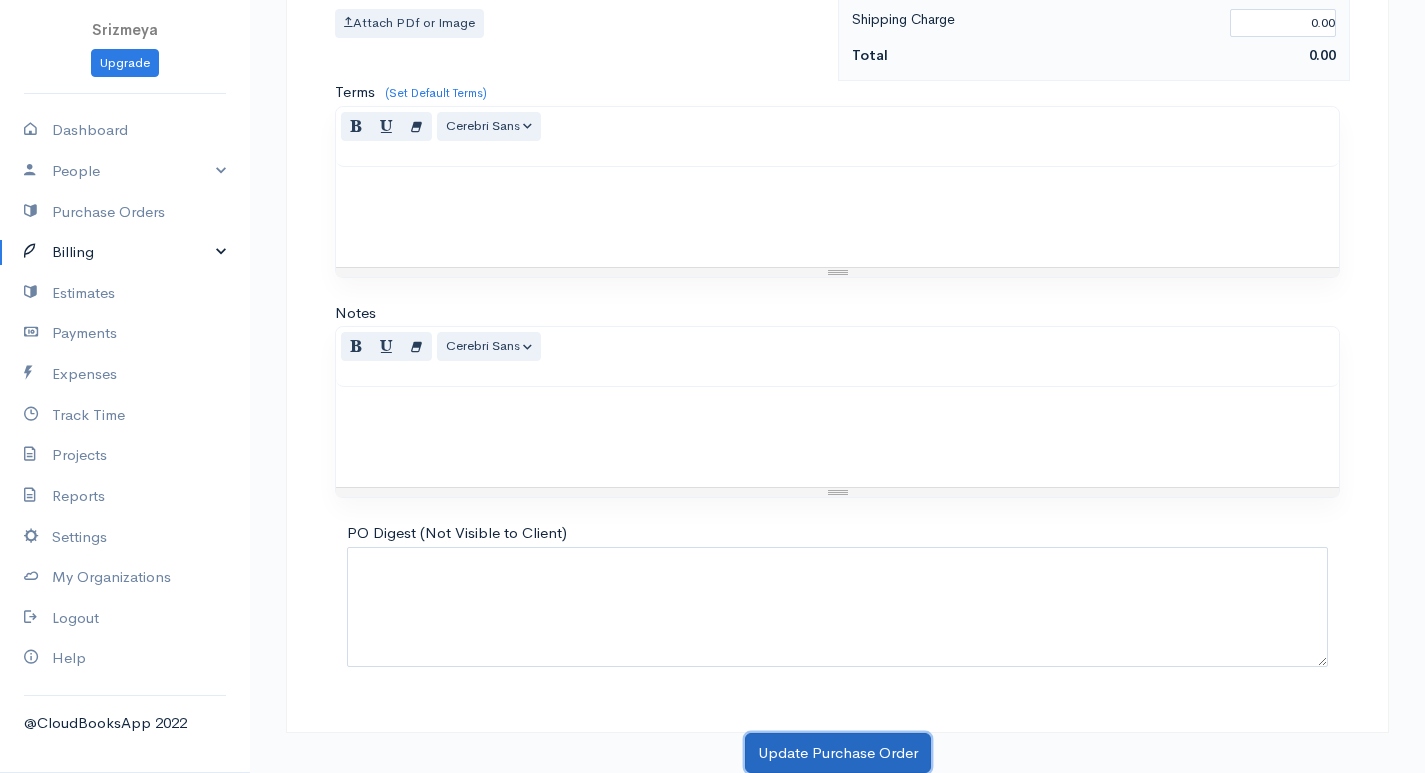 click on "Update Purchase Order" at bounding box center [838, 753] 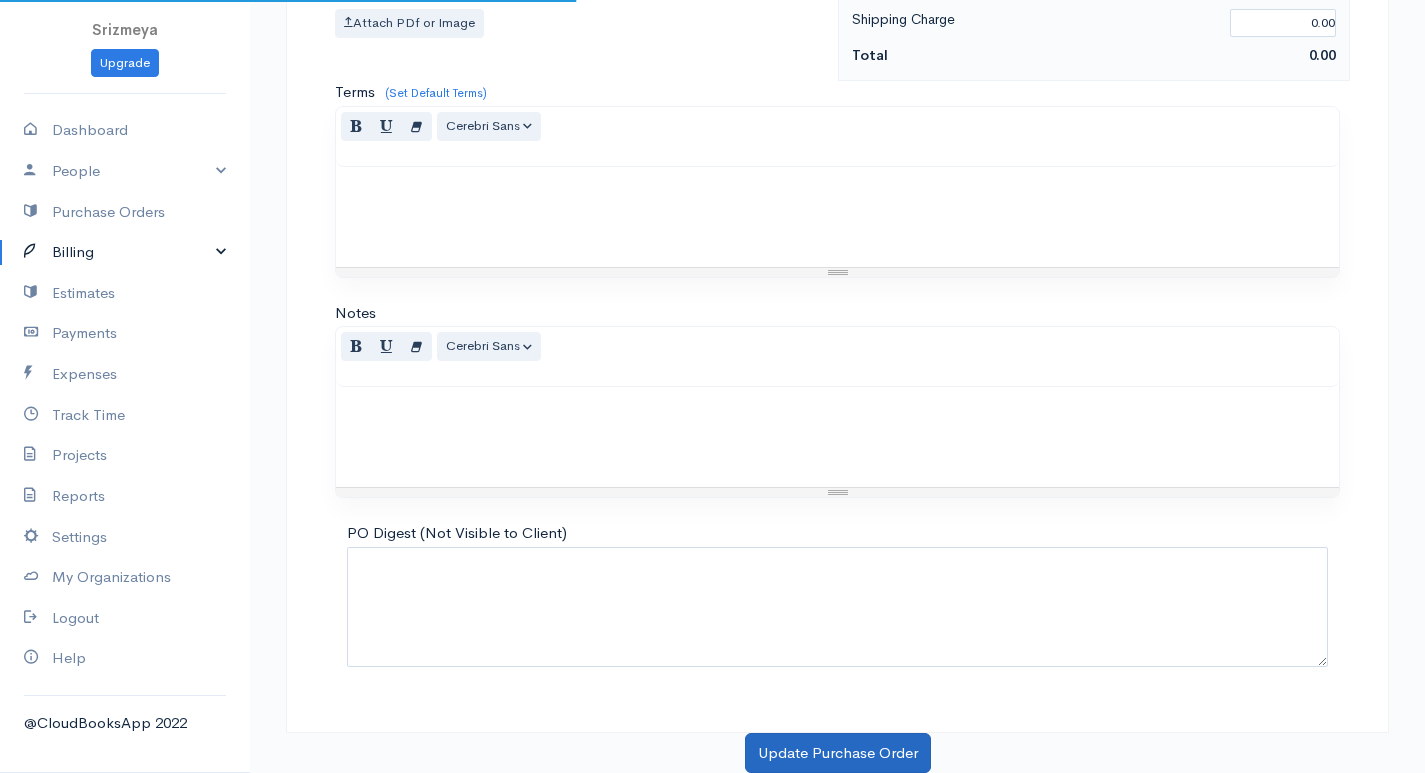 scroll, scrollTop: 0, scrollLeft: 0, axis: both 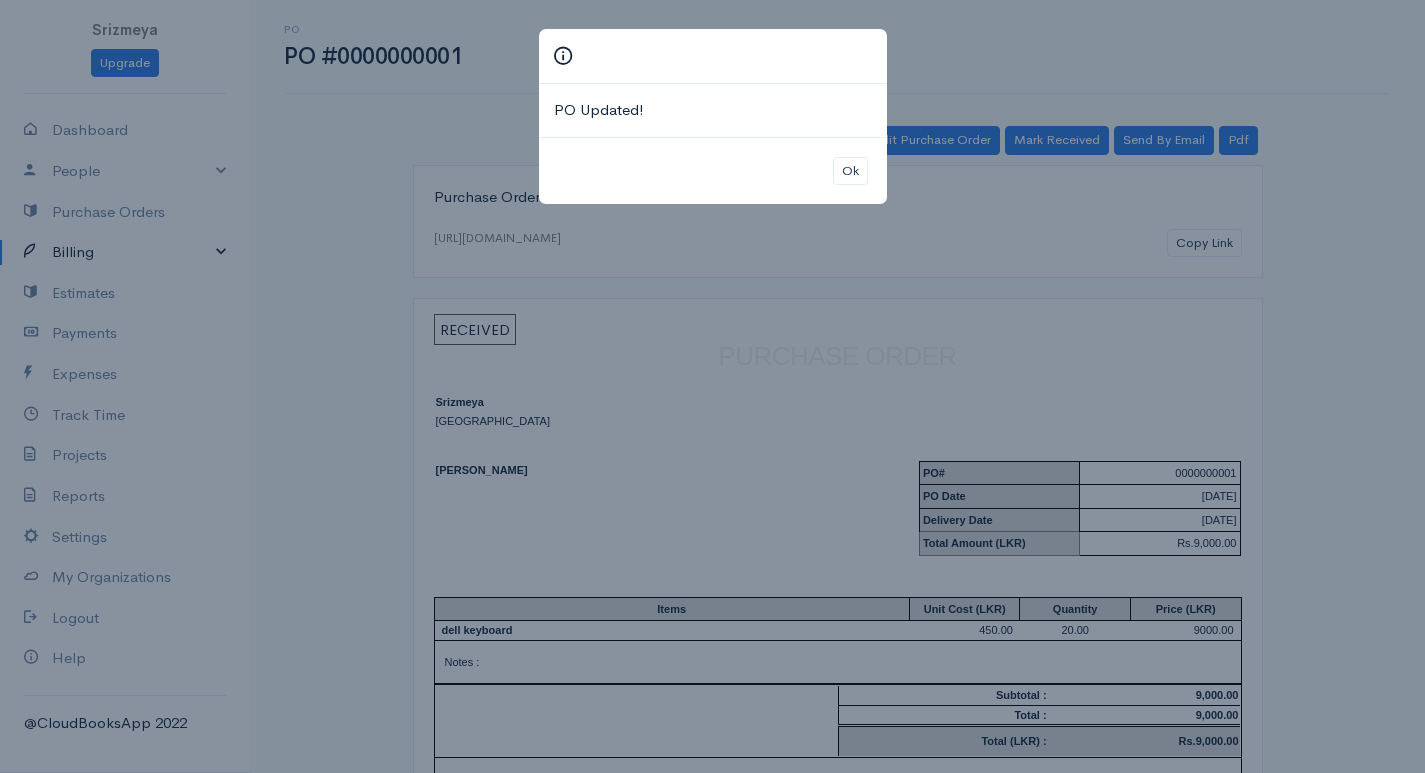 click on "PO Updated!
Ok" at bounding box center [712, 386] 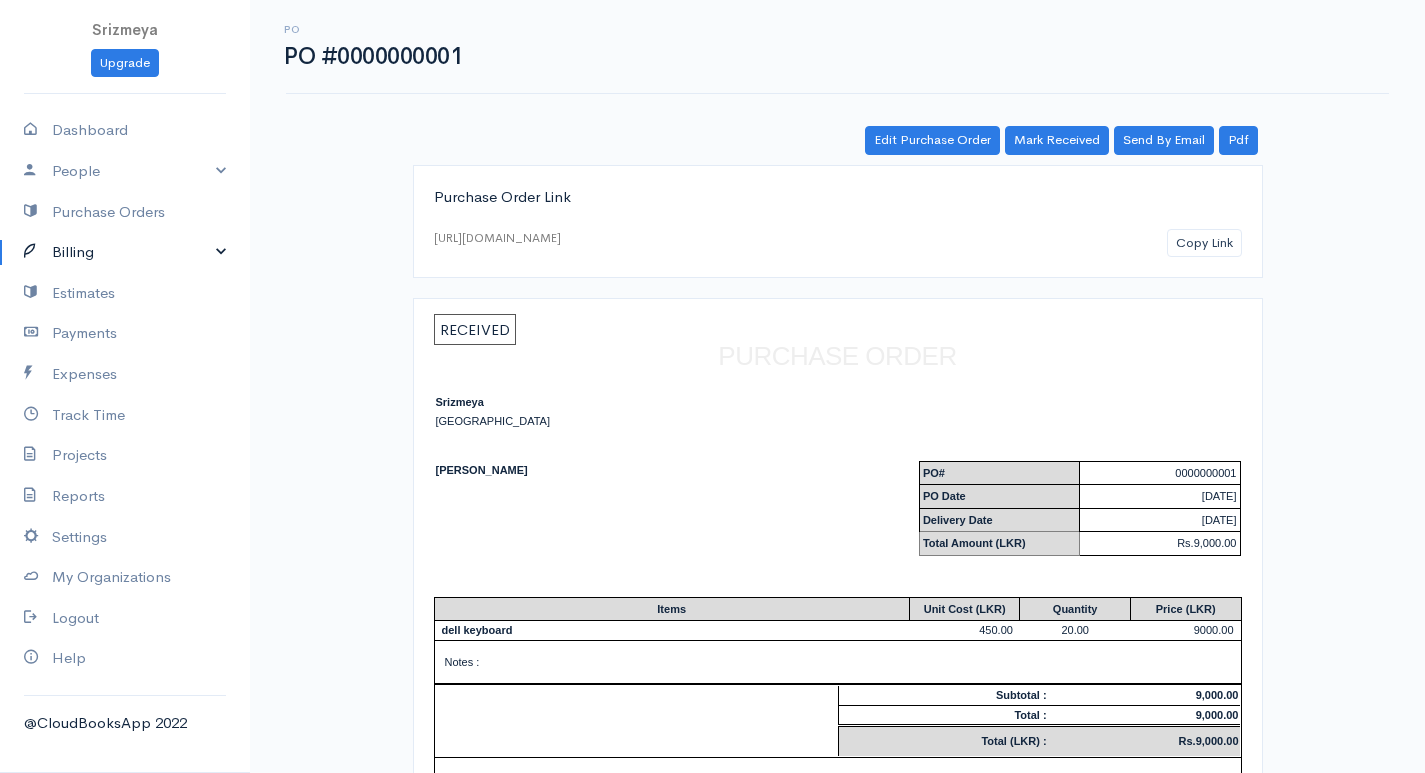 click on "RECEIVED" at bounding box center [475, 329] 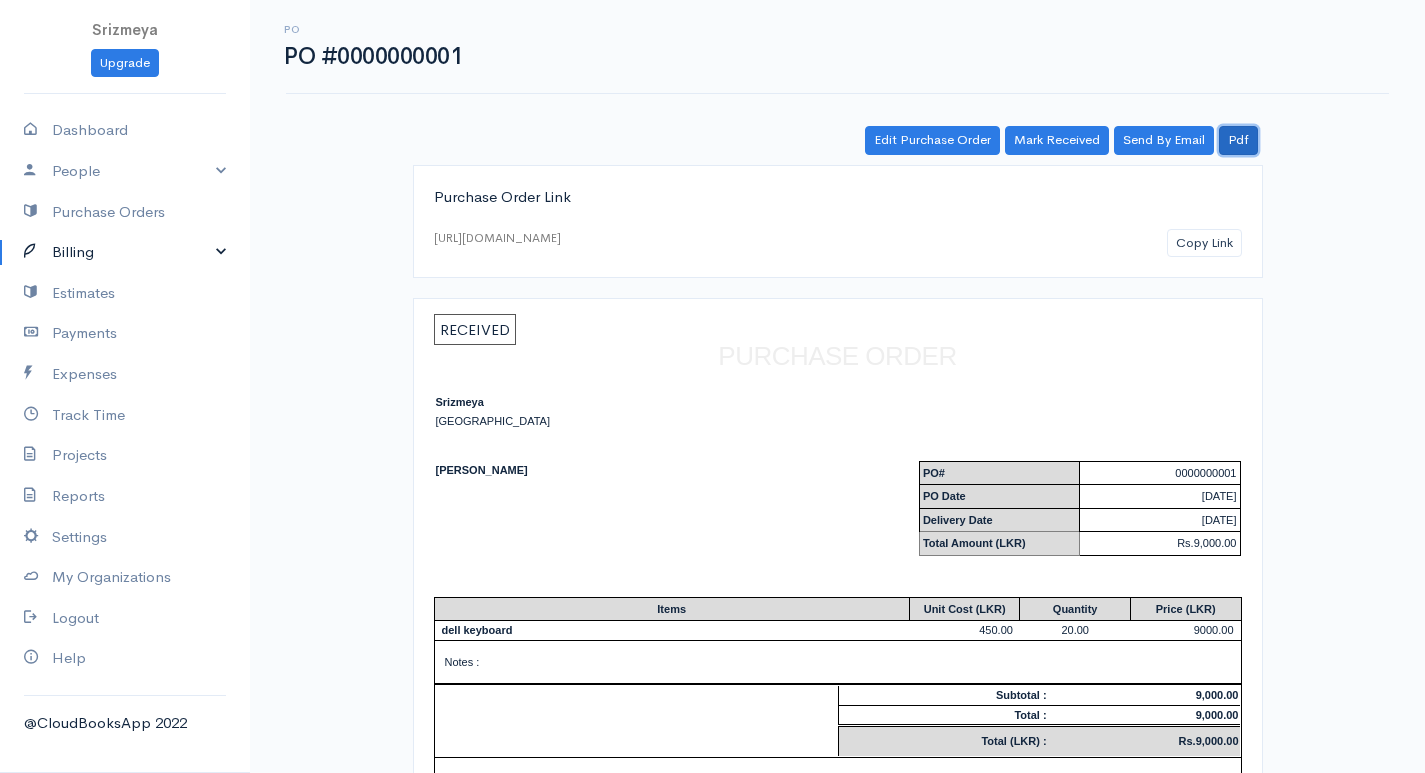 click on "Pdf" at bounding box center [1238, 140] 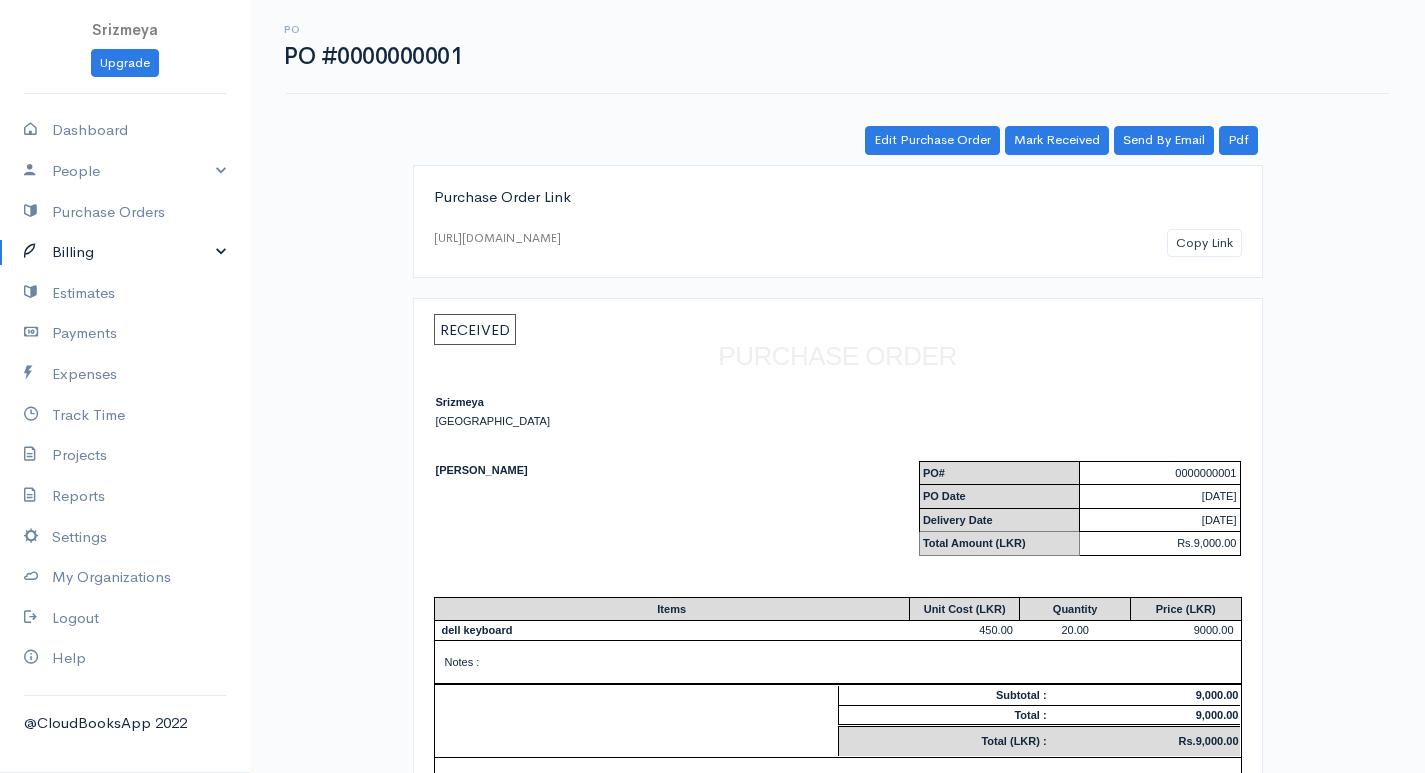 click on "Purchase Order Link https://www.cloudbooksapp.com/app/po/?auth=17524733141RJjkL6YJw8OeNUshU4U43747 Copy Link
RECEIVED
PURCHASE ORDER
Srizmeya Sri Lanka
Rajina kumar
PO#
0000000001
PO Date
07-14-2025
07-14-2025" at bounding box center (837, 603) 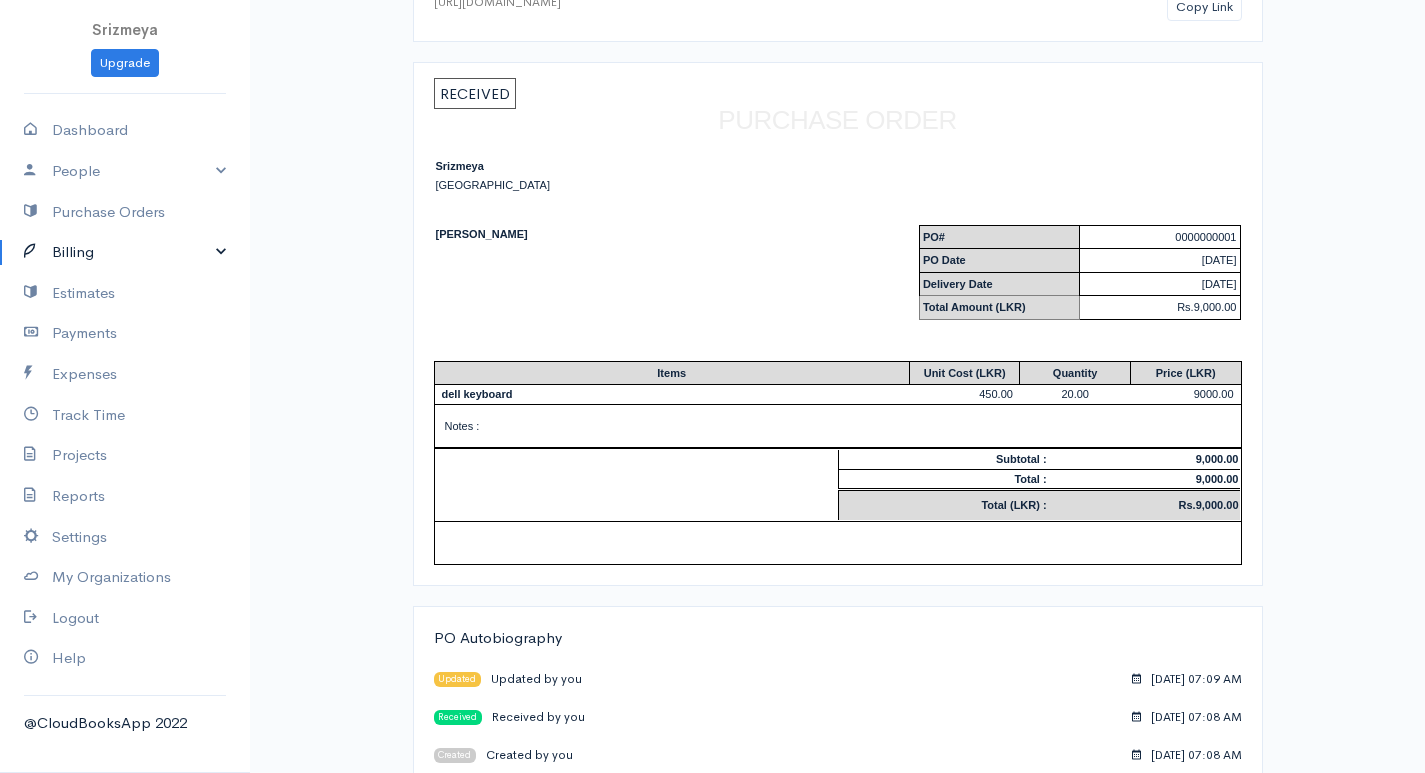 scroll, scrollTop: 268, scrollLeft: 0, axis: vertical 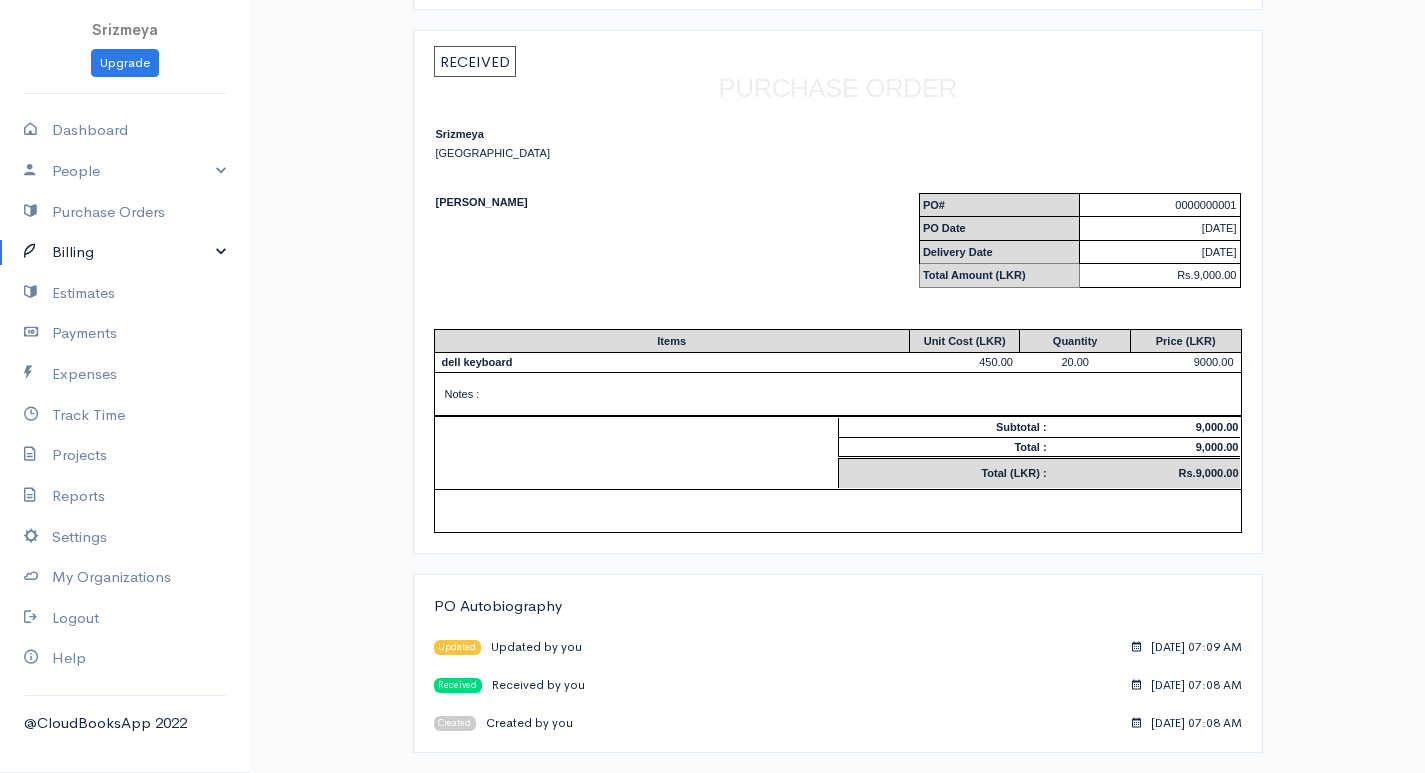click on "Created Created by you" at bounding box center [503, 723] 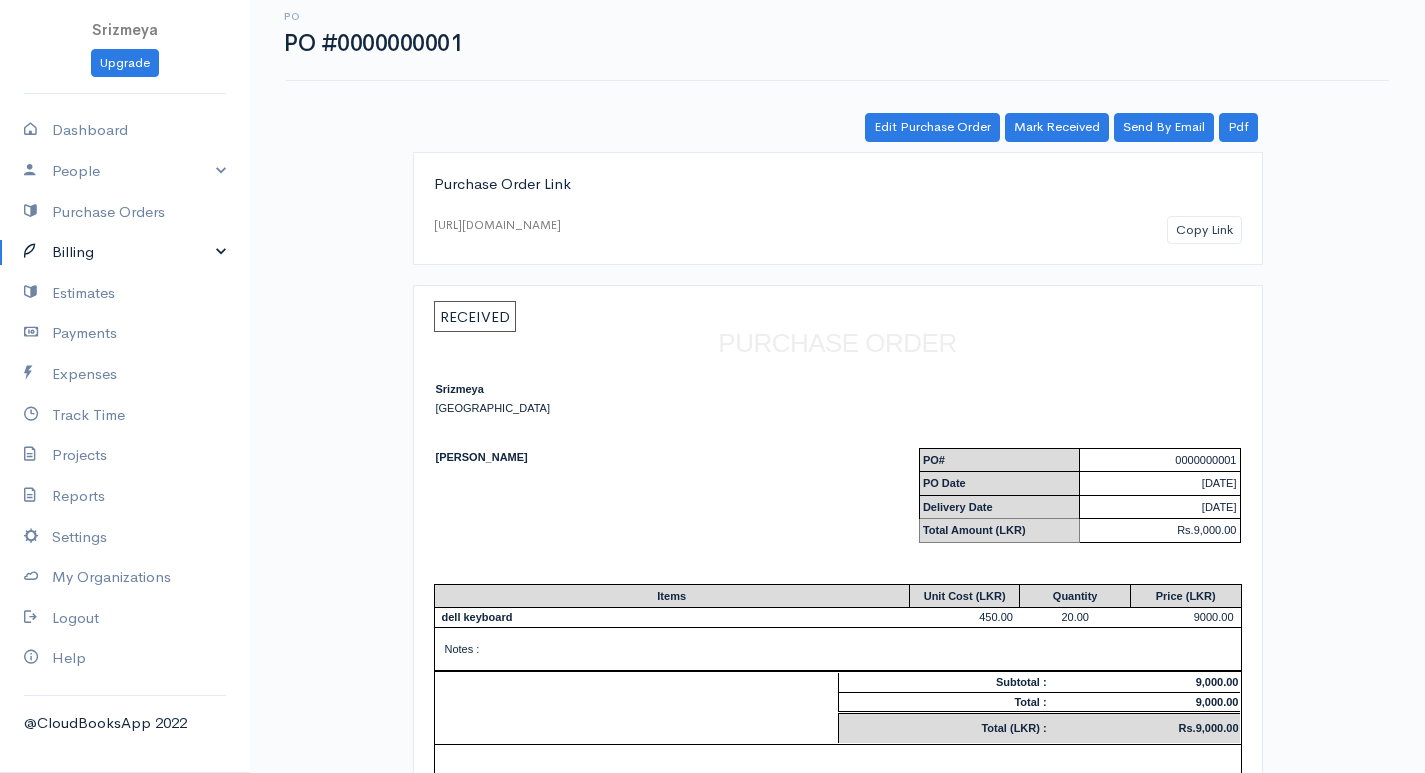 scroll, scrollTop: 0, scrollLeft: 0, axis: both 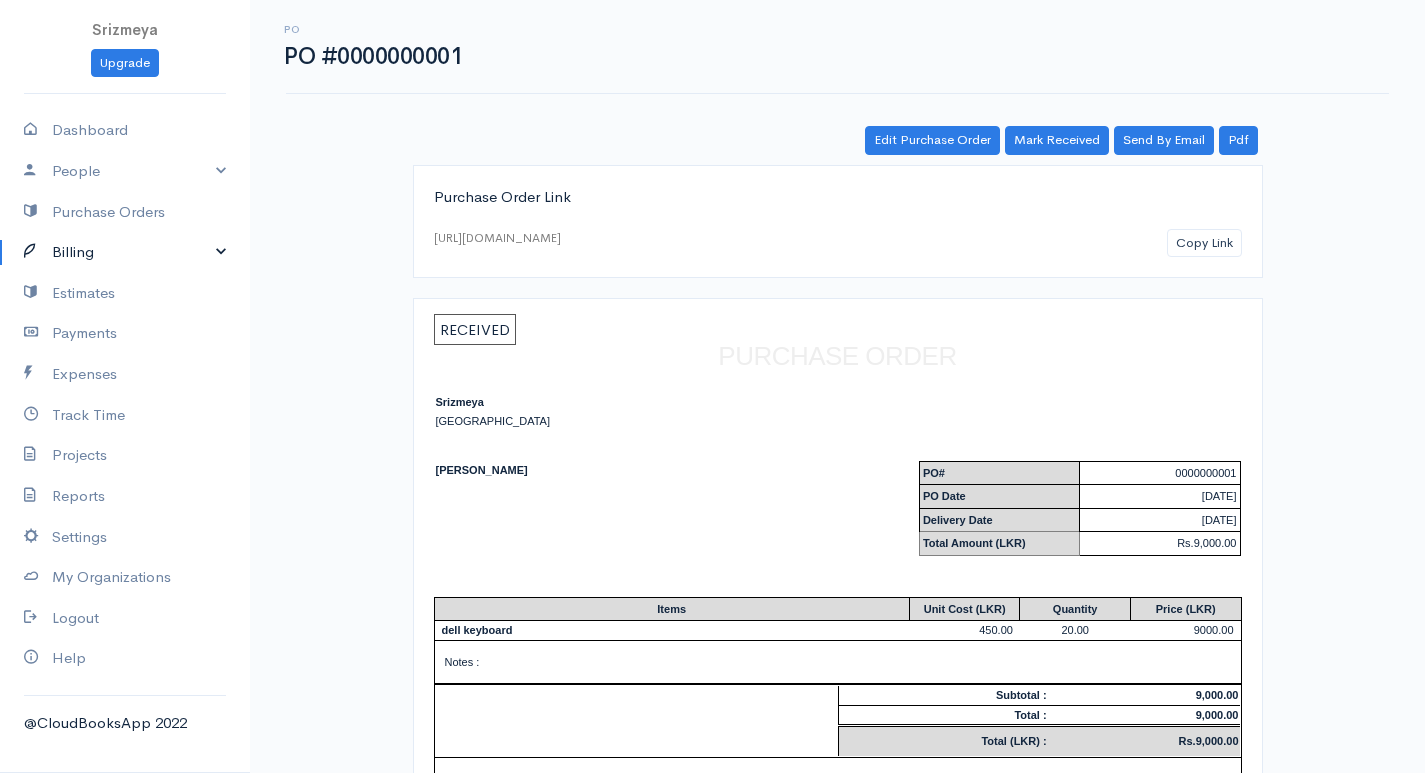 drag, startPoint x: 480, startPoint y: 309, endPoint x: 474, endPoint y: 318, distance: 10.816654 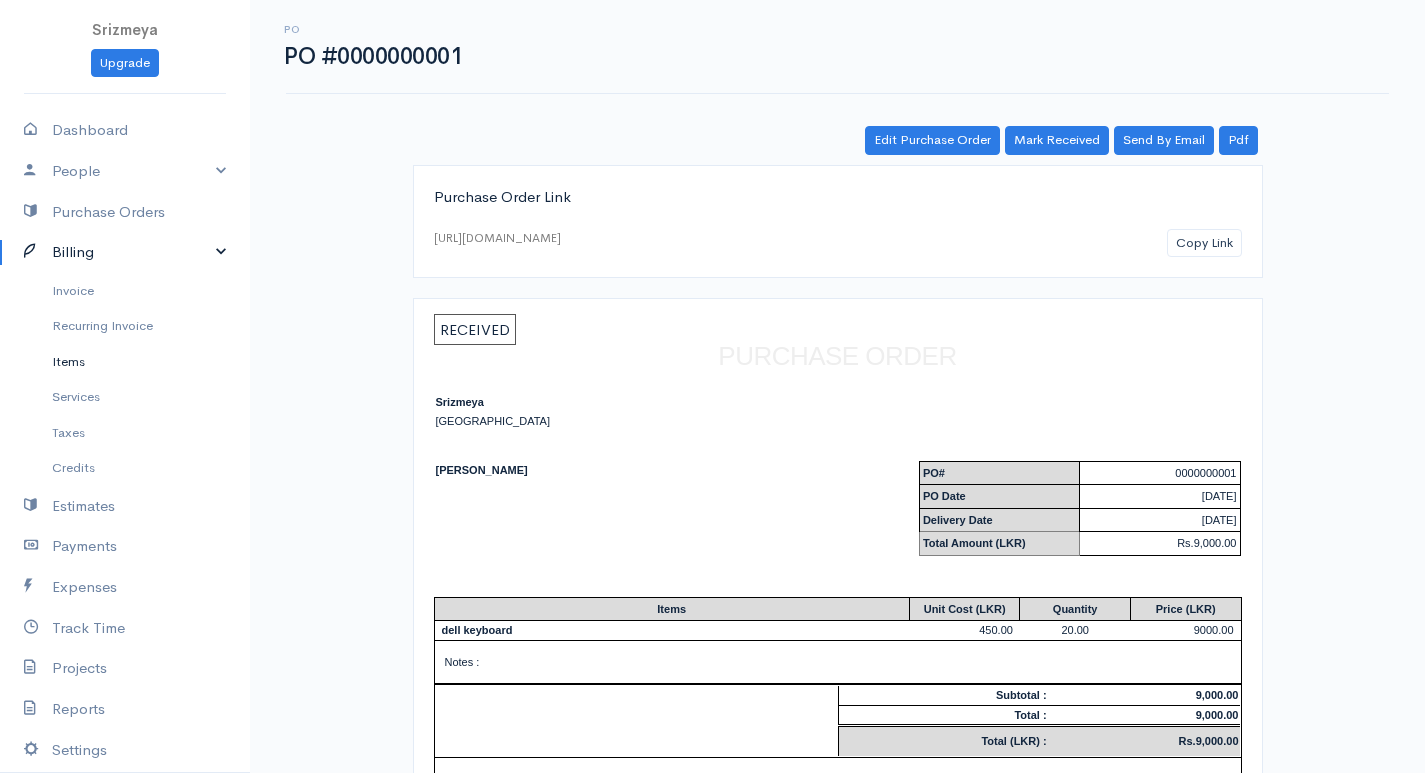 click on "Items" at bounding box center (125, 362) 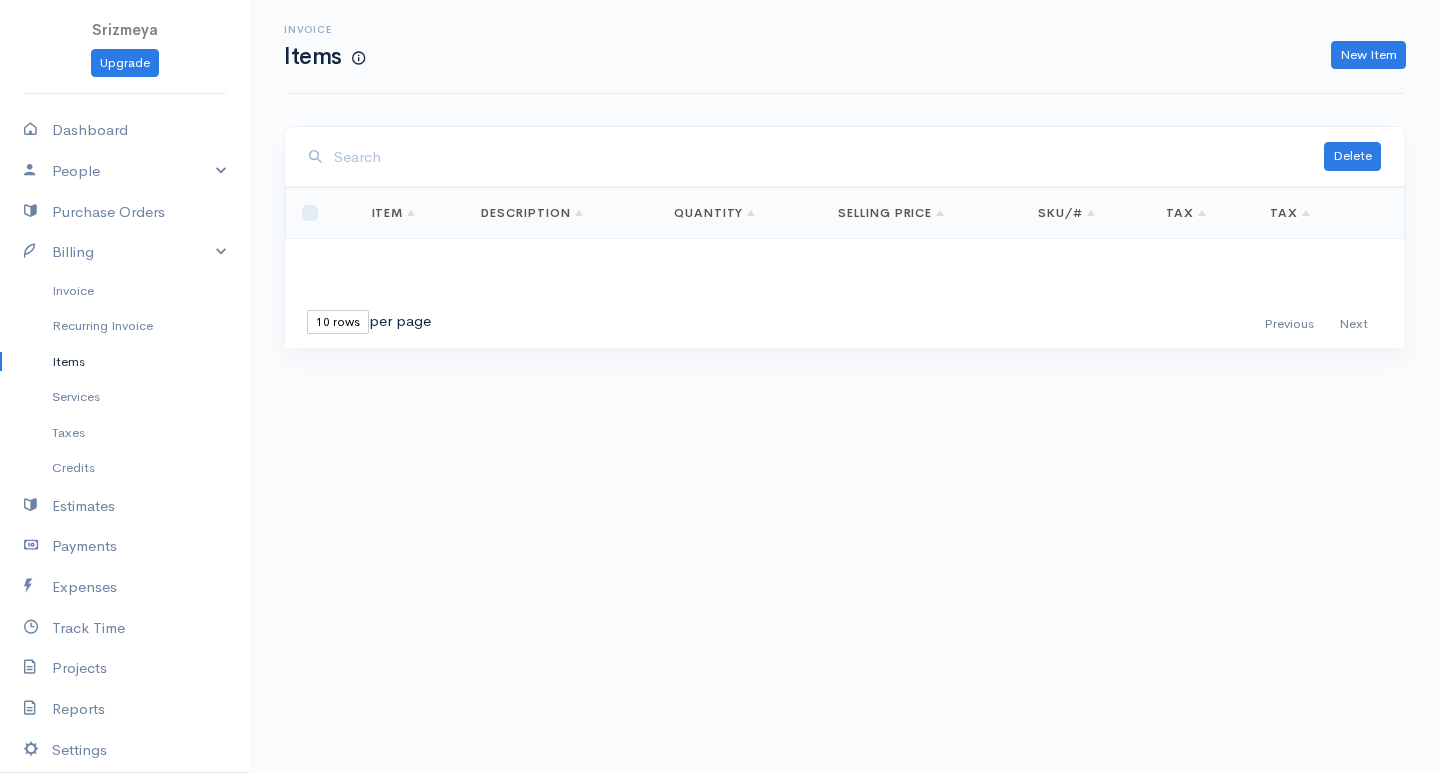 click on "Items" at bounding box center (125, 362) 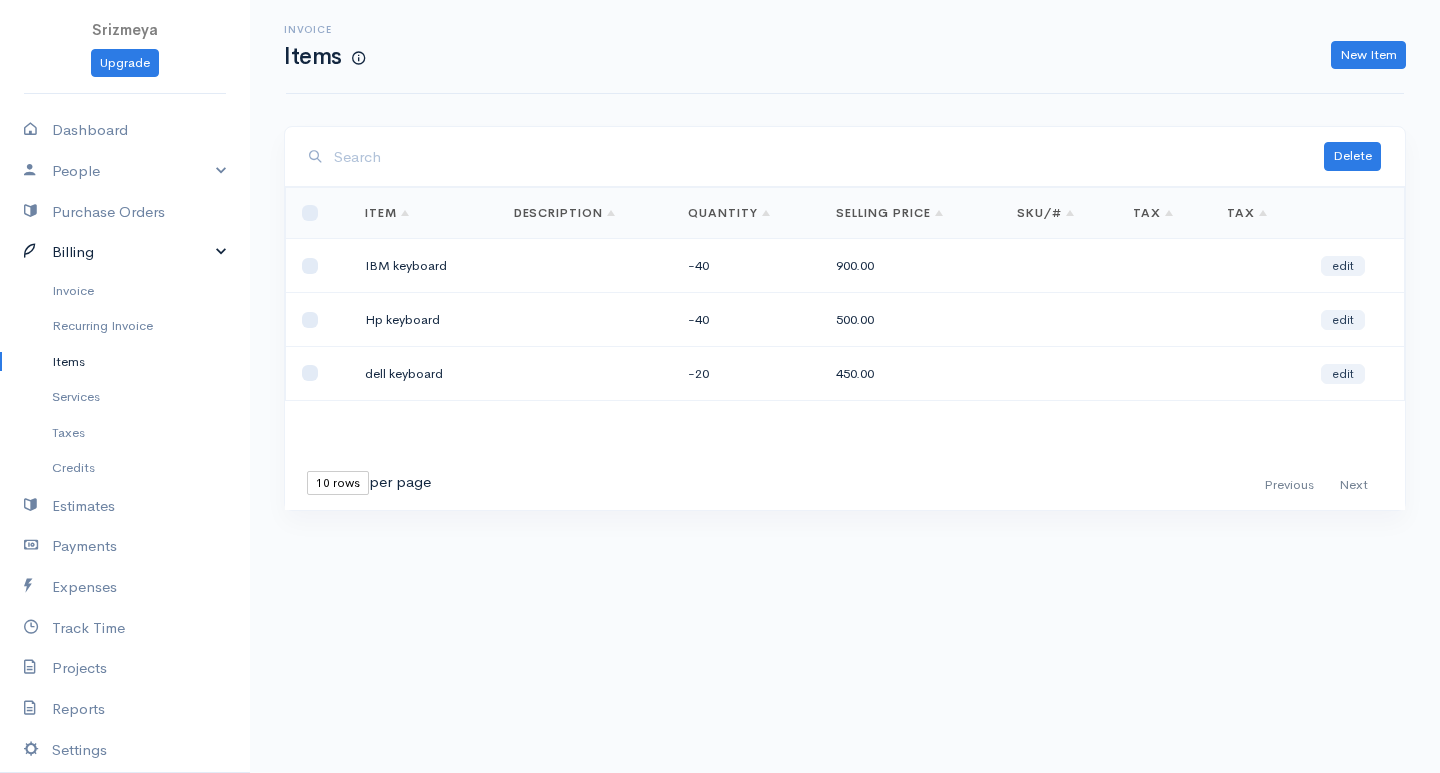 click on "Billing" at bounding box center (125, 252) 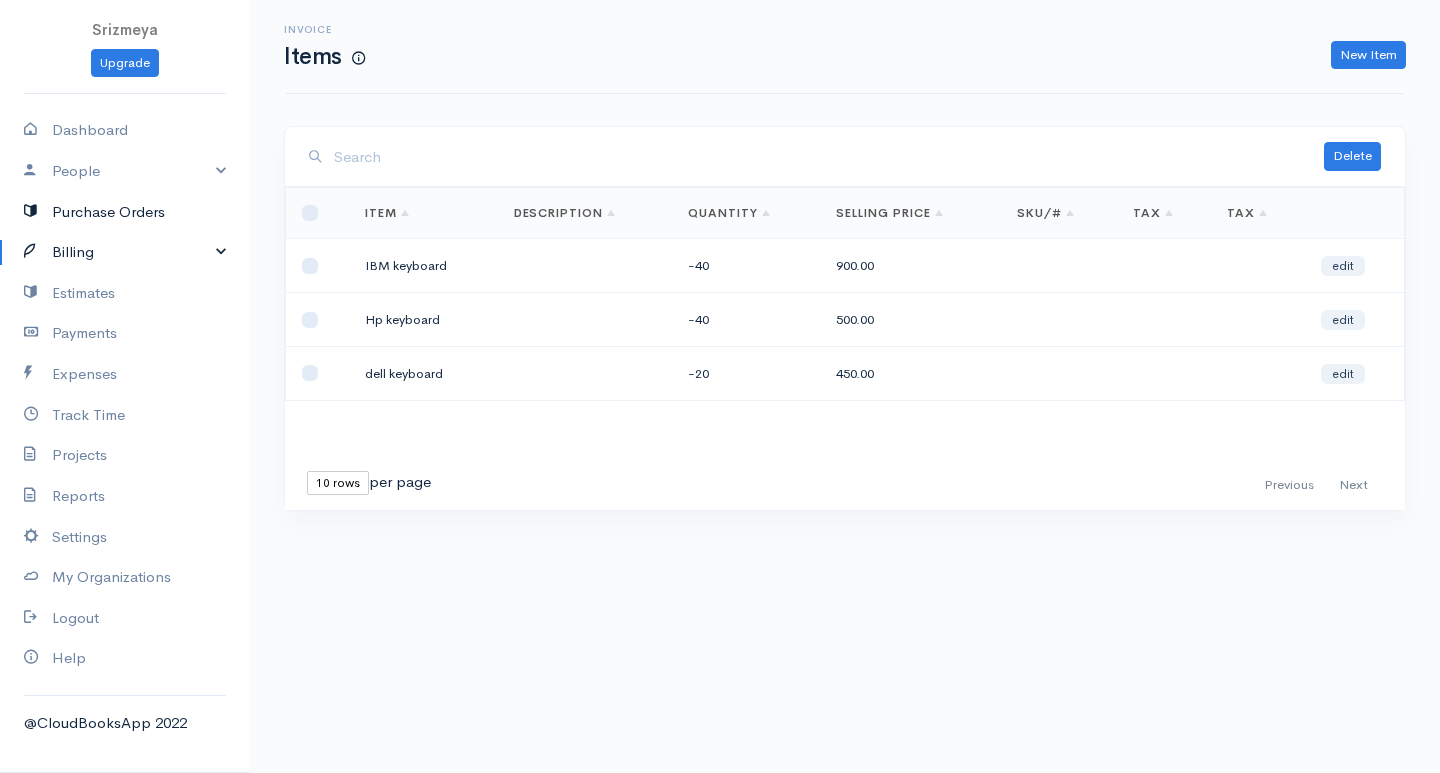 click on "Purchase Orders" at bounding box center [125, 212] 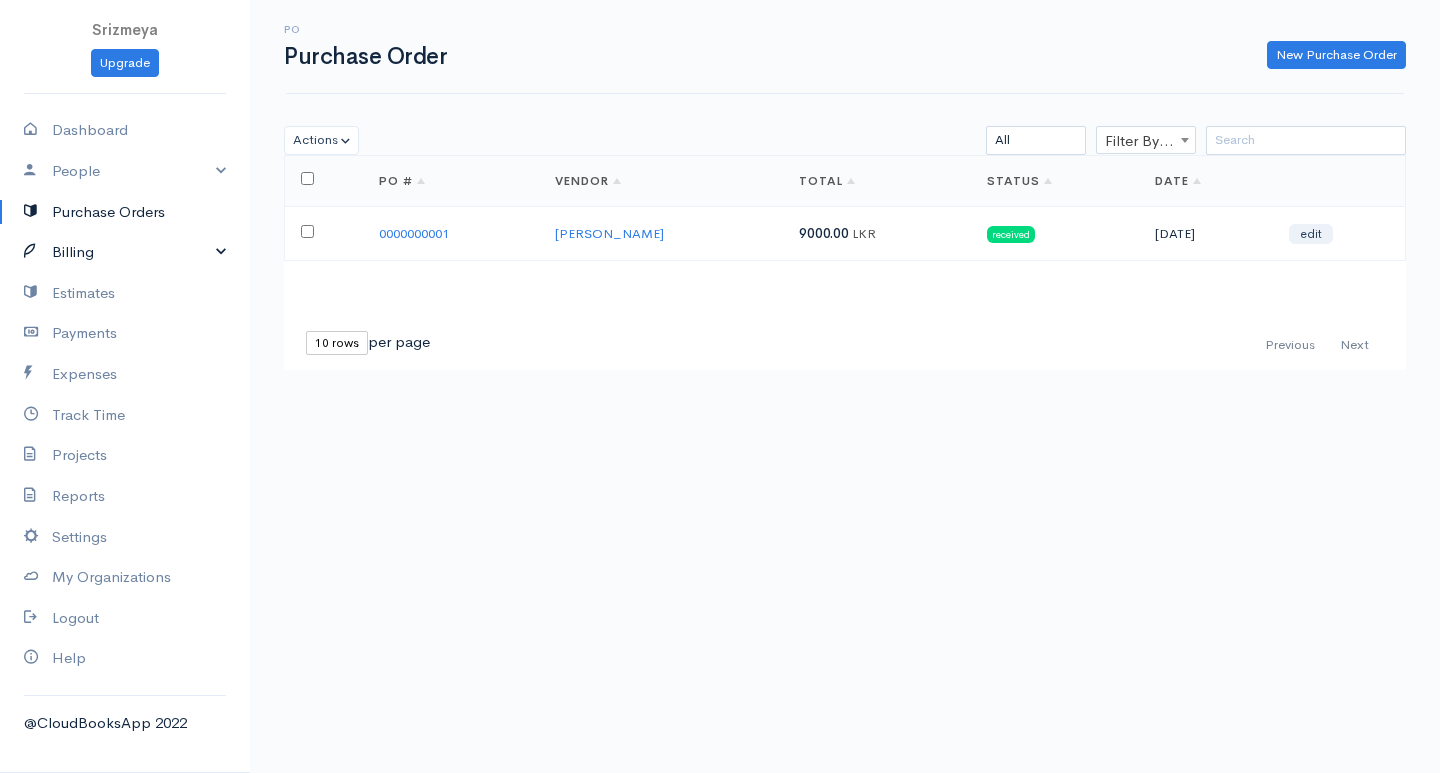 click on "Billing" at bounding box center (125, 252) 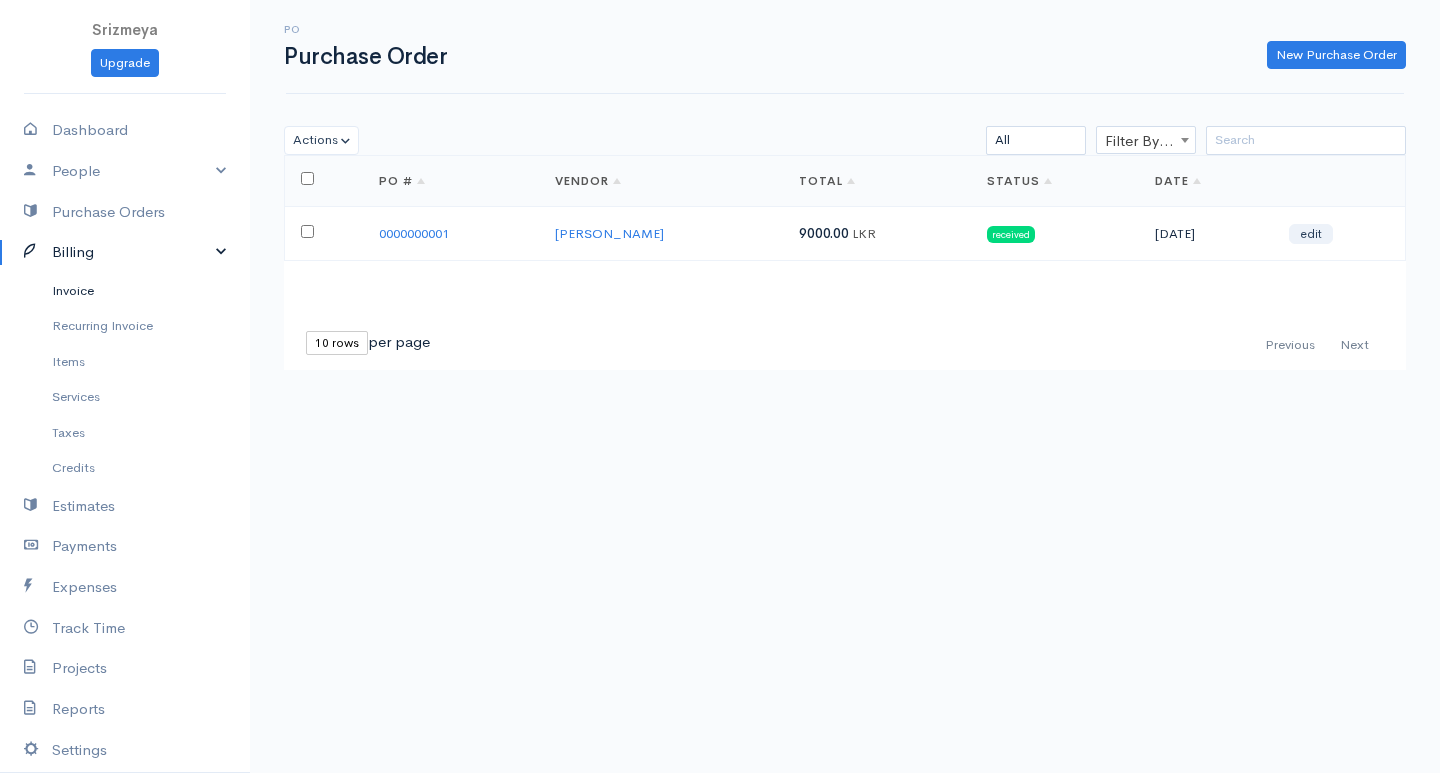 click on "Invoice" at bounding box center [125, 291] 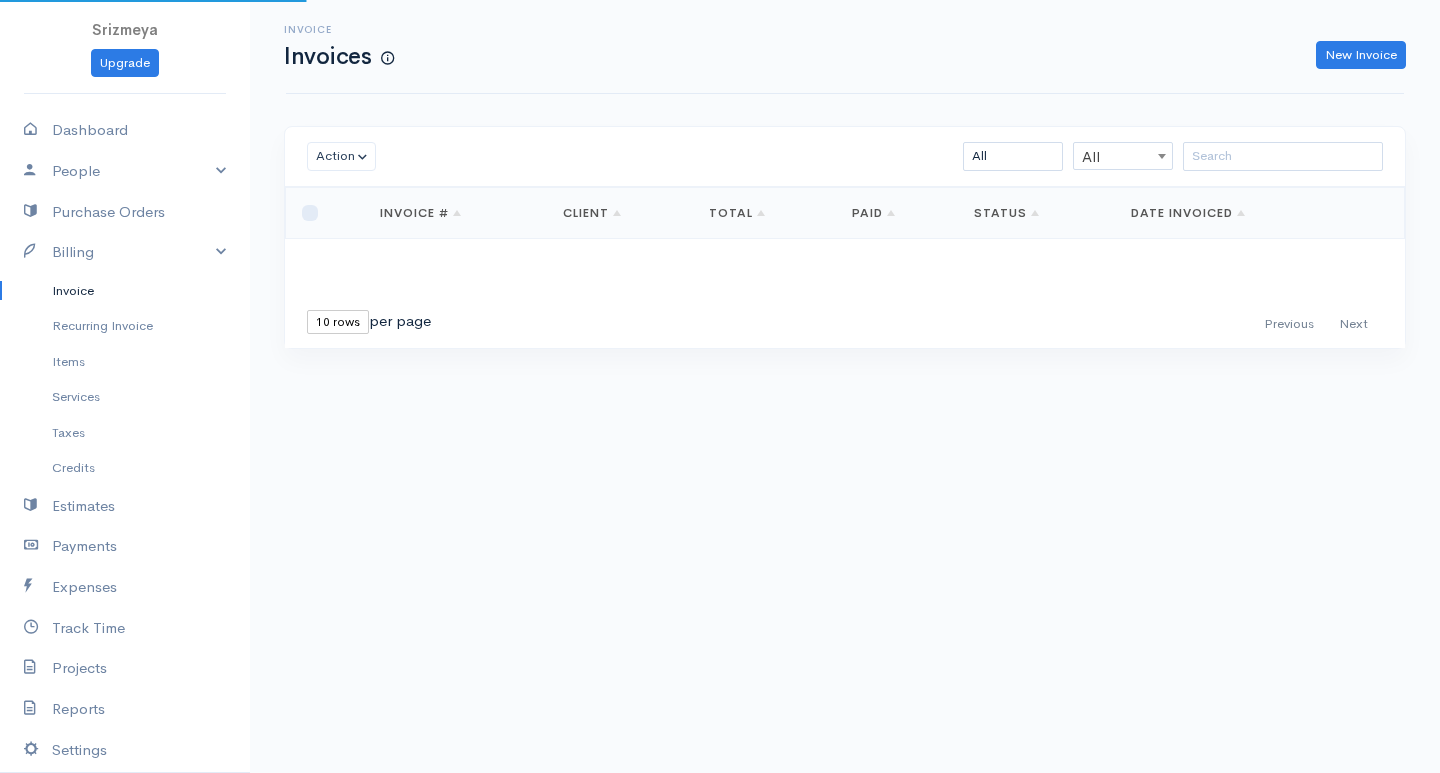 click on "Invoice" at bounding box center (125, 291) 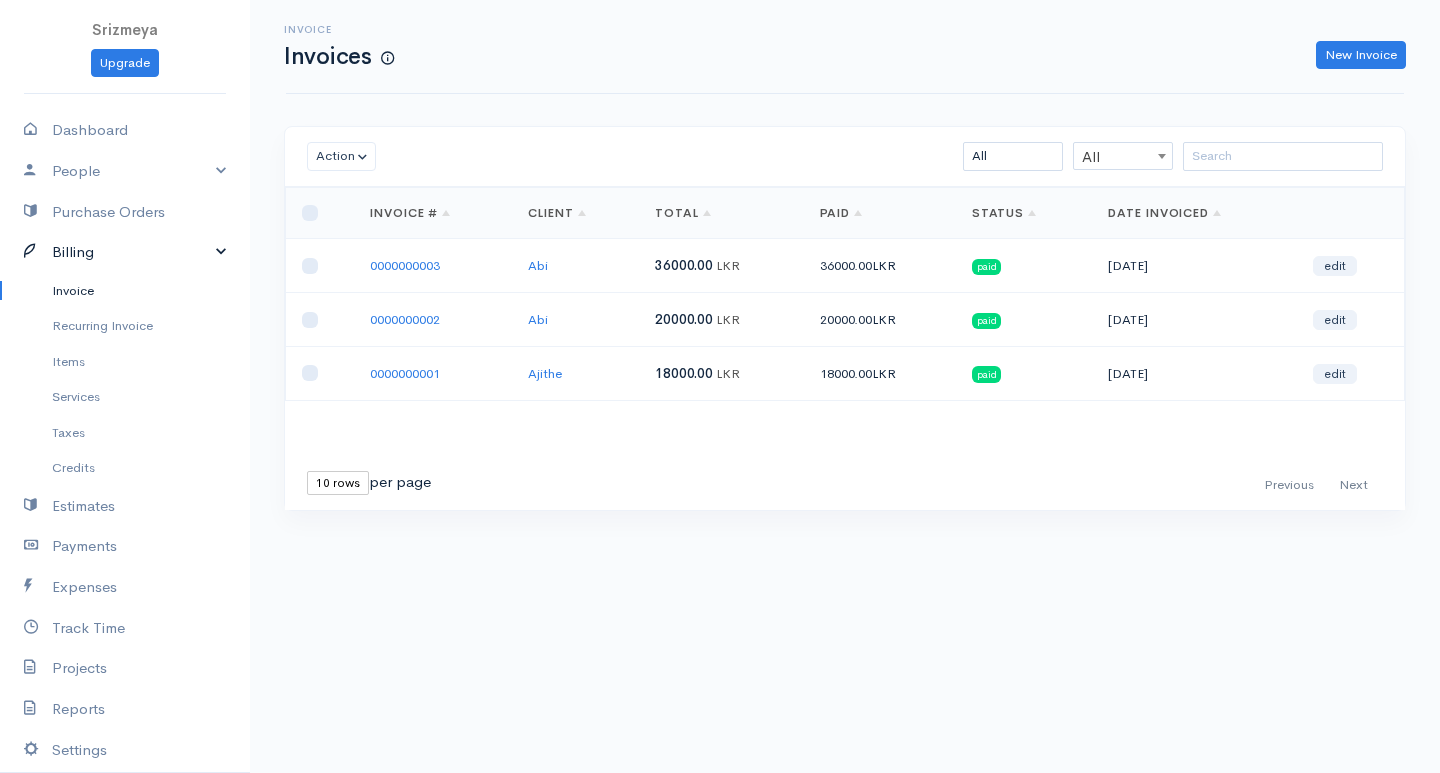 click on "Billing" at bounding box center [125, 252] 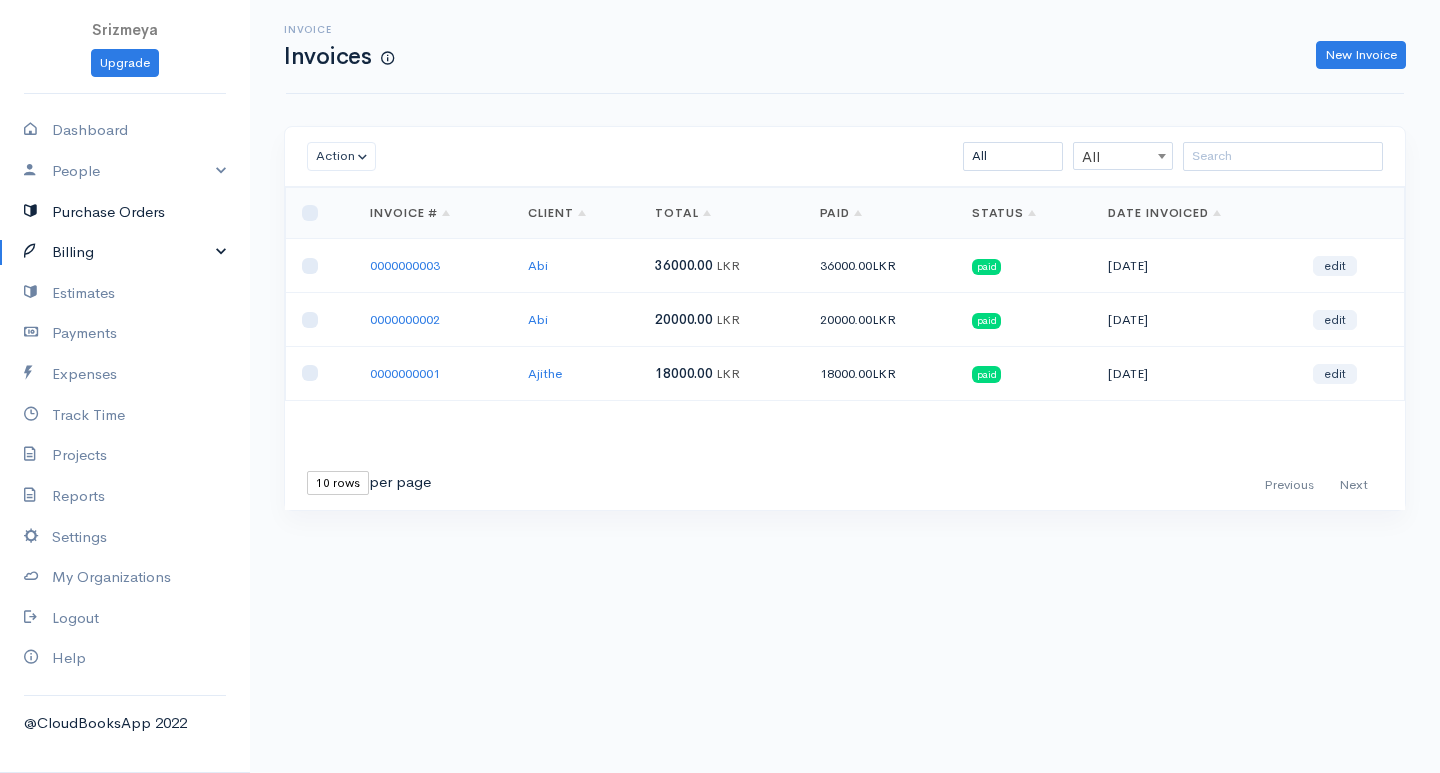 click on "Purchase Orders" at bounding box center [125, 212] 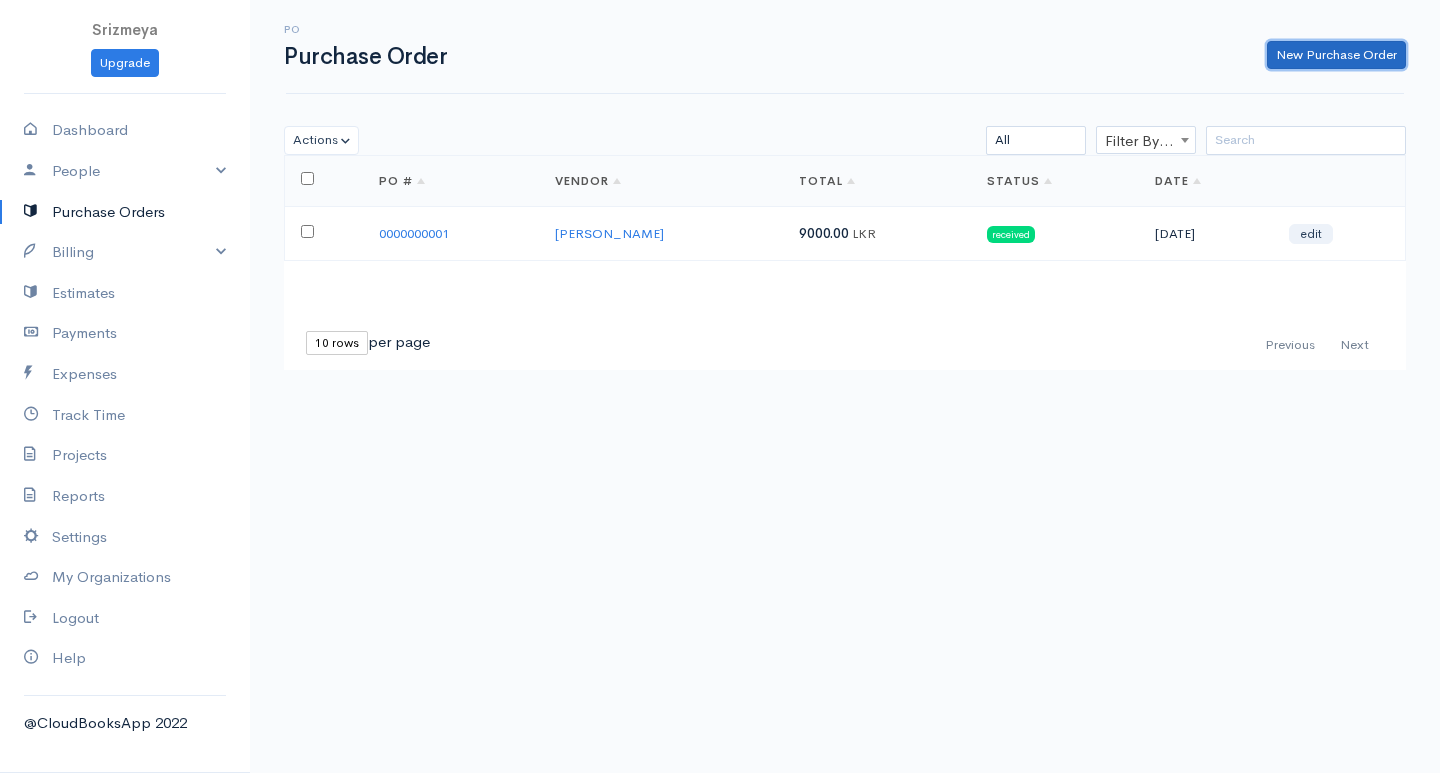 click on "New Purchase Order" at bounding box center (1336, 55) 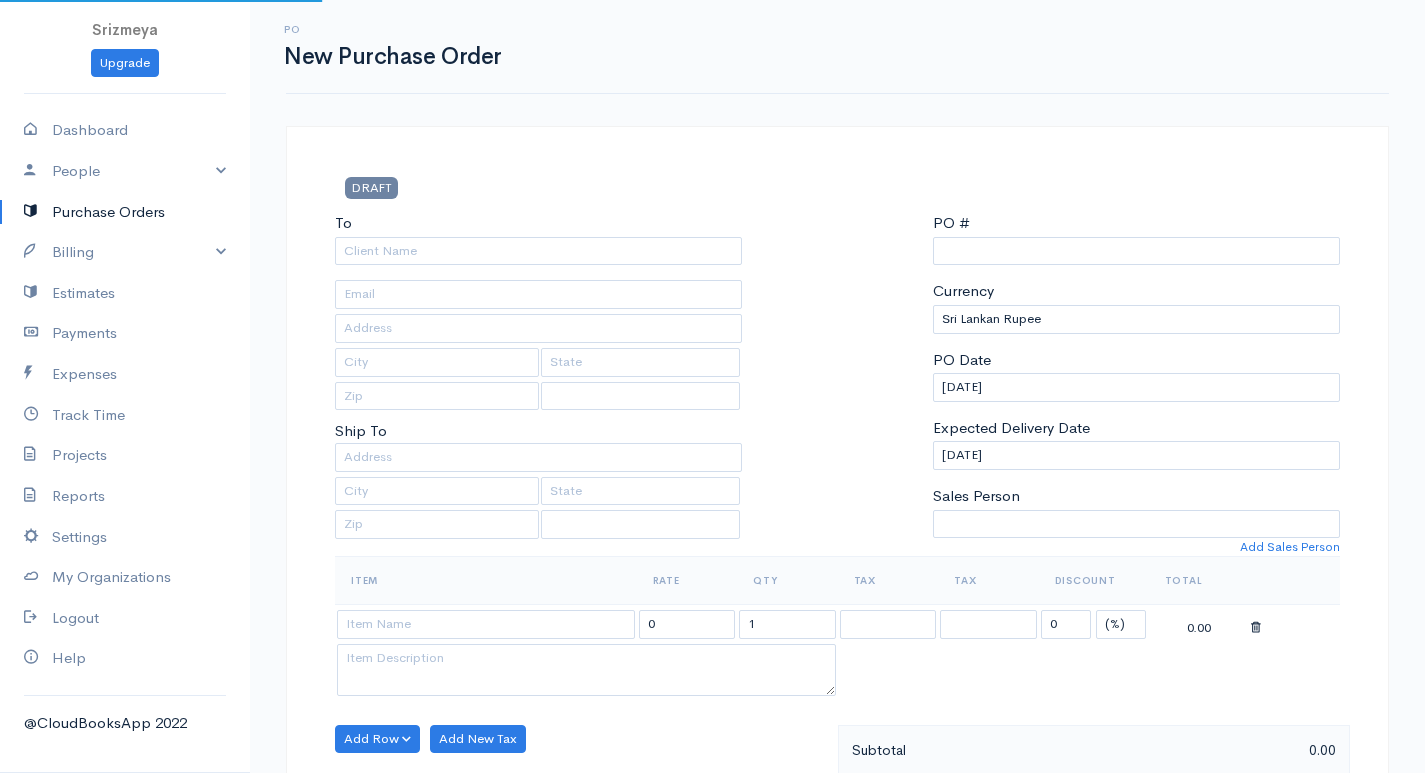 select on "[GEOGRAPHIC_DATA]" 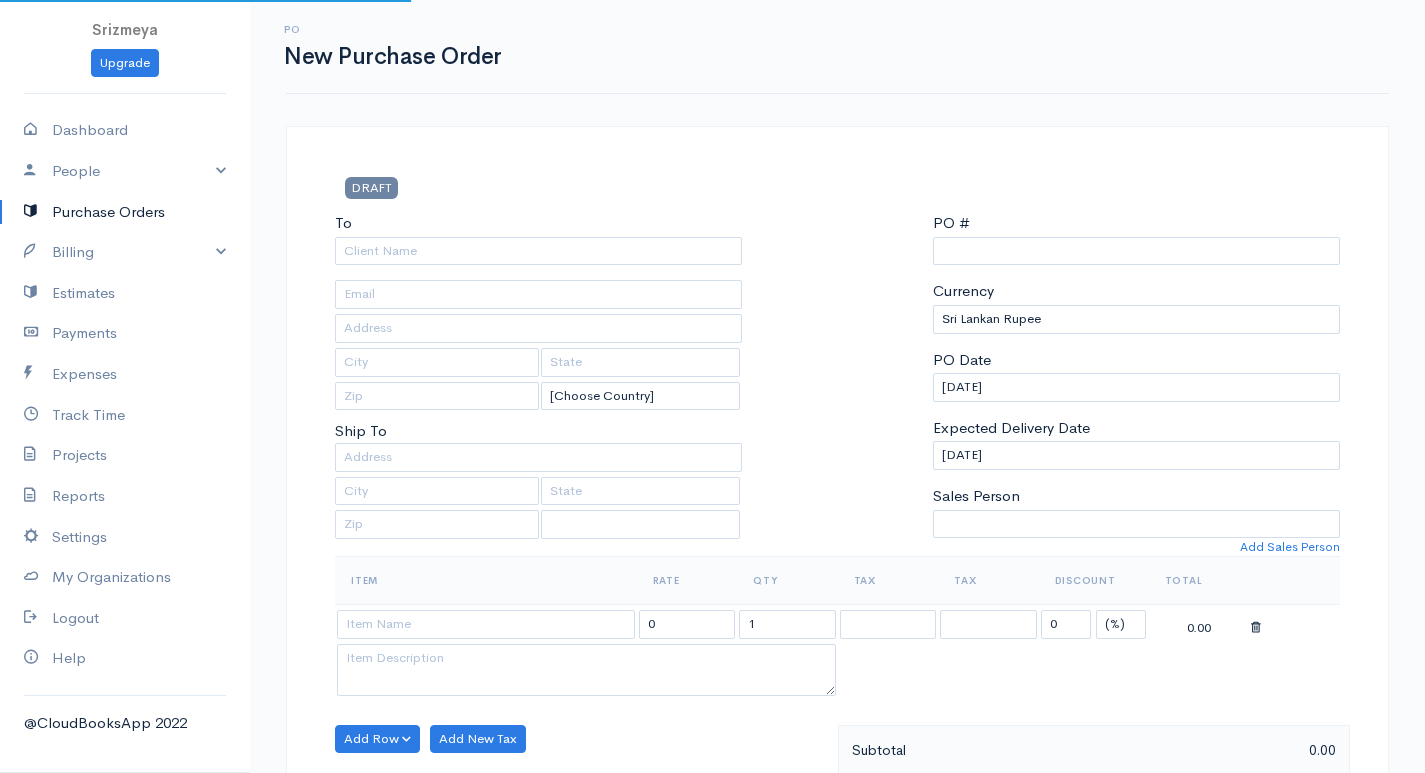 type on "0000000002" 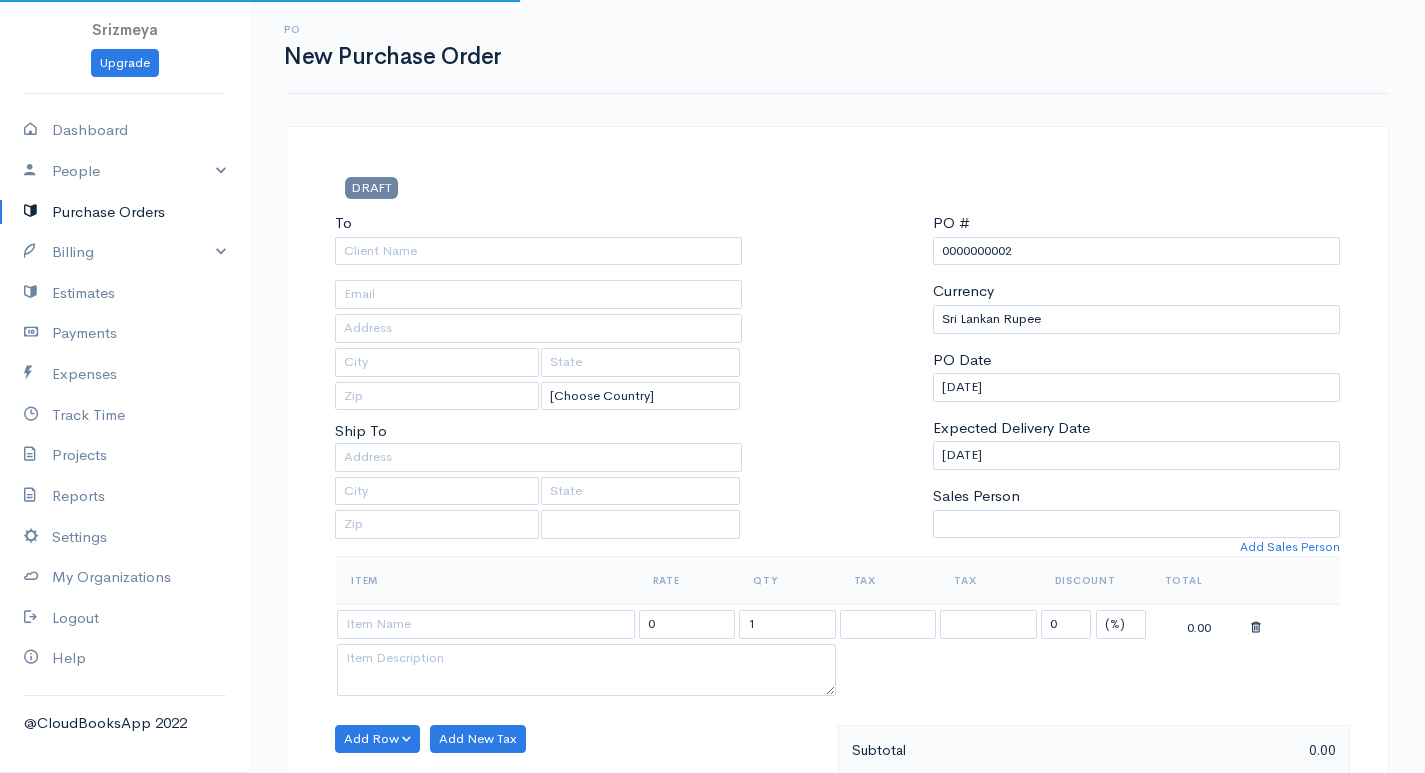 select on "[GEOGRAPHIC_DATA]" 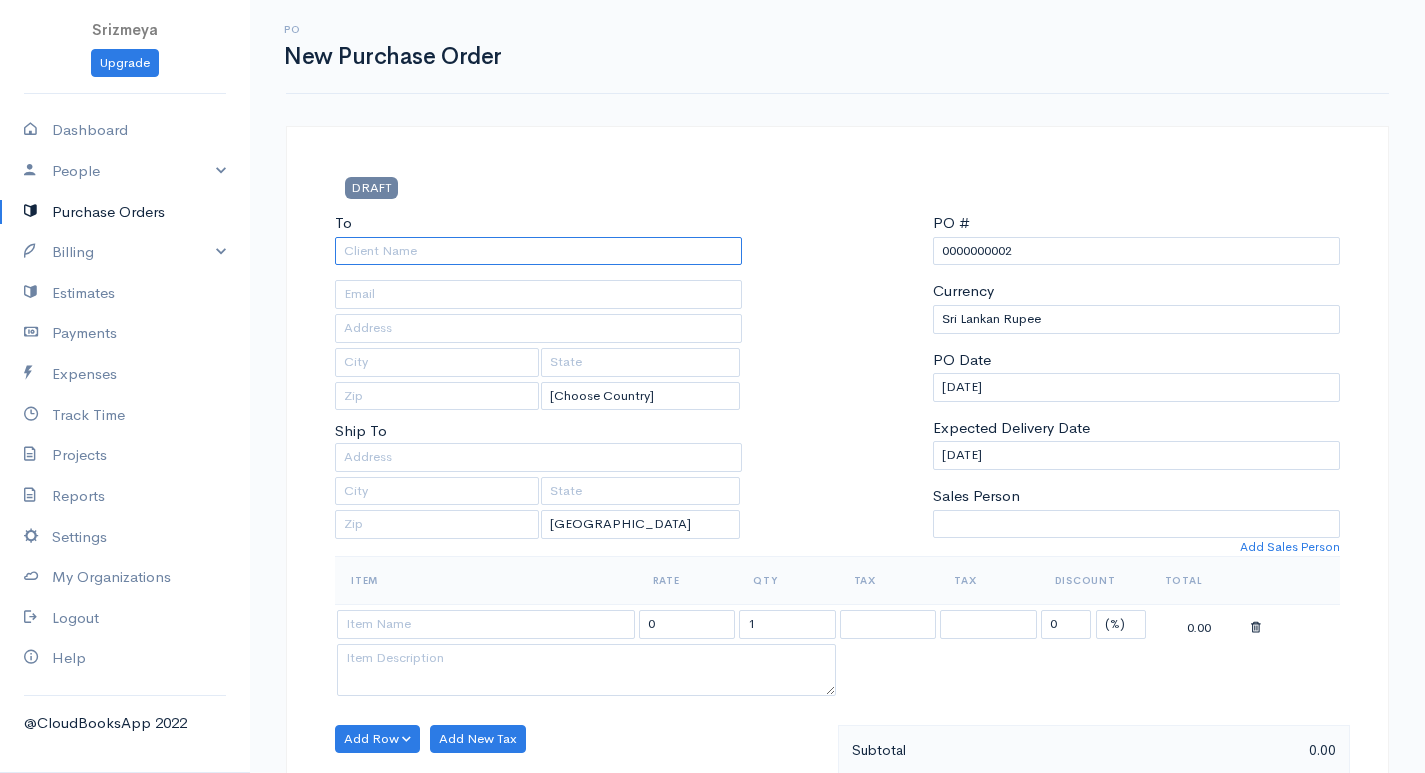 click on "To" at bounding box center (538, 251) 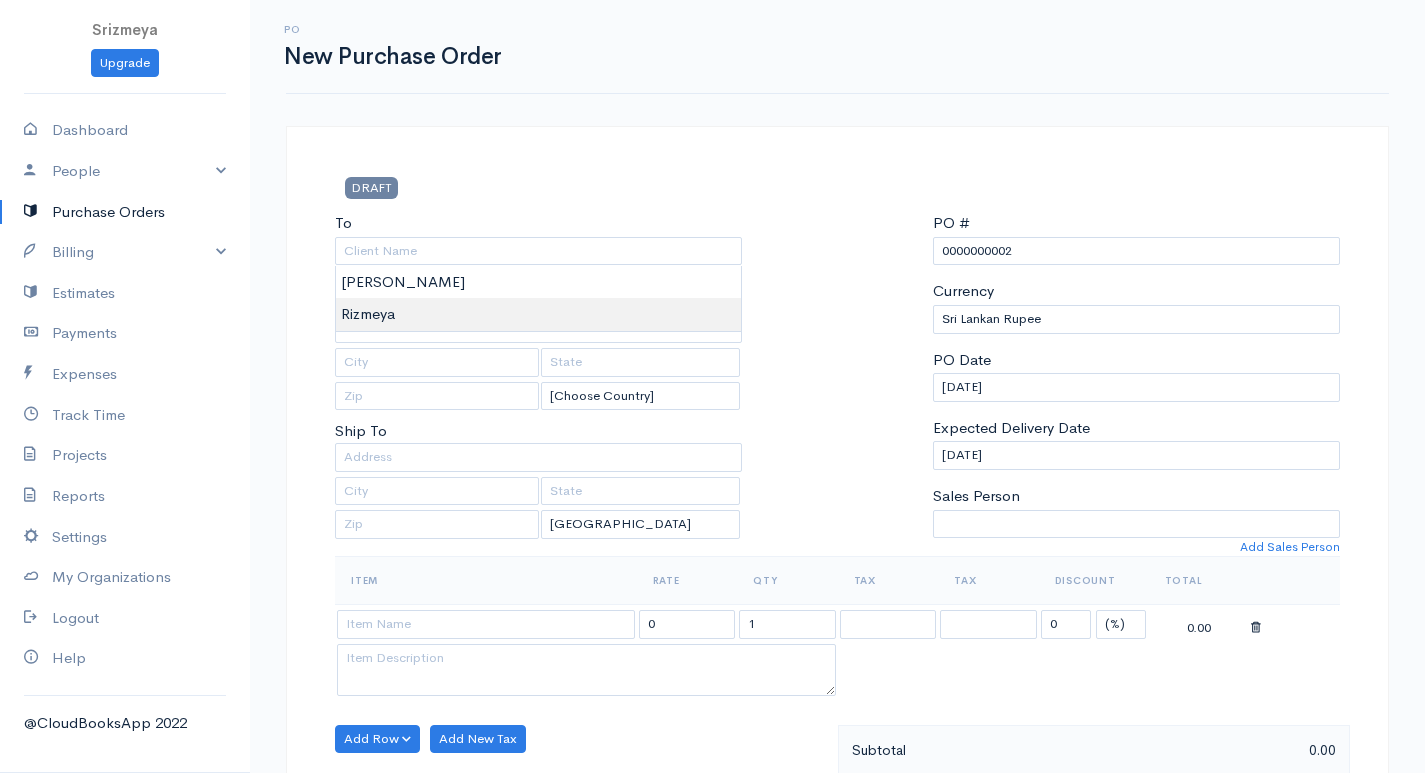 type on "Rizmeya" 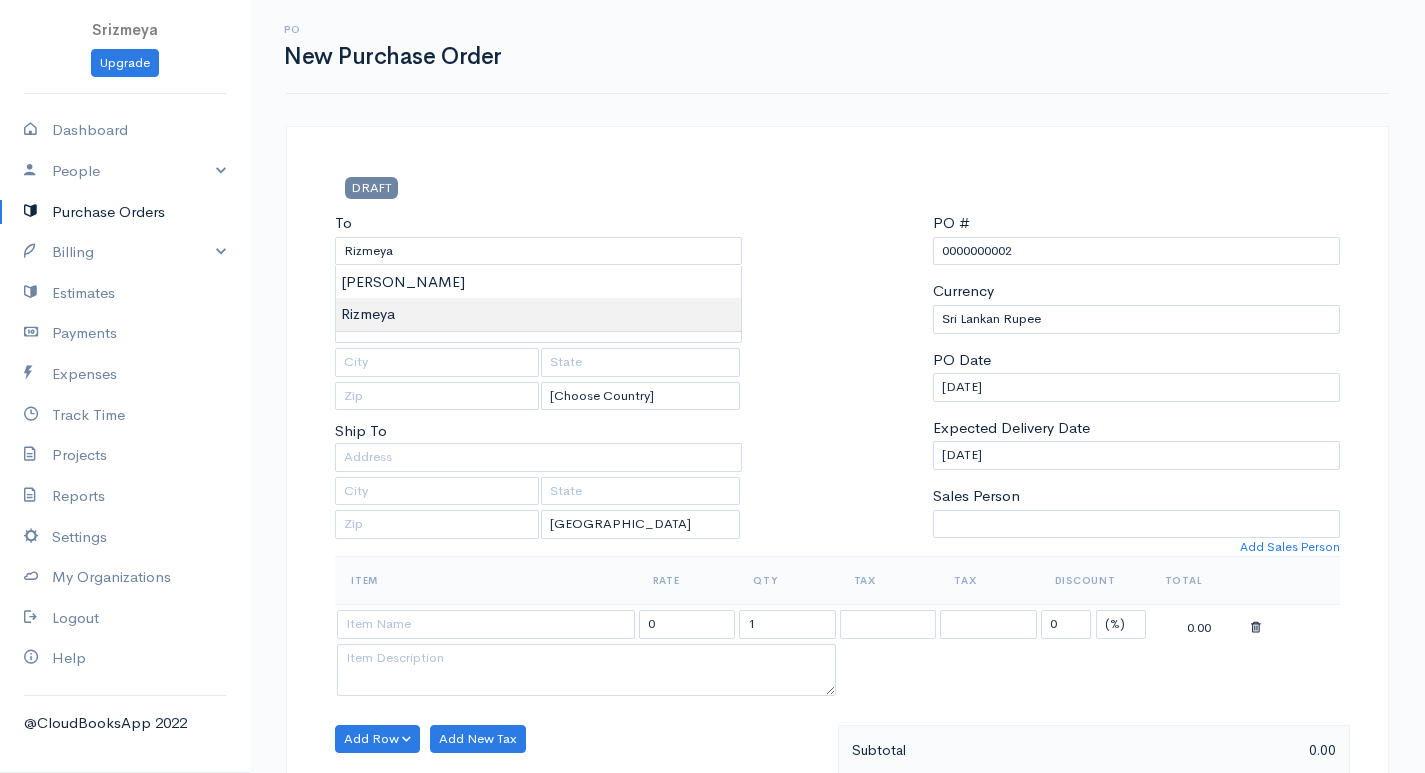 click on "Srizmeya
Upgrade
Dashboard
People
Clients
Vendors
Staff Users
Purchase Orders
Billing
Invoice
Recurring Invoice
Items
Services
Taxes
Credits
Estimates
Payments
Expenses
Track Time
Projects
Reports
Settings
My Organizations
Logout
Help
@CloudBooksApp 2022
PO
New Purchase Order
DRAFT To Rizmeya [Choose Country] [GEOGRAPHIC_DATA] [GEOGRAPHIC_DATA] [GEOGRAPHIC_DATA] [GEOGRAPHIC_DATA] [GEOGRAPHIC_DATA] [GEOGRAPHIC_DATA] [US_STATE] [GEOGRAPHIC_DATA] [GEOGRAPHIC_DATA] [GEOGRAPHIC_DATA] [GEOGRAPHIC_DATA] [GEOGRAPHIC_DATA] [GEOGRAPHIC_DATA] [GEOGRAPHIC_DATA] [GEOGRAPHIC_DATA] [GEOGRAPHIC_DATA]" at bounding box center (712, 768) 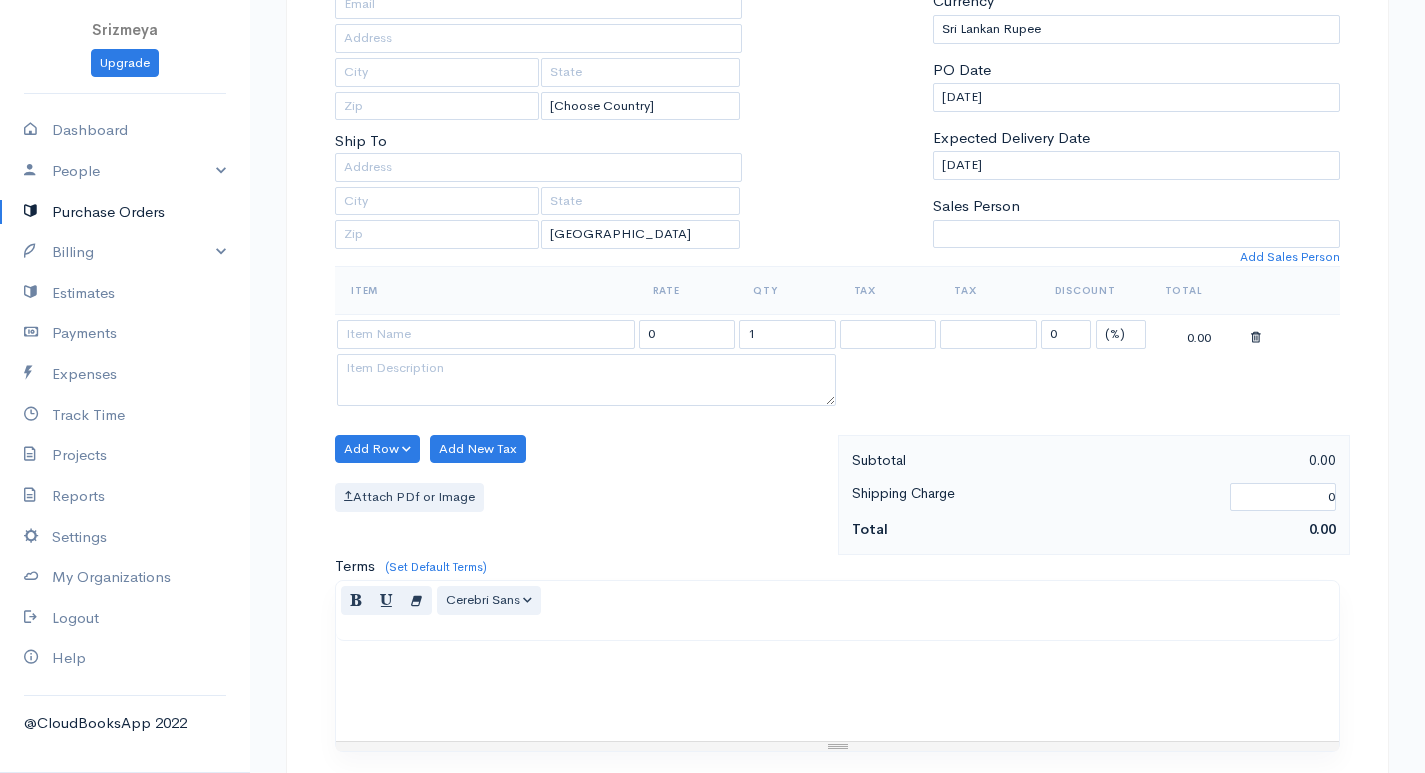 scroll, scrollTop: 300, scrollLeft: 0, axis: vertical 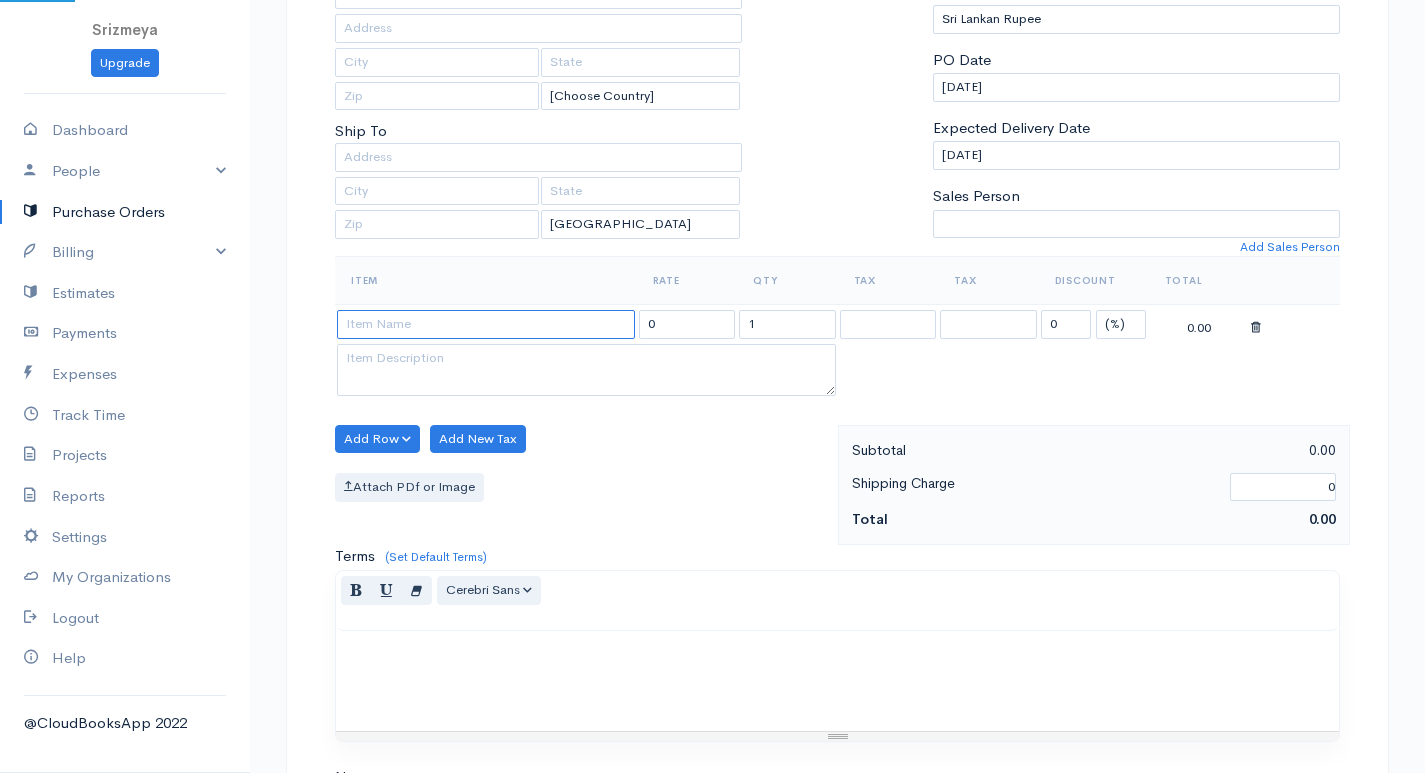 click at bounding box center [486, 324] 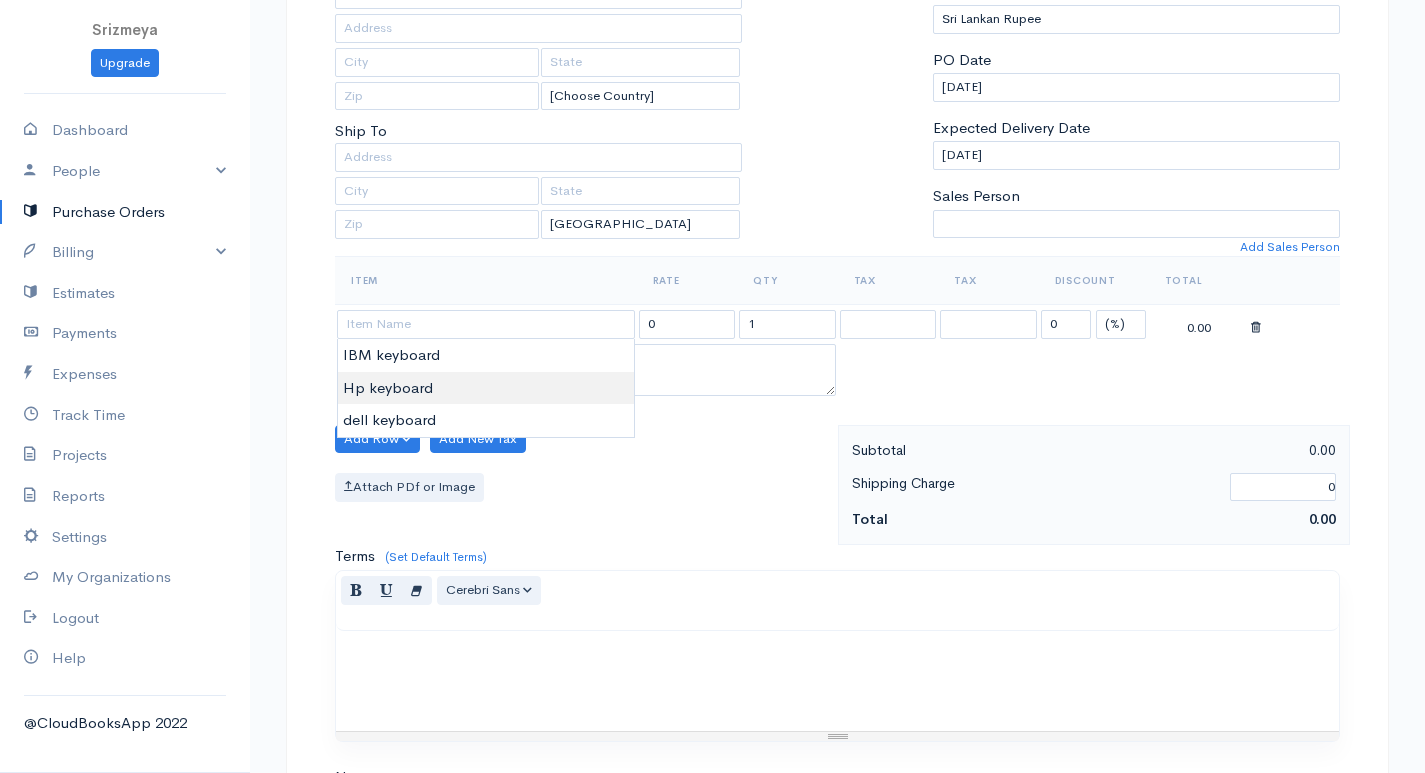 type on "Hp keyboard" 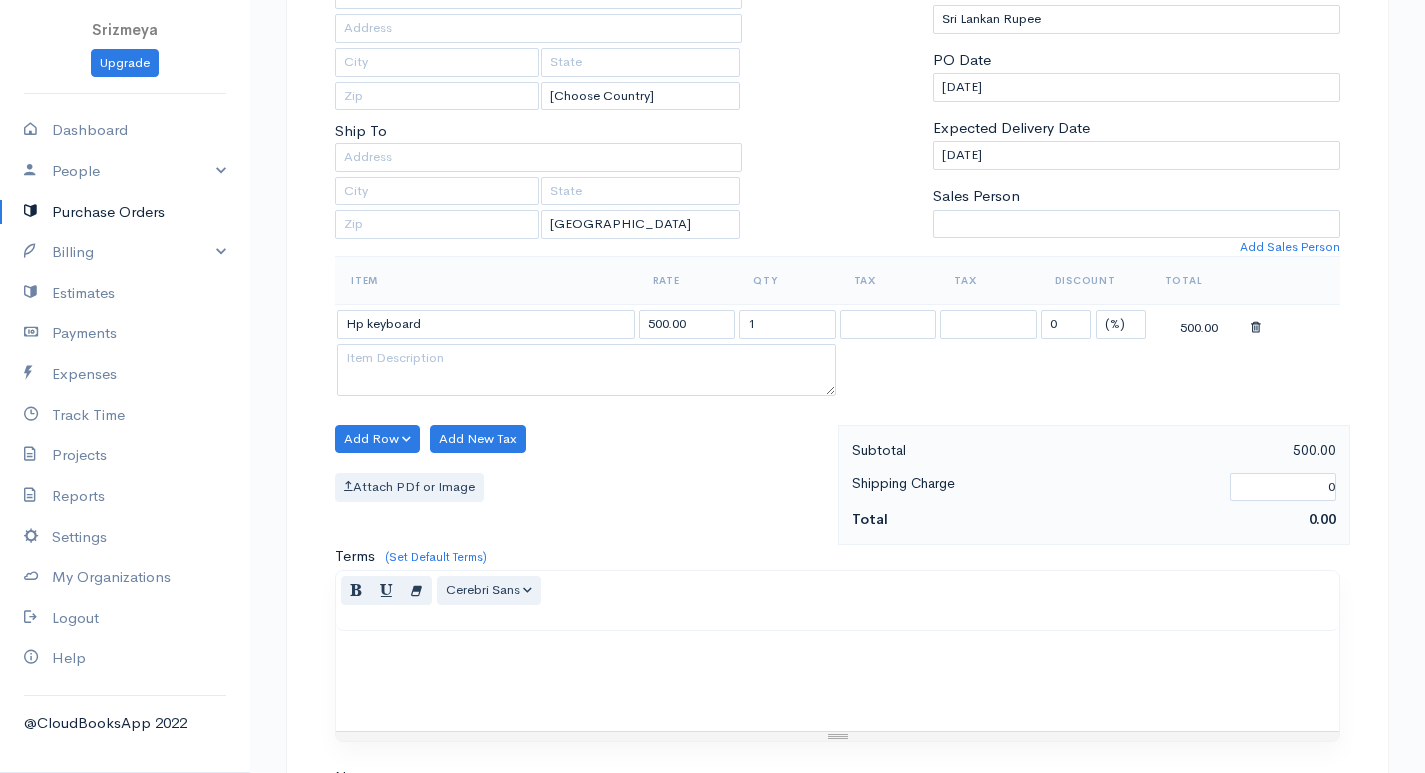 click on "Srizmeya
Upgrade
Dashboard
People
Clients
Vendors
Staff Users
Purchase Orders
Billing
Invoice
Recurring Invoice
Items
Services
Taxes
Credits
Estimates
Payments
Expenses
Track Time
Projects
Reports
Settings
My Organizations
Logout
Help
@CloudBooksApp 2022
PO
New Purchase Order
DRAFT To Rizmeya [Choose Country] [GEOGRAPHIC_DATA] [GEOGRAPHIC_DATA] [GEOGRAPHIC_DATA] [GEOGRAPHIC_DATA] [GEOGRAPHIC_DATA] [GEOGRAPHIC_DATA] [US_STATE] [GEOGRAPHIC_DATA] [GEOGRAPHIC_DATA] [GEOGRAPHIC_DATA] [GEOGRAPHIC_DATA] [GEOGRAPHIC_DATA] [GEOGRAPHIC_DATA] [GEOGRAPHIC_DATA] [GEOGRAPHIC_DATA] [GEOGRAPHIC_DATA]" at bounding box center (712, 468) 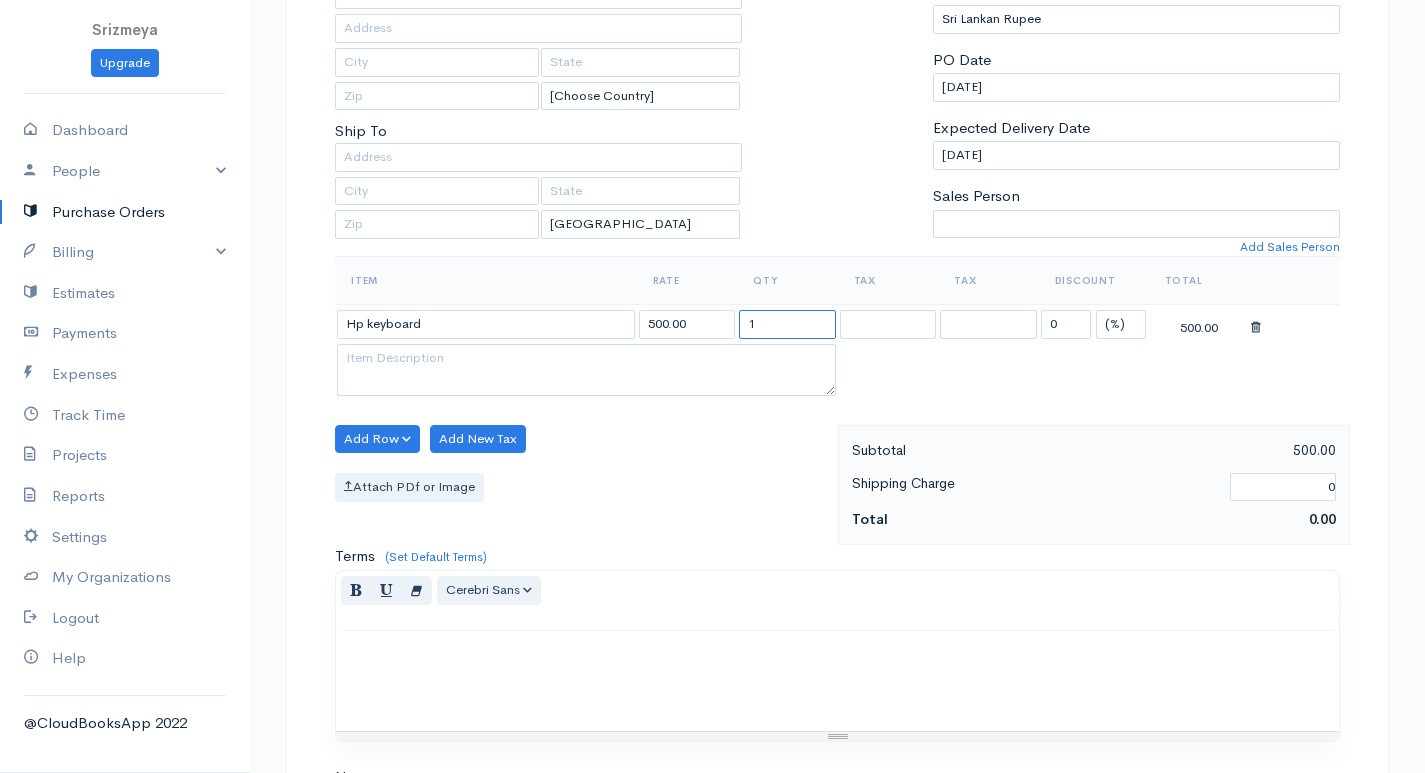 click on "1" at bounding box center [787, 324] 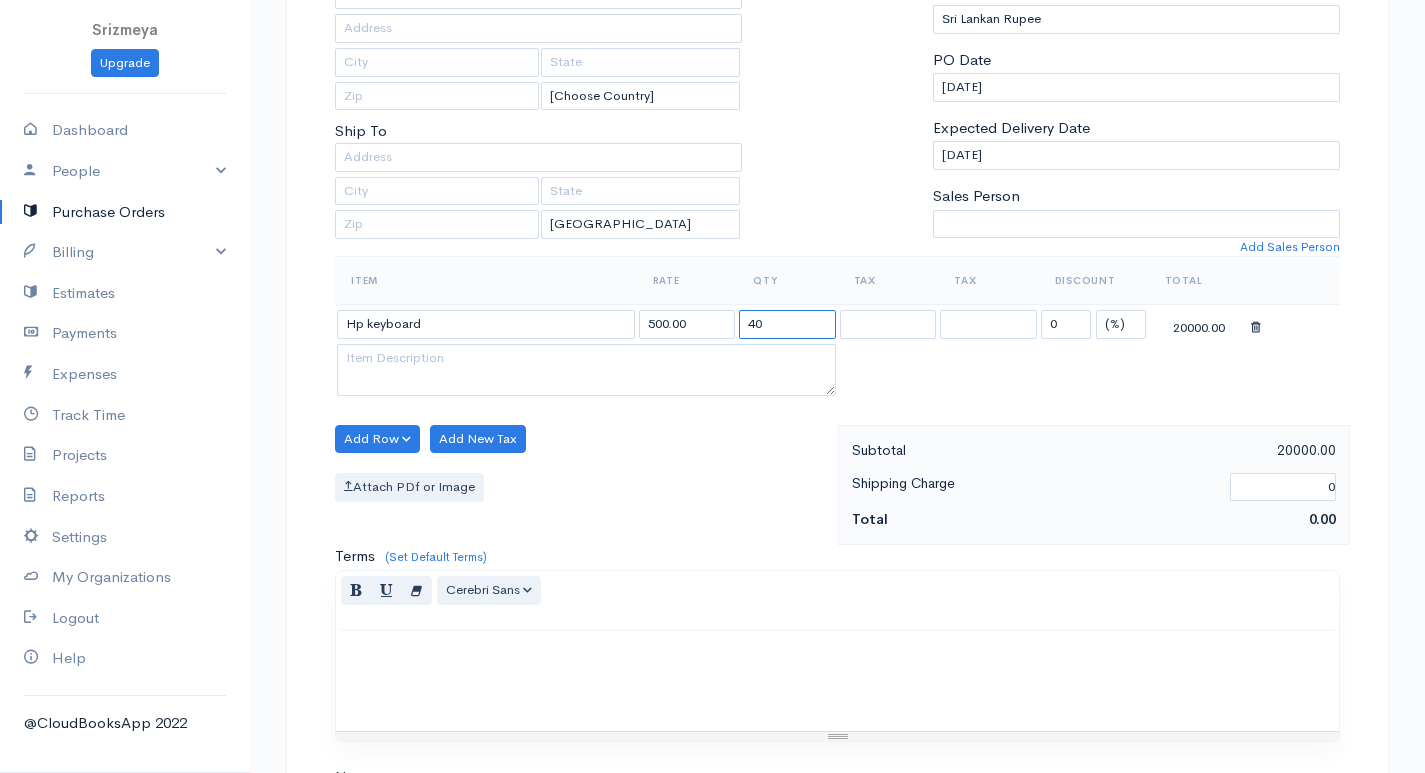 scroll, scrollTop: 764, scrollLeft: 0, axis: vertical 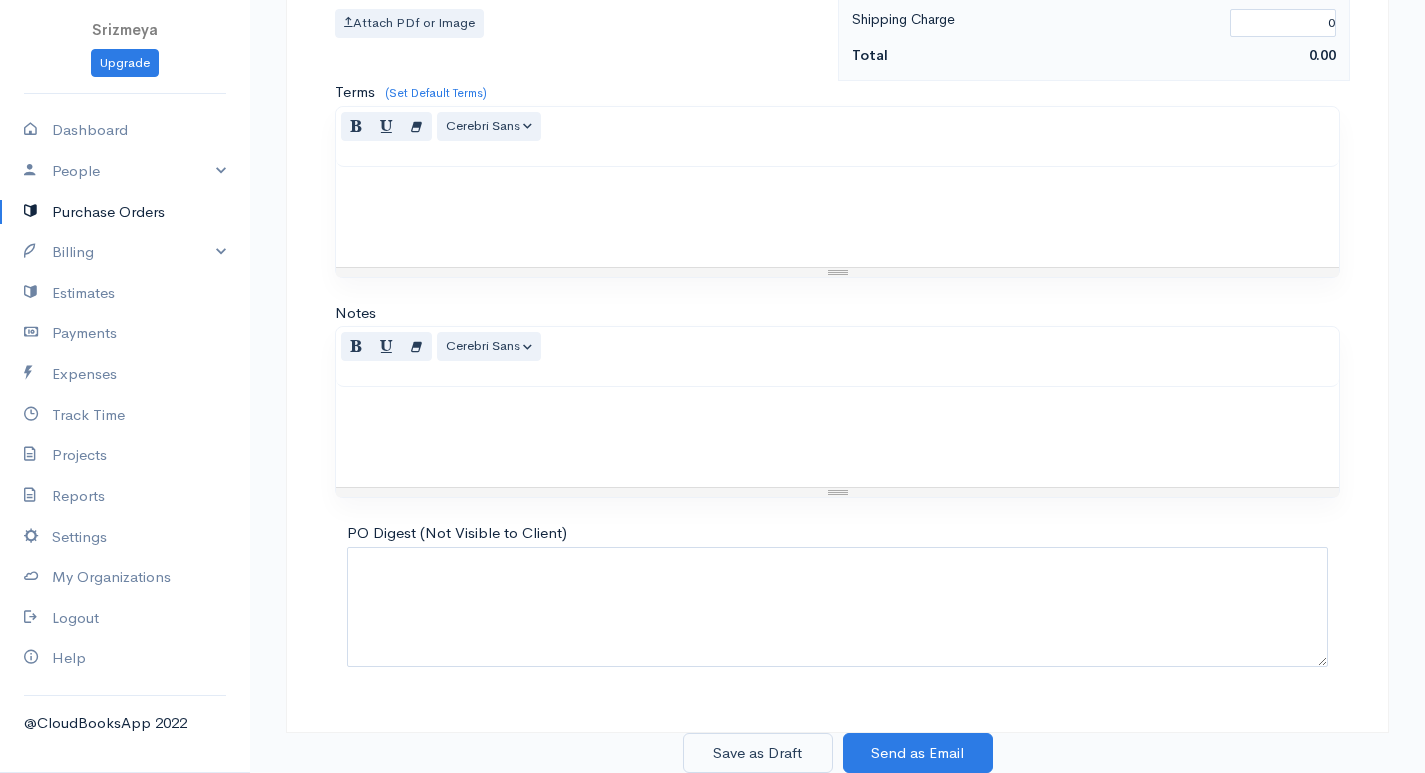 type on "40" 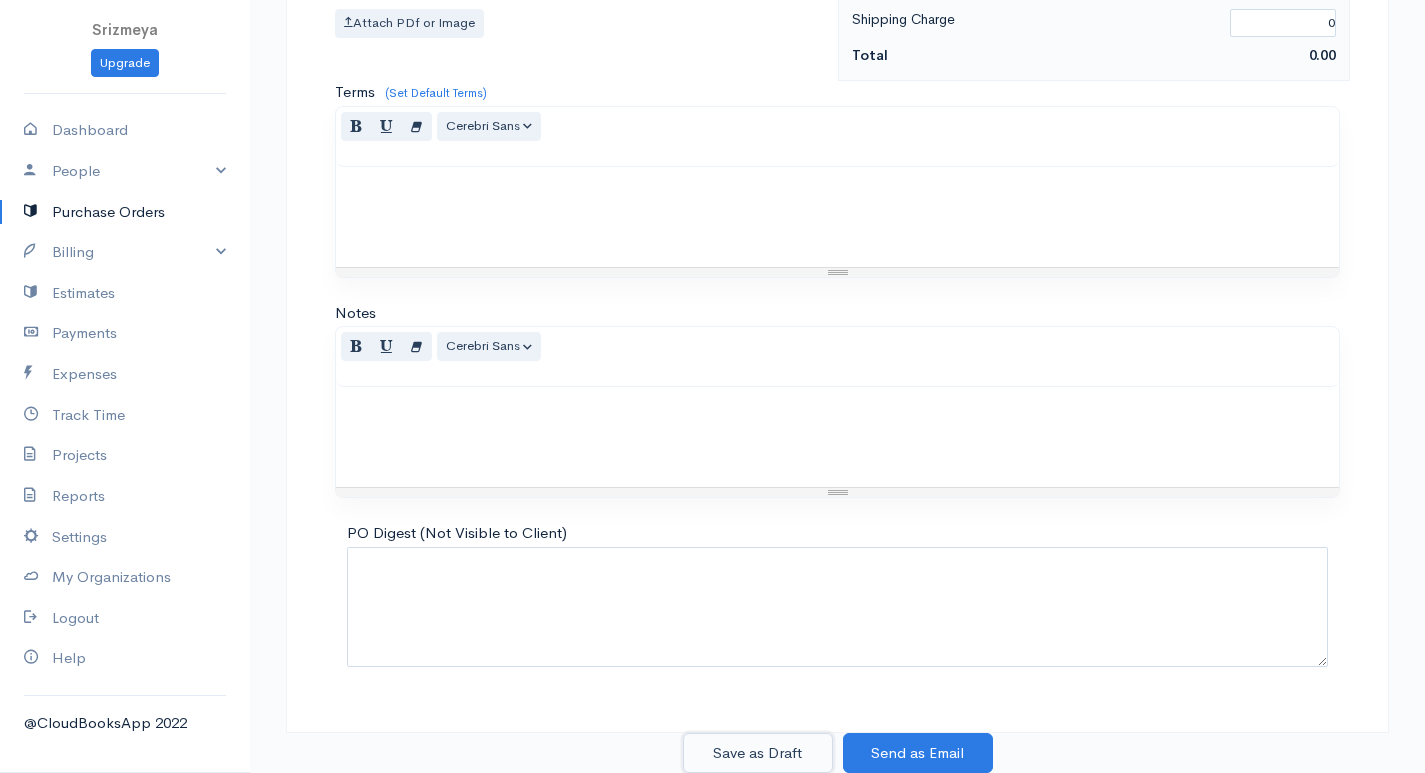 click on "Save as Draft" at bounding box center [758, 753] 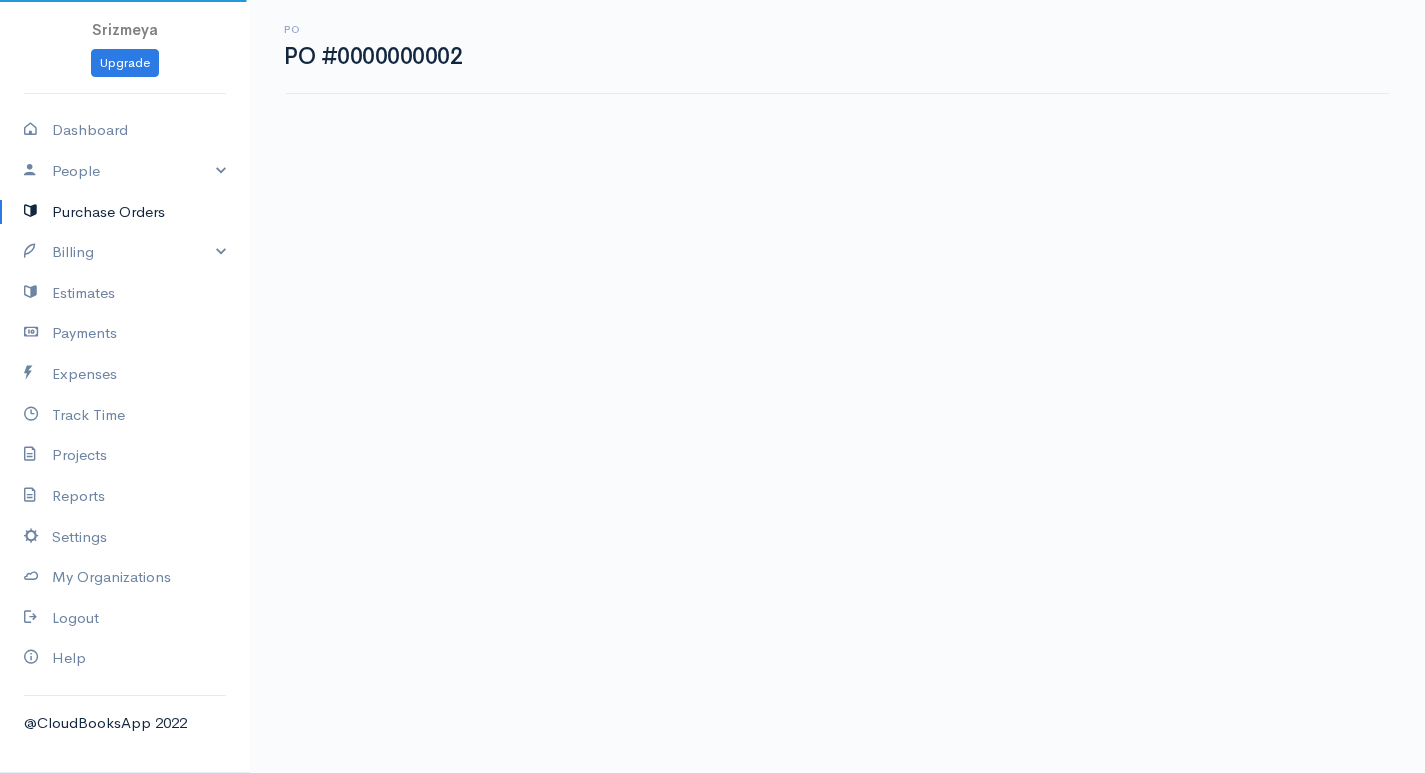 scroll, scrollTop: 0, scrollLeft: 0, axis: both 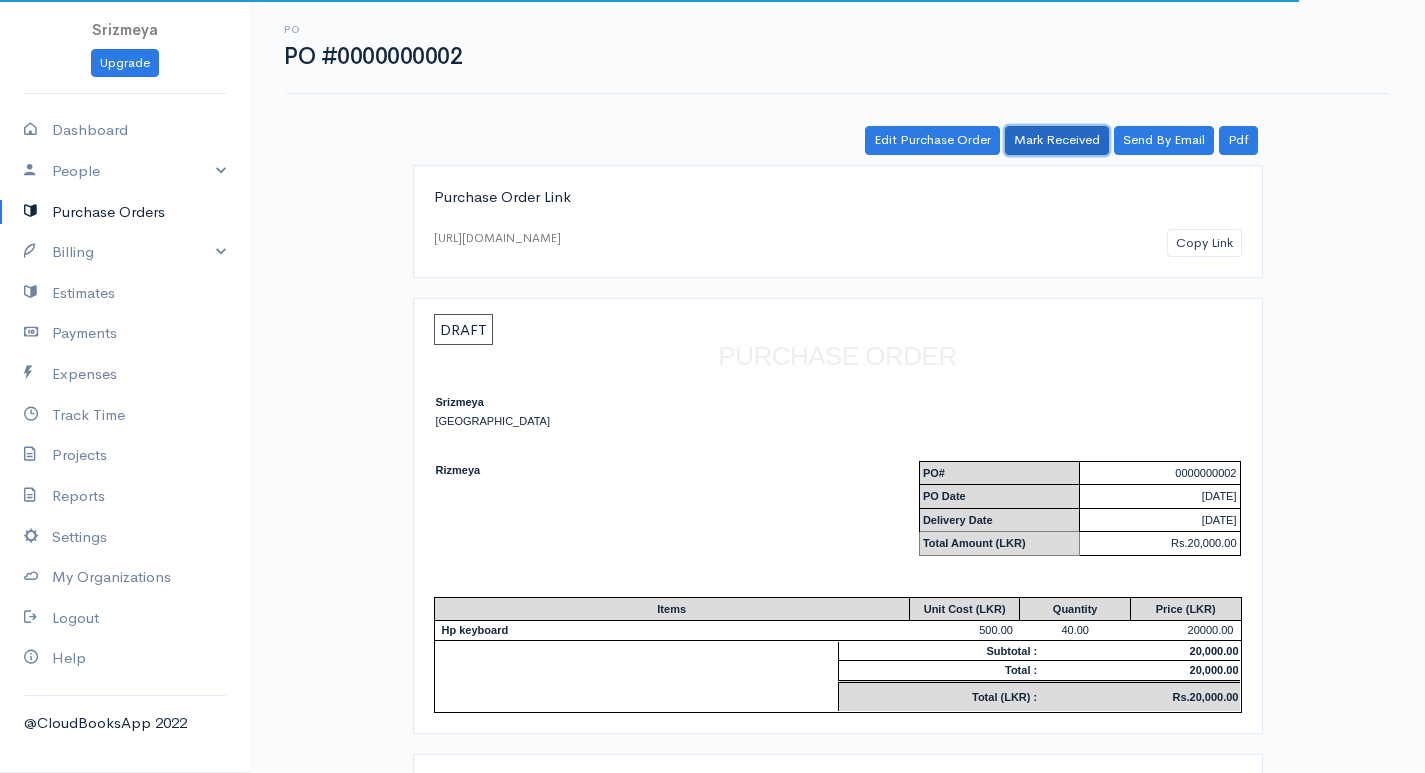 click on "Mark Received" at bounding box center (1057, 140) 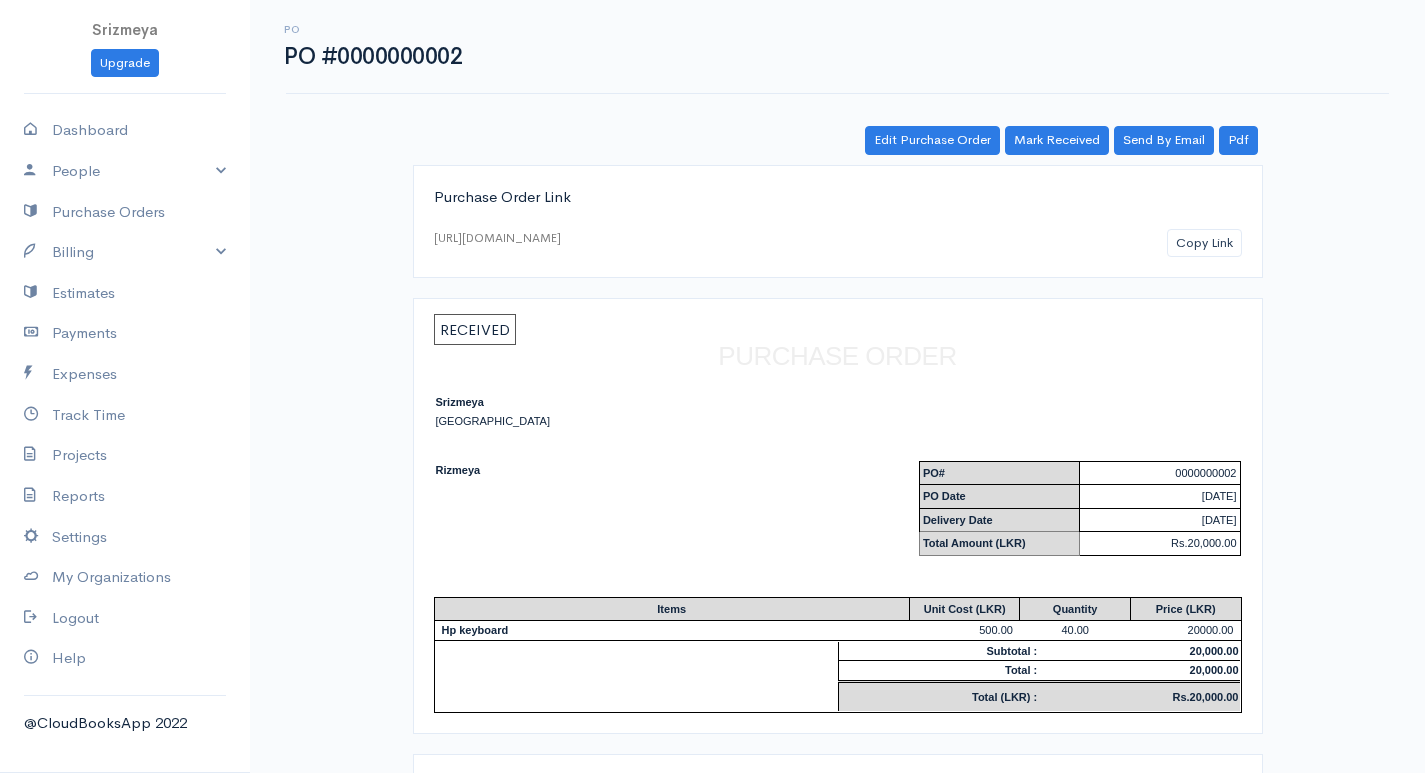 scroll, scrollTop: 142, scrollLeft: 0, axis: vertical 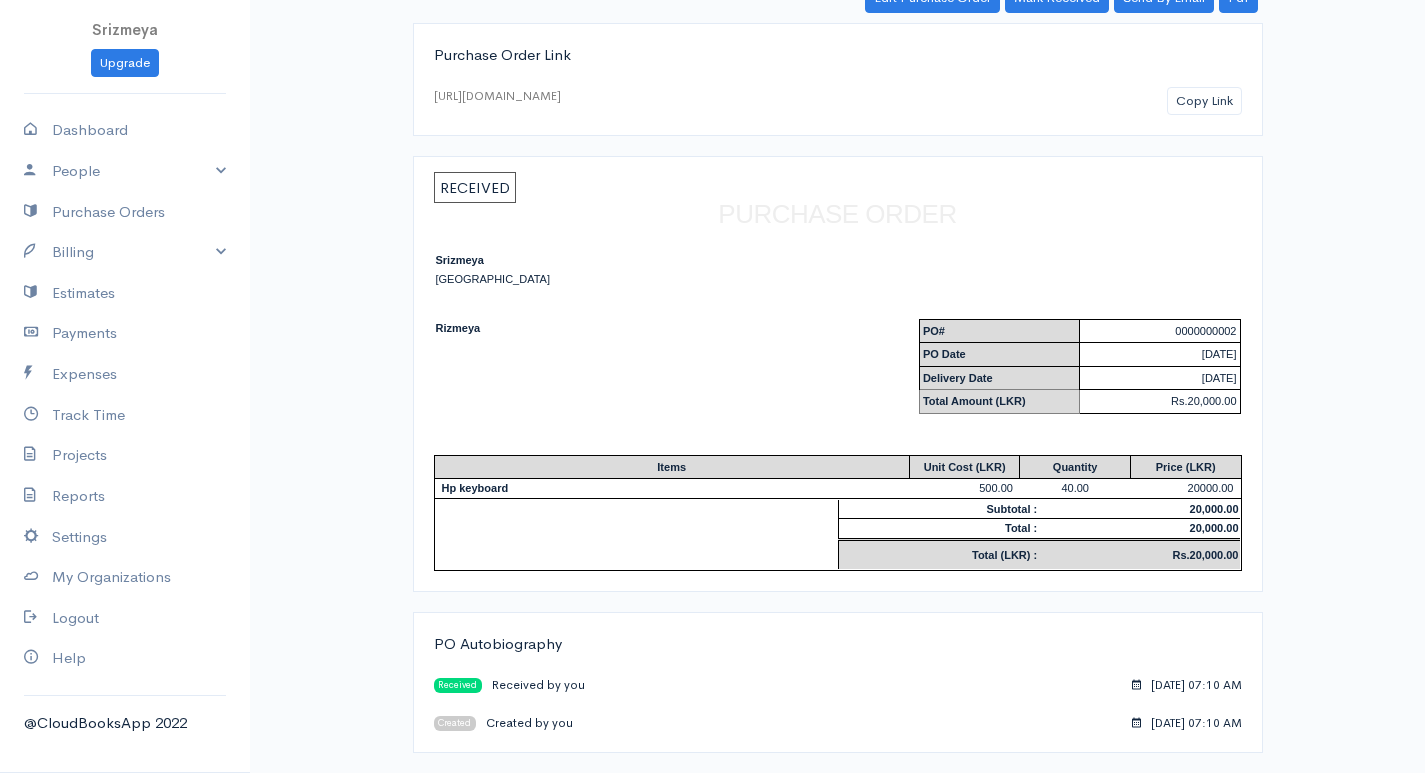 click on "RECEIVED" at bounding box center (475, 187) 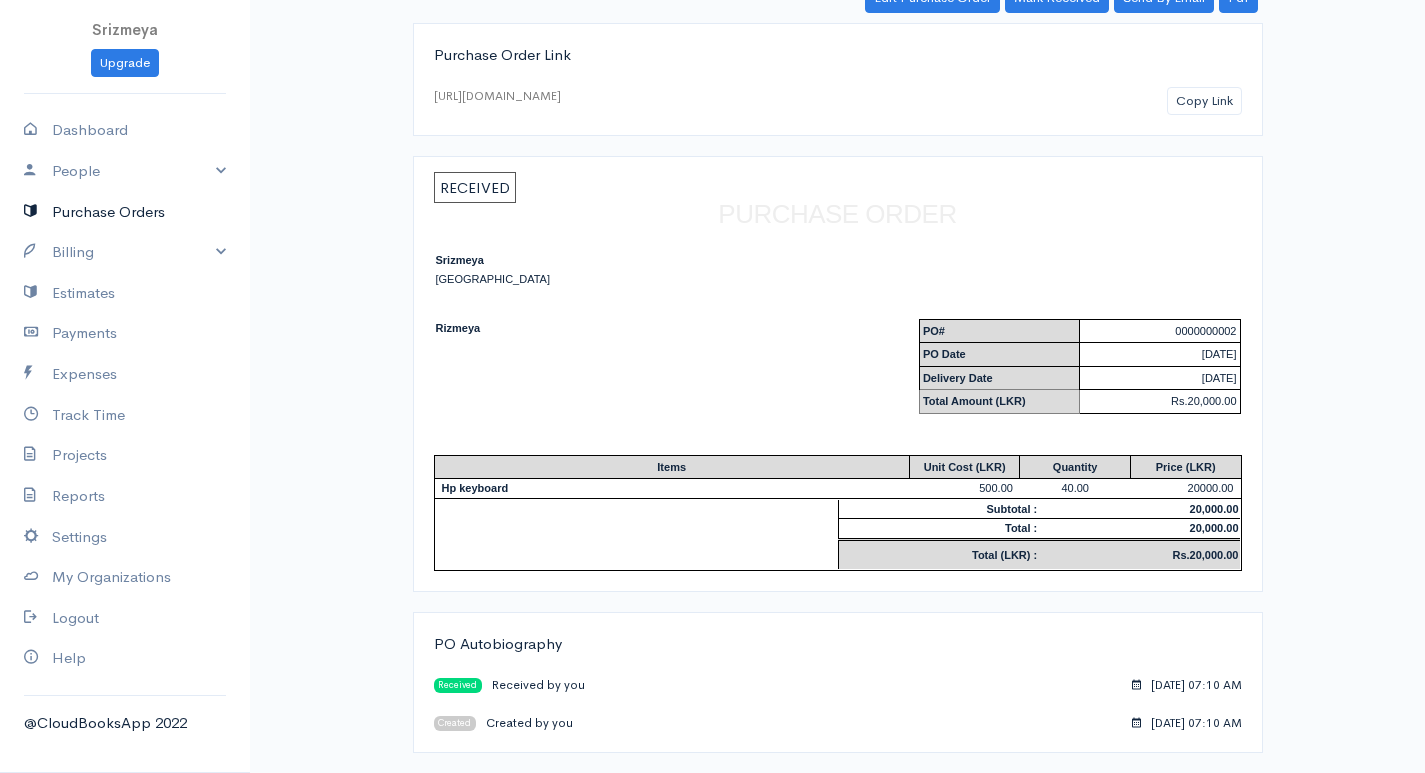 click on "Purchase Orders" at bounding box center (125, 212) 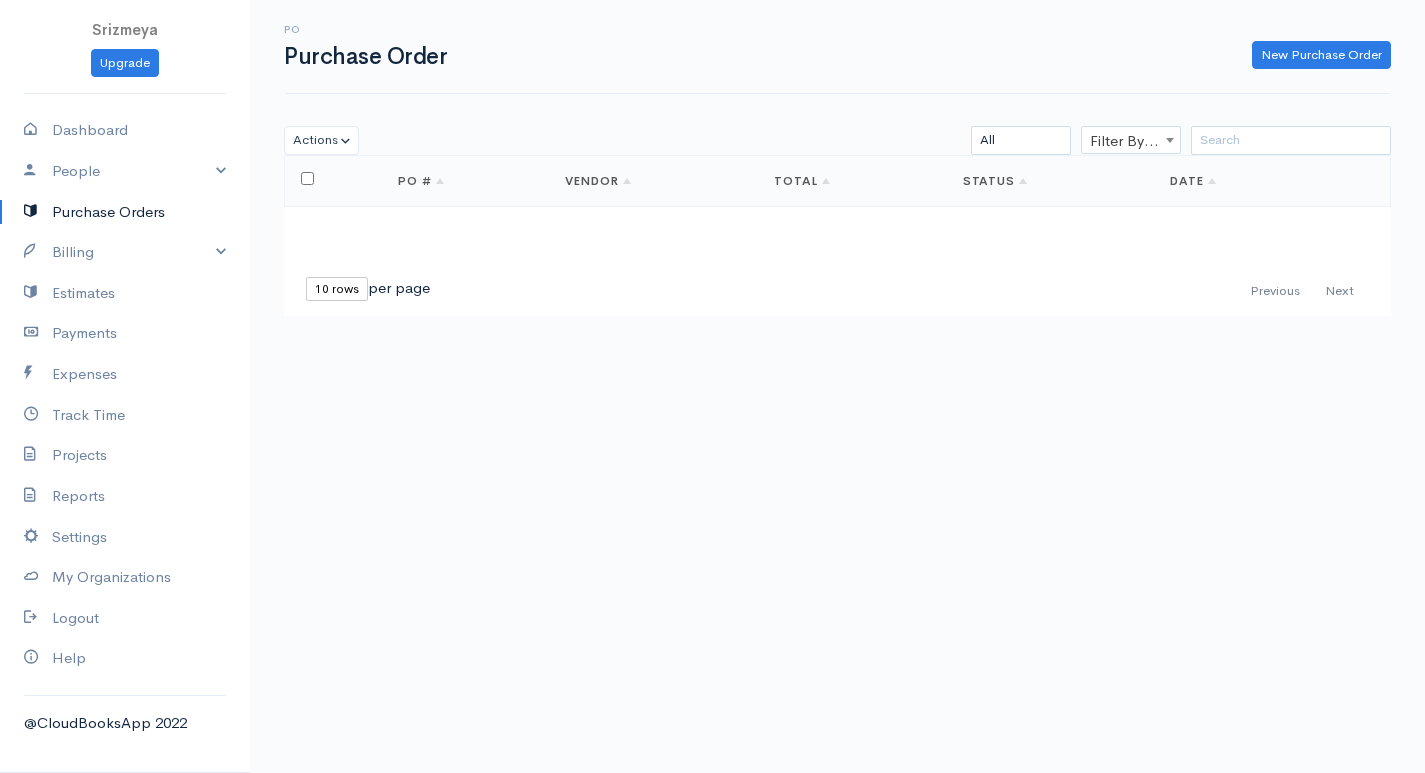 scroll, scrollTop: 0, scrollLeft: 0, axis: both 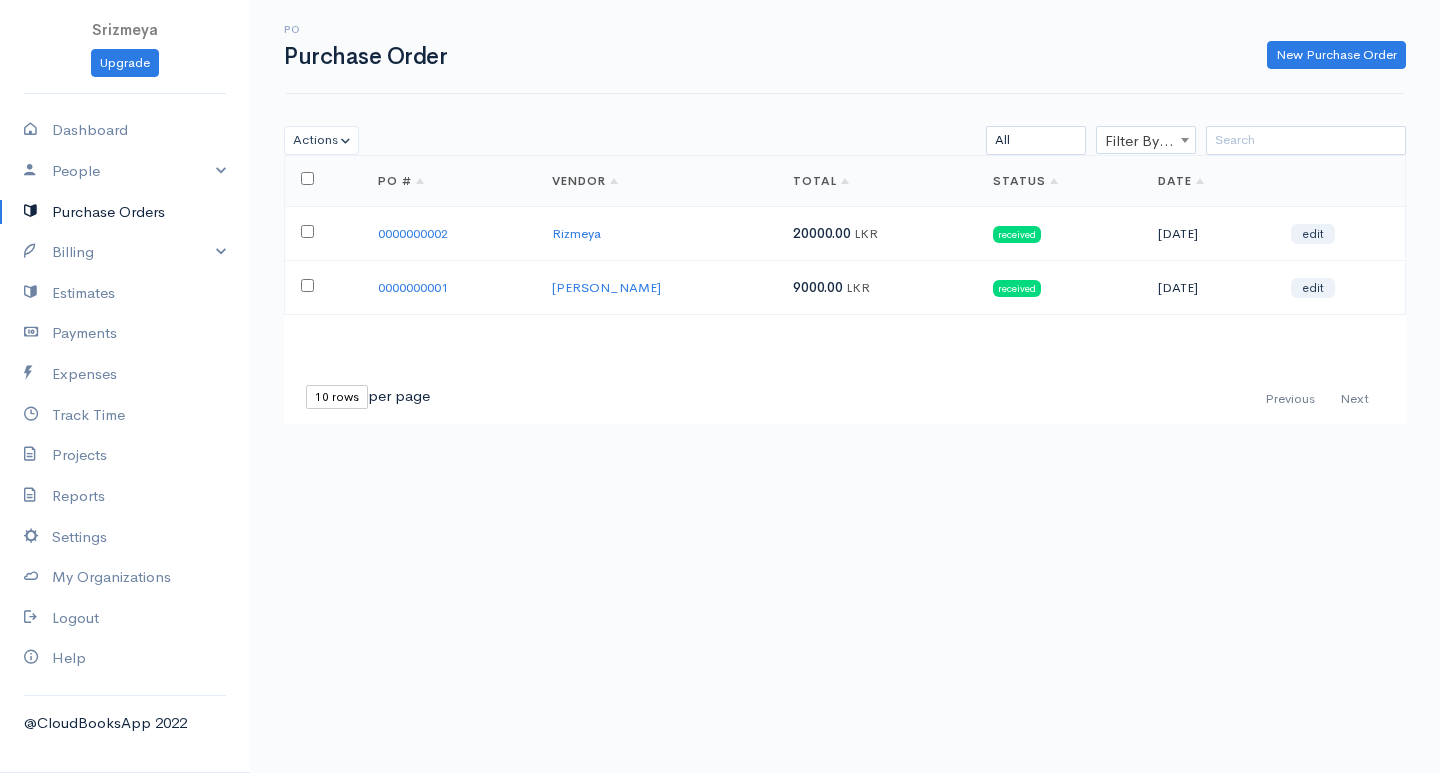 click on "Purchase Orders" at bounding box center (125, 212) 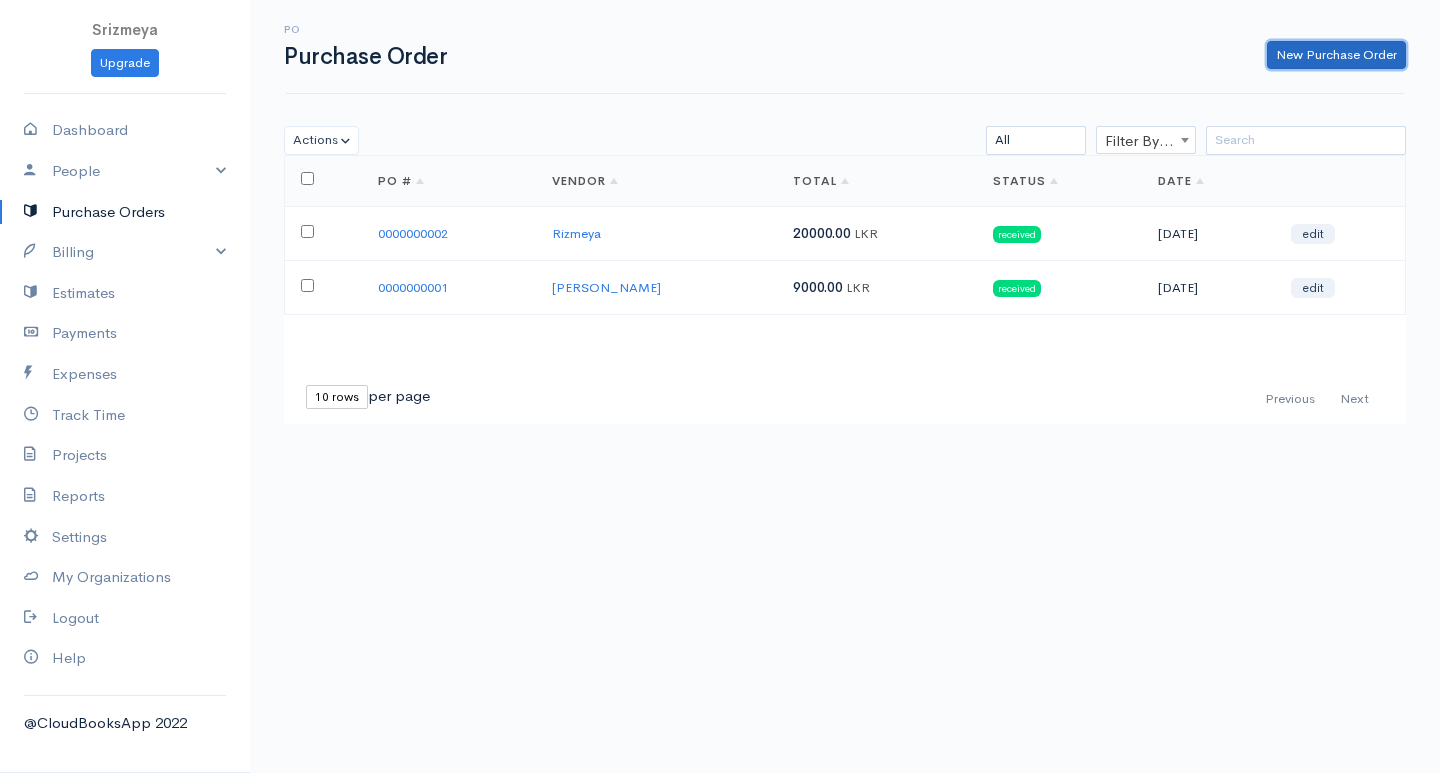 click on "New Purchase Order" at bounding box center [1336, 55] 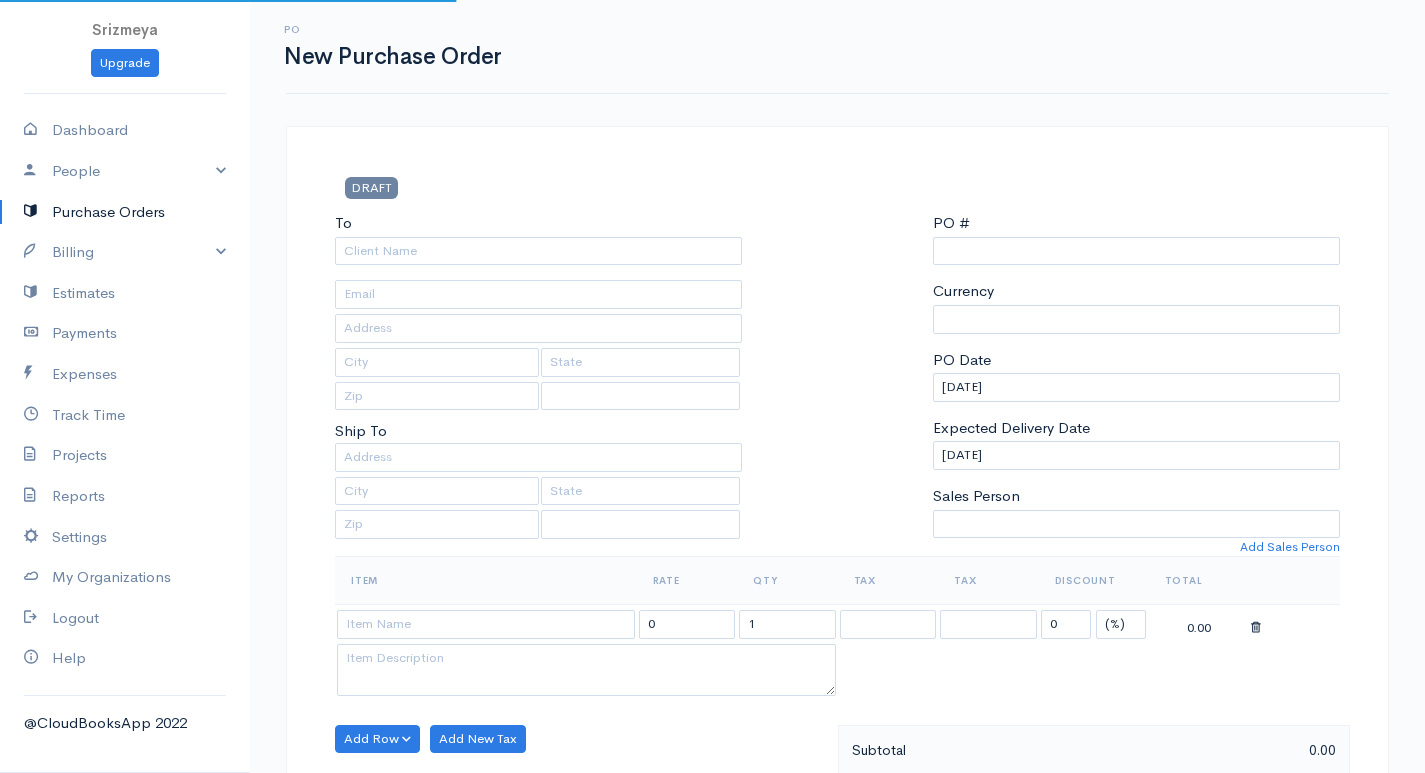 type on "0000000003" 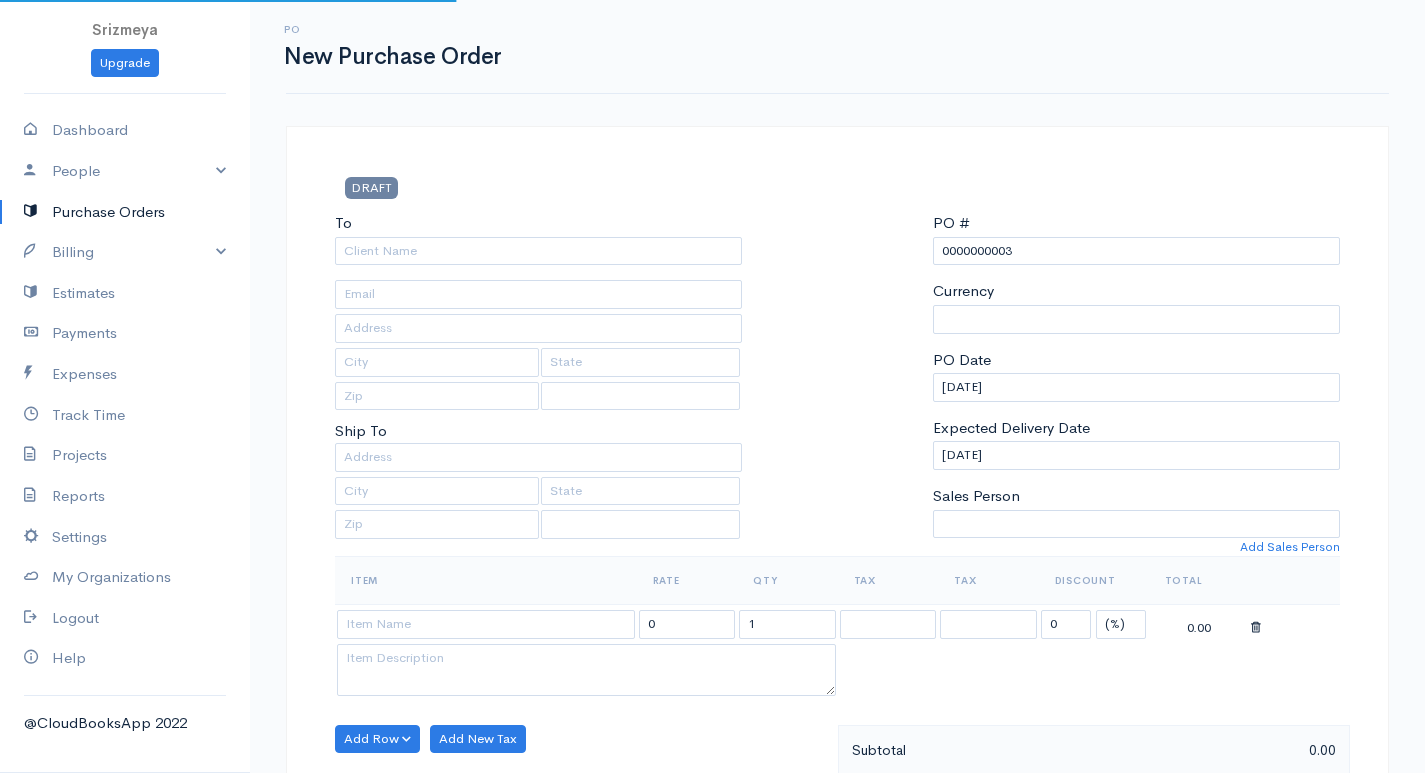 select on "[GEOGRAPHIC_DATA]" 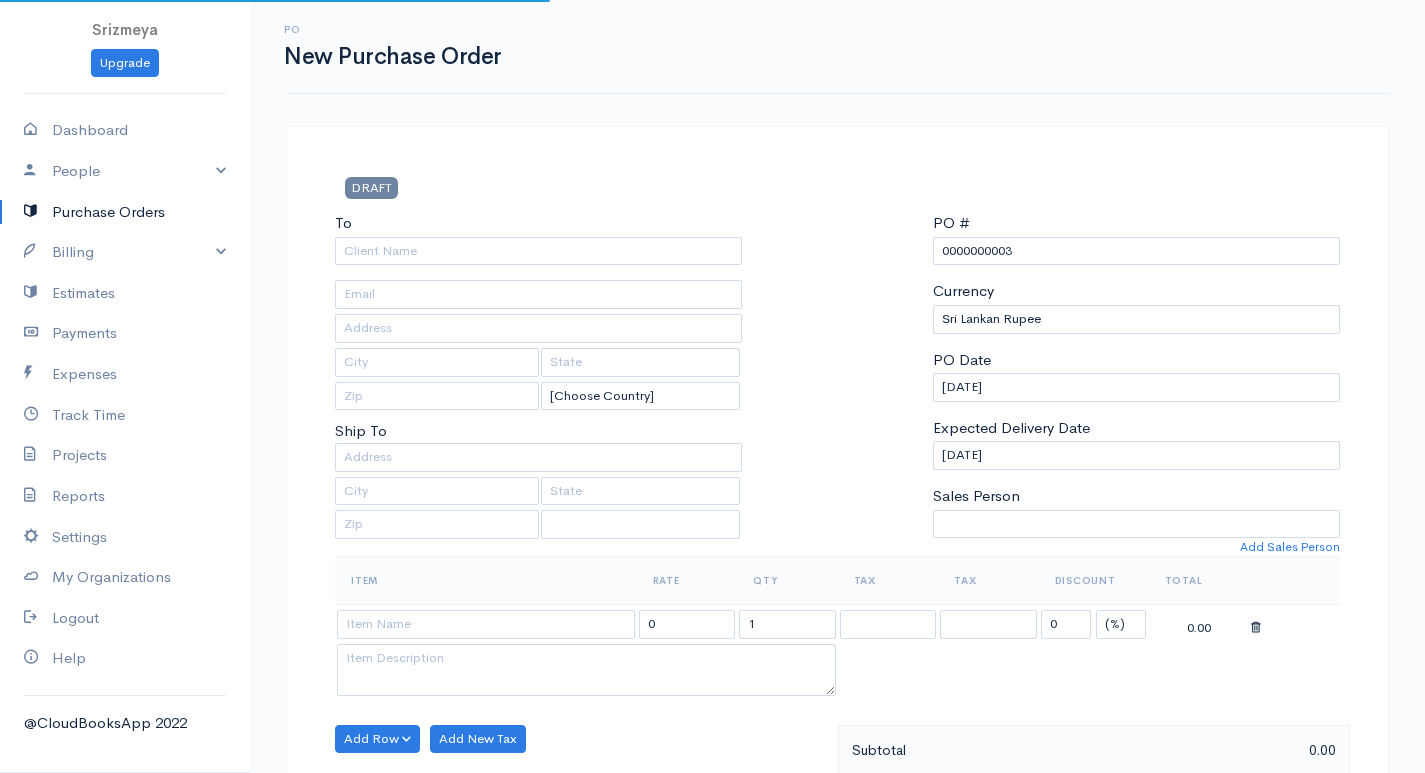 select on "[GEOGRAPHIC_DATA]" 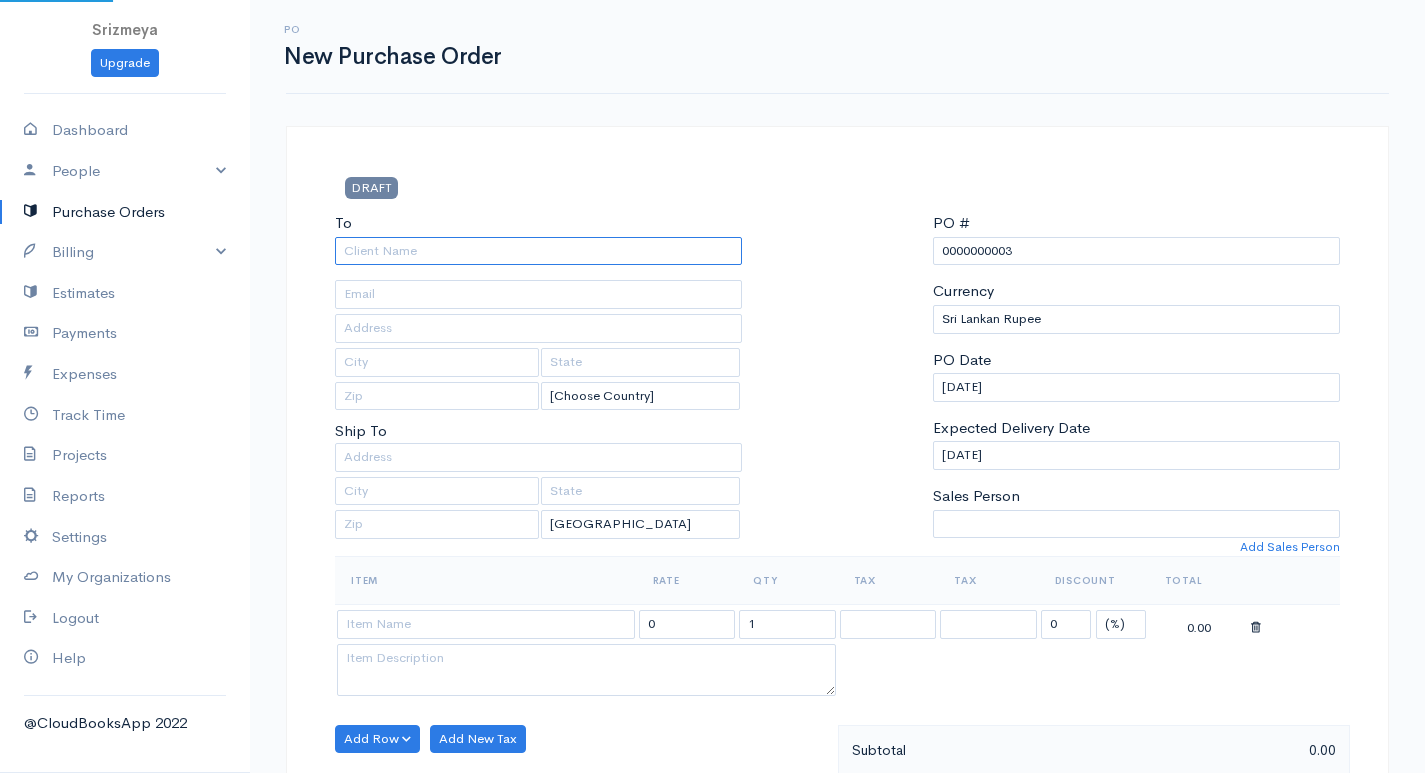 click on "To" at bounding box center (538, 251) 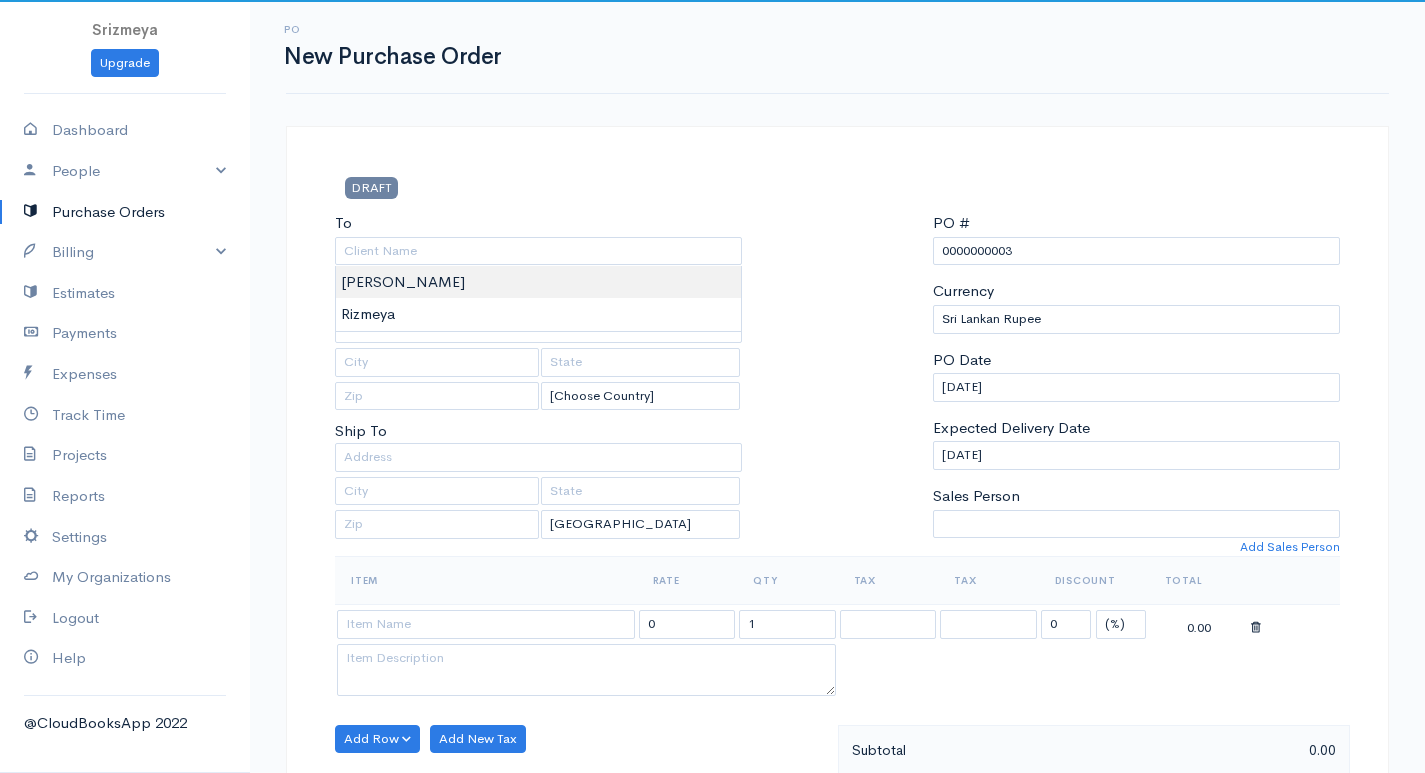 type on "[PERSON_NAME]" 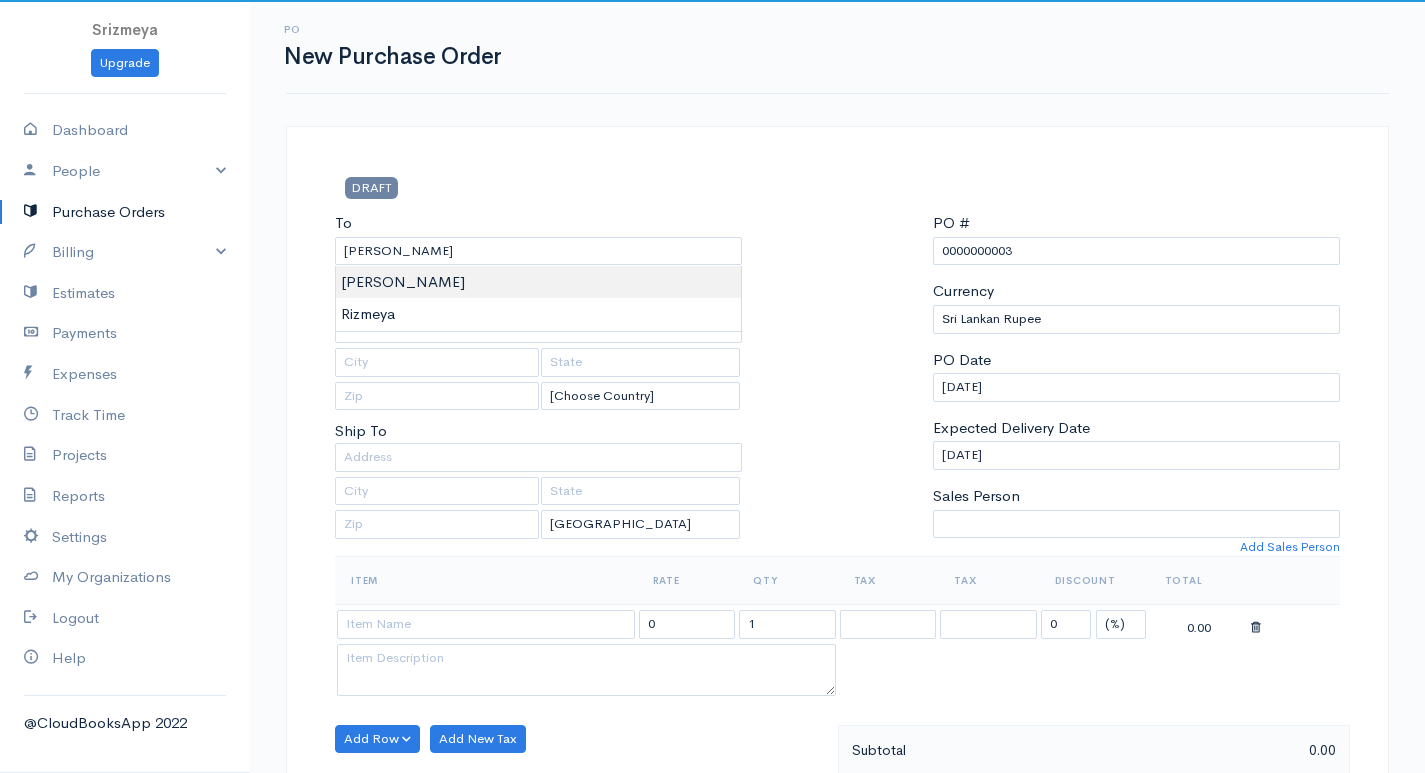 click on "Srizmeya
Upgrade
Dashboard
People
Clients
Vendors
Staff Users
Purchase Orders
Billing
Invoice
Recurring Invoice
Items
Services
Taxes
Credits
Estimates
Payments
Expenses
Track Time
Projects
Reports
Settings
My Organizations
Logout
Help
@CloudBooksApp 2022
PO
New Purchase Order
DRAFT To Rajina kumar [Choose Country] United States Canada United Kingdom Afghanistan Albania Algeria American Samoa Andorra Anguilla Angola Antarctica Antigua and Barbuda Argentina Armenia Aruba 0" at bounding box center [712, 768] 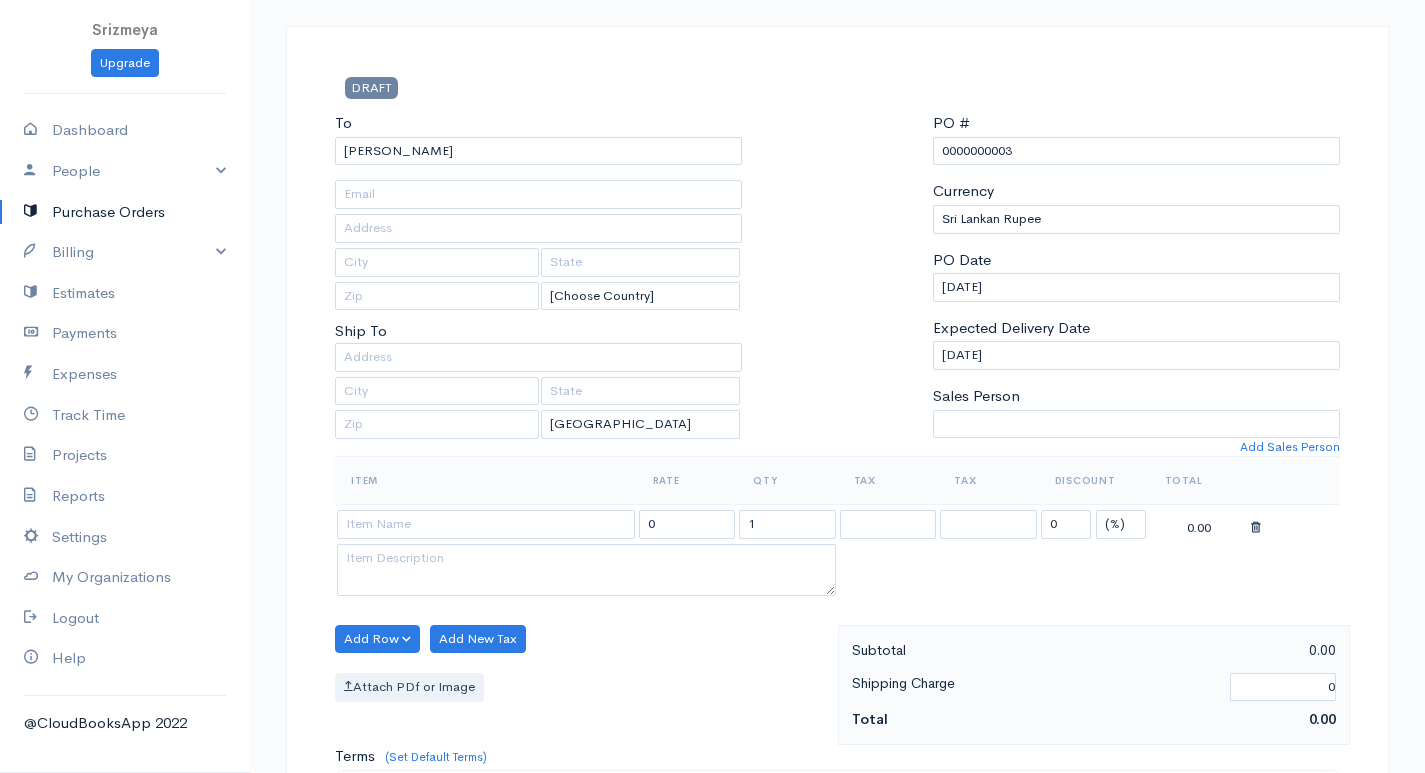 scroll, scrollTop: 400, scrollLeft: 0, axis: vertical 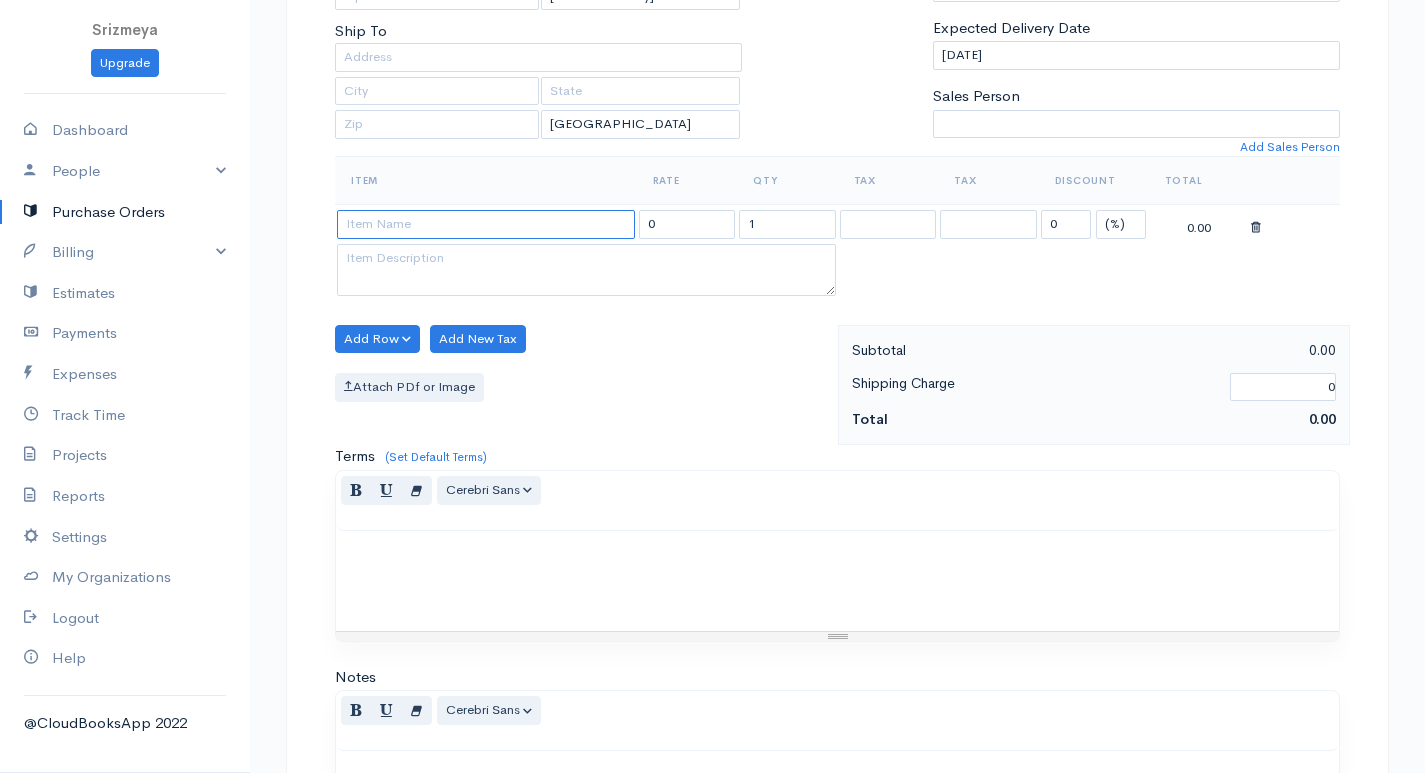 click at bounding box center (486, 224) 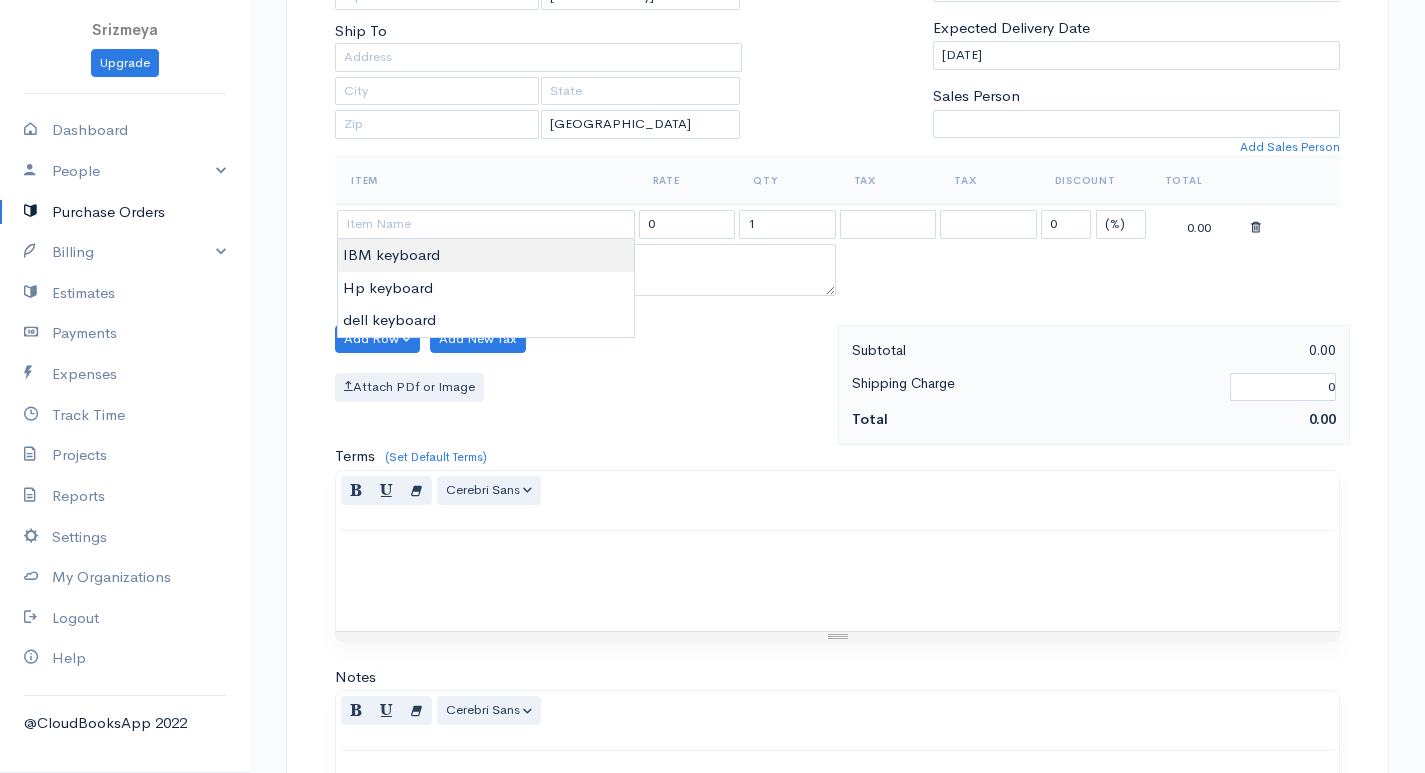 type on "IBM keyboard" 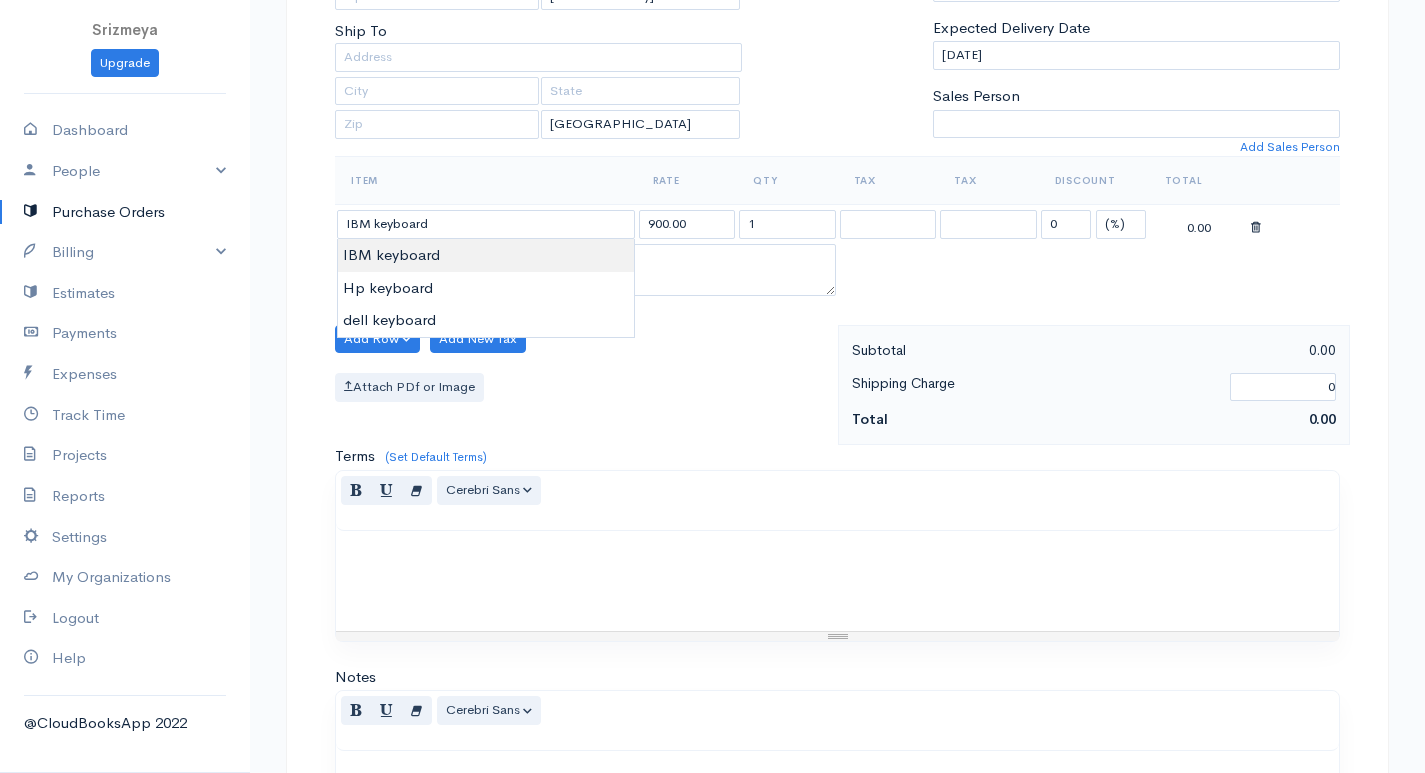 click on "Srizmeya
Upgrade
Dashboard
People
Clients
Vendors
Staff Users
Purchase Orders
Billing
Invoice
Recurring Invoice
Items
Services
Taxes
Credits
Estimates
Payments
Expenses
Track Time
Projects
Reports
Settings
My Organizations
Logout
Help
@CloudBooksApp 2022
PO
New Purchase Order
DRAFT To Rajina kumar [Choose Country] United States Canada United Kingdom Afghanistan Albania Algeria American Samoa Andorra Anguilla Angola Antarctica Antigua and Barbuda Argentina Armenia Aruba 1" at bounding box center (712, 368) 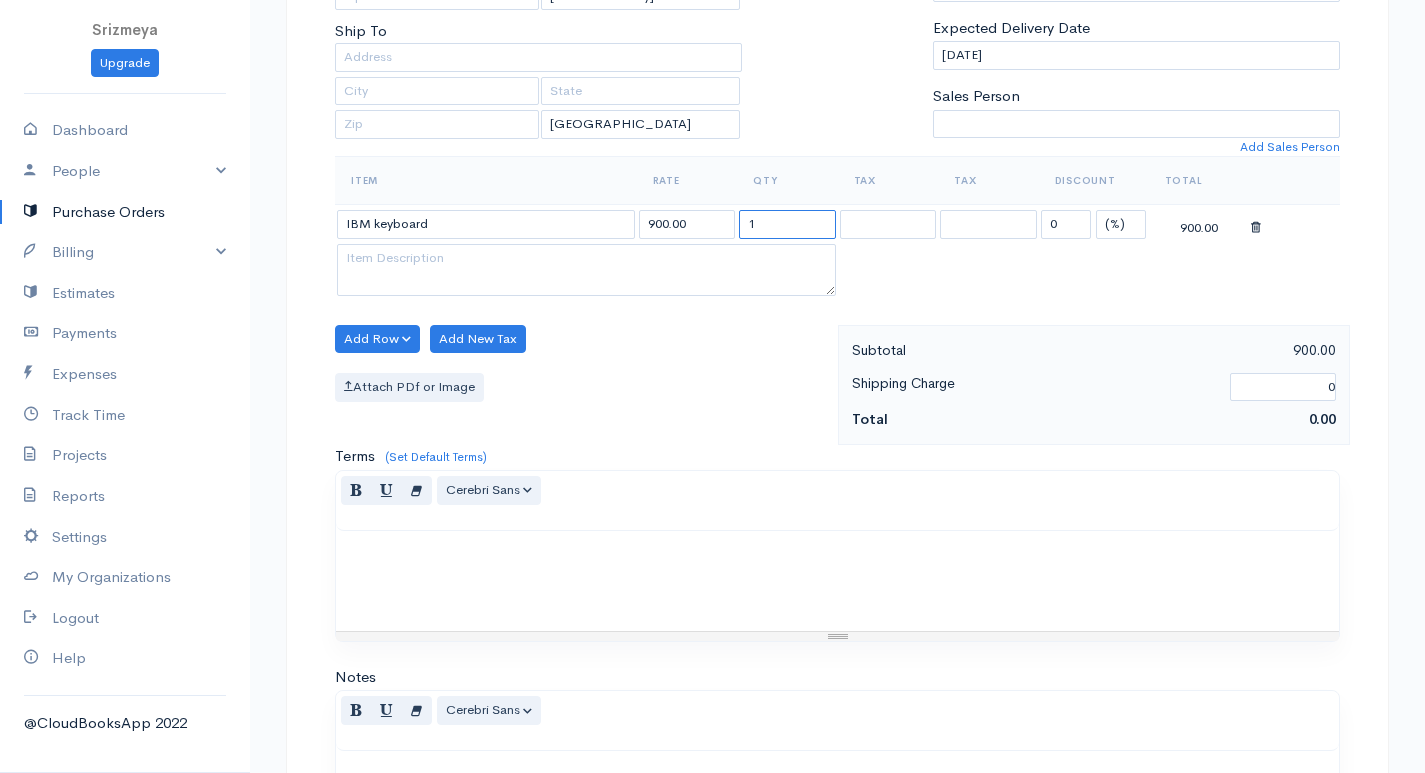 click on "1" at bounding box center [787, 224] 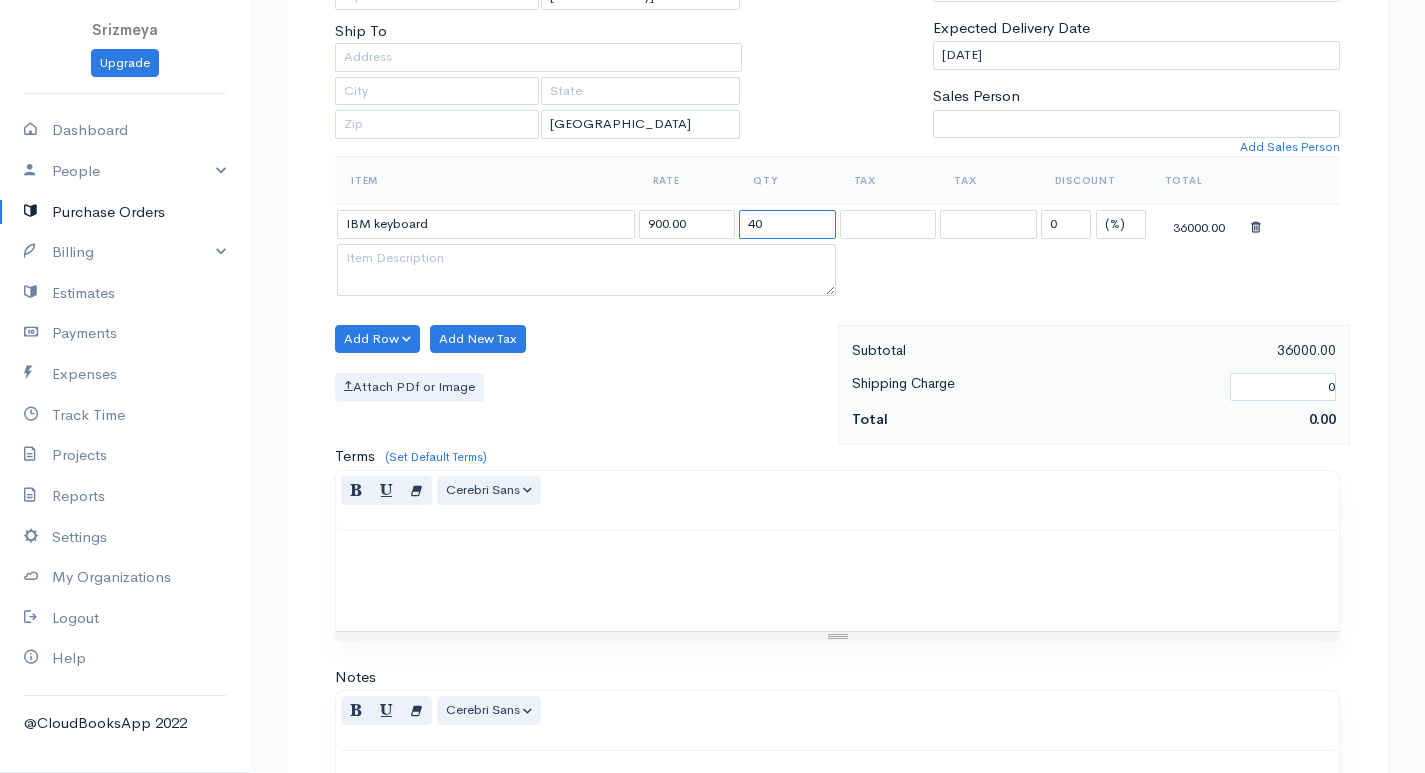 type on "4" 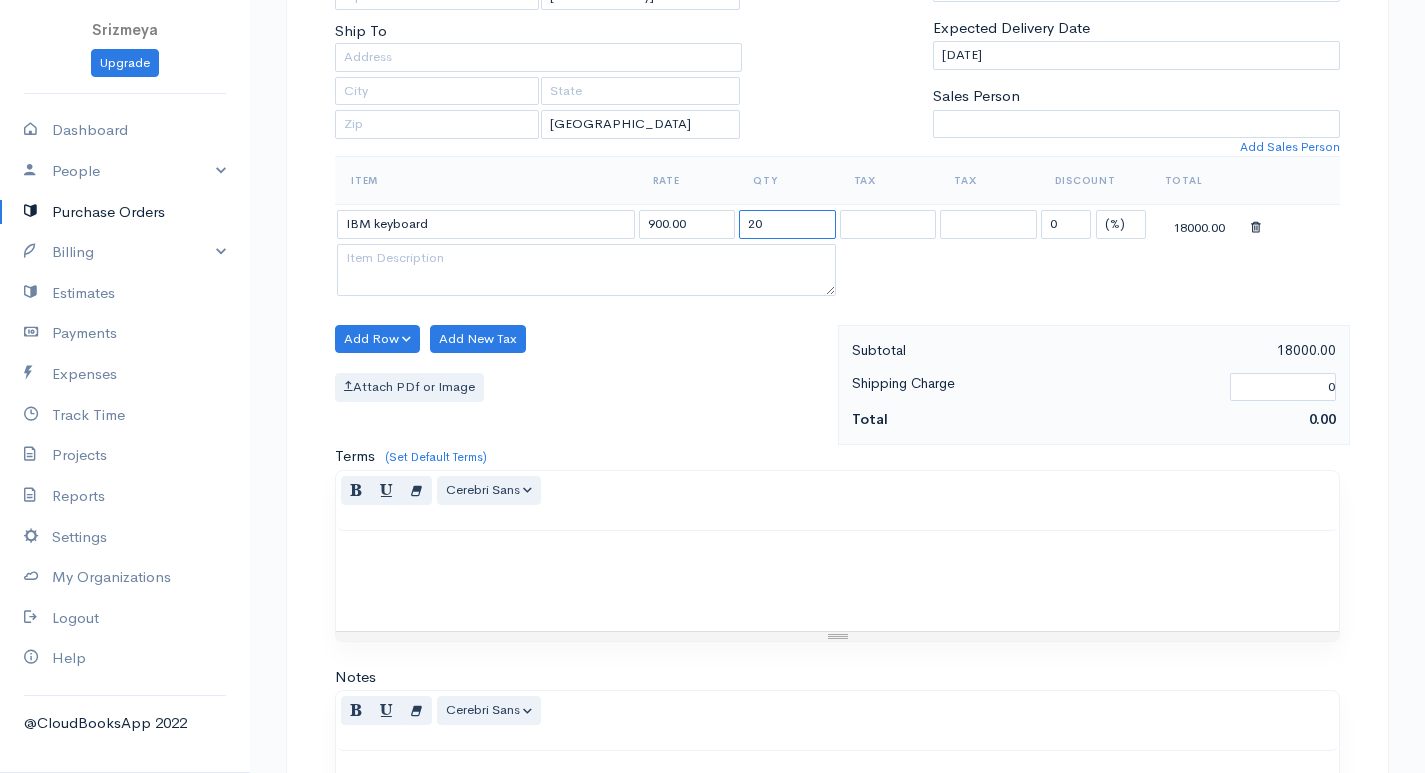 type on "20" 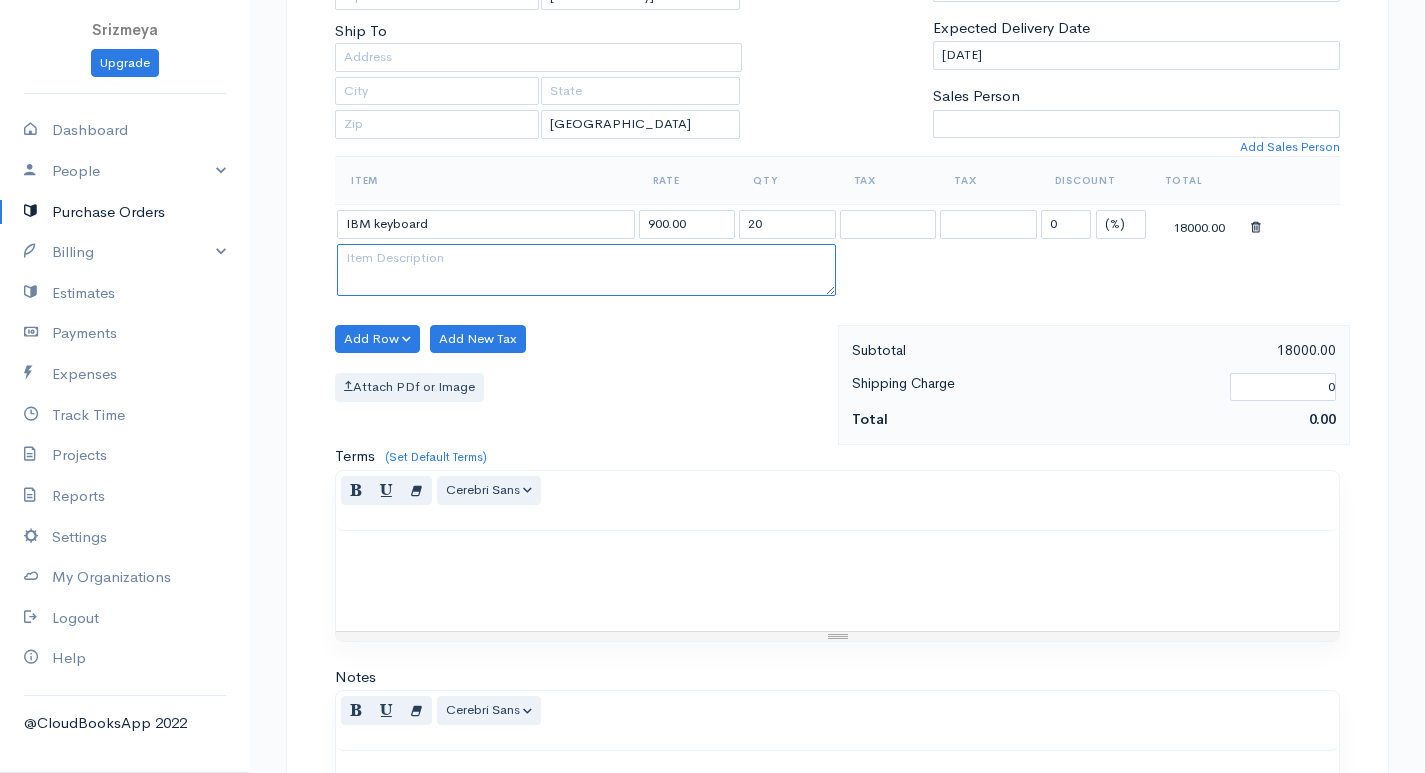 click at bounding box center [586, 270] 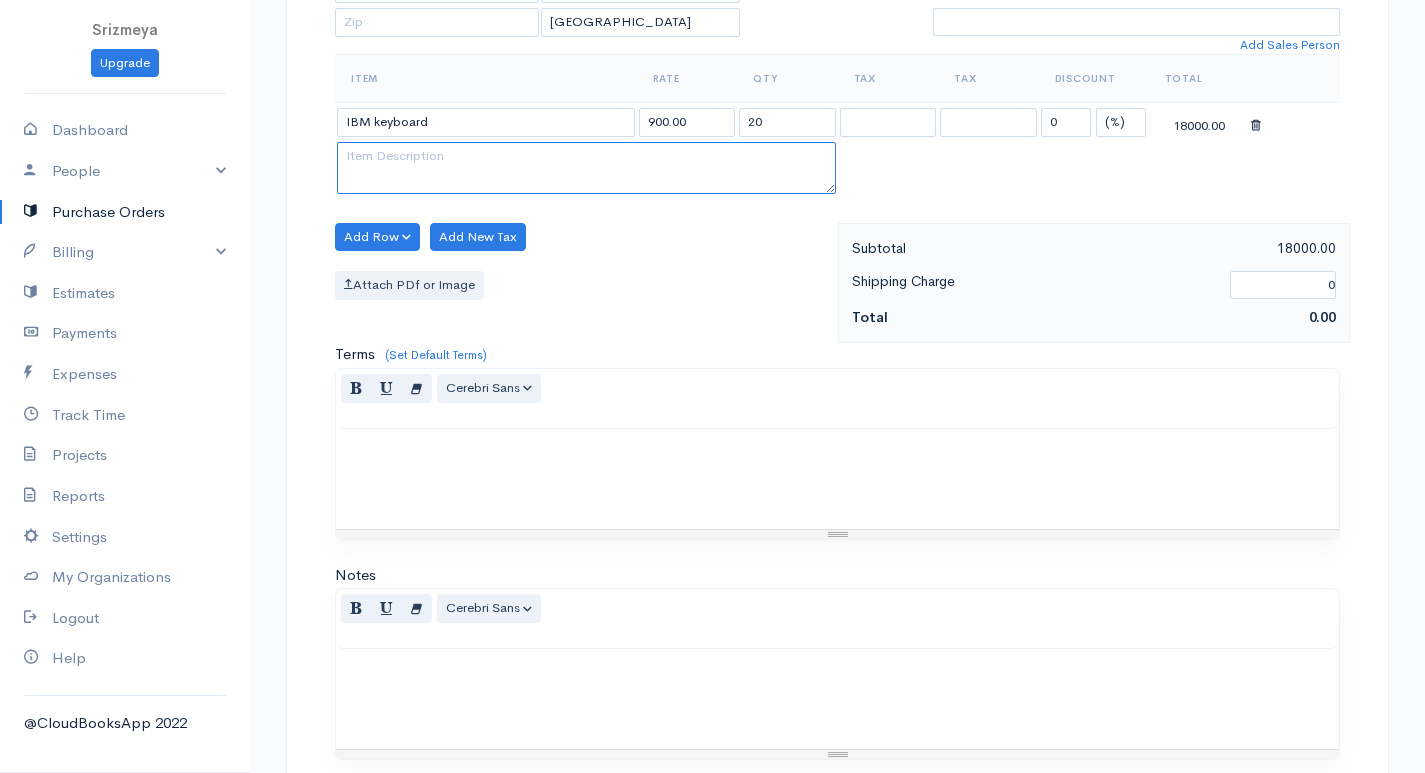 scroll, scrollTop: 764, scrollLeft: 0, axis: vertical 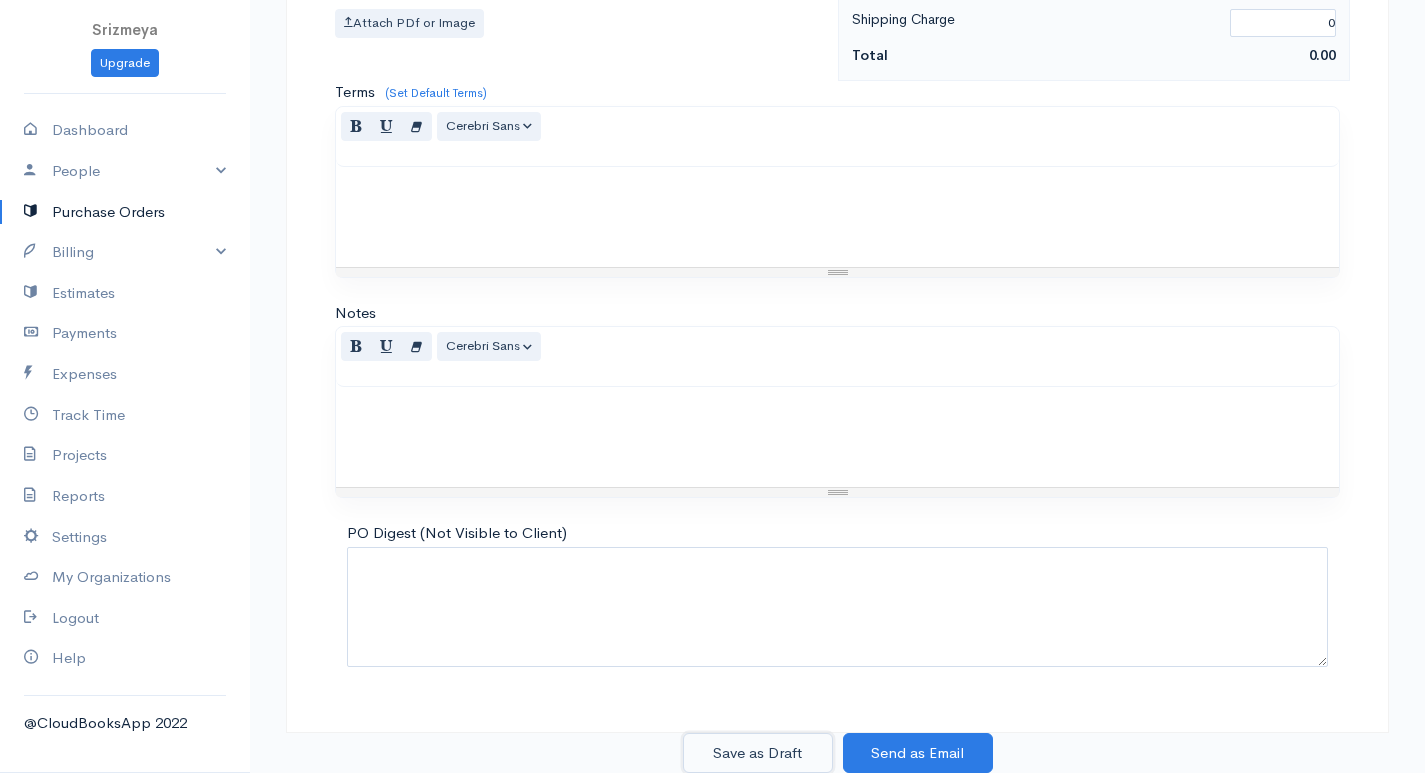 click on "Save as Draft" at bounding box center (758, 753) 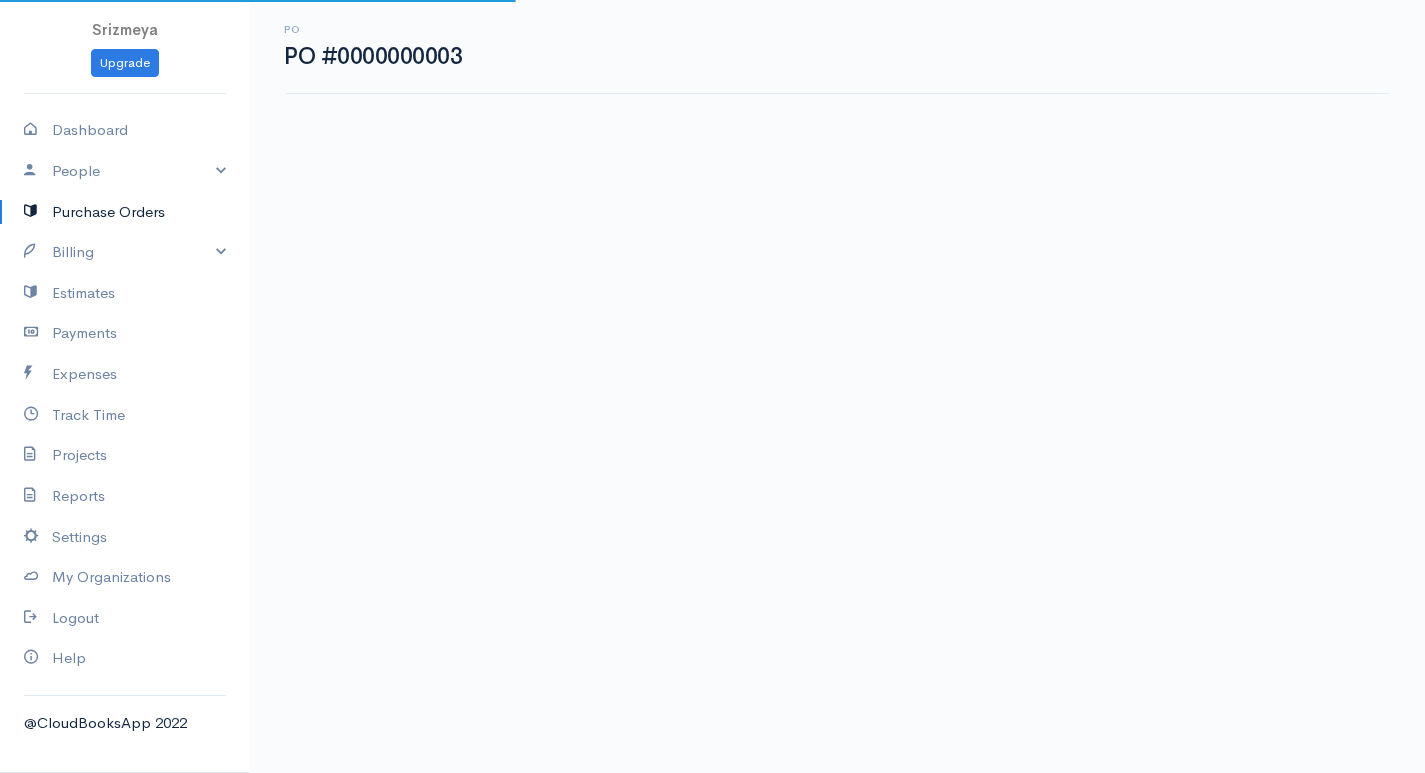 scroll, scrollTop: 0, scrollLeft: 0, axis: both 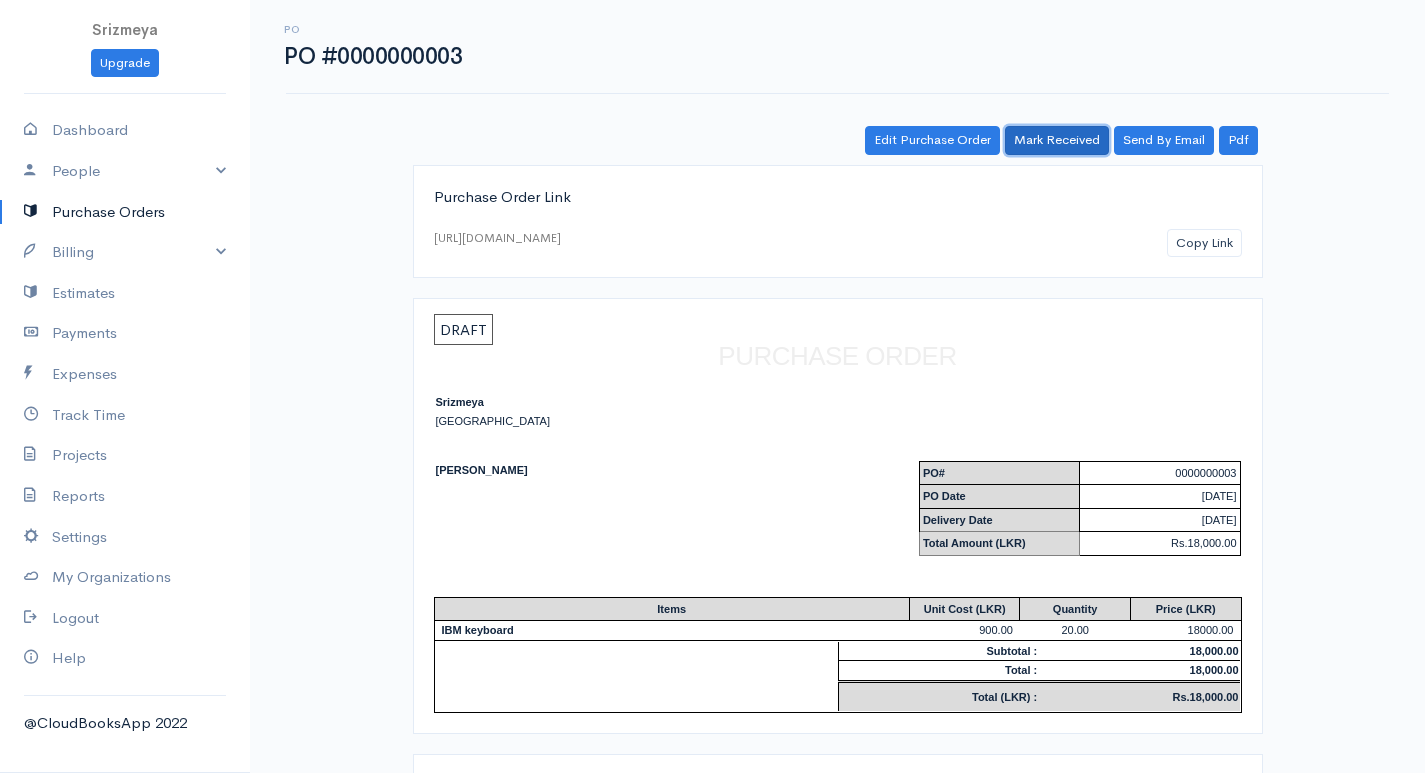 click on "Mark Received" at bounding box center [1057, 140] 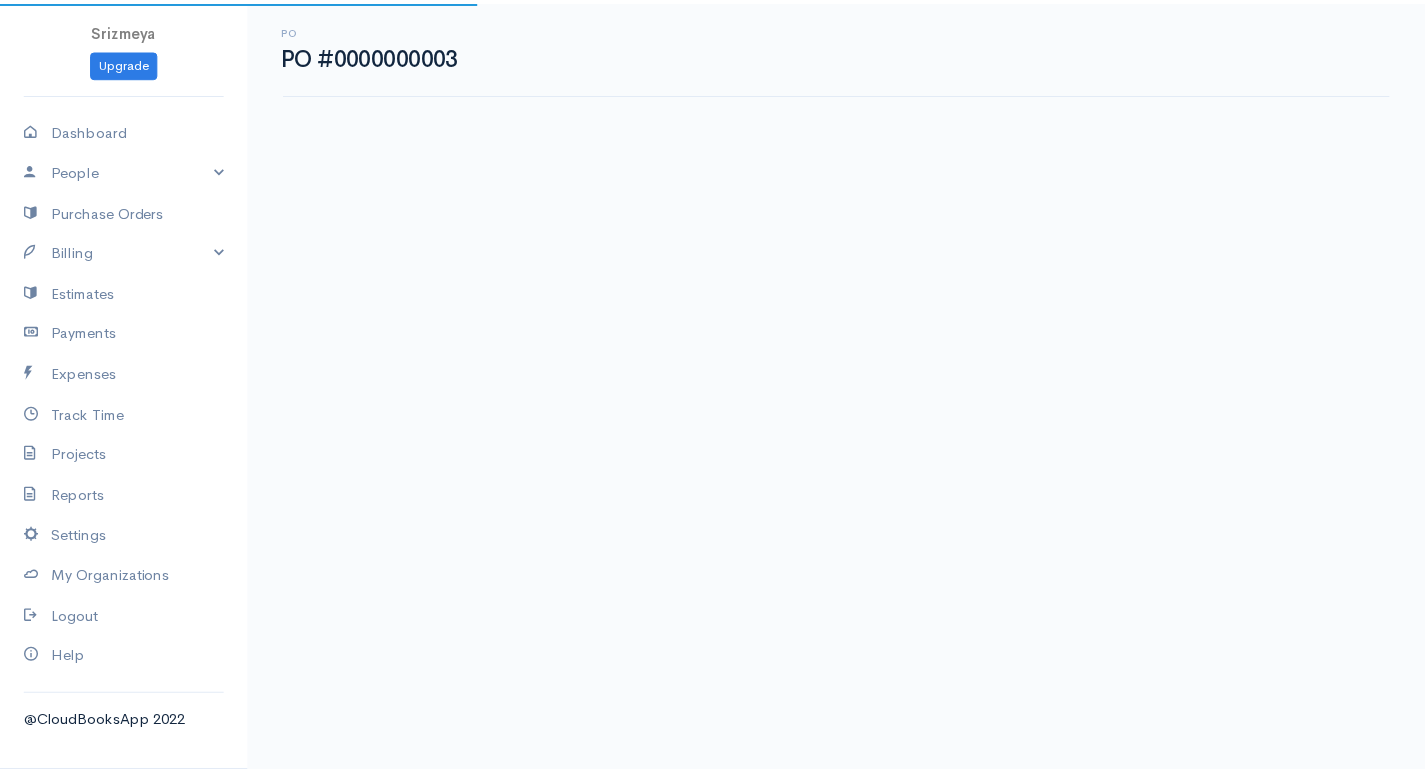 scroll, scrollTop: 0, scrollLeft: 0, axis: both 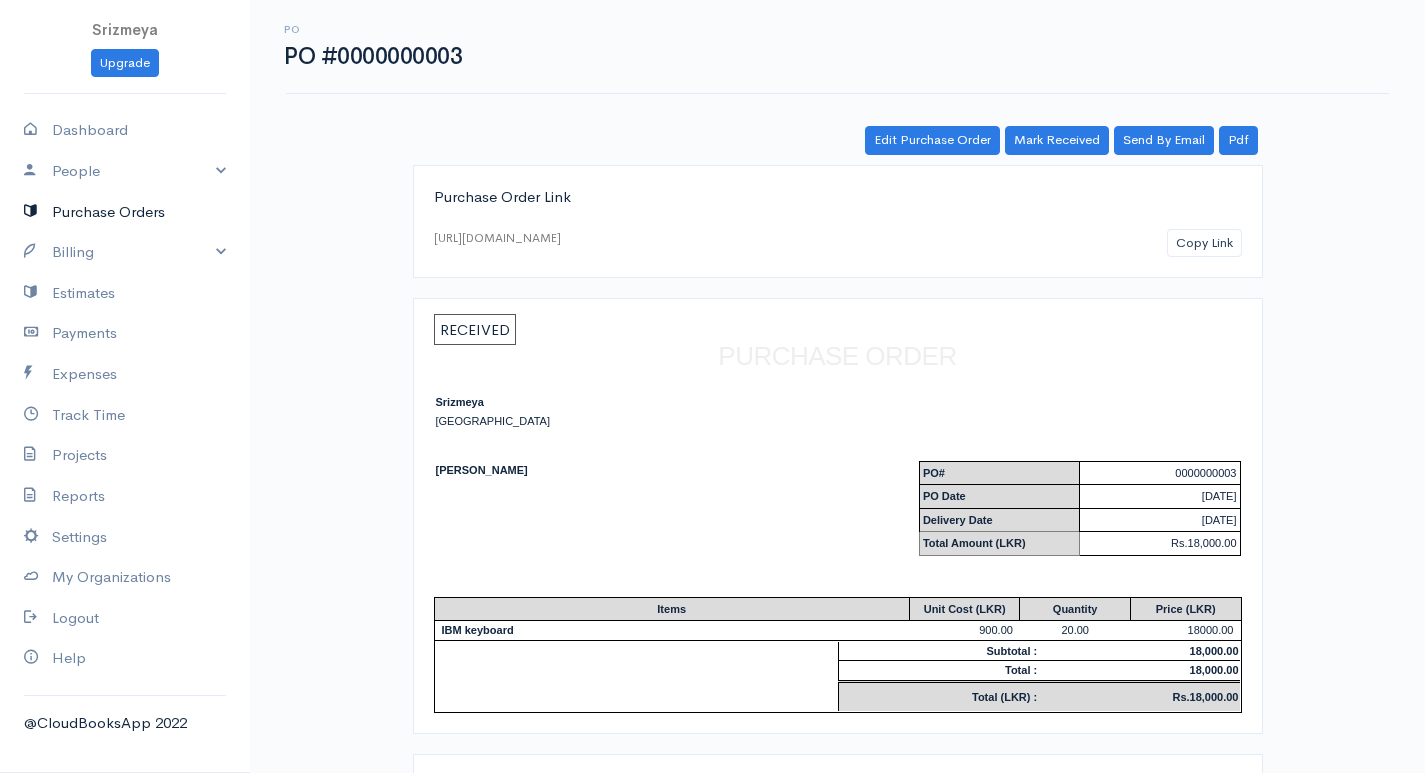 click on "Purchase Orders" at bounding box center (125, 212) 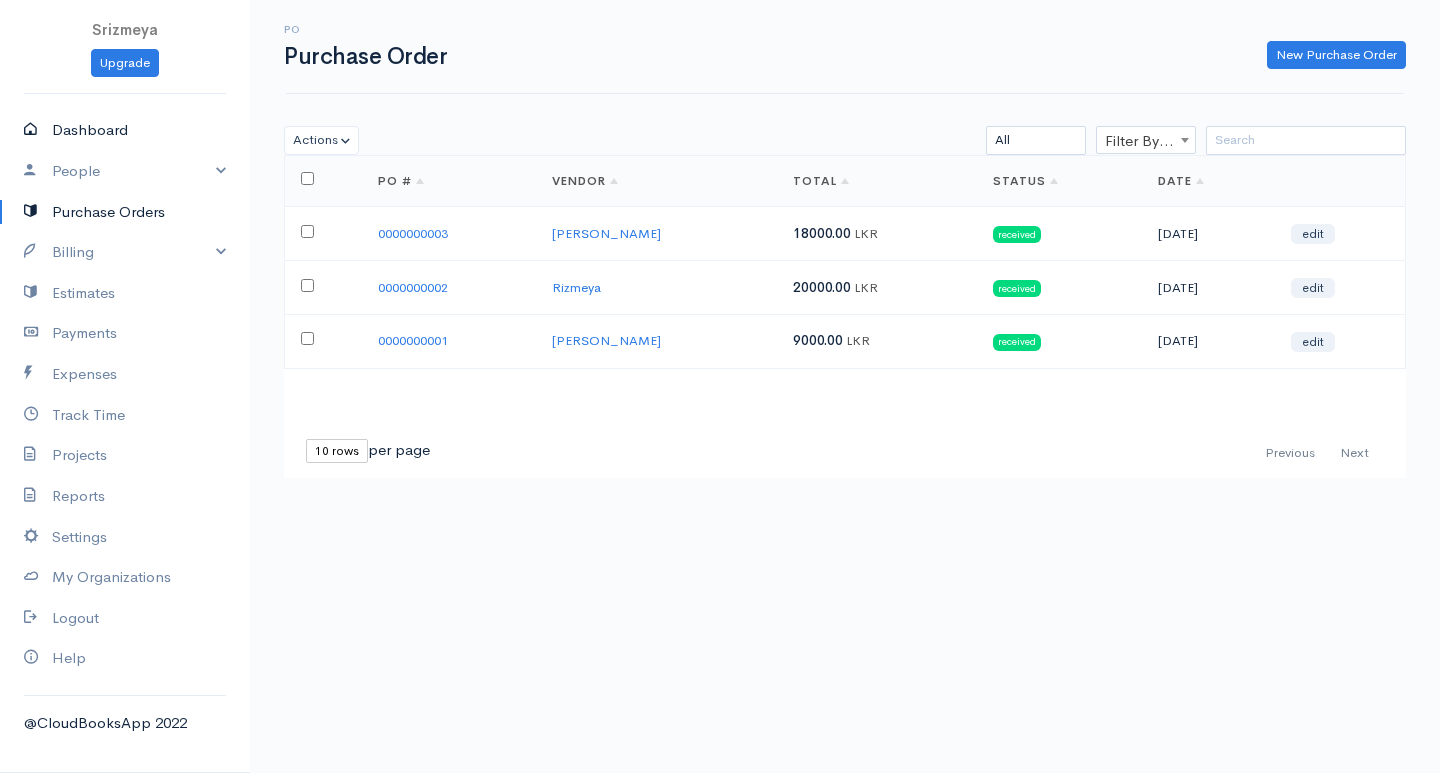 click on "Dashboard" at bounding box center (125, 130) 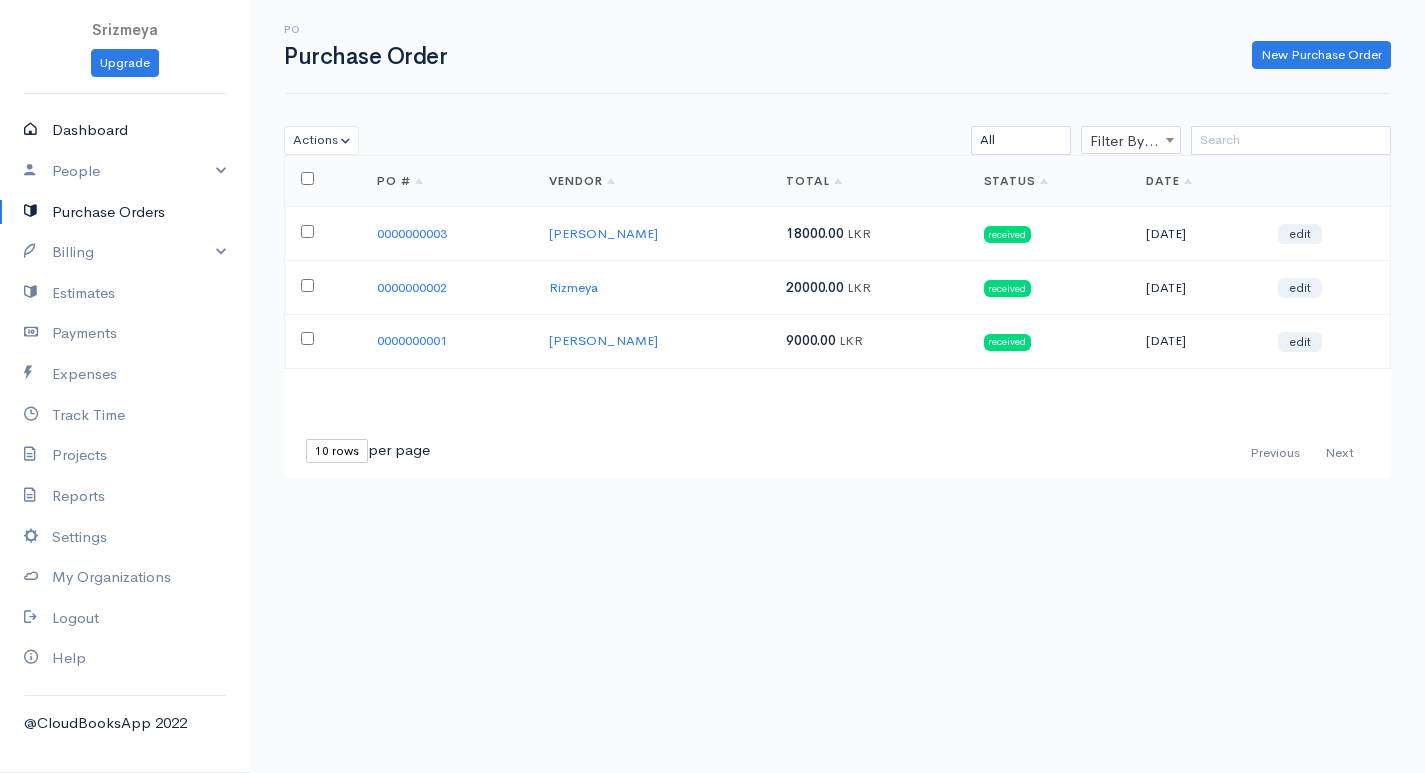 select on "365" 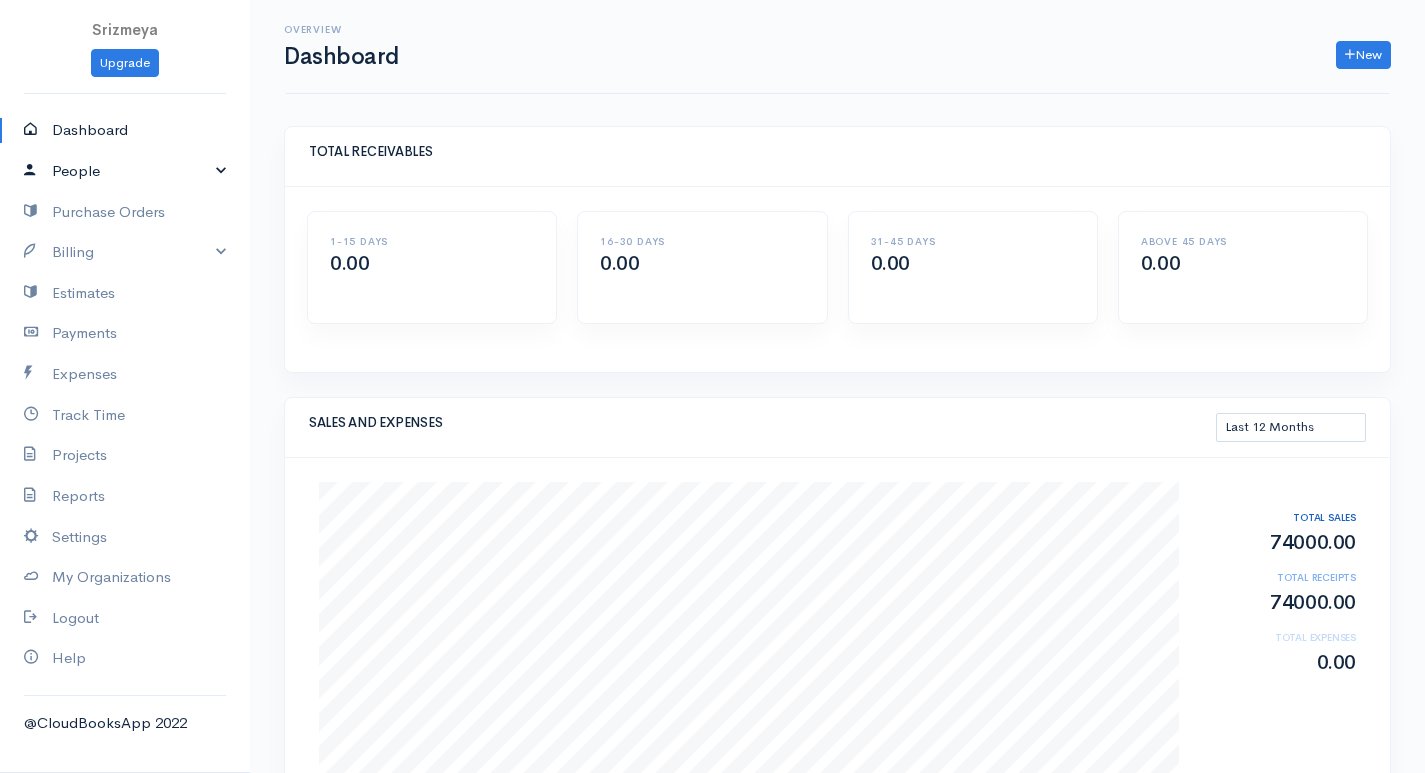 click on "People" at bounding box center (125, 171) 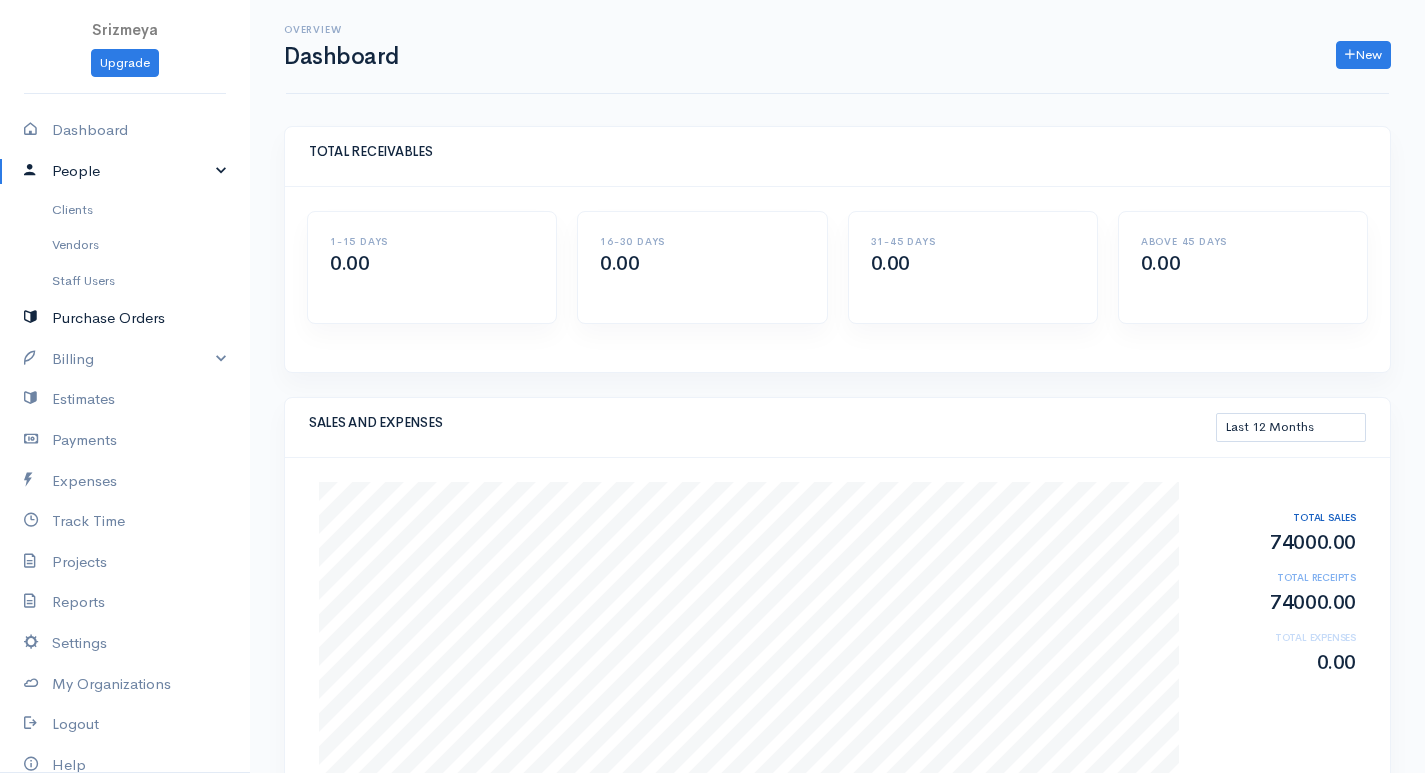 click on "Purchase Orders" at bounding box center [125, 318] 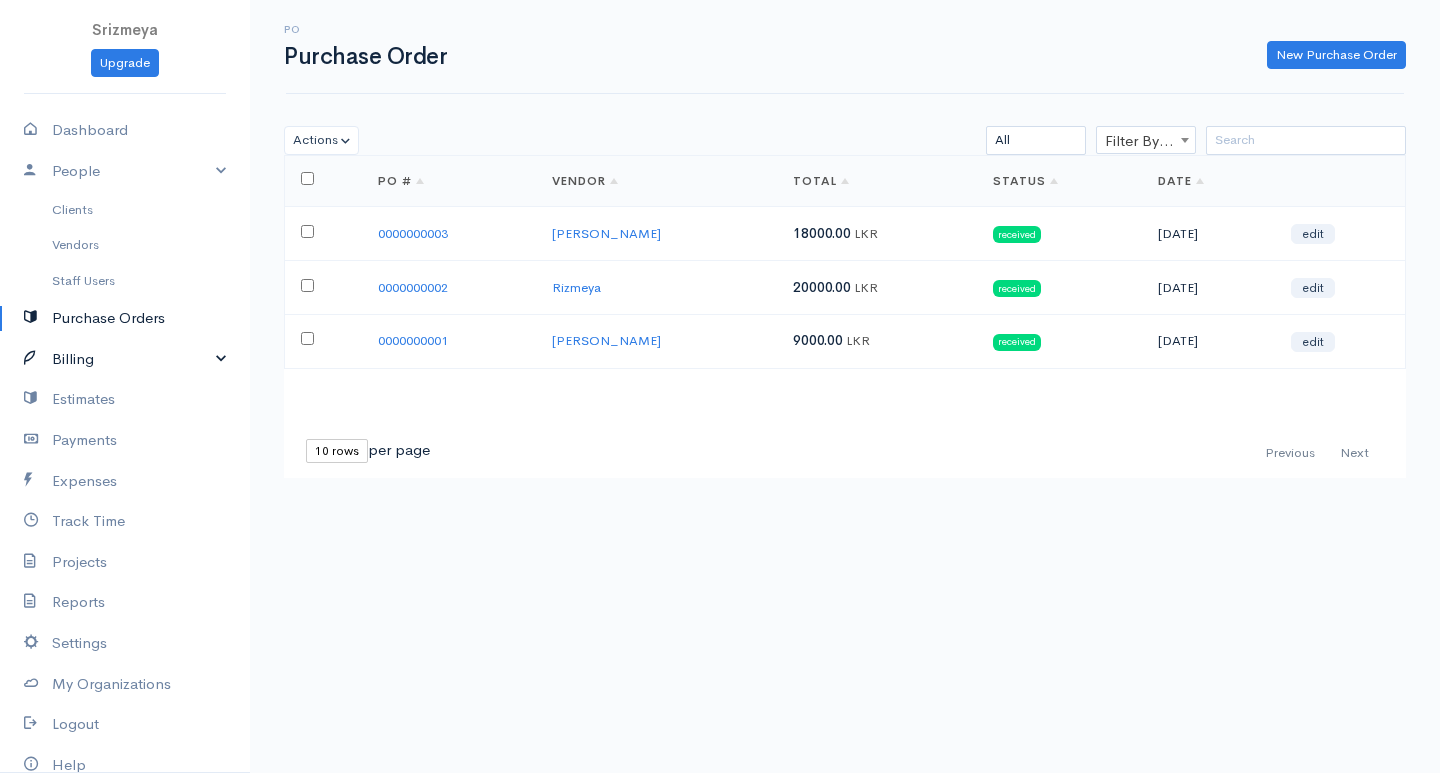 click on "Billing" at bounding box center (125, 359) 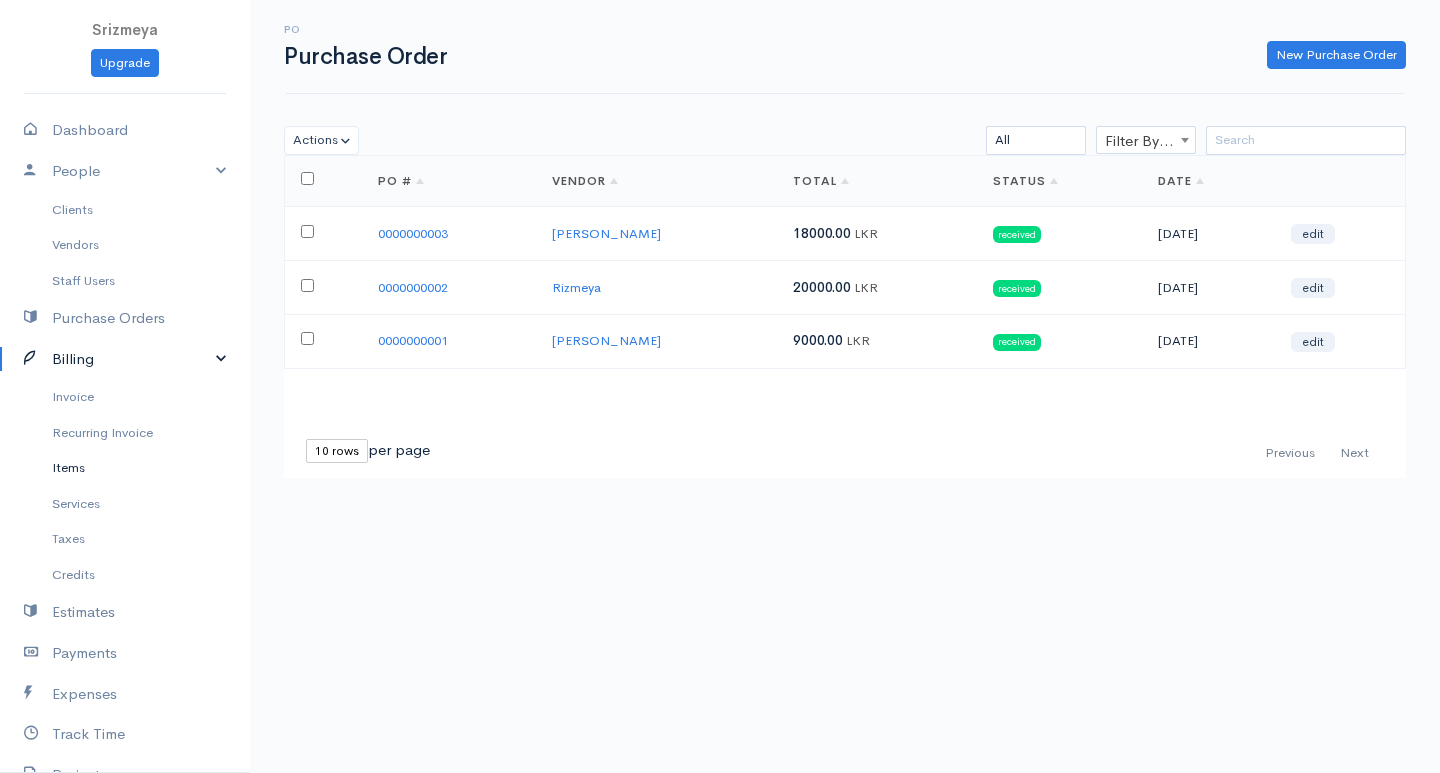 click on "Items" at bounding box center (125, 468) 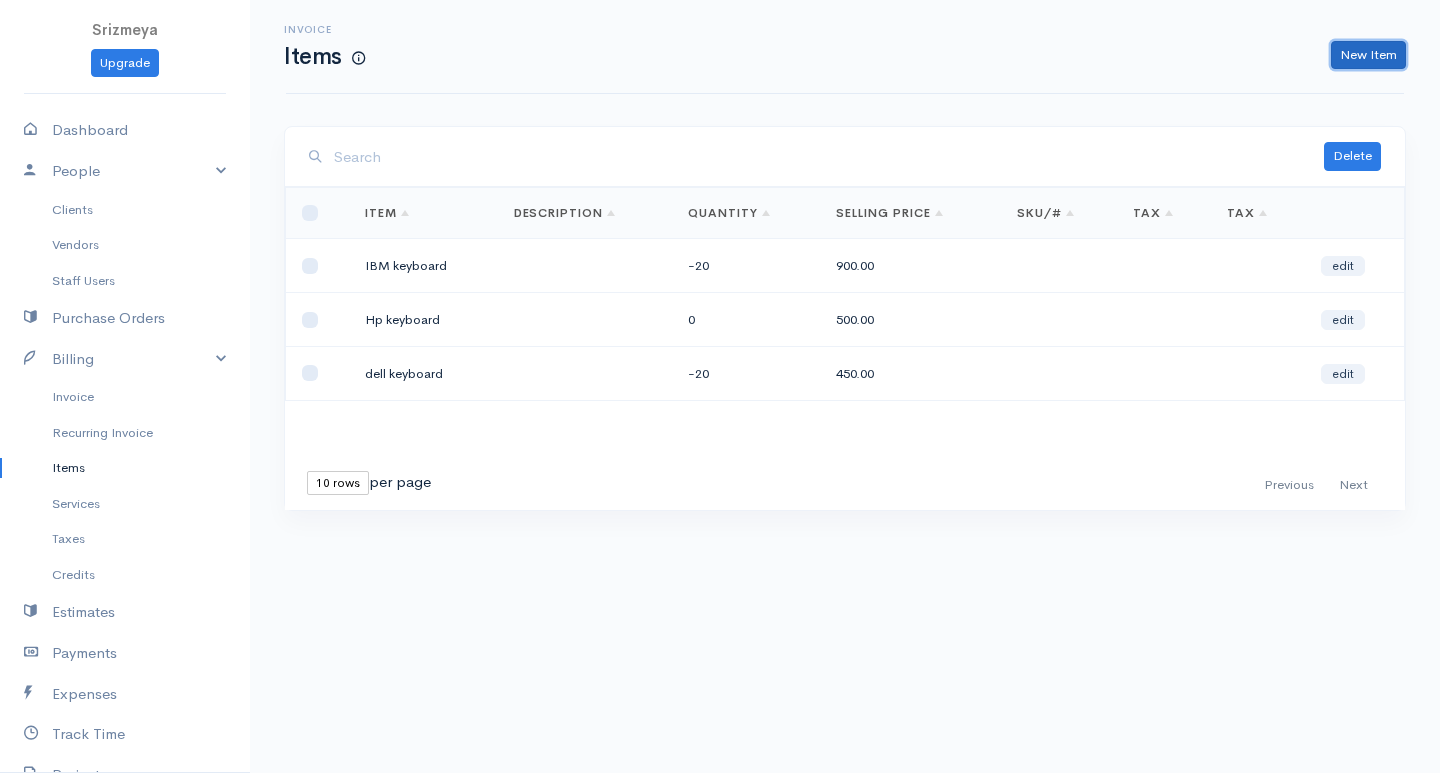 click on "New Item" at bounding box center (1368, 55) 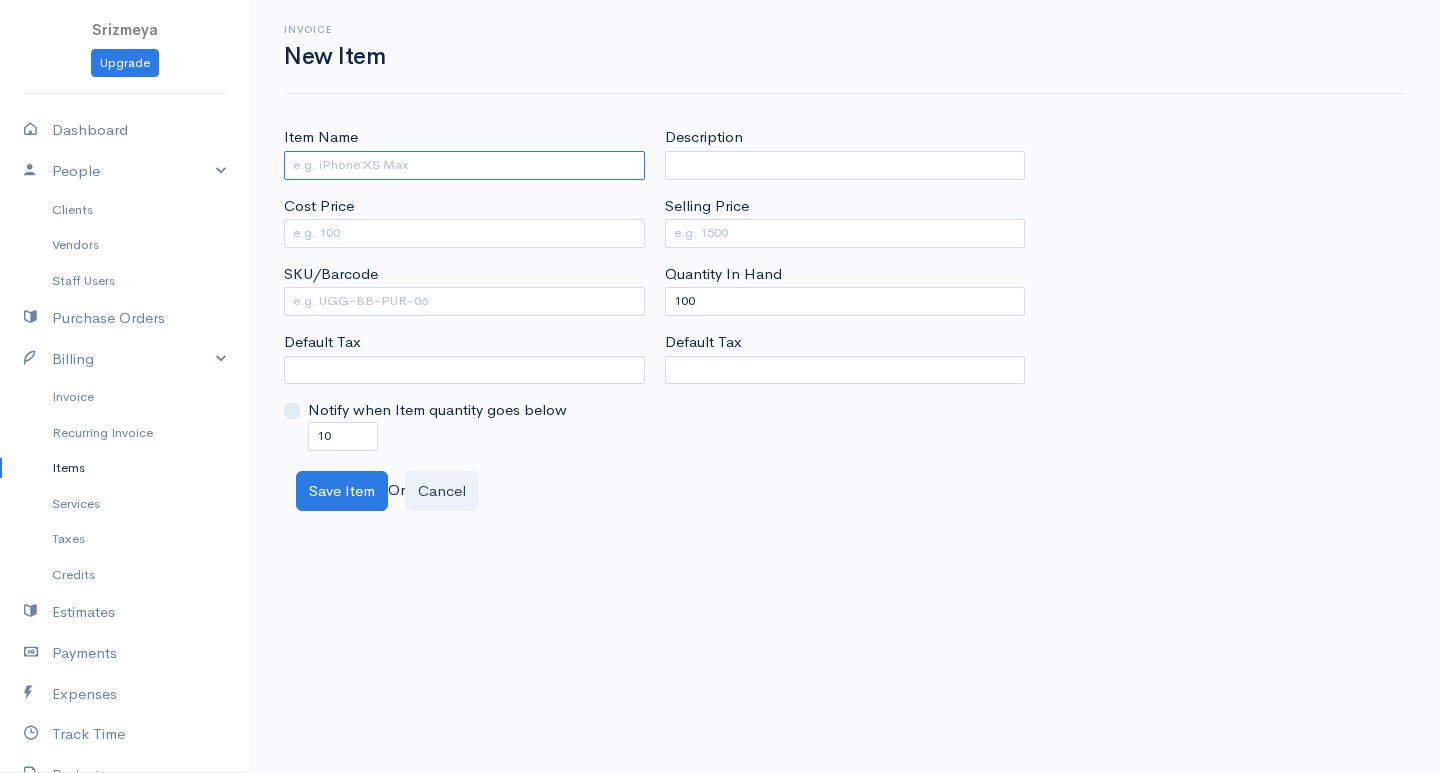 click on "Item Name" at bounding box center [464, 165] 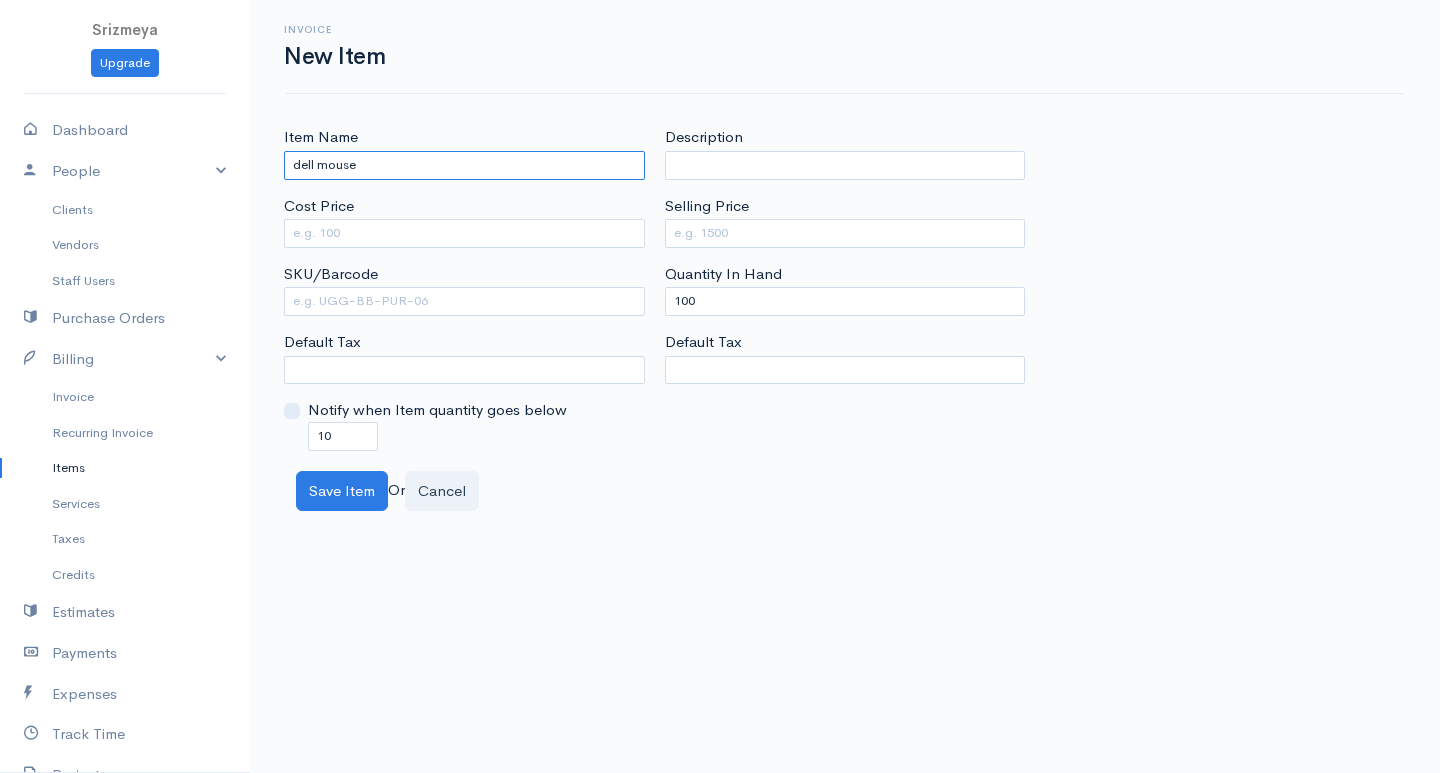 type on "dell mouse" 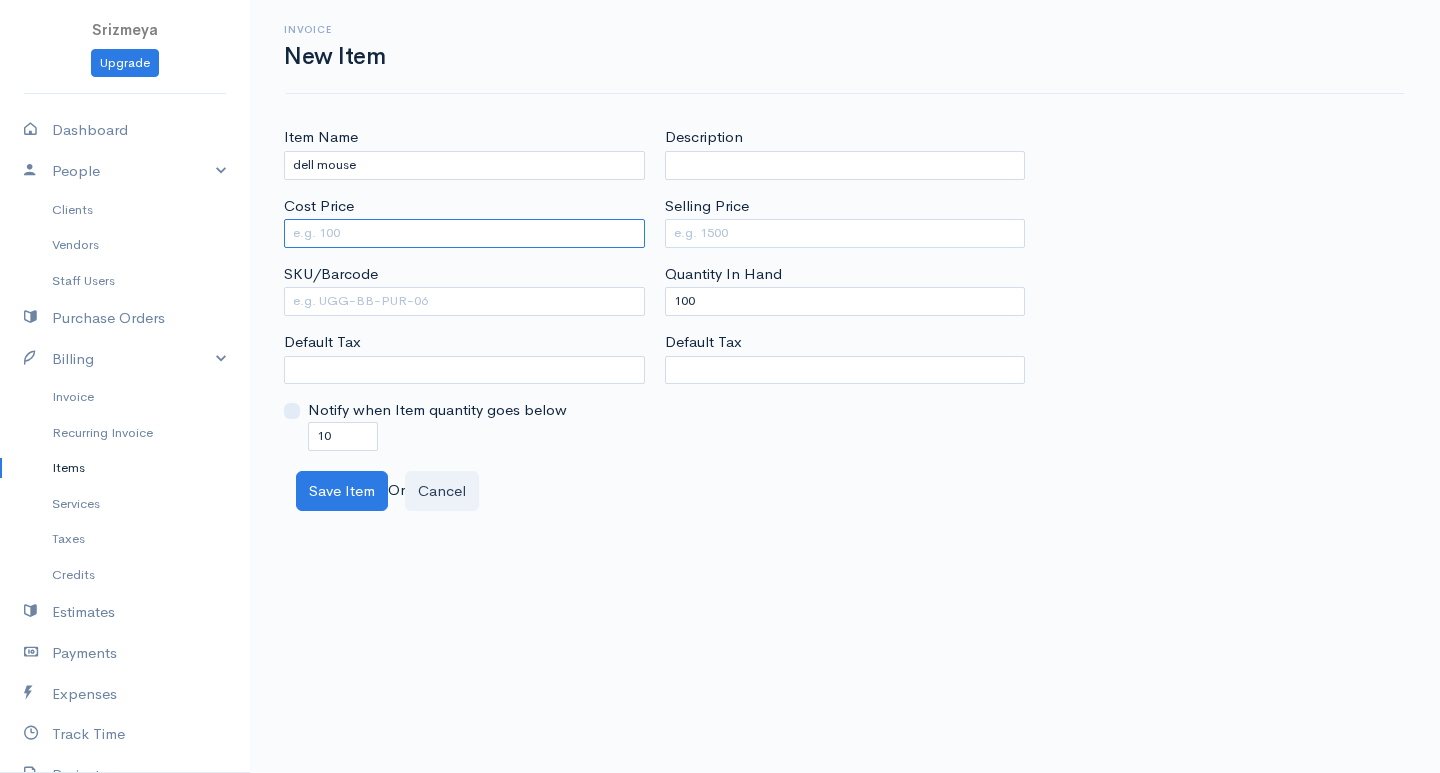 click on "Cost Price" at bounding box center [464, 233] 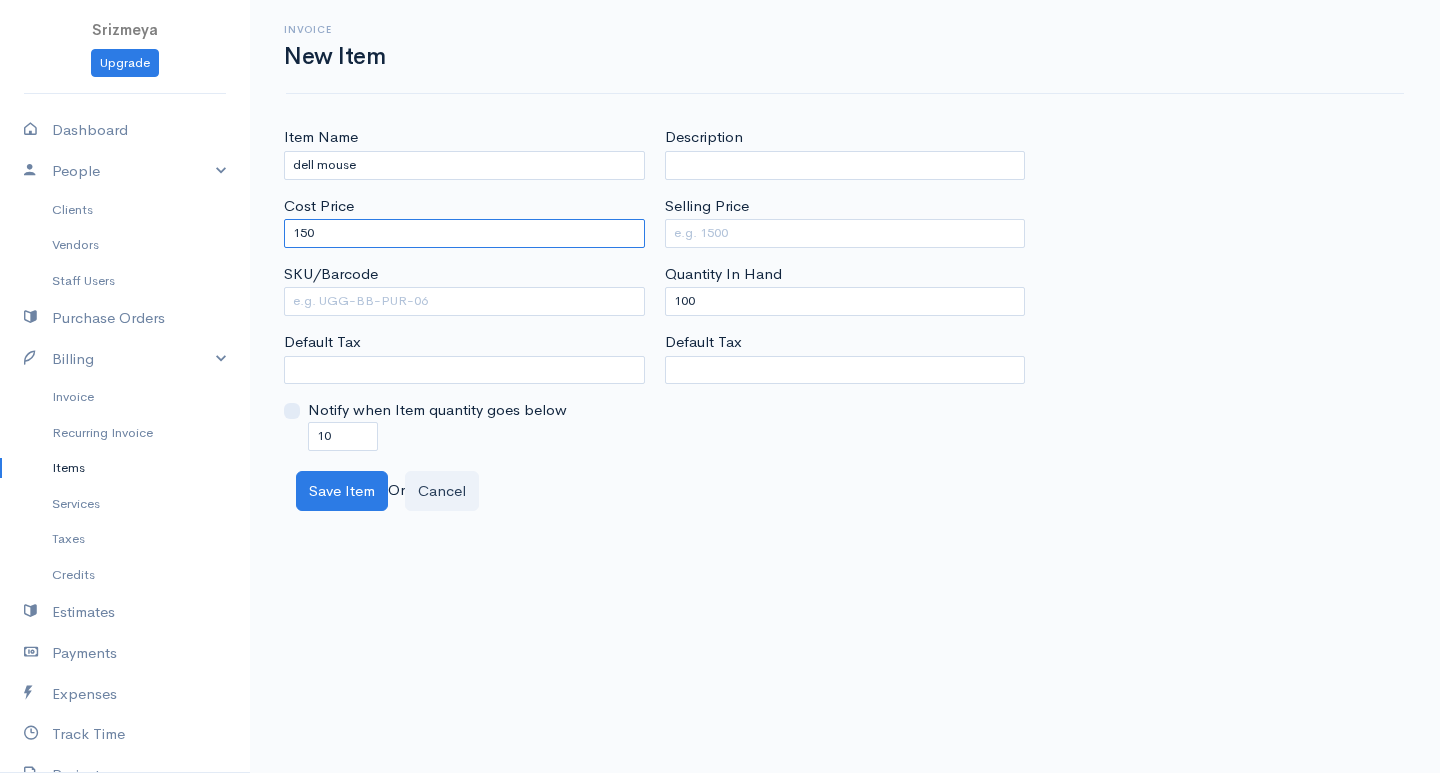 type on "150" 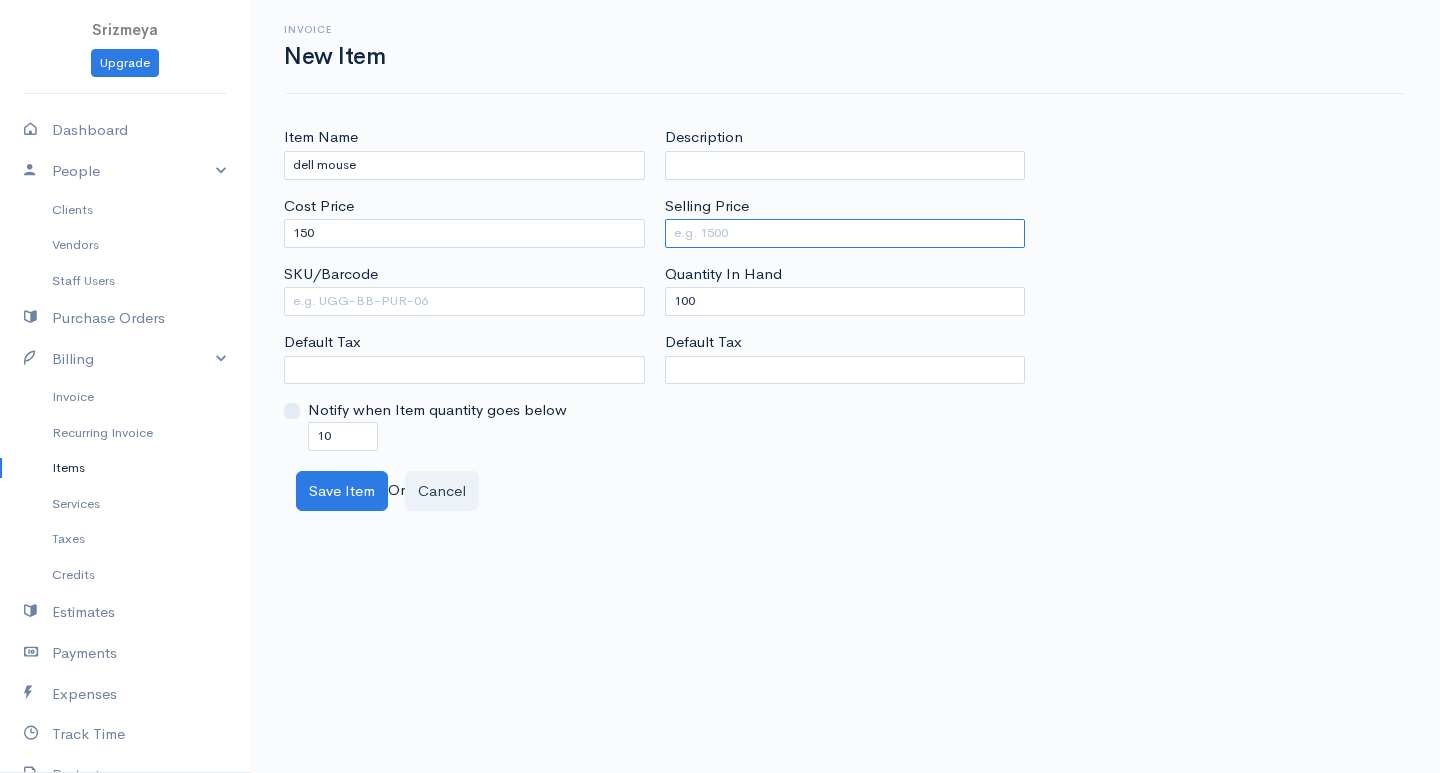 click on "Selling Price" at bounding box center [845, 233] 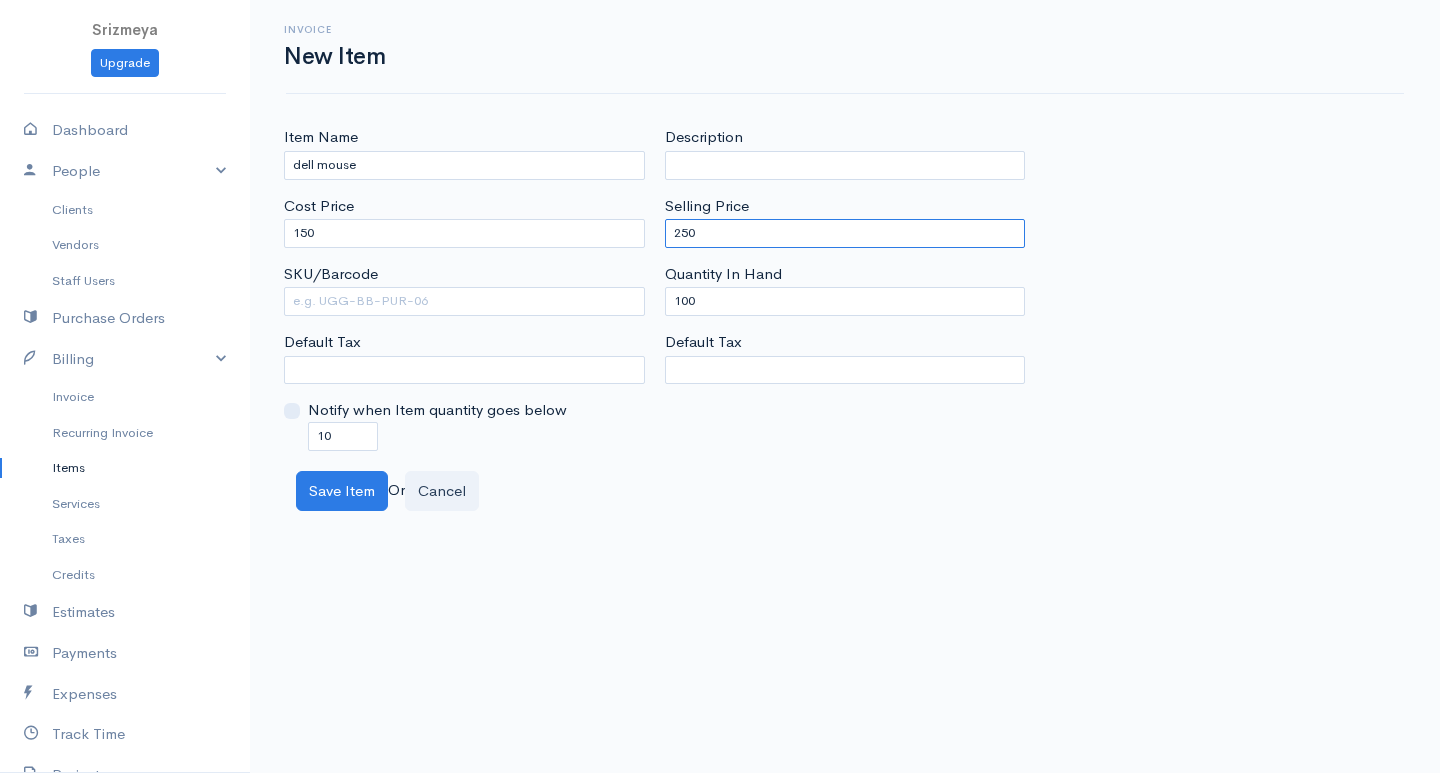 type on "250" 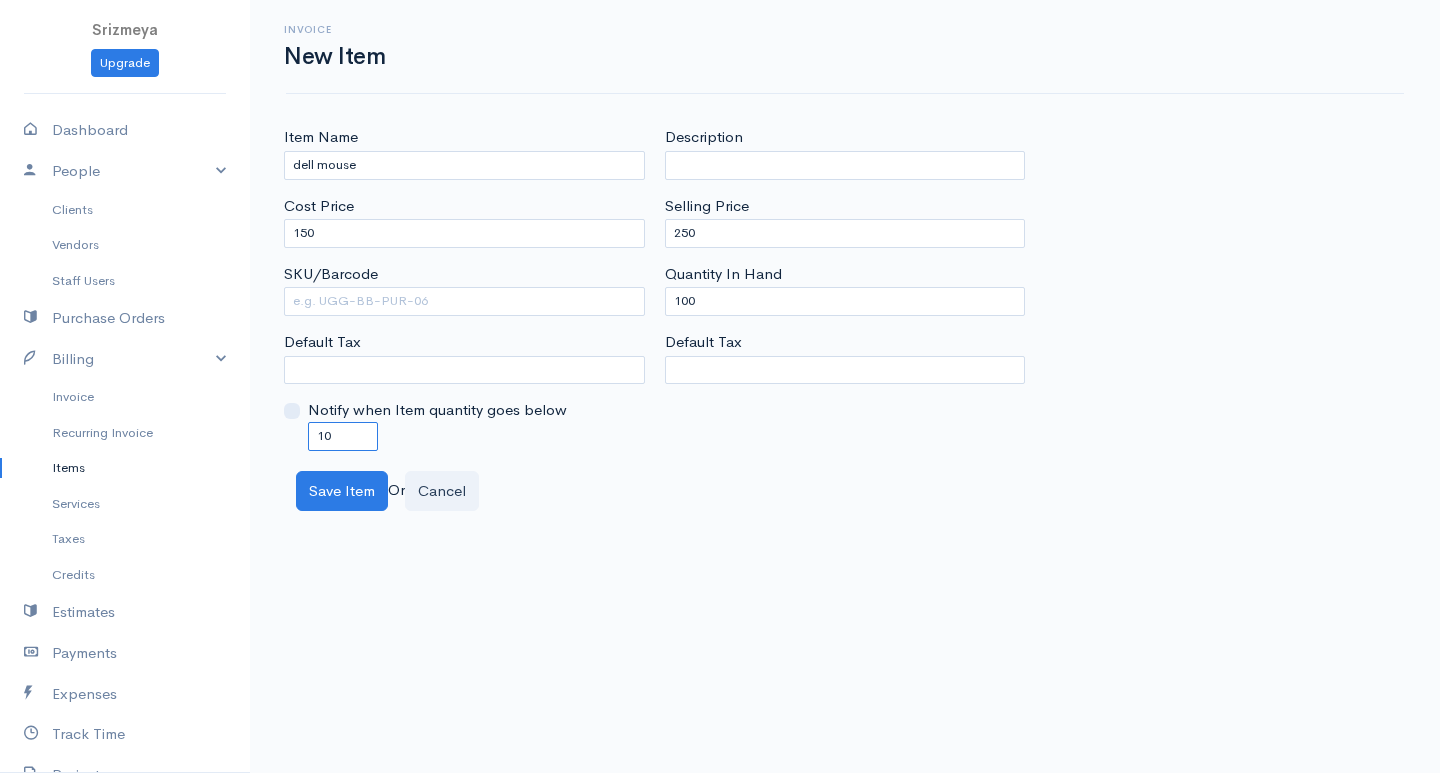 drag, startPoint x: 363, startPoint y: 430, endPoint x: 280, endPoint y: 438, distance: 83.38465 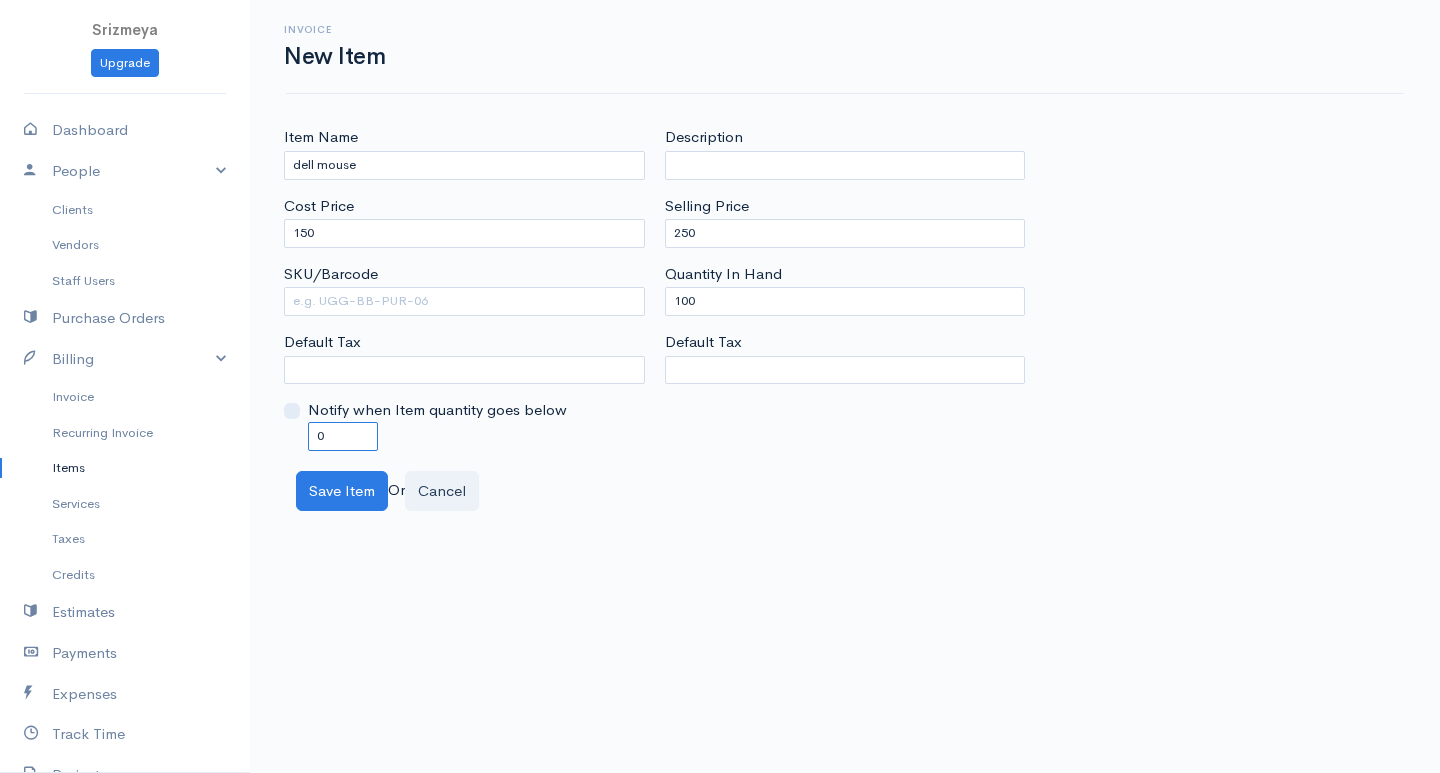 type on "0" 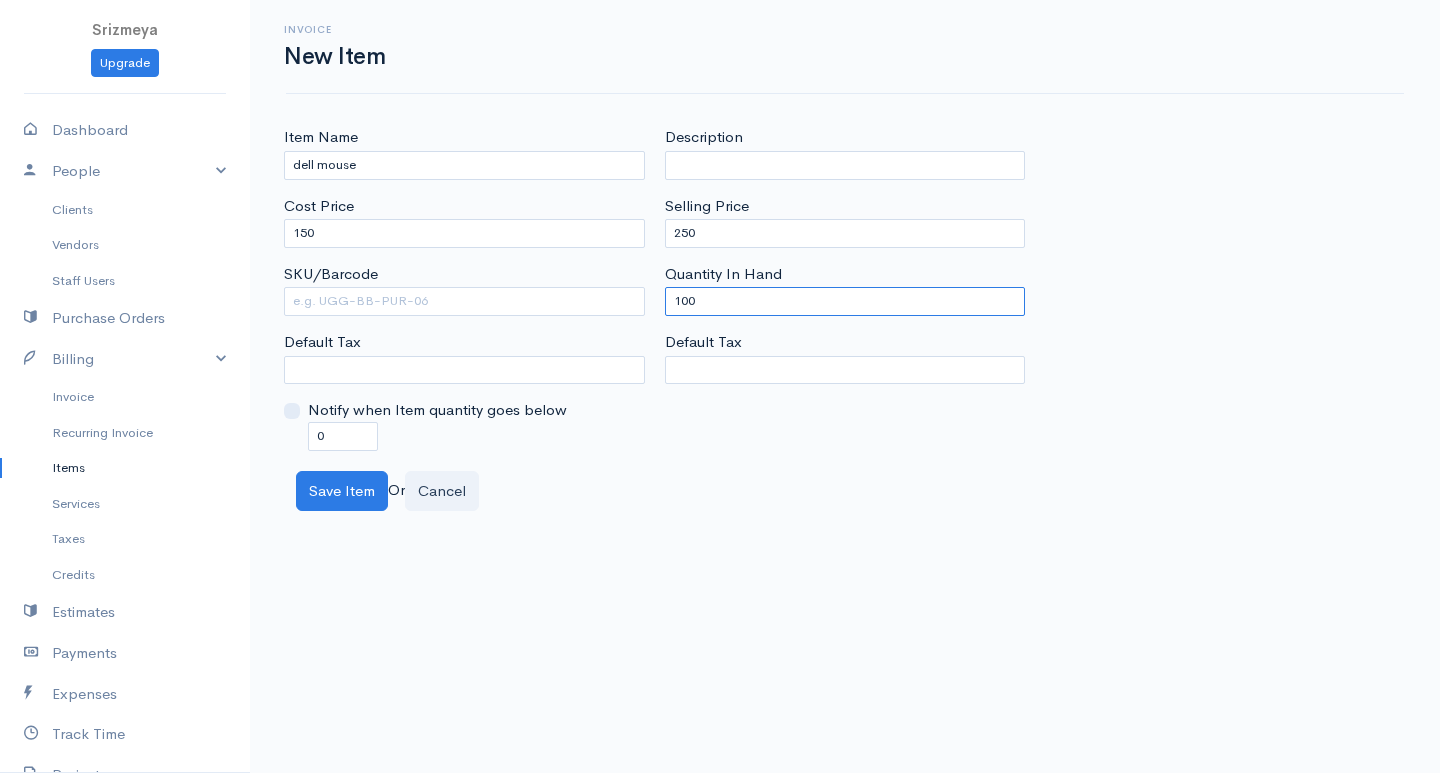 drag, startPoint x: 801, startPoint y: 306, endPoint x: 561, endPoint y: 309, distance: 240.01875 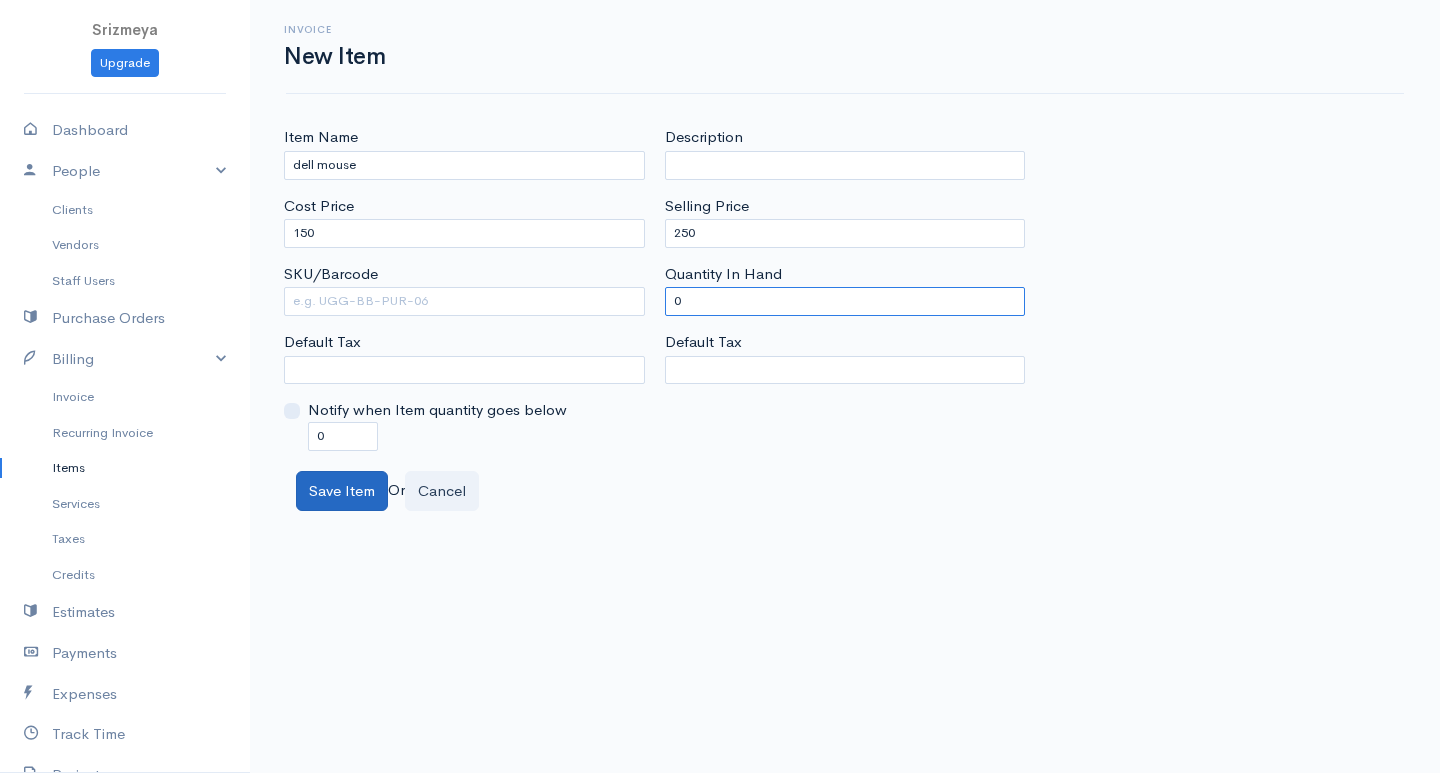 type on "0" 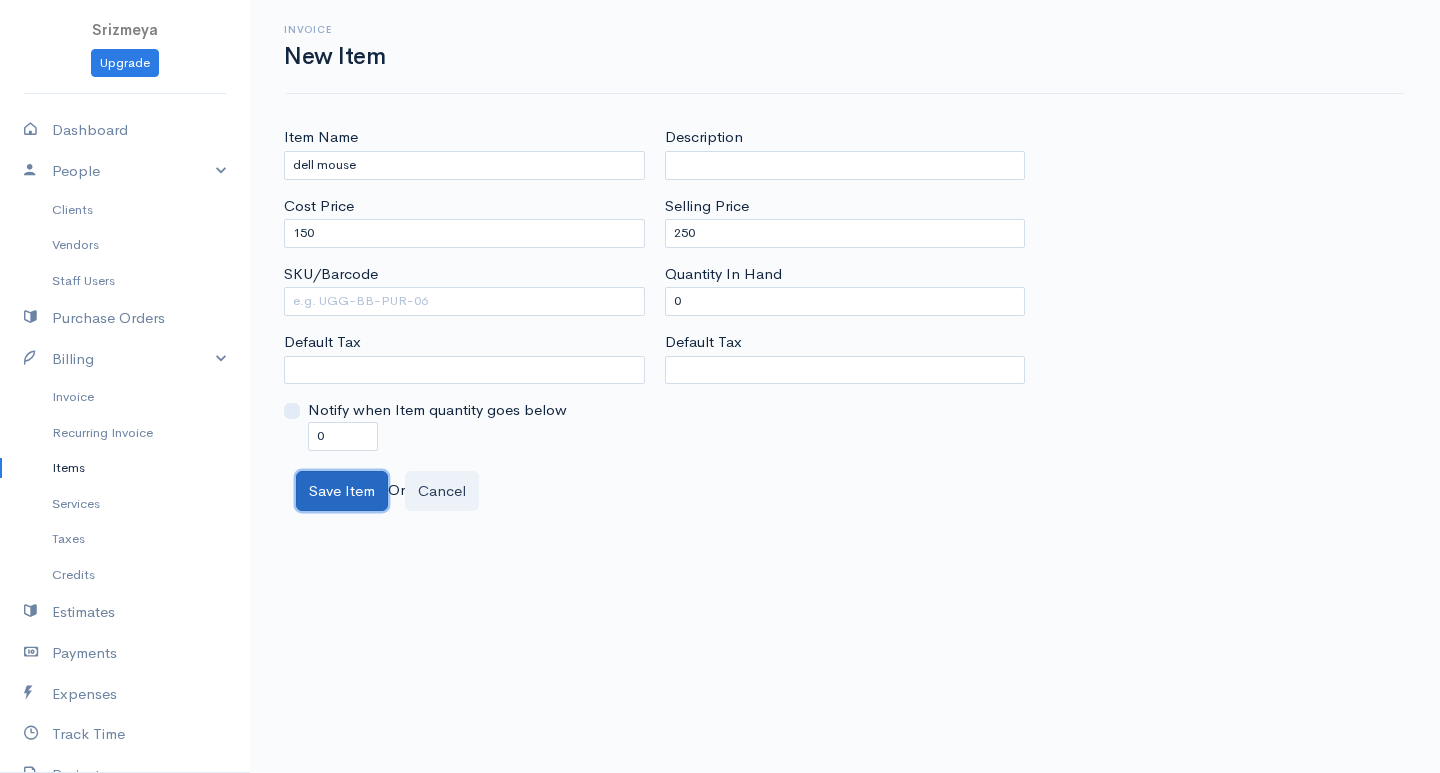 click on "Save Item" at bounding box center [342, 491] 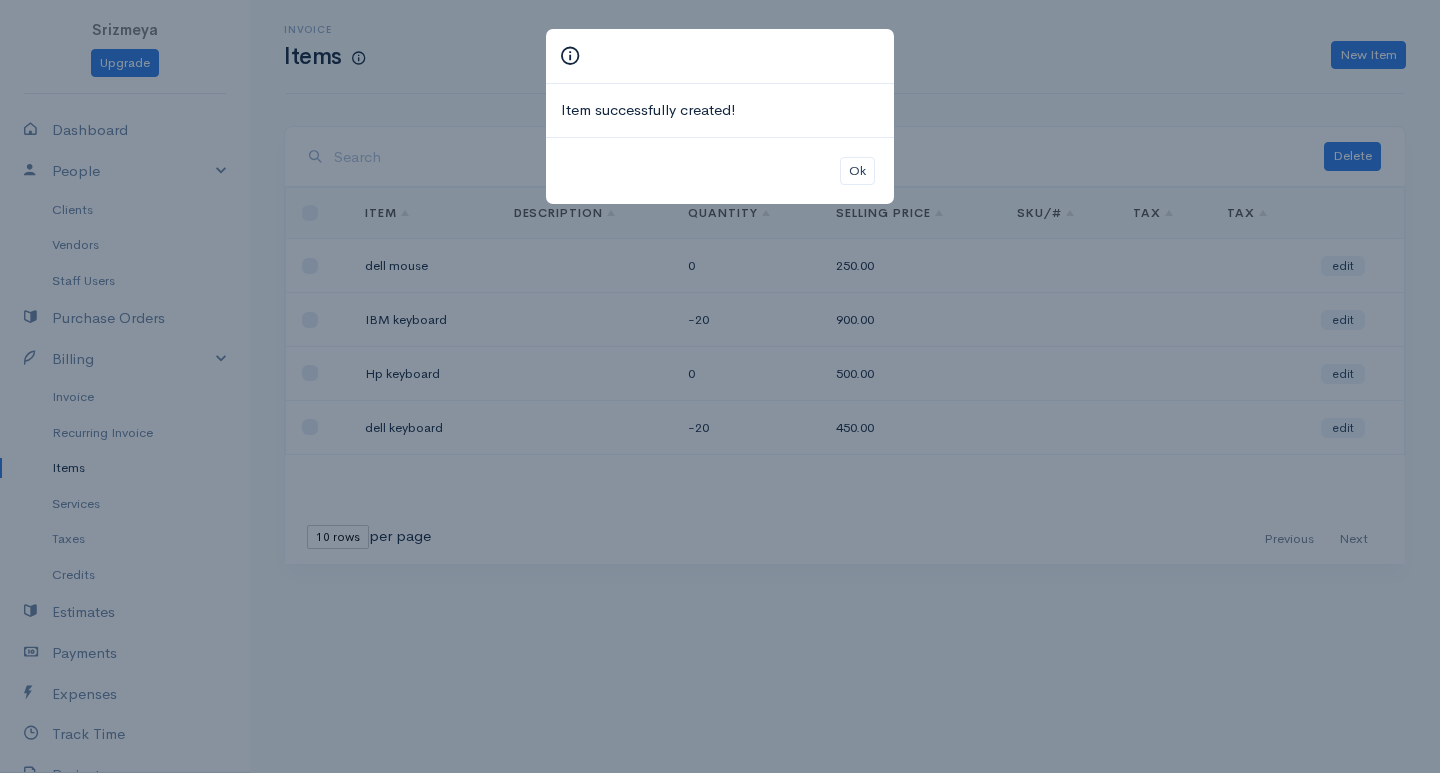 click on "Item successfully created!
Ok" at bounding box center (720, 386) 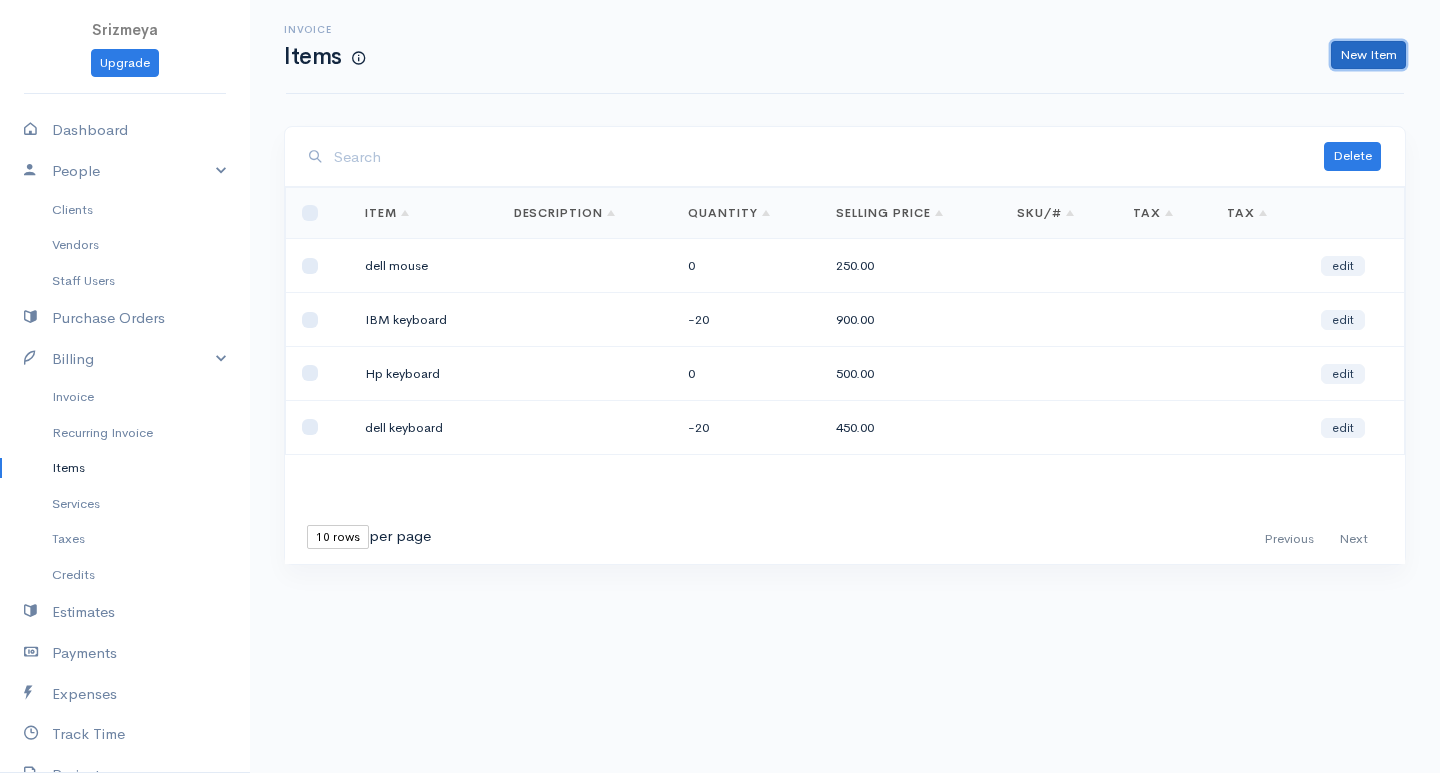 click on "New Item" at bounding box center [1368, 55] 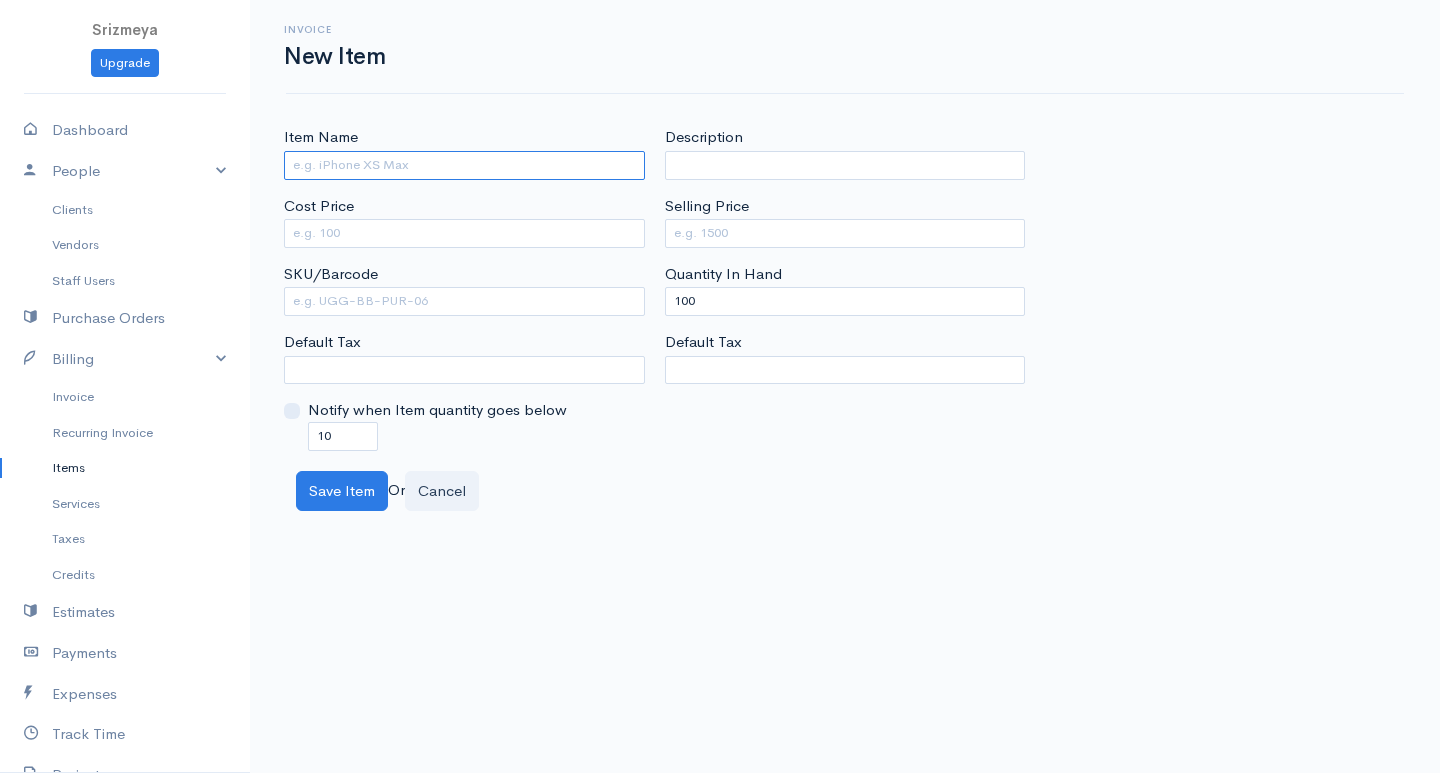 click on "Item Name" at bounding box center [464, 165] 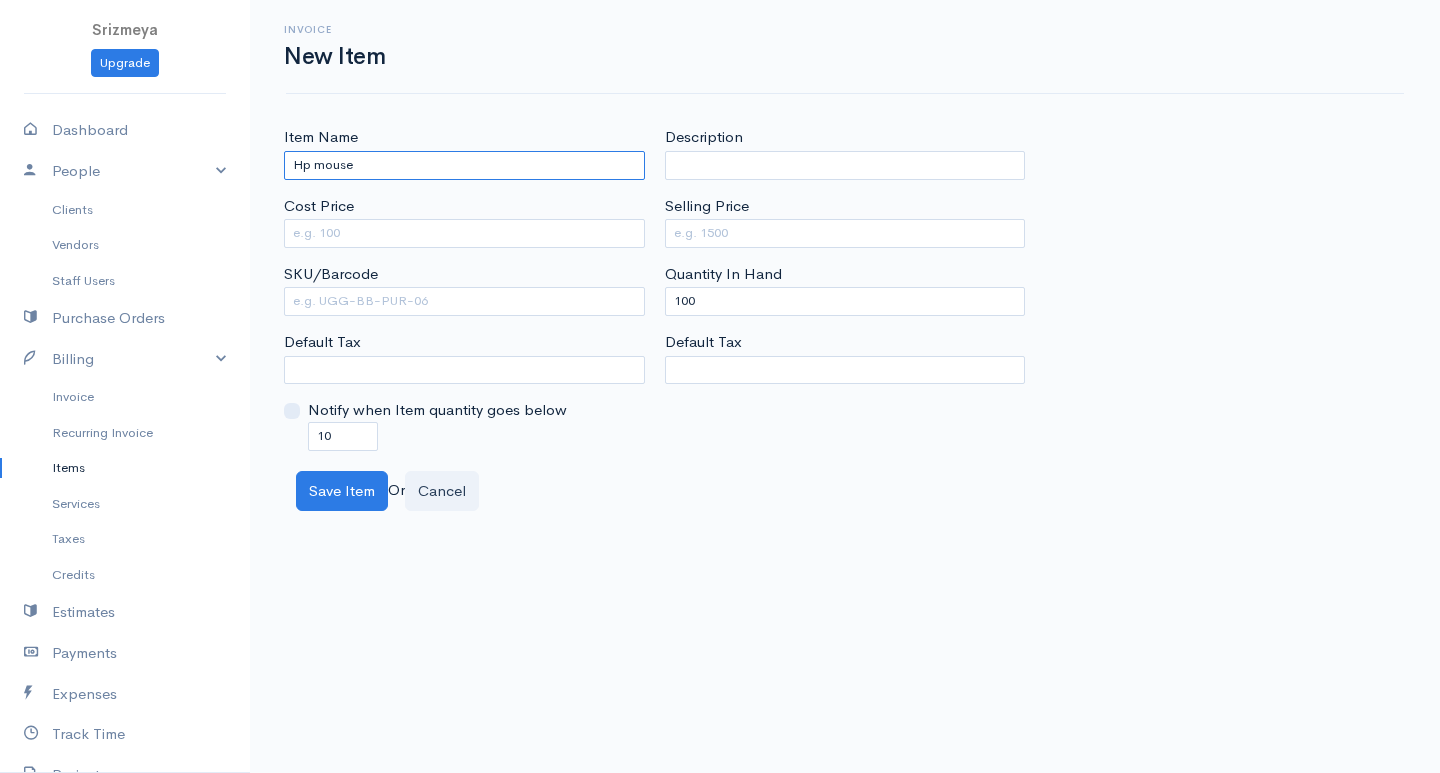 type on "Hp mouse" 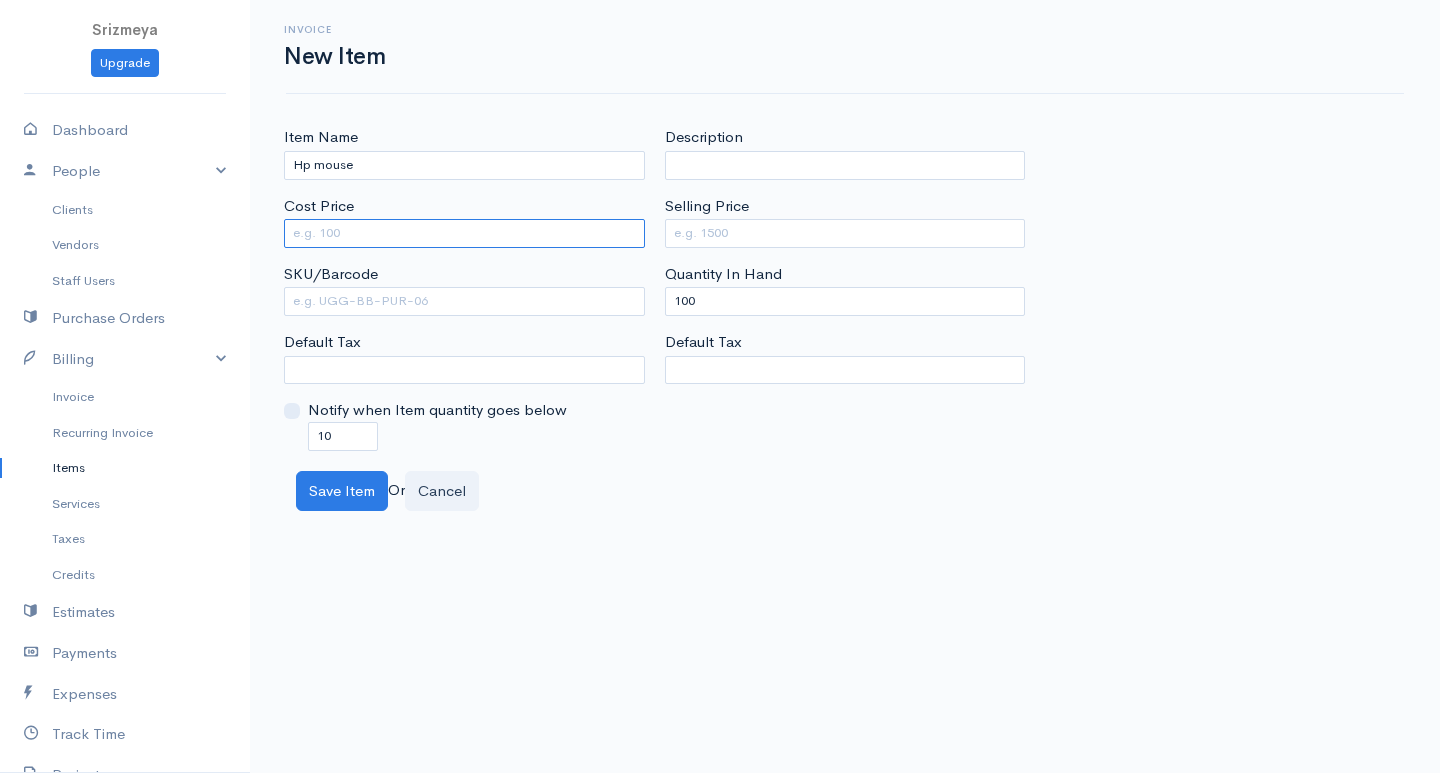 click on "Cost Price" at bounding box center (464, 233) 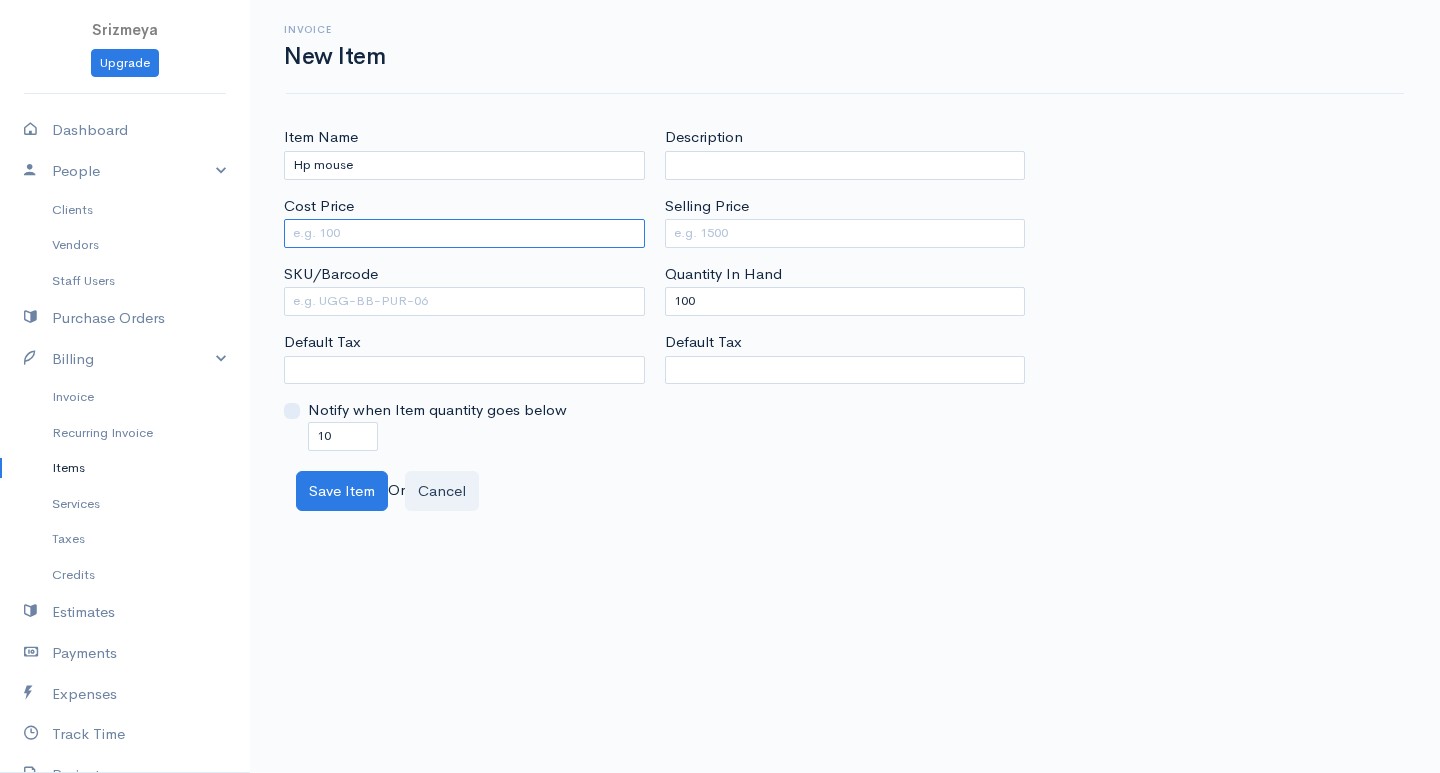 click on "Cost Price" at bounding box center (464, 233) 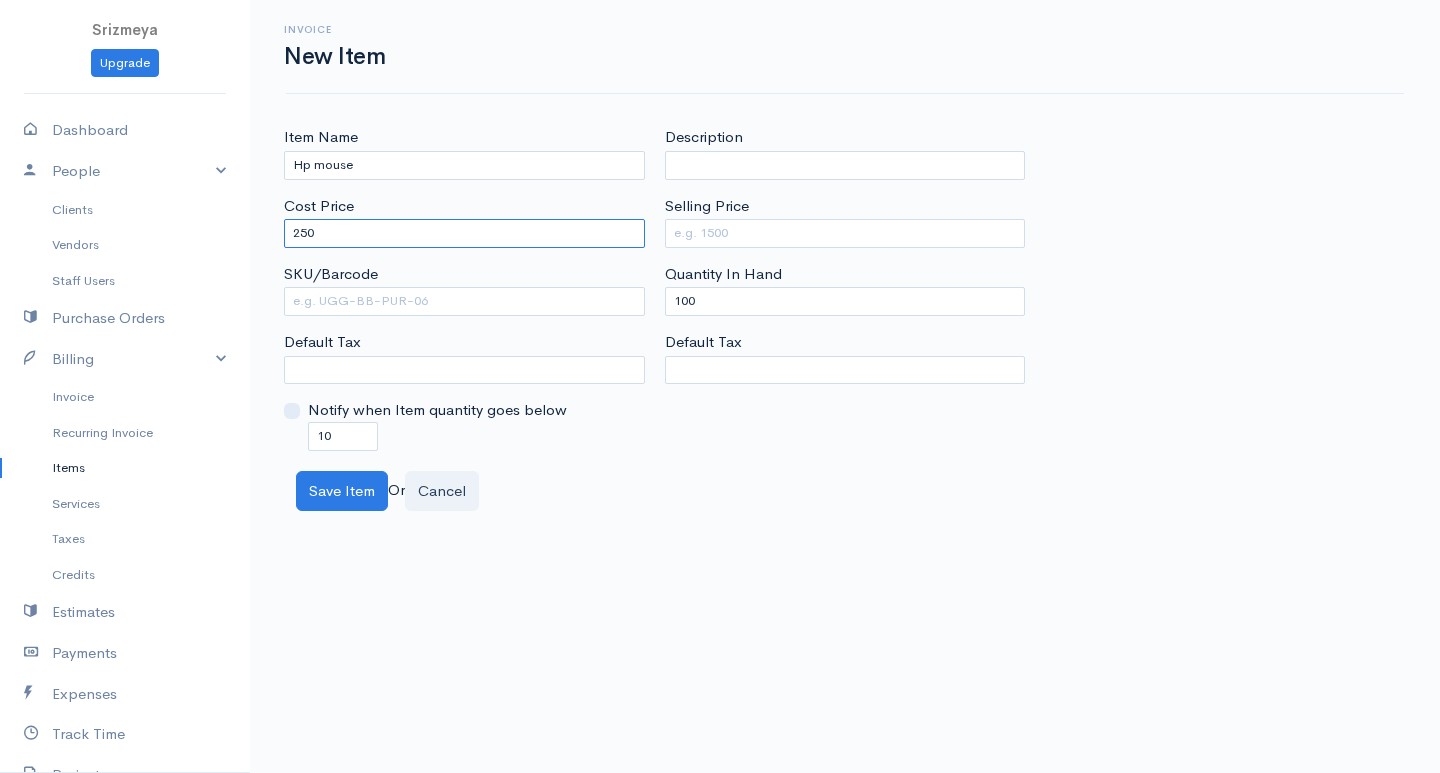 type on "250" 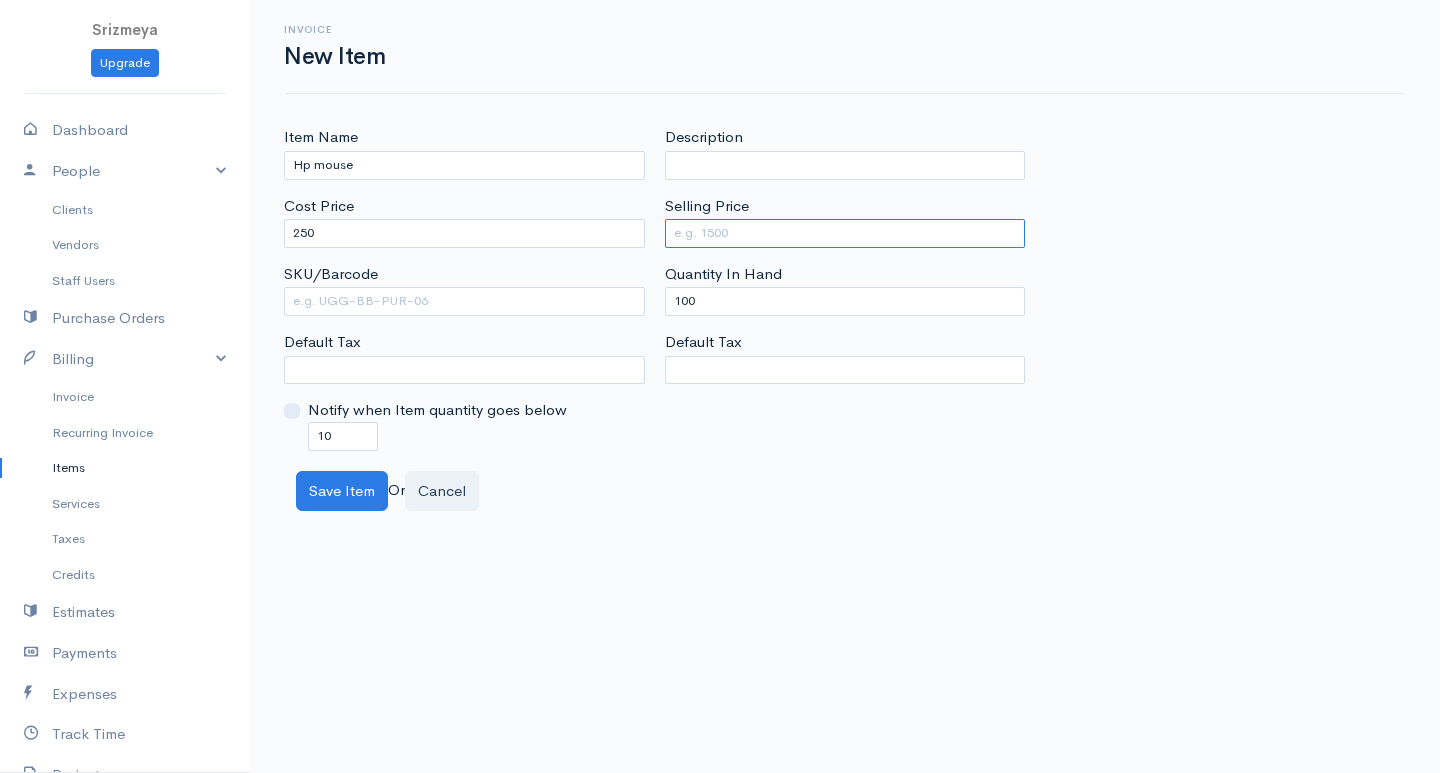 click on "Selling Price" at bounding box center [845, 233] 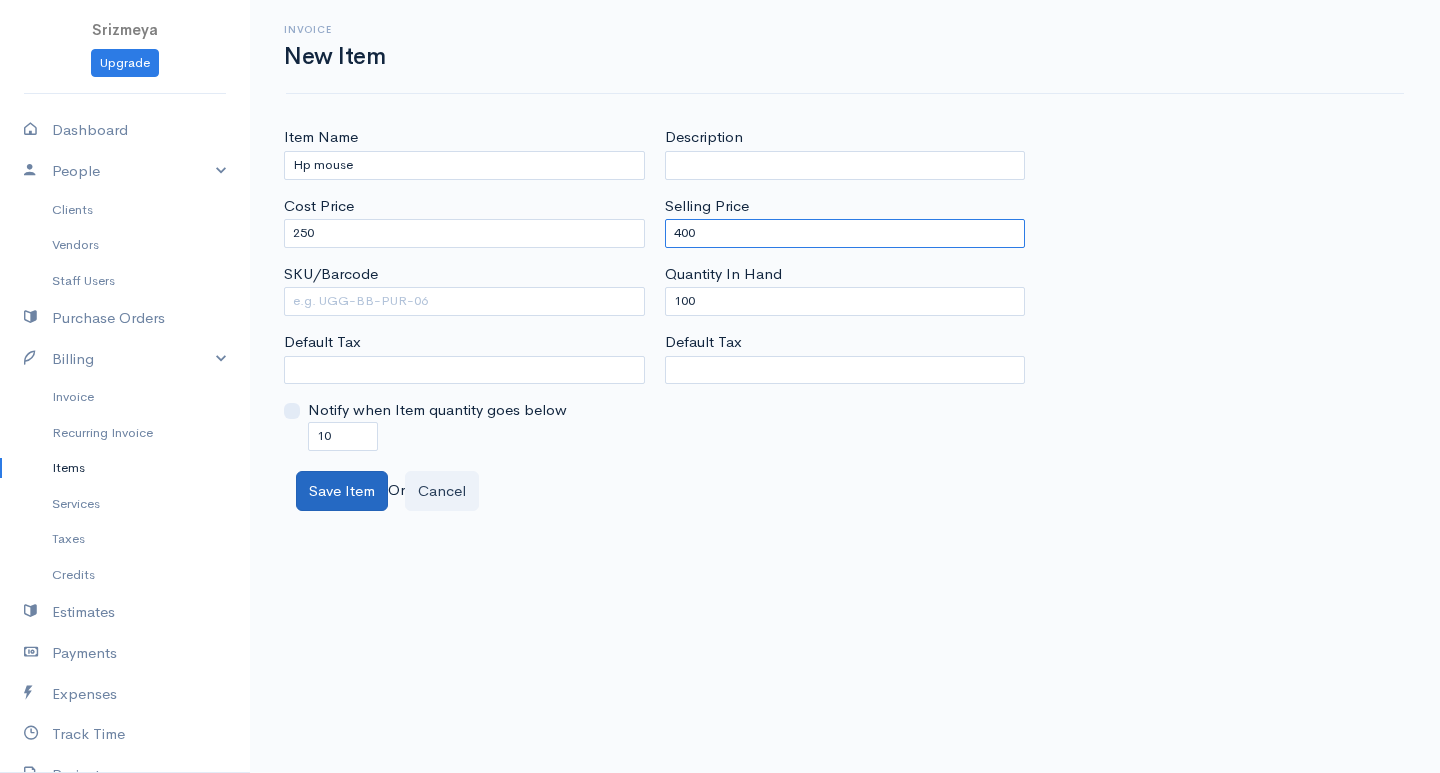 type on "400" 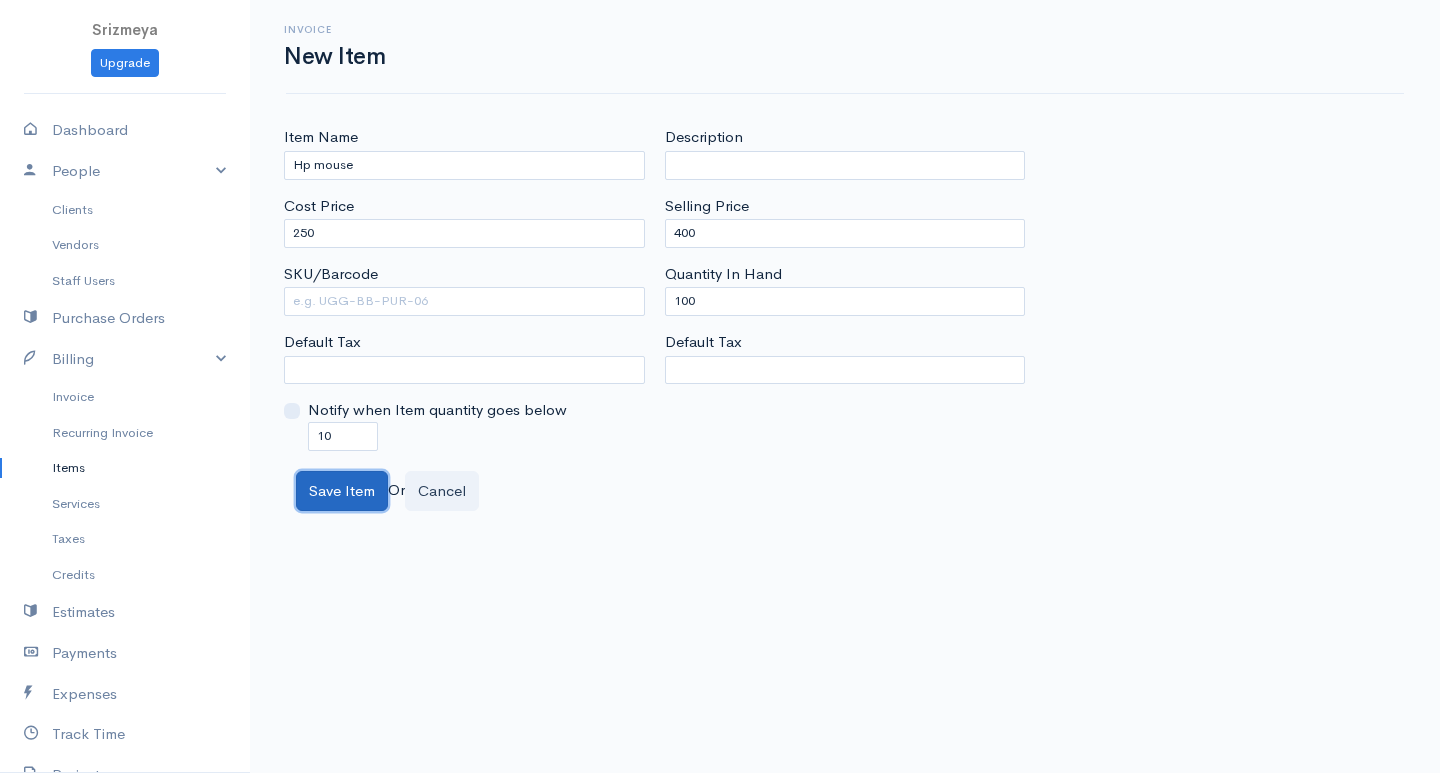 click on "Save Item" at bounding box center [342, 491] 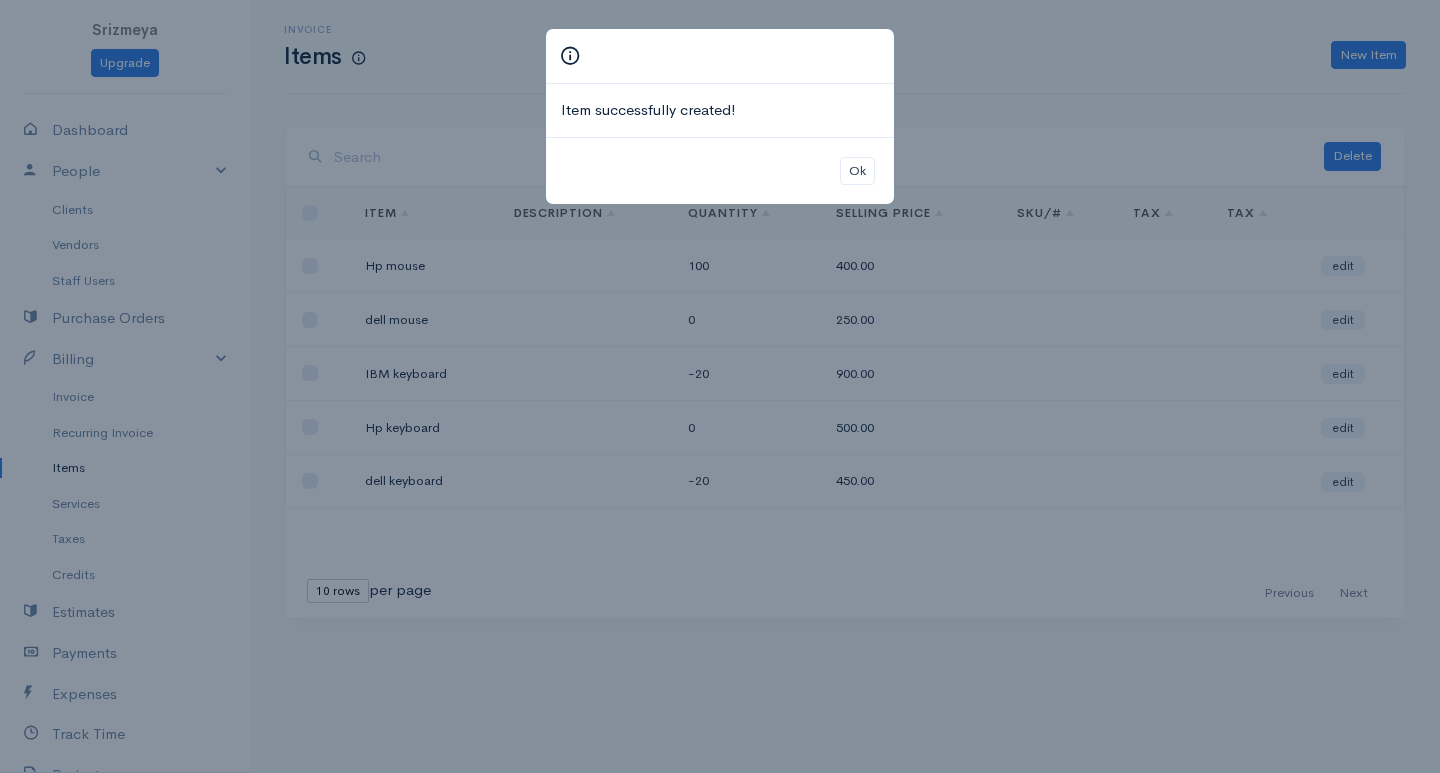 drag, startPoint x: 448, startPoint y: 56, endPoint x: 425, endPoint y: 171, distance: 117.27745 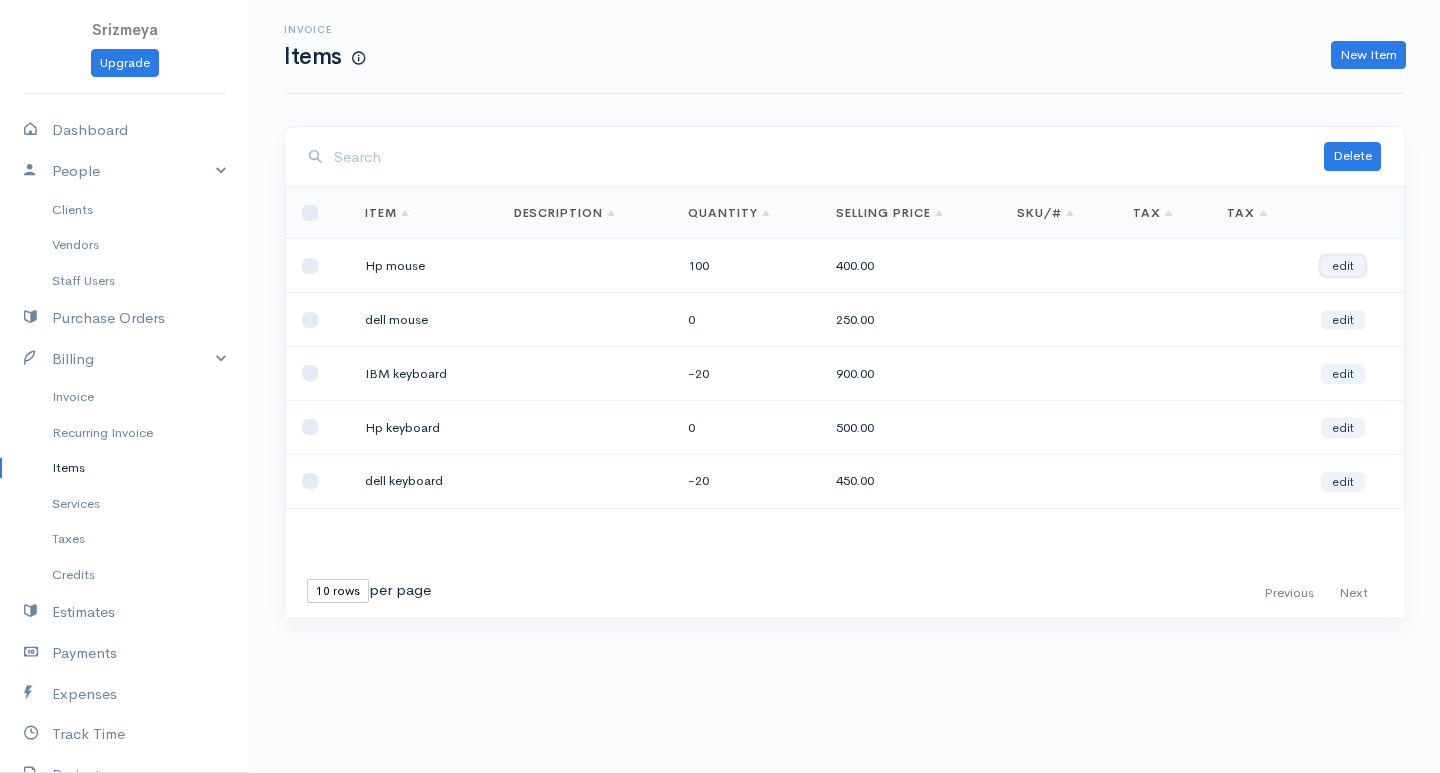 click on "edit" at bounding box center [1343, 266] 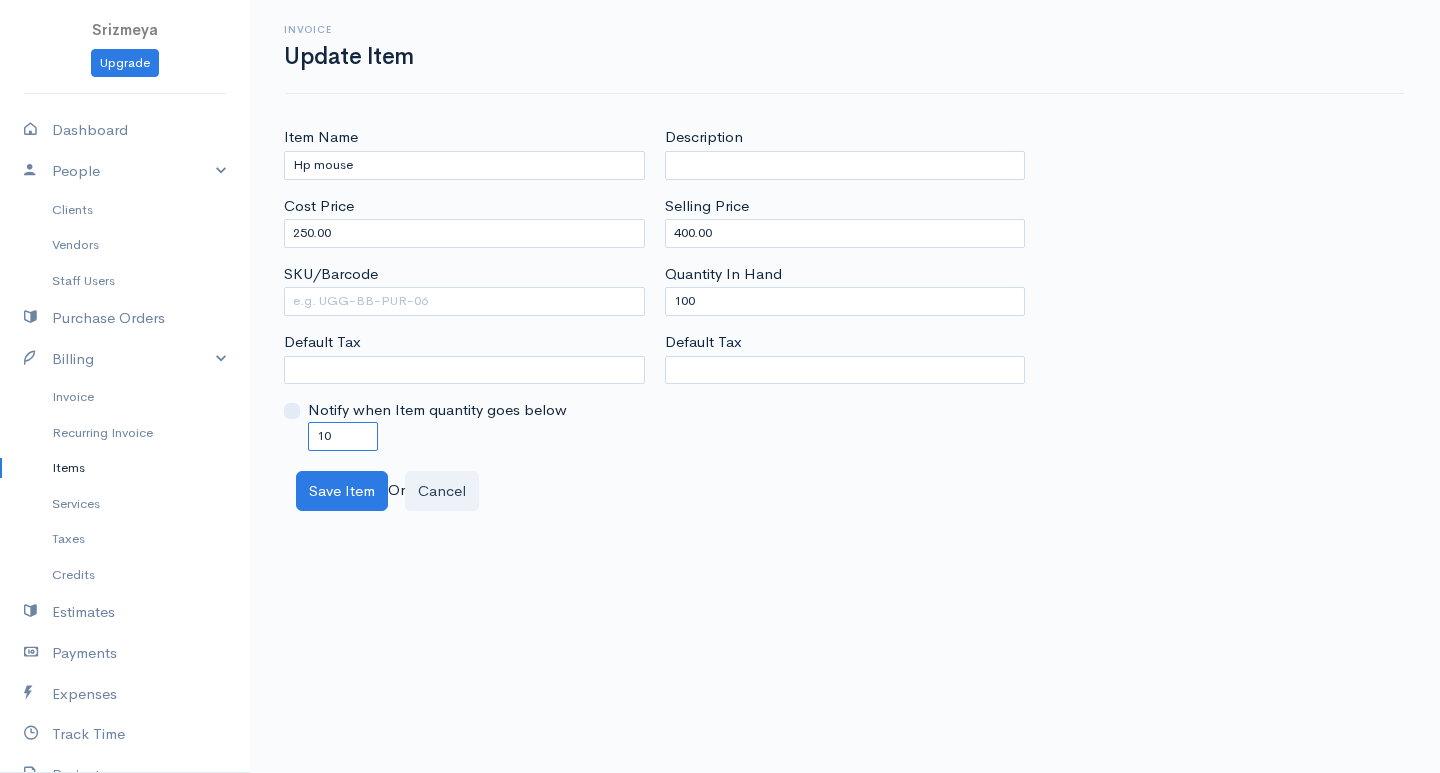 drag, startPoint x: 340, startPoint y: 427, endPoint x: 243, endPoint y: 441, distance: 98.005104 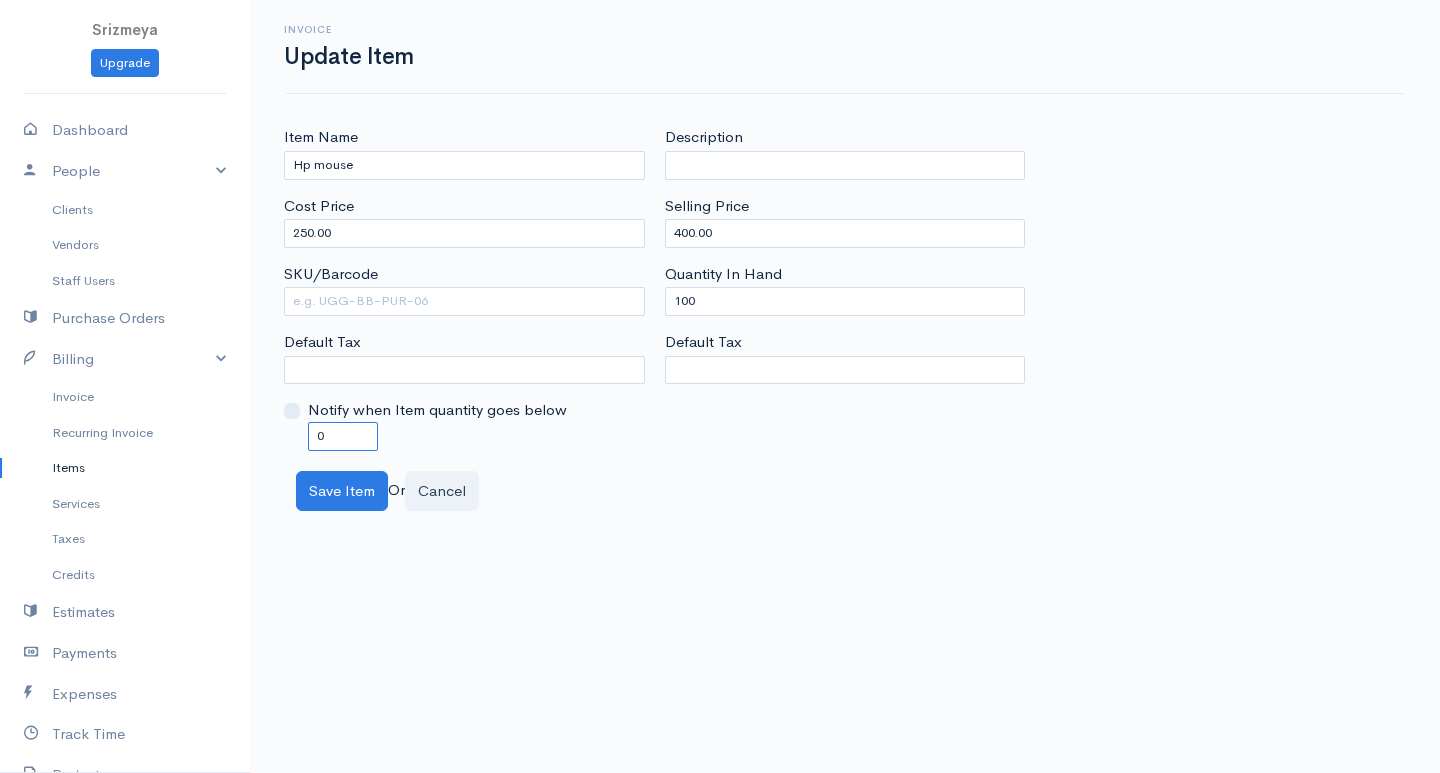 type on "0" 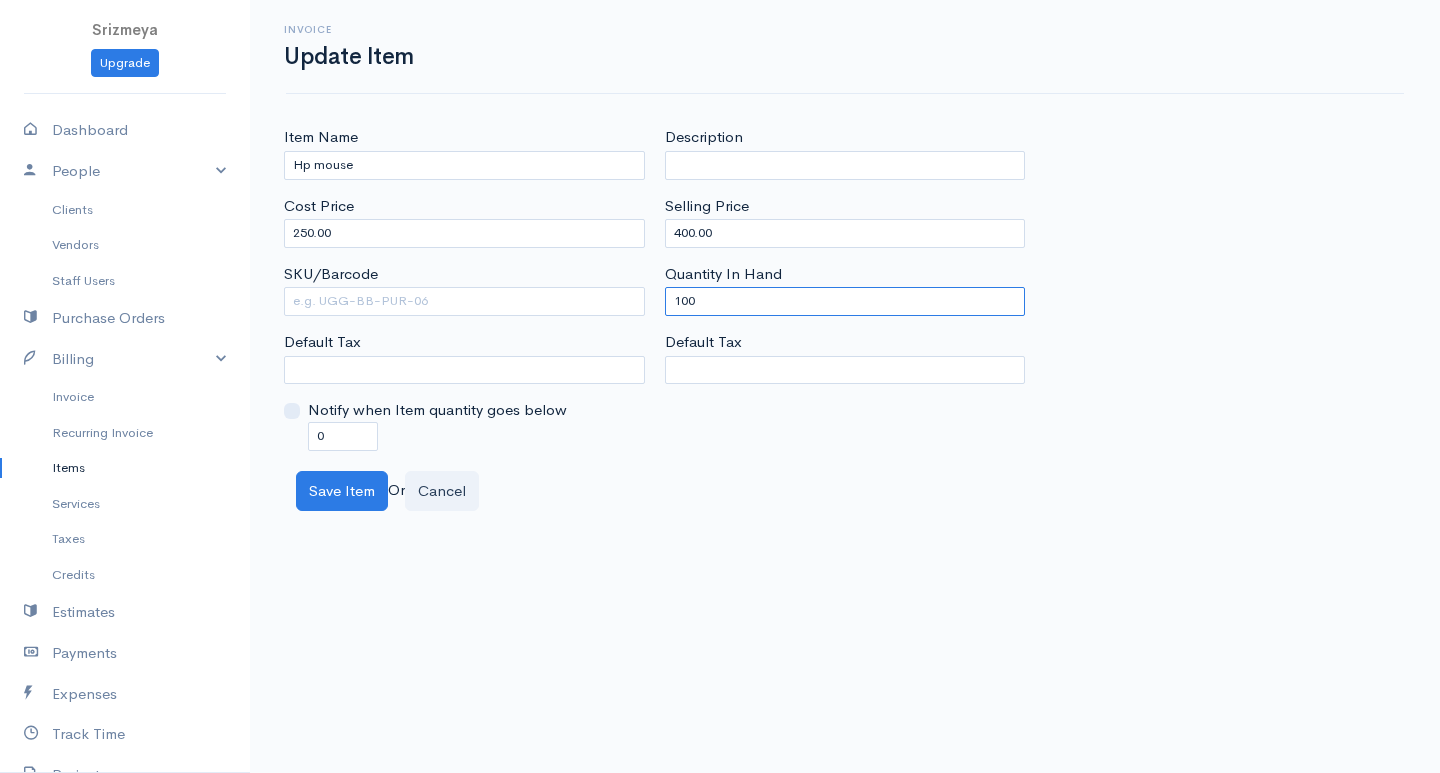 drag, startPoint x: 850, startPoint y: 306, endPoint x: 648, endPoint y: 332, distance: 203.6664 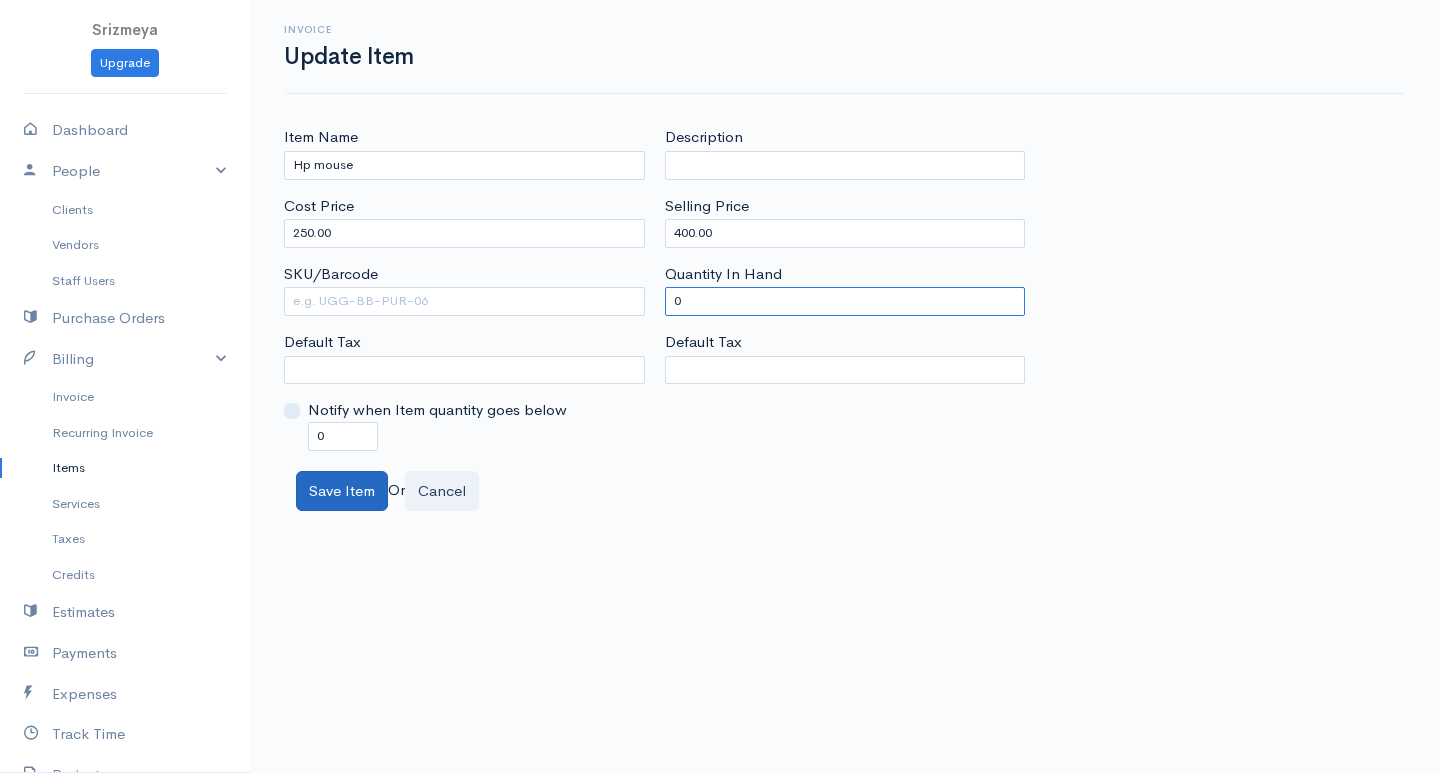 type on "0" 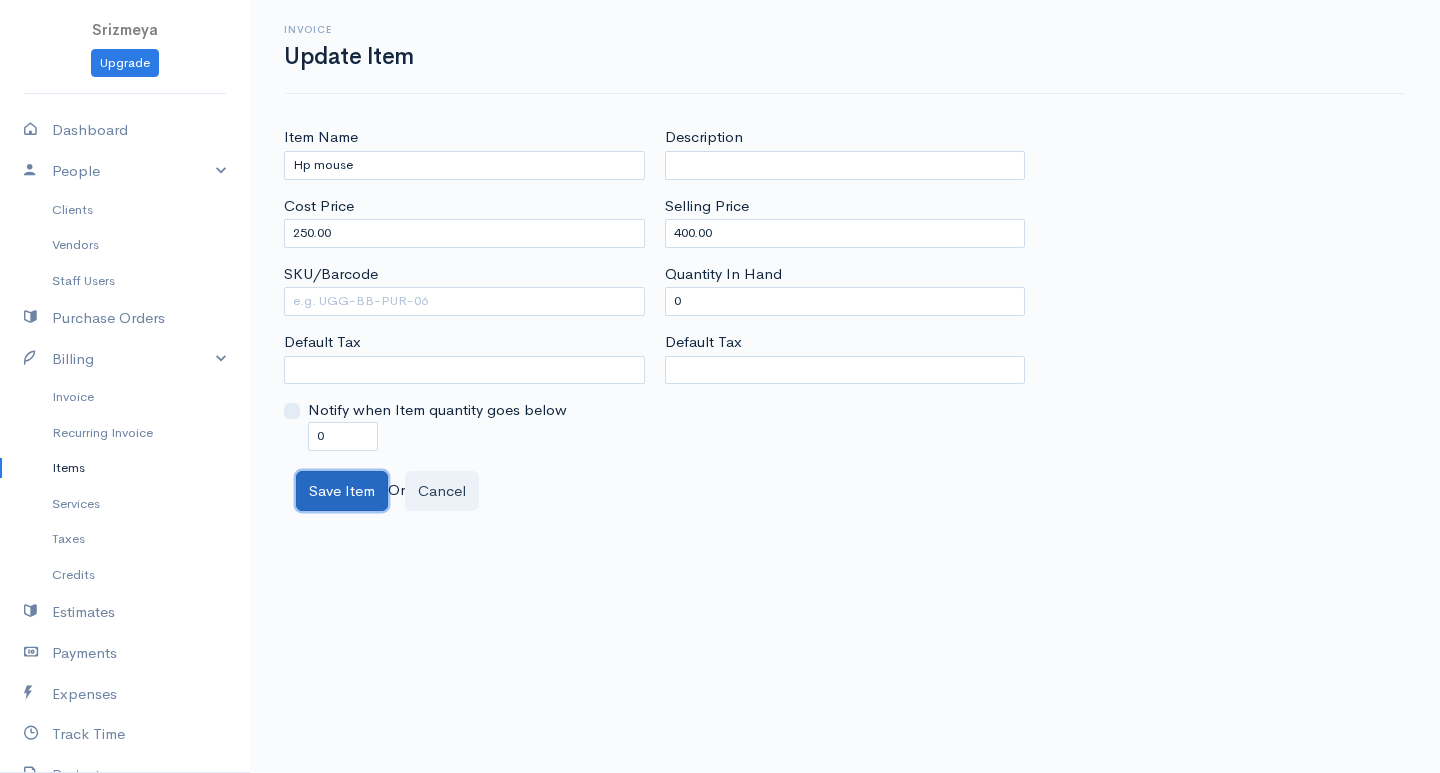 click on "Save Item" at bounding box center (342, 491) 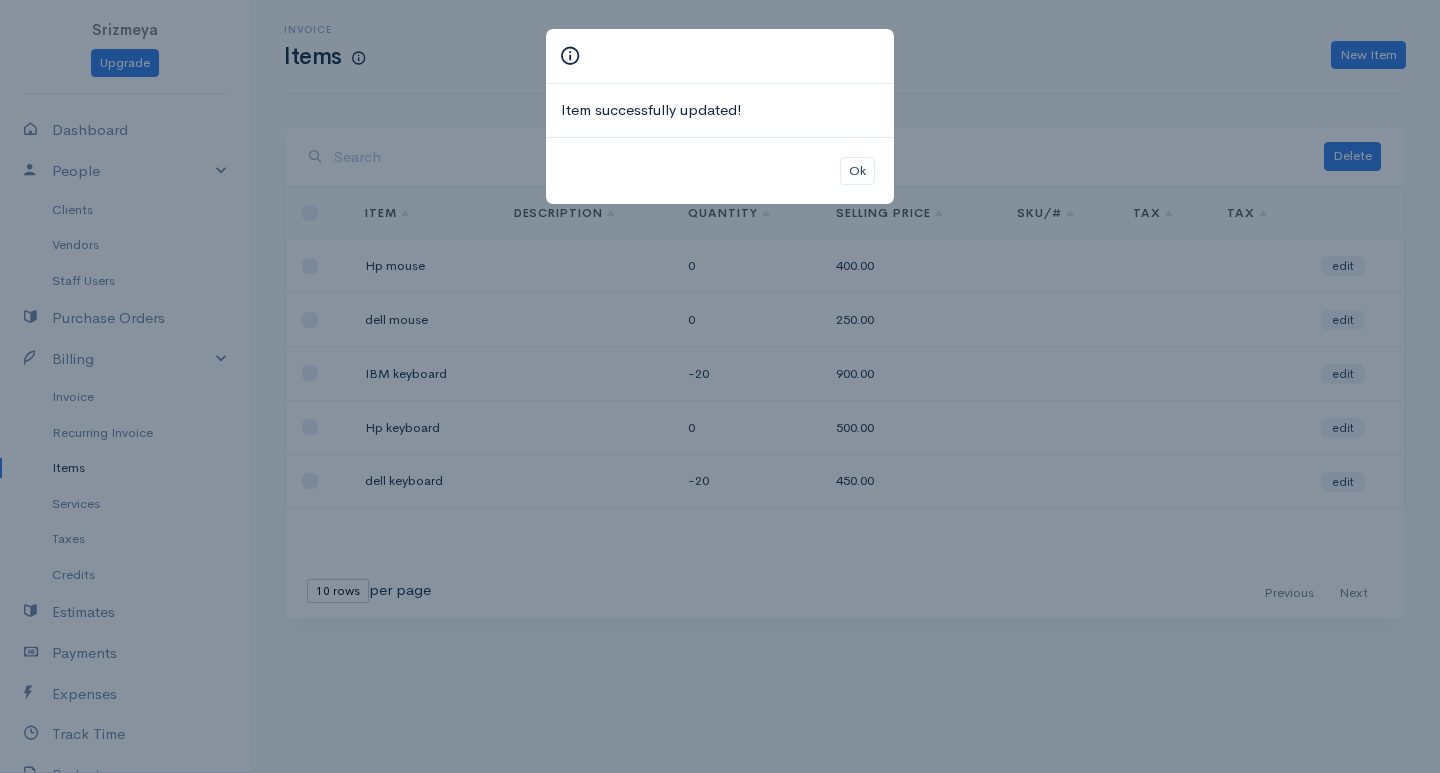 click on "Item successfully updated!
Ok" at bounding box center [720, 386] 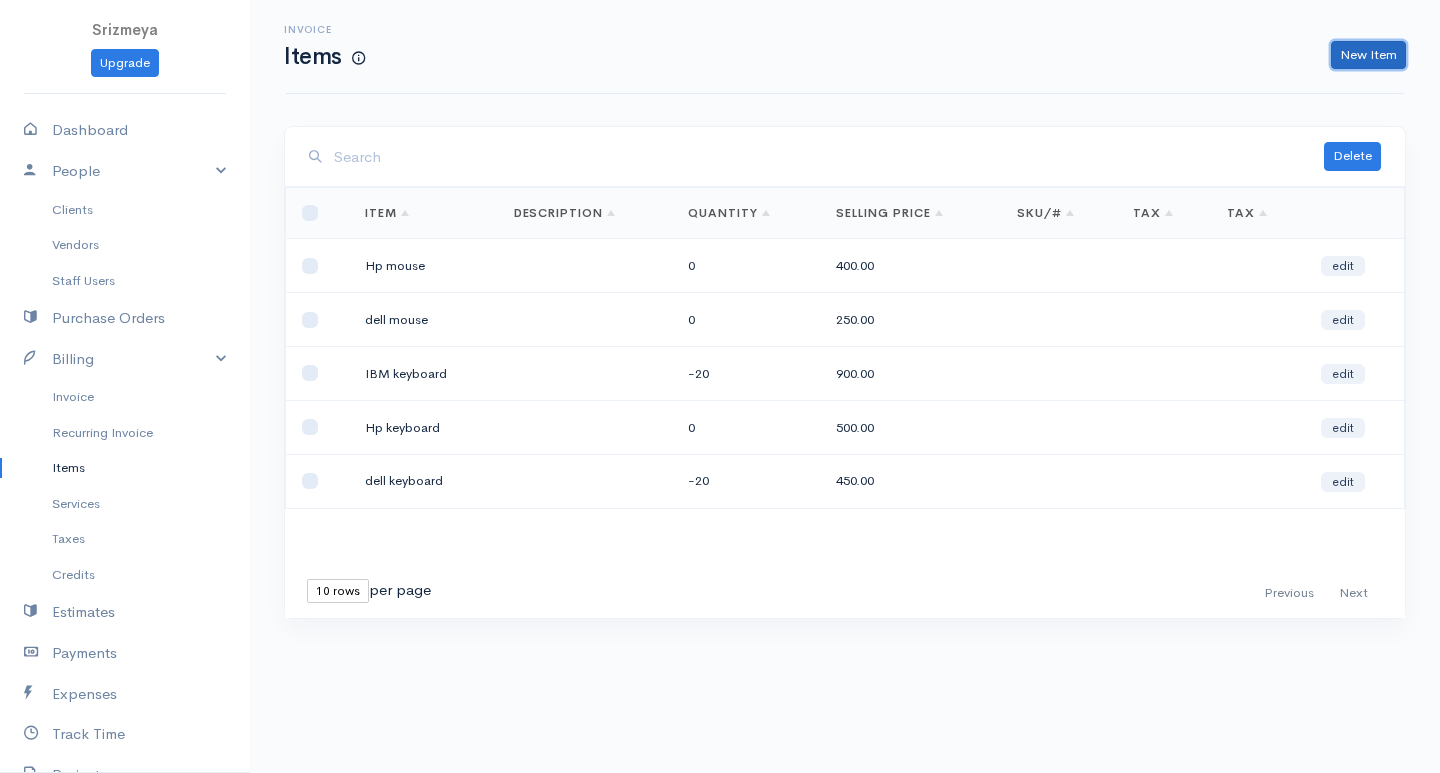 click on "New Item" at bounding box center (1368, 55) 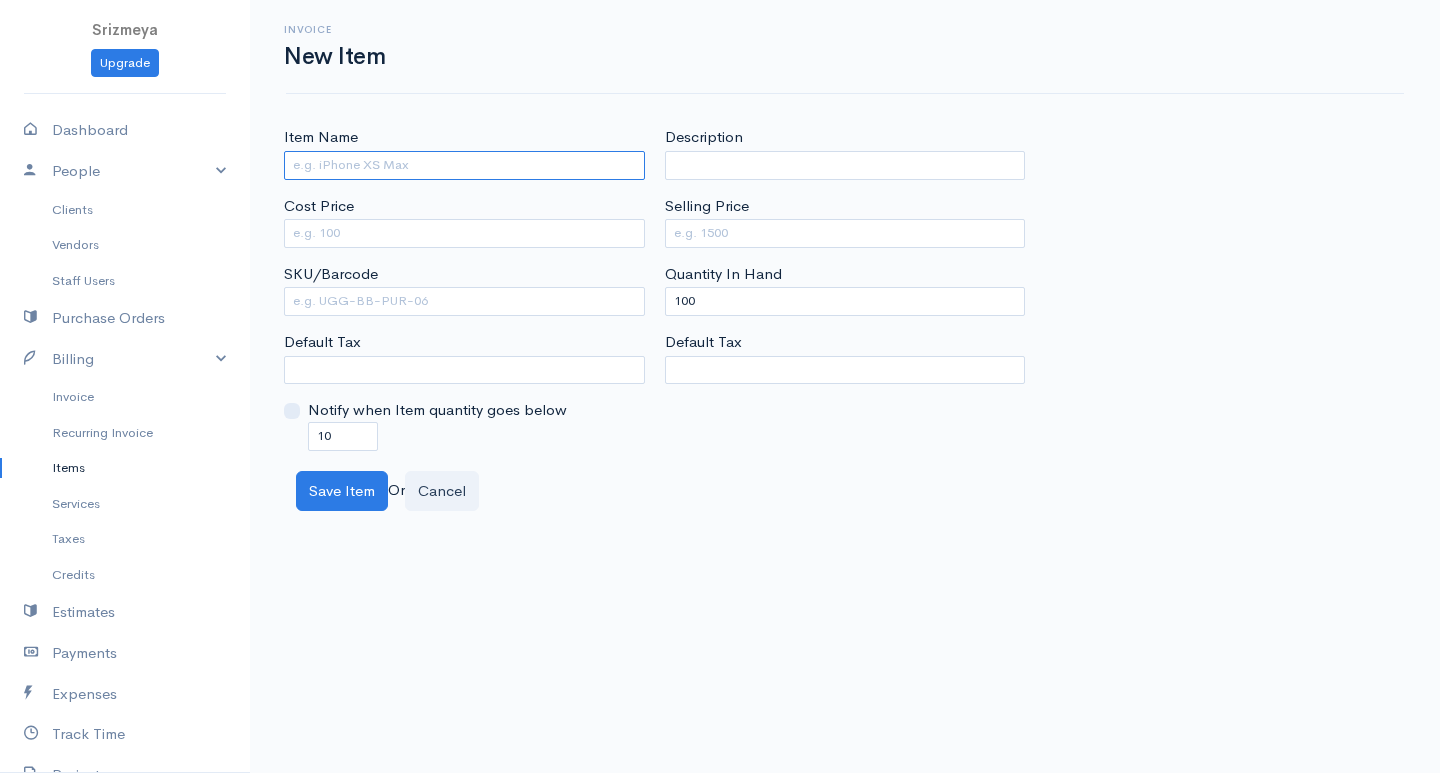 click on "Item Name" at bounding box center [464, 165] 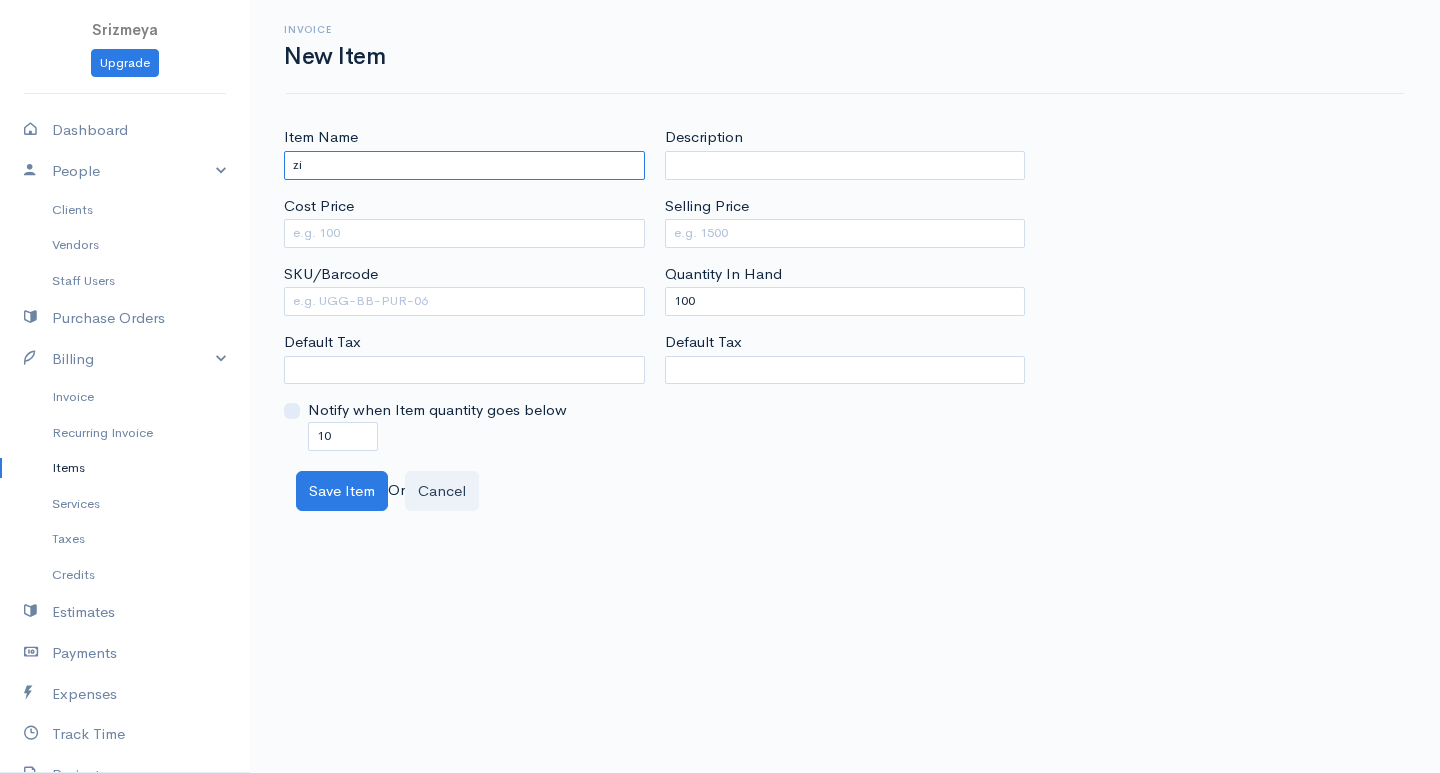 type on "z" 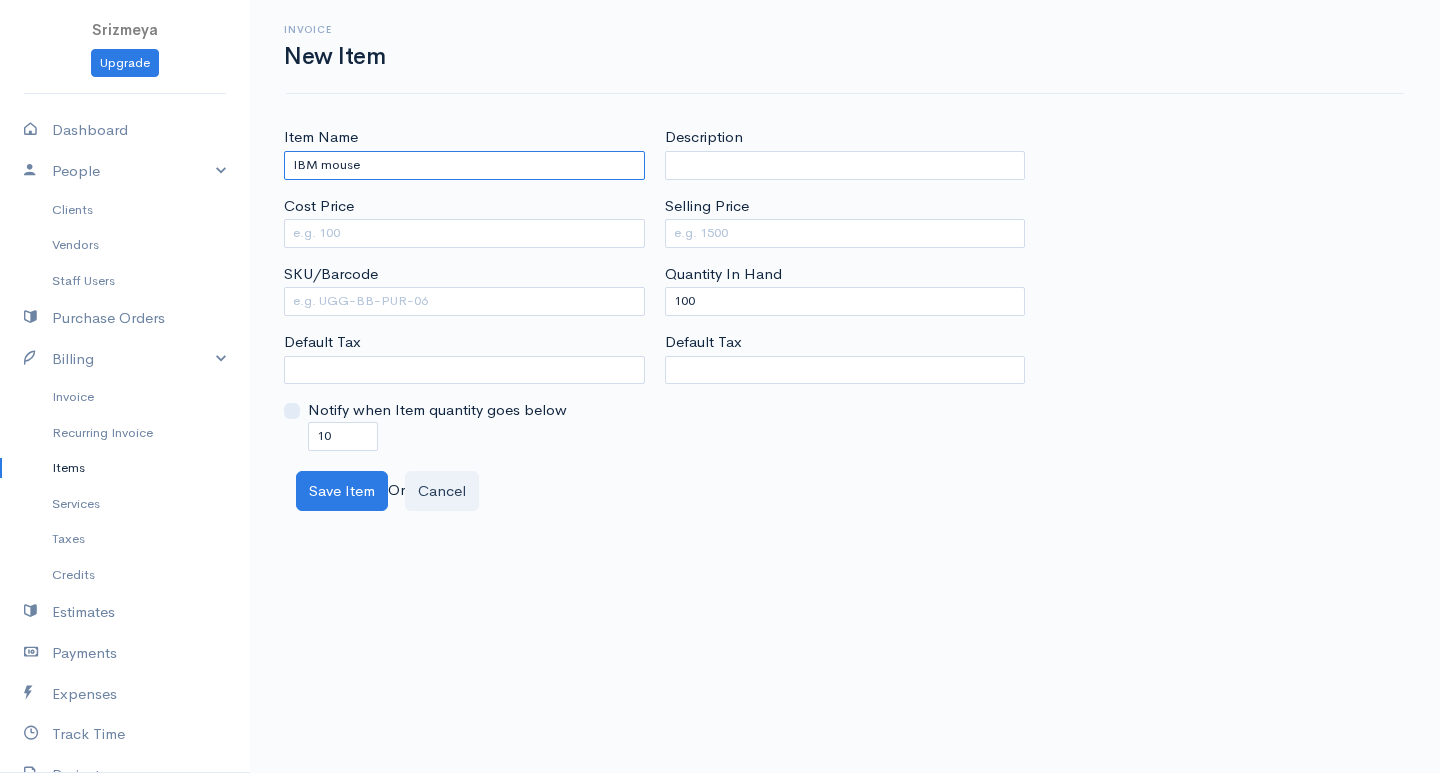type on "IBM mouse" 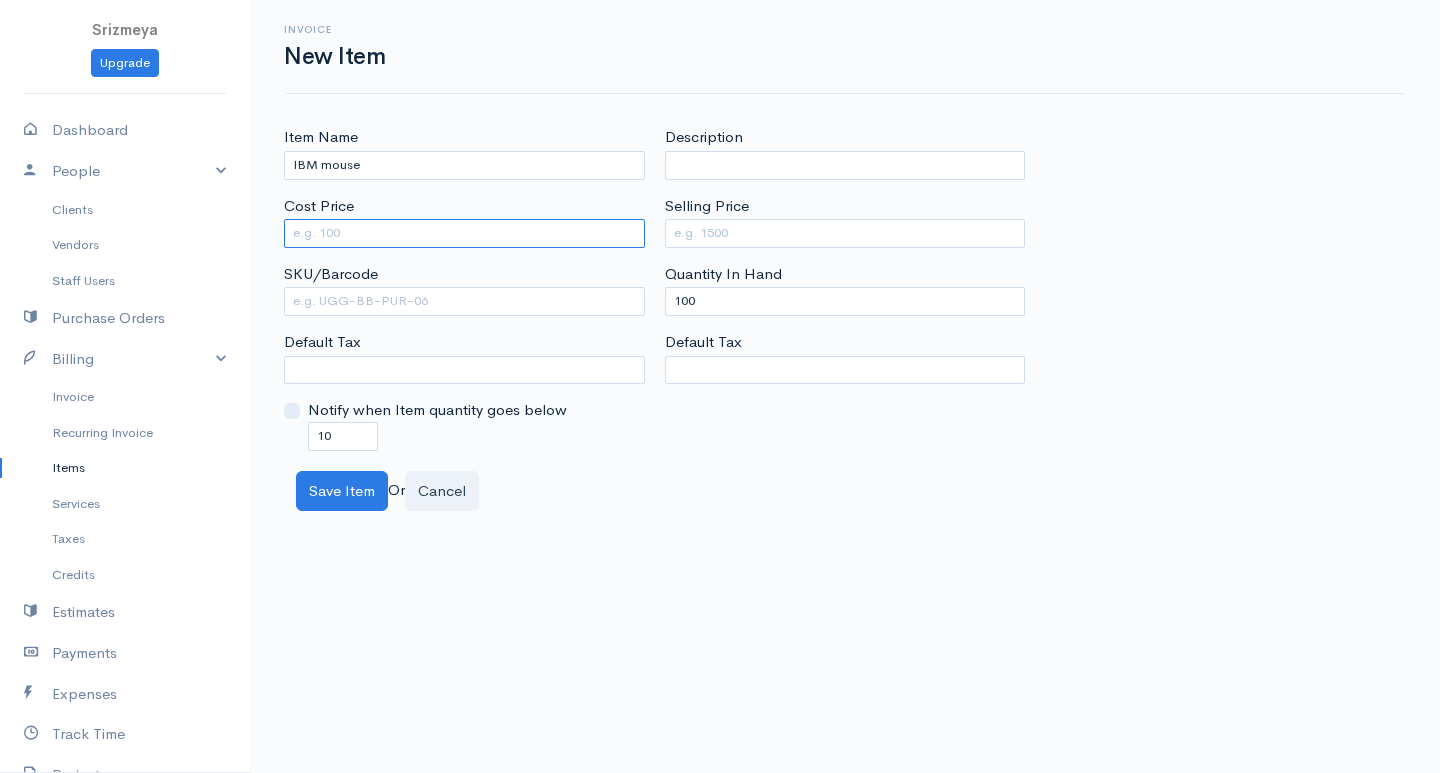 click on "Cost Price" at bounding box center (464, 233) 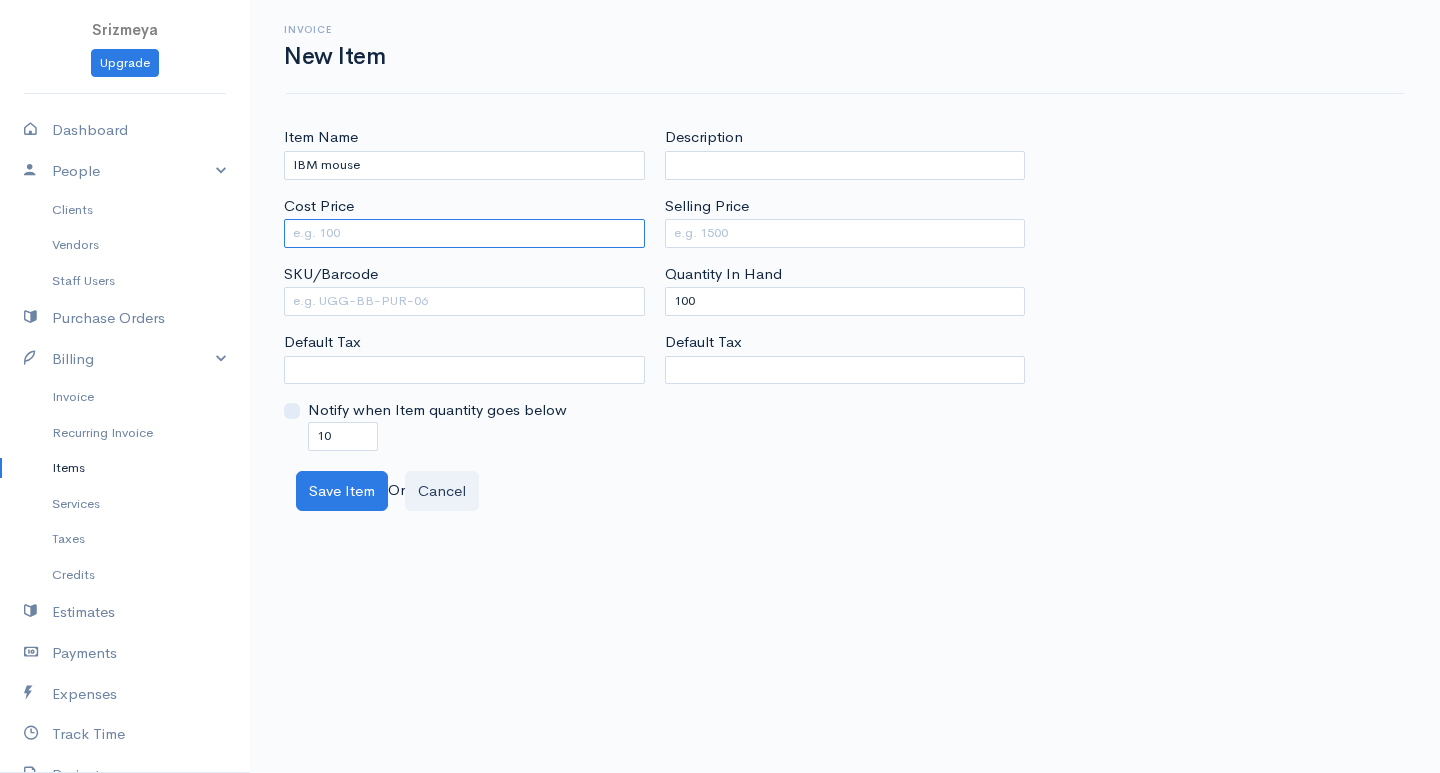click on "Cost Price" at bounding box center [464, 233] 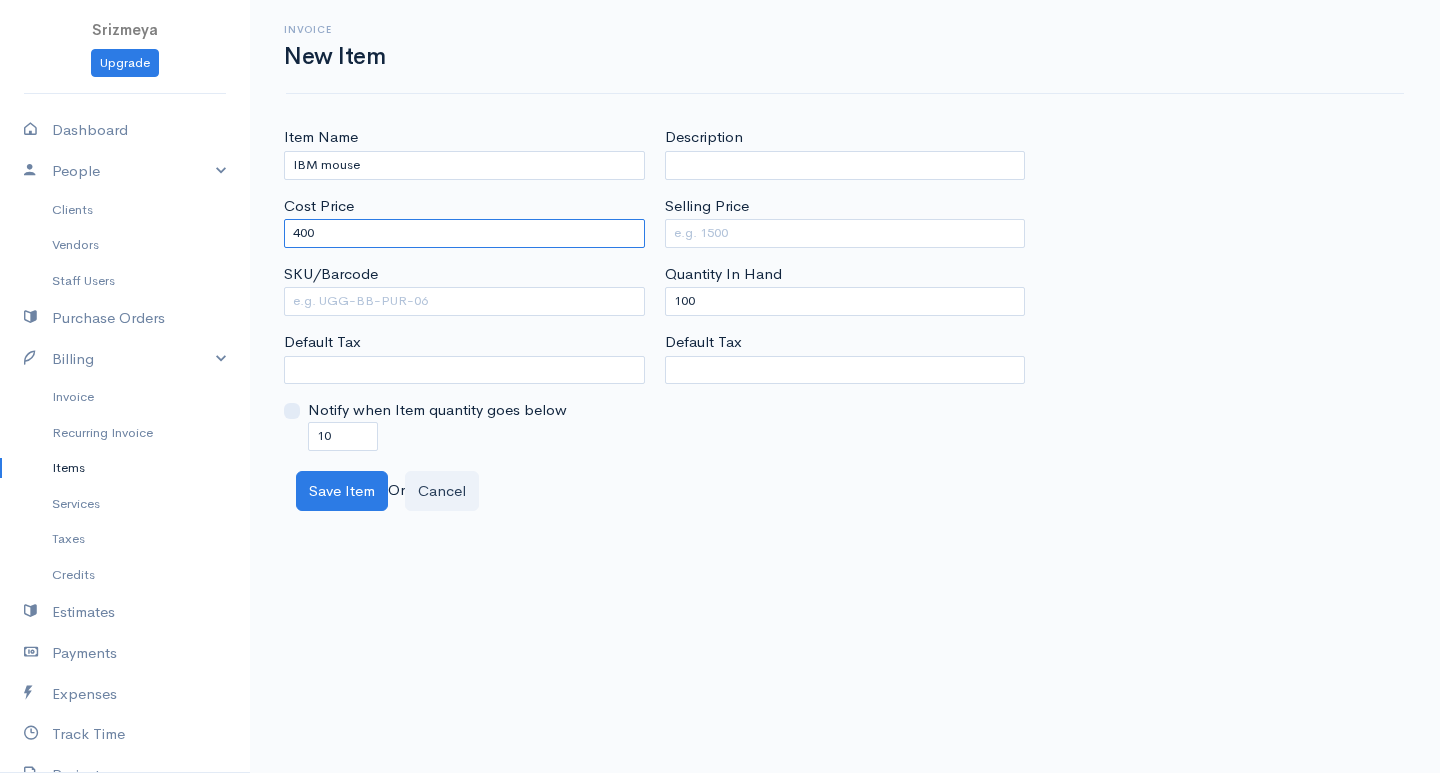type on "400" 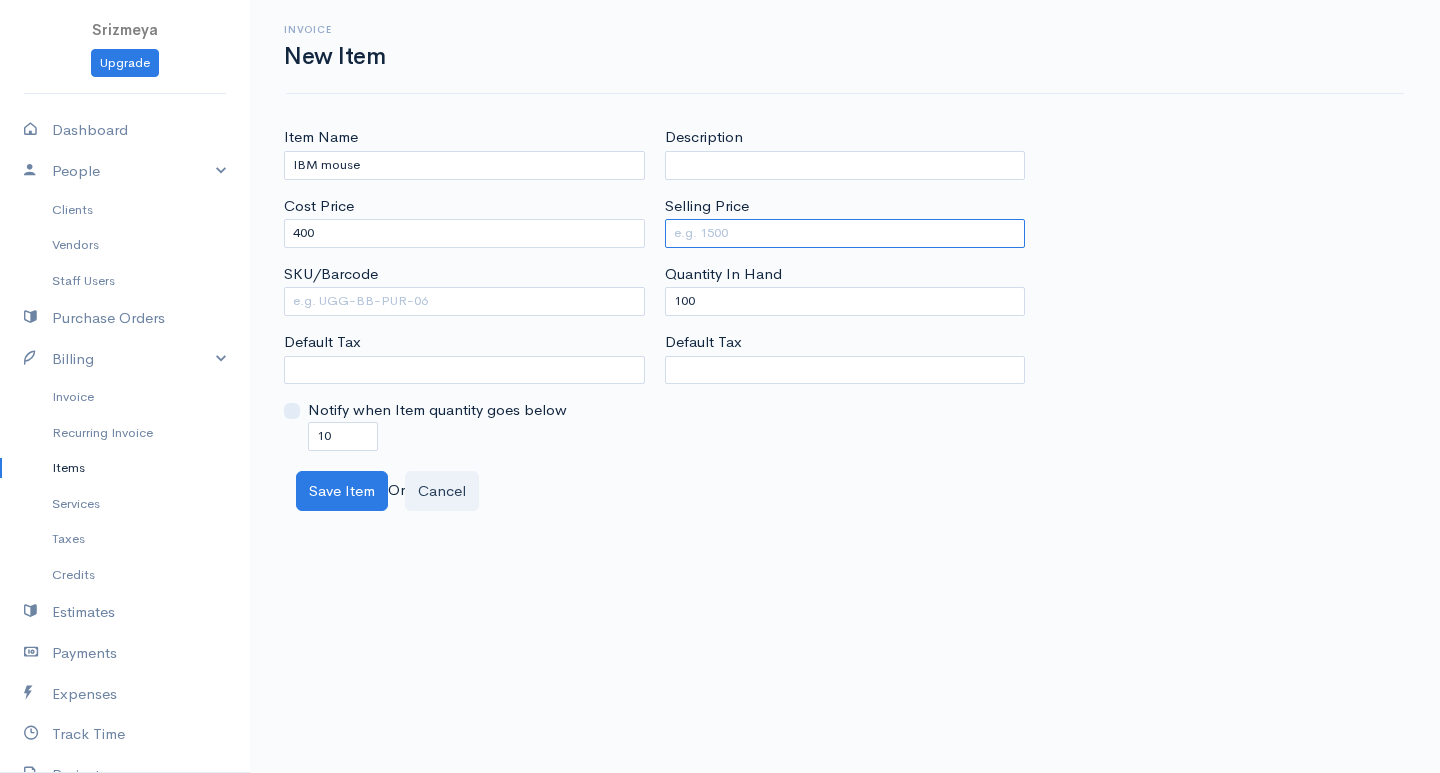 click on "Selling Price" at bounding box center (845, 233) 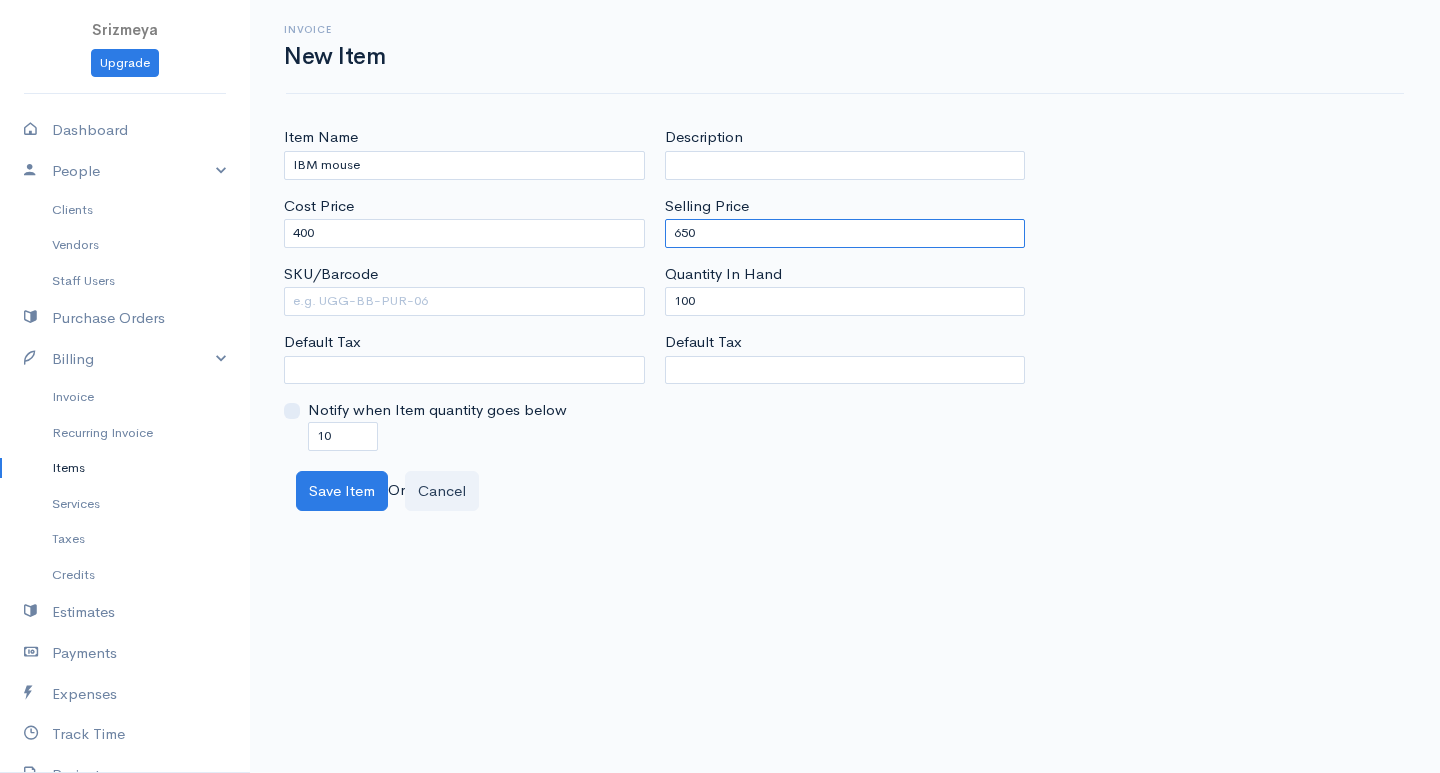 type on "650" 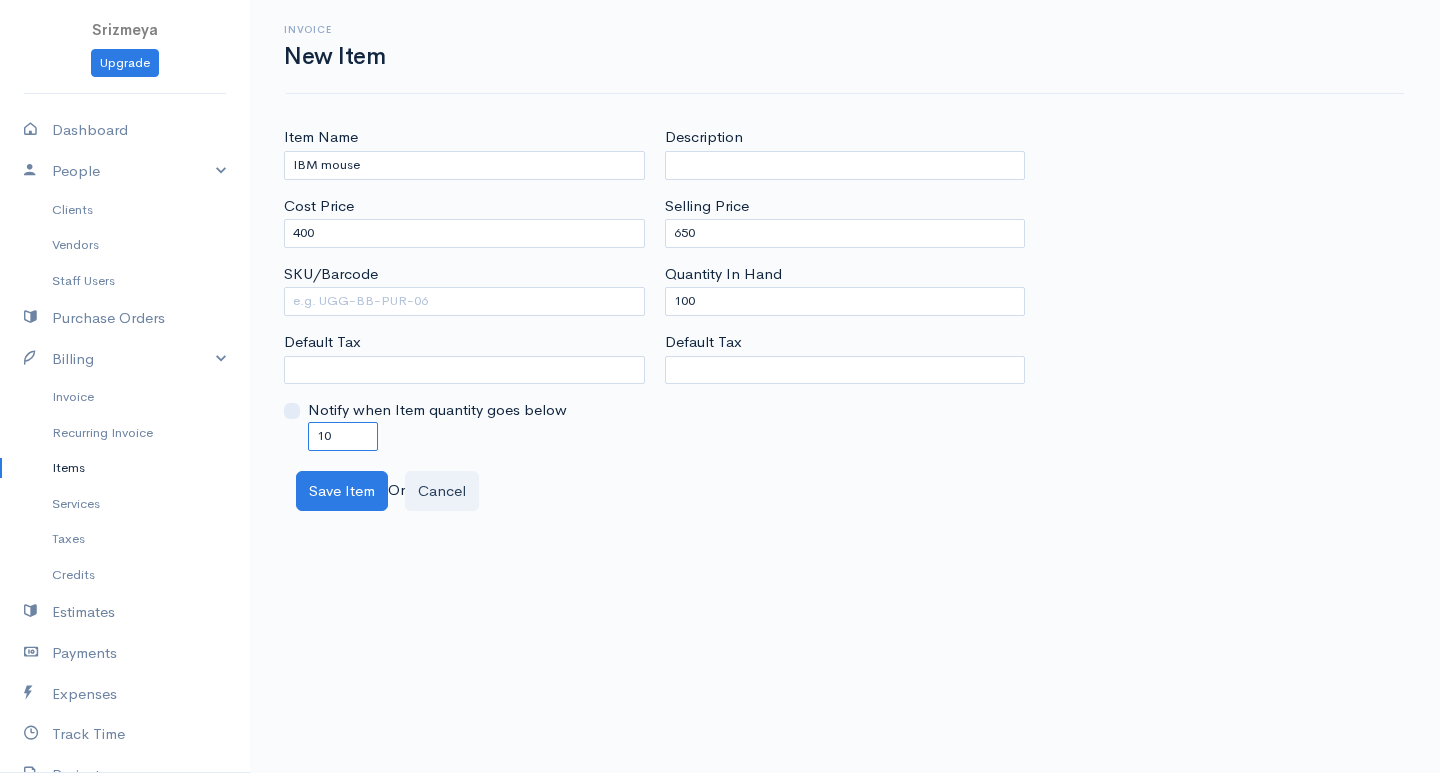 drag, startPoint x: 360, startPoint y: 433, endPoint x: 271, endPoint y: 445, distance: 89.80534 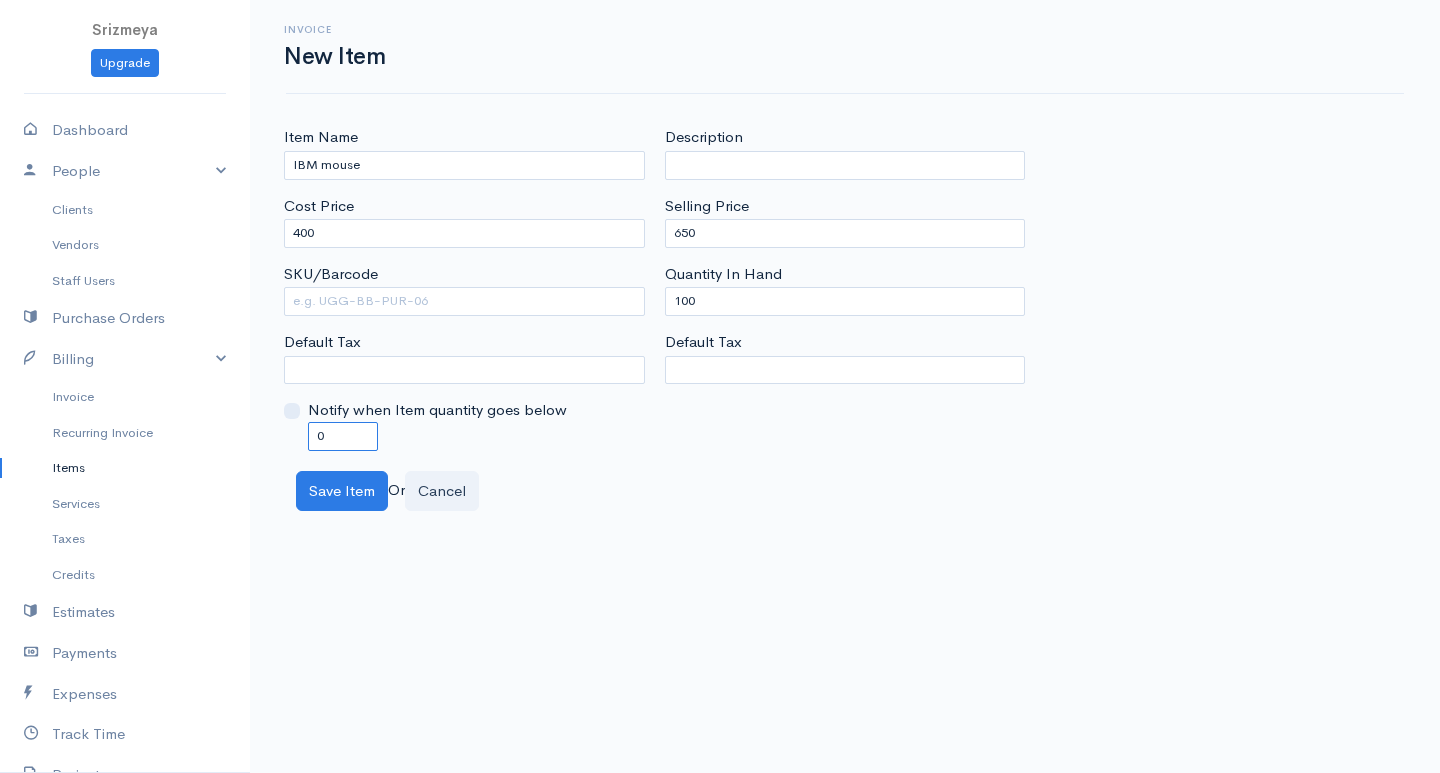 type on "0" 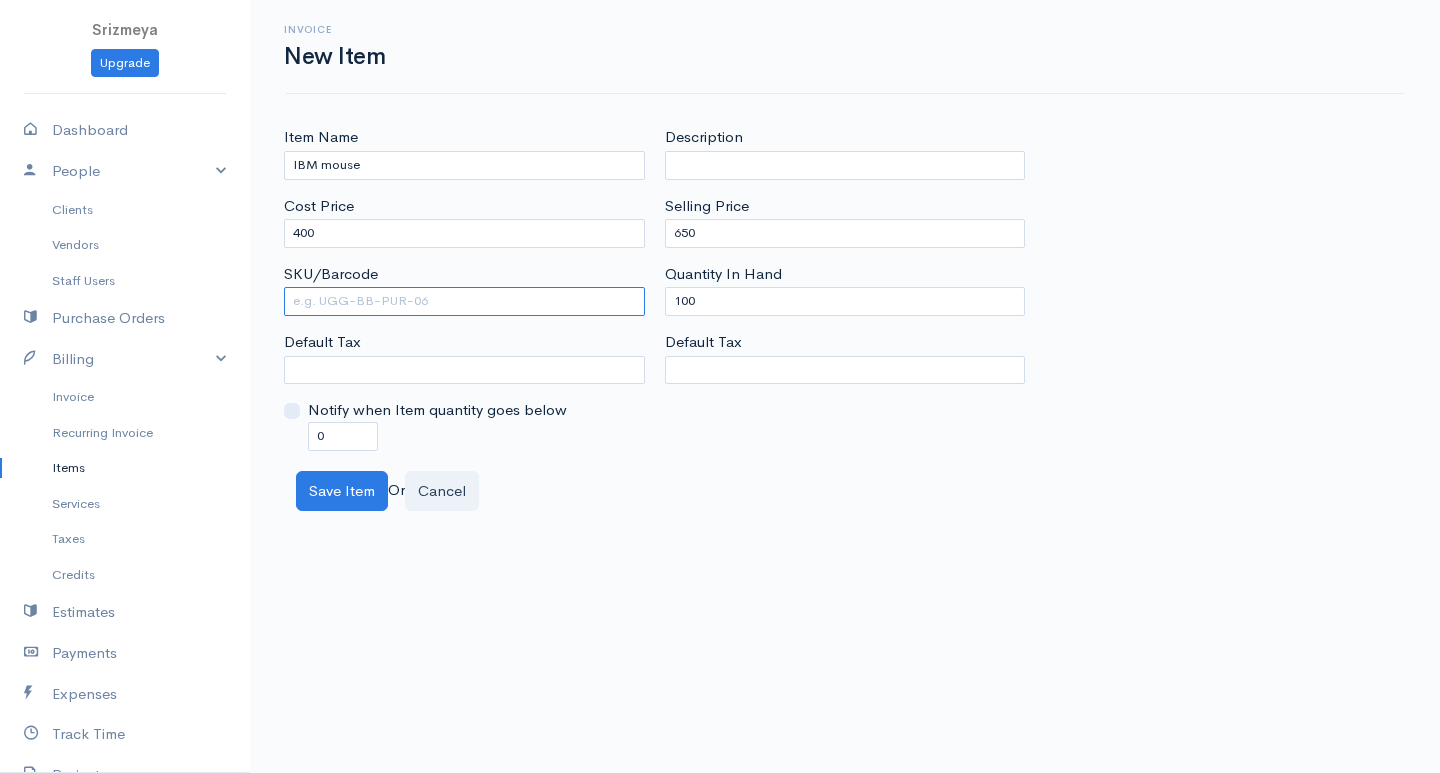 click on "Item Name IBM mouse Cost Price 400 SKU/Barcode Default Tax Notify when Item quantity goes below 0" at bounding box center (464, 288) 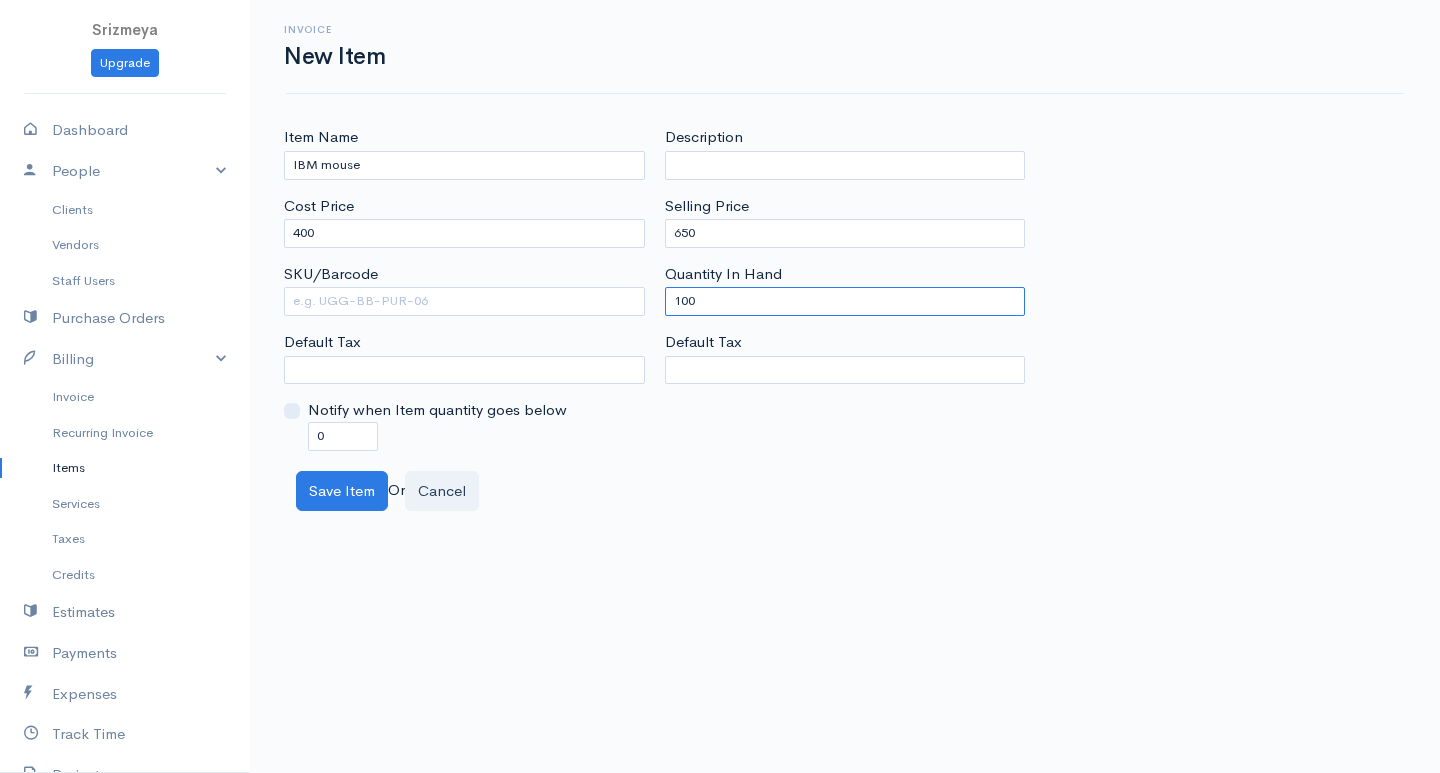 drag, startPoint x: 788, startPoint y: 299, endPoint x: 432, endPoint y: 317, distance: 356.45477 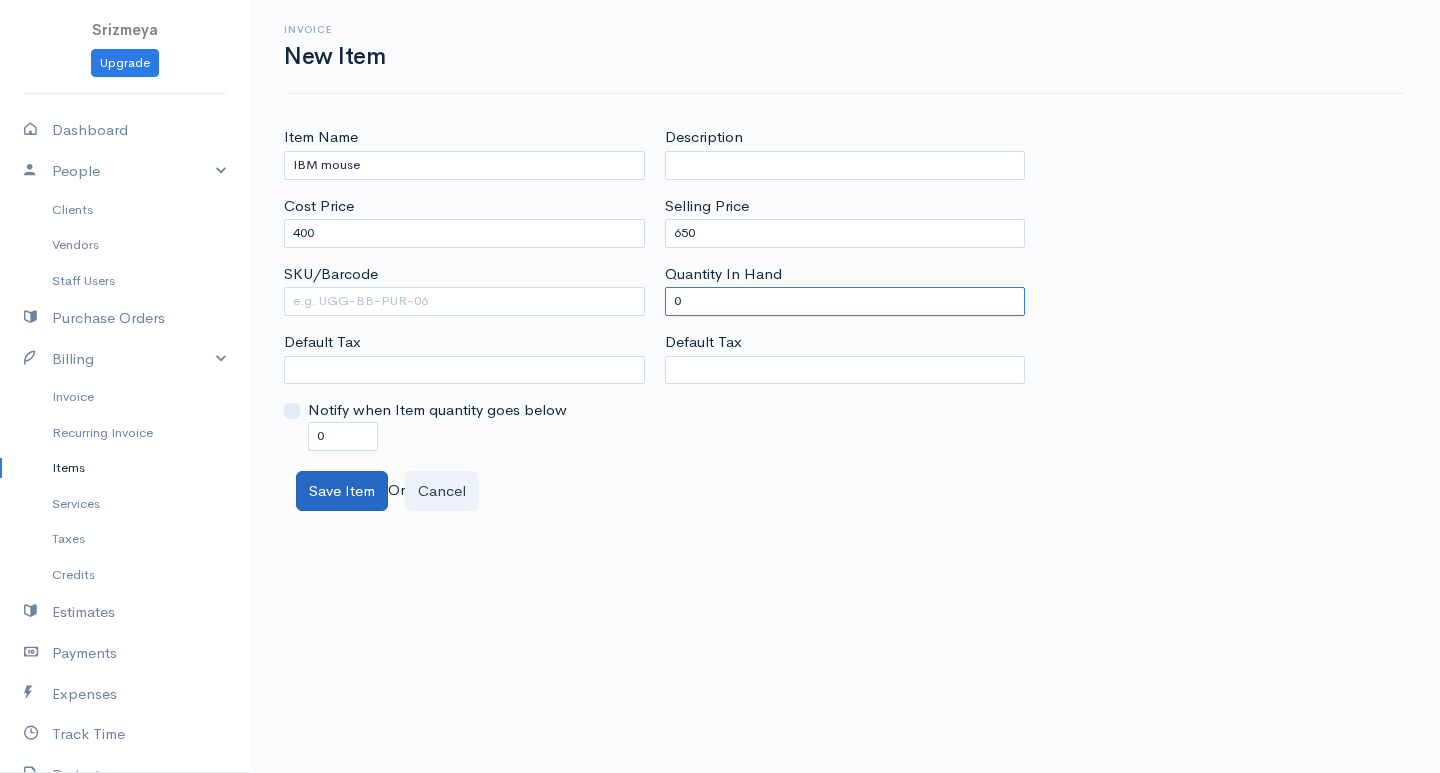 type on "0" 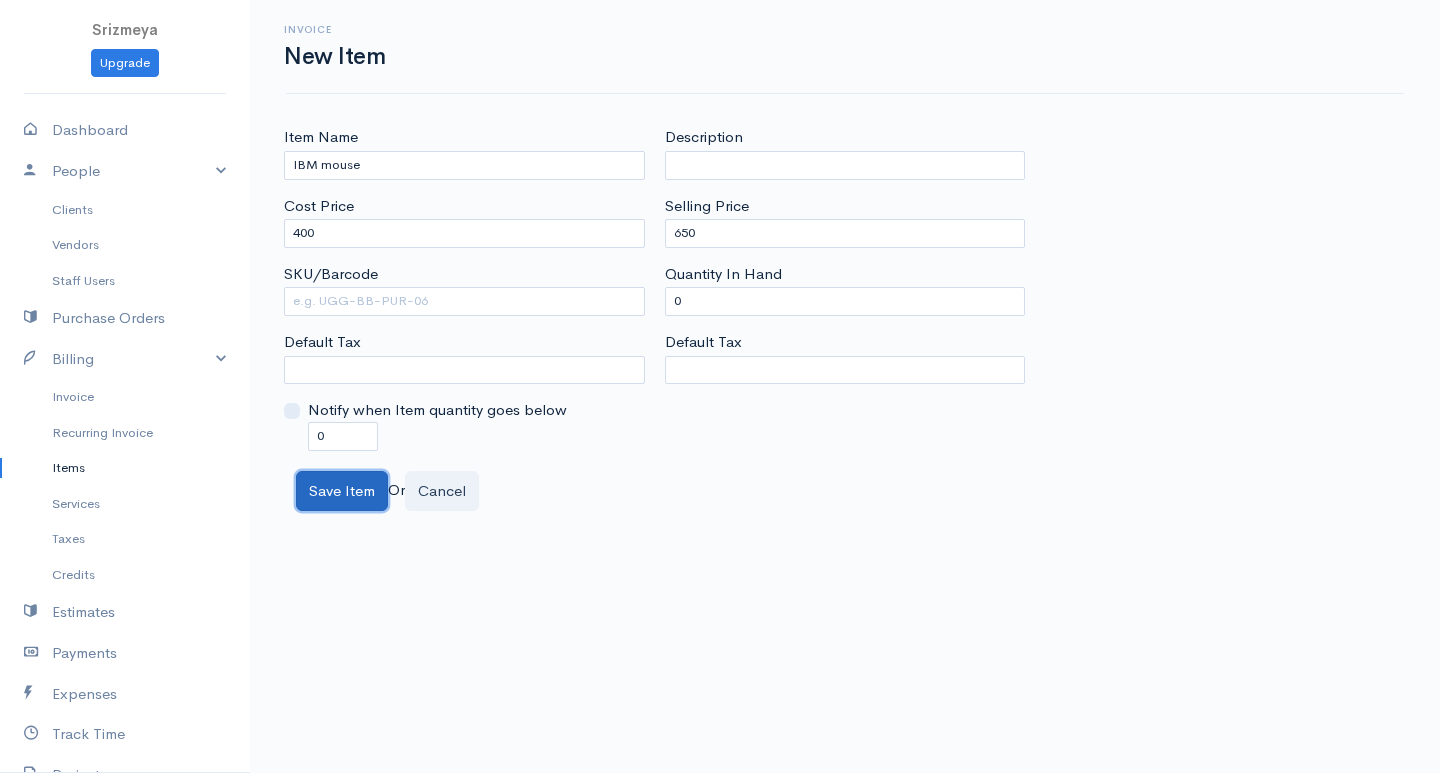 click on "Save Item" at bounding box center (342, 491) 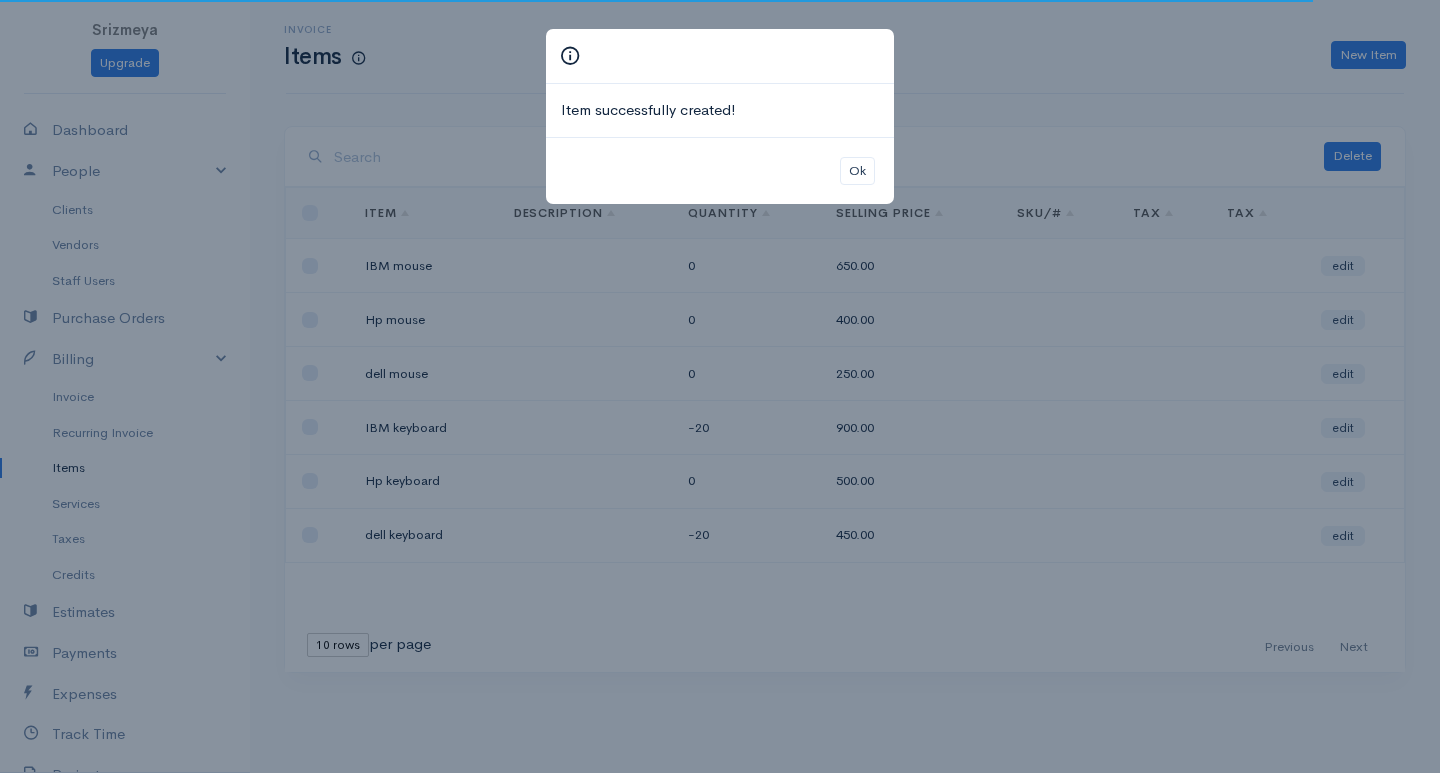 click on "Item successfully created!
Ok" at bounding box center [720, 386] 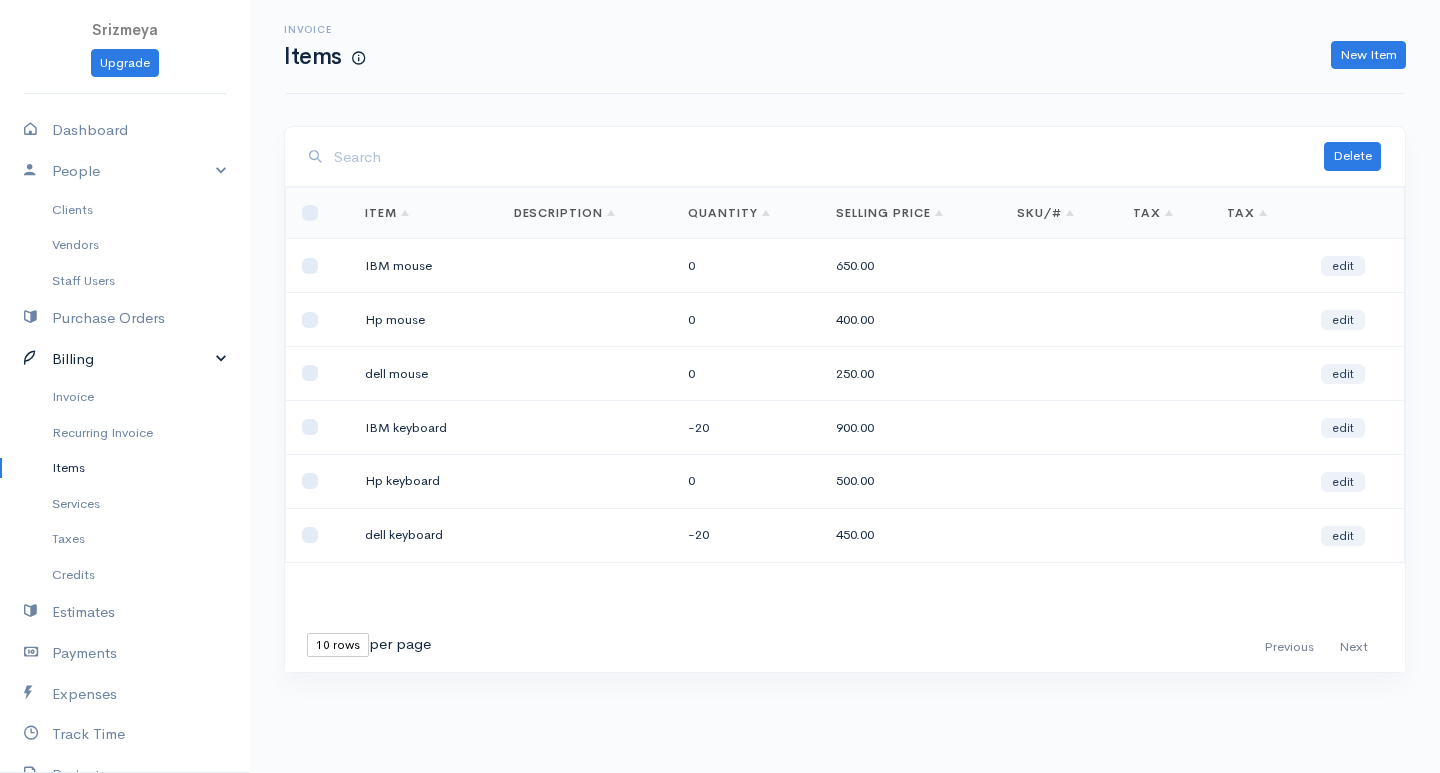 click on "Billing" at bounding box center (125, 359) 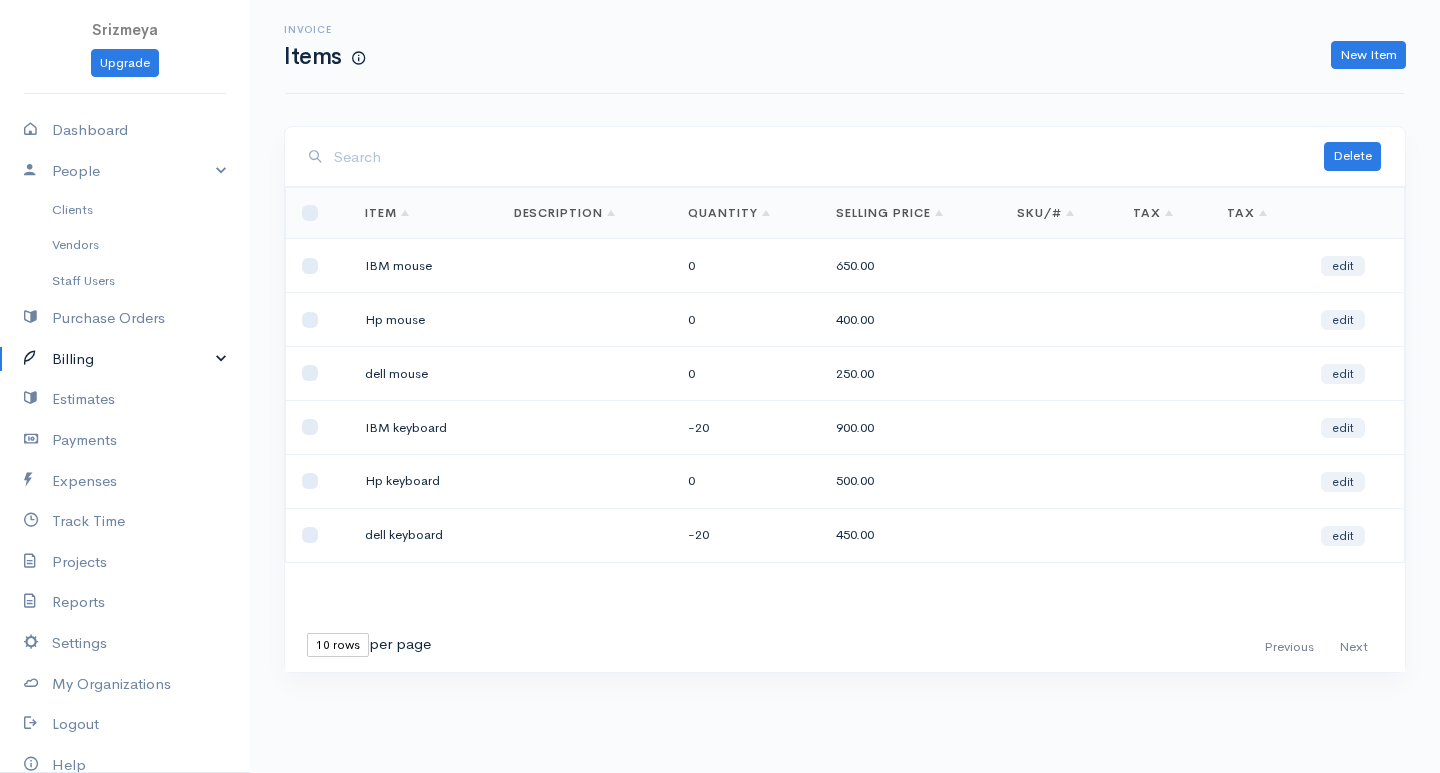 click on "Billing" at bounding box center (125, 359) 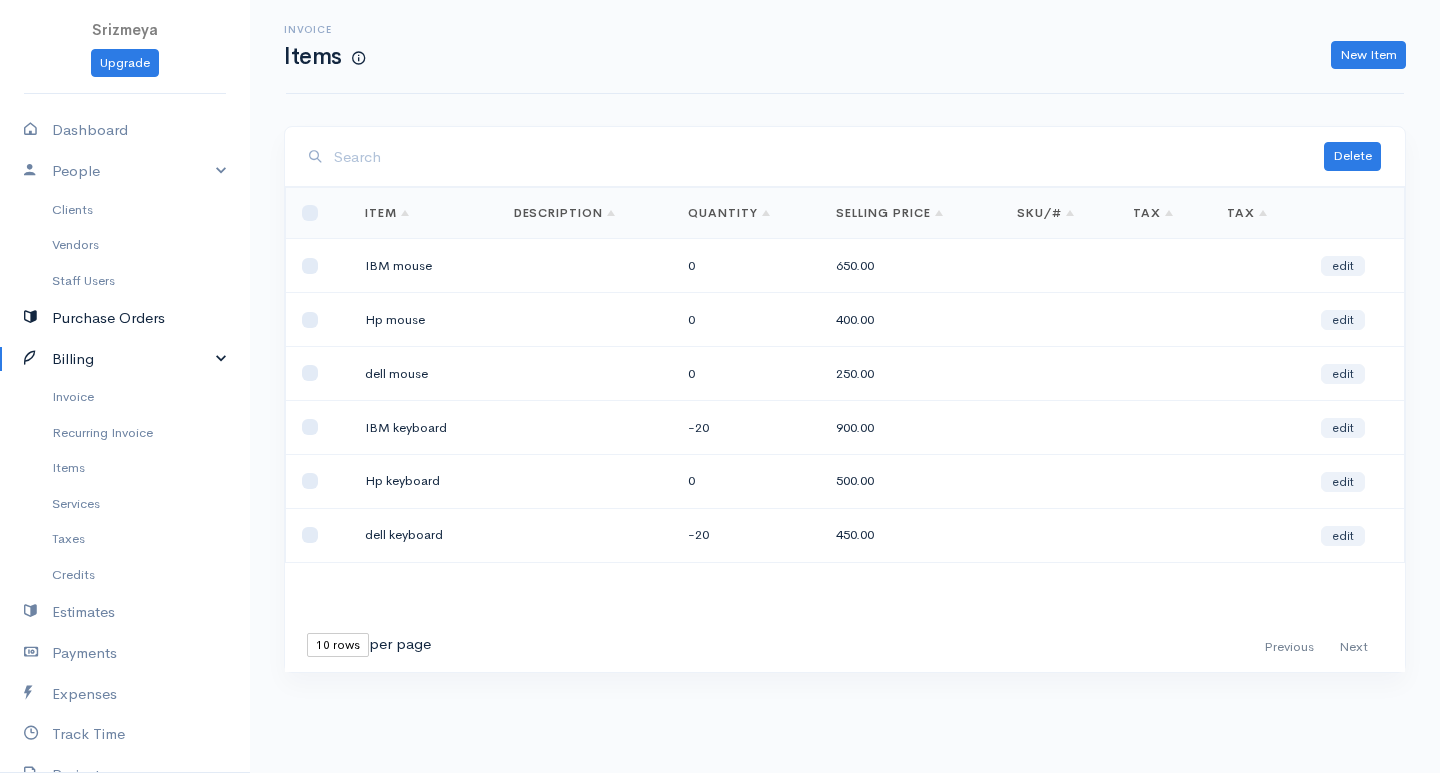 click on "Purchase Orders" at bounding box center (125, 318) 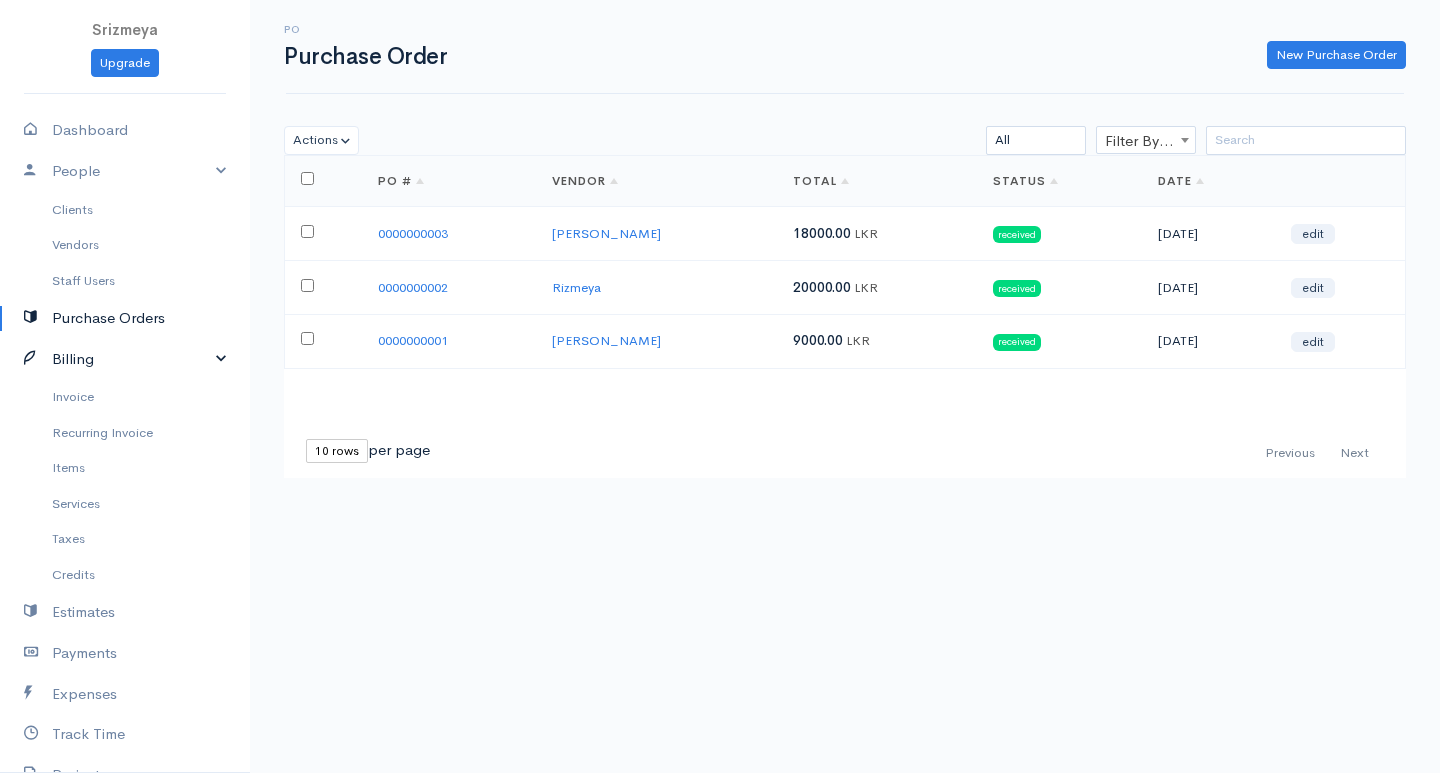 click on "Billing" at bounding box center (125, 359) 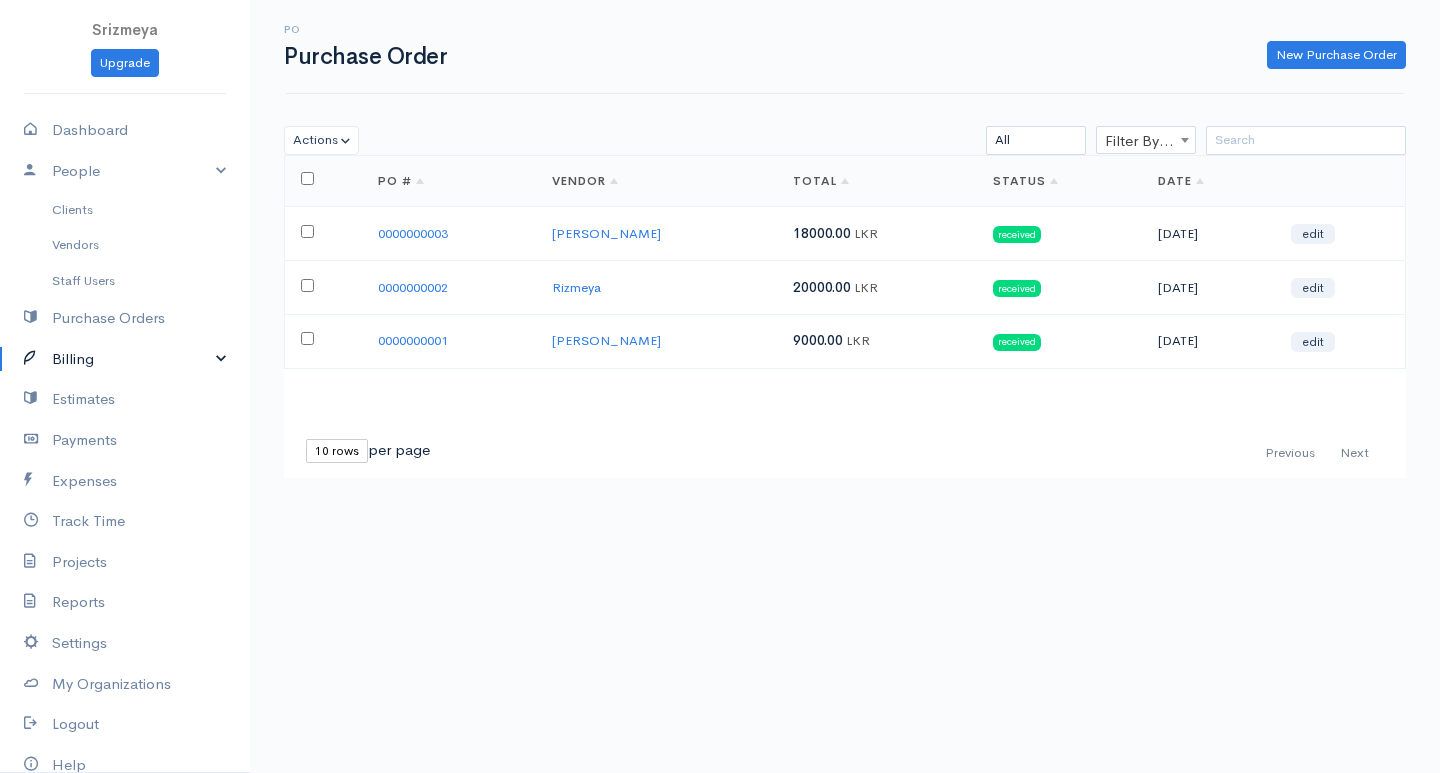 click on "Billing" at bounding box center (125, 359) 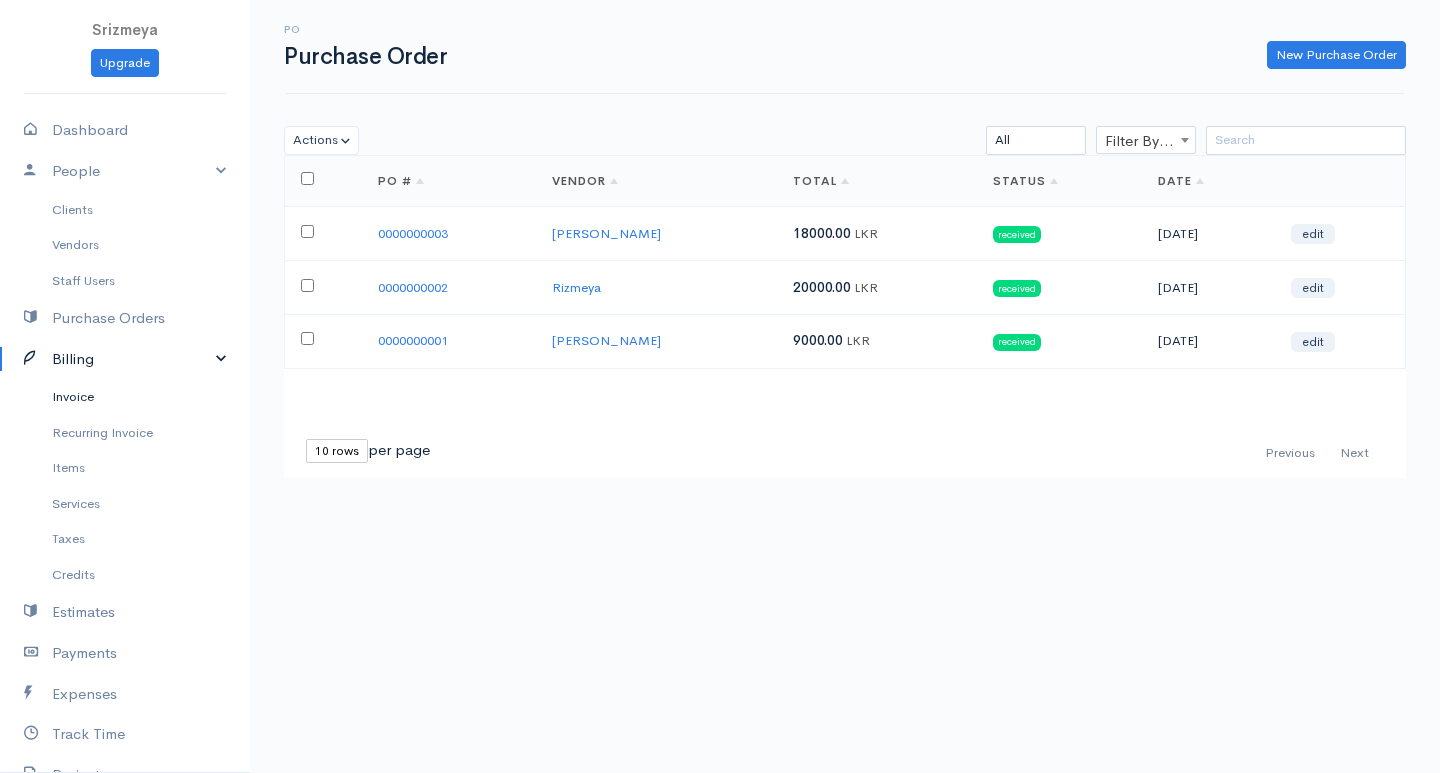 click on "Invoice" at bounding box center (125, 397) 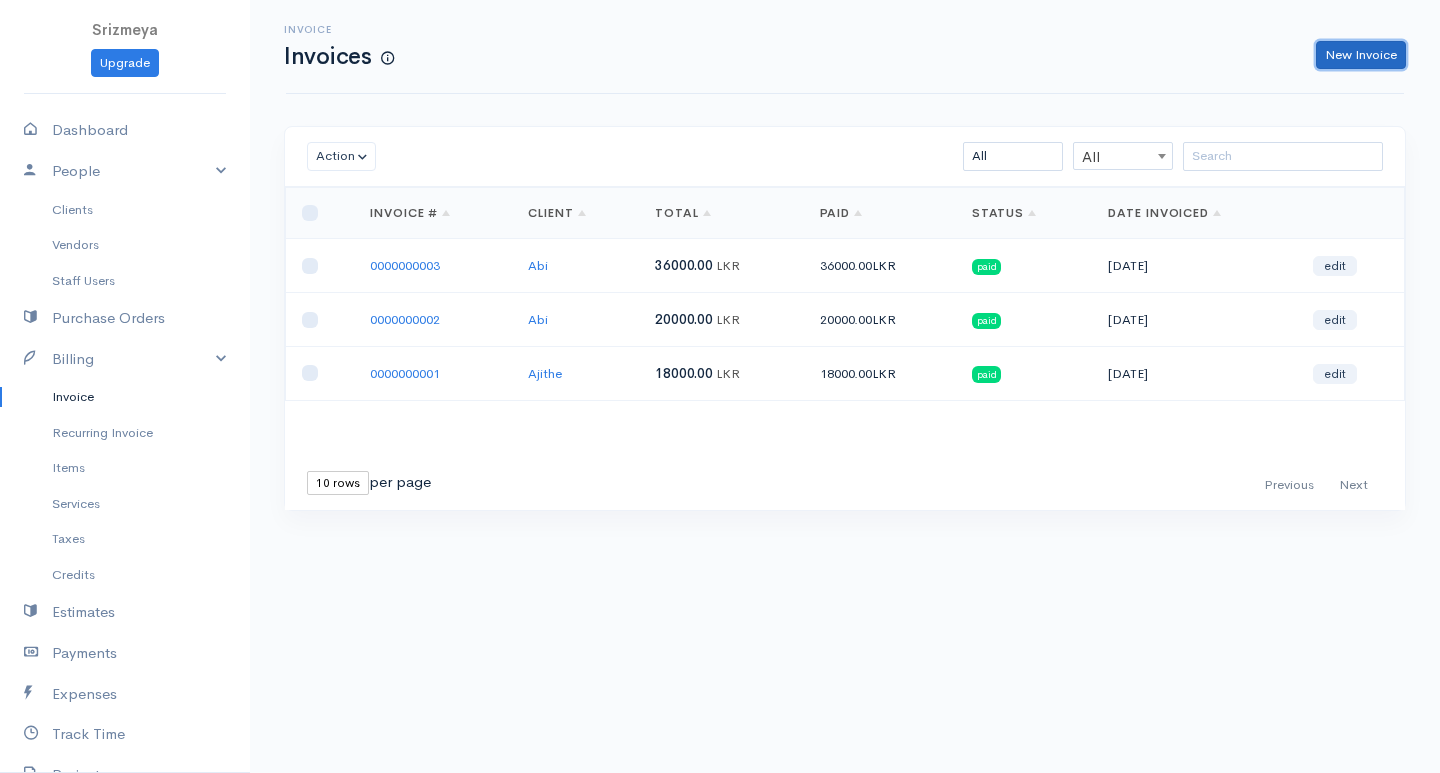 click on "New Invoice" at bounding box center [1361, 55] 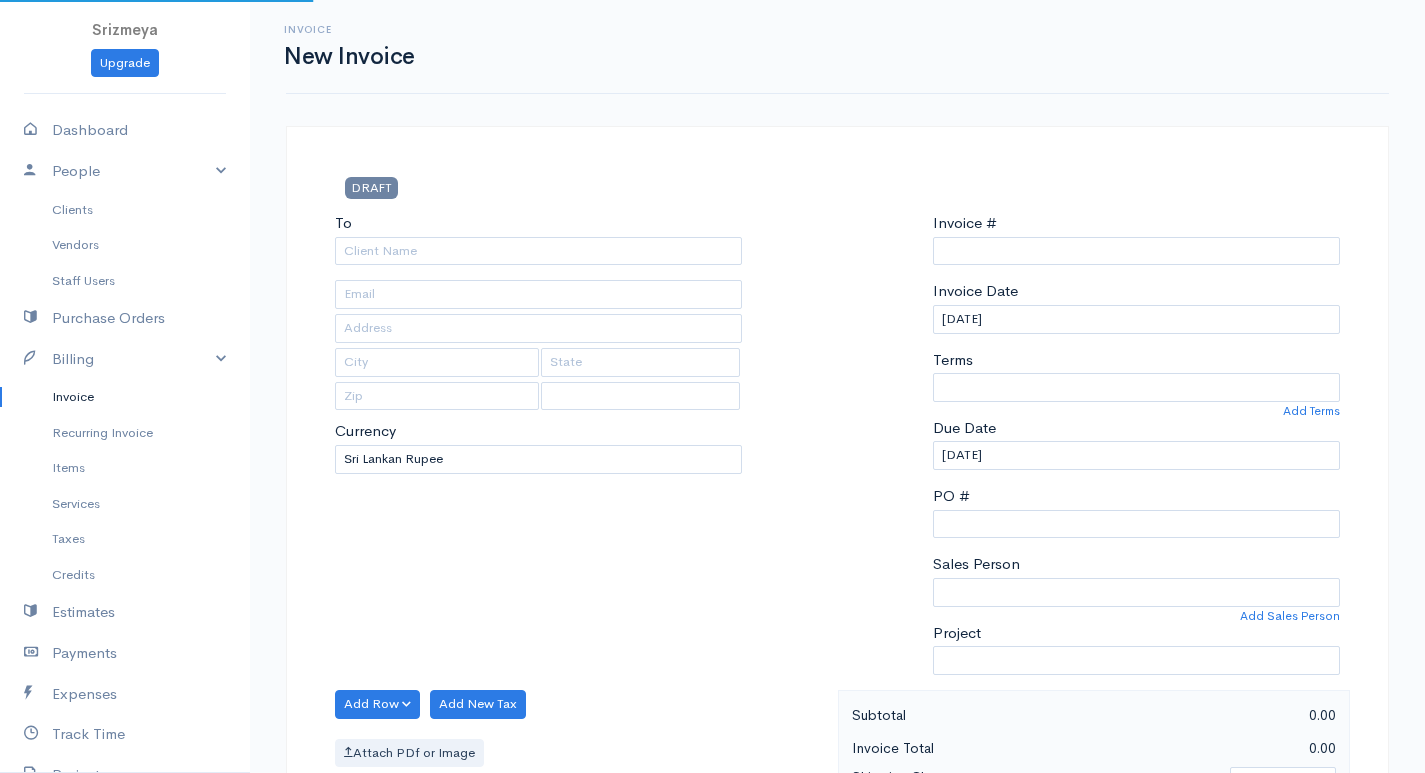 select on "[GEOGRAPHIC_DATA]" 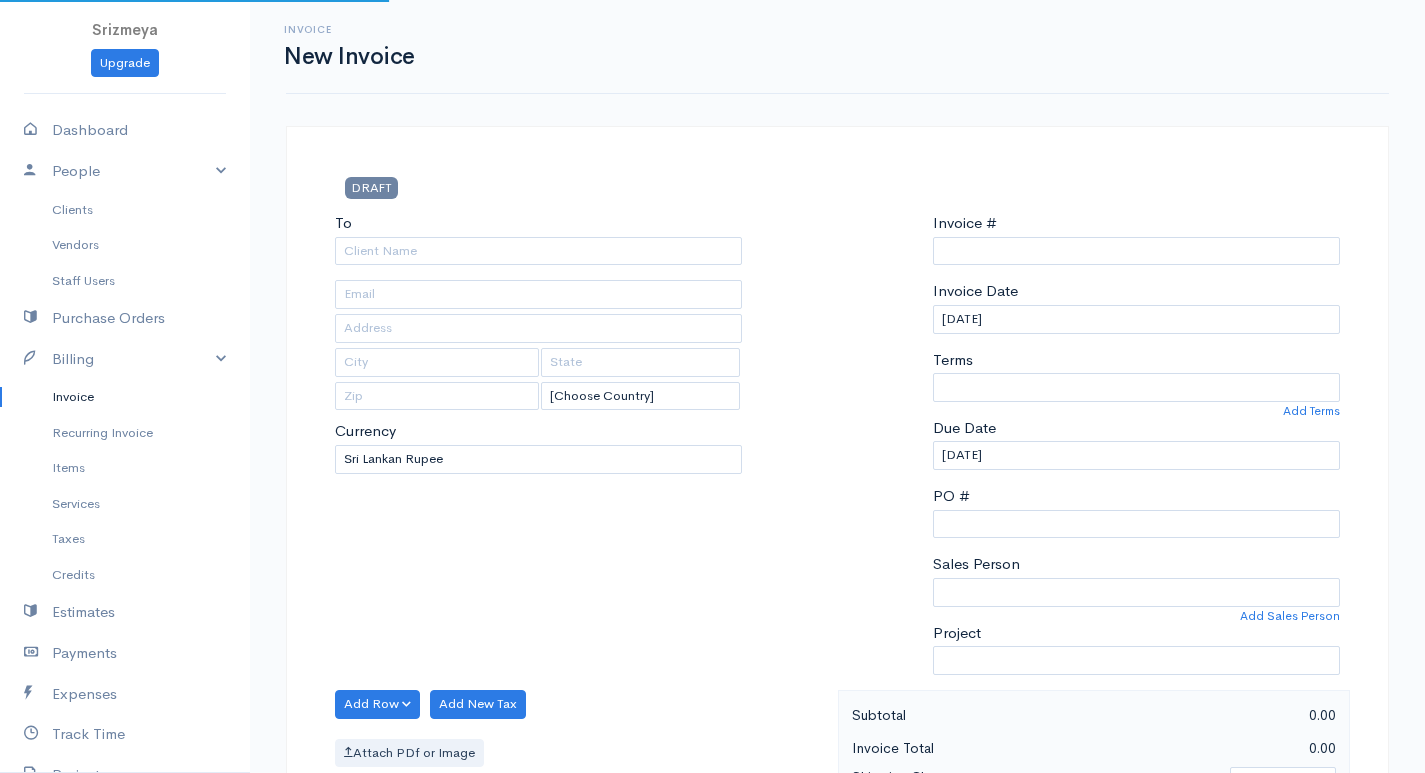 type on "0000000004" 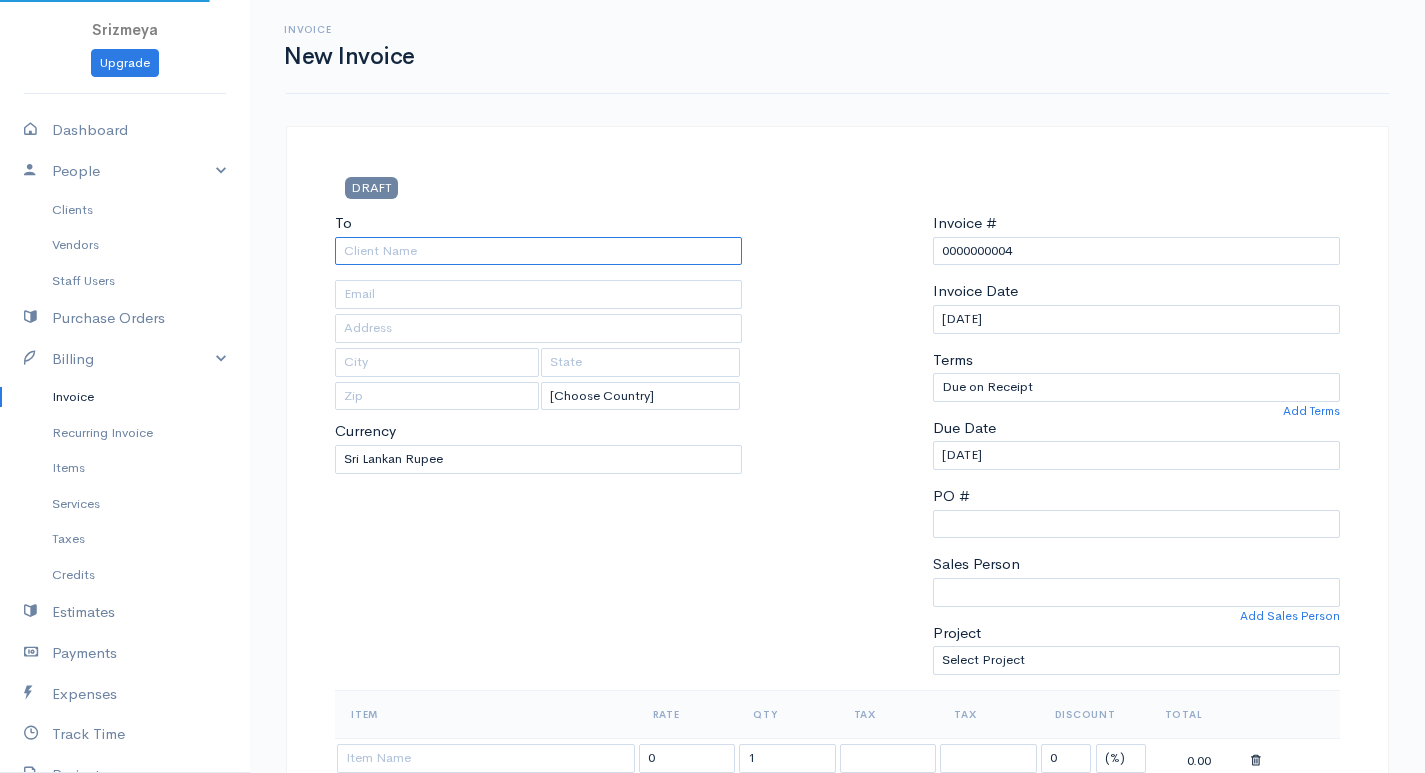 click on "To" at bounding box center (538, 251) 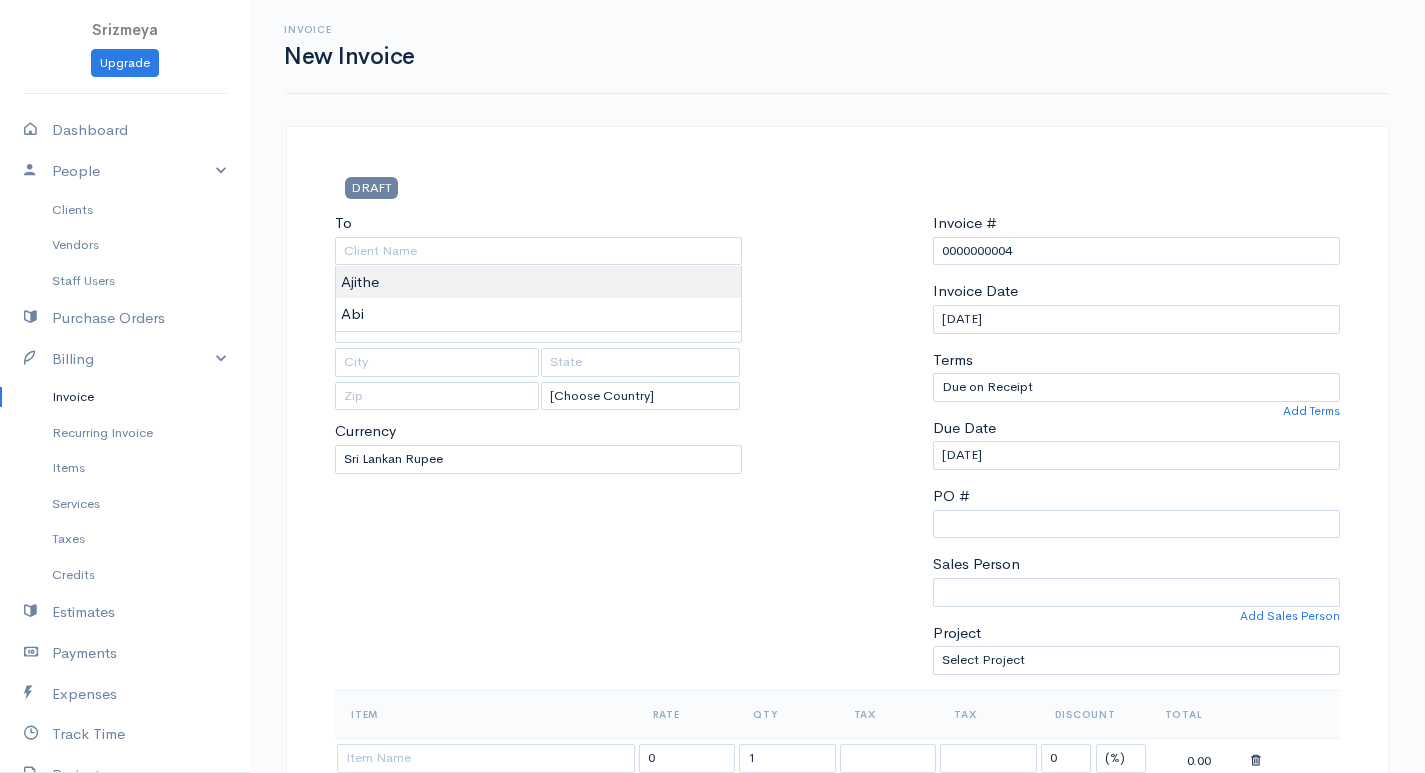 type on "Ajithe" 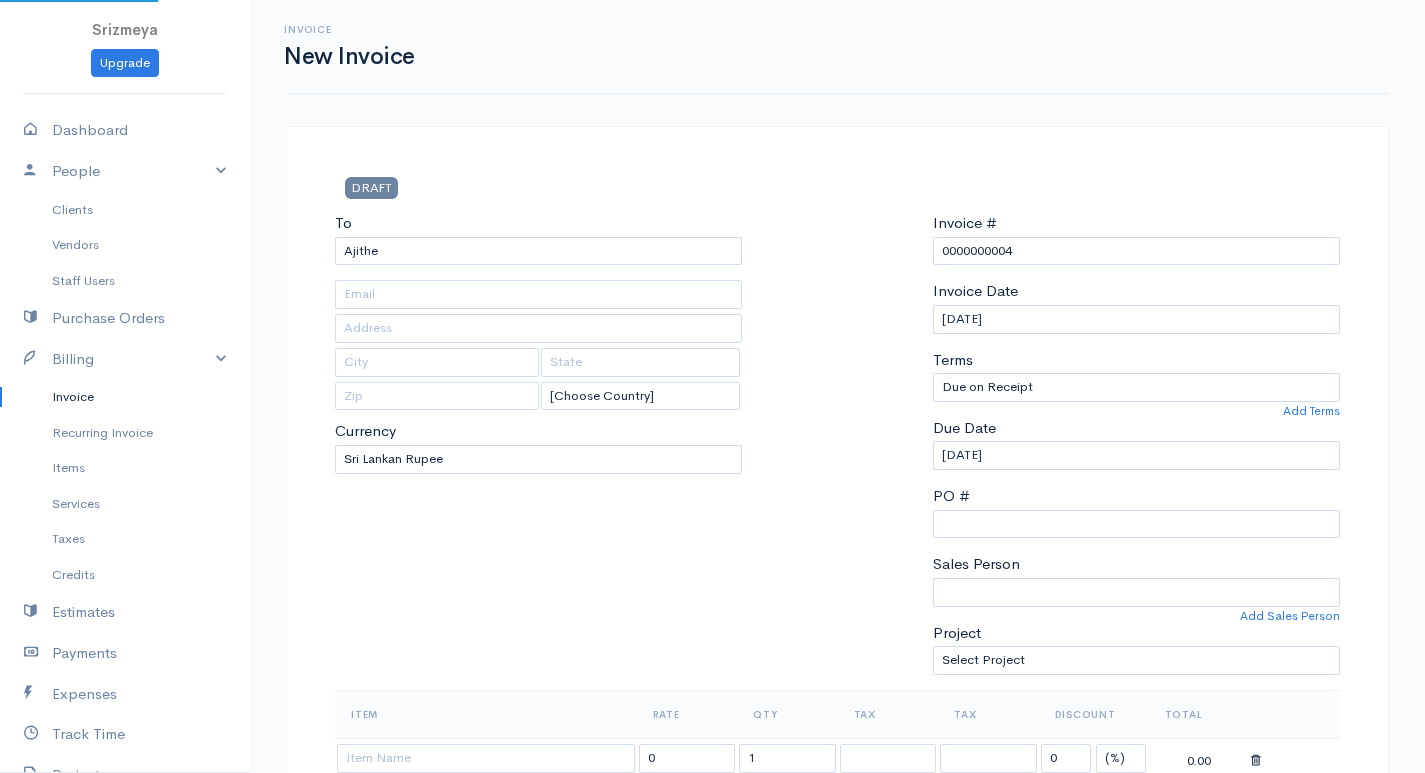 click on "Srizmeya
Upgrade
Dashboard
People
Clients
Vendors
Staff Users
Purchase Orders
Billing
Invoice
Recurring Invoice
Items
Services
Taxes
Credits
Estimates
Payments
Expenses
Track Time
Projects
Reports
Settings
My Organizations
Logout
Help
@CloudBooksApp 2022
Invoice
New Invoice
DRAFT To [GEOGRAPHIC_DATA] [Choose Country] [GEOGRAPHIC_DATA] [GEOGRAPHIC_DATA] [GEOGRAPHIC_DATA] [GEOGRAPHIC_DATA] [GEOGRAPHIC_DATA] [GEOGRAPHIC_DATA] [US_STATE] [GEOGRAPHIC_DATA] [GEOGRAPHIC_DATA] [GEOGRAPHIC_DATA] [GEOGRAPHIC_DATA] [GEOGRAPHIC_DATA] [GEOGRAPHIC_DATA] [GEOGRAPHIC_DATA] [GEOGRAPHIC_DATA] [GEOGRAPHIC_DATA]" at bounding box center (712, 864) 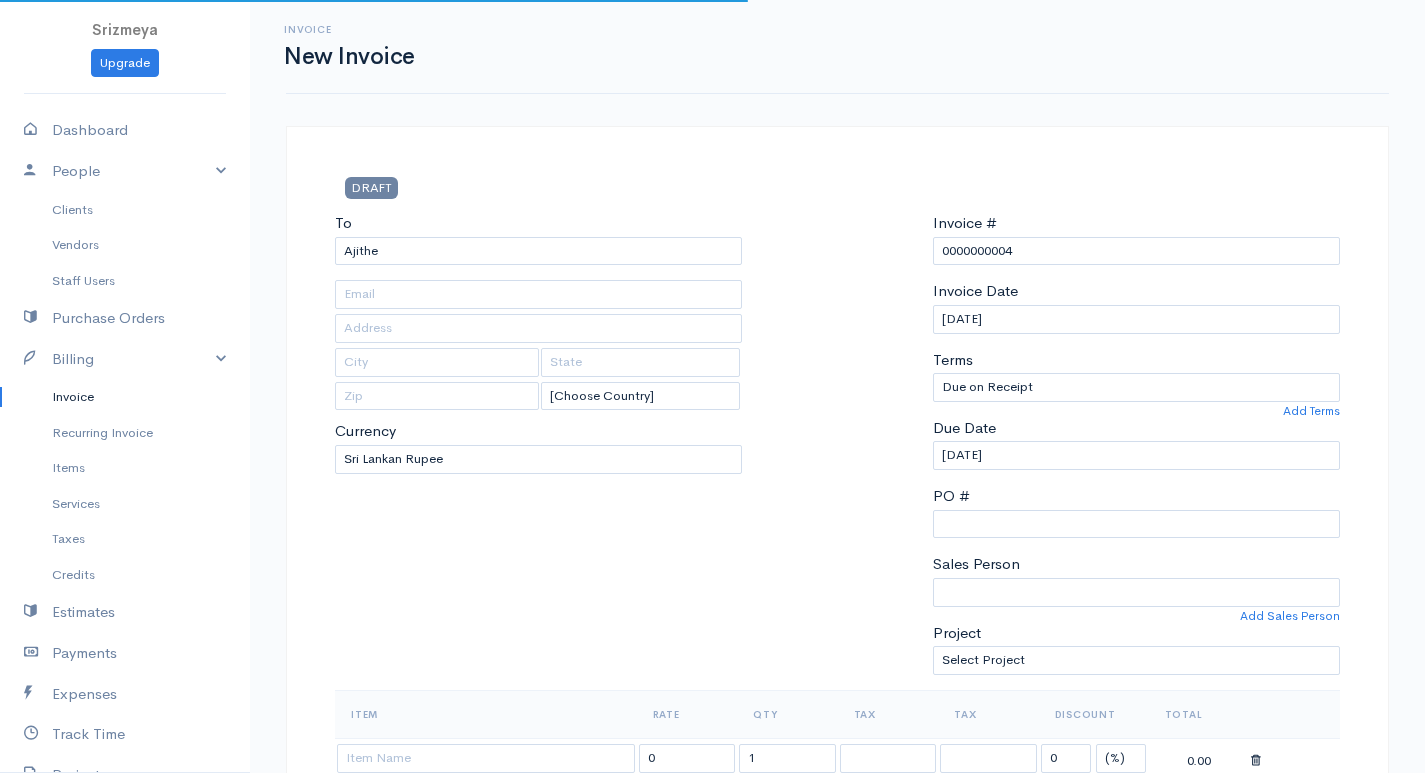 scroll, scrollTop: 200, scrollLeft: 0, axis: vertical 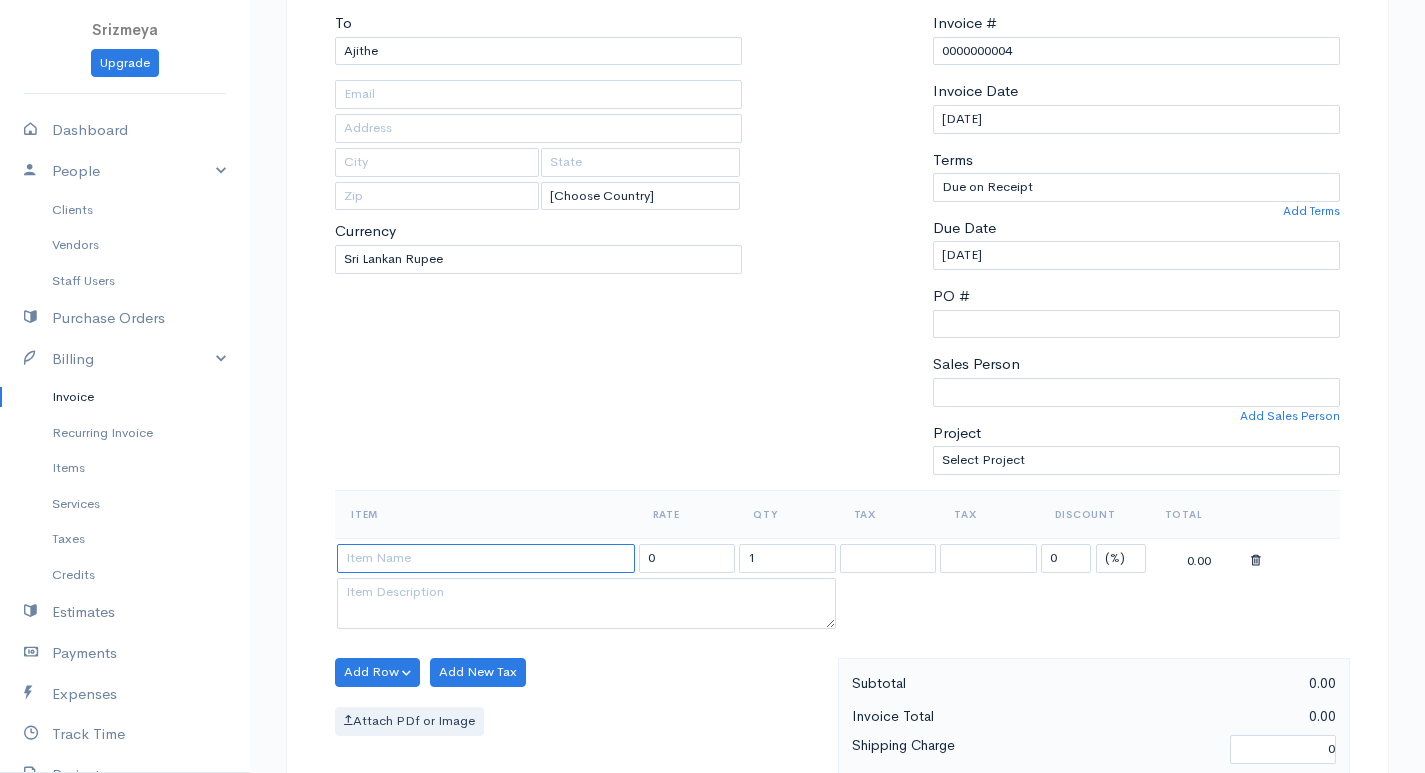 click at bounding box center (486, 558) 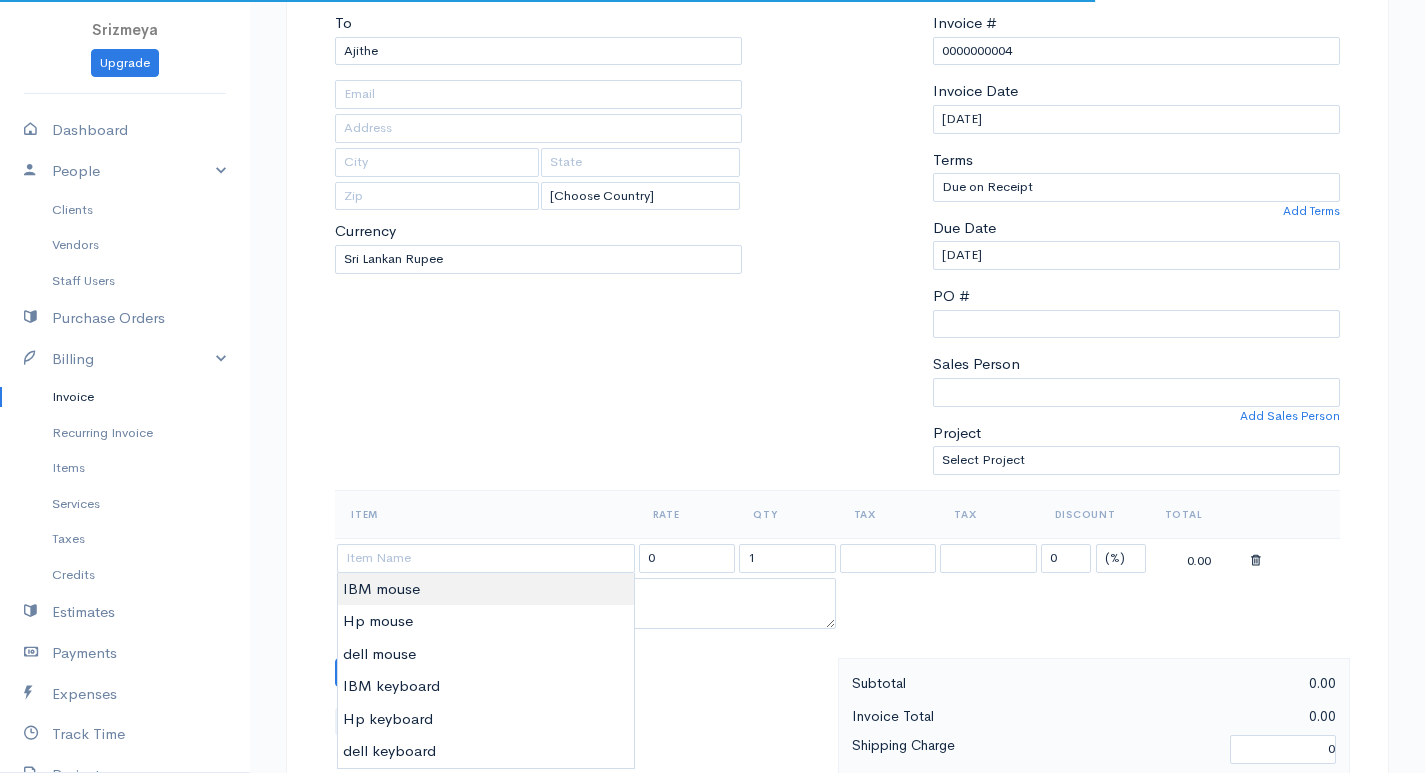 type on "IBM mouse" 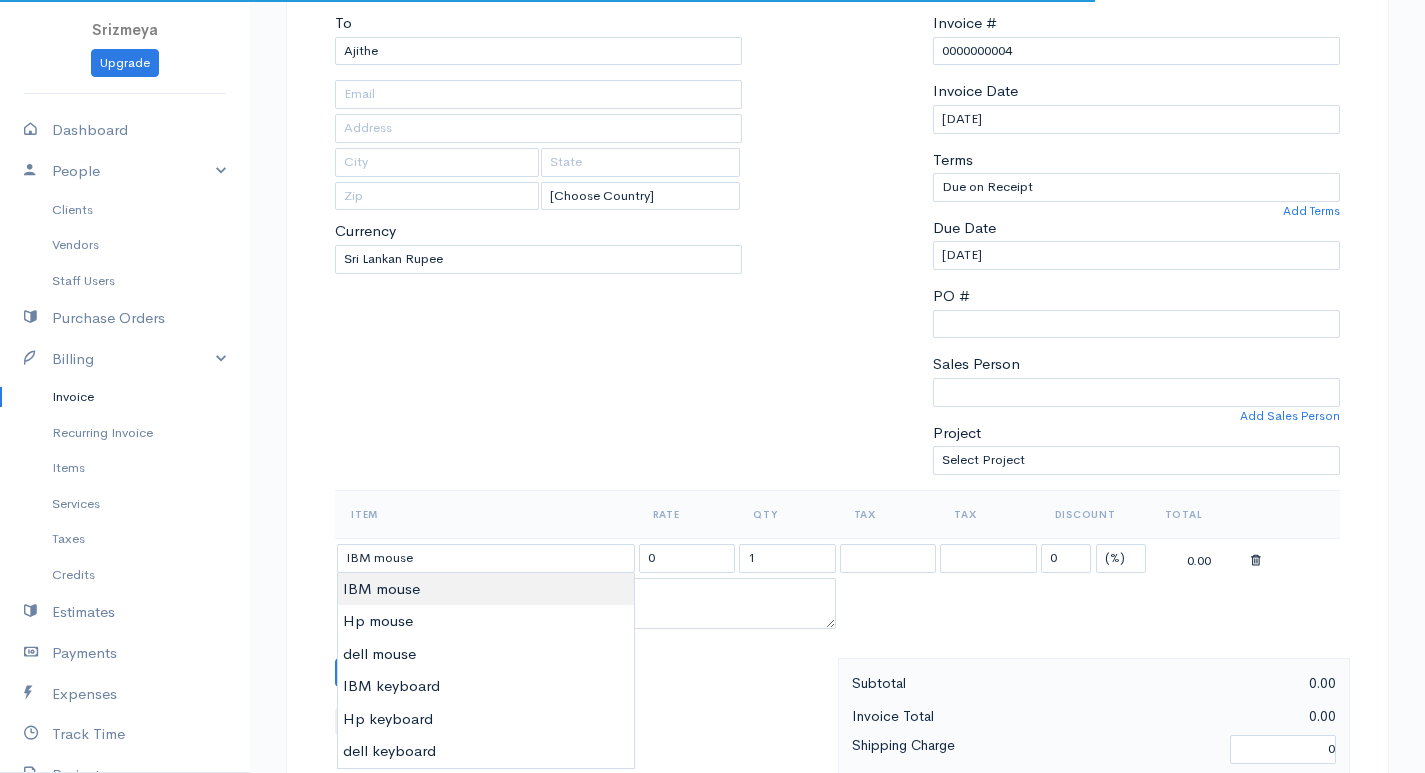type on "650.00" 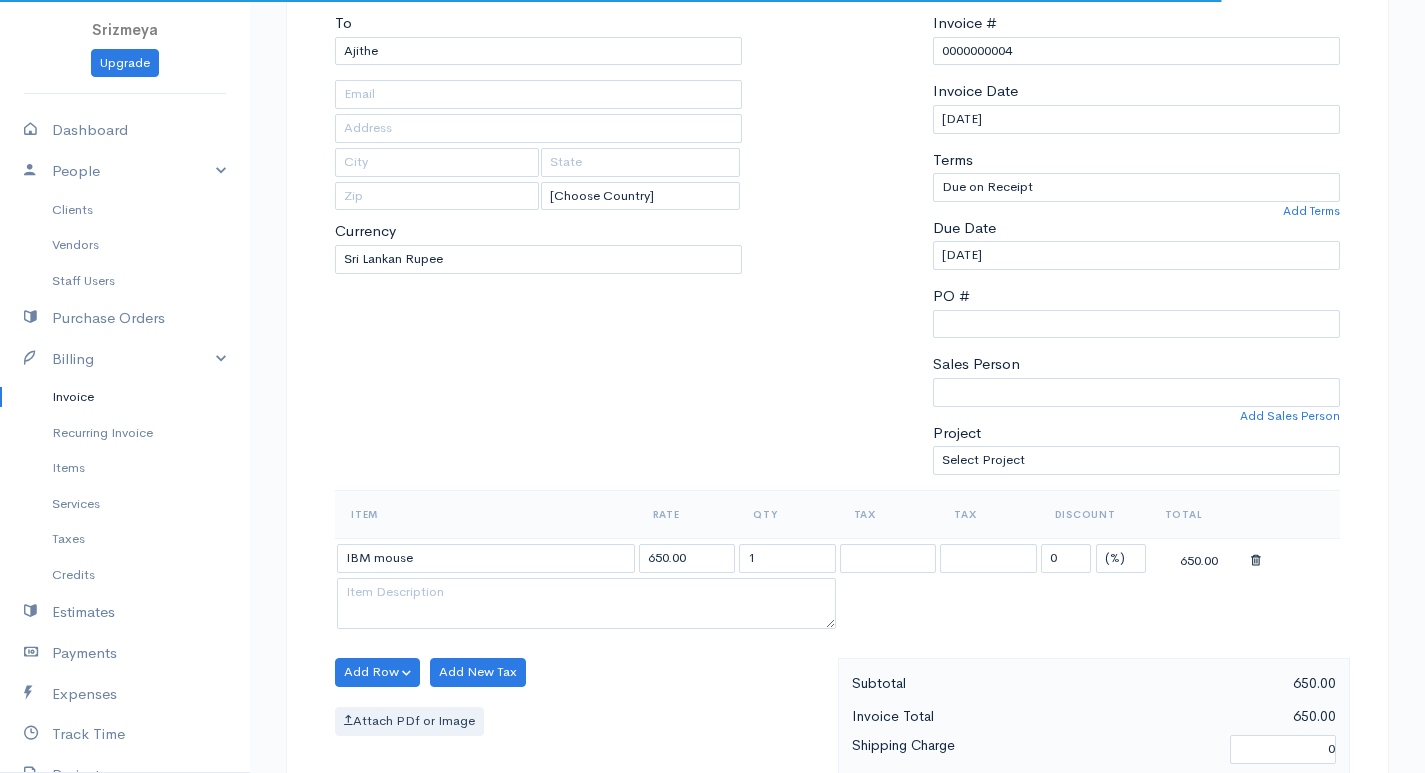 click on "Srizmeya
Upgrade
Dashboard
People
Clients
Vendors
Staff Users
Purchase Orders
Billing
Invoice
Recurring Invoice
Items
Services
Taxes
Credits
Estimates
Payments
Expenses
Track Time
Projects
Reports
Settings
My Organizations
Logout
Help
@CloudBooksApp 2022
Invoice
New Invoice
DRAFT To [GEOGRAPHIC_DATA] [Choose Country] [GEOGRAPHIC_DATA] [GEOGRAPHIC_DATA] [GEOGRAPHIC_DATA] [GEOGRAPHIC_DATA] [GEOGRAPHIC_DATA] [GEOGRAPHIC_DATA] [US_STATE] [GEOGRAPHIC_DATA] [GEOGRAPHIC_DATA] [GEOGRAPHIC_DATA] [GEOGRAPHIC_DATA] [GEOGRAPHIC_DATA] [GEOGRAPHIC_DATA] [GEOGRAPHIC_DATA] [GEOGRAPHIC_DATA] [GEOGRAPHIC_DATA]" at bounding box center (712, 664) 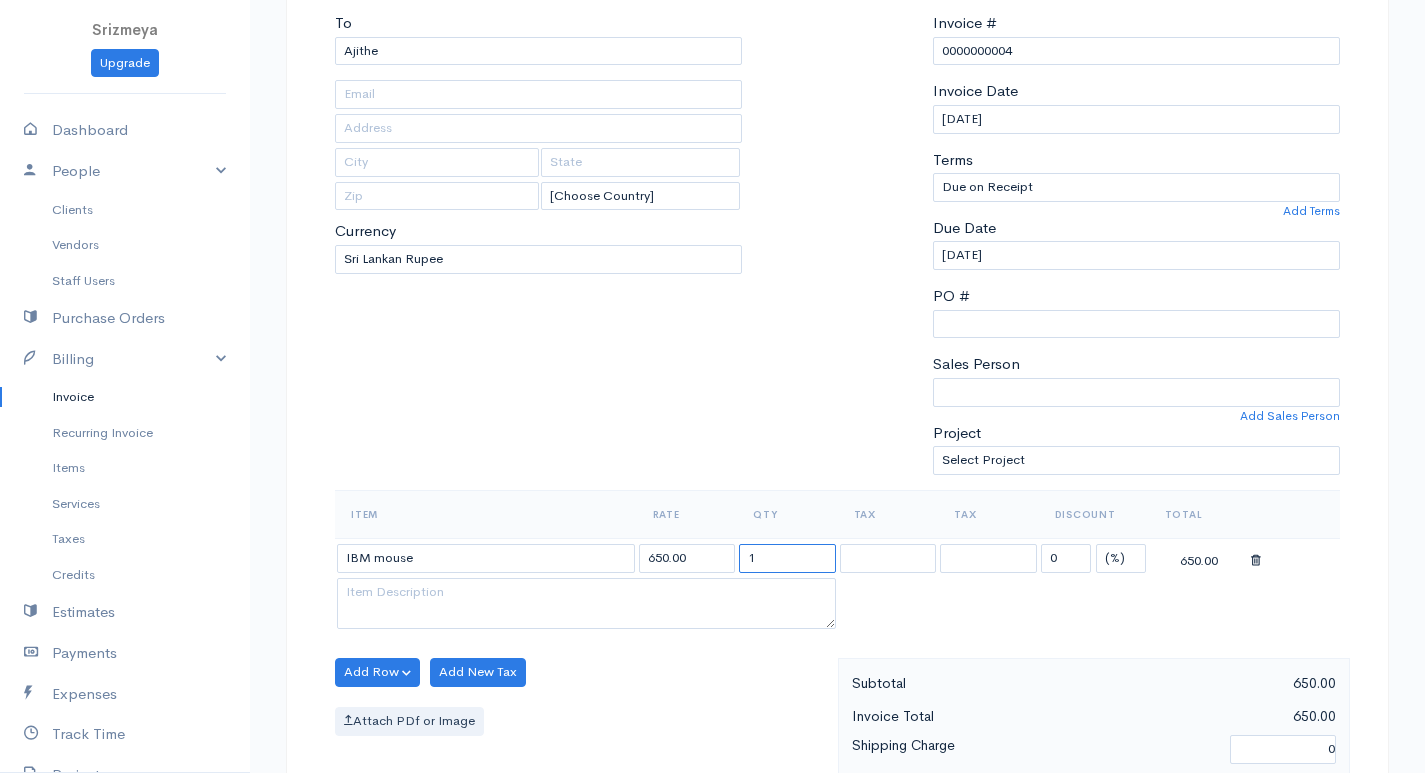 drag, startPoint x: 817, startPoint y: 563, endPoint x: 755, endPoint y: 568, distance: 62.201286 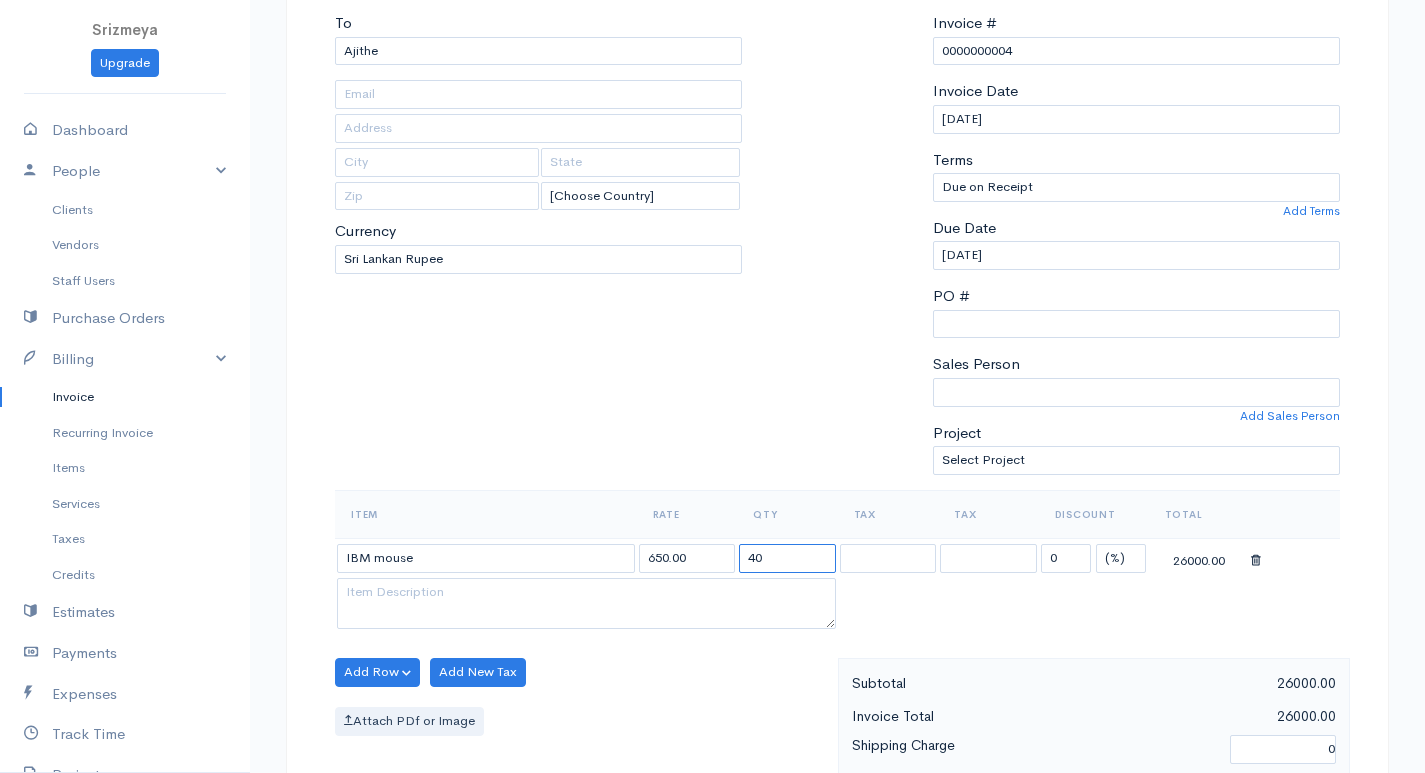 type on "40" 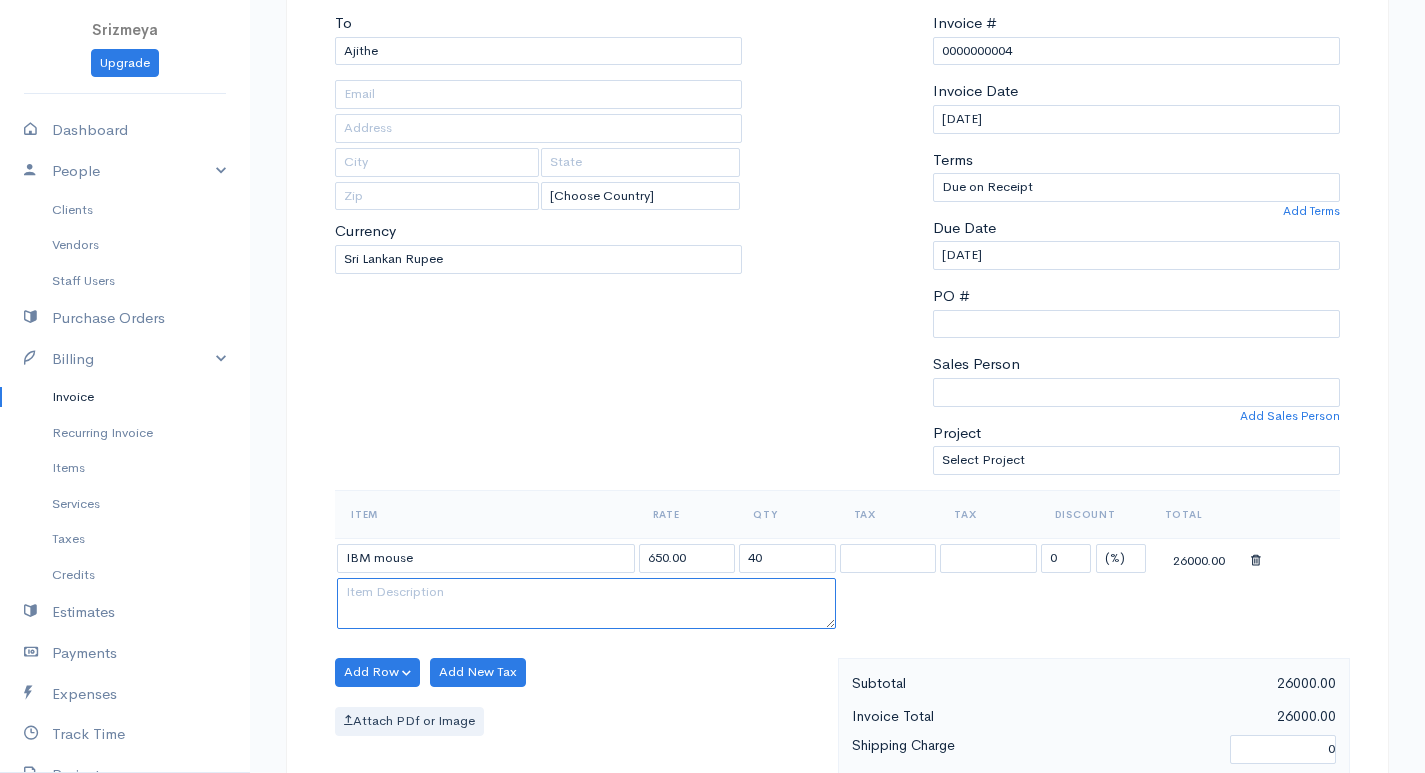 click at bounding box center (586, 604) 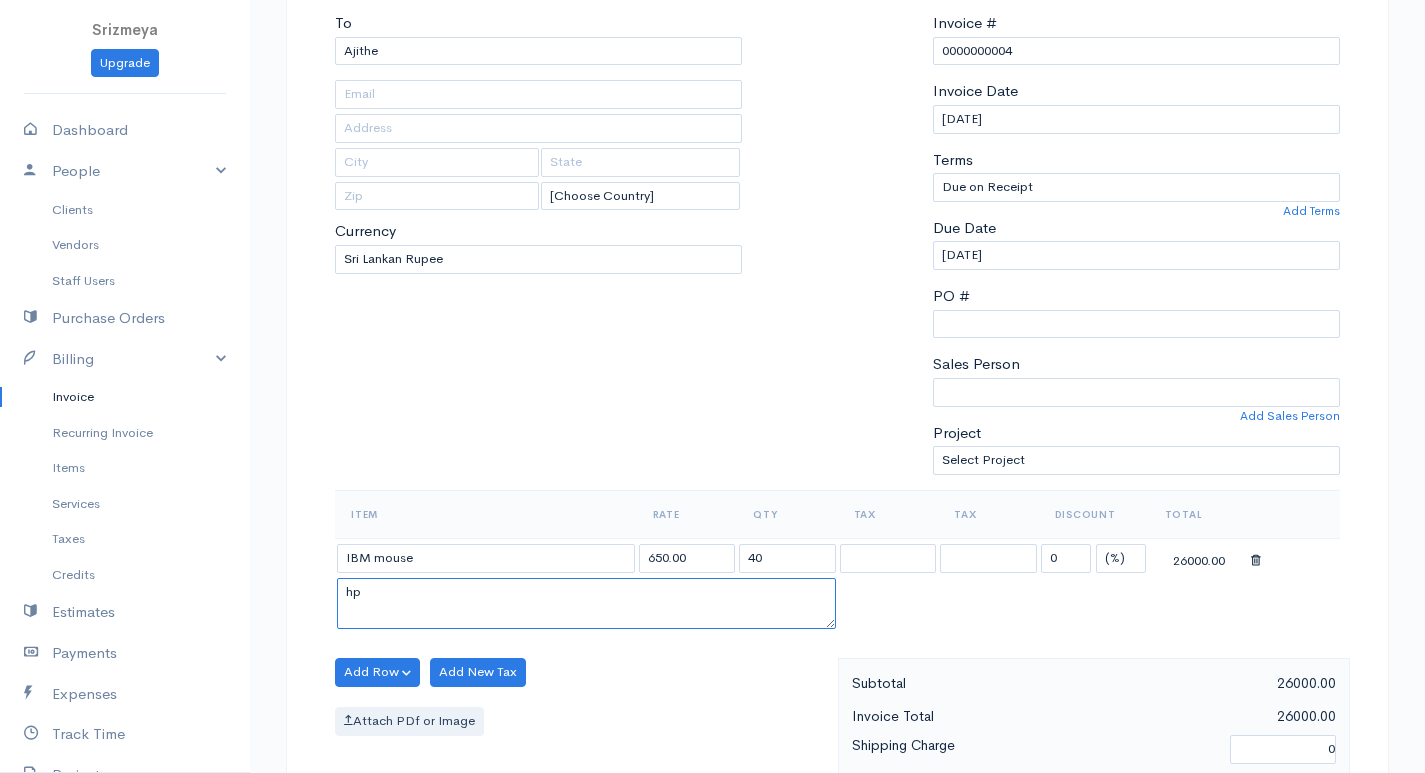 type on "h" 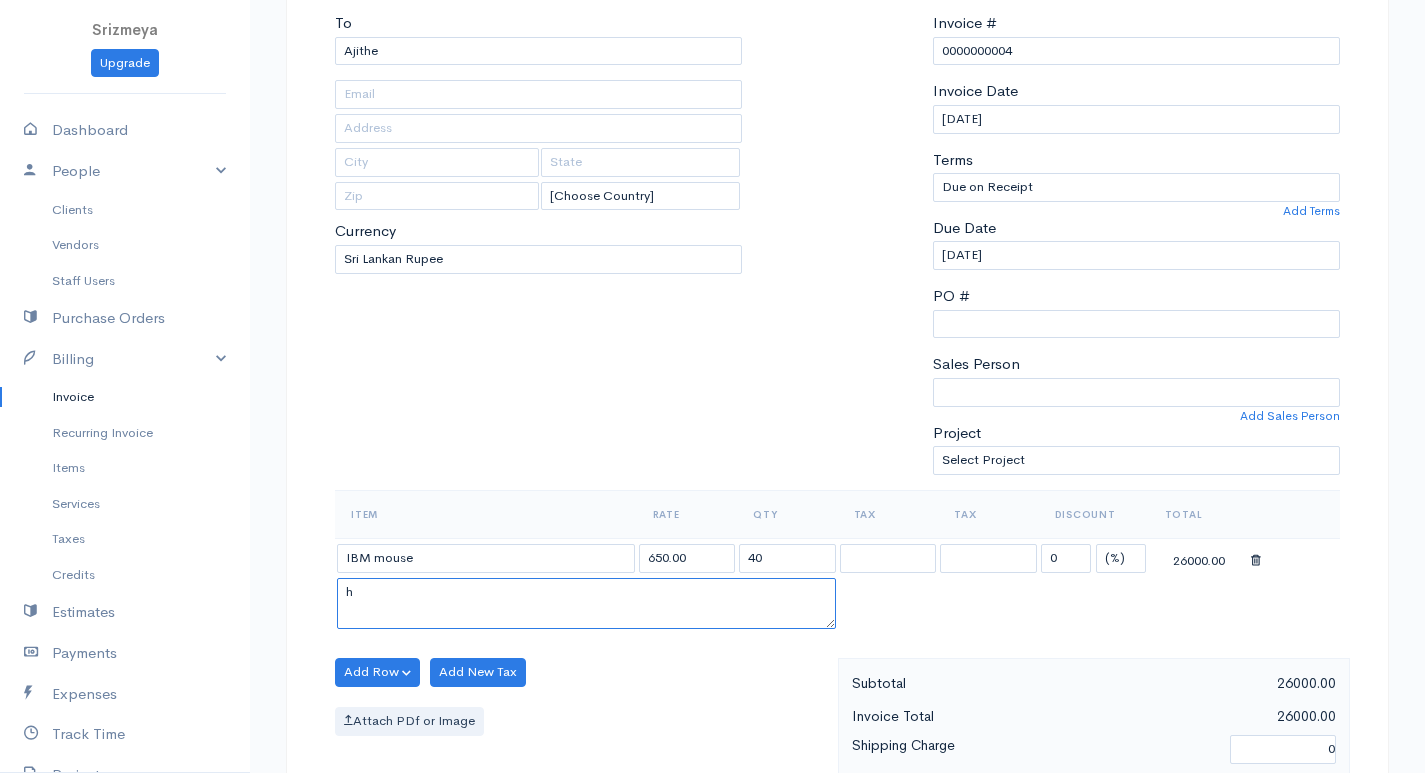 type 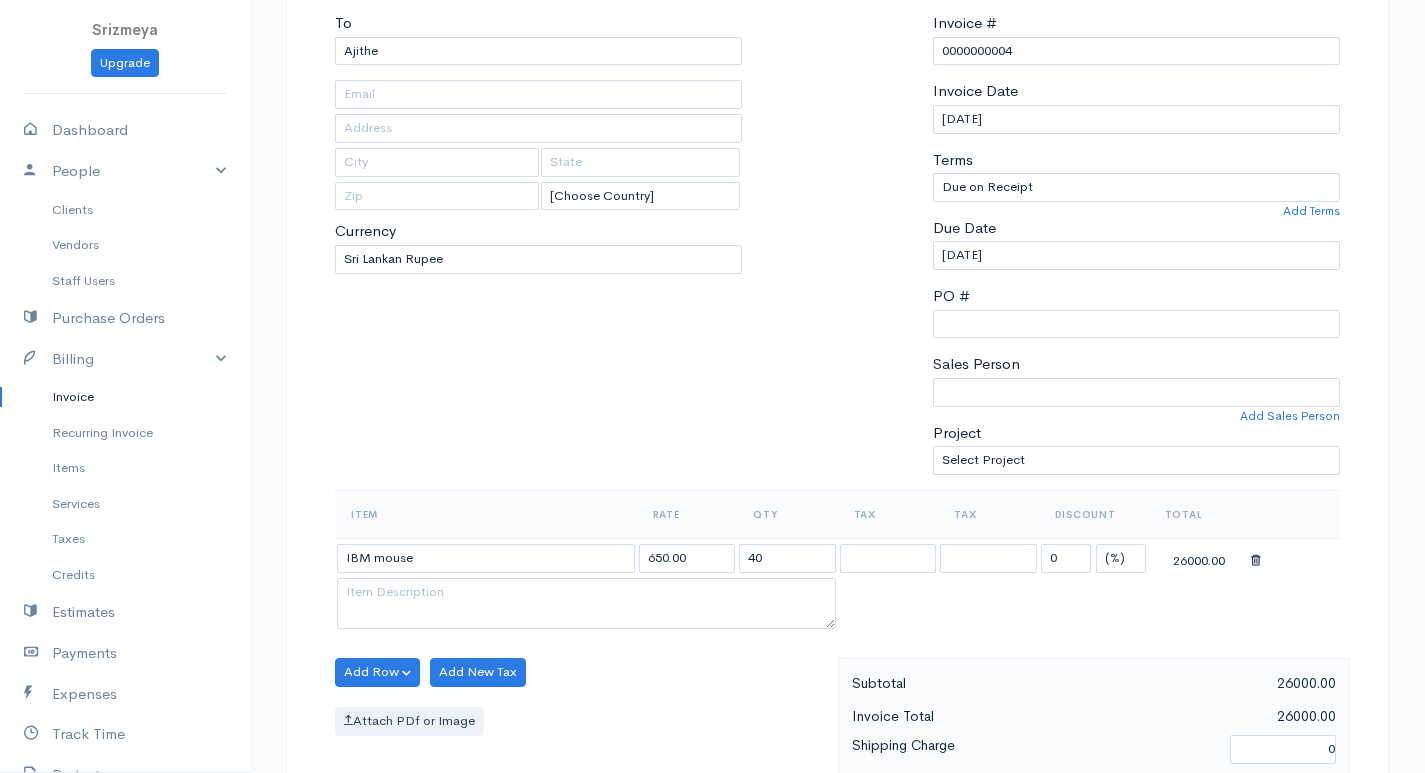 click on "IBM mouse" at bounding box center (486, 557) 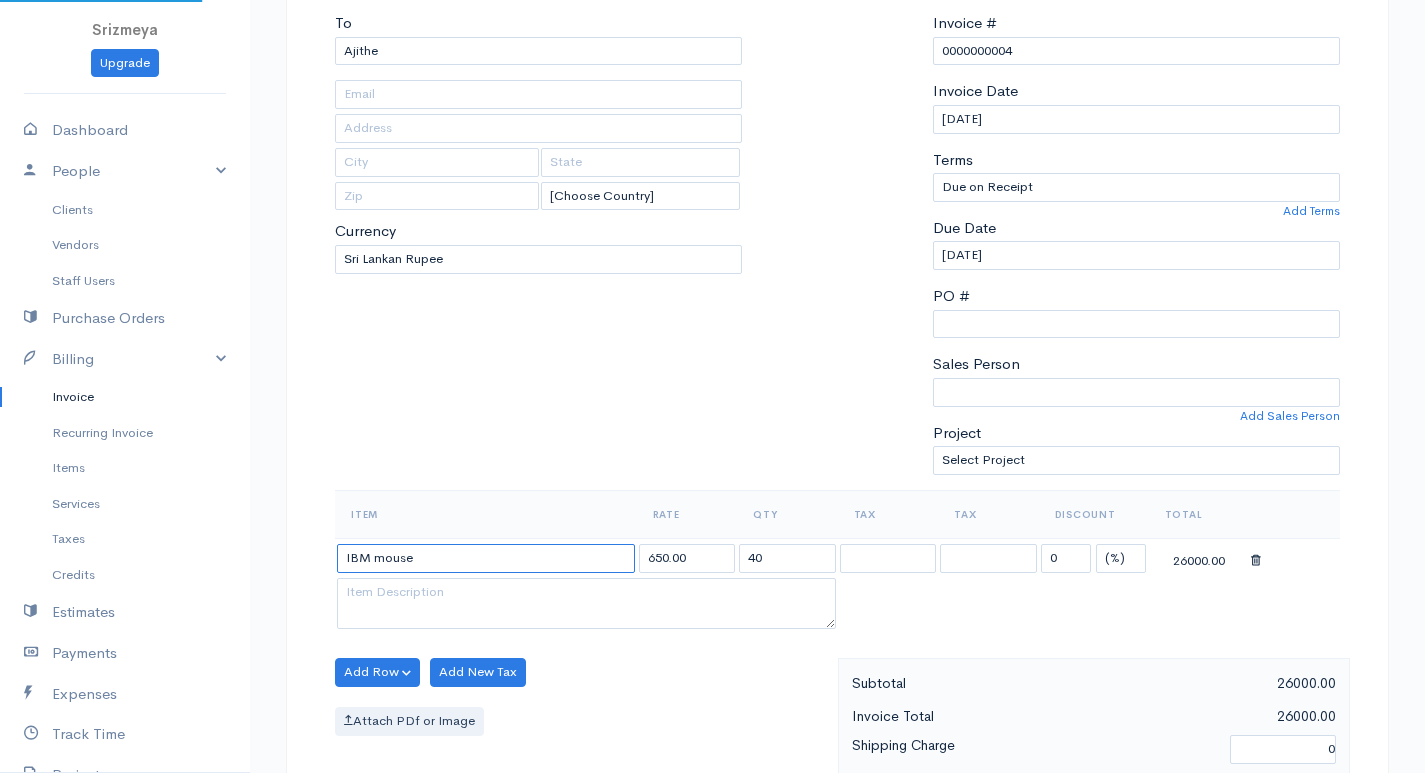 click on "IBM mouse" at bounding box center (486, 558) 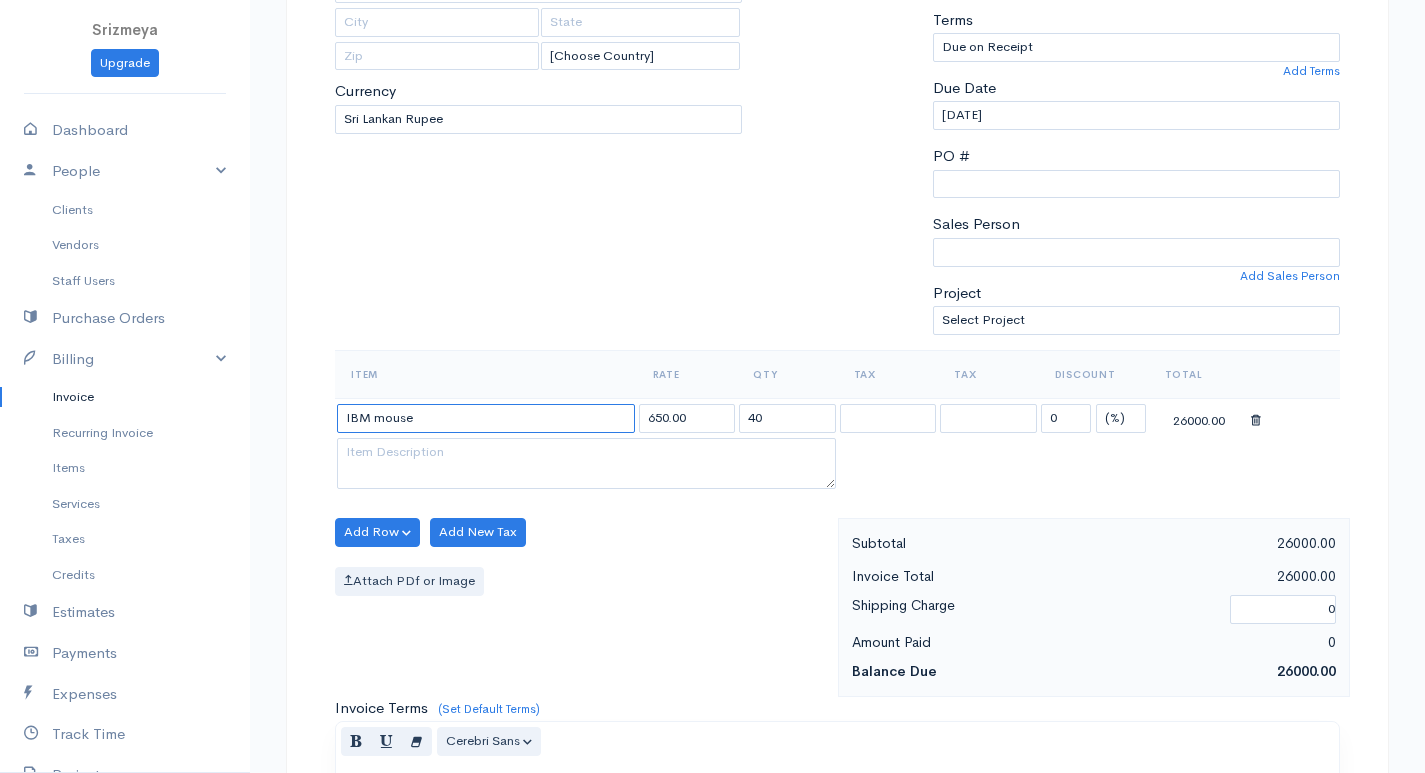 scroll, scrollTop: 500, scrollLeft: 0, axis: vertical 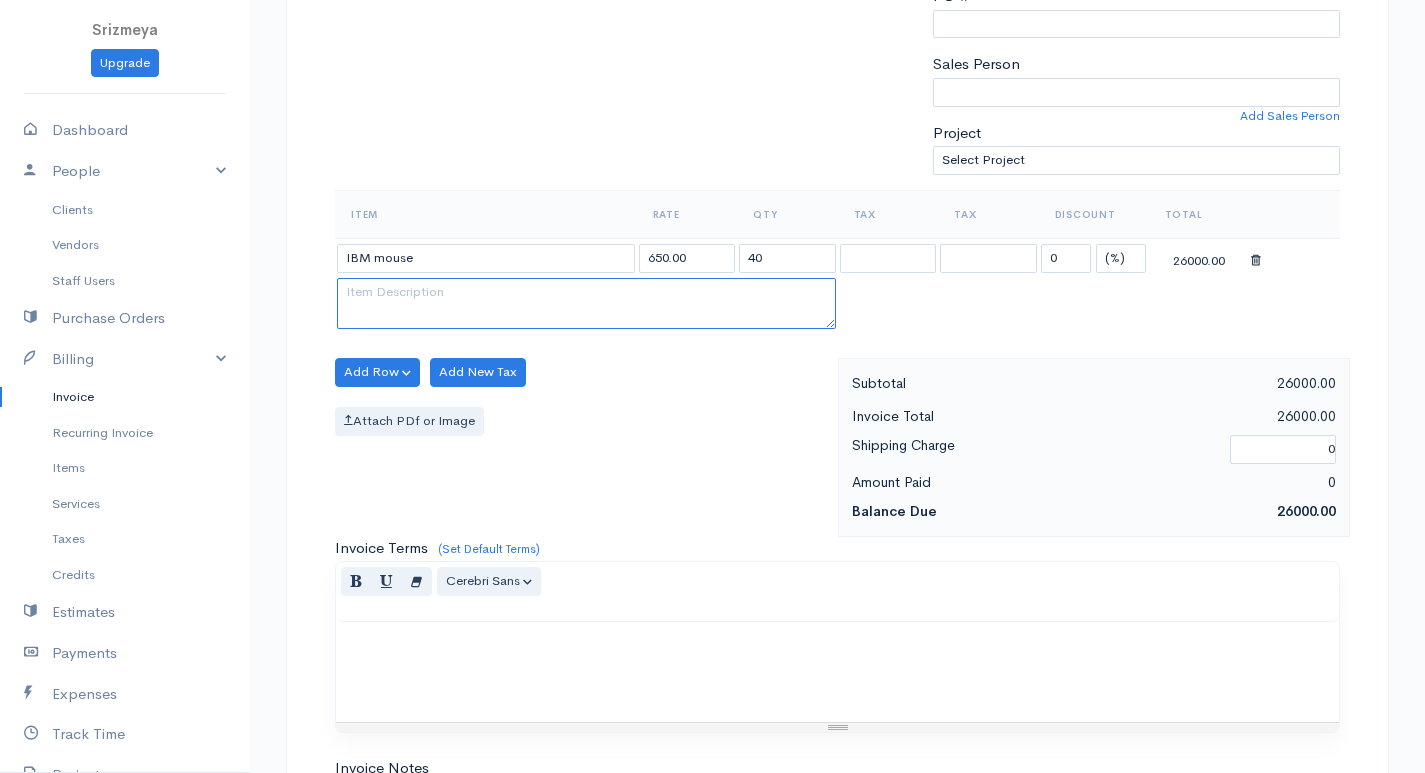 click at bounding box center (586, 304) 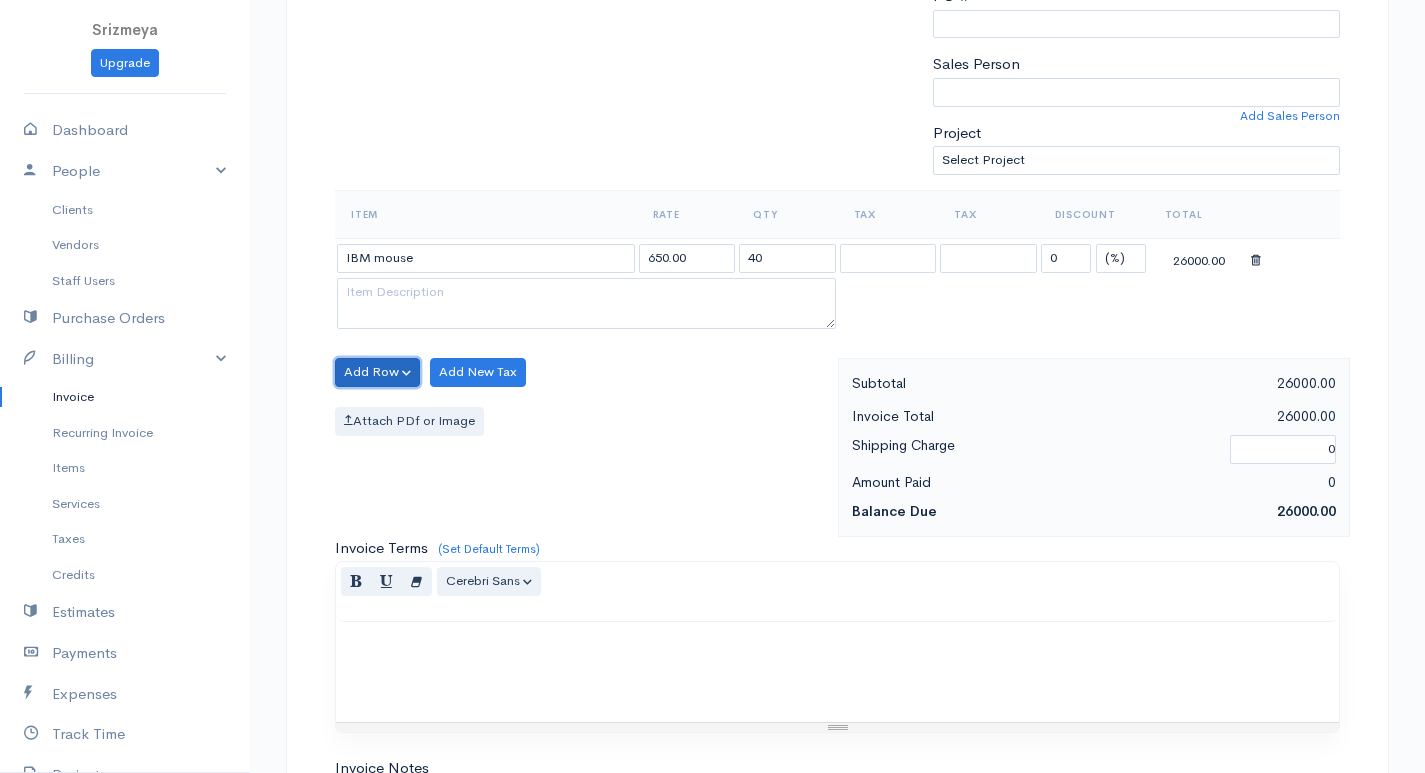 click on "Add Row" at bounding box center (377, 372) 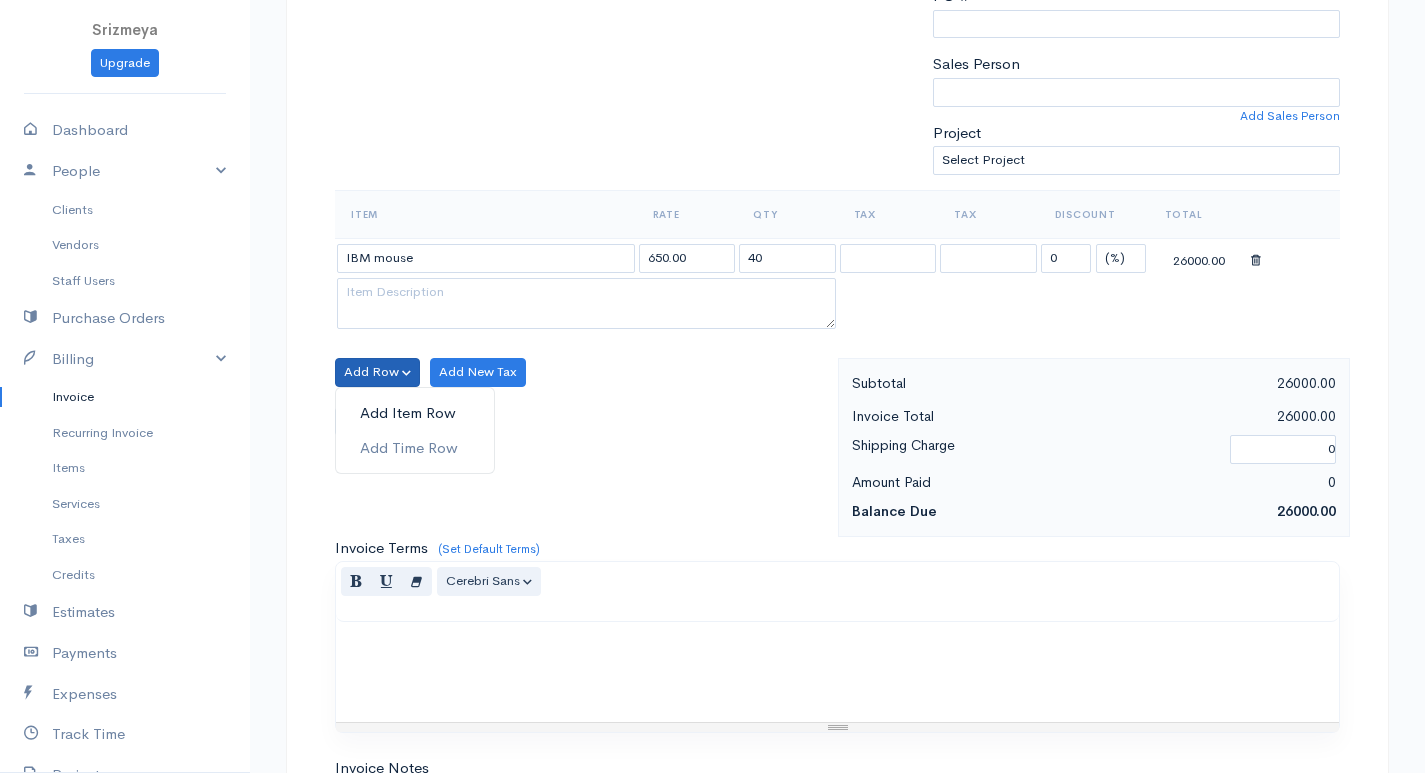 click on "Add Item Row" at bounding box center (415, 413) 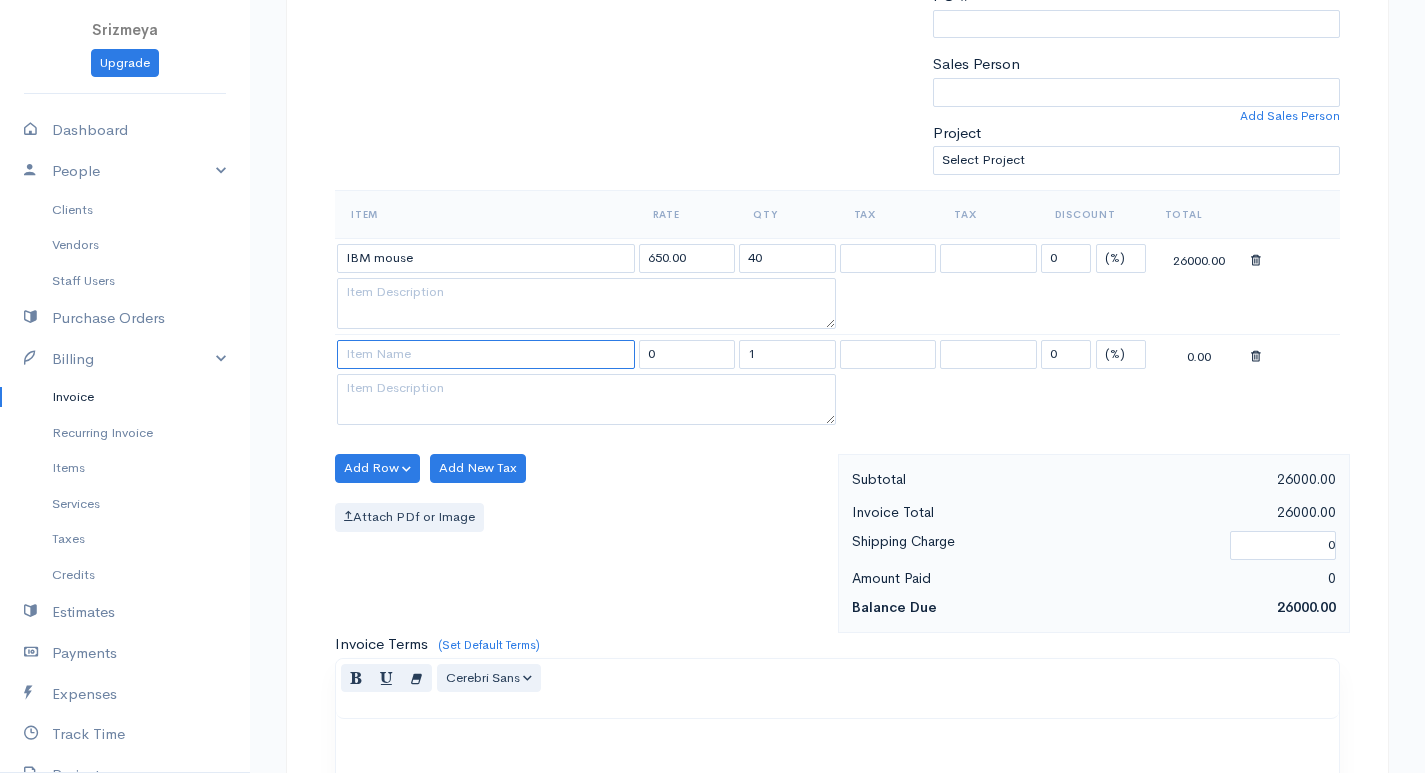 click at bounding box center [486, 354] 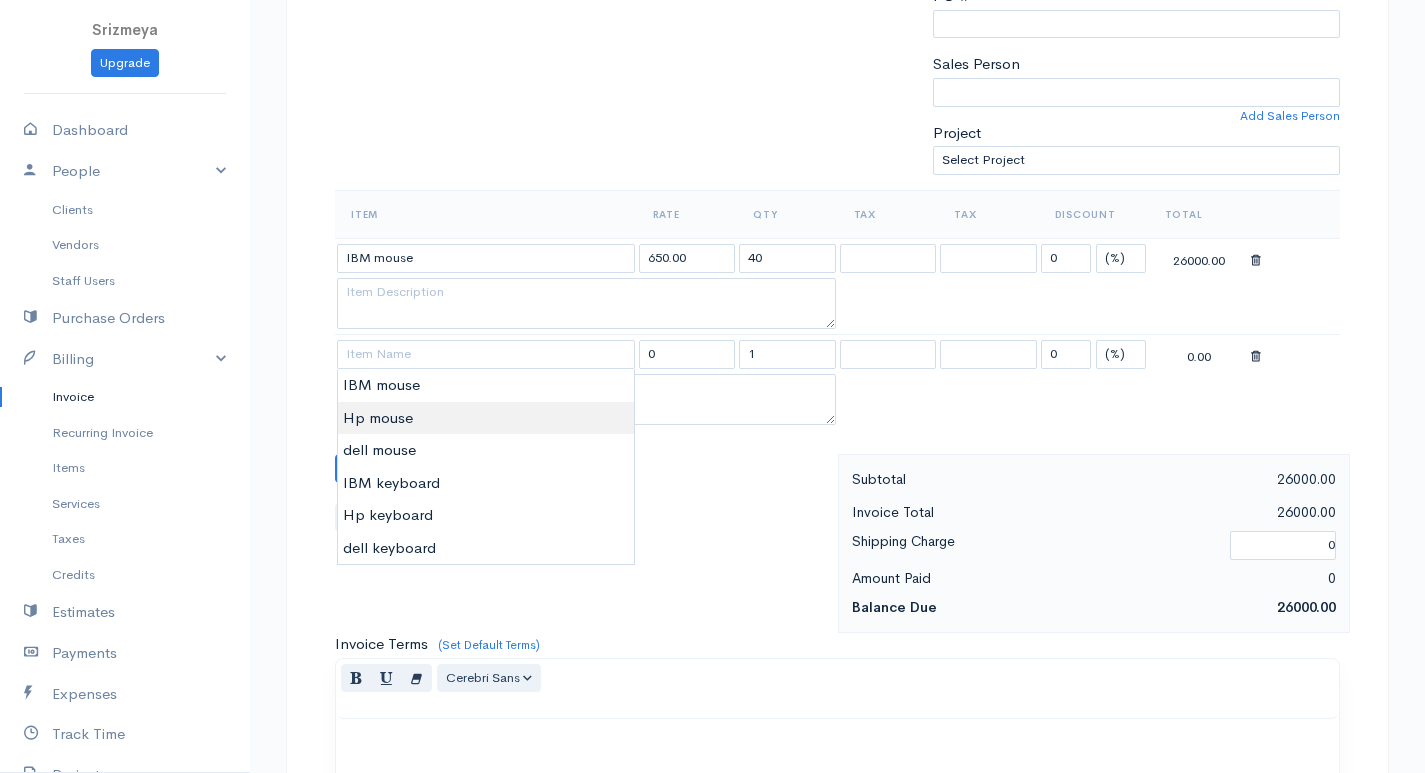 type on "Hp mouse" 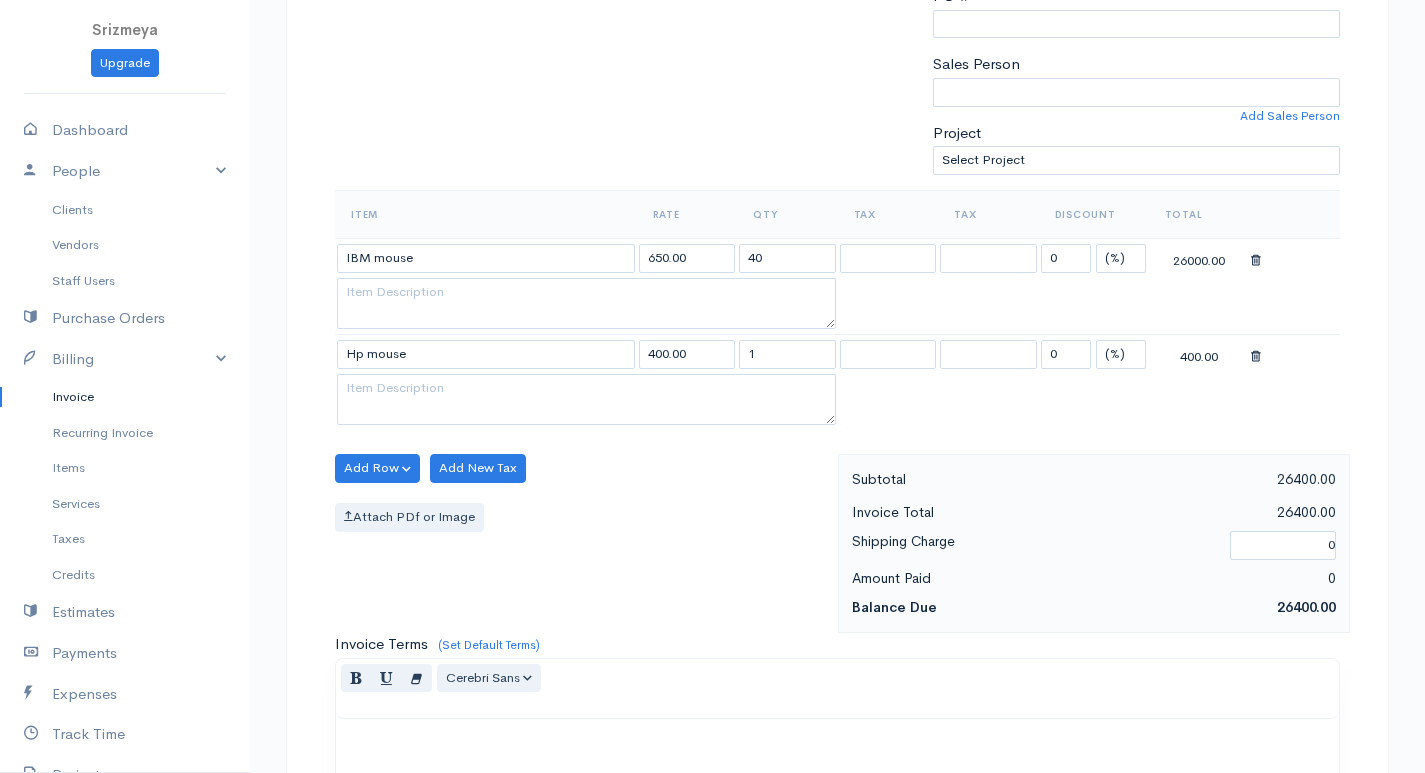 click on "Srizmeya
Upgrade
Dashboard
People
Clients
Vendors
Staff Users
Purchase Orders
Billing
Invoice
Recurring Invoice
Items
Services
Taxes
Credits
Estimates
Payments
Expenses
Track Time
Projects
Reports
Settings
My Organizations
Logout
Help
@CloudBooksApp 2022
Invoice
New Invoice
DRAFT To [GEOGRAPHIC_DATA] [Choose Country] [GEOGRAPHIC_DATA] [GEOGRAPHIC_DATA] [GEOGRAPHIC_DATA] [GEOGRAPHIC_DATA] [GEOGRAPHIC_DATA] [GEOGRAPHIC_DATA] [US_STATE] [GEOGRAPHIC_DATA] [GEOGRAPHIC_DATA] [GEOGRAPHIC_DATA] [GEOGRAPHIC_DATA] [GEOGRAPHIC_DATA] [GEOGRAPHIC_DATA] [GEOGRAPHIC_DATA] [GEOGRAPHIC_DATA] [GEOGRAPHIC_DATA]" at bounding box center (712, 412) 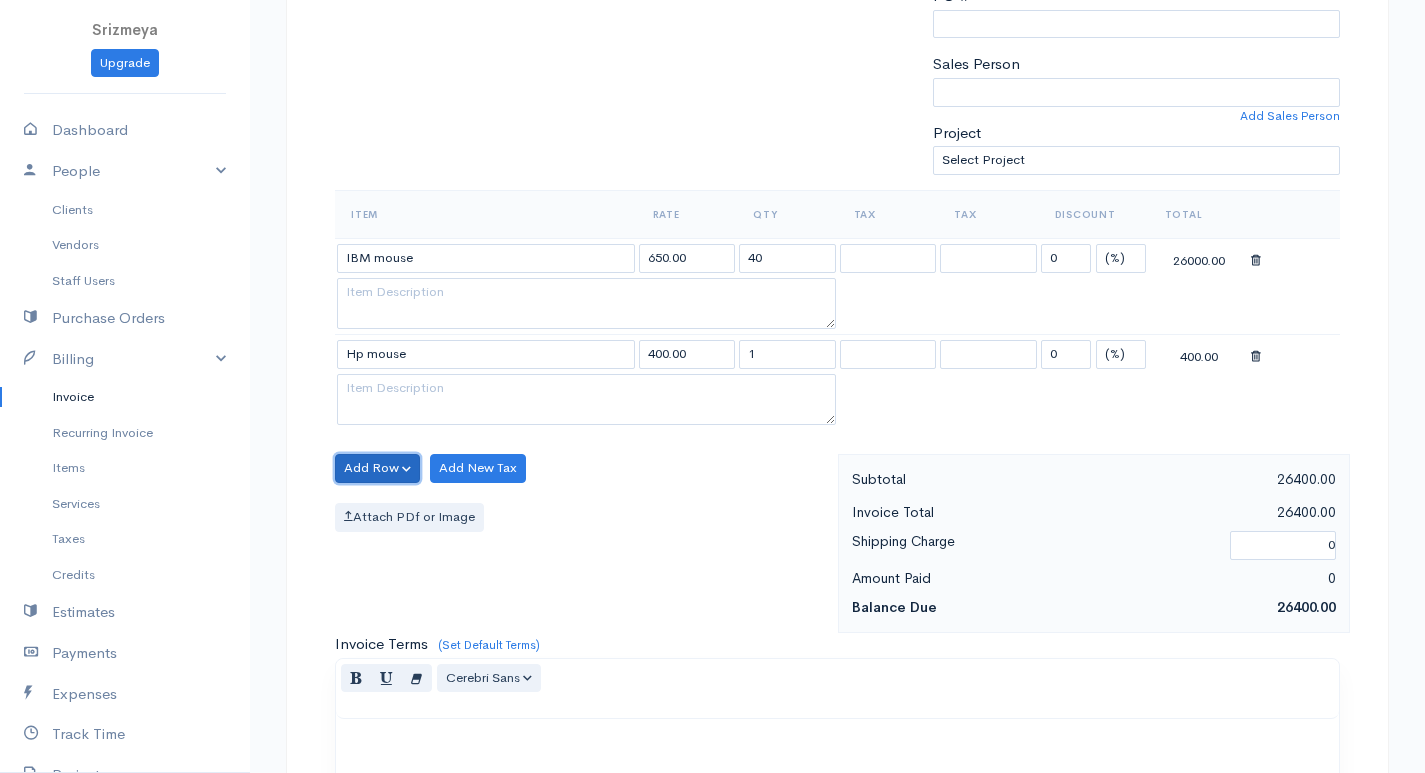 click on "Add Row" at bounding box center (377, 468) 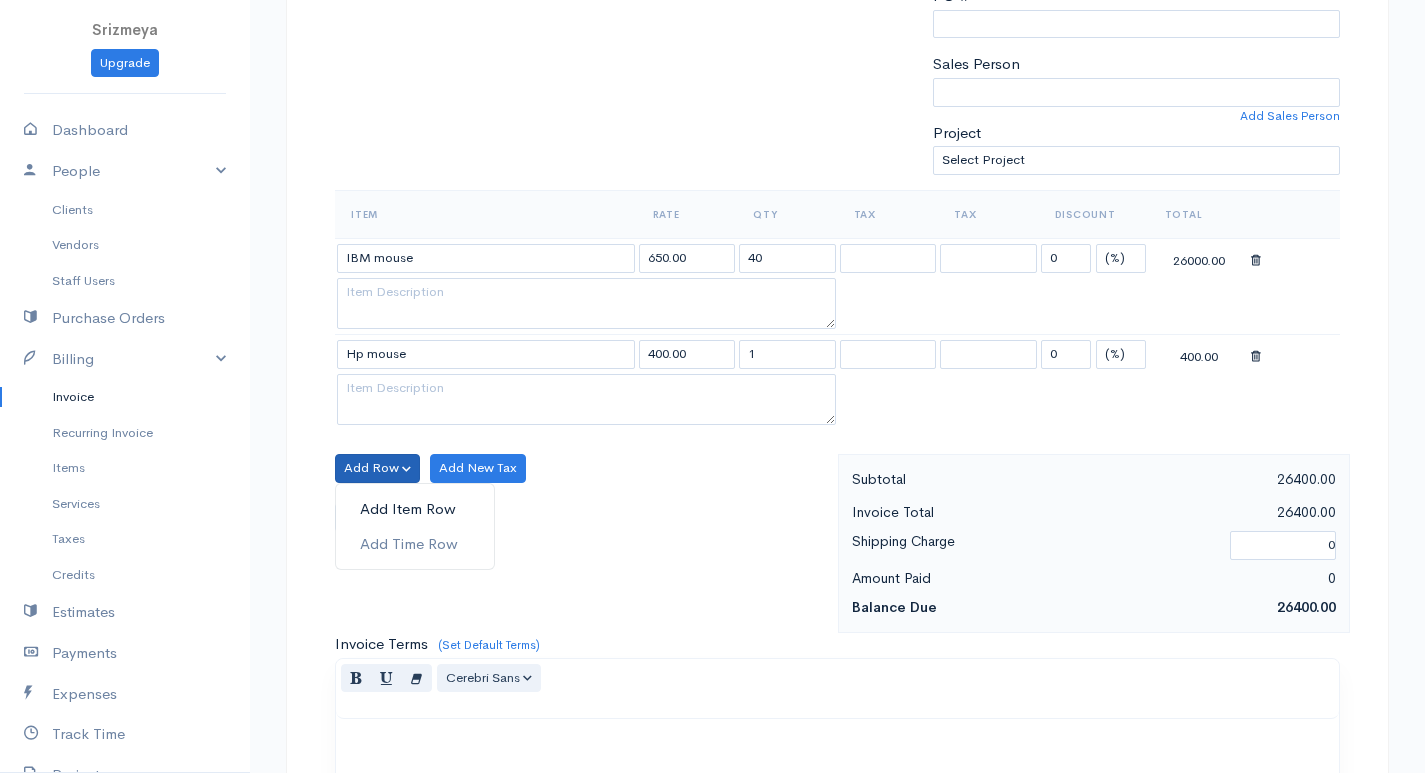 click on "Add Item Row" at bounding box center [415, 509] 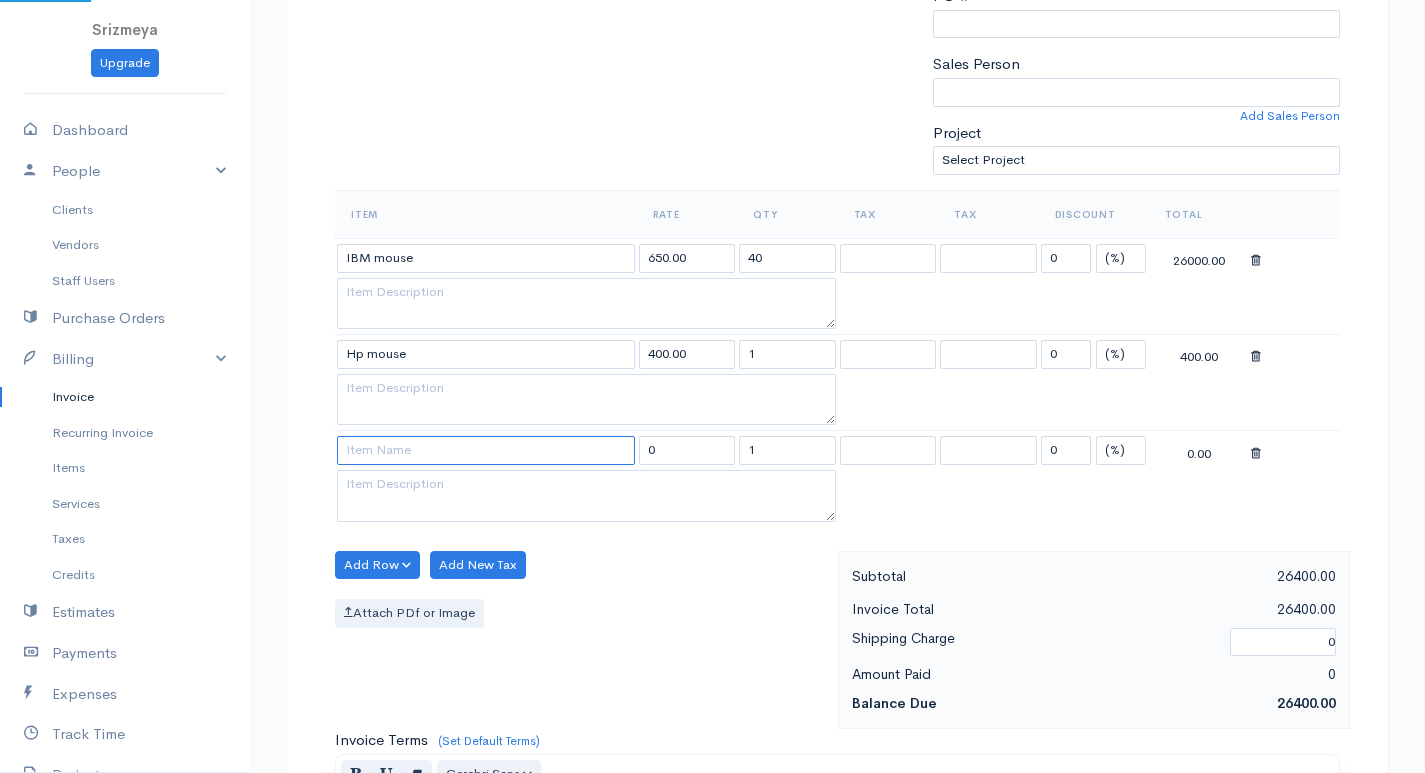 click at bounding box center (486, 450) 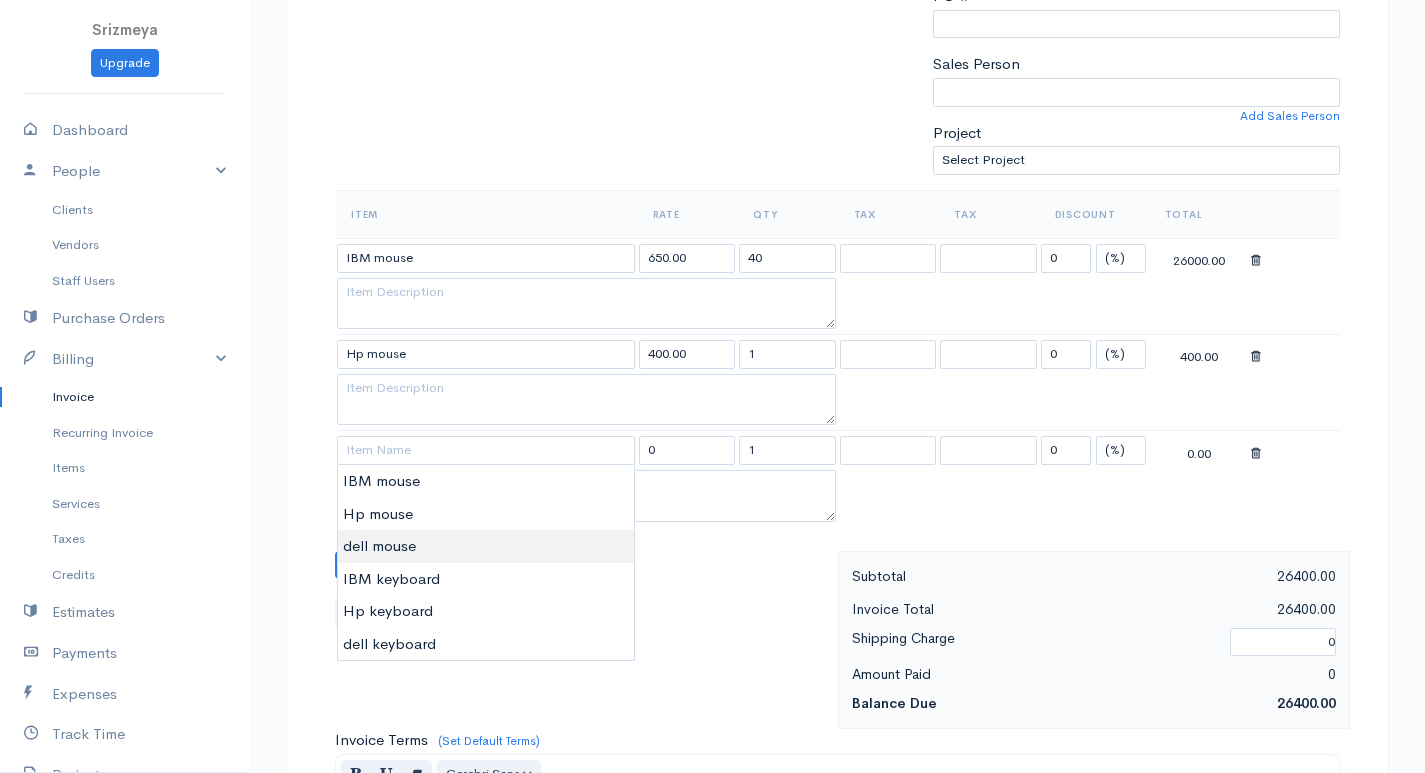 type on "dell mouse" 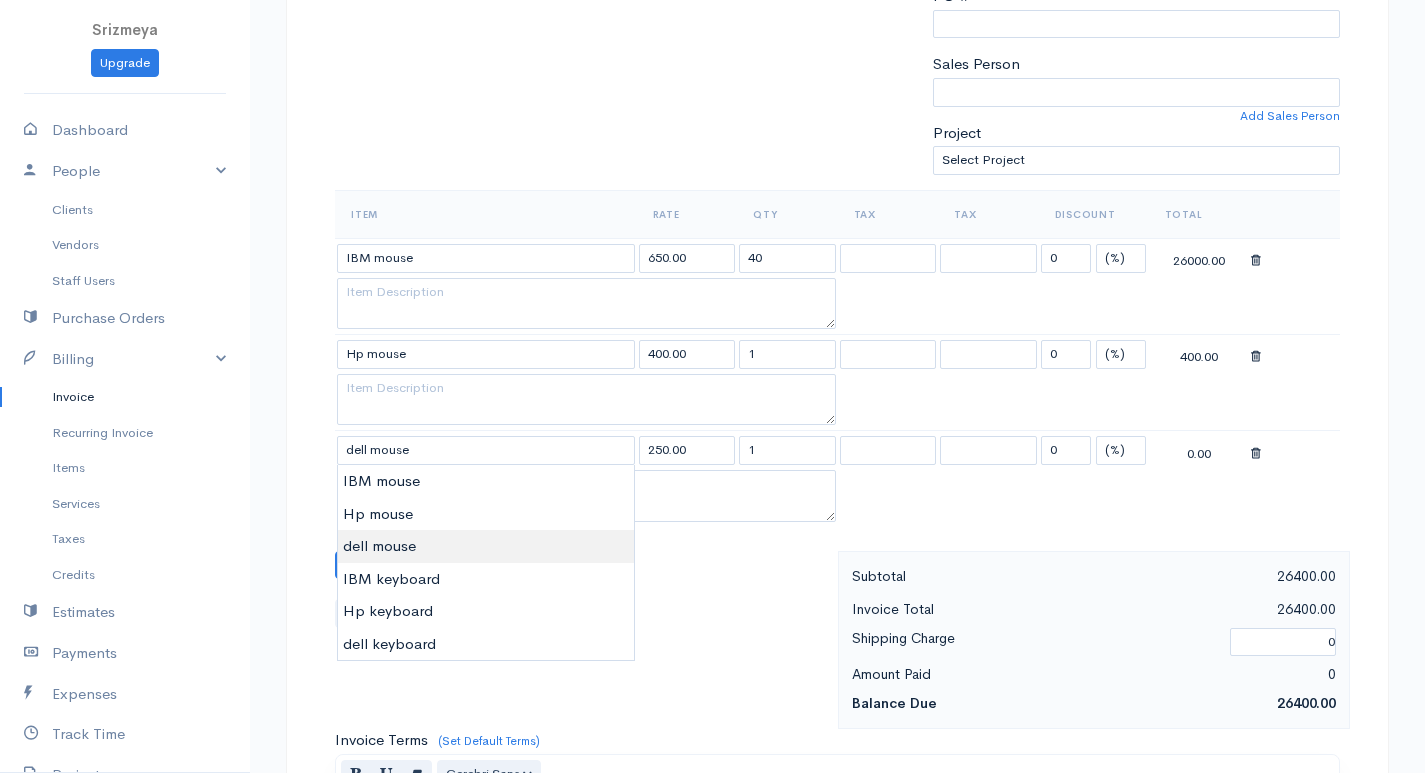 click on "Srizmeya
Upgrade
Dashboard
People
Clients
Vendors
Staff Users
Purchase Orders
Billing
Invoice
Recurring Invoice
Items
Services
Taxes
Credits
Estimates
Payments
Expenses
Track Time
Projects
Reports
Settings
My Organizations
Logout
Help
@CloudBooksApp 2022
Invoice
New Invoice
DRAFT To [GEOGRAPHIC_DATA] [Choose Country] [GEOGRAPHIC_DATA] [GEOGRAPHIC_DATA] [GEOGRAPHIC_DATA] [GEOGRAPHIC_DATA] [GEOGRAPHIC_DATA] [GEOGRAPHIC_DATA] [US_STATE] [GEOGRAPHIC_DATA] [GEOGRAPHIC_DATA] [GEOGRAPHIC_DATA] [GEOGRAPHIC_DATA] [GEOGRAPHIC_DATA] [GEOGRAPHIC_DATA] [GEOGRAPHIC_DATA] [GEOGRAPHIC_DATA] [GEOGRAPHIC_DATA]" at bounding box center [712, 460] 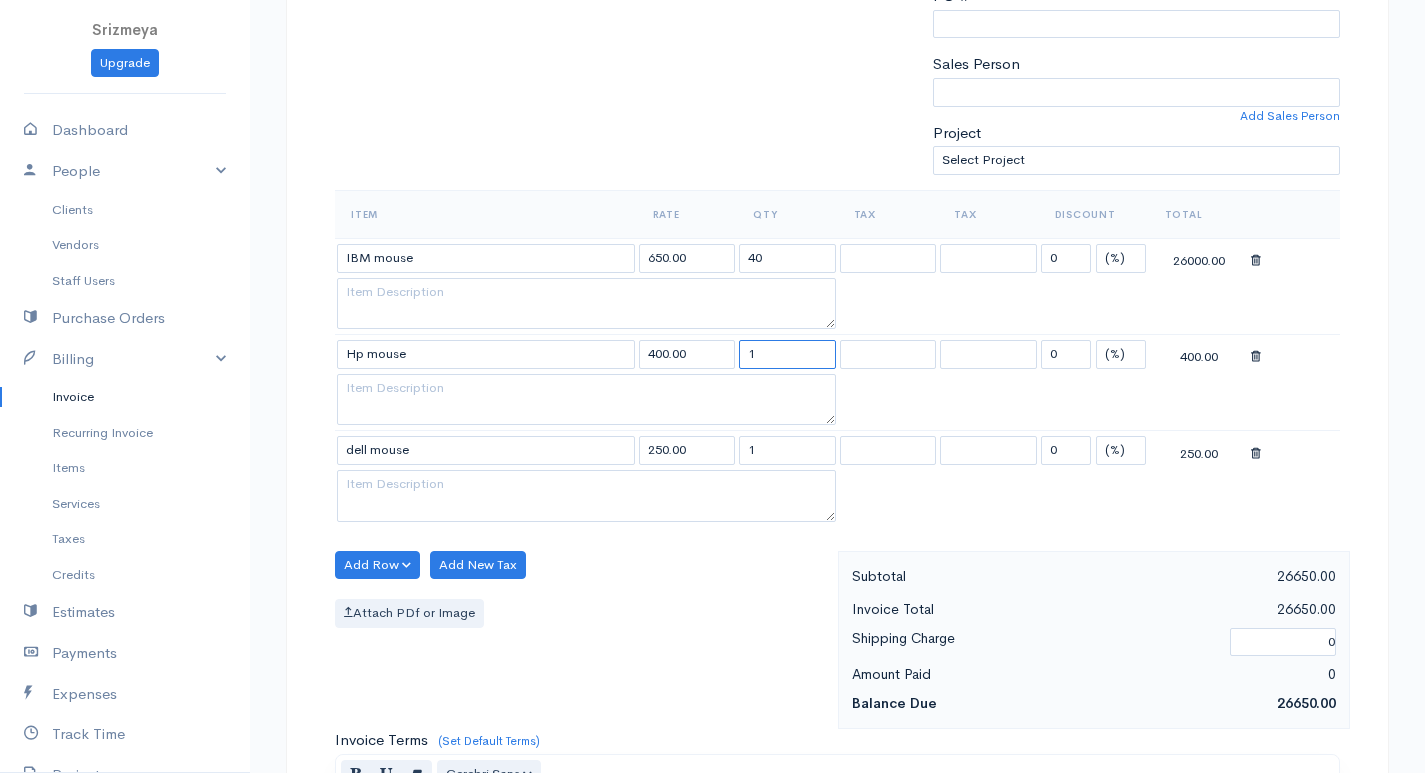 drag, startPoint x: 740, startPoint y: 355, endPoint x: 676, endPoint y: 367, distance: 65.11528 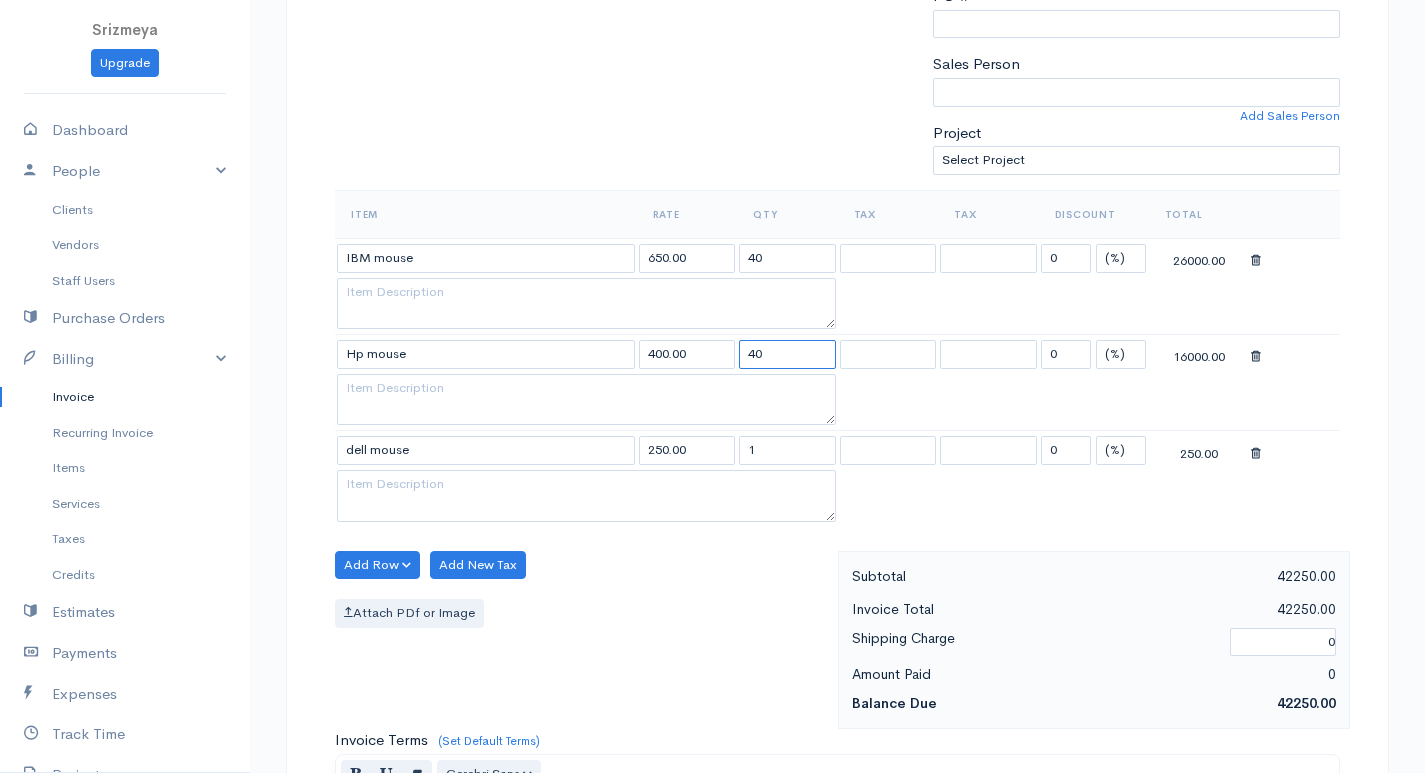 type on "40" 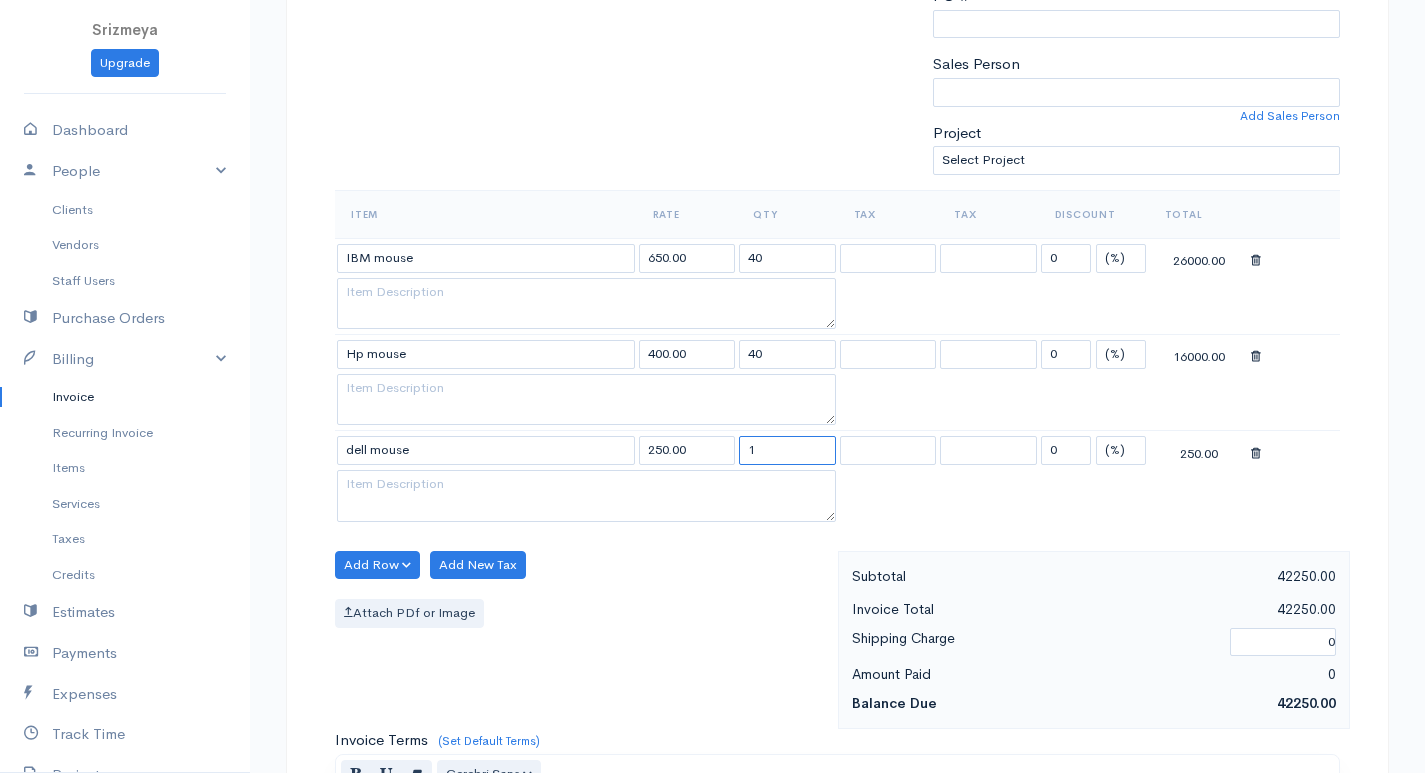drag, startPoint x: 782, startPoint y: 446, endPoint x: 700, endPoint y: 452, distance: 82.219215 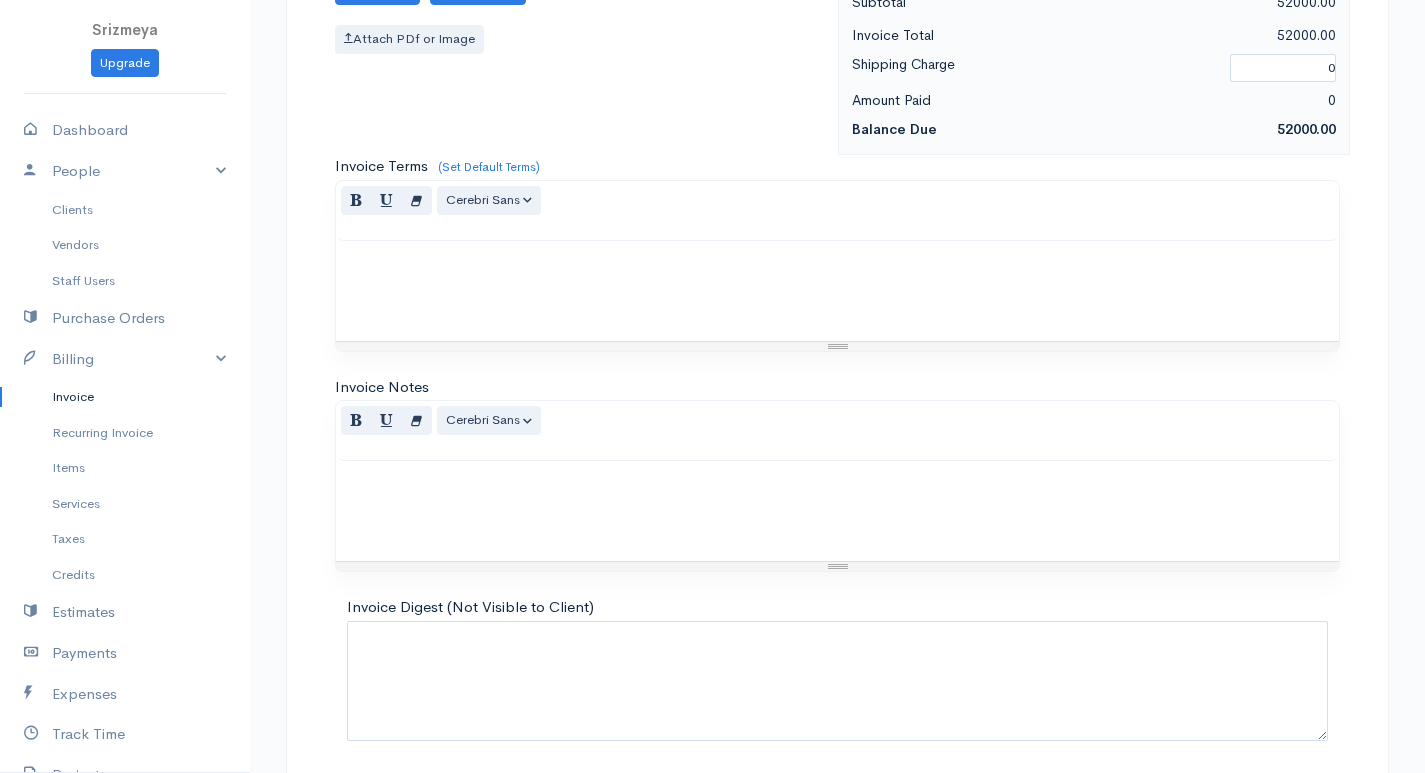 scroll, scrollTop: 1148, scrollLeft: 0, axis: vertical 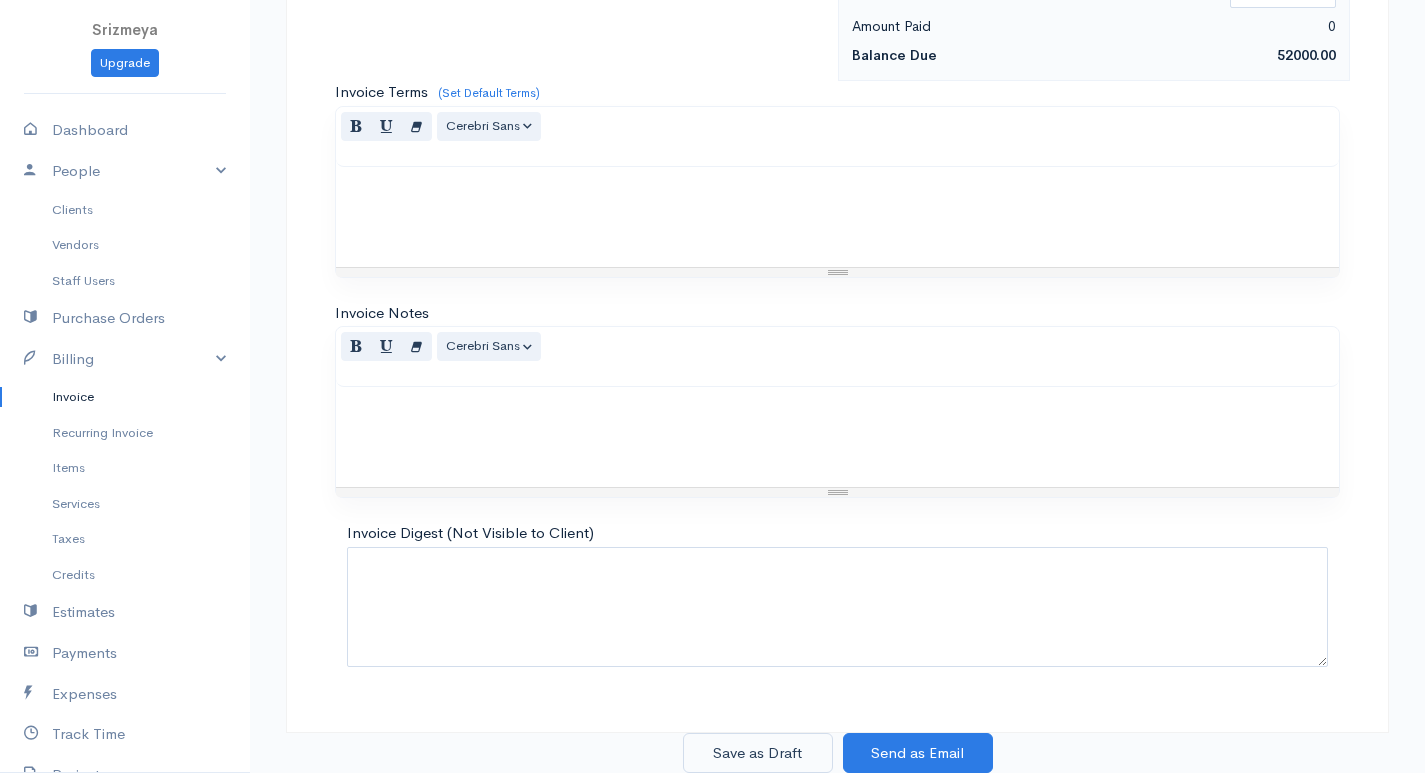 type on "40" 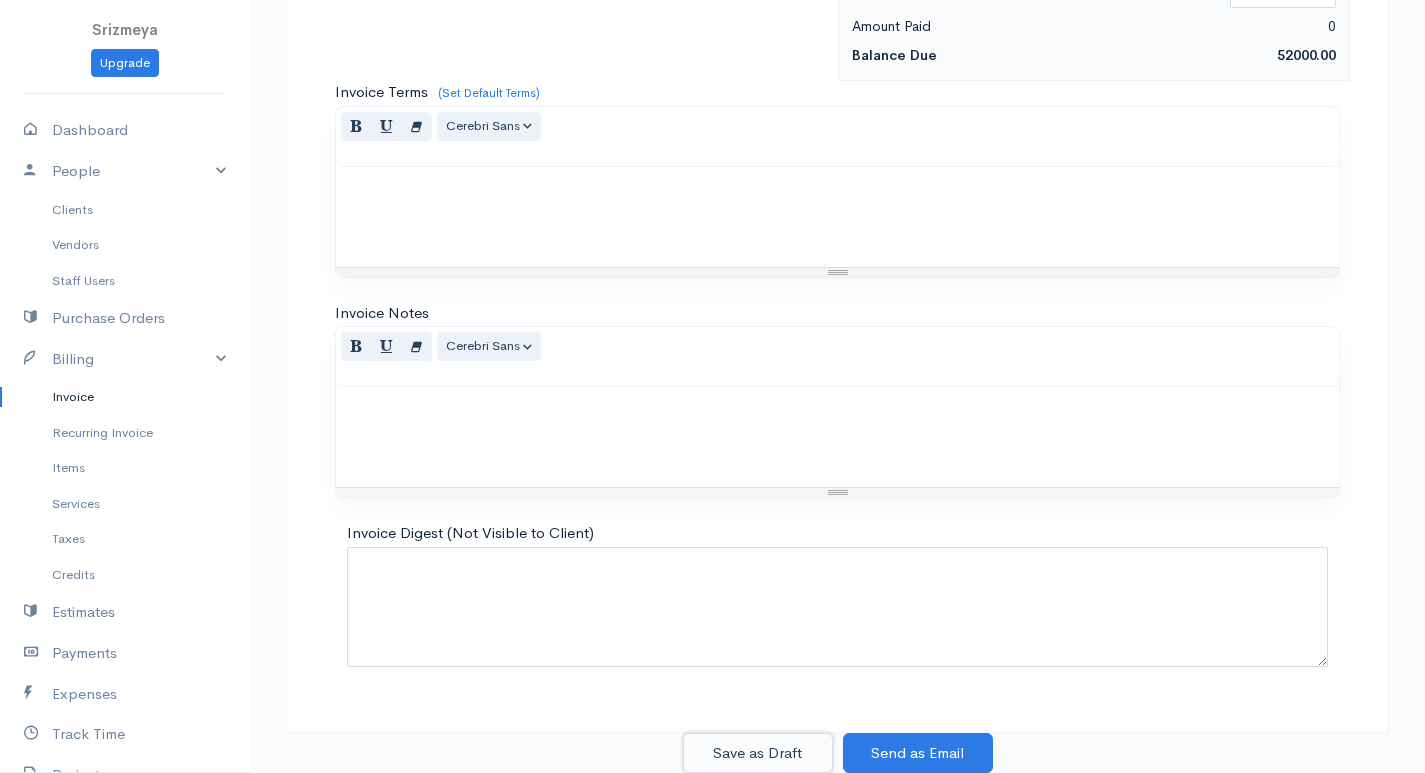 click on "Save as Draft" at bounding box center [758, 753] 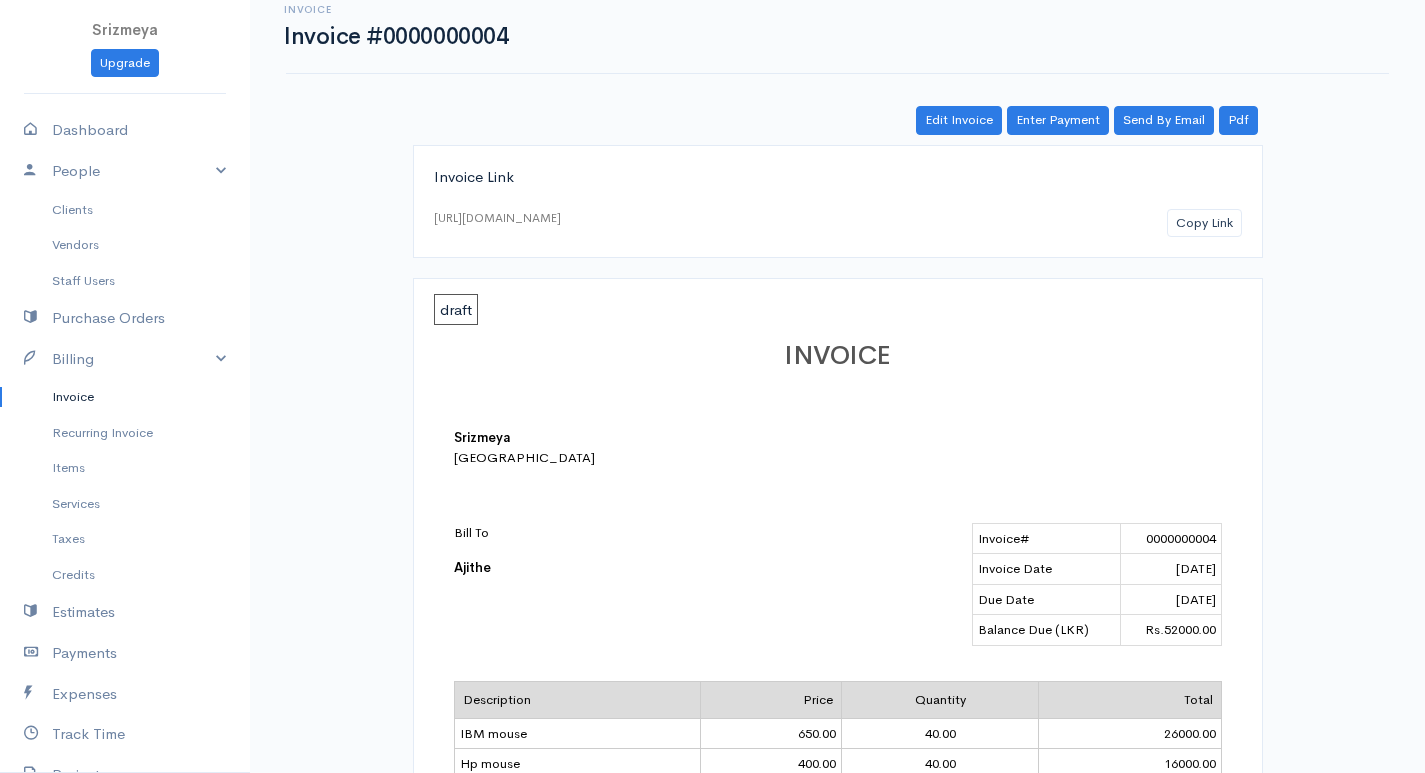 scroll, scrollTop: 0, scrollLeft: 0, axis: both 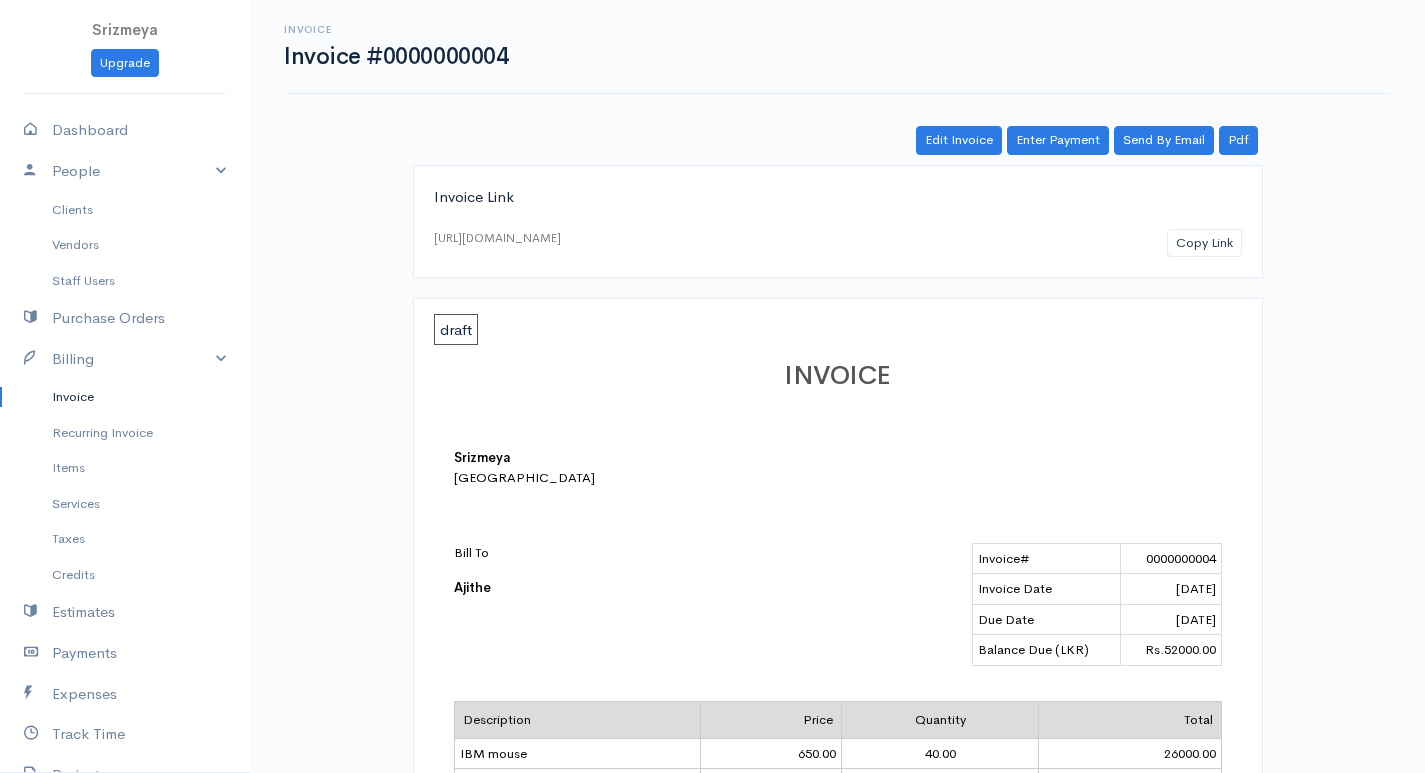 click on "draft" at bounding box center [456, 329] 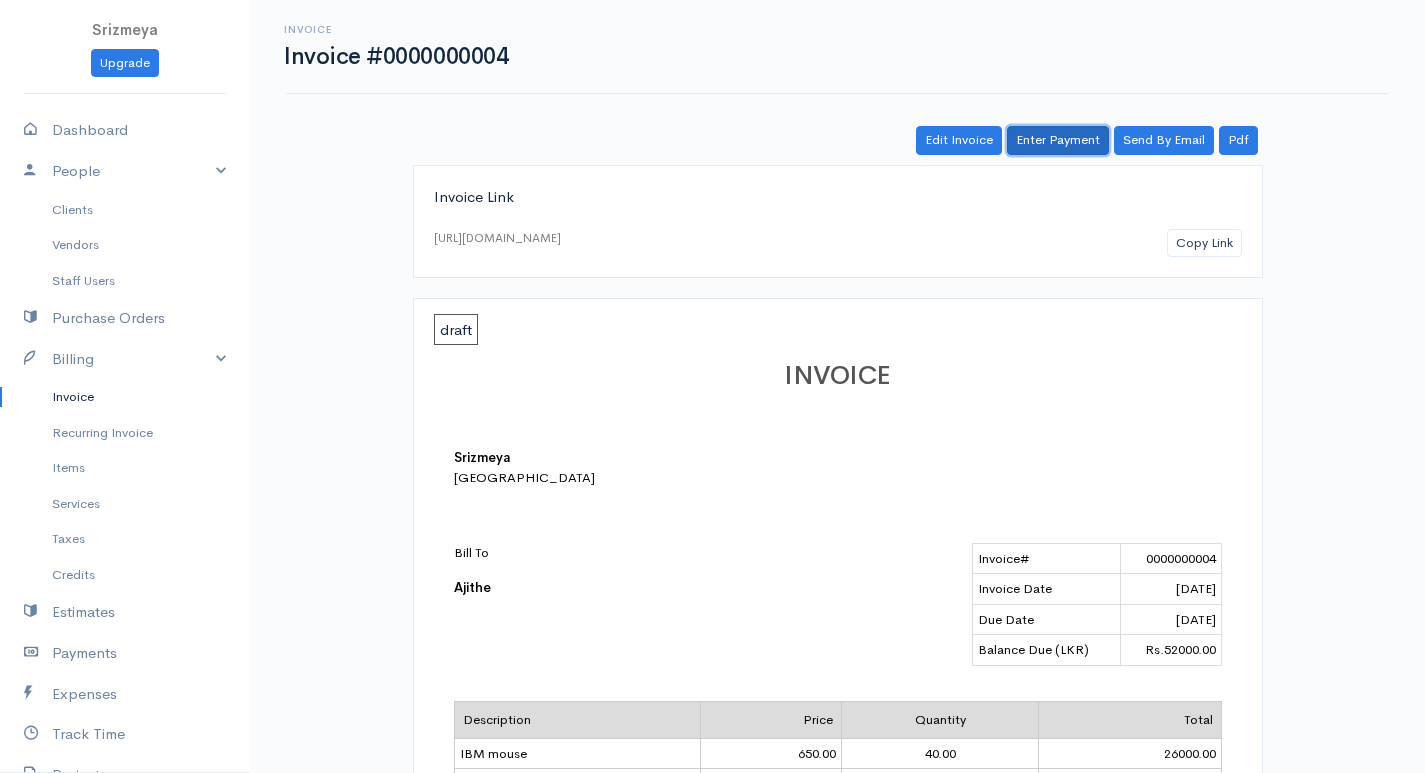click on "Enter Payment" at bounding box center [1058, 140] 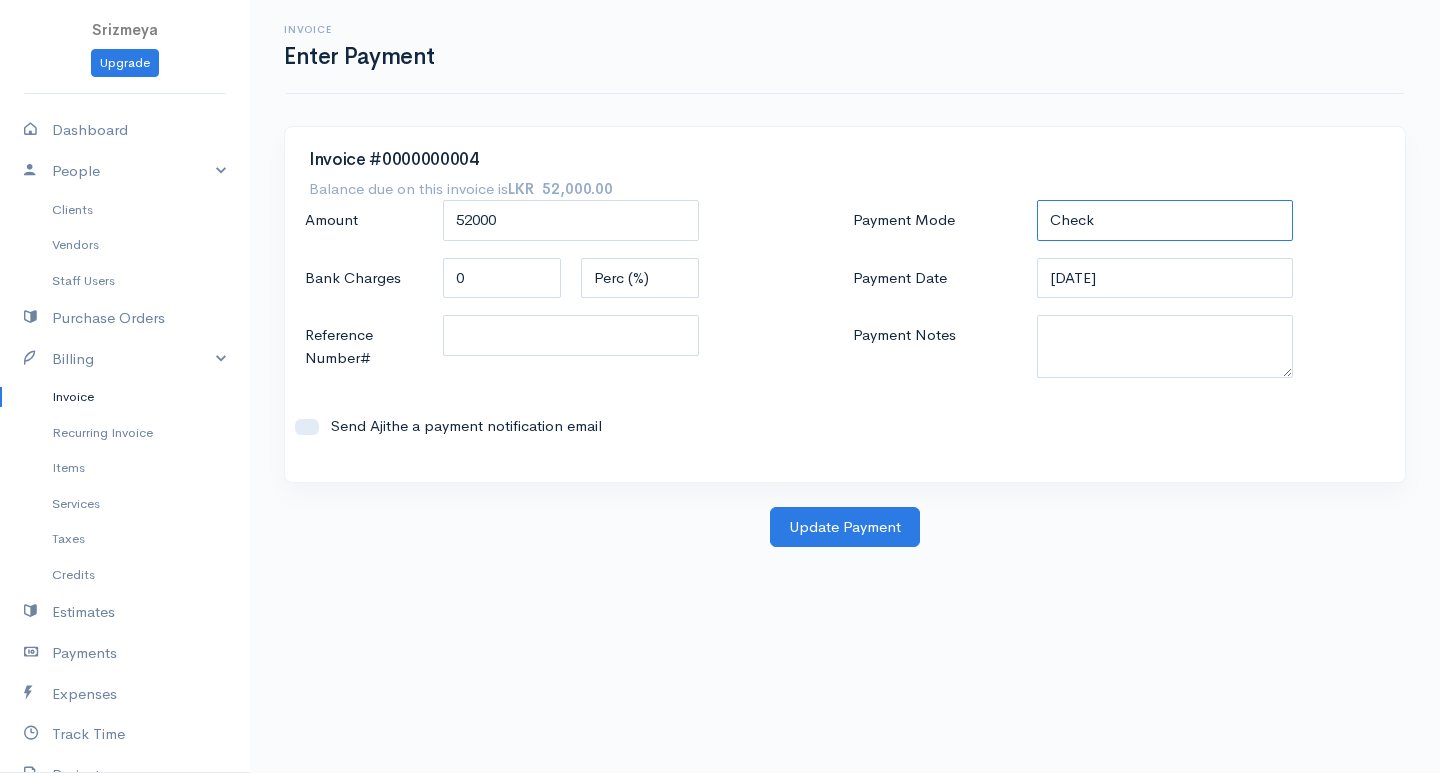 click on "Check Bank Transfer Credit Cash Debit ACH VISA MASTERCARD AMEX DISCOVER DINERS EUROCARD JCB NOVA Credit Card PayPal Google Checkout 2Checkout Amazon" at bounding box center [1165, 220] 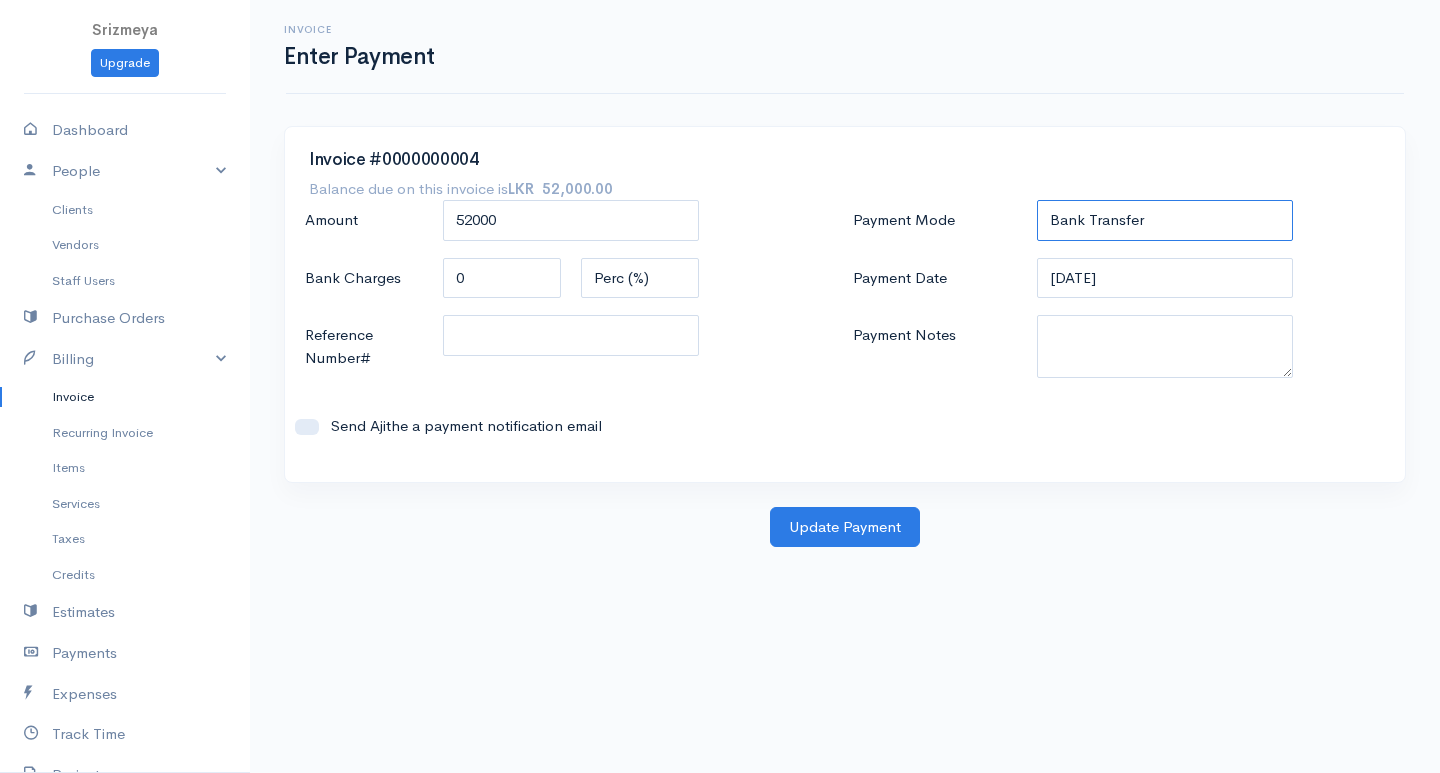 click on "Check Bank Transfer Credit Cash Debit ACH VISA MASTERCARD AMEX DISCOVER DINERS EUROCARD JCB NOVA Credit Card PayPal Google Checkout 2Checkout Amazon" at bounding box center [1165, 220] 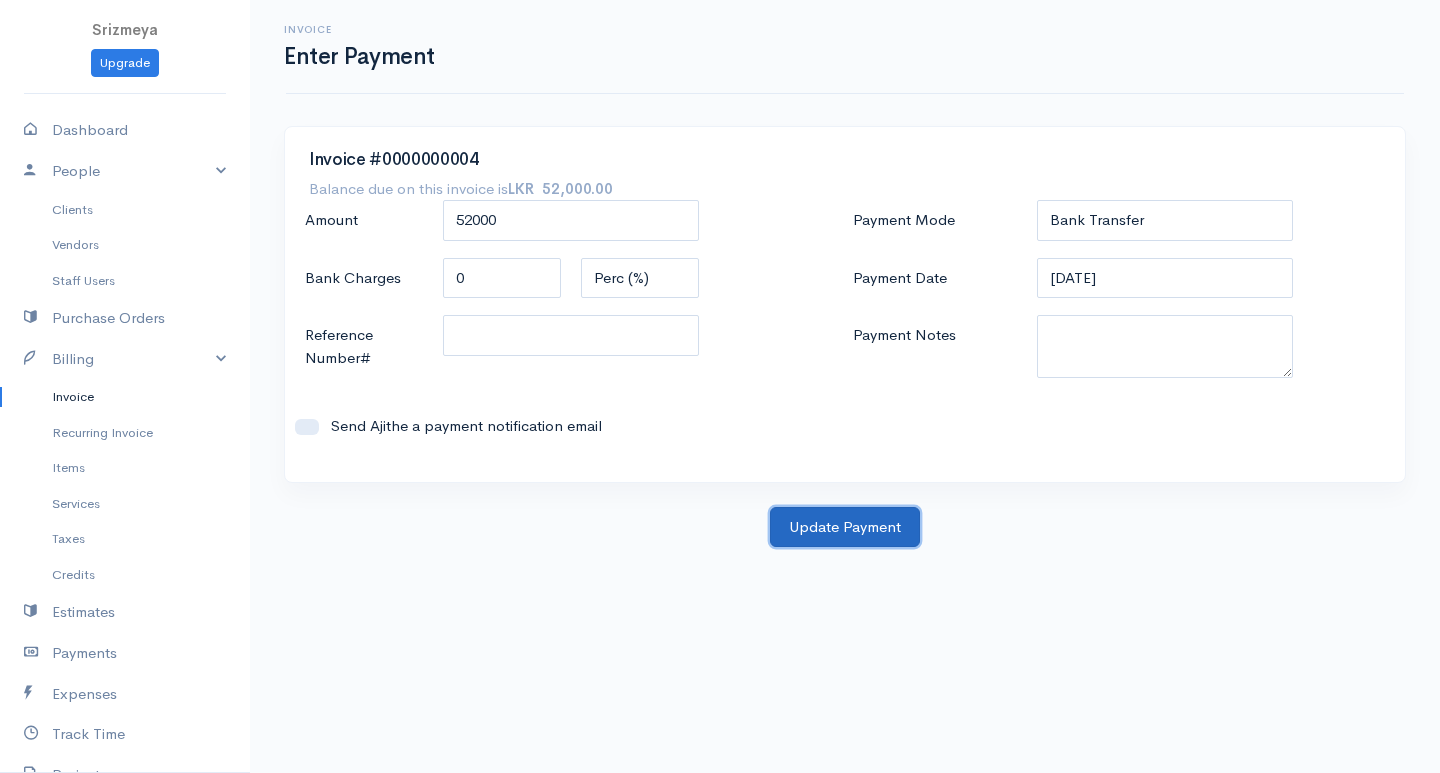 click on "Update Payment" at bounding box center (845, 527) 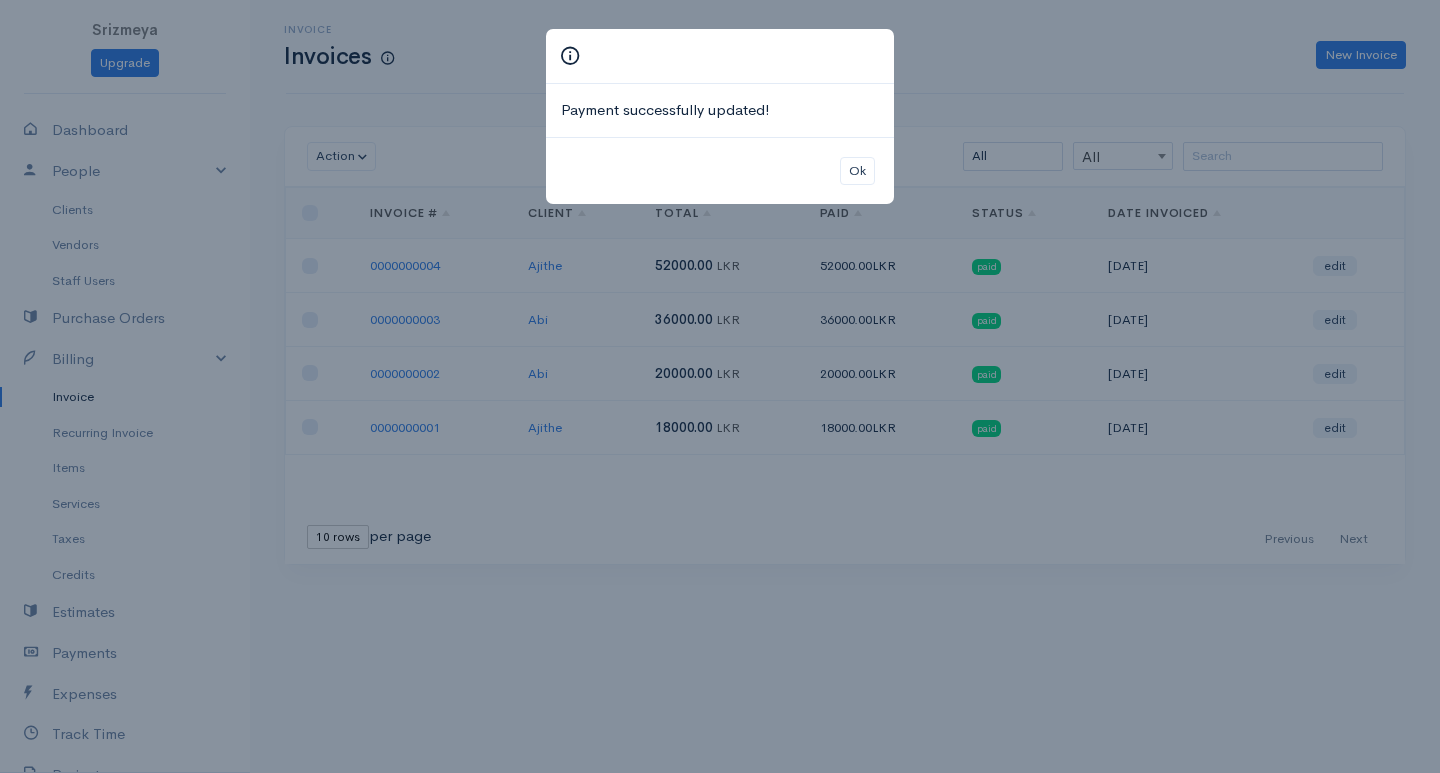 click on "Payment successfully updated!
Ok" at bounding box center [720, 386] 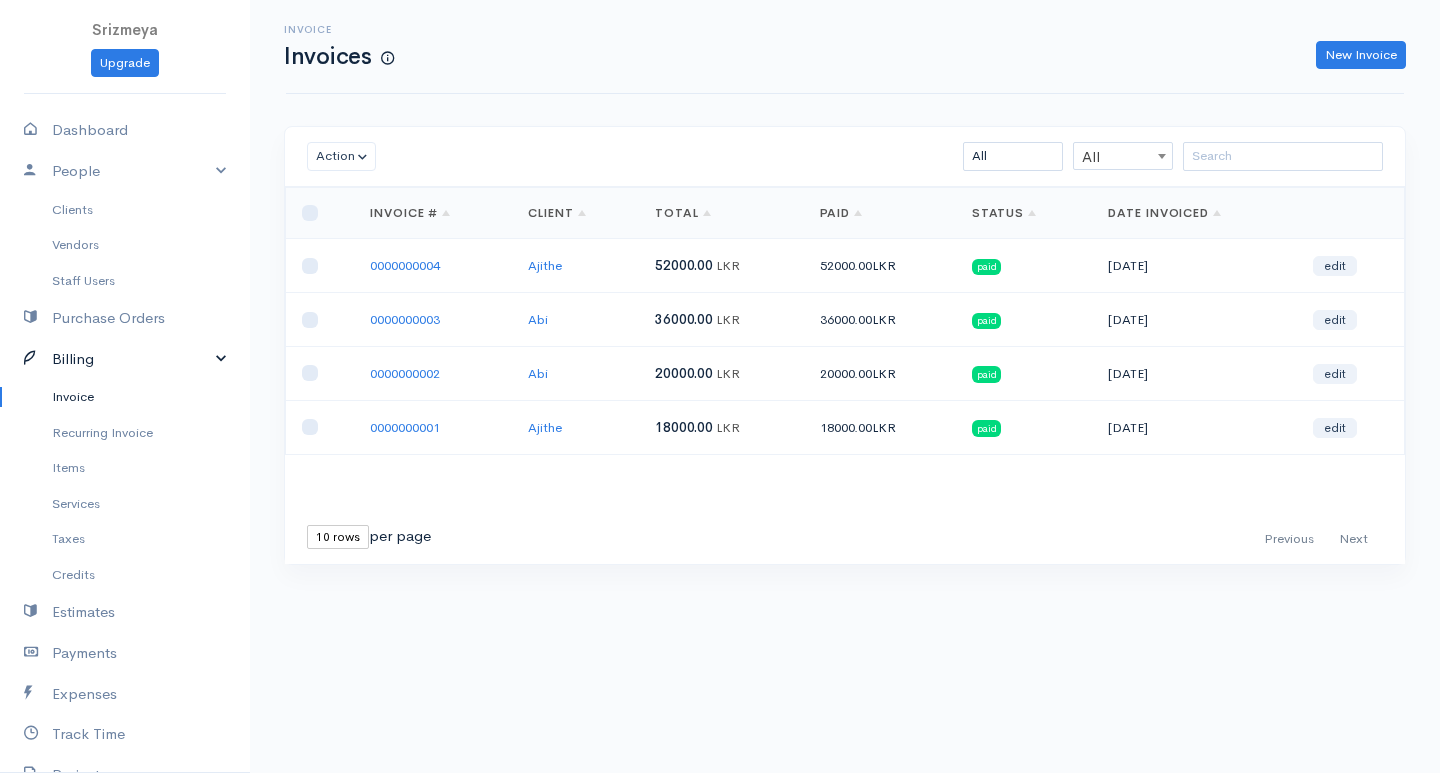 click on "Billing" at bounding box center [125, 359] 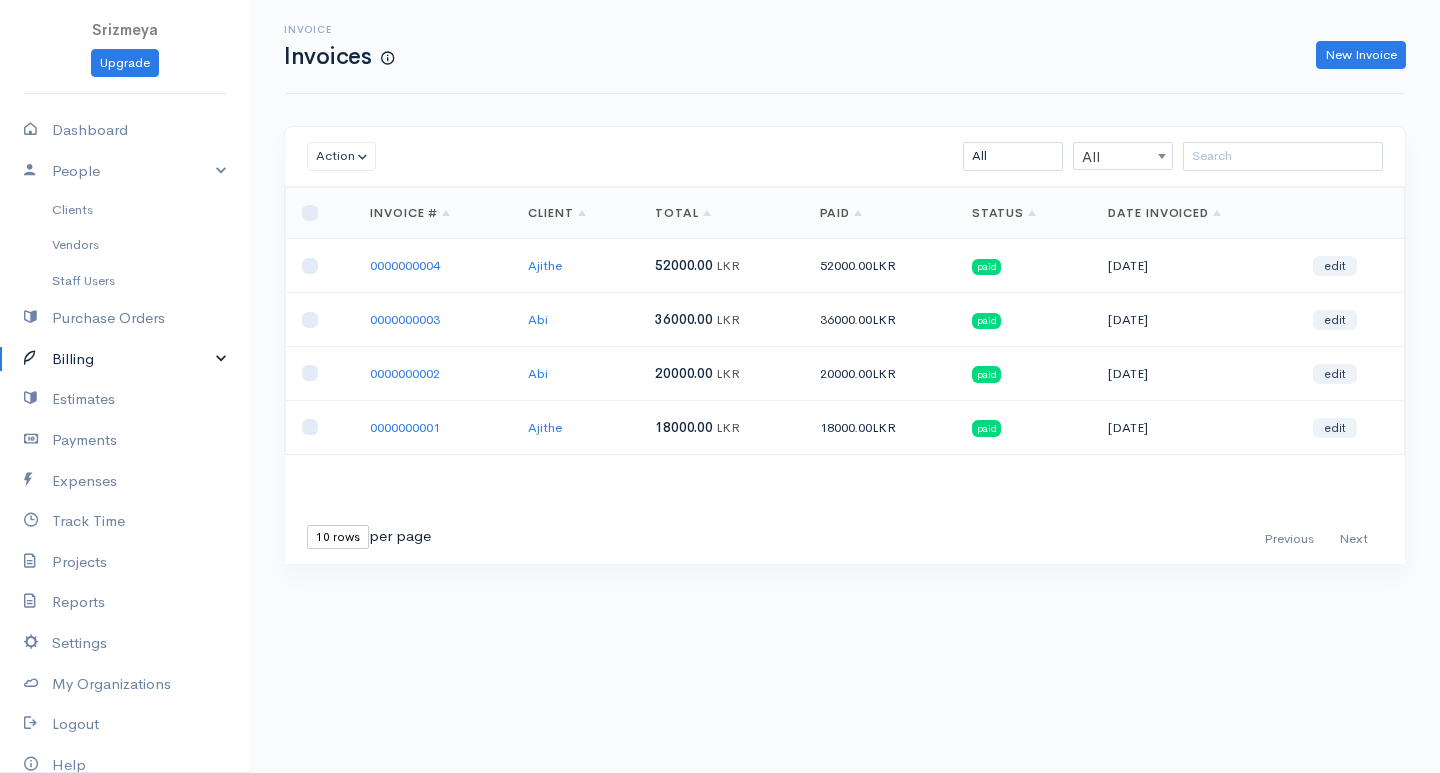 click on "Billing" at bounding box center [125, 359] 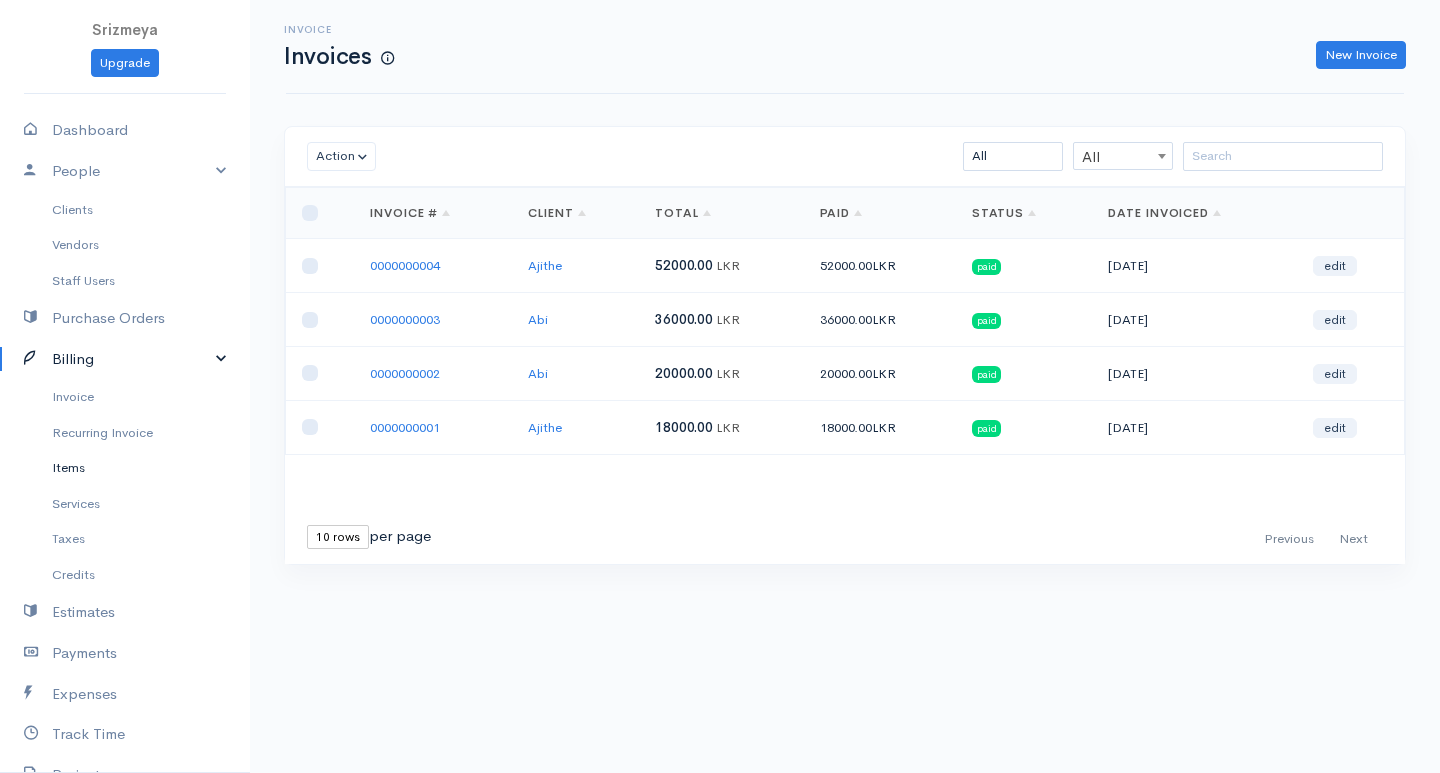 click on "Items" at bounding box center (125, 468) 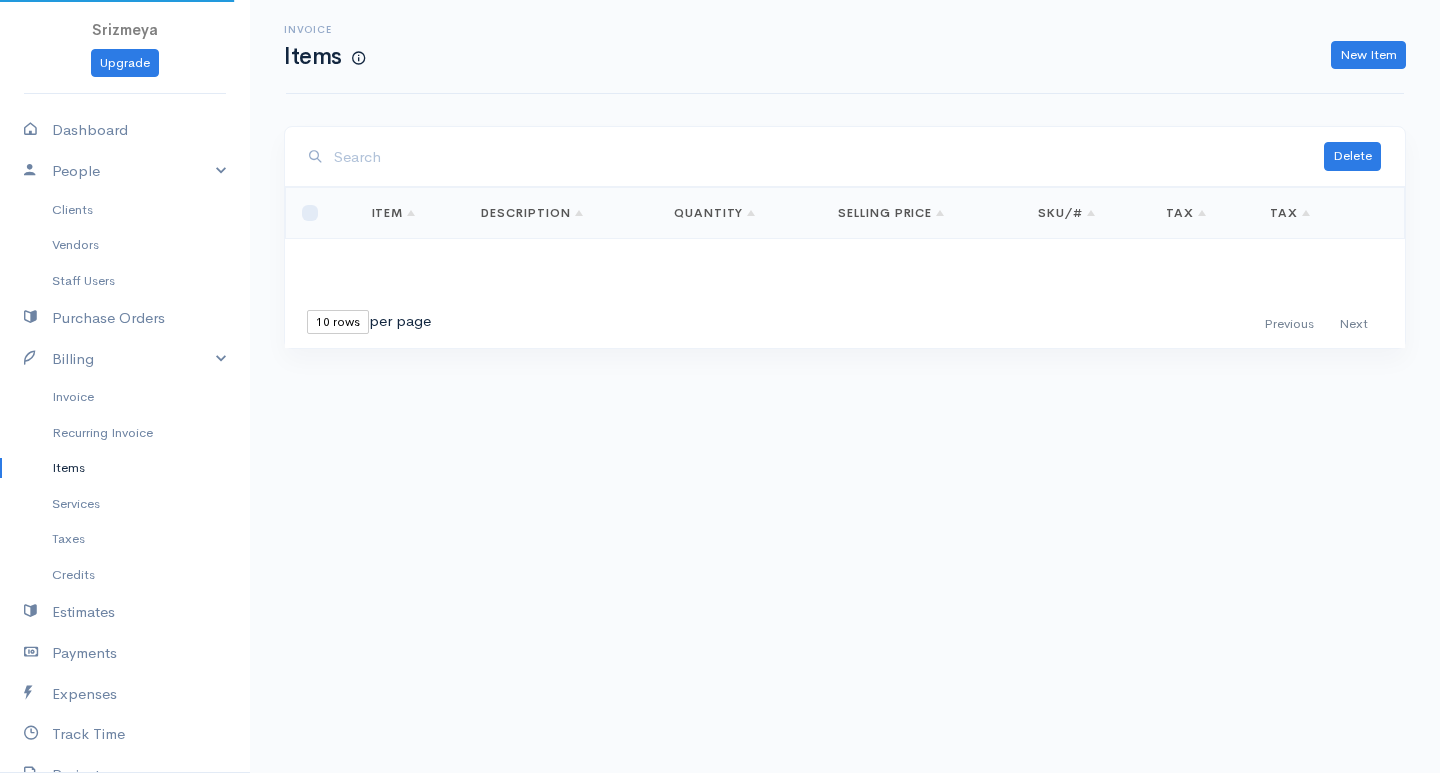 click on "Items" at bounding box center [125, 468] 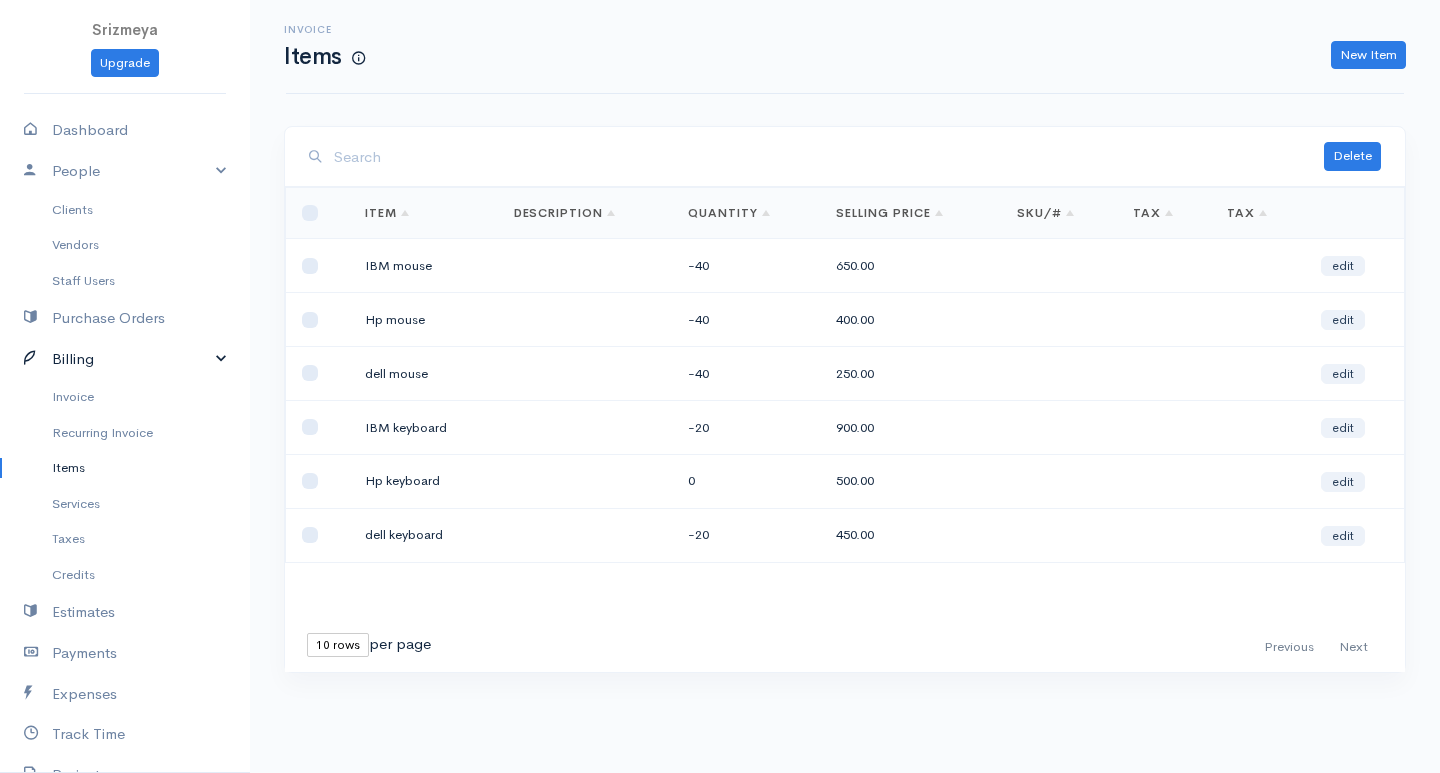 click on "Billing" at bounding box center (125, 359) 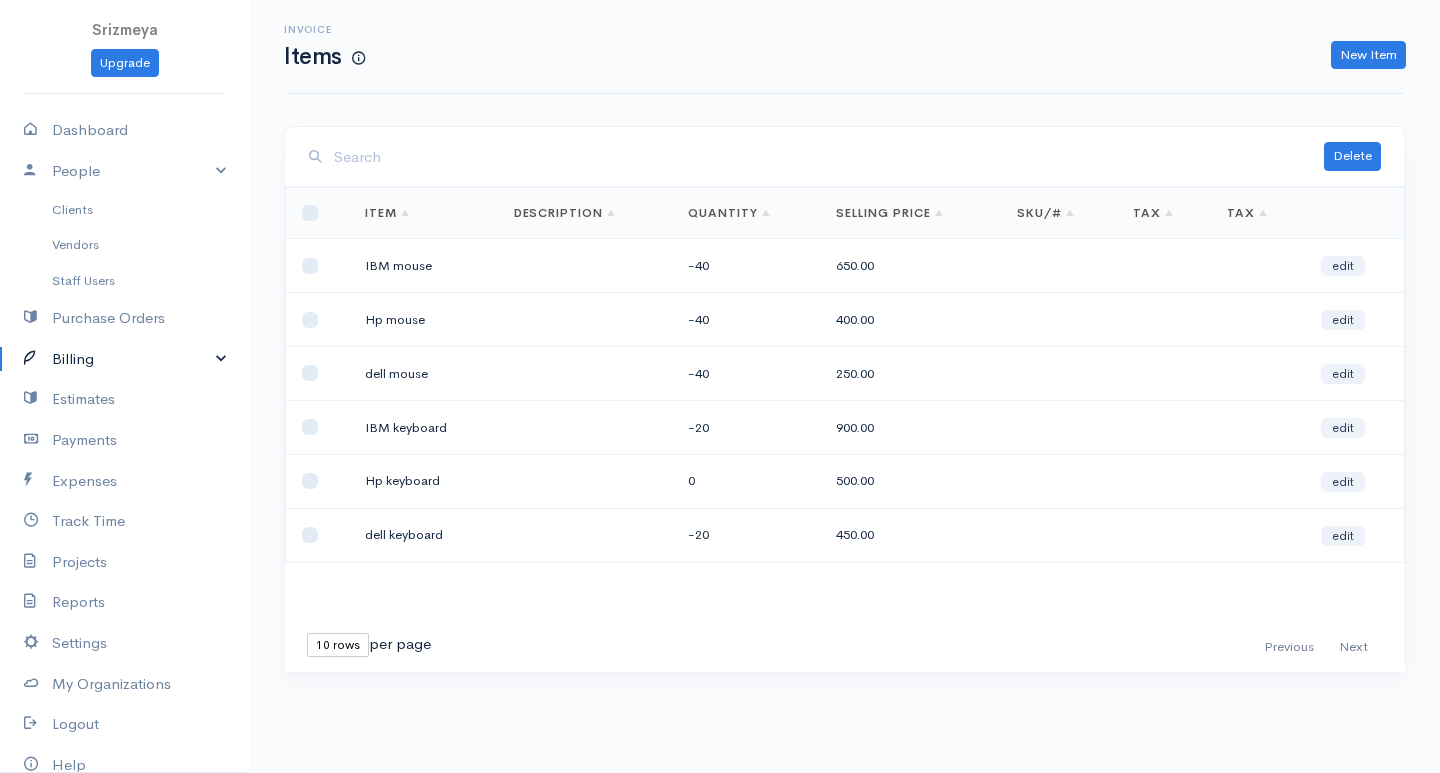 click on "Billing" at bounding box center (125, 359) 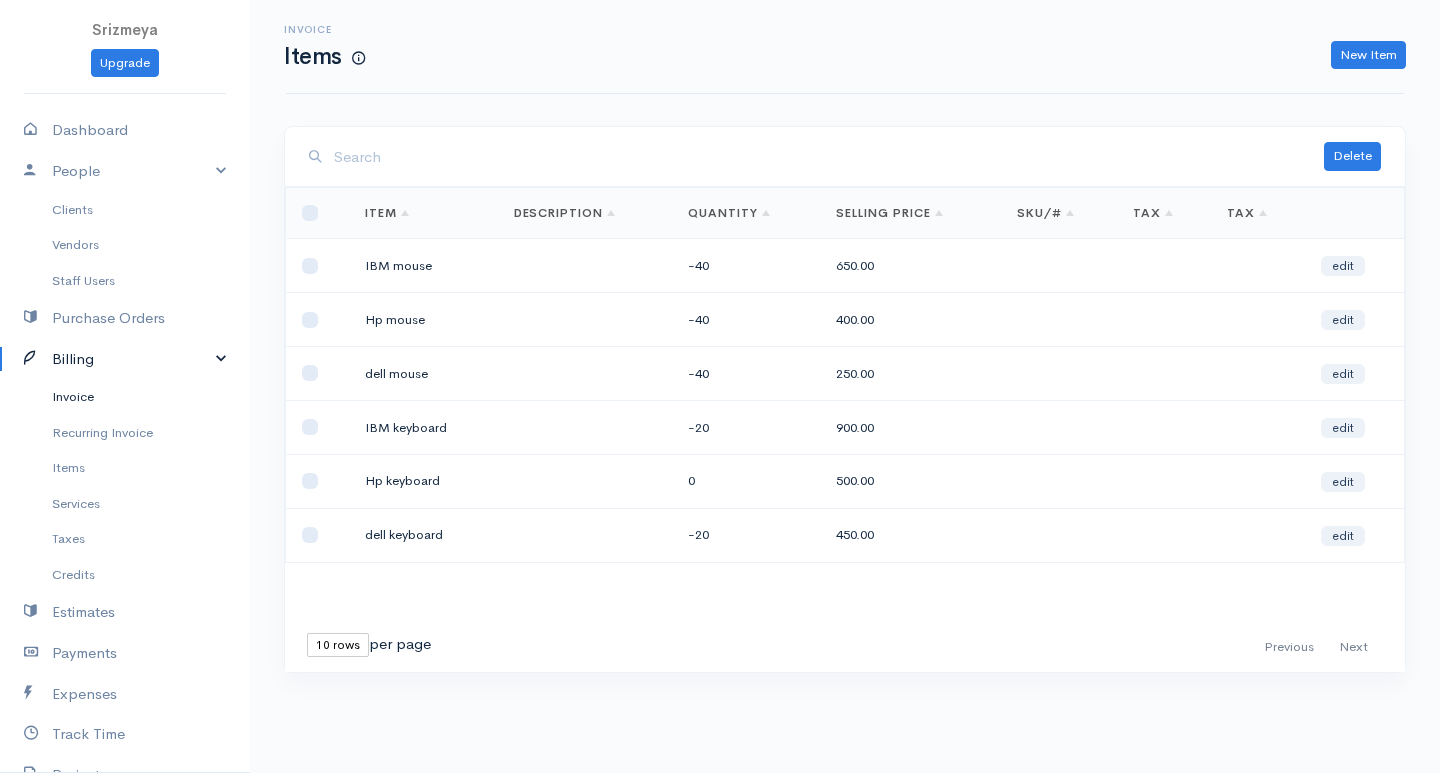 click on "Invoice" at bounding box center (125, 397) 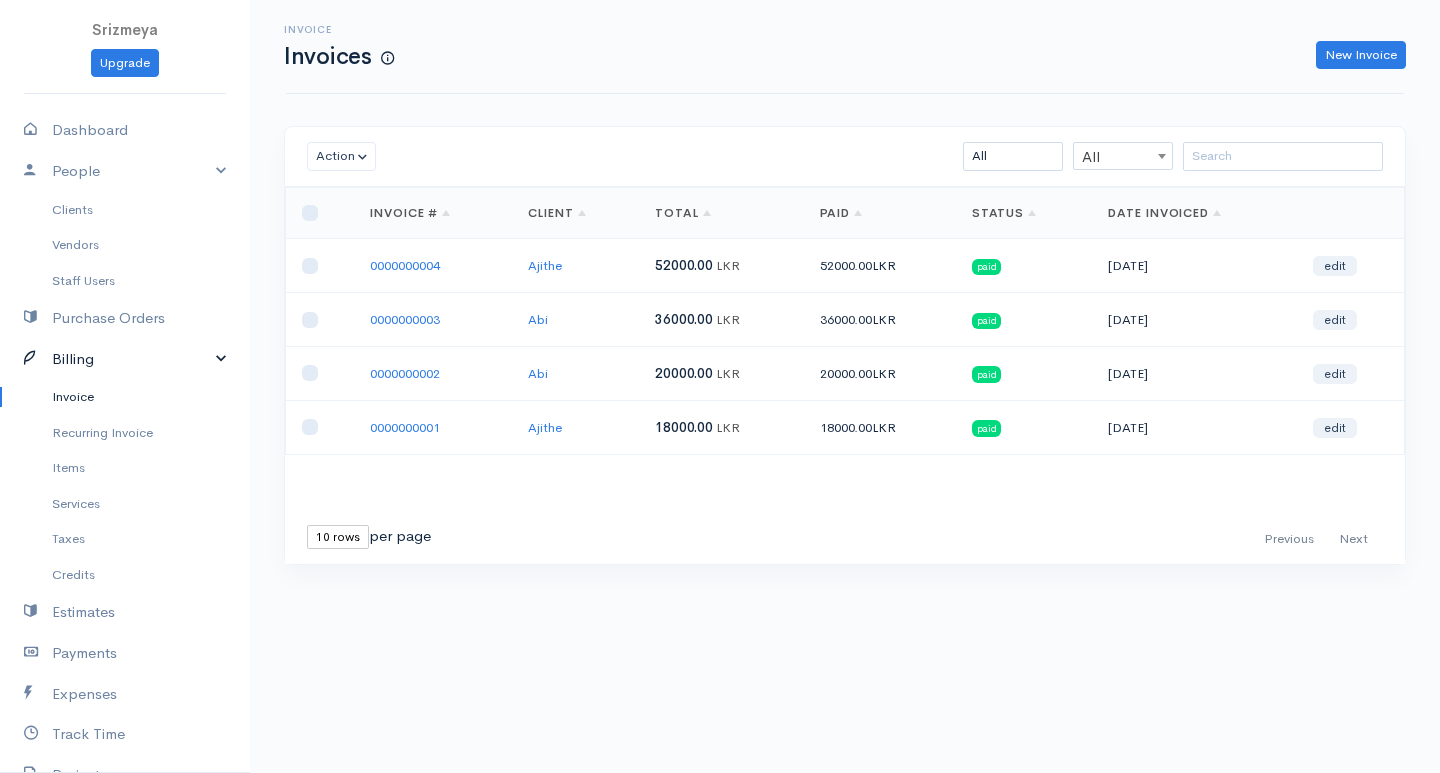 click on "Billing" at bounding box center (125, 359) 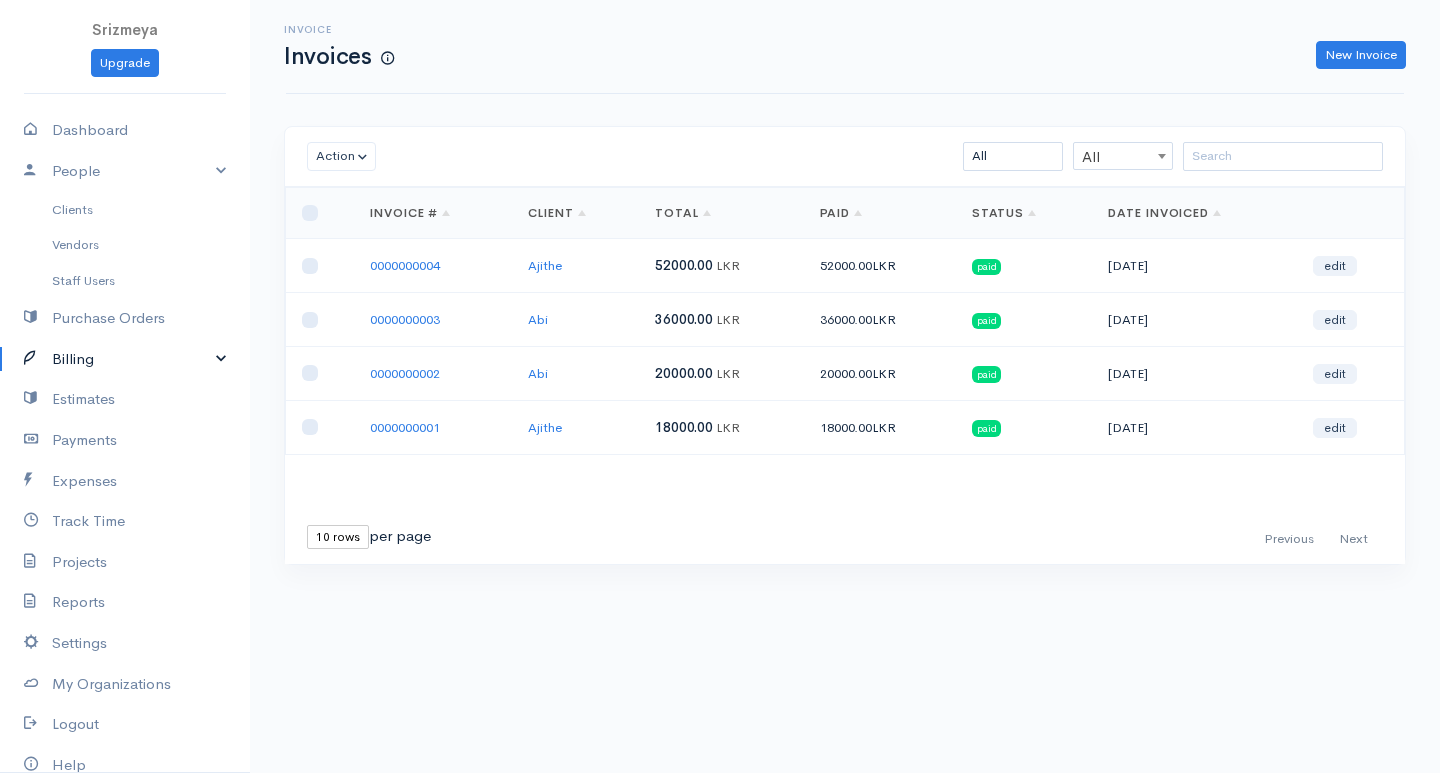 click on "Billing" at bounding box center (125, 359) 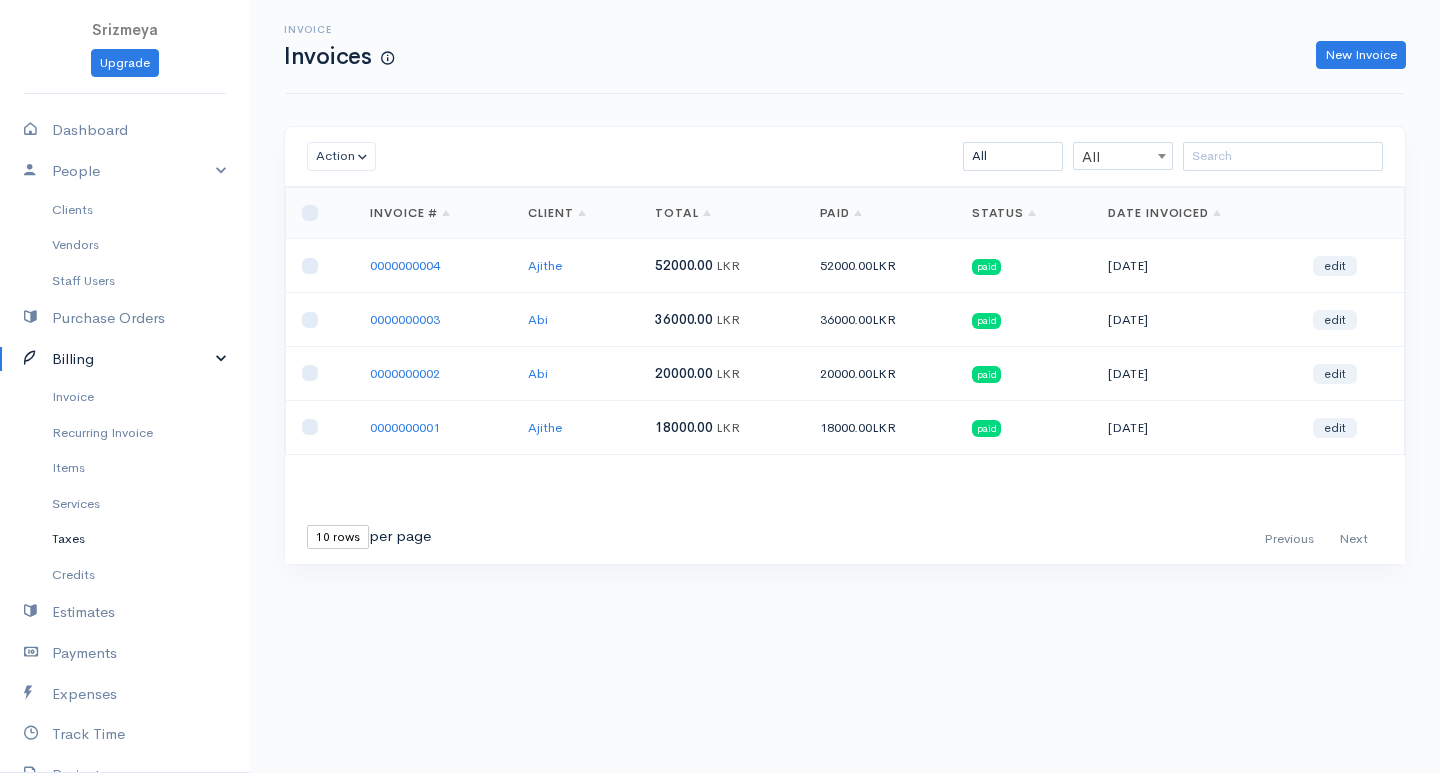 click on "Taxes" at bounding box center (125, 539) 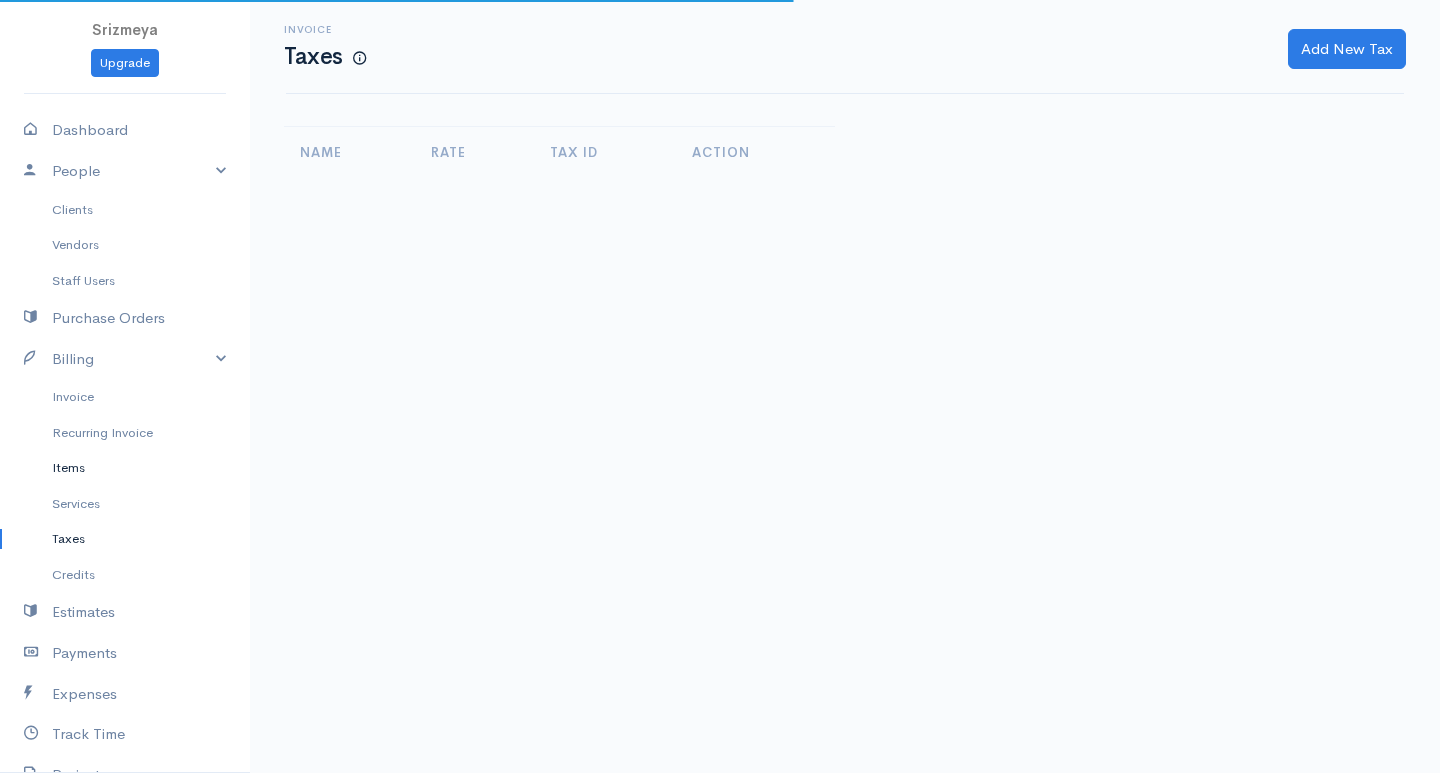 click on "Items" at bounding box center (125, 468) 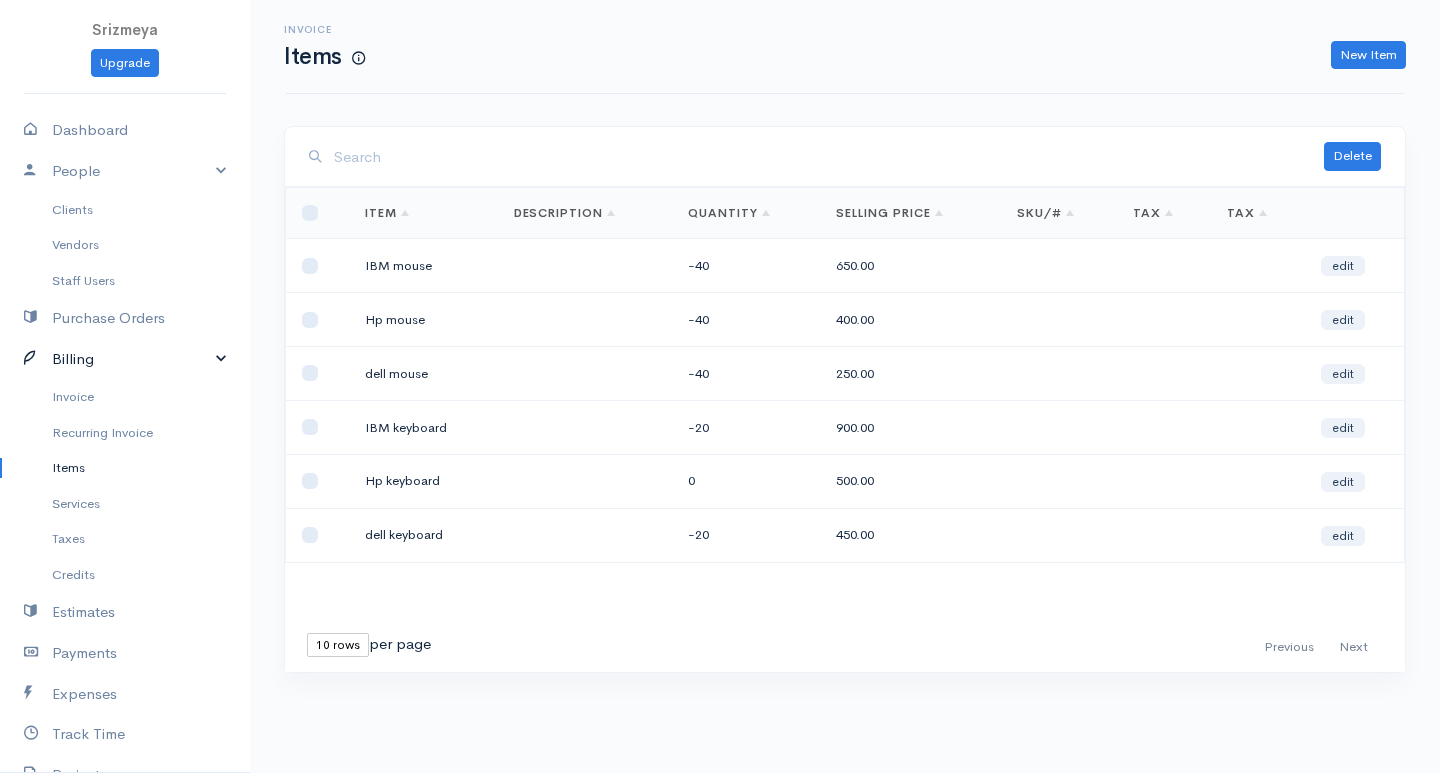 click on "Billing" at bounding box center [125, 359] 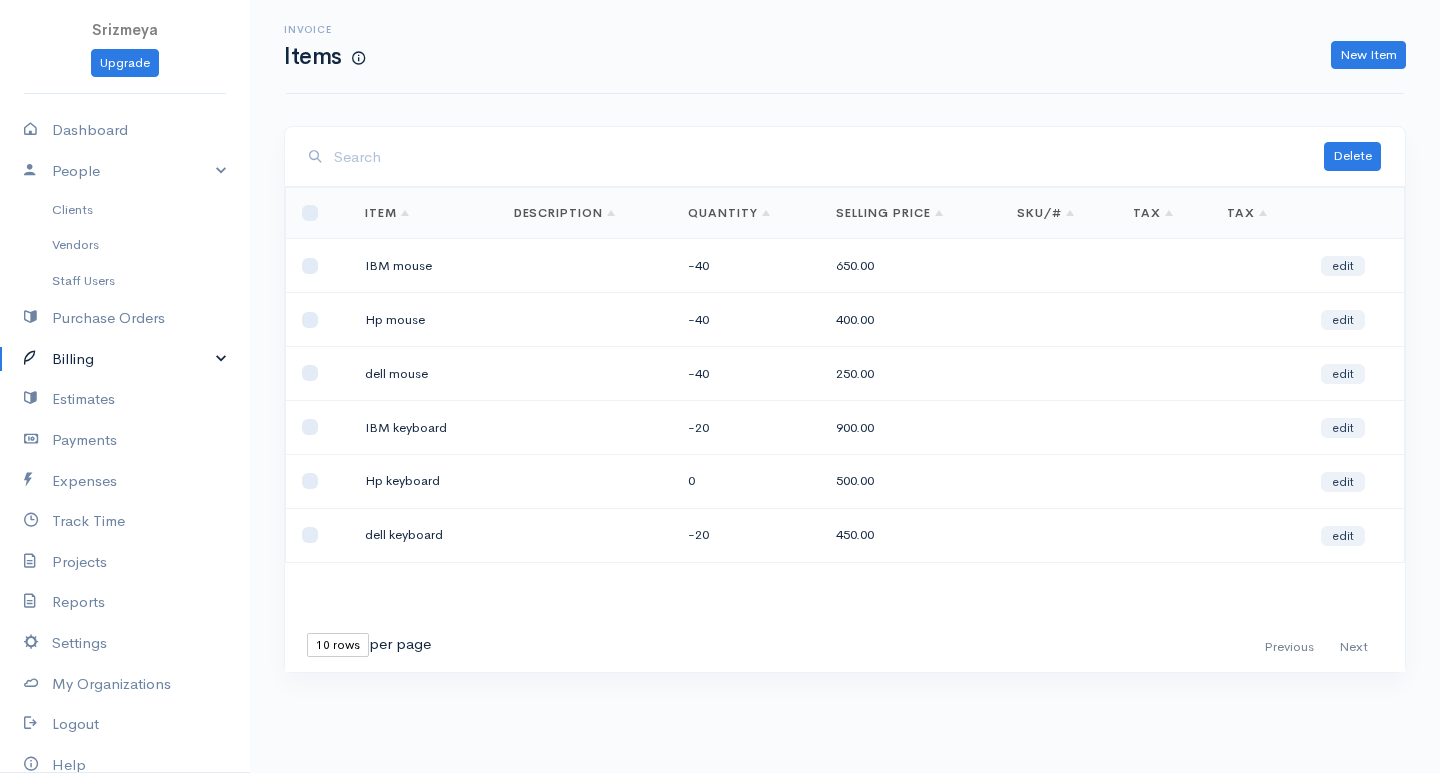 click on "Billing" at bounding box center [125, 359] 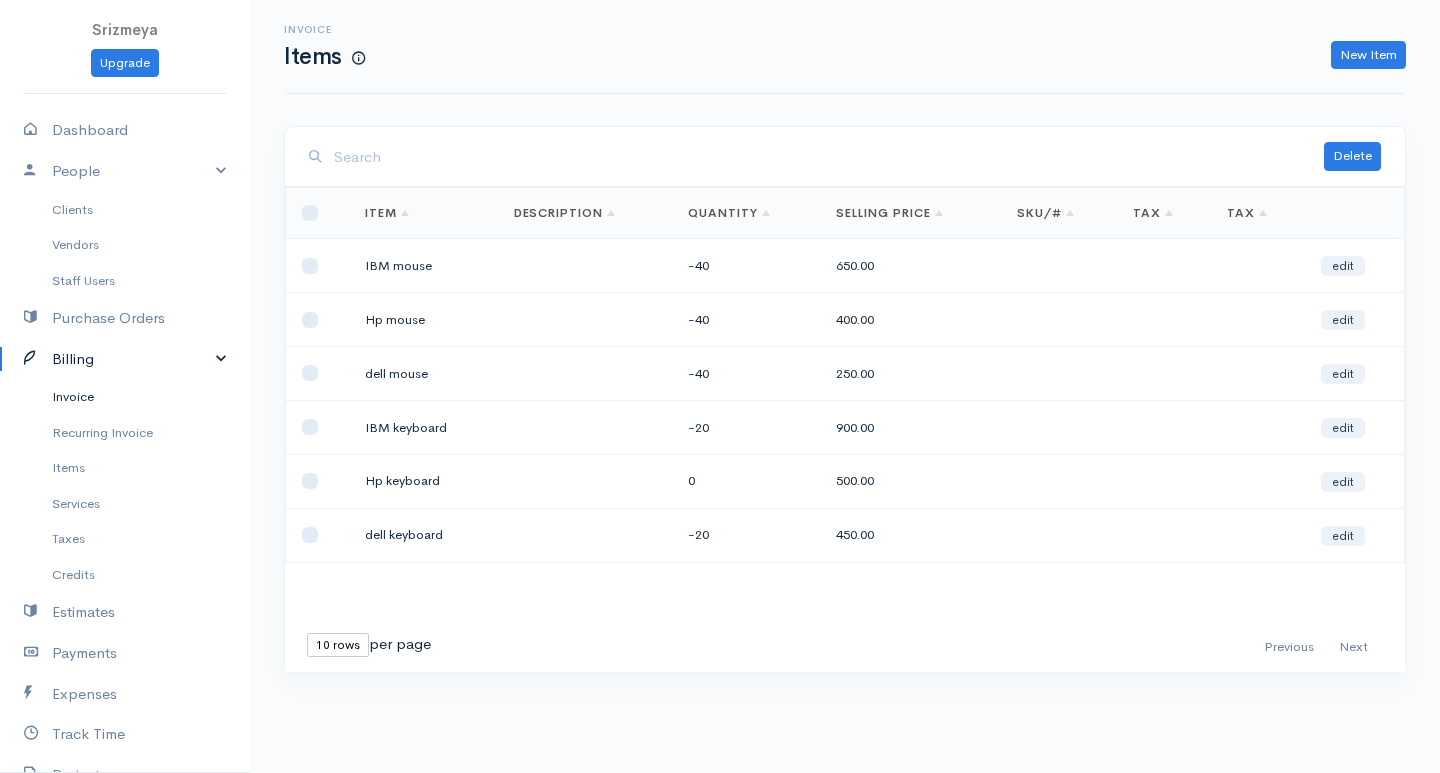 click on "Invoice" at bounding box center [125, 397] 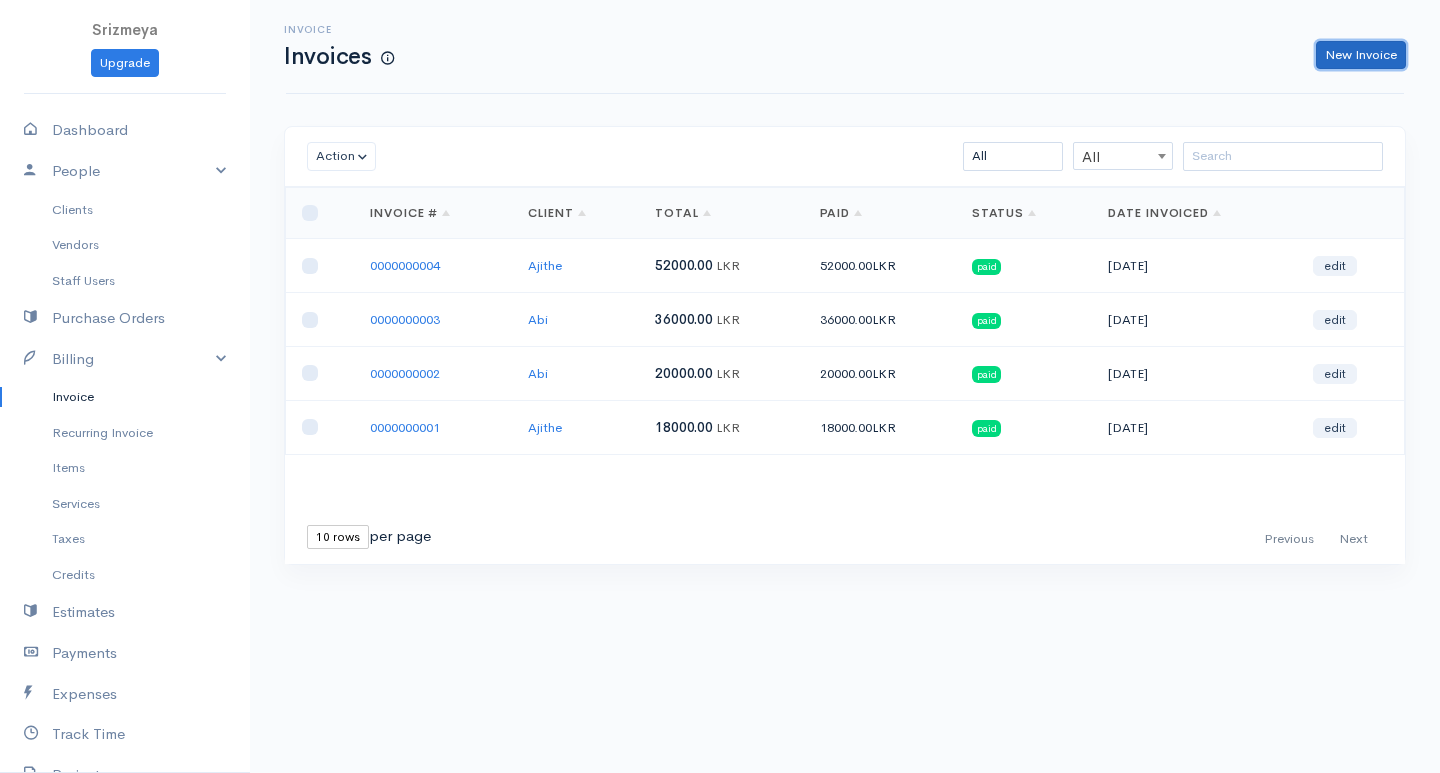 click on "New Invoice" at bounding box center [1361, 55] 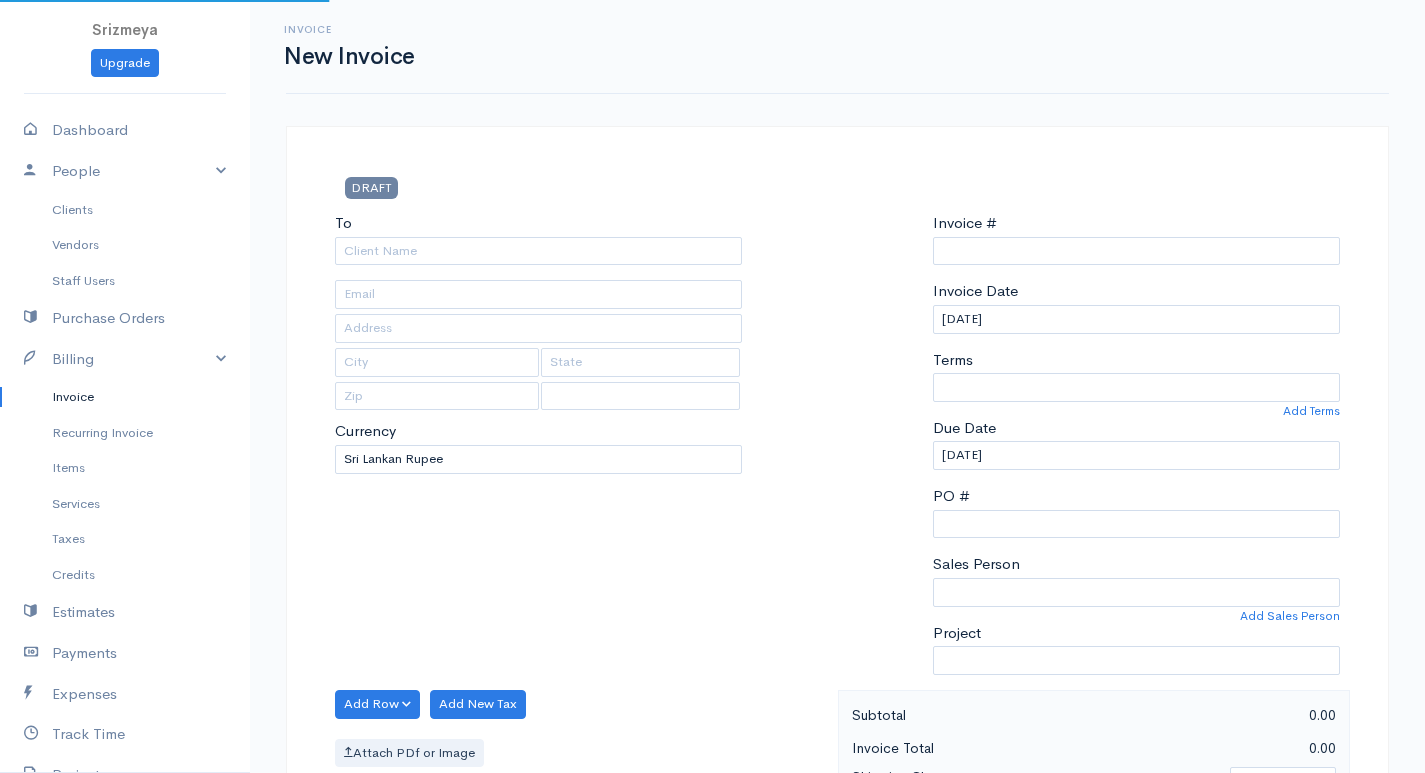 select on "[GEOGRAPHIC_DATA]" 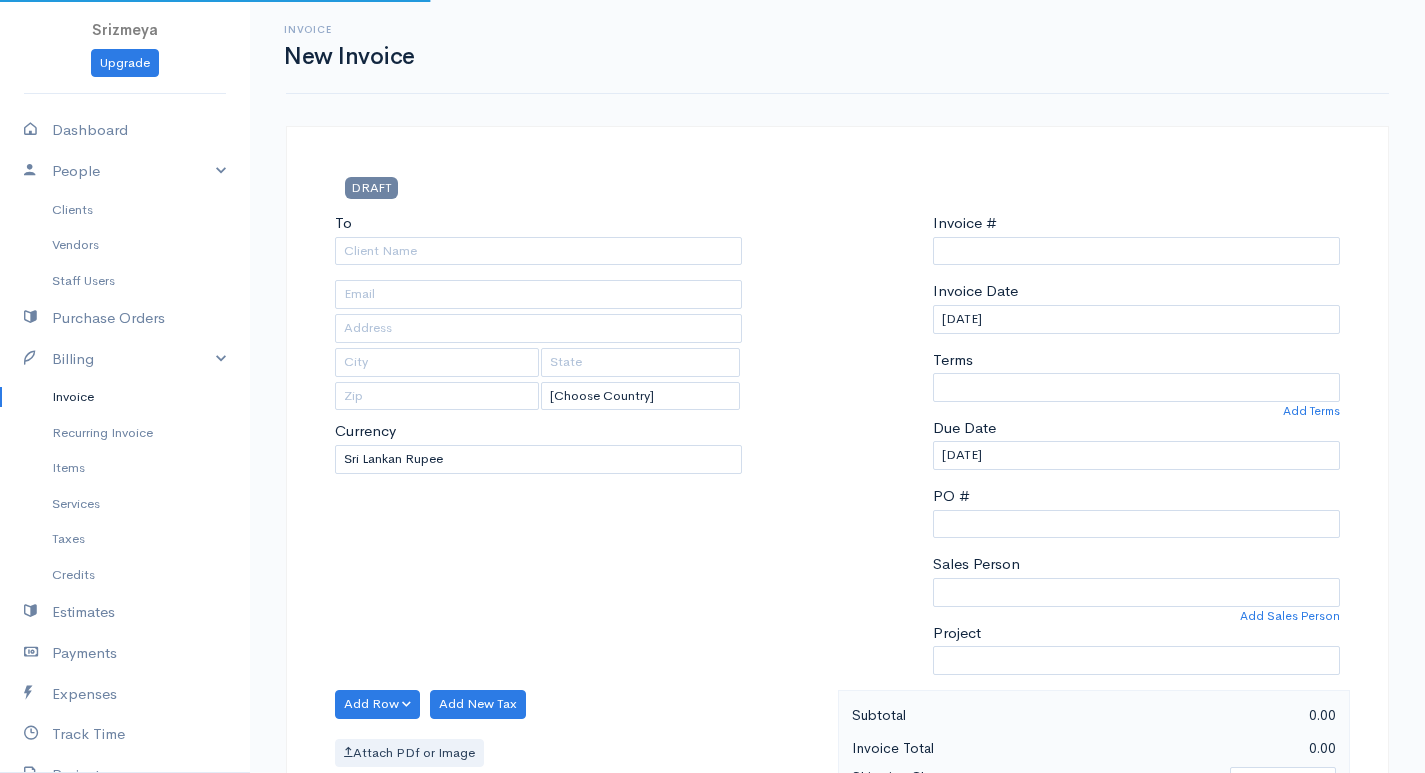 type on "0000000005" 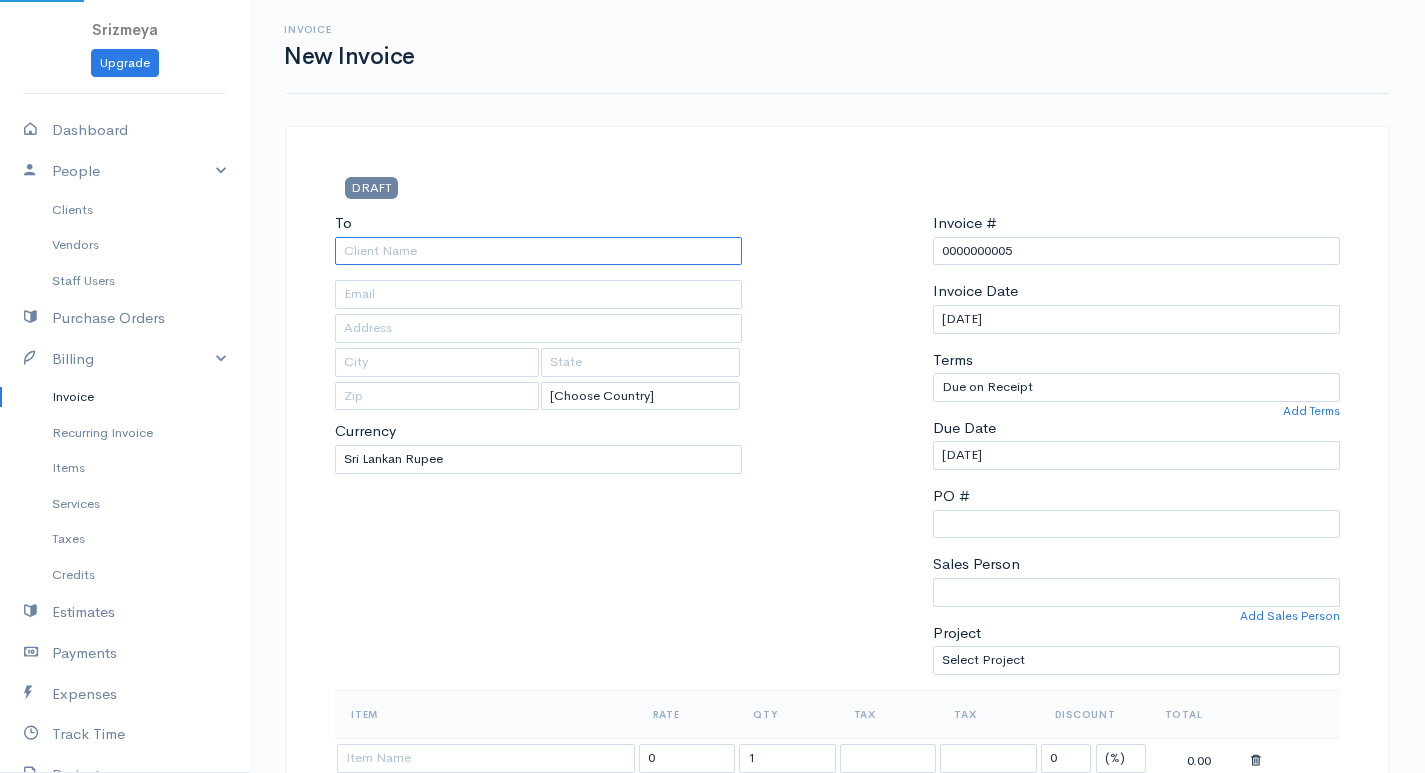 click on "To" at bounding box center [538, 251] 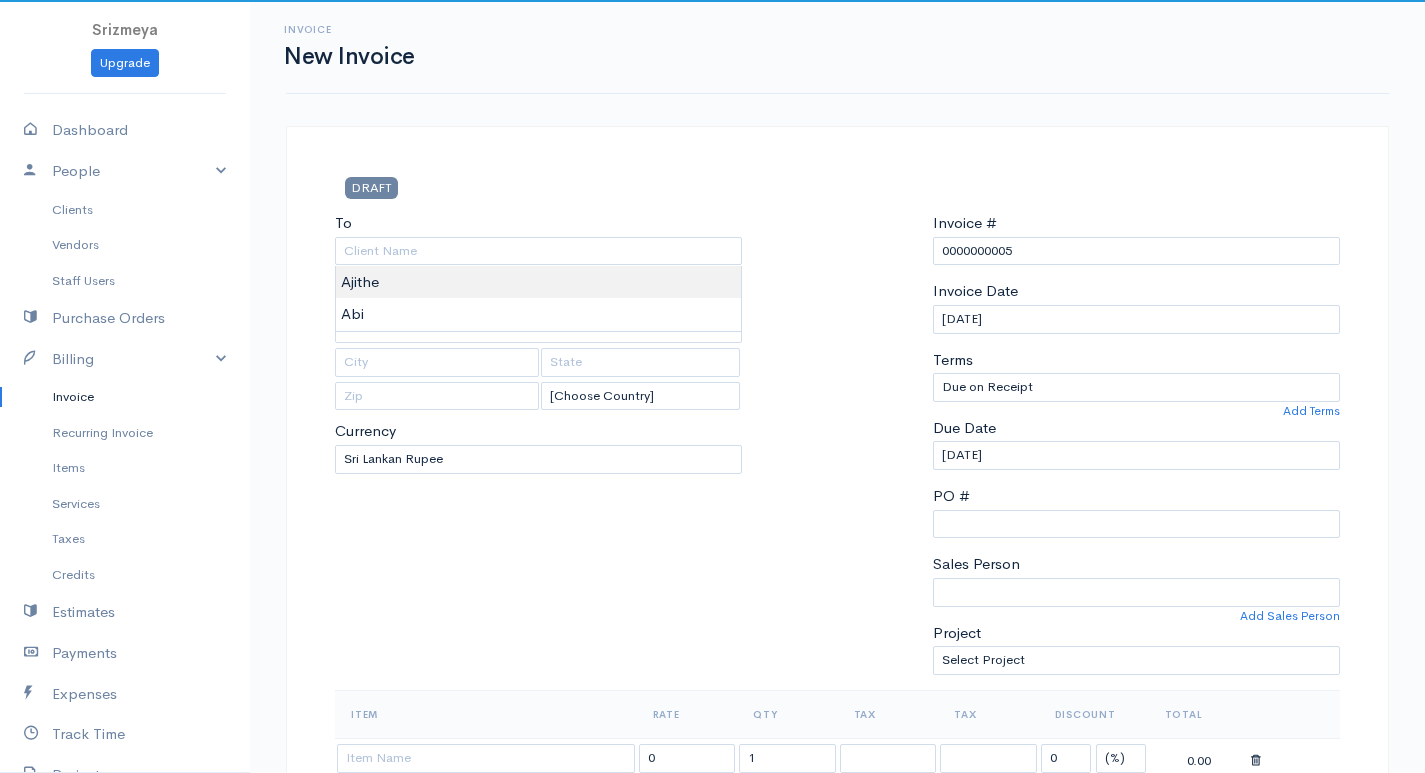 type on "Ajithe" 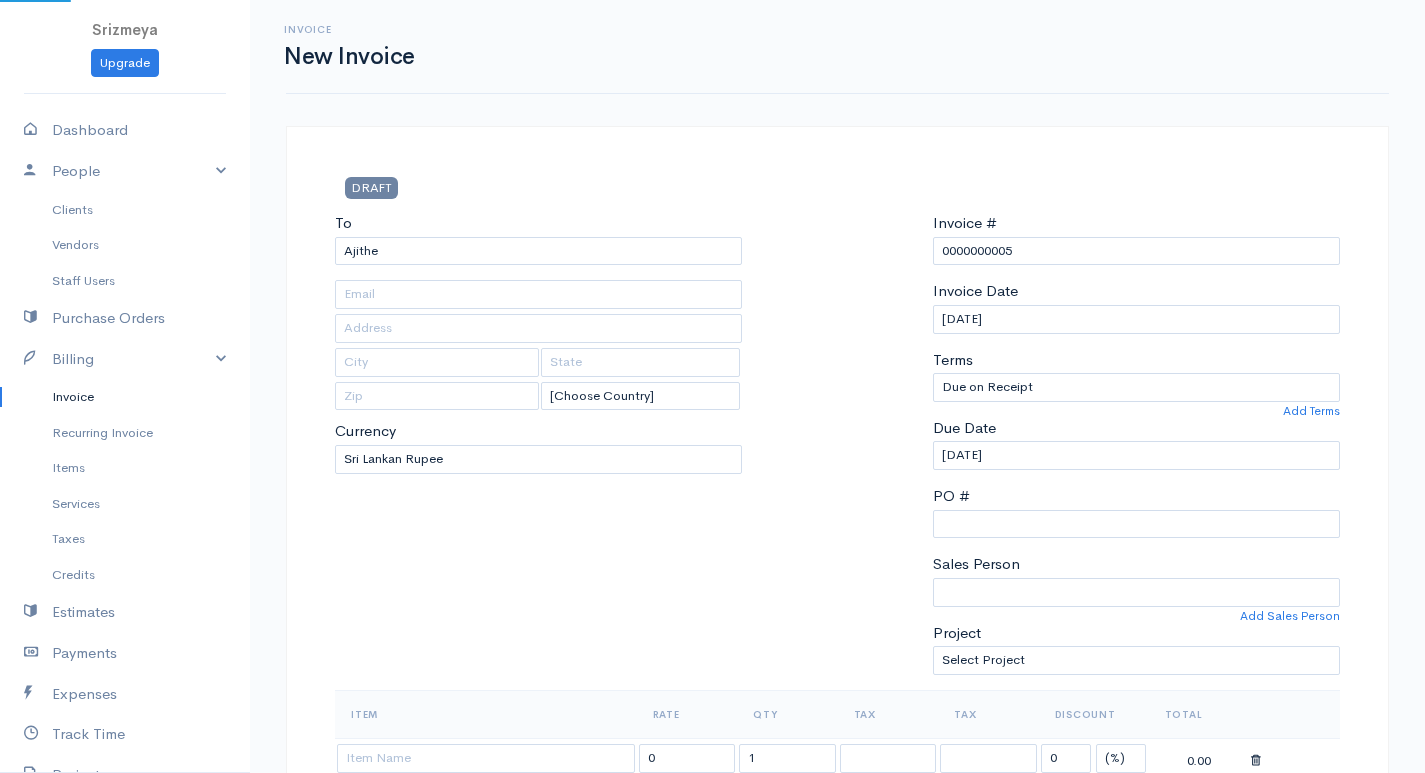 click on "Srizmeya
Upgrade
Dashboard
People
Clients
Vendors
Staff Users
Purchase Orders
Billing
Invoice
Recurring Invoice
Items
Services
Taxes
Credits
Estimates
Payments
Expenses
Track Time
Projects
Reports
Settings
My Organizations
Logout
Help
@CloudBooksApp 2022
Invoice
New Invoice
DRAFT To Ajithe [Choose Country] United States Canada United Kingdom Afghanistan Albania Algeria American Samoa Andorra Anguilla Angola Antarctica Antigua and Barbuda Argentina Armenia Aruba Australia" at bounding box center (712, 864) 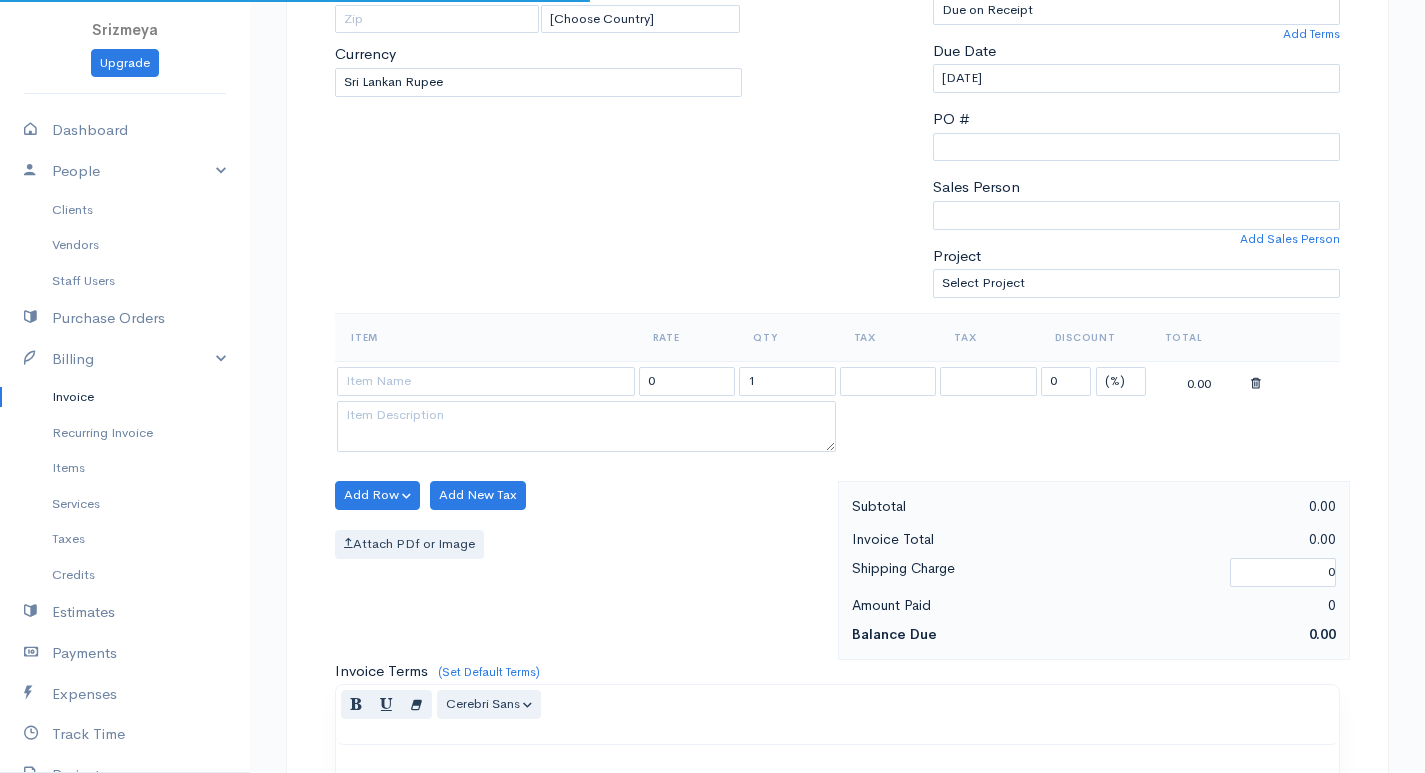 scroll, scrollTop: 400, scrollLeft: 0, axis: vertical 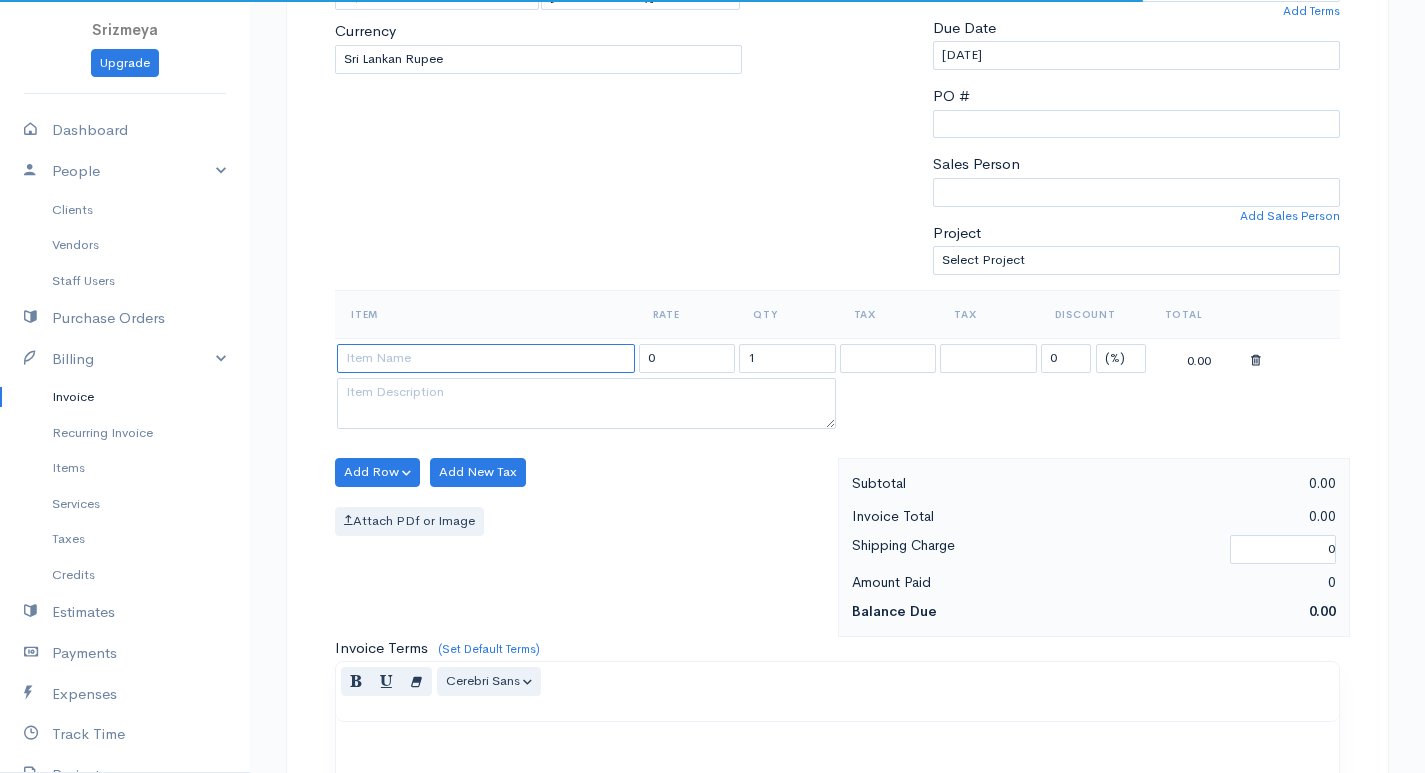 click at bounding box center (486, 358) 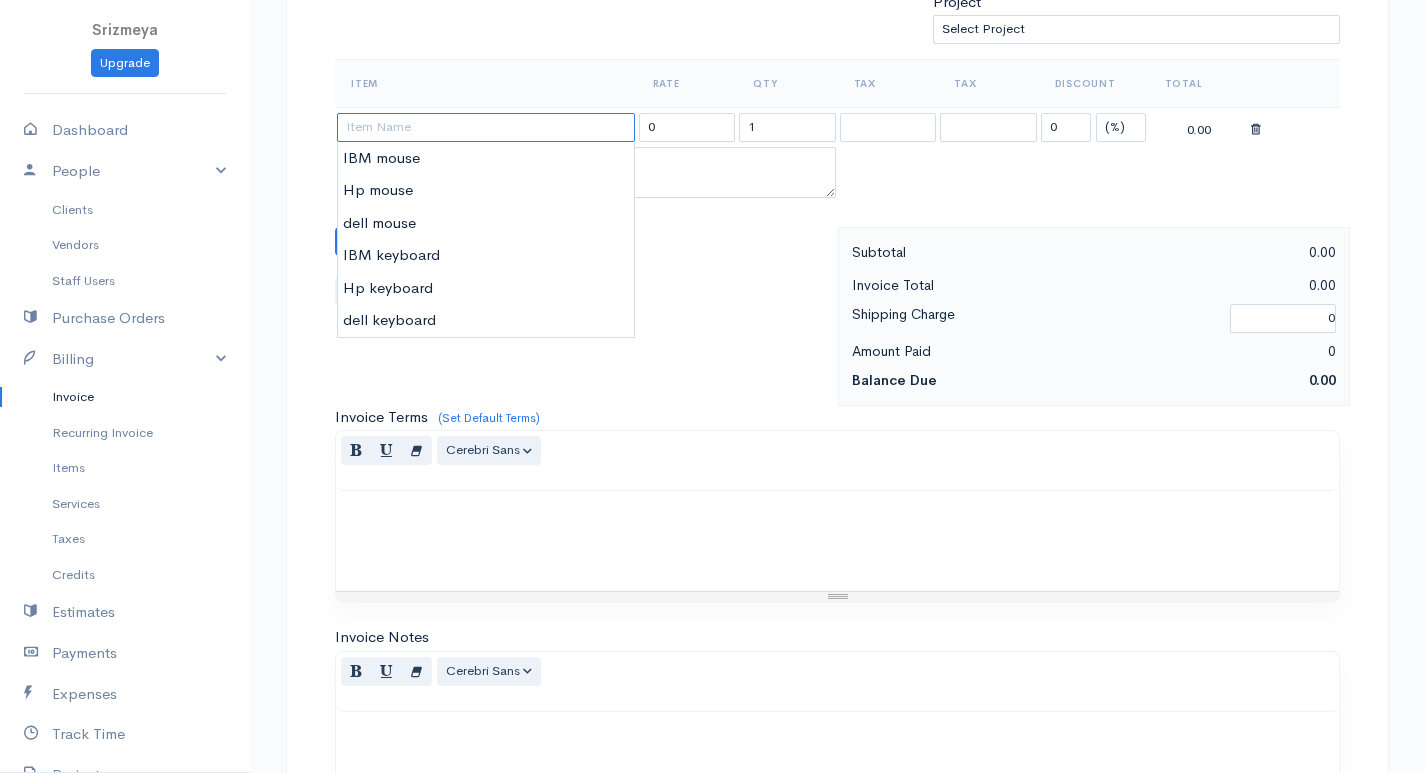 scroll, scrollTop: 600, scrollLeft: 0, axis: vertical 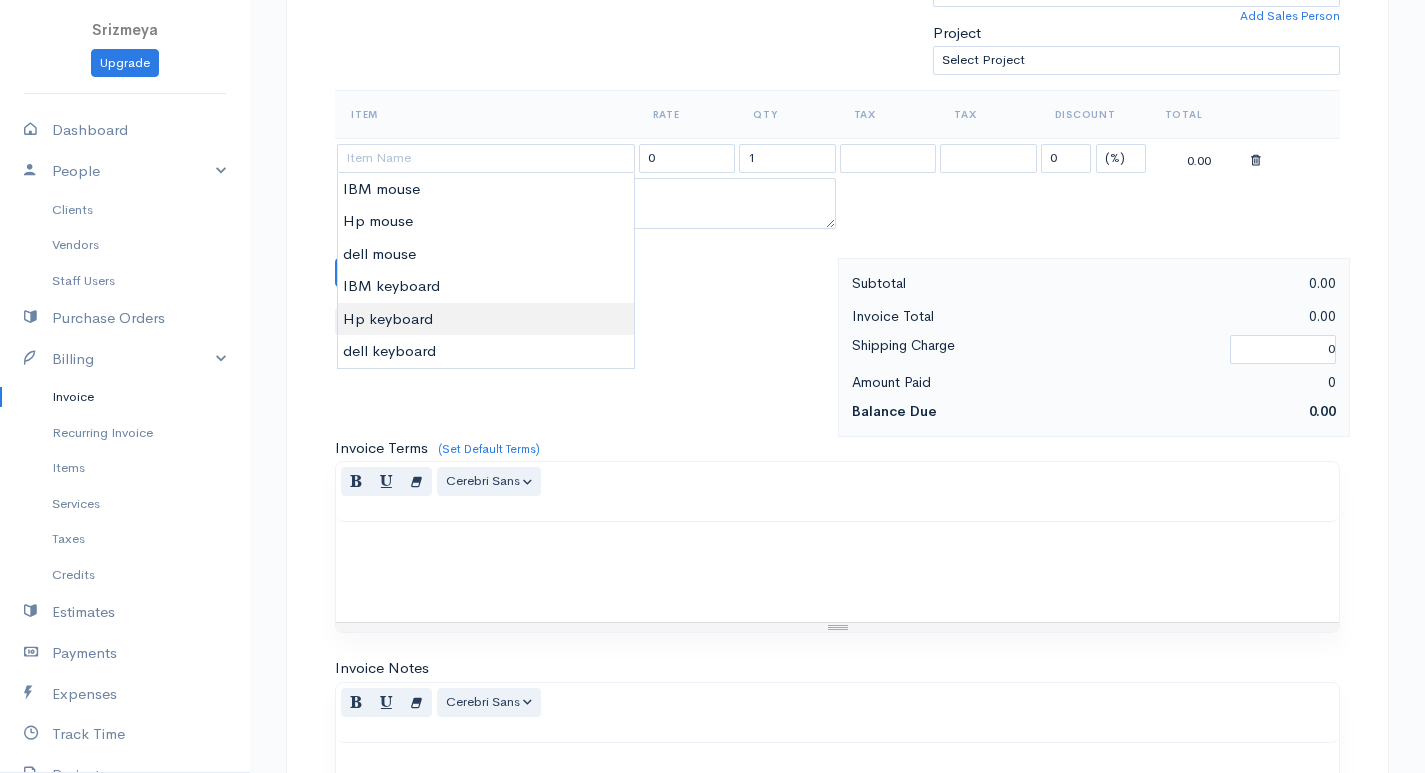 type on "Hp keyboard" 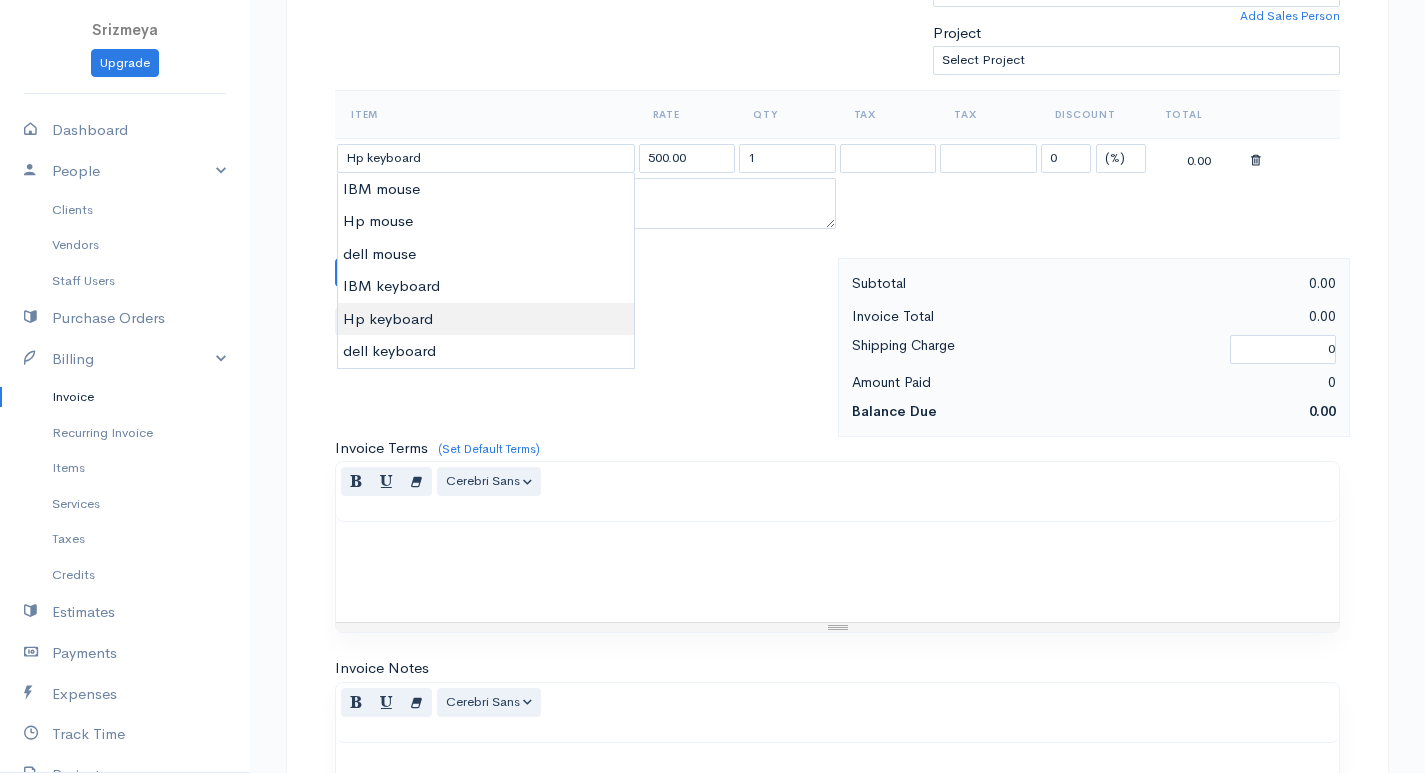 click on "Srizmeya
Upgrade
Dashboard
People
Clients
Vendors
Staff Users
Purchase Orders
Billing
Invoice
Recurring Invoice
Items
Services
Taxes
Credits
Estimates
Payments
Expenses
Track Time
Projects
Reports
Settings
My Organizations
Logout
Help
@CloudBooksApp 2022
Invoice
New Invoice
DRAFT To Ajithe [Choose Country] United States Canada United Kingdom Afghanistan Albania Algeria American Samoa Andorra Anguilla Angola Antarctica Antigua and Barbuda Argentina Armenia Aruba Australia" at bounding box center (712, 264) 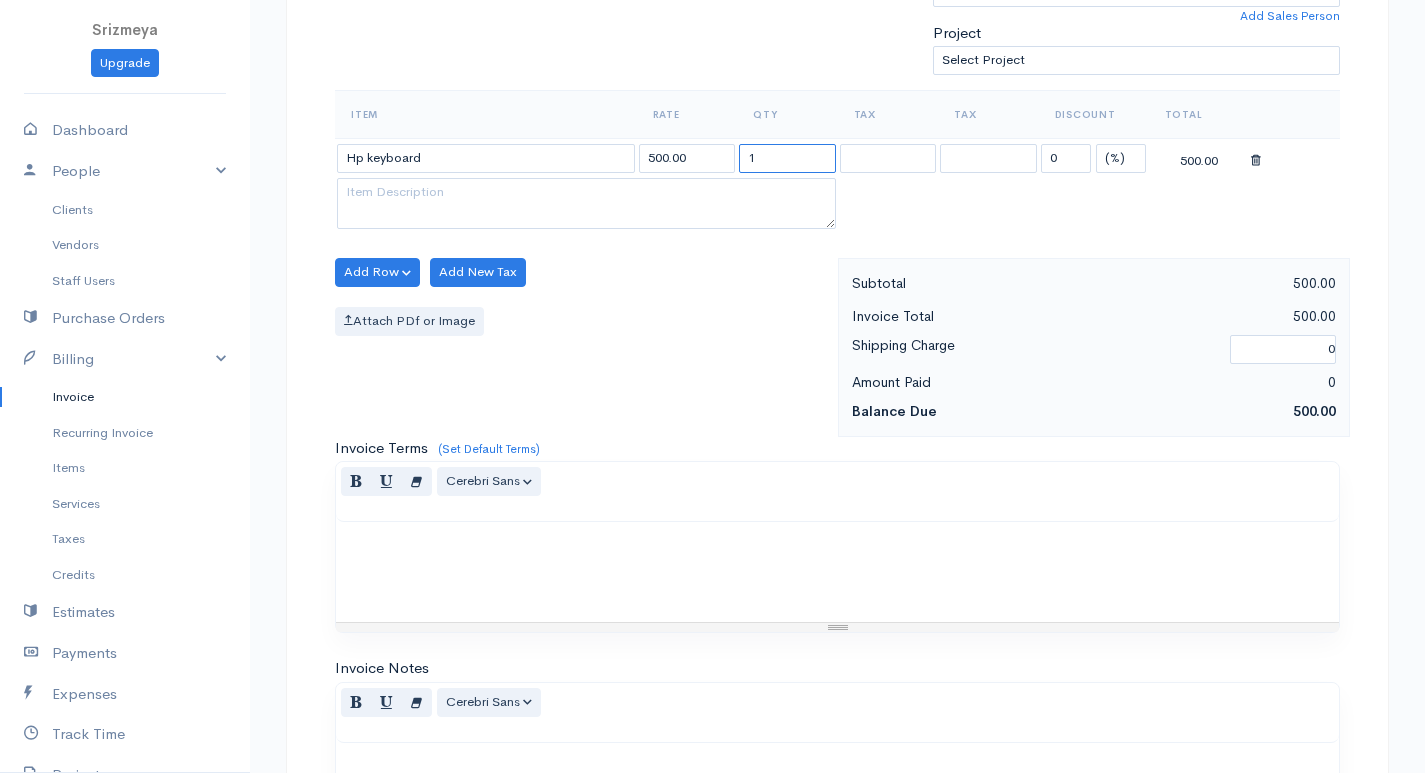click on "1" at bounding box center [787, 158] 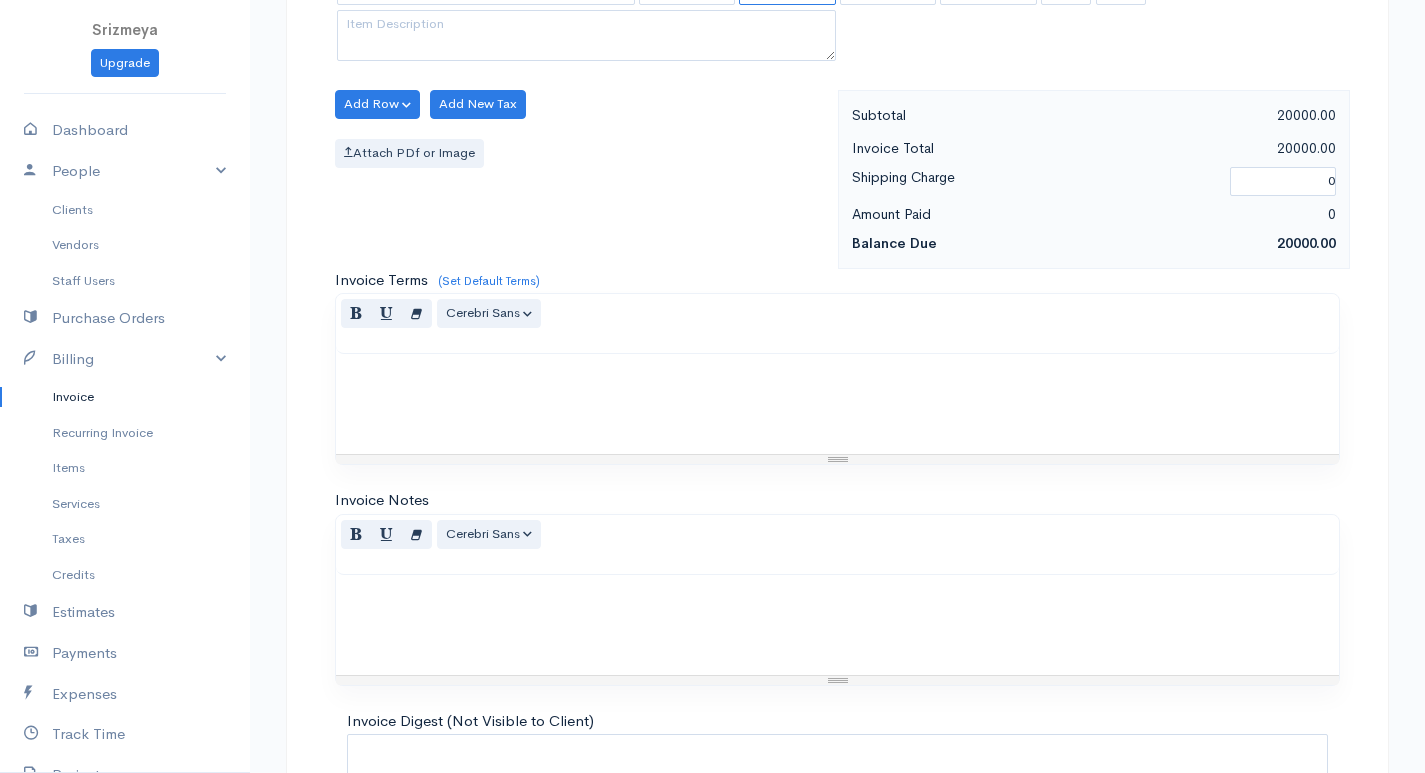 scroll, scrollTop: 956, scrollLeft: 0, axis: vertical 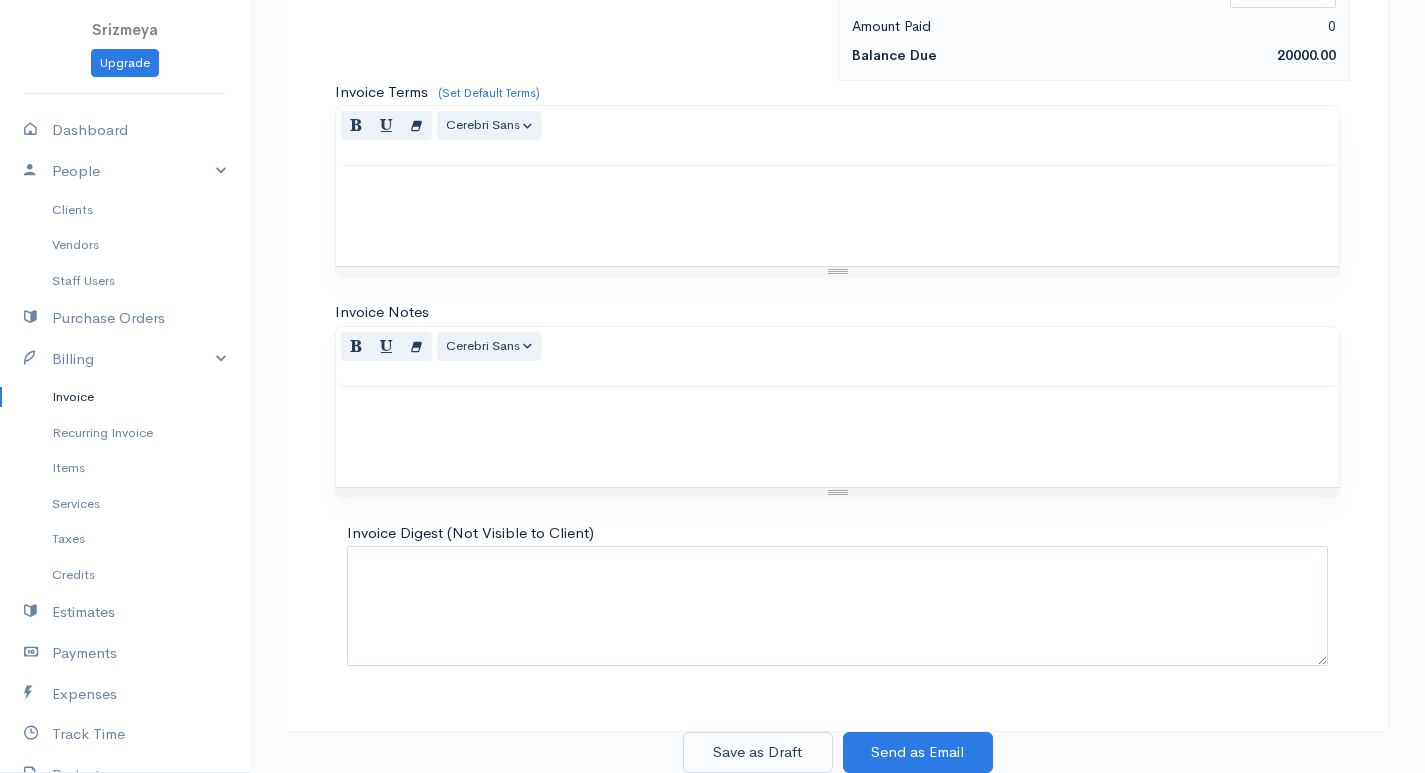 type on "40" 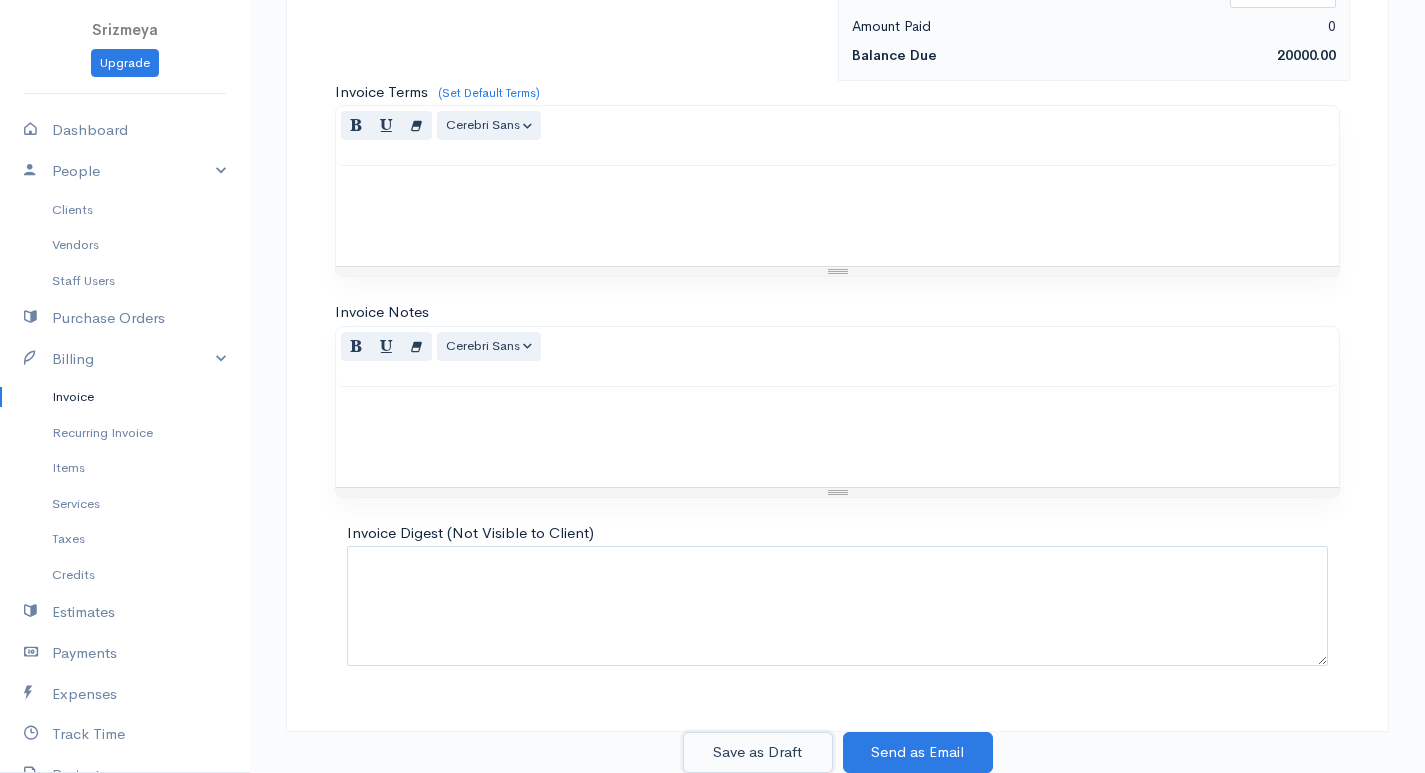 click on "Save as Draft" at bounding box center [758, 752] 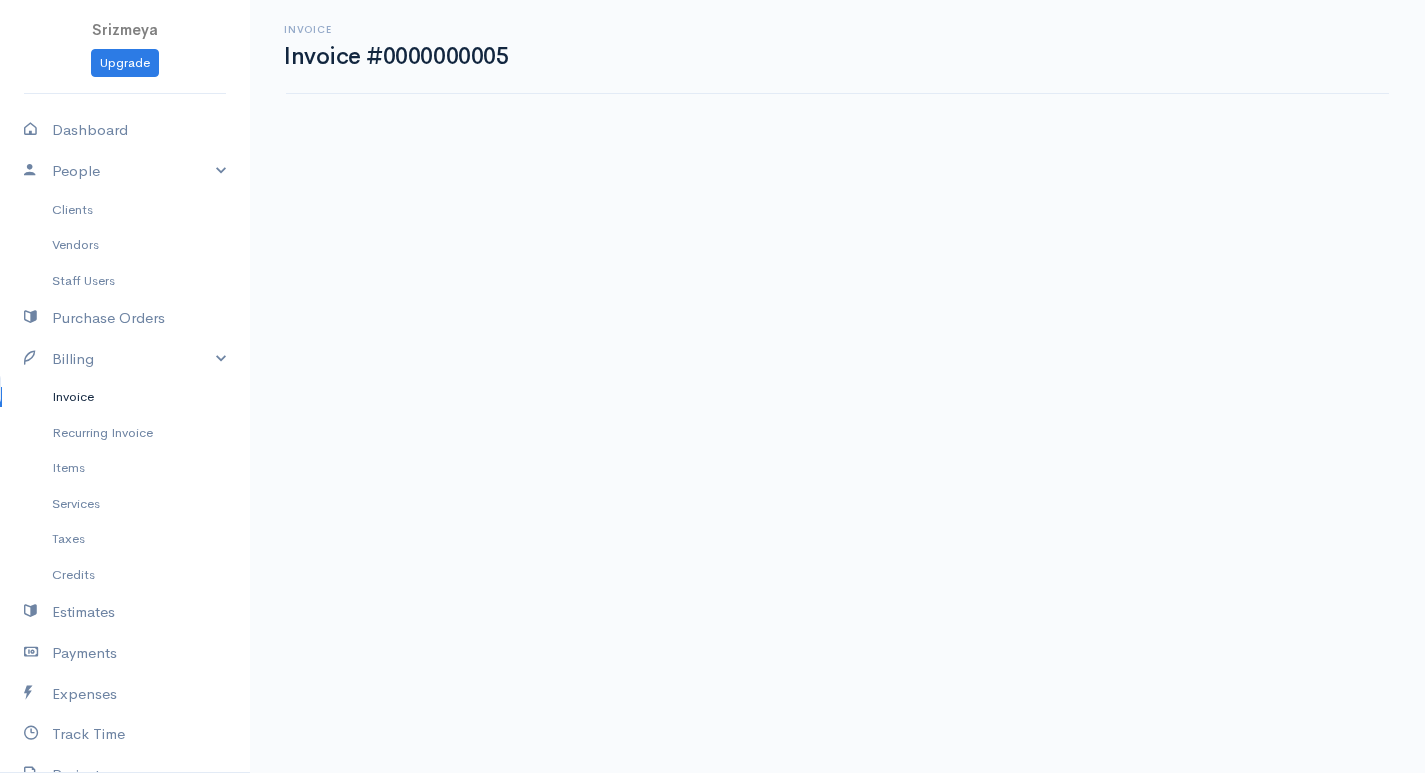 scroll, scrollTop: 0, scrollLeft: 0, axis: both 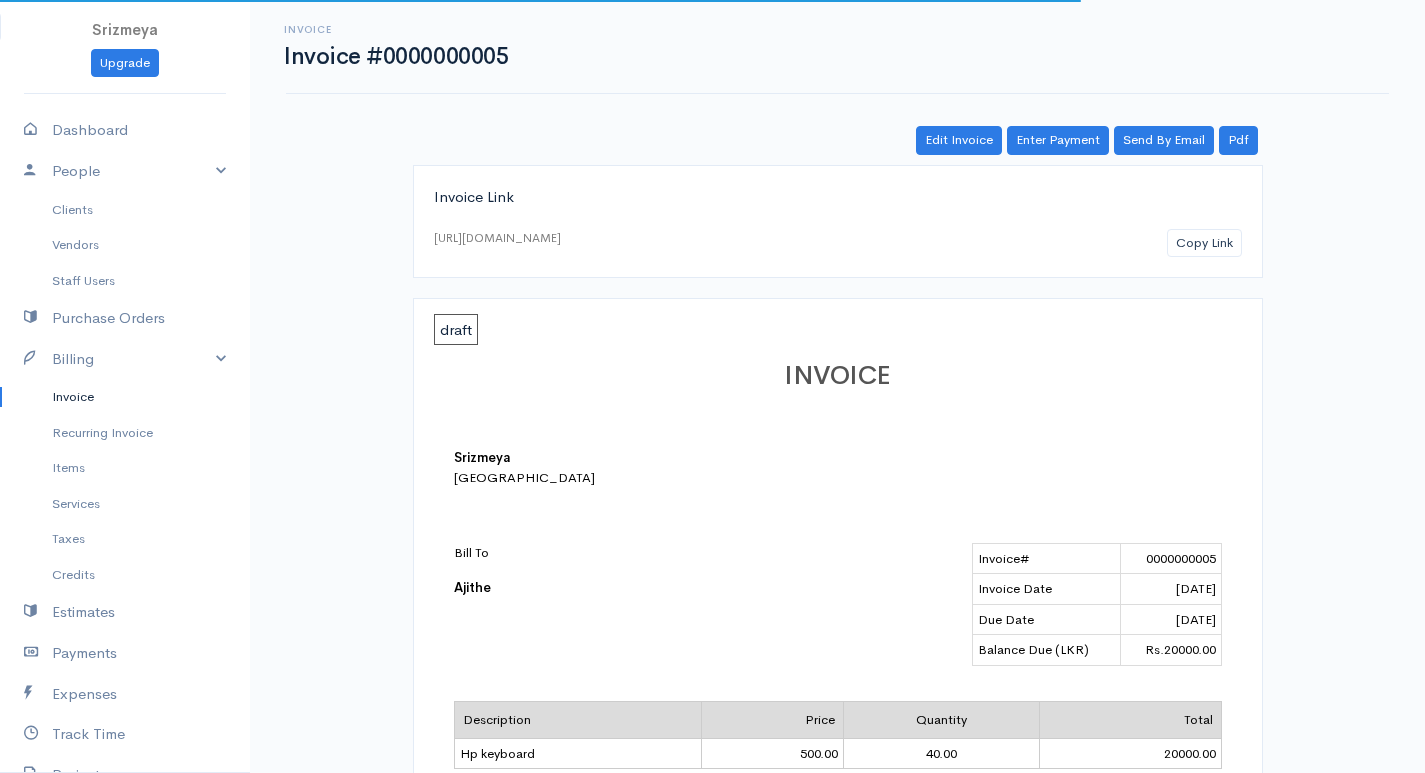 click on "draft" at bounding box center [456, 329] 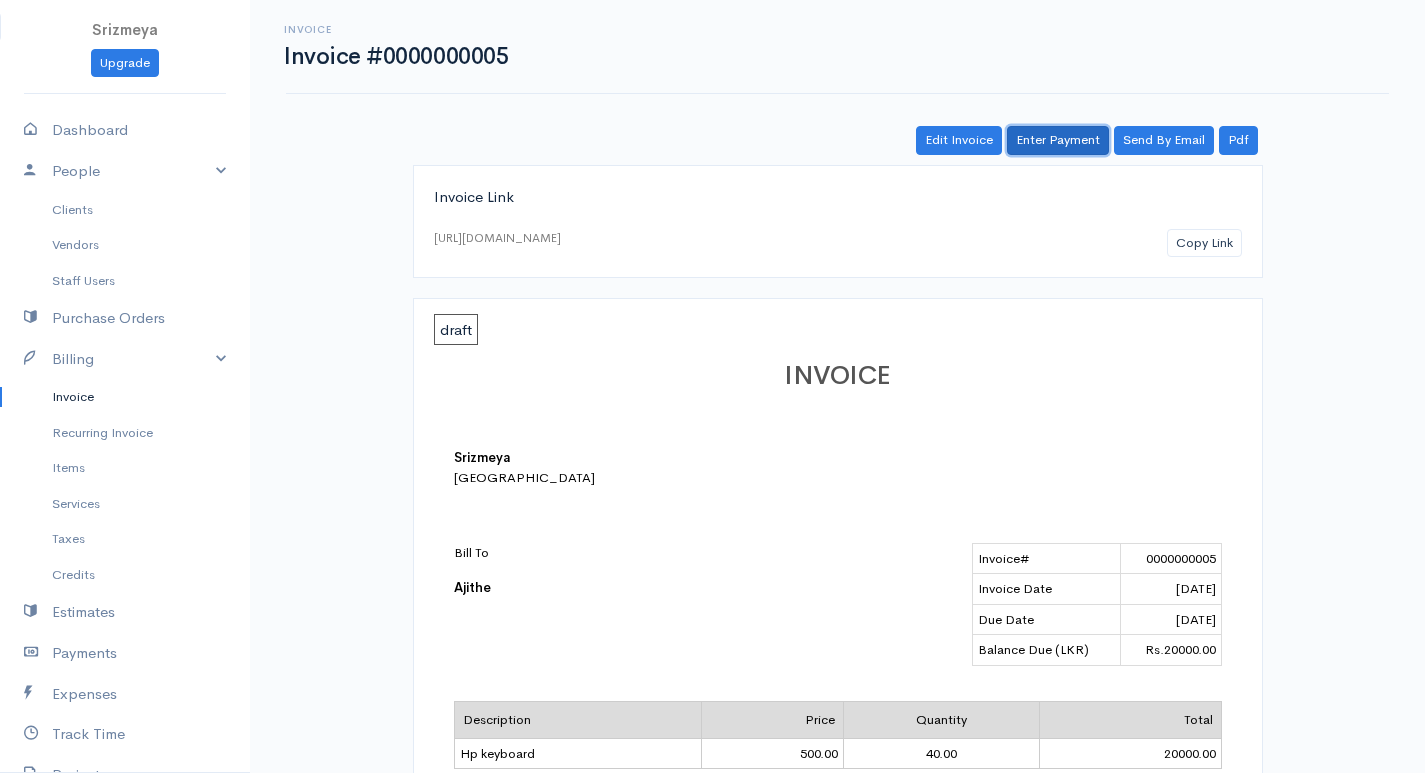 click on "Enter Payment" at bounding box center [1058, 140] 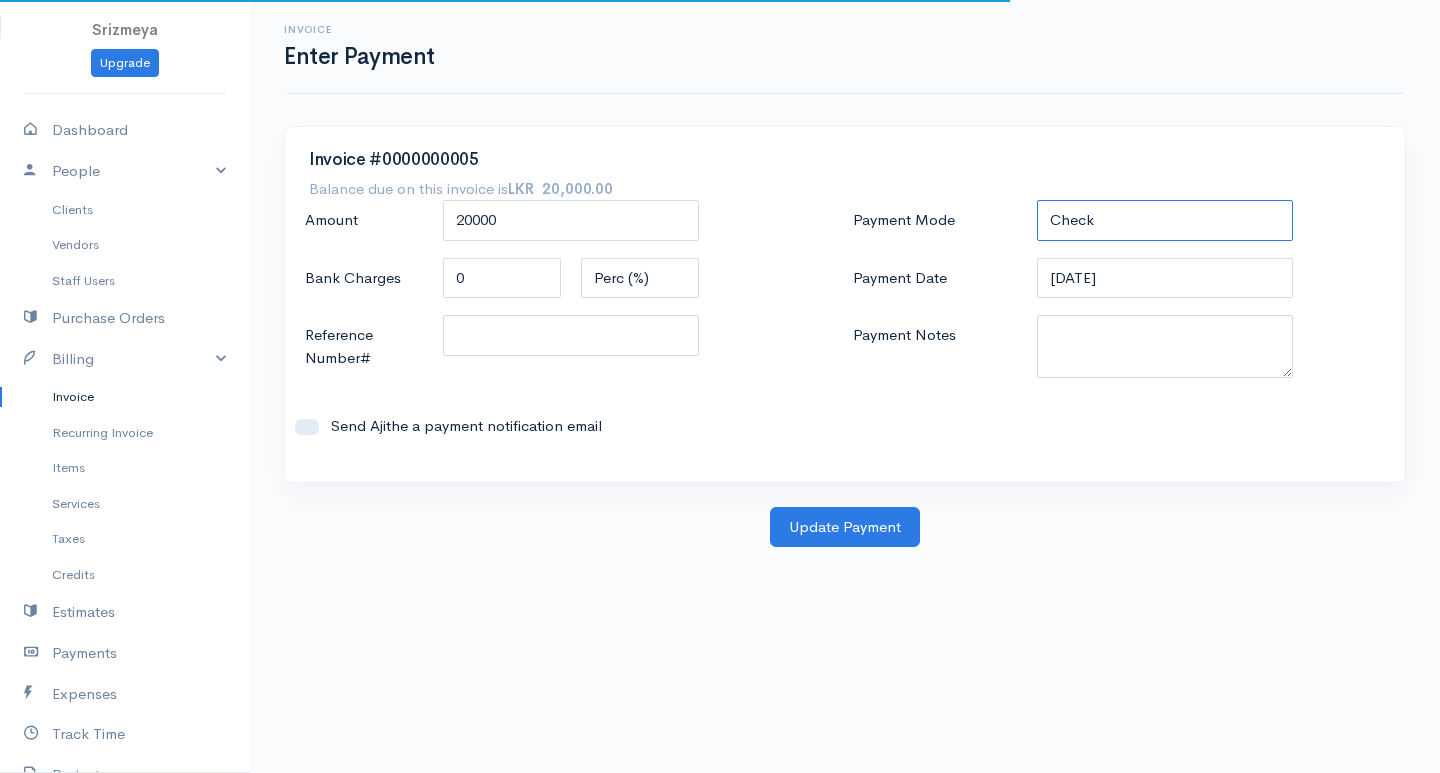 click on "Check Bank Transfer Credit Cash Debit ACH VISA MASTERCARD AMEX DISCOVER DINERS EUROCARD JCB NOVA Credit Card PayPal Google Checkout 2Checkout Amazon" at bounding box center (1165, 220) 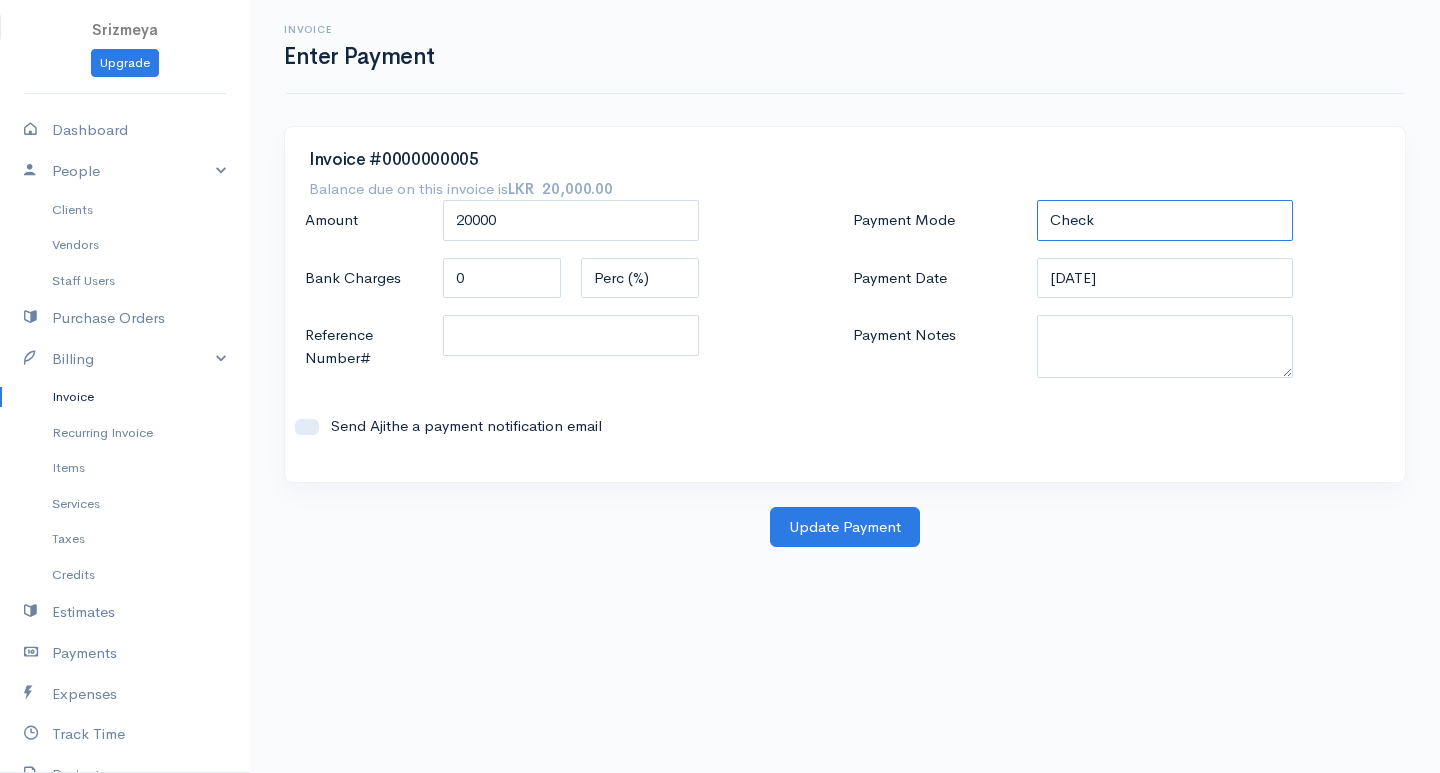 select on "Bank Transfer" 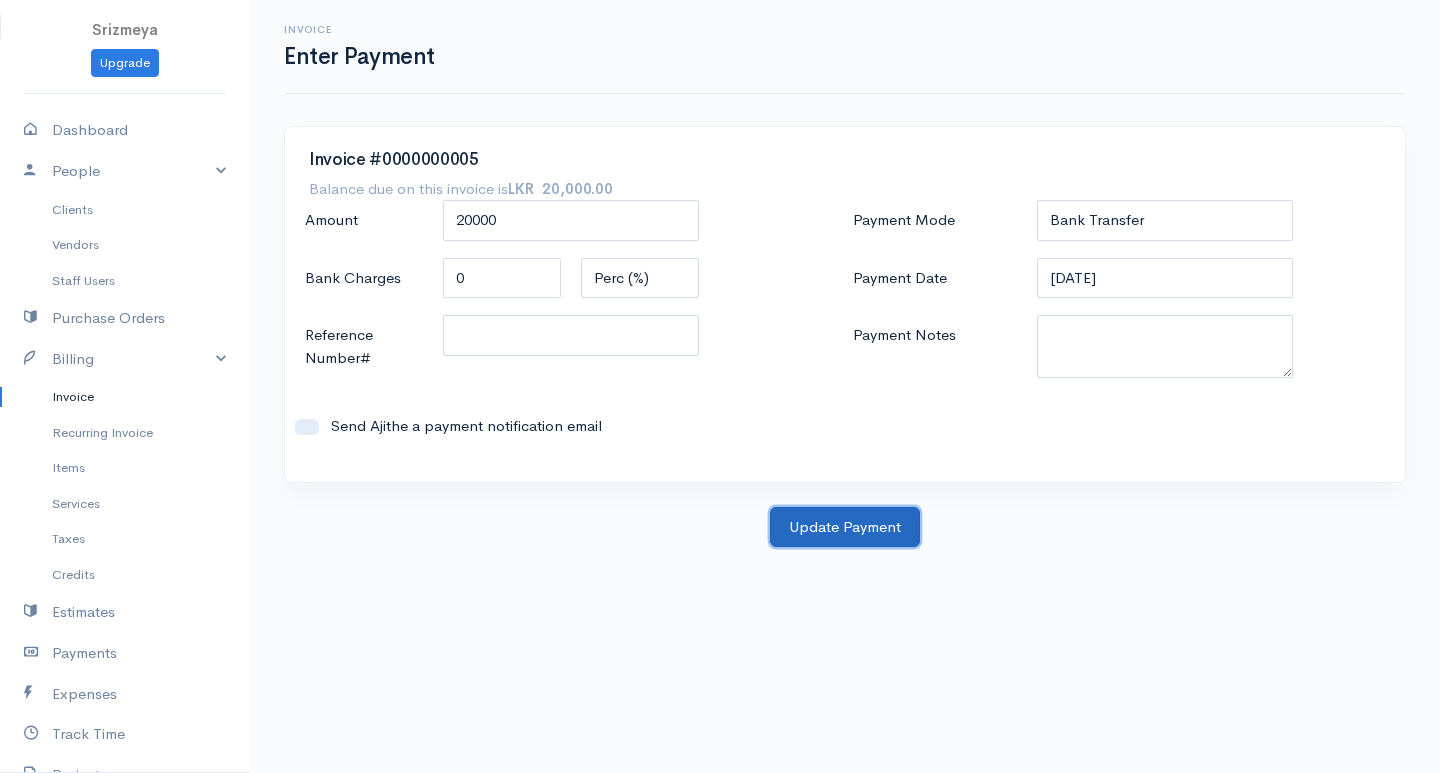 click on "Update Payment" at bounding box center (845, 527) 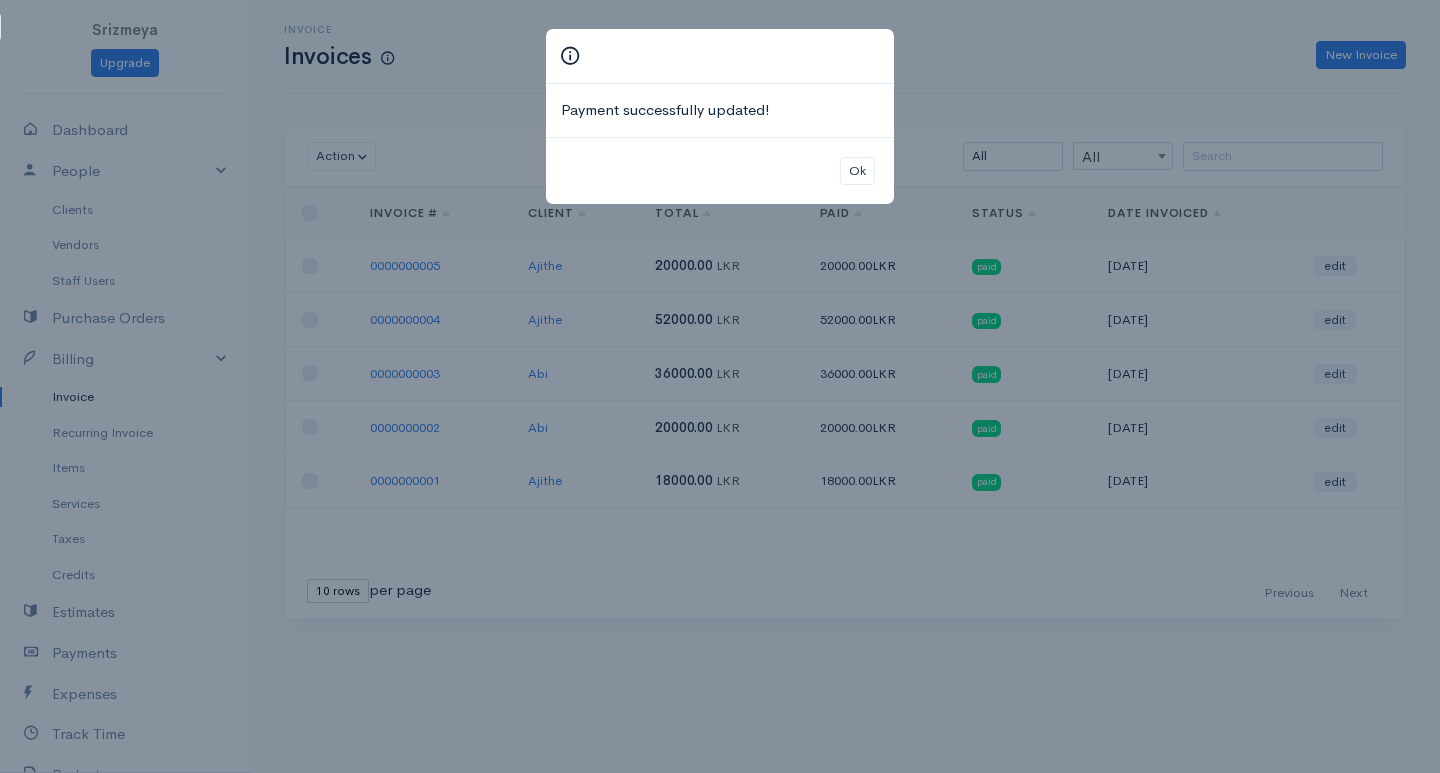 click on "Payment successfully updated!
Ok" at bounding box center [720, 386] 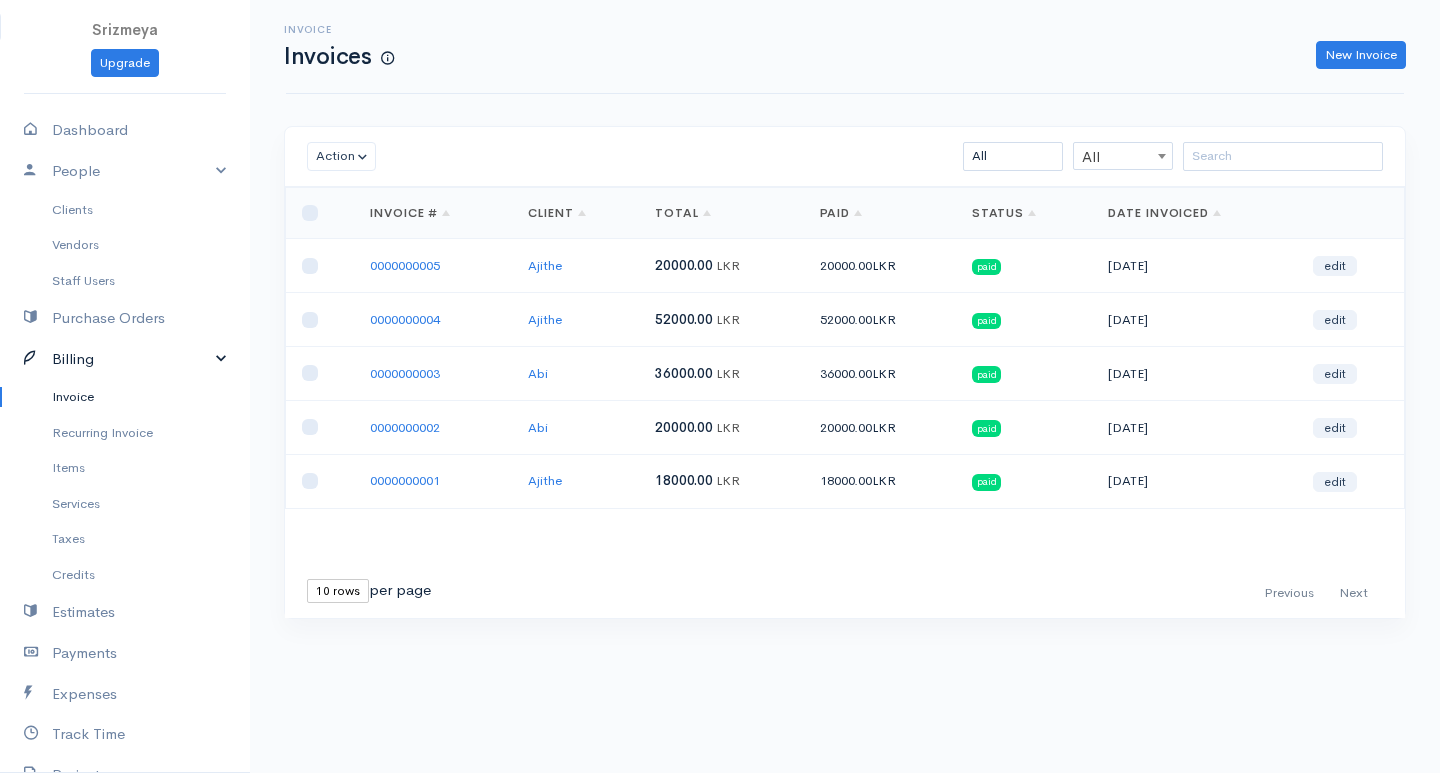 click on "Billing" at bounding box center (125, 359) 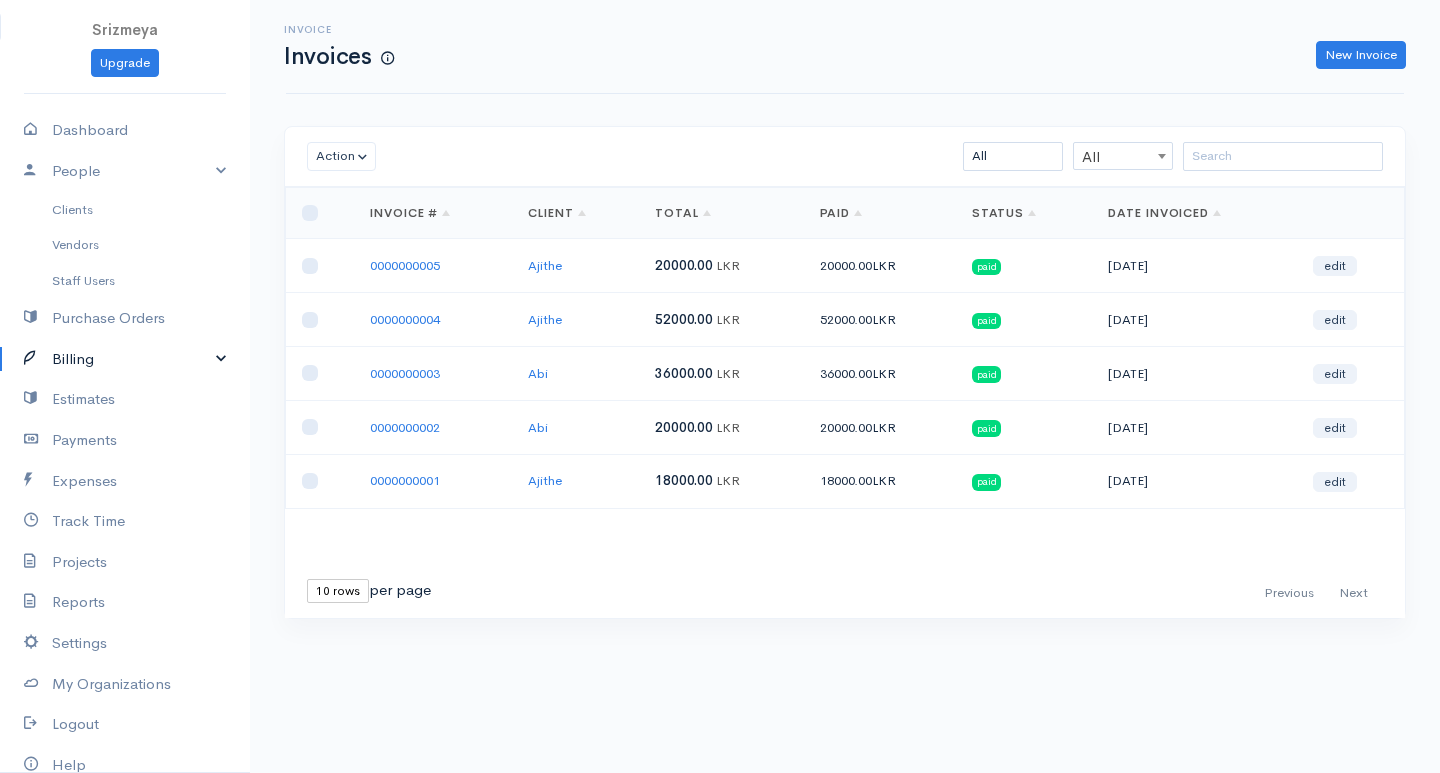 click on "Billing" at bounding box center [125, 359] 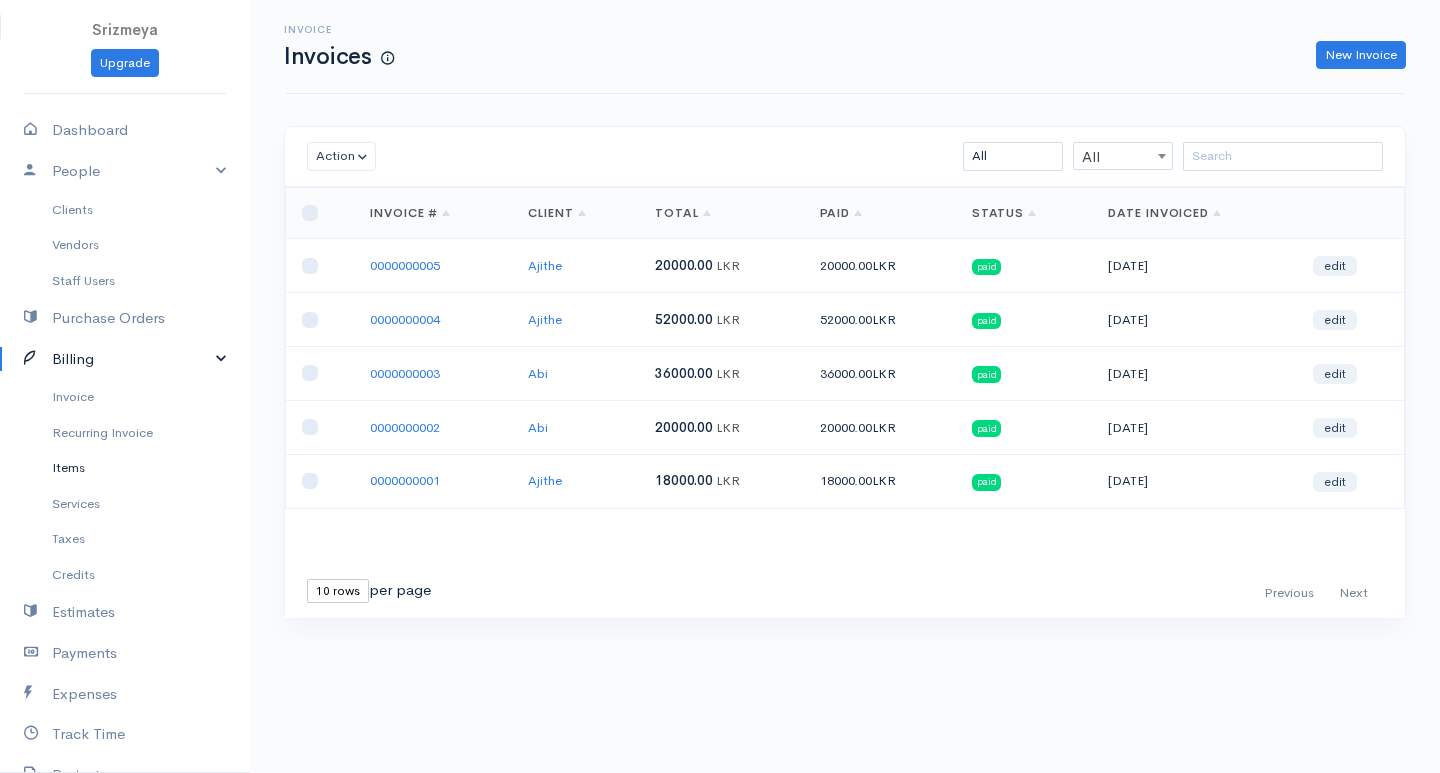 click on "Items" at bounding box center (125, 468) 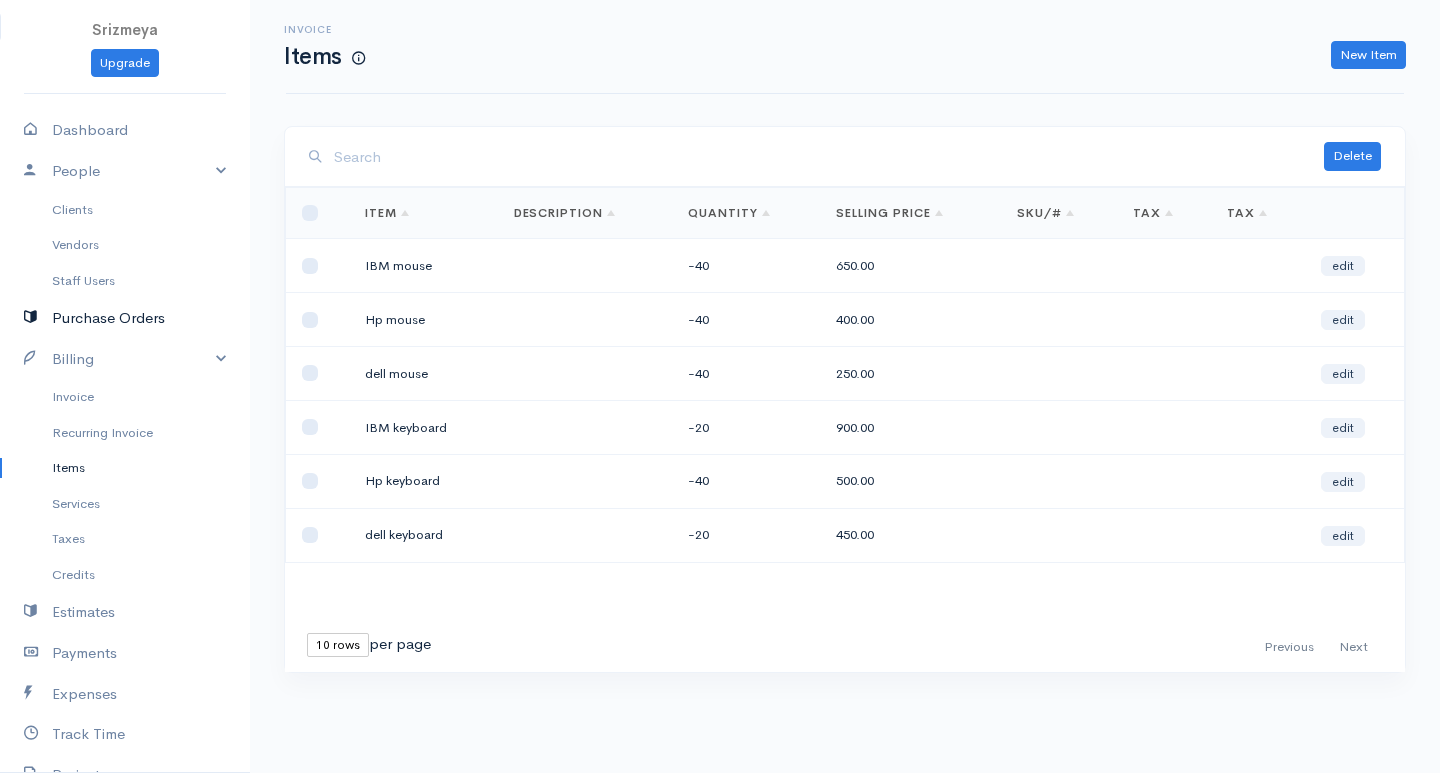 click on "Purchase Orders" at bounding box center [125, 318] 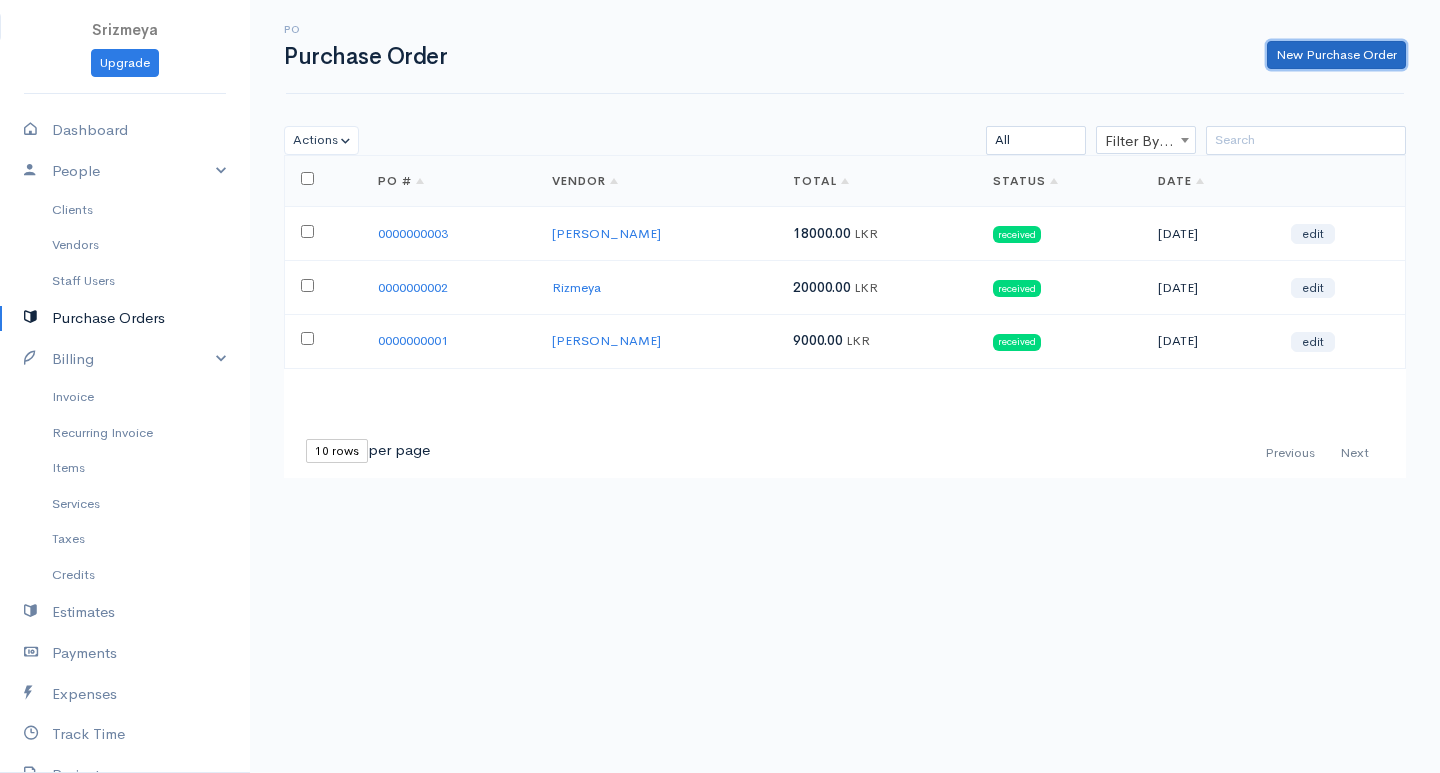 click on "New Purchase Order" at bounding box center (1336, 55) 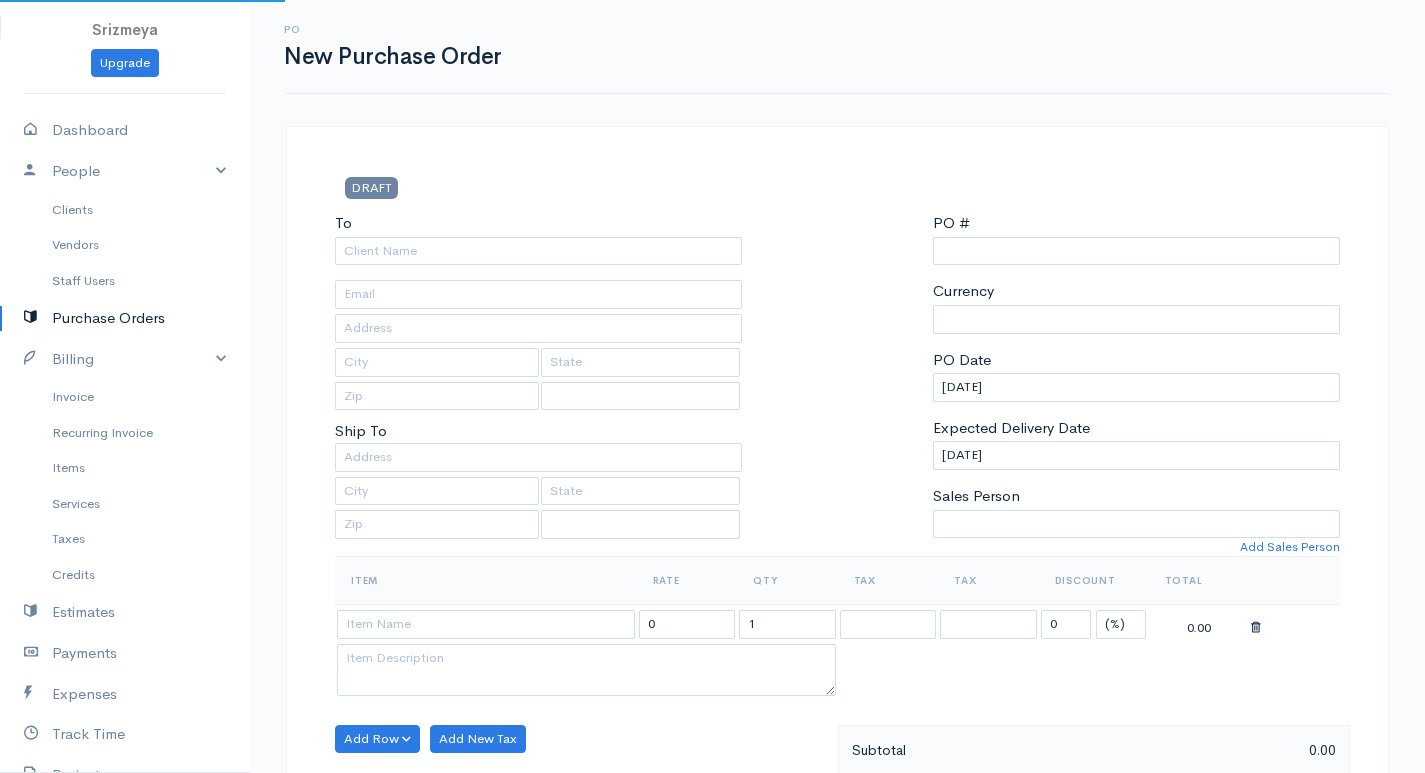 select on "LKR" 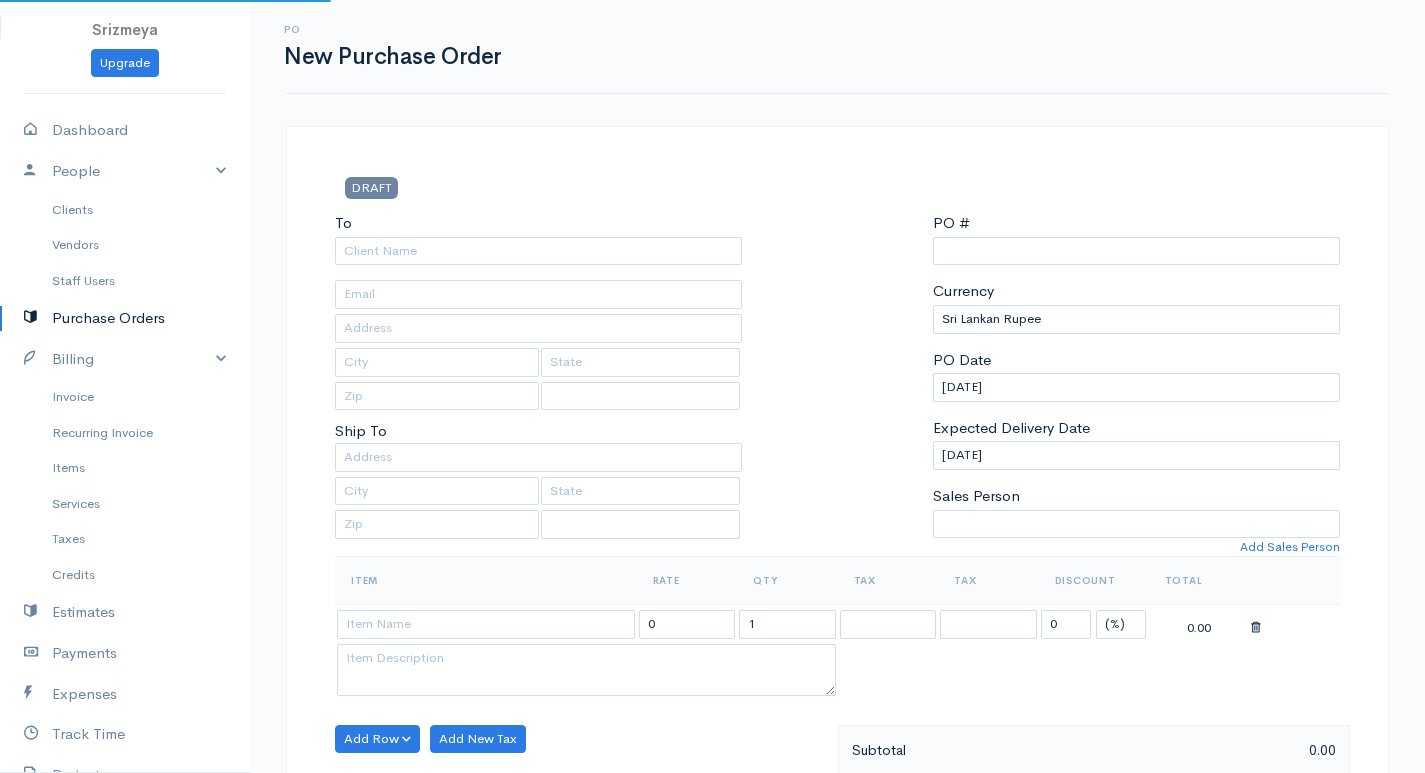 select on "[GEOGRAPHIC_DATA]" 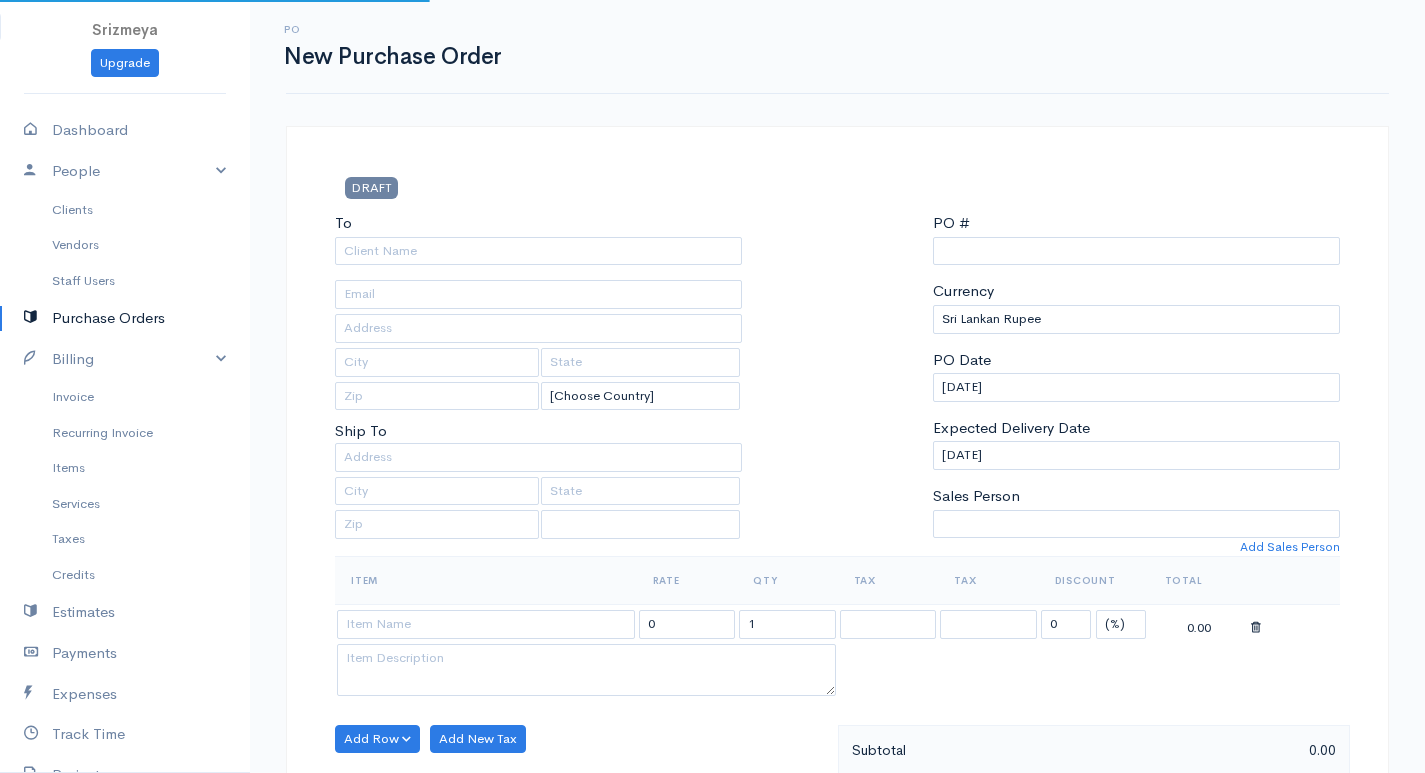 type on "0000000004" 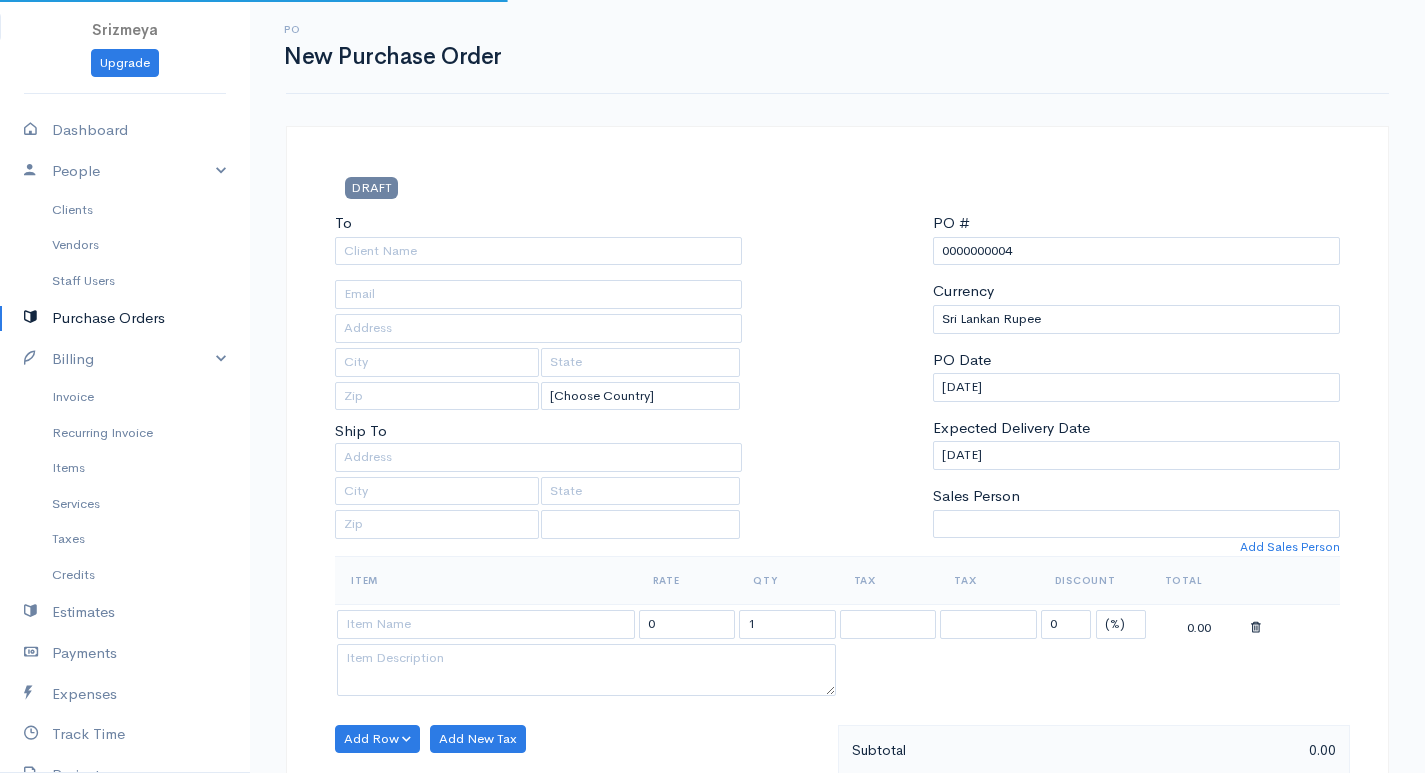 select on "[GEOGRAPHIC_DATA]" 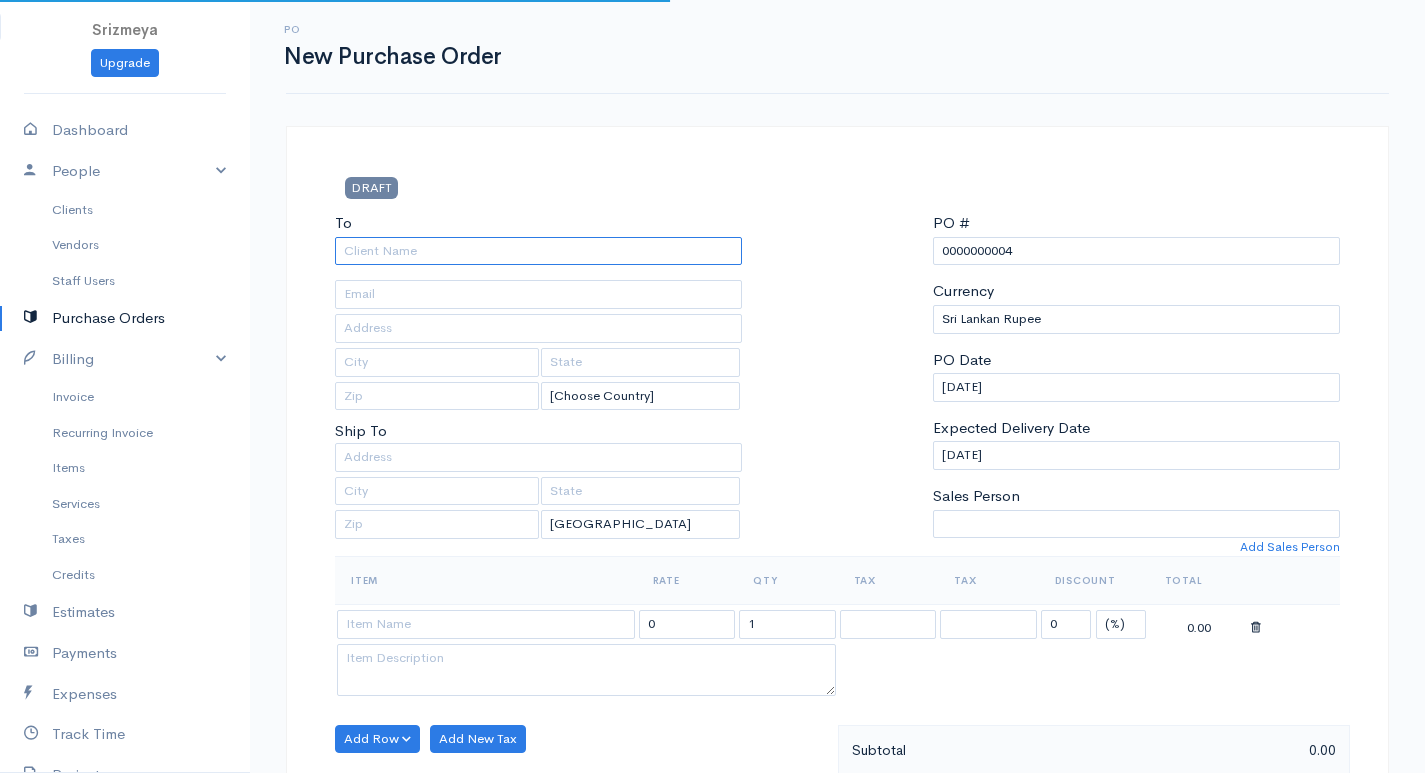click on "To" at bounding box center (538, 251) 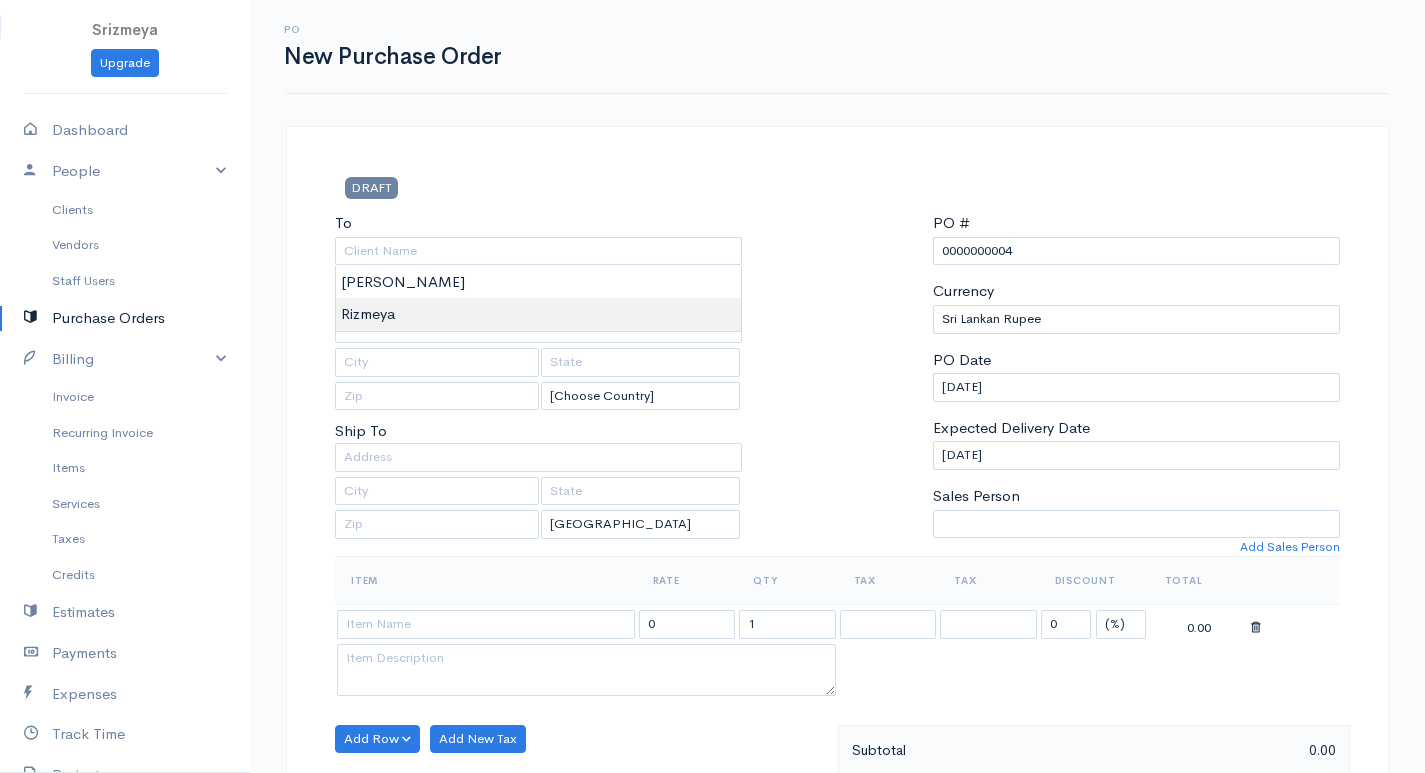 type on "Rizmeya" 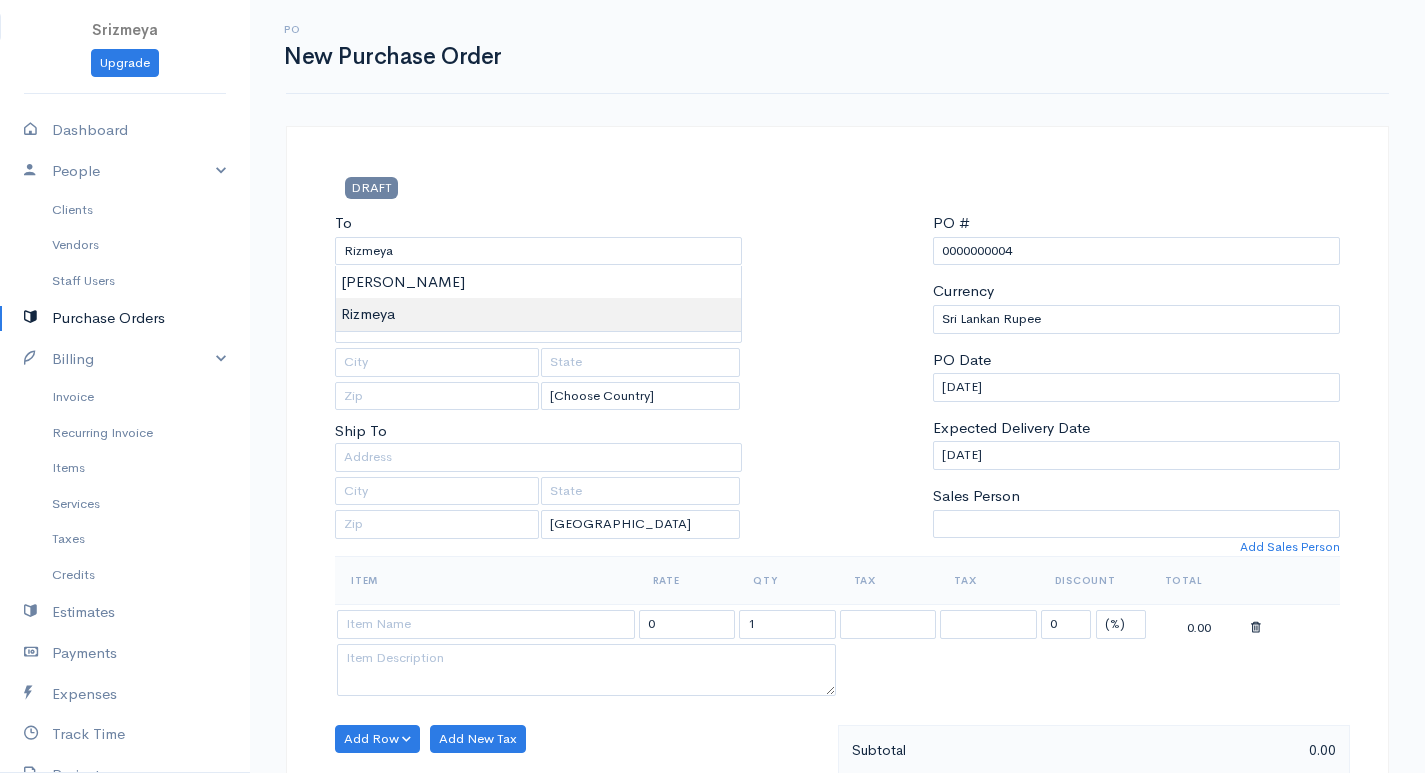 click on "Srizmeya
Upgrade
Dashboard
People
Clients
Vendors
Staff Users
Purchase Orders
Billing
Invoice
Recurring Invoice
Items
Services
Taxes
Credits
Estimates
Payments
Expenses
Track Time
Projects
Reports
Settings
My Organizations
Logout
Help
@CloudBooksApp 2022
PO
New Purchase Order
DRAFT To Rizmeya [Choose Country] [GEOGRAPHIC_DATA] [GEOGRAPHIC_DATA] [GEOGRAPHIC_DATA] [GEOGRAPHIC_DATA] [GEOGRAPHIC_DATA] [GEOGRAPHIC_DATA] [US_STATE] [GEOGRAPHIC_DATA] [GEOGRAPHIC_DATA] [GEOGRAPHIC_DATA] [GEOGRAPHIC_DATA] [GEOGRAPHIC_DATA] [GEOGRAPHIC_DATA] [GEOGRAPHIC_DATA] [GEOGRAPHIC_DATA] [GEOGRAPHIC_DATA]" at bounding box center (712, 768) 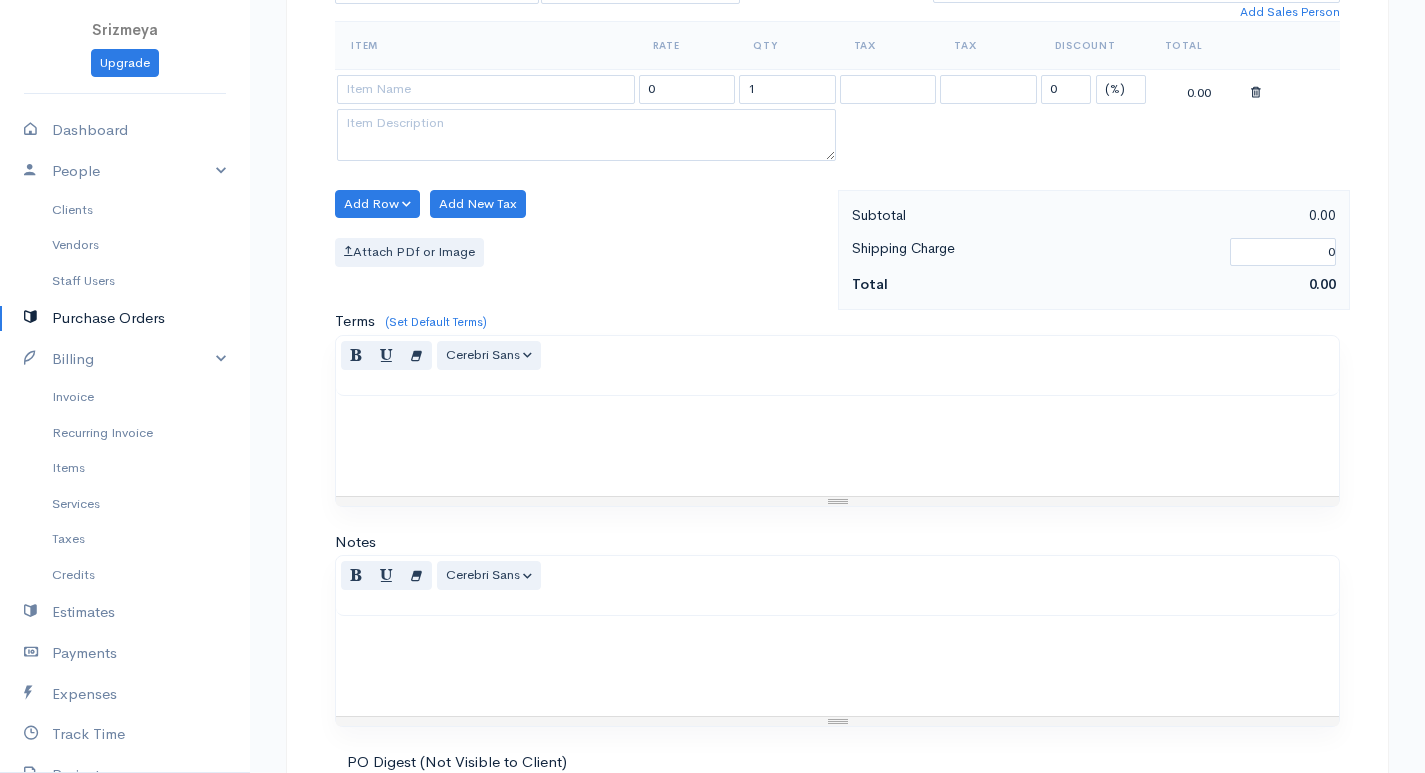 scroll, scrollTop: 500, scrollLeft: 0, axis: vertical 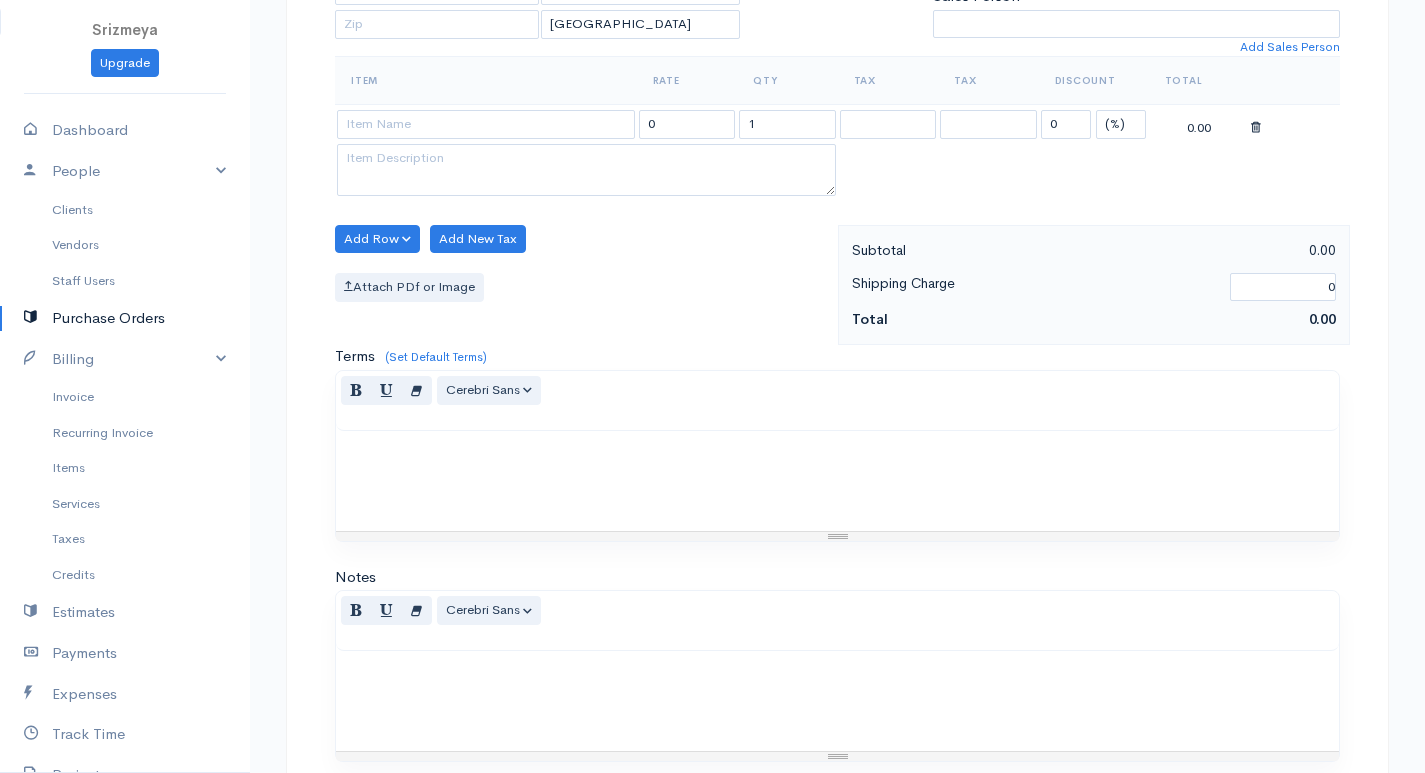 click on "Item" at bounding box center [486, 81] 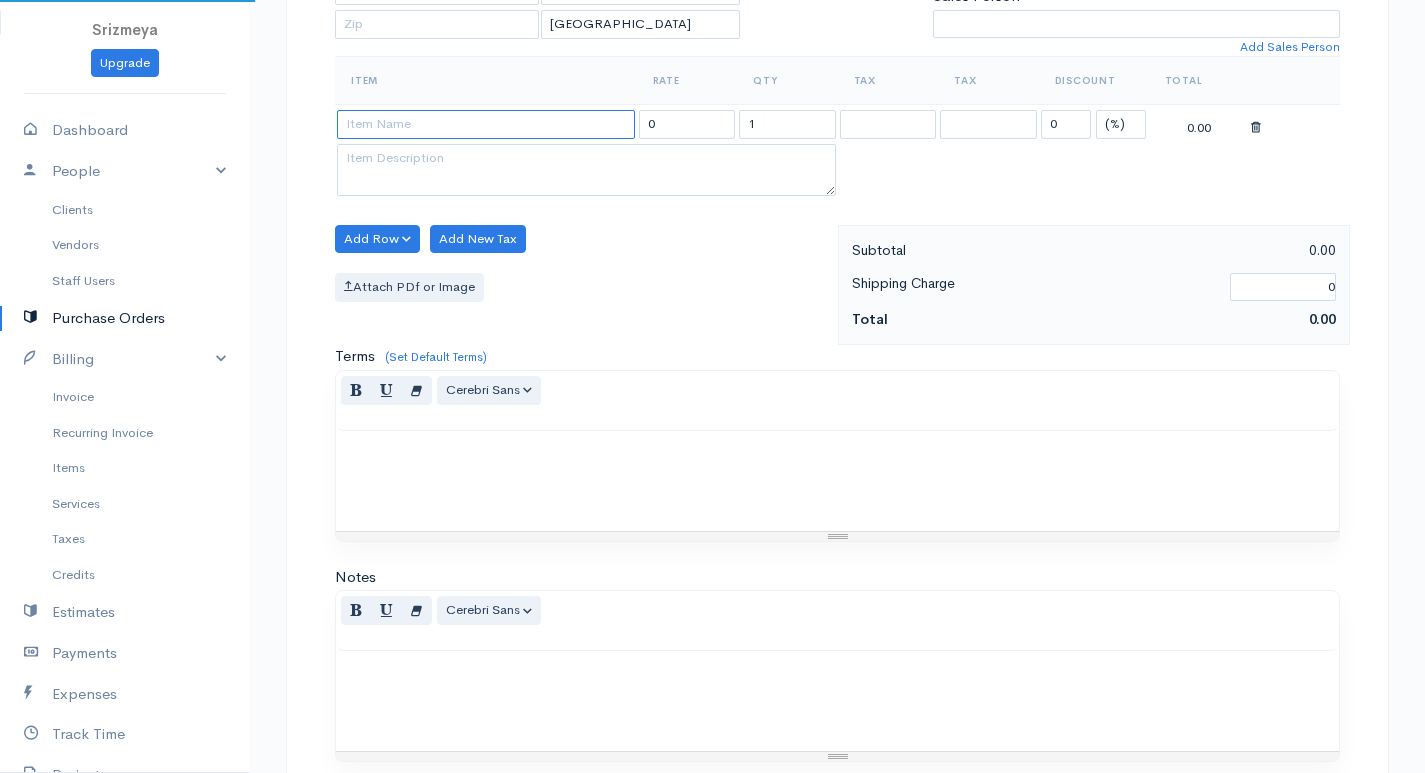 click at bounding box center (486, 124) 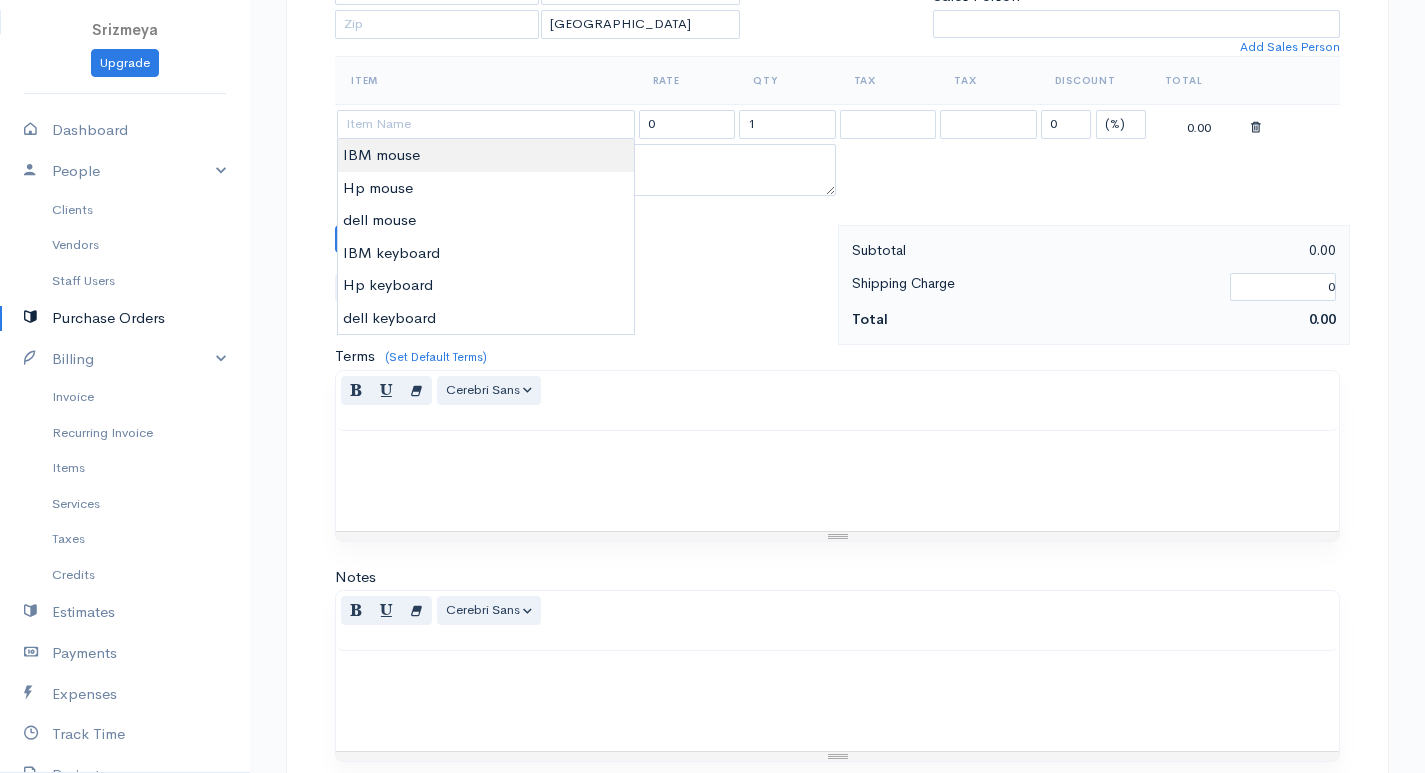 type on "IBM mouse" 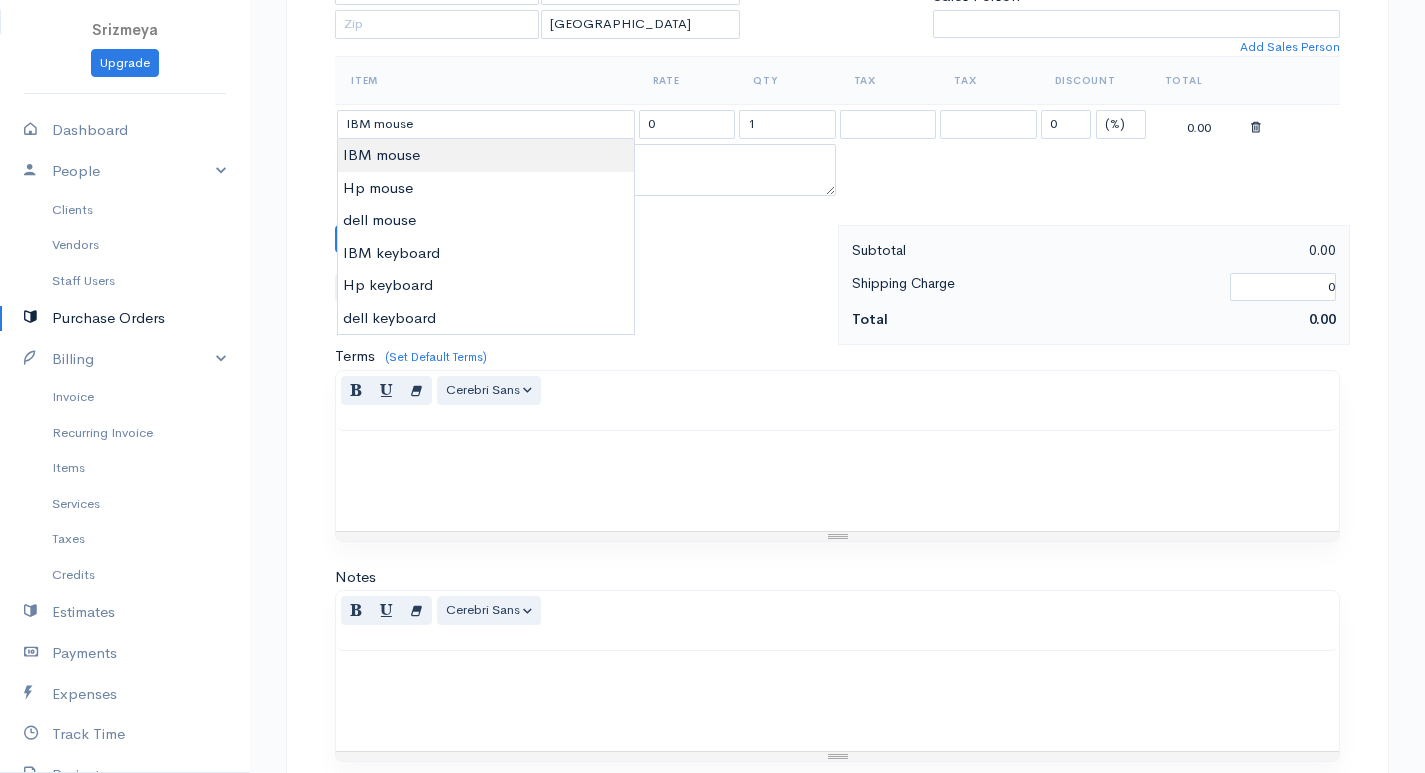 type on "650.00" 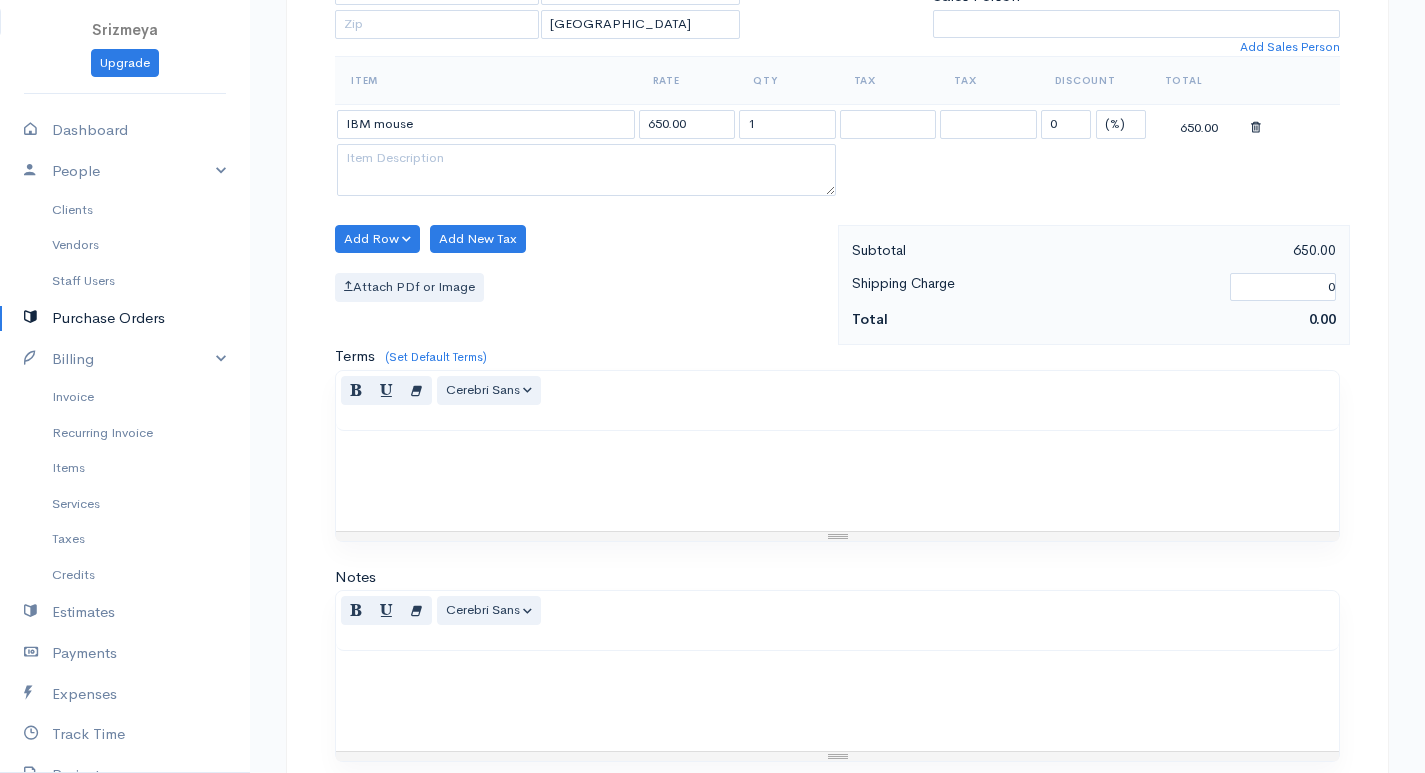 click on "Srizmeya
Upgrade
Dashboard
People
Clients
Vendors
Staff Users
Purchase Orders
Billing
Invoice
Recurring Invoice
Items
Services
Taxes
Credits
Estimates
Payments
Expenses
Track Time
Projects
Reports
Settings
My Organizations
Logout
Help
@CloudBooksApp 2022
PO
New Purchase Order
DRAFT To Rizmeya [Choose Country] [GEOGRAPHIC_DATA] [GEOGRAPHIC_DATA] [GEOGRAPHIC_DATA] [GEOGRAPHIC_DATA] [GEOGRAPHIC_DATA] [GEOGRAPHIC_DATA] [US_STATE] [GEOGRAPHIC_DATA] [GEOGRAPHIC_DATA] [GEOGRAPHIC_DATA] [GEOGRAPHIC_DATA] [GEOGRAPHIC_DATA] [GEOGRAPHIC_DATA] [GEOGRAPHIC_DATA] [GEOGRAPHIC_DATA] [GEOGRAPHIC_DATA]" at bounding box center (712, 268) 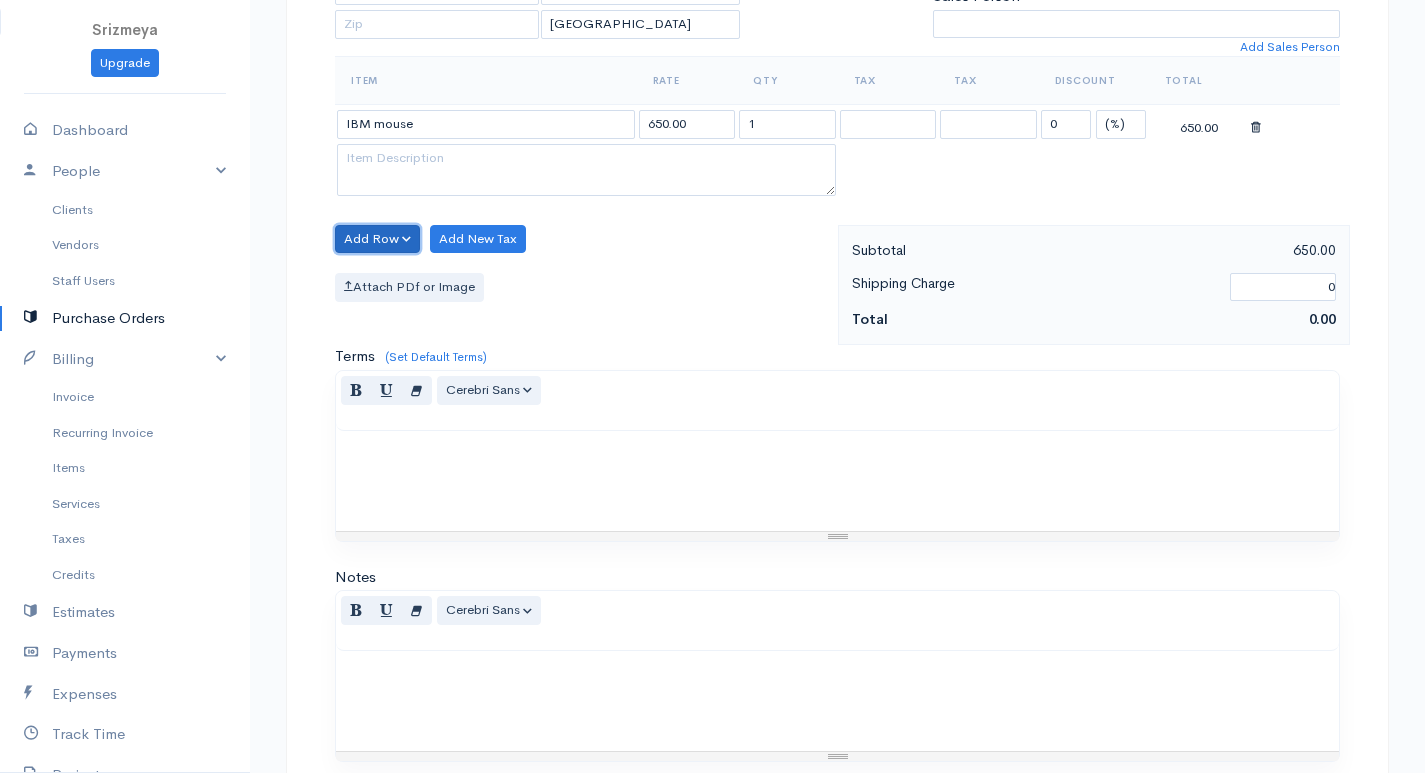 click on "Add Row" at bounding box center [377, 239] 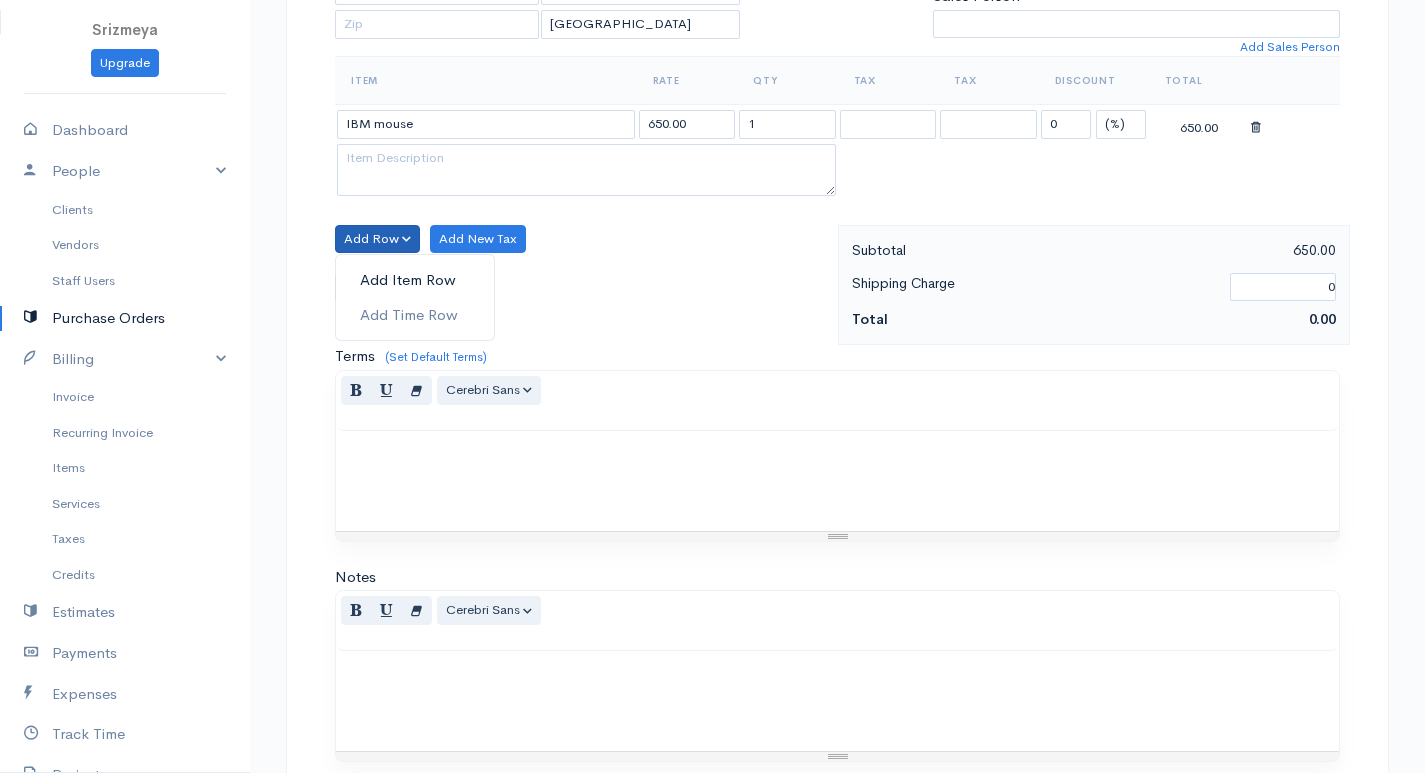 click on "Add Item Row" at bounding box center [415, 280] 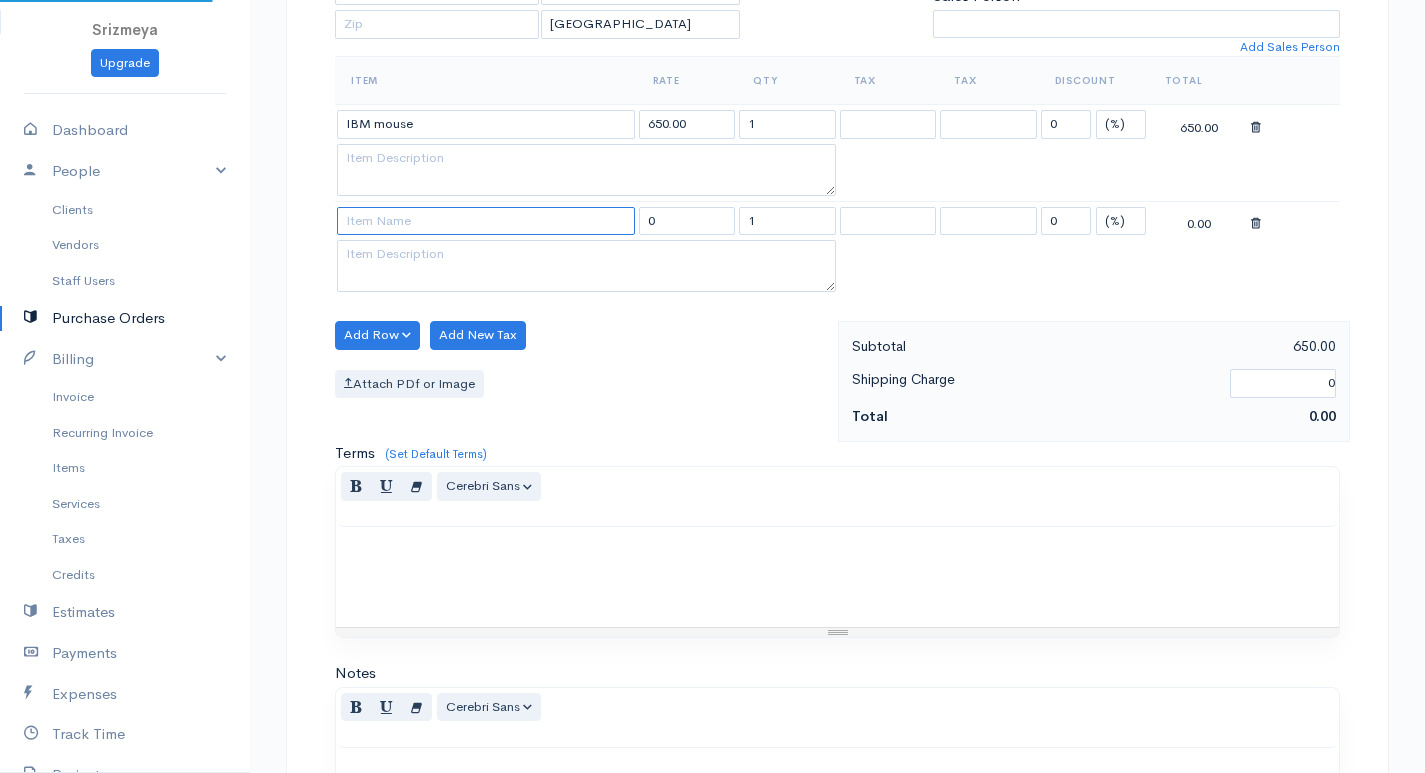 click at bounding box center [486, 221] 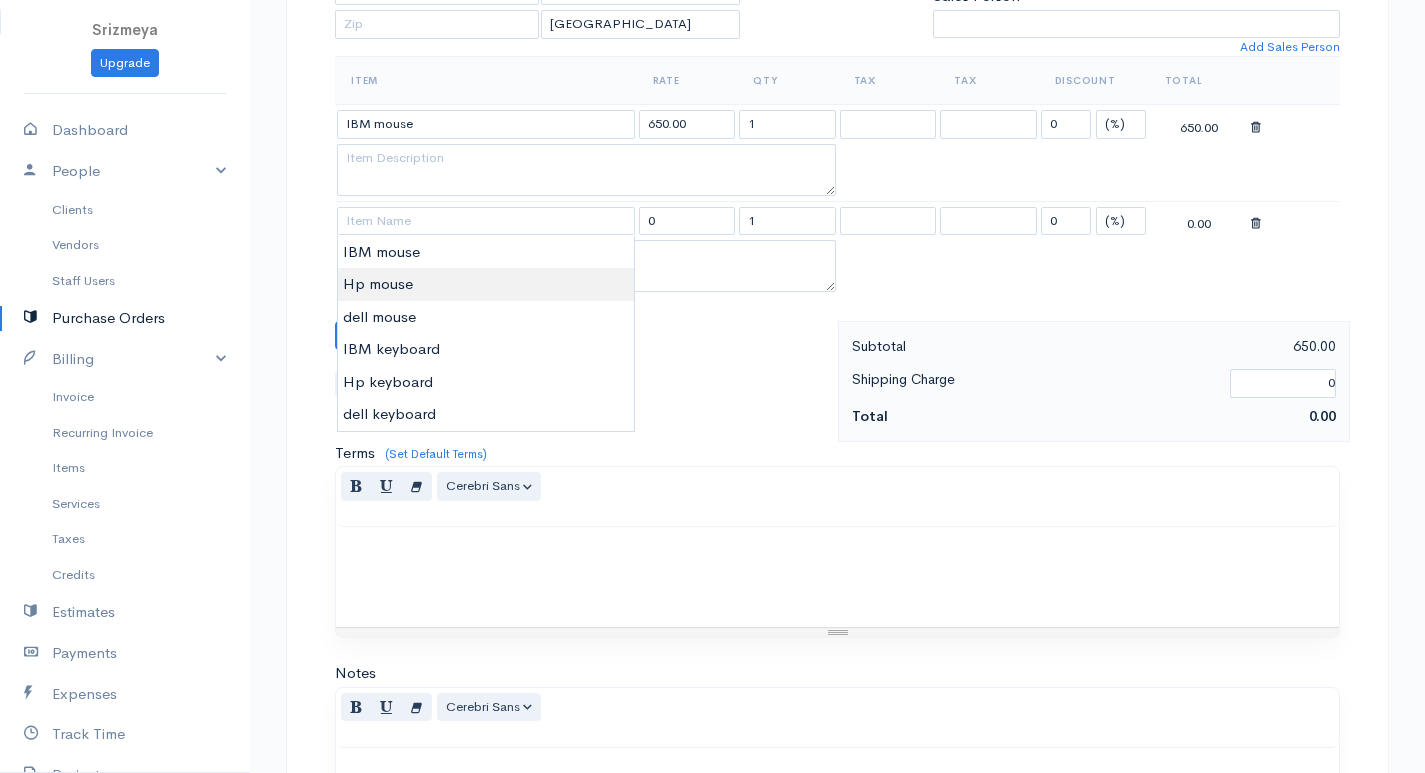 type on "Hp mouse" 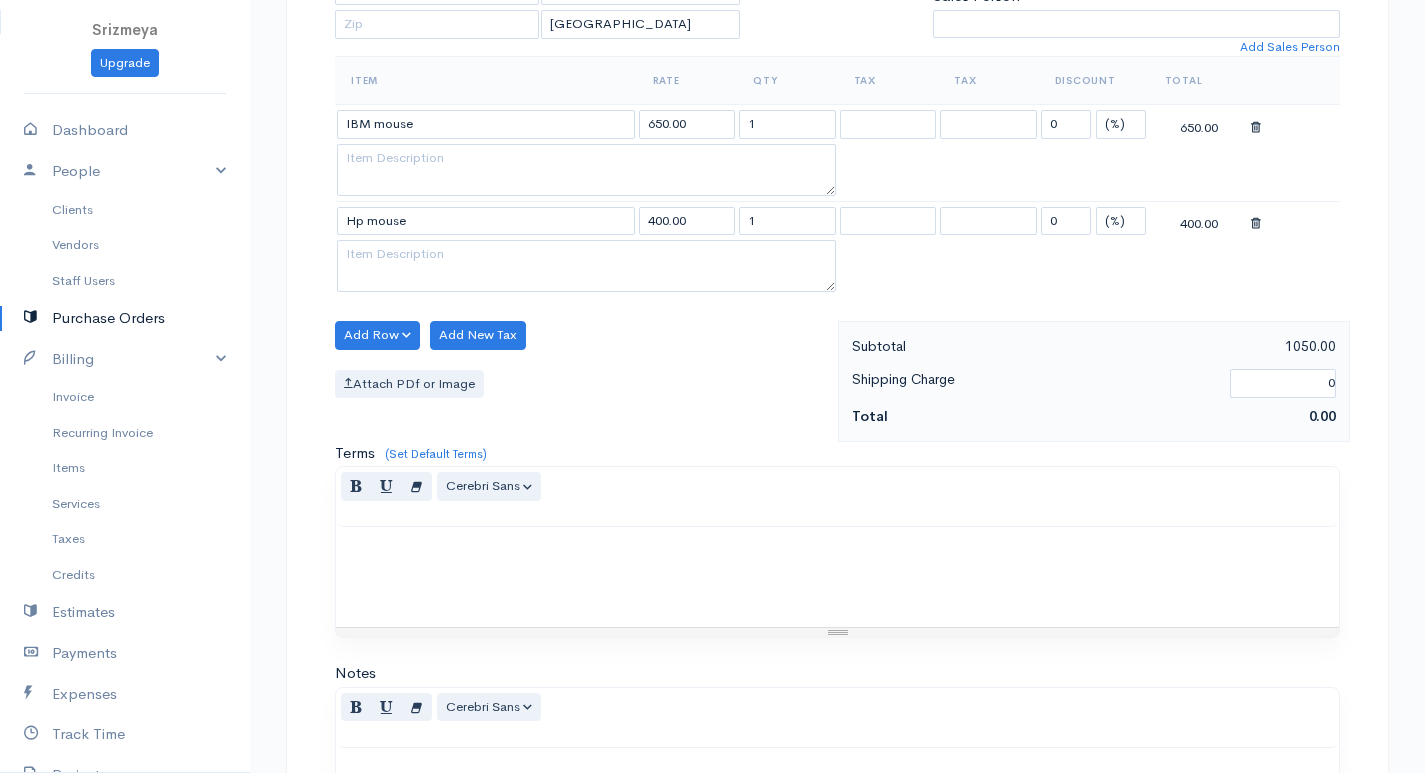 click on "Srizmeya
Upgrade
Dashboard
People
Clients
Vendors
Staff Users
Purchase Orders
Billing
Invoice
Recurring Invoice
Items
Services
Taxes
Credits
Estimates
Payments
Expenses
Track Time
Projects
Reports
Settings
My Organizations
Logout
Help
@CloudBooksApp 2022
PO
New Purchase Order
DRAFT To Rizmeya [Choose Country] [GEOGRAPHIC_DATA] [GEOGRAPHIC_DATA] [GEOGRAPHIC_DATA] [GEOGRAPHIC_DATA] [GEOGRAPHIC_DATA] [GEOGRAPHIC_DATA] [US_STATE] [GEOGRAPHIC_DATA] [GEOGRAPHIC_DATA] [GEOGRAPHIC_DATA] [GEOGRAPHIC_DATA] [GEOGRAPHIC_DATA] [GEOGRAPHIC_DATA] [GEOGRAPHIC_DATA] [GEOGRAPHIC_DATA] [GEOGRAPHIC_DATA]" at bounding box center [712, 316] 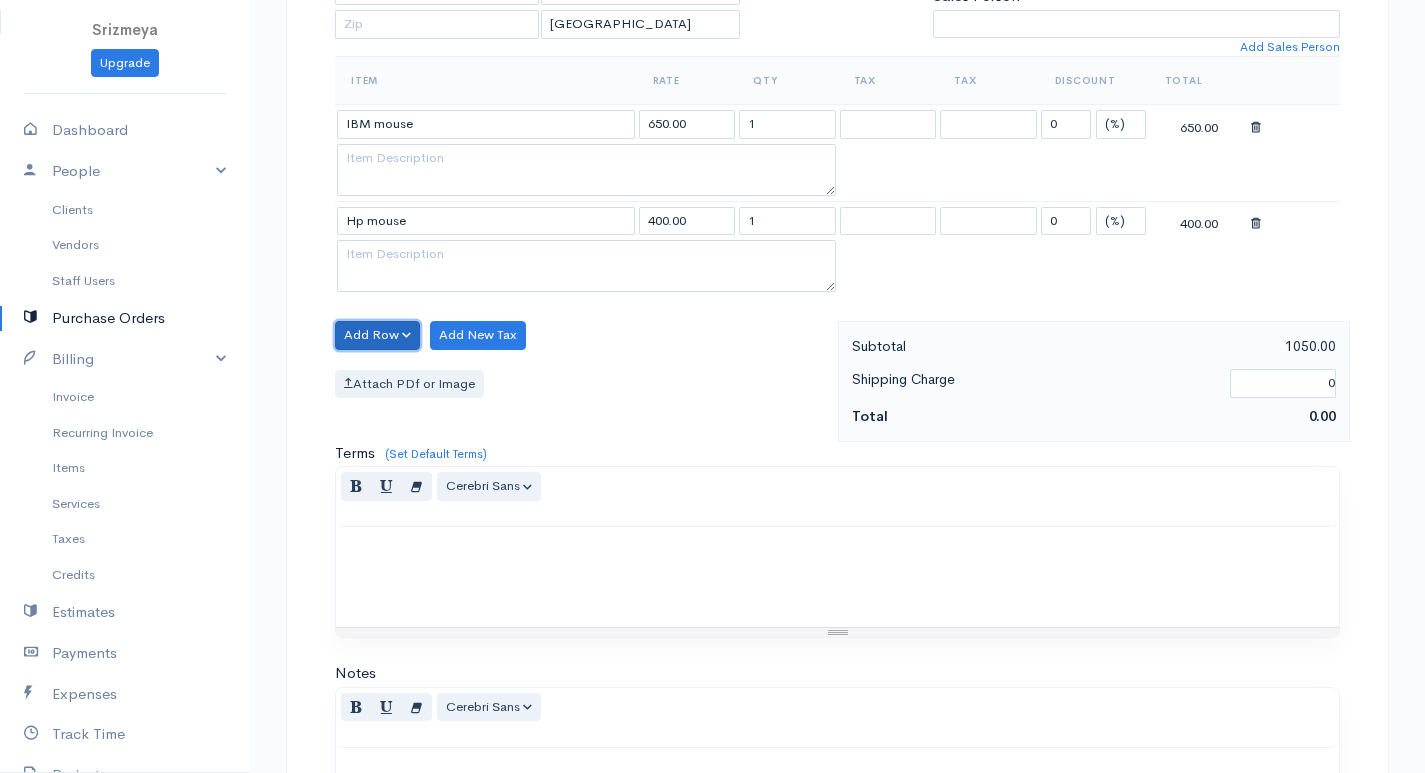 click on "Add Row" at bounding box center [377, 335] 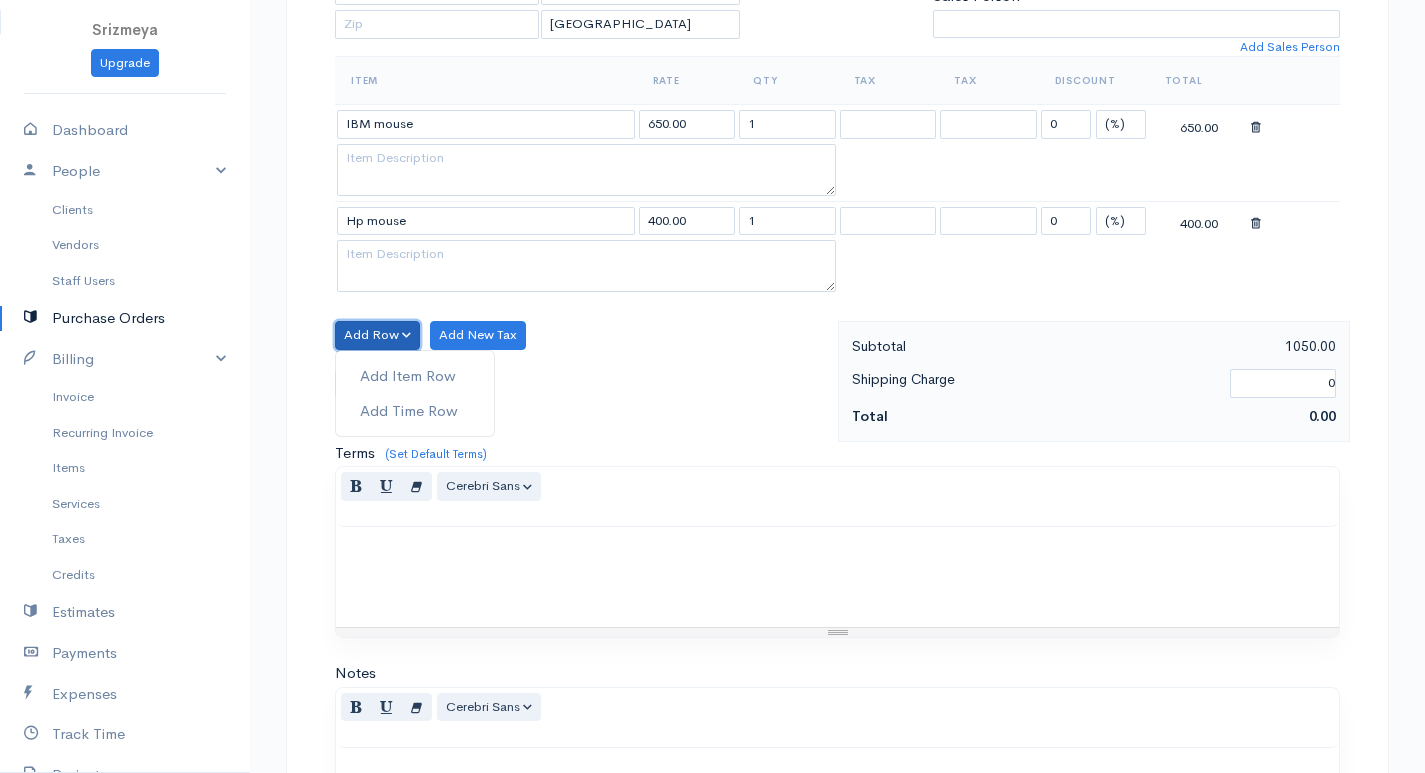 click on "Add Row" at bounding box center [377, 335] 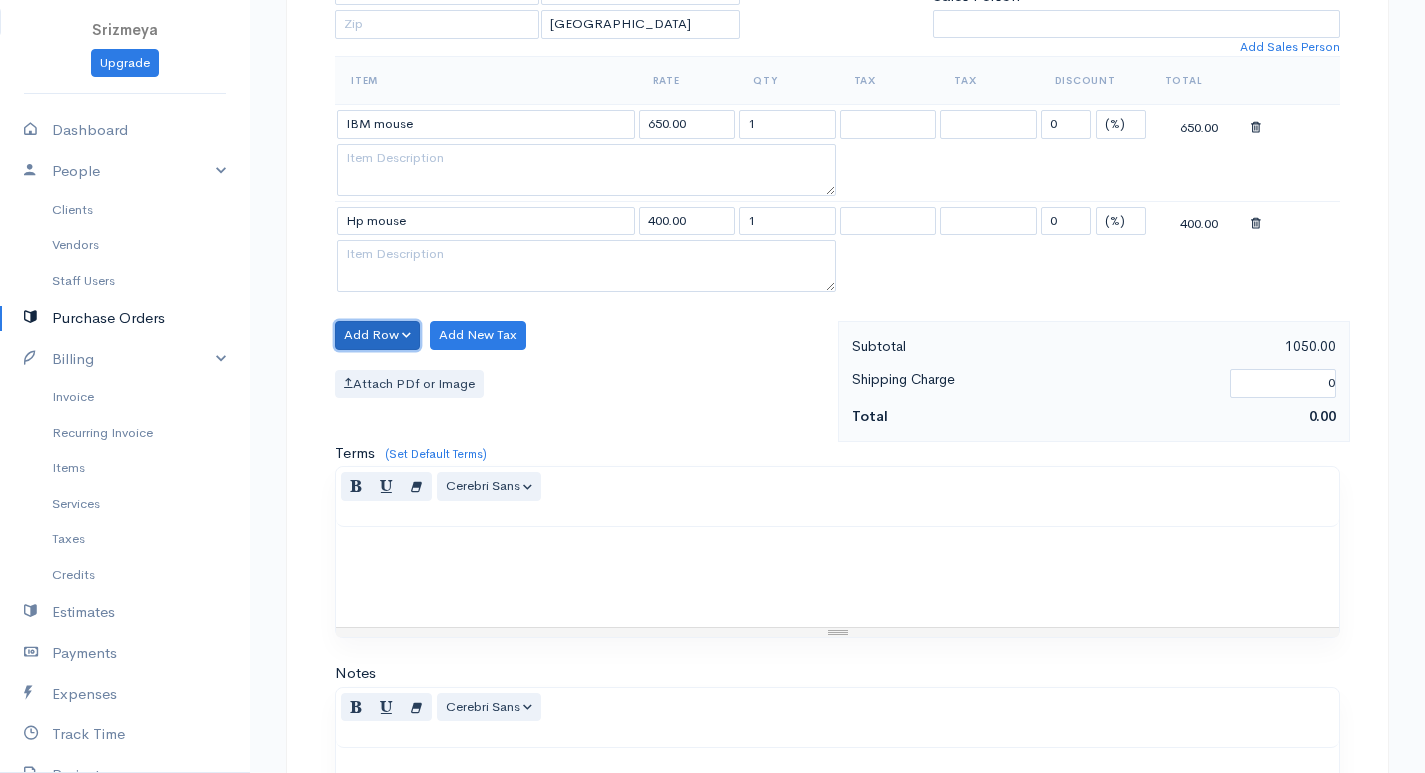 click on "Add Row" at bounding box center [377, 335] 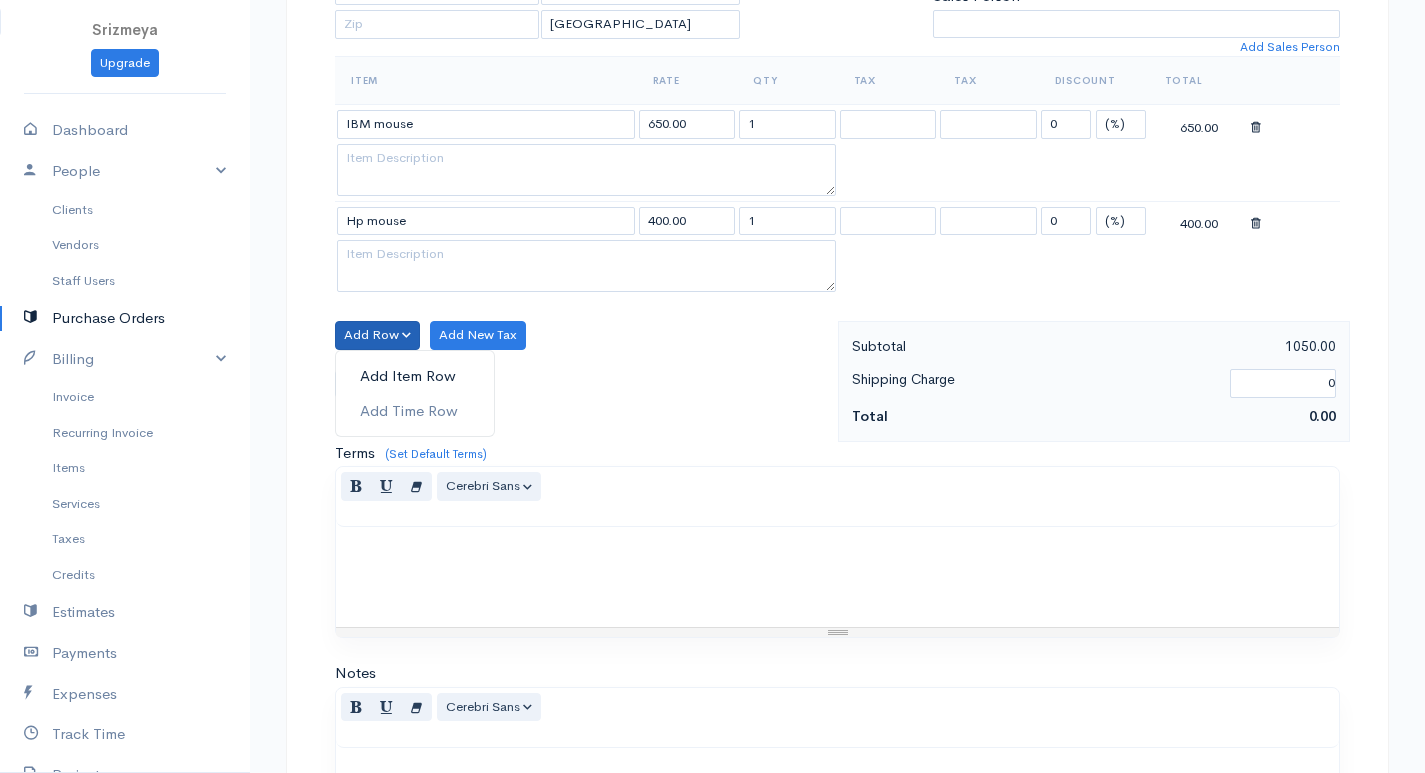 click on "Add Item Row" at bounding box center (415, 376) 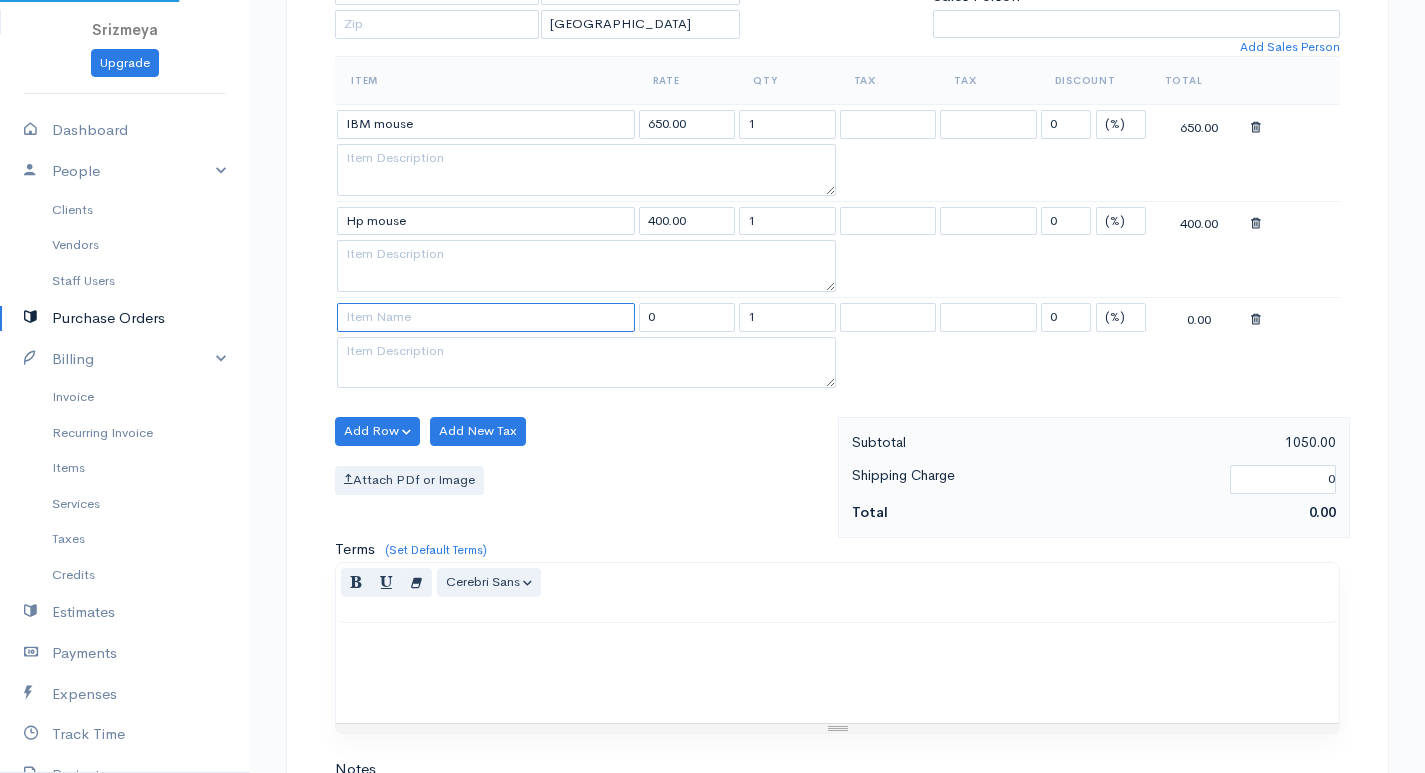 click at bounding box center (486, 317) 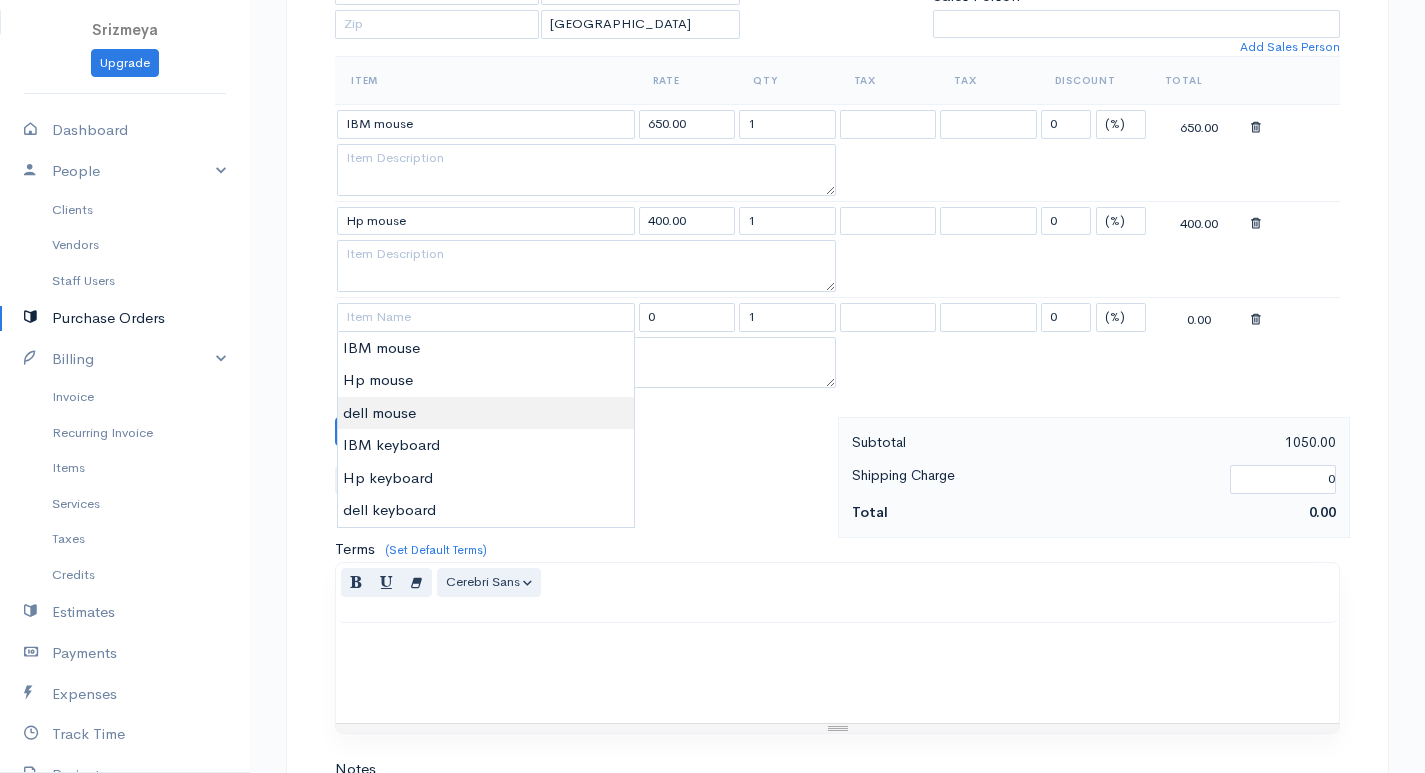 type on "dell mouse" 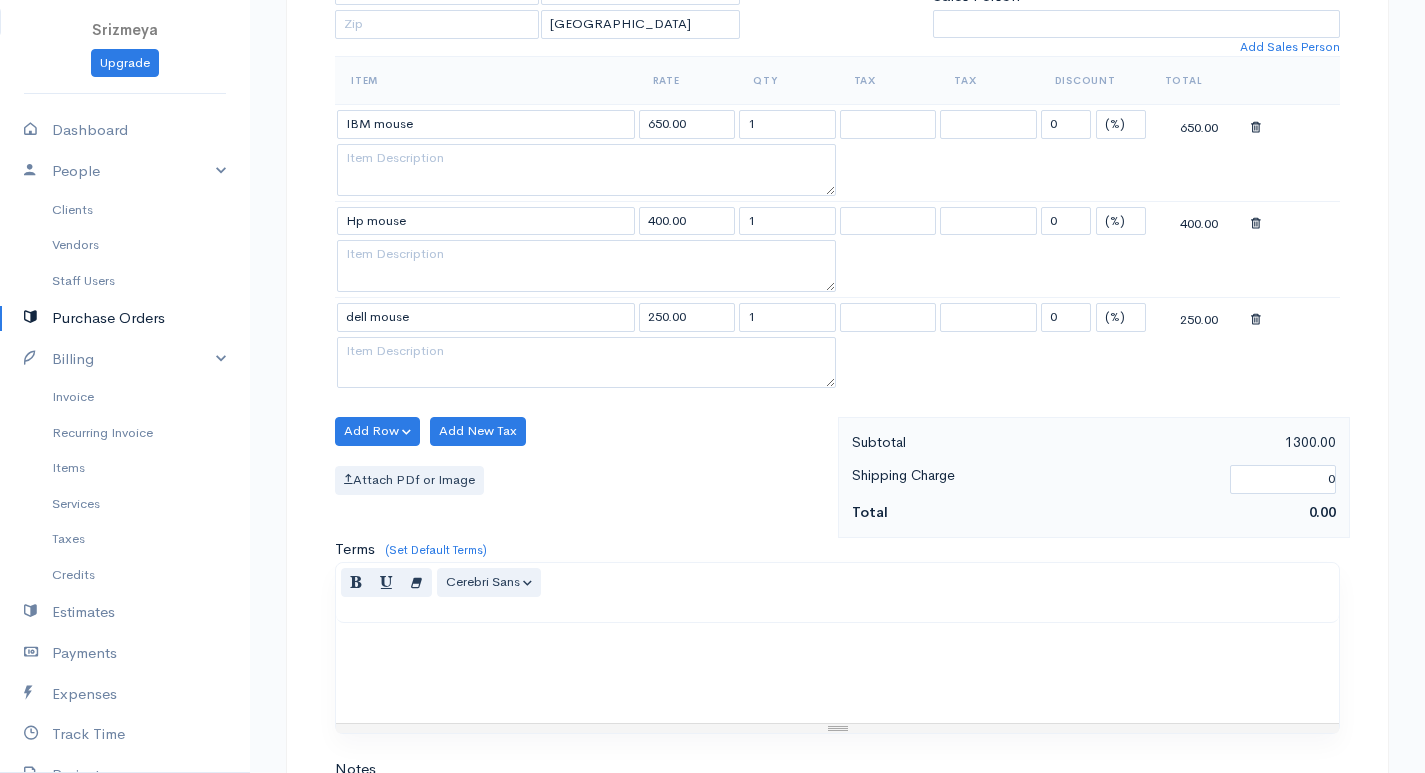 click on "Srizmeya
Upgrade
Dashboard
People
Clients
Vendors
Staff Users
Purchase Orders
Billing
Invoice
Recurring Invoice
Items
Services
Taxes
Credits
Estimates
Payments
Expenses
Track Time
Projects
Reports
Settings
My Organizations
Logout
Help
@CloudBooksApp 2022
PO
New Purchase Order
DRAFT To Rizmeya [Choose Country] [GEOGRAPHIC_DATA] [GEOGRAPHIC_DATA] [GEOGRAPHIC_DATA] [GEOGRAPHIC_DATA] [GEOGRAPHIC_DATA] [GEOGRAPHIC_DATA] [US_STATE] [GEOGRAPHIC_DATA] [GEOGRAPHIC_DATA] [GEOGRAPHIC_DATA] [GEOGRAPHIC_DATA] [GEOGRAPHIC_DATA] [GEOGRAPHIC_DATA] [GEOGRAPHIC_DATA] [GEOGRAPHIC_DATA] [GEOGRAPHIC_DATA]" at bounding box center [712, 365] 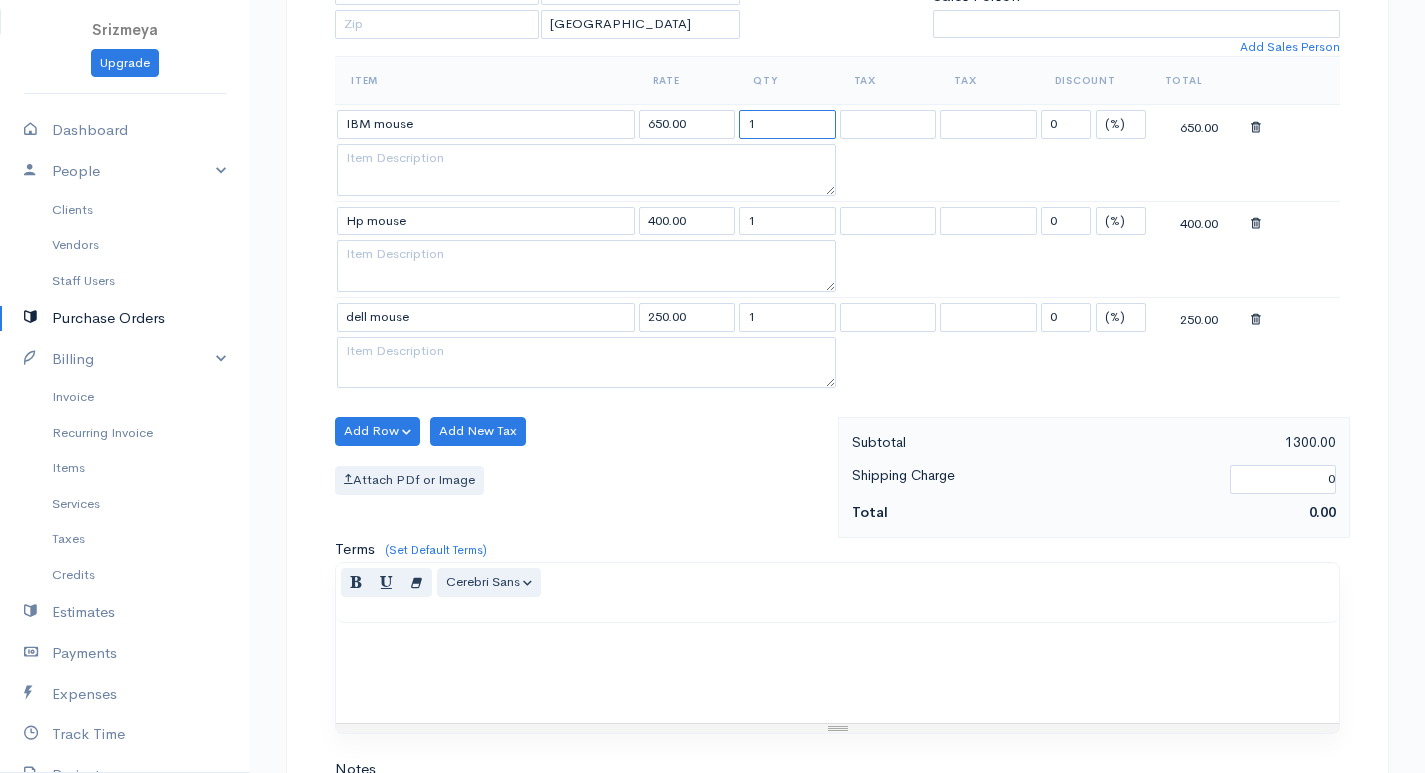 click on "1" at bounding box center (787, 124) 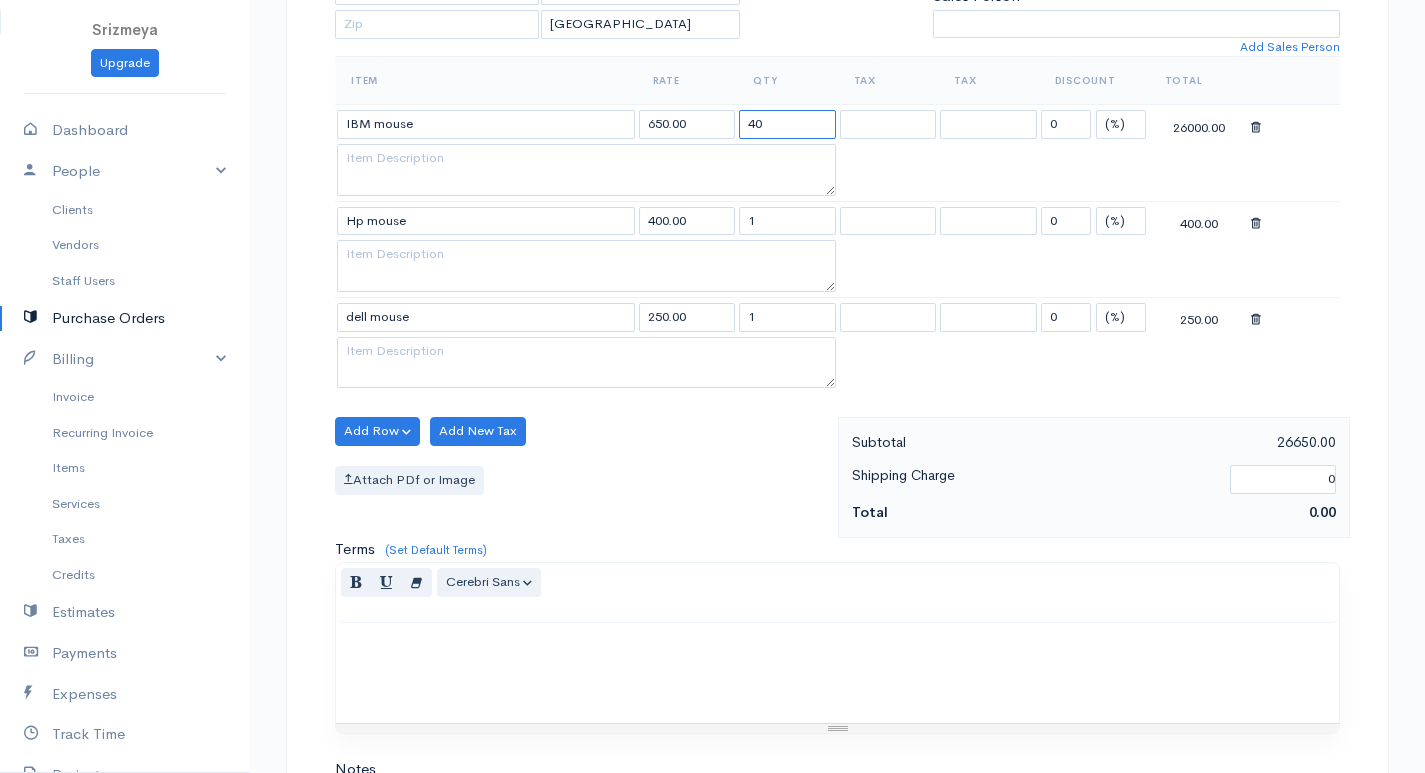 type on "40" 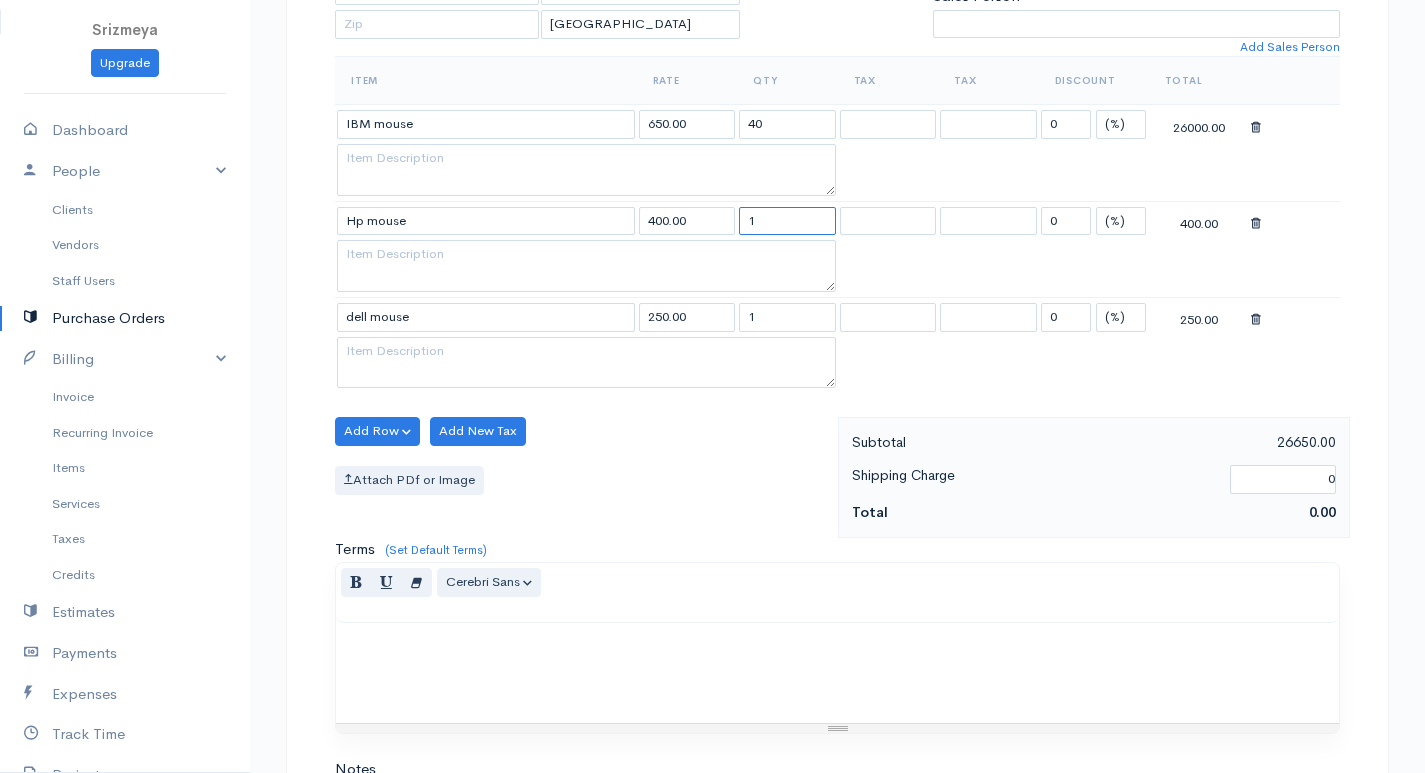 click on "1" at bounding box center [787, 221] 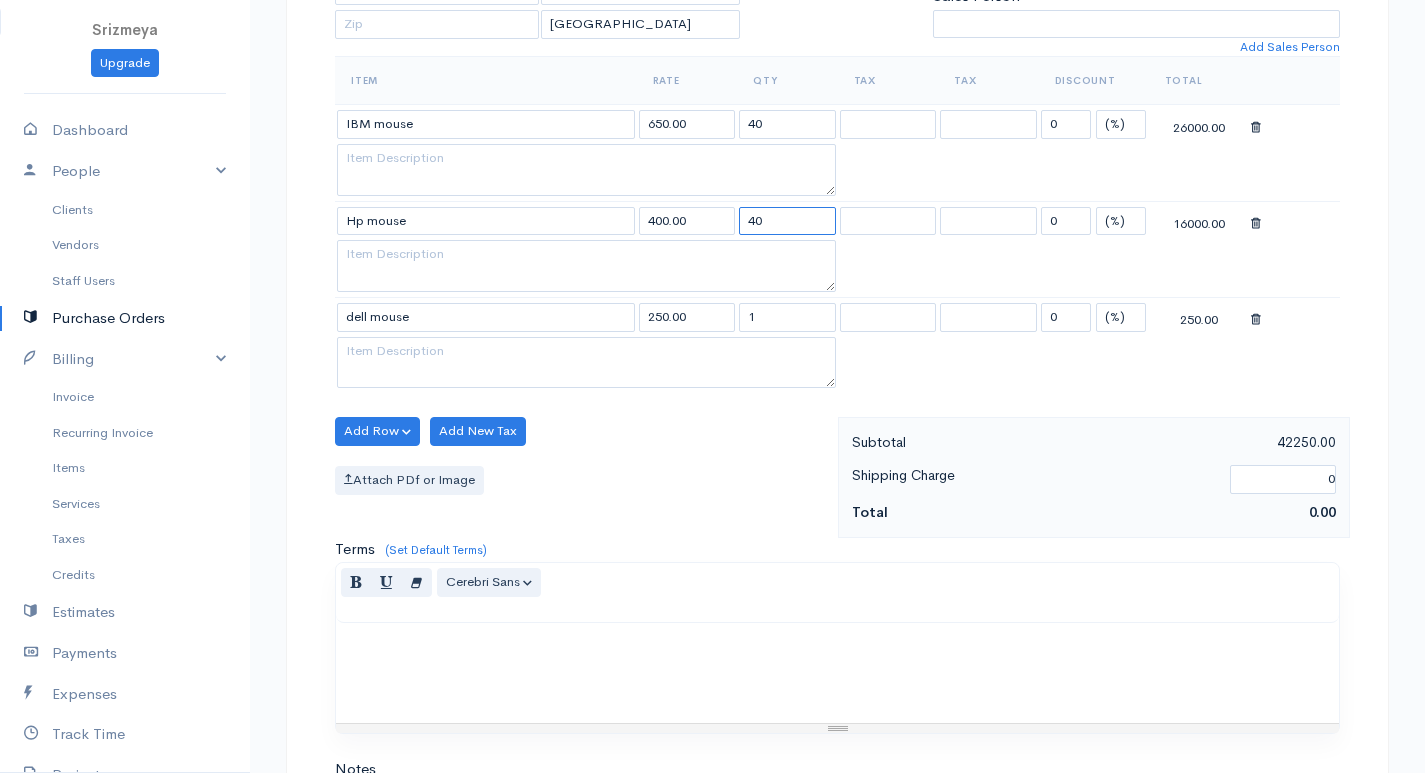 type on "40" 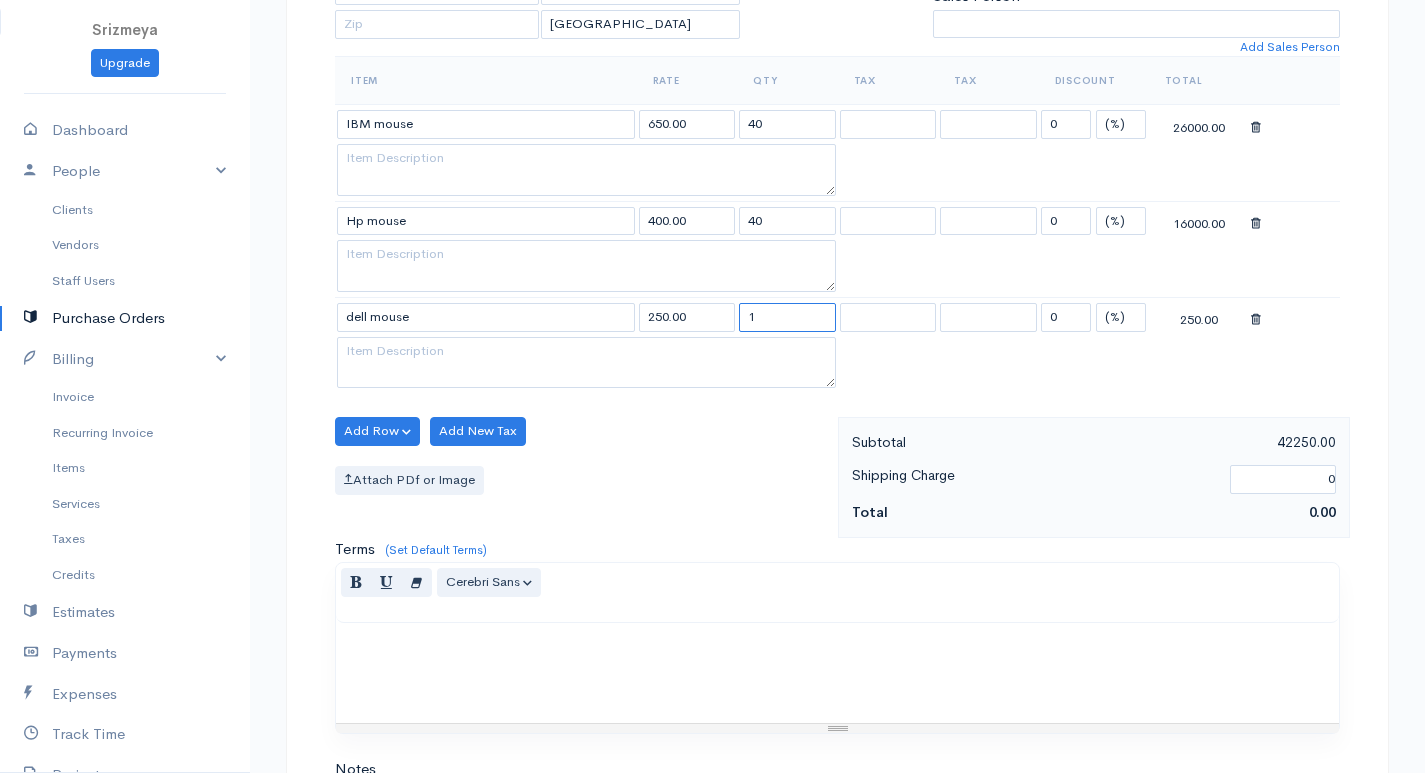 drag, startPoint x: 765, startPoint y: 315, endPoint x: 733, endPoint y: 326, distance: 33.83785 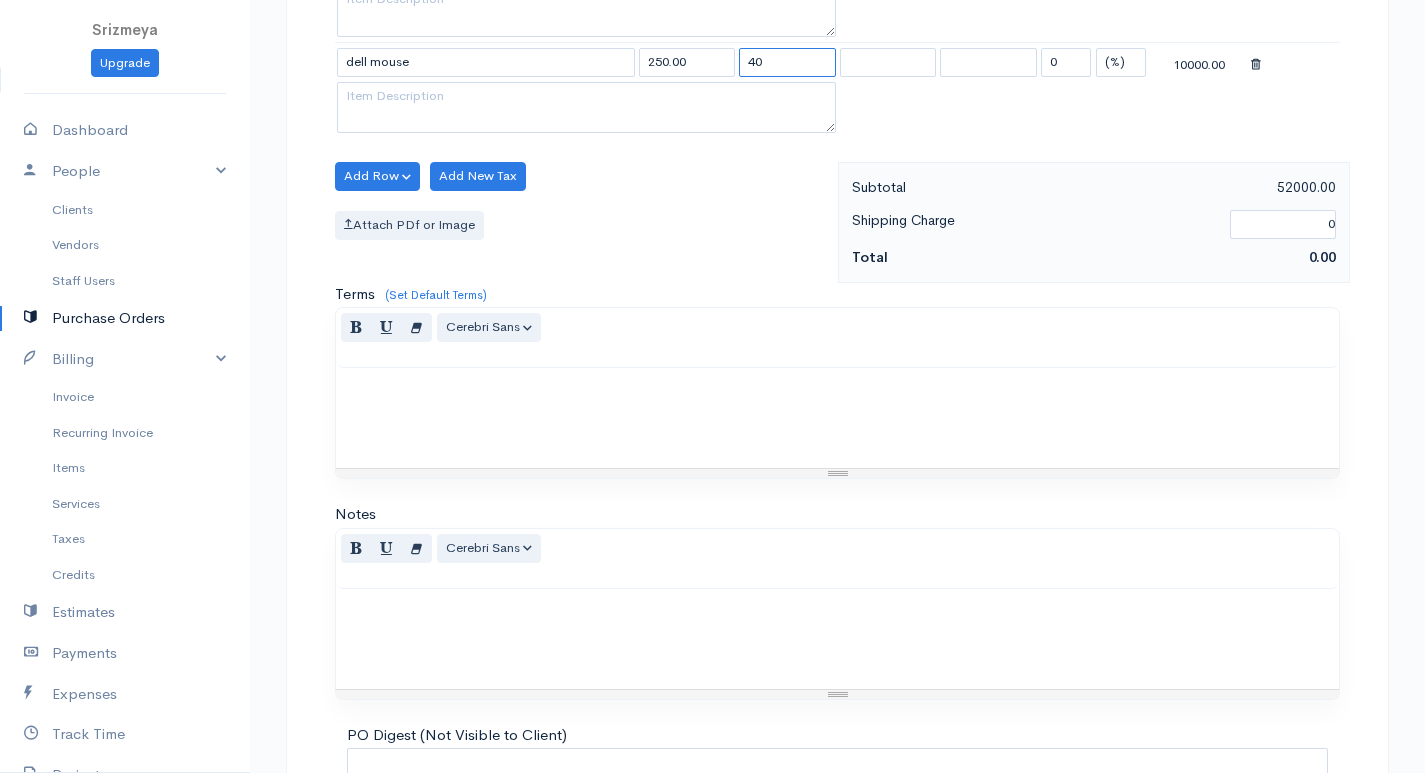 scroll, scrollTop: 957, scrollLeft: 0, axis: vertical 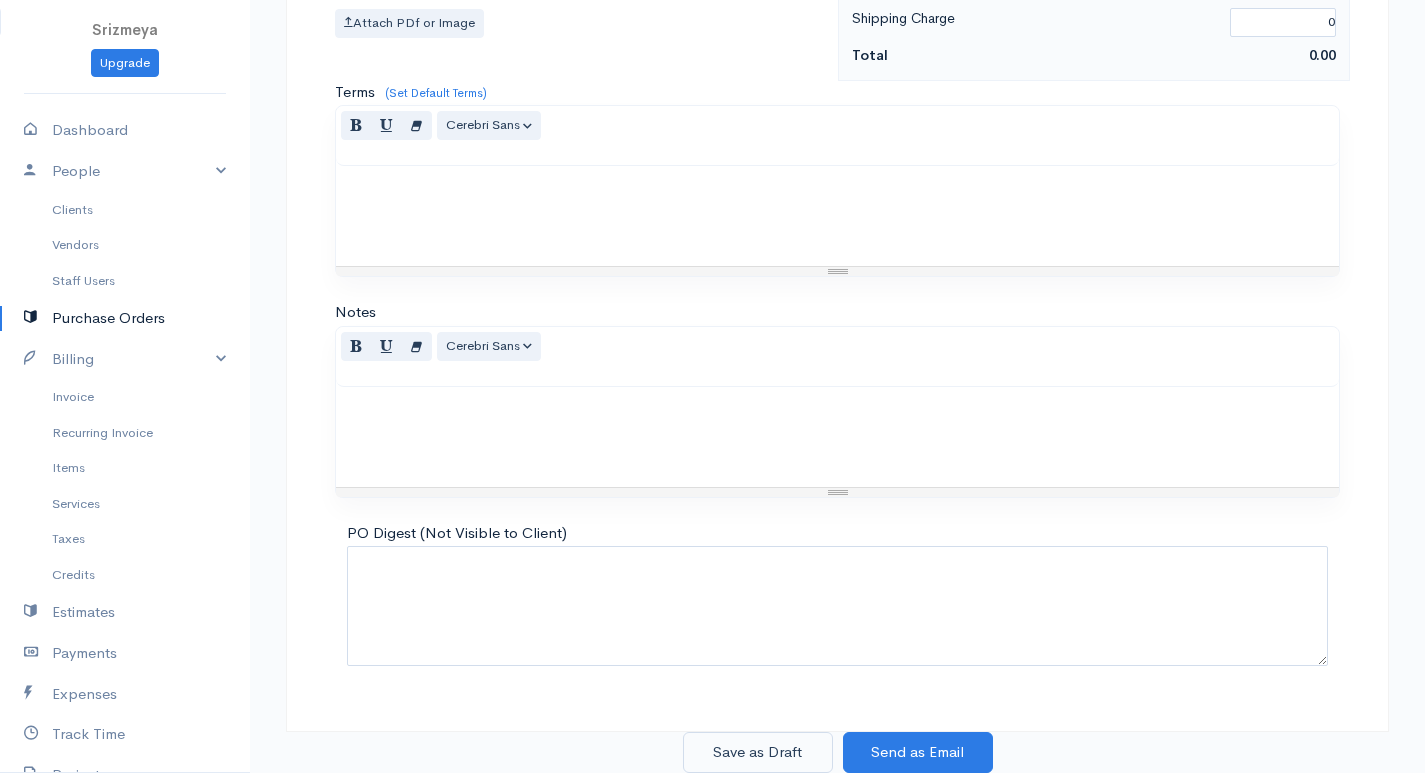 type on "40" 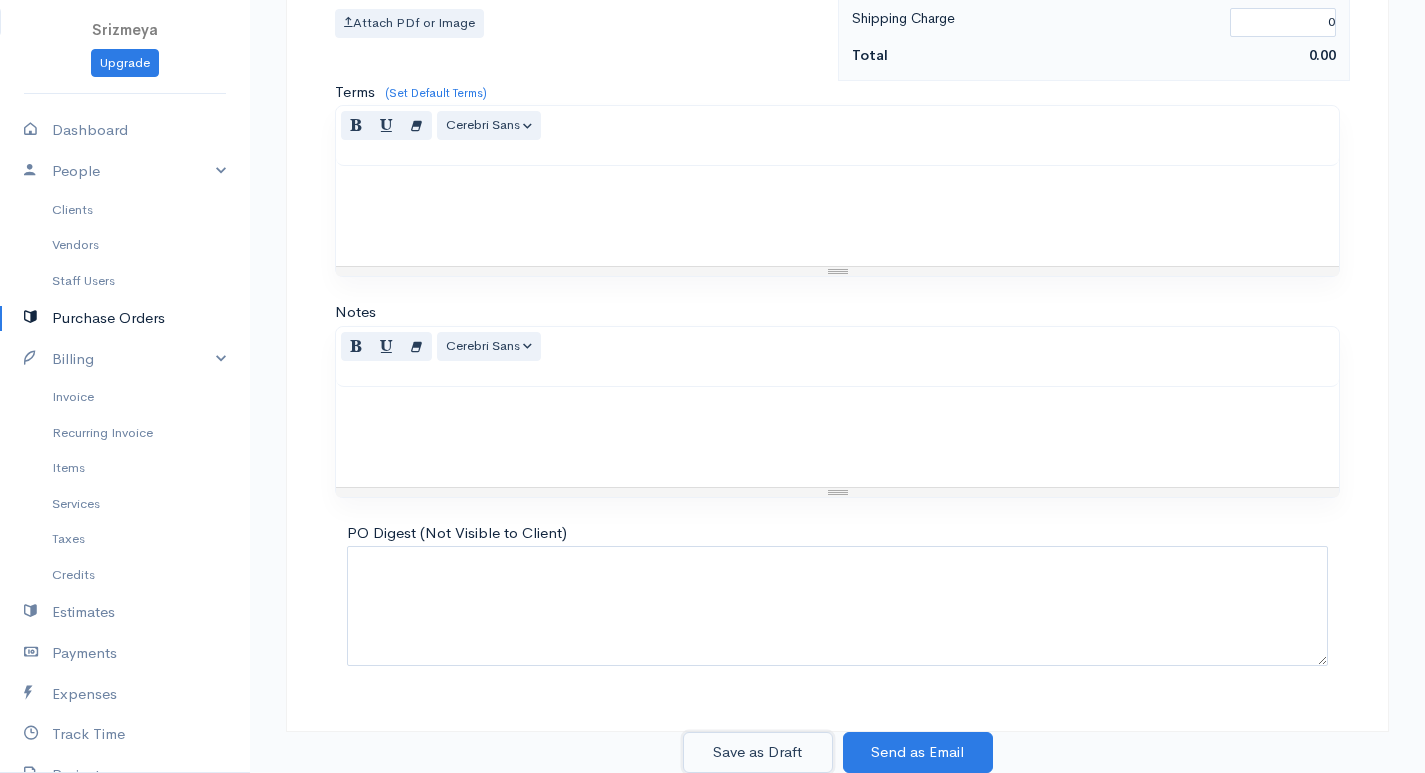 click on "Save as Draft" at bounding box center (758, 752) 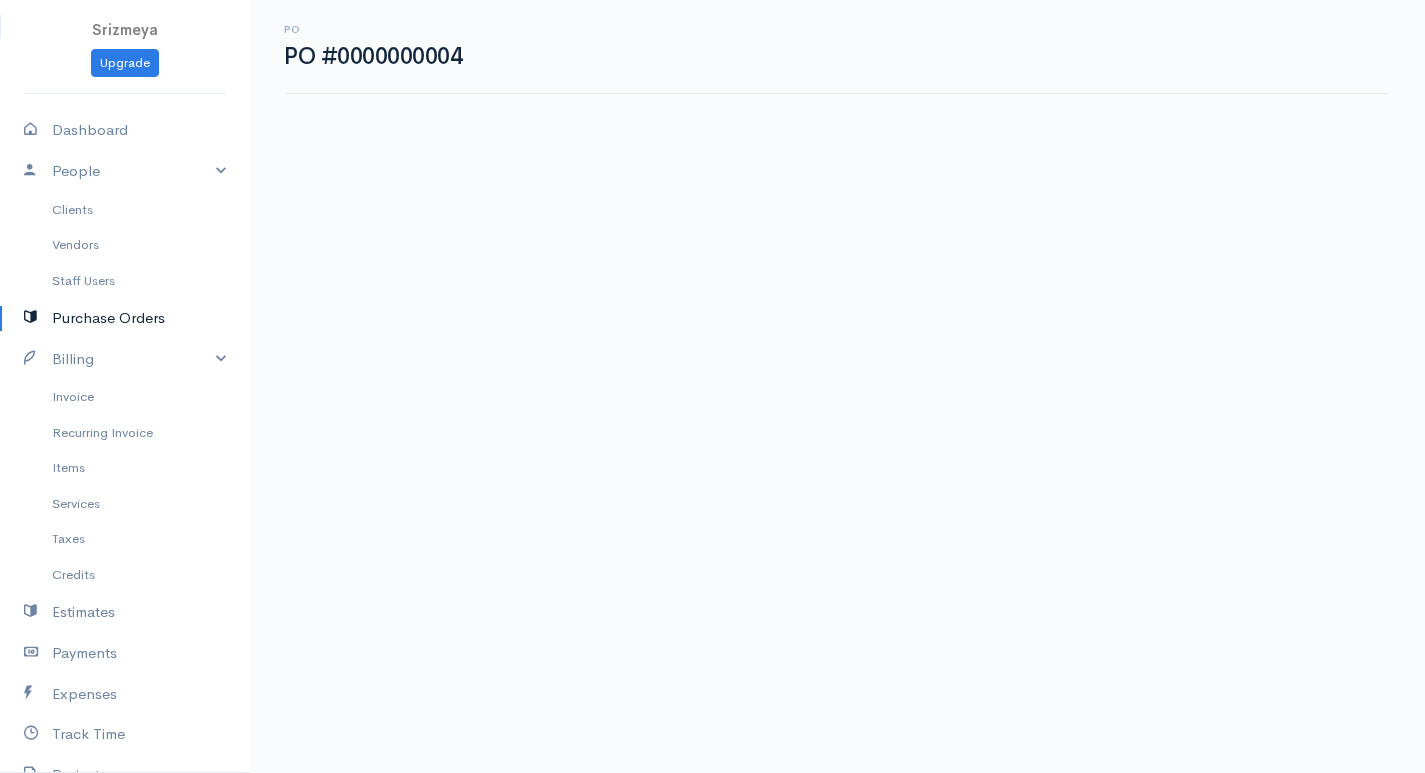 scroll, scrollTop: 0, scrollLeft: 0, axis: both 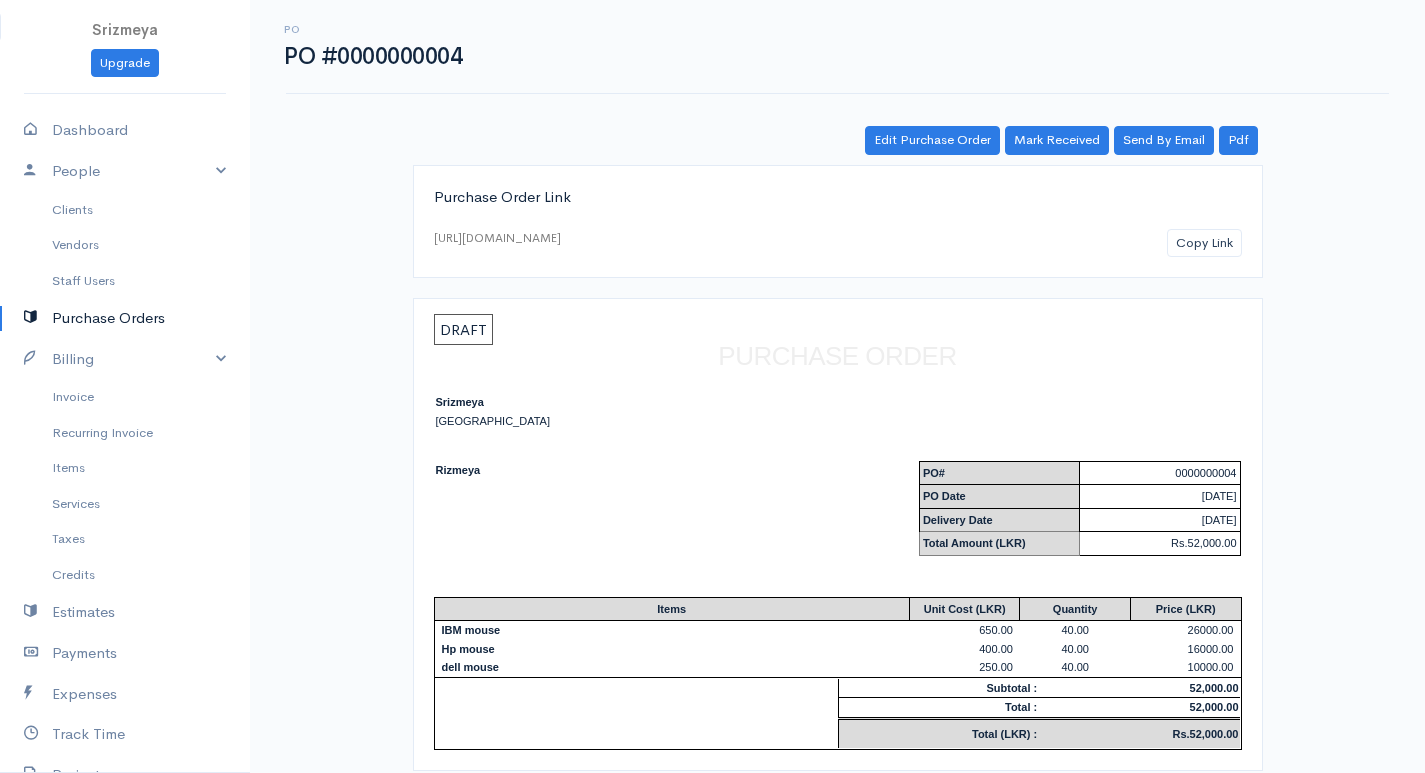 click on "DRAFT" at bounding box center [463, 329] 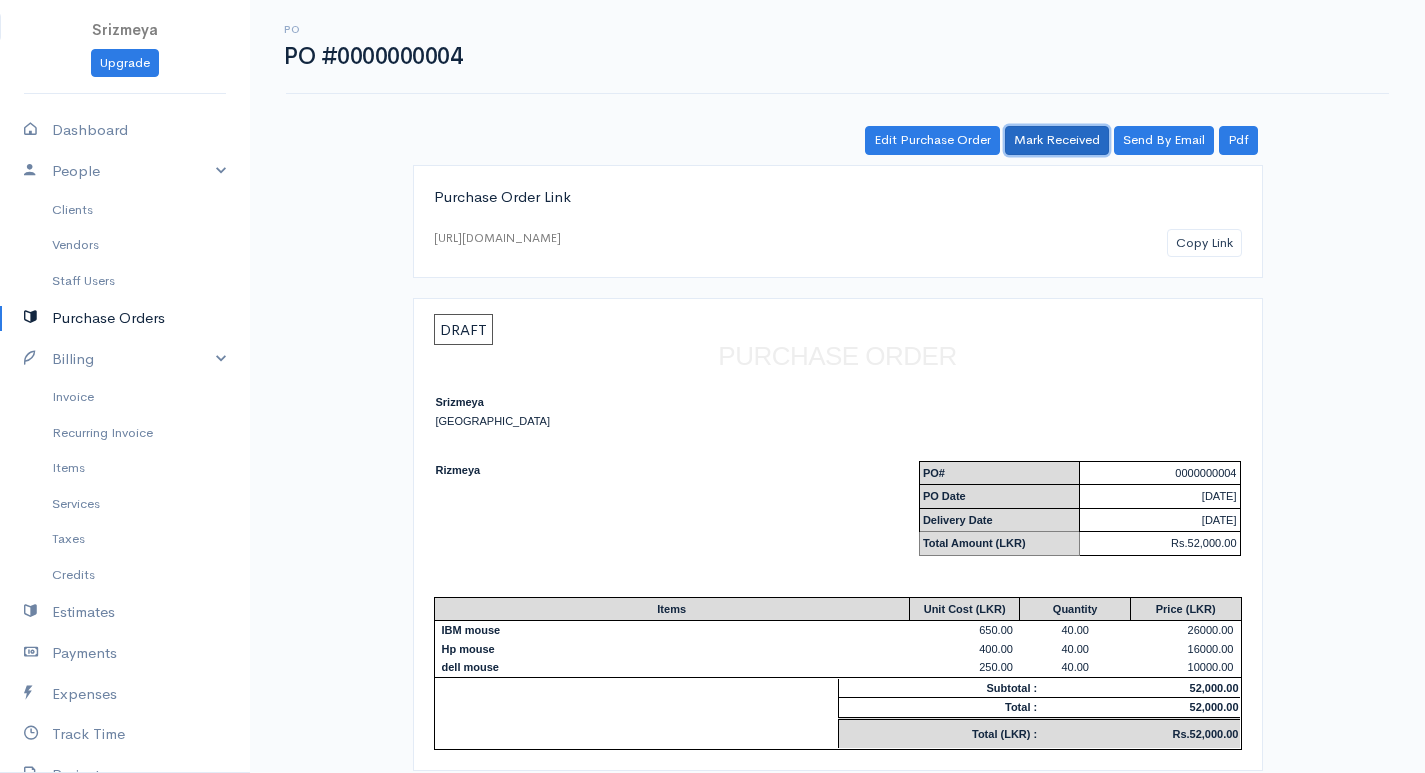 click on "Mark Received" at bounding box center [1057, 140] 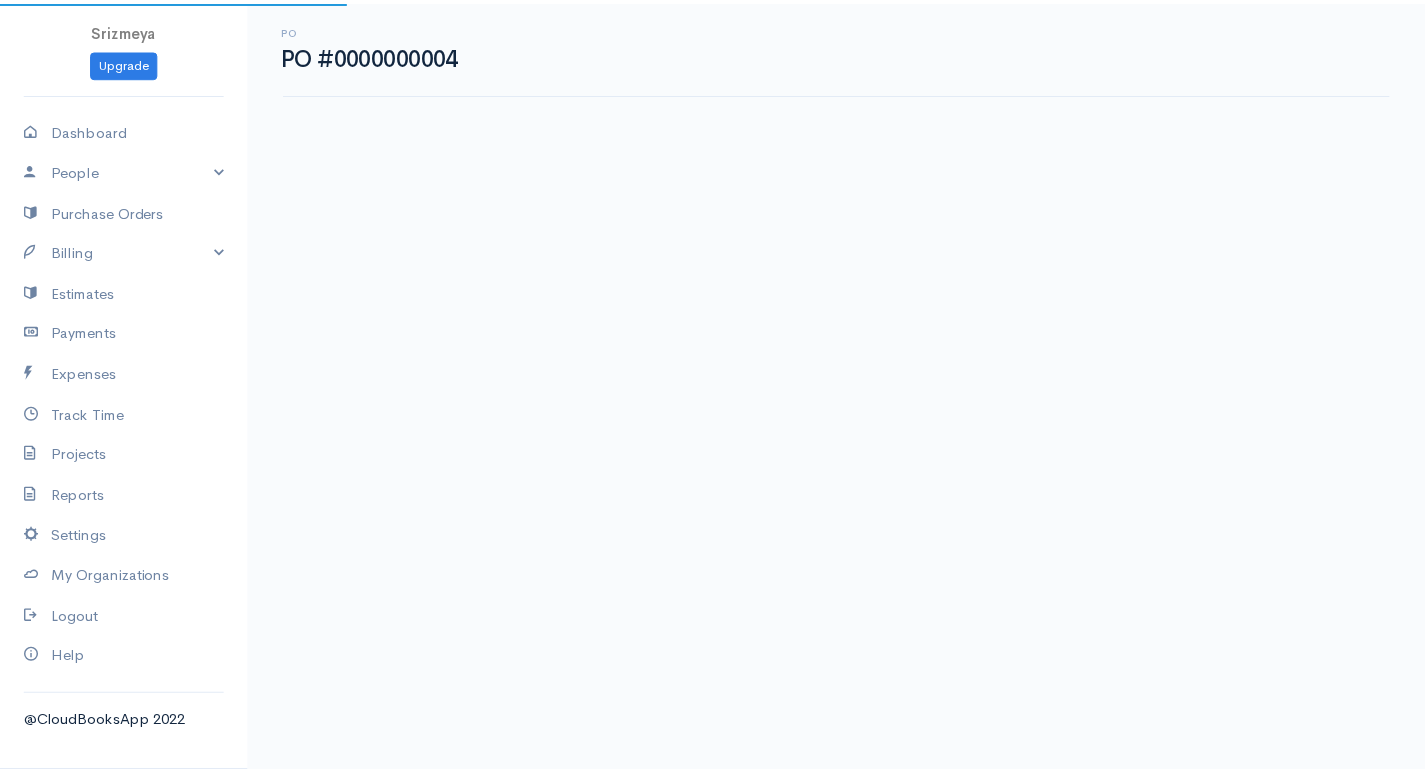 scroll, scrollTop: 0, scrollLeft: 0, axis: both 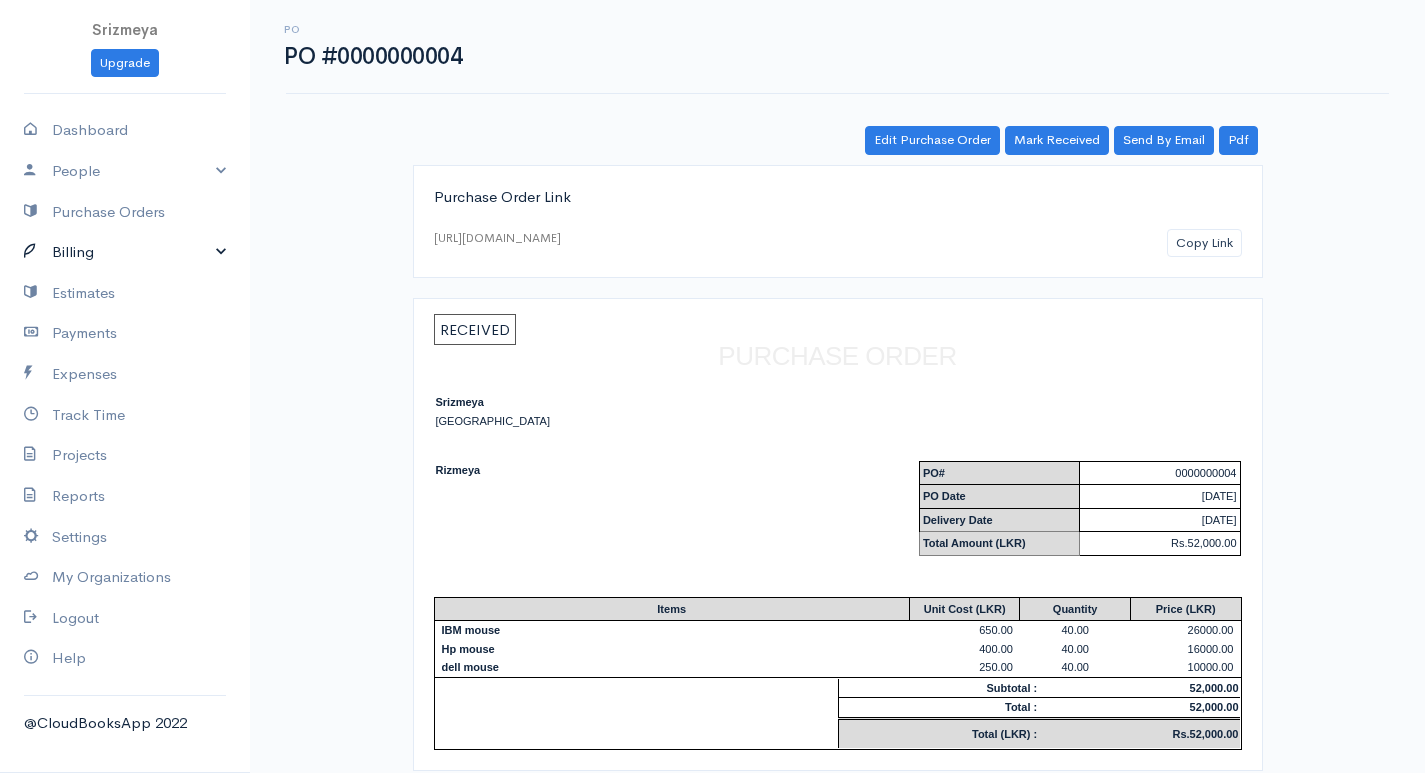 click on "Billing" at bounding box center (125, 252) 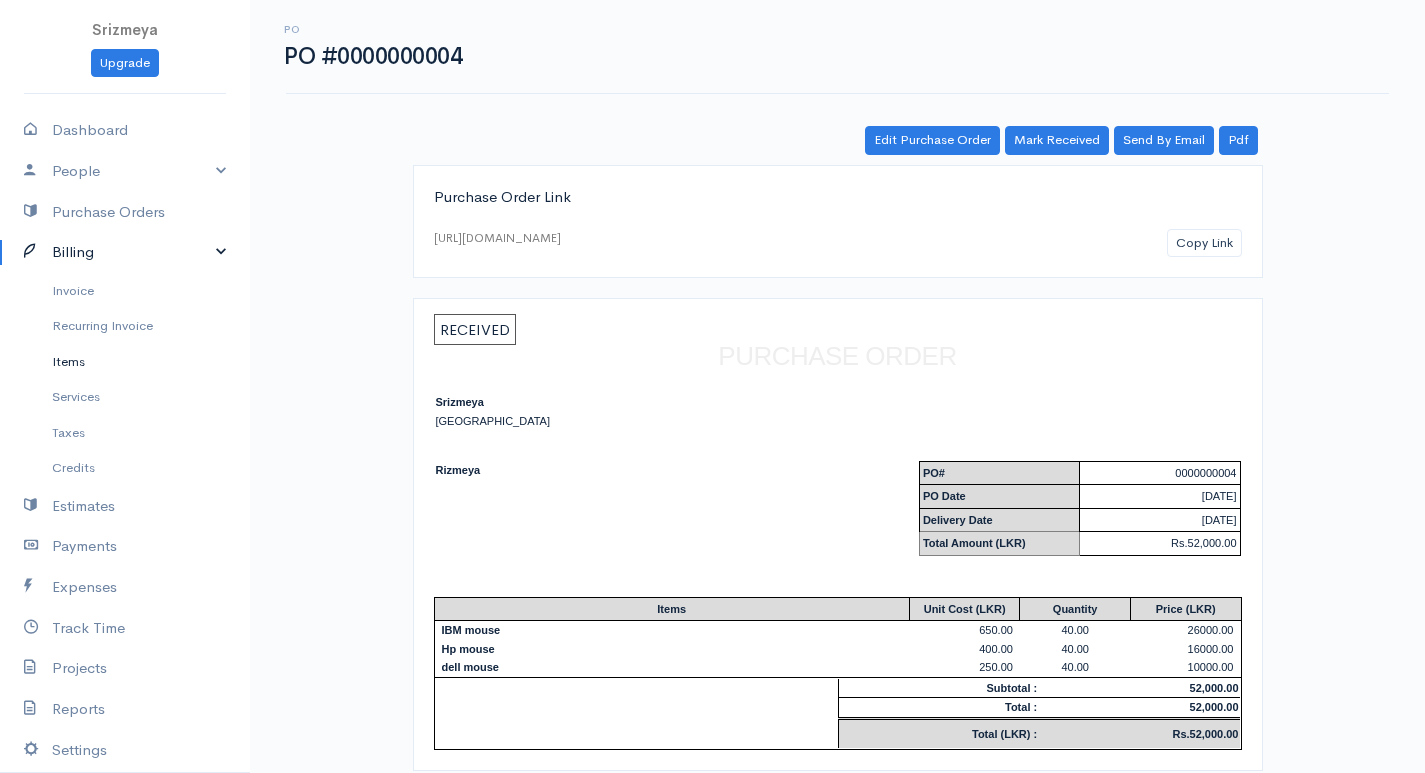 click on "Items" at bounding box center [125, 362] 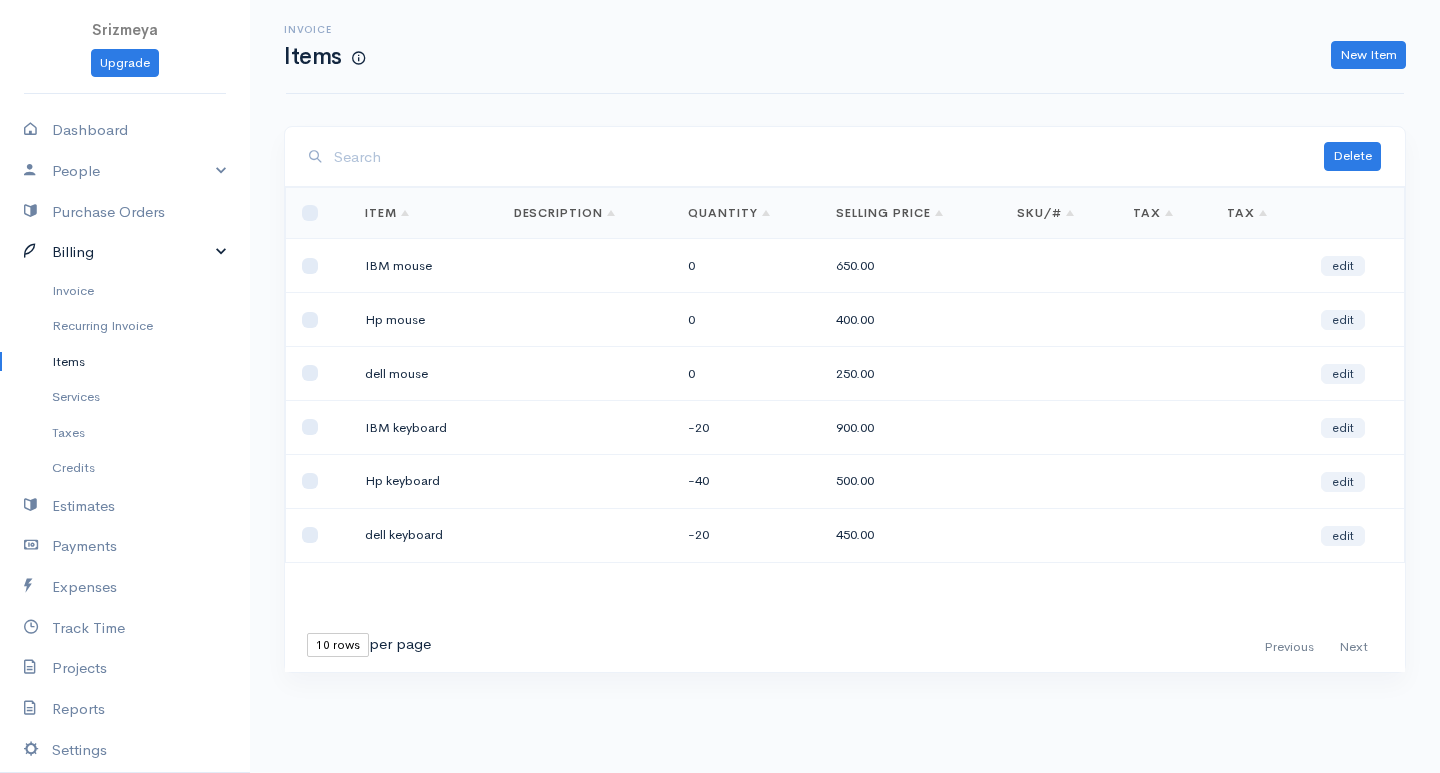 click on "Billing" at bounding box center (125, 252) 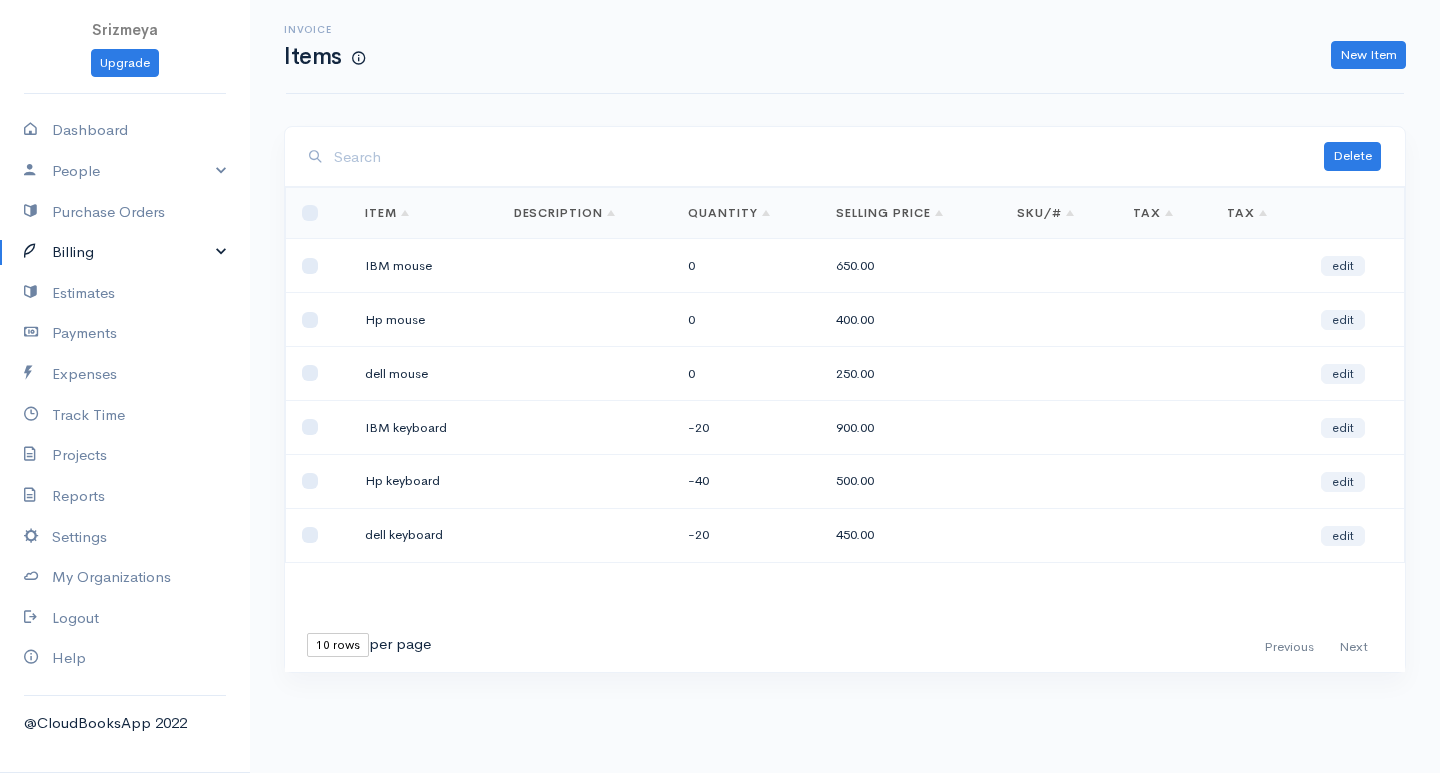 click on "Billing" at bounding box center [125, 252] 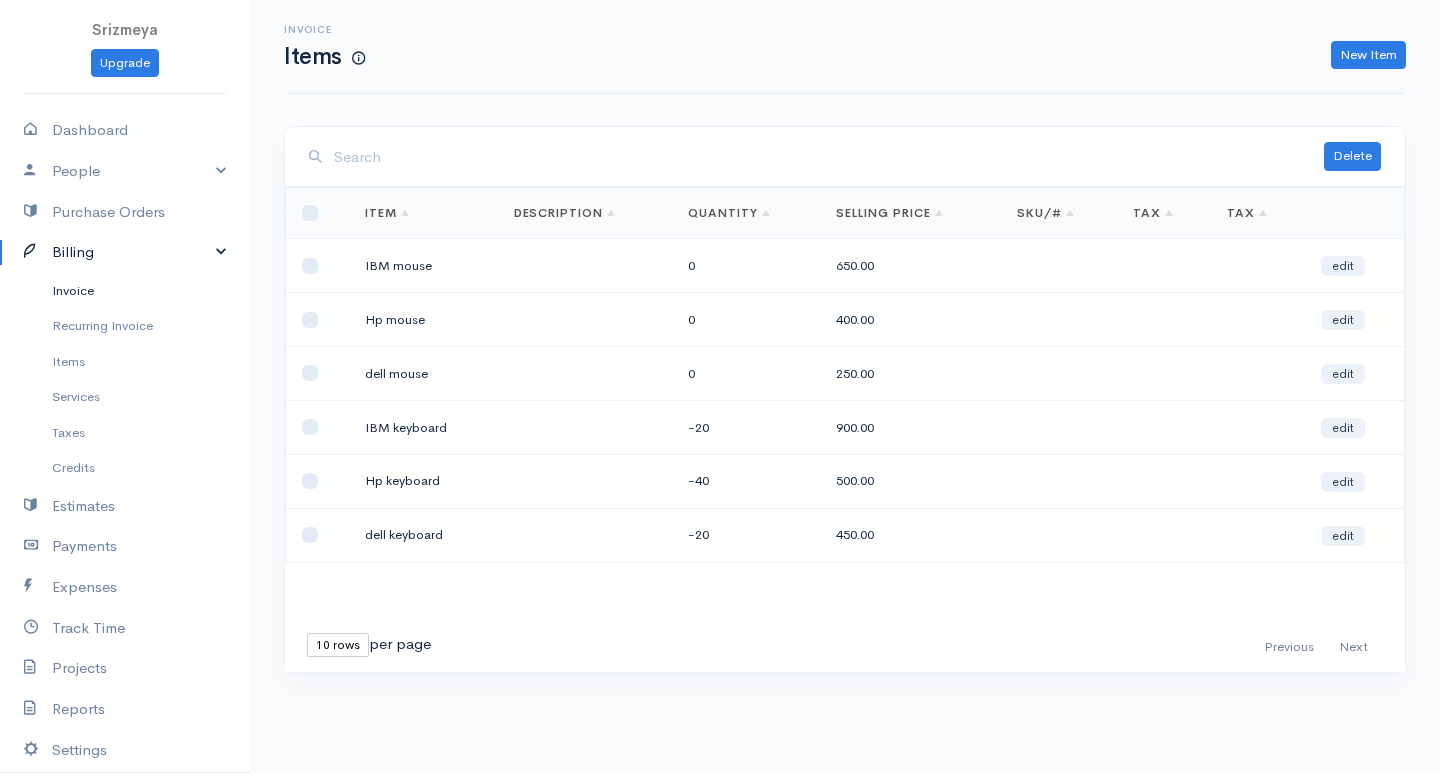 click on "Invoice" at bounding box center (125, 291) 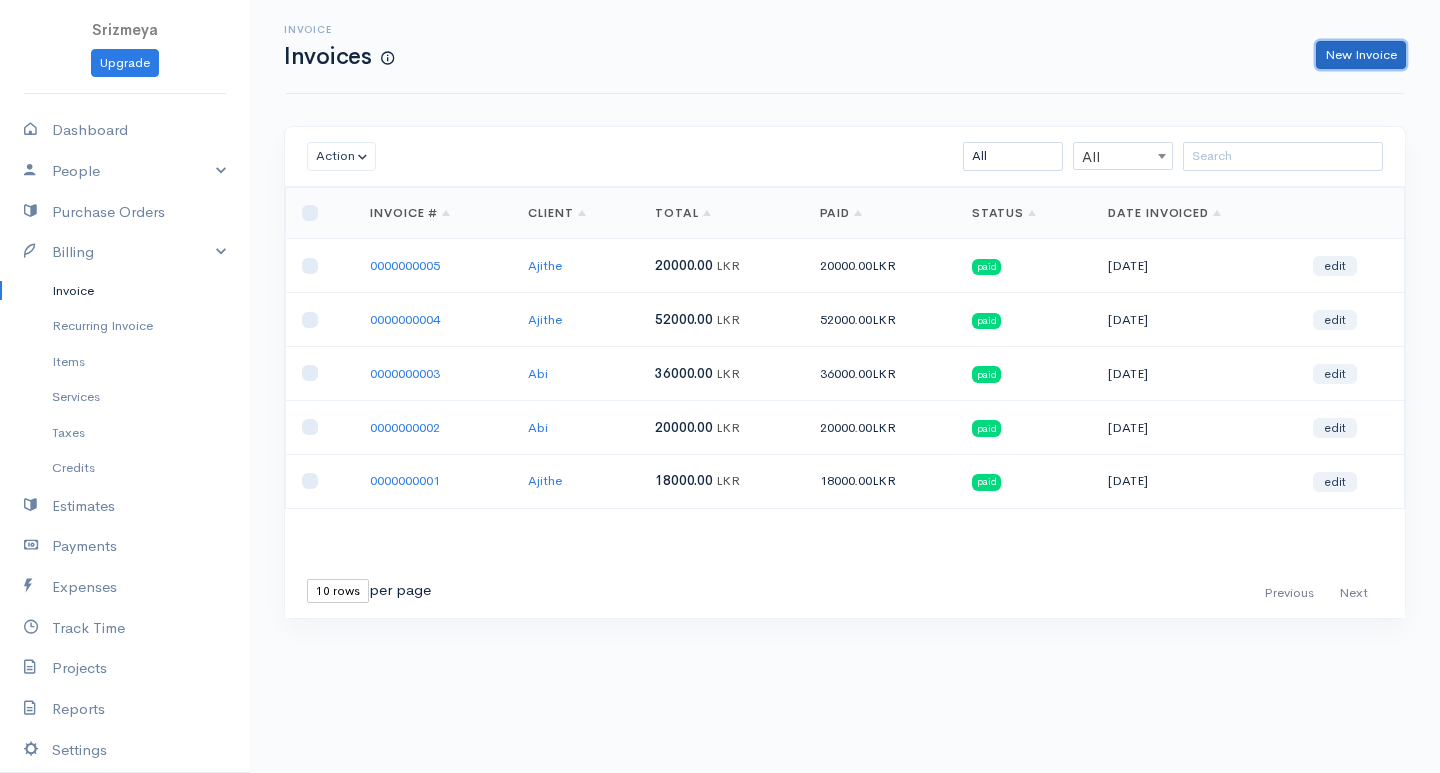 click on "New Invoice" at bounding box center [1361, 55] 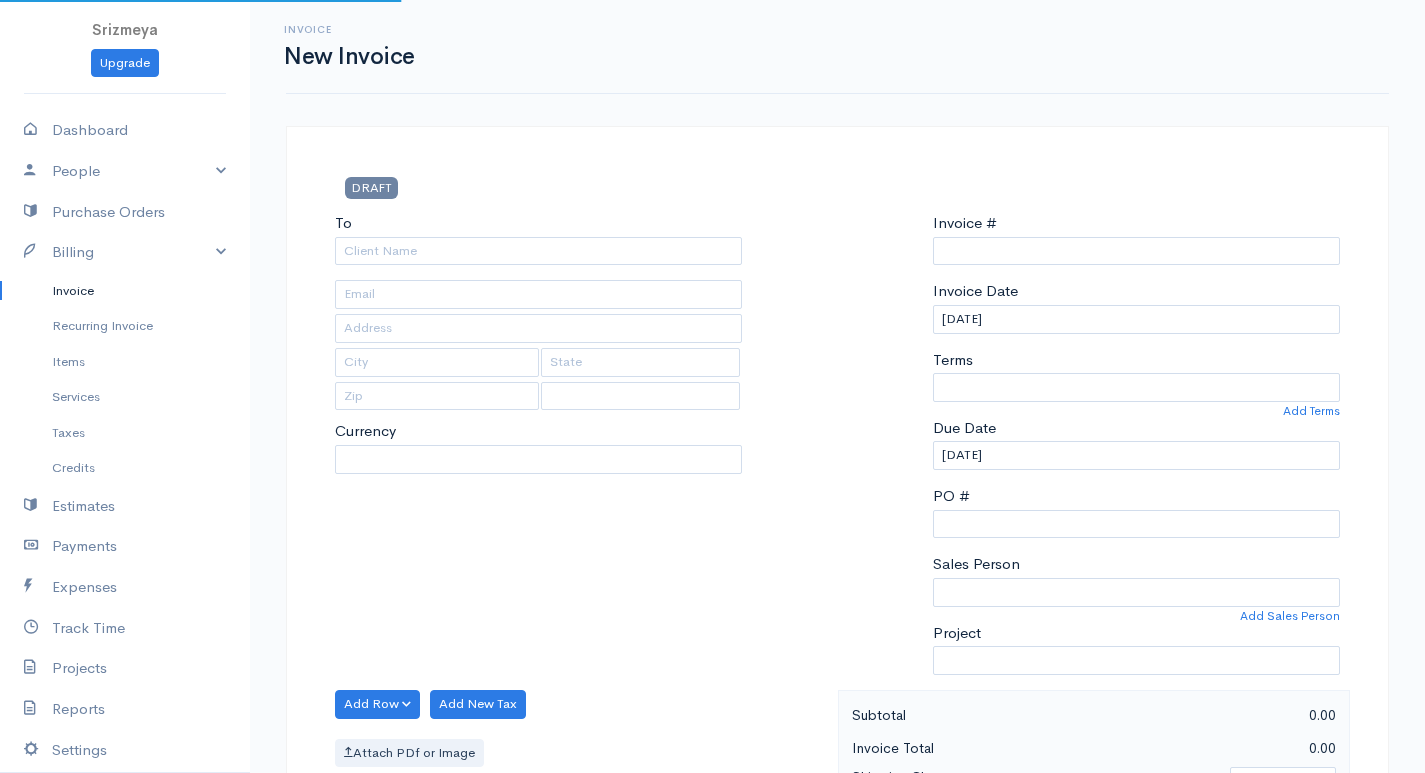 type on "0000000006" 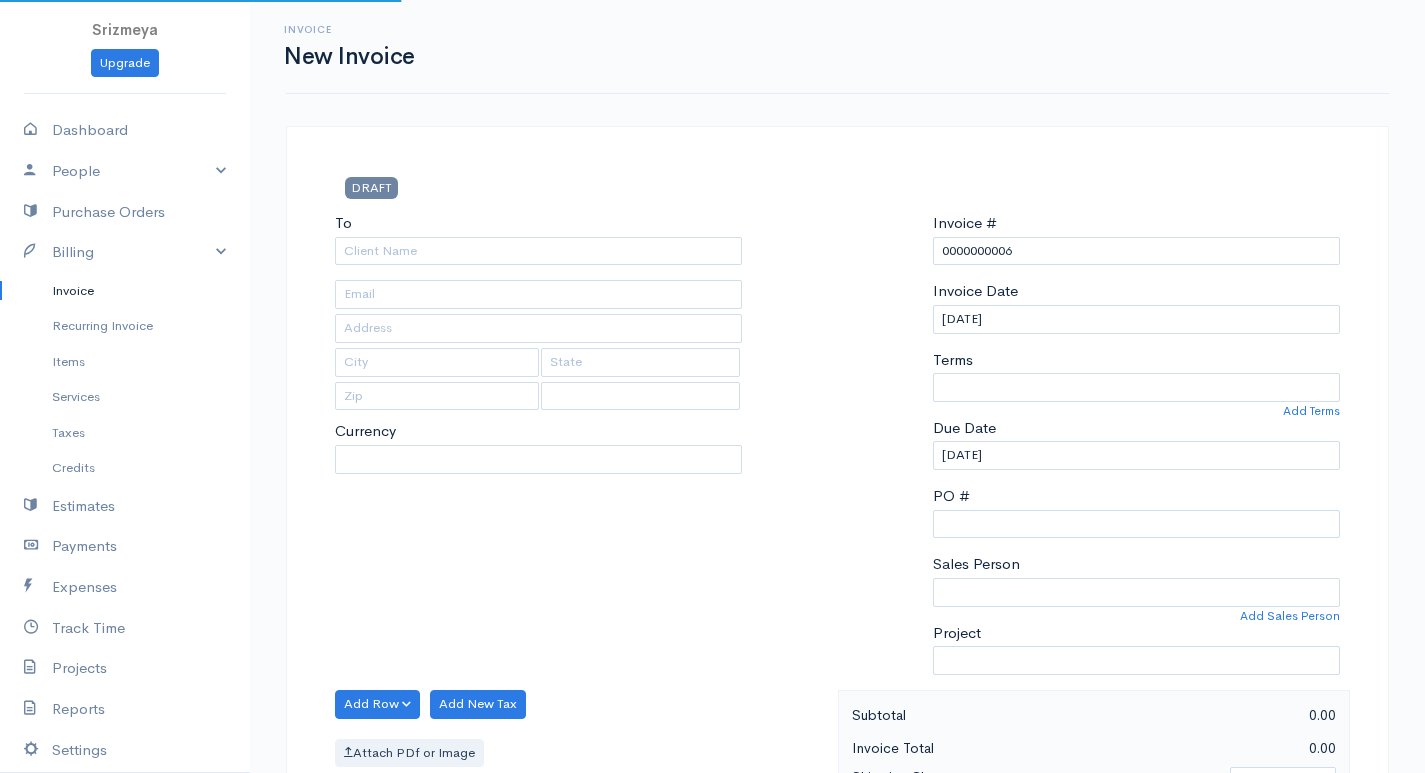 select on "[GEOGRAPHIC_DATA]" 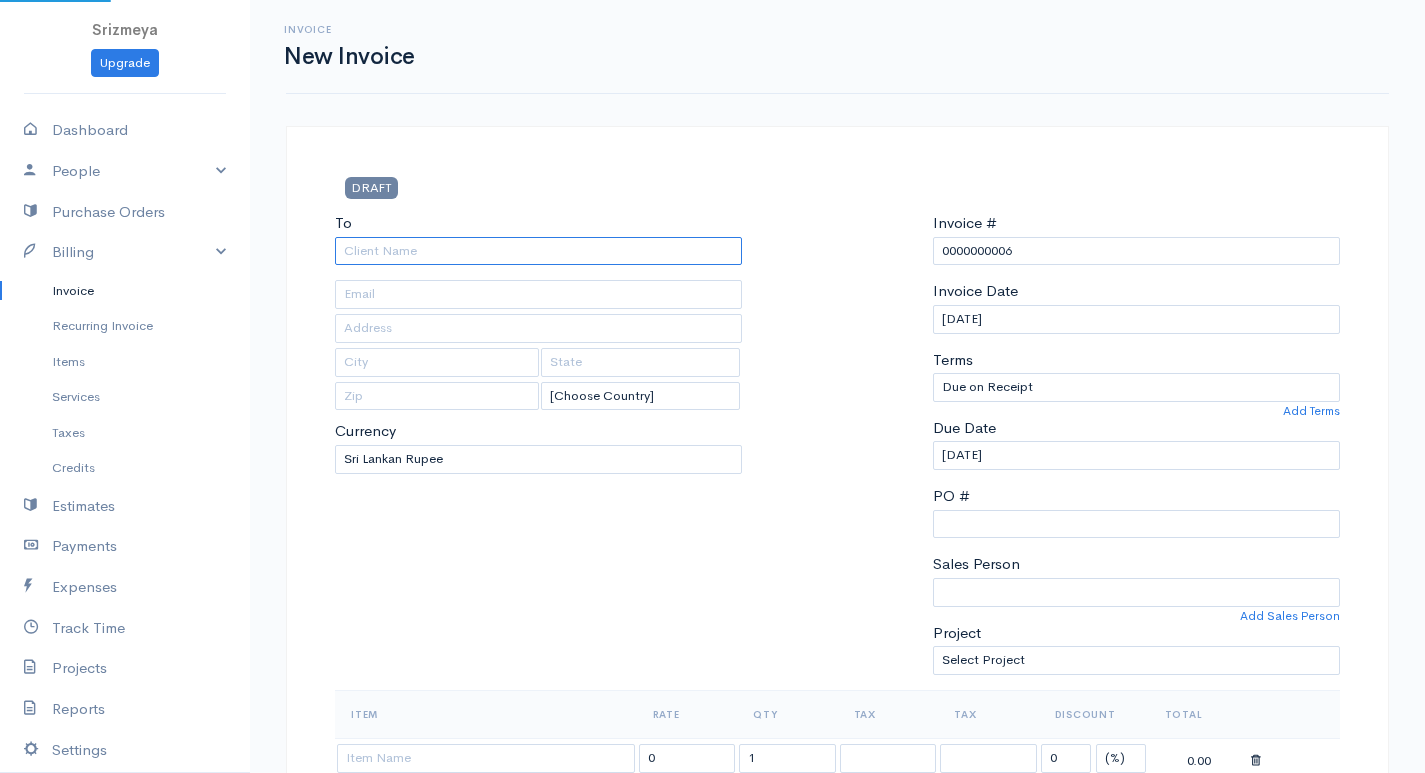 click on "To" at bounding box center [538, 251] 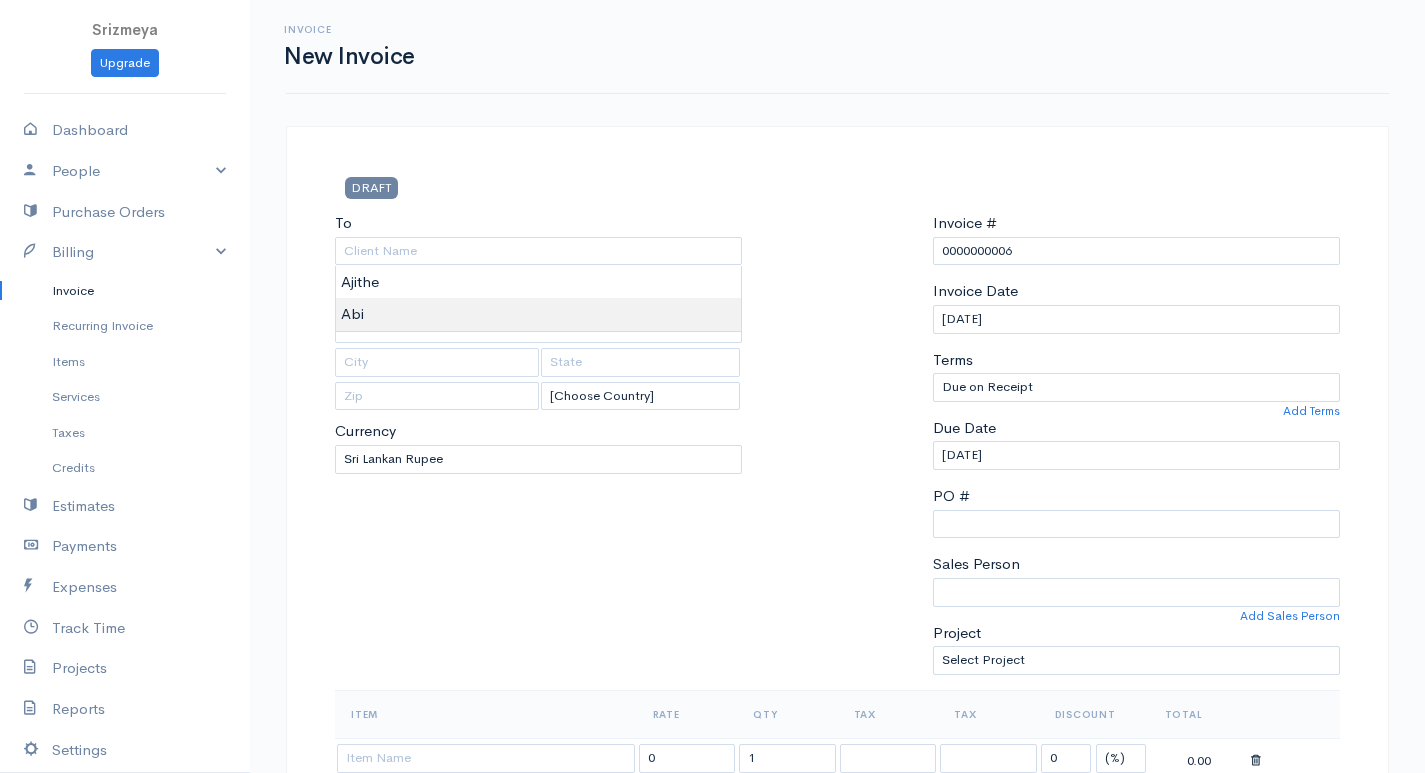 type on "Abi" 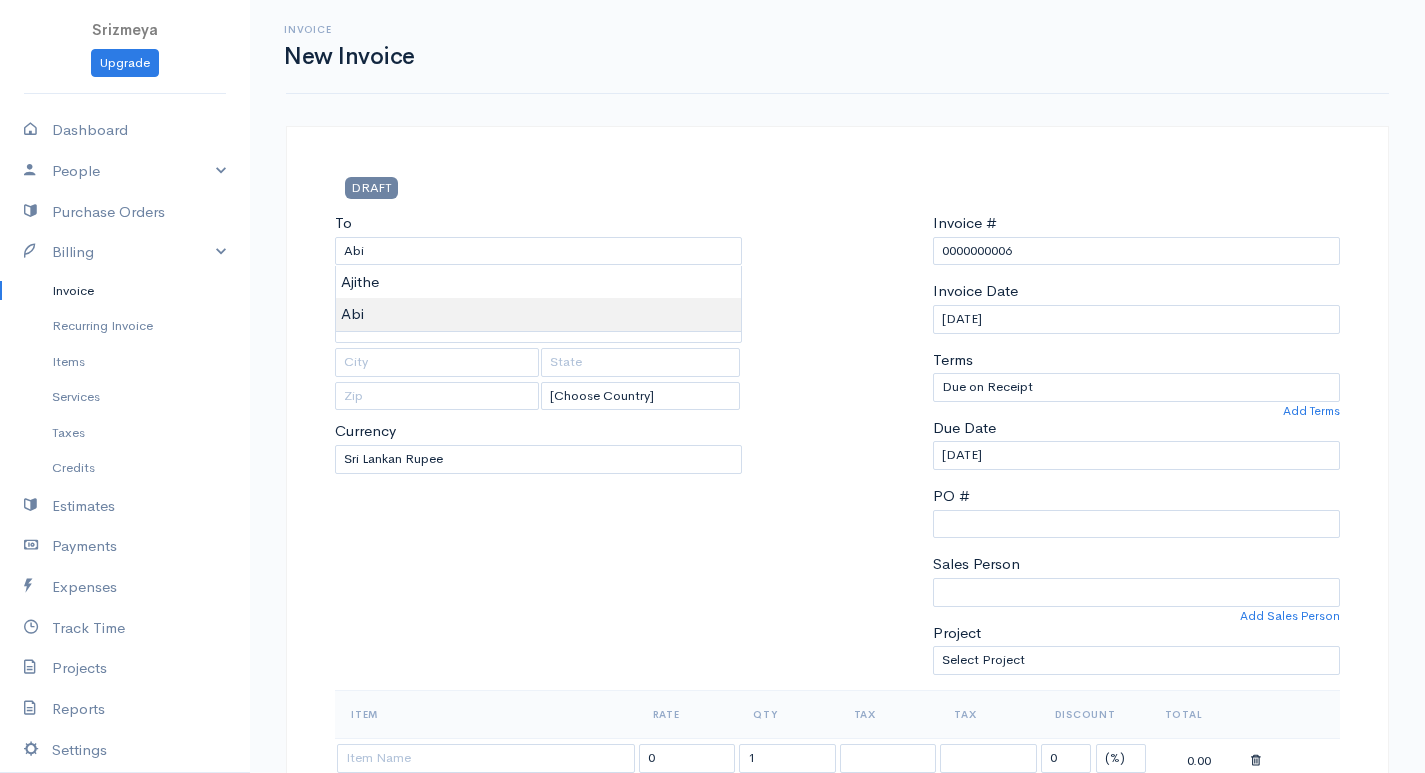 click on "Srizmeya
Upgrade
Dashboard
People
Clients
Vendors
Staff Users
Purchase Orders
Billing
Invoice
Recurring Invoice
Items
Services
Taxes
Credits
Estimates
Payments
Expenses
Track Time
Projects
Reports
Settings
My Organizations
Logout
Help
@CloudBooksApp 2022
Invoice
New Invoice
DRAFT To [GEOGRAPHIC_DATA] [Choose Country] [GEOGRAPHIC_DATA] [GEOGRAPHIC_DATA] [GEOGRAPHIC_DATA] [GEOGRAPHIC_DATA] [GEOGRAPHIC_DATA] [GEOGRAPHIC_DATA] [US_STATE] [GEOGRAPHIC_DATA] [GEOGRAPHIC_DATA] [GEOGRAPHIC_DATA] [GEOGRAPHIC_DATA] [GEOGRAPHIC_DATA] [GEOGRAPHIC_DATA] [GEOGRAPHIC_DATA] [GEOGRAPHIC_DATA] [GEOGRAPHIC_DATA] [PERSON_NAME]" at bounding box center [712, 864] 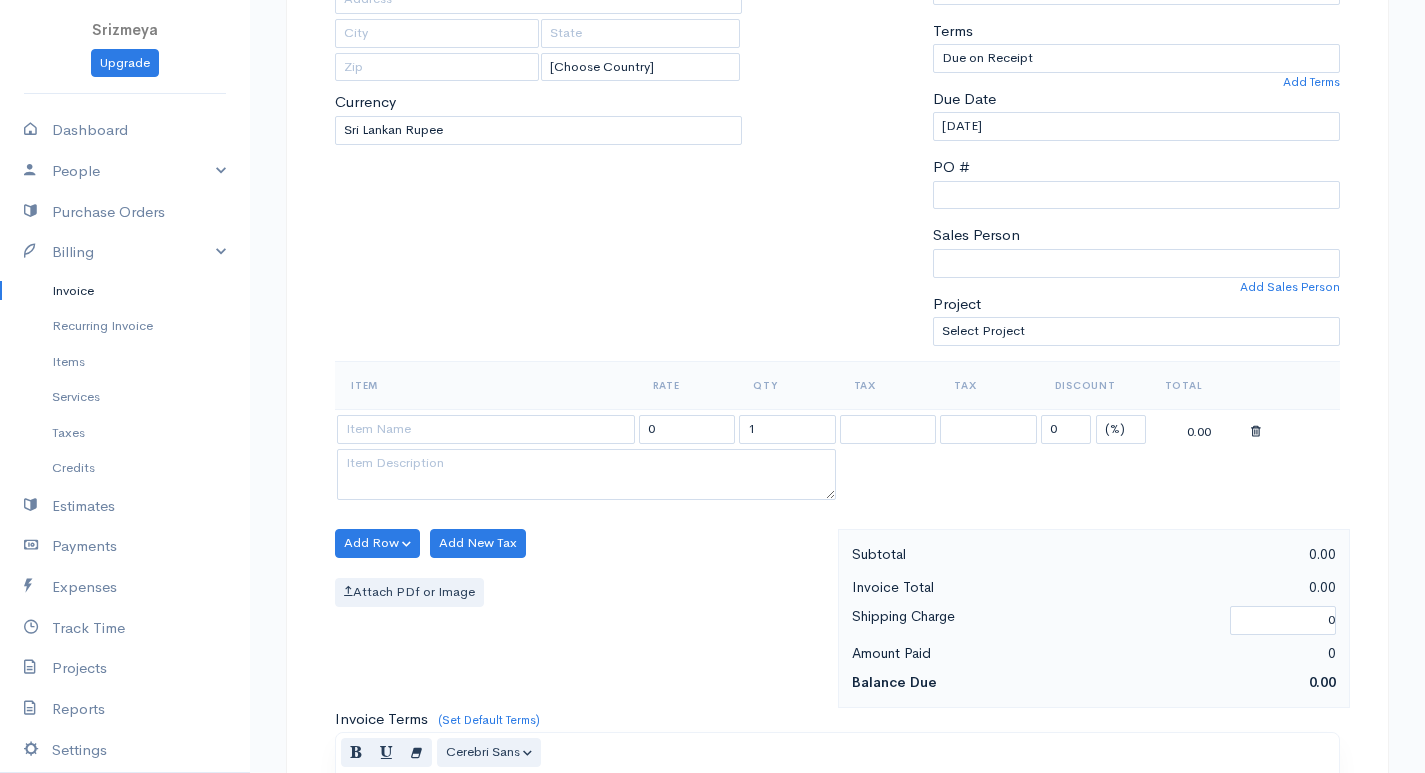 scroll, scrollTop: 400, scrollLeft: 0, axis: vertical 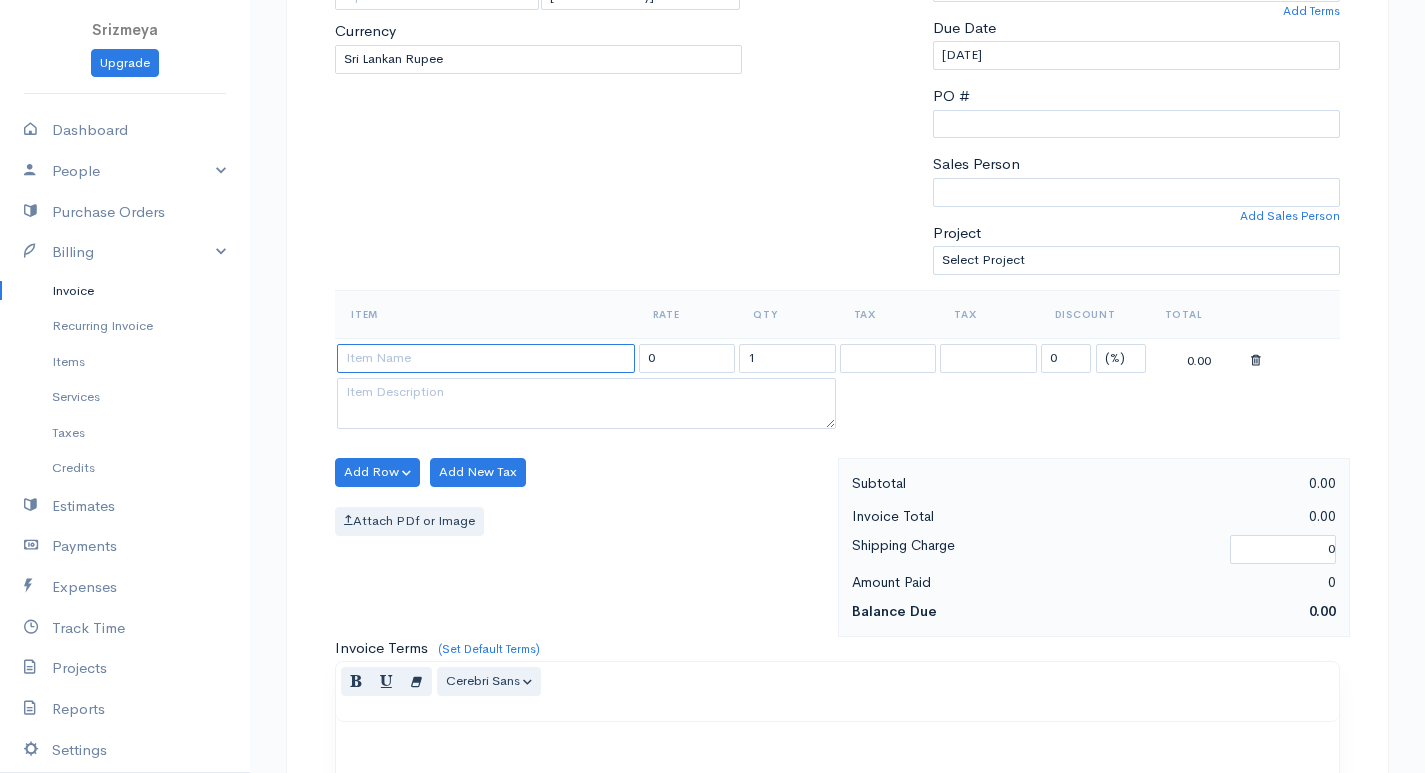 click at bounding box center [486, 358] 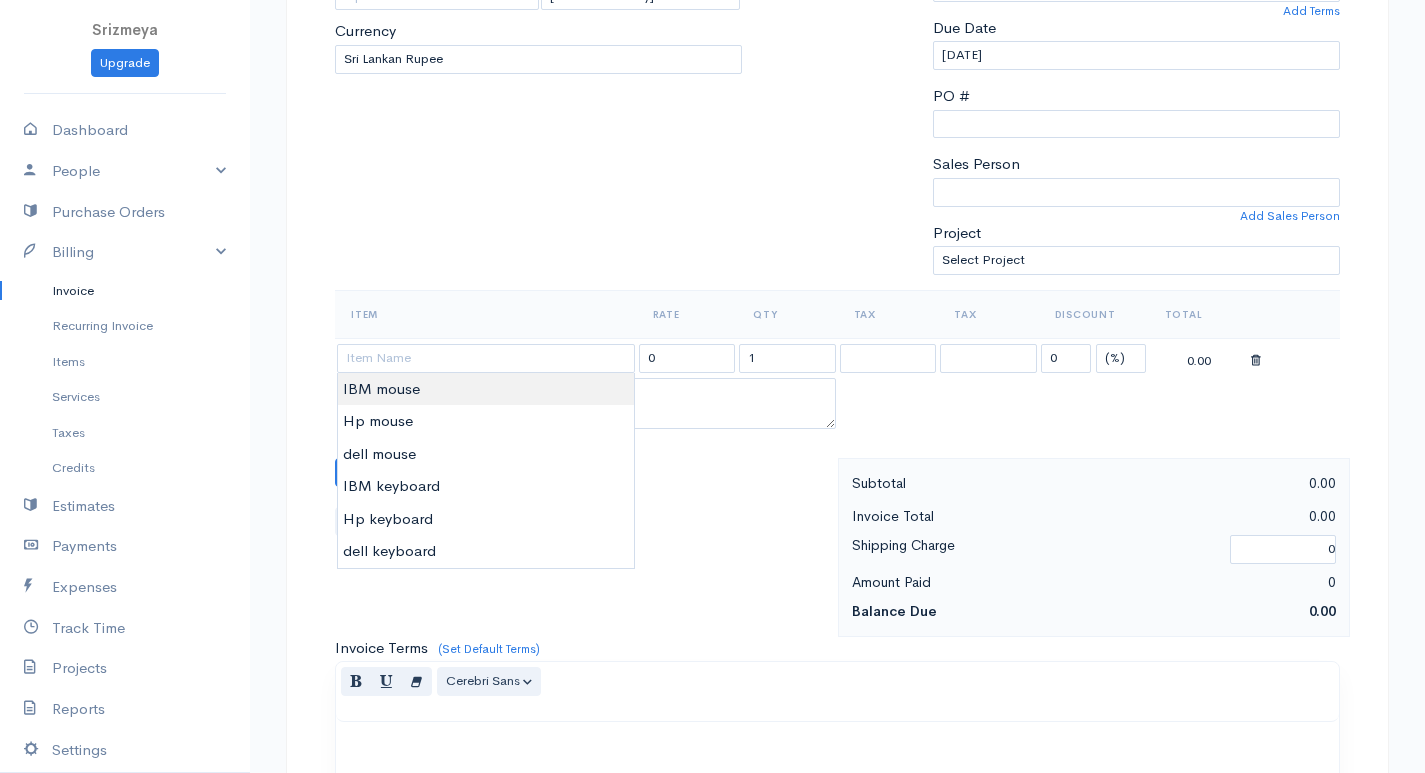 type on "IBM mouse" 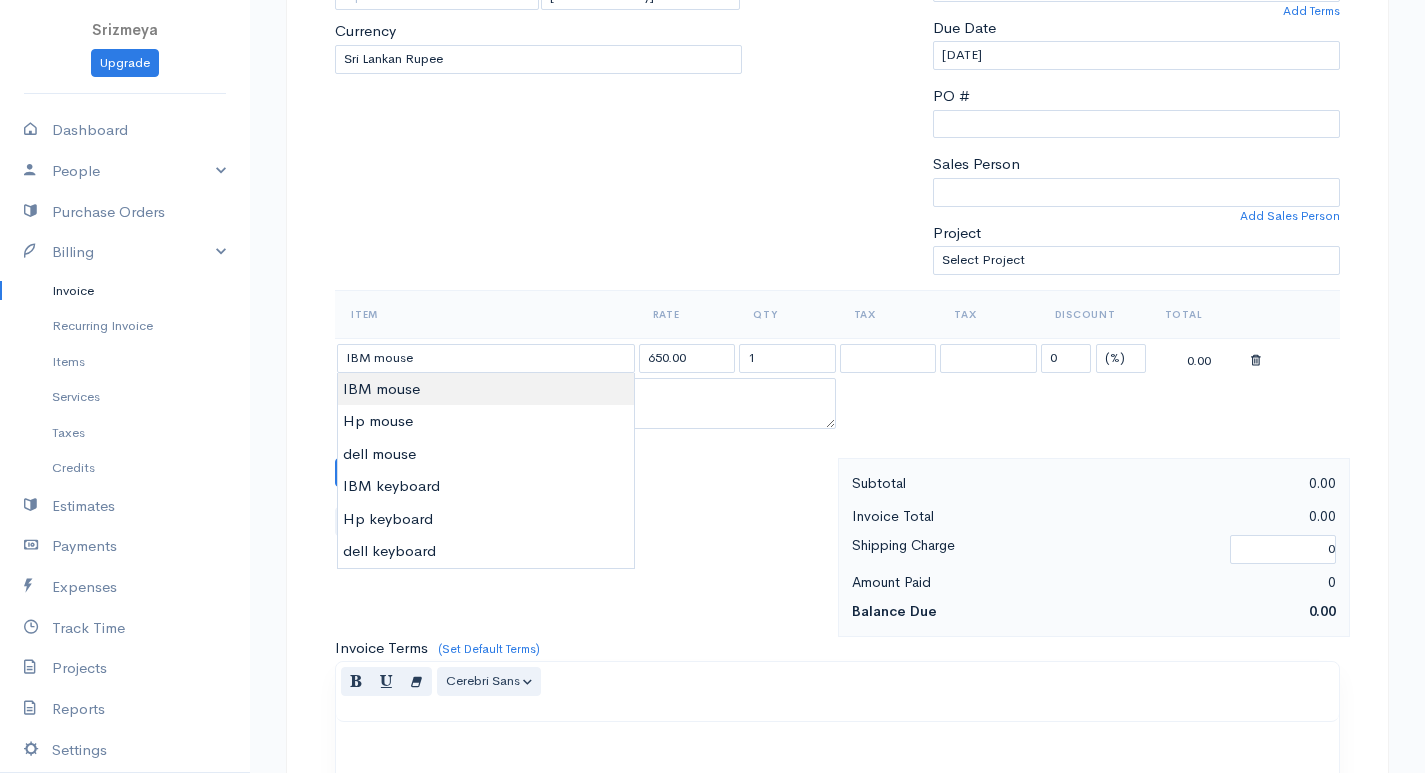 click on "Srizmeya
Upgrade
Dashboard
People
Clients
Vendors
Staff Users
Purchase Orders
Billing
Invoice
Recurring Invoice
Items
Services
Taxes
Credits
Estimates
Payments
Expenses
Track Time
Projects
Reports
Settings
My Organizations
Logout
Help
@CloudBooksApp 2022
Invoice
New Invoice
DRAFT To [GEOGRAPHIC_DATA] [Choose Country] [GEOGRAPHIC_DATA] [GEOGRAPHIC_DATA] [GEOGRAPHIC_DATA] [GEOGRAPHIC_DATA] [GEOGRAPHIC_DATA] [GEOGRAPHIC_DATA] [US_STATE] [GEOGRAPHIC_DATA] [GEOGRAPHIC_DATA] [GEOGRAPHIC_DATA] [GEOGRAPHIC_DATA] [GEOGRAPHIC_DATA] [GEOGRAPHIC_DATA] [GEOGRAPHIC_DATA] [GEOGRAPHIC_DATA] [GEOGRAPHIC_DATA] [PERSON_NAME]" at bounding box center [712, 464] 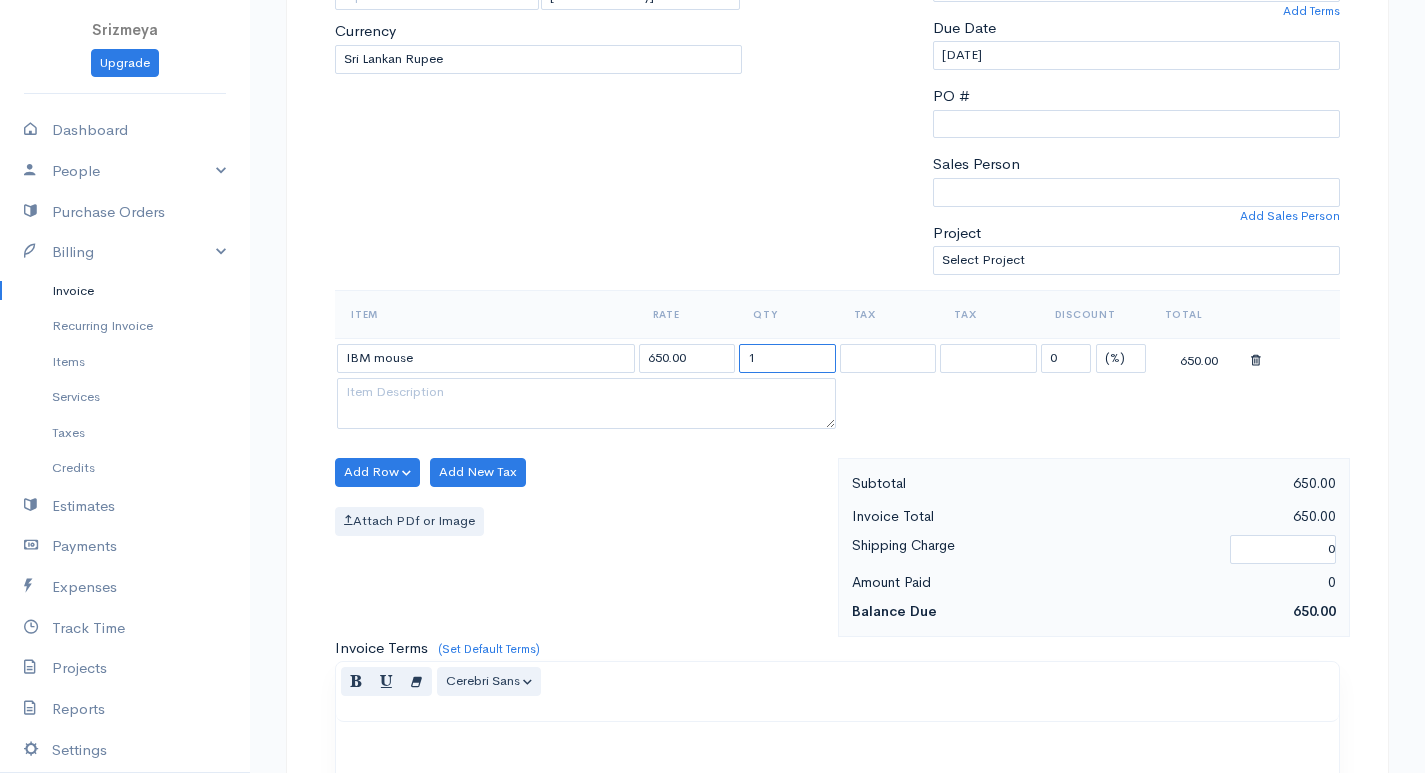 click on "1" at bounding box center [787, 358] 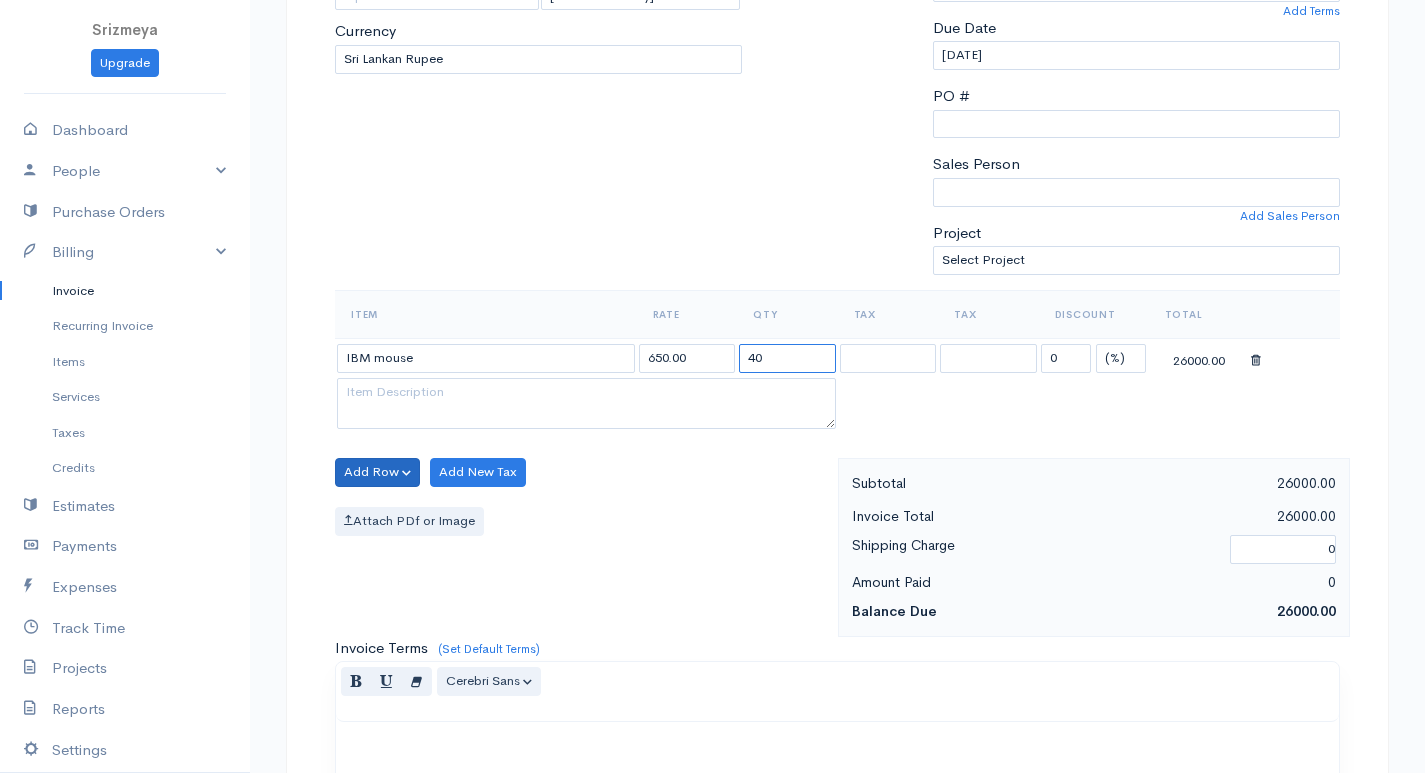 type on "40" 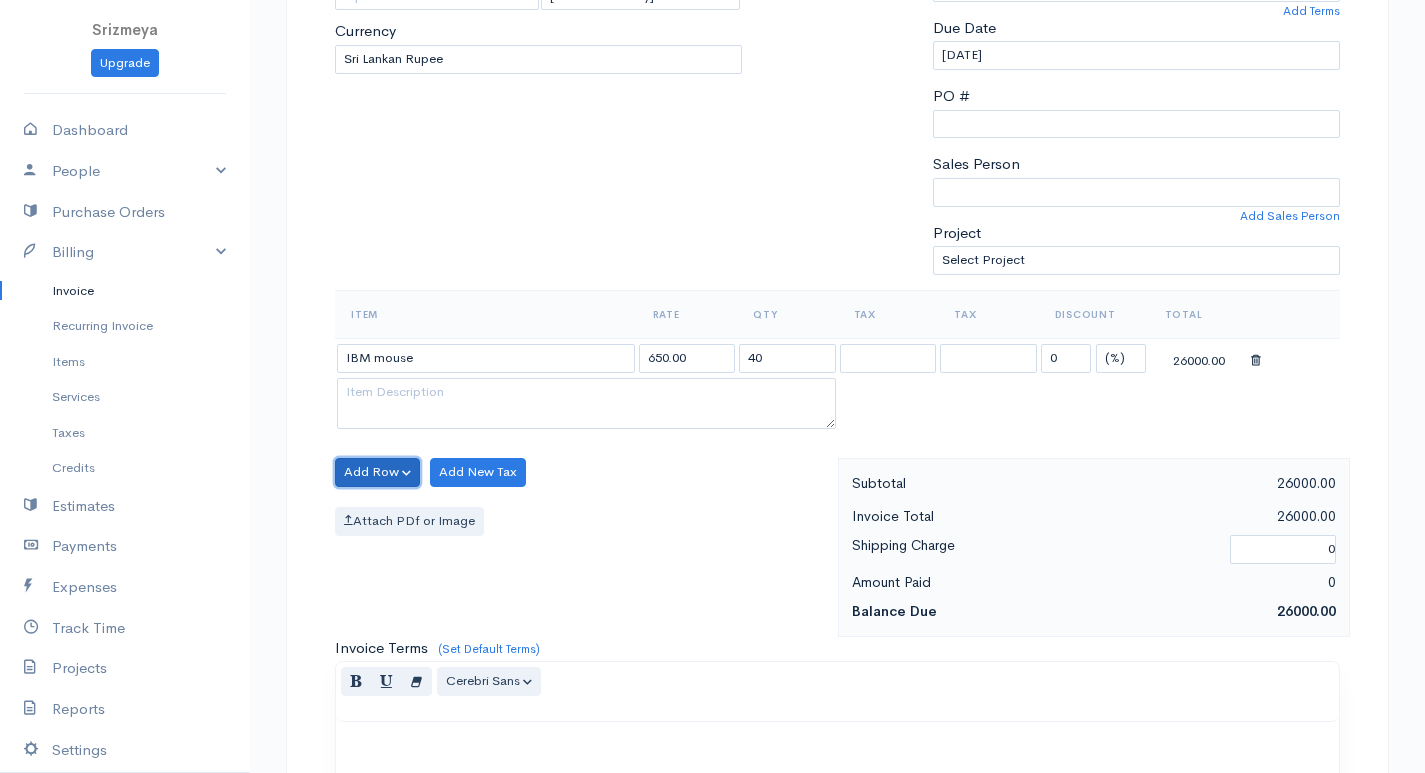 click on "Add Row" at bounding box center [377, 472] 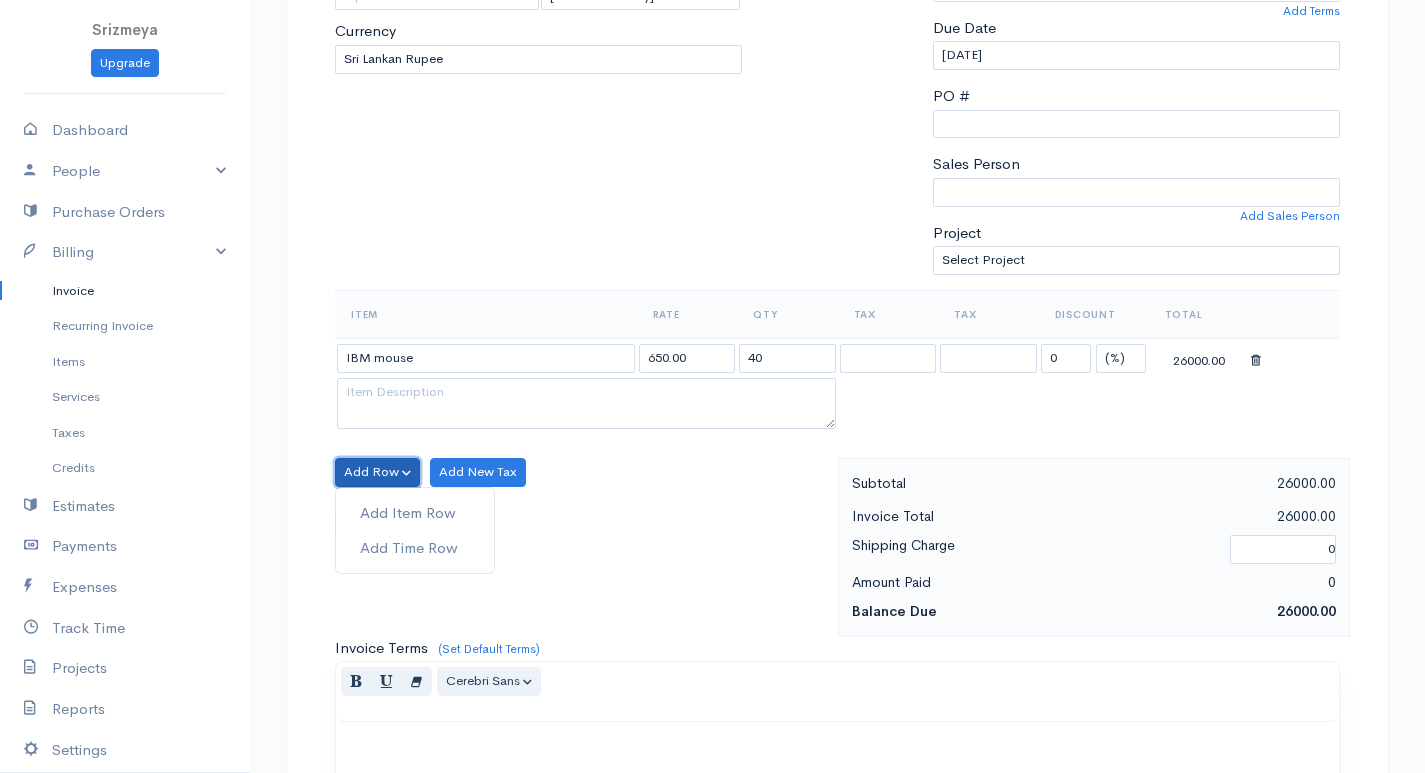 click on "Add Row" at bounding box center (377, 472) 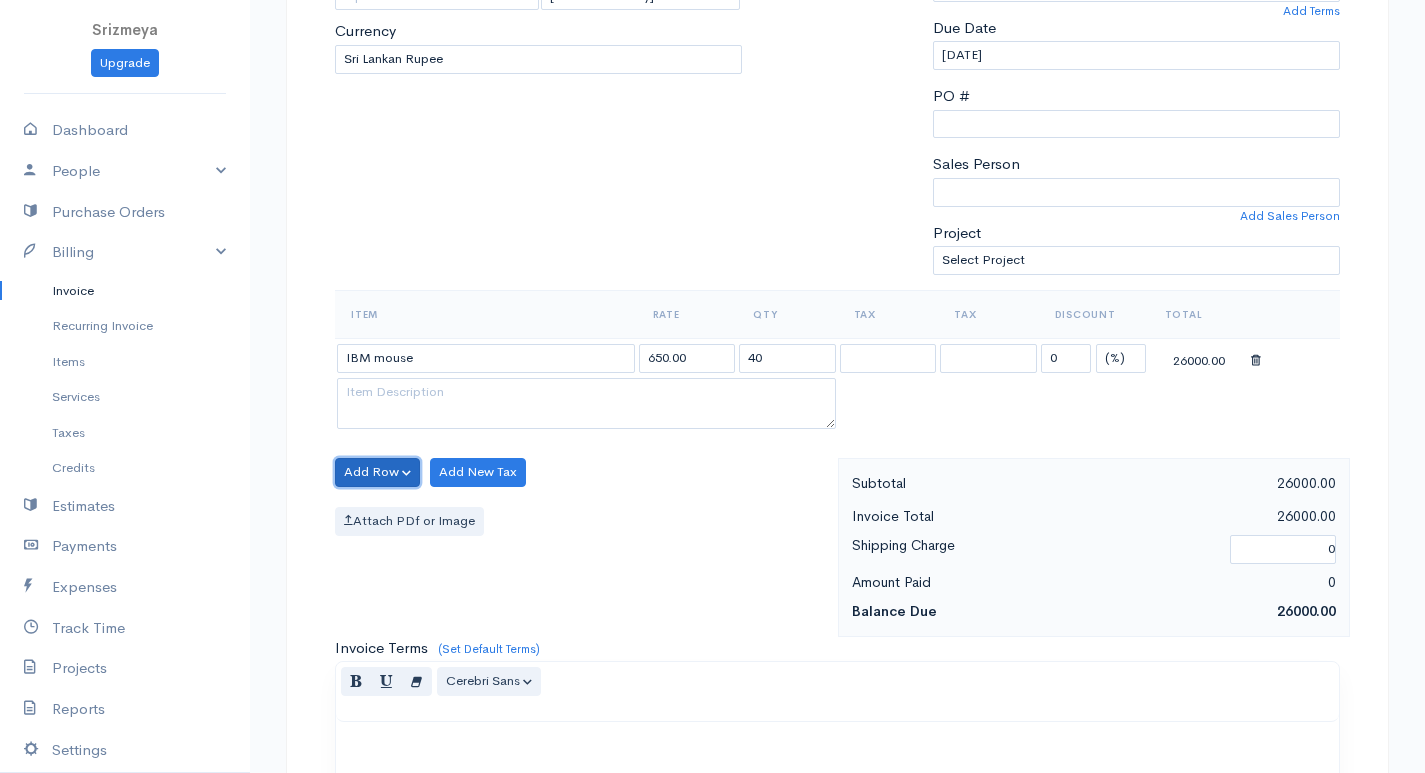 click on "Add Row" at bounding box center (377, 472) 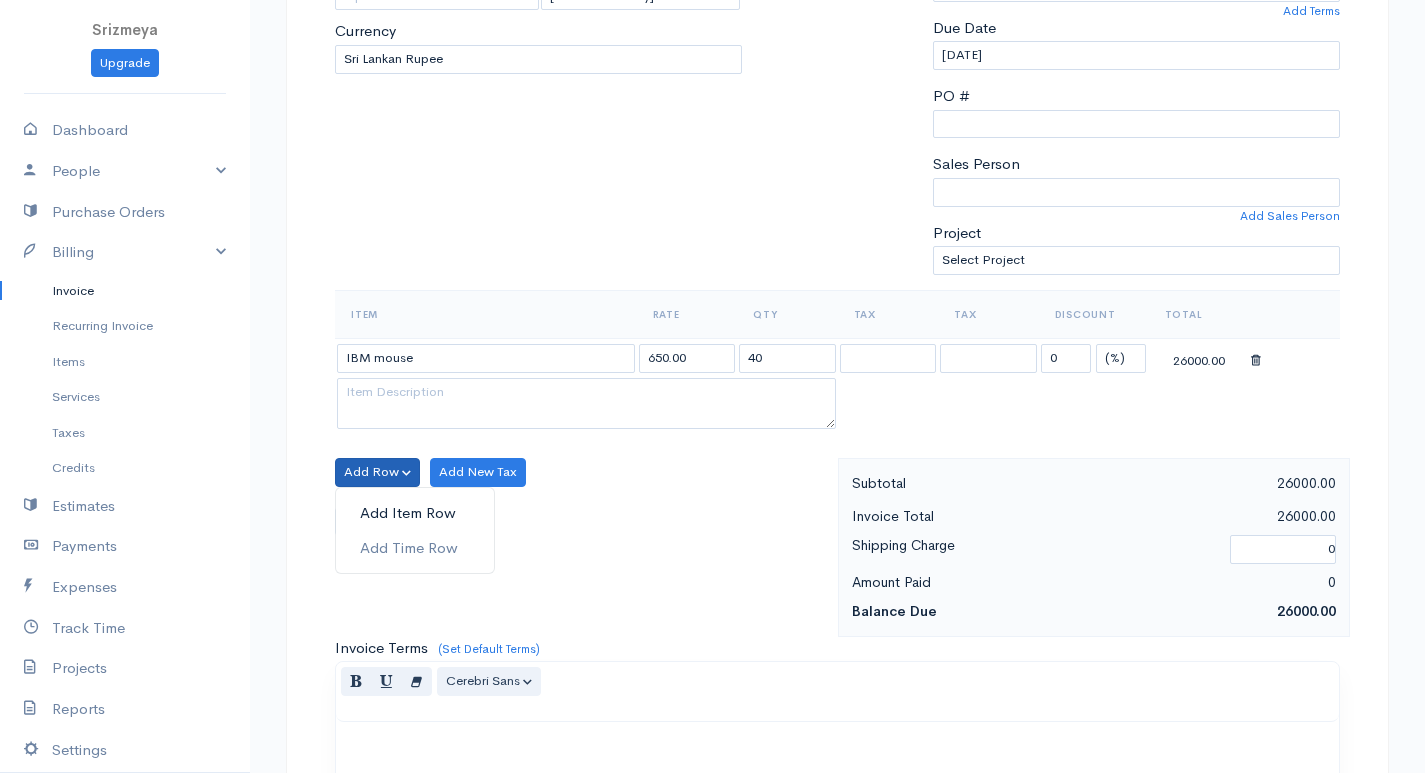 click on "Add Item Row" at bounding box center (415, 513) 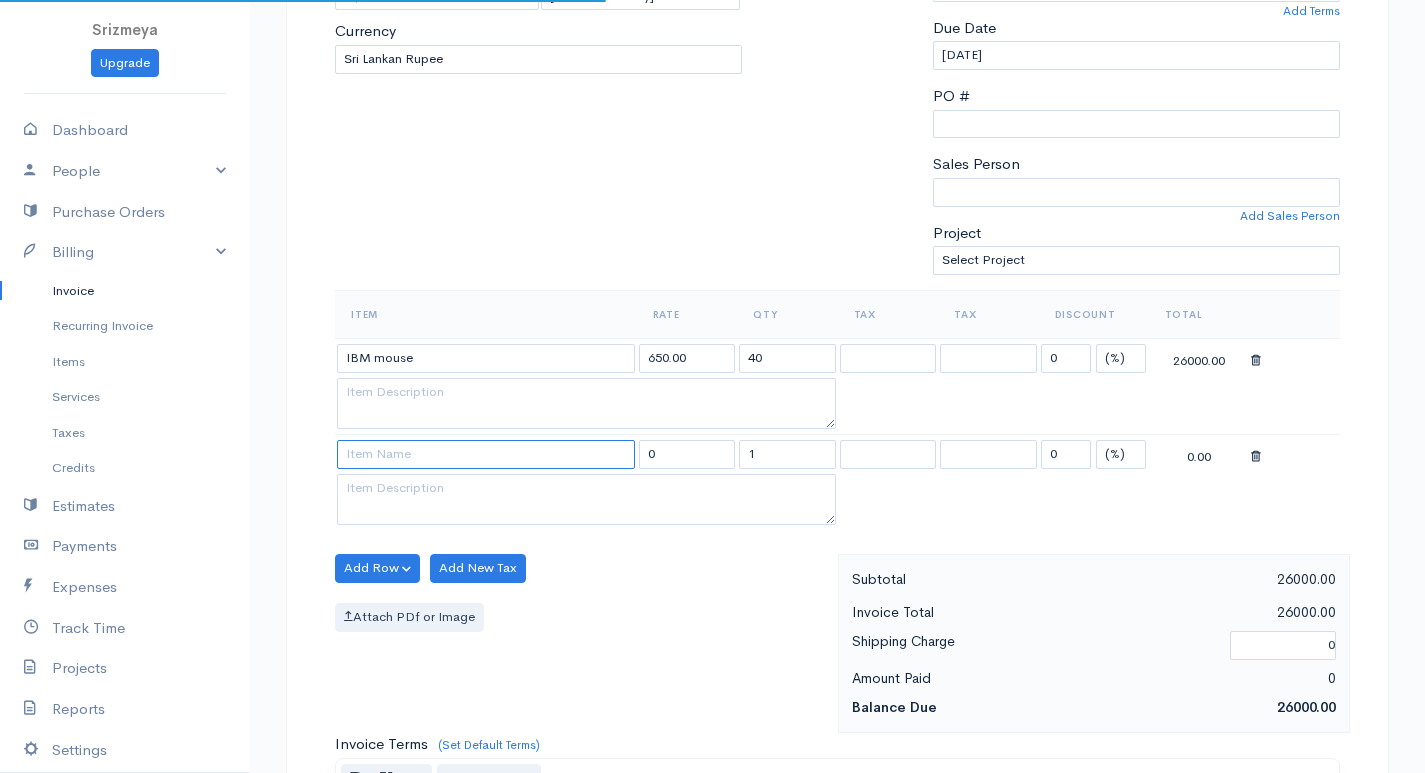 click at bounding box center (486, 454) 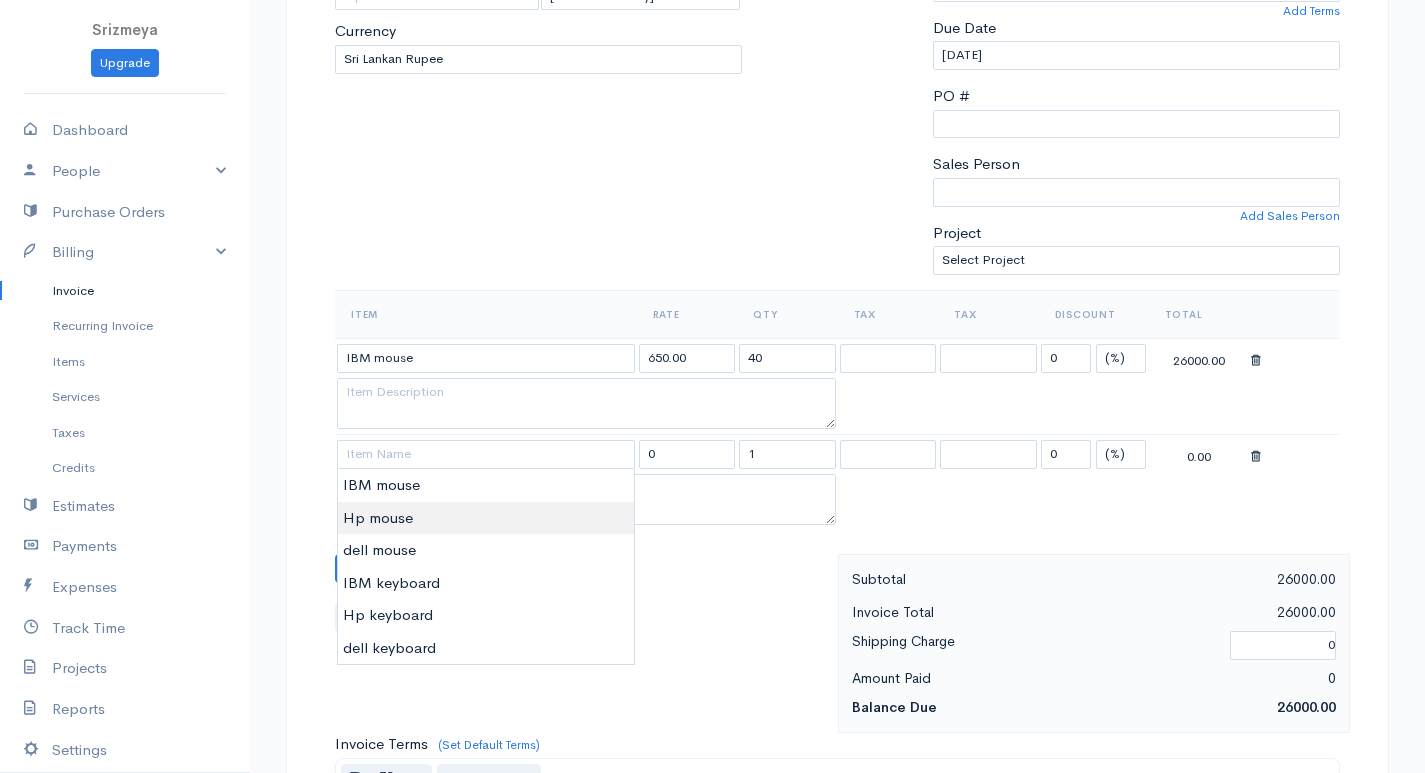 type on "Hp mouse" 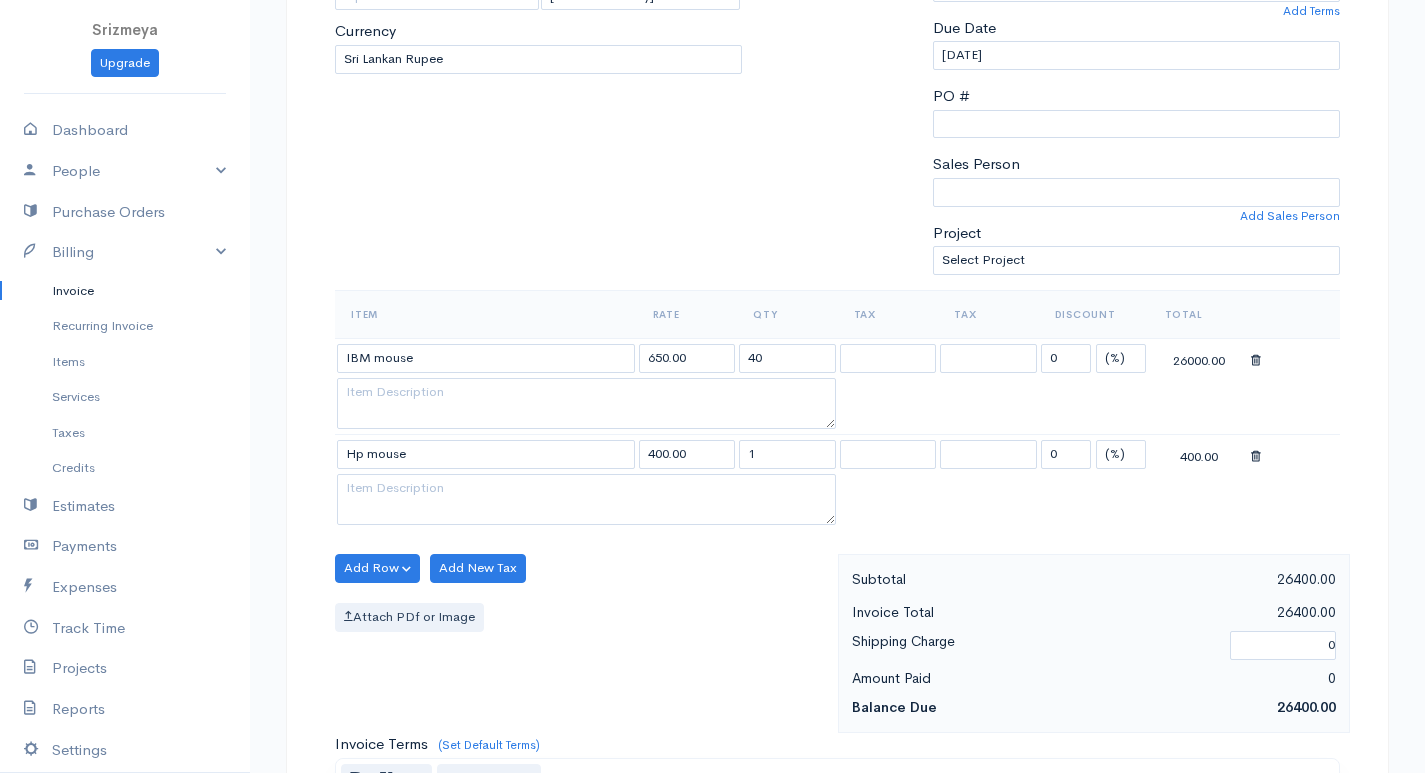 click on "Srizmeya
Upgrade
Dashboard
People
Clients
Vendors
Staff Users
Purchase Orders
Billing
Invoice
Recurring Invoice
Items
Services
Taxes
Credits
Estimates
Payments
Expenses
Track Time
Projects
Reports
Settings
My Organizations
Logout
Help
@CloudBooksApp 2022
Invoice
New Invoice
DRAFT To [GEOGRAPHIC_DATA] [Choose Country] [GEOGRAPHIC_DATA] [GEOGRAPHIC_DATA] [GEOGRAPHIC_DATA] [GEOGRAPHIC_DATA] [GEOGRAPHIC_DATA] [GEOGRAPHIC_DATA] [US_STATE] [GEOGRAPHIC_DATA] [GEOGRAPHIC_DATA] [GEOGRAPHIC_DATA] [GEOGRAPHIC_DATA] [GEOGRAPHIC_DATA] [GEOGRAPHIC_DATA] [GEOGRAPHIC_DATA] [GEOGRAPHIC_DATA] [GEOGRAPHIC_DATA] [PERSON_NAME]" at bounding box center [712, 512] 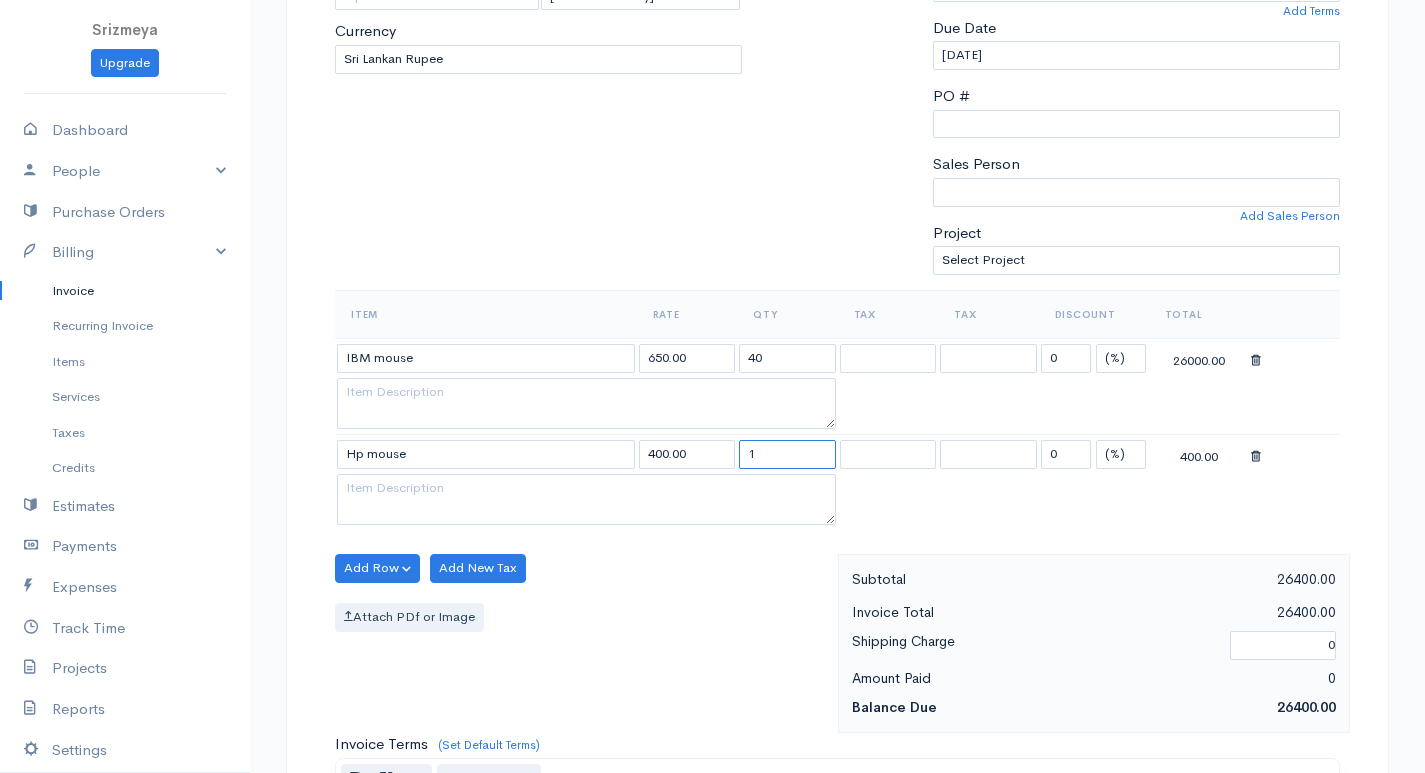 drag, startPoint x: 784, startPoint y: 458, endPoint x: 742, endPoint y: 464, distance: 42.426407 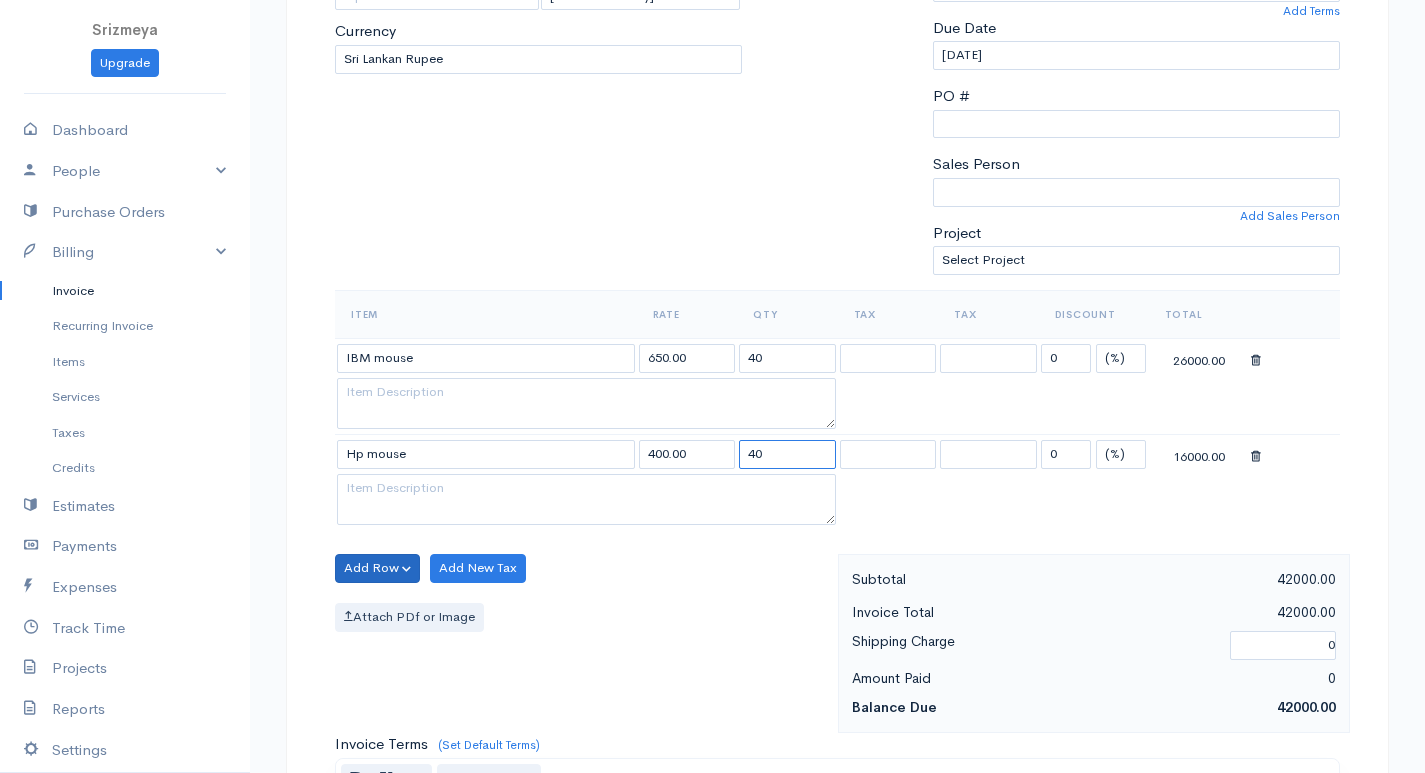 type on "40" 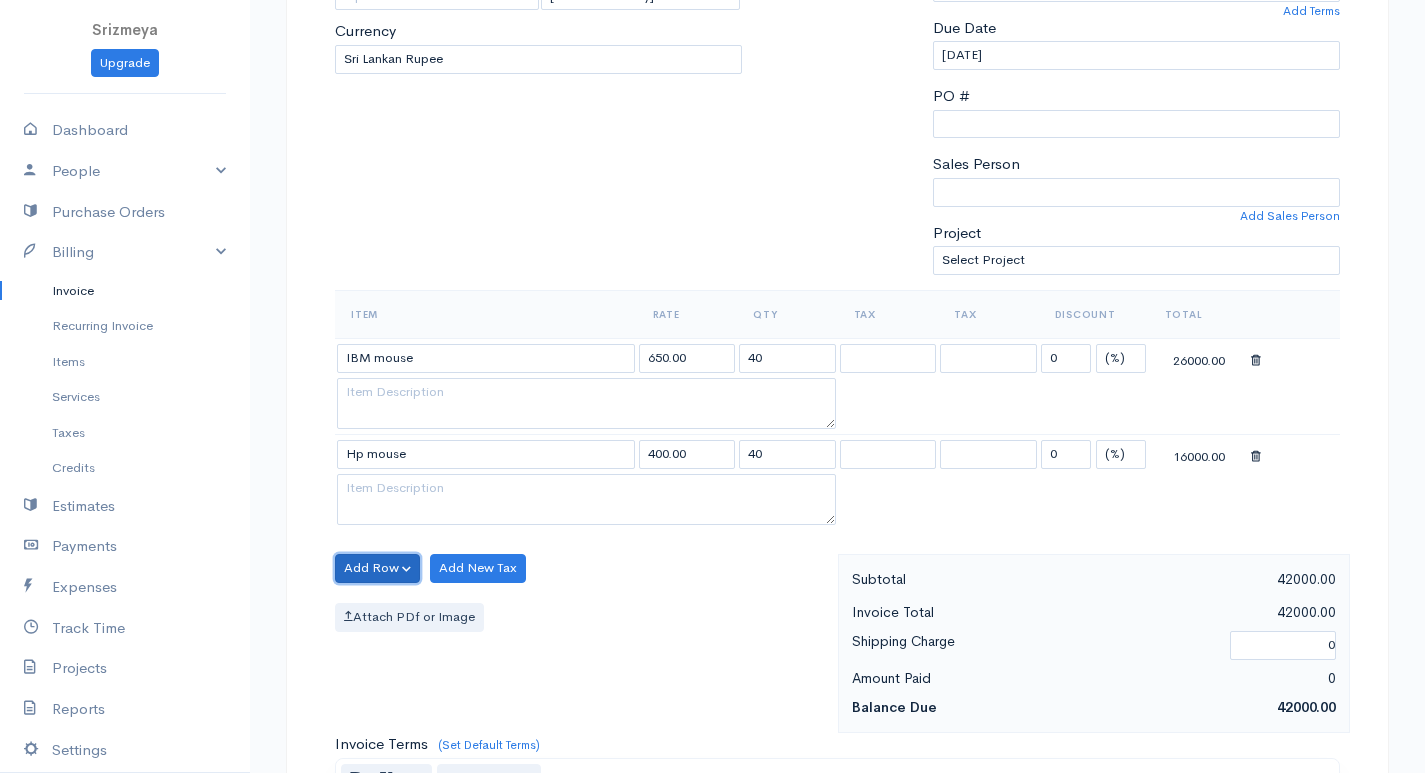 click on "Add Row" at bounding box center [377, 568] 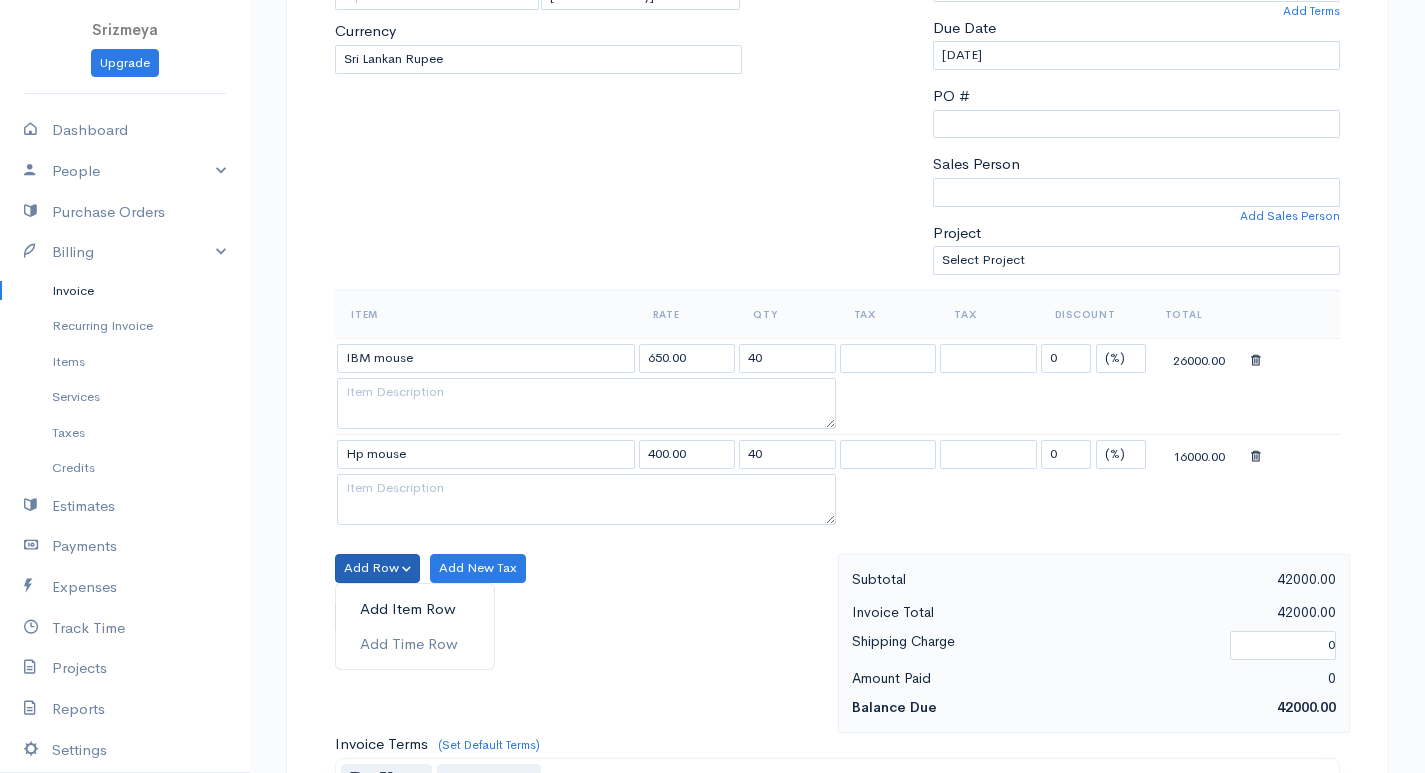 click on "Add Item Row" at bounding box center [415, 609] 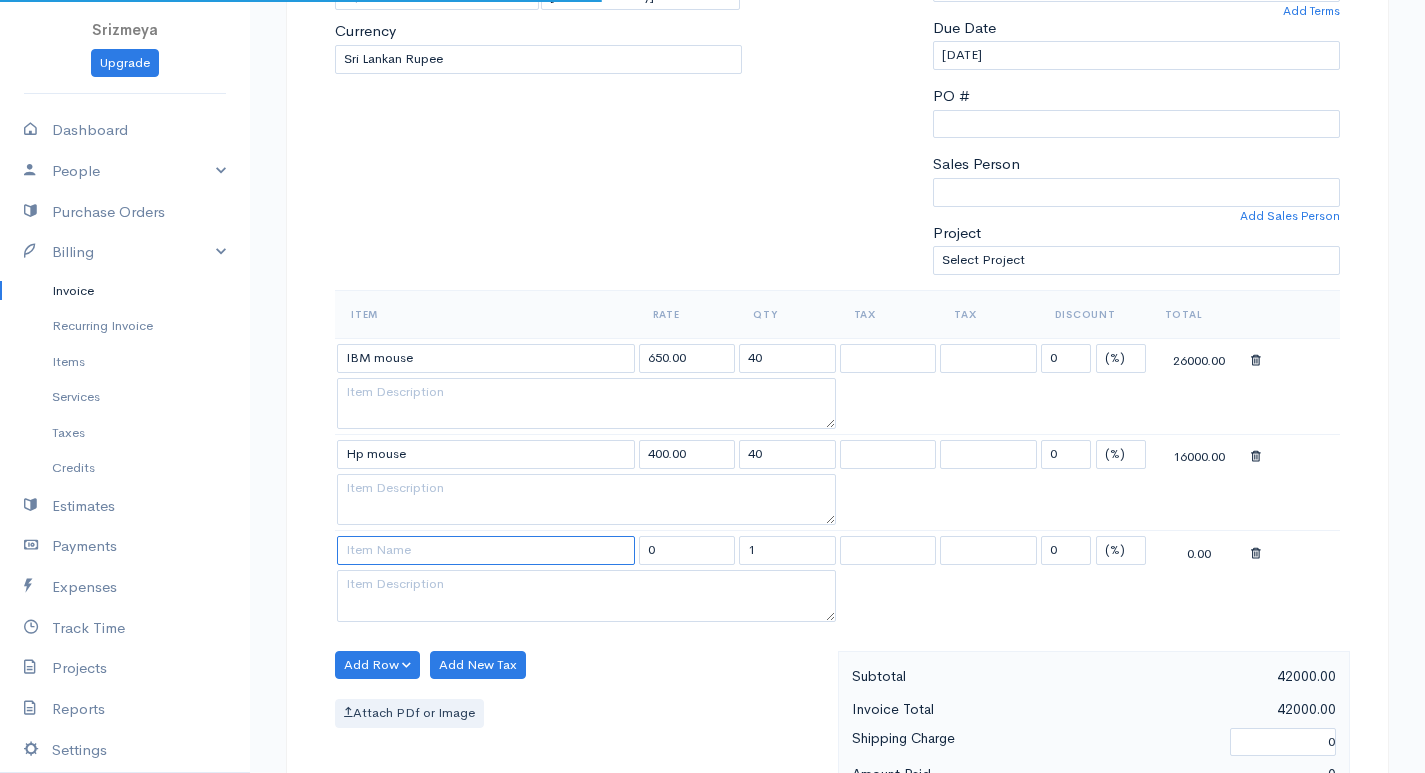 click at bounding box center [486, 550] 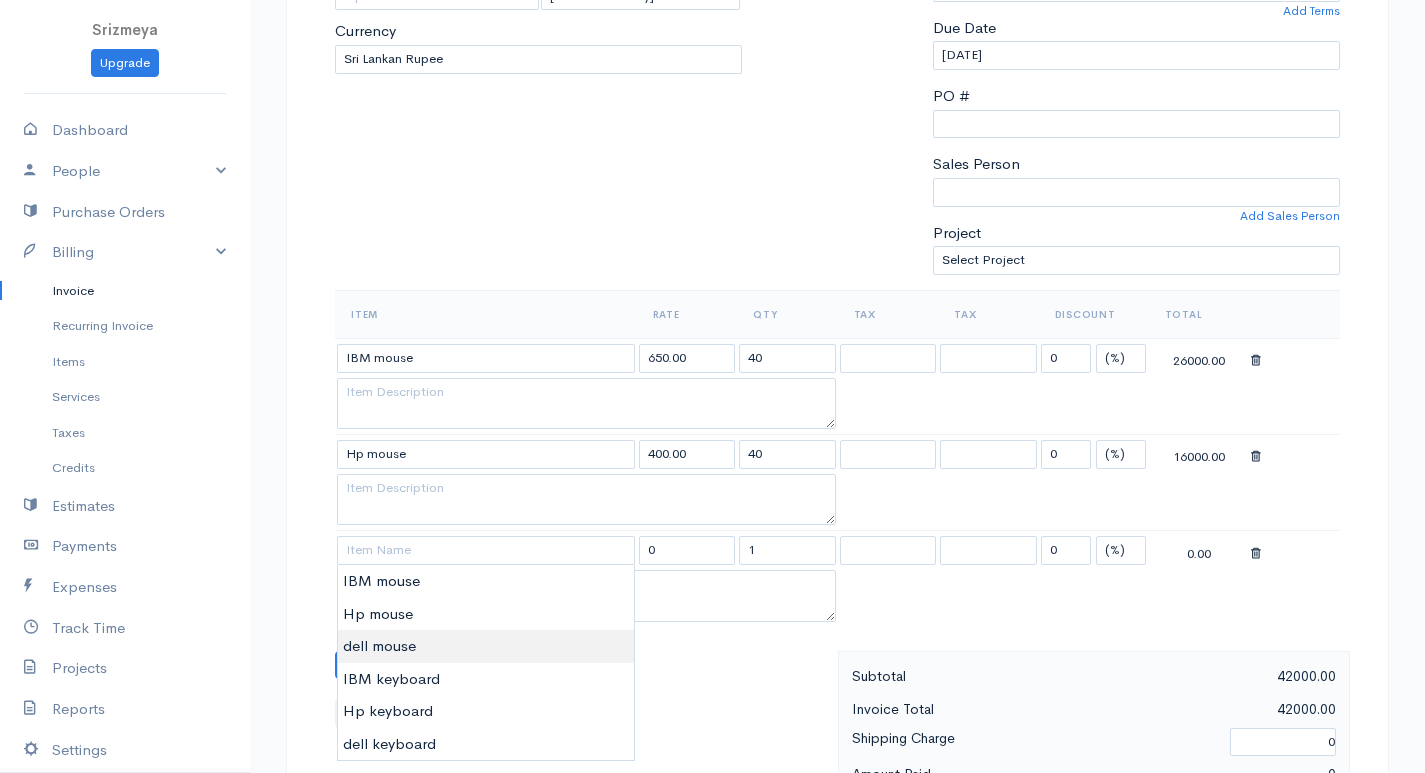 type on "dell mouse" 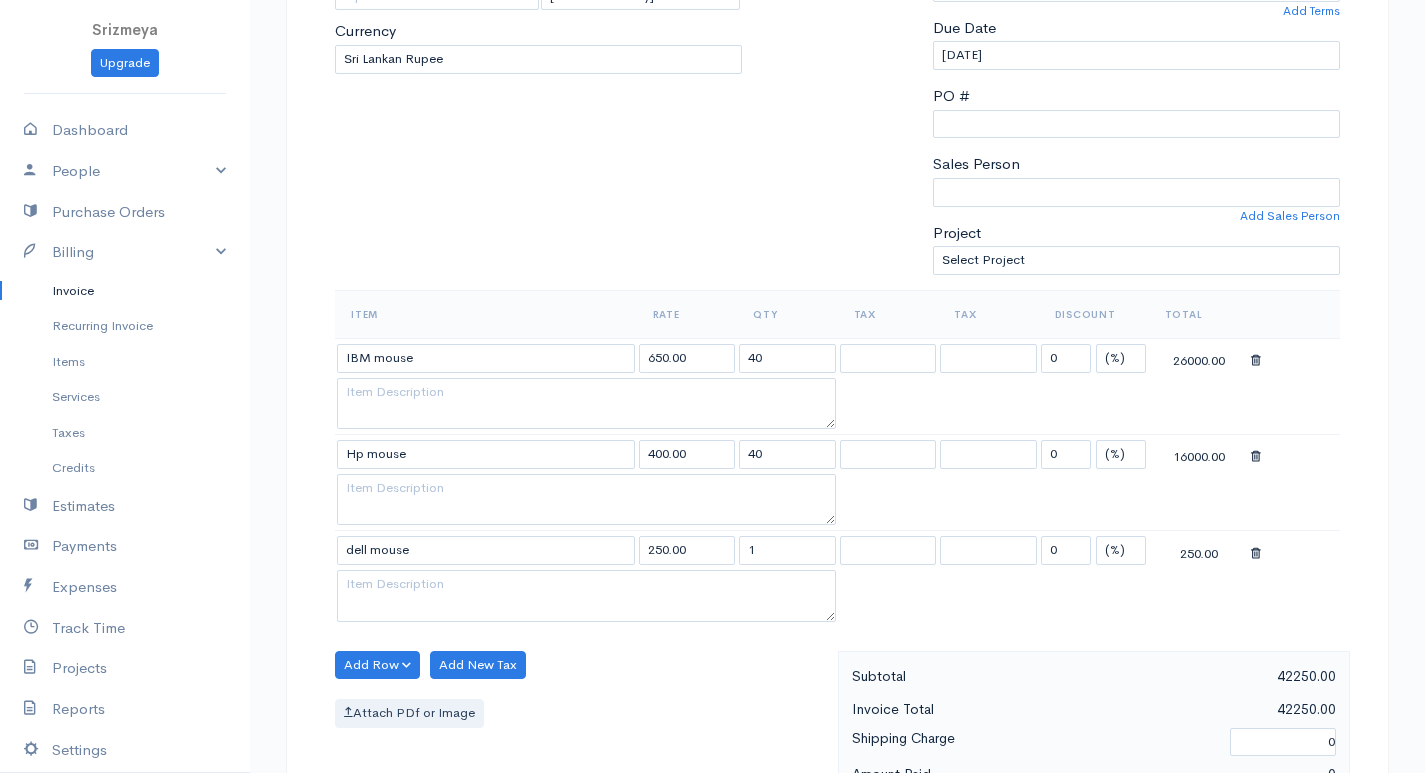 click on "Srizmeya
Upgrade
Dashboard
People
Clients
Vendors
Staff Users
Purchase Orders
Billing
Invoice
Recurring Invoice
Items
Services
Taxes
Credits
Estimates
Payments
Expenses
Track Time
Projects
Reports
Settings
My Organizations
Logout
Help
@CloudBooksApp 2022
Invoice
New Invoice
DRAFT To [GEOGRAPHIC_DATA] [Choose Country] [GEOGRAPHIC_DATA] [GEOGRAPHIC_DATA] [GEOGRAPHIC_DATA] [GEOGRAPHIC_DATA] [GEOGRAPHIC_DATA] [GEOGRAPHIC_DATA] [US_STATE] [GEOGRAPHIC_DATA] [GEOGRAPHIC_DATA] [GEOGRAPHIC_DATA] [GEOGRAPHIC_DATA] [GEOGRAPHIC_DATA] [GEOGRAPHIC_DATA] [GEOGRAPHIC_DATA] [GEOGRAPHIC_DATA] [GEOGRAPHIC_DATA] [PERSON_NAME]" at bounding box center (712, 560) 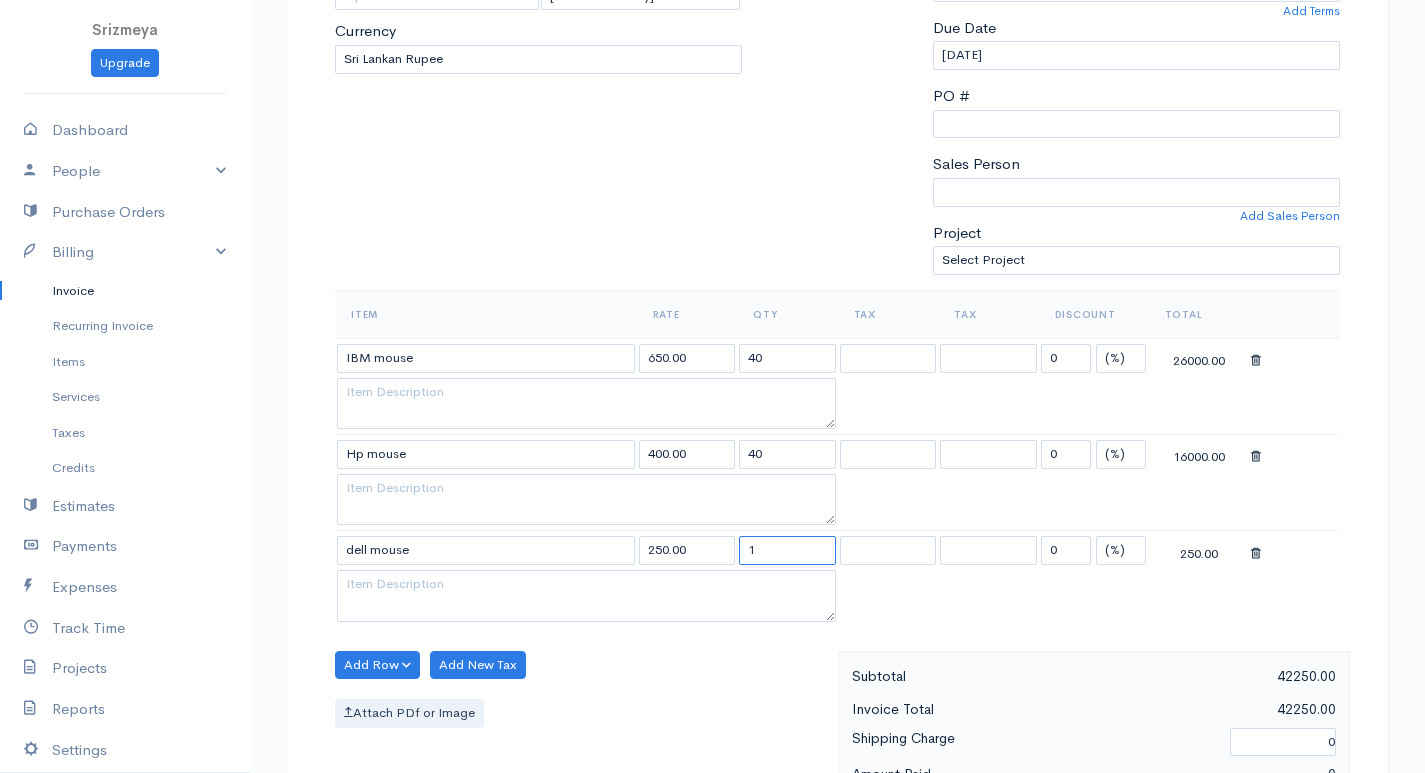 drag, startPoint x: 773, startPoint y: 547, endPoint x: 727, endPoint y: 554, distance: 46.52956 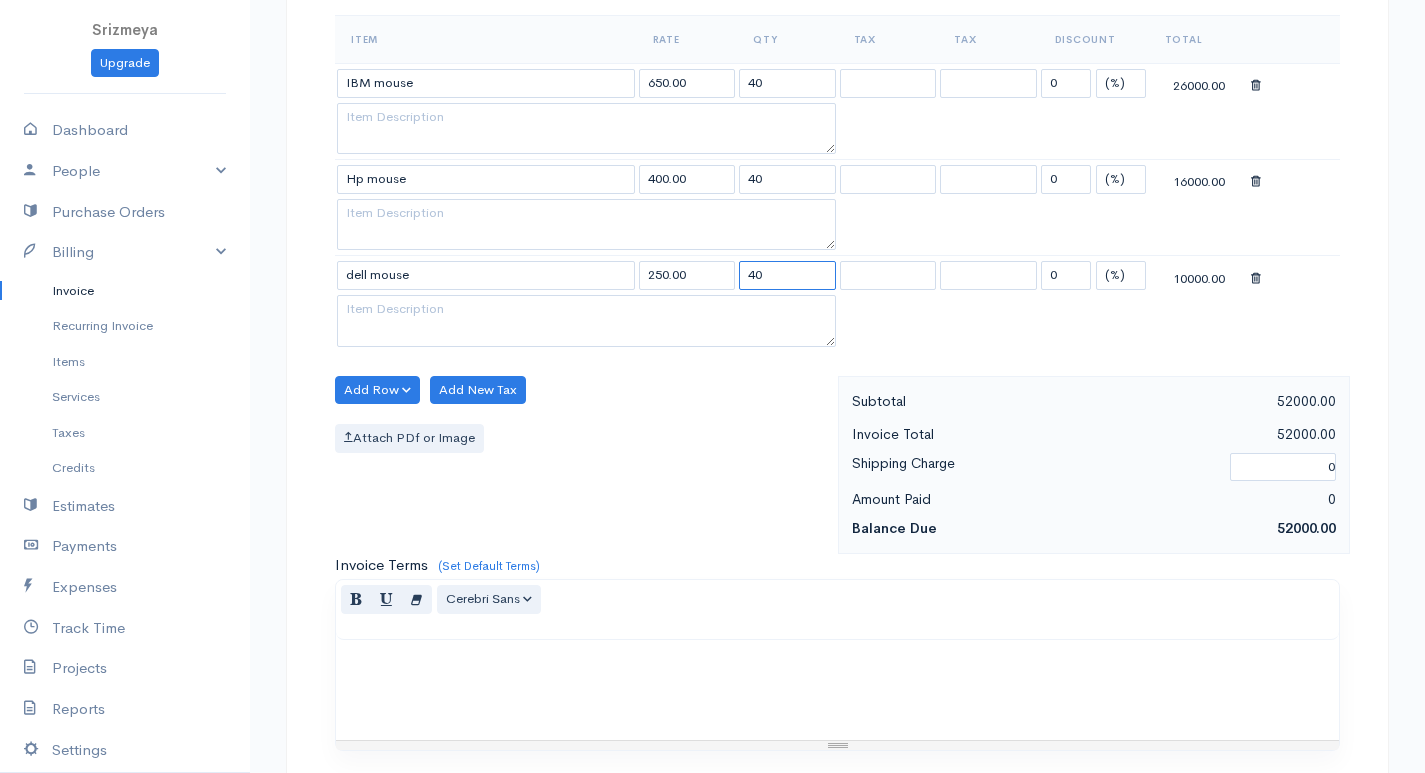 scroll, scrollTop: 700, scrollLeft: 0, axis: vertical 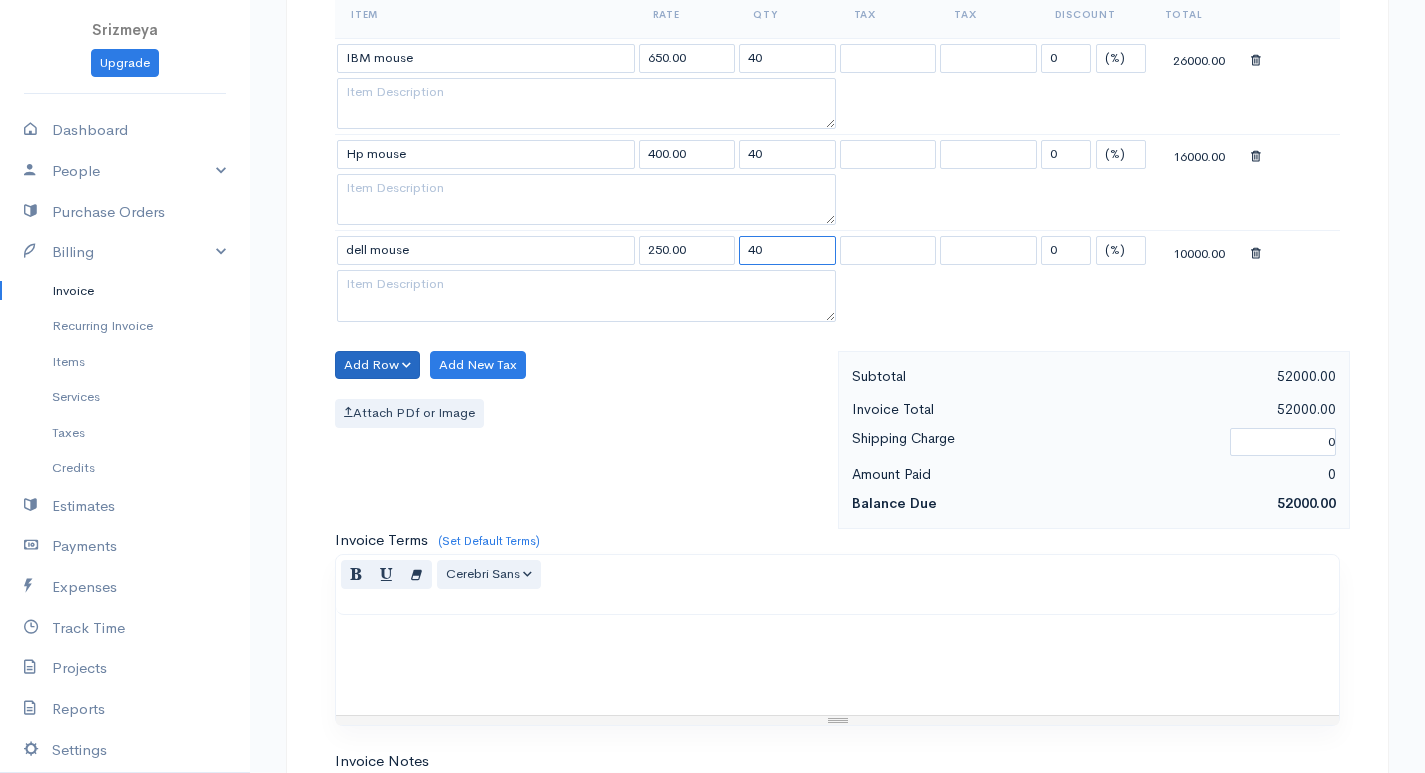 type on "40" 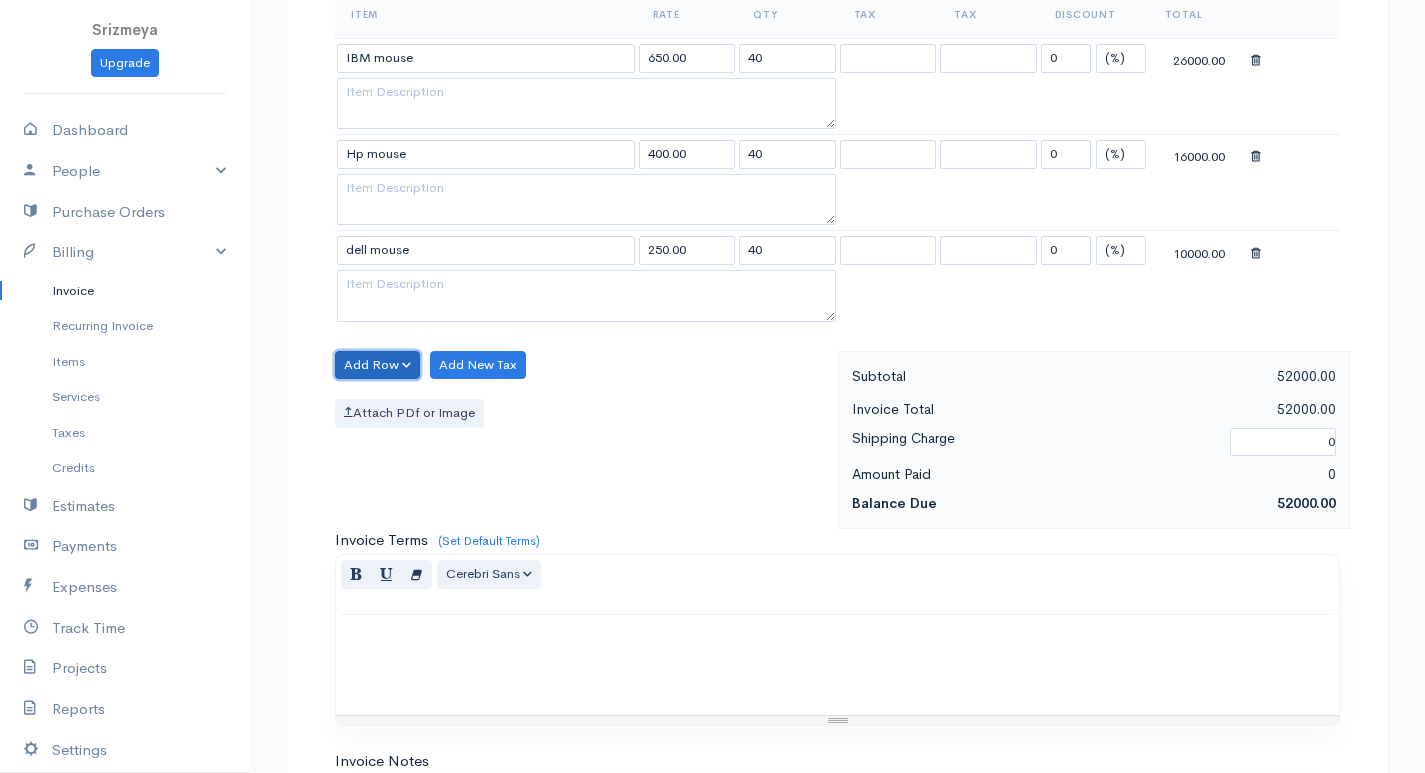 click on "Add Row" at bounding box center (377, 365) 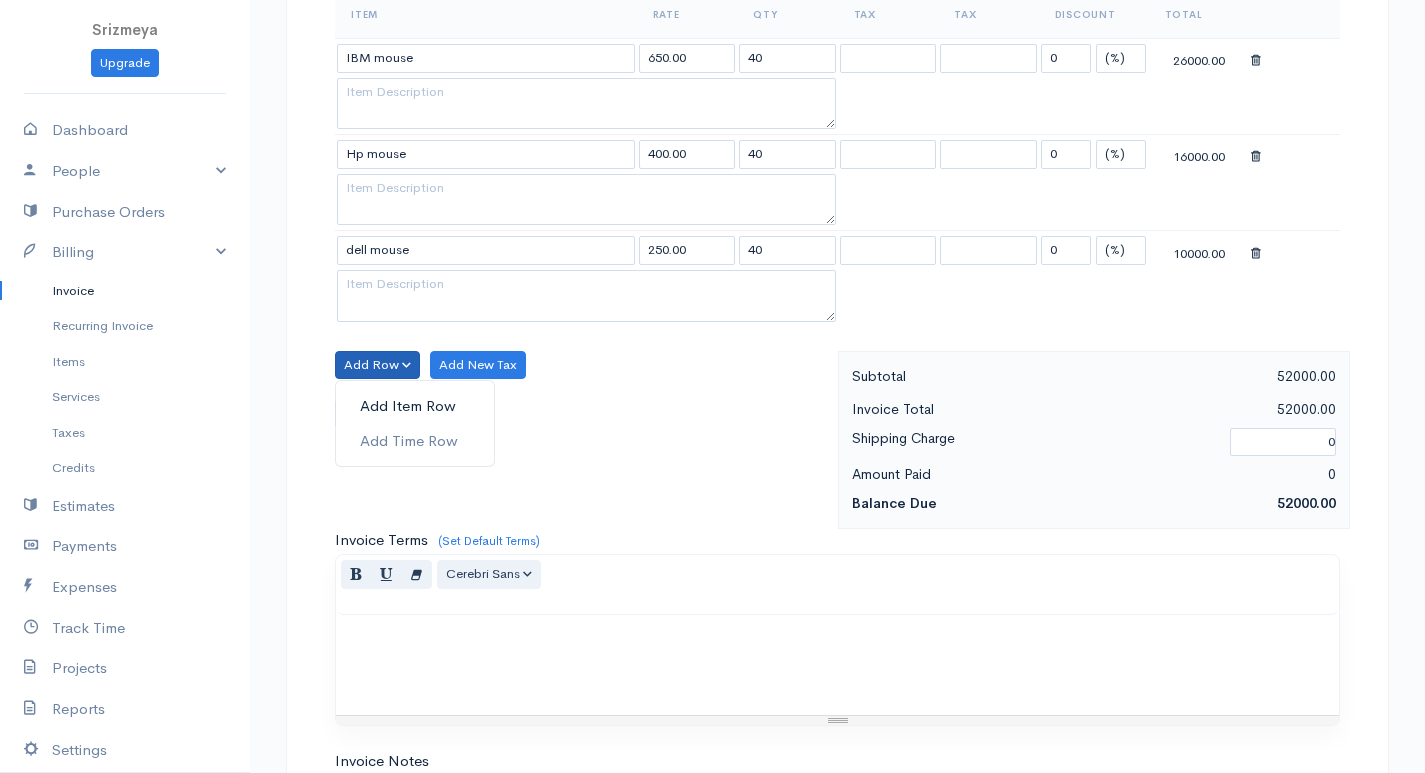 click on "Add Item Row" at bounding box center (415, 406) 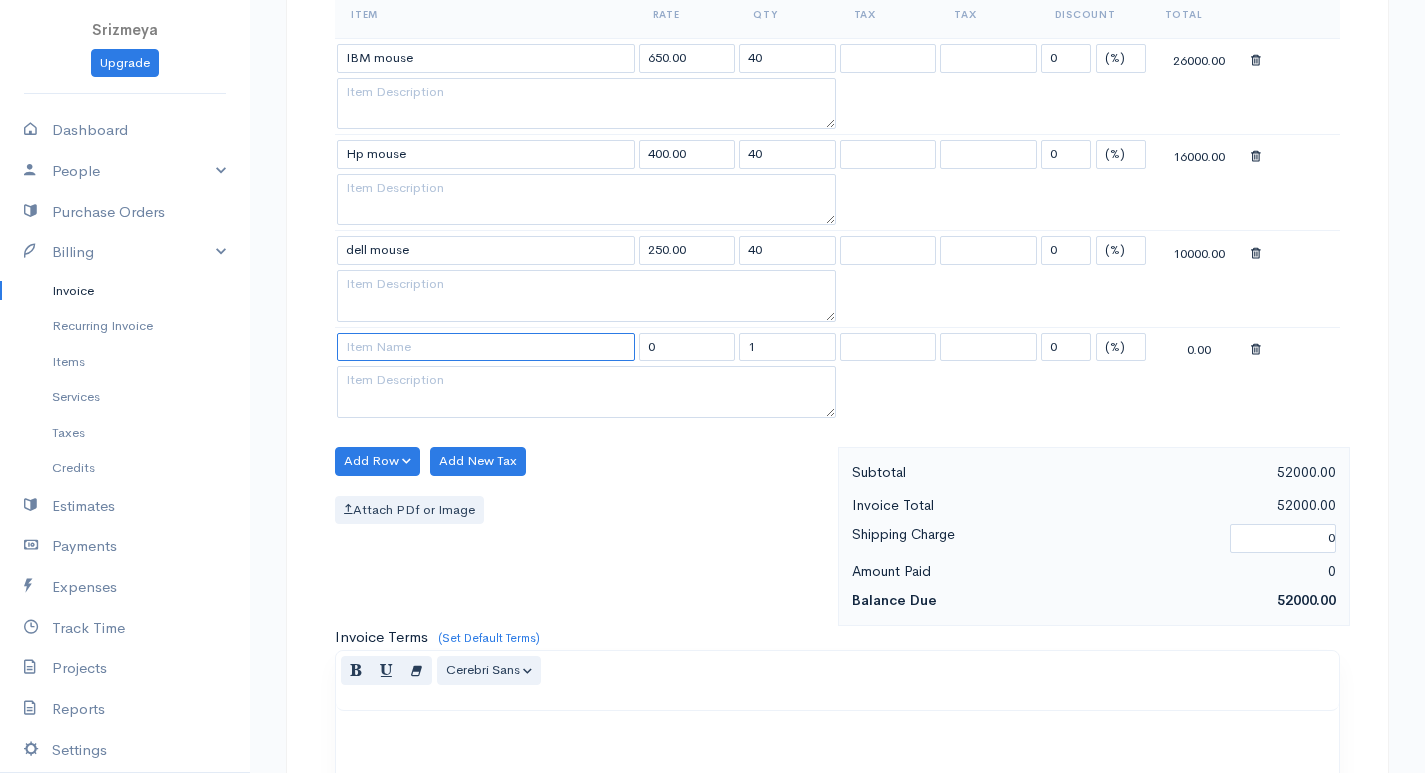 click at bounding box center [486, 347] 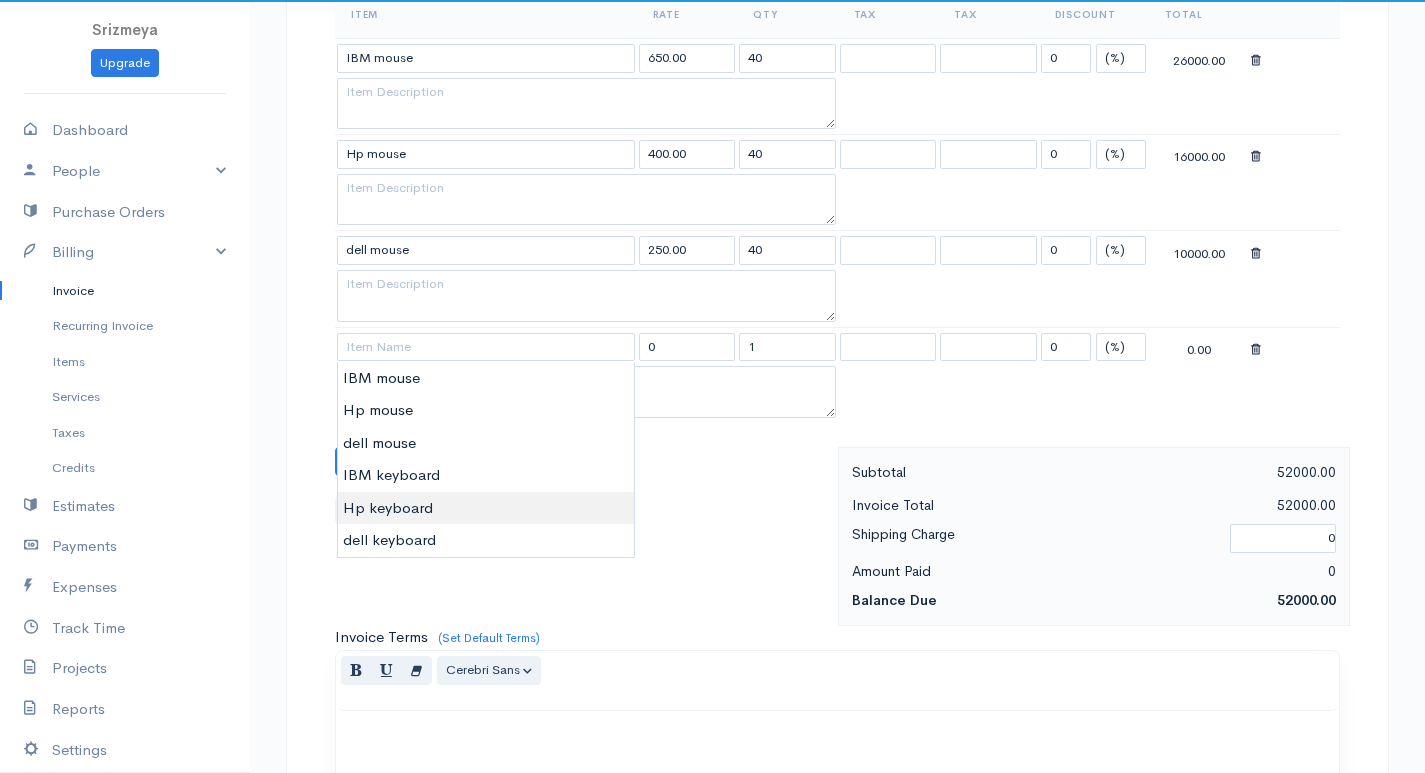 type on "Hp keyboard" 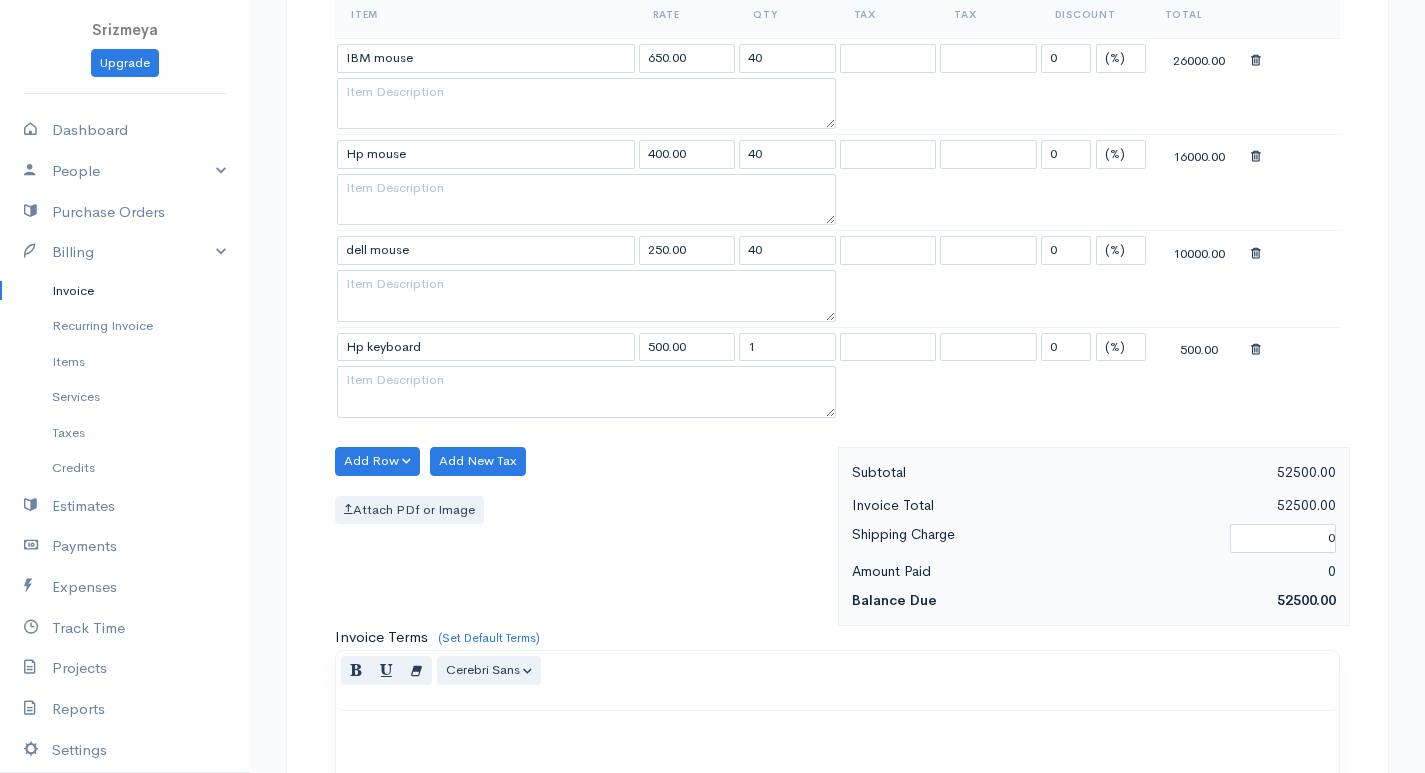 click on "Srizmeya
Upgrade
Dashboard
People
Clients
Vendors
Staff Users
Purchase Orders
Billing
Invoice
Recurring Invoice
Items
Services
Taxes
Credits
Estimates
Payments
Expenses
Track Time
Projects
Reports
Settings
My Organizations
Logout
Help
@CloudBooksApp 2022
Invoice
New Invoice
DRAFT To [GEOGRAPHIC_DATA] [Choose Country] [GEOGRAPHIC_DATA] [GEOGRAPHIC_DATA] [GEOGRAPHIC_DATA] [GEOGRAPHIC_DATA] [GEOGRAPHIC_DATA] [GEOGRAPHIC_DATA] [US_STATE] [GEOGRAPHIC_DATA] [GEOGRAPHIC_DATA] [GEOGRAPHIC_DATA] [GEOGRAPHIC_DATA] [GEOGRAPHIC_DATA] [GEOGRAPHIC_DATA] [GEOGRAPHIC_DATA] [GEOGRAPHIC_DATA] [GEOGRAPHIC_DATA] [PERSON_NAME]" at bounding box center (712, 308) 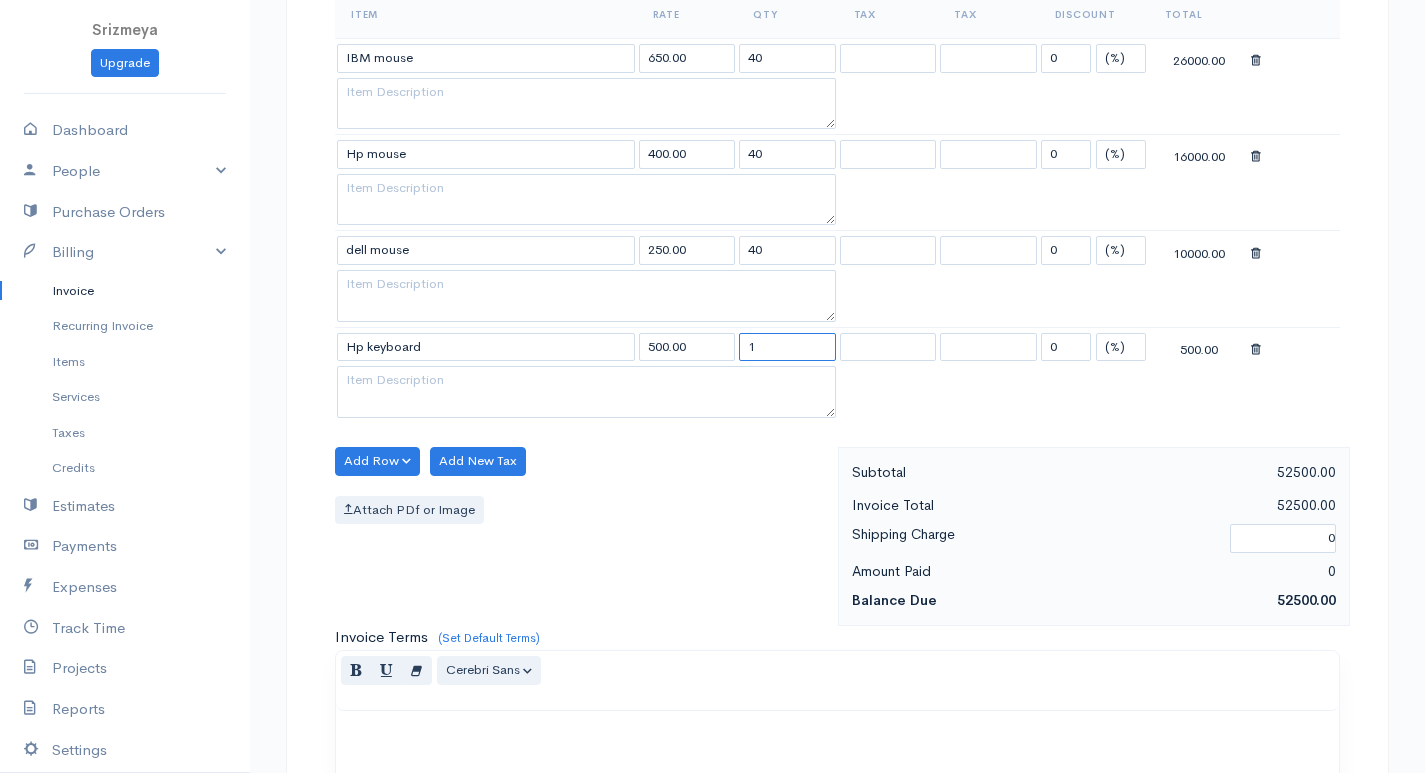 drag, startPoint x: 773, startPoint y: 341, endPoint x: 741, endPoint y: 342, distance: 32.01562 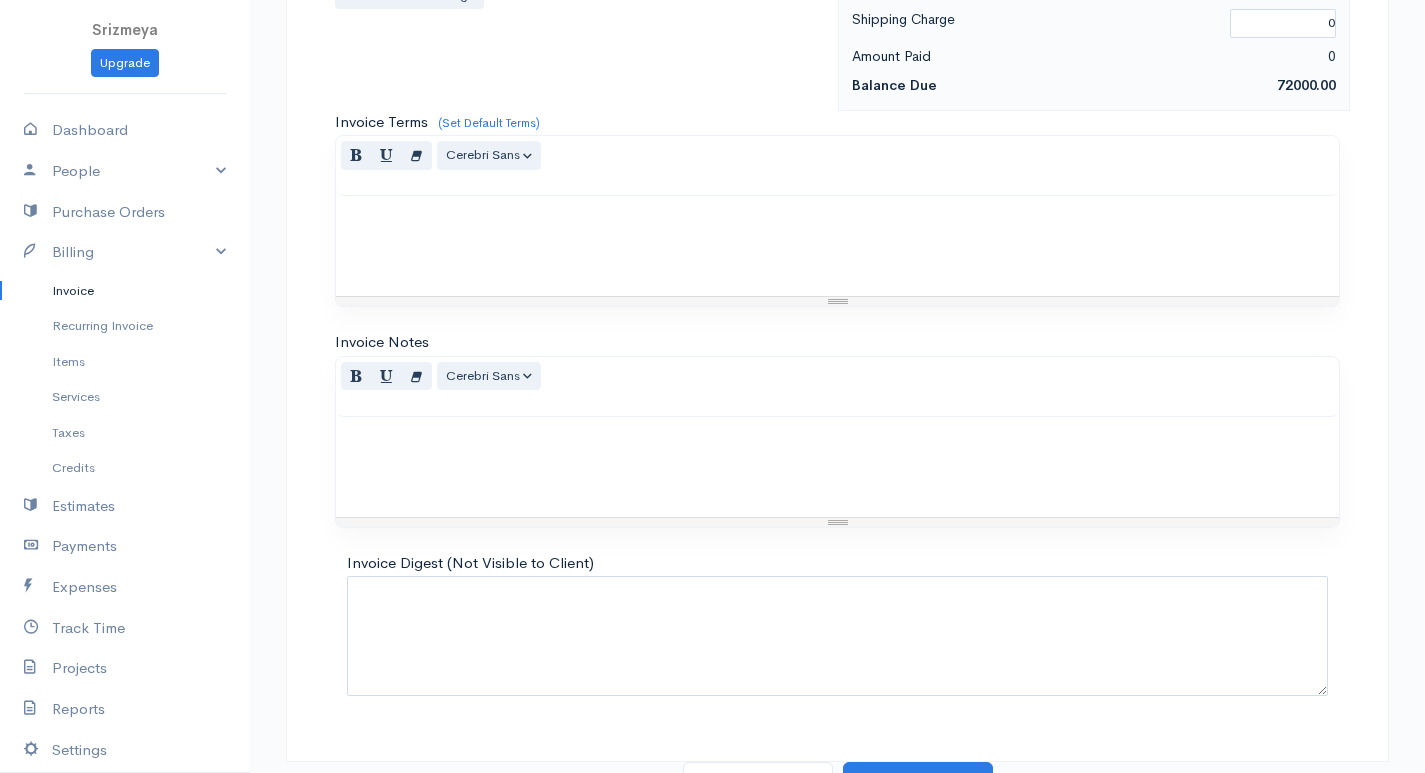 scroll, scrollTop: 1244, scrollLeft: 0, axis: vertical 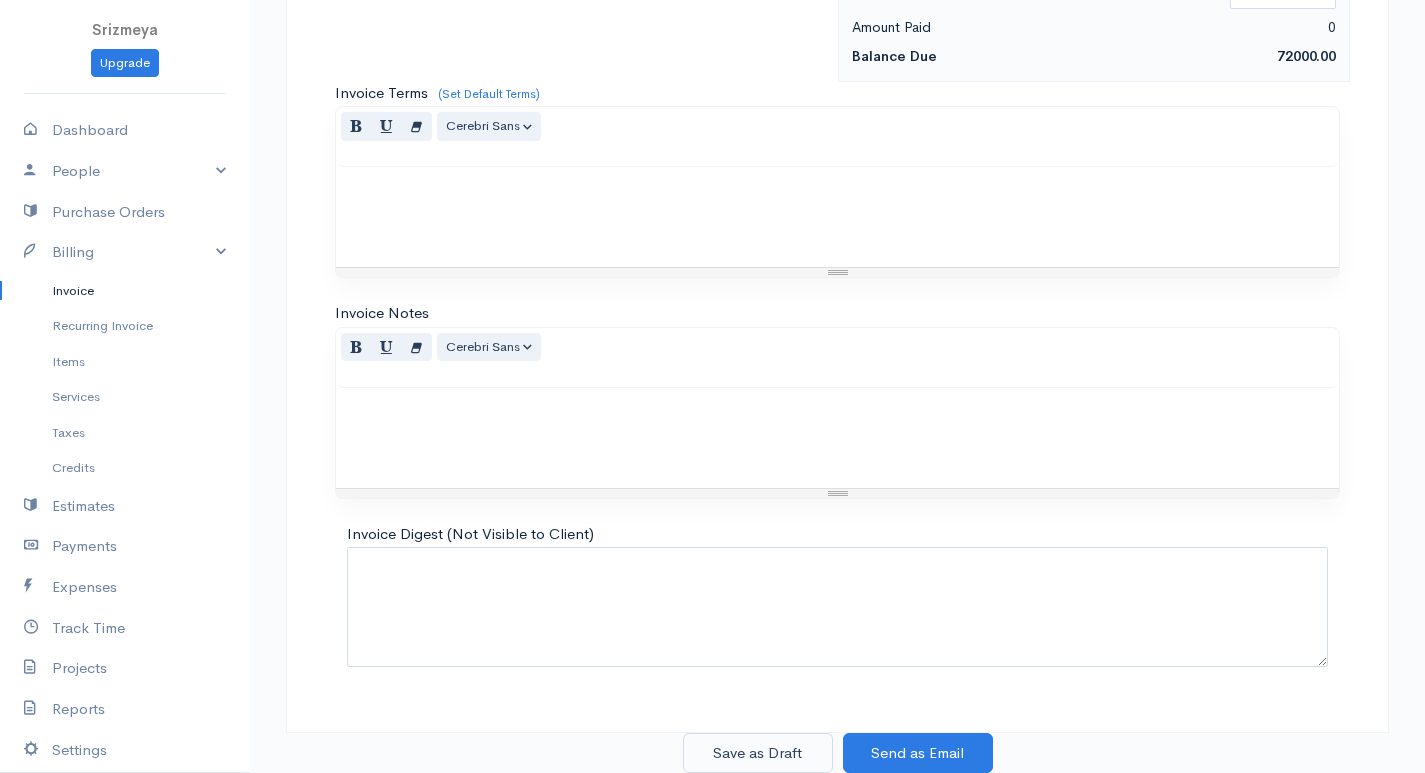 type on "40" 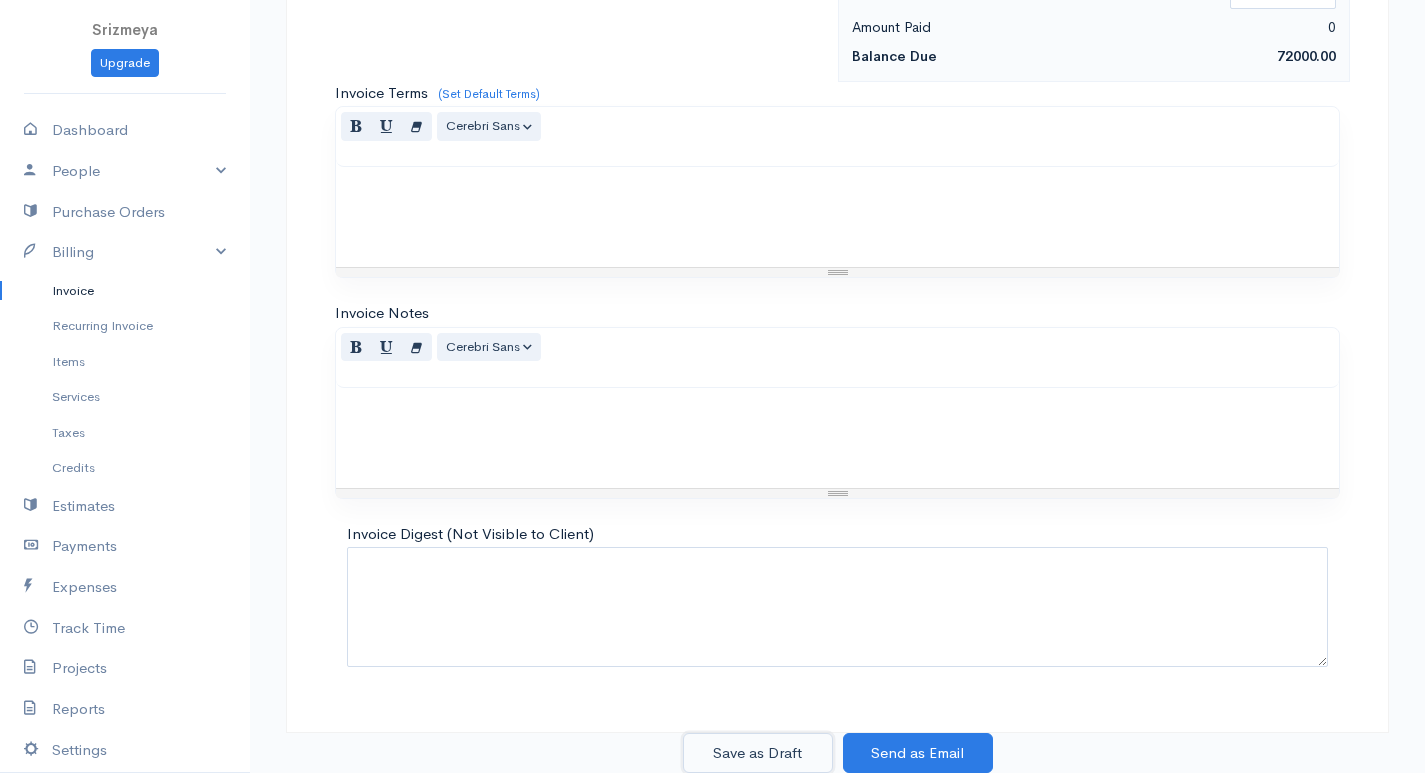 click on "Save as Draft" at bounding box center [758, 753] 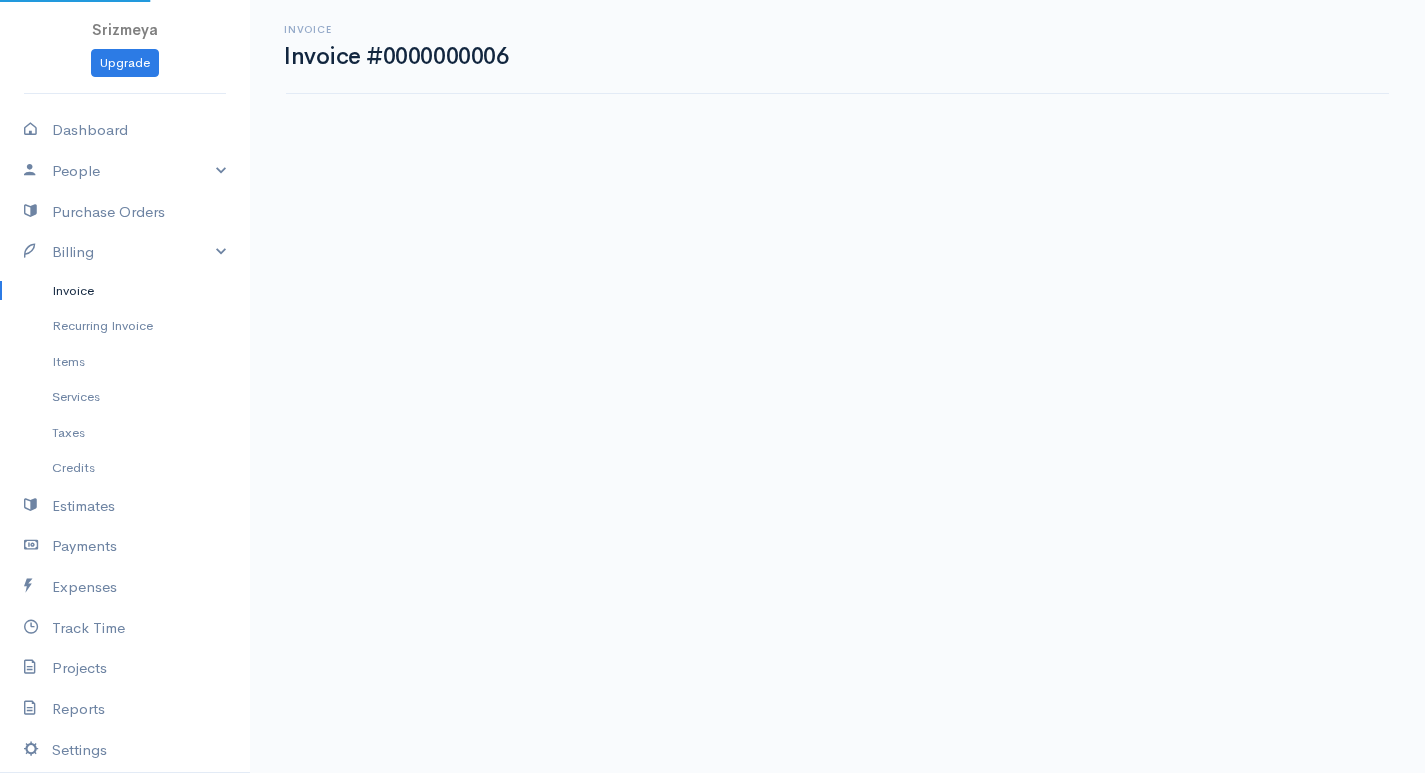 scroll, scrollTop: 0, scrollLeft: 0, axis: both 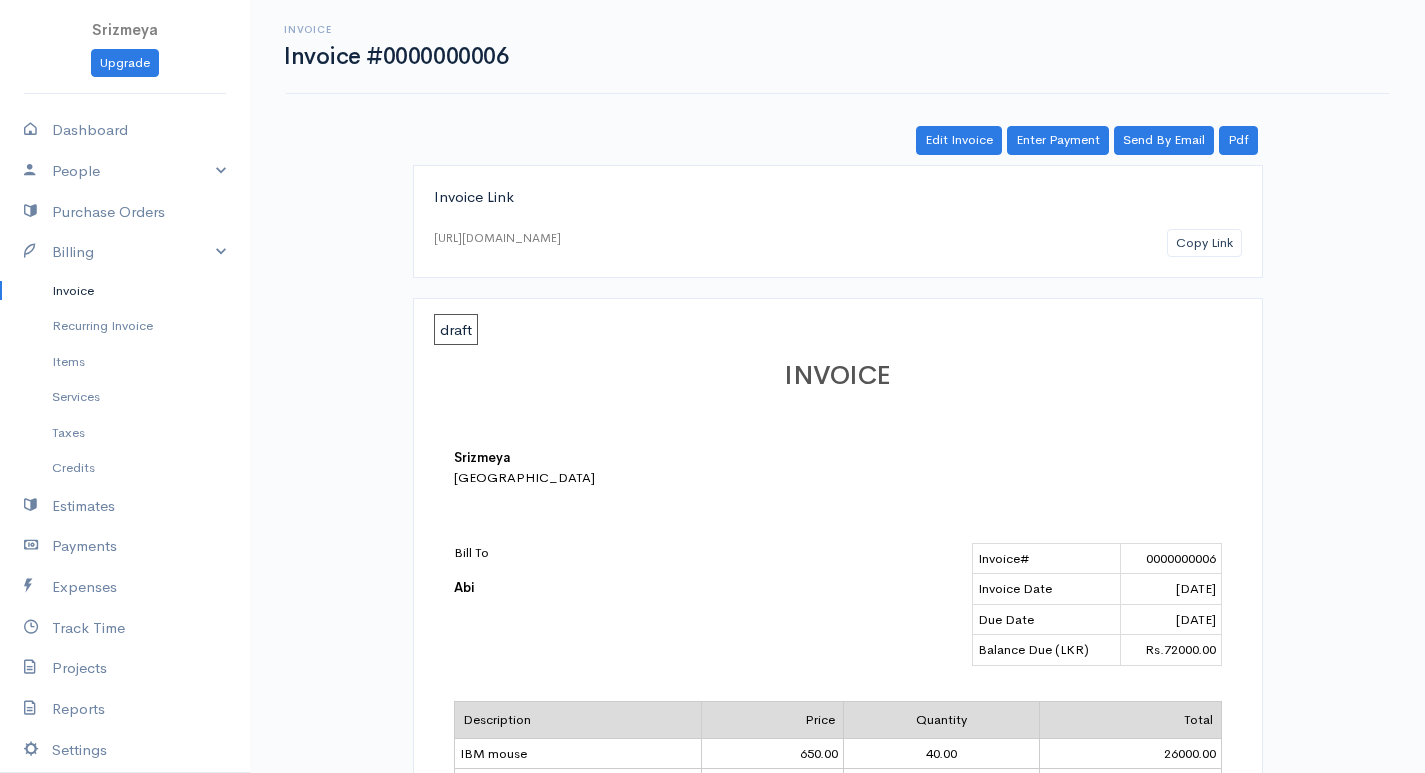 click on "draft" at bounding box center [456, 329] 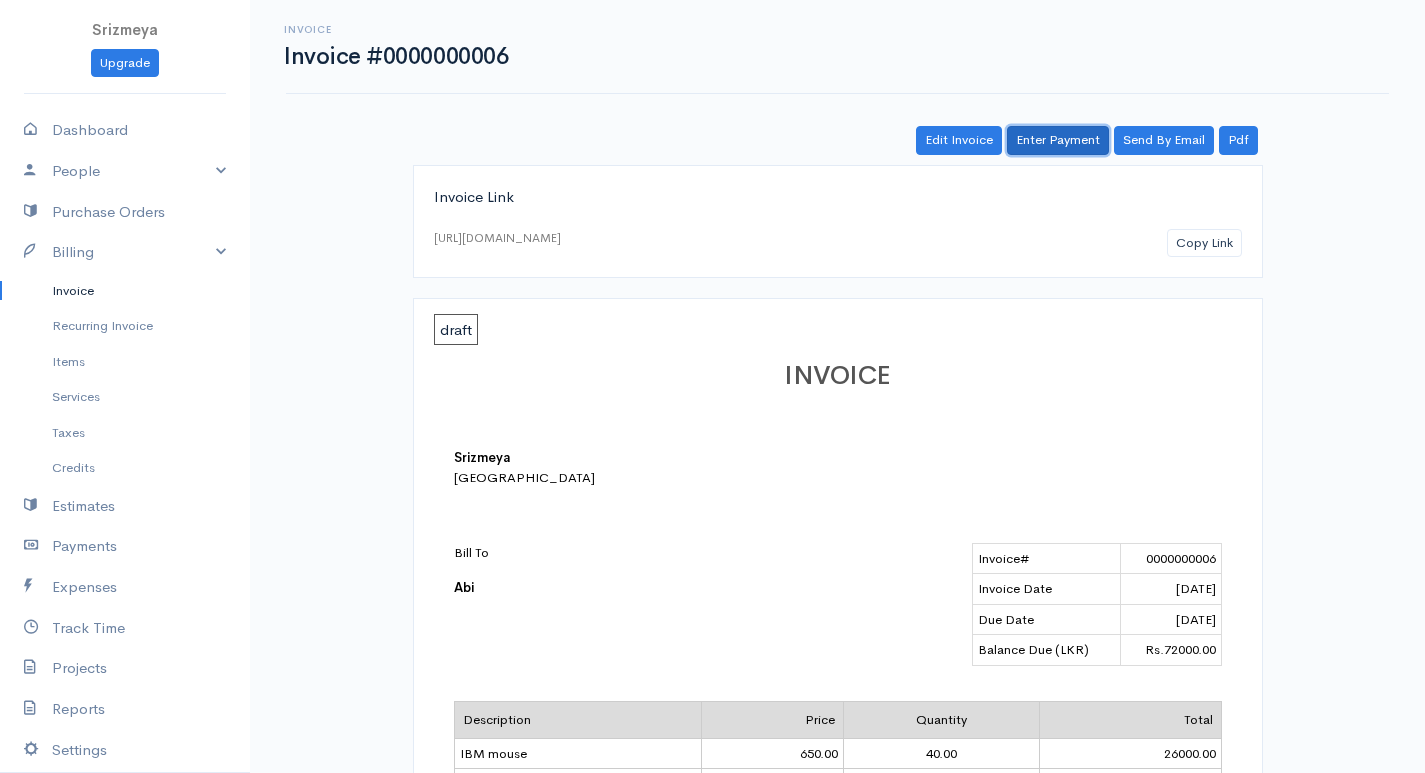 click on "Enter Payment" at bounding box center (1058, 140) 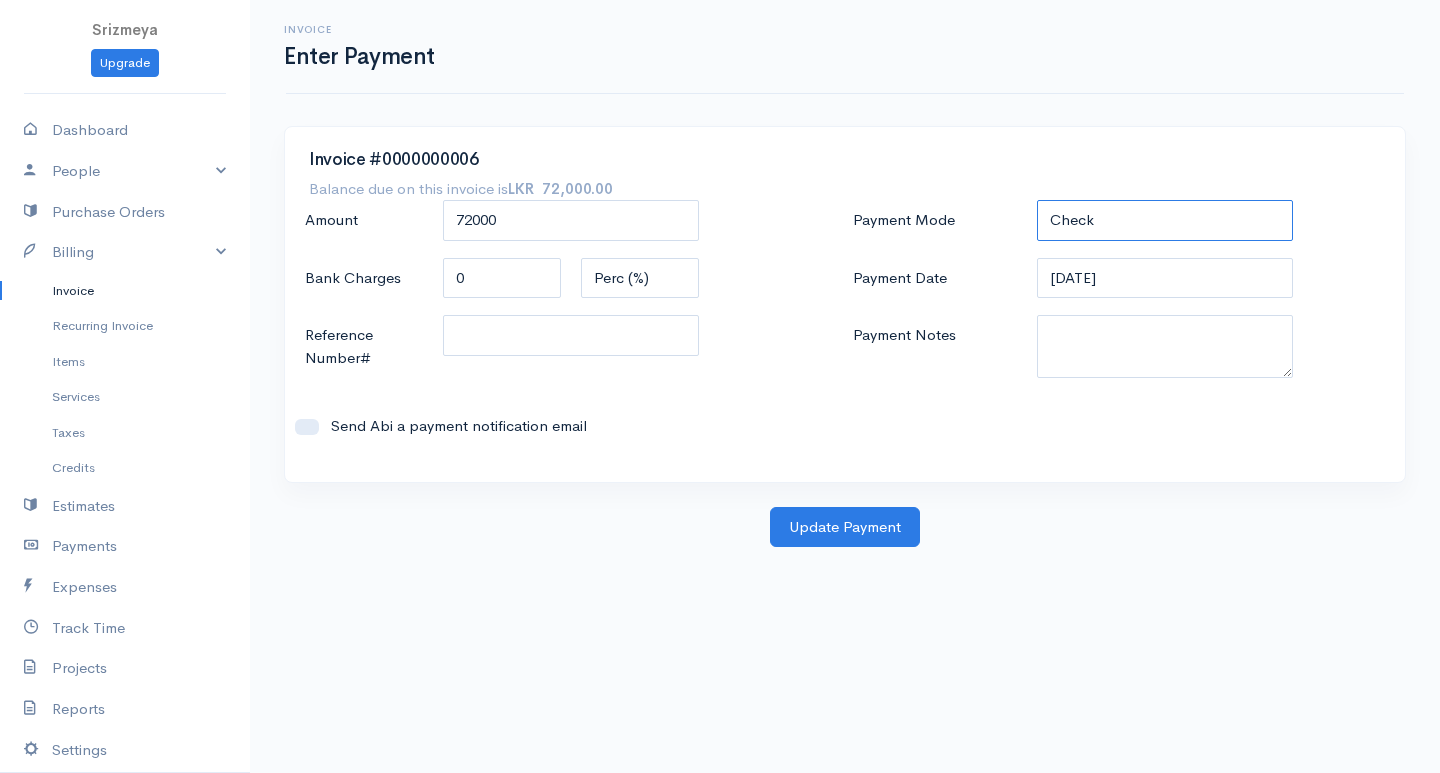 click on "Check Bank Transfer Credit Cash Debit ACH VISA MASTERCARD AMEX DISCOVER DINERS EUROCARD JCB NOVA Credit Card PayPal Google Checkout 2Checkout Amazon" at bounding box center [1165, 220] 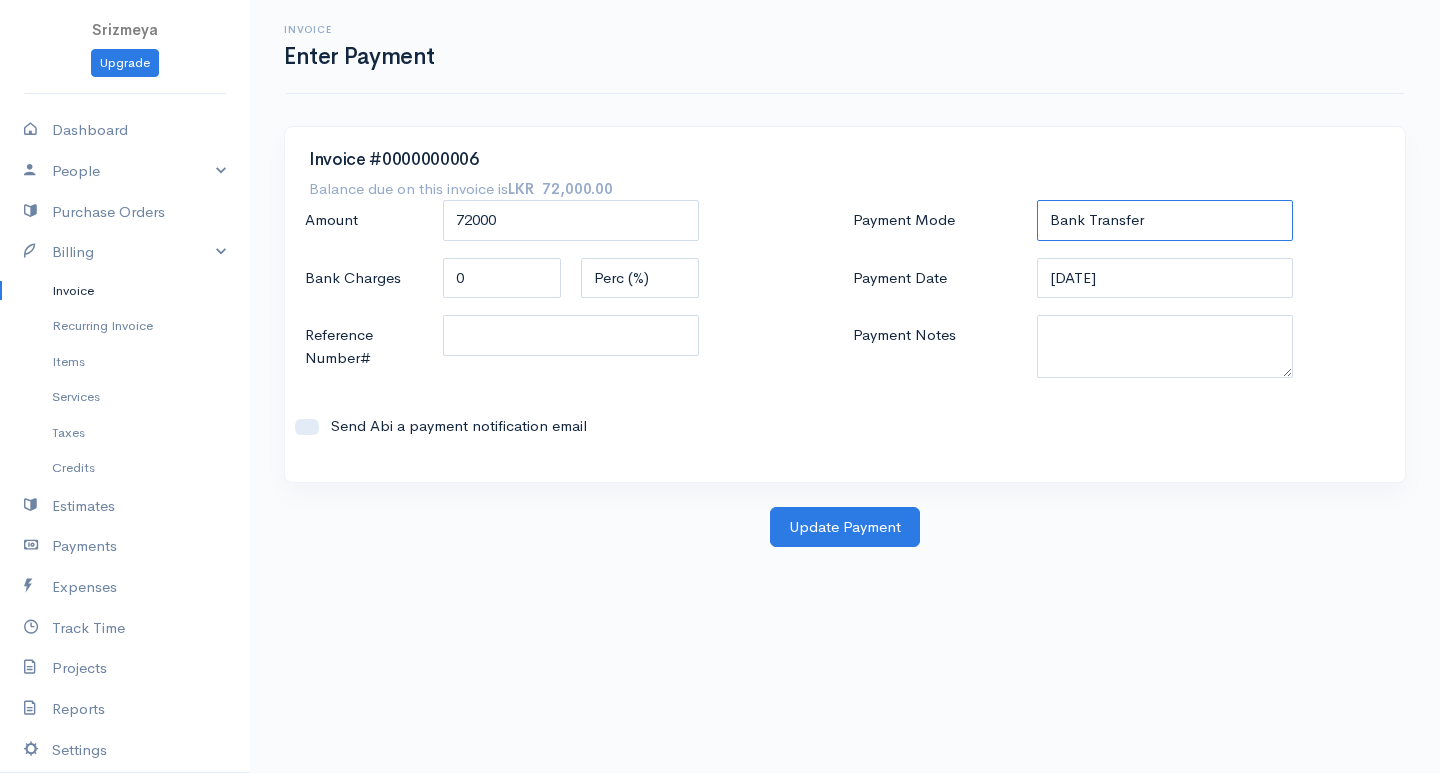 click on "Check Bank Transfer Credit Cash Debit ACH VISA MASTERCARD AMEX DISCOVER DINERS EUROCARD JCB NOVA Credit Card PayPal Google Checkout 2Checkout Amazon" at bounding box center (1165, 220) 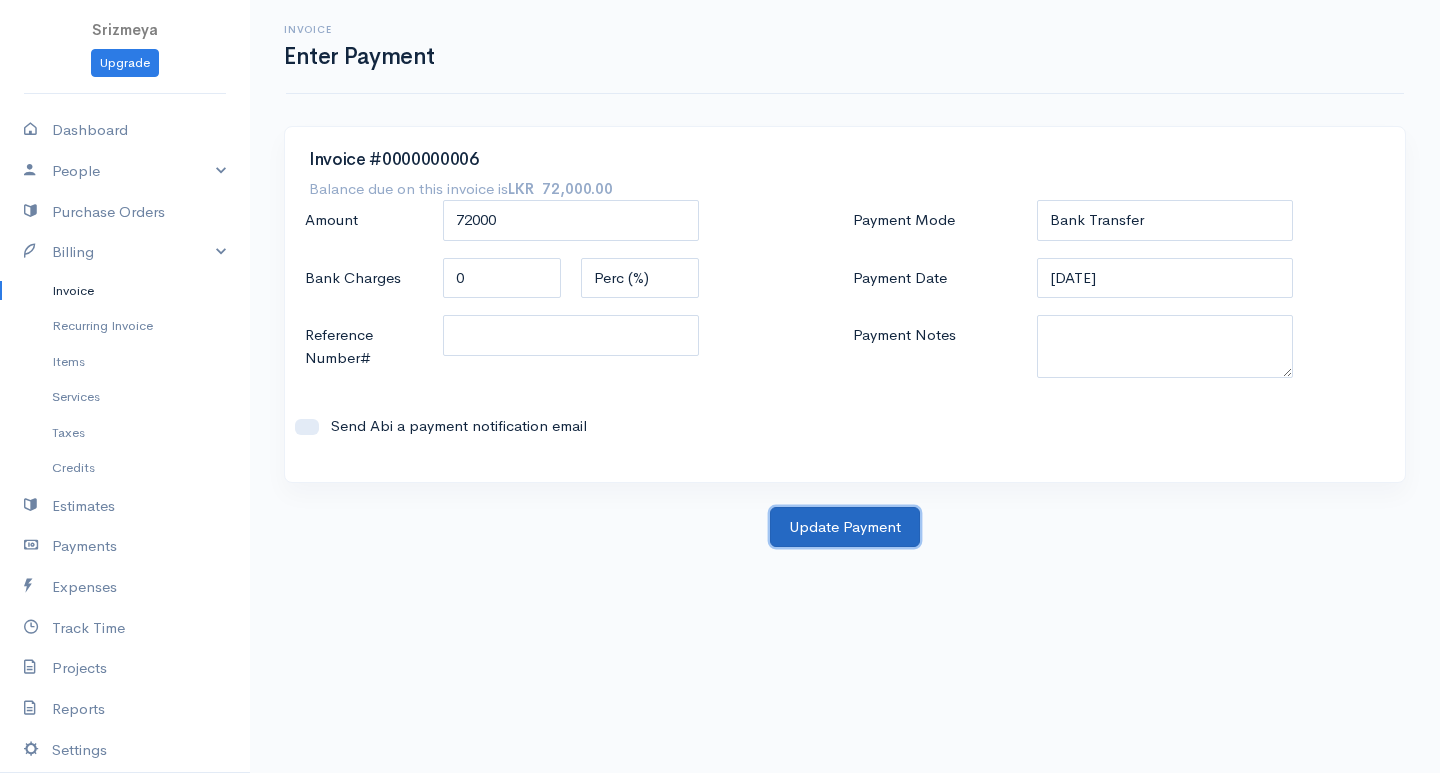 click on "Update Payment" at bounding box center [845, 527] 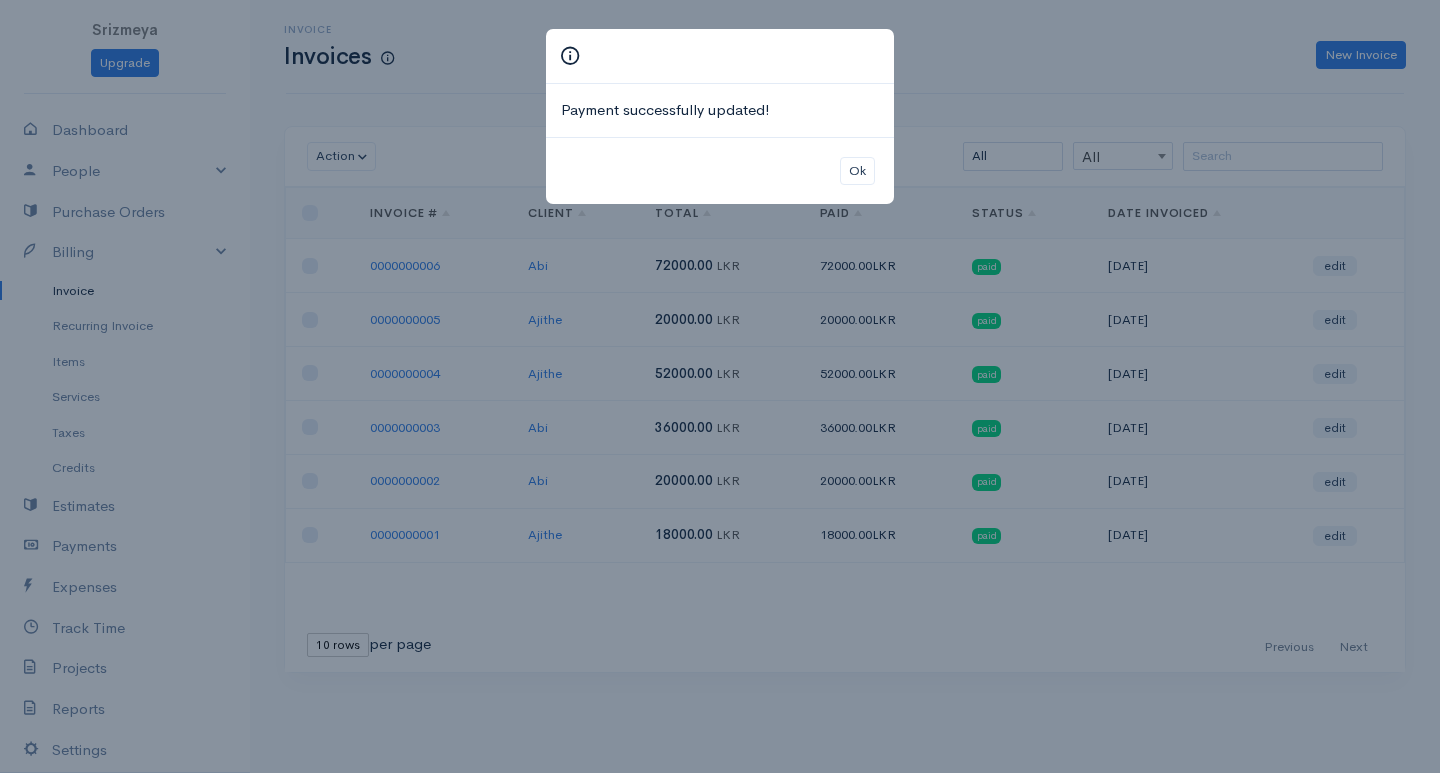 click on "Payment successfully updated!
Ok" at bounding box center [720, 386] 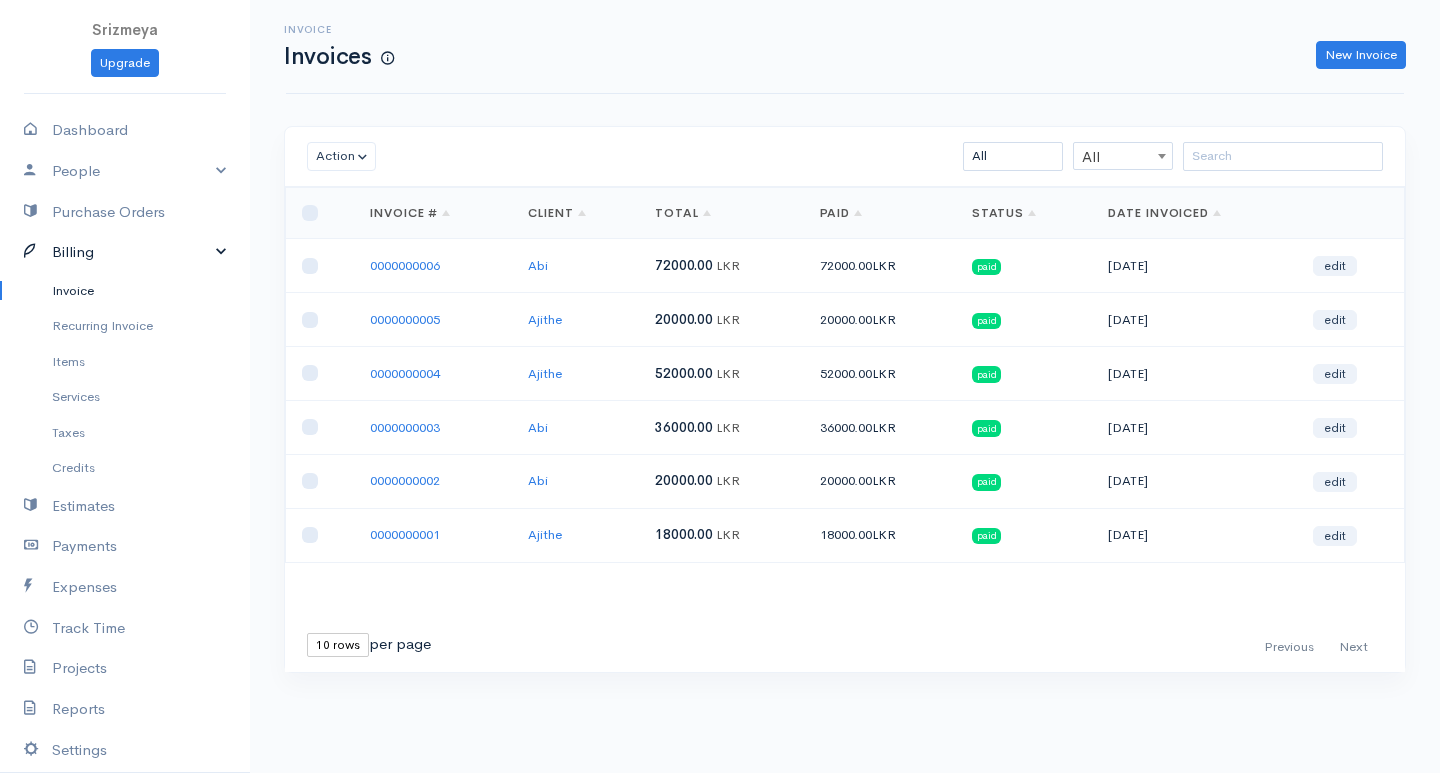 click on "Billing" at bounding box center [125, 252] 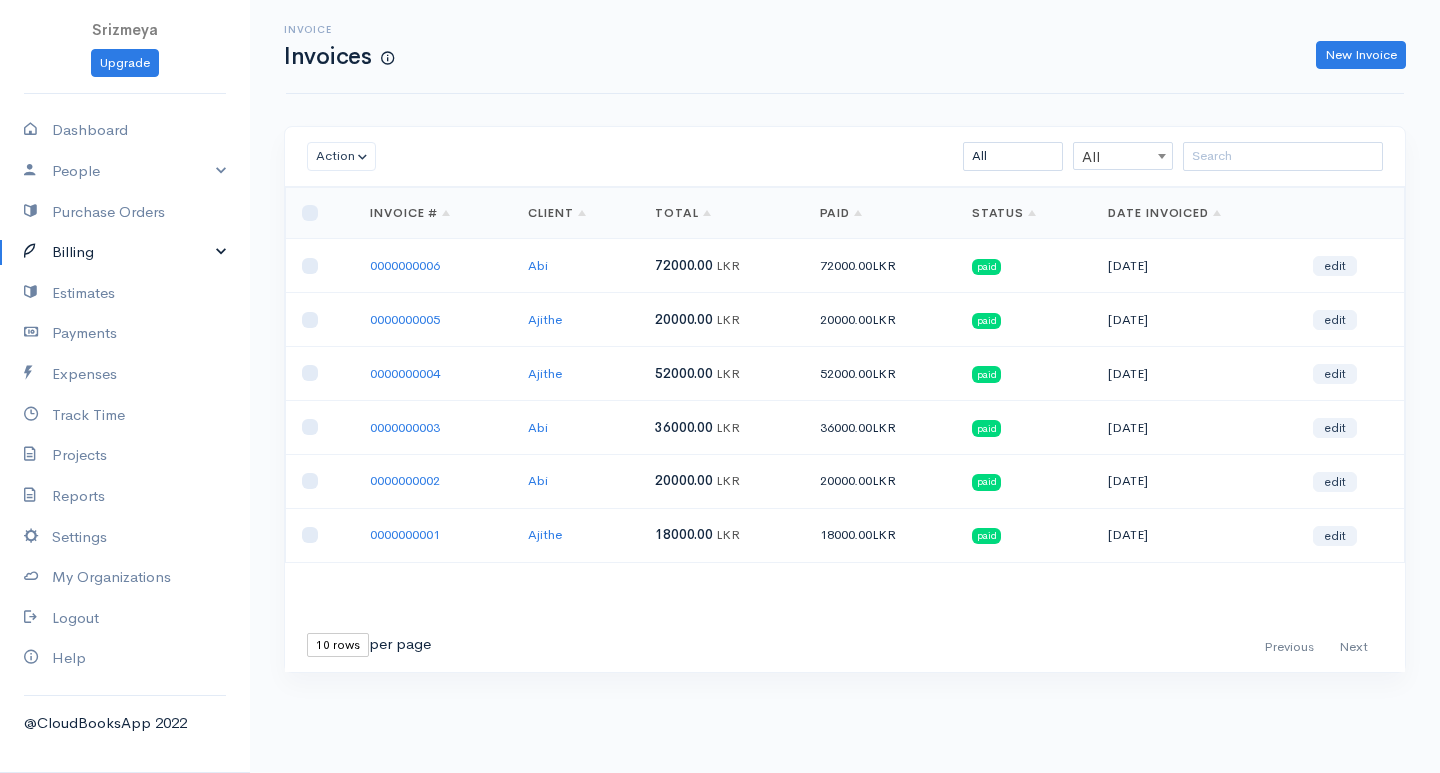 click on "Billing" at bounding box center (125, 252) 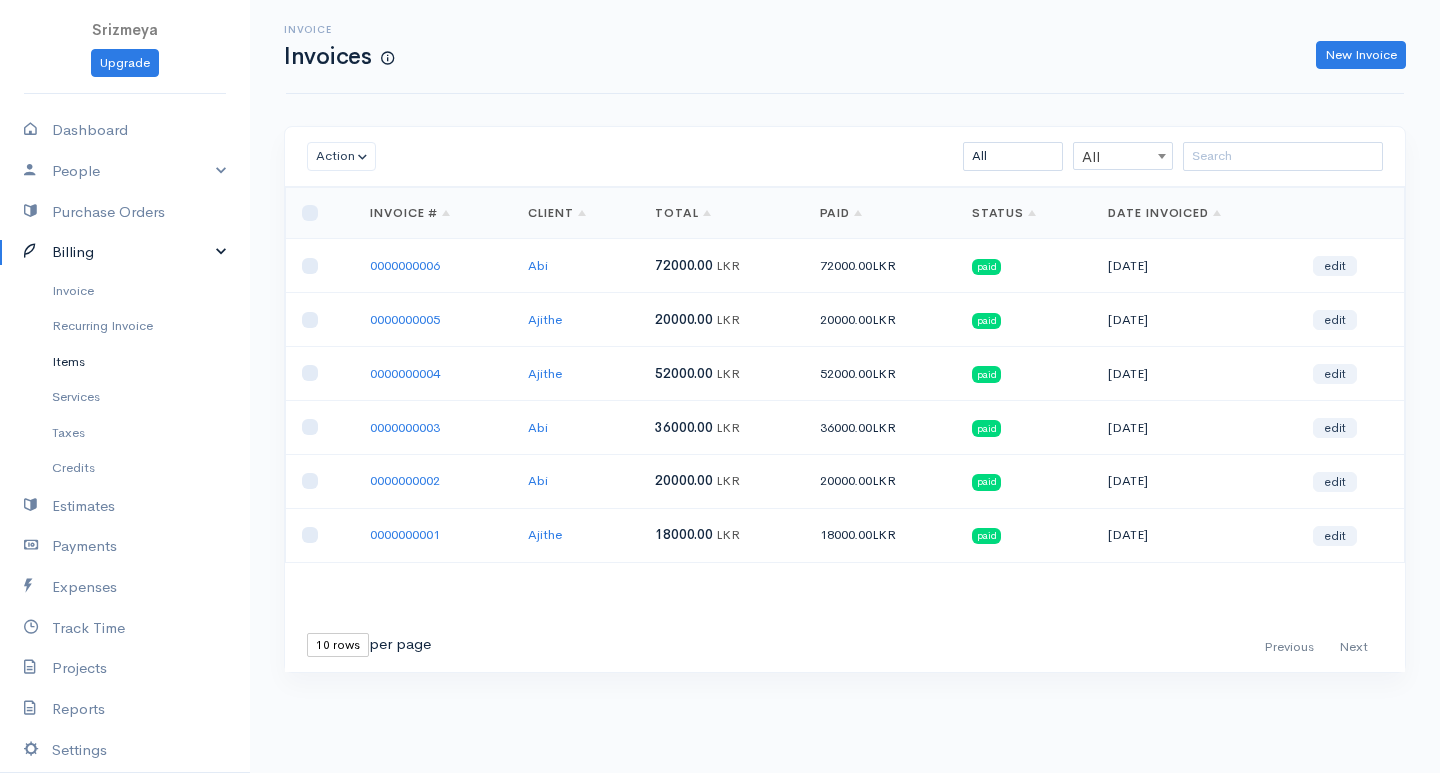 click on "Items" at bounding box center (125, 362) 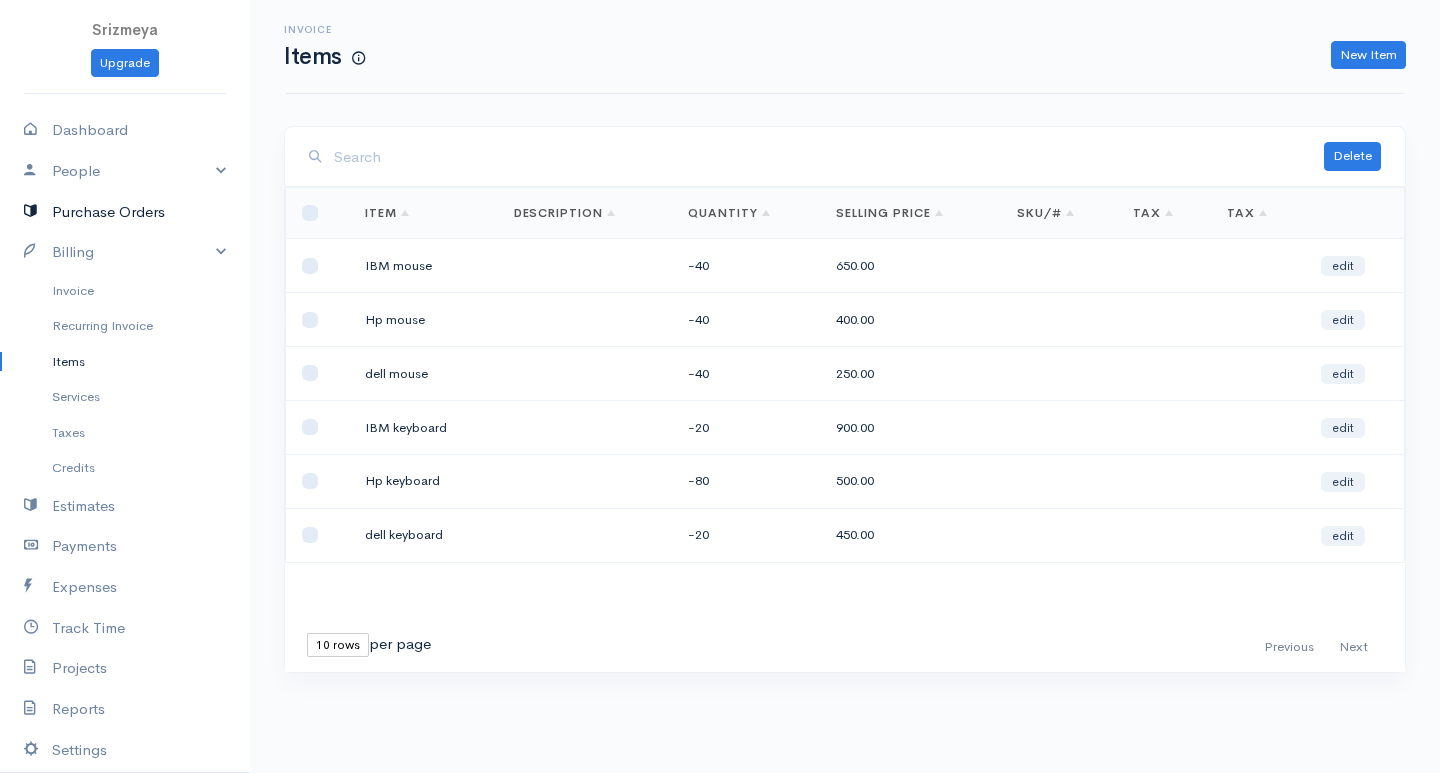 click on "Purchase Orders" at bounding box center (125, 212) 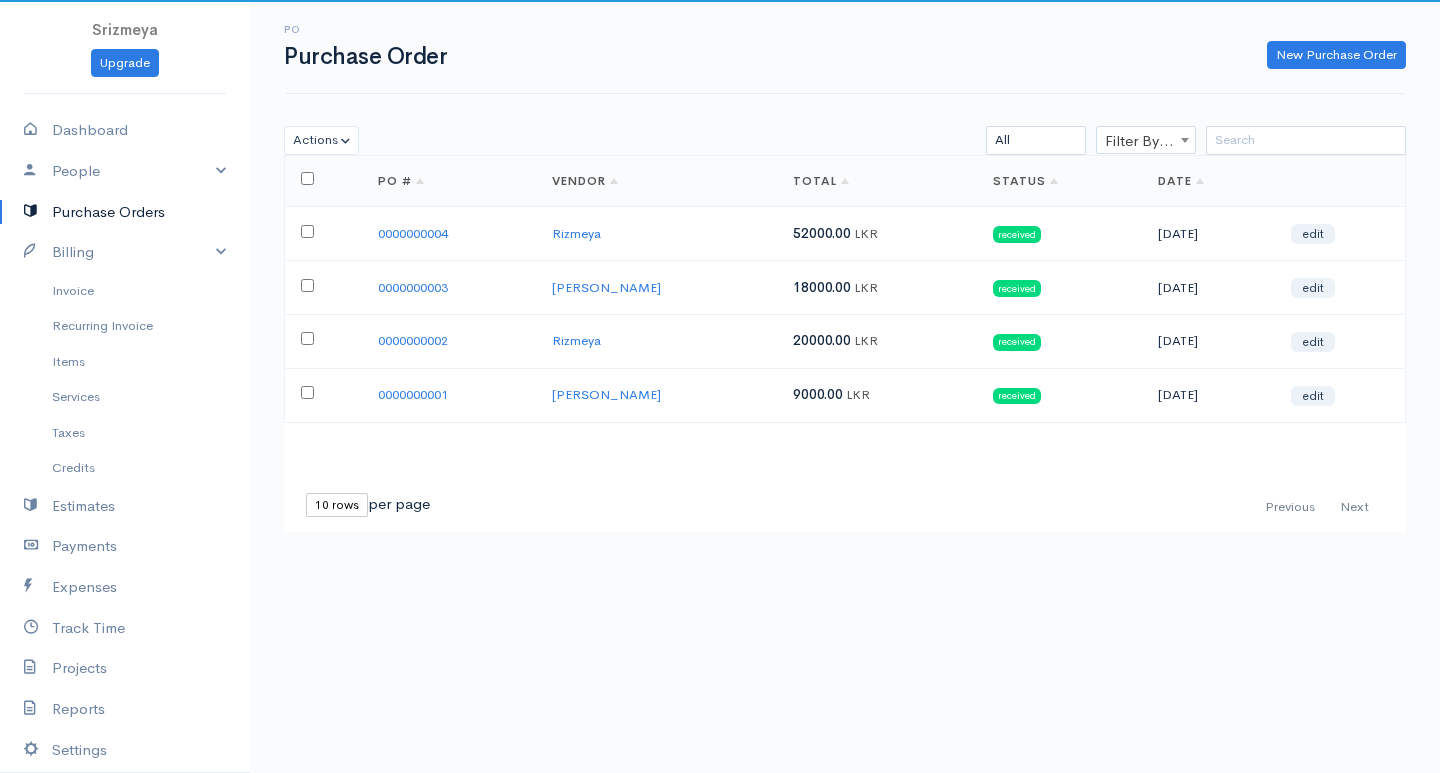 click on "Purchase Orders" at bounding box center [125, 212] 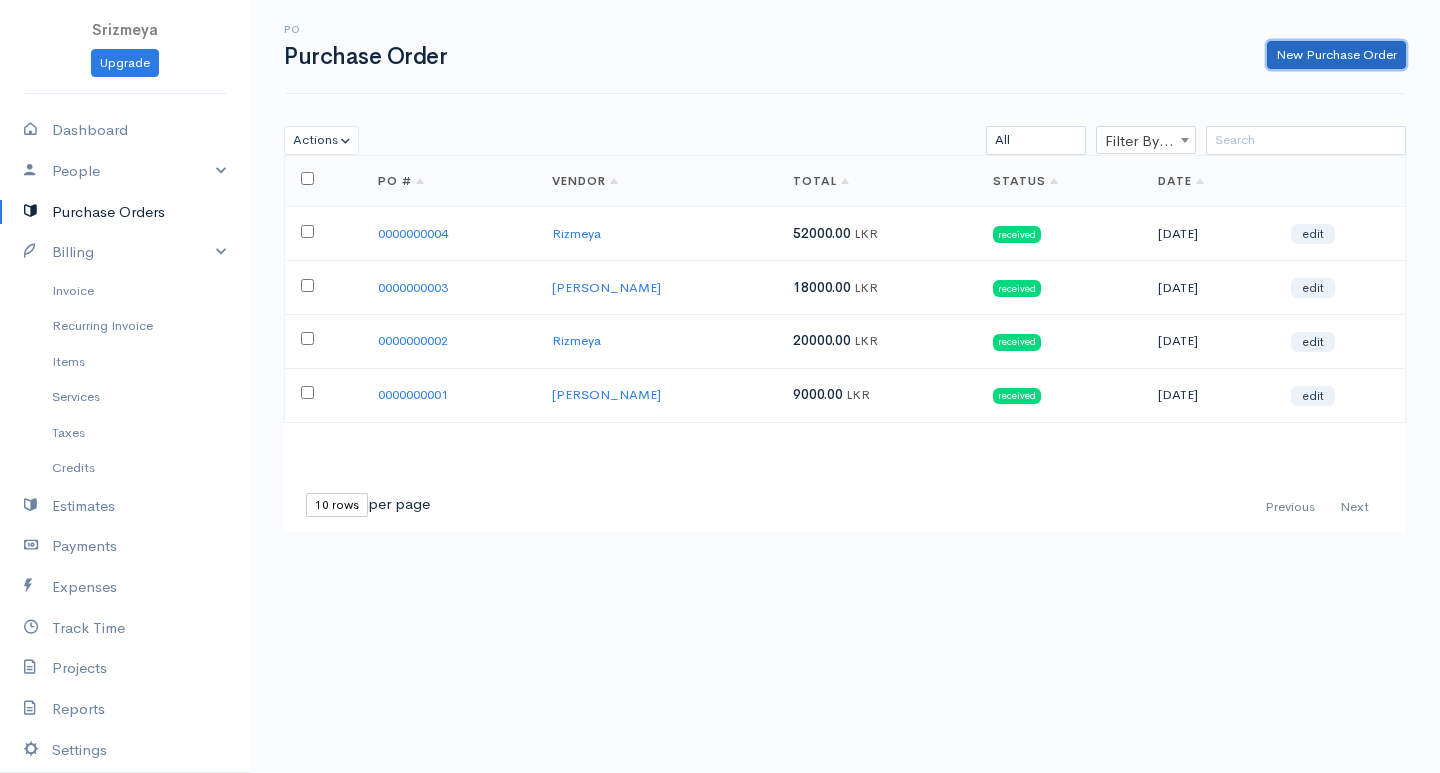 click on "New Purchase Order" at bounding box center [1336, 55] 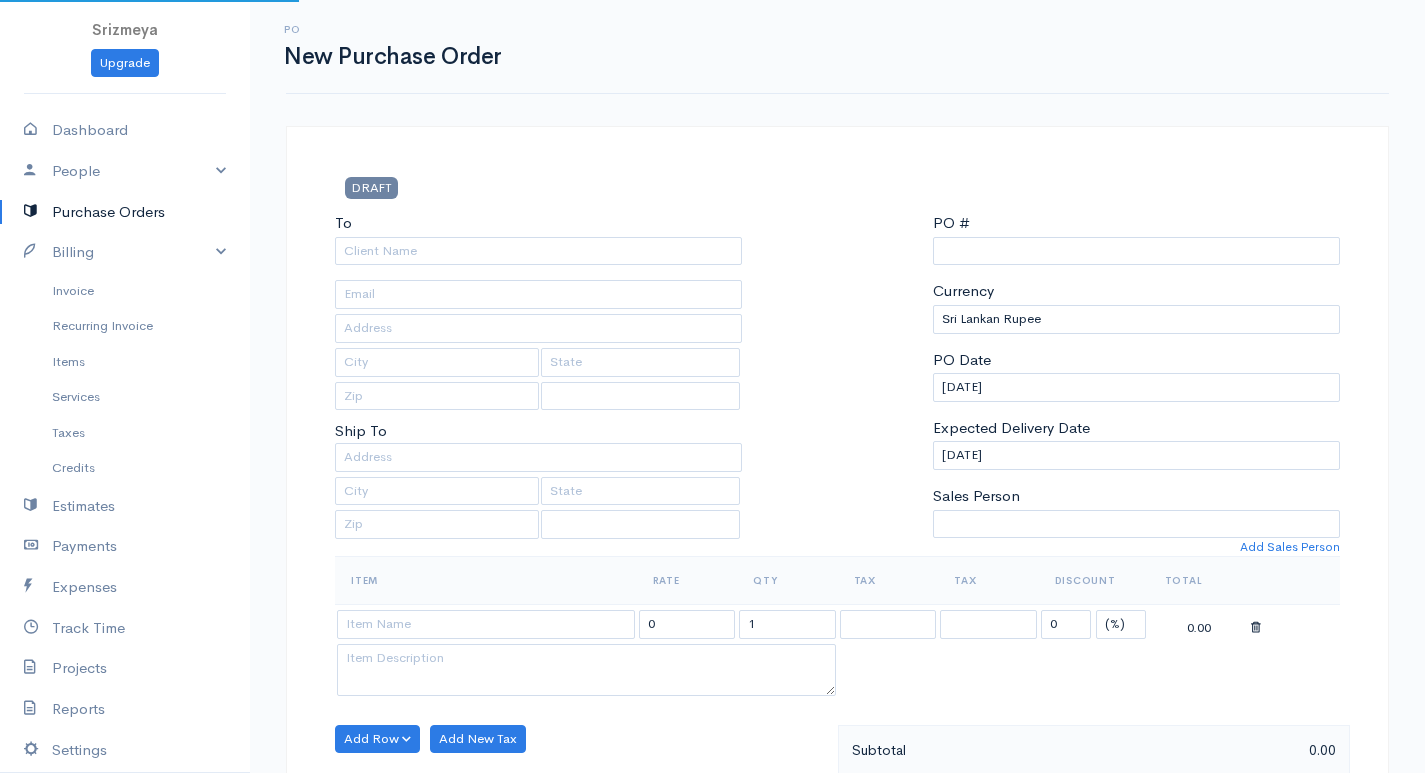 select on "[GEOGRAPHIC_DATA]" 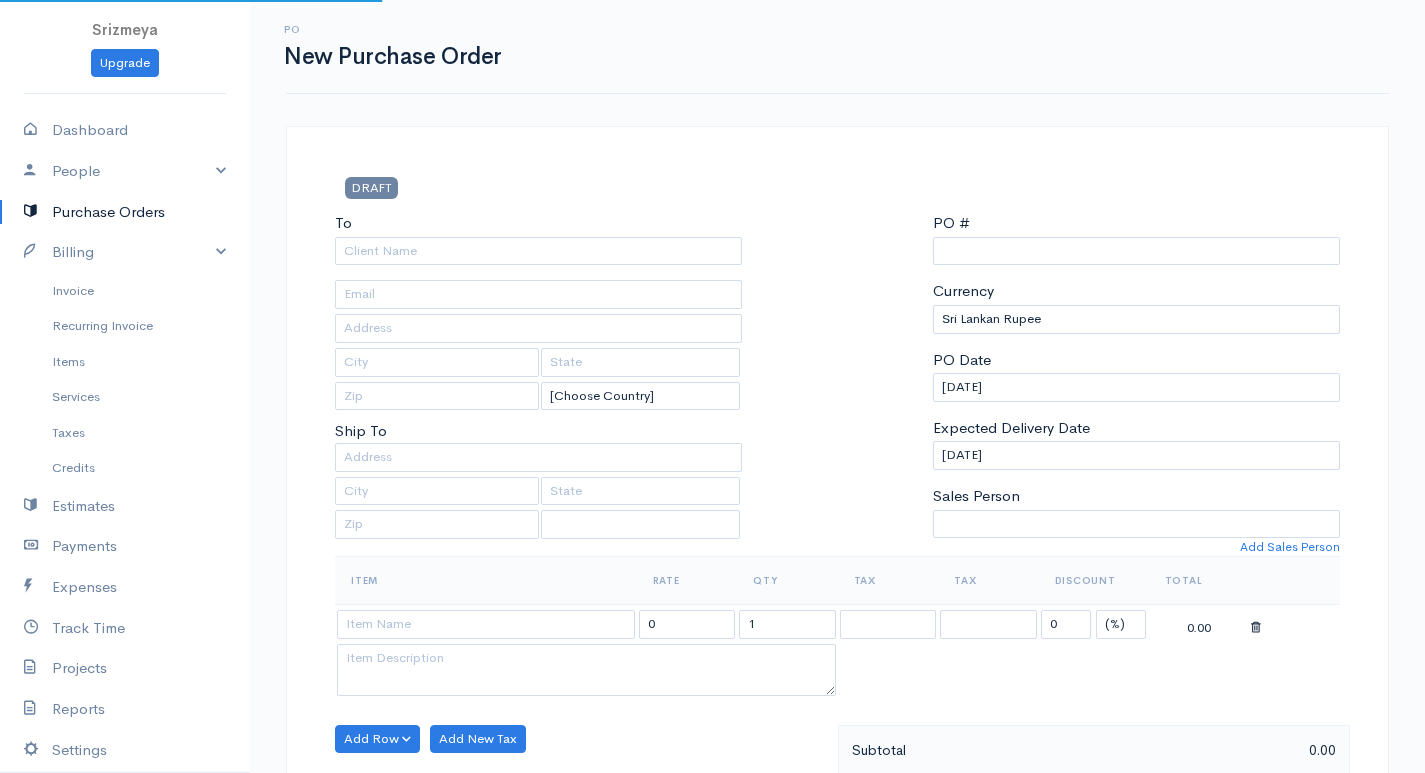 type on "0000000005" 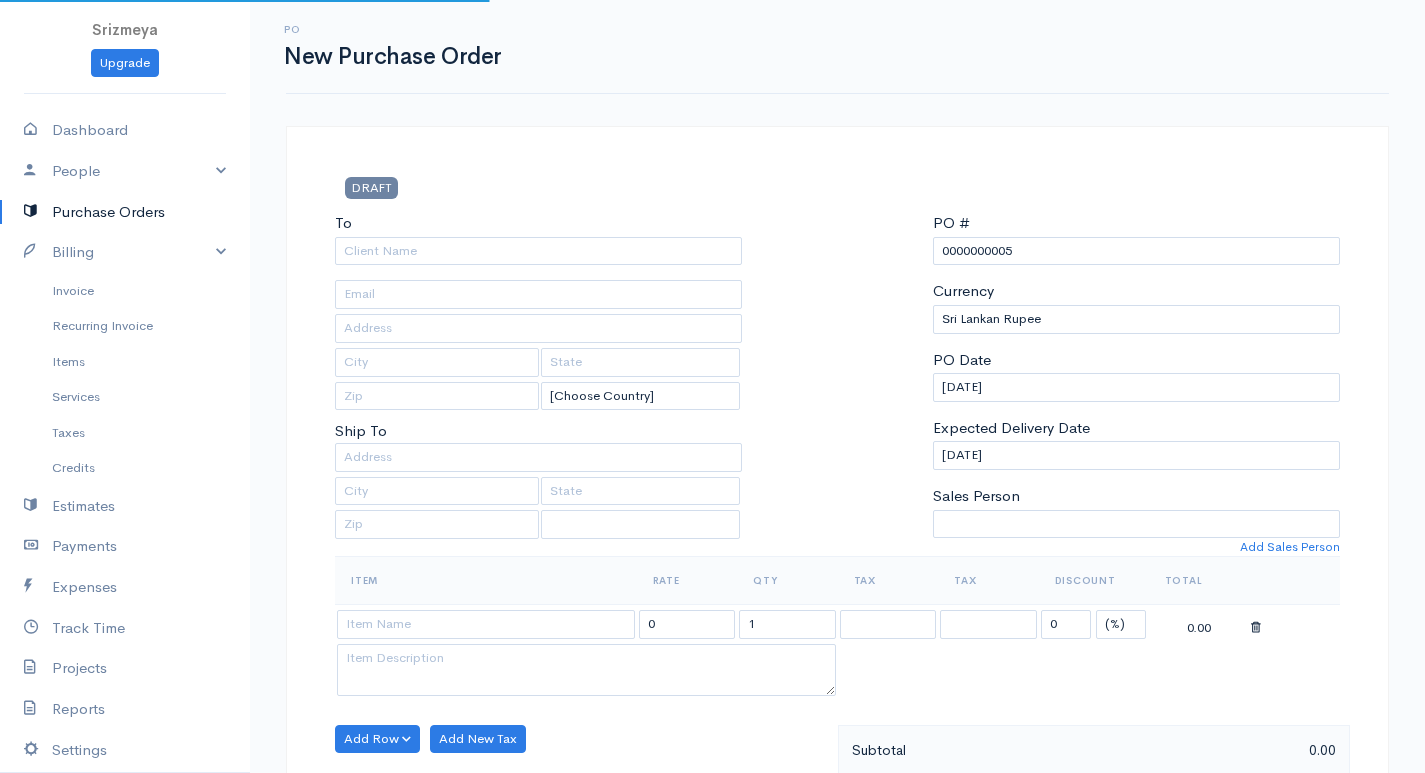 select on "[GEOGRAPHIC_DATA]" 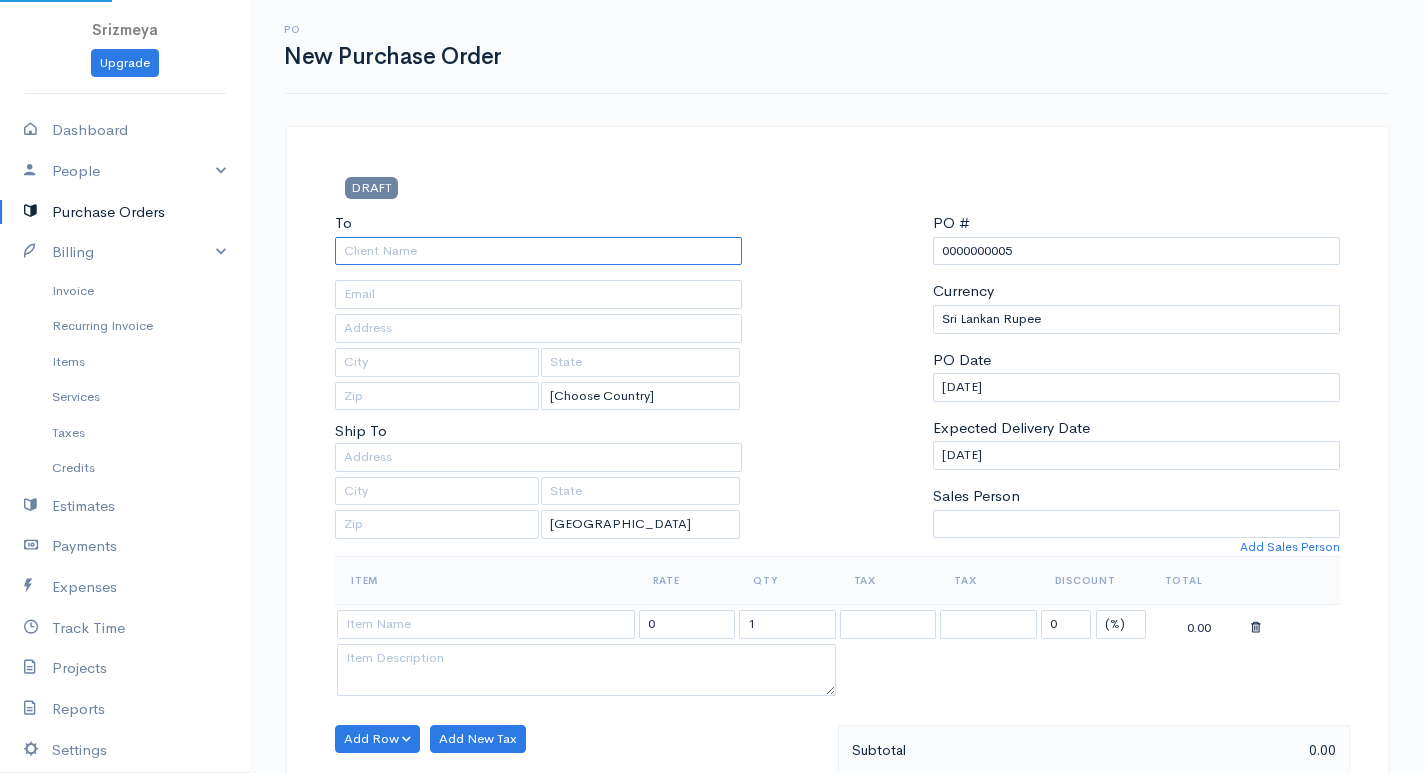 click on "To" at bounding box center [538, 251] 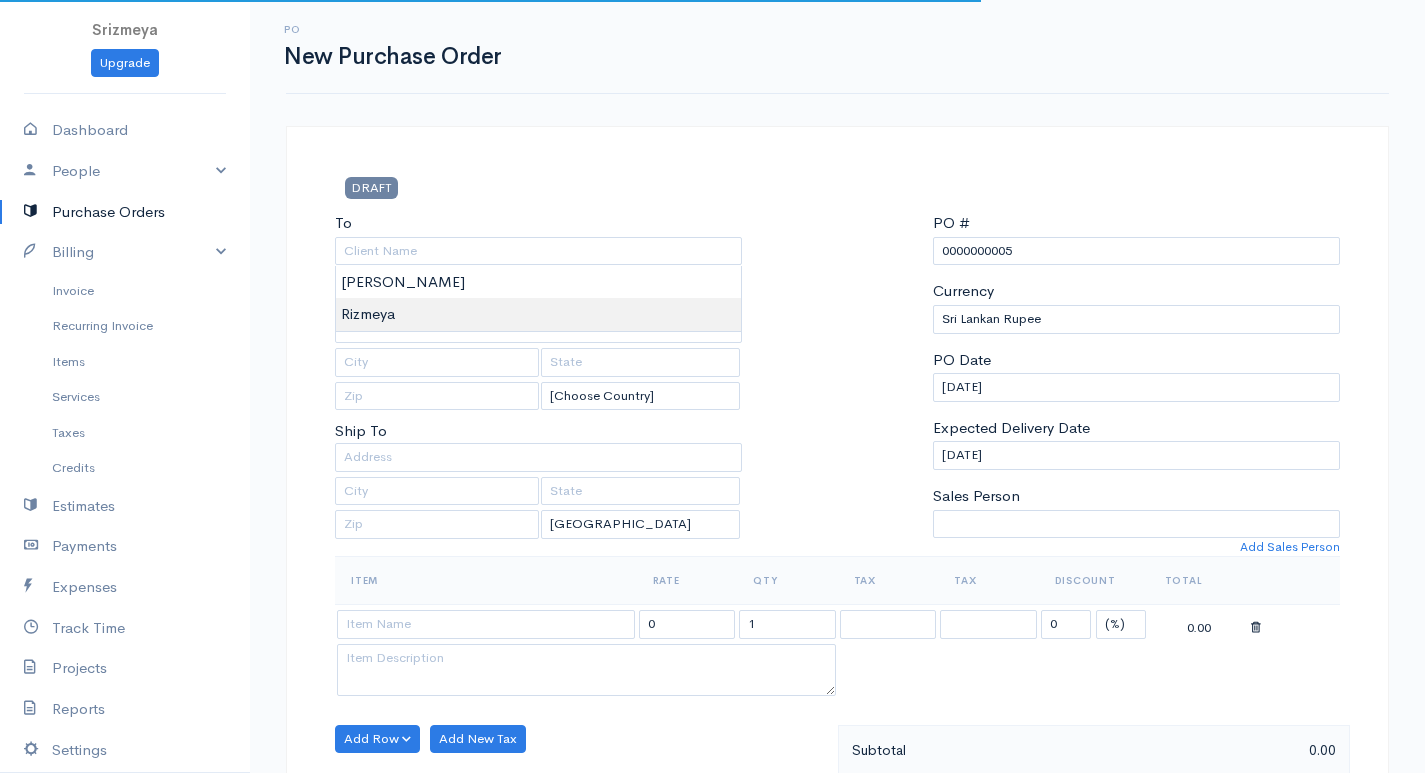 type on "Rizmeya" 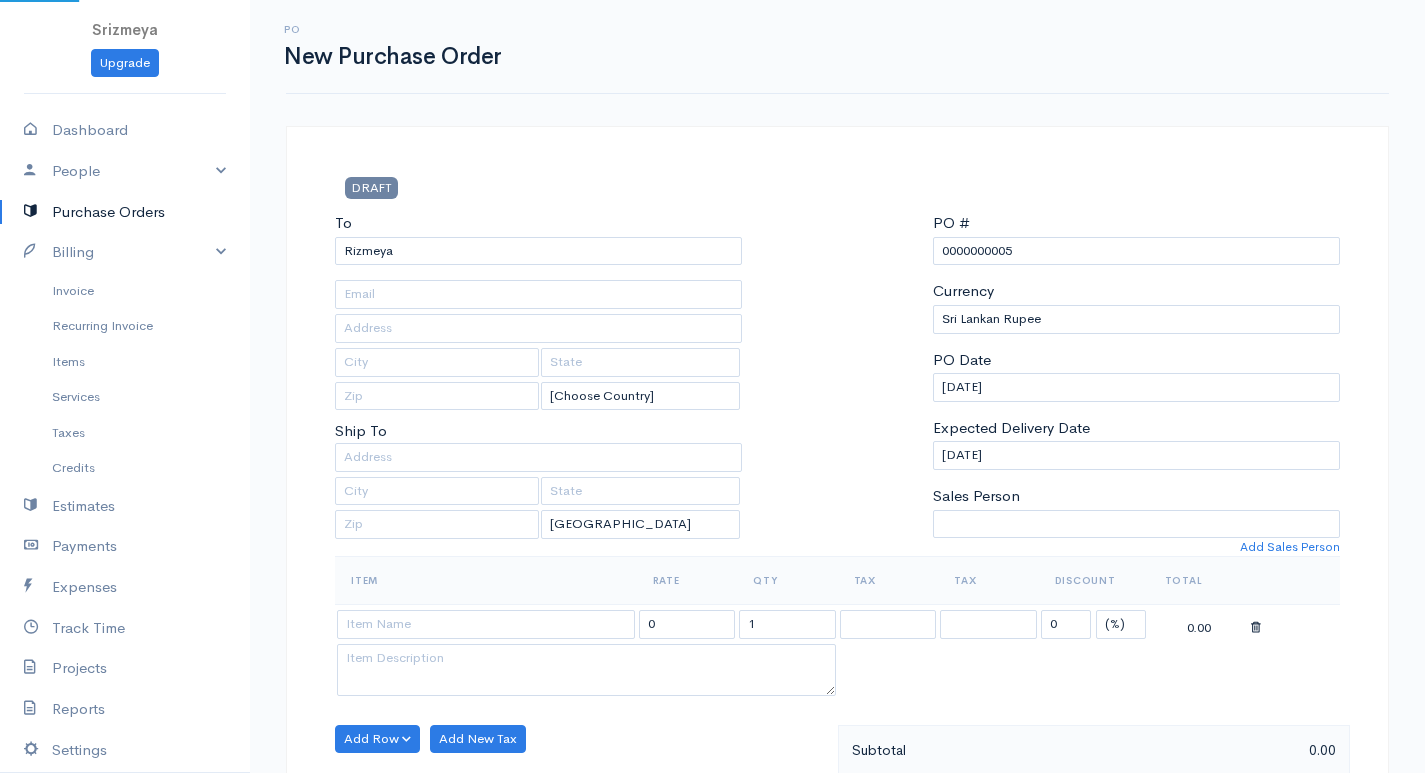 click on "Srizmeya
Upgrade
Dashboard
People
Clients
Vendors
Staff Users
Purchase Orders
Billing
Invoice
Recurring Invoice
Items
Services
Taxes
Credits
Estimates
Payments
Expenses
Track Time
Projects
Reports
Settings
My Organizations
Logout
Help
@CloudBooksApp 2022
PO
New Purchase Order
DRAFT To Rizmeya [Choose Country] United States Canada United Kingdom Afghanistan Albania Algeria American Samoa Andorra Anguilla Angola Antarctica Antigua and Barbuda Argentina Armenia Aruba Austria" at bounding box center (712, 768) 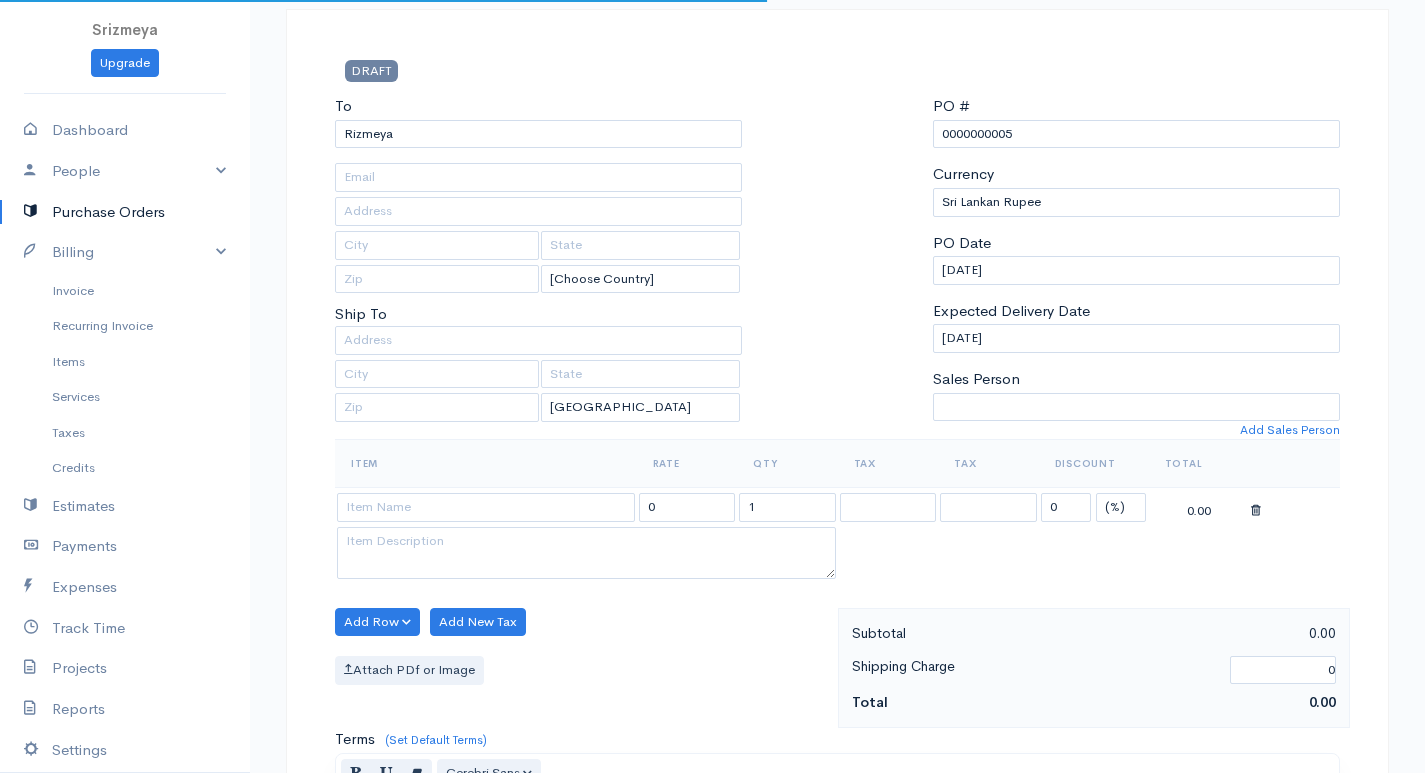 scroll, scrollTop: 400, scrollLeft: 0, axis: vertical 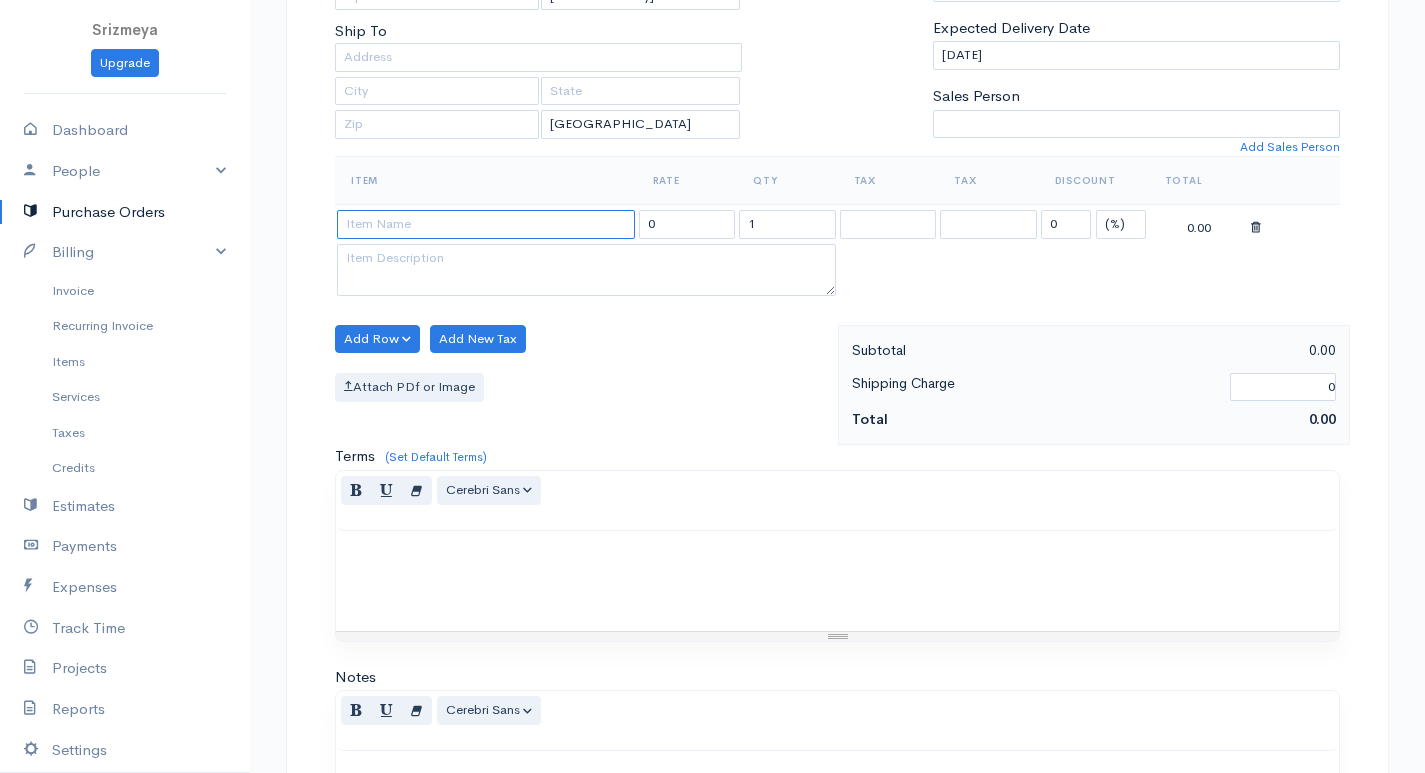 click at bounding box center [486, 224] 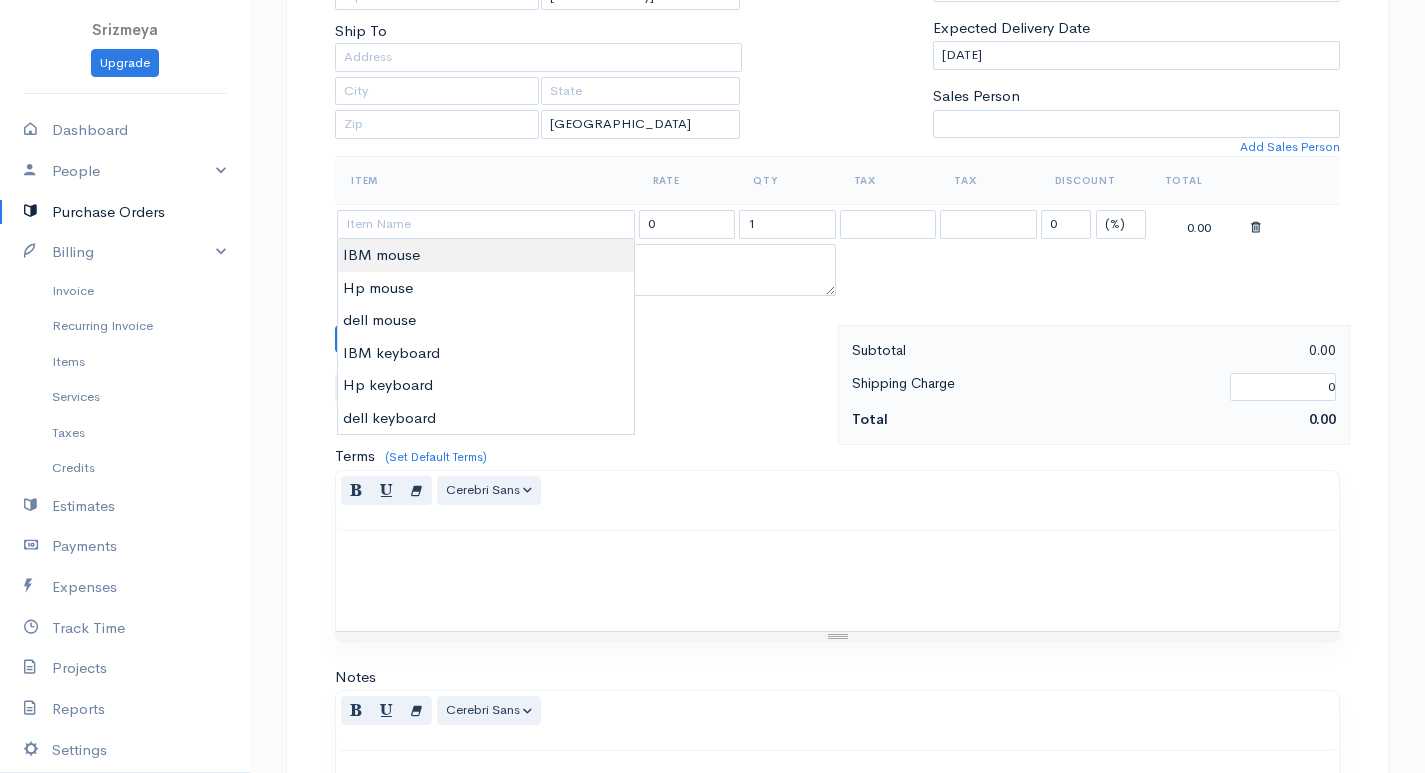type on "IBM mouse" 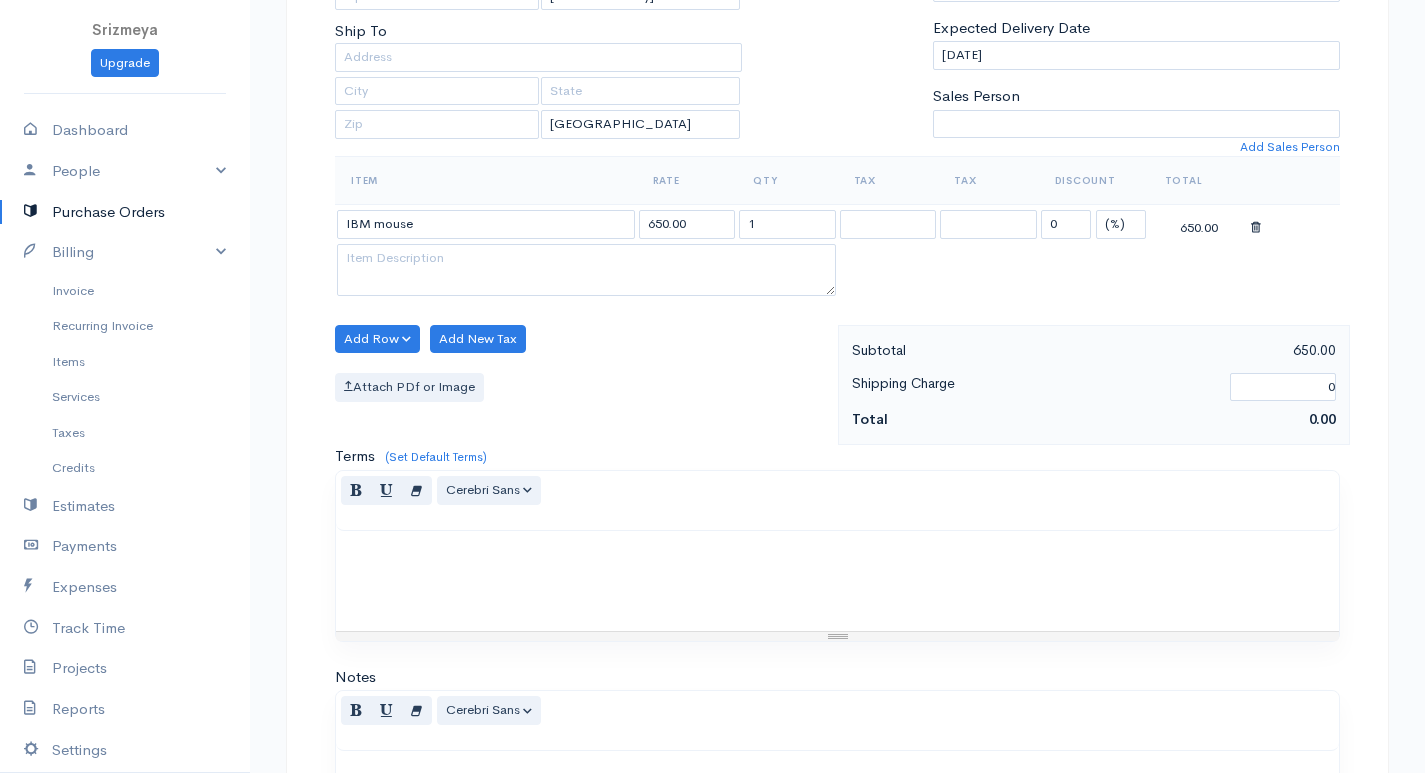 click on "Srizmeya
Upgrade
Dashboard
People
Clients
Vendors
Staff Users
Purchase Orders
Billing
Invoice
Recurring Invoice
Items
Services
Taxes
Credits
Estimates
Payments
Expenses
Track Time
Projects
Reports
Settings
My Organizations
Logout
Help
@CloudBooksApp 2022
PO
New Purchase Order
DRAFT To Rizmeya [Choose Country] United States Canada United Kingdom Afghanistan Albania Algeria American Samoa Andorra Anguilla Angola Antarctica Antigua and Barbuda Argentina Armenia Aruba Austria" at bounding box center [712, 368] 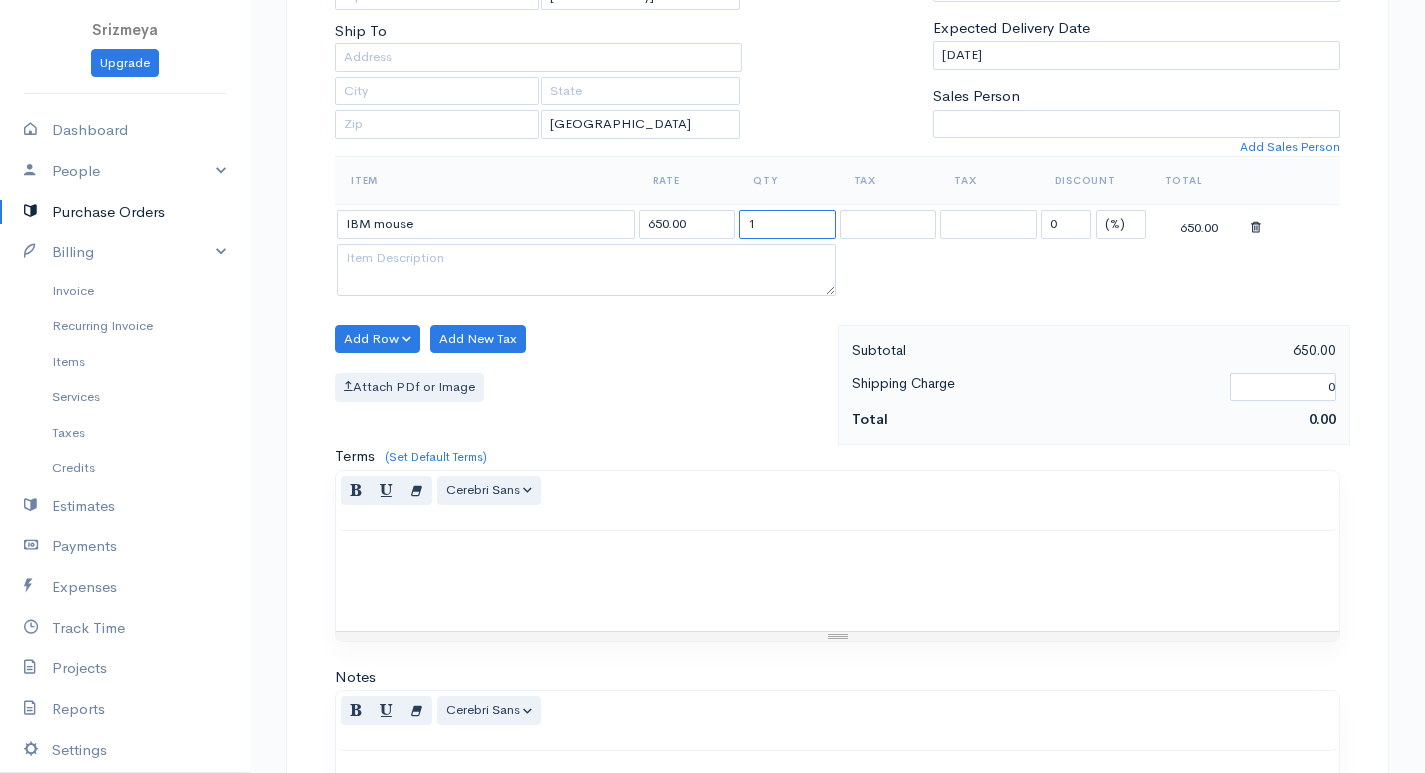 click on "1" at bounding box center [787, 224] 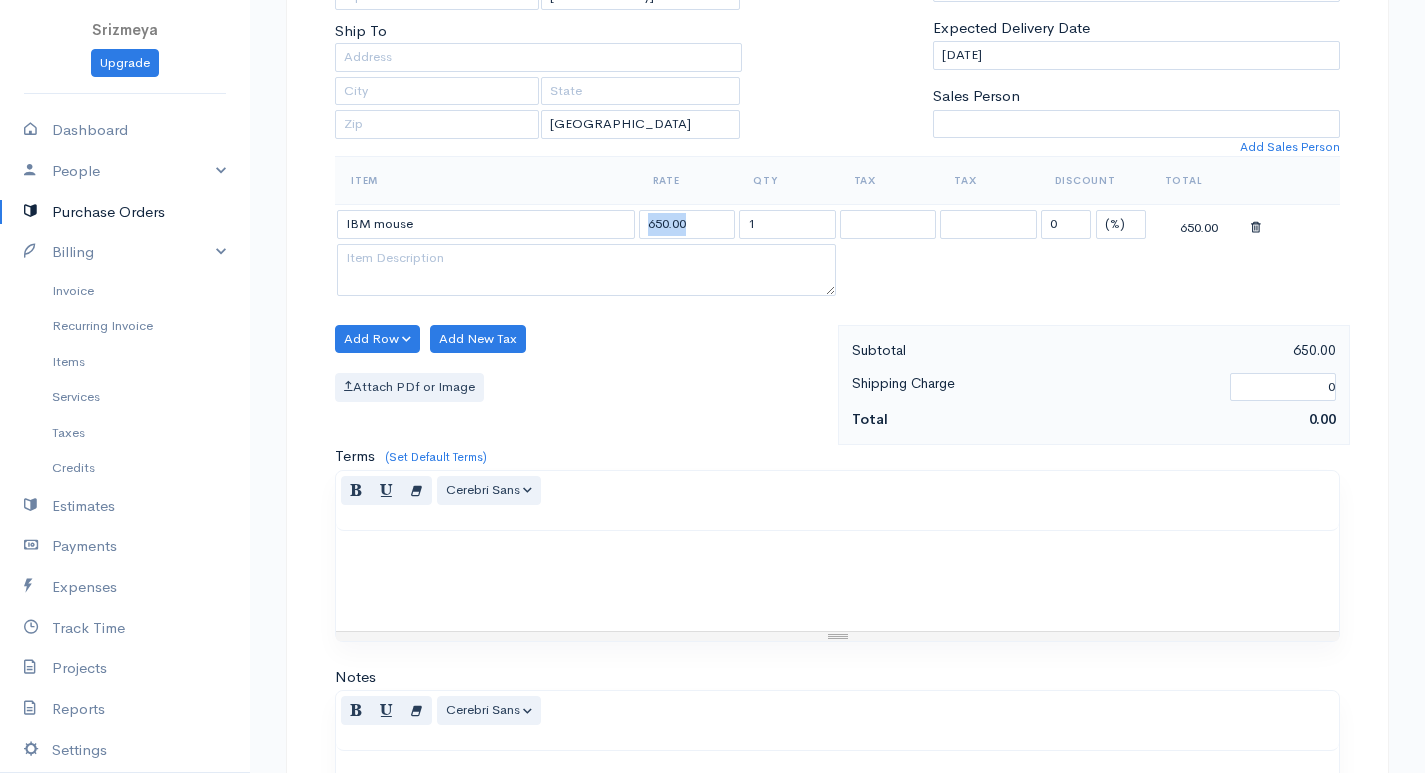 drag, startPoint x: 732, startPoint y: 243, endPoint x: 769, endPoint y: 227, distance: 40.311287 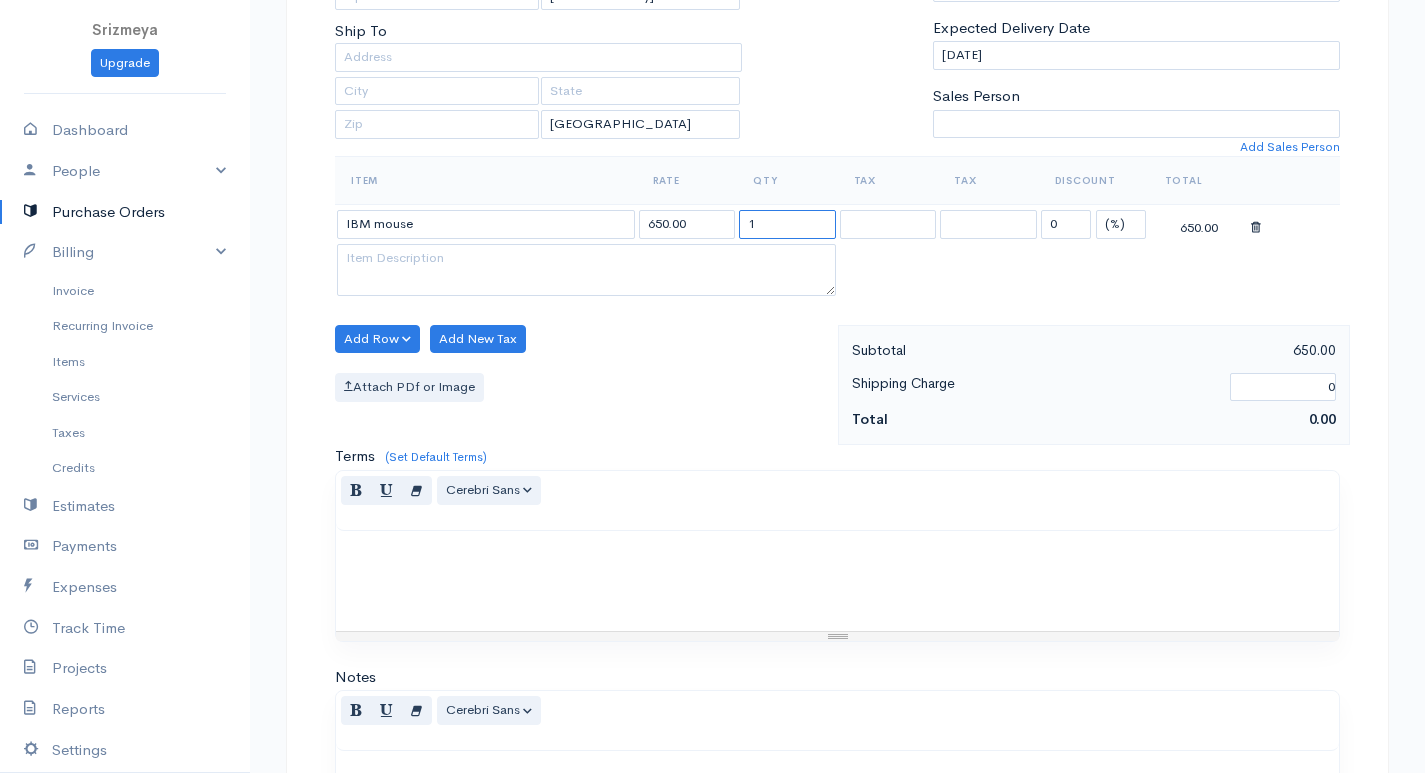 drag, startPoint x: 770, startPoint y: 226, endPoint x: 745, endPoint y: 226, distance: 25 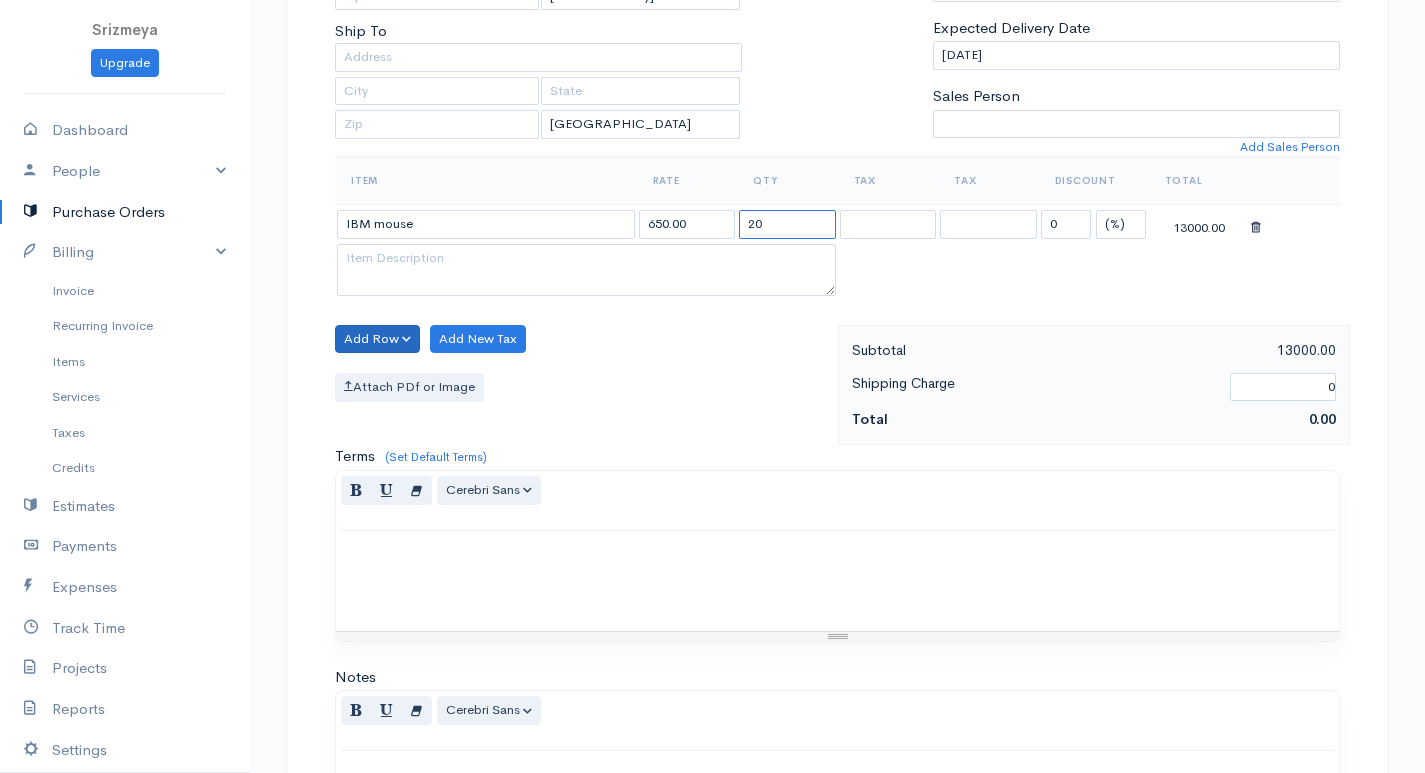 type on "20" 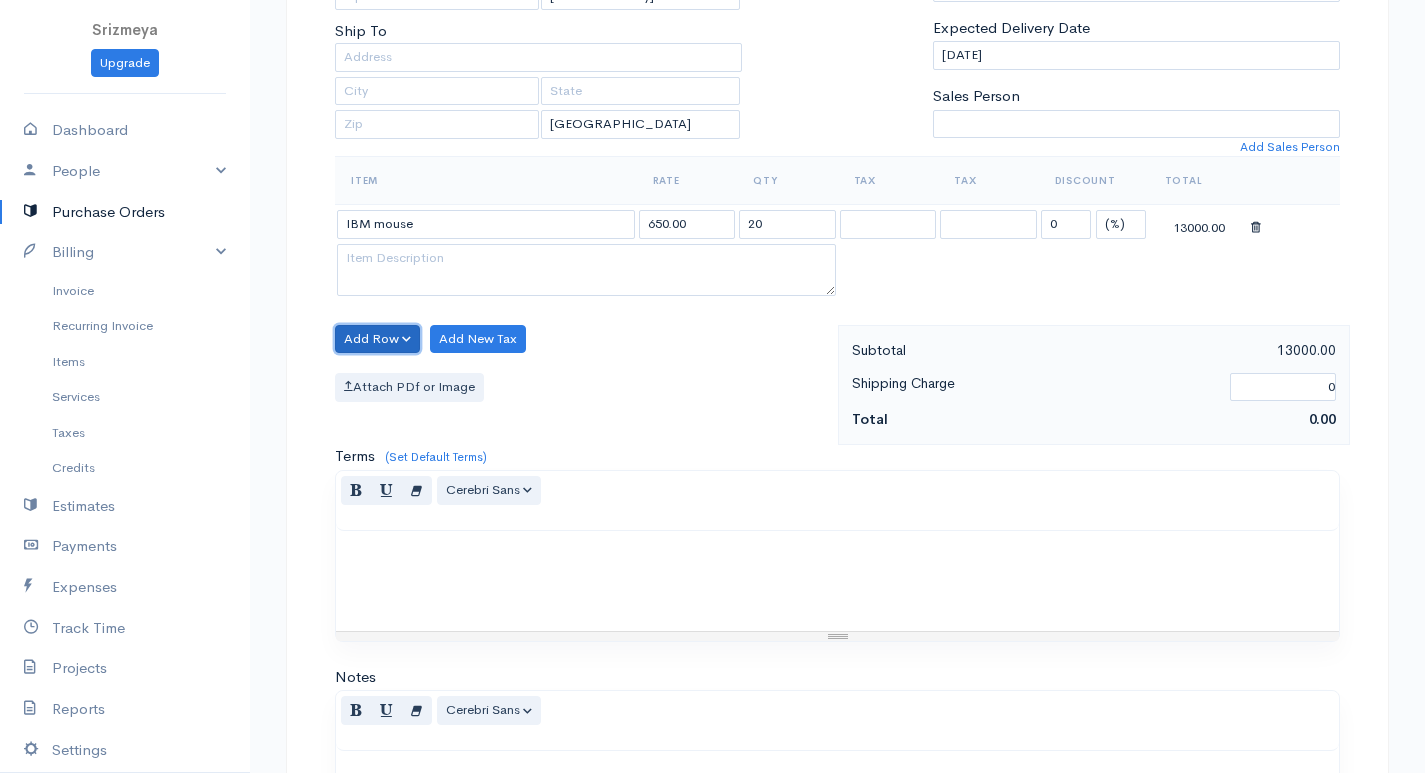 click on "Add Row" at bounding box center [377, 339] 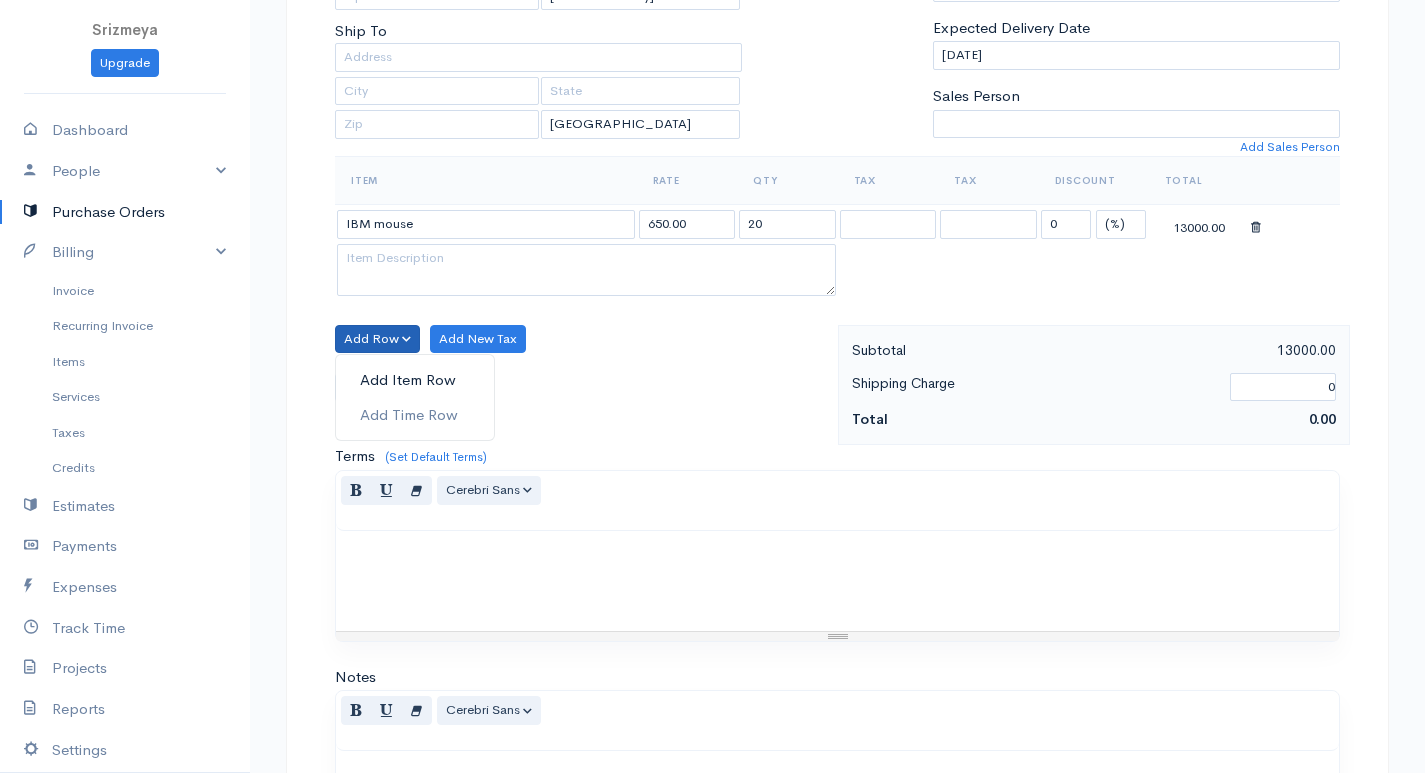 click on "Add Item Row" at bounding box center [415, 380] 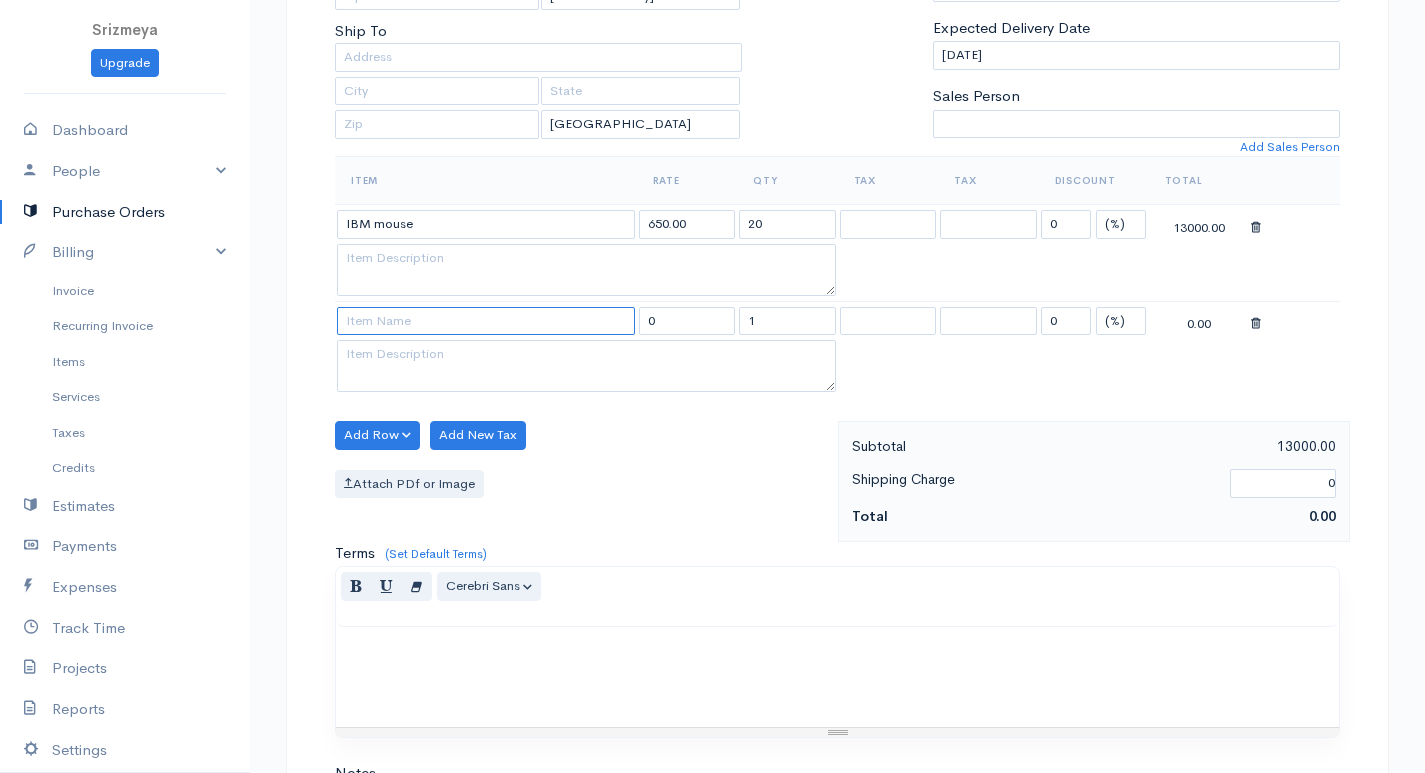 click at bounding box center [486, 321] 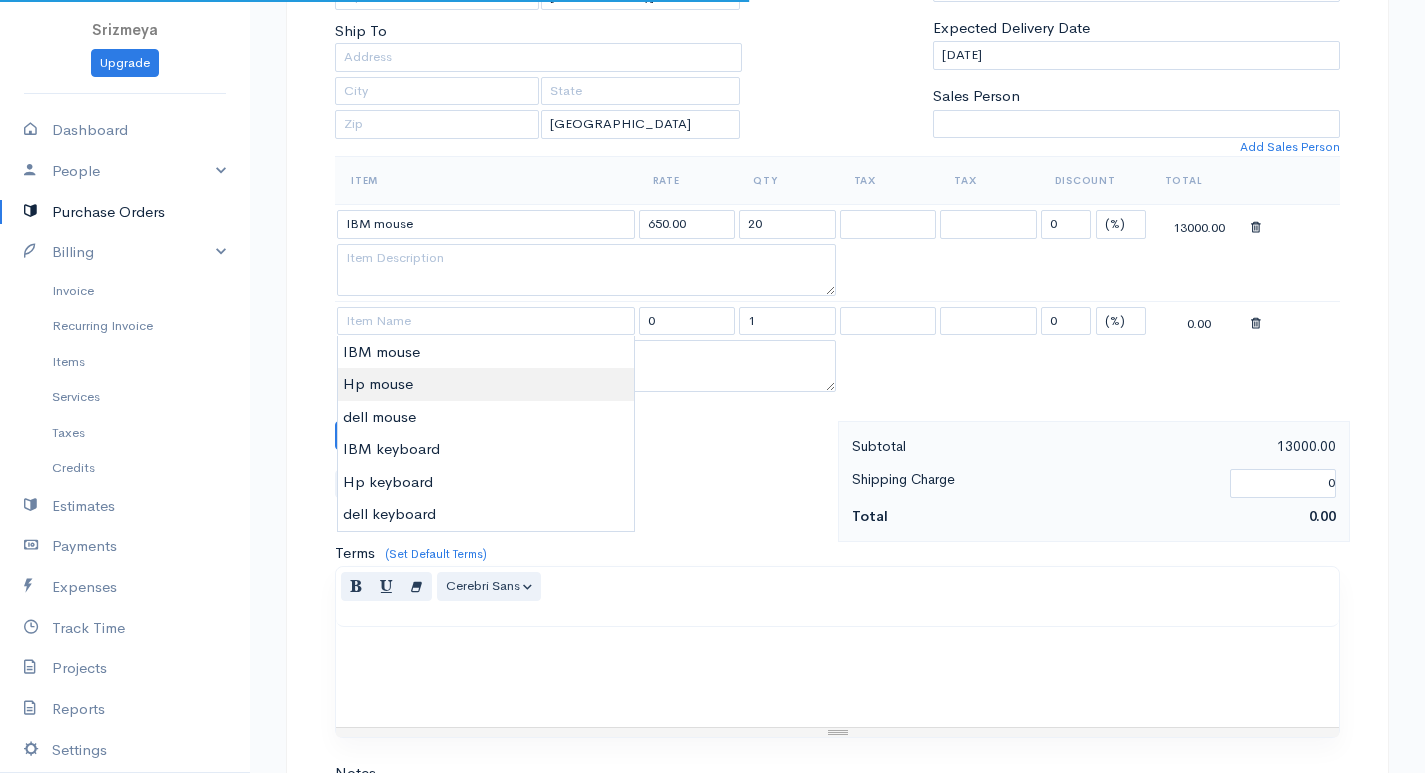 type on "Hp mouse" 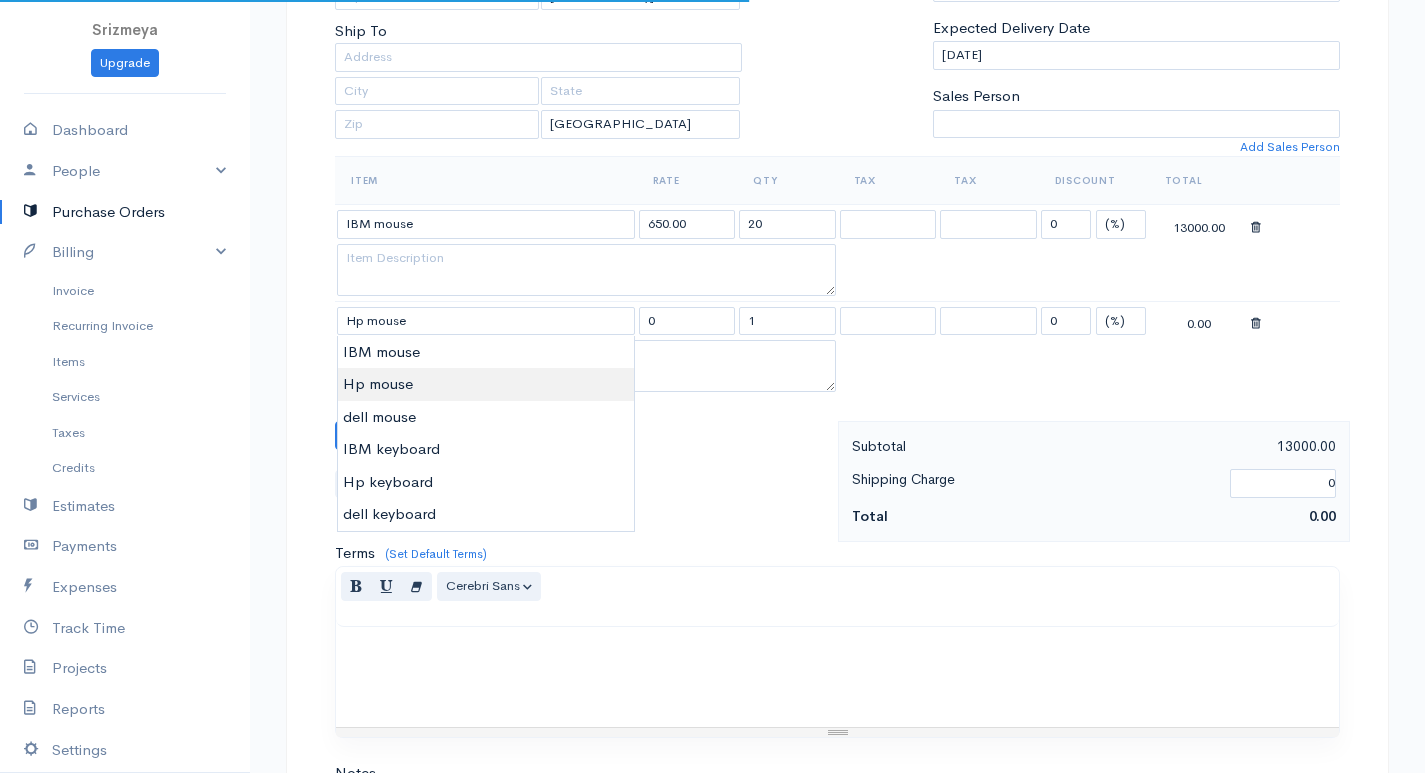 type on "400.00" 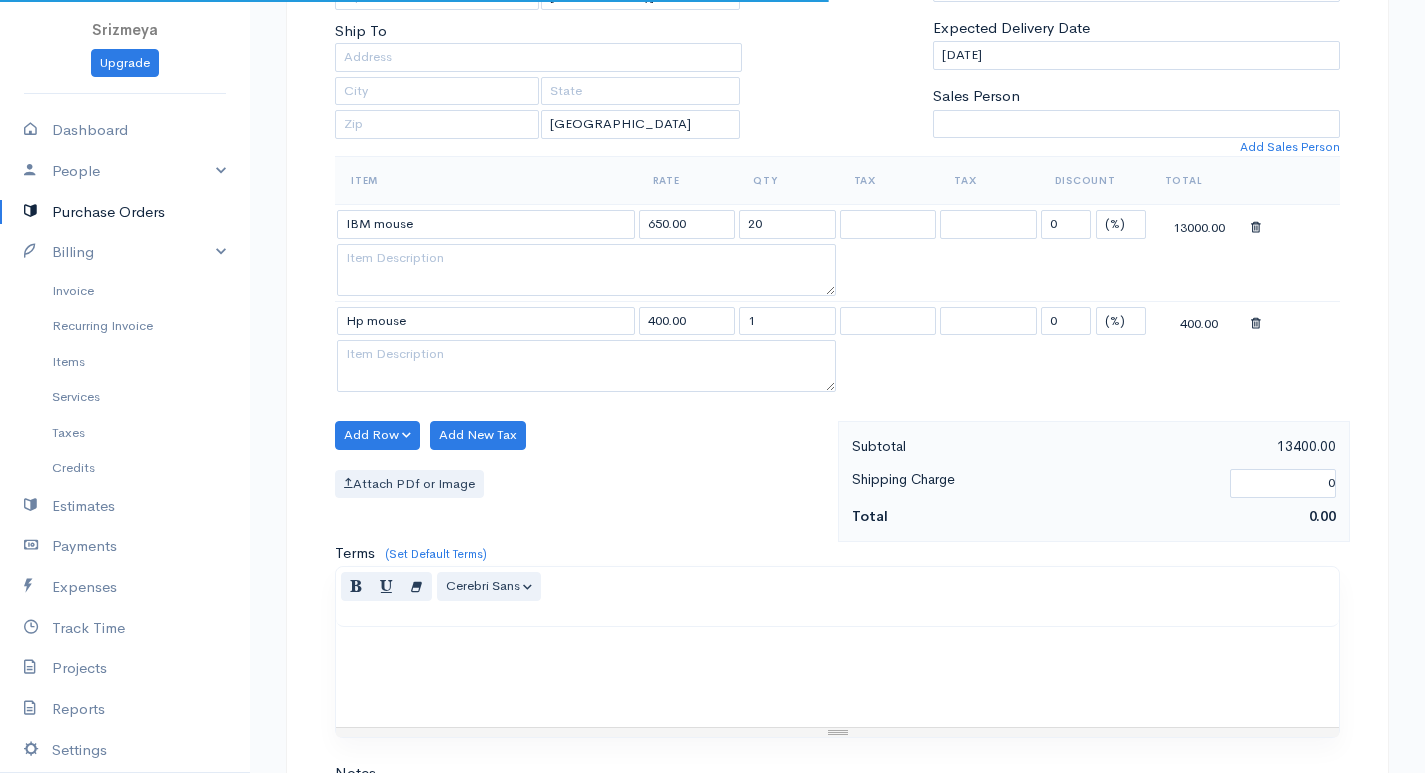 click on "Srizmeya
Upgrade
Dashboard
People
Clients
Vendors
Staff Users
Purchase Orders
Billing
Invoice
Recurring Invoice
Items
Services
Taxes
Credits
Estimates
Payments
Expenses
Track Time
Projects
Reports
Settings
My Organizations
Logout
Help
@CloudBooksApp 2022
PO
New Purchase Order
DRAFT To Rizmeya [Choose Country] United States Canada United Kingdom Afghanistan Albania Algeria American Samoa Andorra Anguilla Angola Antarctica Antigua and Barbuda Argentina Armenia Aruba Austria" at bounding box center [712, 416] 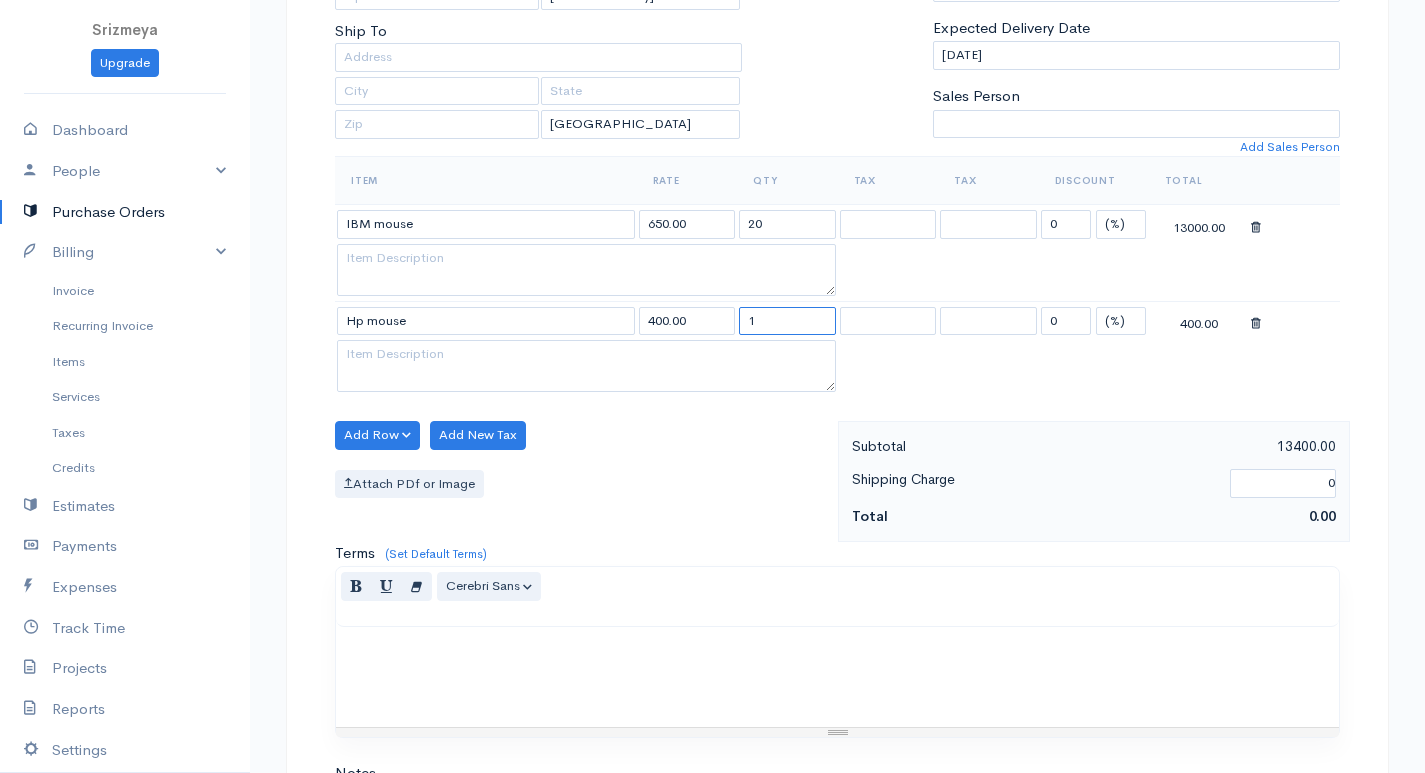 drag, startPoint x: 798, startPoint y: 325, endPoint x: 727, endPoint y: 325, distance: 71 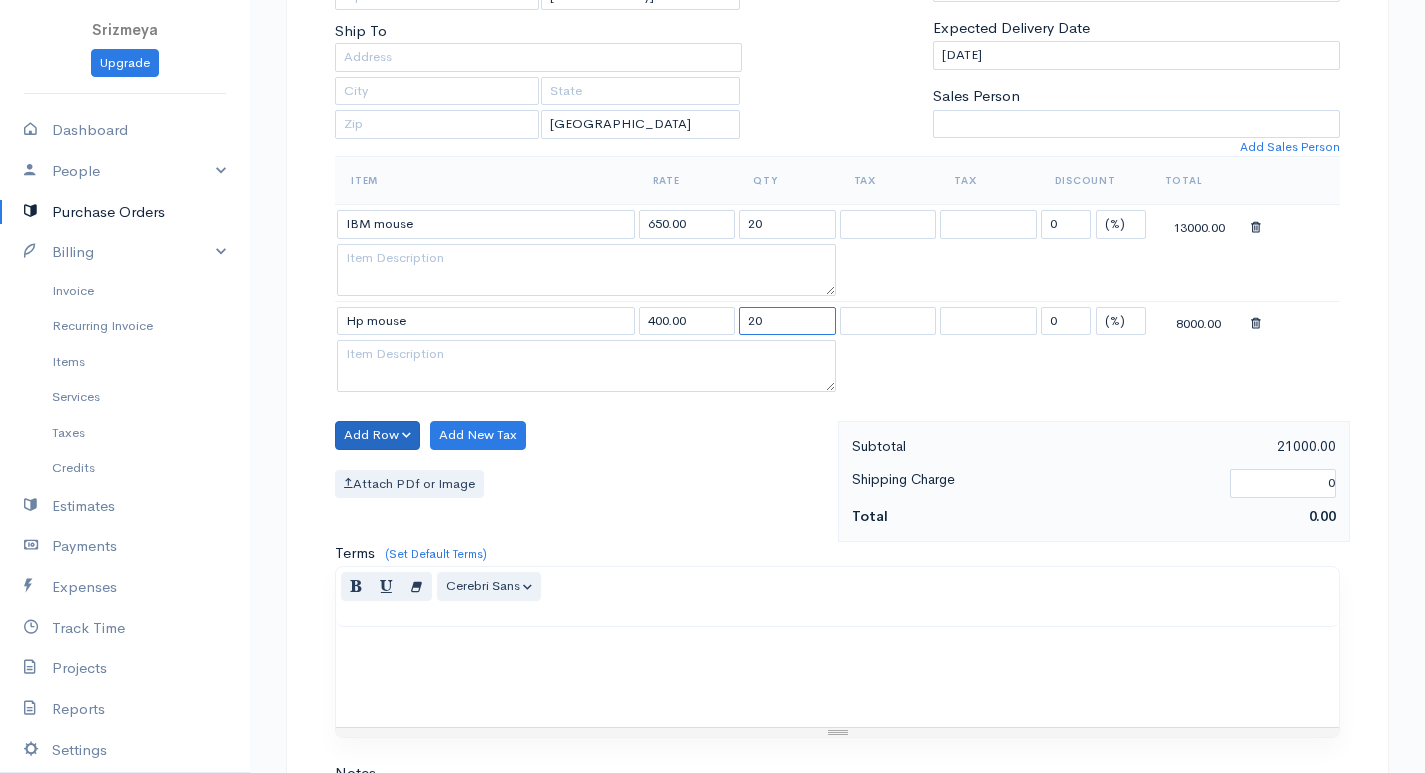 type on "20" 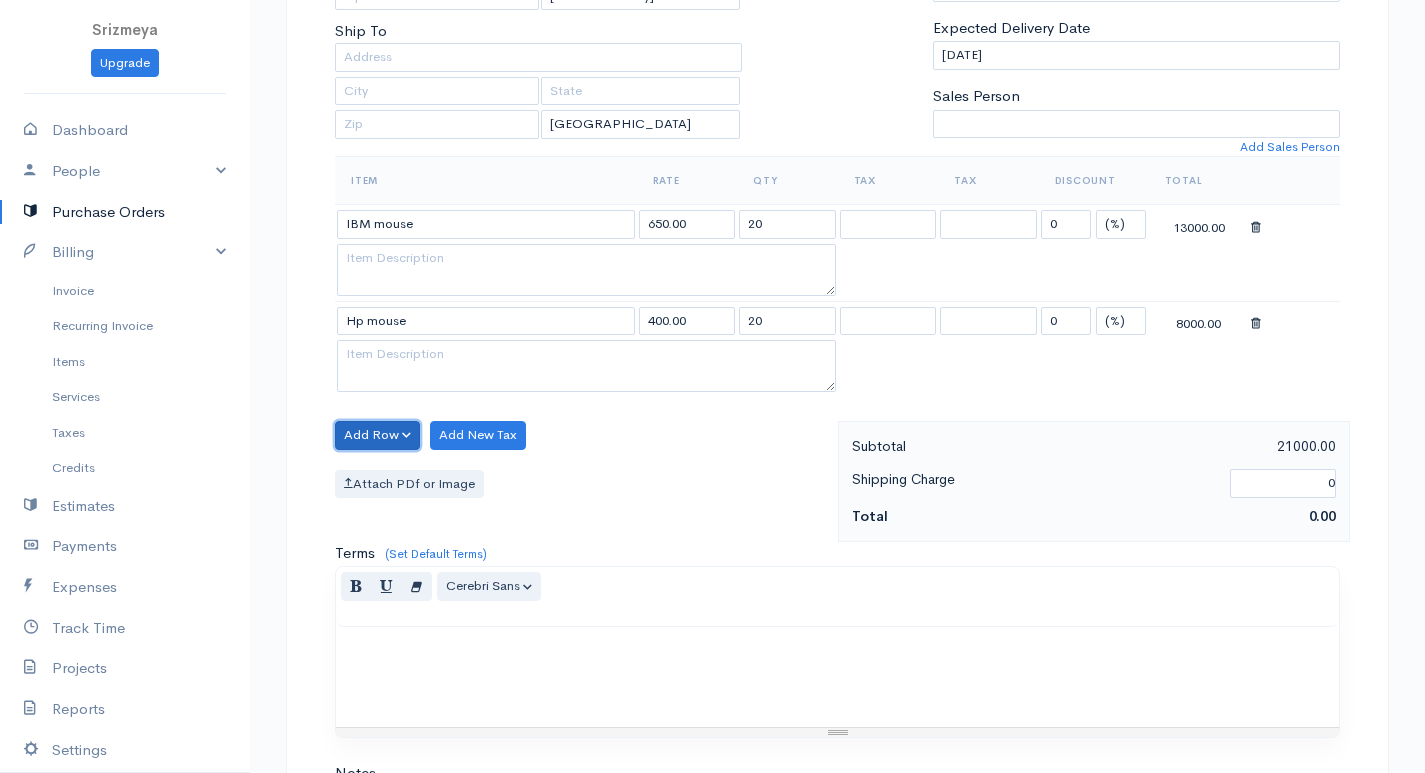 click on "Add Row" at bounding box center (377, 435) 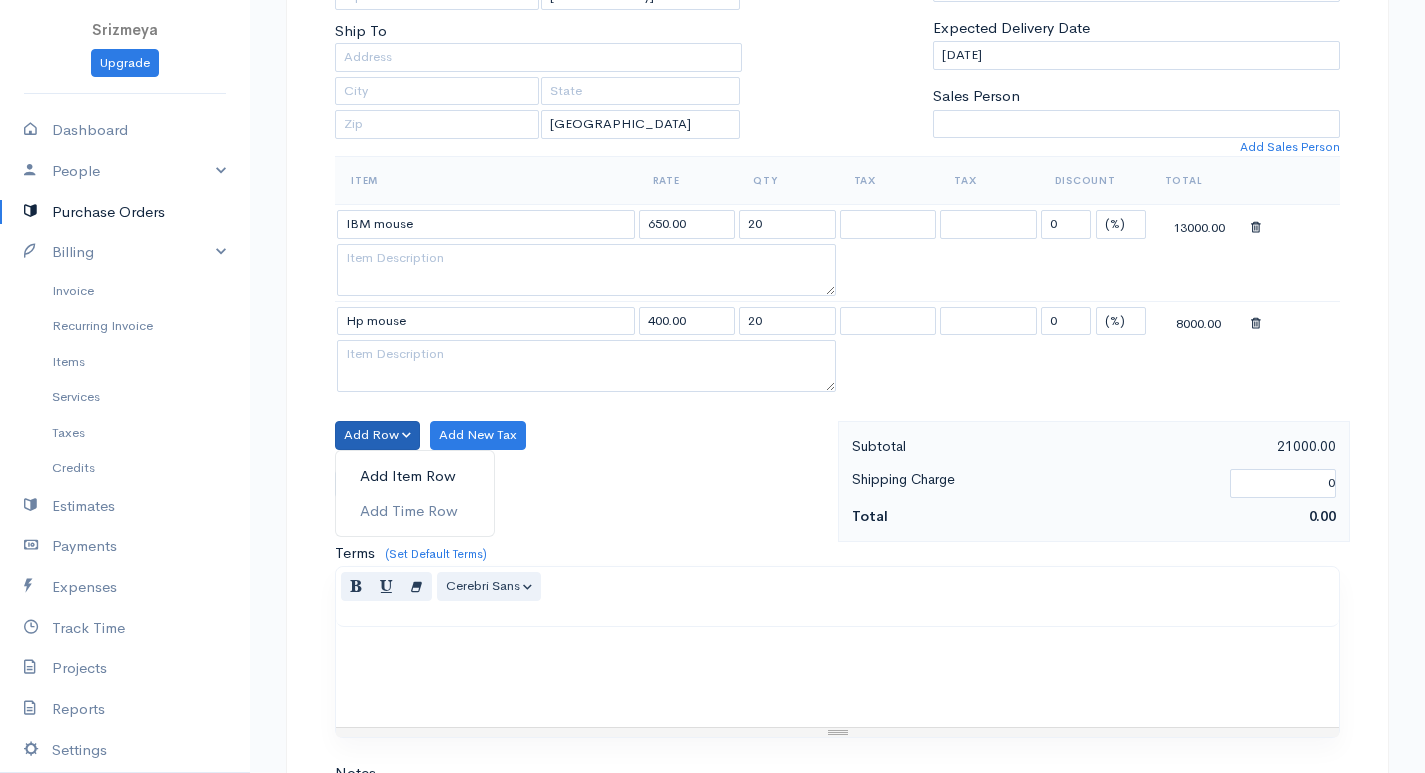 click on "Add Item Row" at bounding box center (415, 476) 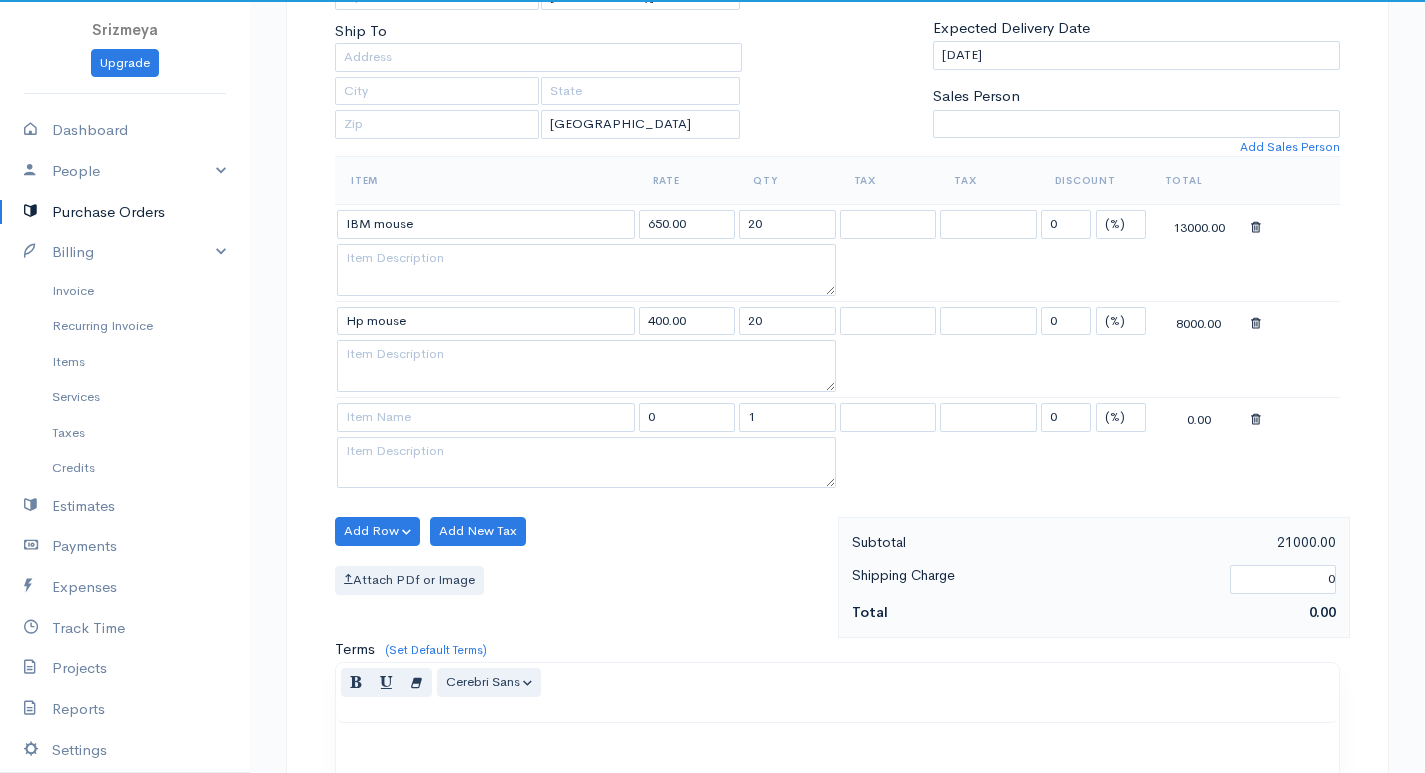 click at bounding box center (486, 416) 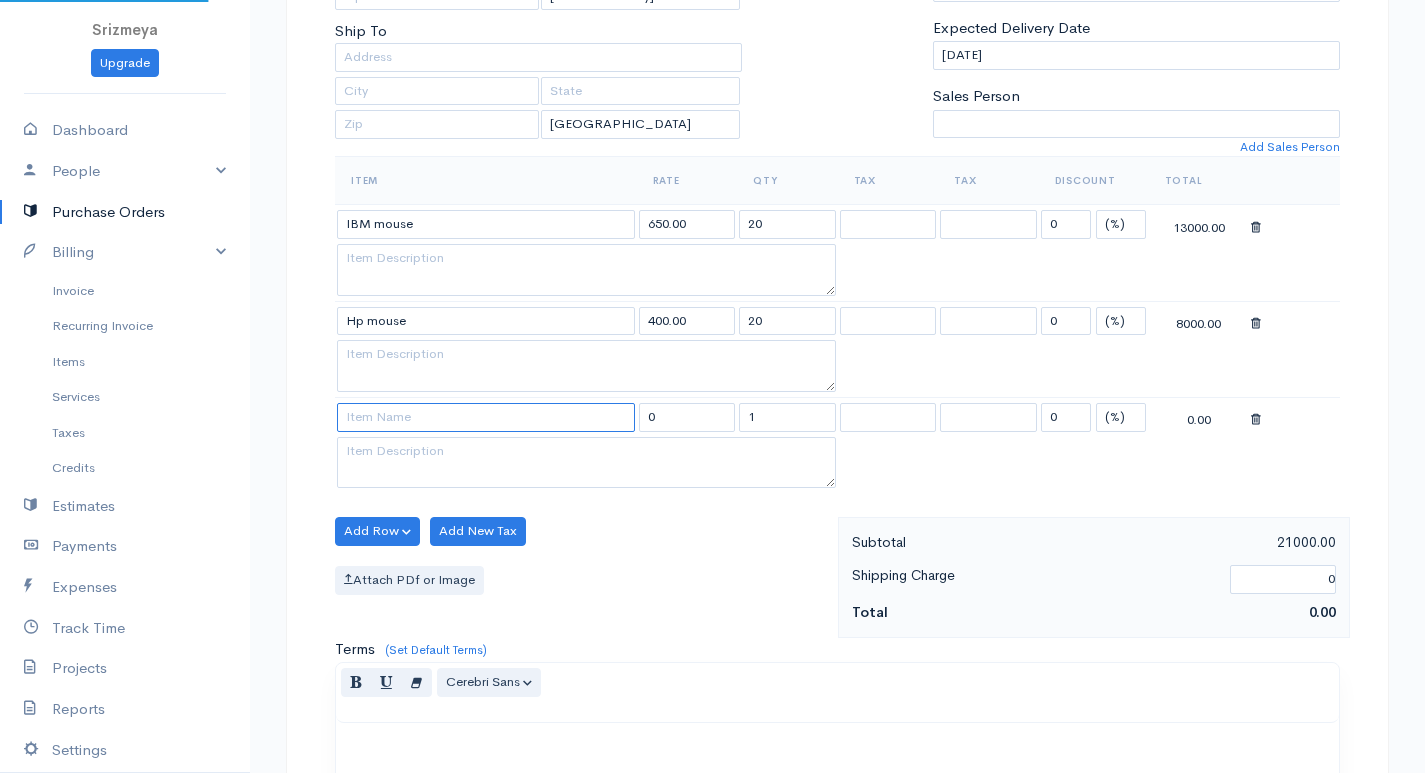 click at bounding box center [486, 417] 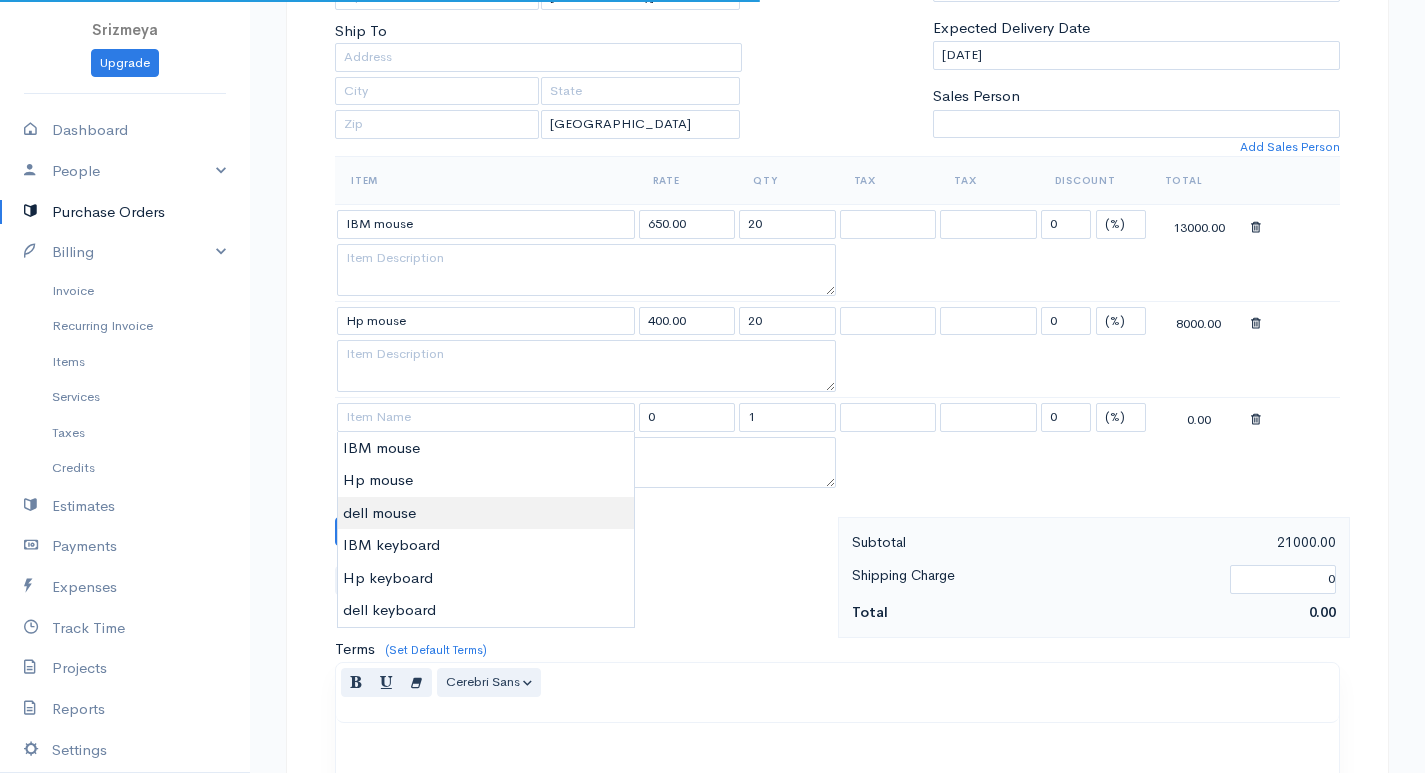 type on "dell mouse" 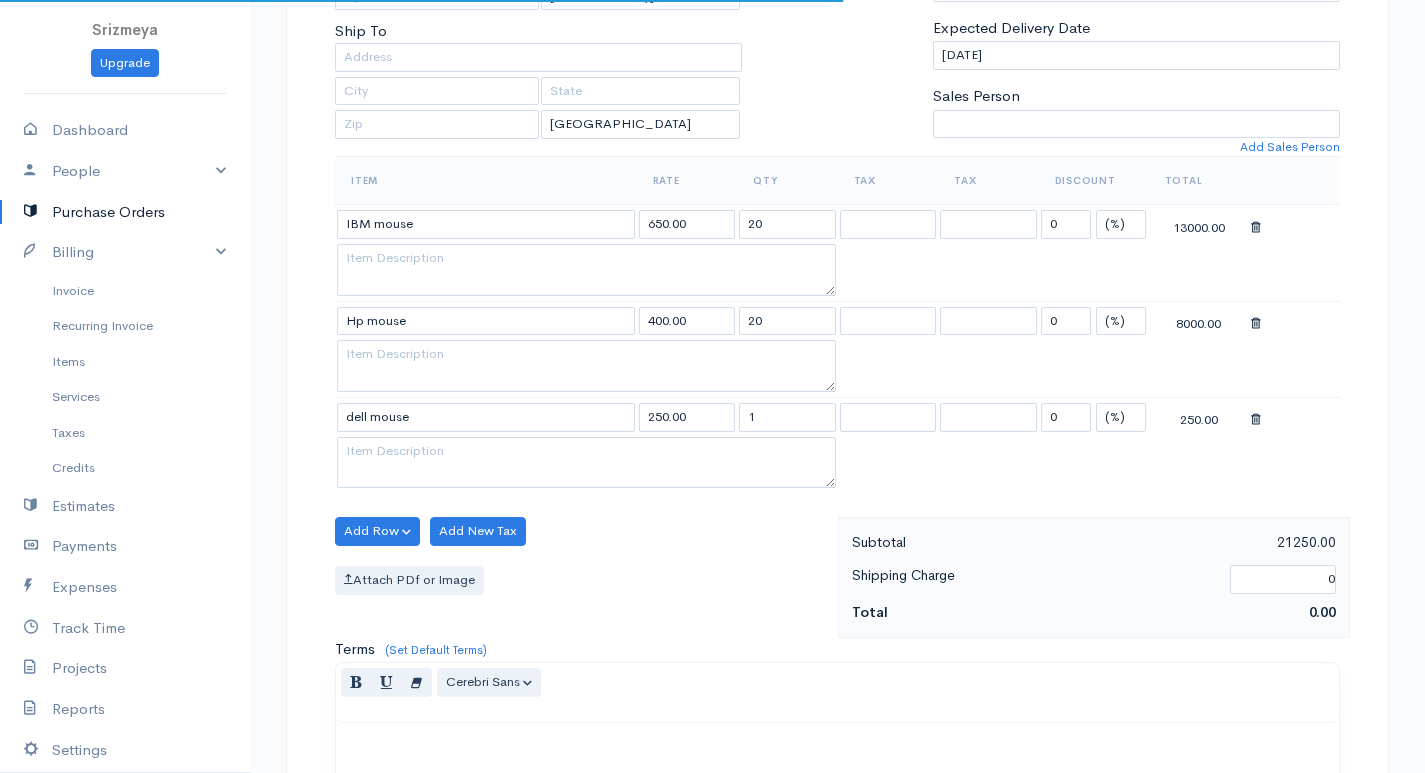click on "Srizmeya
Upgrade
Dashboard
People
Clients
Vendors
Staff Users
Purchase Orders
Billing
Invoice
Recurring Invoice
Items
Services
Taxes
Credits
Estimates
Payments
Expenses
Track Time
Projects
Reports
Settings
My Organizations
Logout
Help
@CloudBooksApp 2022
PO
New Purchase Order
DRAFT To Rizmeya [Choose Country] United States Canada United Kingdom Afghanistan Albania Algeria American Samoa Andorra Anguilla Angola Antarctica Antigua and Barbuda Argentina Armenia Aruba Austria" at bounding box center [712, 465] 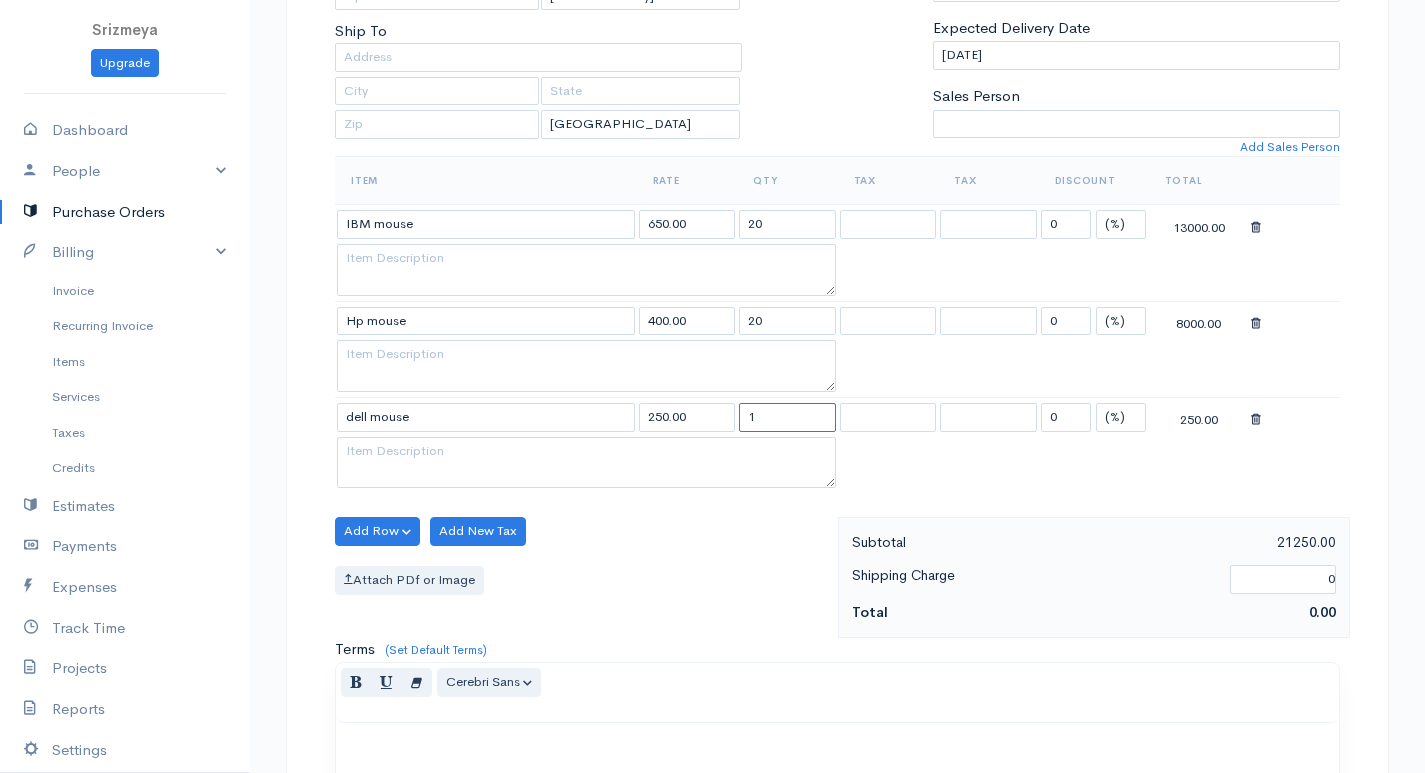 drag, startPoint x: 813, startPoint y: 425, endPoint x: 733, endPoint y: 416, distance: 80.50466 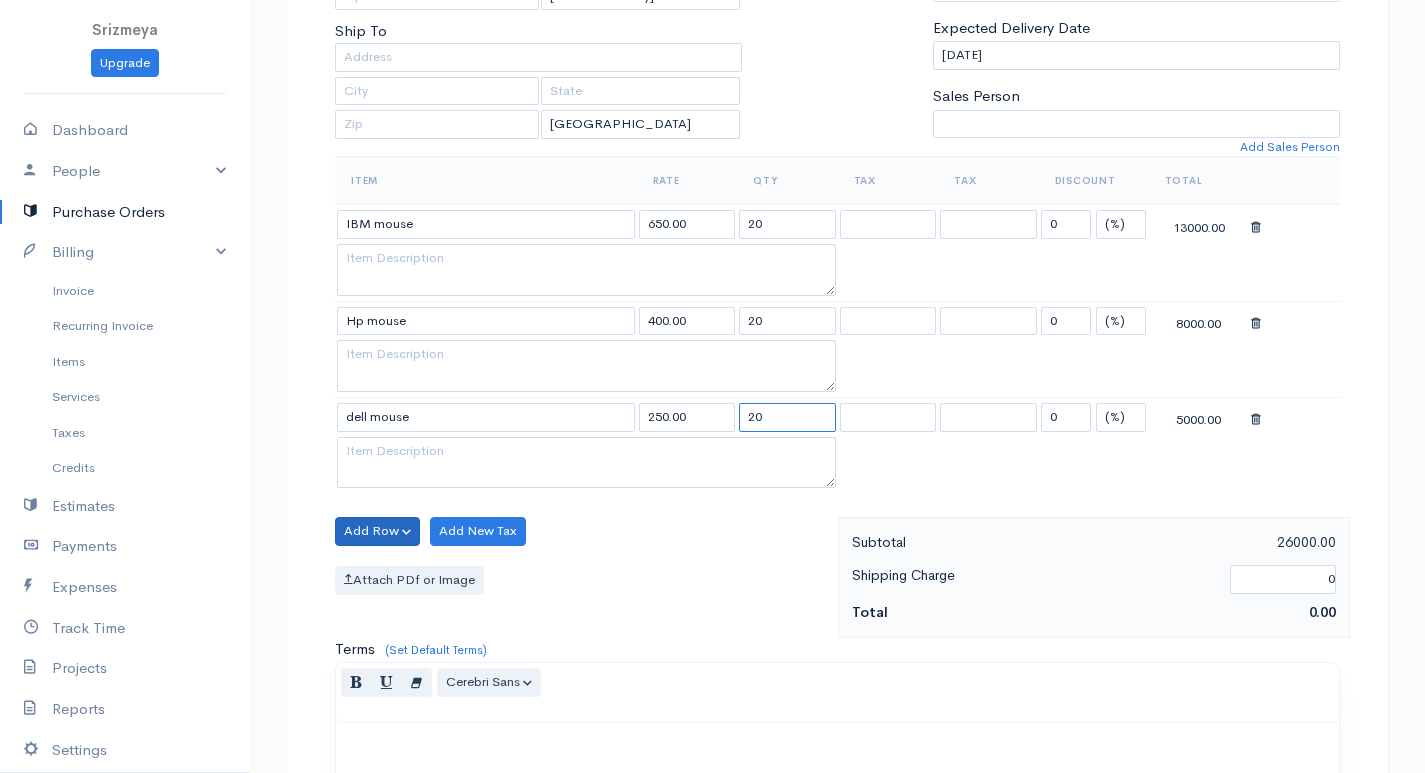 type on "20" 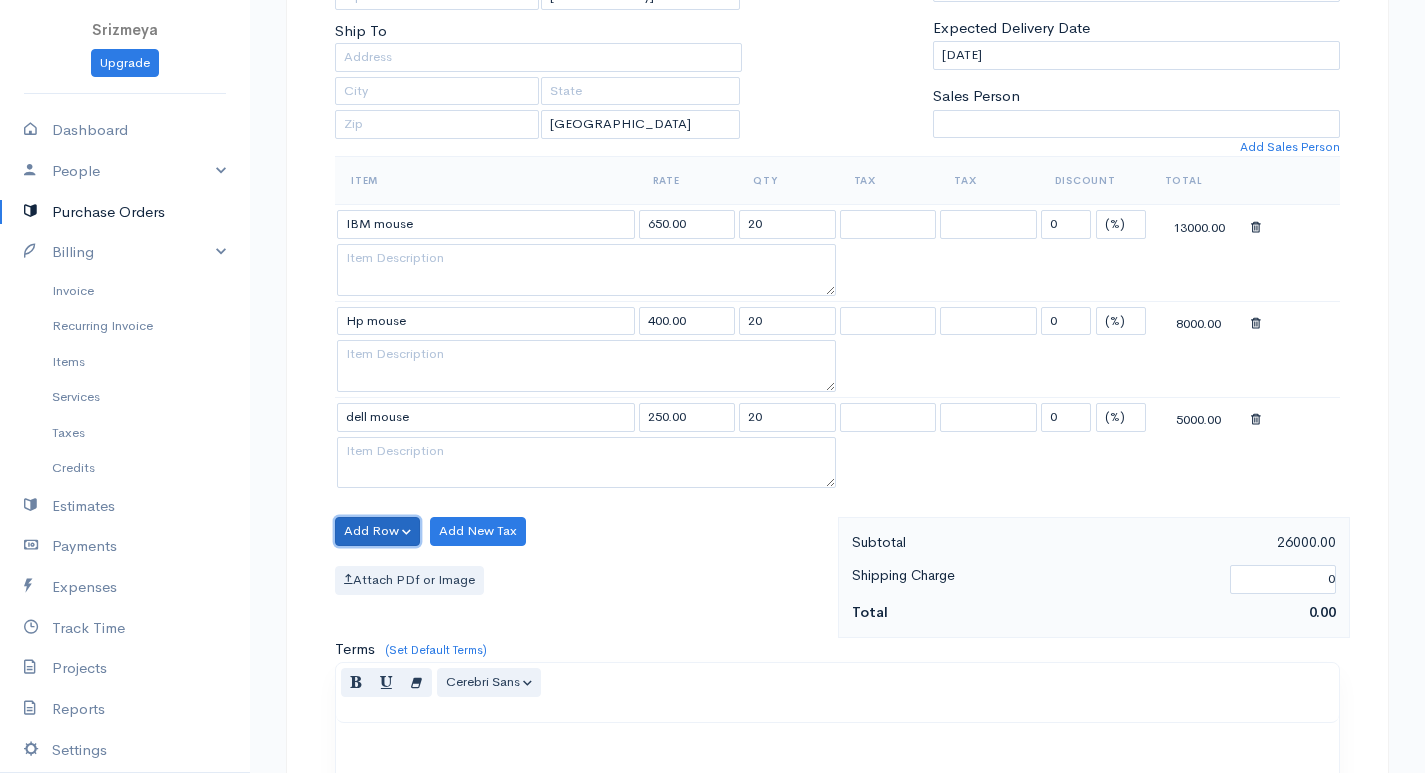 click on "Add Row" at bounding box center [377, 531] 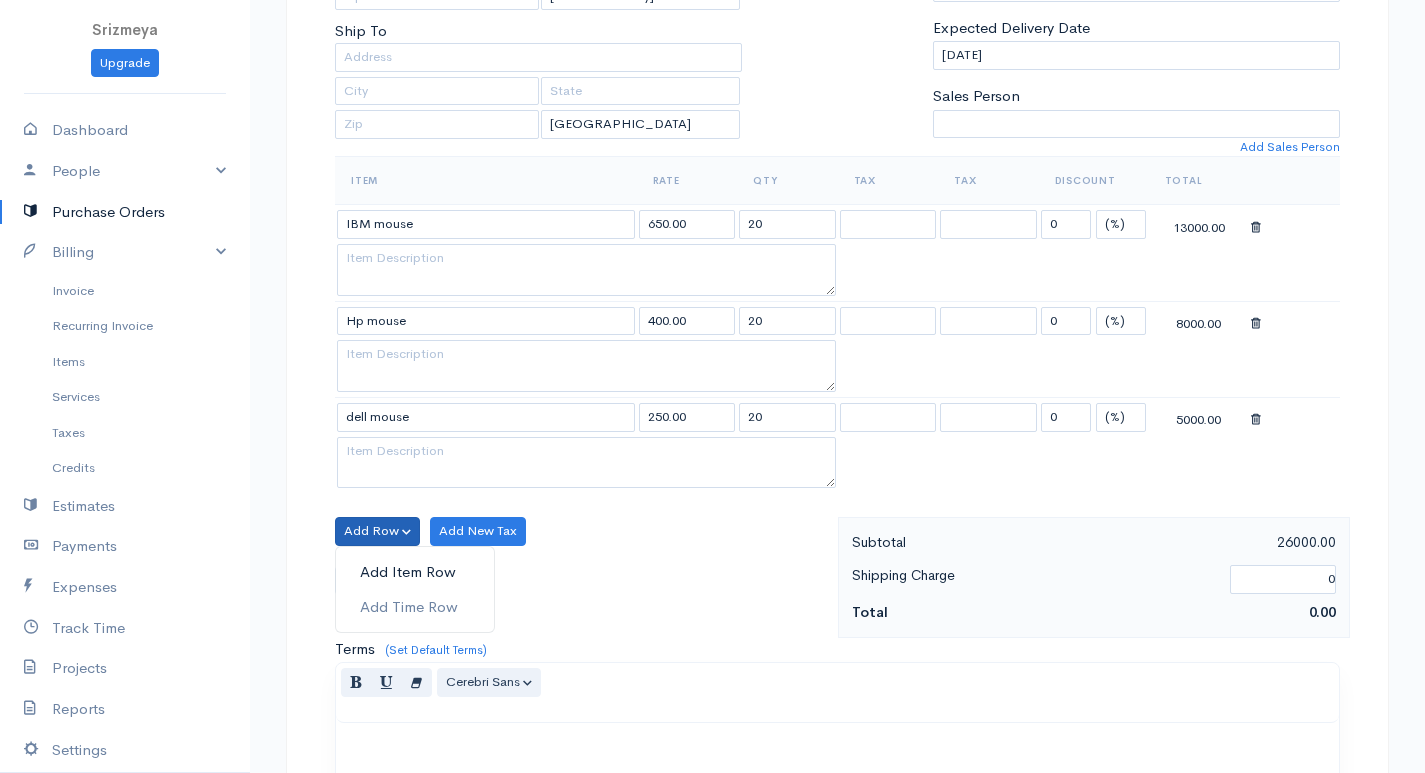 click on "Add Item Row" at bounding box center [415, 572] 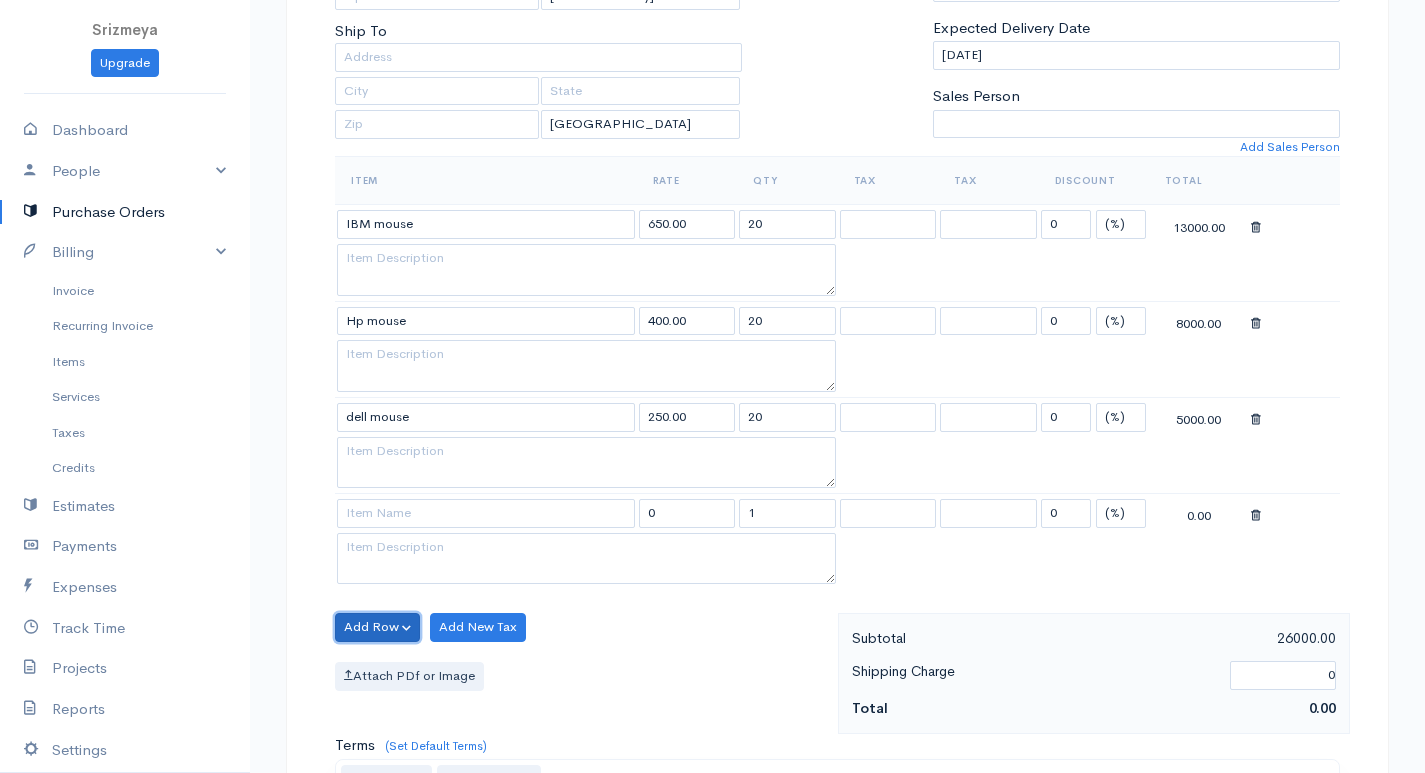 click on "Add Row" at bounding box center (377, 627) 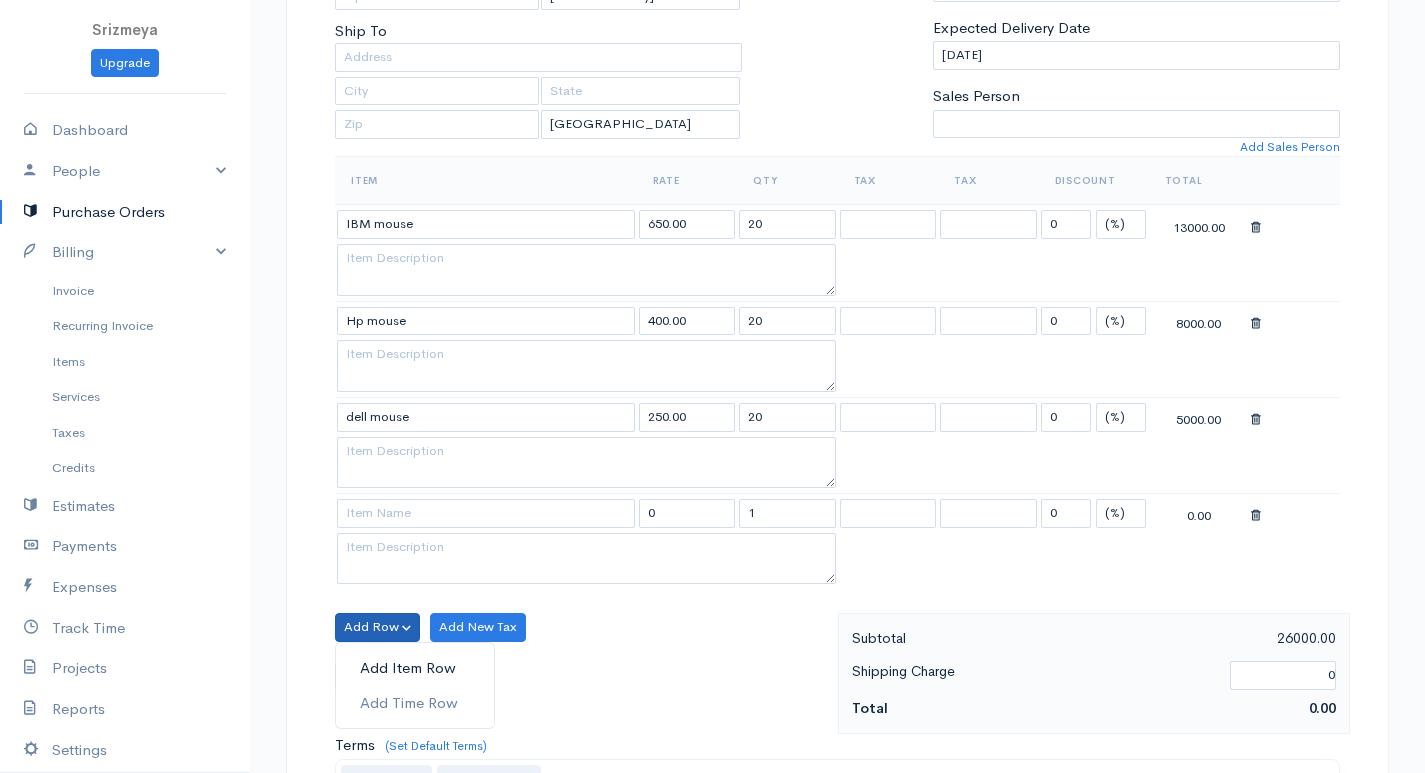 click on "Add Item Row" at bounding box center [415, 668] 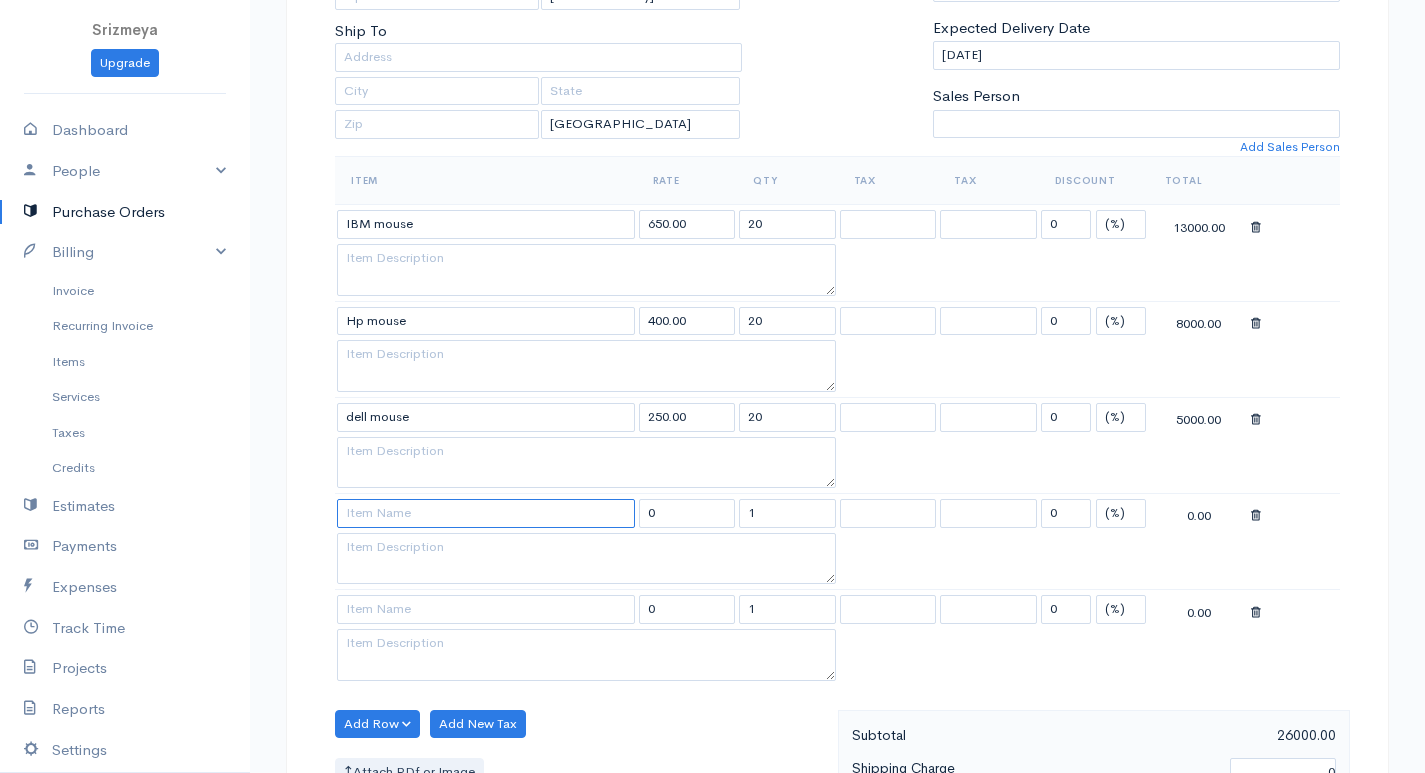 click at bounding box center [486, 513] 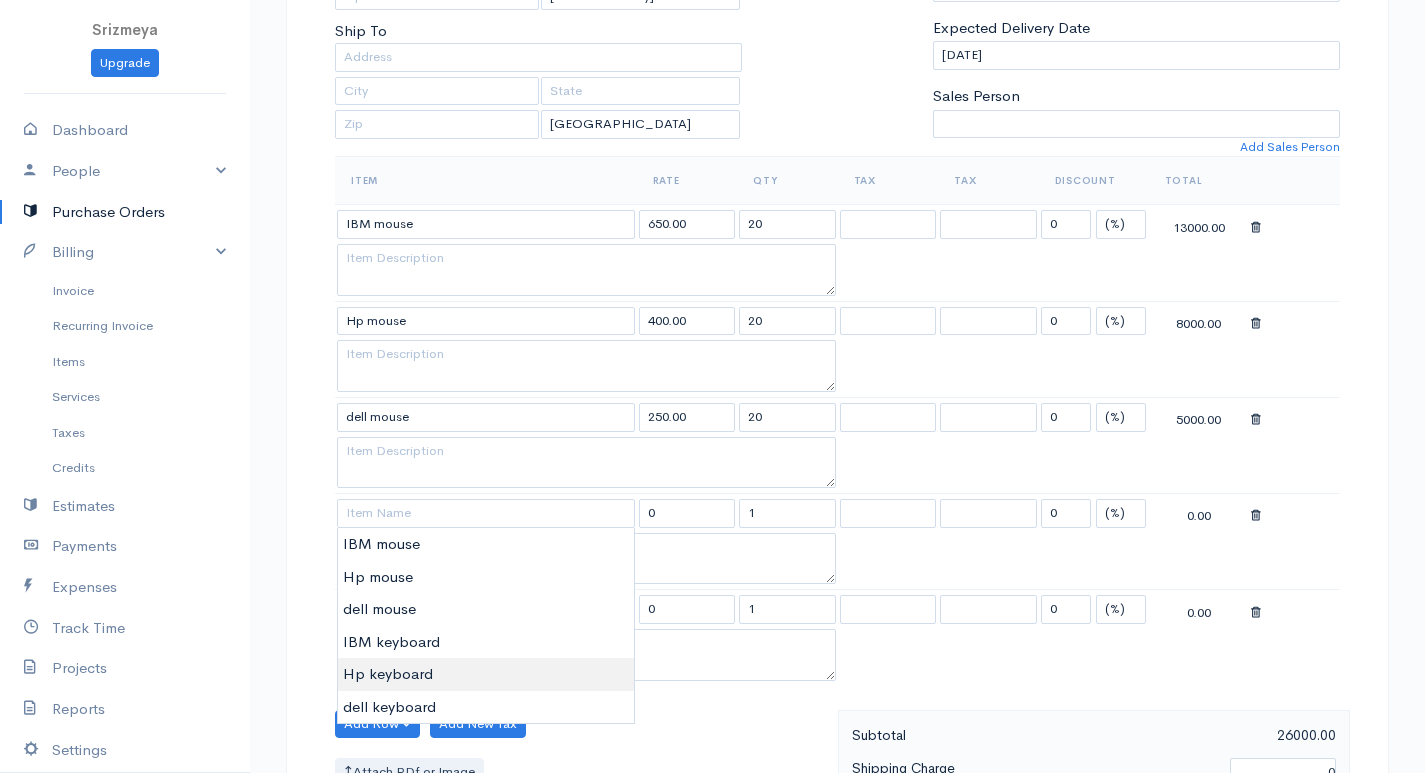 type on "Hp keyboard" 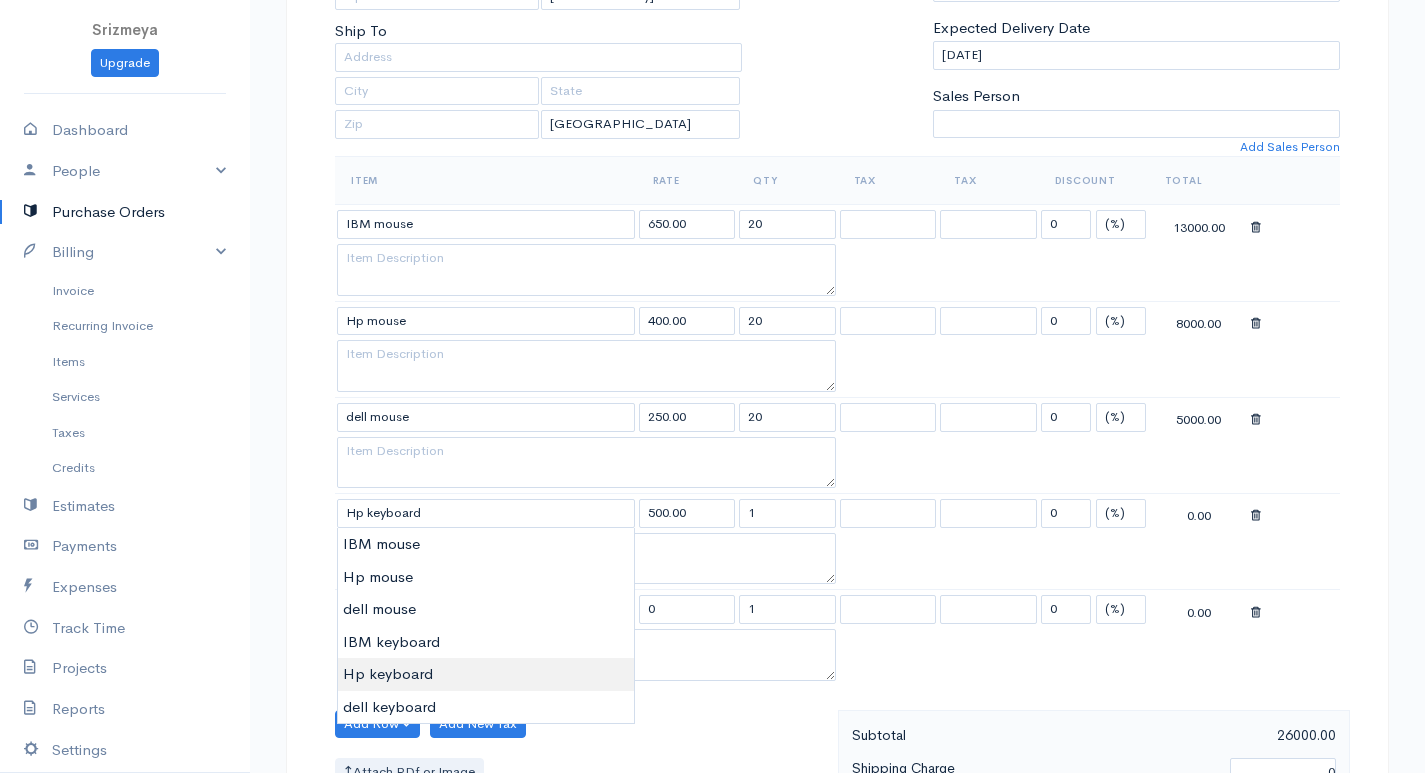 click on "Srizmeya
Upgrade
Dashboard
People
Clients
Vendors
Staff Users
Purchase Orders
Billing
Invoice
Recurring Invoice
Items
Services
Taxes
Credits
Estimates
Payments
Expenses
Track Time
Projects
Reports
Settings
My Organizations
Logout
Help
@CloudBooksApp 2022
PO
New Purchase Order
DRAFT To Rizmeya [Choose Country] United States Canada United Kingdom Afghanistan Albania Algeria American Samoa Andorra Anguilla Angola Antarctica Antigua and Barbuda Argentina Armenia Aruba Austria" at bounding box center [712, 561] 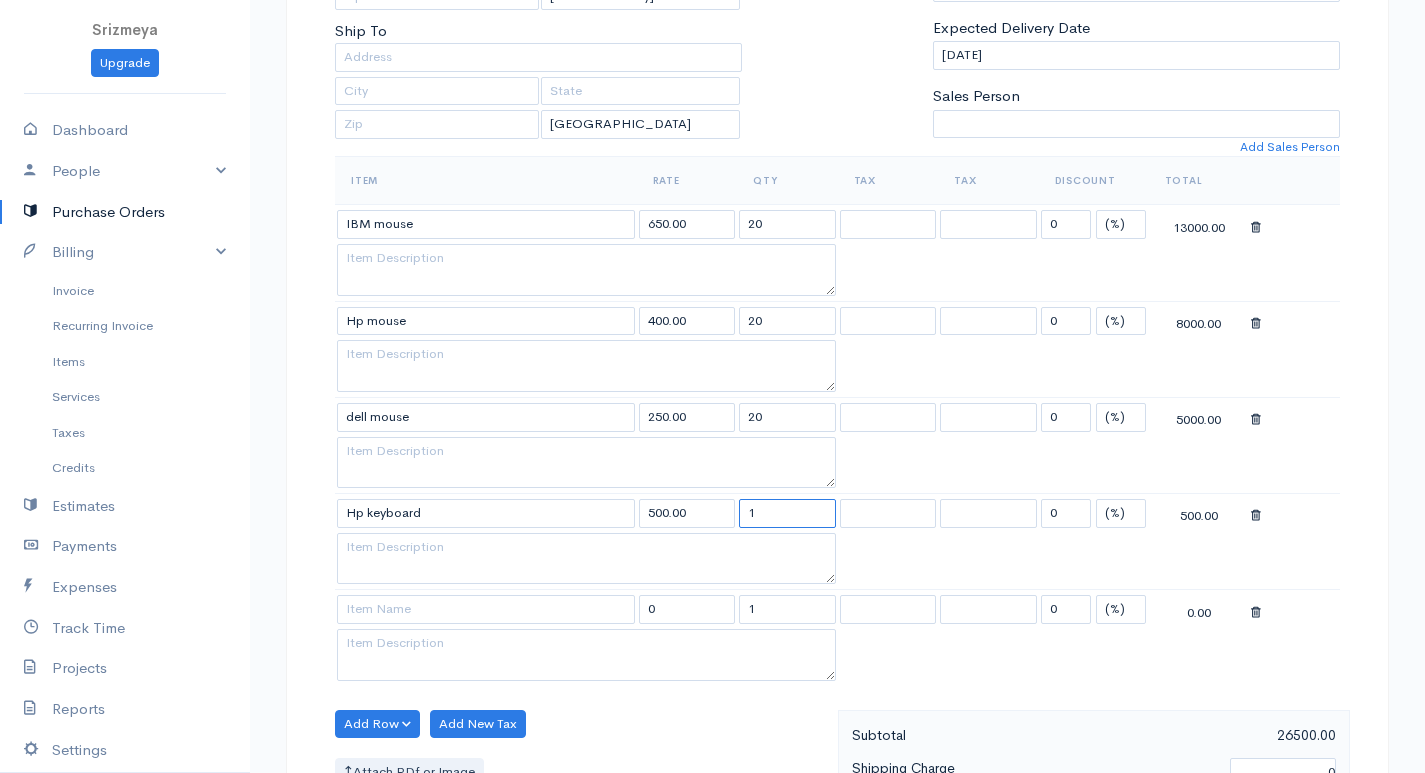 drag, startPoint x: 781, startPoint y: 501, endPoint x: 737, endPoint y: 523, distance: 49.193497 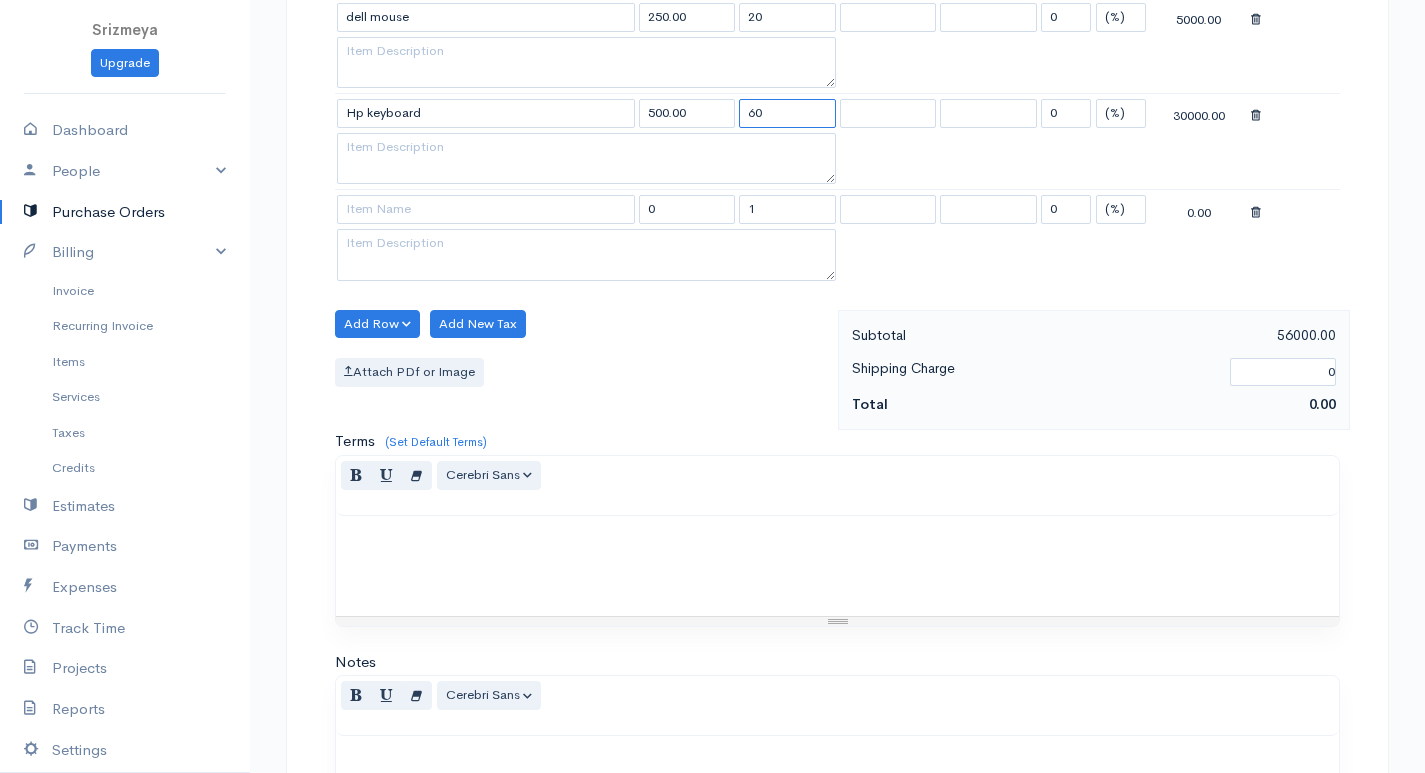 scroll, scrollTop: 1149, scrollLeft: 0, axis: vertical 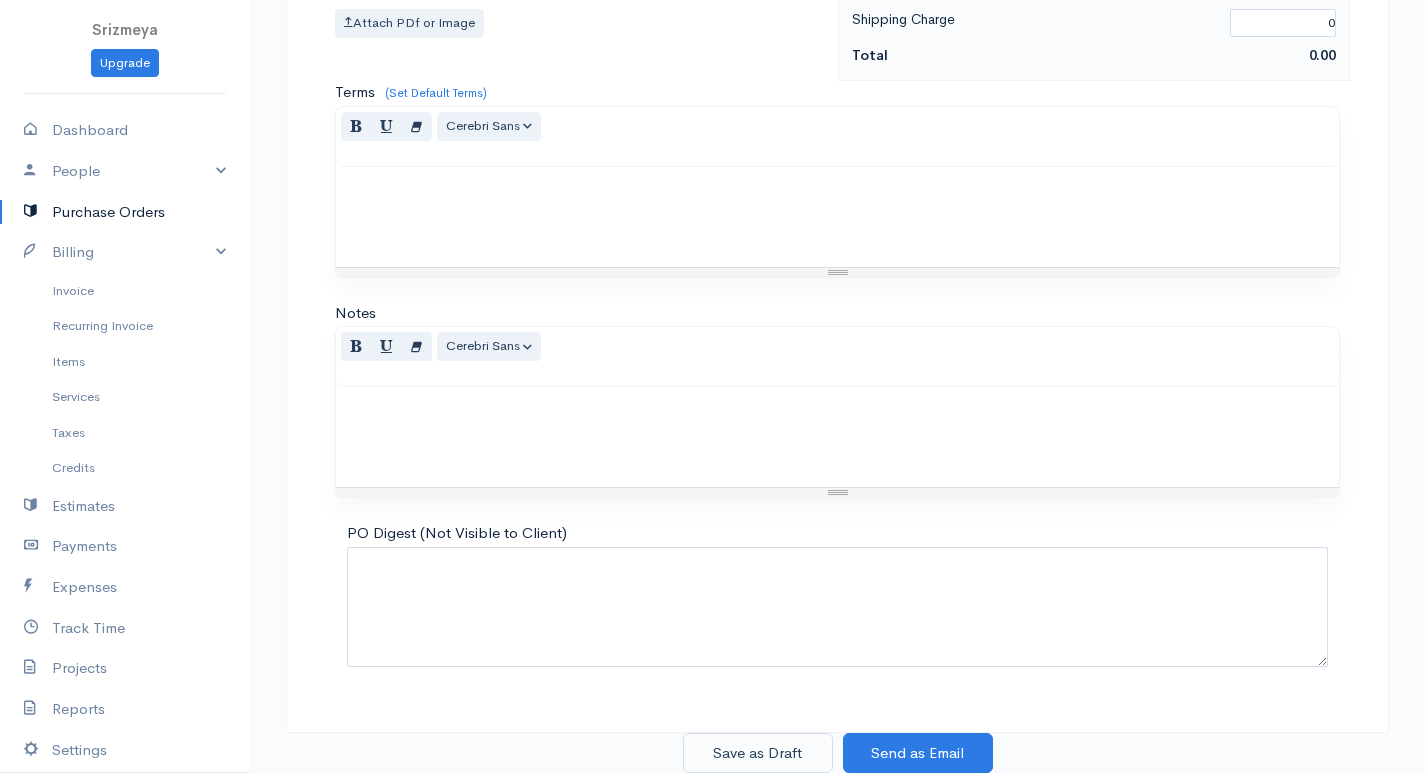 type on "60" 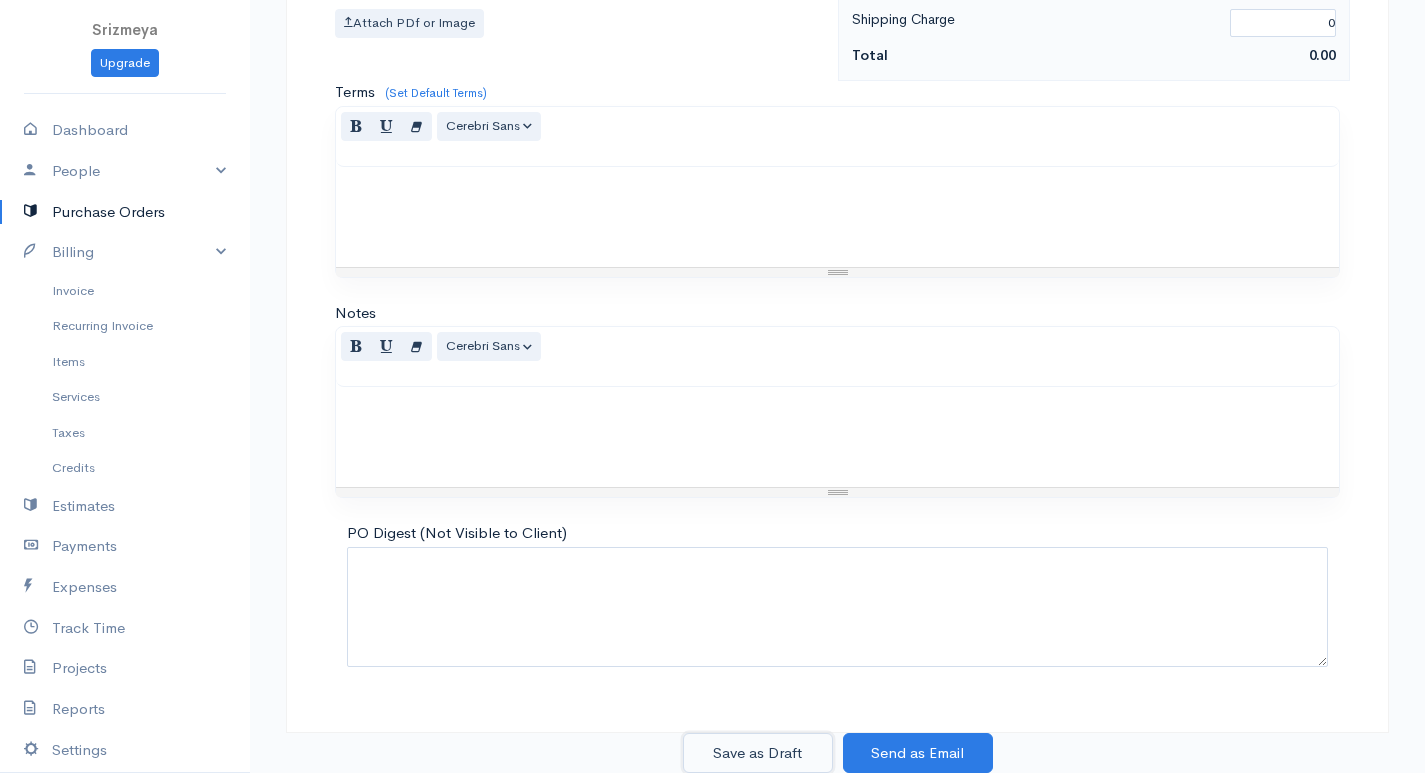 click on "Save as Draft" at bounding box center (758, 753) 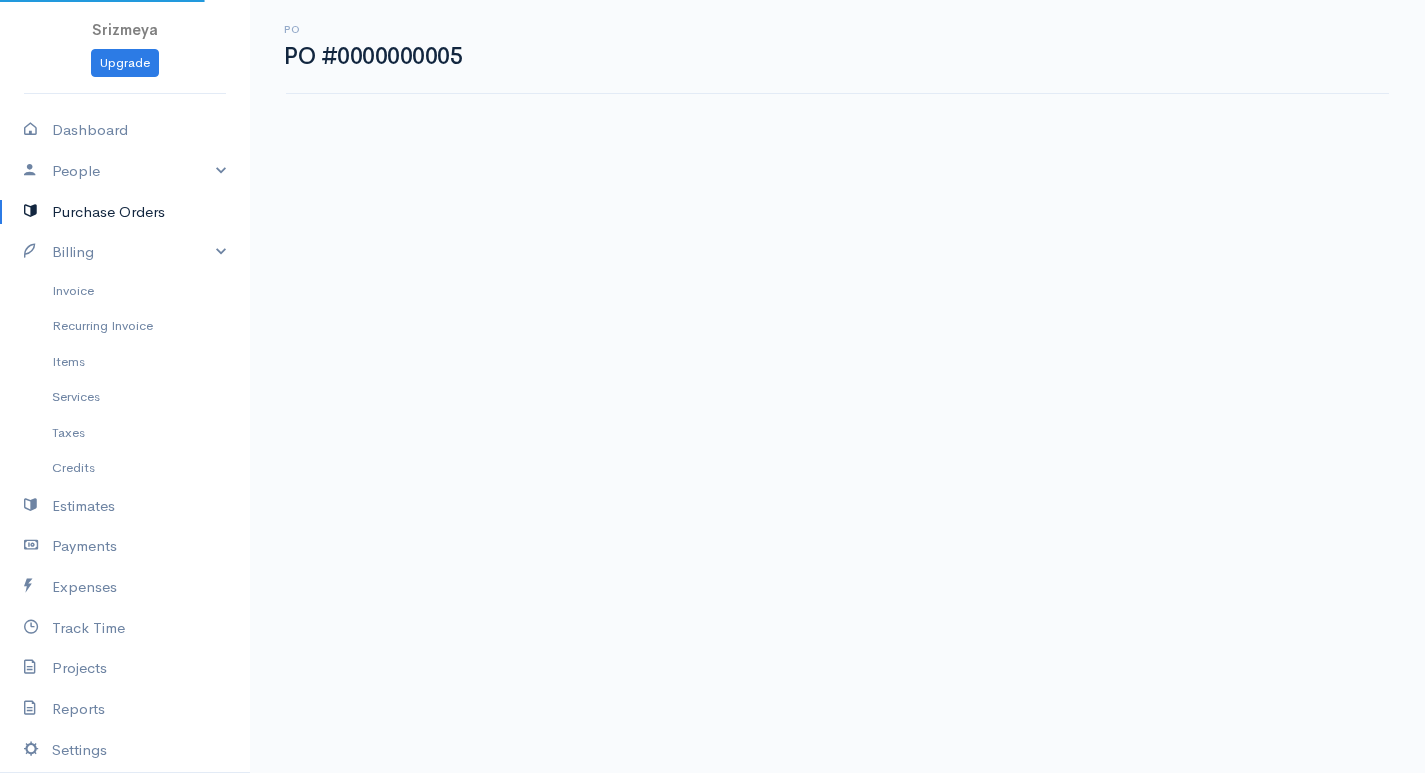 scroll, scrollTop: 0, scrollLeft: 0, axis: both 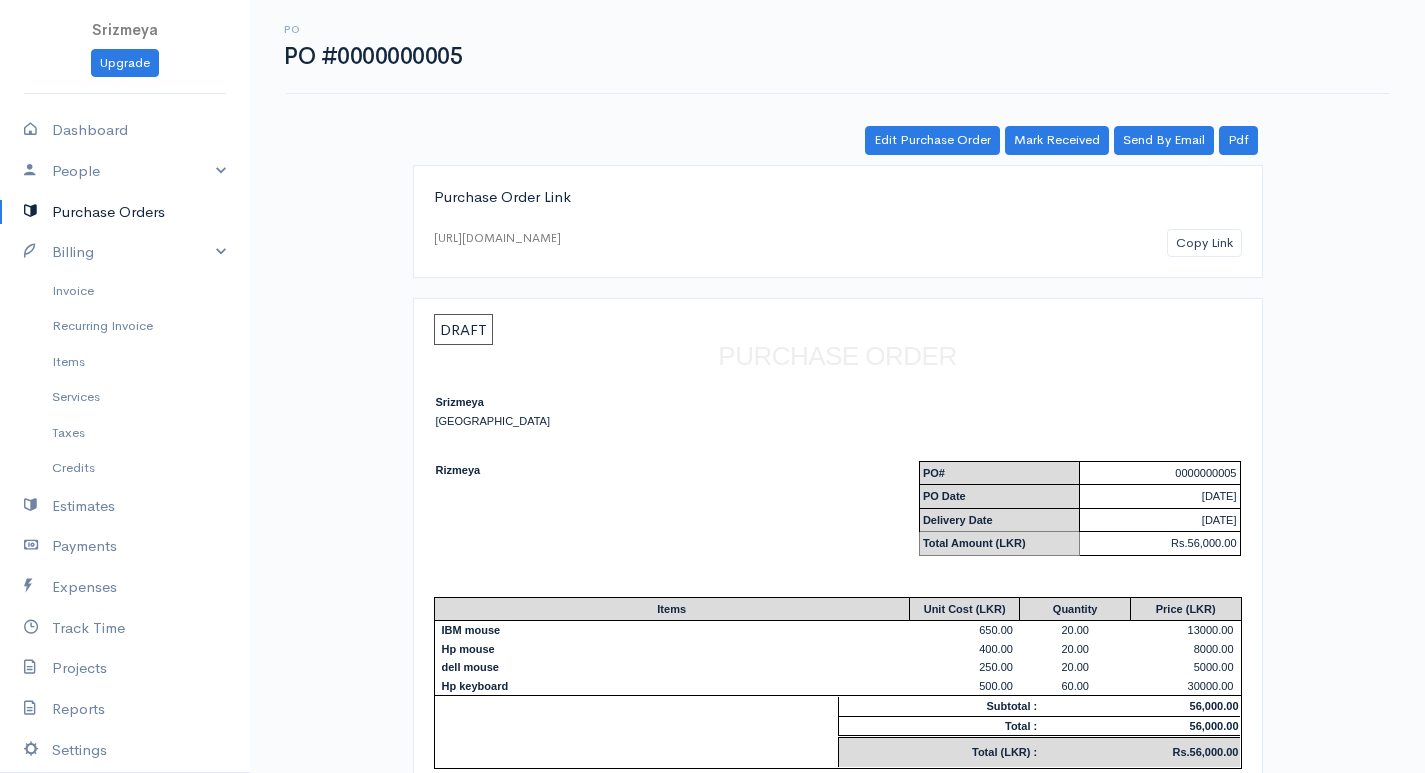 click on "DRAFT" at bounding box center (463, 329) 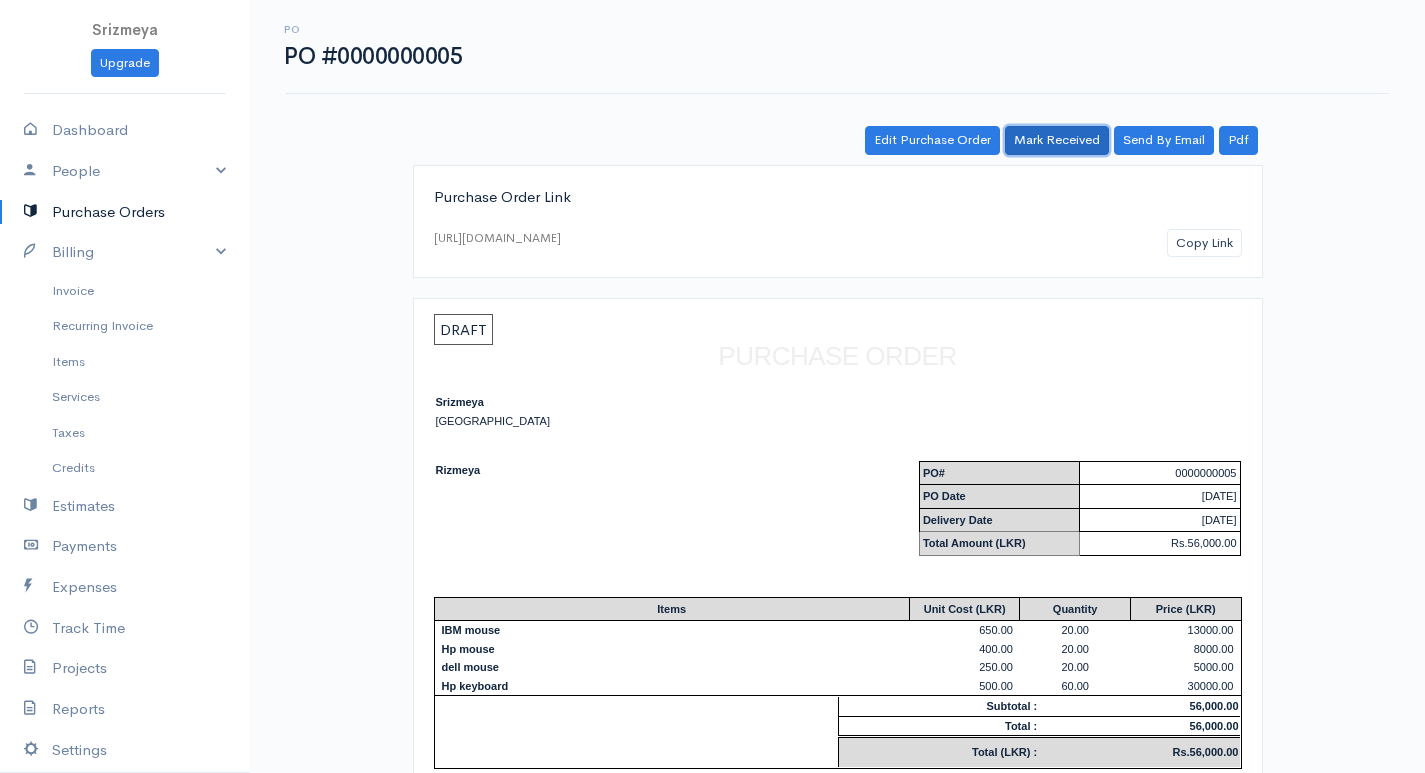 click on "Mark Received" at bounding box center (1057, 140) 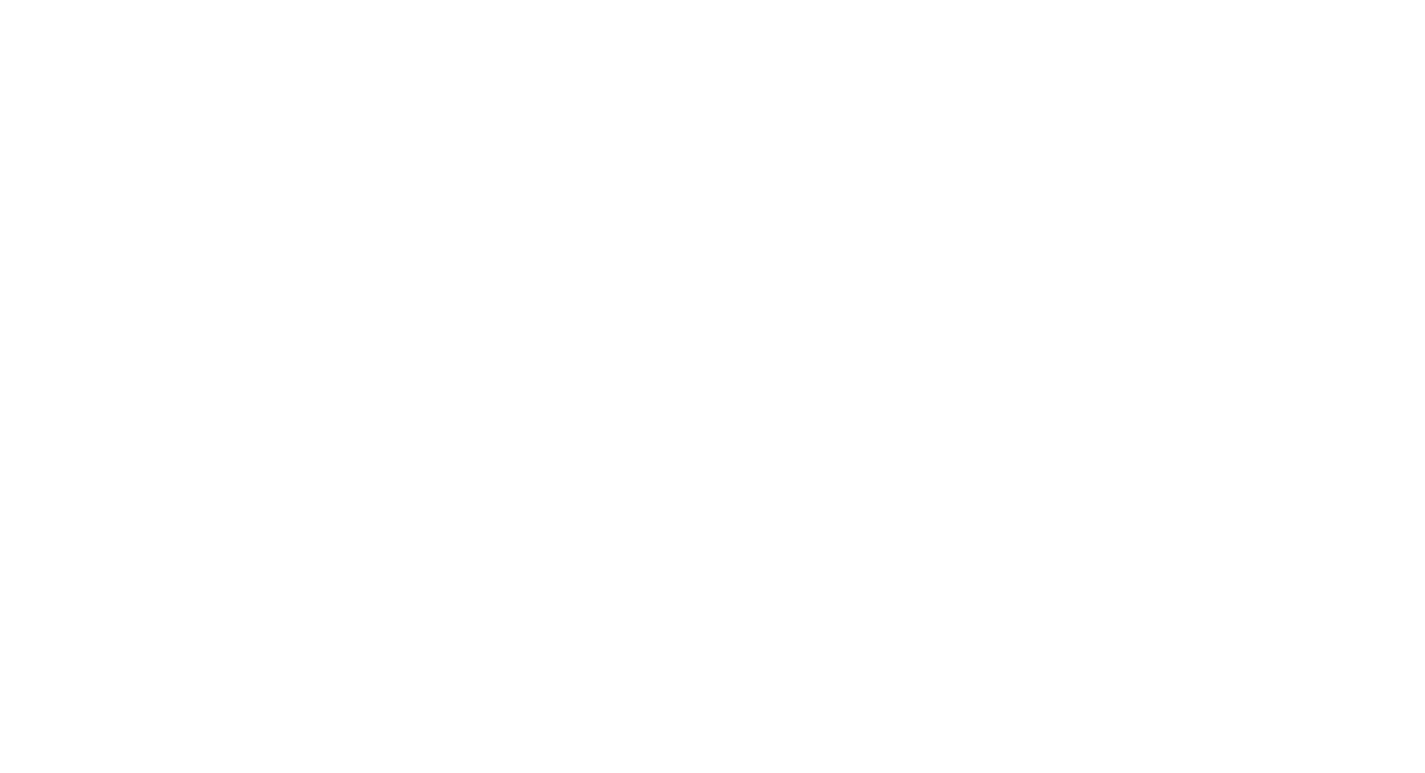 scroll, scrollTop: 0, scrollLeft: 0, axis: both 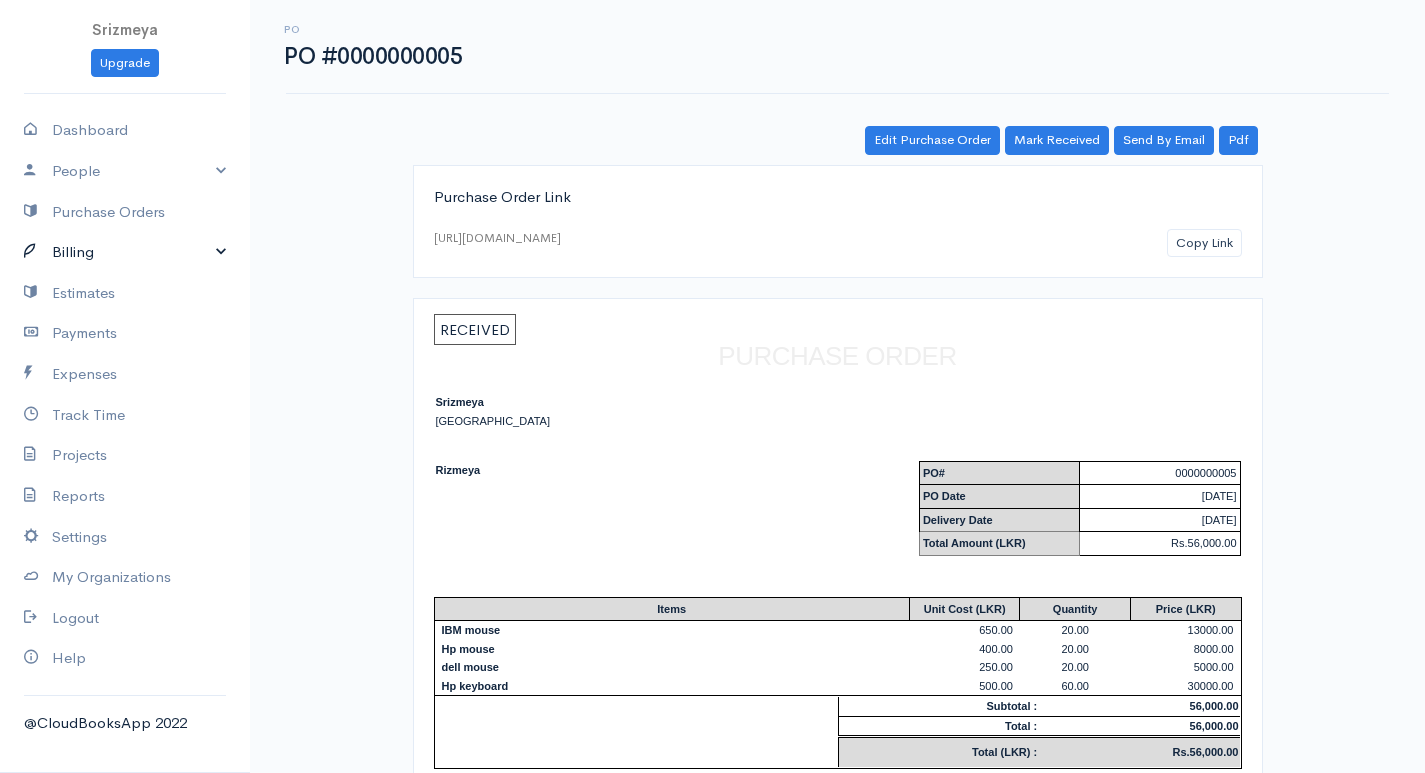 click on "Billing" at bounding box center (125, 252) 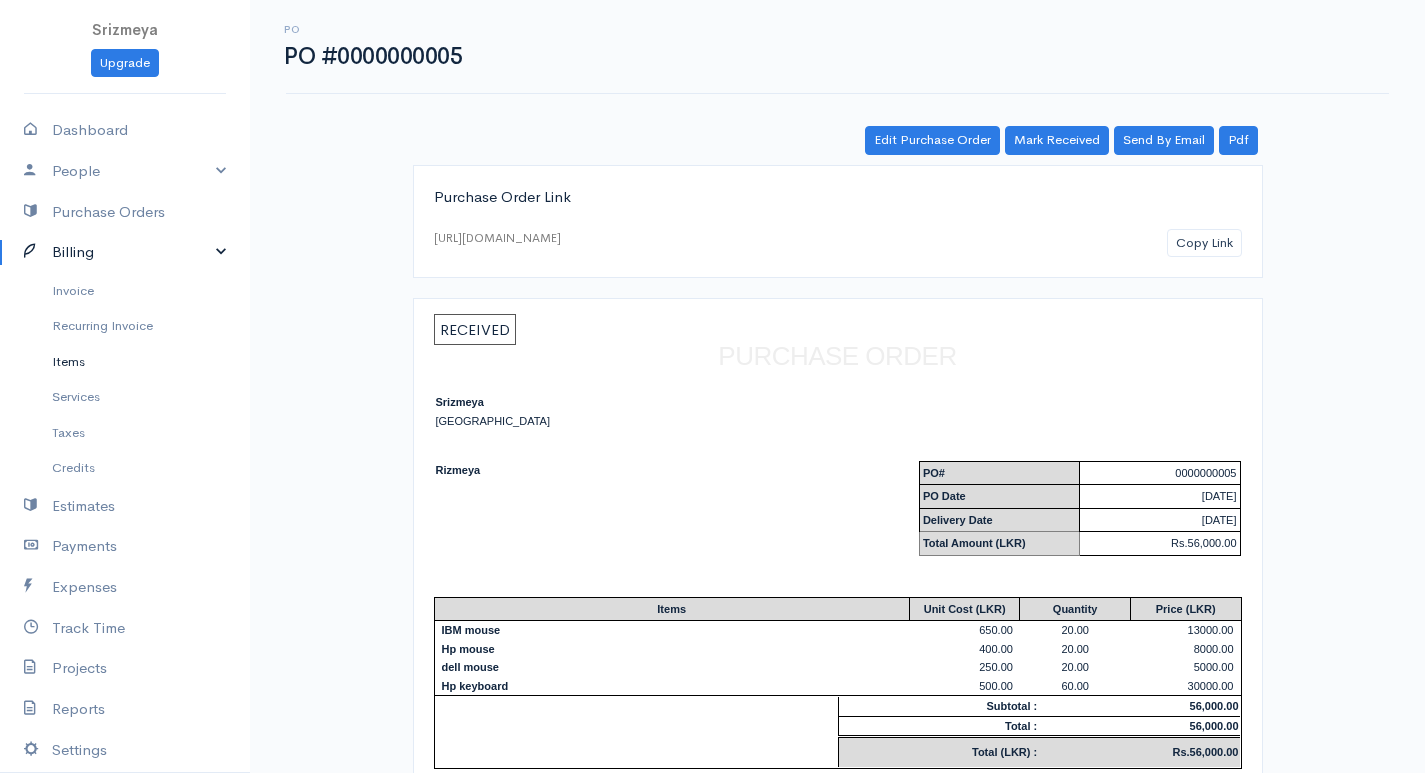 click on "Items" at bounding box center [125, 362] 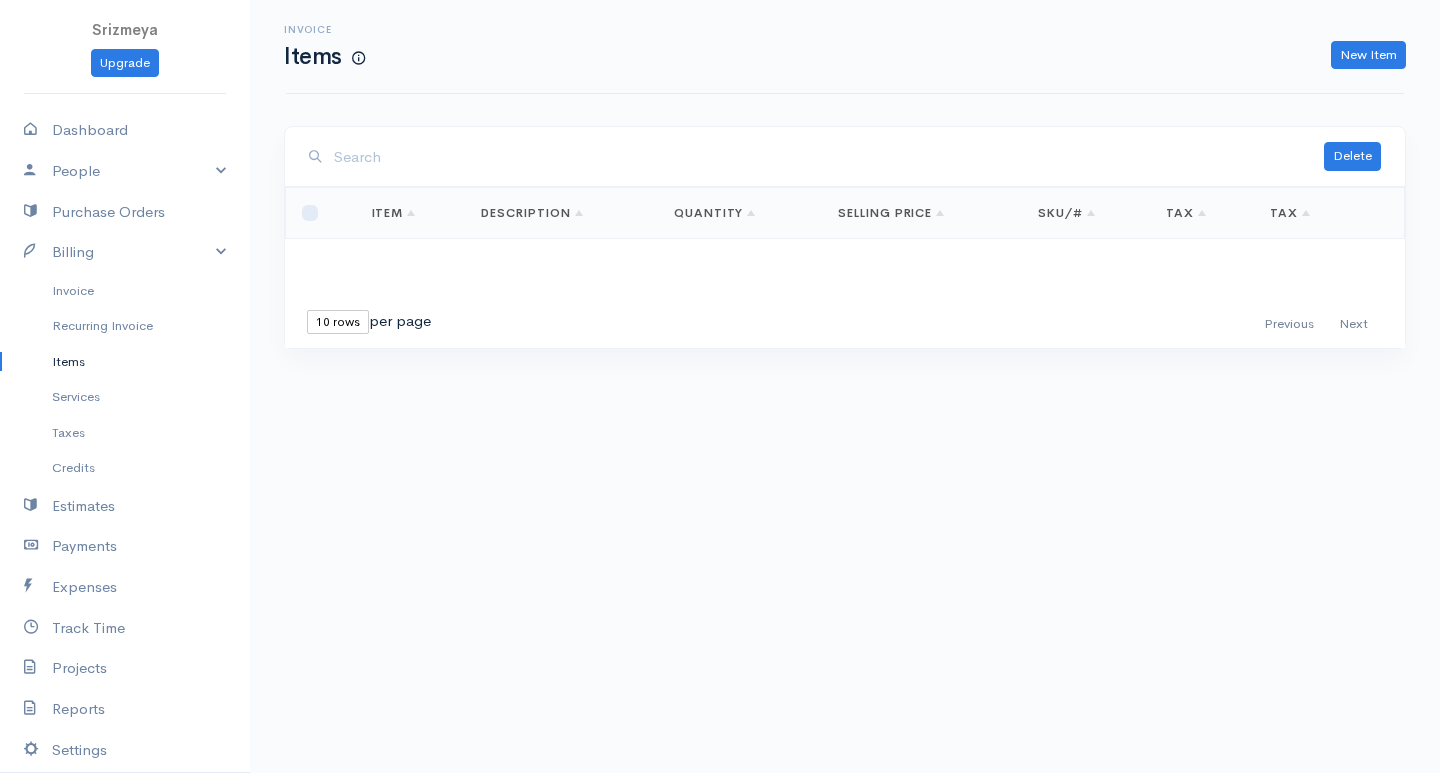 click on "Items" at bounding box center (125, 362) 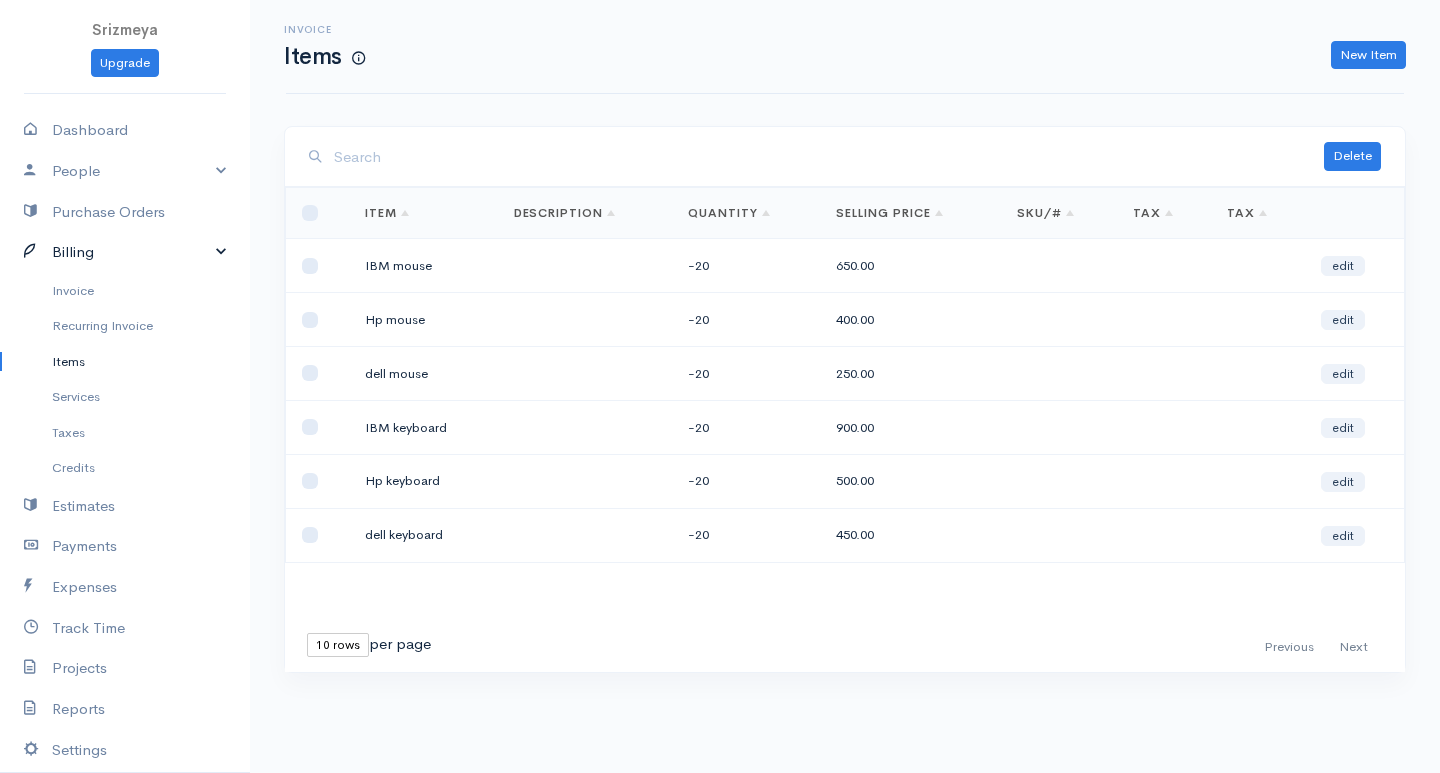 click on "Billing" at bounding box center [125, 252] 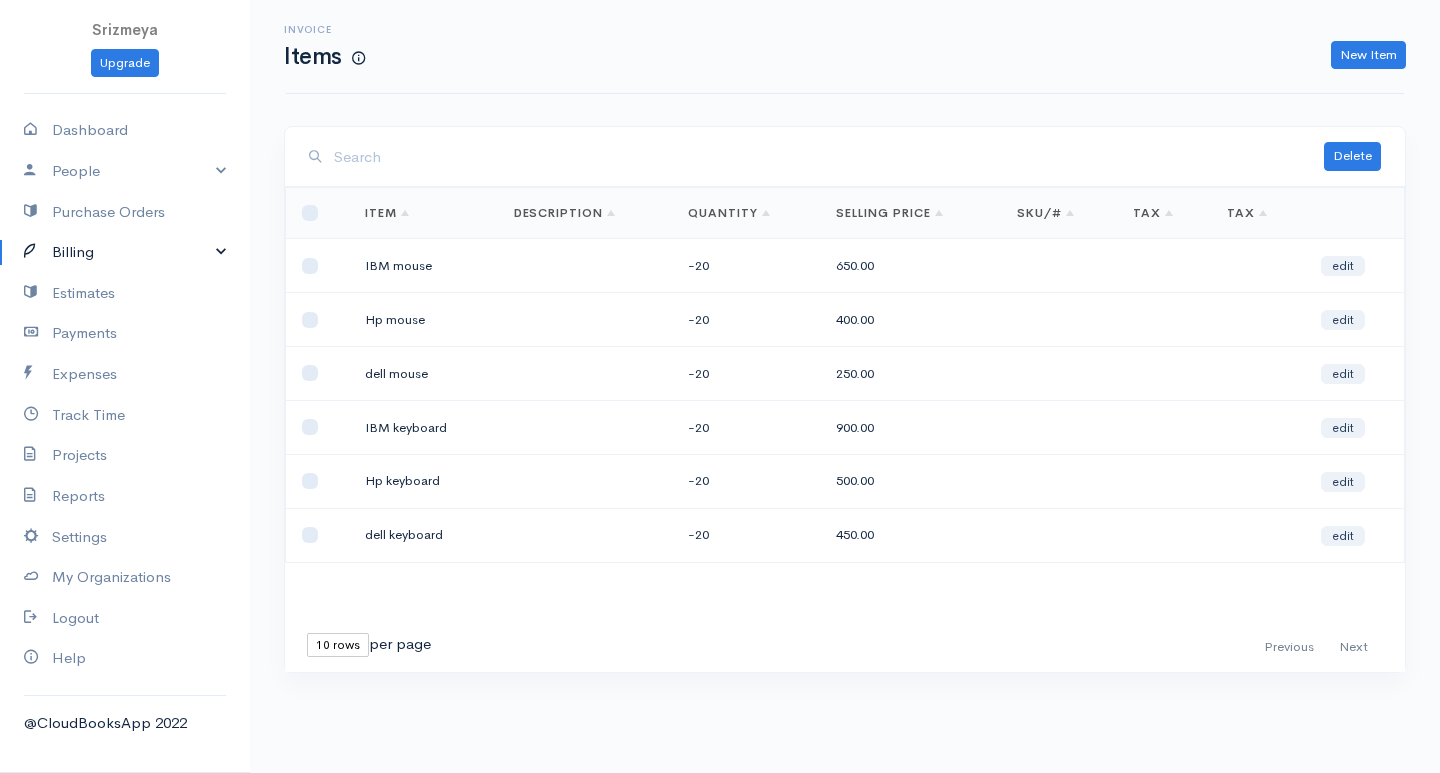 click on "Billing" at bounding box center (125, 252) 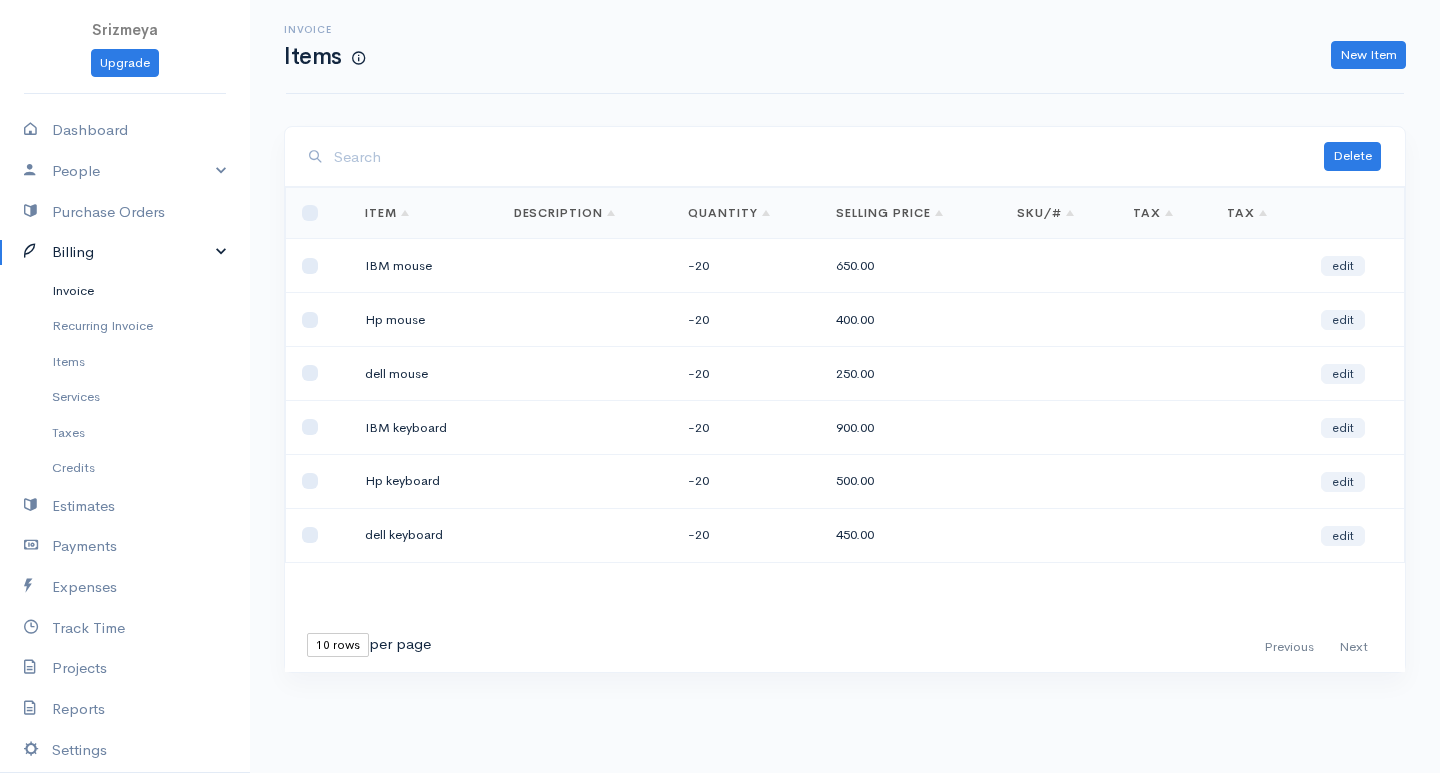 click on "Invoice" at bounding box center [125, 291] 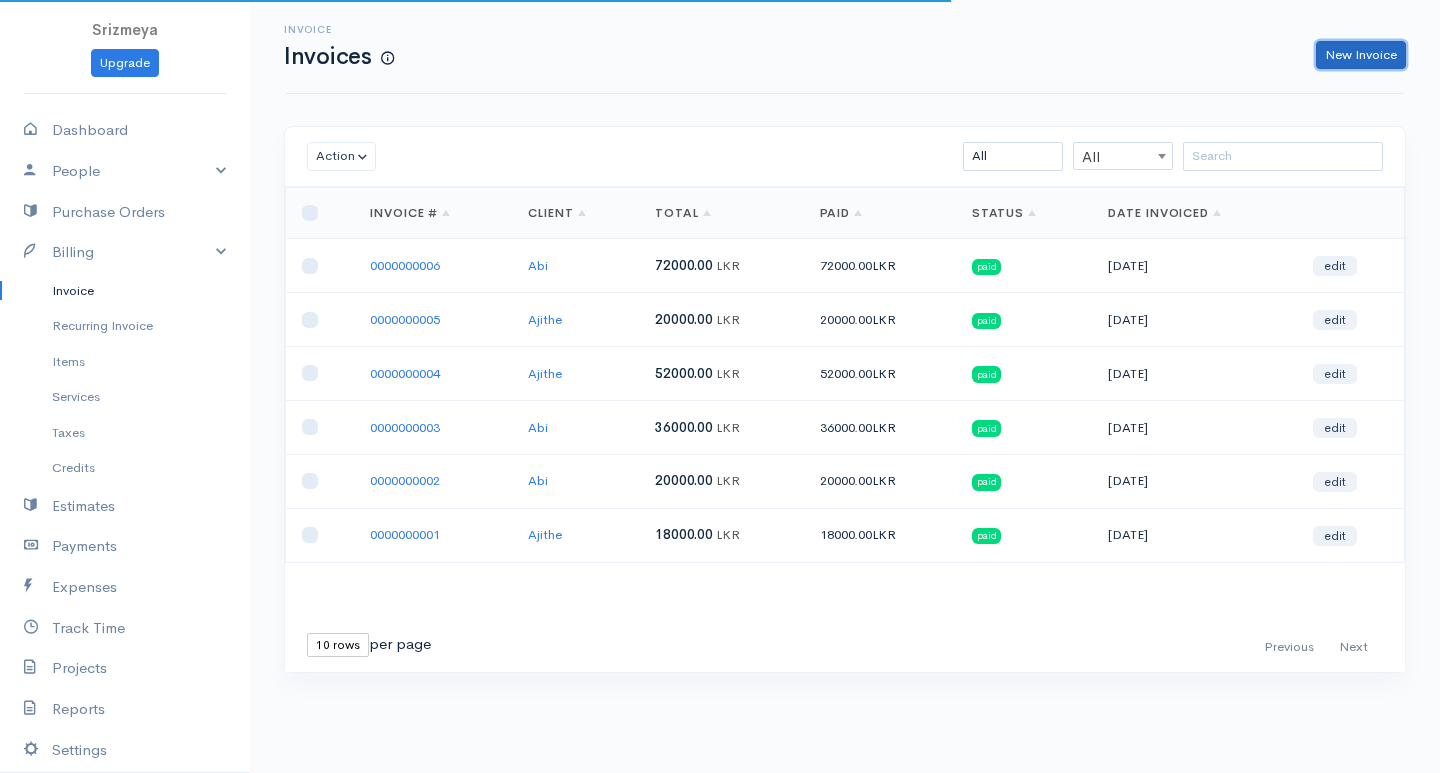click on "New Invoice" at bounding box center (1361, 55) 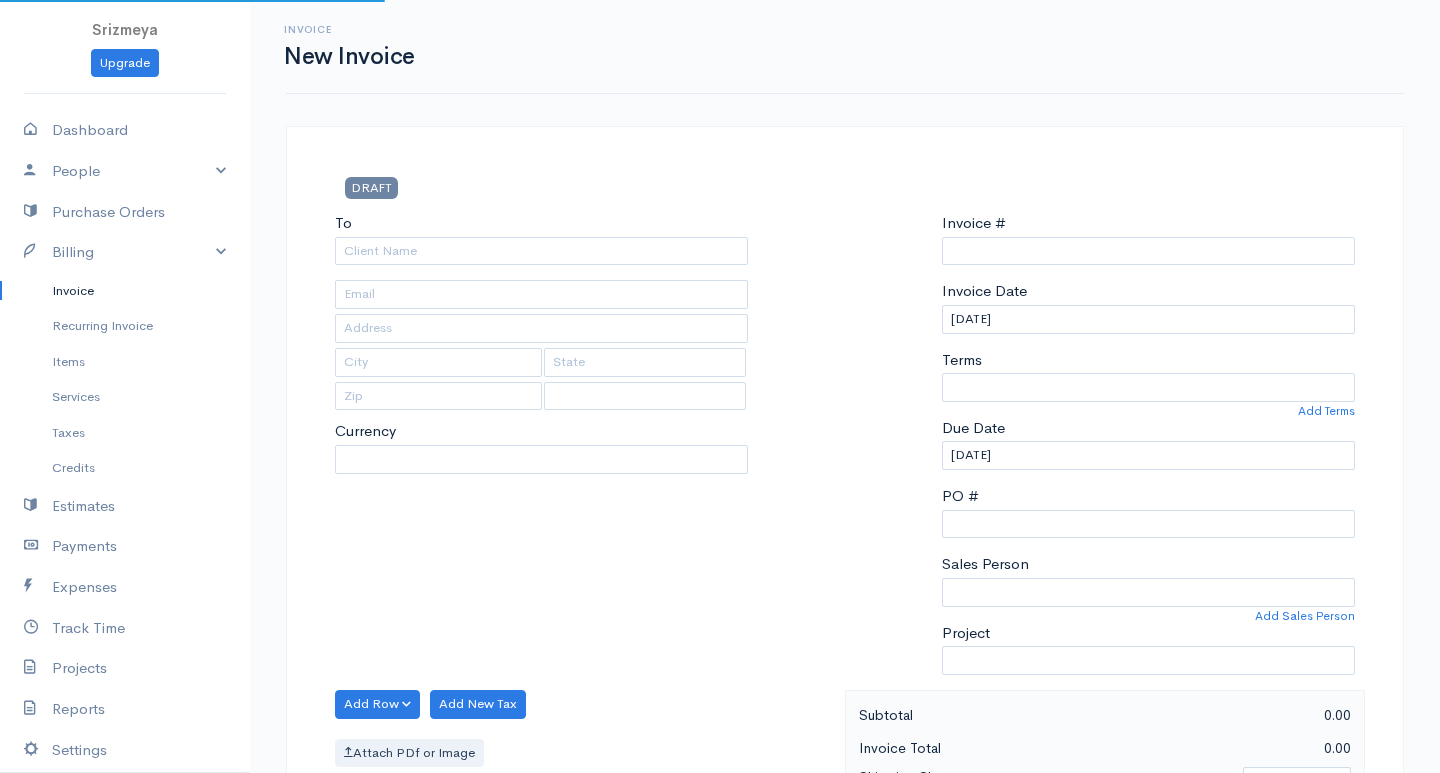 select on "LKR" 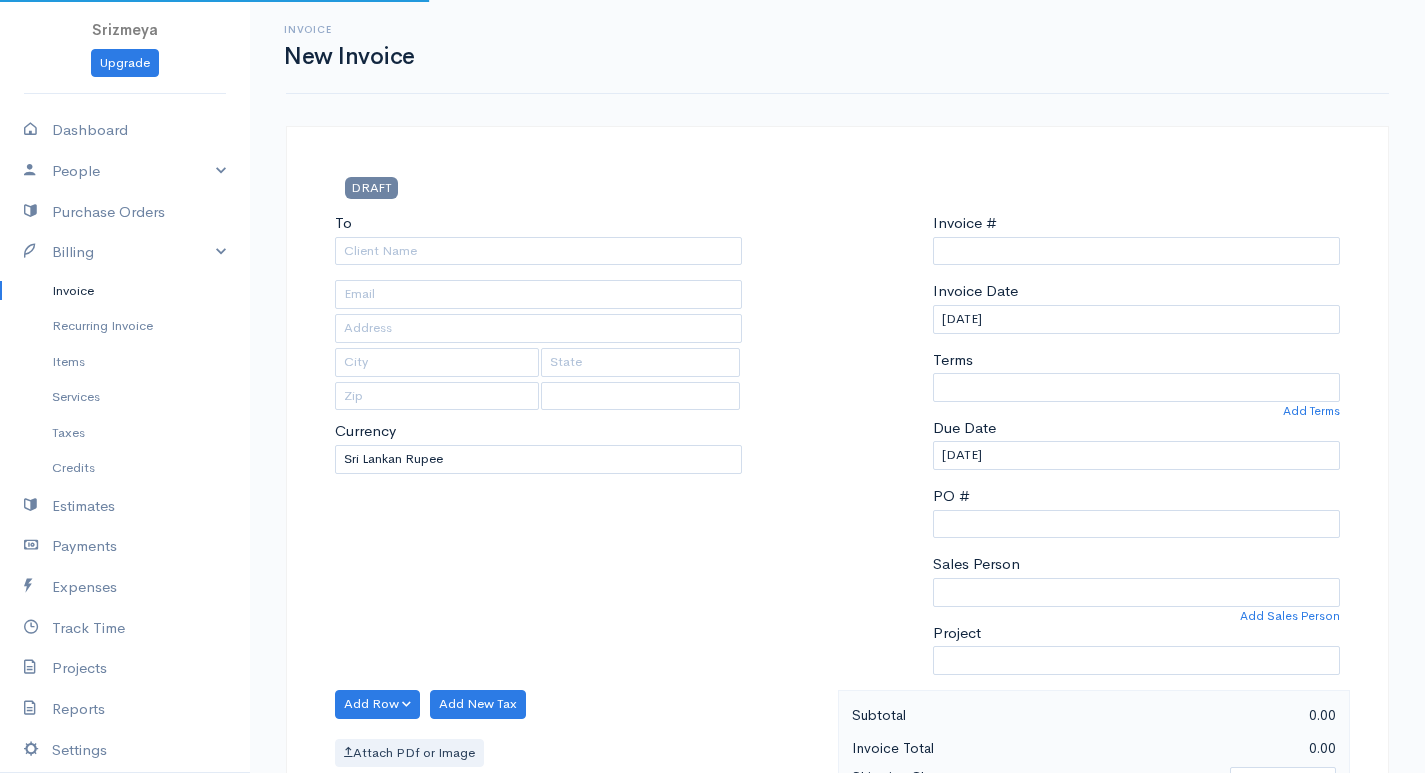 select on "[GEOGRAPHIC_DATA]" 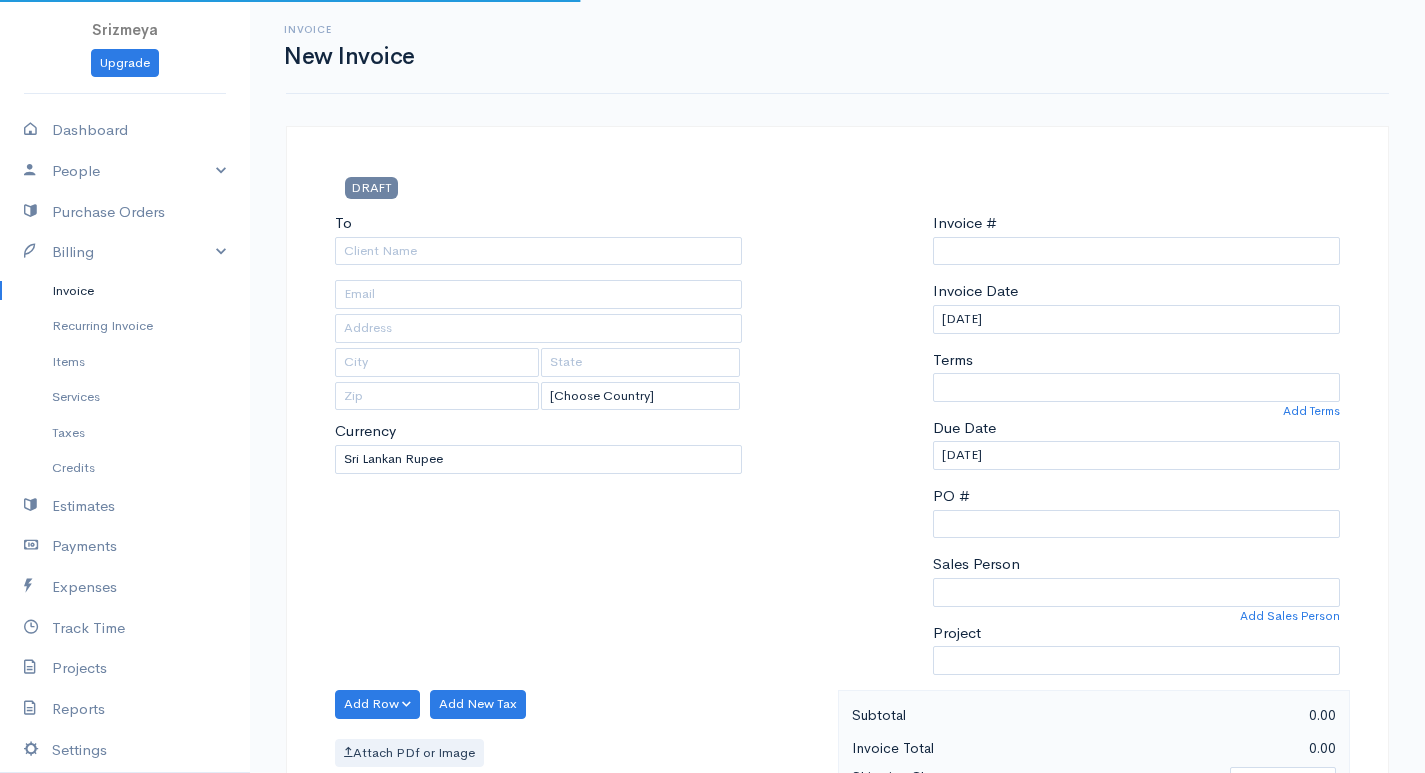 type on "0000000007" 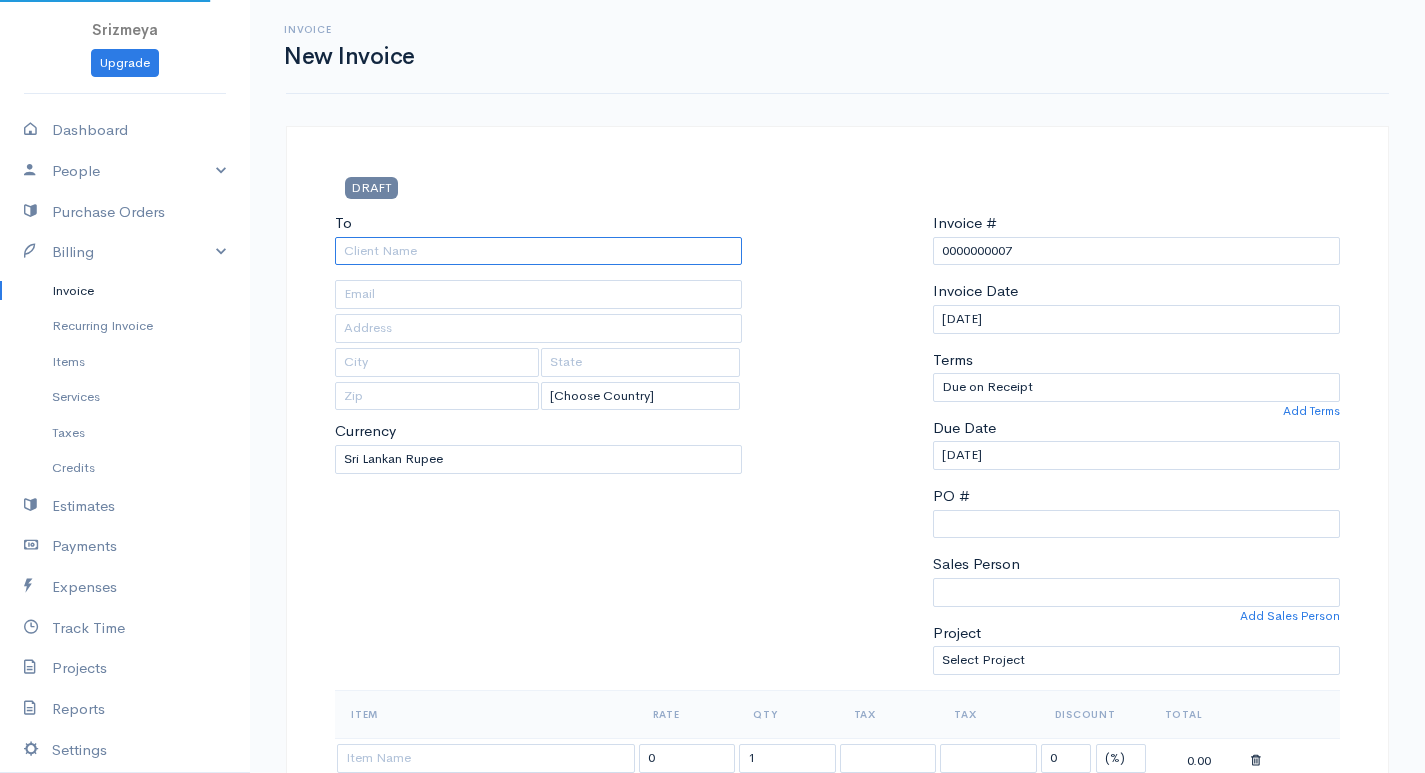 click on "To" at bounding box center (538, 251) 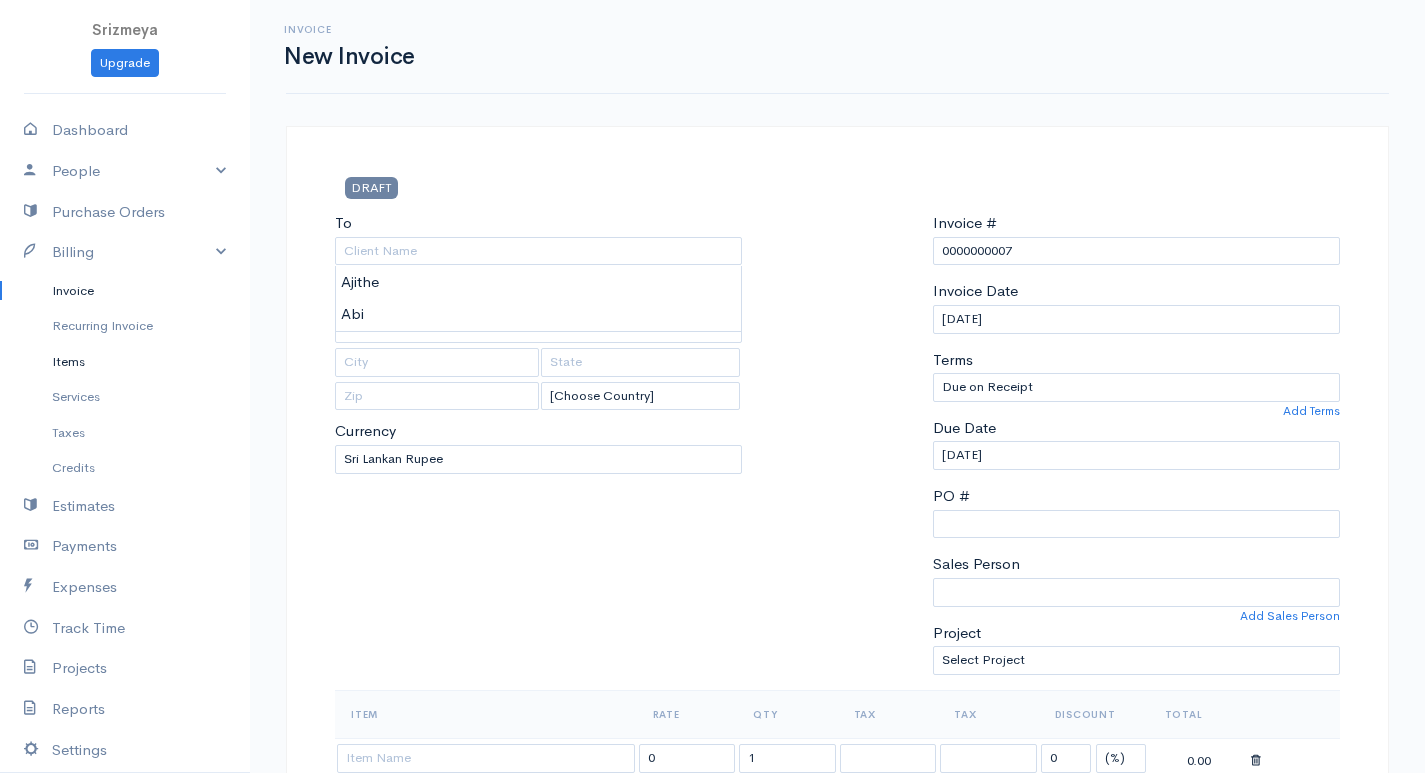 click on "Items" at bounding box center (125, 362) 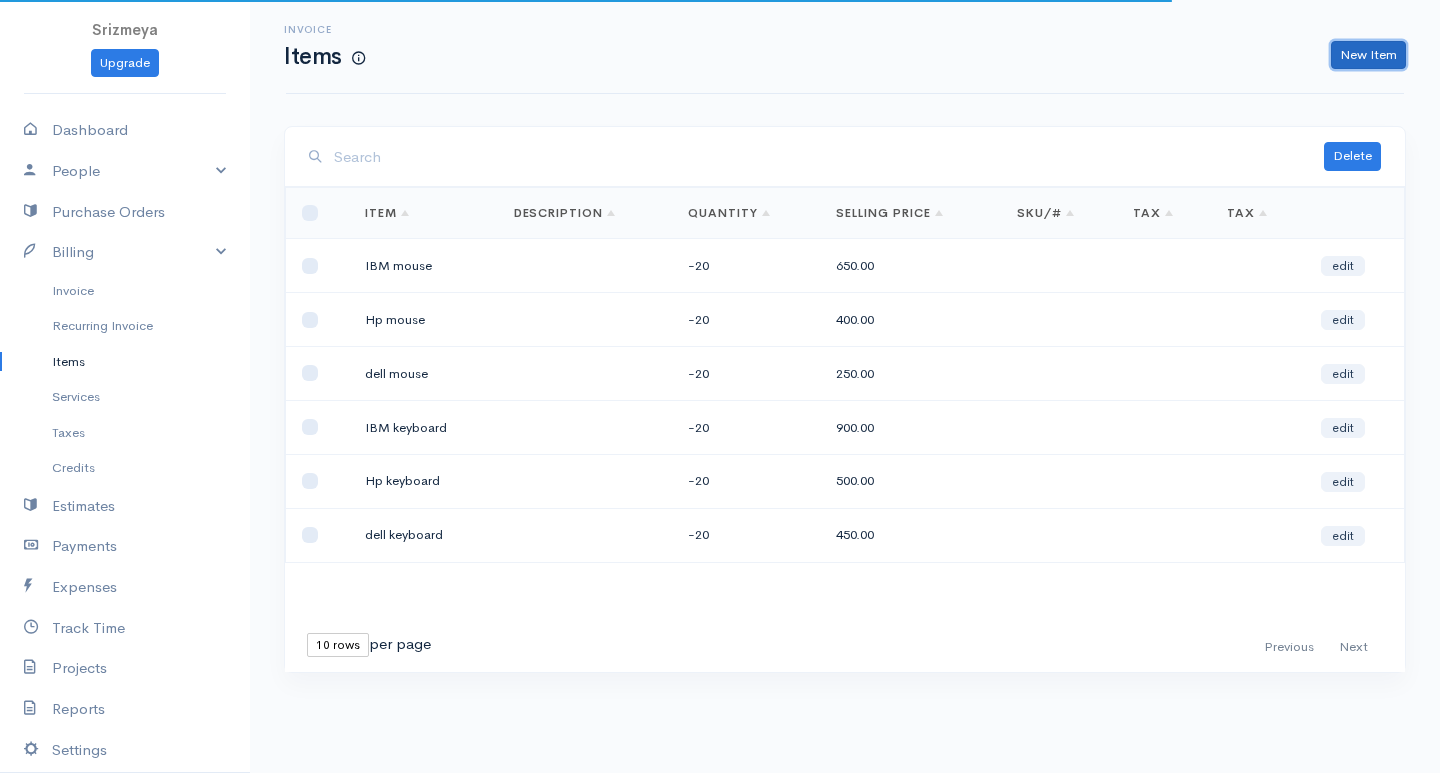 click on "New Item" at bounding box center (1368, 55) 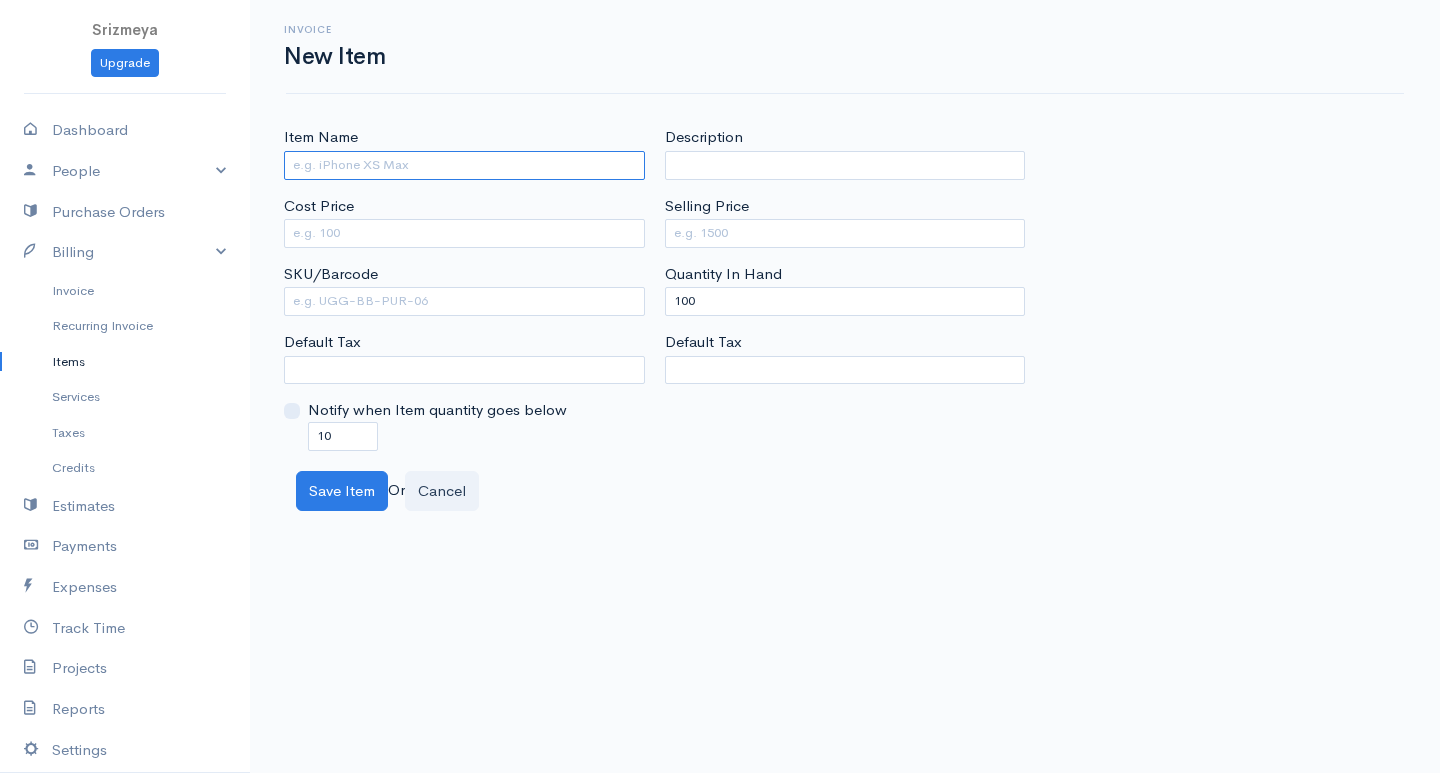 click on "Item Name" at bounding box center [464, 165] 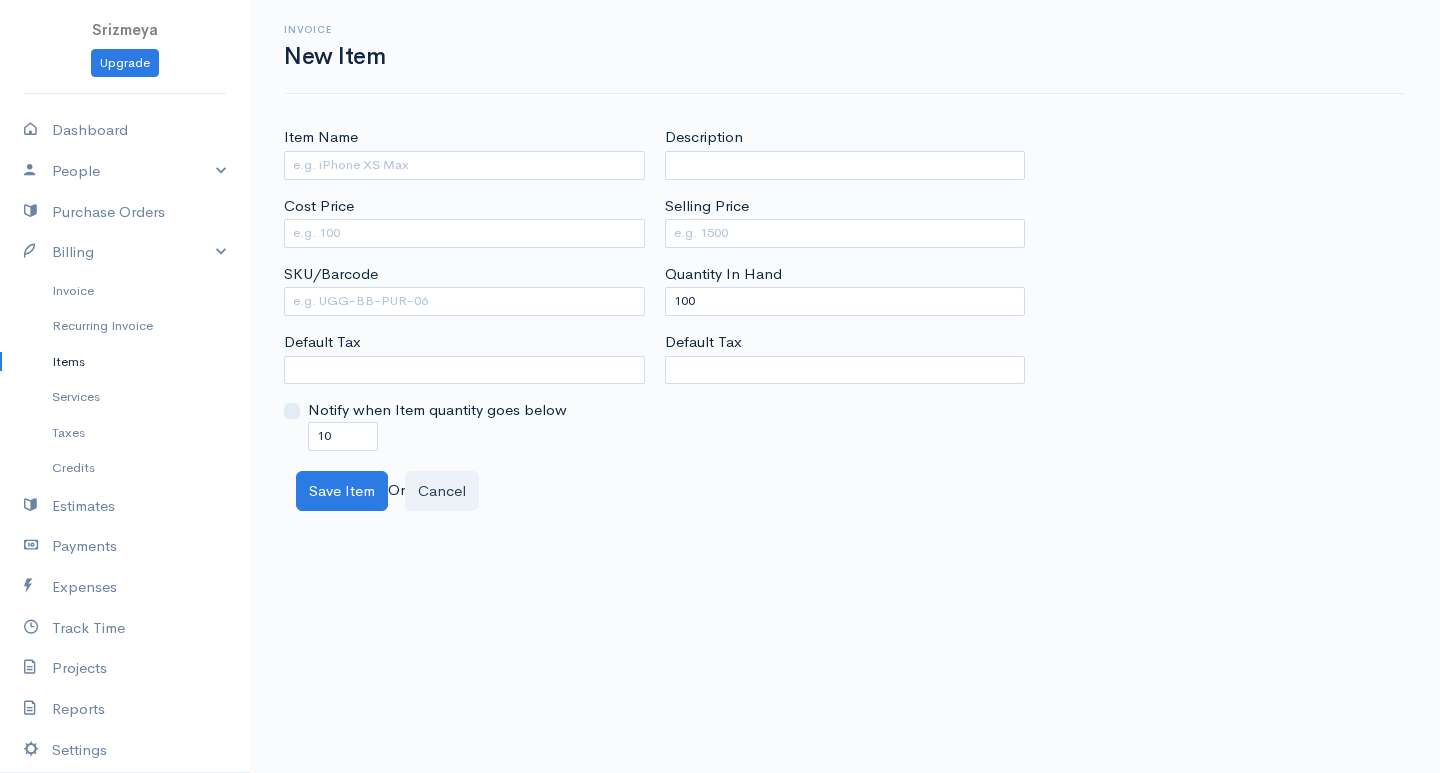 click on "Items" at bounding box center [125, 362] 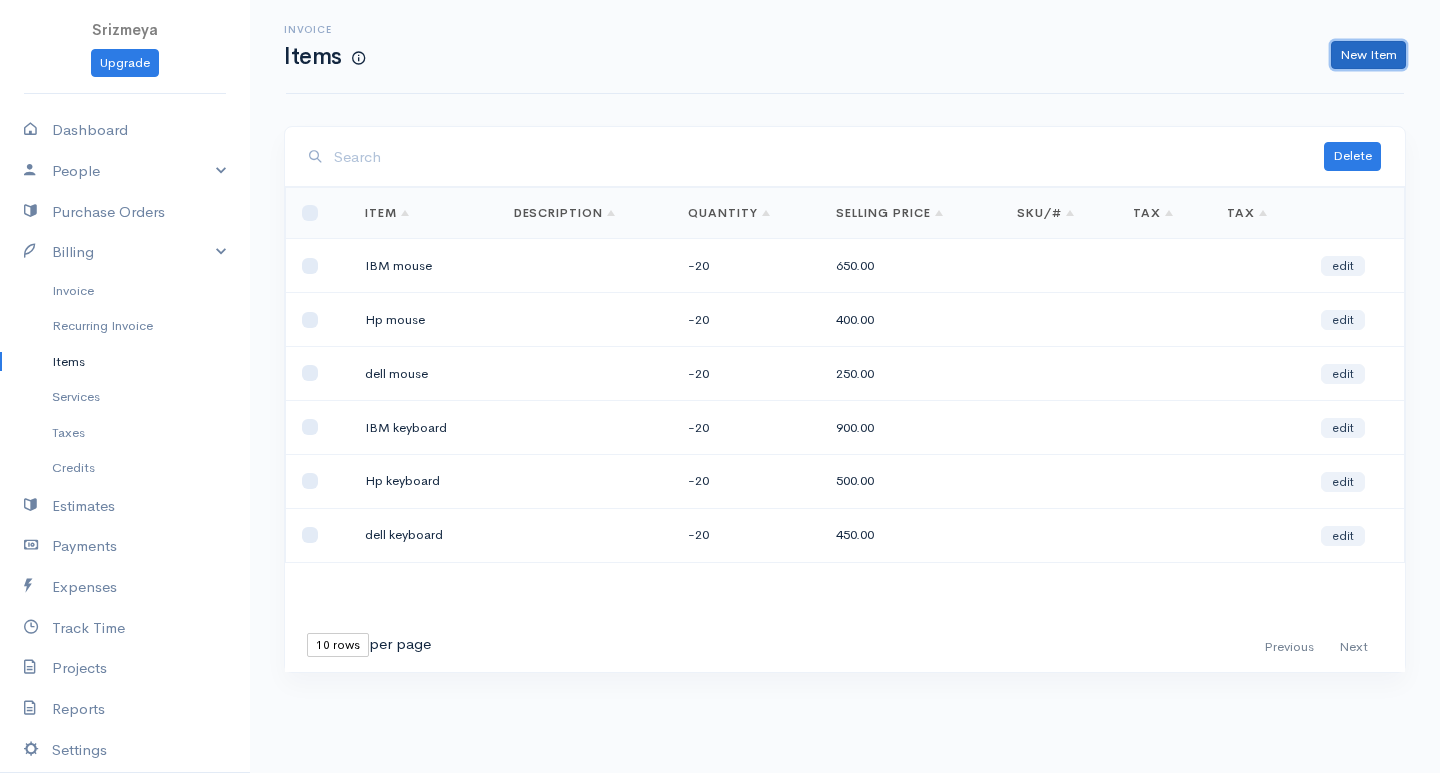 click on "New Item" at bounding box center [1368, 55] 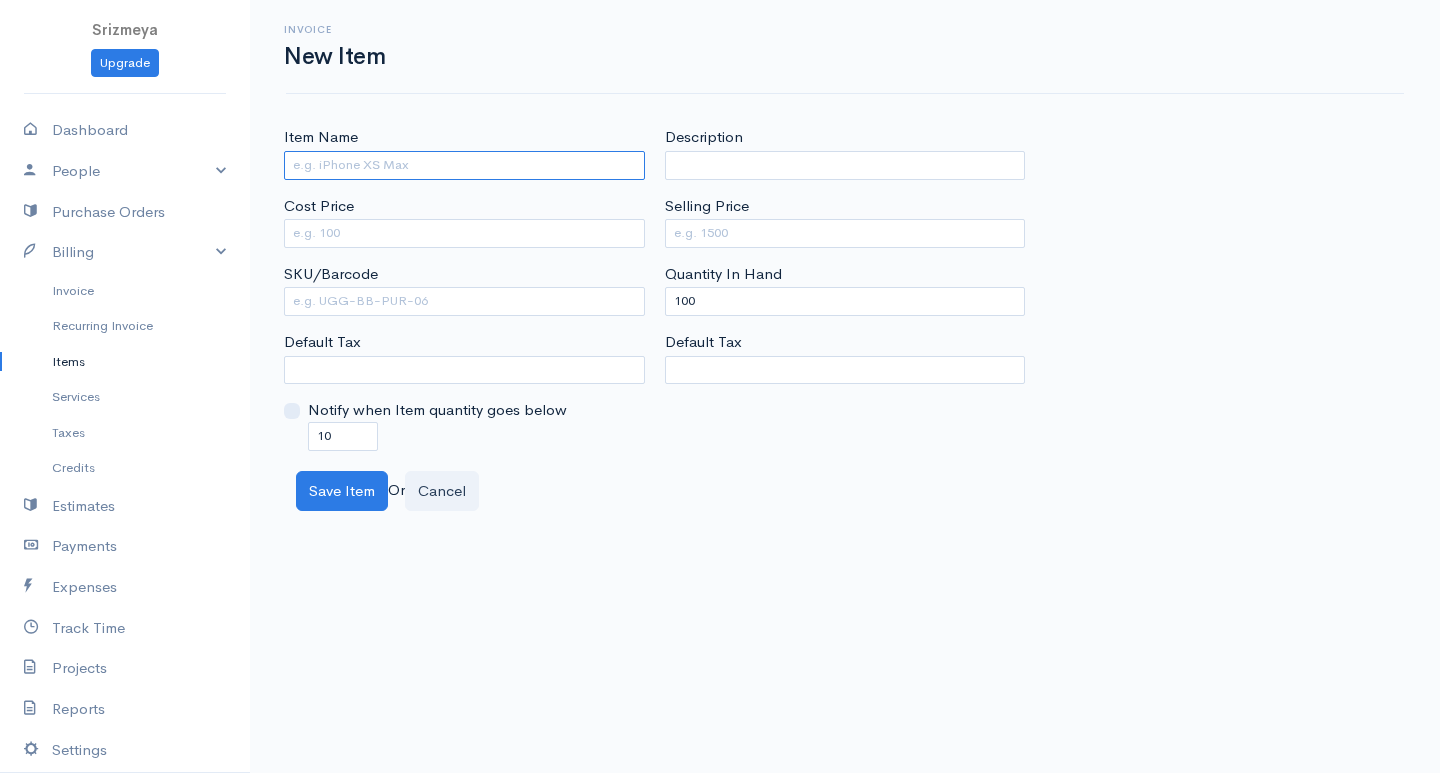 click on "Item Name" at bounding box center (464, 165) 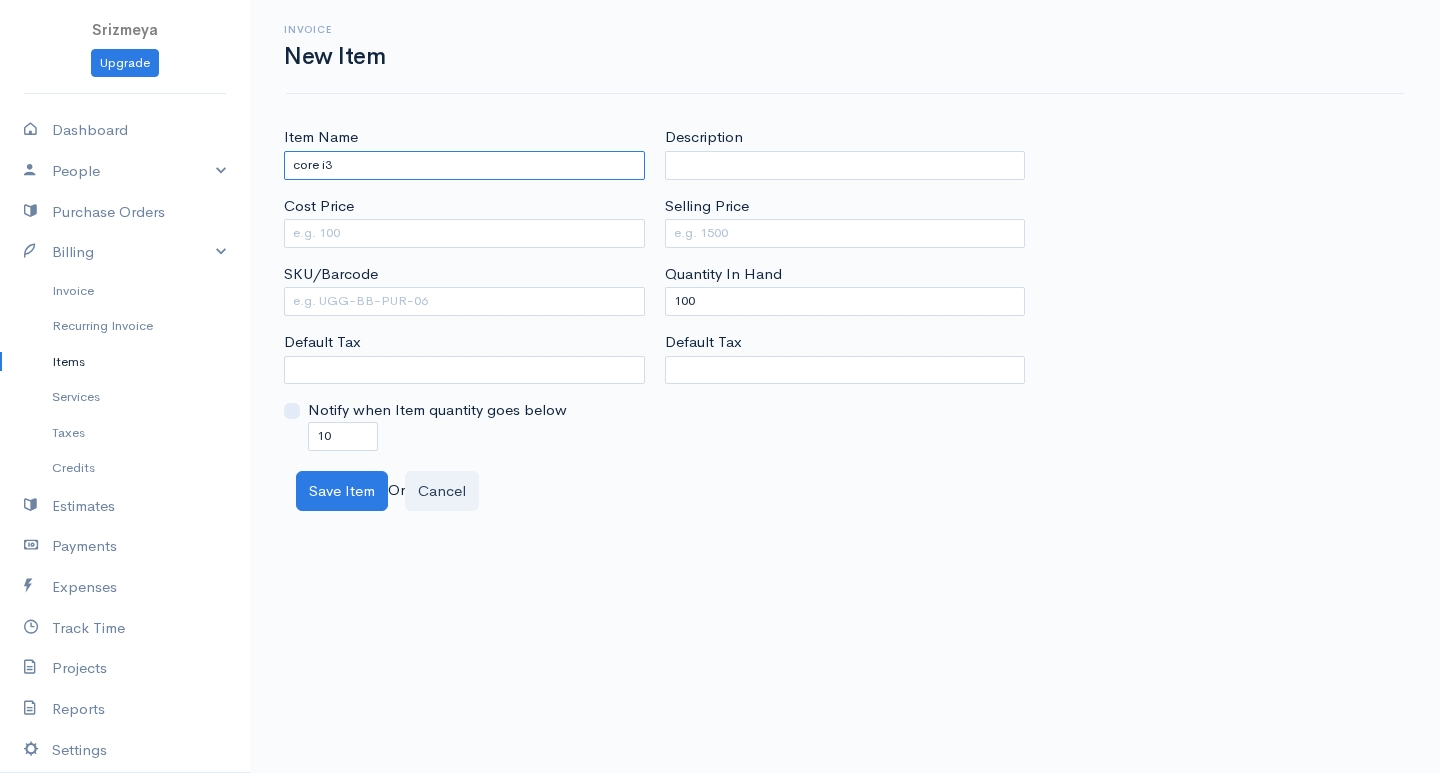 type on "core i3" 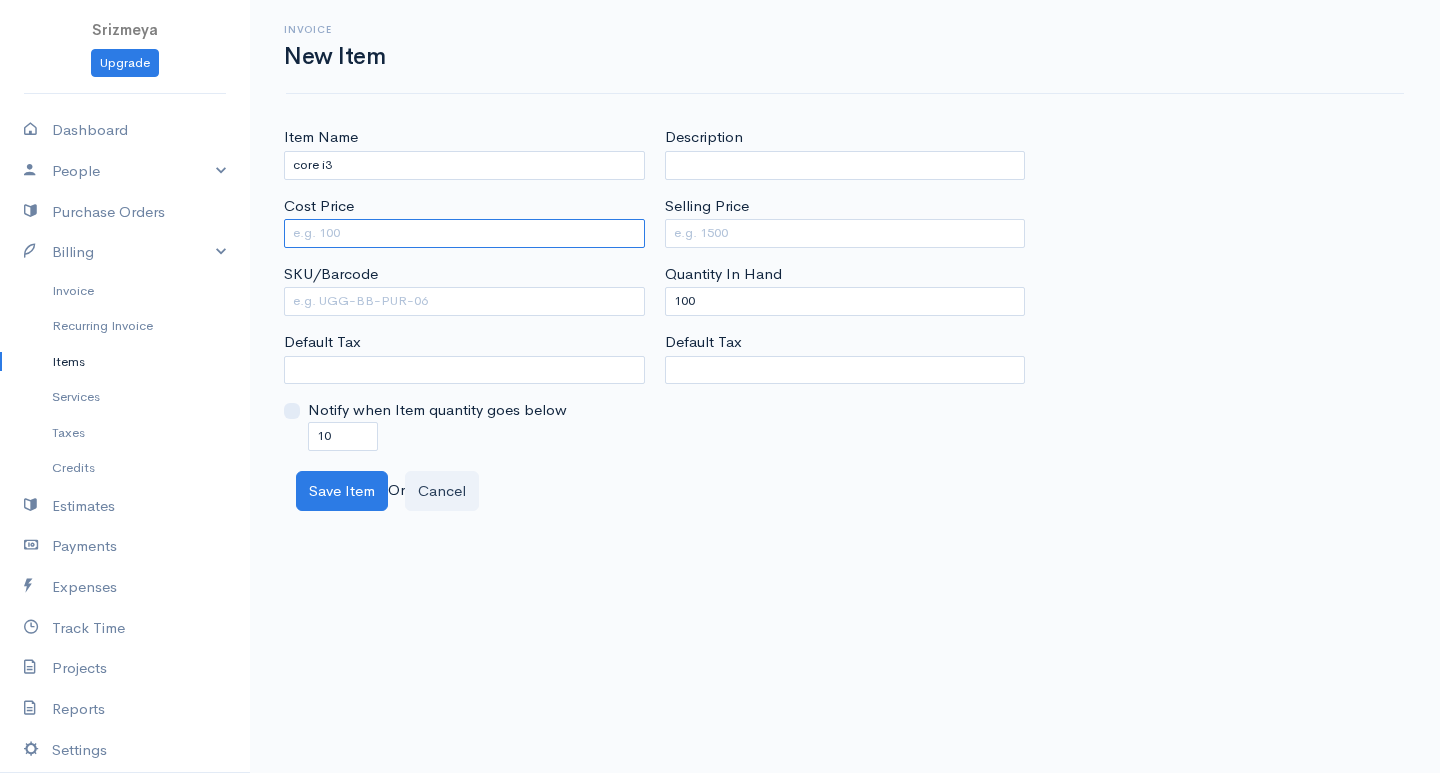 click on "Cost Price" at bounding box center [464, 233] 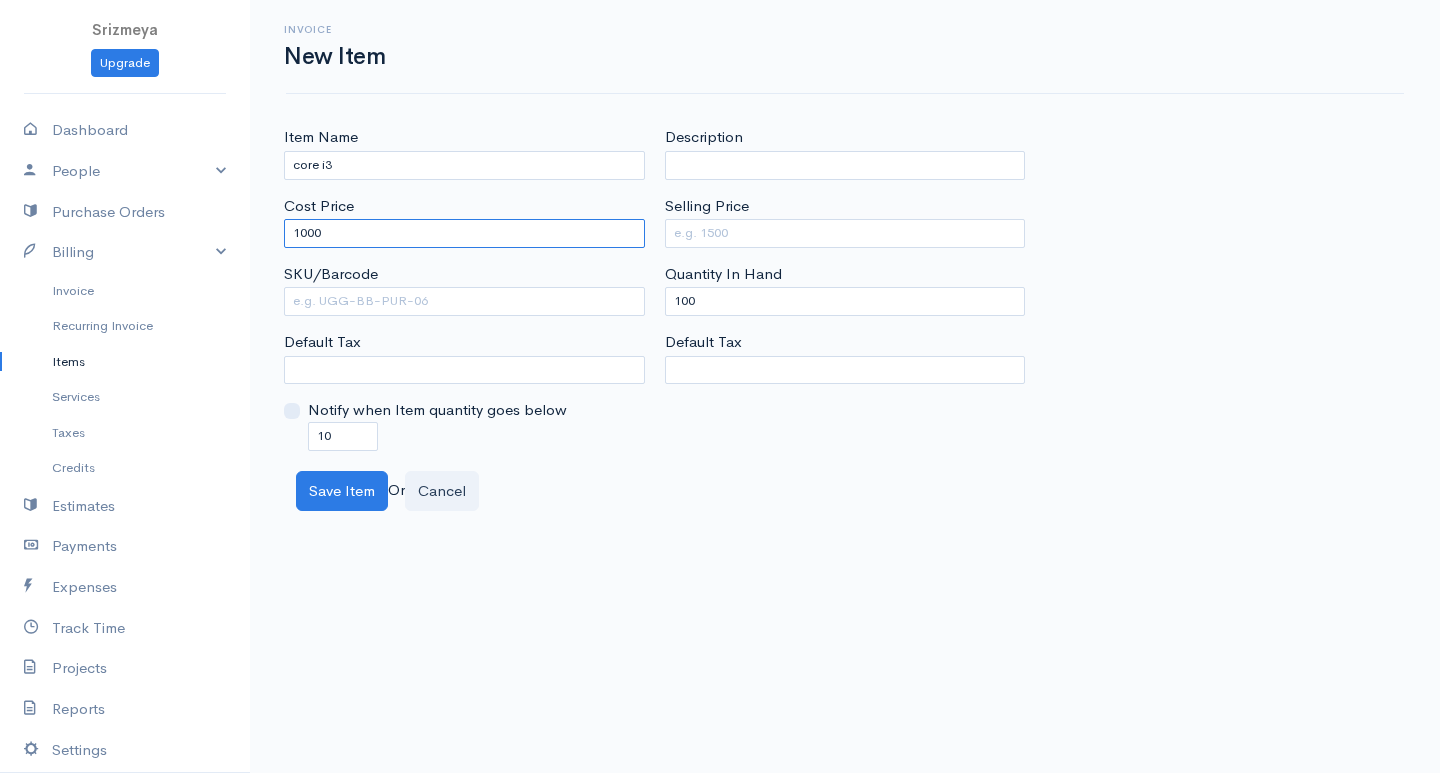 type on "1000" 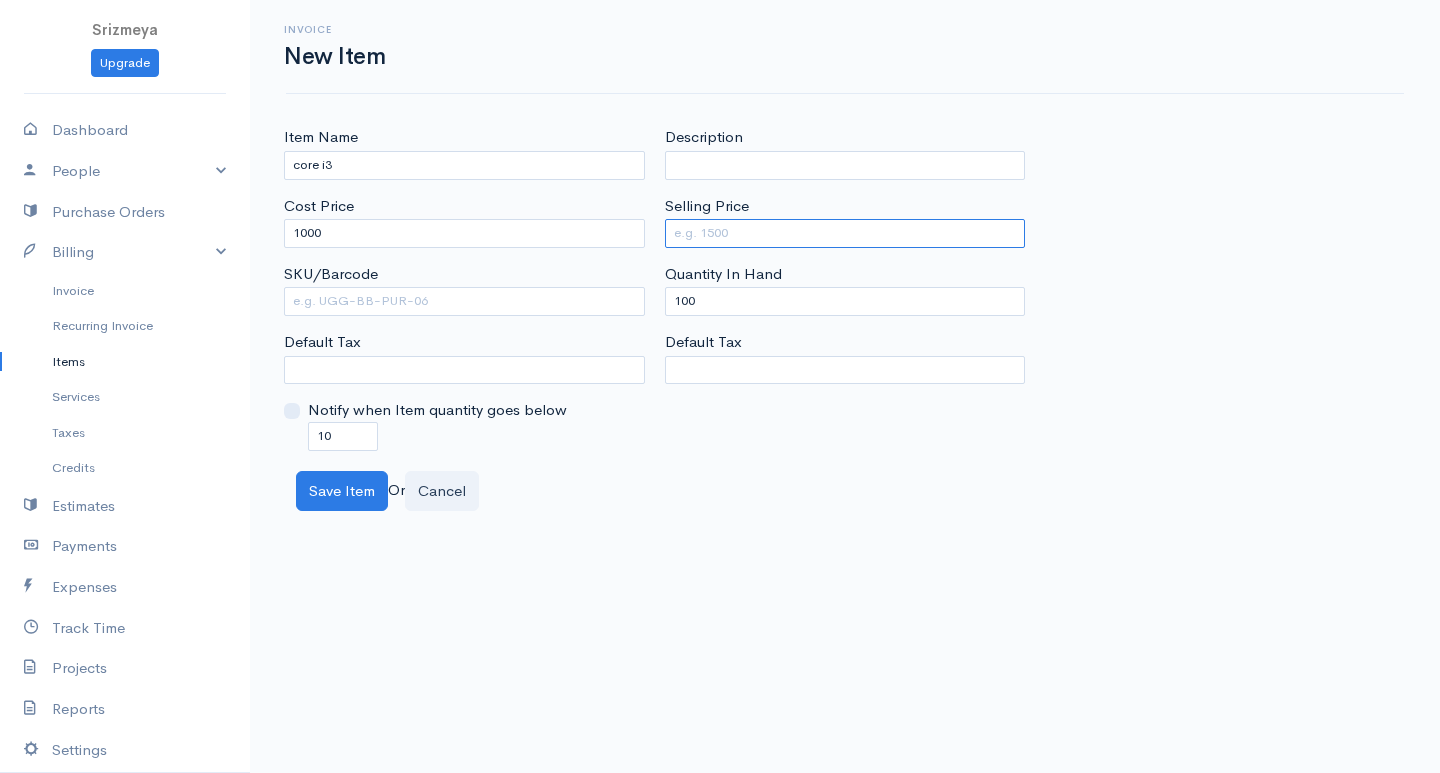 click on "Selling Price" at bounding box center [845, 233] 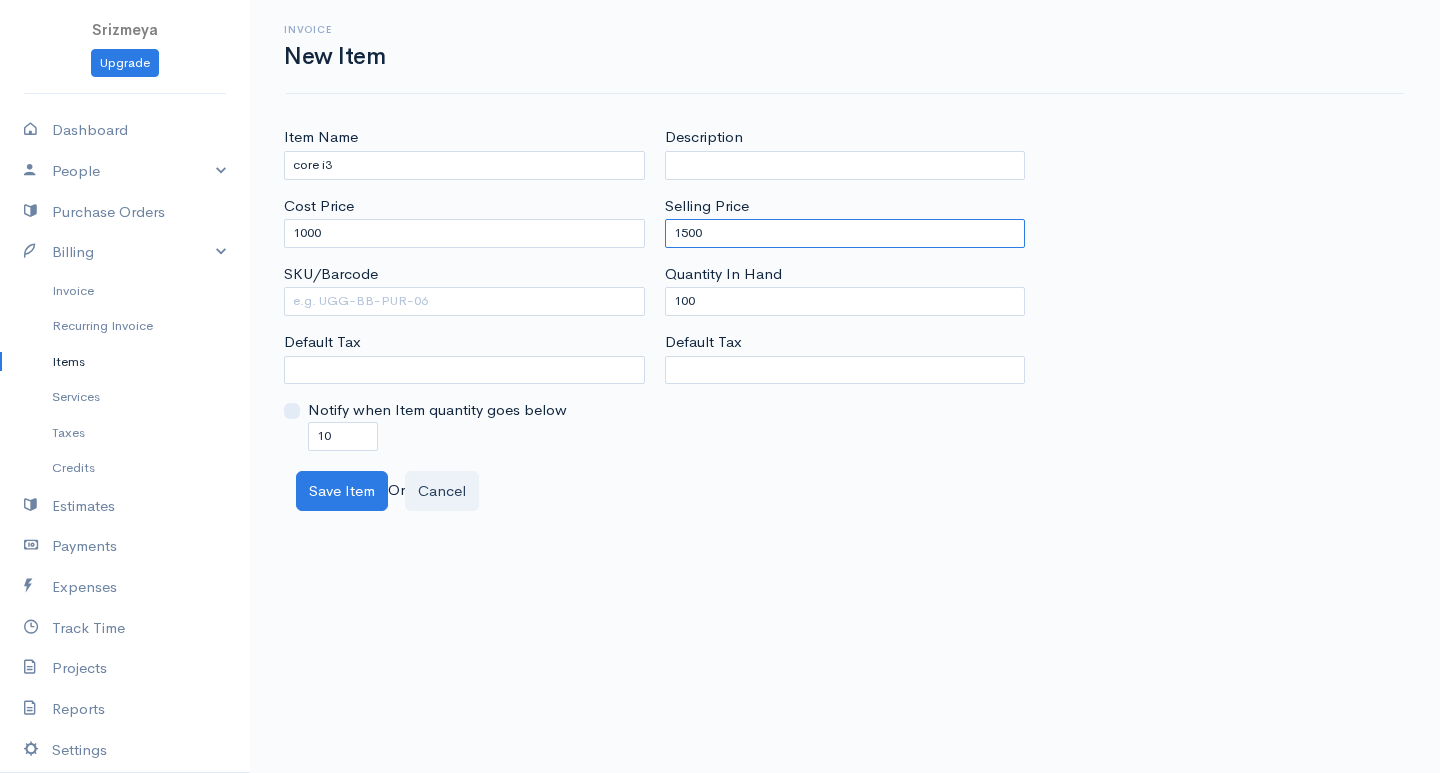 type on "1500" 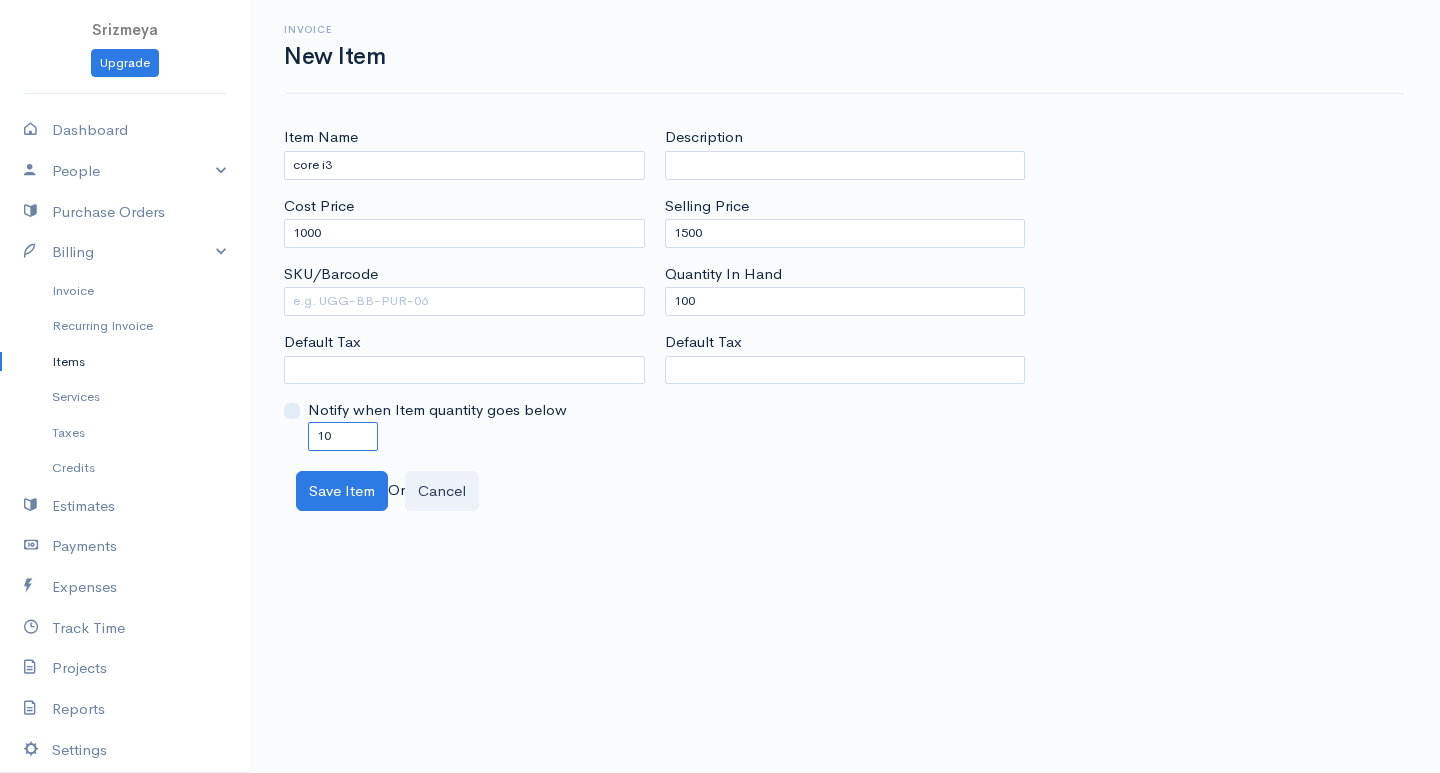 drag, startPoint x: 336, startPoint y: 436, endPoint x: 289, endPoint y: 440, distance: 47.169907 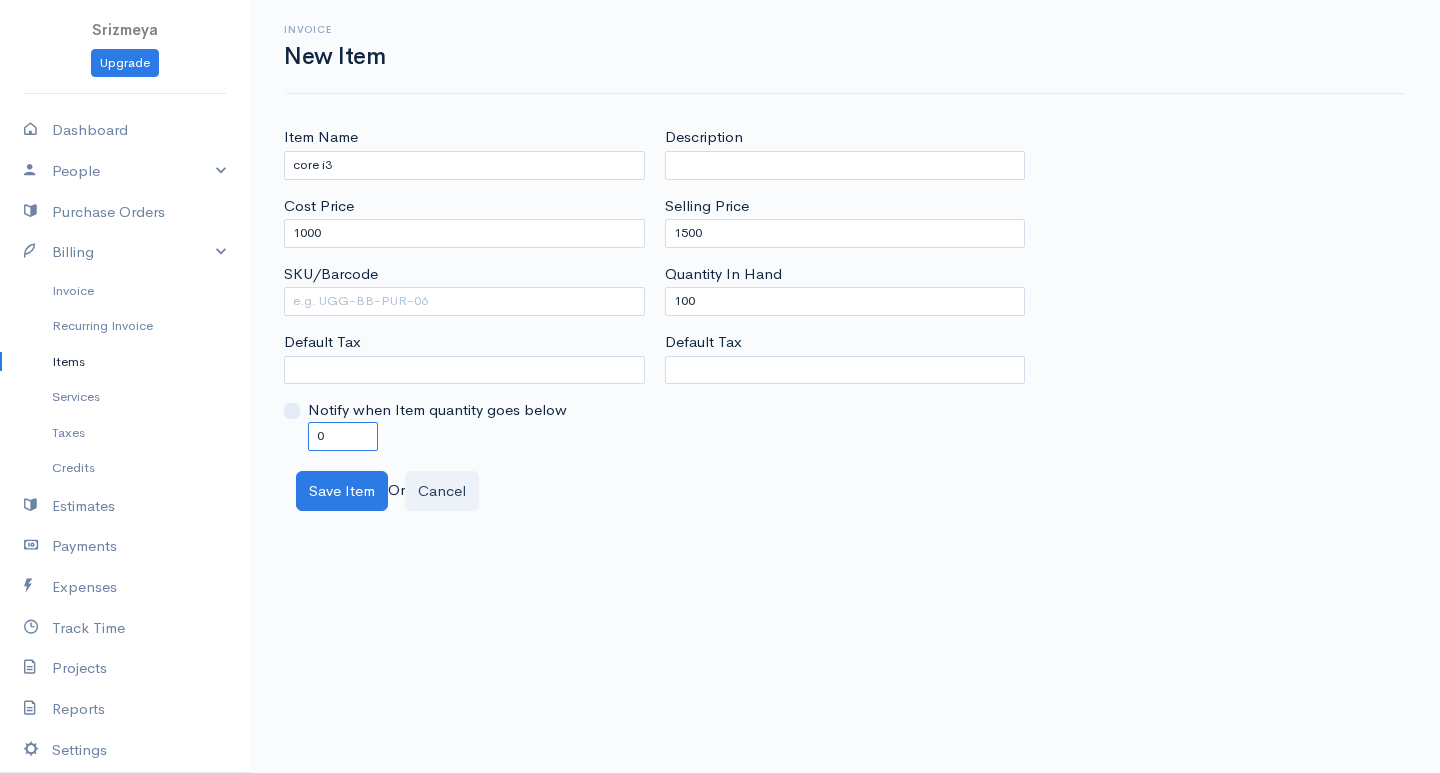 type on "0" 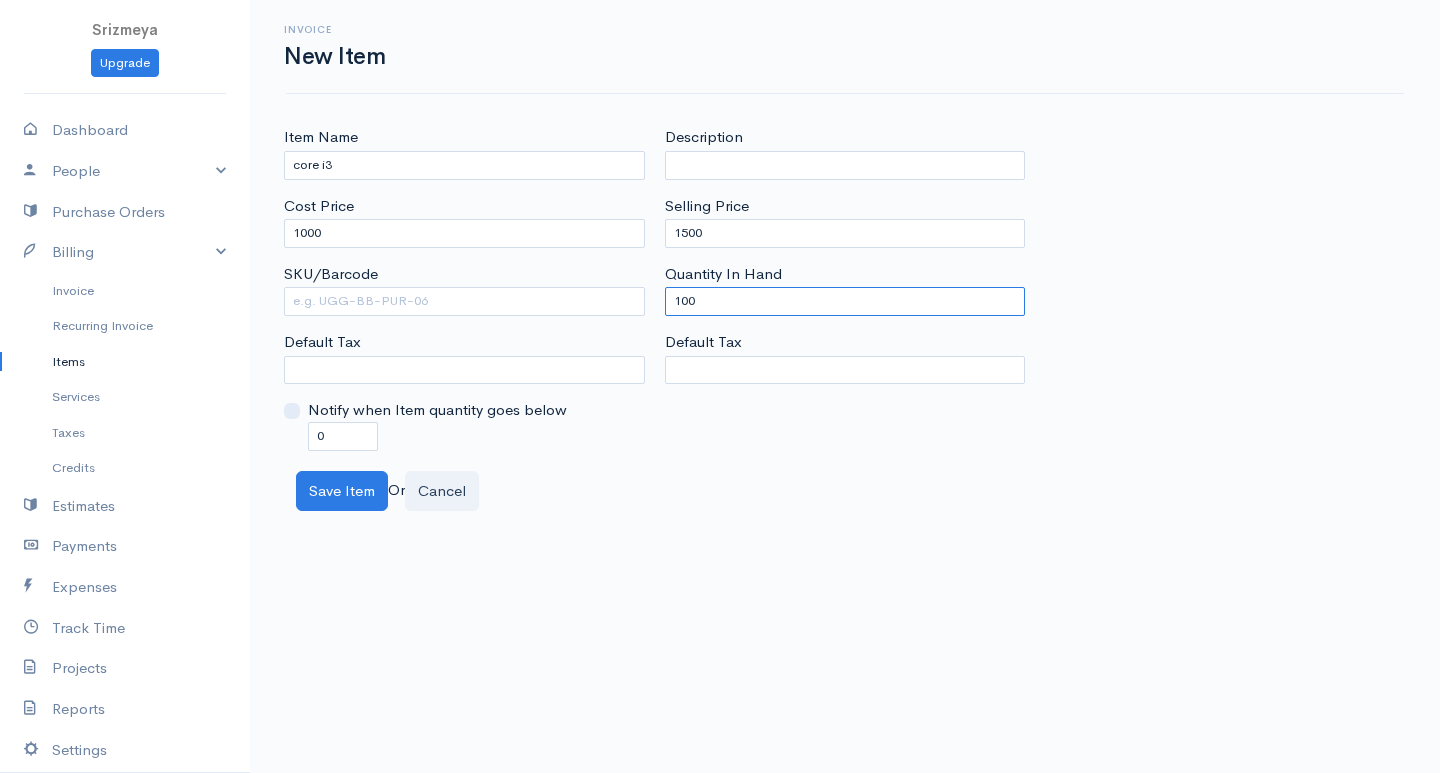drag, startPoint x: 813, startPoint y: 298, endPoint x: 619, endPoint y: 297, distance: 194.00258 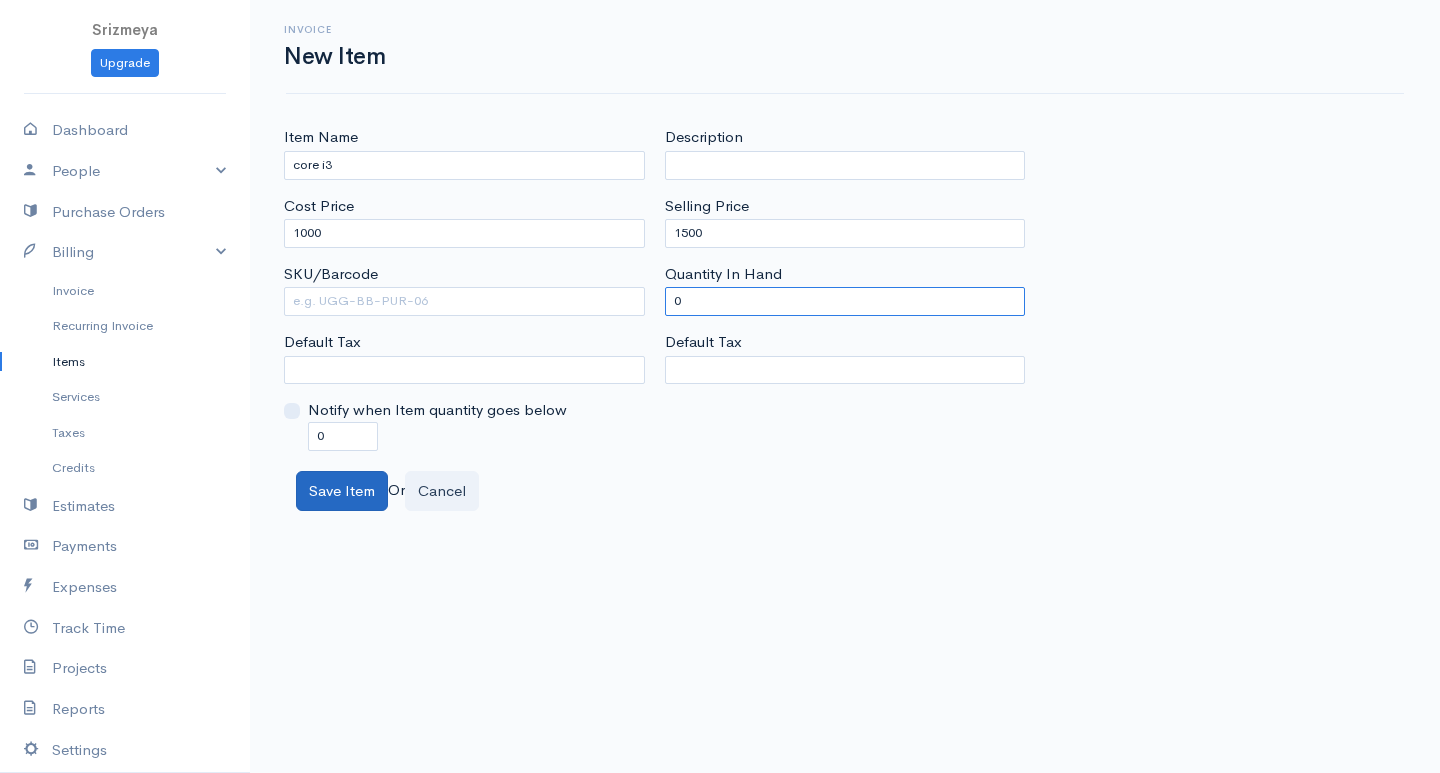 type on "0" 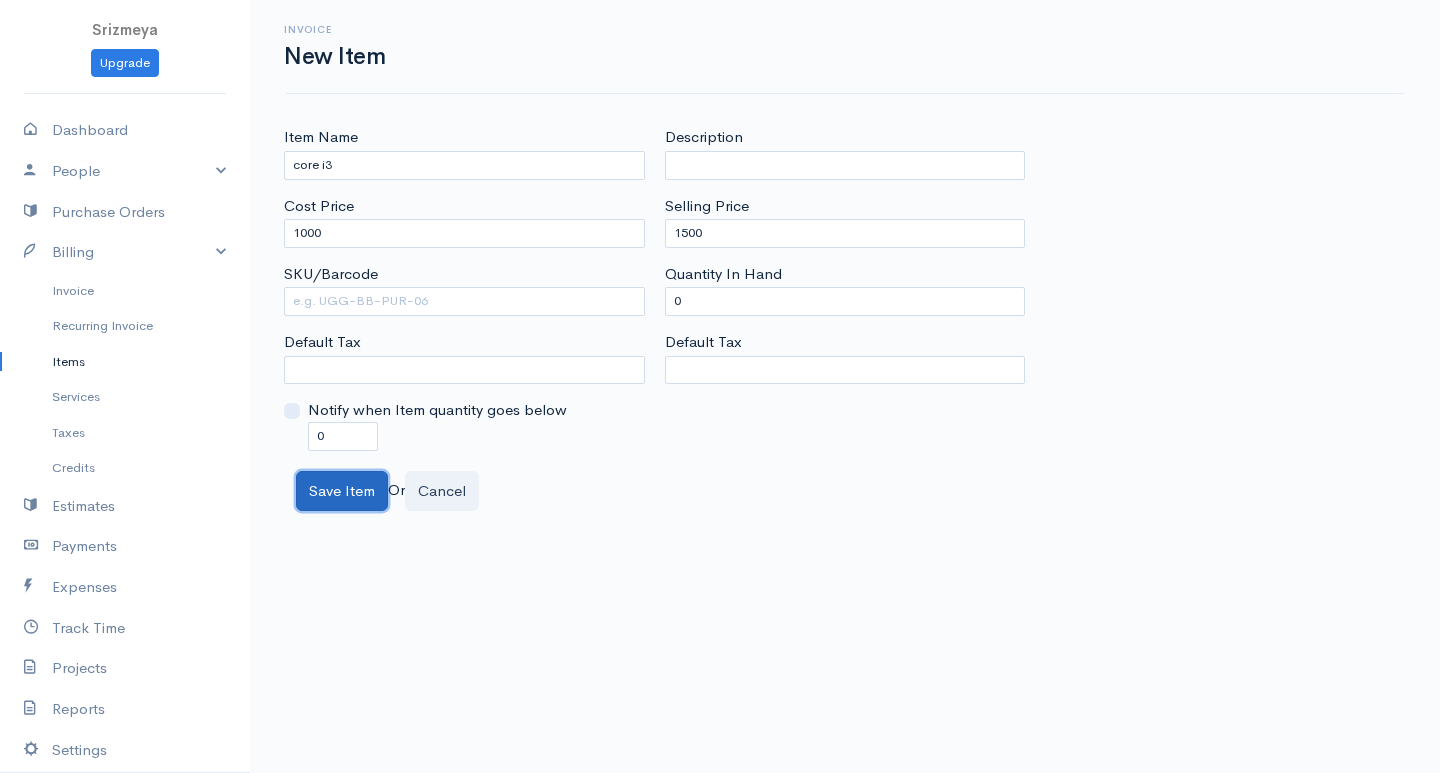 click on "Save Item" at bounding box center [342, 491] 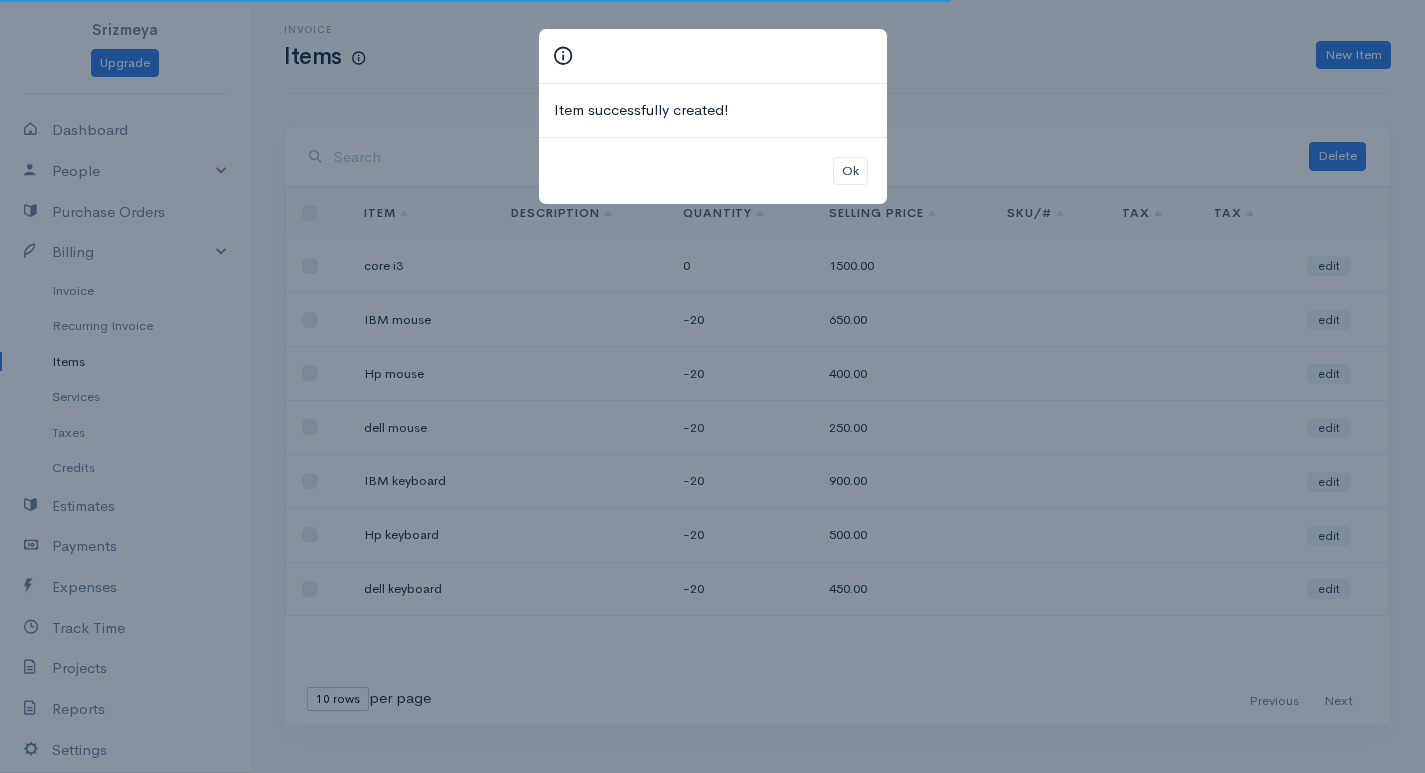 click on "Item successfully created!
Ok" at bounding box center [712, 386] 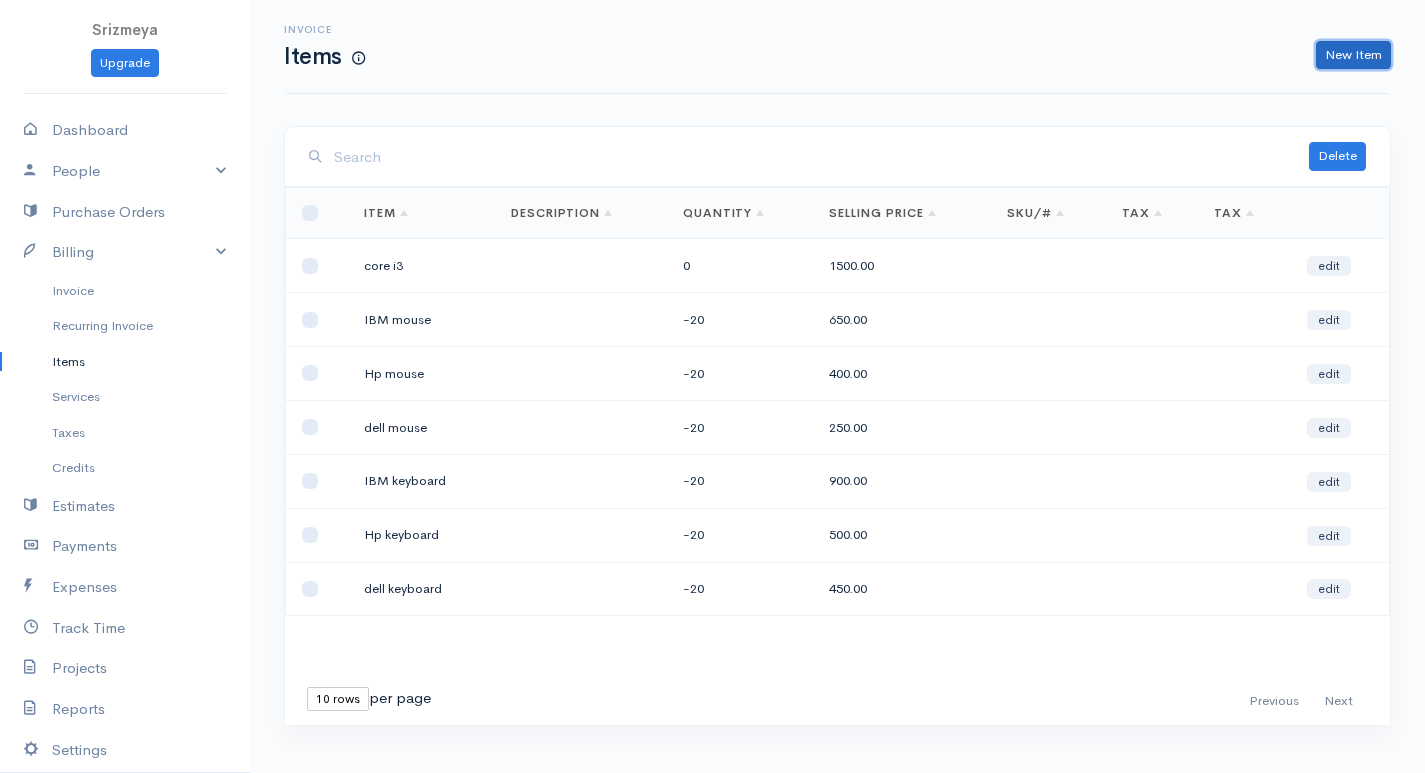 click on "New Item" at bounding box center [1353, 55] 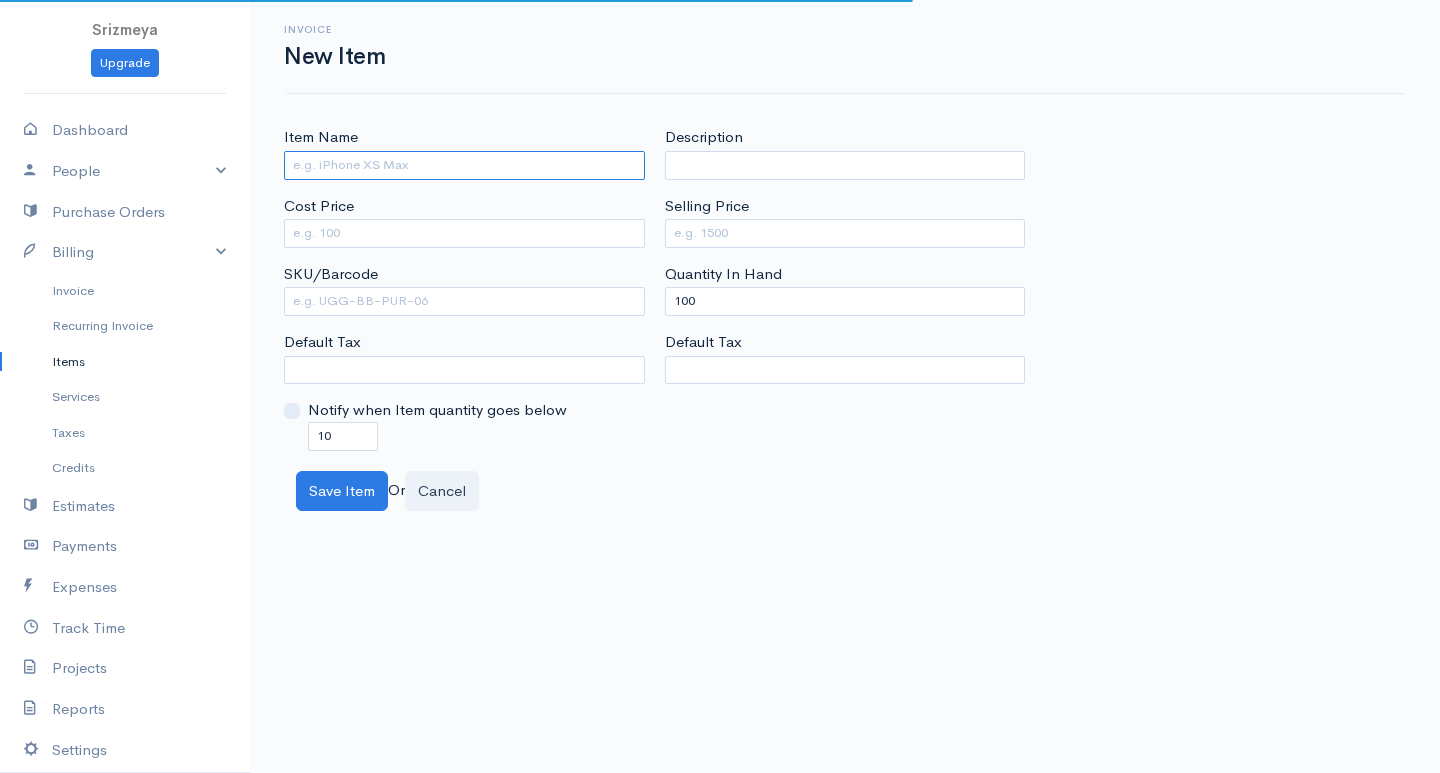 click on "Item Name" at bounding box center (464, 165) 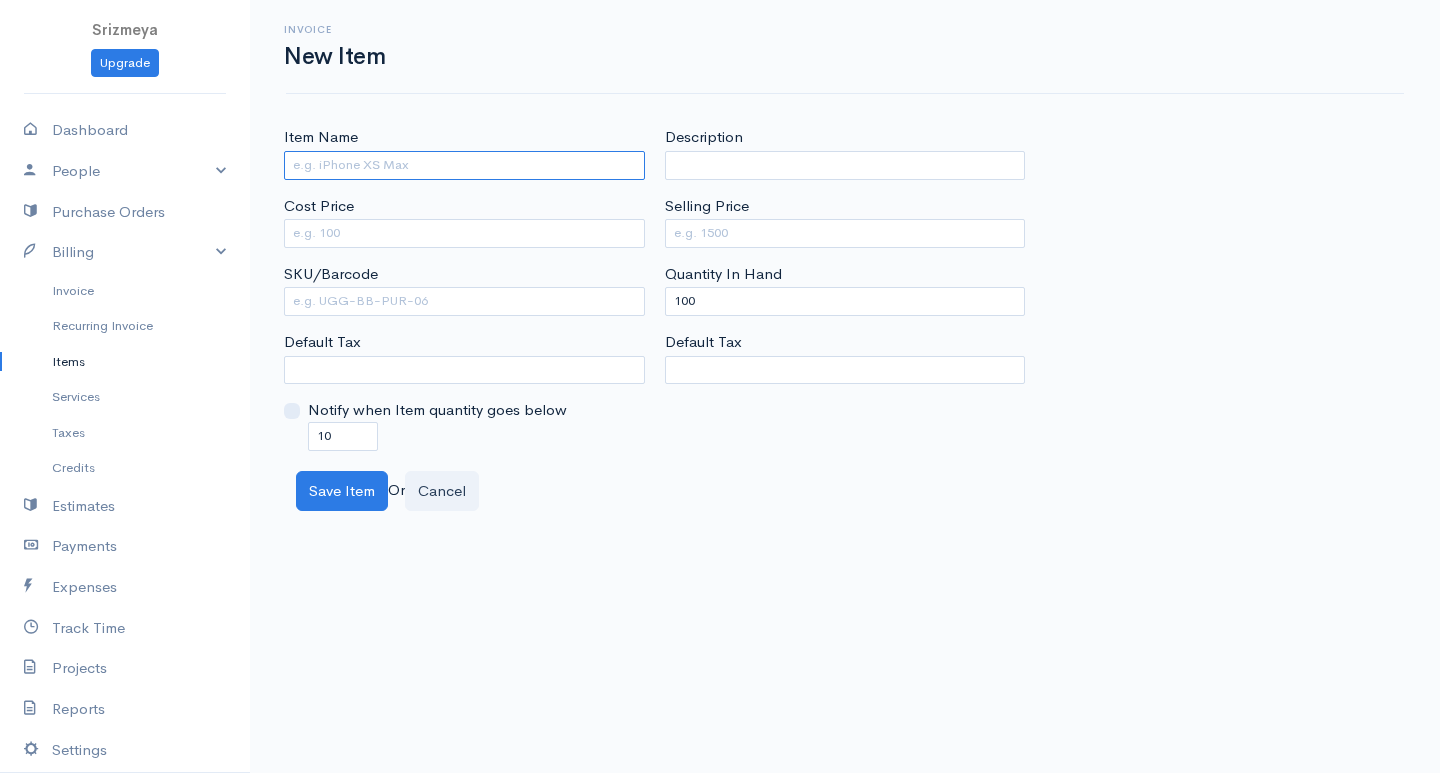 type on "o" 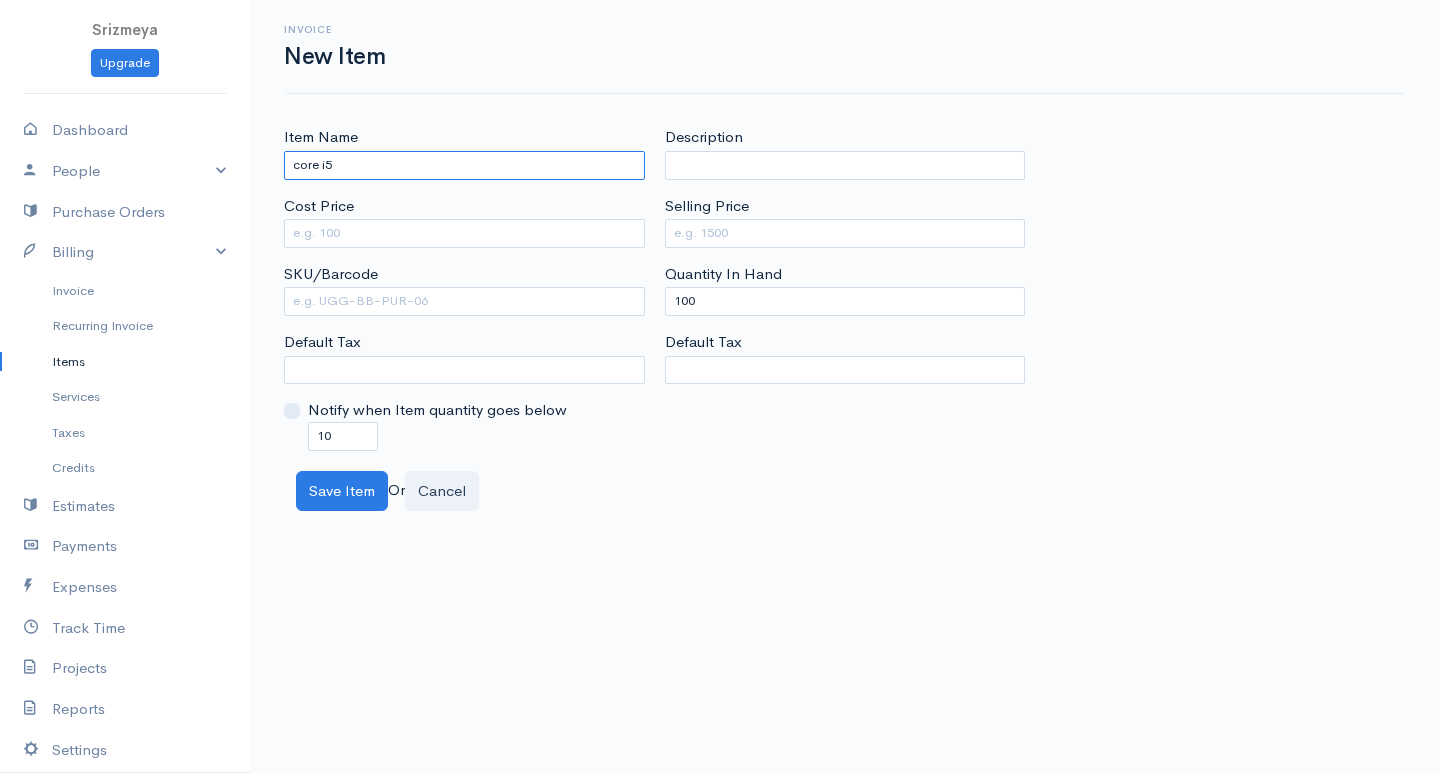 type on "core i5" 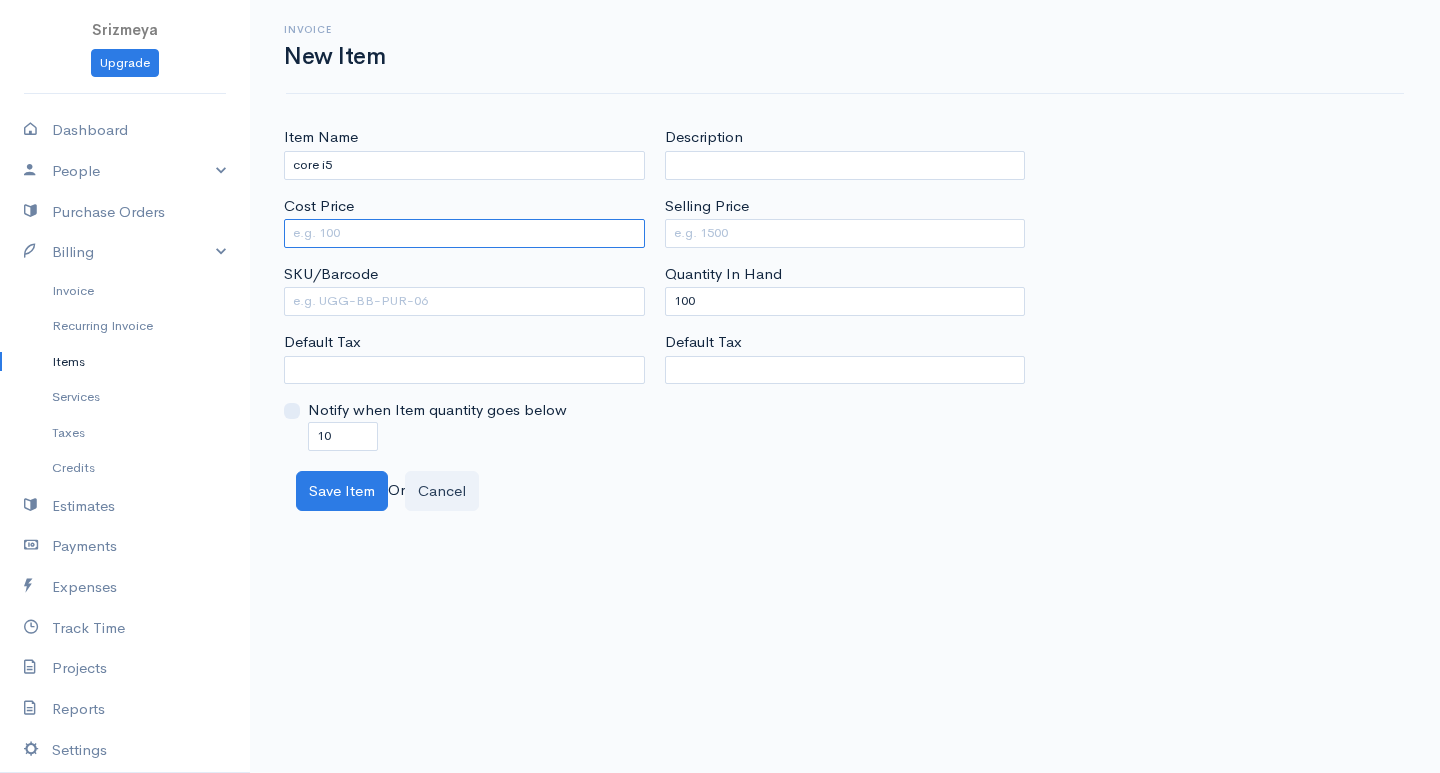 click on "Cost Price" at bounding box center (464, 233) 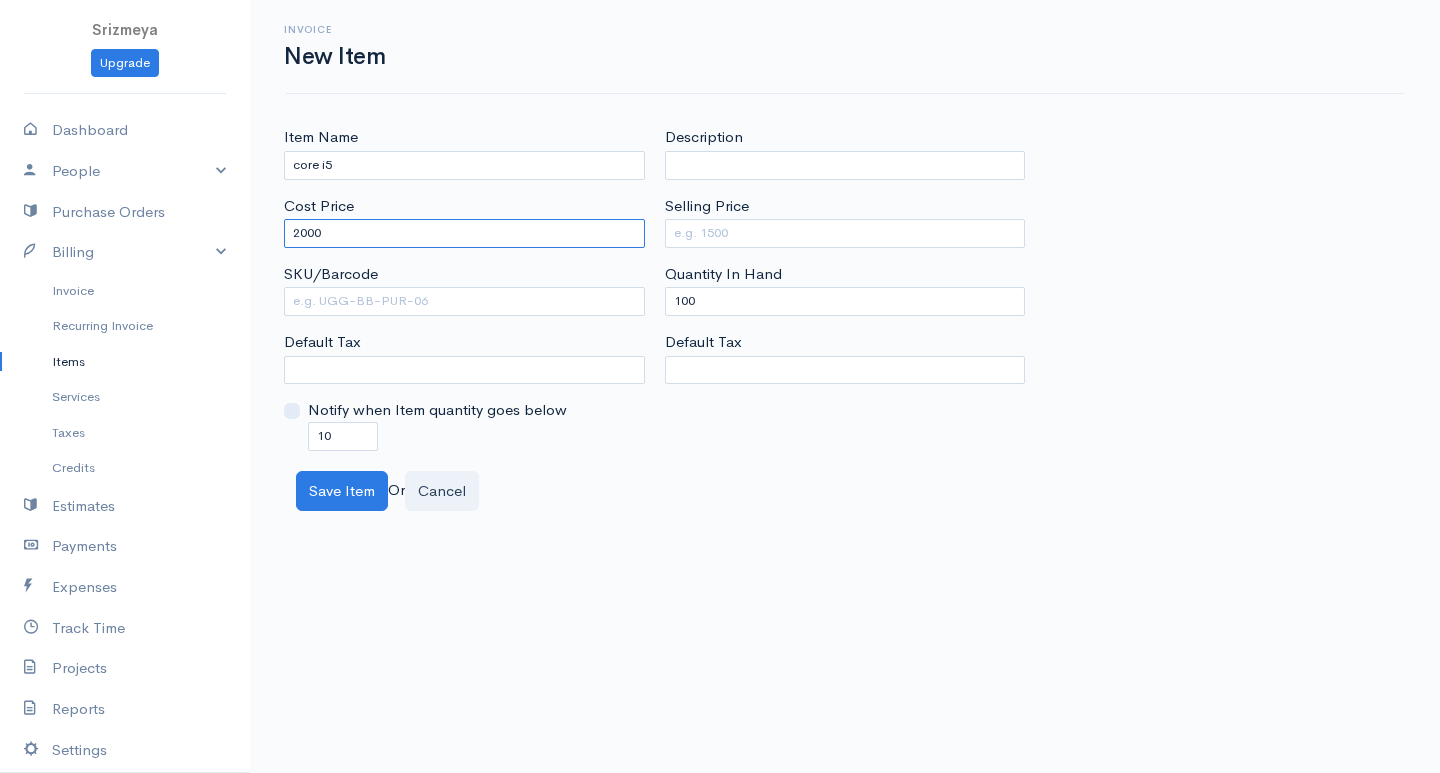 type on "2000" 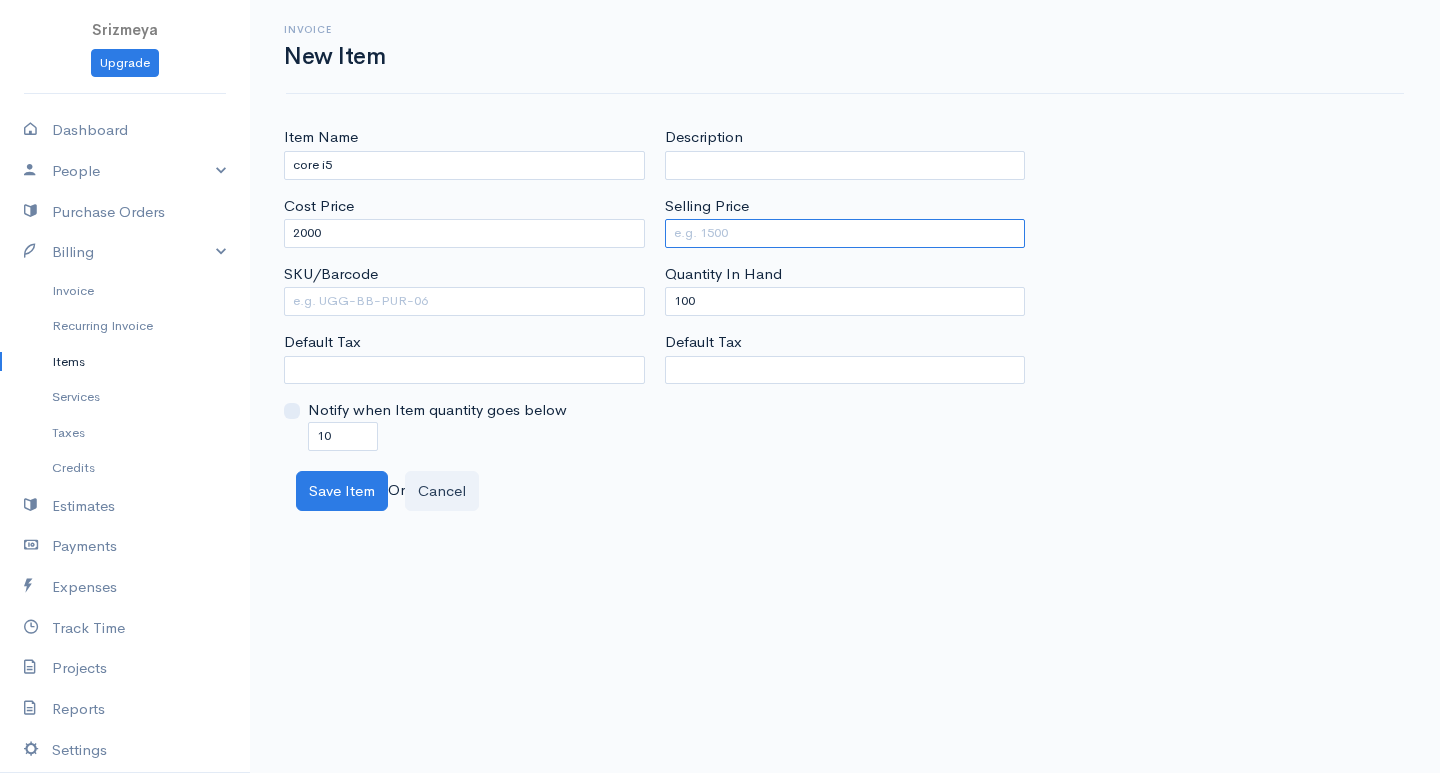 drag, startPoint x: 744, startPoint y: 223, endPoint x: 744, endPoint y: 246, distance: 23 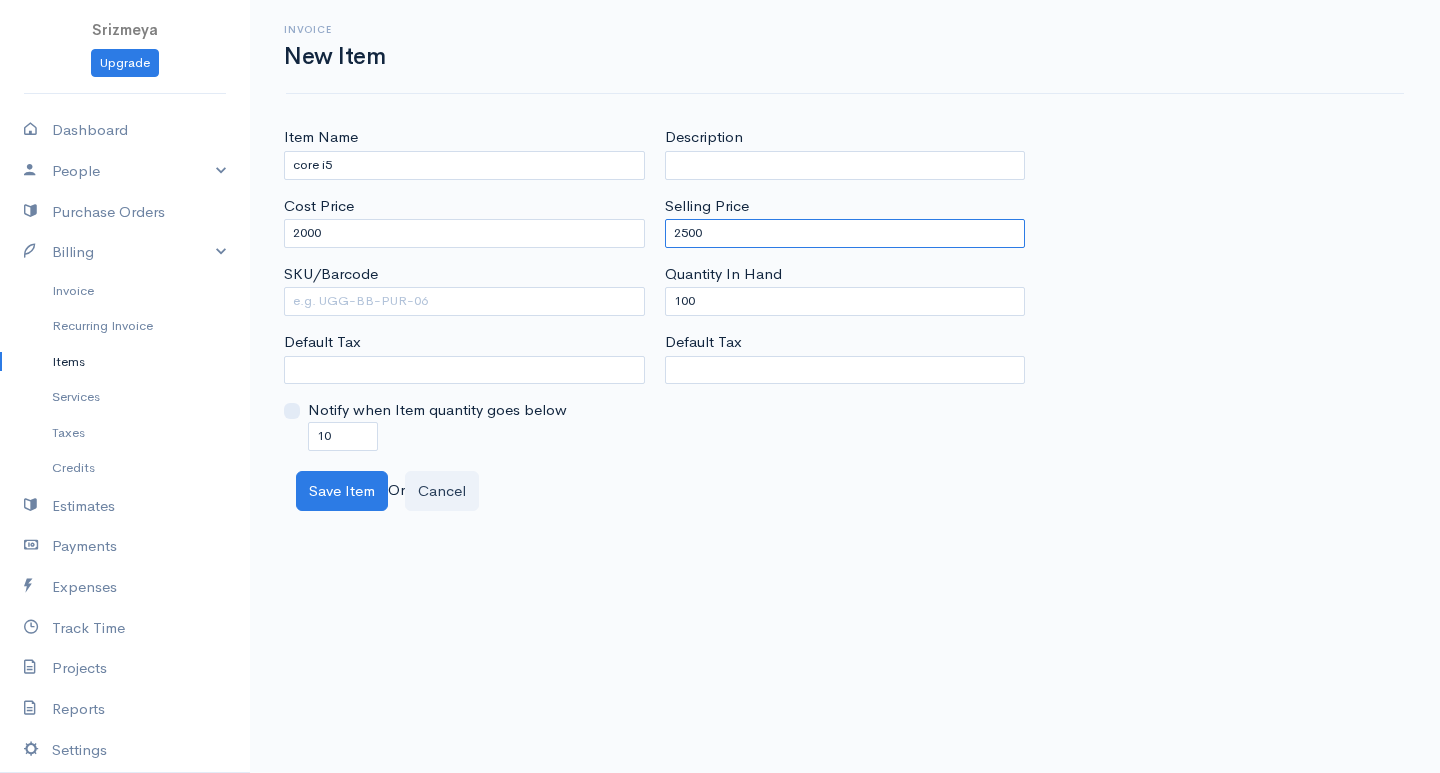 type on "2500" 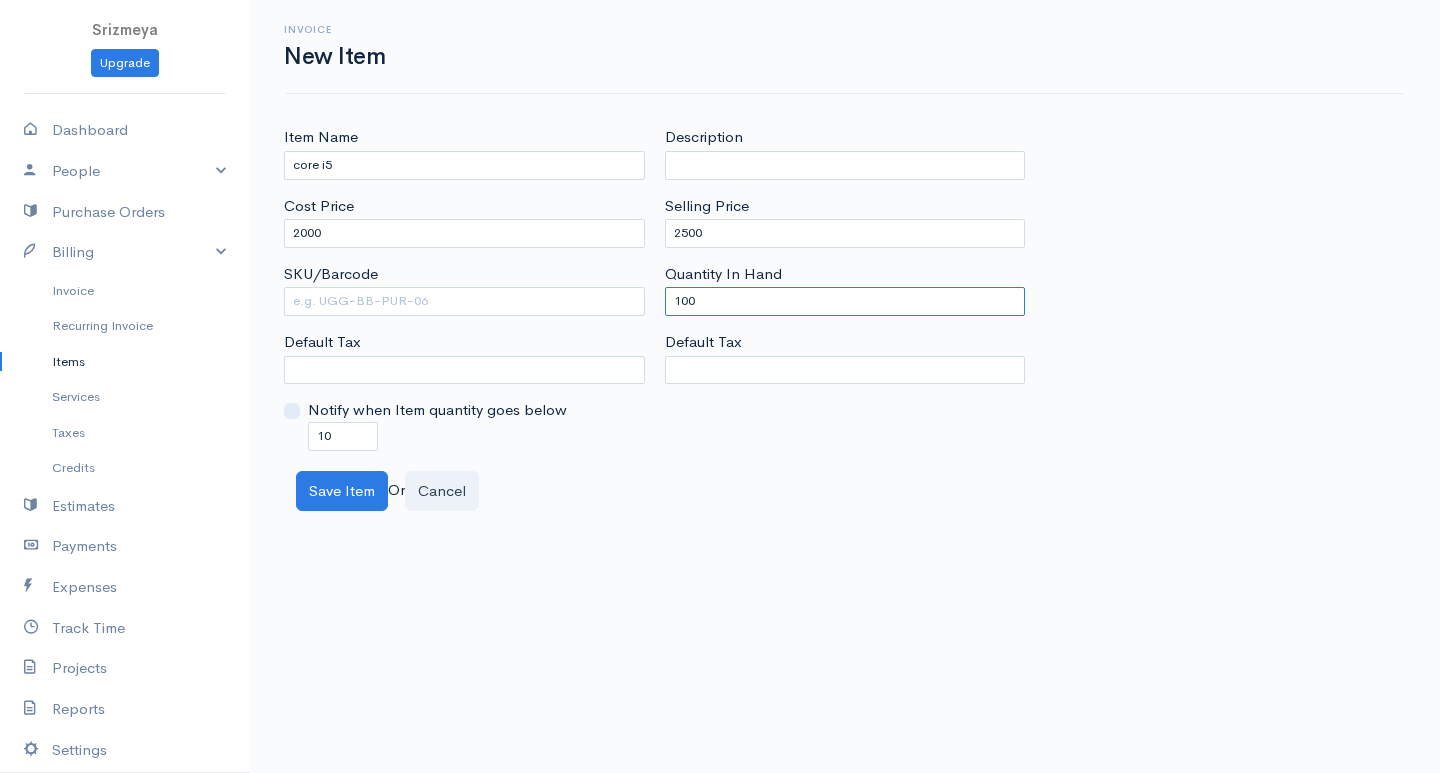 drag, startPoint x: 809, startPoint y: 301, endPoint x: 657, endPoint y: 330, distance: 154.74171 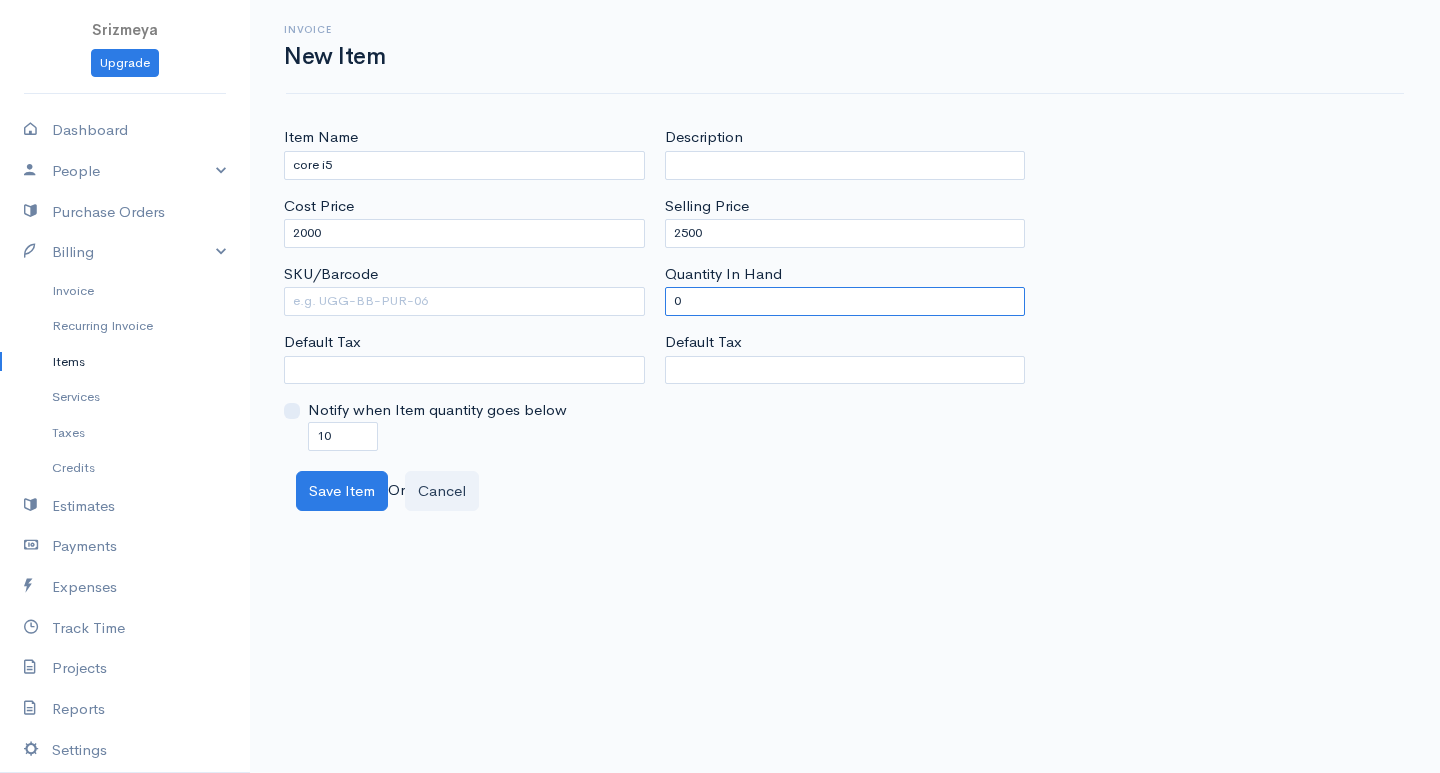 type on "0" 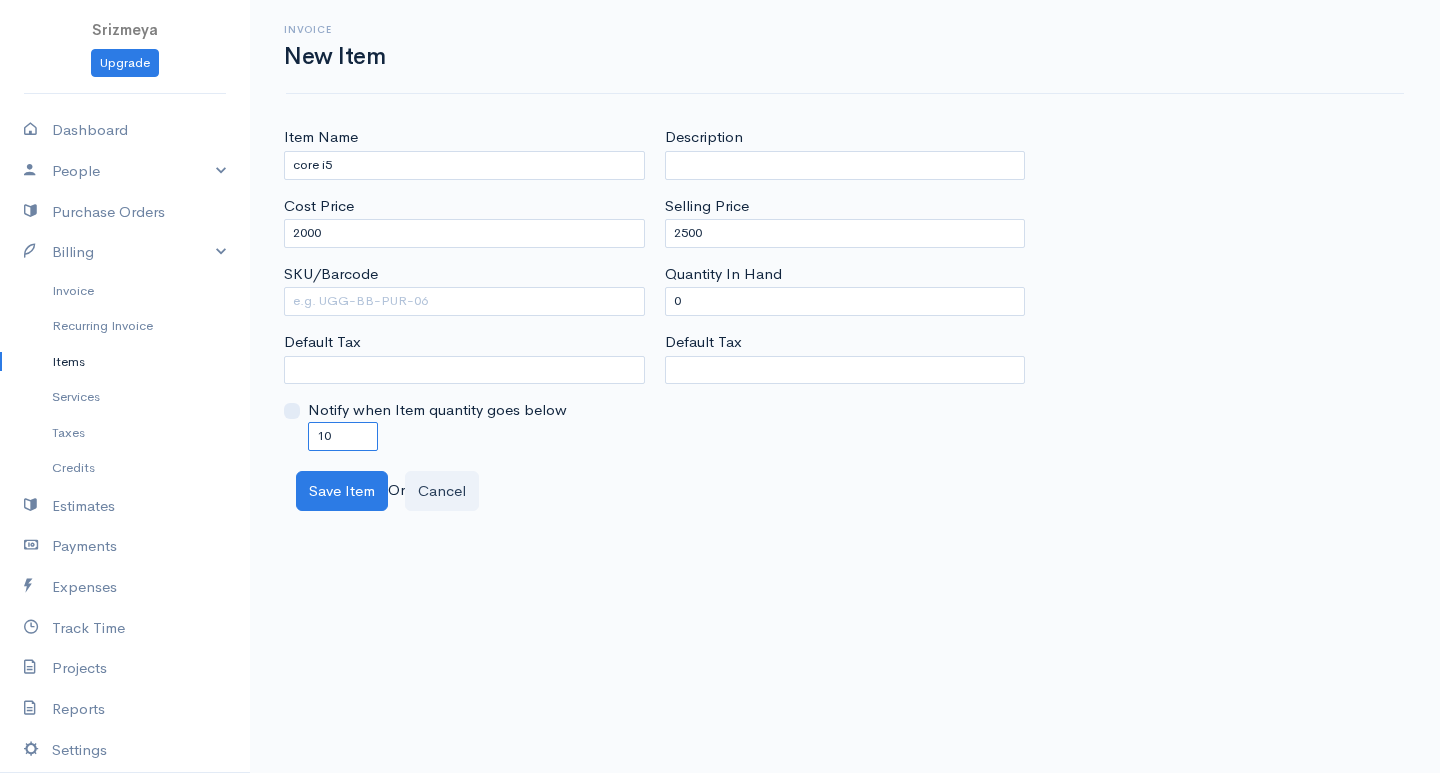 drag, startPoint x: 345, startPoint y: 441, endPoint x: 282, endPoint y: 449, distance: 63.505905 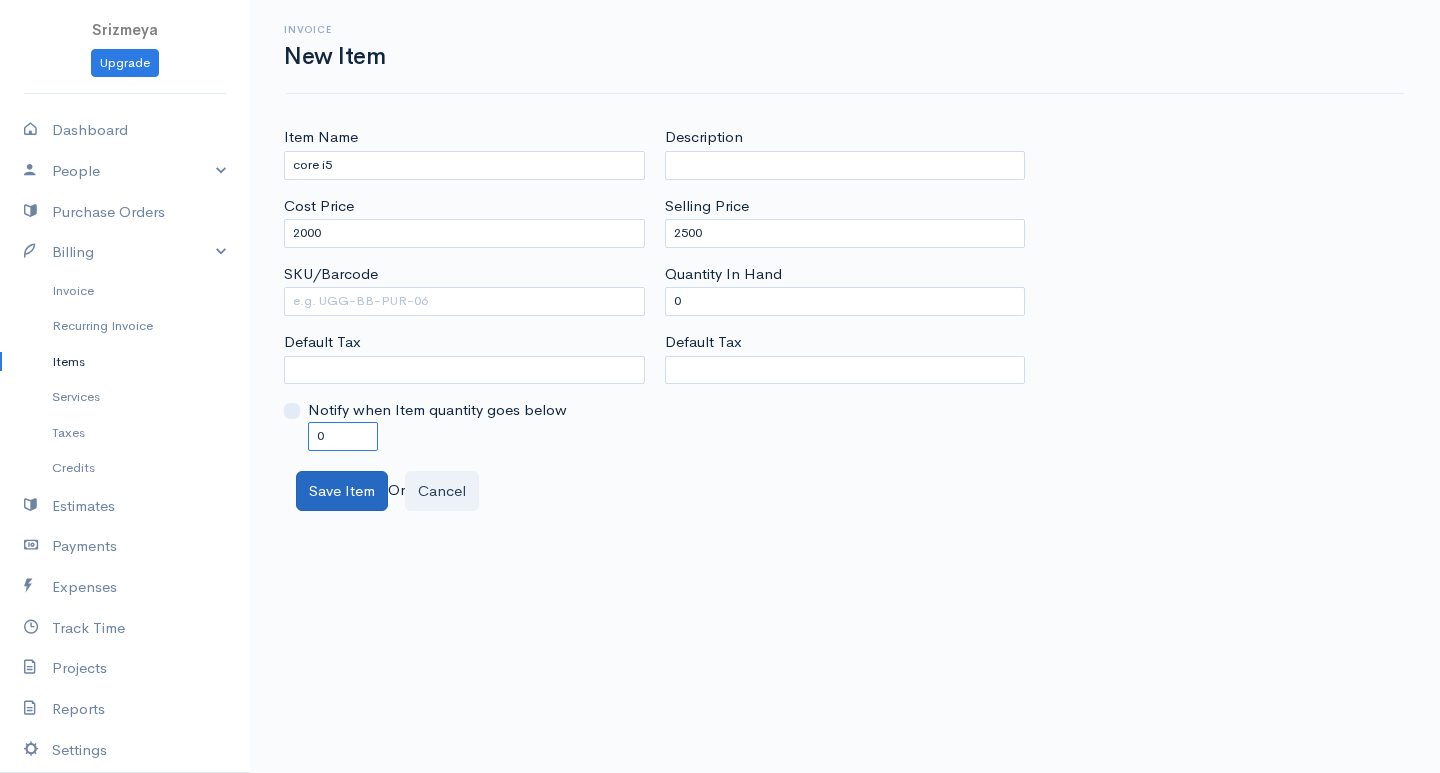 type on "0" 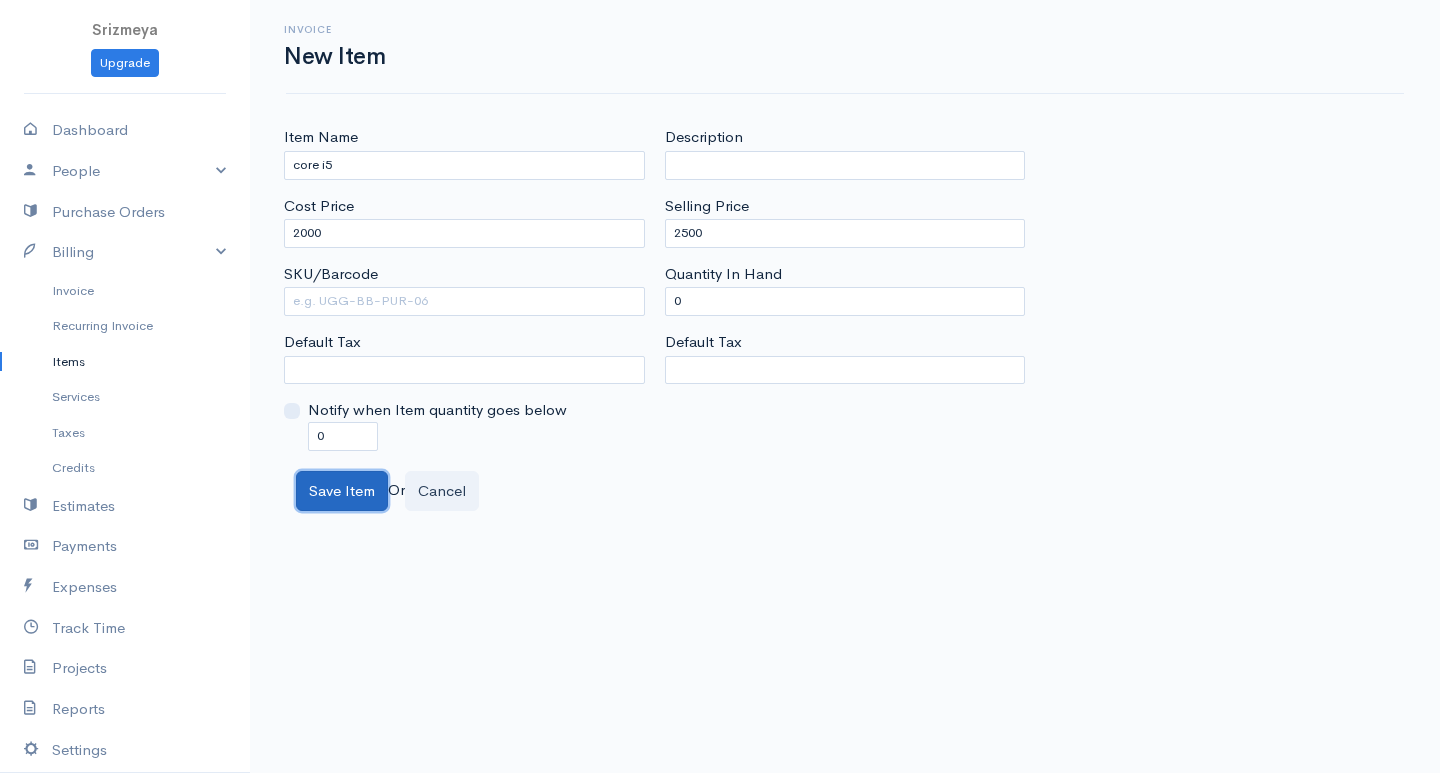 click on "Save Item" at bounding box center (342, 491) 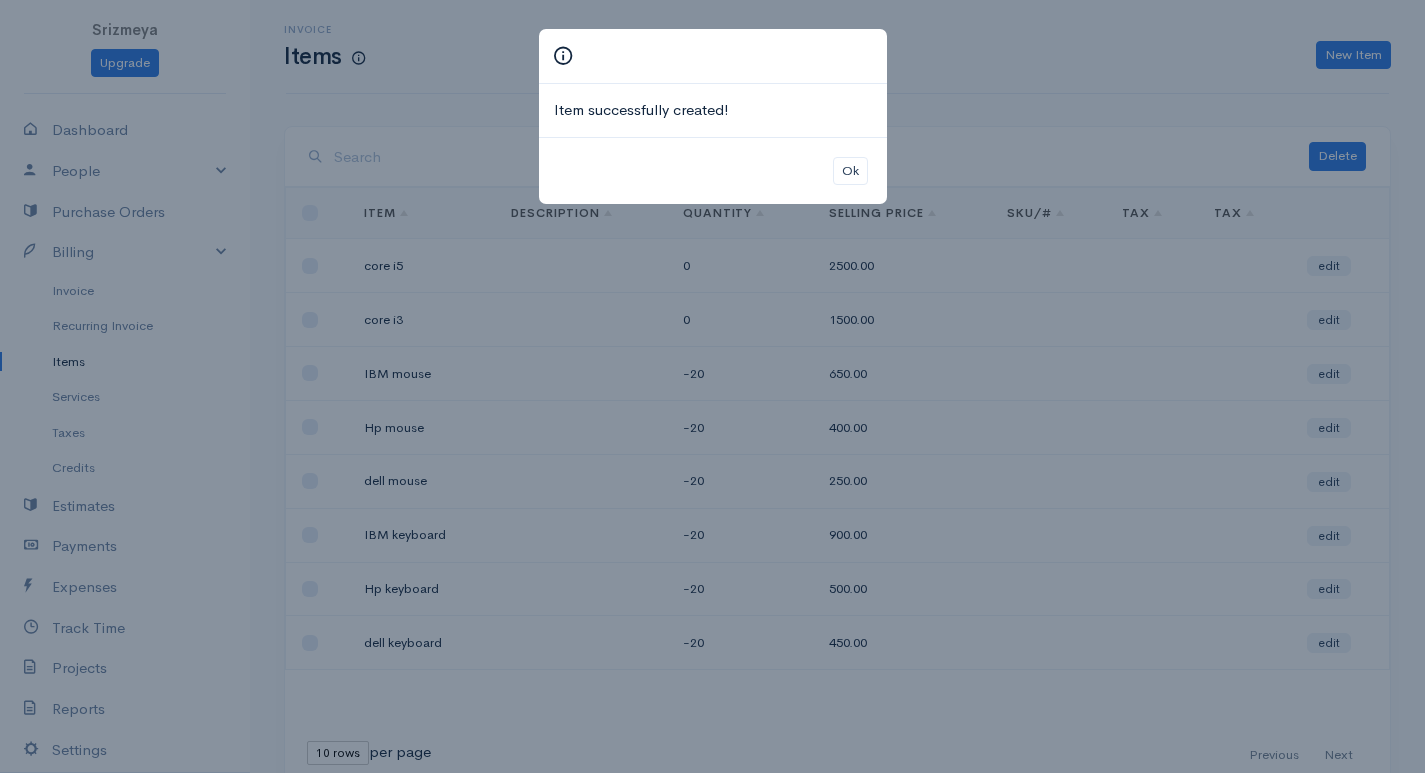 click on "Item successfully created!
Ok" at bounding box center [712, 386] 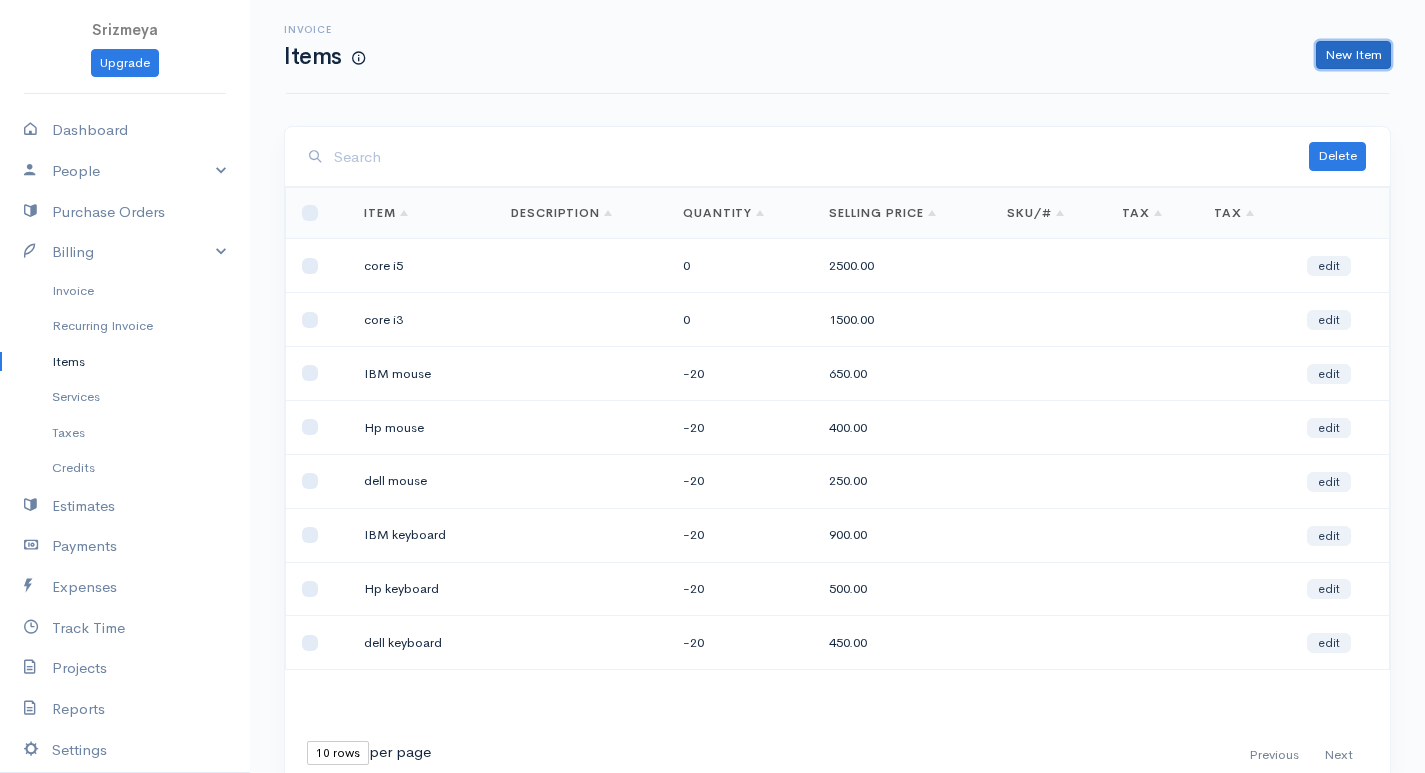 click on "New Item" at bounding box center (1353, 55) 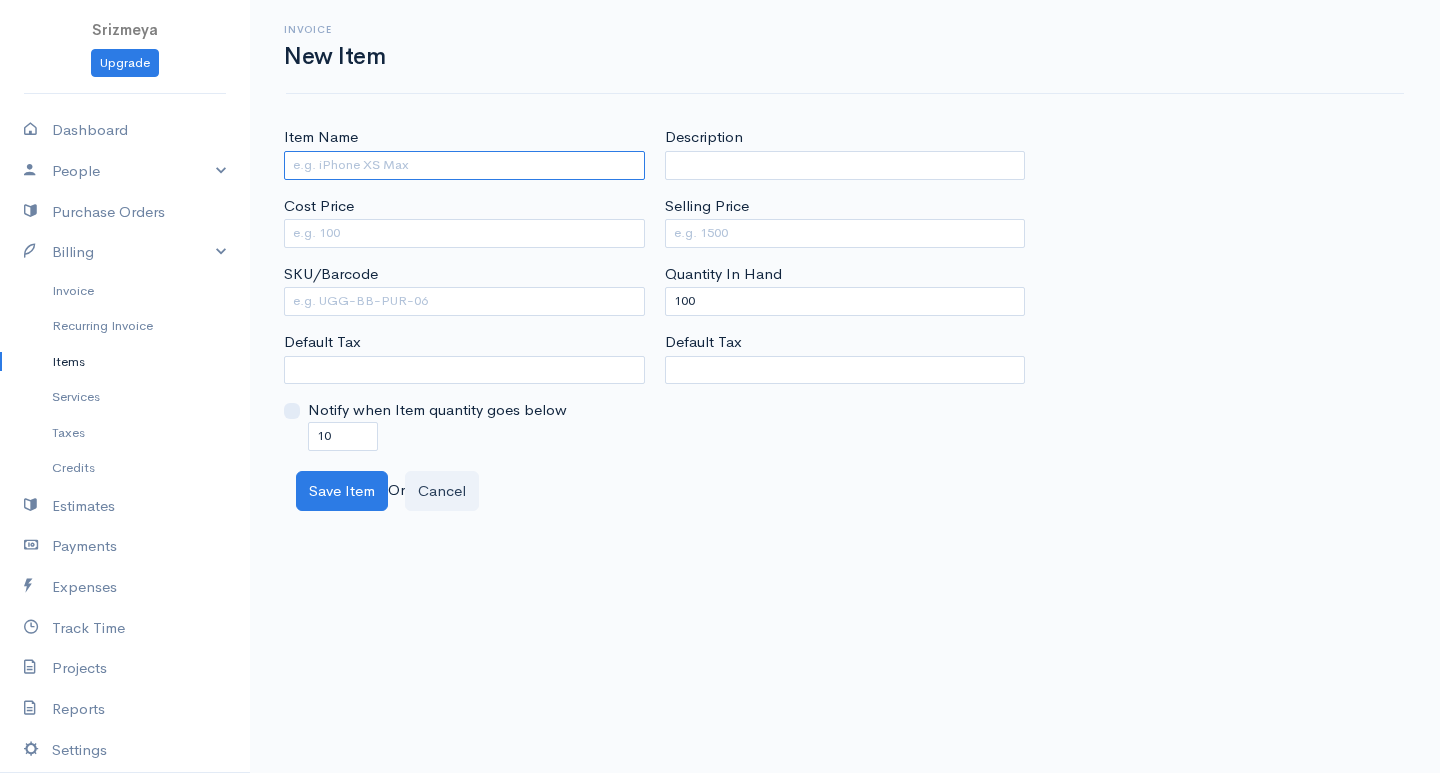 click on "Item Name" at bounding box center [464, 165] 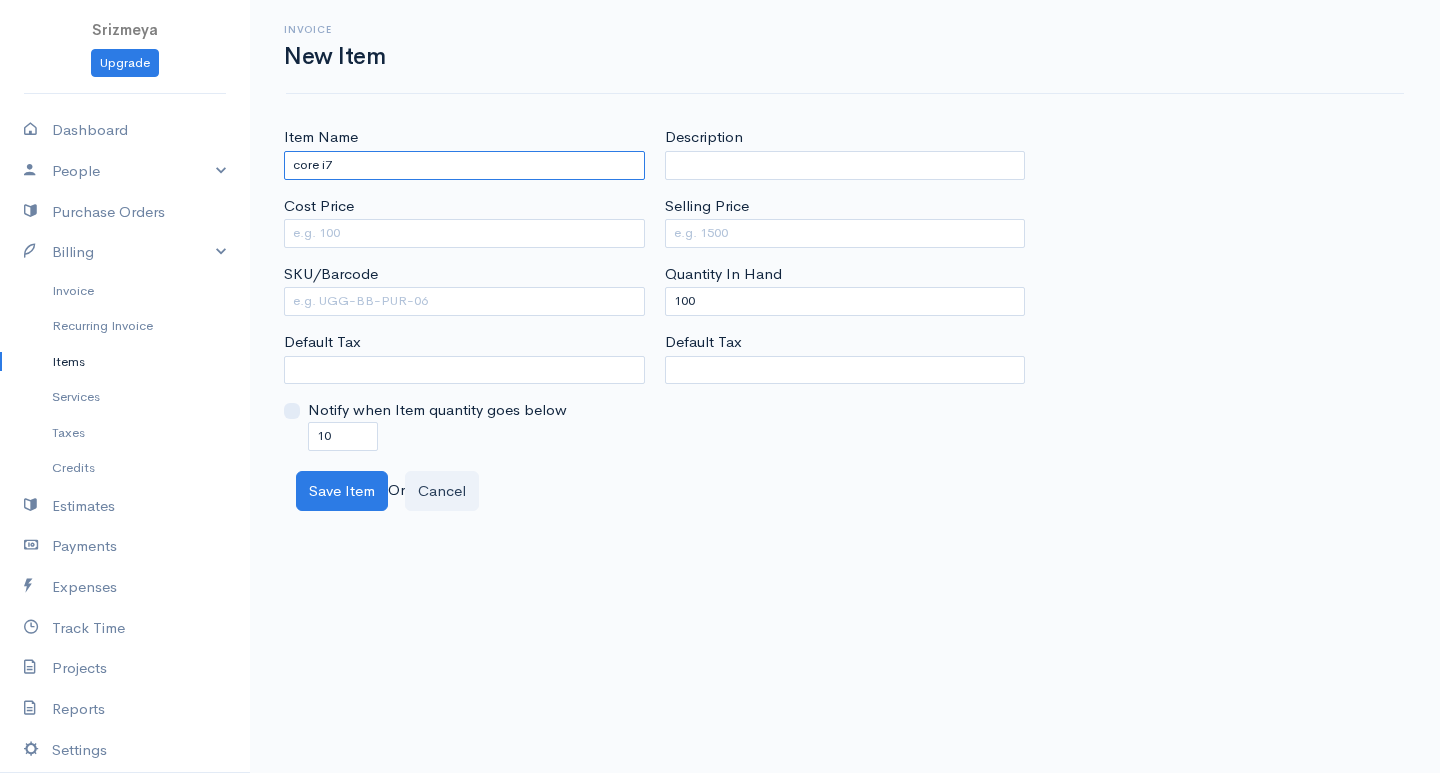 type on "core i7" 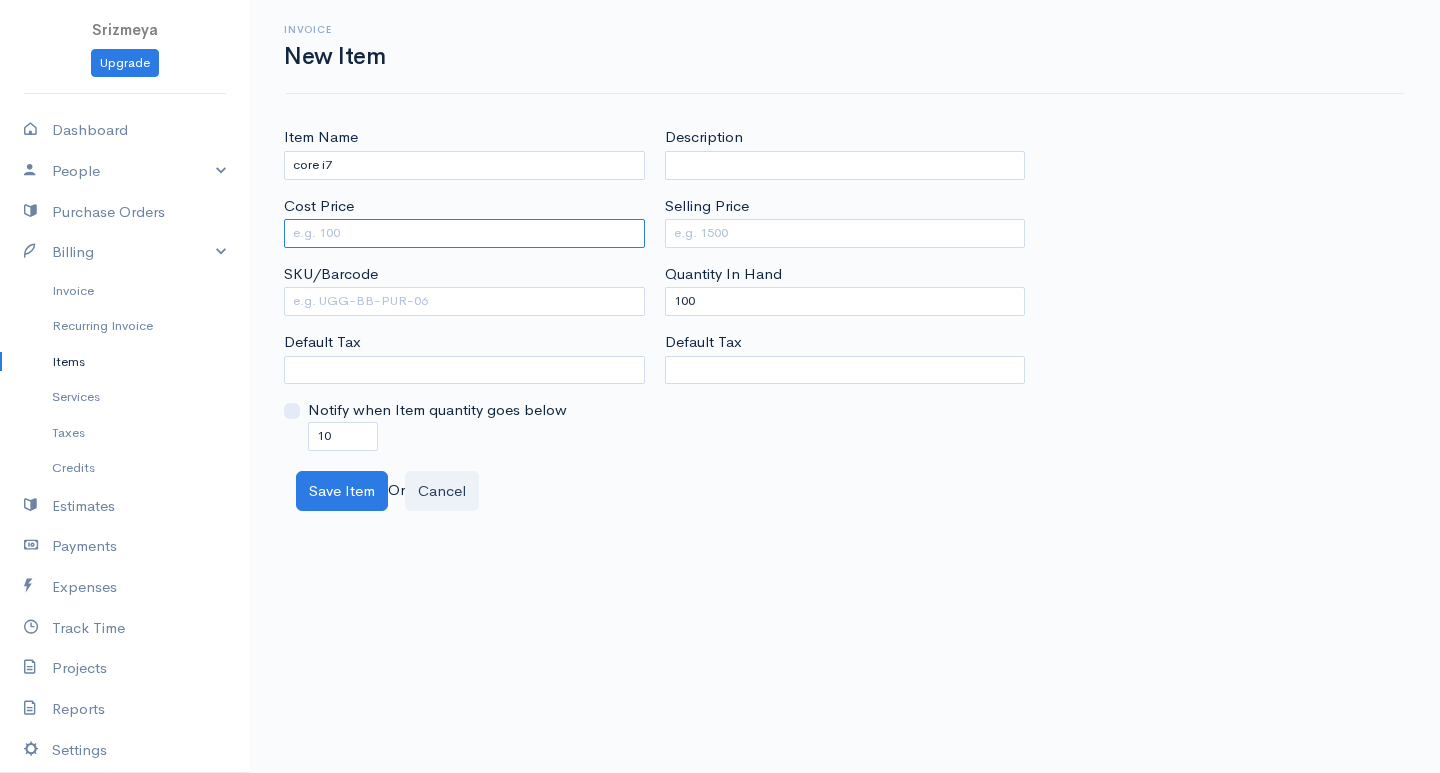 click on "Cost Price" at bounding box center [464, 233] 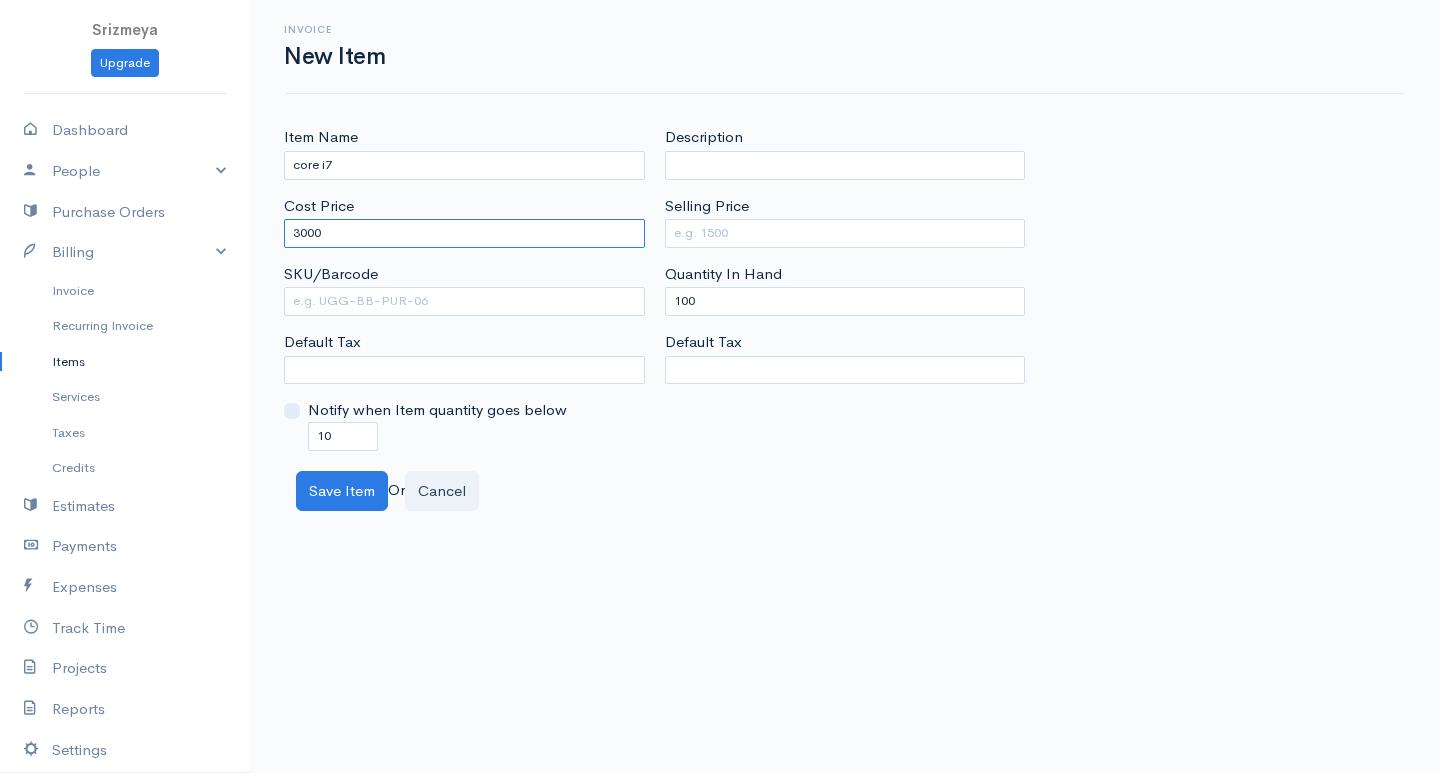 type on "3000" 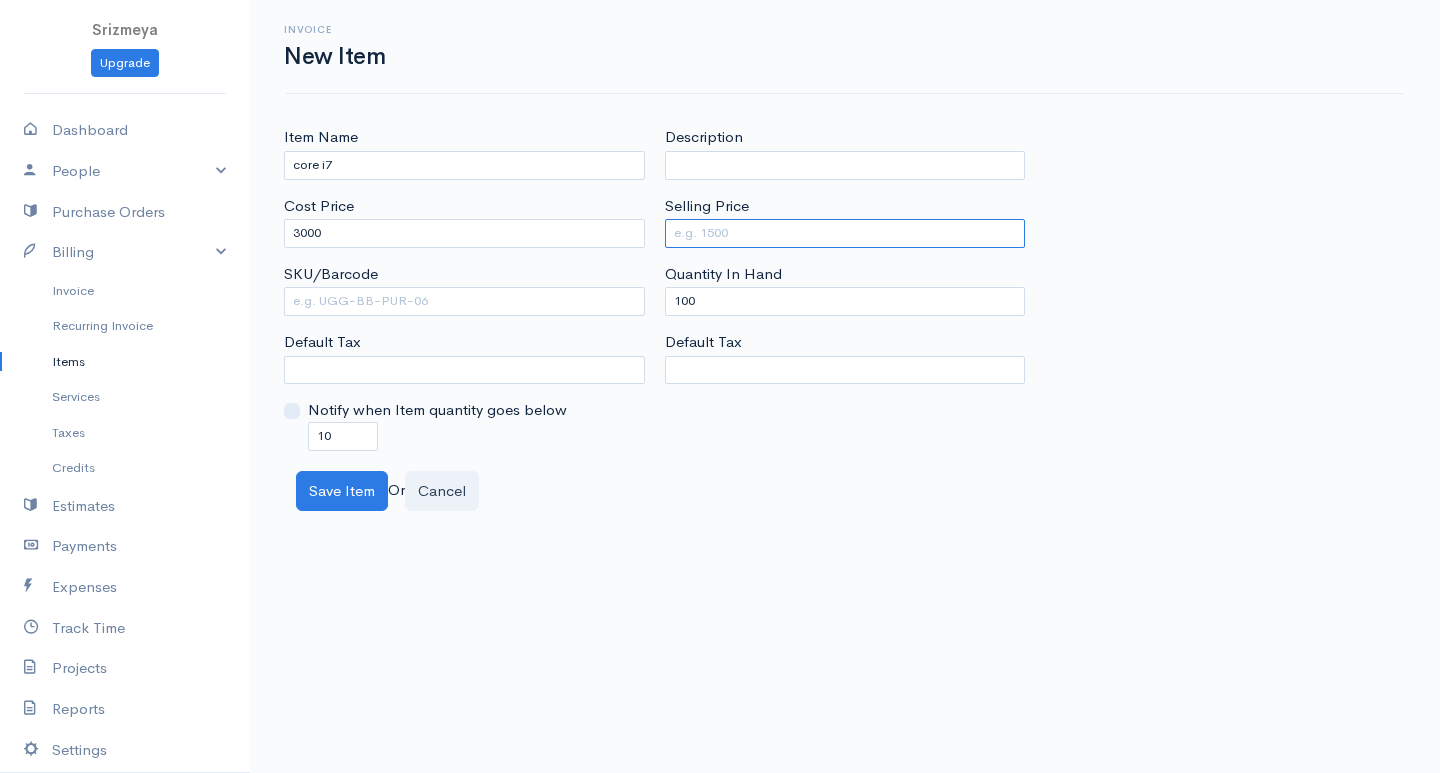 click on "Selling Price" at bounding box center (845, 233) 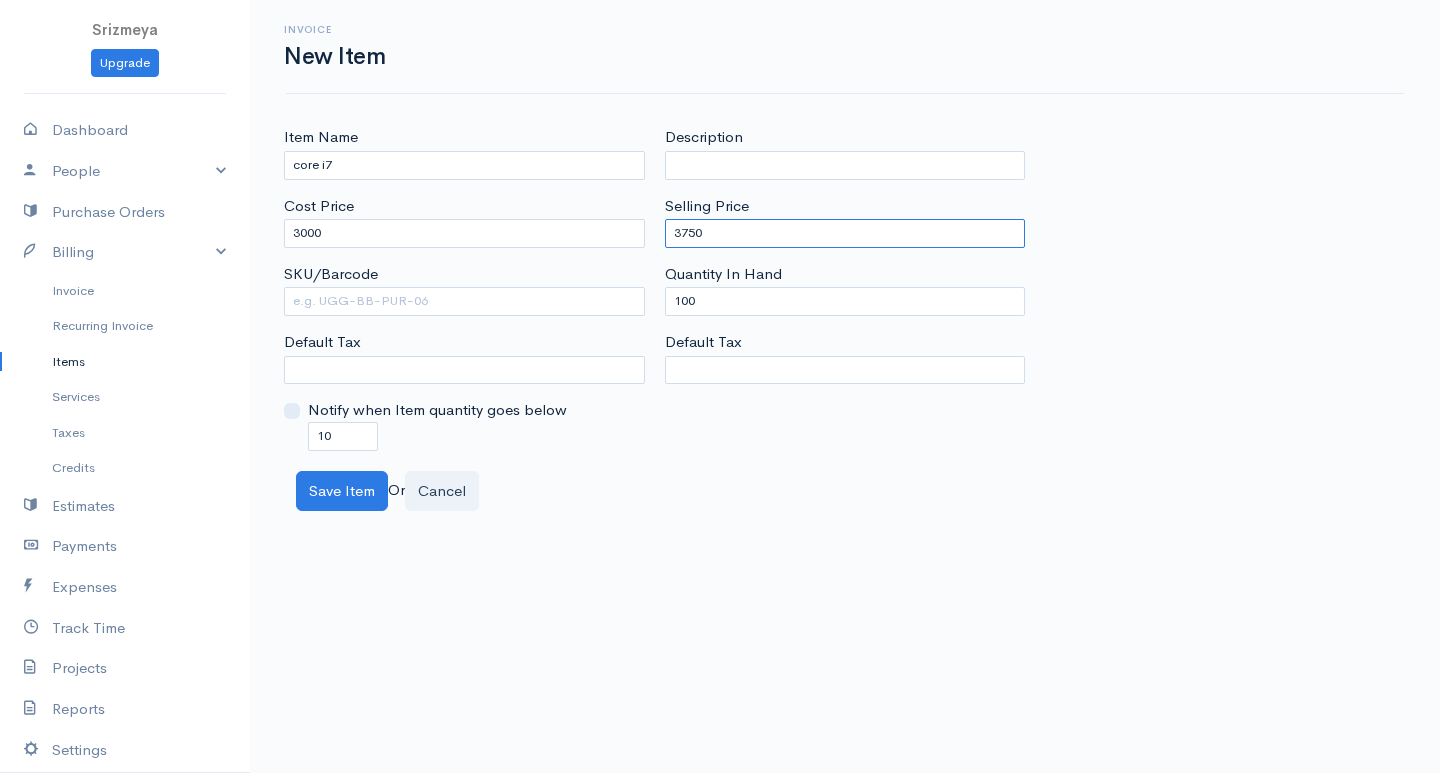 type on "3750" 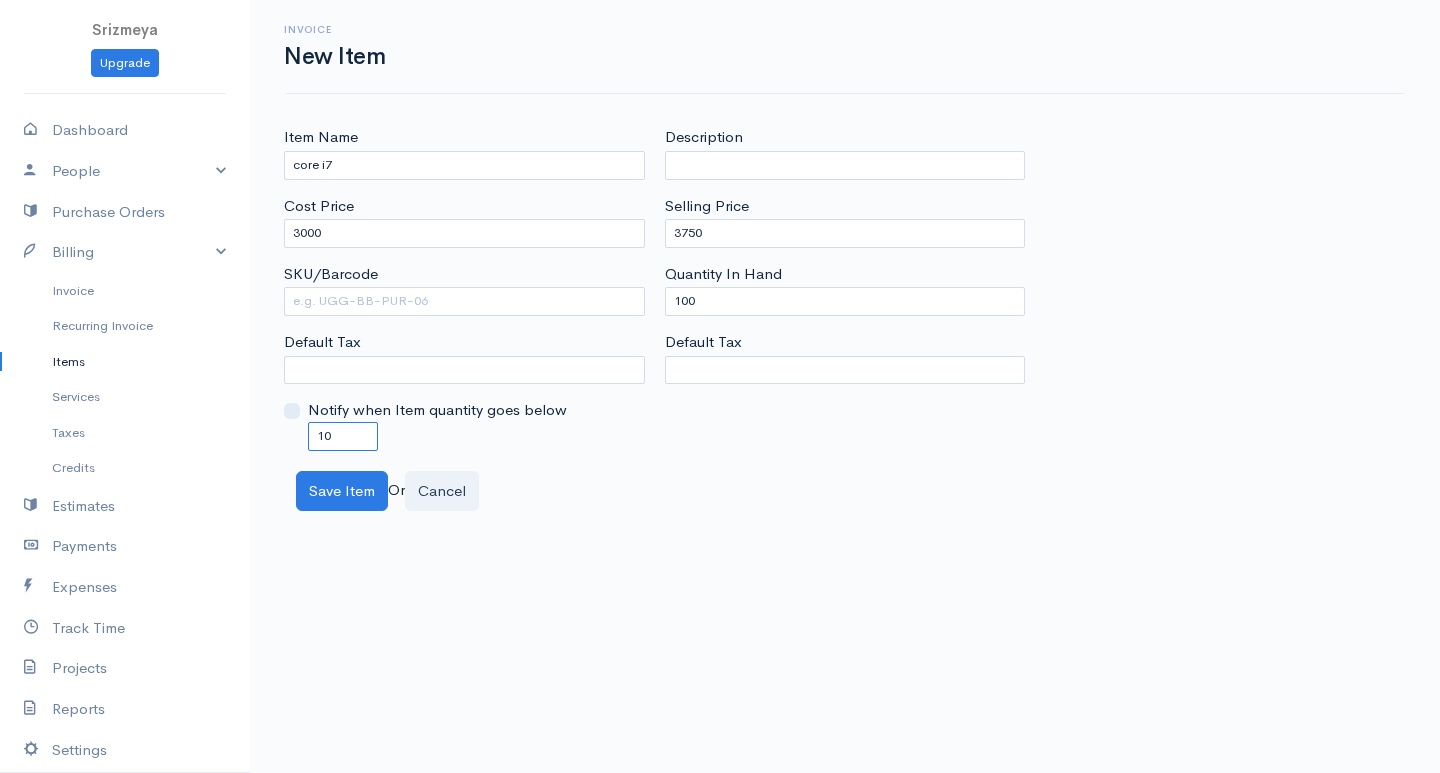 drag, startPoint x: 354, startPoint y: 433, endPoint x: 291, endPoint y: 436, distance: 63.07139 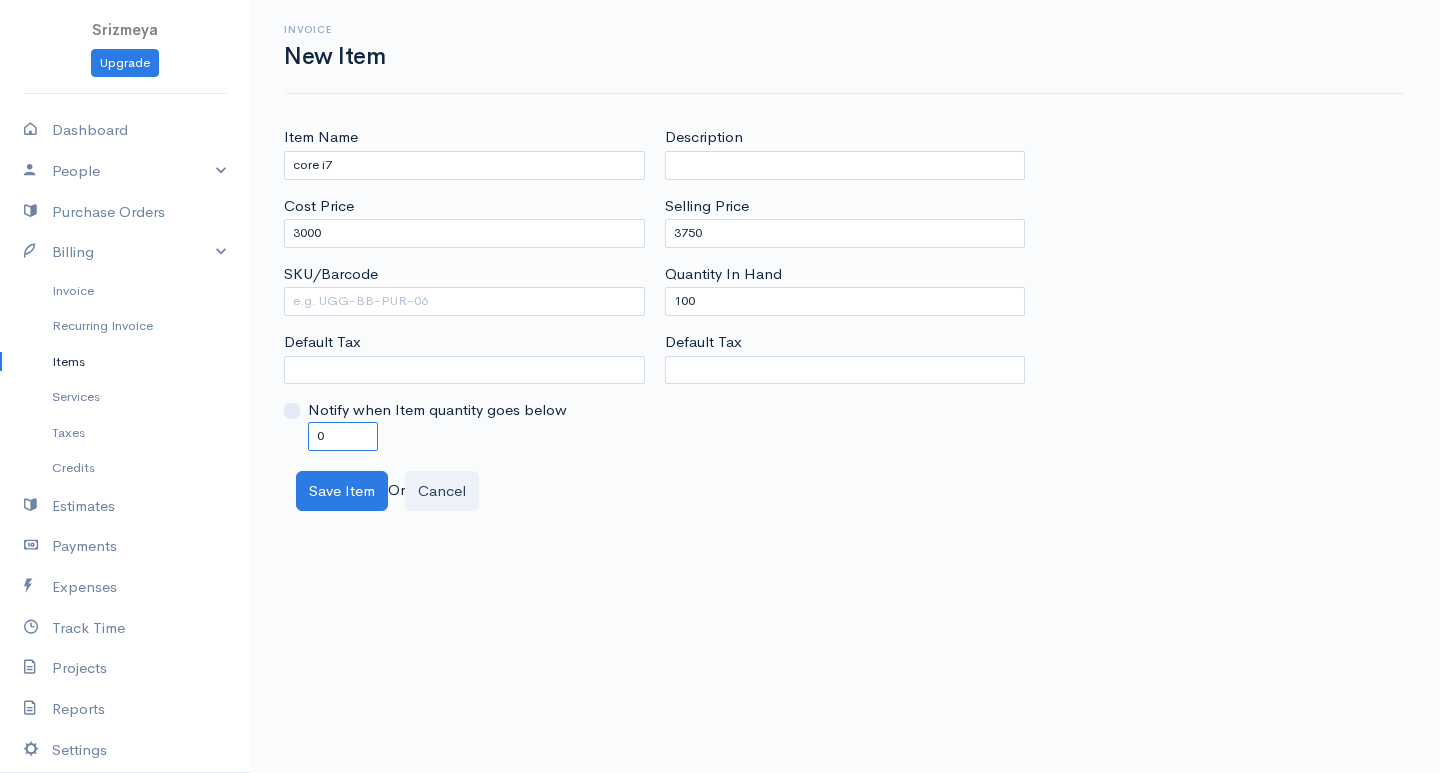 type on "0" 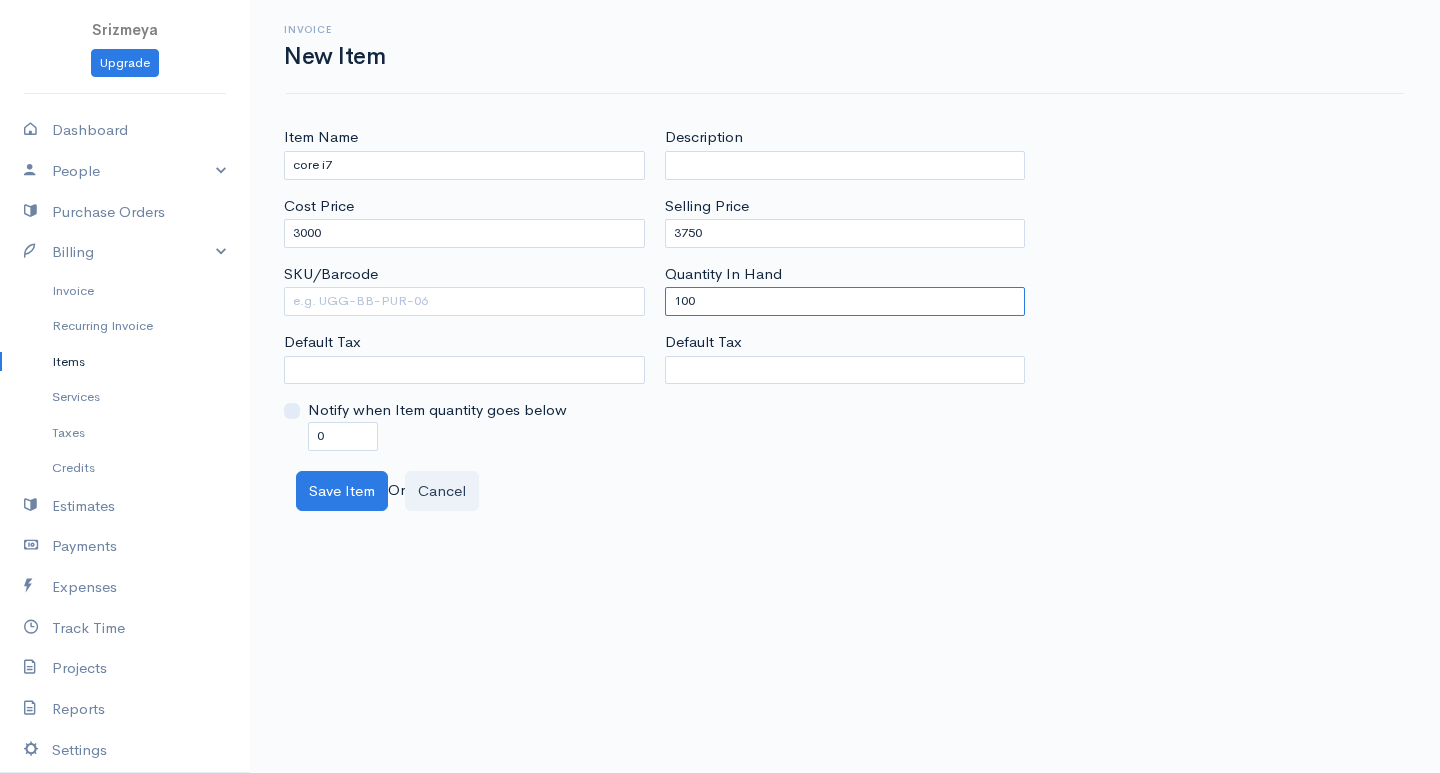 drag, startPoint x: 745, startPoint y: 302, endPoint x: 669, endPoint y: 317, distance: 77.46612 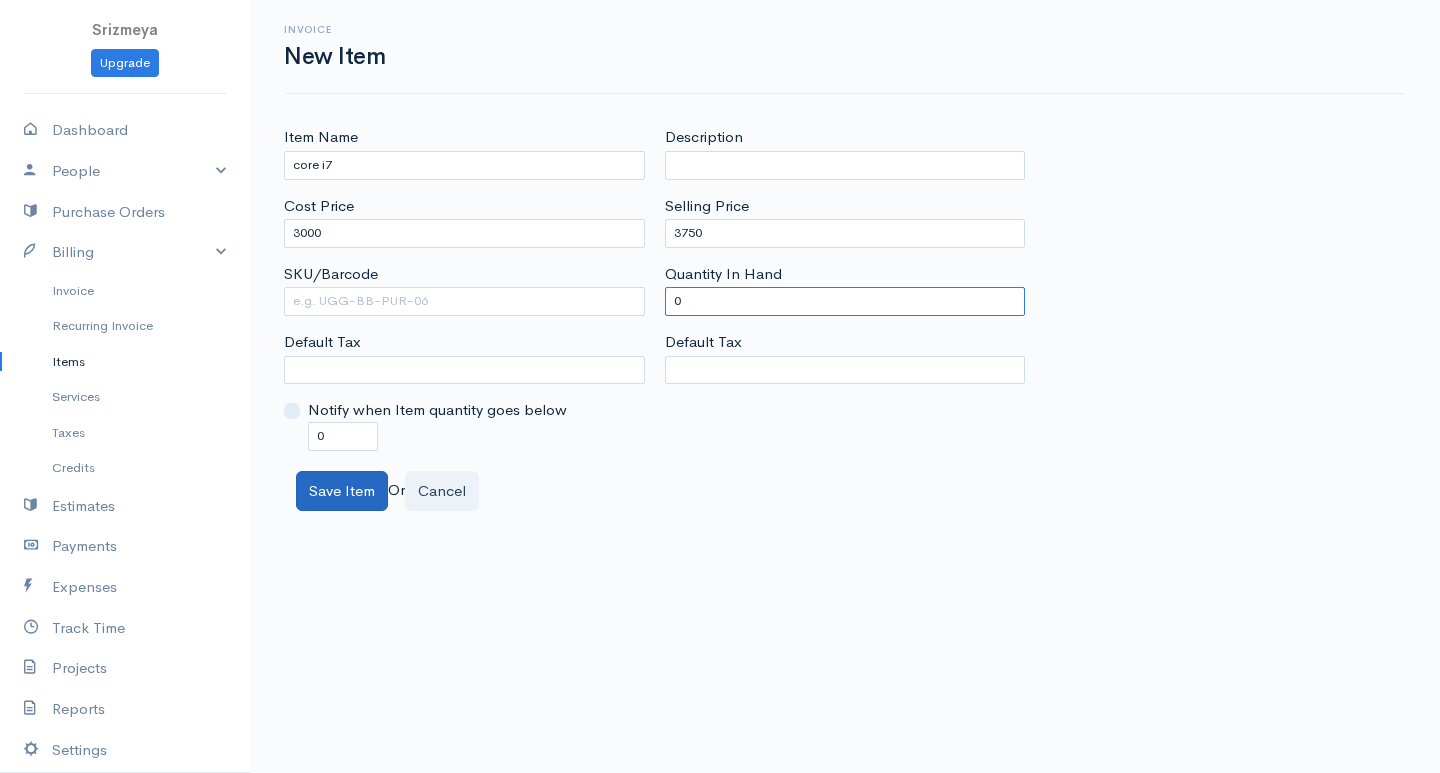type on "0" 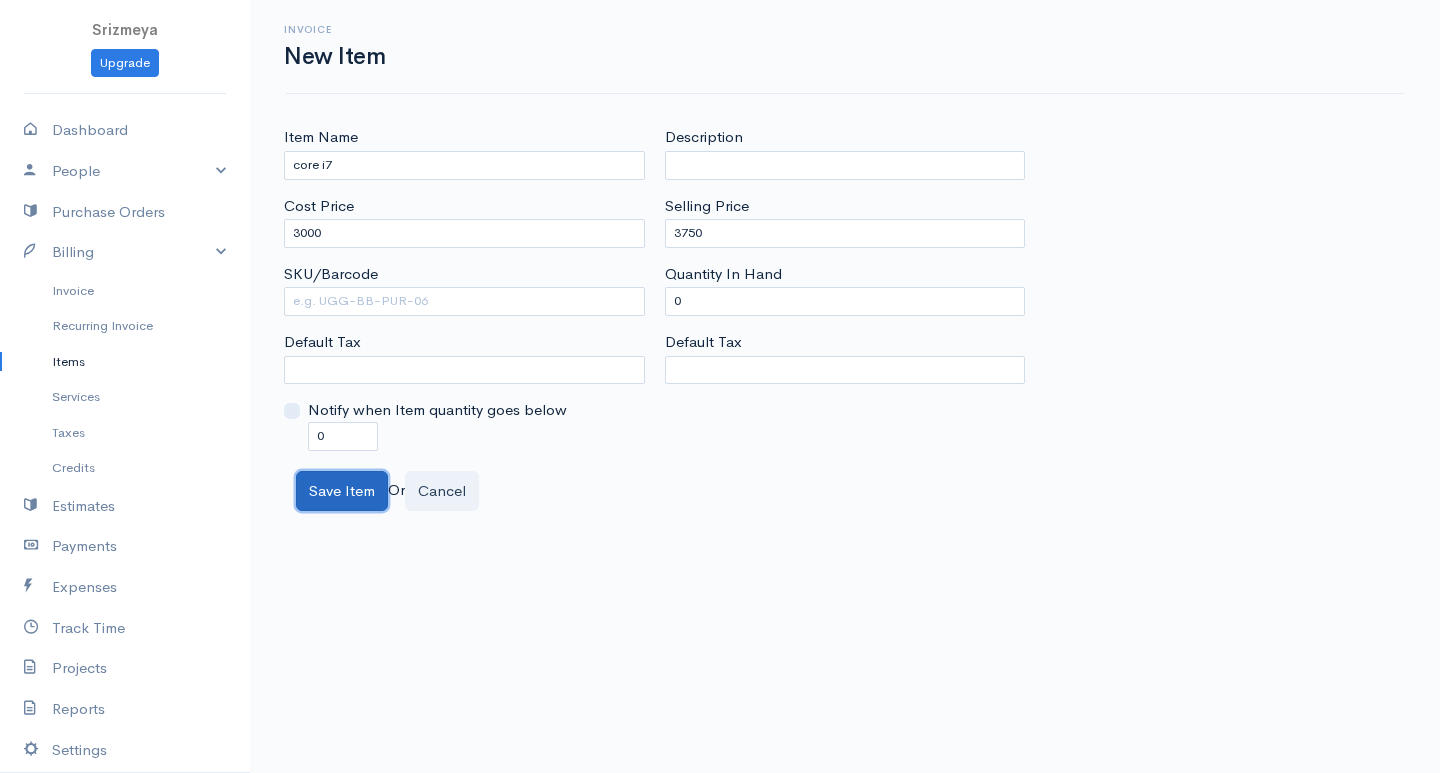 click on "Save Item" at bounding box center (342, 491) 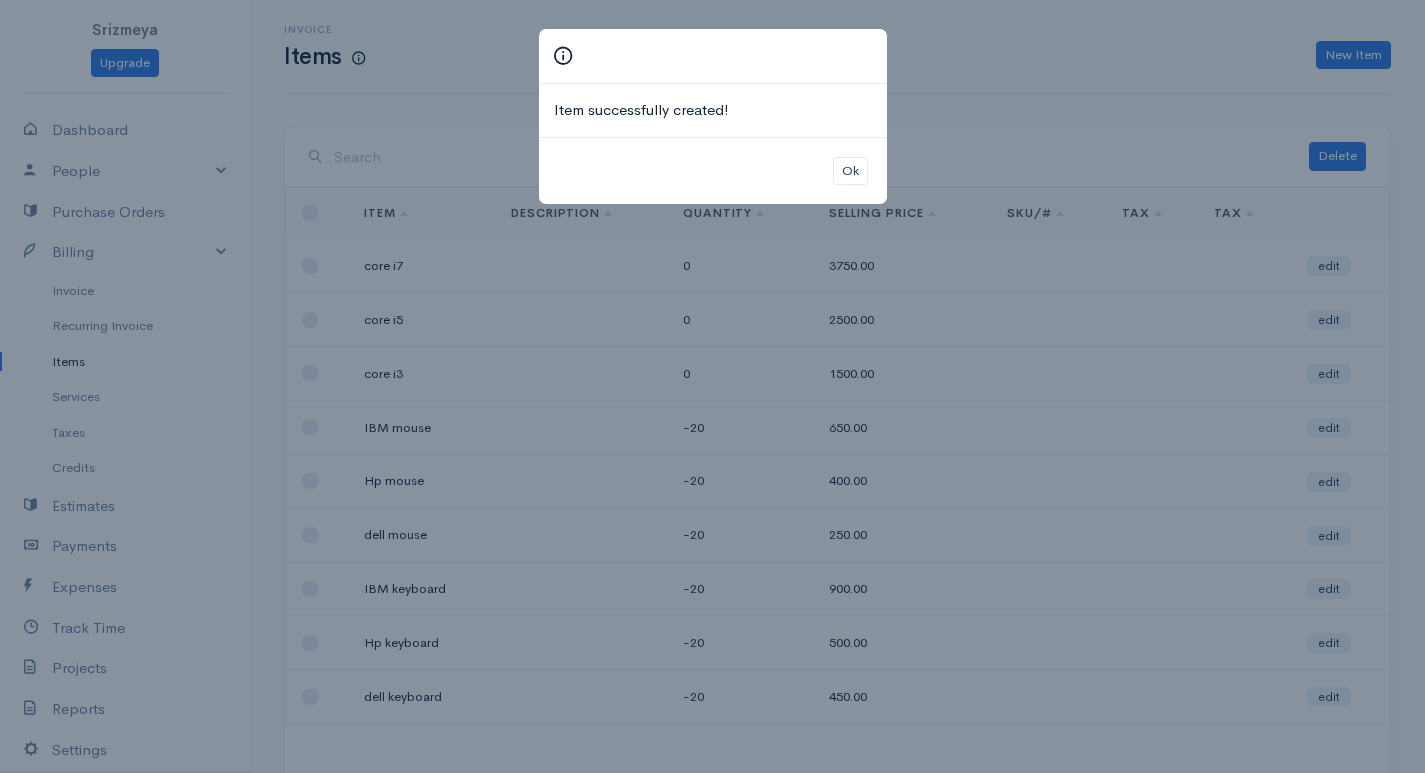 click on "Item successfully created!
Ok" at bounding box center (712, 386) 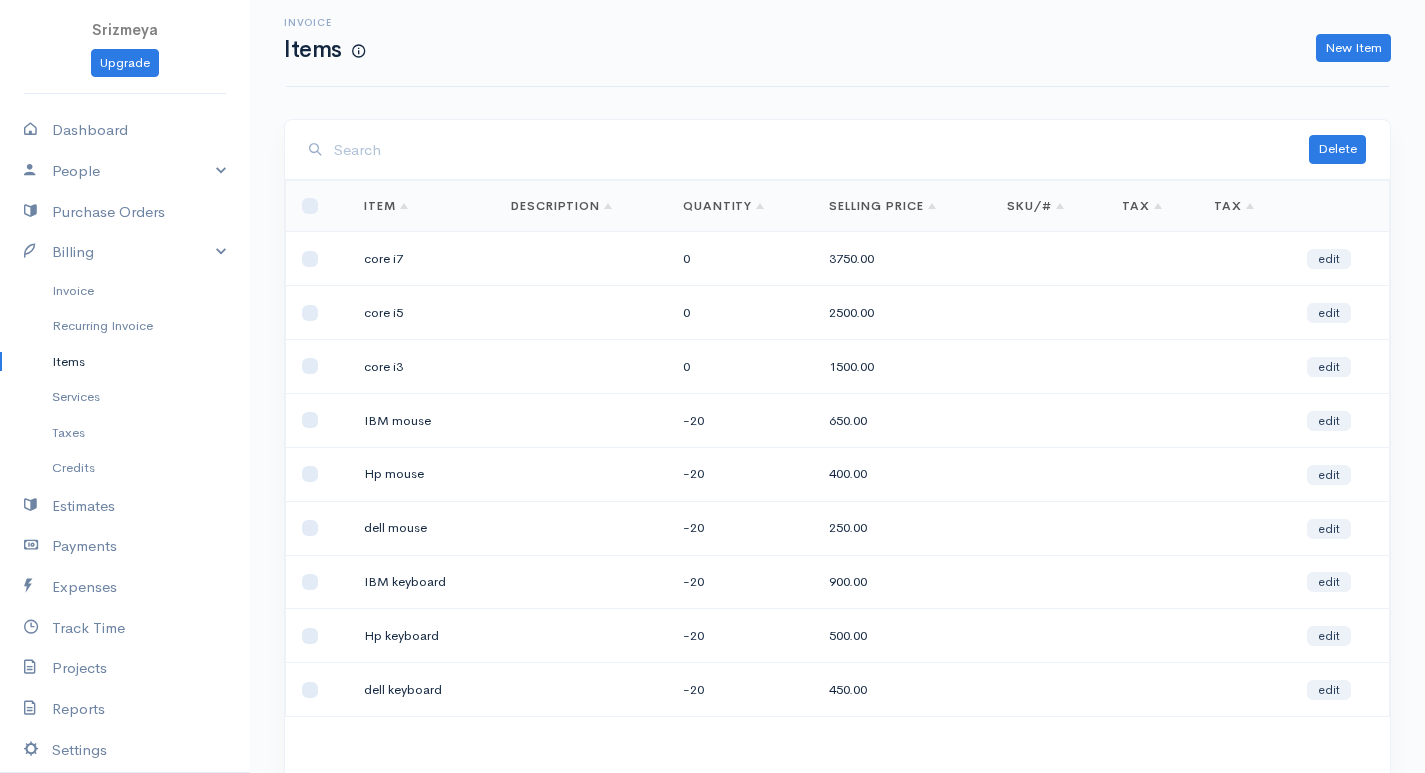 scroll, scrollTop: 0, scrollLeft: 0, axis: both 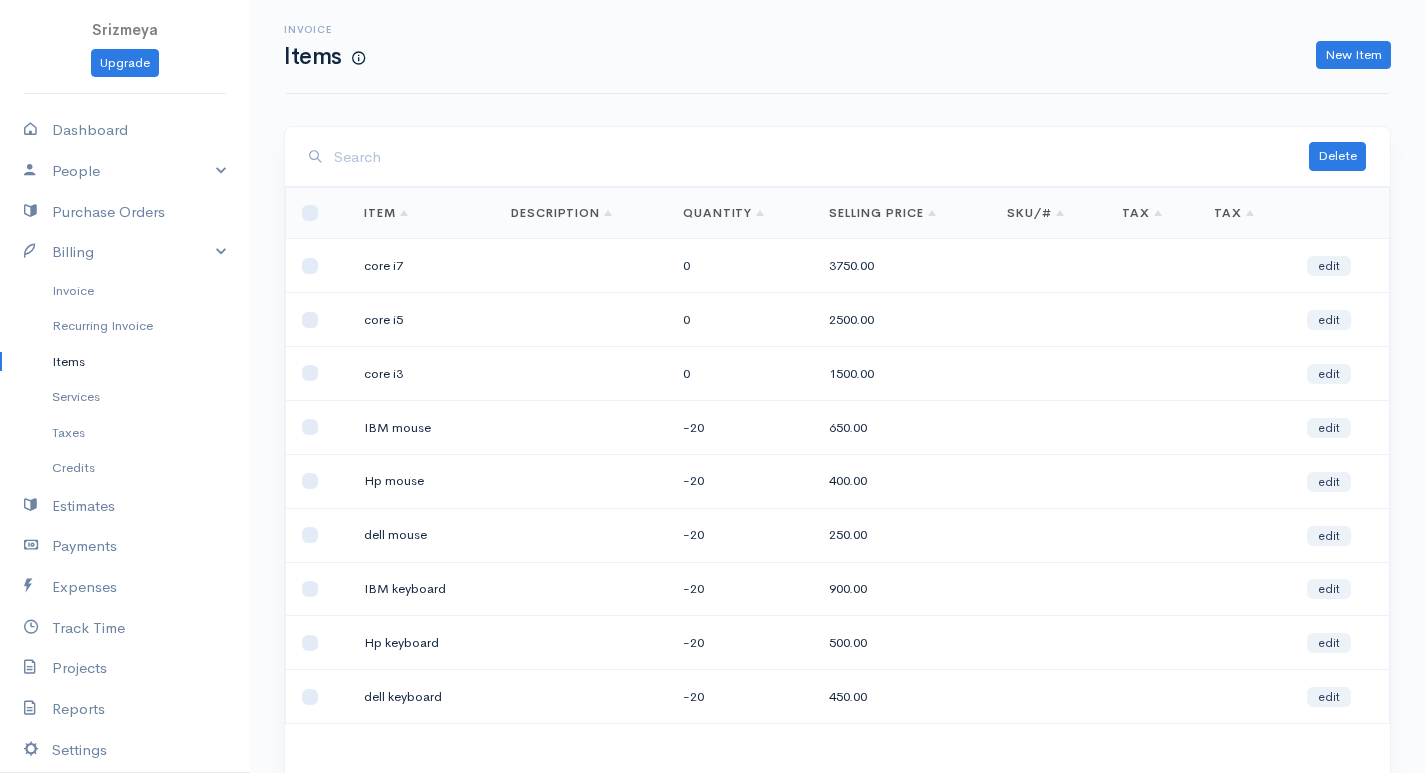 click on "0" at bounding box center [740, 266] 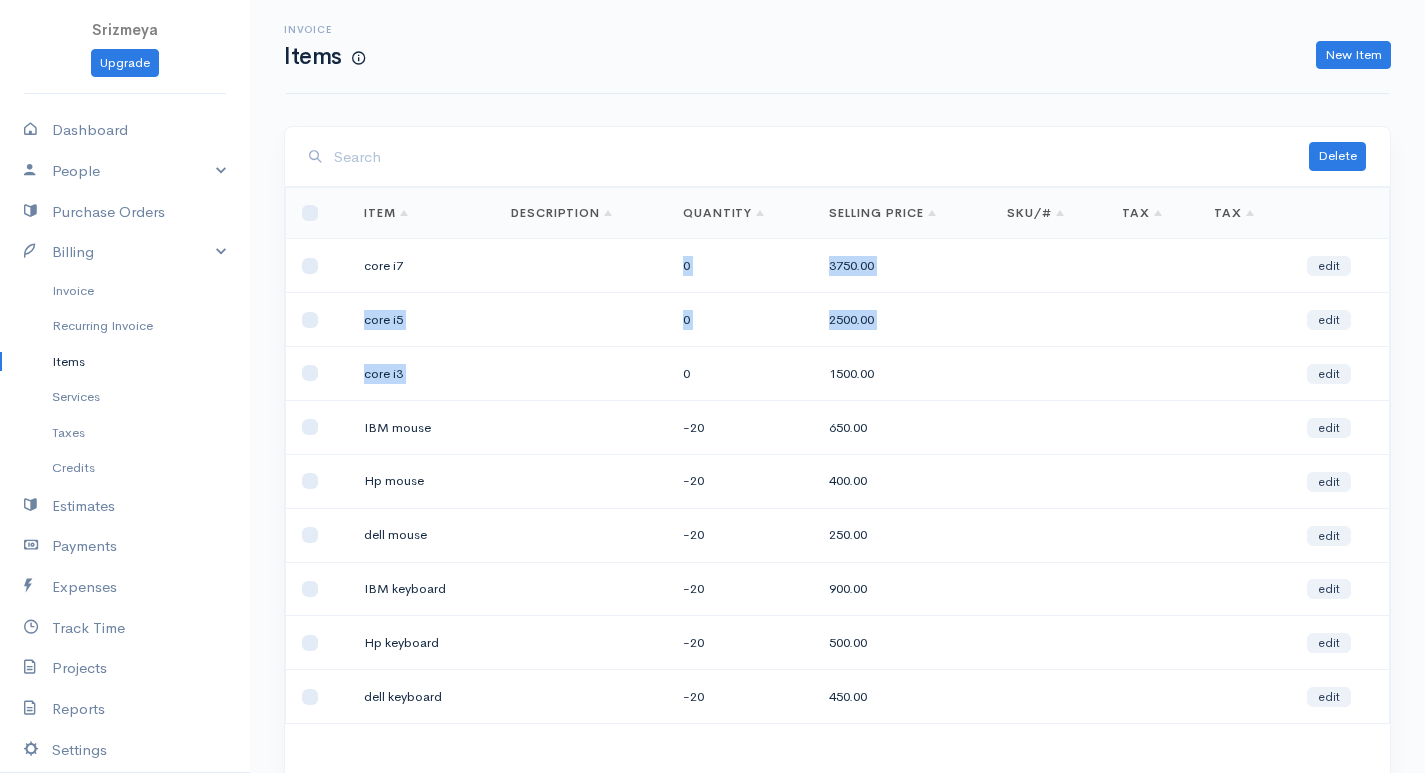 drag, startPoint x: 685, startPoint y: 272, endPoint x: 675, endPoint y: 366, distance: 94.53042 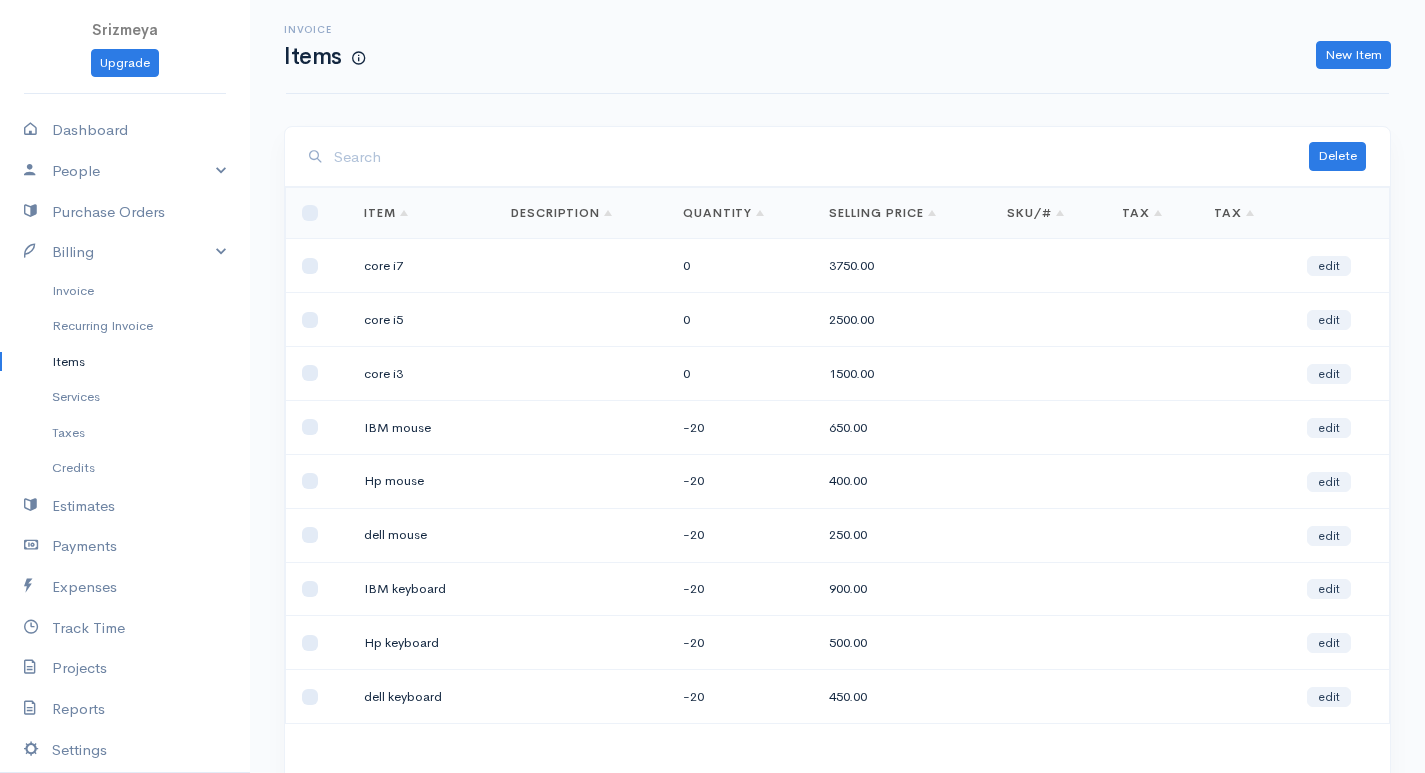 click at bounding box center (821, 157) 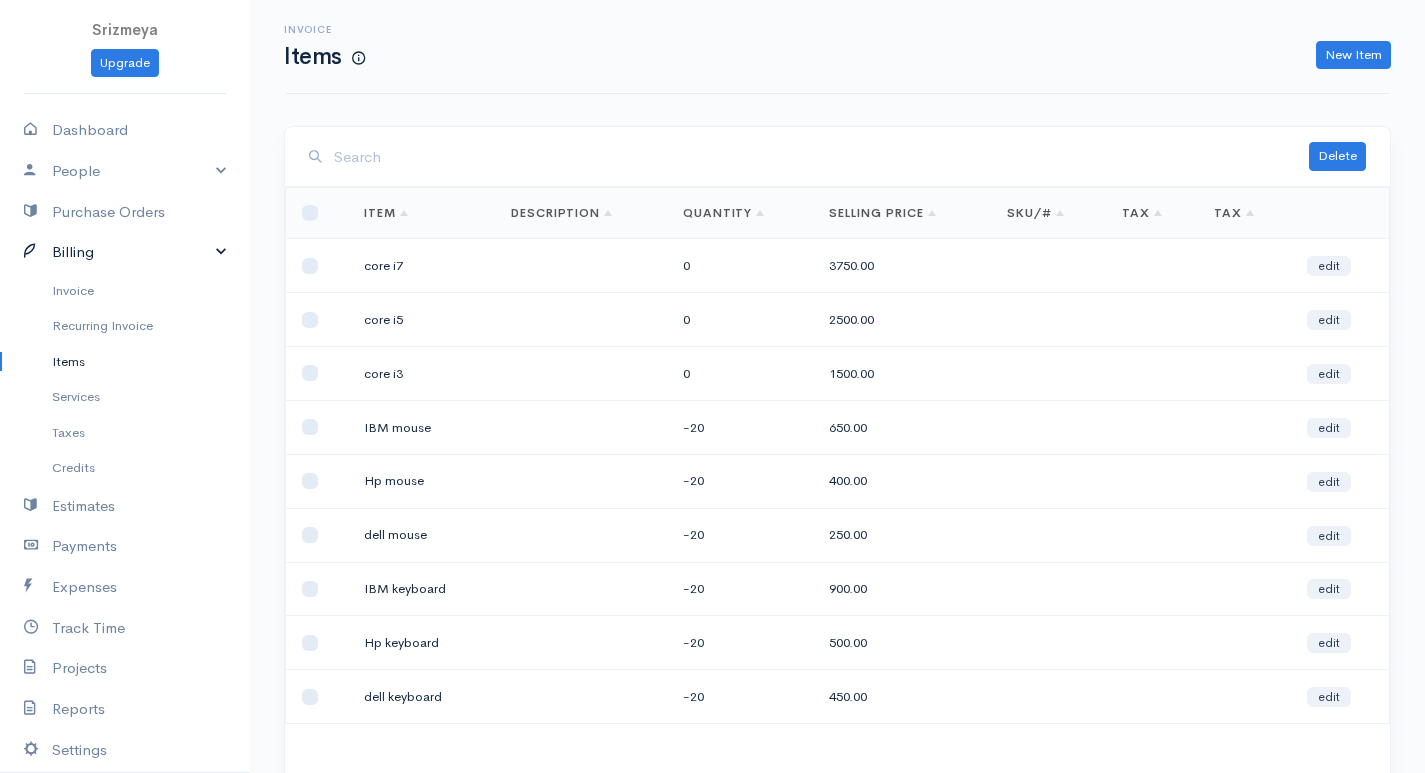 click on "Billing" at bounding box center (125, 252) 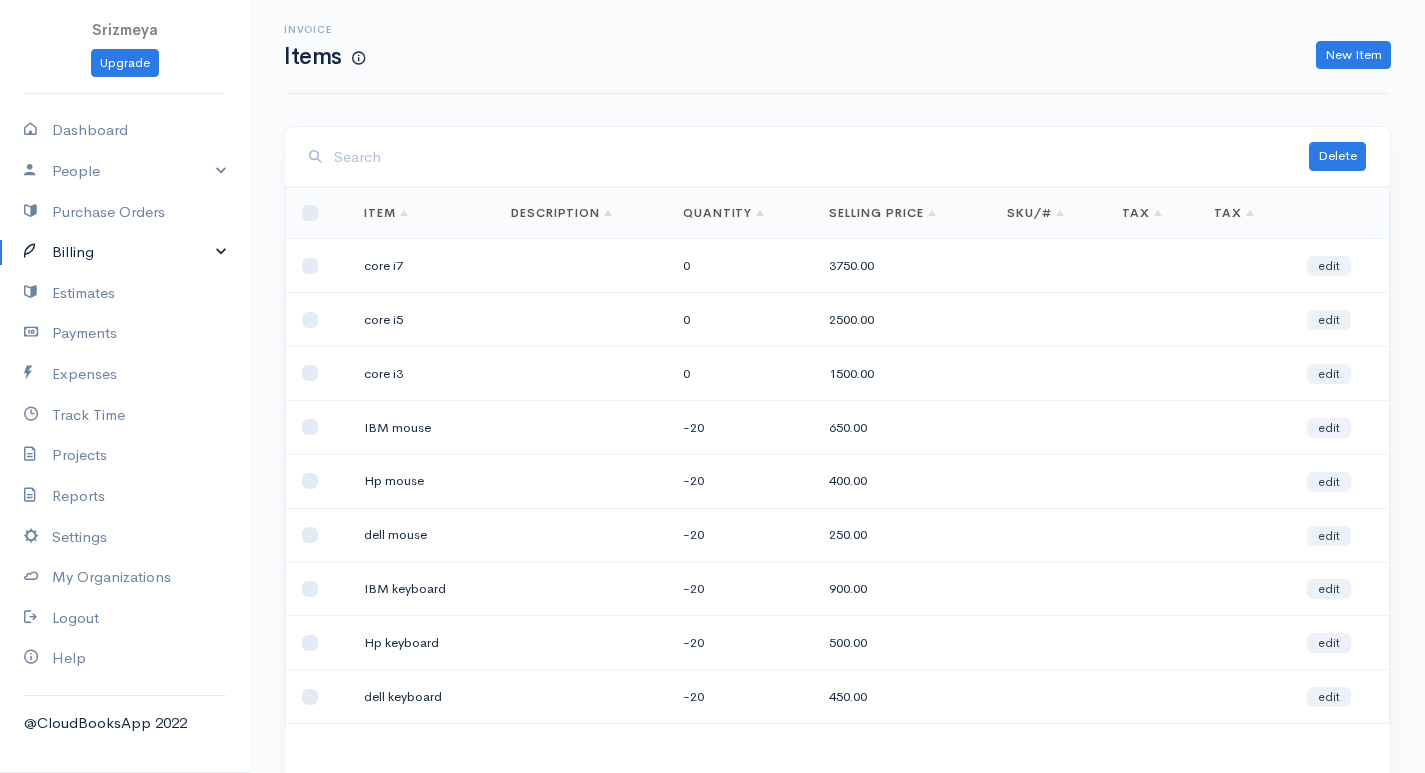 click on "Billing" at bounding box center [125, 252] 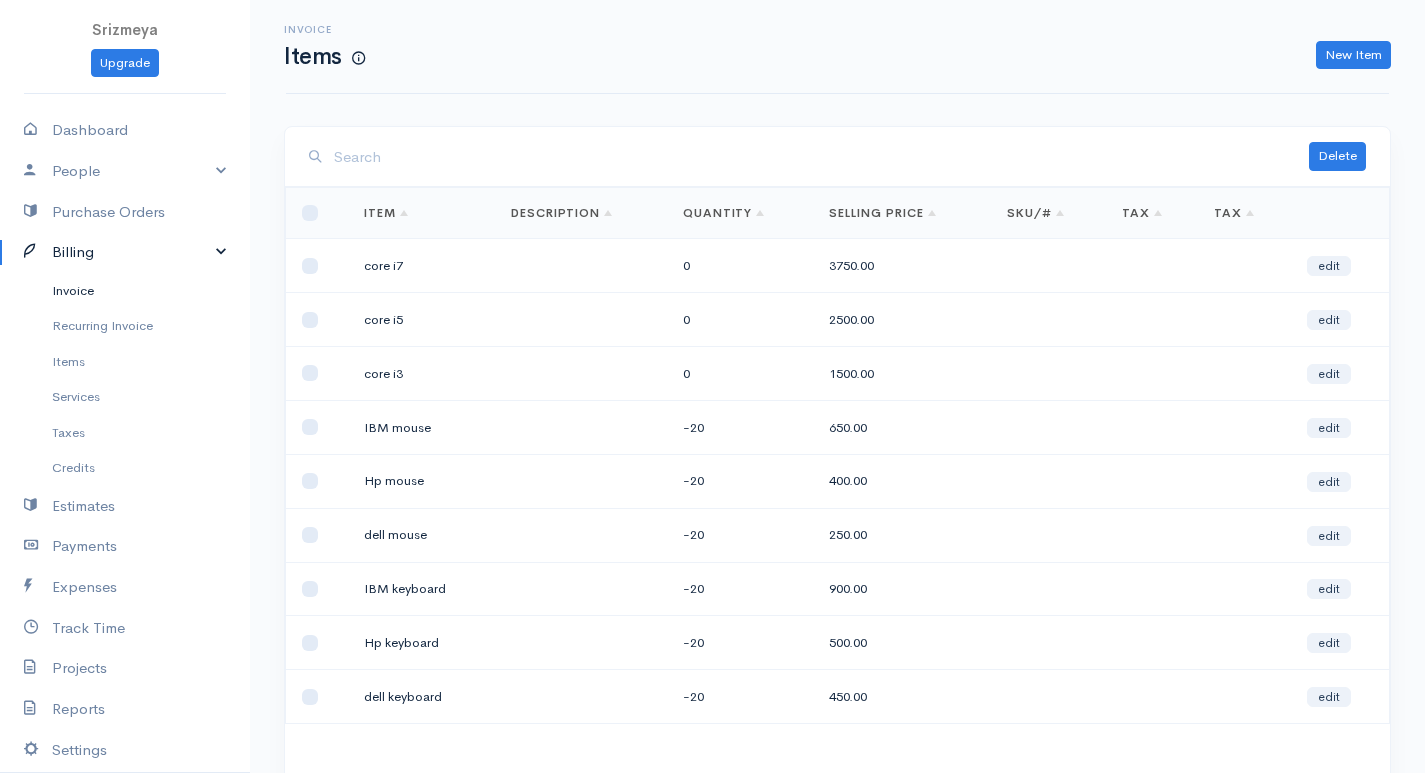 click on "Invoice" at bounding box center (125, 291) 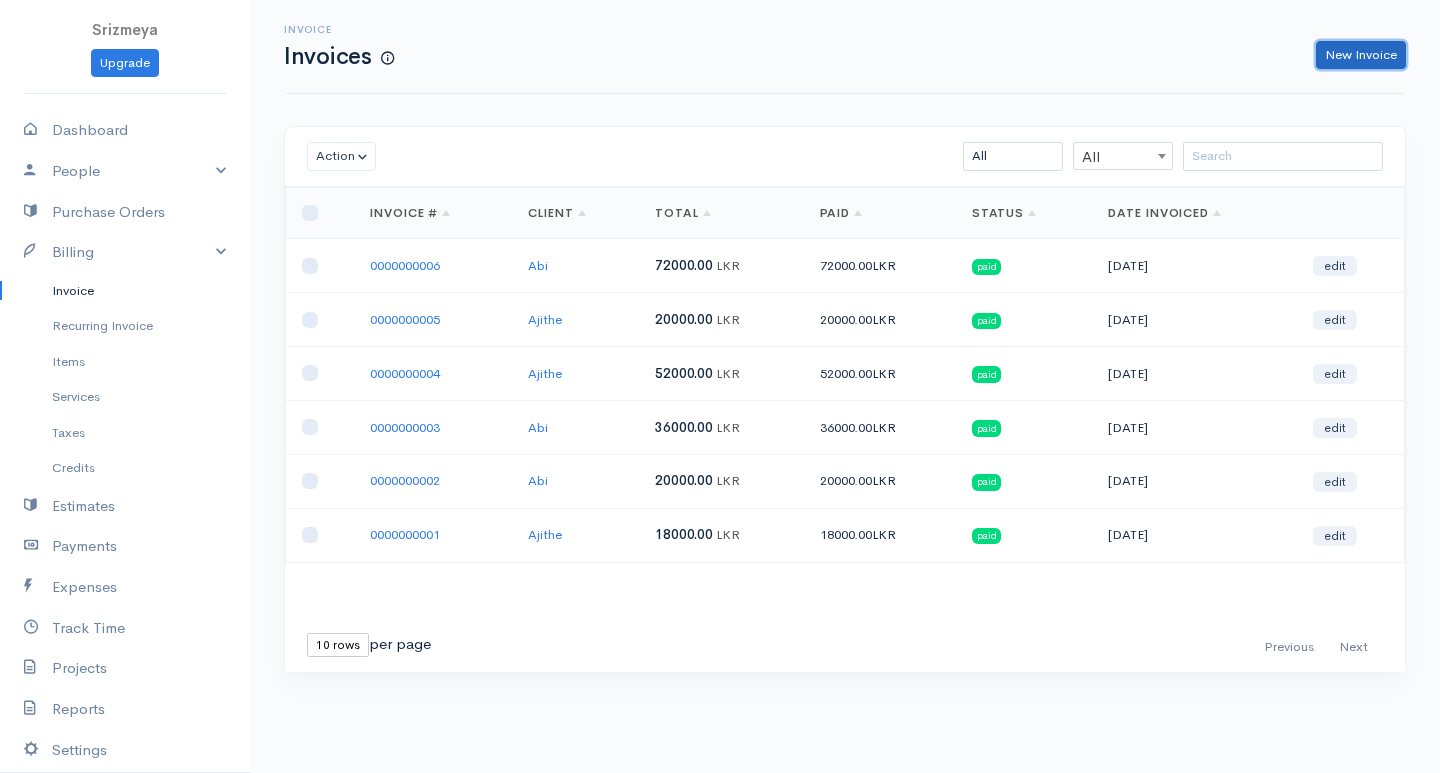 click on "New Invoice" at bounding box center [1361, 55] 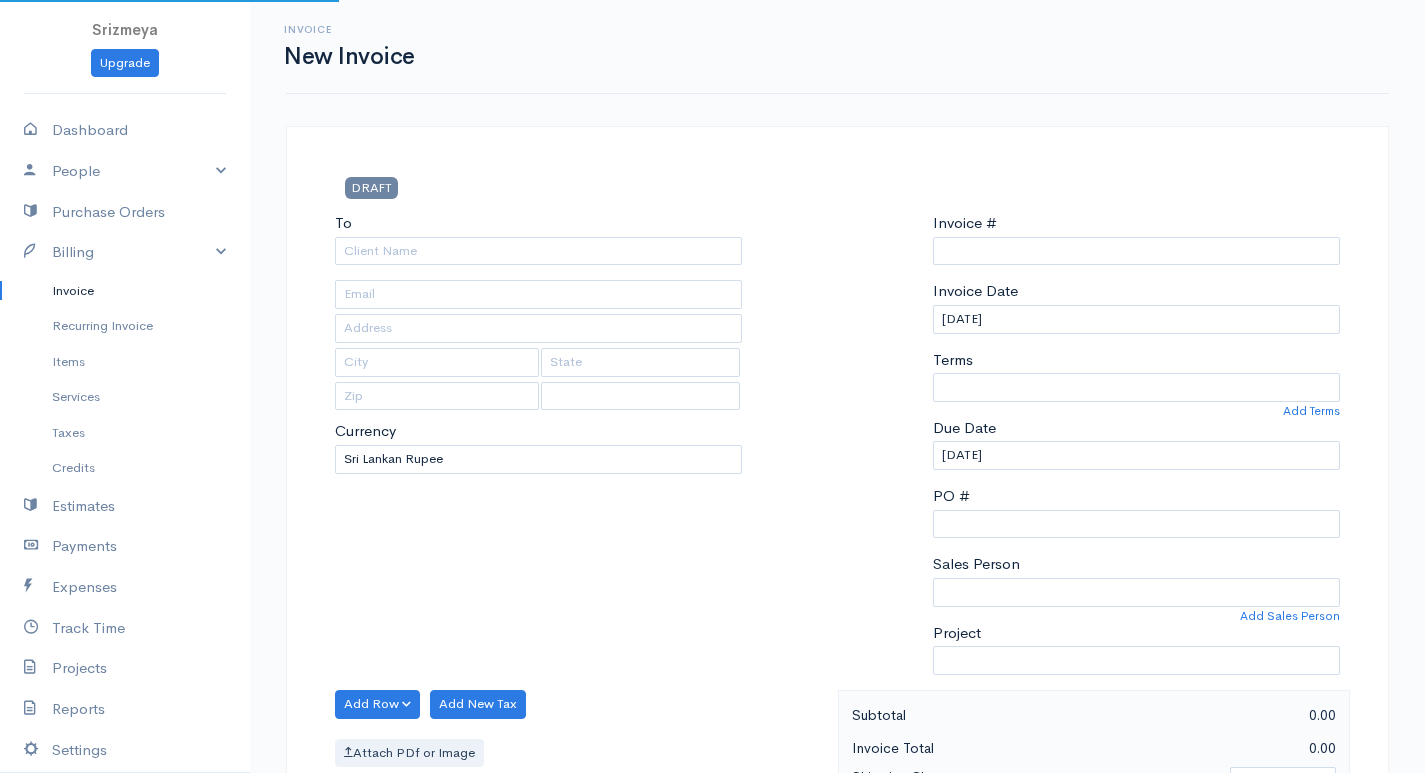 select on "[GEOGRAPHIC_DATA]" 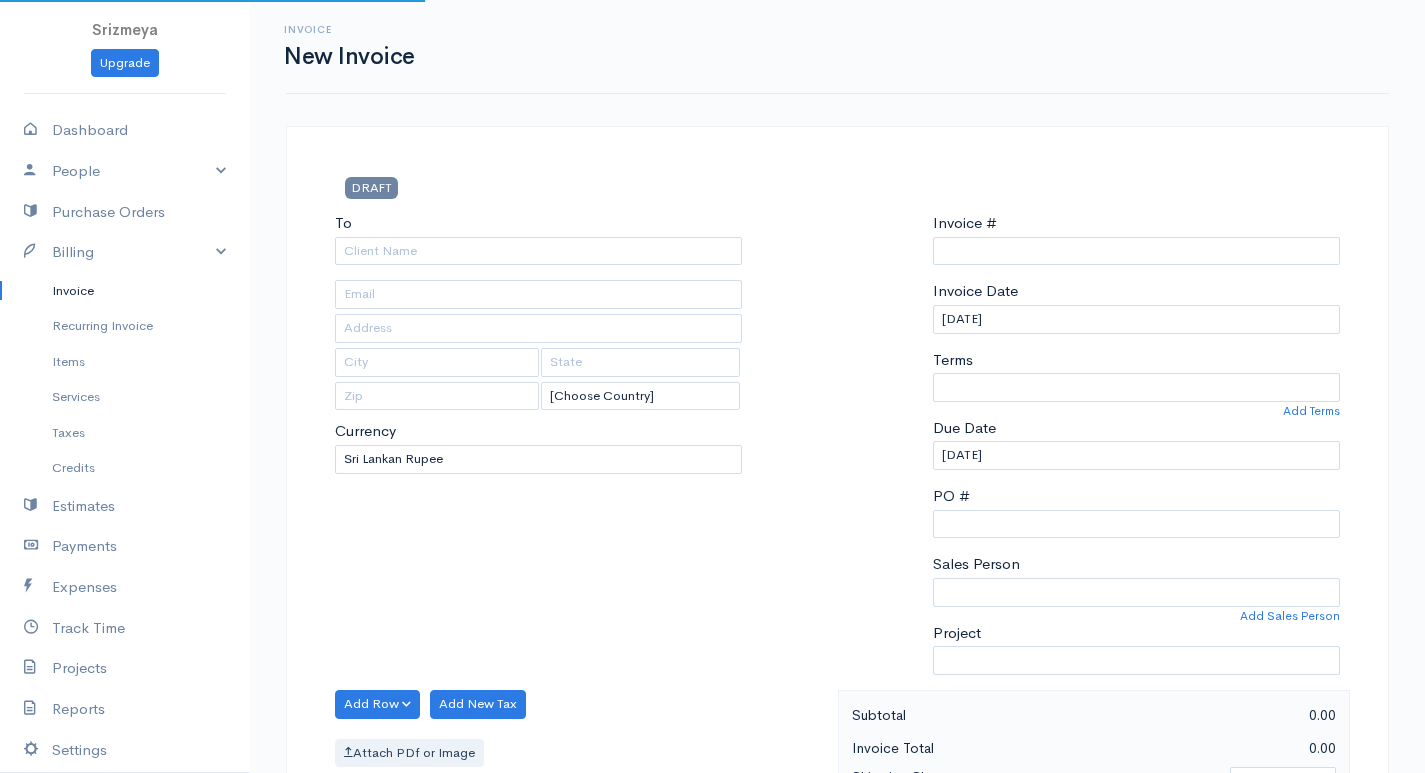type on "0000000007" 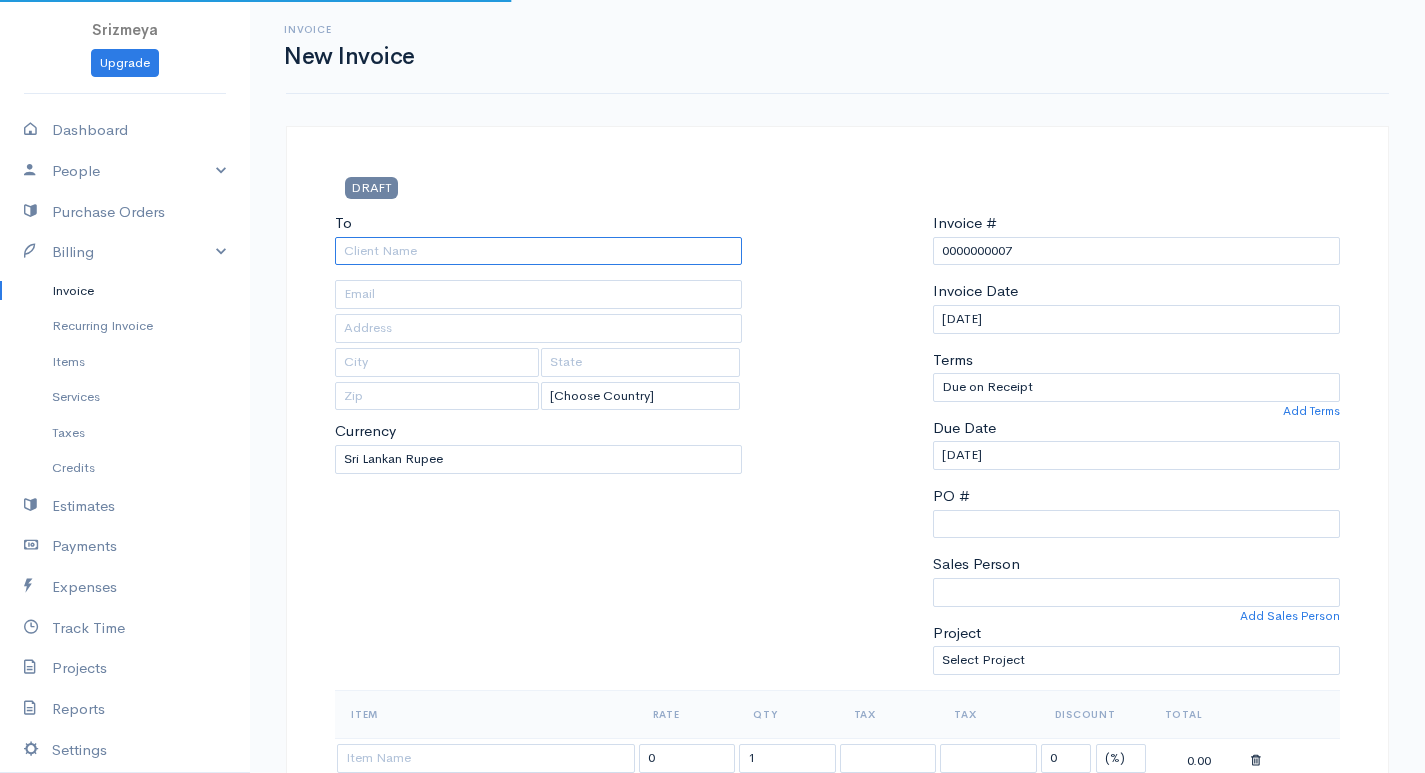 click on "To" at bounding box center [538, 251] 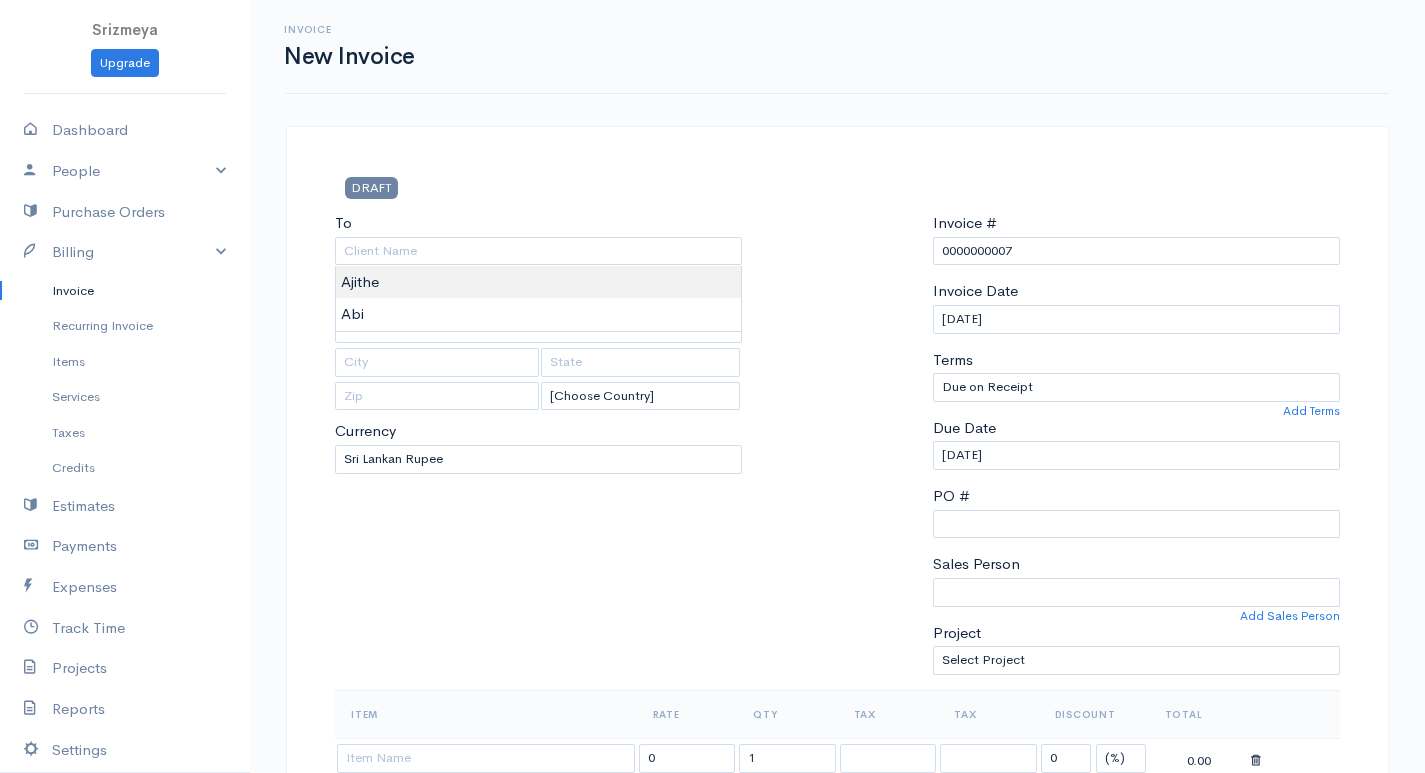 type on "Ajithe" 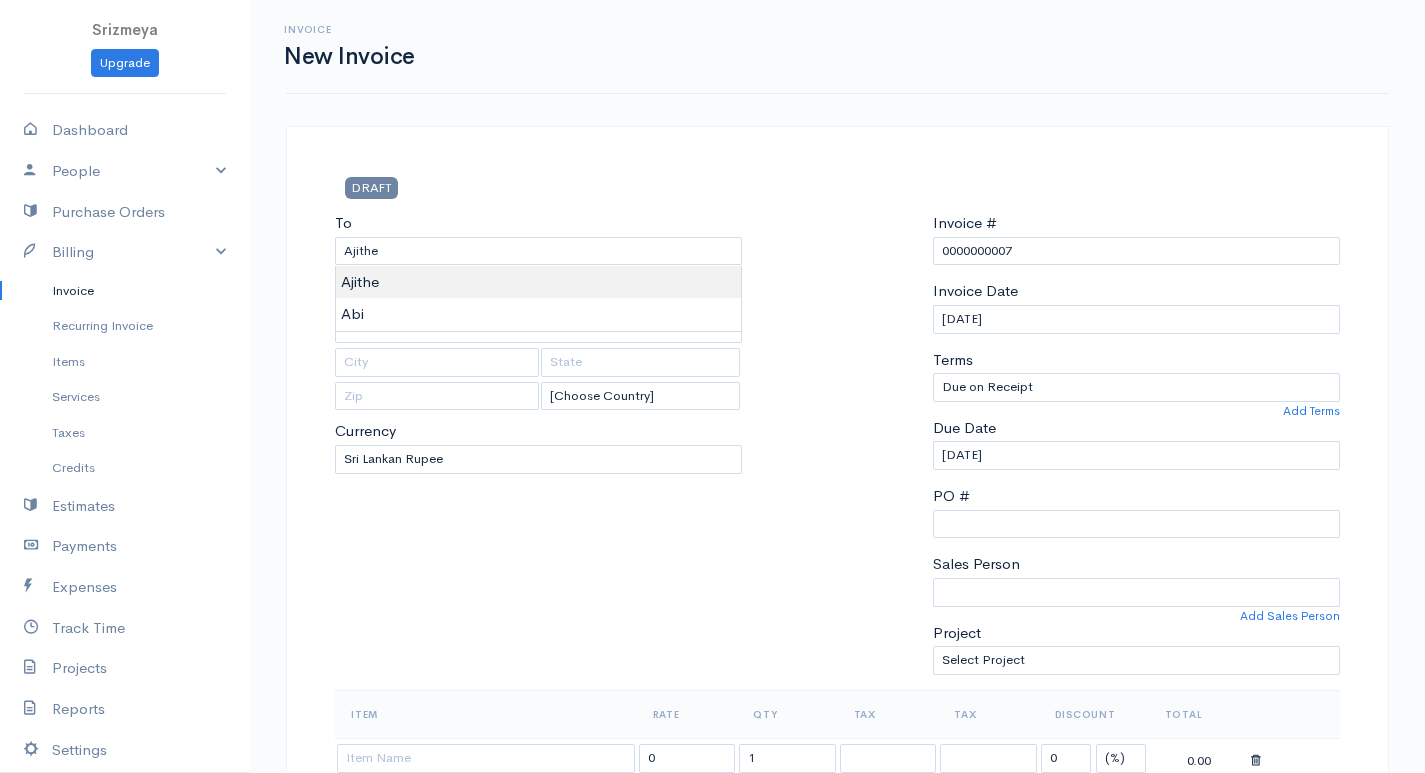 click on "Srizmeya
Upgrade
Dashboard
People
Clients
Vendors
Staff Users
Purchase Orders
Billing
Invoice
Recurring Invoice
Items
Services
Taxes
Credits
Estimates
Payments
Expenses
Track Time
Projects
Reports
Settings
My Organizations
Logout
Help
@CloudBooksApp 2022
Invoice
New Invoice
DRAFT To Ajithe [Choose Country] United States Canada United Kingdom Afghanistan Albania Algeria American Samoa Andorra Anguilla Angola Antarctica Antigua and Barbuda Argentina Armenia Aruba Australia" at bounding box center (712, 864) 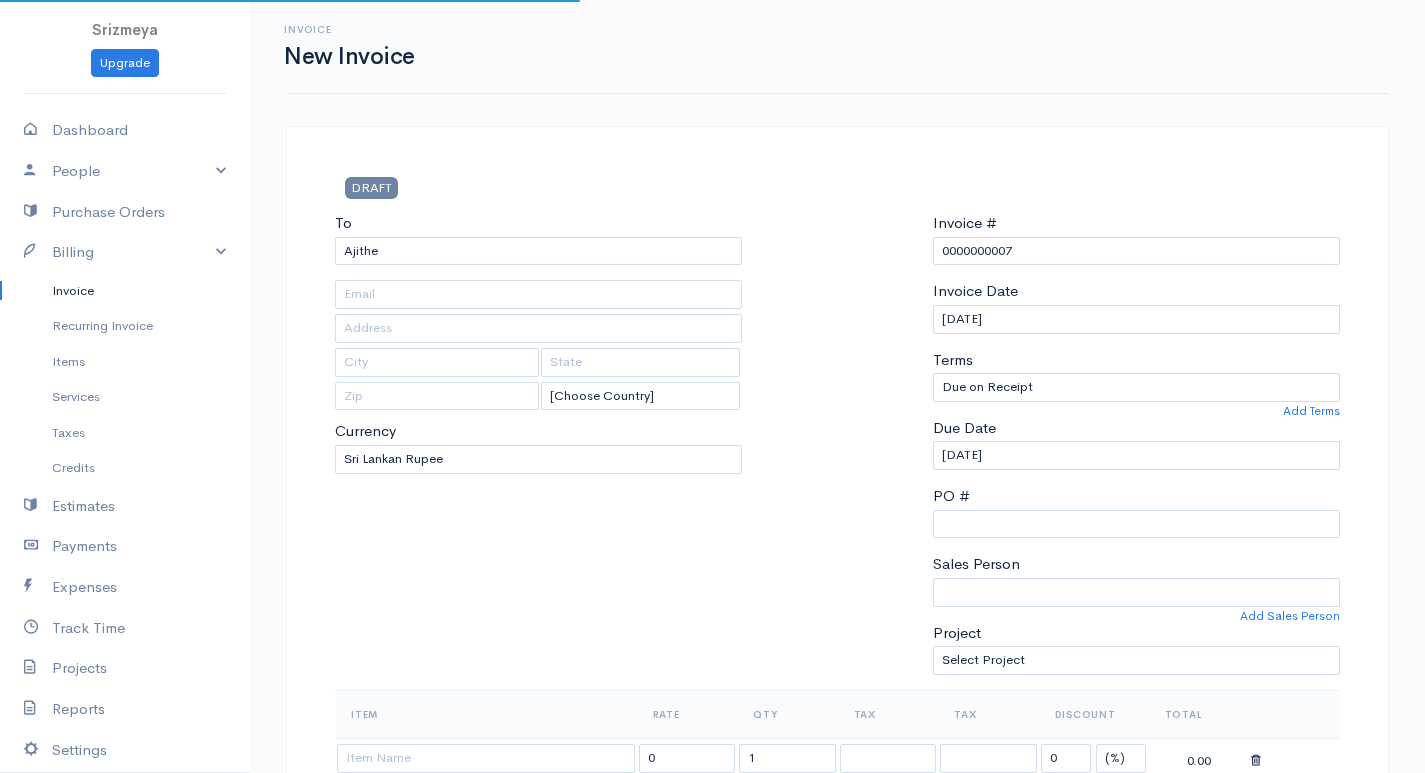 scroll, scrollTop: 500, scrollLeft: 0, axis: vertical 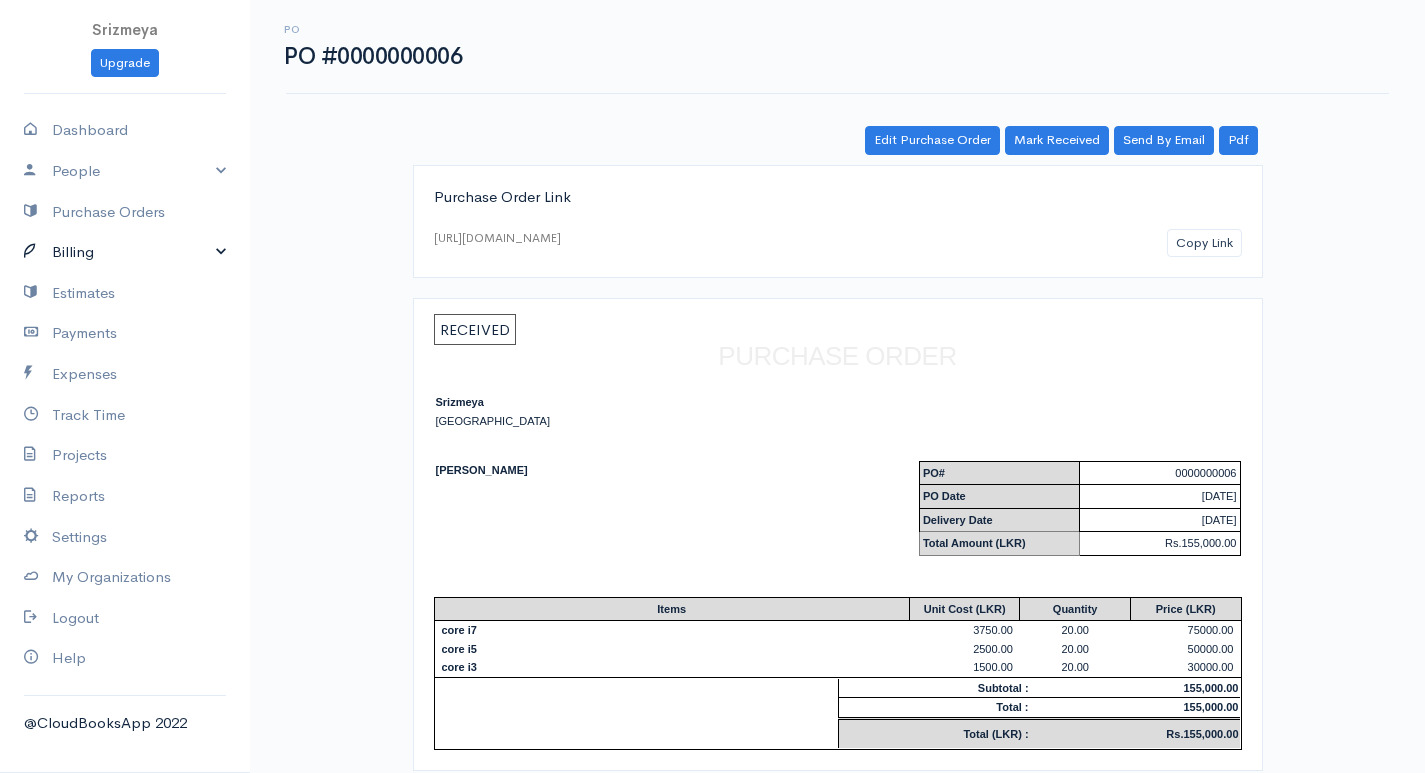 click on "Billing" at bounding box center [125, 252] 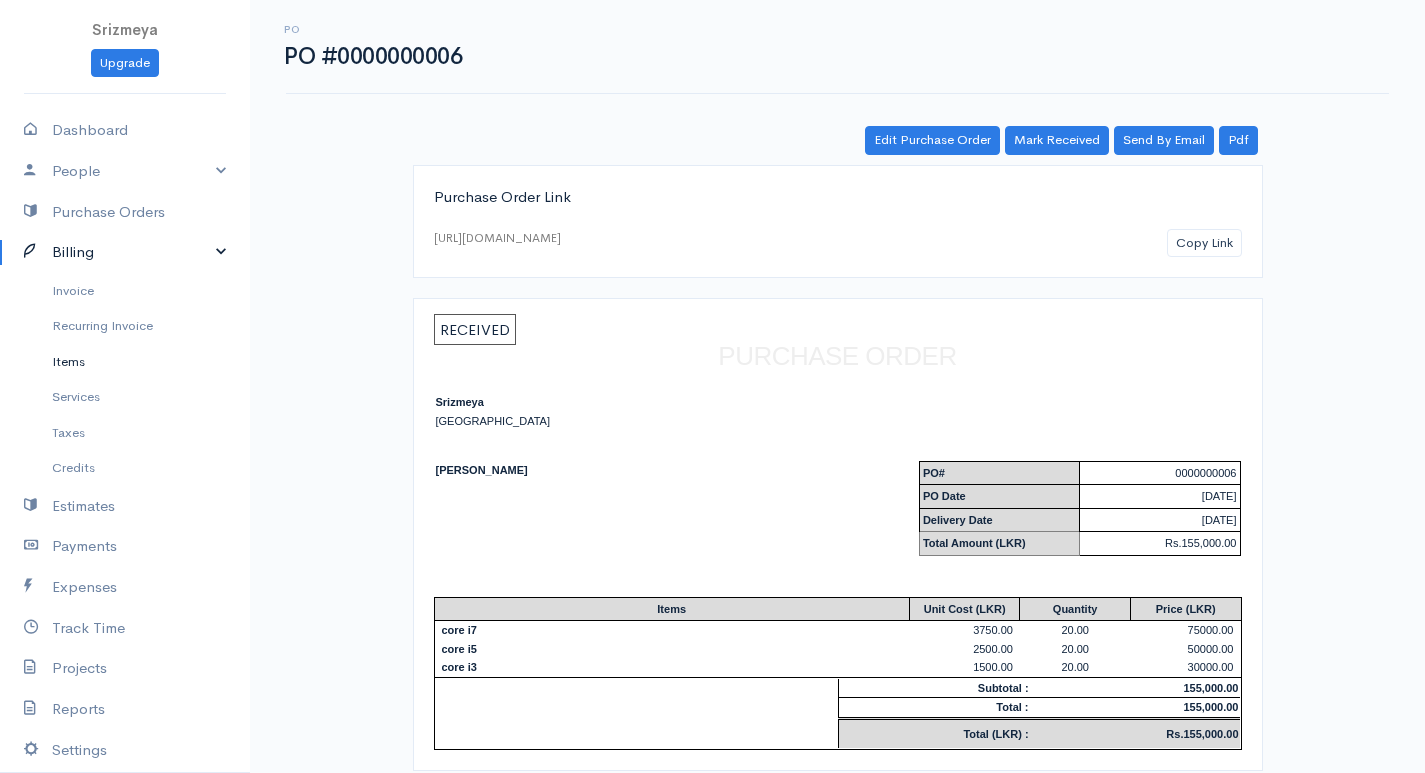 click on "Items" at bounding box center [125, 362] 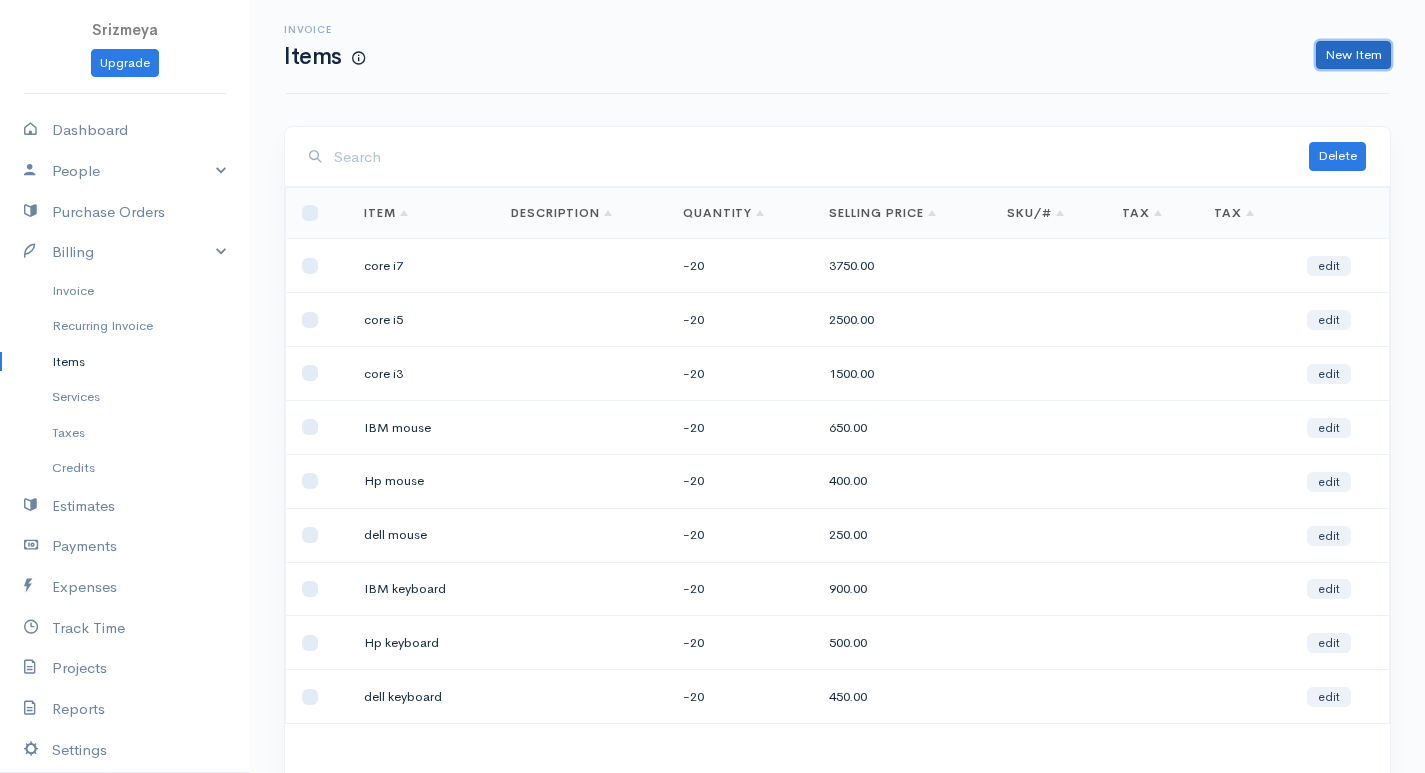 click on "New Item" at bounding box center (1353, 55) 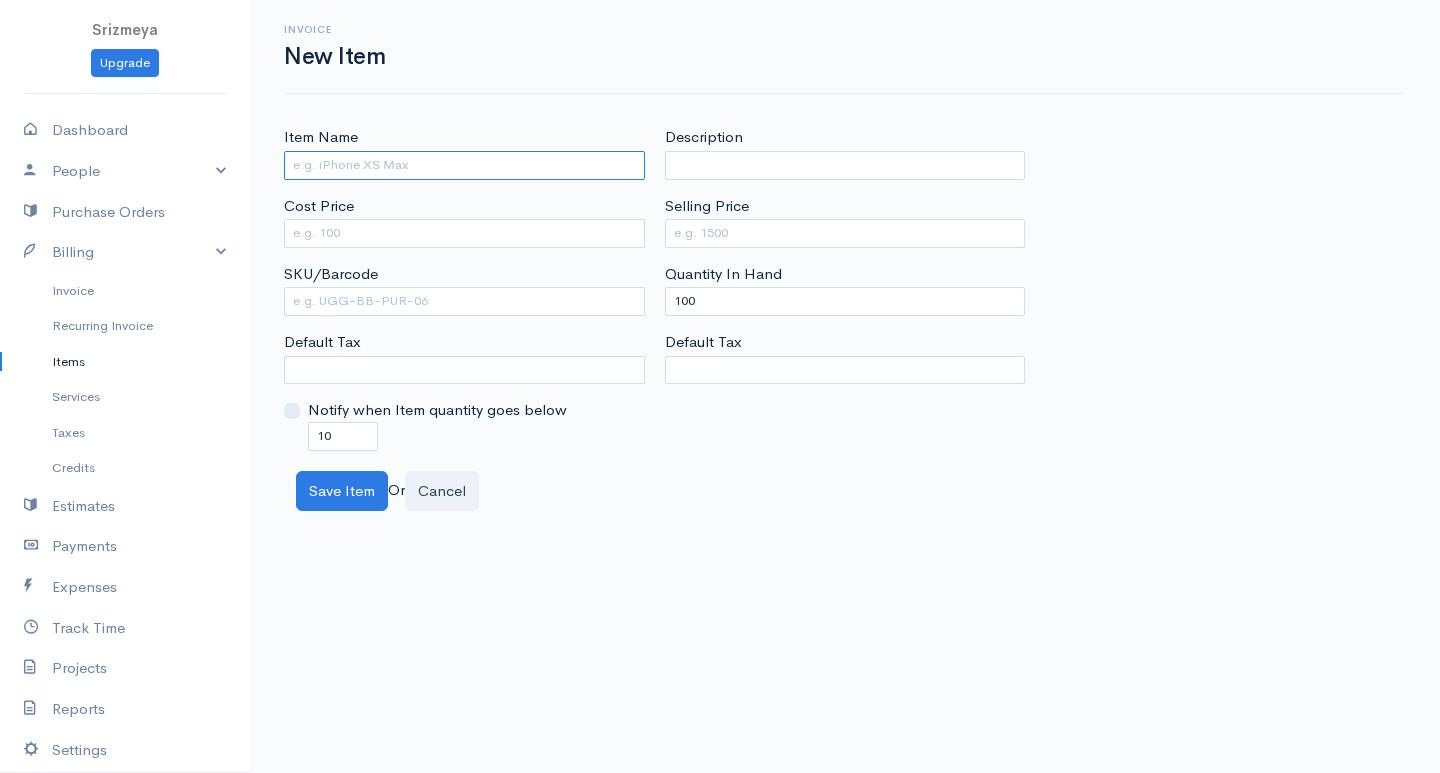 click on "Item Name" at bounding box center [464, 165] 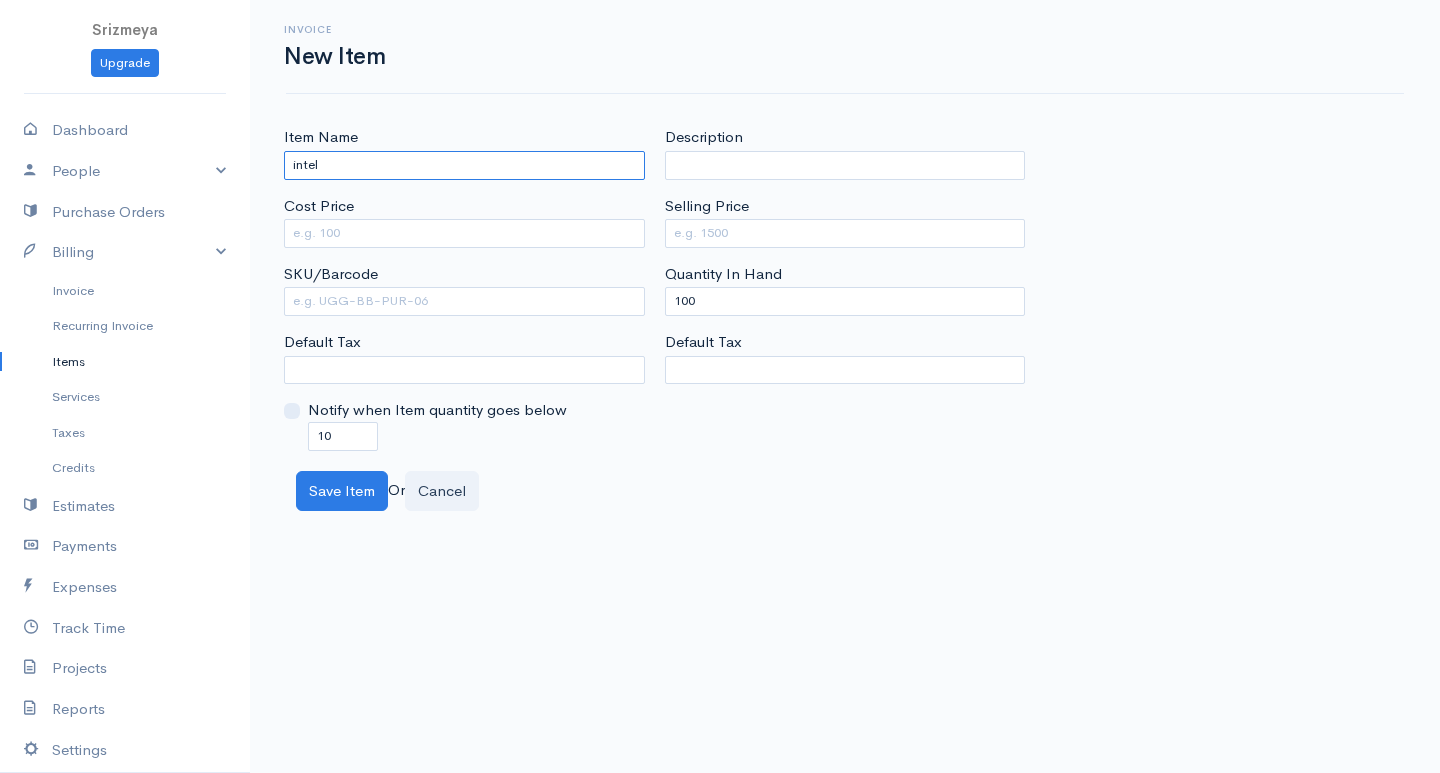 type on "intel" 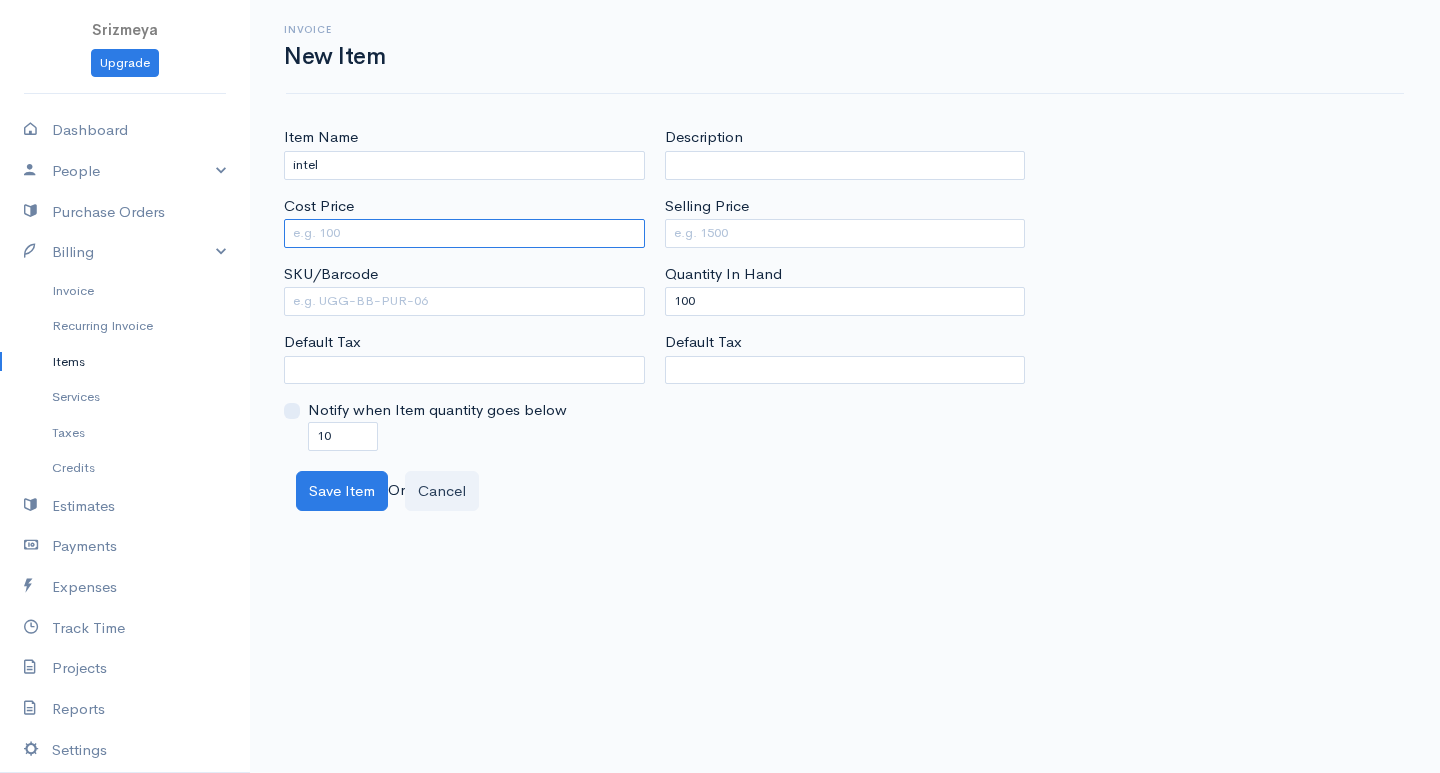 click on "Cost Price" at bounding box center (464, 233) 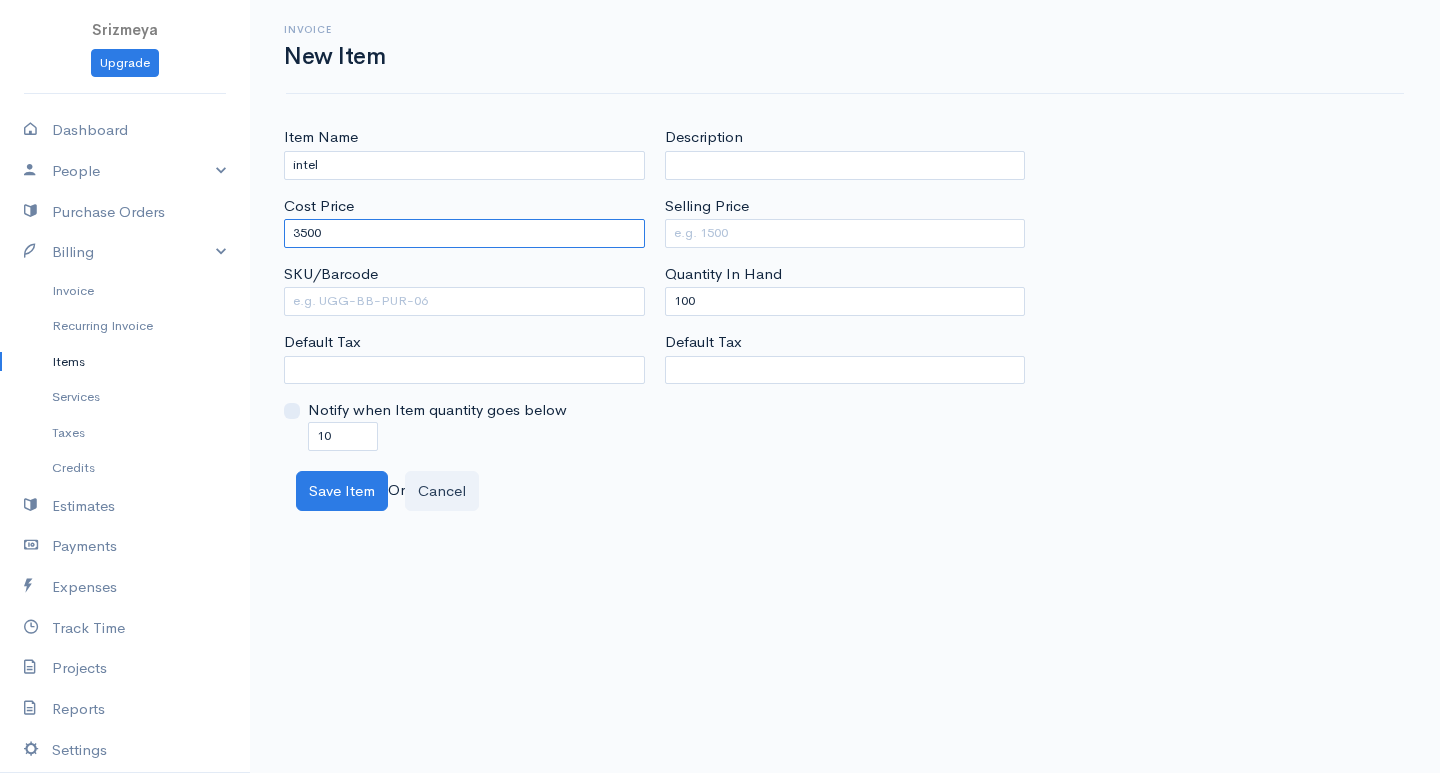 type on "3500" 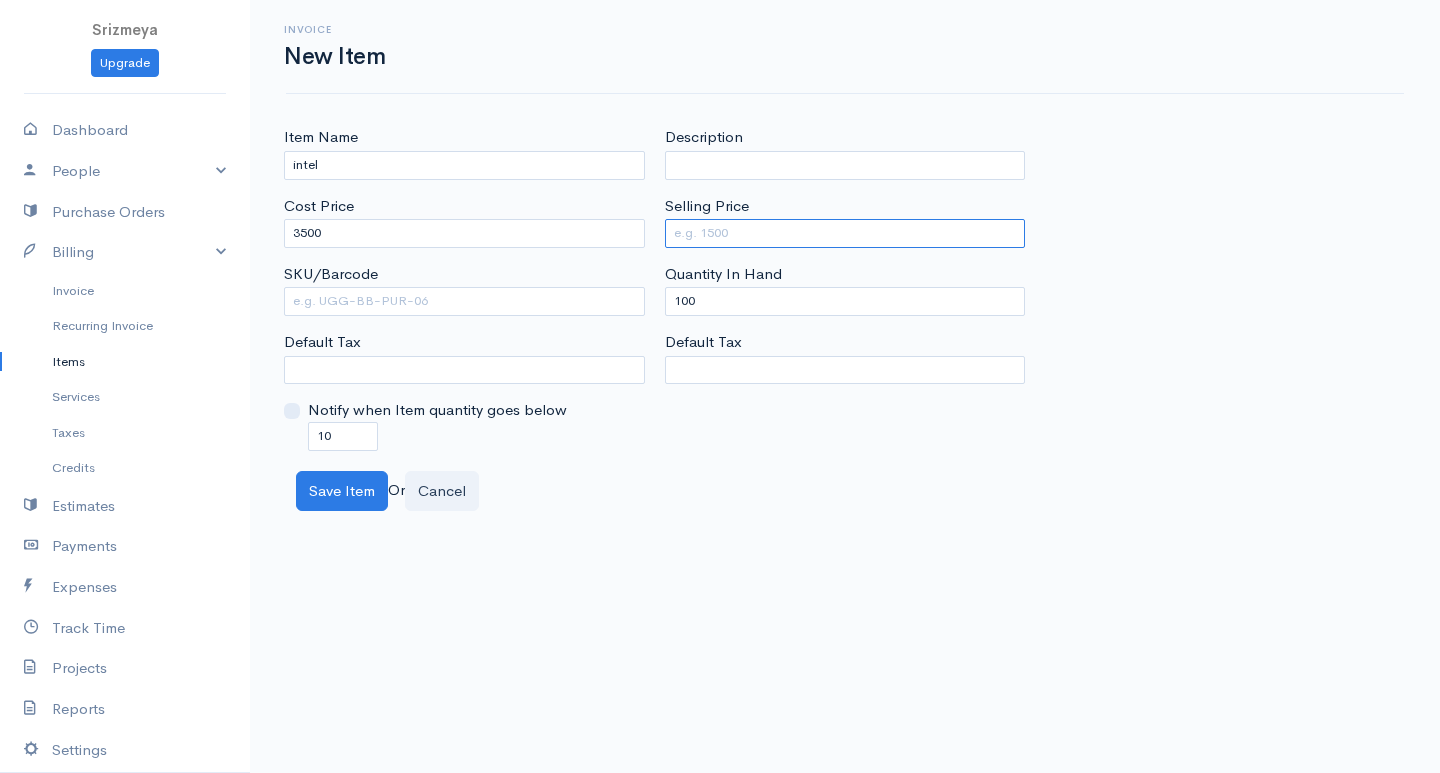 click on "Selling Price" at bounding box center (845, 233) 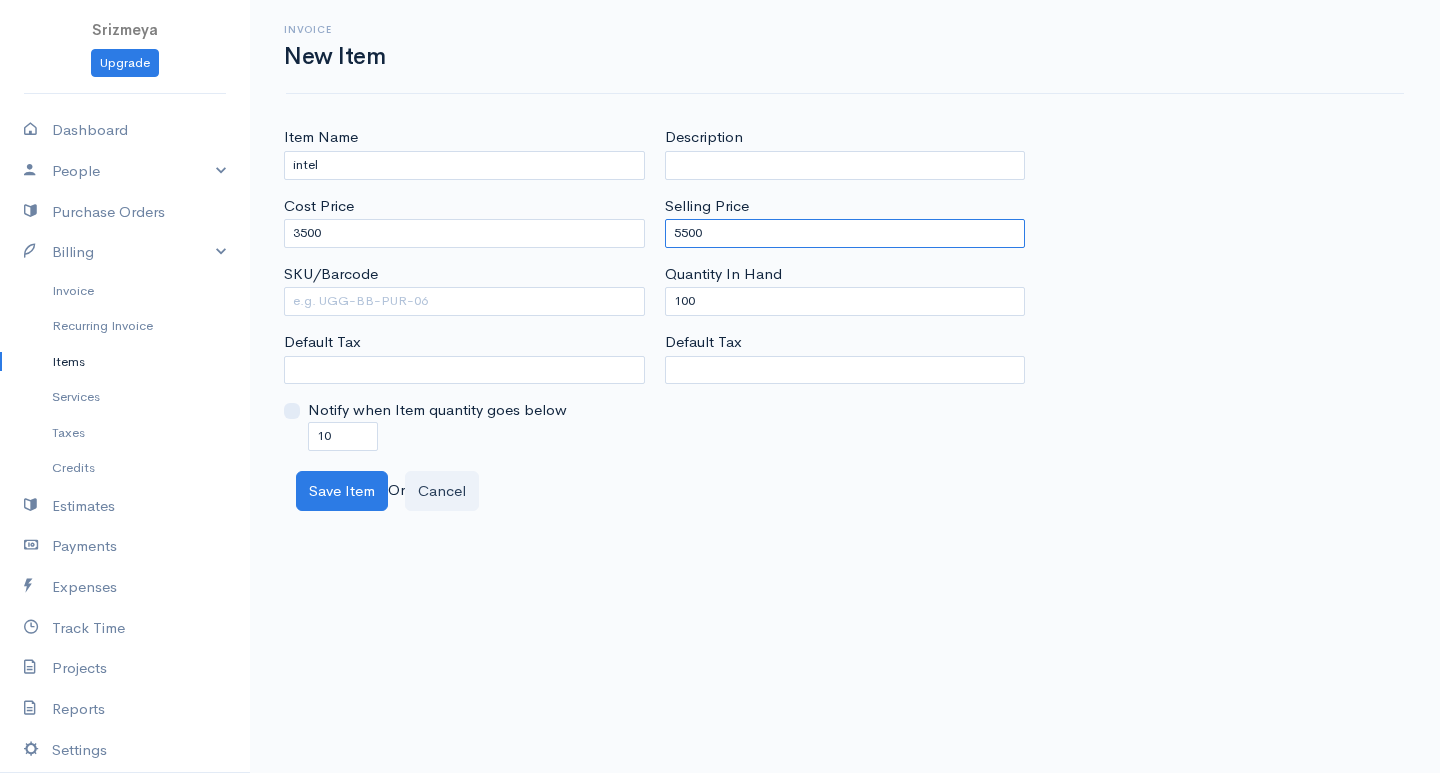 type on "5500" 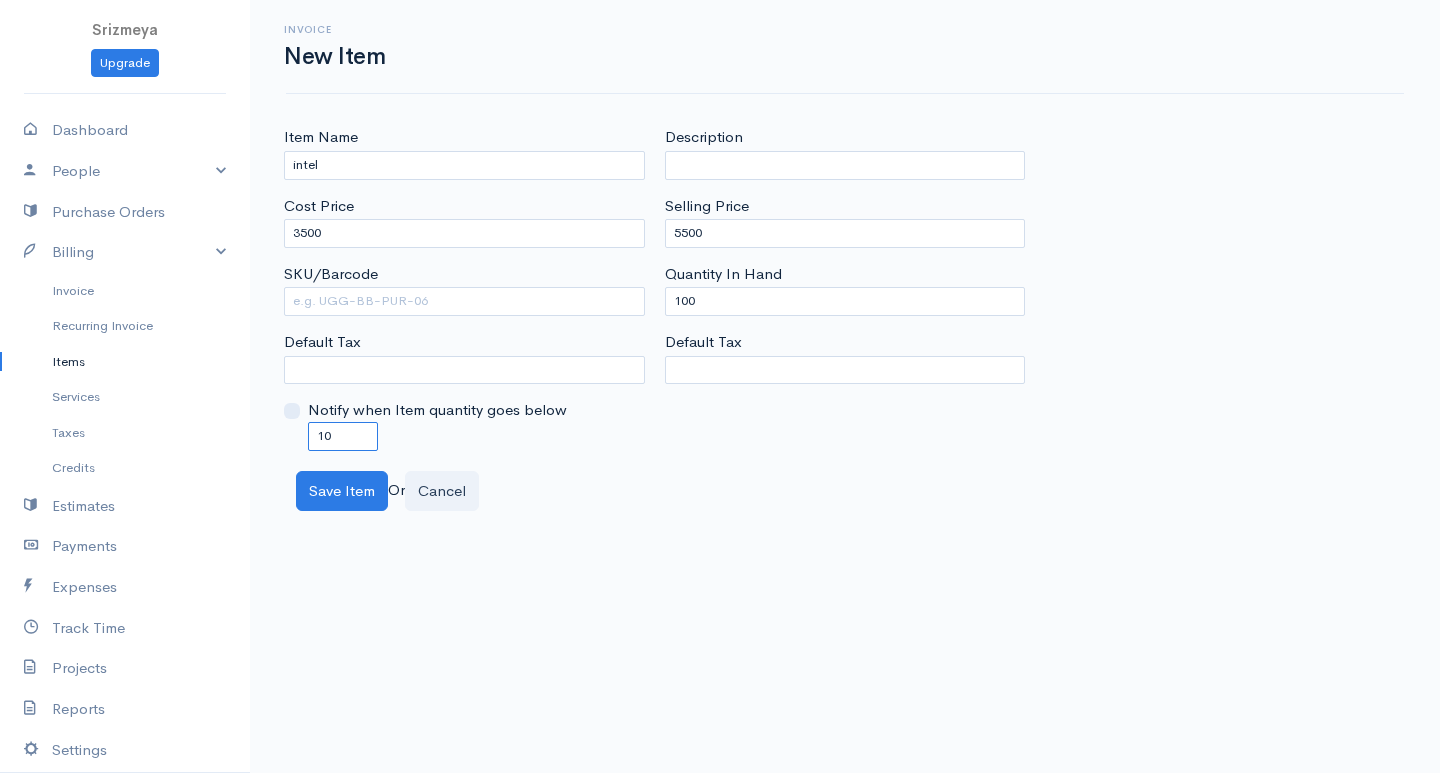drag, startPoint x: 372, startPoint y: 436, endPoint x: 296, endPoint y: 436, distance: 76 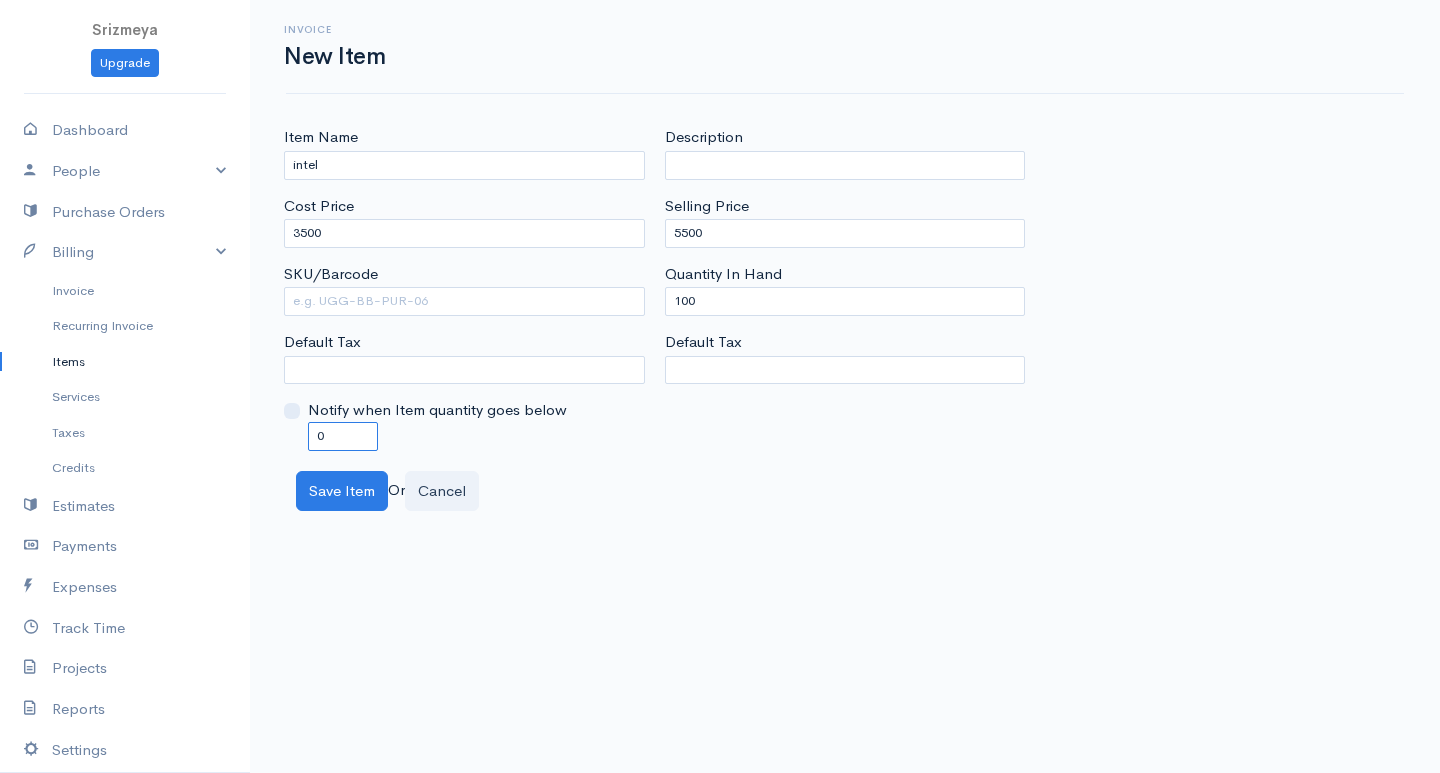 type on "0" 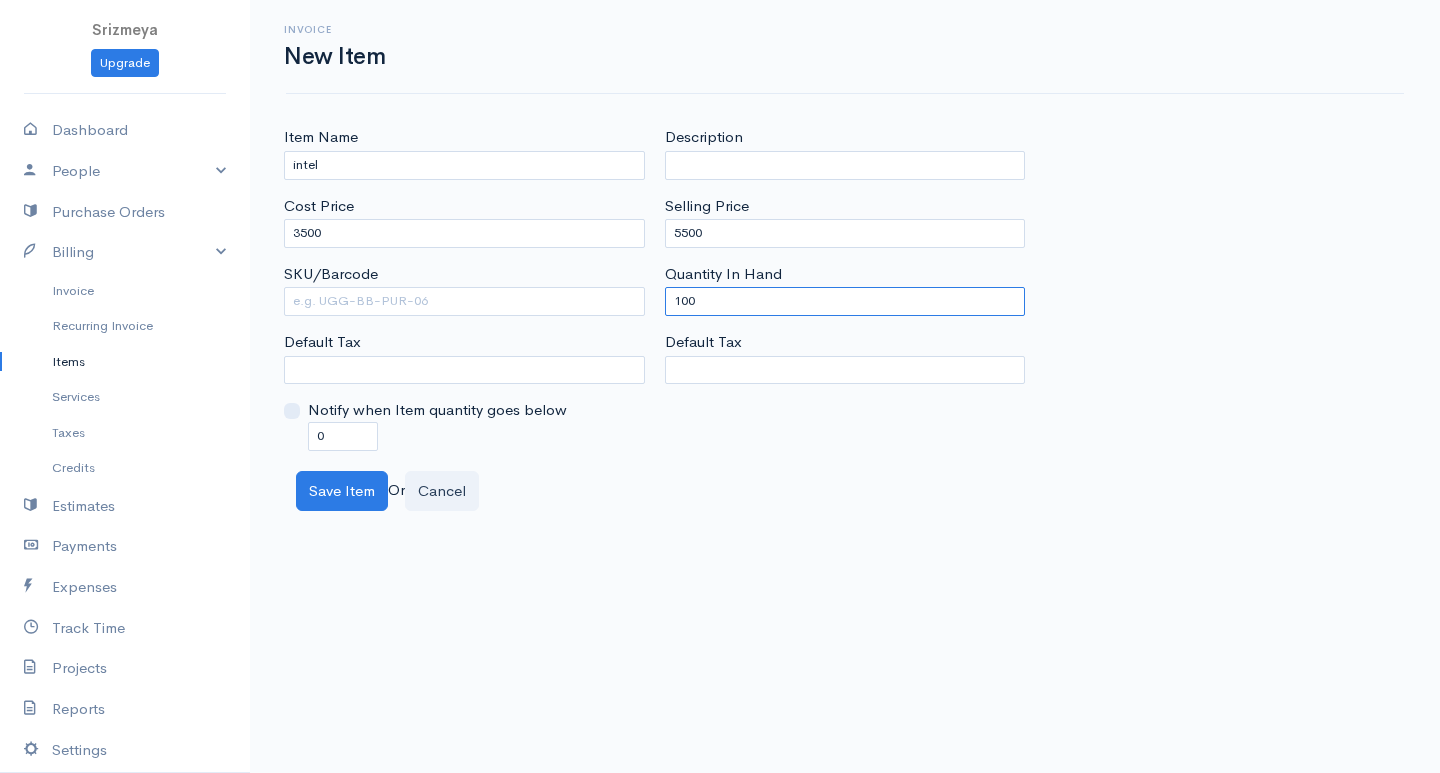 drag, startPoint x: 833, startPoint y: 299, endPoint x: 670, endPoint y: 348, distance: 170.20576 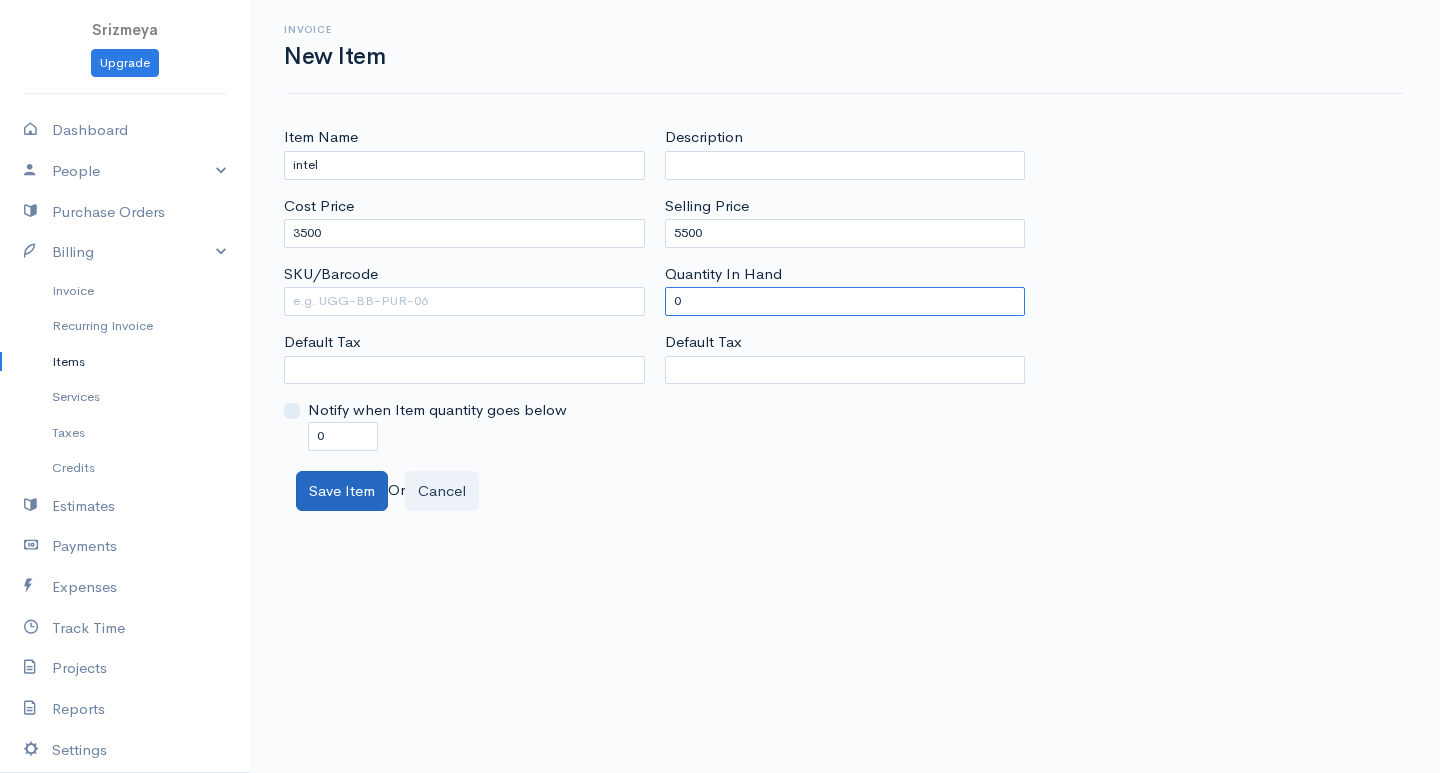 type on "0" 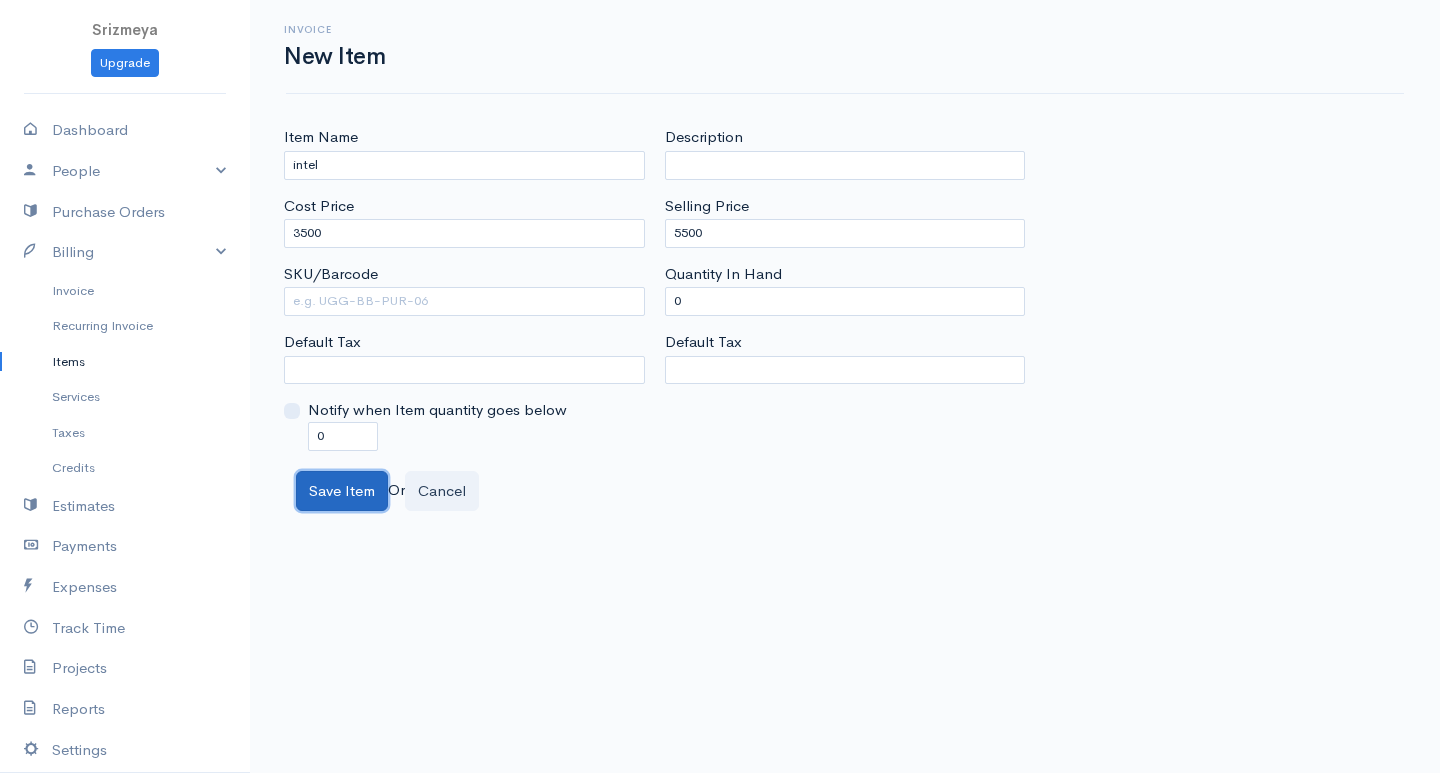 click on "Save Item" at bounding box center (342, 491) 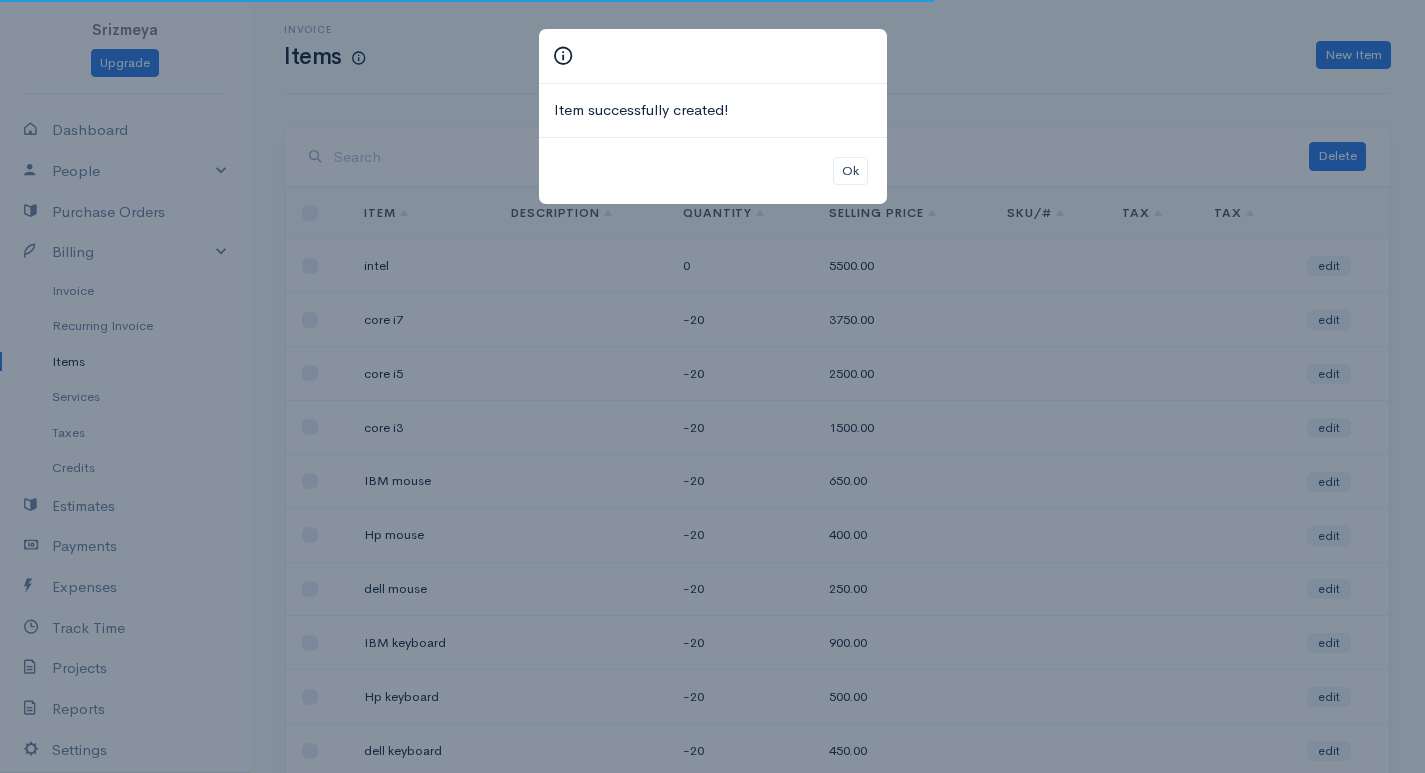 click on "Item successfully created!
Ok" at bounding box center [712, 386] 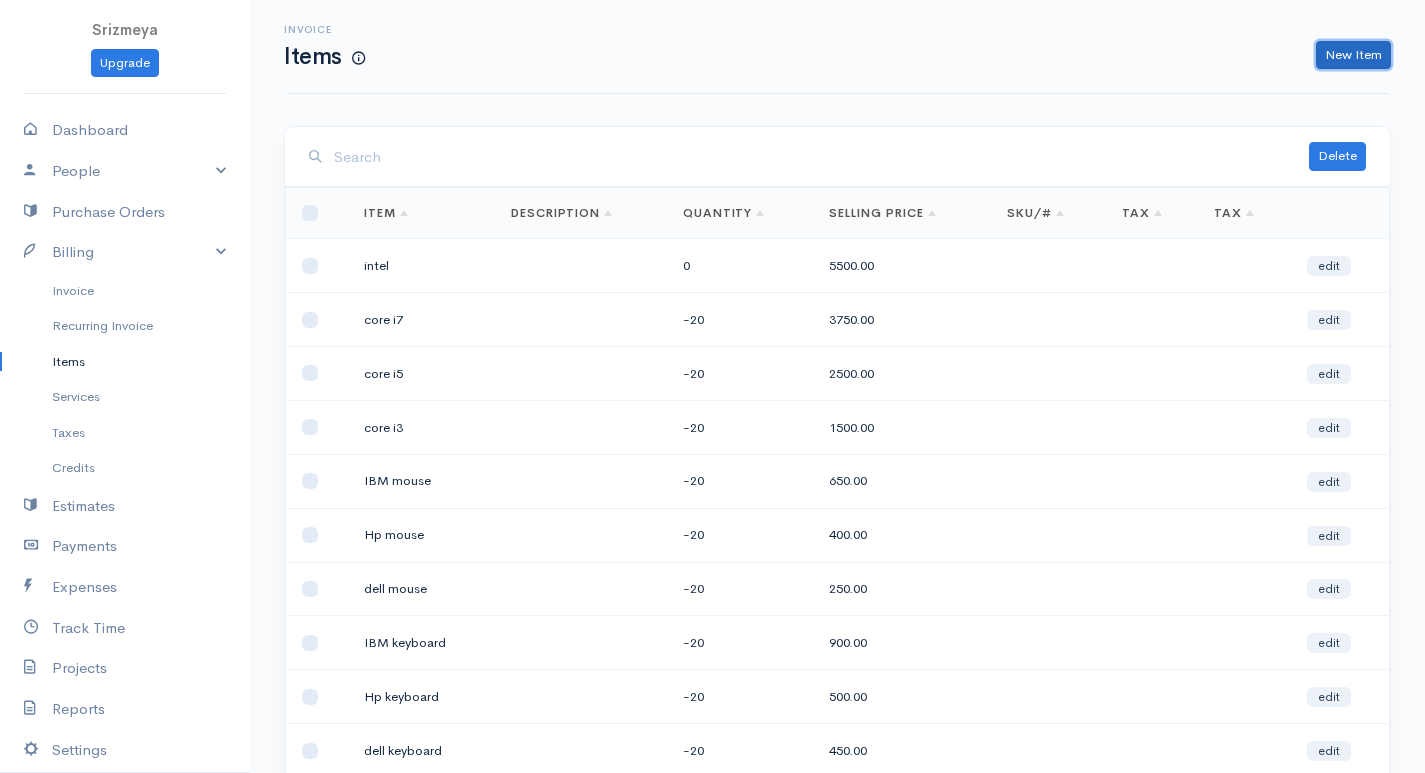click on "New Item" at bounding box center [1353, 55] 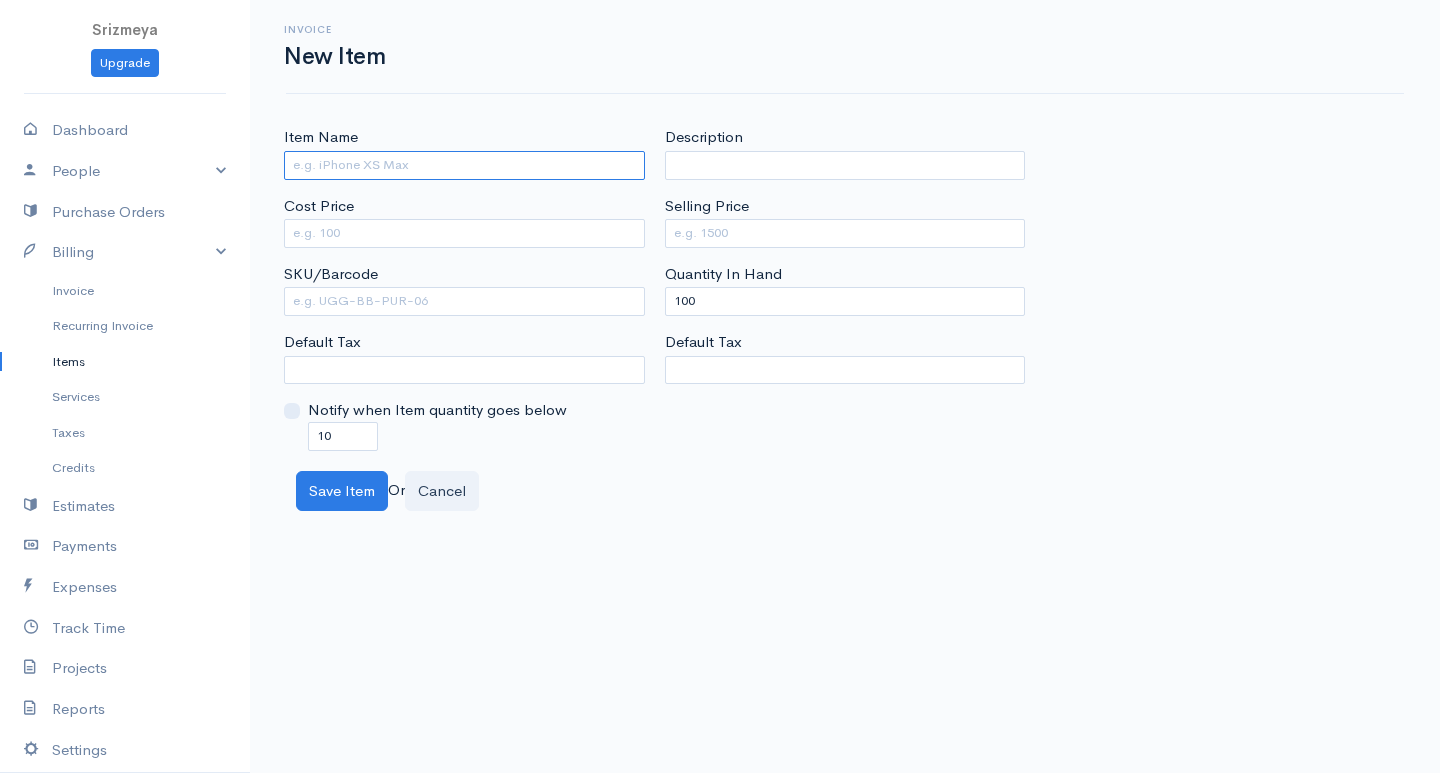 click on "Item Name" at bounding box center [464, 165] 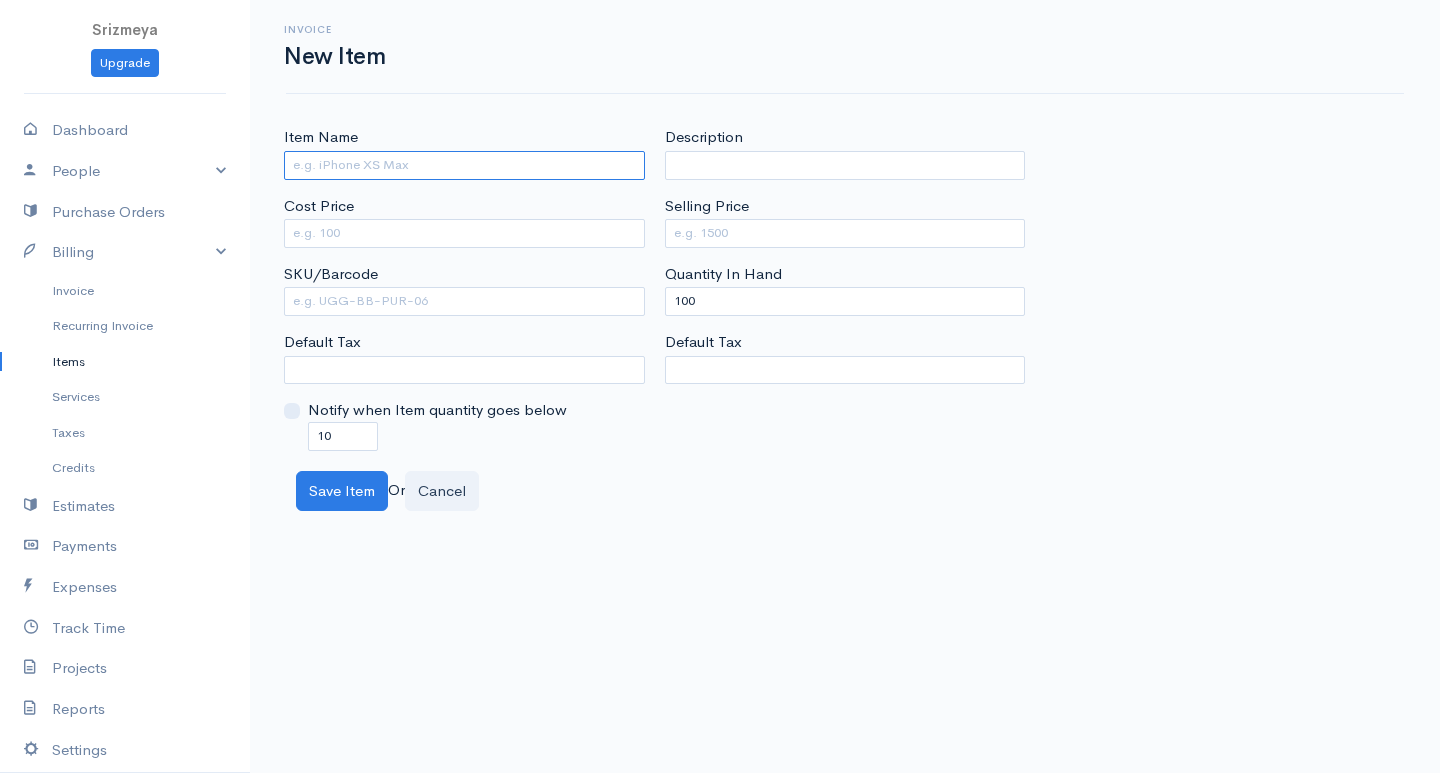 paste on "Gigabyte" 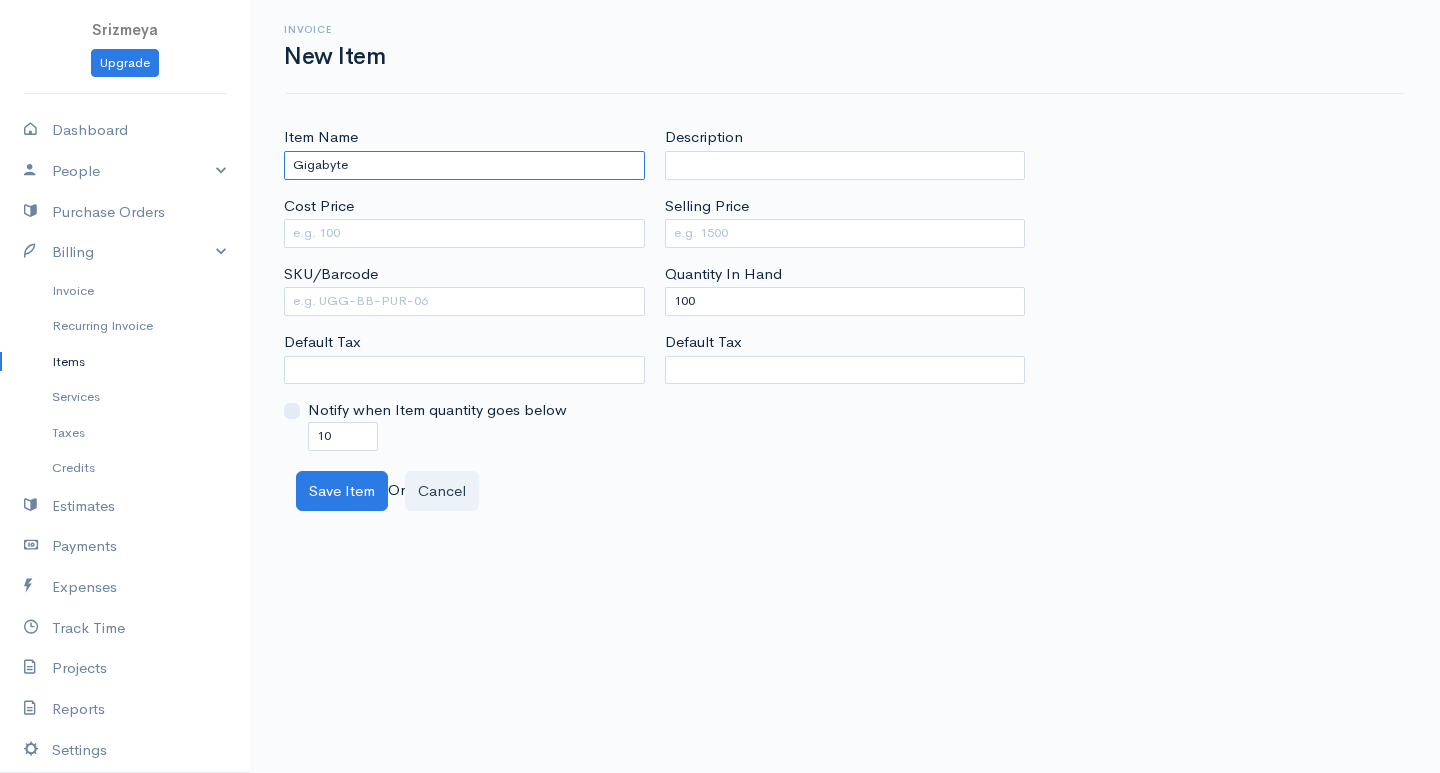 type on "Gigabyte" 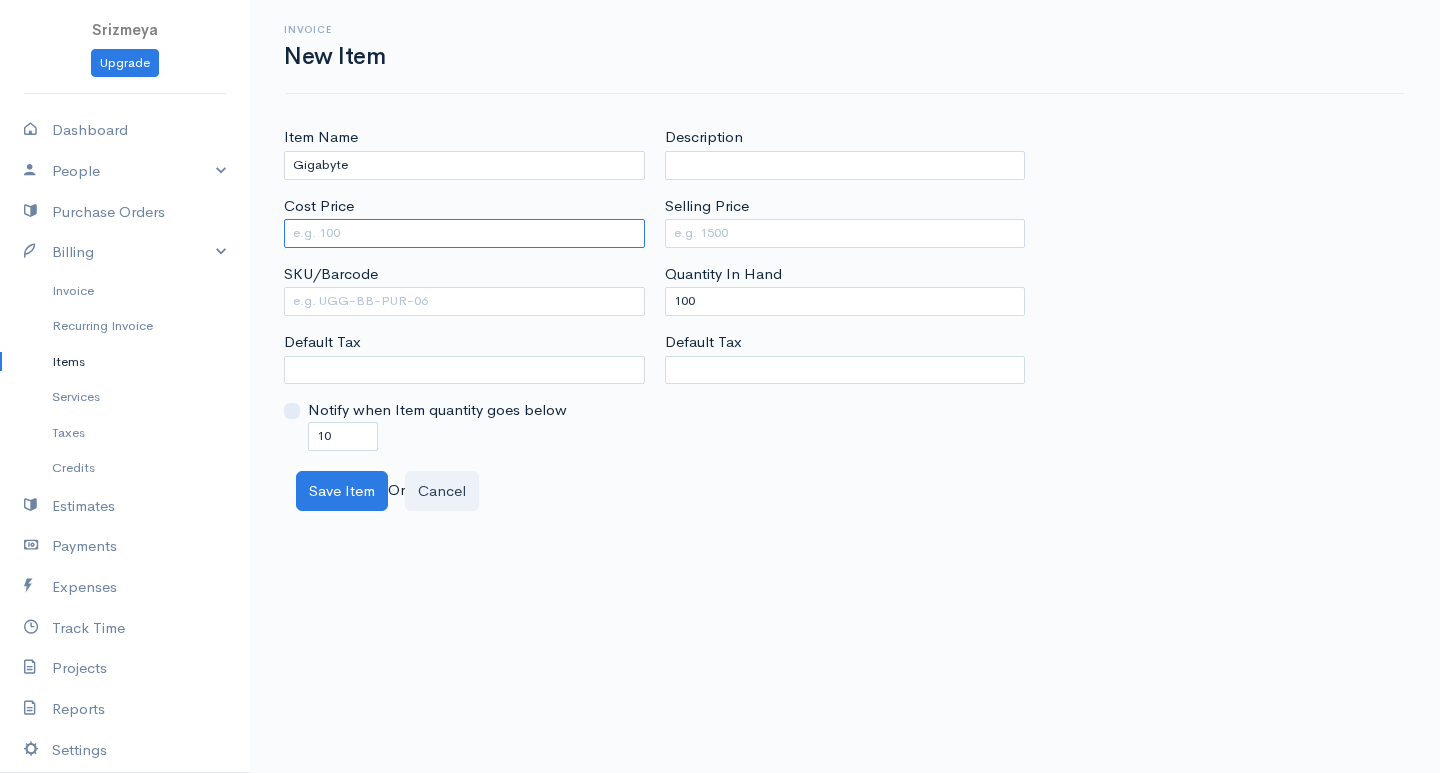click on "Cost Price" at bounding box center (464, 233) 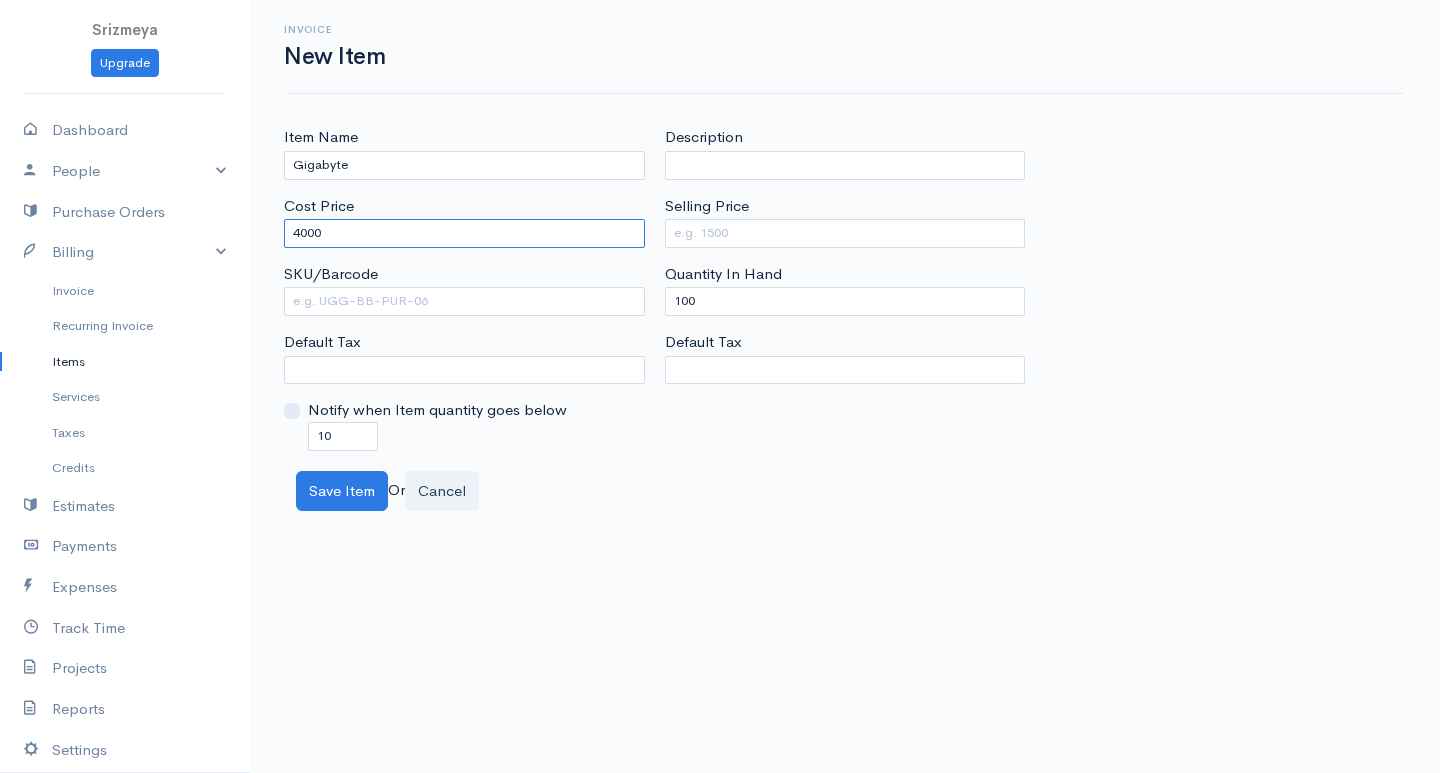 type on "4000" 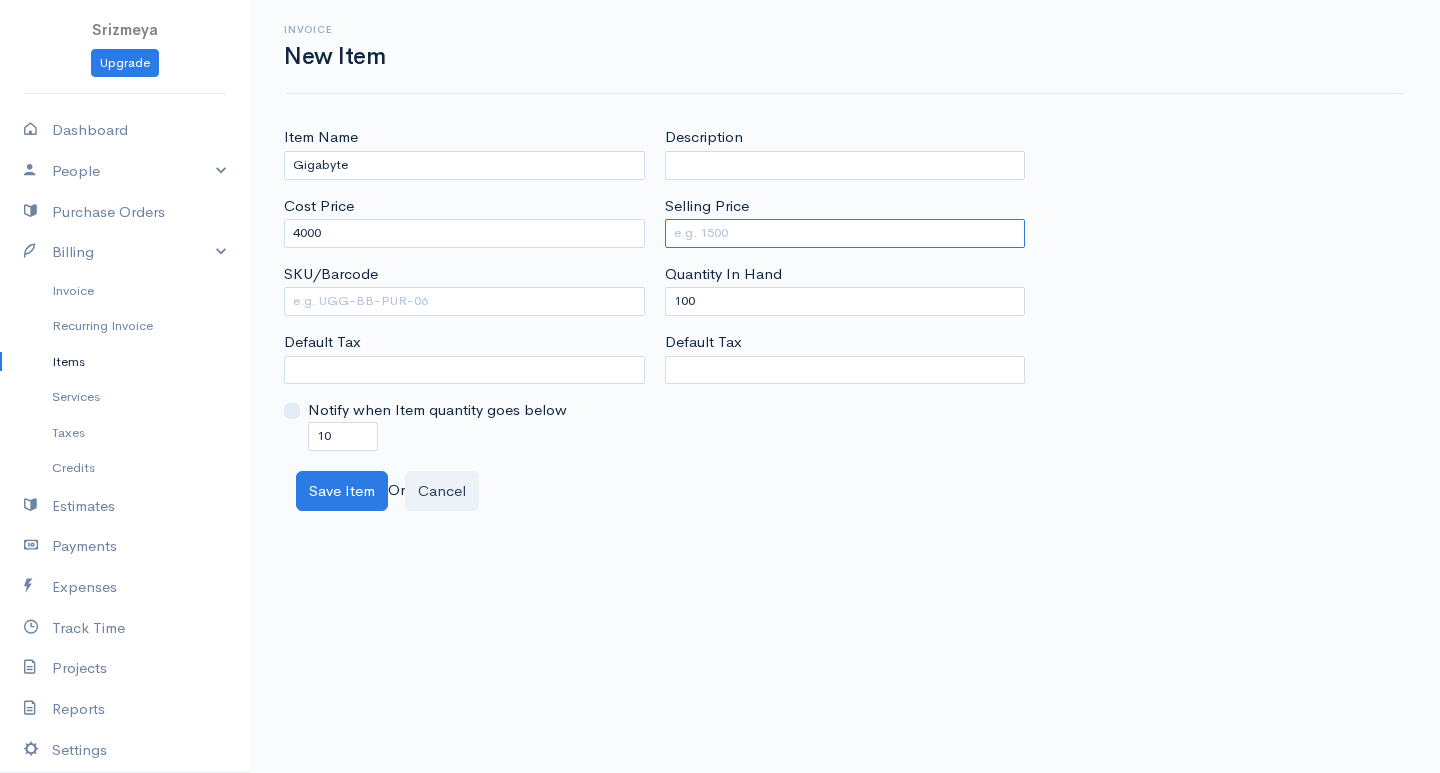 click on "Selling Price" at bounding box center (845, 233) 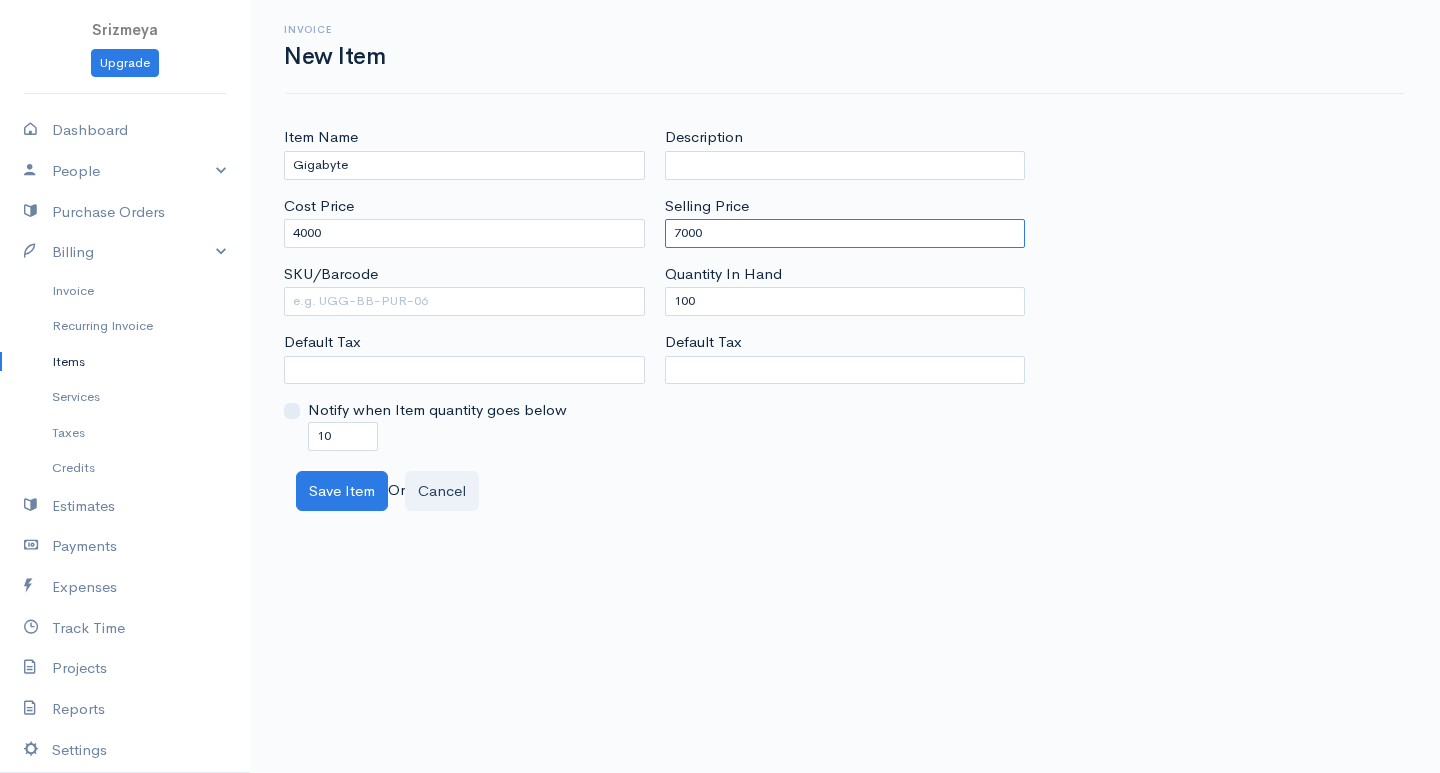 type on "7000" 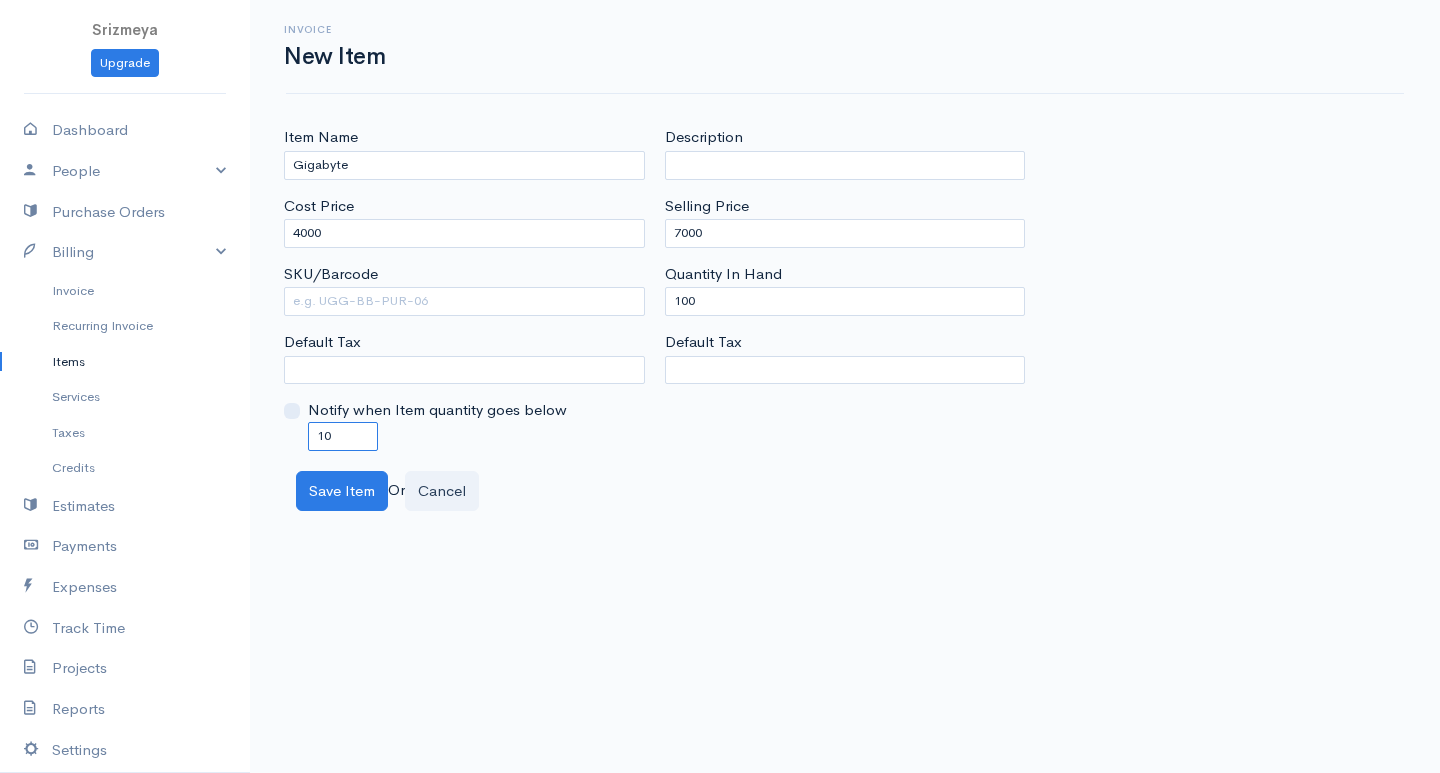 drag, startPoint x: 342, startPoint y: 444, endPoint x: 269, endPoint y: 442, distance: 73.02739 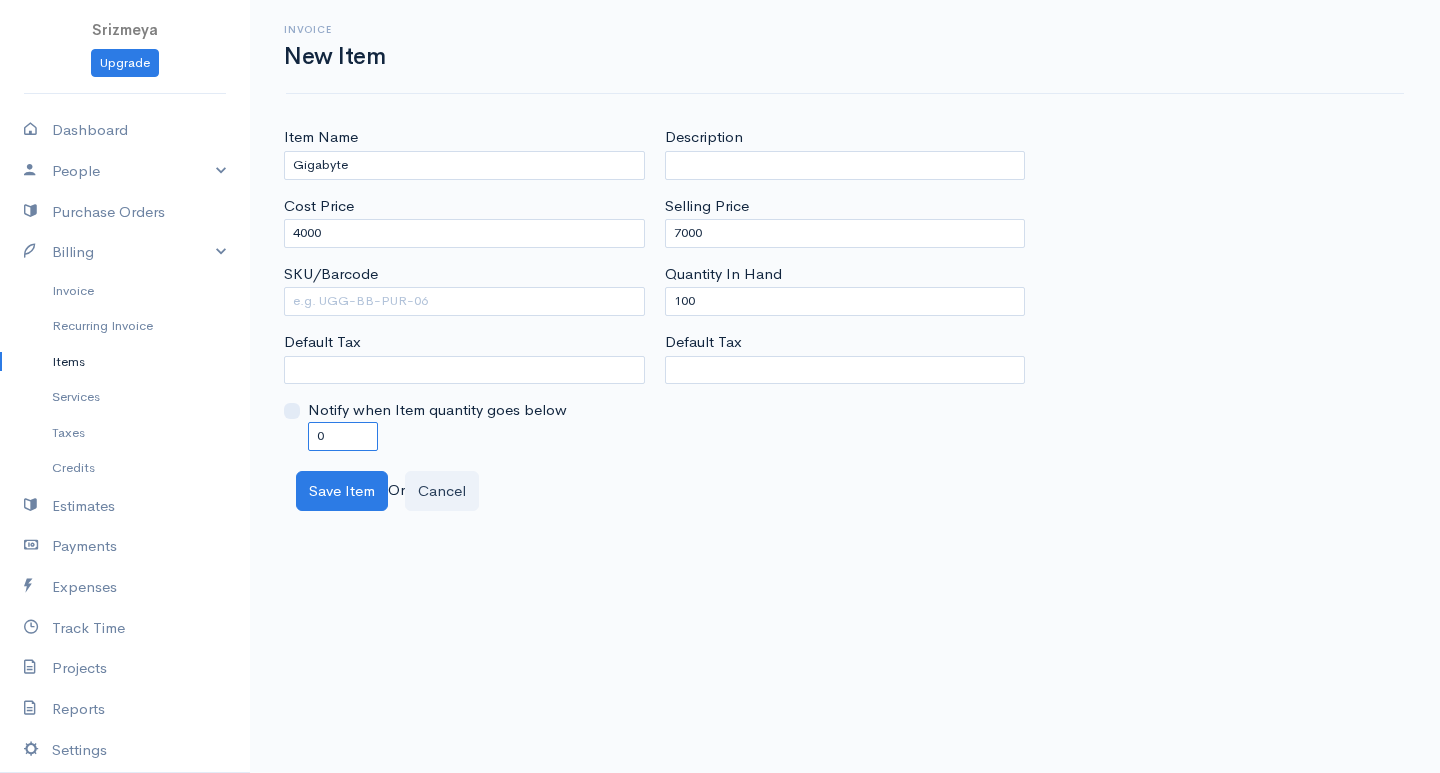 type on "0" 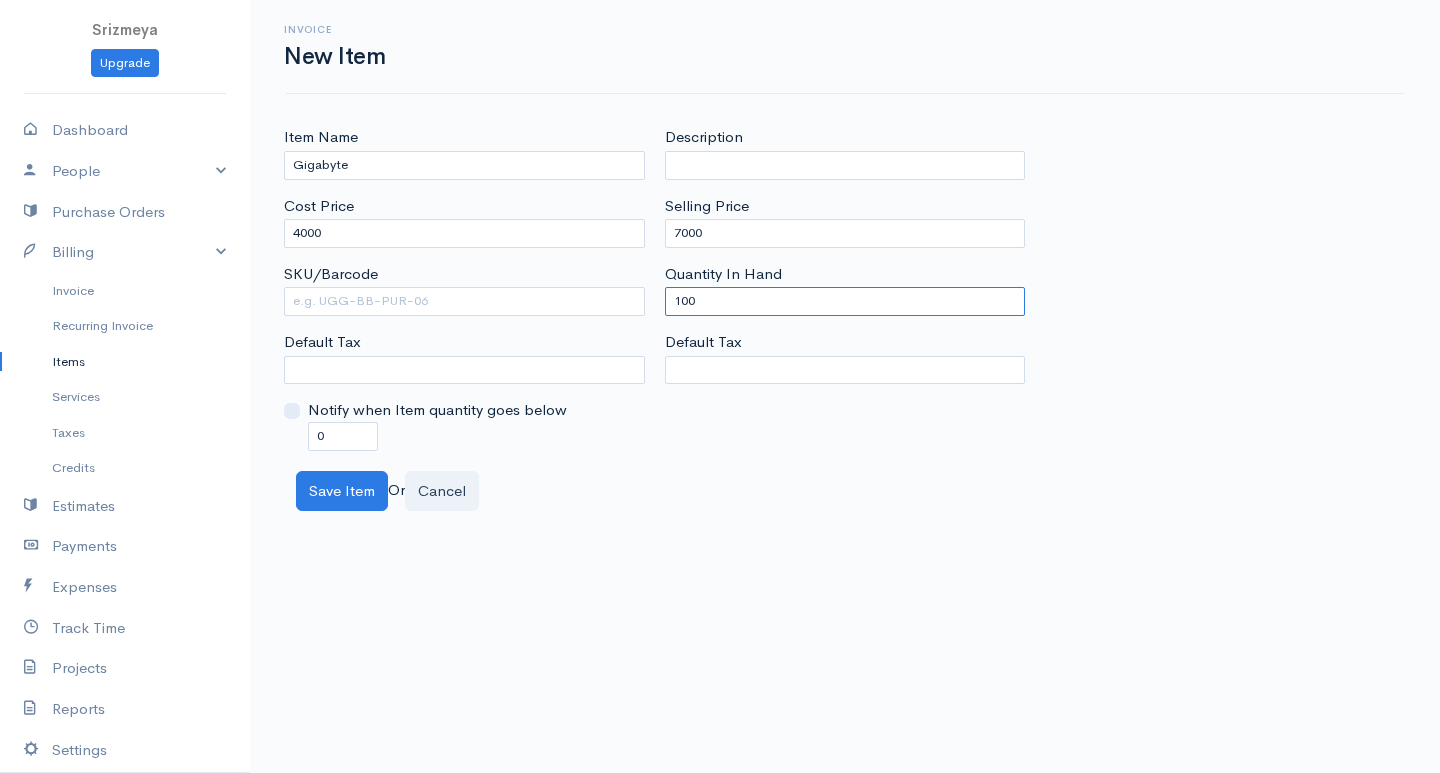 drag, startPoint x: 749, startPoint y: 291, endPoint x: 665, endPoint y: 325, distance: 90.62009 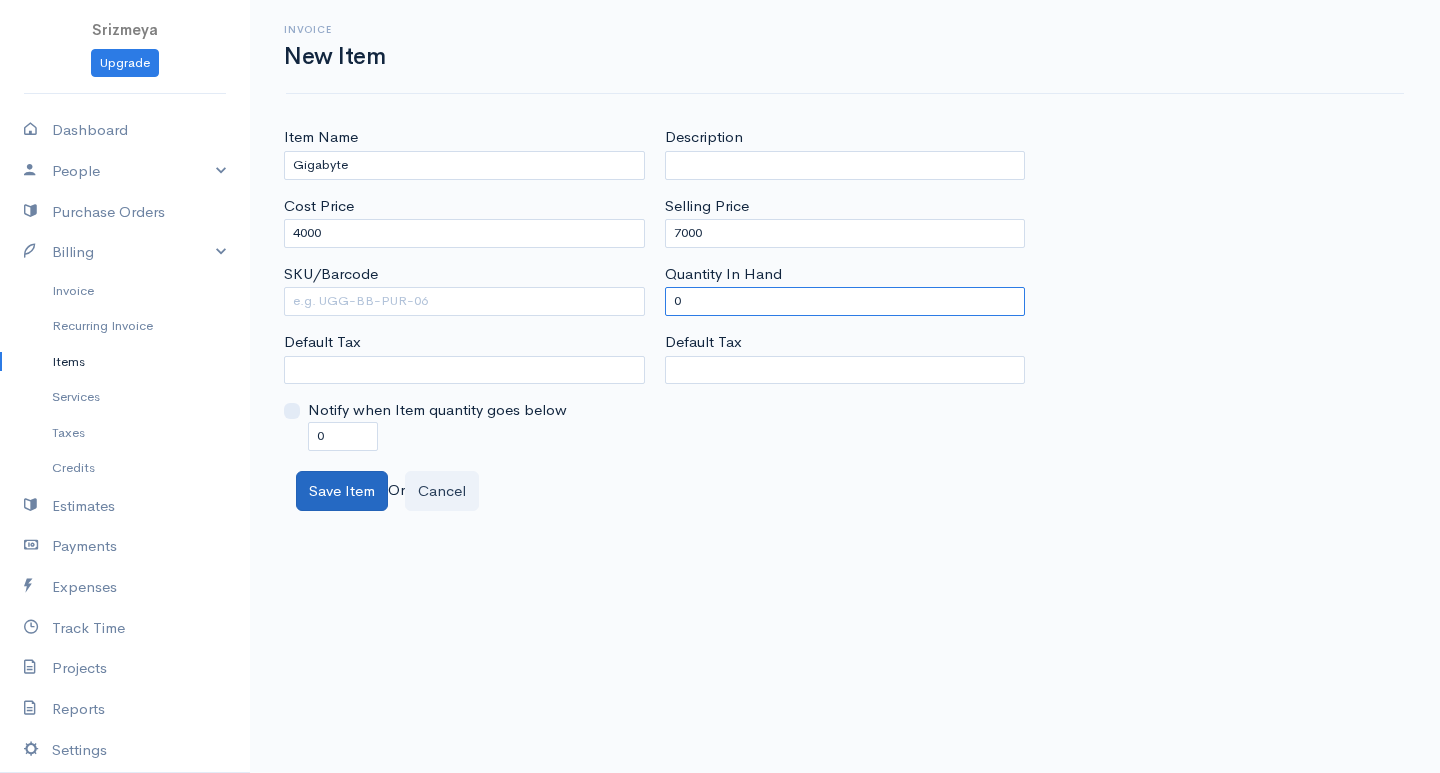 type on "0" 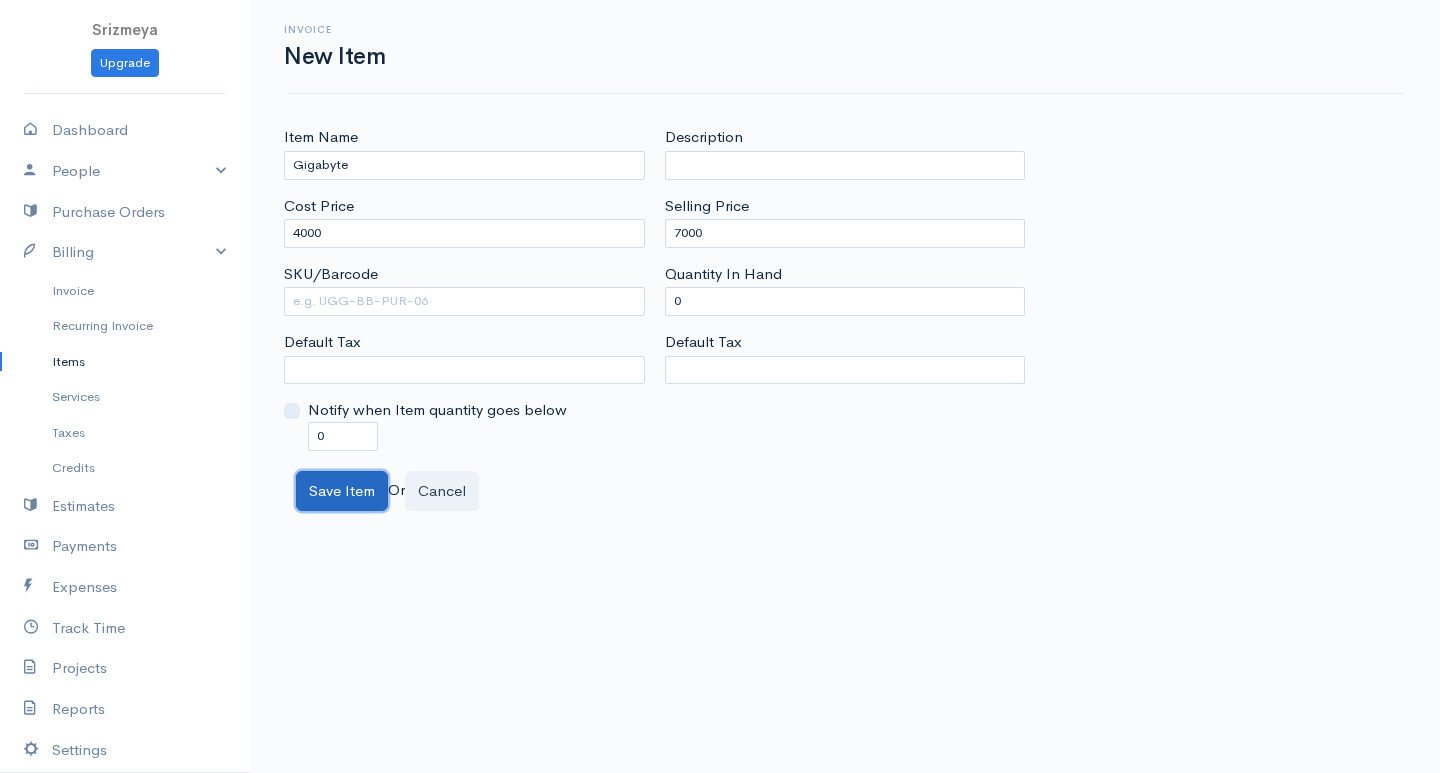 click on "Save Item" at bounding box center (342, 491) 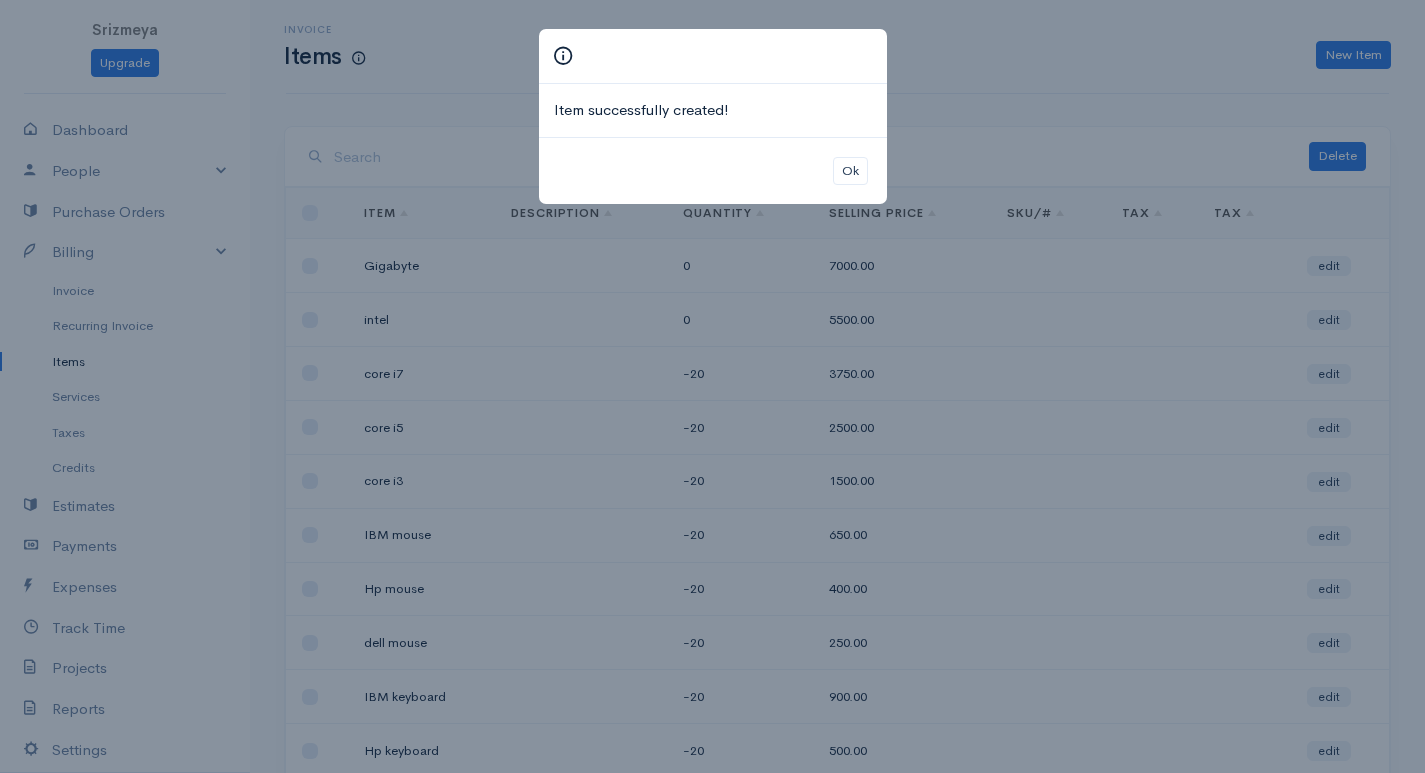 click on "Item successfully created!
Ok" at bounding box center (712, 386) 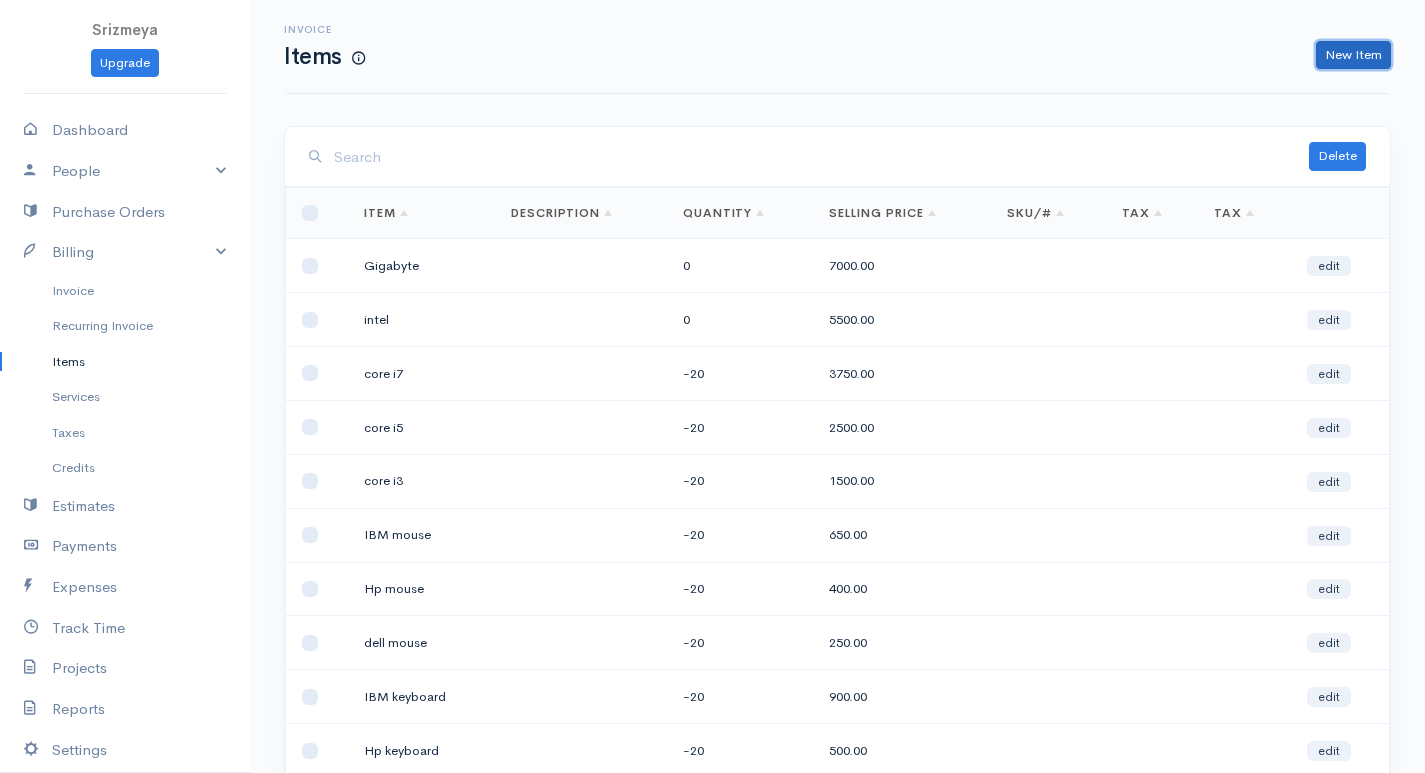 click on "New Item" at bounding box center [1353, 55] 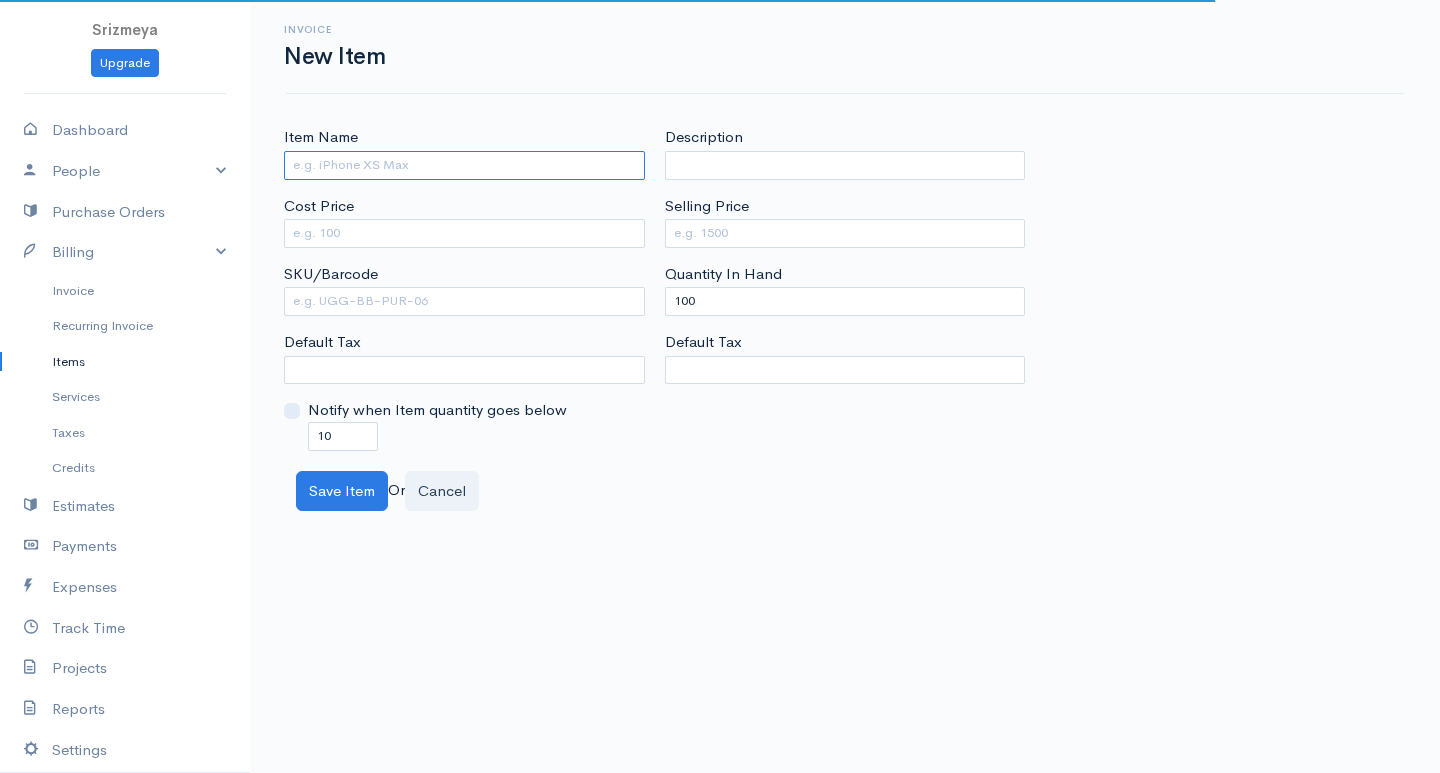 click on "Item Name" at bounding box center [464, 165] 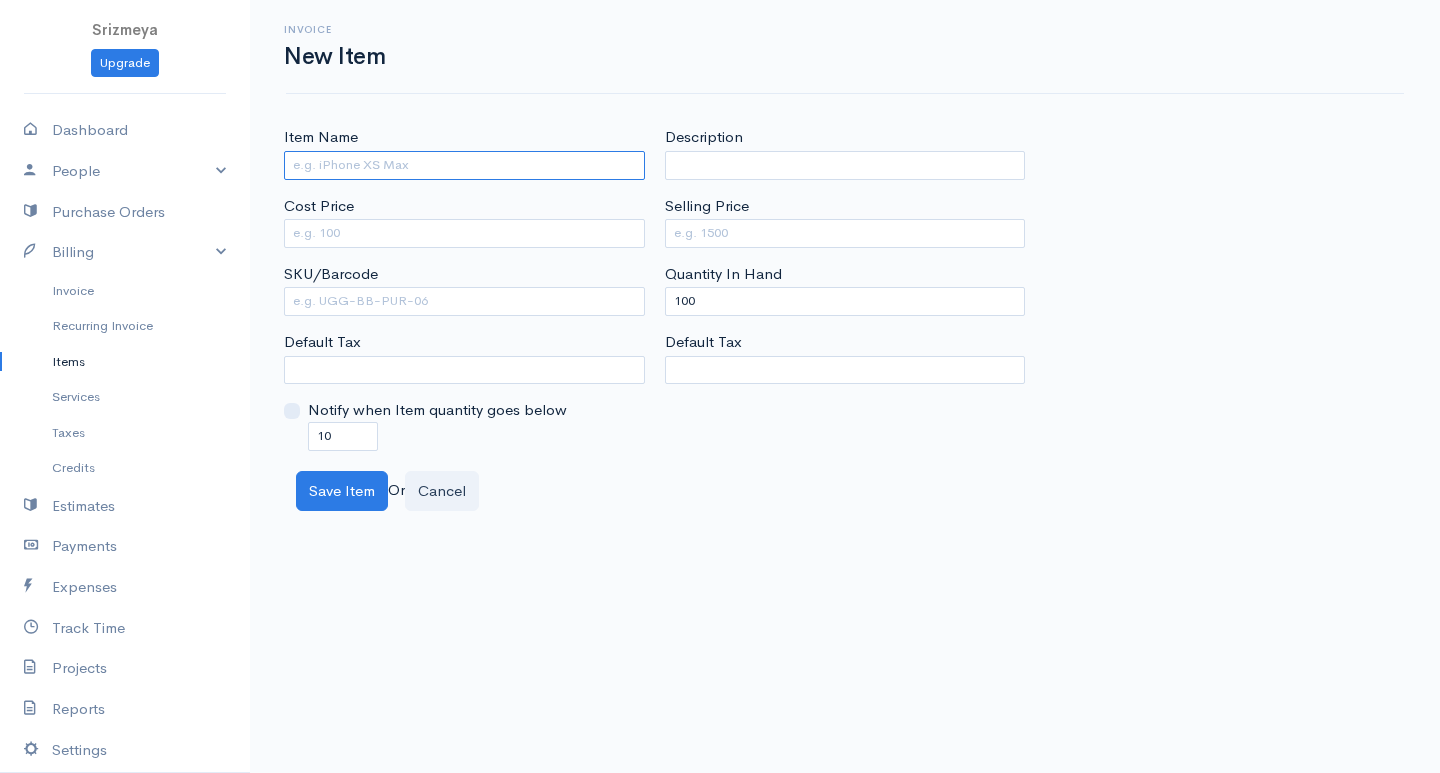 click on "Item Name" at bounding box center [464, 165] 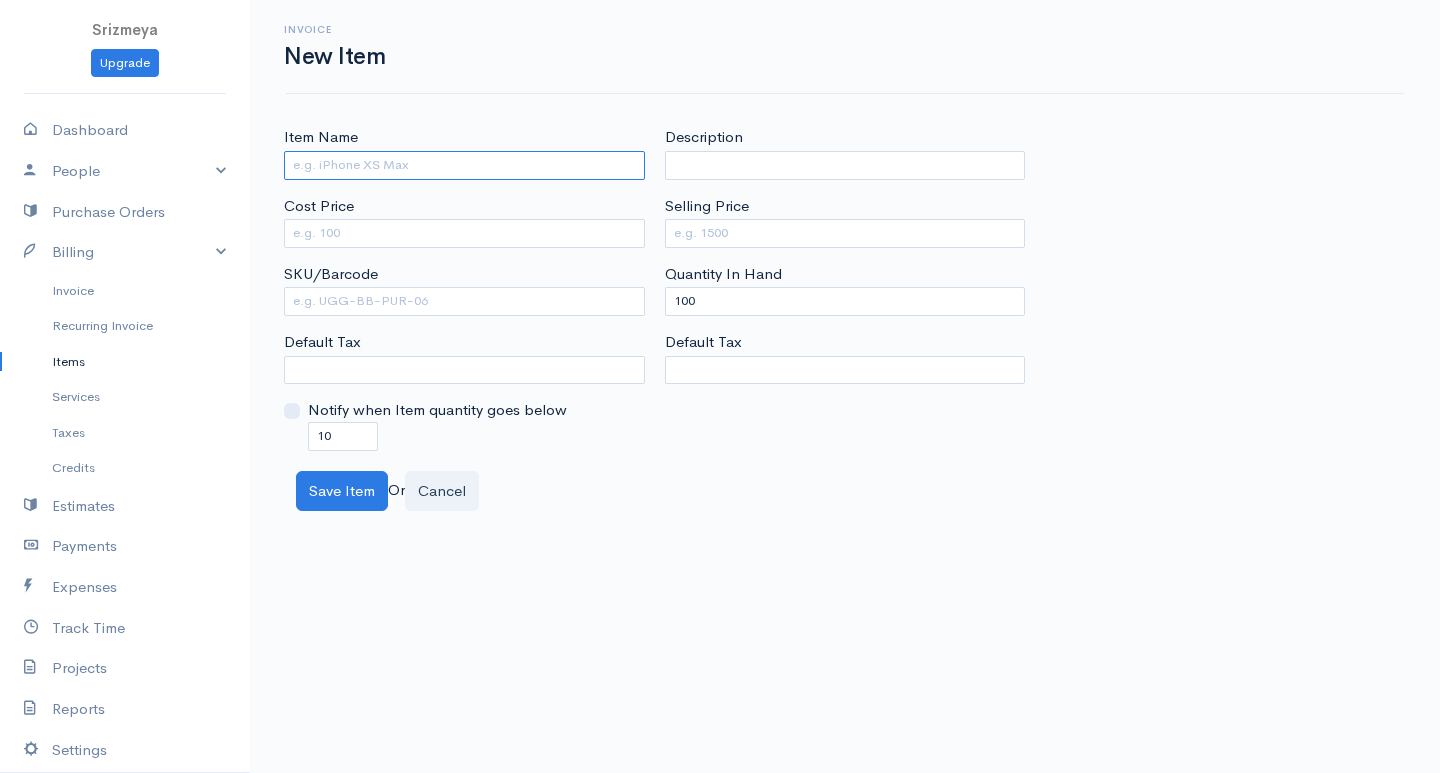 paste on "Foxconn" 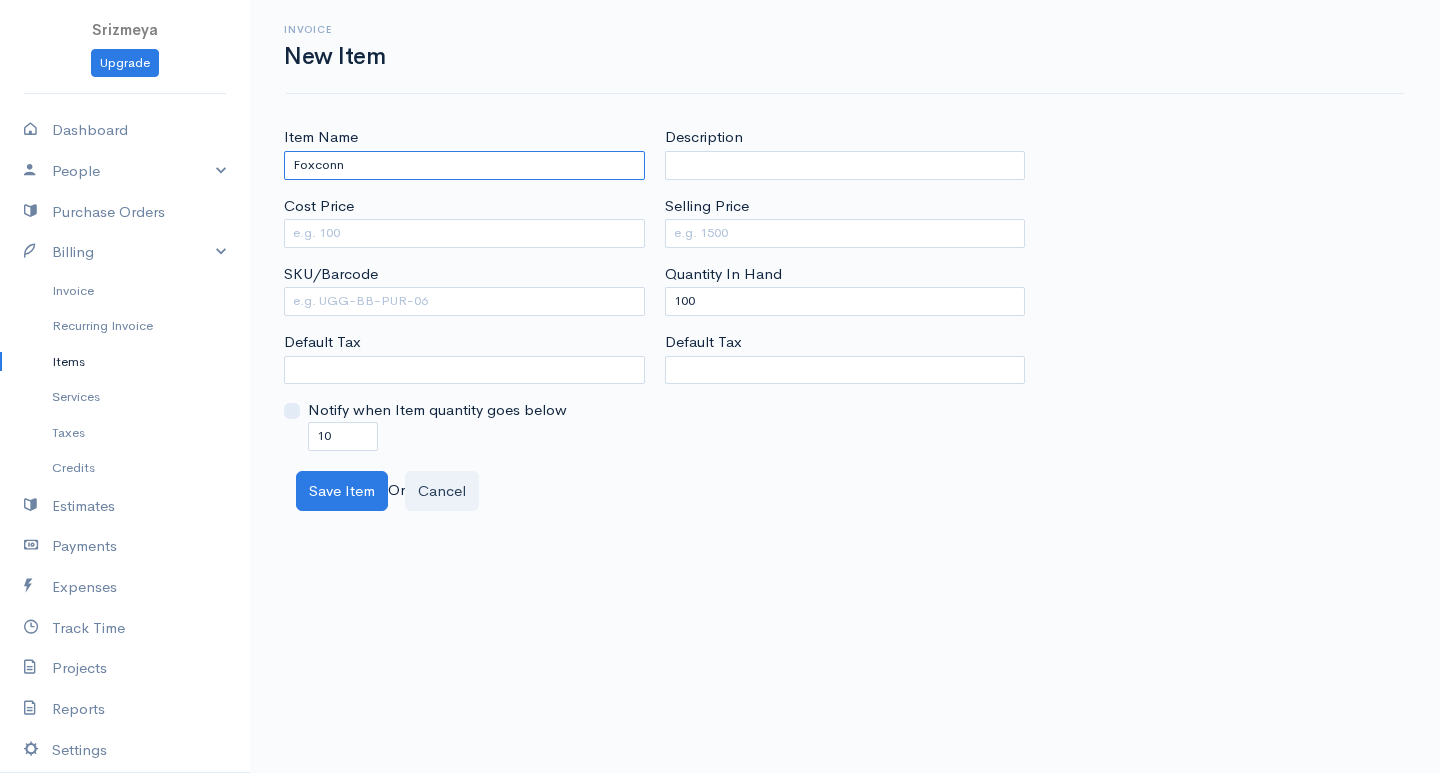 type on "Foxconn" 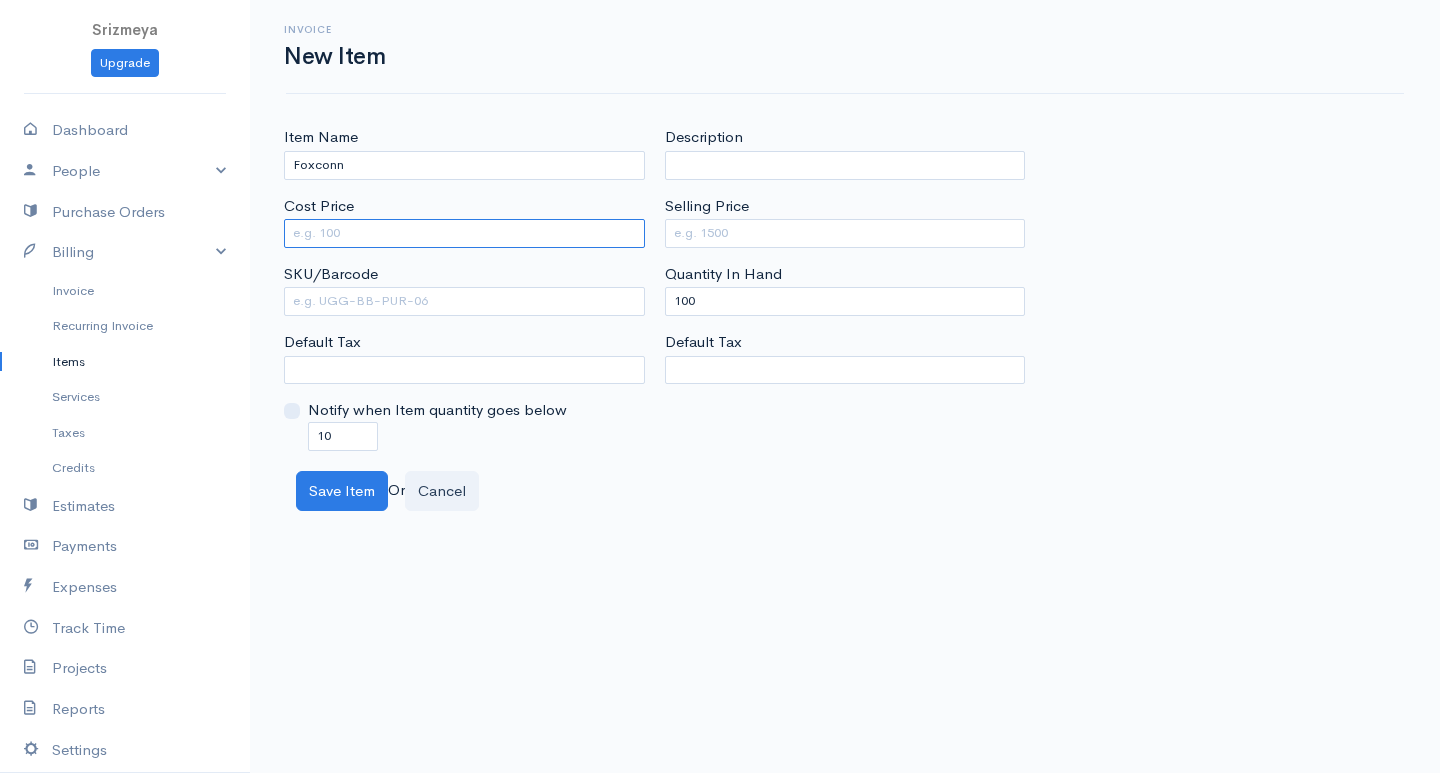 click on "Cost Price" at bounding box center [464, 233] 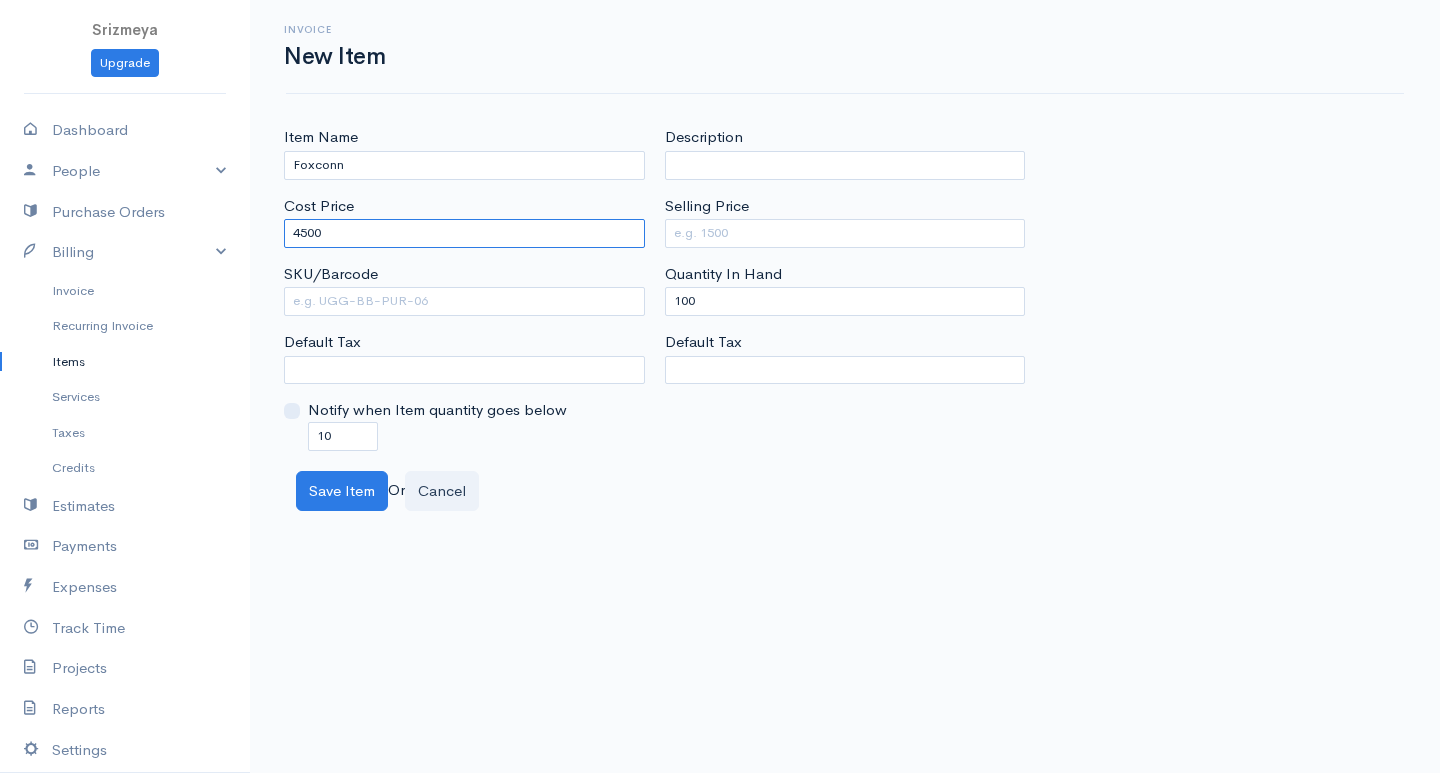 type on "4500" 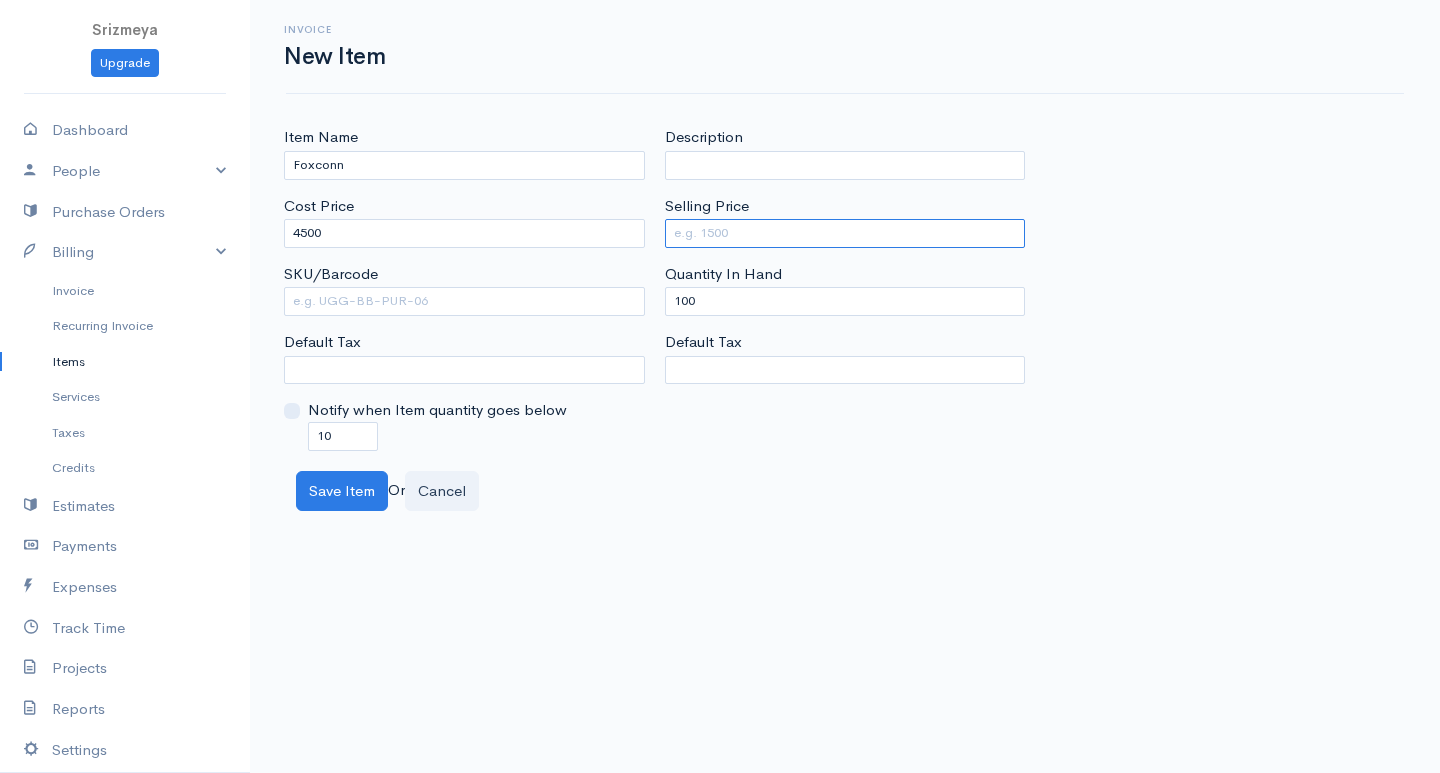 click on "Selling Price" at bounding box center [845, 233] 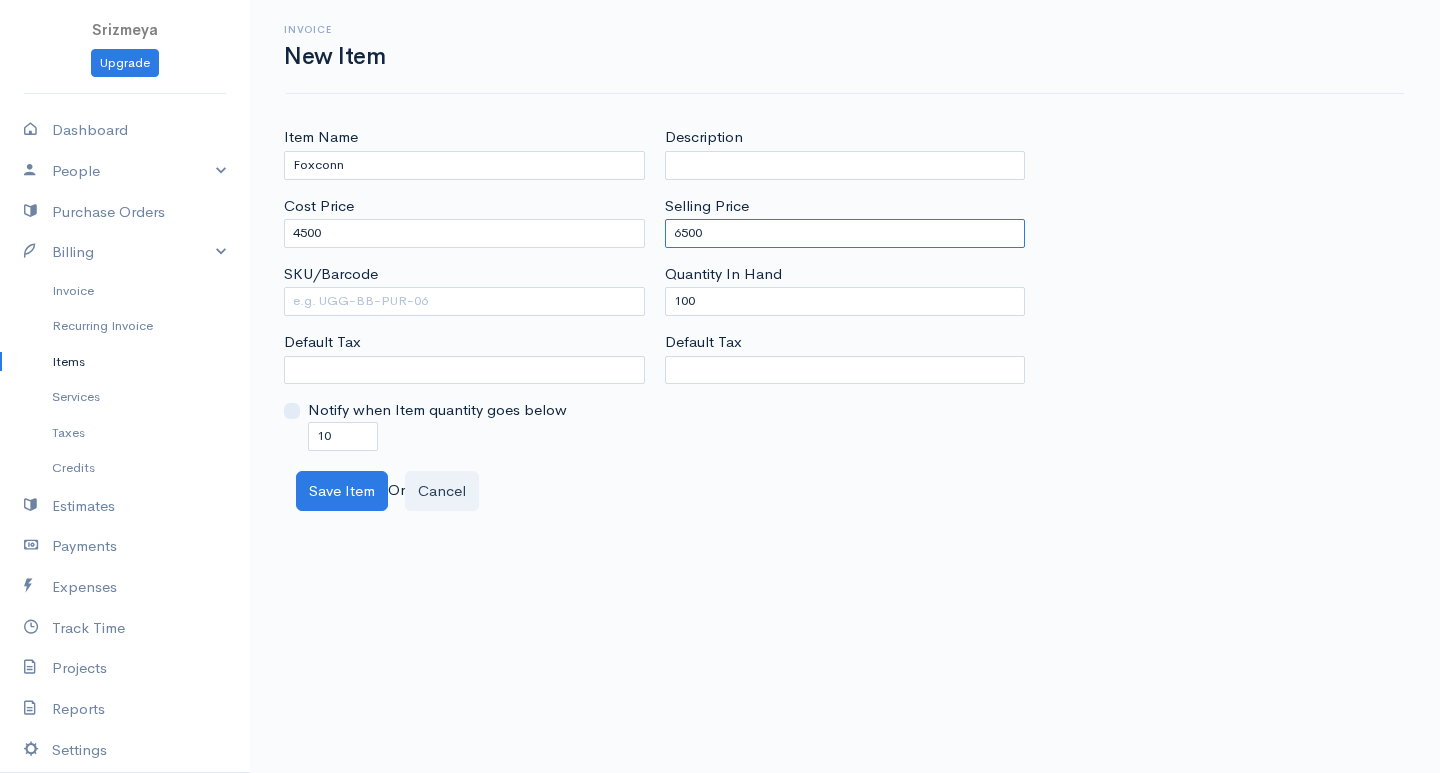 type on "6500" 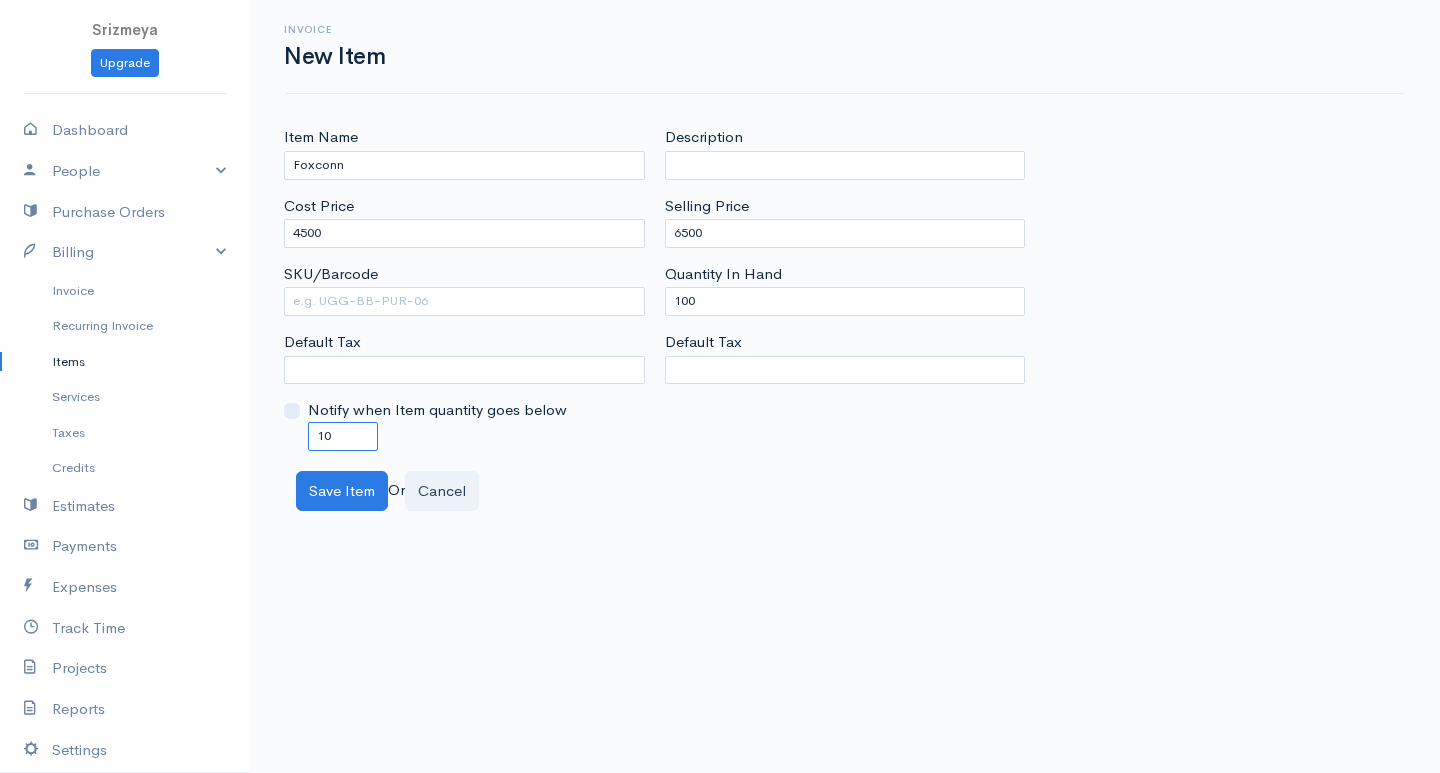 drag, startPoint x: 349, startPoint y: 431, endPoint x: 283, endPoint y: 445, distance: 67.46851 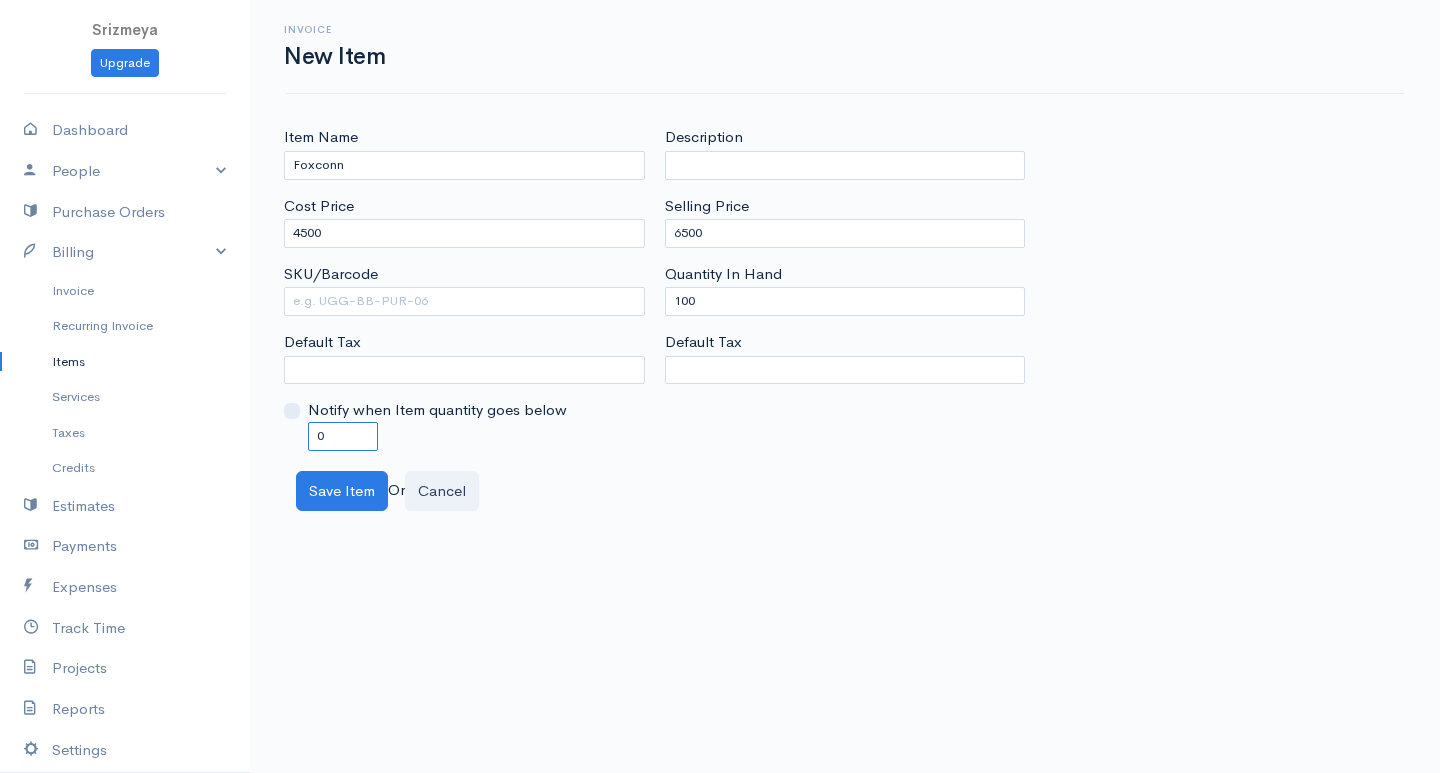 type on "0" 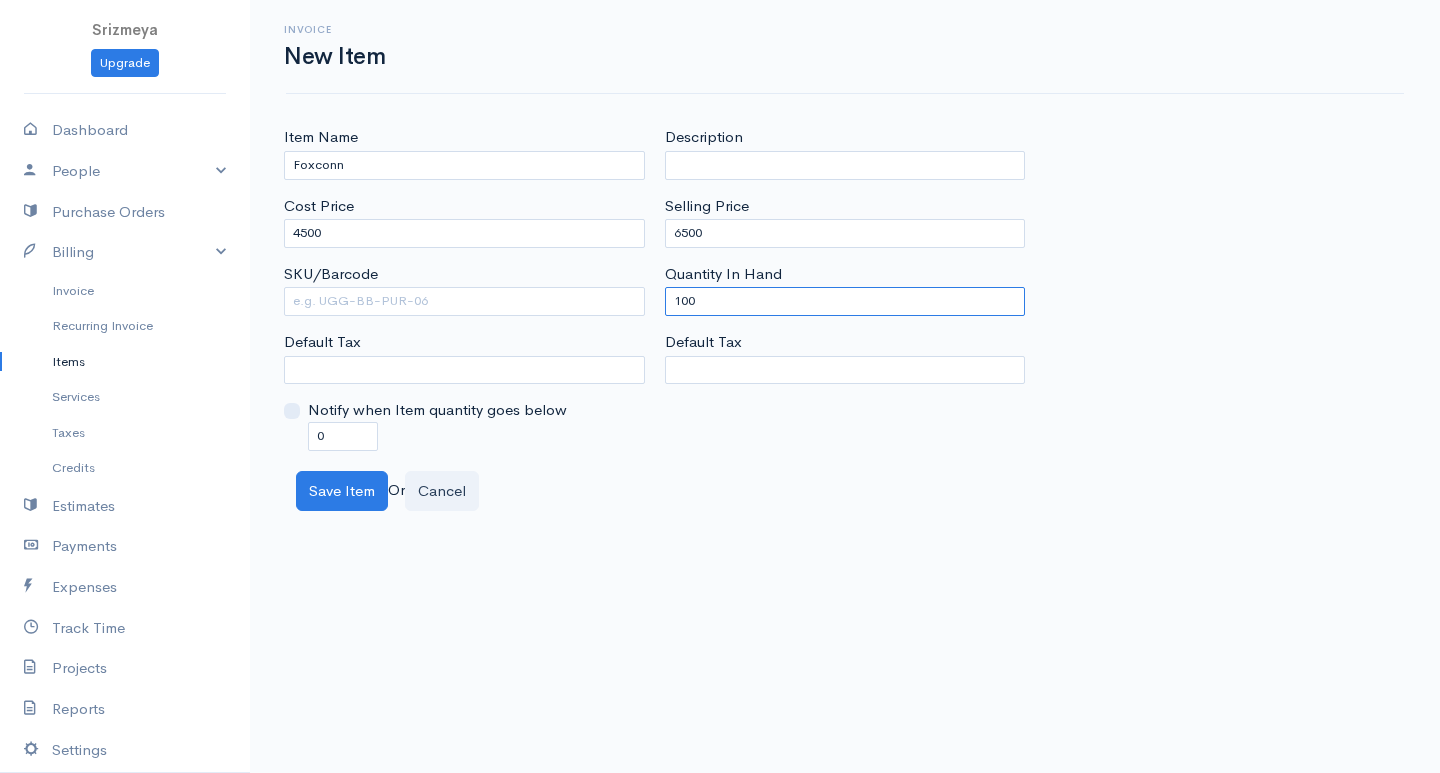 drag, startPoint x: 752, startPoint y: 292, endPoint x: 623, endPoint y: 336, distance: 136.29747 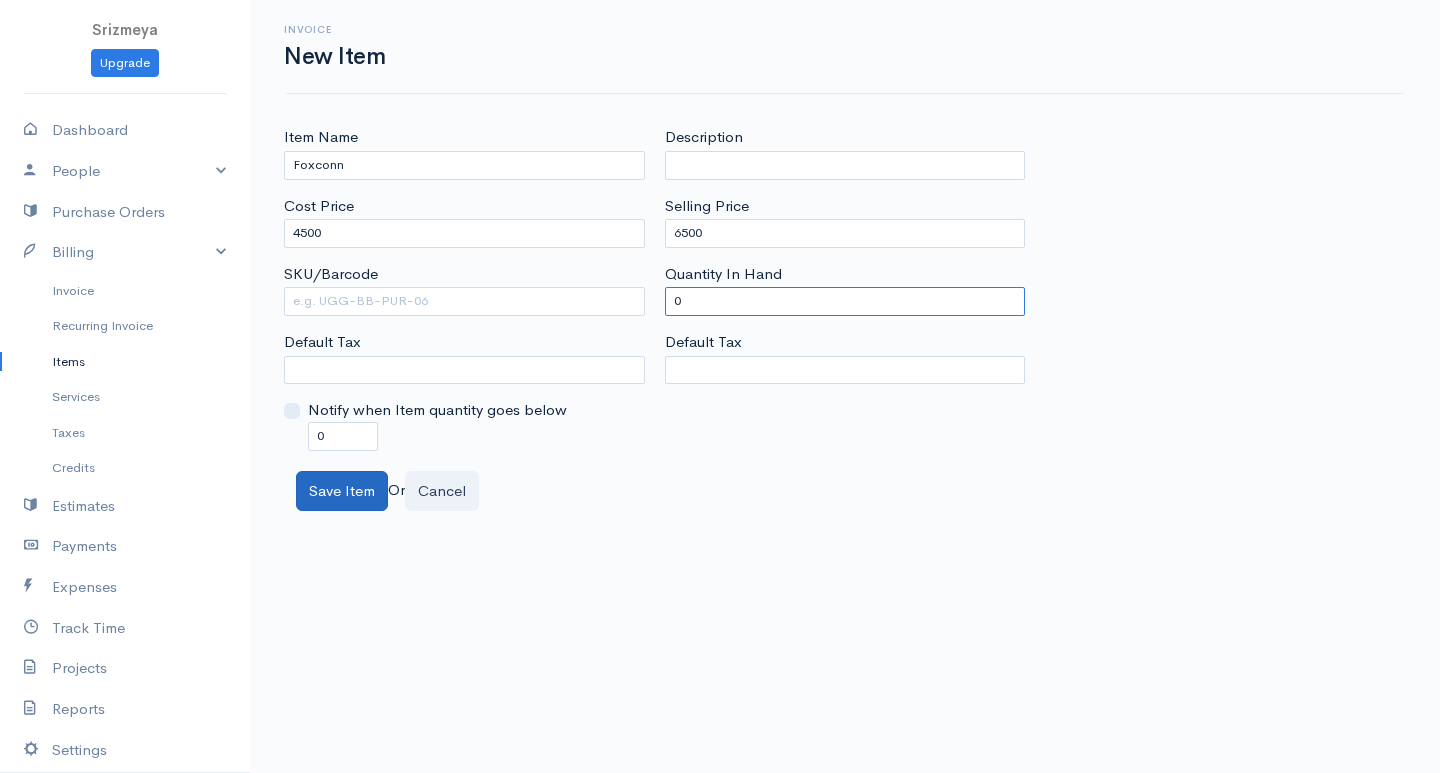 type on "0" 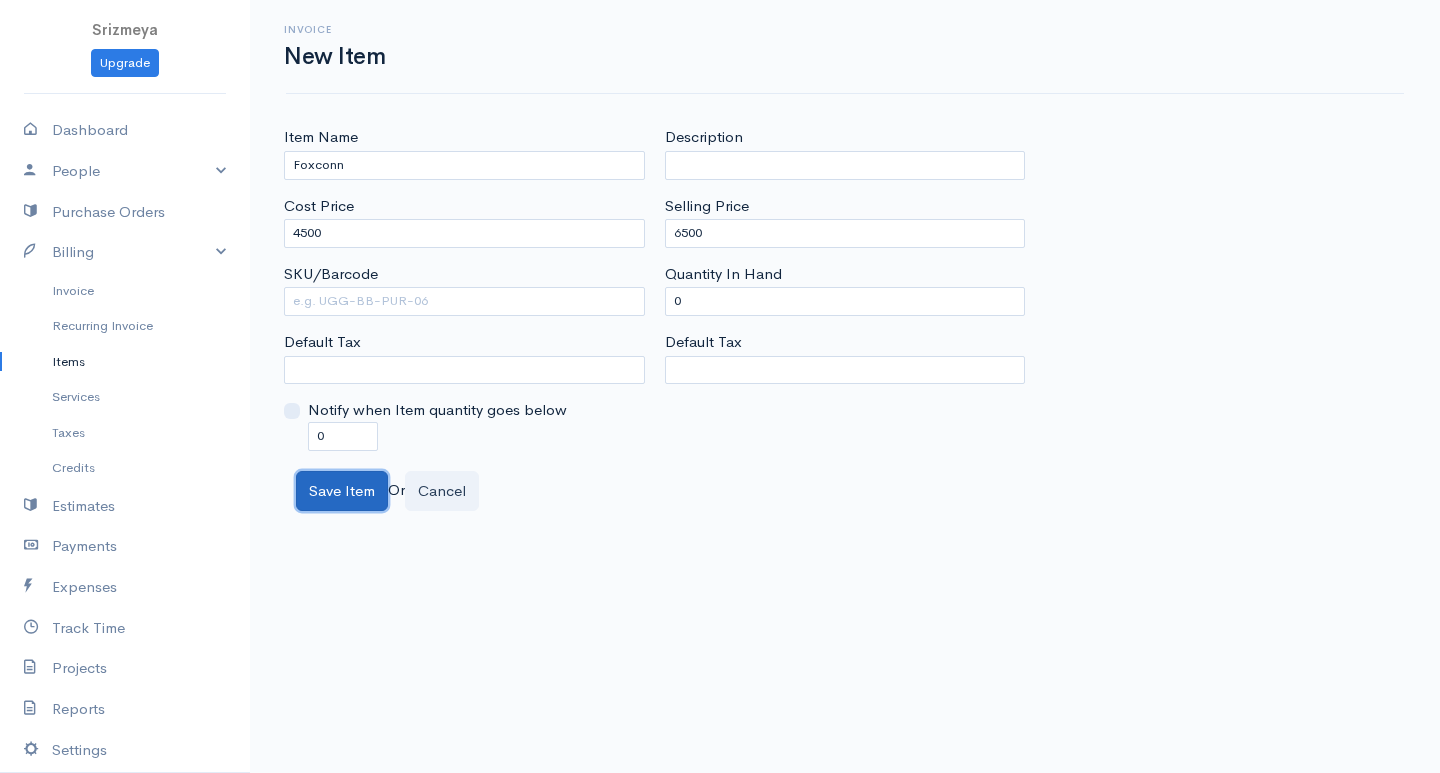 click on "Save Item" at bounding box center [342, 491] 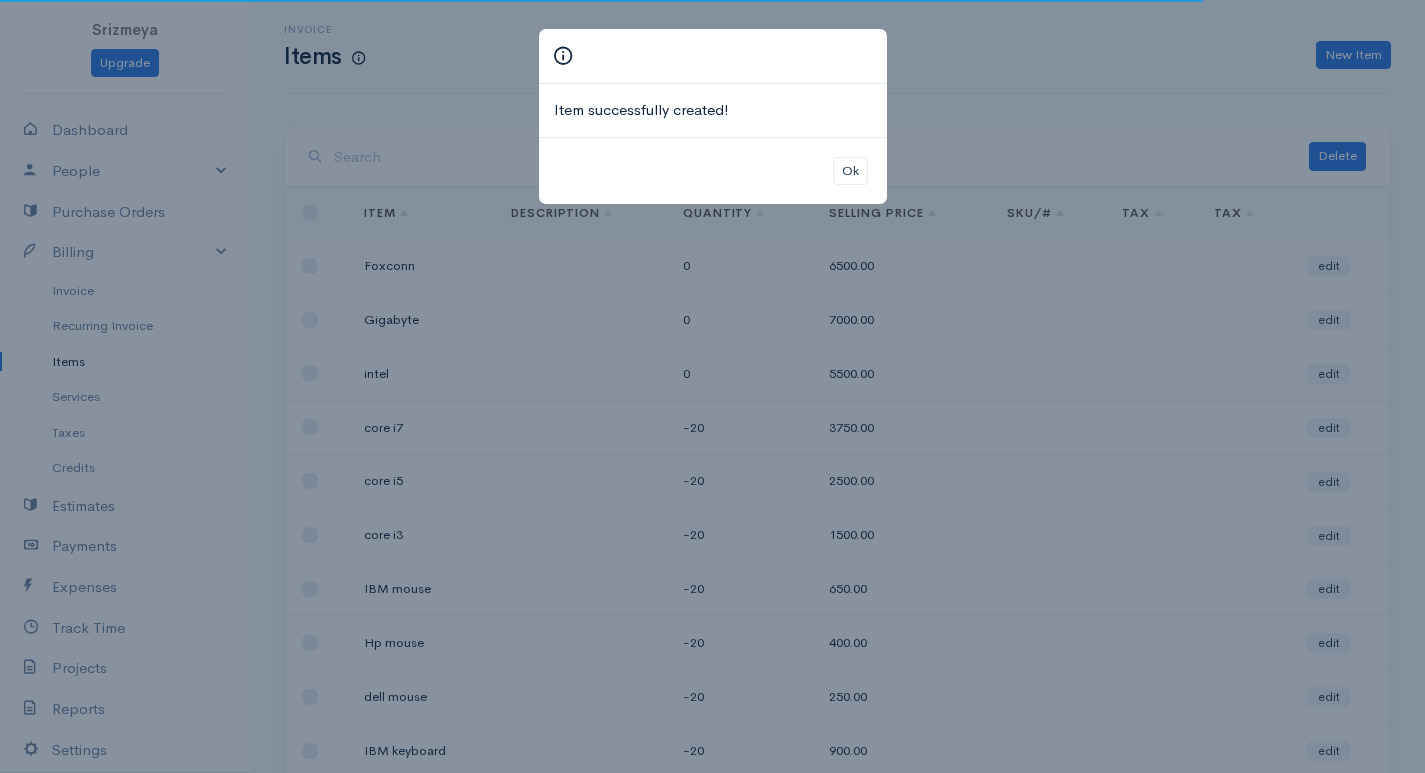 click on "Item successfully created!
Ok" at bounding box center (712, 386) 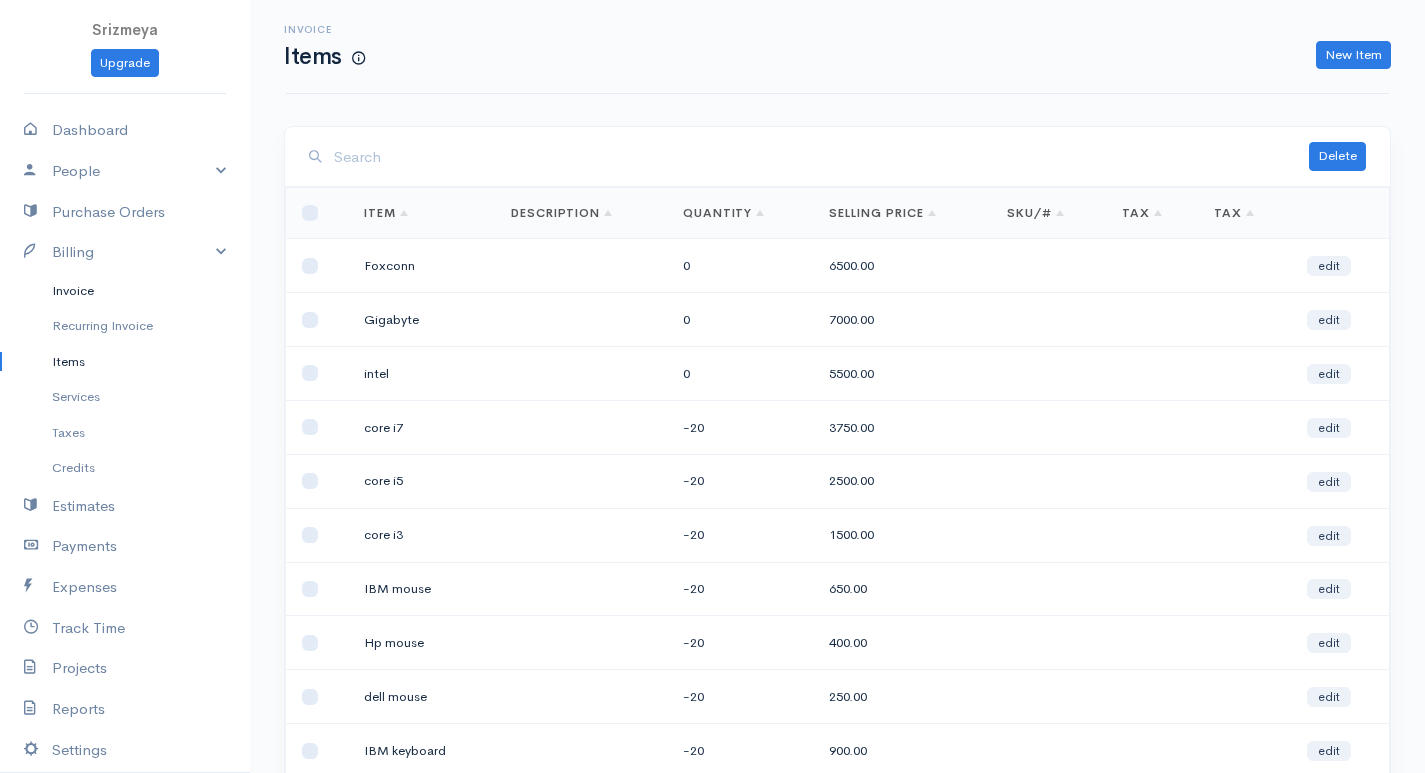 click on "Invoice" at bounding box center [125, 291] 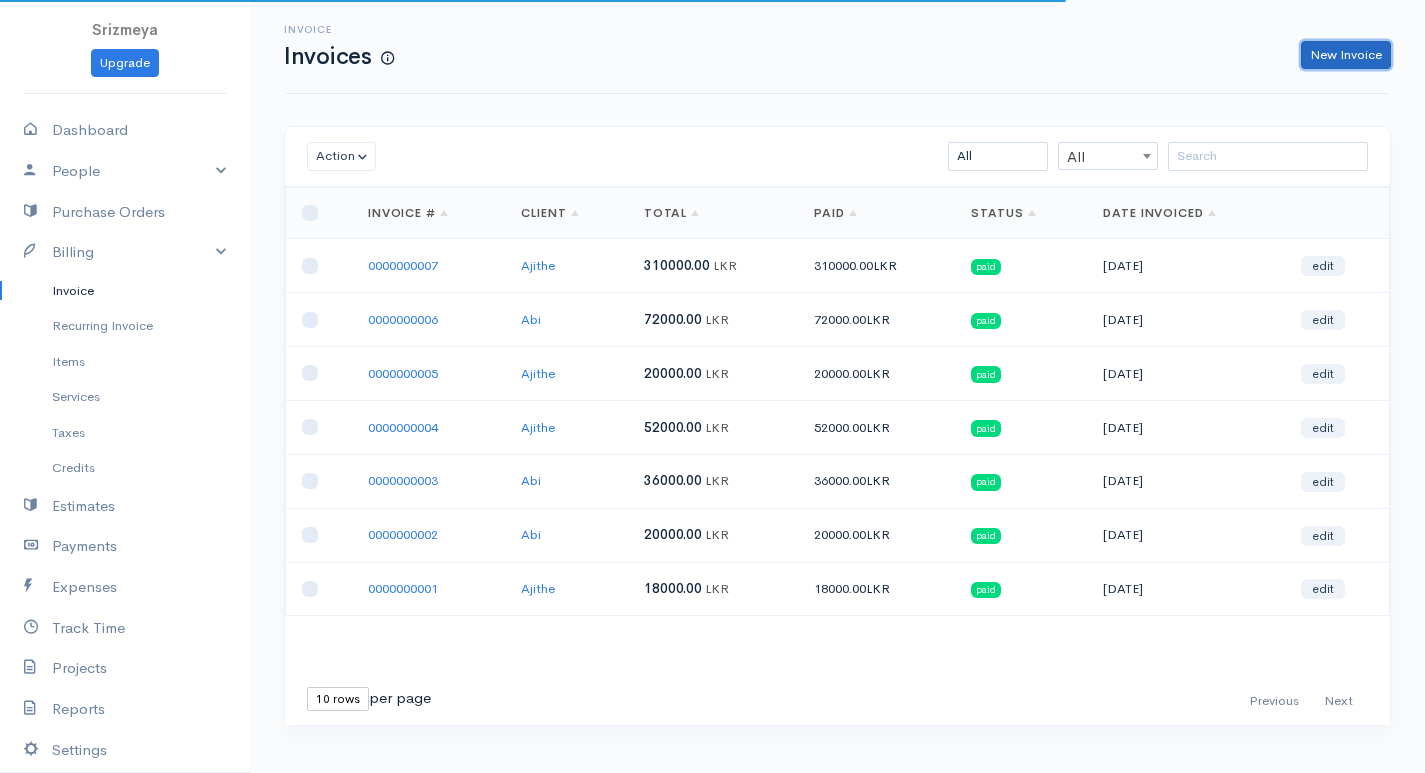 click on "New Invoice" at bounding box center [1346, 55] 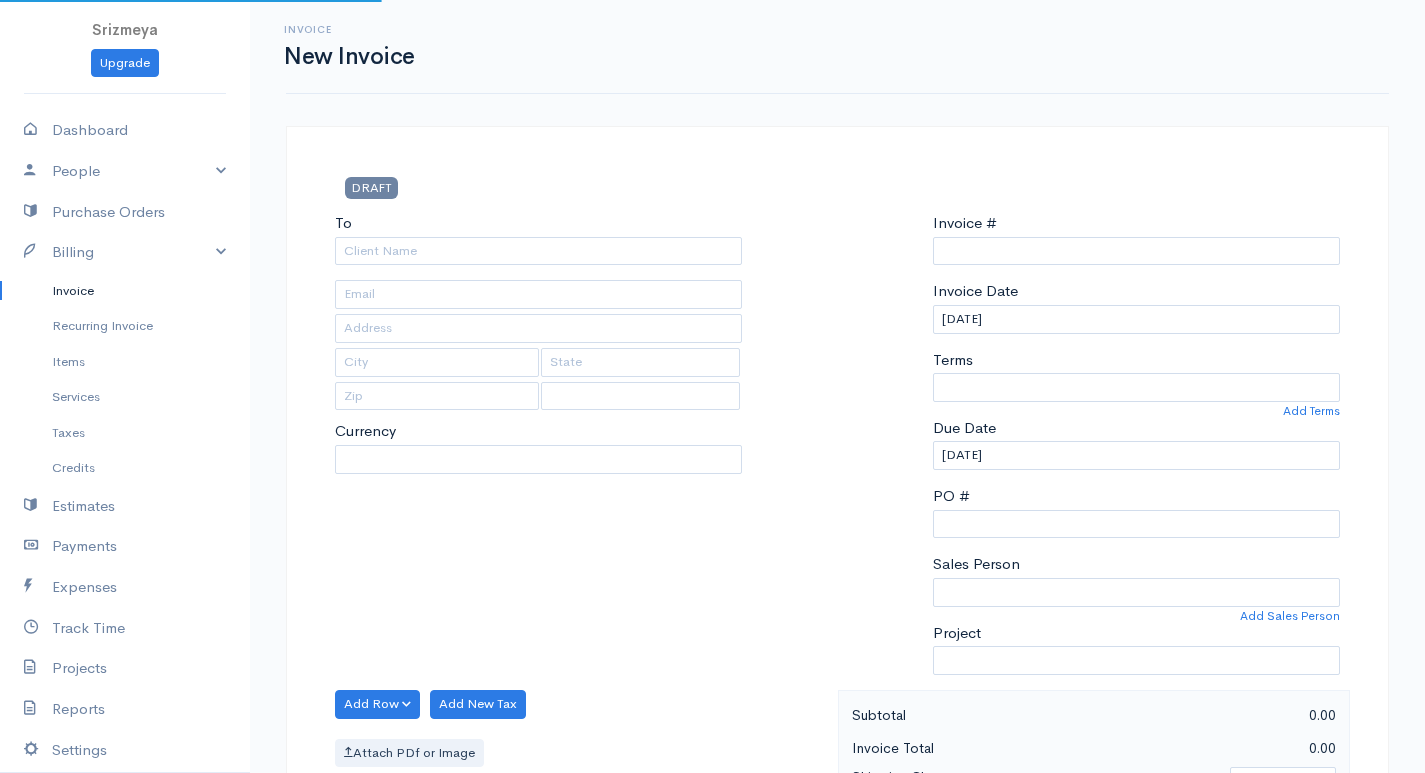 select on "LKR" 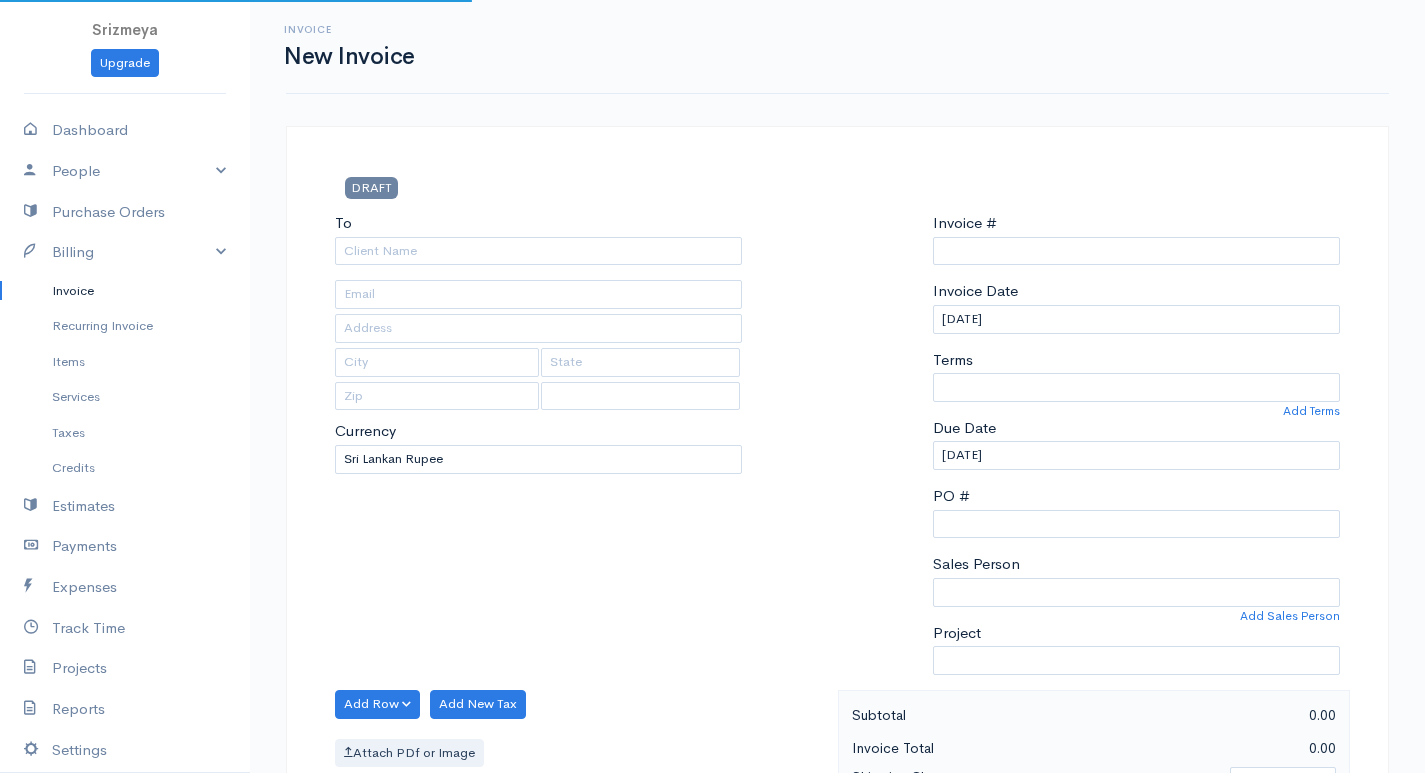 select on "[GEOGRAPHIC_DATA]" 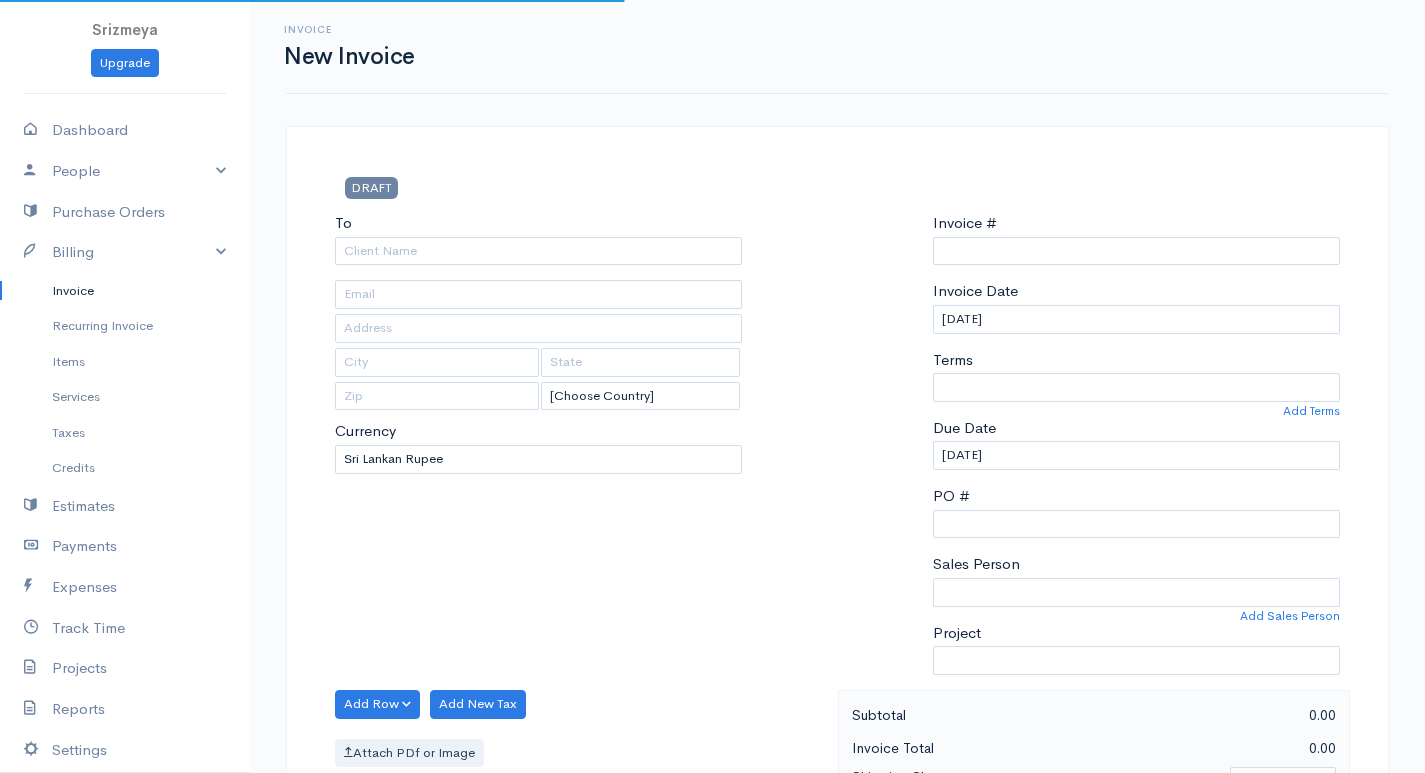 type on "0000000008" 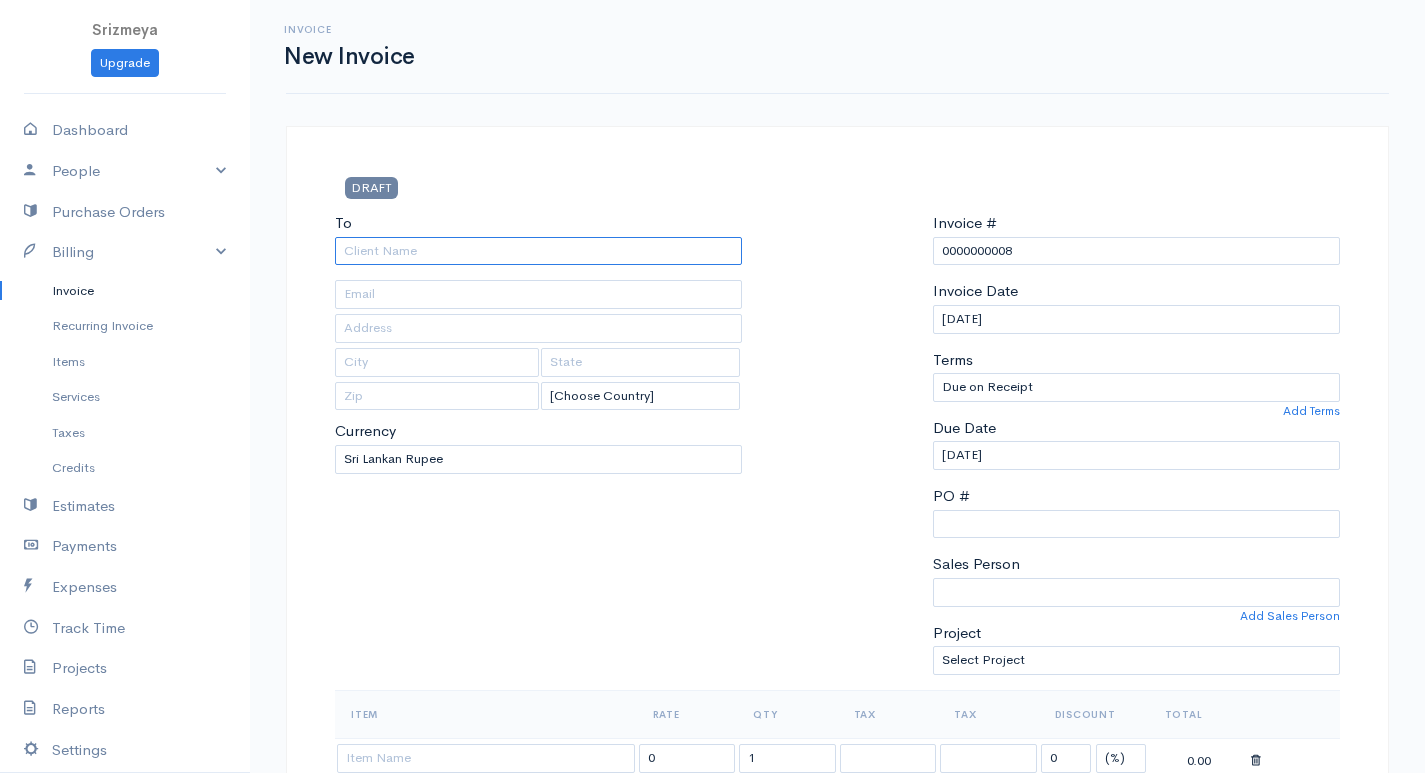 click on "To" at bounding box center [538, 251] 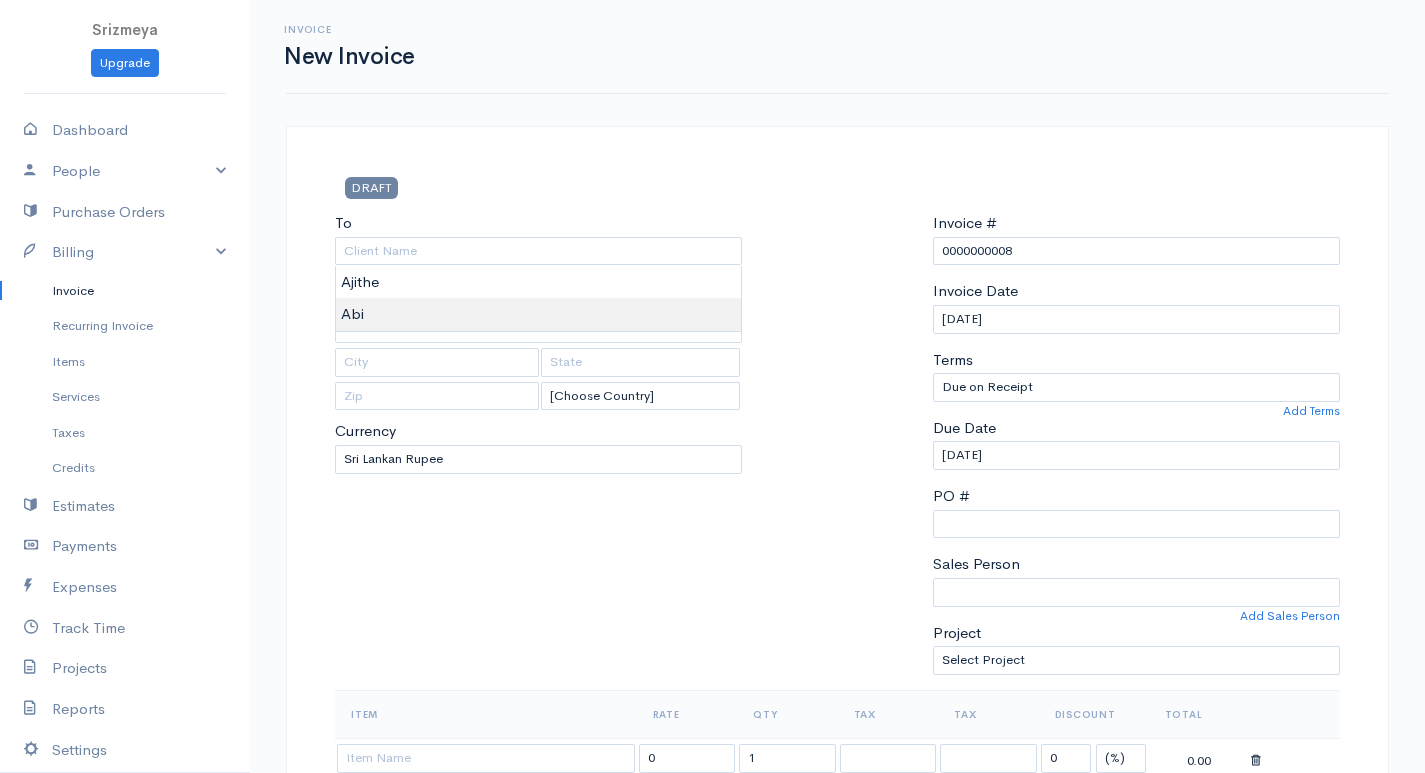 type on "Abi" 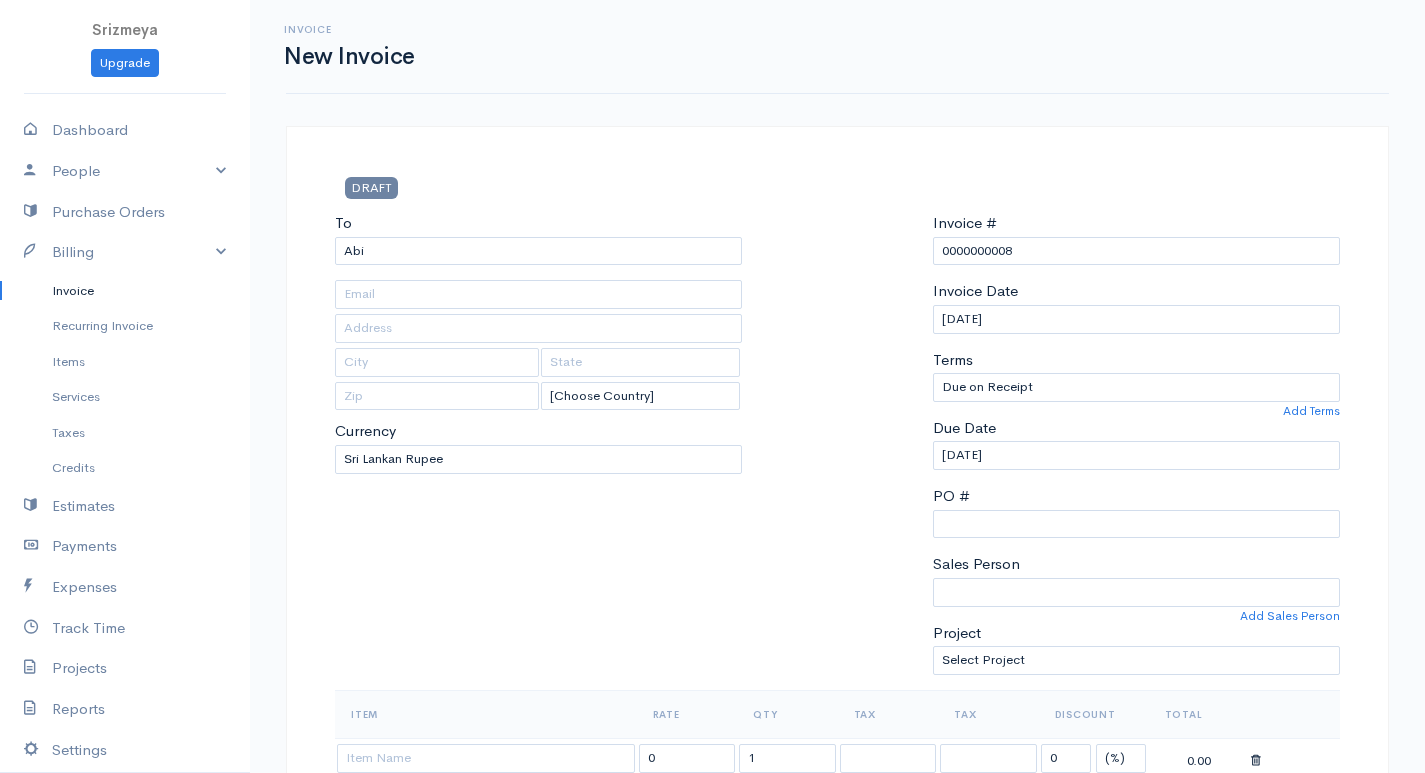 click on "Srizmeya
Upgrade
Dashboard
People
Clients
Vendors
Staff Users
Purchase Orders
Billing
Invoice
Recurring Invoice
Items
Services
Taxes
Credits
Estimates
Payments
Expenses
Track Time
Projects
Reports
Settings
My Organizations
Logout
Help
@CloudBooksApp 2022
Invoice
New Invoice
DRAFT To Abi [Choose Country] United States Canada United Kingdom Afghanistan Albania Algeria American Samoa Andorra Anguilla Angola Antarctica Antigua and Barbuda Argentina Armenia Aruba Australia Kip" at bounding box center (712, 864) 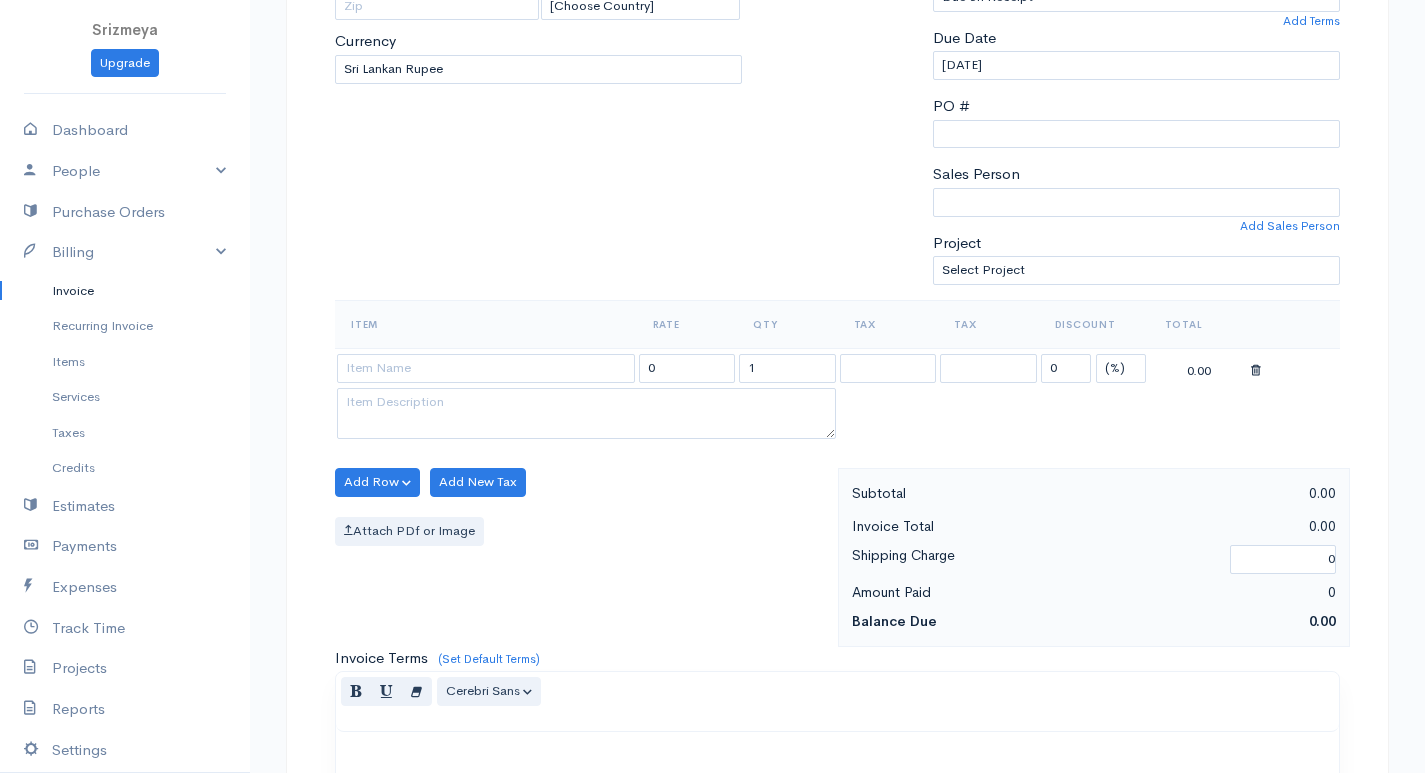 scroll, scrollTop: 400, scrollLeft: 0, axis: vertical 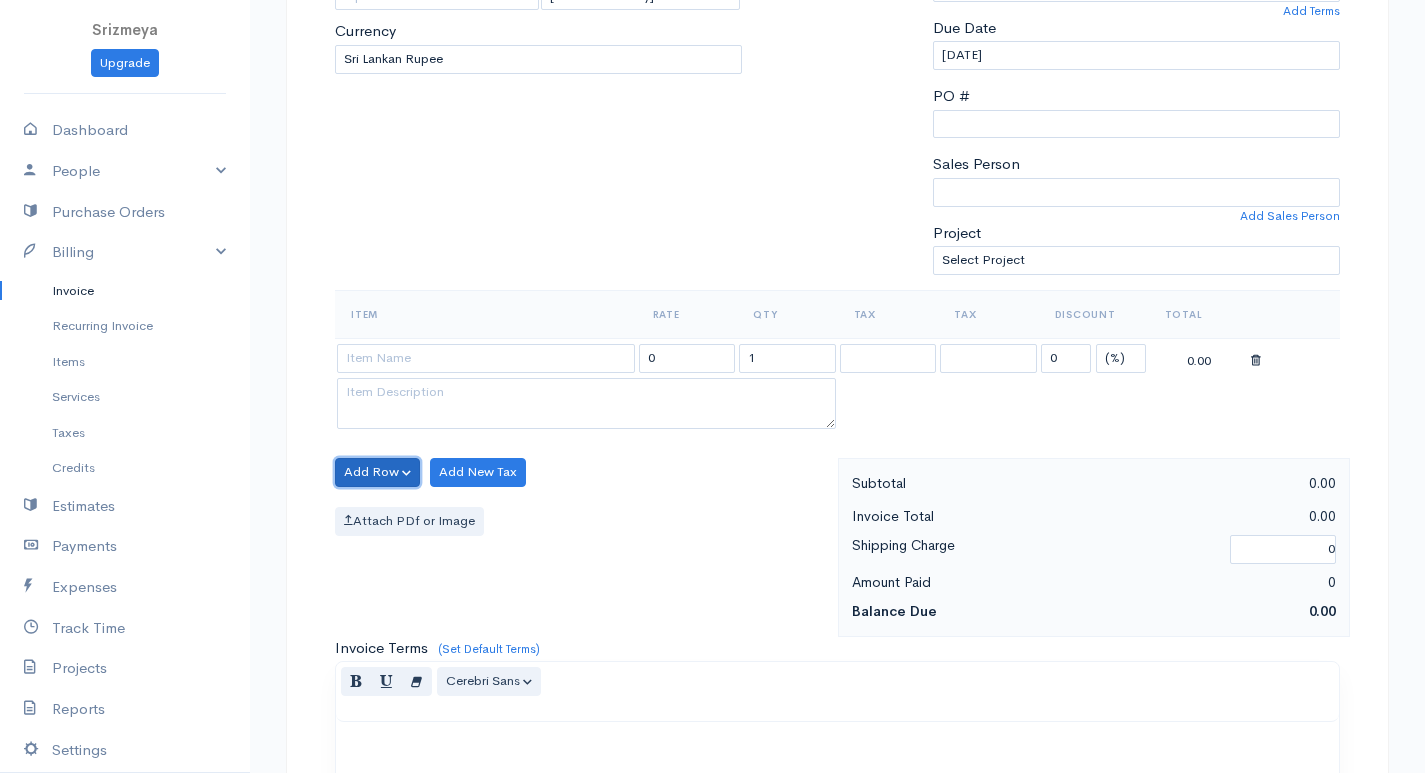 click on "Add Row" at bounding box center [377, 472] 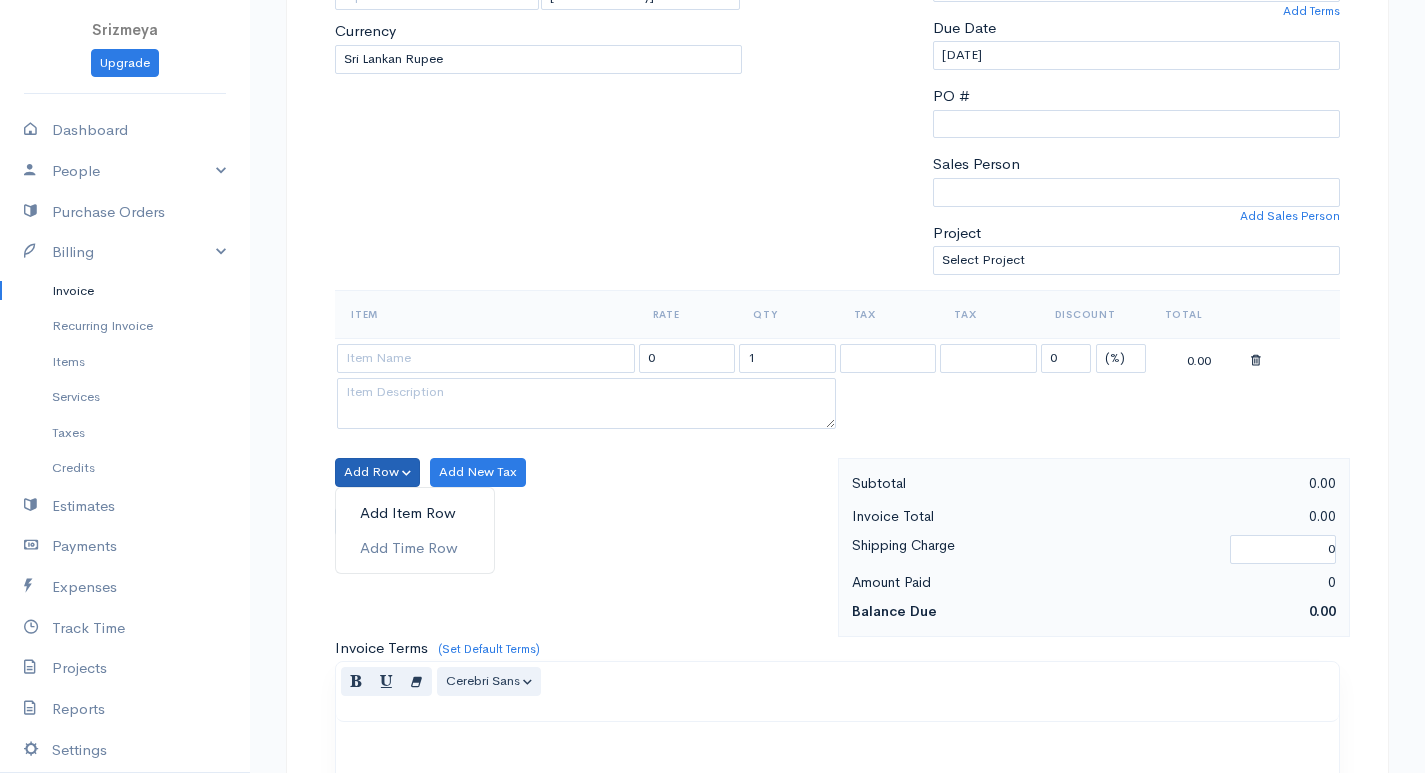 click on "Add Item Row" at bounding box center (415, 513) 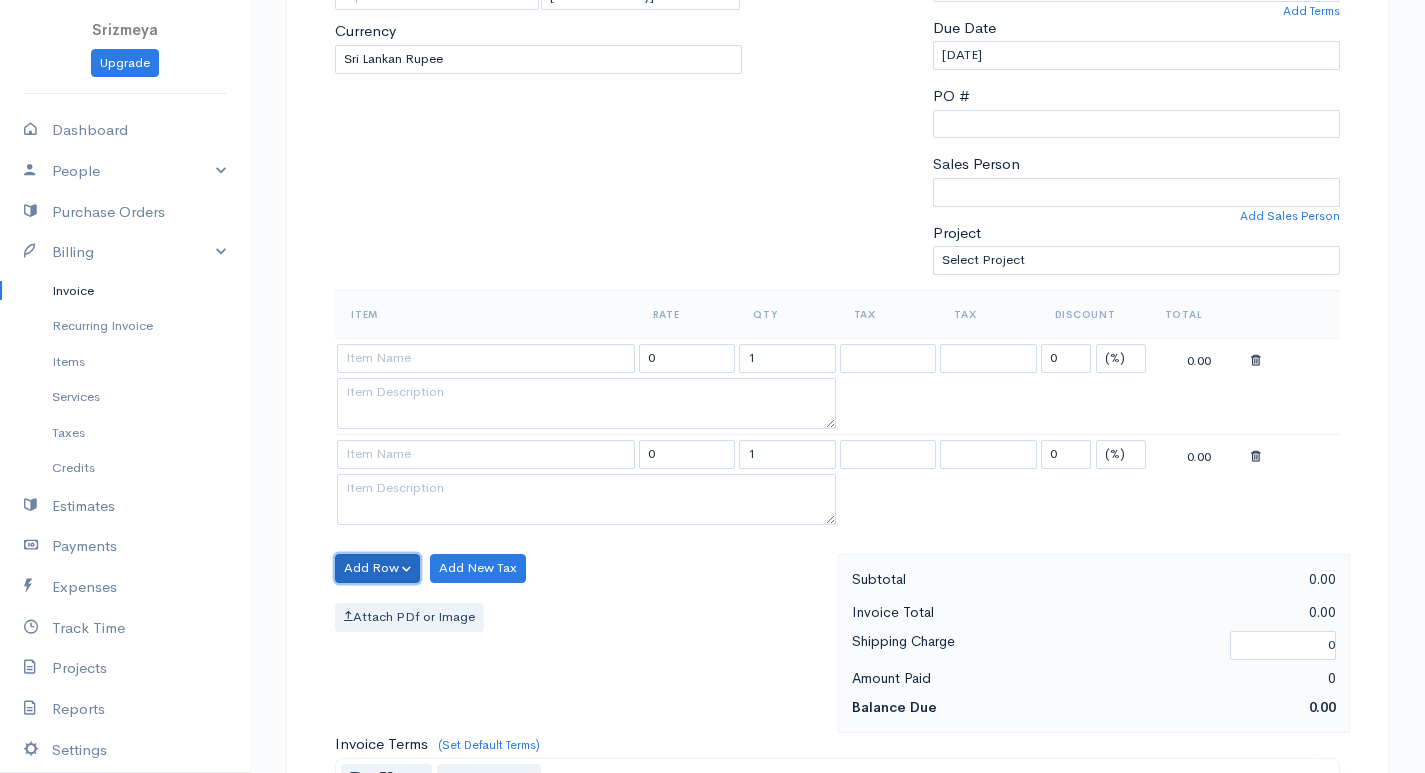 click on "Add Row" at bounding box center (377, 568) 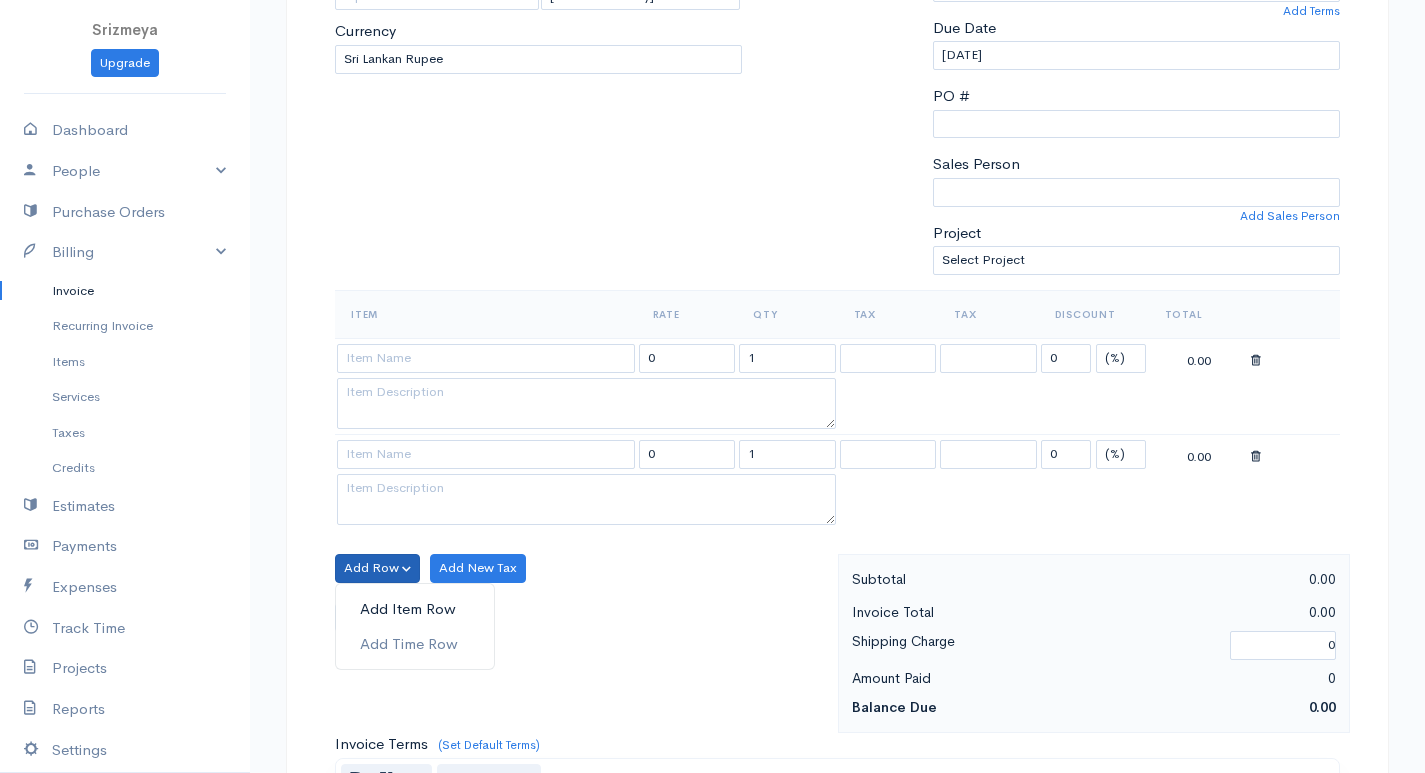 click on "Add Item Row" at bounding box center [415, 609] 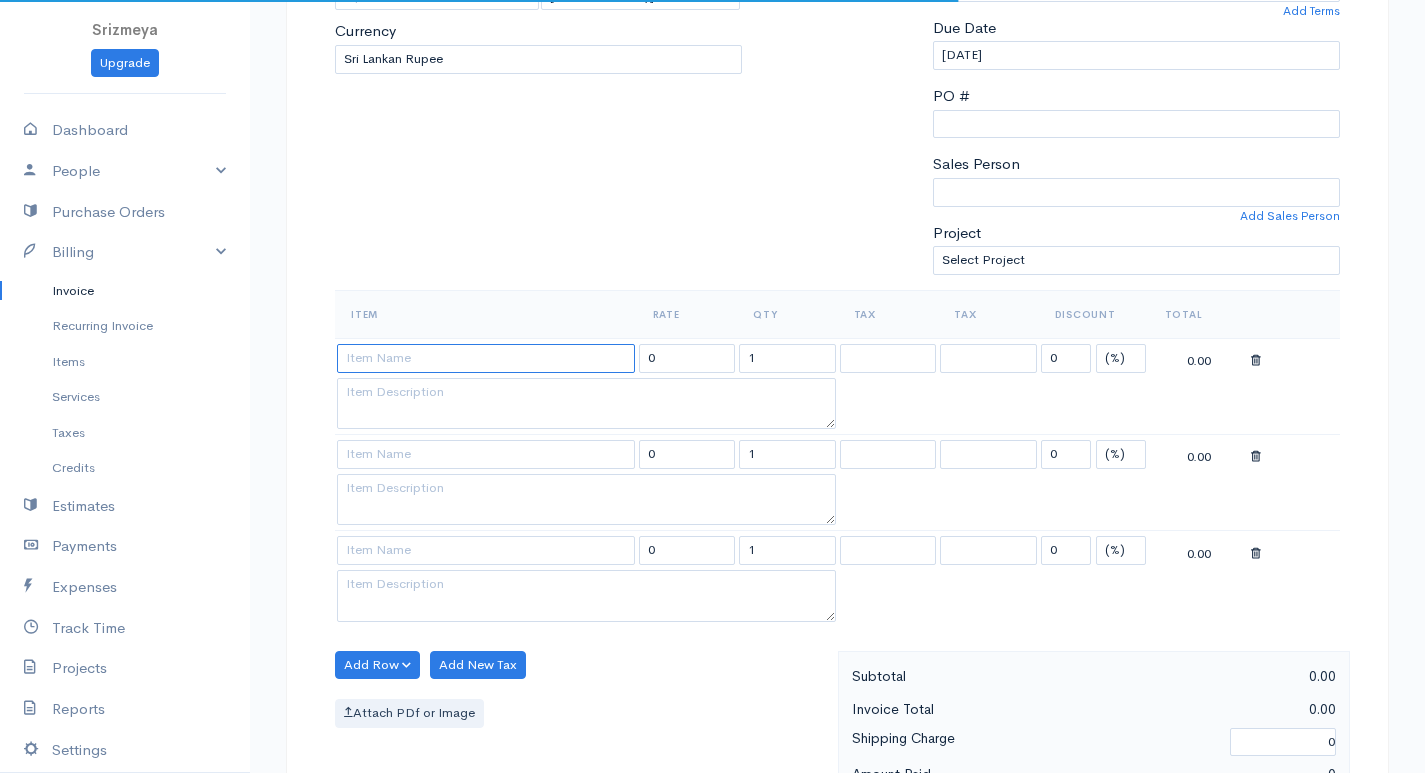 click at bounding box center [486, 358] 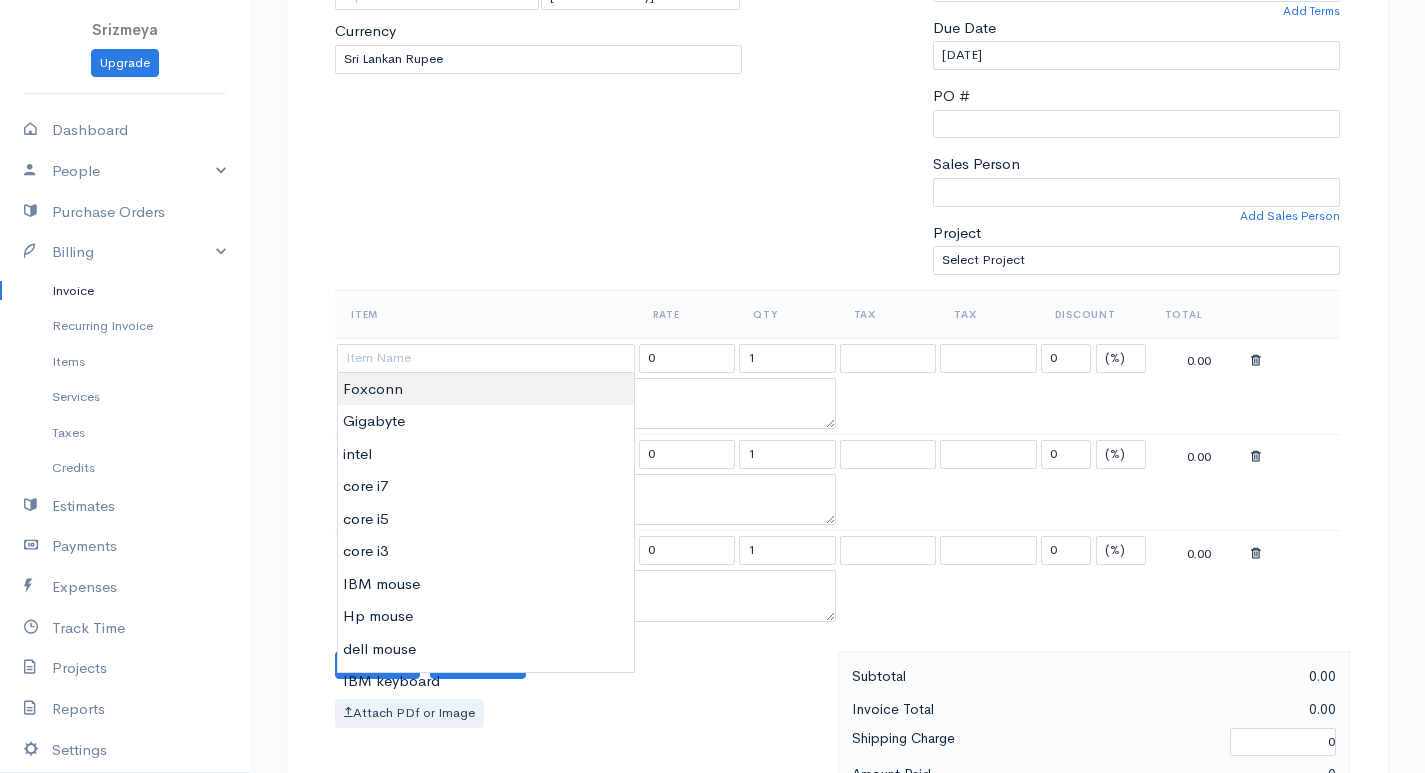 type on "Foxconn" 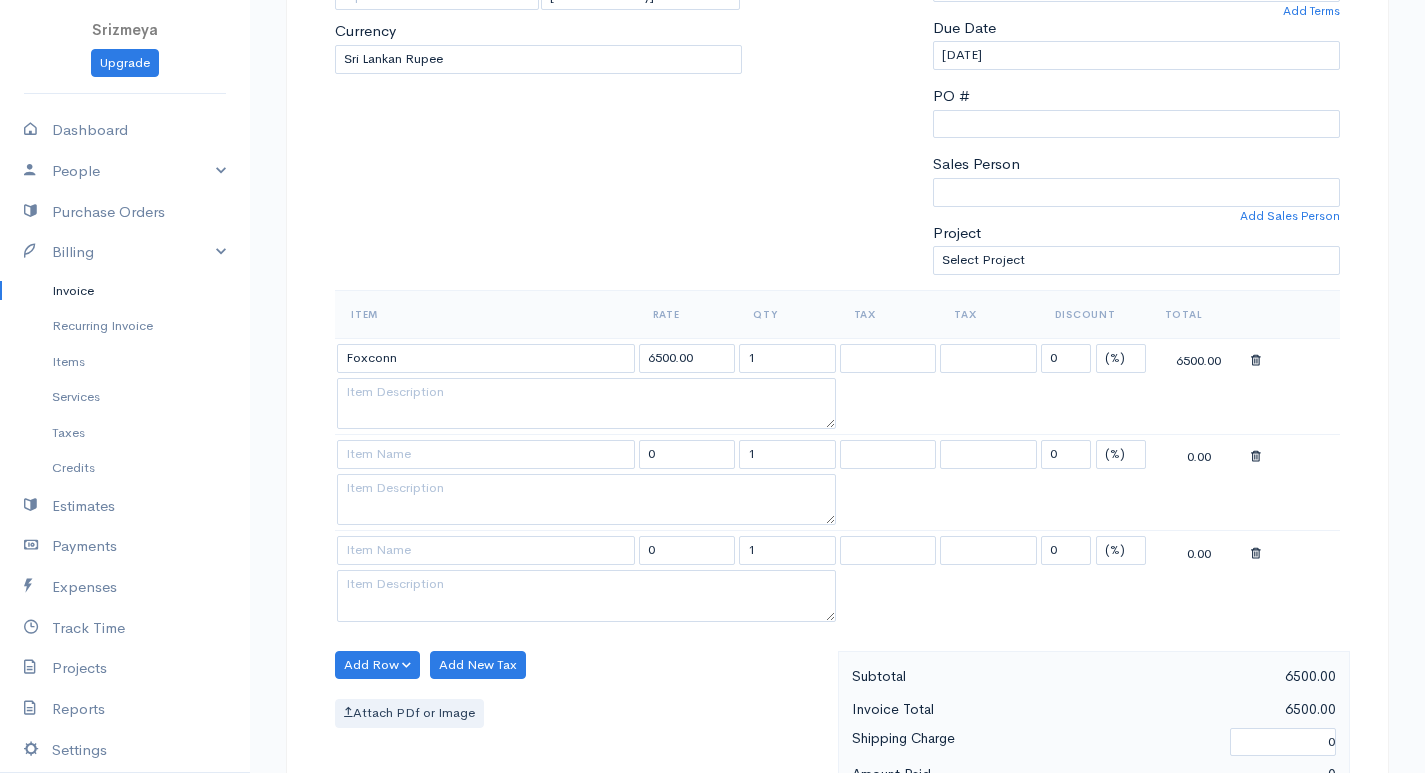 click on "Srizmeya
Upgrade
Dashboard
People
Clients
Vendors
Staff Users
Purchase Orders
Billing
Invoice
Recurring Invoice
Items
Services
Taxes
Credits
Estimates
Payments
Expenses
Track Time
Projects
Reports
Settings
My Organizations
Logout
Help
@CloudBooksApp 2022
Invoice
New Invoice
DRAFT To Abi [Choose Country] United States Canada United Kingdom Afghanistan Albania Algeria American Samoa Andorra Anguilla Angola Antarctica Antigua and Barbuda Argentina Armenia Aruba Australia Kip" at bounding box center (712, 560) 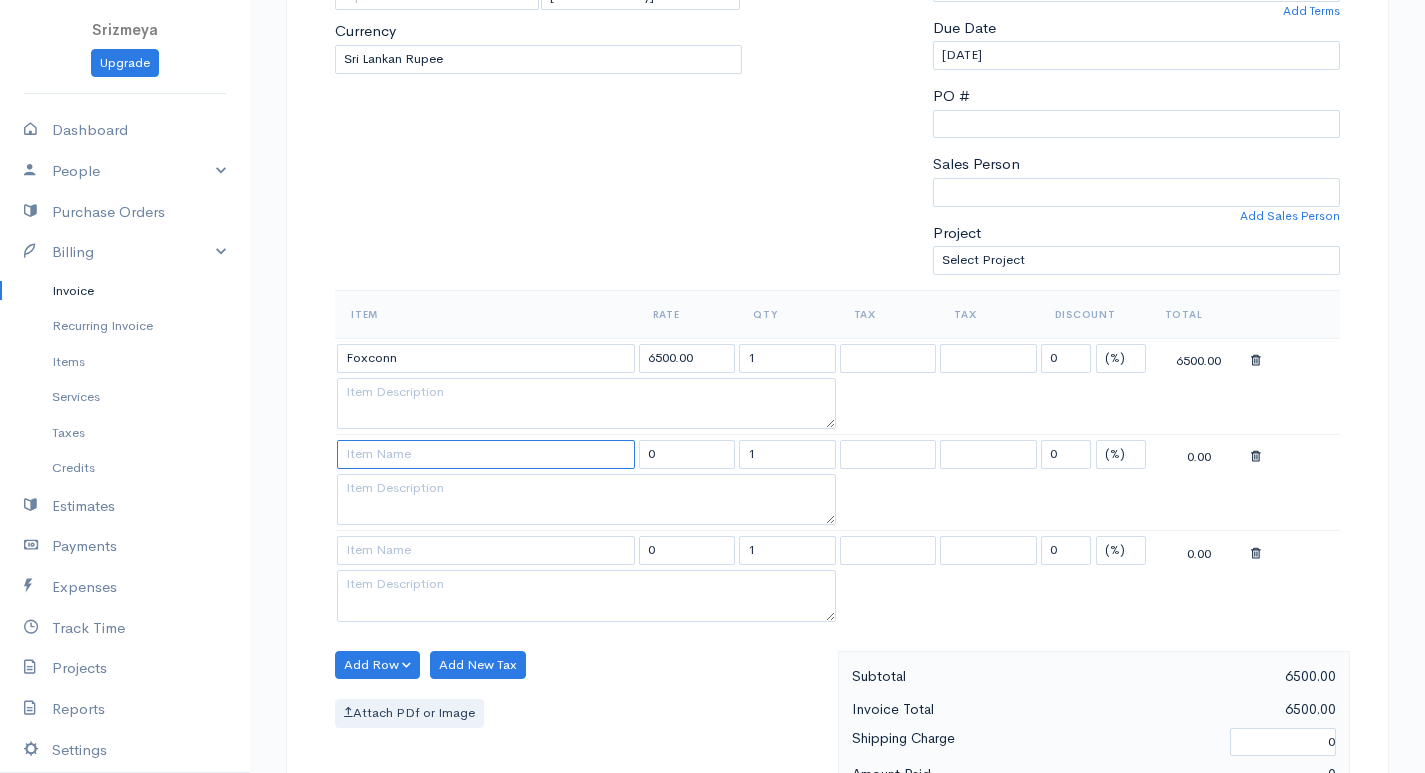 click at bounding box center (486, 454) 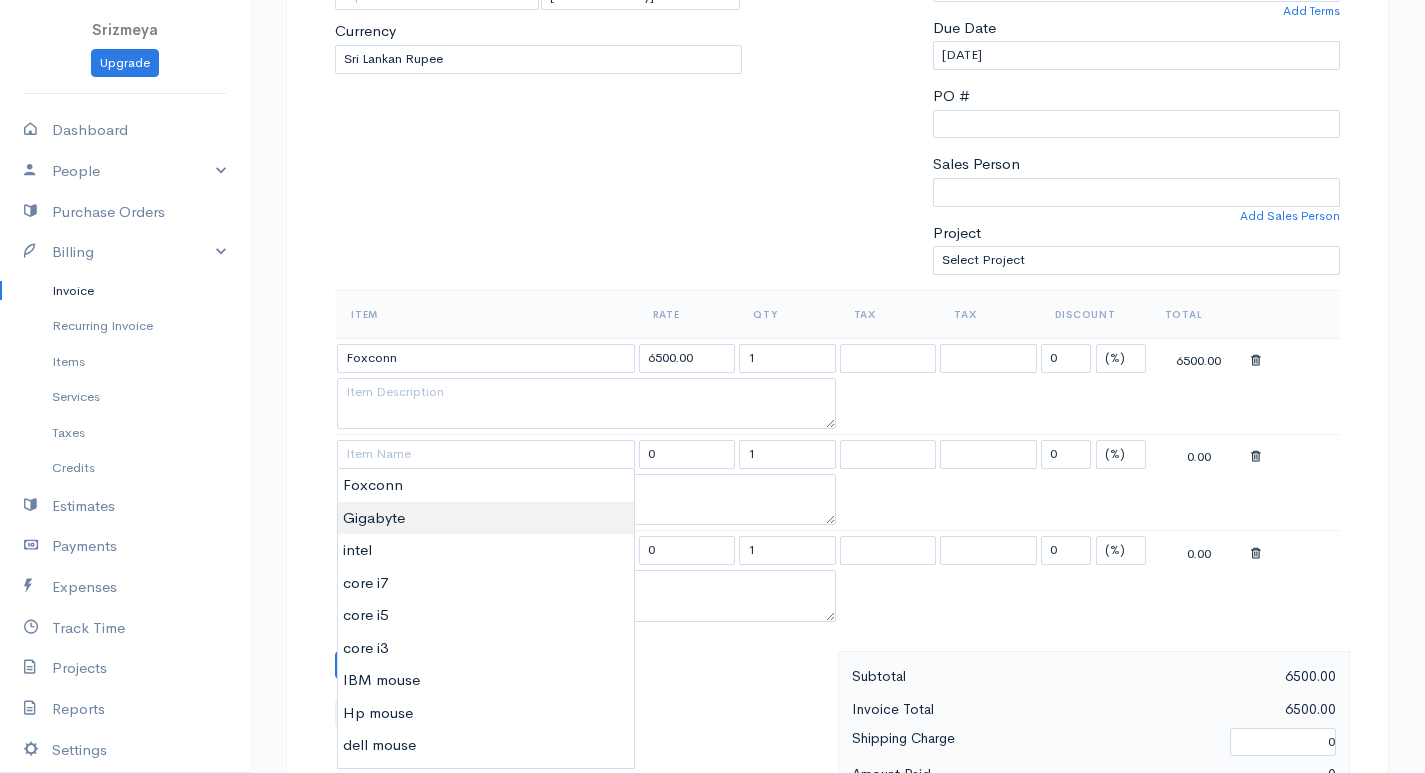 type on "Gigabyte" 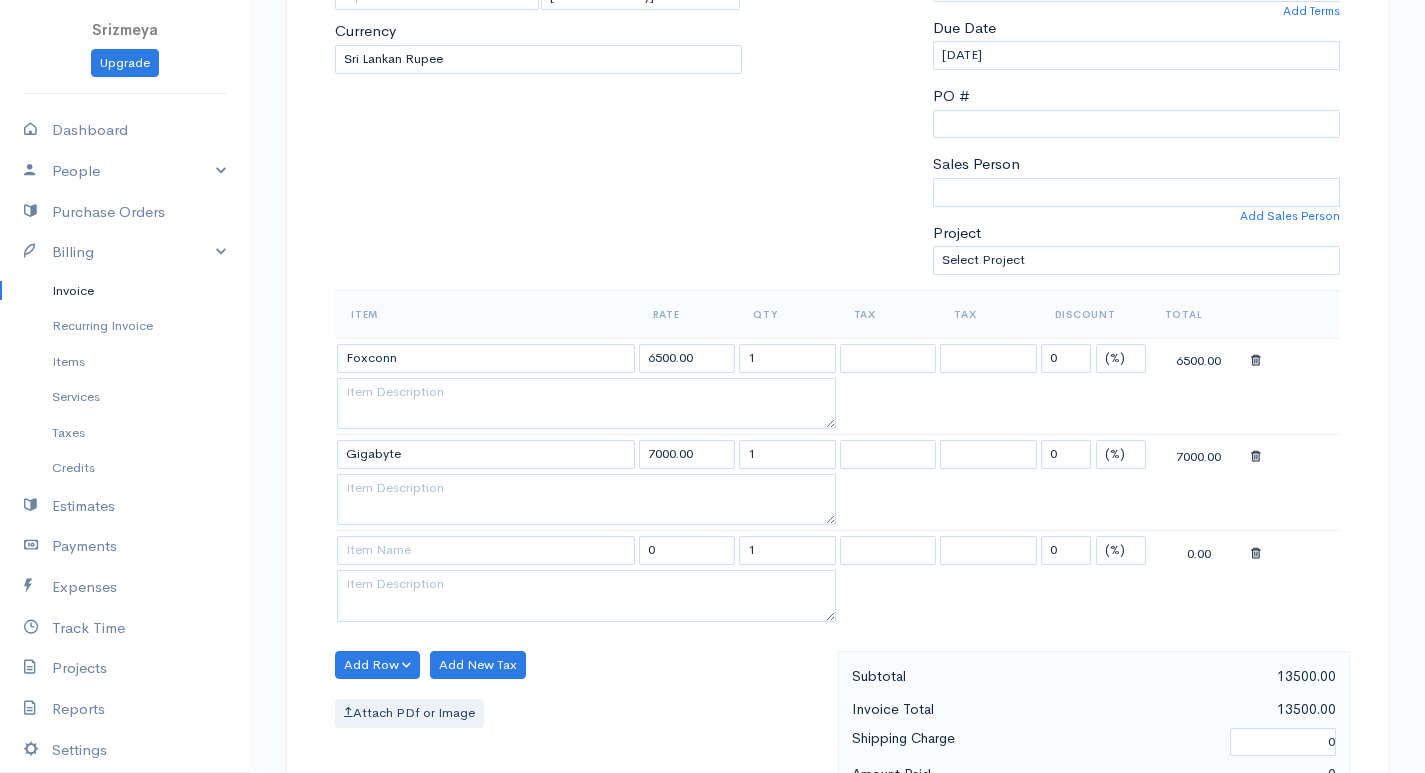 click on "Srizmeya
Upgrade
Dashboard
People
Clients
Vendors
Staff Users
Purchase Orders
Billing
Invoice
Recurring Invoice
Items
Services
Taxes
Credits
Estimates
Payments
Expenses
Track Time
Projects
Reports
Settings
My Organizations
Logout
Help
@CloudBooksApp 2022
Invoice
New Invoice
DRAFT To Abi [Choose Country] United States Canada United Kingdom Afghanistan Albania Algeria American Samoa Andorra Anguilla Angola Antarctica Antigua and Barbuda Argentina Armenia Aruba Australia Kip" at bounding box center (712, 560) 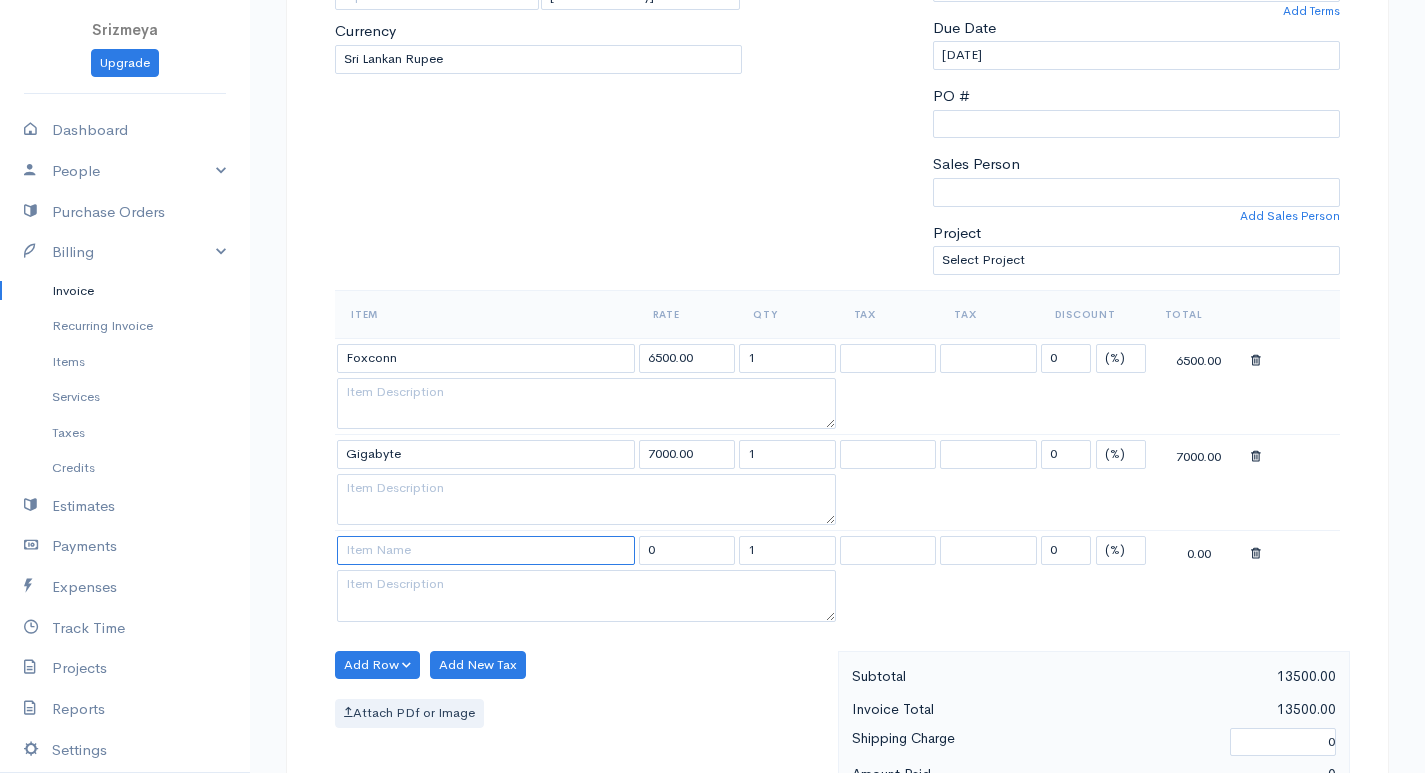 click at bounding box center [486, 550] 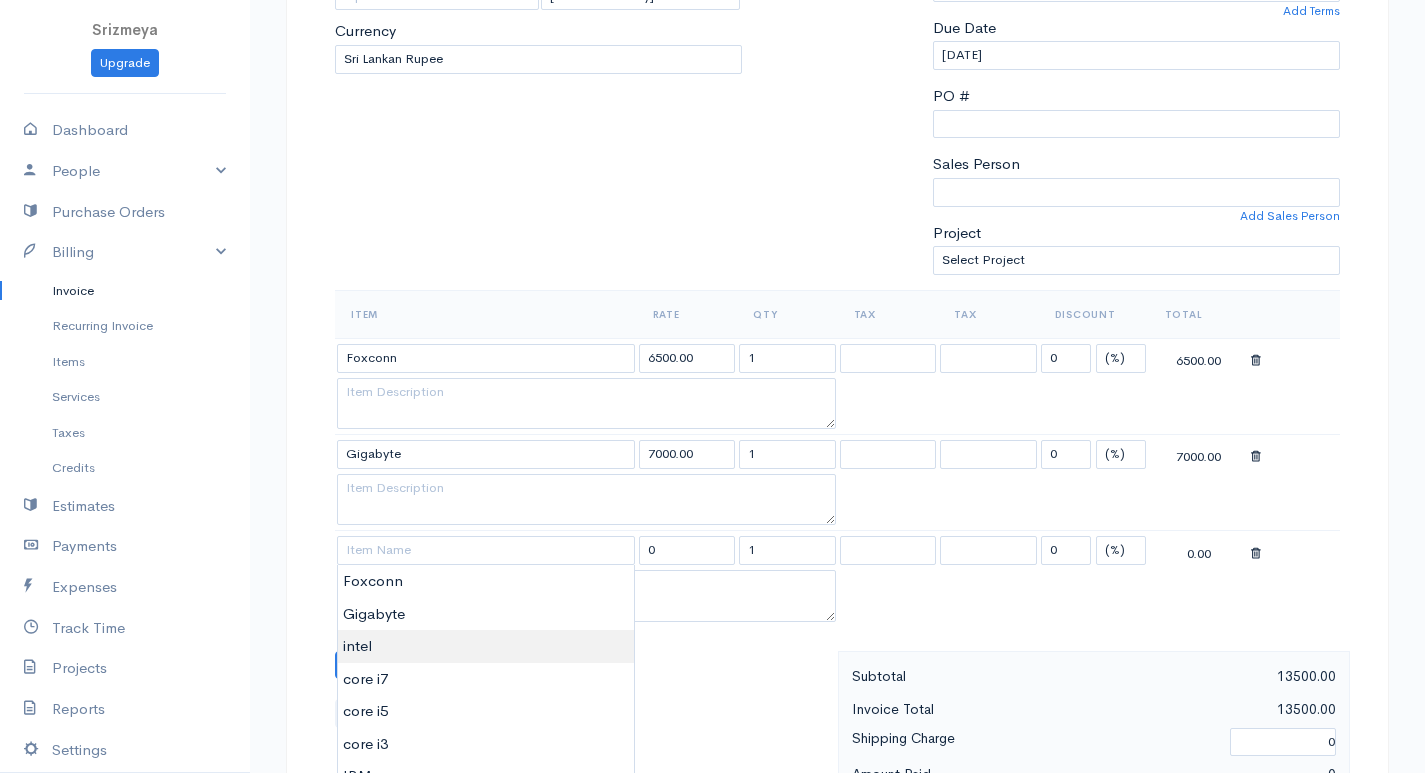 type on "intel" 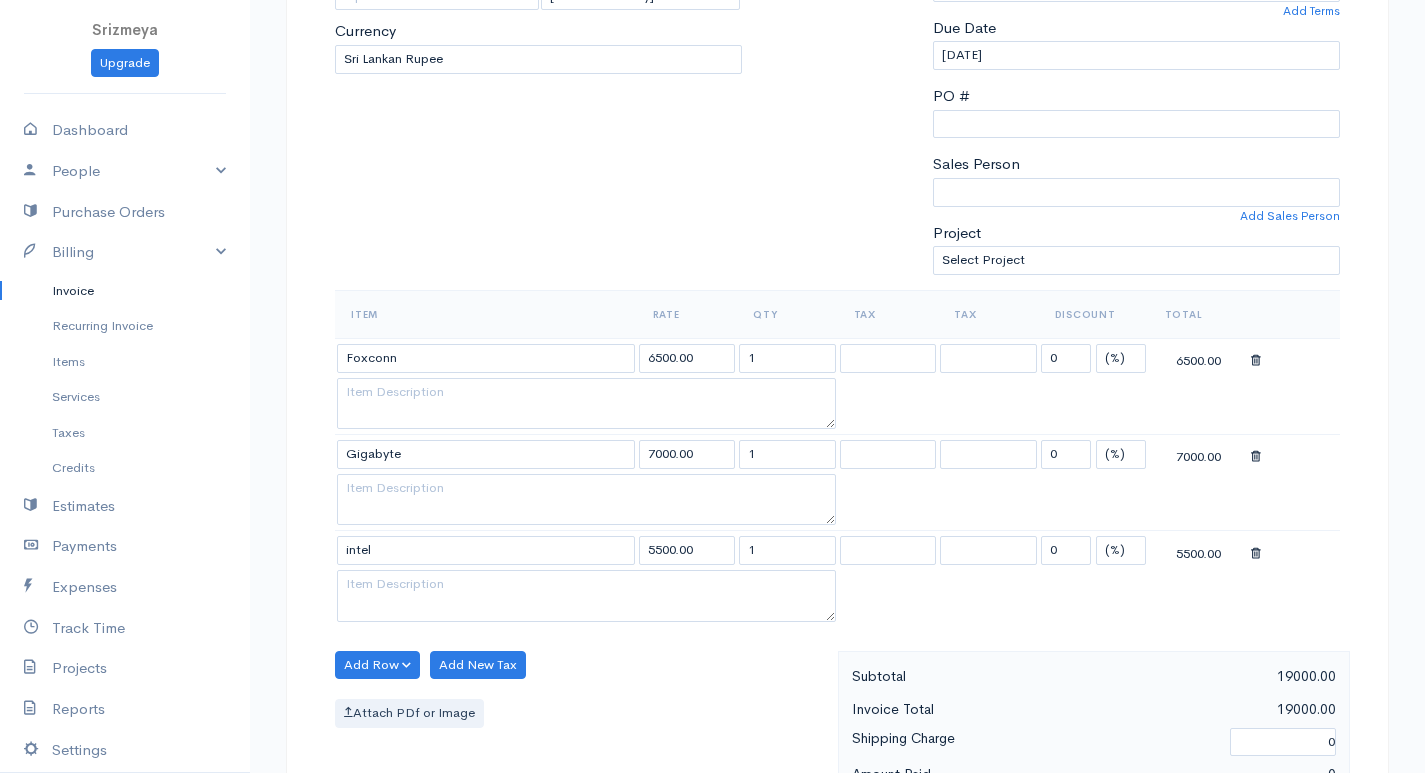 click on "Srizmeya
Upgrade
Dashboard
People
Clients
Vendors
Staff Users
Purchase Orders
Billing
Invoice
Recurring Invoice
Items
Services
Taxes
Credits
Estimates
Payments
Expenses
Track Time
Projects
Reports
Settings
My Organizations
Logout
Help
@CloudBooksApp 2022
Invoice
New Invoice
DRAFT To Abi [Choose Country] United States Canada United Kingdom Afghanistan Albania Algeria American Samoa Andorra Anguilla Angola Antarctica Antigua and Barbuda Argentina Armenia Aruba Australia Kip" at bounding box center (712, 560) 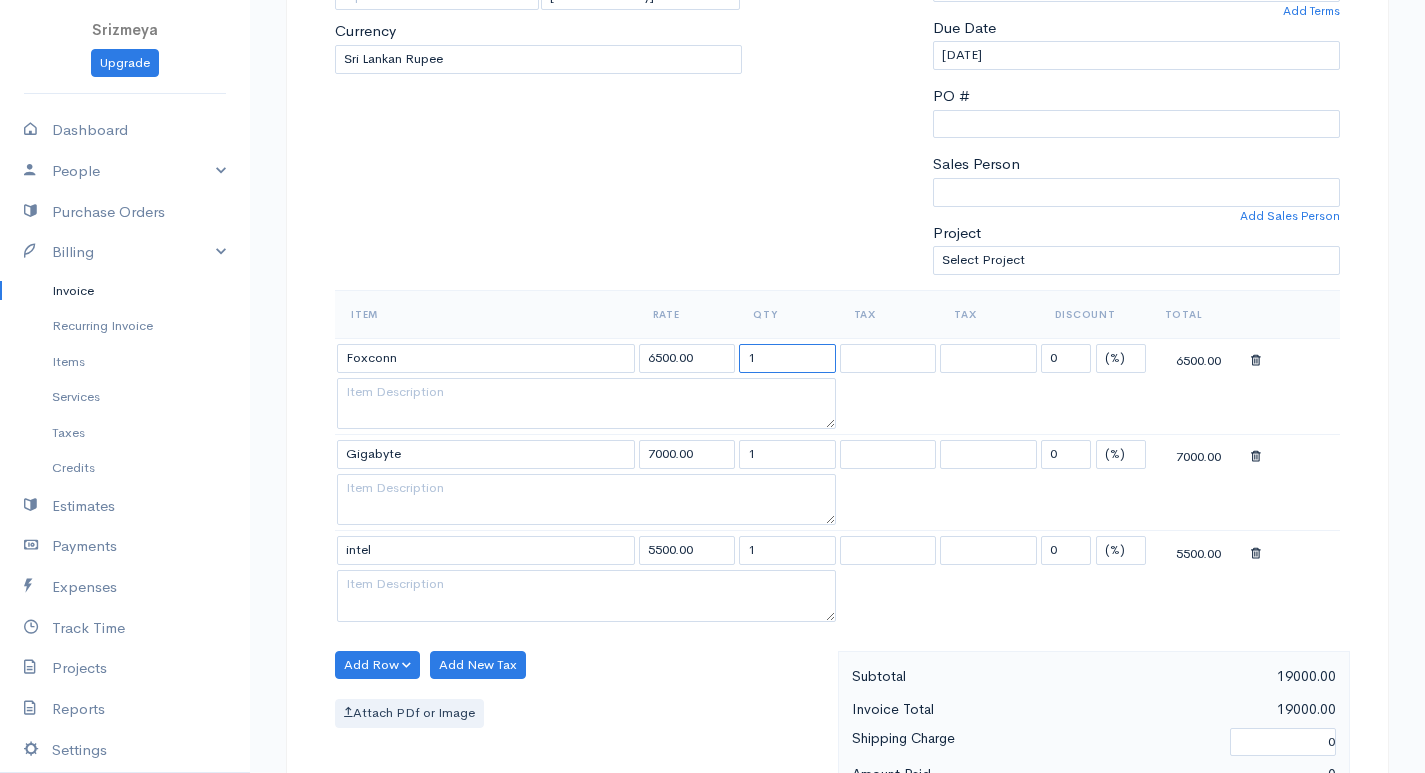 drag, startPoint x: 776, startPoint y: 351, endPoint x: 711, endPoint y: 372, distance: 68.30813 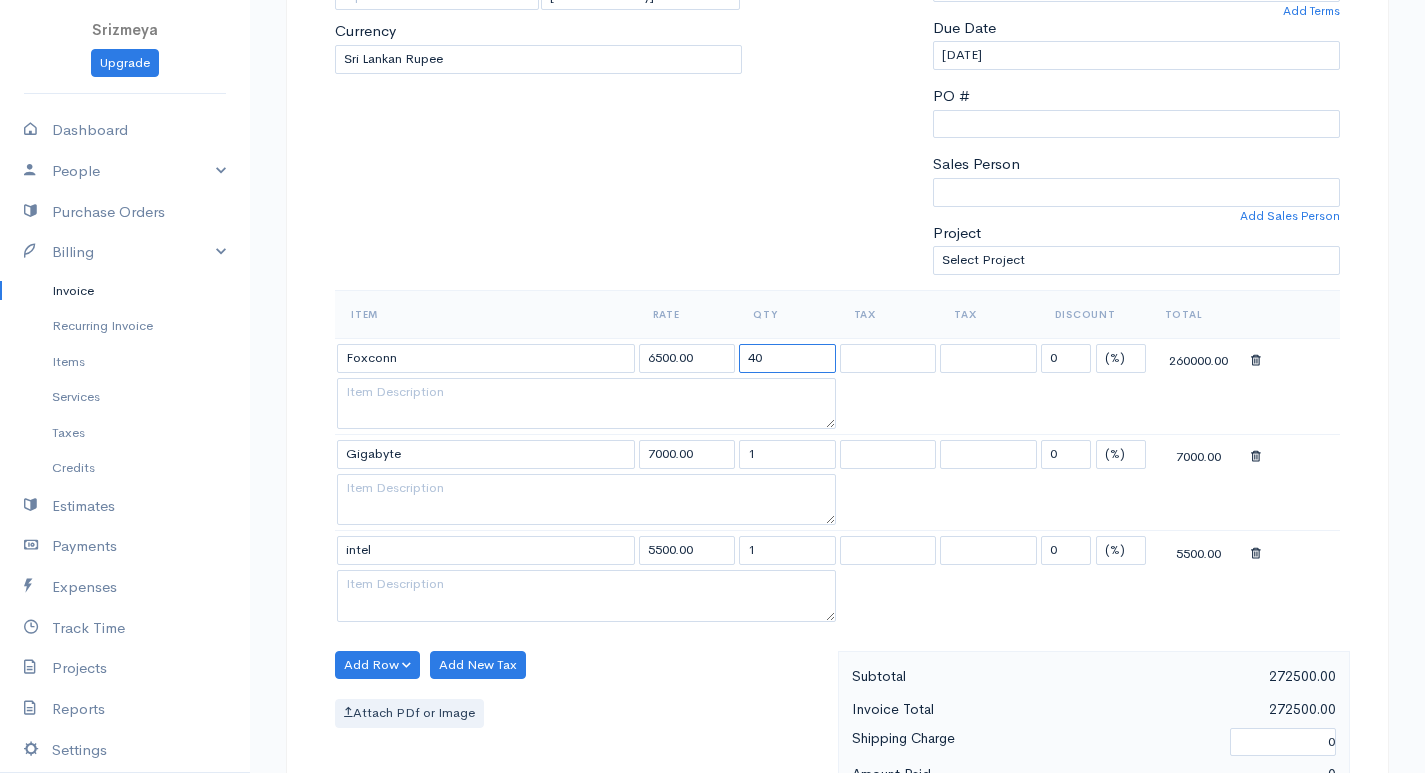 type on "40" 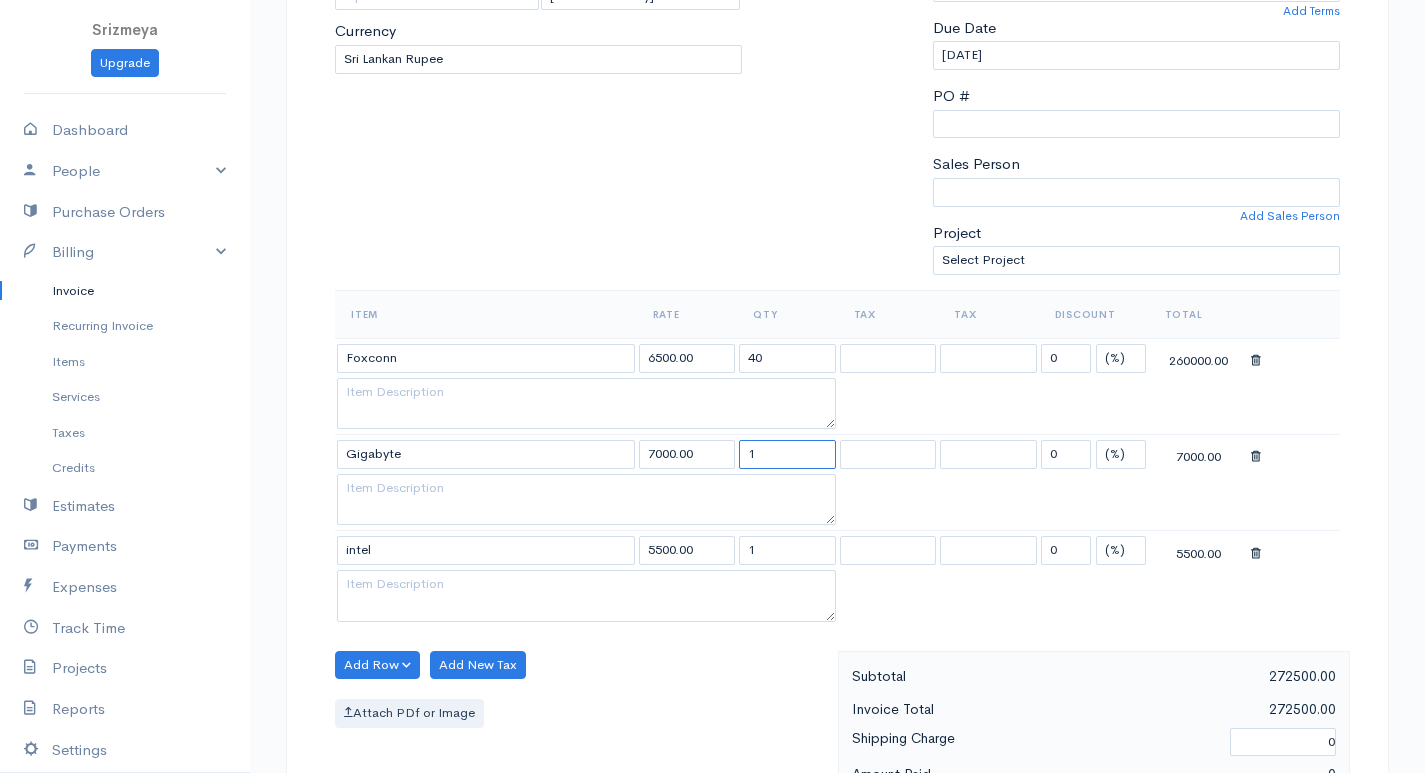 drag, startPoint x: 768, startPoint y: 453, endPoint x: 732, endPoint y: 455, distance: 36.05551 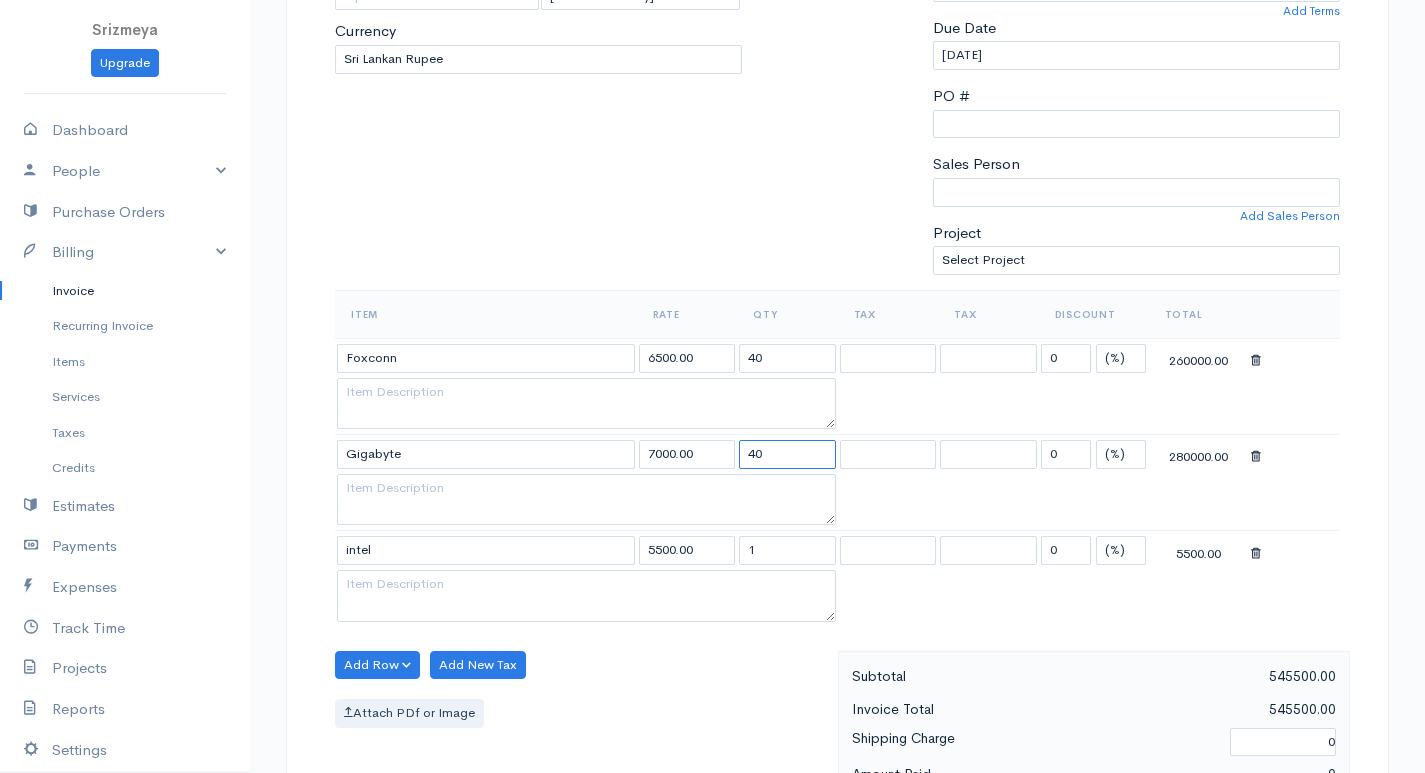 type on "40" 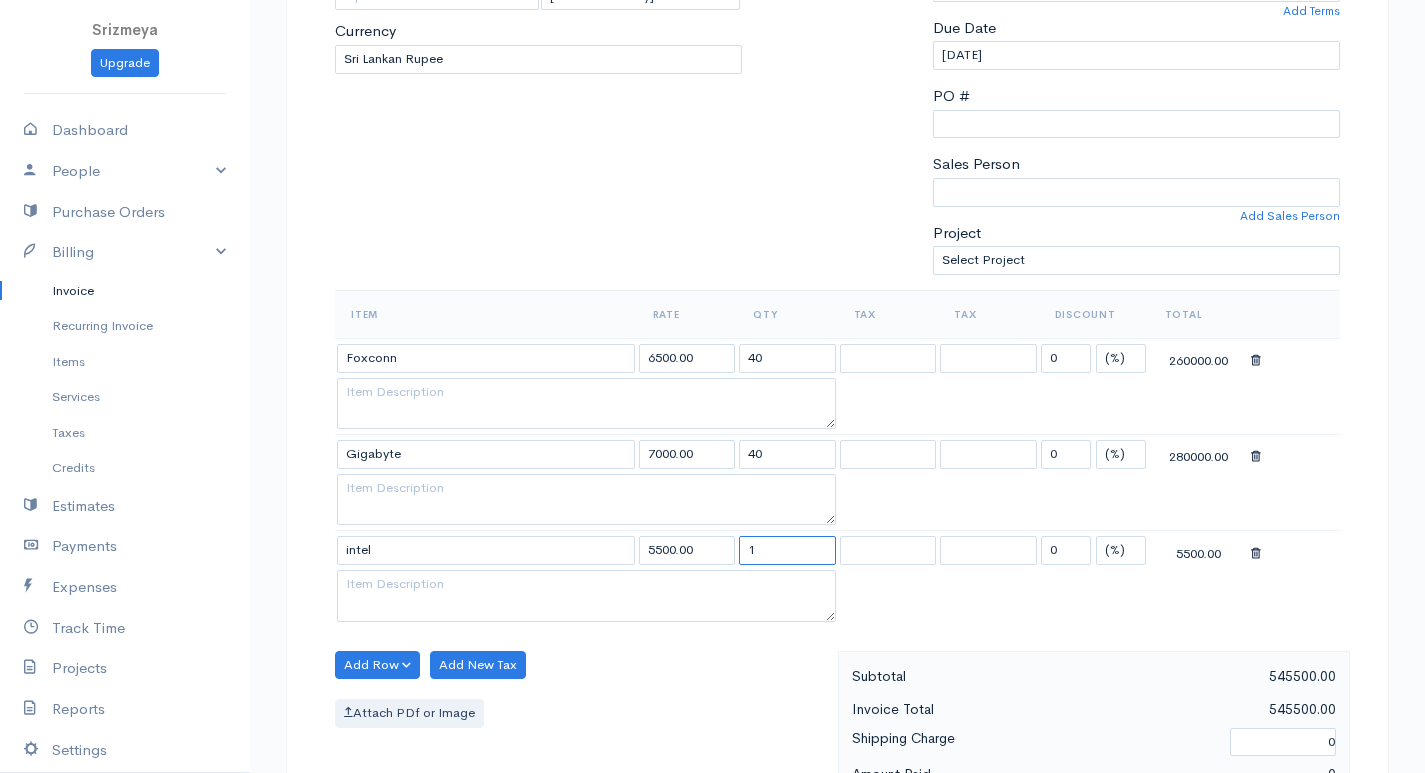 drag, startPoint x: 780, startPoint y: 547, endPoint x: 722, endPoint y: 564, distance: 60.440052 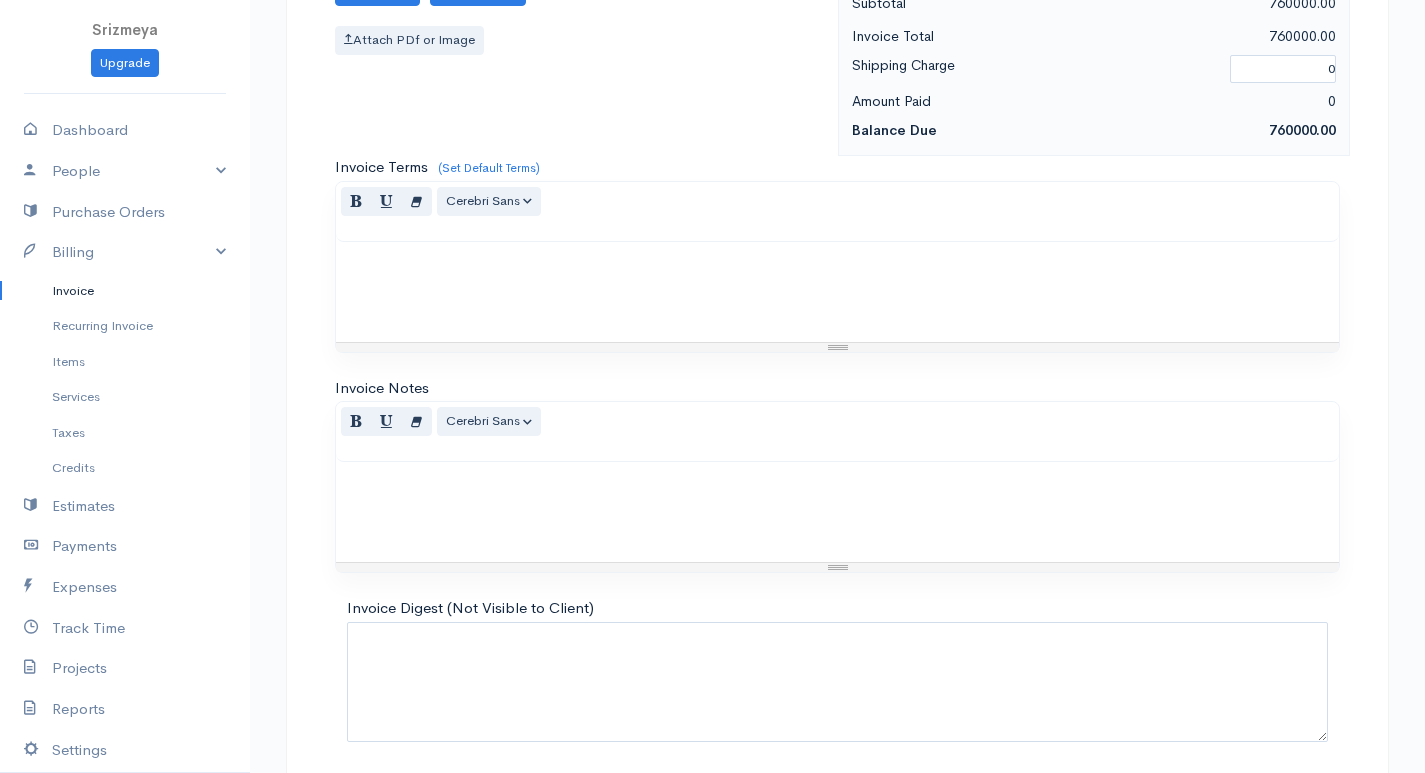 scroll, scrollTop: 1148, scrollLeft: 0, axis: vertical 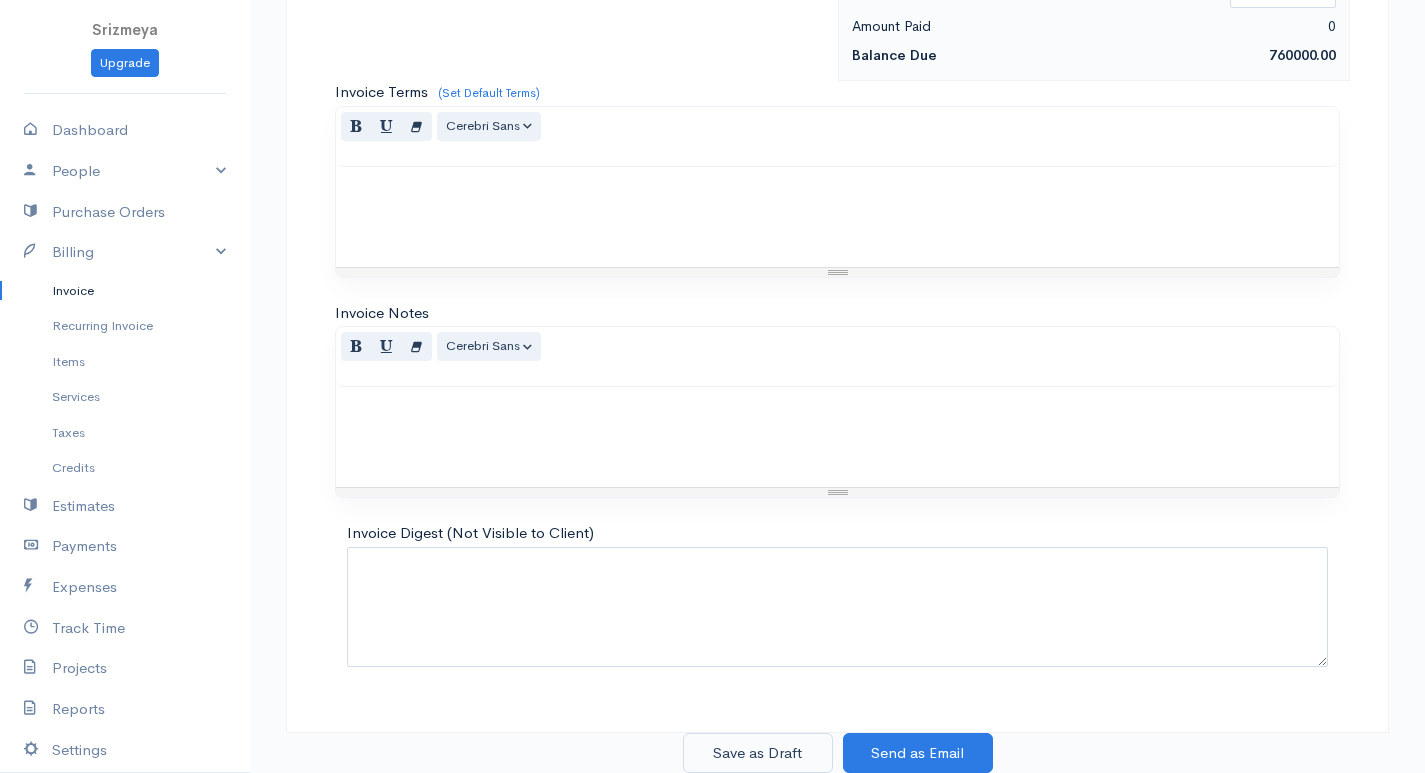 type on "40" 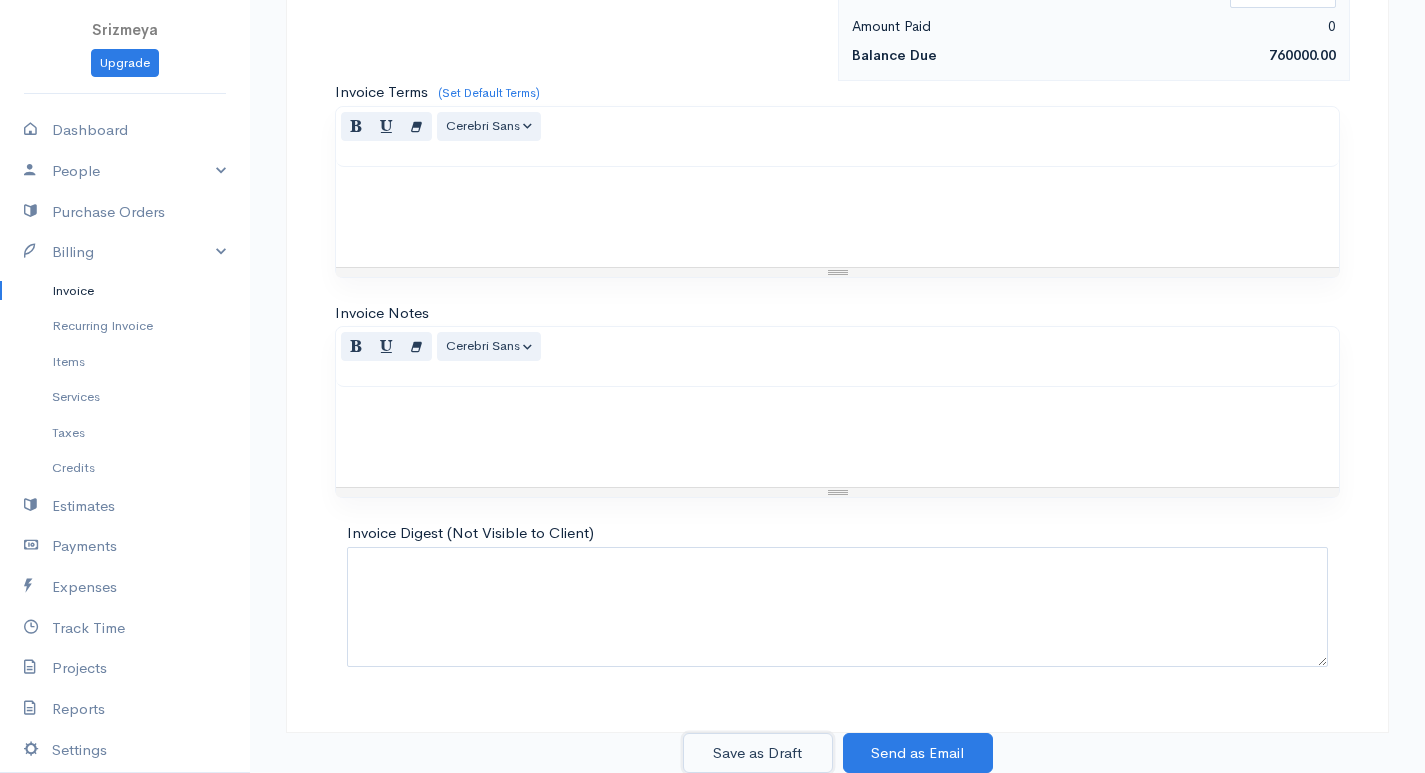click on "Save as Draft" at bounding box center [758, 753] 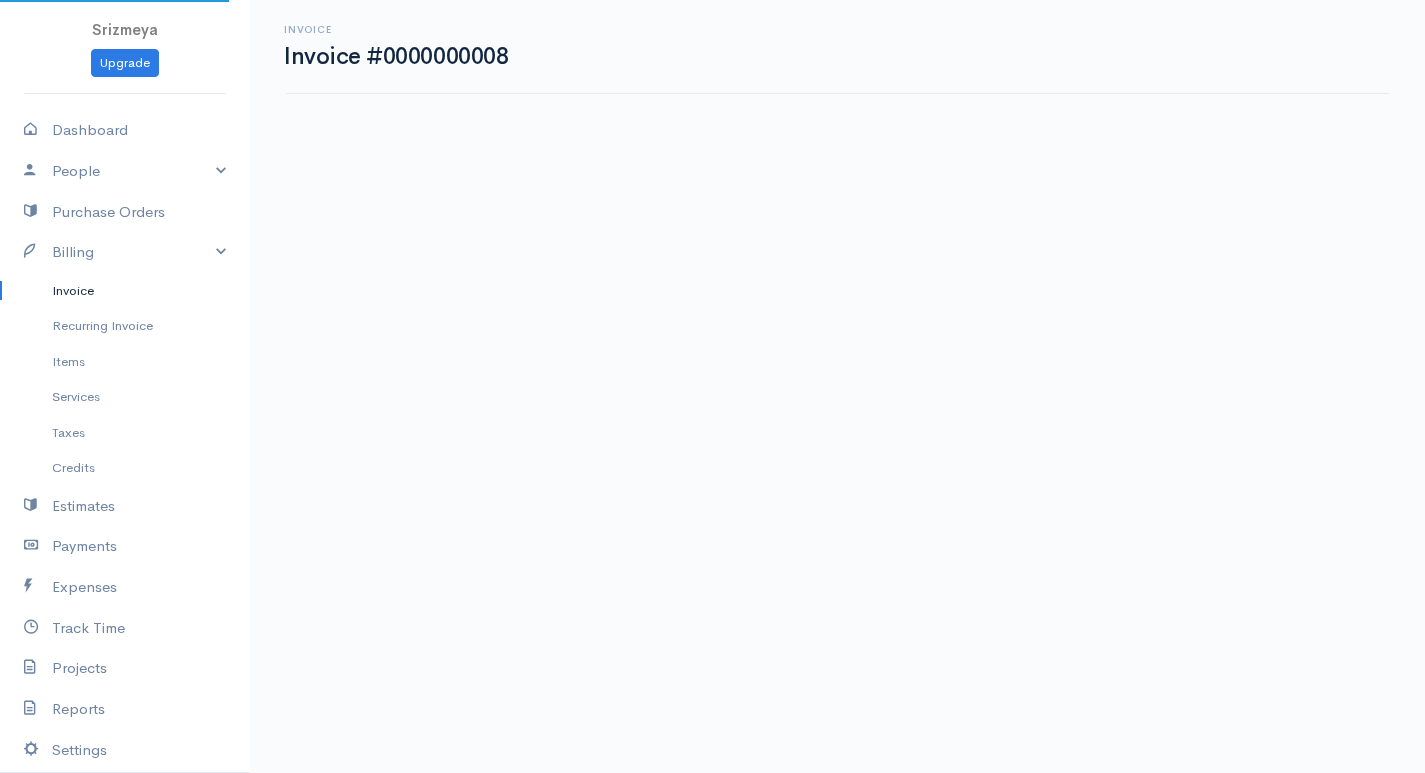 scroll, scrollTop: 0, scrollLeft: 0, axis: both 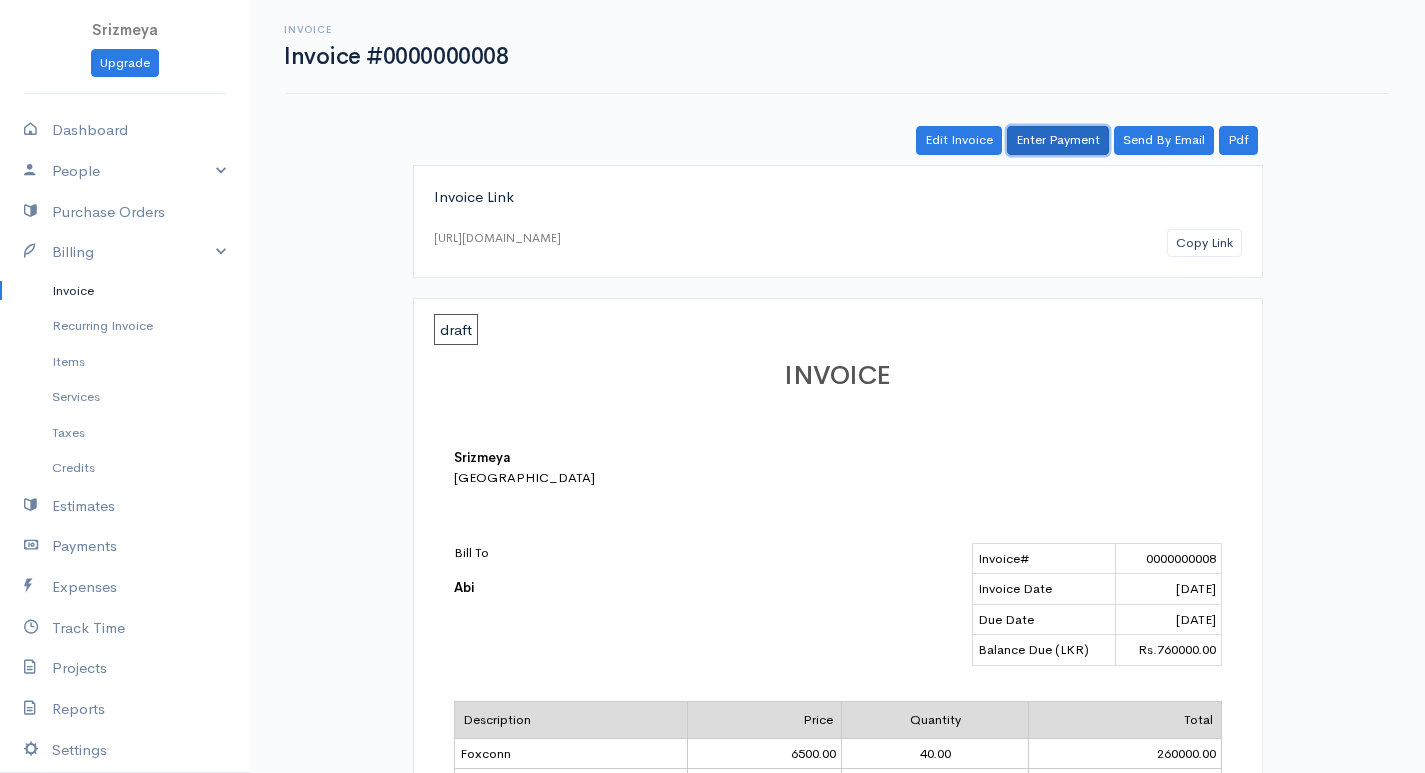 drag, startPoint x: 1082, startPoint y: 138, endPoint x: 1074, endPoint y: 171, distance: 33.955853 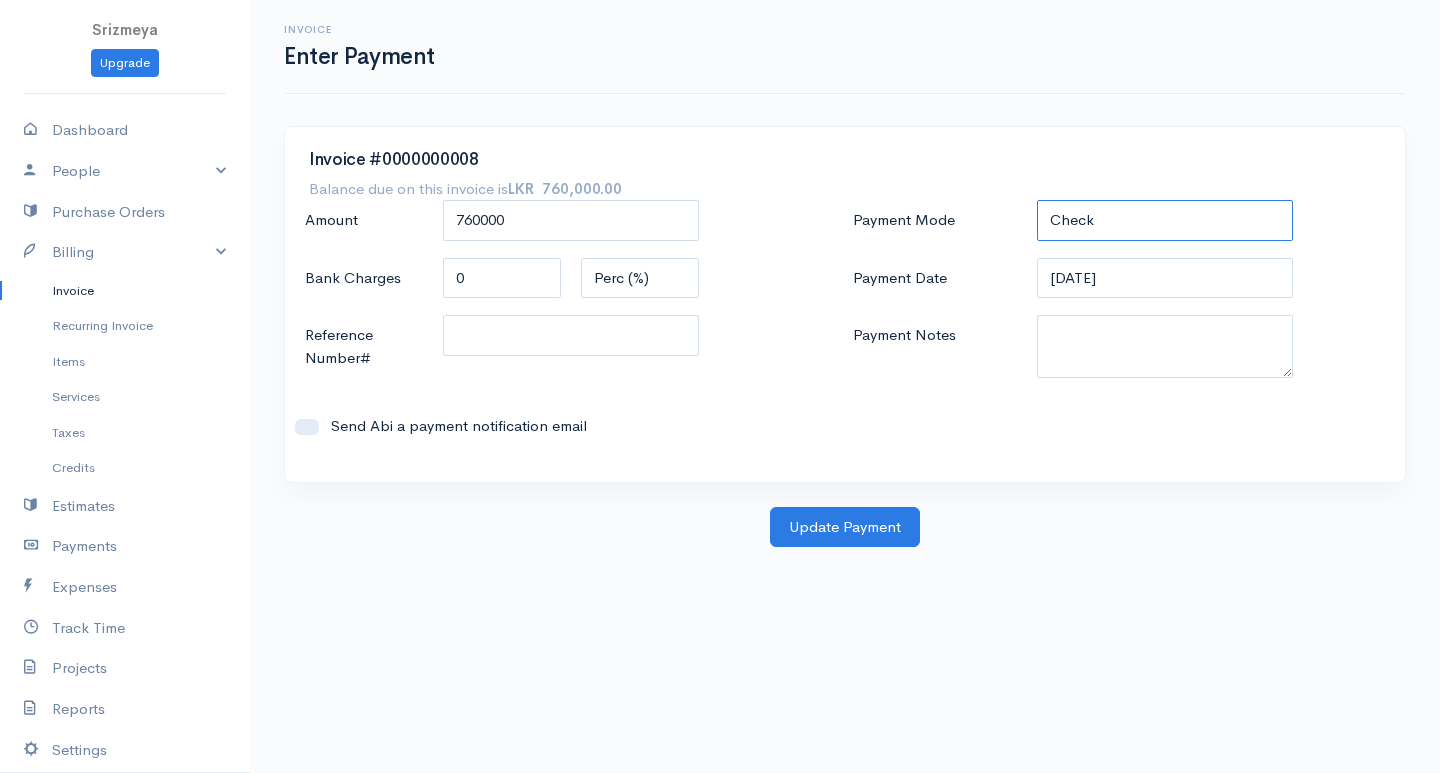 click on "Check Bank Transfer Credit Cash Debit ACH VISA MASTERCARD AMEX DISCOVER DINERS EUROCARD JCB NOVA Credit Card PayPal Google Checkout 2Checkout Amazon" at bounding box center (1165, 220) 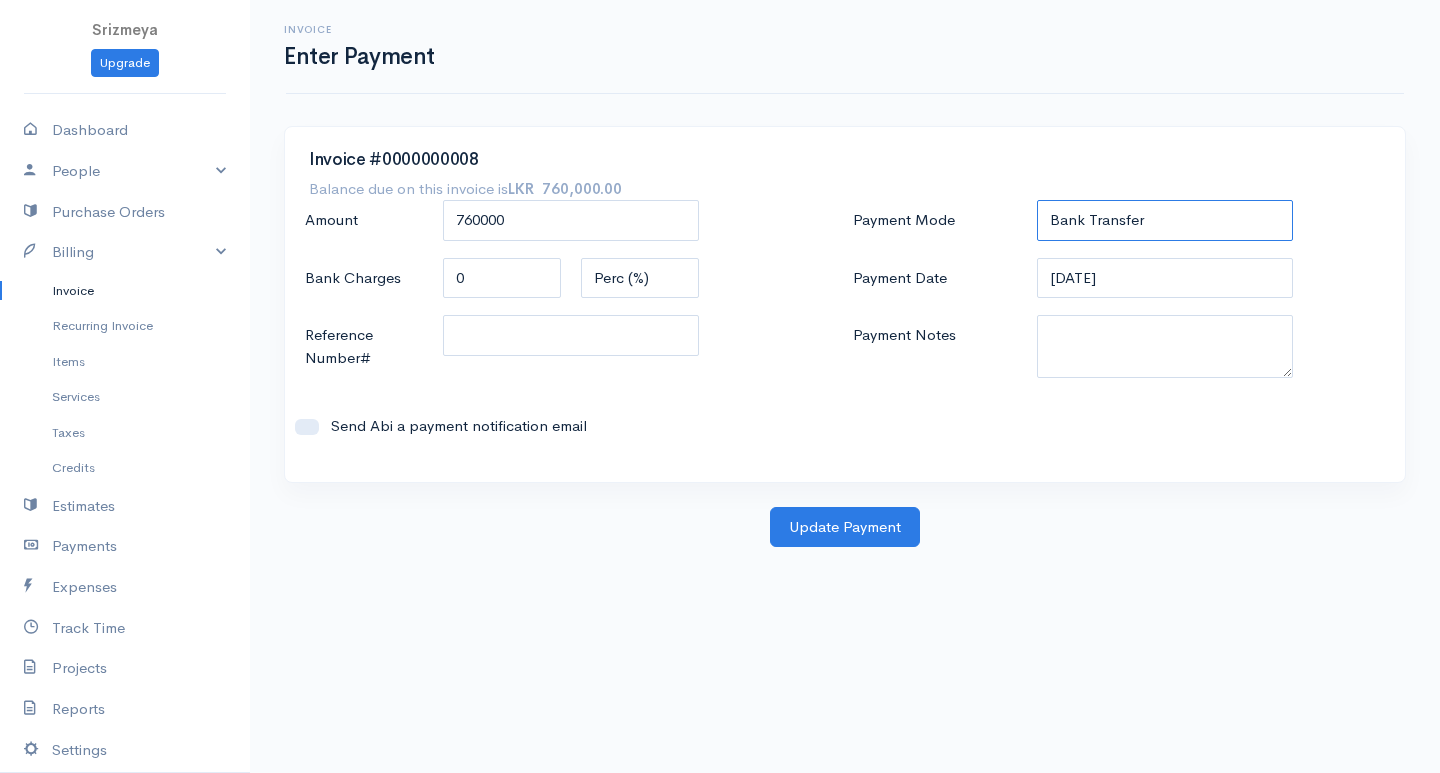 click on "Check Bank Transfer Credit Cash Debit ACH VISA MASTERCARD AMEX DISCOVER DINERS EUROCARD JCB NOVA Credit Card PayPal Google Checkout 2Checkout Amazon" at bounding box center [1165, 220] 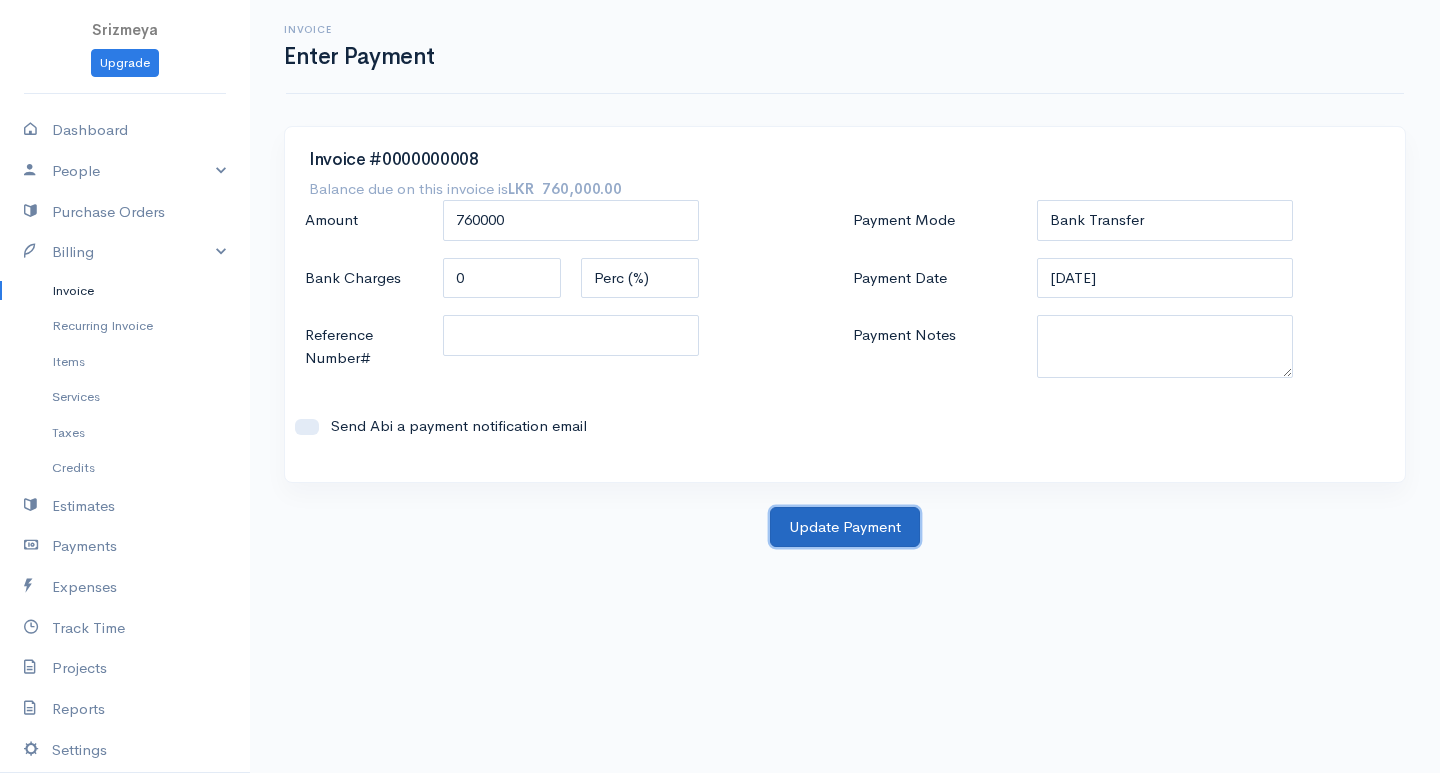 click on "Update Payment" at bounding box center [845, 527] 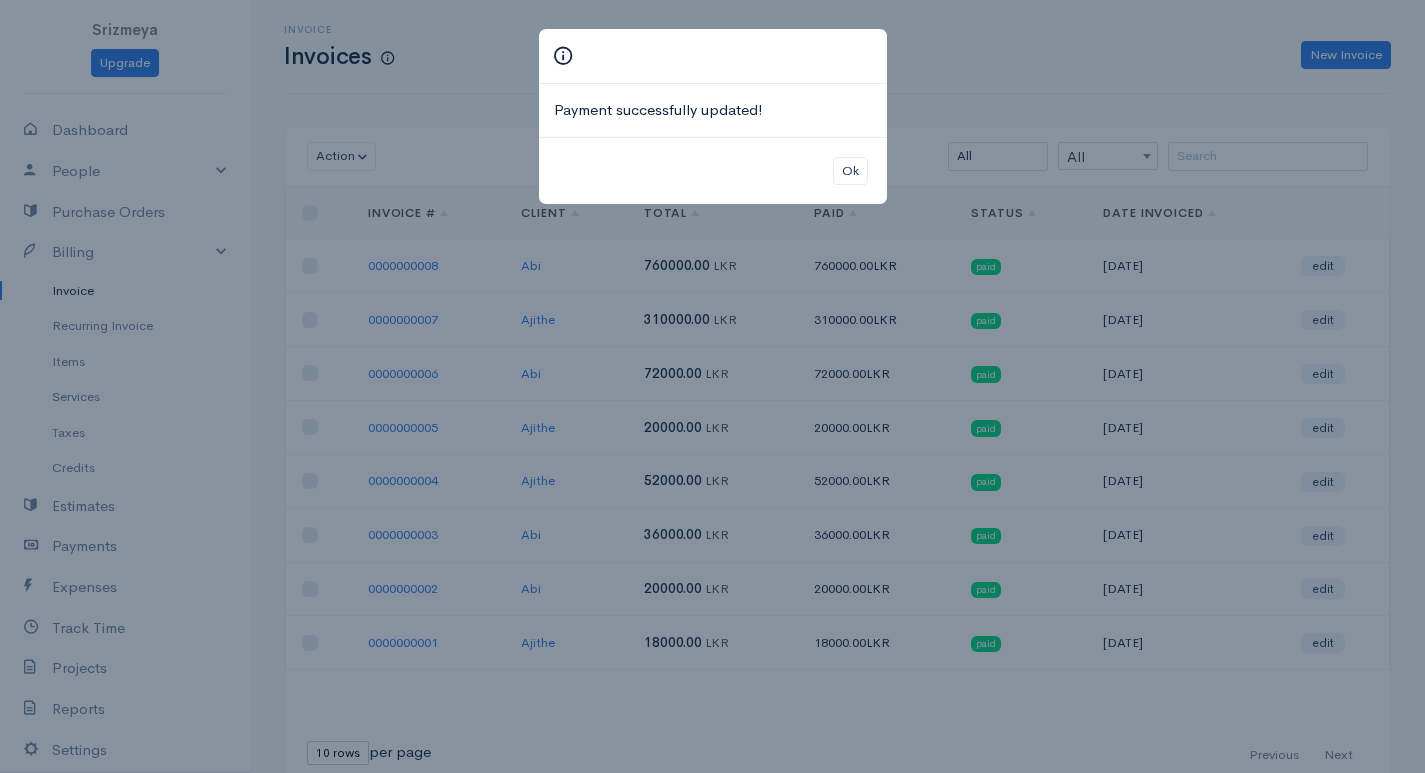 drag, startPoint x: 923, startPoint y: 42, endPoint x: 613, endPoint y: 129, distance: 321.9767 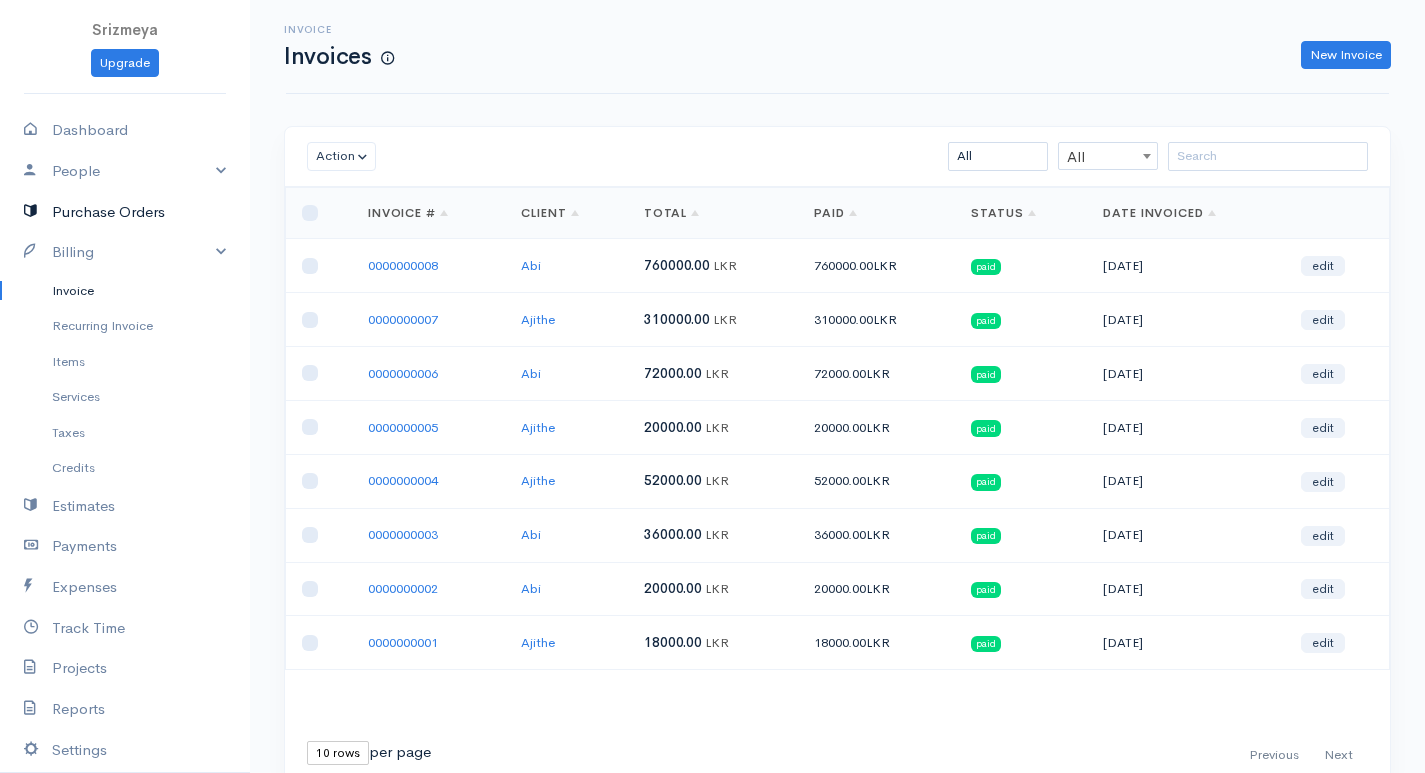 click on "Purchase Orders" at bounding box center (125, 212) 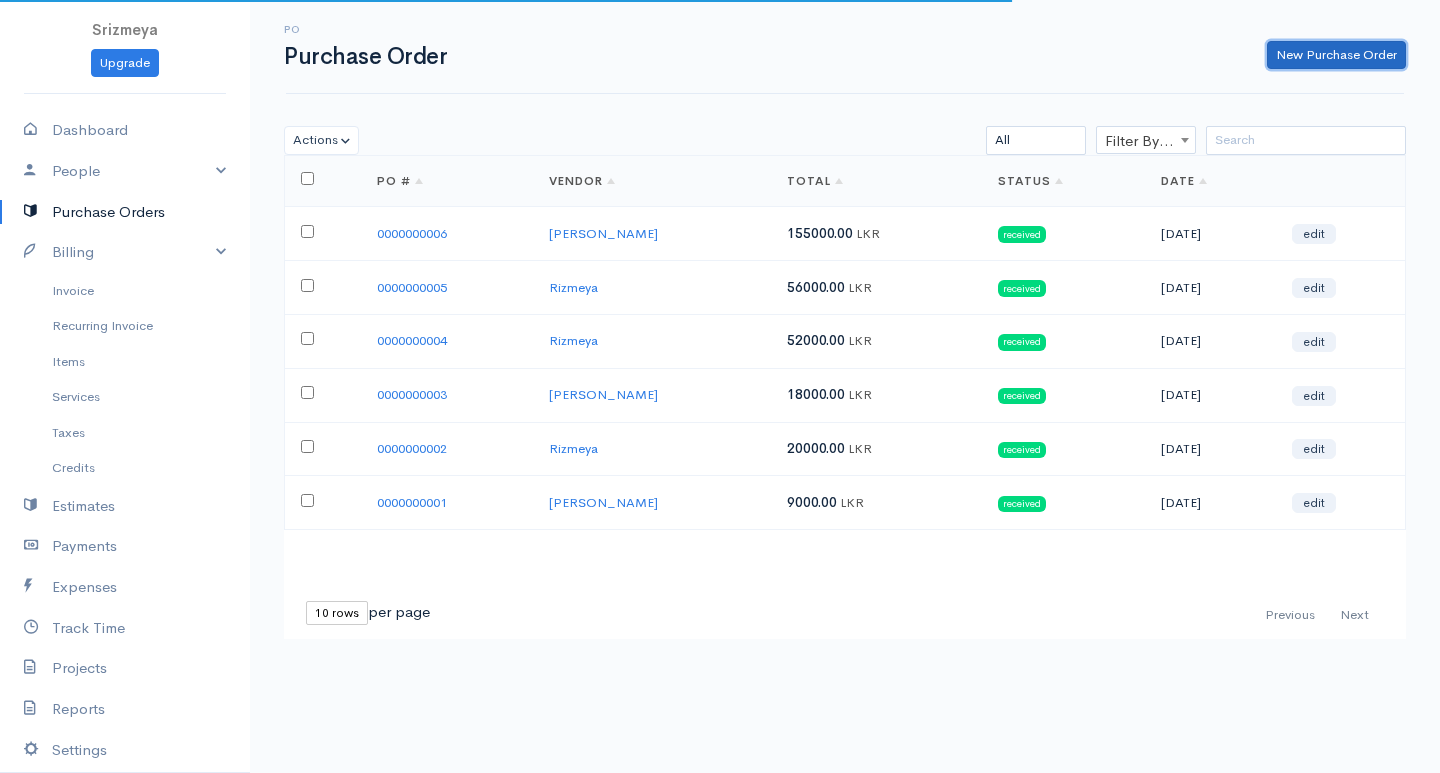 click on "New Purchase Order" at bounding box center [1336, 55] 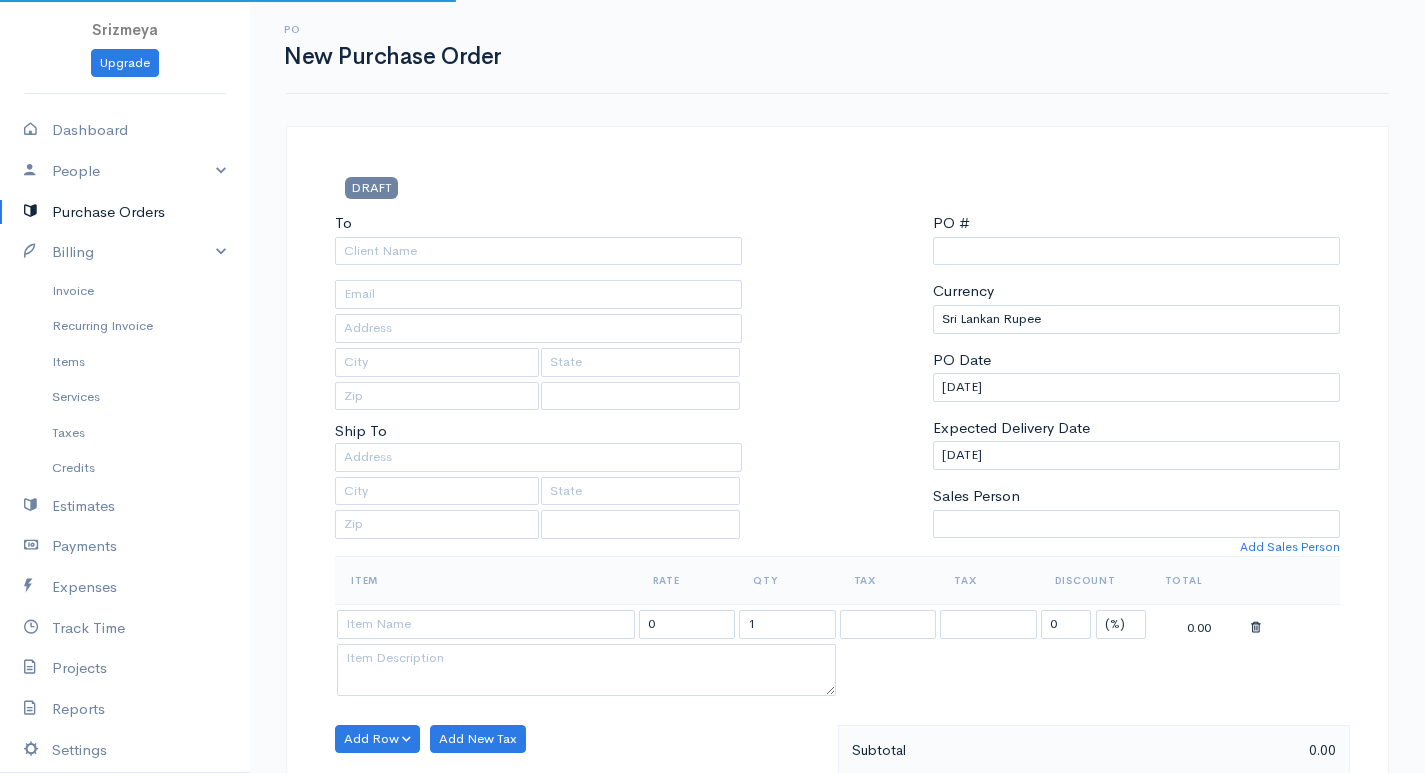 select on "[GEOGRAPHIC_DATA]" 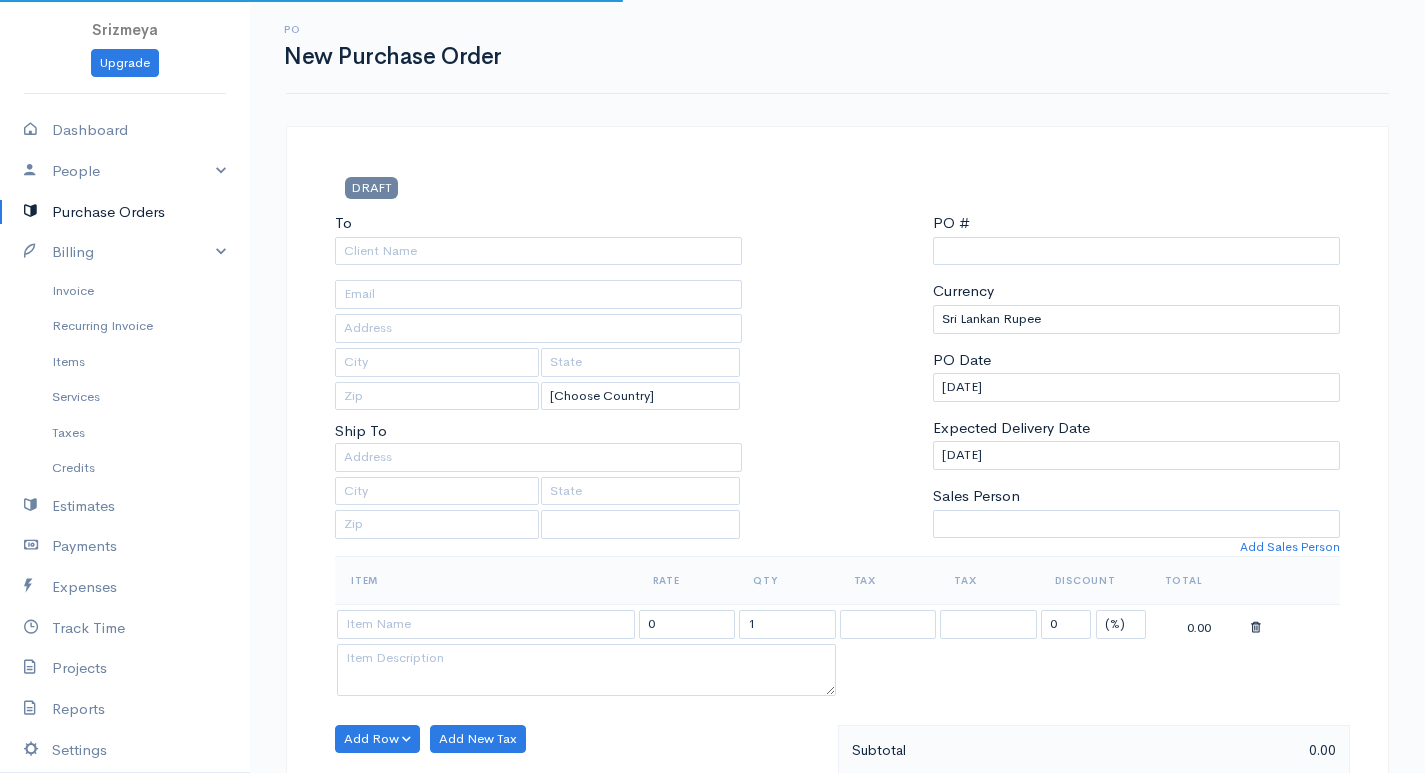 type on "0000000007" 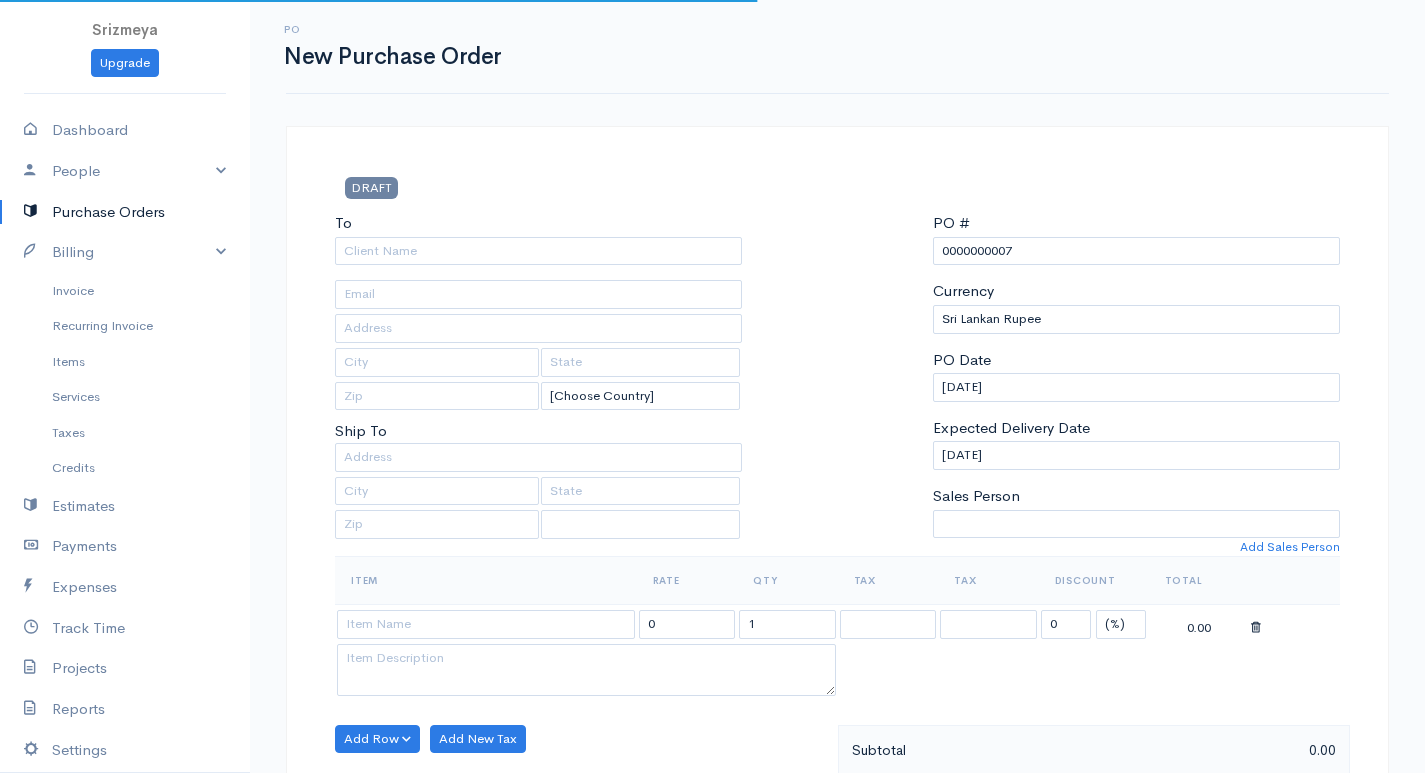 select on "[GEOGRAPHIC_DATA]" 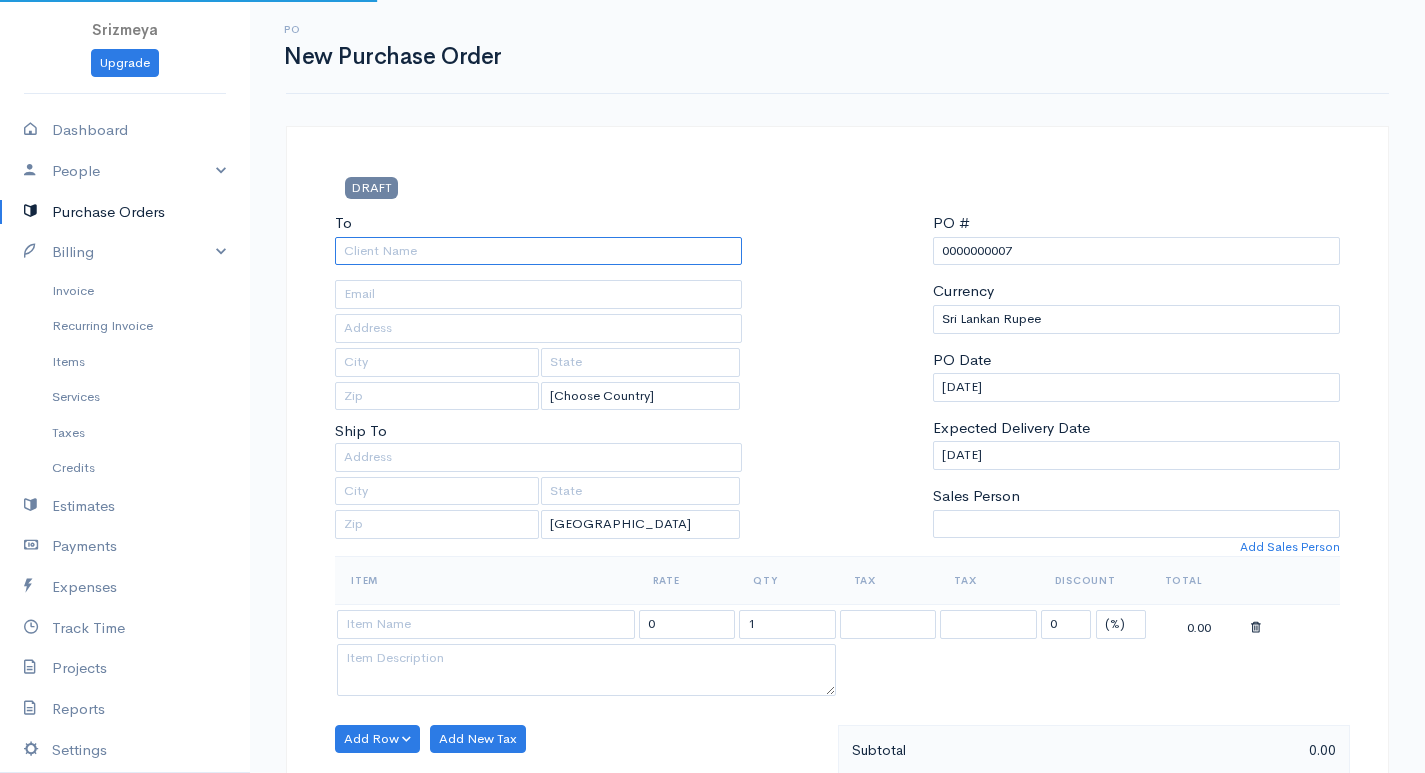 click on "To" at bounding box center (538, 251) 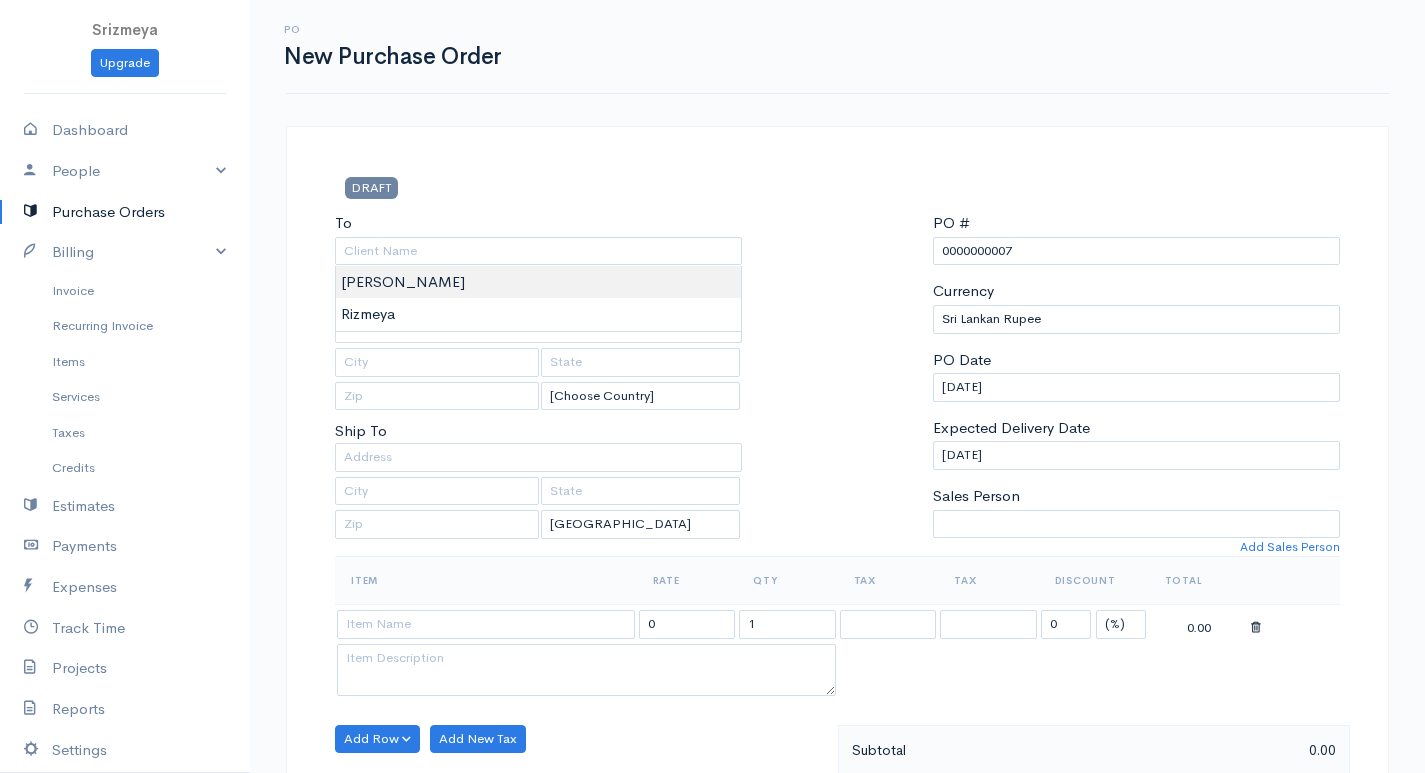 type on "[PERSON_NAME]" 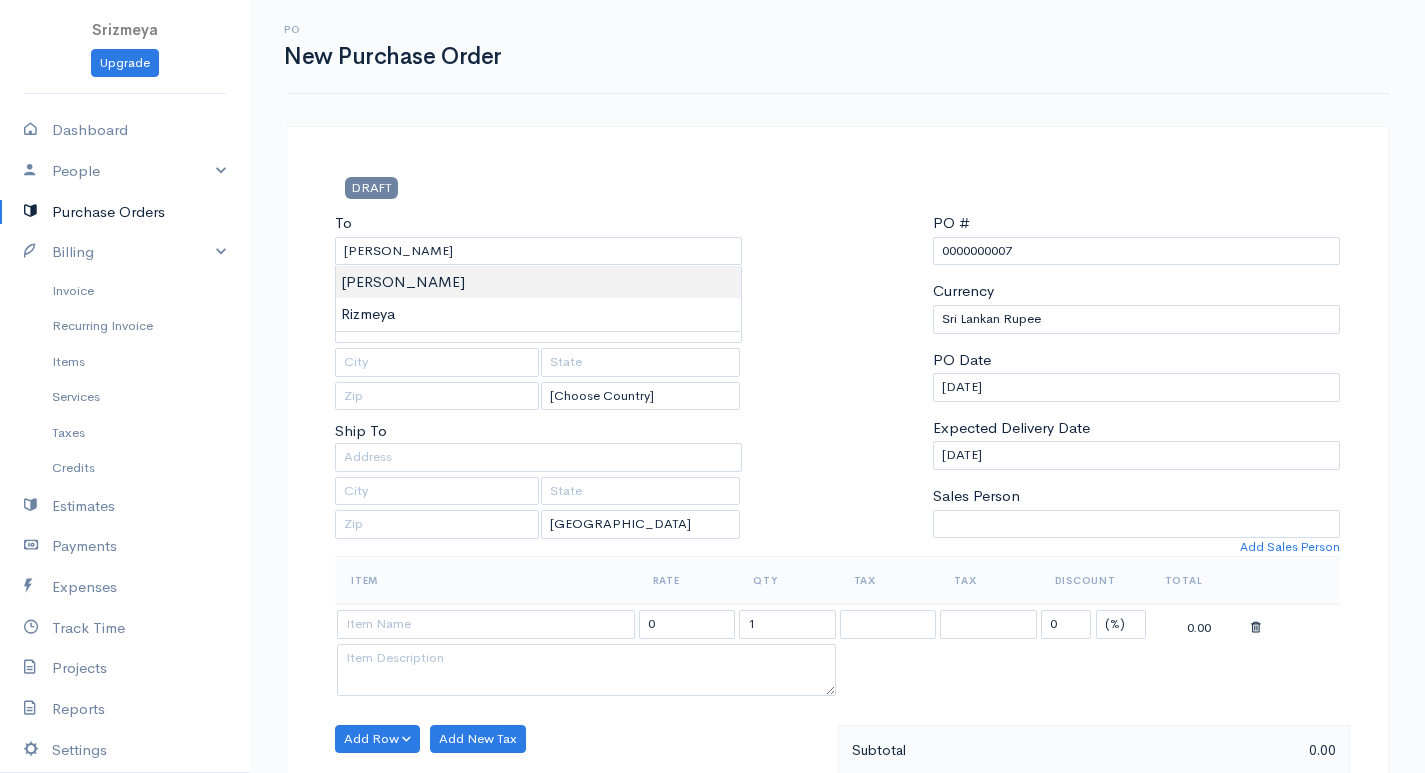 click on "Srizmeya
Upgrade
Dashboard
People
Clients
Vendors
Staff Users
Purchase Orders
Billing
Invoice
Recurring Invoice
Items
Services
Taxes
Credits
Estimates
Payments
Expenses
Track Time
Projects
Reports
Settings
My Organizations
Logout
Help
@CloudBooksApp 2022
PO
New Purchase Order
DRAFT To [PERSON_NAME] [Choose Country] [GEOGRAPHIC_DATA] [GEOGRAPHIC_DATA] [GEOGRAPHIC_DATA] [GEOGRAPHIC_DATA] [GEOGRAPHIC_DATA] [GEOGRAPHIC_DATA] [US_STATE] [GEOGRAPHIC_DATA] [GEOGRAPHIC_DATA] [GEOGRAPHIC_DATA] [GEOGRAPHIC_DATA] [GEOGRAPHIC_DATA] [GEOGRAPHIC_DATA] [GEOGRAPHIC_DATA] [GEOGRAPHIC_DATA] 0" at bounding box center (712, 768) 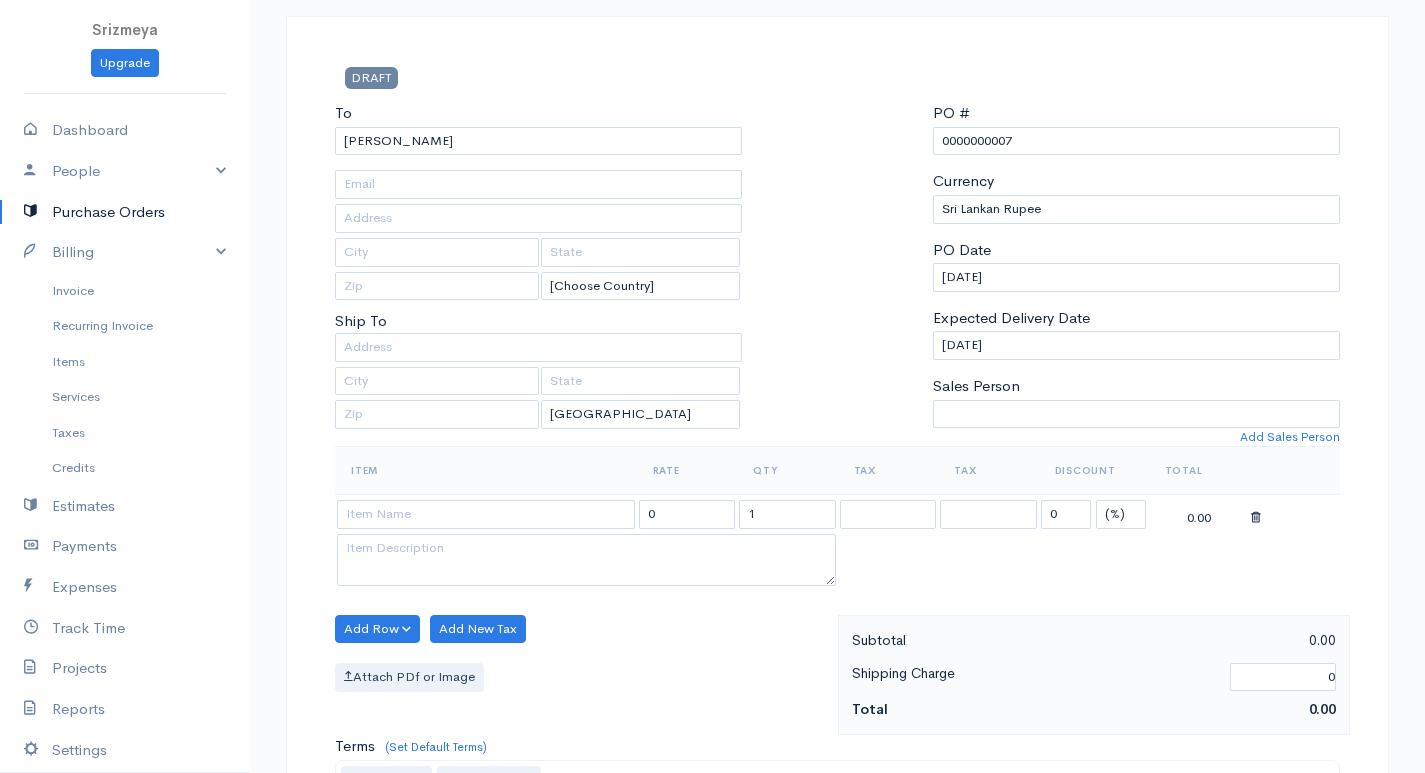 scroll, scrollTop: 200, scrollLeft: 0, axis: vertical 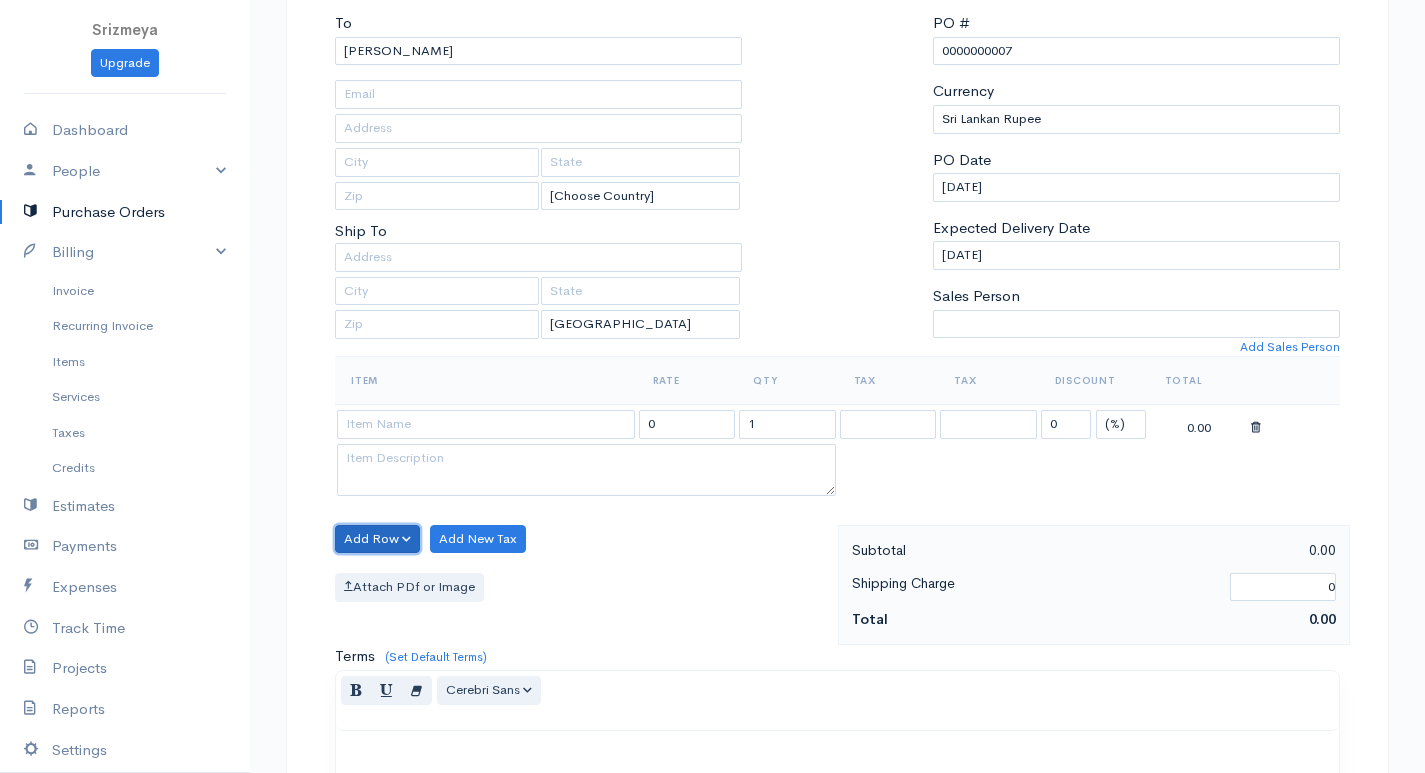 click on "Add Row" at bounding box center (377, 539) 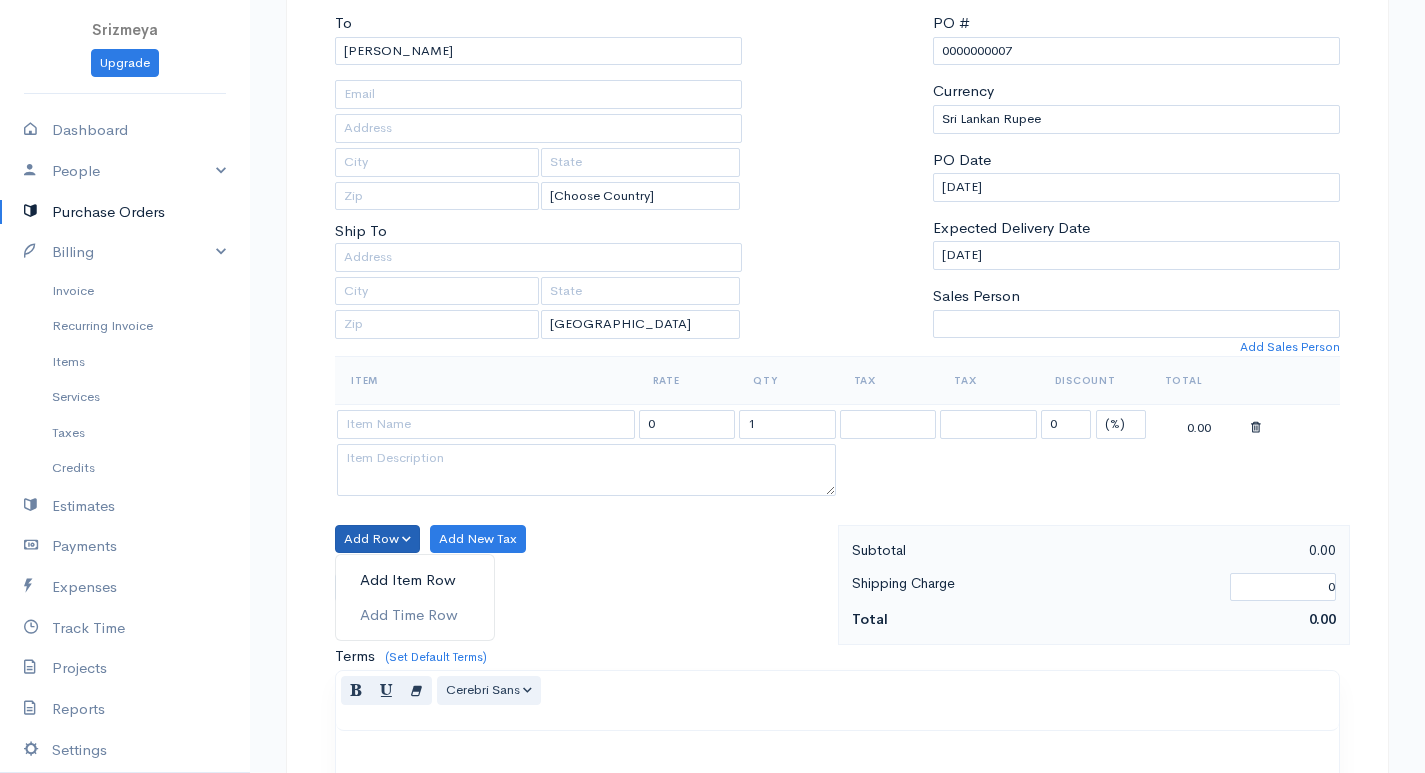 click on "Add Item Row" at bounding box center (415, 580) 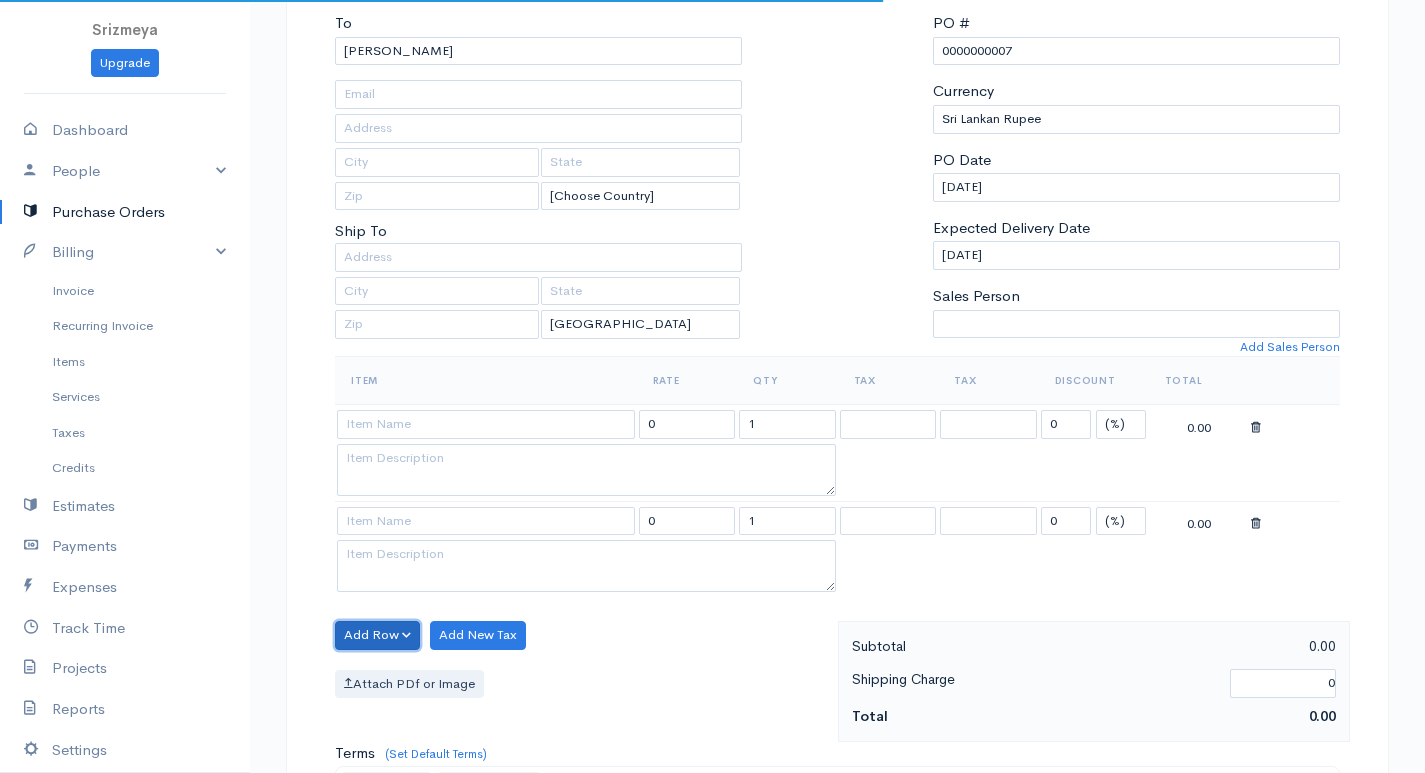 click on "Add Row" at bounding box center [377, 635] 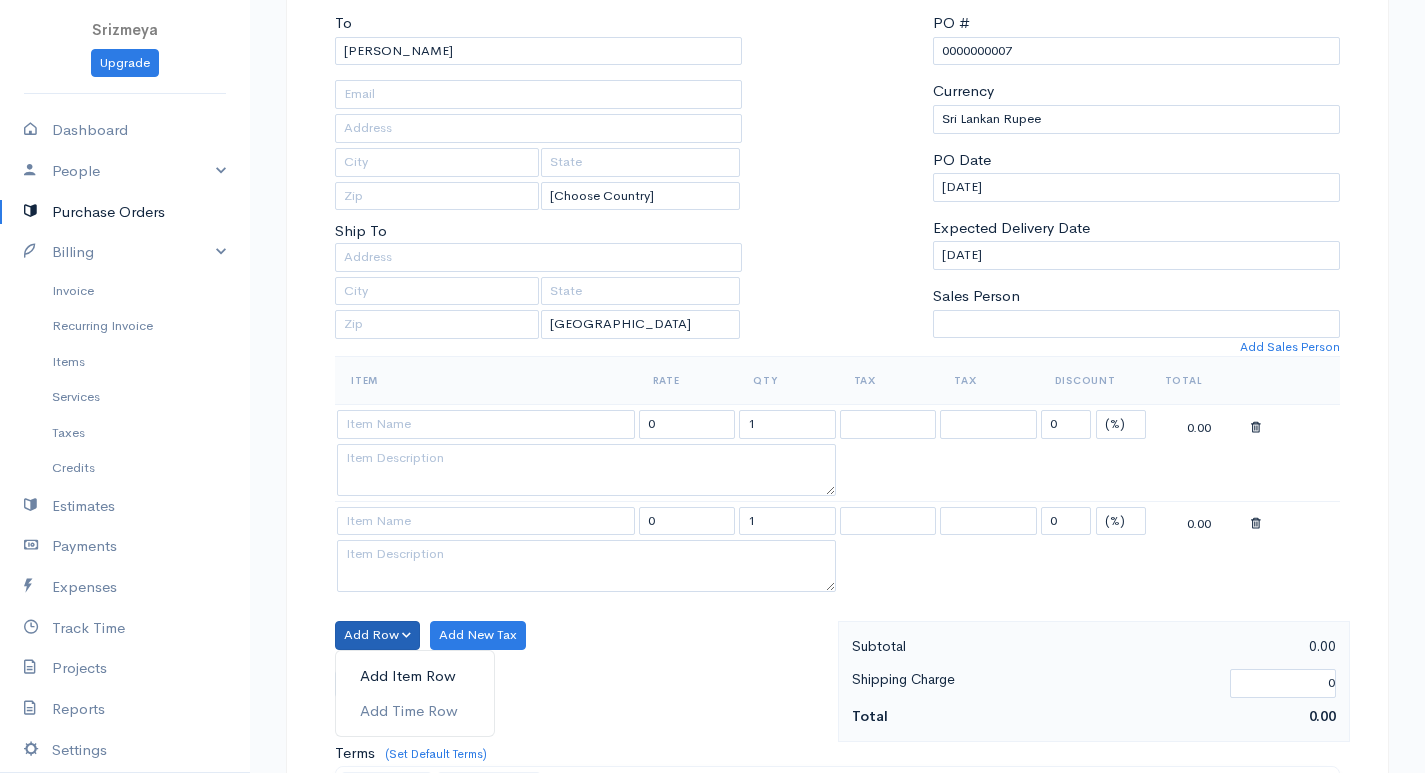 click on "Add Item Row" at bounding box center (415, 676) 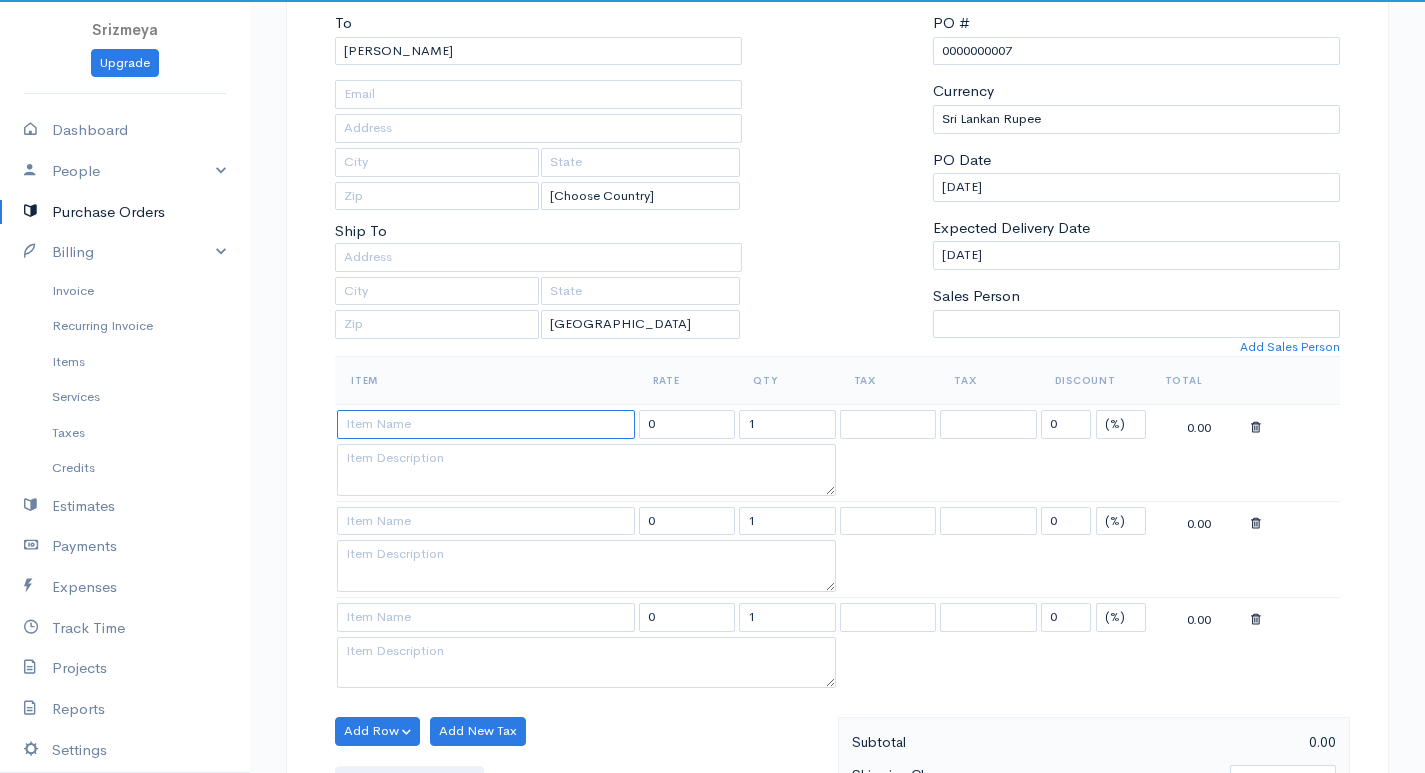 click at bounding box center [486, 424] 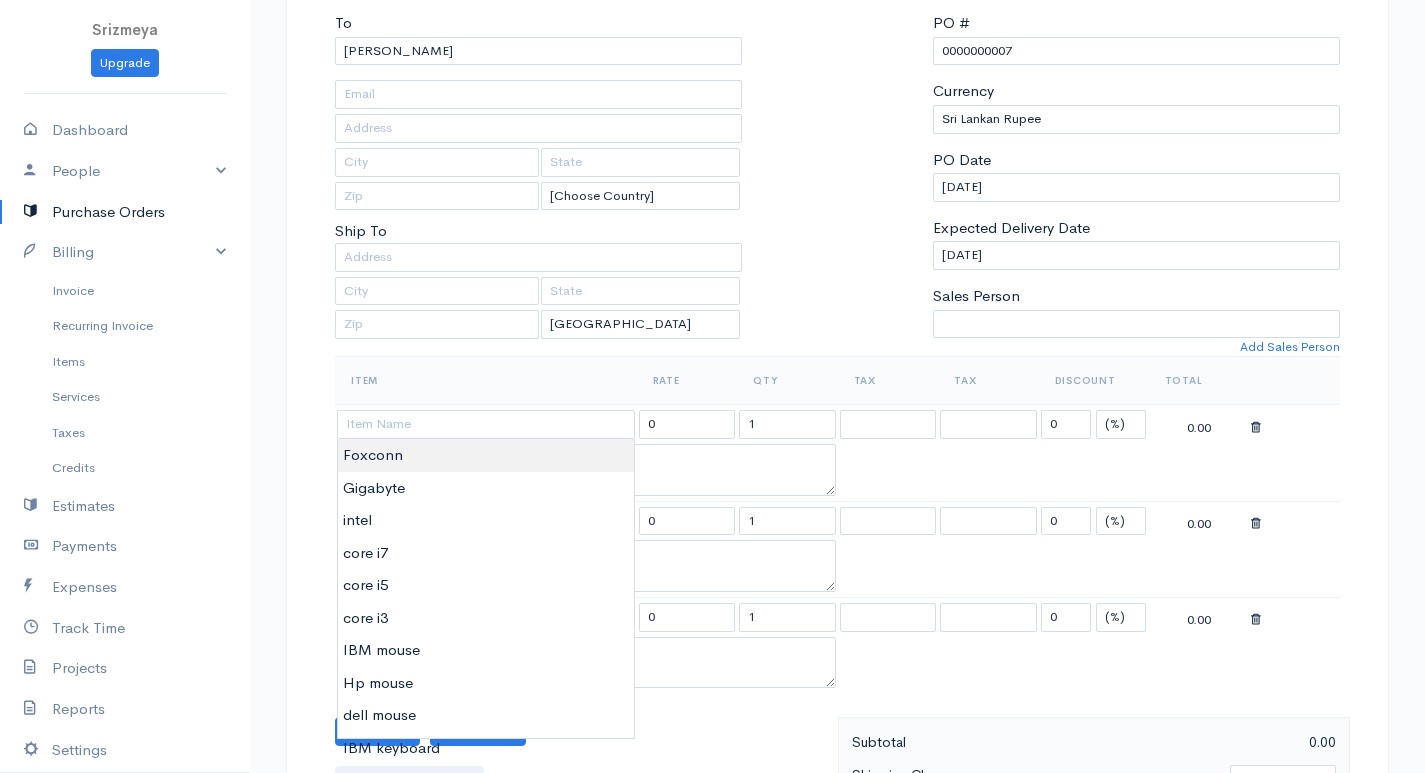 type on "Foxconn" 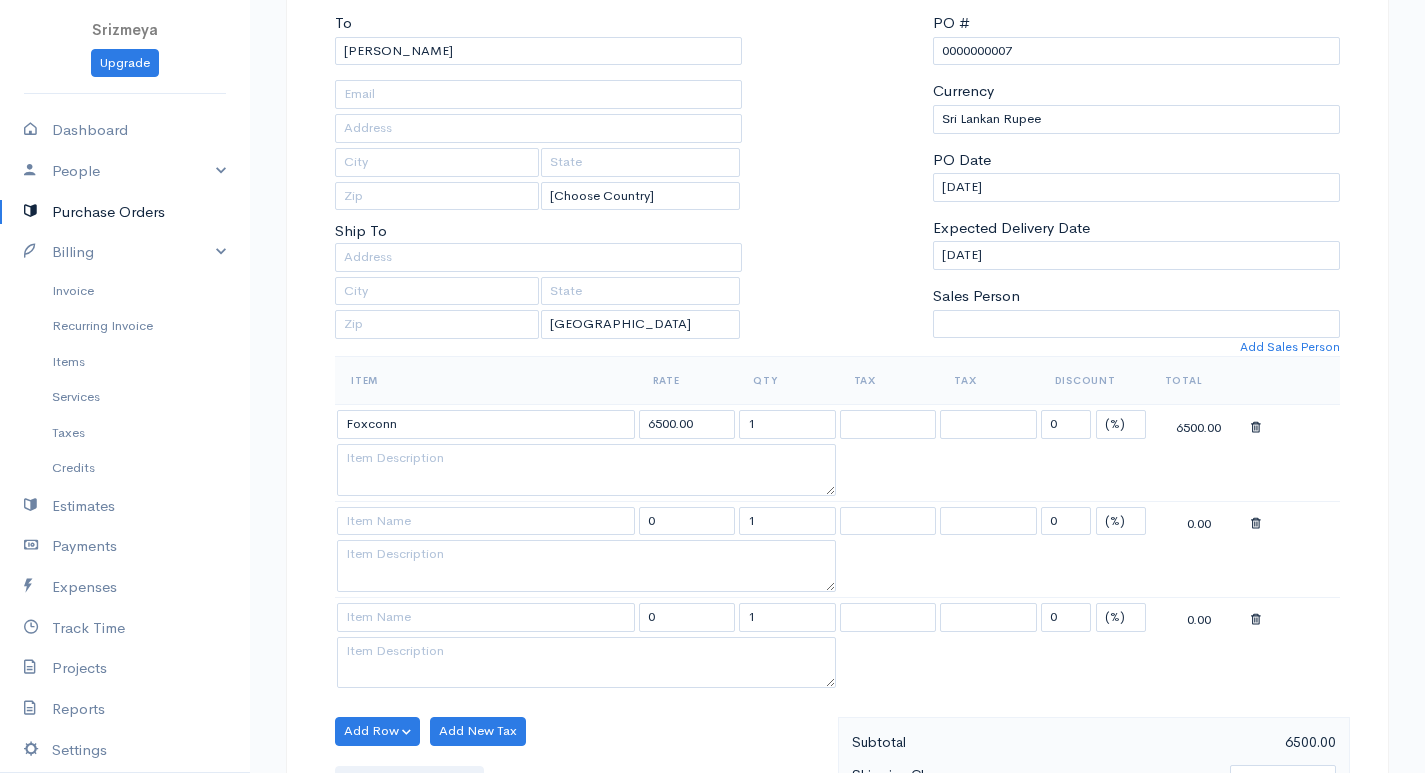 click on "Srizmeya
Upgrade
Dashboard
People
Clients
Vendors
Staff Users
Purchase Orders
Billing
Invoice
Recurring Invoice
Items
Services
Taxes
Credits
Estimates
Payments
Expenses
Track Time
Projects
Reports
Settings
My Organizations
Logout
Help
@CloudBooksApp 2022
PO
New Purchase Order
DRAFT To [PERSON_NAME] [Choose Country] [GEOGRAPHIC_DATA] [GEOGRAPHIC_DATA] [GEOGRAPHIC_DATA] [GEOGRAPHIC_DATA] [GEOGRAPHIC_DATA] [GEOGRAPHIC_DATA] [US_STATE] [GEOGRAPHIC_DATA] [GEOGRAPHIC_DATA] [GEOGRAPHIC_DATA] [GEOGRAPHIC_DATA] [GEOGRAPHIC_DATA] [GEOGRAPHIC_DATA] [GEOGRAPHIC_DATA] [GEOGRAPHIC_DATA] 1" at bounding box center (712, 665) 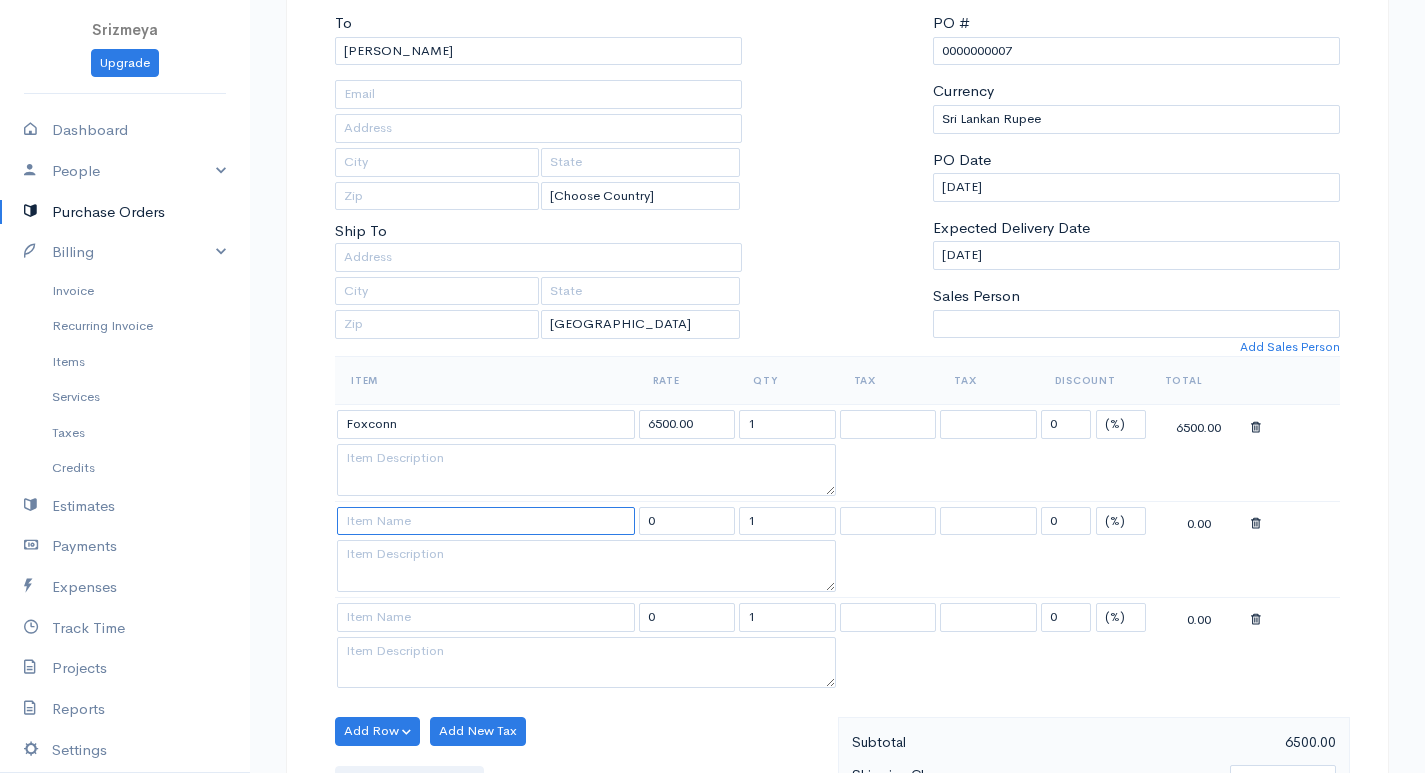 click at bounding box center (486, 521) 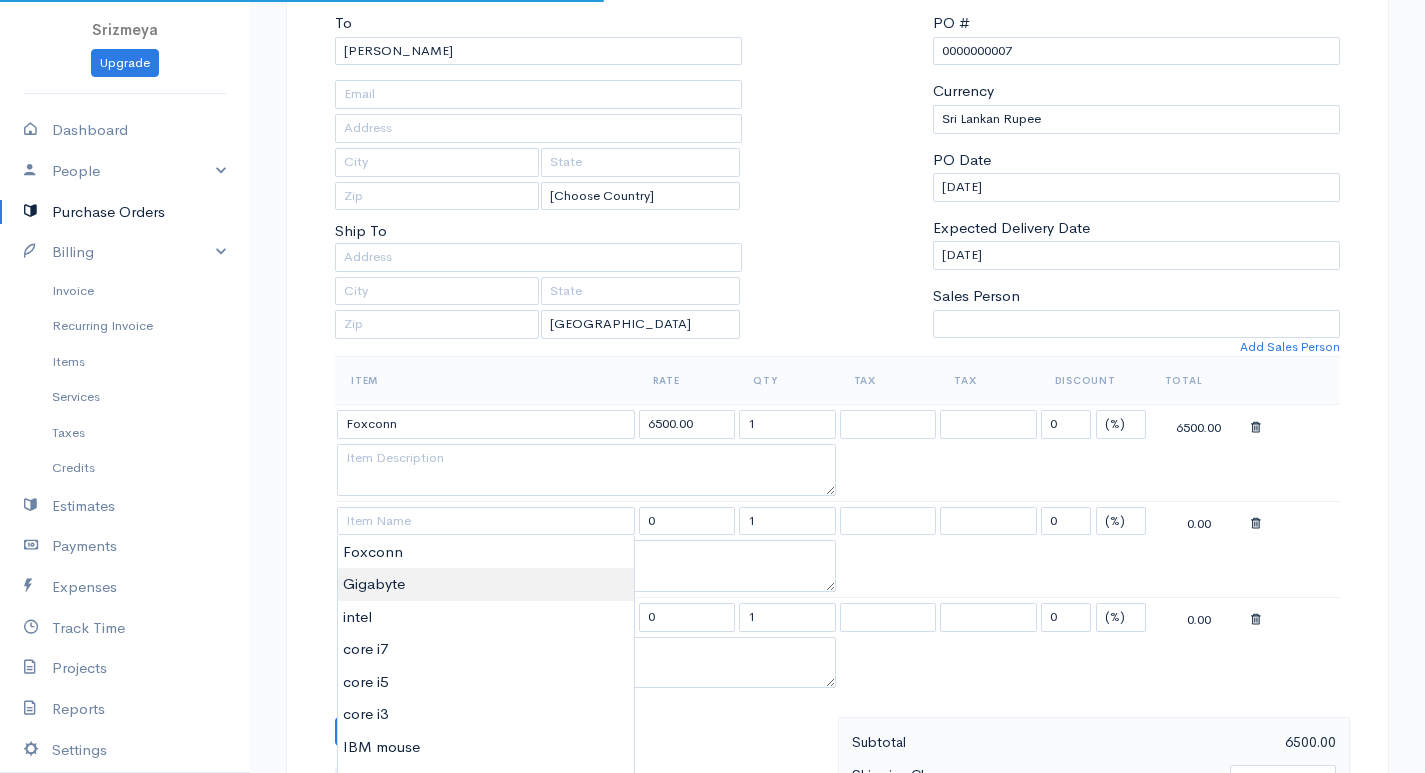 type on "Gigabyte" 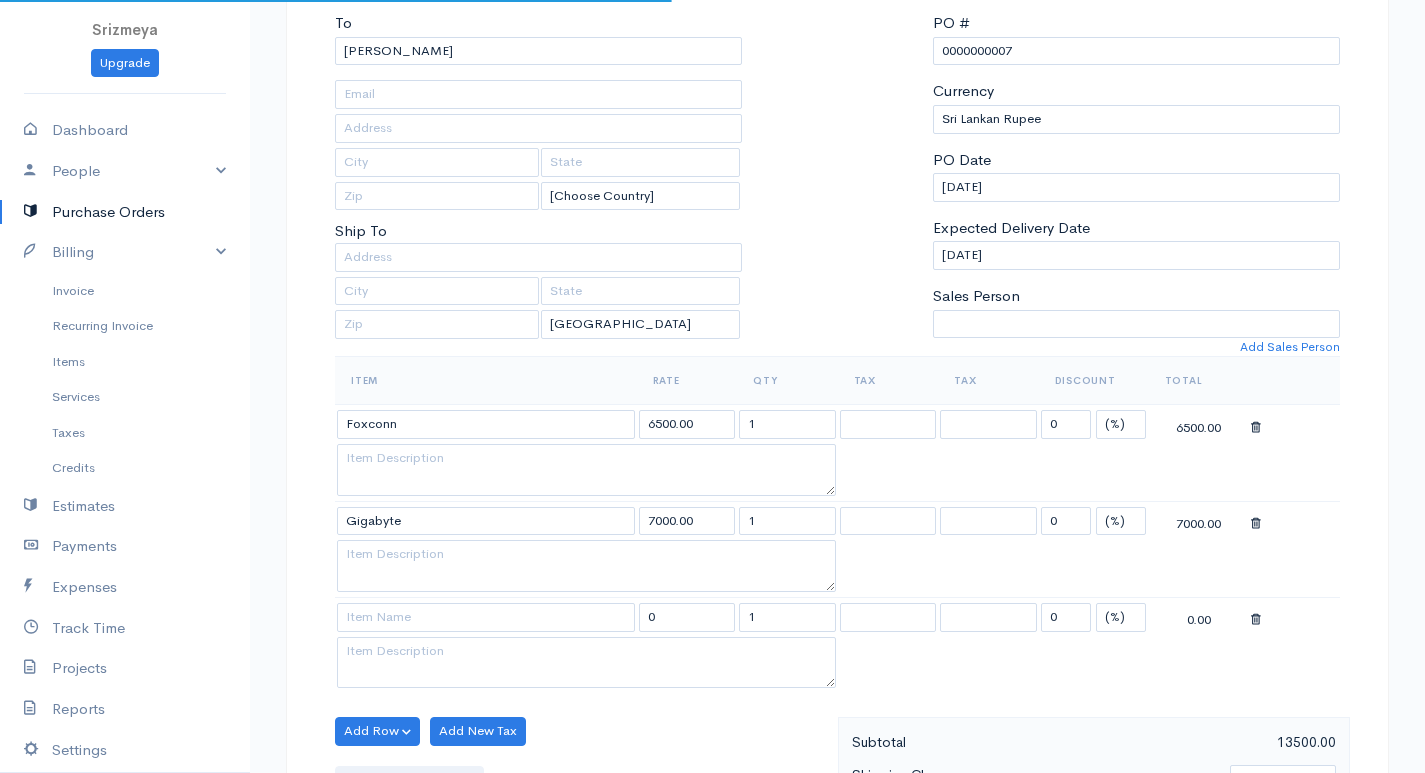 click on "Srizmeya
Upgrade
Dashboard
People
Clients
Vendors
Staff Users
Purchase Orders
Billing
Invoice
Recurring Invoice
Items
Services
Taxes
Credits
Estimates
Payments
Expenses
Track Time
Projects
Reports
Settings
My Organizations
Logout
Help
@CloudBooksApp 2022
PO
New Purchase Order
DRAFT To [PERSON_NAME] [Choose Country] [GEOGRAPHIC_DATA] [GEOGRAPHIC_DATA] [GEOGRAPHIC_DATA] [GEOGRAPHIC_DATA] [GEOGRAPHIC_DATA] [GEOGRAPHIC_DATA] [US_STATE] [GEOGRAPHIC_DATA] [GEOGRAPHIC_DATA] [GEOGRAPHIC_DATA] [GEOGRAPHIC_DATA] [GEOGRAPHIC_DATA] [GEOGRAPHIC_DATA] [GEOGRAPHIC_DATA] [GEOGRAPHIC_DATA] 1" at bounding box center (712, 665) 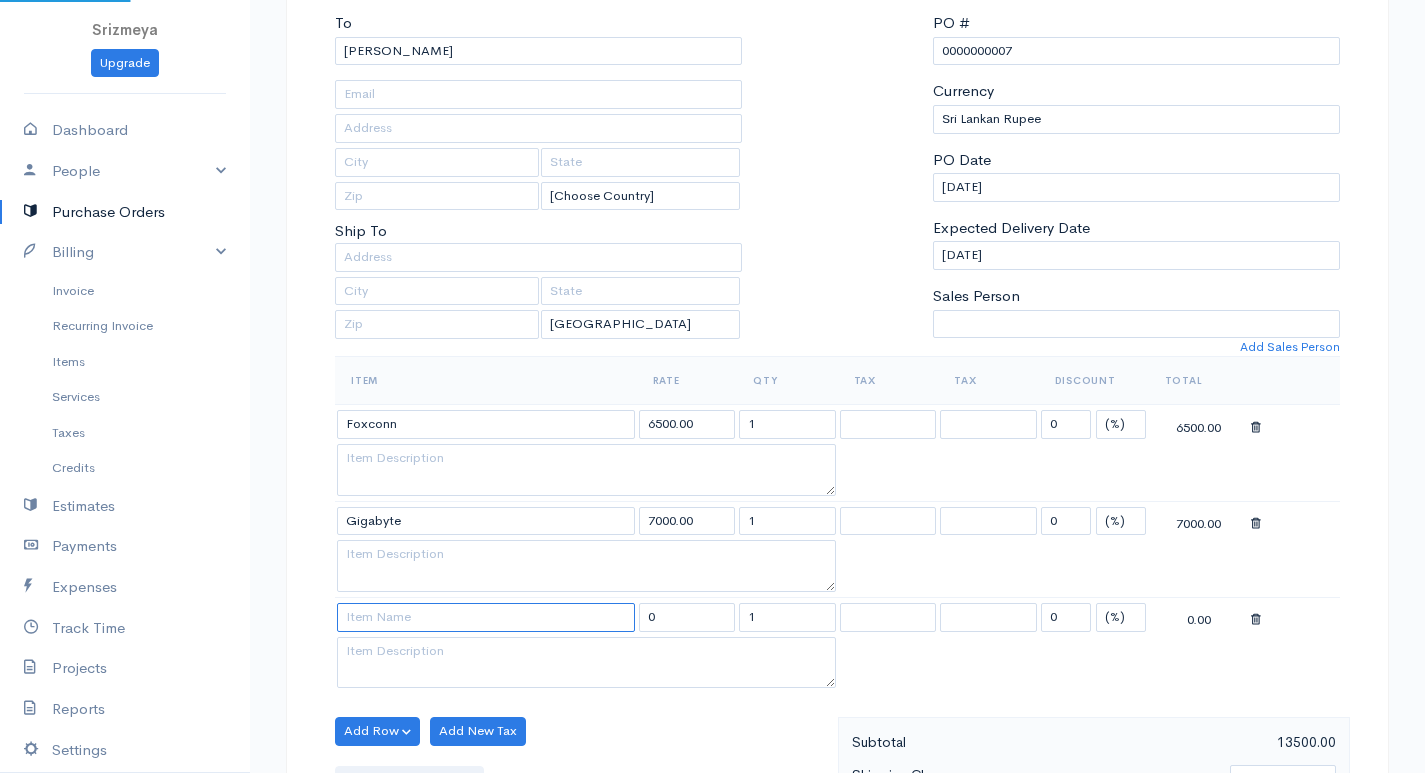 click at bounding box center [486, 617] 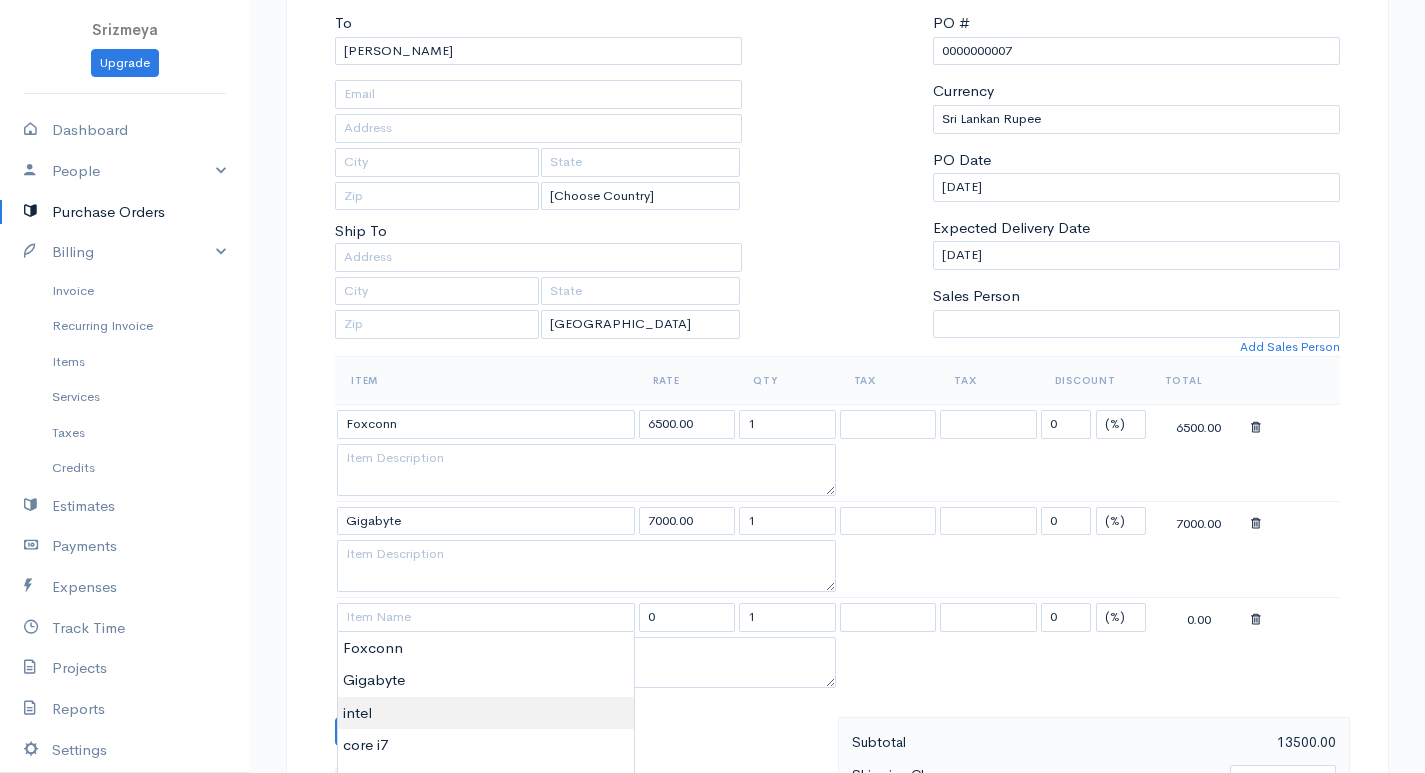 type on "intel" 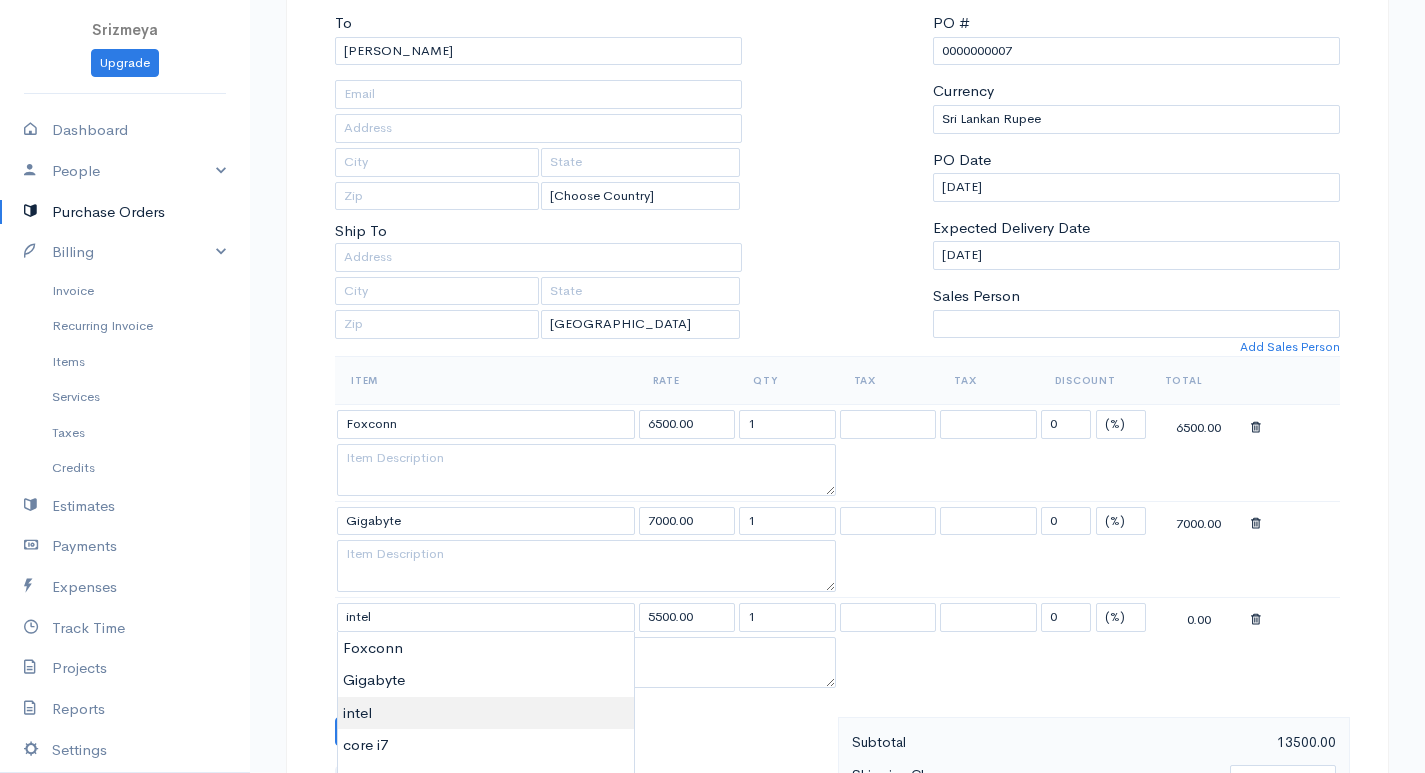 click on "Srizmeya
Upgrade
Dashboard
People
Clients
Vendors
Staff Users
Purchase Orders
Billing
Invoice
Recurring Invoice
Items
Services
Taxes
Credits
Estimates
Payments
Expenses
Track Time
Projects
Reports
Settings
My Organizations
Logout
Help
@CloudBooksApp 2022
PO
New Purchase Order
DRAFT To [PERSON_NAME] [Choose Country] [GEOGRAPHIC_DATA] [GEOGRAPHIC_DATA] [GEOGRAPHIC_DATA] [GEOGRAPHIC_DATA] [GEOGRAPHIC_DATA] [GEOGRAPHIC_DATA] [US_STATE] [GEOGRAPHIC_DATA] [GEOGRAPHIC_DATA] [GEOGRAPHIC_DATA] [GEOGRAPHIC_DATA] [GEOGRAPHIC_DATA] [GEOGRAPHIC_DATA] [GEOGRAPHIC_DATA] [GEOGRAPHIC_DATA] 1" at bounding box center [712, 665] 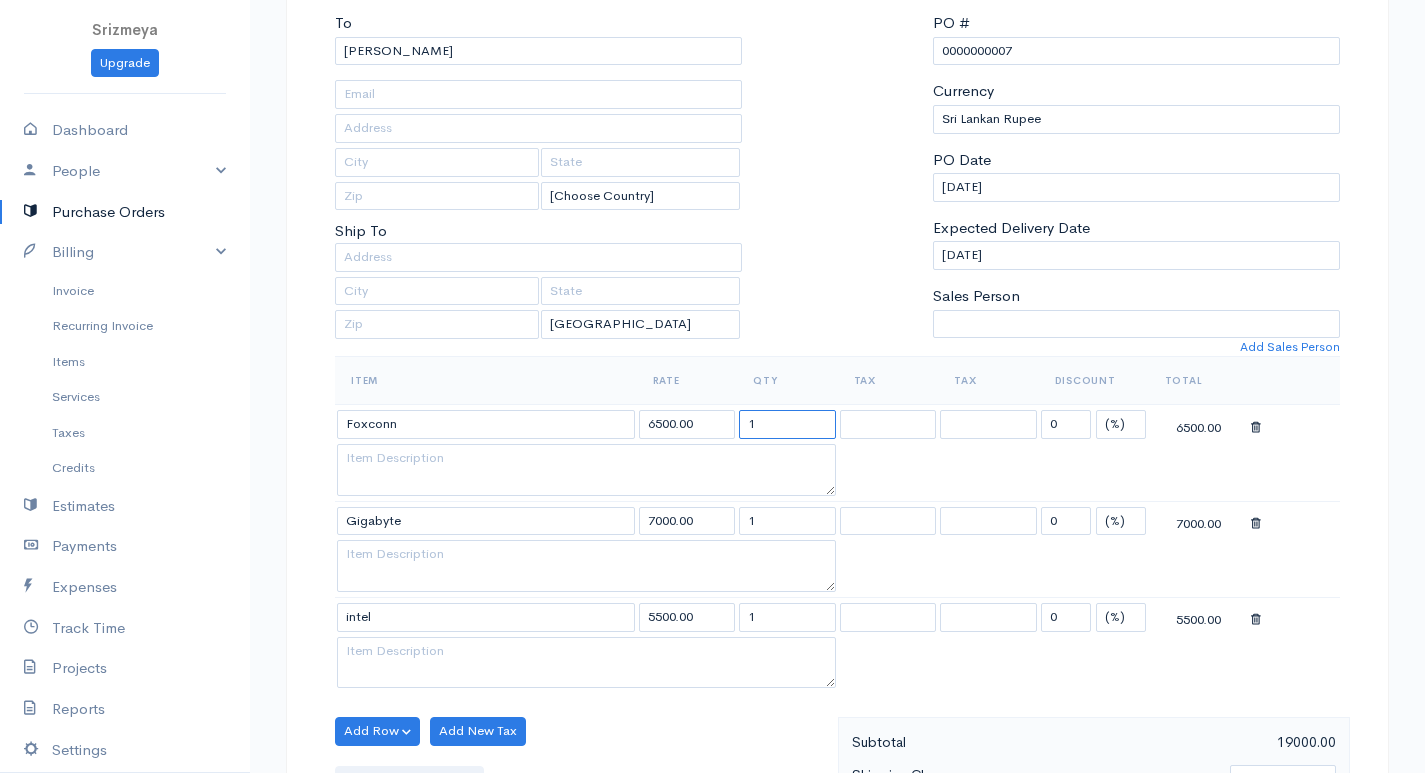 drag, startPoint x: 788, startPoint y: 420, endPoint x: 727, endPoint y: 427, distance: 61.400326 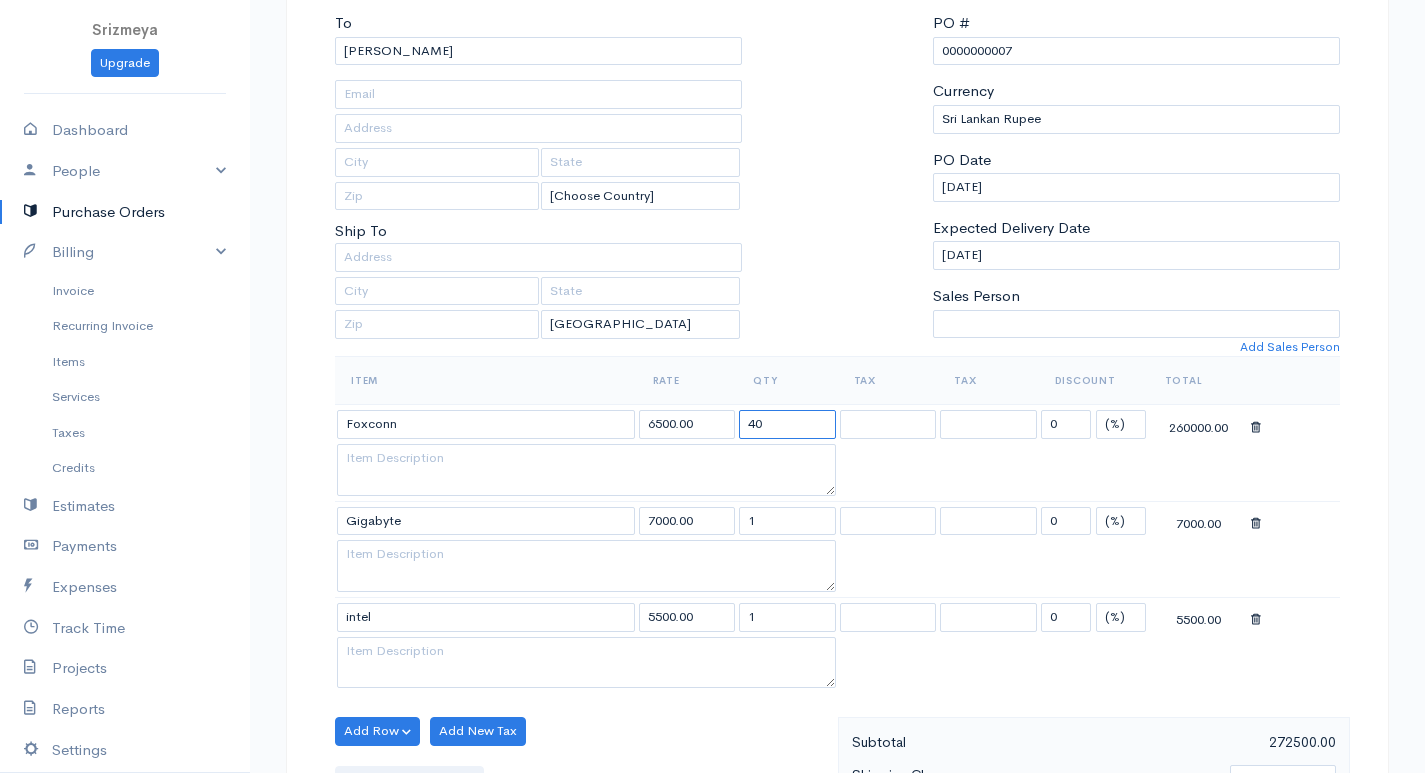 type on "40" 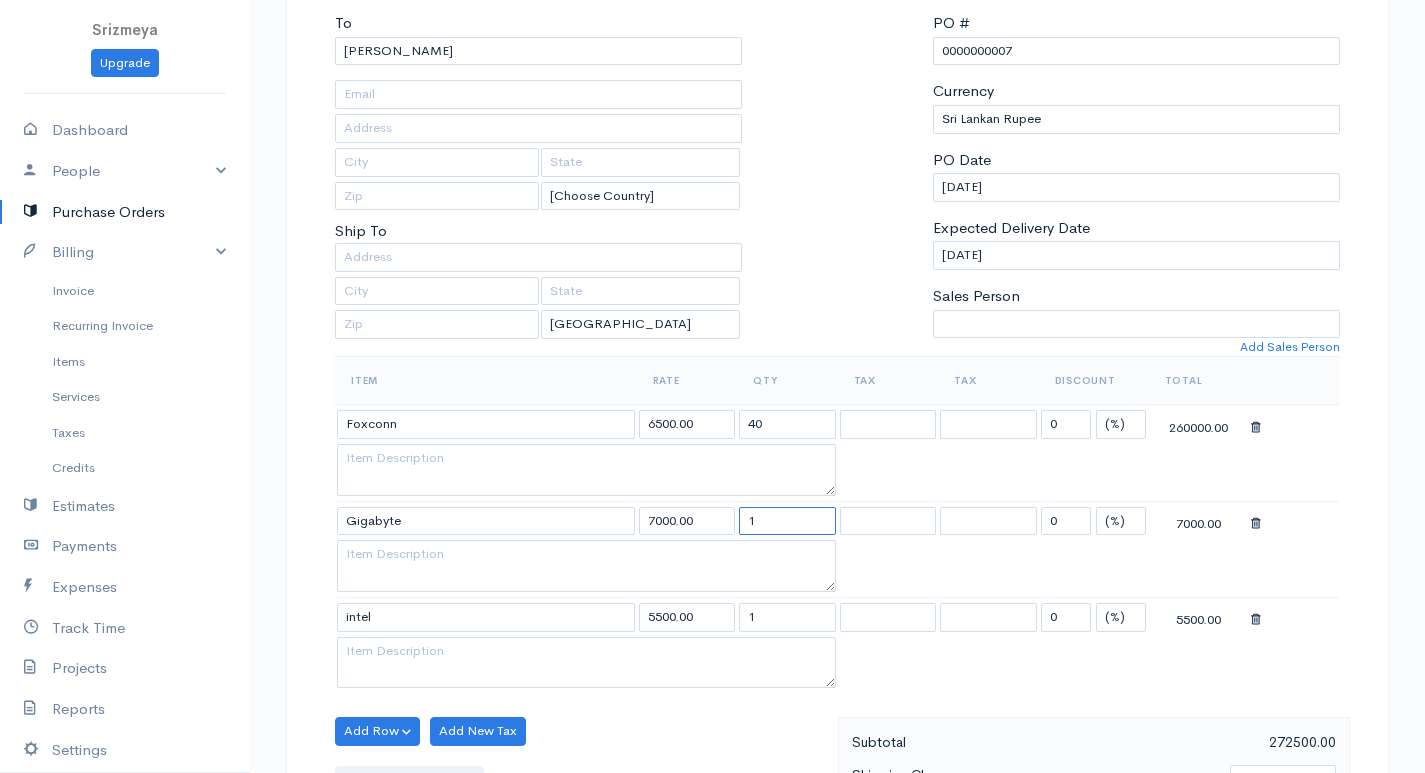 drag, startPoint x: 739, startPoint y: 520, endPoint x: 797, endPoint y: 528, distance: 58.549126 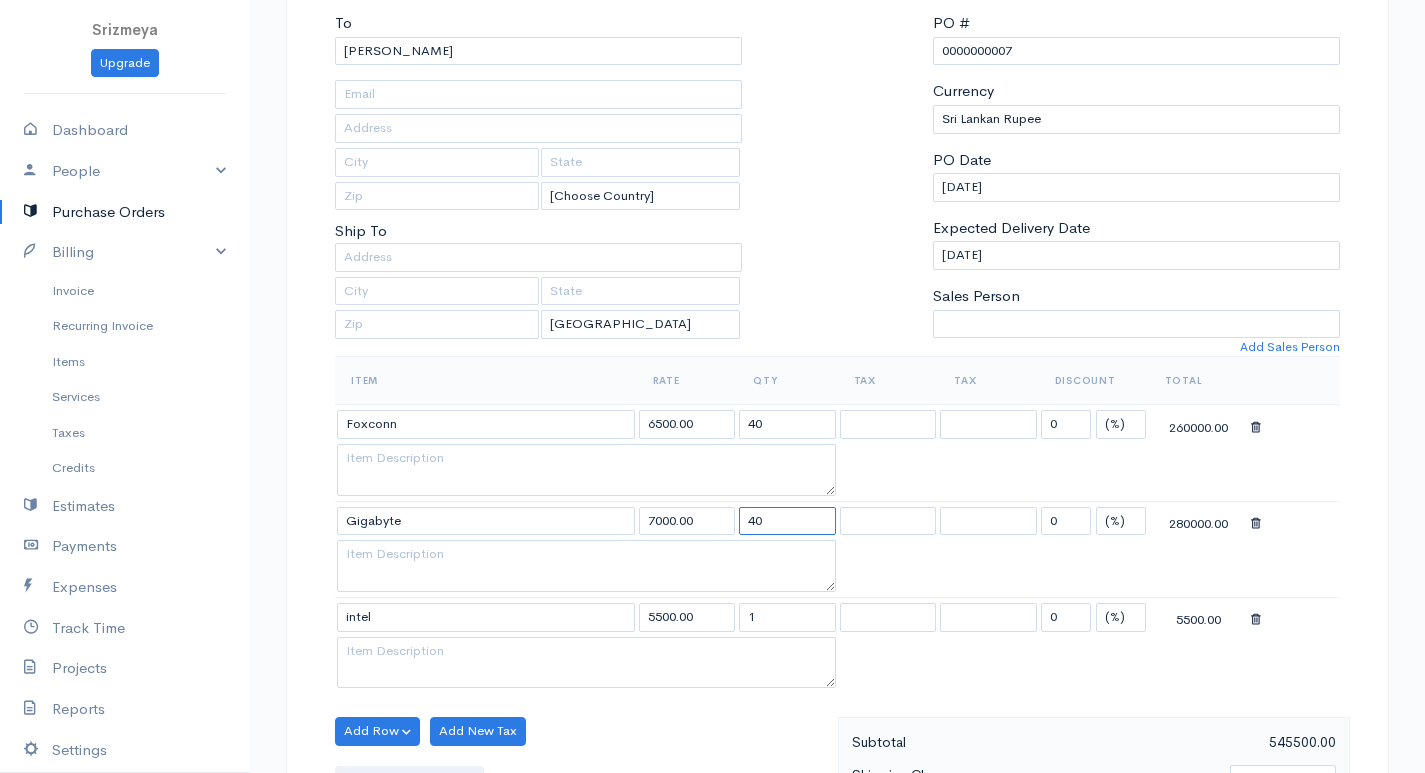 type on "40" 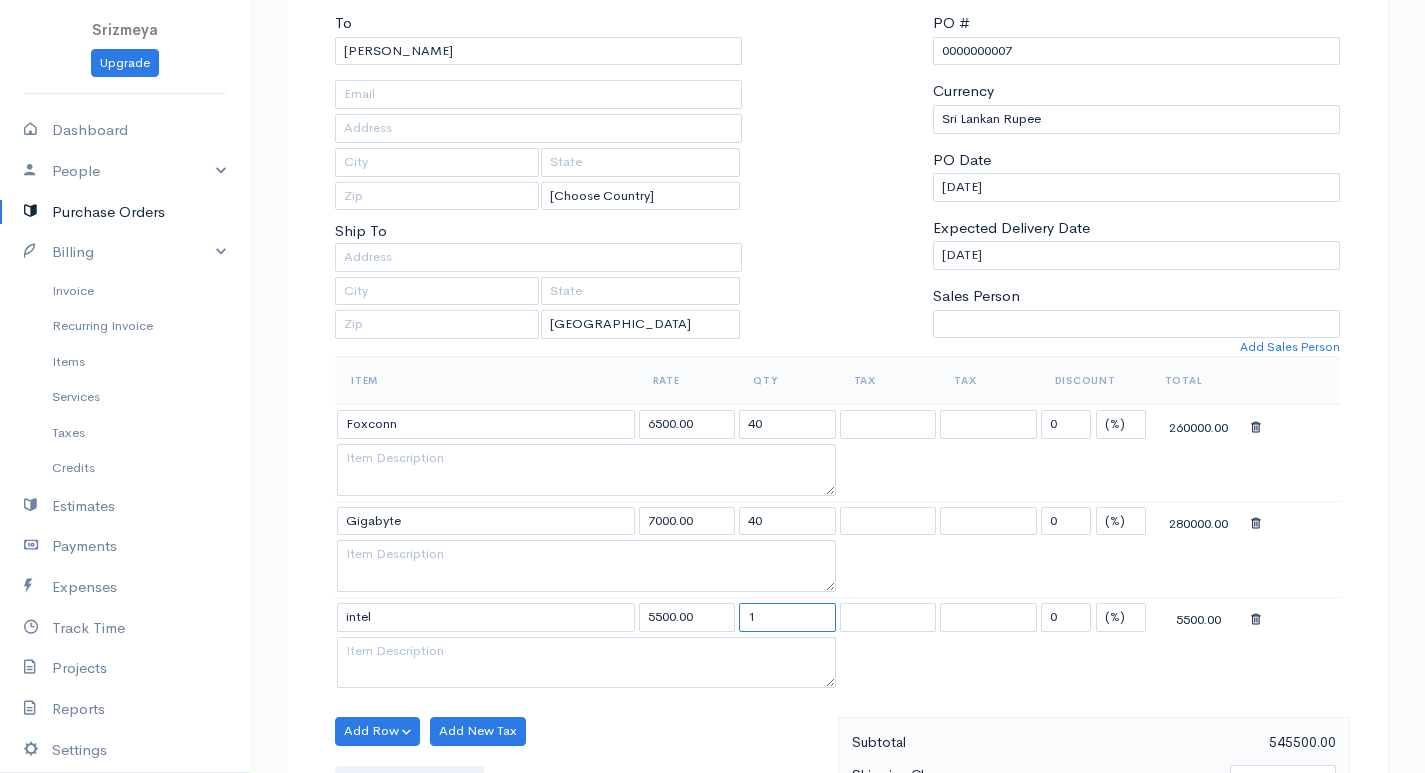 drag, startPoint x: 767, startPoint y: 622, endPoint x: 735, endPoint y: 623, distance: 32.01562 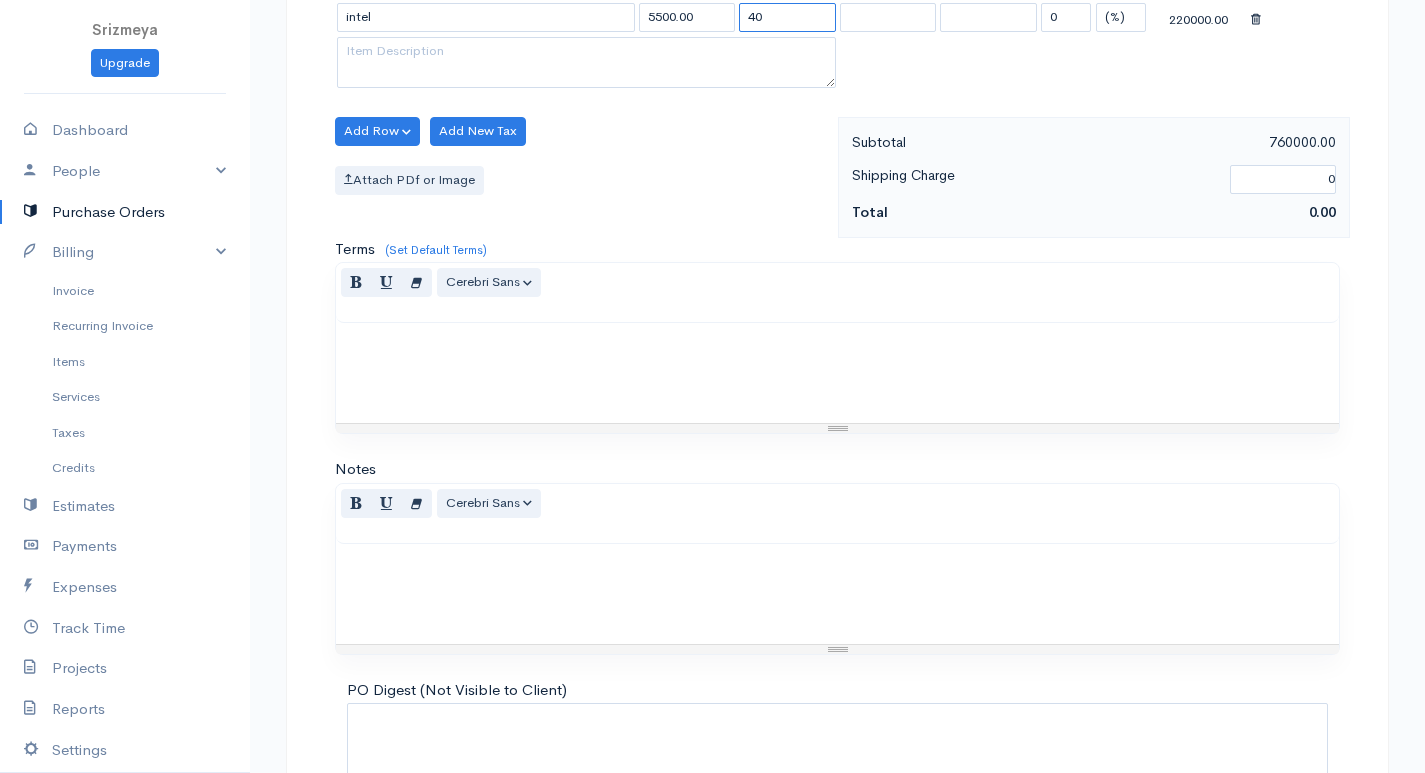 scroll, scrollTop: 957, scrollLeft: 0, axis: vertical 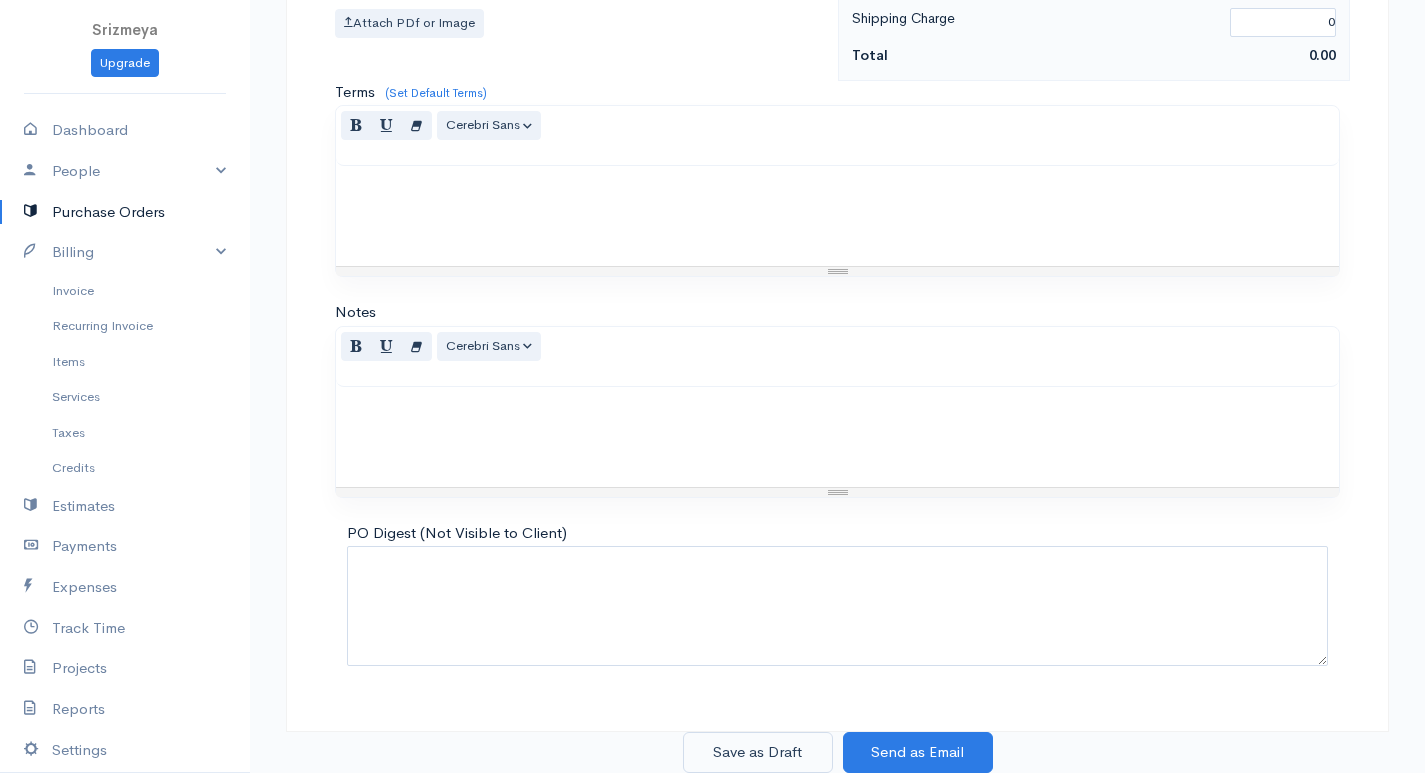 type on "40" 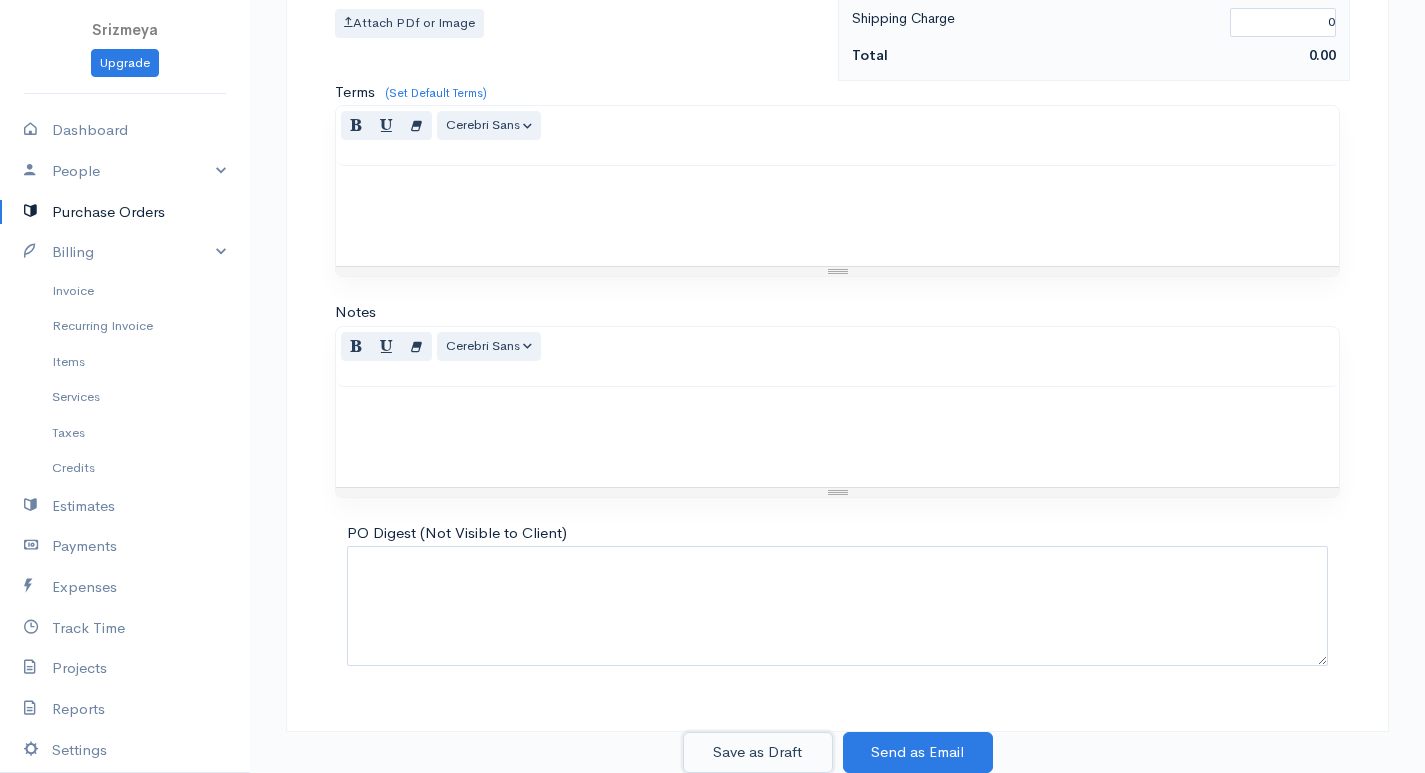 click on "Save as Draft" at bounding box center (758, 752) 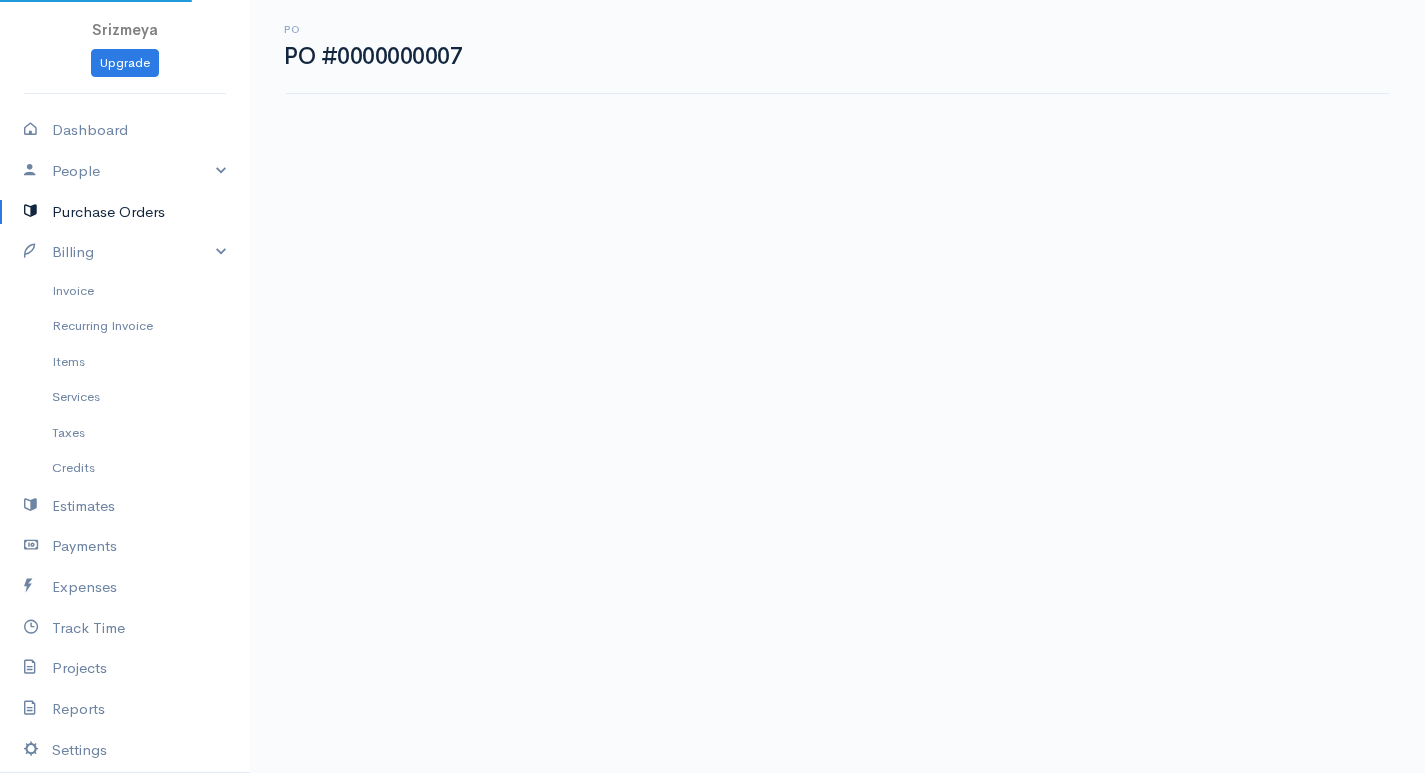 scroll, scrollTop: 0, scrollLeft: 0, axis: both 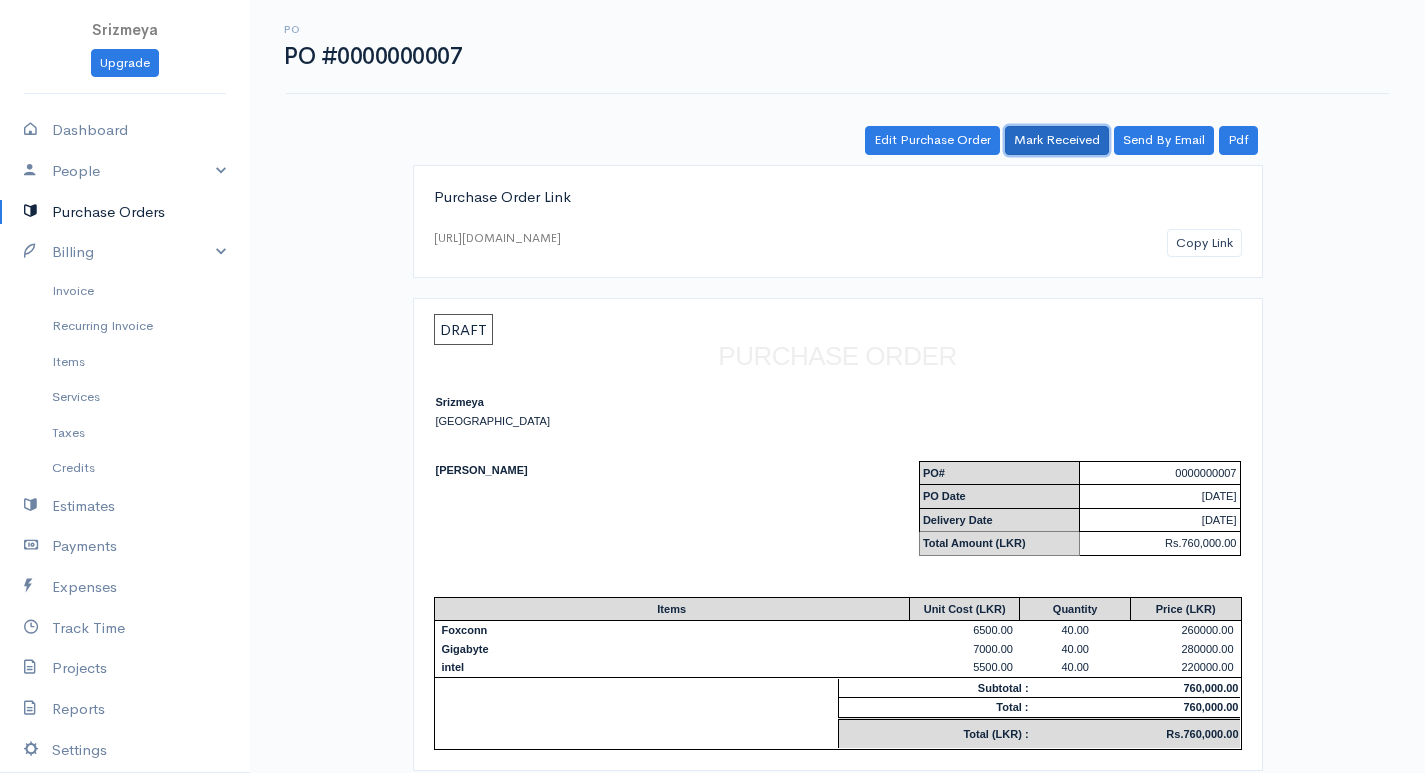 click on "Mark Received" at bounding box center (1057, 140) 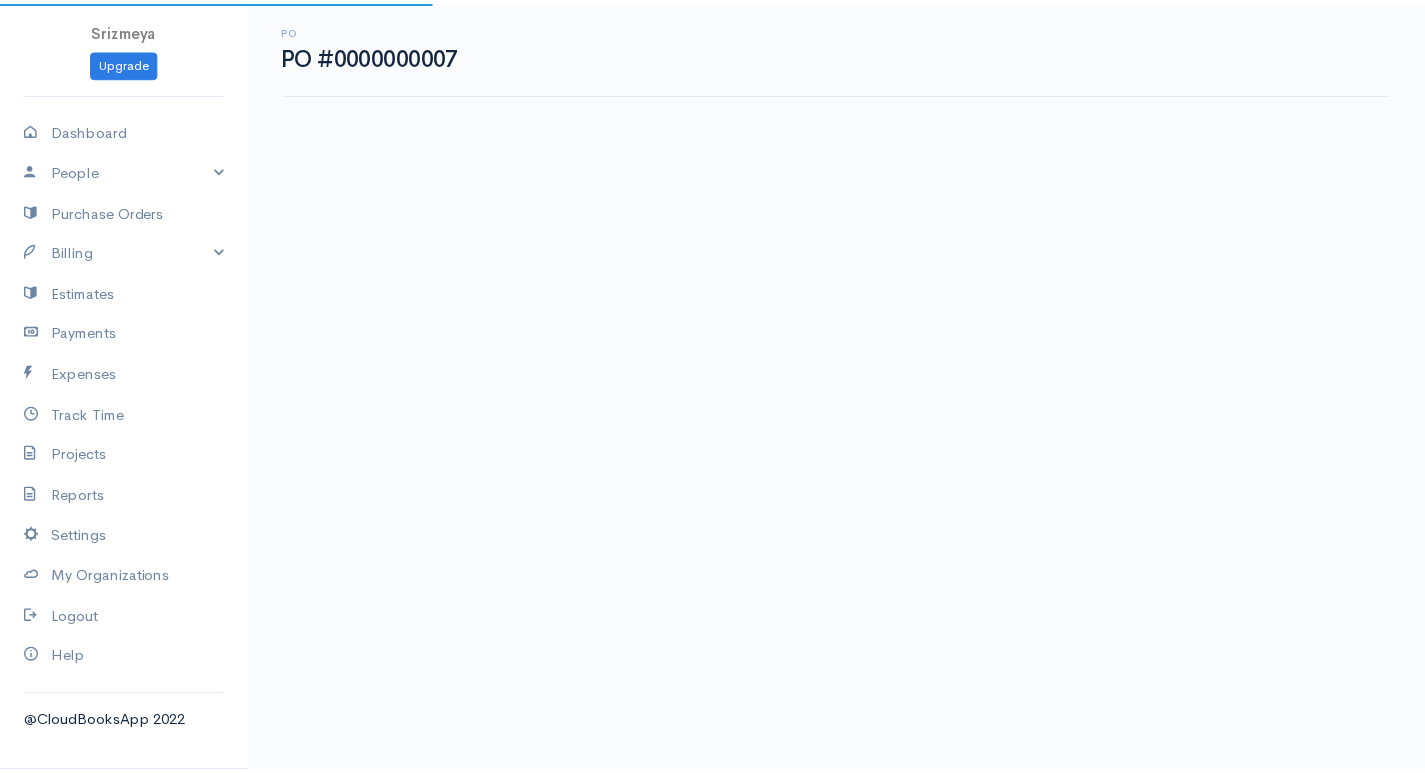 scroll, scrollTop: 0, scrollLeft: 0, axis: both 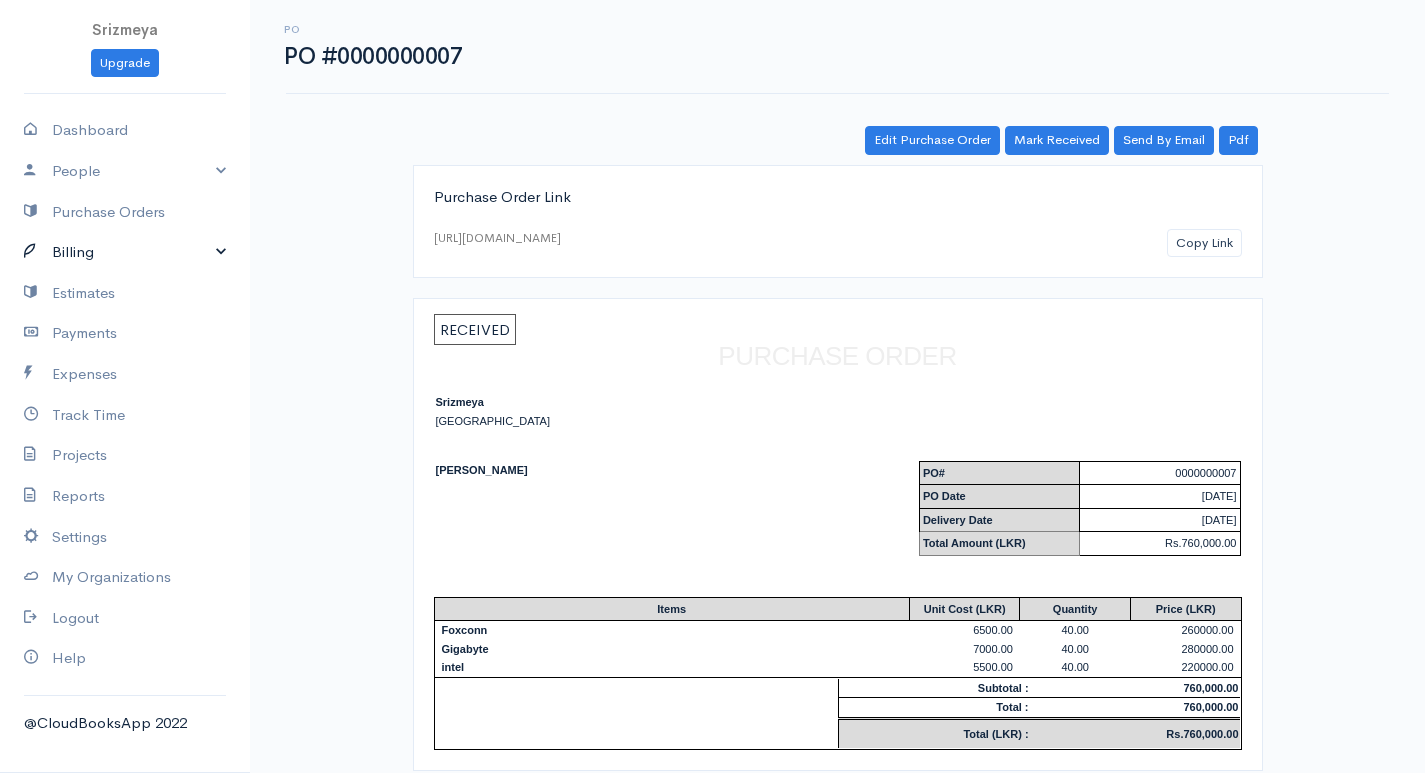click on "Billing" at bounding box center (125, 252) 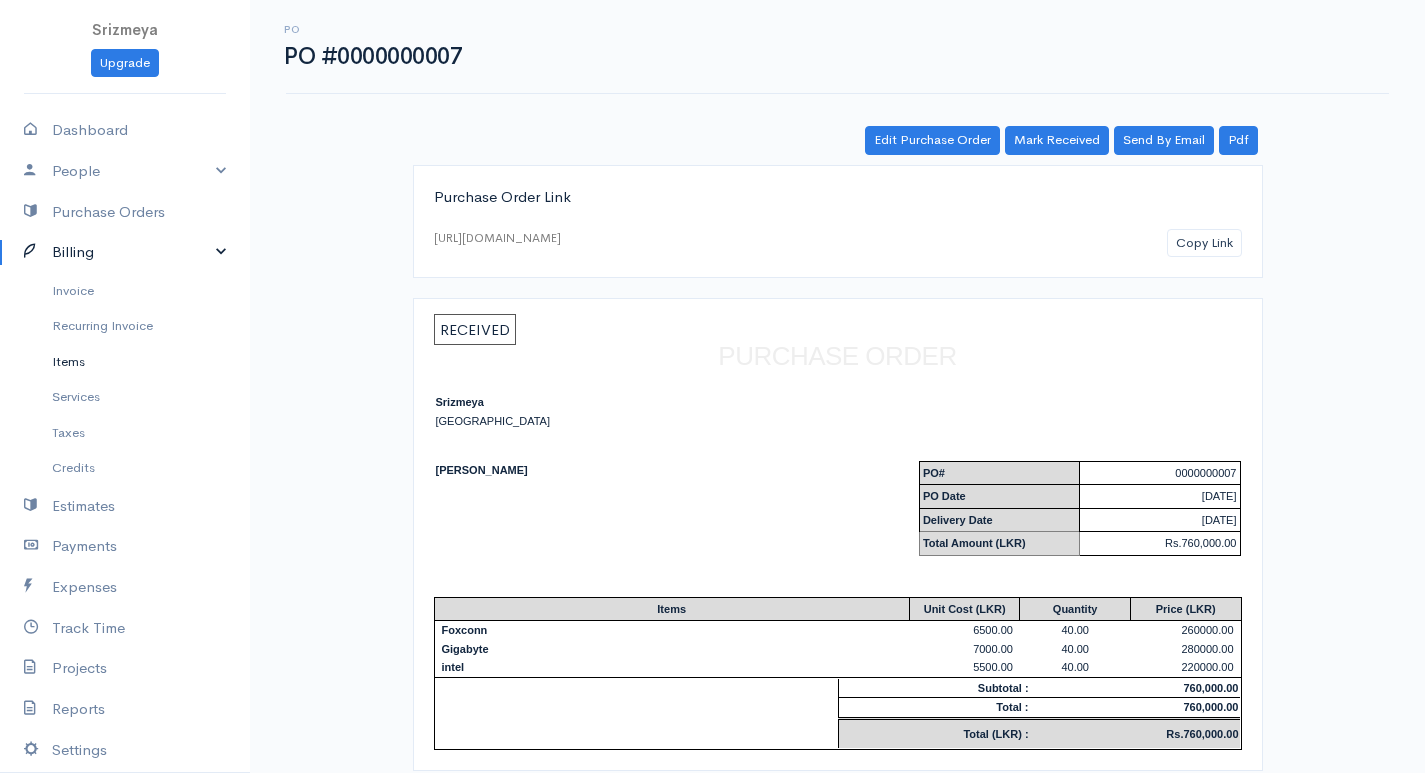 click on "Items" at bounding box center (125, 362) 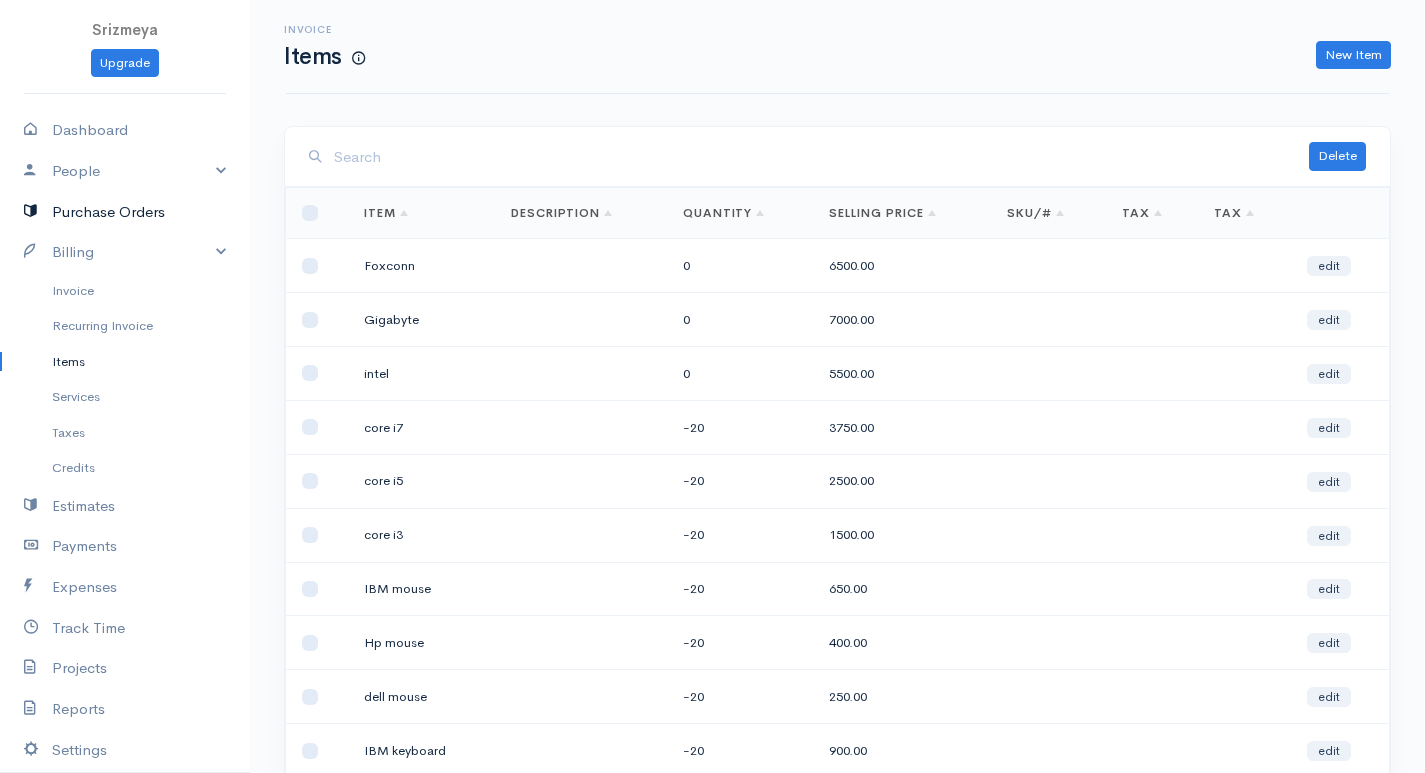 click on "Purchase Orders" at bounding box center (125, 212) 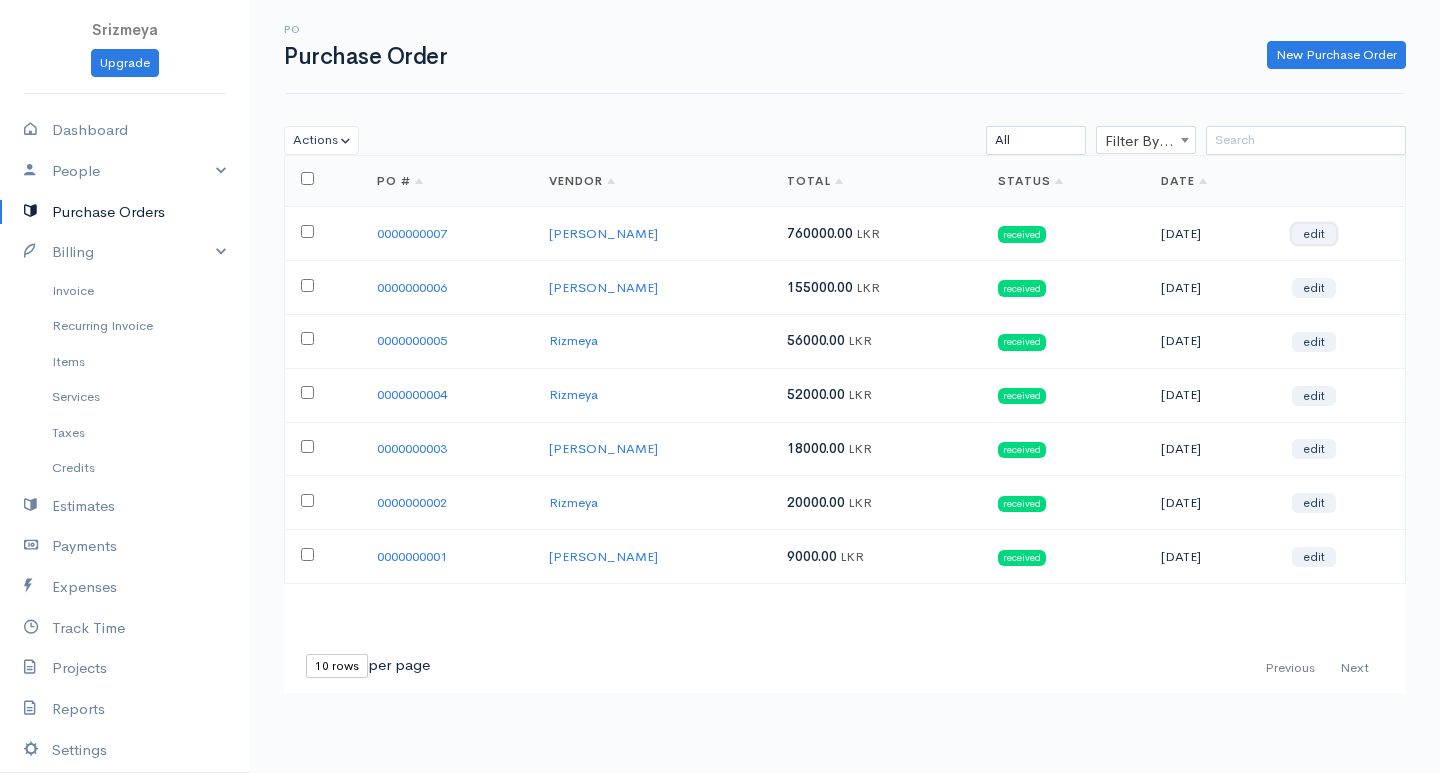 click on "edit" at bounding box center [1314, 234] 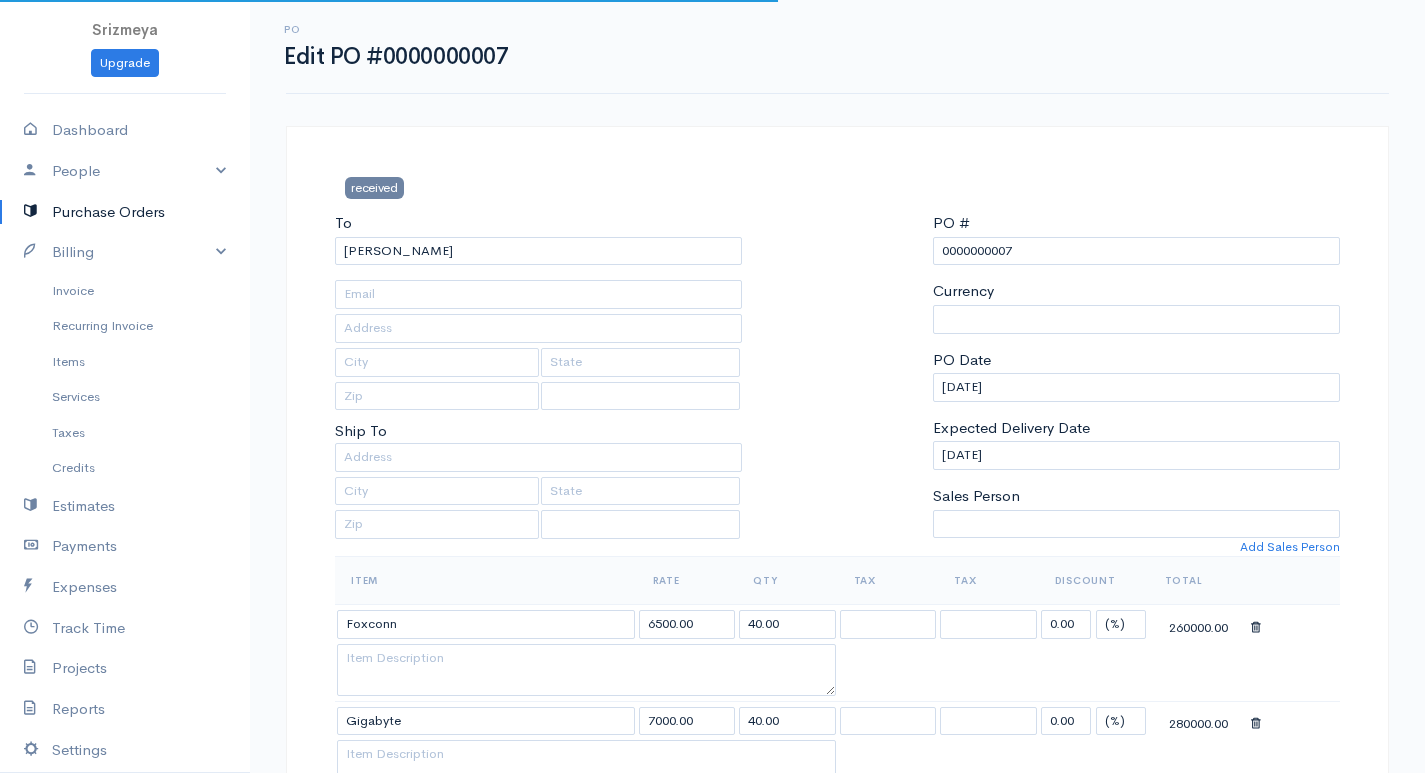 select on "[GEOGRAPHIC_DATA]" 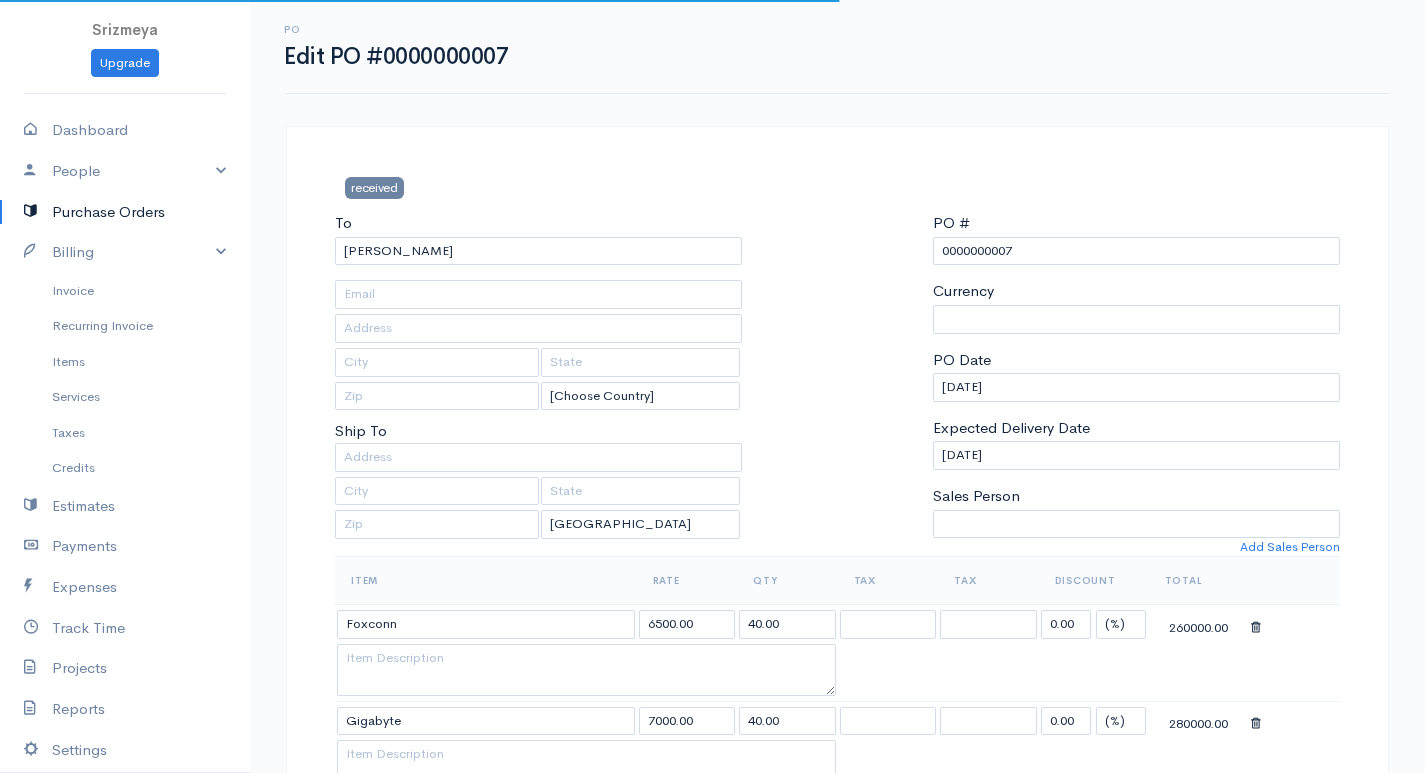 select on "[GEOGRAPHIC_DATA]" 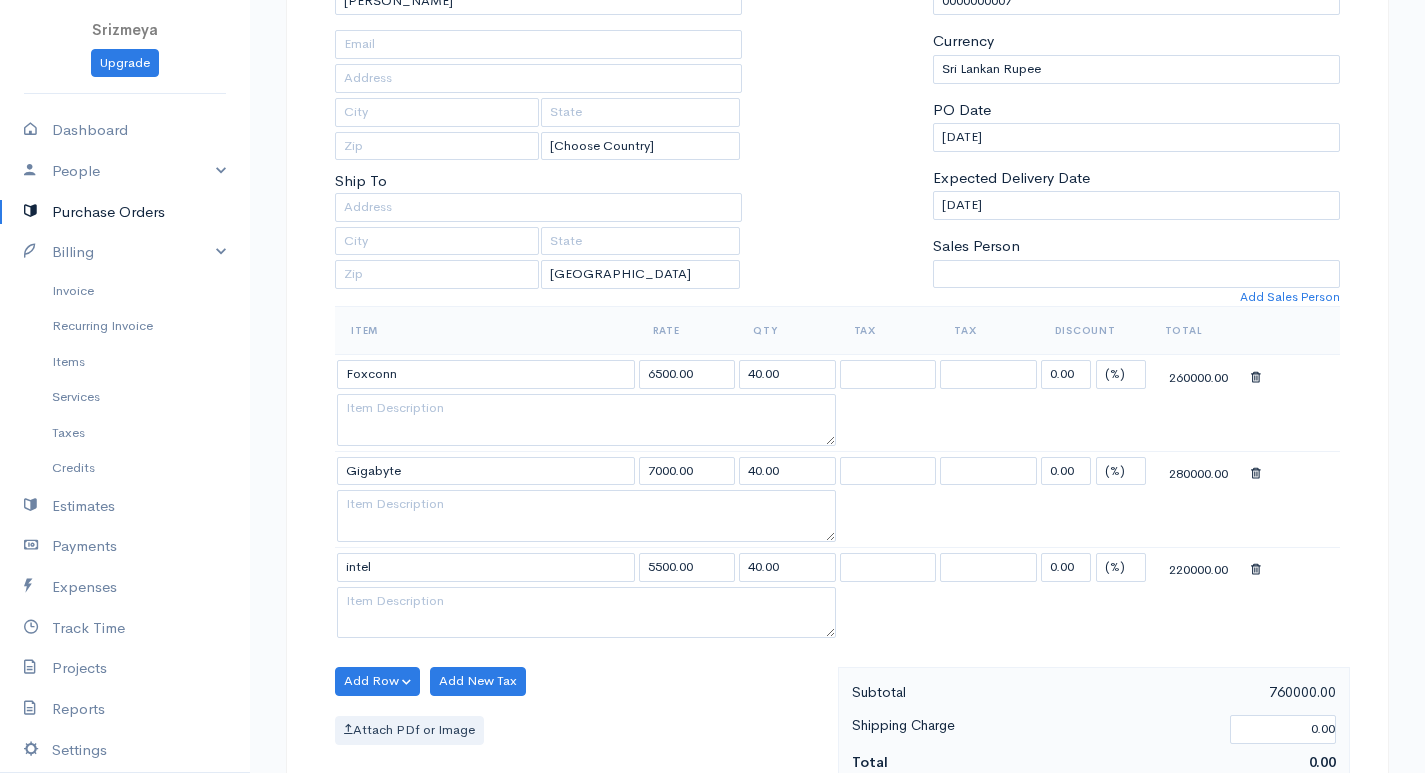 scroll, scrollTop: 300, scrollLeft: 0, axis: vertical 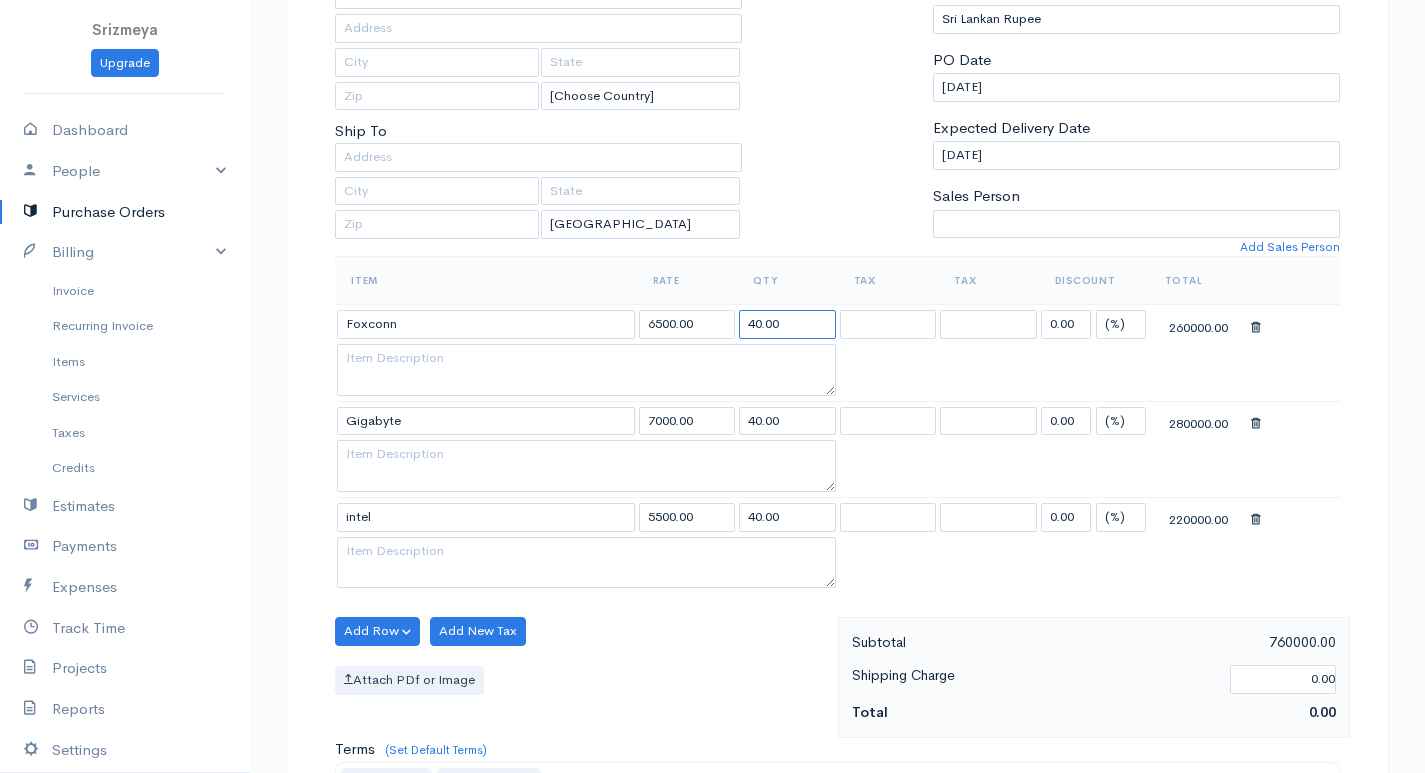 drag, startPoint x: 783, startPoint y: 314, endPoint x: 744, endPoint y: 328, distance: 41.4367 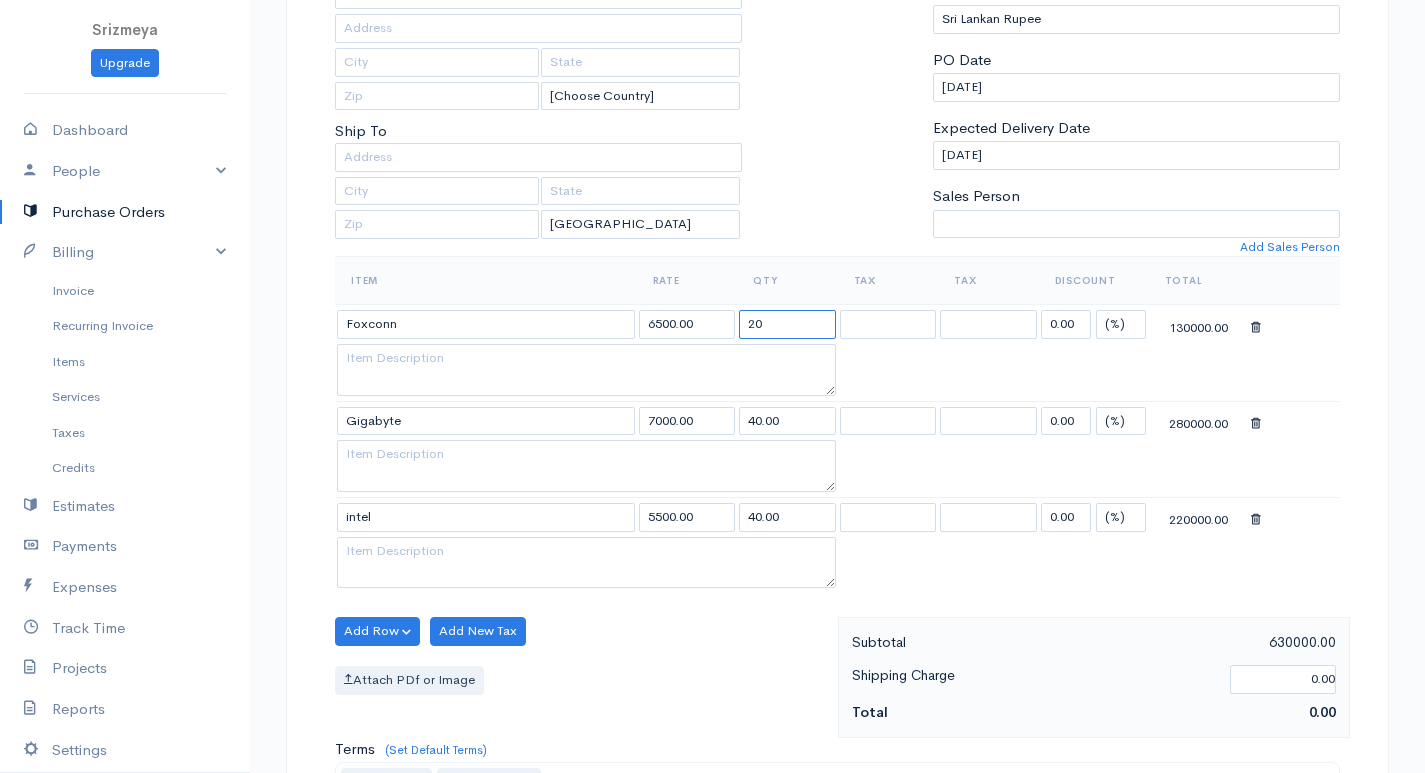 type on "20" 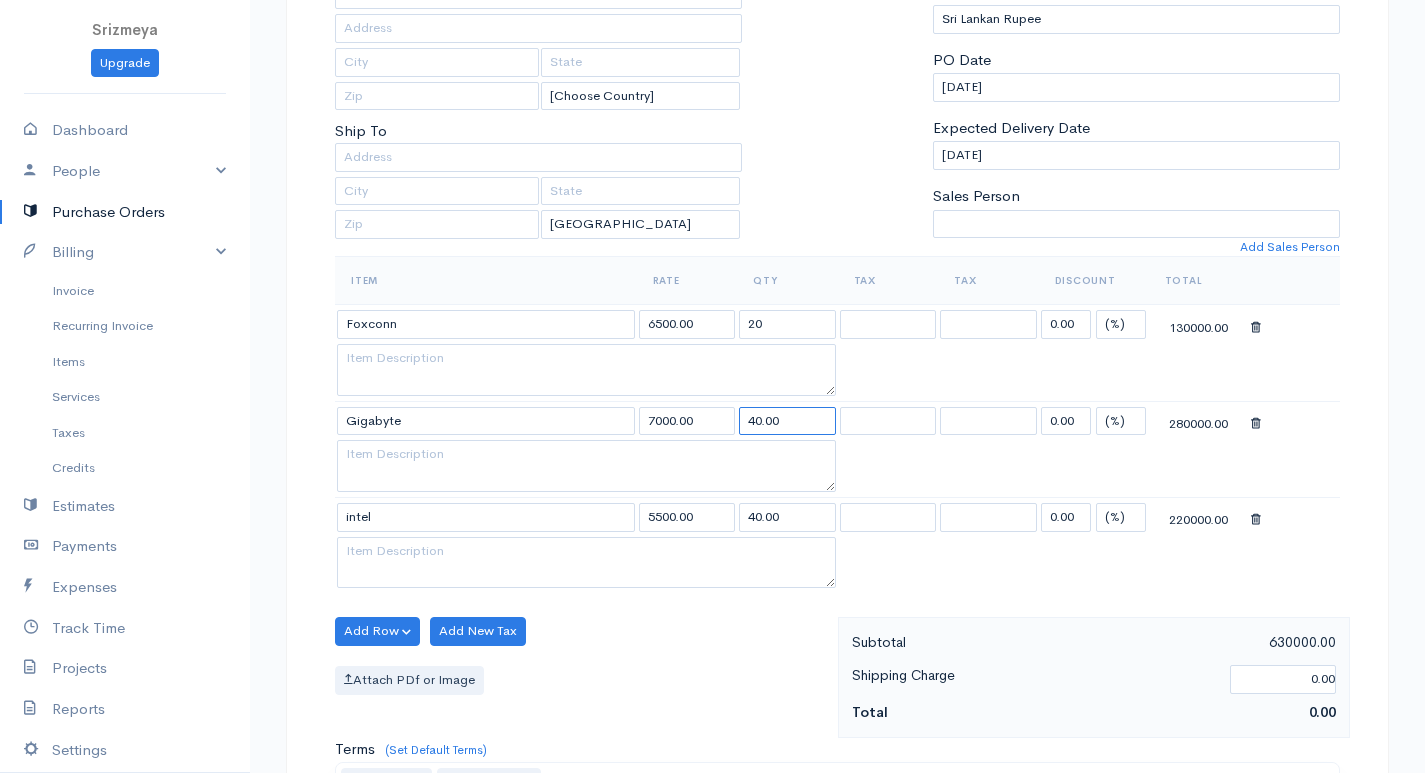 drag, startPoint x: 746, startPoint y: 416, endPoint x: 796, endPoint y: 420, distance: 50.159744 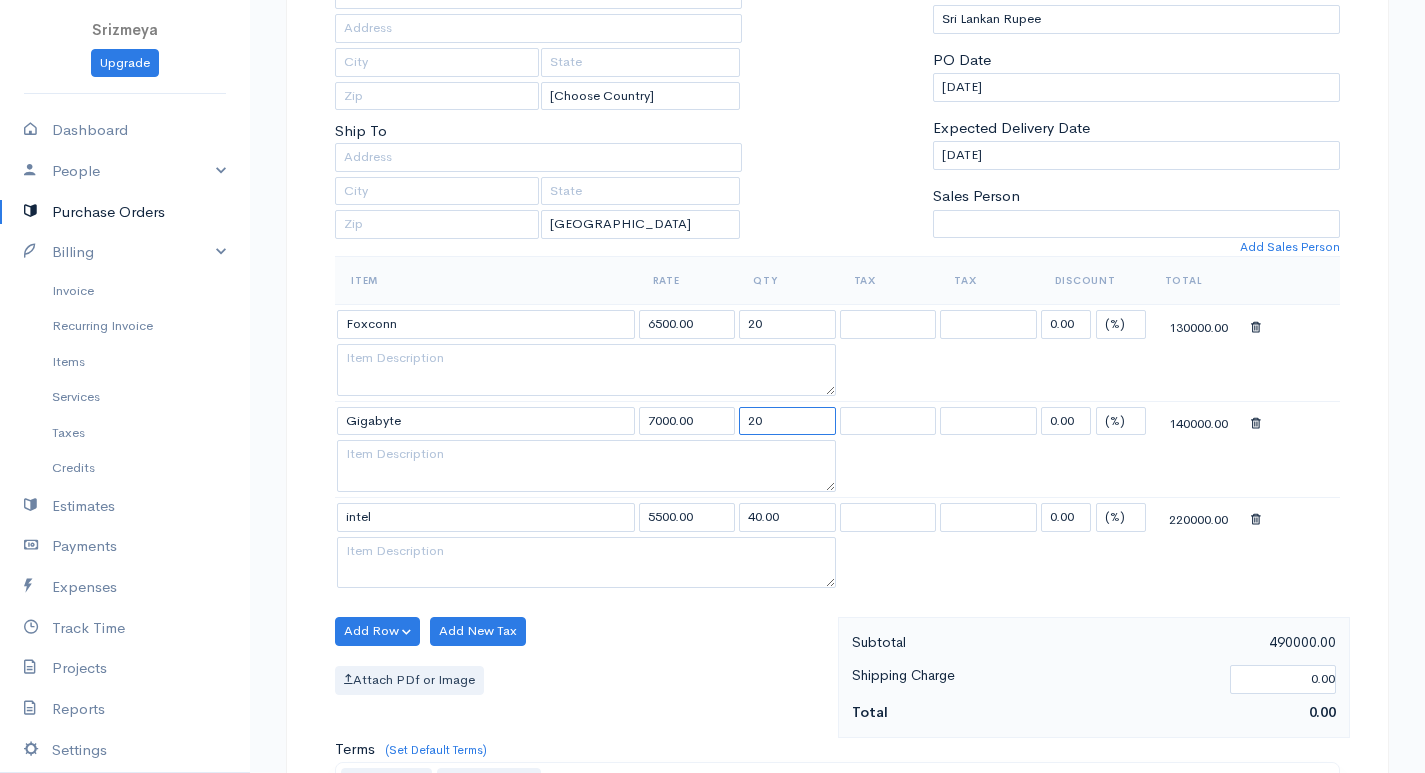 type on "20" 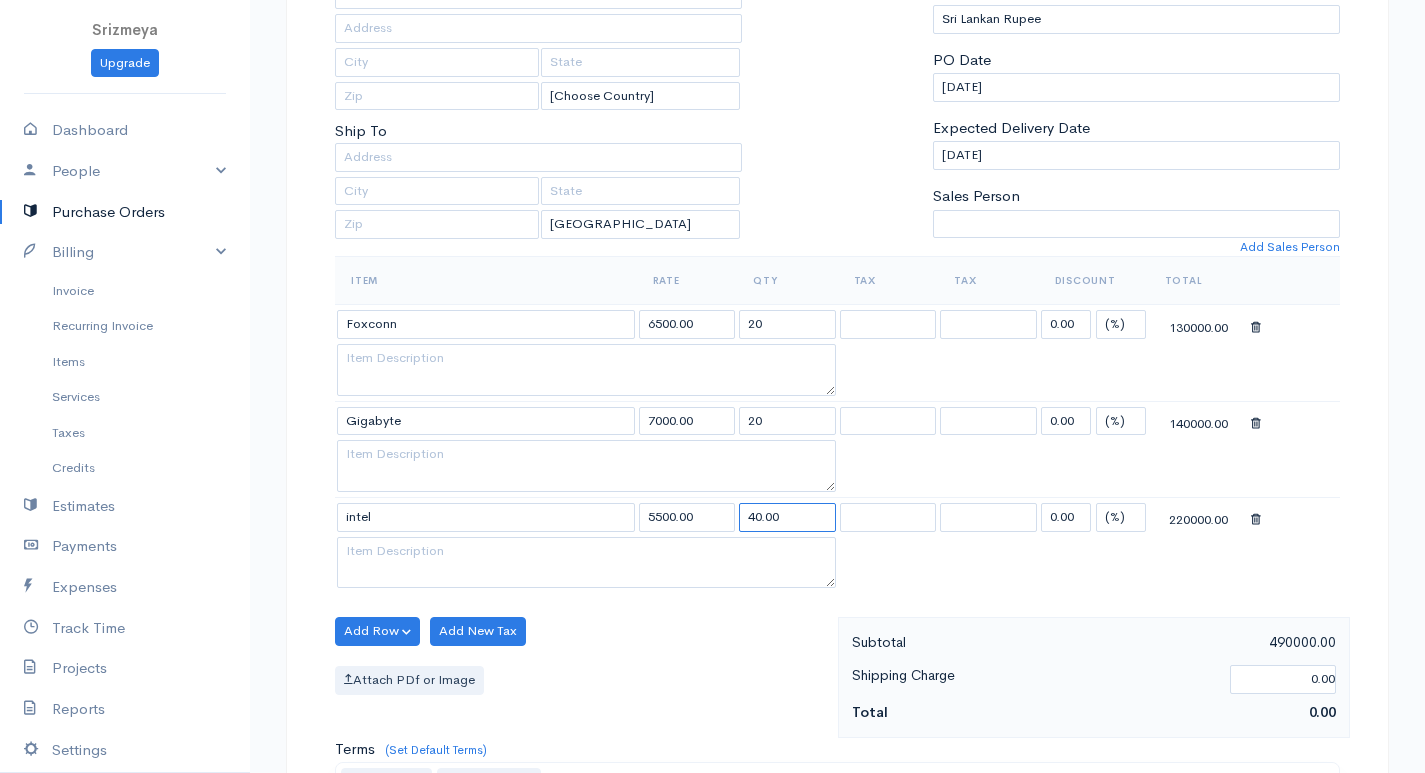 drag, startPoint x: 744, startPoint y: 508, endPoint x: 787, endPoint y: 516, distance: 43.737854 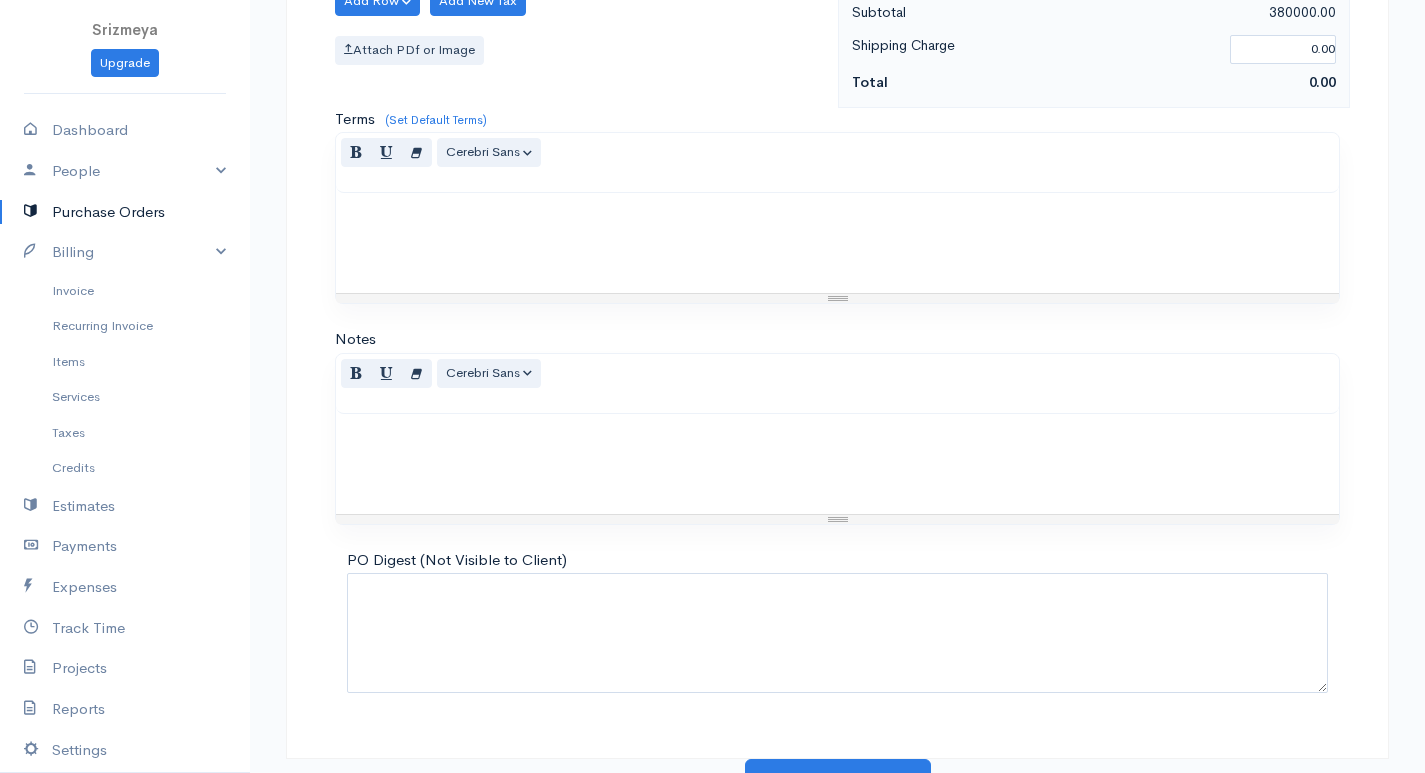 scroll, scrollTop: 957, scrollLeft: 0, axis: vertical 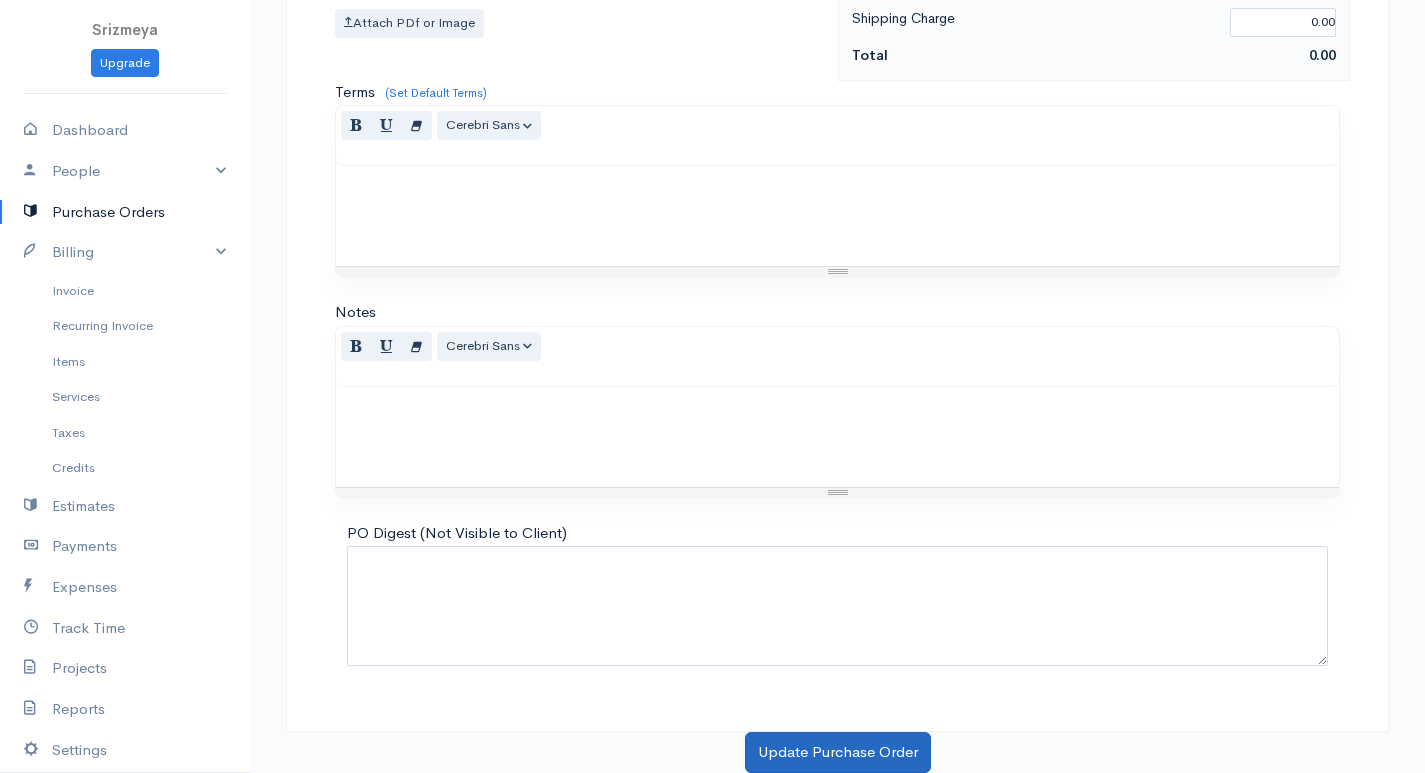 type on "20" 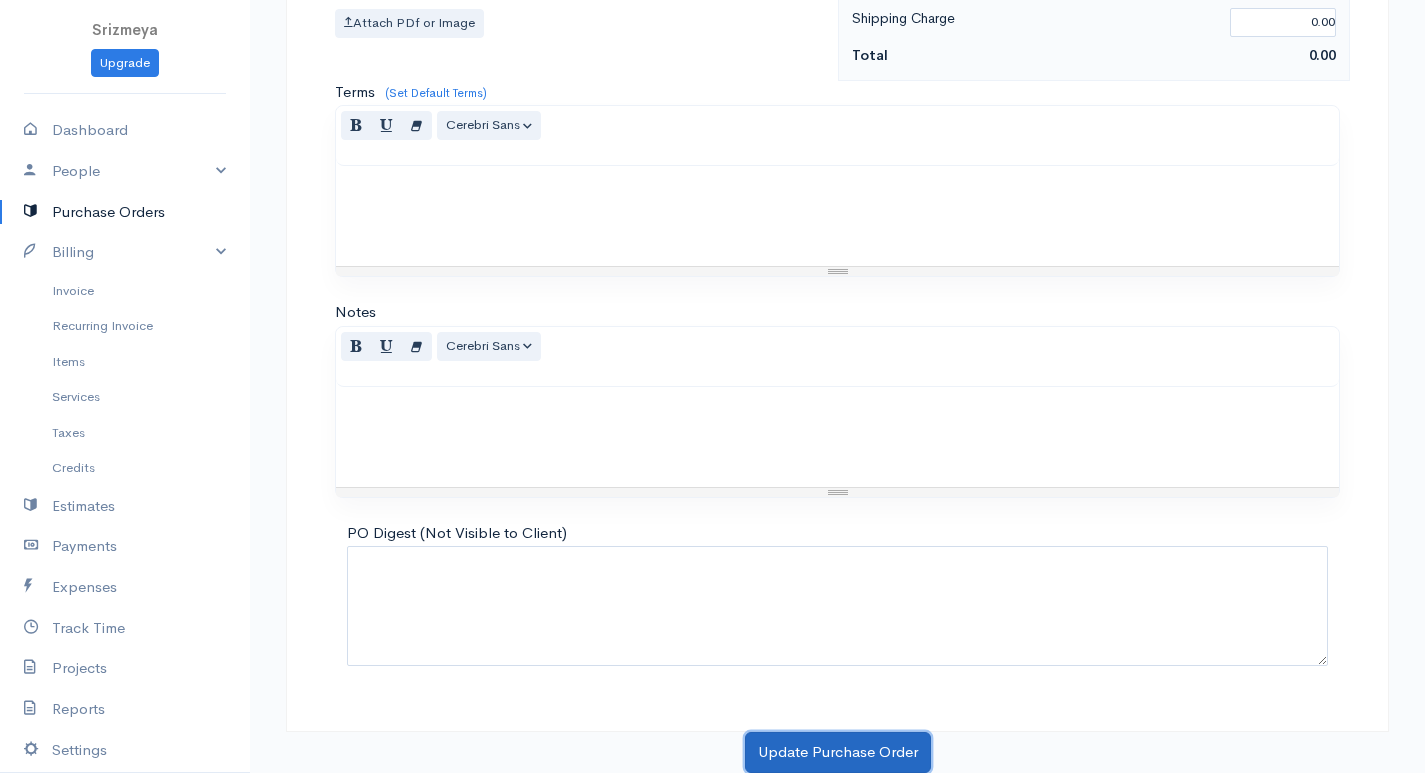 click on "Update Purchase Order" at bounding box center (838, 752) 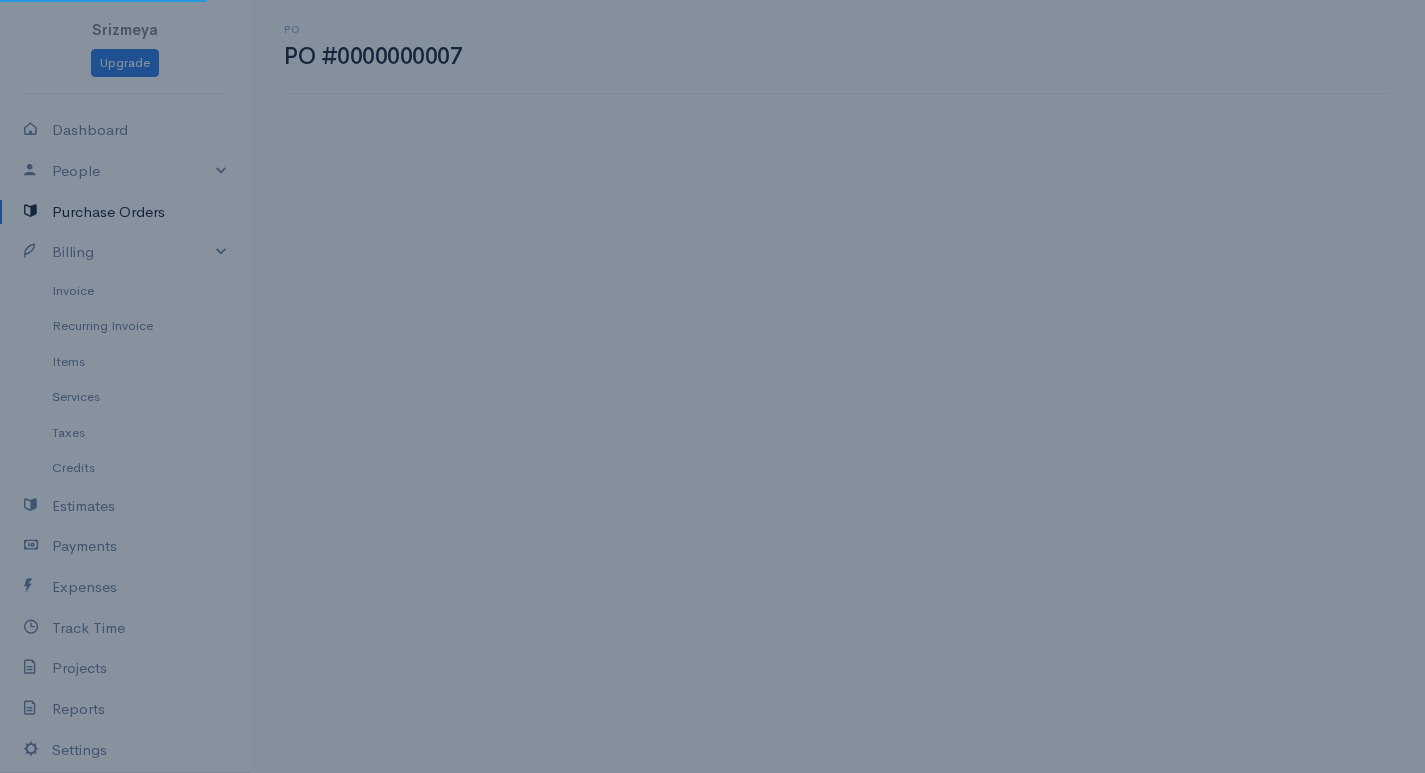 scroll, scrollTop: 0, scrollLeft: 0, axis: both 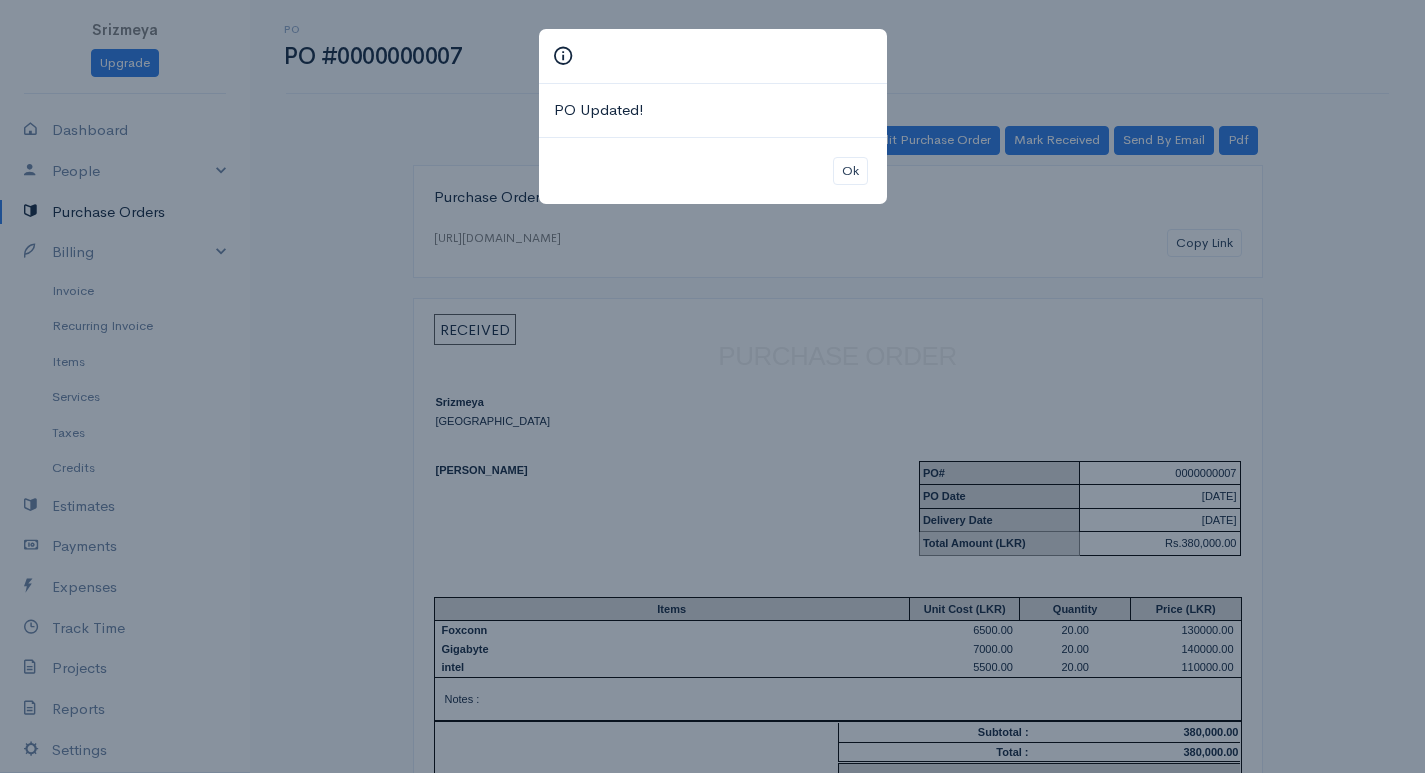 click on "PO Updated!
Ok" at bounding box center [712, 386] 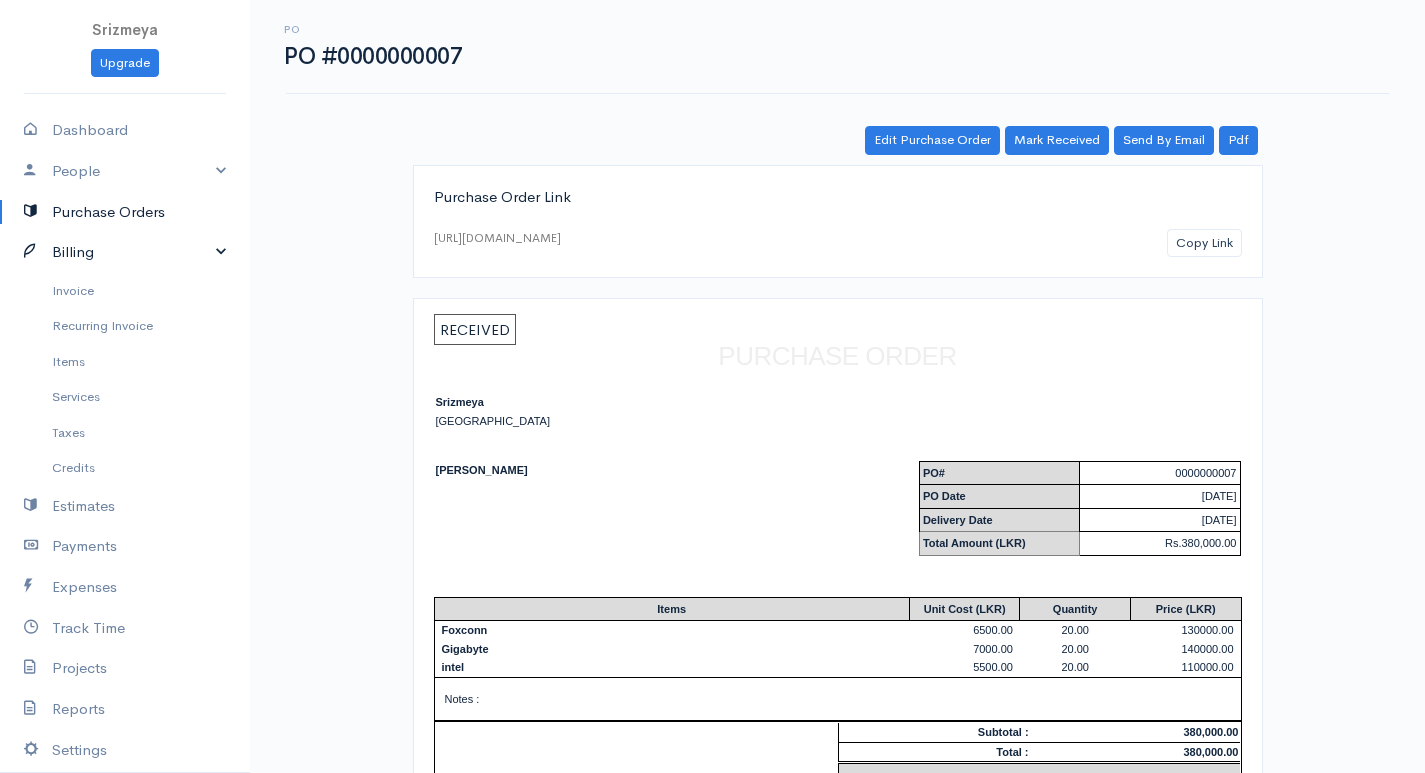click on "Billing" at bounding box center (125, 252) 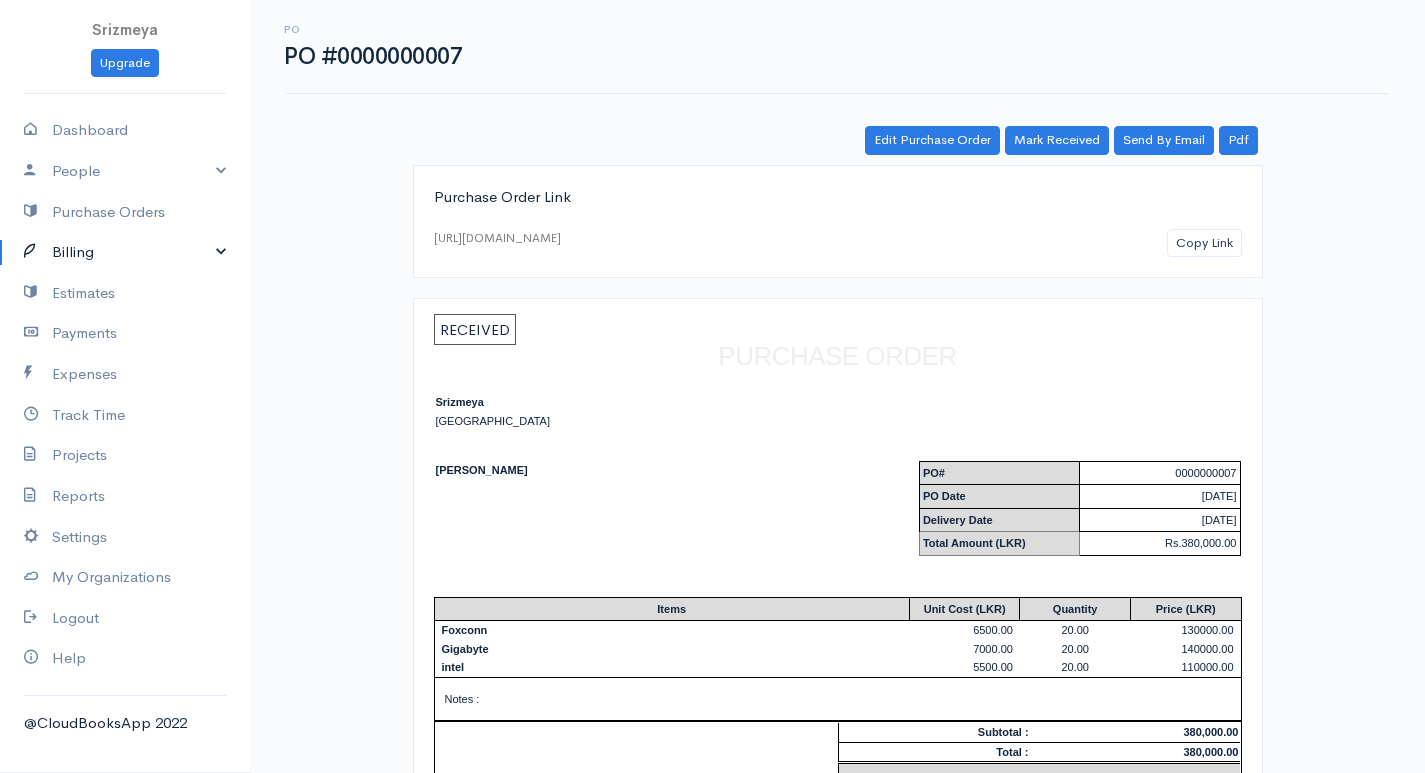 click on "Billing" at bounding box center (125, 252) 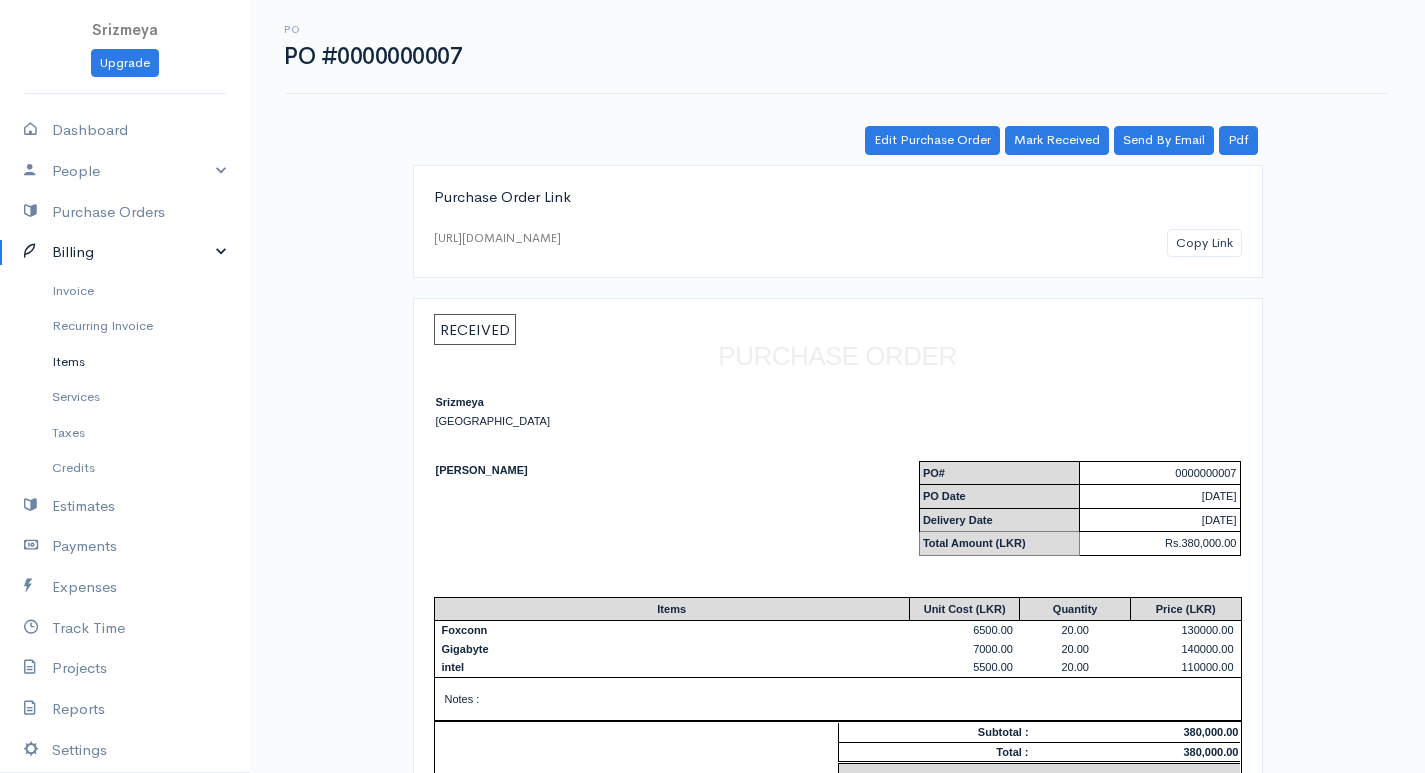 click on "Items" at bounding box center (125, 362) 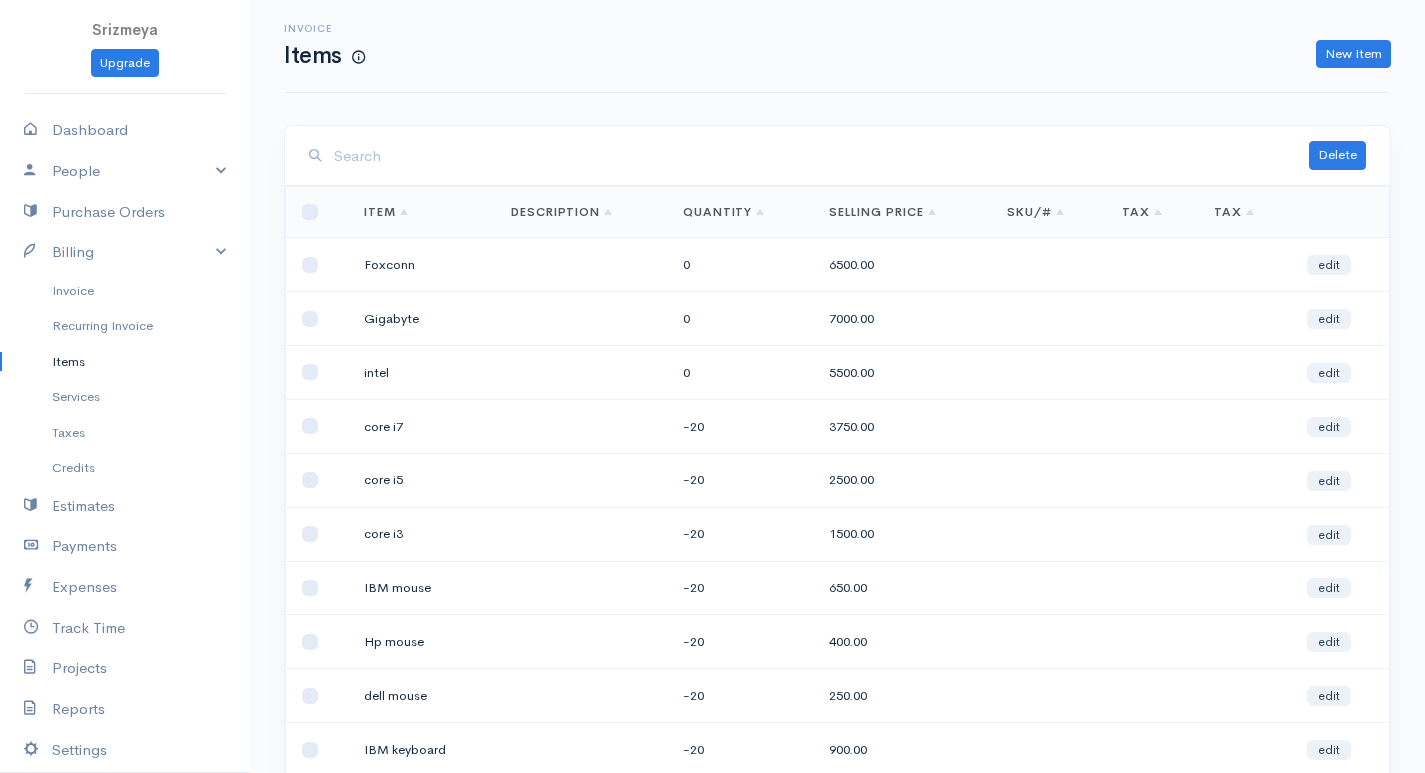 scroll, scrollTop: 0, scrollLeft: 0, axis: both 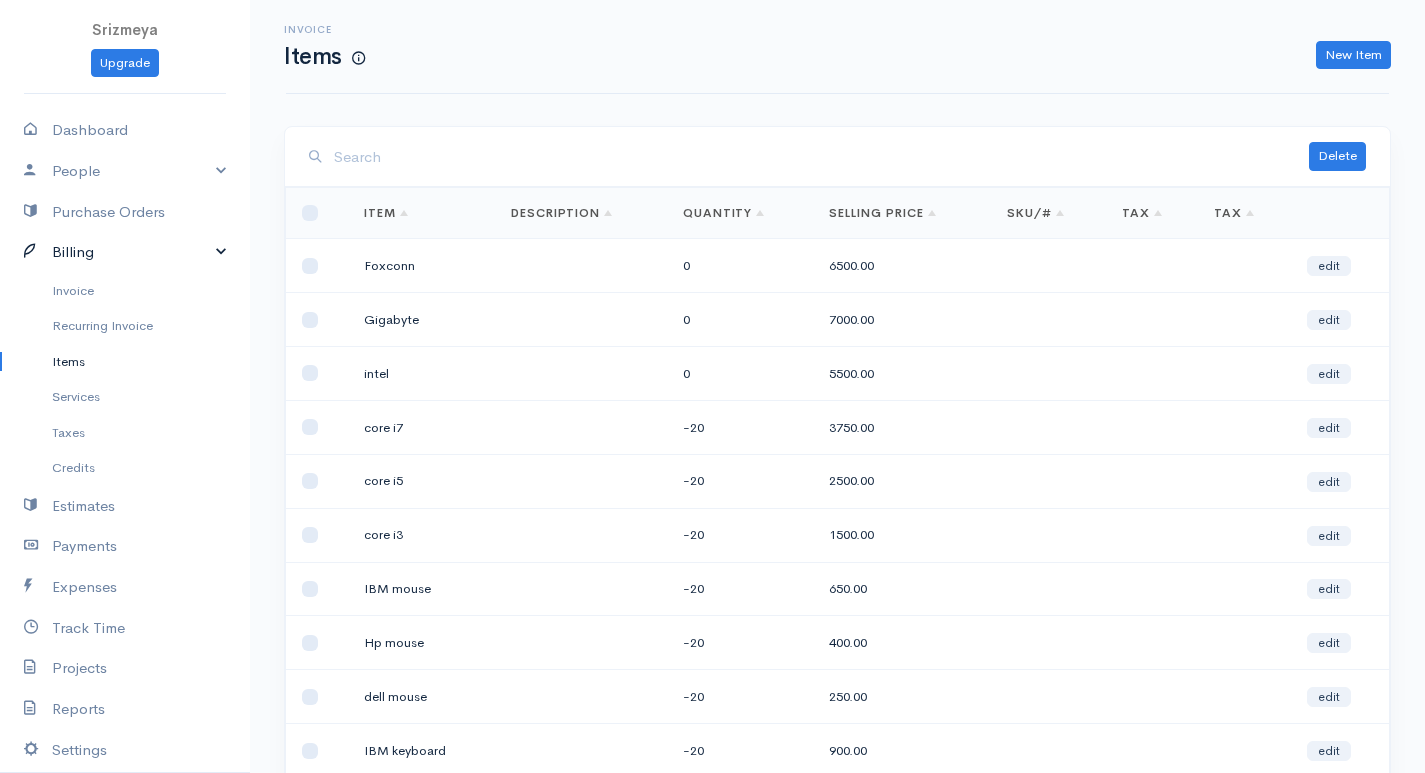 click on "Billing" at bounding box center (125, 252) 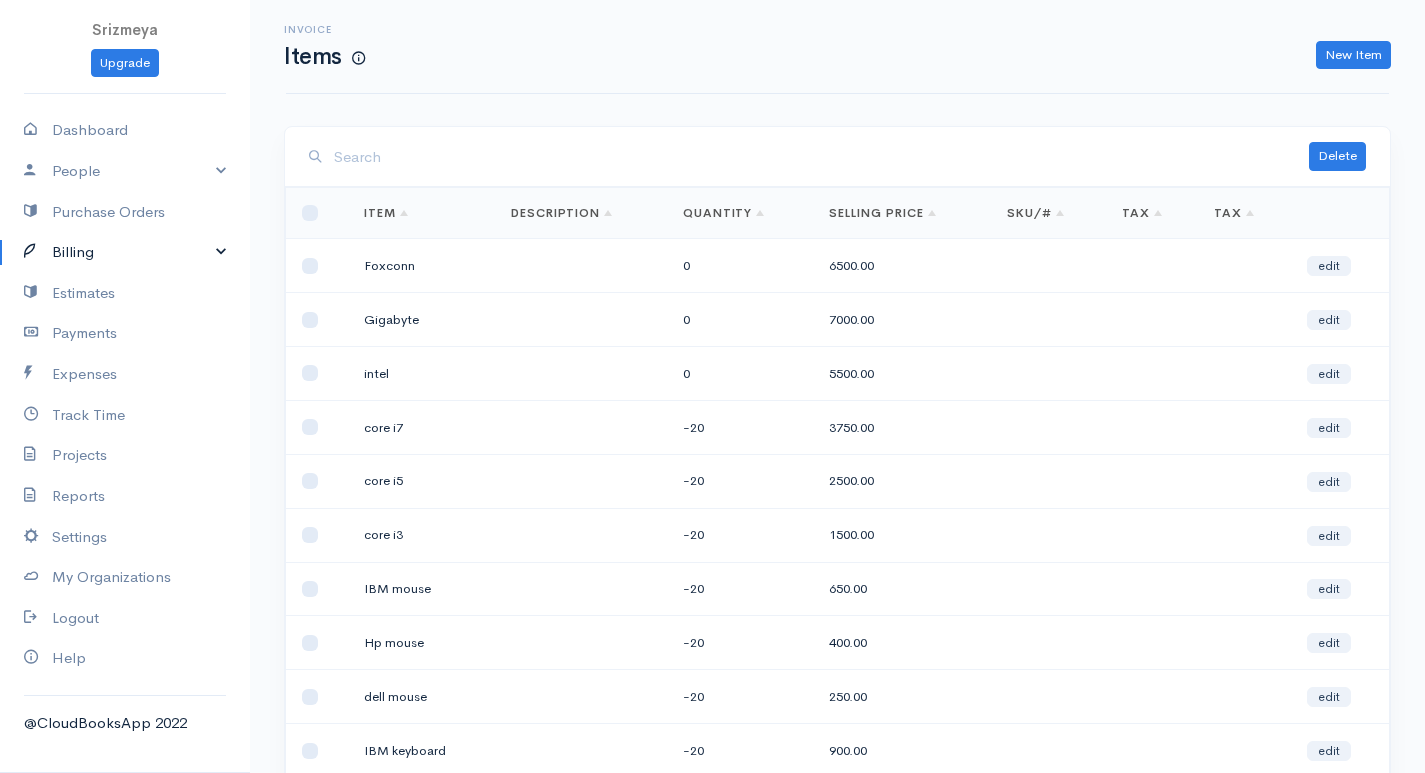 click on "Billing" at bounding box center (125, 252) 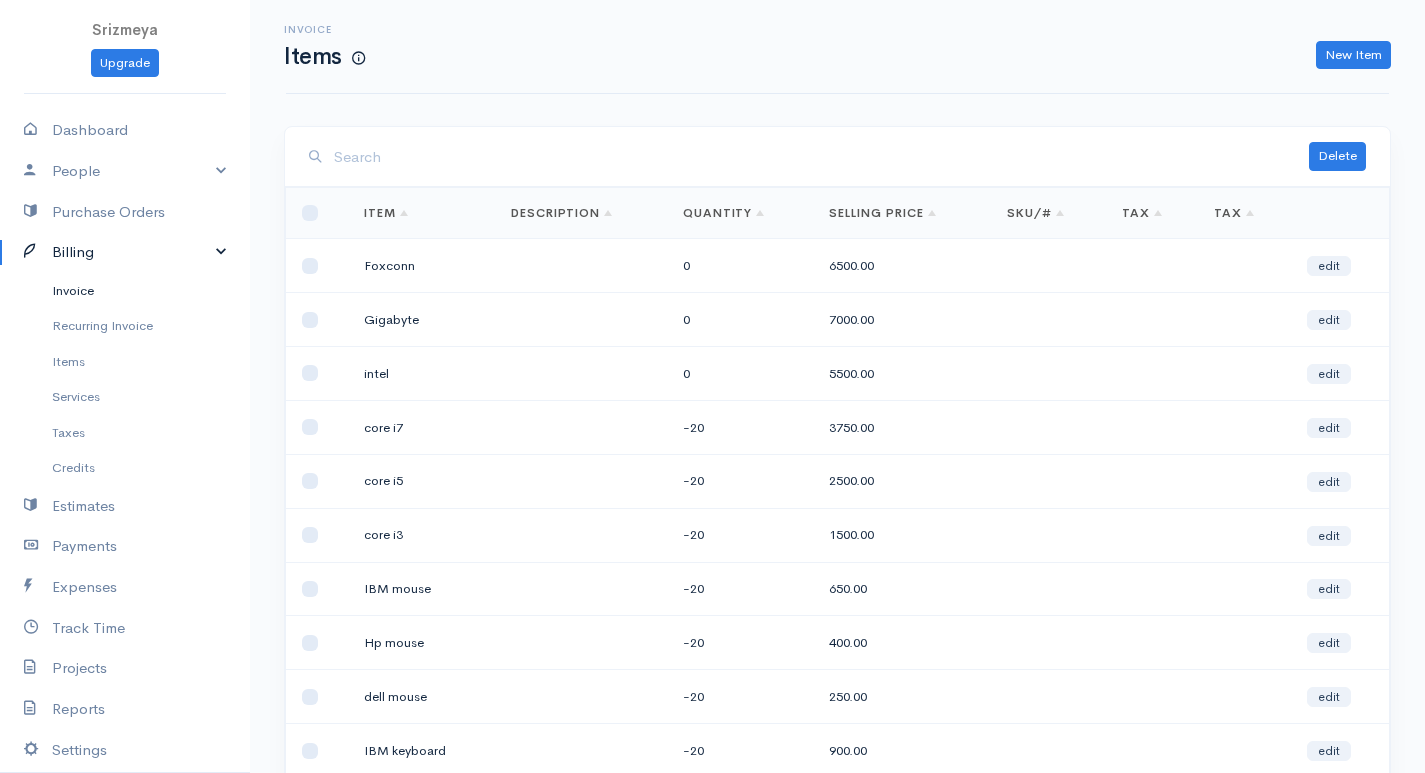 click on "Invoice" at bounding box center [125, 291] 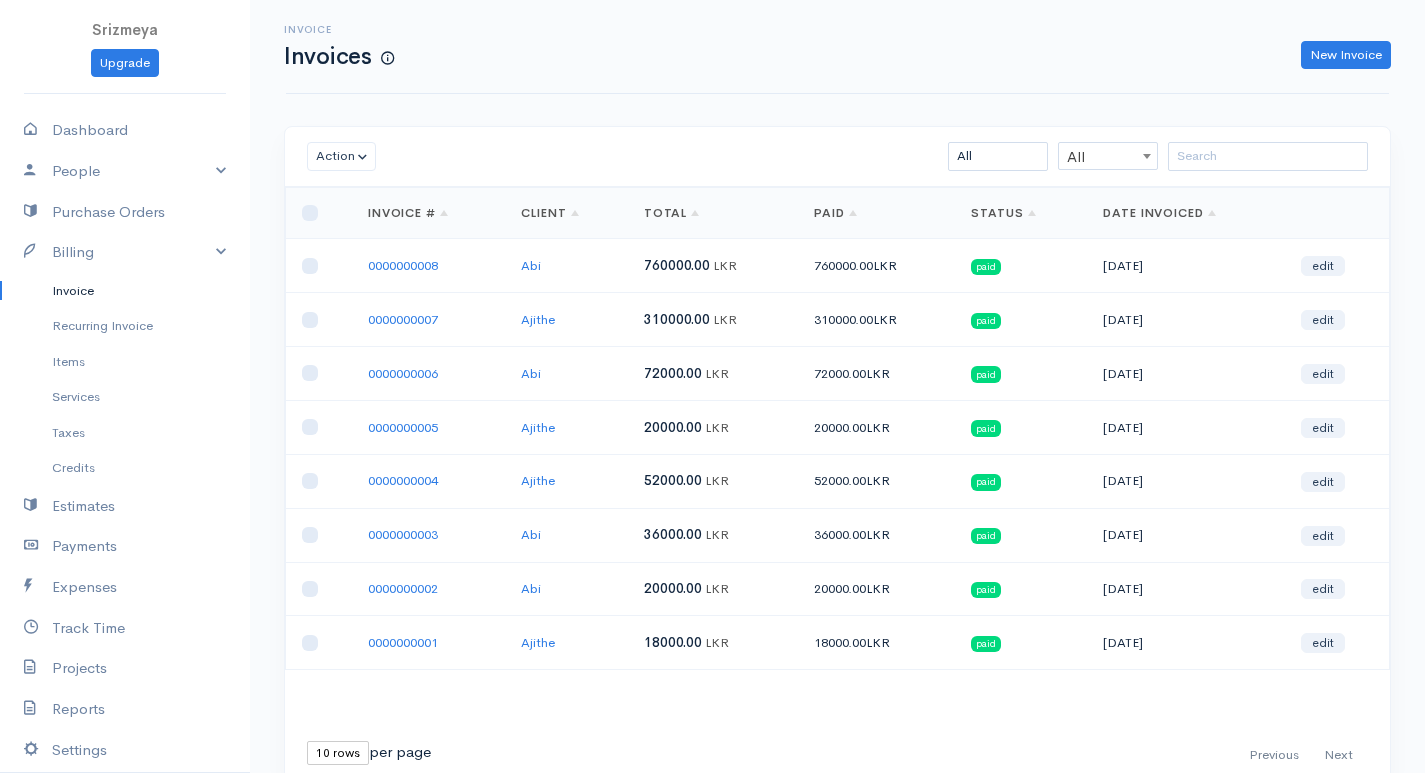 click on "Abi" at bounding box center [566, 266] 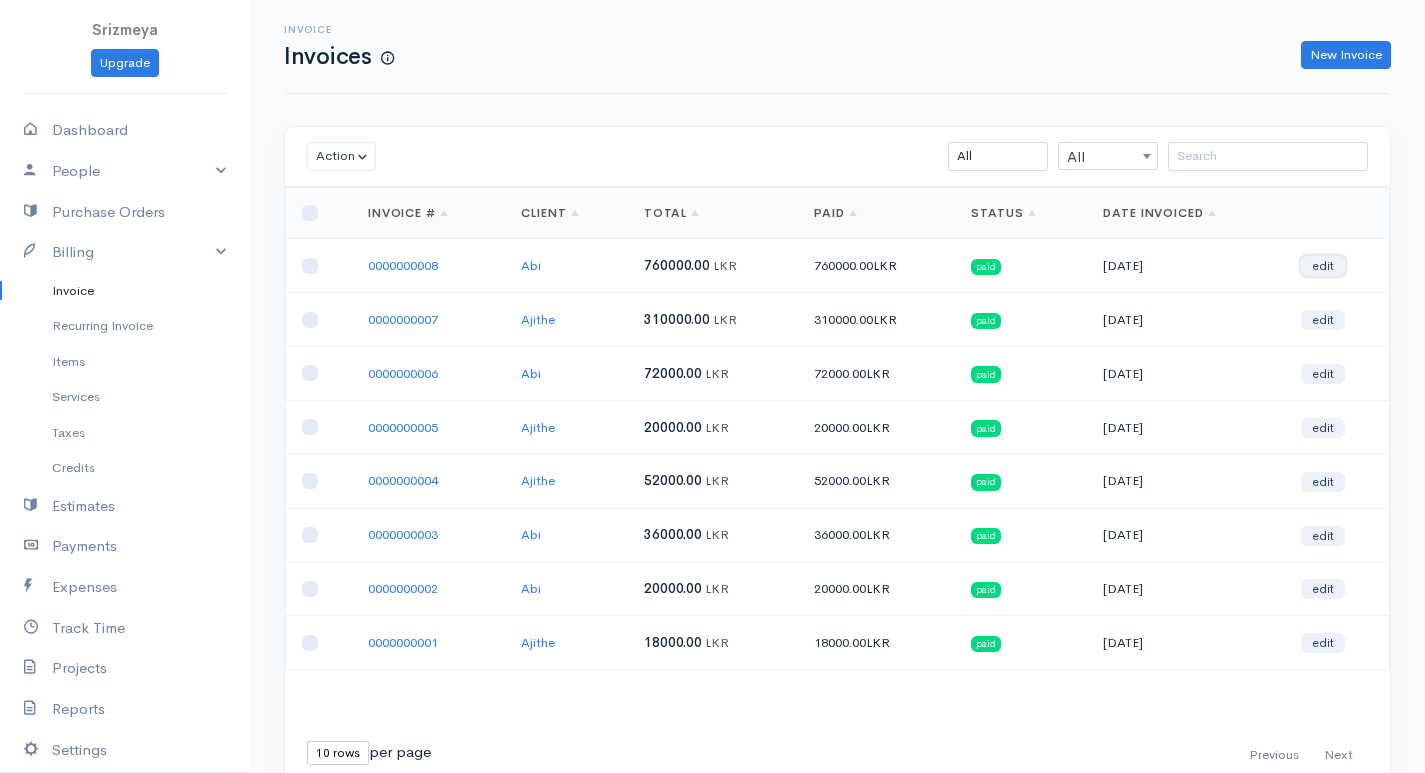 click on "edit" at bounding box center [1323, 266] 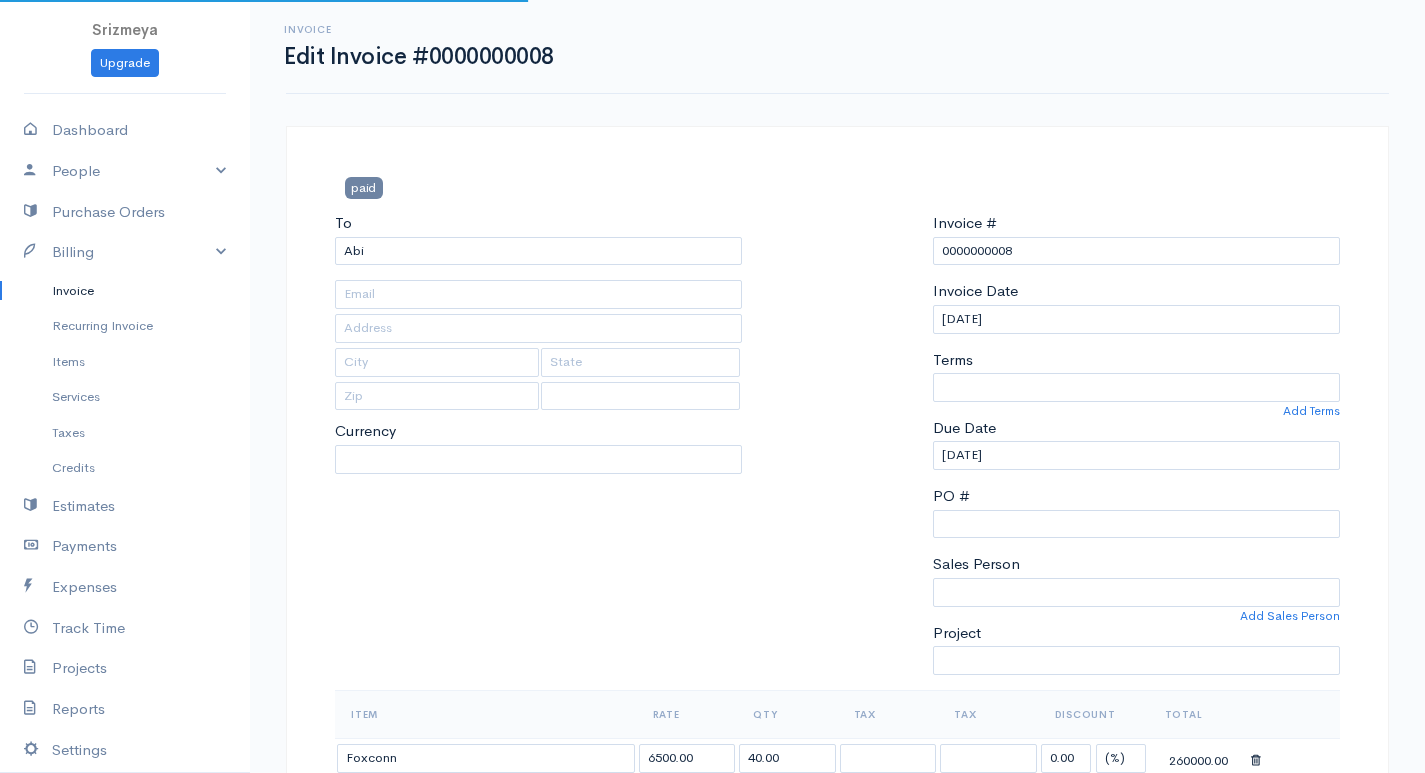 select 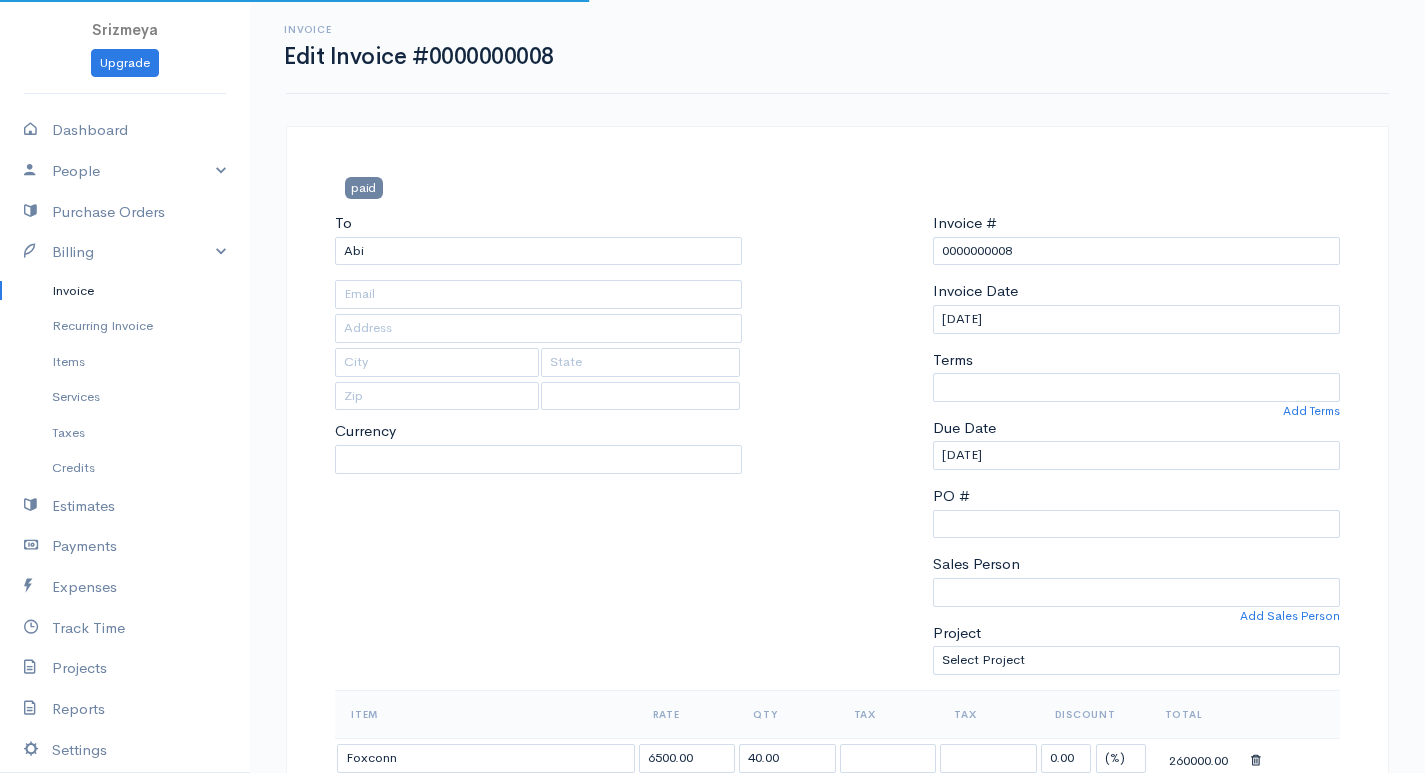 select on "[GEOGRAPHIC_DATA]" 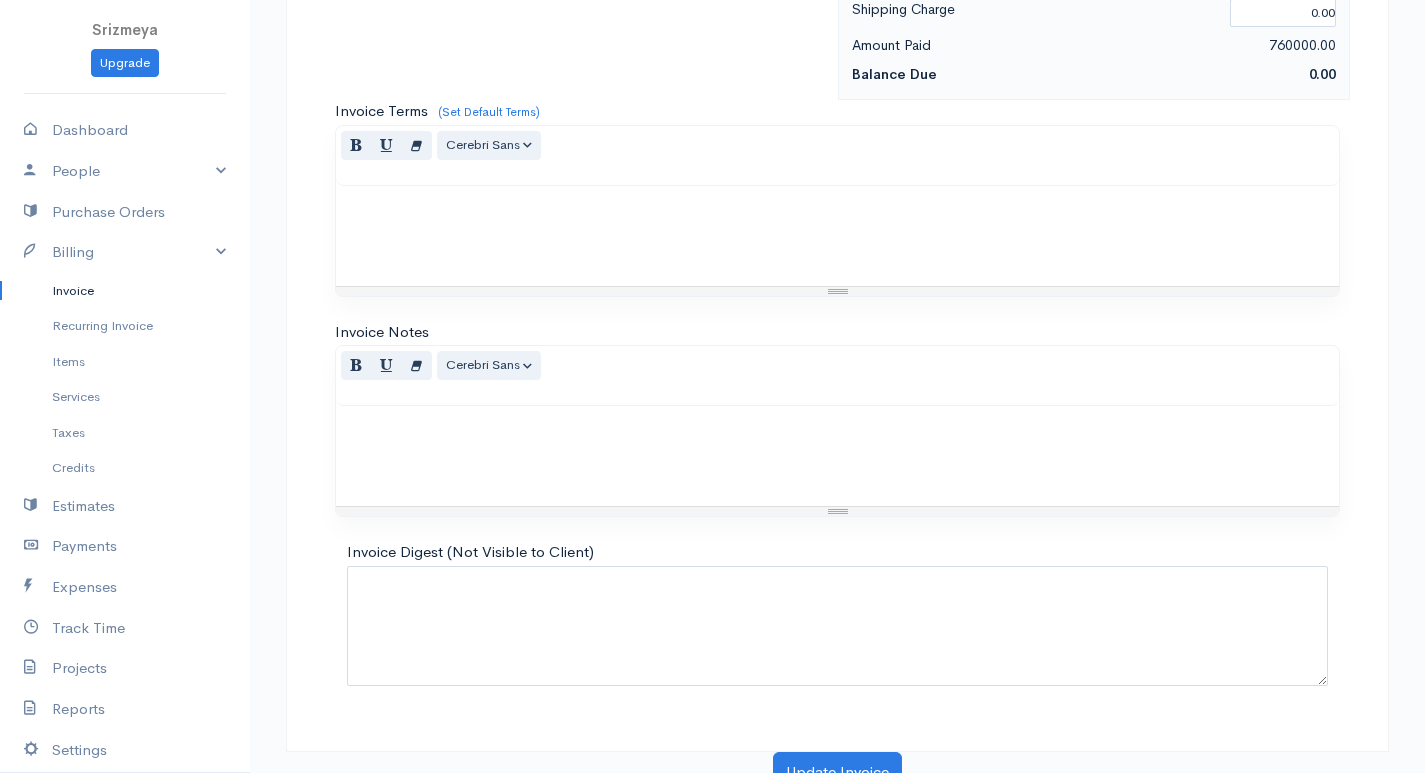 scroll, scrollTop: 1148, scrollLeft: 0, axis: vertical 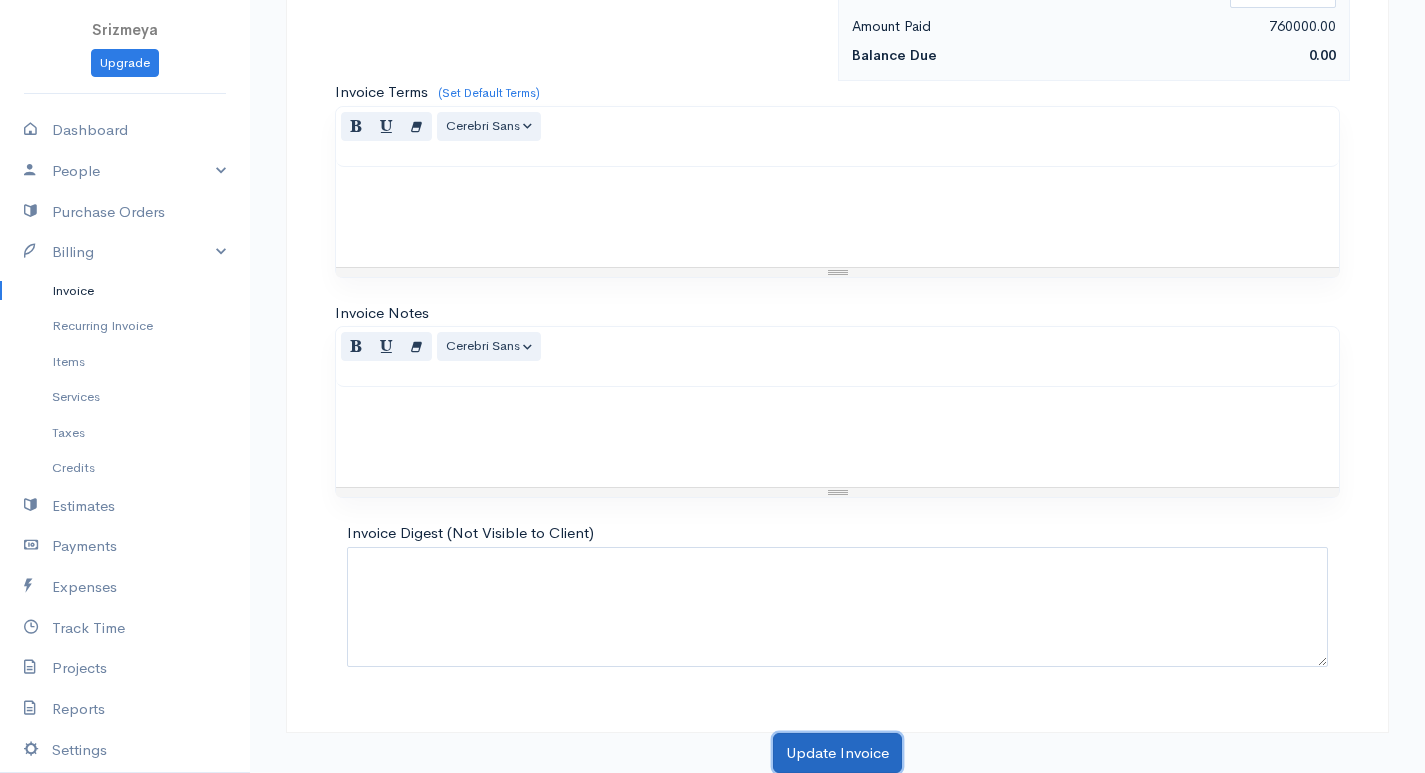 click on "Update Invoice" at bounding box center (837, 753) 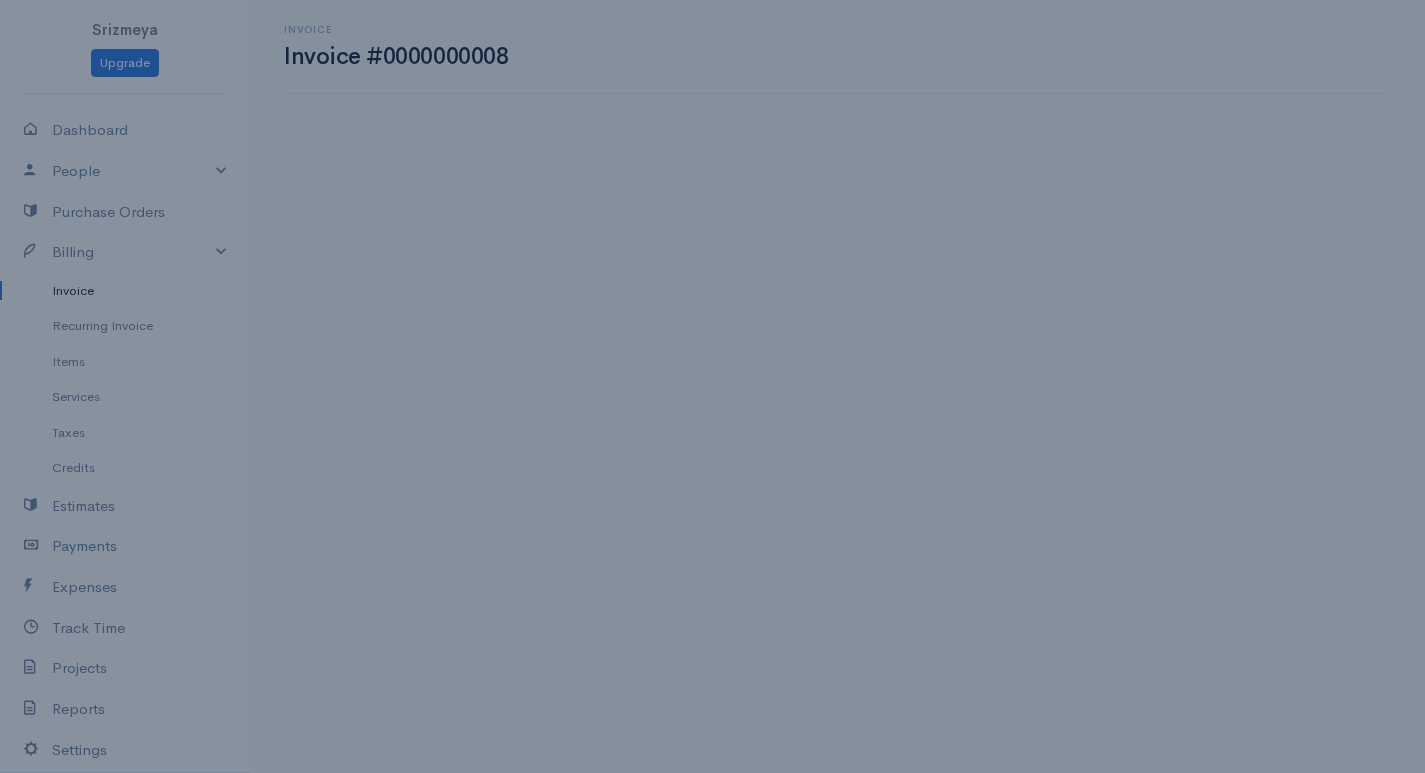 scroll, scrollTop: 0, scrollLeft: 0, axis: both 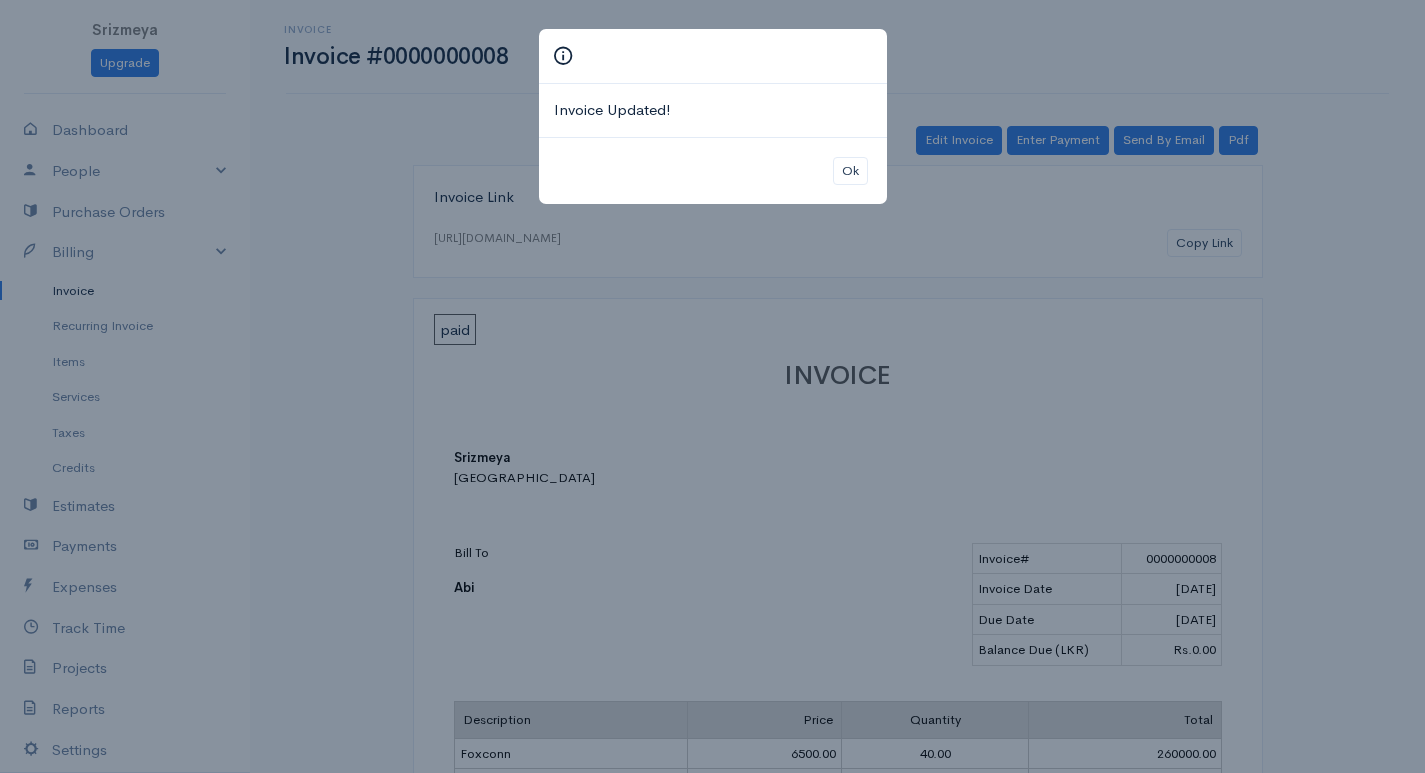 click on "Invoice Updated!
Ok" at bounding box center (712, 386) 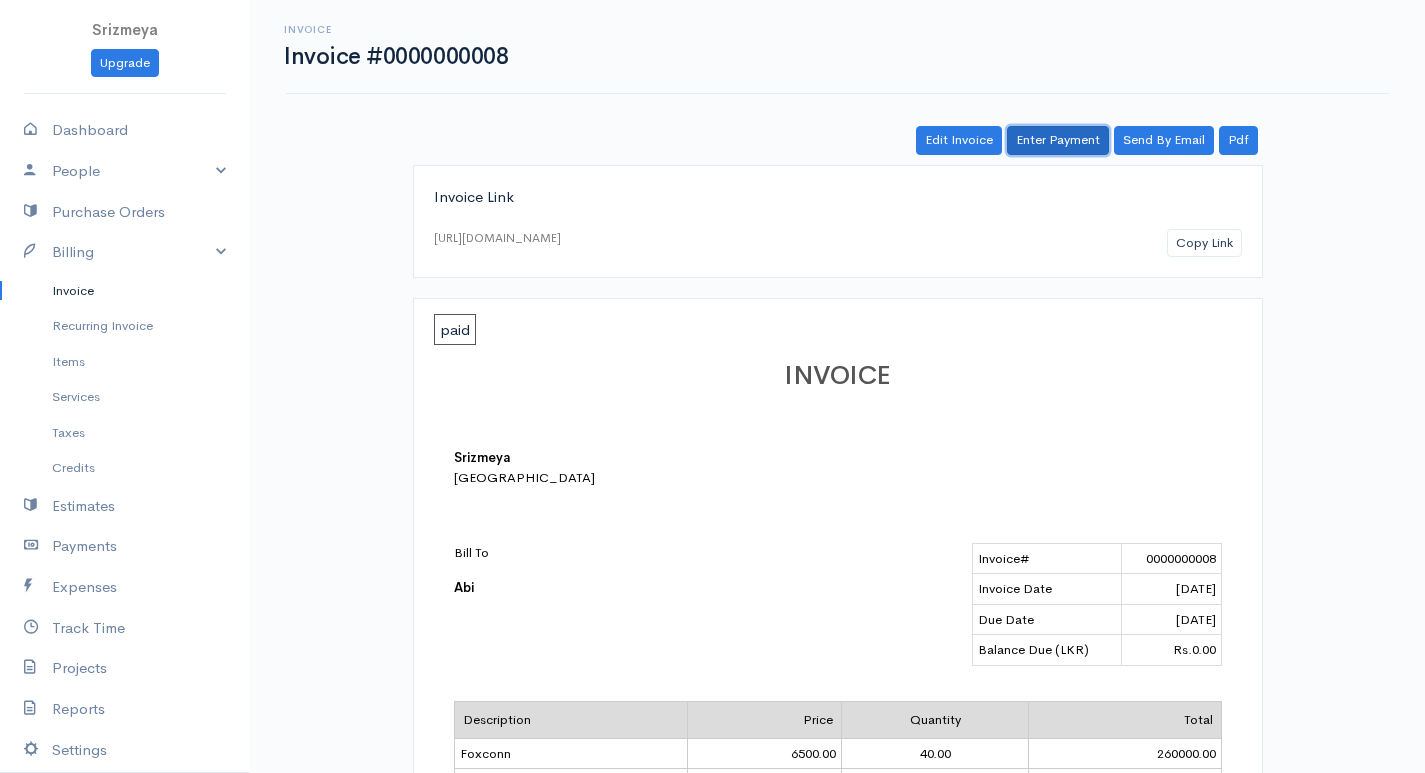 click on "Enter Payment" at bounding box center [1058, 140] 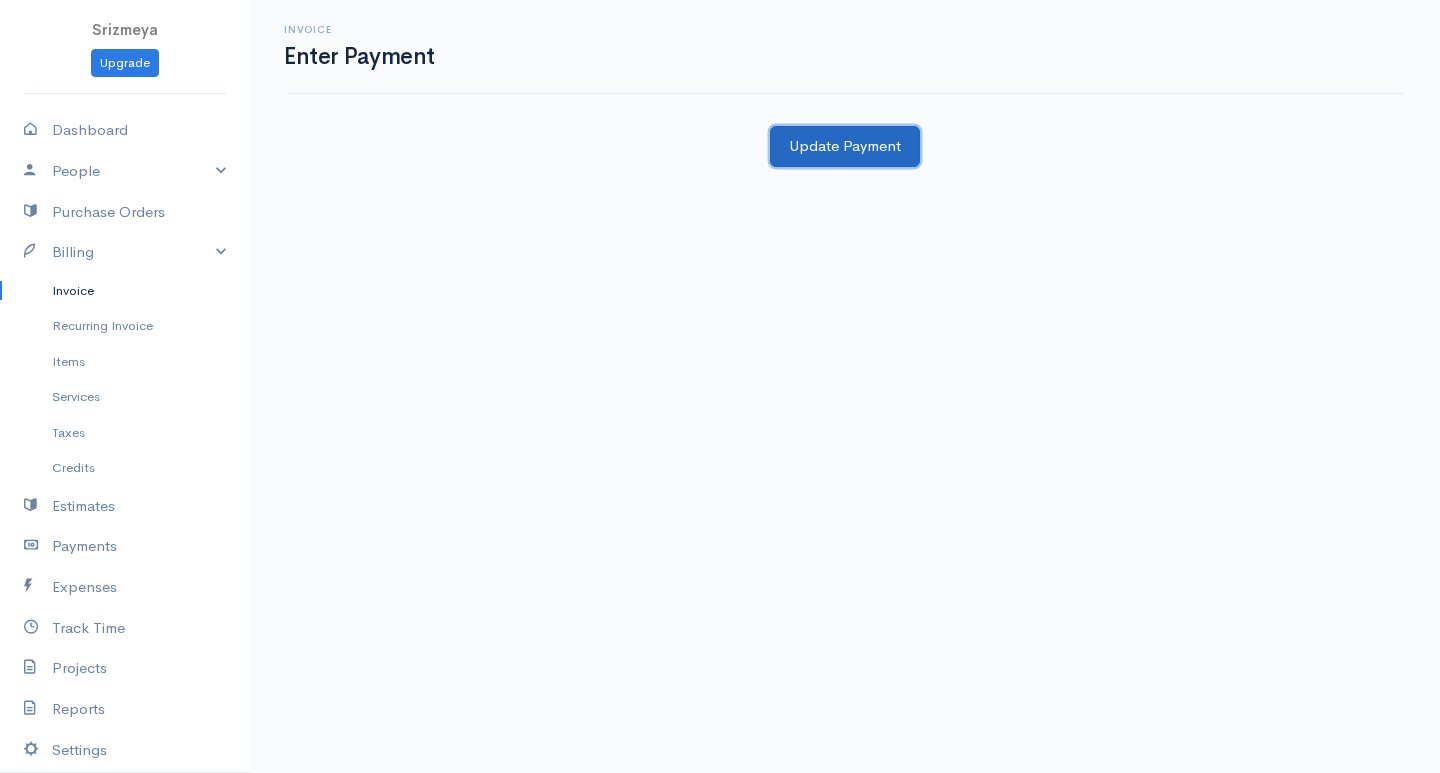 click on "Update Payment" at bounding box center [845, 146] 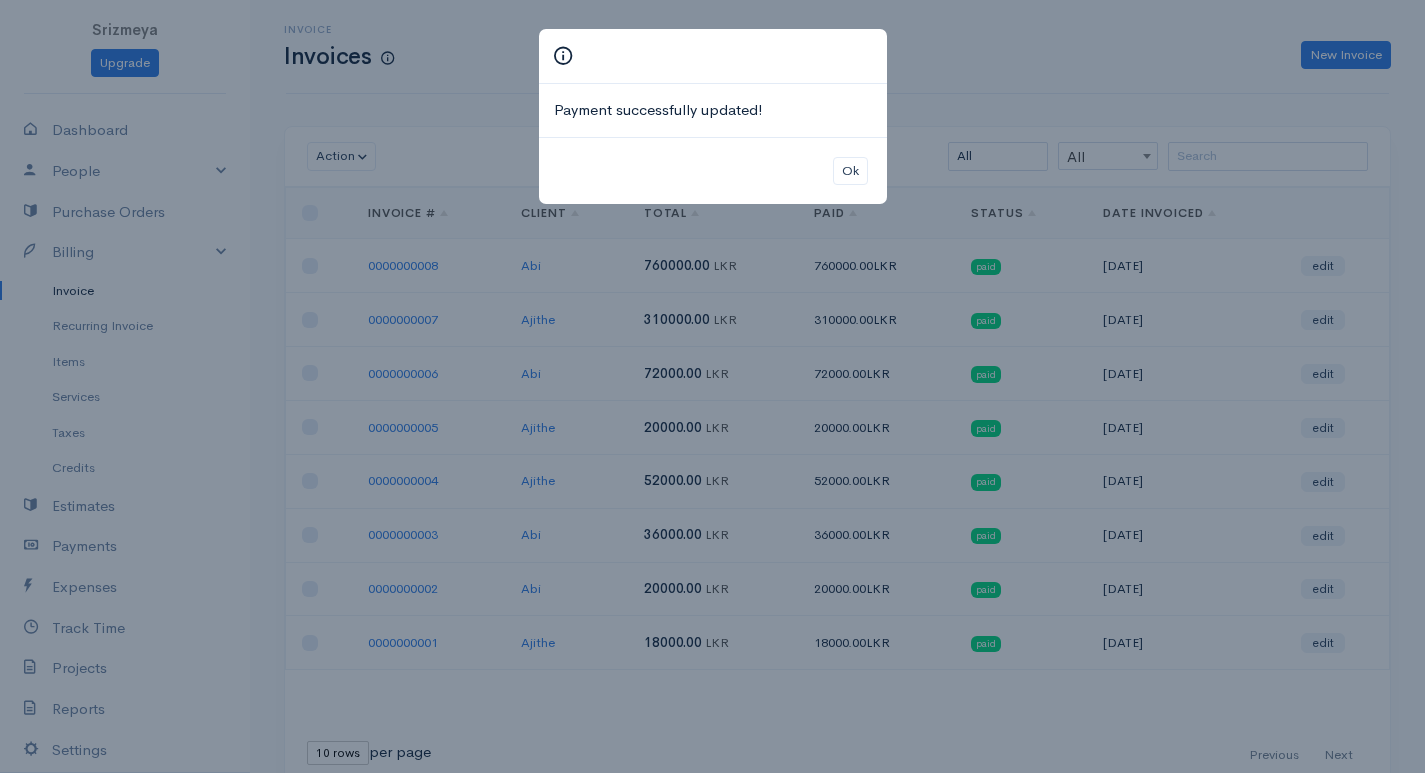 click on "Payment successfully updated!
Ok" at bounding box center (712, 386) 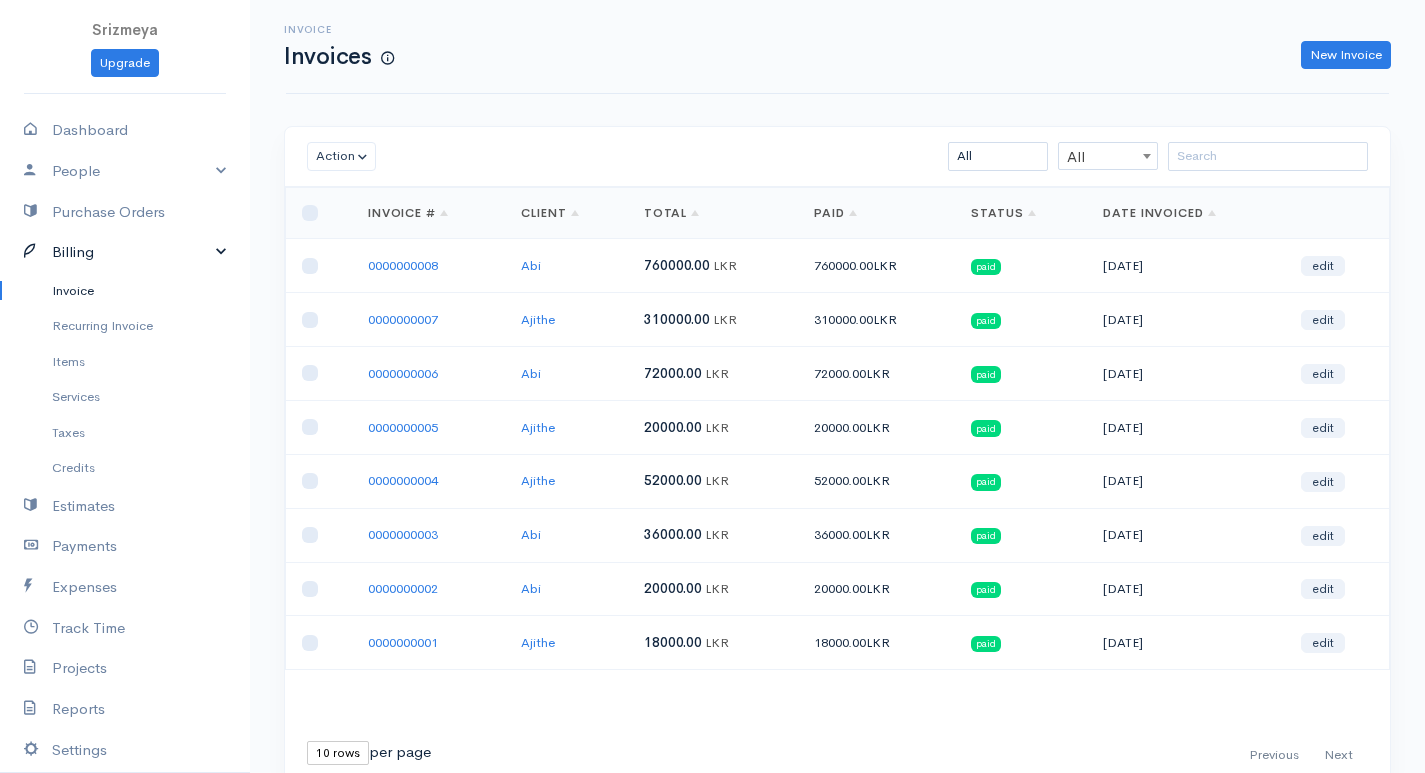 click on "Billing" at bounding box center [125, 252] 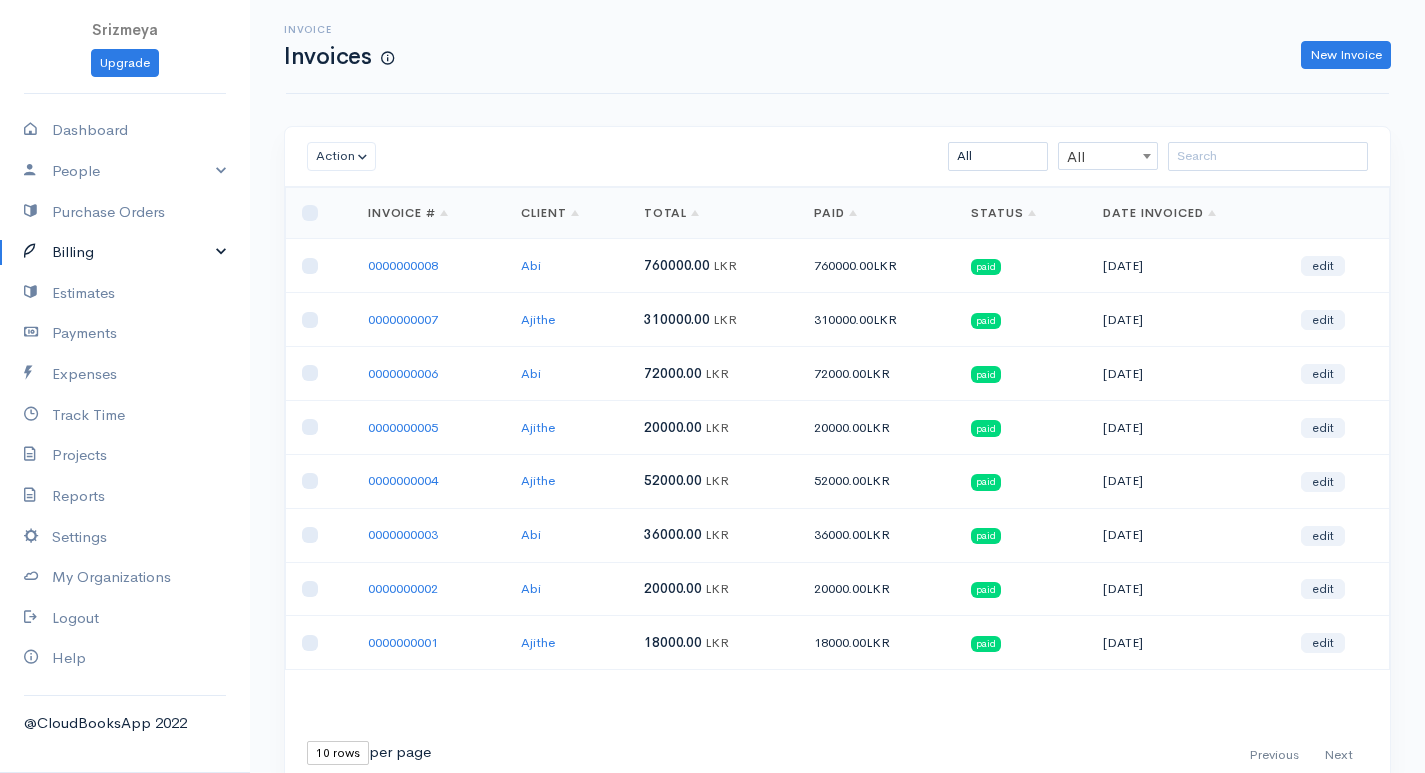 click on "Billing" at bounding box center (125, 252) 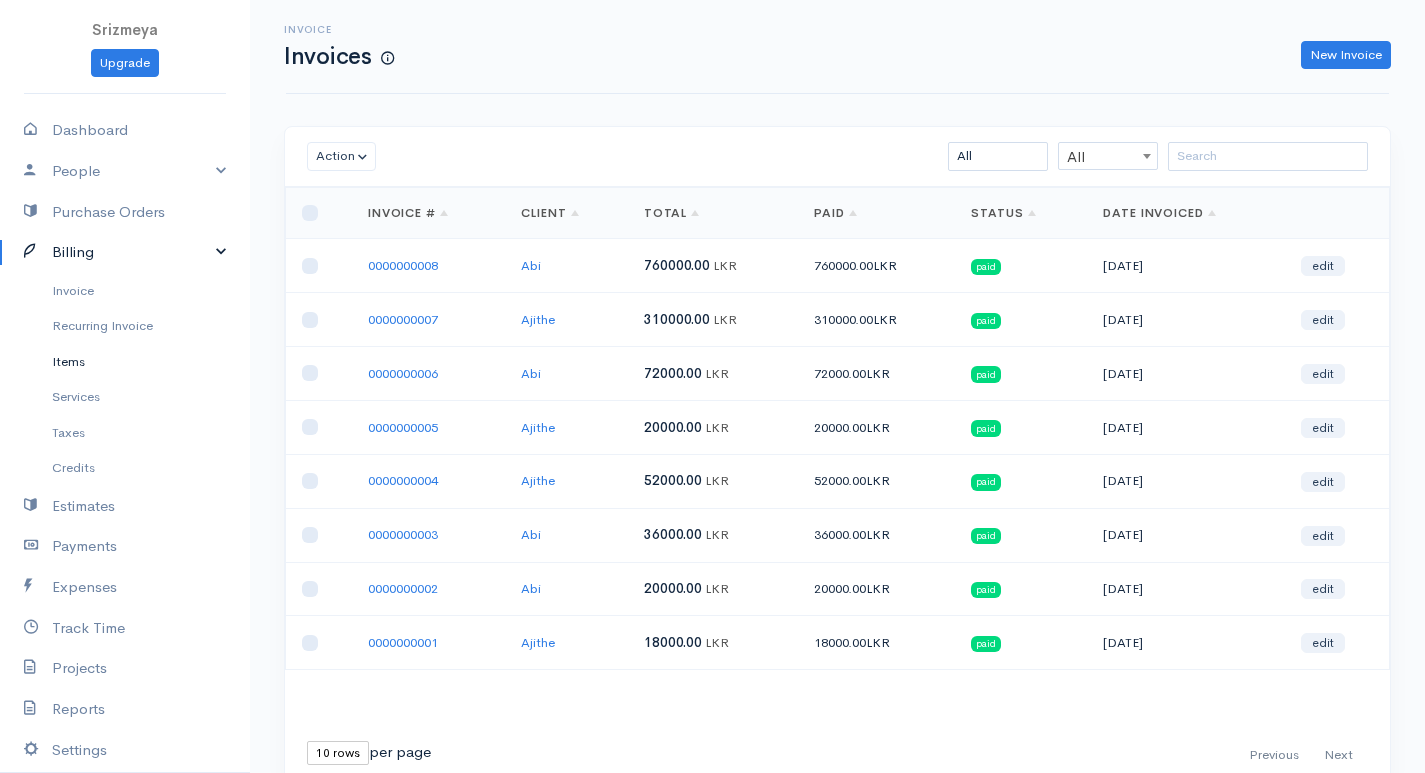 click on "Items" at bounding box center [125, 362] 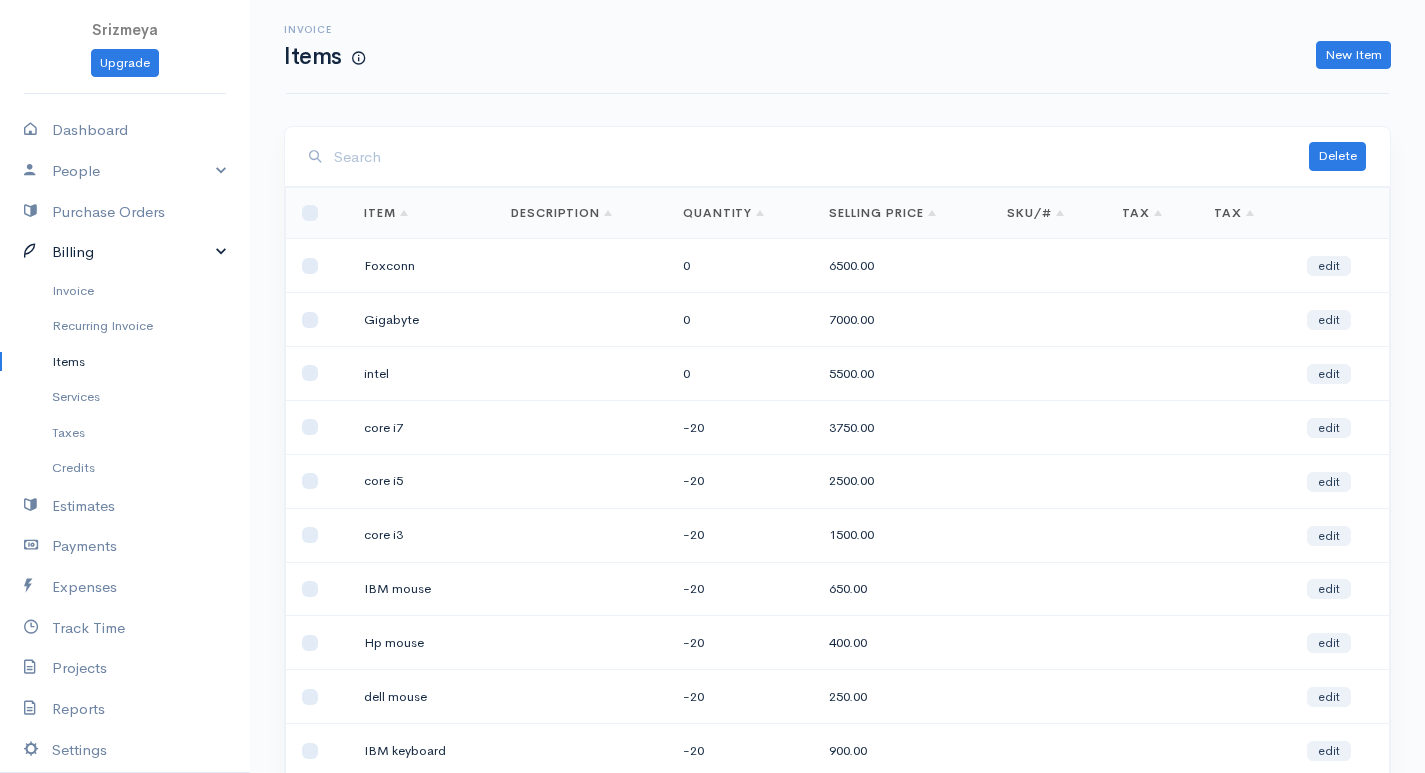 click on "Billing" at bounding box center [125, 252] 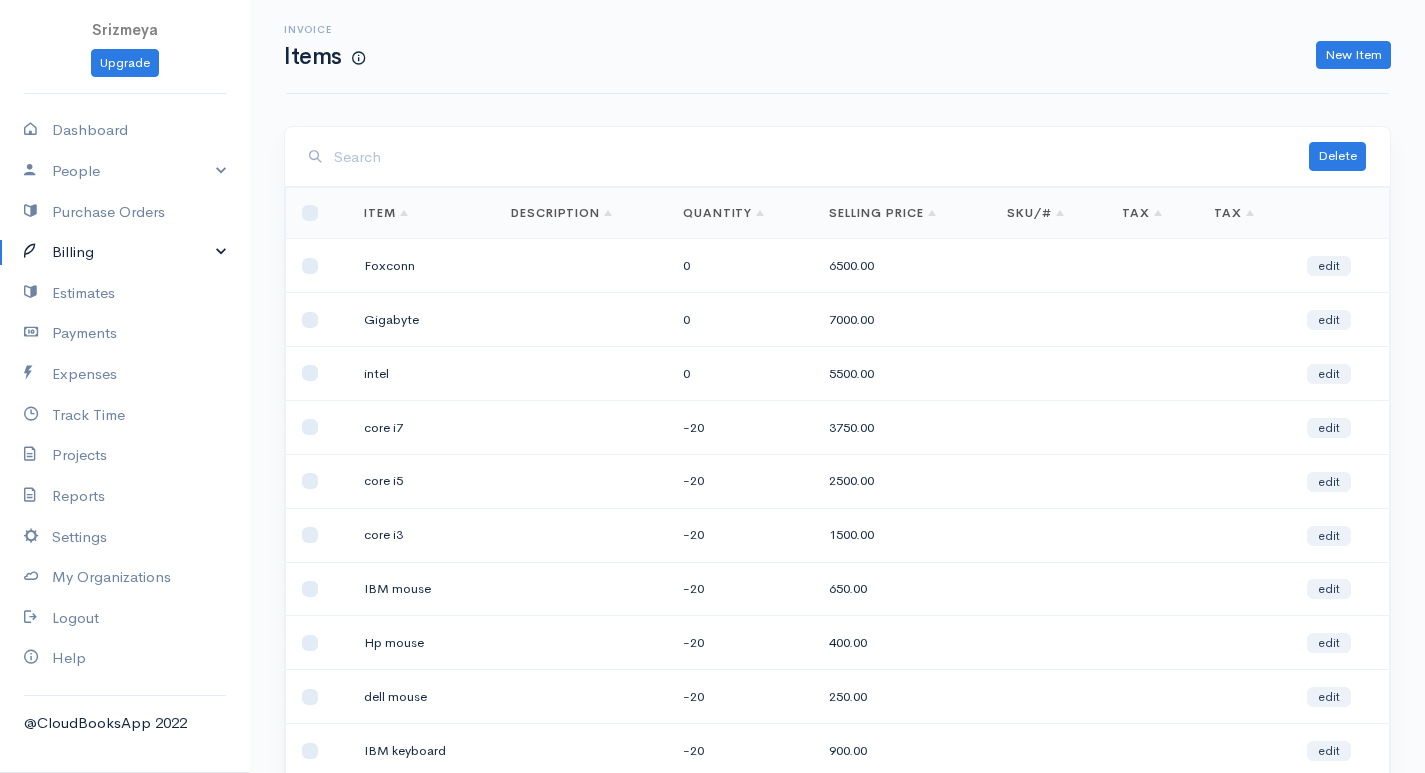 click on "Billing" at bounding box center (125, 252) 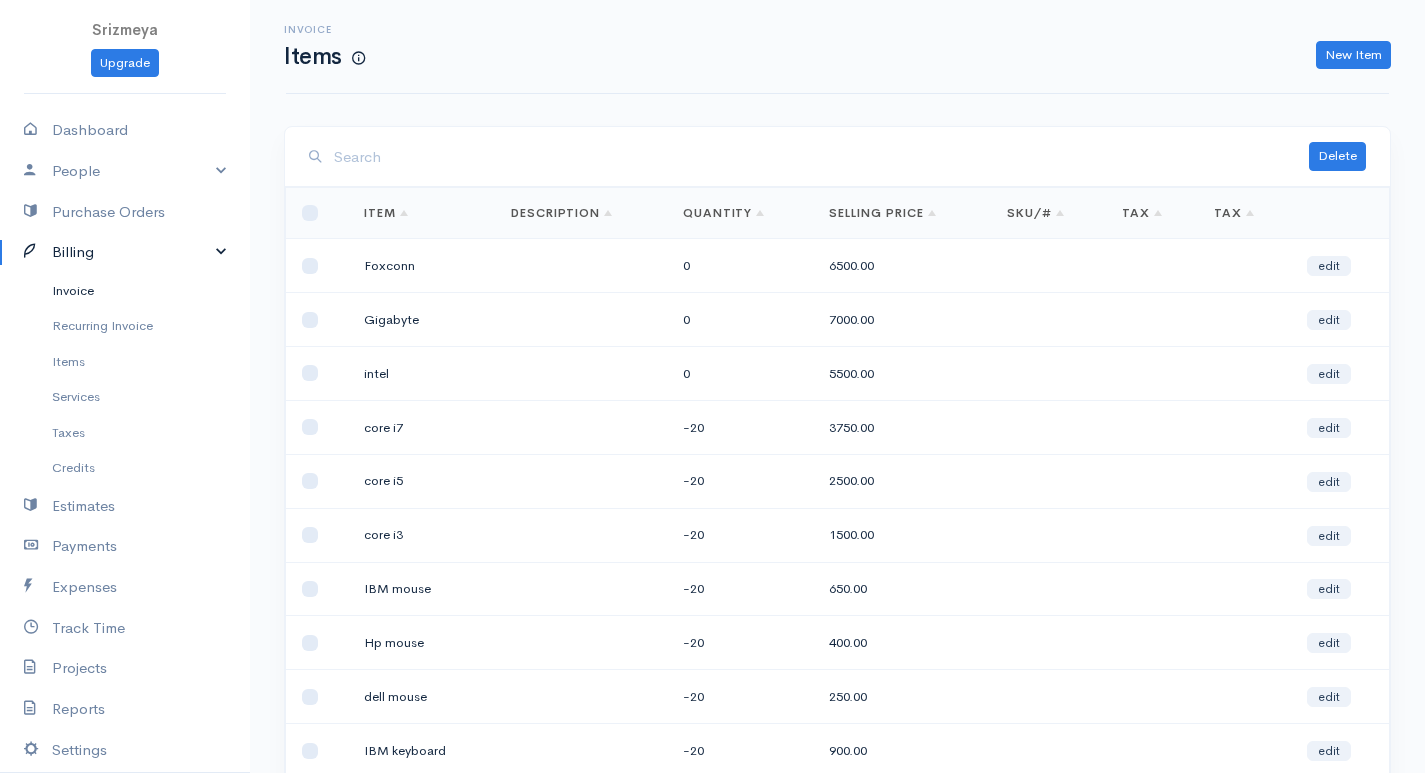 click on "Invoice" at bounding box center (125, 291) 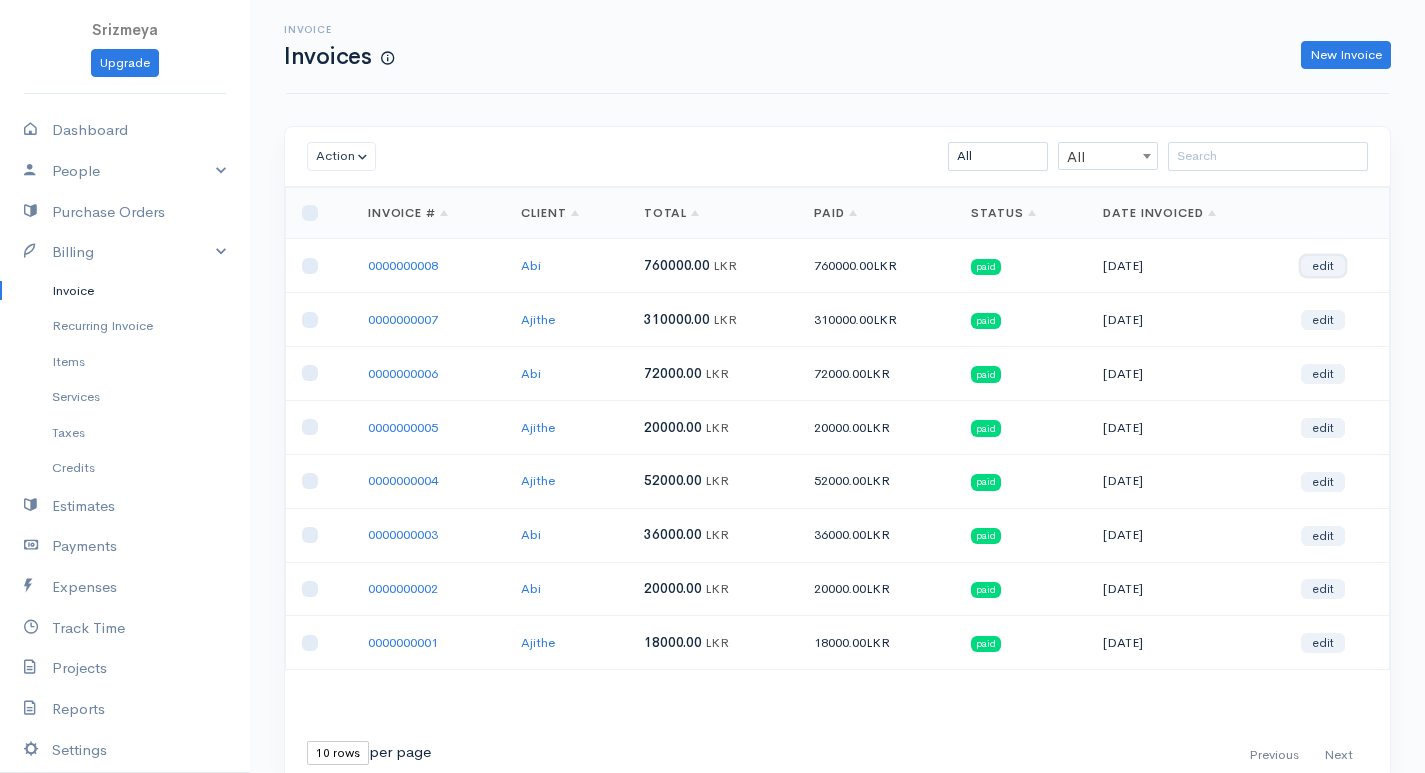 click on "edit" at bounding box center (1323, 266) 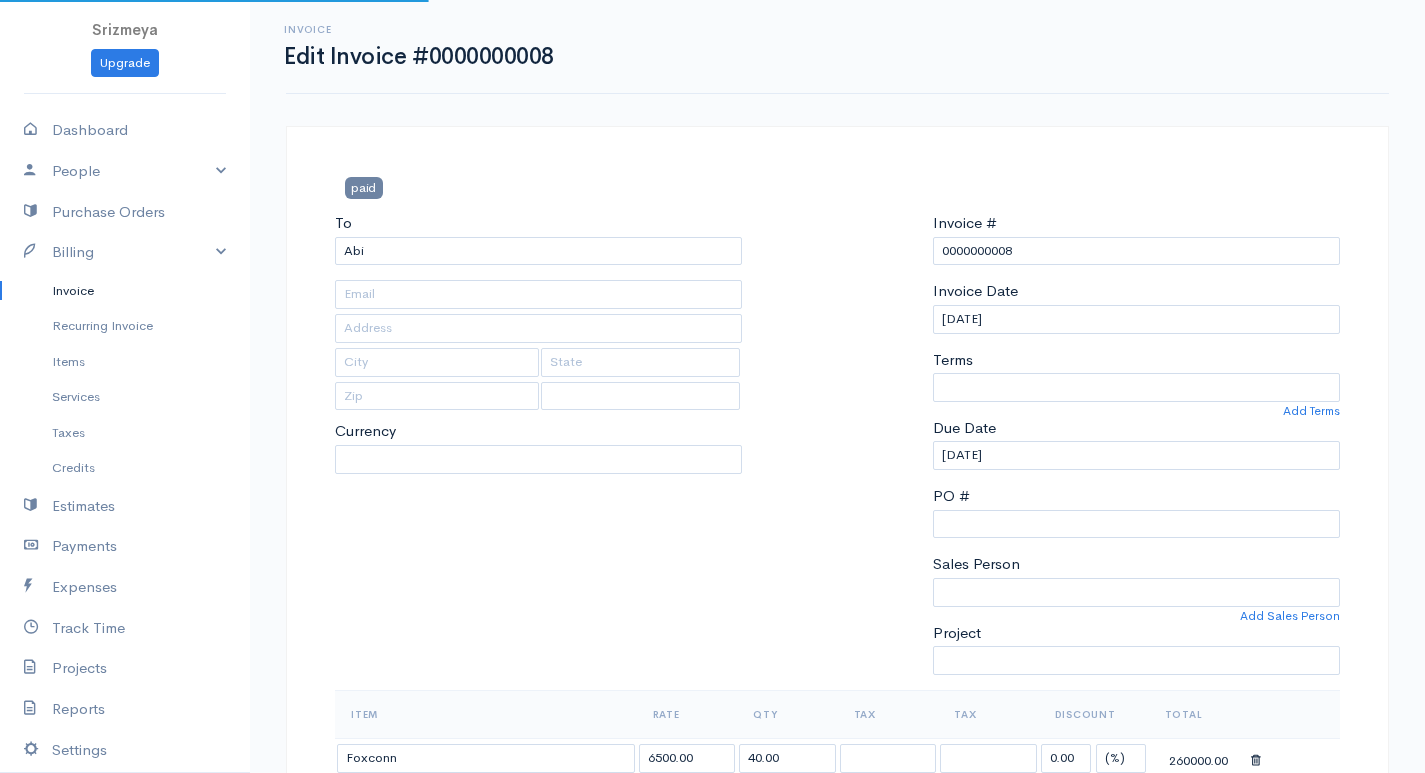 select 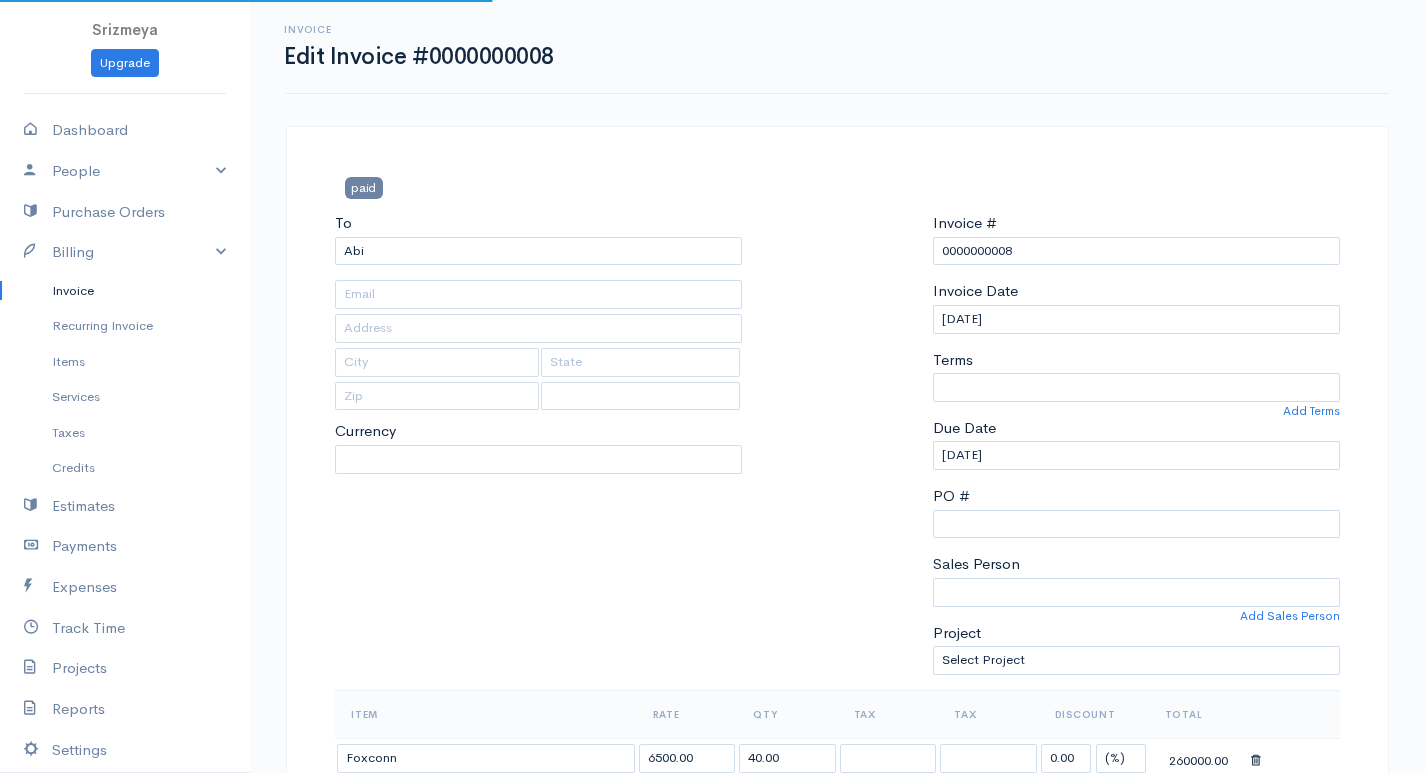 select on "[GEOGRAPHIC_DATA]" 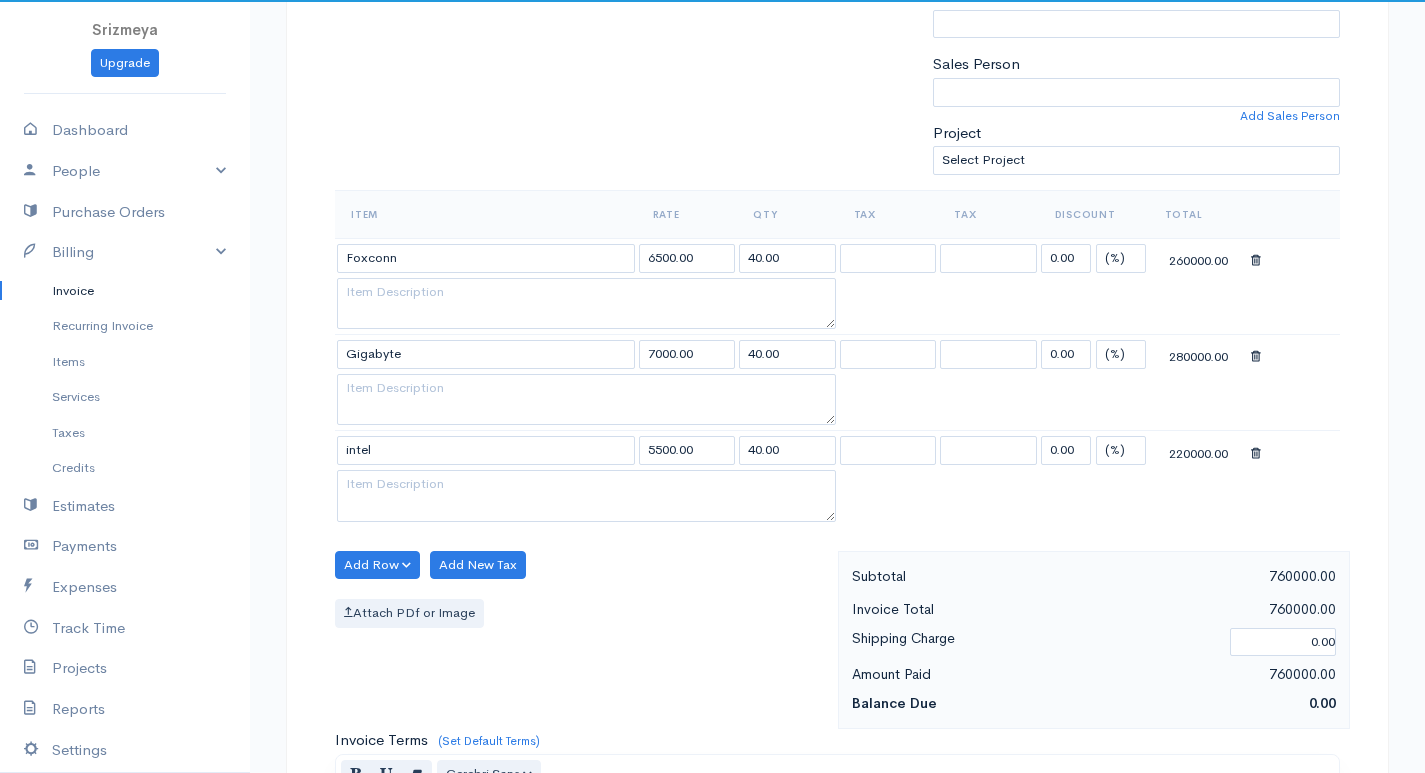 scroll, scrollTop: 700, scrollLeft: 0, axis: vertical 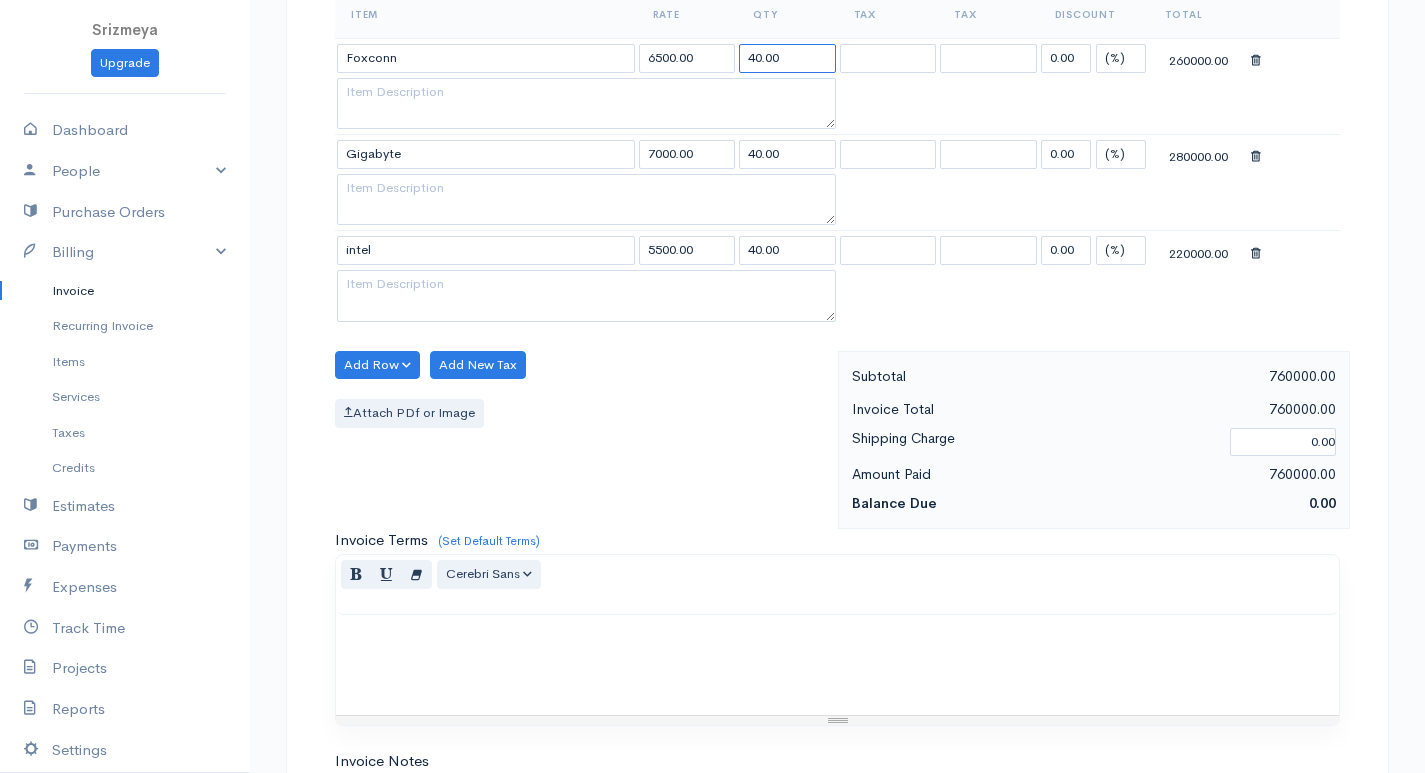 drag, startPoint x: 799, startPoint y: 49, endPoint x: 737, endPoint y: 59, distance: 62.801273 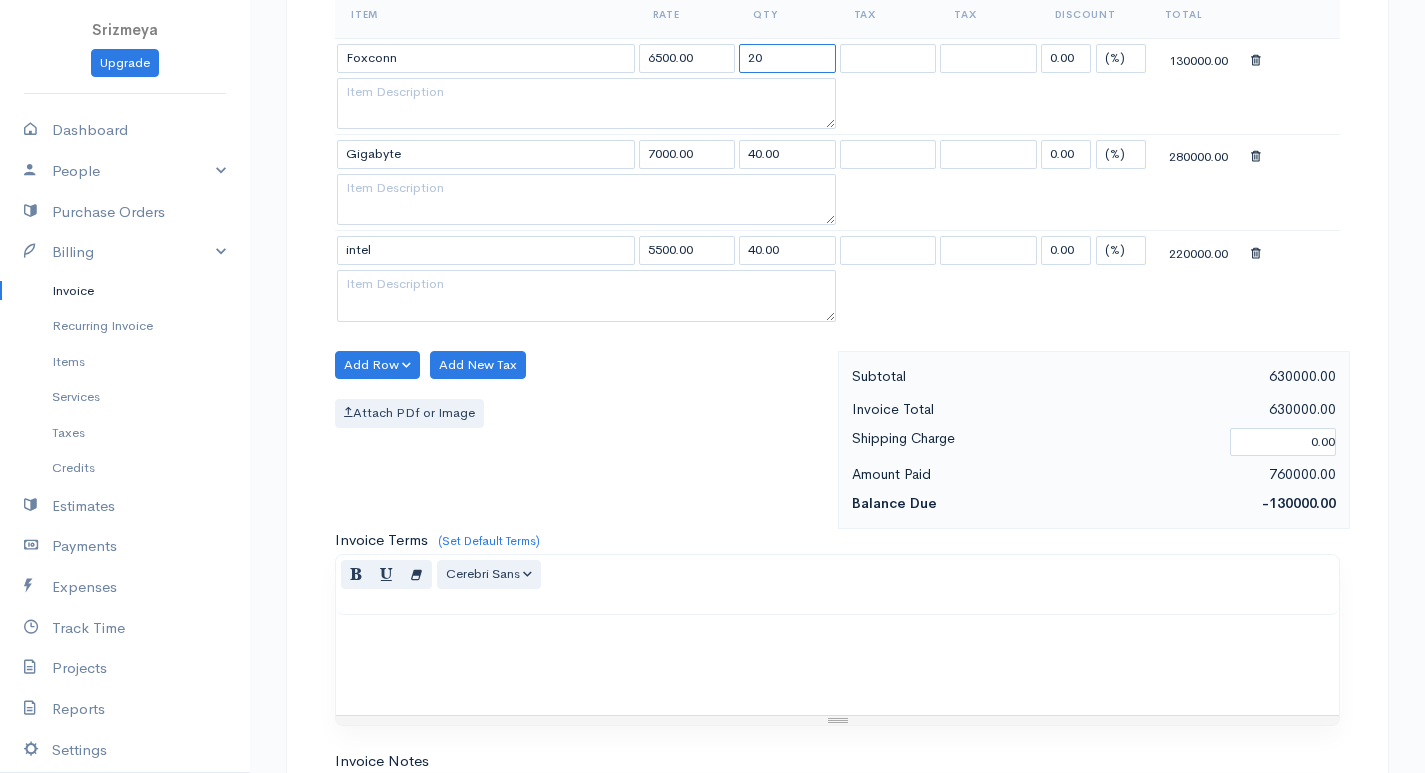 type on "2" 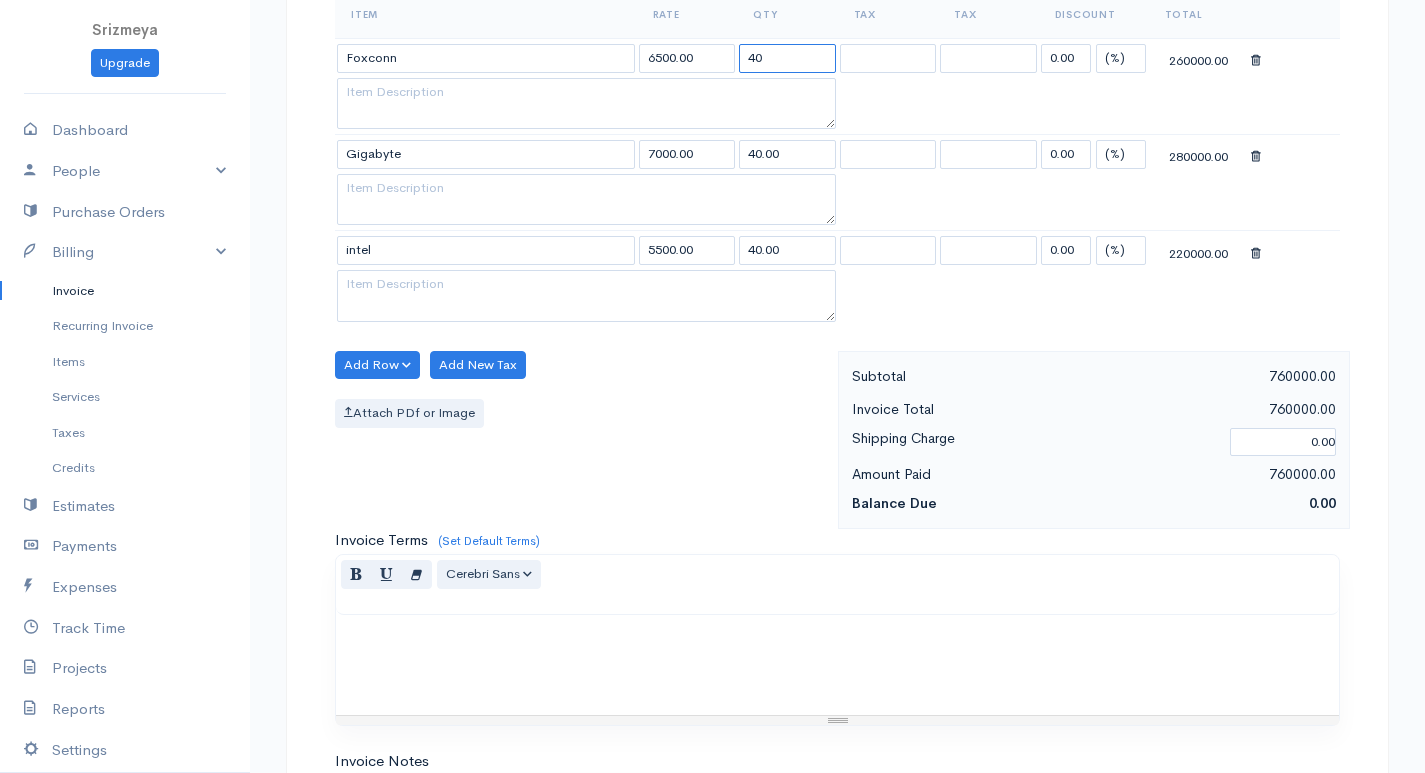 type on "40" 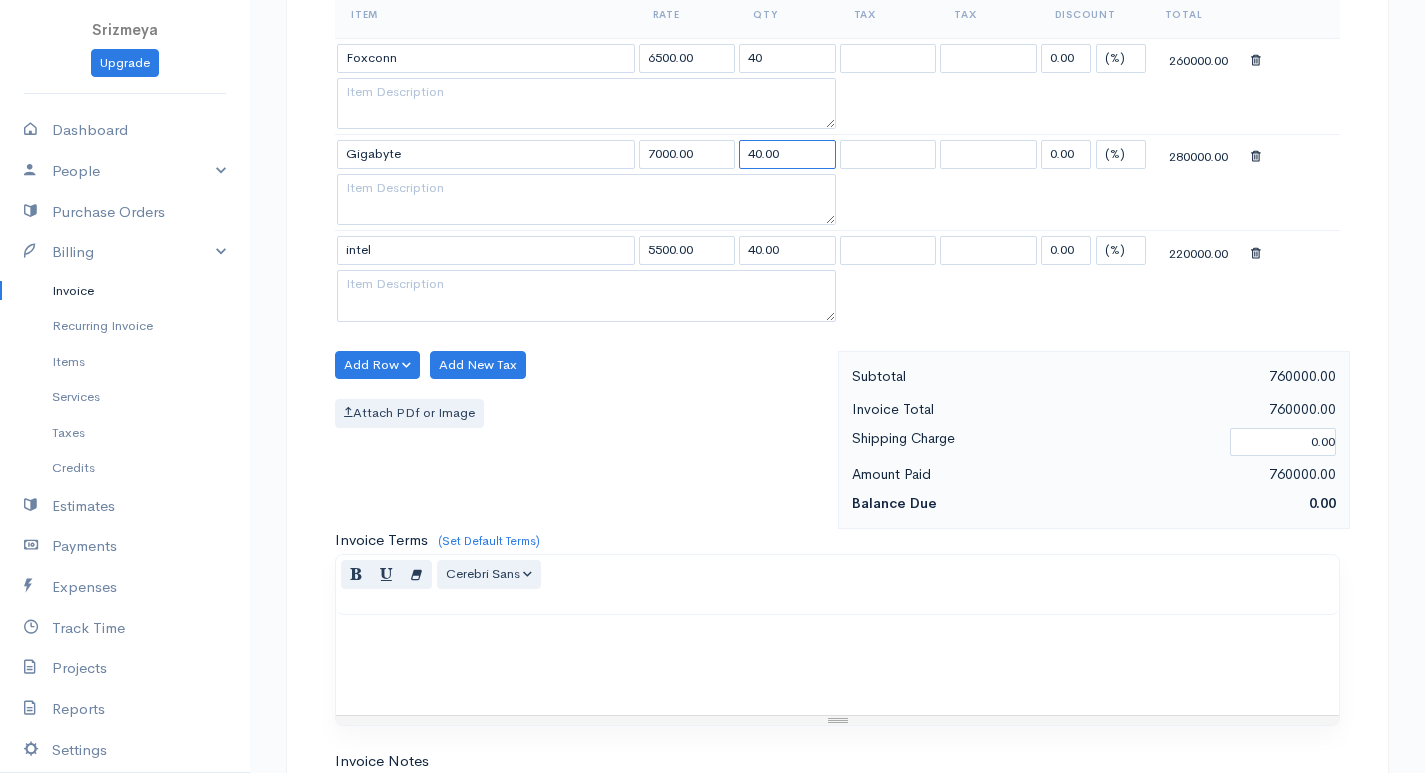 click on "40.00" at bounding box center (787, 154) 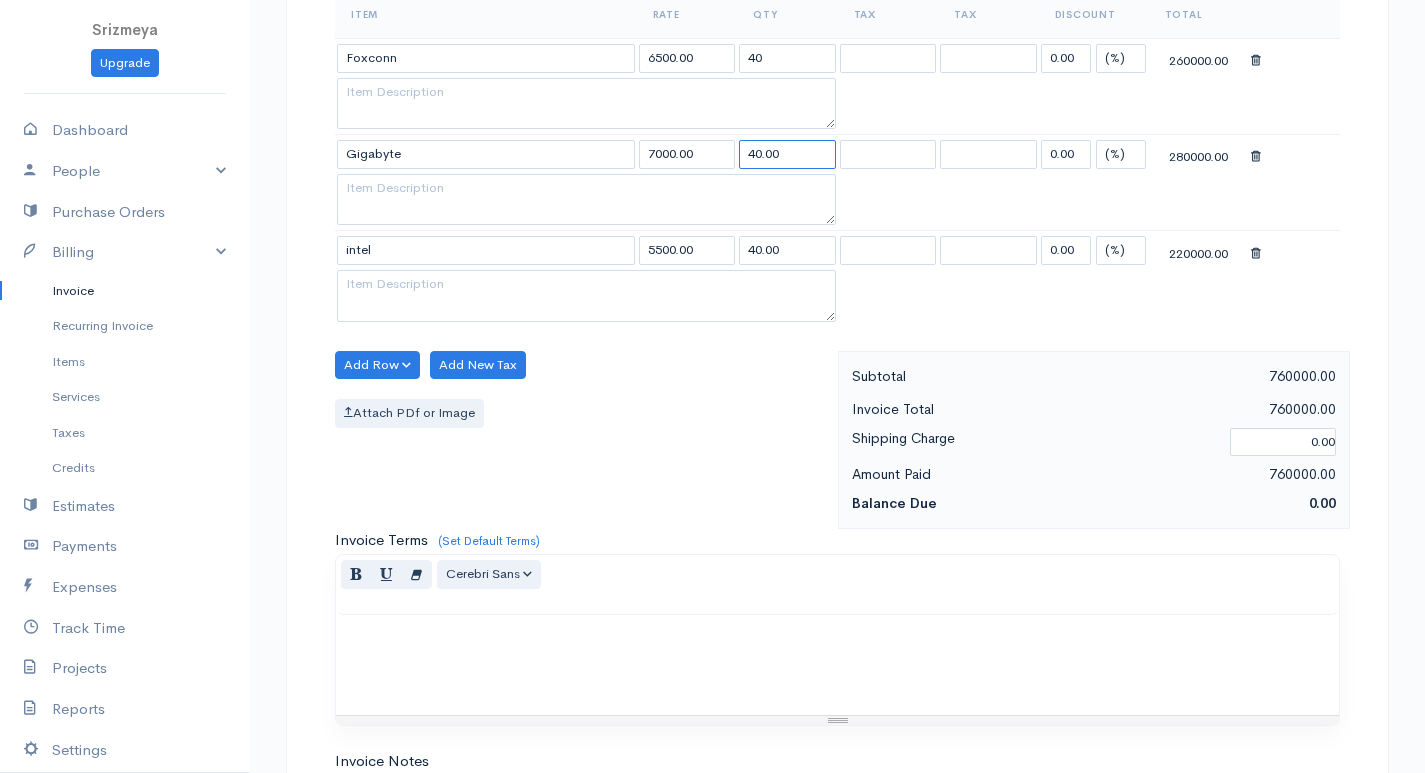 drag, startPoint x: 784, startPoint y: 149, endPoint x: 736, endPoint y: 150, distance: 48.010414 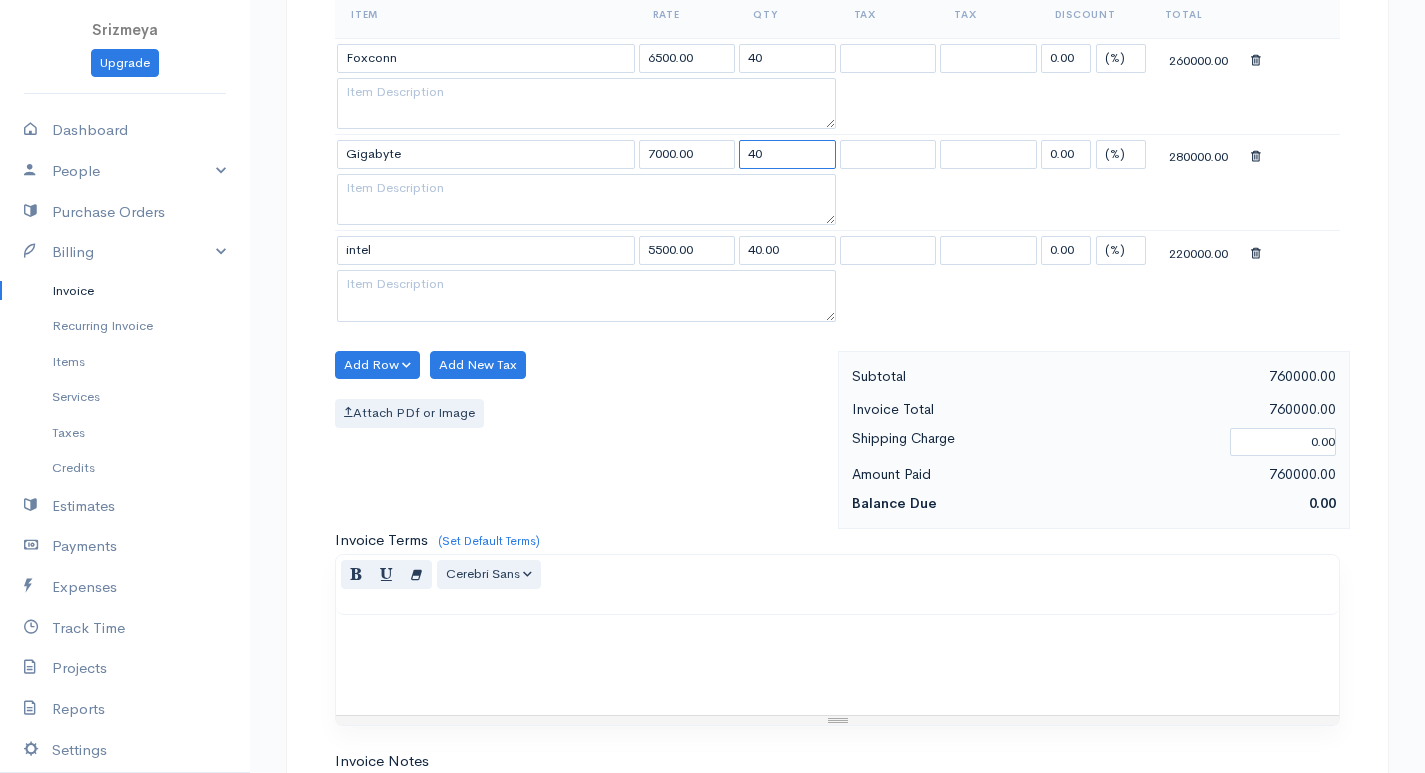 type on "40" 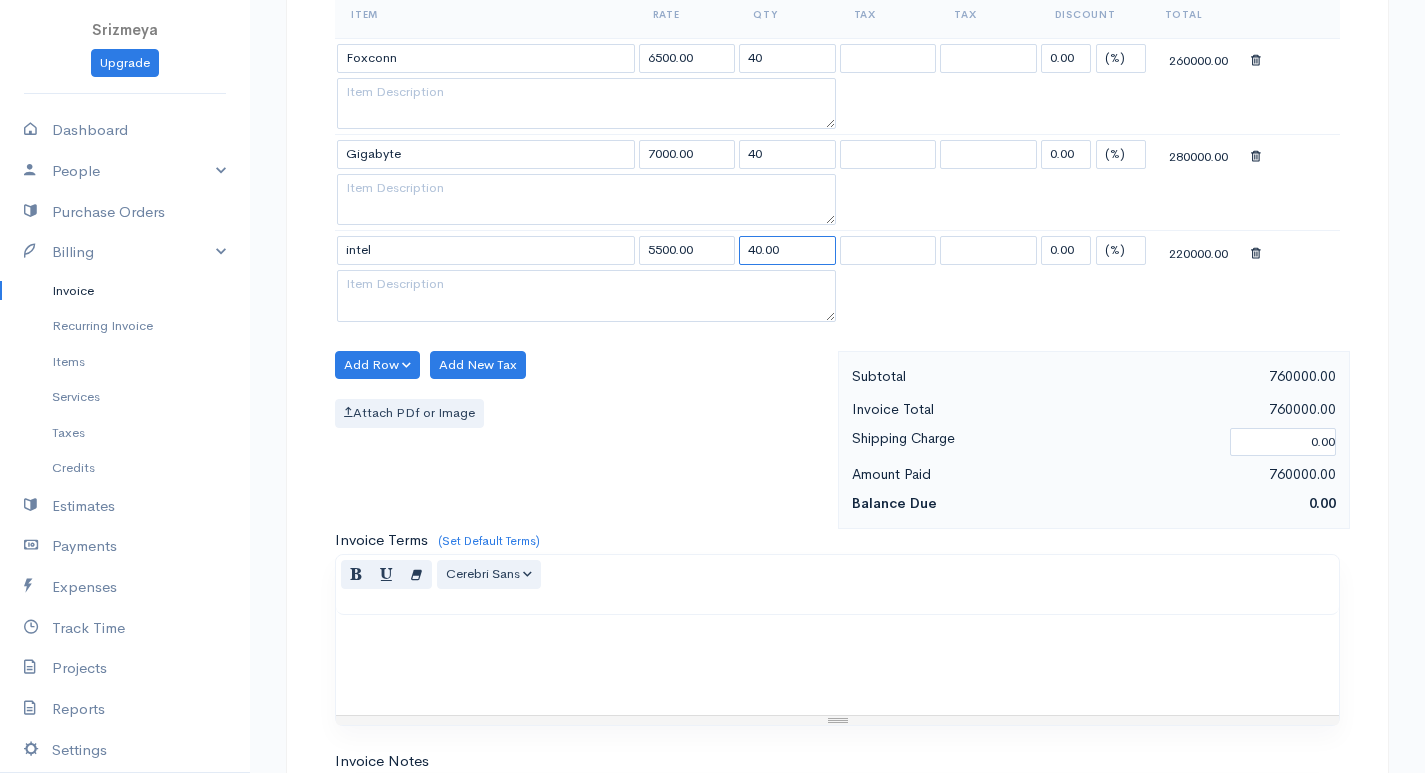 click on "40.00" at bounding box center (787, 250) 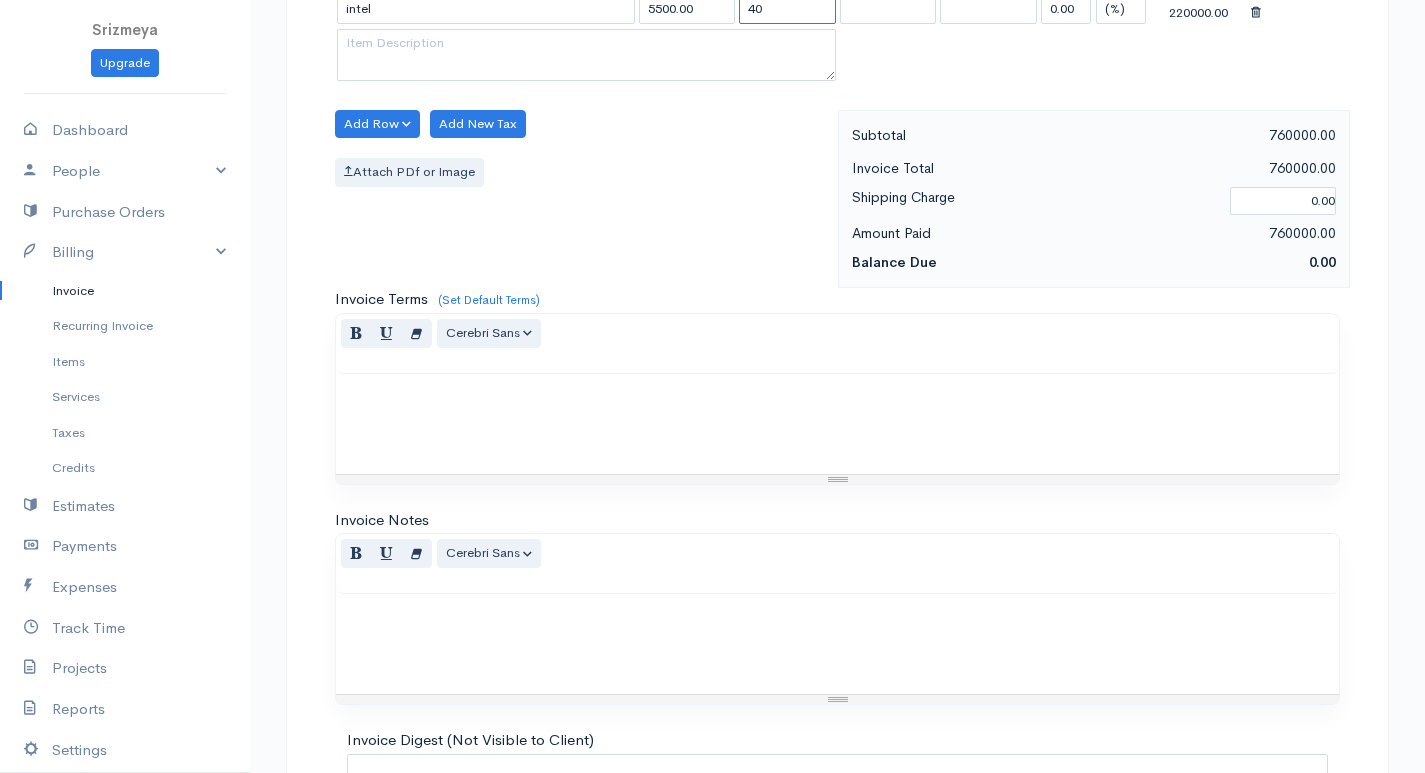 scroll, scrollTop: 1148, scrollLeft: 0, axis: vertical 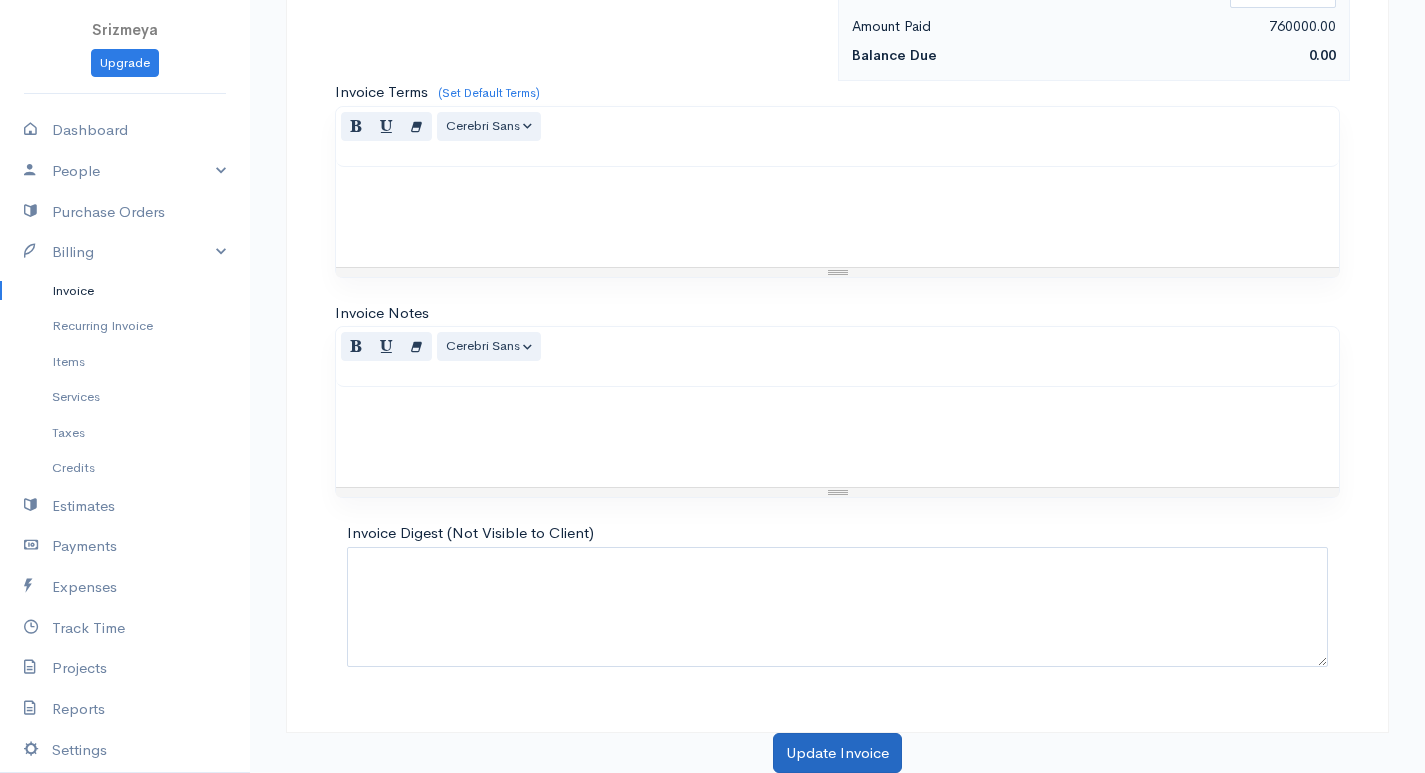 type on "40" 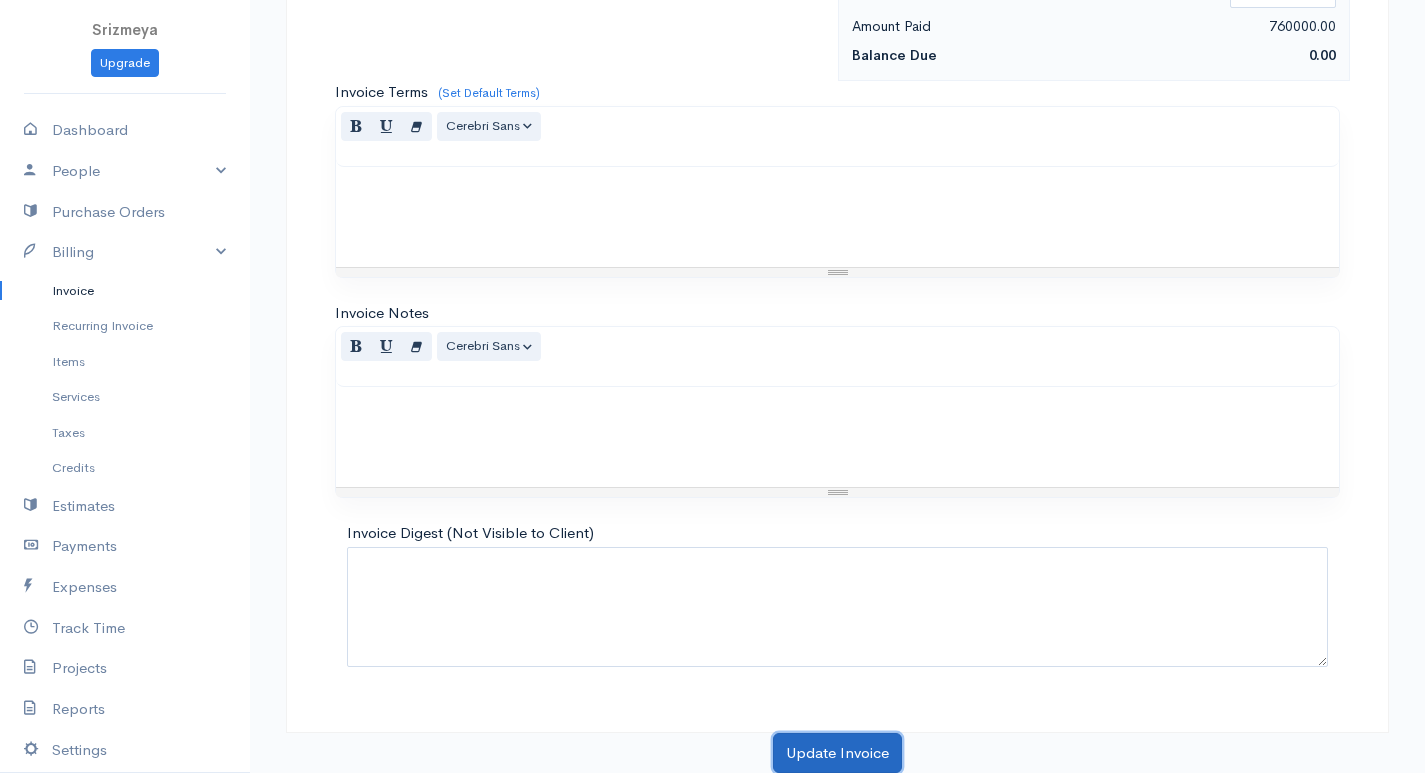 click on "Update Invoice" at bounding box center [837, 753] 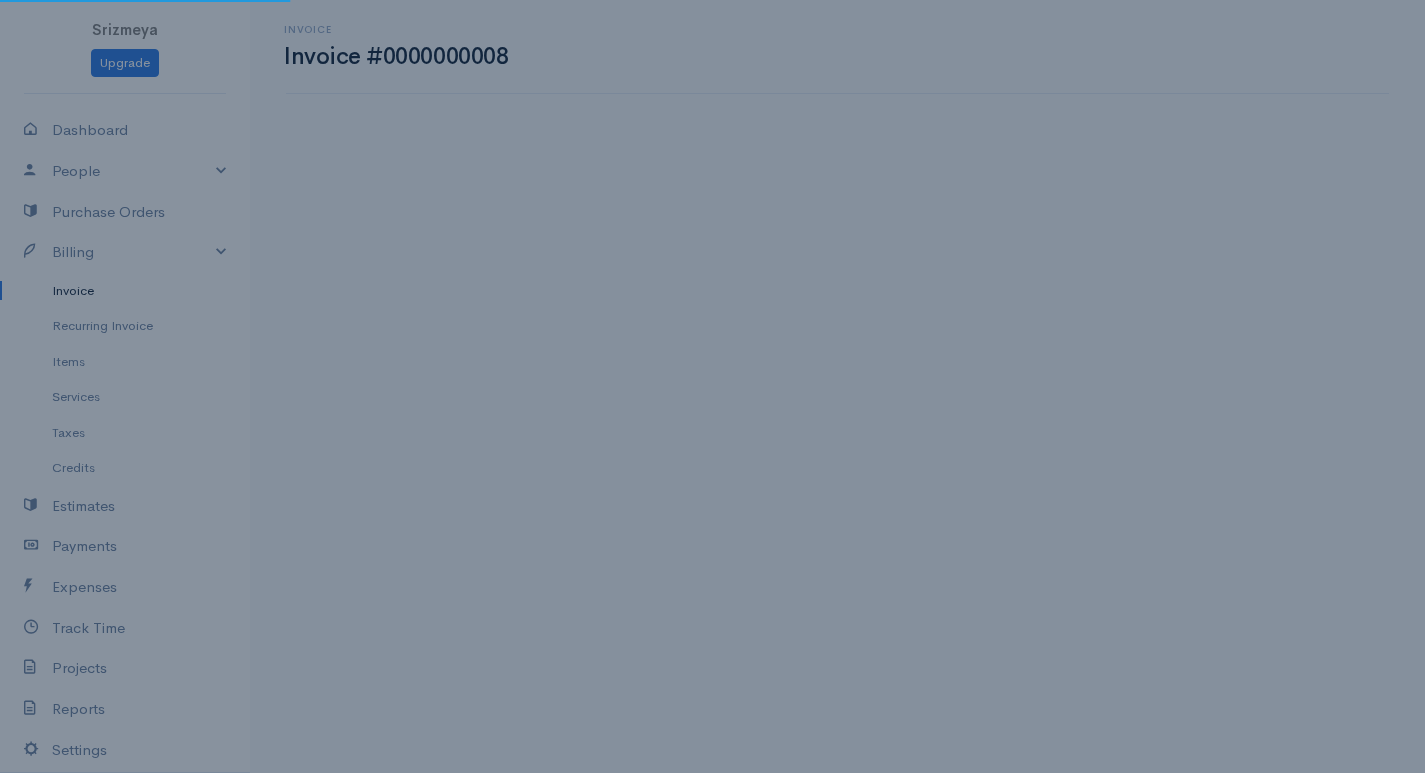 scroll, scrollTop: 0, scrollLeft: 0, axis: both 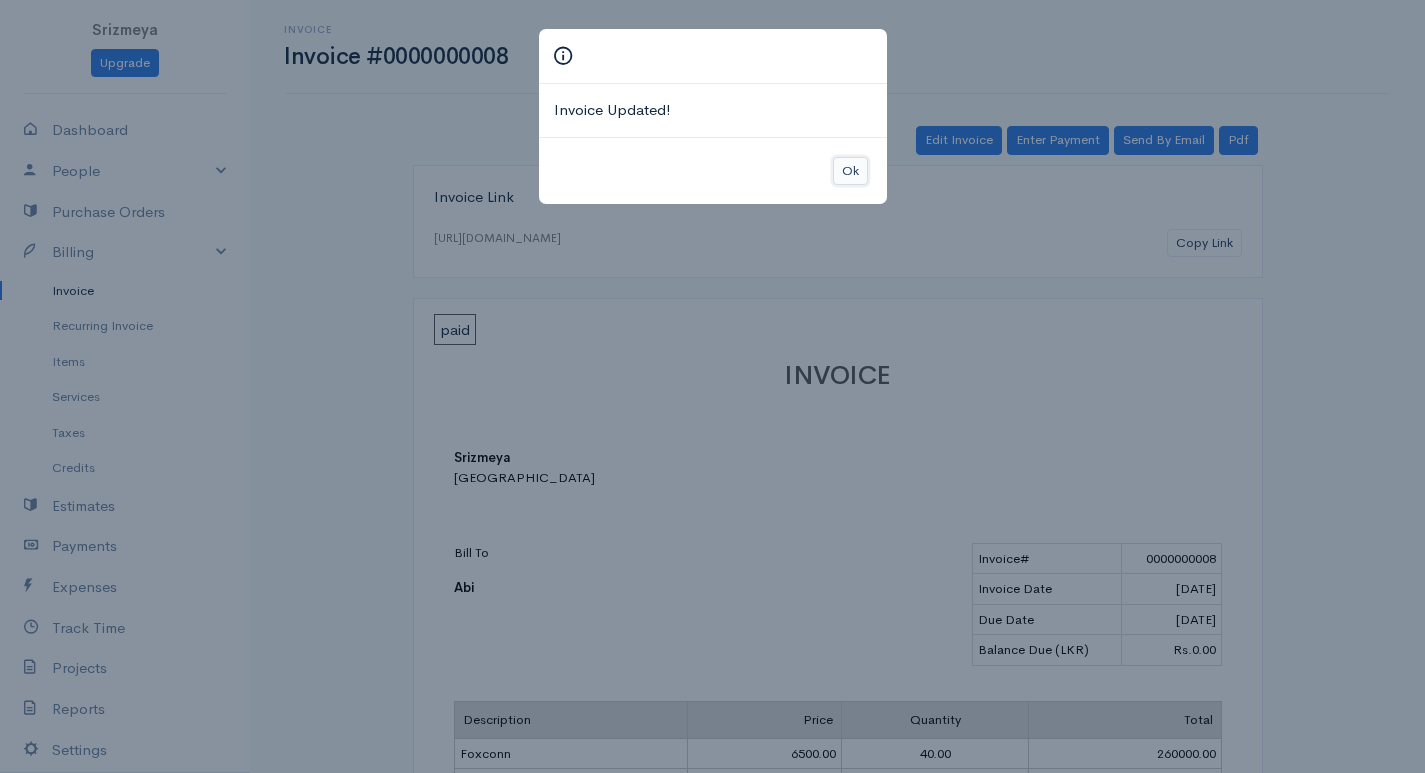 click on "Ok" at bounding box center (850, 171) 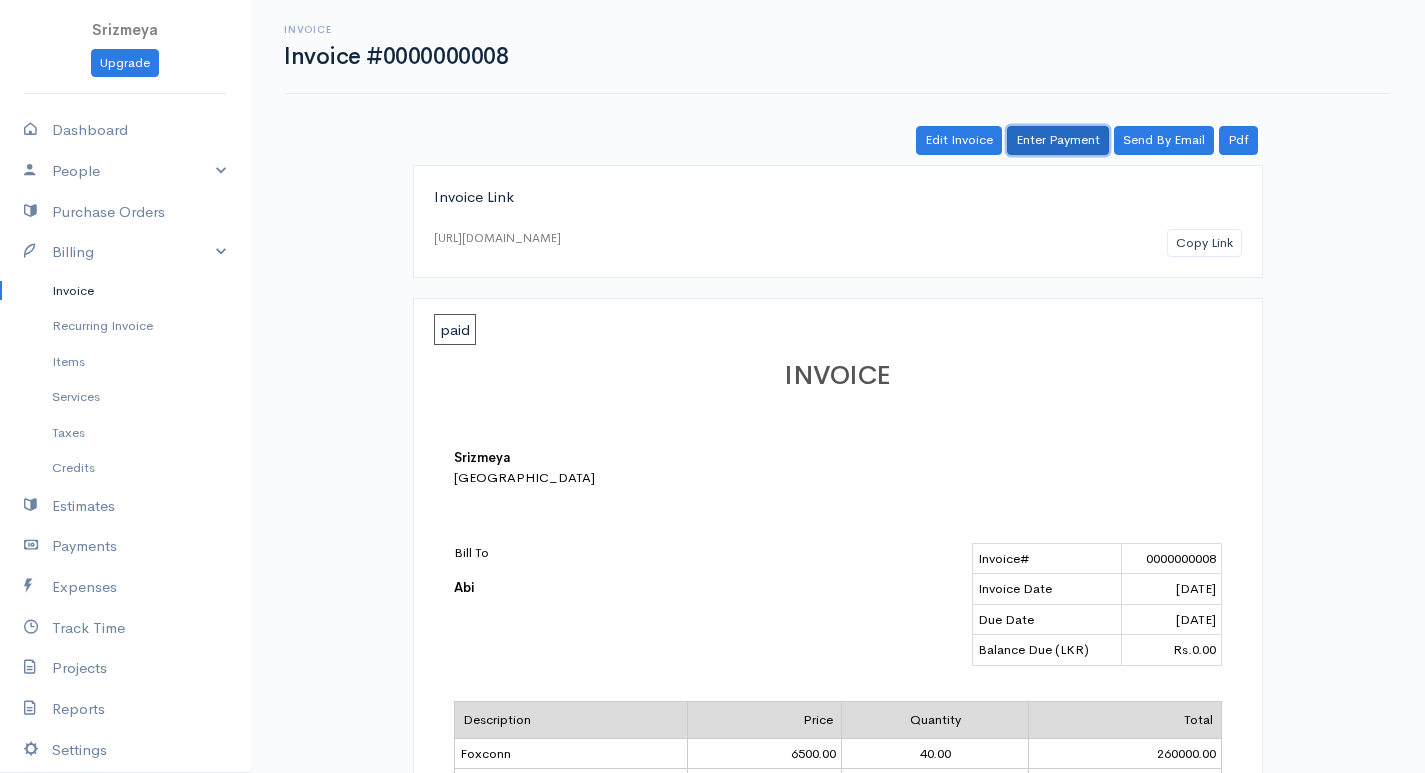 click on "Enter Payment" at bounding box center (1058, 140) 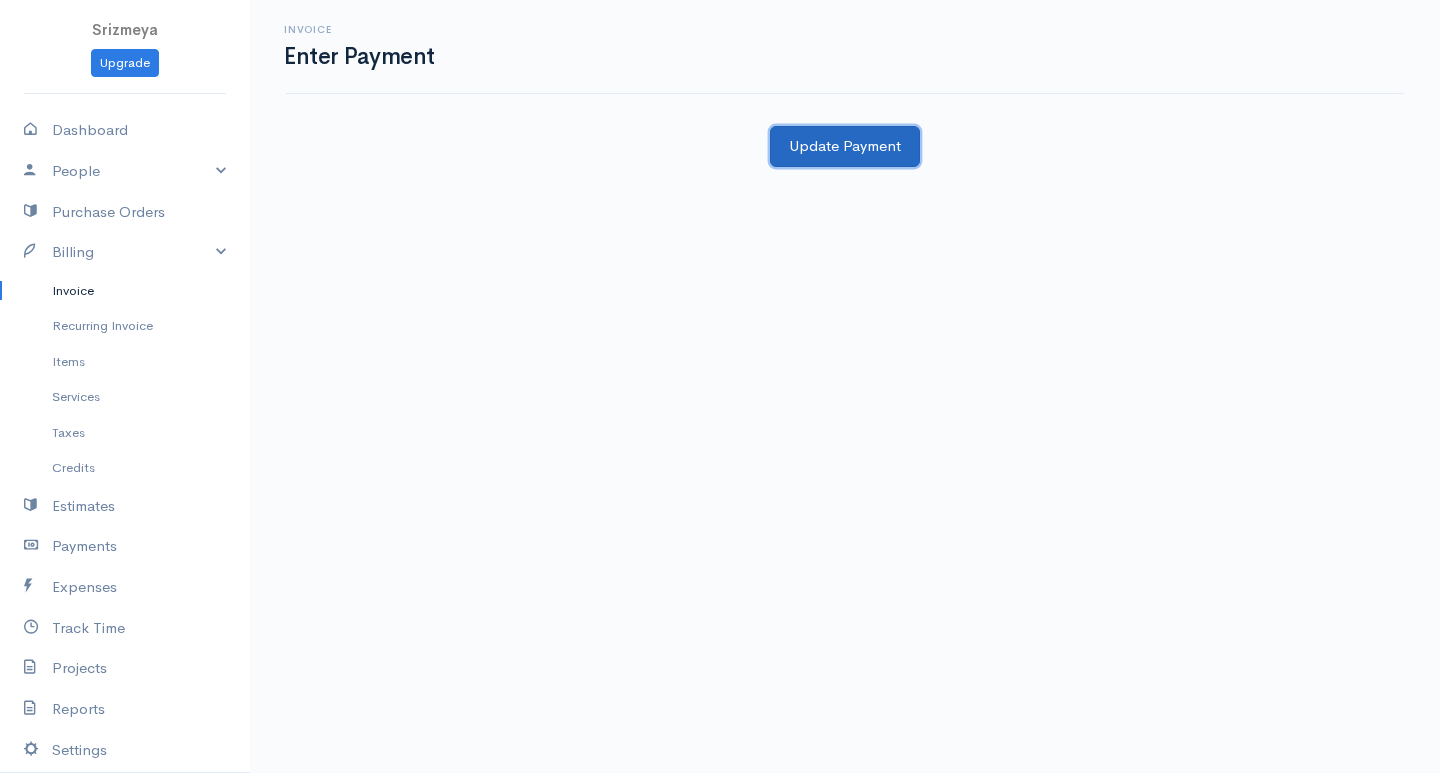 click on "Update Payment" at bounding box center (845, 146) 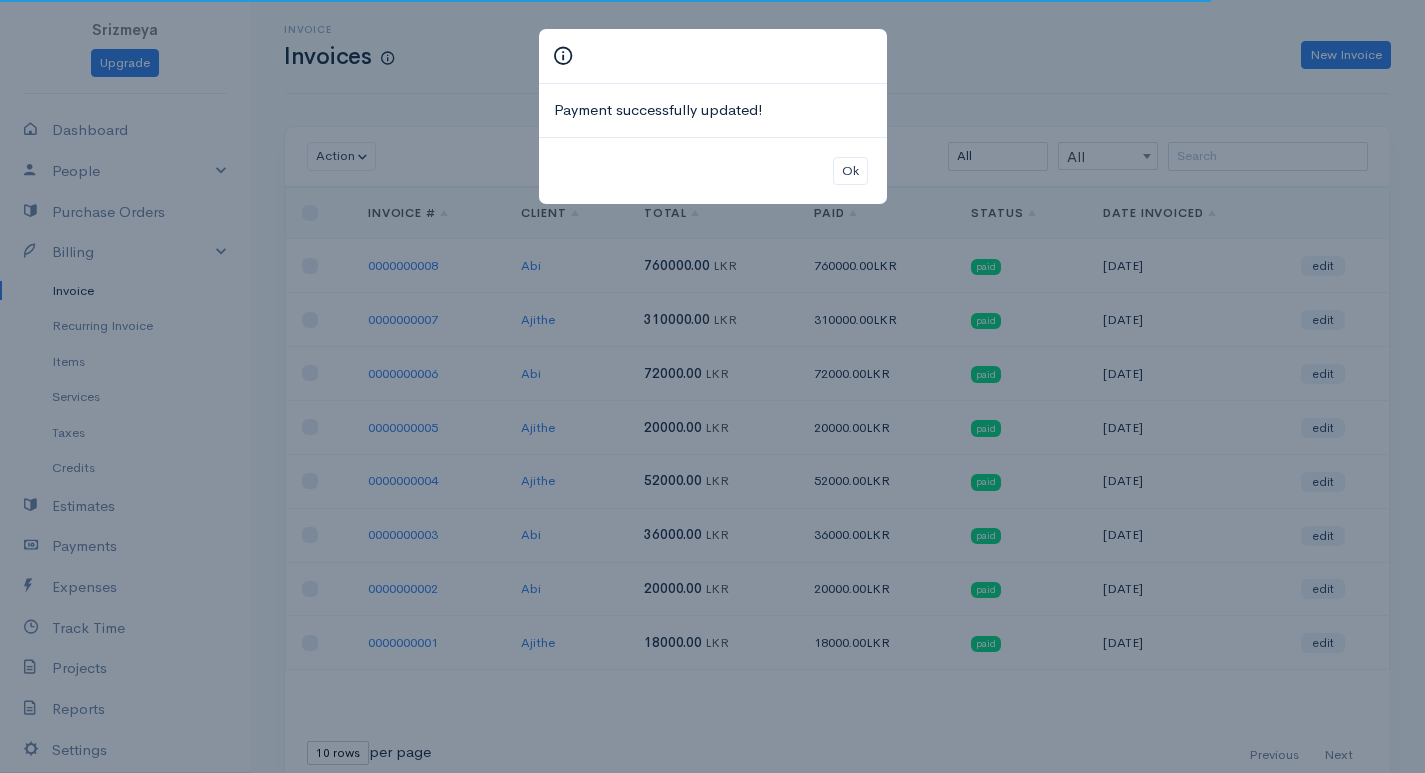 click on "Payment successfully updated!
Ok" at bounding box center [712, 386] 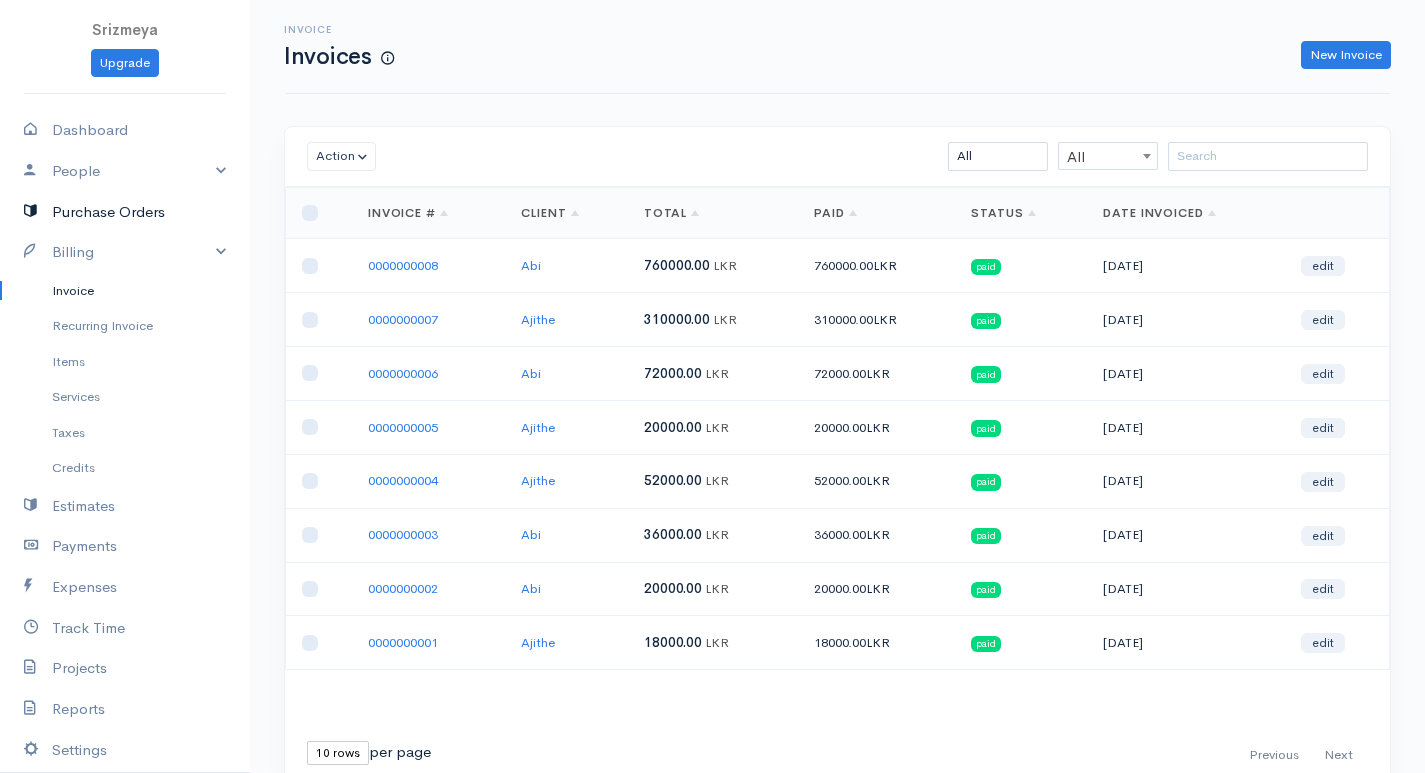 click on "Purchase Orders" at bounding box center (125, 212) 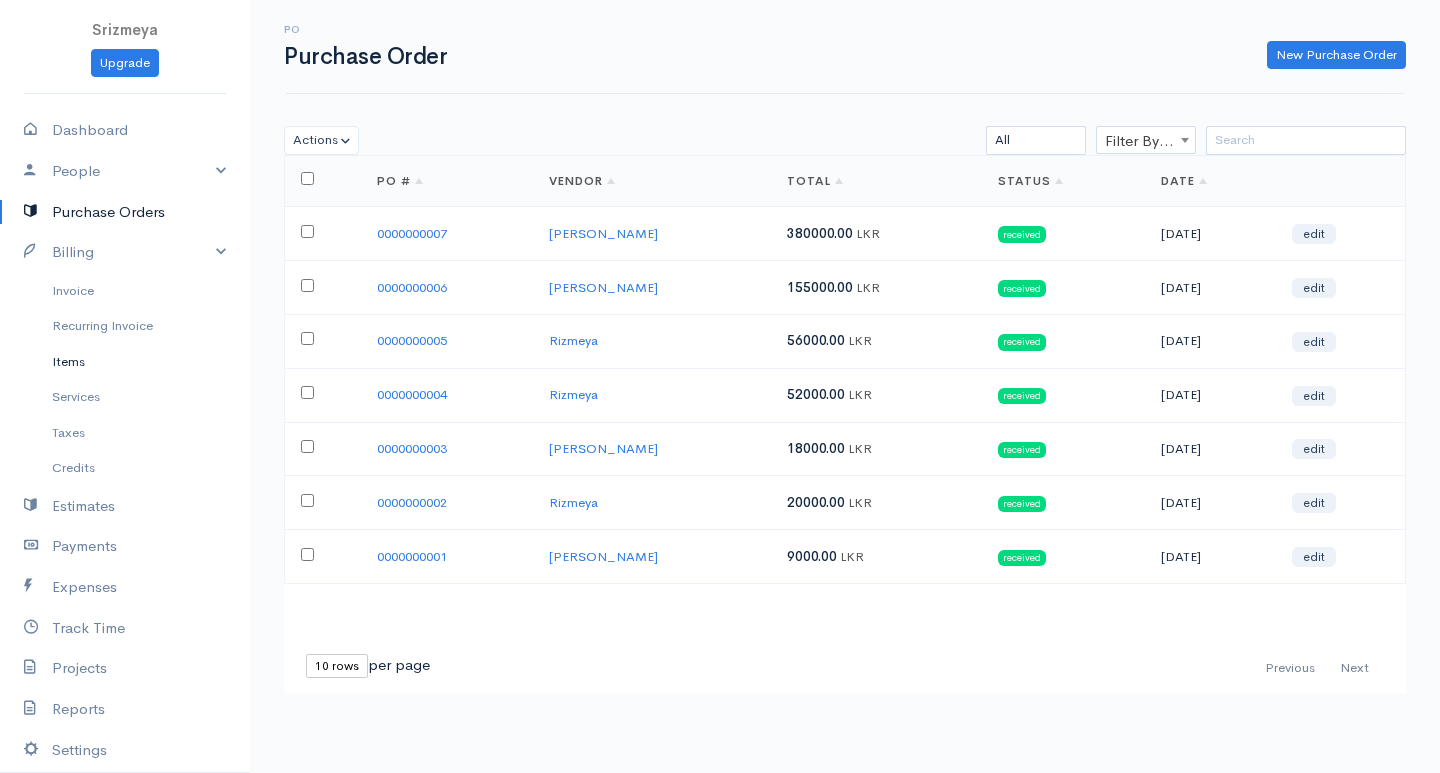click on "Items" at bounding box center (125, 362) 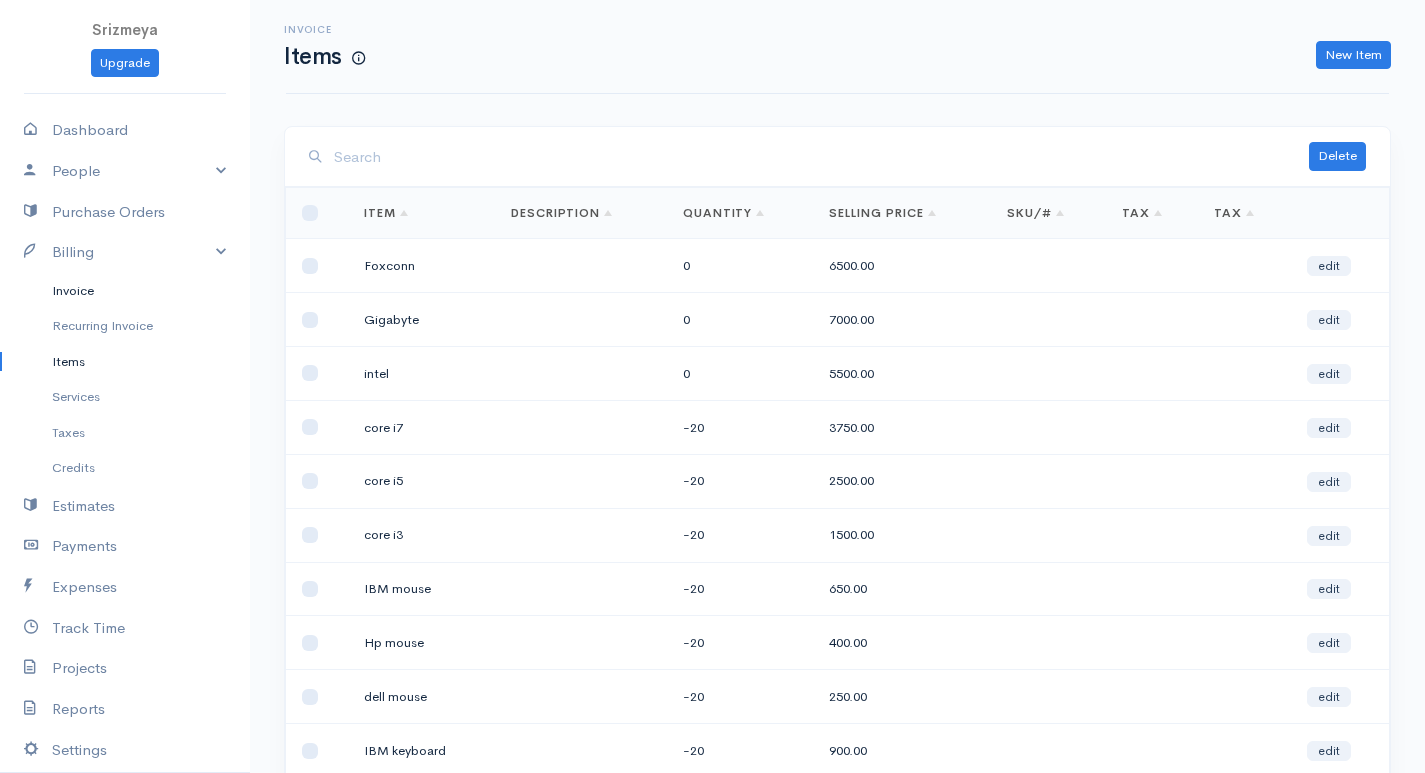 click on "Invoice" at bounding box center (125, 291) 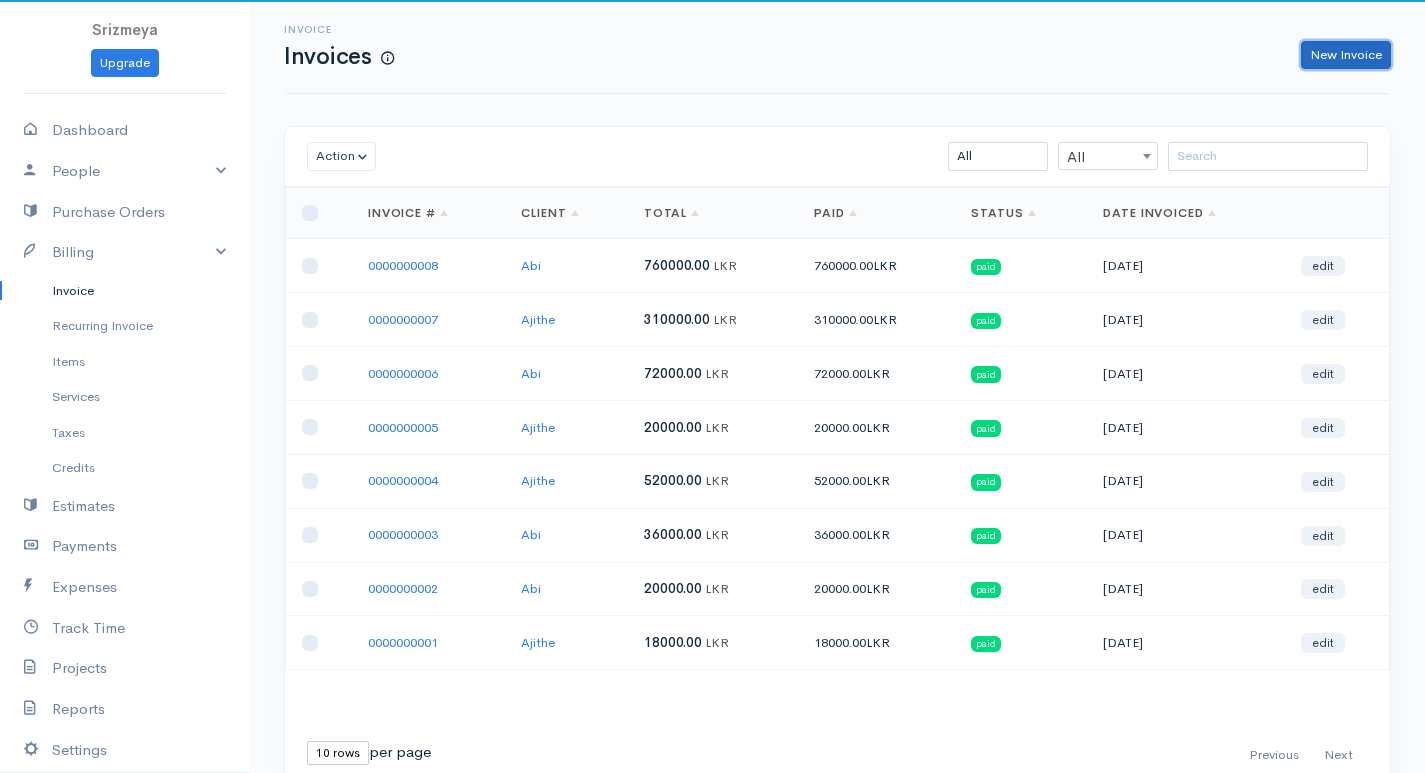 click on "New Invoice" at bounding box center (1346, 55) 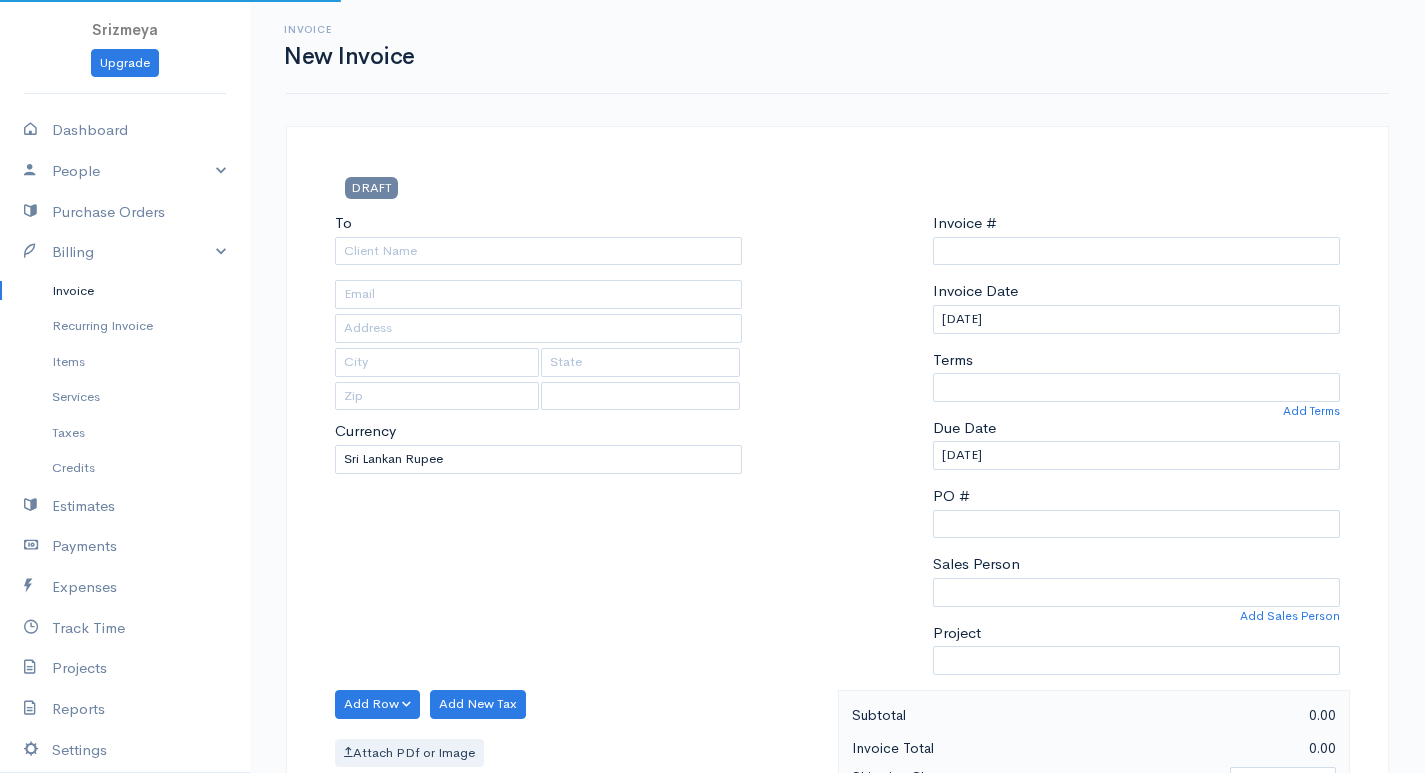 select on "[GEOGRAPHIC_DATA]" 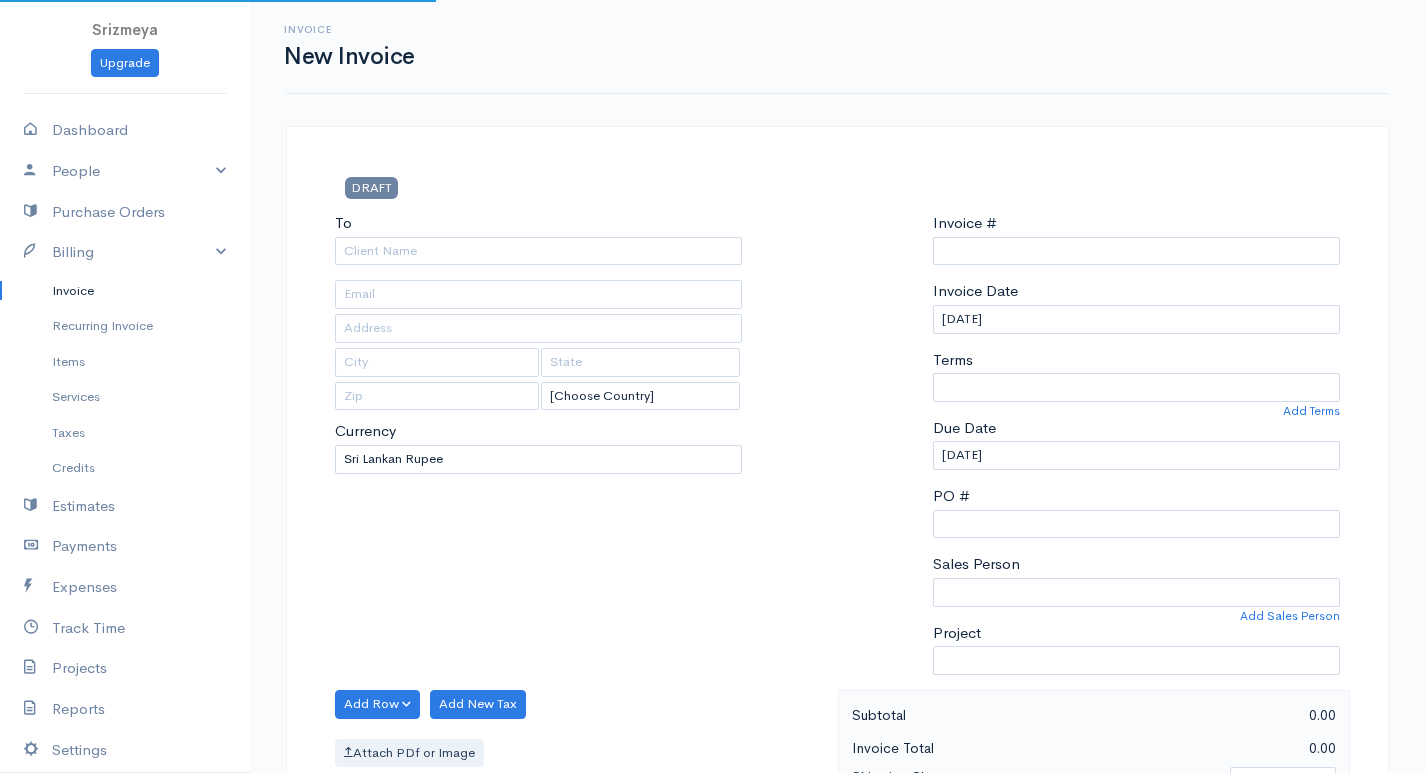 type on "0000000009" 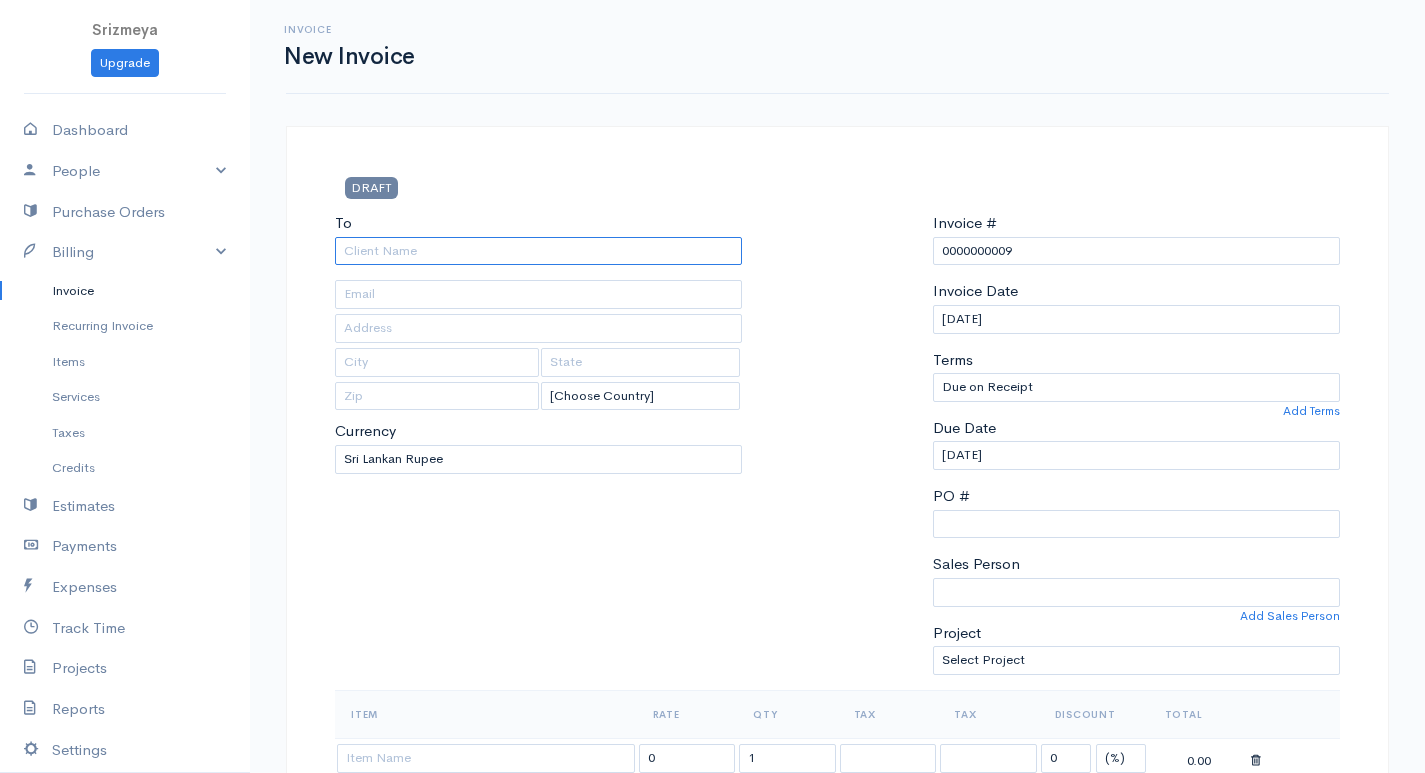 click on "To" at bounding box center [538, 251] 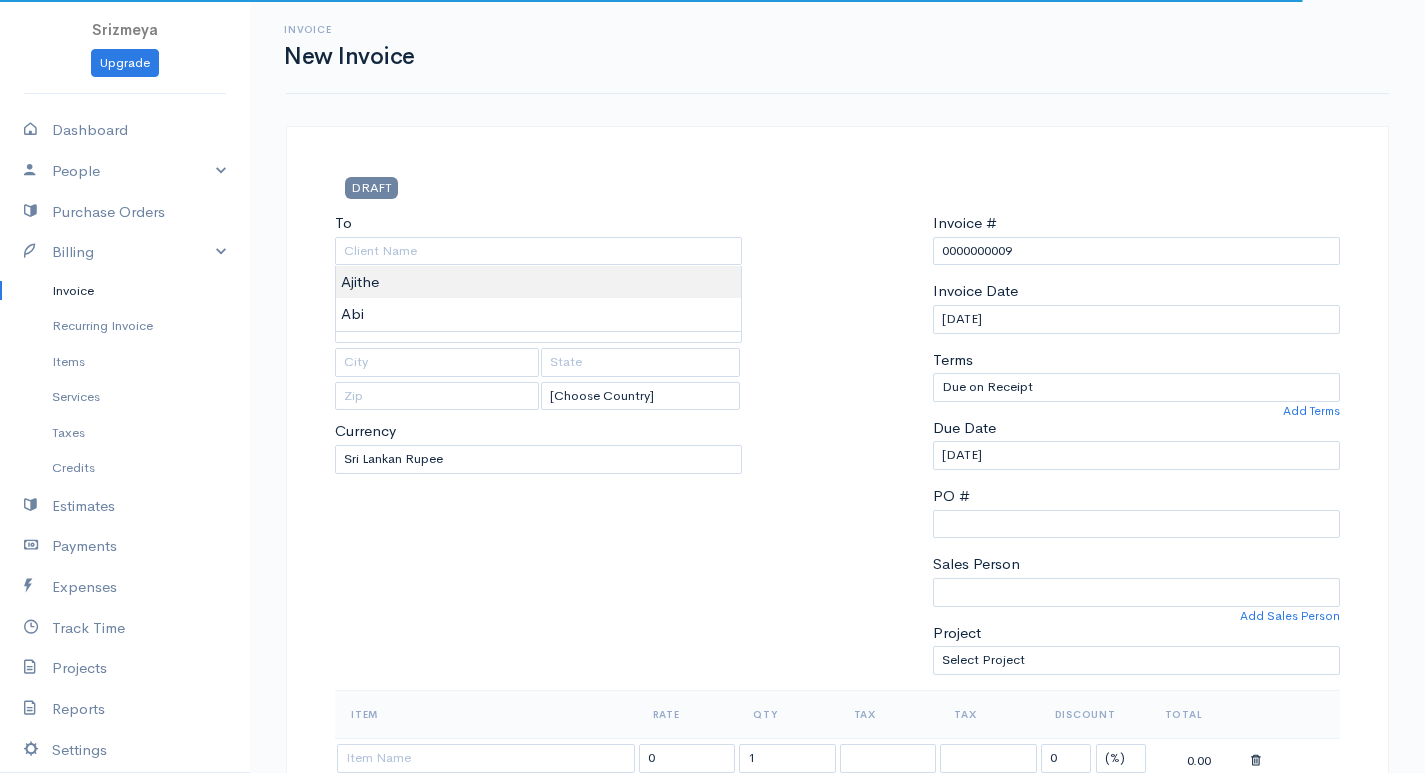 type on "Ajithe" 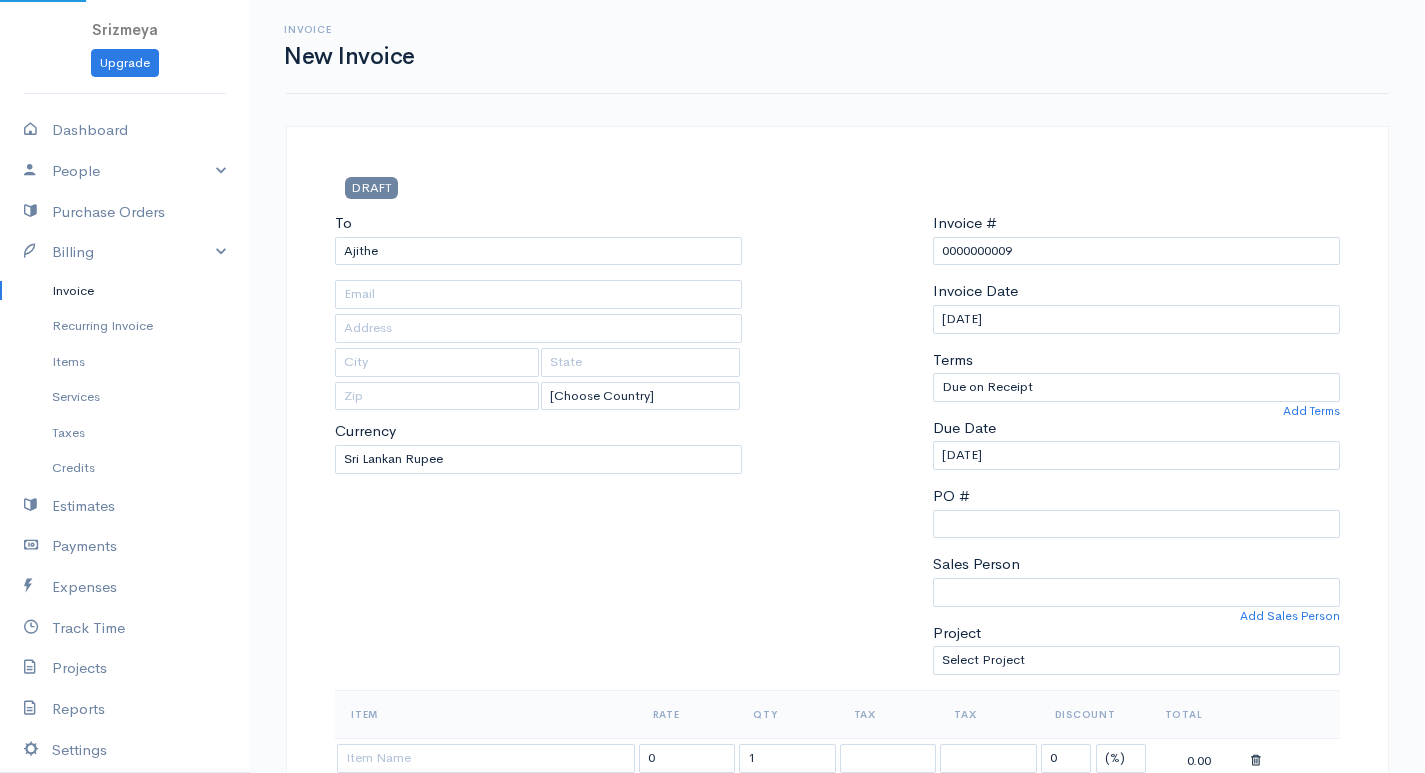 click on "Srizmeya
Upgrade
Dashboard
People
Clients
Vendors
Staff Users
Purchase Orders
Billing
Invoice
Recurring Invoice
Items
Services
Taxes
Credits
Estimates
Payments
Expenses
Track Time
Projects
Reports
Settings
My Organizations
Logout
Help
@CloudBooksApp 2022
Invoice
New Invoice
DRAFT To [GEOGRAPHIC_DATA] [Choose Country] [GEOGRAPHIC_DATA] [GEOGRAPHIC_DATA] [GEOGRAPHIC_DATA] [GEOGRAPHIC_DATA] [GEOGRAPHIC_DATA] [GEOGRAPHIC_DATA] [US_STATE] [GEOGRAPHIC_DATA] [GEOGRAPHIC_DATA] [GEOGRAPHIC_DATA] [GEOGRAPHIC_DATA] [GEOGRAPHIC_DATA] [GEOGRAPHIC_DATA] [GEOGRAPHIC_DATA] [GEOGRAPHIC_DATA] [GEOGRAPHIC_DATA]" at bounding box center (712, 864) 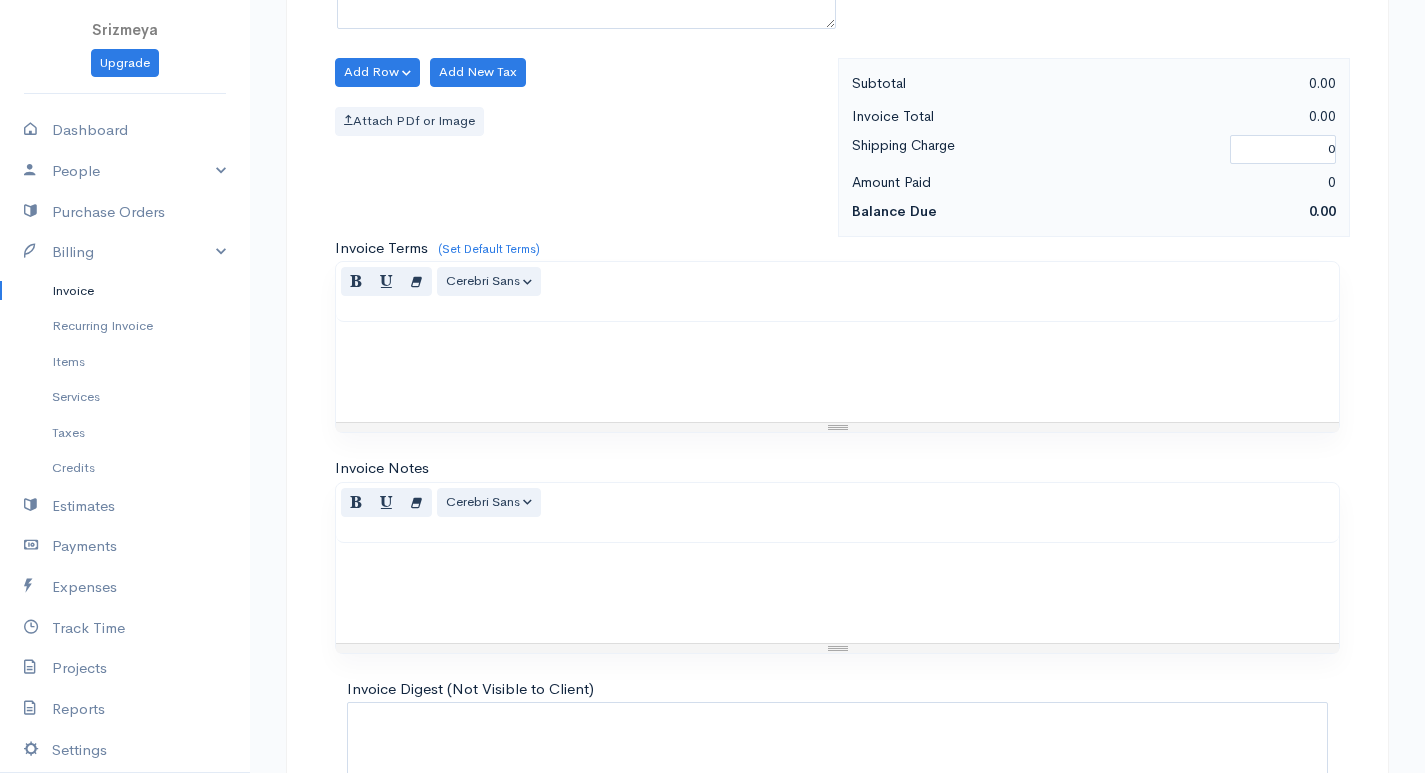 scroll, scrollTop: 700, scrollLeft: 0, axis: vertical 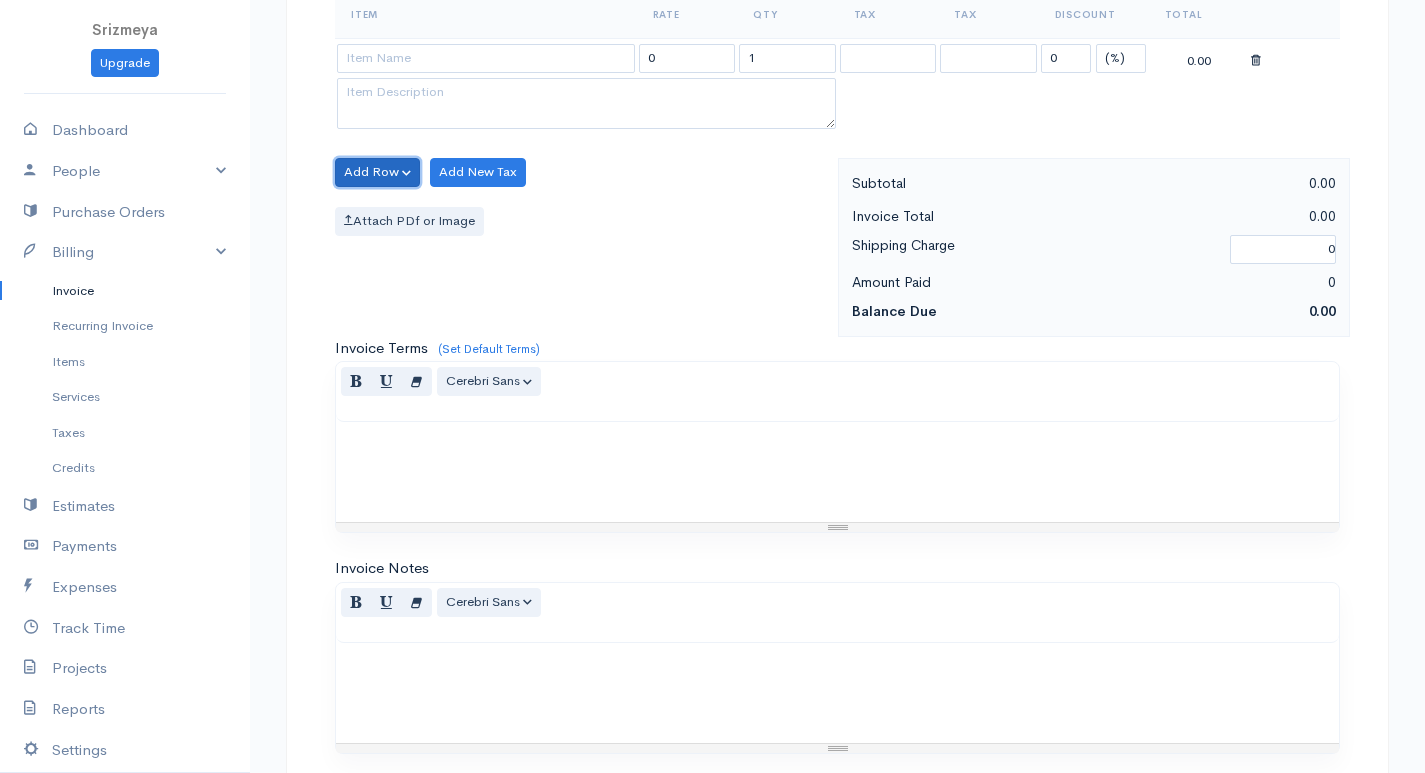 click on "Add Row" at bounding box center (377, 172) 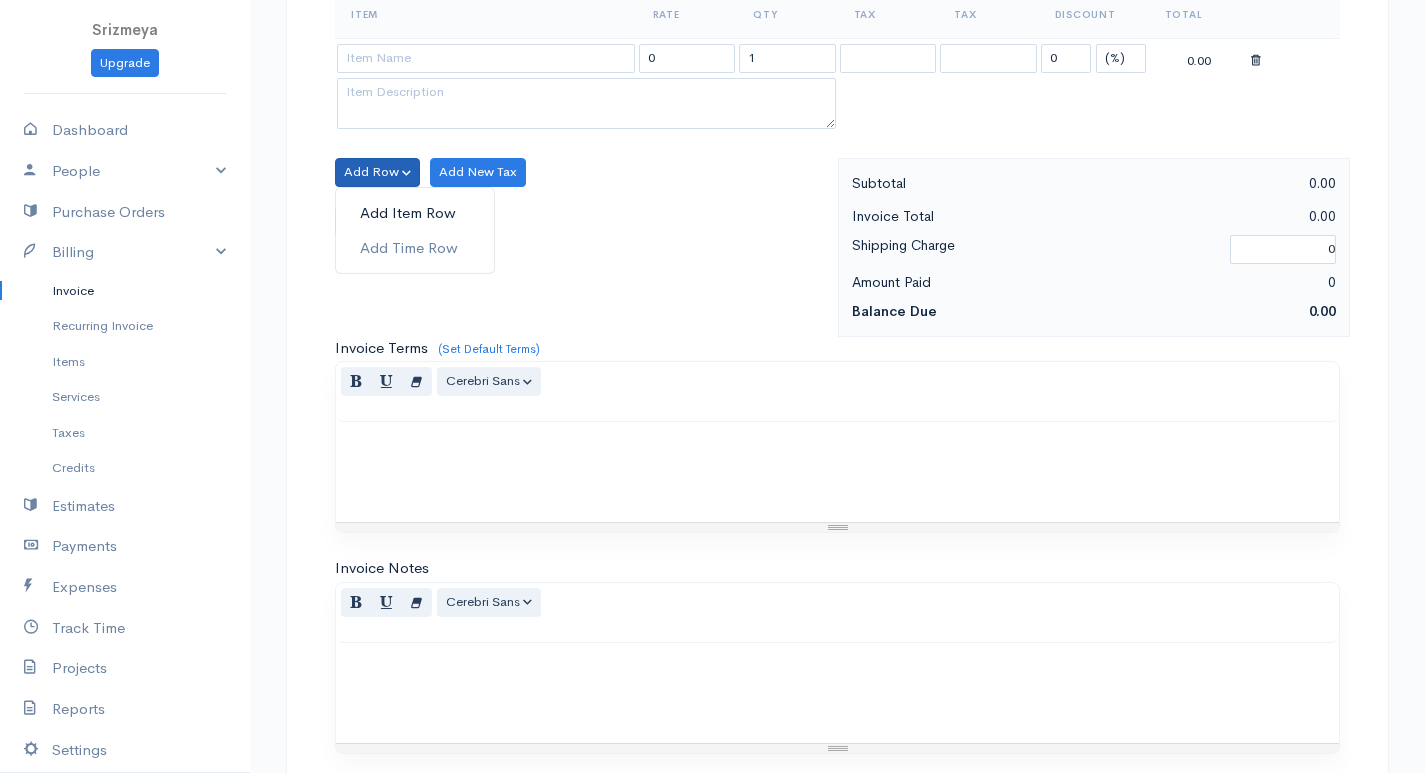click on "Add Item Row" at bounding box center [415, 213] 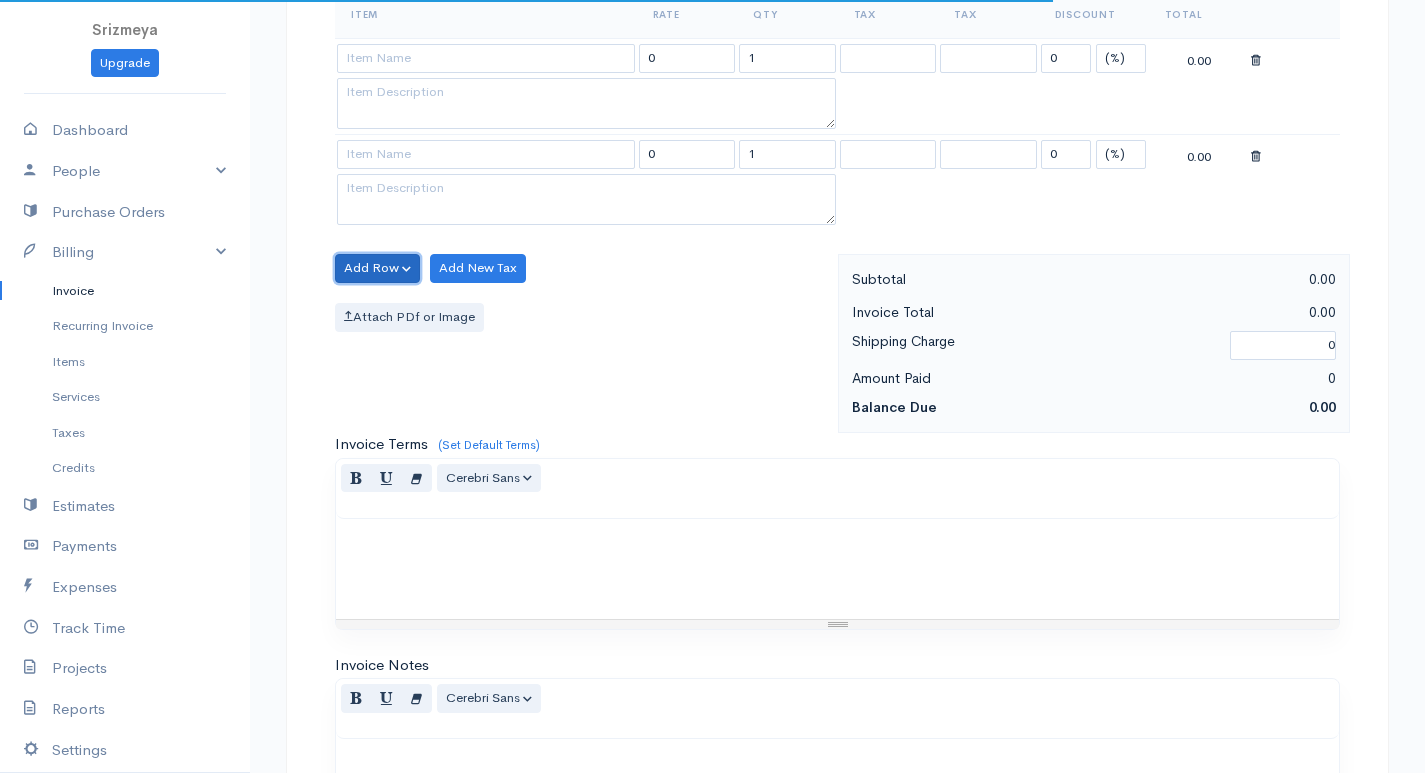 click on "Add Row" at bounding box center [377, 268] 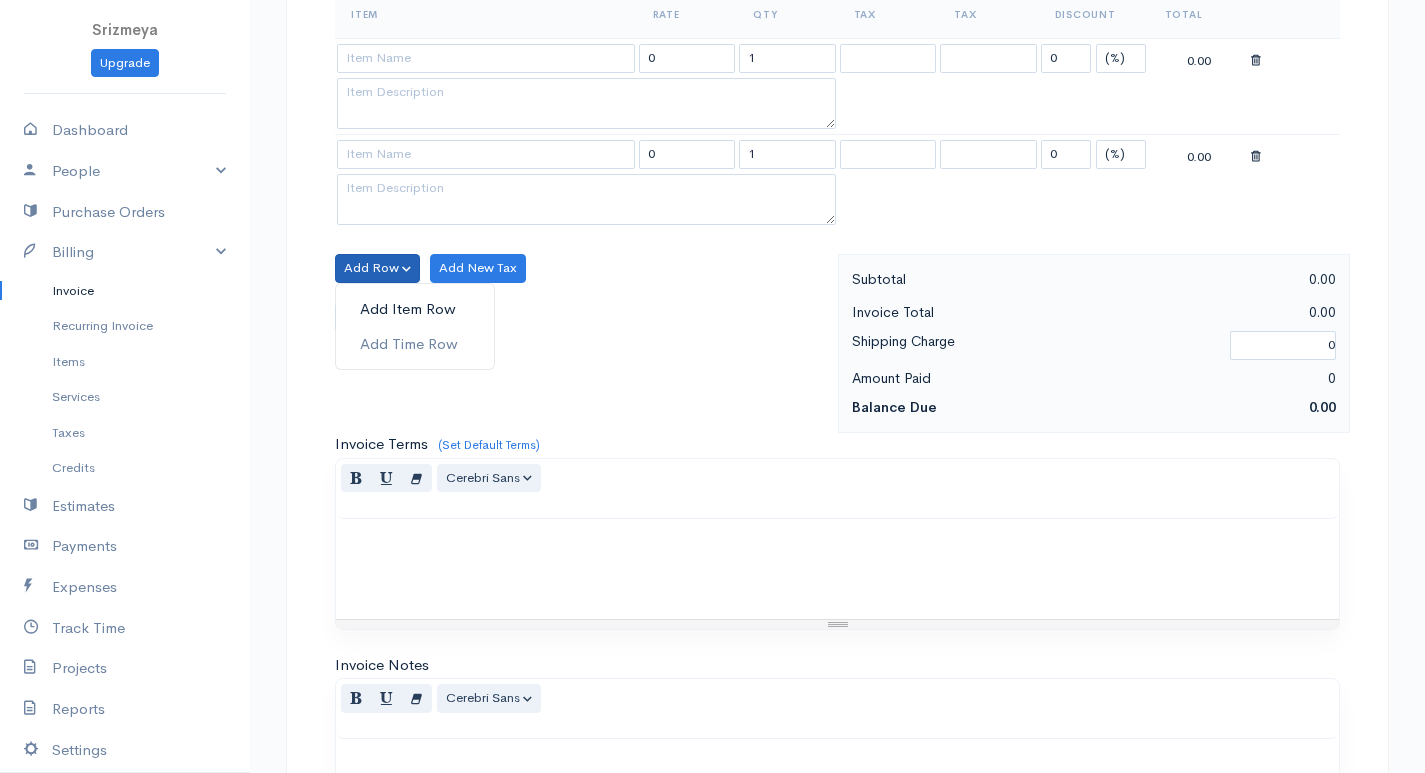 click on "Add Item Row" at bounding box center [415, 309] 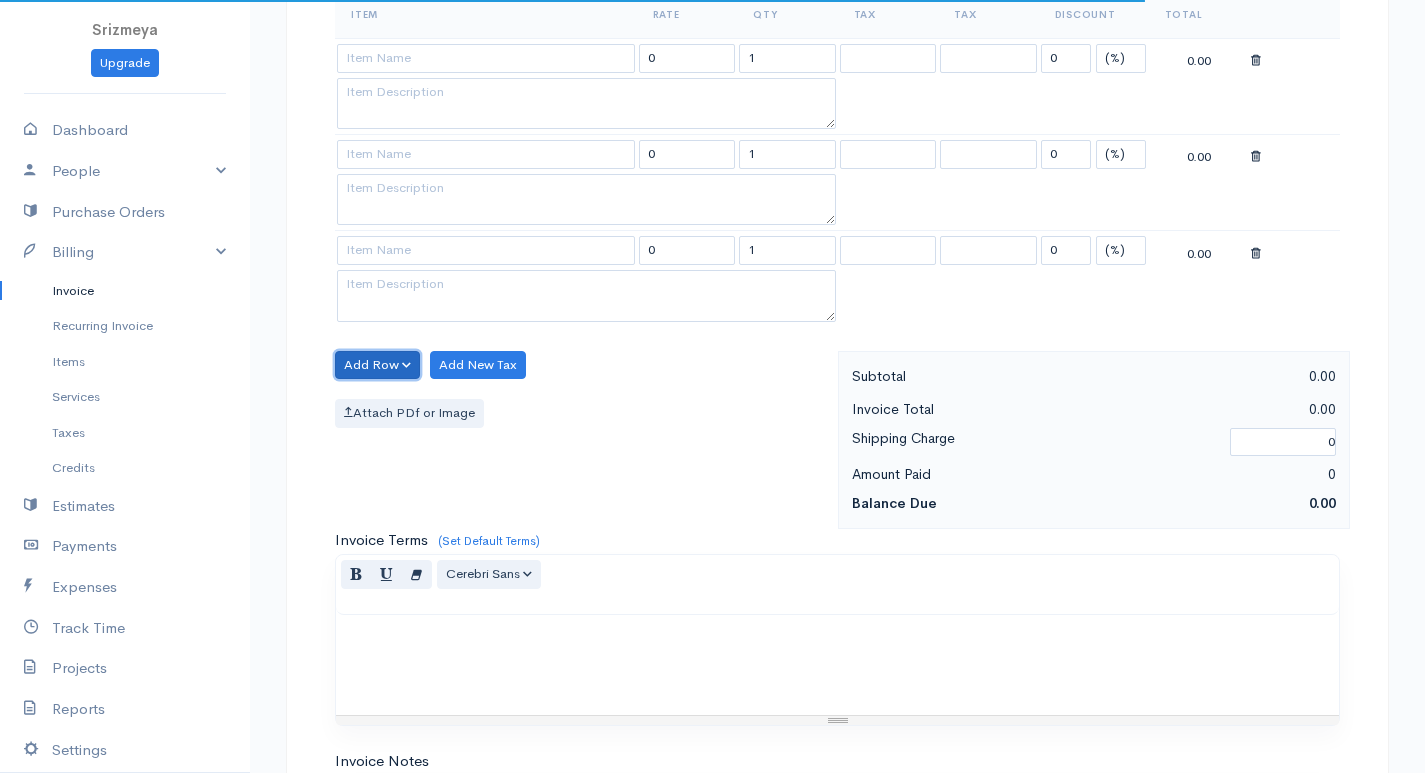 click on "Add Row" at bounding box center [377, 365] 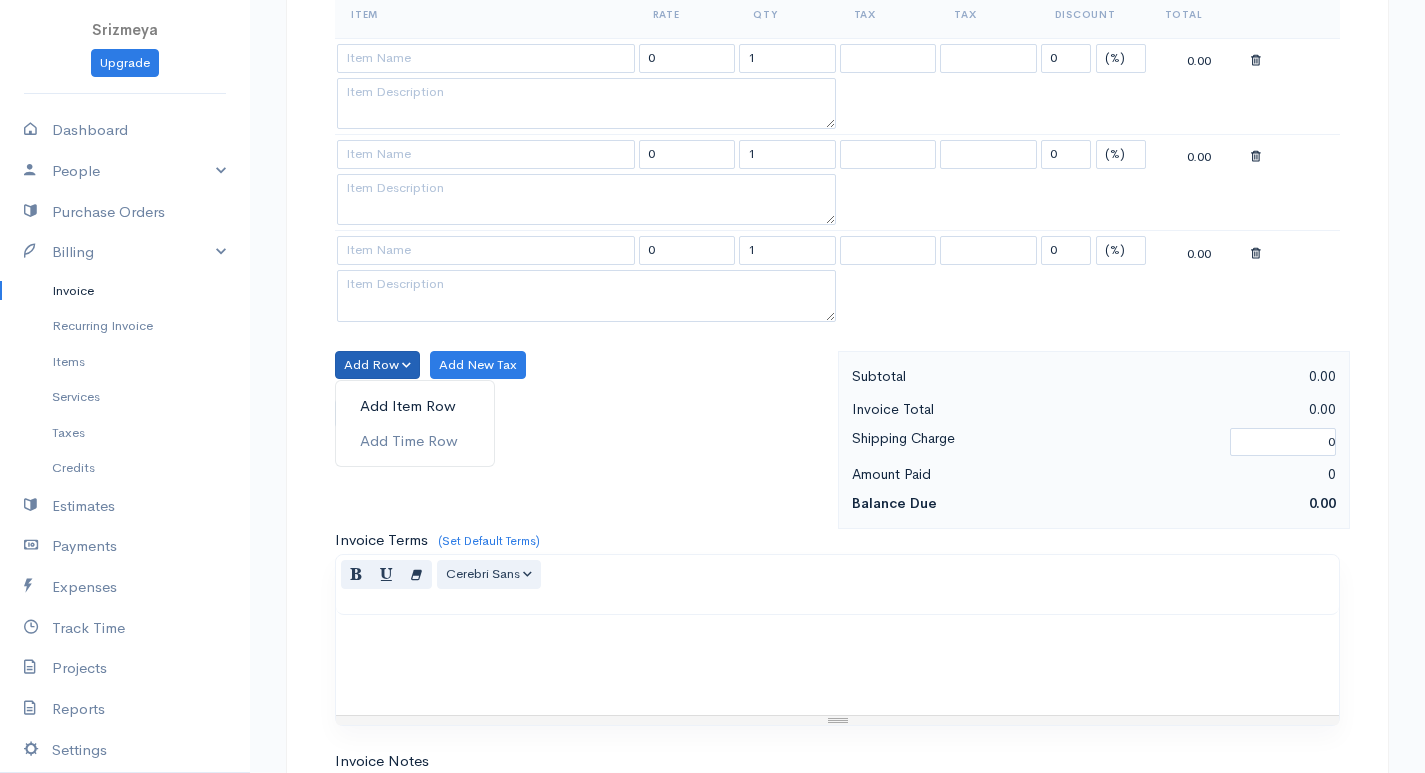 click on "Add Item Row" at bounding box center (415, 406) 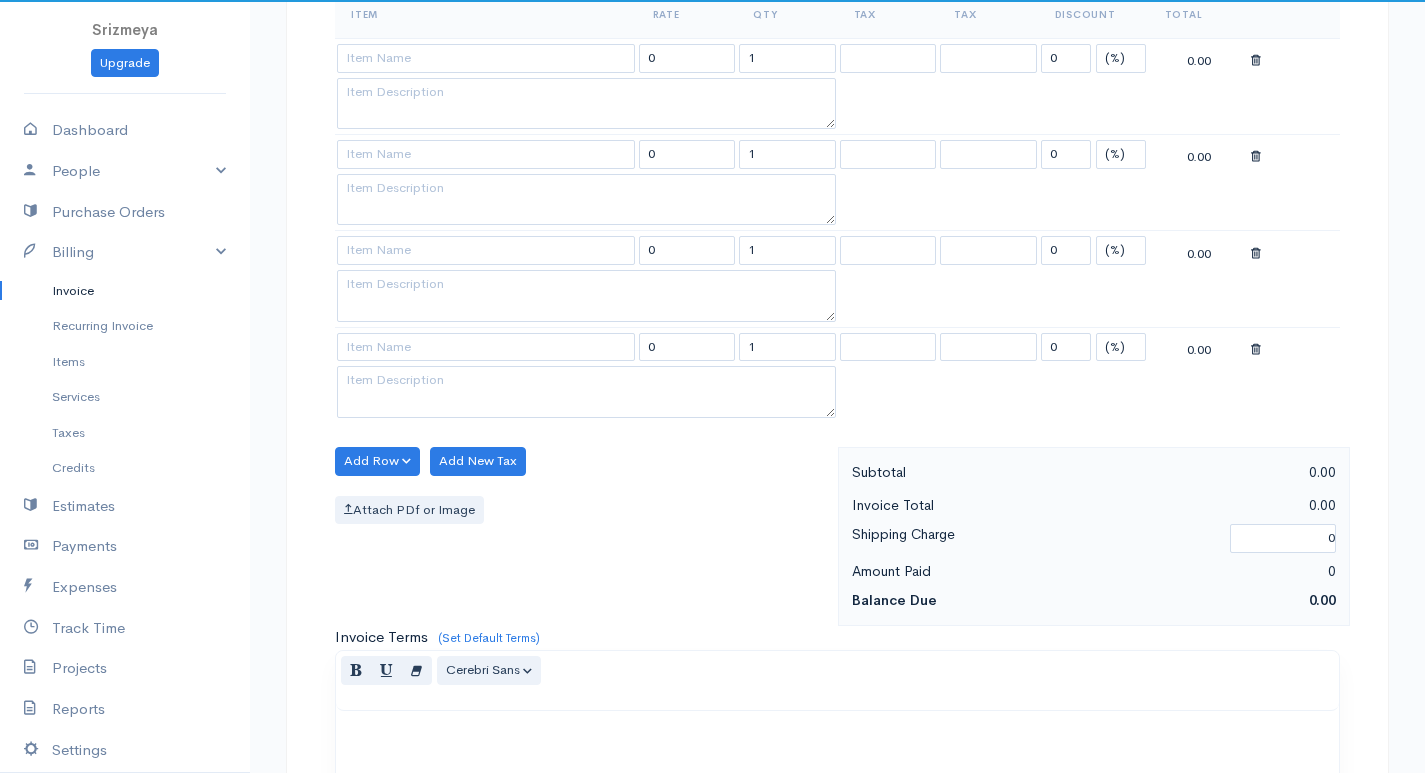 scroll, scrollTop: 500, scrollLeft: 0, axis: vertical 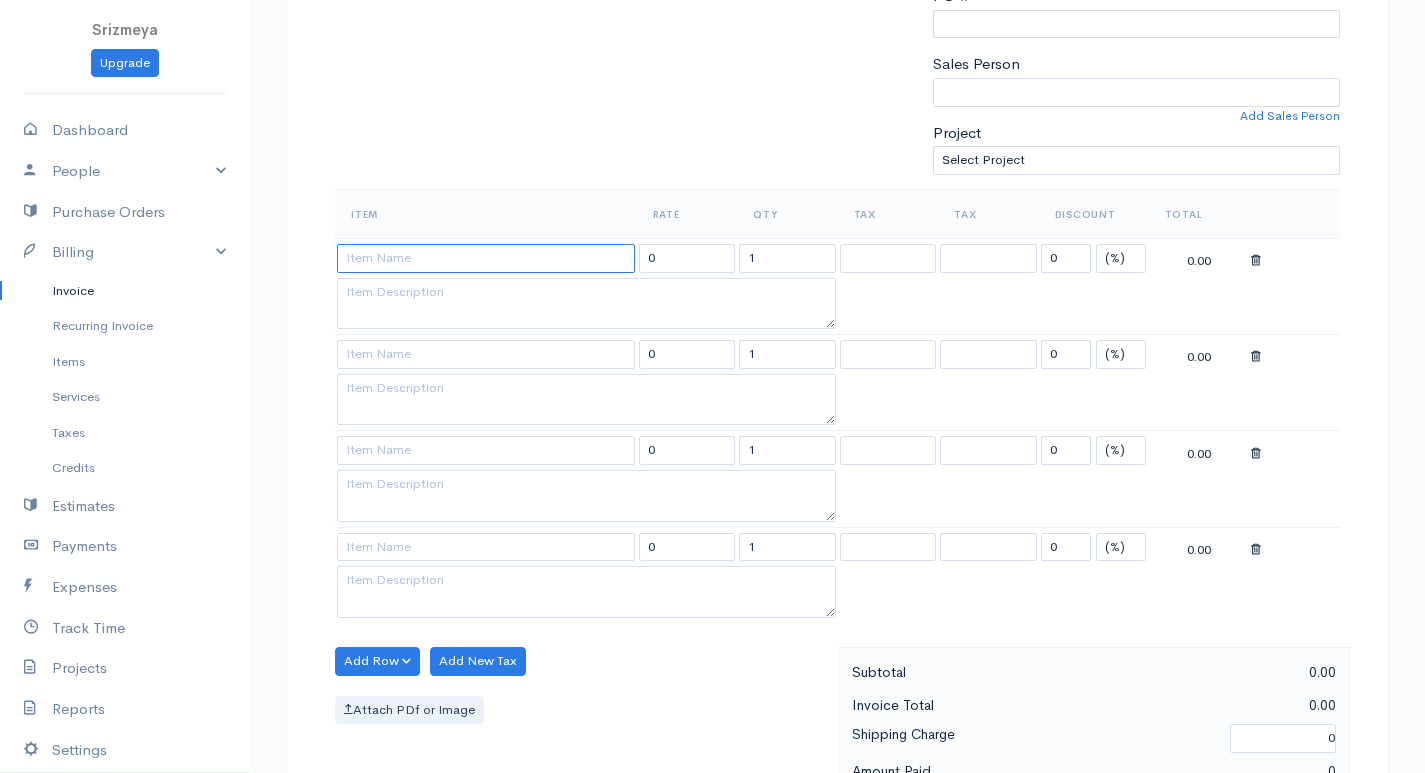 click at bounding box center (486, 258) 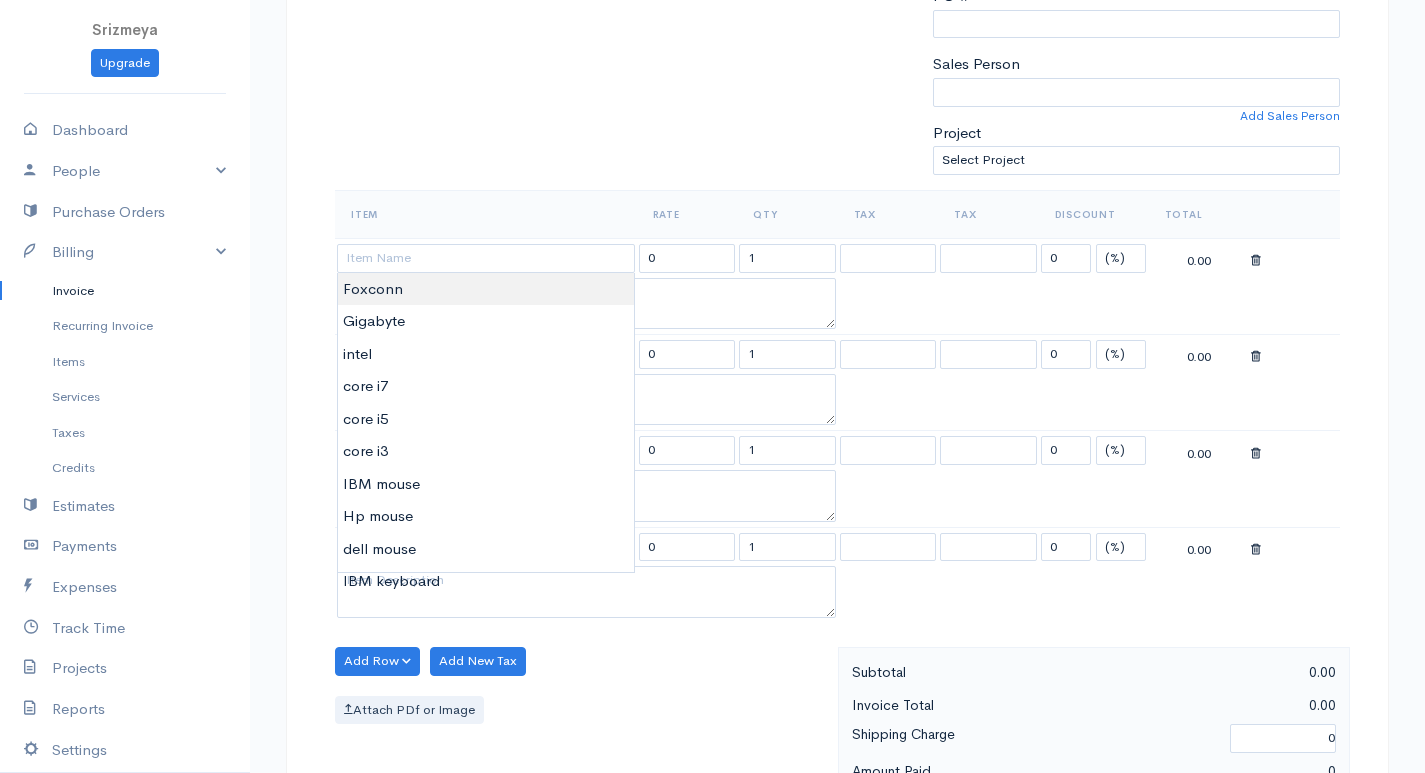 type on "Foxconn" 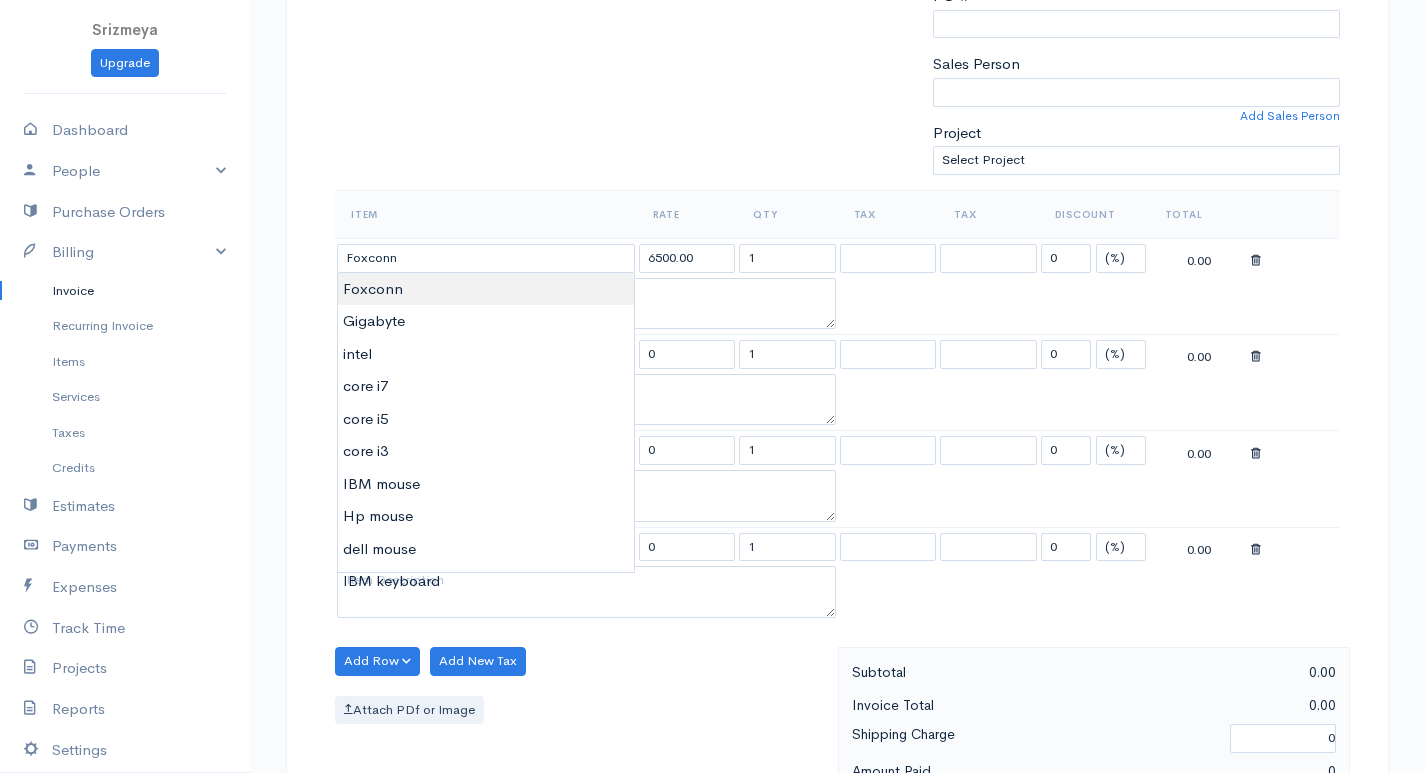 click on "Srizmeya
Upgrade
Dashboard
People
Clients
Vendors
Staff Users
Purchase Orders
Billing
Invoice
Recurring Invoice
Items
Services
Taxes
Credits
Estimates
Payments
Expenses
Track Time
Projects
Reports
Settings
My Organizations
Logout
Help
@CloudBooksApp 2022
Invoice
New Invoice
DRAFT To Ajithe [Choose Country] United States Canada United Kingdom Afghanistan Albania Algeria American Samoa Andorra Anguilla Angola Antarctica Antigua and Barbuda Argentina Armenia Aruba Australia" at bounding box center (712, 508) 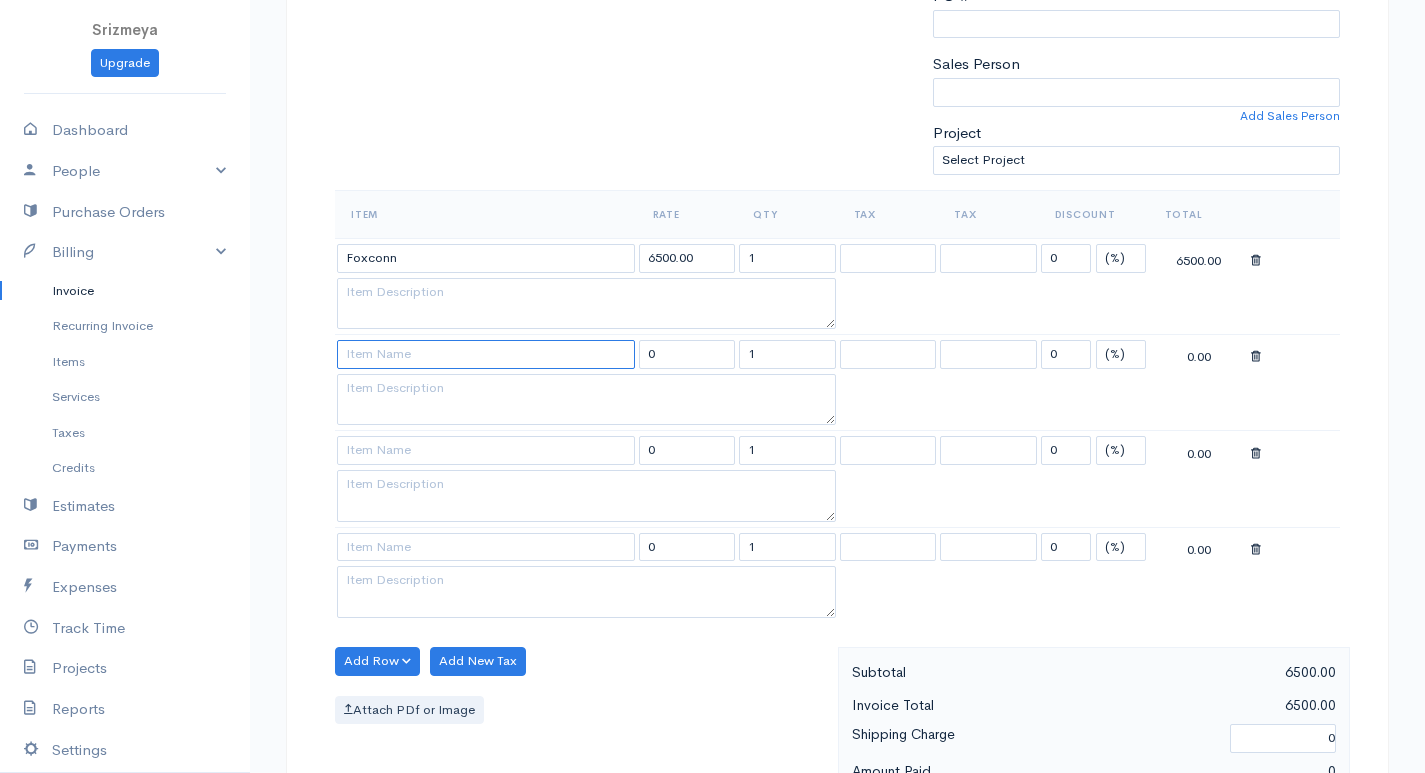 click at bounding box center (486, 354) 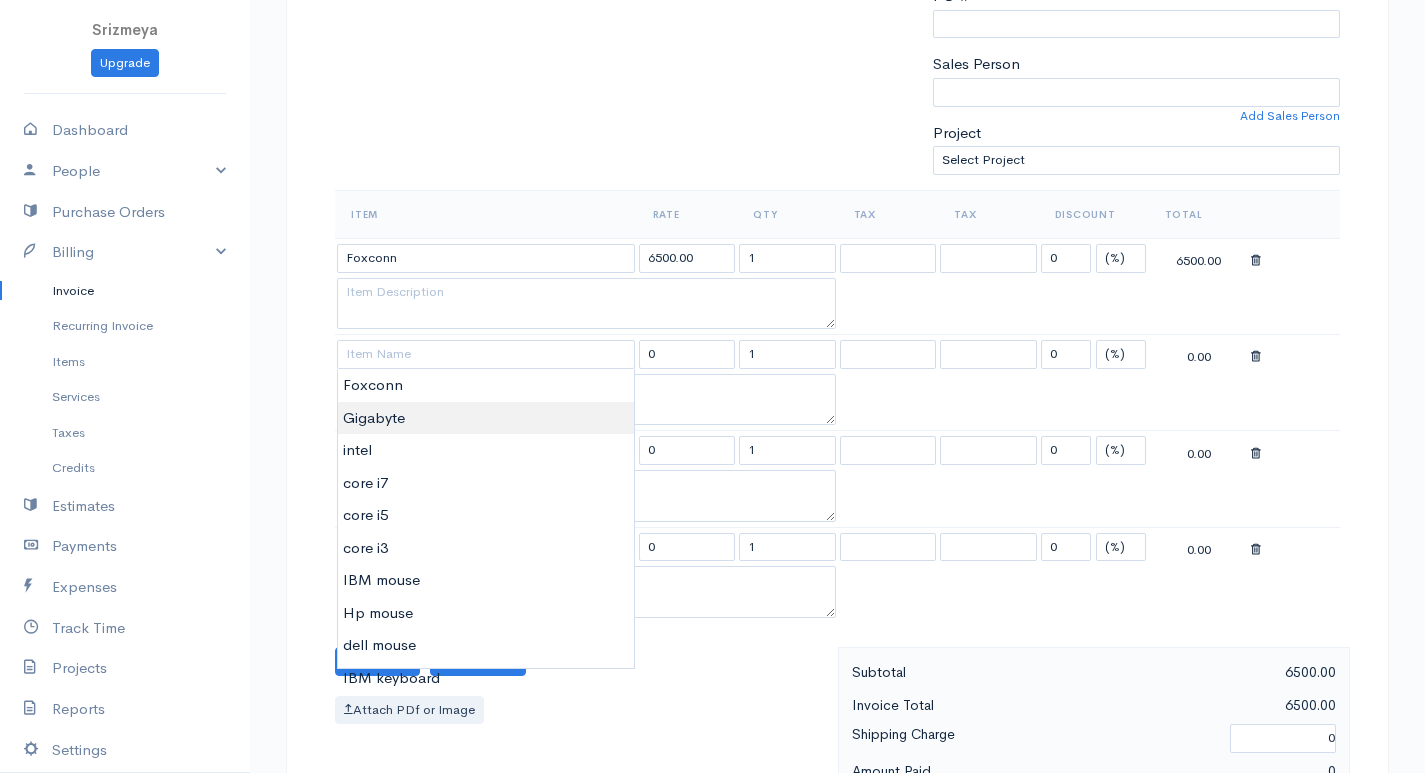 type on "Gigabyte" 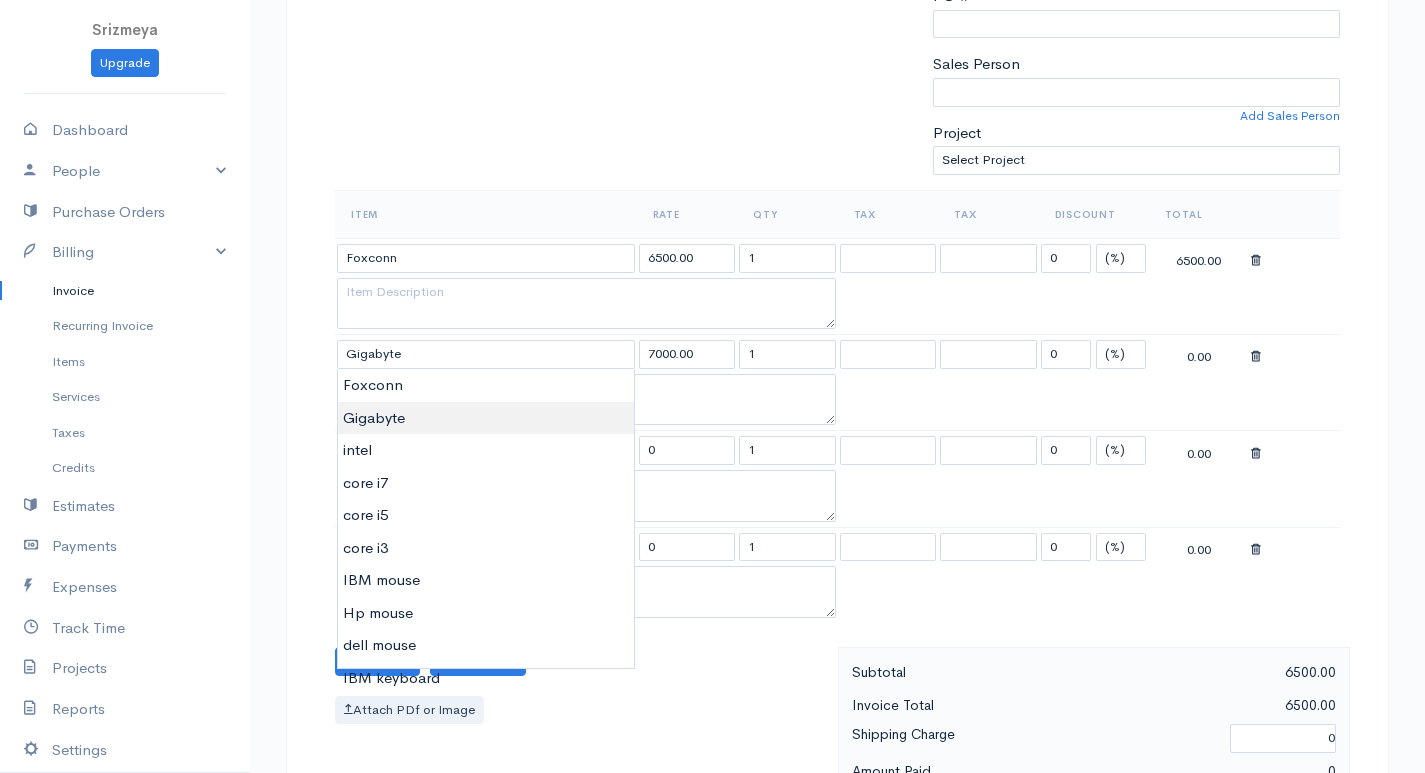 click on "Srizmeya
Upgrade
Dashboard
People
Clients
Vendors
Staff Users
Purchase Orders
Billing
Invoice
Recurring Invoice
Items
Services
Taxes
Credits
Estimates
Payments
Expenses
Track Time
Projects
Reports
Settings
My Organizations
Logout
Help
@CloudBooksApp 2022
Invoice
New Invoice
DRAFT To Ajithe [Choose Country] United States Canada United Kingdom Afghanistan Albania Algeria American Samoa Andorra Anguilla Angola Antarctica Antigua and Barbuda Argentina Armenia Aruba Australia" at bounding box center (712, 508) 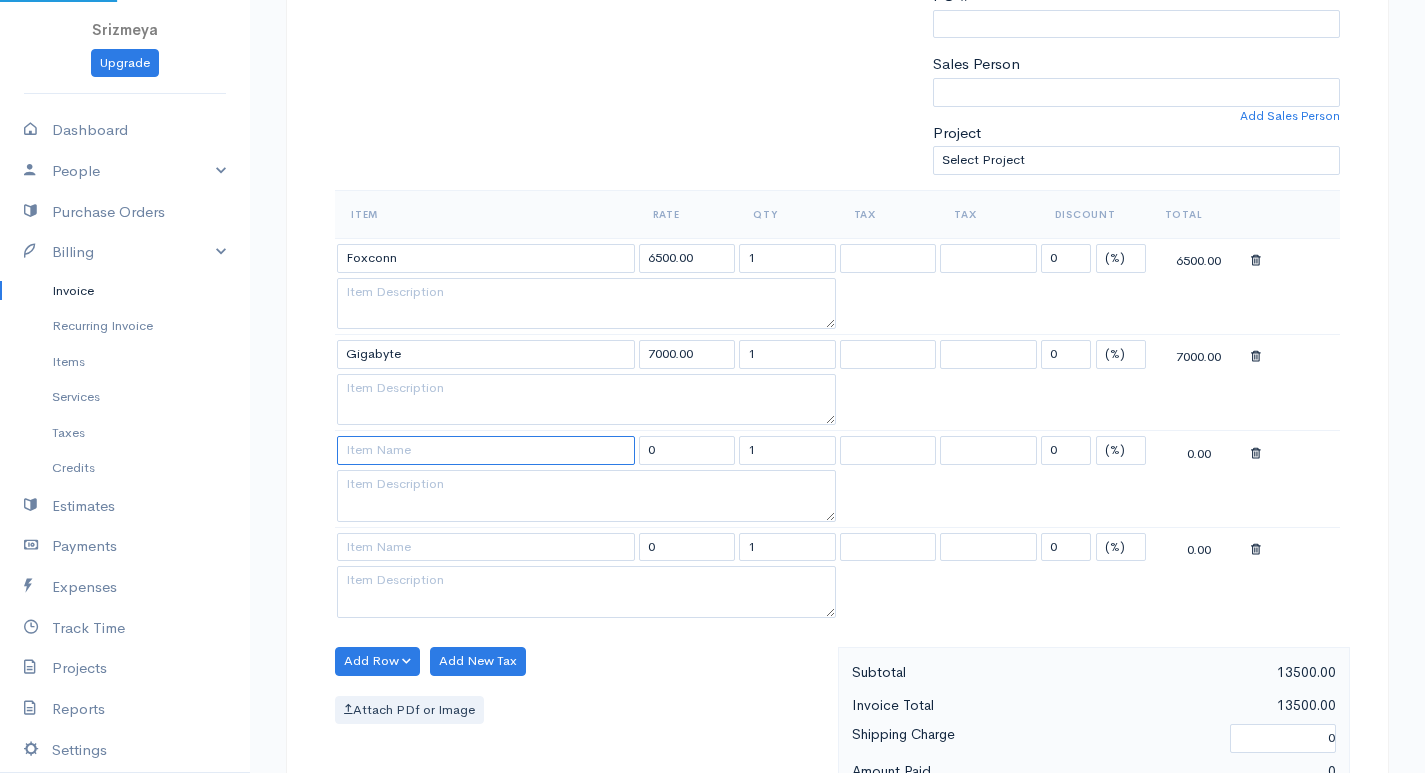 click at bounding box center [486, 450] 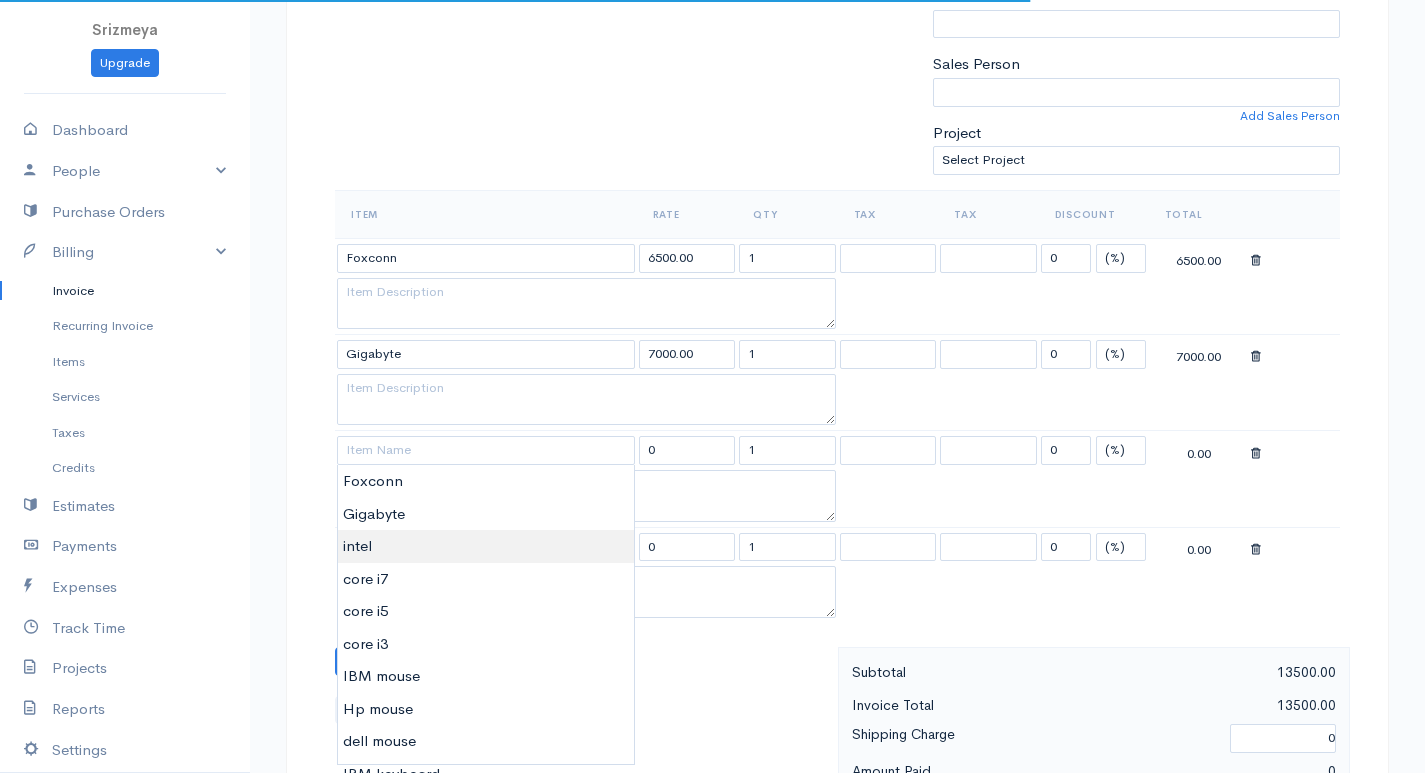 type on "intel" 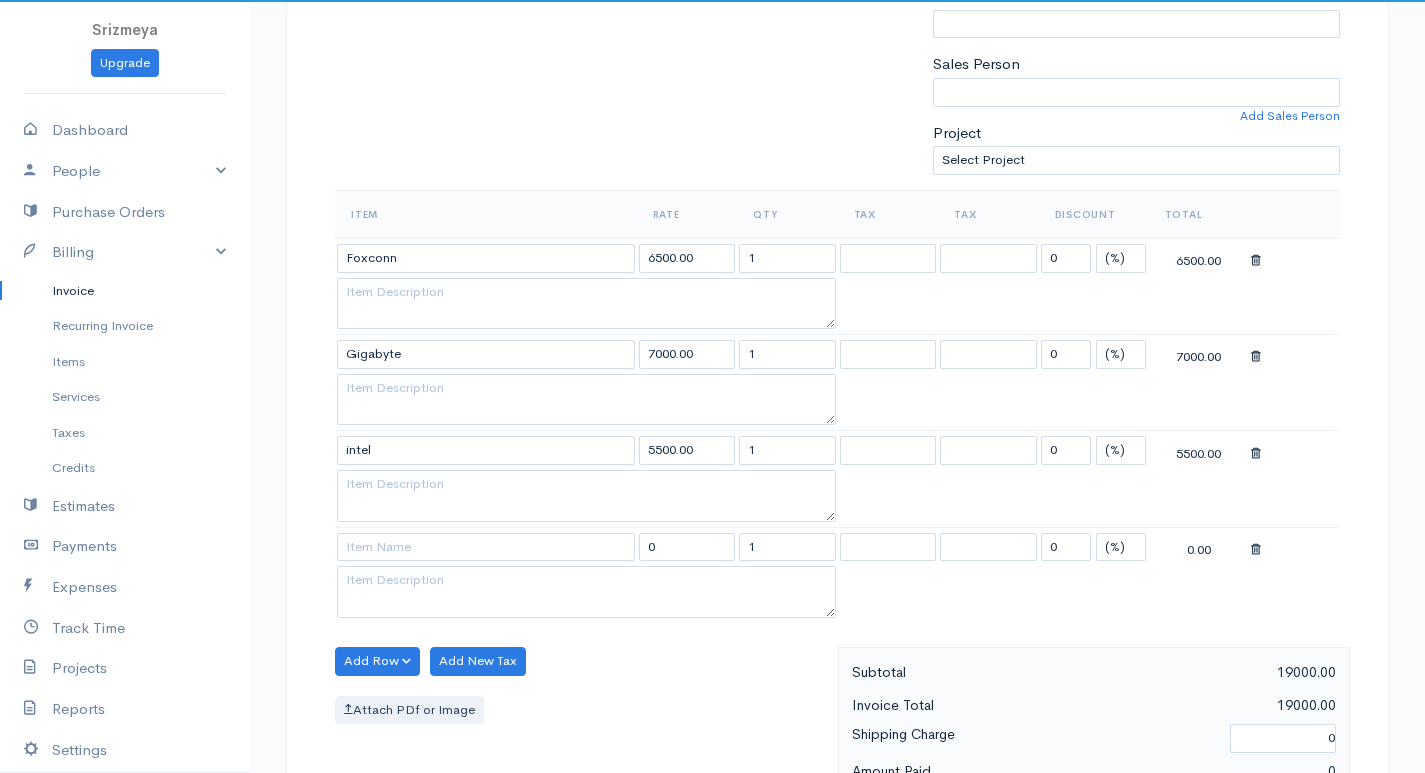 click on "Srizmeya
Upgrade
Dashboard
People
Clients
Vendors
Staff Users
Purchase Orders
Billing
Invoice
Recurring Invoice
Items
Services
Taxes
Credits
Estimates
Payments
Expenses
Track Time
Projects
Reports
Settings
My Organizations
Logout
Help
@CloudBooksApp 2022
Invoice
New Invoice
DRAFT To Ajithe [Choose Country] United States Canada United Kingdom Afghanistan Albania Algeria American Samoa Andorra Anguilla Angola Antarctica Antigua and Barbuda Argentina Armenia Aruba Australia" at bounding box center [712, 508] 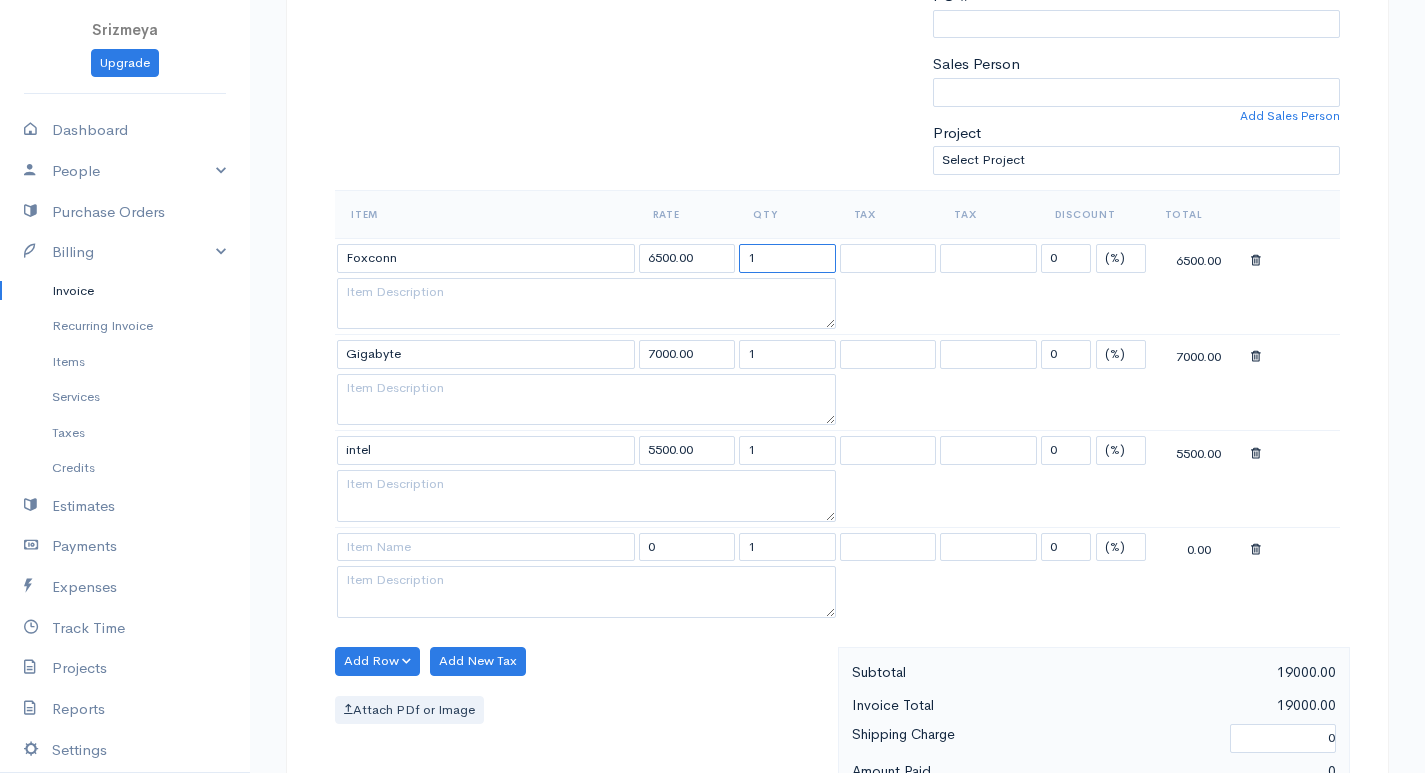 drag, startPoint x: 784, startPoint y: 263, endPoint x: 759, endPoint y: 264, distance: 25.019993 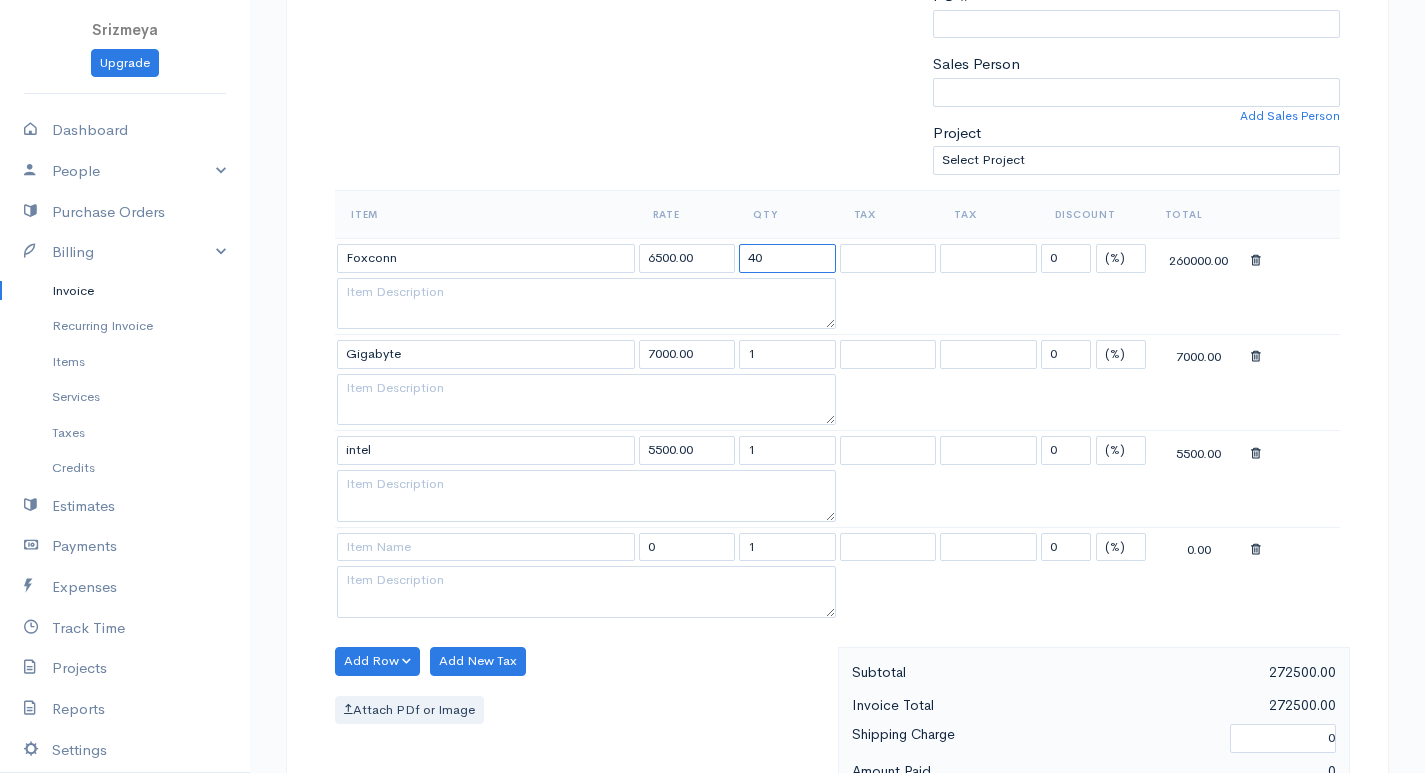 type on "40" 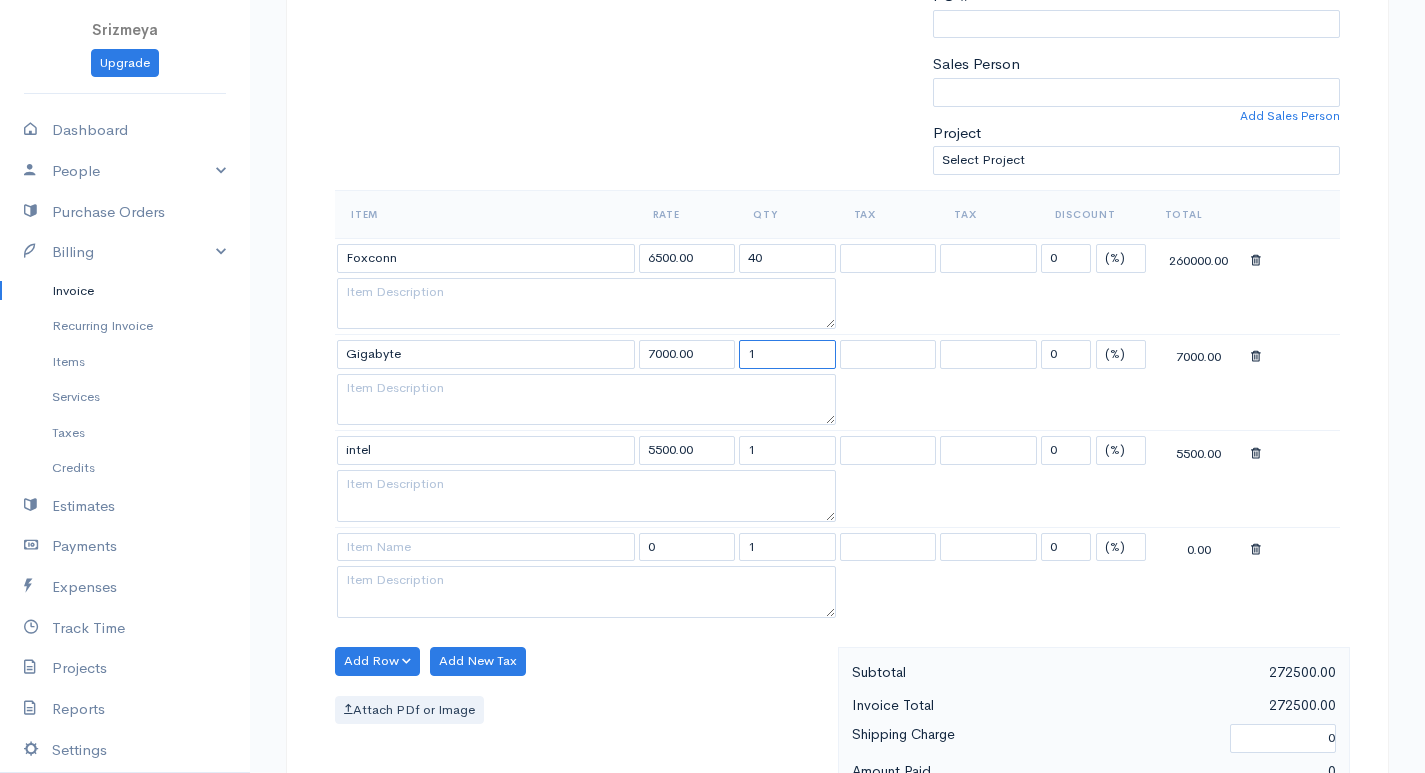 drag, startPoint x: 751, startPoint y: 354, endPoint x: 795, endPoint y: 360, distance: 44.407207 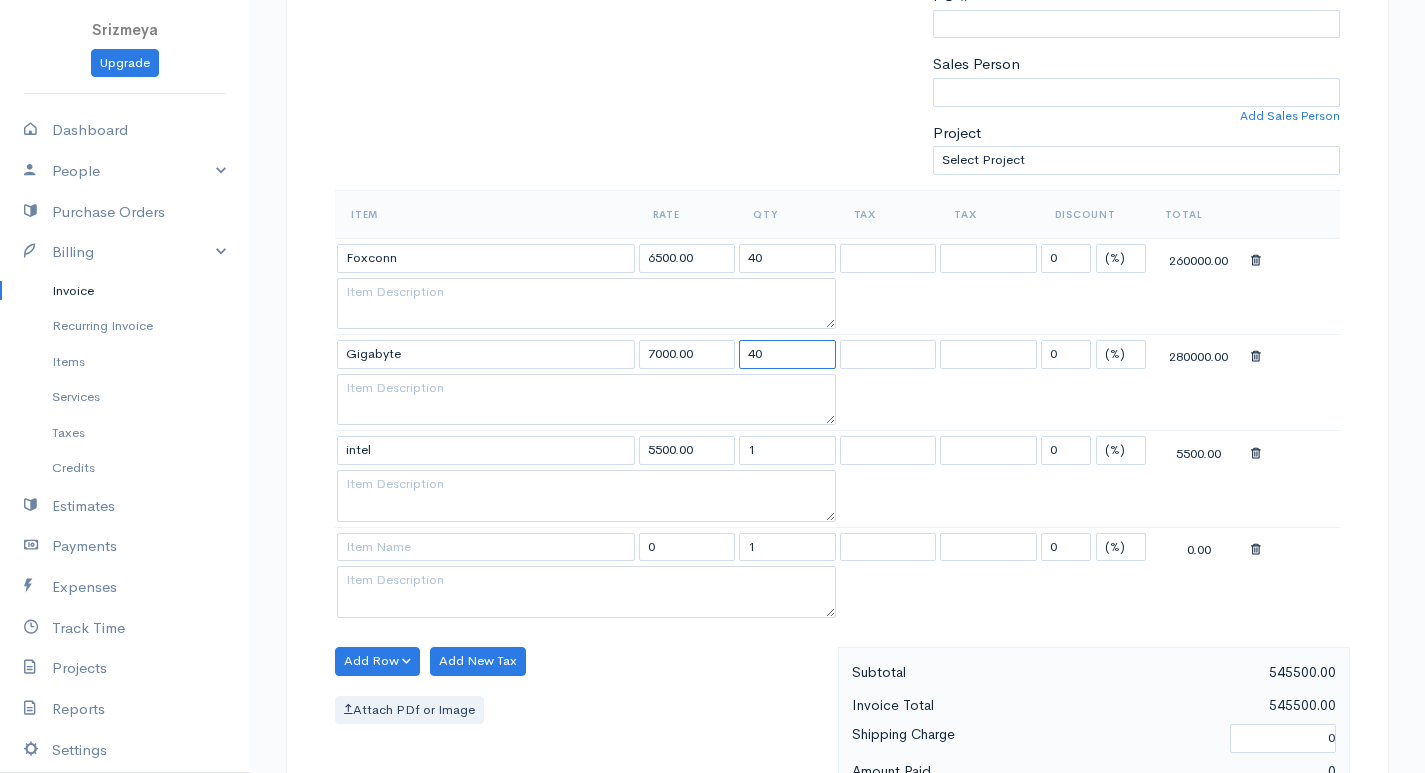 type on "40" 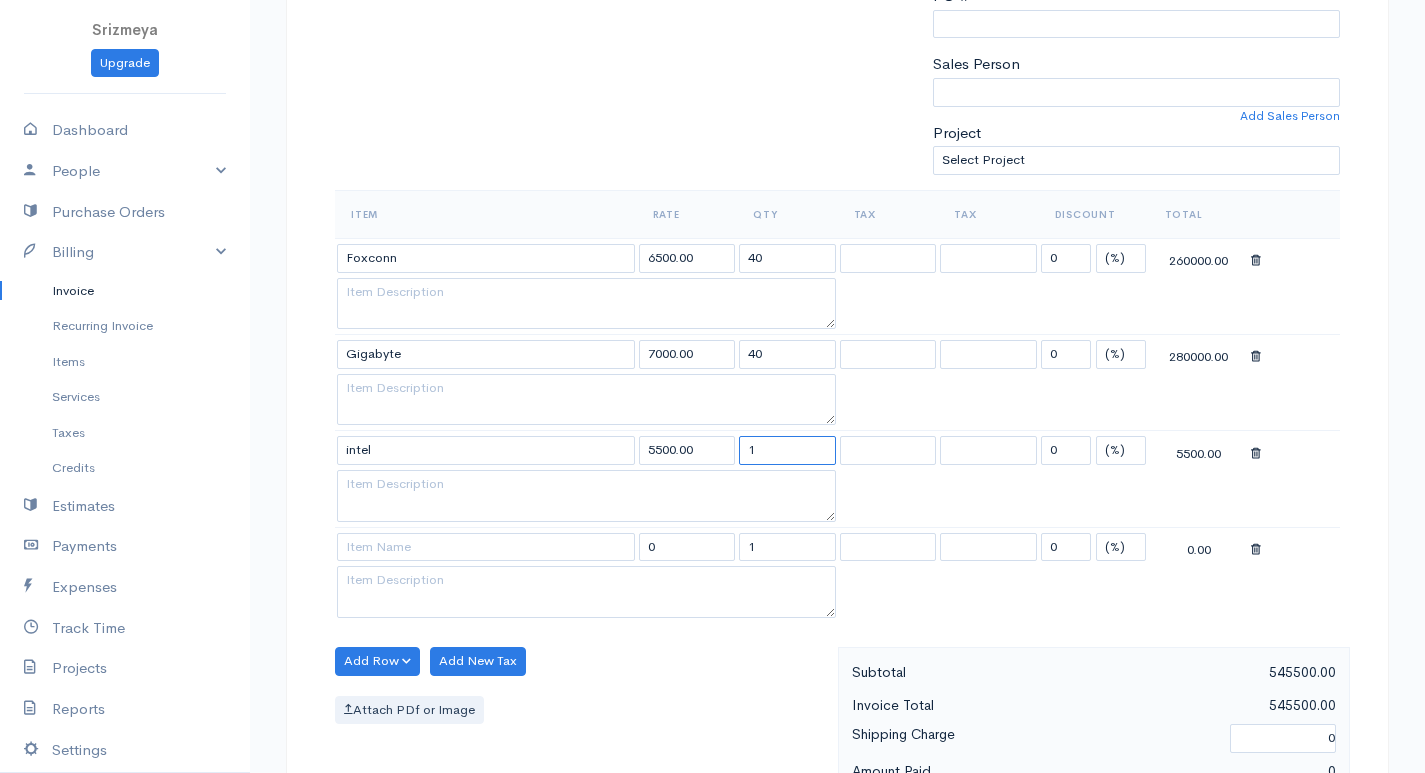 drag, startPoint x: 743, startPoint y: 437, endPoint x: 771, endPoint y: 454, distance: 32.75668 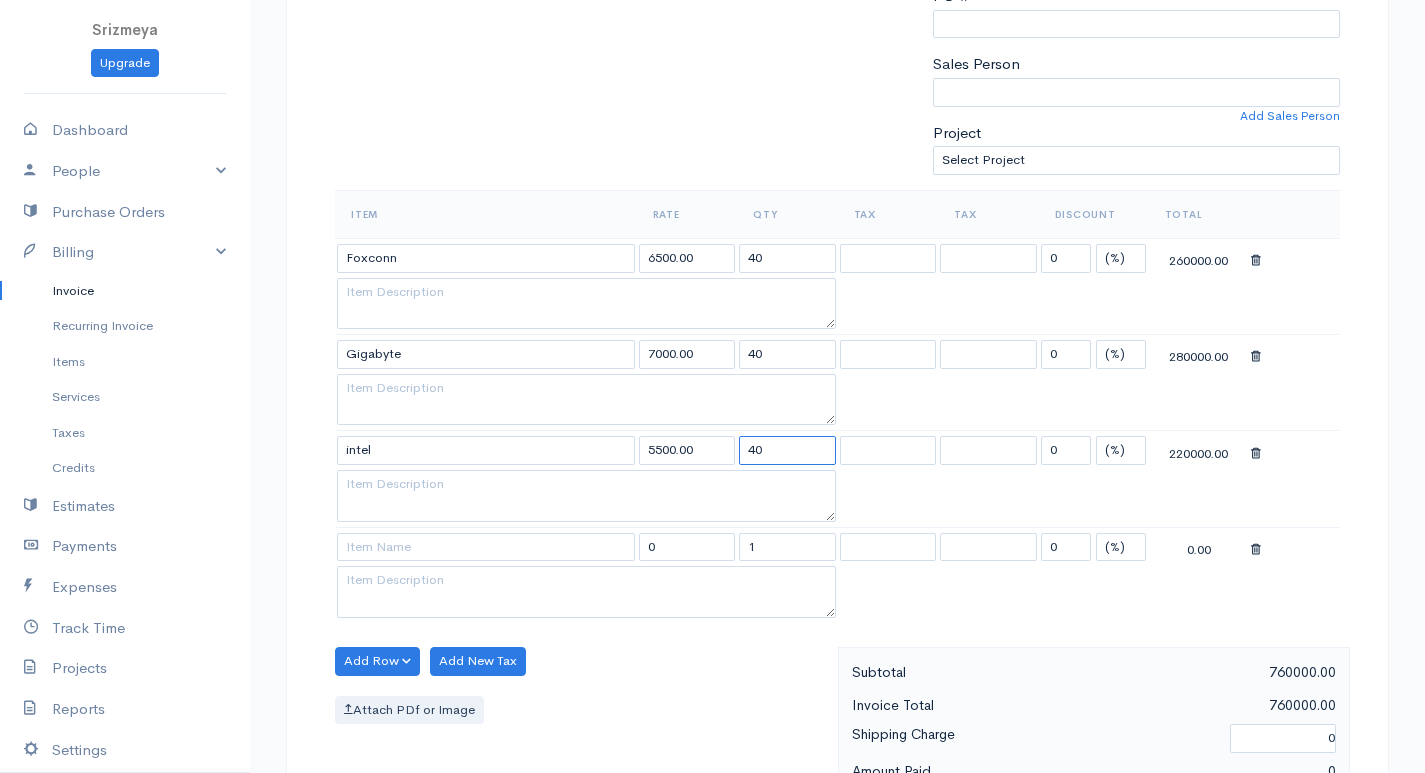 type on "40" 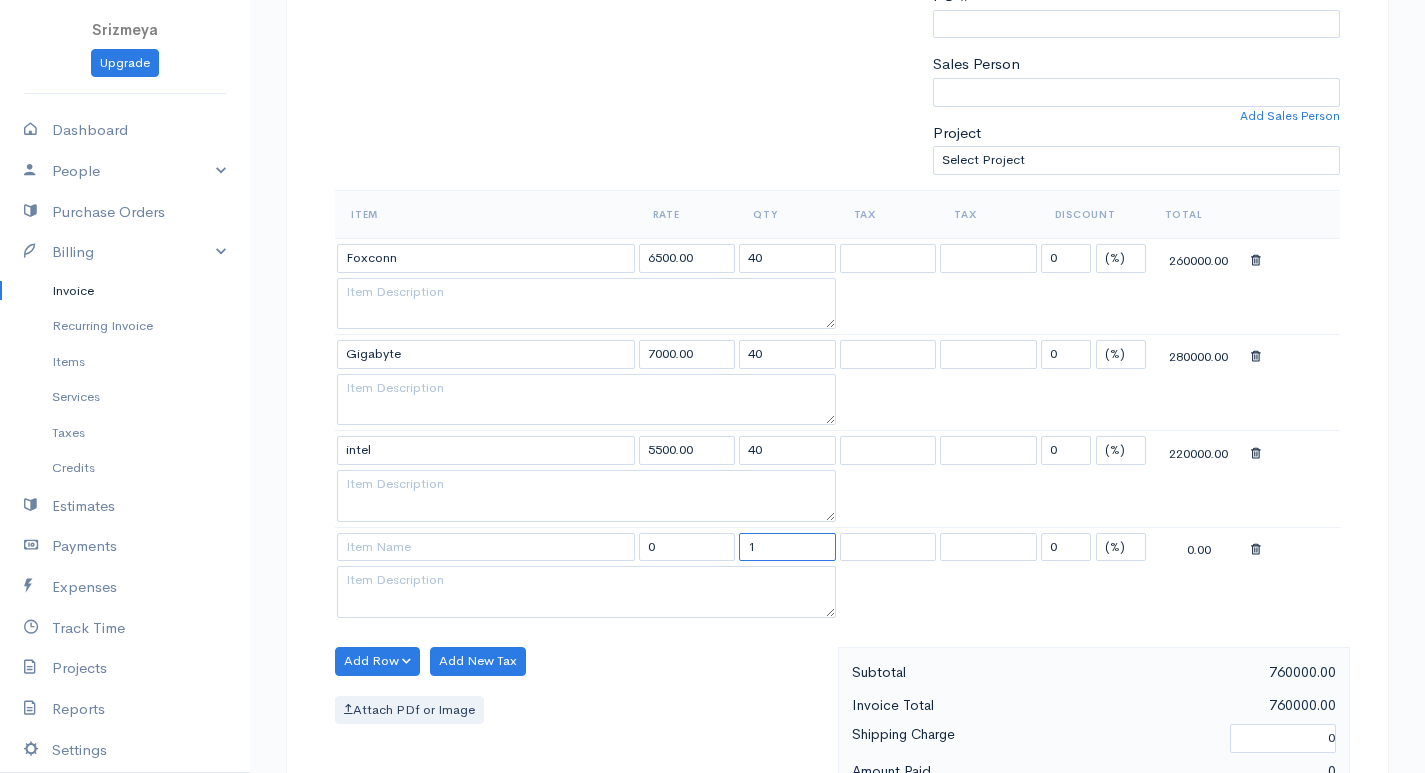 drag, startPoint x: 747, startPoint y: 545, endPoint x: 781, endPoint y: 544, distance: 34.0147 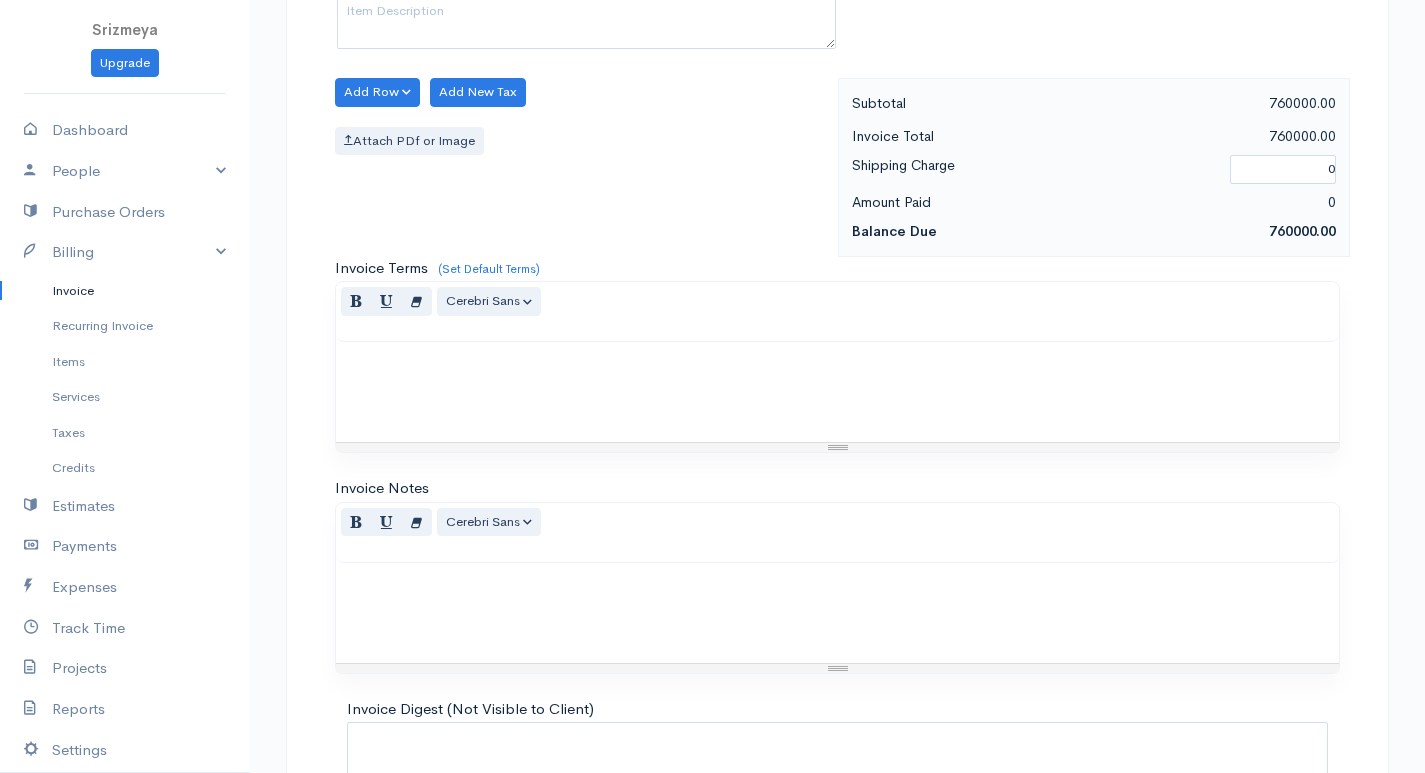 scroll, scrollTop: 1244, scrollLeft: 0, axis: vertical 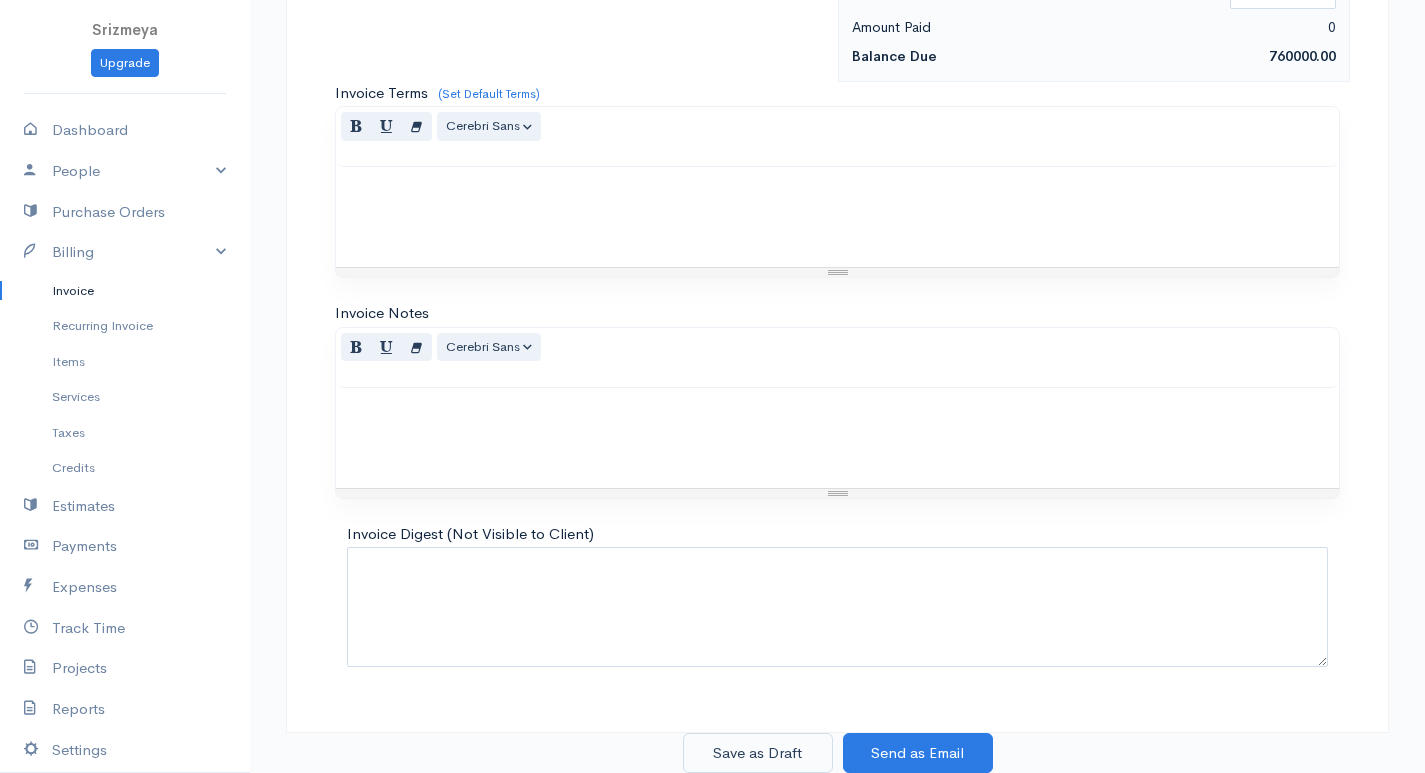 type on "40" 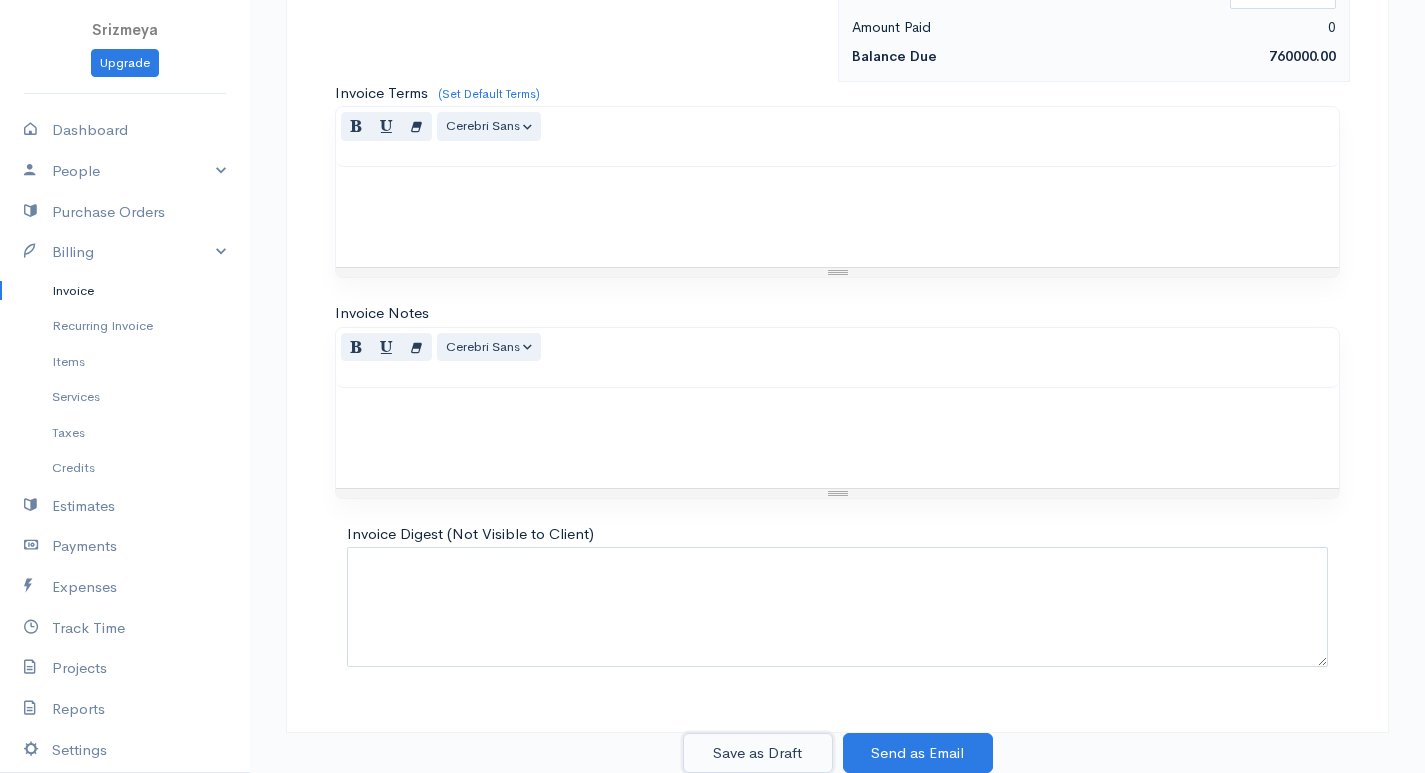 click on "Save as Draft" at bounding box center (758, 753) 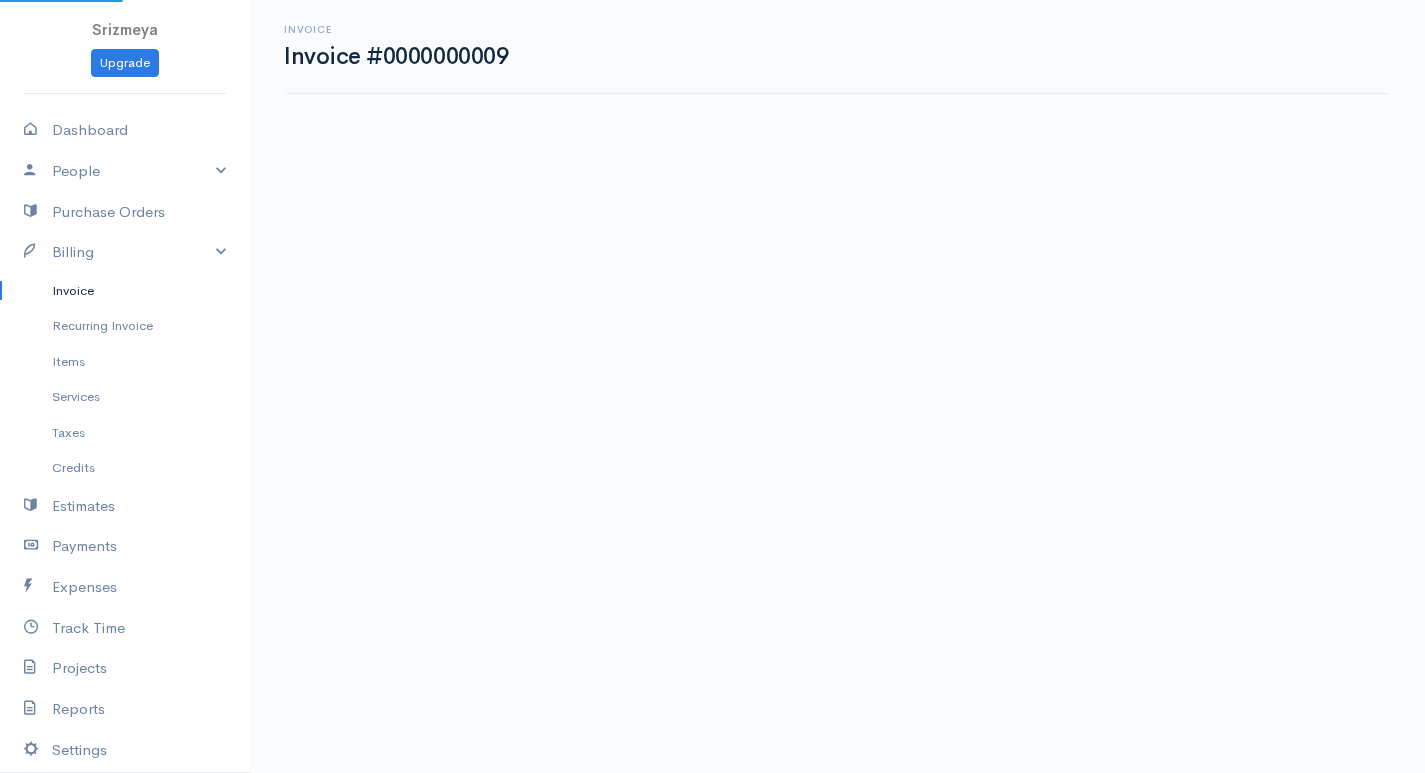 scroll, scrollTop: 0, scrollLeft: 0, axis: both 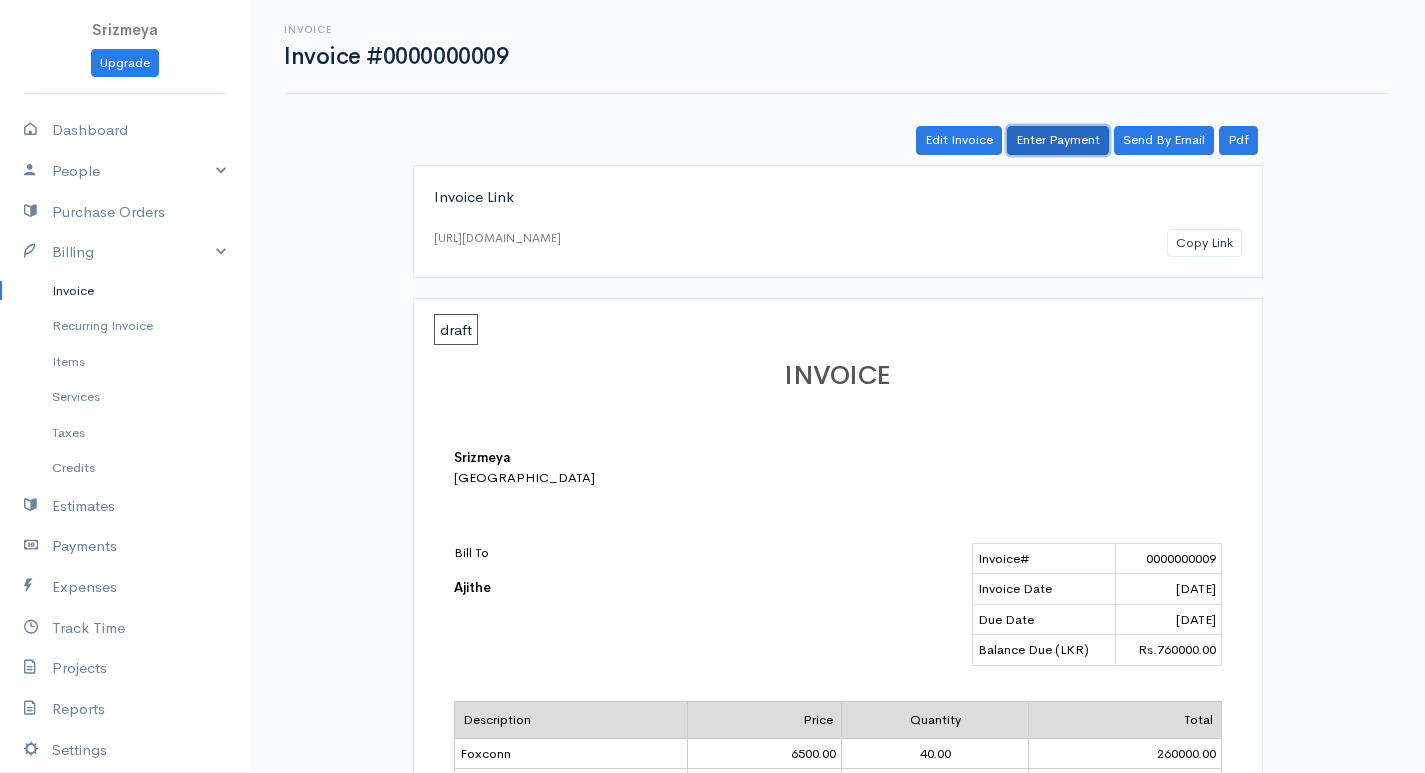 click on "Enter Payment" at bounding box center [1058, 140] 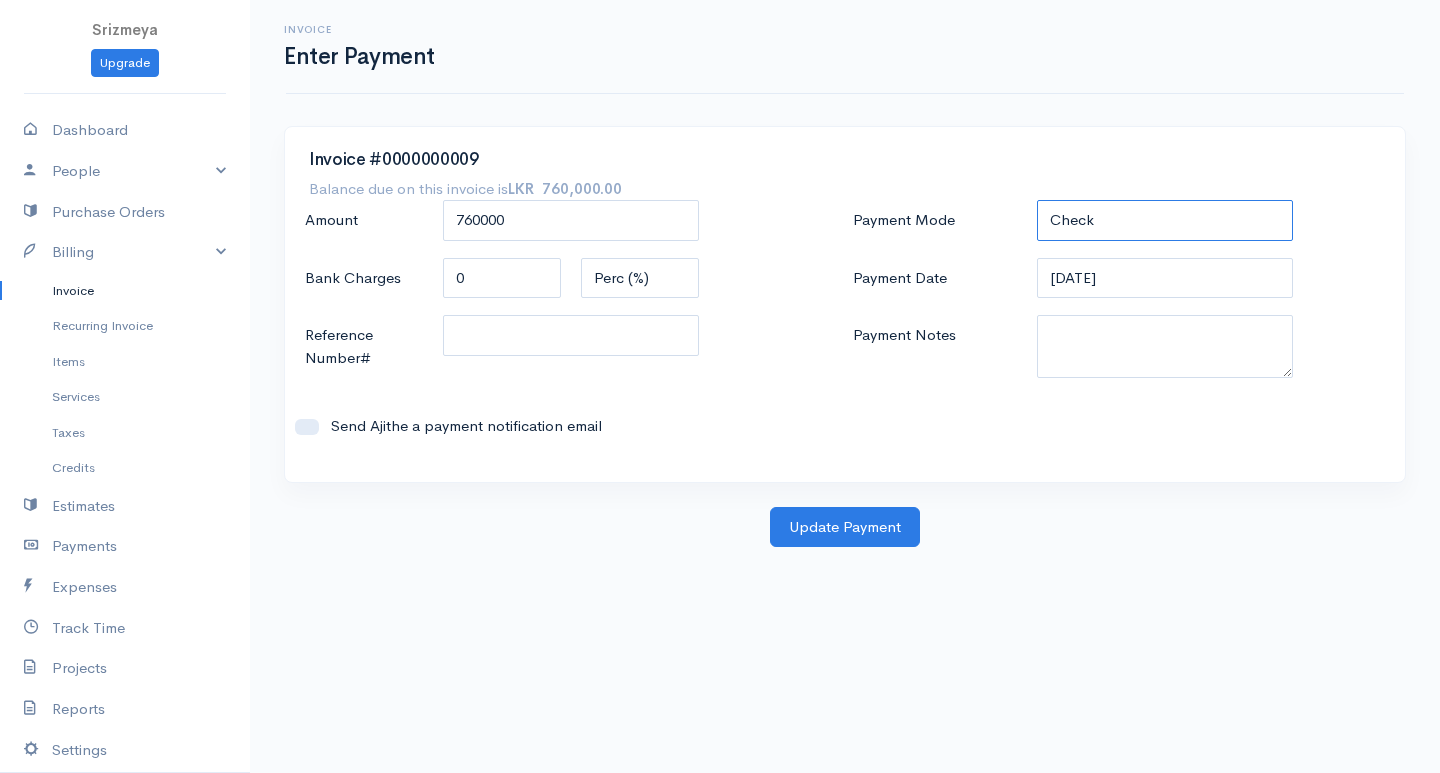click on "Check Bank Transfer Credit Cash Debit ACH VISA MASTERCARD AMEX DISCOVER DINERS EUROCARD JCB NOVA Credit Card PayPal Google Checkout 2Checkout Amazon" at bounding box center (1165, 220) 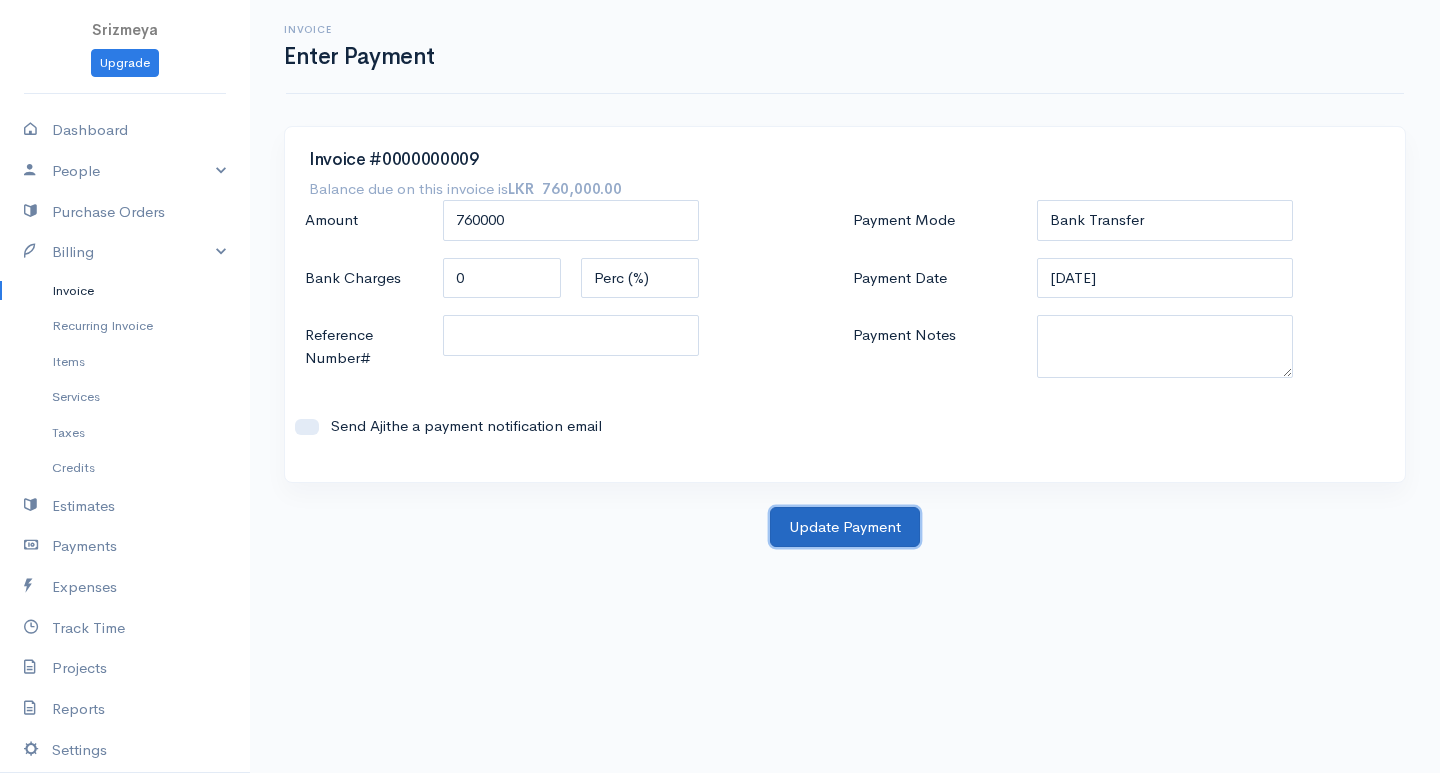 click on "Update Payment" at bounding box center (845, 527) 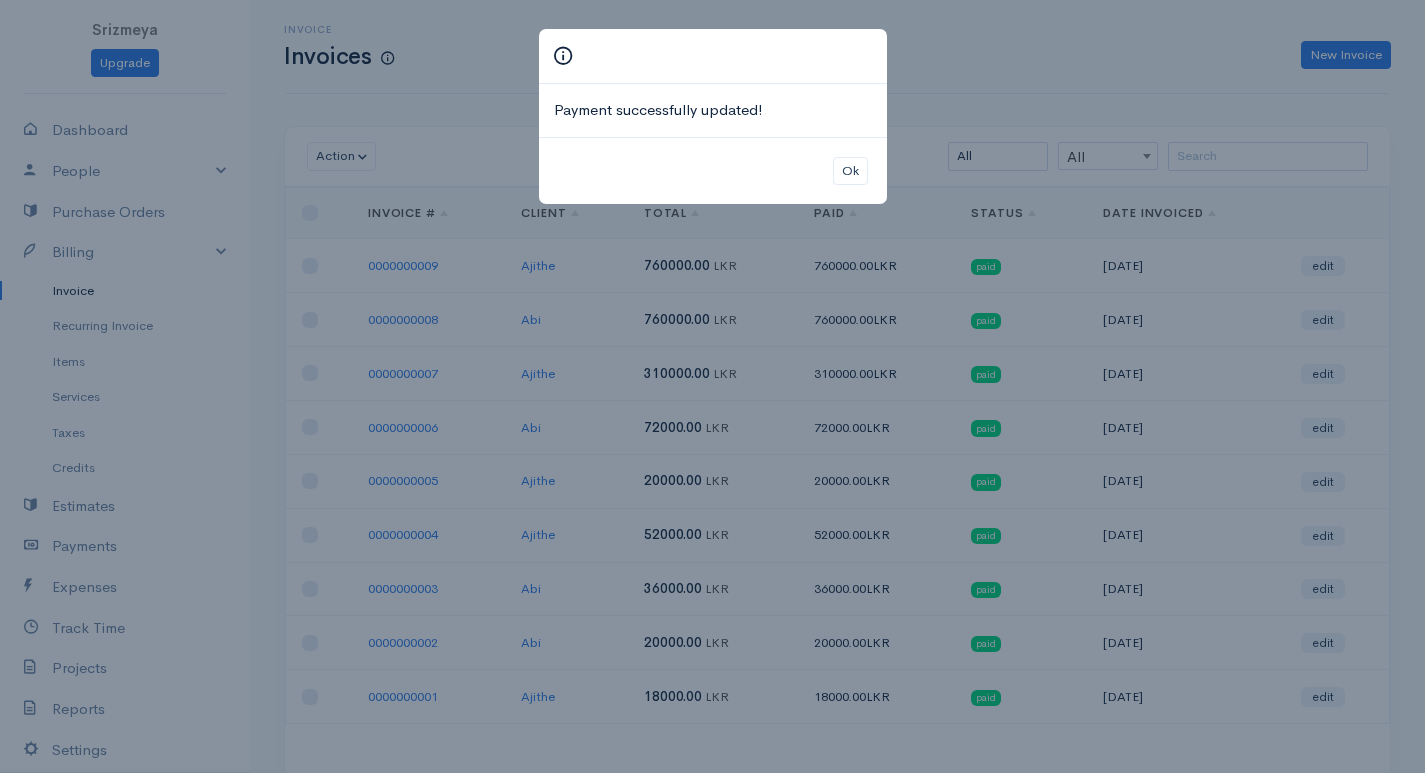 click on "Payment successfully updated!
Ok" at bounding box center (712, 386) 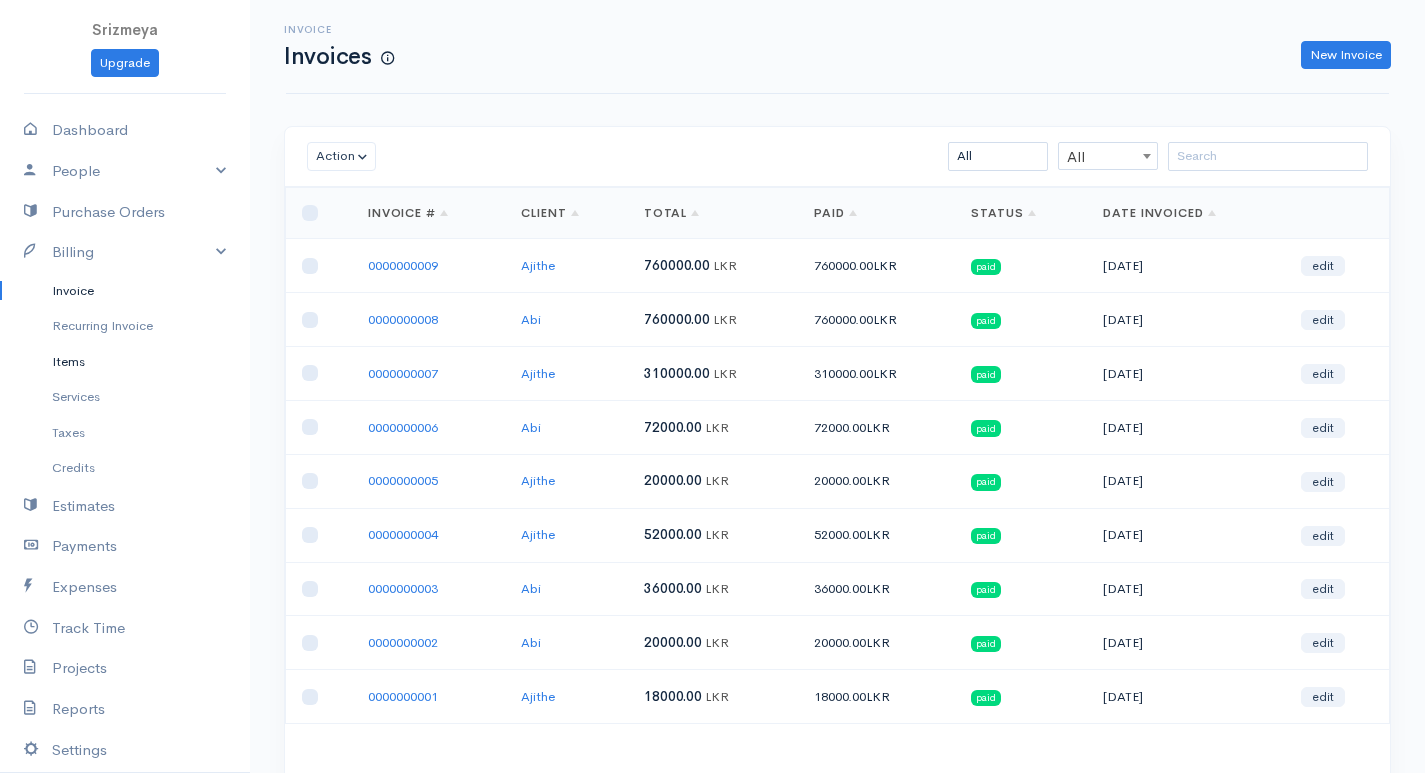 click on "Items" at bounding box center [125, 362] 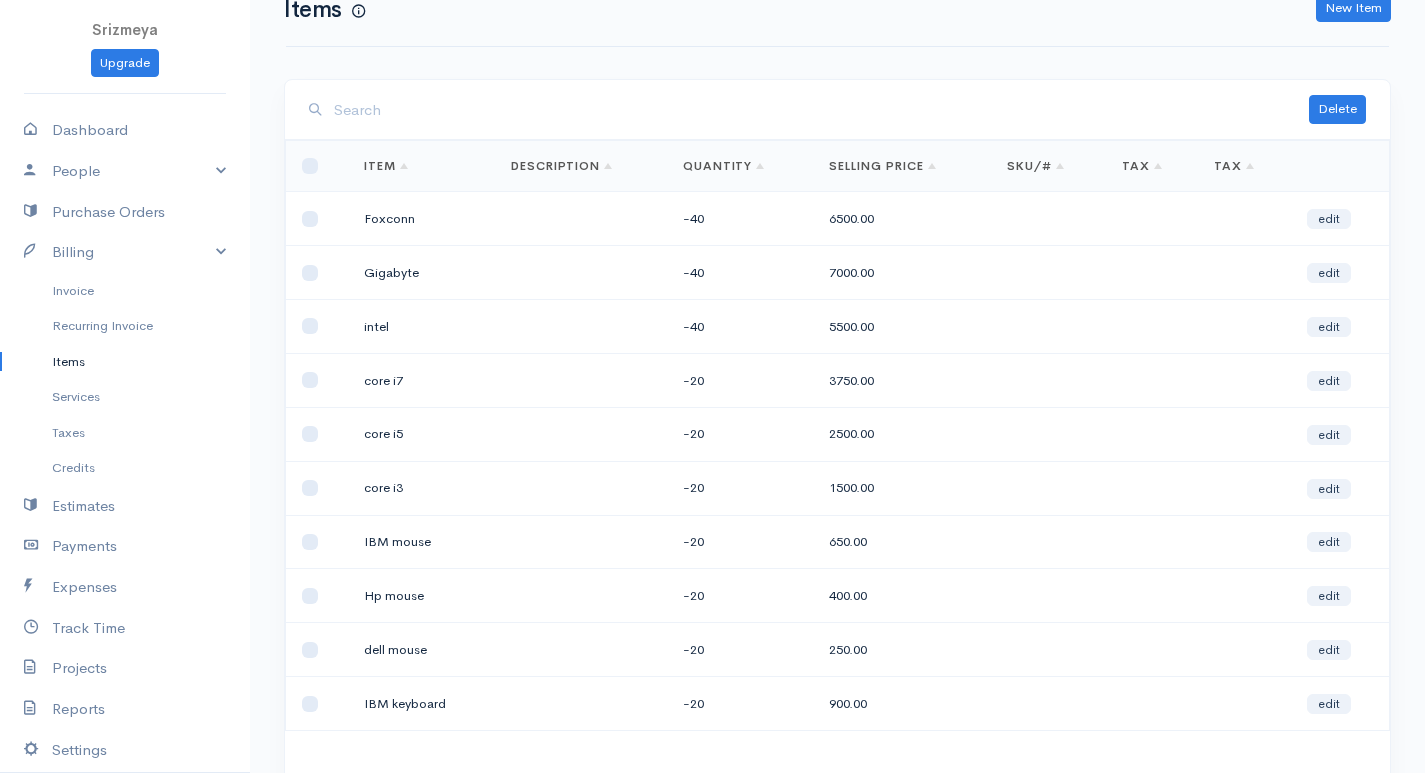 scroll, scrollTop: 0, scrollLeft: 0, axis: both 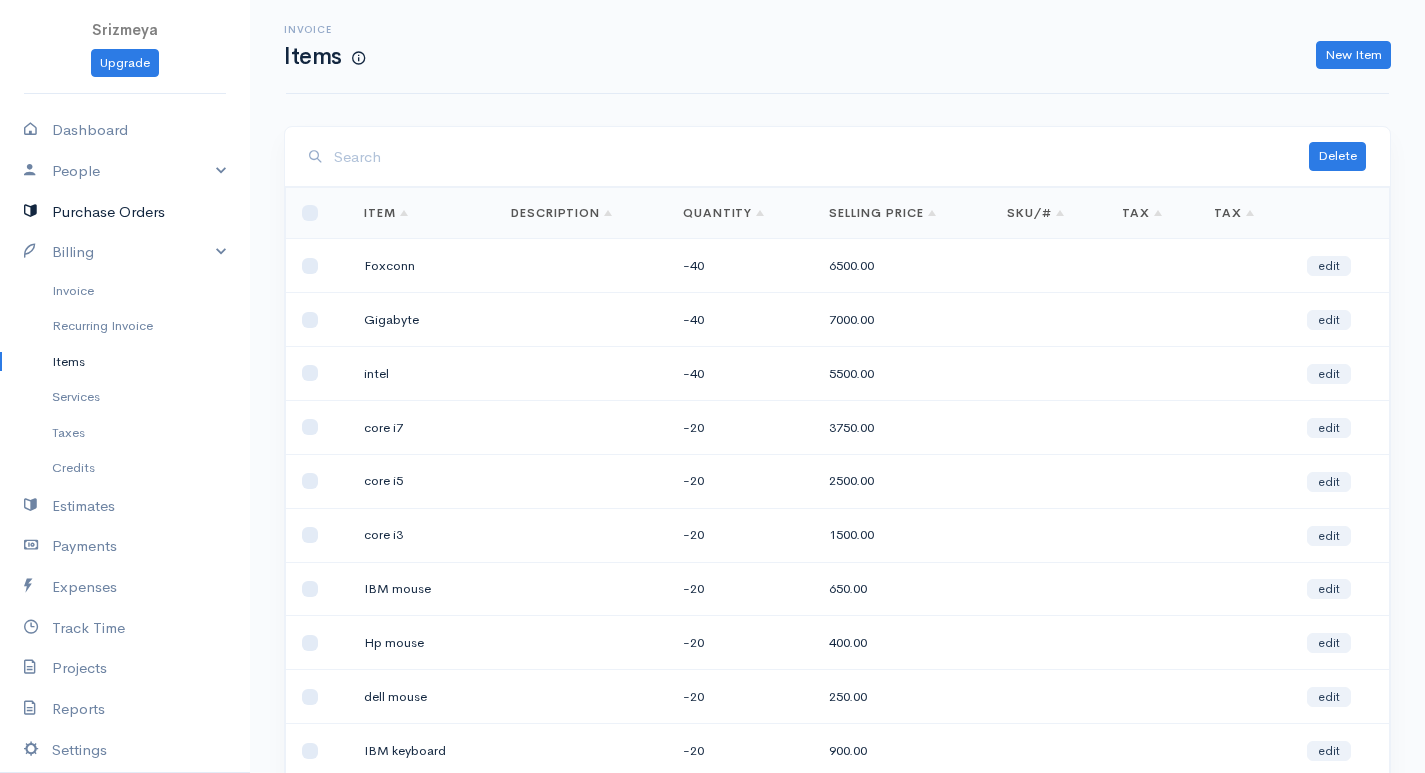 click on "Purchase Orders" at bounding box center (125, 212) 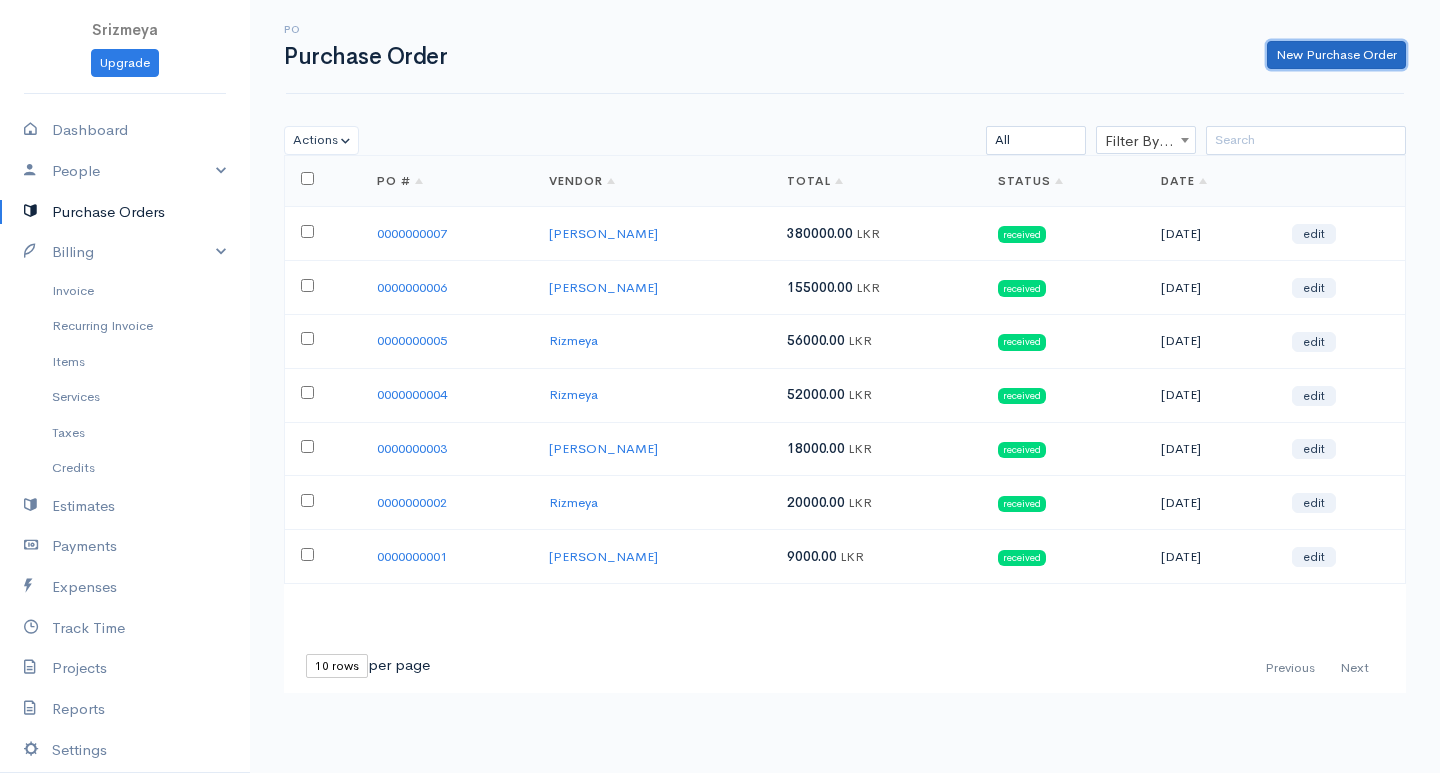 drag, startPoint x: 1331, startPoint y: 60, endPoint x: 1266, endPoint y: 96, distance: 74.30343 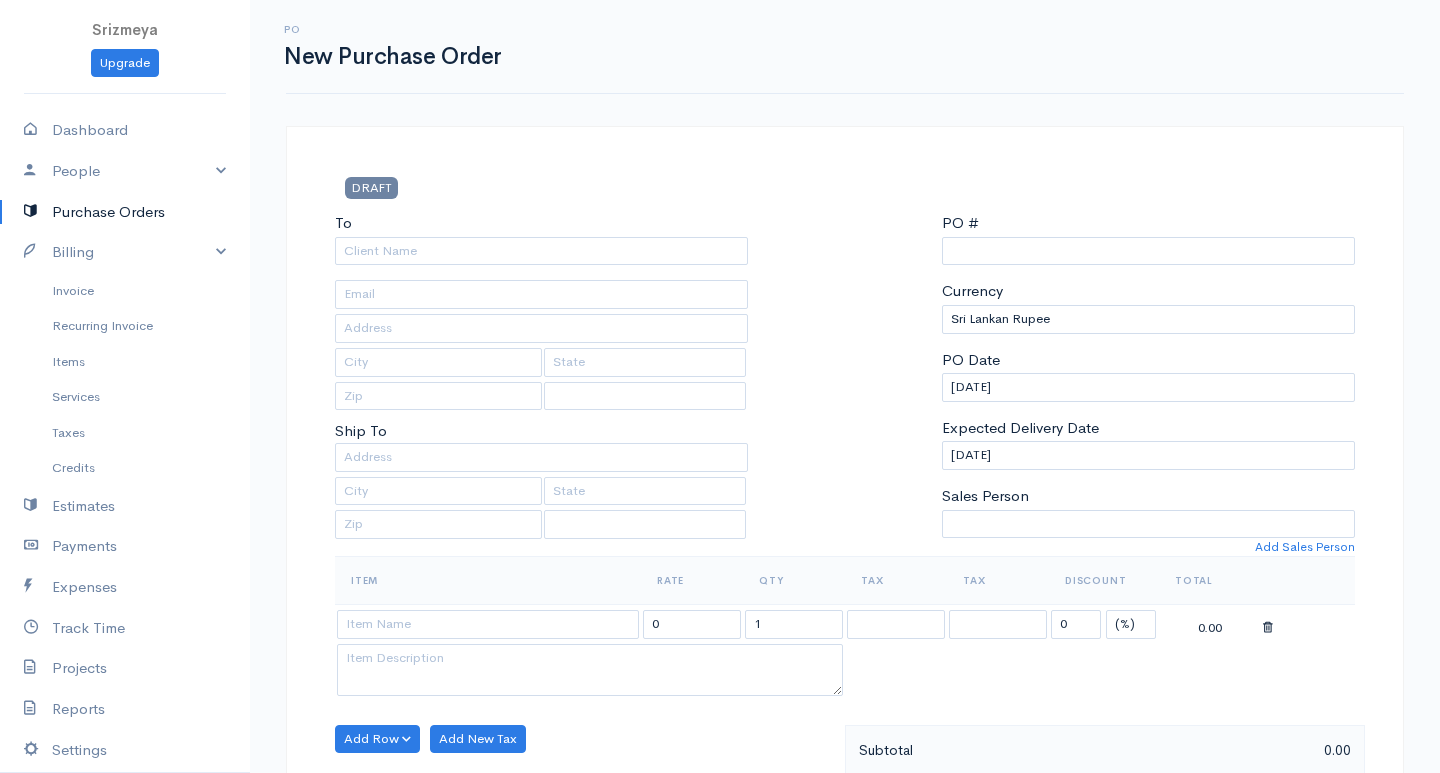 select on "LKR" 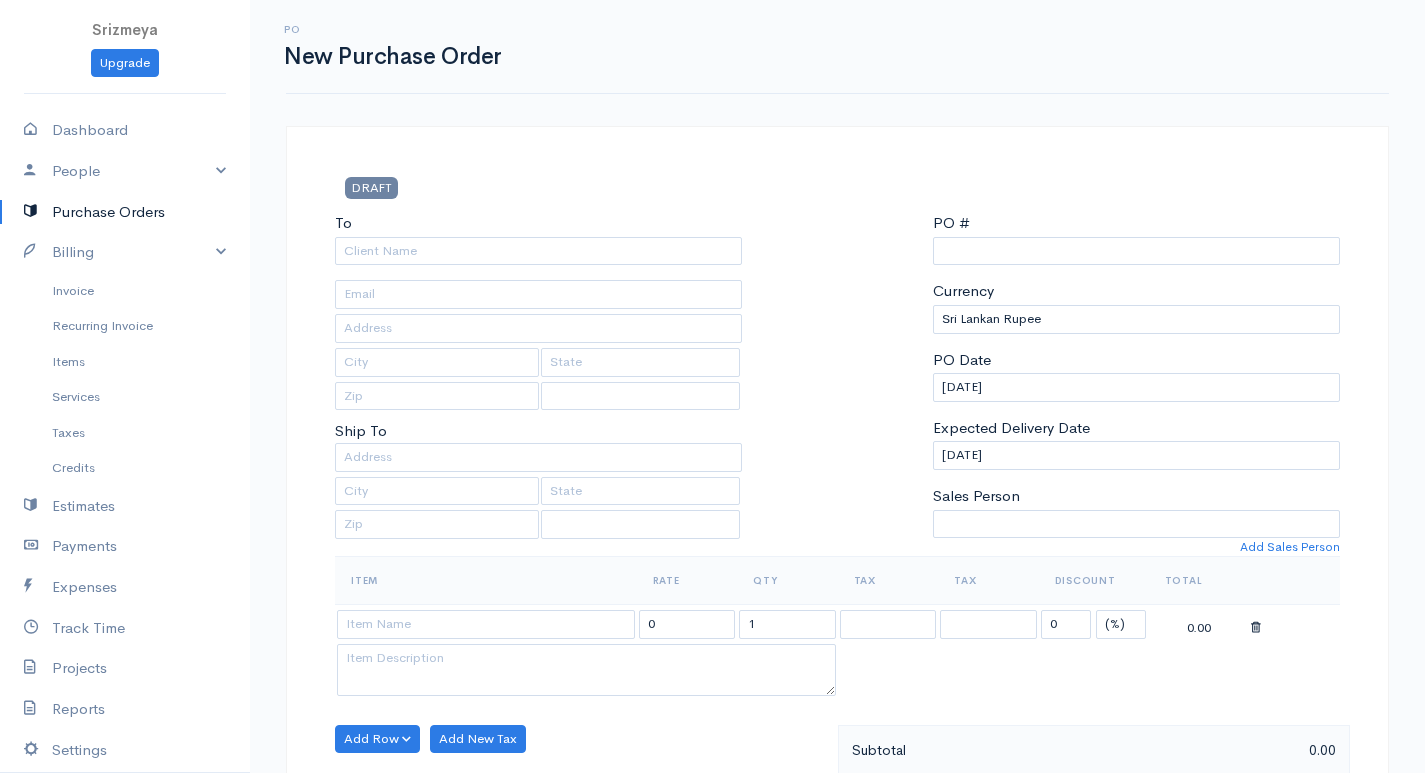 select on "[GEOGRAPHIC_DATA]" 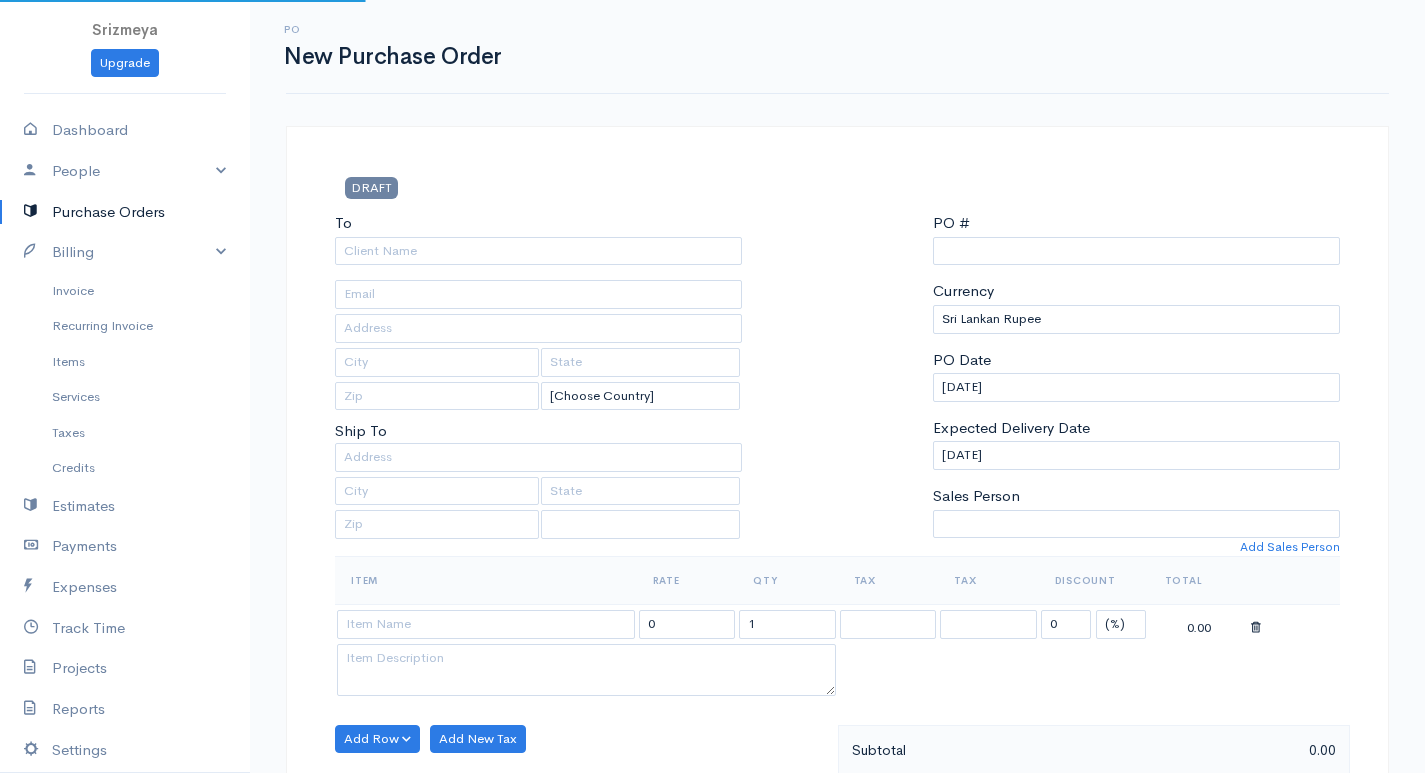 type on "0000000008" 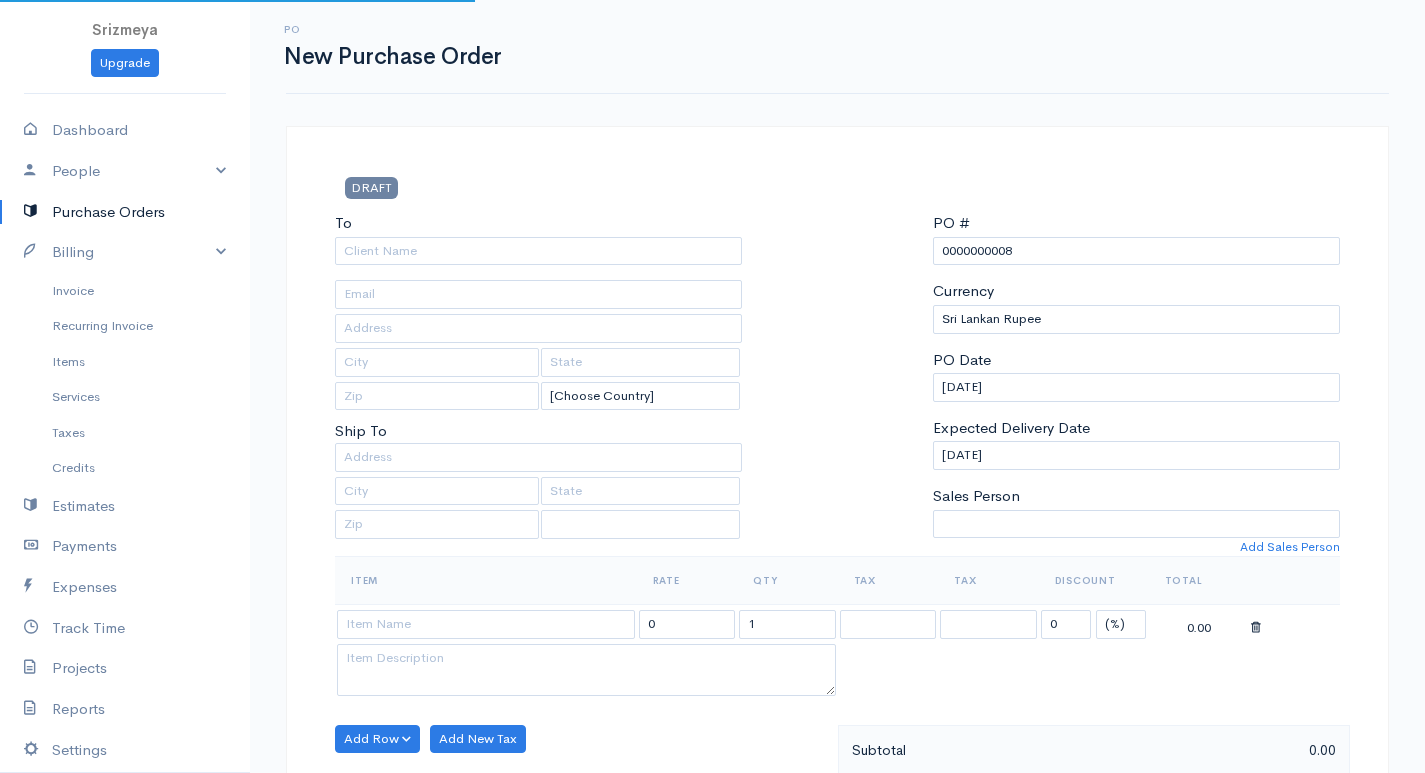 select on "[GEOGRAPHIC_DATA]" 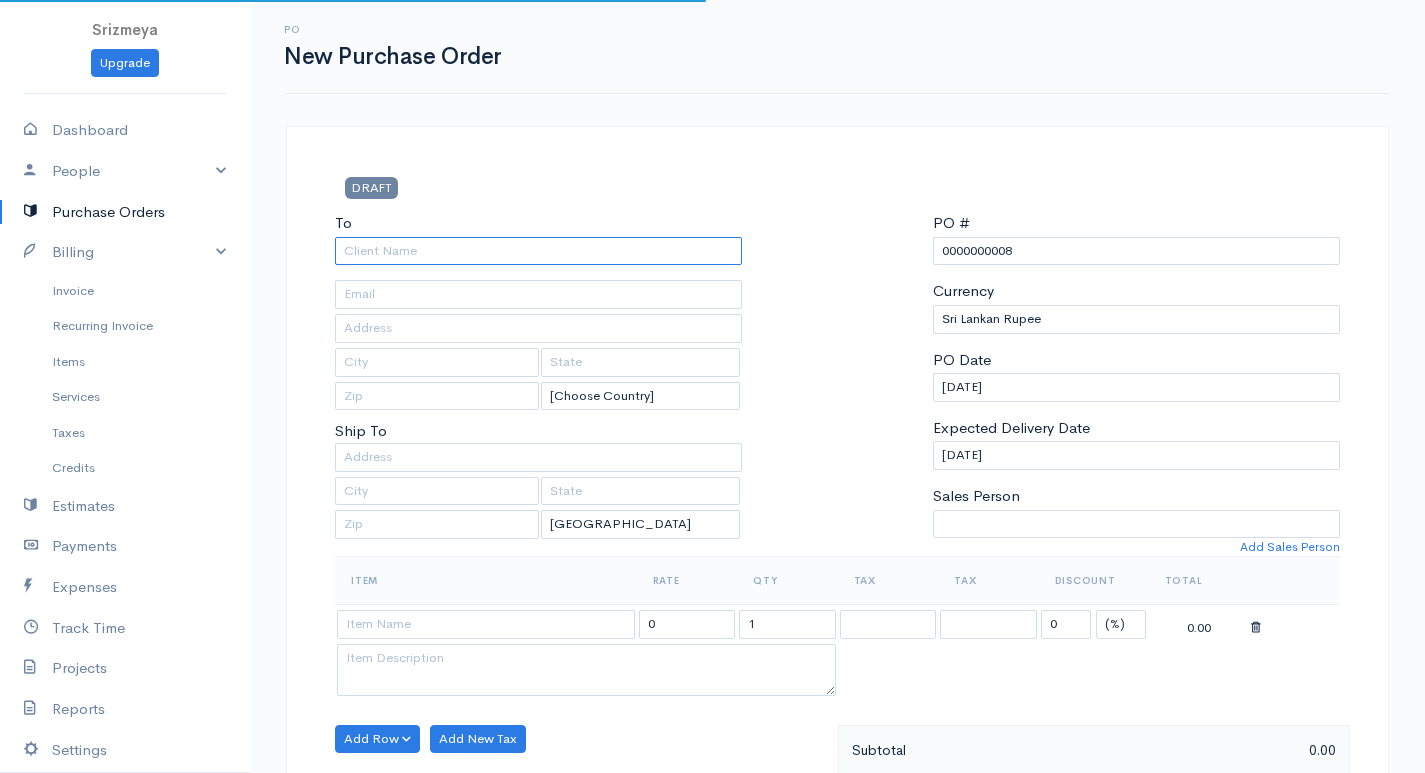 click on "To" at bounding box center (538, 251) 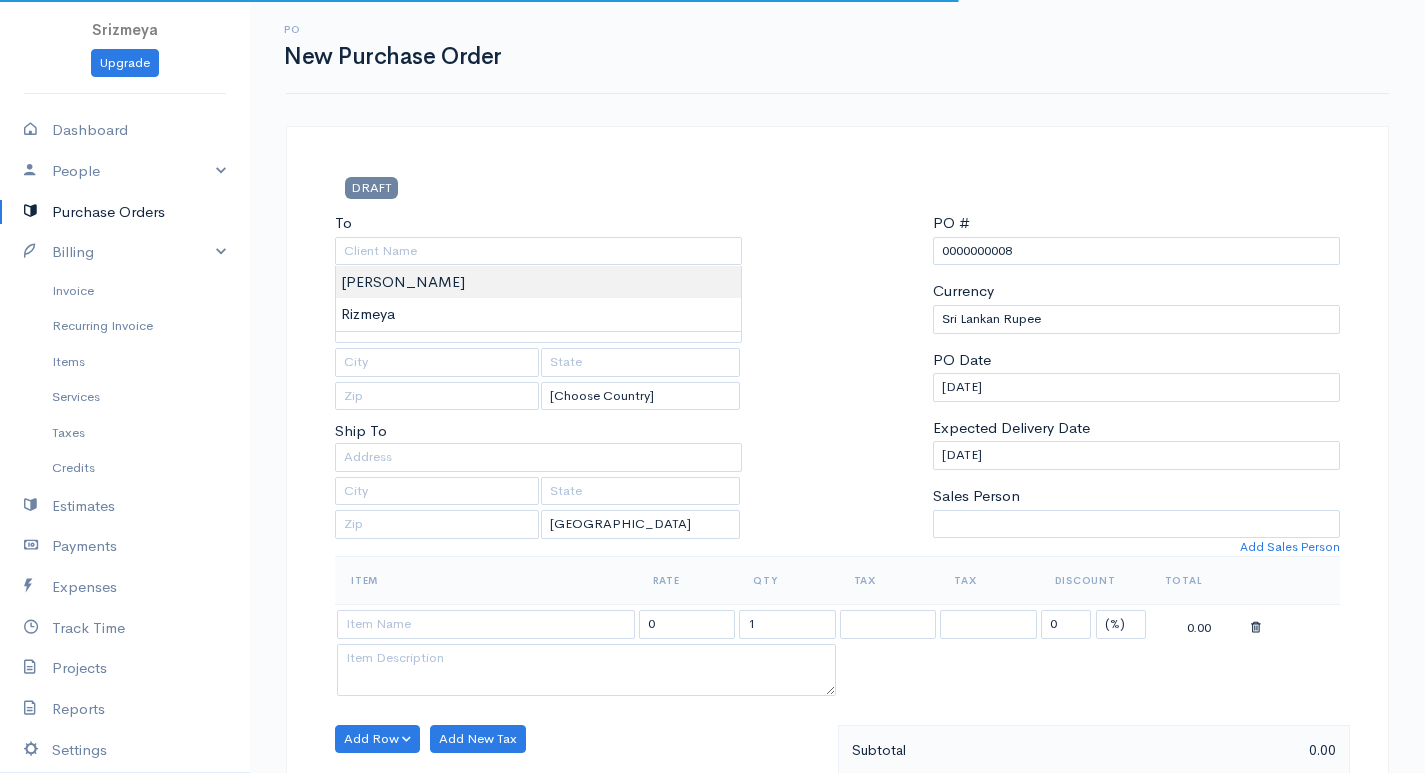 type on "Rajina kumar" 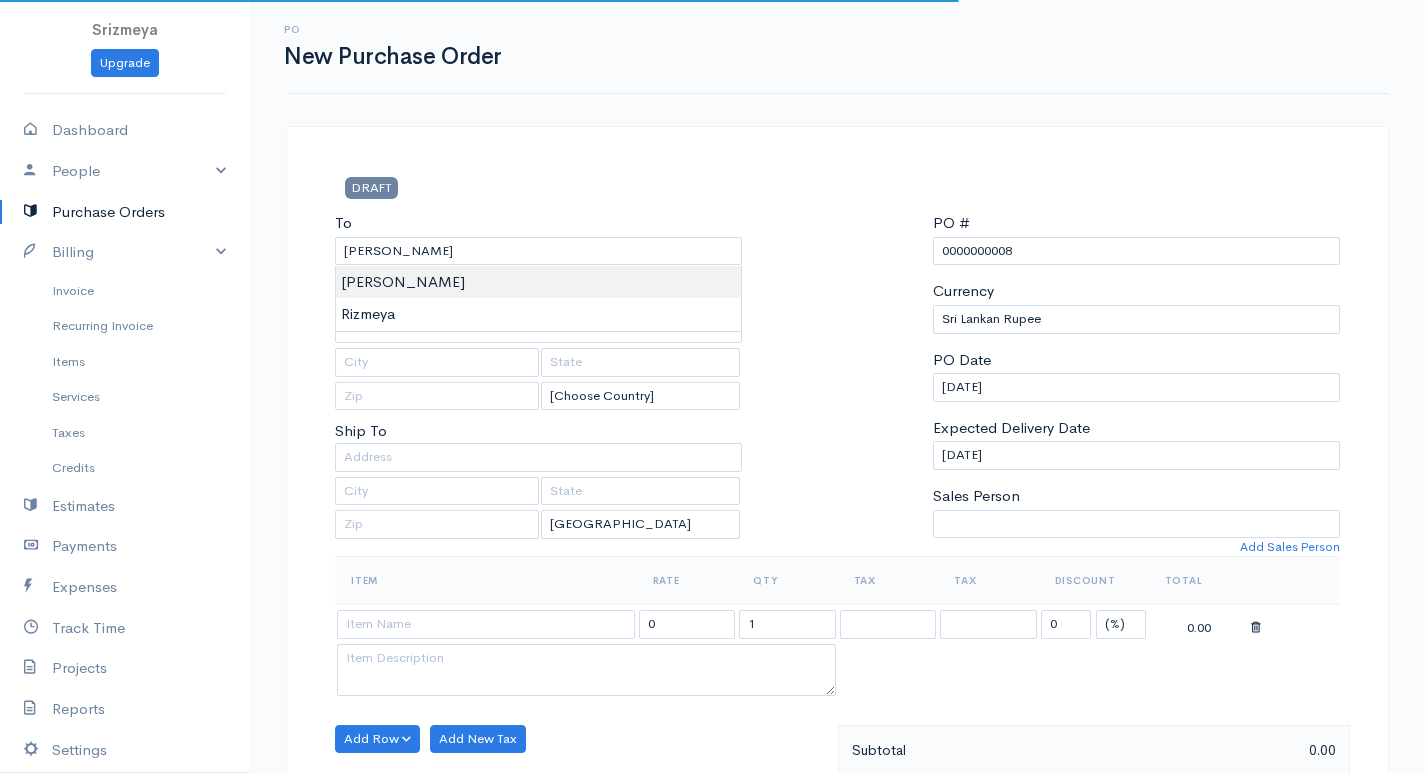 click on "Srizmeya
Upgrade
Dashboard
People
Clients
Vendors
Staff Users
Purchase Orders
Billing
Invoice
Recurring Invoice
Items
Services
Taxes
Credits
Estimates
Payments
Expenses
Track Time
Projects
Reports
Settings
My Organizations
Logout
Help
@CloudBooksApp 2022
PO
New Purchase Order
DRAFT To Rajina kumar [Choose Country] United States Canada United Kingdom Afghanistan Albania Algeria American Samoa Andorra Anguilla Angola Antarctica Antigua and Barbuda Argentina Armenia Aruba 0" at bounding box center [712, 768] 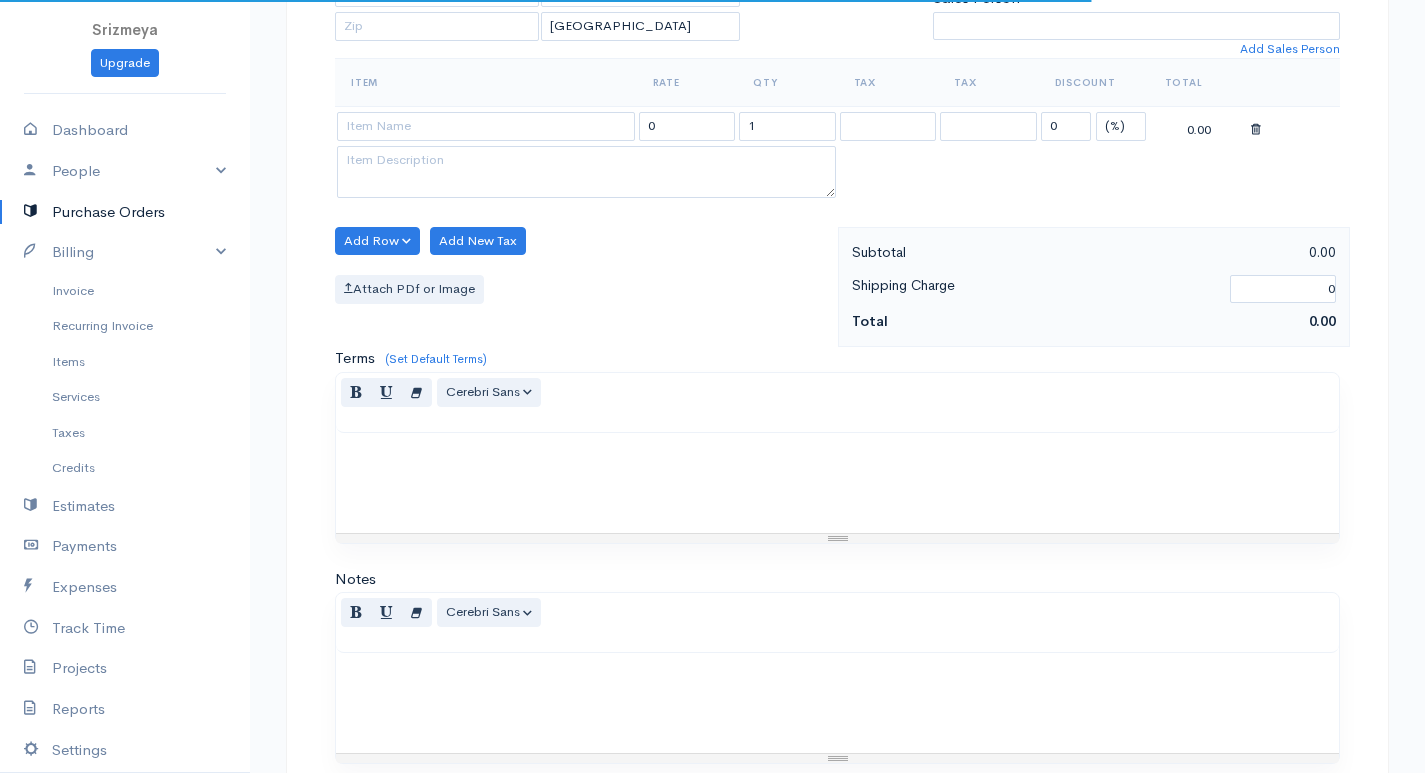scroll, scrollTop: 500, scrollLeft: 0, axis: vertical 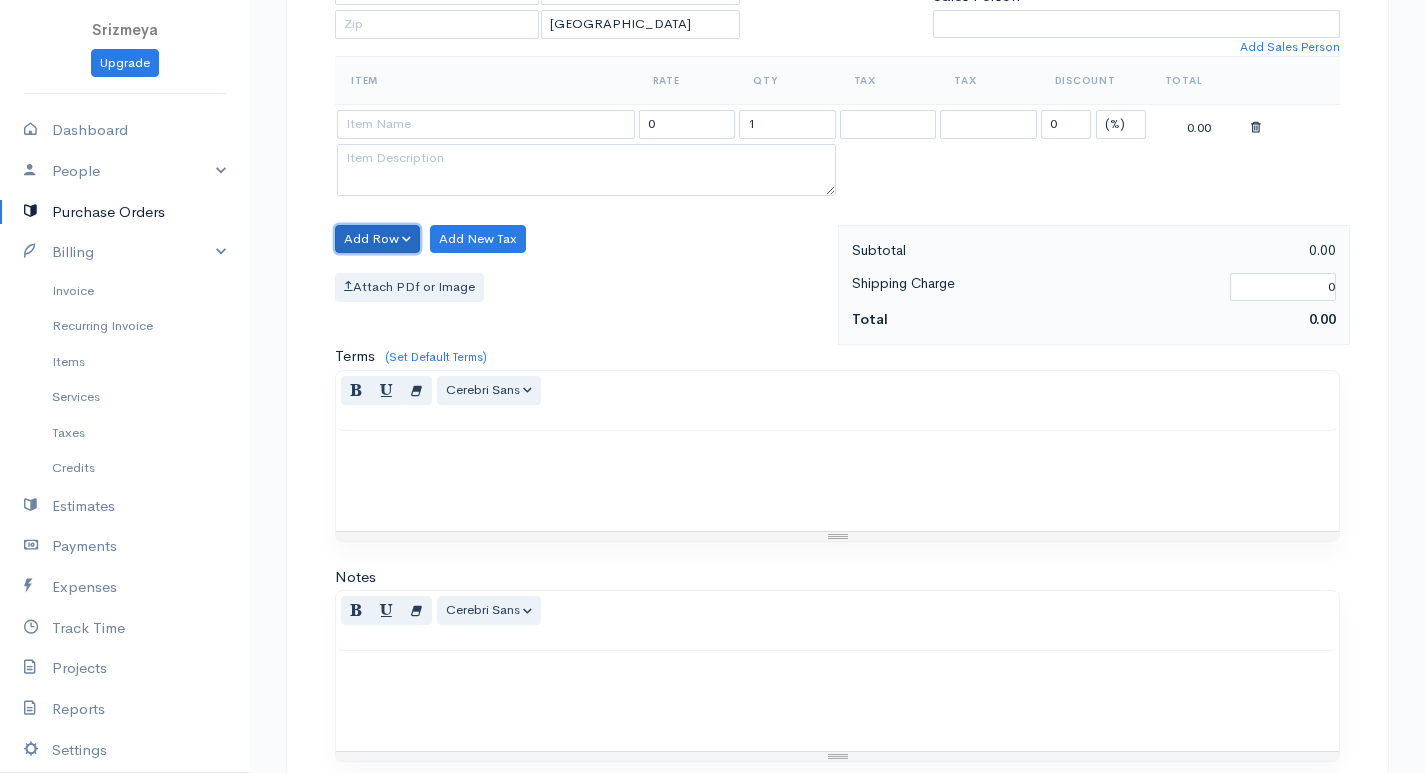 click on "Add Row" at bounding box center (377, 239) 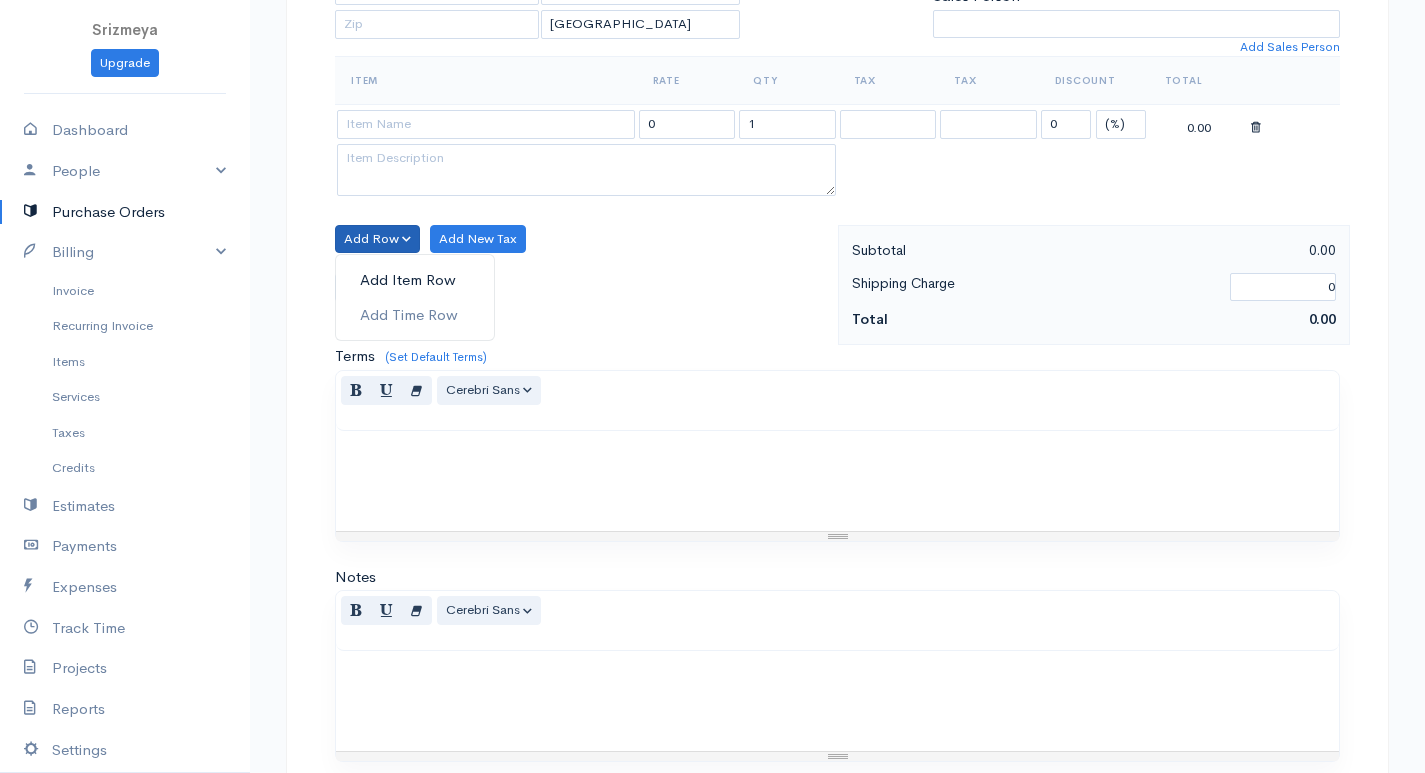 click on "Add Item Row" at bounding box center (415, 280) 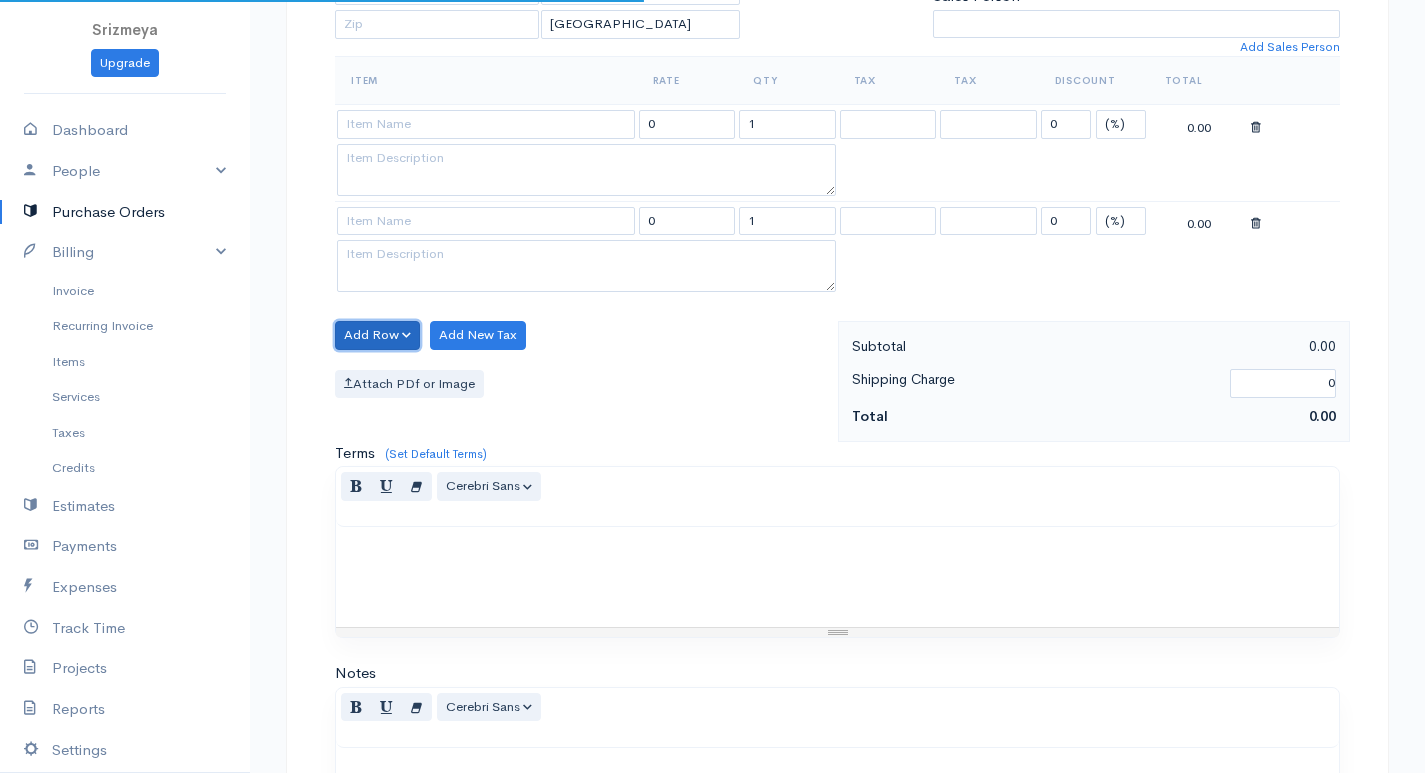 click on "Add Row" at bounding box center (377, 335) 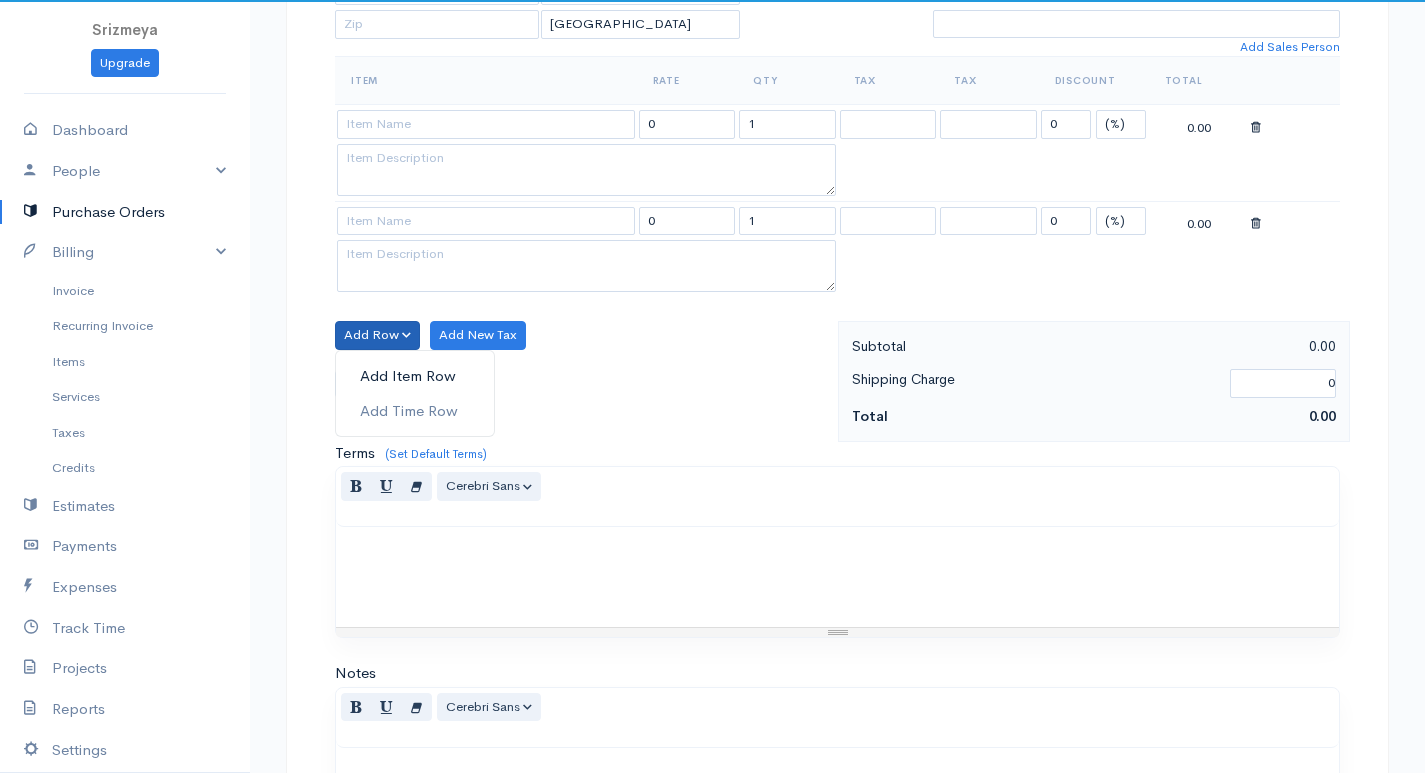 click on "Add Item Row" at bounding box center (415, 376) 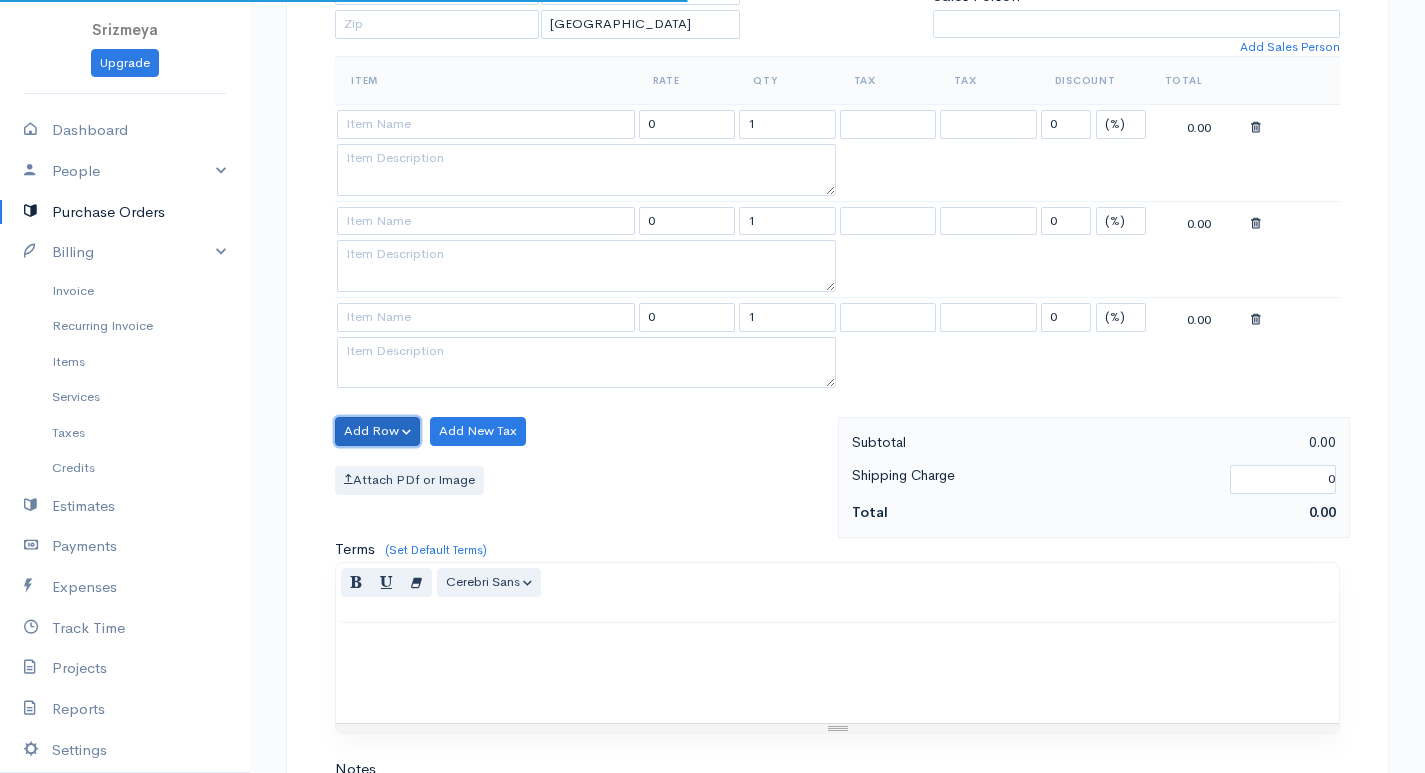 click on "Add Row" at bounding box center (377, 431) 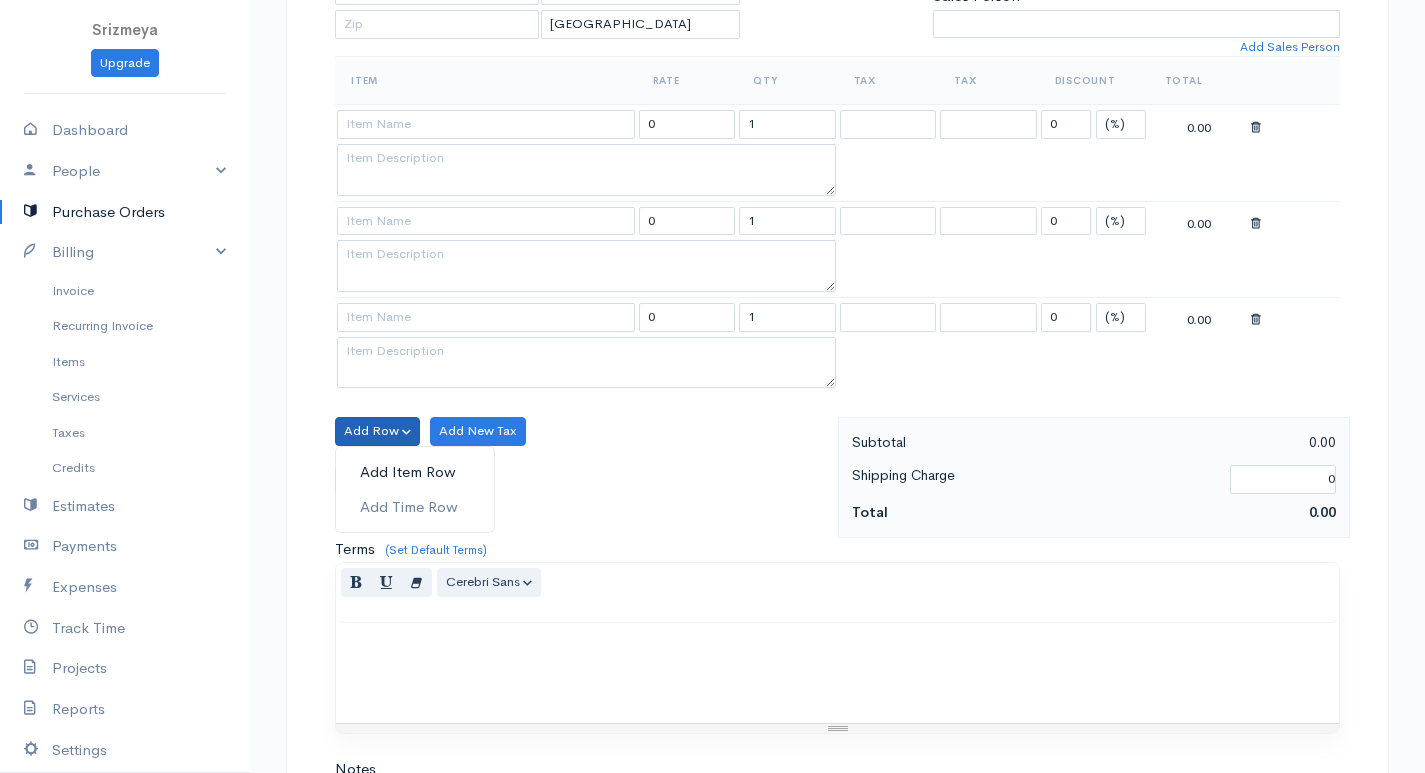 click on "Add Item Row" at bounding box center (415, 472) 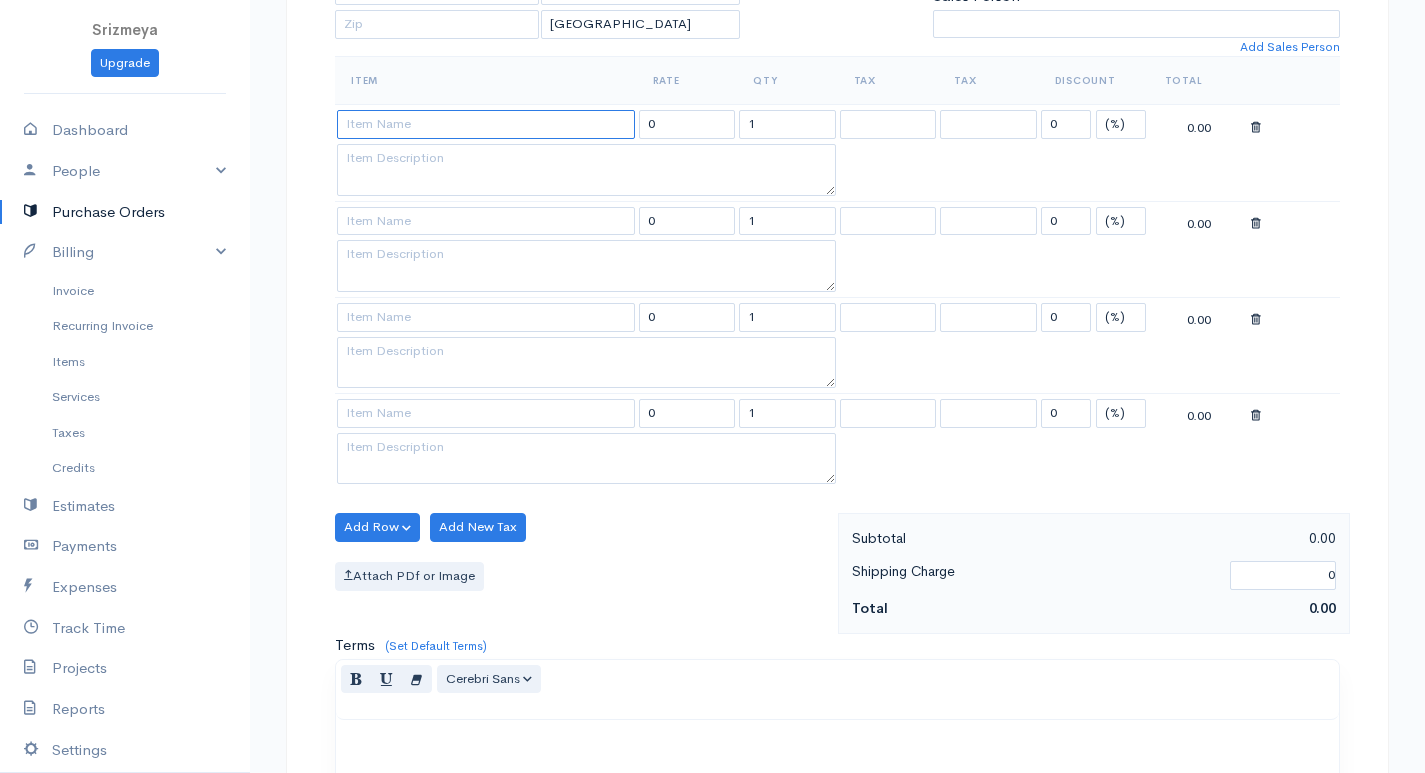 click at bounding box center (486, 124) 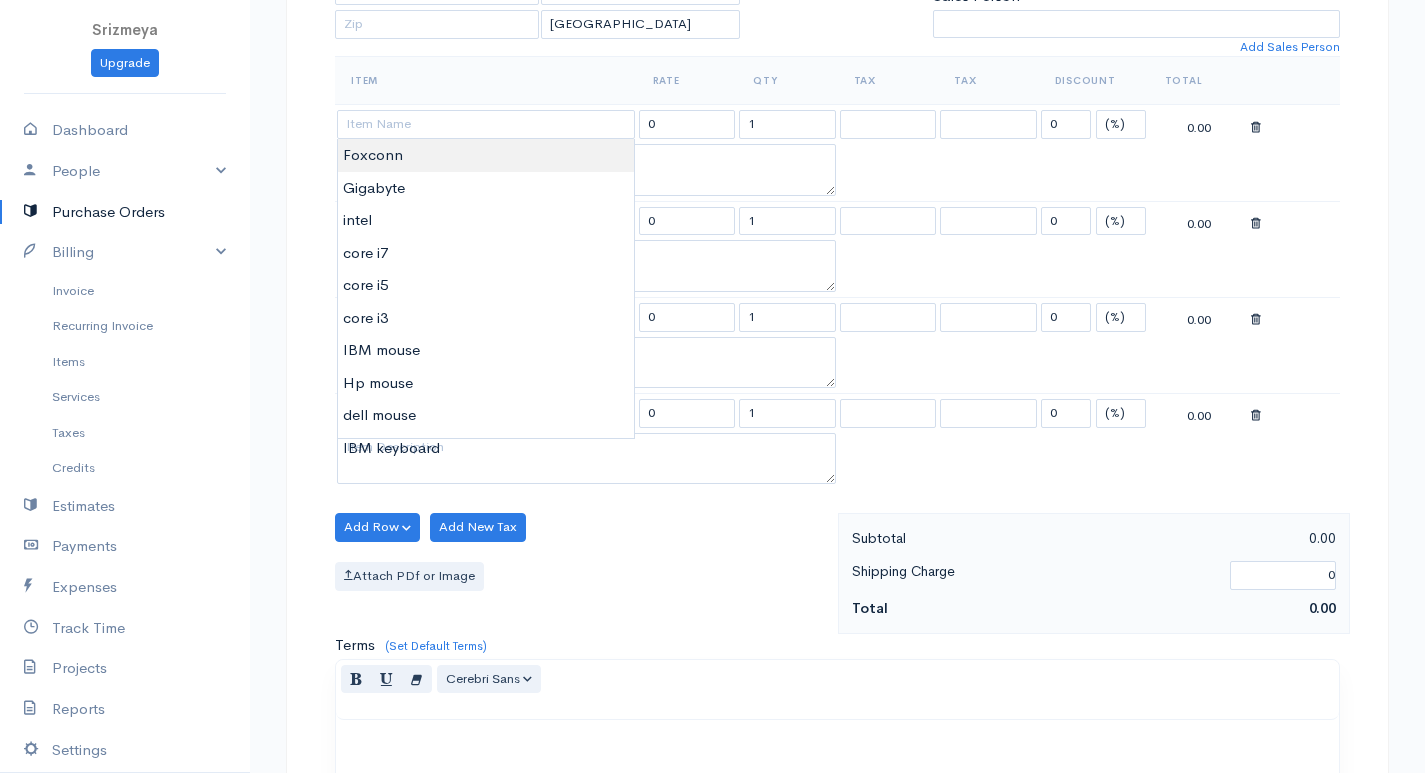 type on "Foxconn" 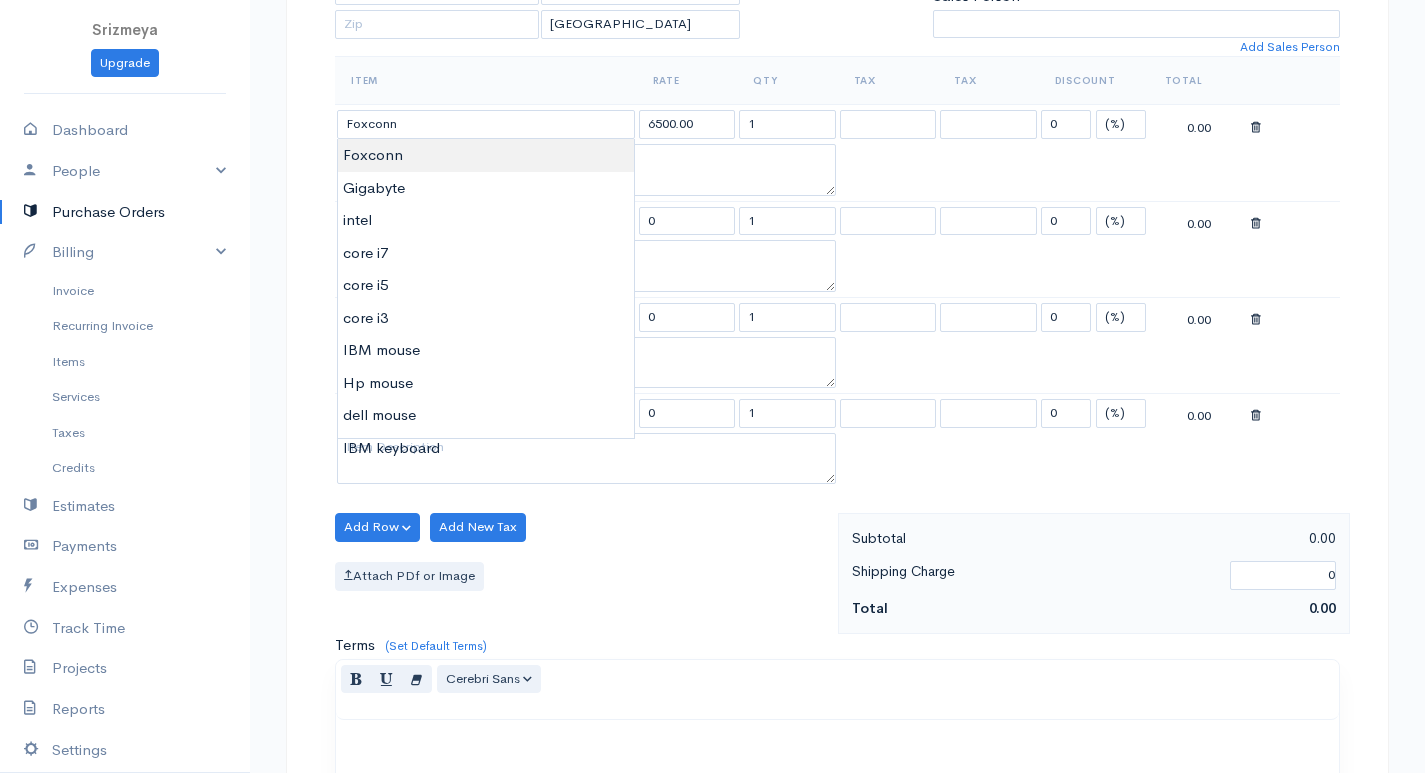 click on "Srizmeya
Upgrade
Dashboard
People
Clients
Vendors
Staff Users
Purchase Orders
Billing
Invoice
Recurring Invoice
Items
Services
Taxes
Credits
Estimates
Payments
Expenses
Track Time
Projects
Reports
Settings
My Organizations
Logout
Help
@CloudBooksApp 2022
PO
New Purchase Order
DRAFT To Rajina kumar [Choose Country] United States Canada United Kingdom Afghanistan Albania Algeria American Samoa Andorra Anguilla Angola Antarctica Antigua and Barbuda Argentina Armenia Aruba 1" at bounding box center [712, 413] 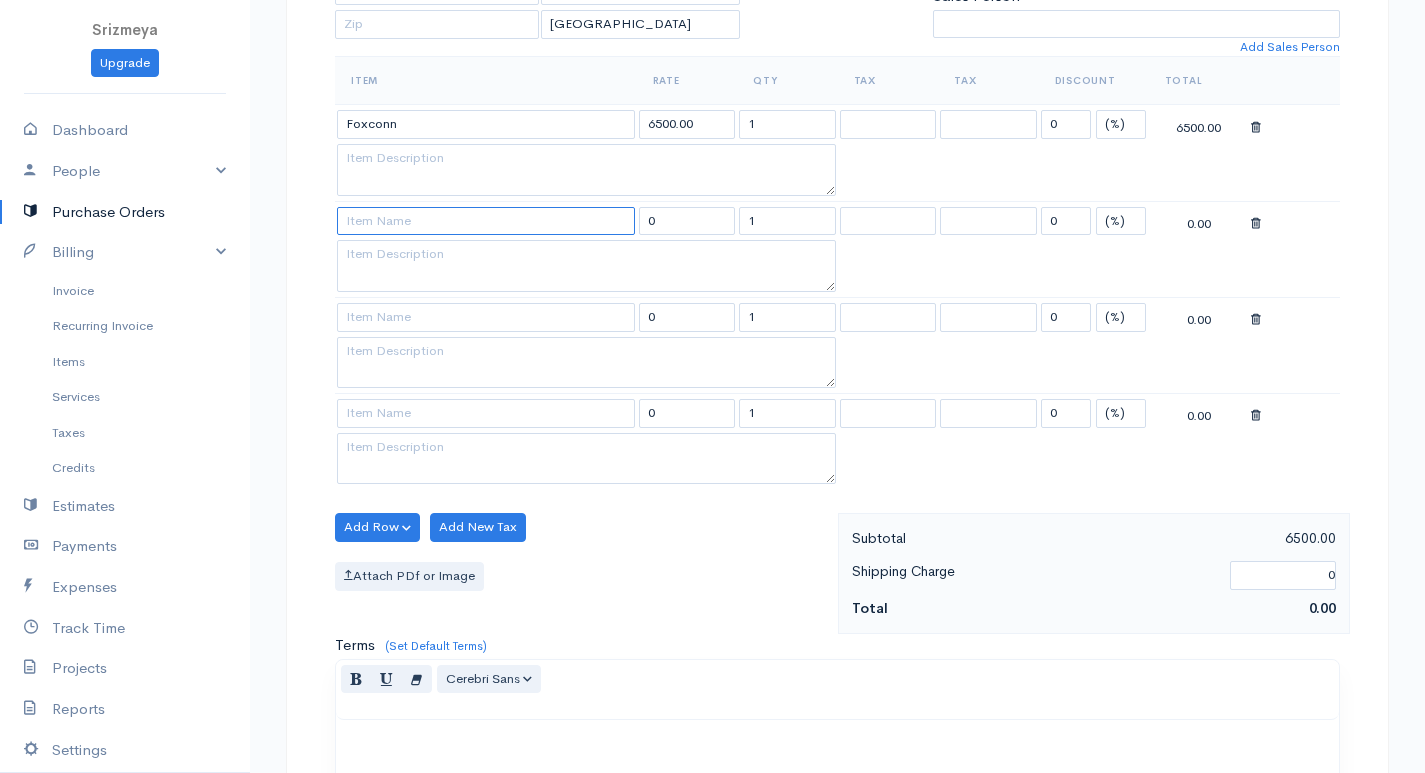 click at bounding box center (486, 221) 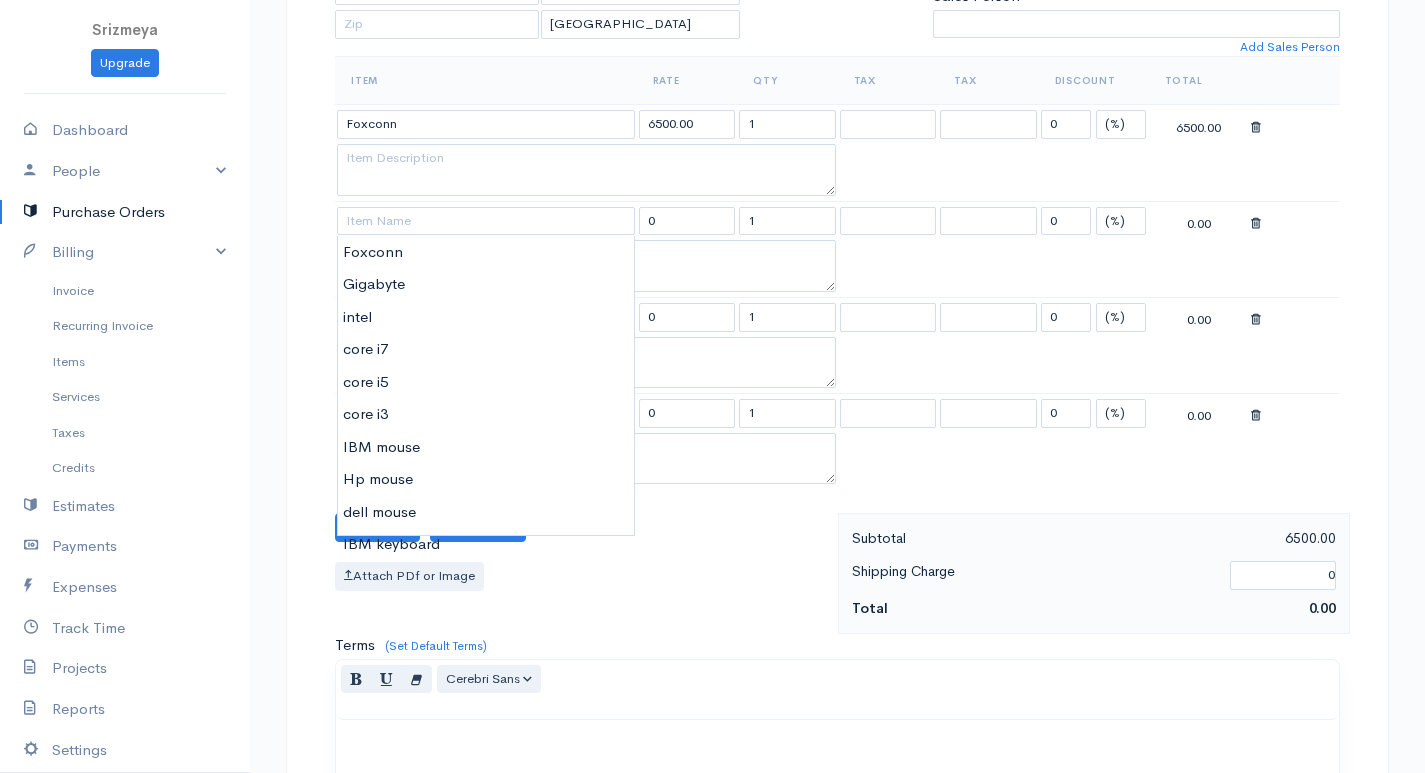 type on "Gigabyte" 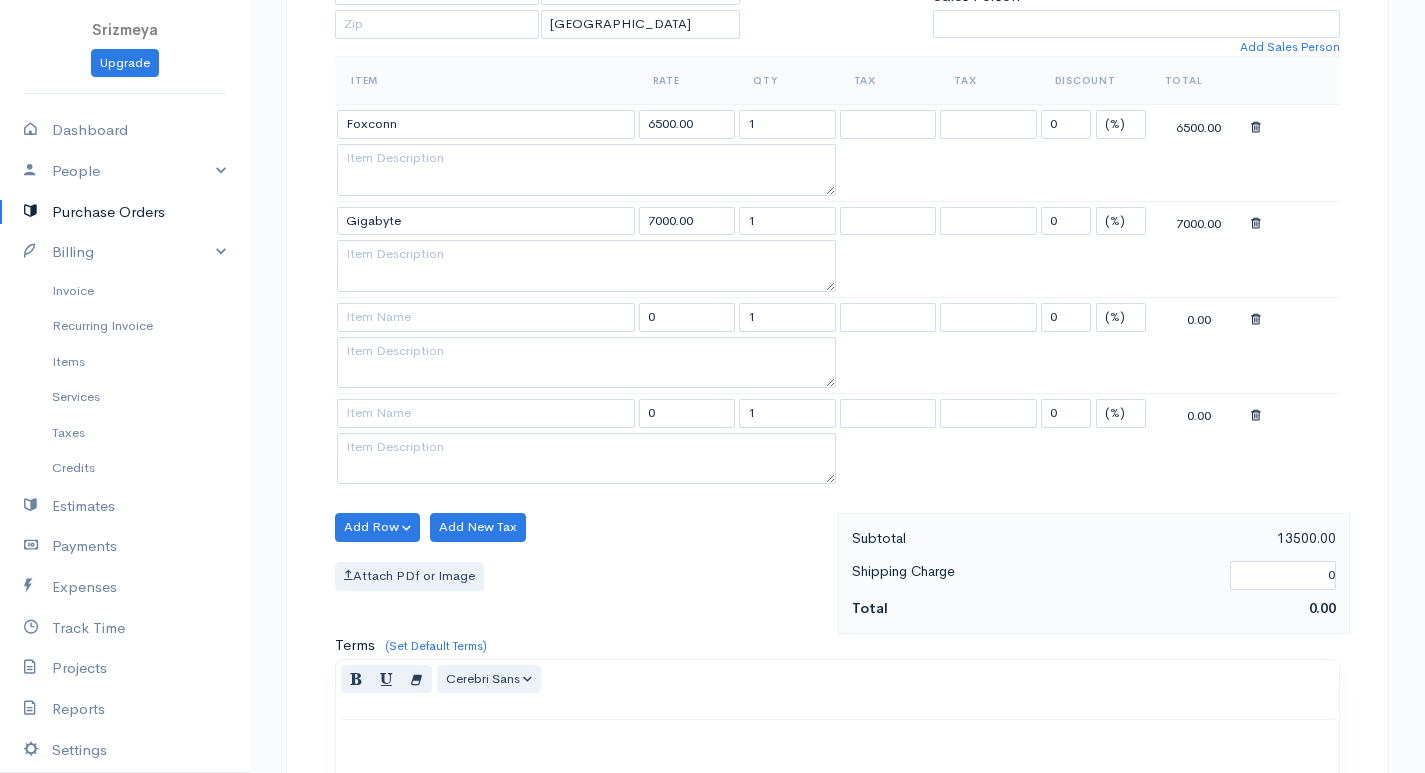 click on "Srizmeya
Upgrade
Dashboard
People
Clients
Vendors
Staff Users
Purchase Orders
Billing
Invoice
Recurring Invoice
Items
Services
Taxes
Credits
Estimates
Payments
Expenses
Track Time
Projects
Reports
Settings
My Organizations
Logout
Help
@CloudBooksApp 2022
PO
New Purchase Order
DRAFT To Rajina kumar [Choose Country] United States Canada United Kingdom Afghanistan Albania Algeria American Samoa Andorra Anguilla Angola Antarctica Antigua and Barbuda Argentina Armenia Aruba 1" at bounding box center [712, 413] 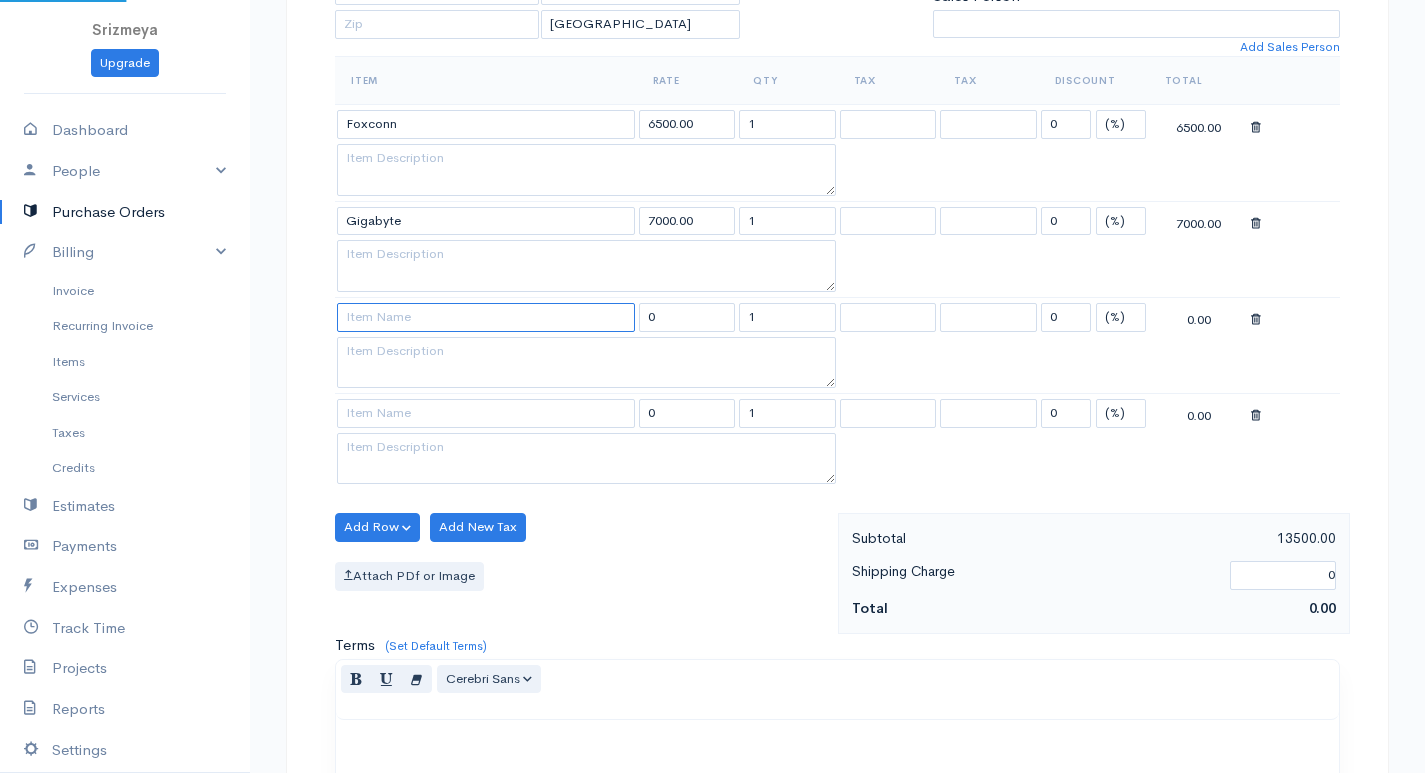 click at bounding box center (486, 317) 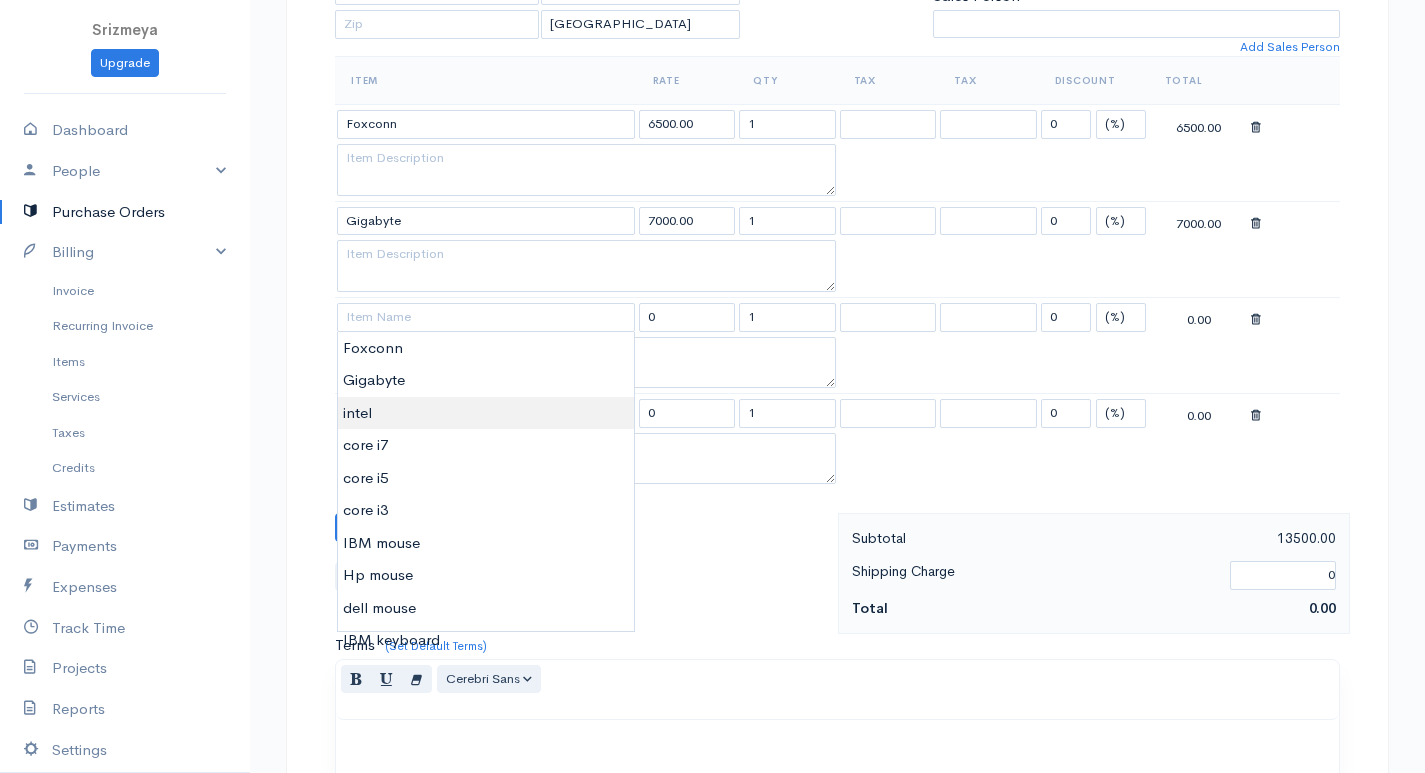 type on "intel" 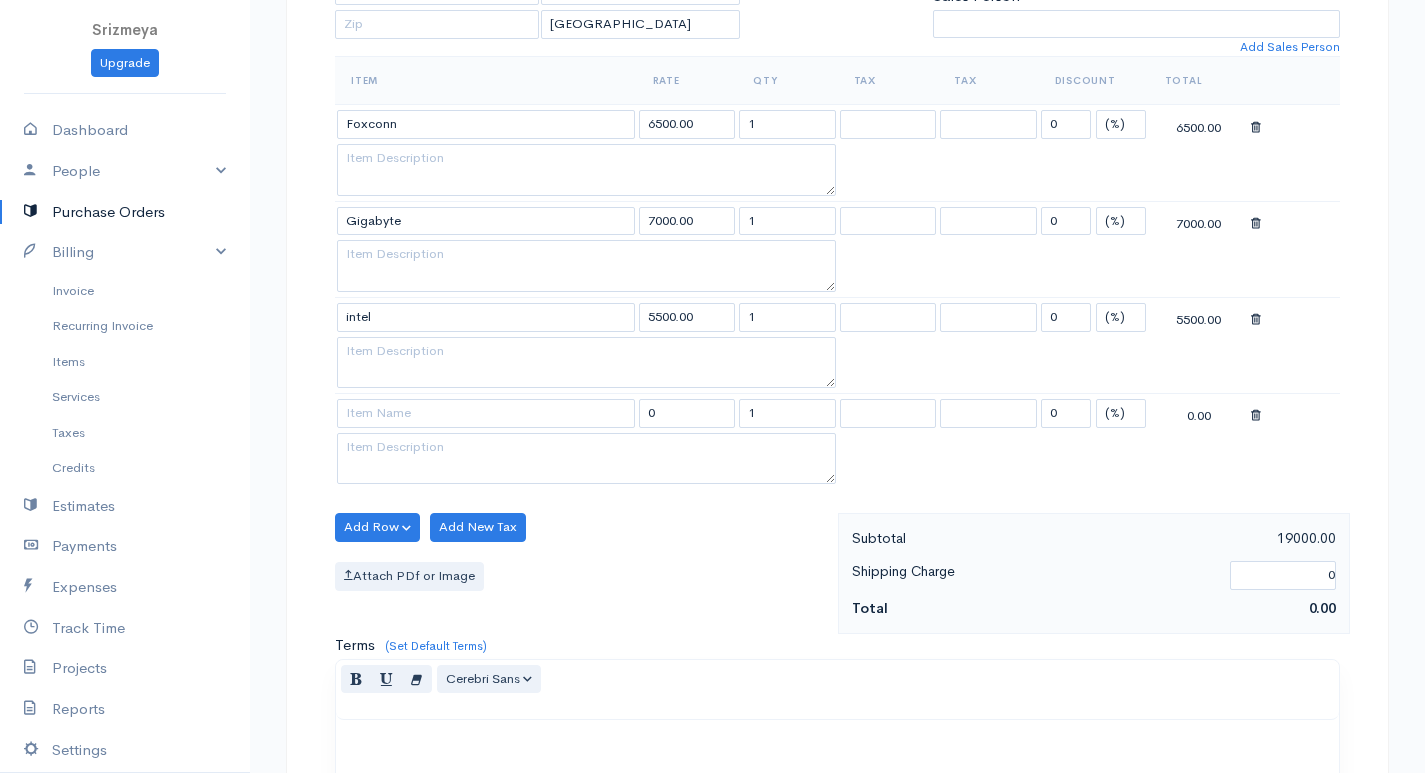 click on "Srizmeya
Upgrade
Dashboard
People
Clients
Vendors
Staff Users
Purchase Orders
Billing
Invoice
Recurring Invoice
Items
Services
Taxes
Credits
Estimates
Payments
Expenses
Track Time
Projects
Reports
Settings
My Organizations
Logout
Help
@CloudBooksApp 2022
PO
New Purchase Order
DRAFT To Rajina kumar [Choose Country] United States Canada United Kingdom Afghanistan Albania Algeria American Samoa Andorra Anguilla Angola Antarctica Antigua and Barbuda Argentina Armenia Aruba 1" at bounding box center [712, 413] 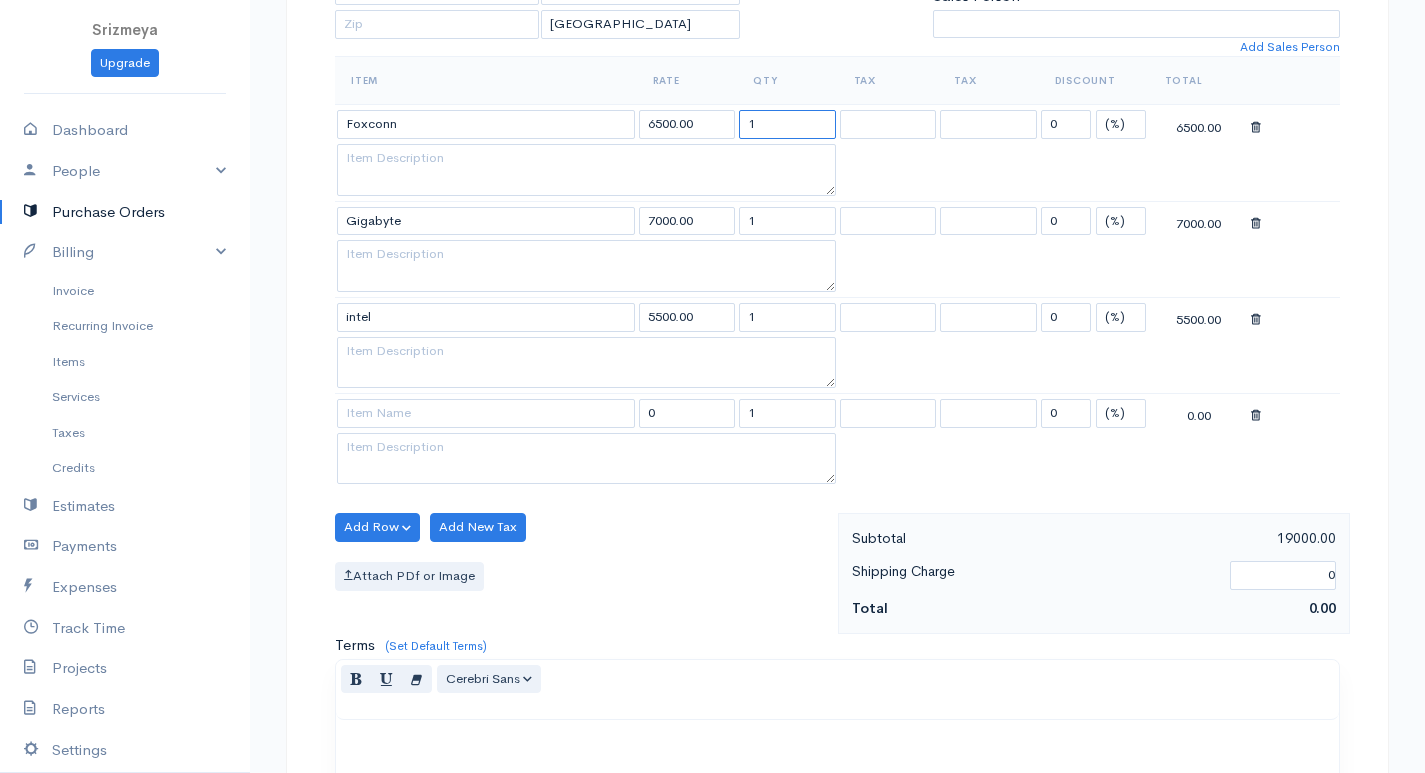 drag, startPoint x: 811, startPoint y: 116, endPoint x: 690, endPoint y: 112, distance: 121.0661 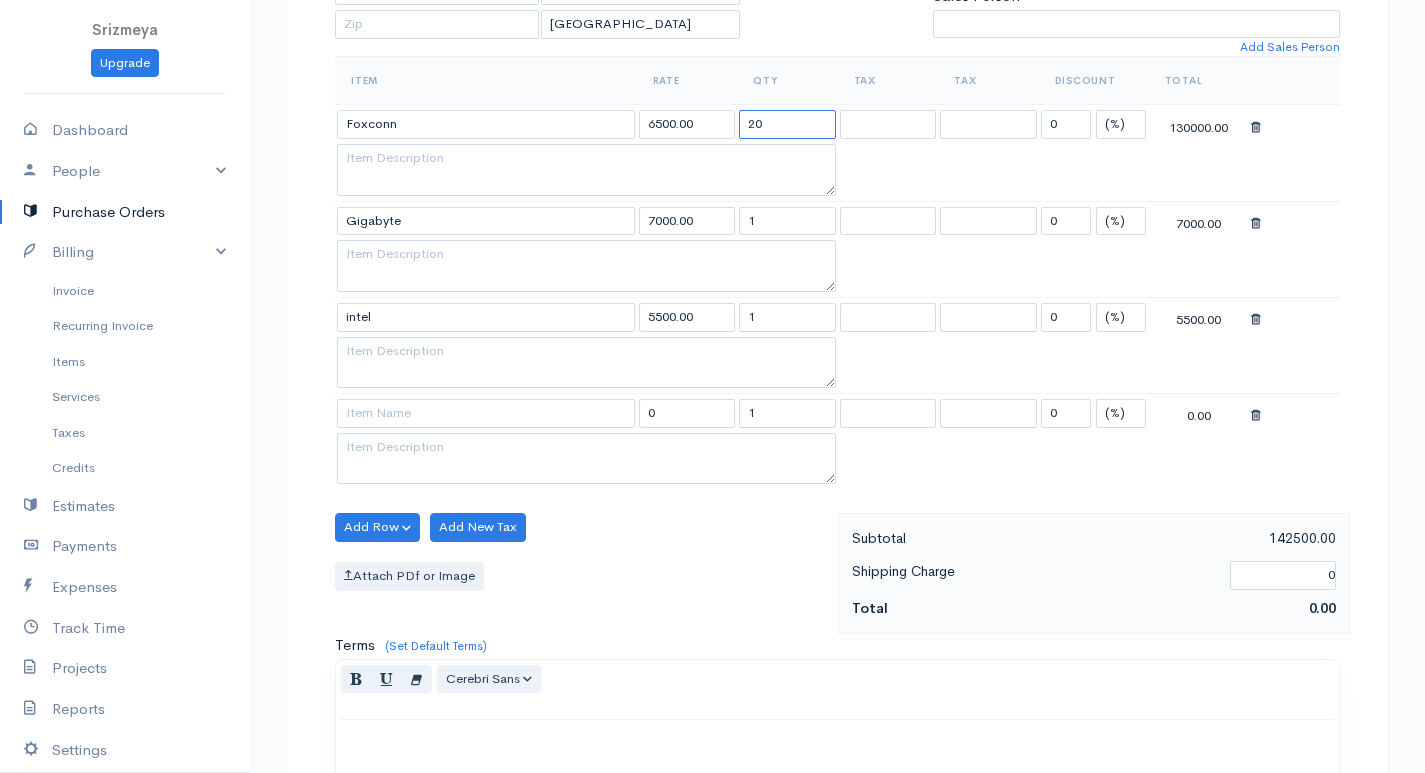 type on "20" 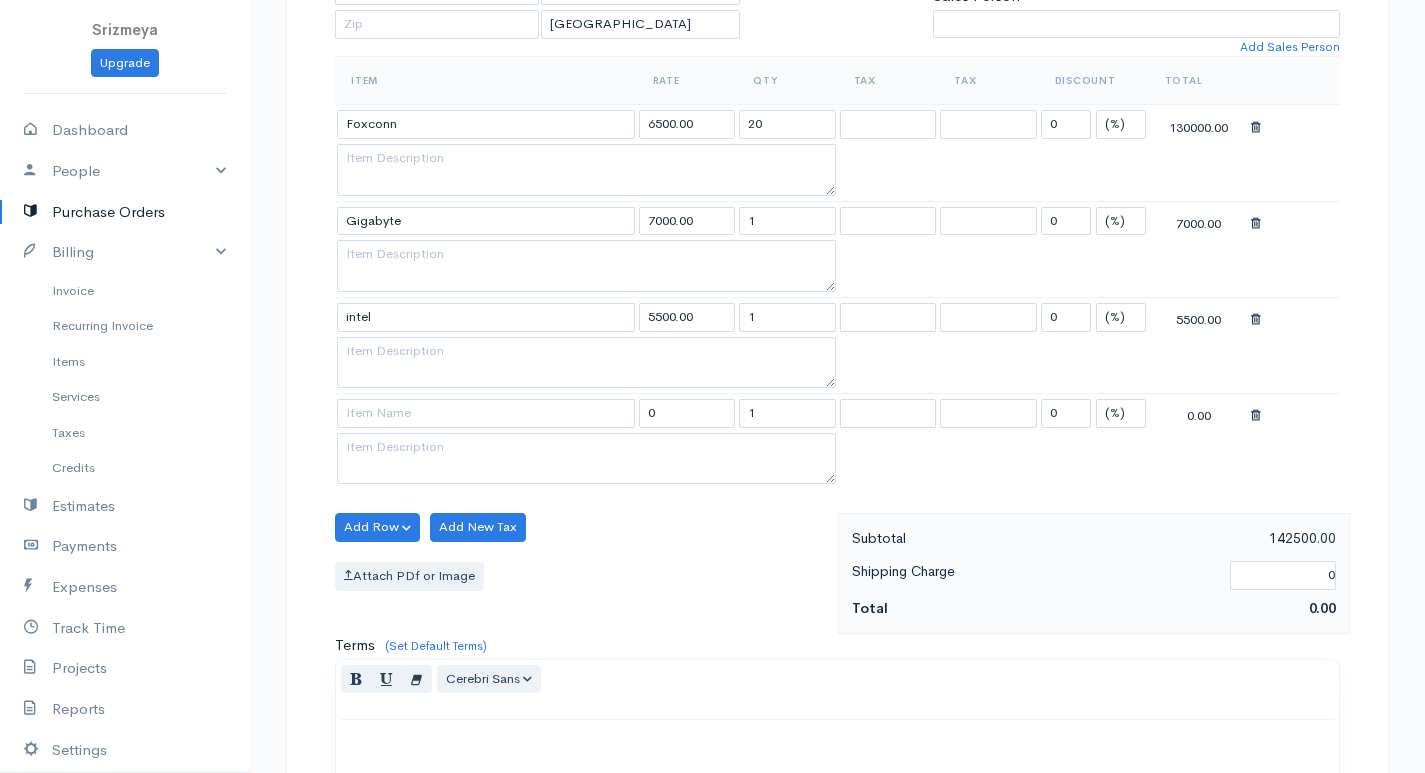 click on "1" at bounding box center (787, 220) 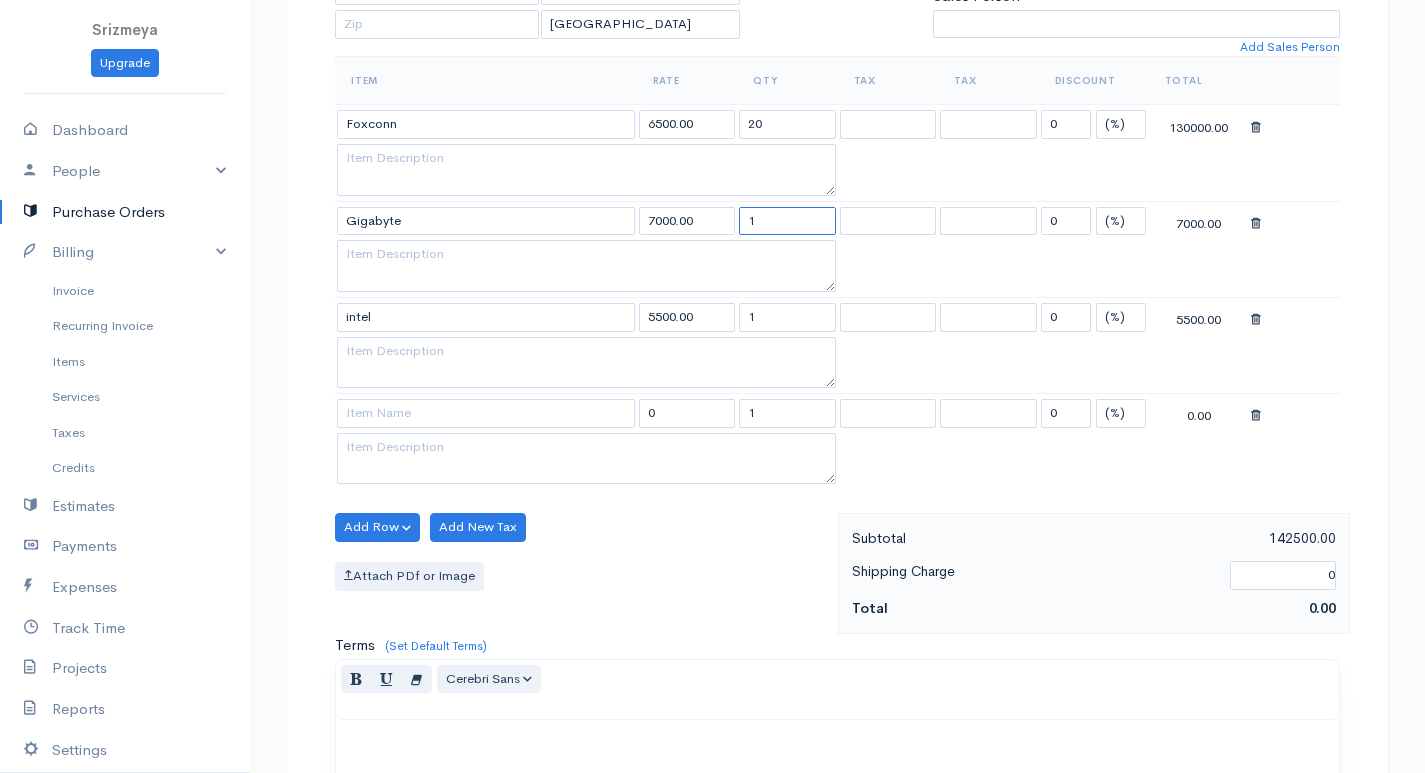drag, startPoint x: 763, startPoint y: 212, endPoint x: 721, endPoint y: 226, distance: 44.27189 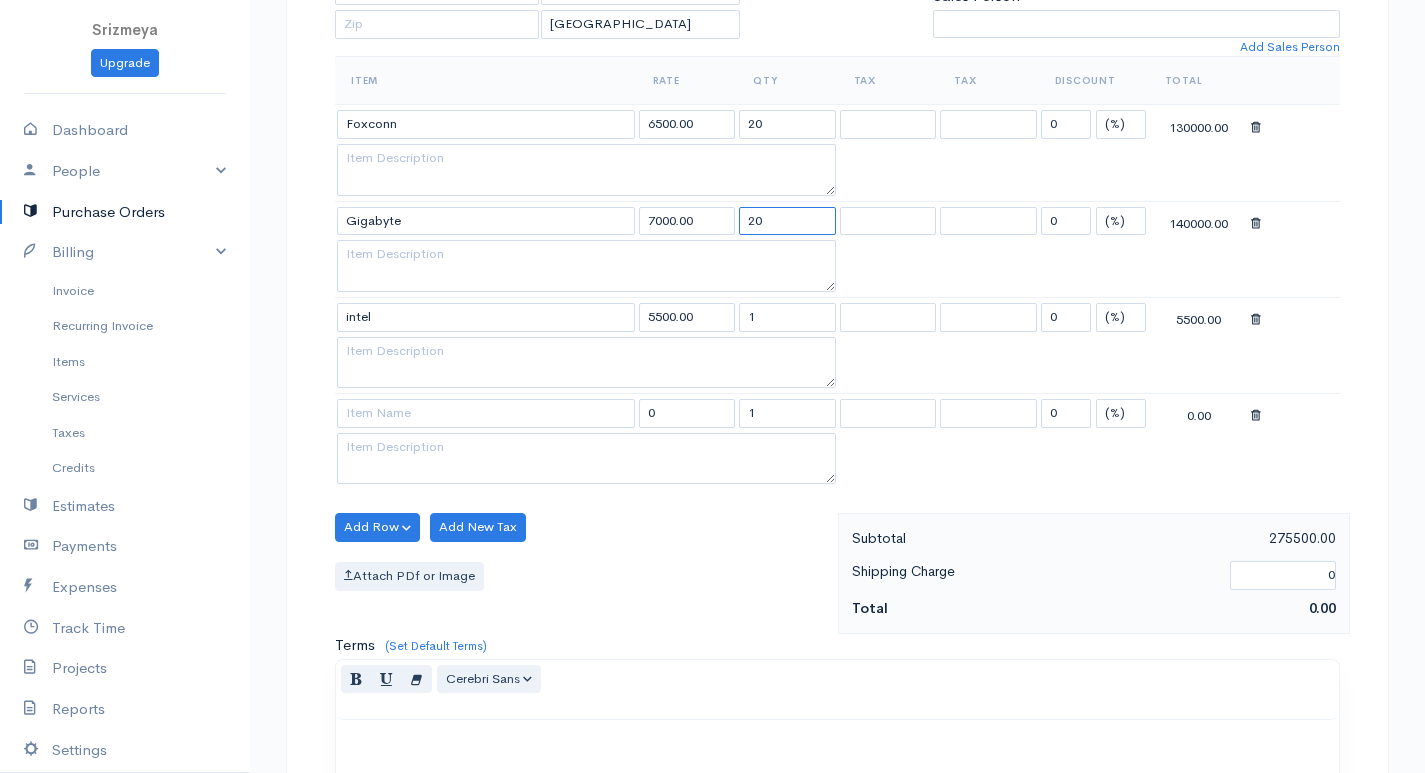type on "20" 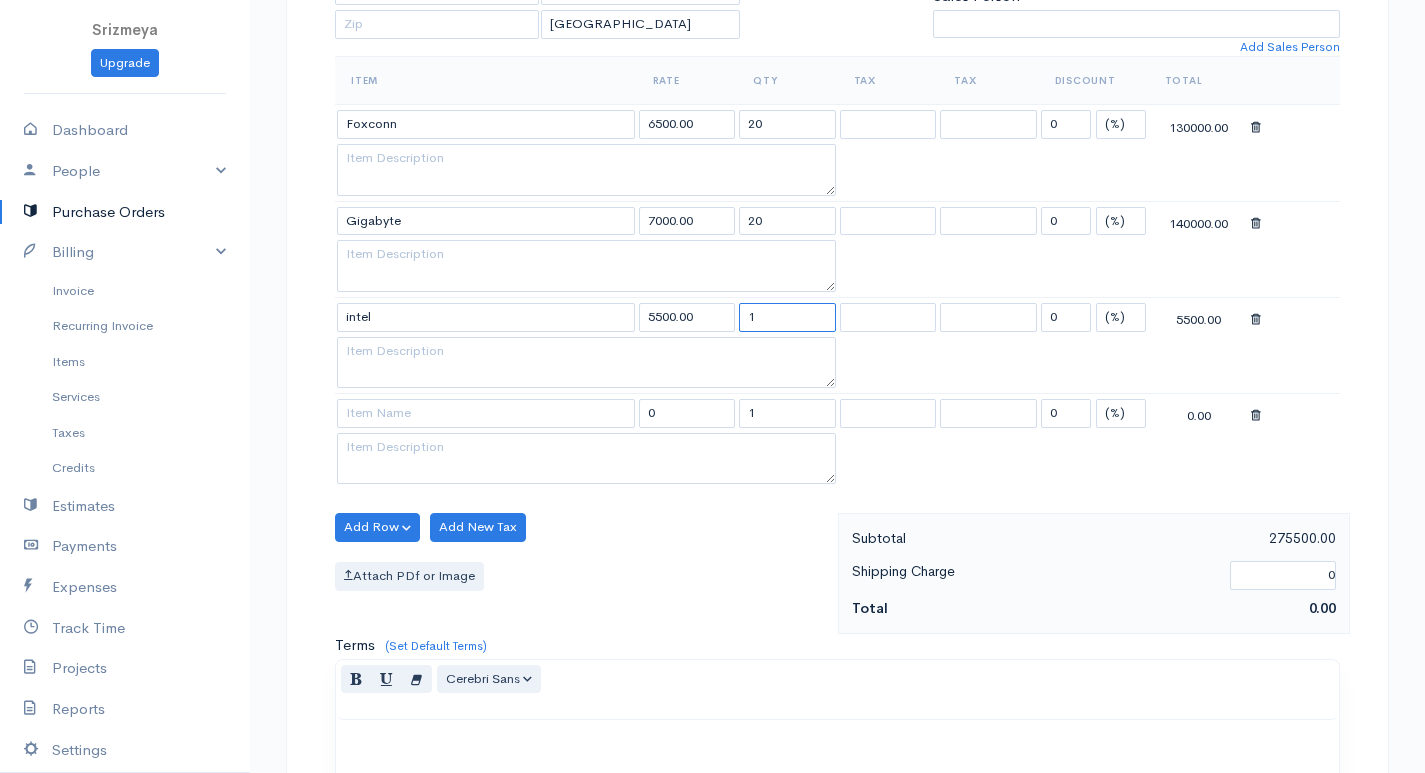 drag, startPoint x: 761, startPoint y: 319, endPoint x: 721, endPoint y: 313, distance: 40.4475 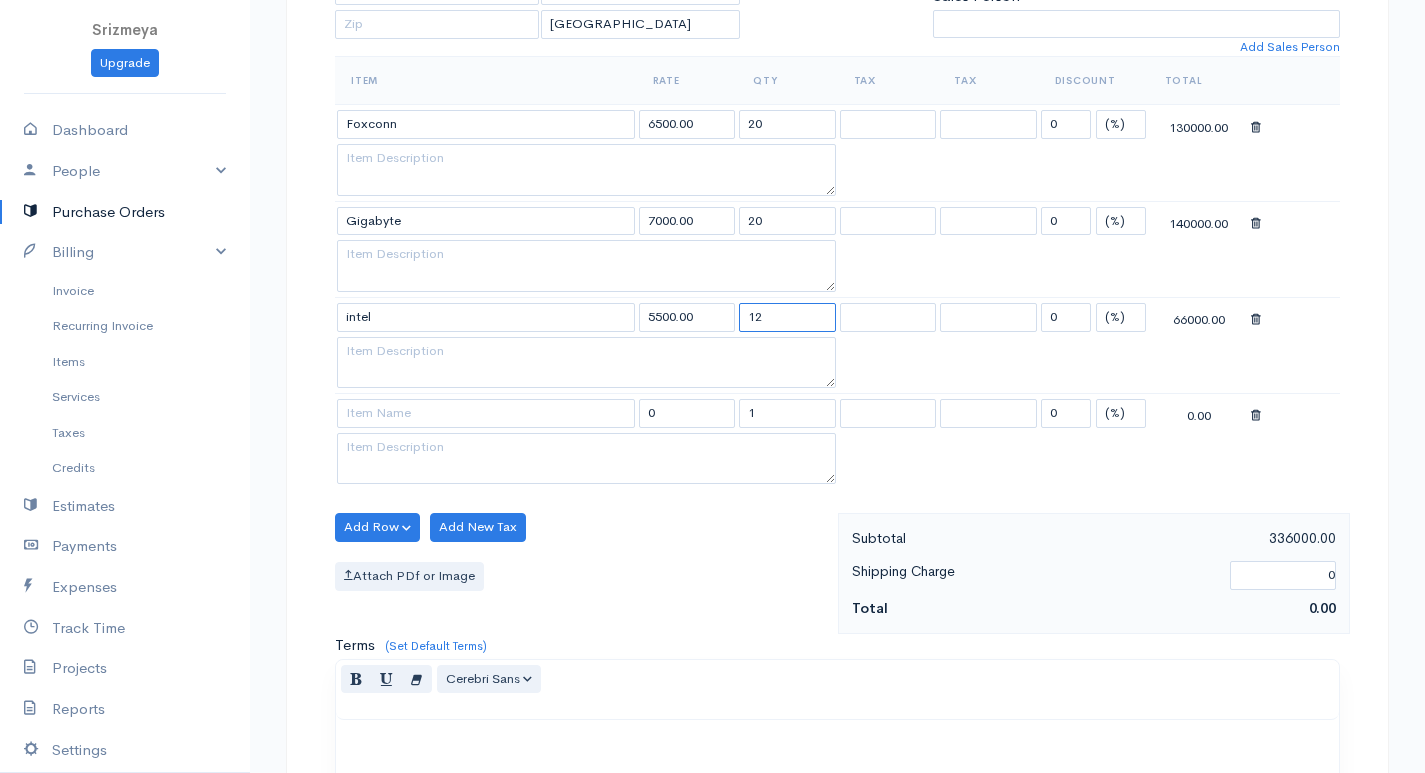 type on "1" 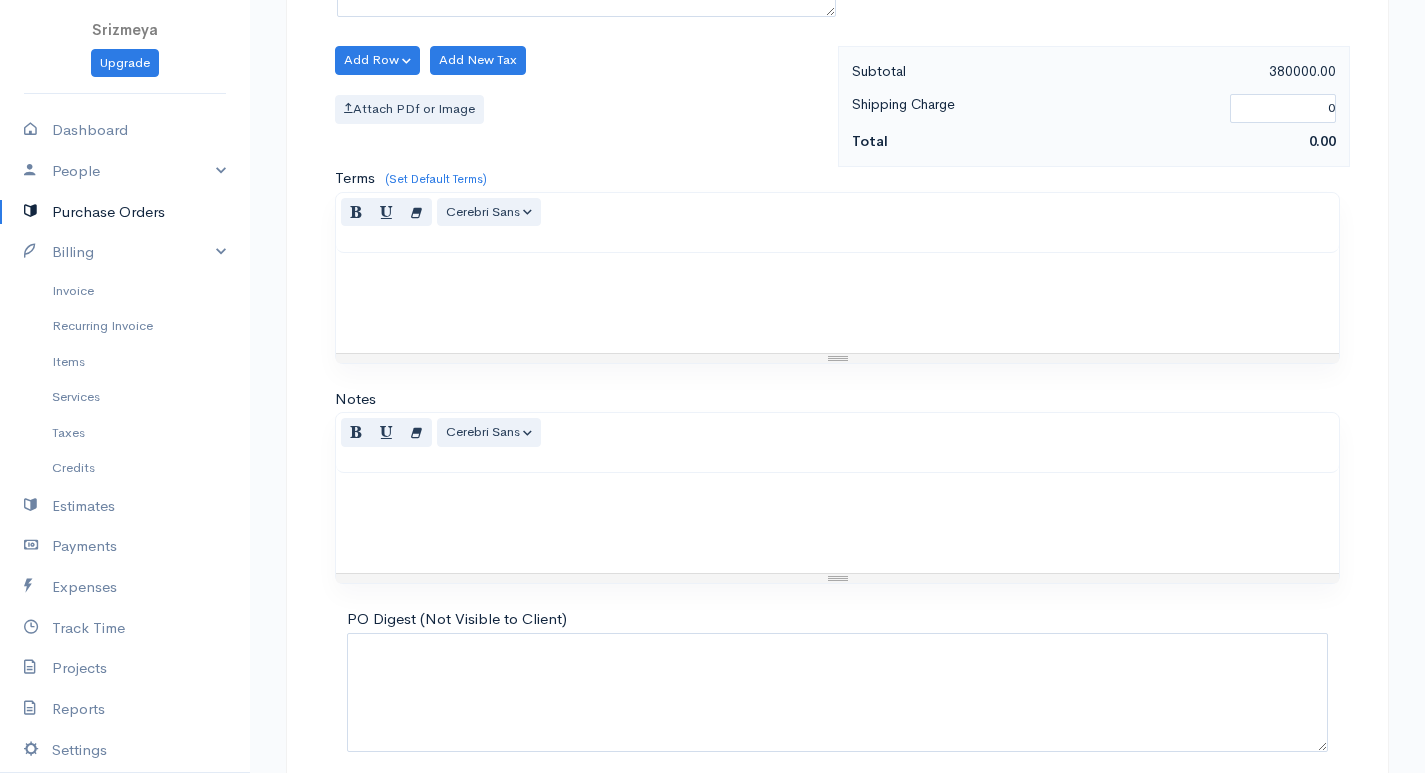 scroll, scrollTop: 1053, scrollLeft: 0, axis: vertical 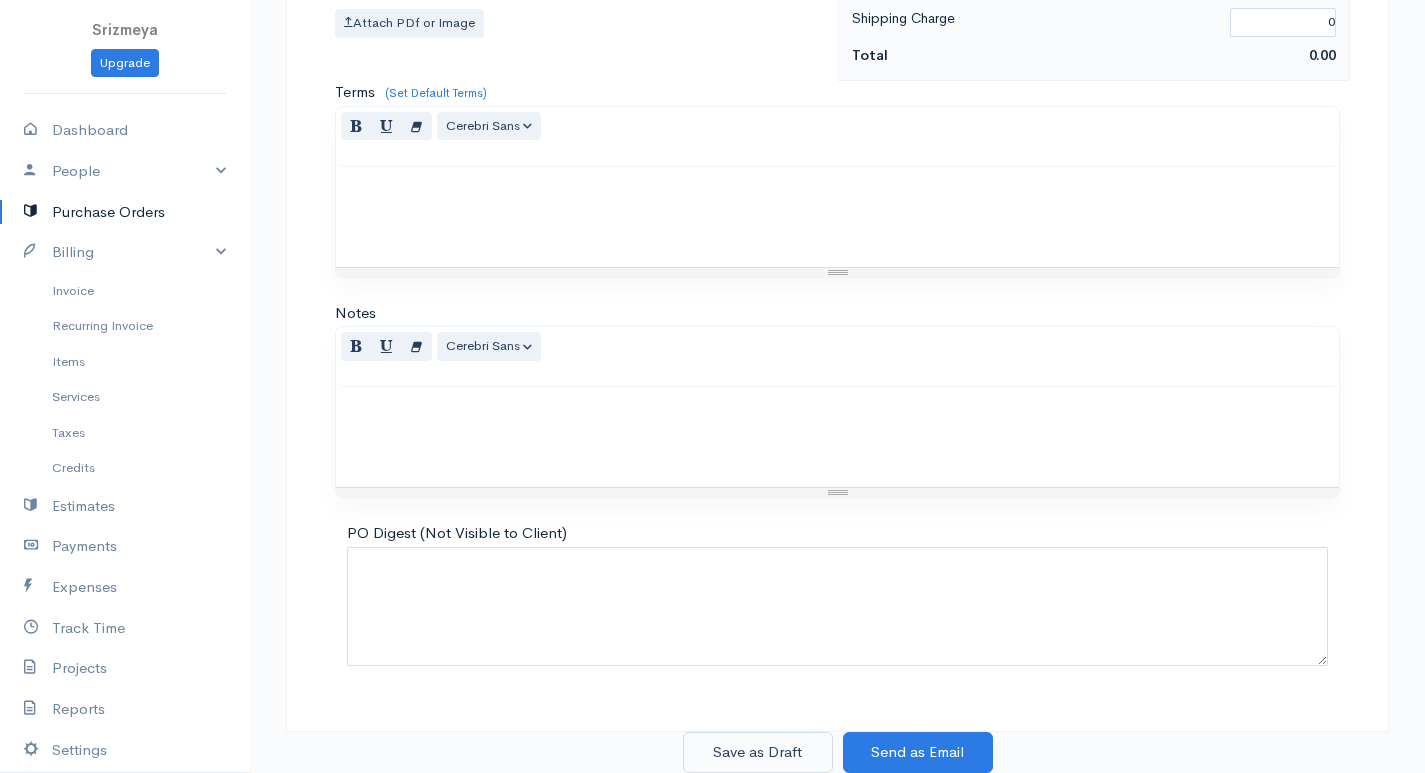 type on "20" 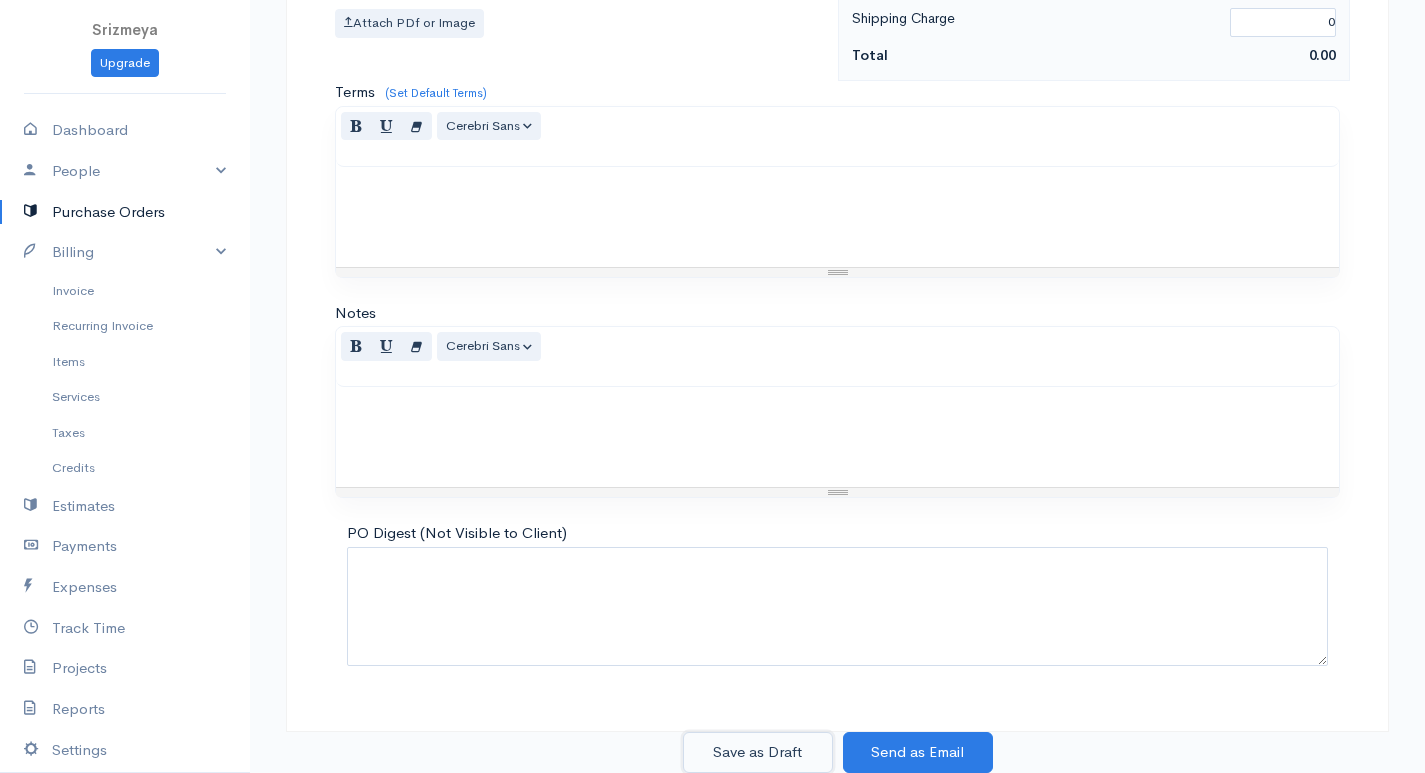 click on "Save as Draft" at bounding box center (758, 752) 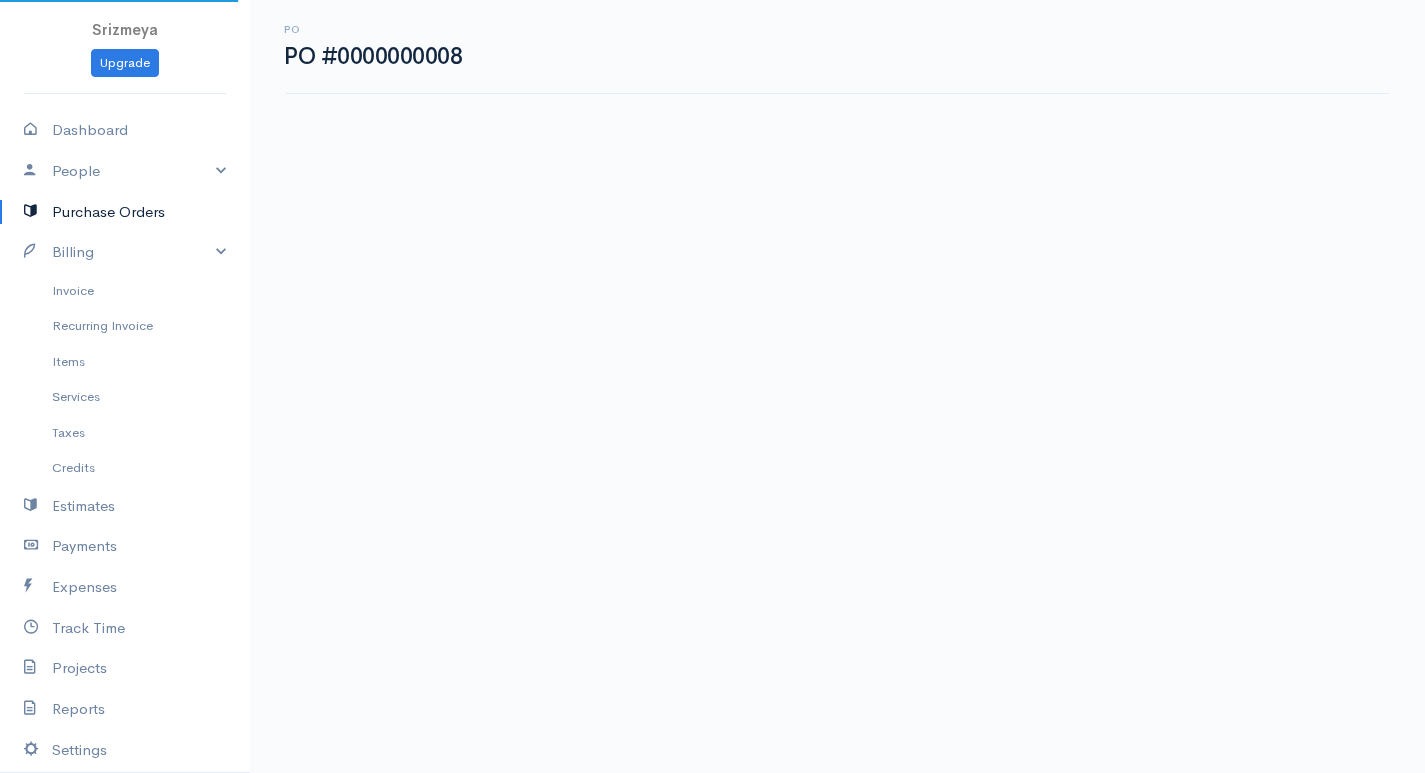 scroll, scrollTop: 0, scrollLeft: 0, axis: both 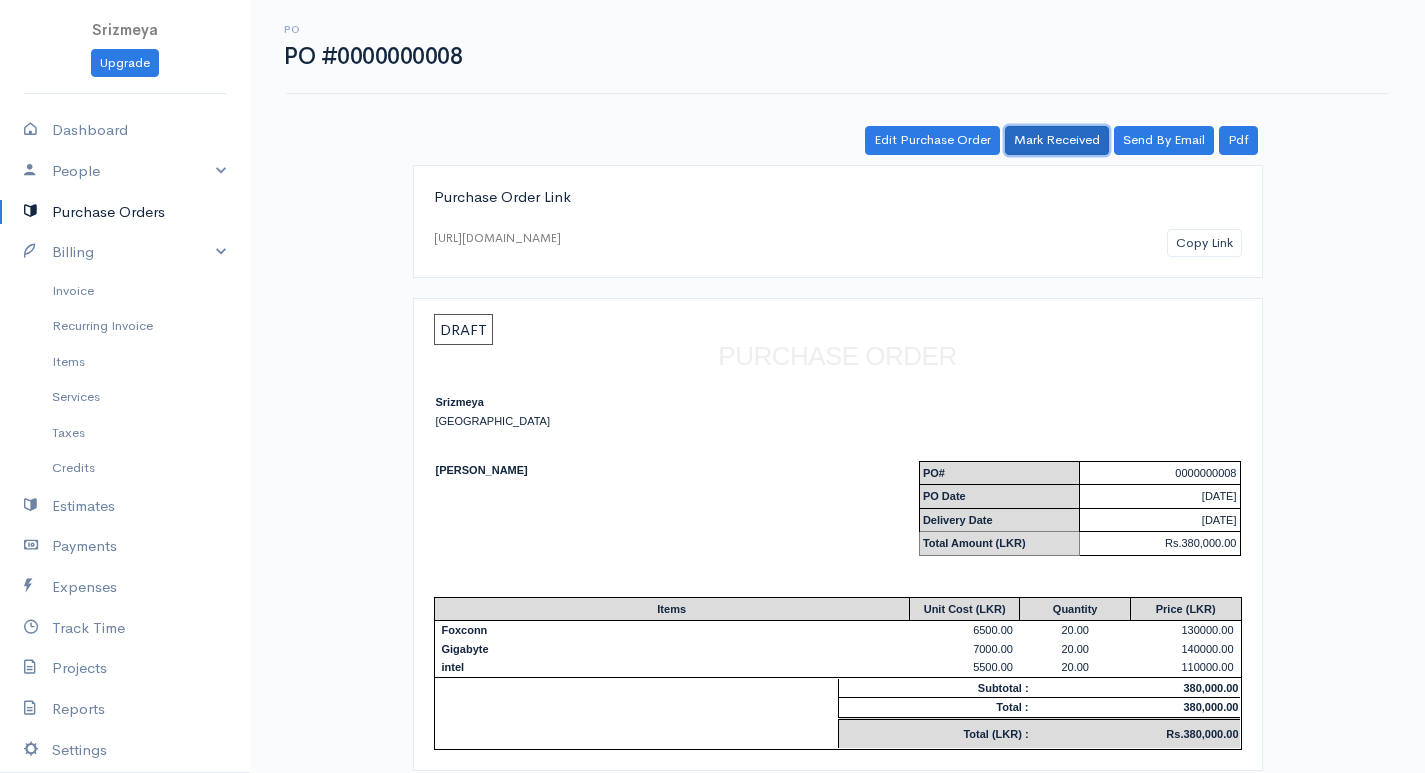click on "Mark Received" at bounding box center (1057, 140) 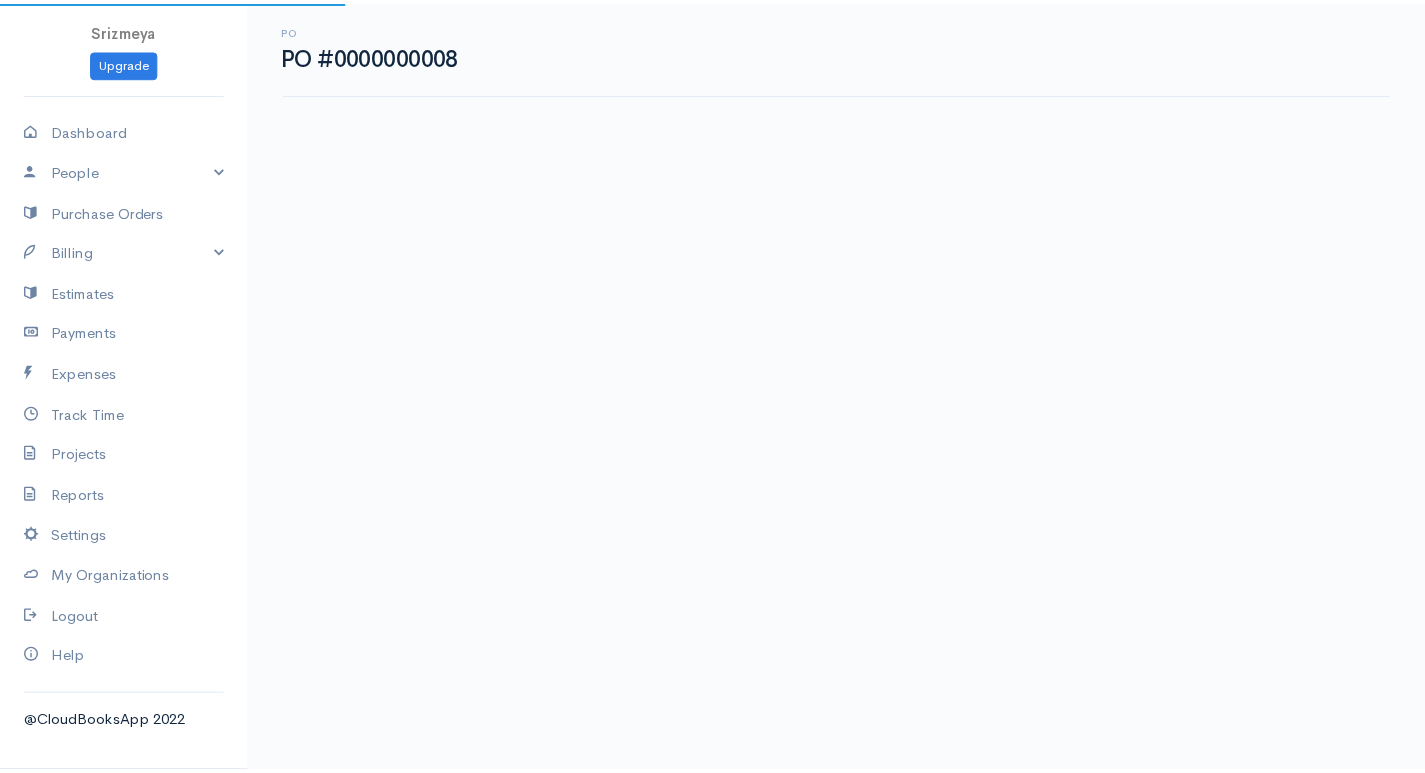scroll, scrollTop: 0, scrollLeft: 0, axis: both 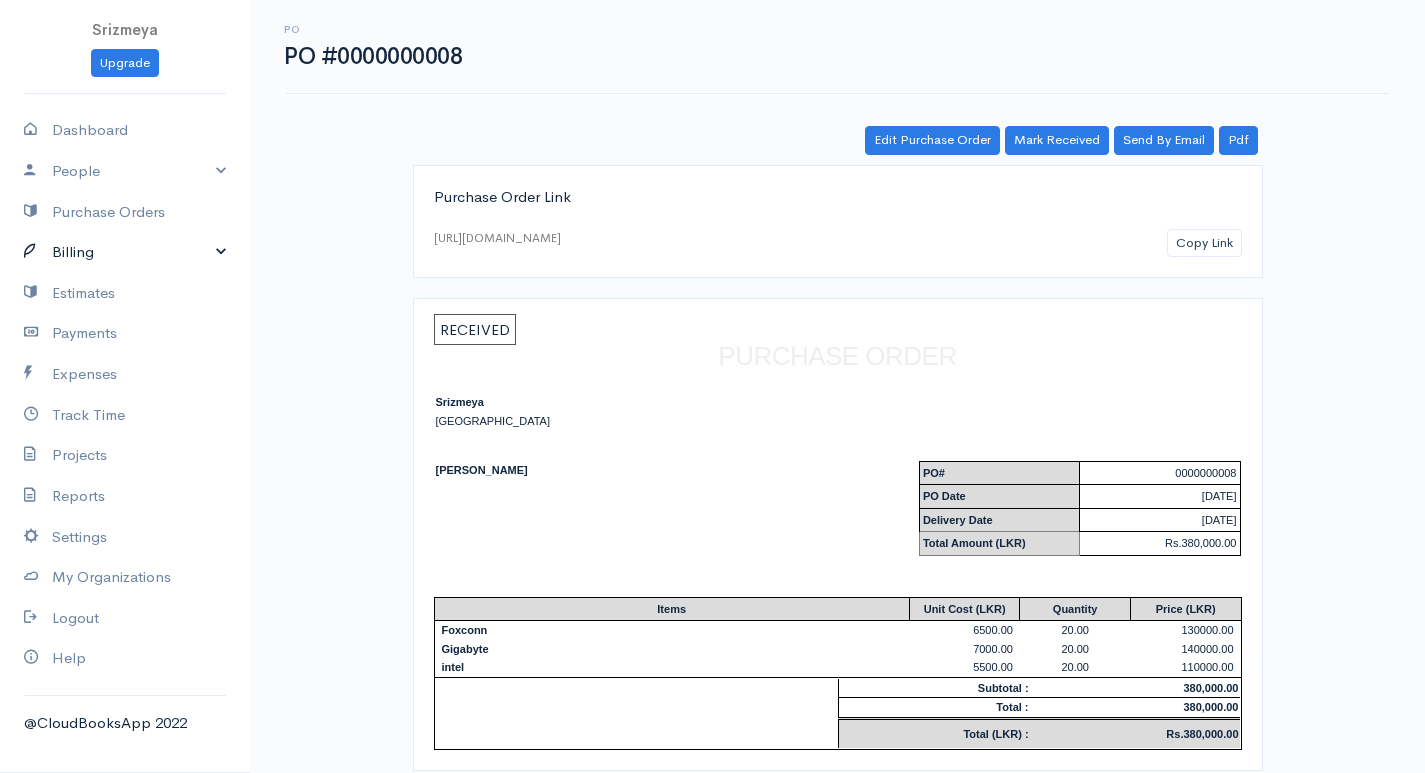 click on "Billing" at bounding box center [125, 252] 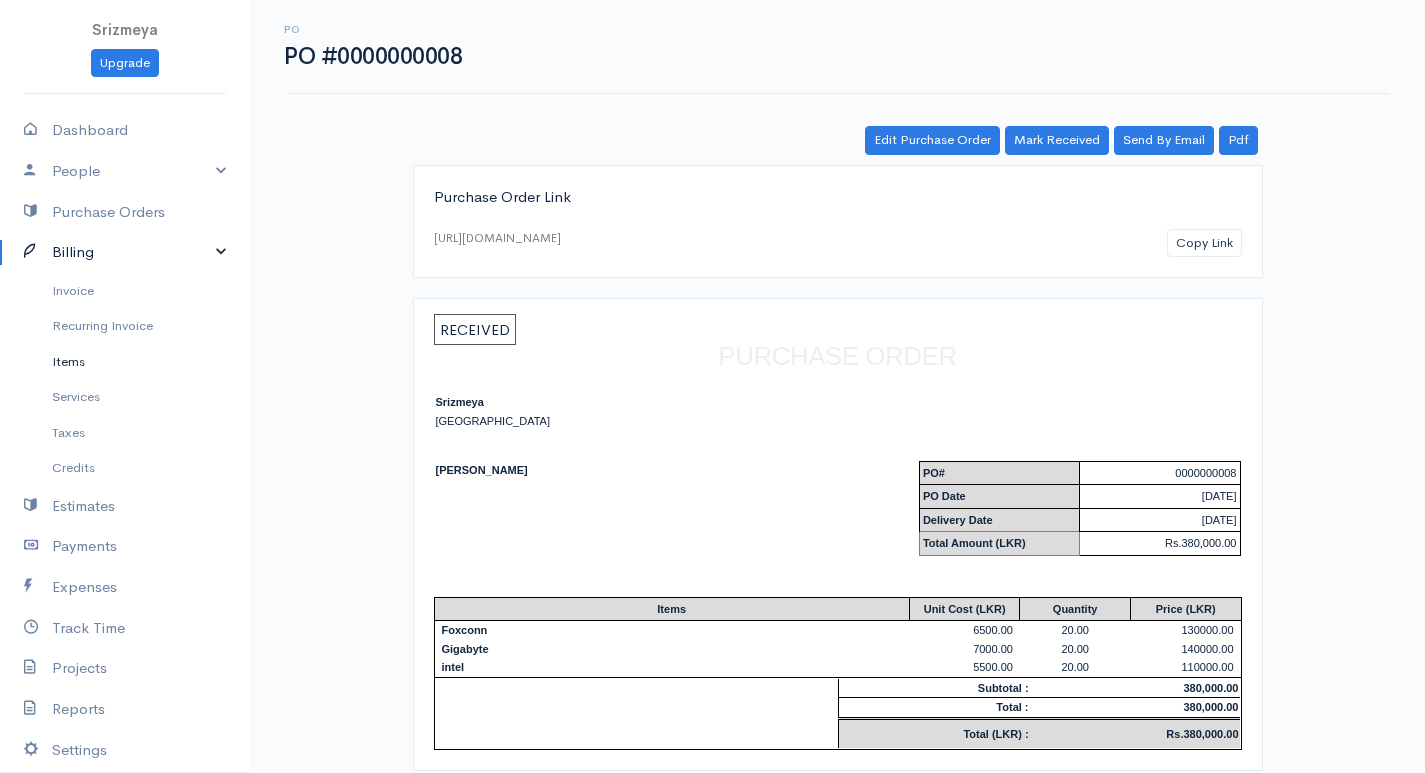click on "Items" at bounding box center (125, 362) 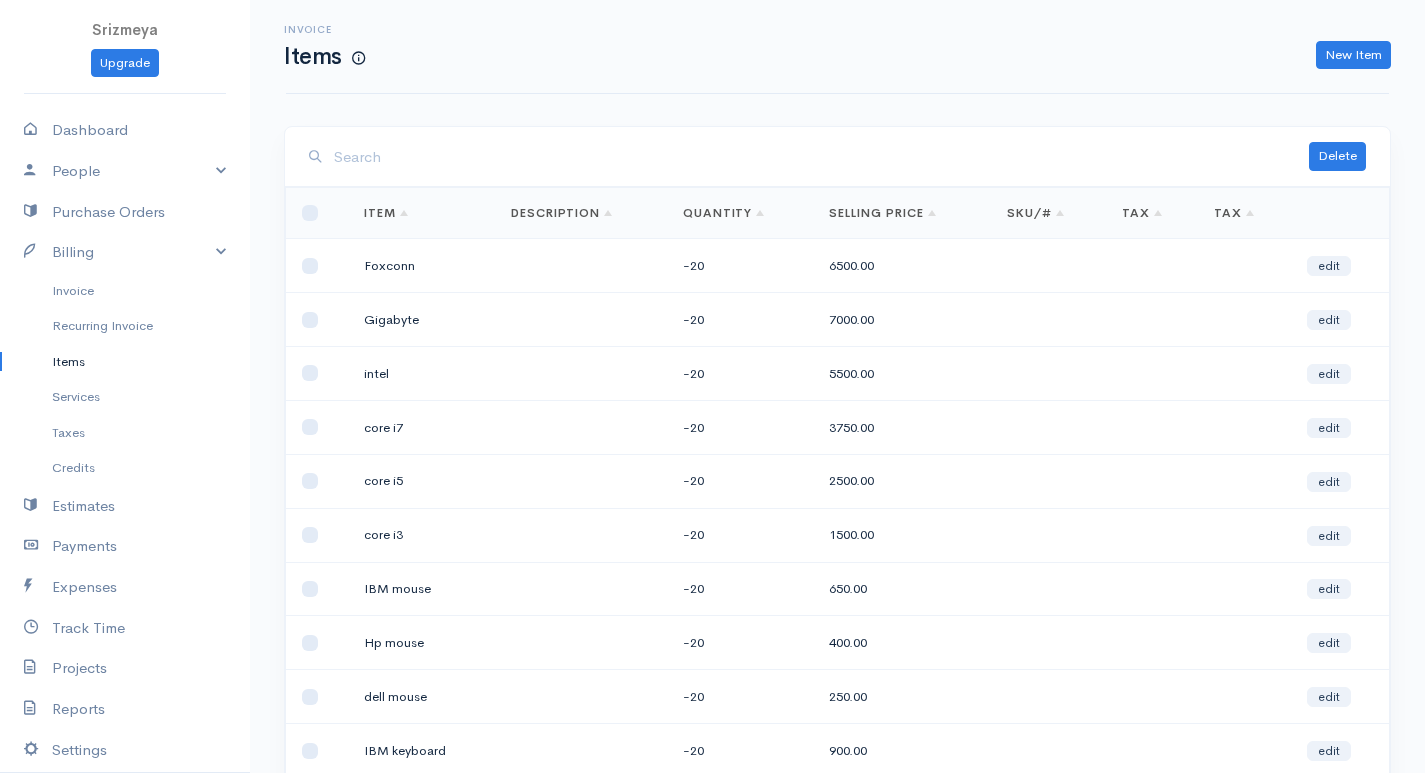 scroll, scrollTop: 189, scrollLeft: 0, axis: vertical 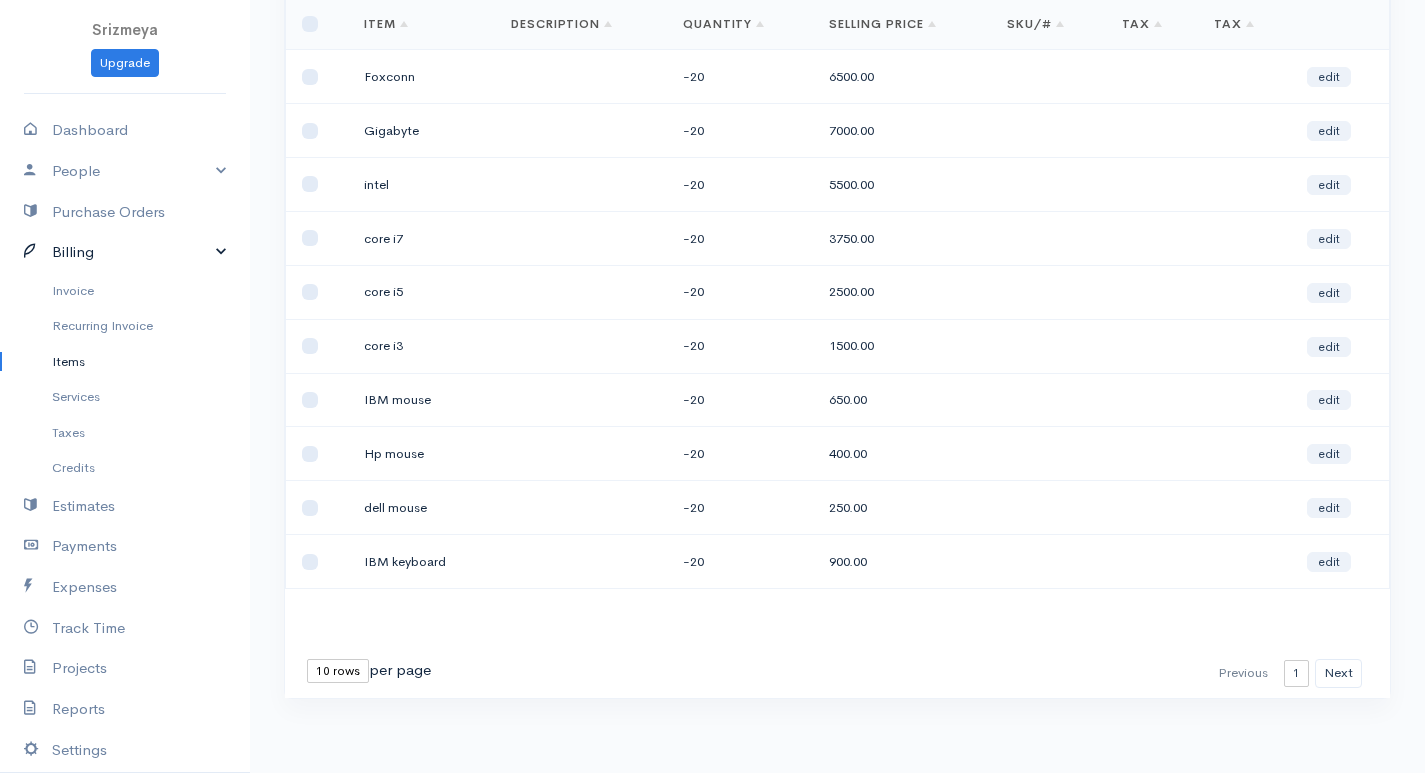 click on "Billing" at bounding box center [125, 252] 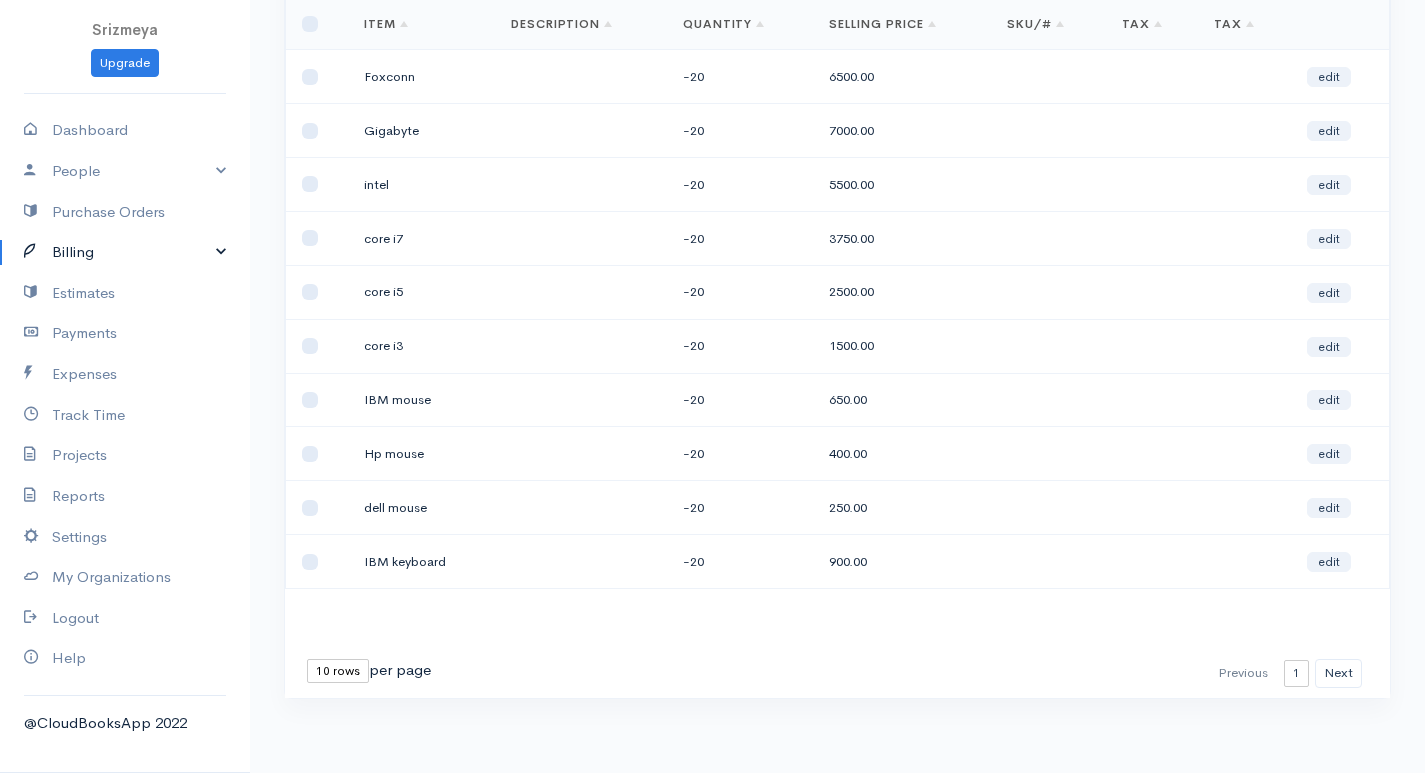 click on "Billing" at bounding box center [125, 252] 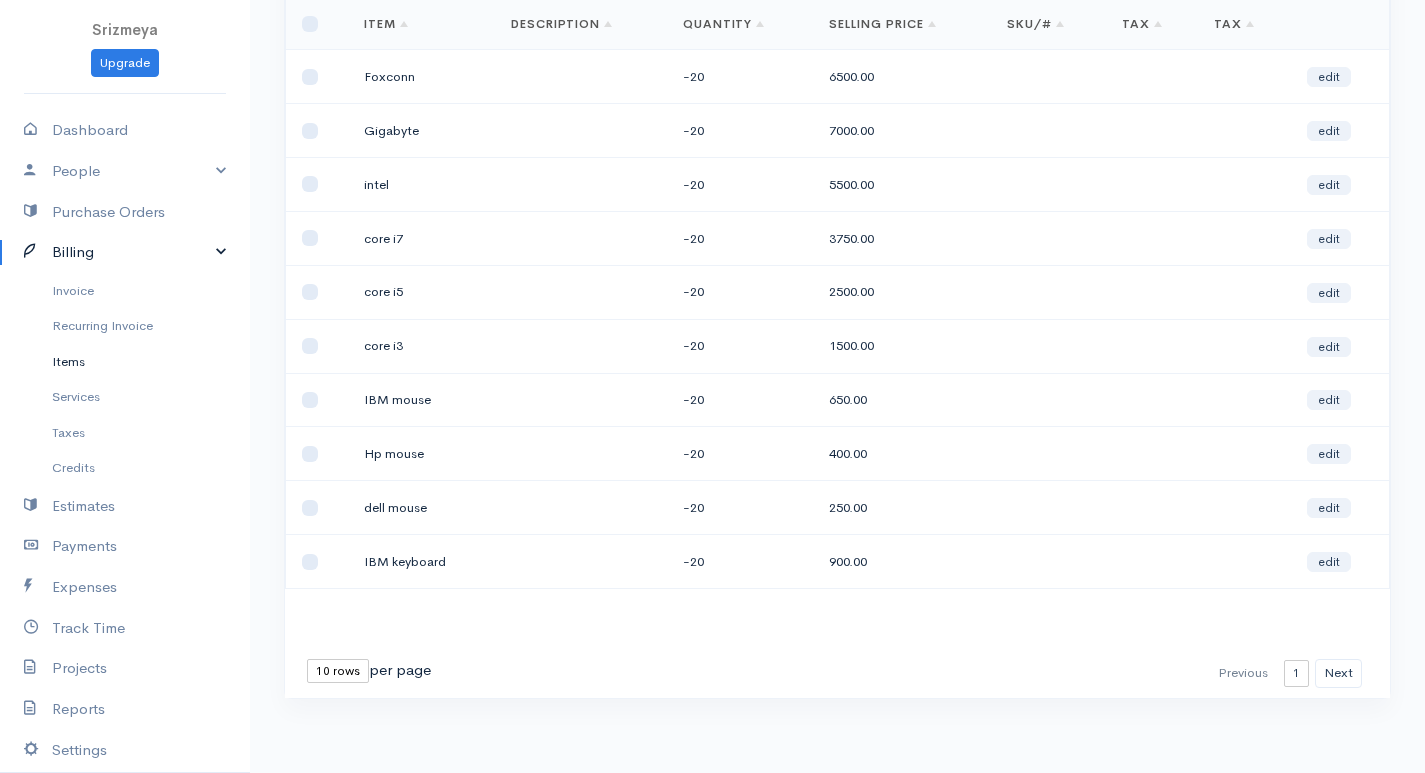 click on "Items" at bounding box center [125, 362] 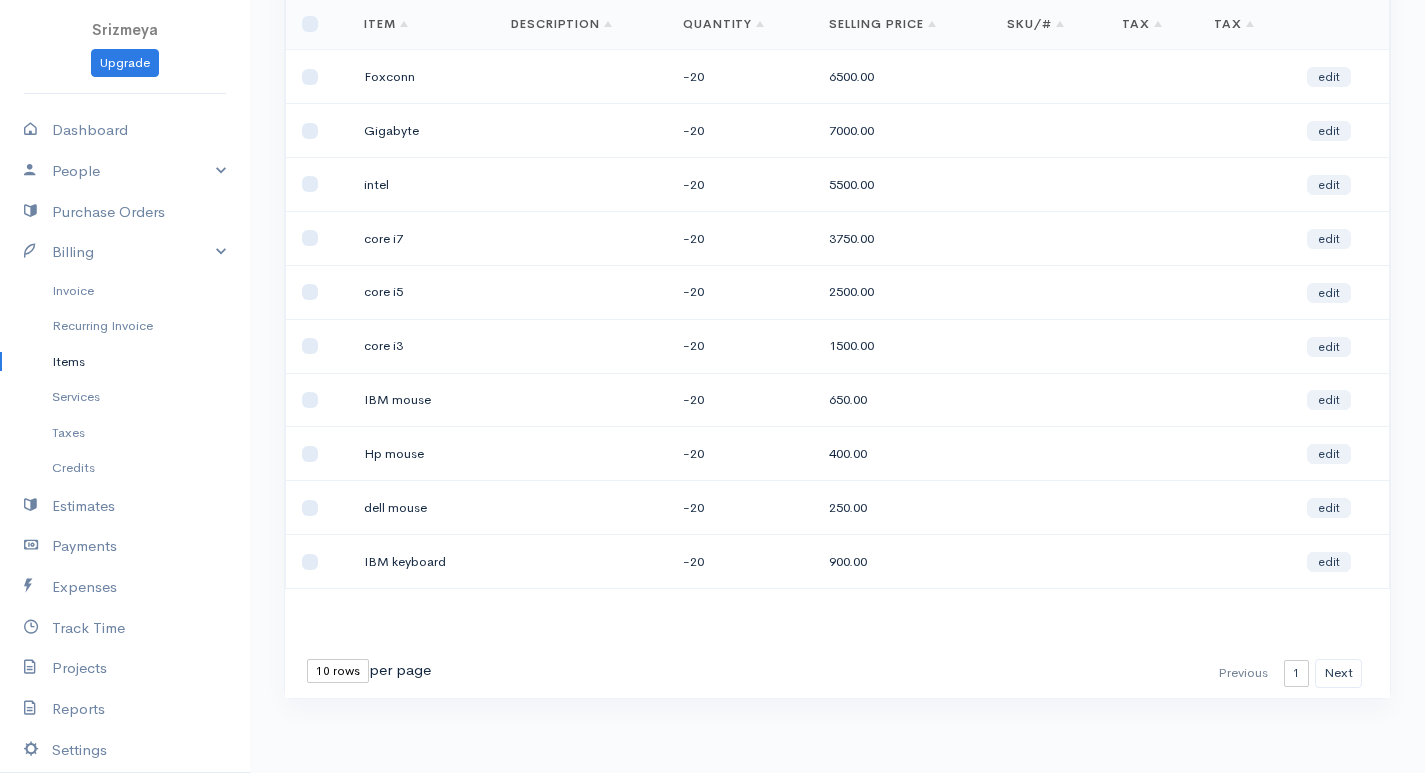 click on "Items" at bounding box center (125, 362) 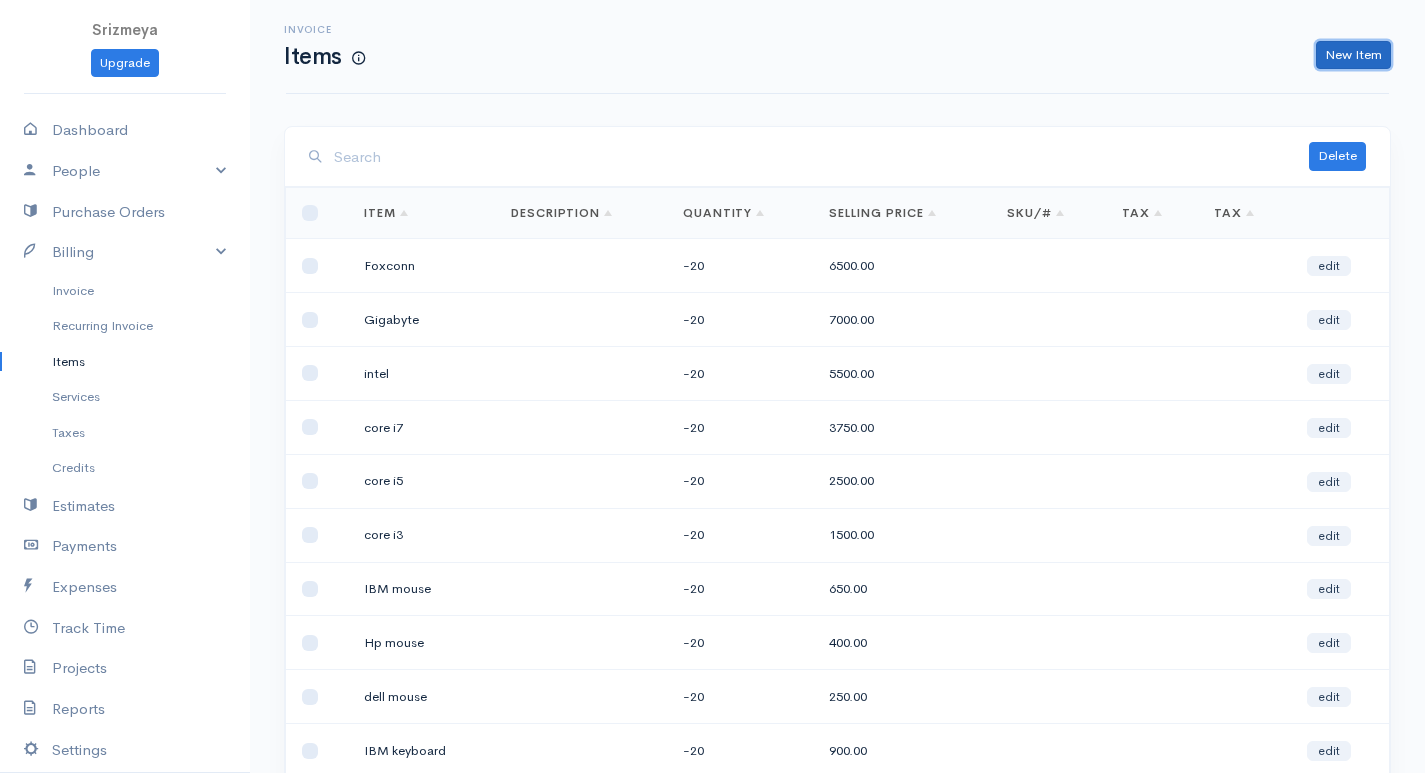 click on "New Item" at bounding box center (1353, 55) 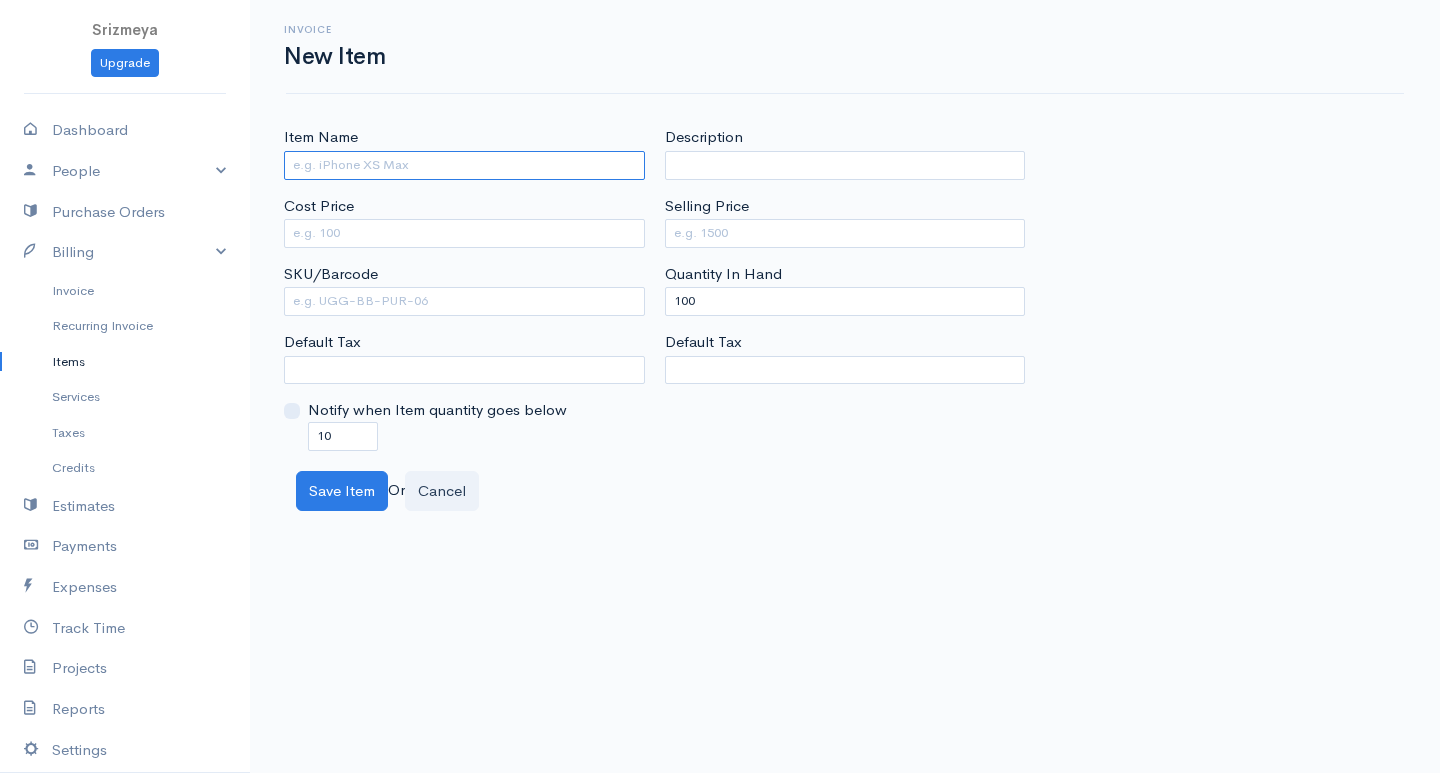 click on "Item Name" at bounding box center (464, 165) 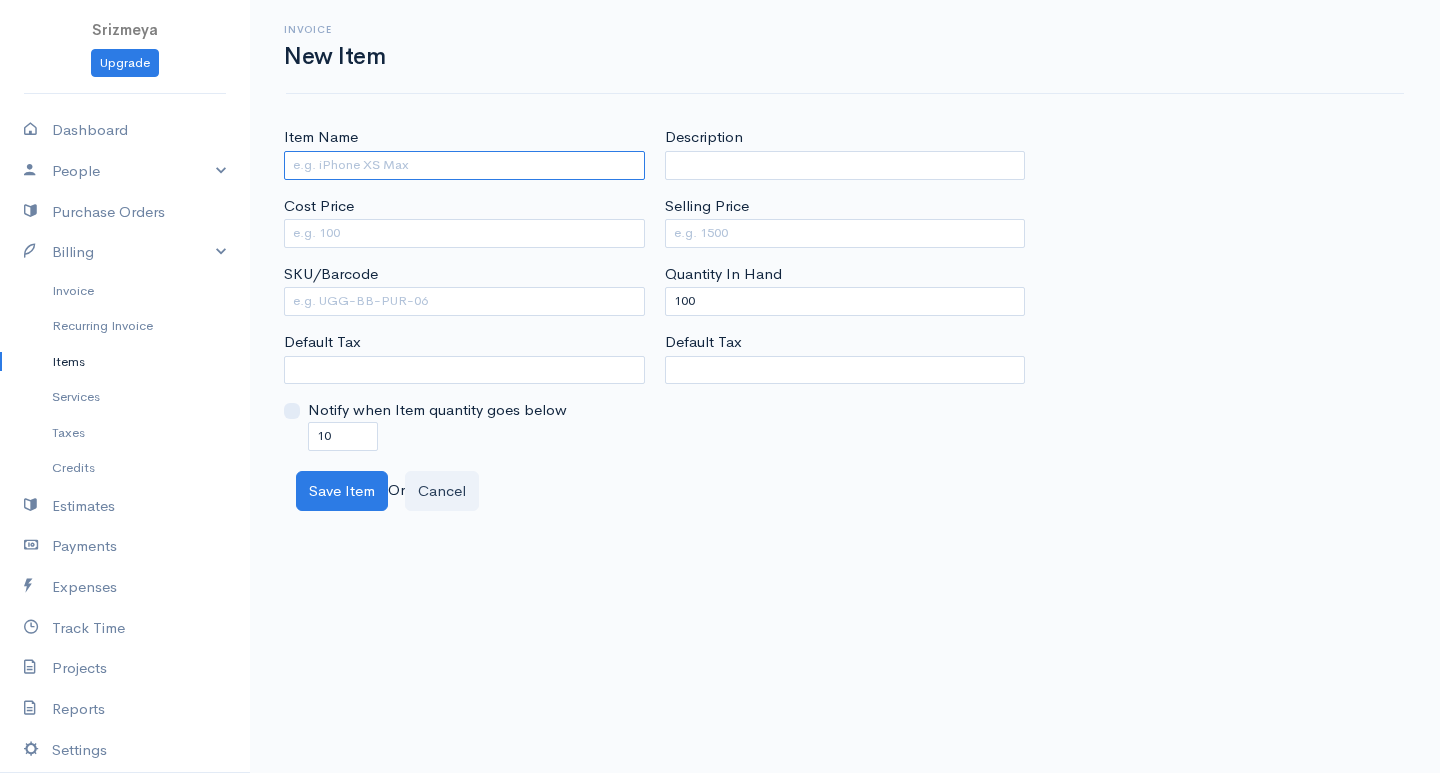 type on "@" 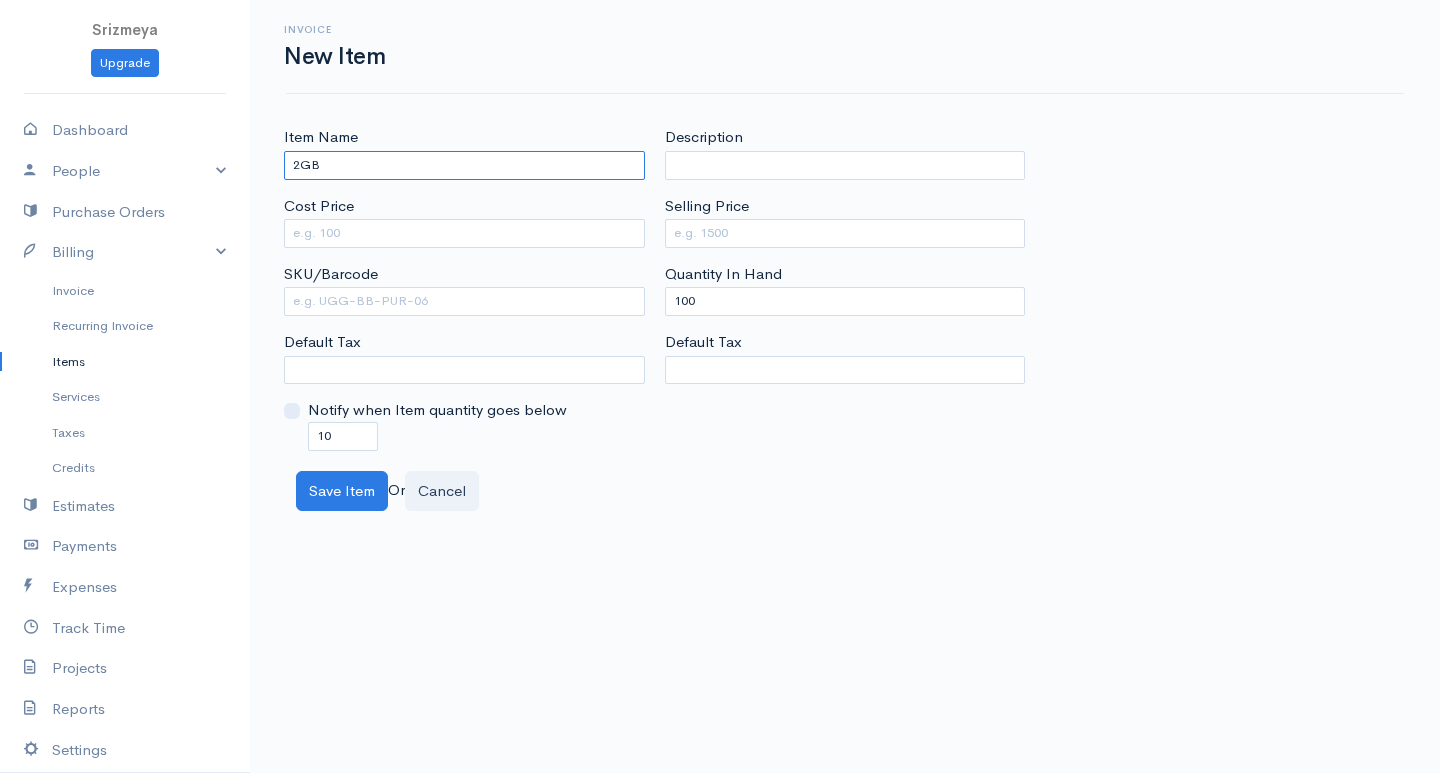 type on "2GB" 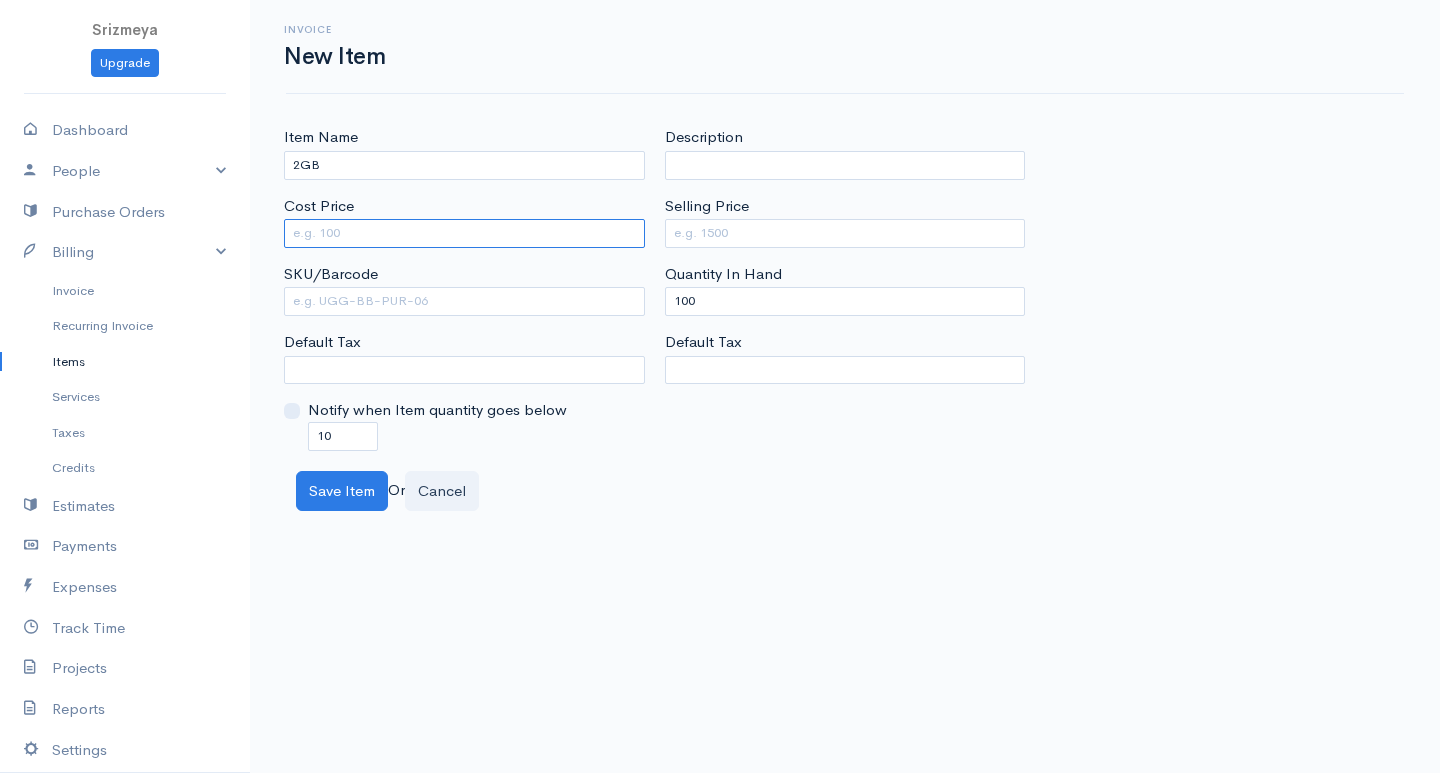 click on "Cost Price" at bounding box center (464, 233) 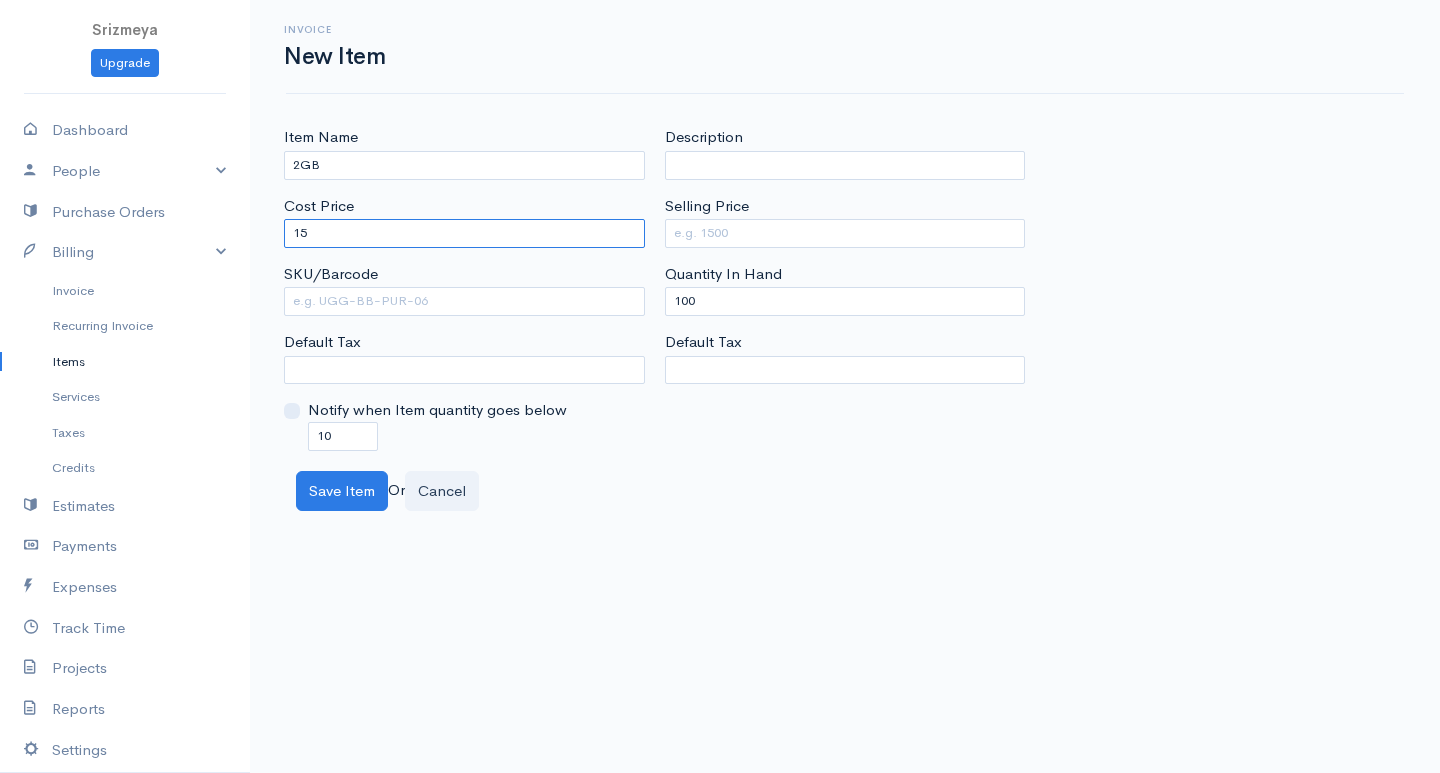type on "150" 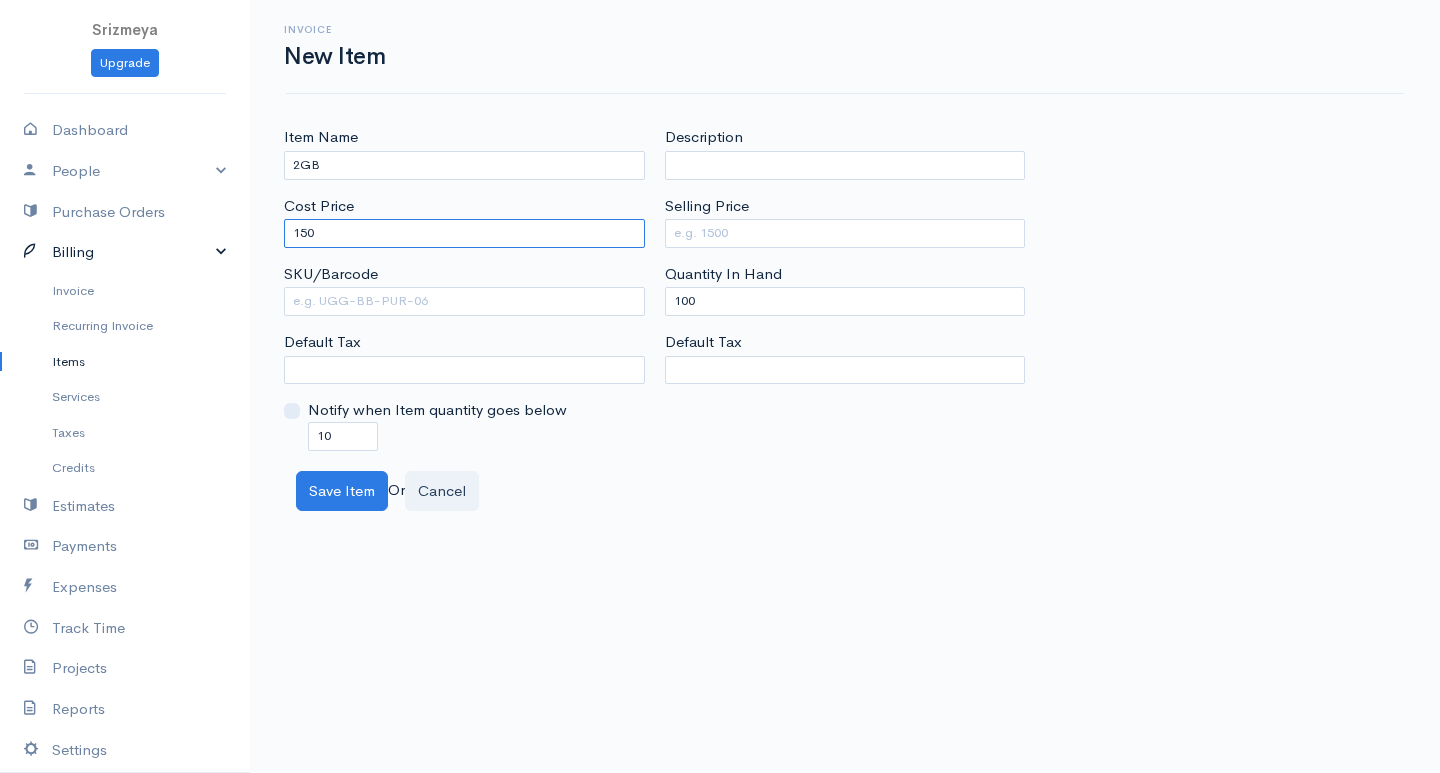 drag, startPoint x: 404, startPoint y: 226, endPoint x: 234, endPoint y: 237, distance: 170.35551 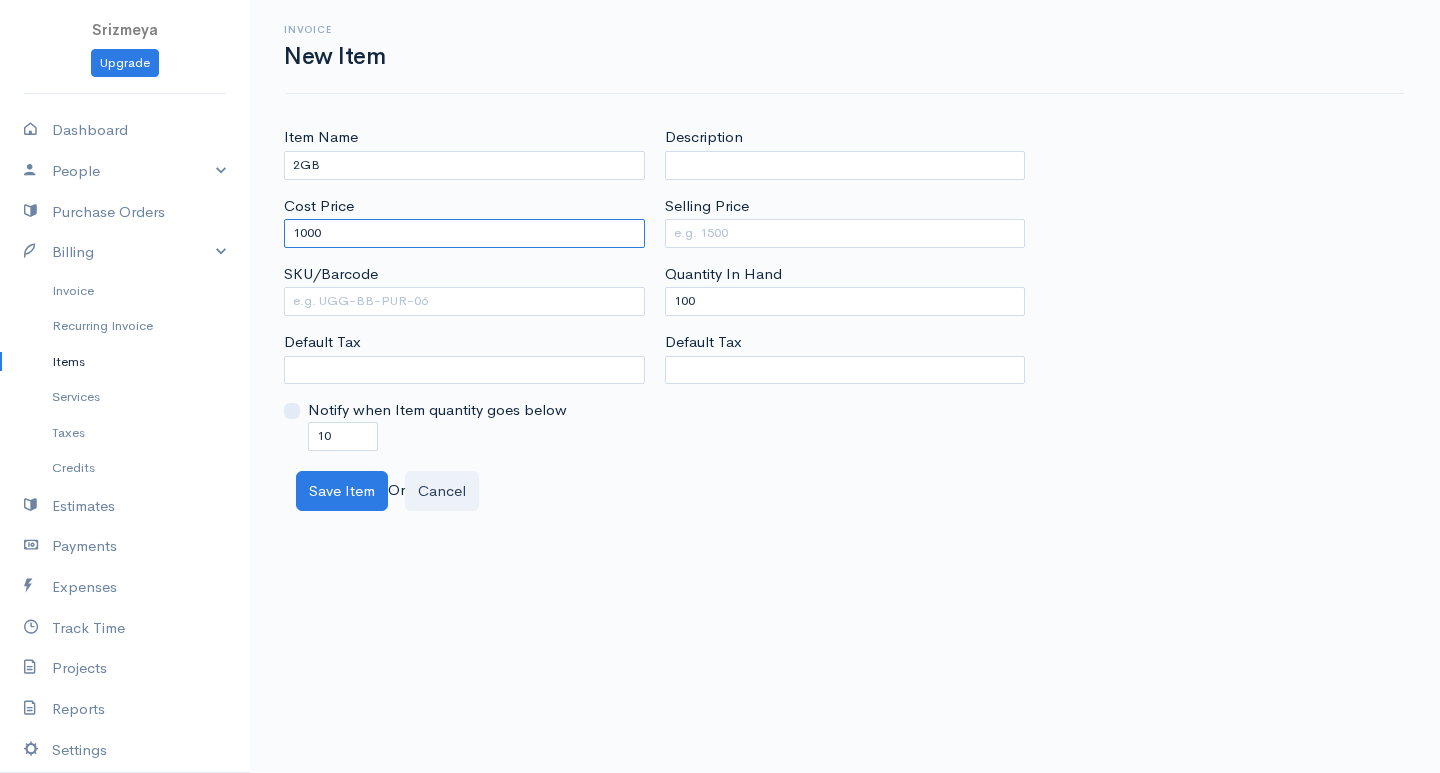 type on "1000" 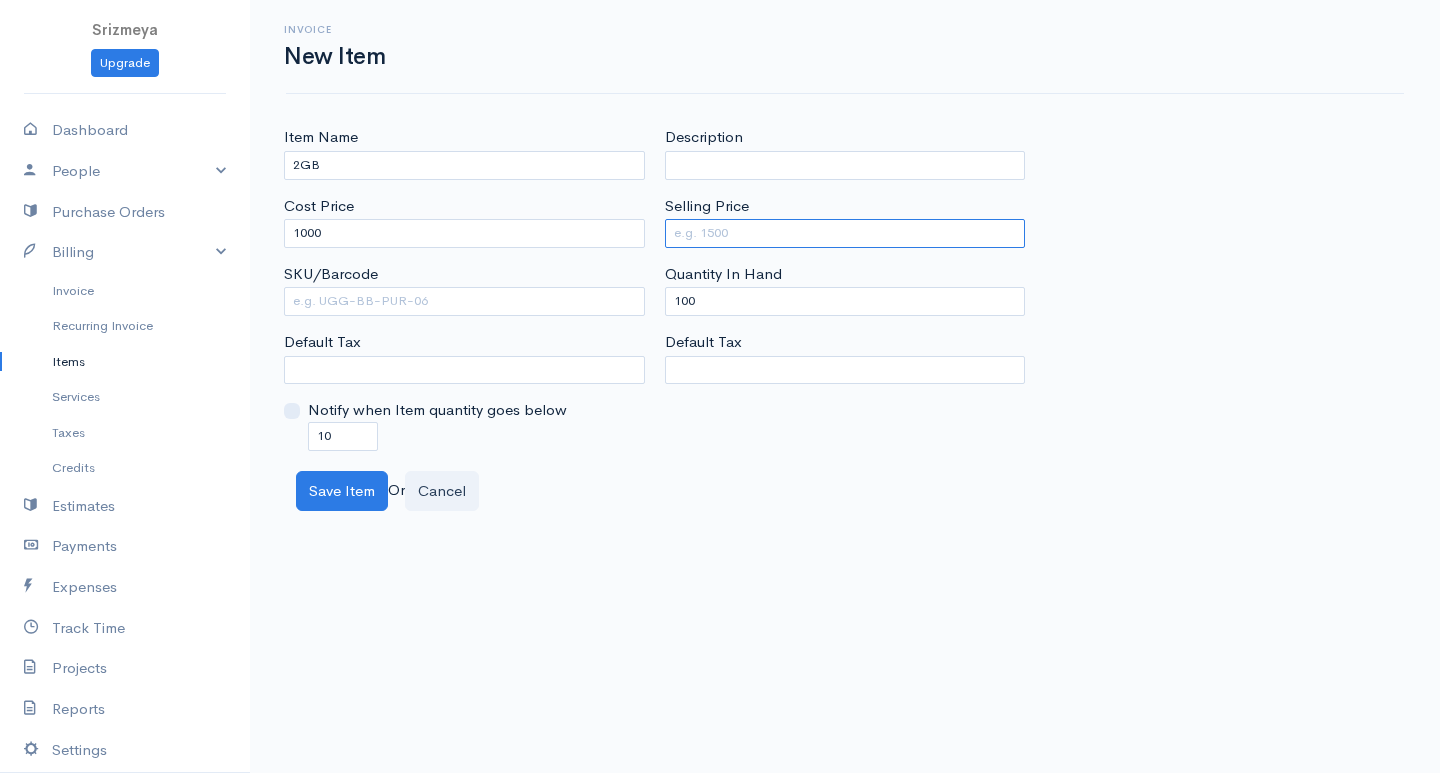 click on "Selling Price" at bounding box center (845, 233) 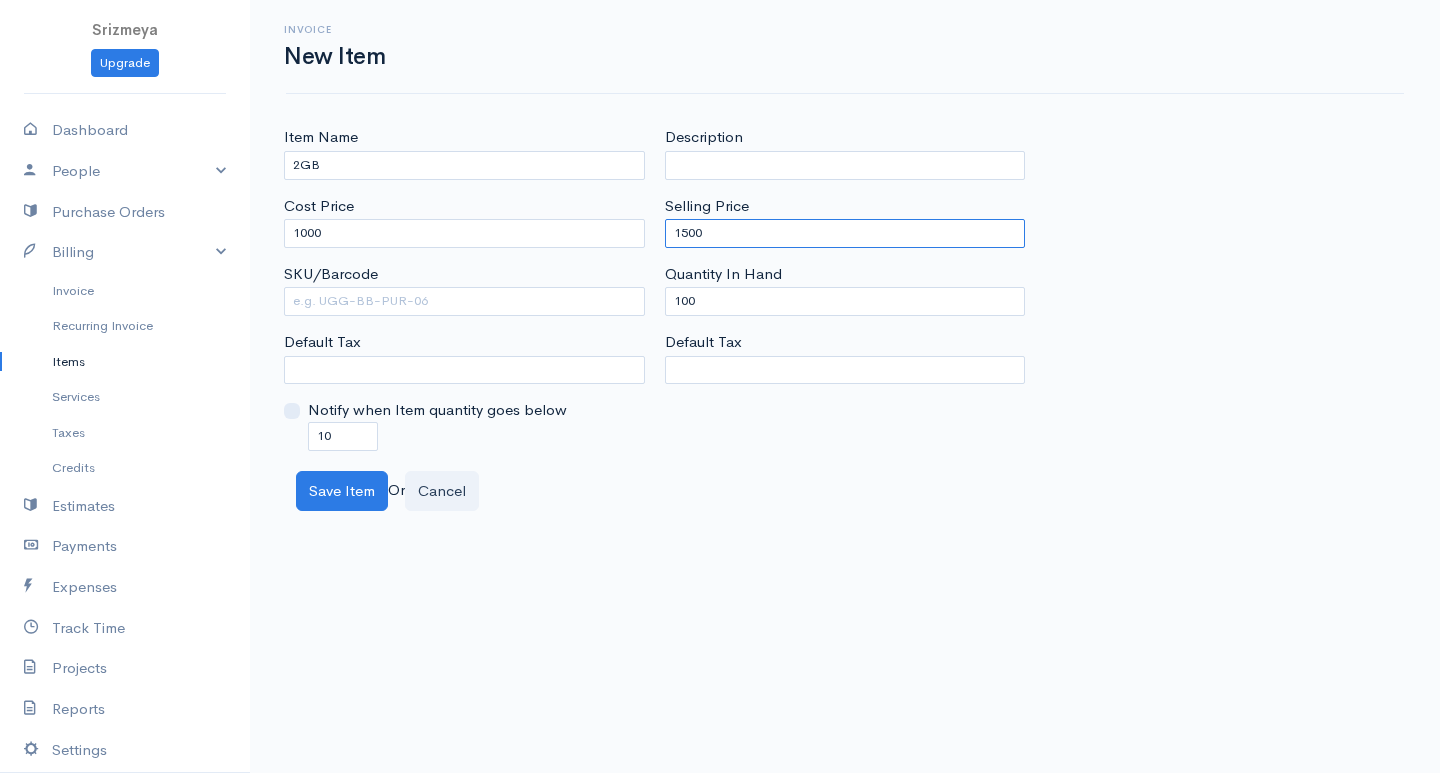 type on "1500" 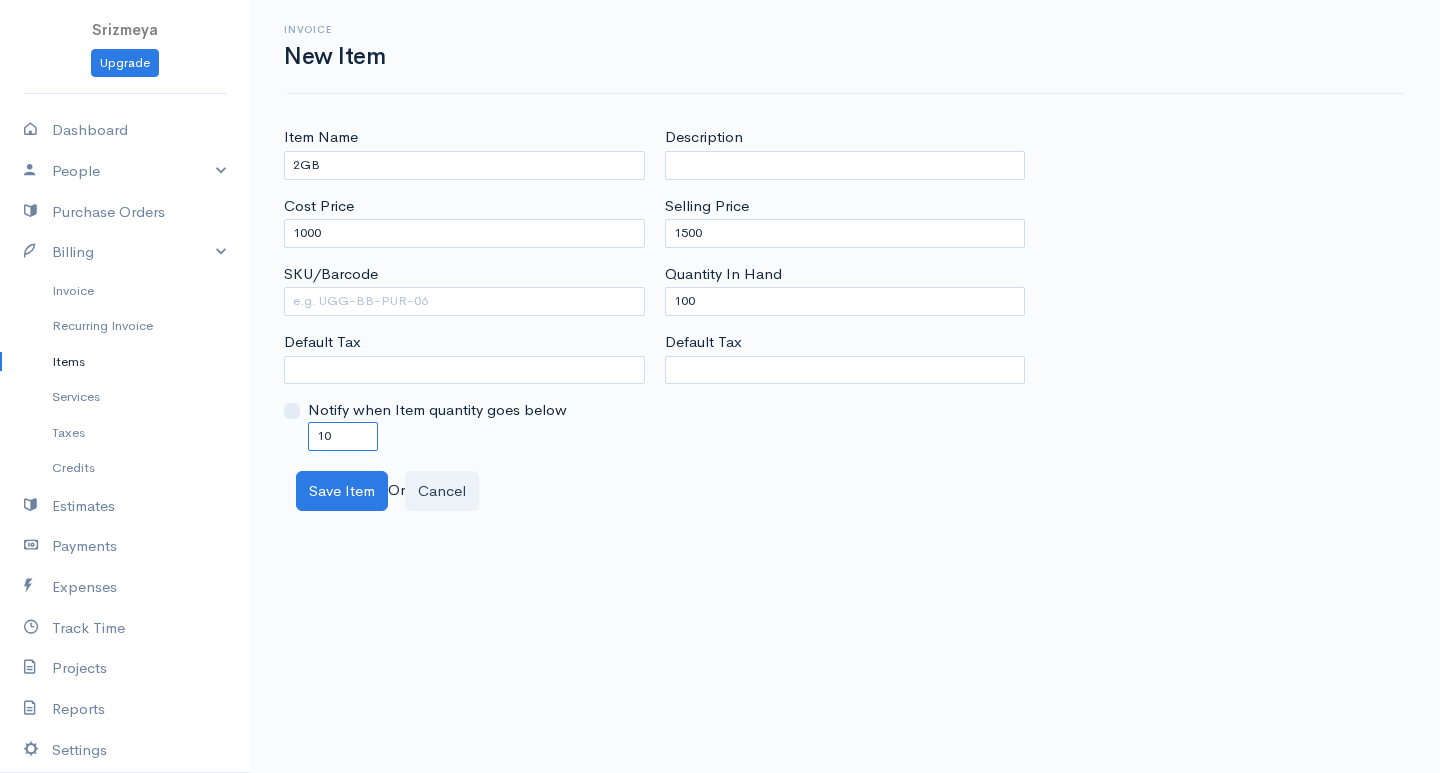 drag, startPoint x: 363, startPoint y: 438, endPoint x: 265, endPoint y: 435, distance: 98.045906 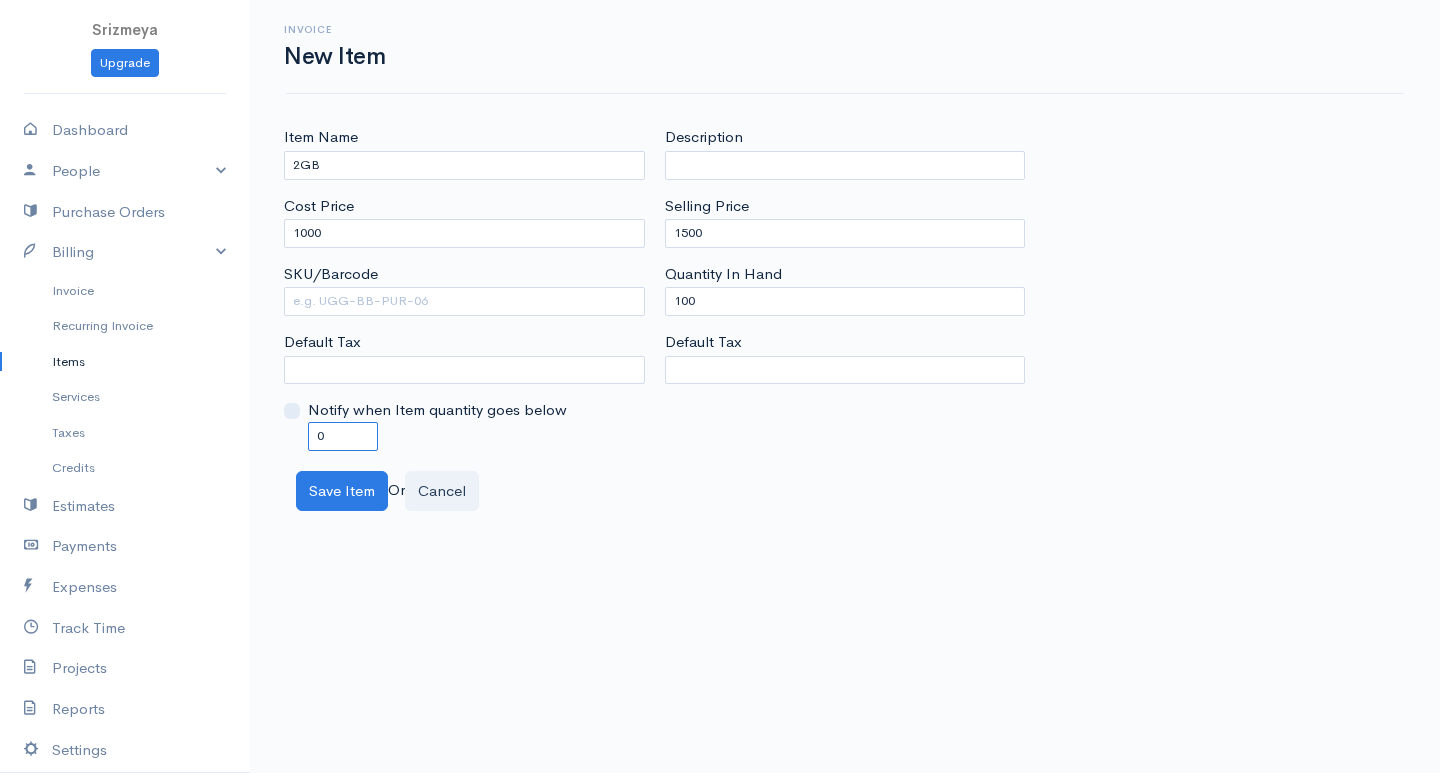 type on "0" 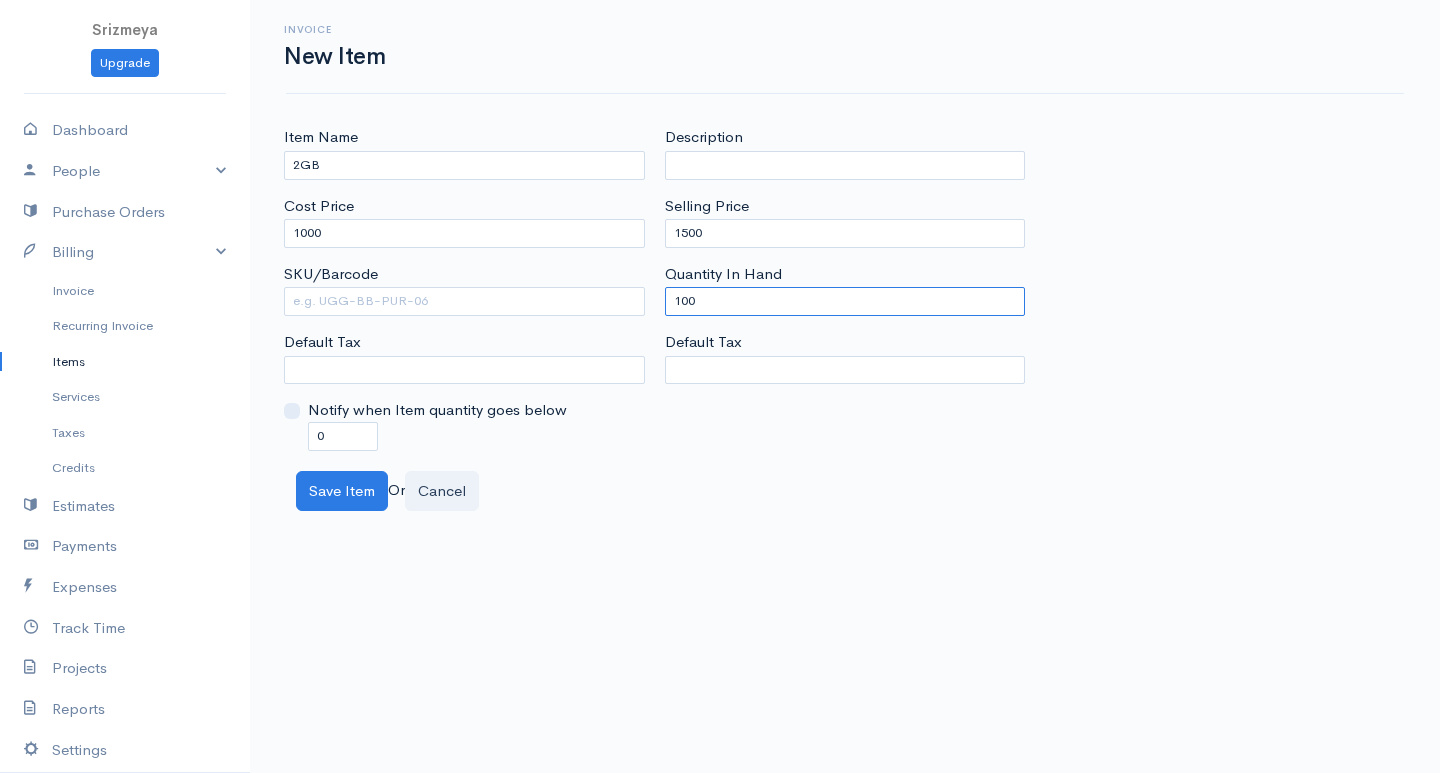 drag, startPoint x: 787, startPoint y: 289, endPoint x: 534, endPoint y: 320, distance: 254.89214 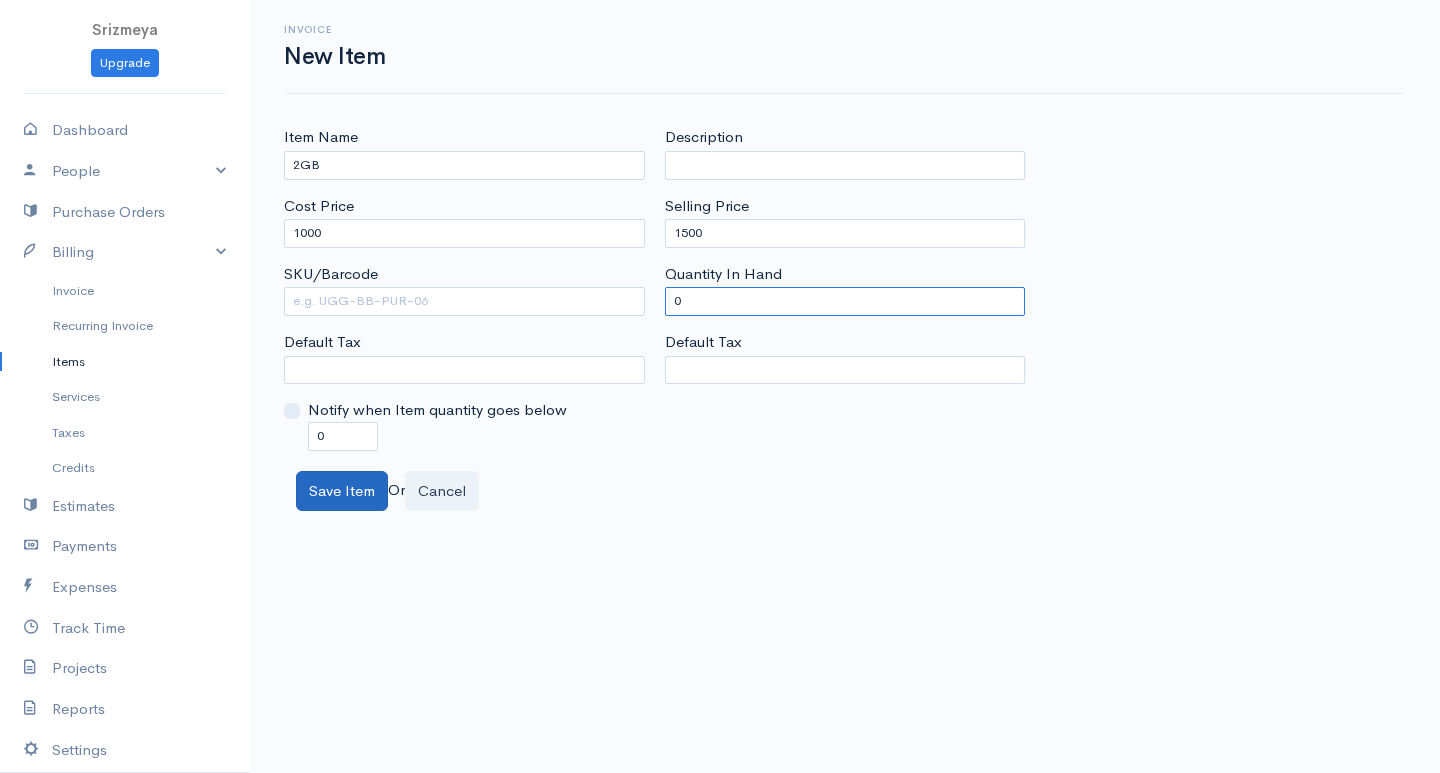 type on "0" 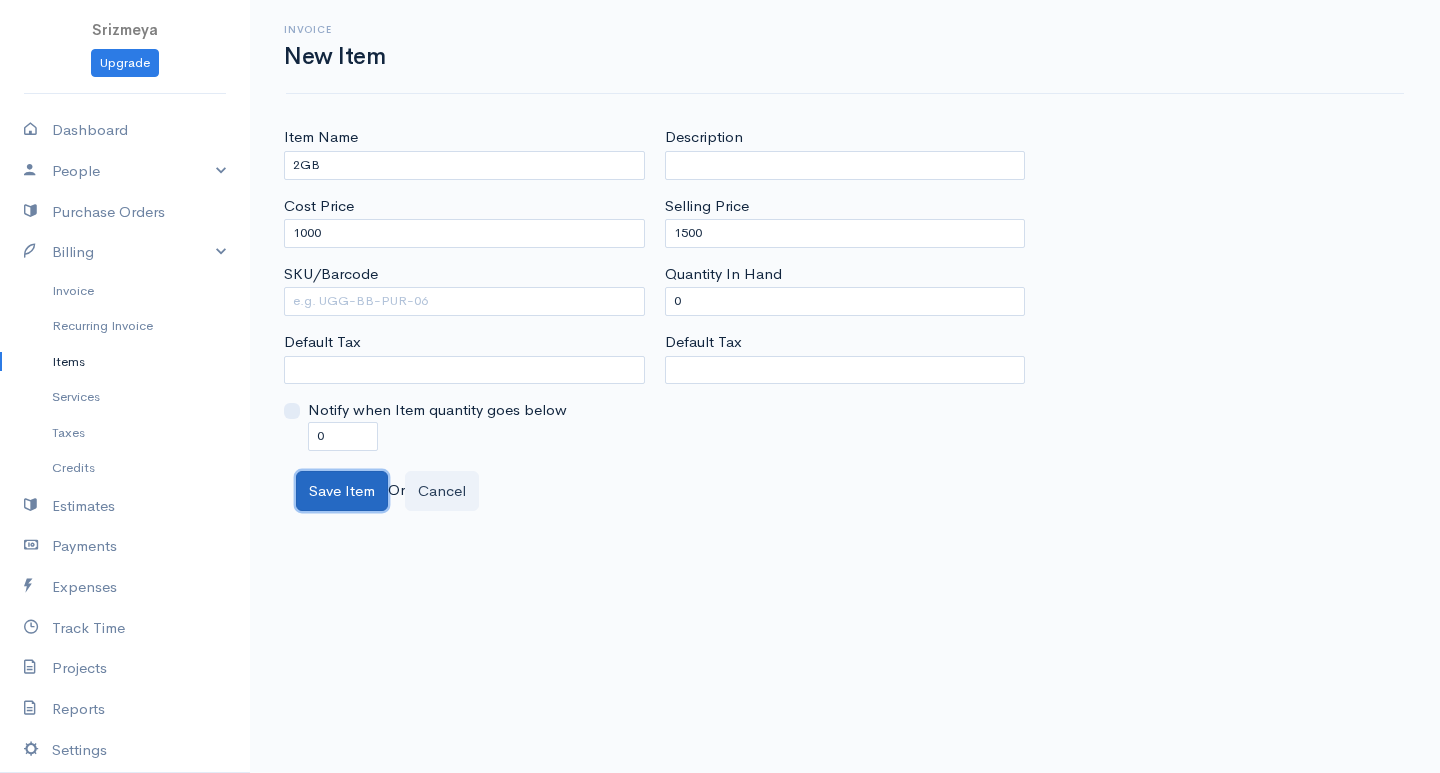 click on "Save Item" at bounding box center [342, 491] 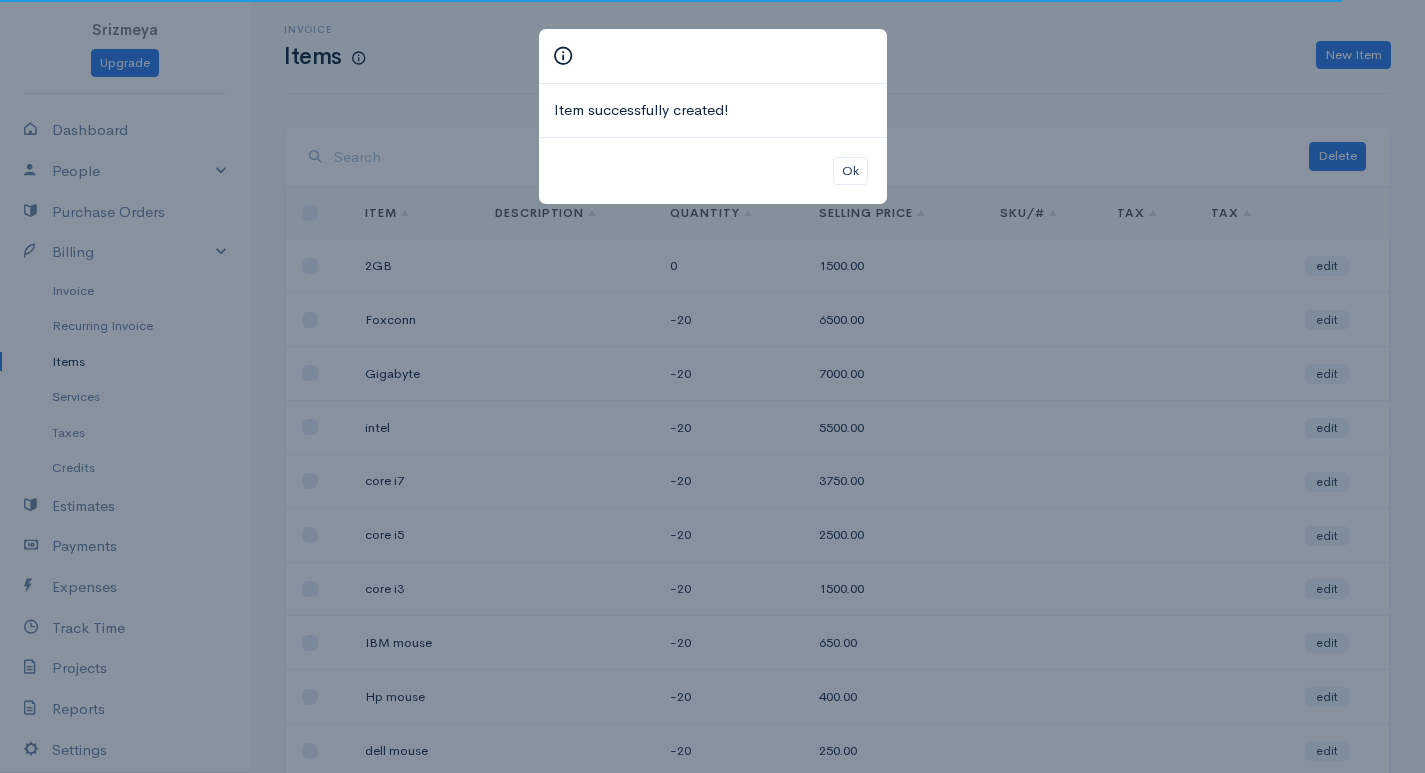 click on "Item successfully created!
Ok" at bounding box center (712, 386) 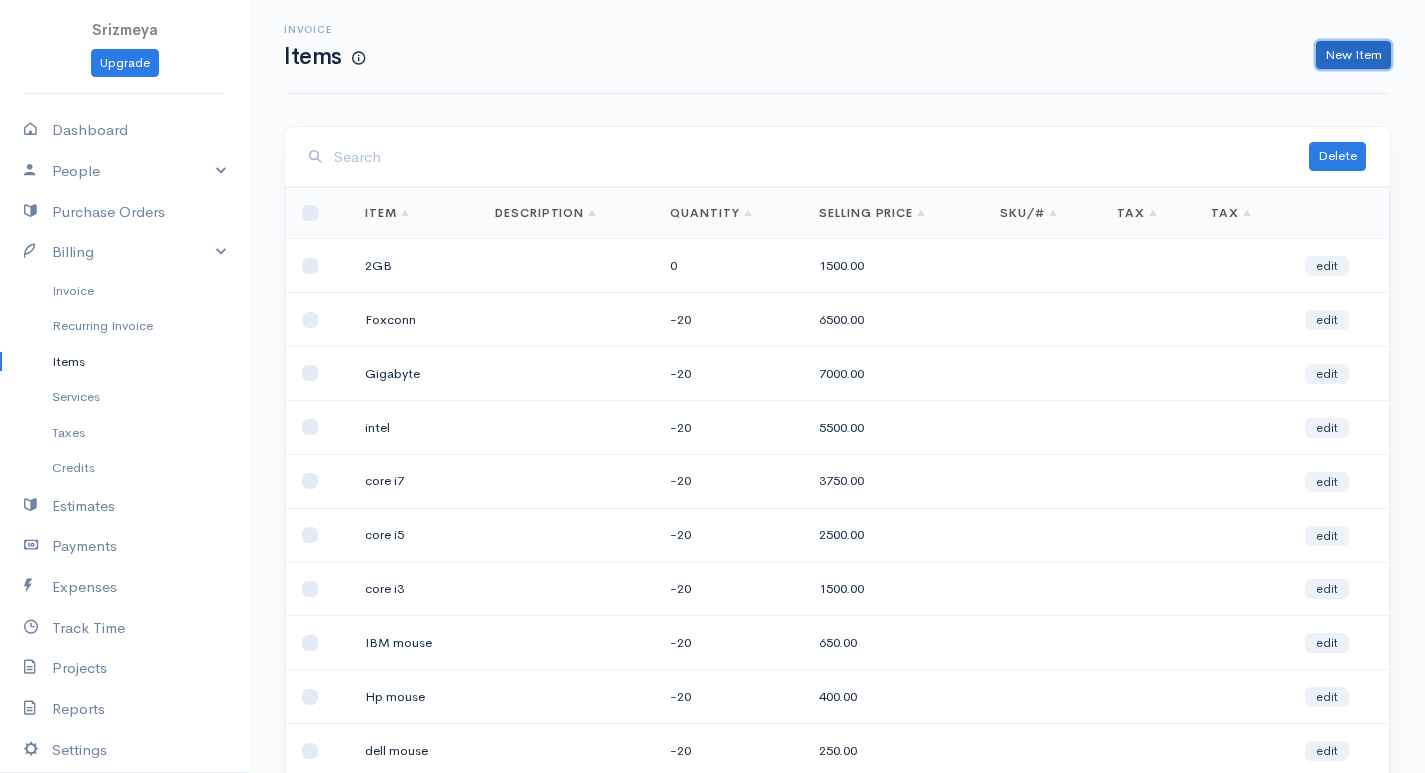 click on "New Item" at bounding box center [1353, 55] 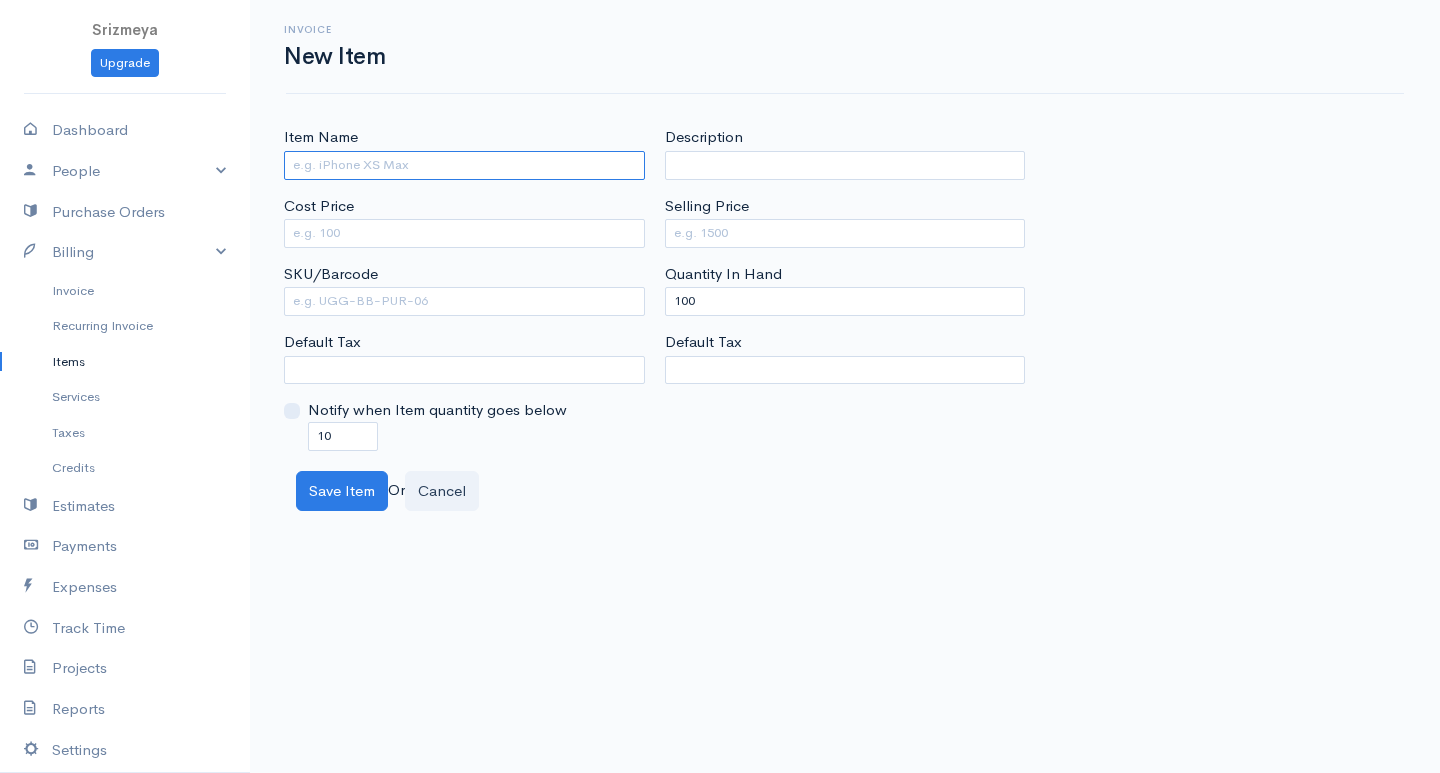 click on "Item Name" at bounding box center [464, 165] 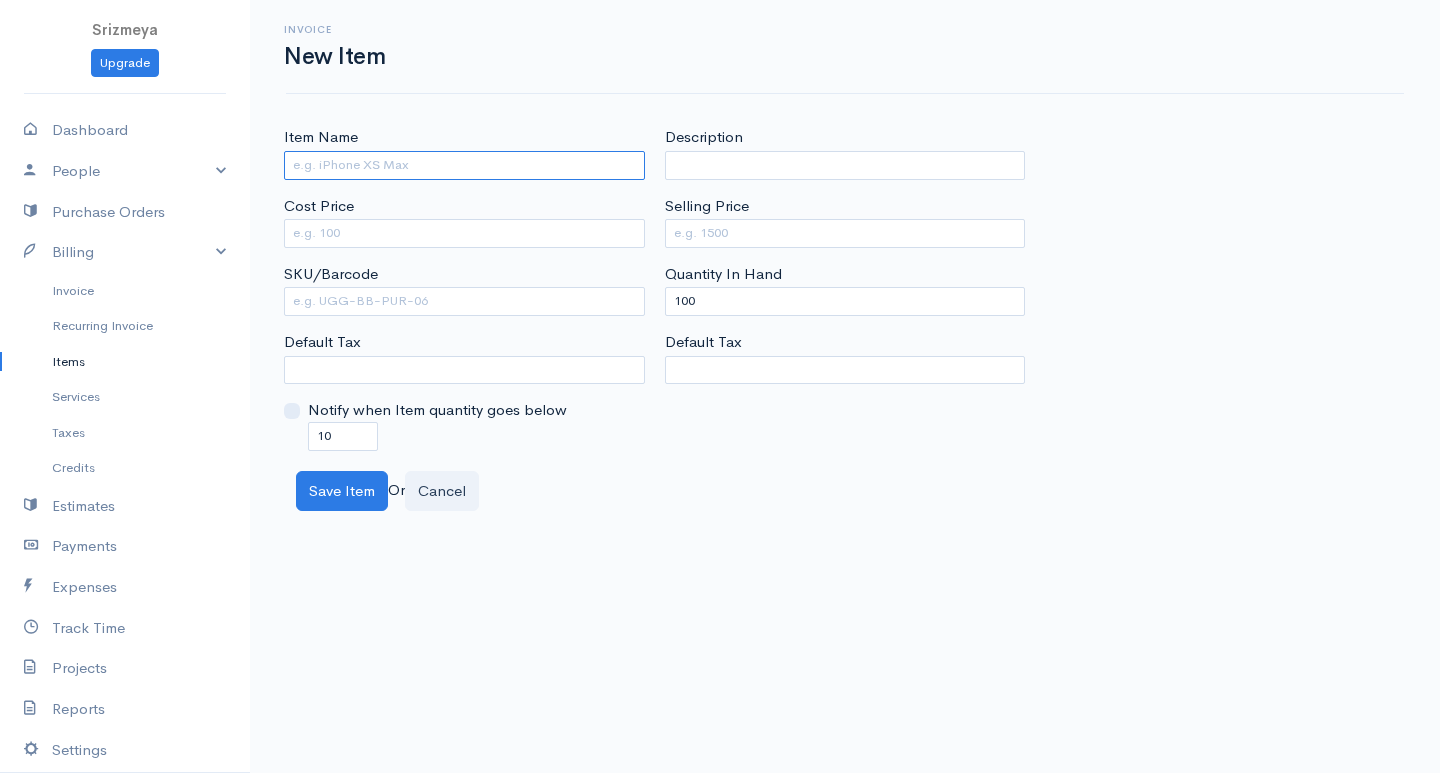click on "Item Name" at bounding box center (464, 165) 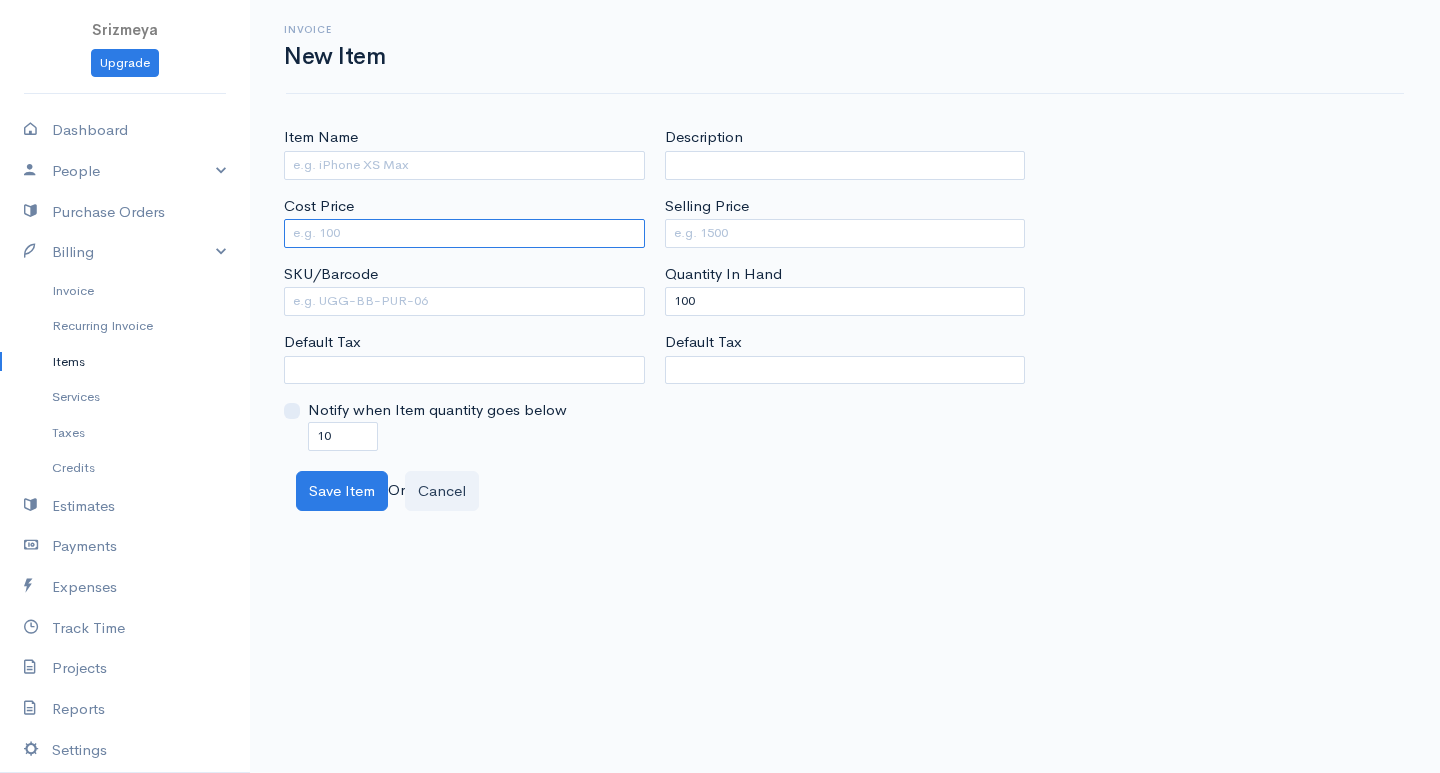 click on "Cost Price" at bounding box center (464, 233) 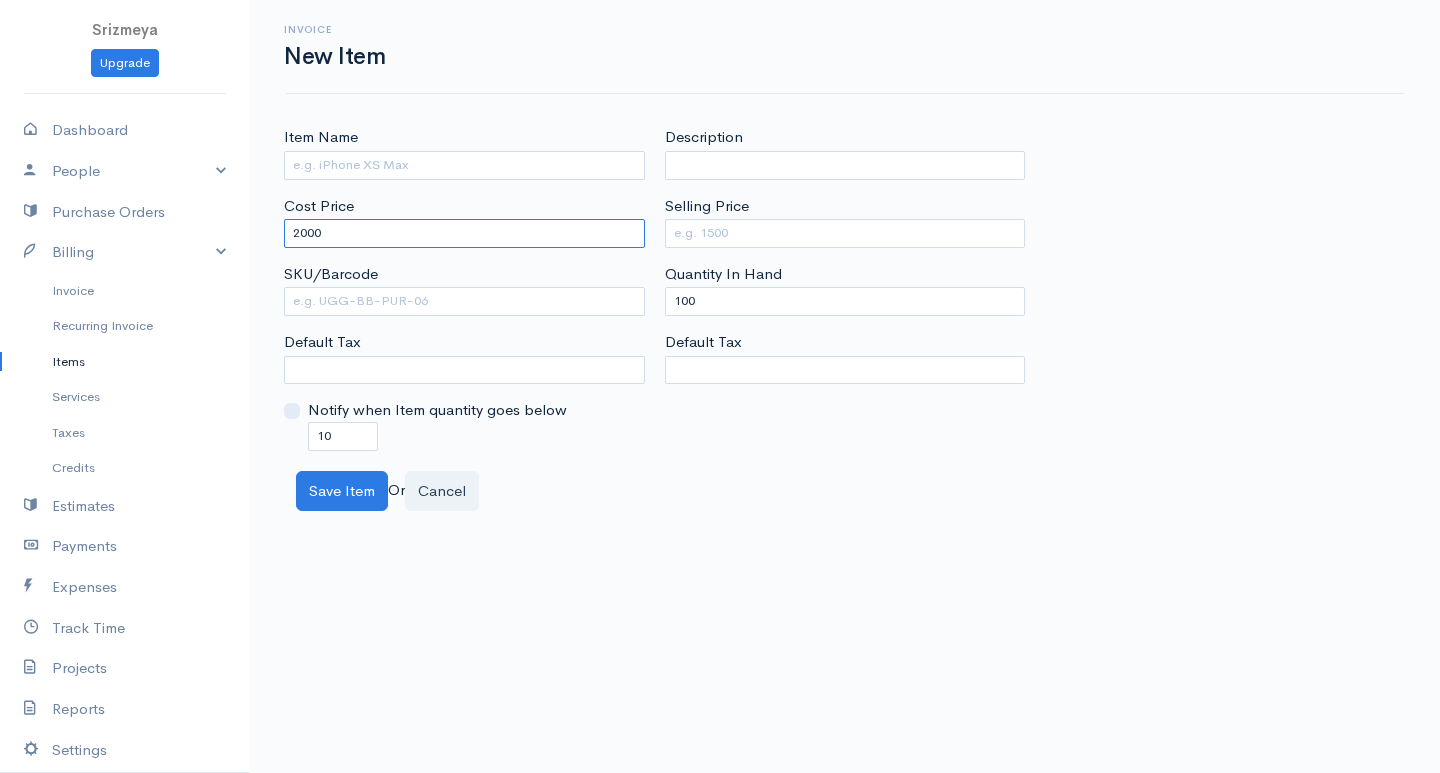 type on "2000" 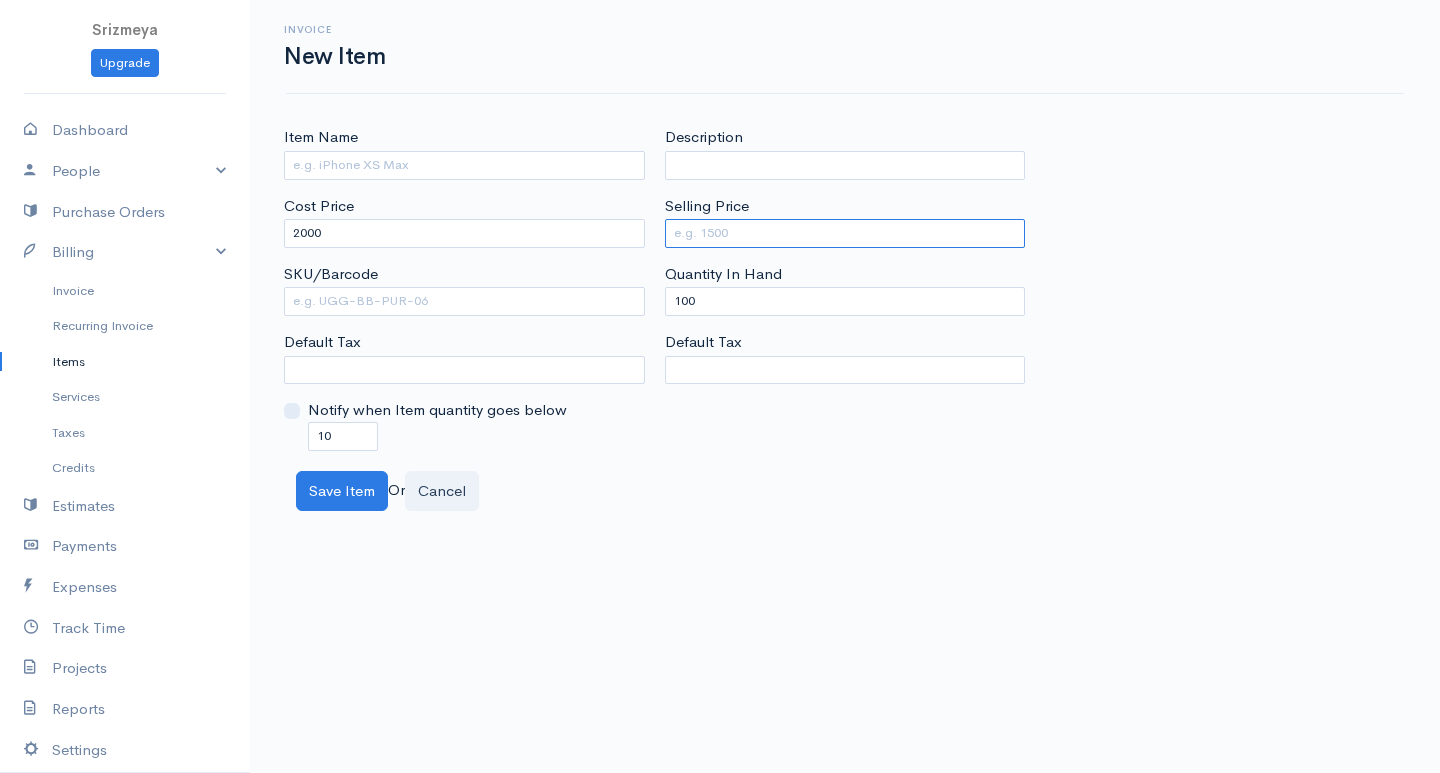 click on "Selling Price" at bounding box center [845, 233] 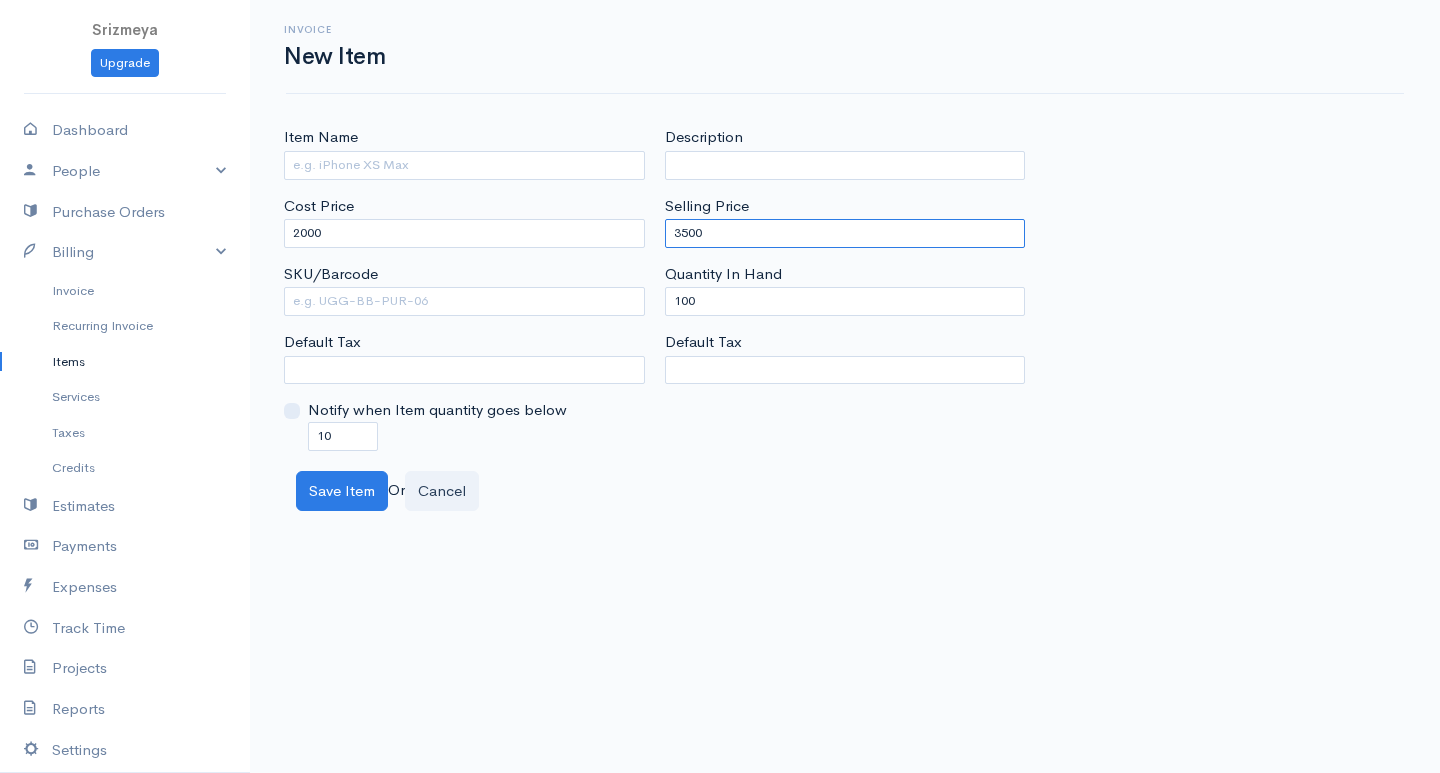 type on "3500" 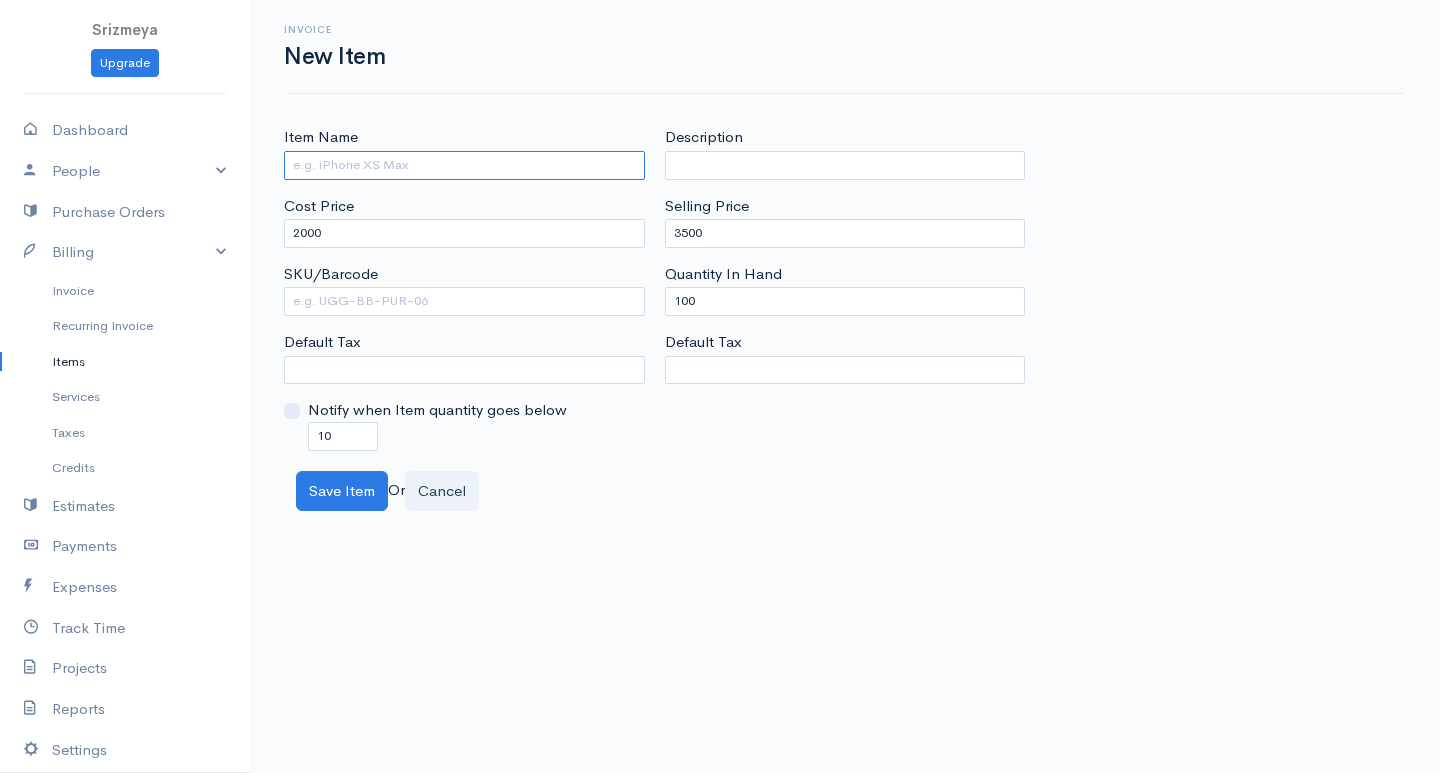 click on "Item Name" at bounding box center [464, 165] 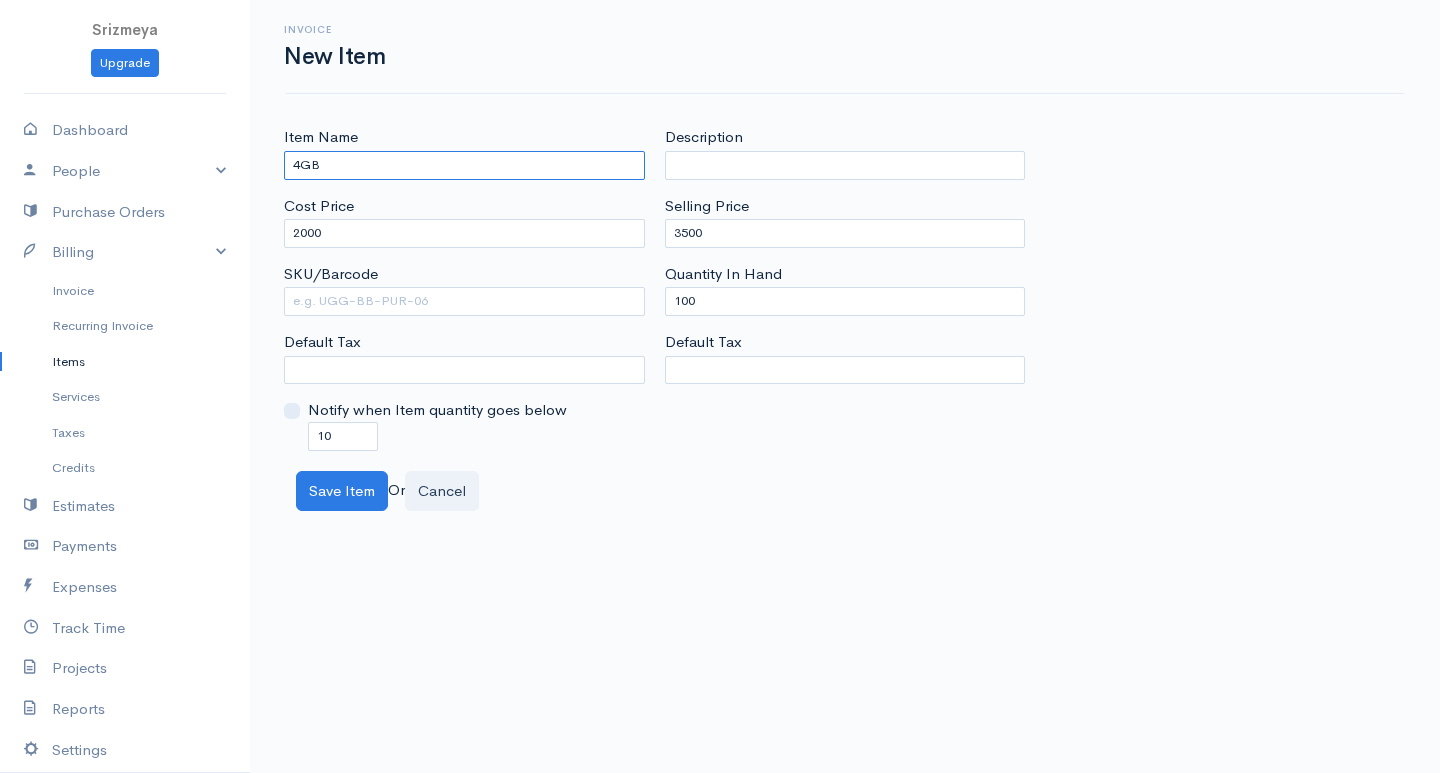 type on "4GB" 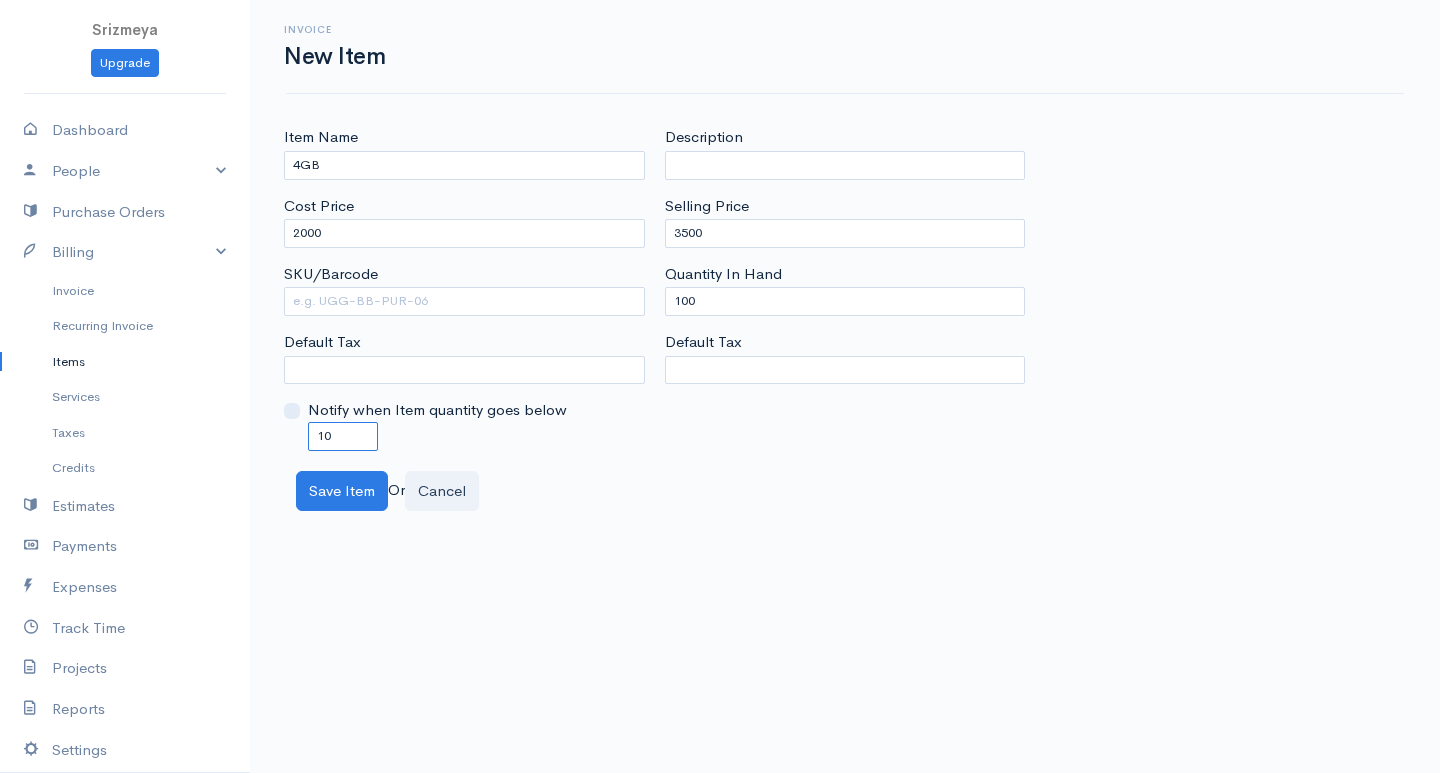 drag, startPoint x: 365, startPoint y: 436, endPoint x: 305, endPoint y: 443, distance: 60.40695 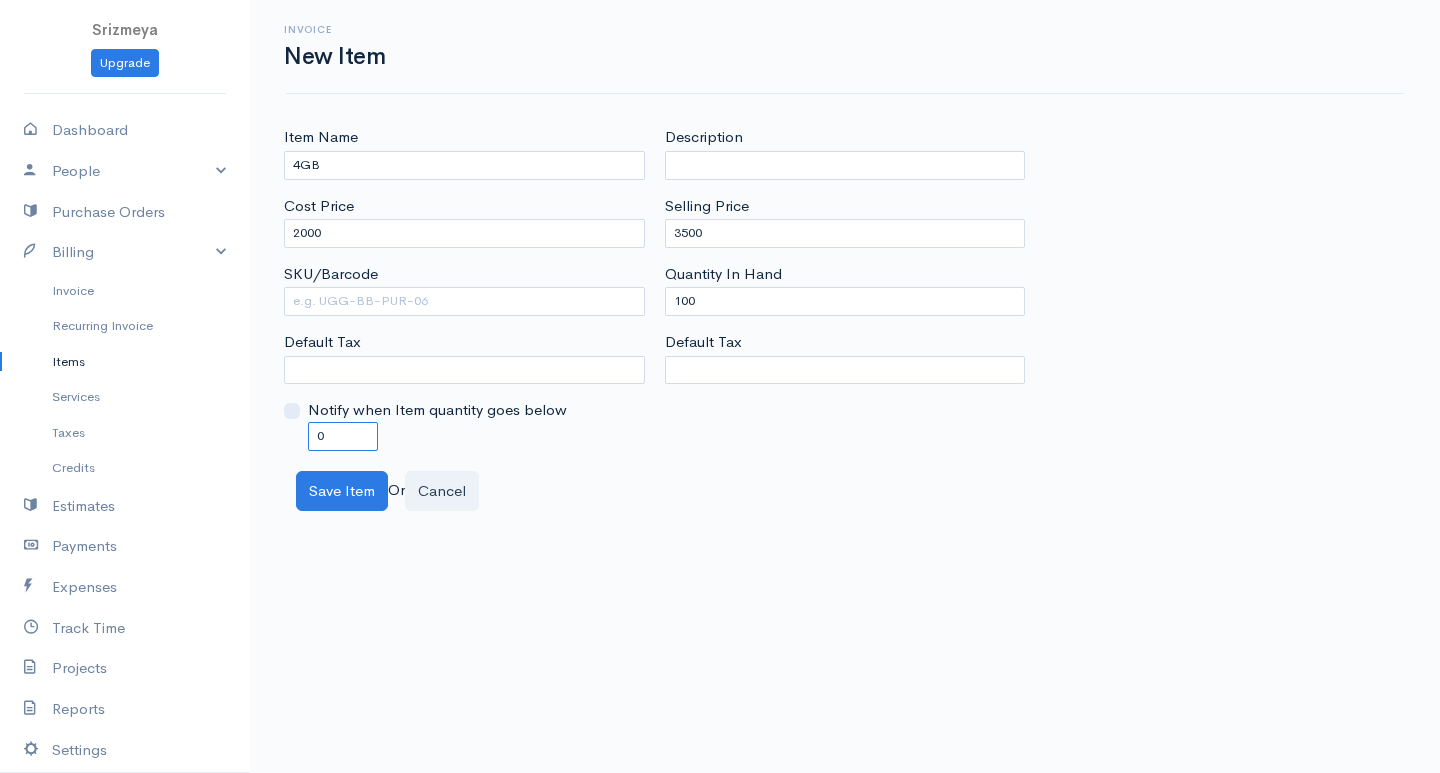 type on "0" 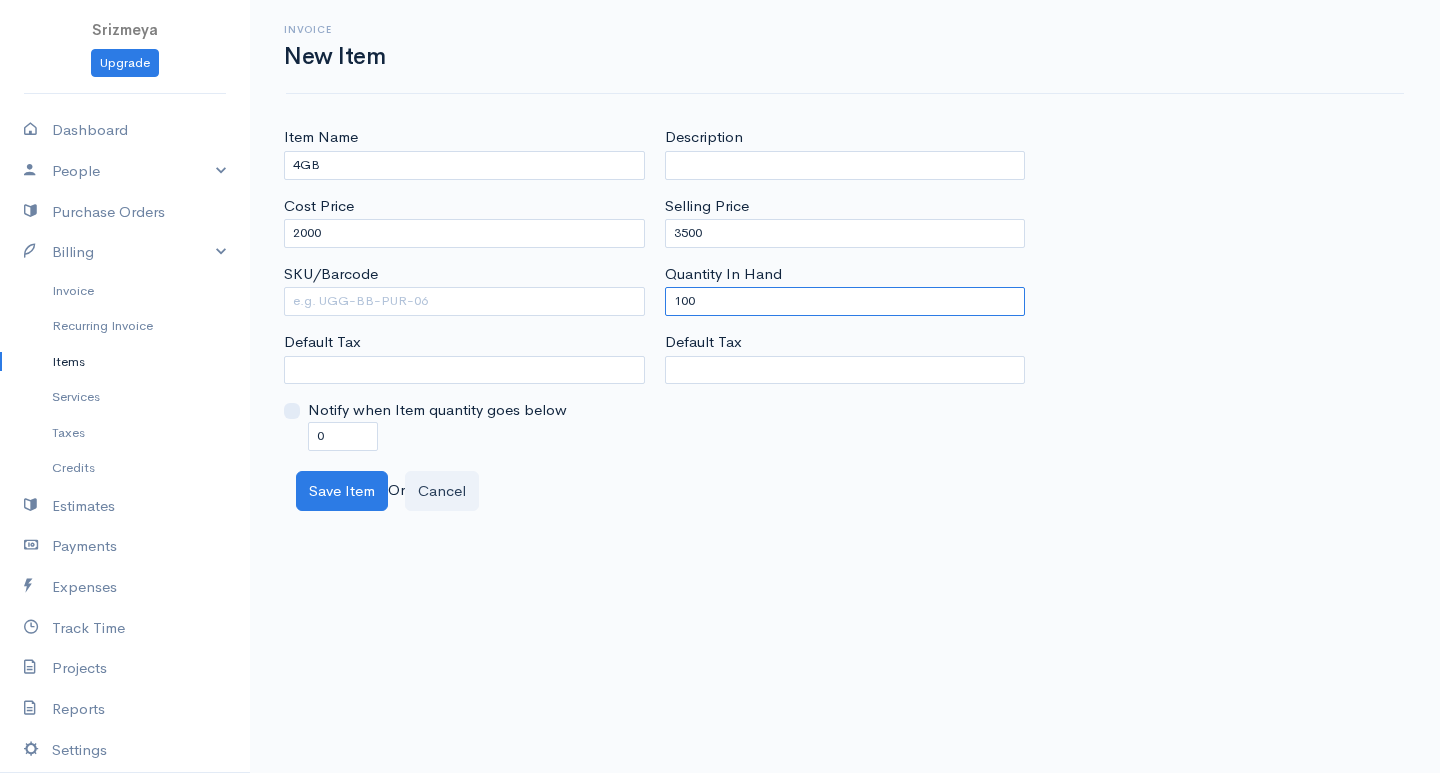 drag, startPoint x: 761, startPoint y: 298, endPoint x: 676, endPoint y: 312, distance: 86.145226 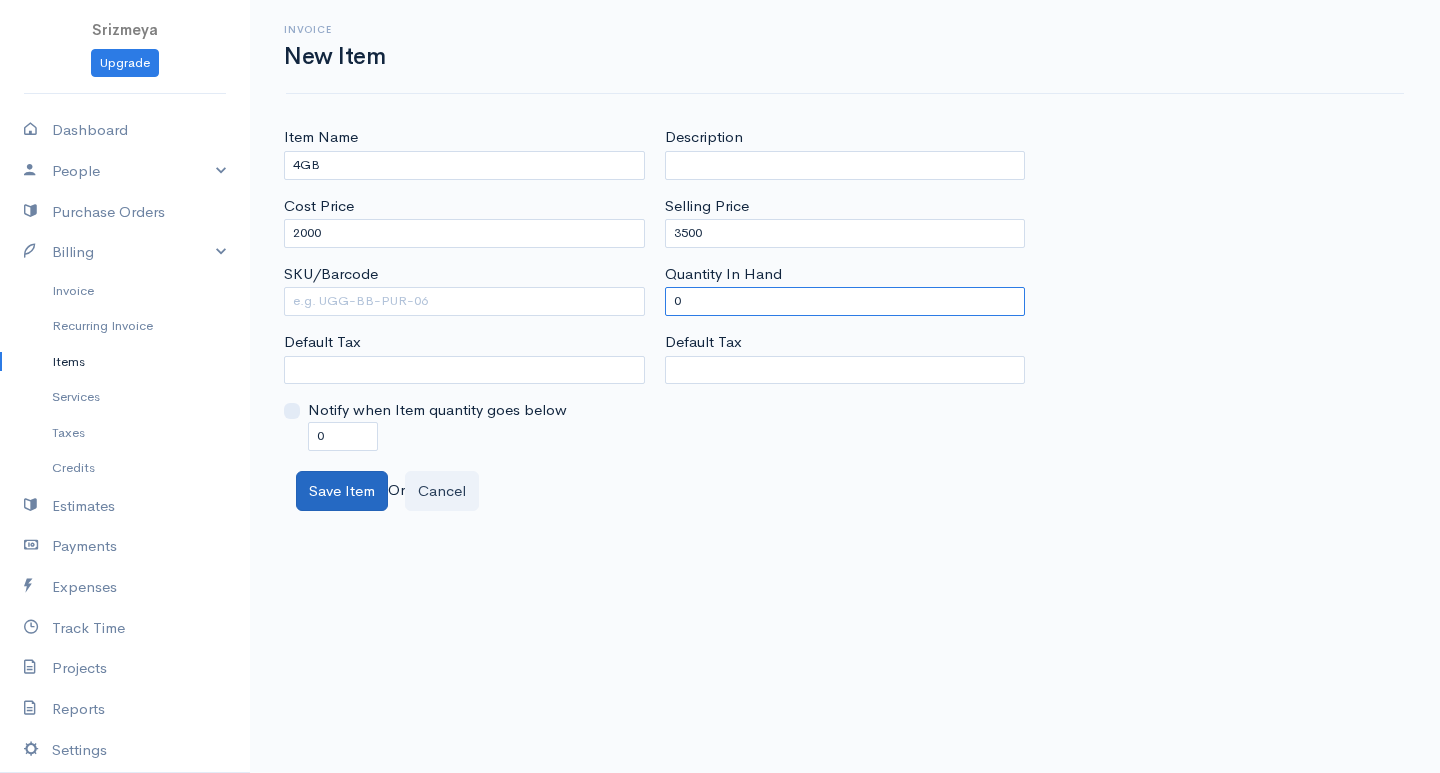 type on "0" 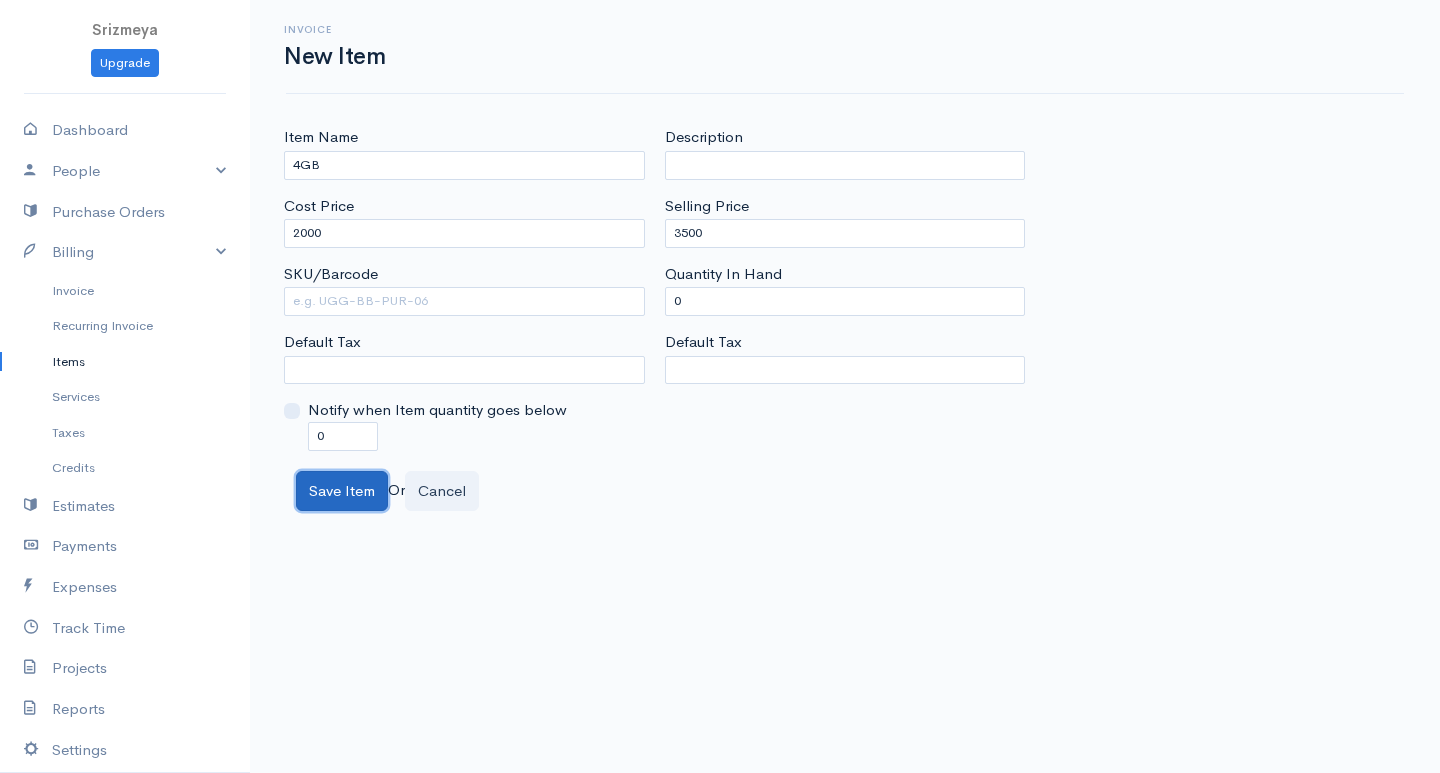 click on "Save Item" at bounding box center (342, 491) 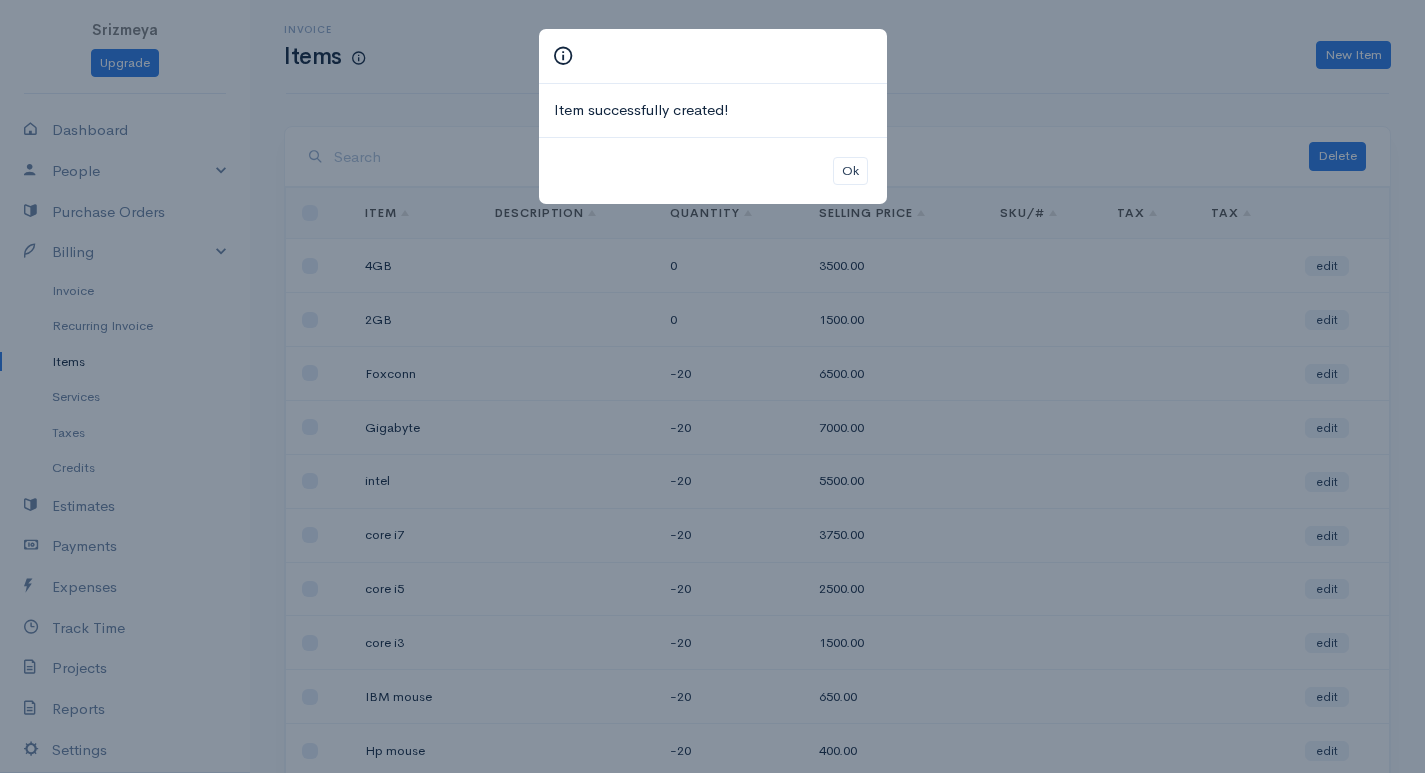 click on "Item successfully created!
Ok" at bounding box center (712, 386) 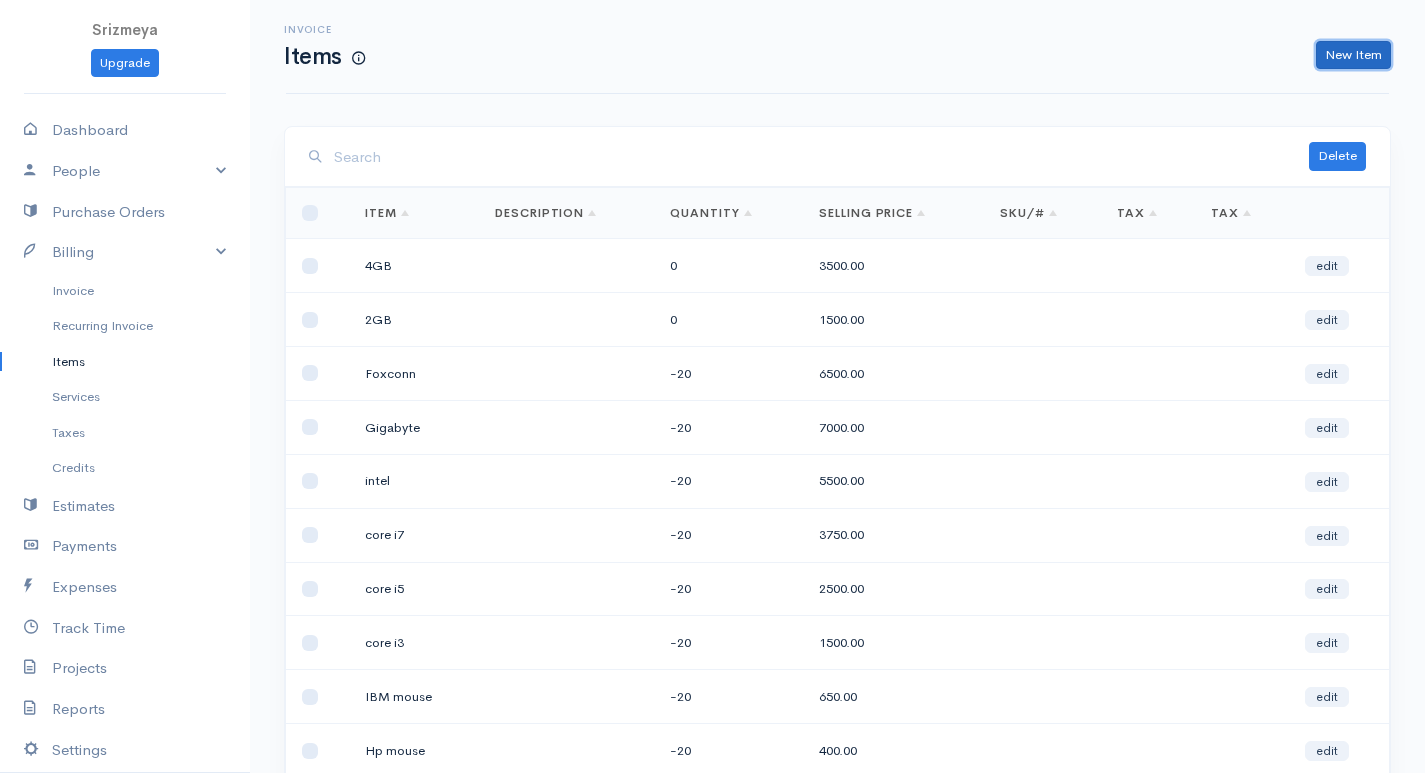 click on "New Item" at bounding box center [1353, 55] 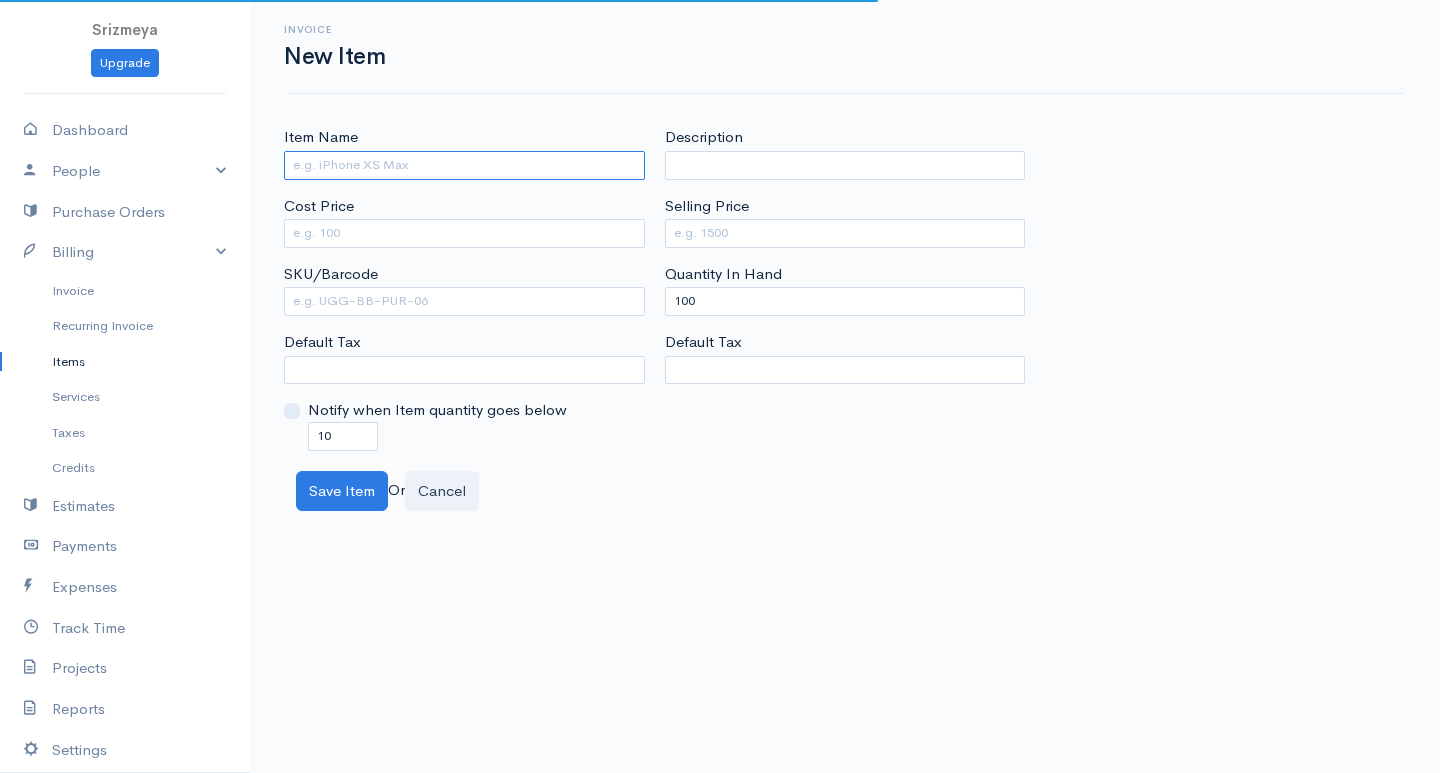 click on "Item Name" at bounding box center [464, 165] 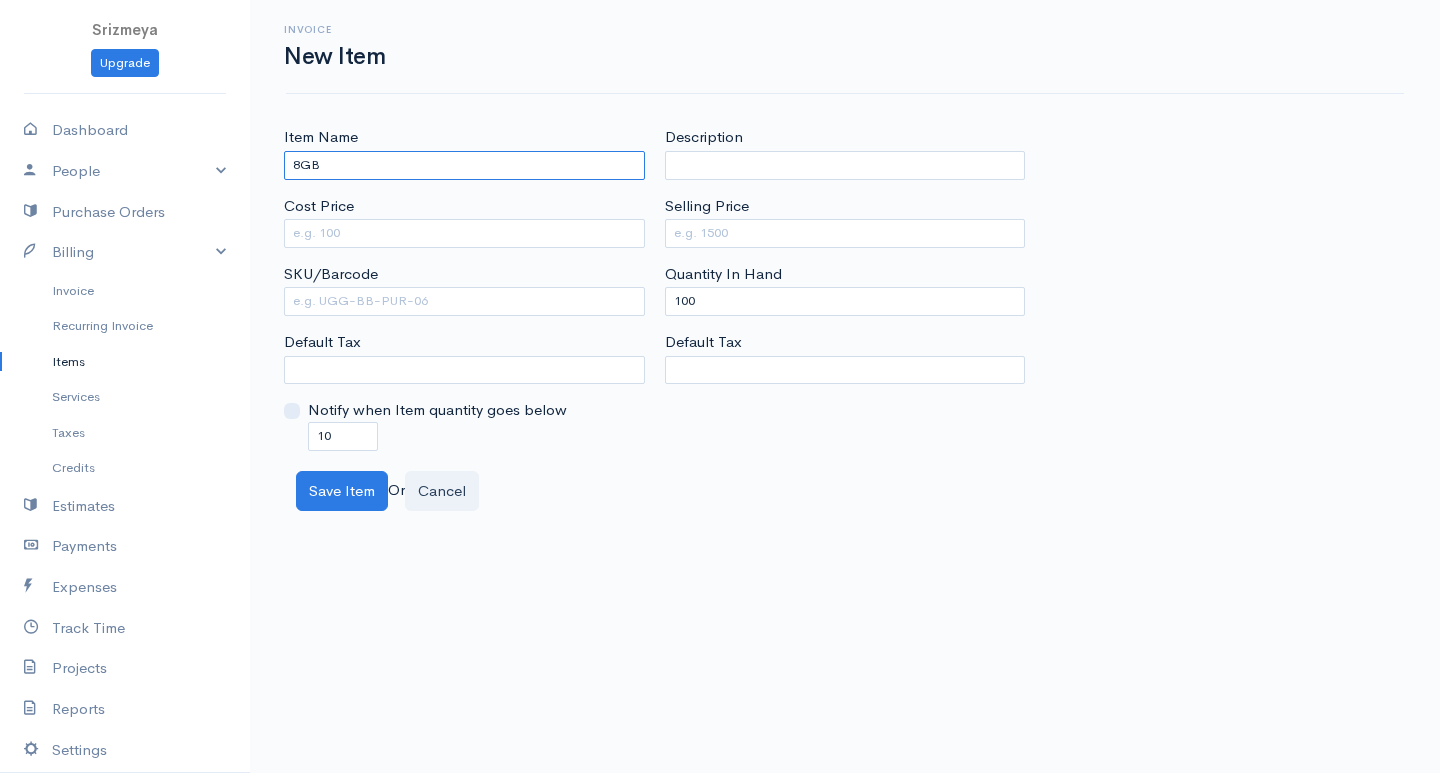 type on "8GB" 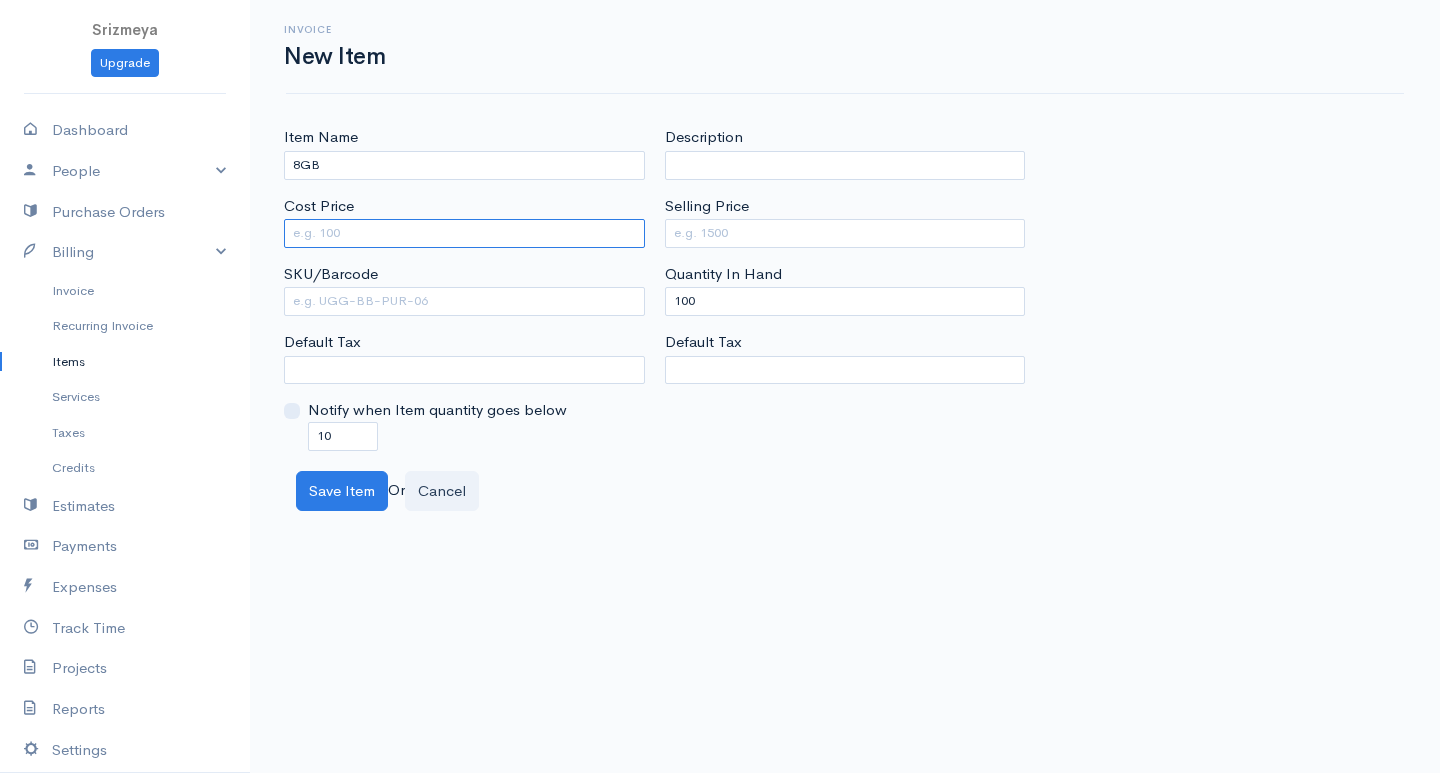 click on "Cost Price" at bounding box center (464, 233) 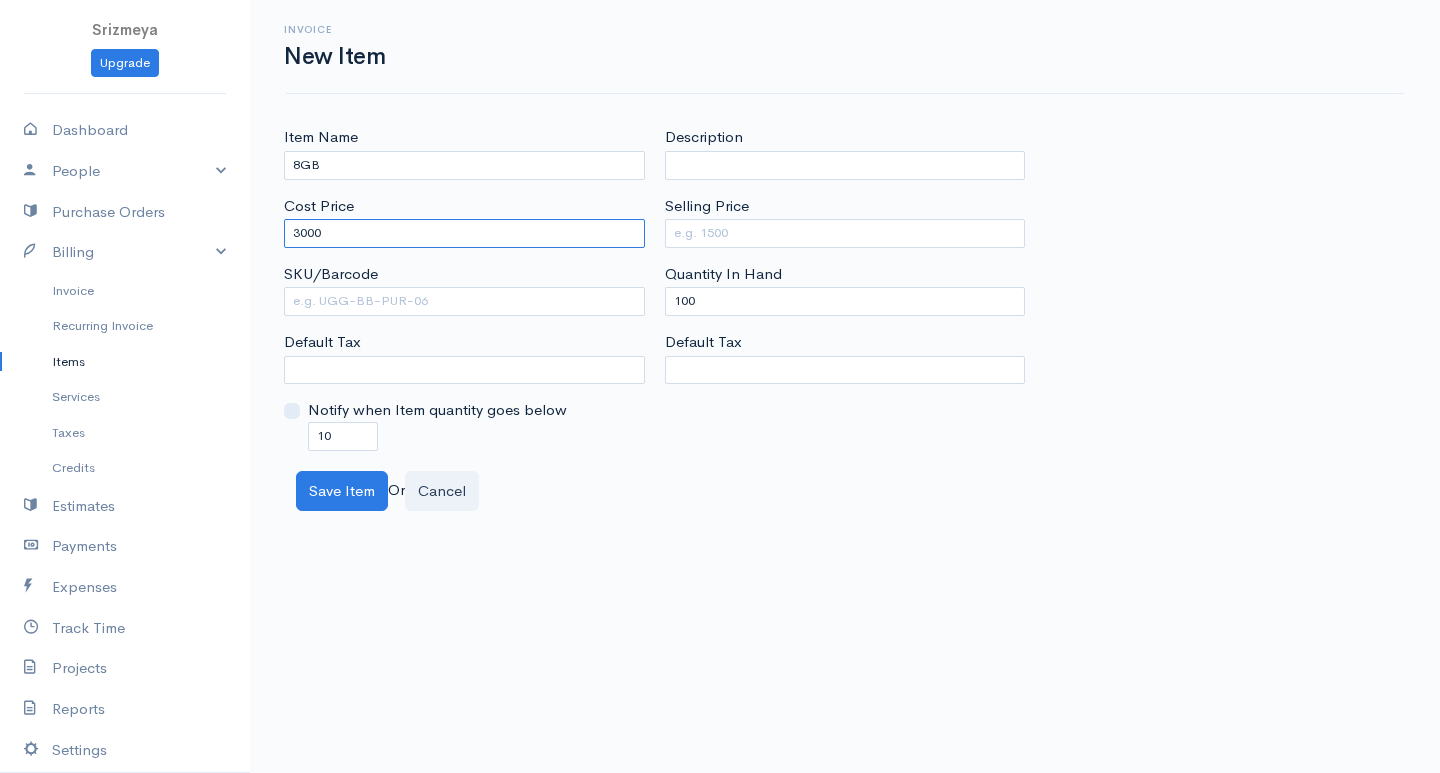 type on "3000" 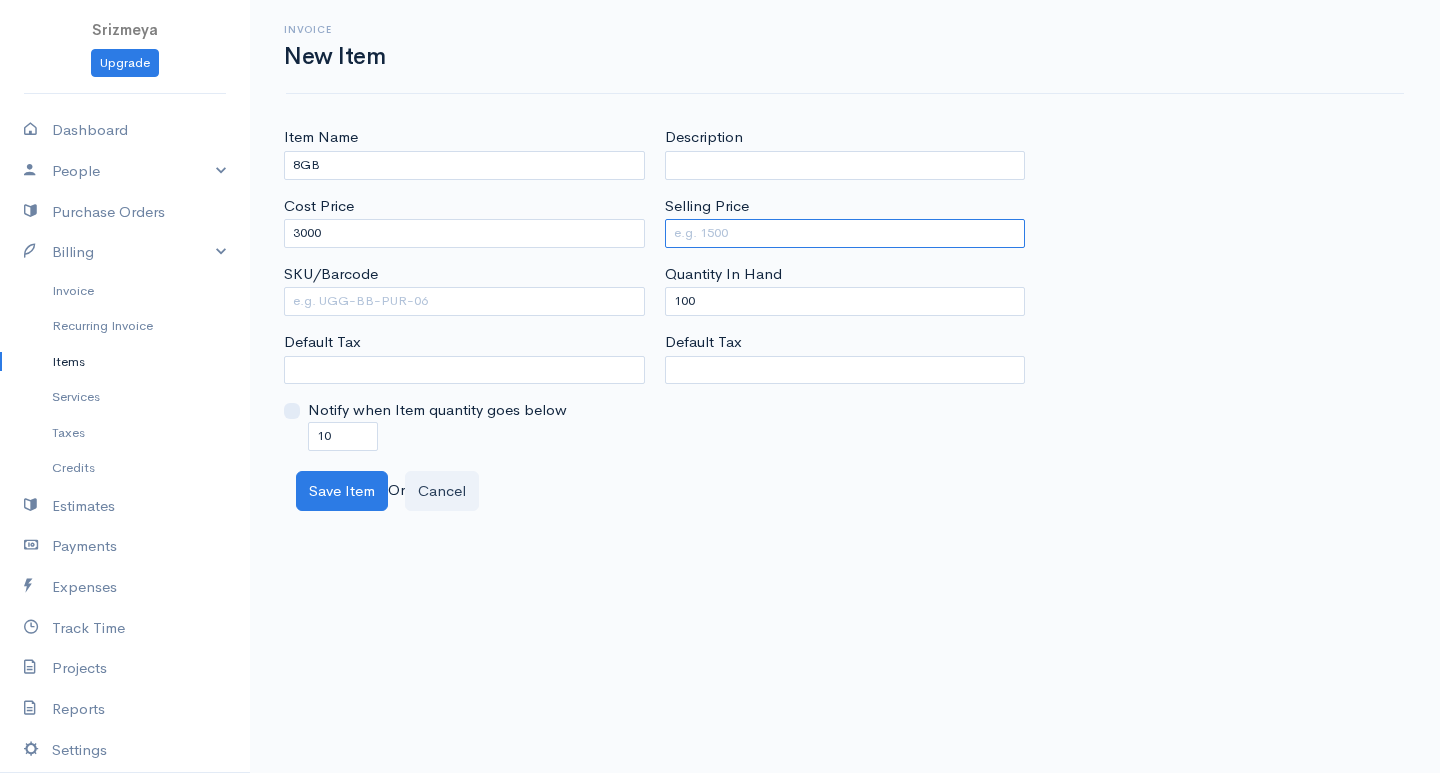 click on "Selling Price" at bounding box center (845, 233) 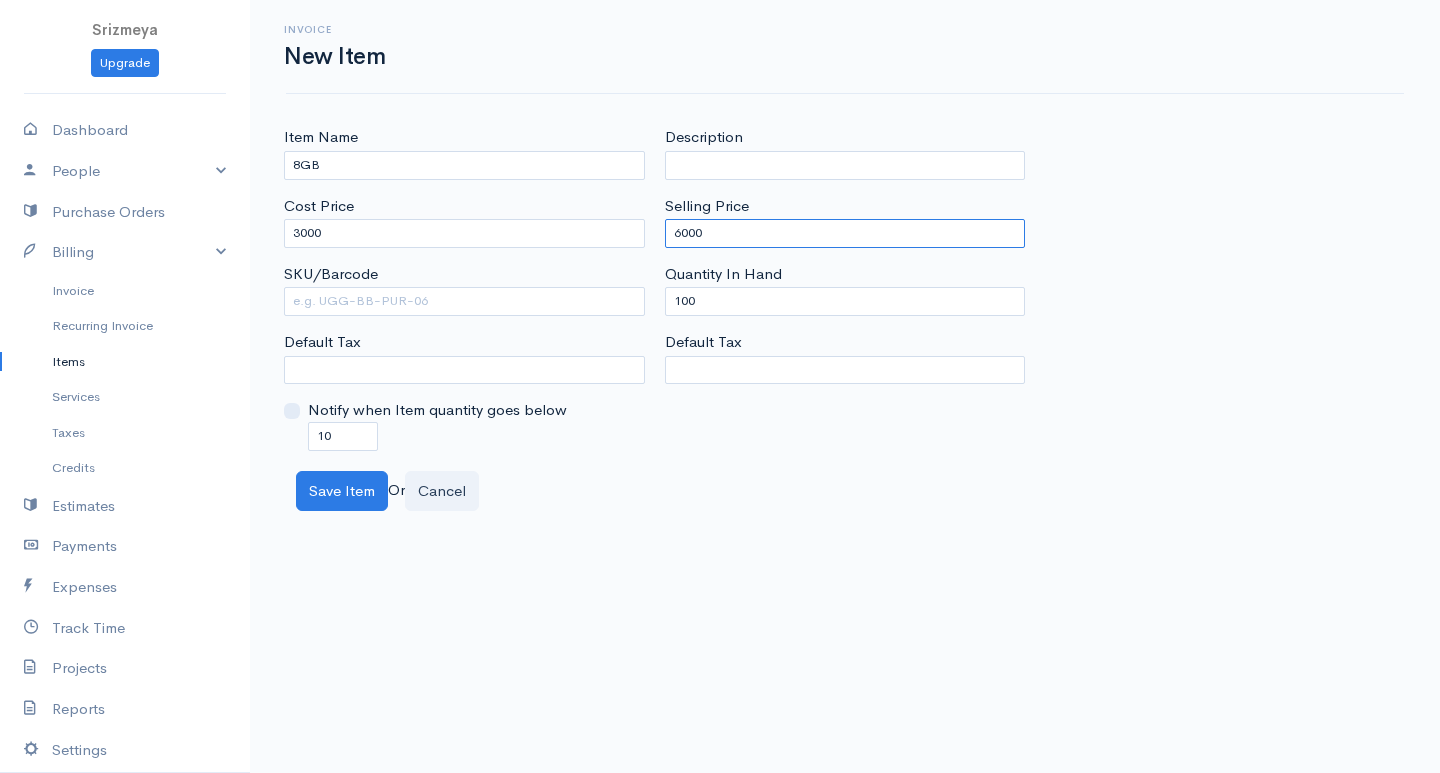 type on "6000" 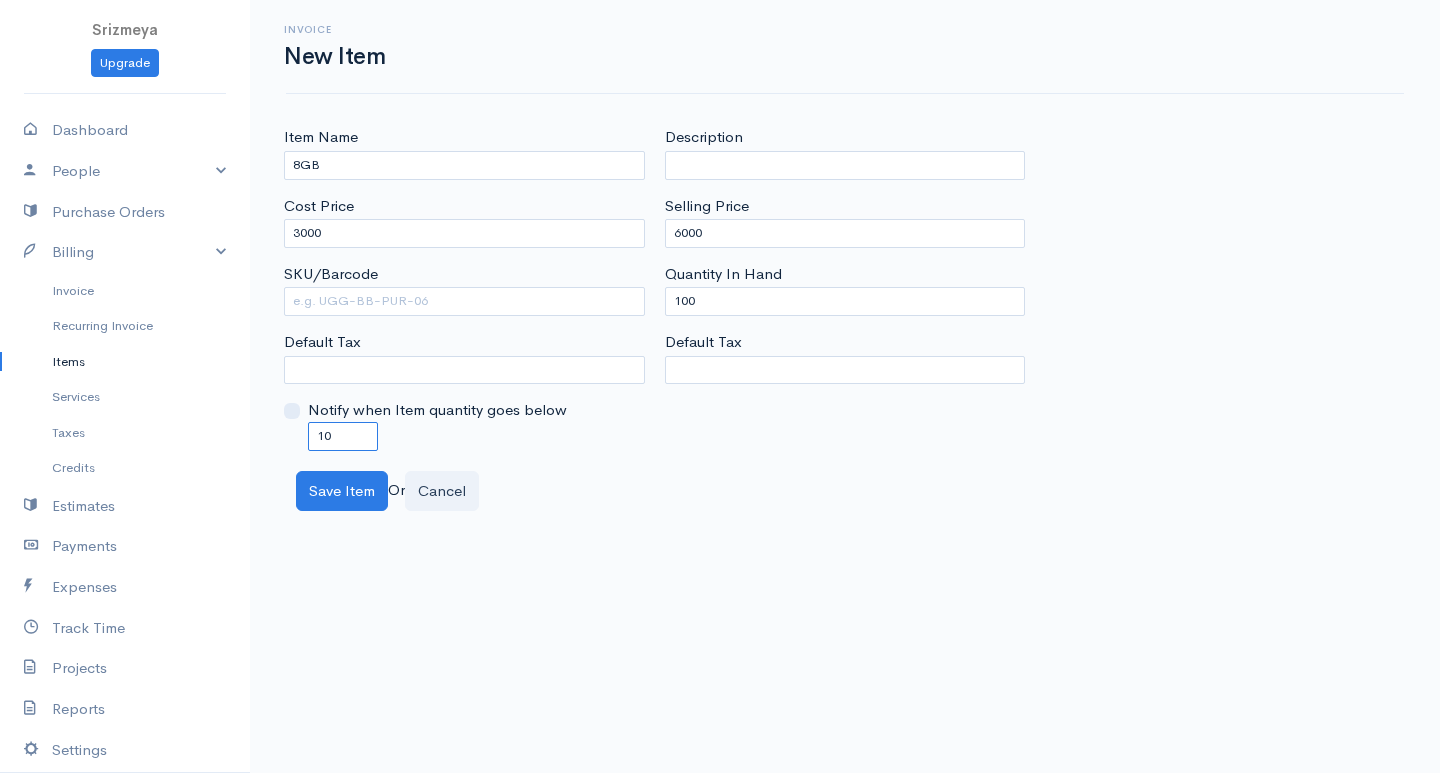 drag, startPoint x: 343, startPoint y: 429, endPoint x: 286, endPoint y: 450, distance: 60.74537 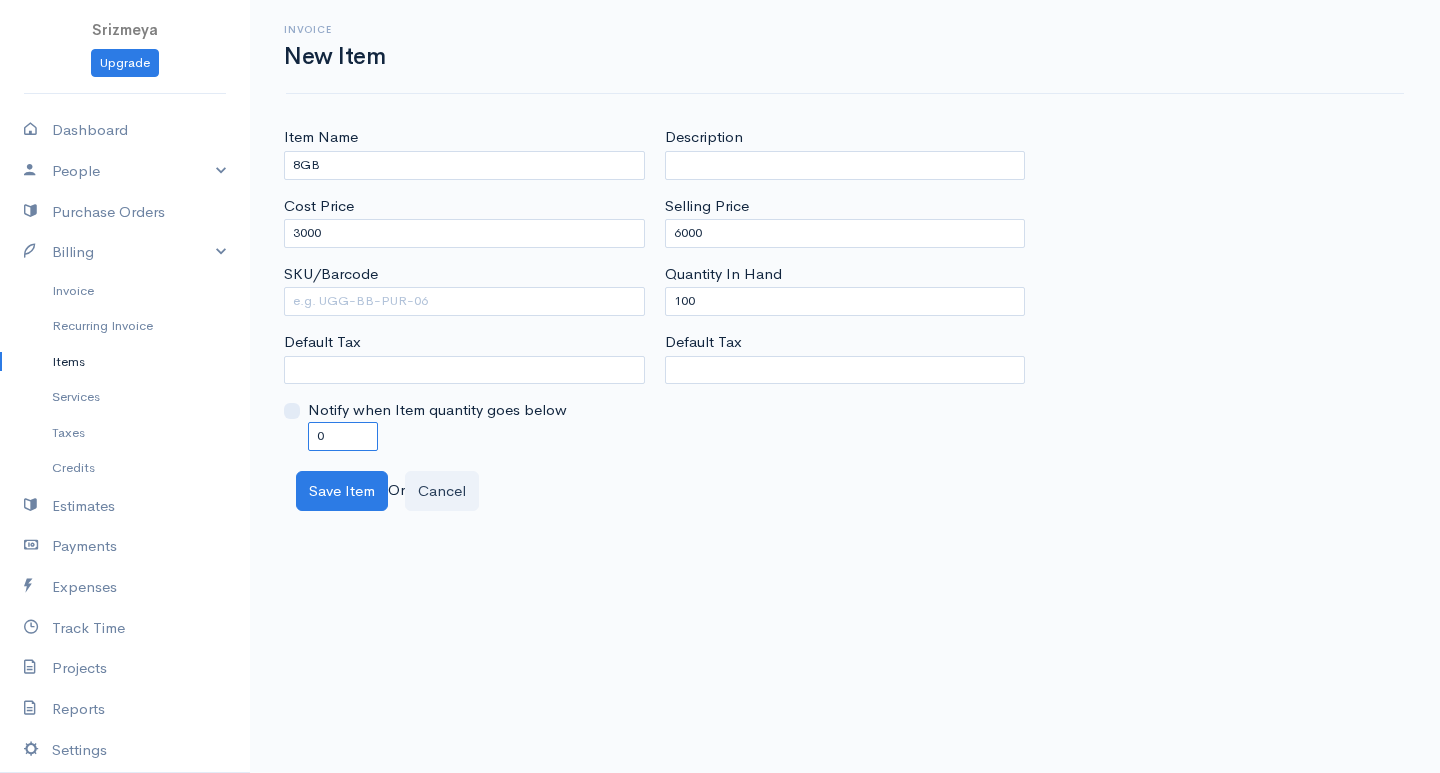 type on "0" 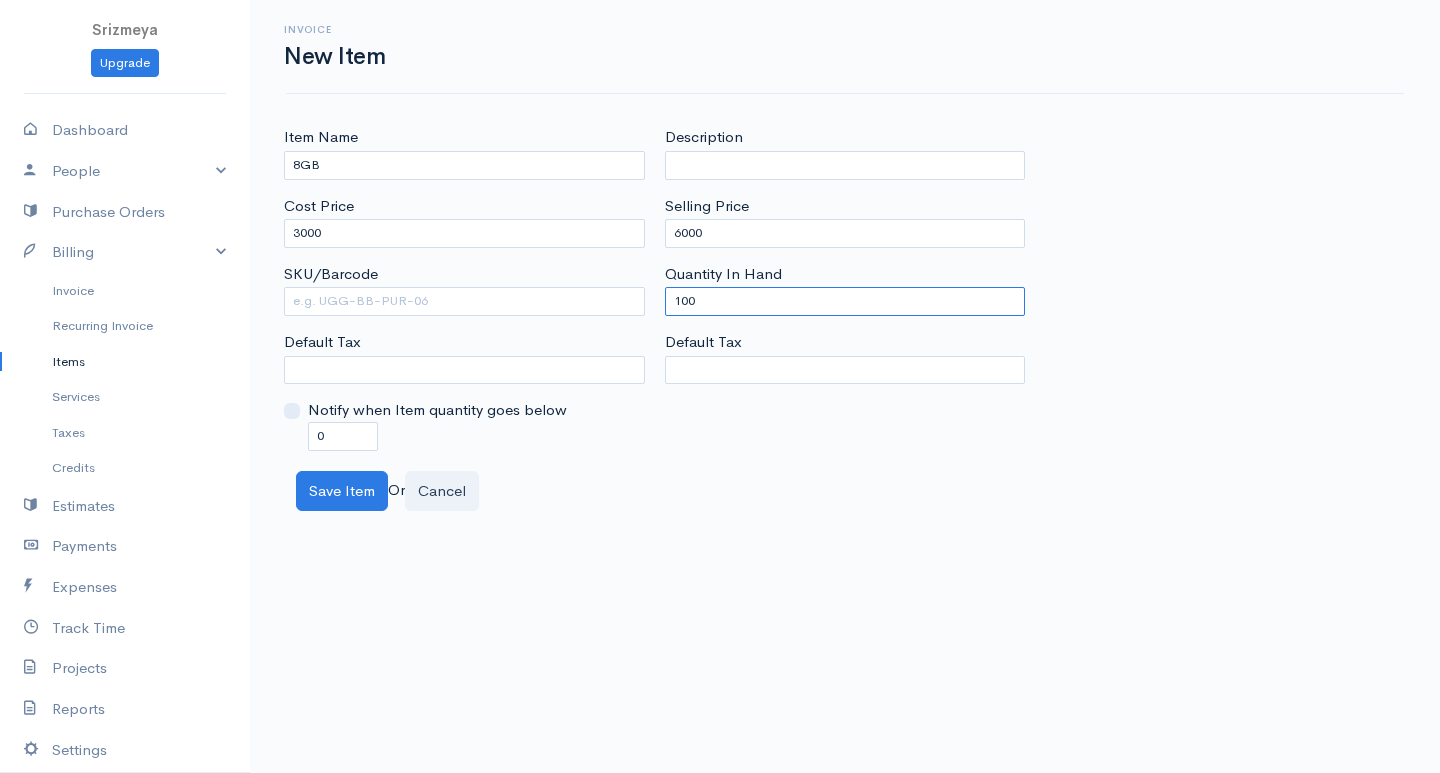 drag, startPoint x: 737, startPoint y: 298, endPoint x: 679, endPoint y: 313, distance: 59.908264 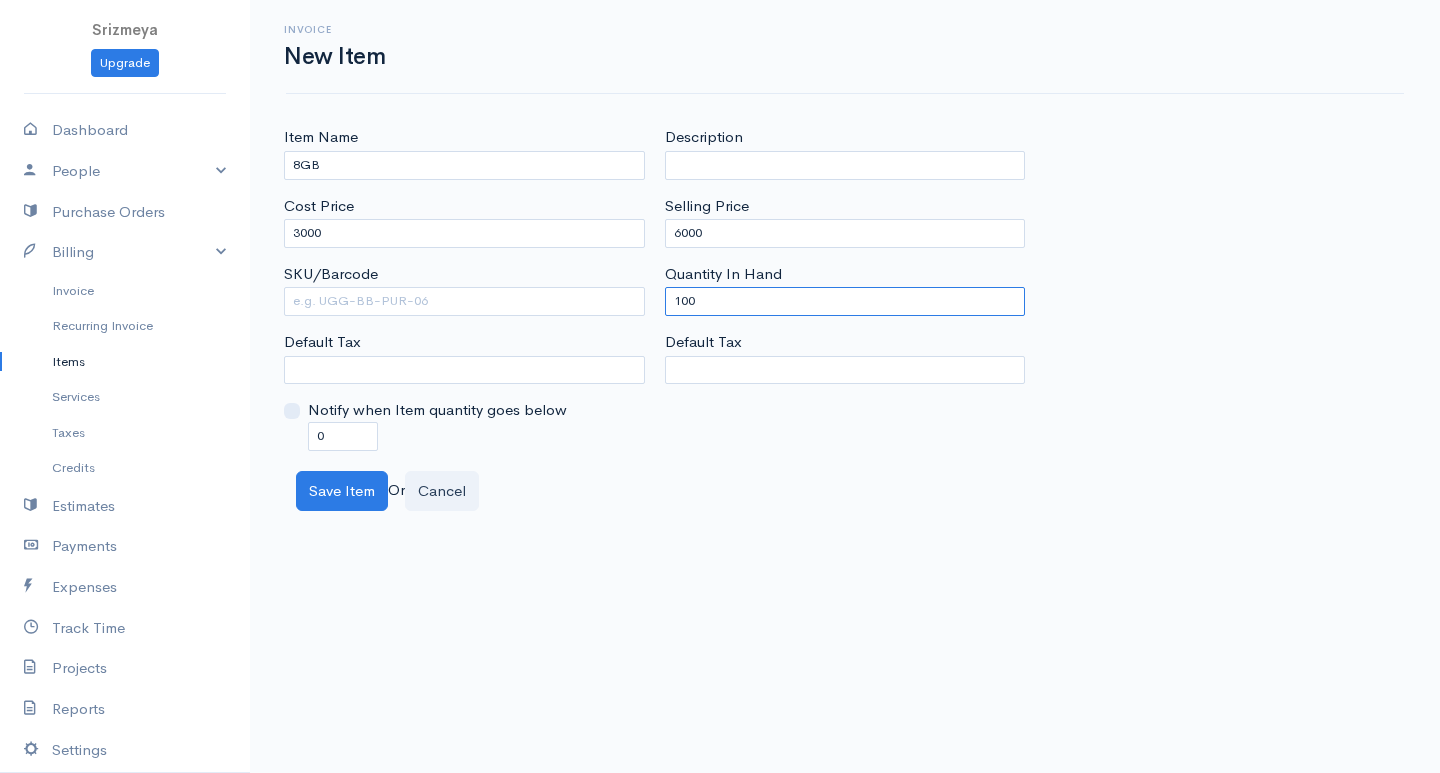 drag, startPoint x: 675, startPoint y: 295, endPoint x: 774, endPoint y: 293, distance: 99.0202 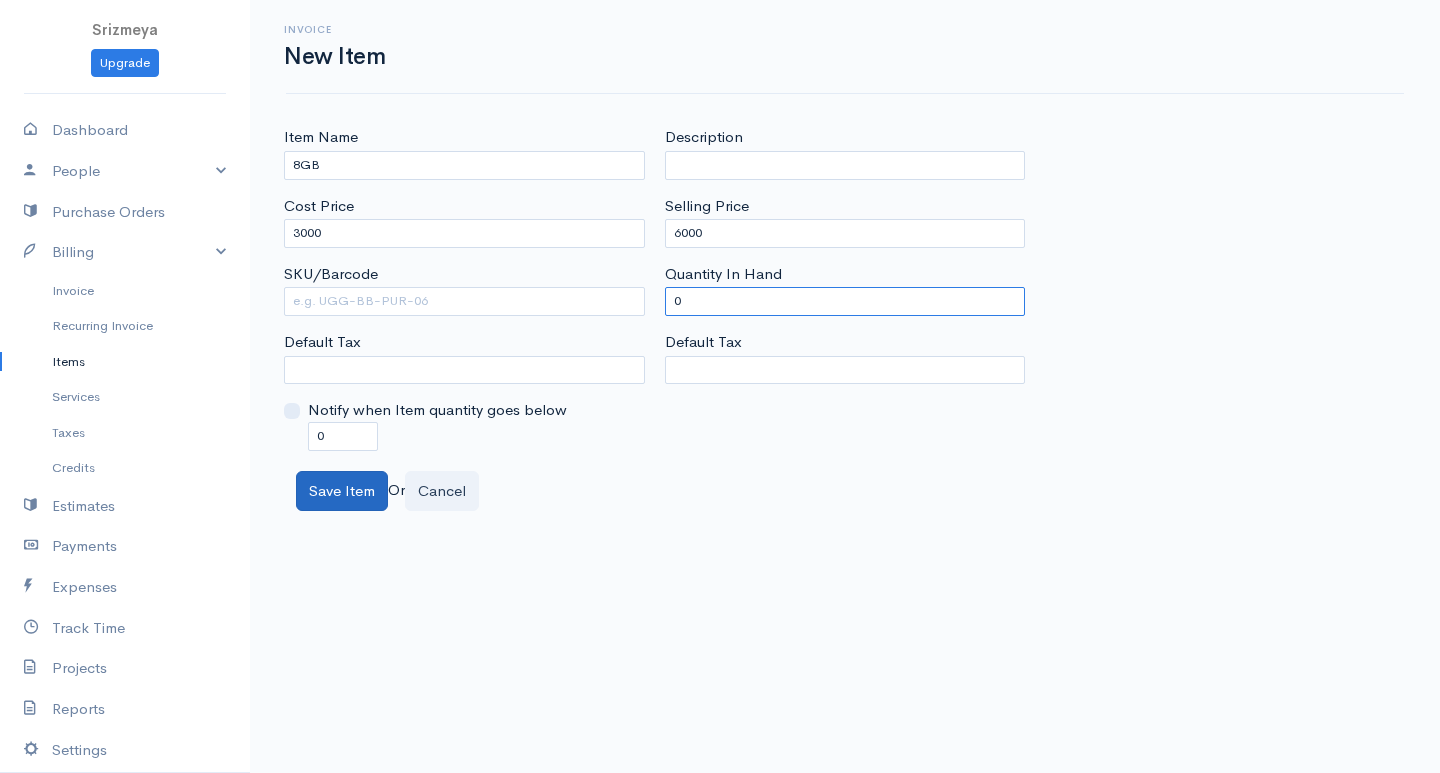 type on "0" 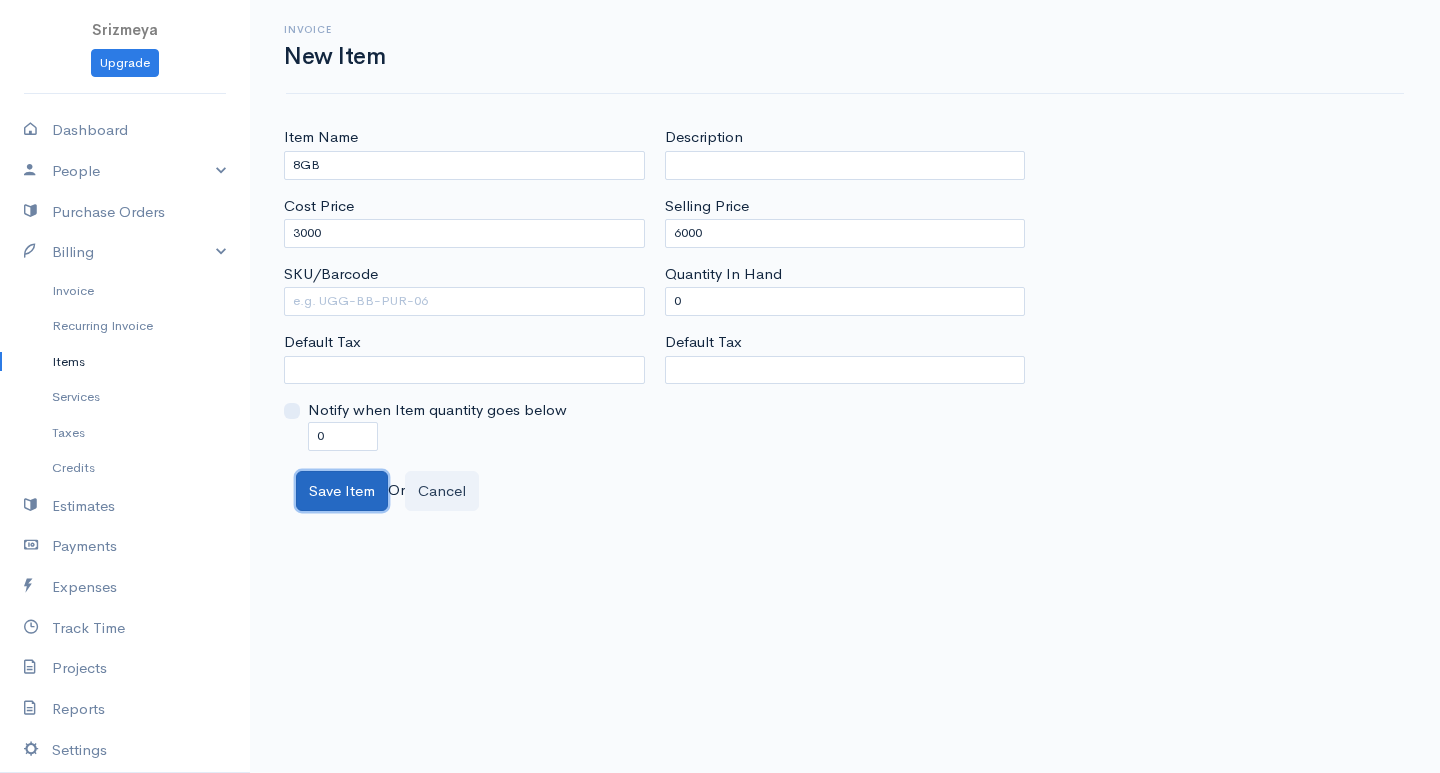 click on "Save Item" at bounding box center [342, 491] 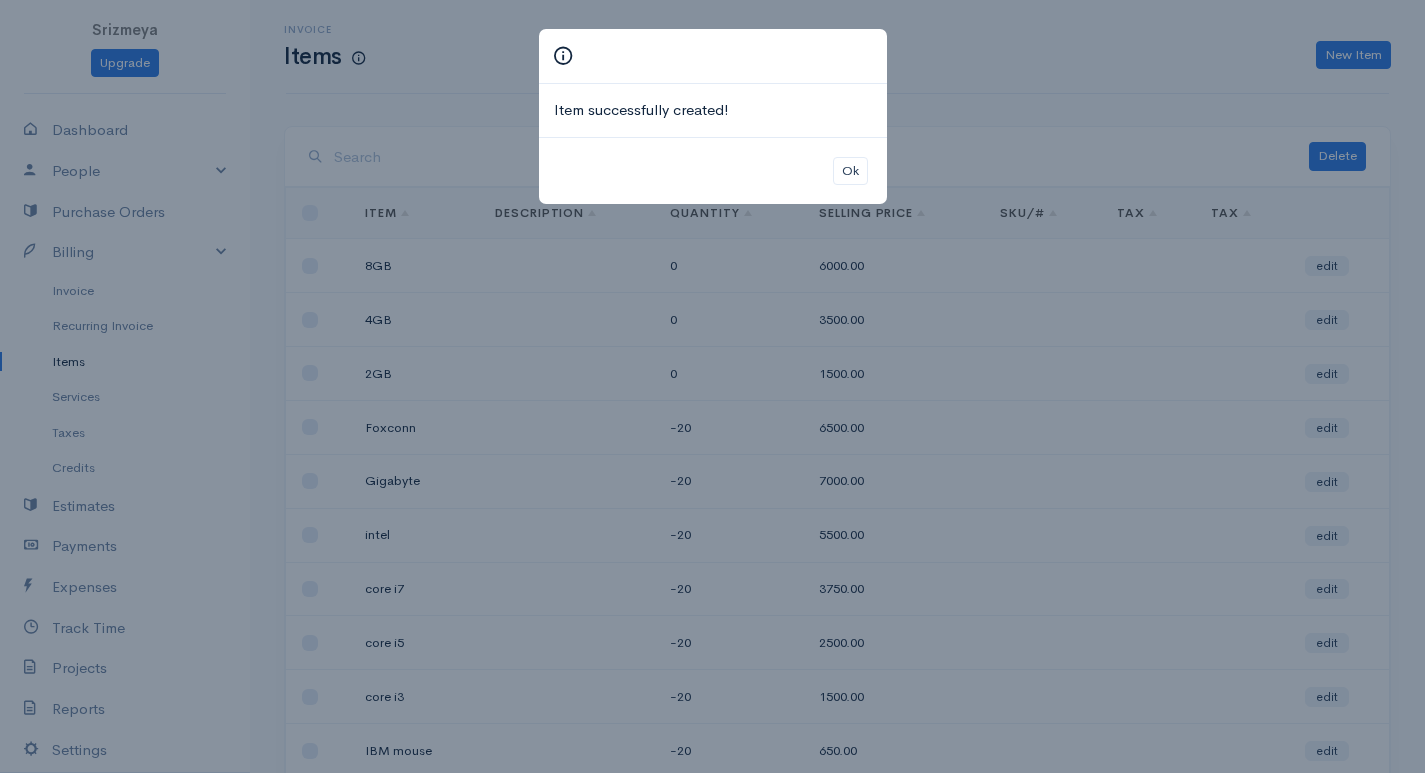 click on "Item successfully created!
Ok" at bounding box center [712, 386] 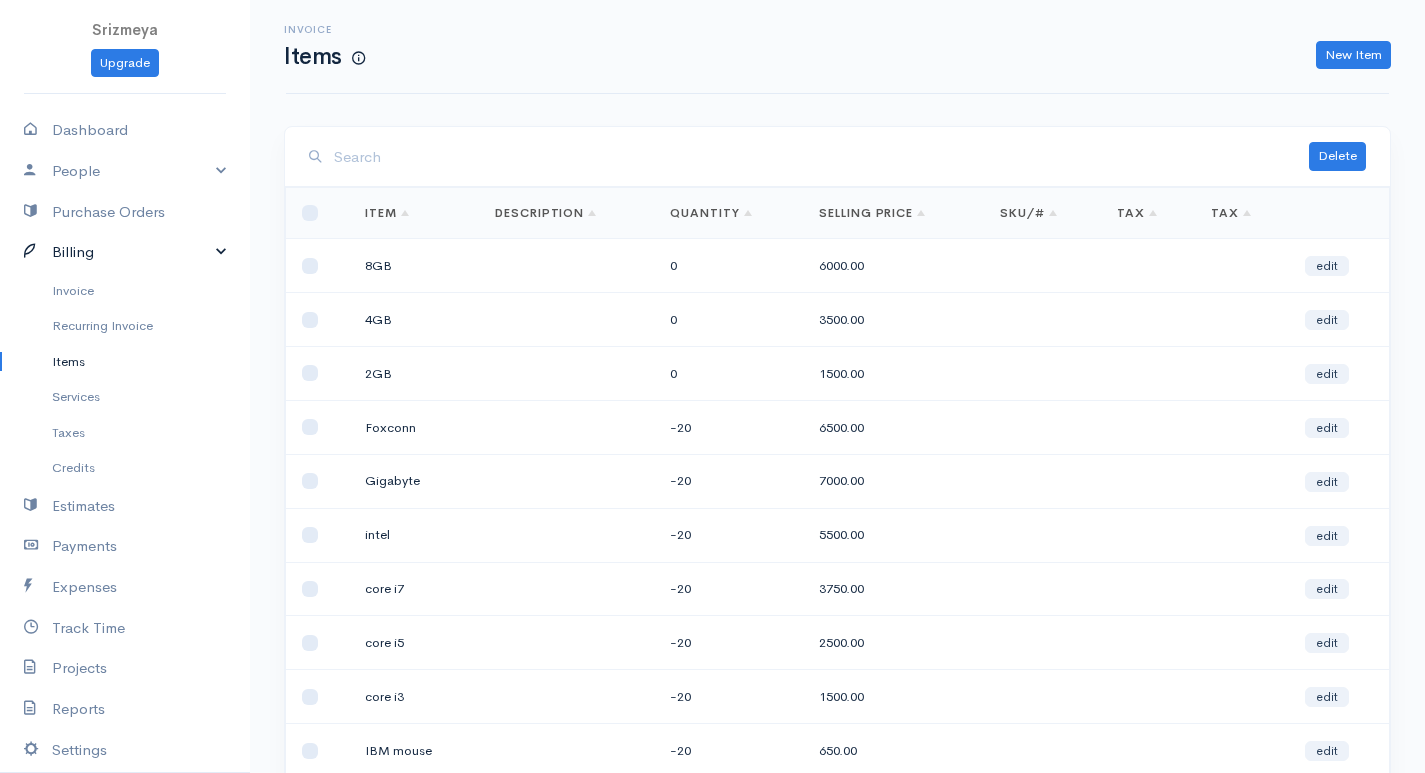 click on "Billing" at bounding box center [125, 252] 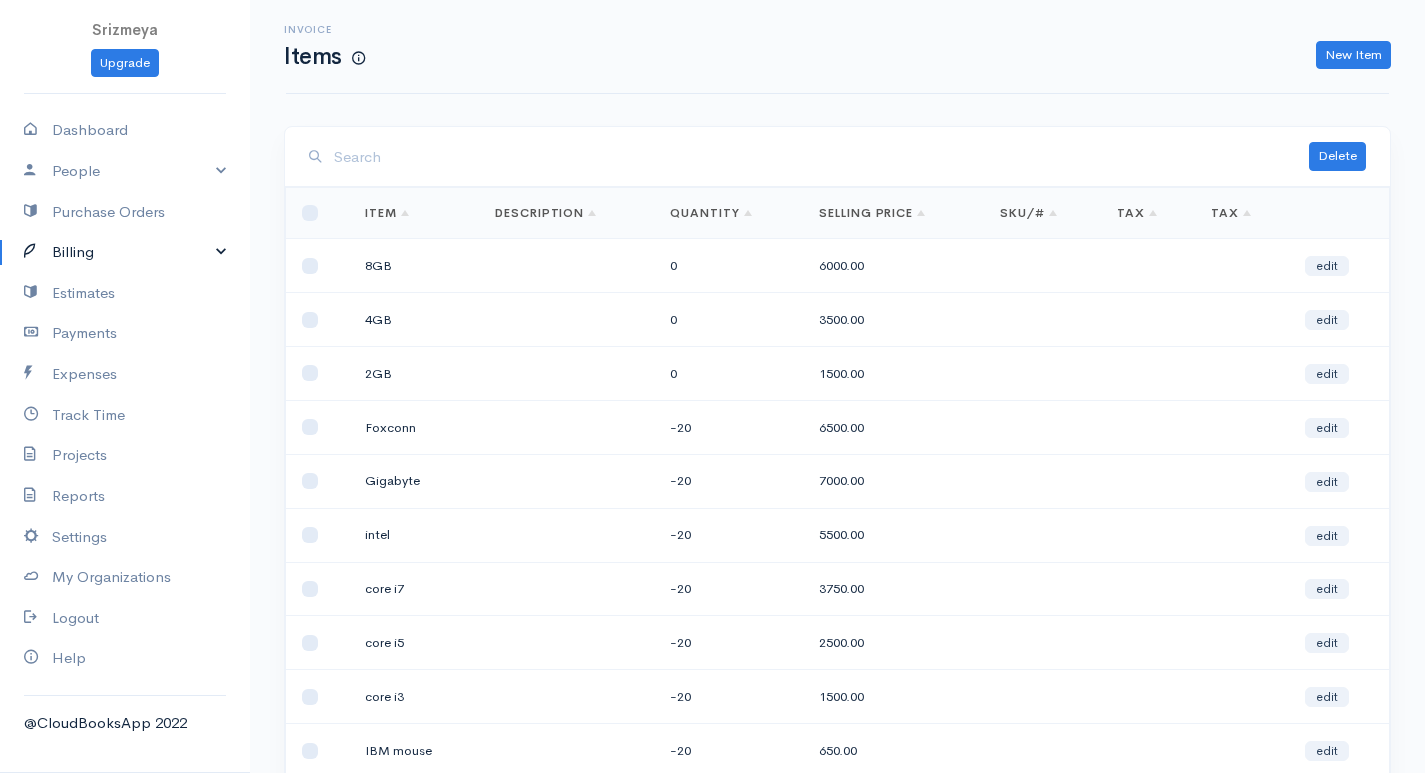 click on "Billing" at bounding box center (125, 252) 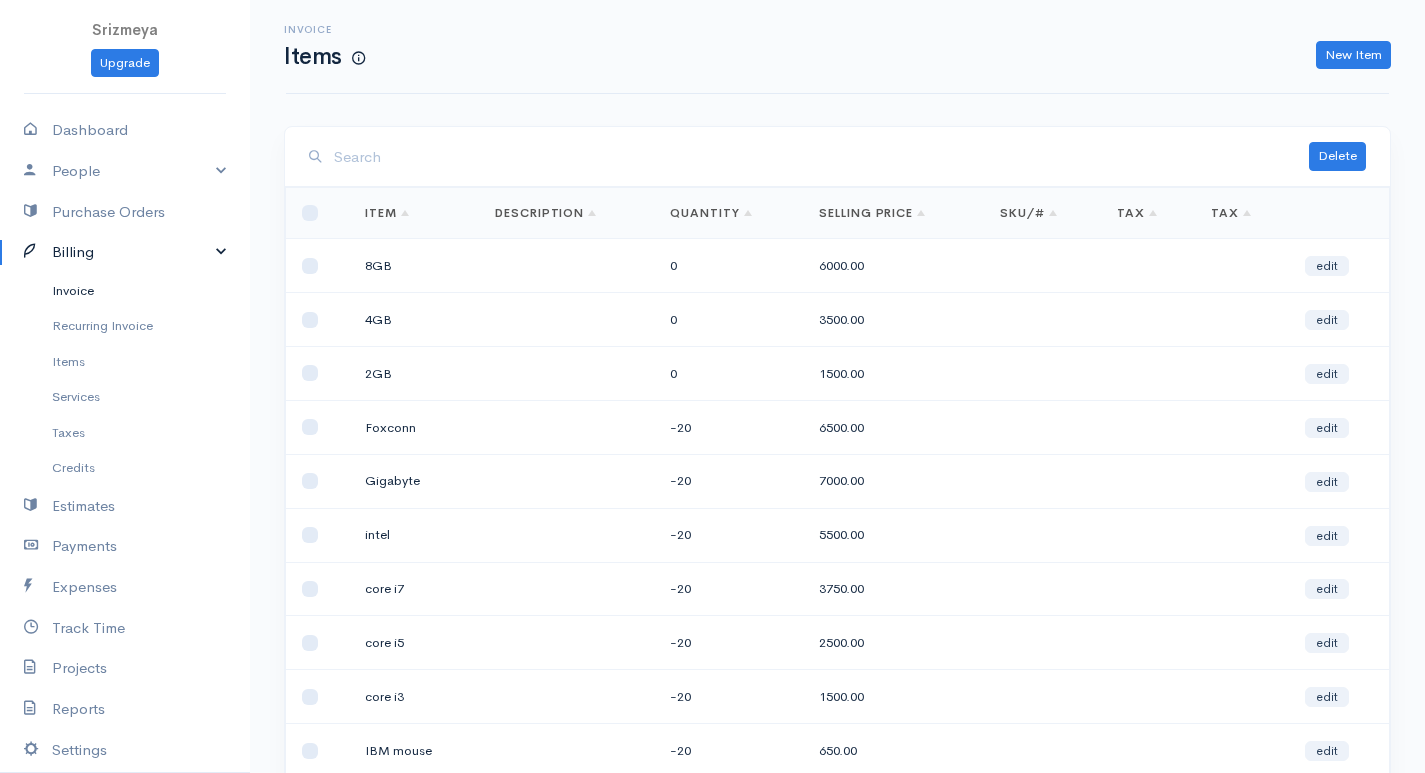 click on "Invoice" at bounding box center (125, 291) 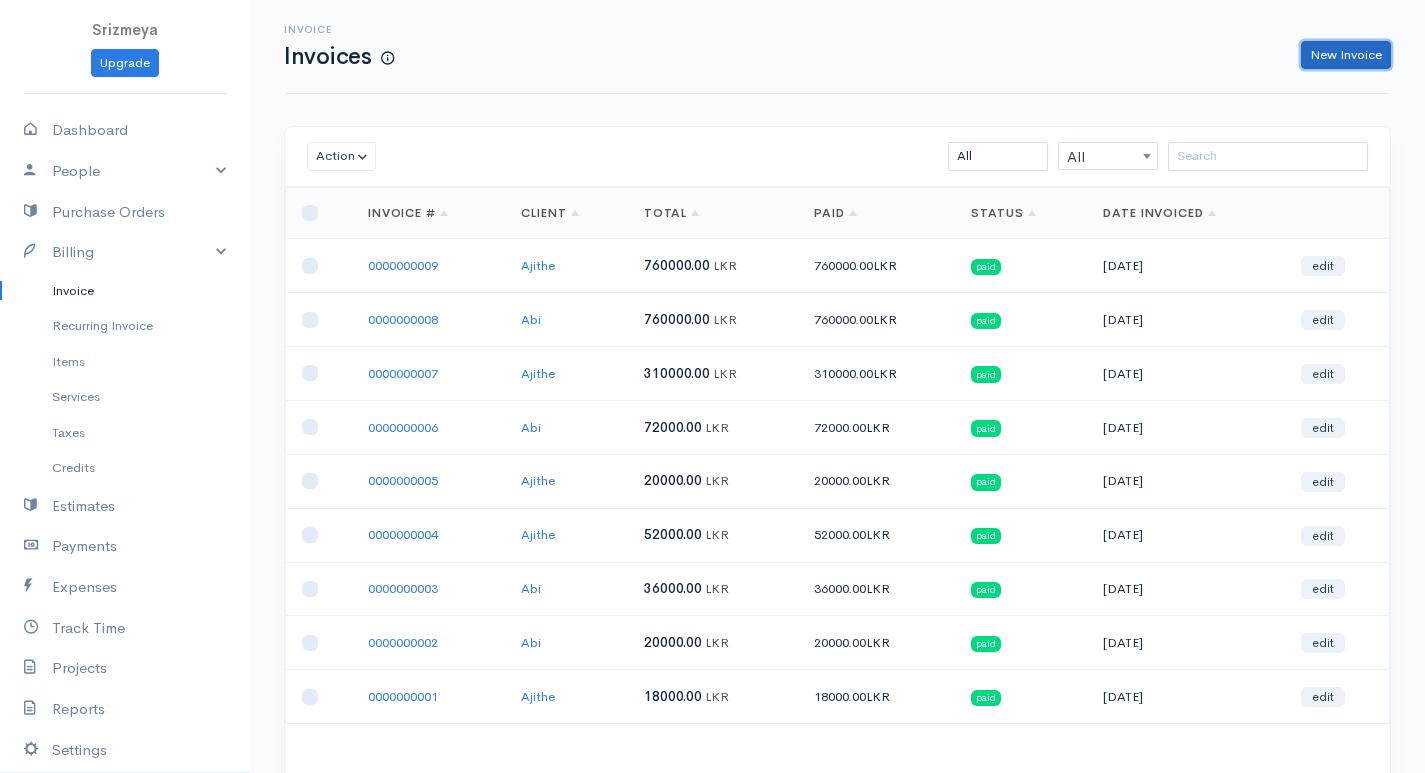 click on "New Invoice" at bounding box center [1346, 55] 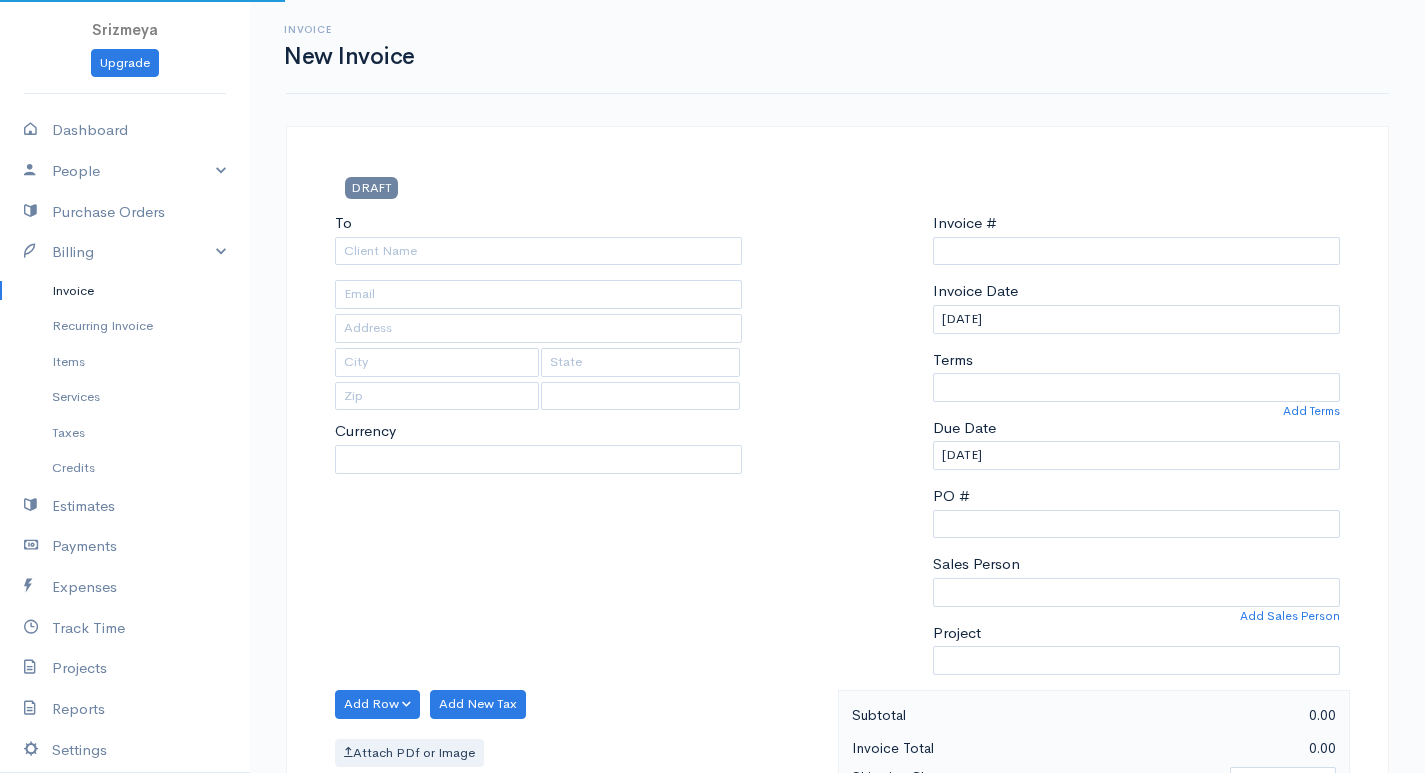 select on "LKR" 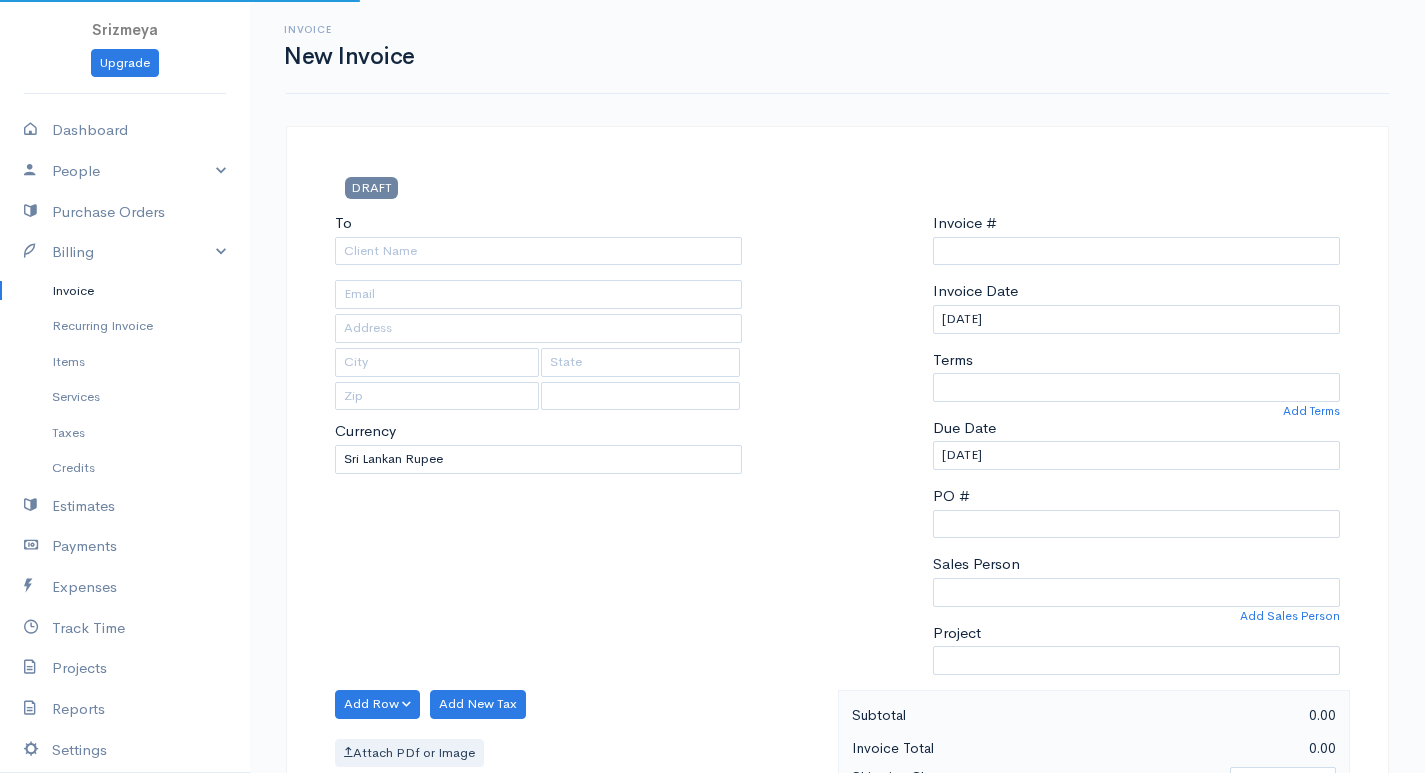 select on "[GEOGRAPHIC_DATA]" 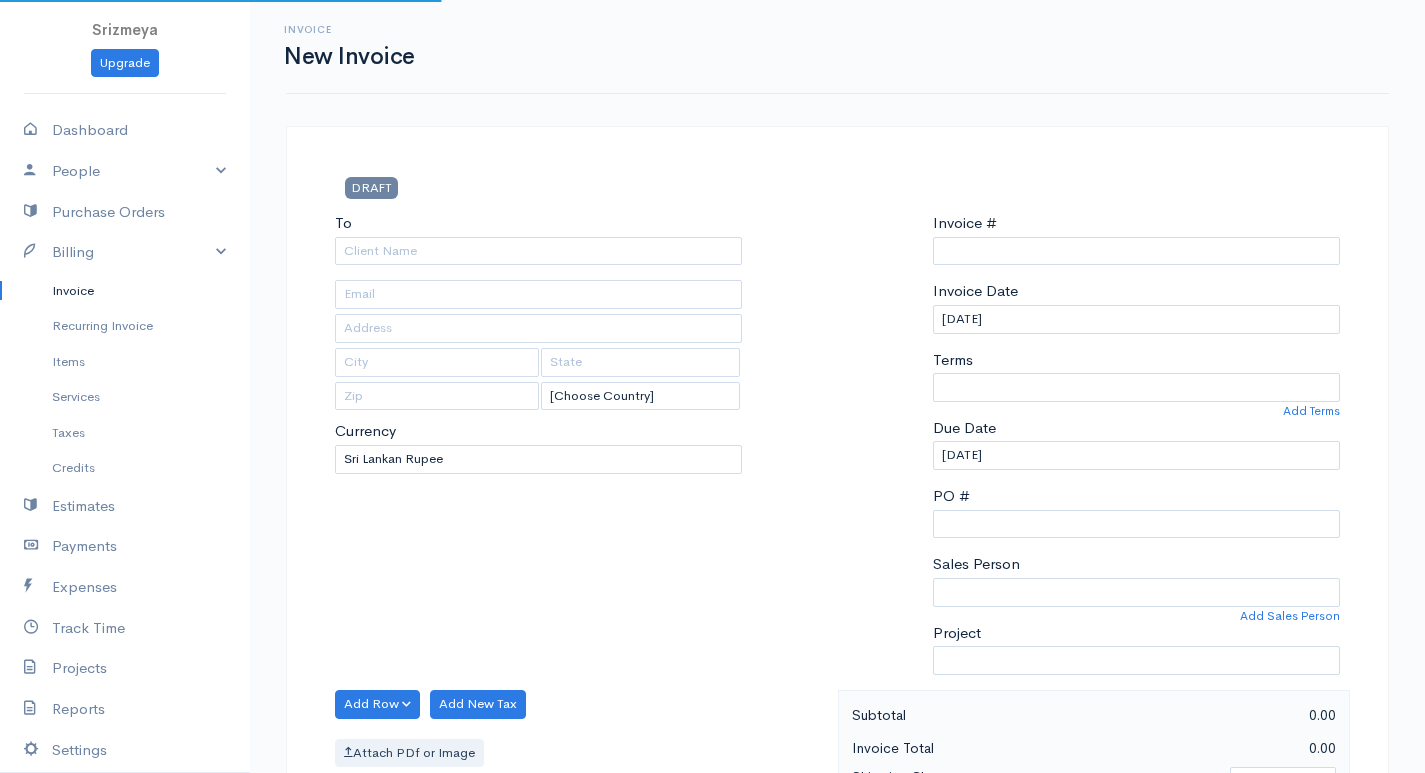 type on "0000000010" 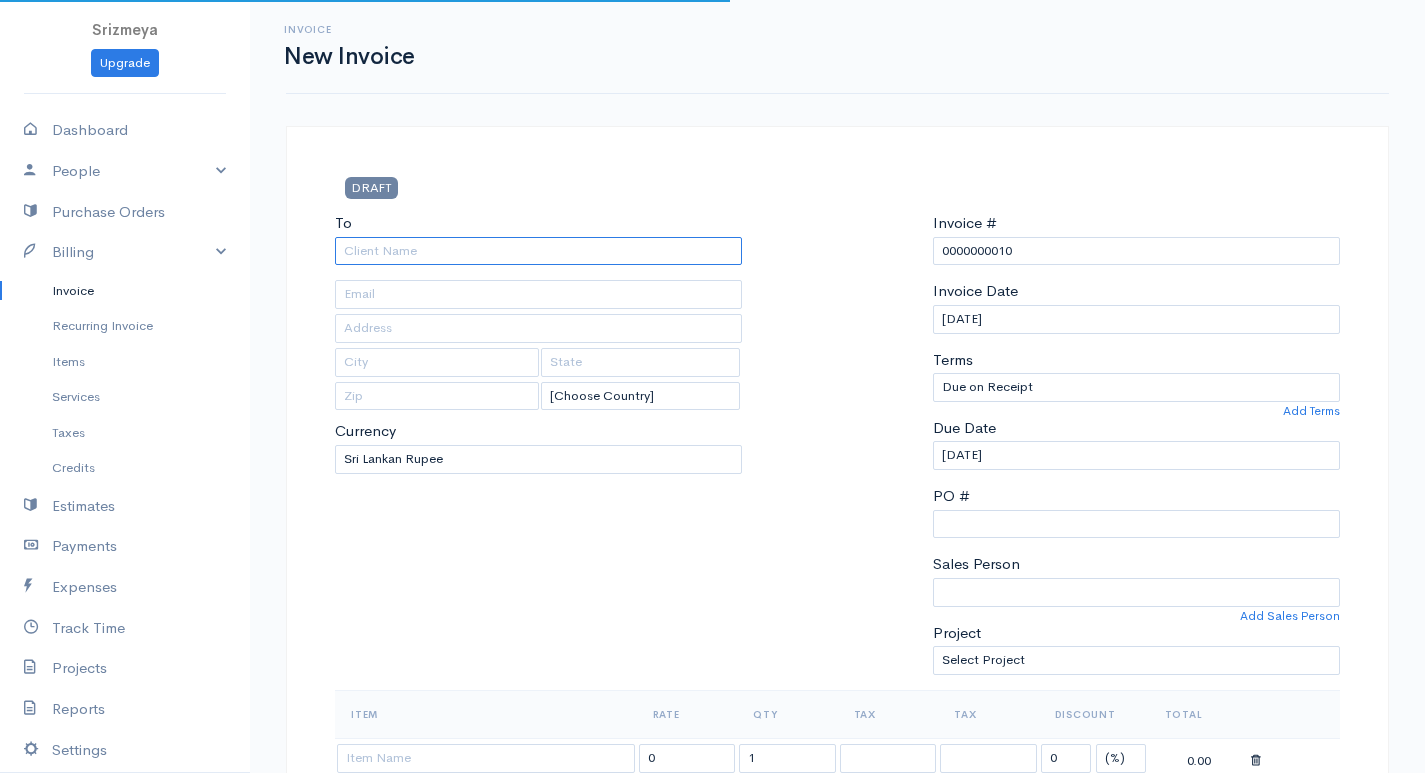 click on "To" at bounding box center (538, 251) 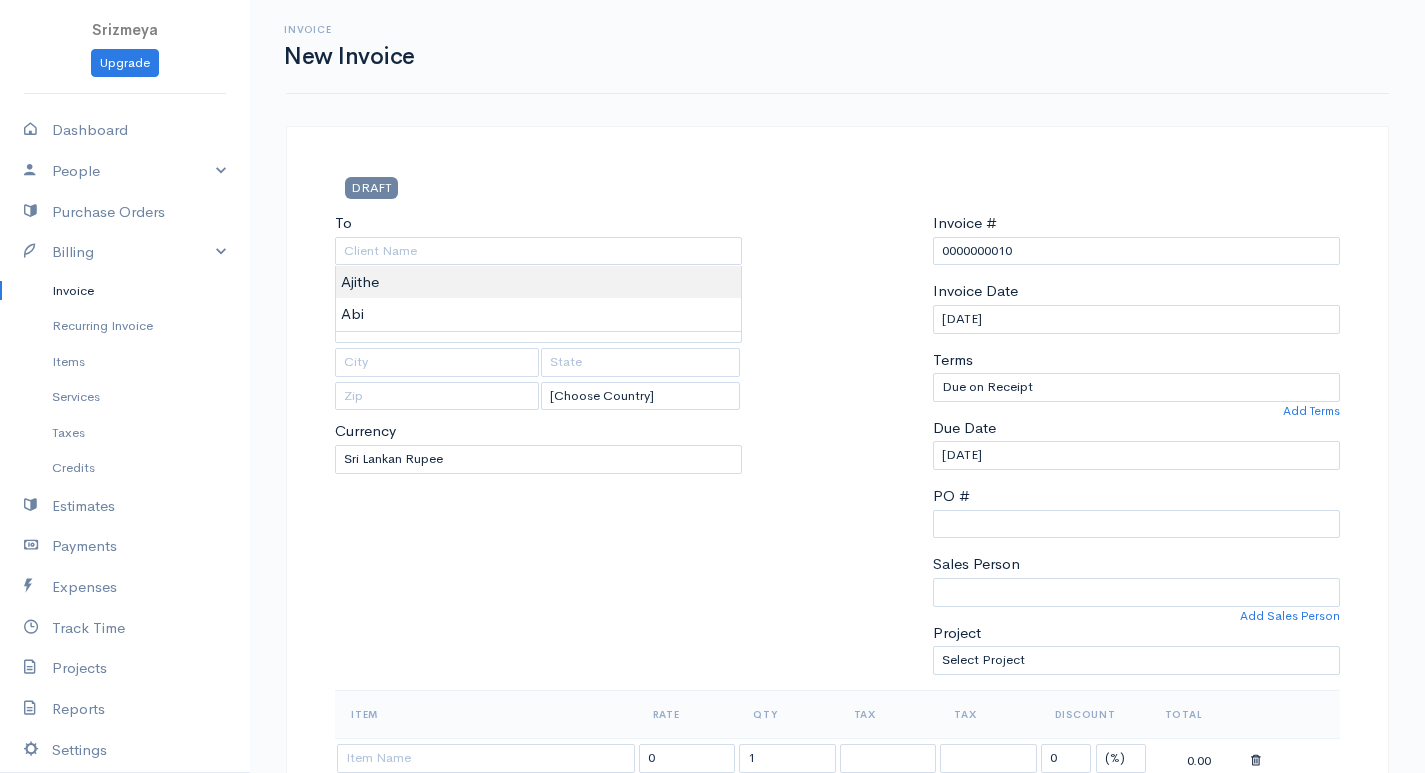 type on "Ajithe" 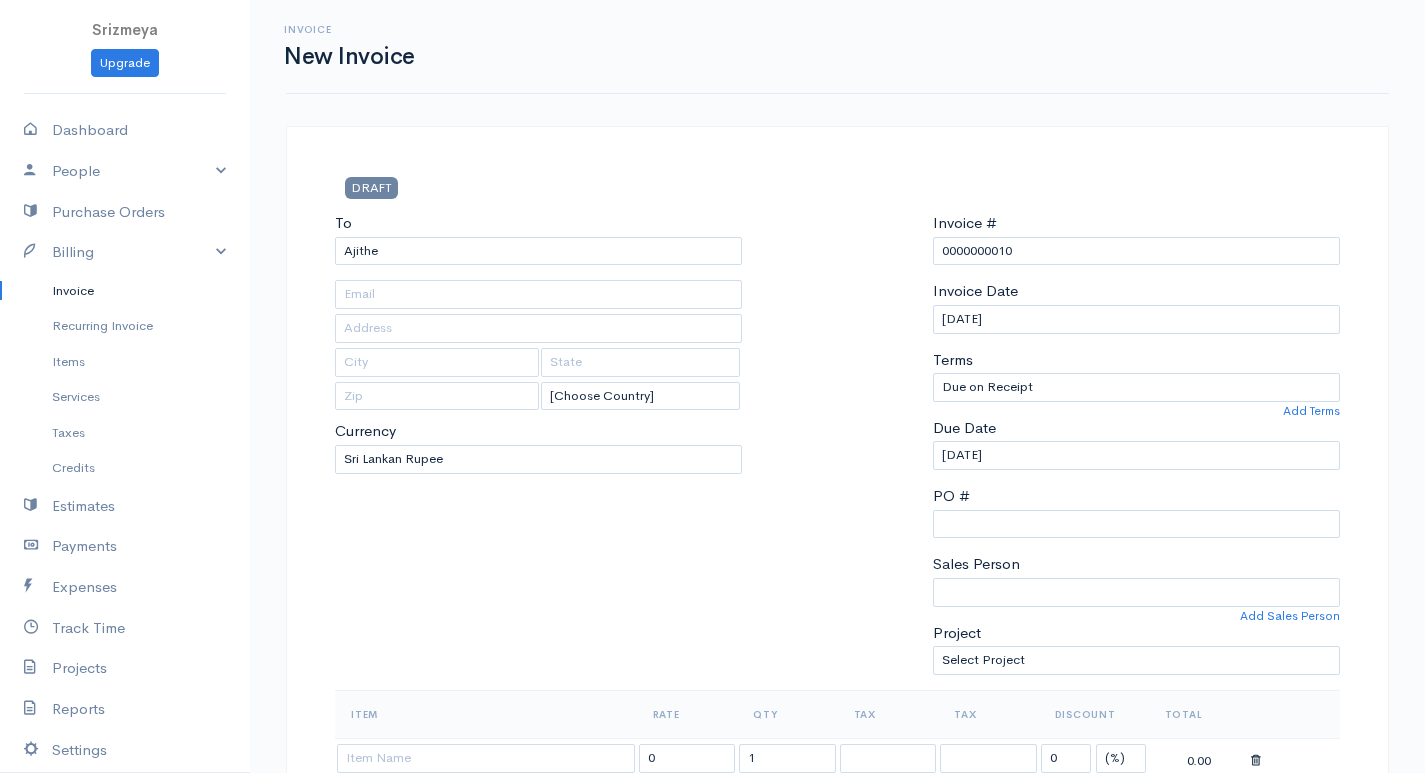 click on "Srizmeya
Upgrade
Dashboard
People
Clients
Vendors
Staff Users
Purchase Orders
Billing
Invoice
Recurring Invoice
Items
Services
Taxes
Credits
Estimates
Payments
Expenses
Track Time
Projects
Reports
Settings
My Organizations
Logout
Help
@CloudBooksApp 2022
Invoice
New Invoice
DRAFT To Ajithe [Choose Country] United States Canada United Kingdom Afghanistan Albania Algeria American Samoa Andorra Anguilla Angola Antarctica Antigua and Barbuda Argentina Armenia Aruba Australia" at bounding box center [712, 864] 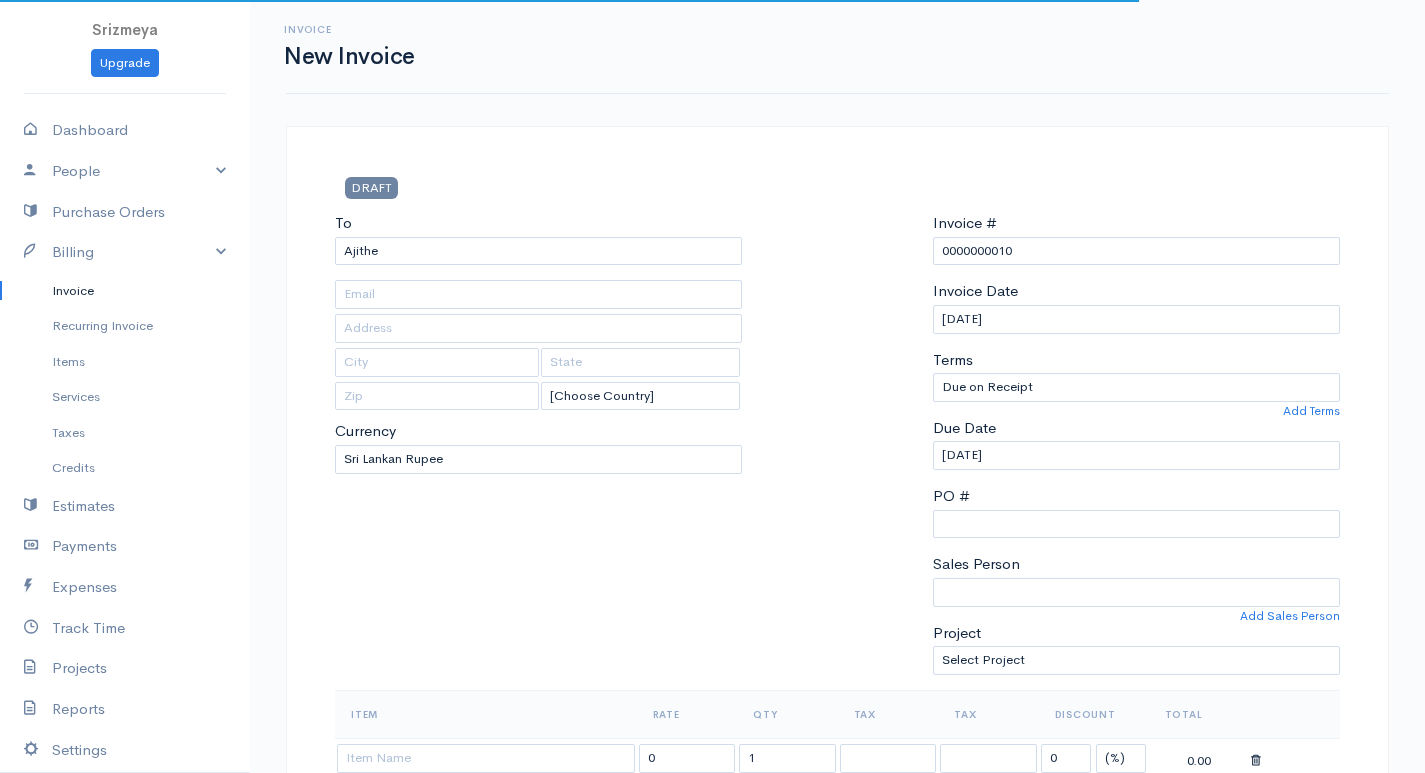 scroll, scrollTop: 300, scrollLeft: 0, axis: vertical 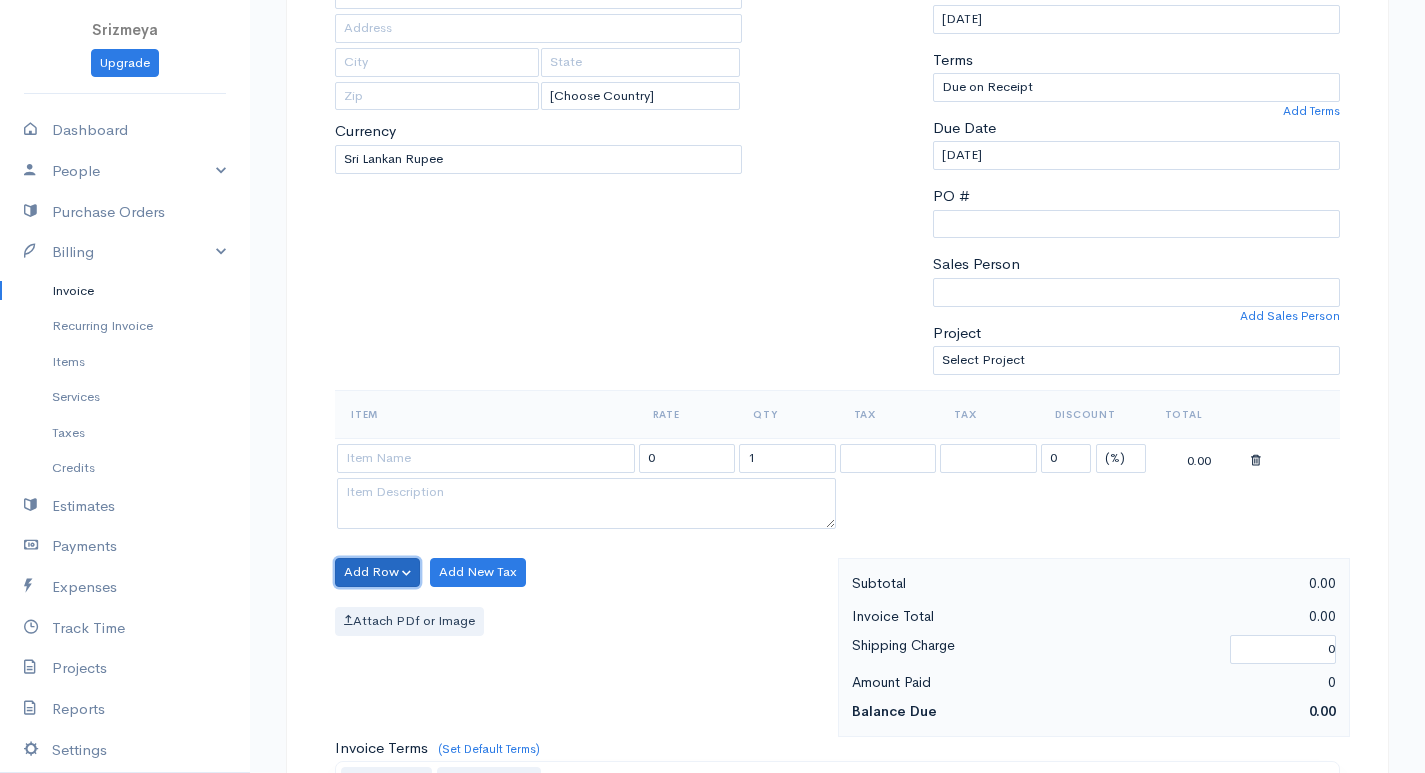 click on "Add Row" at bounding box center [377, 572] 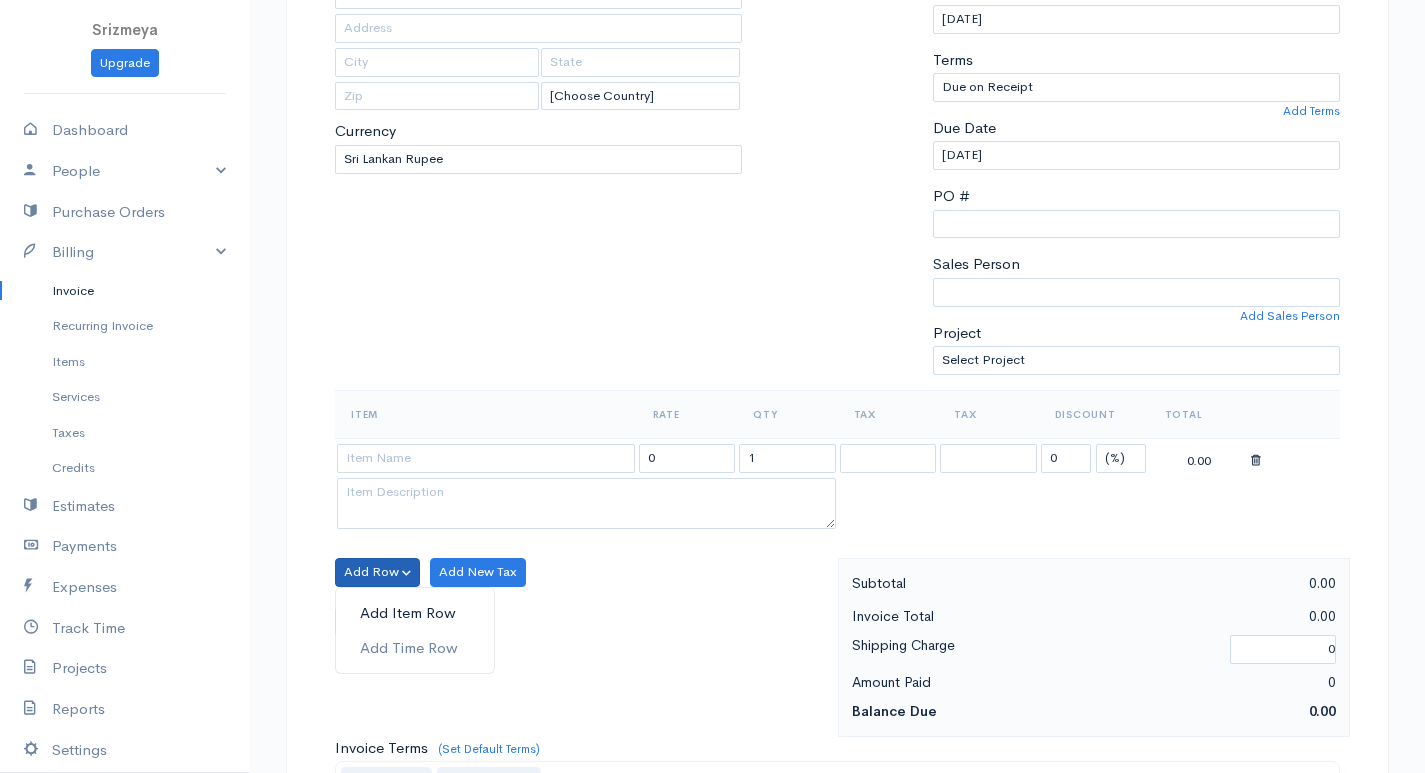 click on "Add Item Row" at bounding box center (415, 613) 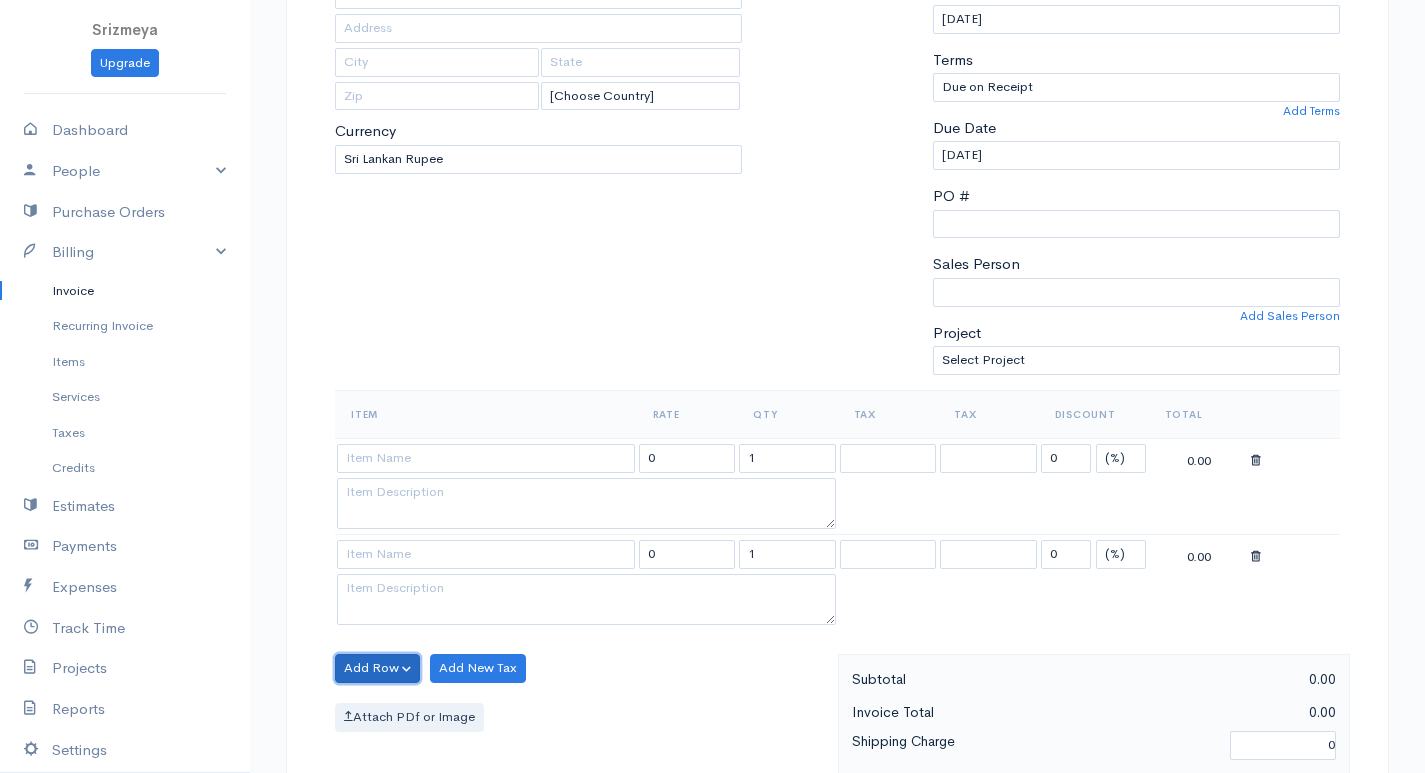 click on "Add Row" at bounding box center (377, 668) 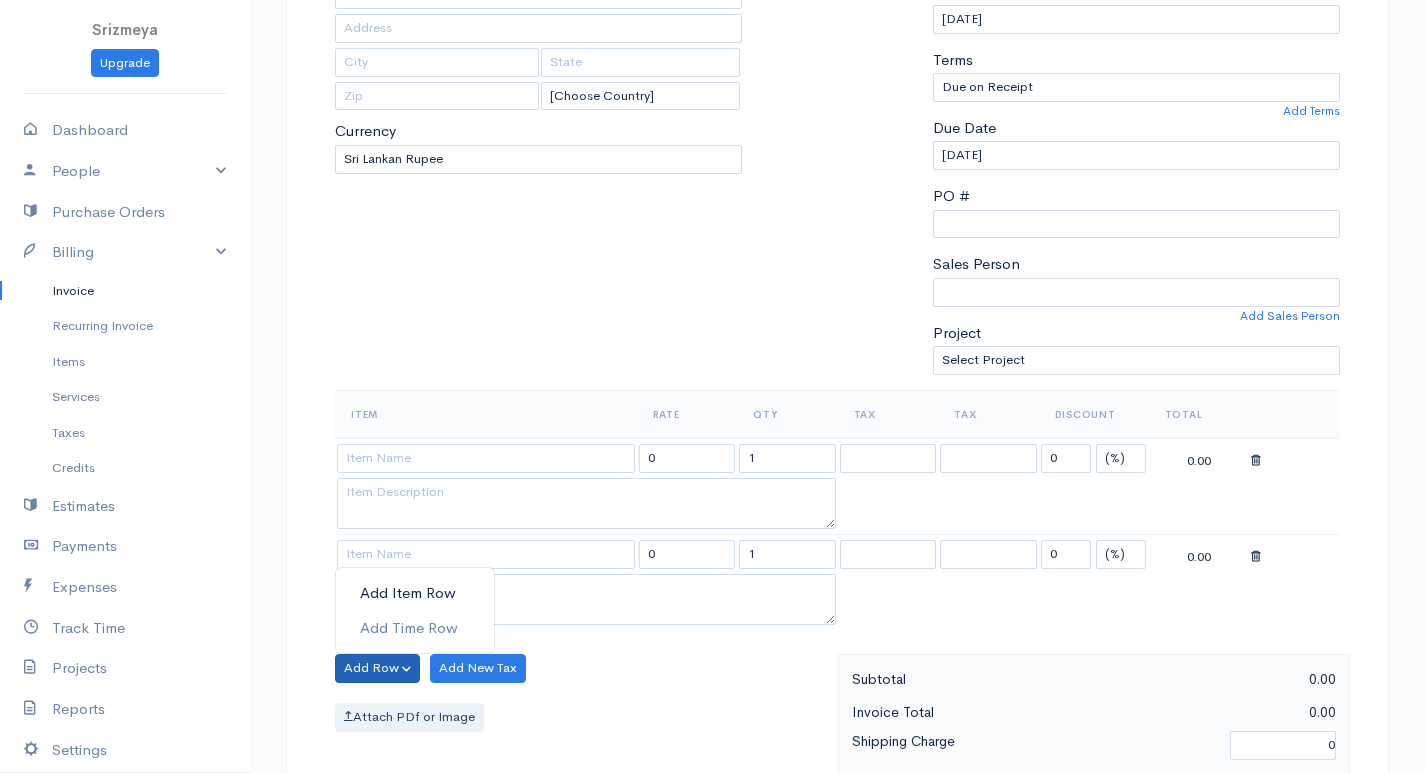 click on "Add Item Row" at bounding box center (415, 593) 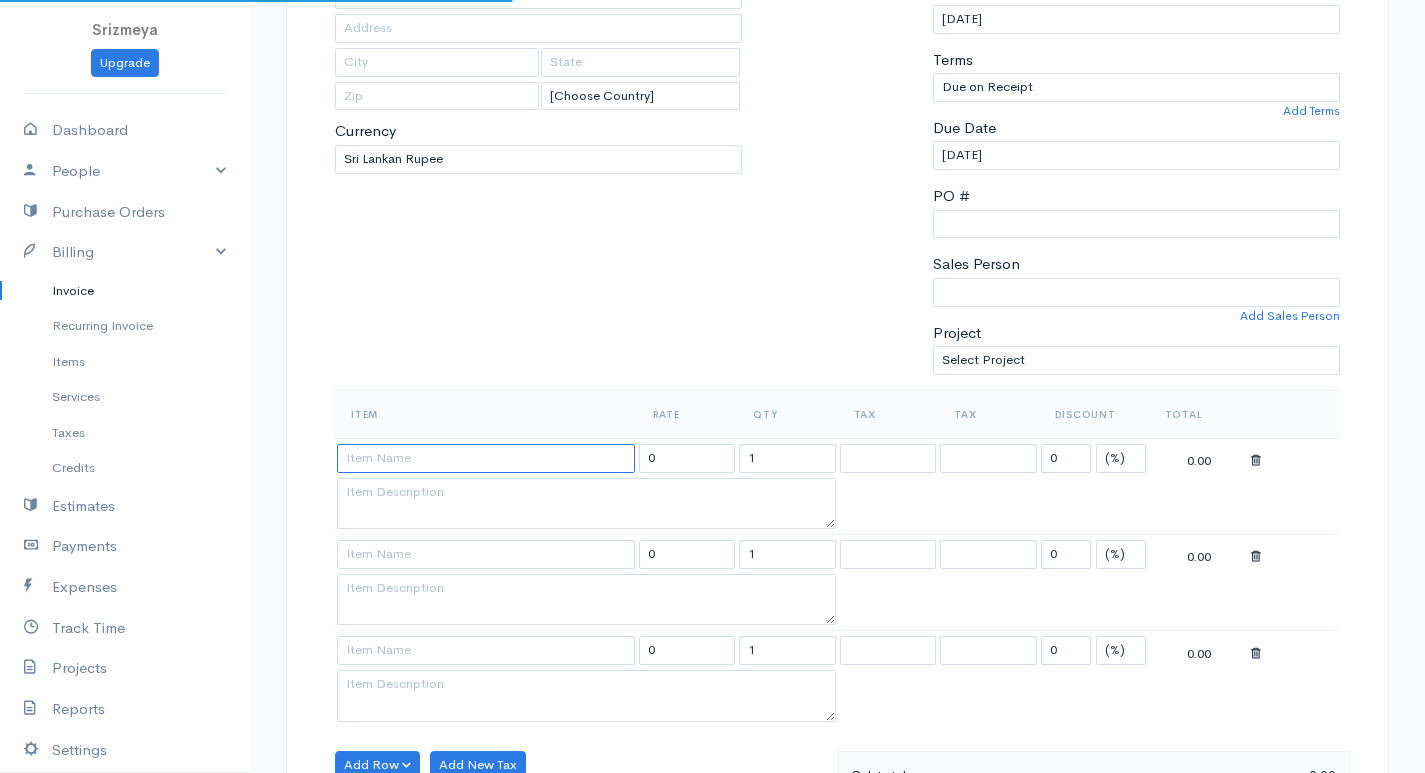 click at bounding box center [486, 458] 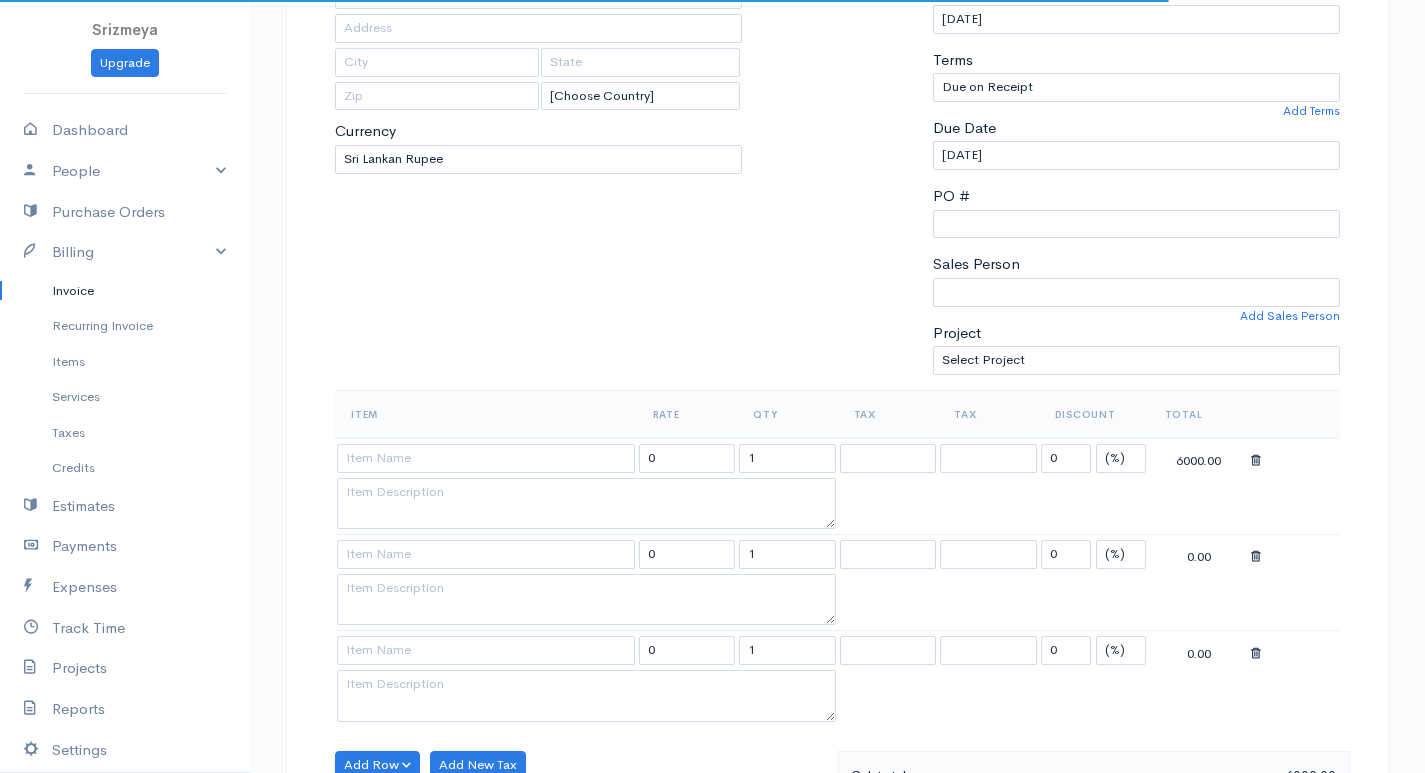 type on "8GB" 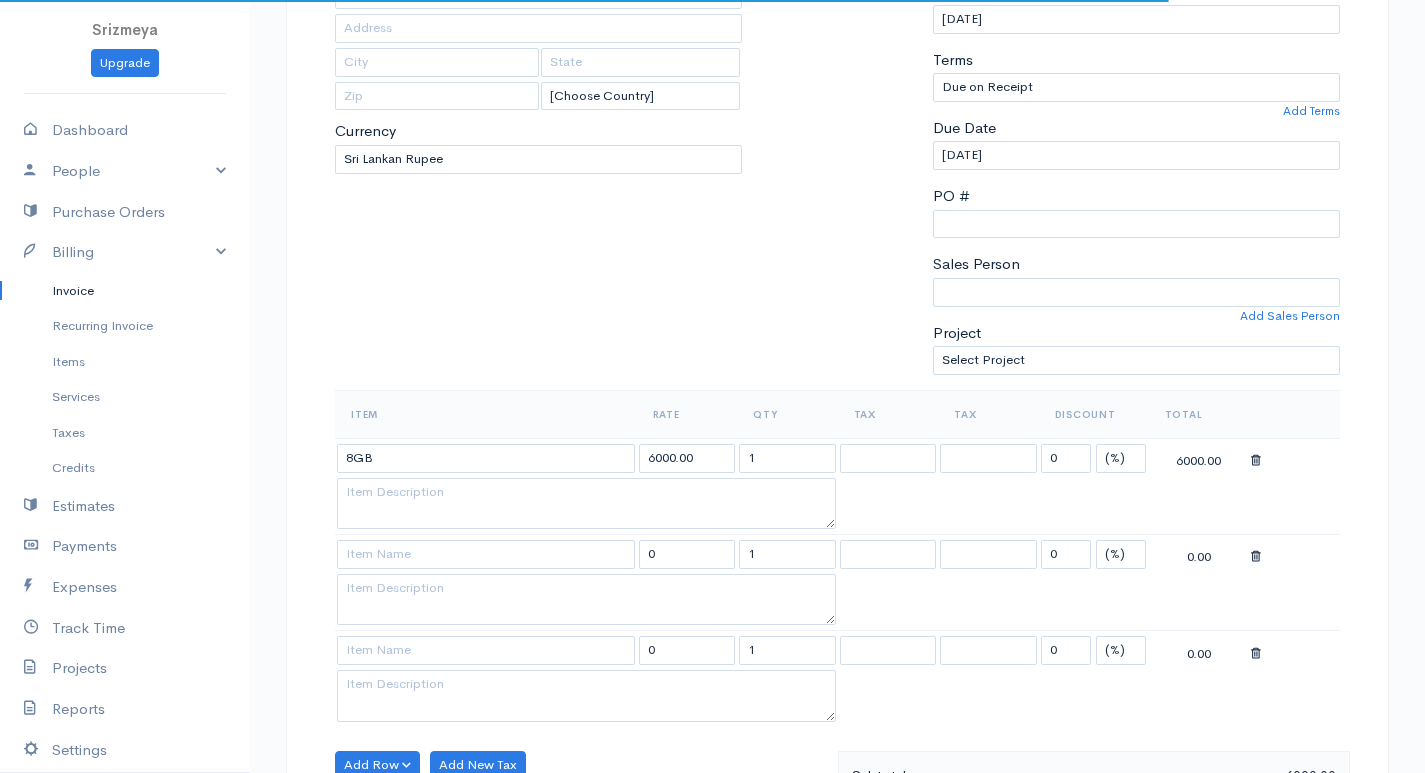 click on "Srizmeya
Upgrade
Dashboard
People
Clients
Vendors
Staff Users
Purchase Orders
Billing
Invoice
Recurring Invoice
Items
Services
Taxes
Credits
Estimates
Payments
Expenses
Track Time
Projects
Reports
Settings
My Organizations
Logout
Help
@CloudBooksApp 2022
Invoice
New Invoice
DRAFT To Ajithe [Choose Country] United States Canada United Kingdom Afghanistan Albania Algeria American Samoa Andorra Anguilla Angola Antarctica Antigua and Barbuda Argentina Armenia Aruba Australia" at bounding box center (712, 660) 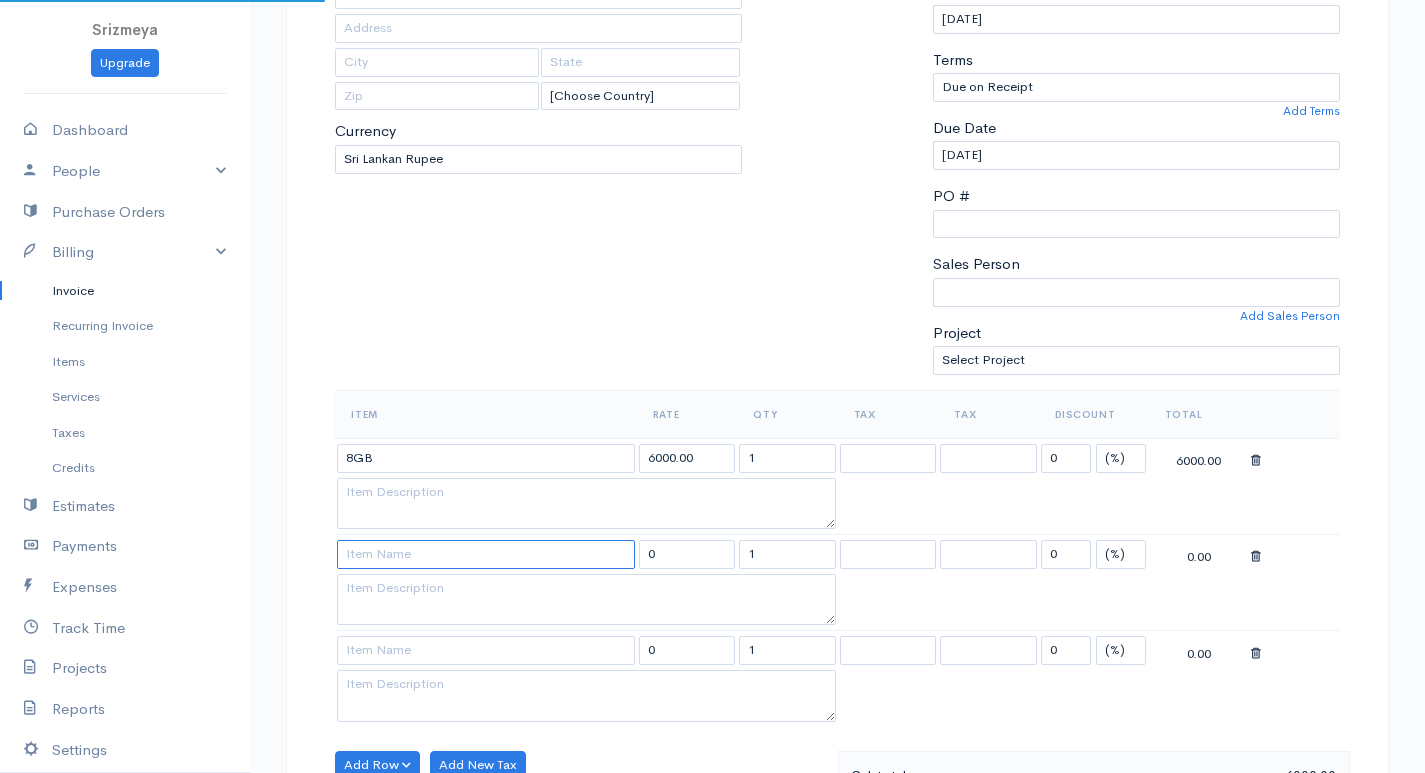 click at bounding box center [486, 554] 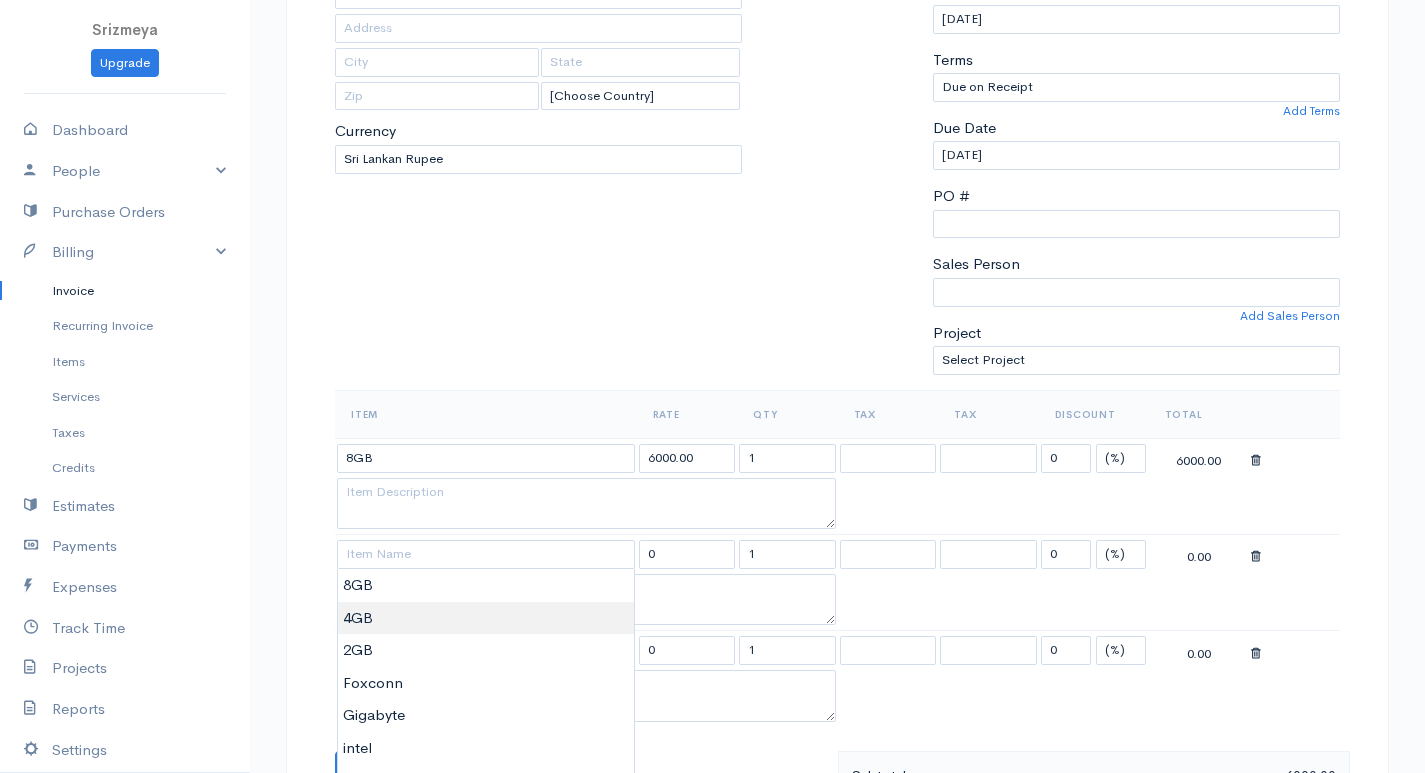 type on "4GB" 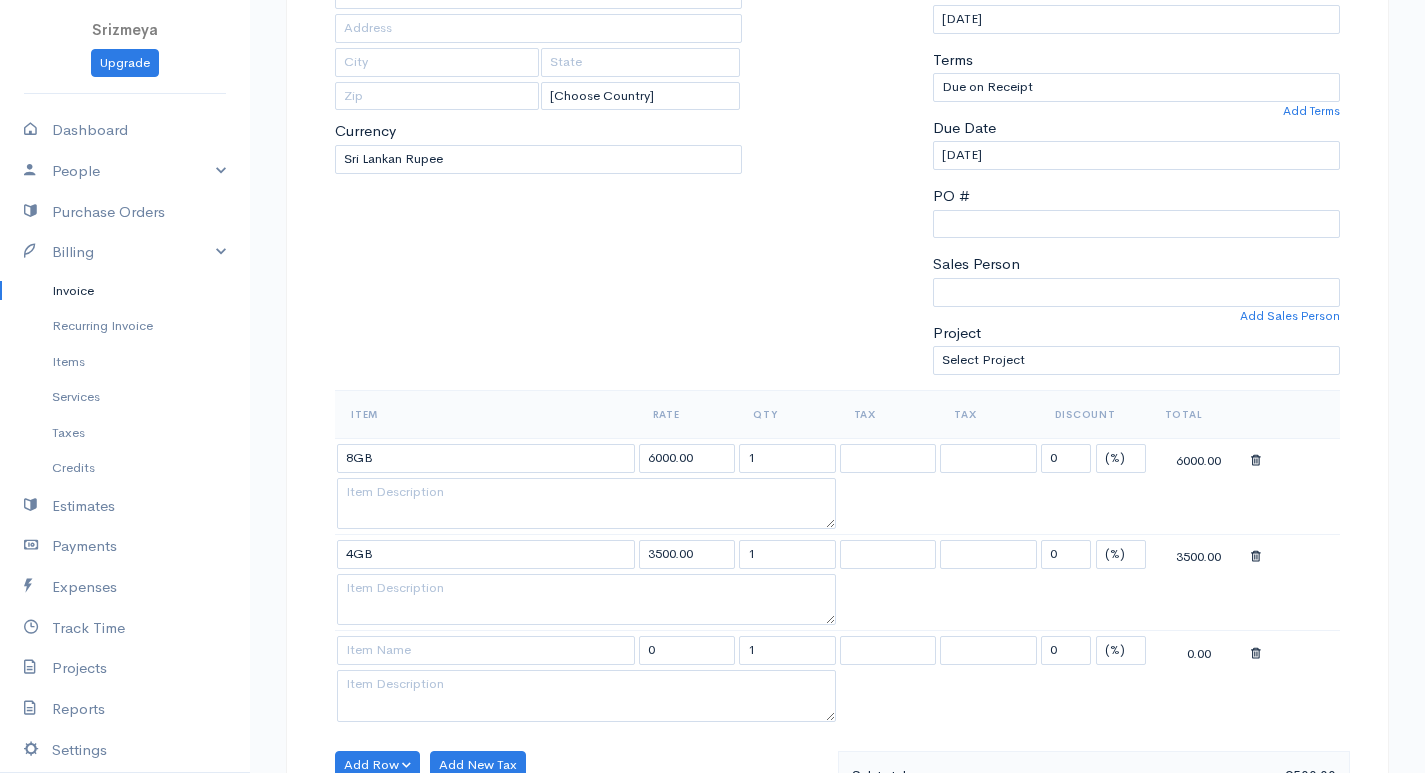 click on "Srizmeya
Upgrade
Dashboard
People
Clients
Vendors
Staff Users
Purchase Orders
Billing
Invoice
Recurring Invoice
Items
Services
Taxes
Credits
Estimates
Payments
Expenses
Track Time
Projects
Reports
Settings
My Organizations
Logout
Help
@CloudBooksApp 2022
Invoice
New Invoice
DRAFT To Ajithe [Choose Country] United States Canada United Kingdom Afghanistan Albania Algeria American Samoa Andorra Anguilla Angola Antarctica Antigua and Barbuda Argentina Armenia Aruba Australia" at bounding box center (712, 660) 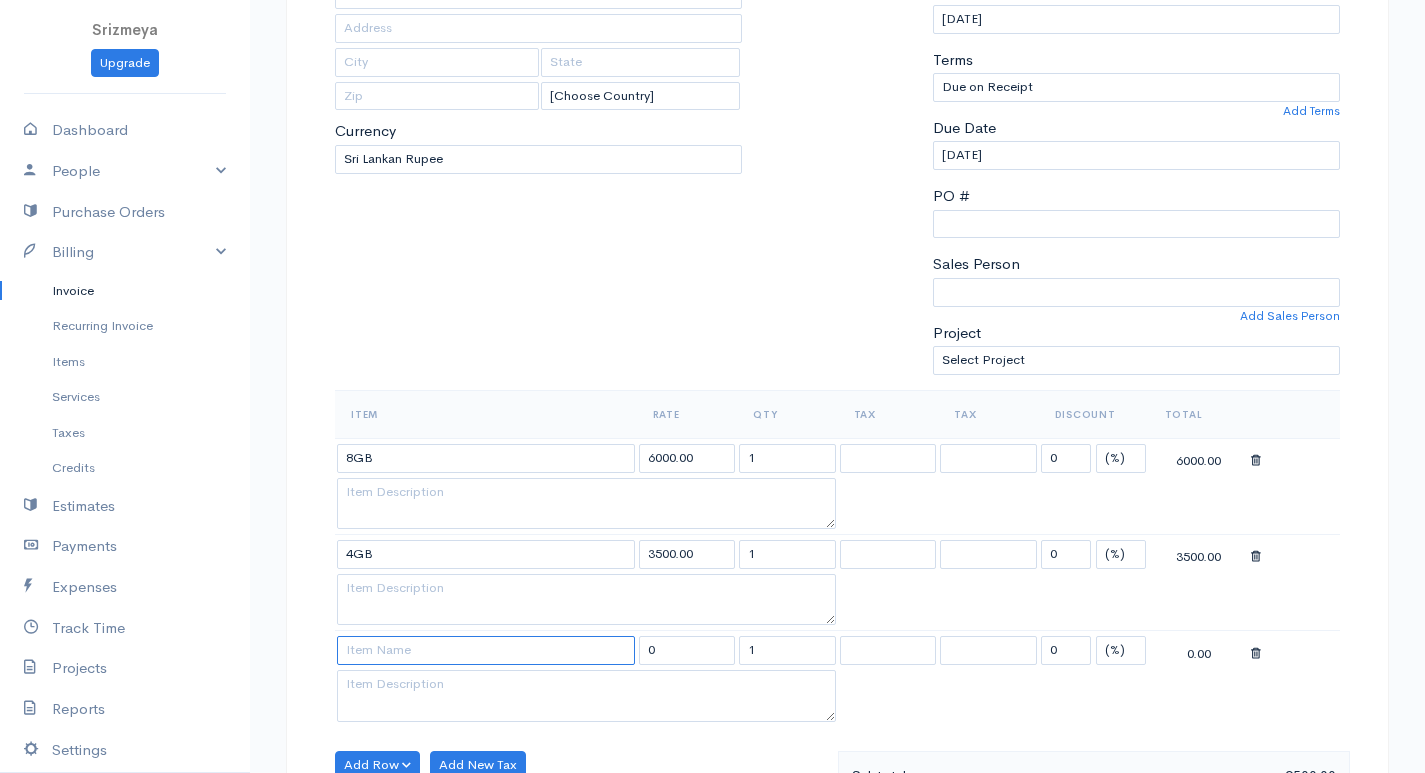 click at bounding box center (486, 650) 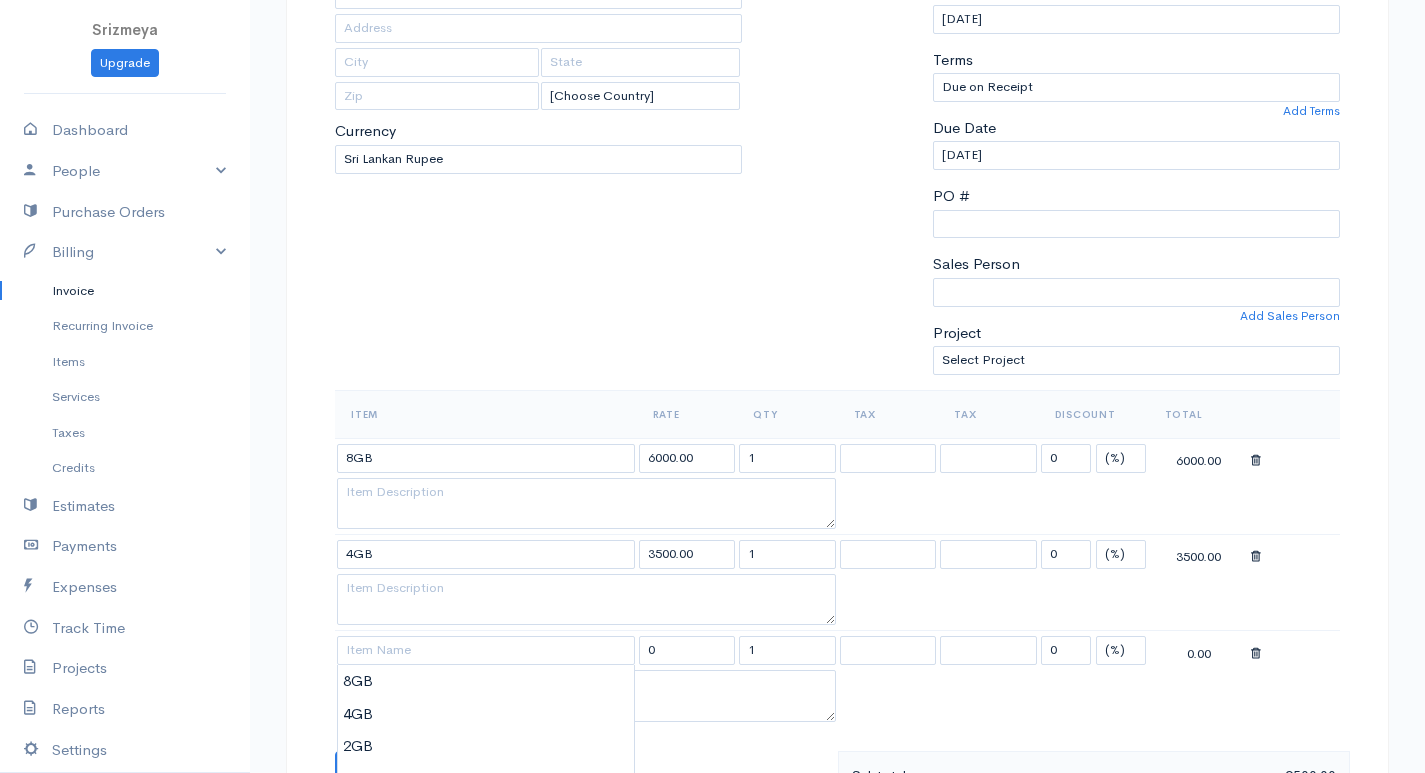 type on "2GB" 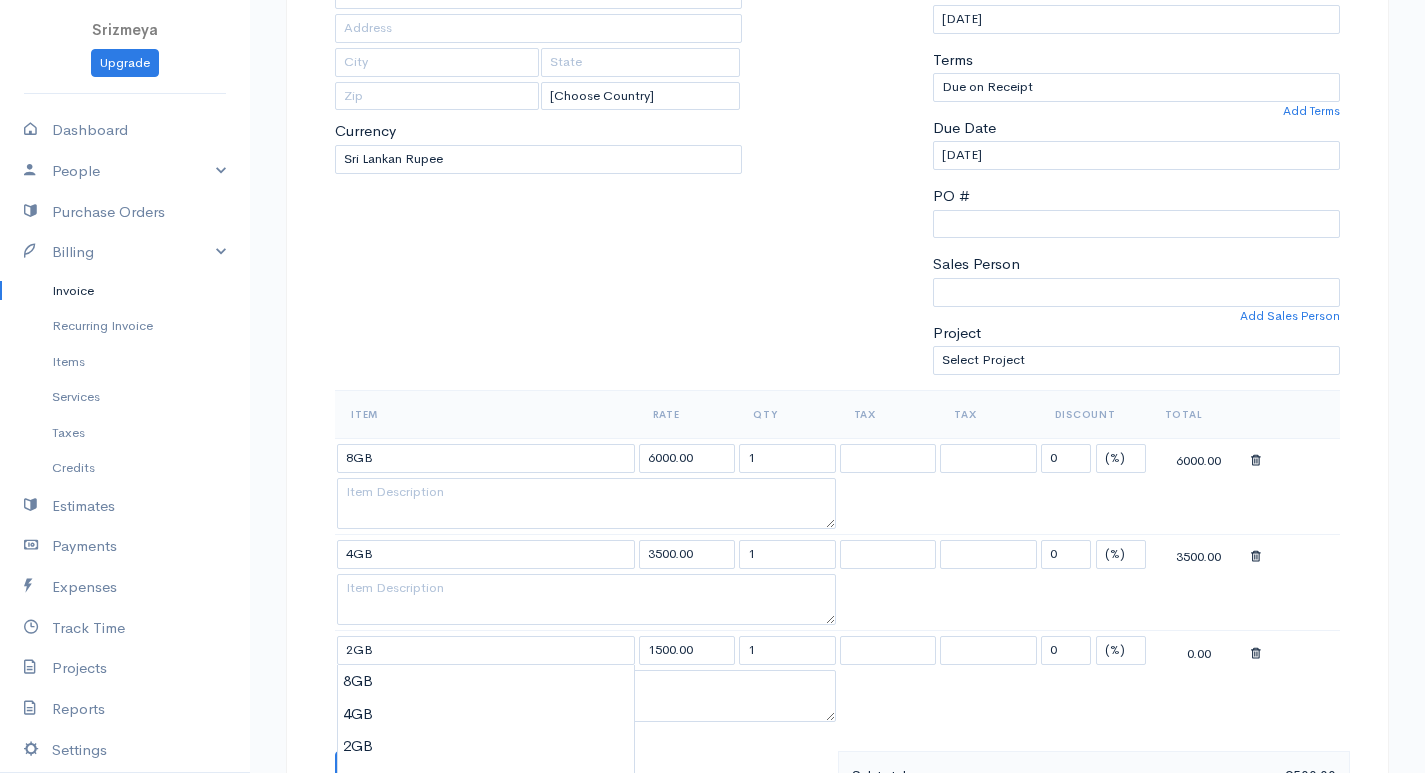 click on "Srizmeya
Upgrade
Dashboard
People
Clients
Vendors
Staff Users
Purchase Orders
Billing
Invoice
Recurring Invoice
Items
Services
Taxes
Credits
Estimates
Payments
Expenses
Track Time
Projects
Reports
Settings
My Organizations
Logout
Help
@CloudBooksApp 2022
Invoice
New Invoice
DRAFT To Ajithe [Choose Country] United States Canada United Kingdom Afghanistan Albania Algeria American Samoa Andorra Anguilla Angola Antarctica Antigua and Barbuda Argentina Armenia Aruba Australia" at bounding box center (712, 660) 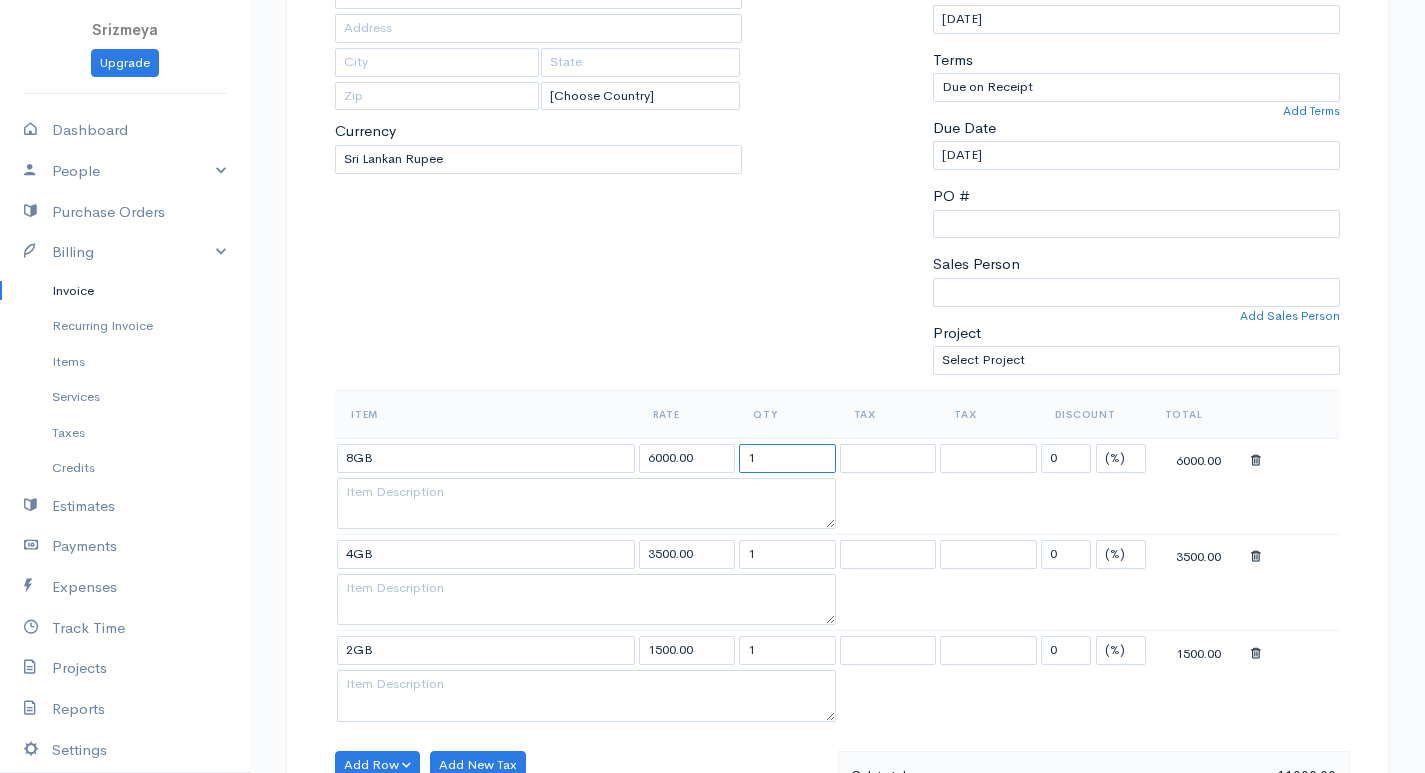 drag, startPoint x: 791, startPoint y: 465, endPoint x: 738, endPoint y: 463, distance: 53.037724 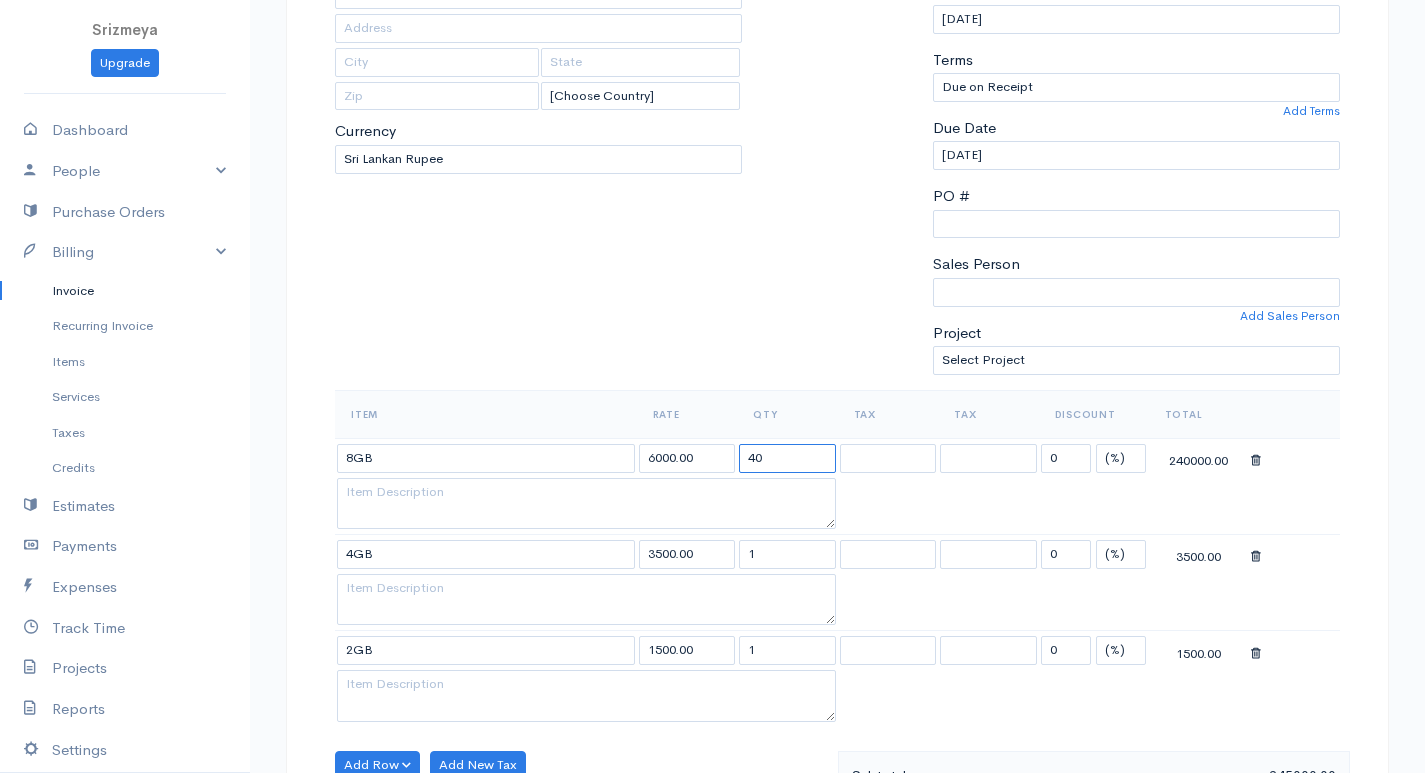 type on "40" 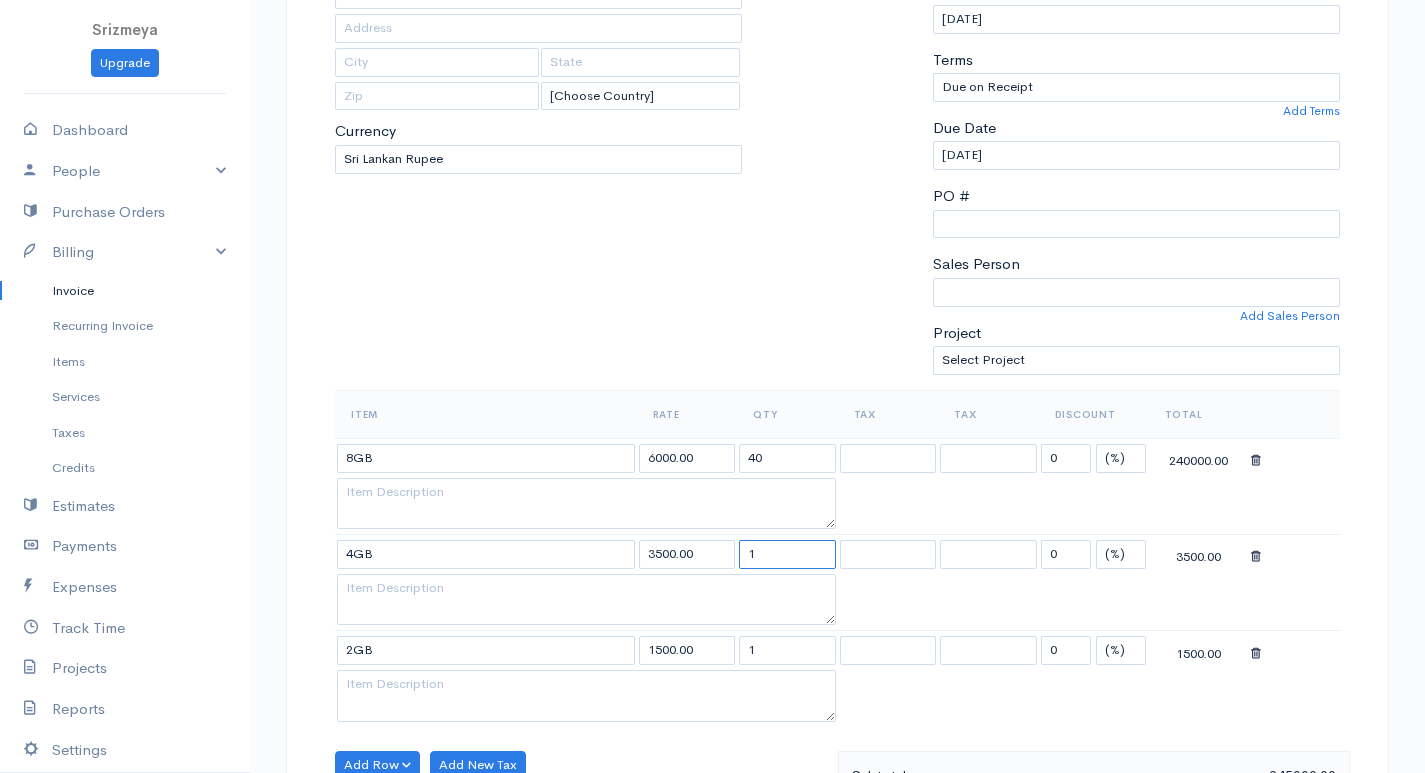 drag, startPoint x: 760, startPoint y: 548, endPoint x: 725, endPoint y: 548, distance: 35 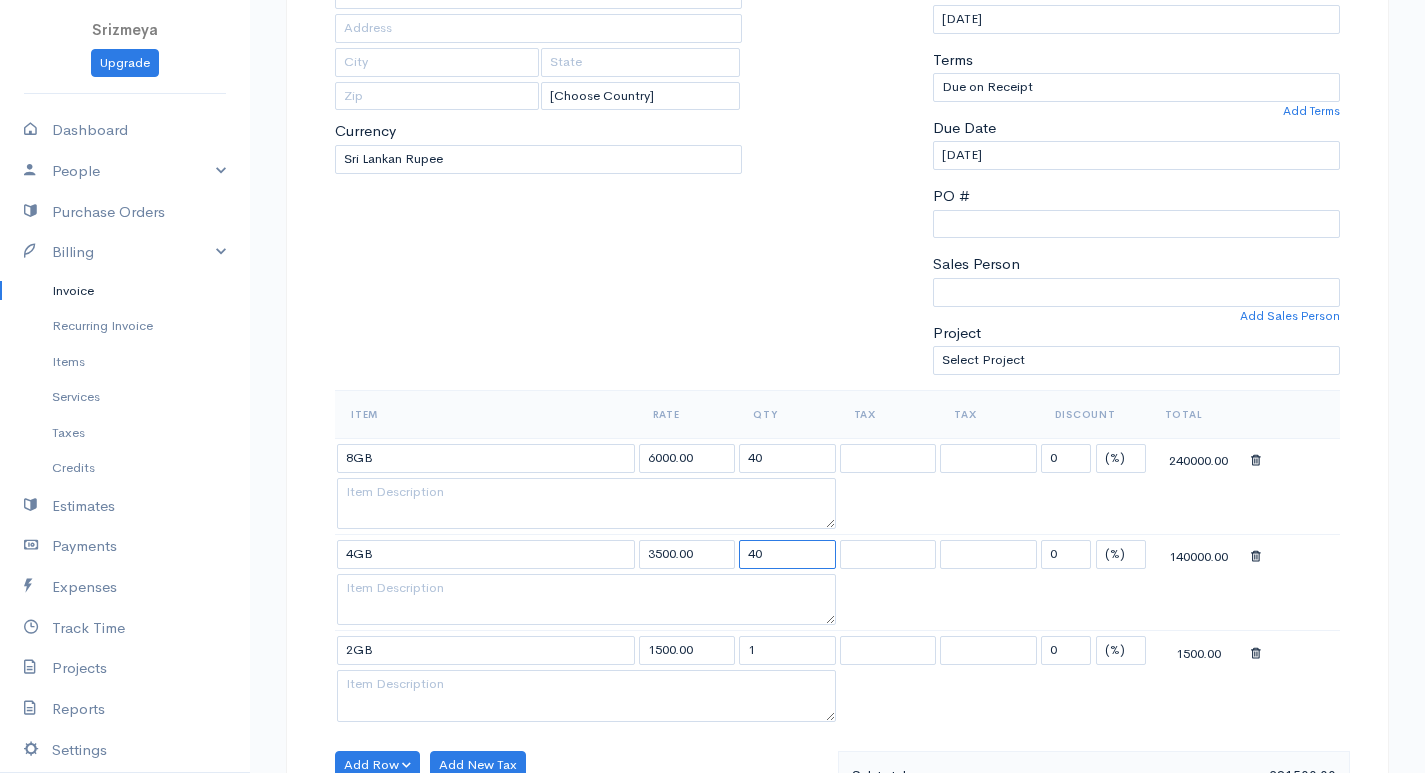 type on "40" 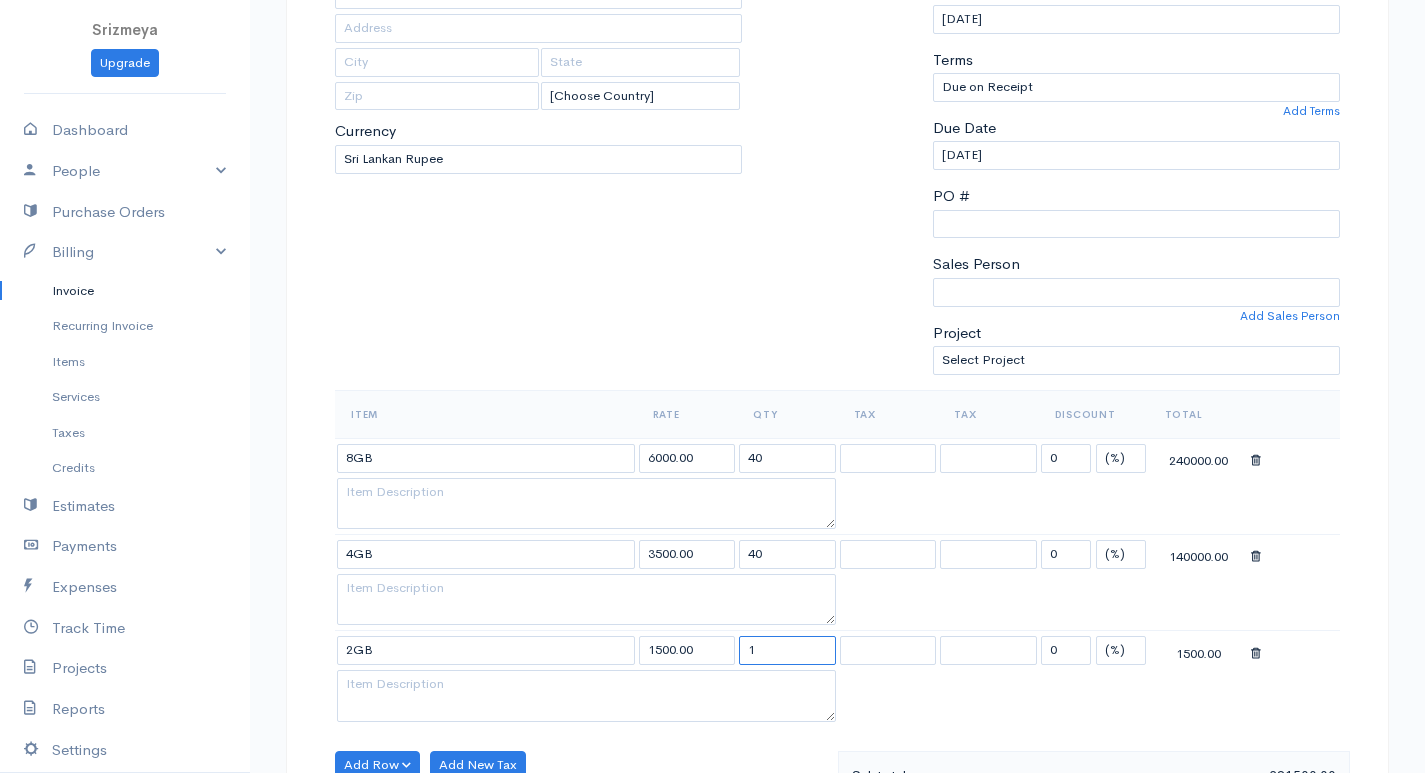 drag, startPoint x: 746, startPoint y: 657, endPoint x: 782, endPoint y: 651, distance: 36.496574 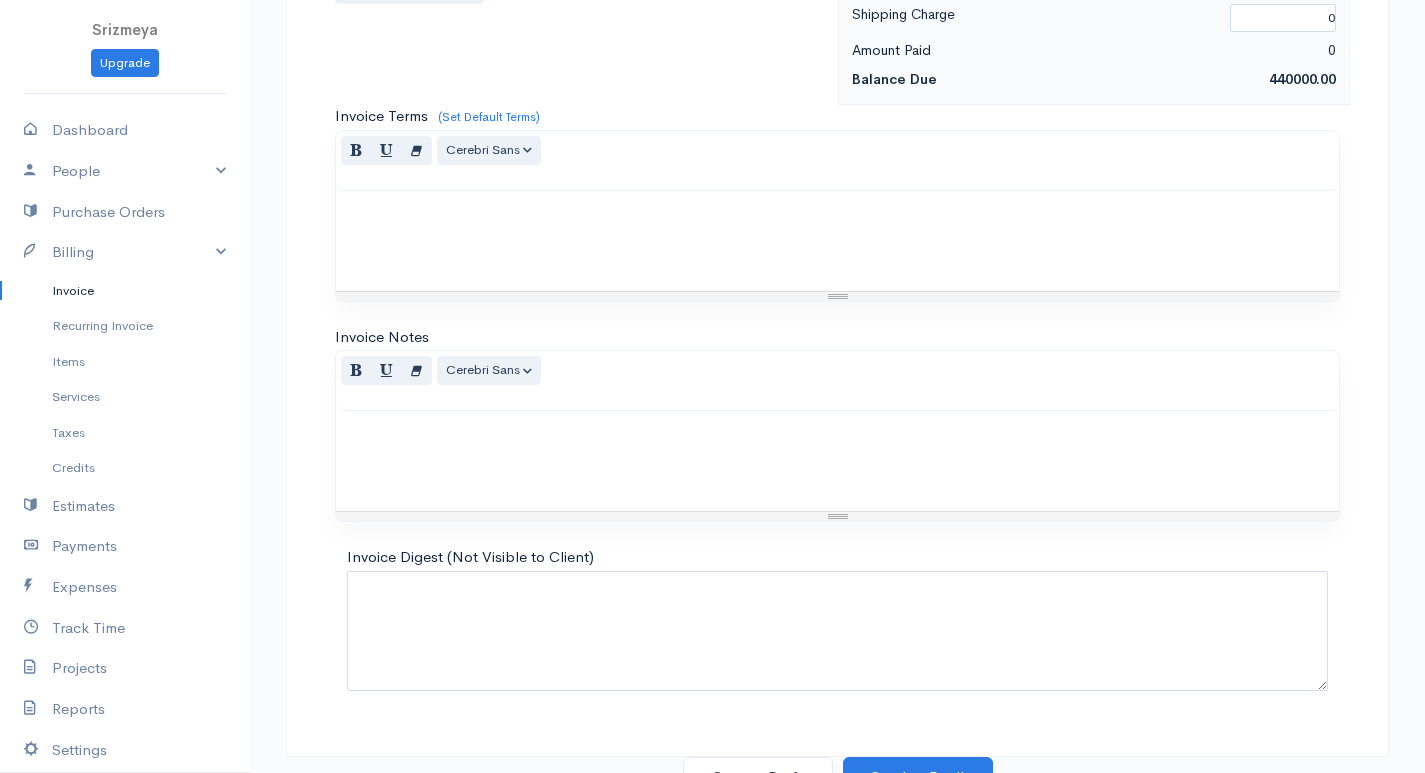 scroll, scrollTop: 1148, scrollLeft: 0, axis: vertical 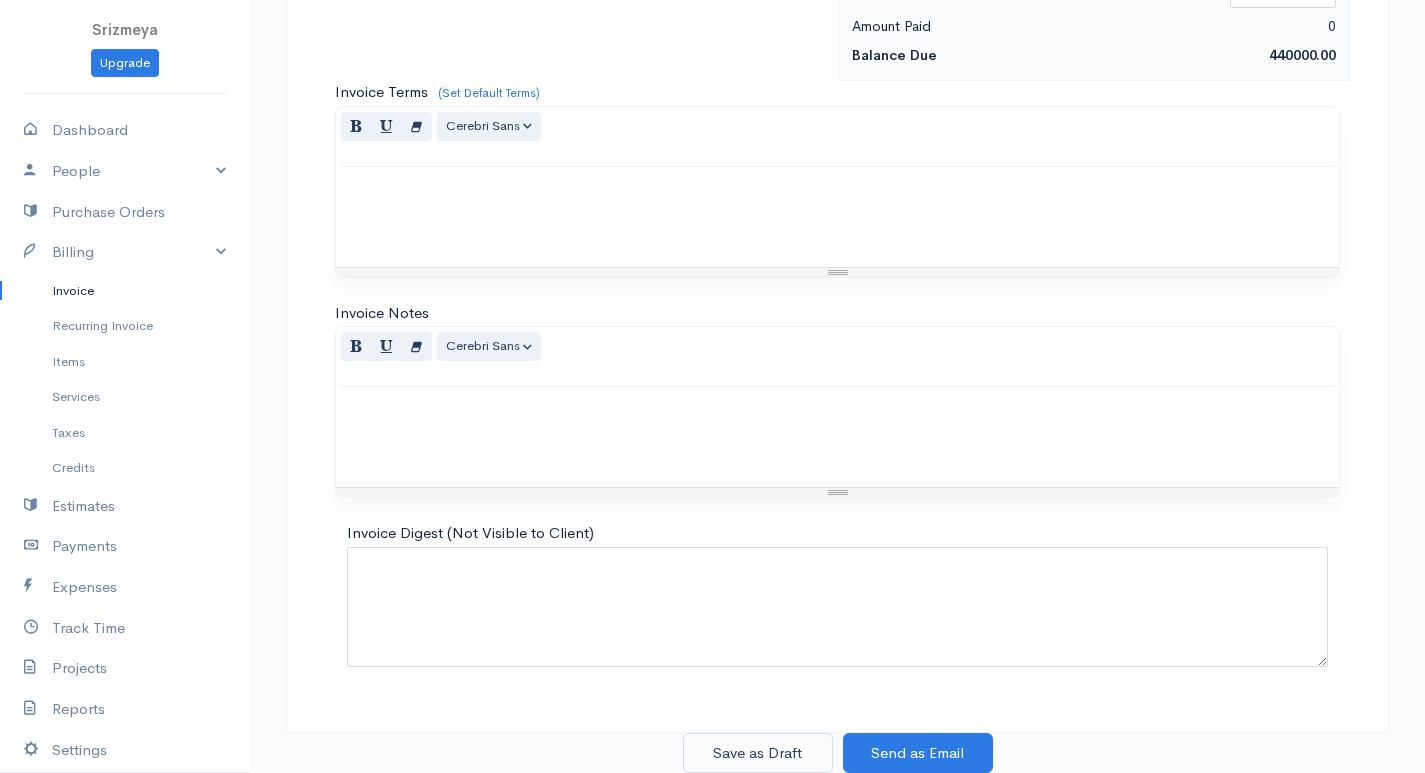 type on "40" 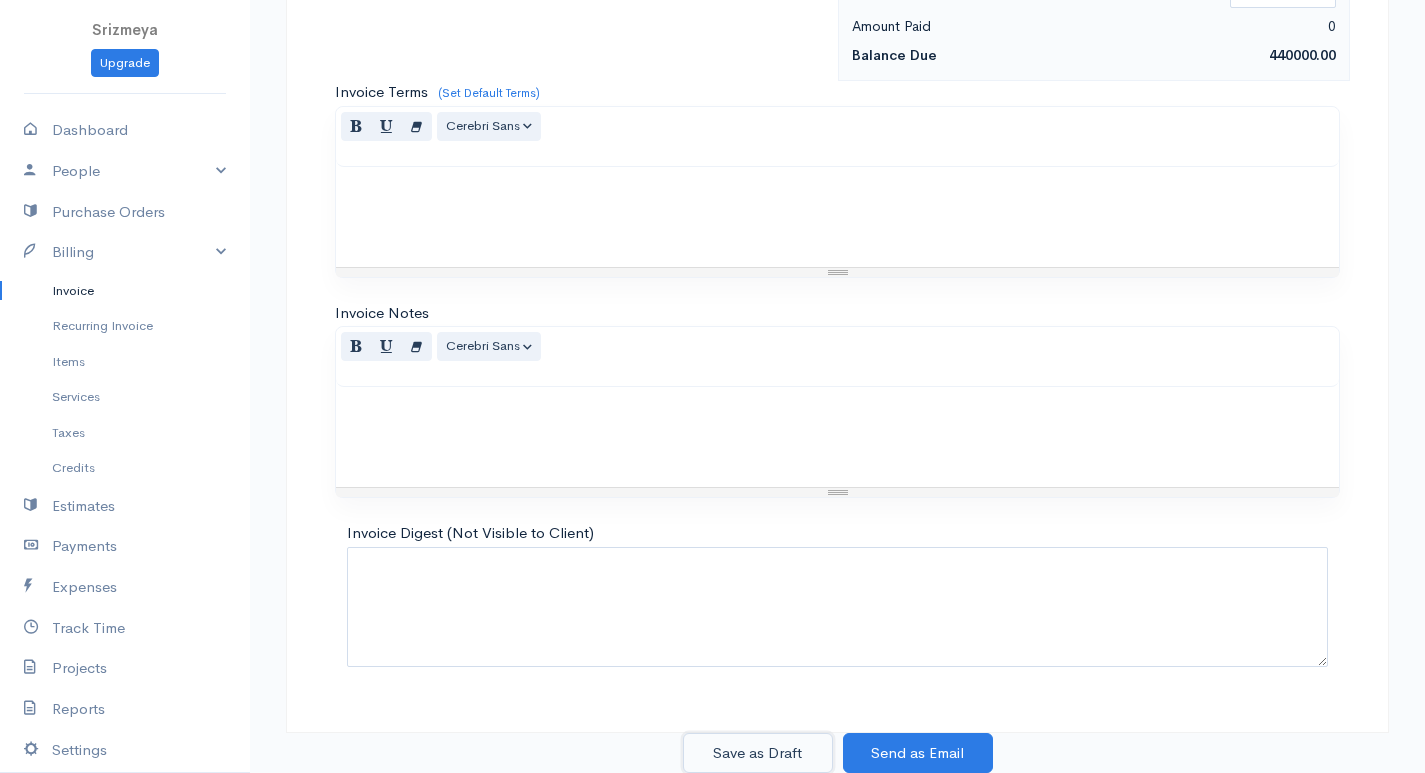 click on "Save as Draft" at bounding box center (758, 753) 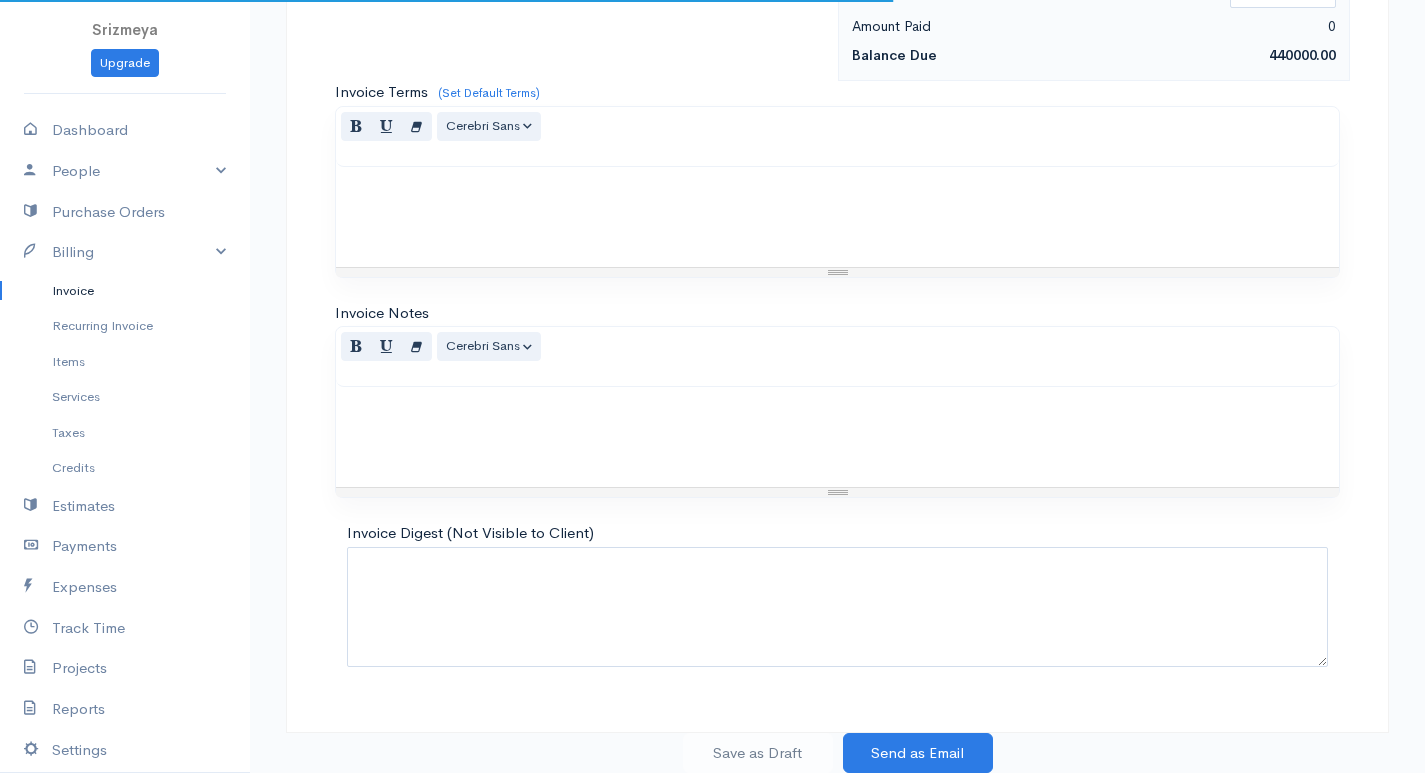 scroll, scrollTop: 0, scrollLeft: 0, axis: both 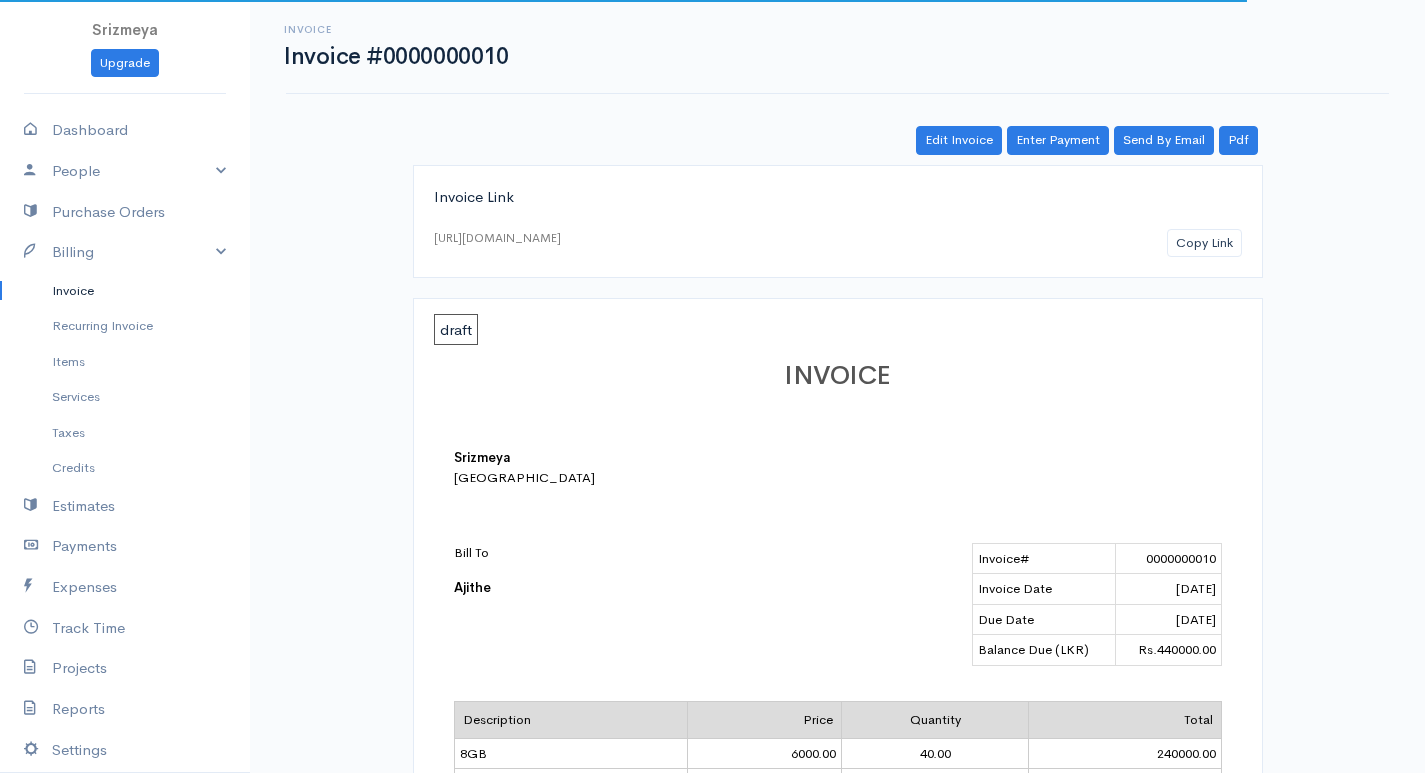 click on "Invoice
Invoice #0000000010
Actions Edit Invoice Enter Payment Print Send By Email PDF Send Paid Receipt
Edit Invoice Enter Payment Send By Email Pdf Invoice Link https://www.cloudbooksapp.com/app/invoice/?auth=1752474995culcn095gJt7HeSGtaDT43747 Copy Link
draft INVOICE Srizmeya Sri Lanka Bill To Ajithe Invoice# 0000000010 Invoice Date 07-14-2025 Due Date 07-14-2025 Balance Due (LKR) Rs.440000.00 Description Price Quantity Total 8GB  6000.00 40.00 240000.00 4GB  3500.00 40.00 140000.00 2GB  1500.00 40.00 60000.00 Subtotal 440,000.00 Total 440,000.00 Amount Paid 0.00 Balance Due Rs.440,000.00
Invoice Autobiography Created Created by you  14 Jul 2025 | 07:36 AM" at bounding box center (837, 652) 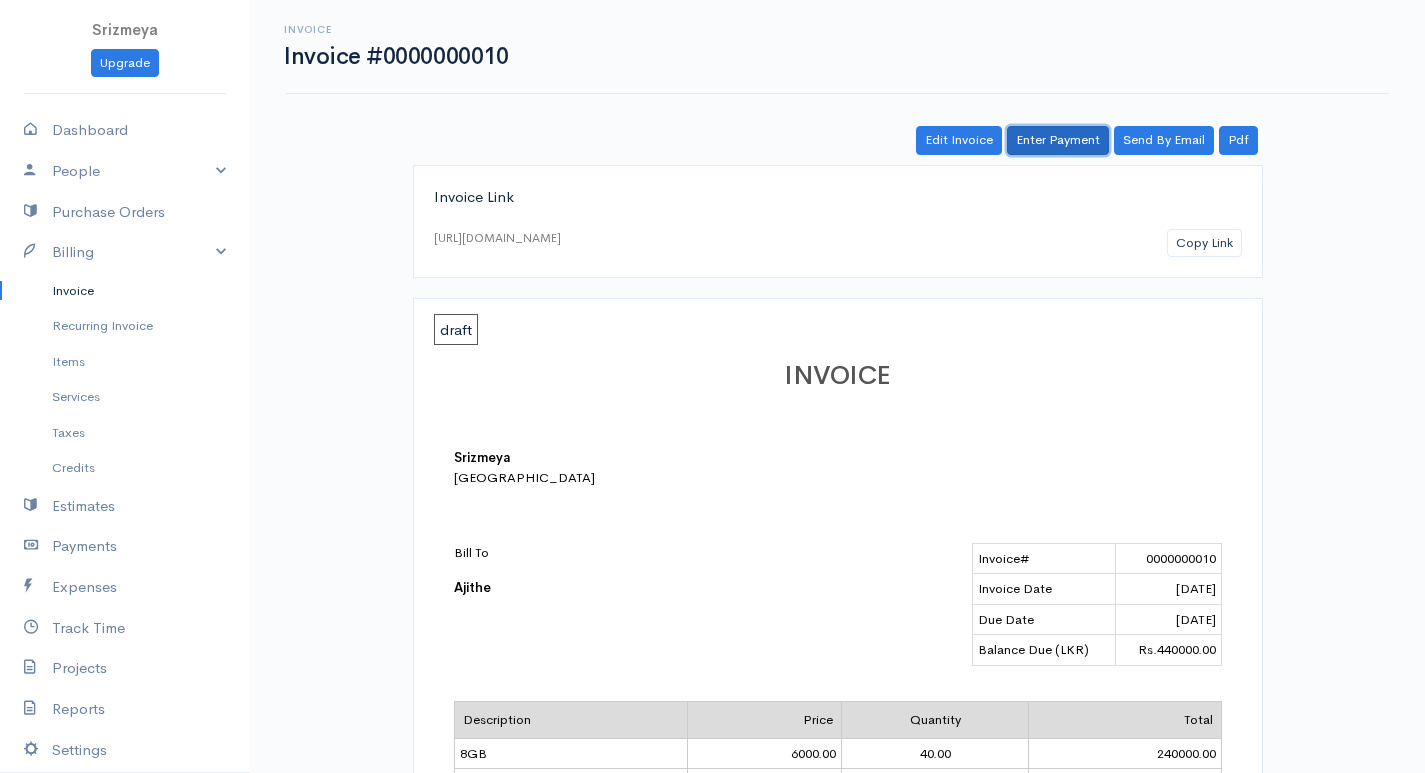 click on "Enter Payment" at bounding box center (1058, 140) 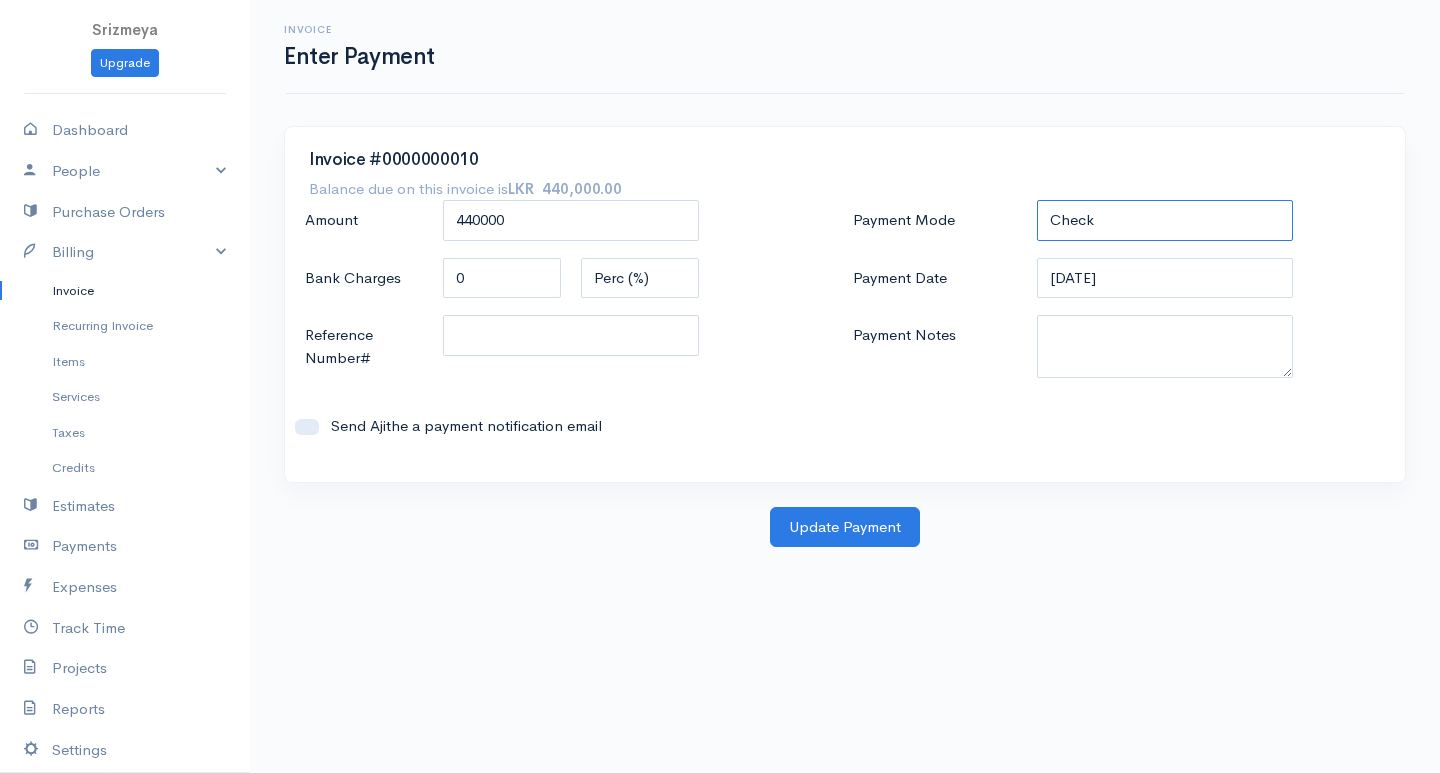 click on "Check Bank Transfer Credit Cash Debit ACH VISA MASTERCARD AMEX DISCOVER DINERS EUROCARD JCB NOVA Credit Card PayPal Google Checkout 2Checkout Amazon" at bounding box center (1165, 220) 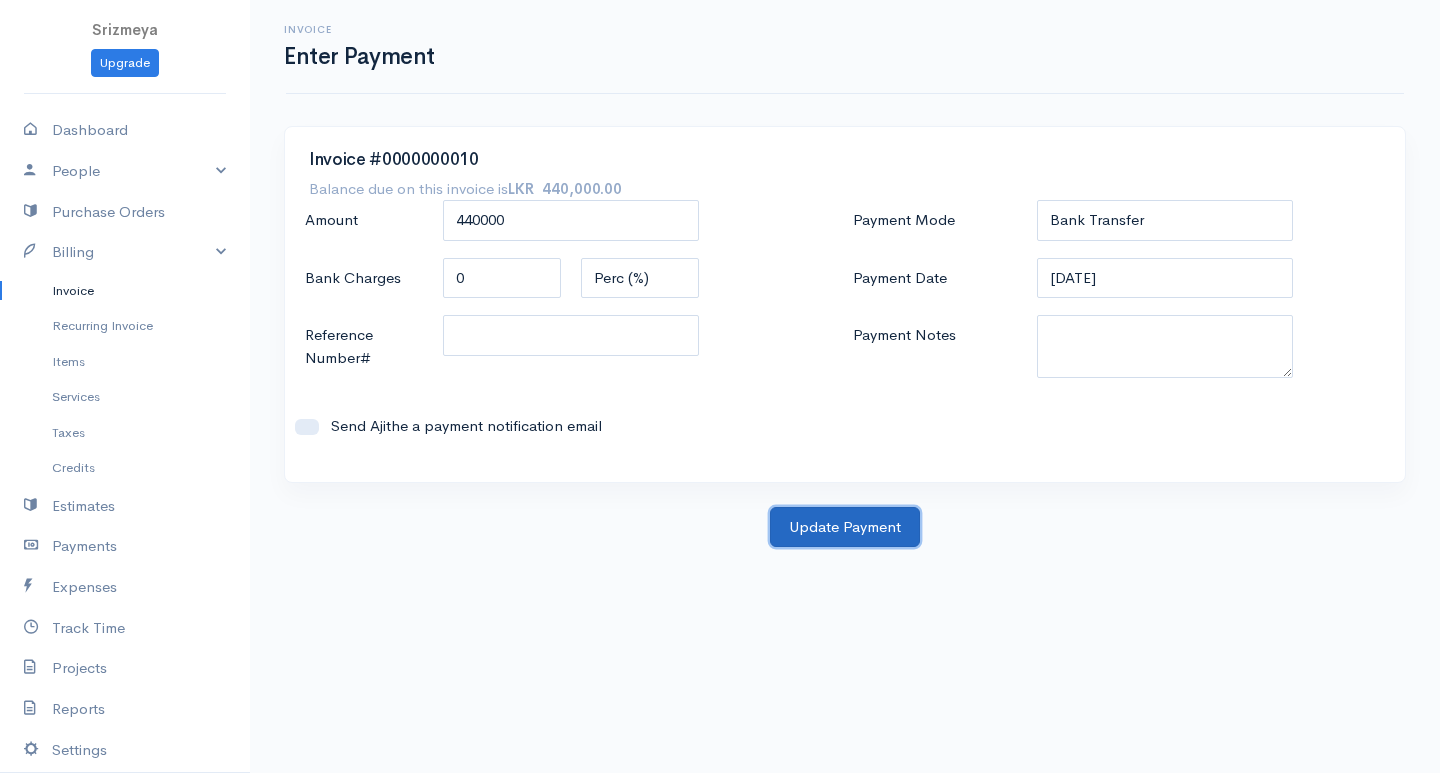 click on "Update Payment" at bounding box center (845, 527) 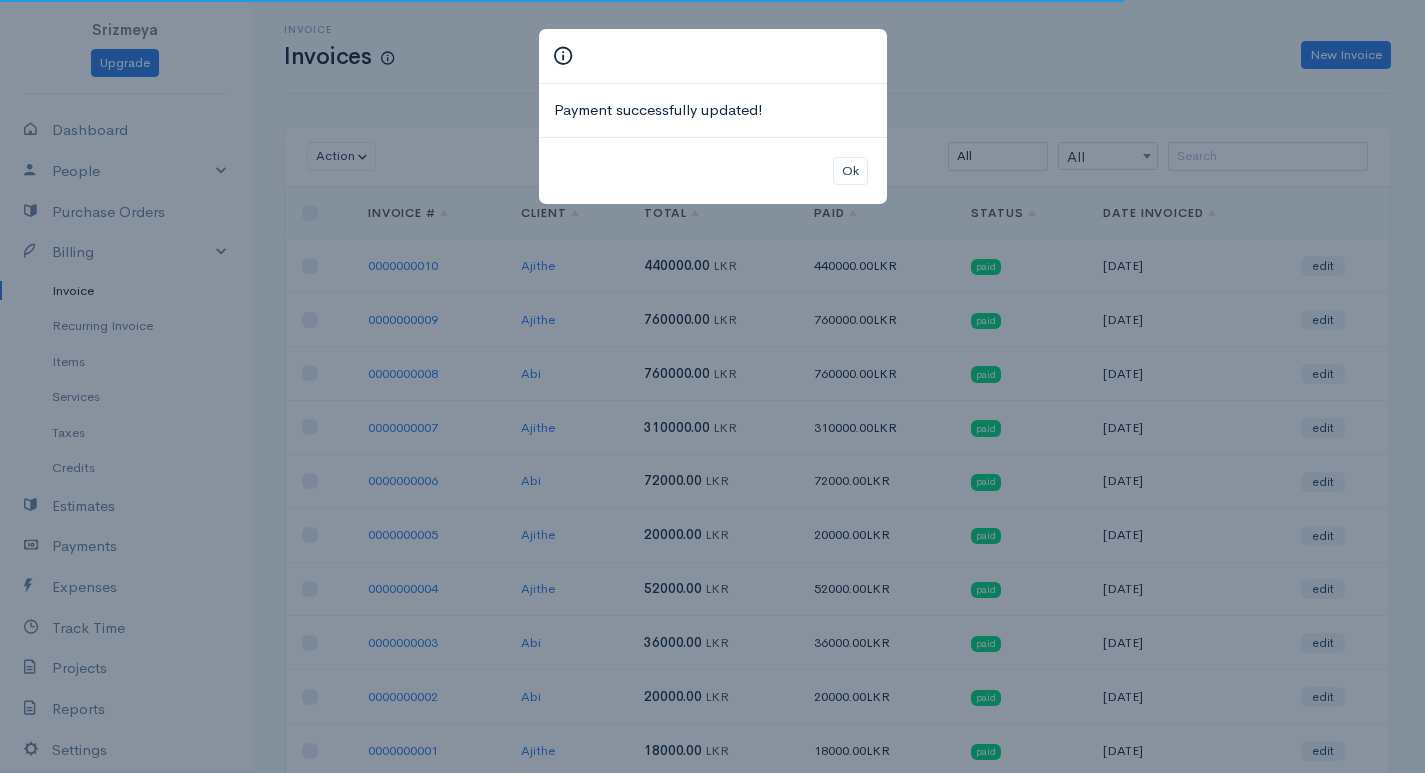 click on "Payment successfully updated!
Ok" at bounding box center [712, 386] 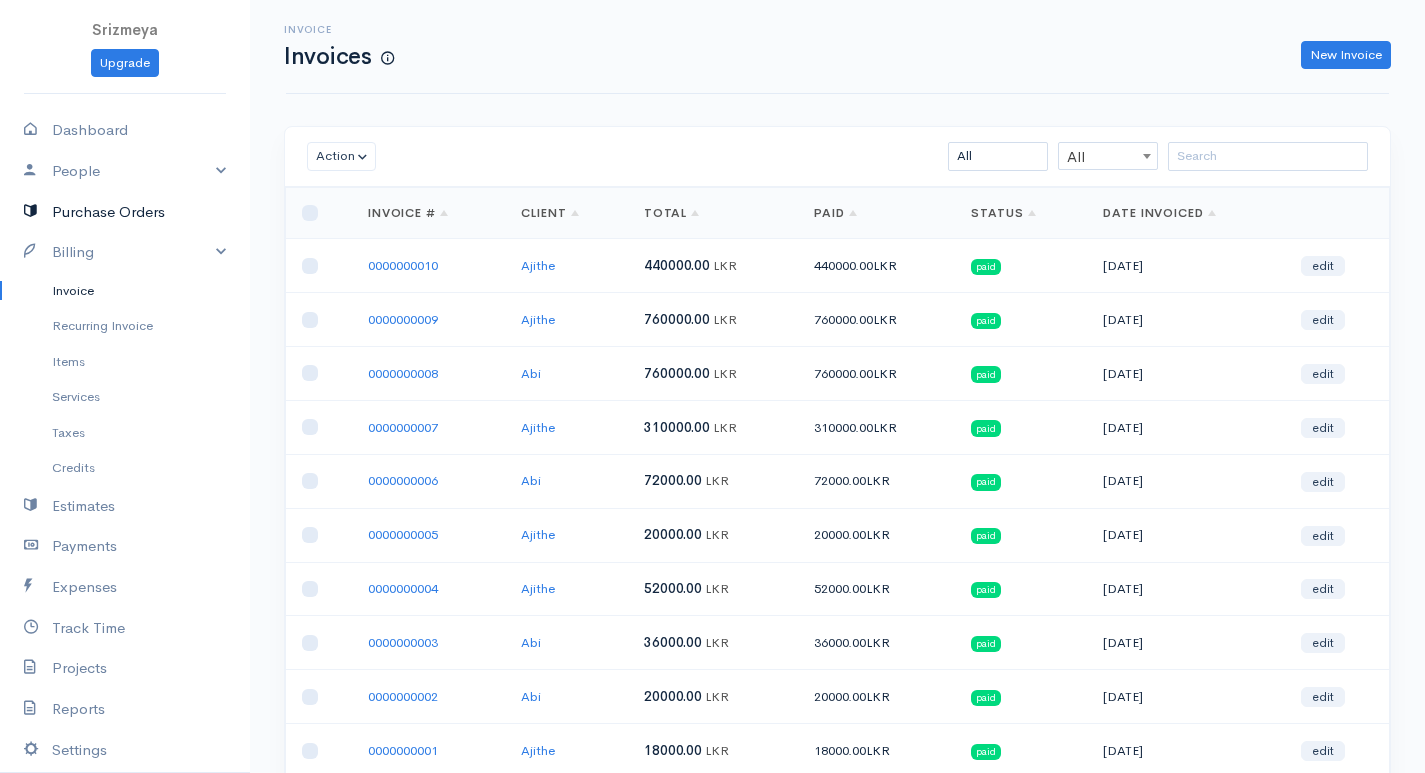click on "Purchase Orders" at bounding box center (125, 212) 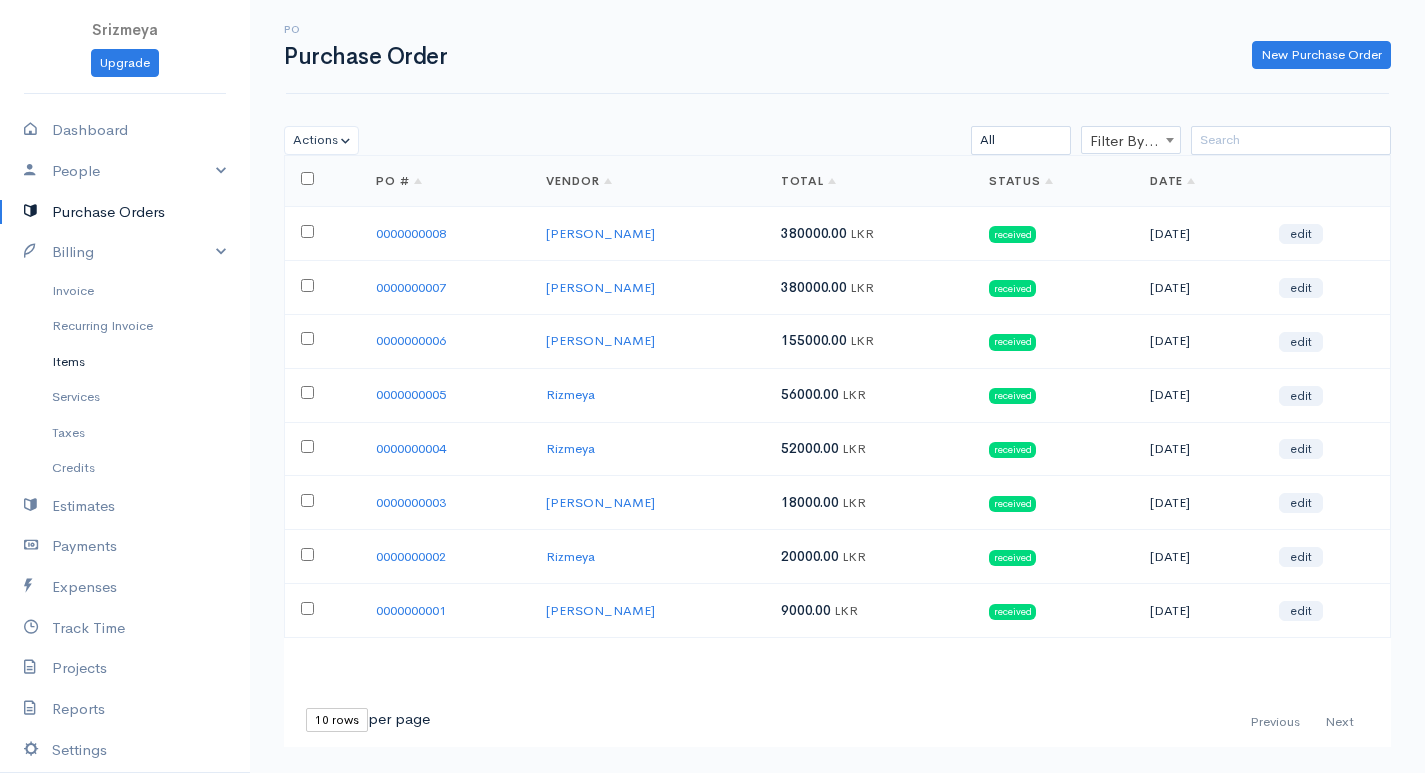 click on "Items" at bounding box center (125, 362) 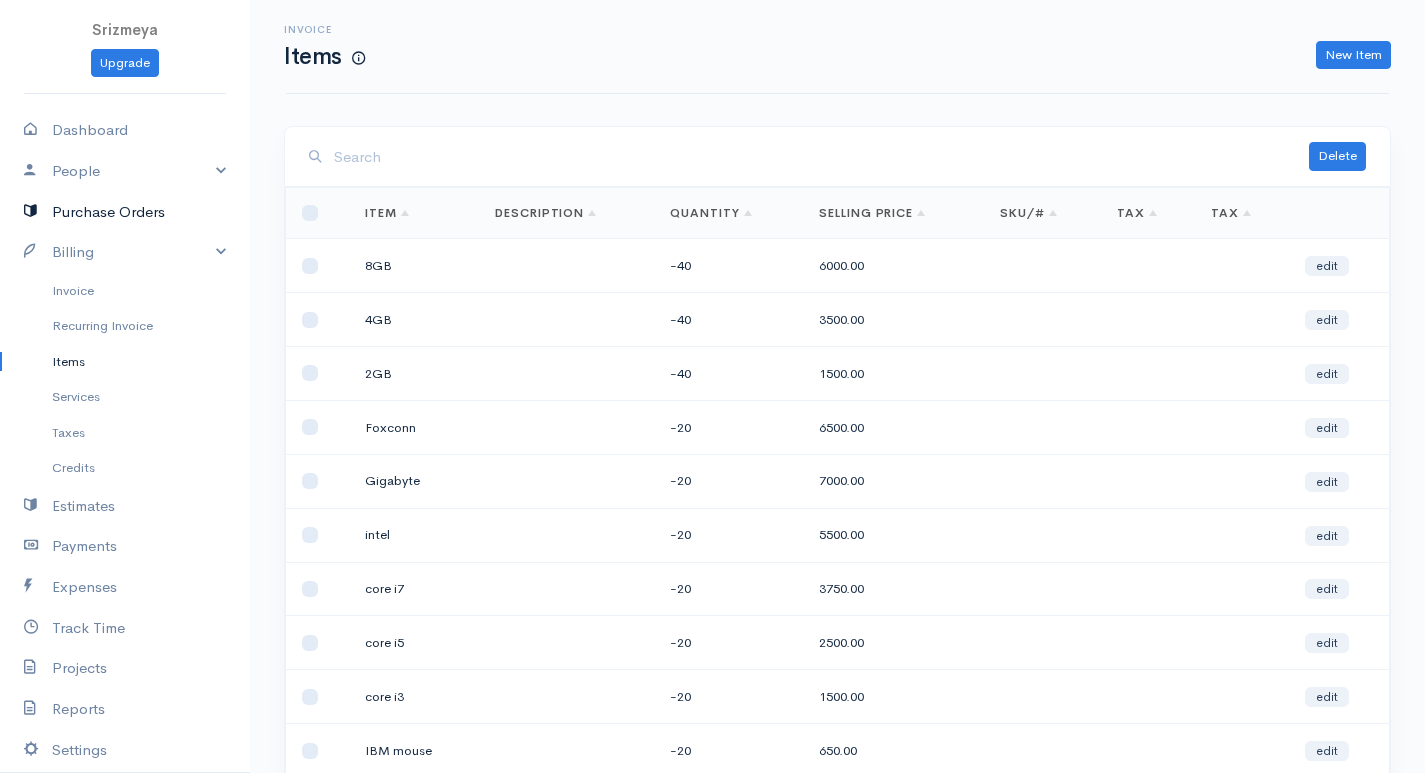 click on "Purchase Orders" at bounding box center [125, 212] 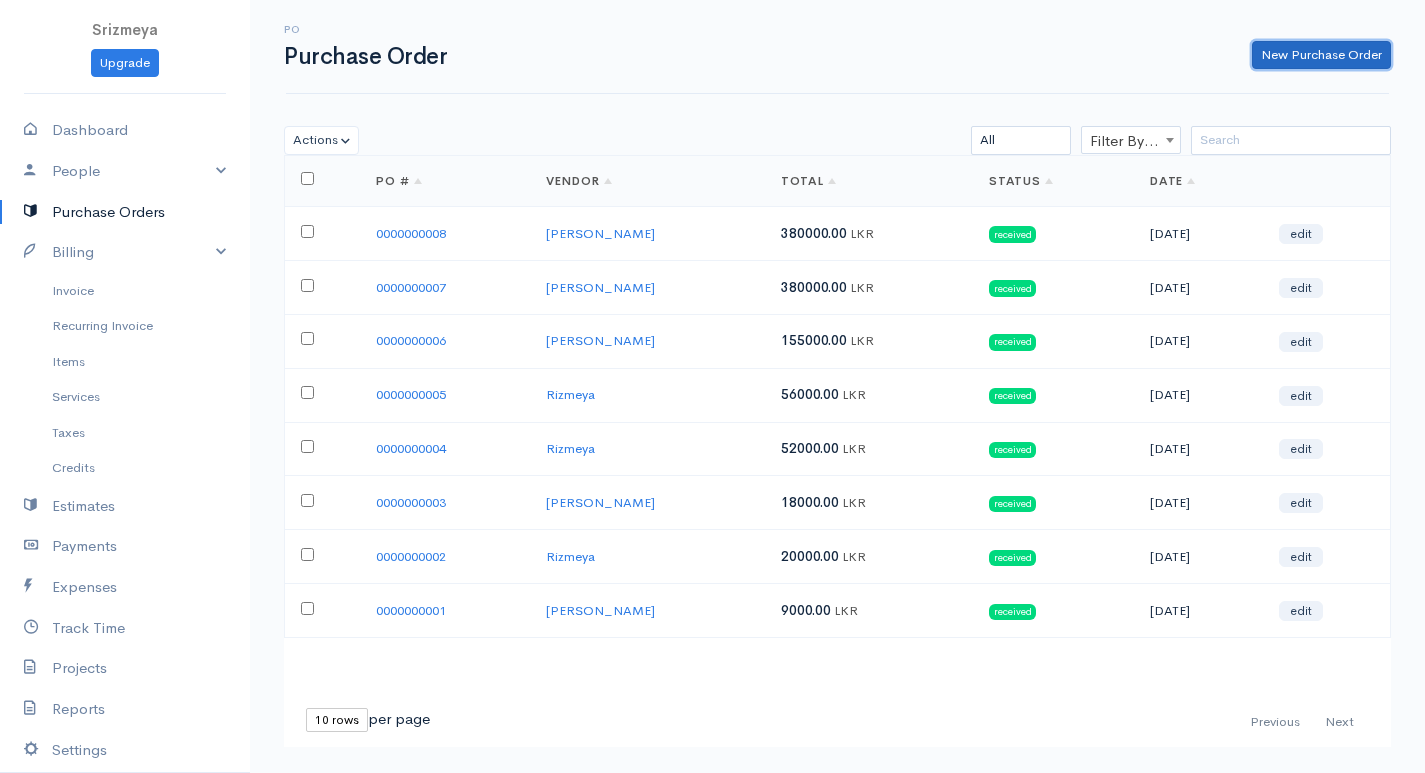 click on "New Purchase Order" at bounding box center (1321, 55) 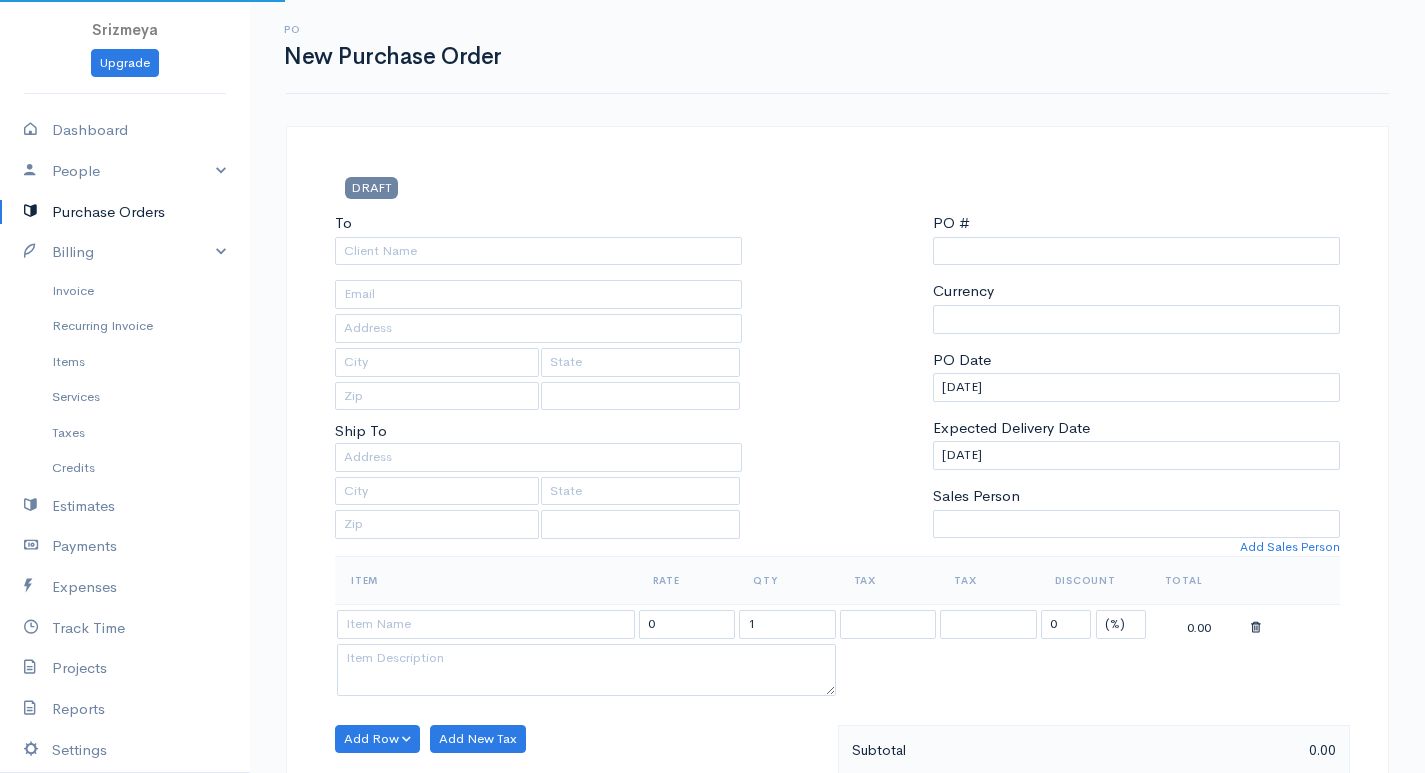 select on "LKR" 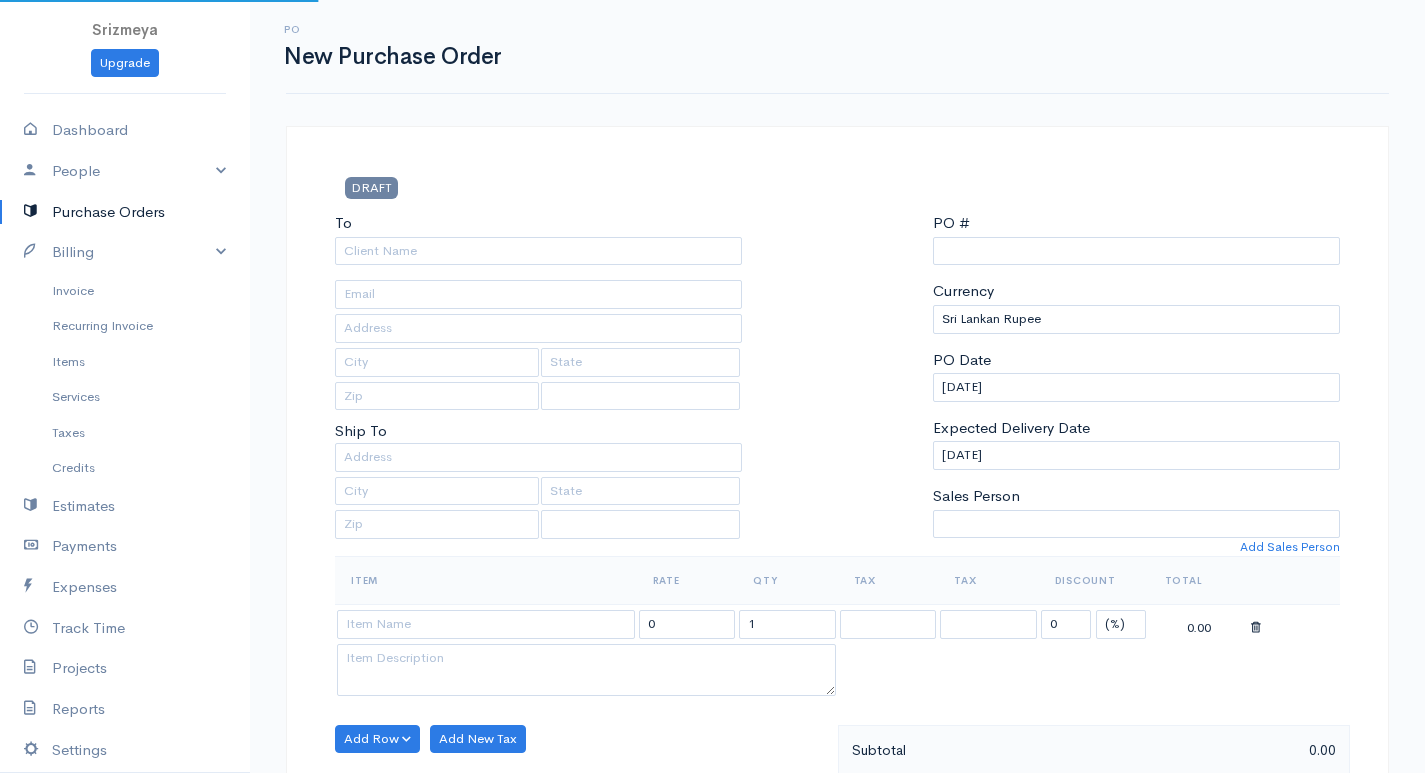 select on "[GEOGRAPHIC_DATA]" 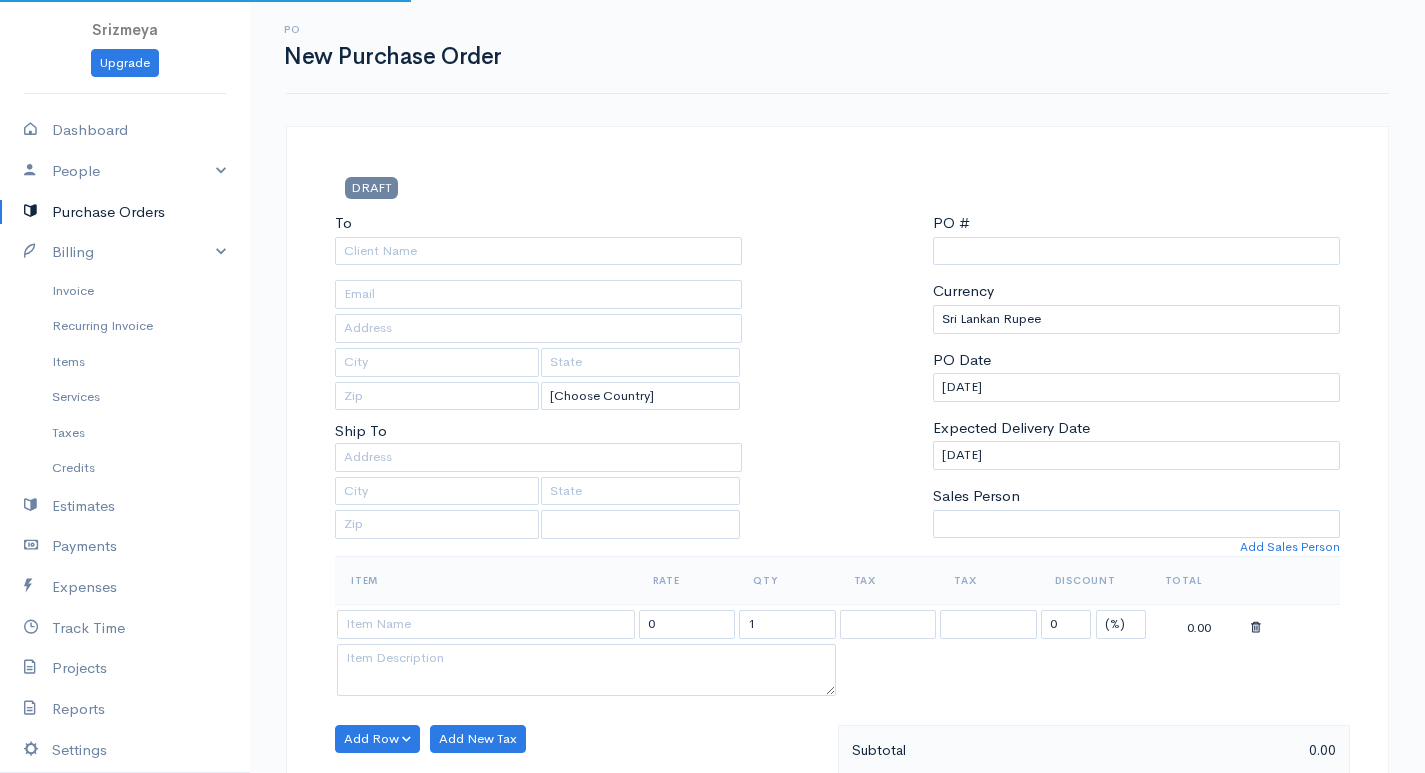 type on "0000000009" 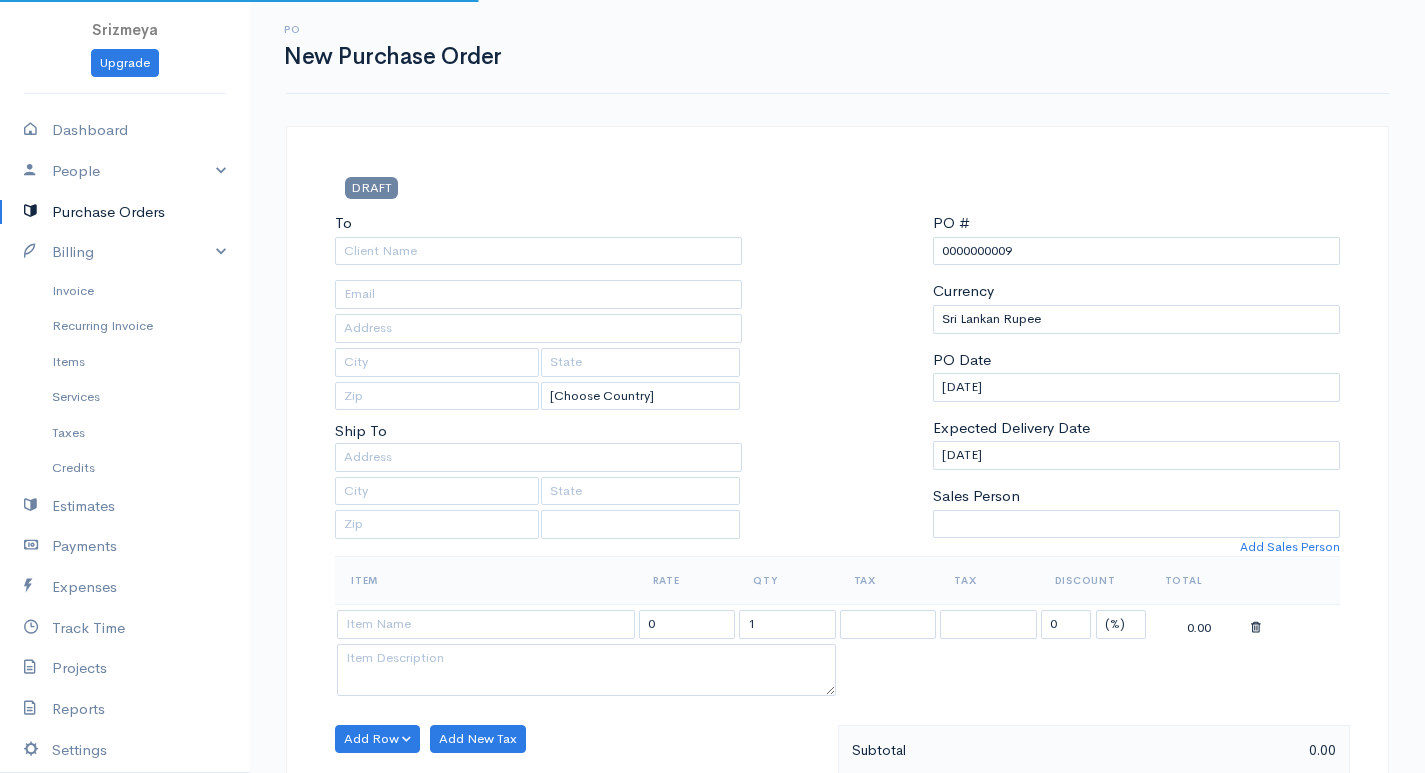 select on "[GEOGRAPHIC_DATA]" 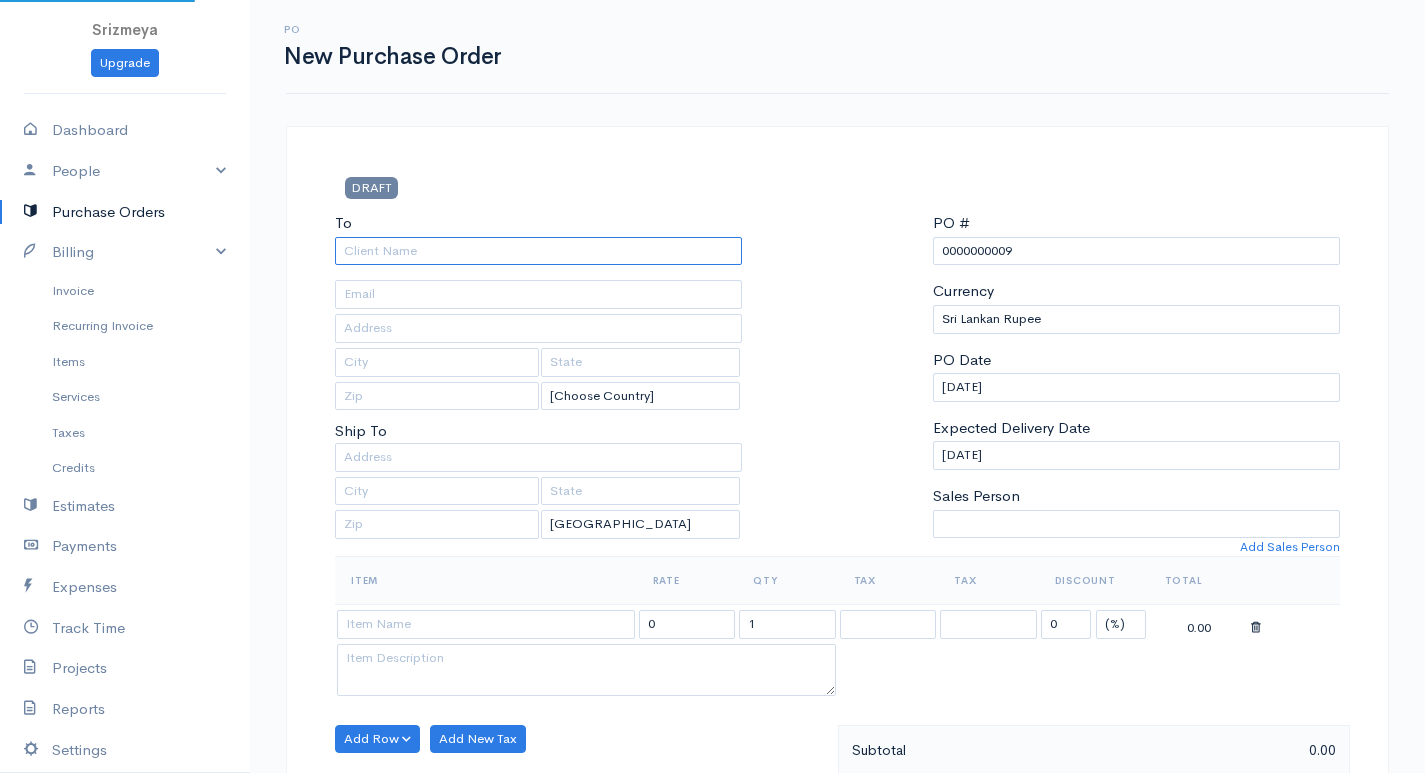 click on "To" at bounding box center (538, 251) 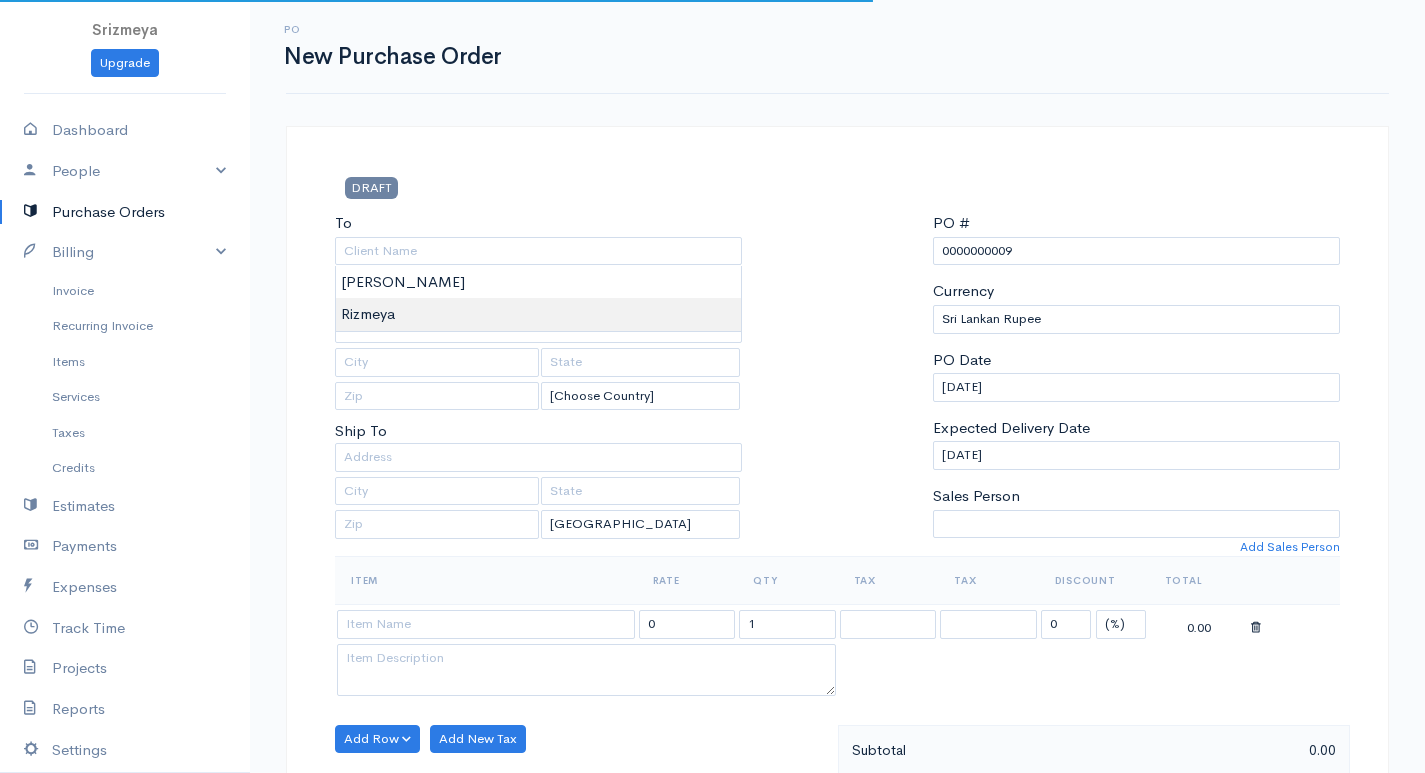 type on "Rizmeya" 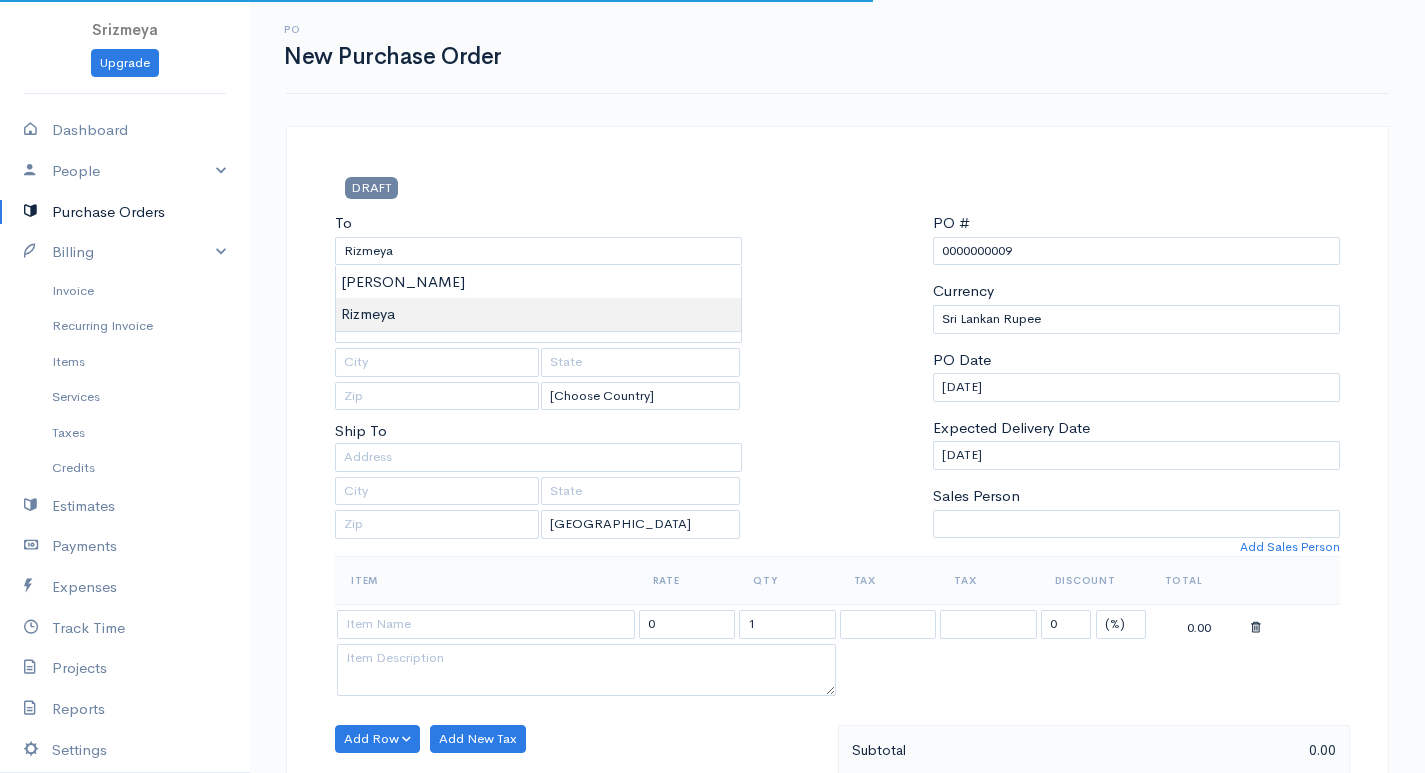 click on "Srizmeya
Upgrade
Dashboard
People
Clients
Vendors
Staff Users
Purchase Orders
Billing
Invoice
Recurring Invoice
Items
Services
Taxes
Credits
Estimates
Payments
Expenses
Track Time
Projects
Reports
Settings
My Organizations
Logout
Help
@CloudBooksApp 2022
PO
New Purchase Order
DRAFT To Rizmeya [Choose Country] United States Canada United Kingdom Afghanistan Albania Algeria American Samoa Andorra Anguilla Angola Antarctica Antigua and Barbuda Argentina Armenia Aruba Austria" at bounding box center (712, 768) 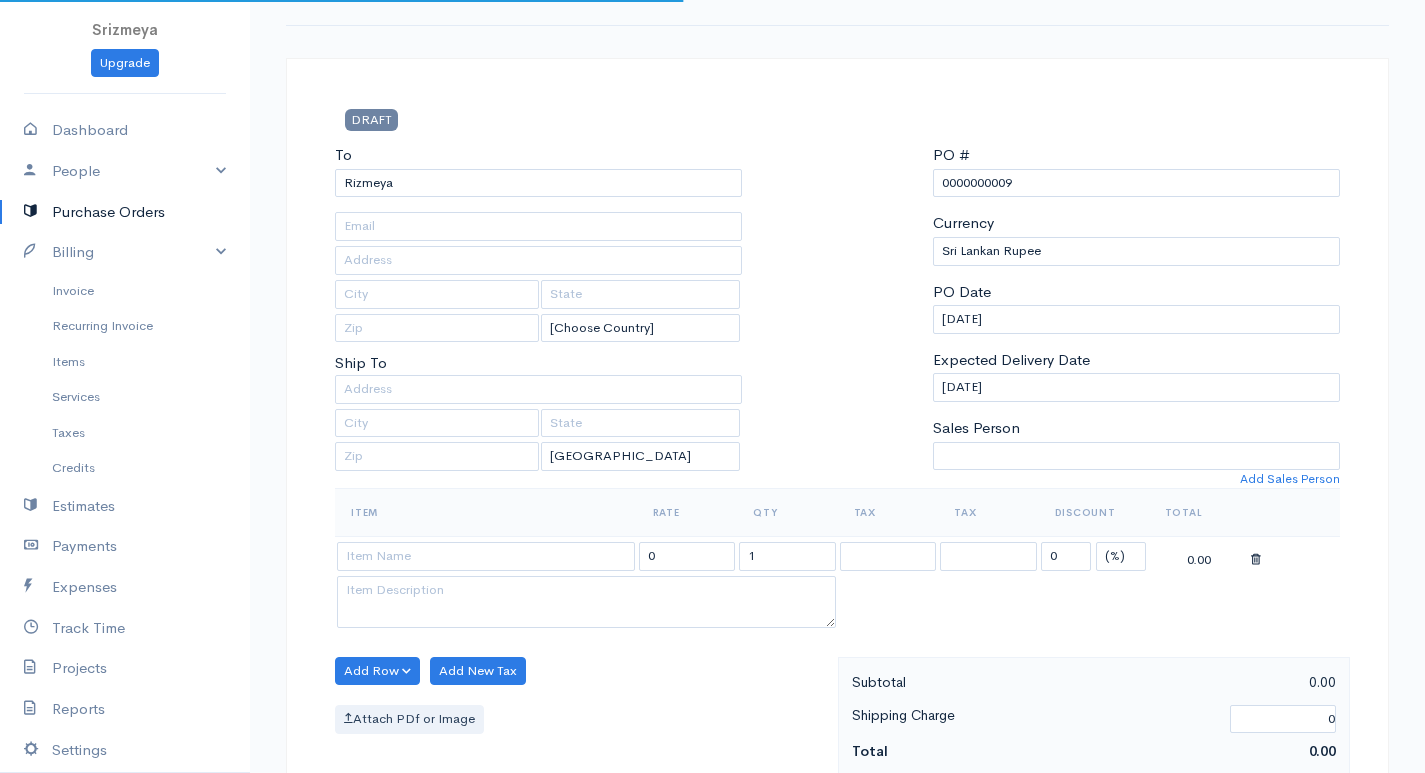 scroll, scrollTop: 500, scrollLeft: 0, axis: vertical 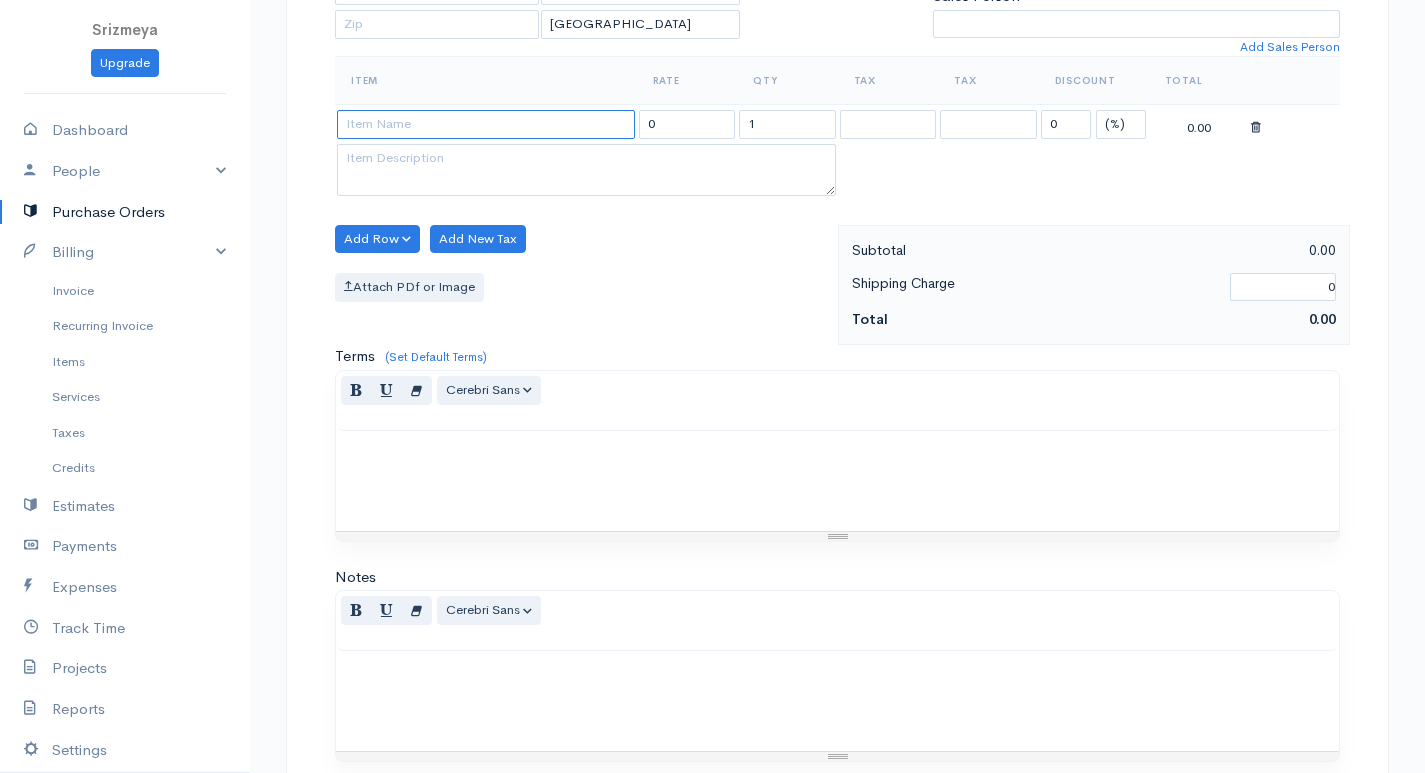 click at bounding box center [486, 124] 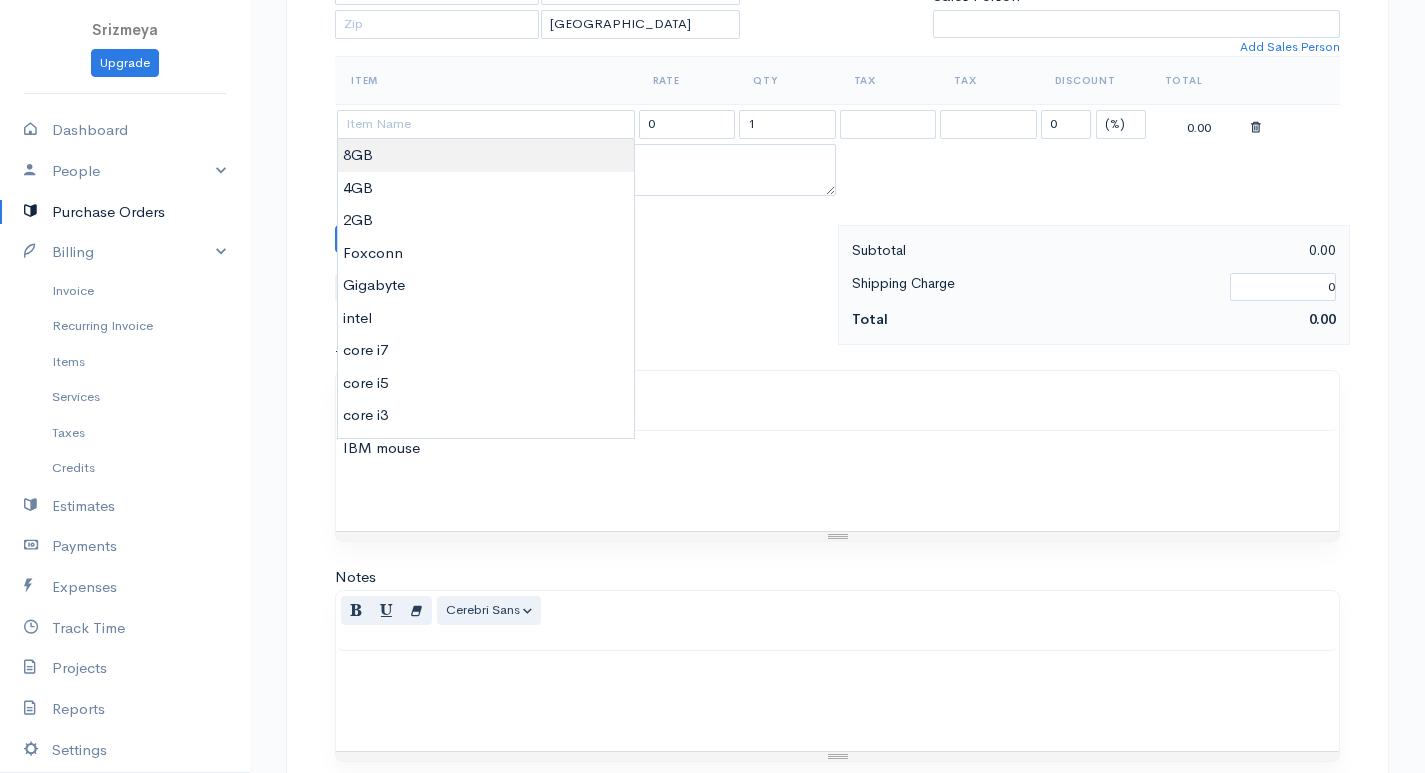type on "8GB" 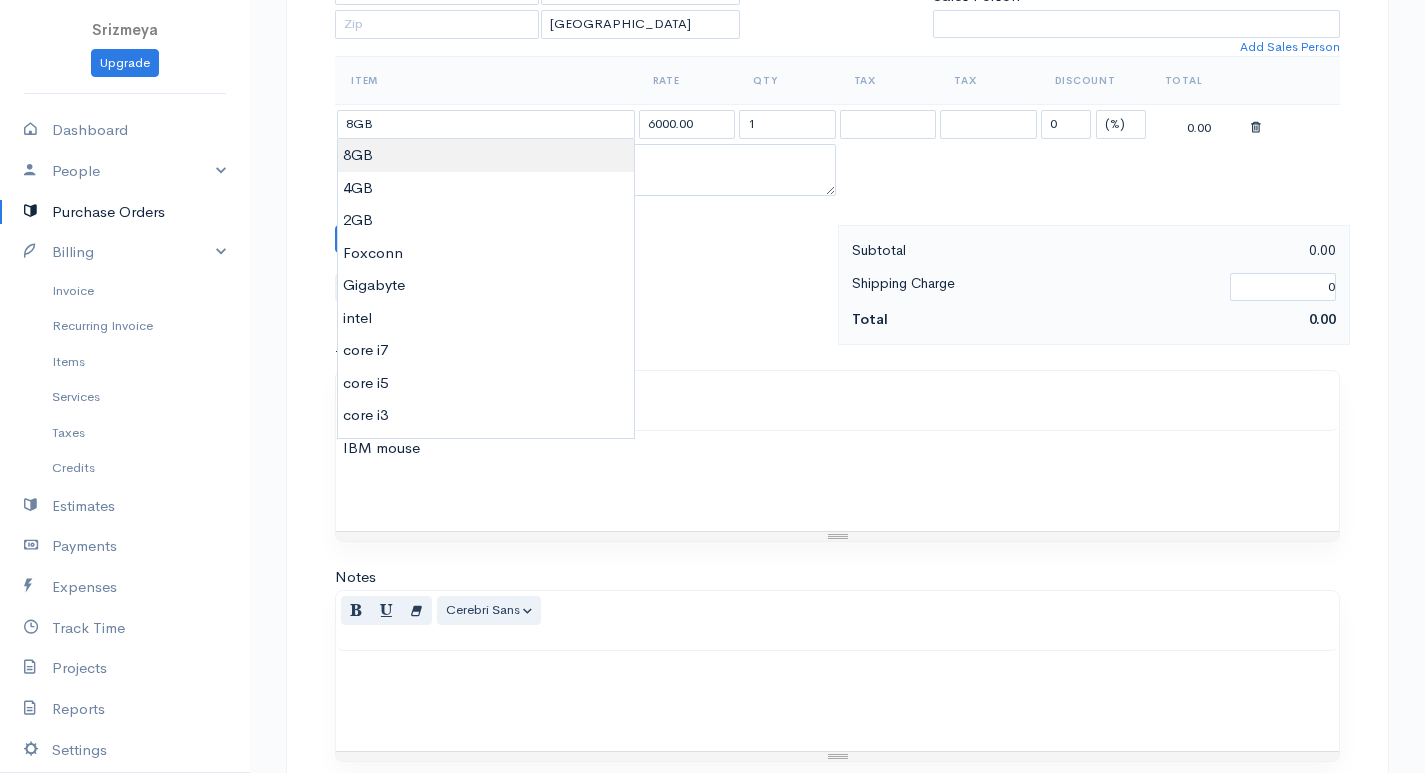 click on "Srizmeya
Upgrade
Dashboard
People
Clients
Vendors
Staff Users
Purchase Orders
Billing
Invoice
Recurring Invoice
Items
Services
Taxes
Credits
Estimates
Payments
Expenses
Track Time
Projects
Reports
Settings
My Organizations
Logout
Help
@CloudBooksApp 2022
PO
New Purchase Order
DRAFT To Rizmeya [Choose Country] United States Canada United Kingdom Afghanistan Albania Algeria American Samoa Andorra Anguilla Angola Antarctica Antigua and Barbuda Argentina Armenia Aruba Austria" at bounding box center (712, 268) 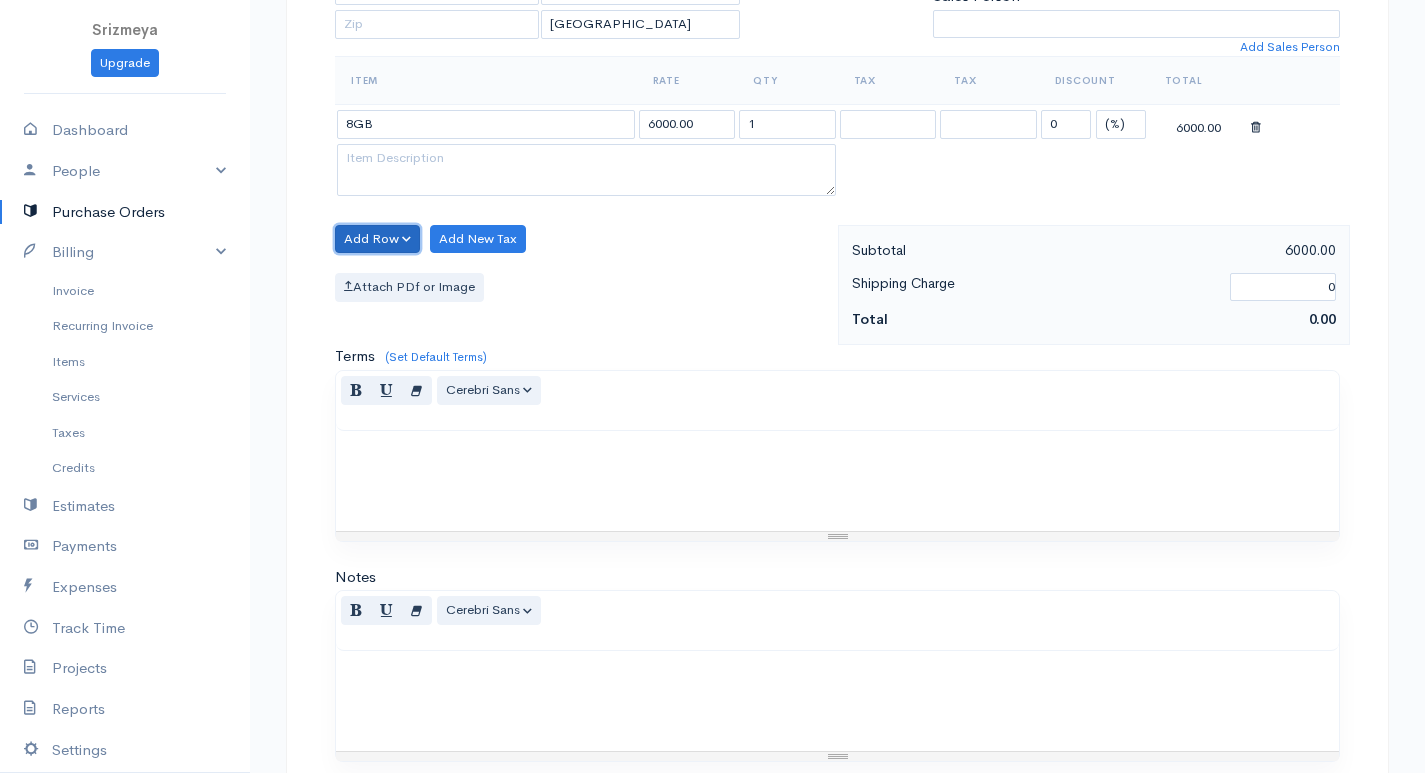 click on "Add Row" at bounding box center [377, 239] 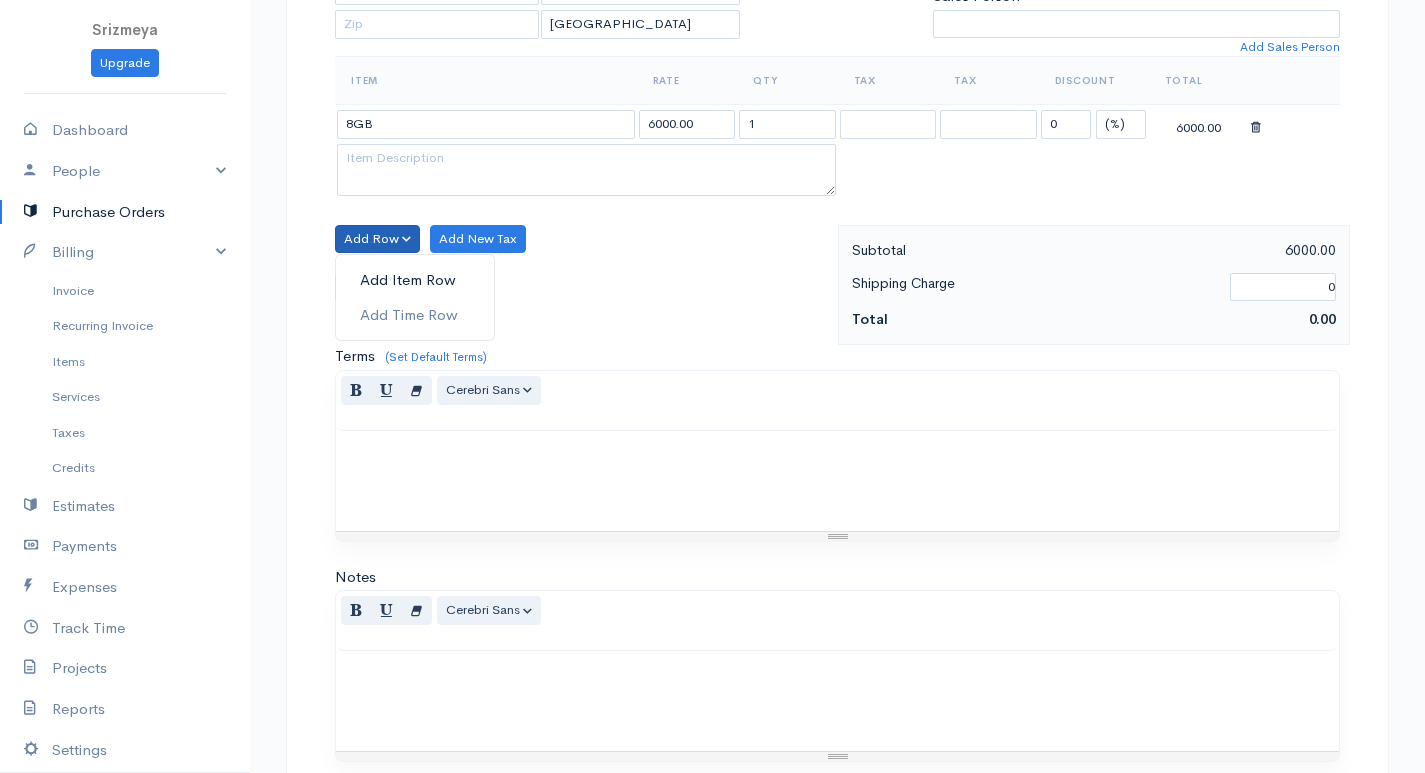 click on "Add Item Row" at bounding box center [415, 280] 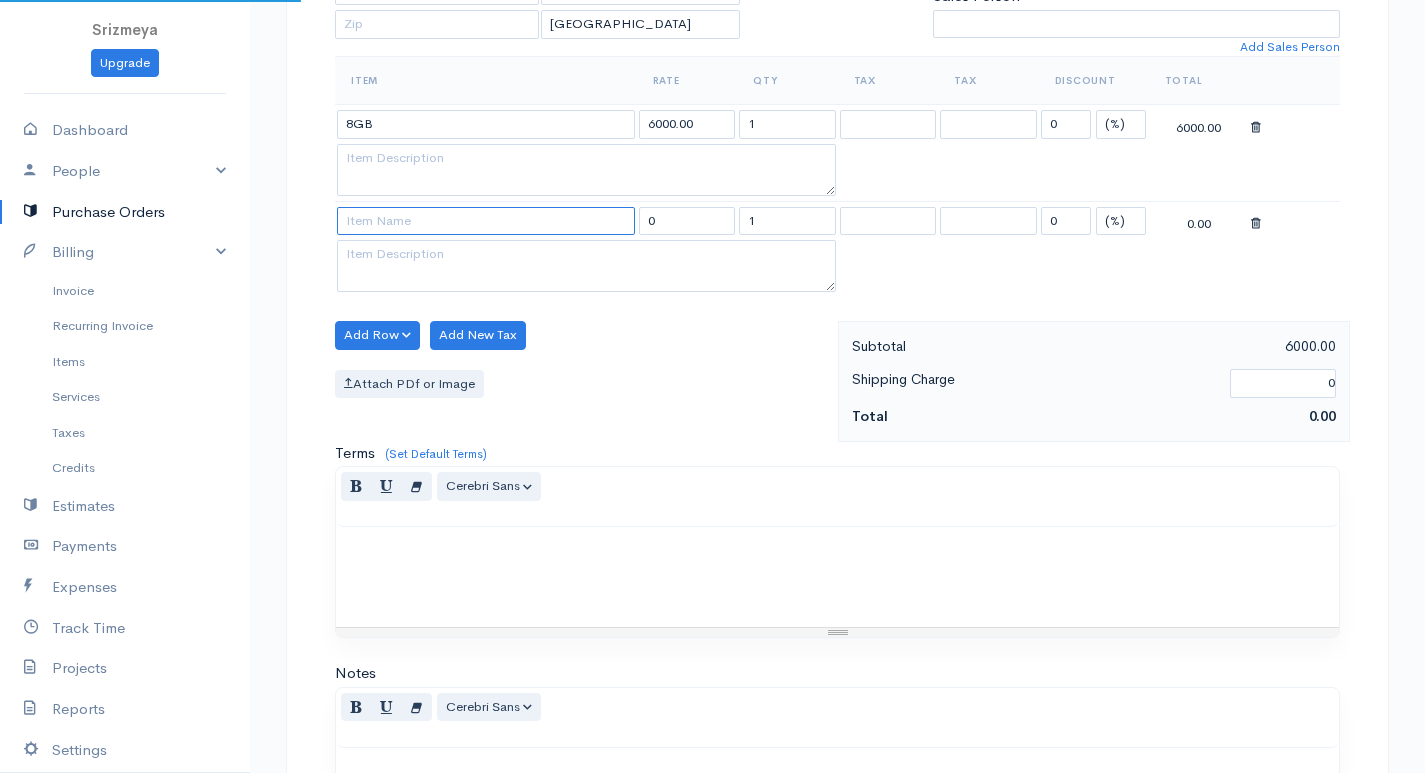click at bounding box center [486, 221] 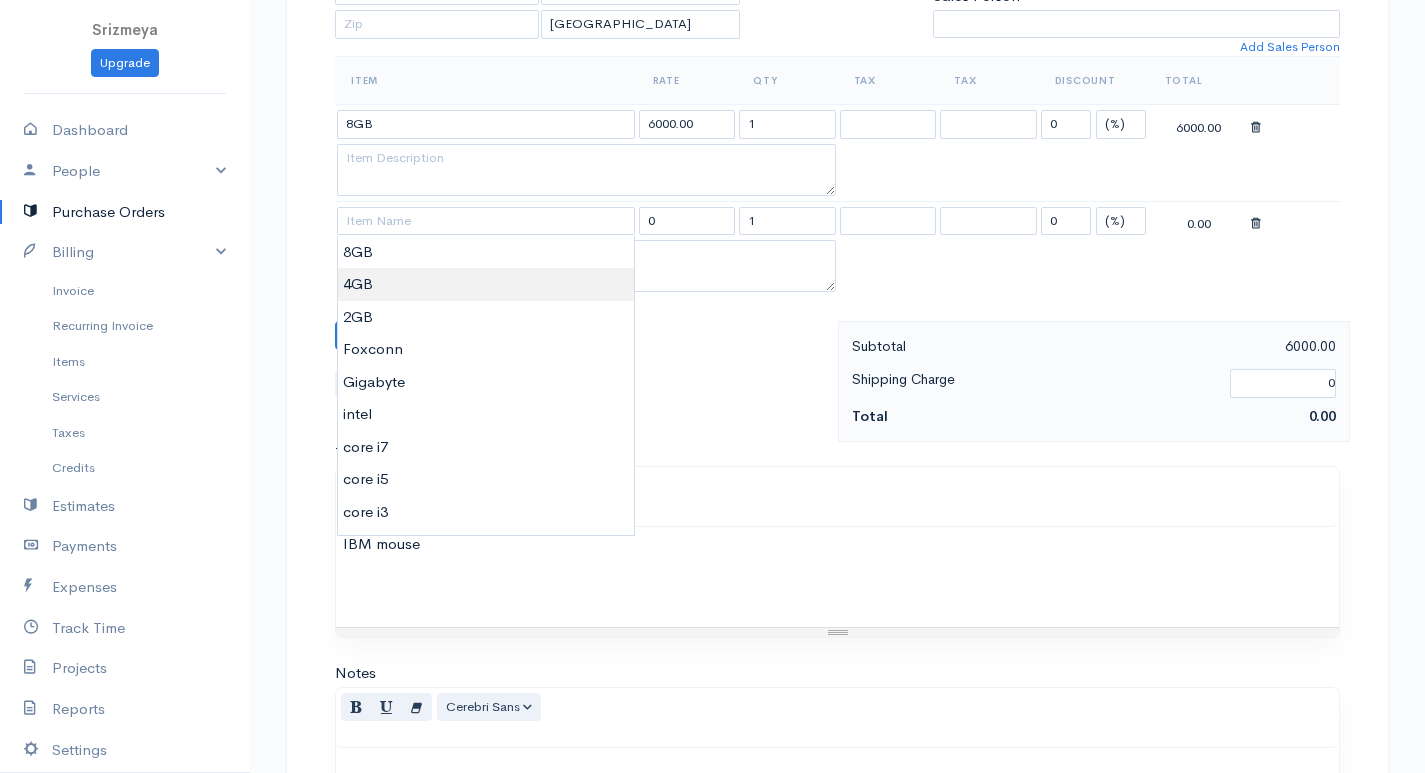 type on "4GB" 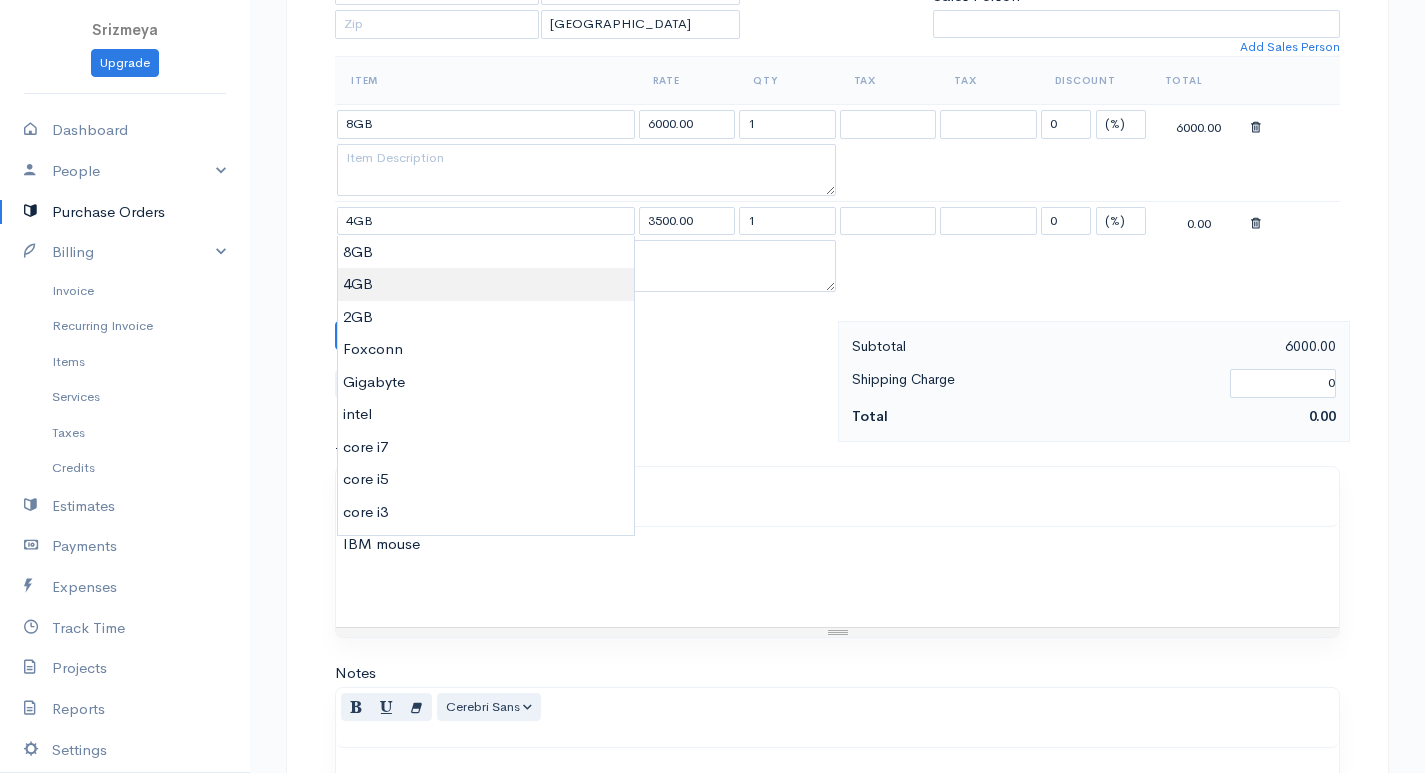 click on "Srizmeya
Upgrade
Dashboard
People
Clients
Vendors
Staff Users
Purchase Orders
Billing
Invoice
Recurring Invoice
Items
Services
Taxes
Credits
Estimates
Payments
Expenses
Track Time
Projects
Reports
Settings
My Organizations
Logout
Help
@CloudBooksApp 2022
PO
New Purchase Order
DRAFT To Rizmeya [Choose Country] United States Canada United Kingdom Afghanistan Albania Algeria American Samoa Andorra Anguilla Angola Antarctica Antigua and Barbuda Argentina Armenia Aruba Austria" at bounding box center (712, 316) 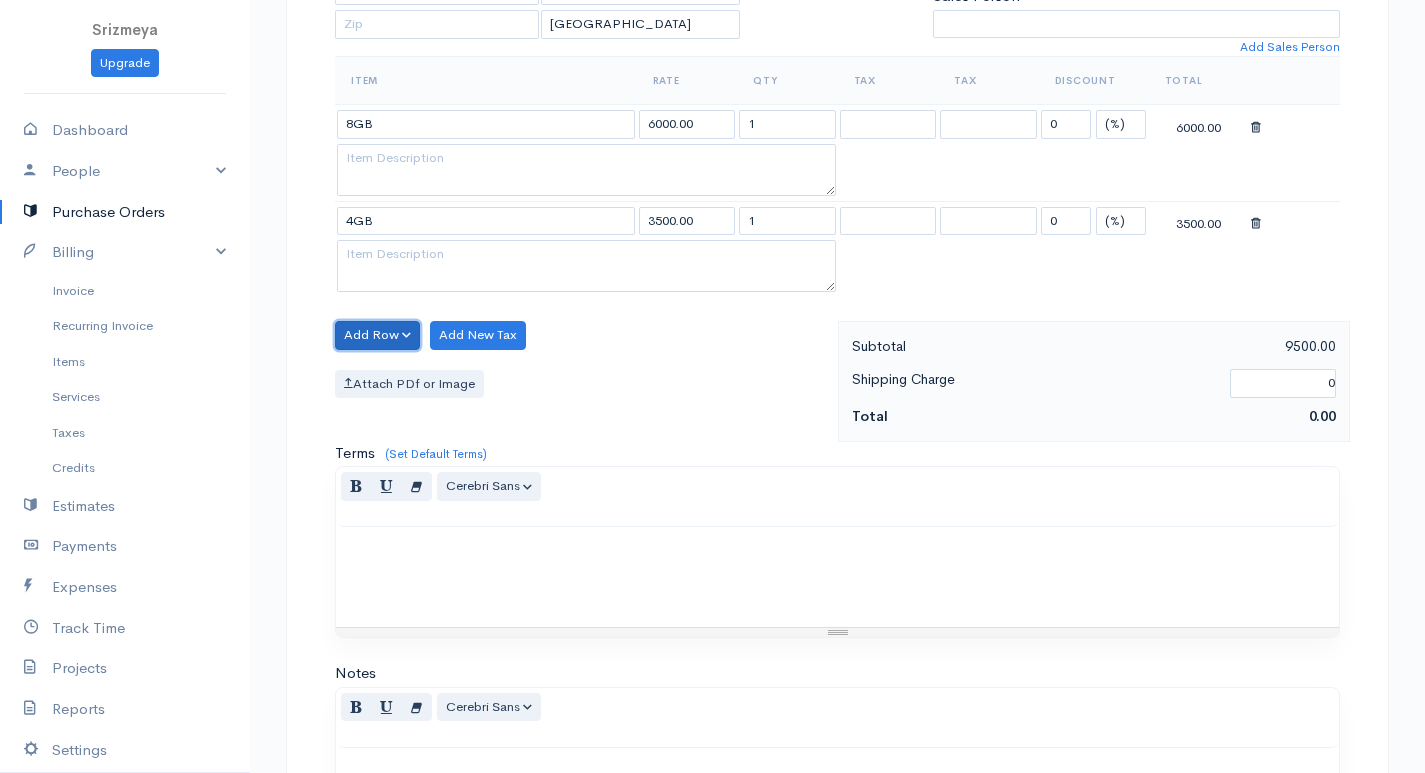 click on "Add Row" at bounding box center (377, 335) 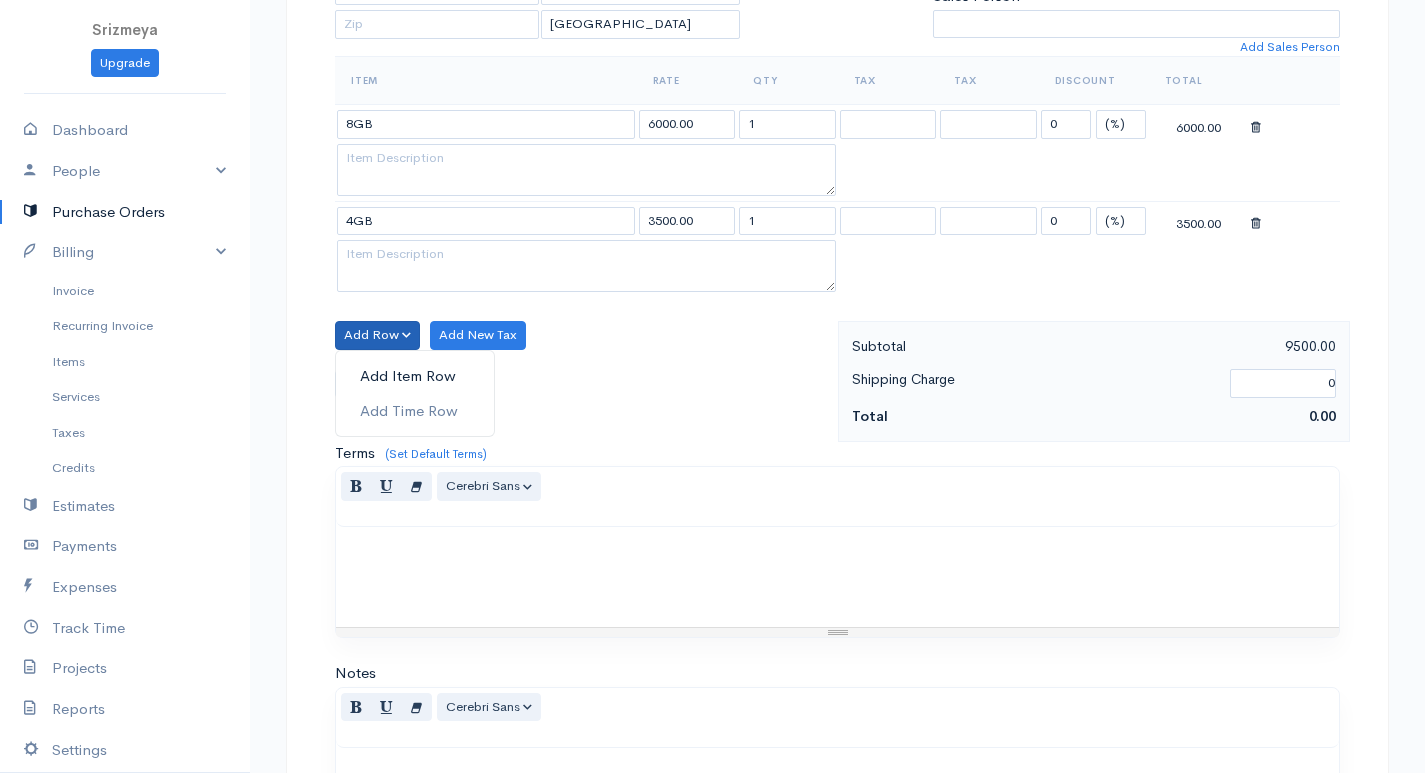 click on "Add Item Row" at bounding box center [415, 376] 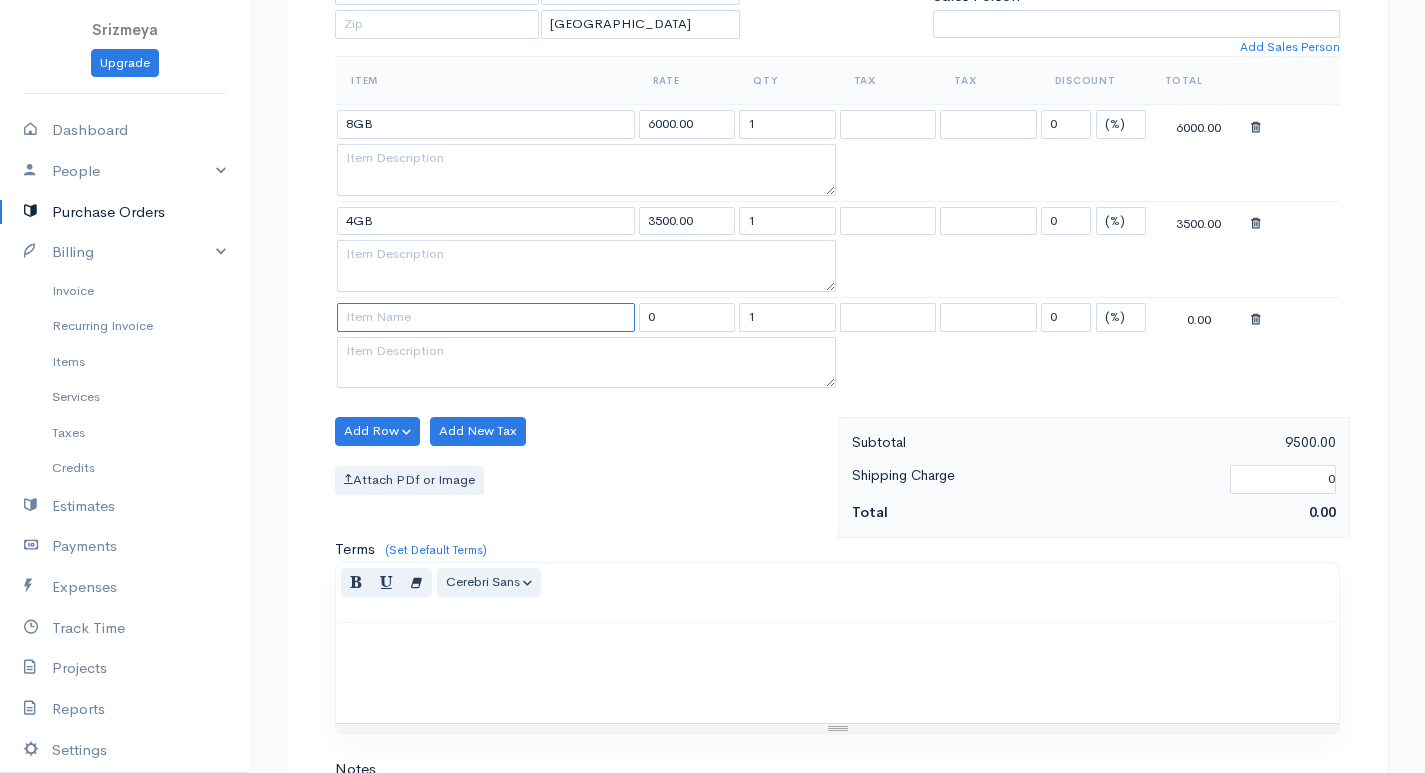 click at bounding box center (486, 317) 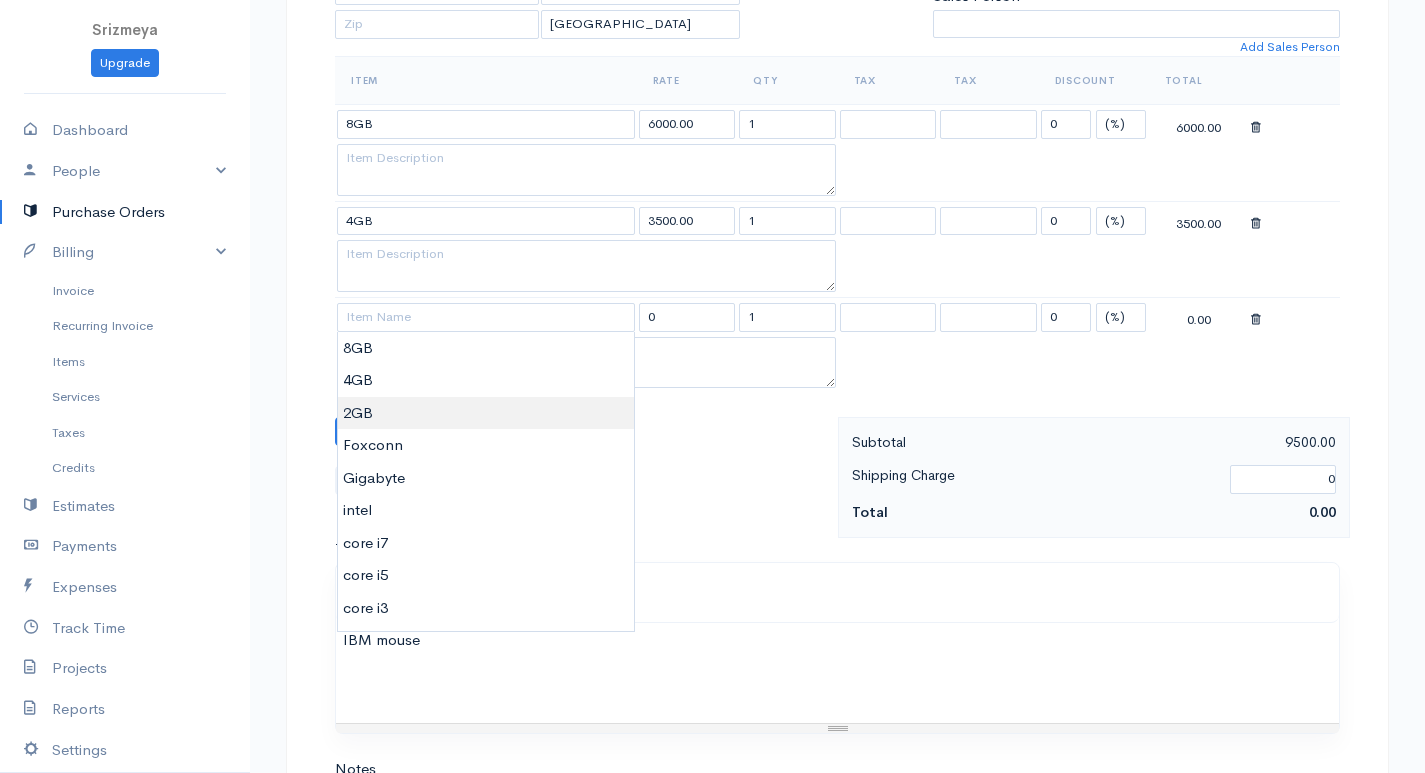 type on "2GB" 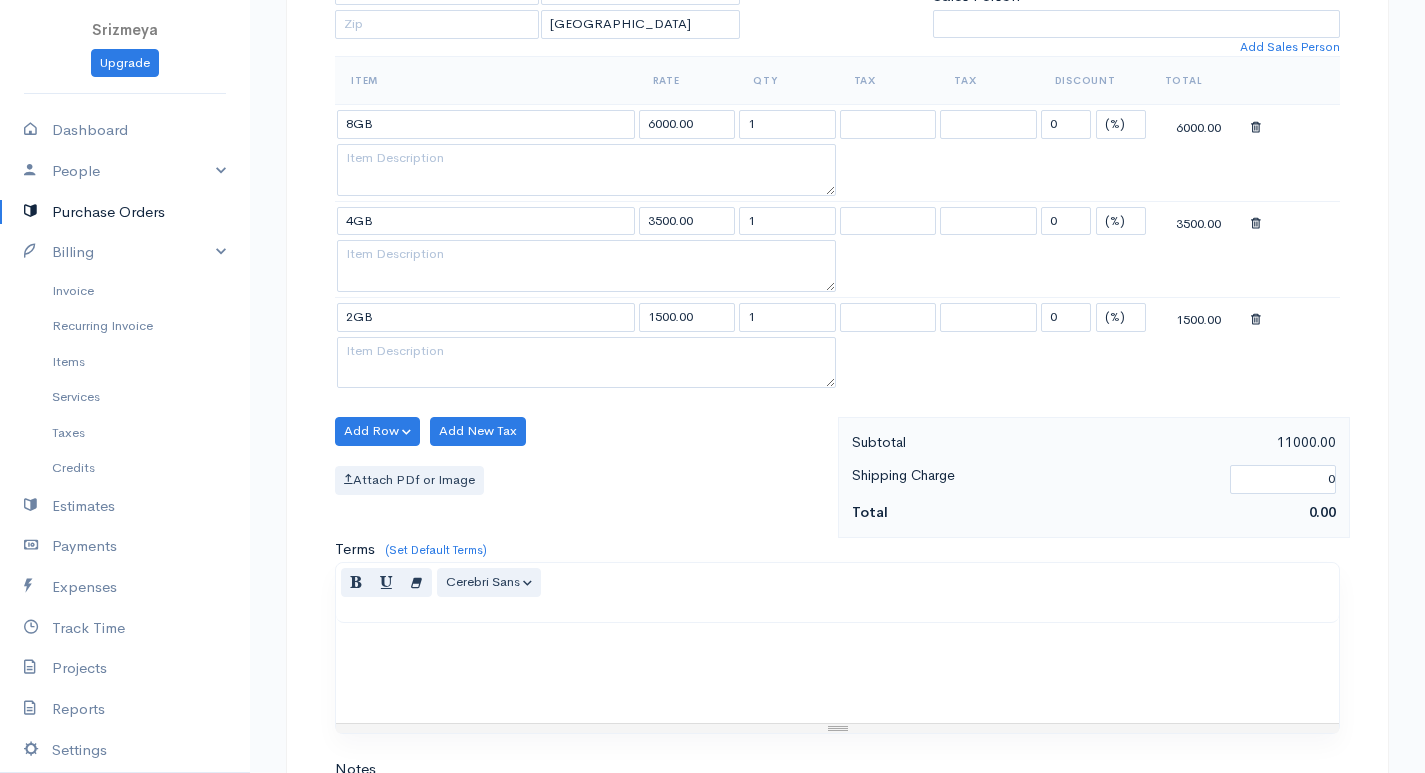 click on "Srizmeya
Upgrade
Dashboard
People
Clients
Vendors
Staff Users
Purchase Orders
Billing
Invoice
Recurring Invoice
Items
Services
Taxes
Credits
Estimates
Payments
Expenses
Track Time
Projects
Reports
Settings
My Organizations
Logout
Help
@CloudBooksApp 2022
PO
New Purchase Order
DRAFT To Rizmeya [Choose Country] United States Canada United Kingdom Afghanistan Albania Algeria American Samoa Andorra Anguilla Angola Antarctica Antigua and Barbuda Argentina Armenia Aruba Austria" at bounding box center (712, 365) 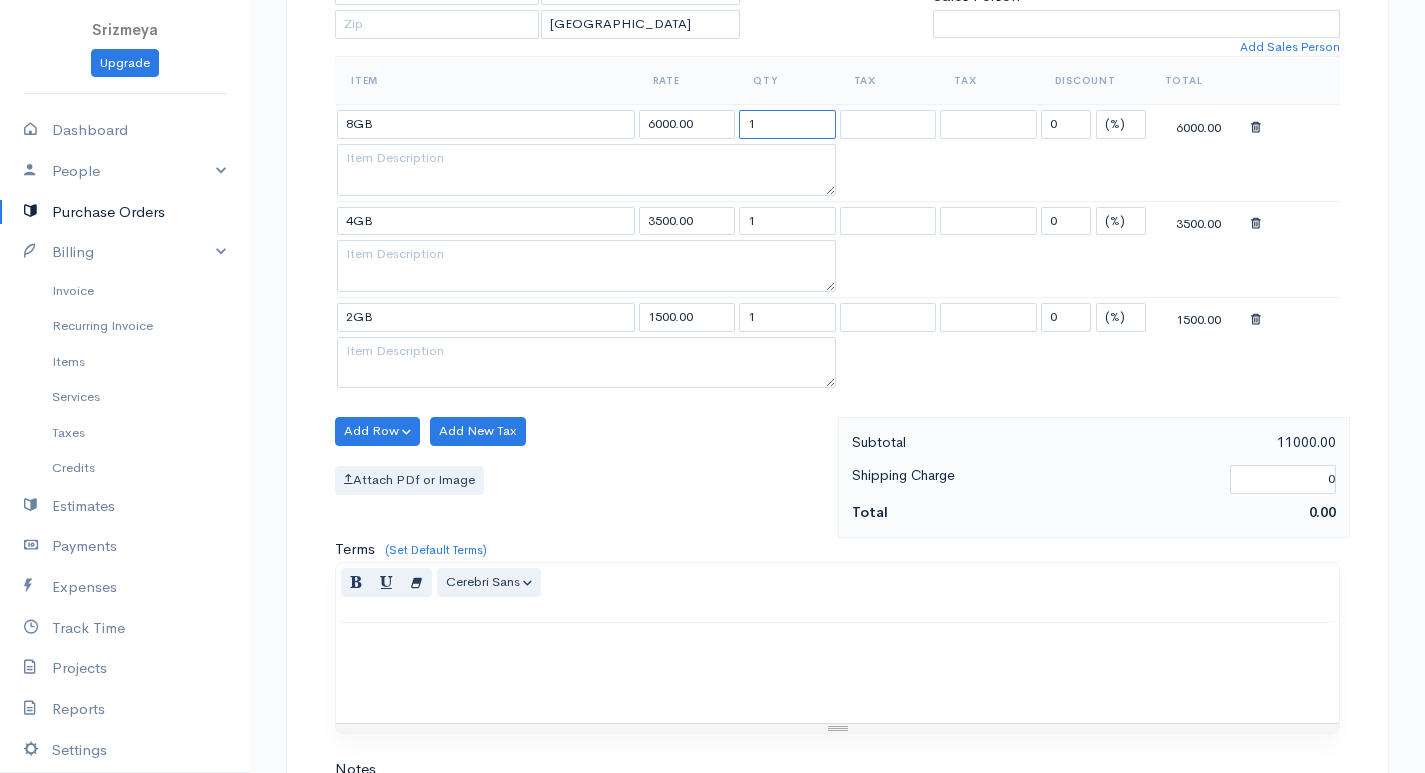 click on "1" at bounding box center (787, 124) 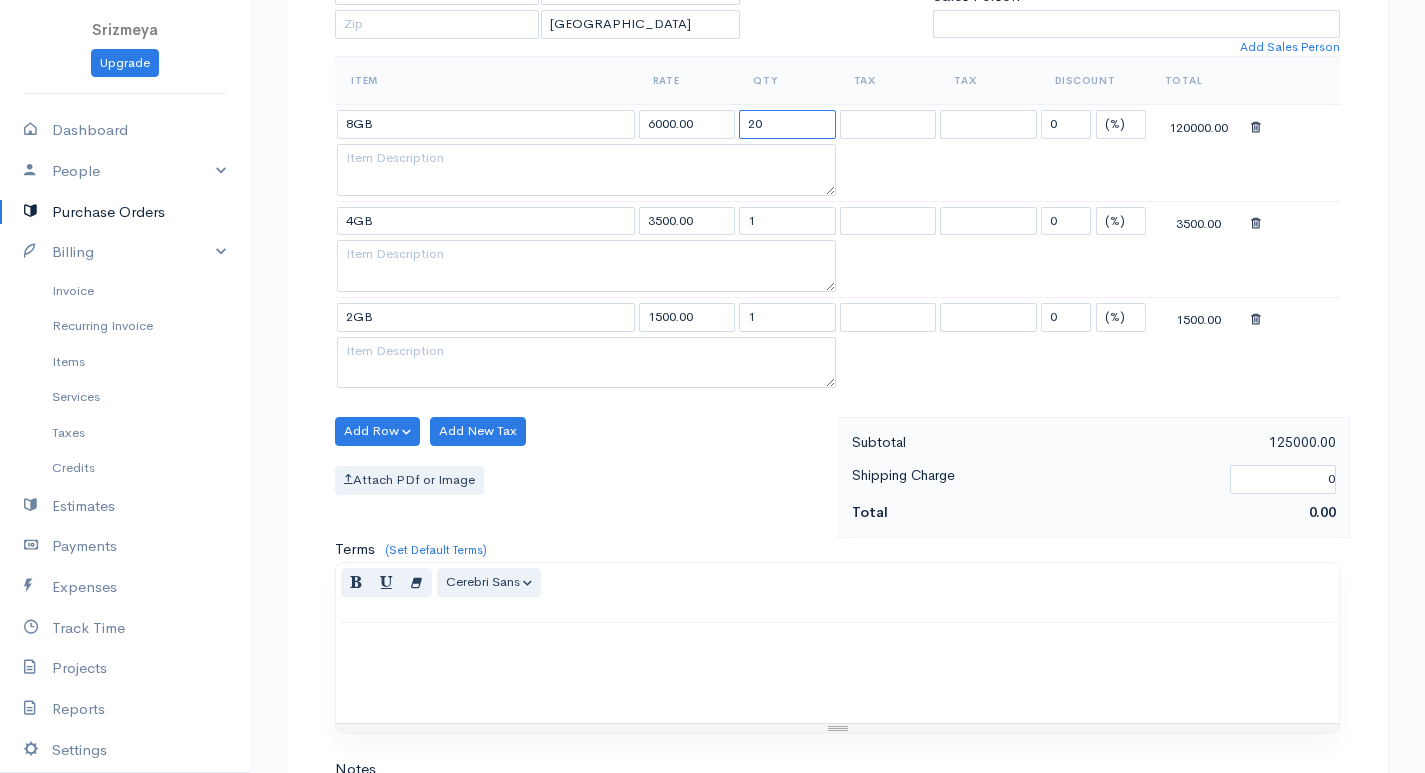 type on "20" 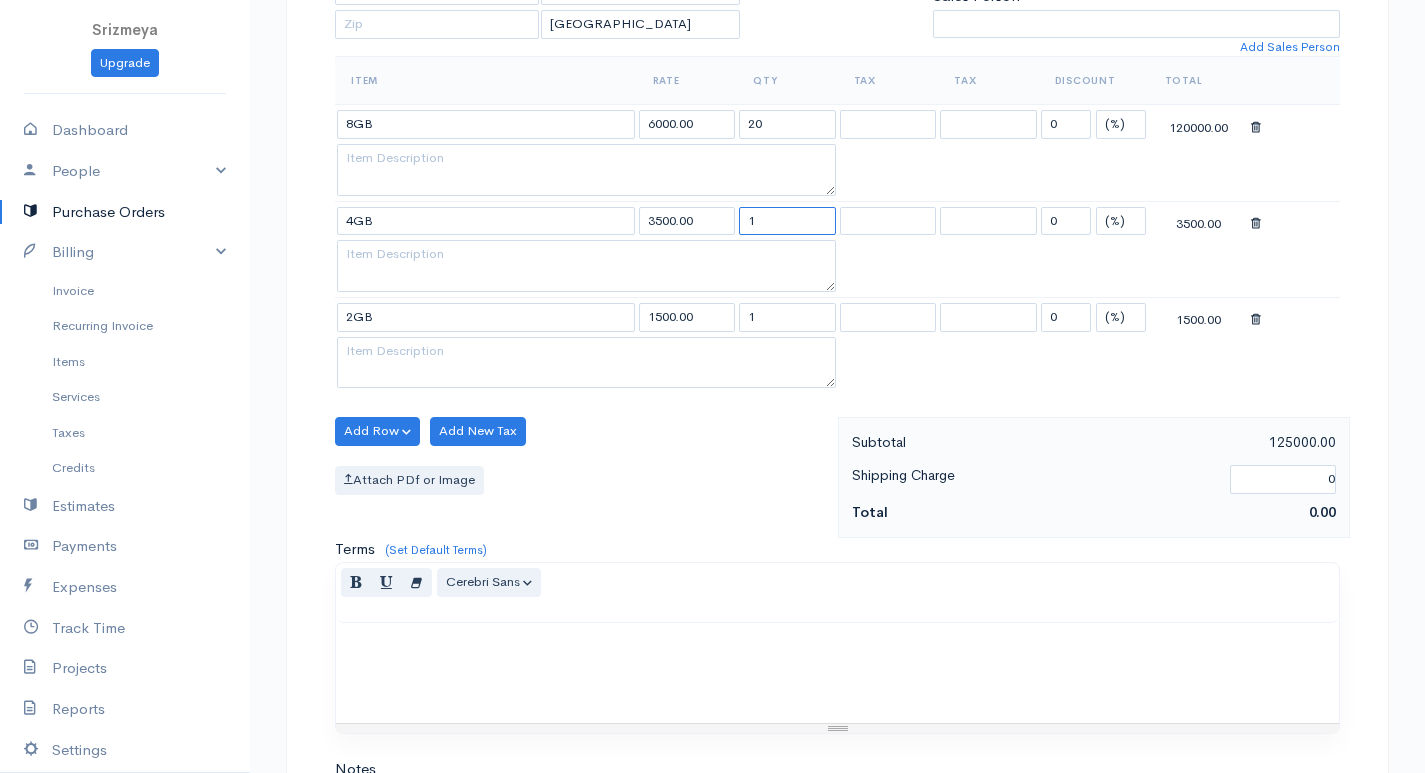 drag, startPoint x: 744, startPoint y: 224, endPoint x: 817, endPoint y: 250, distance: 77.491936 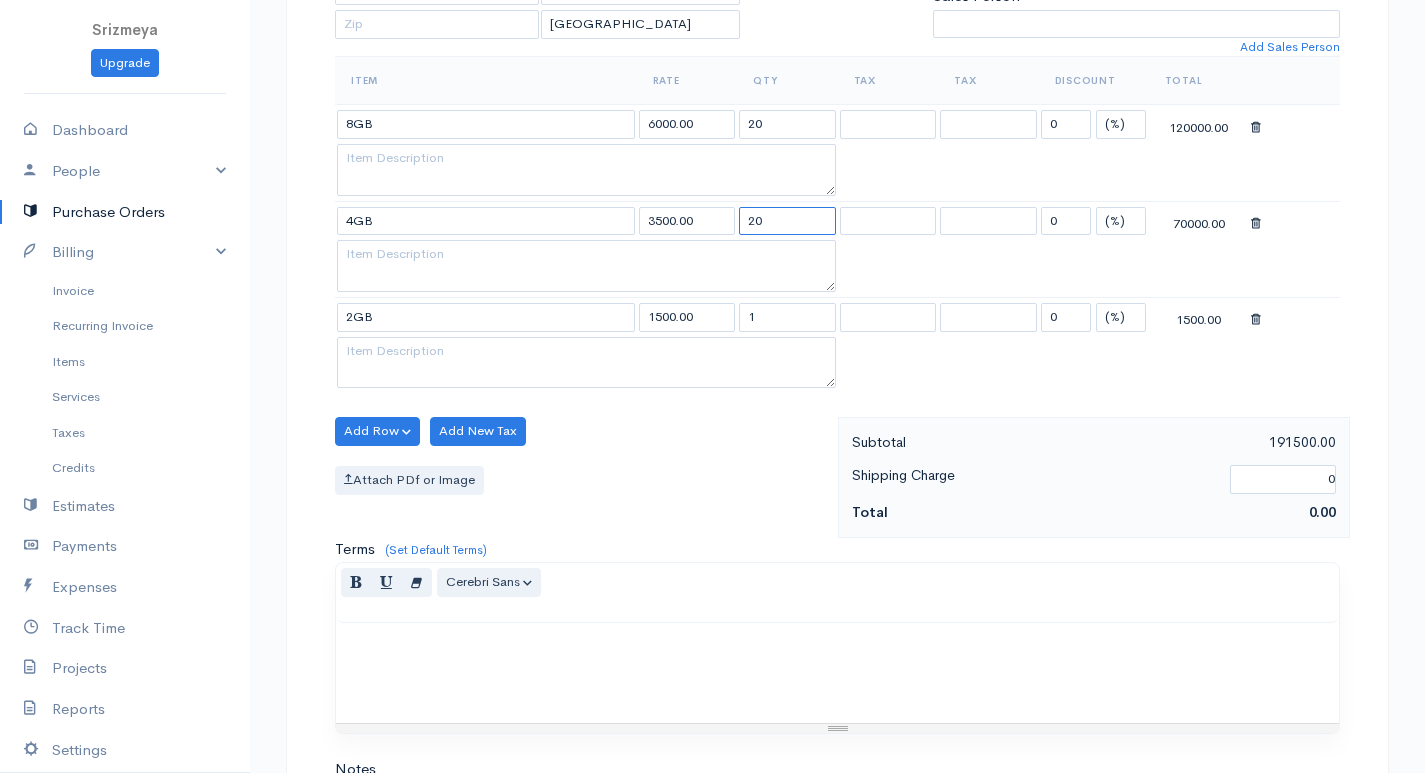 type on "20" 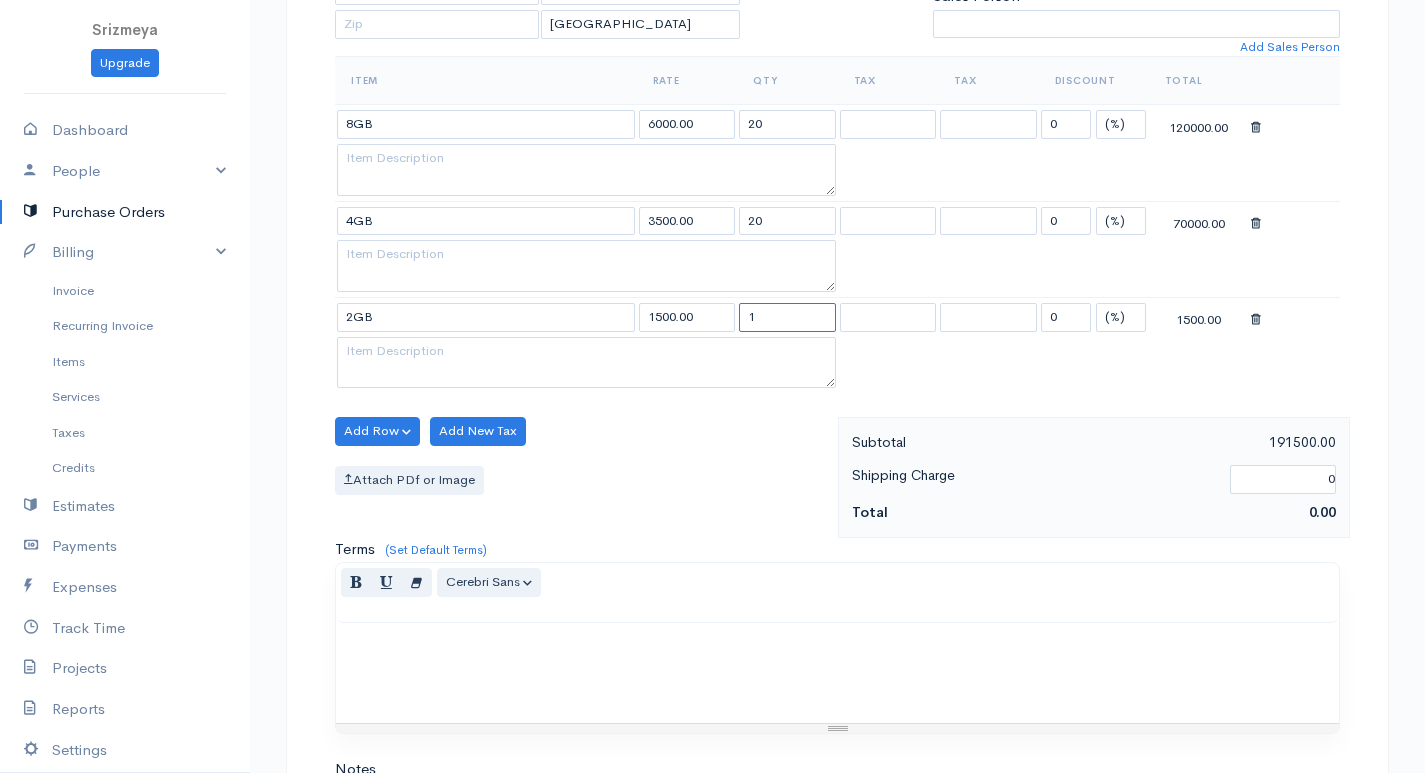 drag, startPoint x: 776, startPoint y: 315, endPoint x: 736, endPoint y: 327, distance: 41.761227 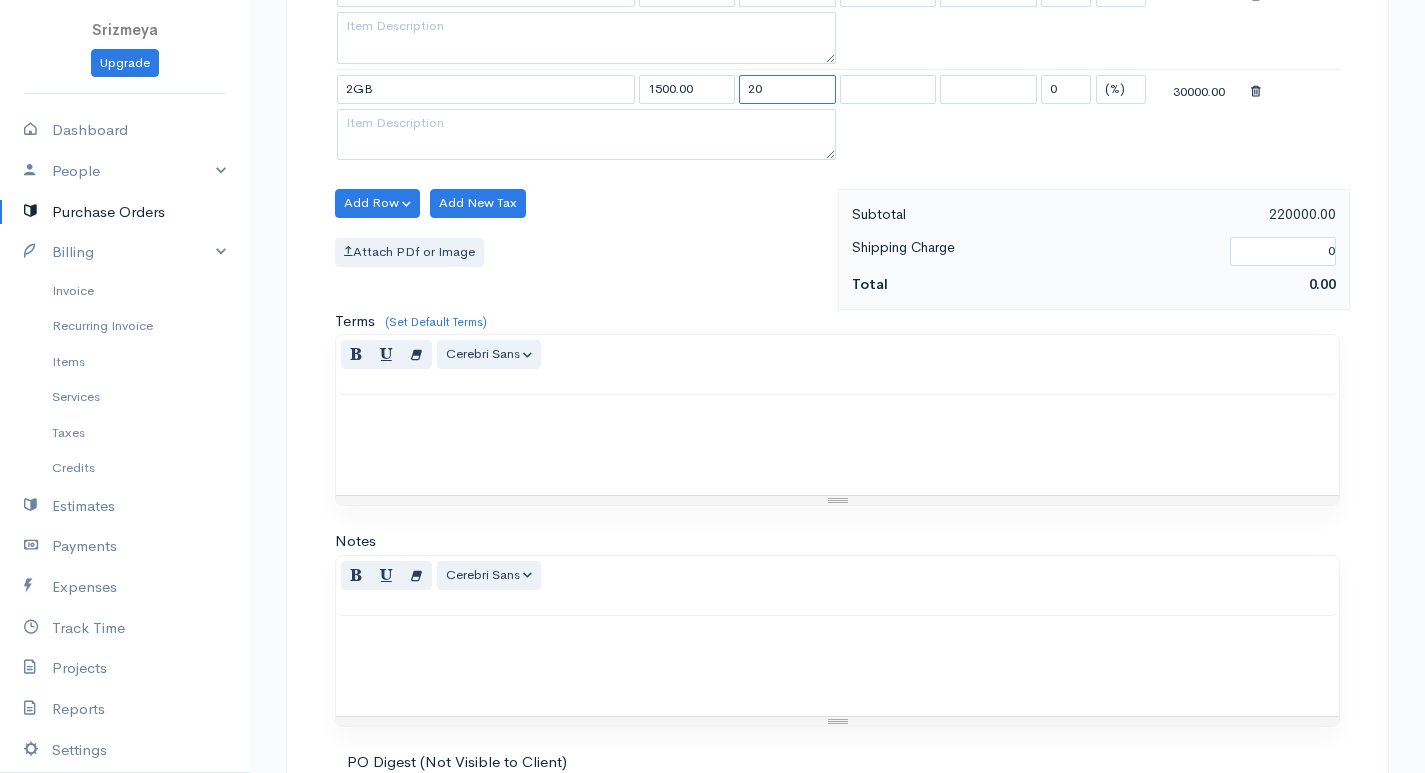 scroll, scrollTop: 957, scrollLeft: 0, axis: vertical 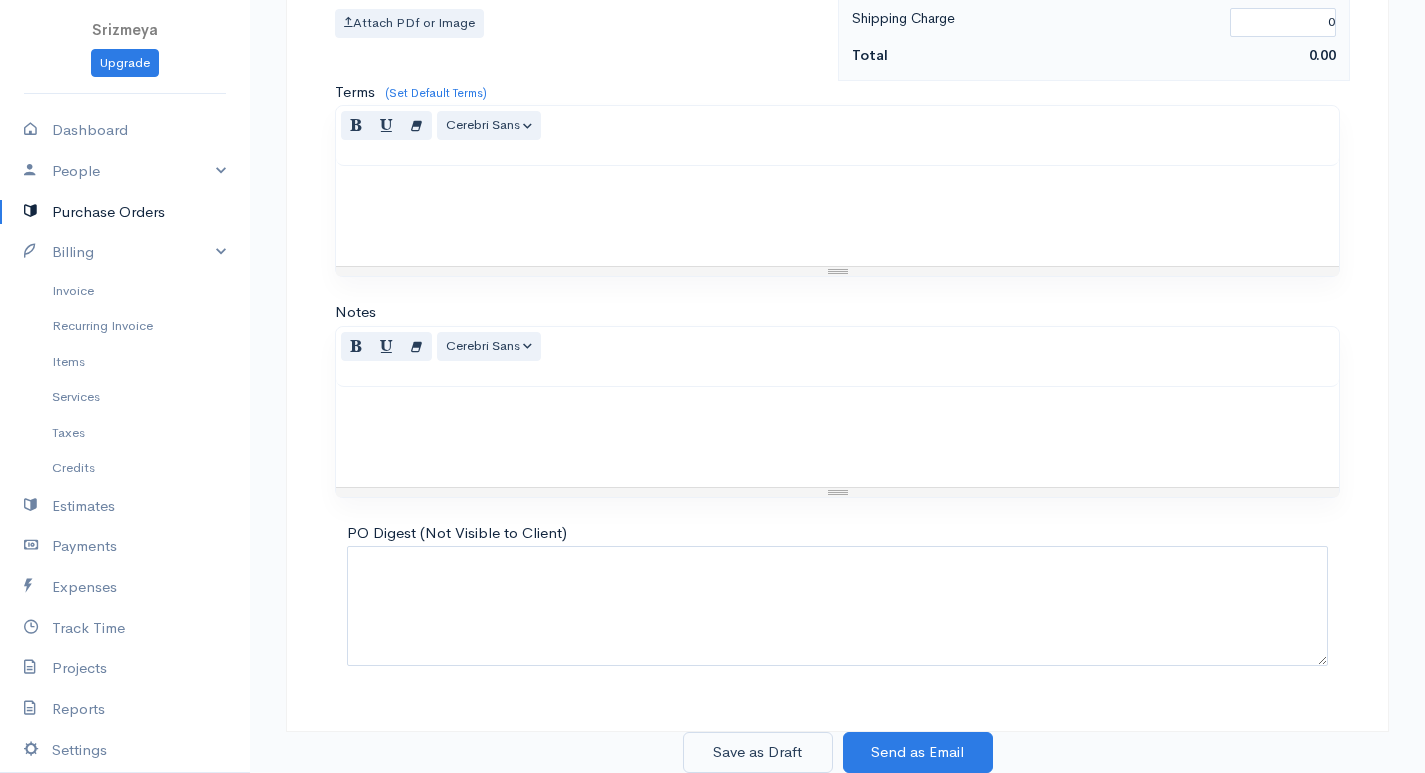 type on "20" 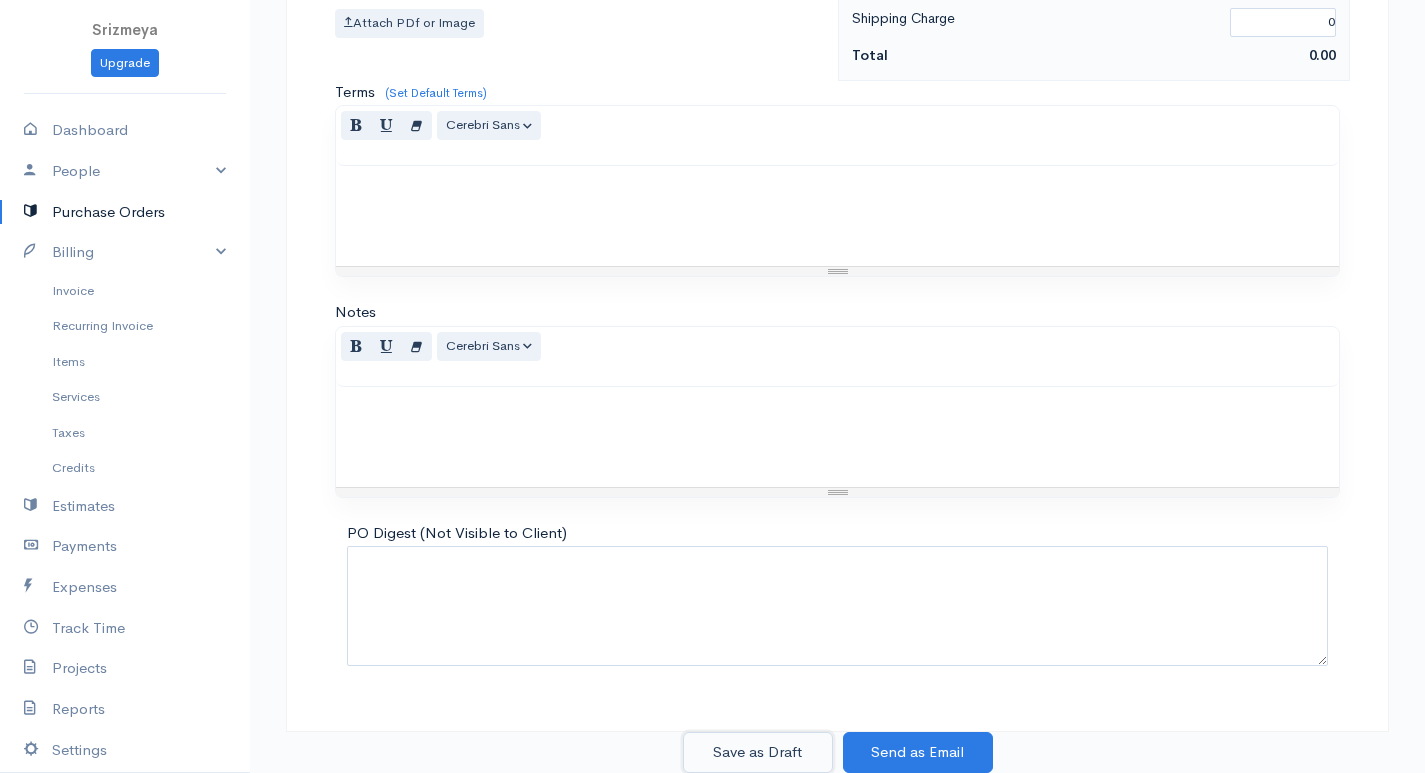 click on "Save as Draft" at bounding box center (758, 752) 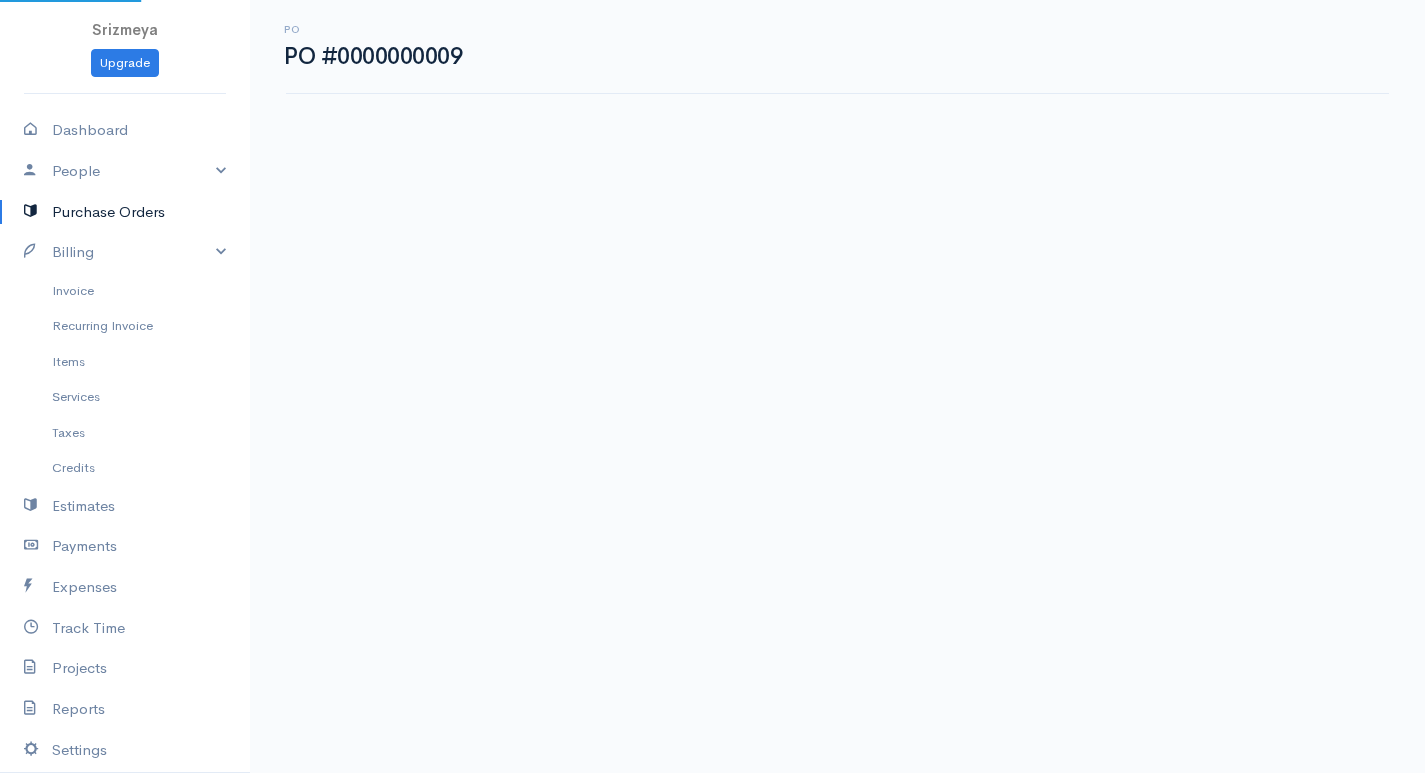 scroll, scrollTop: 0, scrollLeft: 0, axis: both 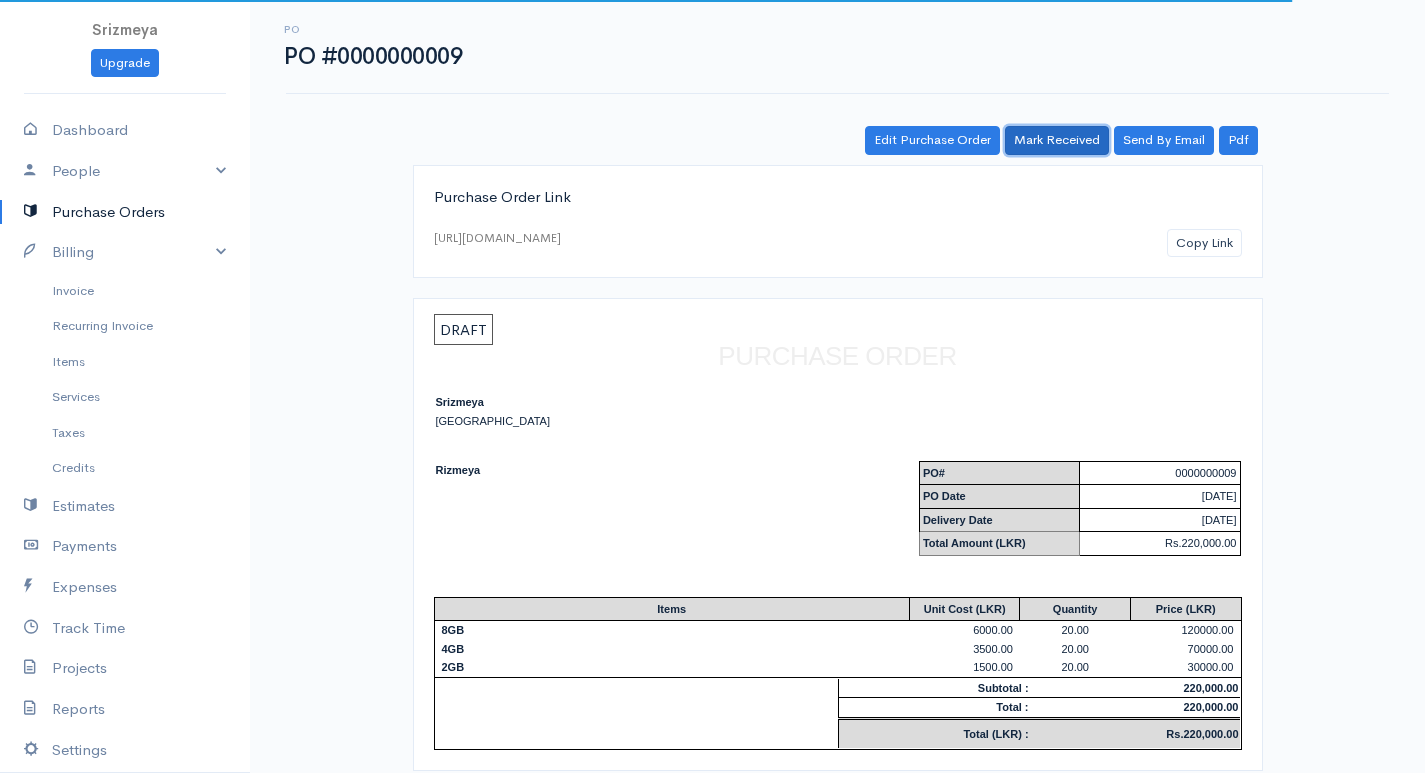 click on "Mark Received" at bounding box center [1057, 140] 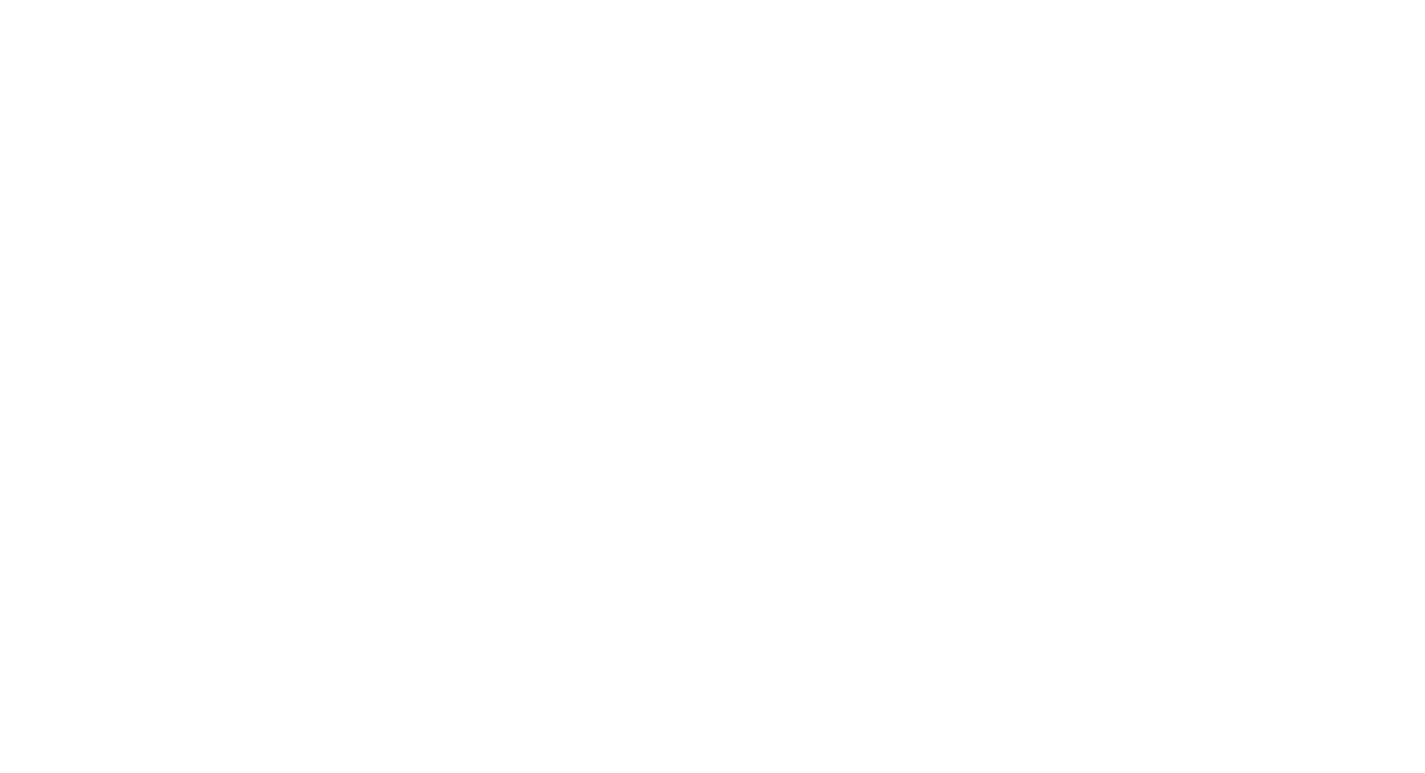 scroll, scrollTop: 0, scrollLeft: 0, axis: both 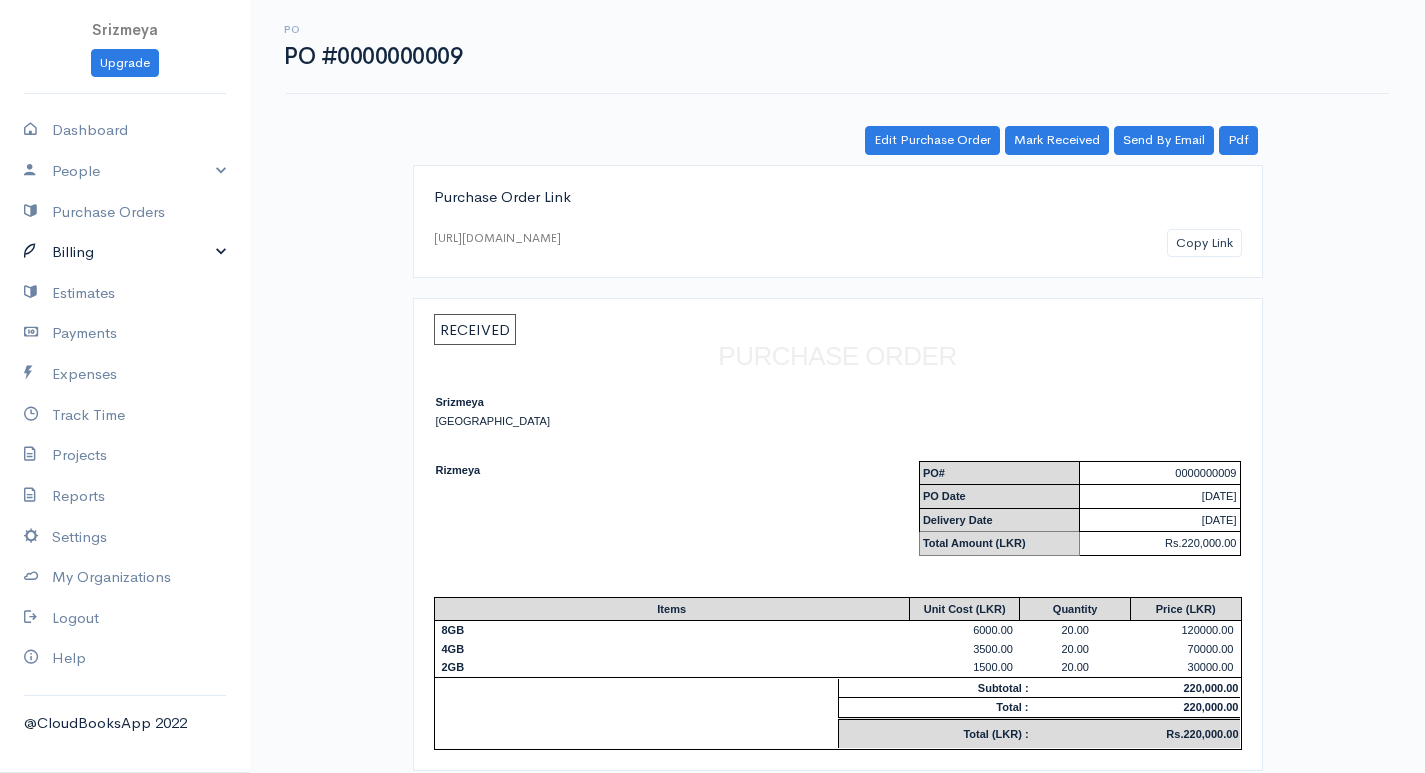 click on "Billing" at bounding box center (125, 252) 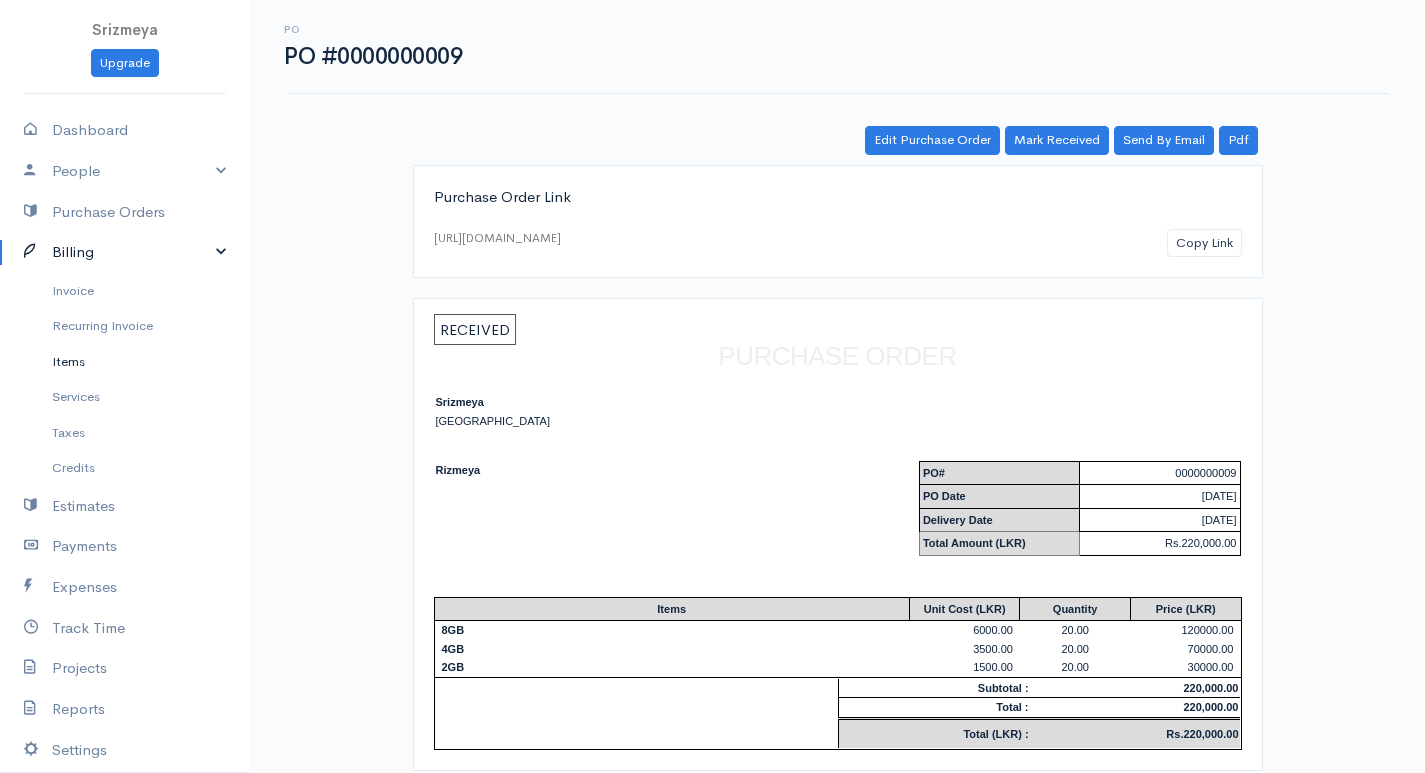 click on "Items" at bounding box center (125, 362) 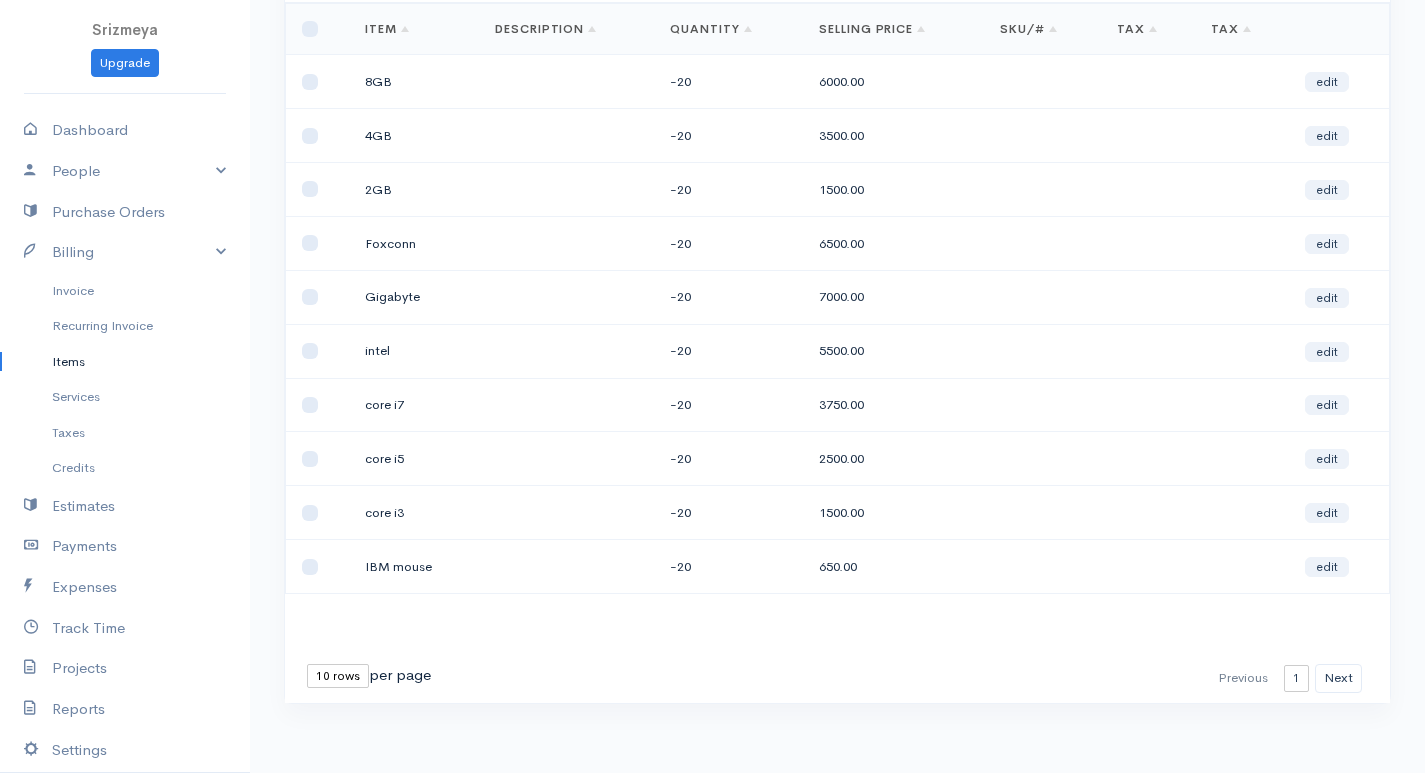 scroll, scrollTop: 189, scrollLeft: 0, axis: vertical 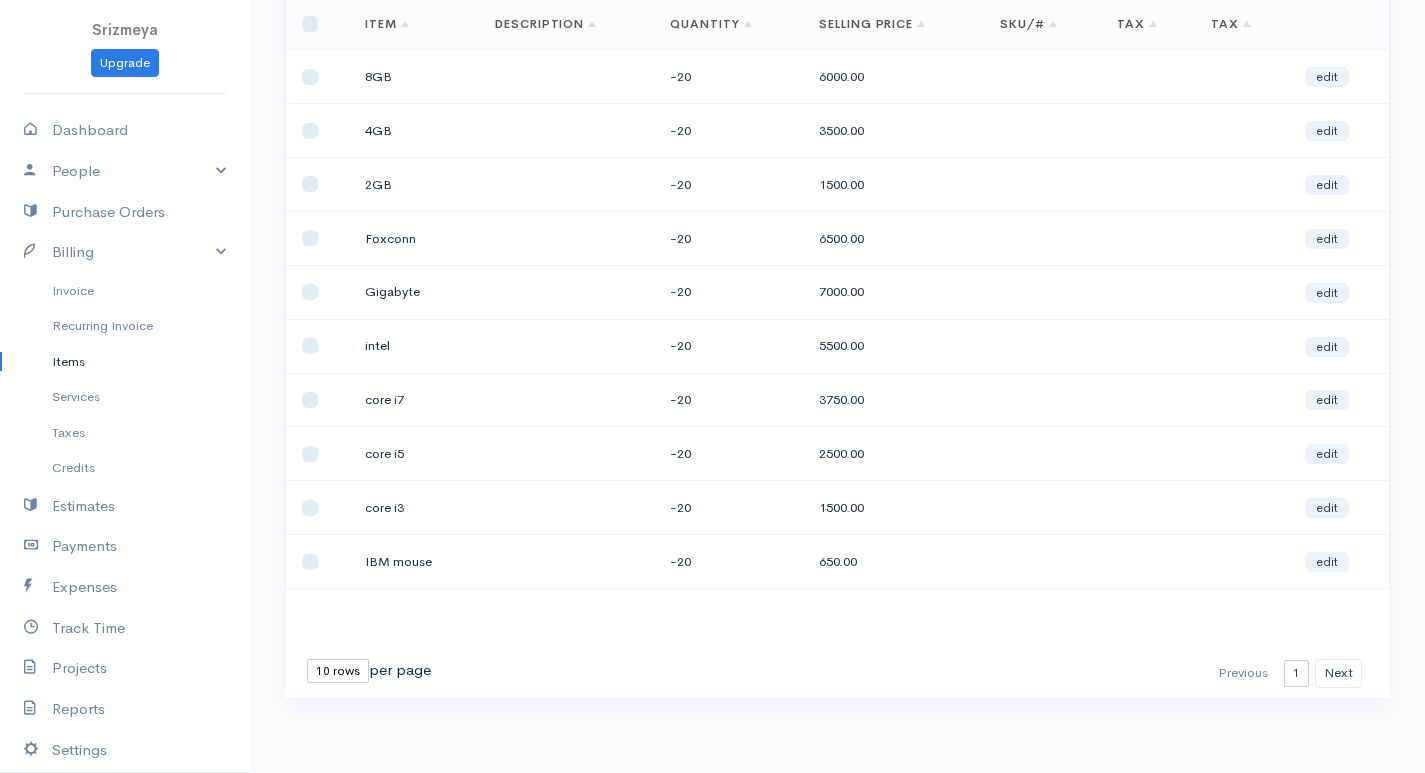 click on "First Previous 1 2 Next Last 10 rows 25 rows 50 rows  per page" at bounding box center (837, 673) 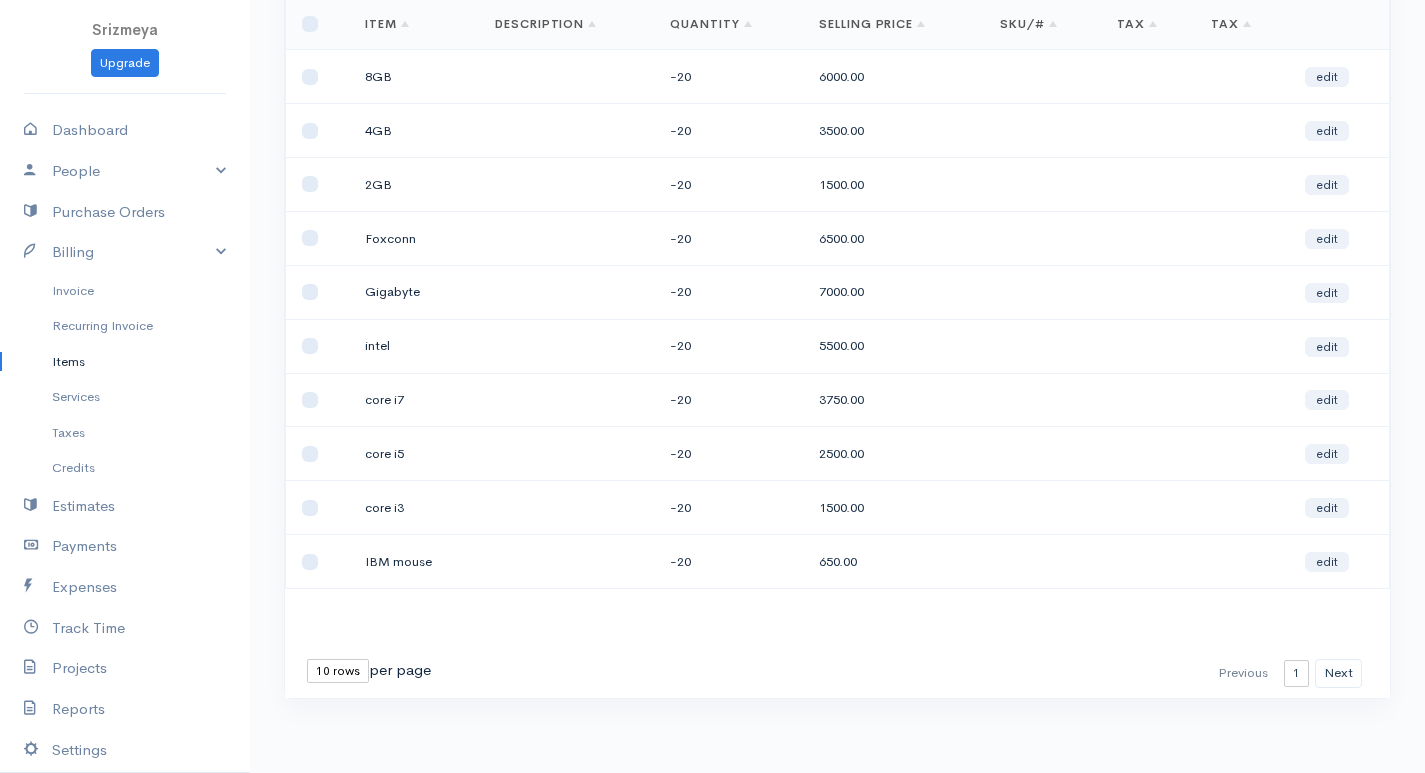 click on "10 rows 25 rows 50 rows" at bounding box center (338, 671) 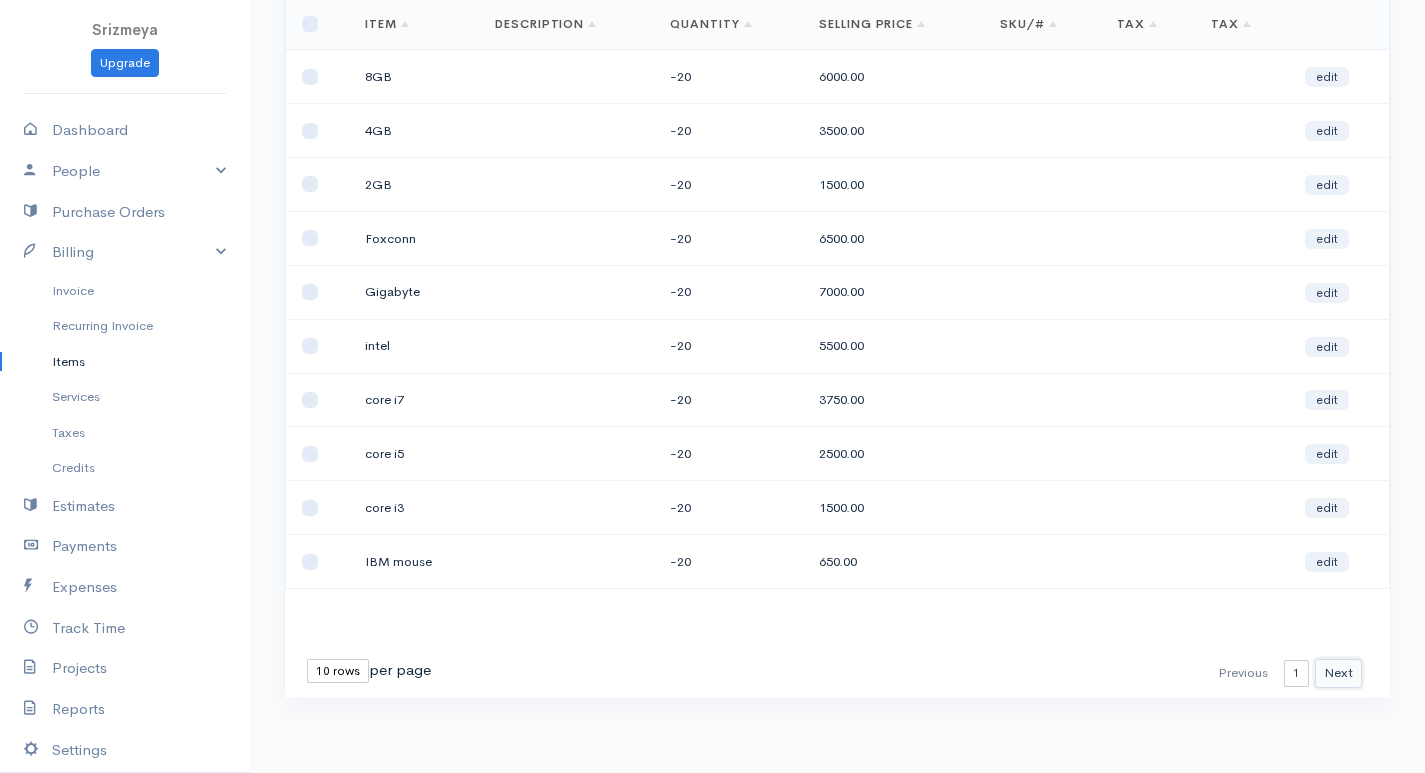 click on "Next" at bounding box center (1338, 673) 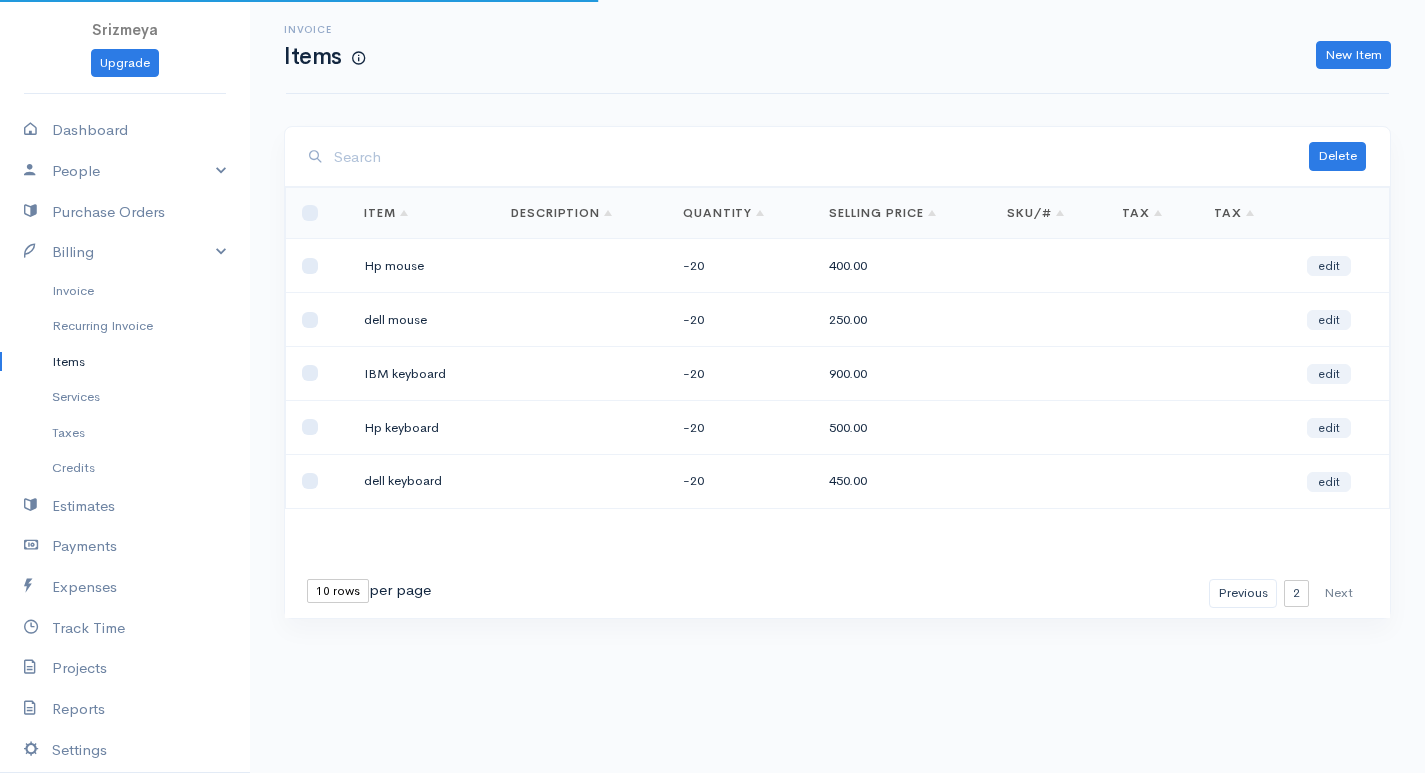 scroll, scrollTop: 0, scrollLeft: 0, axis: both 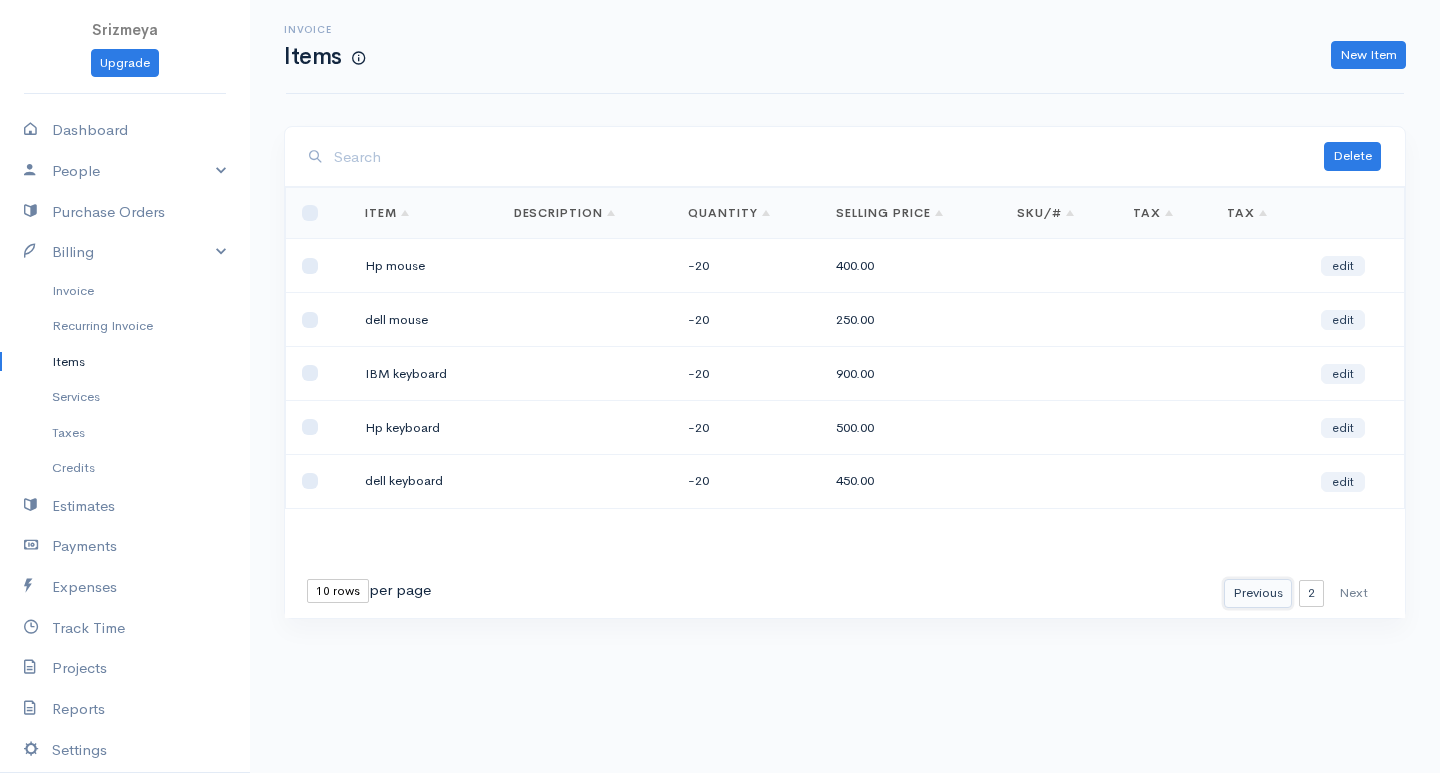 click on "Previous" at bounding box center [1258, 593] 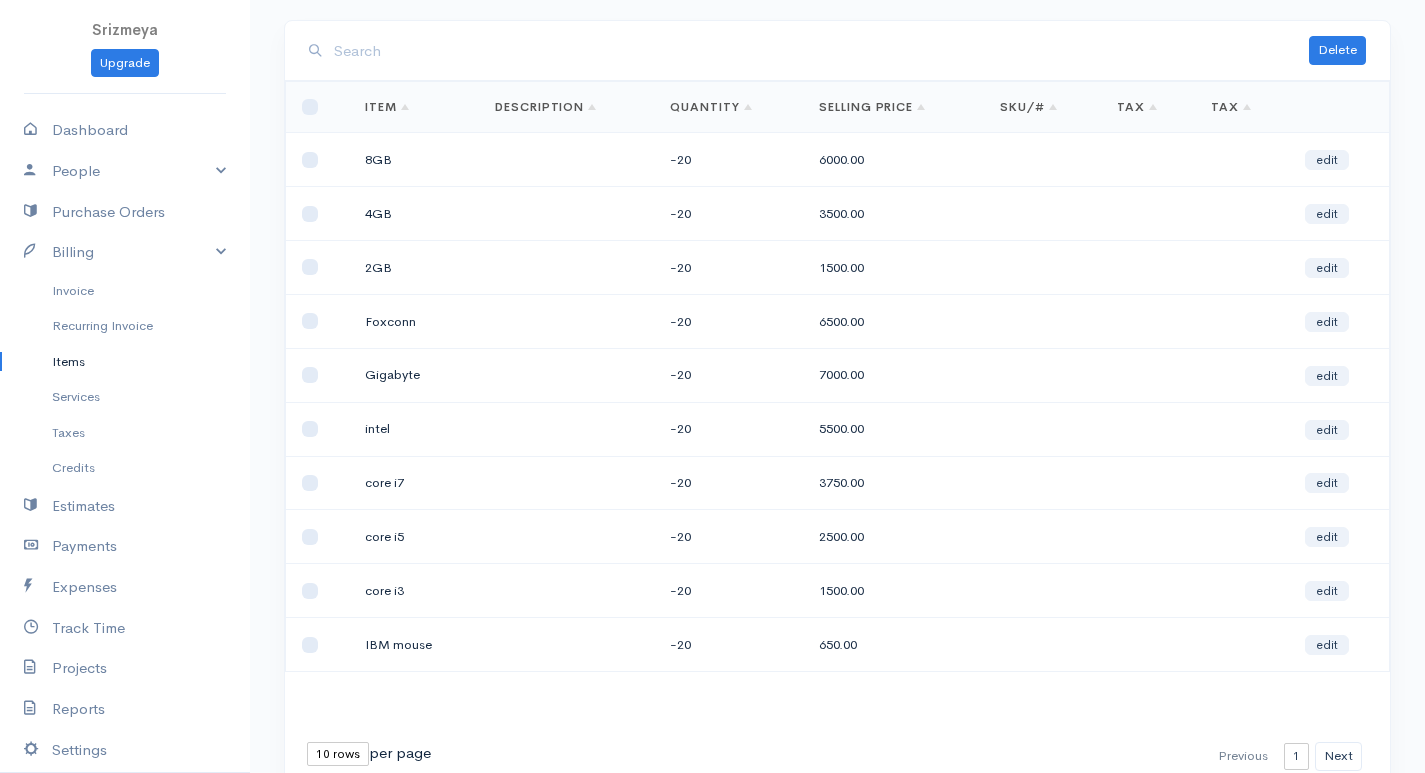 scroll, scrollTop: 0, scrollLeft: 0, axis: both 